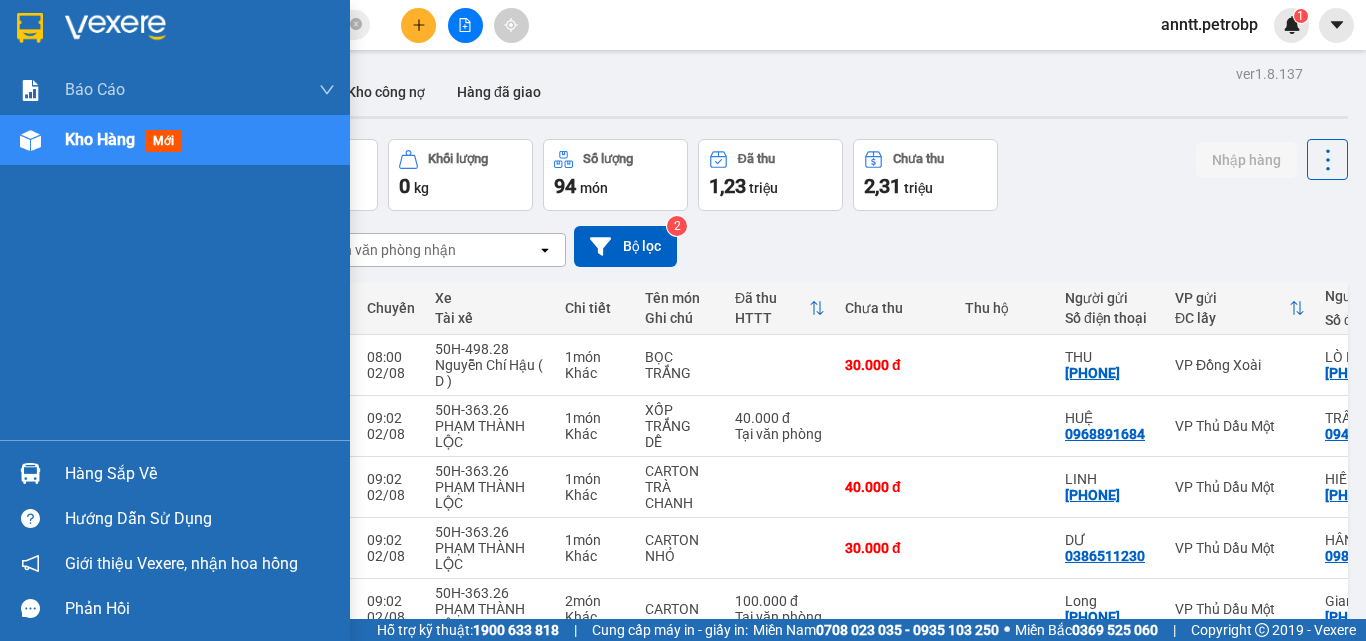 scroll, scrollTop: 0, scrollLeft: 0, axis: both 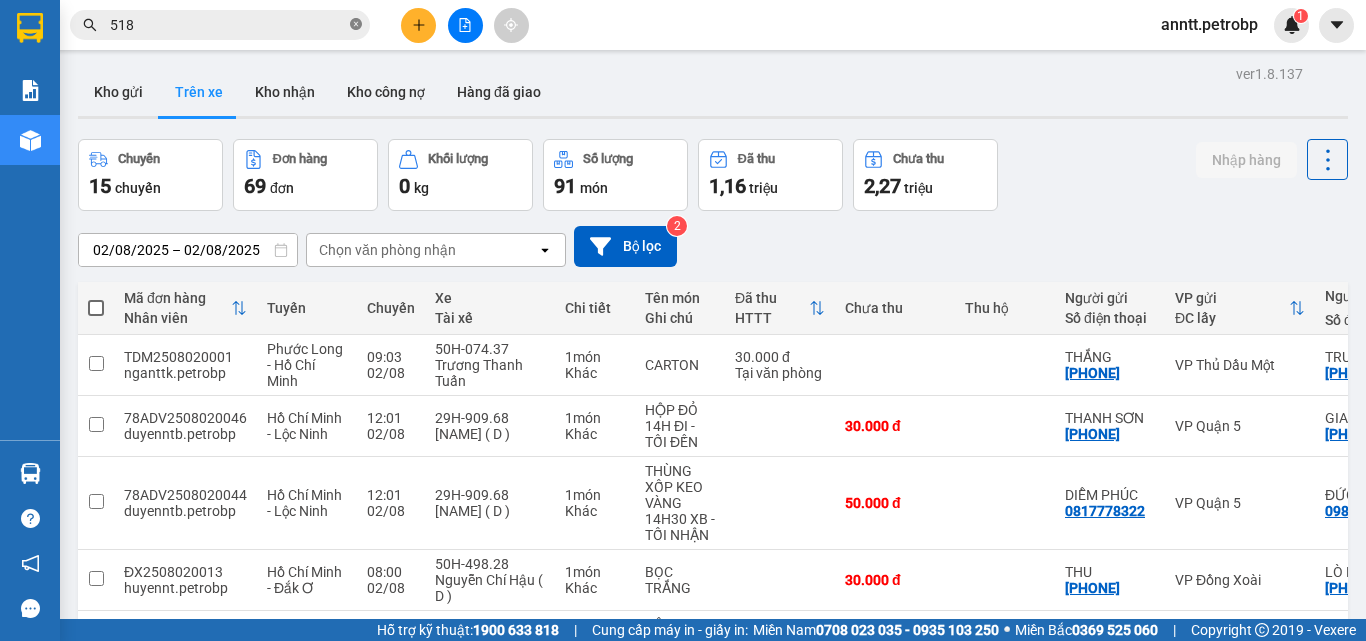 click 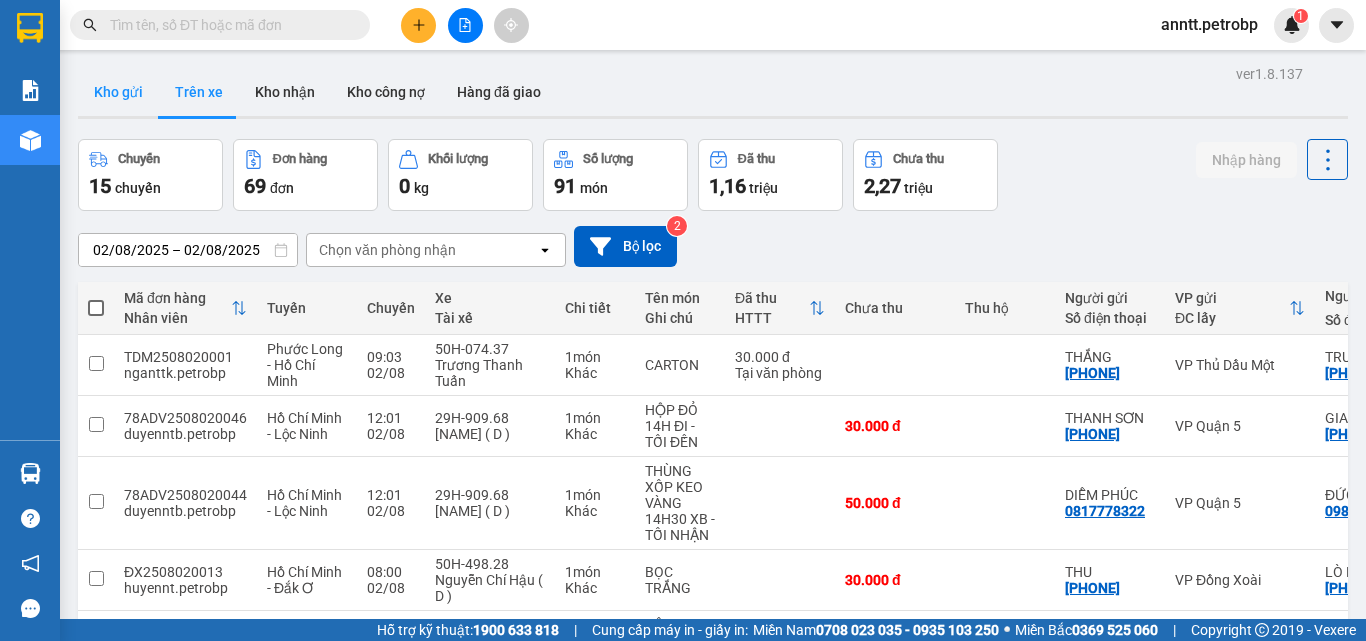 click on "Kho gửi" at bounding box center (118, 92) 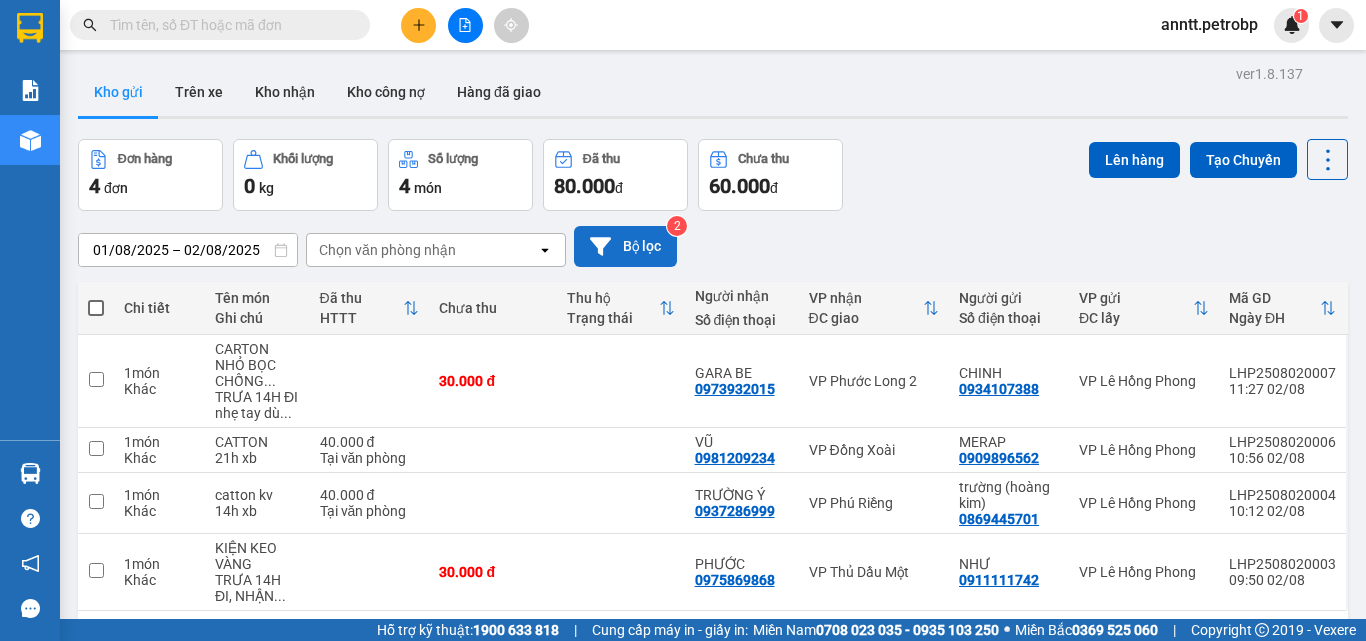 scroll, scrollTop: 92, scrollLeft: 0, axis: vertical 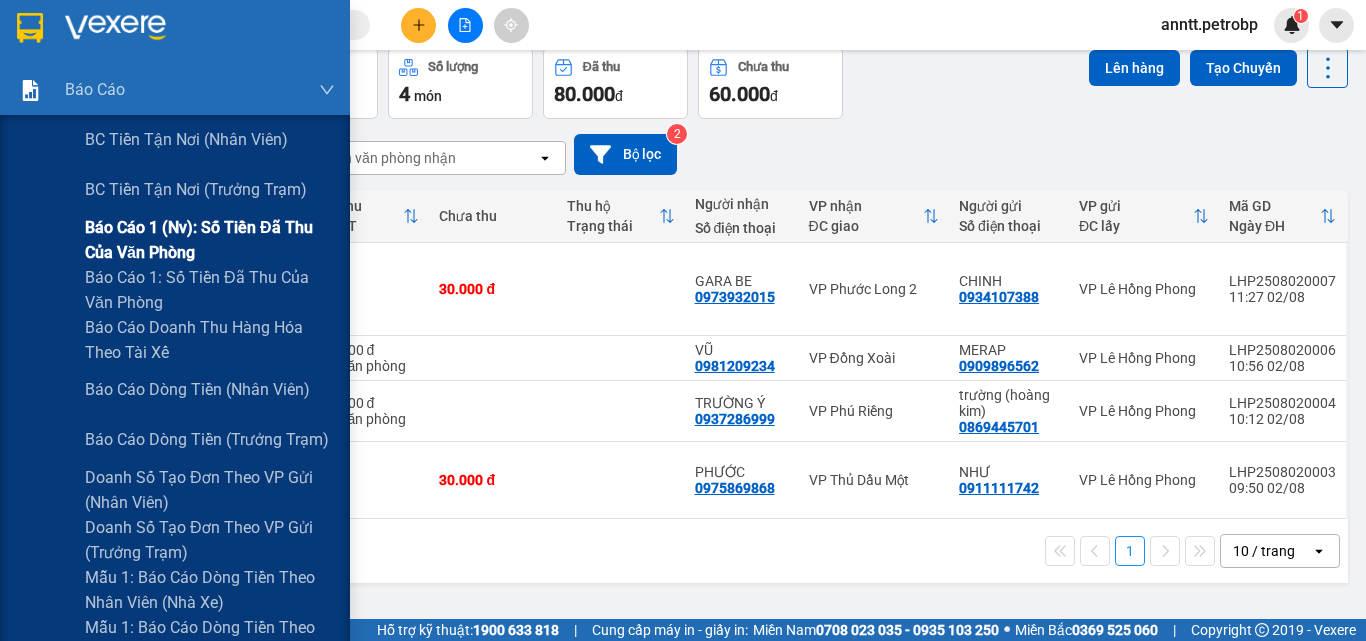 click on "Báo cáo 1 (nv): Số tiền đã thu của văn phòng" at bounding box center (210, 240) 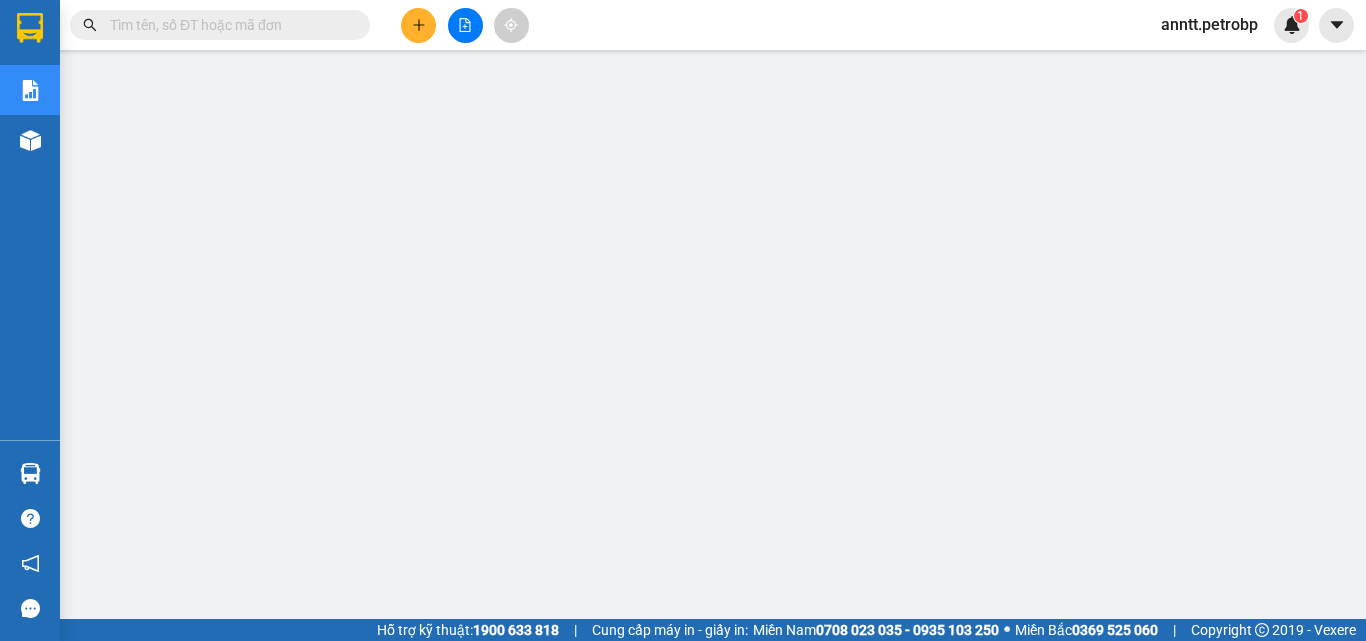 scroll, scrollTop: 0, scrollLeft: 0, axis: both 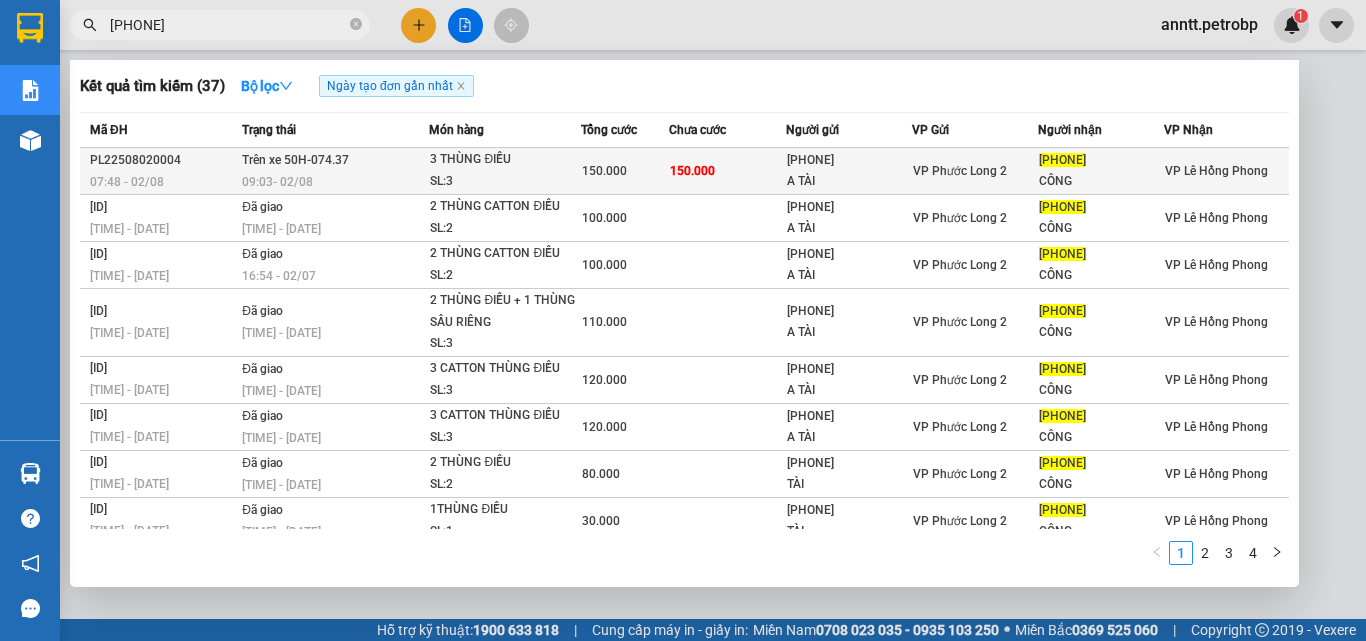 type on "0787132857" 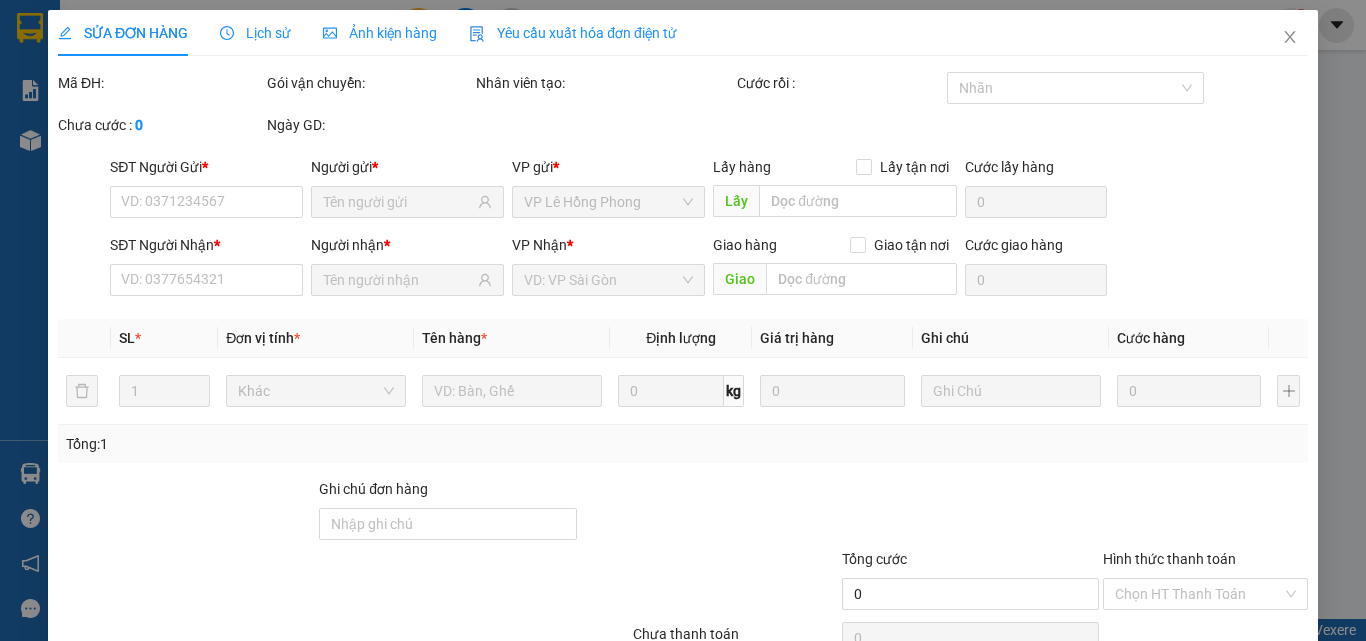 type on "0971035537" 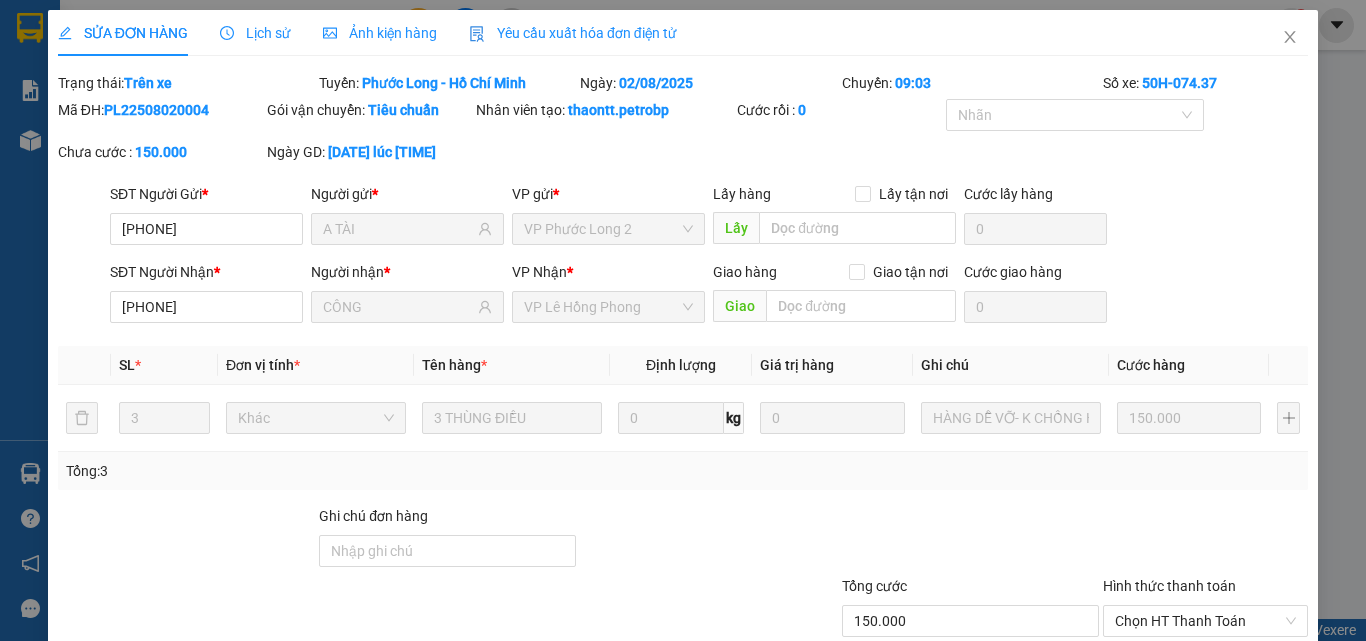 click on "Lịch sử" at bounding box center (255, 33) 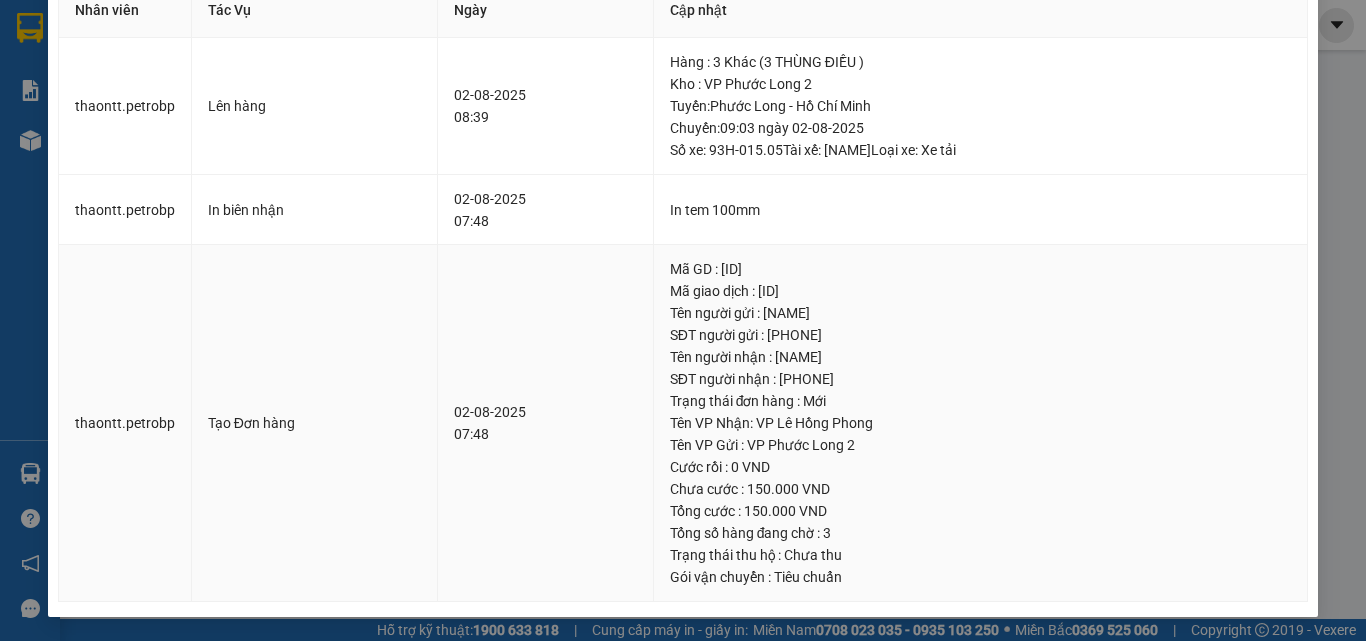 scroll, scrollTop: 0, scrollLeft: 0, axis: both 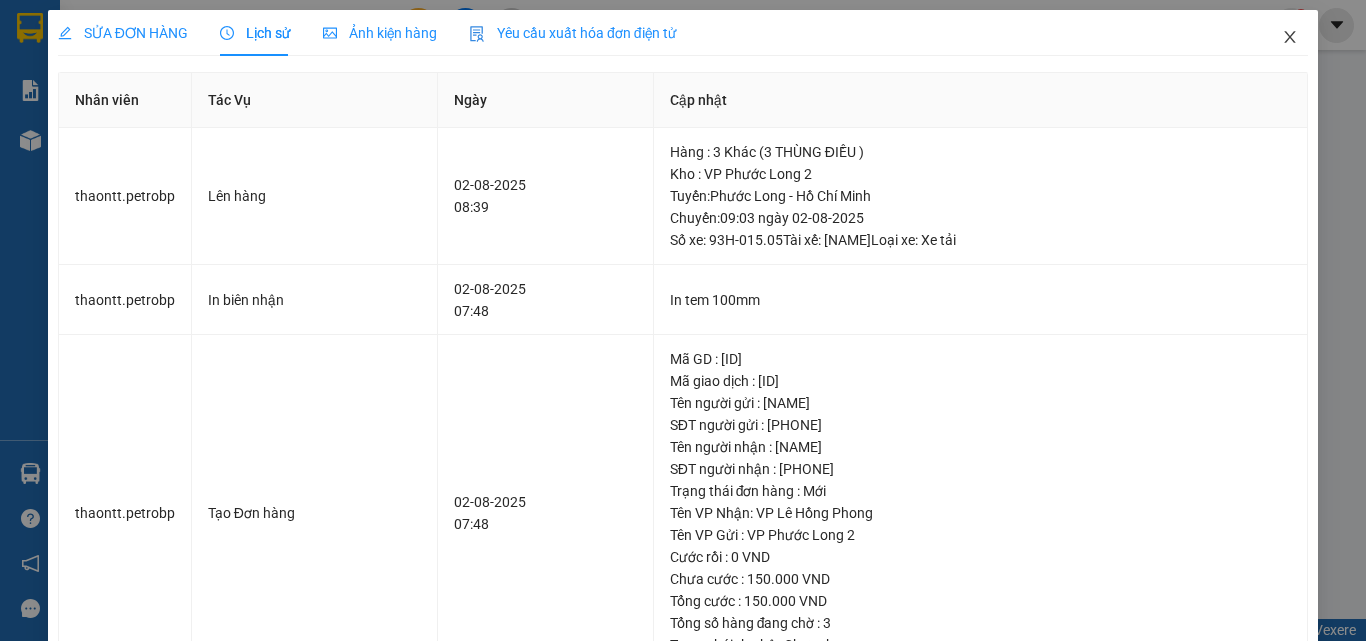 click 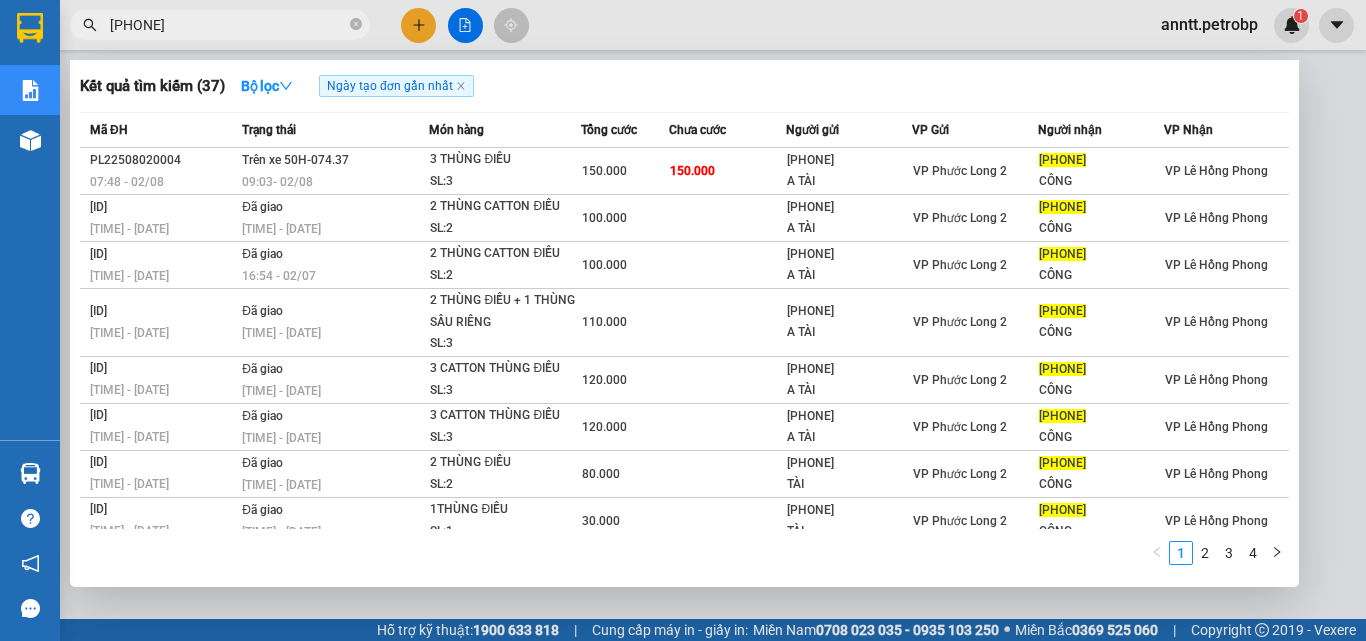 click on "0787132857" at bounding box center (228, 25) 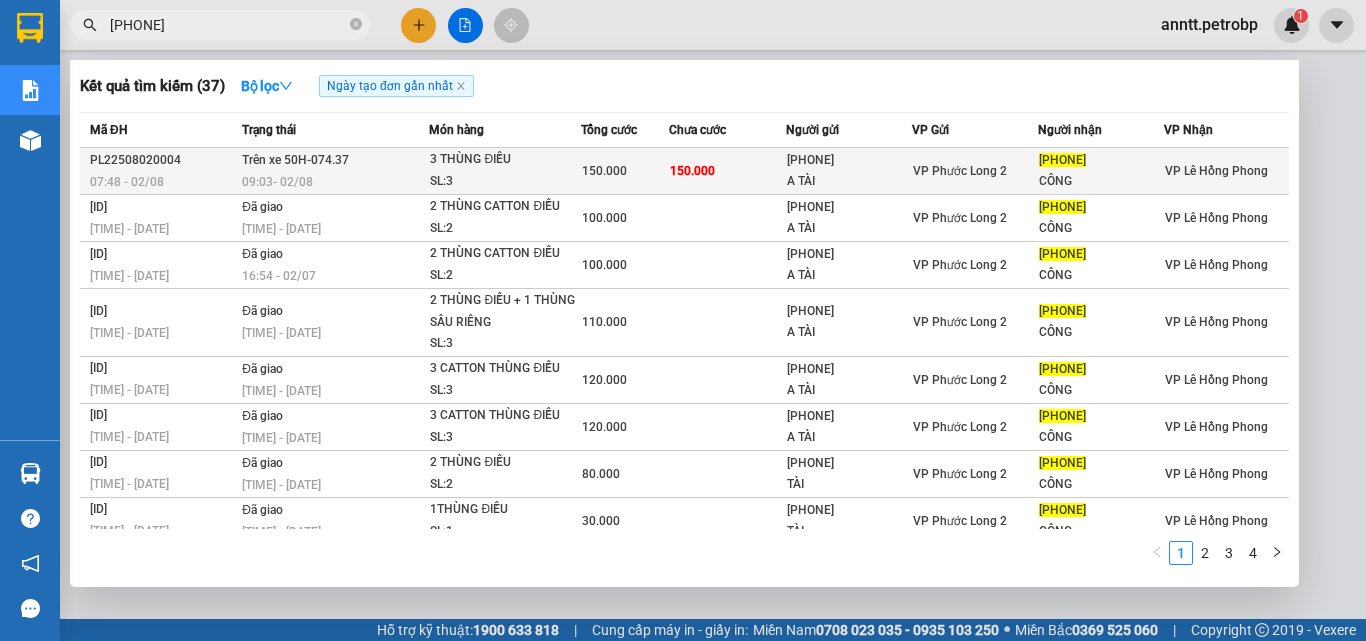 click on "09:03  -   02/08" at bounding box center (335, 182) 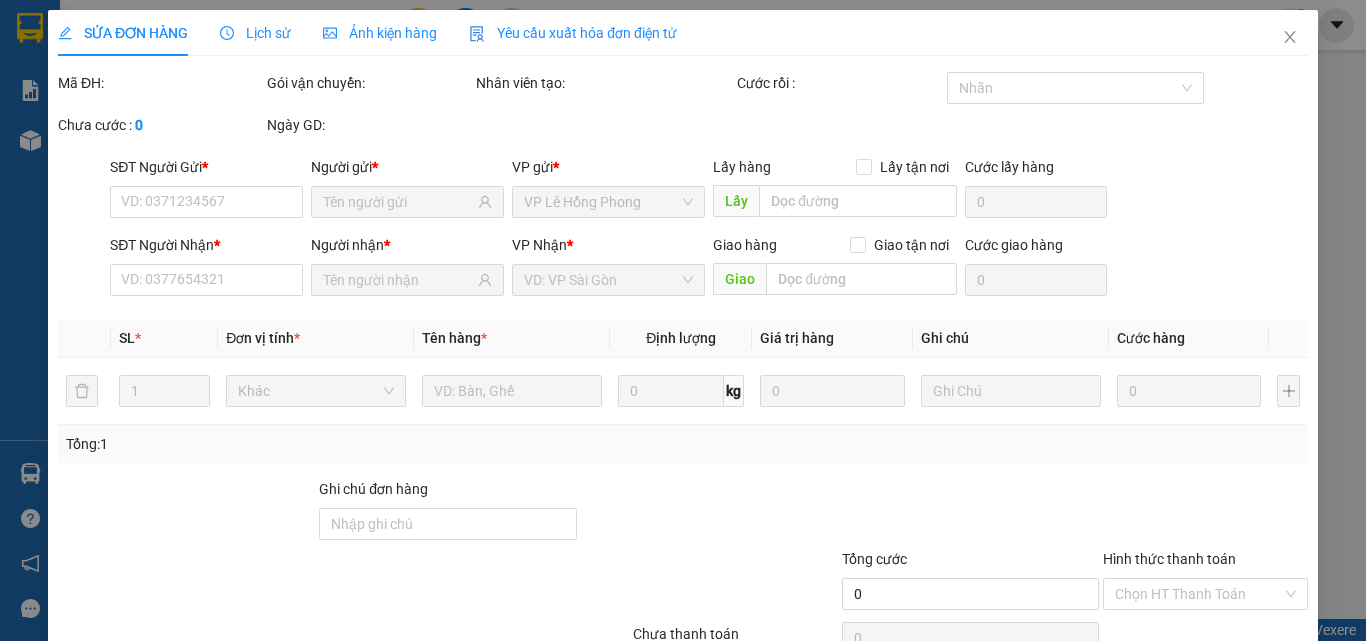 type on "0971035537" 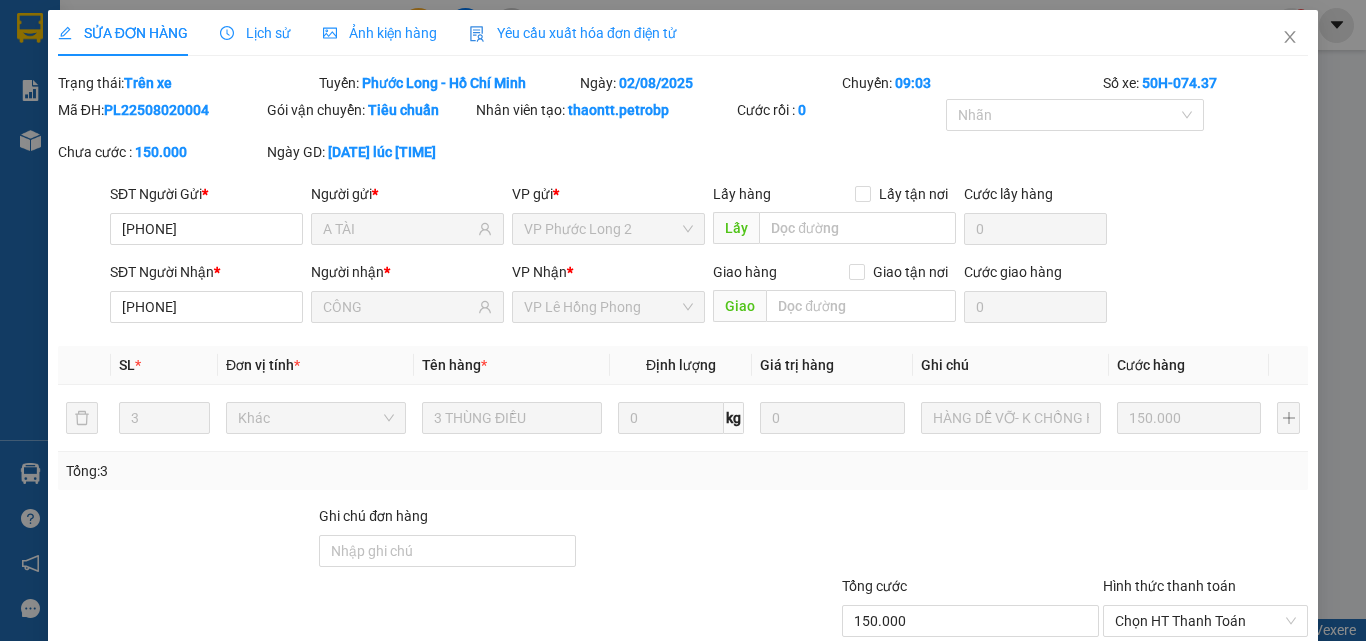 click on "Lịch sử" at bounding box center [255, 33] 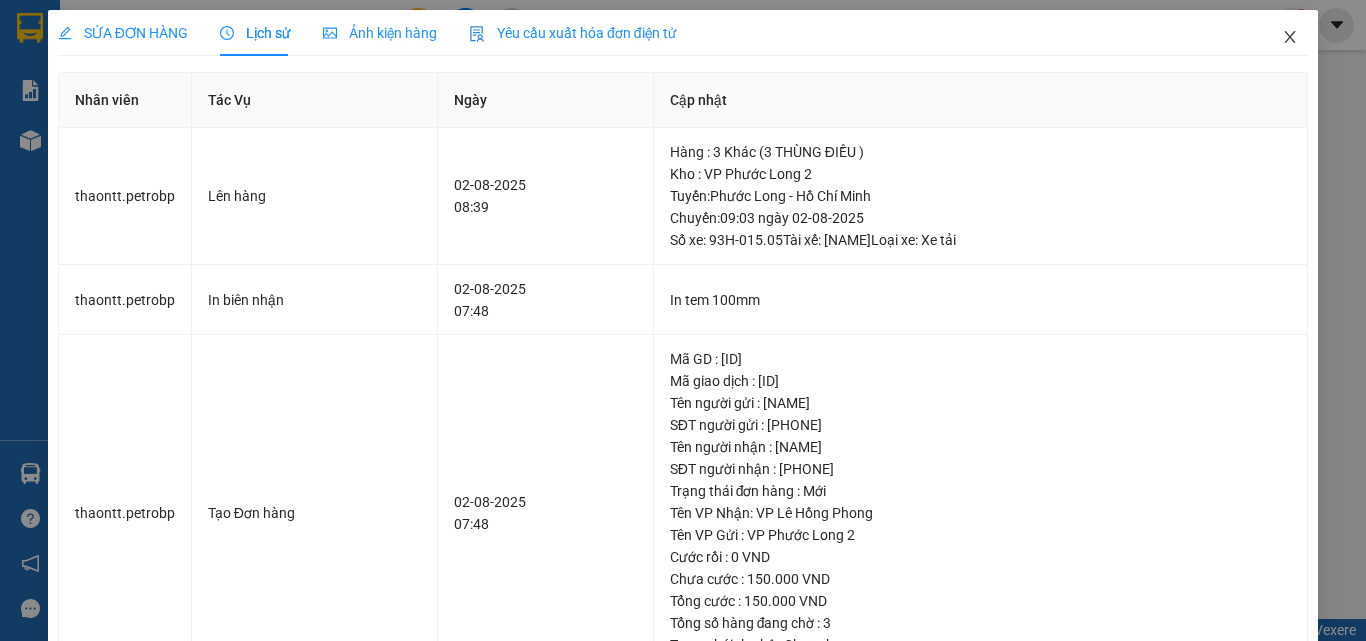 click 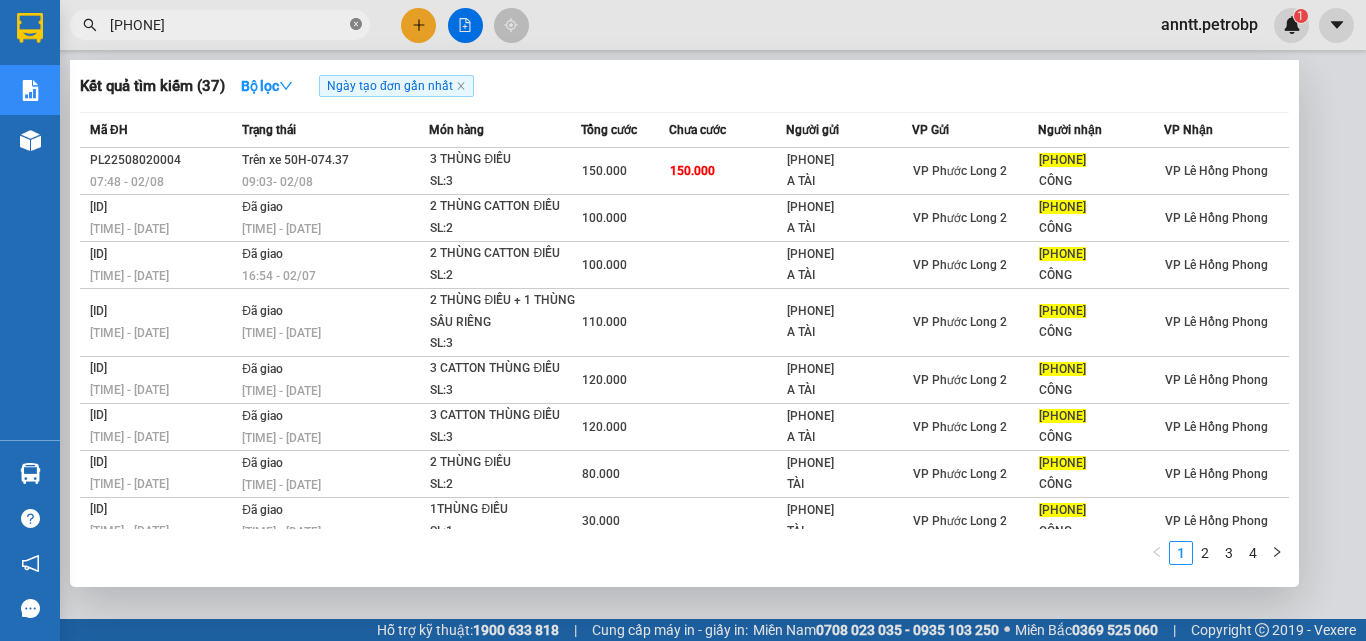 click 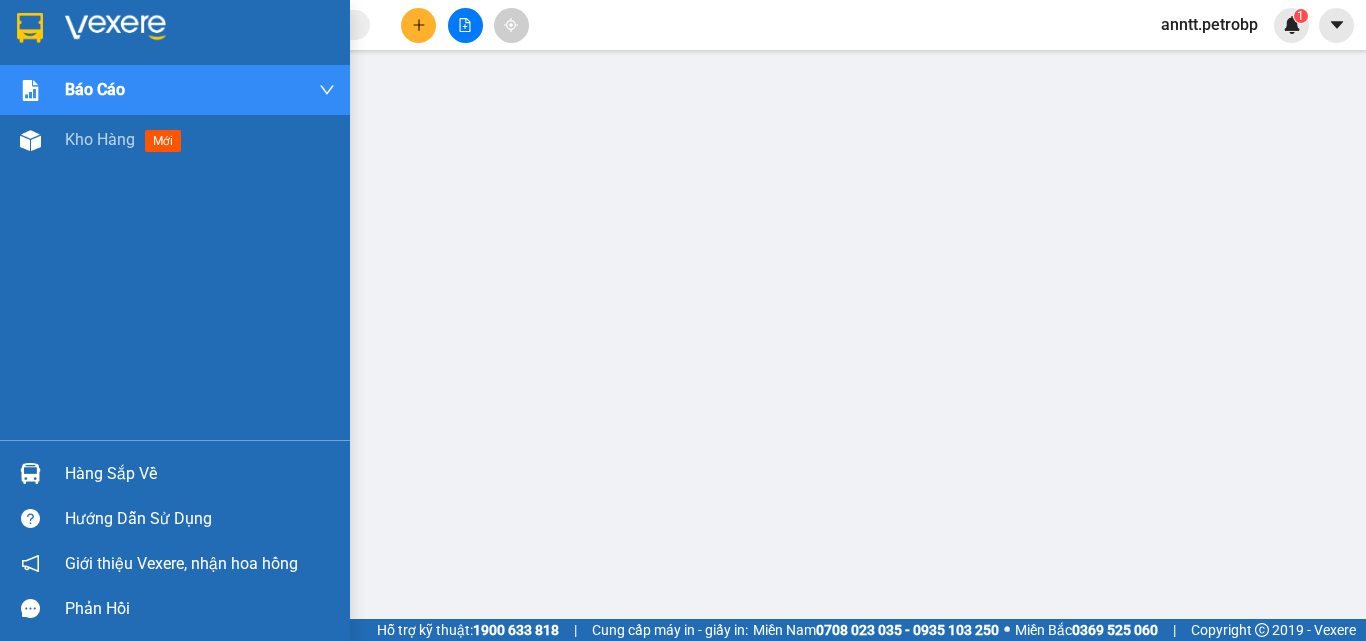 click at bounding box center [30, 28] 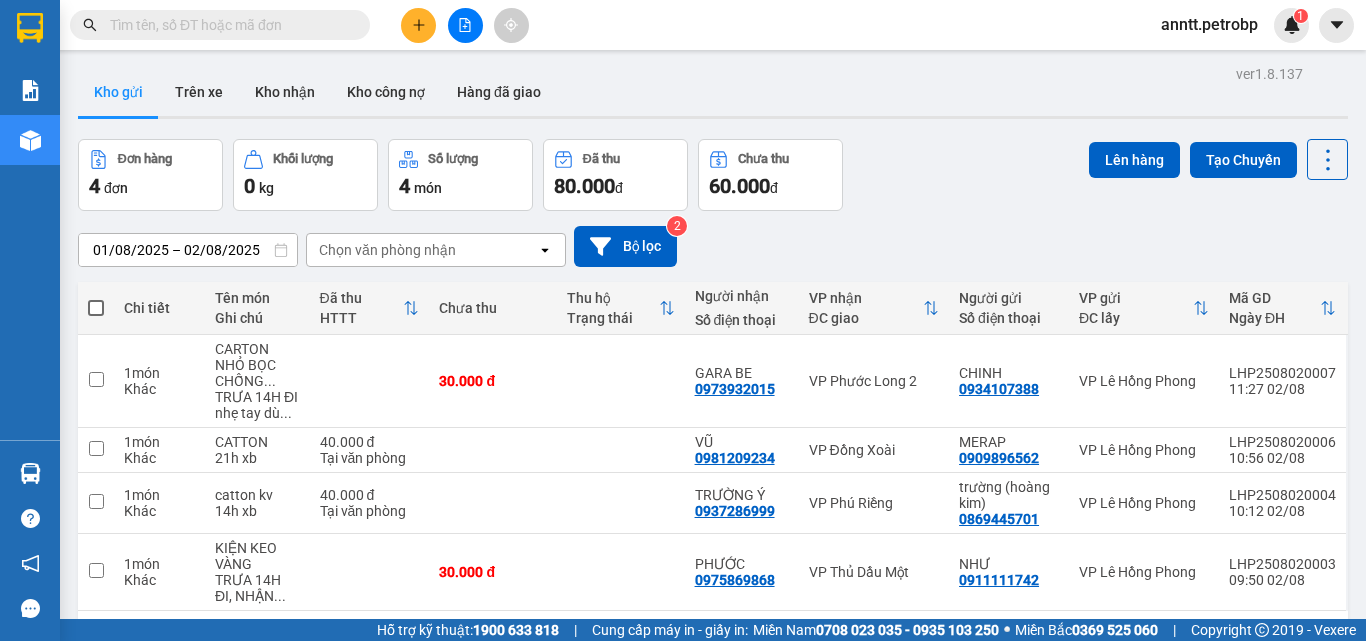 scroll, scrollTop: 92, scrollLeft: 0, axis: vertical 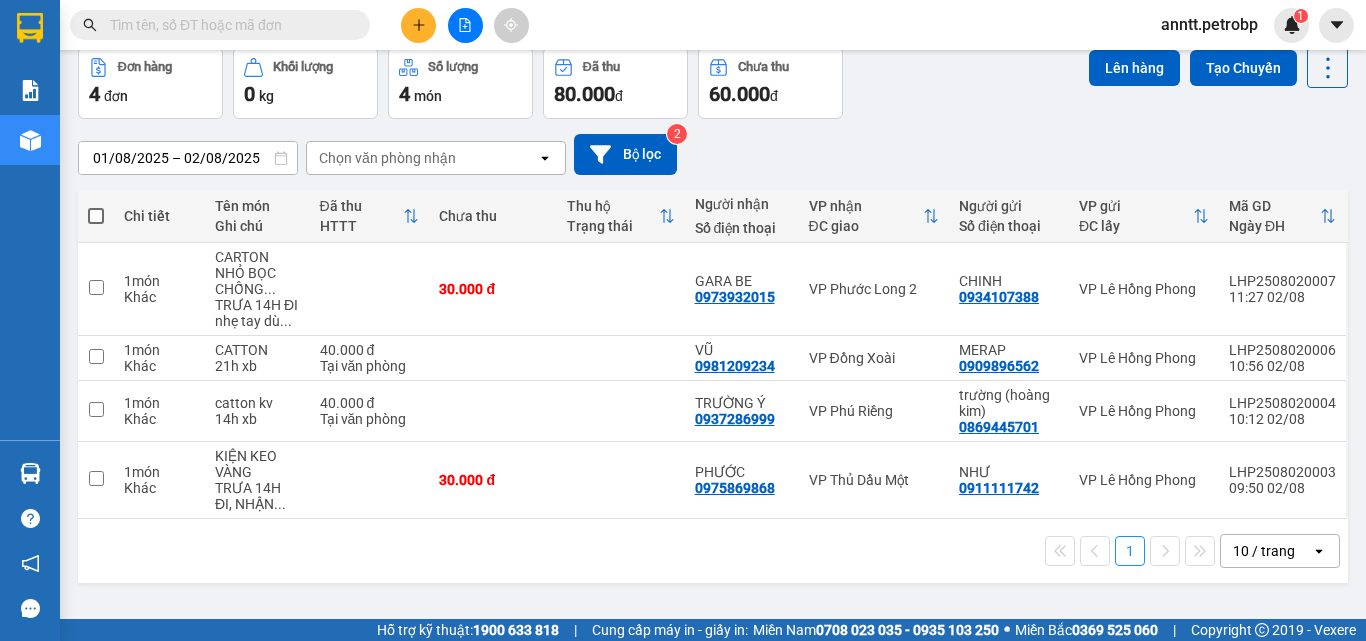 click at bounding box center (96, 216) 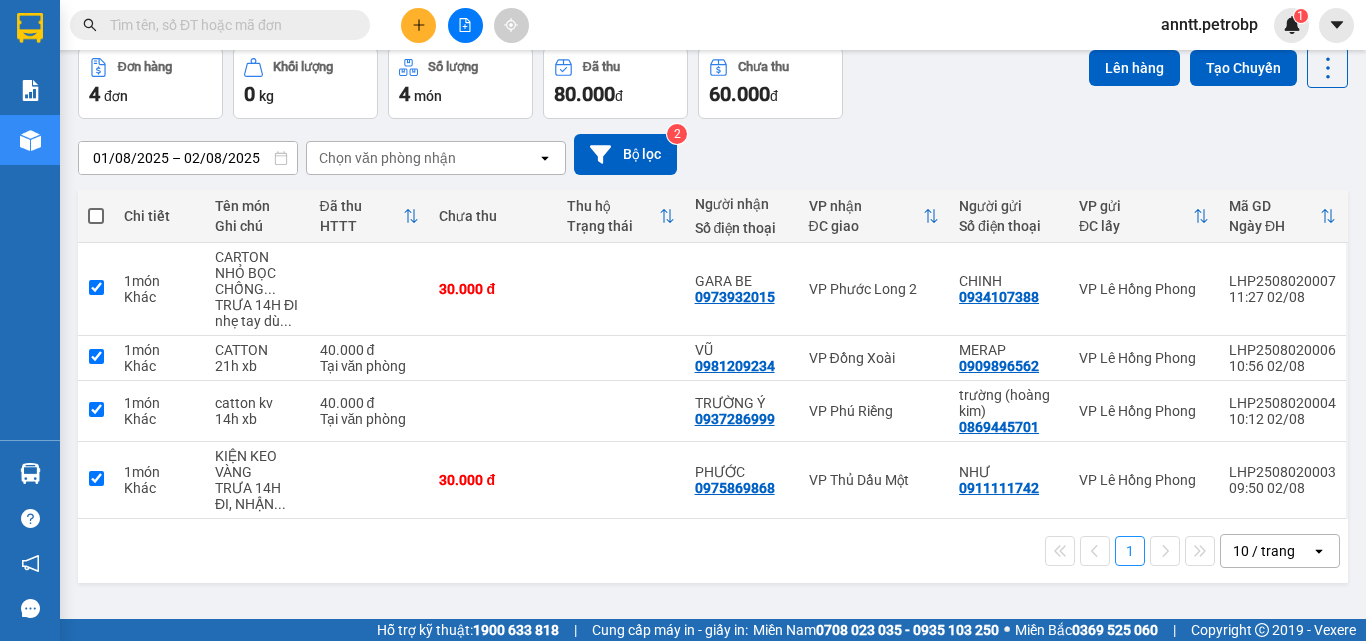 checkbox on "true" 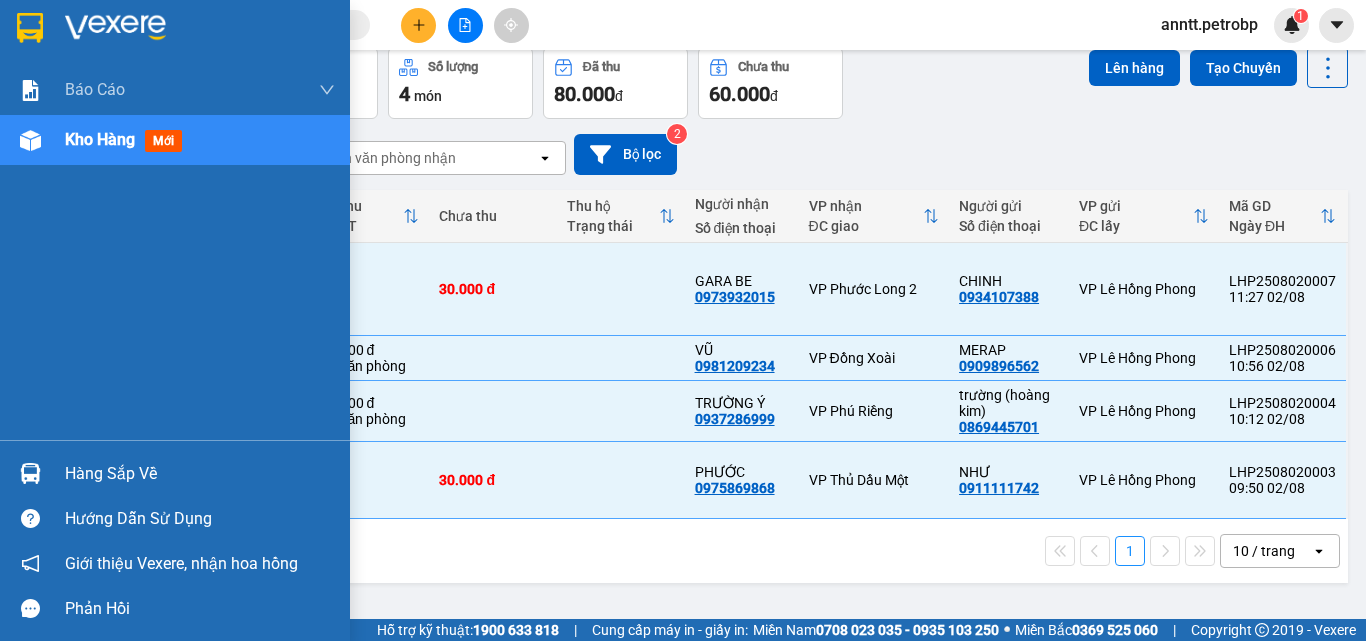 click at bounding box center (30, 473) 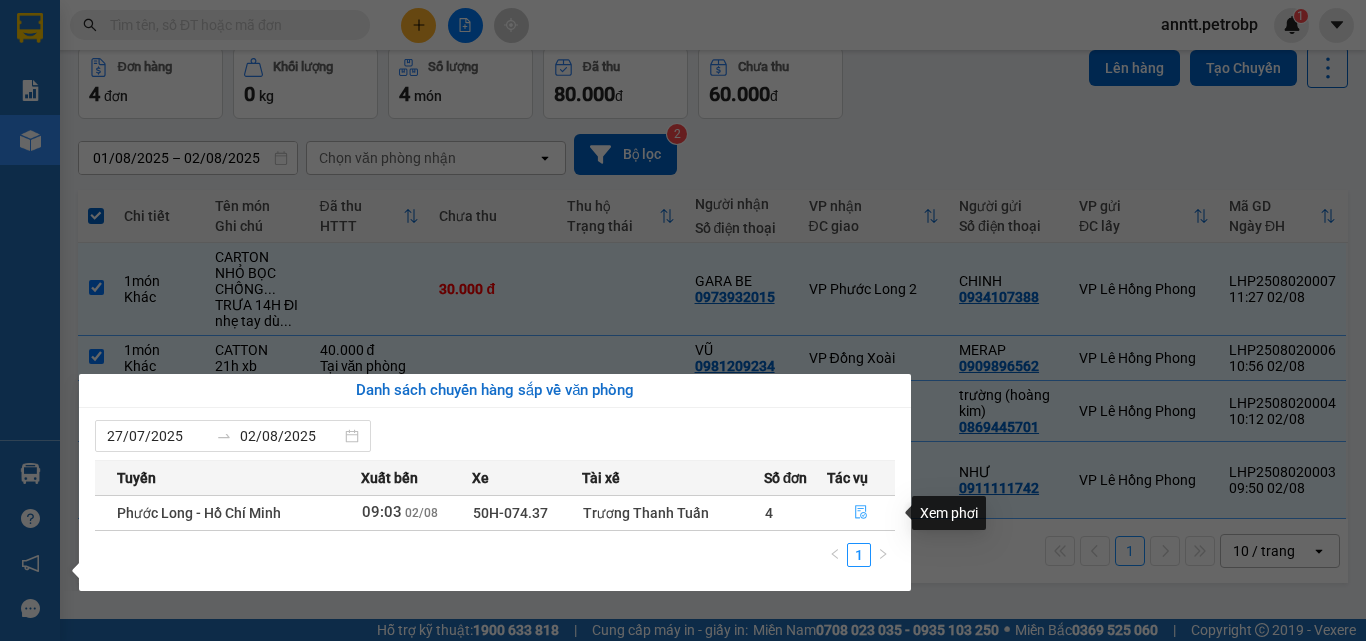 click 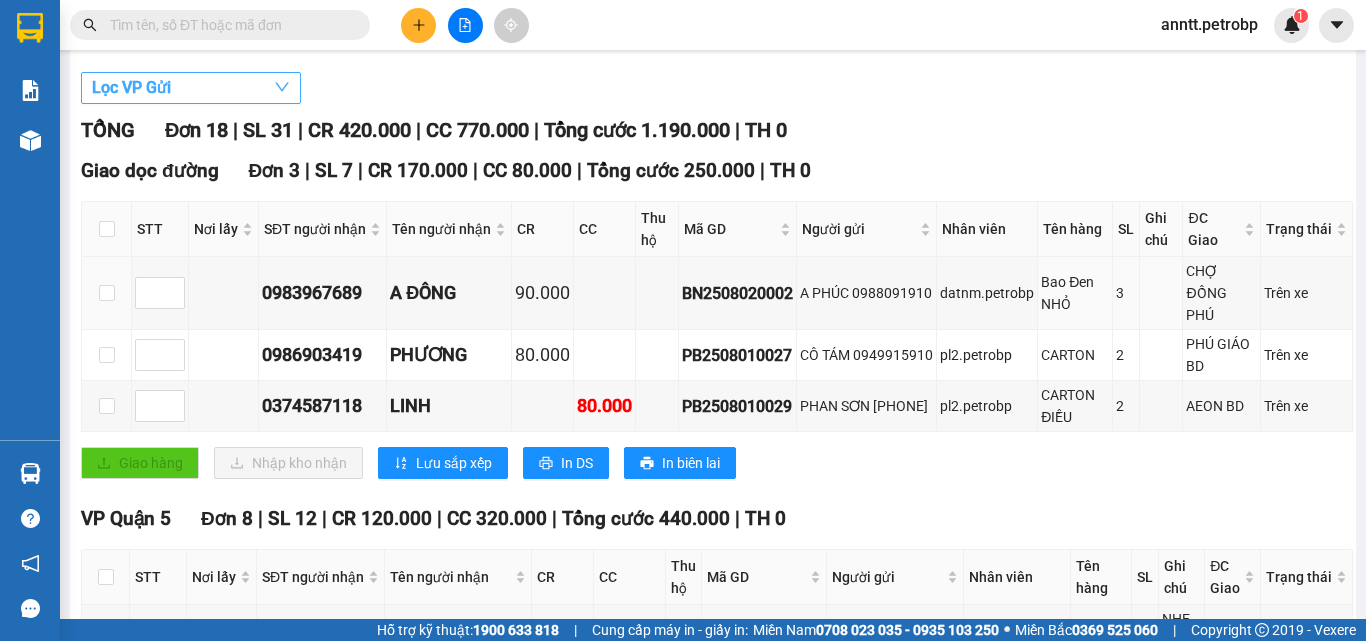 scroll, scrollTop: 0, scrollLeft: 0, axis: both 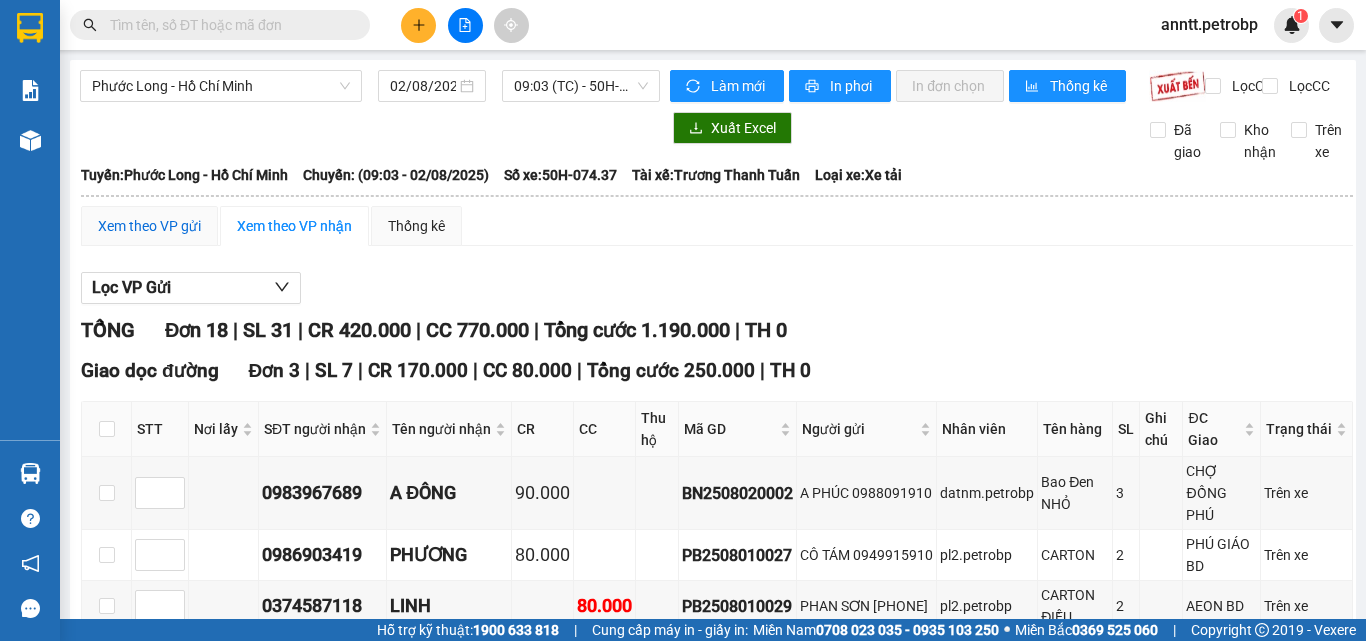 click on "Xem theo VP gửi" at bounding box center [149, 226] 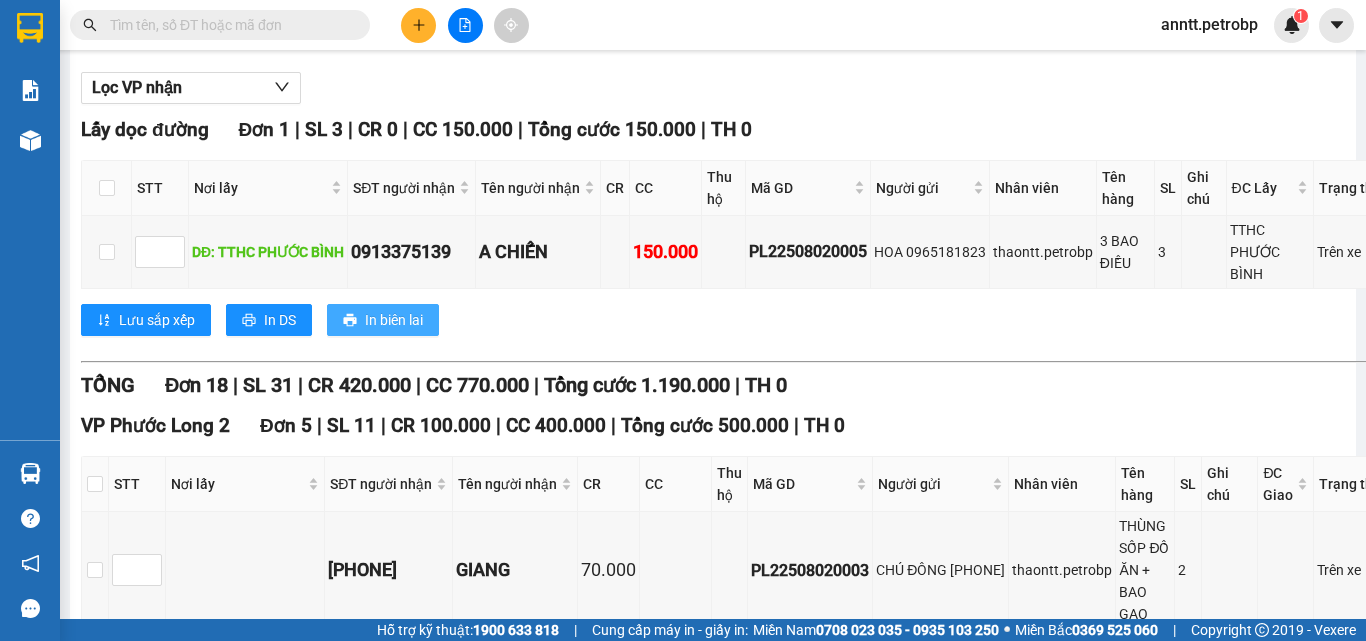 scroll, scrollTop: 0, scrollLeft: 0, axis: both 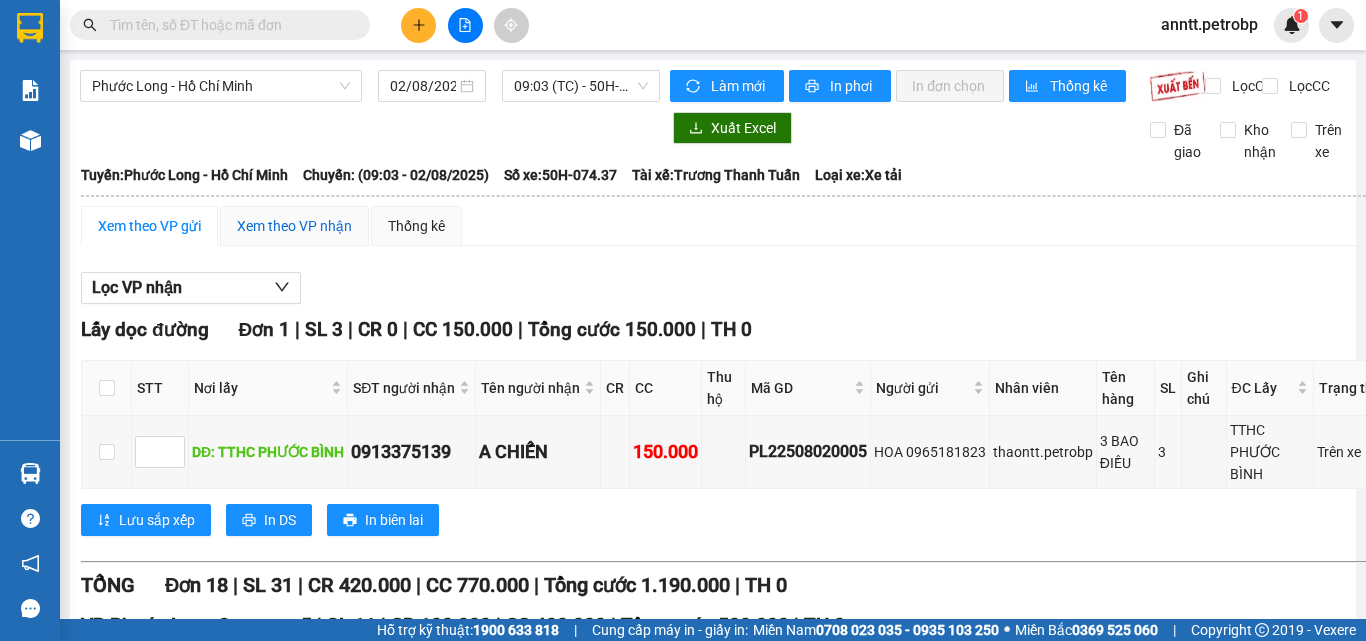 click on "Xem theo VP nhận" at bounding box center (294, 226) 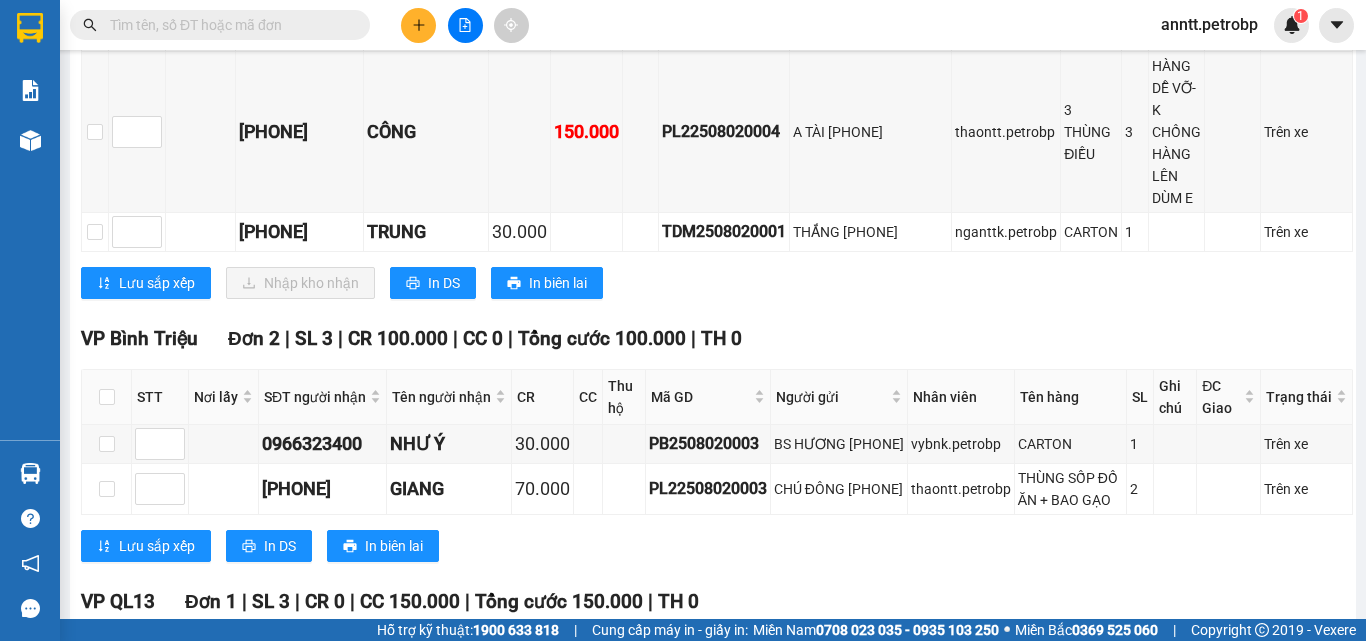 scroll, scrollTop: 1300, scrollLeft: 0, axis: vertical 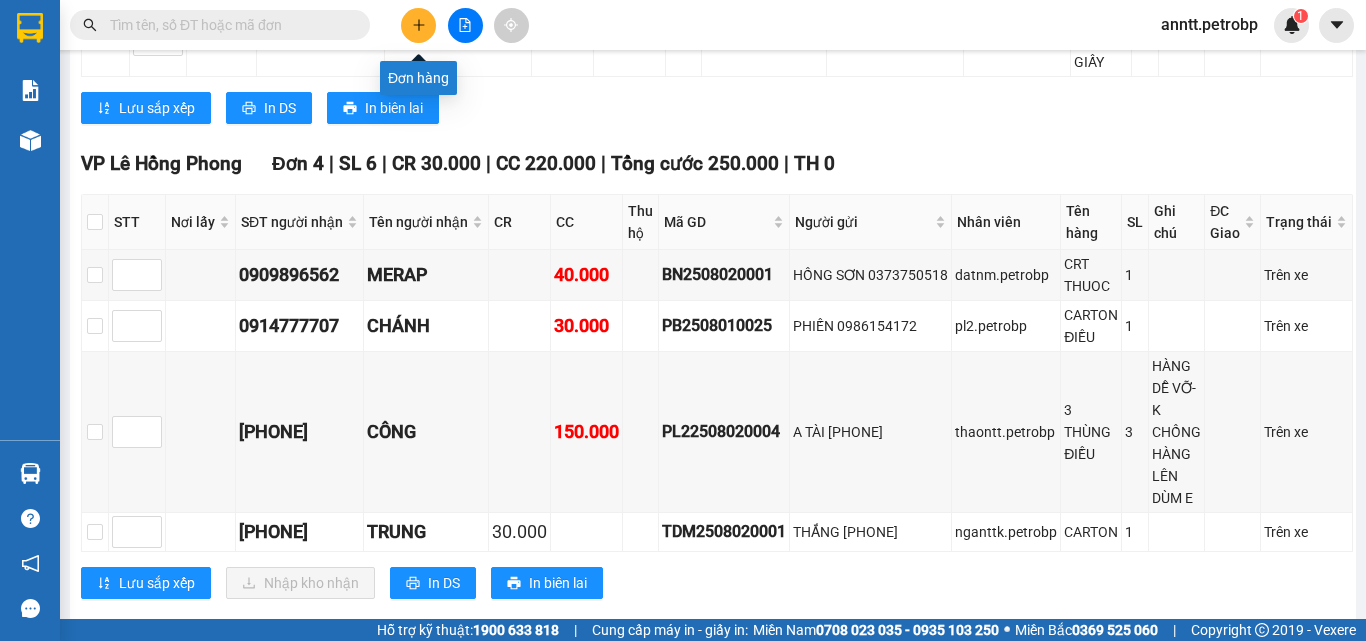 click 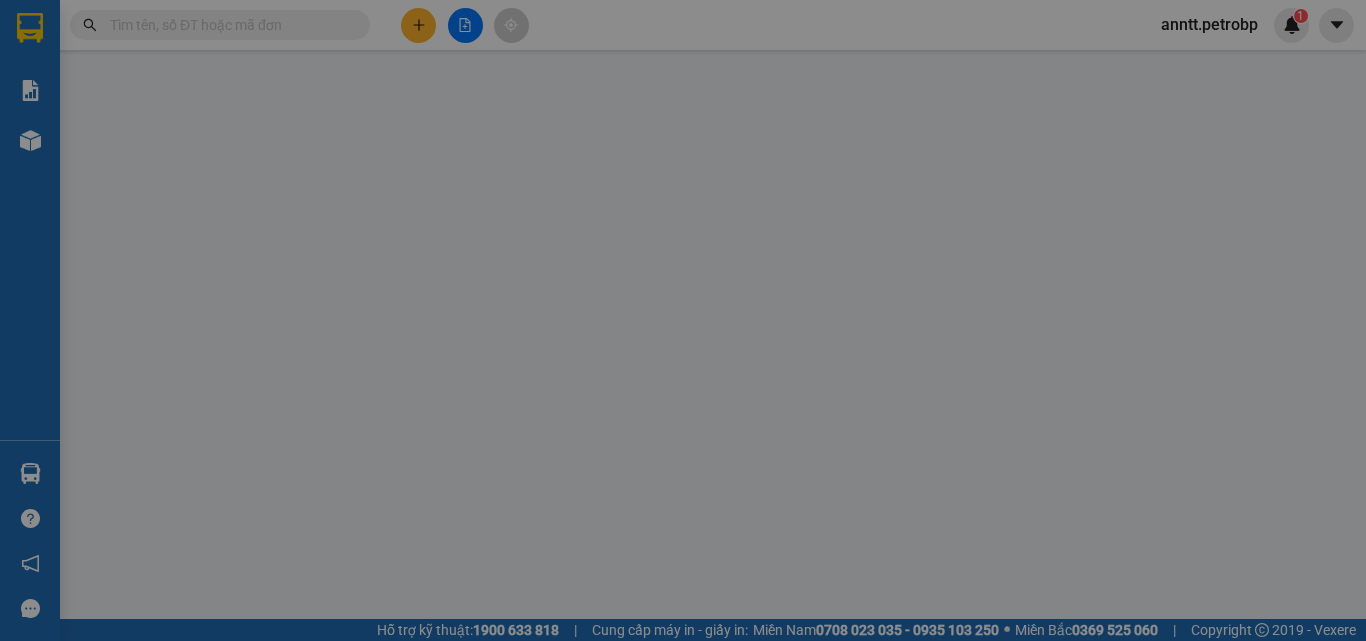 scroll, scrollTop: 0, scrollLeft: 0, axis: both 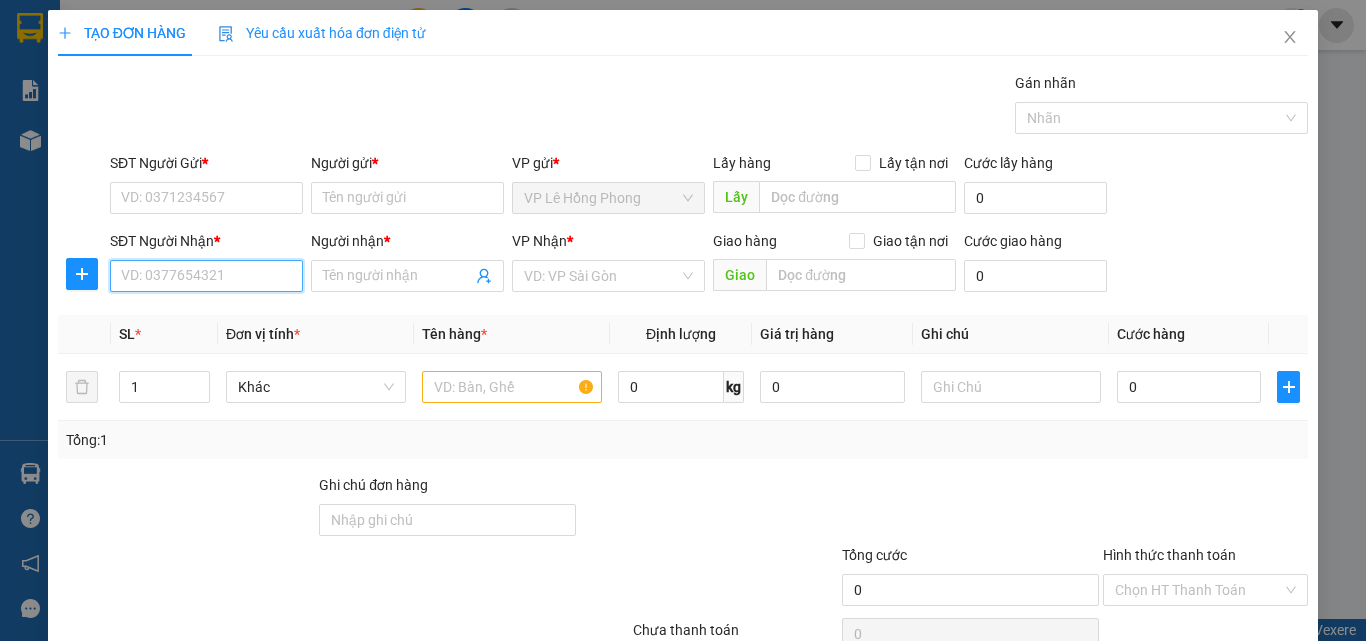click on "SĐT Người Nhận  *" at bounding box center [206, 276] 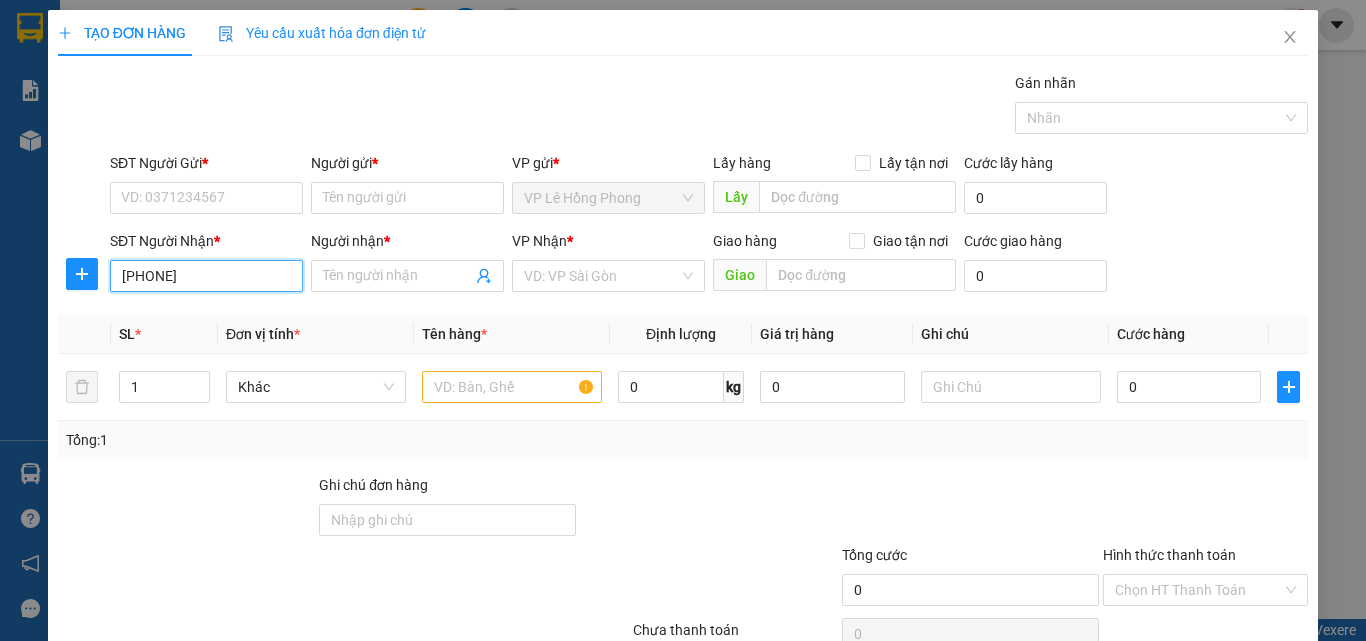 click on "034777777728" at bounding box center [206, 276] 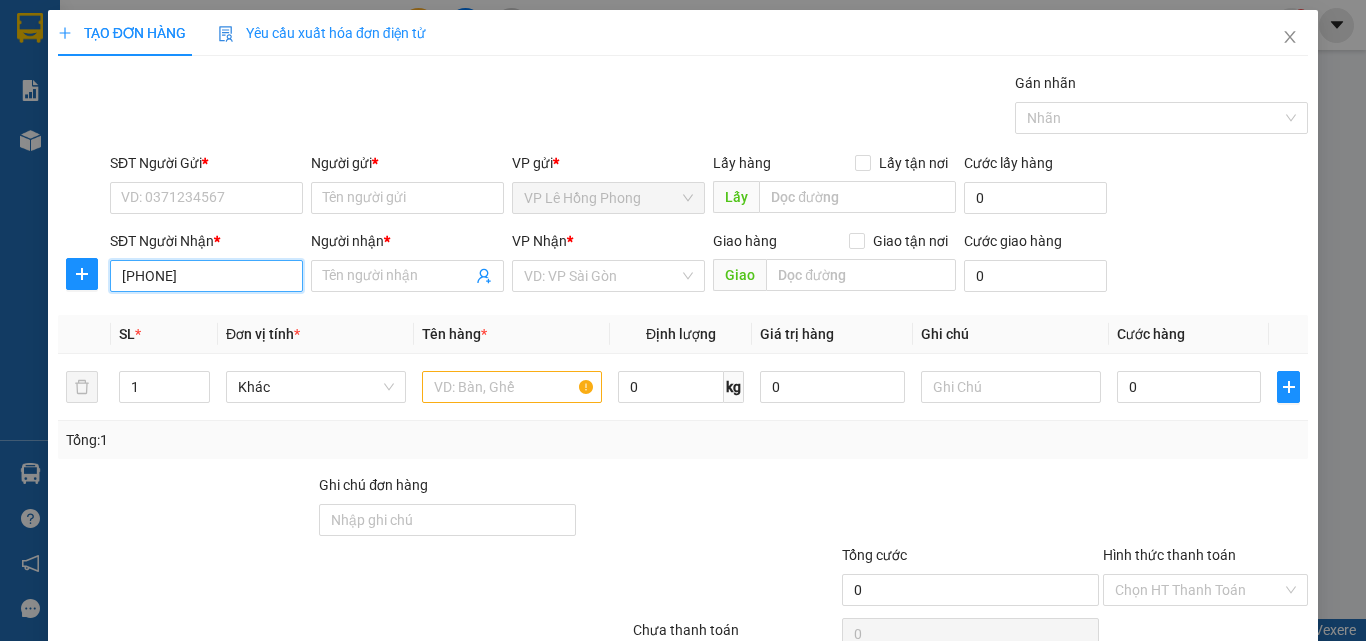 drag, startPoint x: 180, startPoint y: 275, endPoint x: 26, endPoint y: 274, distance: 154.00325 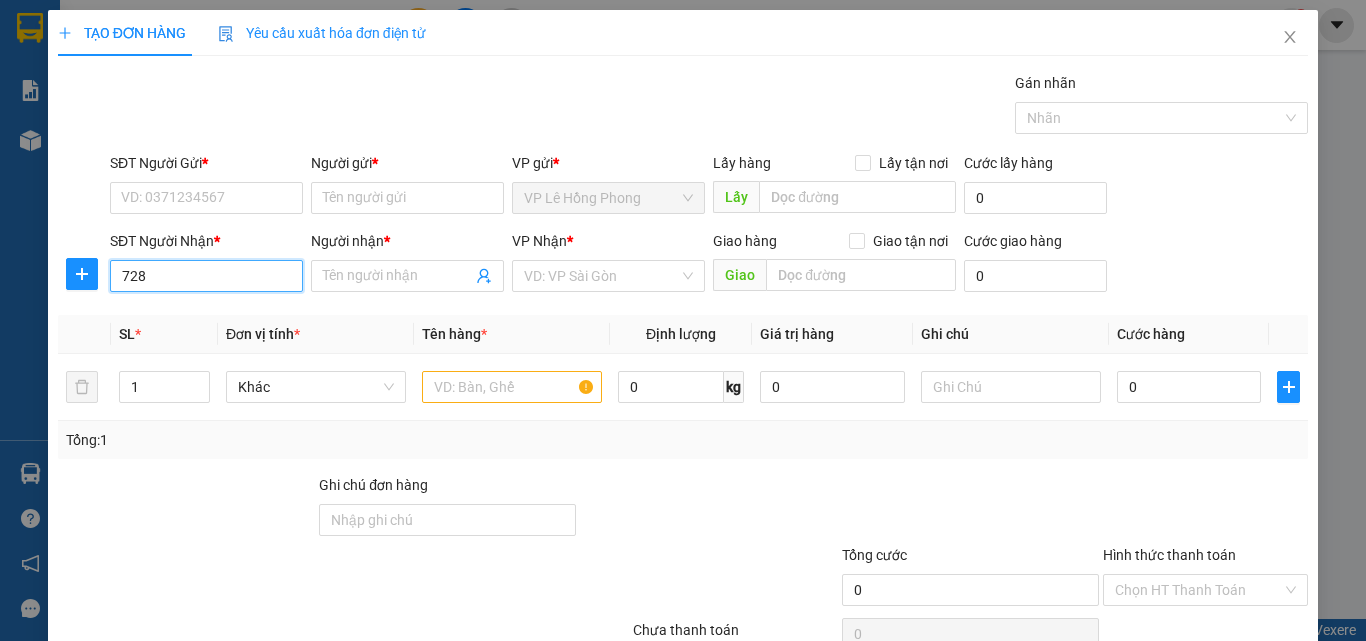 click on "728" at bounding box center (206, 276) 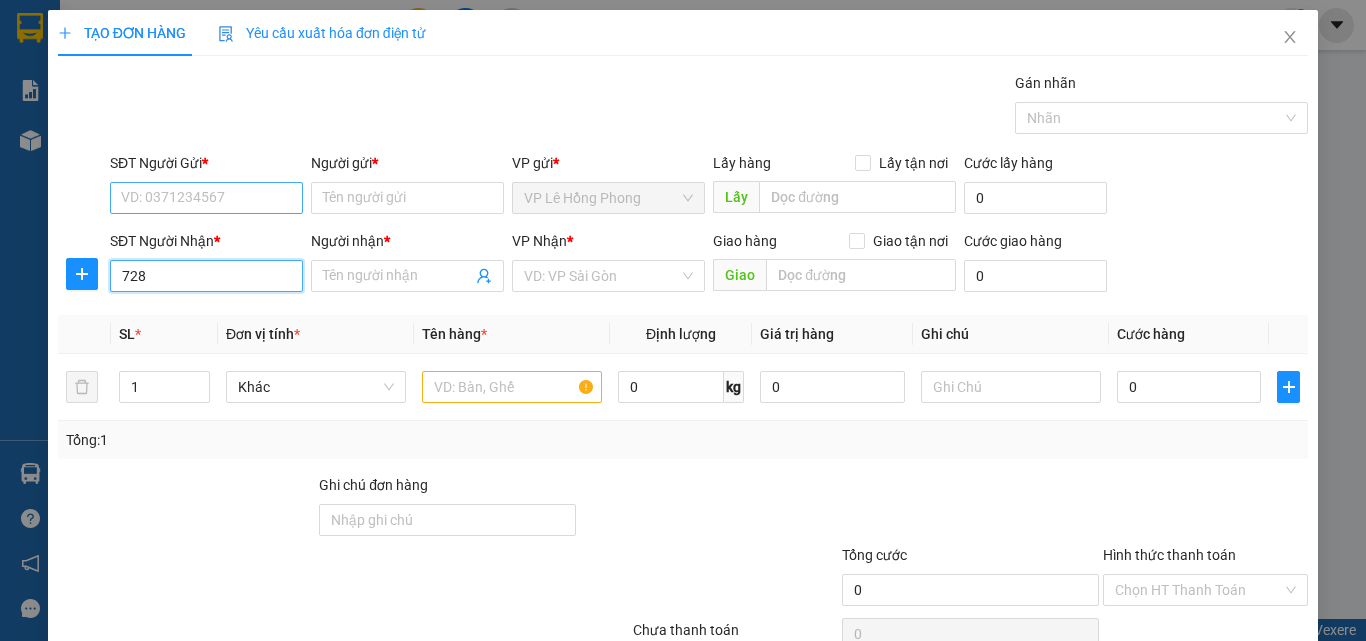 type on "728" 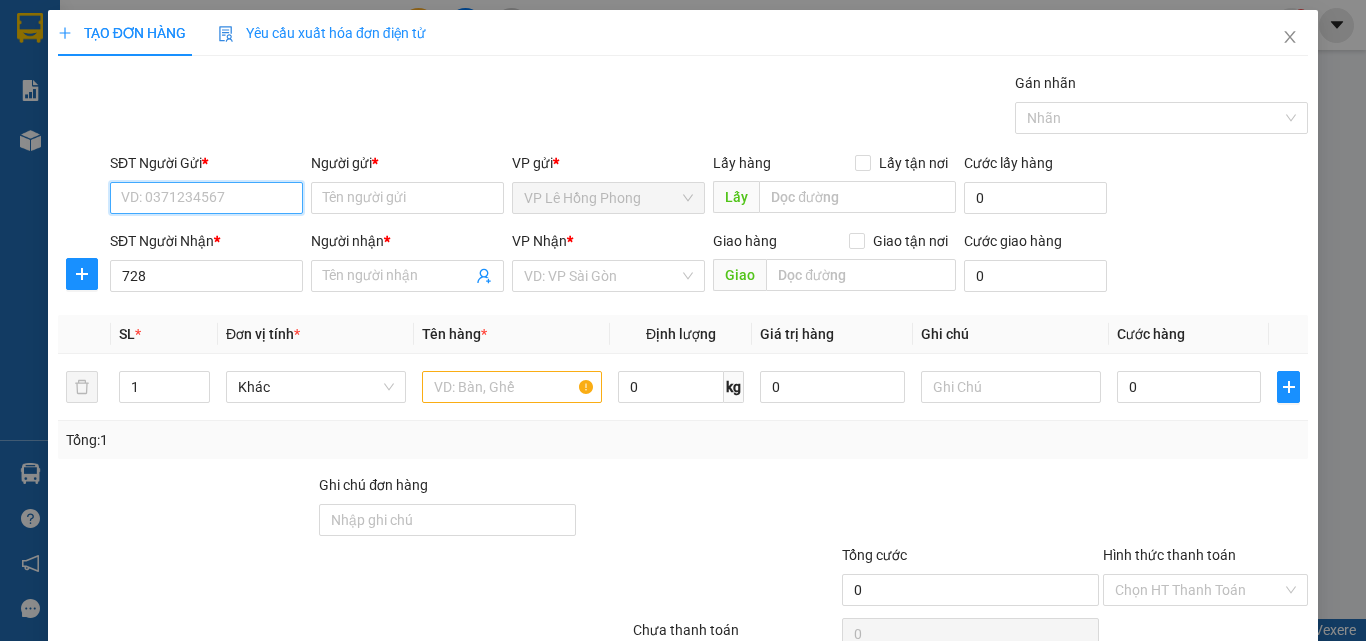 click on "SĐT Người Gửi  *" at bounding box center (206, 198) 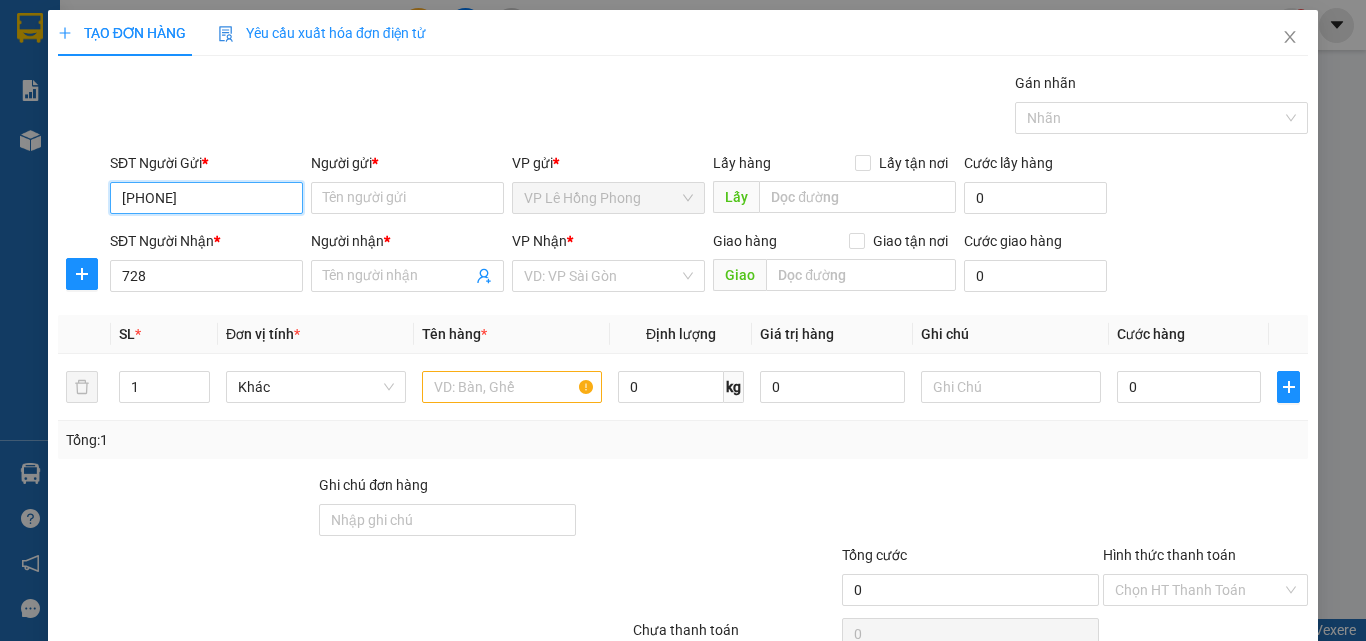 type on "[PHONE]" 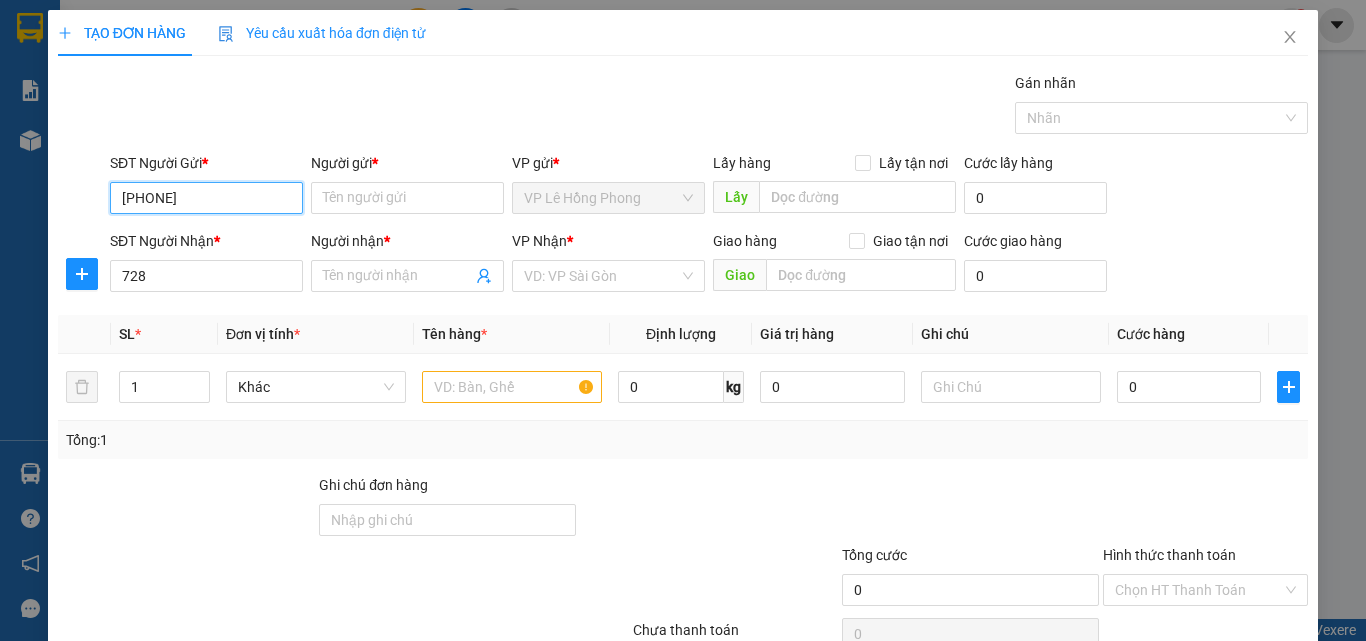 drag, startPoint x: 229, startPoint y: 203, endPoint x: 31, endPoint y: 204, distance: 198.00252 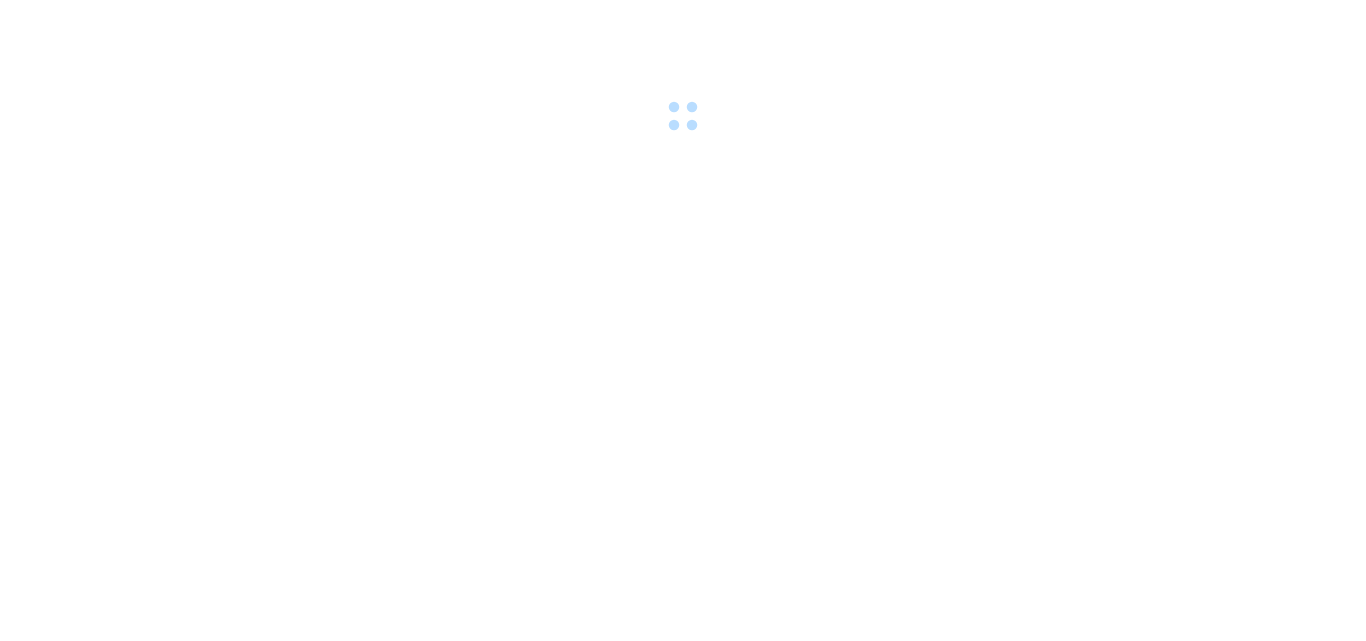 scroll, scrollTop: 0, scrollLeft: 0, axis: both 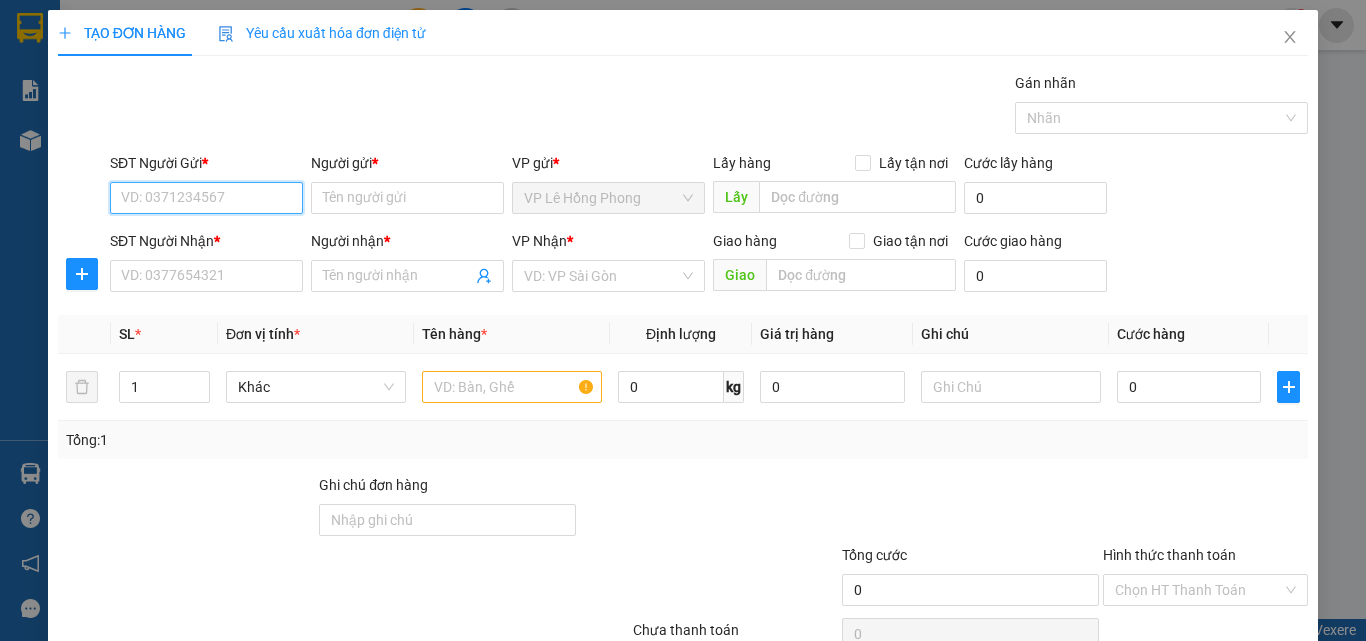 click on "SĐT Người Gửi  *" at bounding box center [206, 198] 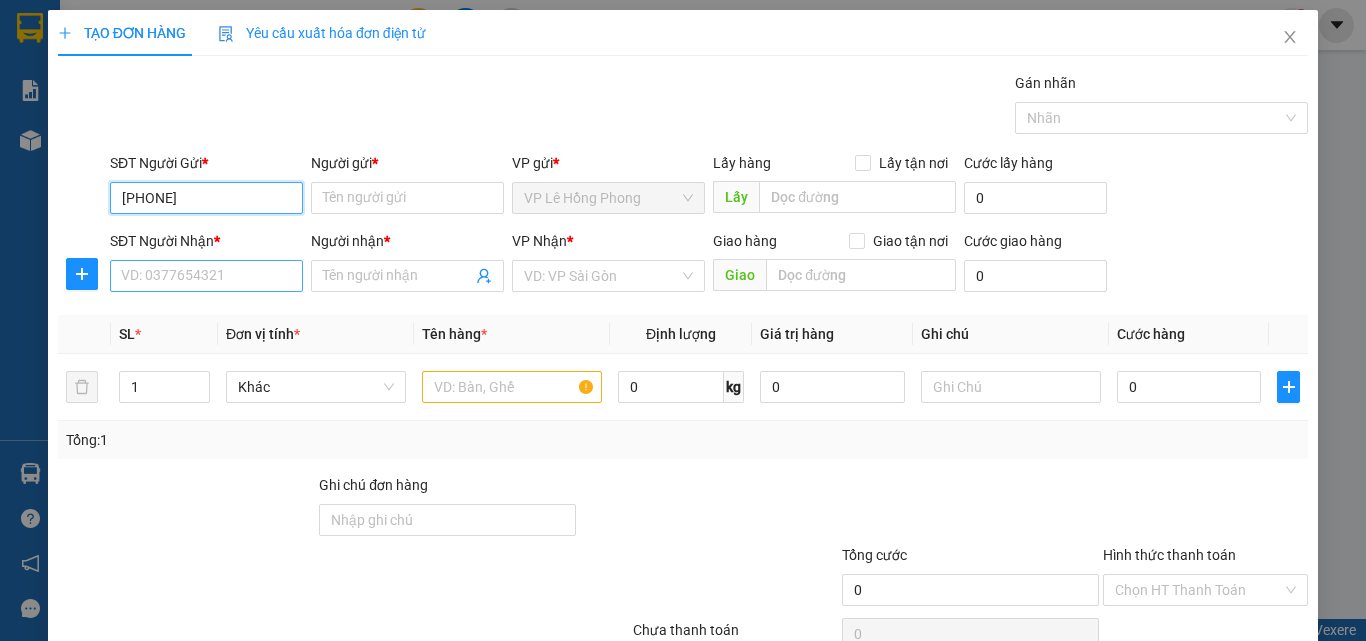 type on "[PHONE]" 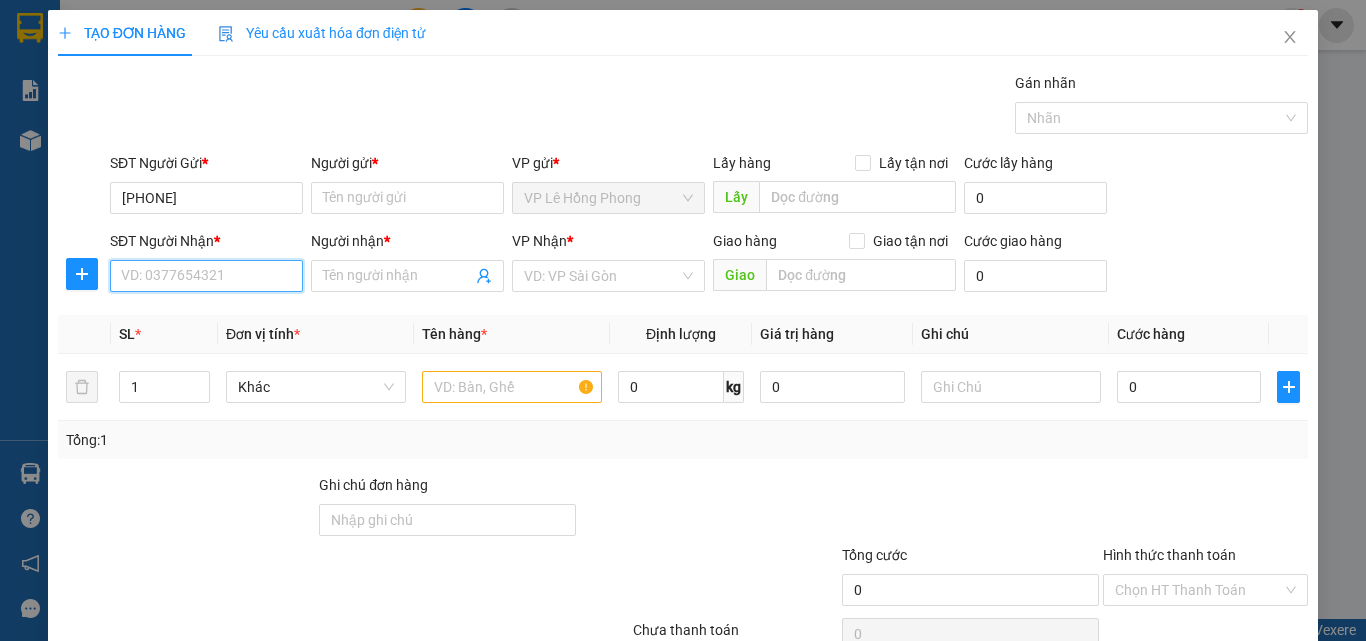 click on "SĐT Người Nhận  *" at bounding box center (206, 276) 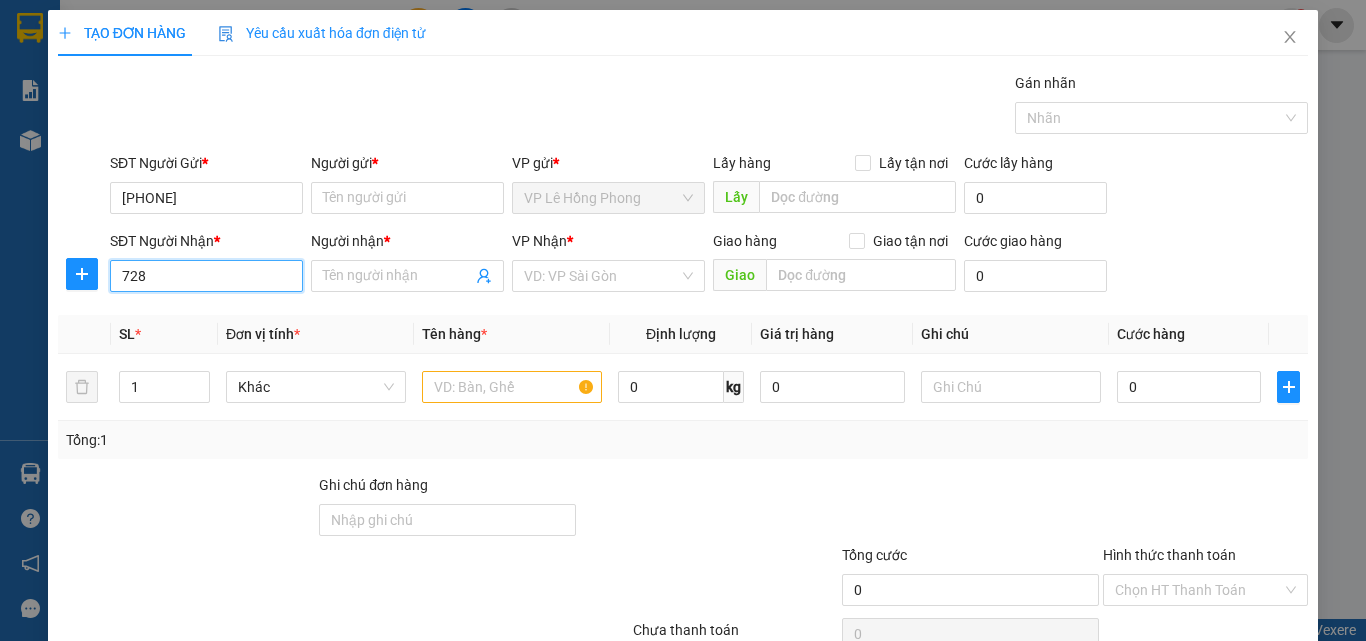 click on "728" at bounding box center [206, 276] 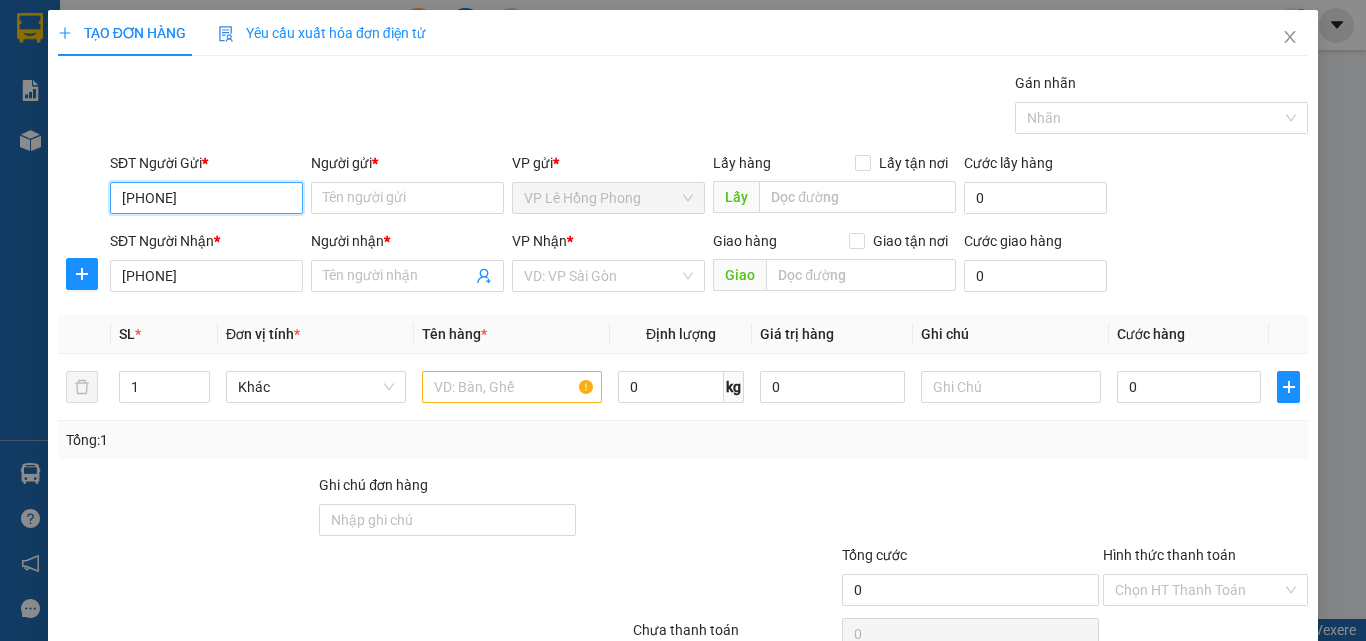 drag, startPoint x: 216, startPoint y: 198, endPoint x: 40, endPoint y: 198, distance: 176 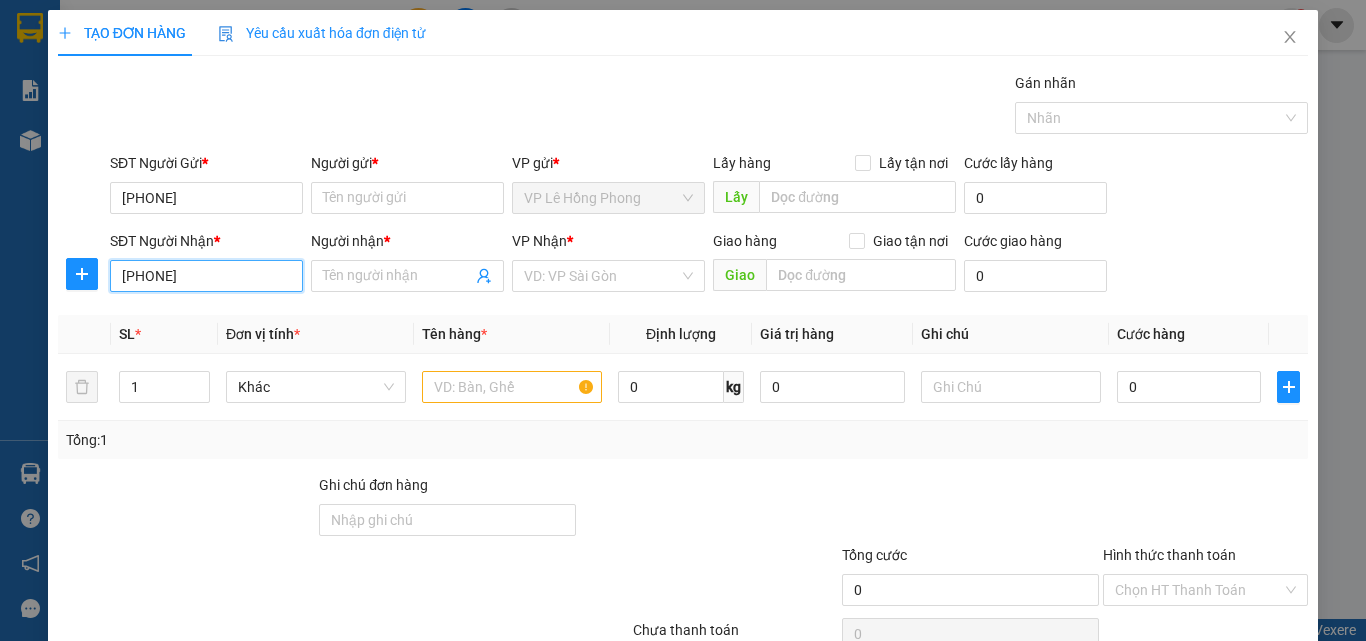 drag, startPoint x: 224, startPoint y: 276, endPoint x: 12, endPoint y: 277, distance: 212.00237 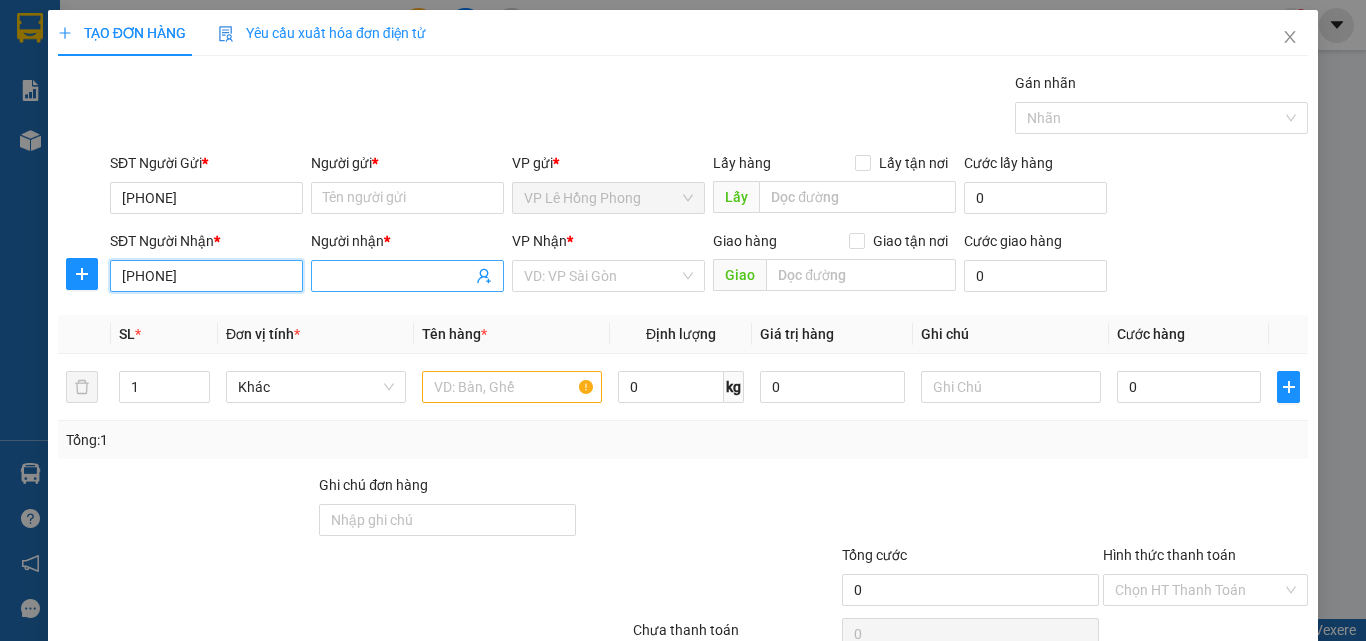 type on "0347777728" 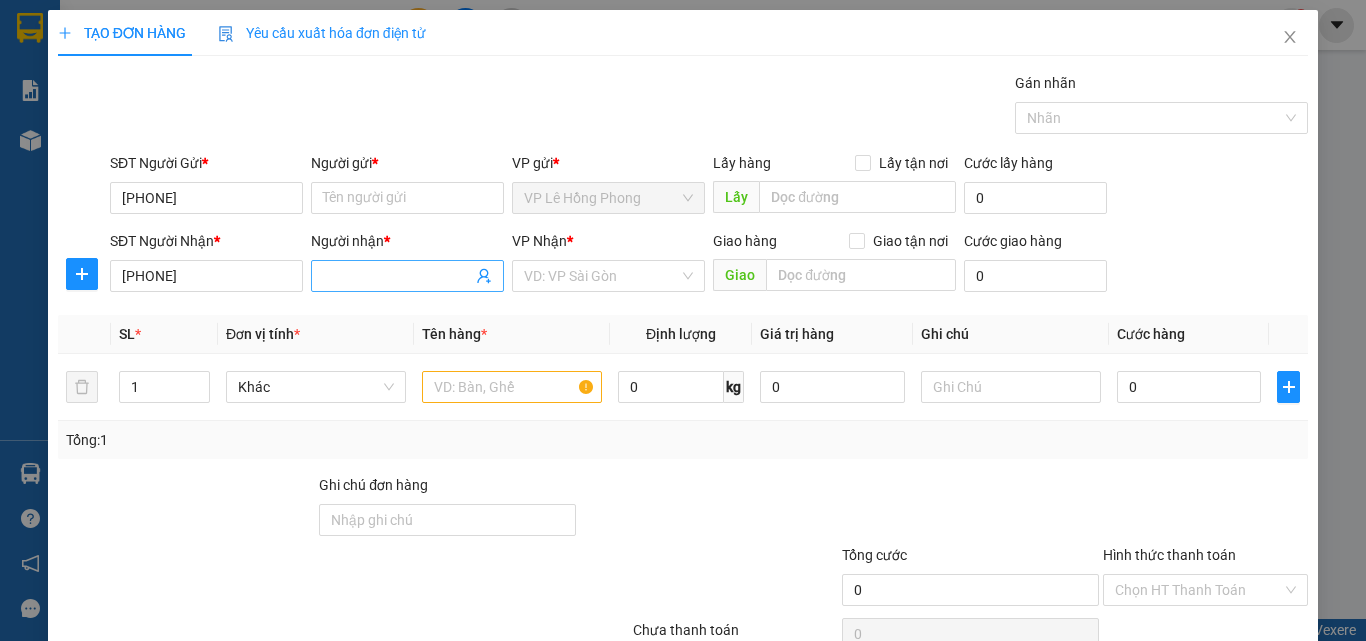 click on "Người nhận  *" at bounding box center [397, 276] 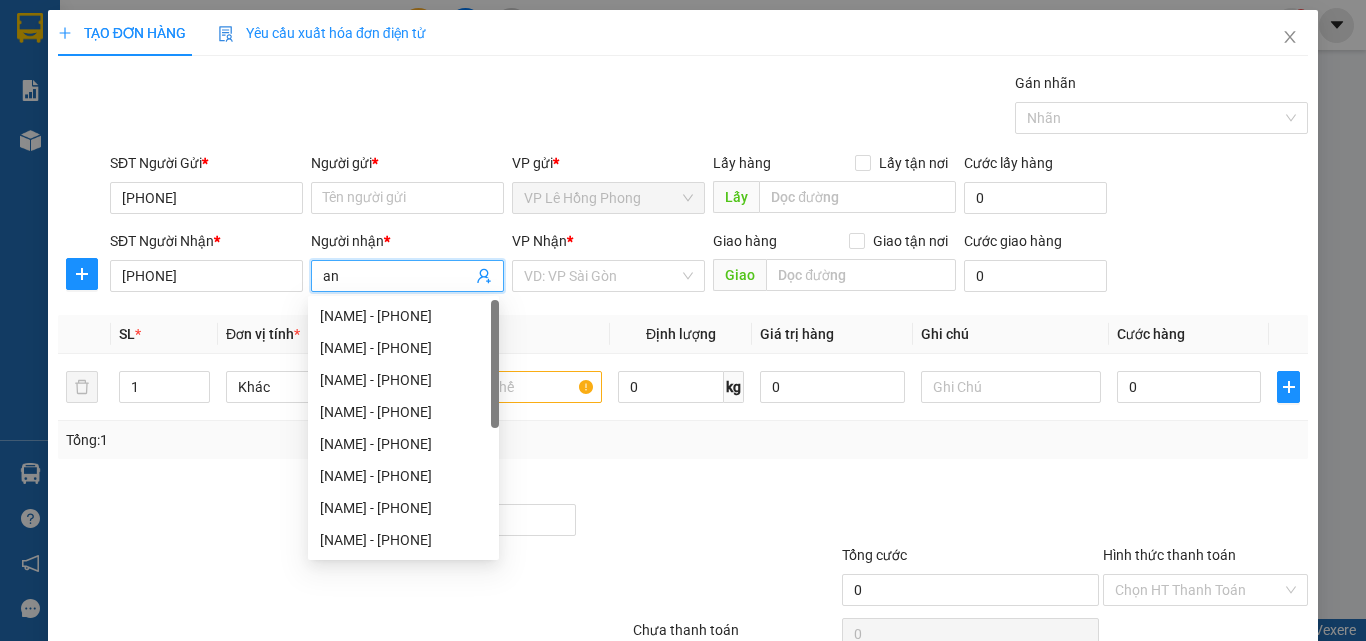 type on "a" 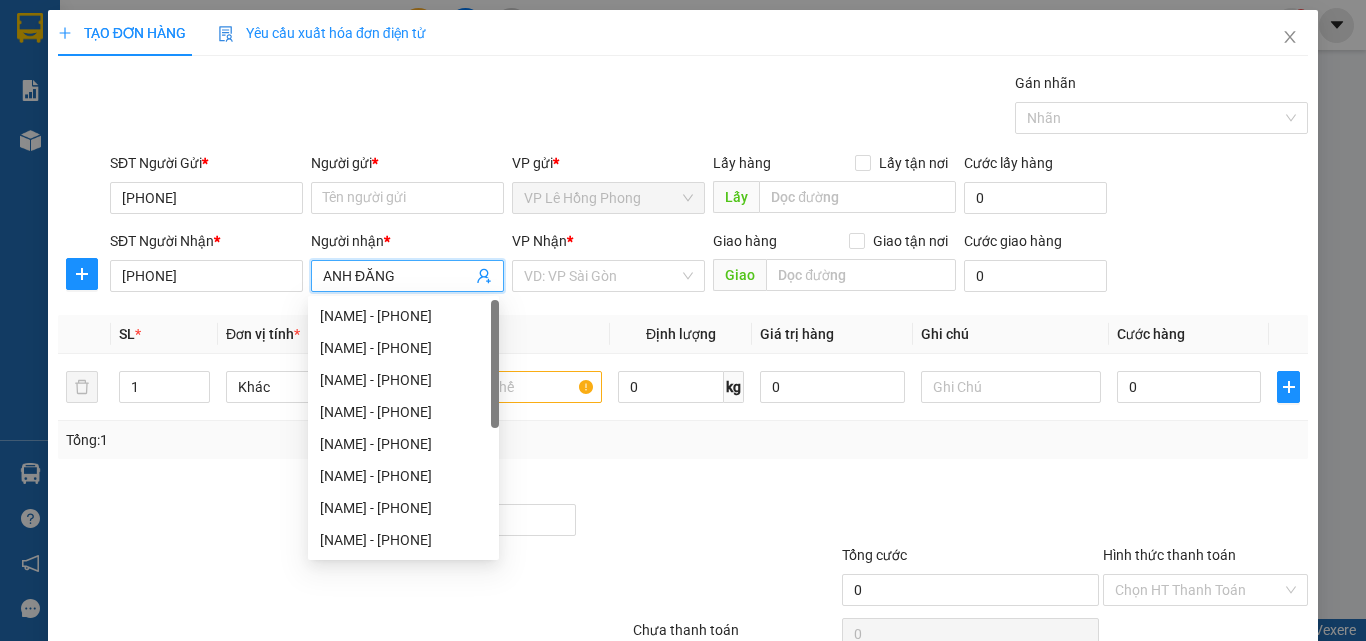 type on "ANH ĐĂNG" 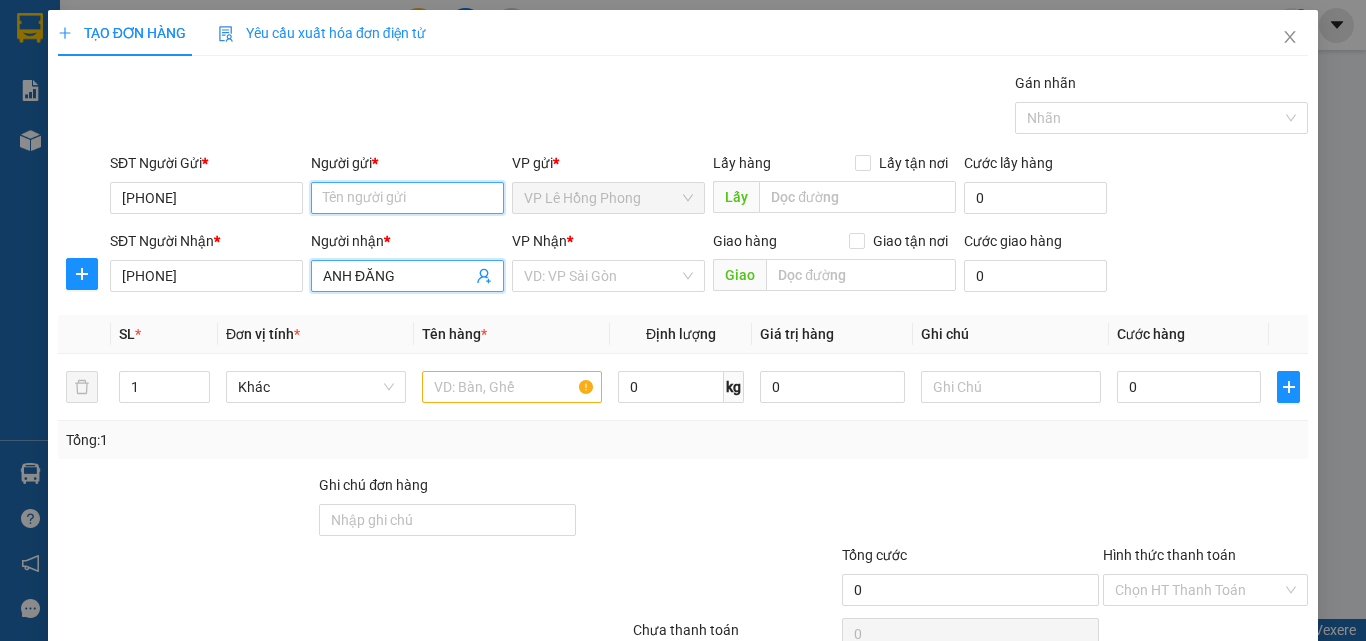 click on "Người gửi  *" at bounding box center [407, 198] 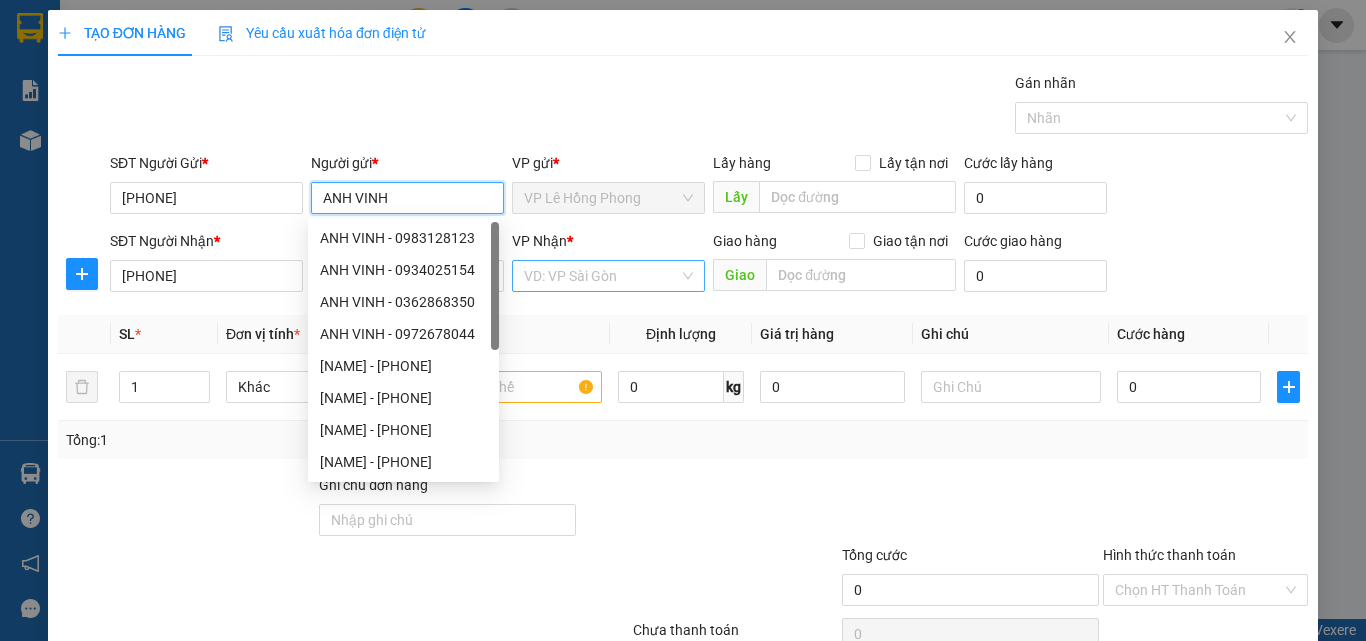 type on "ANH VINH" 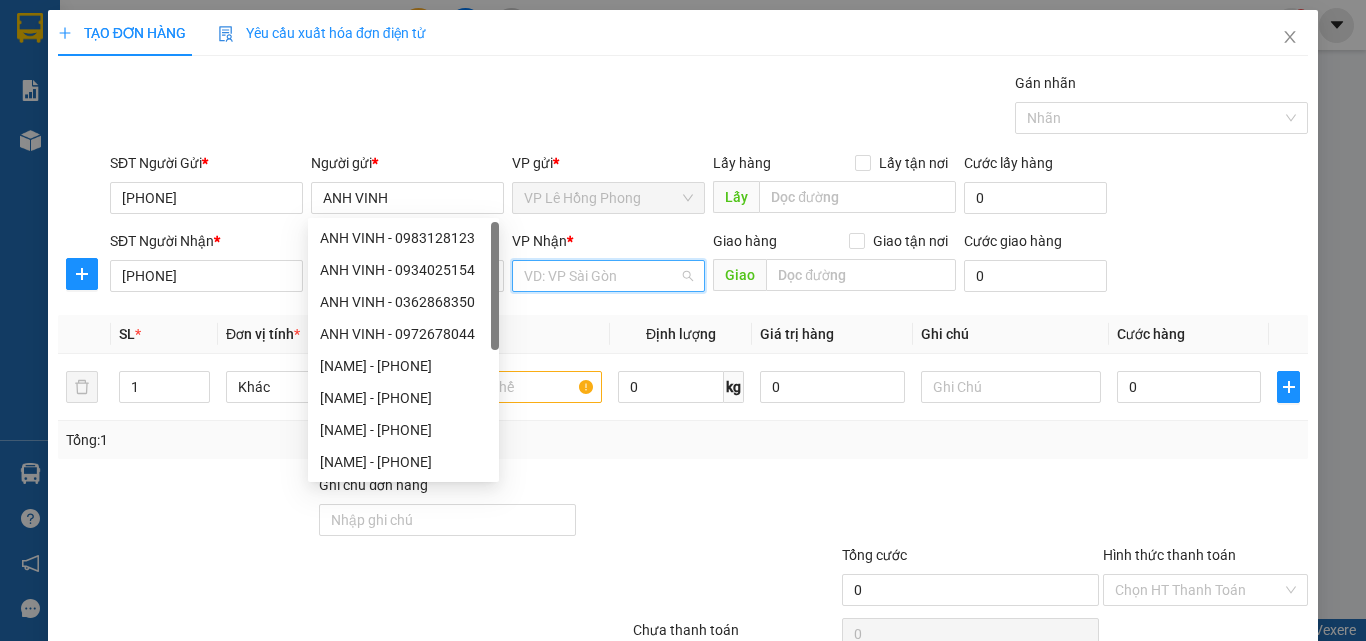 click at bounding box center [601, 276] 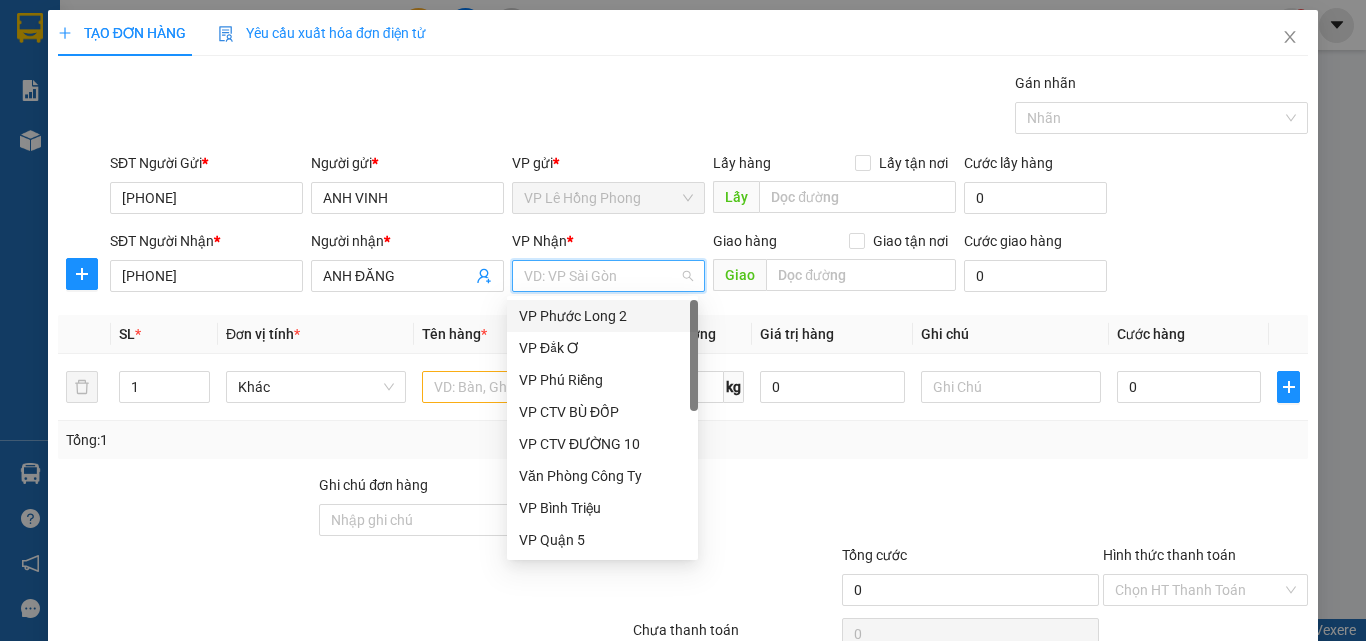 type on "2" 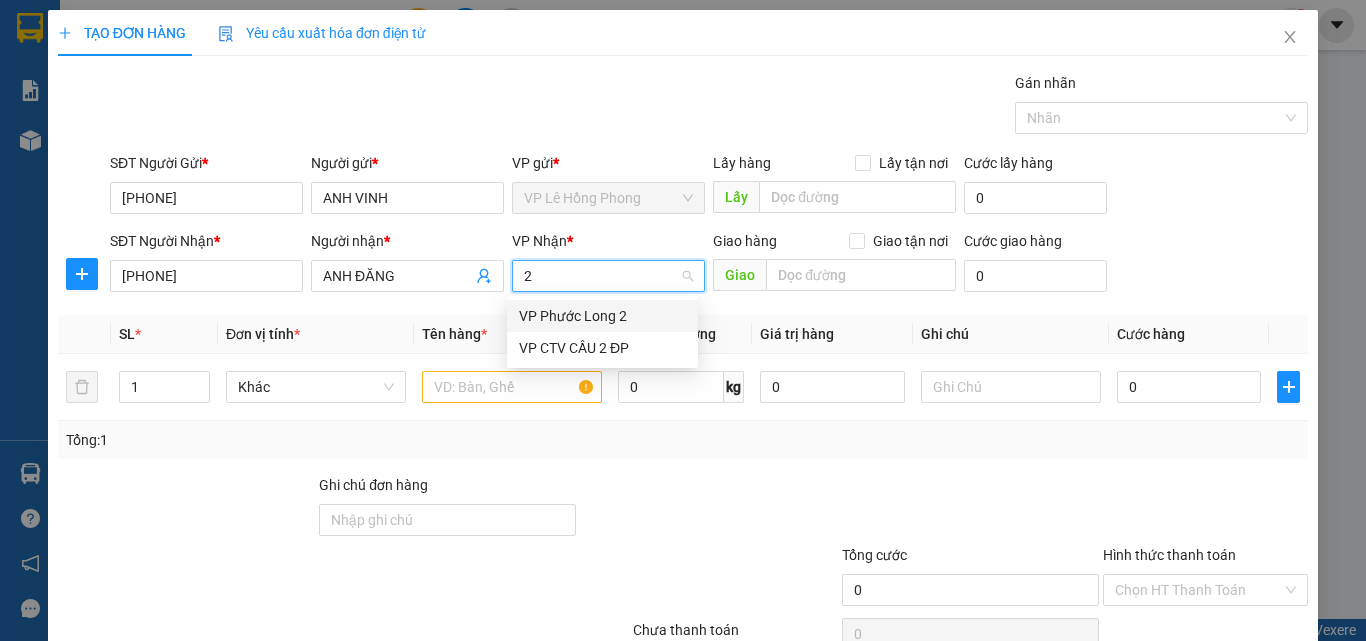 click on "VP Phước Long 2" at bounding box center (602, 316) 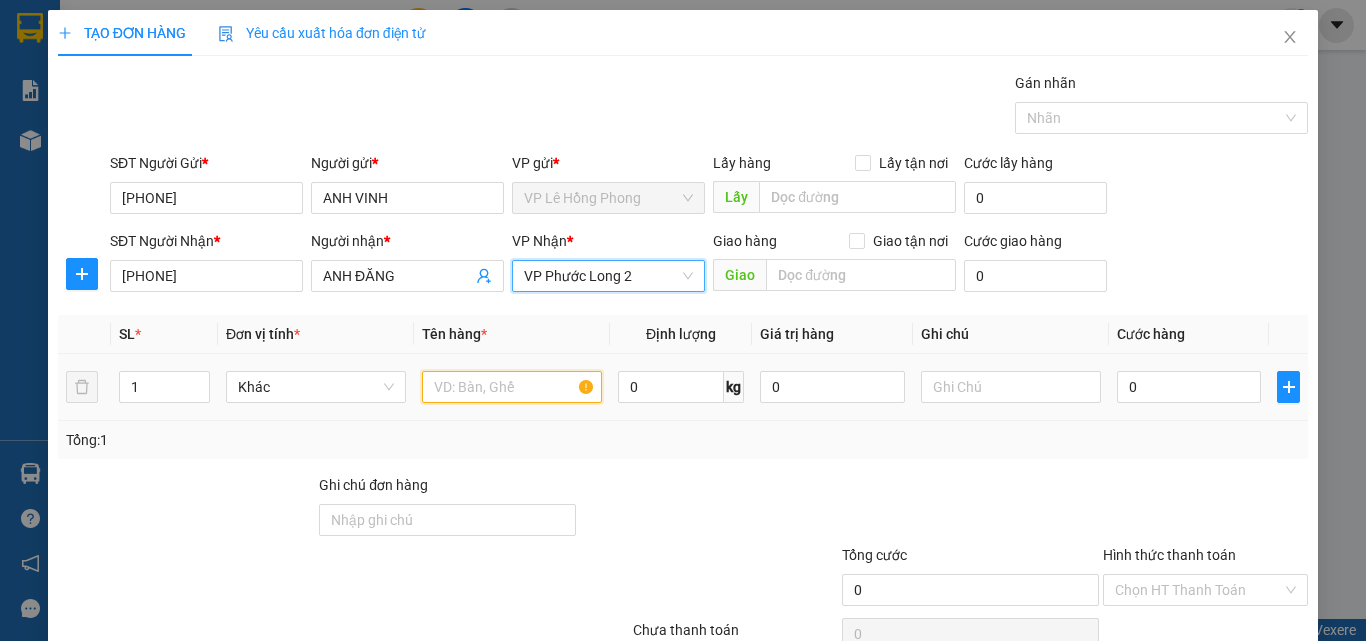 click at bounding box center (512, 387) 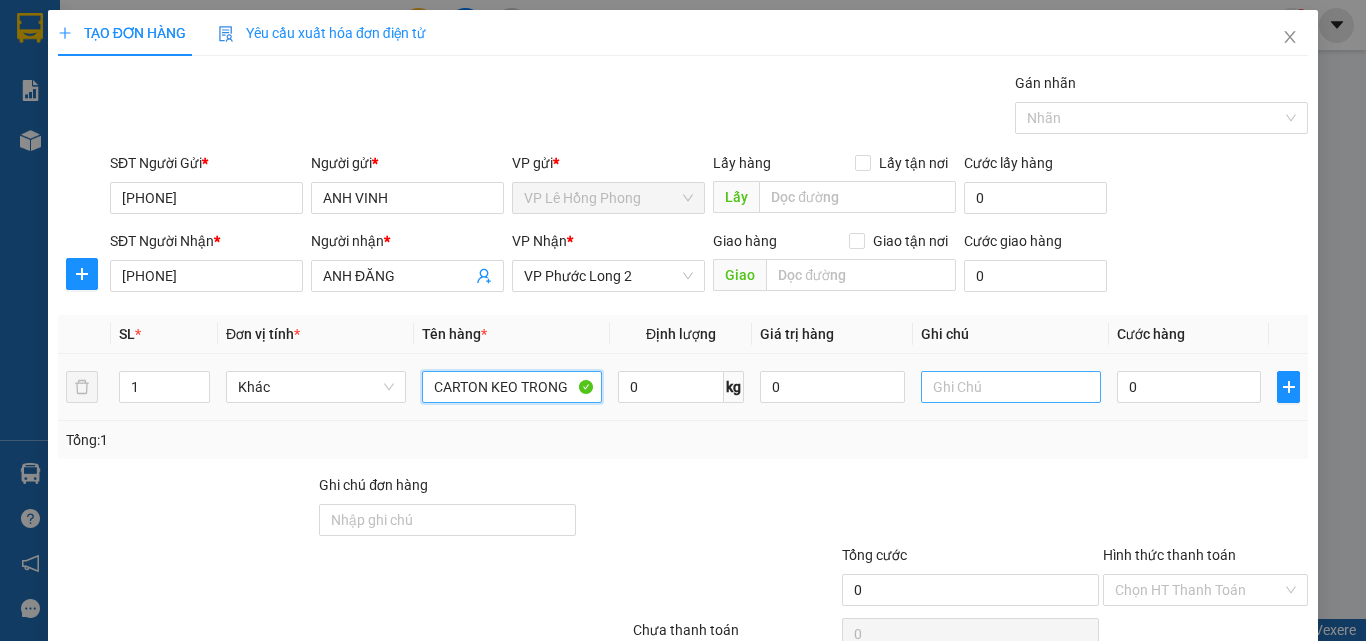 type on "CARTON KEO TRONG" 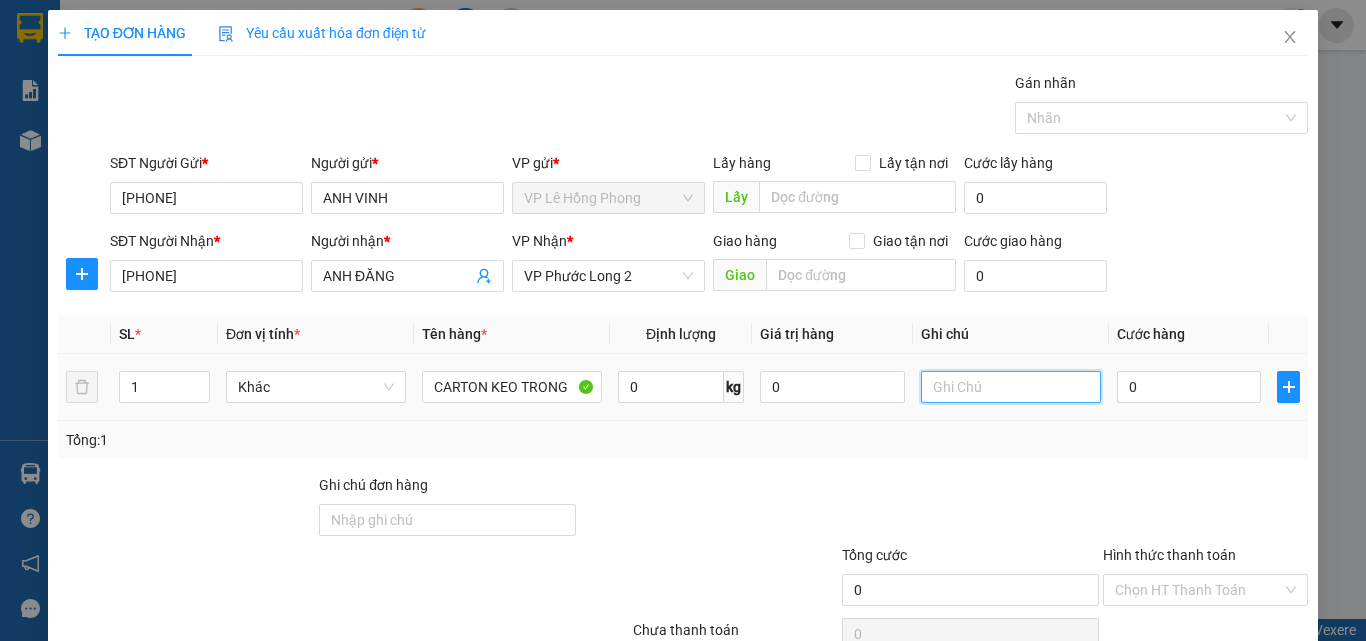 click at bounding box center [1011, 387] 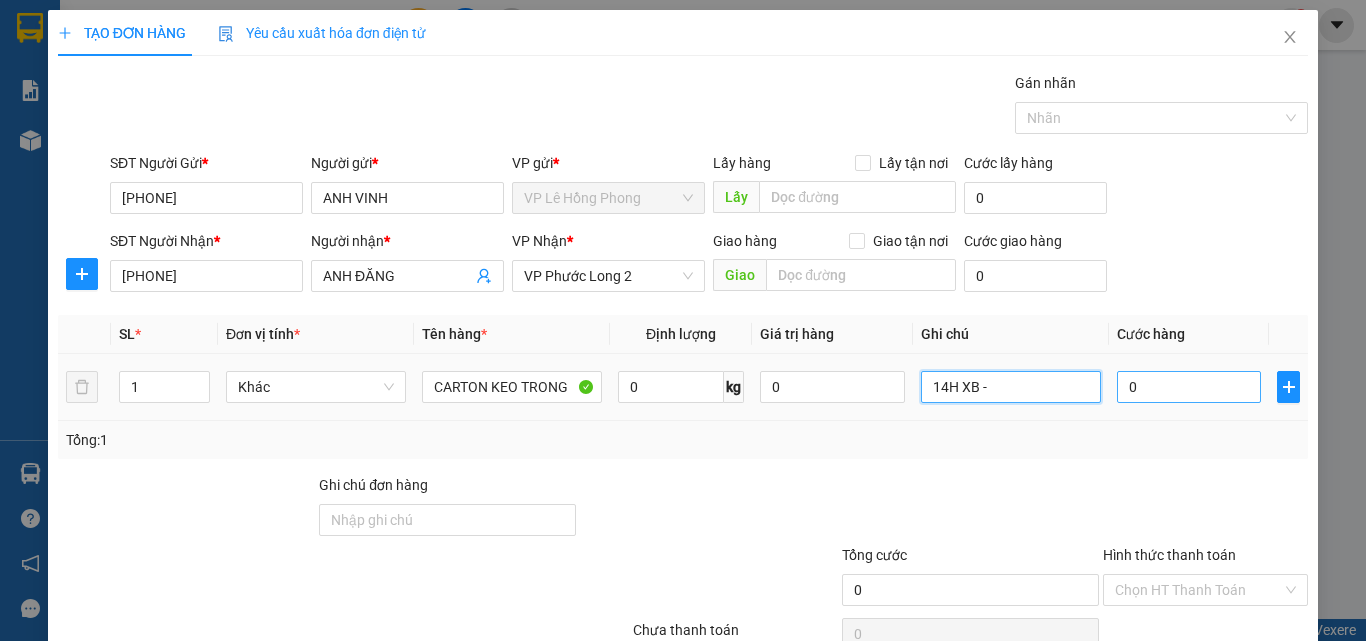 type on "14H XB -" 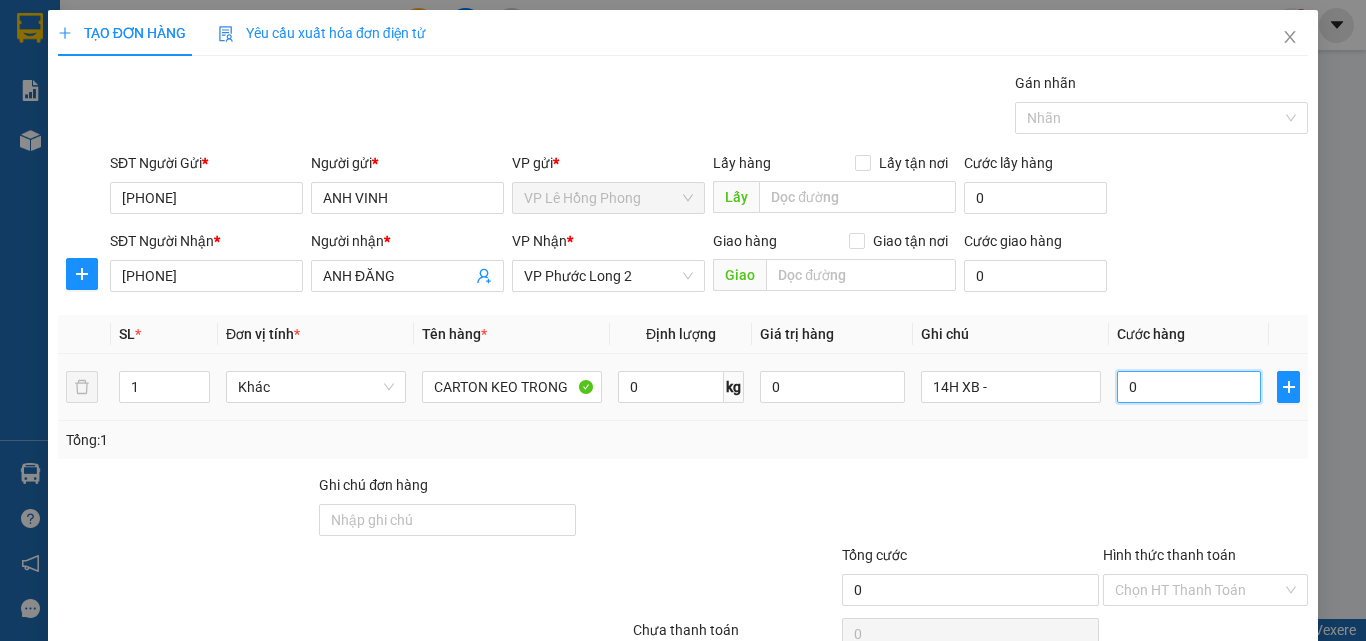 click on "0" at bounding box center (1189, 387) 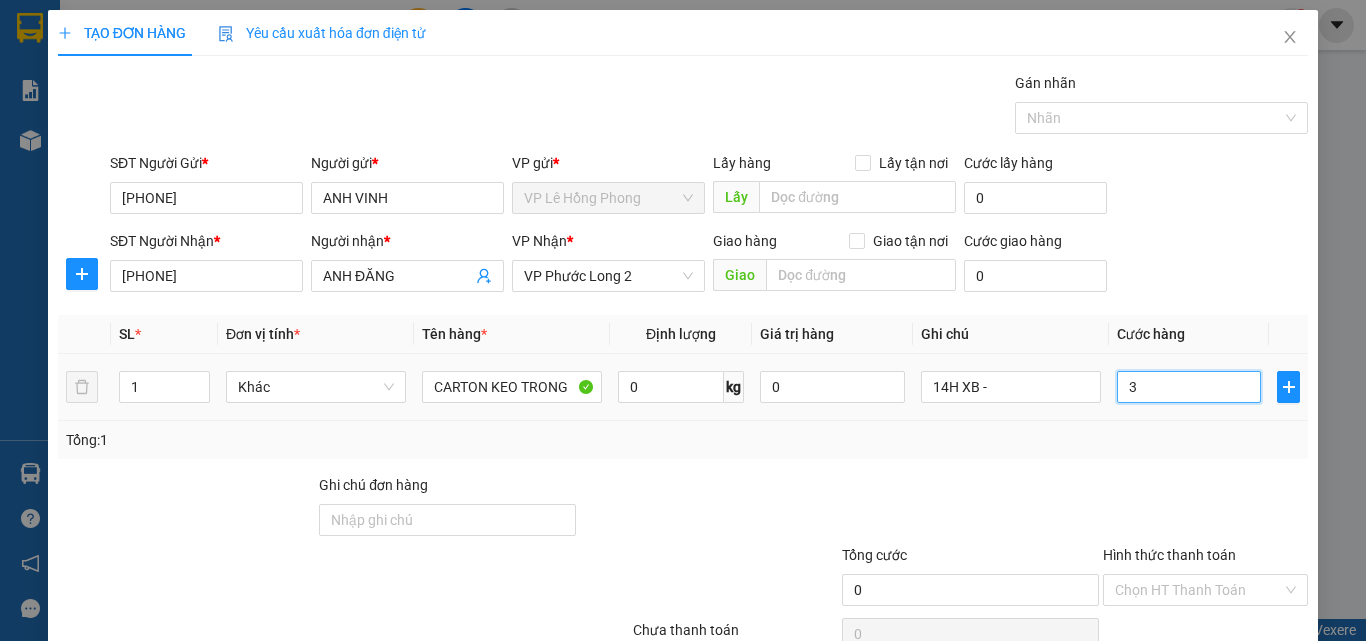 type on "3" 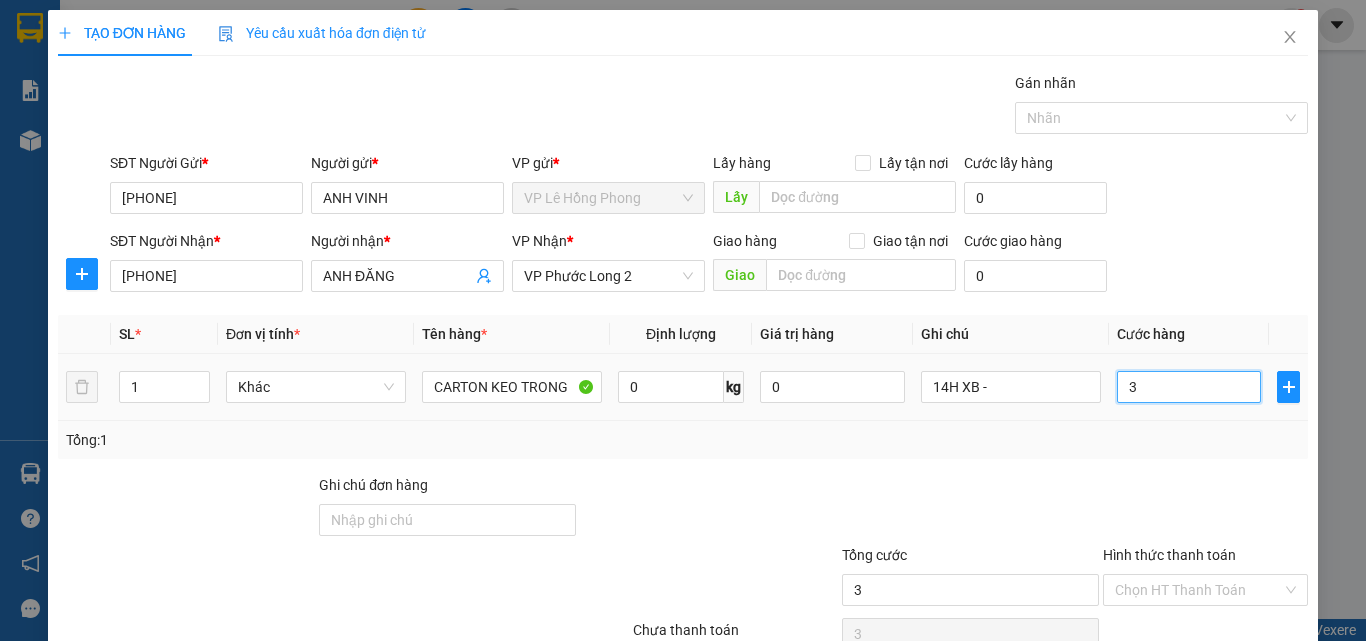 type on "30" 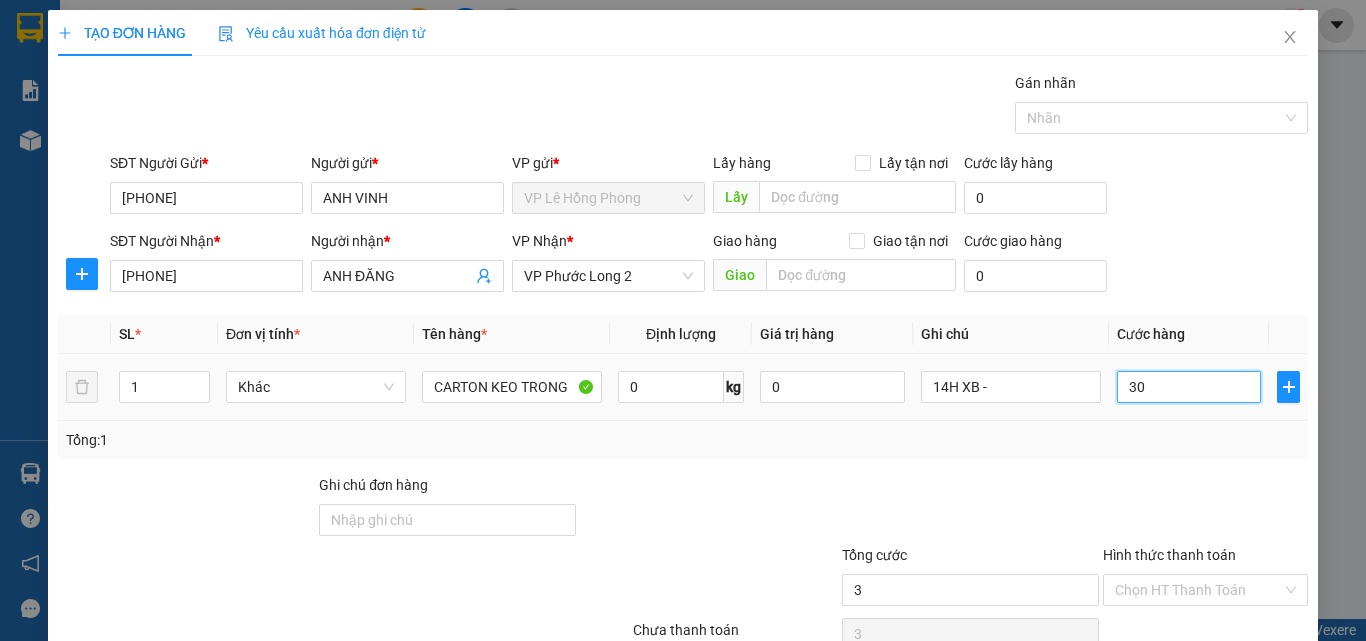type on "30" 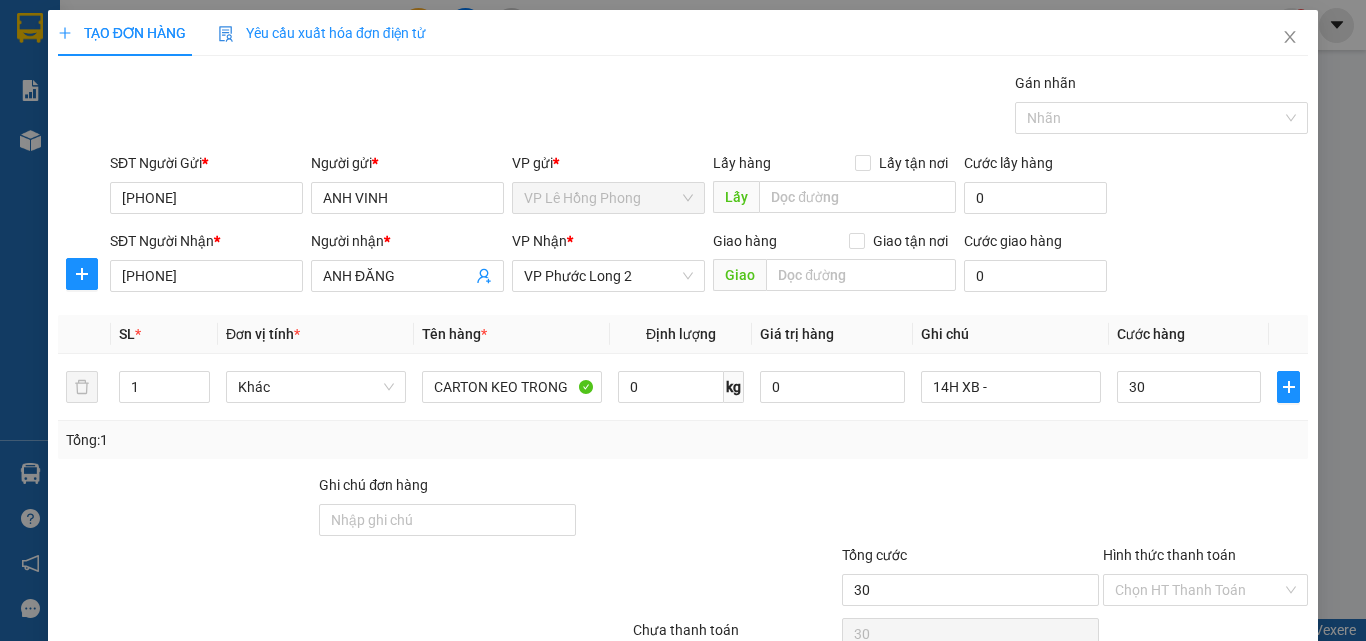type on "30.000" 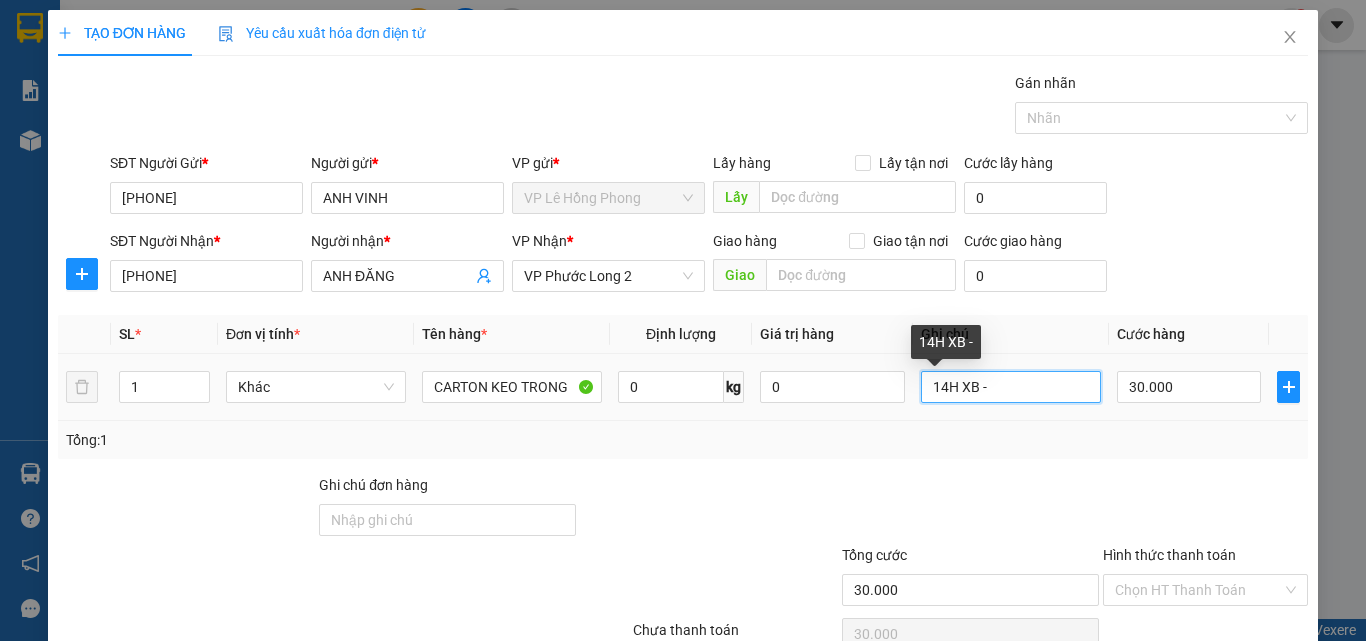 click on "14H XB -" at bounding box center (1011, 387) 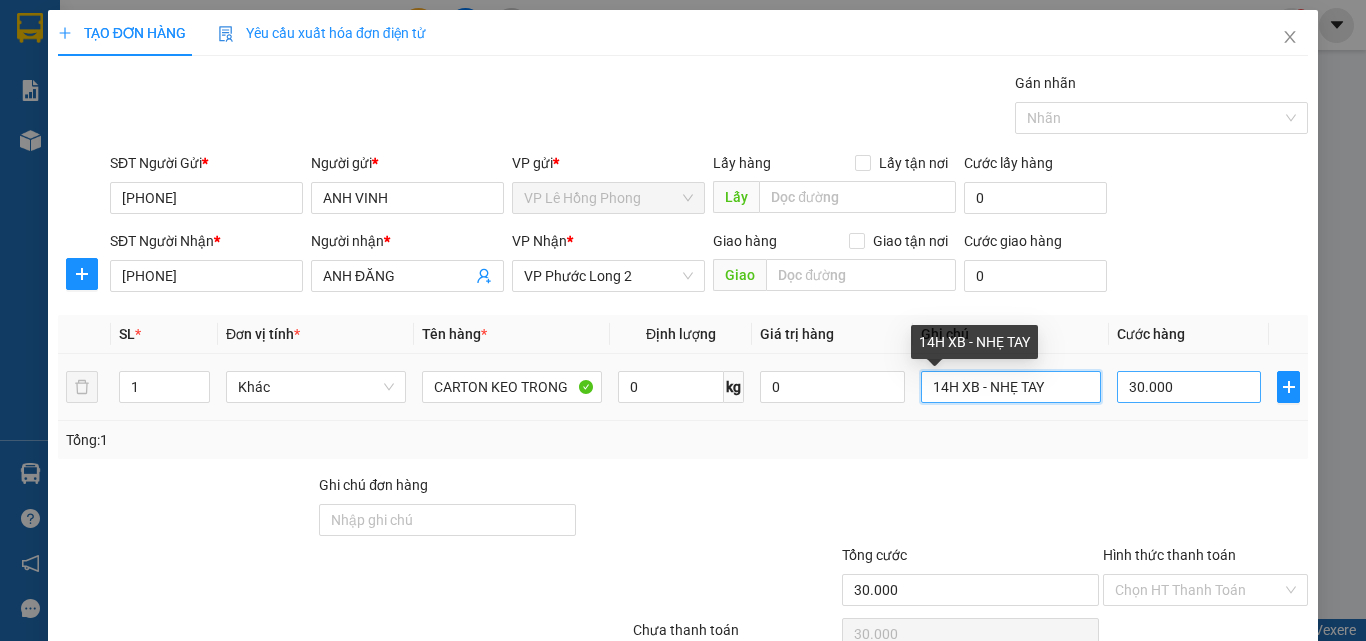 scroll, scrollTop: 99, scrollLeft: 0, axis: vertical 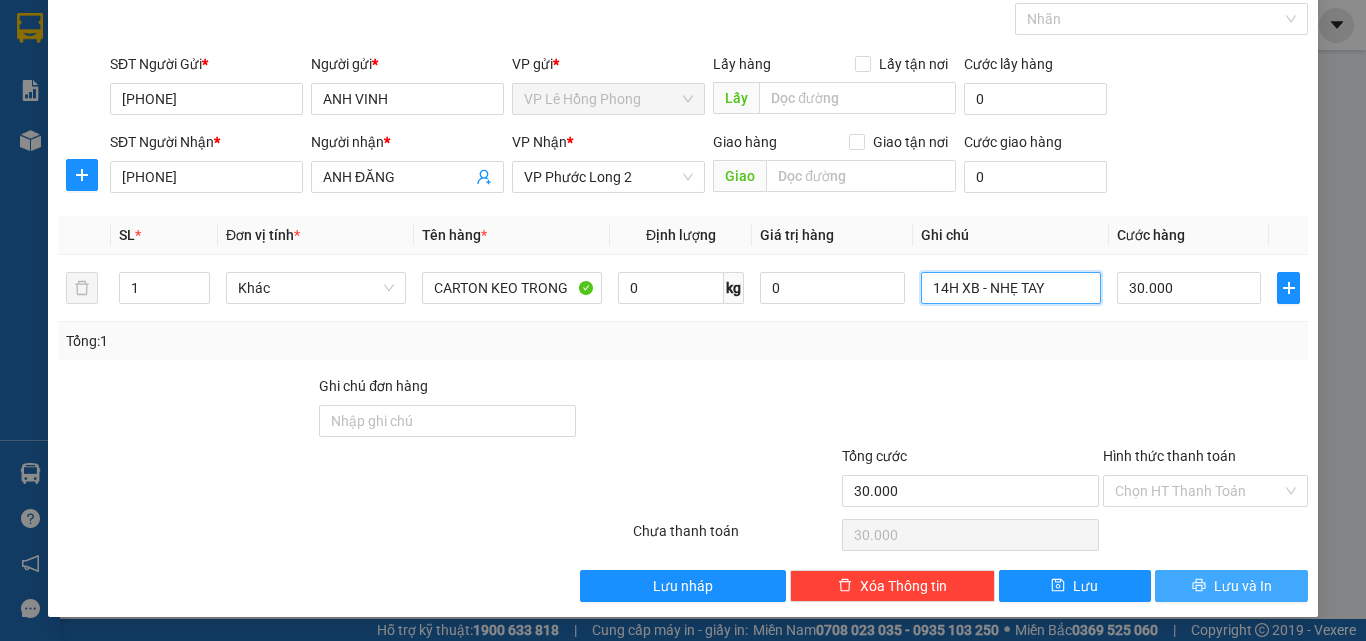 type on "14H XB - NHẸ TAY" 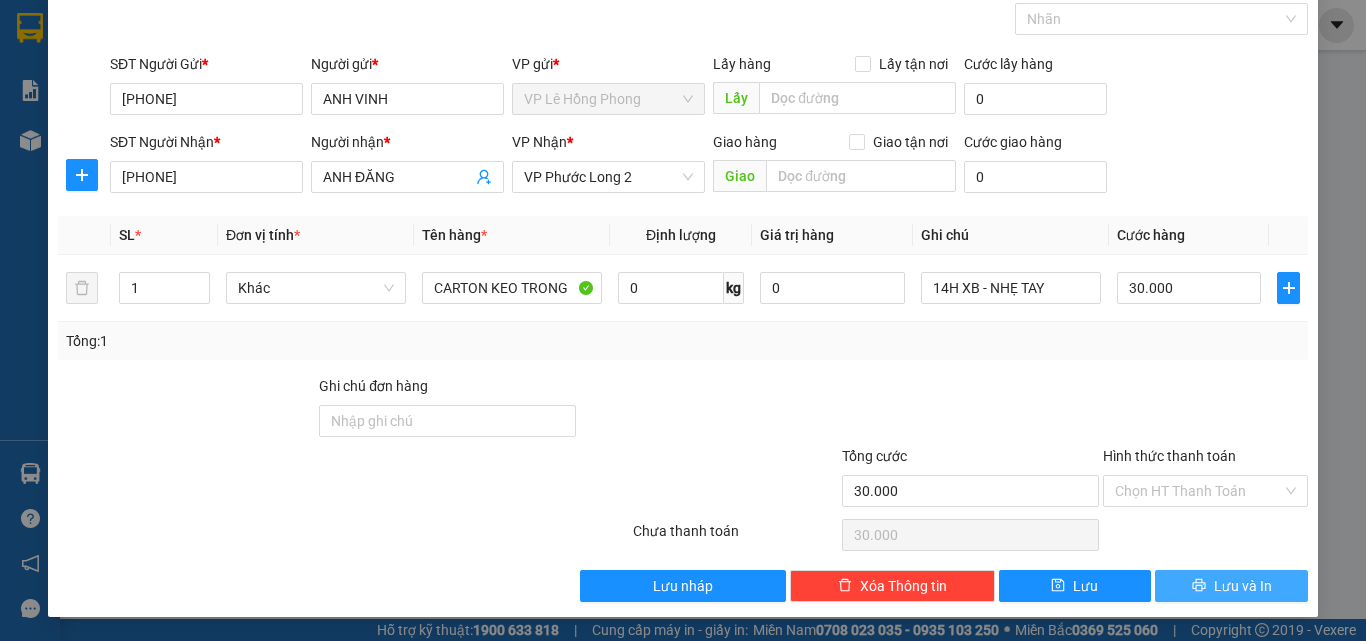 click 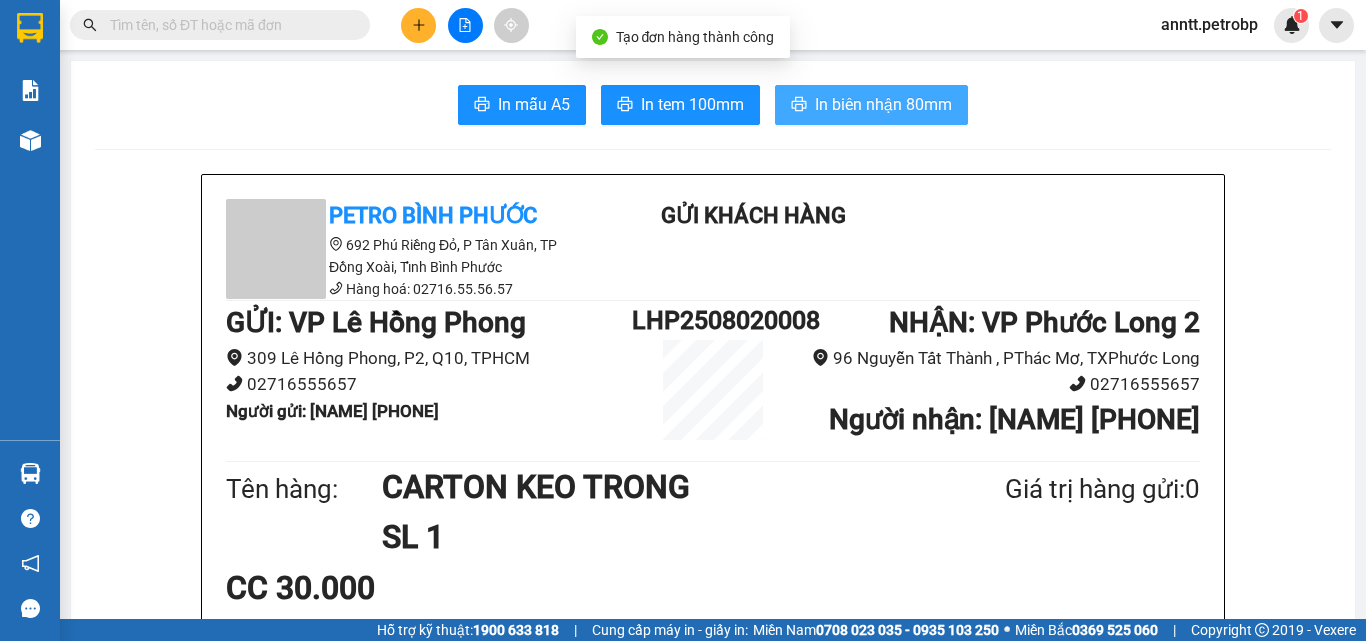 click on "In biên nhận 80mm" at bounding box center [883, 104] 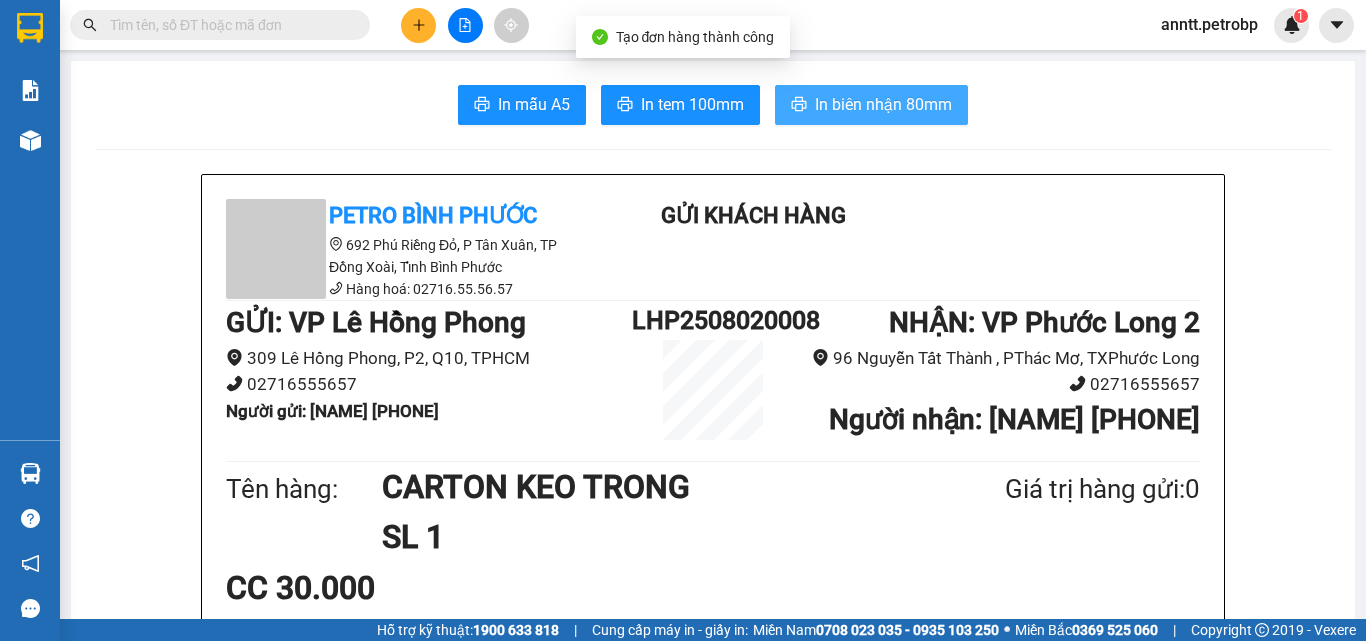 scroll, scrollTop: 0, scrollLeft: 0, axis: both 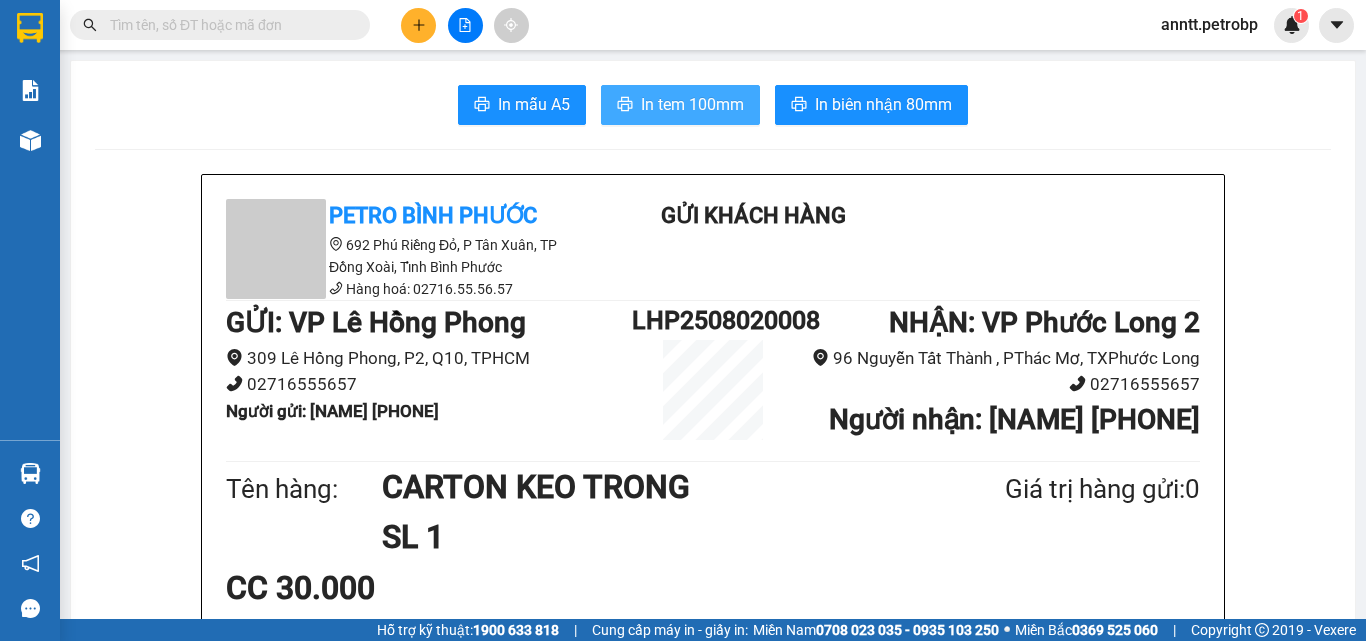 click on "In tem 100mm" at bounding box center (680, 105) 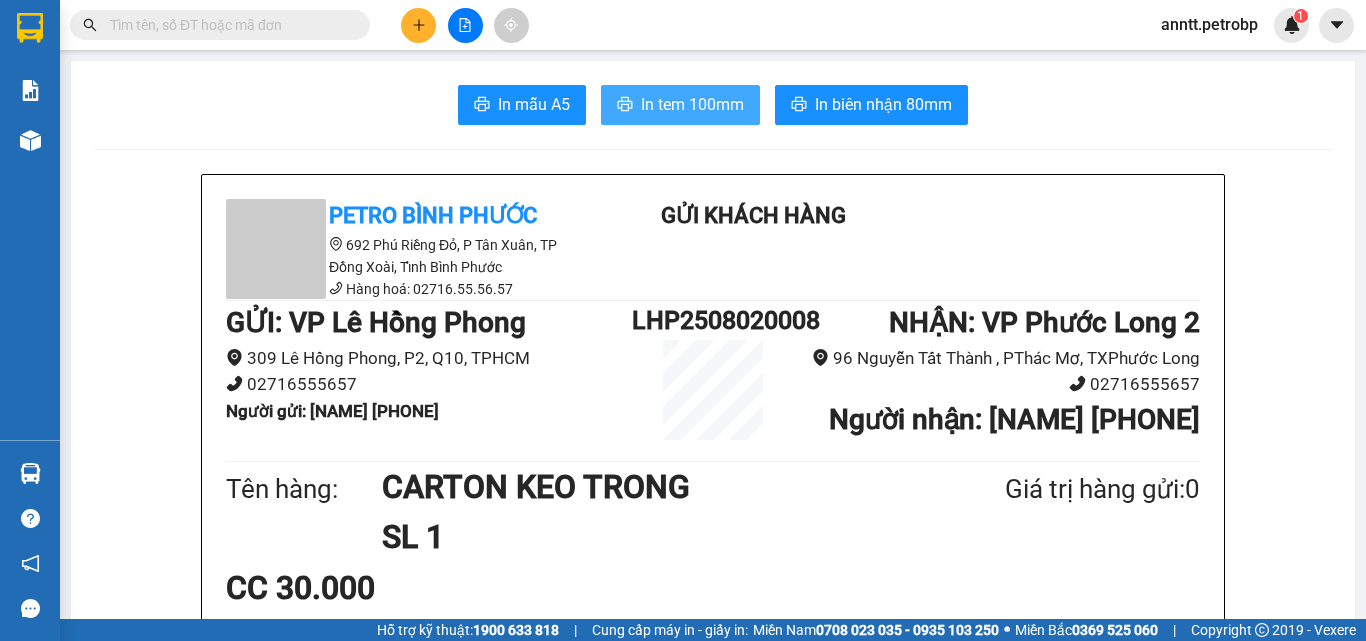 scroll, scrollTop: 0, scrollLeft: 0, axis: both 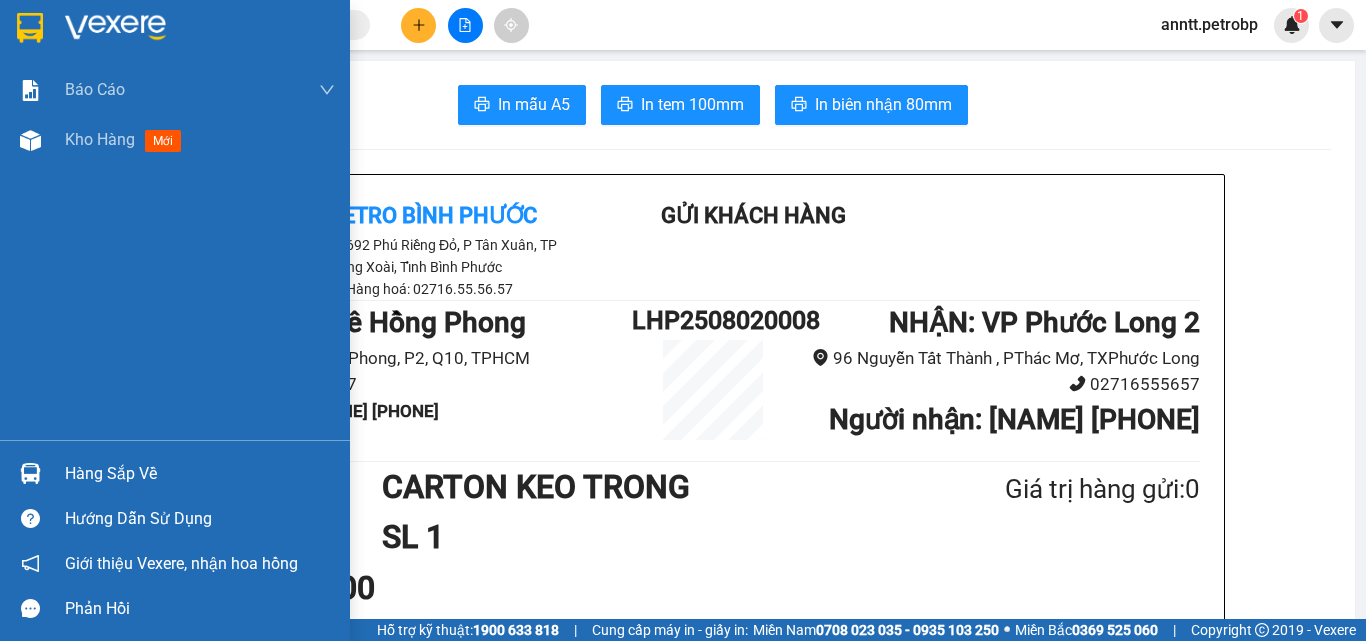 click at bounding box center [30, 28] 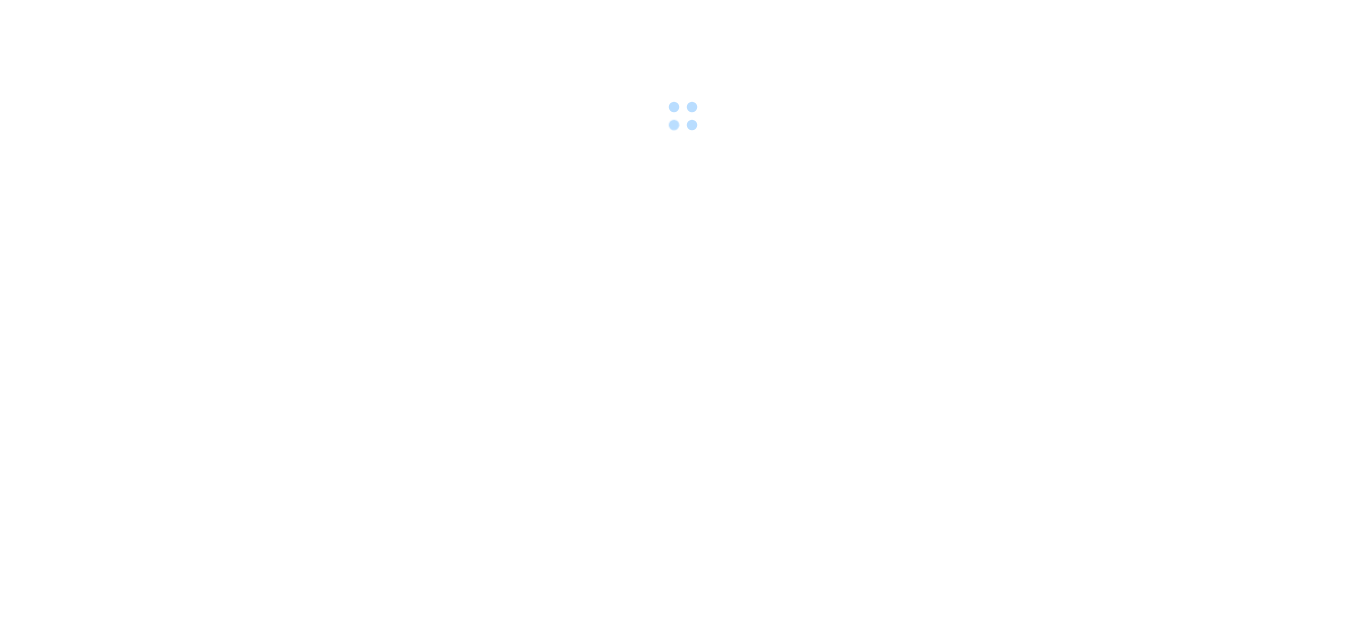 scroll, scrollTop: 0, scrollLeft: 0, axis: both 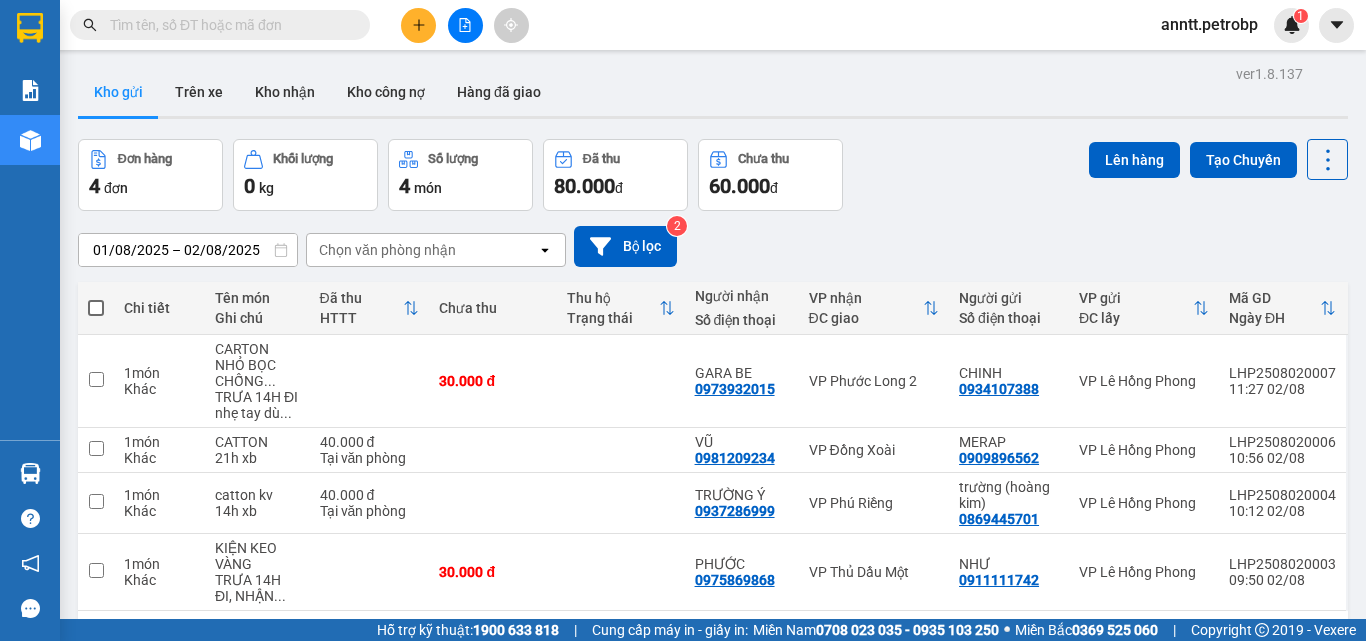 click at bounding box center [228, 25] 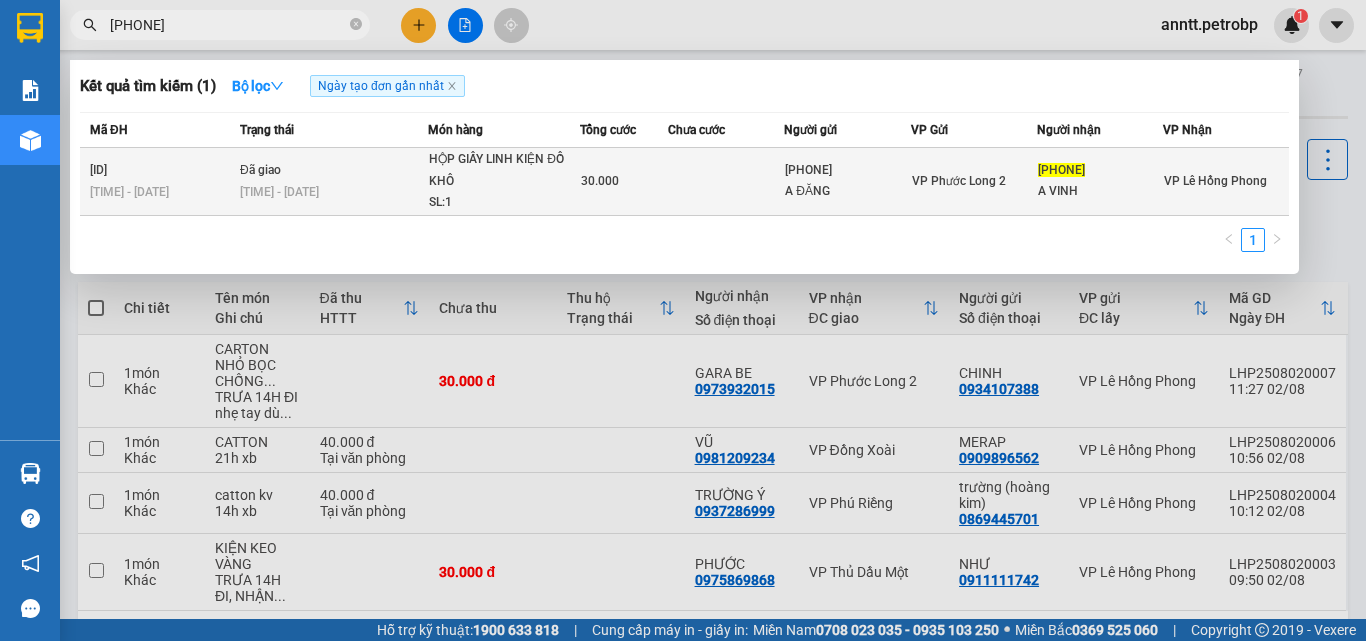 type on "[PHONE]" 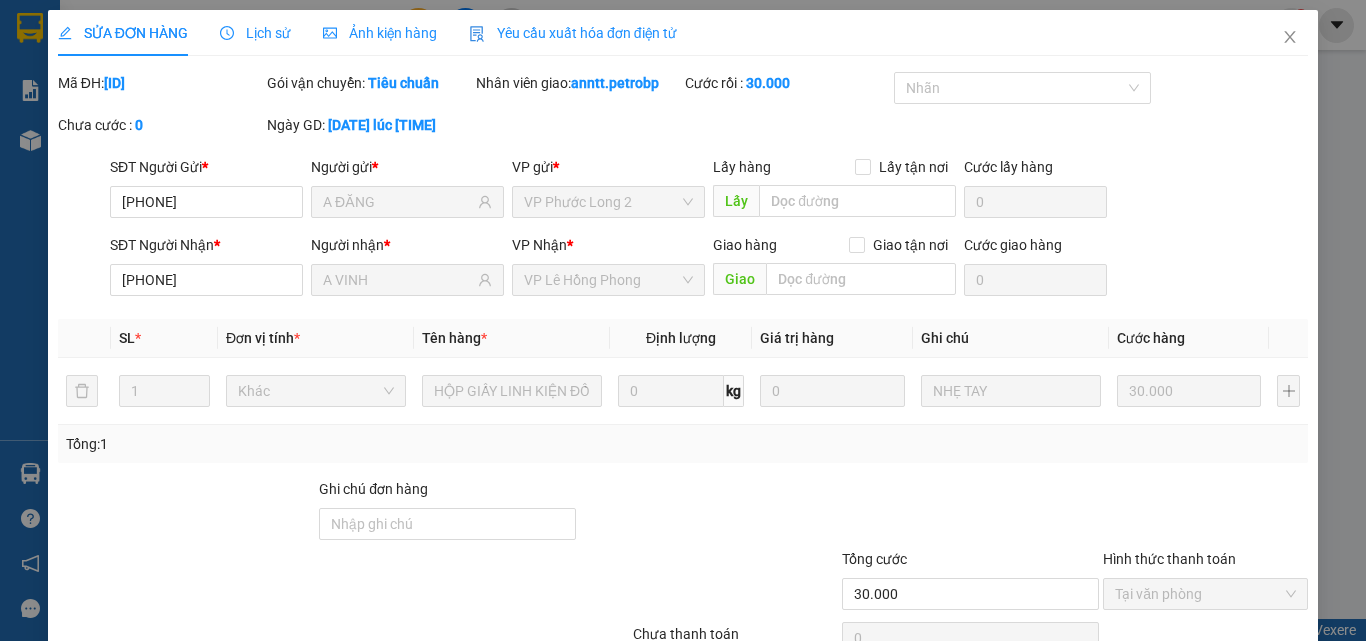 type on "[PHONE]" 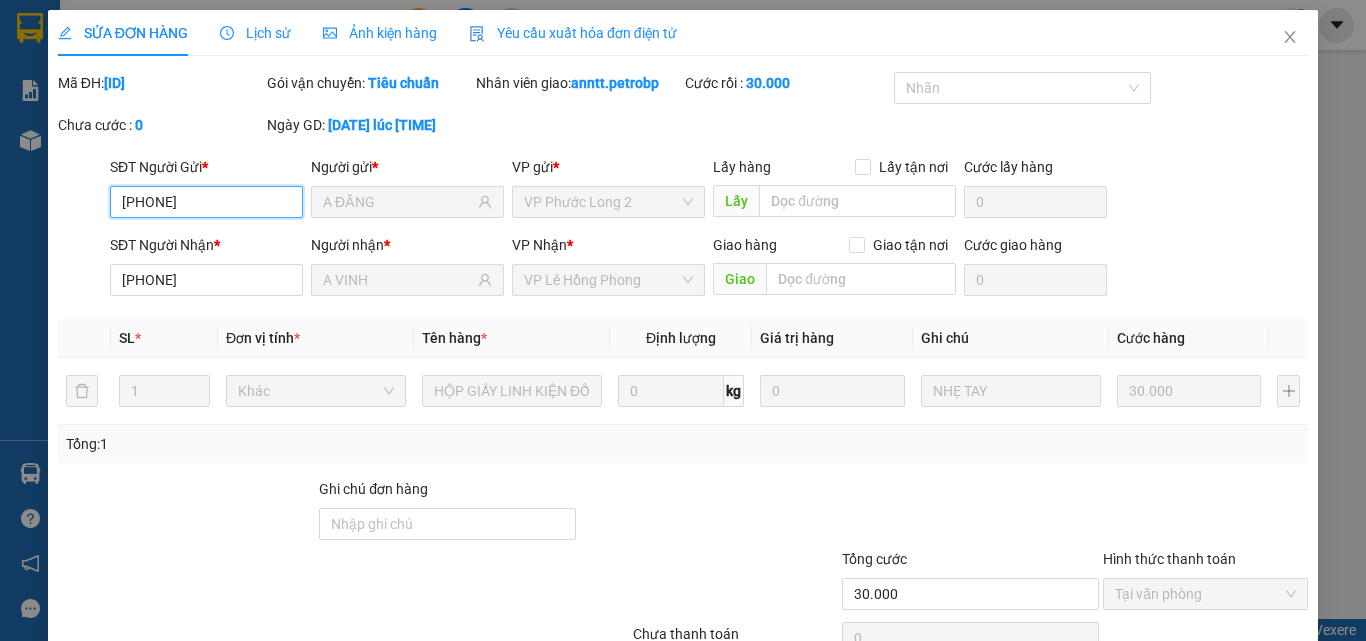 drag, startPoint x: 226, startPoint y: 195, endPoint x: 38, endPoint y: 202, distance: 188.13028 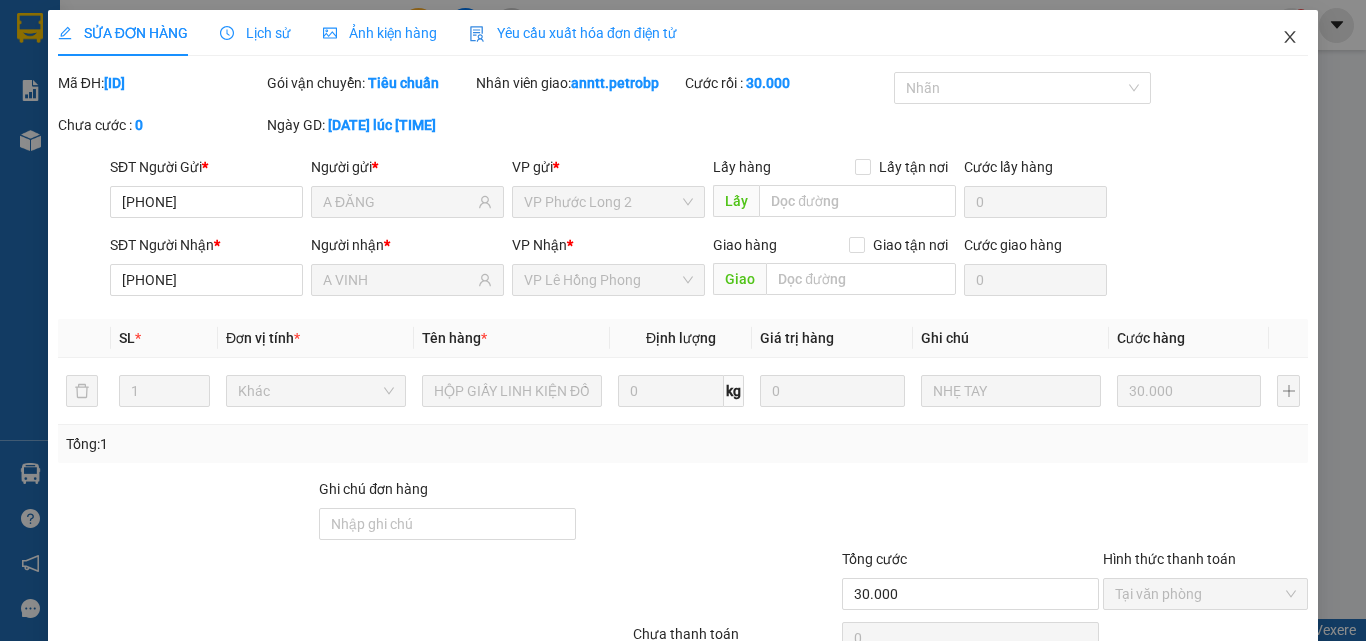 click 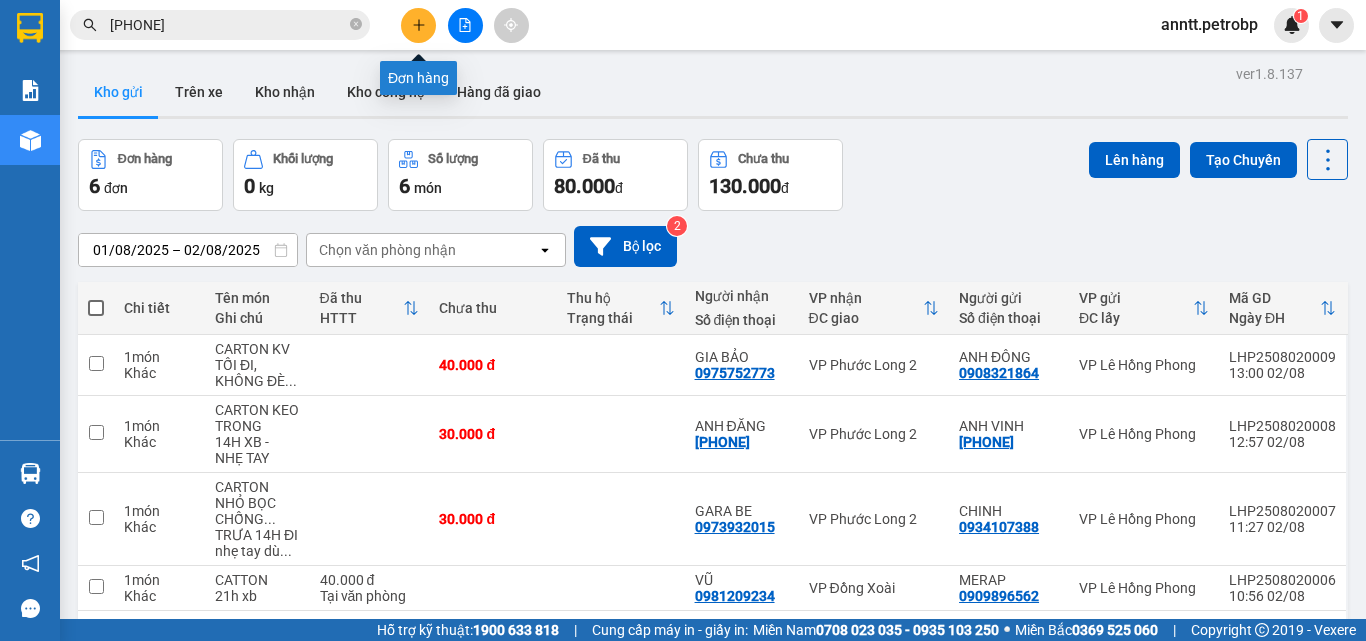 click 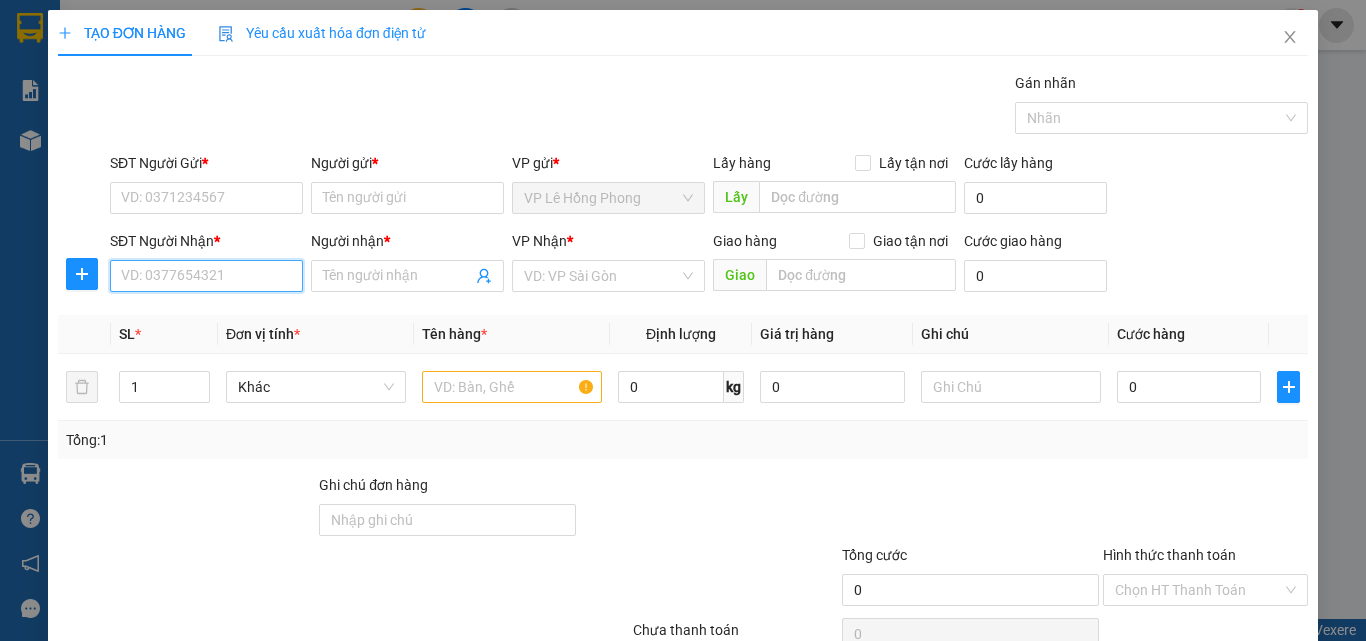 click on "SĐT Người Nhận  *" at bounding box center (206, 276) 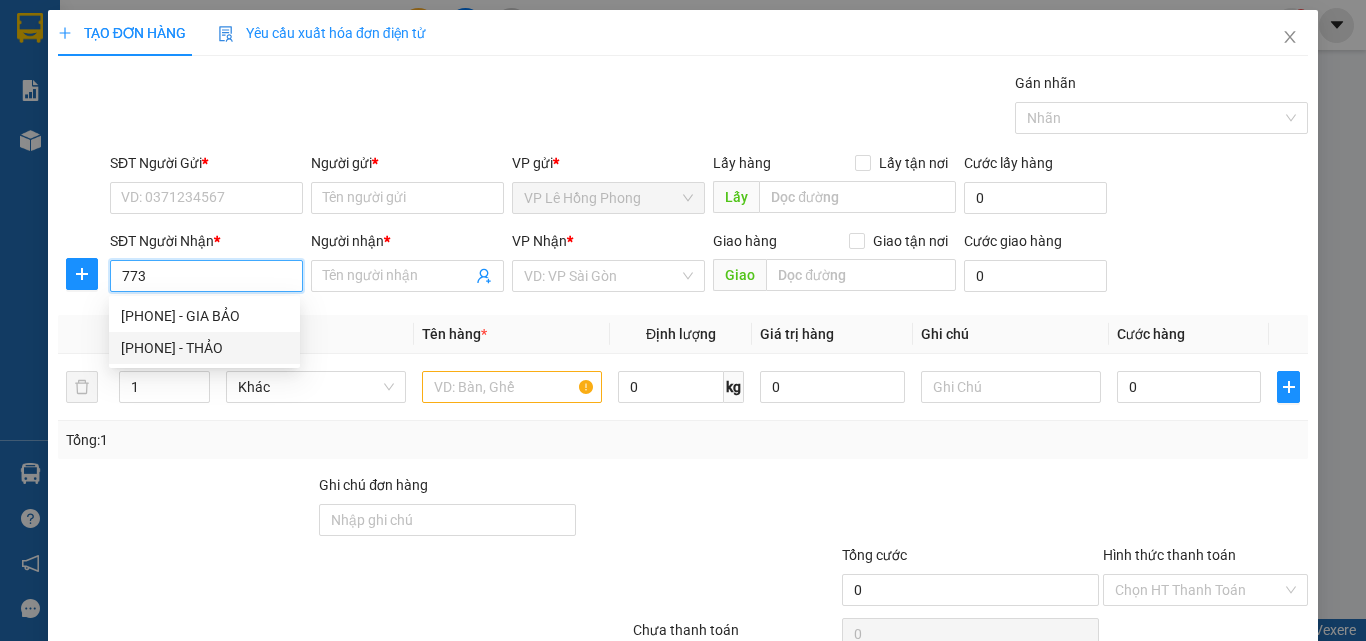 click on "[PHONE] - [NAME]" at bounding box center [204, 348] 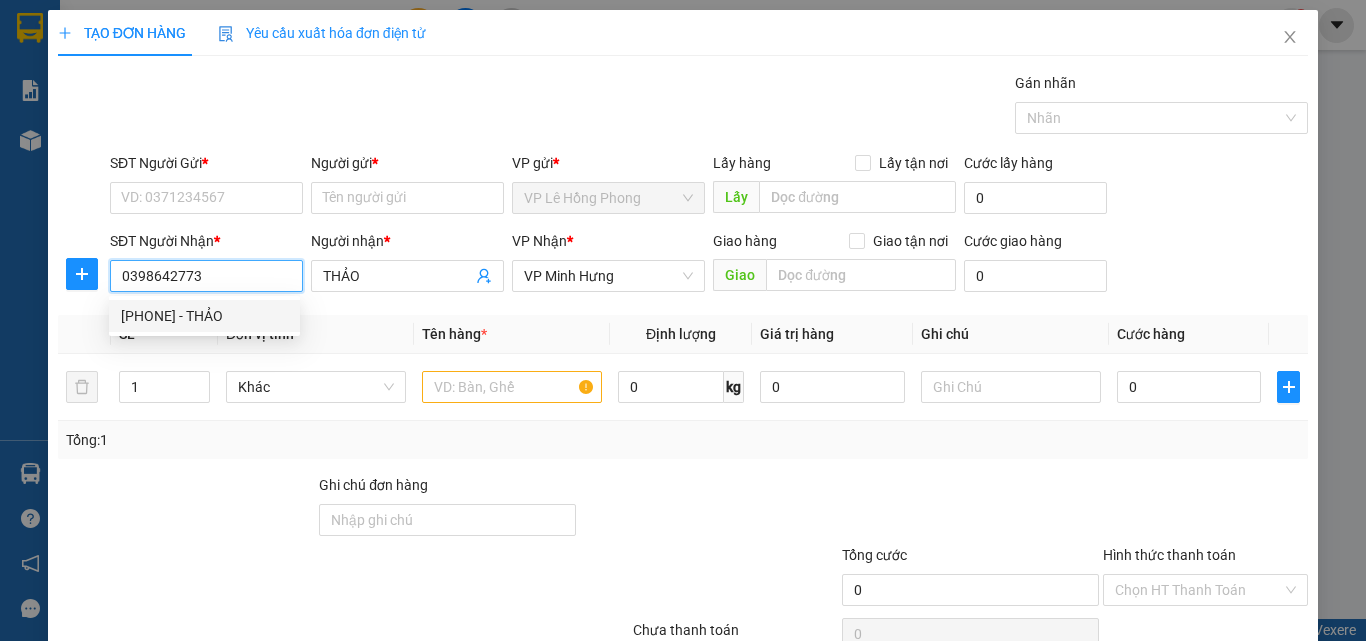 type on "40.000" 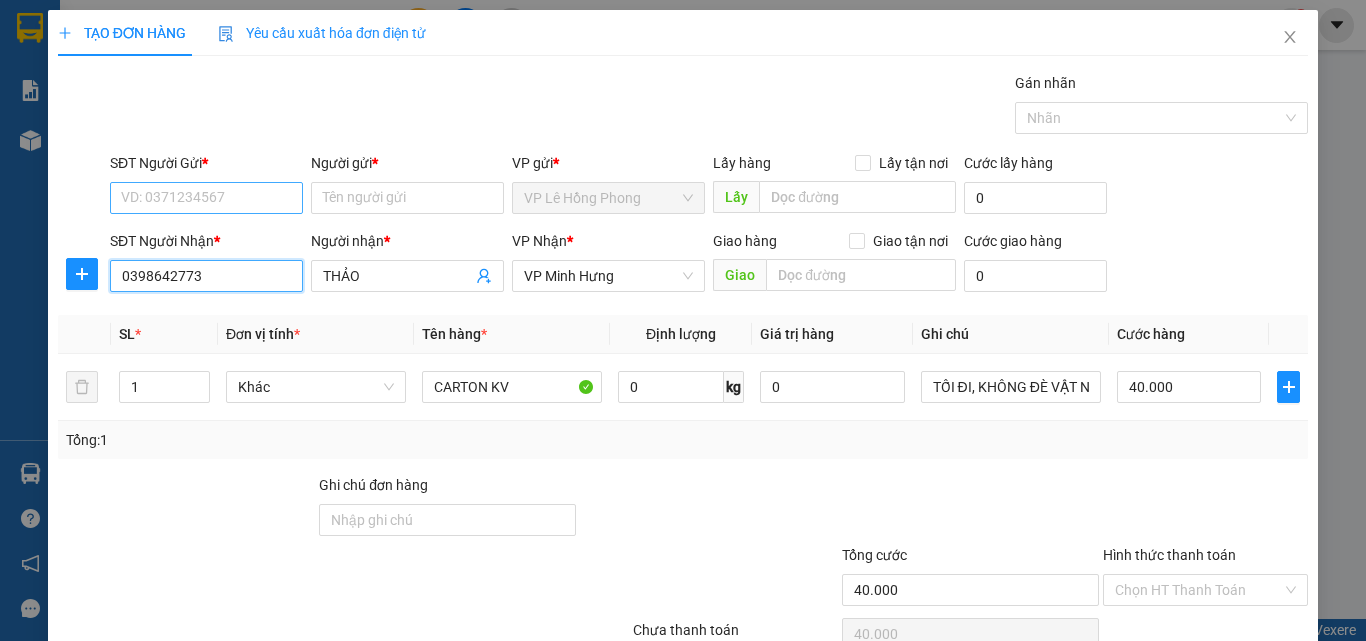 type on "0398642773" 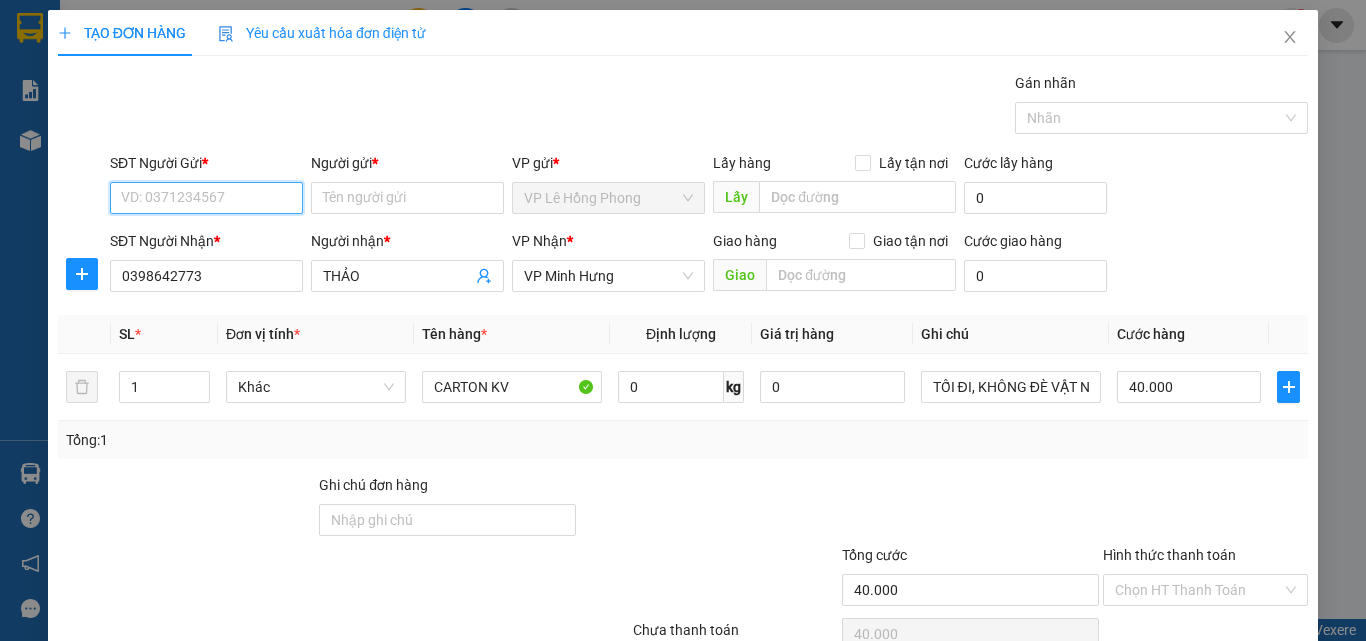 click on "SĐT Người Gửi  *" at bounding box center (206, 198) 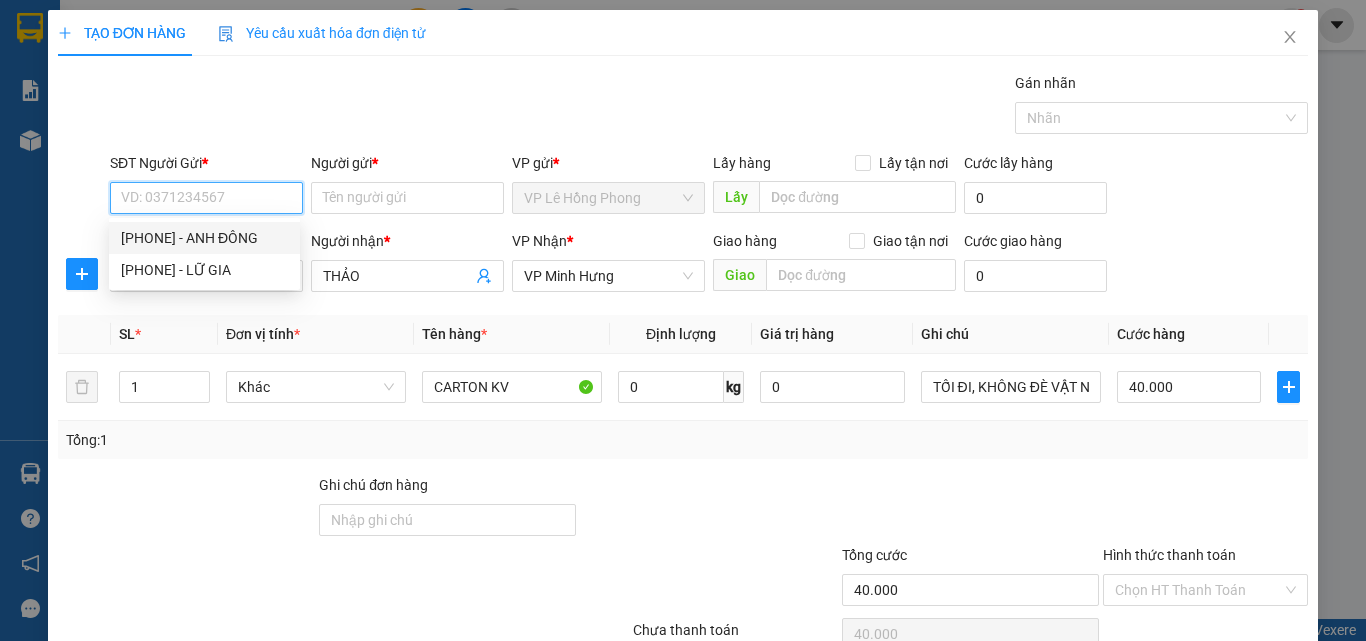 click on "[PHONE] - [NAME]" at bounding box center [204, 238] 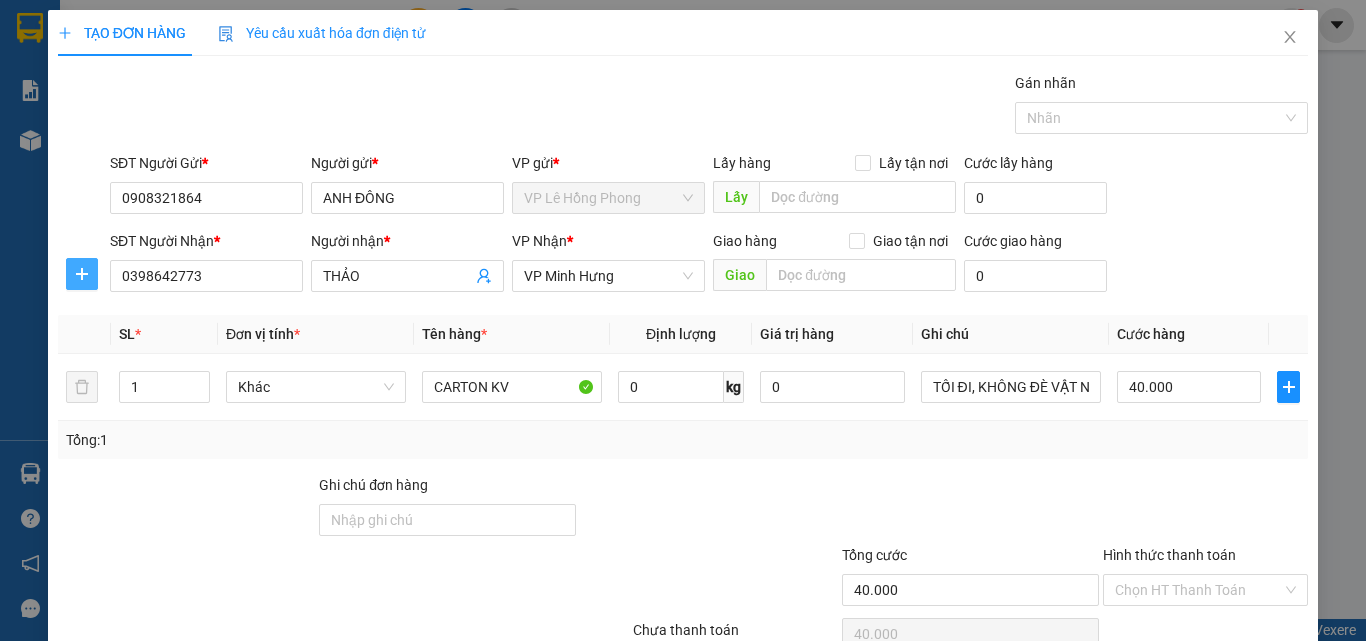 click at bounding box center [82, 274] 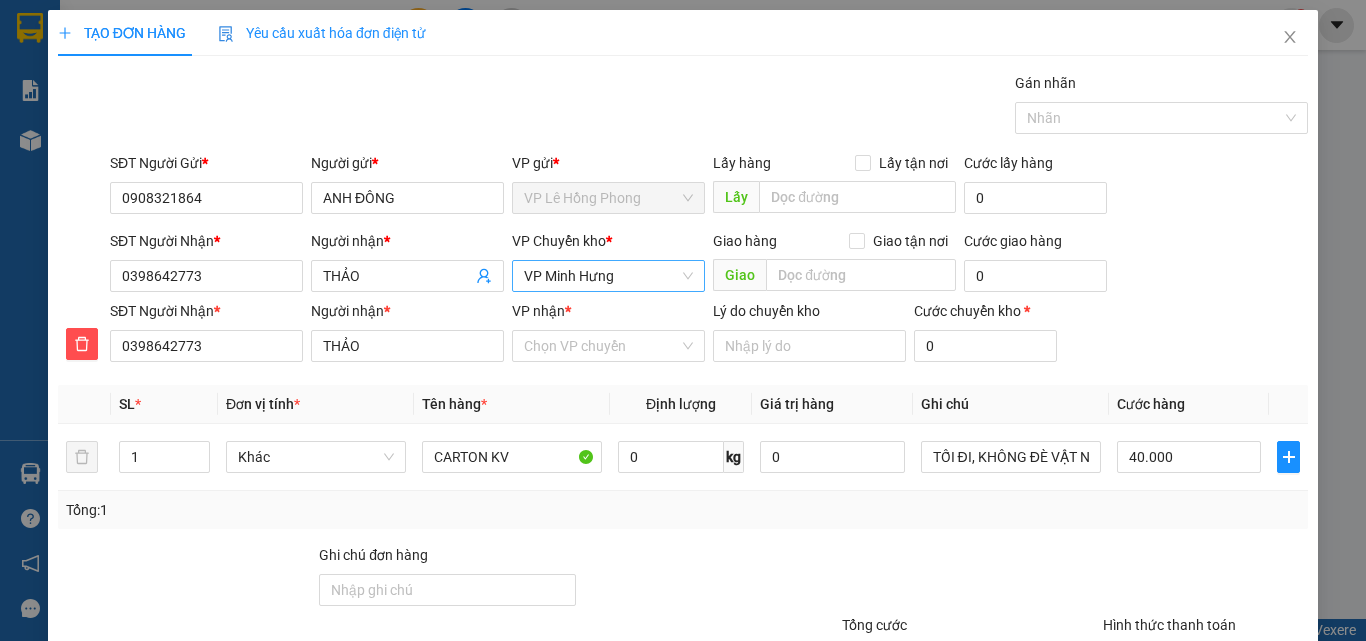 click on "VP Minh Hưng" at bounding box center (608, 276) 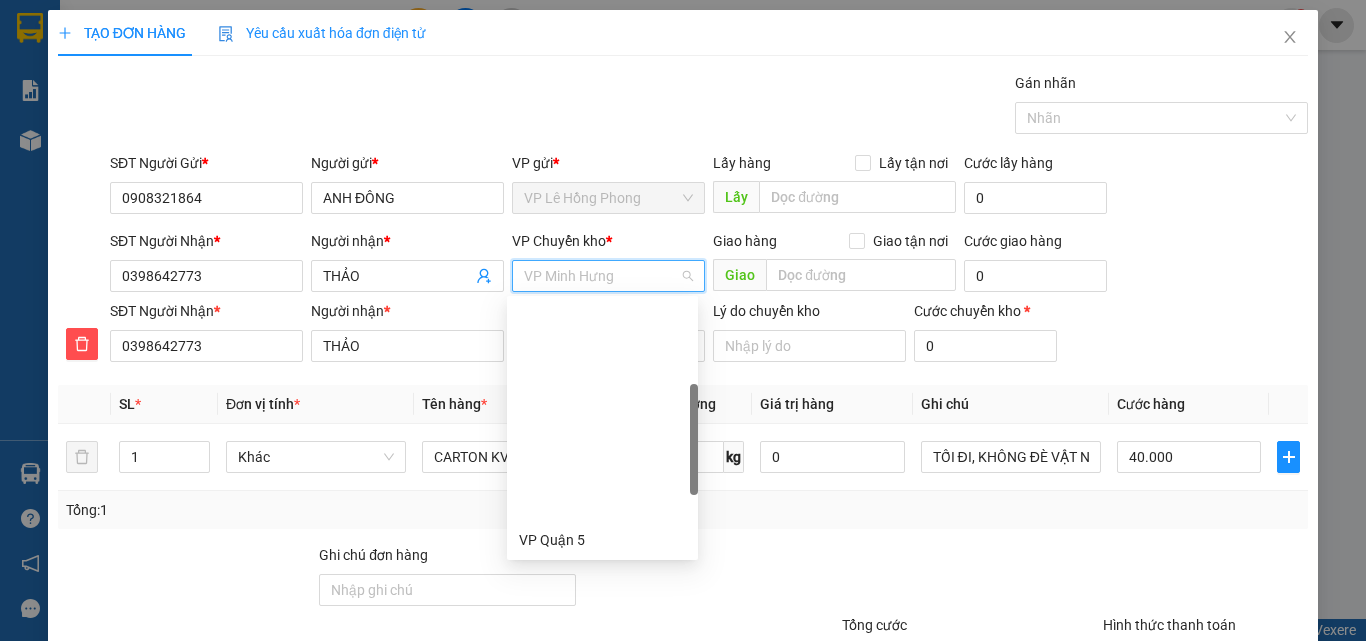 scroll, scrollTop: 256, scrollLeft: 0, axis: vertical 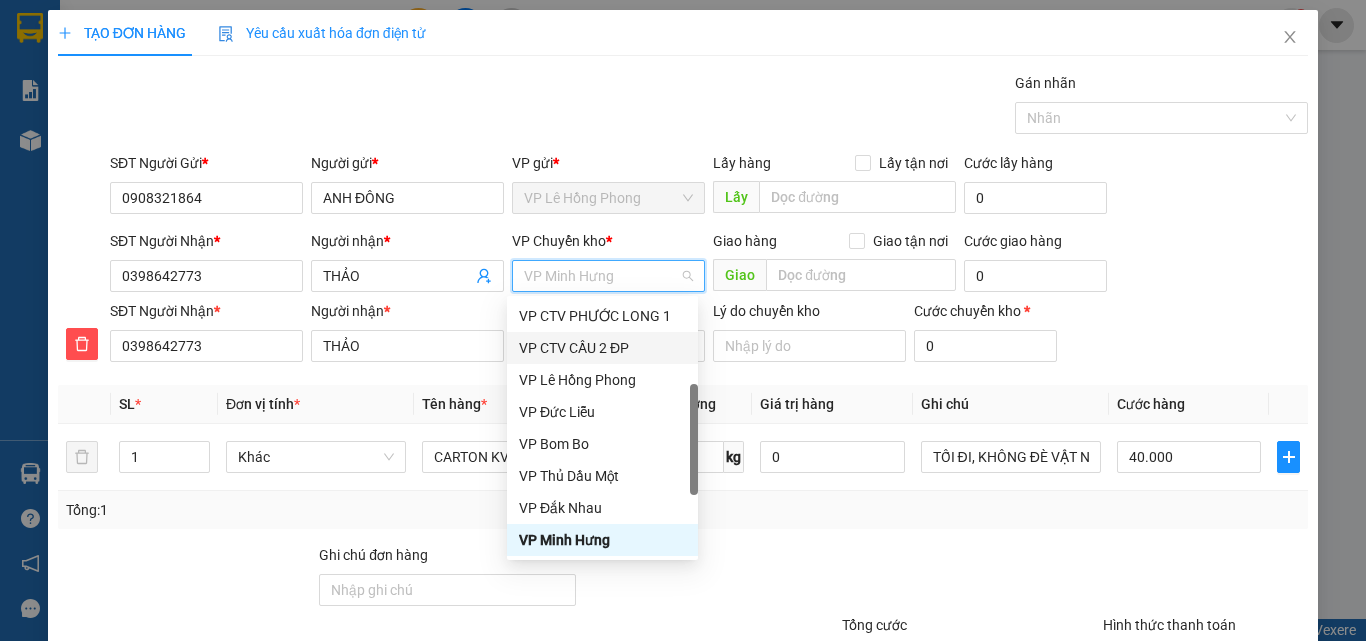 type on "X" 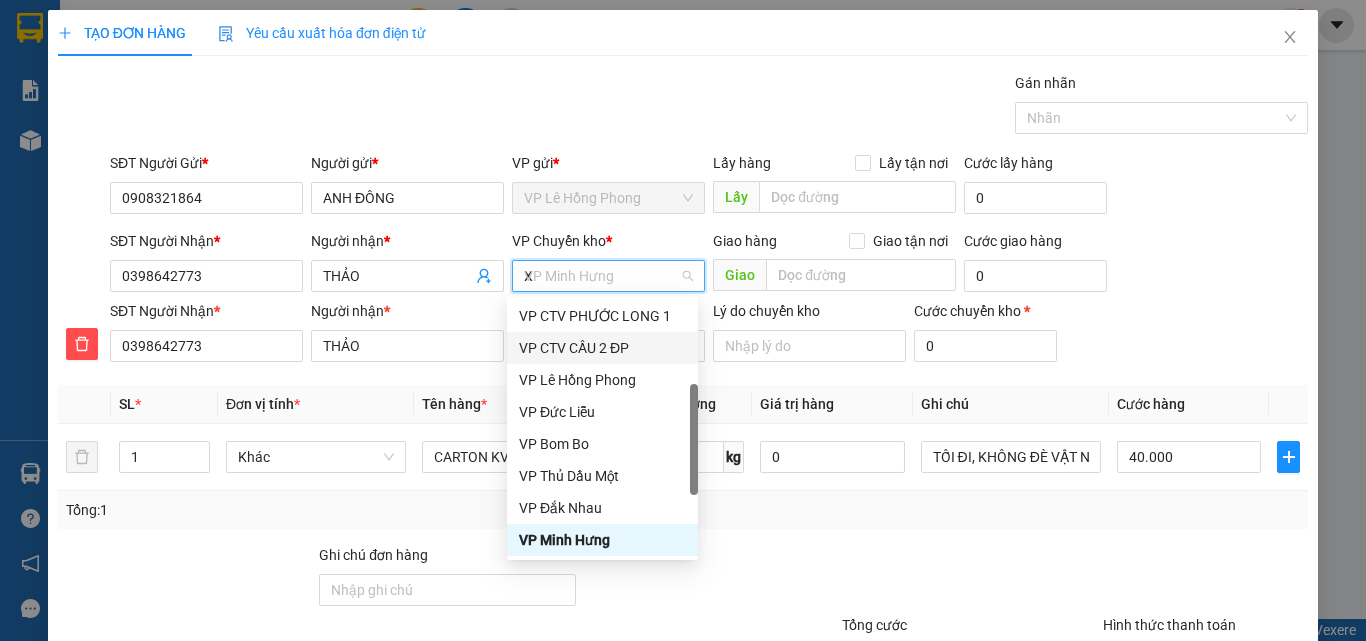 scroll, scrollTop: 0, scrollLeft: 0, axis: both 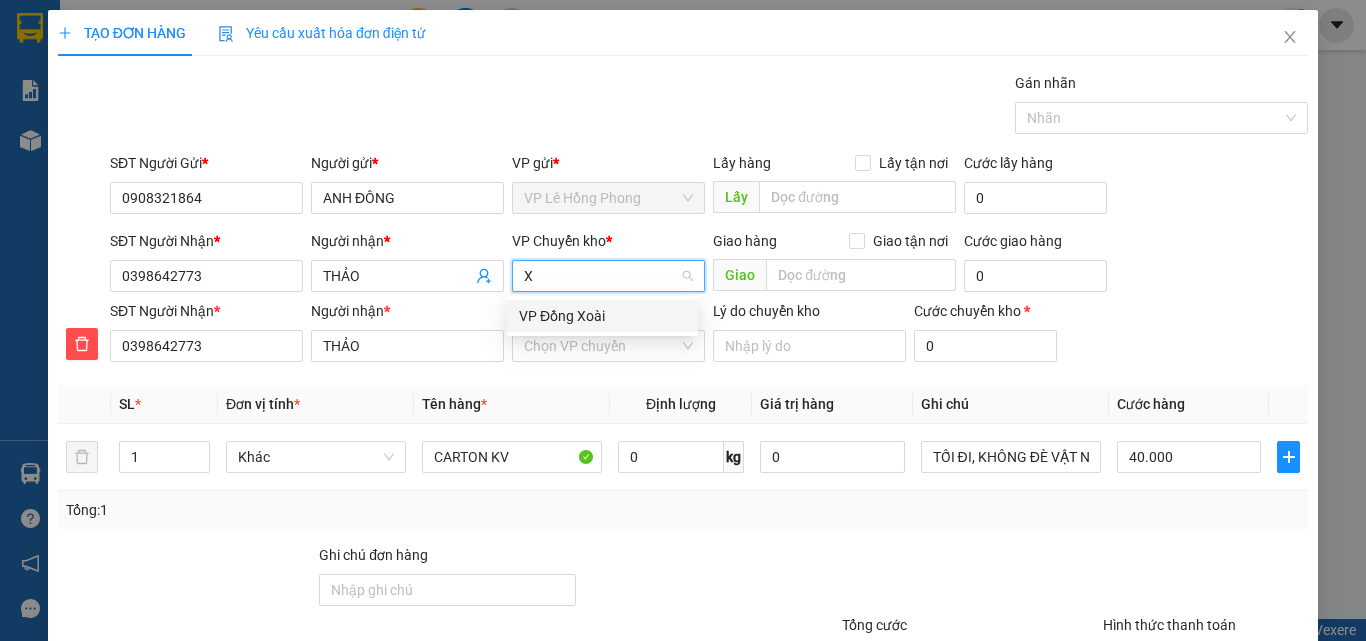 click on "VP Đồng Xoài" at bounding box center [602, 316] 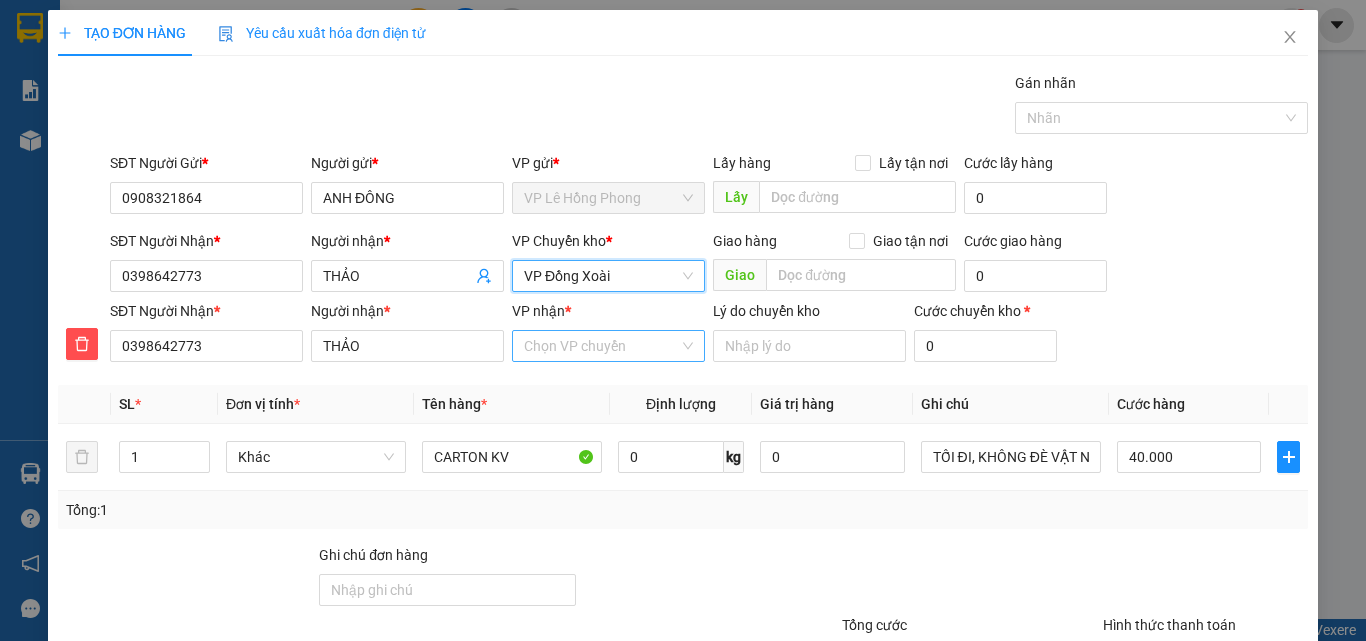 click on "VP nhận  *" at bounding box center (601, 346) 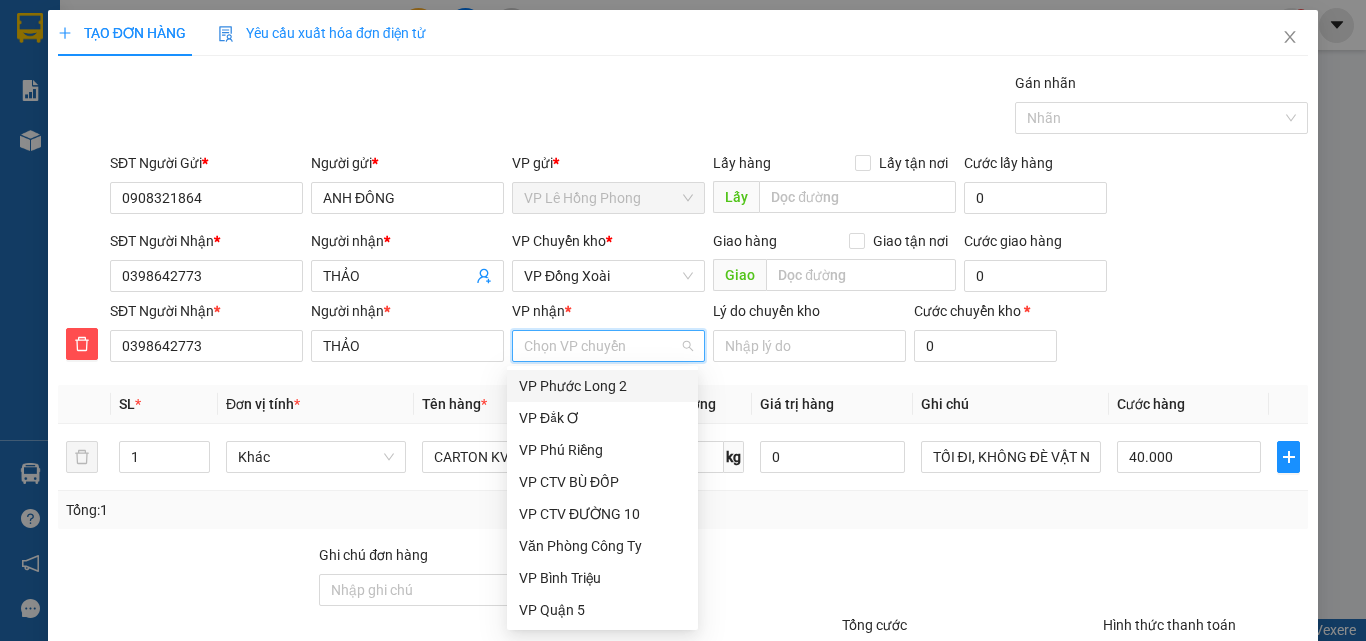 type on "M" 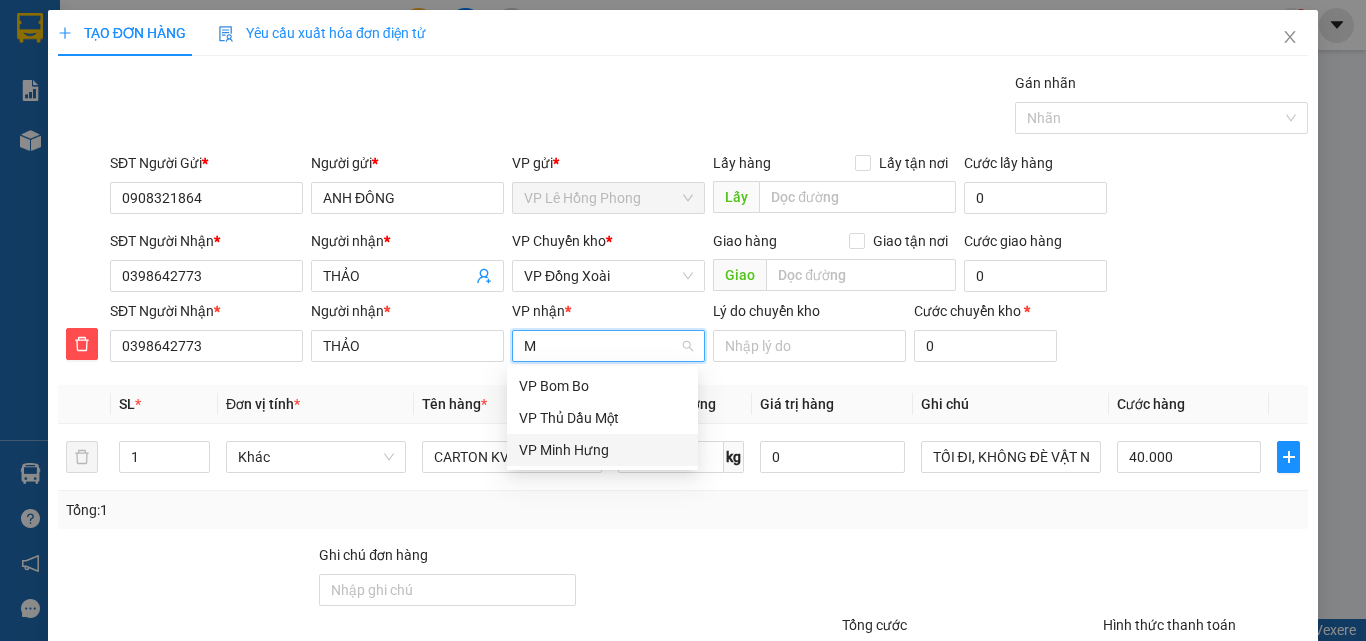 click on "VP Minh Hưng" at bounding box center [602, 450] 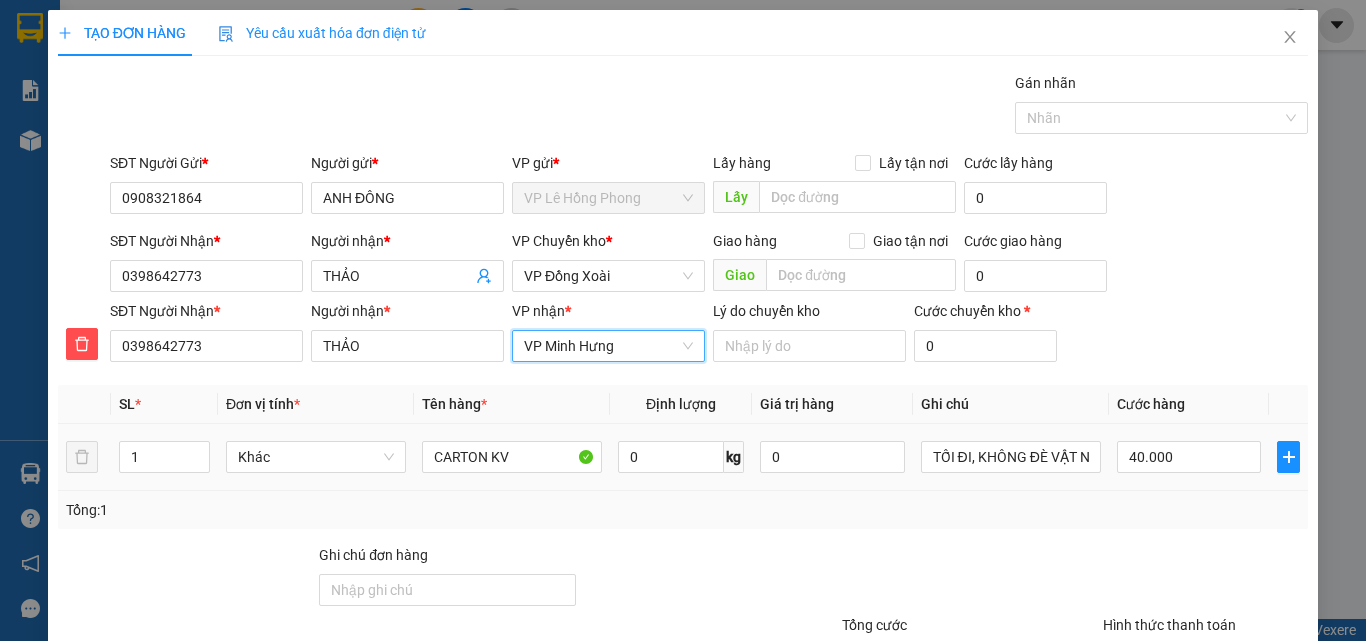 scroll, scrollTop: 169, scrollLeft: 0, axis: vertical 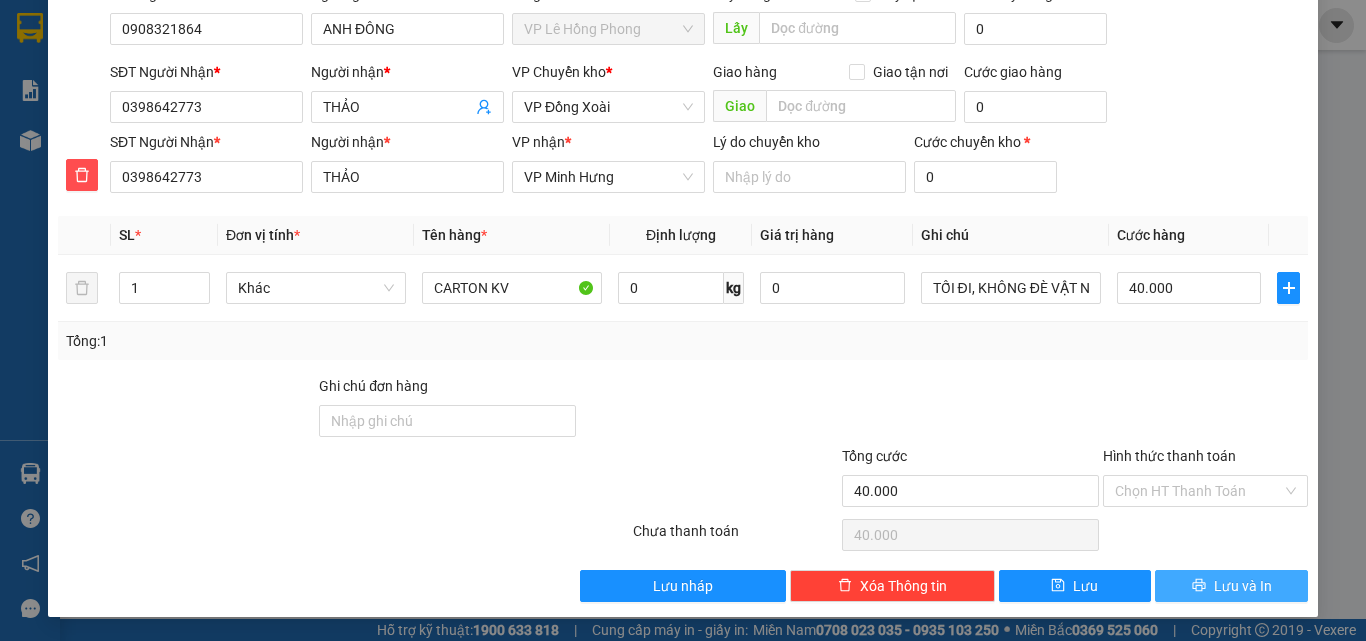 click on "Lưu và In" at bounding box center (1231, 586) 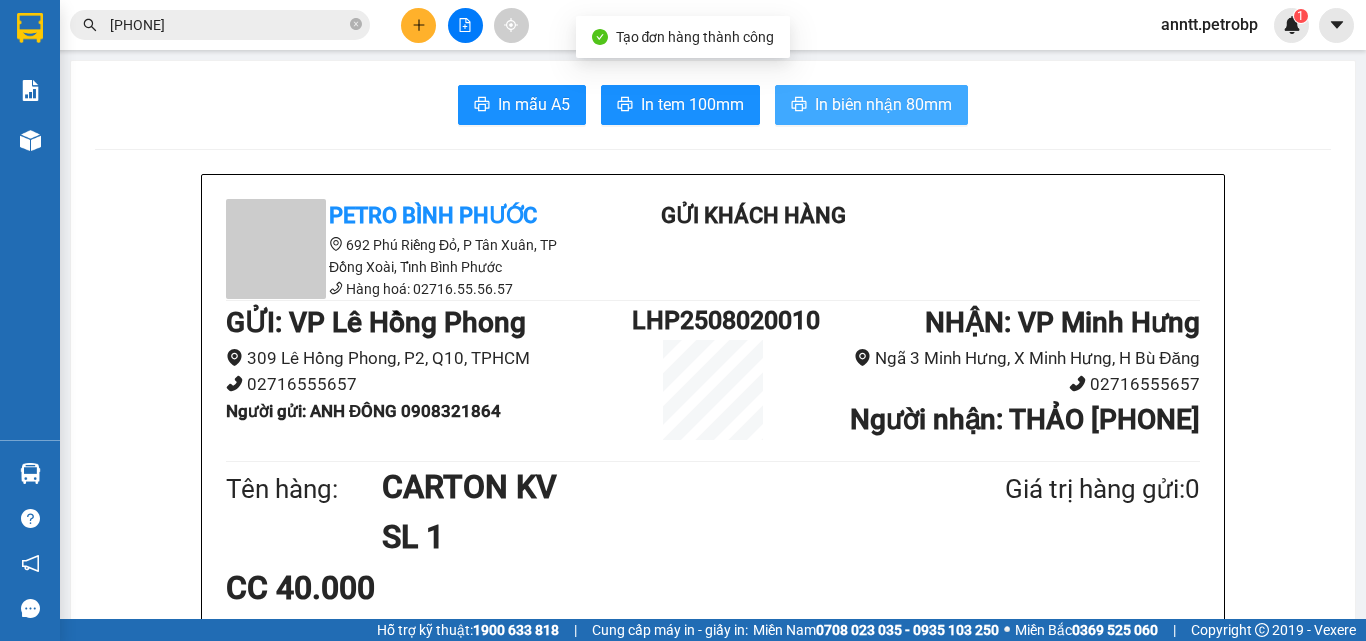 click on "In biên nhận 80mm" at bounding box center (883, 104) 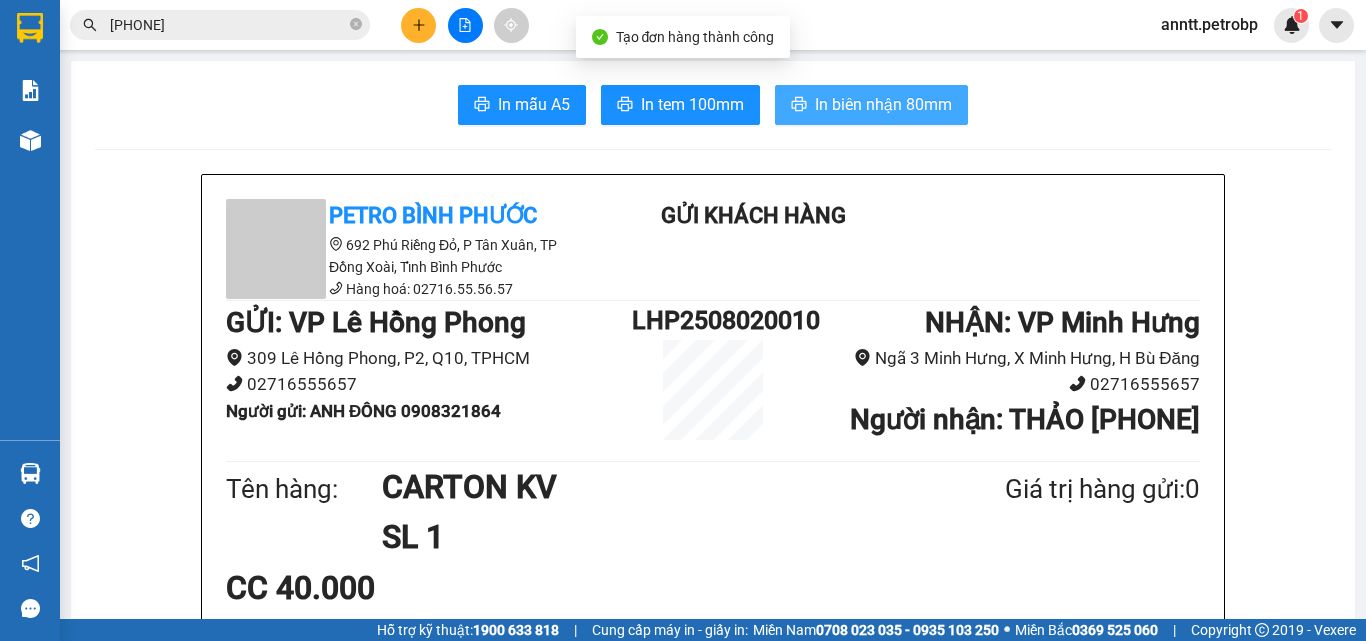scroll, scrollTop: 0, scrollLeft: 0, axis: both 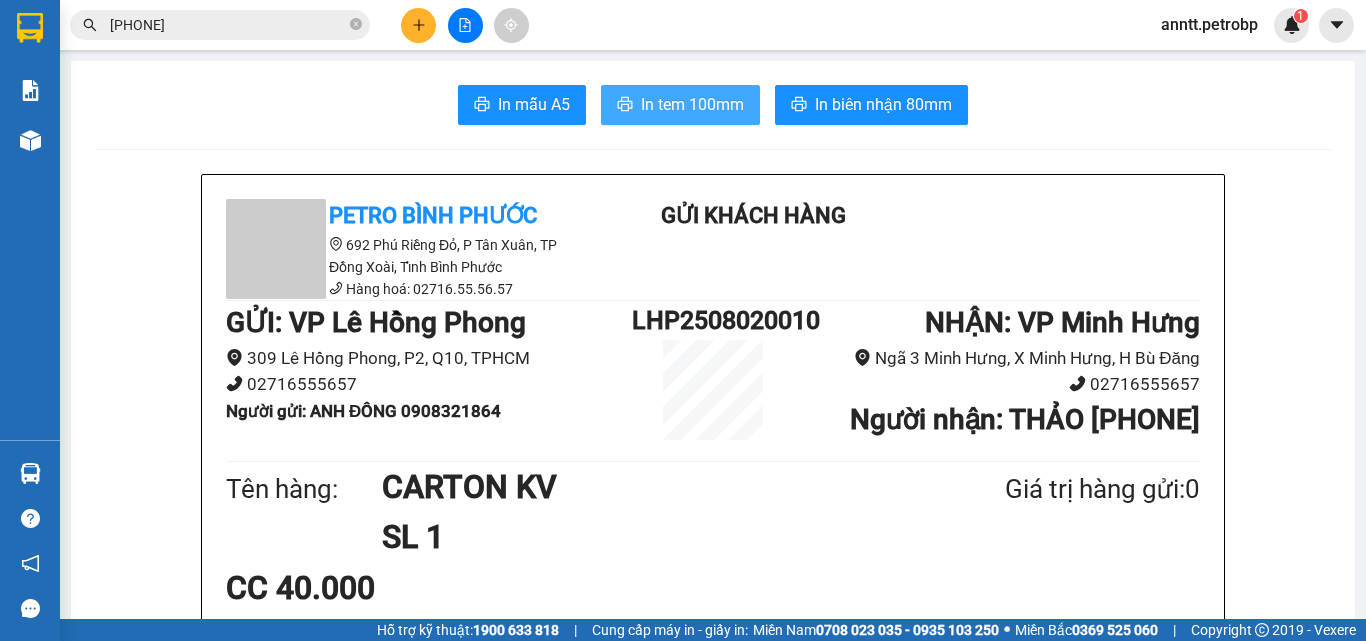 click on "In tem 100mm" at bounding box center (692, 104) 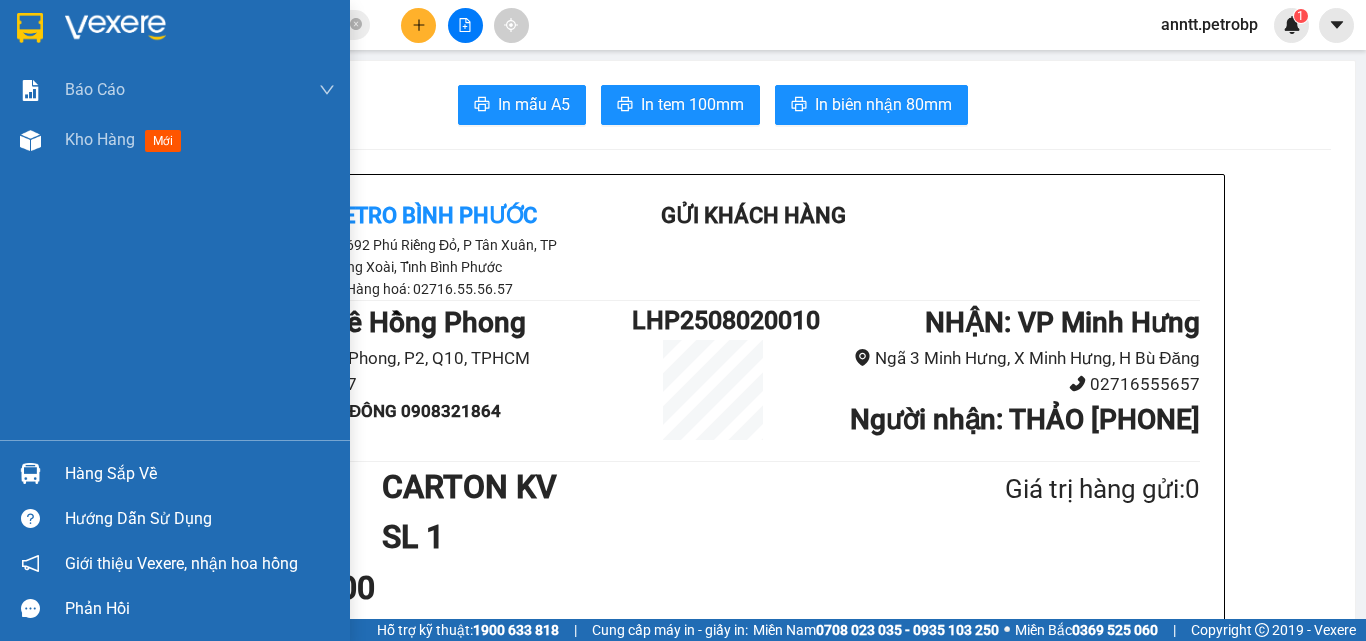 click at bounding box center (30, 28) 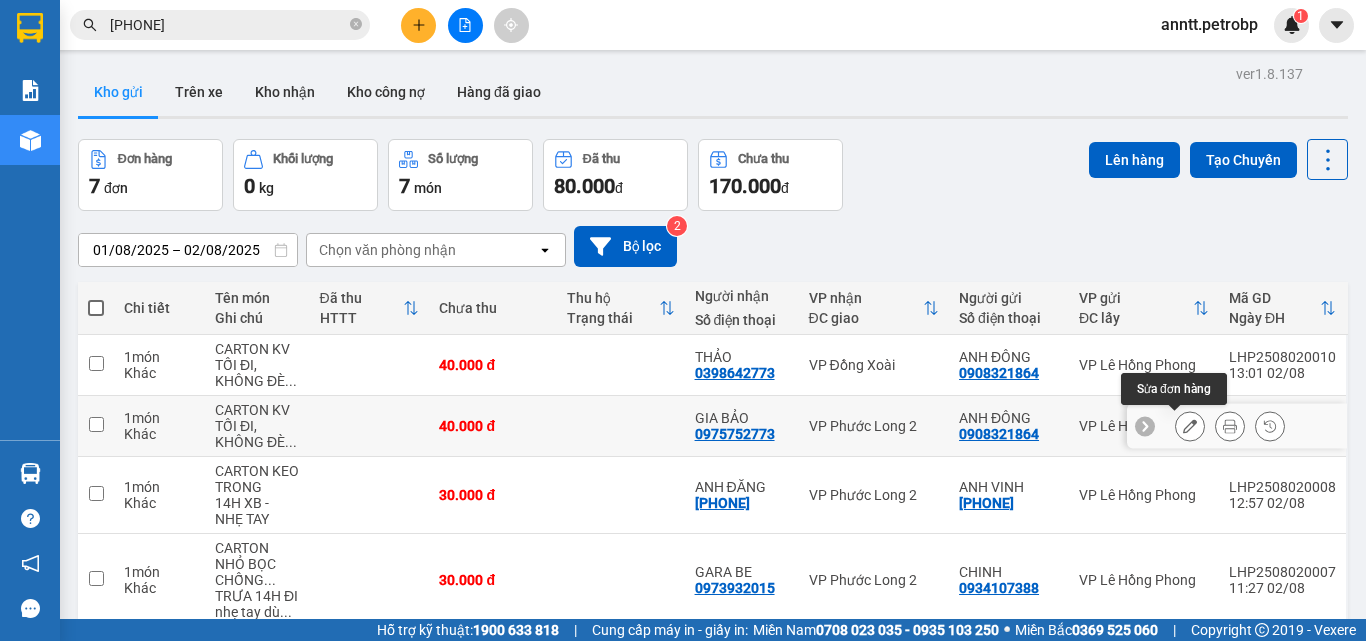 click at bounding box center (1190, 426) 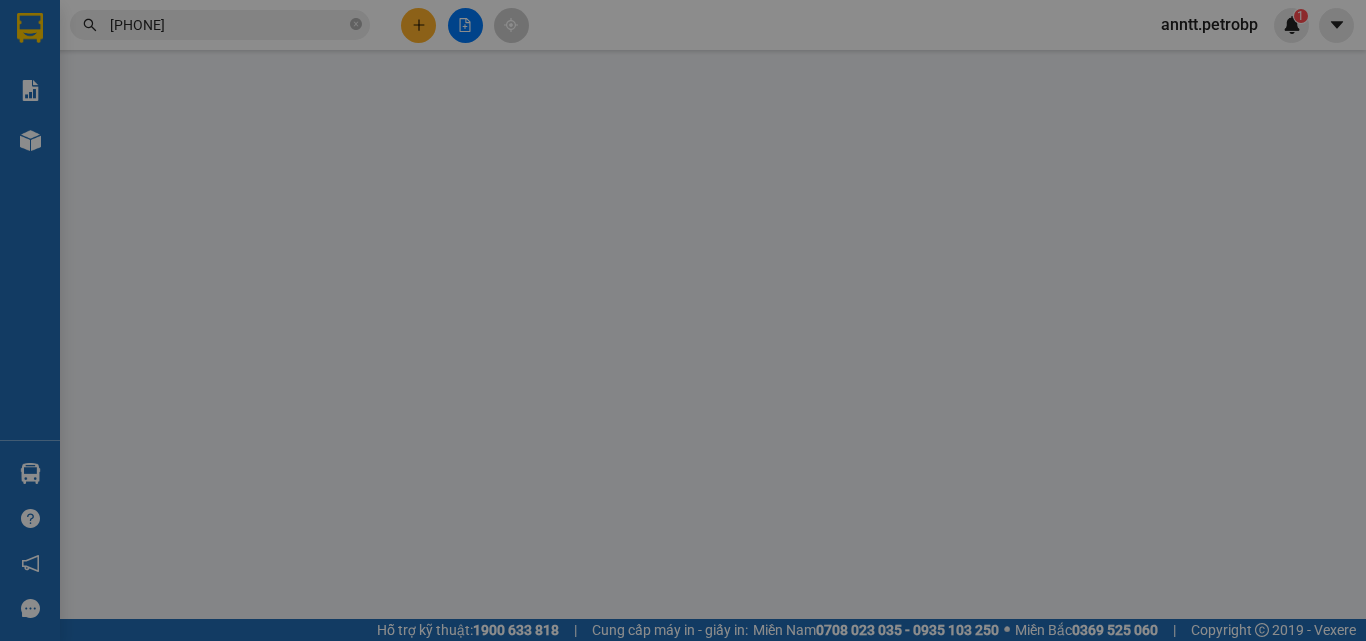 type on "0908321864" 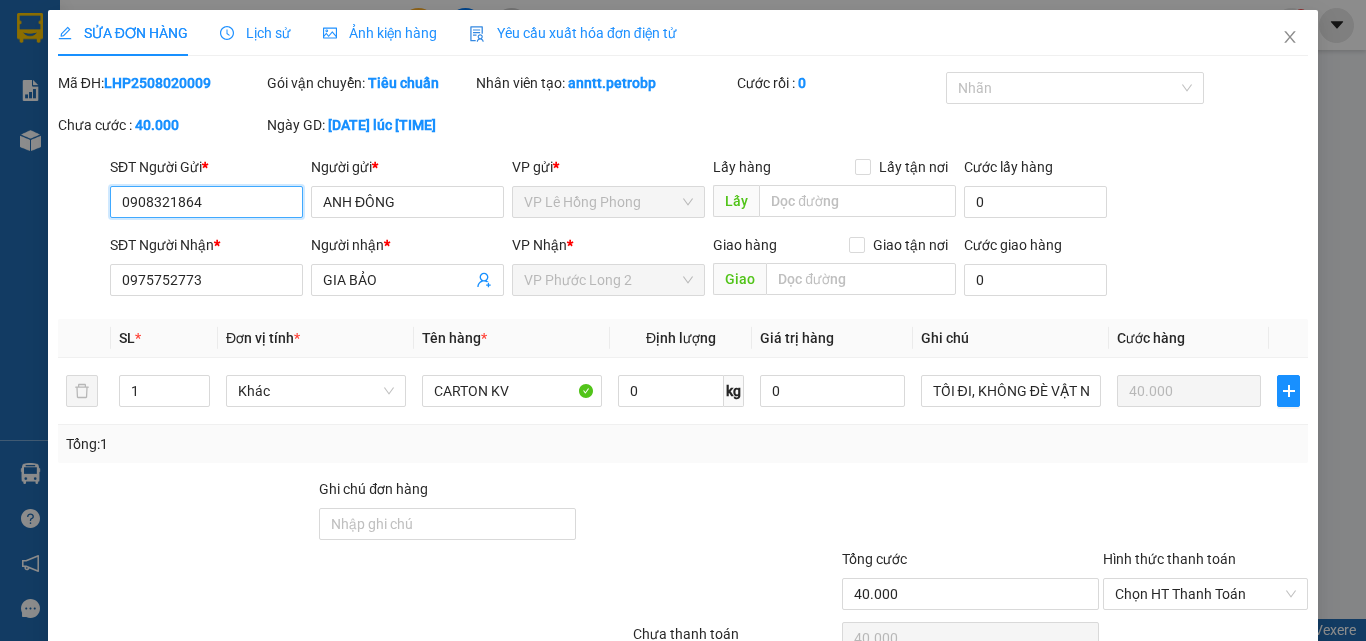scroll, scrollTop: 103, scrollLeft: 0, axis: vertical 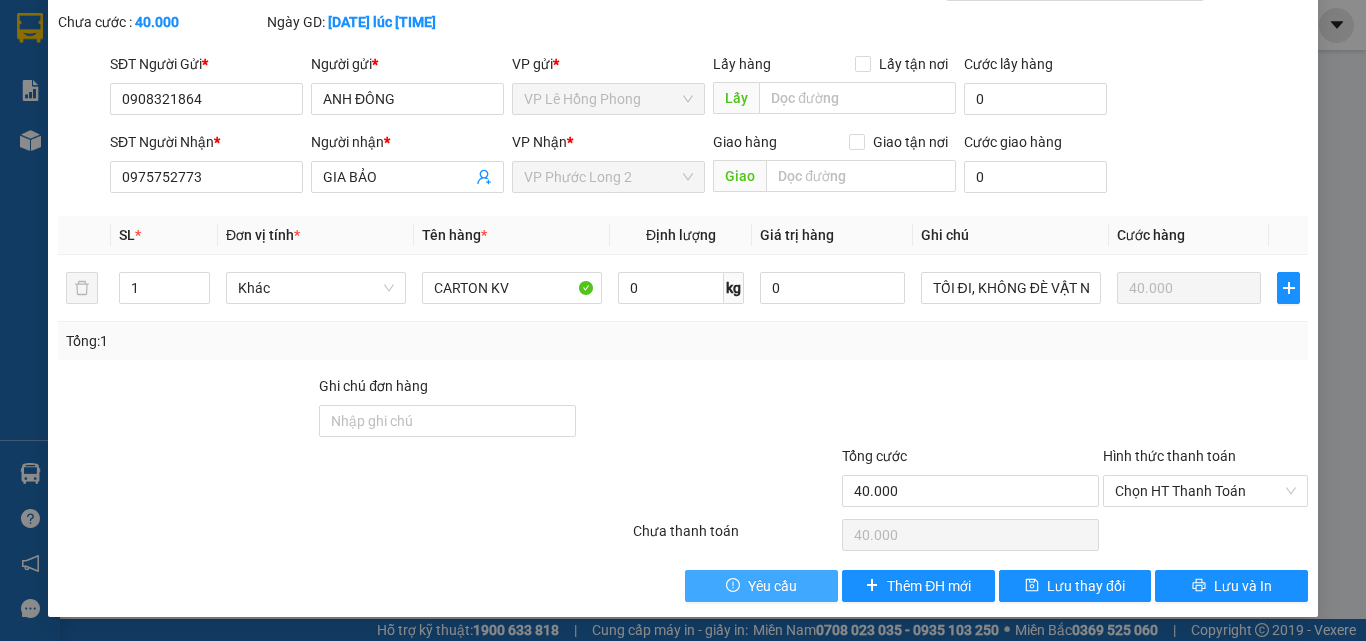 click on "Yêu cầu" at bounding box center [772, 586] 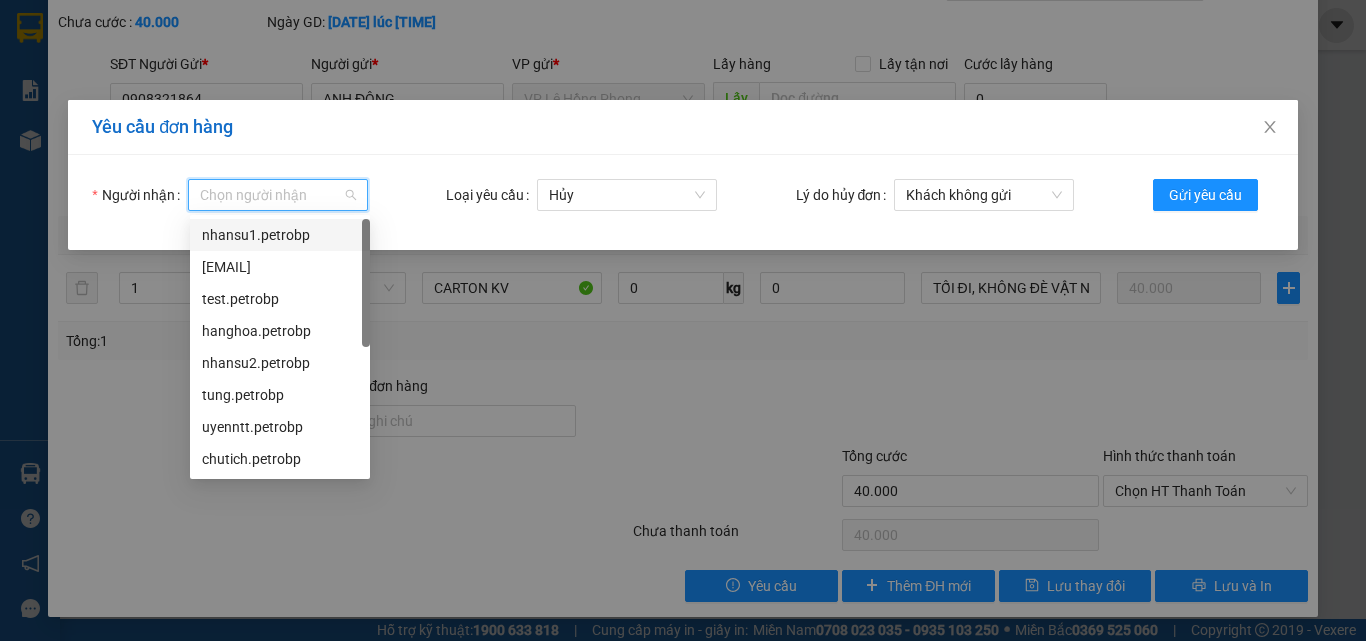 click on "Người nhận" at bounding box center [271, 195] 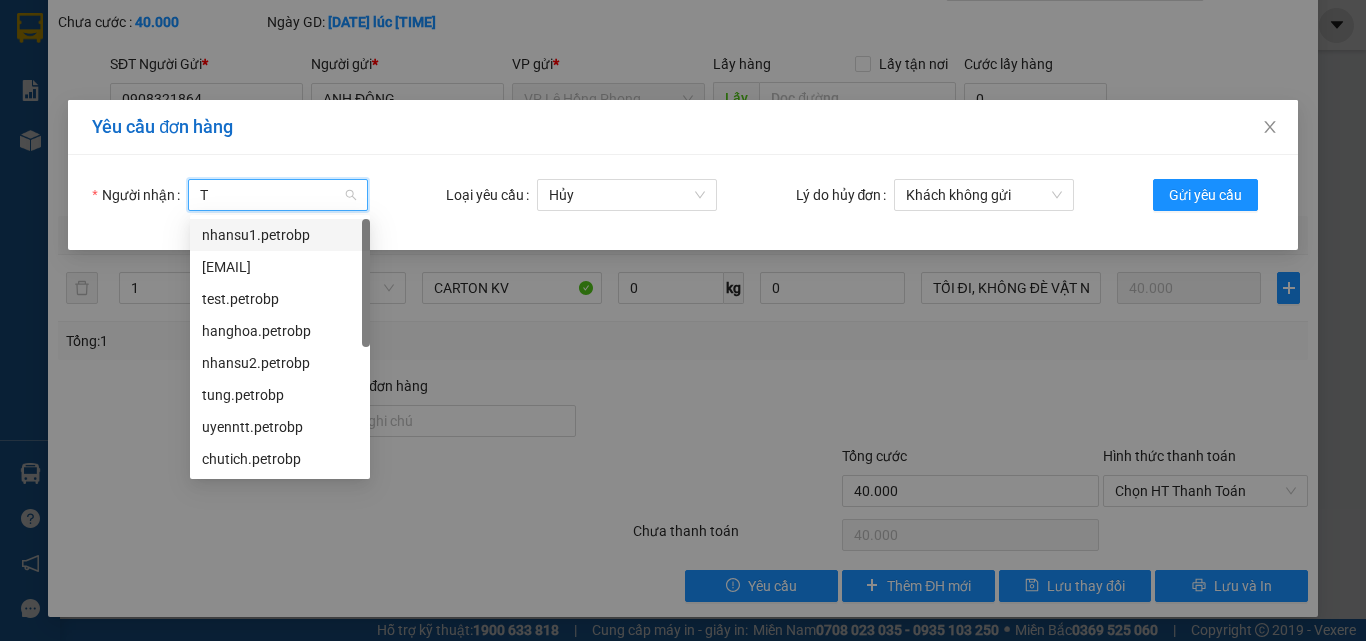 type on "TU" 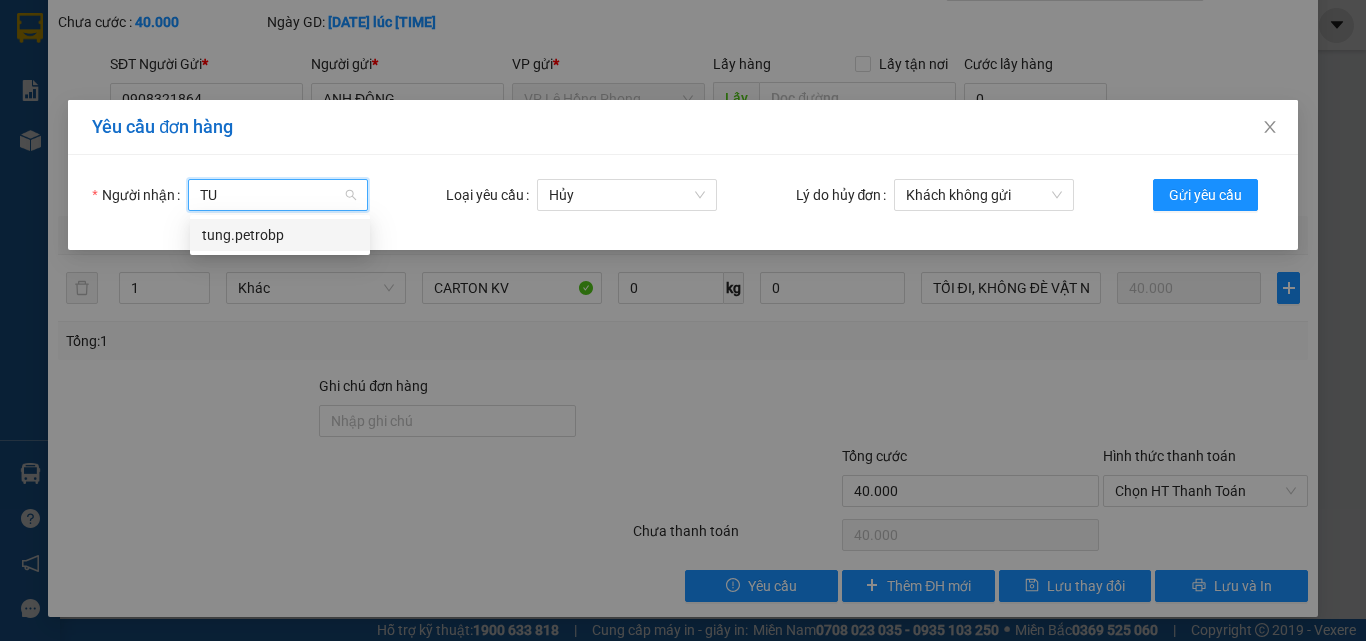 click on "tung.petrobp" at bounding box center [280, 235] 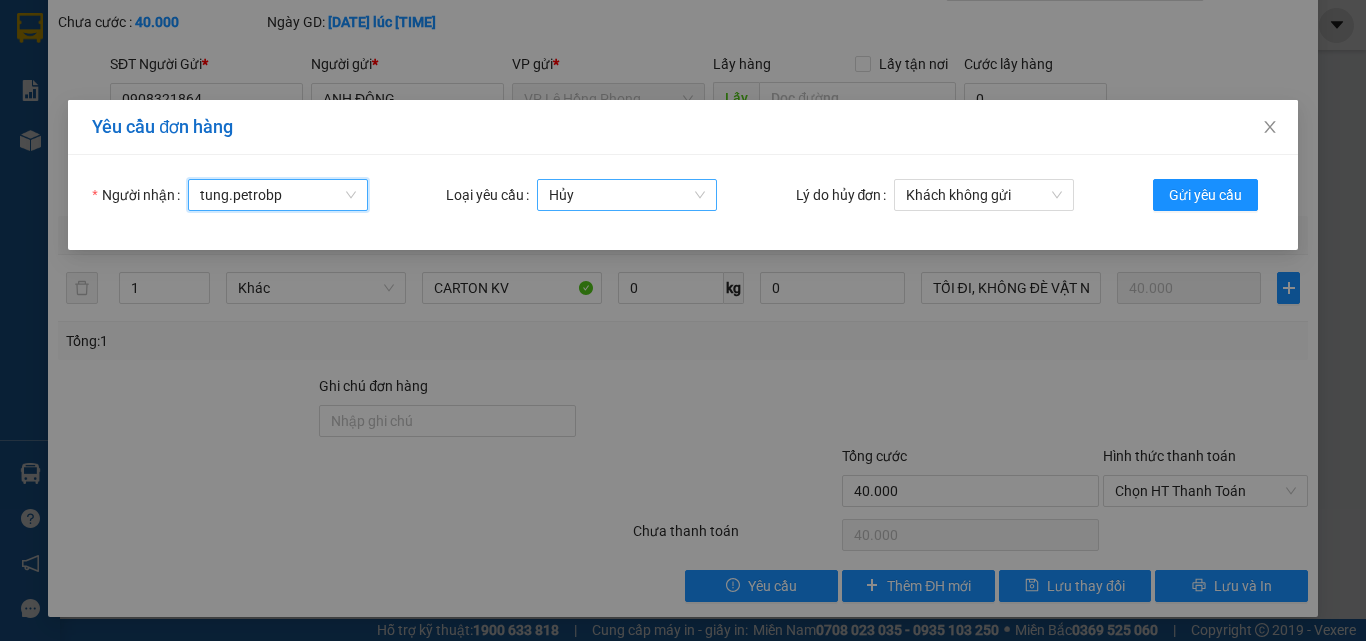 click on "Hủy" at bounding box center (627, 195) 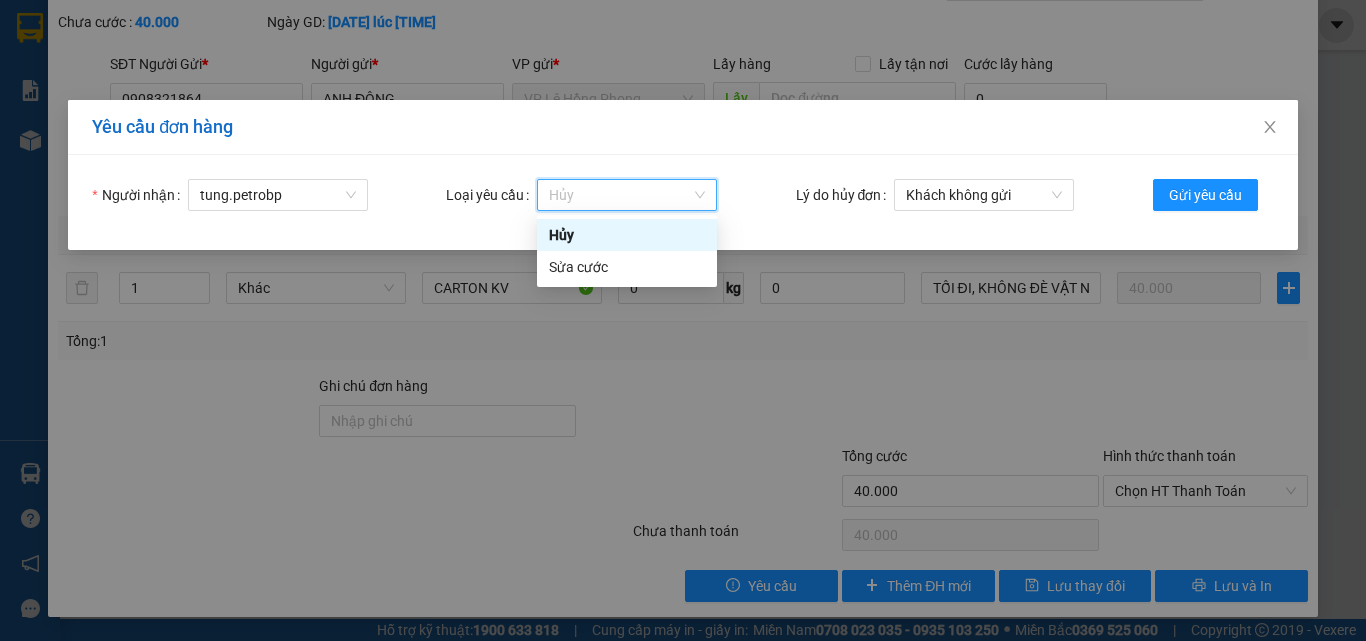 click on "Hủy" at bounding box center [627, 235] 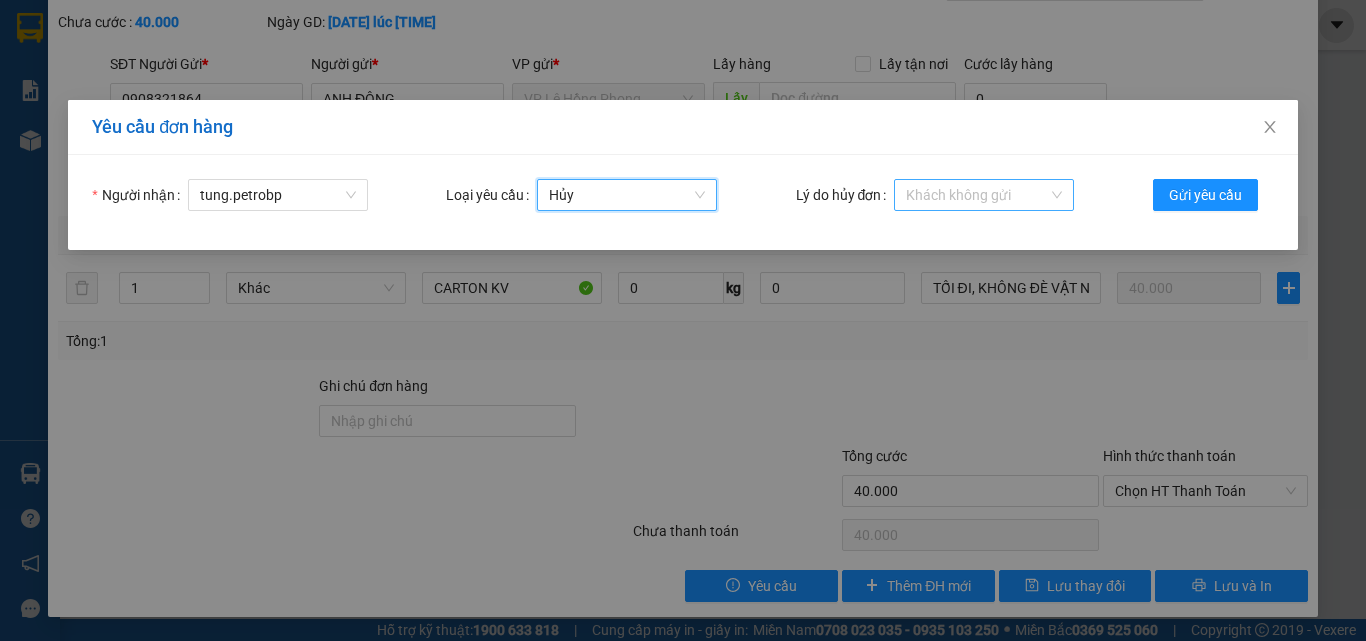click on "Khách không gửi" at bounding box center [984, 195] 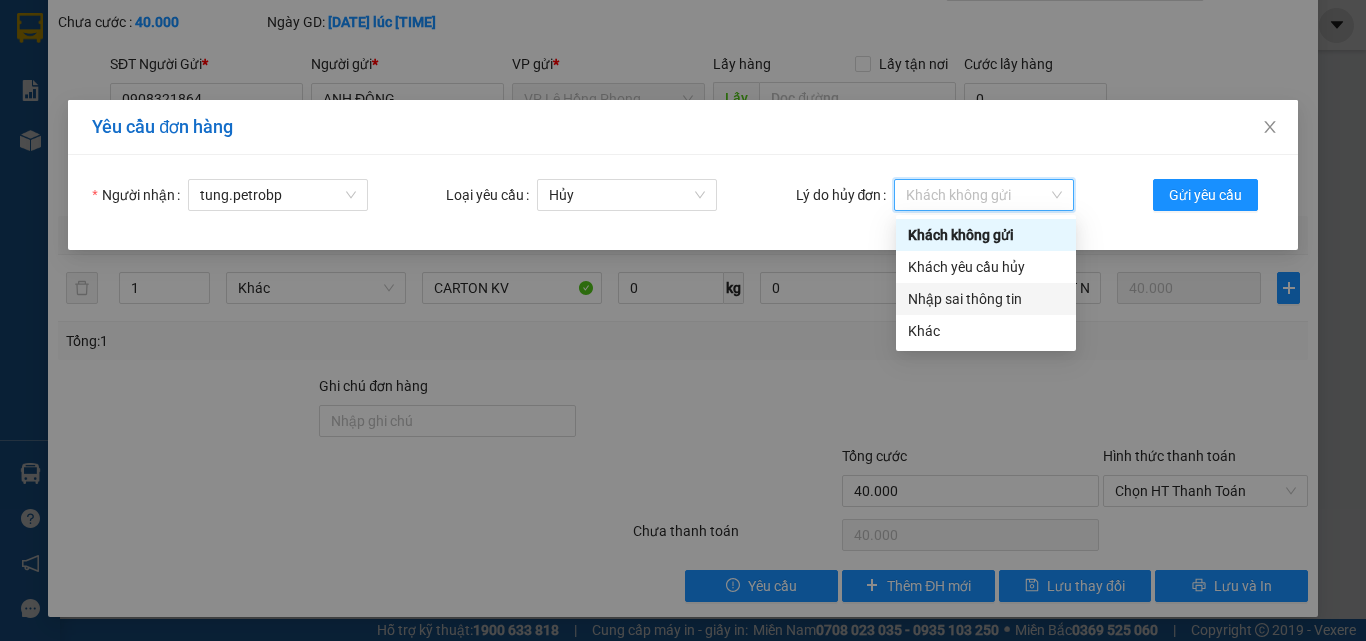 click on "Nhập sai thông tin" at bounding box center [986, 299] 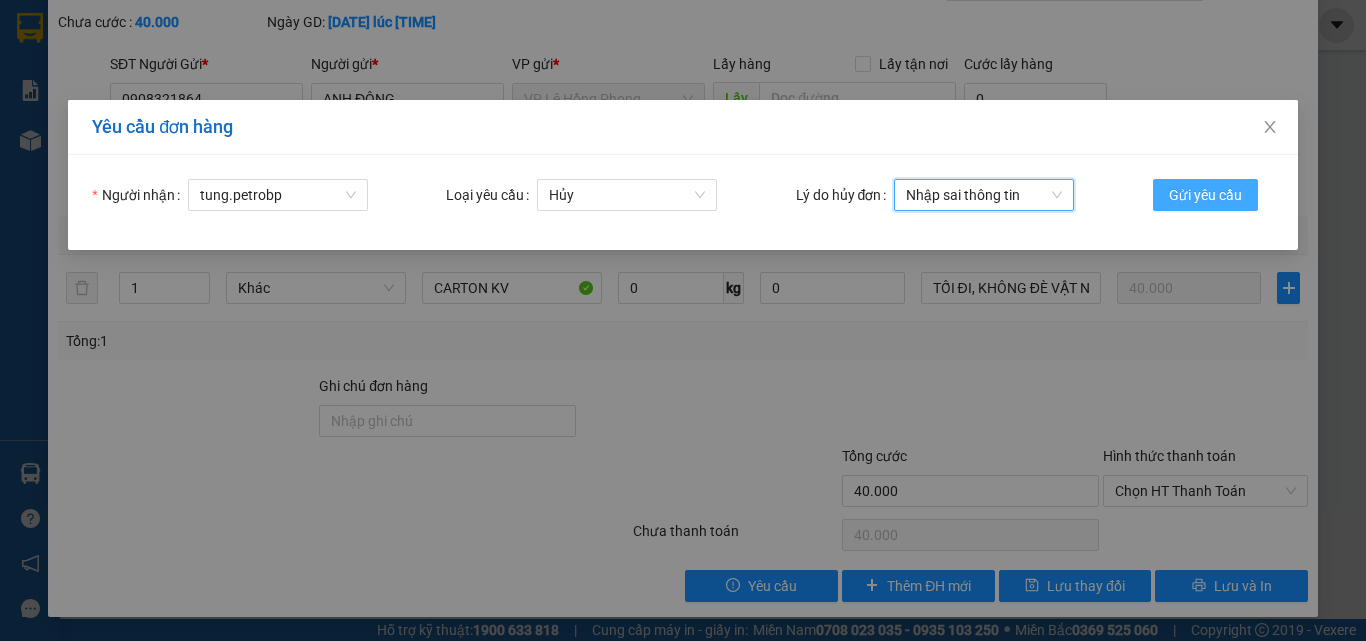 click on "Gửi yêu cầu" at bounding box center [1205, 195] 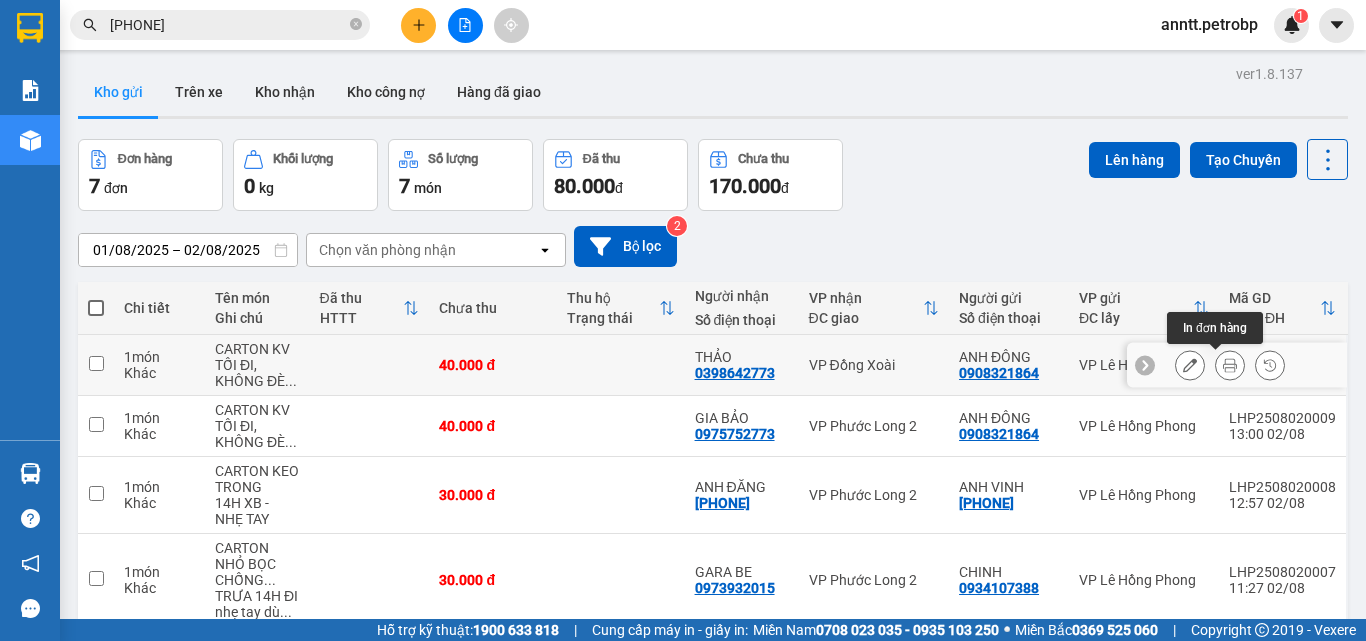 click at bounding box center [1230, 365] 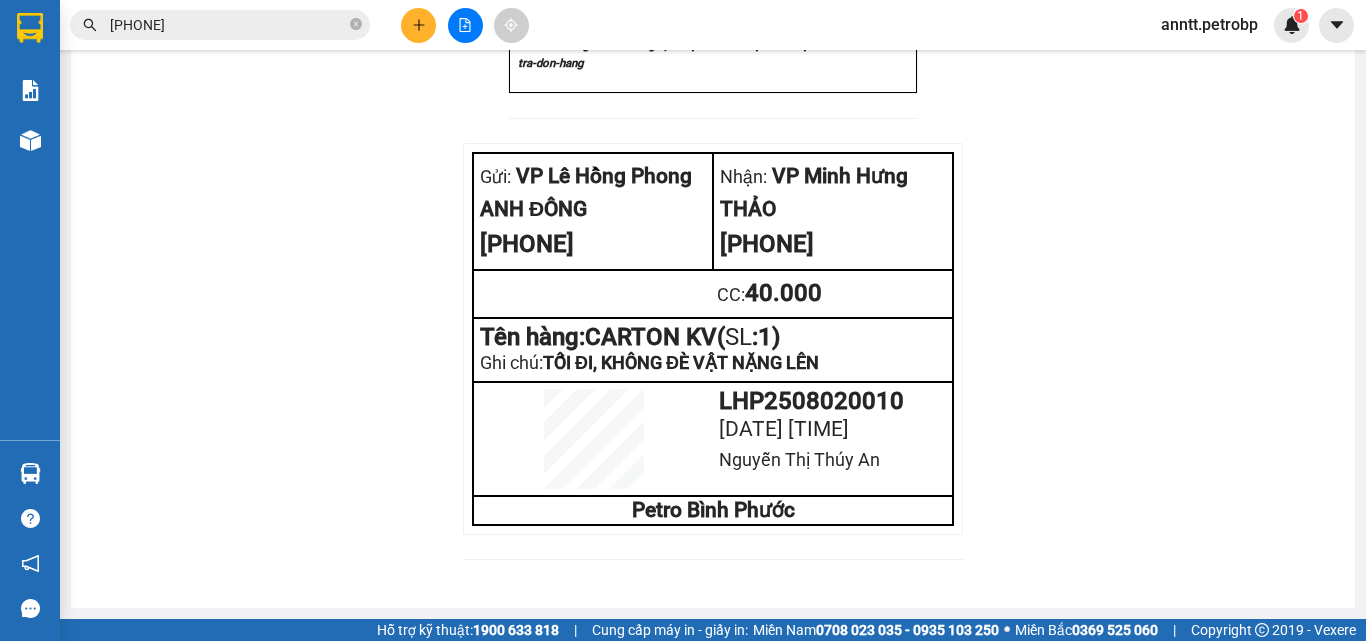 scroll, scrollTop: 2385, scrollLeft: 0, axis: vertical 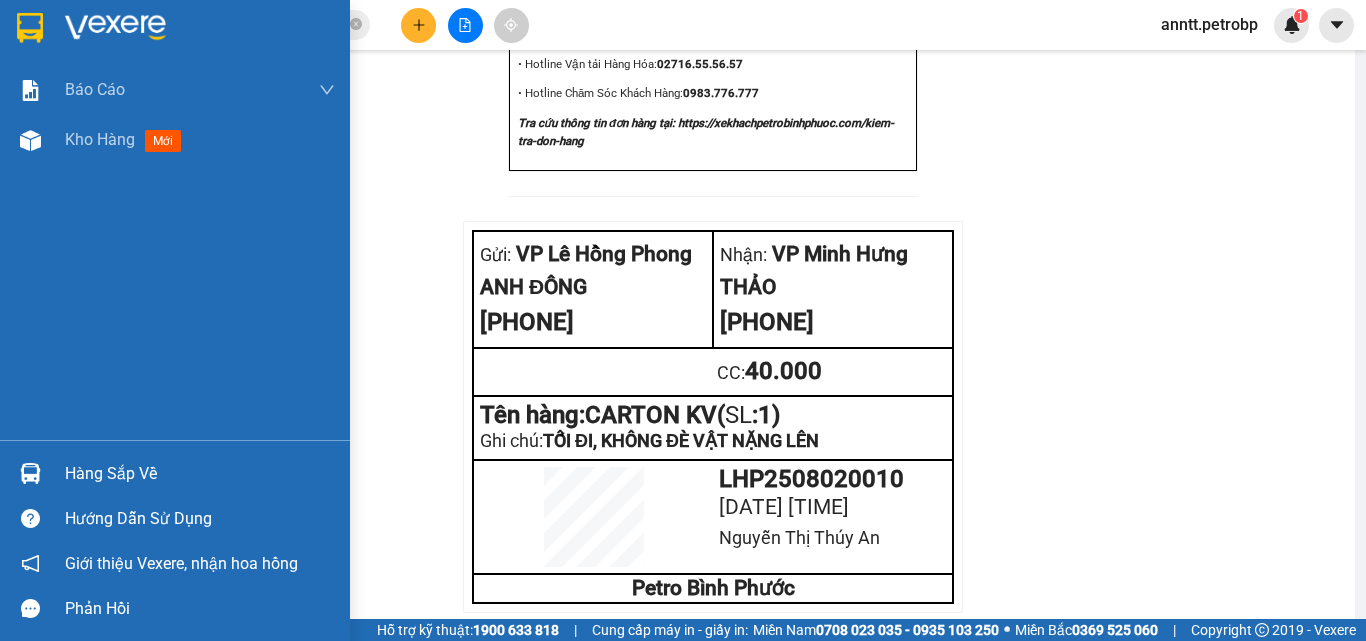 click at bounding box center [30, 28] 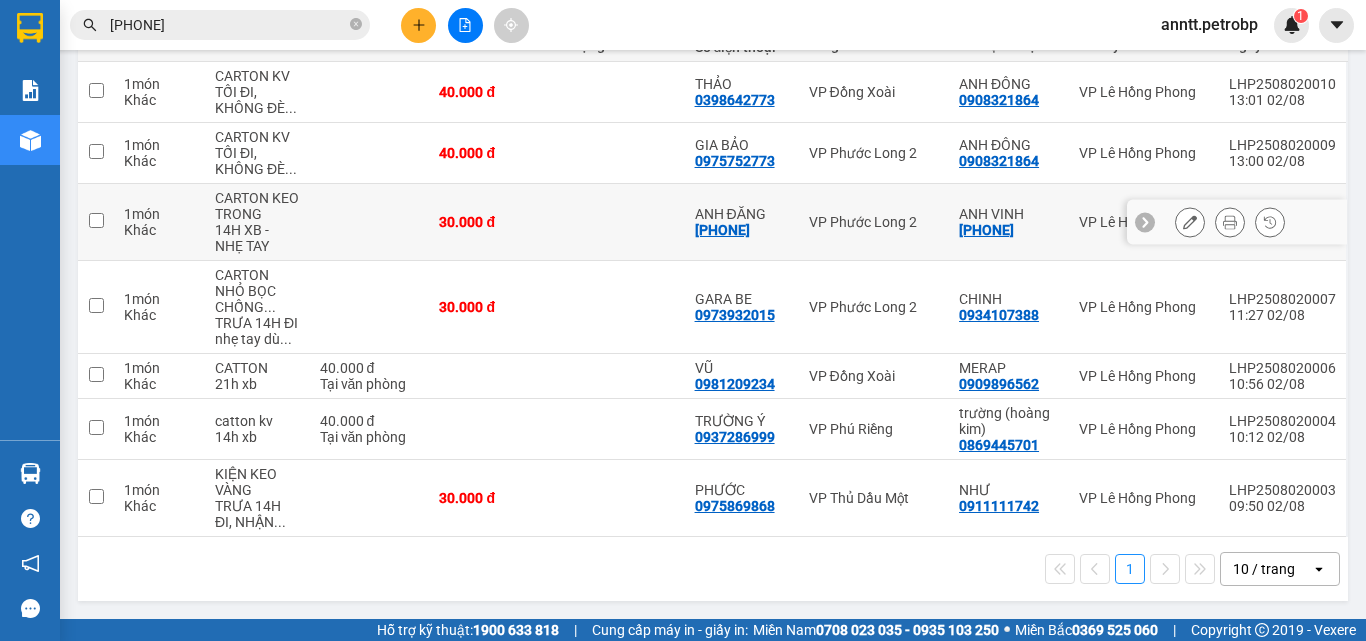 scroll, scrollTop: 173, scrollLeft: 0, axis: vertical 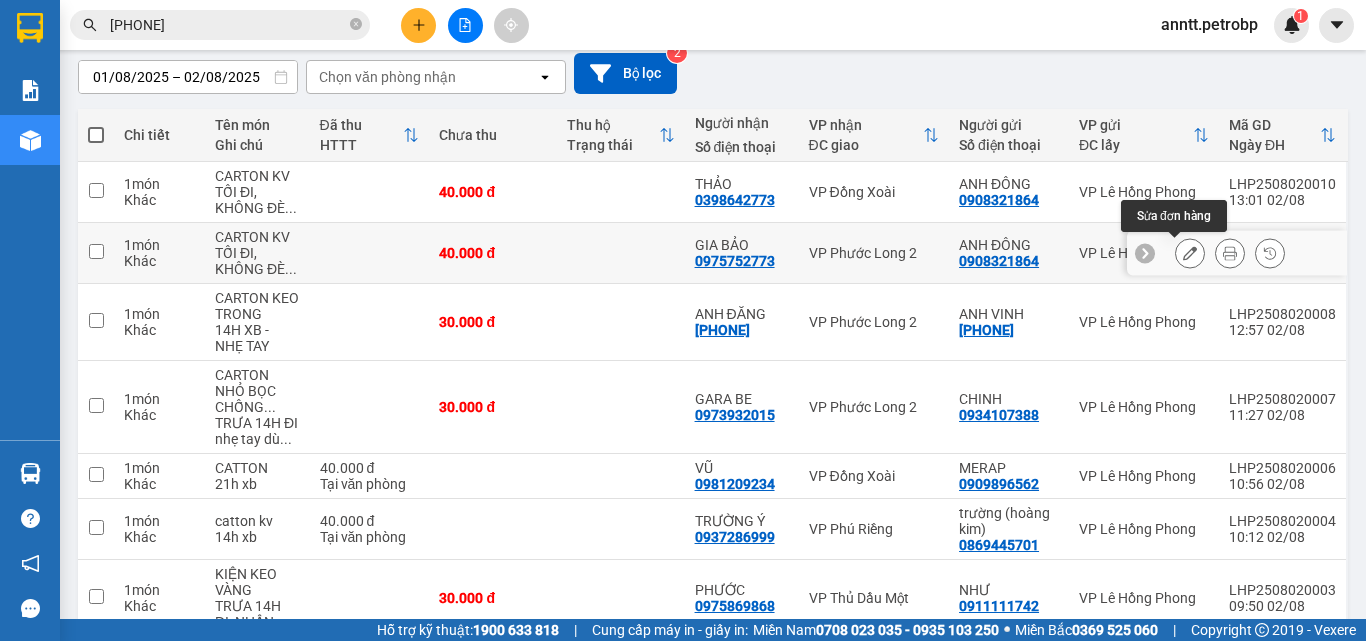 click 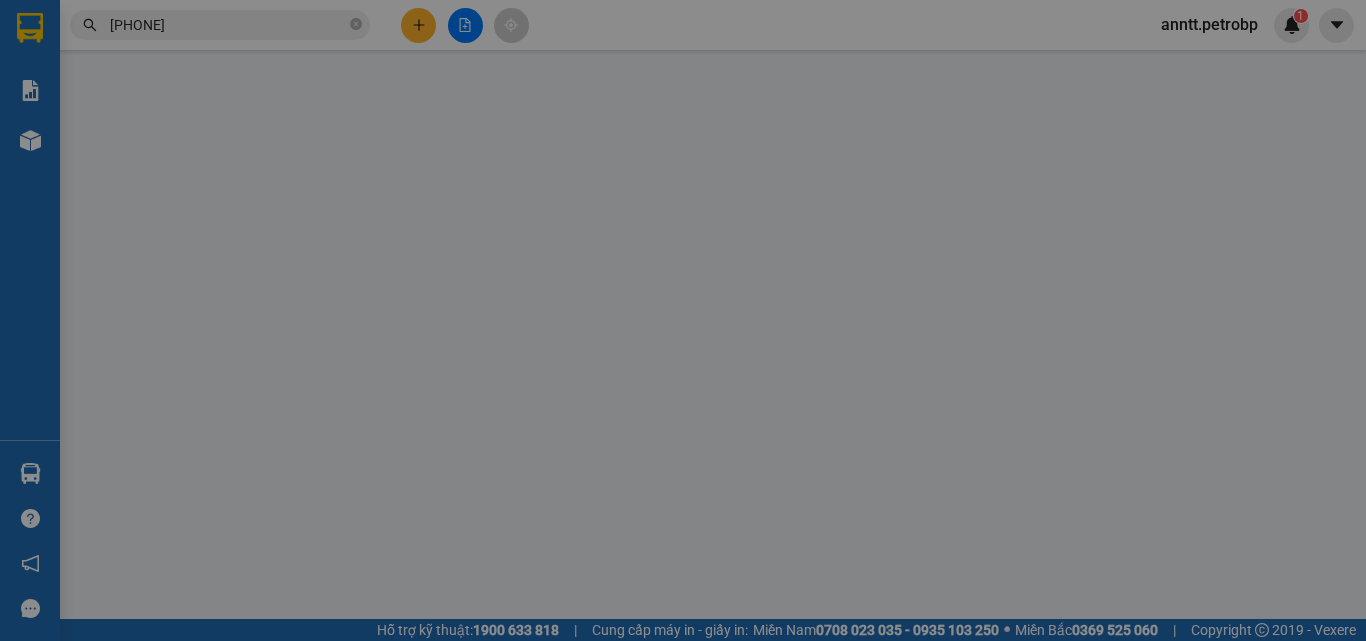 type on "0908321864" 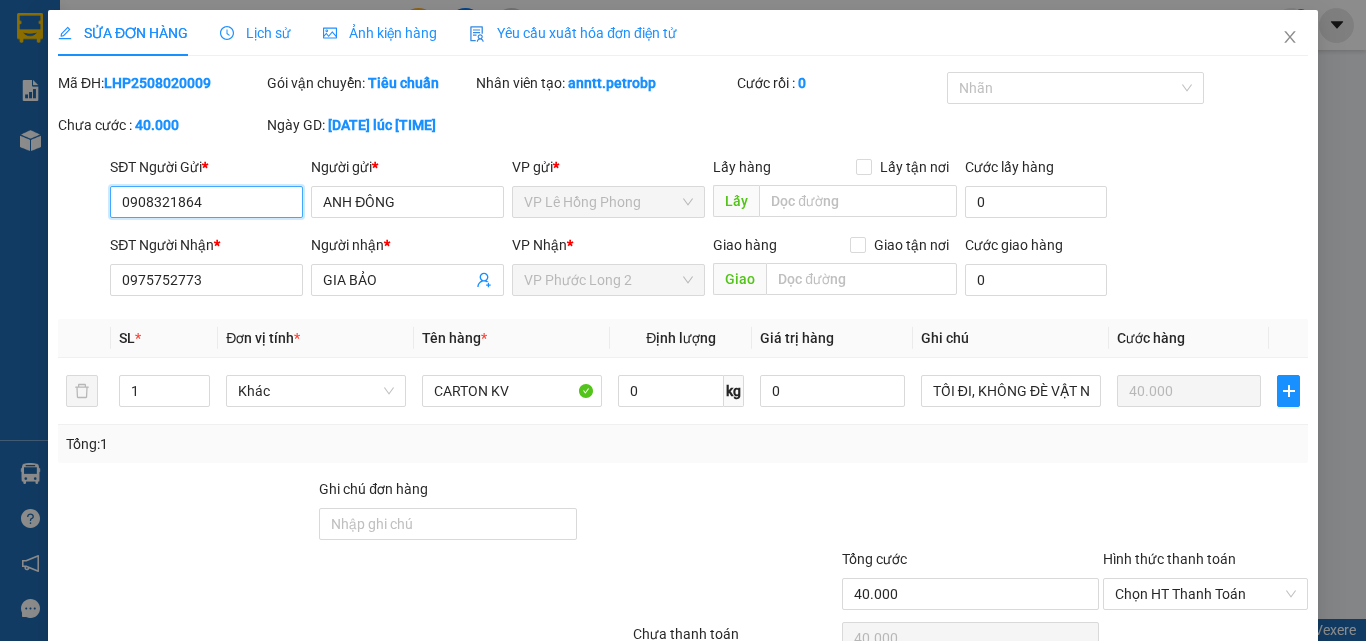 scroll, scrollTop: 0, scrollLeft: 0, axis: both 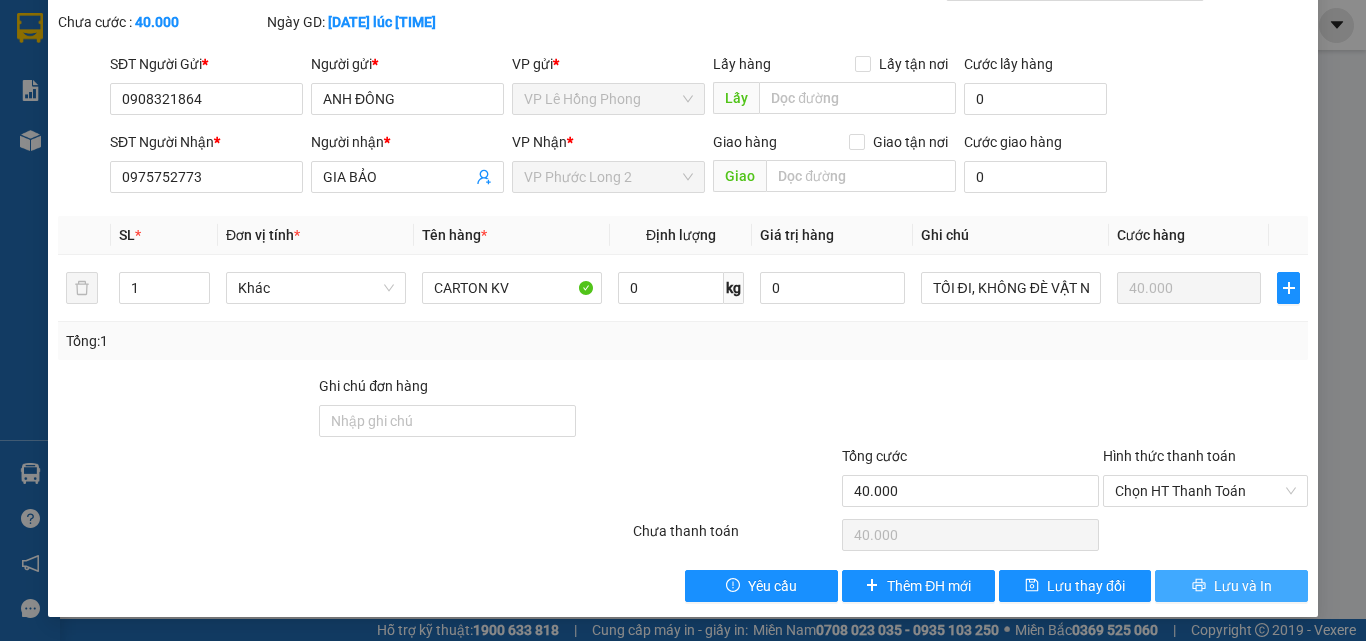 click on "Lưu và In" at bounding box center [1243, 586] 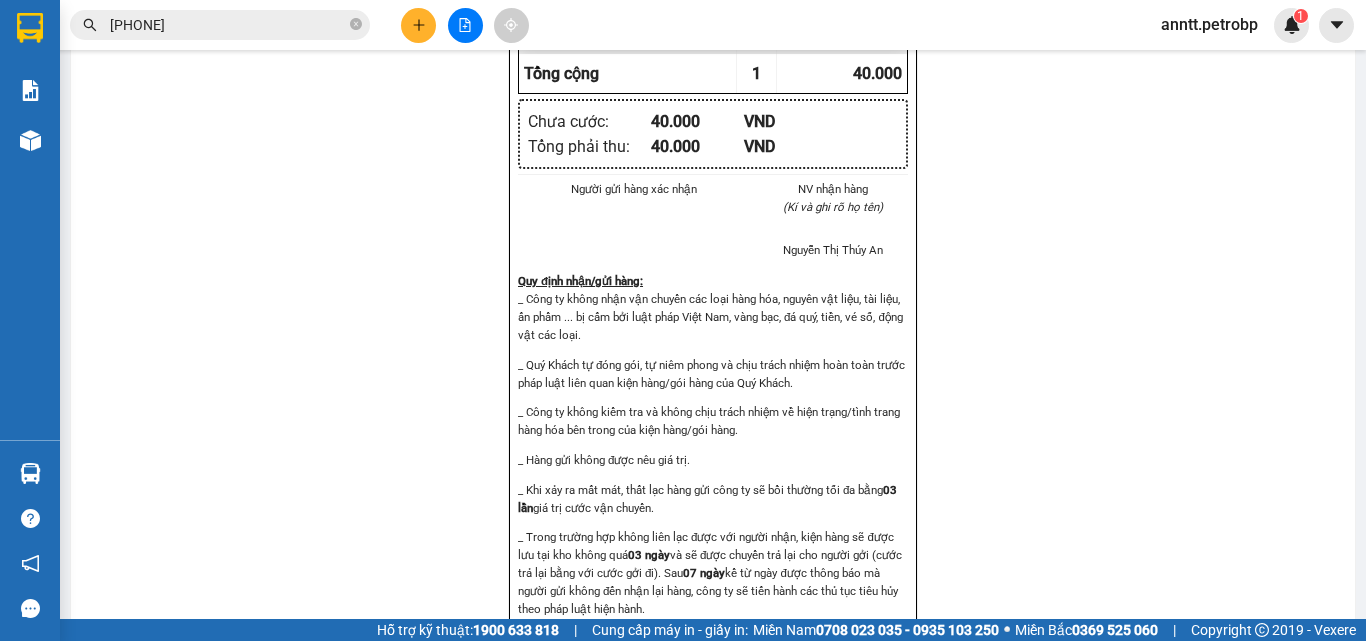 scroll, scrollTop: 1585, scrollLeft: 0, axis: vertical 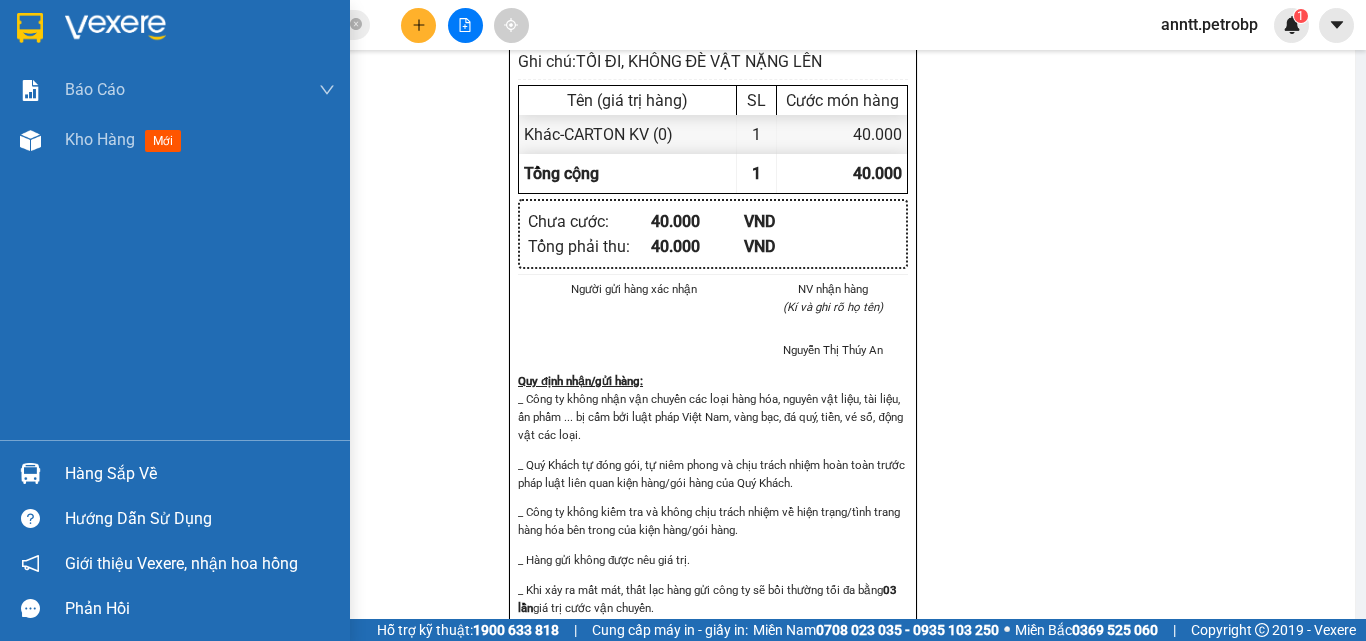 click at bounding box center [30, 28] 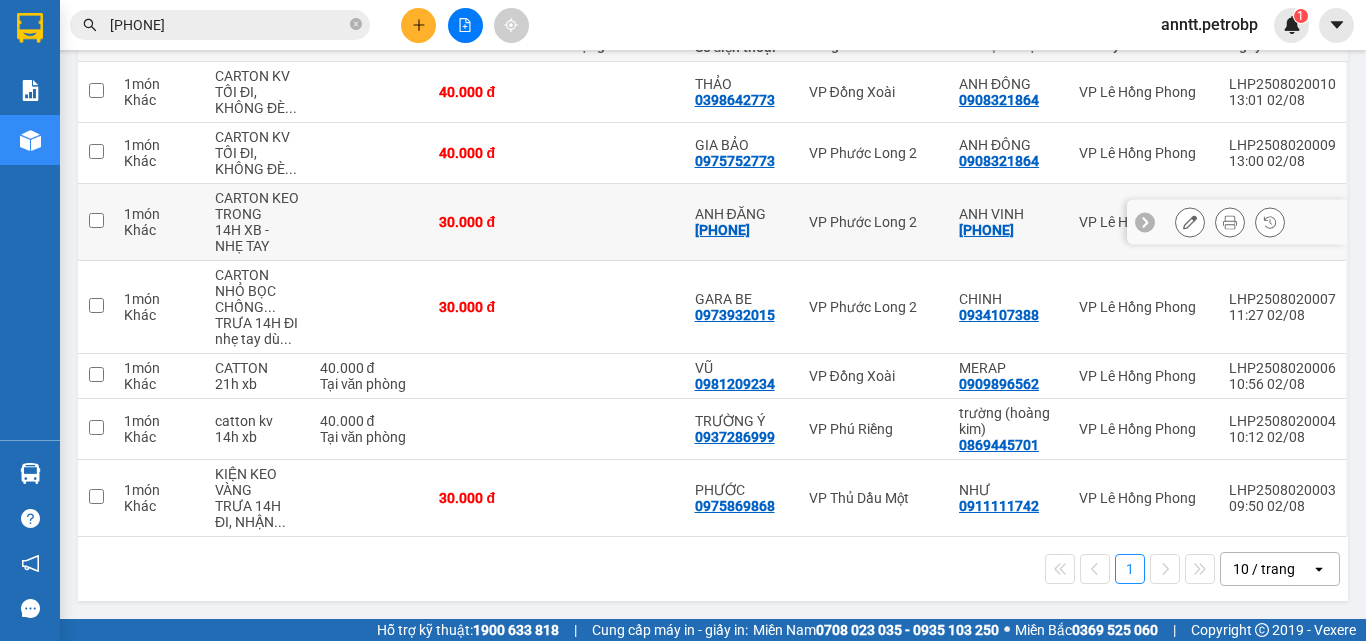 scroll, scrollTop: 73, scrollLeft: 0, axis: vertical 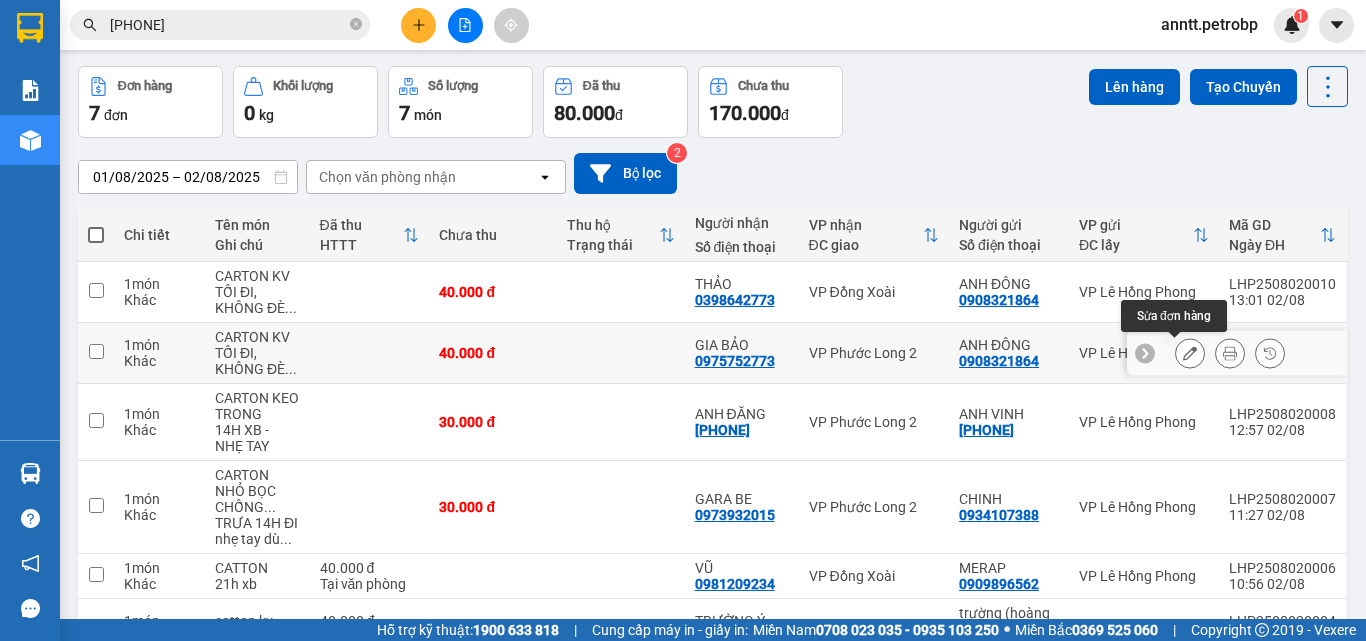 click 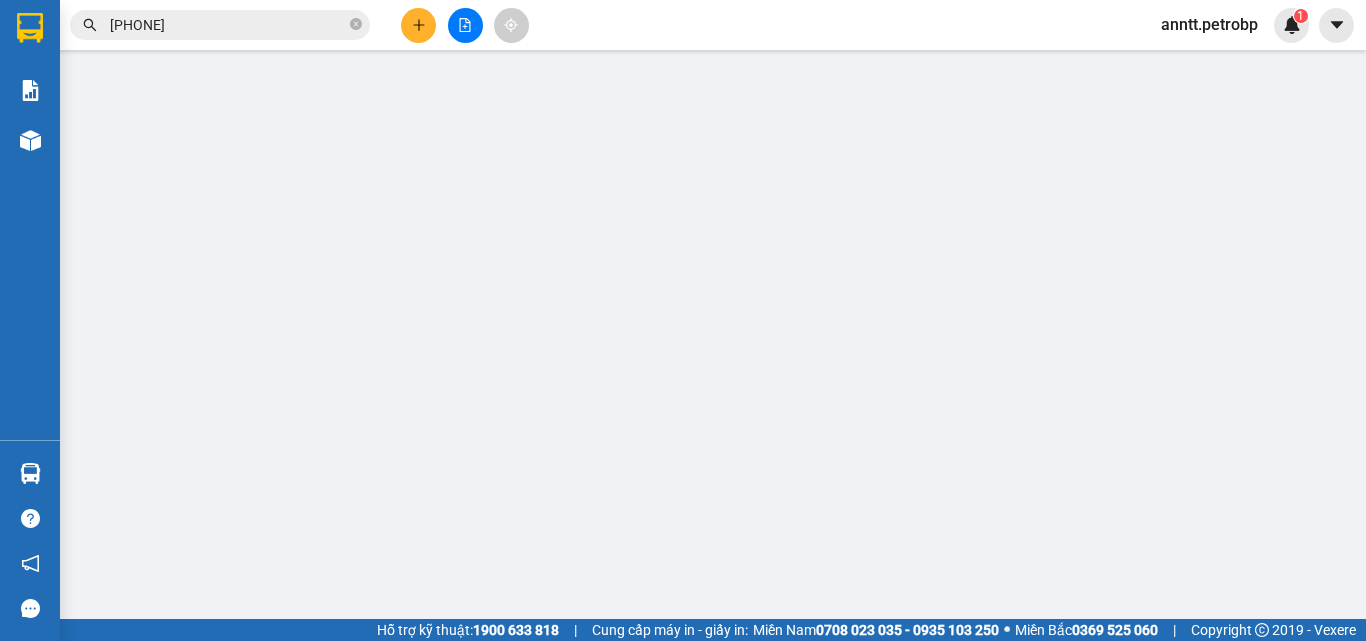 type on "0908321864" 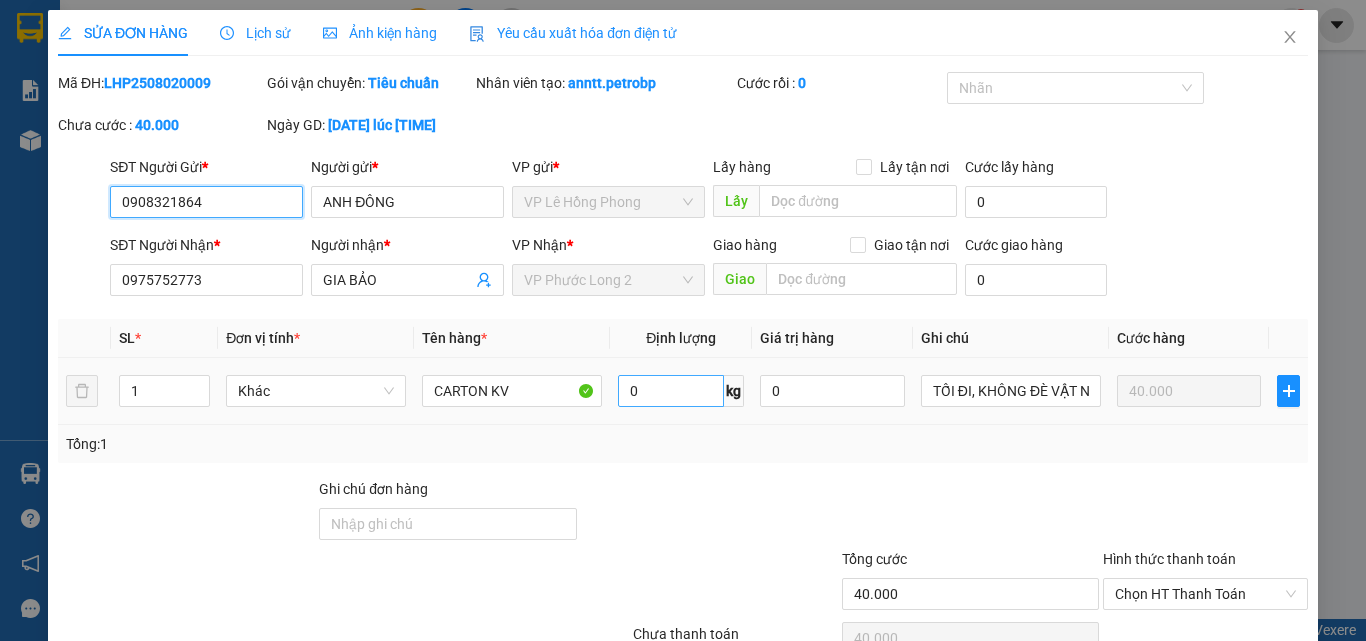 scroll, scrollTop: 0, scrollLeft: 0, axis: both 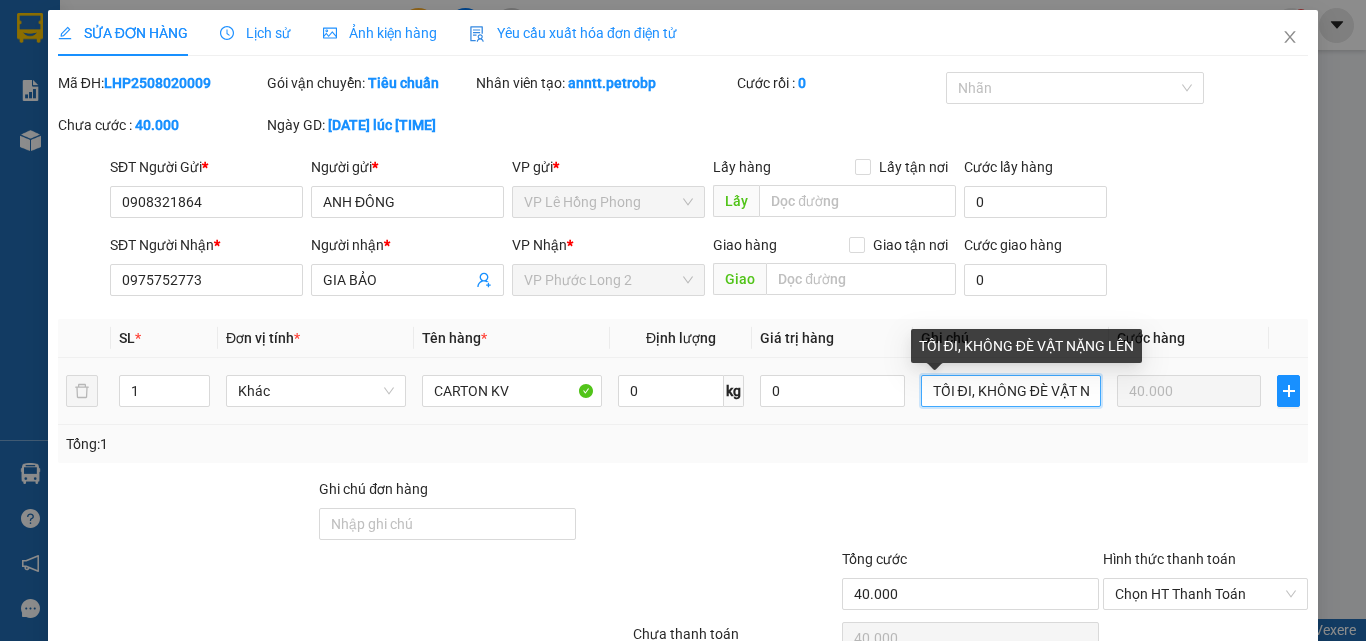 click on "TỐI ĐI, KHÔNG ĐÈ VẬT NẶNG LÊN" at bounding box center [1011, 391] 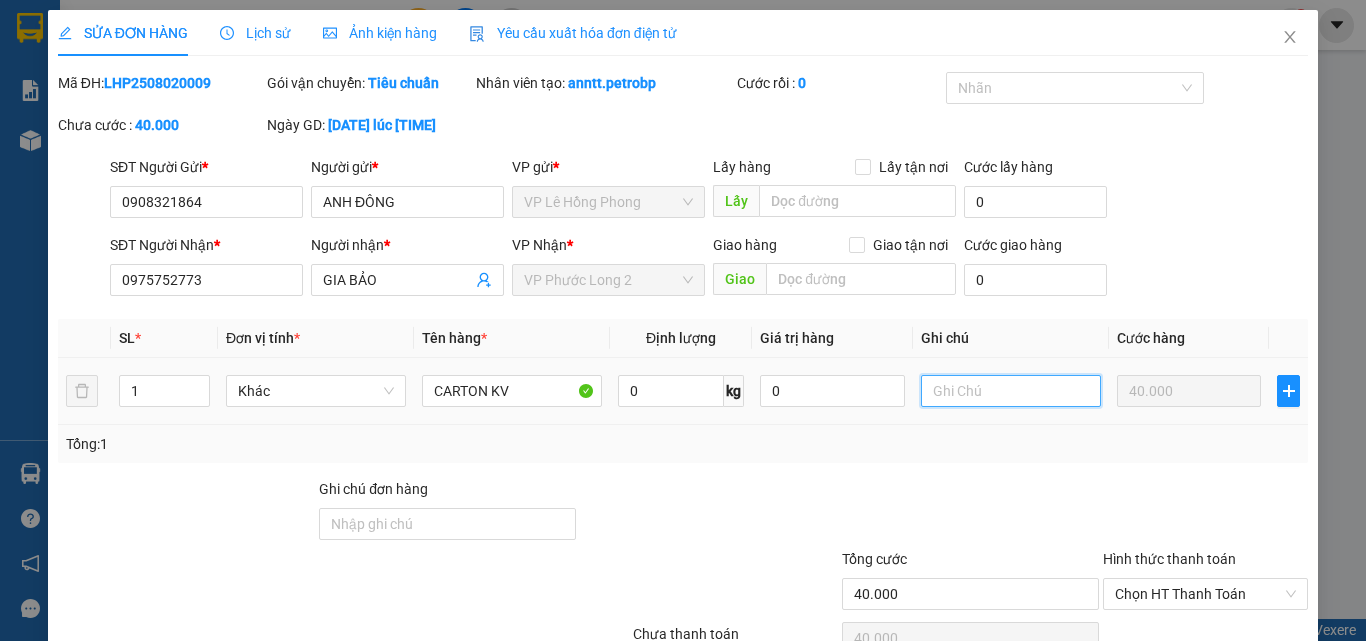 type on "D" 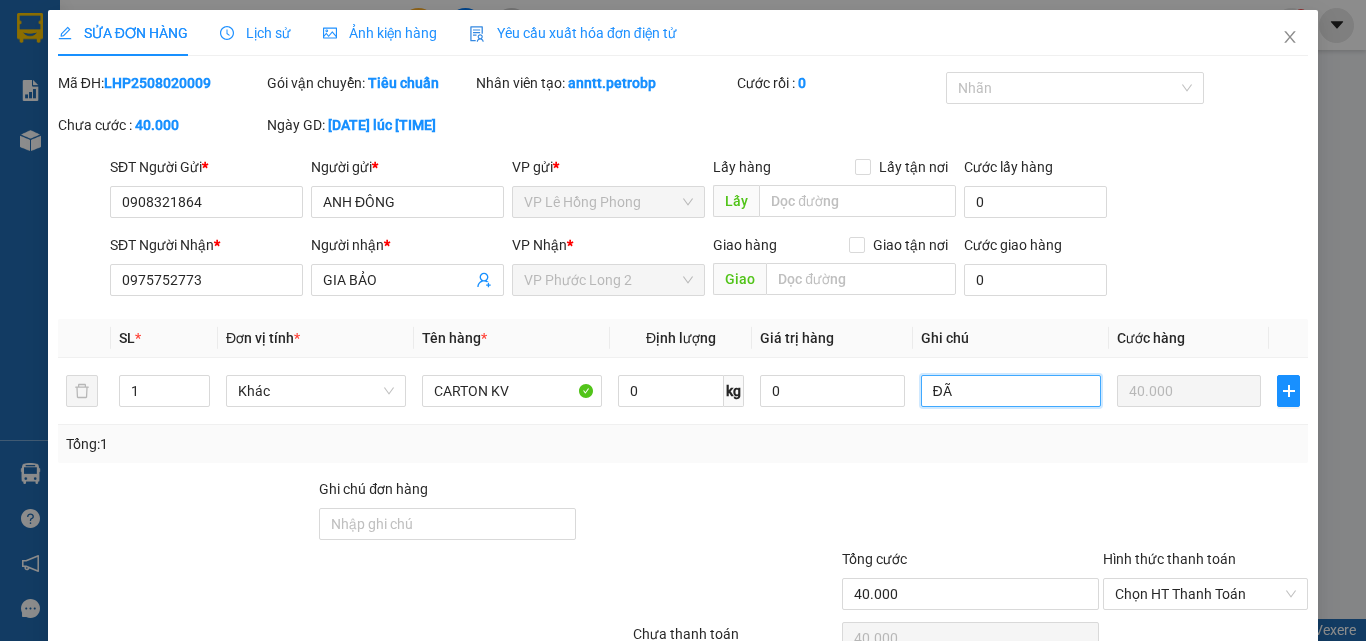 type on "ĐÃ" 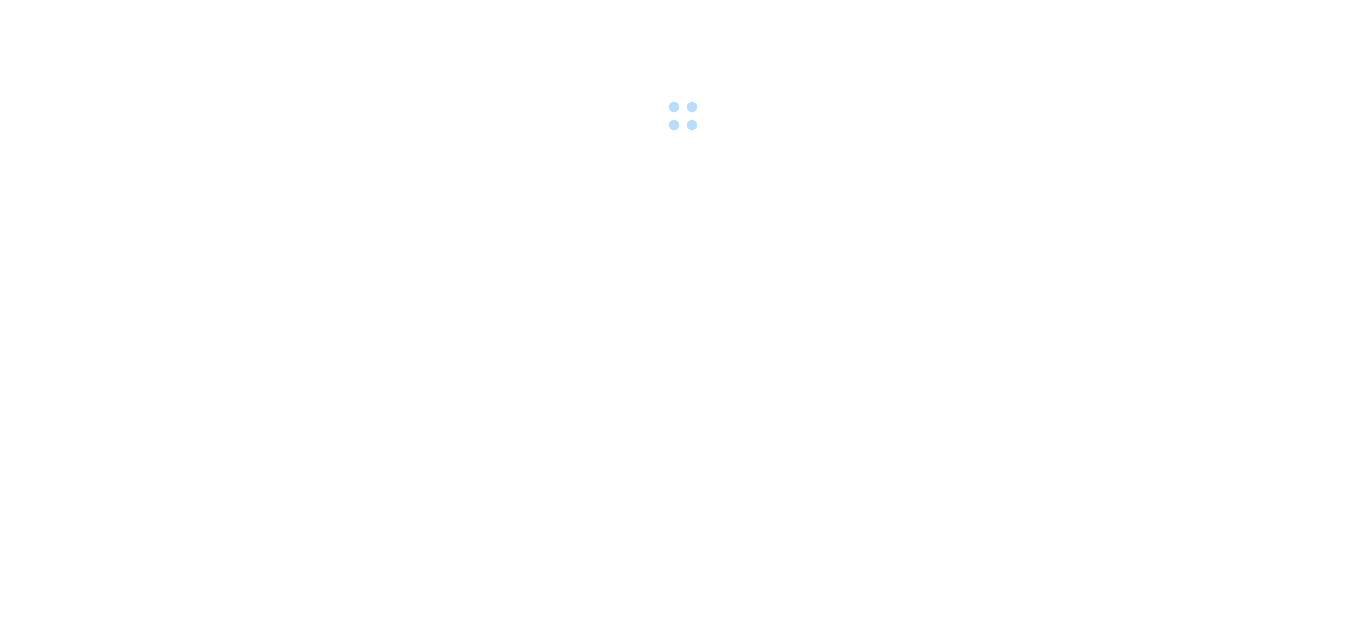 scroll, scrollTop: 0, scrollLeft: 0, axis: both 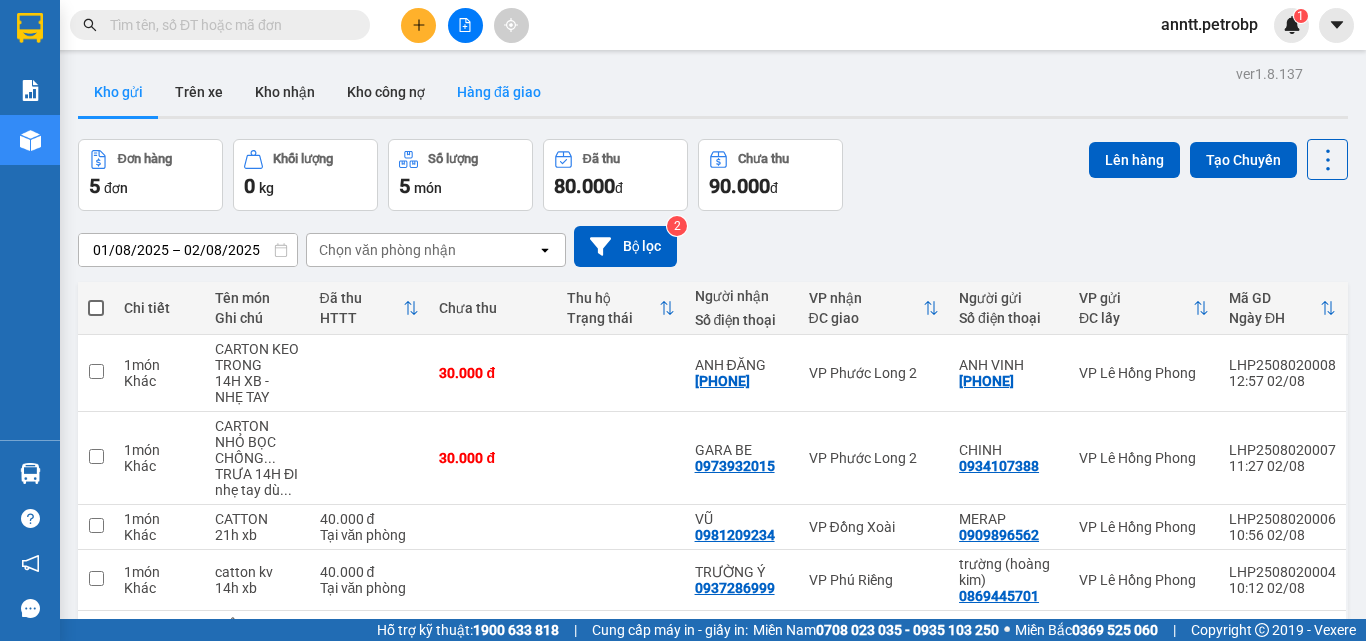 click on "Hàng đã giao" at bounding box center (499, 92) 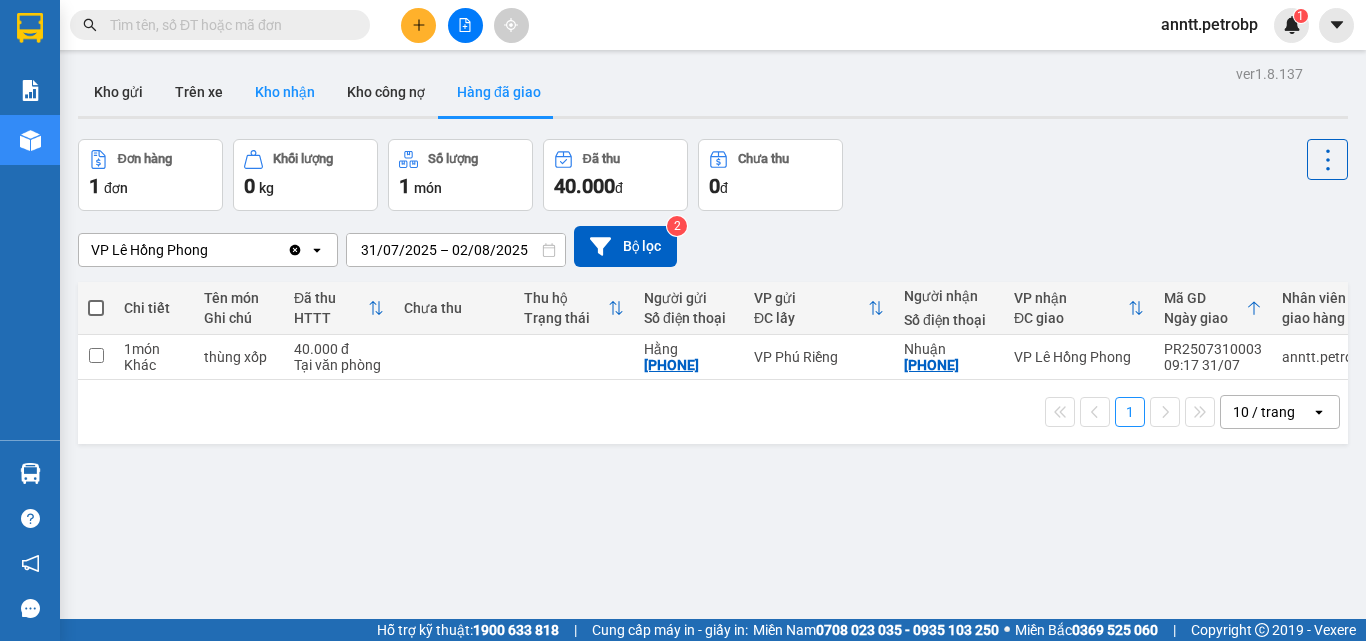 click on "Kho nhận" at bounding box center (285, 92) 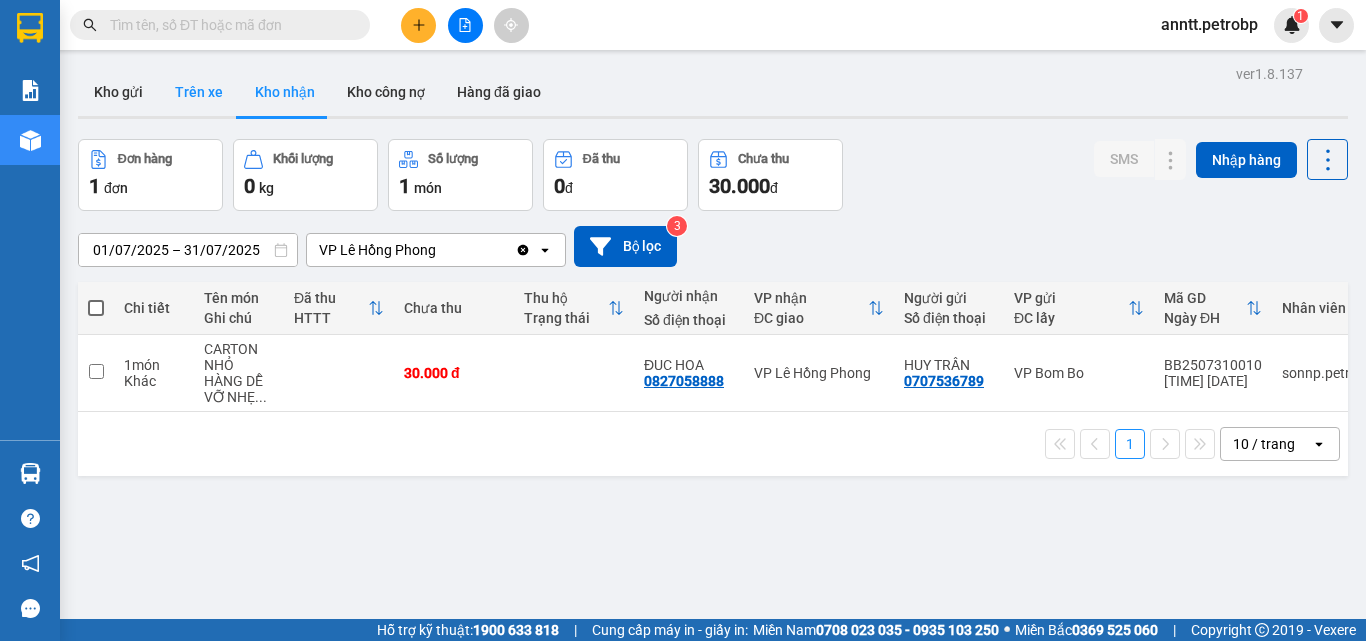 click on "Trên xe" at bounding box center [199, 92] 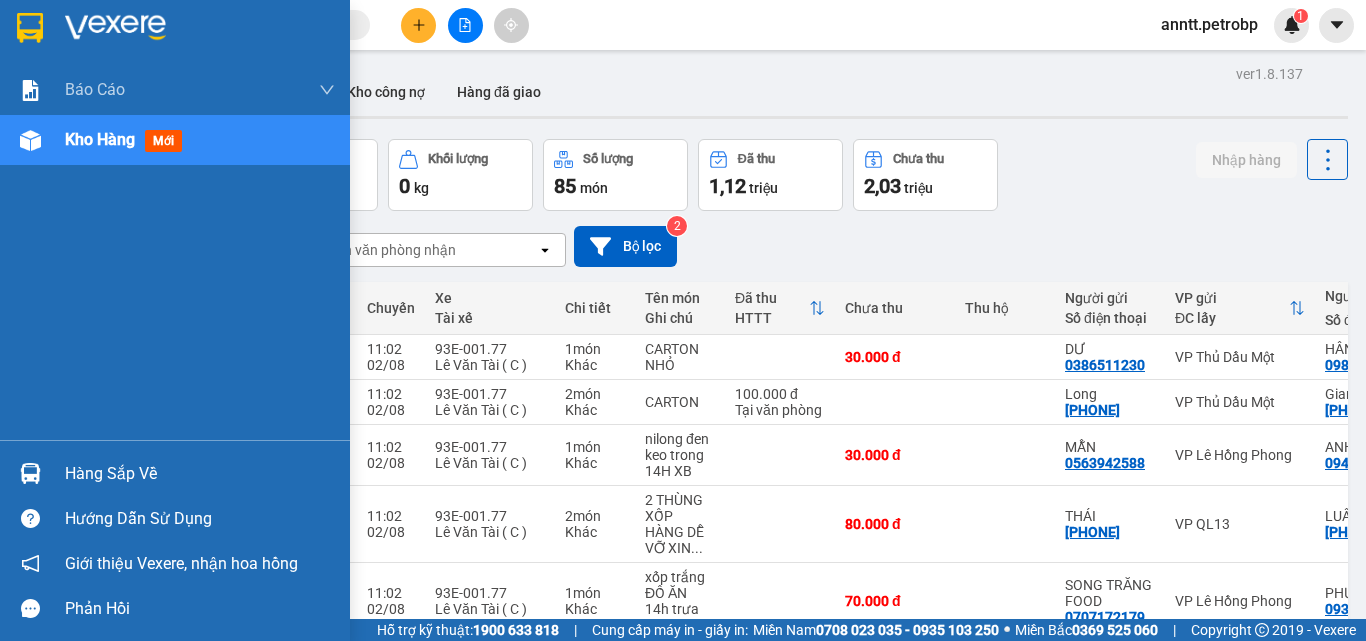 click at bounding box center [30, 473] 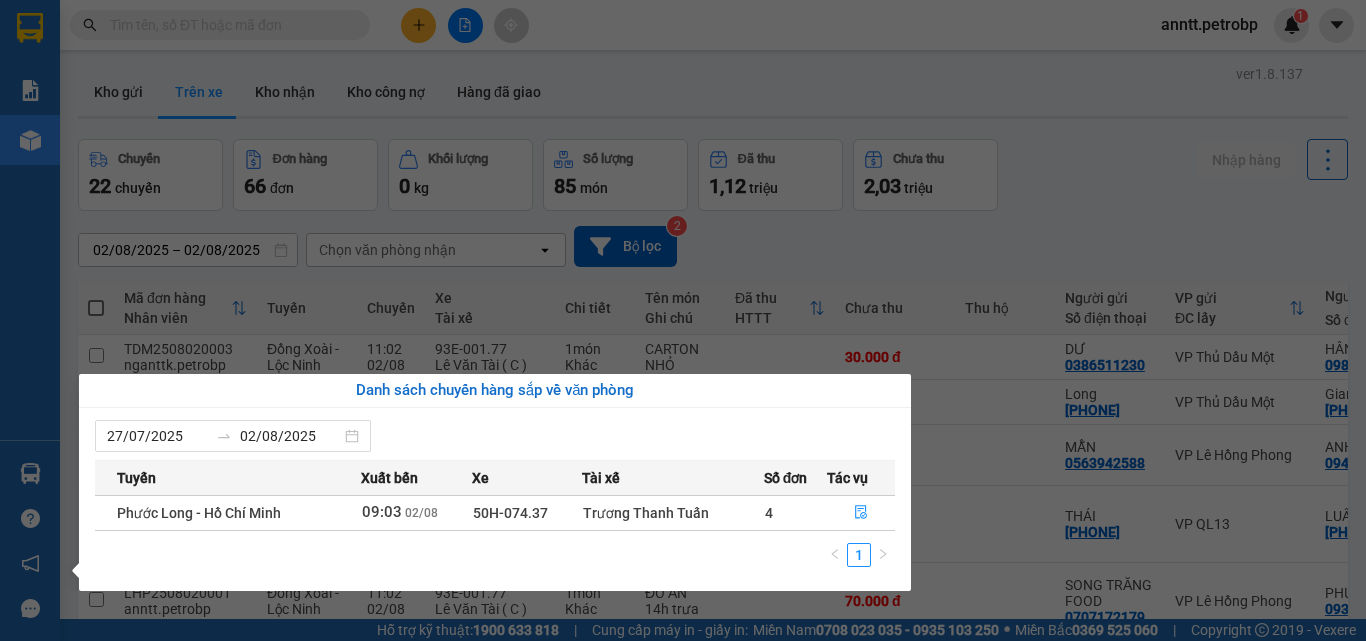 click on "Kết quả tìm kiếm ( 0 )  Bộ lọc  Ngày tạo đơn gần nhất No Data anntt.petrobp 1     Báo cáo BC tiền tận nơi (nhân viên) BC tiền tận nơi (trưởng trạm) Báo cáo 1 (nv): Số tiền đã thu của văn phòng  Báo cáo 1: Số tiền đã thu của văn phòng  Báo cáo doanh thu hàng hóa theo tài xế Báo cáo dòng tiền (nhân viên) Báo cáo dòng tiền (trưởng trạm) Doanh số tạo đơn theo VP gửi (nhân viên) Doanh số tạo đơn theo VP gửi (trưởng trạm) Mẫu 1: Báo cáo dòng tiền theo nhân viên (nhà xe) Mẫu 1: Báo cáo dòng tiền theo nhân viên (trưởng trạm) Mẫu 2: Thống kê đơn hàng theo nhân viên Mẫu 3.1: Thống kê đơn hàng văn phòng gửi Mẫu 3.1: Thống kê đơn hàng văn phòng gửi ( các trạm xem ) Mẫu 3.1: Thống kê đơn hàng văn phòng gửi (Xuất ExceL) Mẫu 3: Báo cáo dòng tiền theo văn phòng Vị trí của các món hàng     Kho hàng mới Hàng sắp về ver" at bounding box center (683, 320) 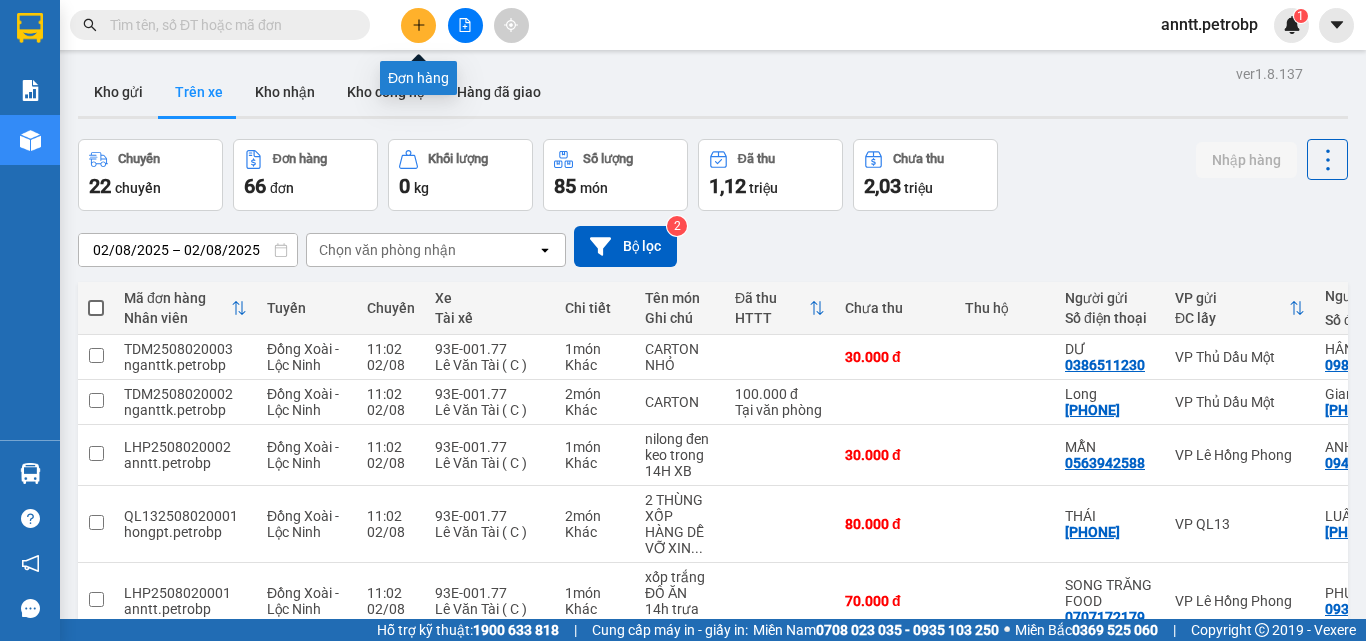 click 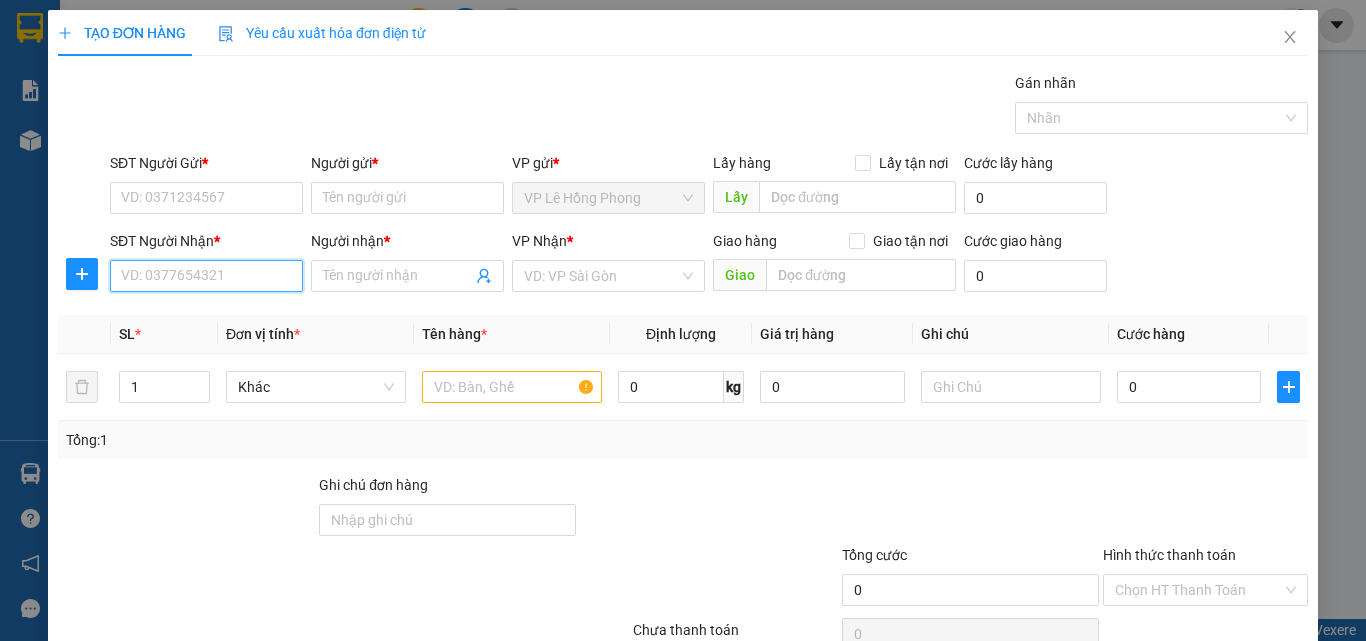 click on "SĐT Người Nhận  *" at bounding box center (206, 276) 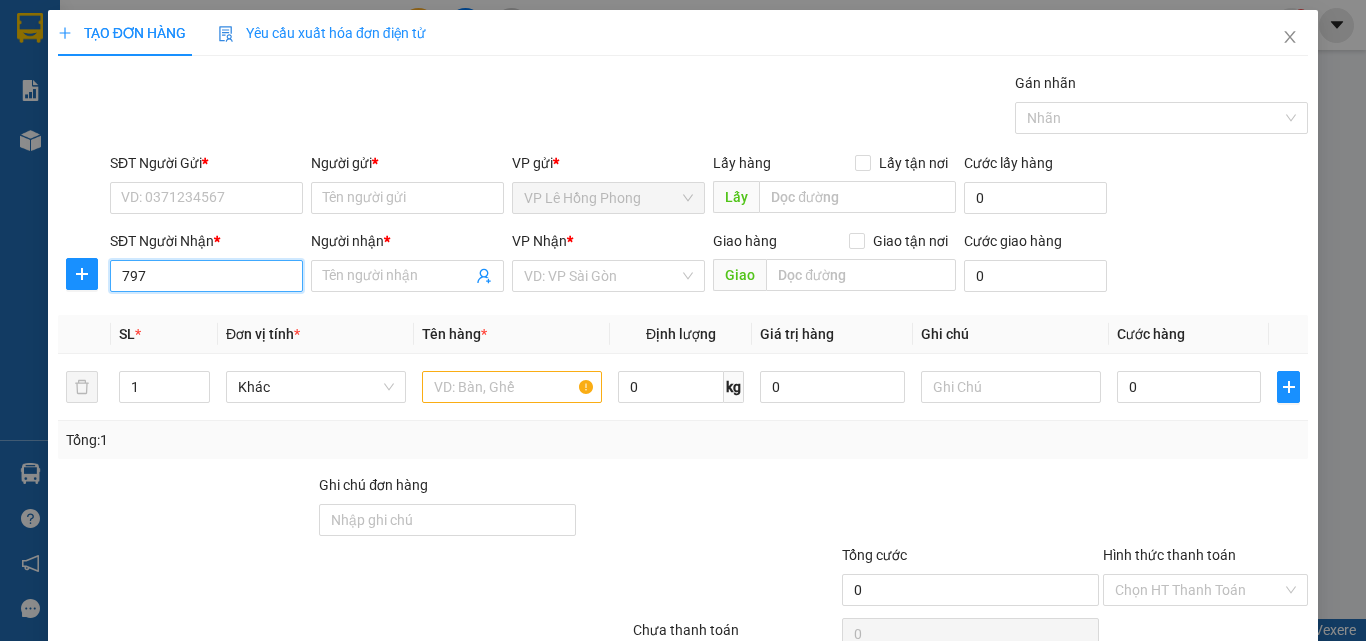 type on "7979" 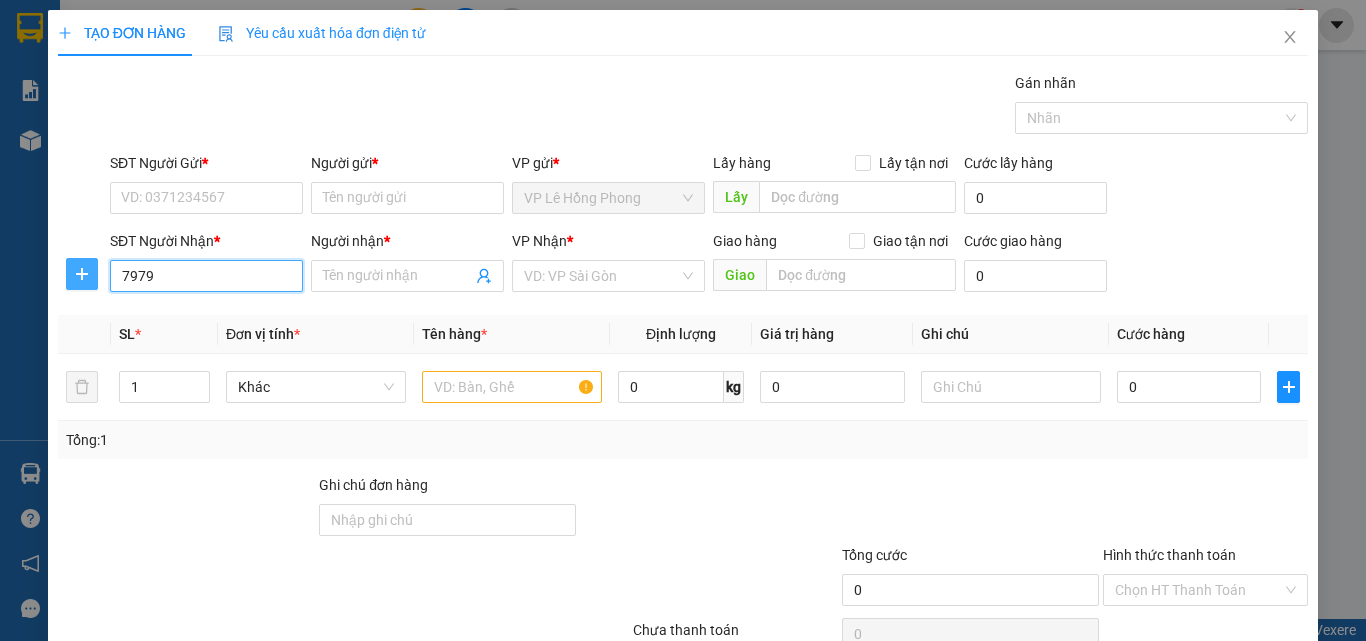 drag, startPoint x: 181, startPoint y: 278, endPoint x: 82, endPoint y: 277, distance: 99.00505 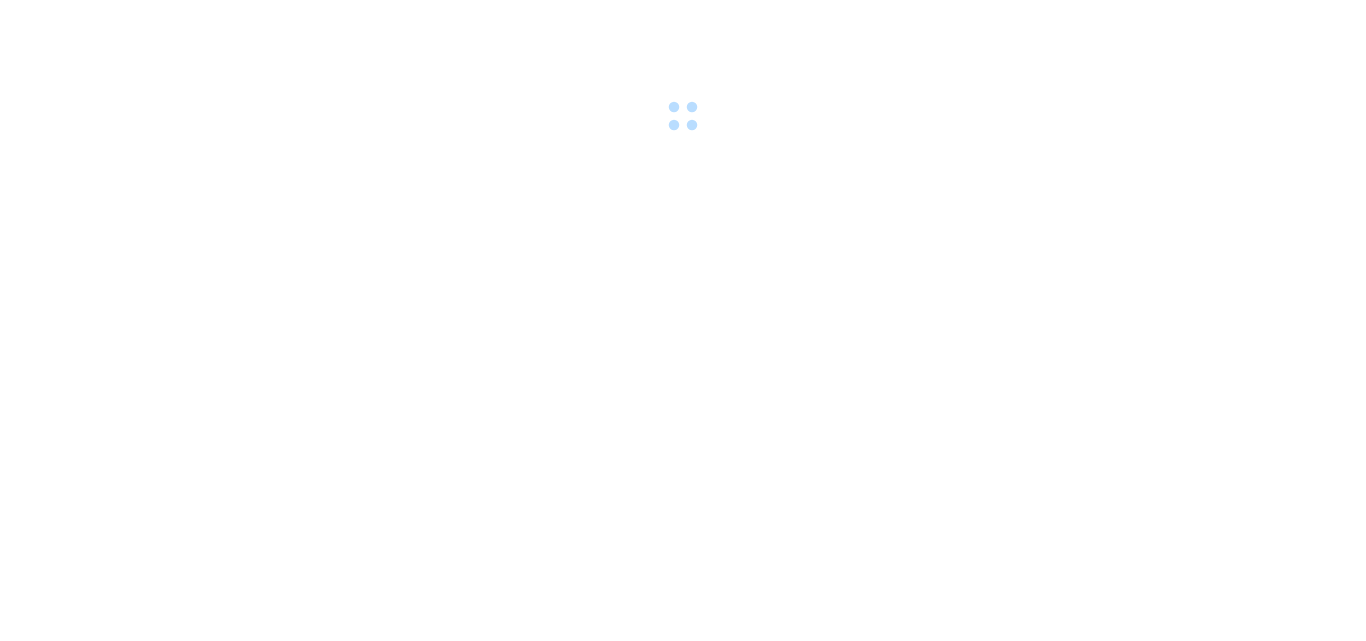scroll, scrollTop: 0, scrollLeft: 0, axis: both 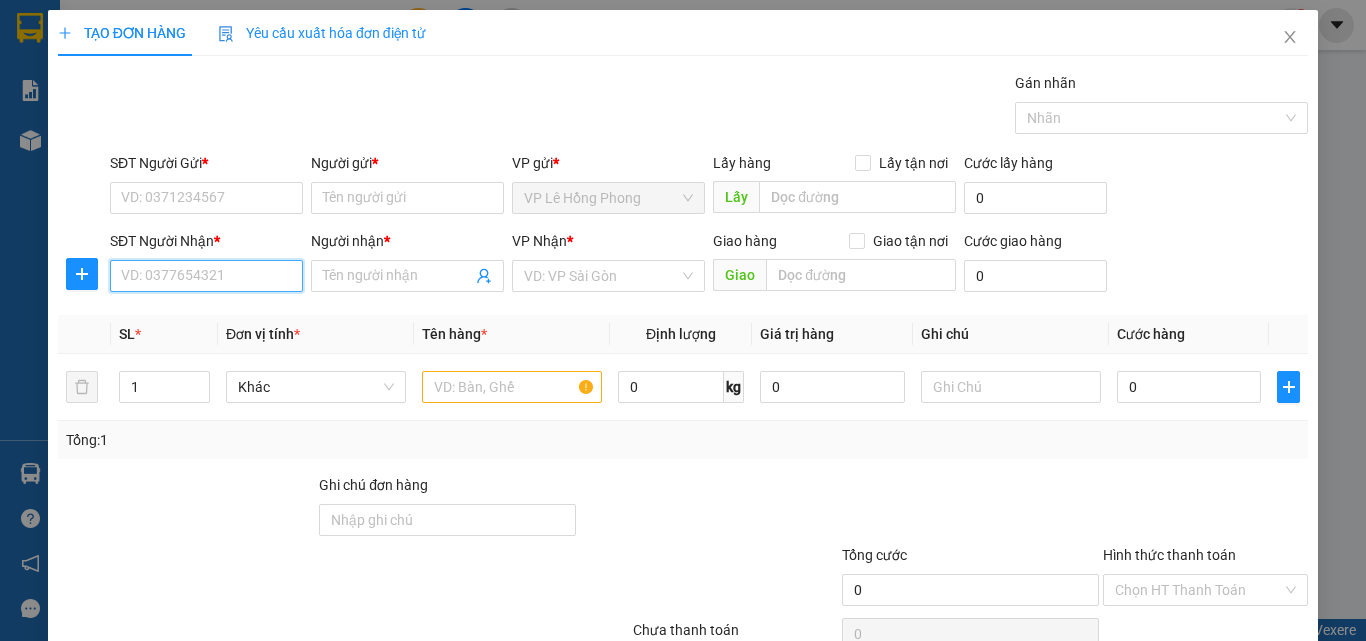 click on "SĐT Người Nhận  *" at bounding box center (206, 276) 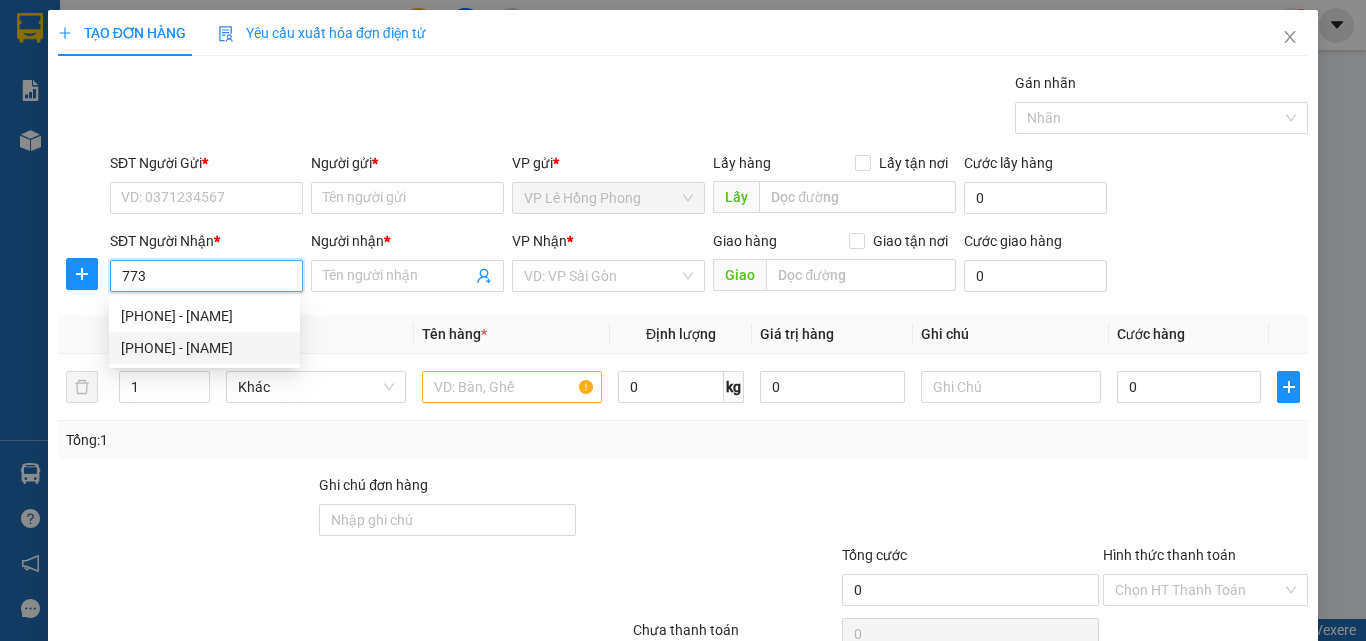 click on "[PHONE] - [NAME]" at bounding box center (204, 348) 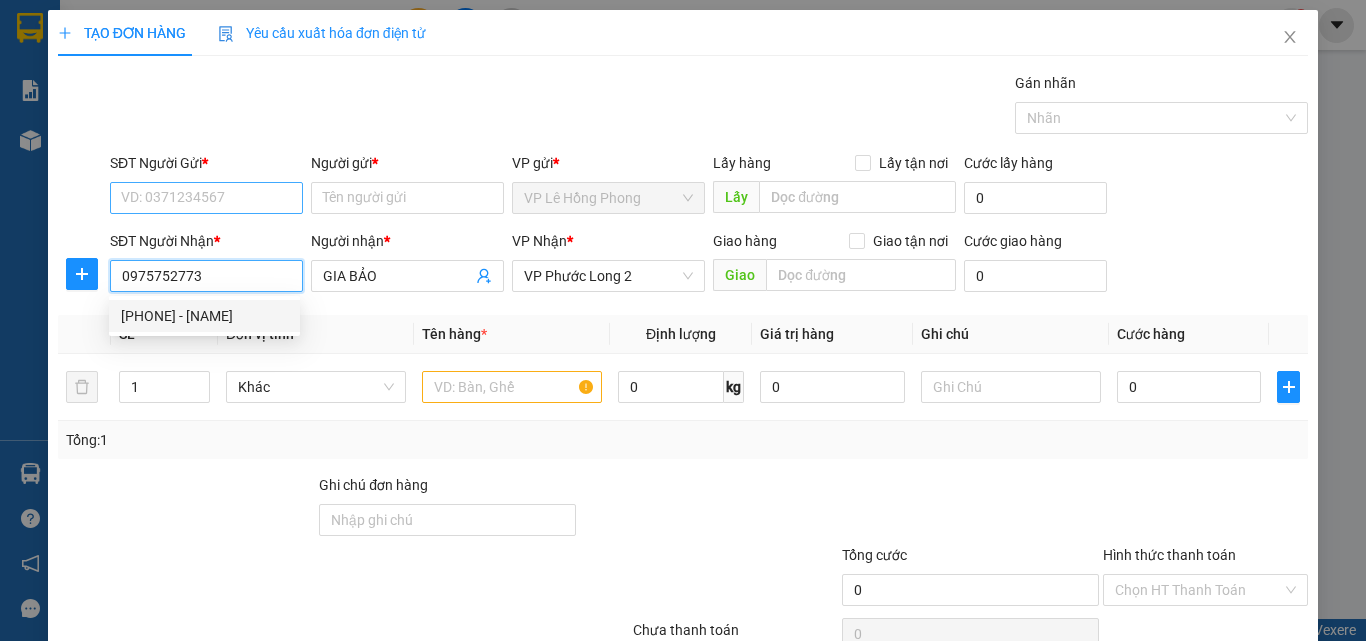 type on "30.000" 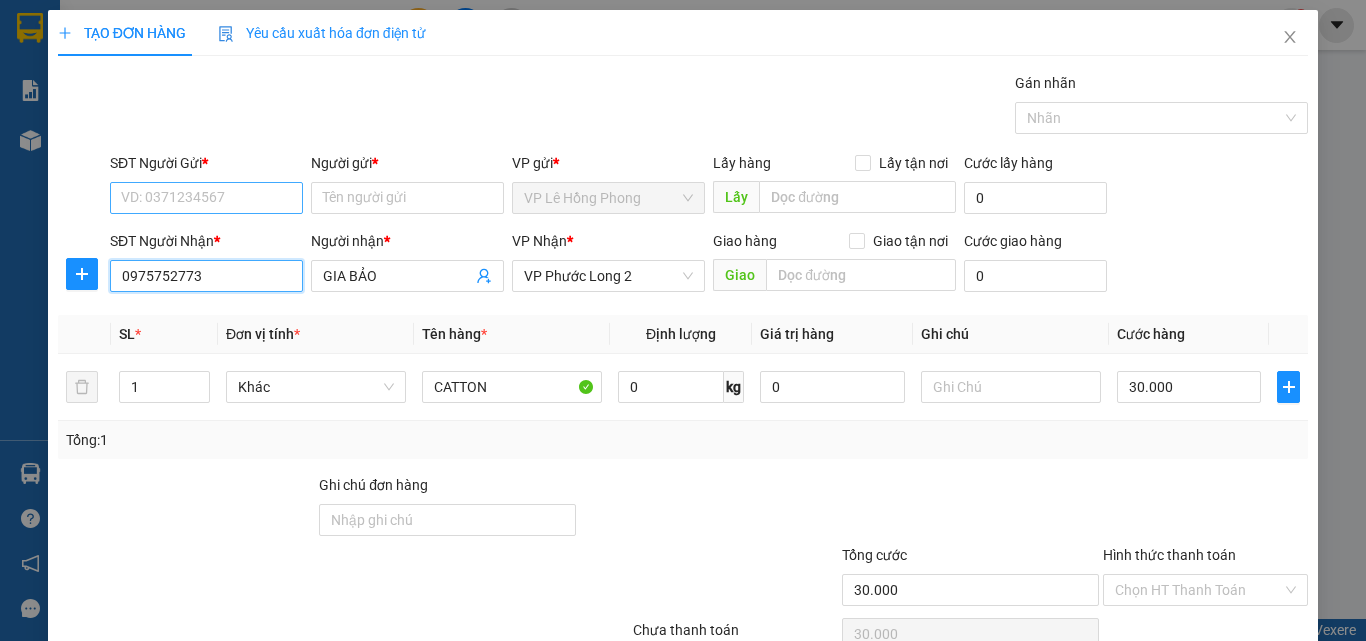 type on "0975752773" 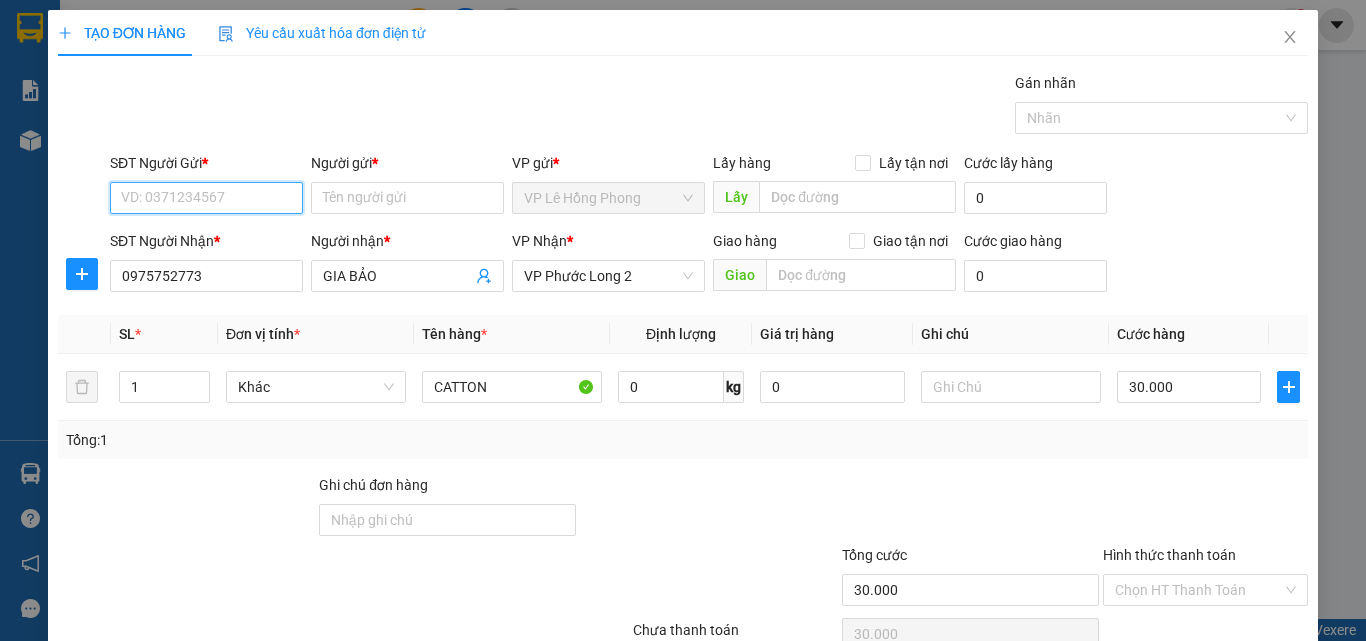 click on "SĐT Người Gửi  *" at bounding box center [206, 198] 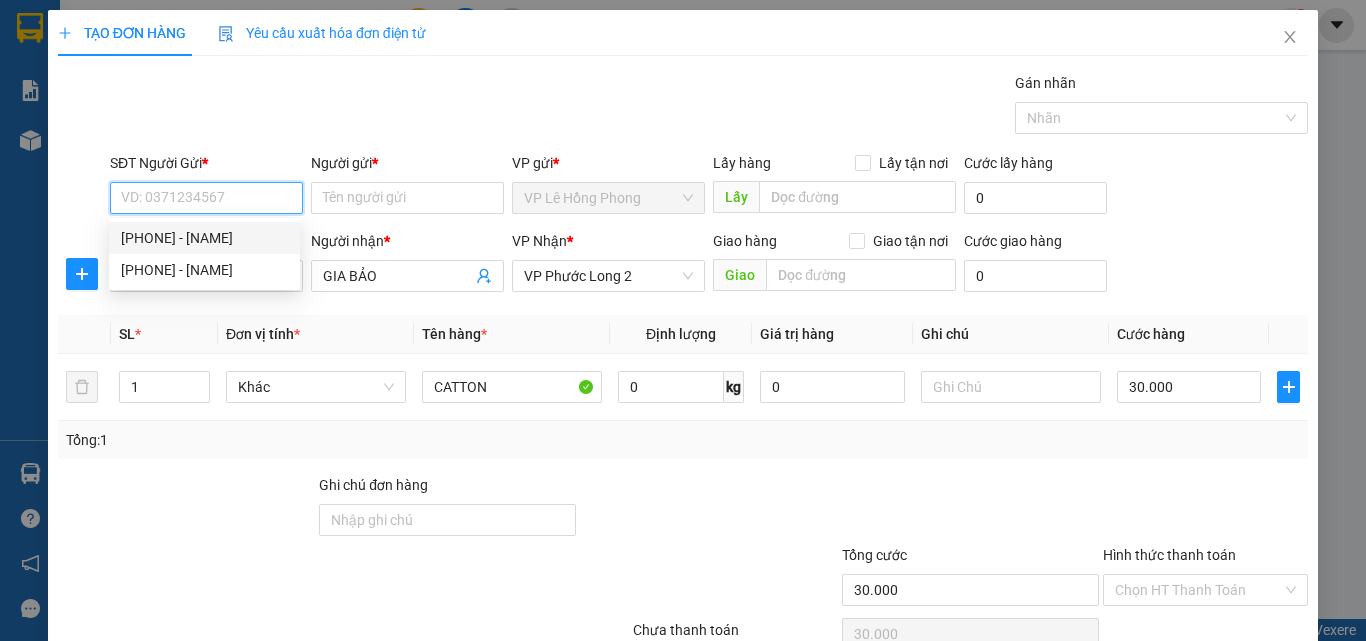 click on "SĐT Người Gửi  *" at bounding box center [206, 198] 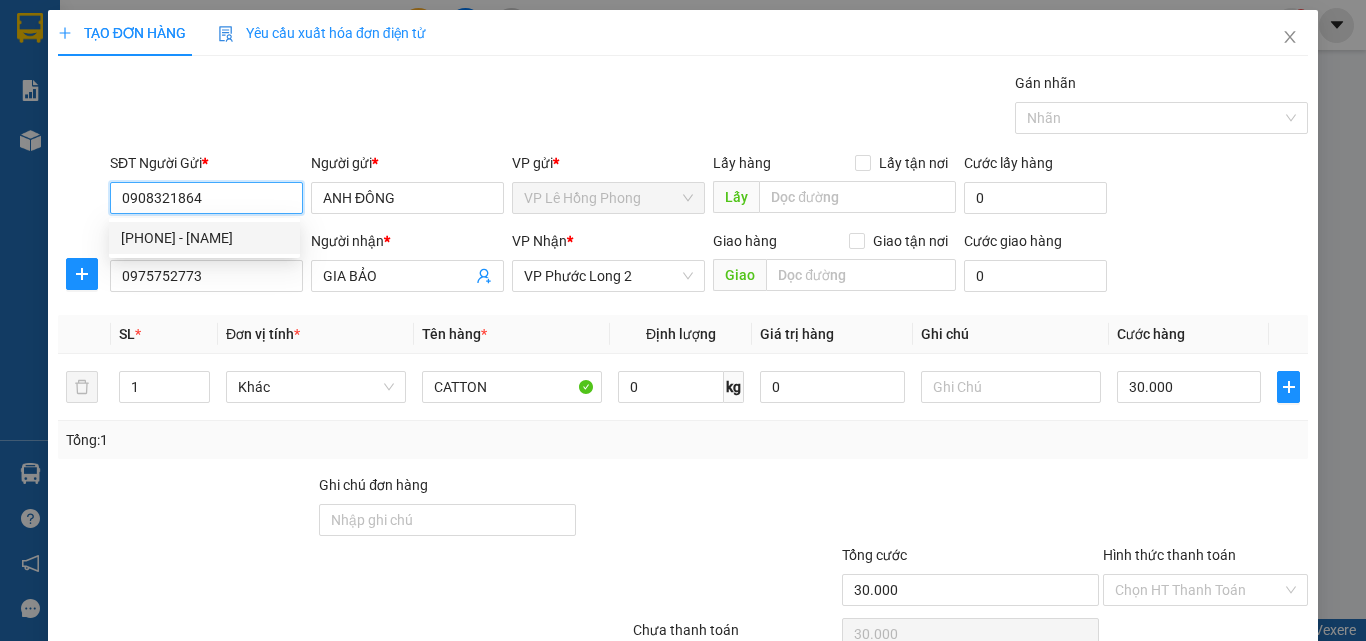 type on "40.000" 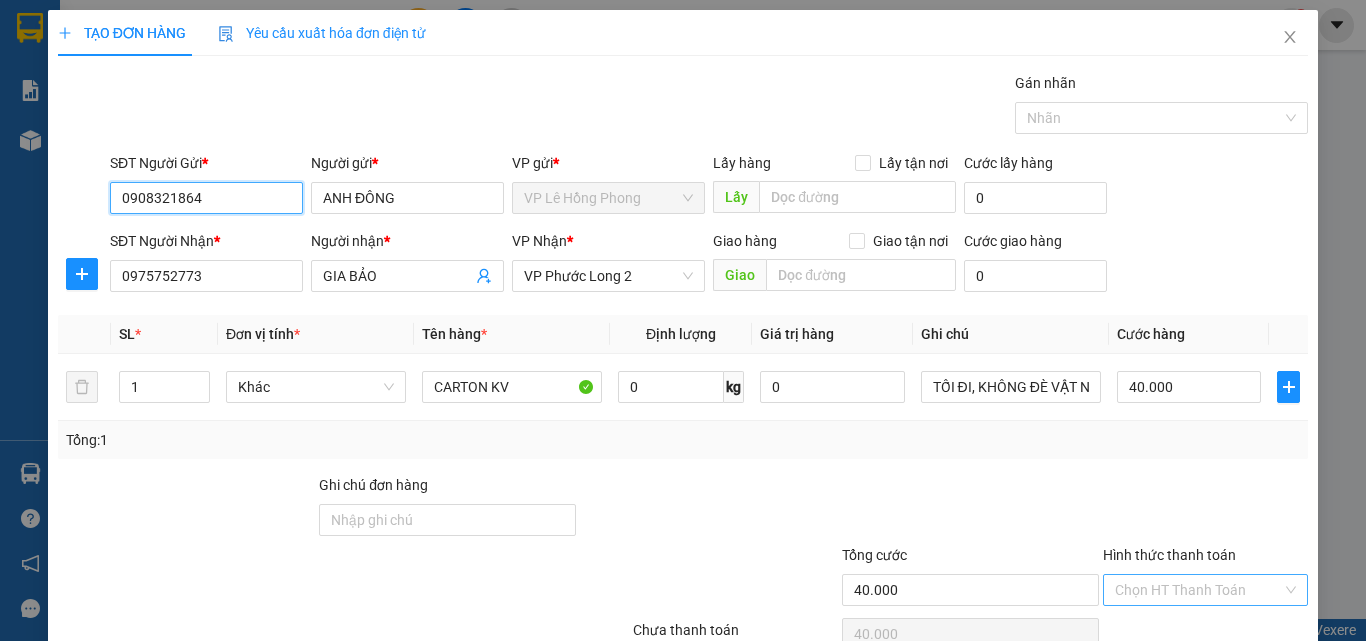 scroll, scrollTop: 99, scrollLeft: 0, axis: vertical 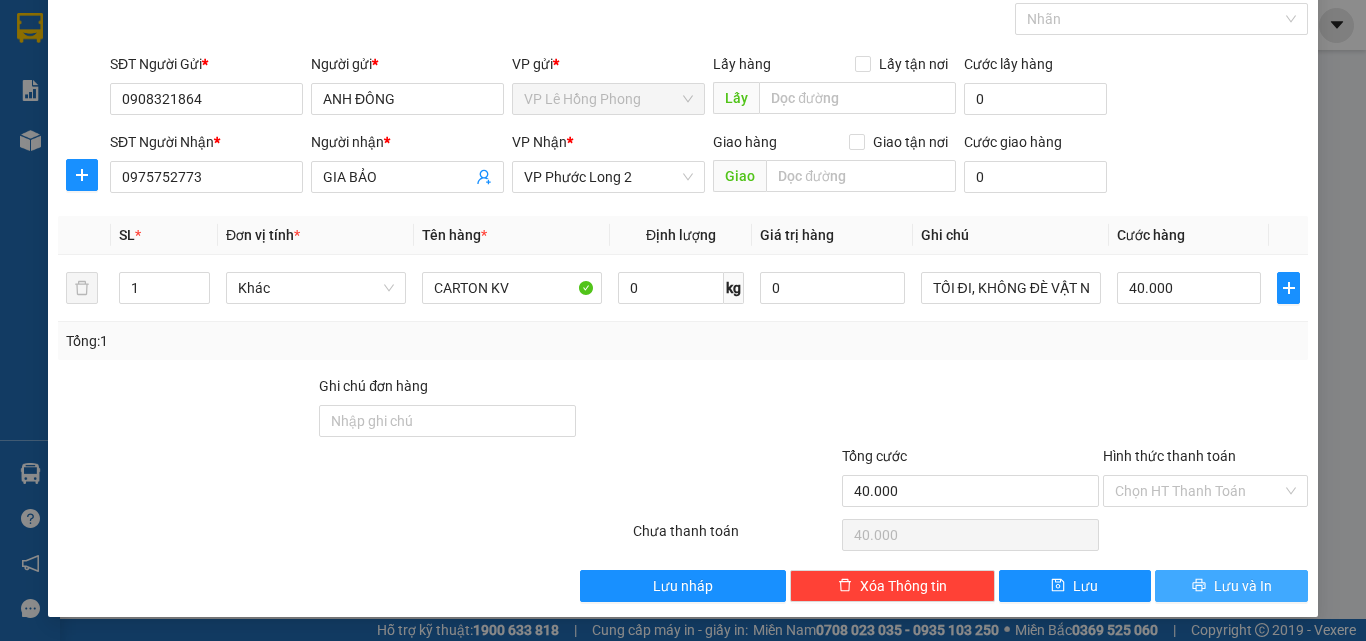 drag, startPoint x: 1218, startPoint y: 575, endPoint x: 1083, endPoint y: 370, distance: 245.45876 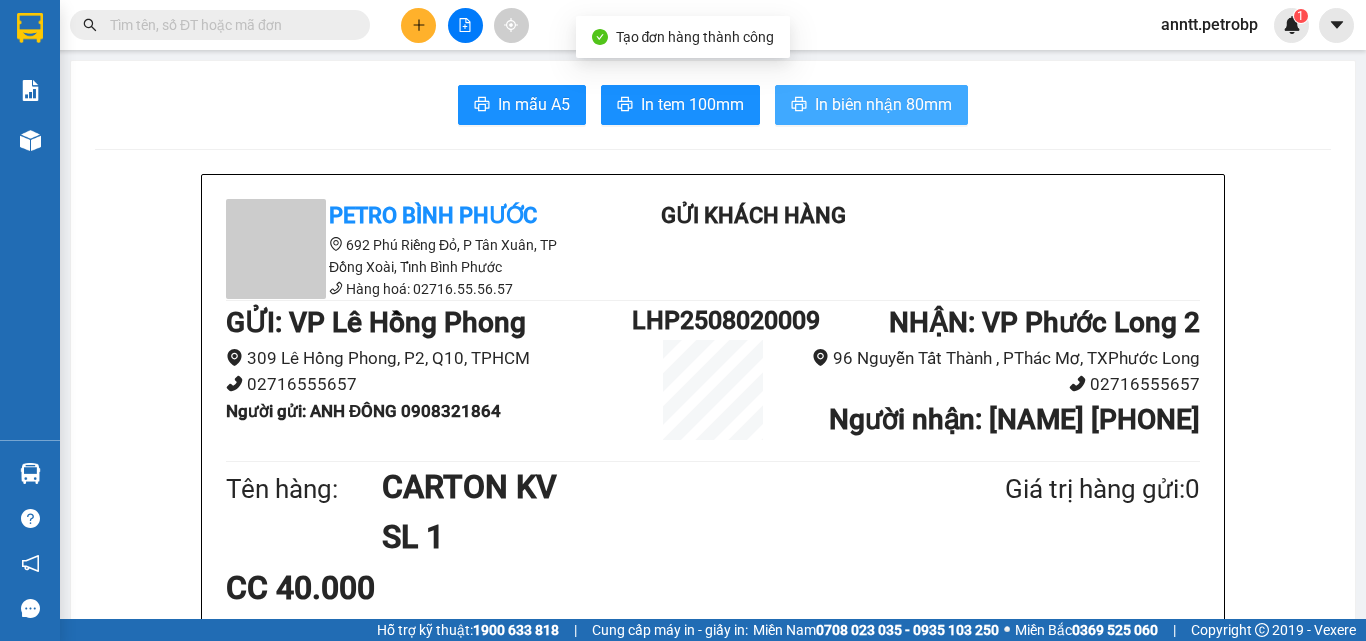 click on "In biên nhận 80mm" at bounding box center [883, 104] 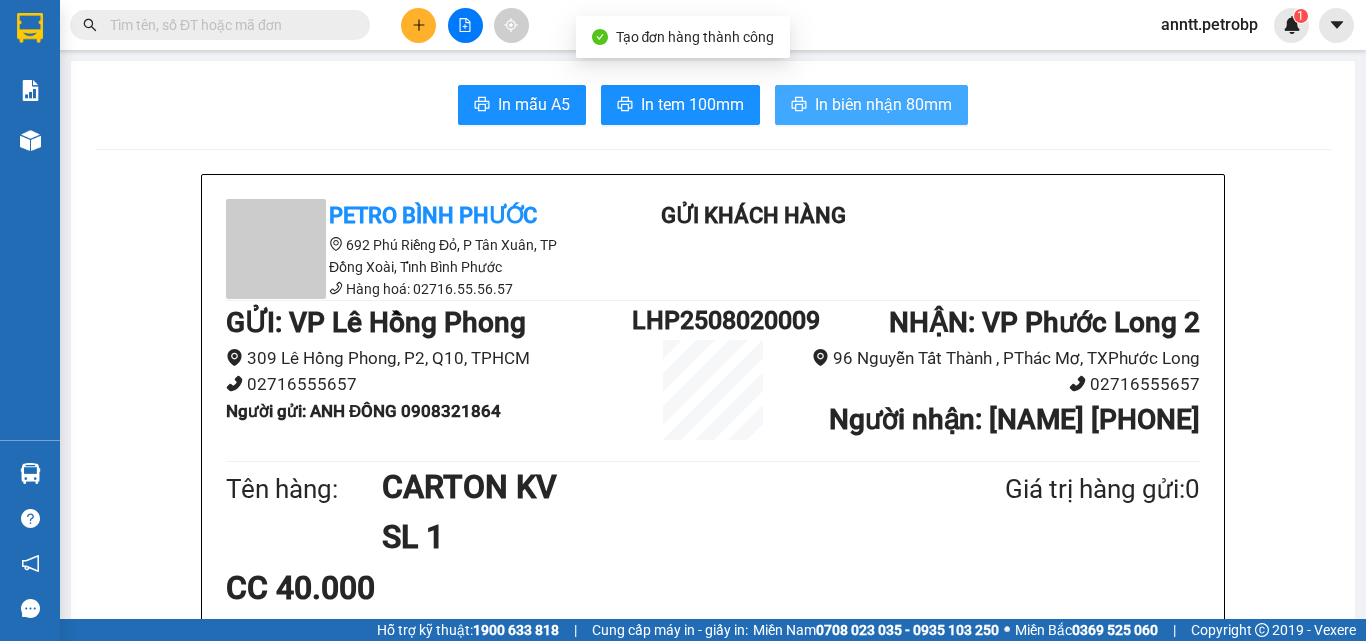 scroll, scrollTop: 0, scrollLeft: 0, axis: both 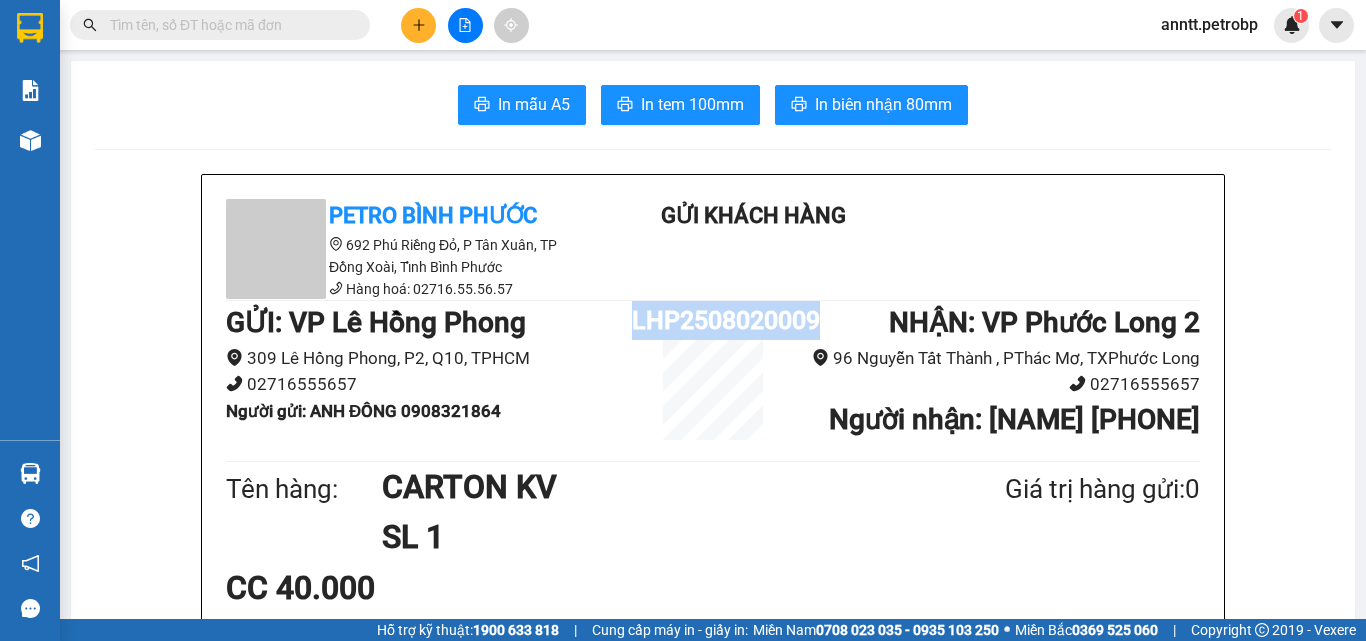 drag, startPoint x: 629, startPoint y: 317, endPoint x: 803, endPoint y: 318, distance: 174.00287 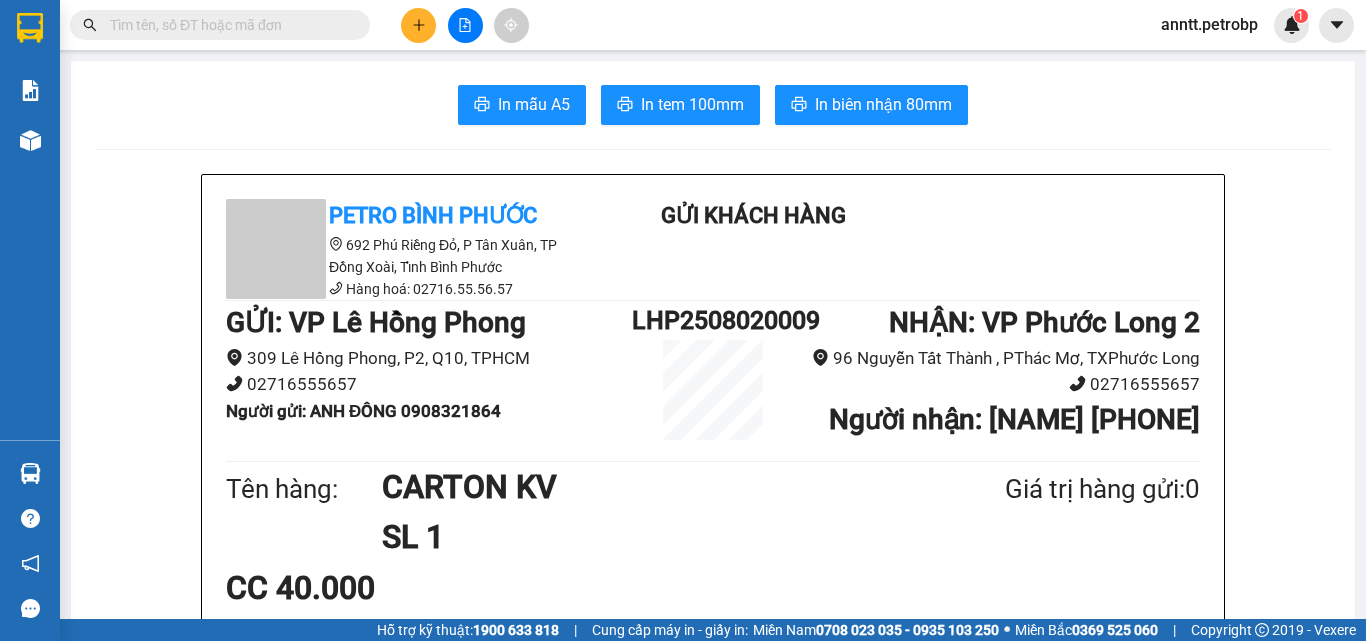 click at bounding box center [228, 25] 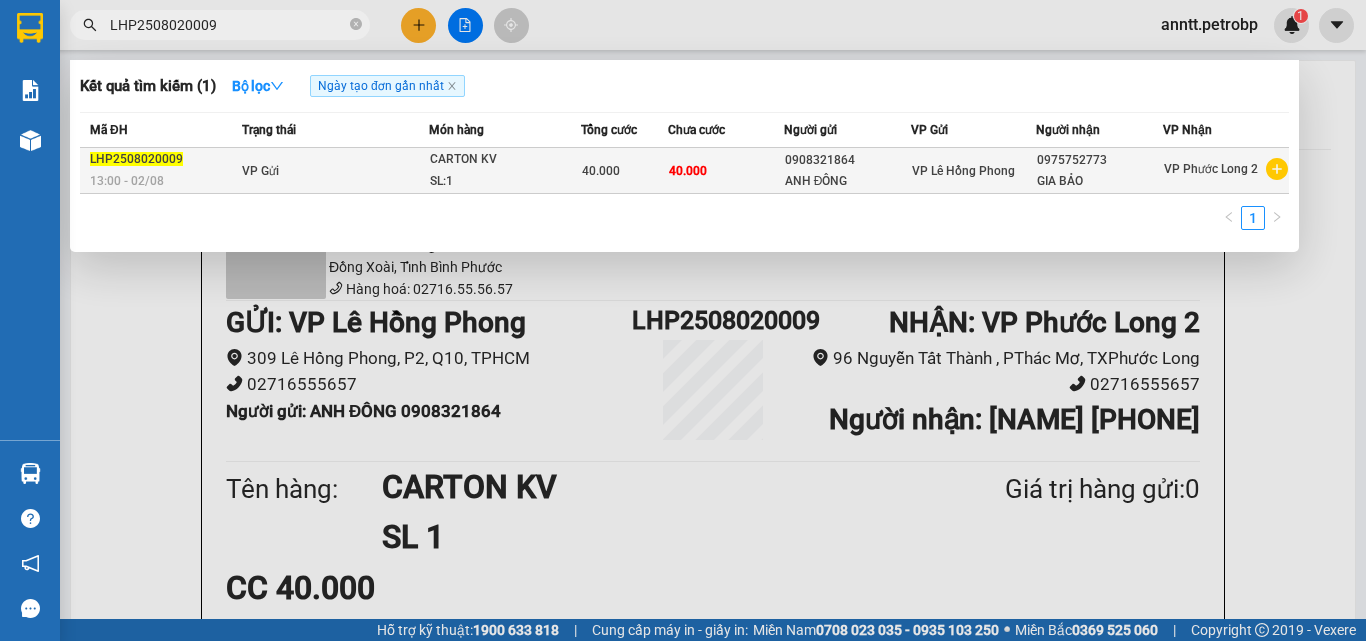 type on "LHP2508020009" 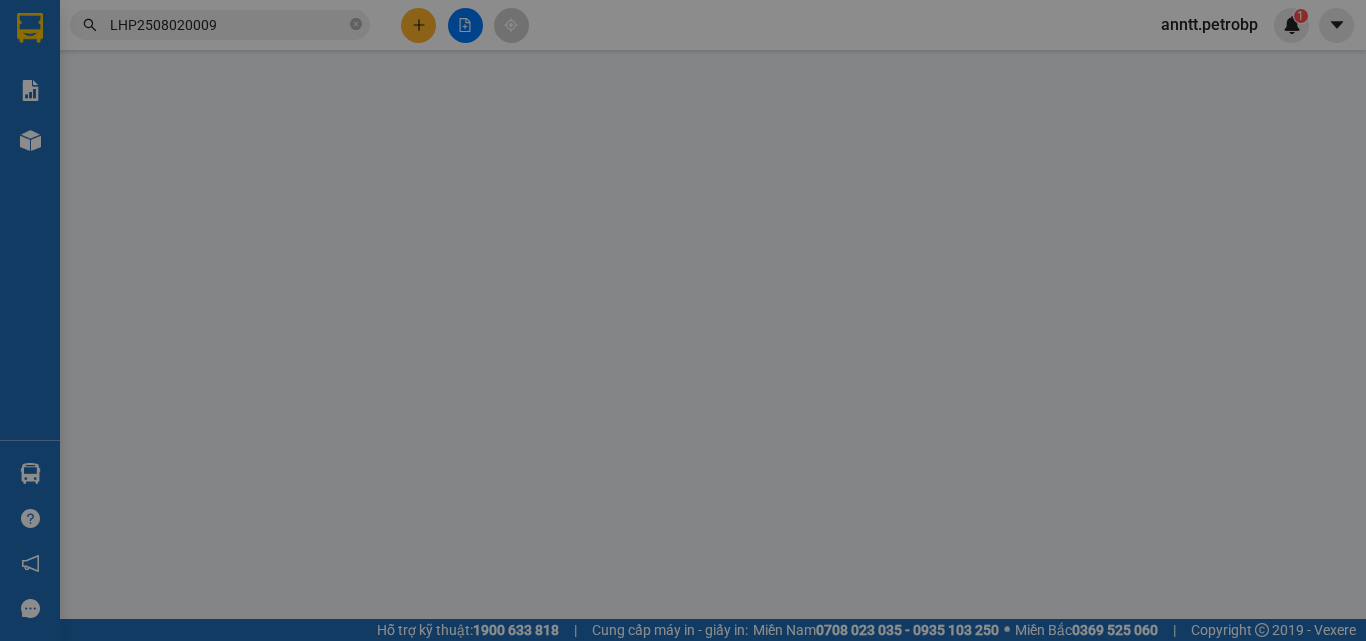 type on "0908321864" 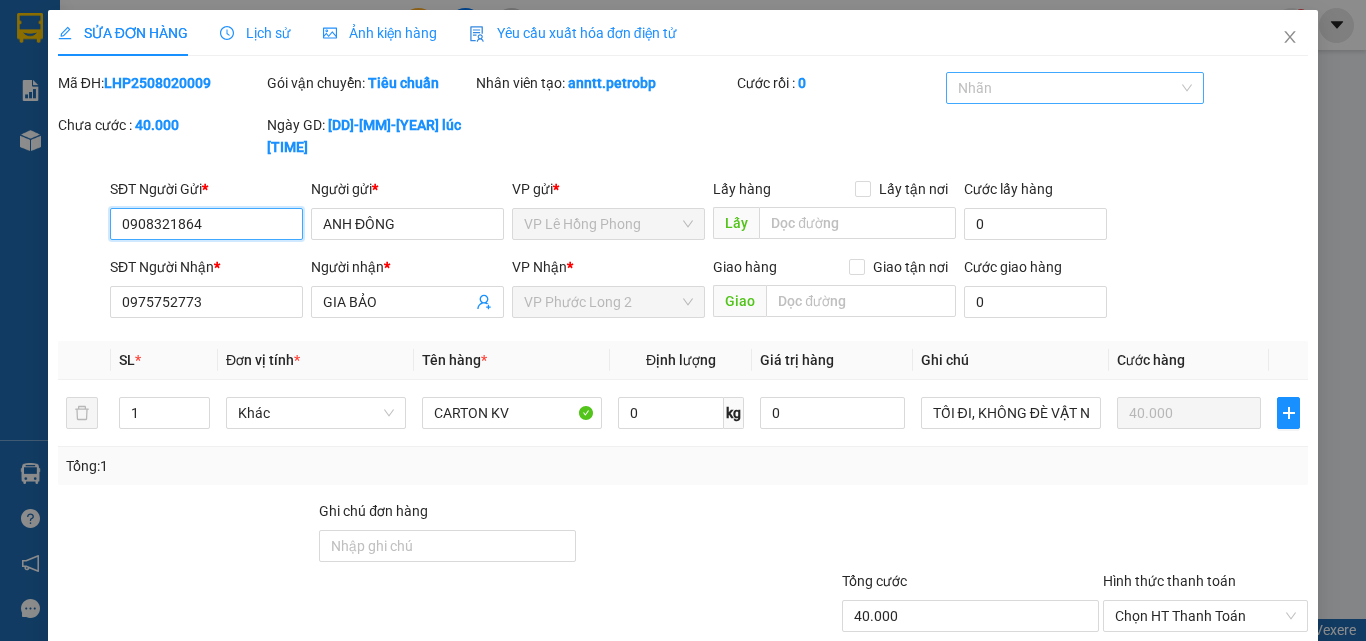 click on "Nhãn" at bounding box center [1074, 88] 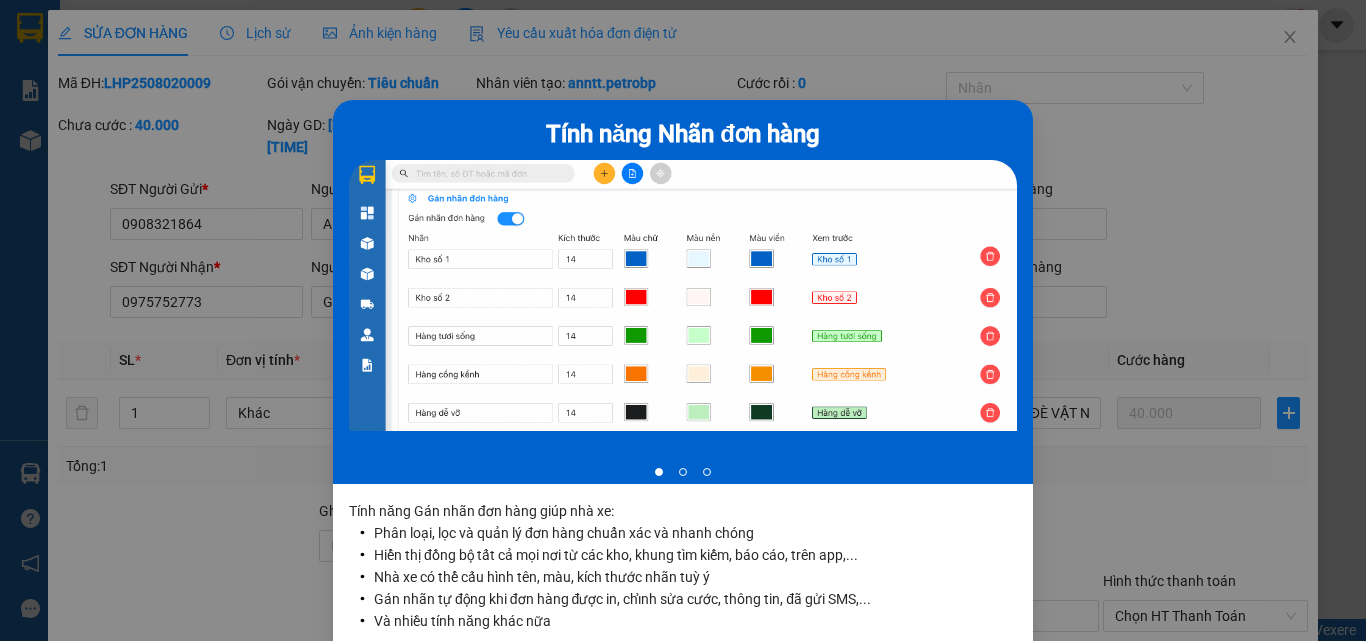 click on "Tính năng Nhãn đơn hàng 1 of 3 Tính năng Gán nhãn đơn hàng giúp nhà xe: Phân loại, lọc và quản lý đơn hàng chuẩn xác và nhanh chóng Hiển thị đồng bộ tất cả mọi nơi từ các kho, khung tìm kiếm, báo cáo, trên app,... Nhà xe có thể cấu hình tên, màu, kích thước nhãn tuỳ ý Gán nhãn tự động khi đơn hàng được in, chỉnh sửa cước, thông tin, đã gửi SMS,... Và nhiều tính năng khác nữa Xem video hướng dẫn tại đây Liên hệ ngay Gọi cho tôi" at bounding box center [683, 320] 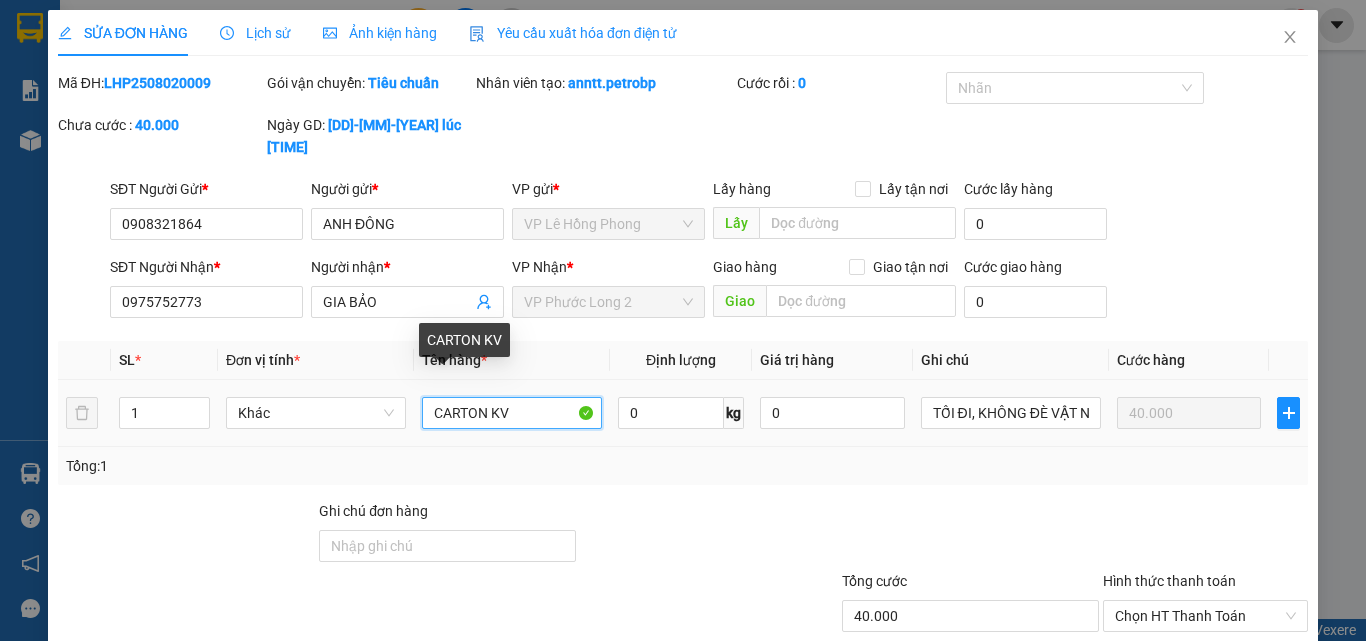 click on "CARTON KV" at bounding box center [512, 413] 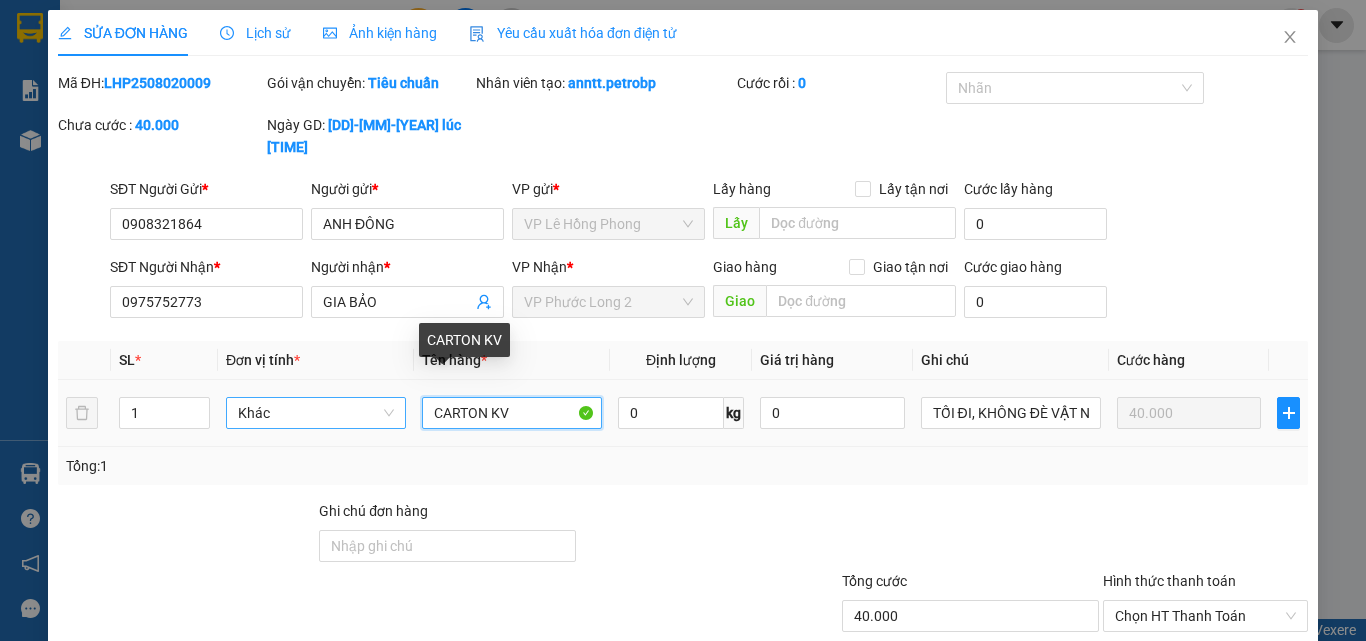 drag, startPoint x: 512, startPoint y: 401, endPoint x: 316, endPoint y: 391, distance: 196.25494 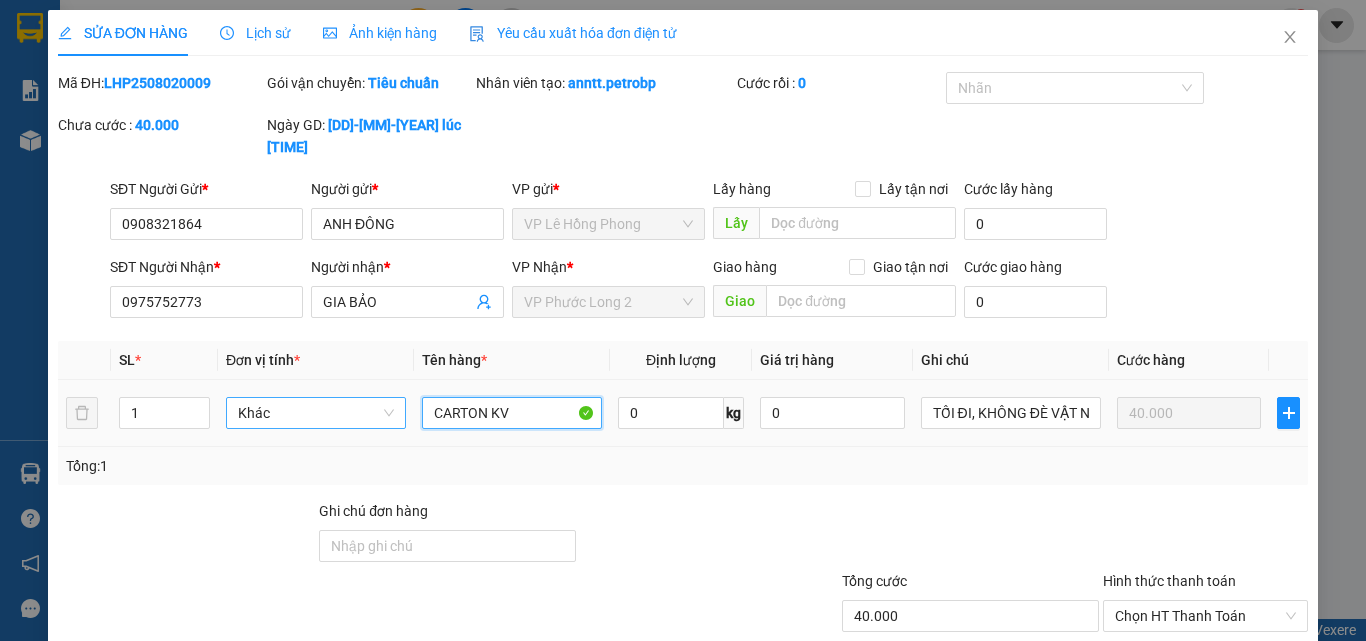 type on "D" 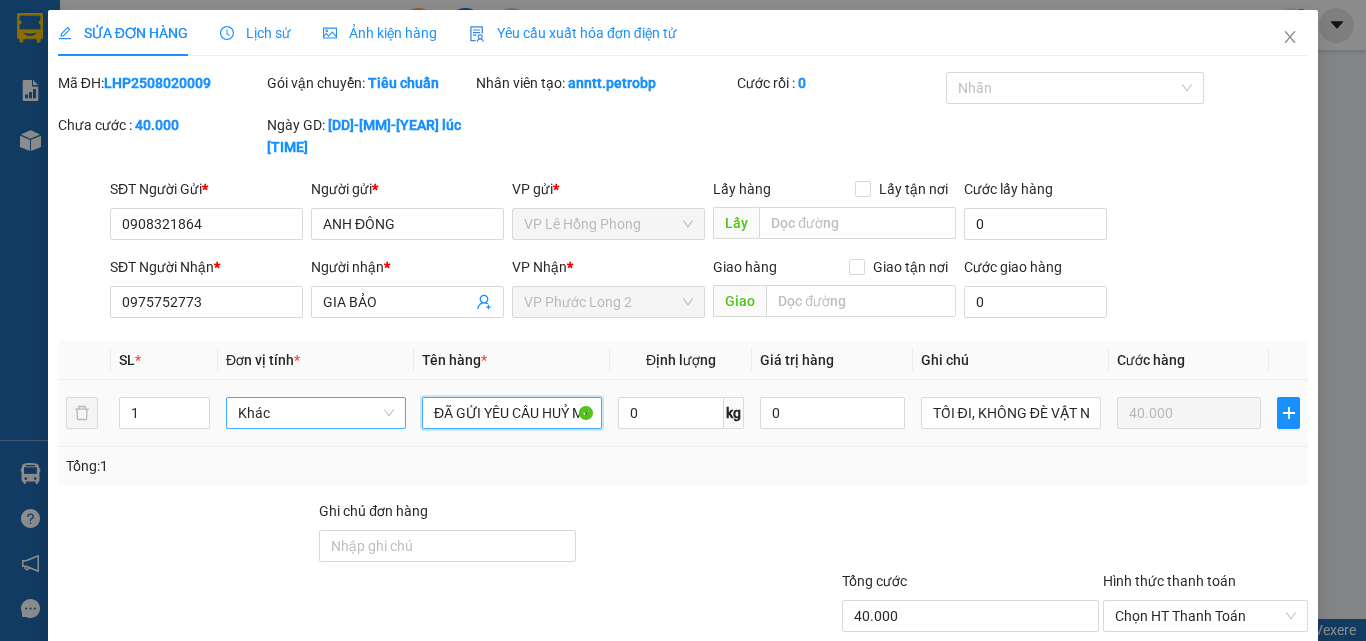 scroll, scrollTop: 0, scrollLeft: 8, axis: horizontal 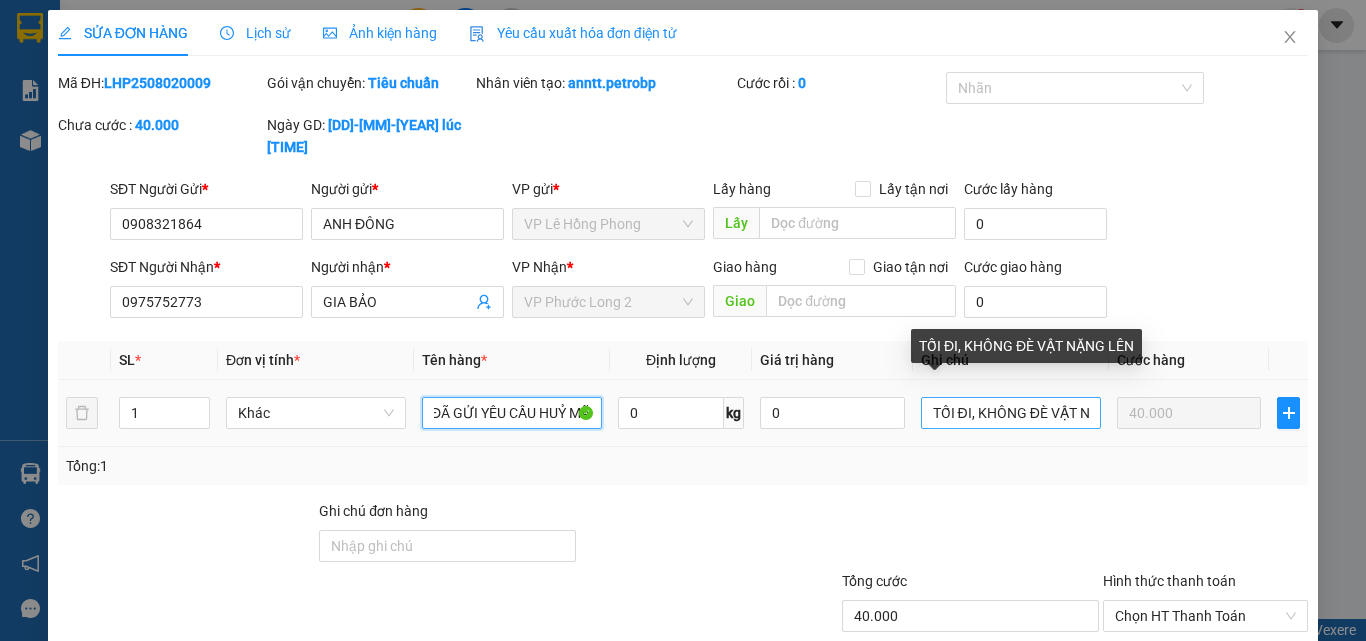type on "ĐÃ GỬI YÊU CẦU HUỶ MÃ" 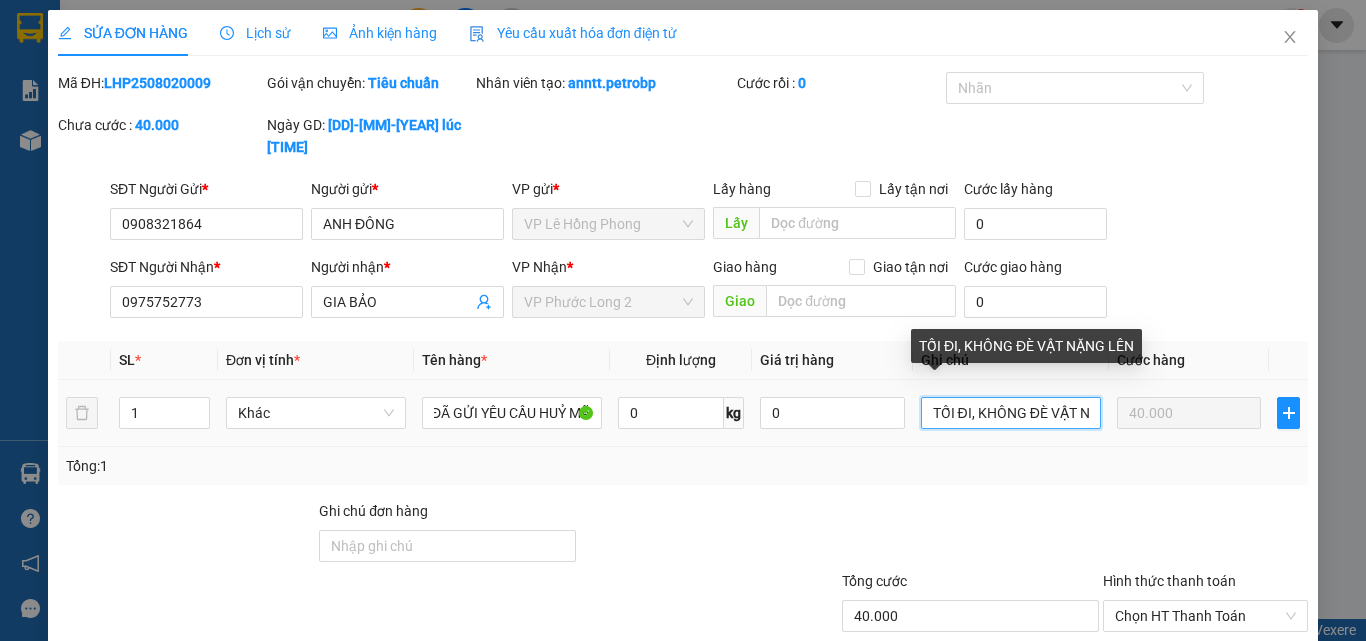 scroll, scrollTop: 0, scrollLeft: 0, axis: both 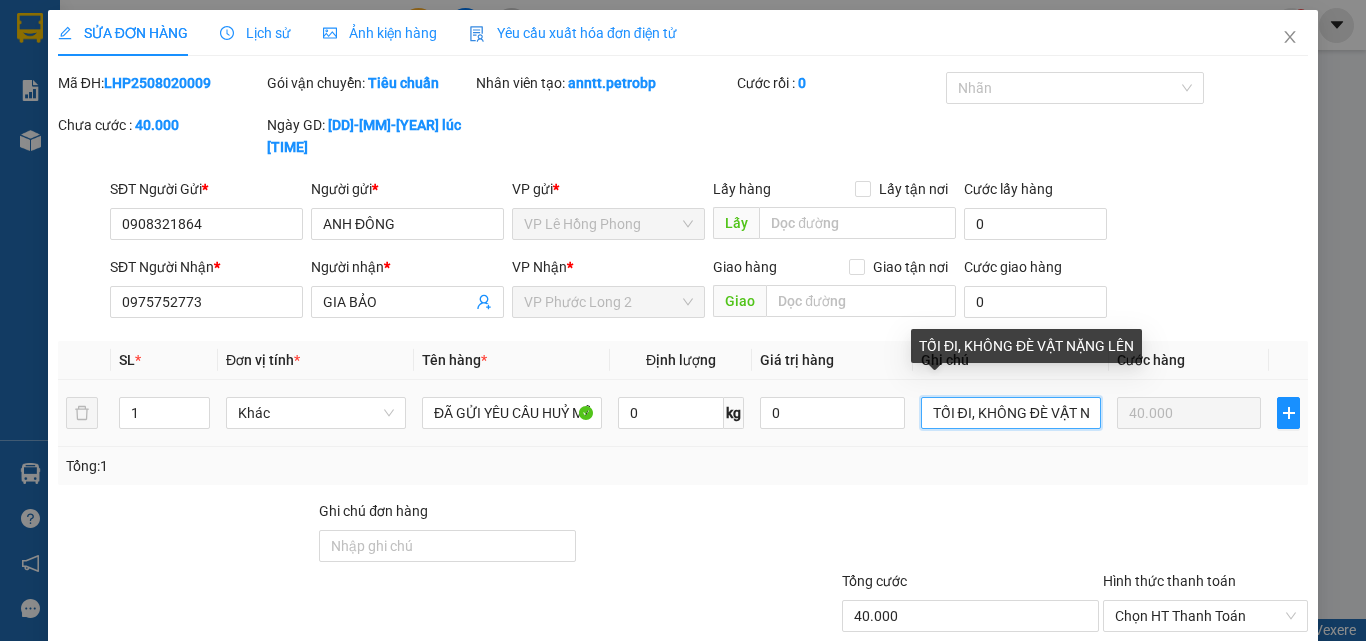 click on "TỐI ĐI, KHÔNG ĐÈ VẬT NẶNG LÊN" at bounding box center [1011, 413] 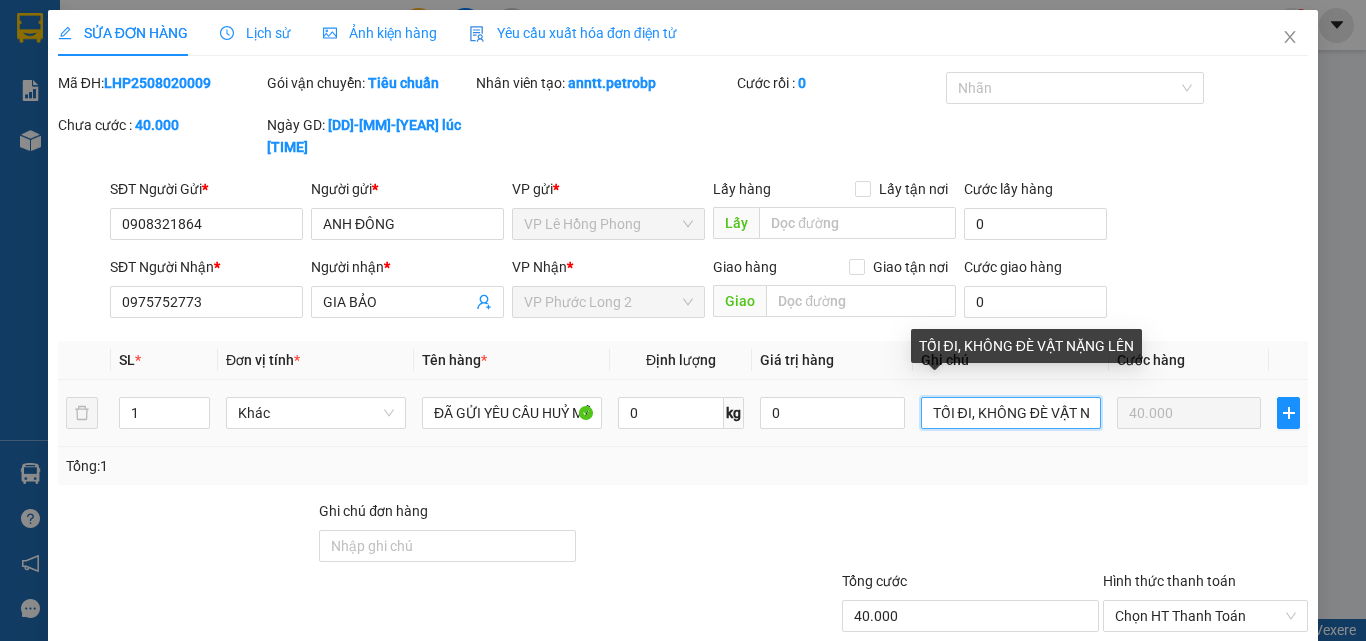 paste on "ĐÃ GỬI YÊU CẦU HUỶ MÃ" 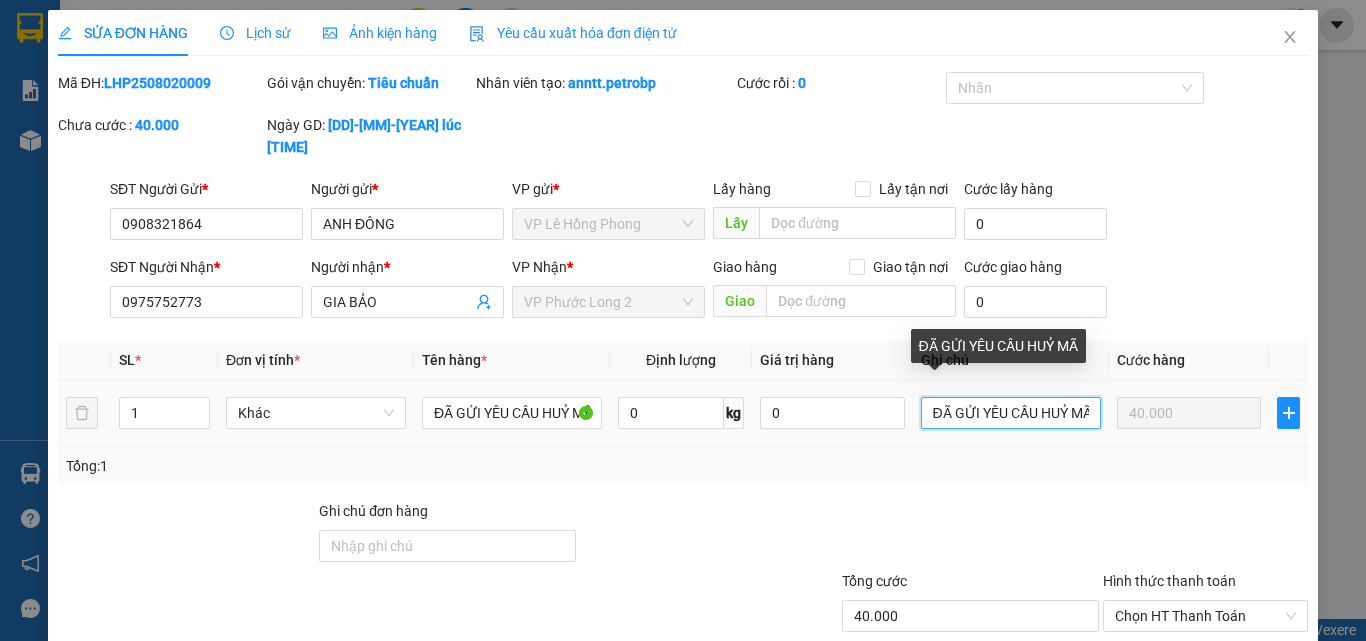 scroll, scrollTop: 0, scrollLeft: 8, axis: horizontal 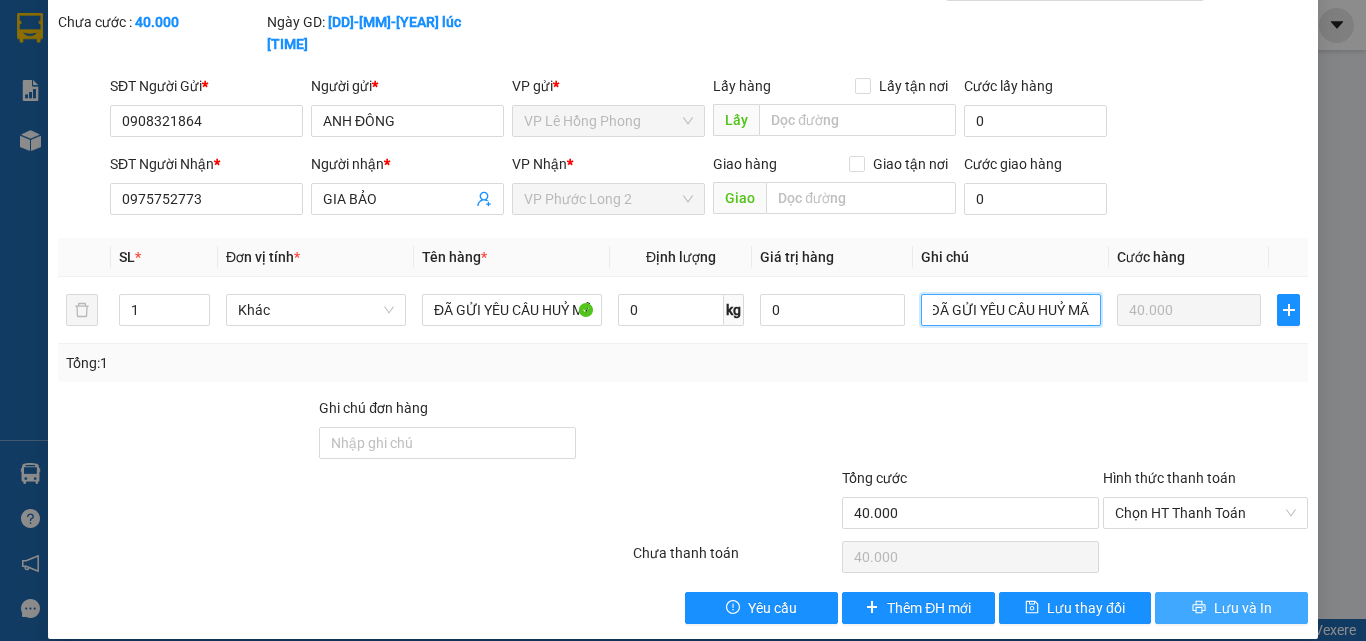 type on "ĐÃ GỬI YÊU CẦU HUỶ MÃ" 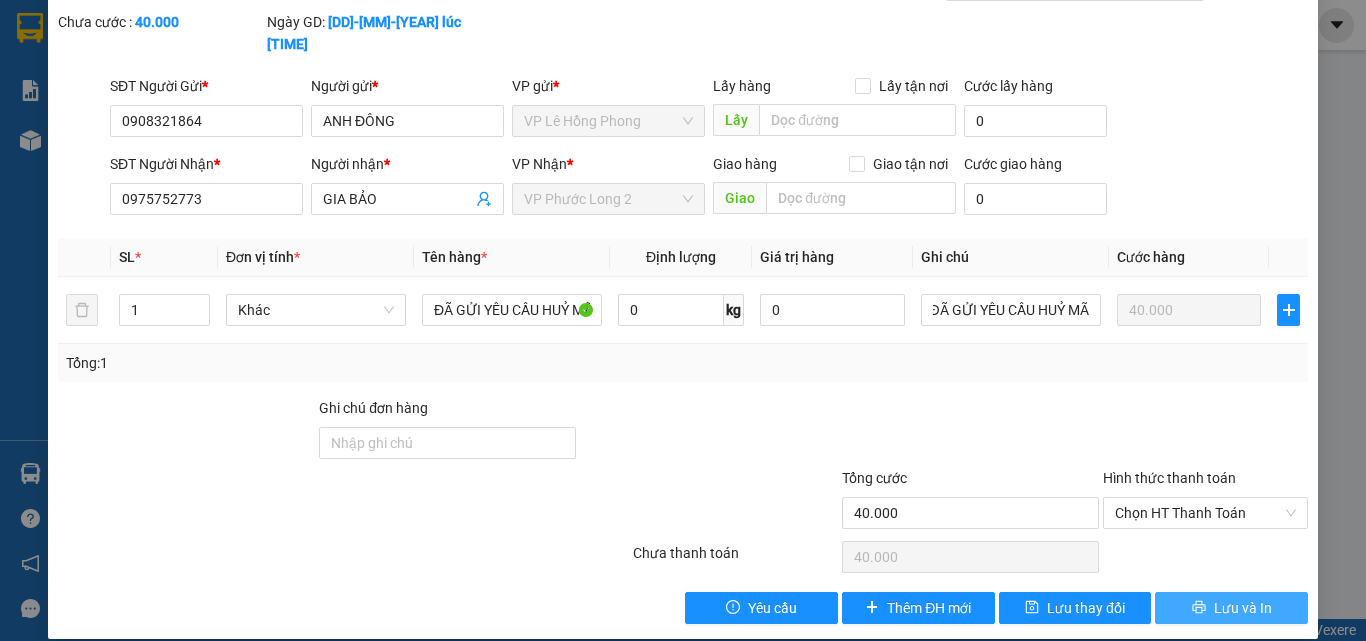 click on "Lưu và In" at bounding box center [1243, 608] 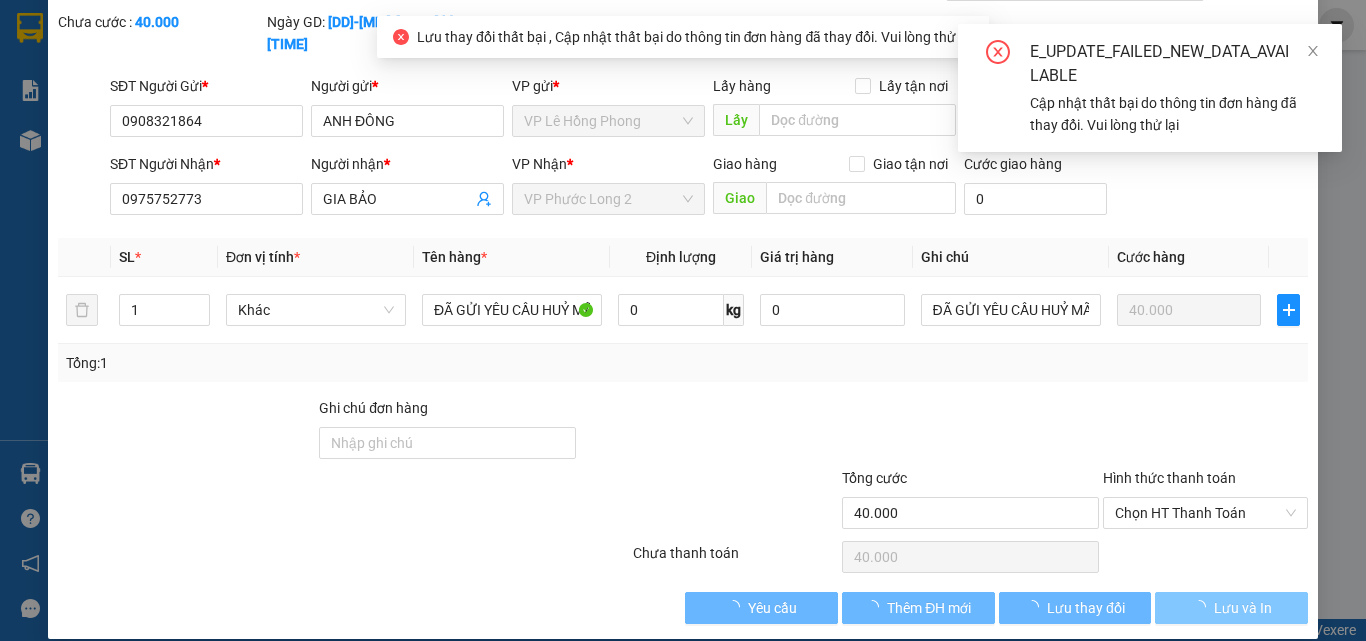 type on "CARTON KV" 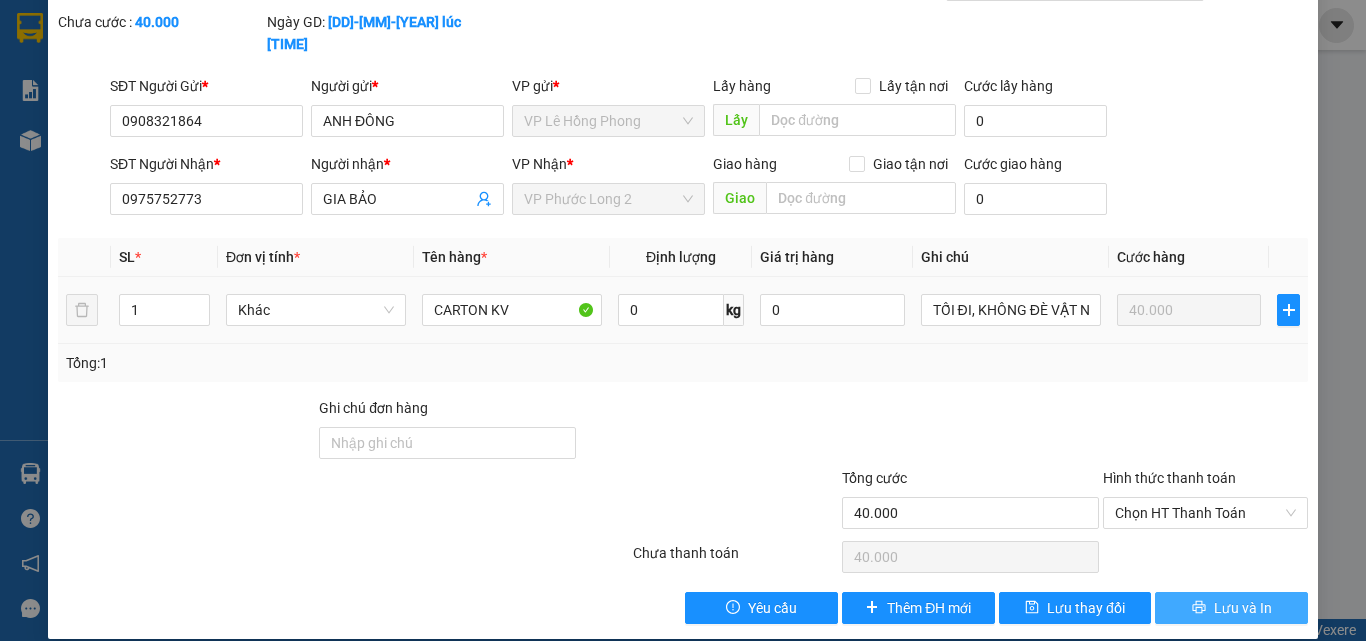 scroll, scrollTop: 0, scrollLeft: 0, axis: both 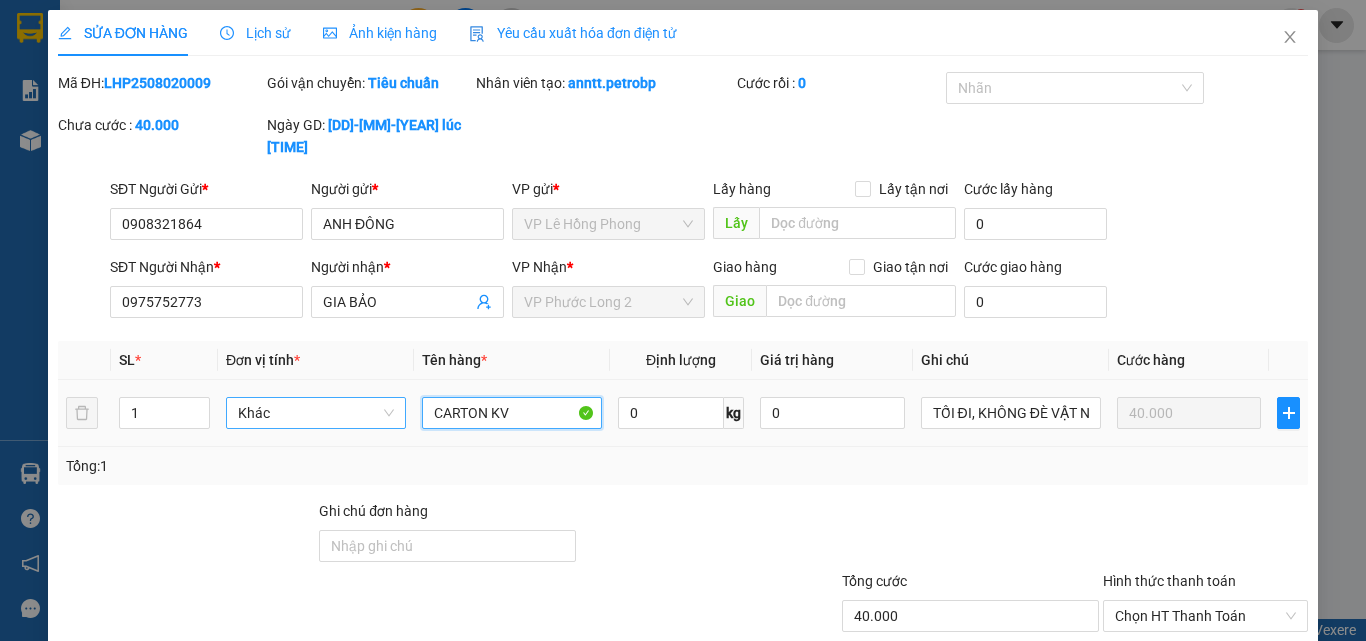 drag, startPoint x: 529, startPoint y: 389, endPoint x: 322, endPoint y: 387, distance: 207.00966 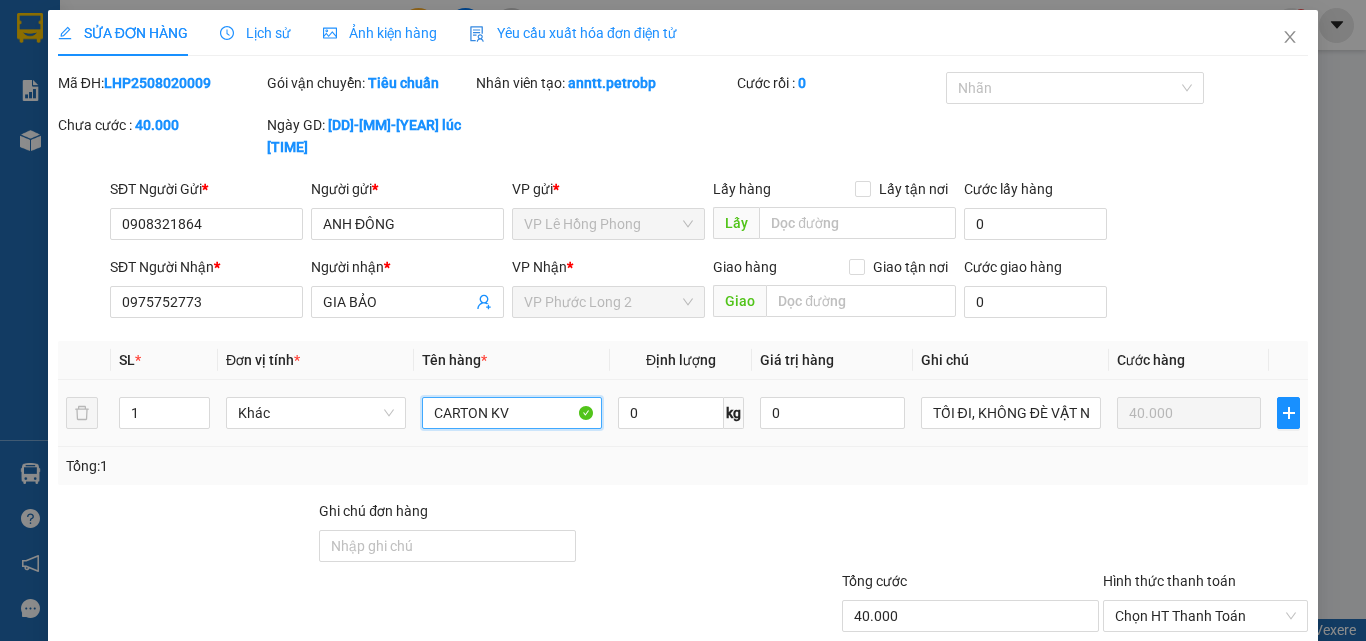 paste on "ĐÃ GỬI YÊU CẦU HUỶ MÃ" 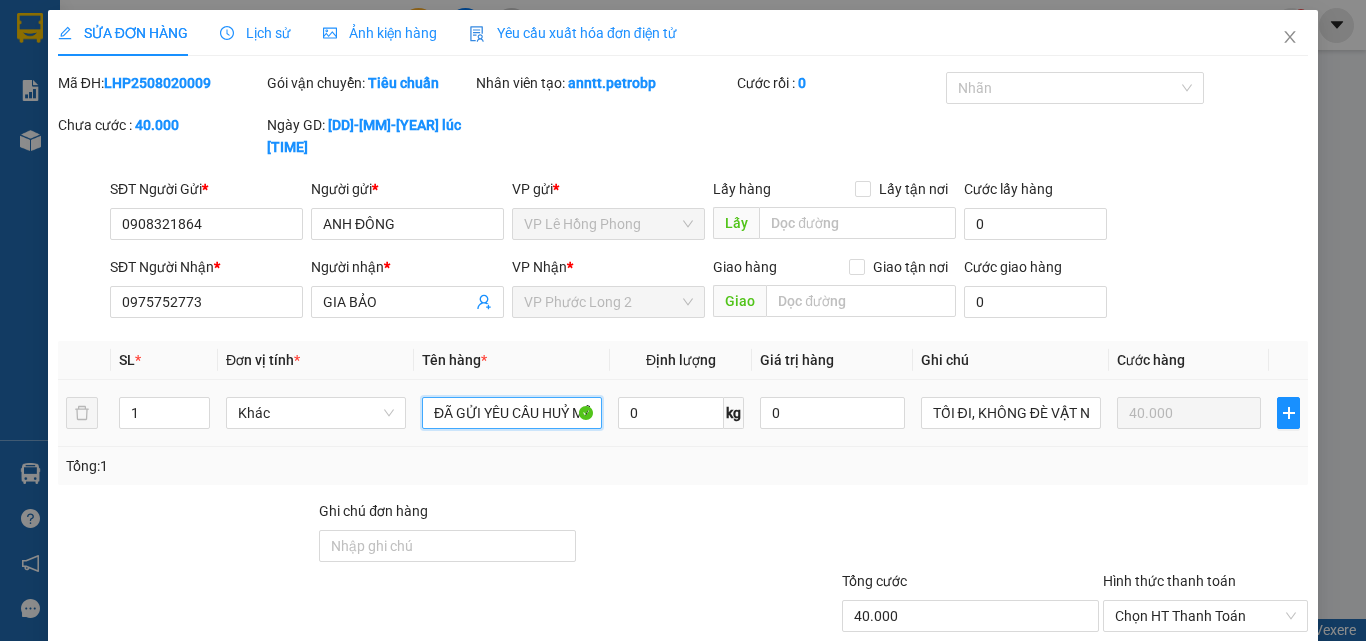 scroll, scrollTop: 0, scrollLeft: 8, axis: horizontal 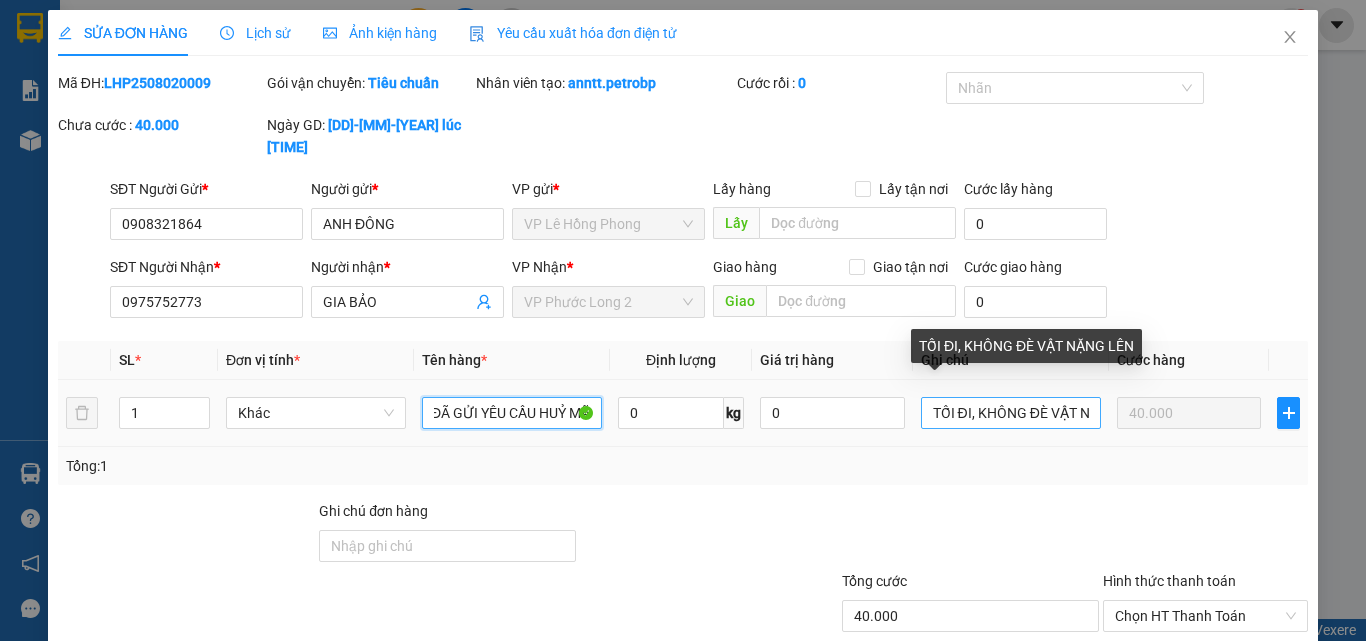 type on "ĐÃ GỬI YÊU CẦU HUỶ MÃ" 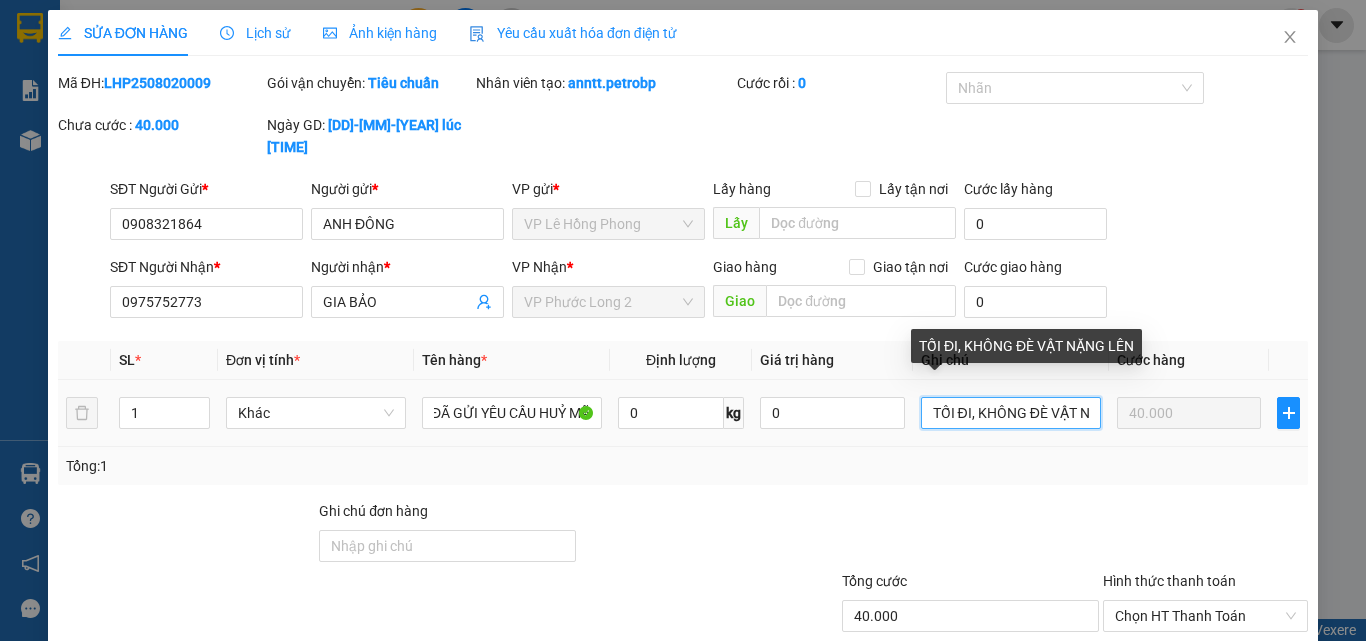 click on "TỐI ĐI, KHÔNG ĐÈ VẬT NẶNG LÊN" at bounding box center [1011, 413] 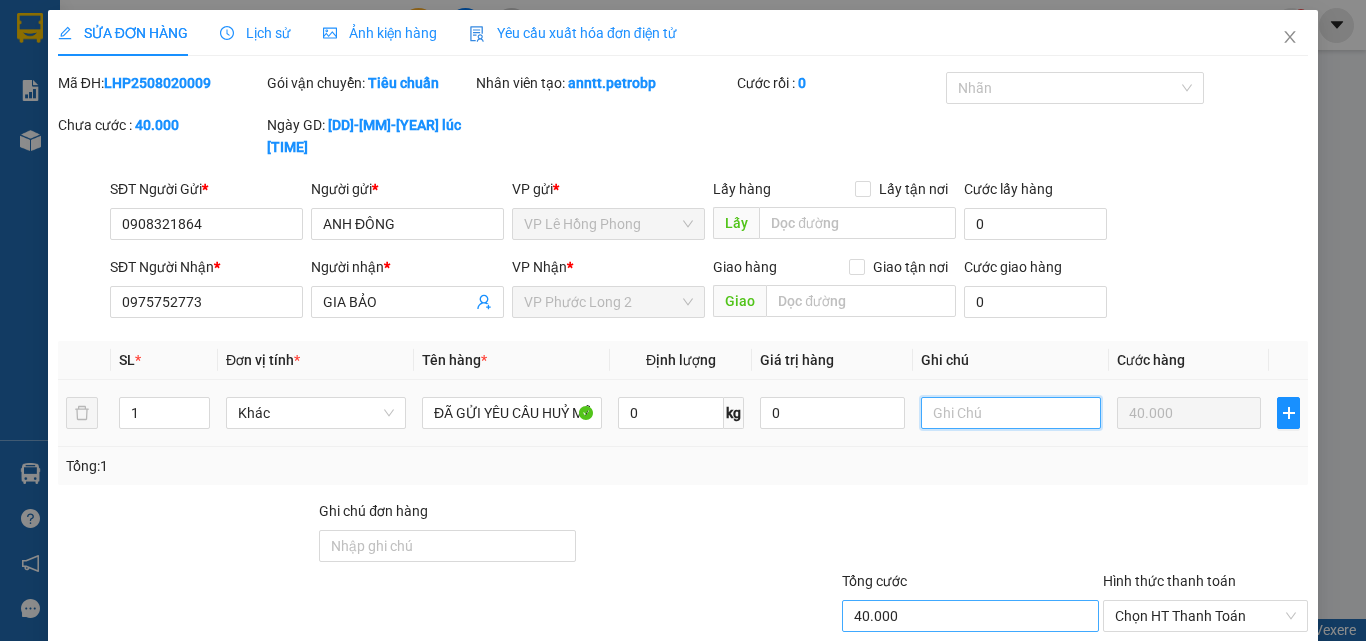 scroll, scrollTop: 103, scrollLeft: 0, axis: vertical 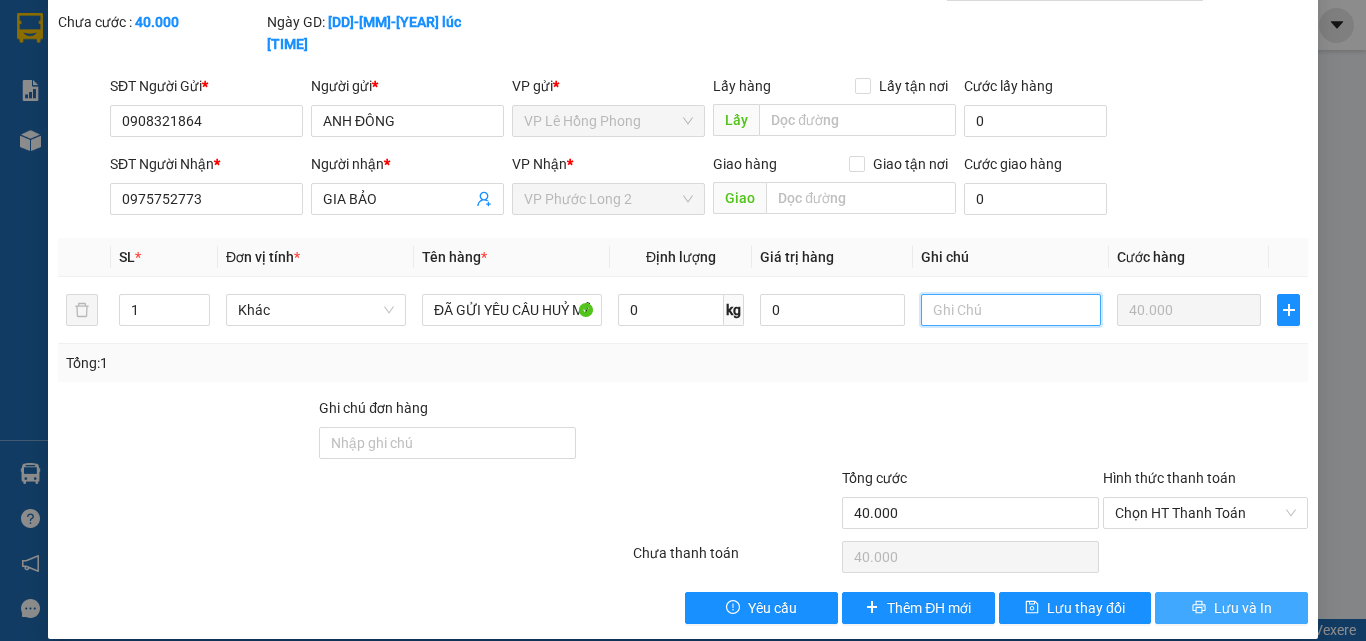 type 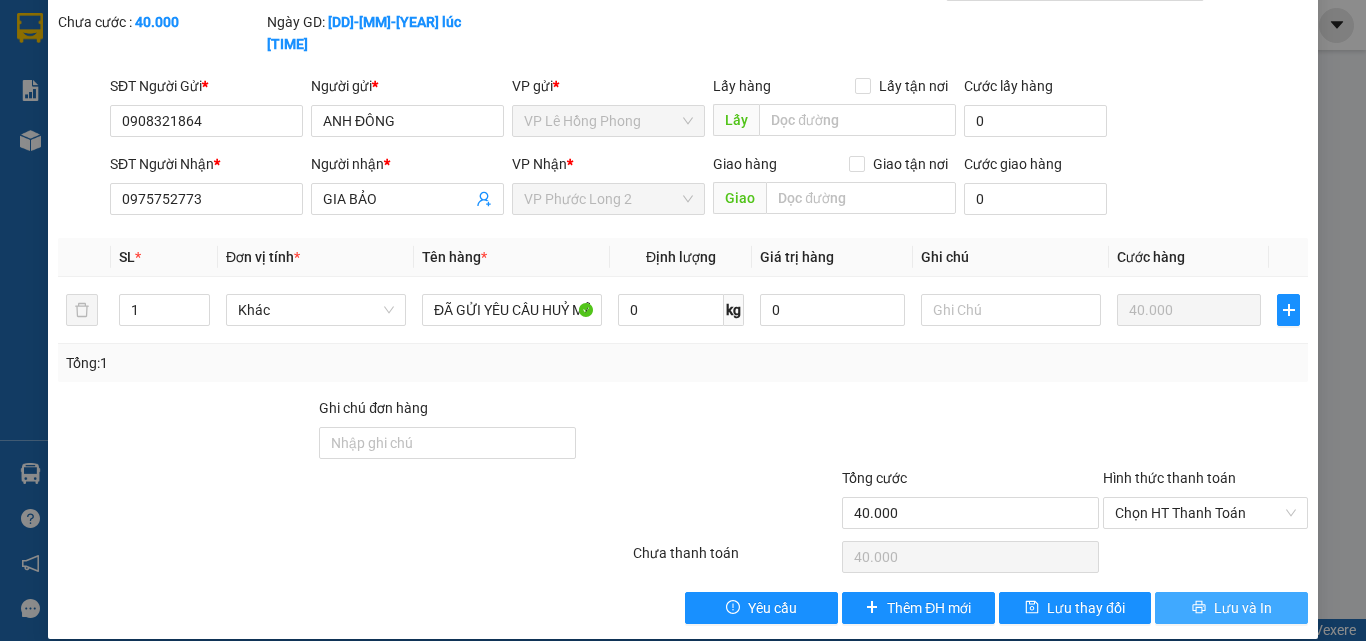 click on "Lưu và In" at bounding box center [1231, 608] 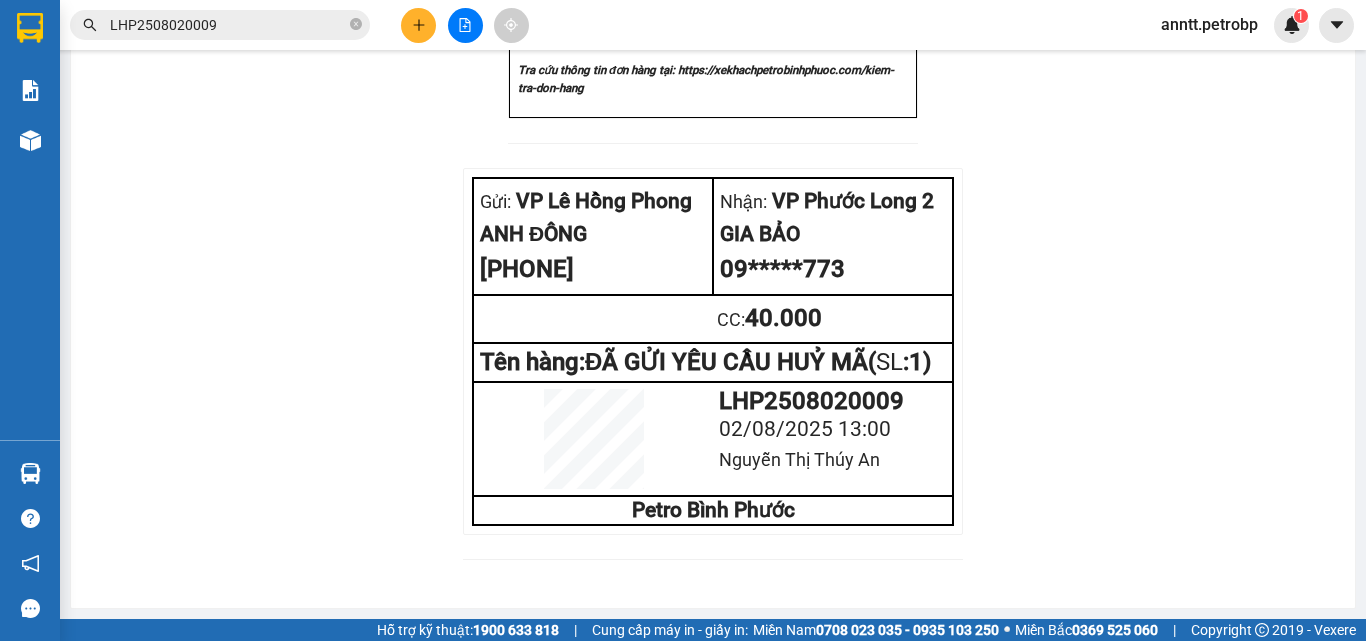 scroll, scrollTop: 2000, scrollLeft: 0, axis: vertical 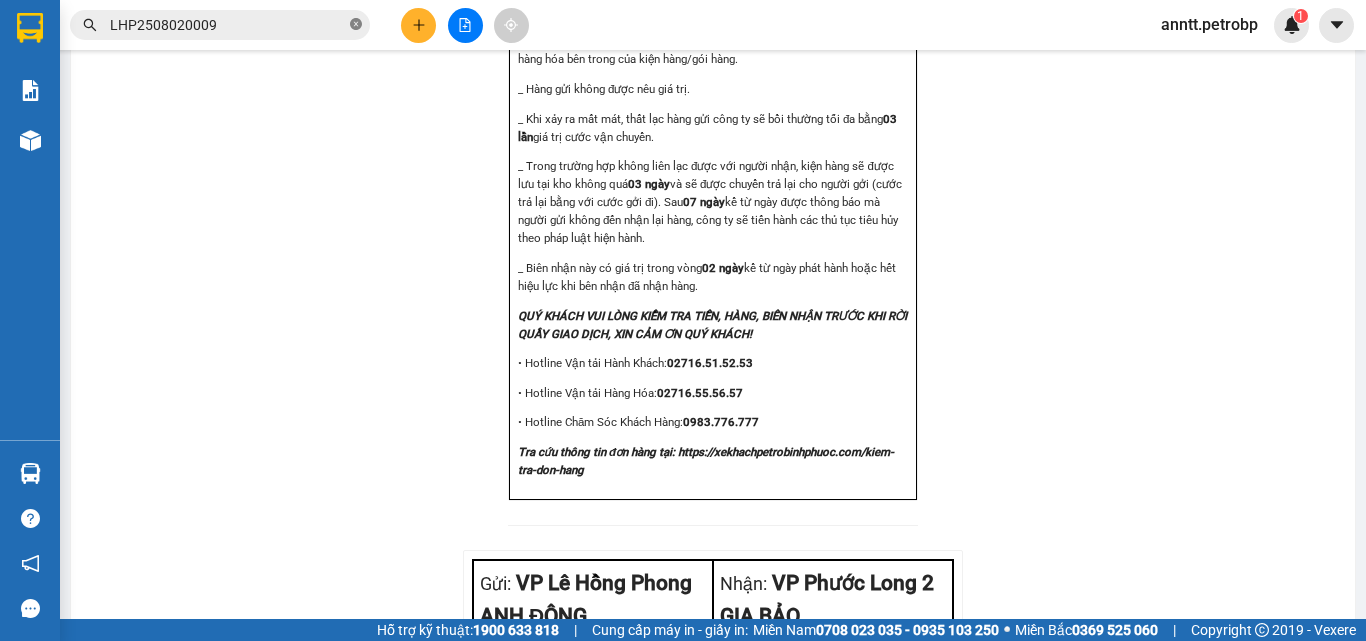 click 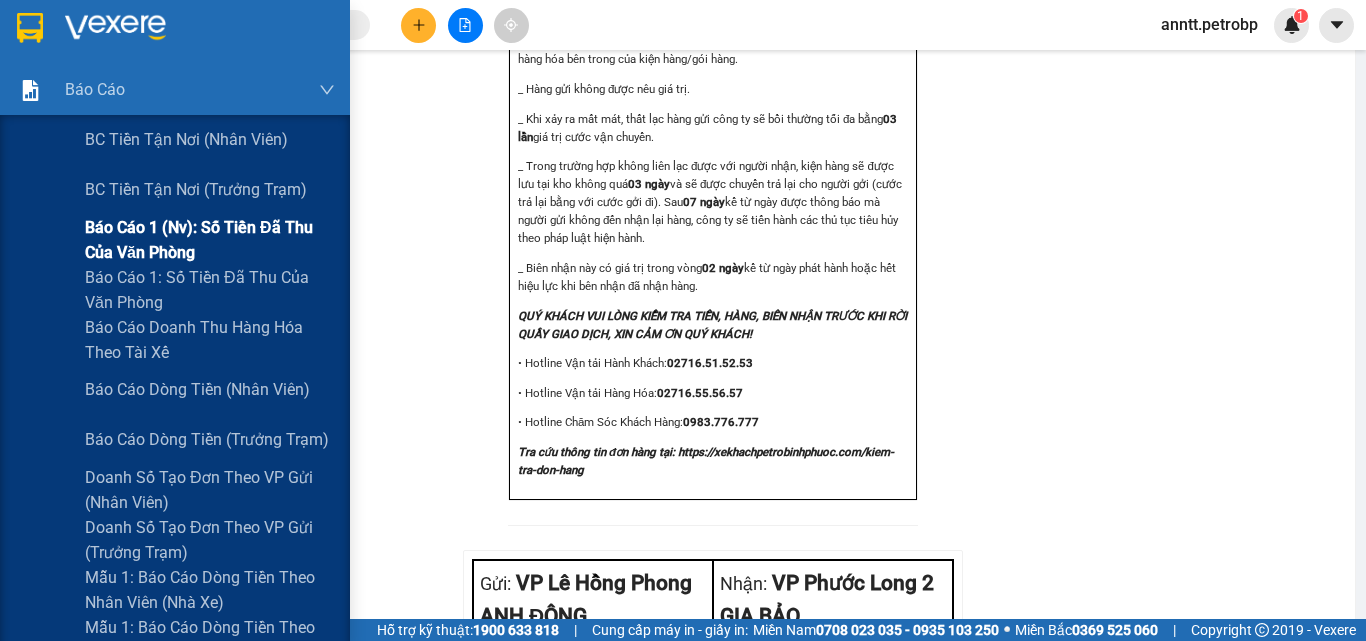 click on "Báo cáo 1 (nv): Số tiền đã thu của văn phòng" at bounding box center (210, 240) 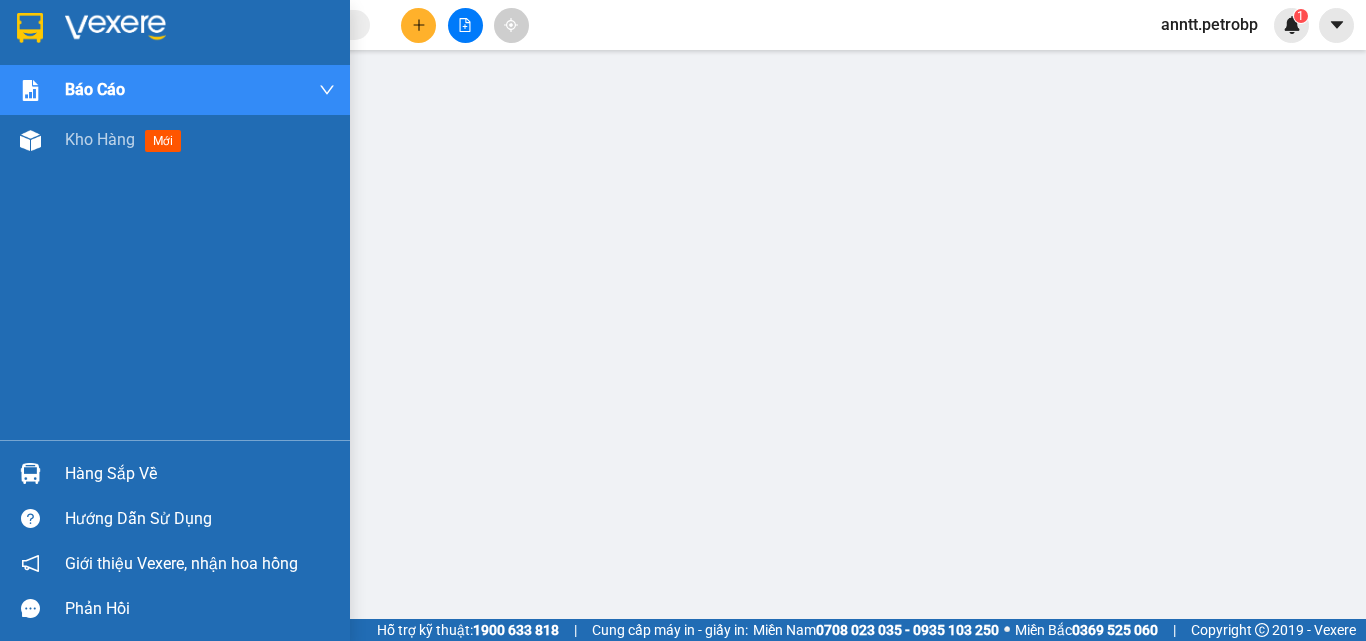 click at bounding box center (30, 28) 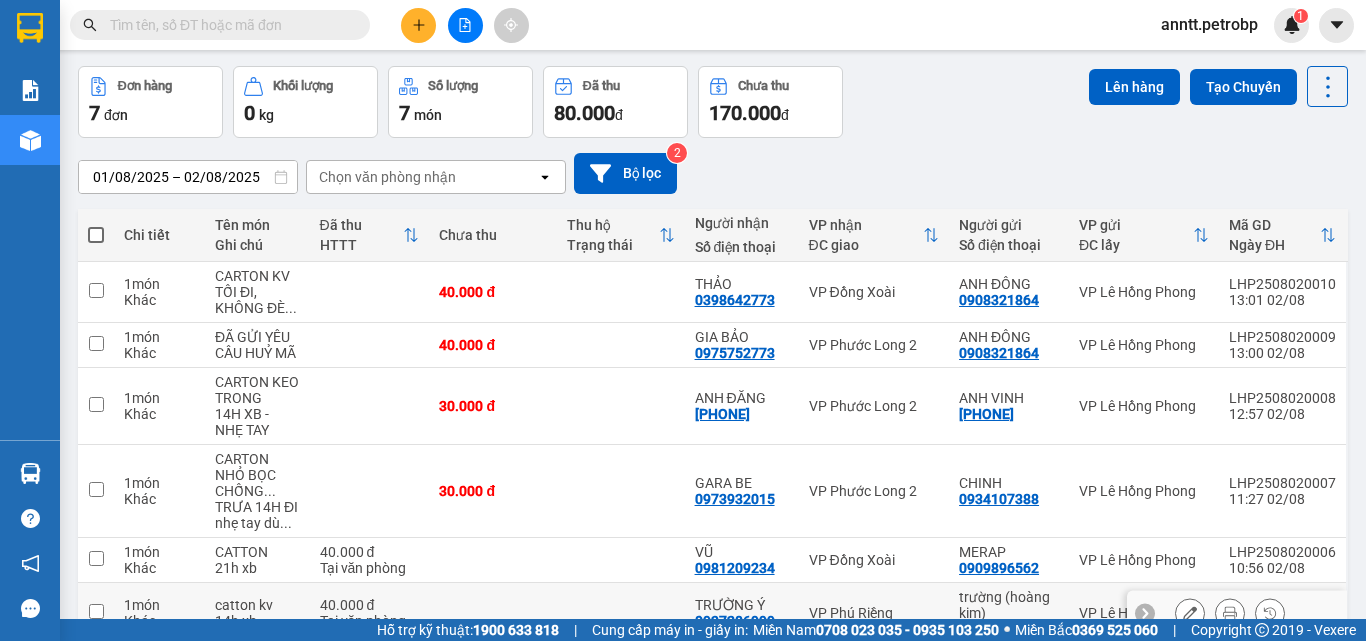 scroll, scrollTop: 0, scrollLeft: 0, axis: both 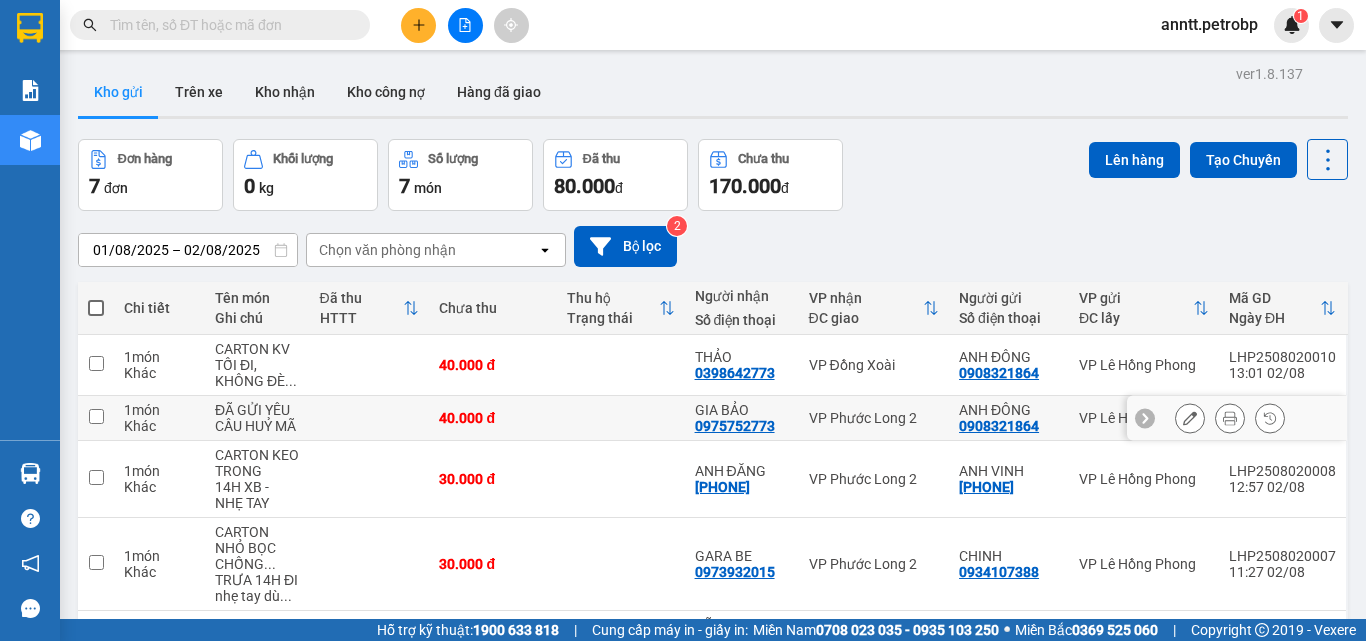 click on "40.000 đ" at bounding box center [493, 418] 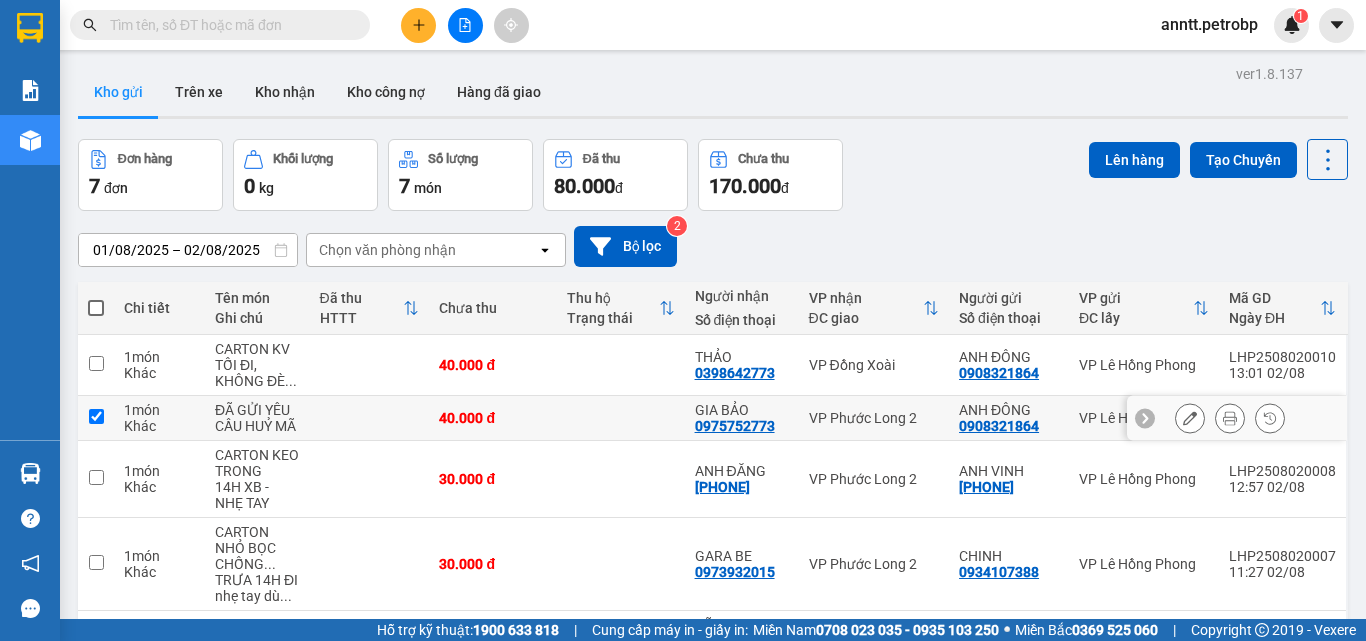 checkbox on "true" 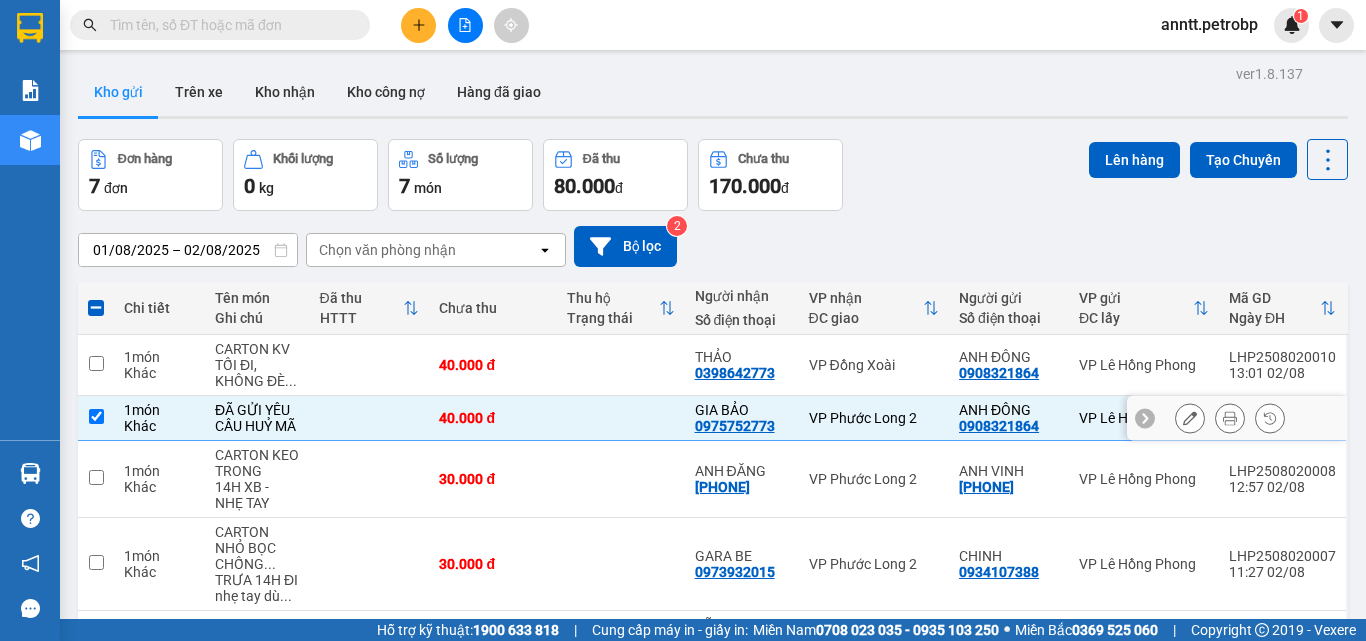 click 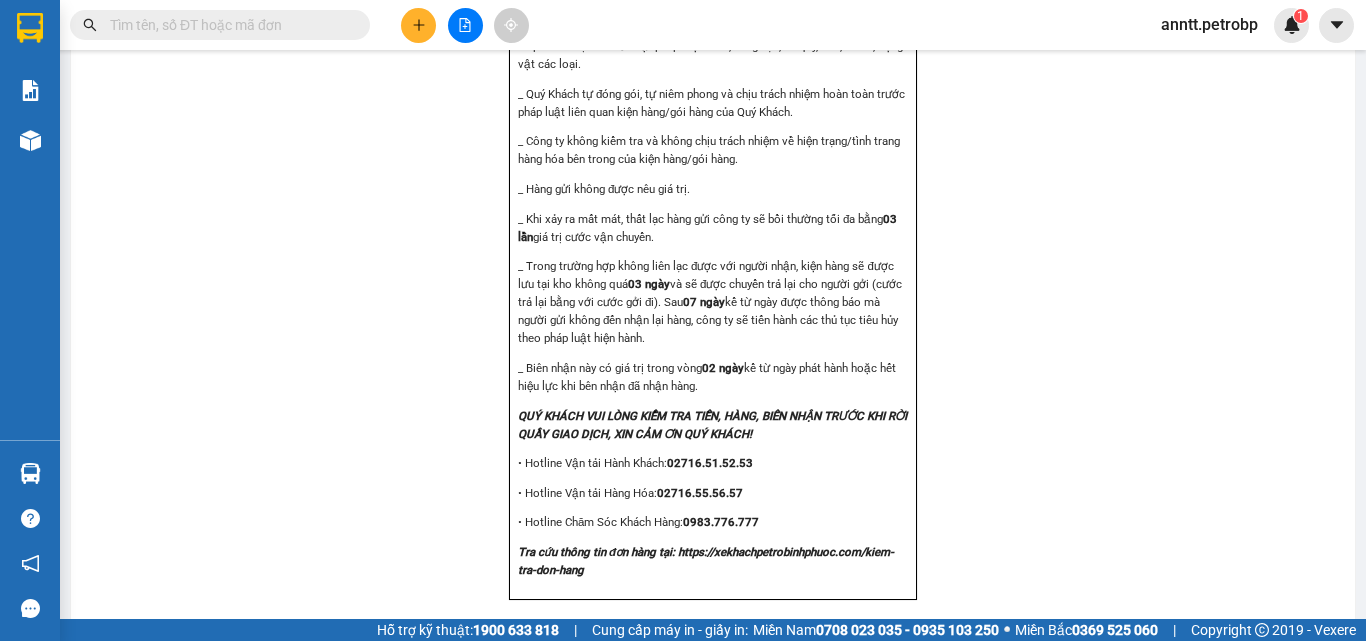 scroll, scrollTop: 2429, scrollLeft: 0, axis: vertical 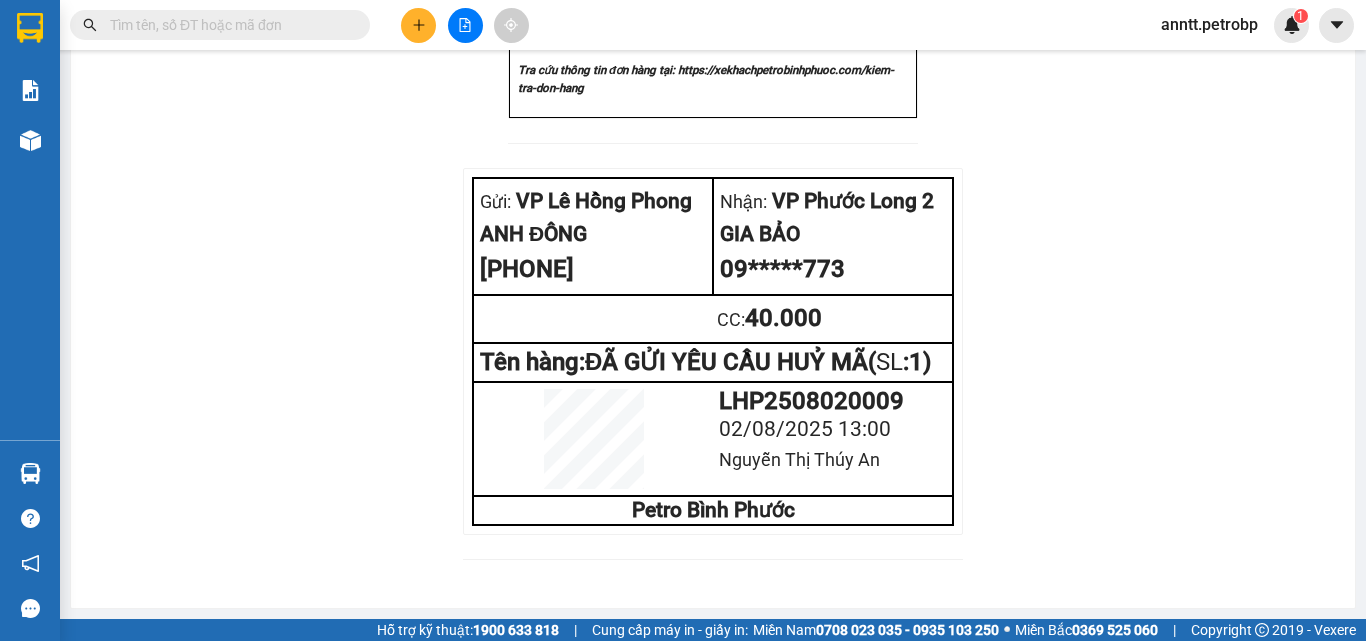 click at bounding box center (228, 25) 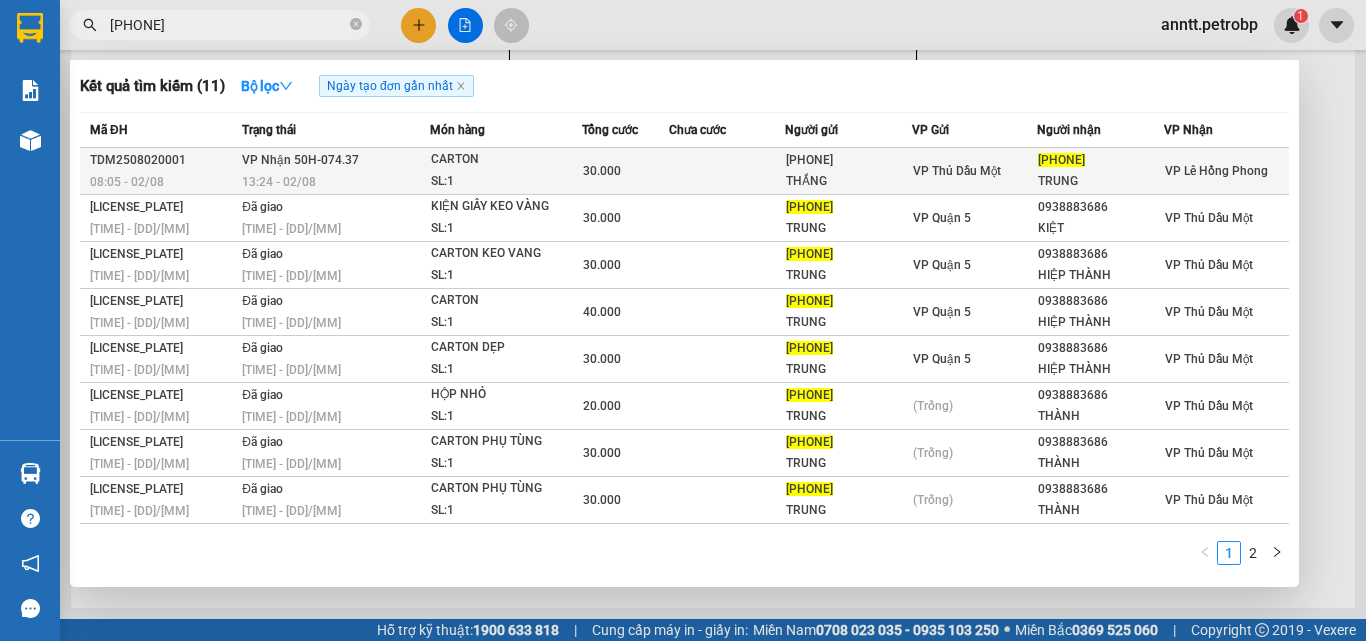type on "0903841977" 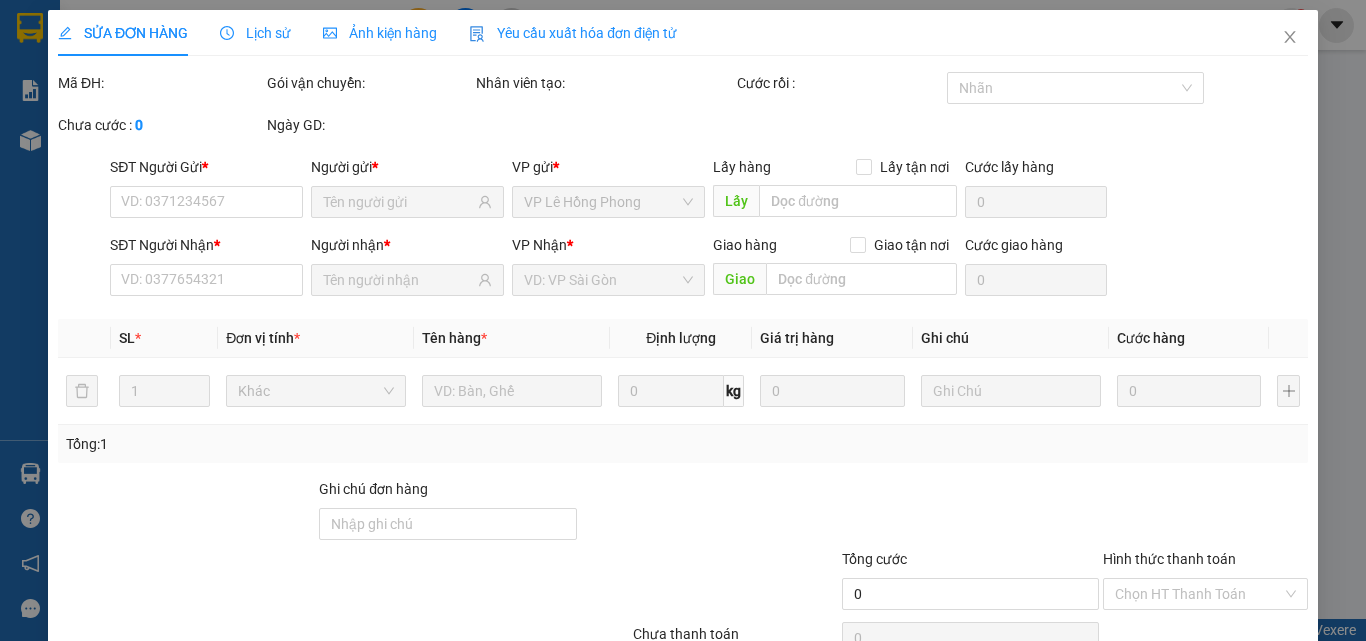 scroll, scrollTop: 0, scrollLeft: 0, axis: both 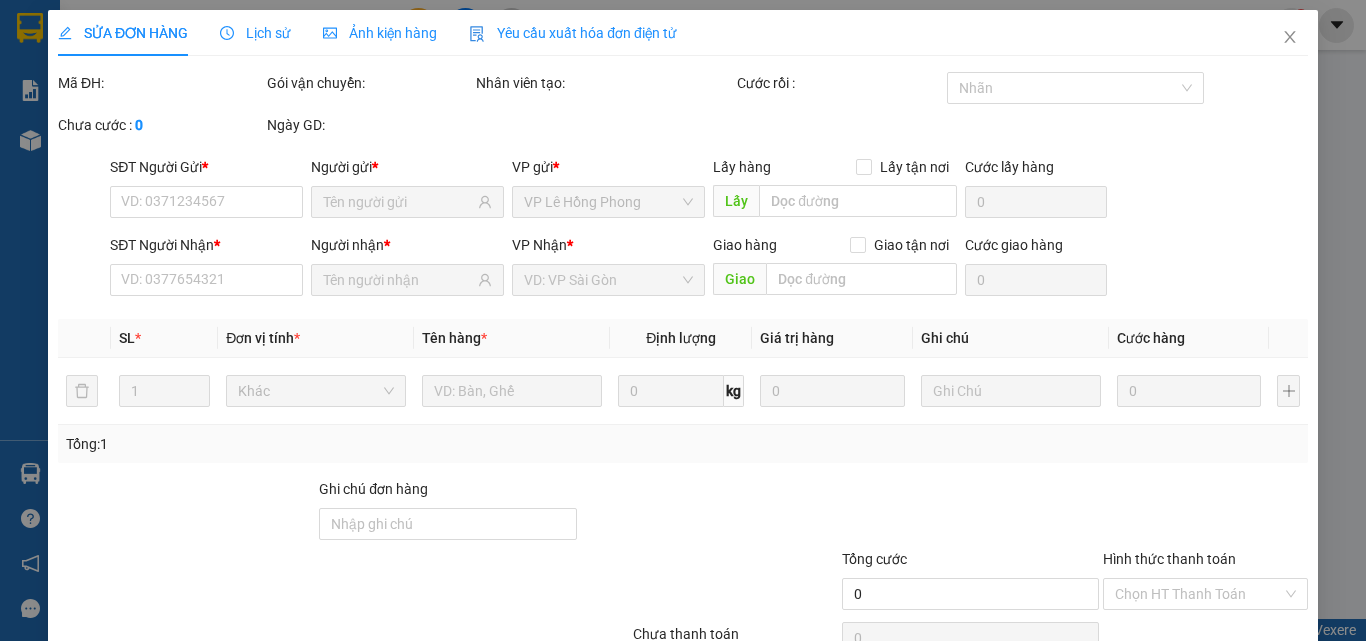 type on "0978707878" 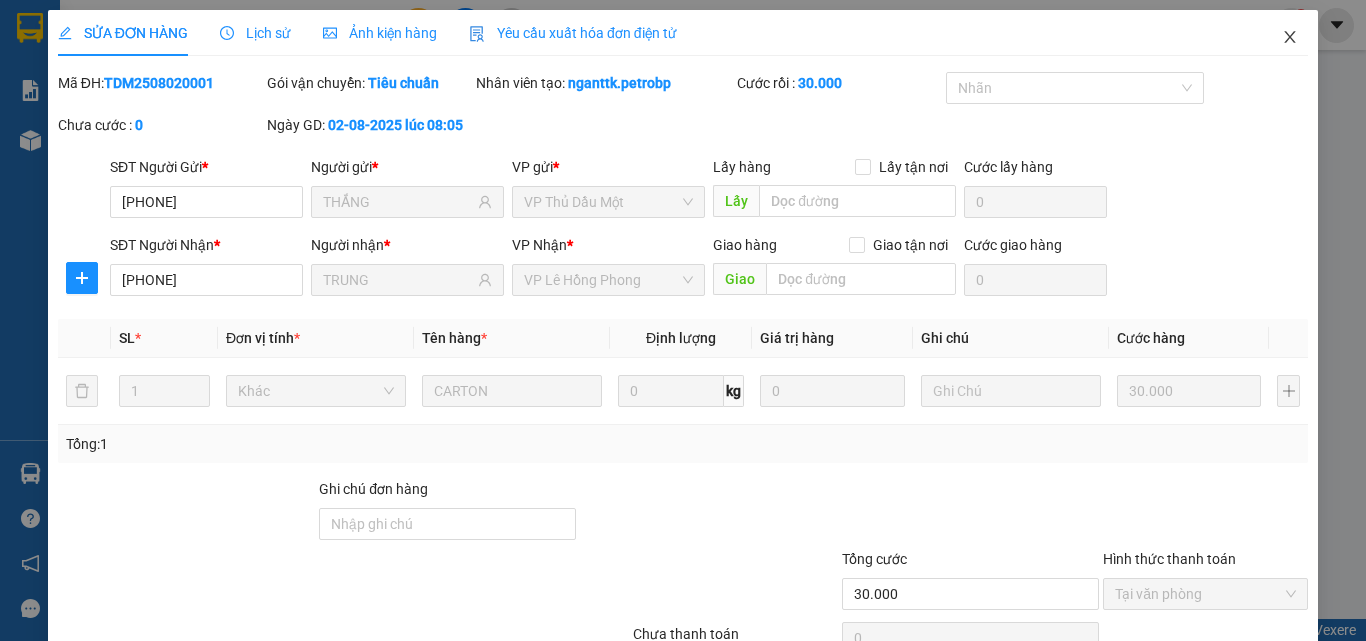 click 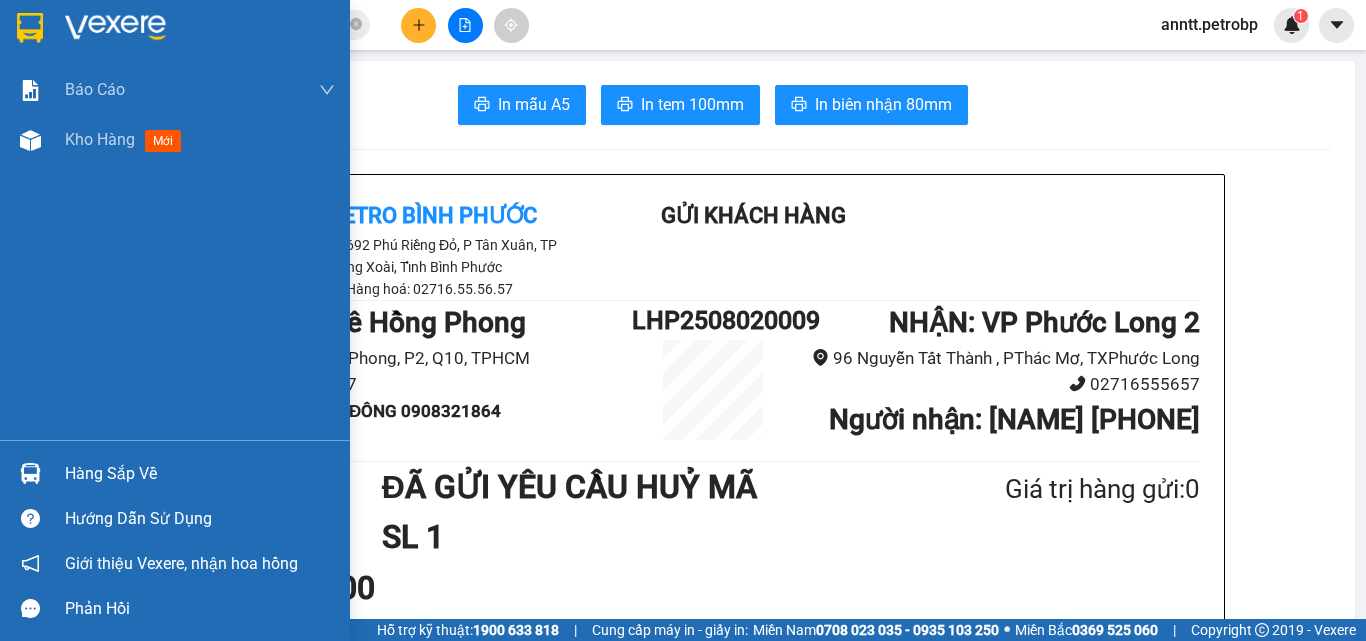 click at bounding box center (30, 28) 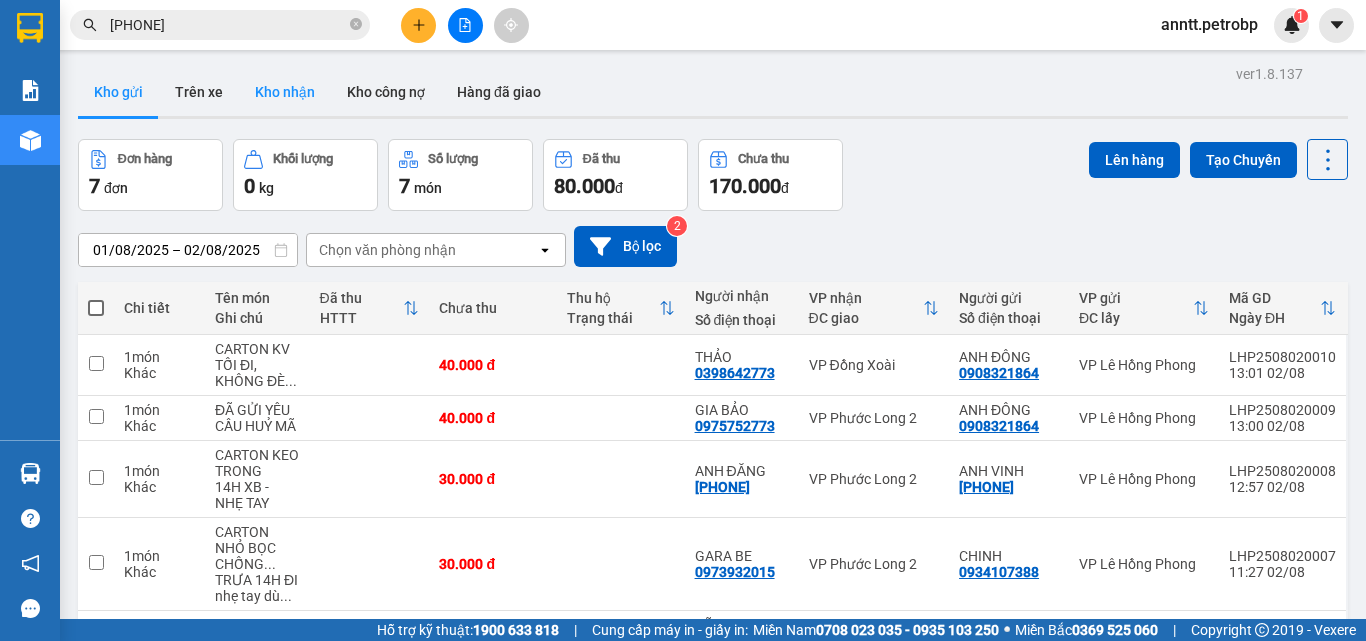 click on "Kho nhận" at bounding box center (285, 92) 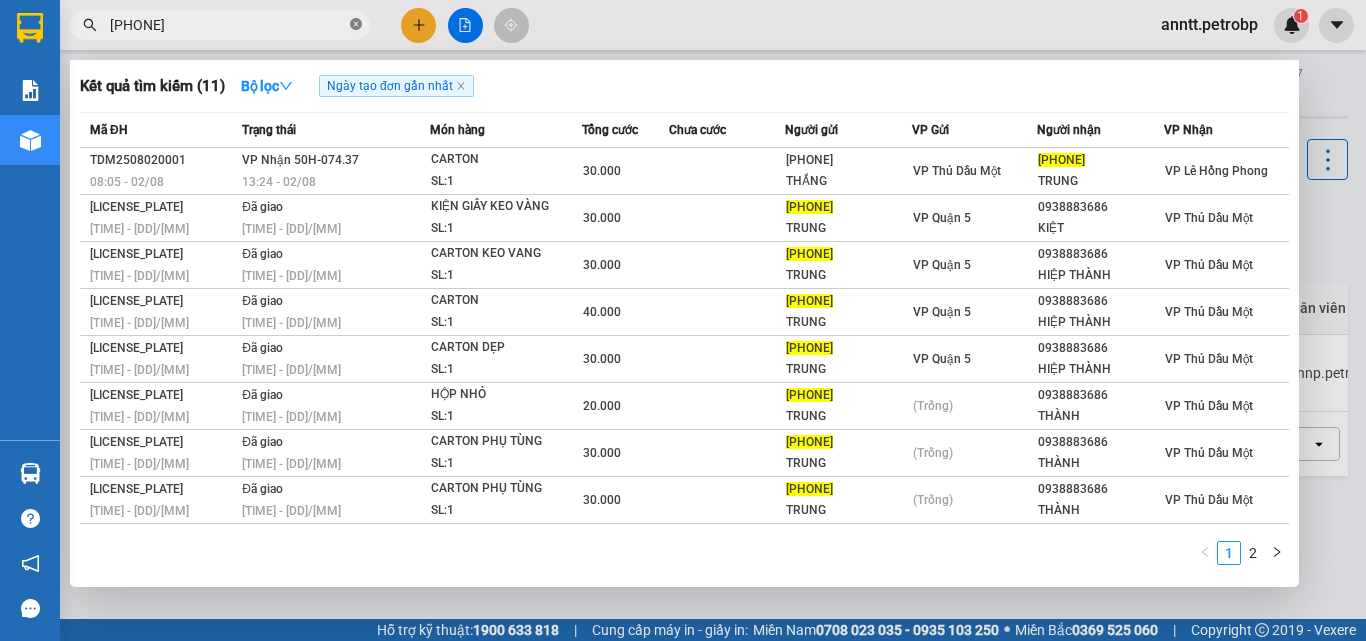 click 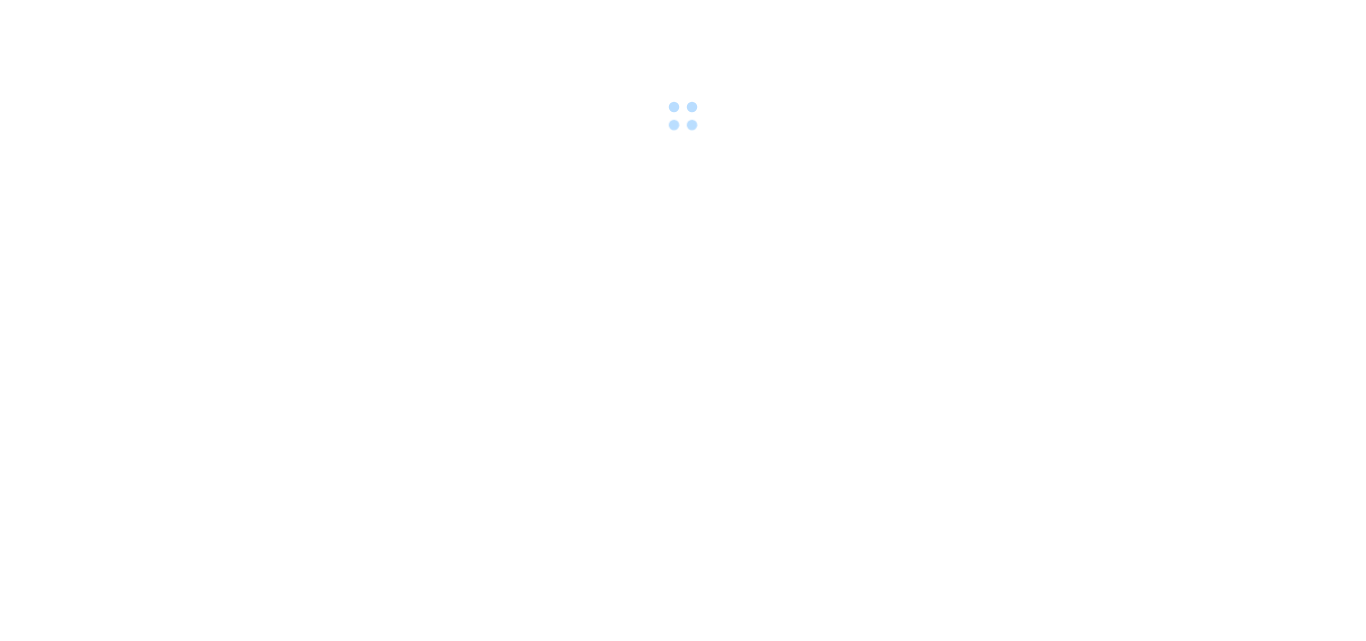 scroll, scrollTop: 0, scrollLeft: 0, axis: both 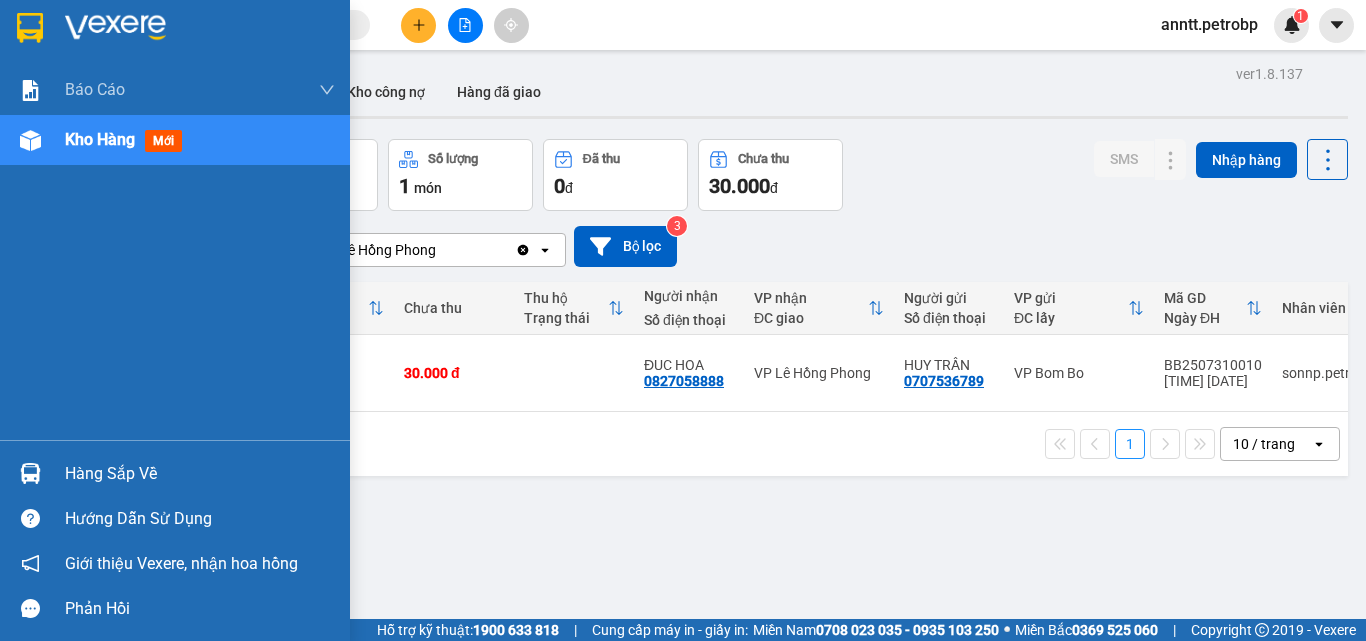 click at bounding box center (30, 473) 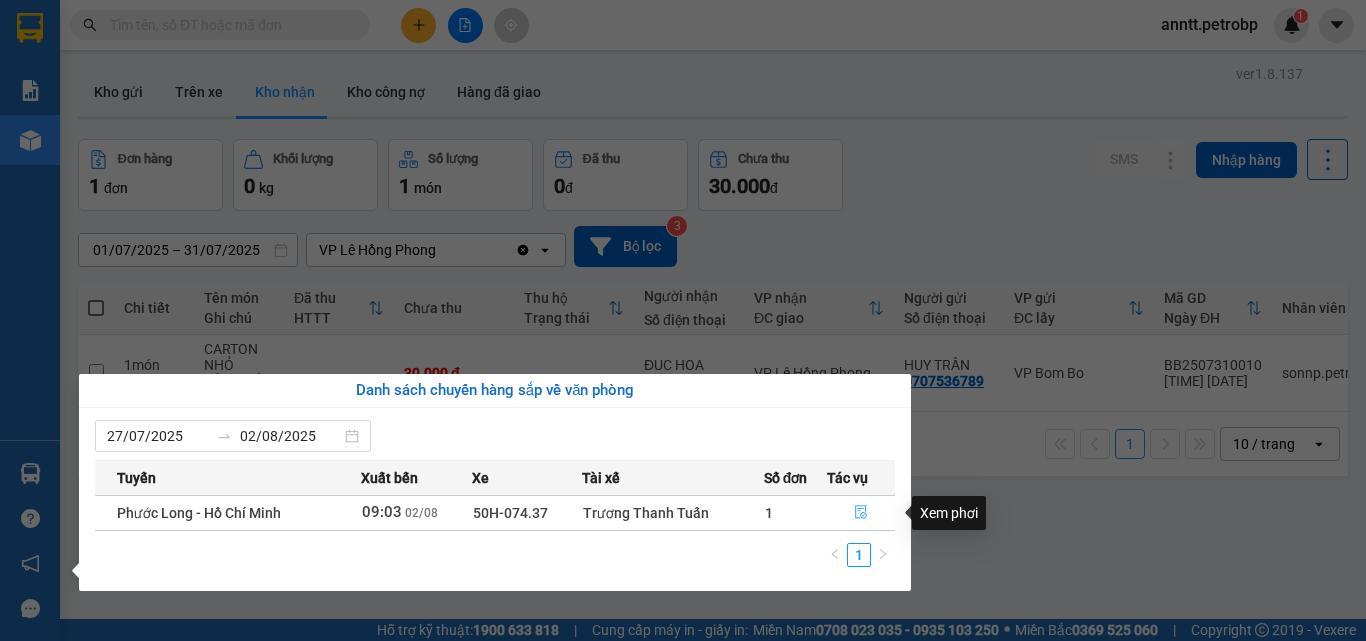 click at bounding box center (861, 513) 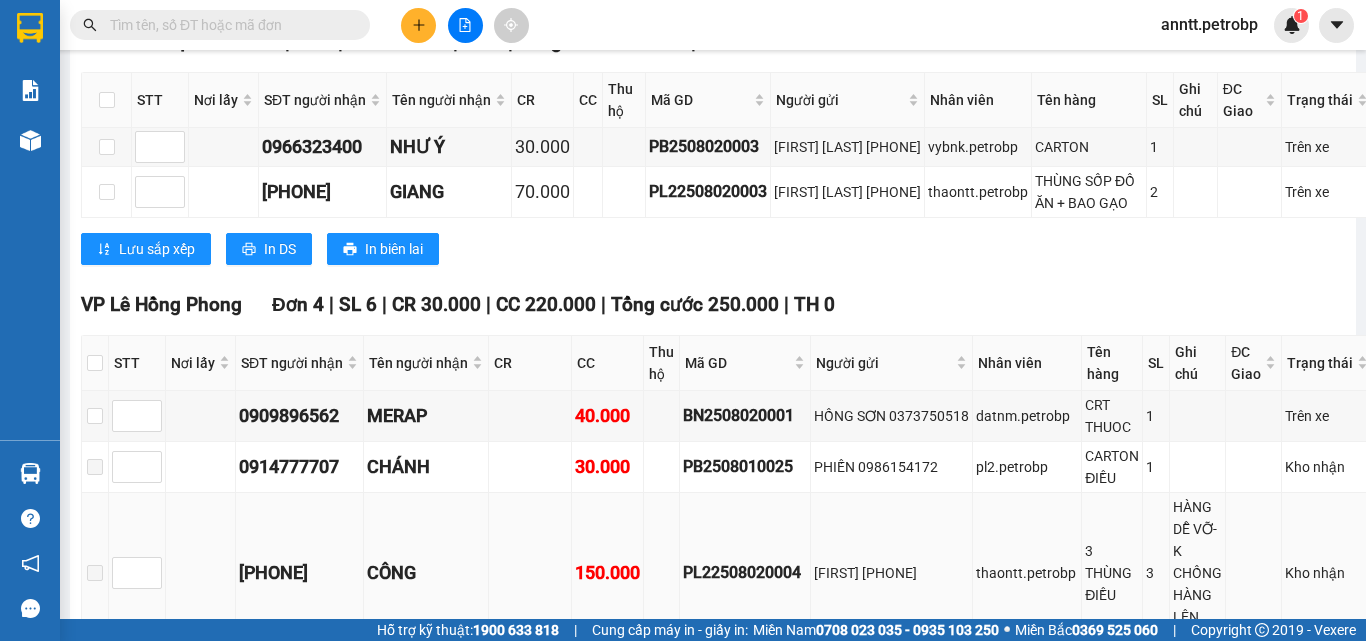 scroll, scrollTop: 1600, scrollLeft: 0, axis: vertical 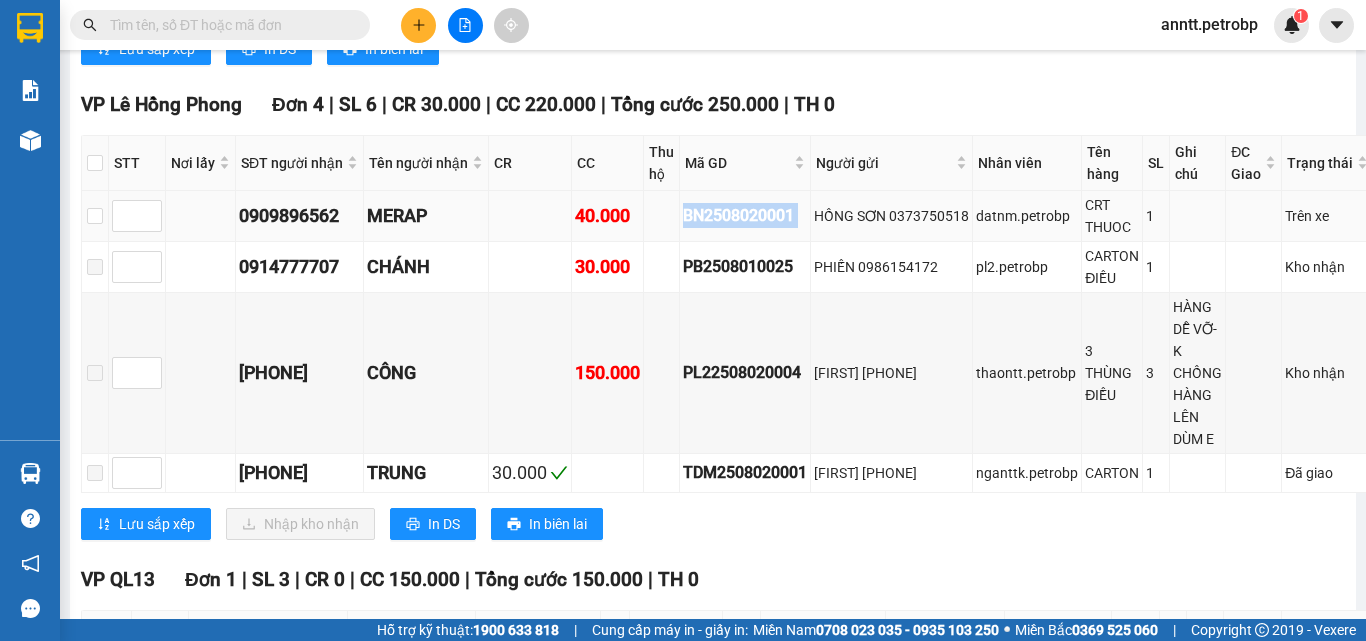 drag, startPoint x: 682, startPoint y: 252, endPoint x: 820, endPoint y: 266, distance: 138.70833 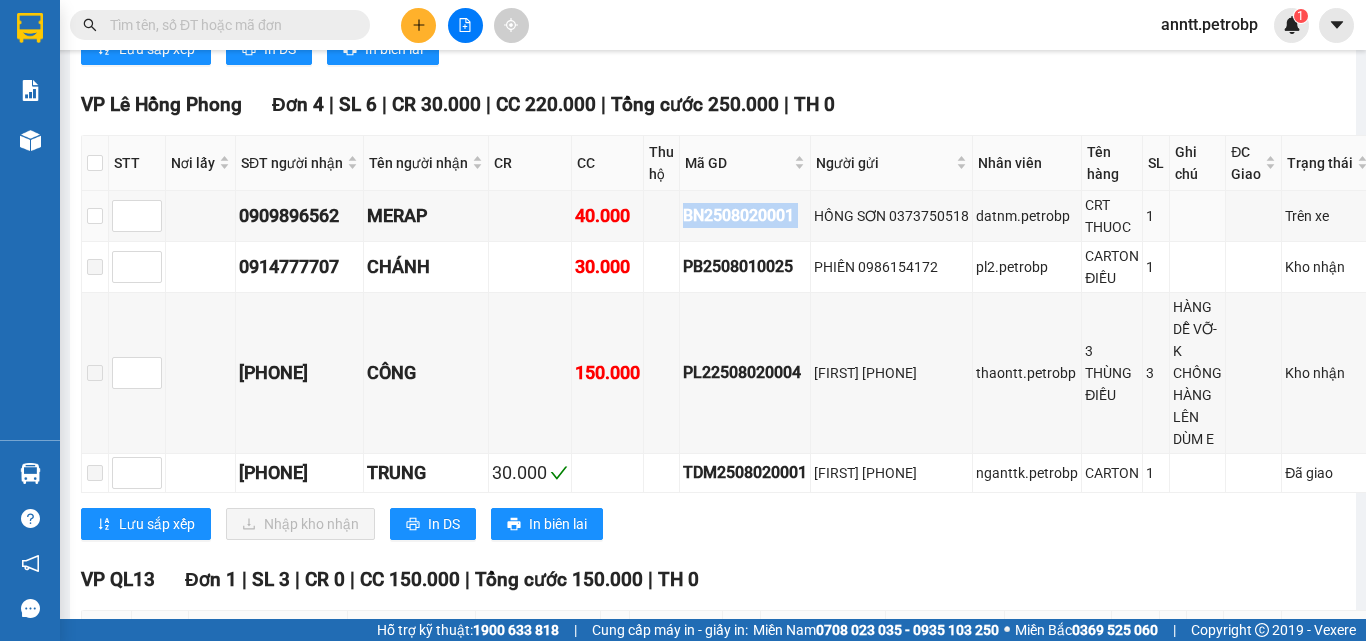 copy on "BN2508020001" 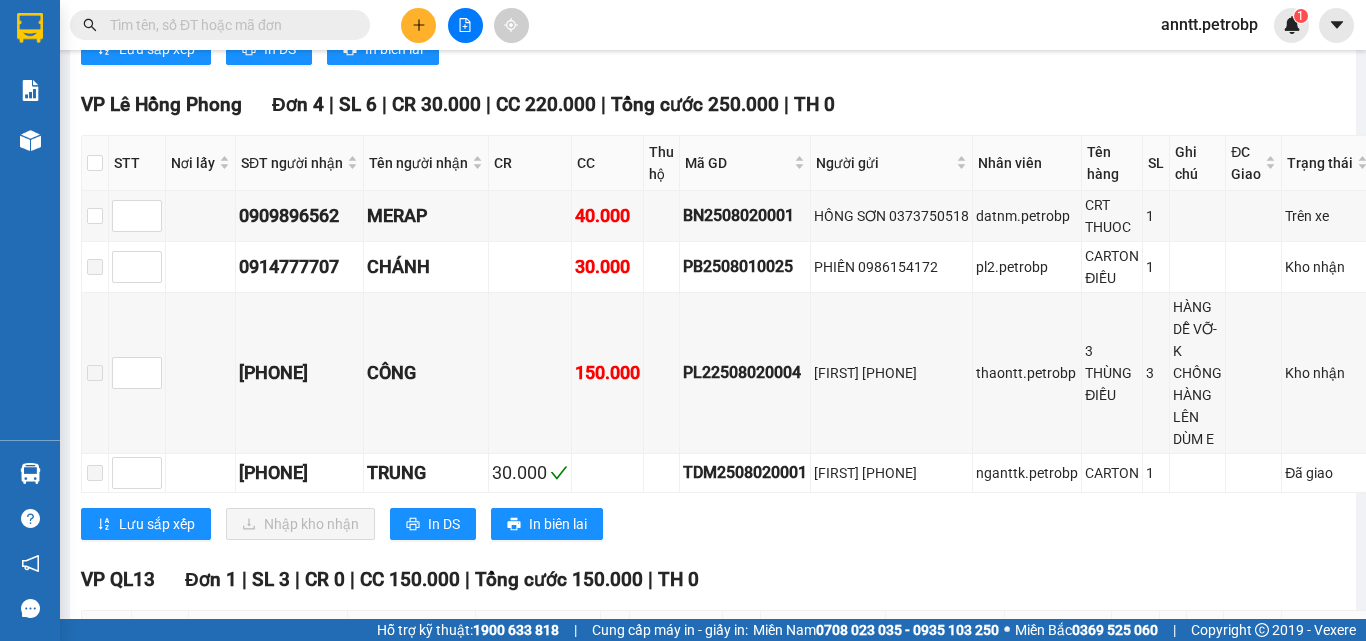 click at bounding box center [228, 25] 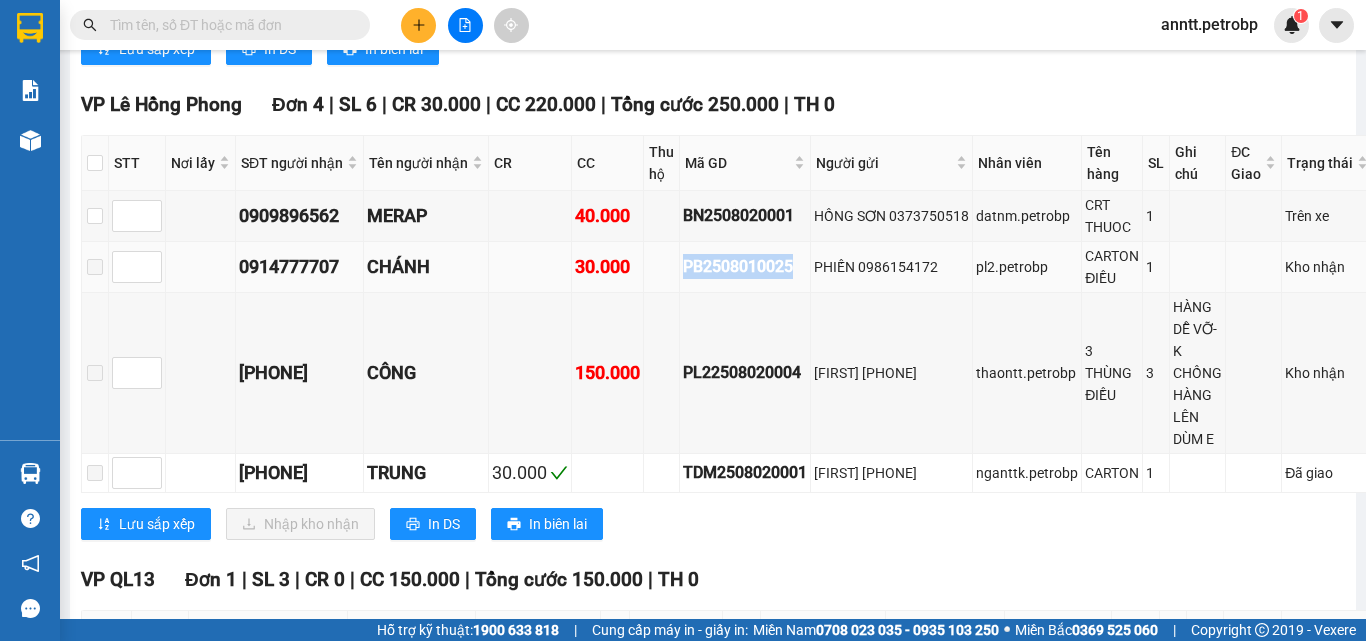 drag, startPoint x: 682, startPoint y: 303, endPoint x: 809, endPoint y: 319, distance: 128.0039 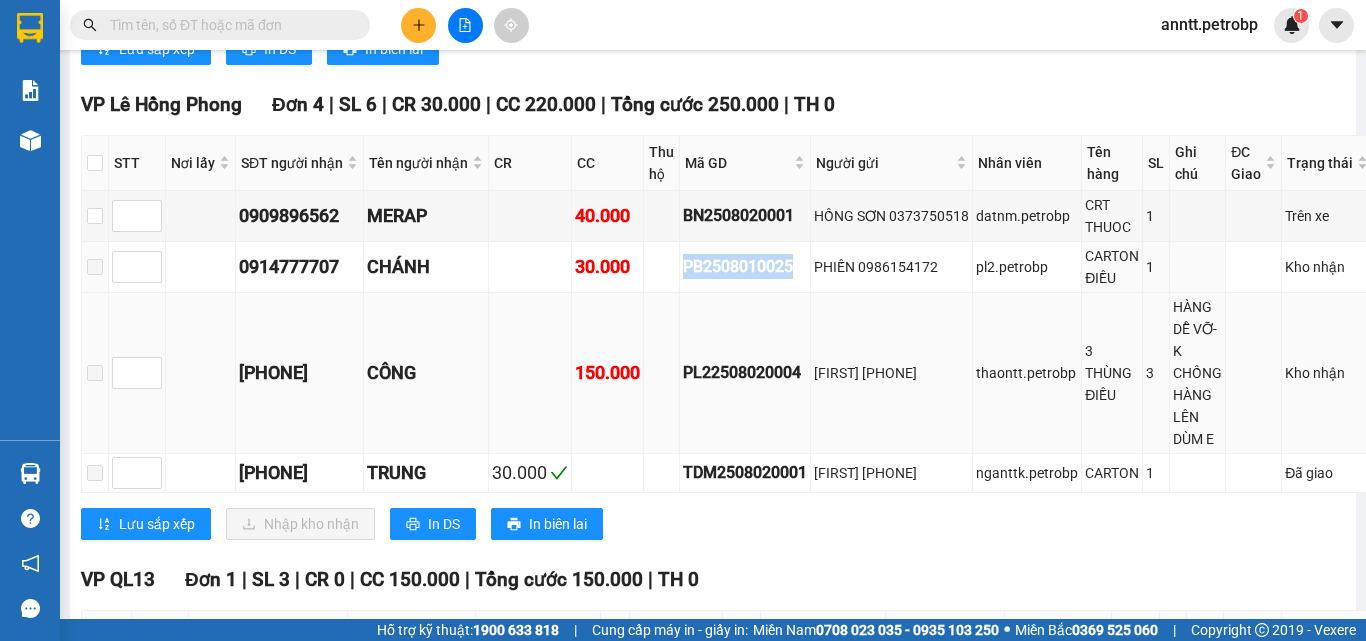 copy on "PB2508010025" 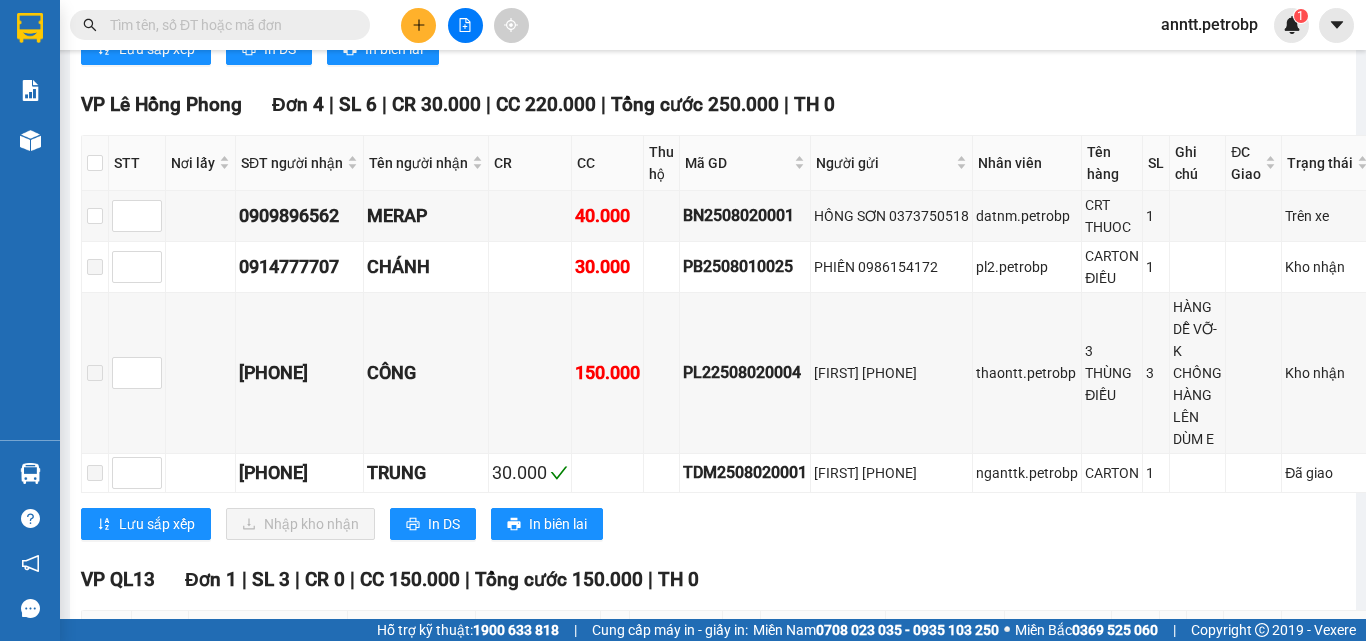 click at bounding box center (228, 25) 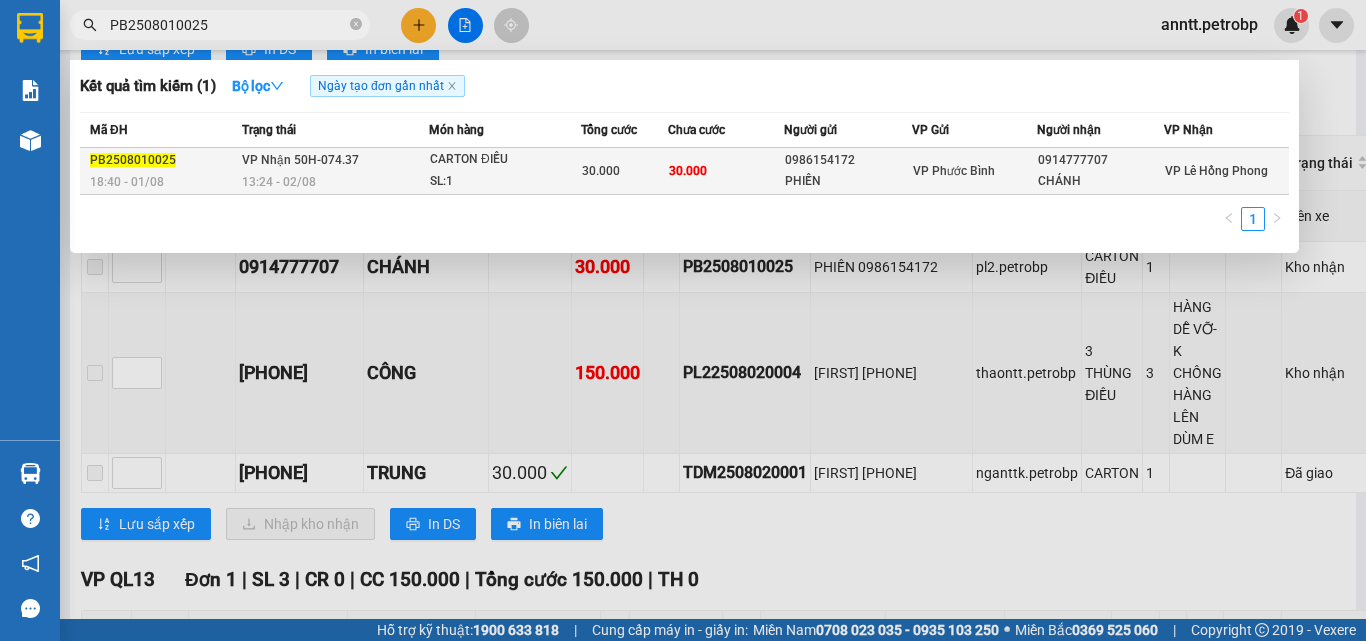 type on "PB2508010025" 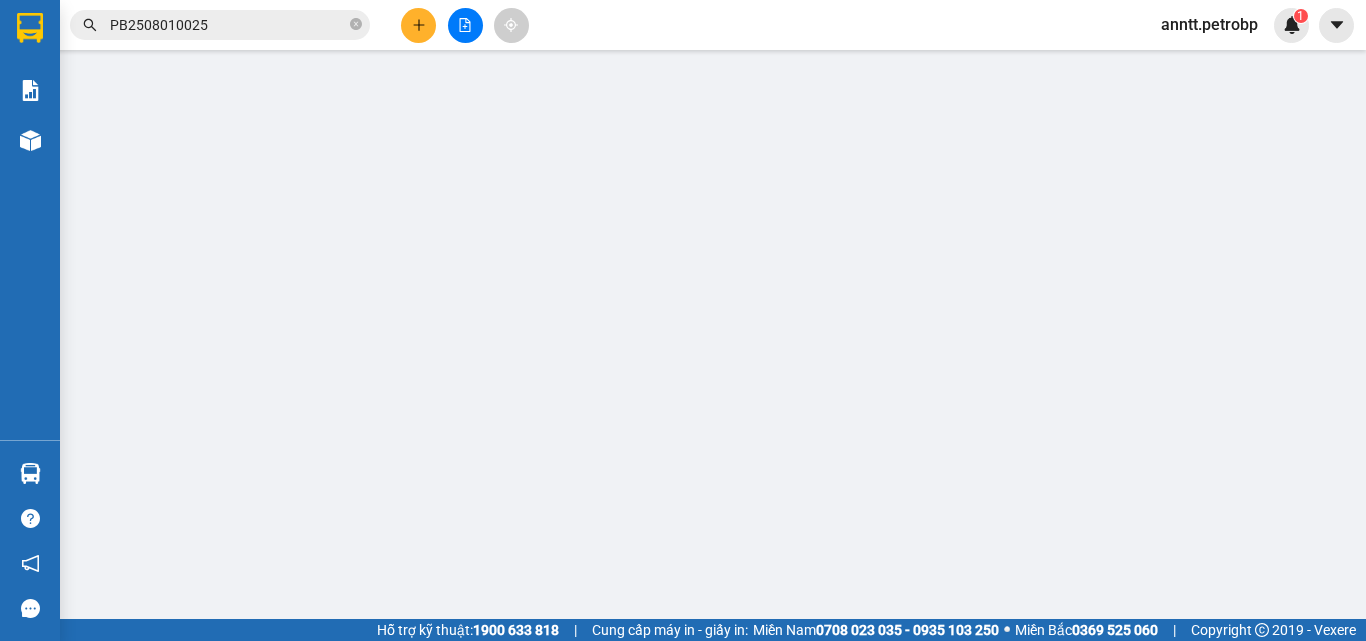scroll, scrollTop: 0, scrollLeft: 0, axis: both 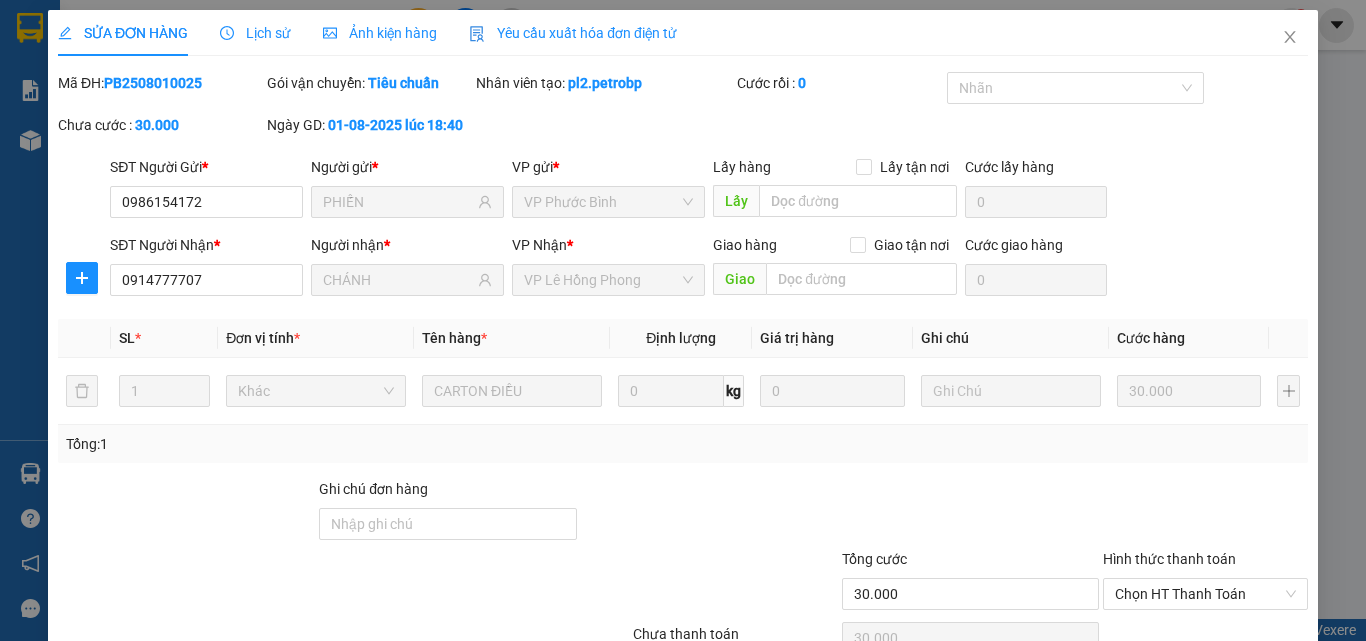 type on "0986154172" 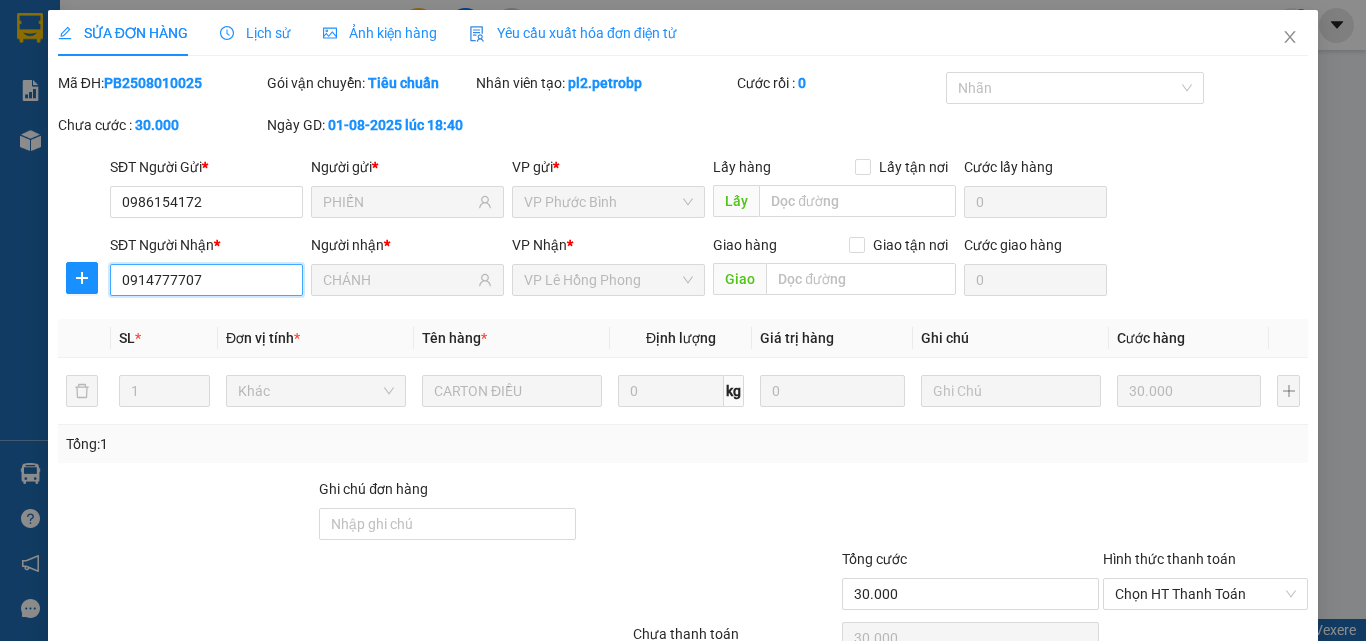drag, startPoint x: 242, startPoint y: 275, endPoint x: 0, endPoint y: 273, distance: 242.00827 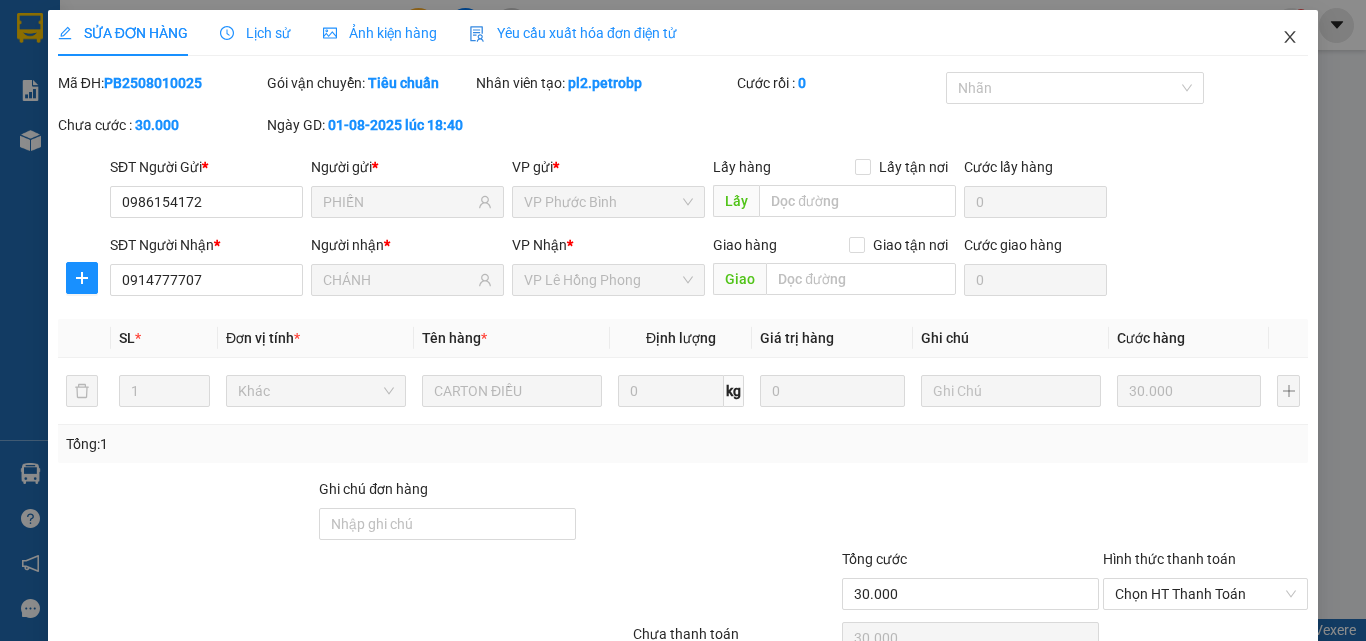 click 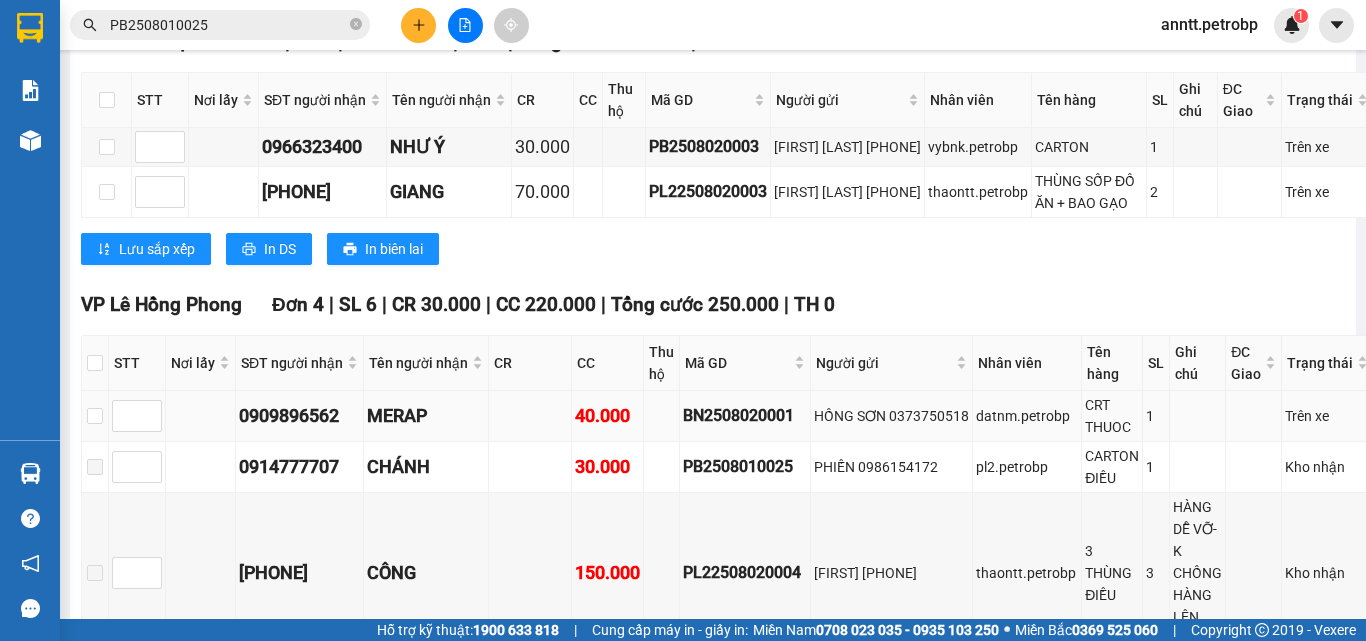 scroll, scrollTop: 1500, scrollLeft: 0, axis: vertical 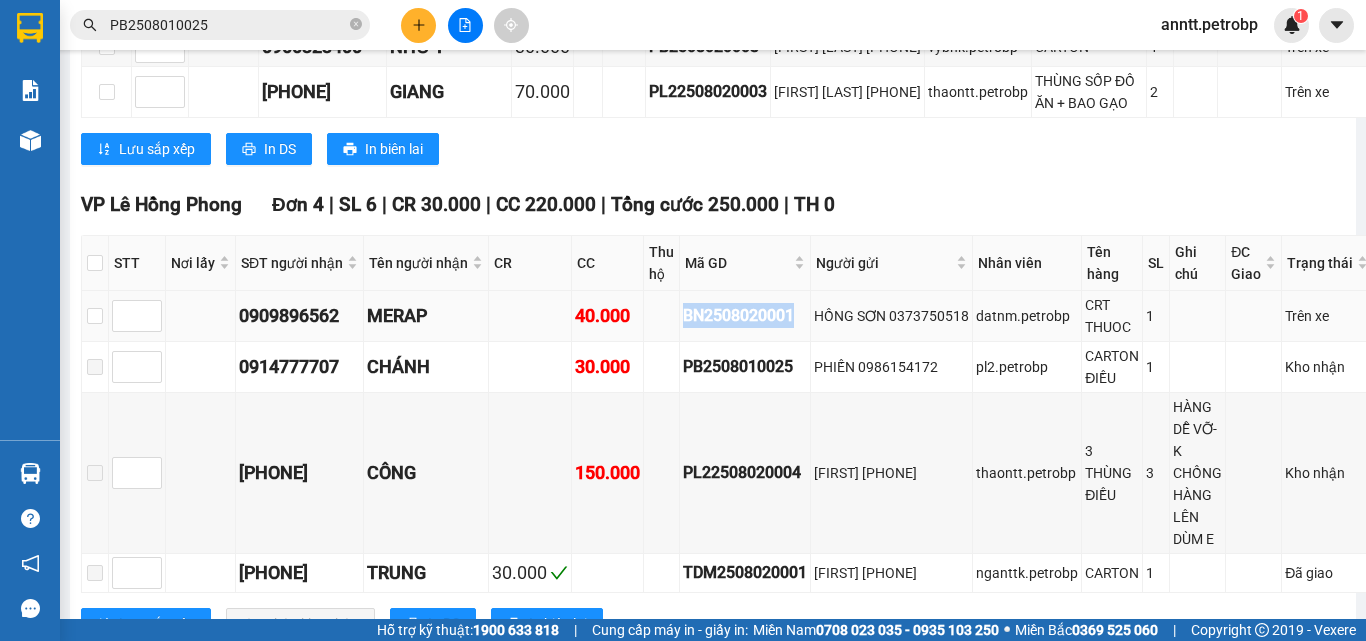 drag, startPoint x: 682, startPoint y: 354, endPoint x: 800, endPoint y: 361, distance: 118.20744 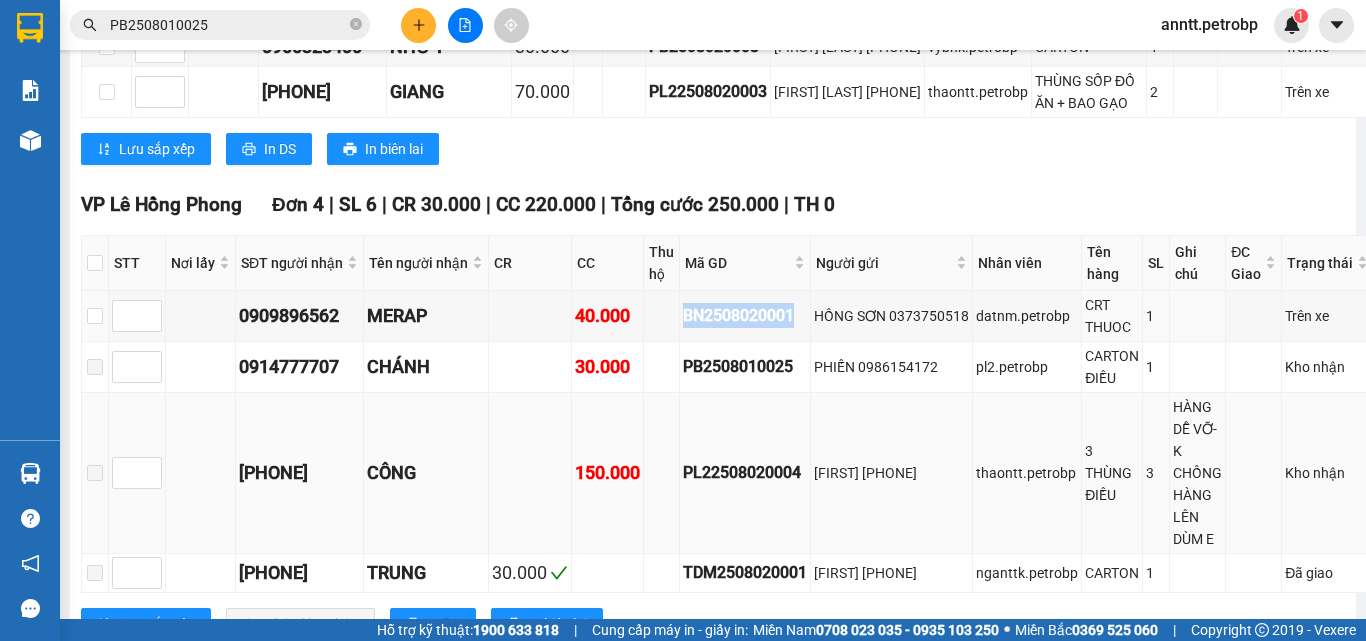 copy on "BN2508020001" 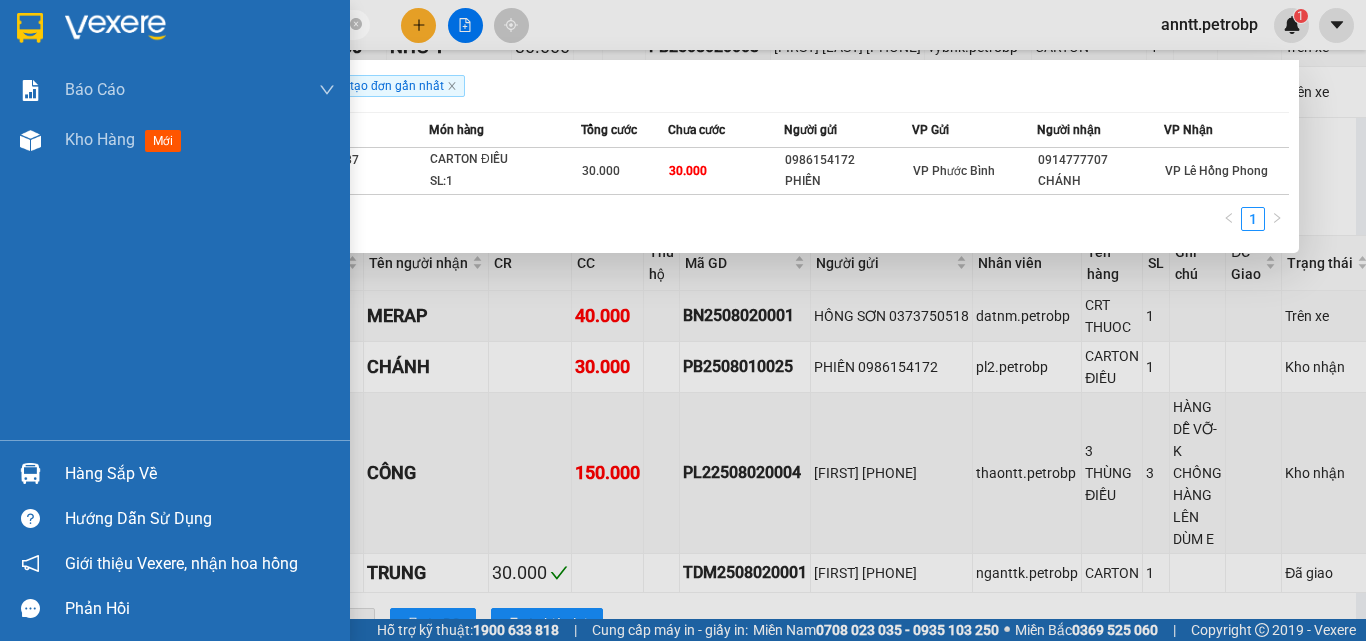 drag, startPoint x: 213, startPoint y: 32, endPoint x: 7, endPoint y: 14, distance: 206.78491 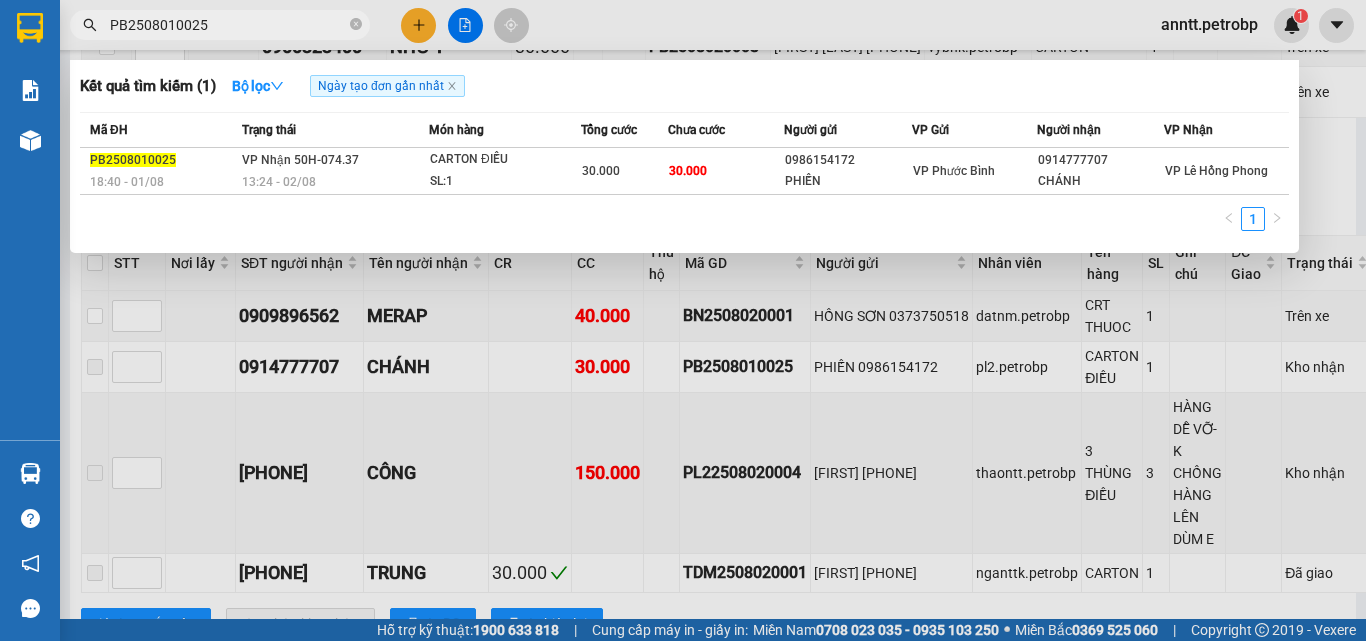 paste on "BN2508020001" 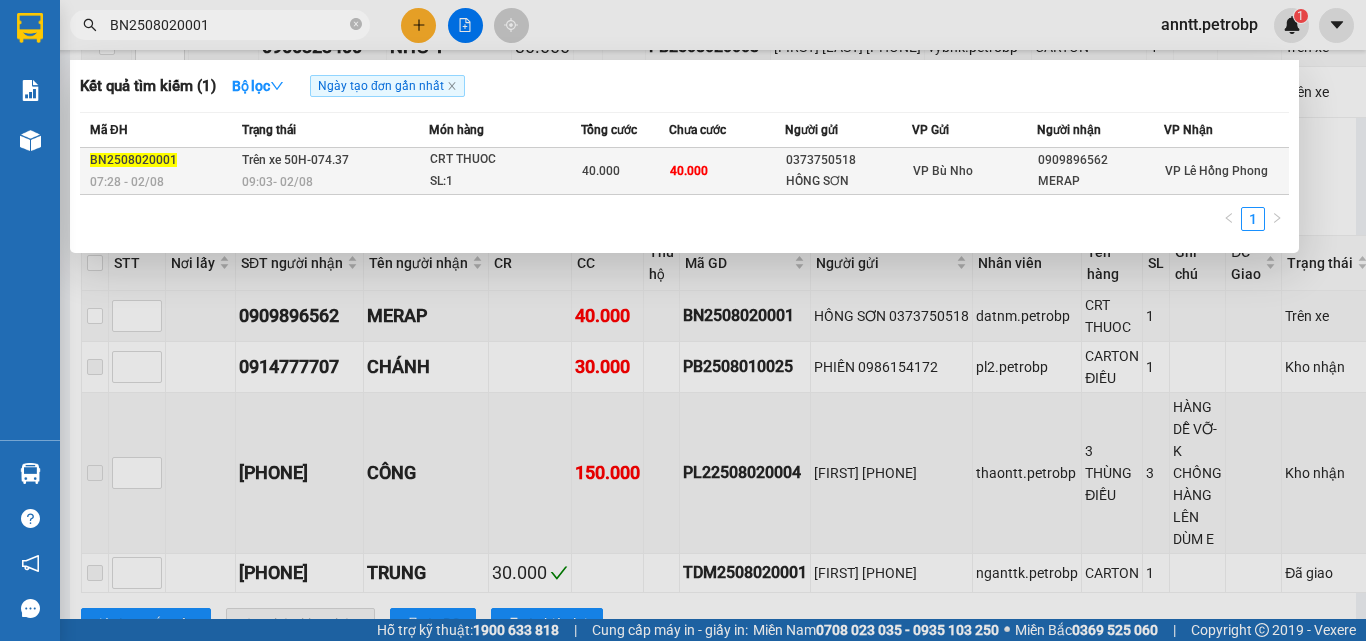 type on "BN2508020001" 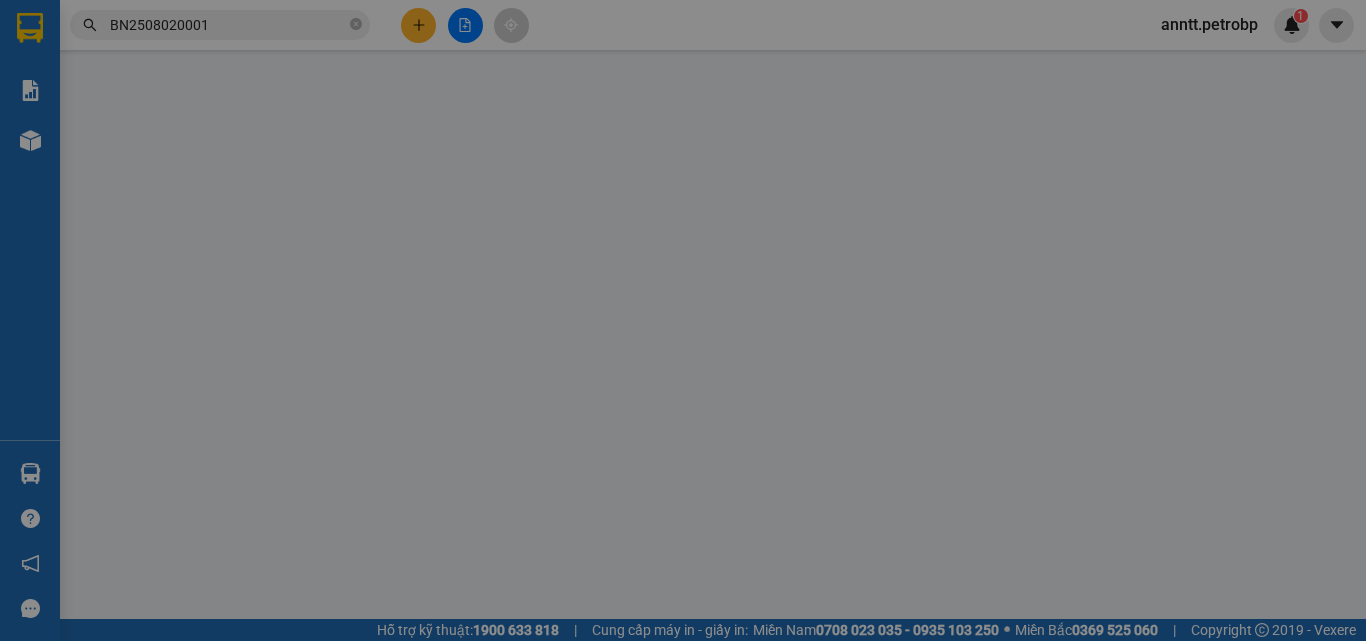 type on "0373750518" 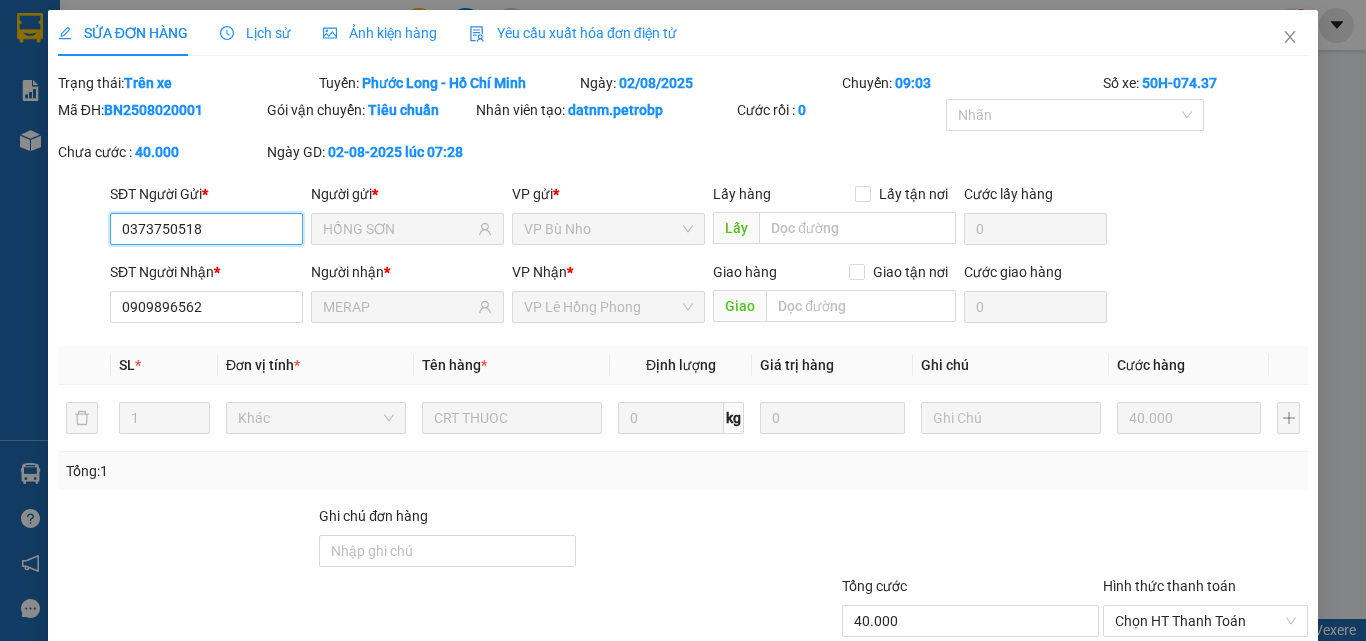 scroll, scrollTop: 0, scrollLeft: 0, axis: both 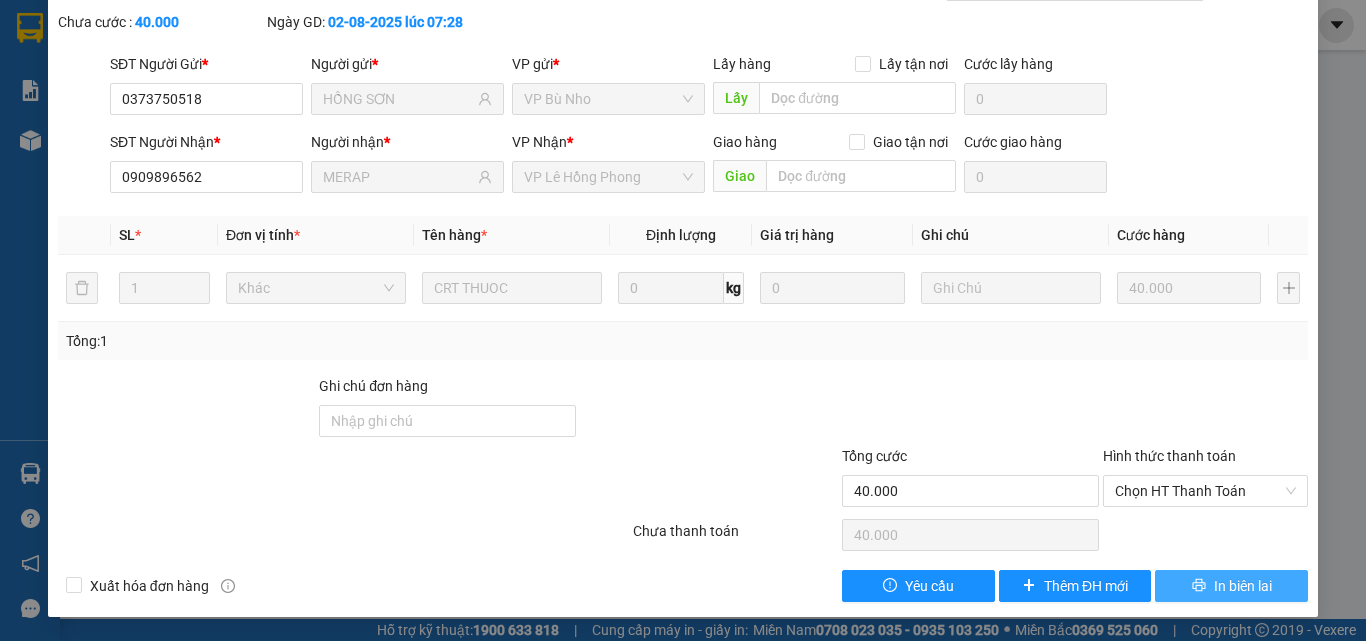 drag, startPoint x: 1200, startPoint y: 590, endPoint x: 1188, endPoint y: 549, distance: 42.72002 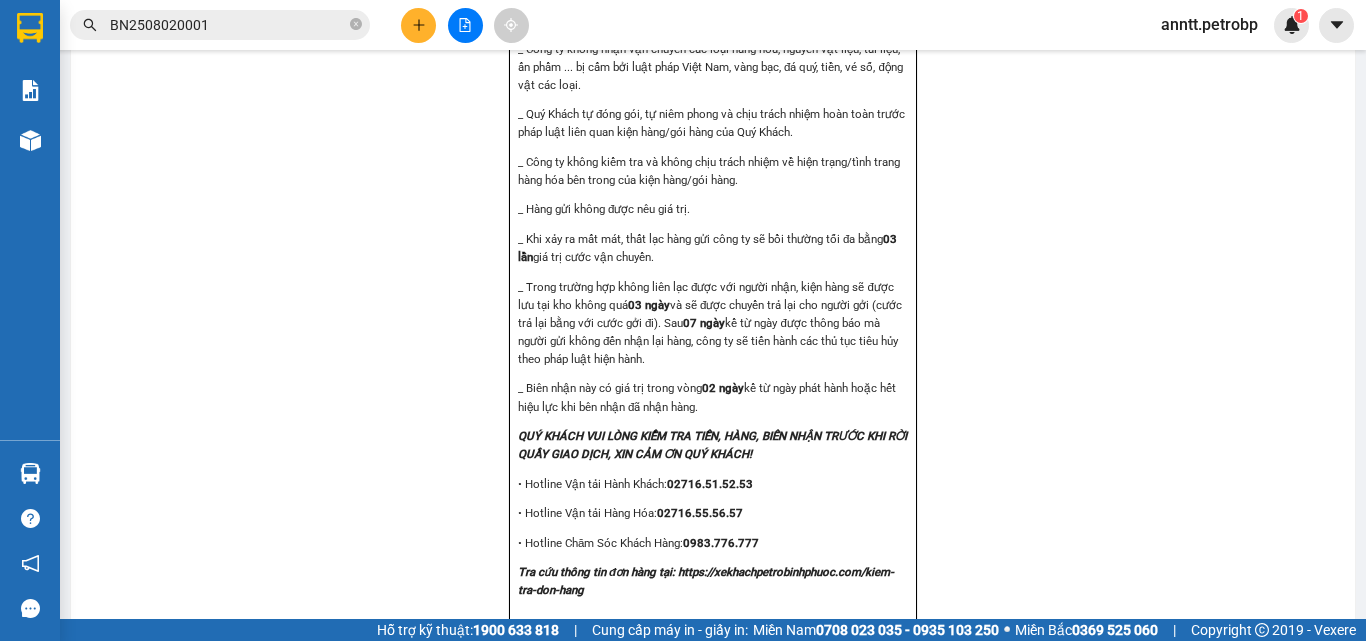 scroll, scrollTop: 2437, scrollLeft: 0, axis: vertical 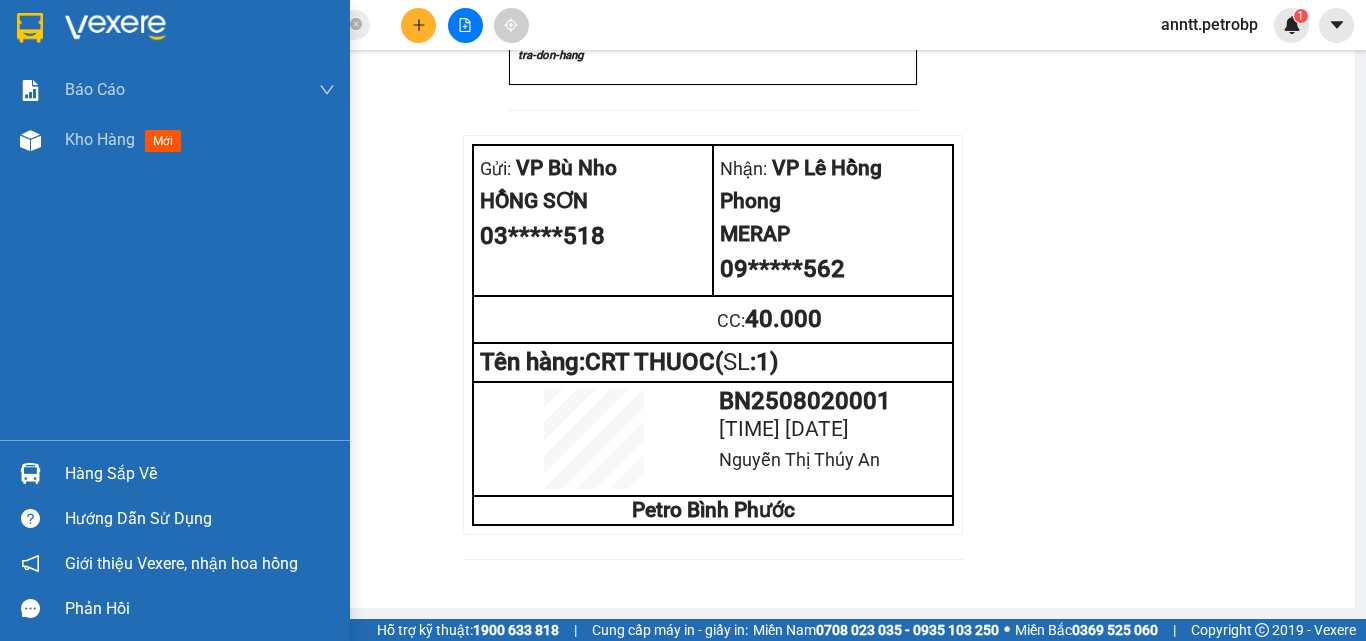 click at bounding box center (30, 28) 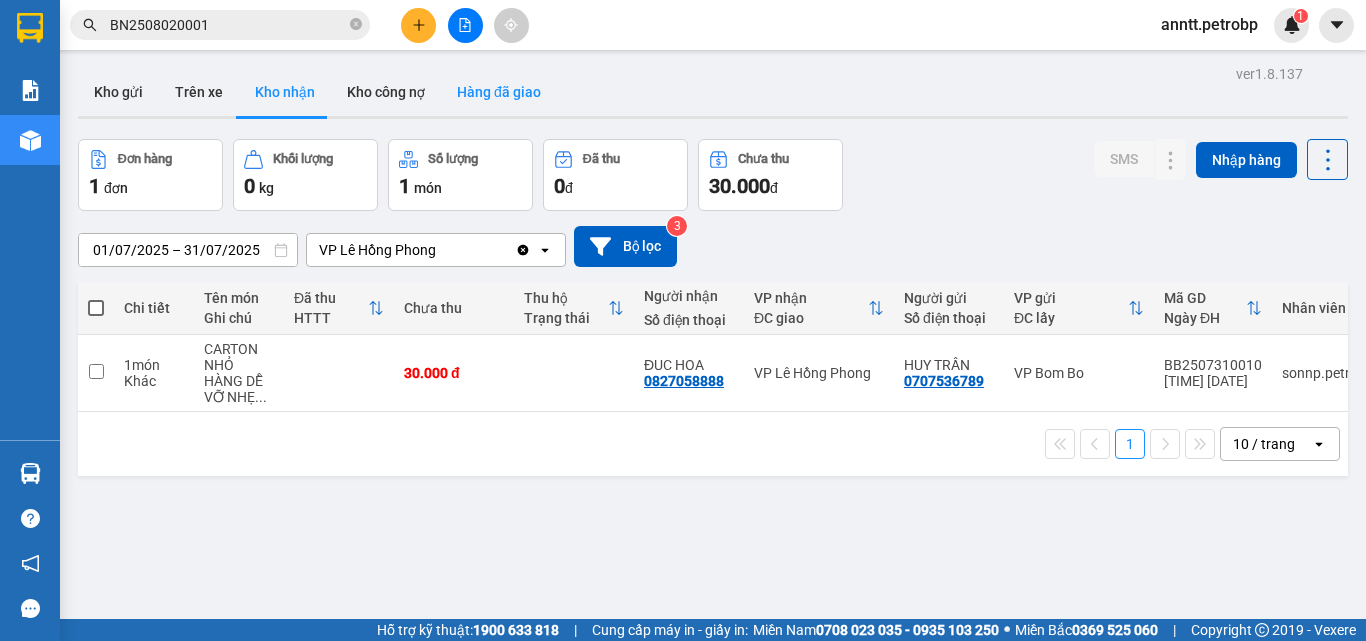 click on "Hàng đã giao" at bounding box center (499, 92) 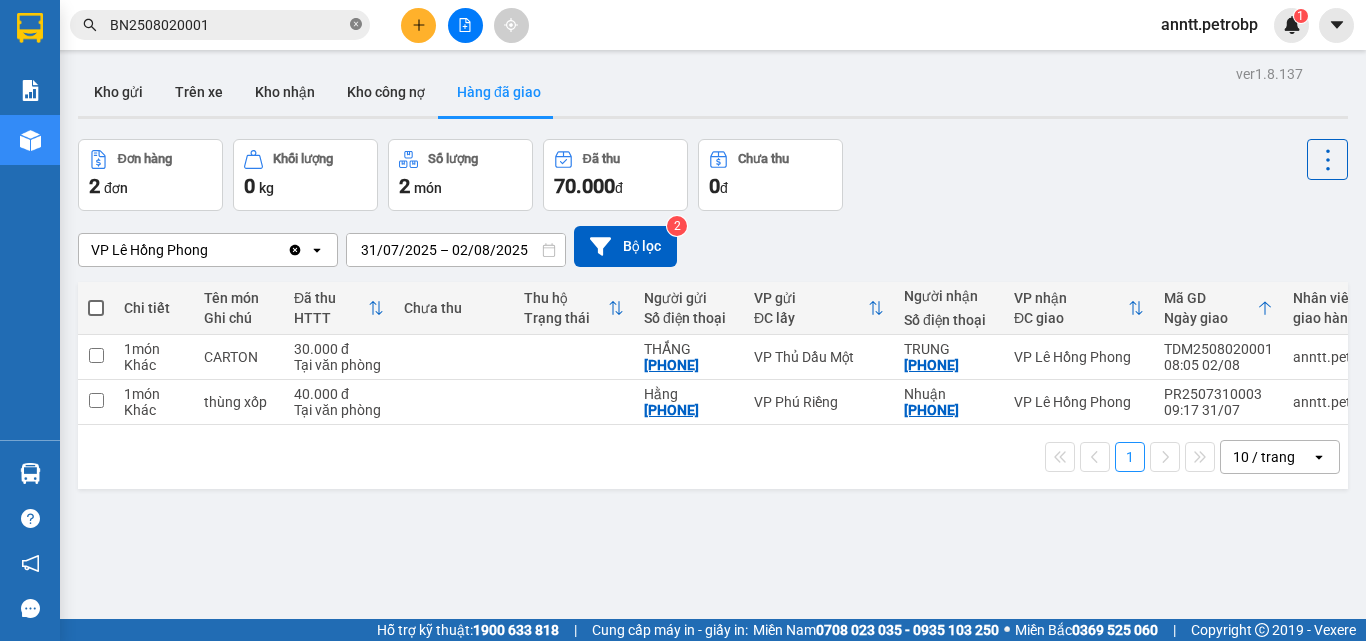 click 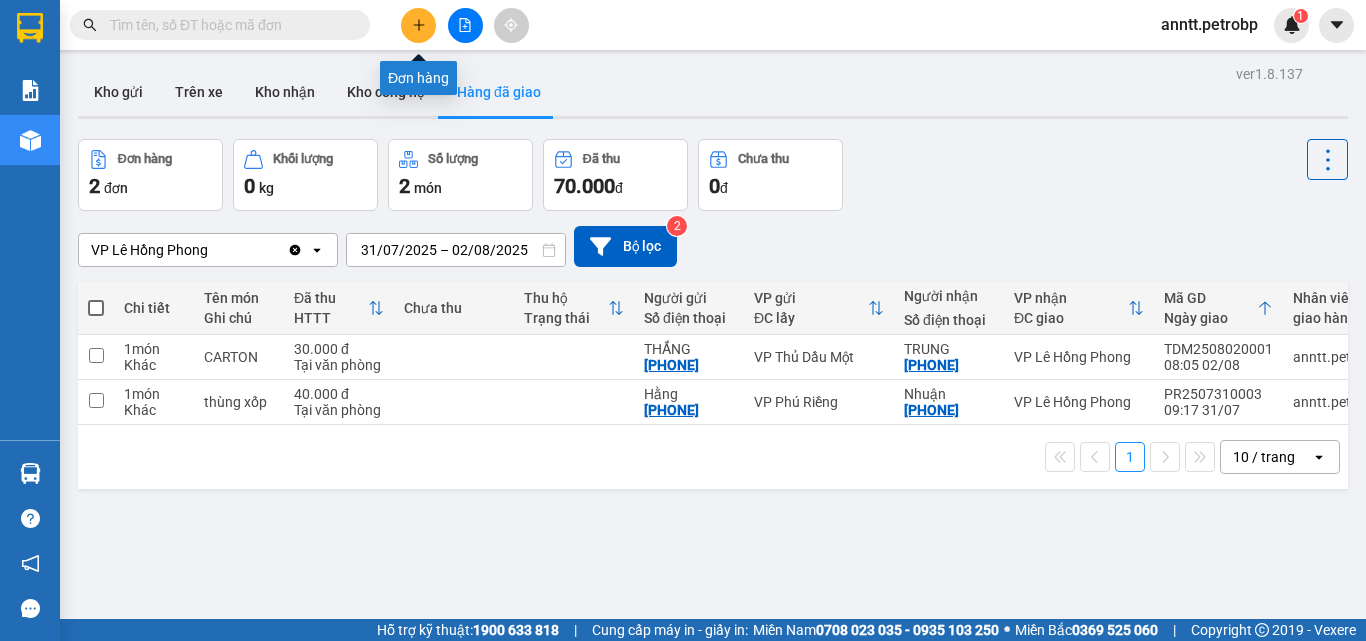 click 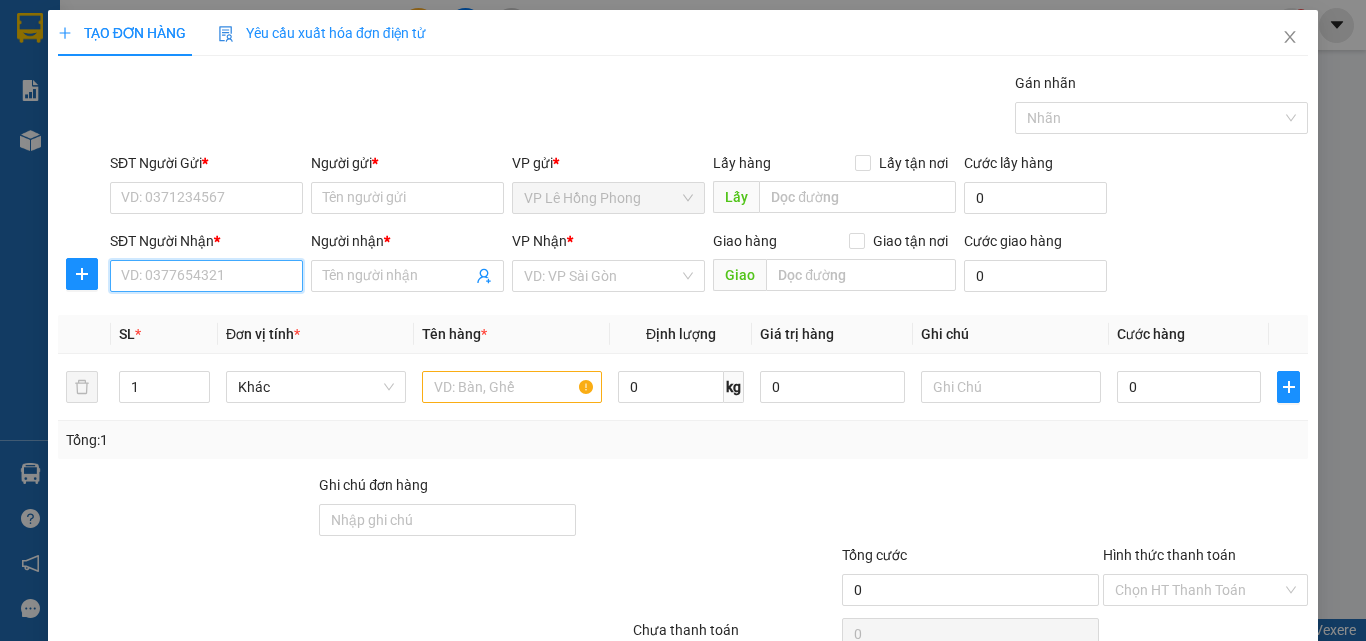 click on "SĐT Người Nhận  *" at bounding box center [206, 276] 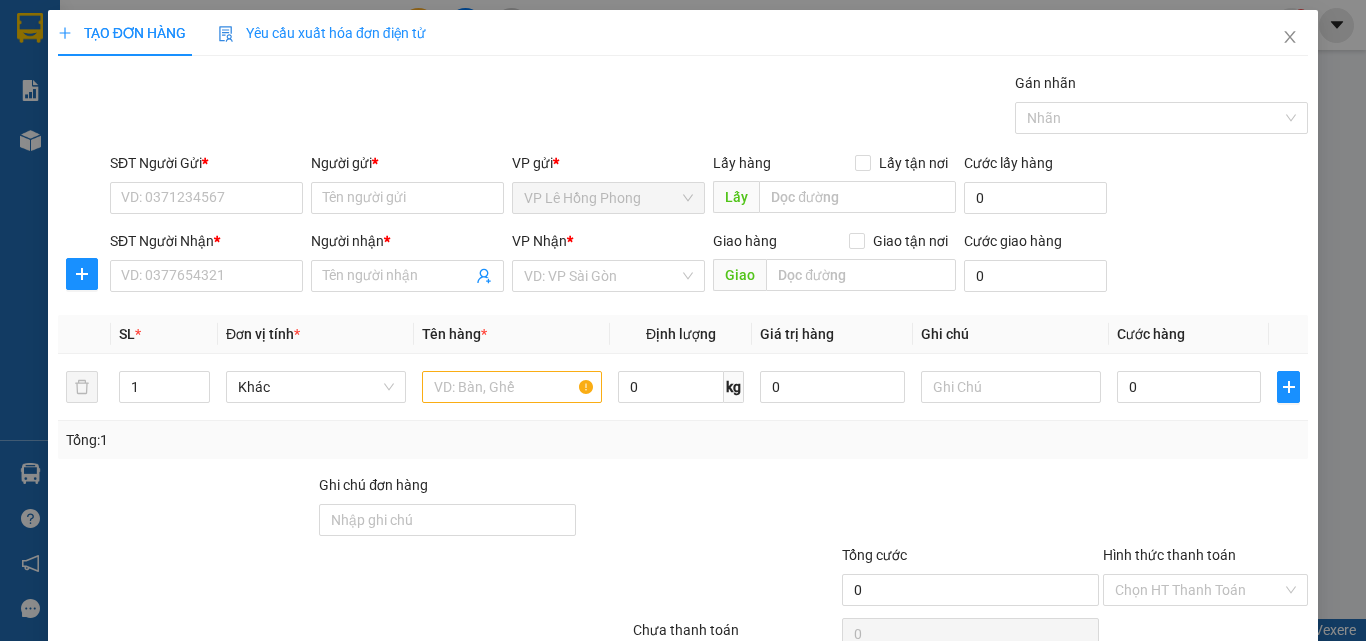 click at bounding box center [708, 509] 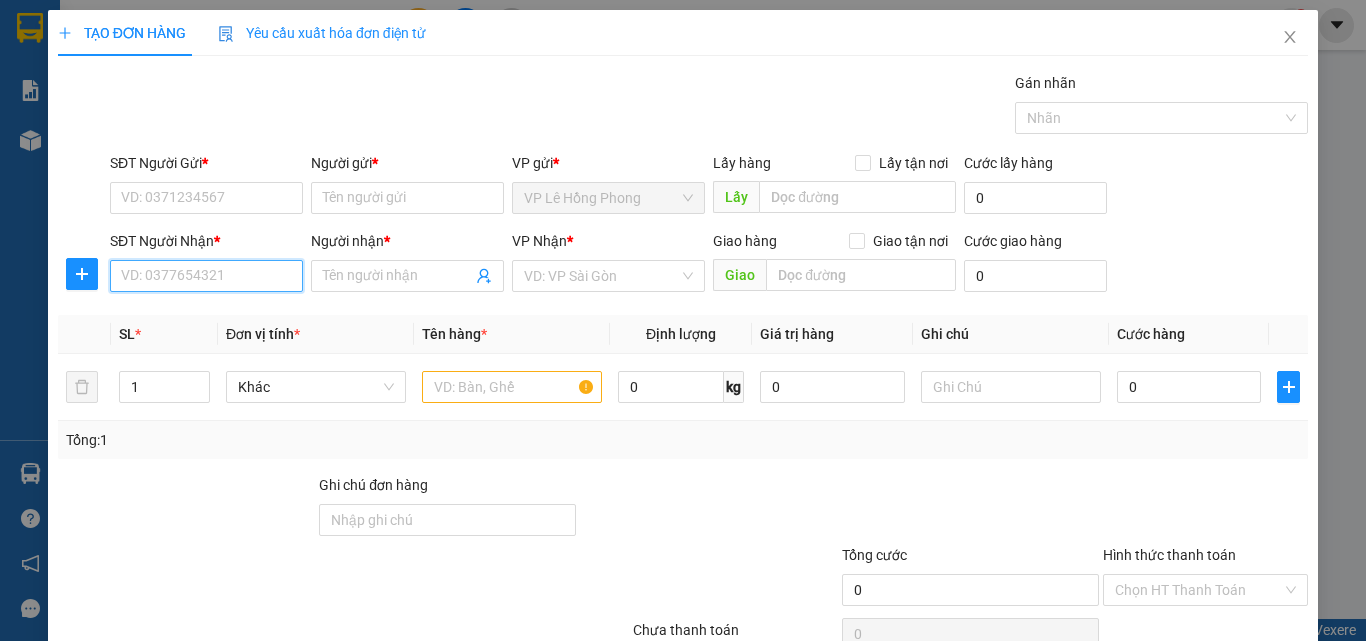 click on "SĐT Người Nhận  *" at bounding box center (206, 276) 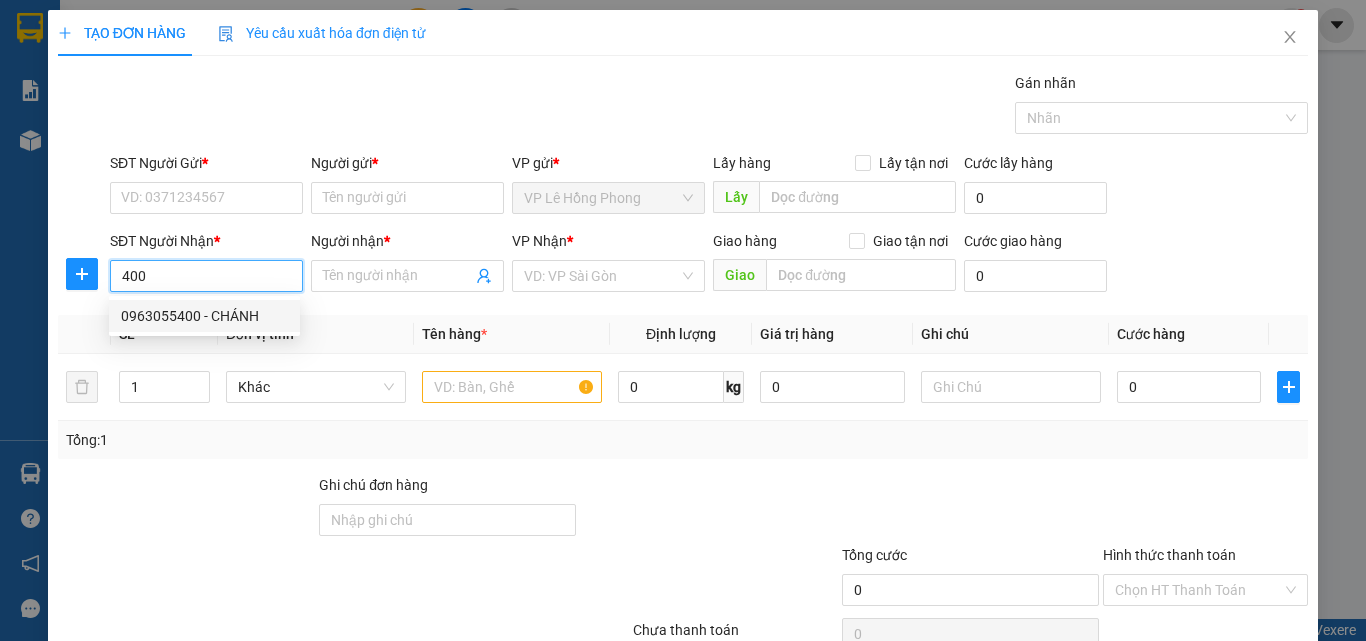 click on "0963055400 - CHÁNH" at bounding box center [204, 316] 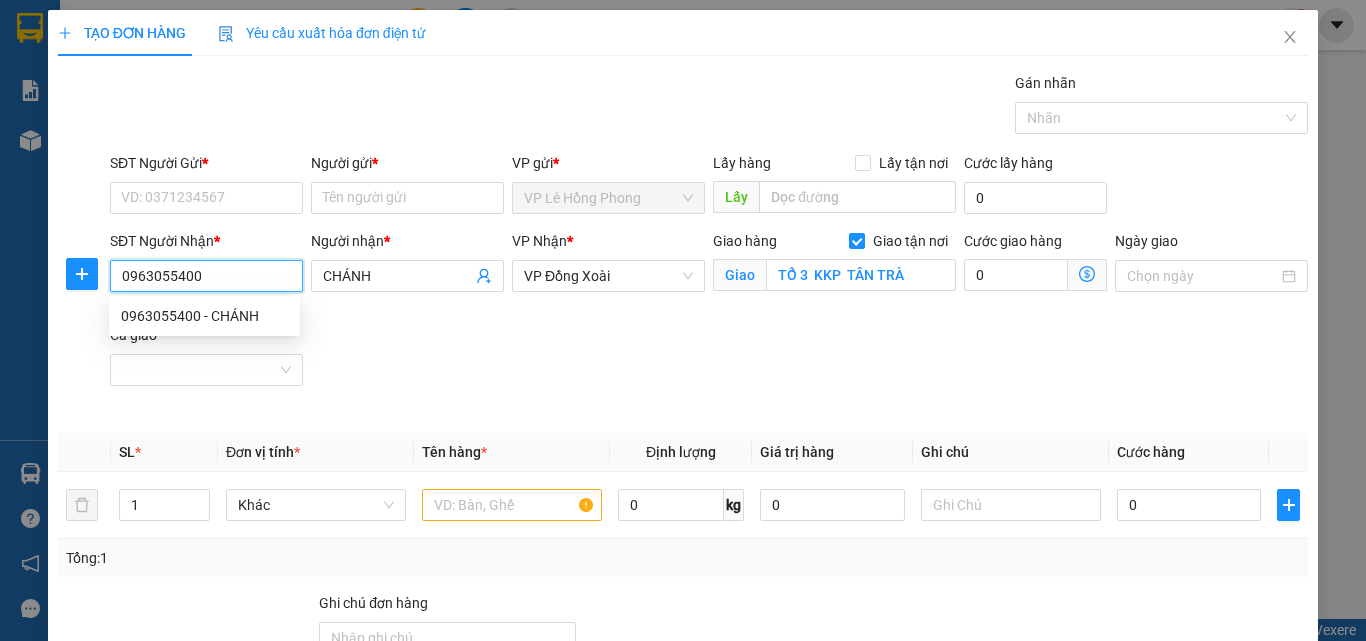 type on "270.000" 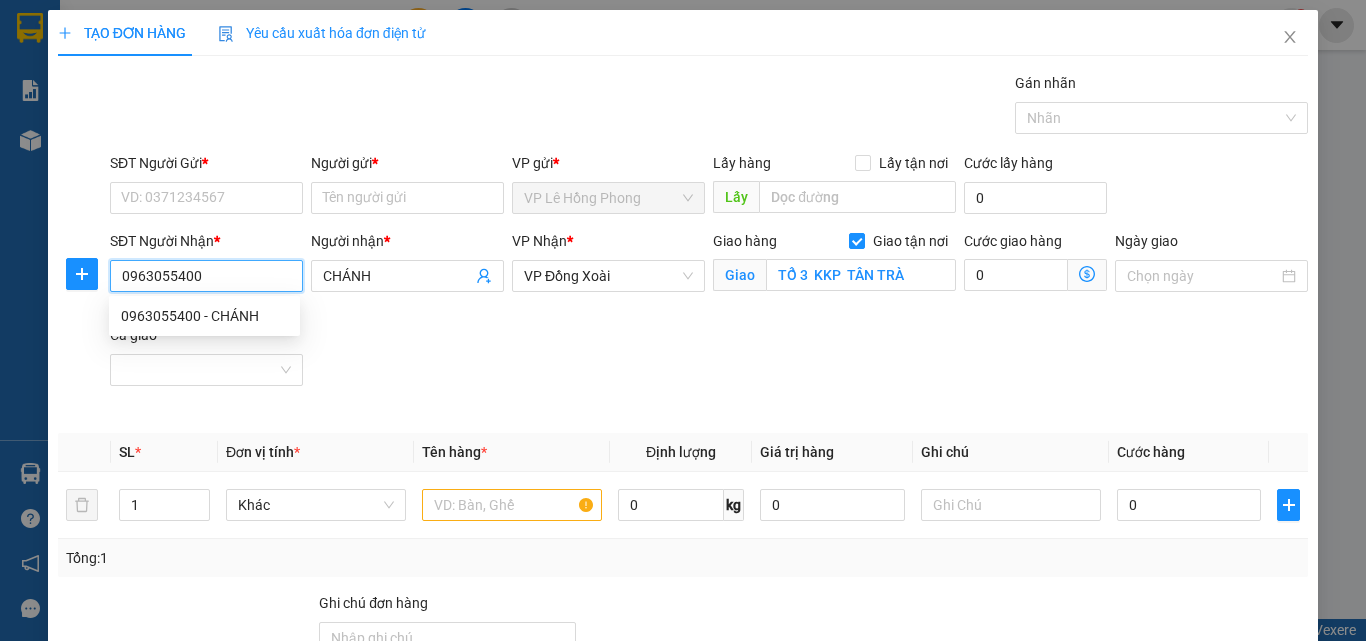 type on "270.000" 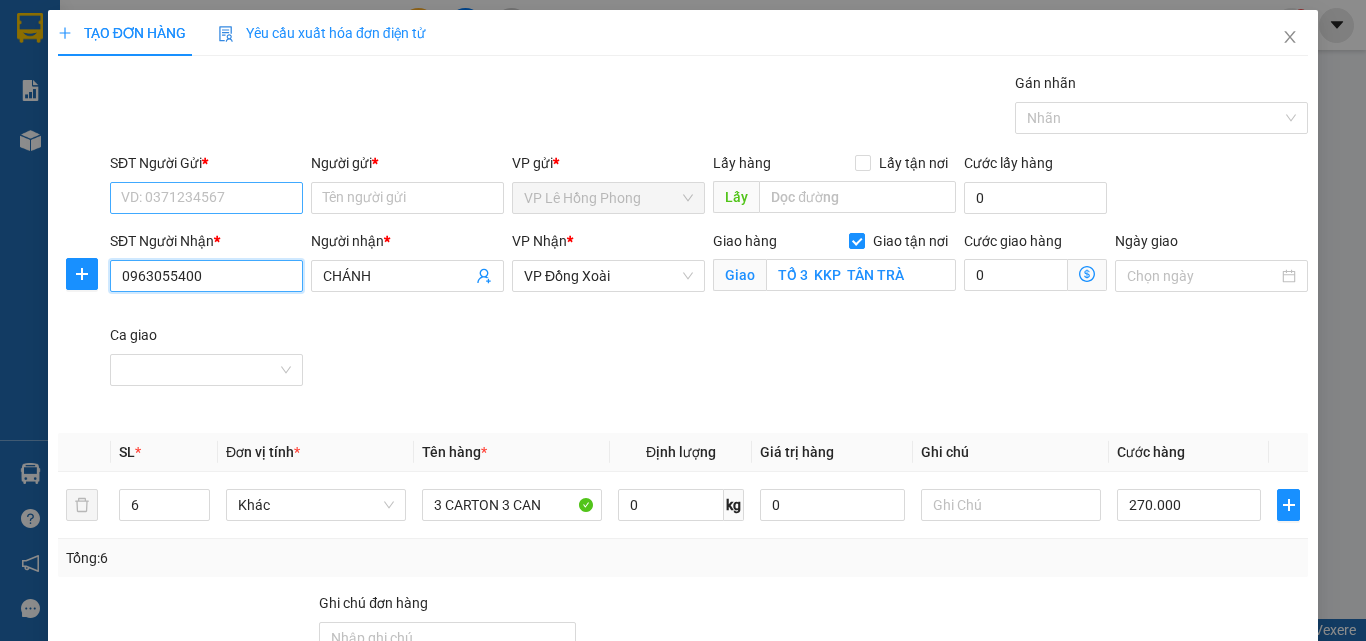type on "0963055400" 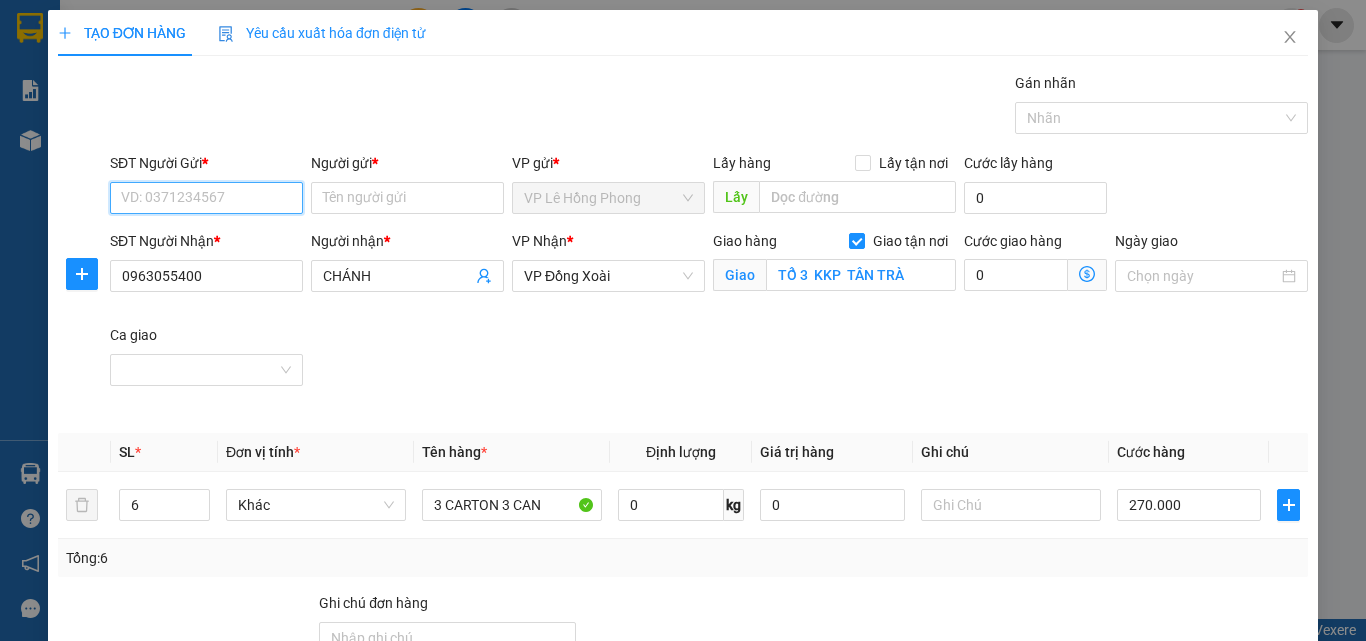 click on "SĐT Người Gửi  *" at bounding box center [206, 198] 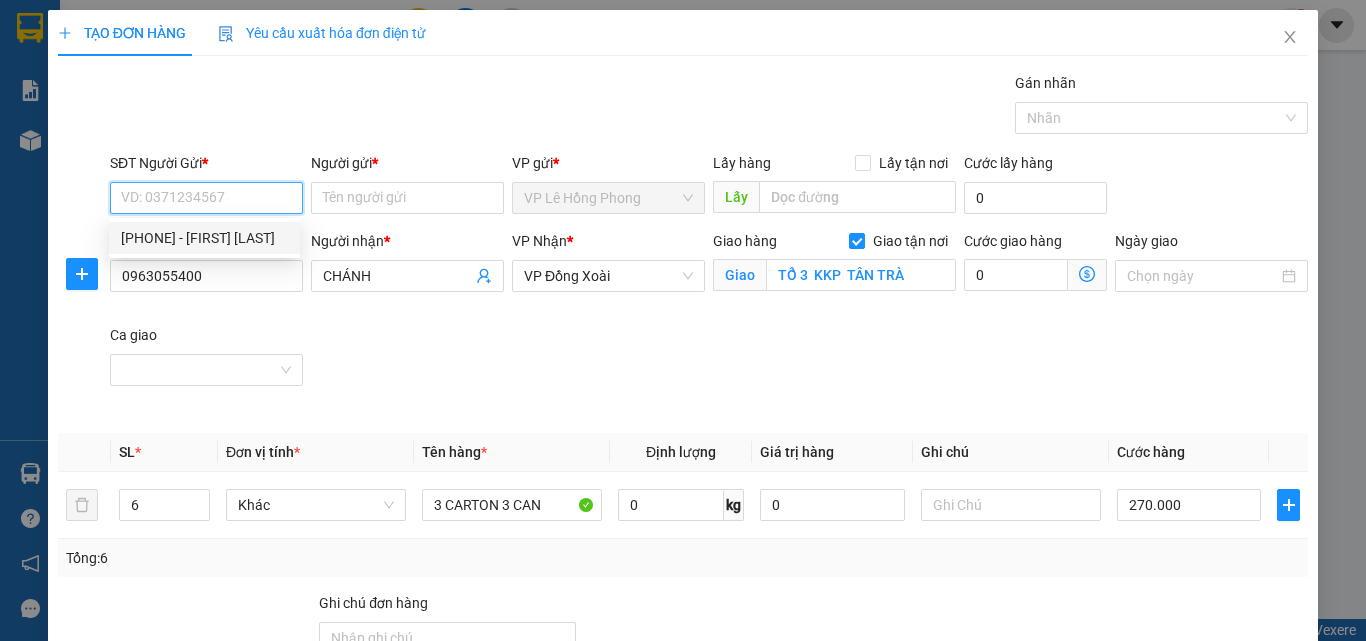 click on "0906892528 - SƠN NGUYÊN" at bounding box center (204, 238) 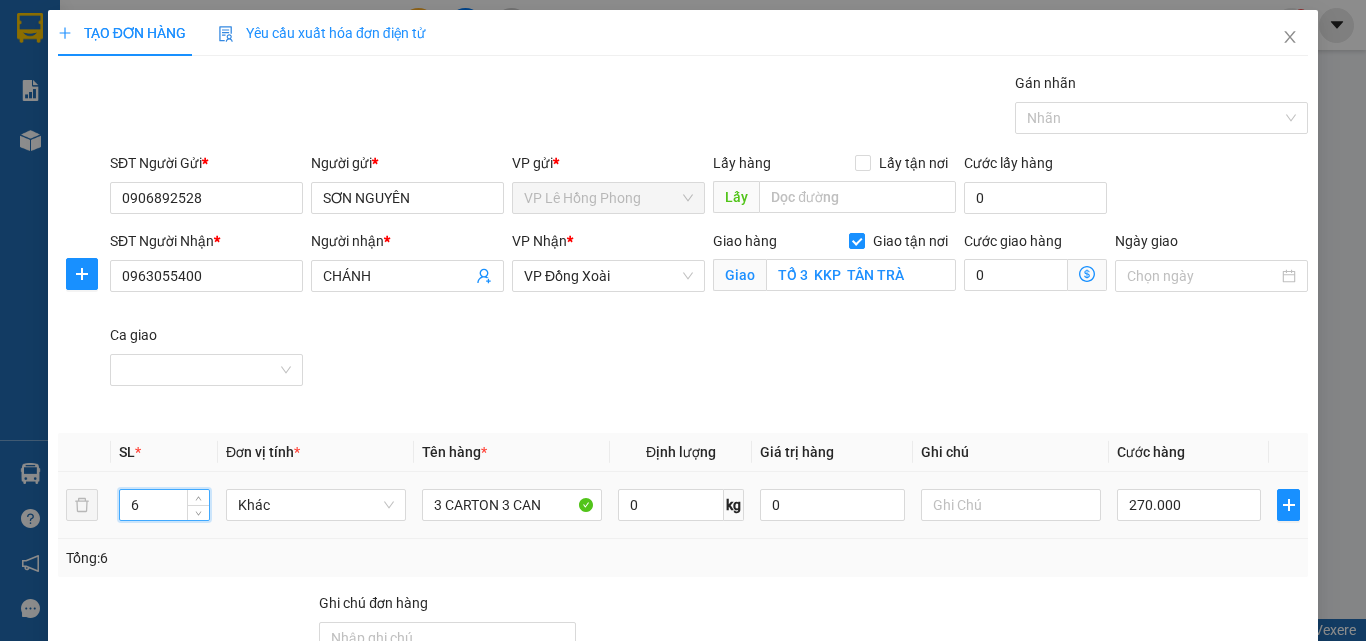 click on "6 Khác 3 CARTON 3 CAN 0 kg 0 270.000" at bounding box center (683, 505) 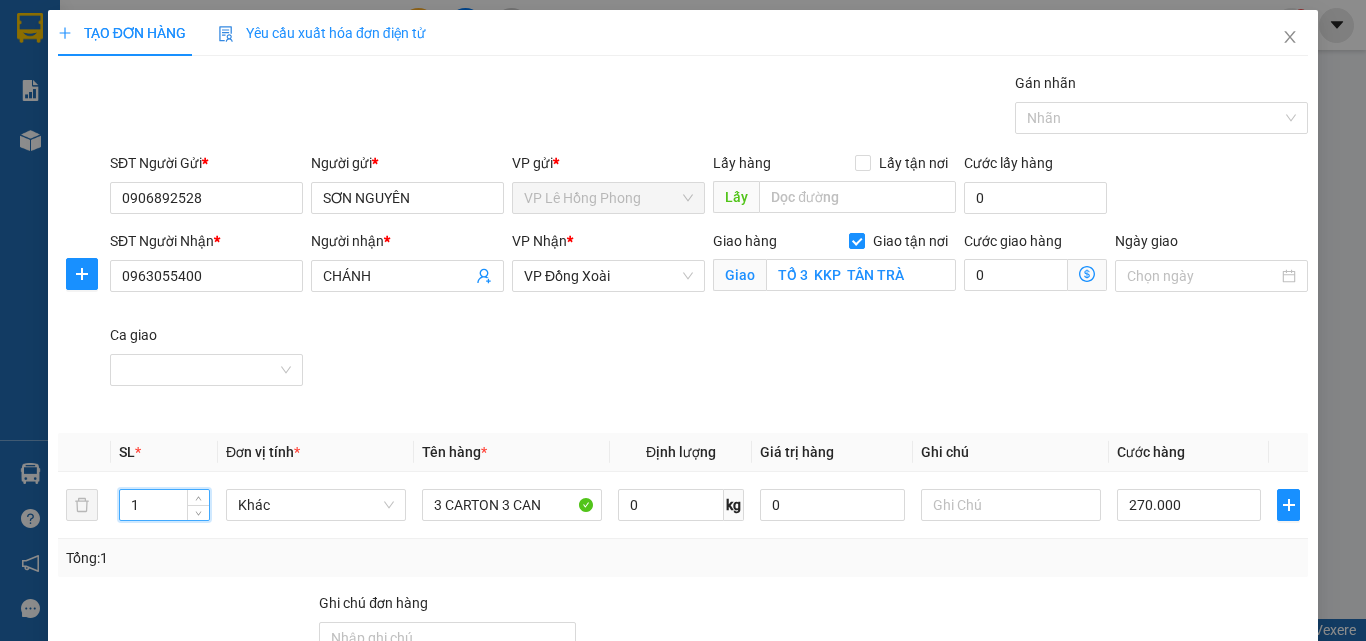 type on "1" 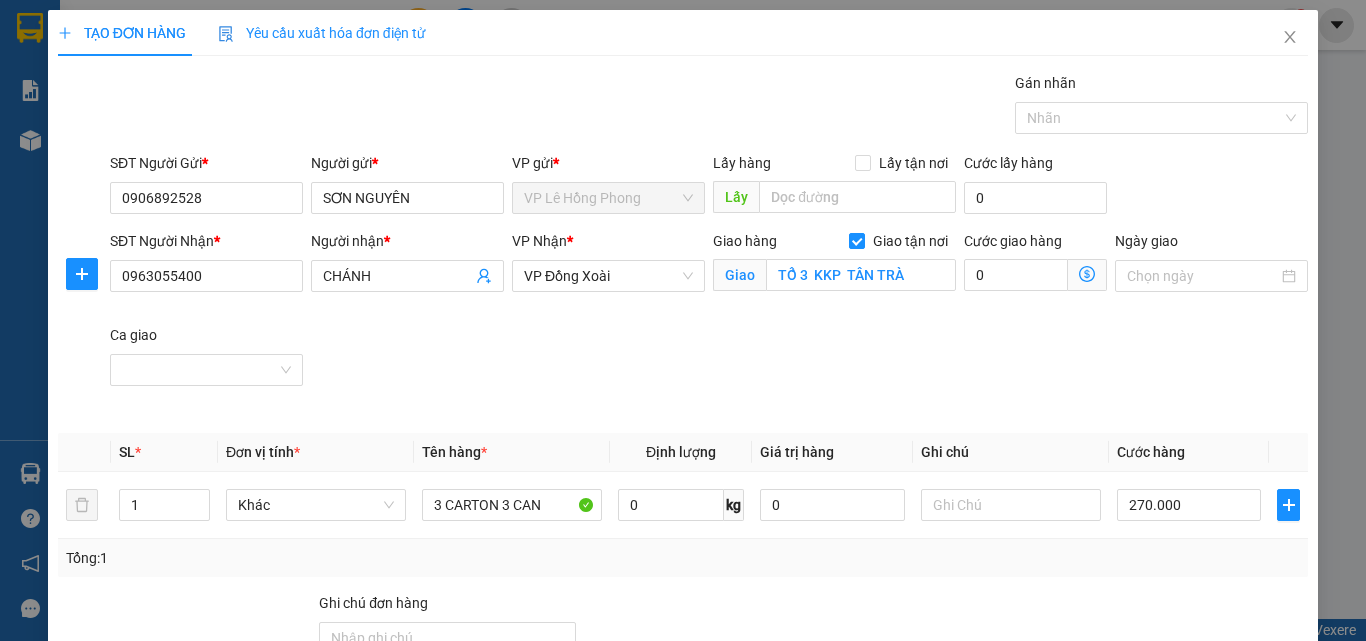 type on "0" 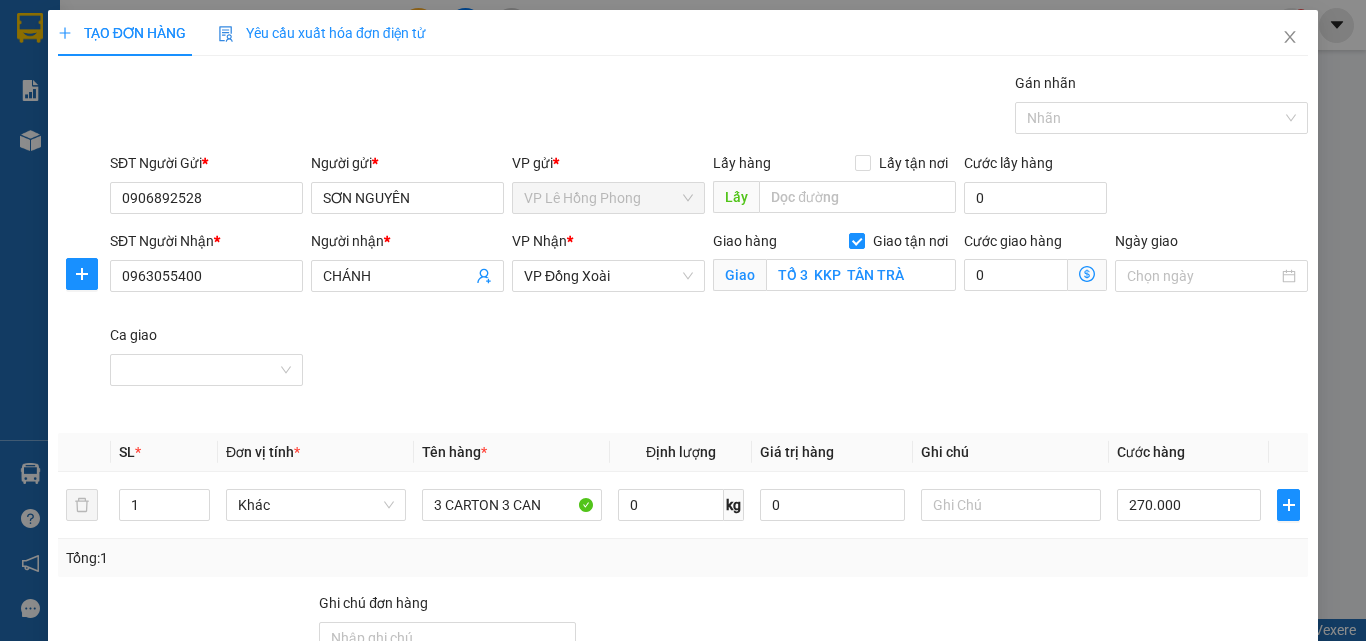 type on "0" 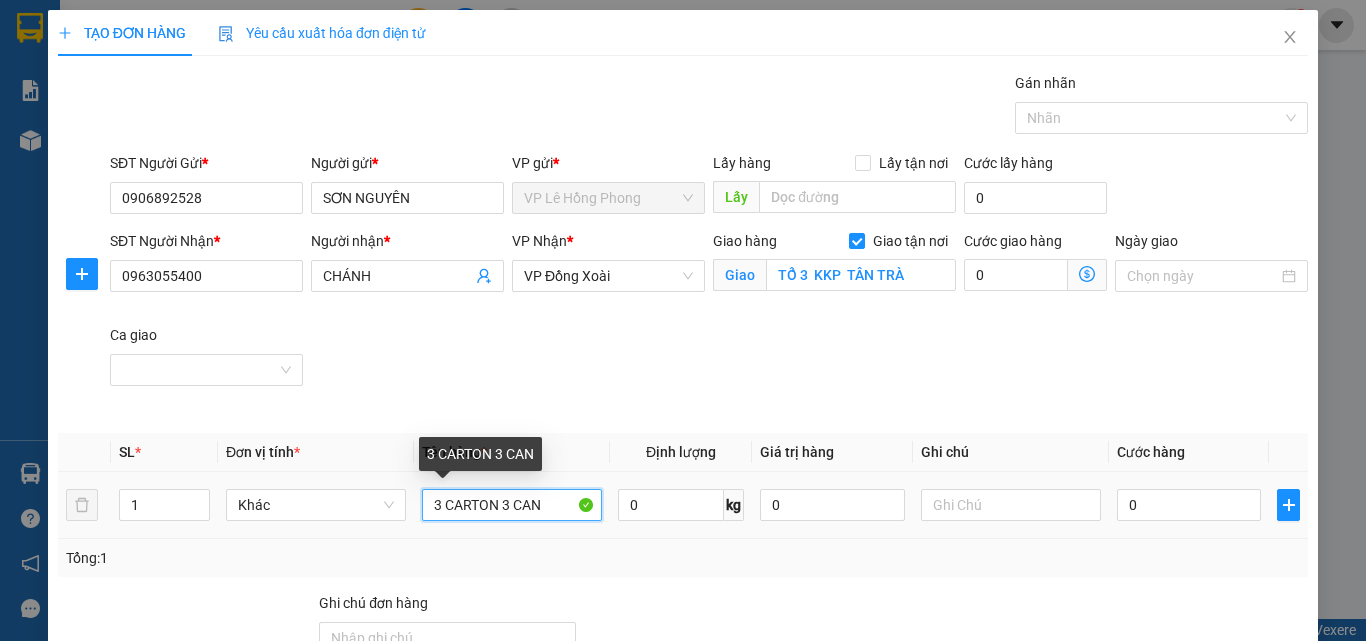 click on "3 CARTON 3 CAN" at bounding box center [512, 505] 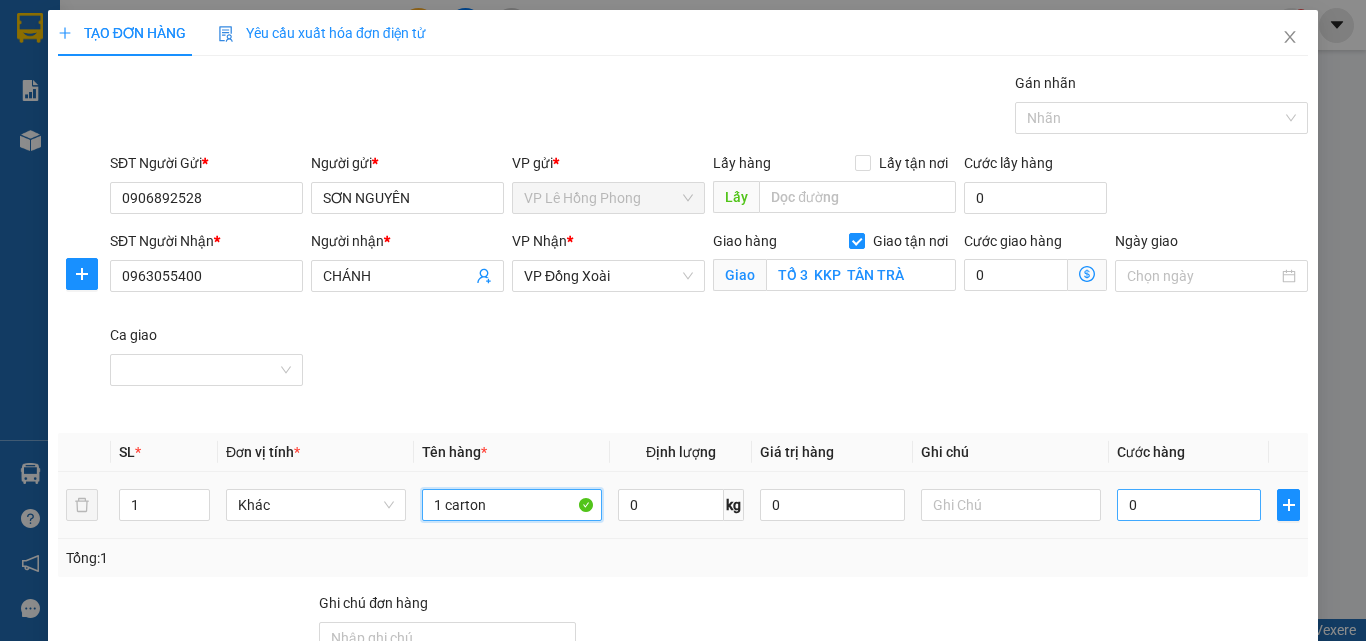type on "1 carton" 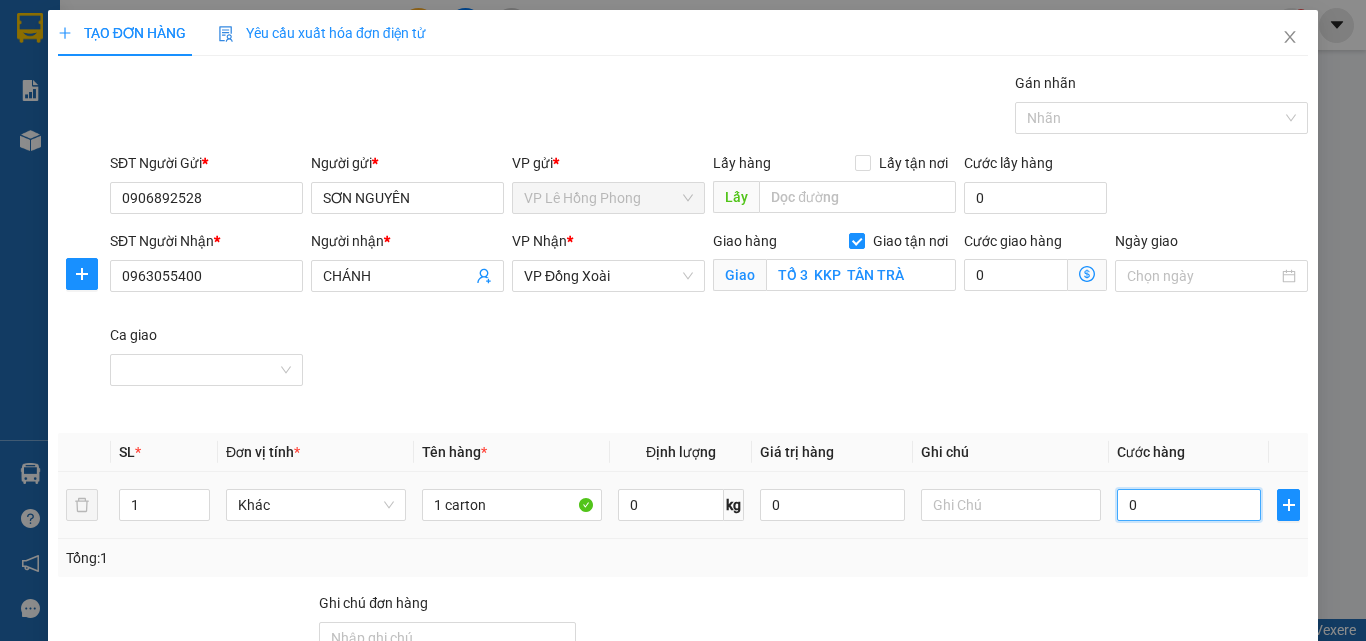 click on "0" at bounding box center [1189, 505] 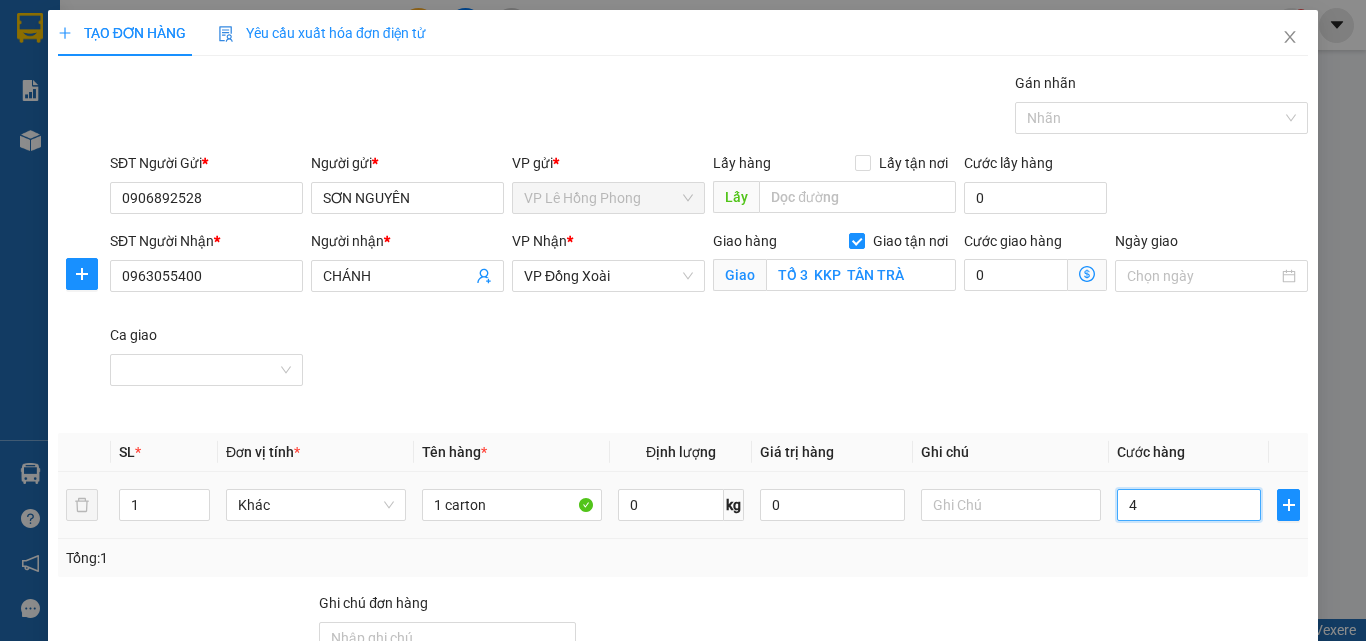 type on "40" 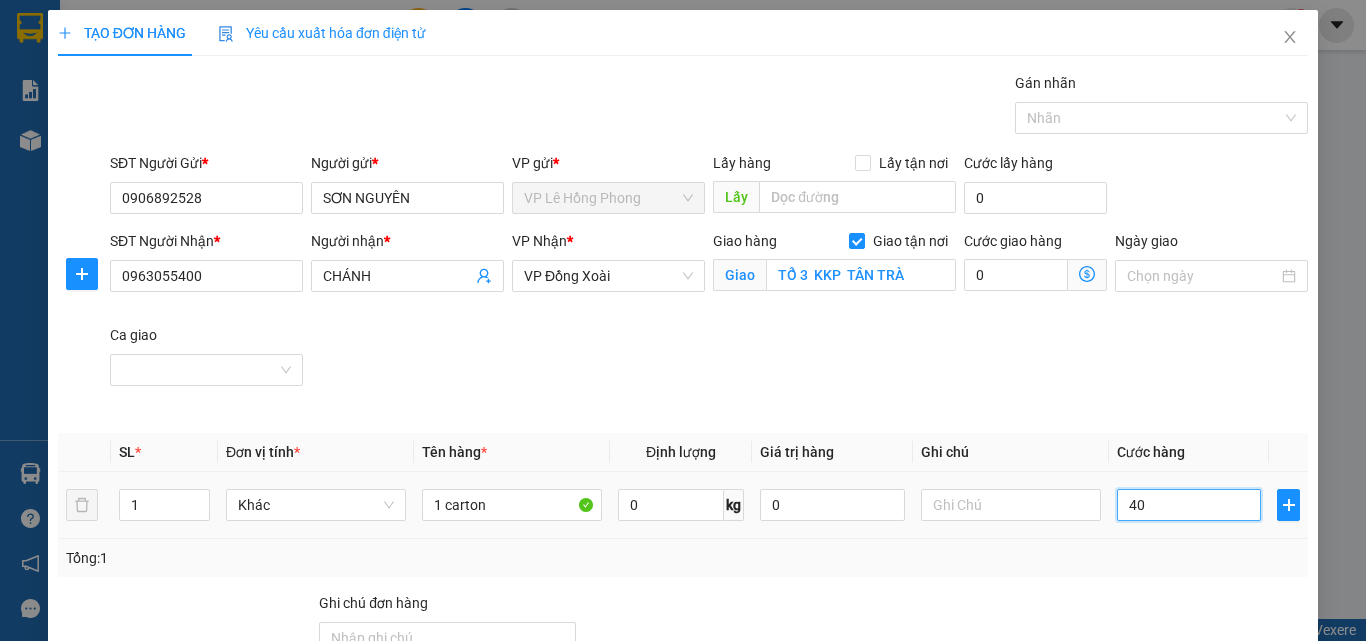 type on "40" 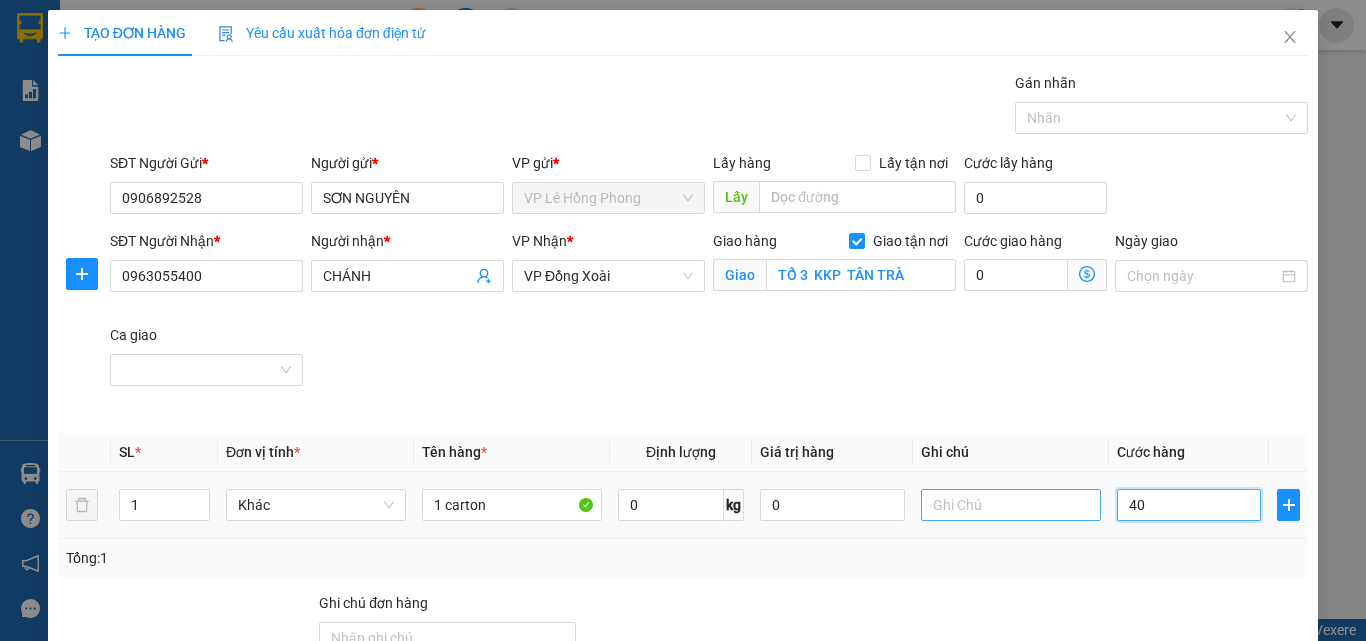 type on "40" 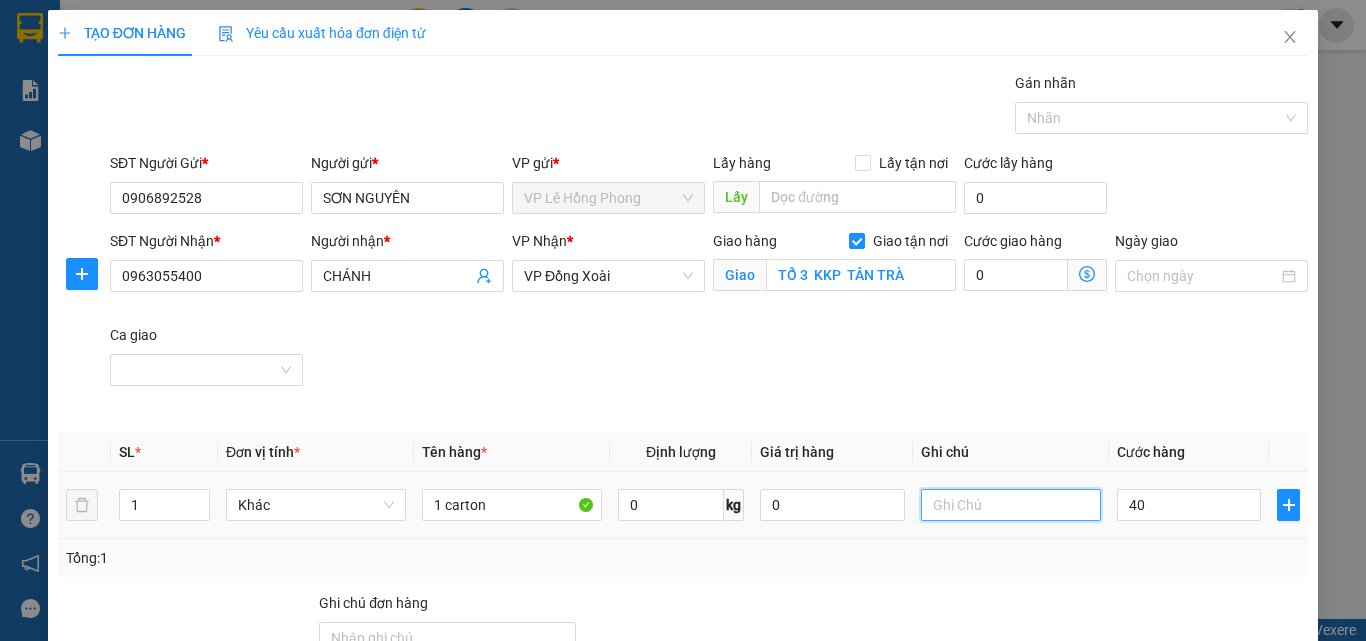 type on "40.000" 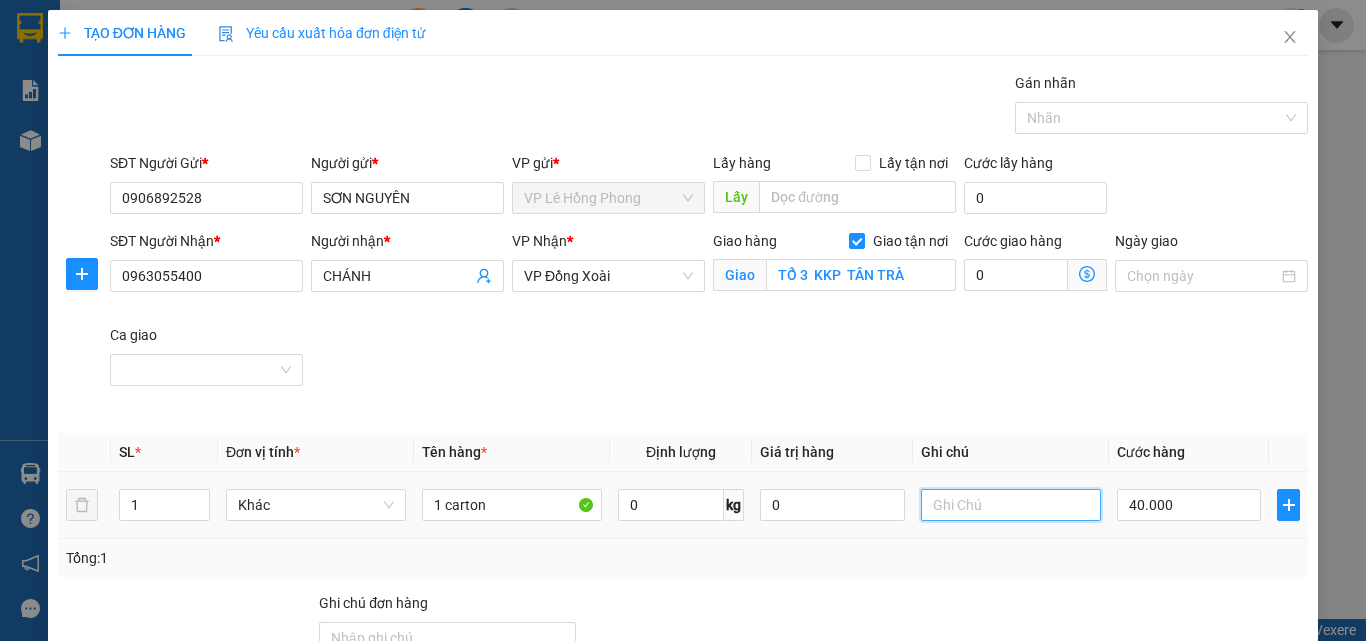 click at bounding box center (1011, 505) 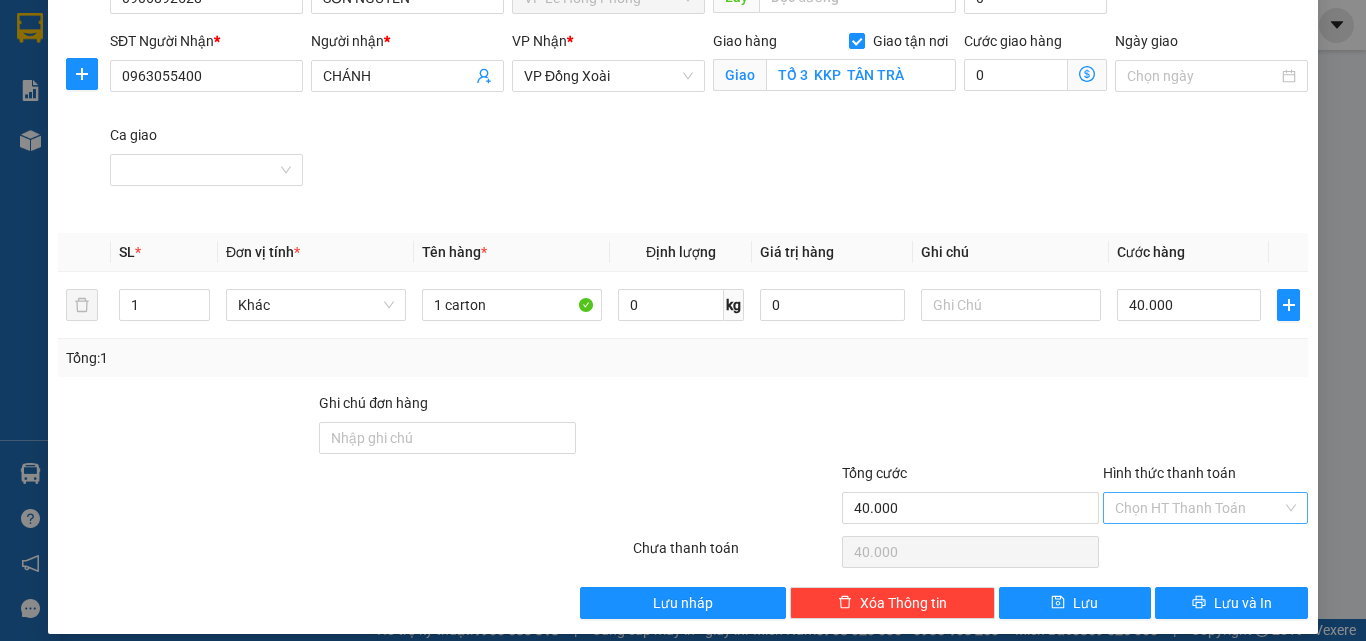 click on "Hình thức thanh toán" at bounding box center (1198, 508) 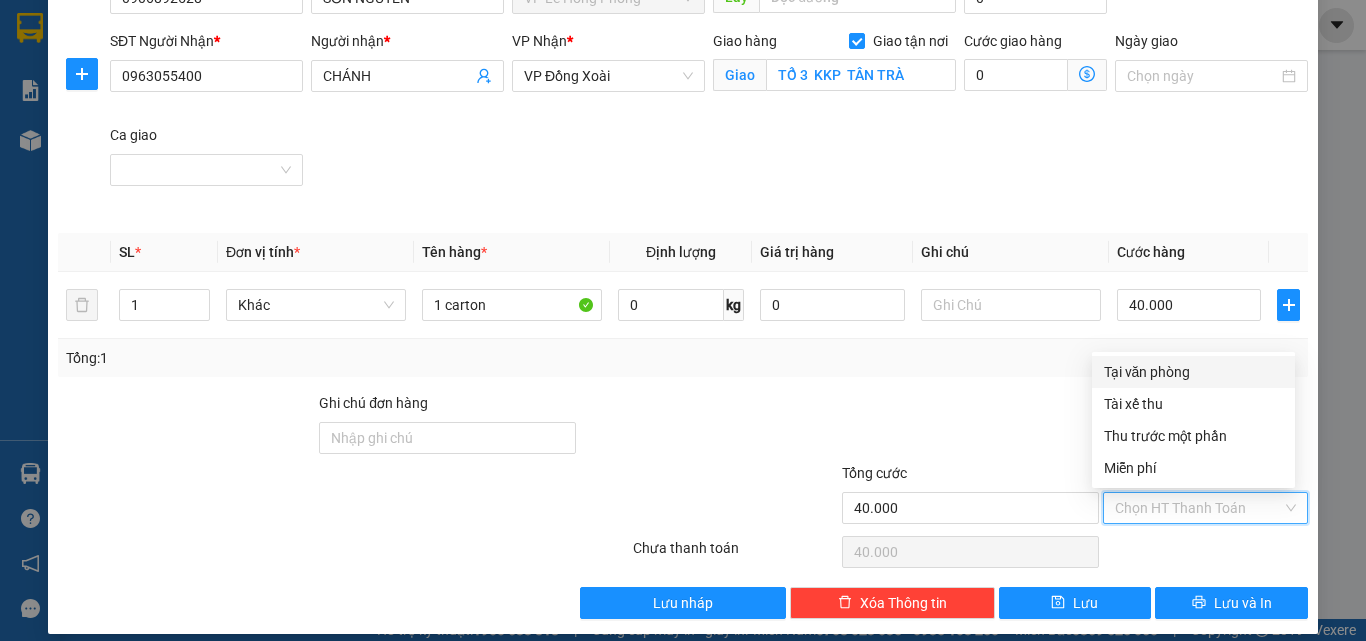 click on "Tại văn phòng" at bounding box center (1193, 372) 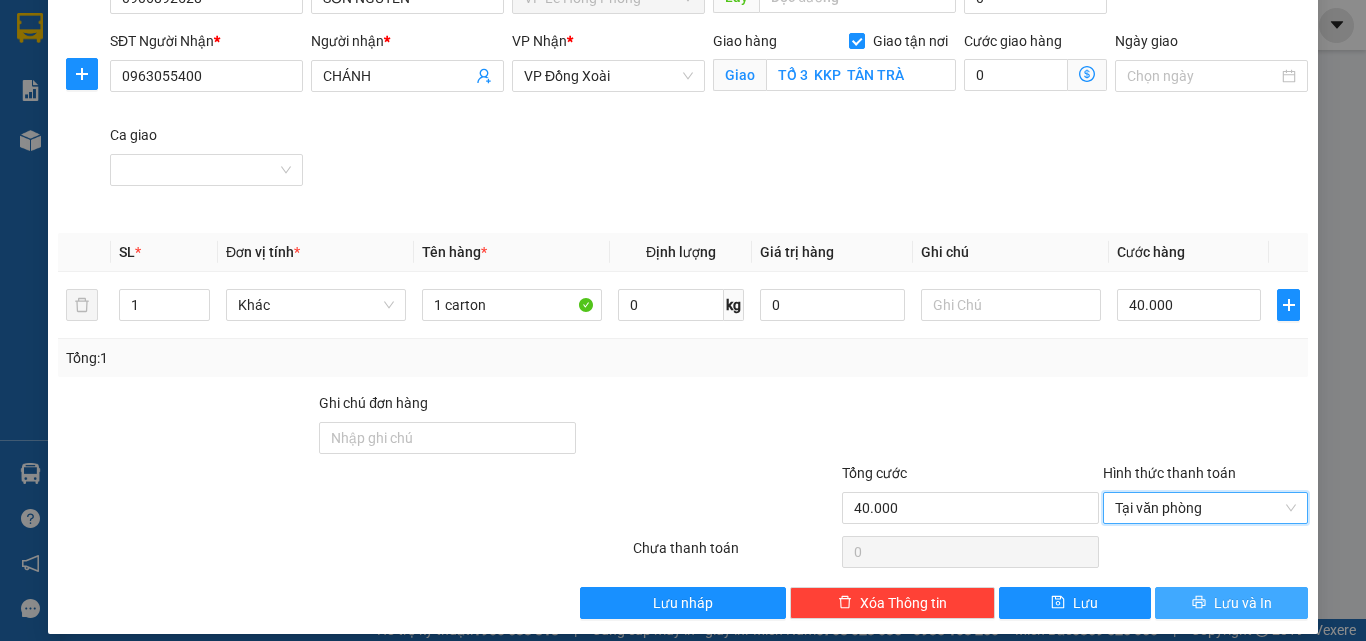 click on "Lưu và In" at bounding box center [1243, 603] 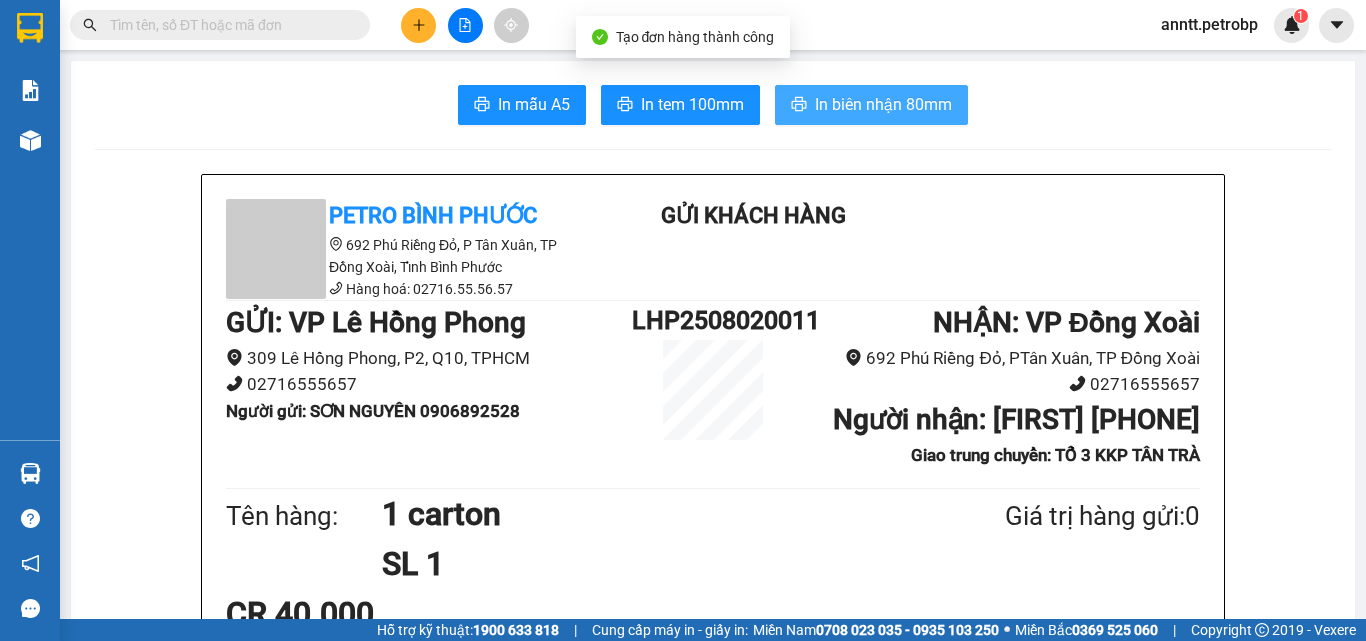 click on "In biên nhận 80mm" at bounding box center [871, 105] 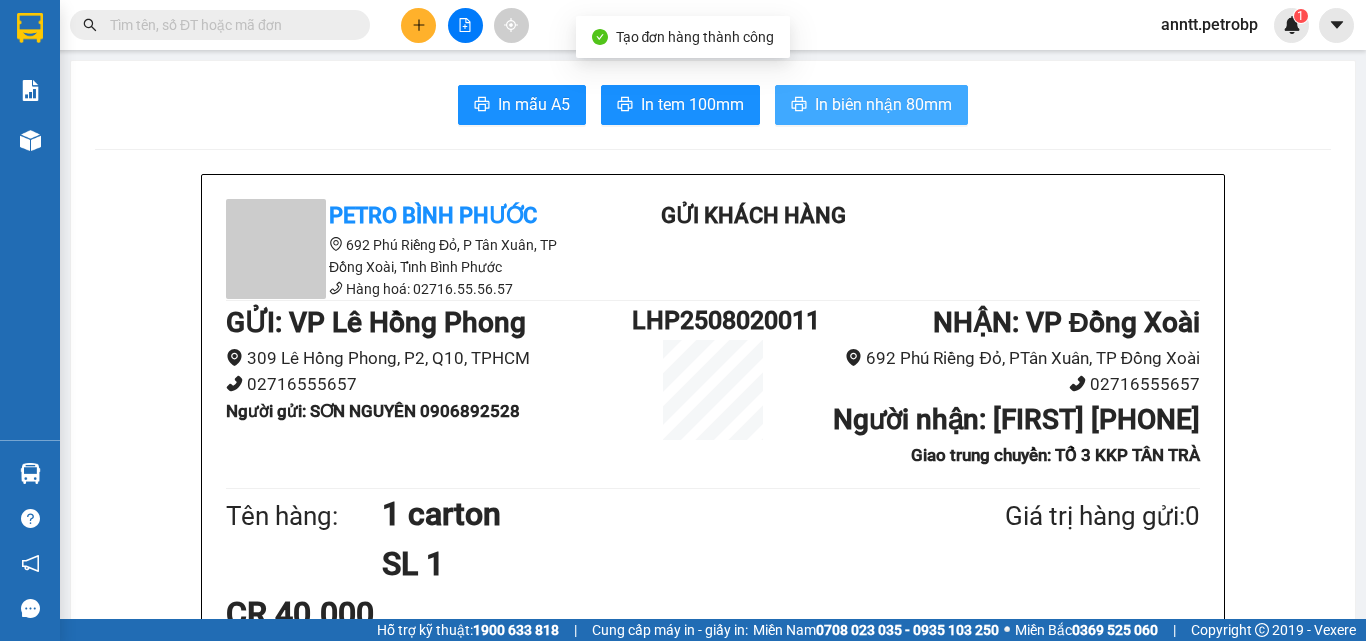 scroll, scrollTop: 0, scrollLeft: 0, axis: both 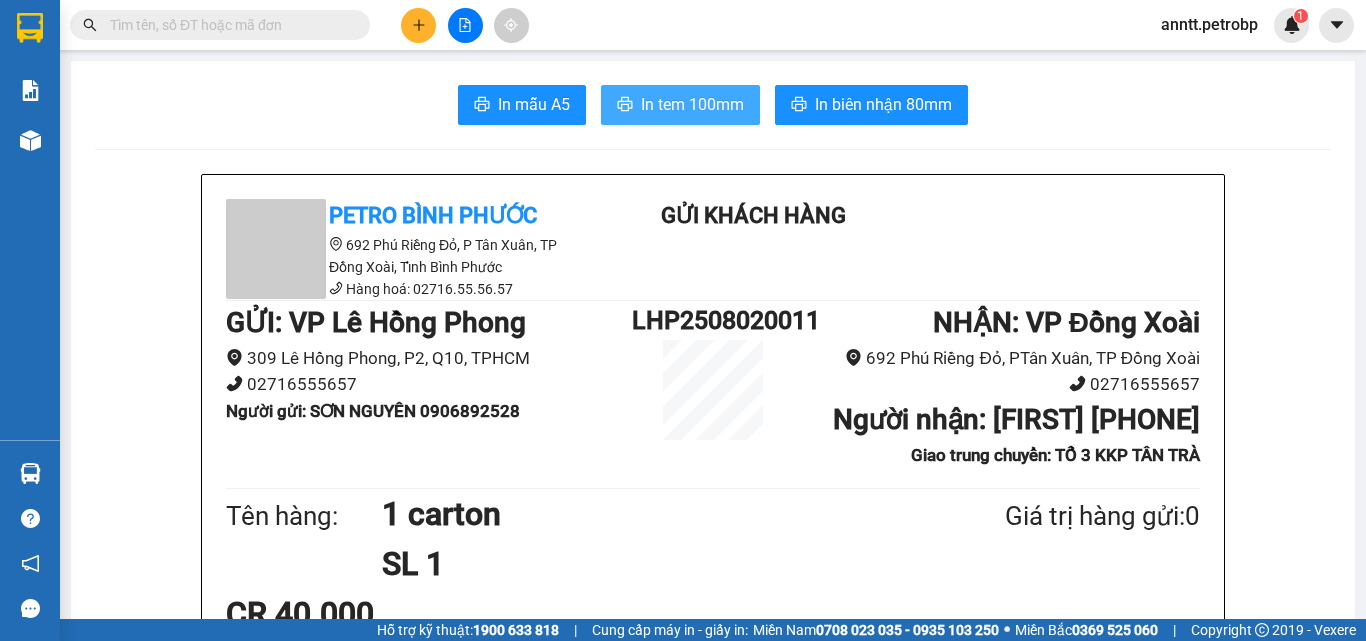 click on "In tem 100mm" at bounding box center [692, 104] 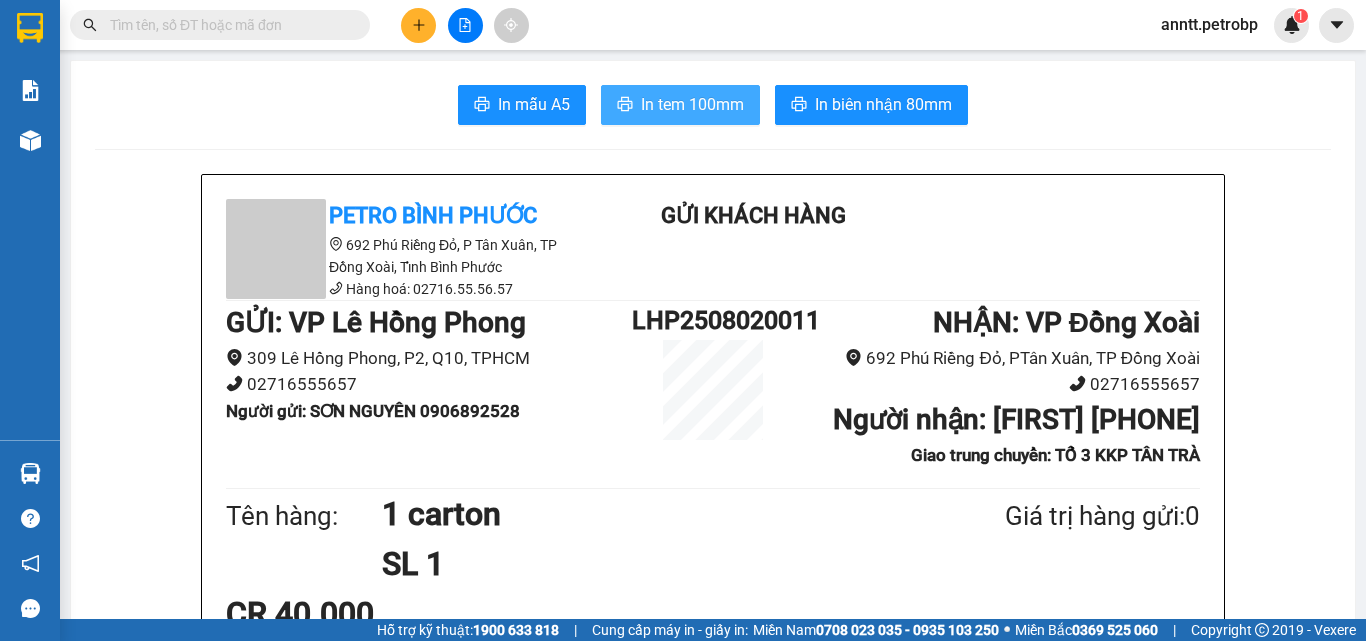 scroll, scrollTop: 0, scrollLeft: 0, axis: both 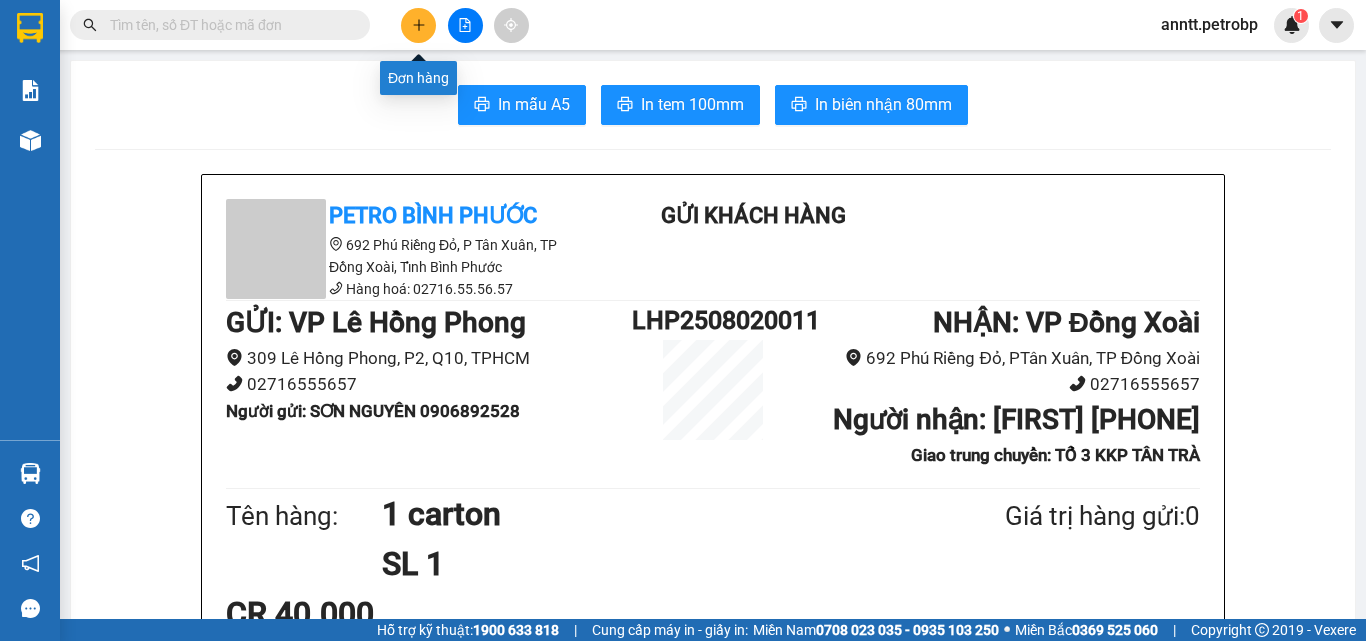 click 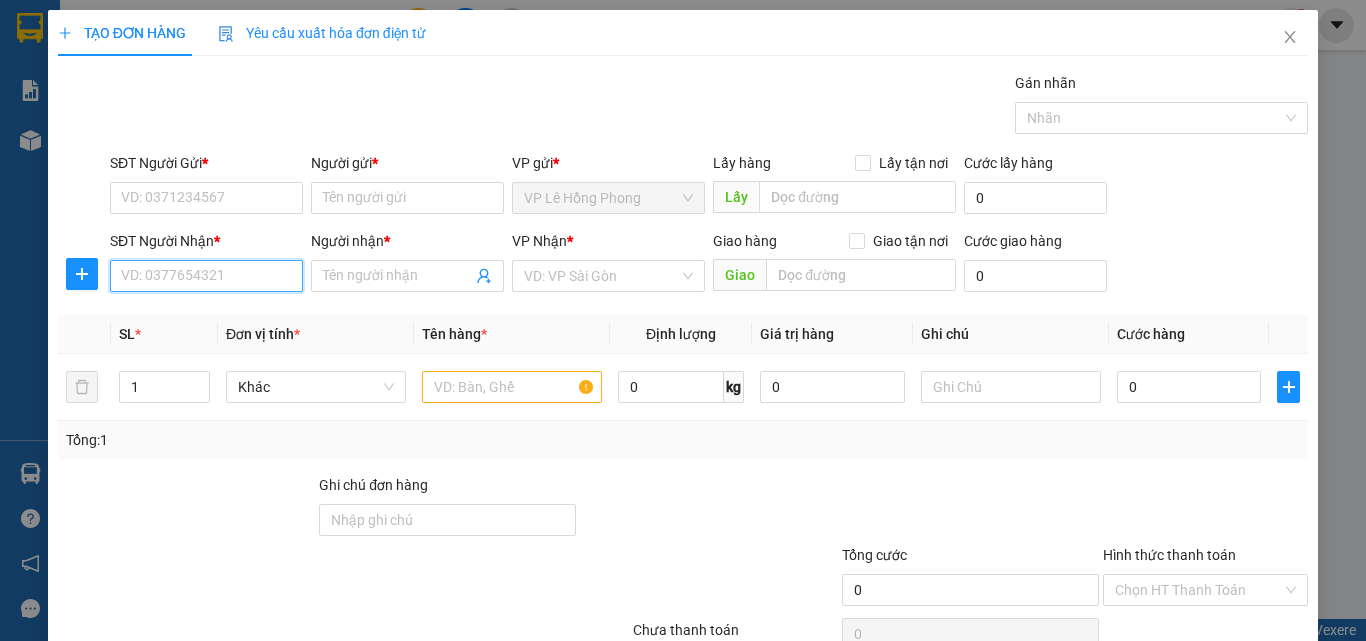 click on "SĐT Người Nhận  *" at bounding box center (206, 276) 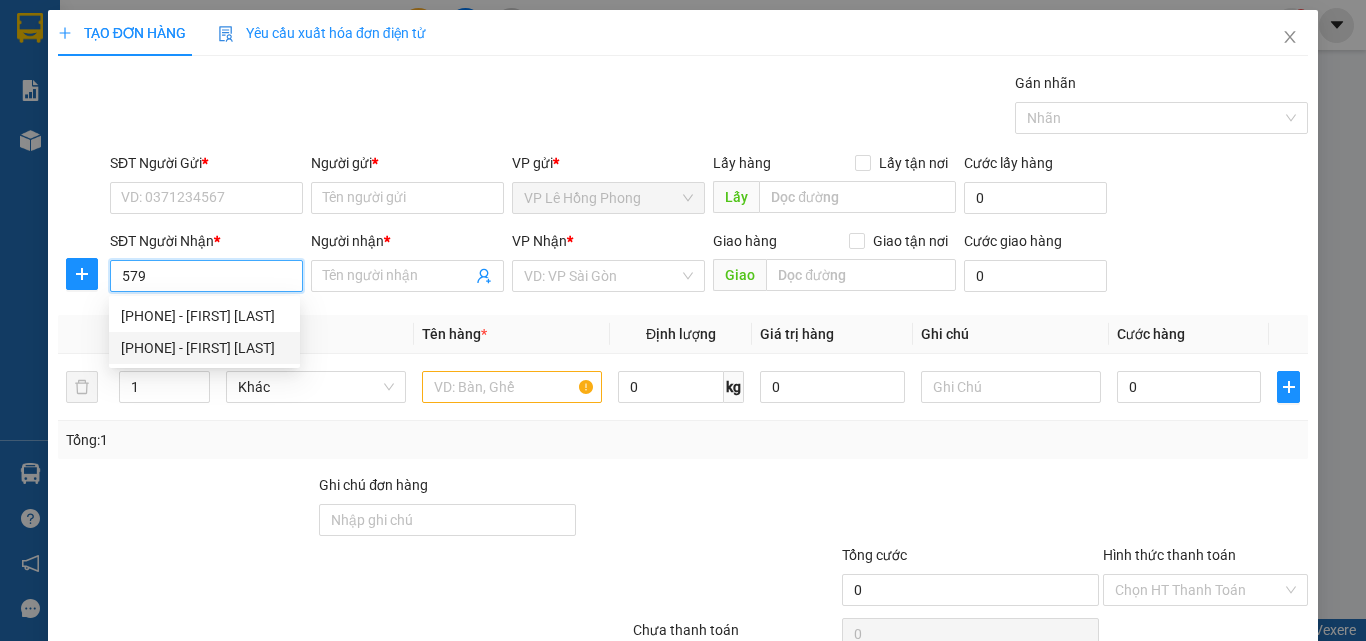 click on "0819197579 - THẾ KIỆT" at bounding box center [204, 348] 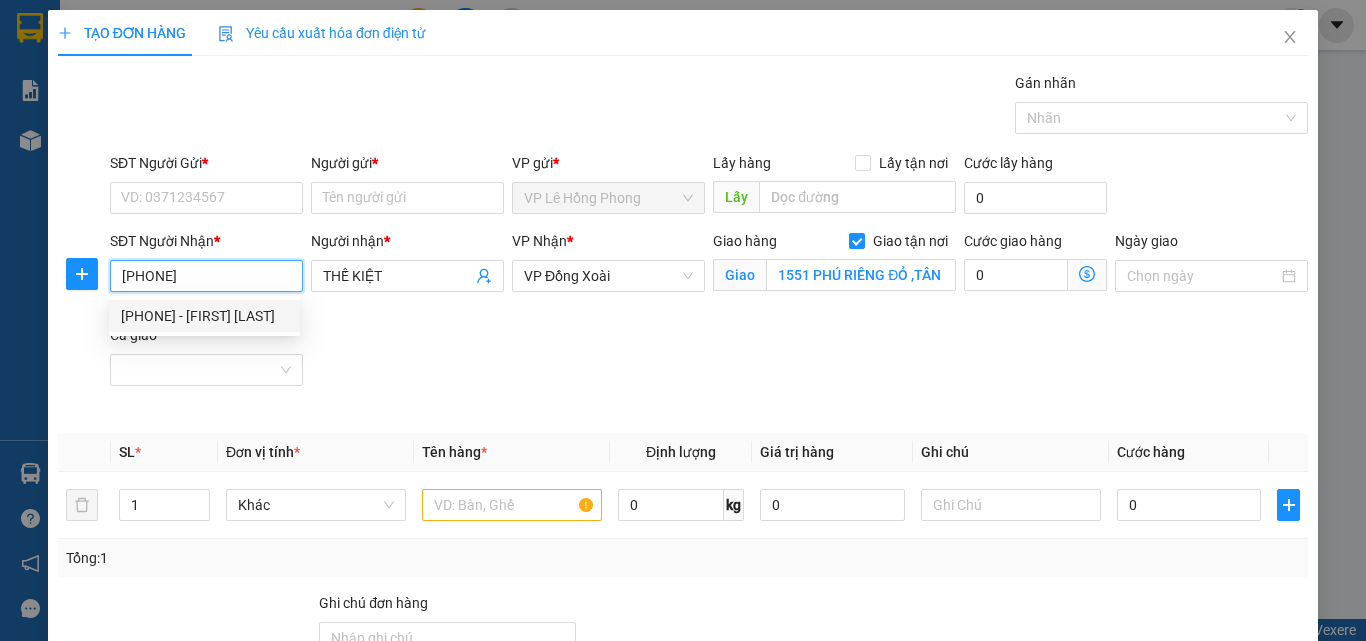 type on "80.000" 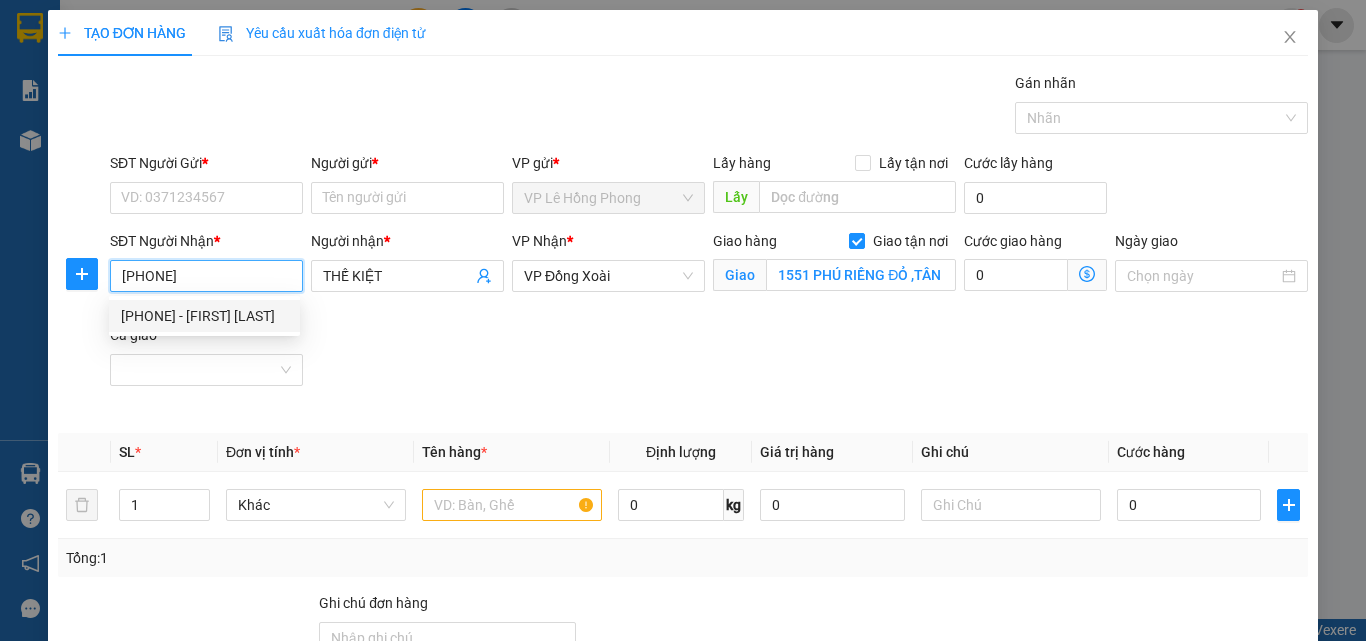 type on "80.000" 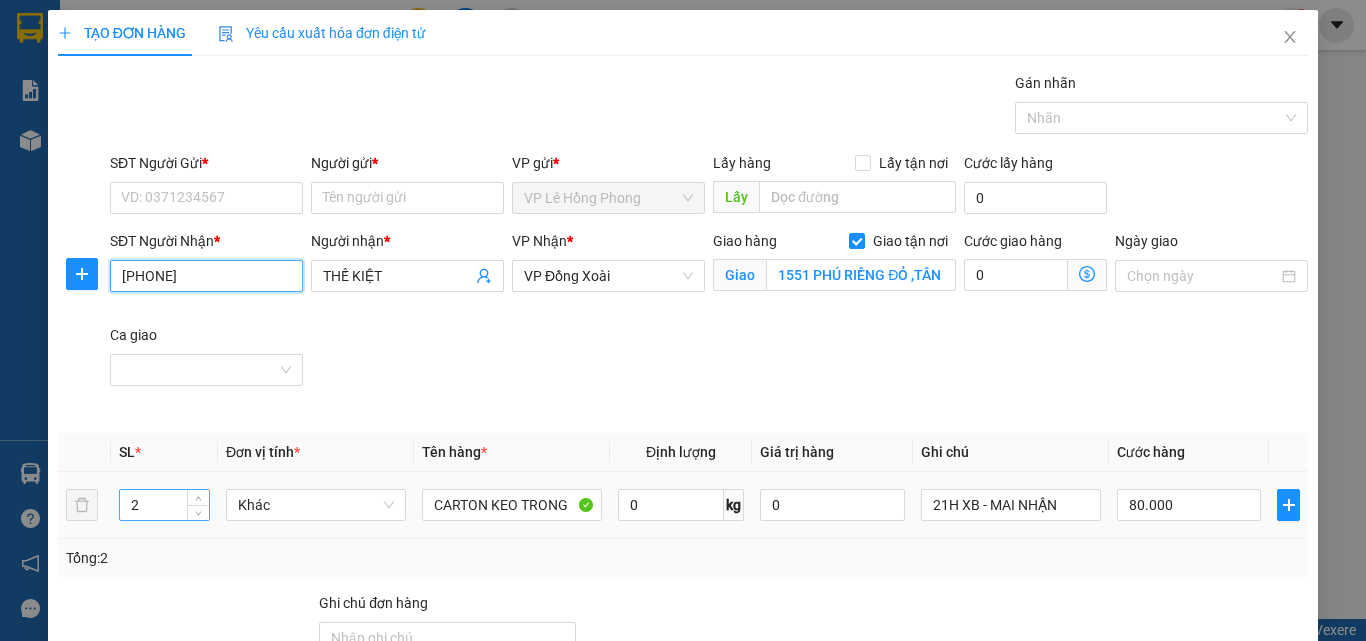 type on "[PHONE]" 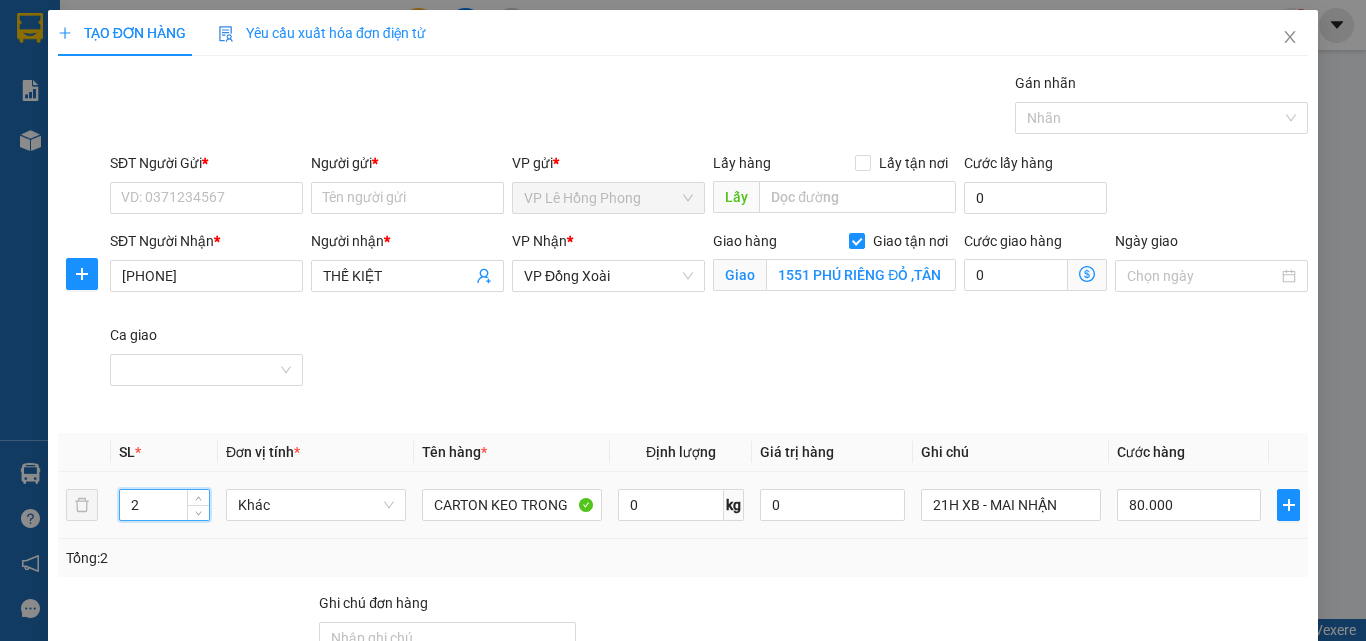 drag, startPoint x: 154, startPoint y: 511, endPoint x: 103, endPoint y: 508, distance: 51.088158 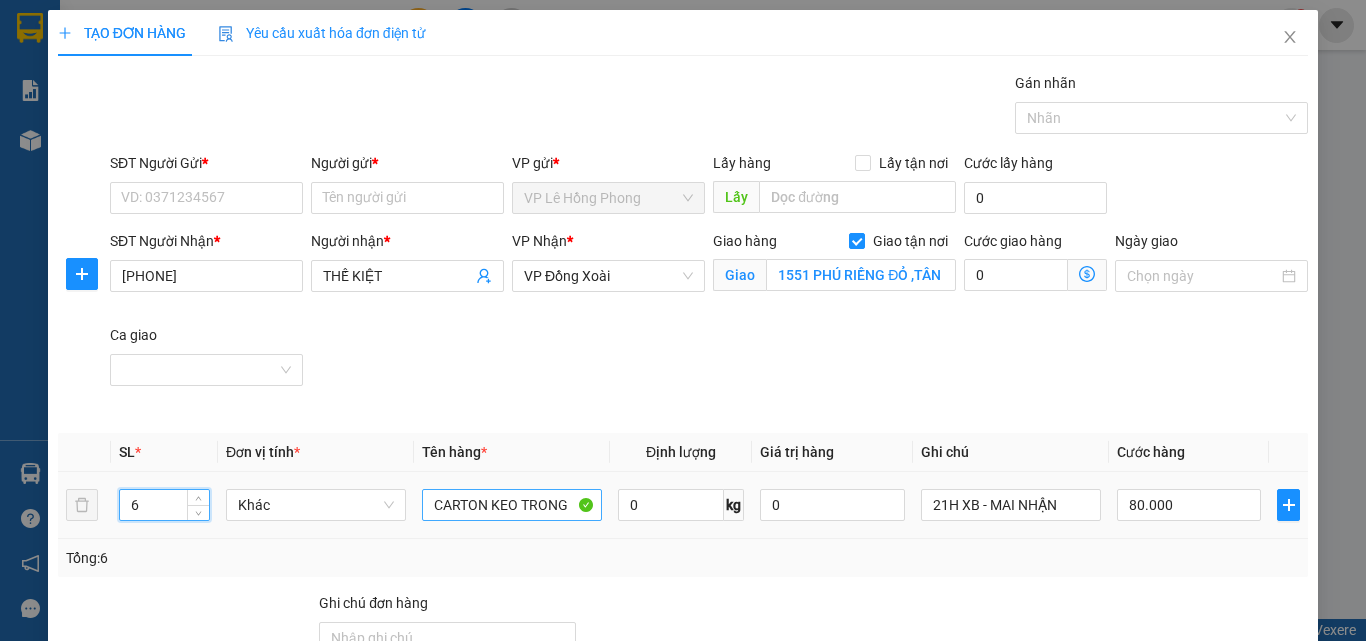 type on "6" 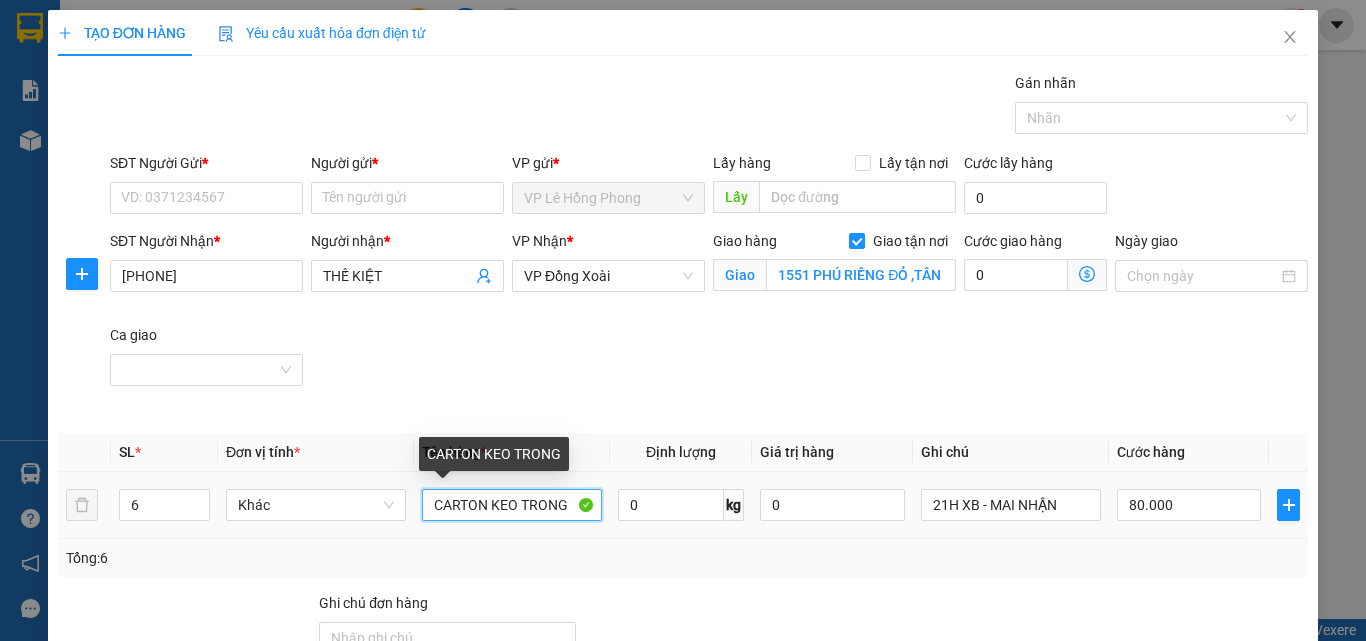 click on "CARTON KEO TRONG" at bounding box center [512, 505] 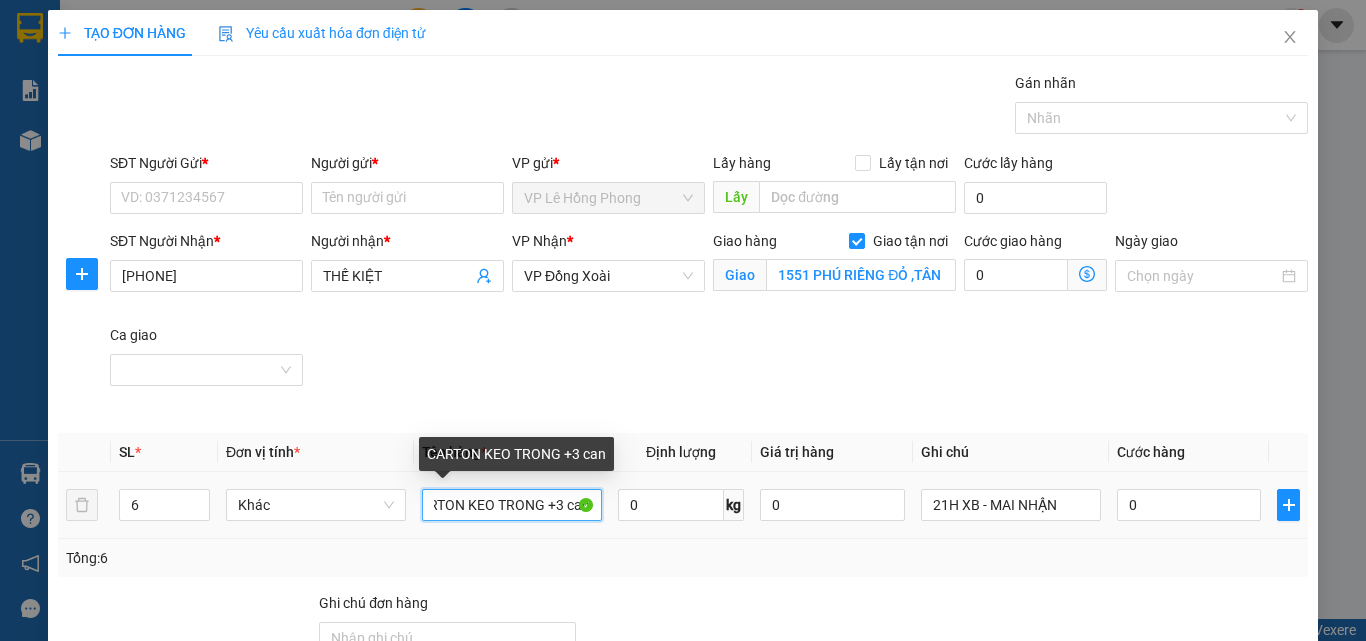 scroll, scrollTop: 0, scrollLeft: 0, axis: both 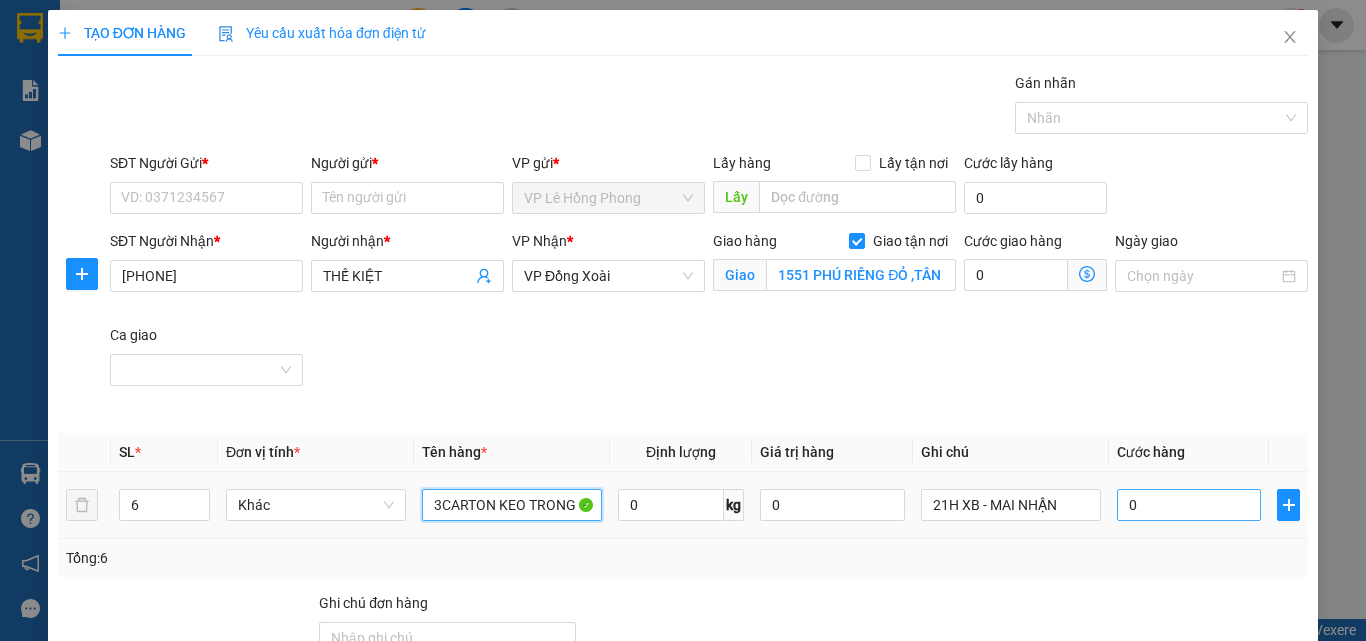 type on "3CARTON KEO TRONG +3 can" 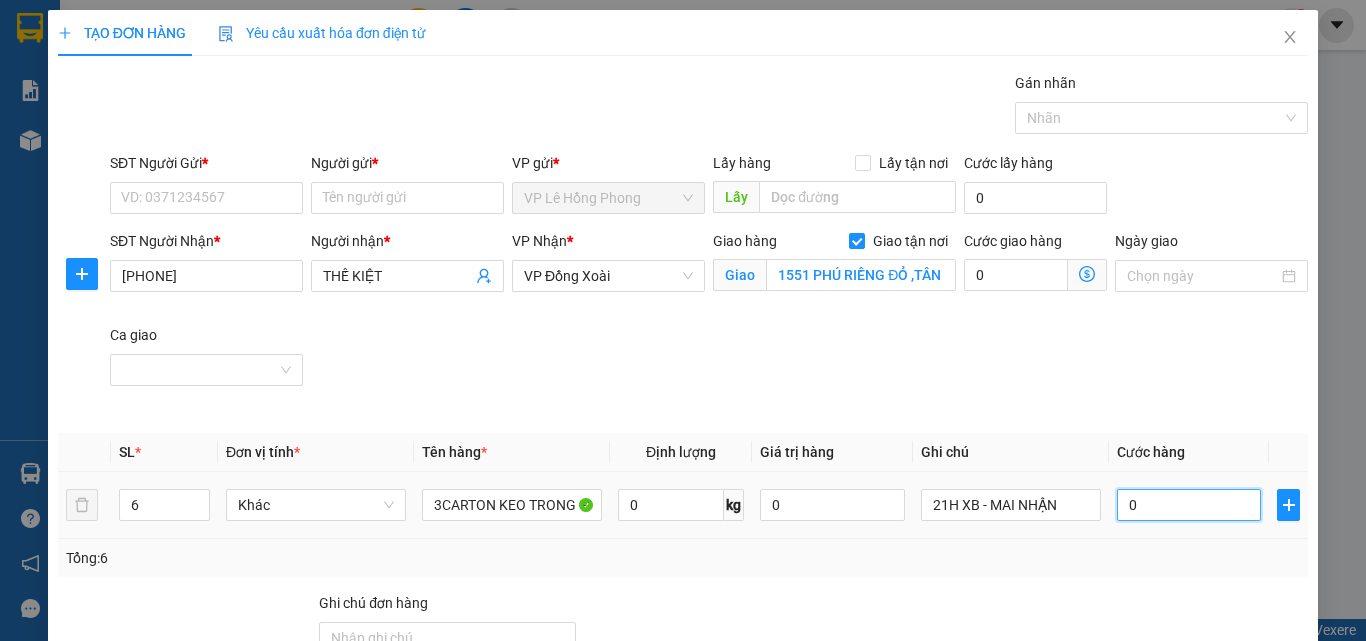 click on "0" at bounding box center [1189, 505] 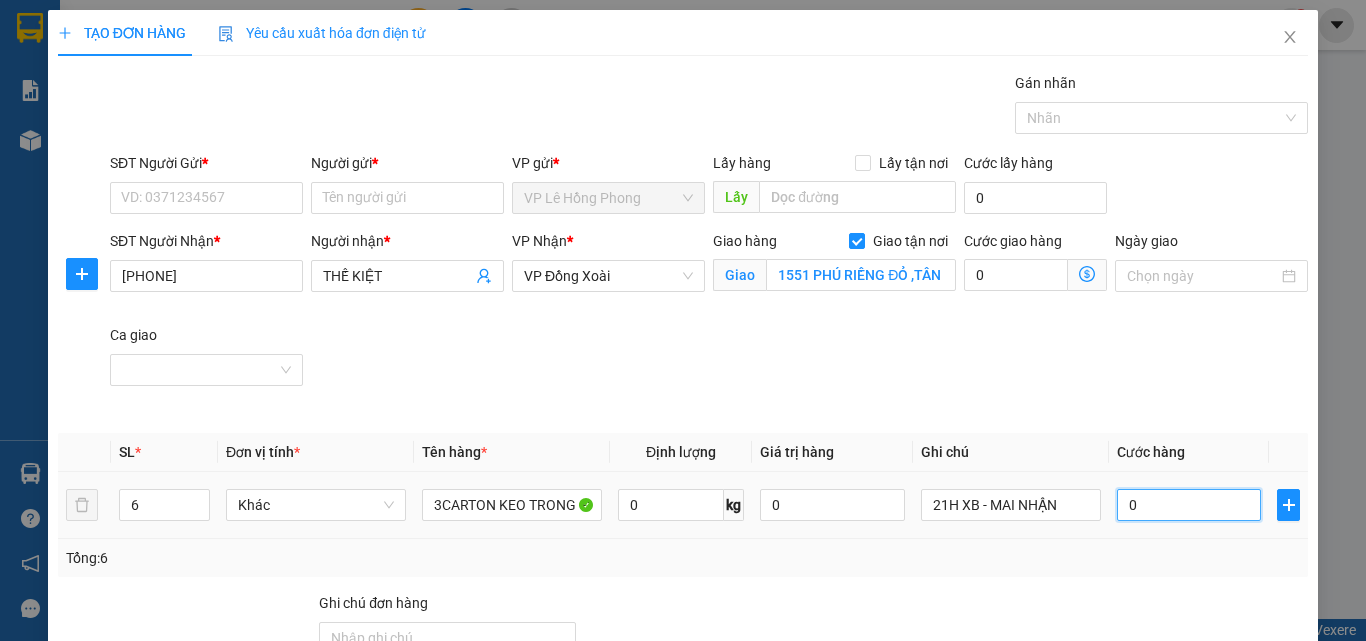 click on "0" at bounding box center [1189, 505] 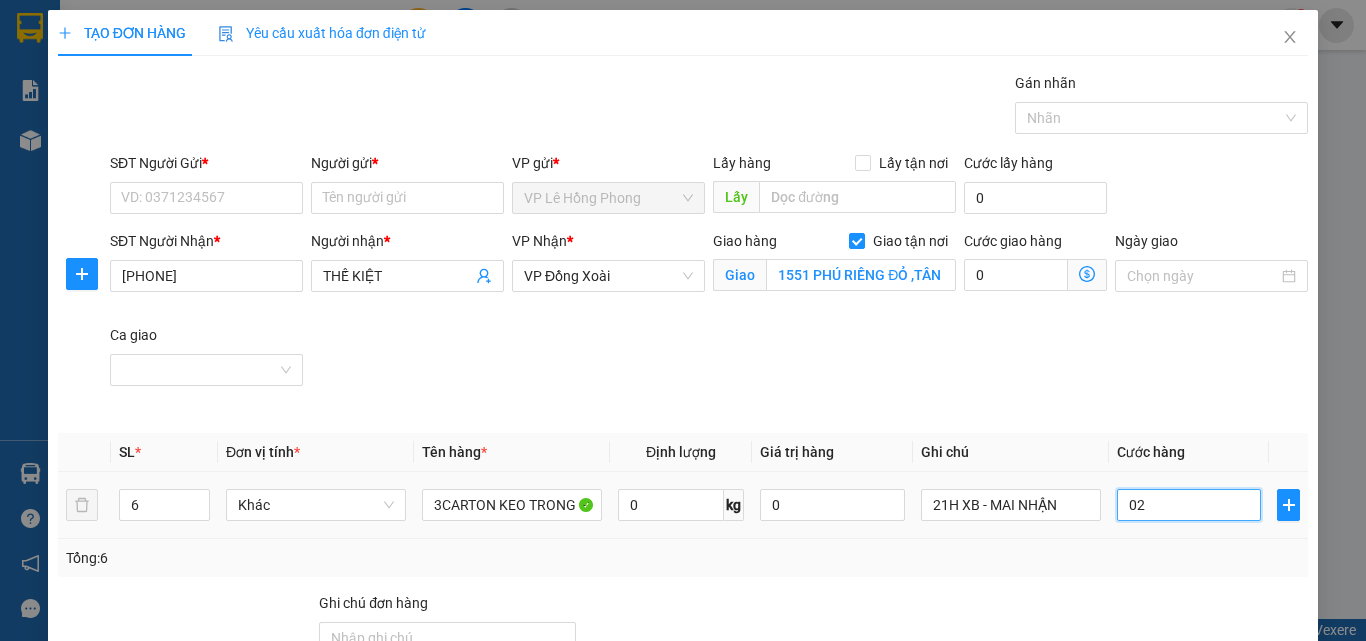 type on "24" 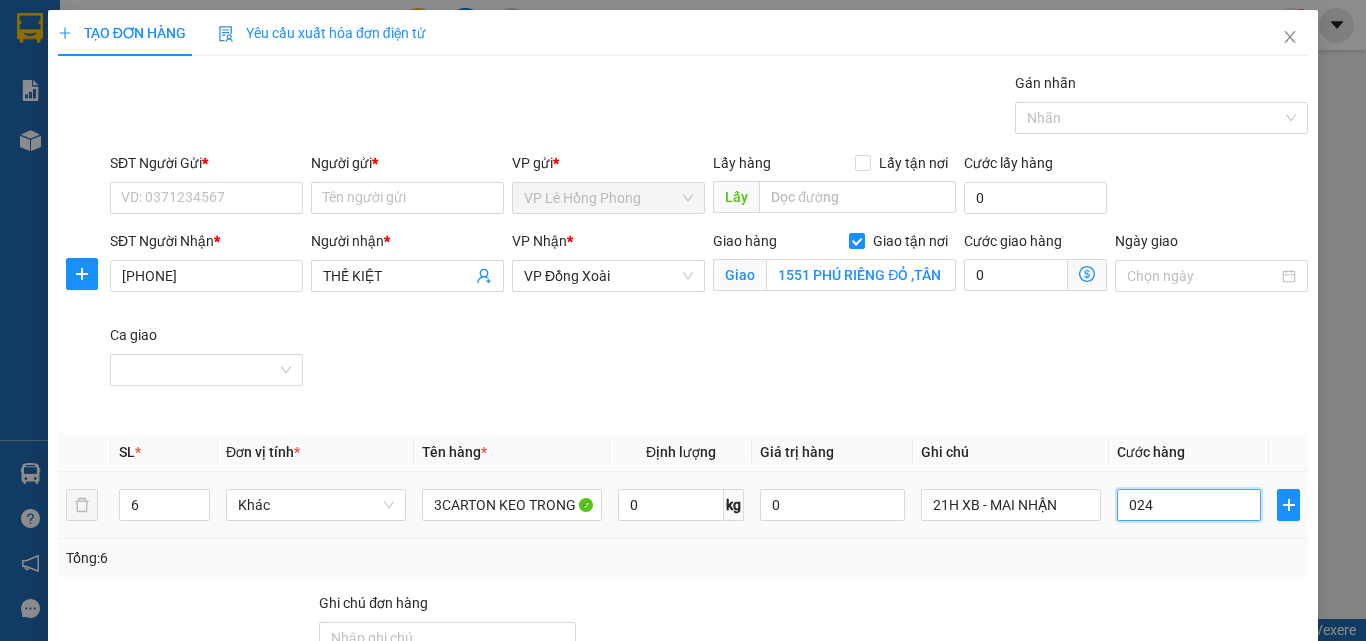 type on "02" 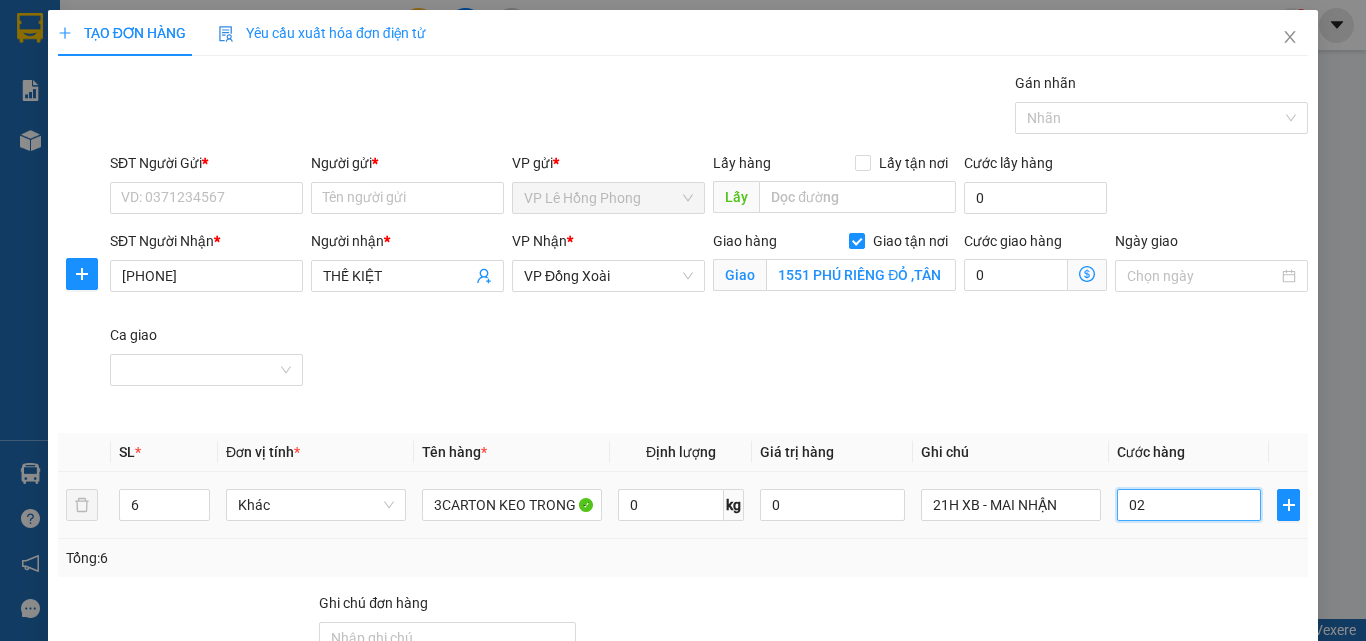 type on "2" 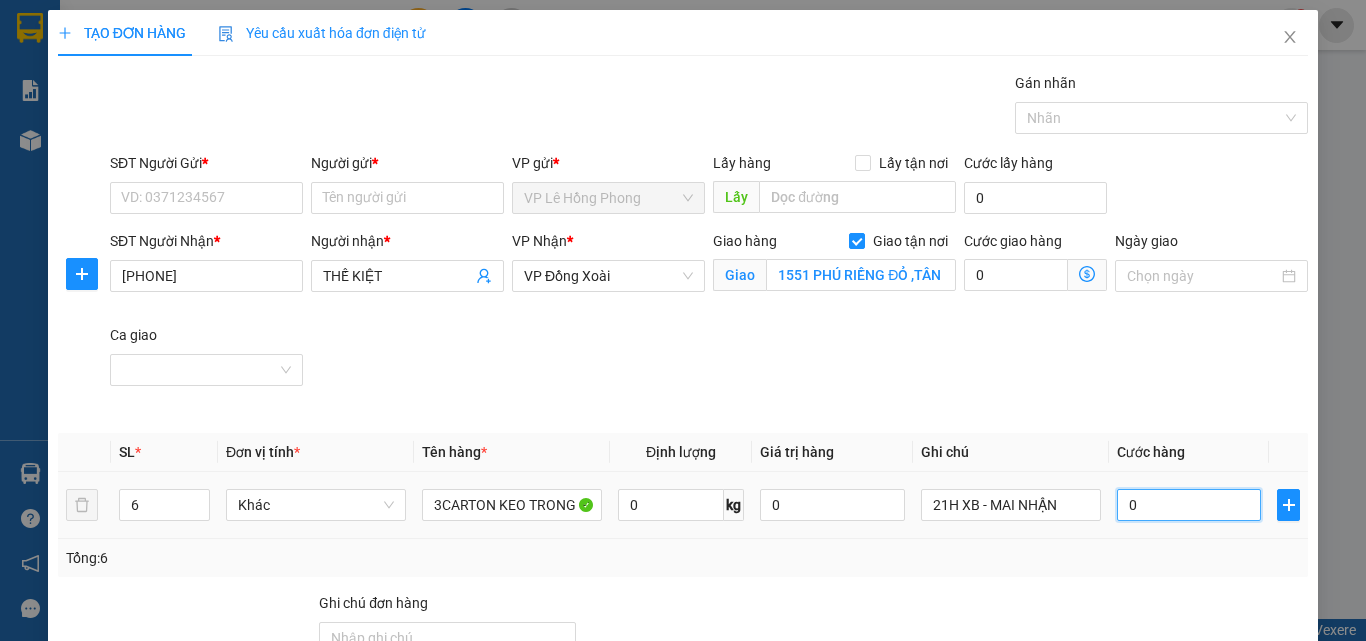 type on "0" 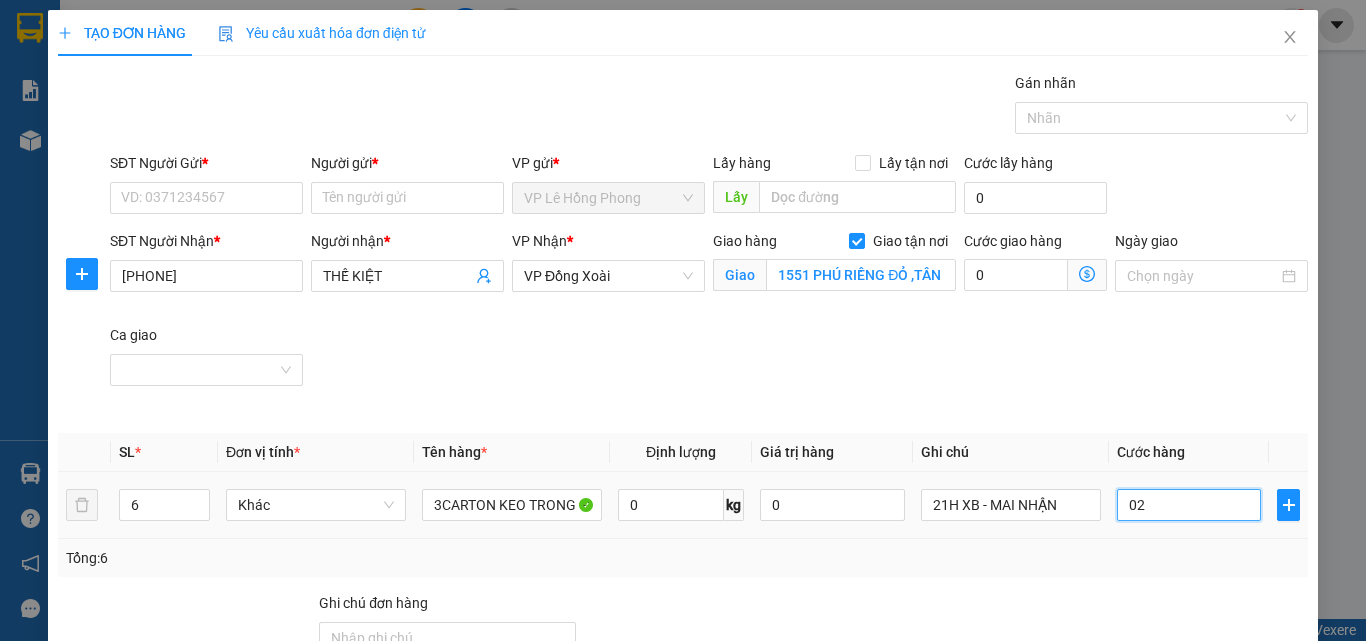 type on "2" 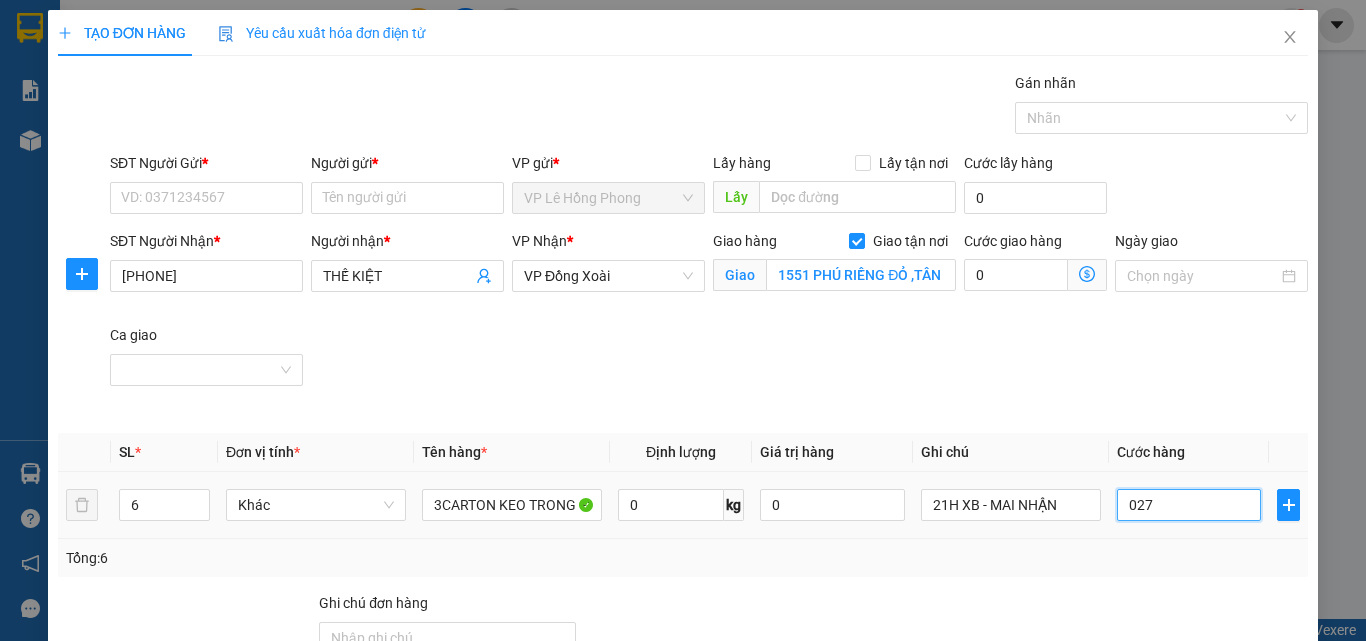 type on "0.270" 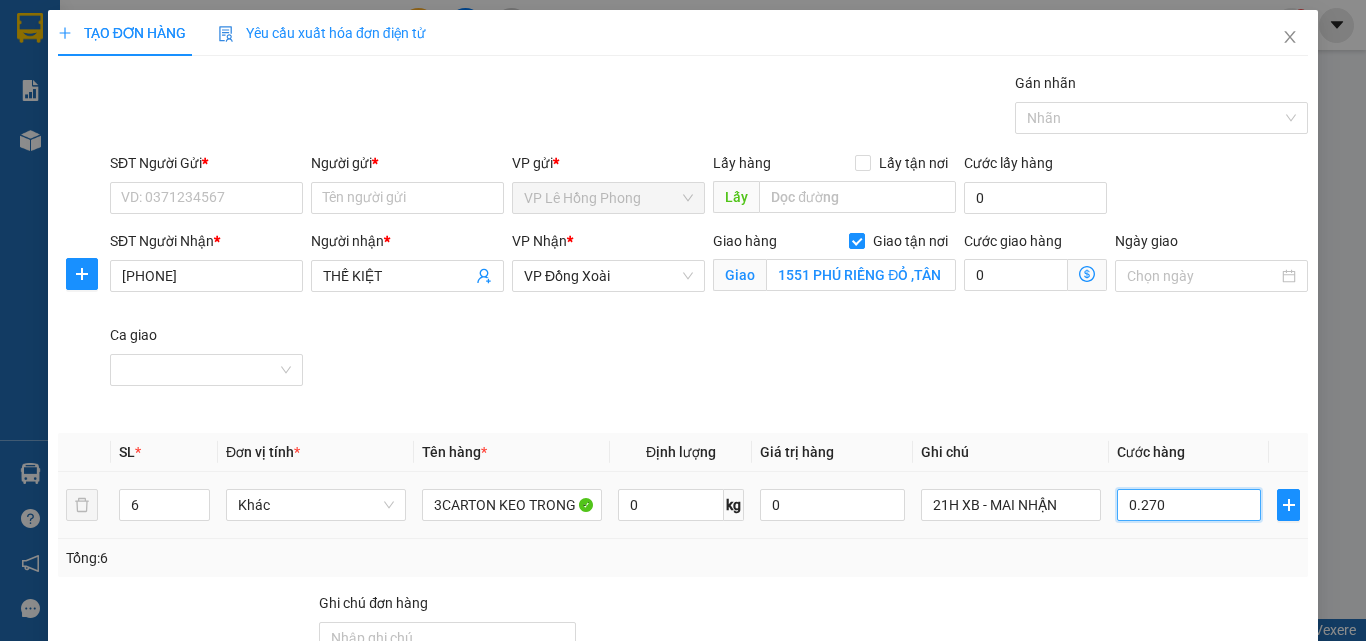 type on "270" 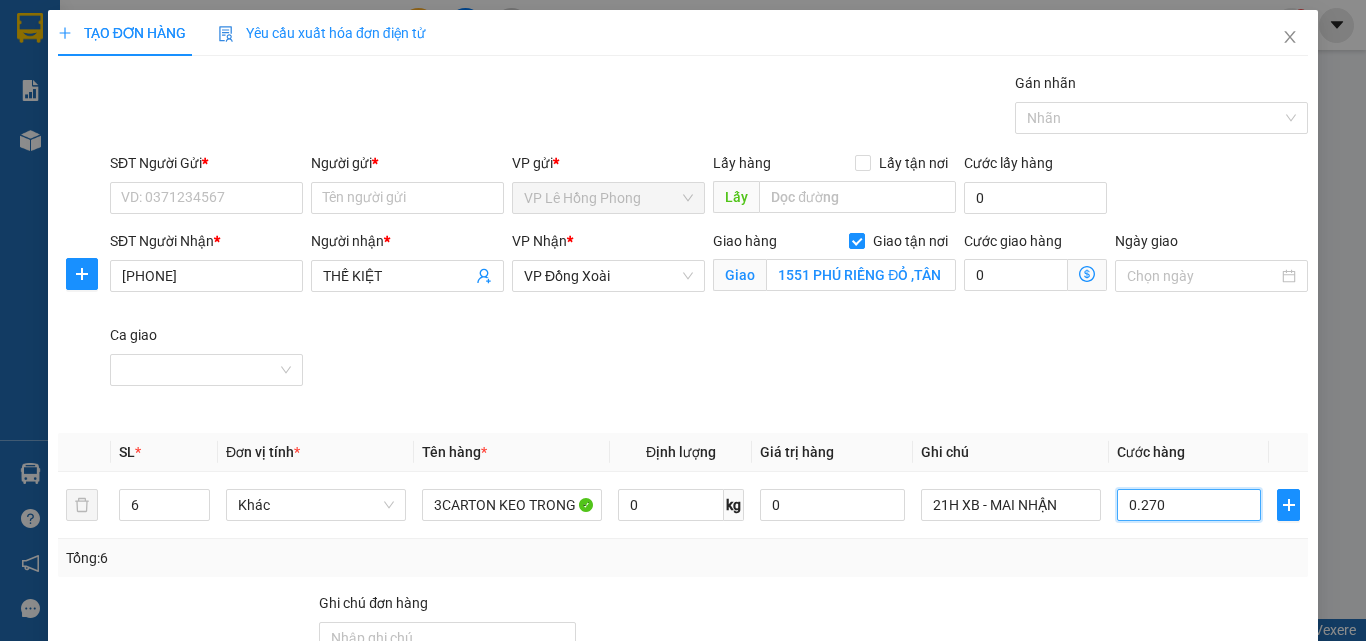 scroll, scrollTop: 217, scrollLeft: 0, axis: vertical 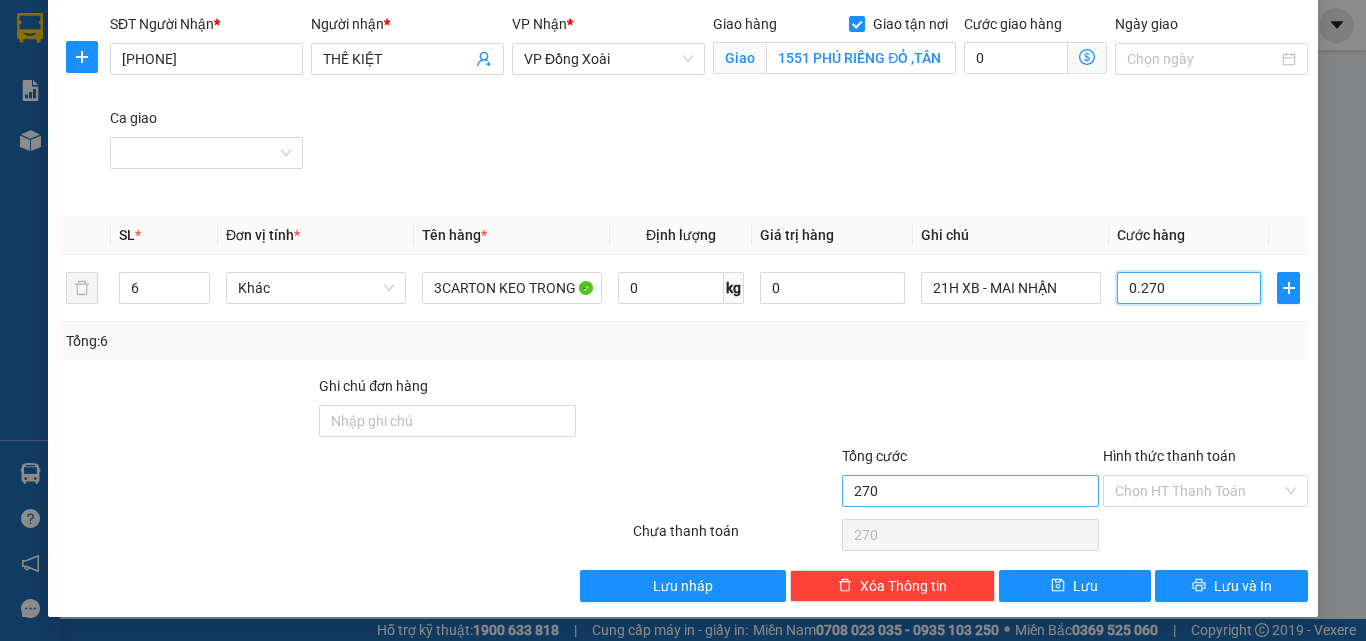 type on "0.270" 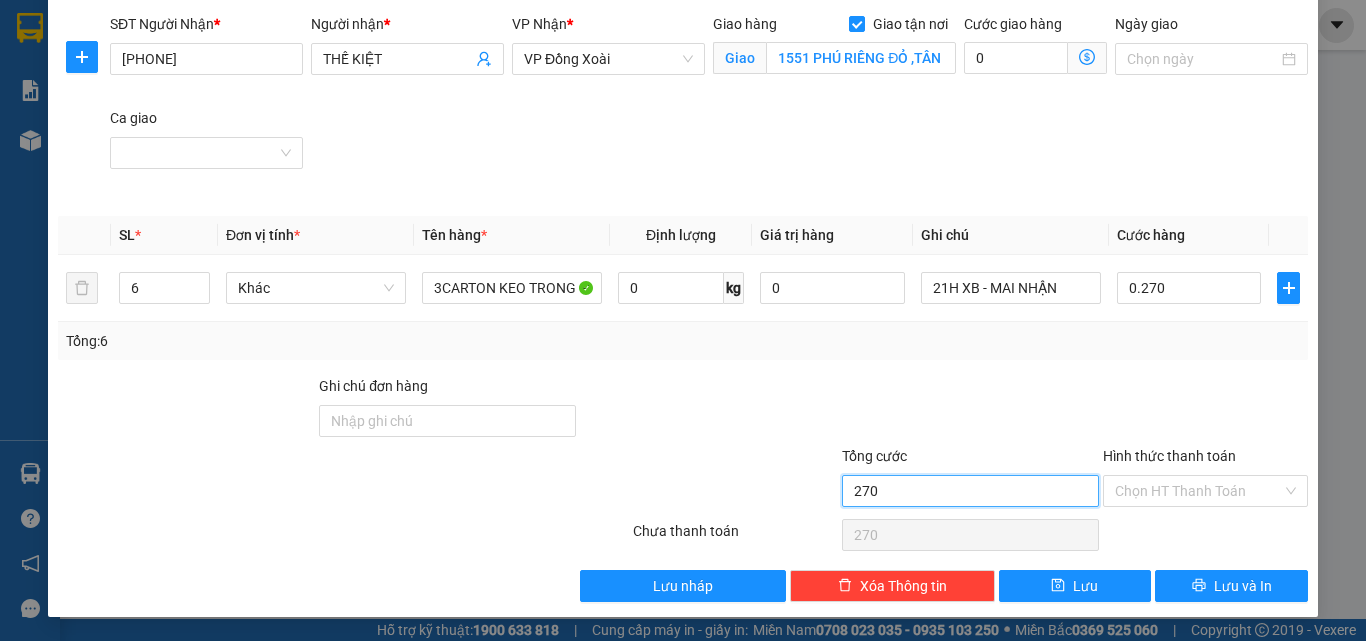 type on "270.000" 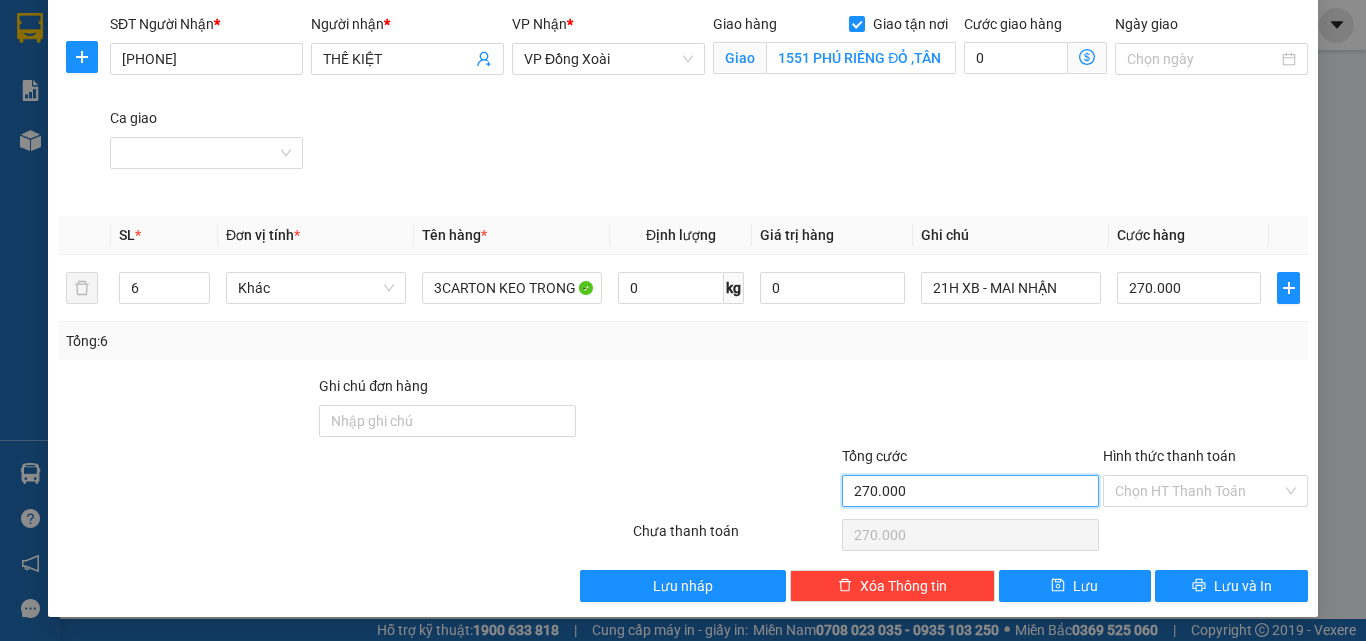 click on "270.000" at bounding box center (970, 491) 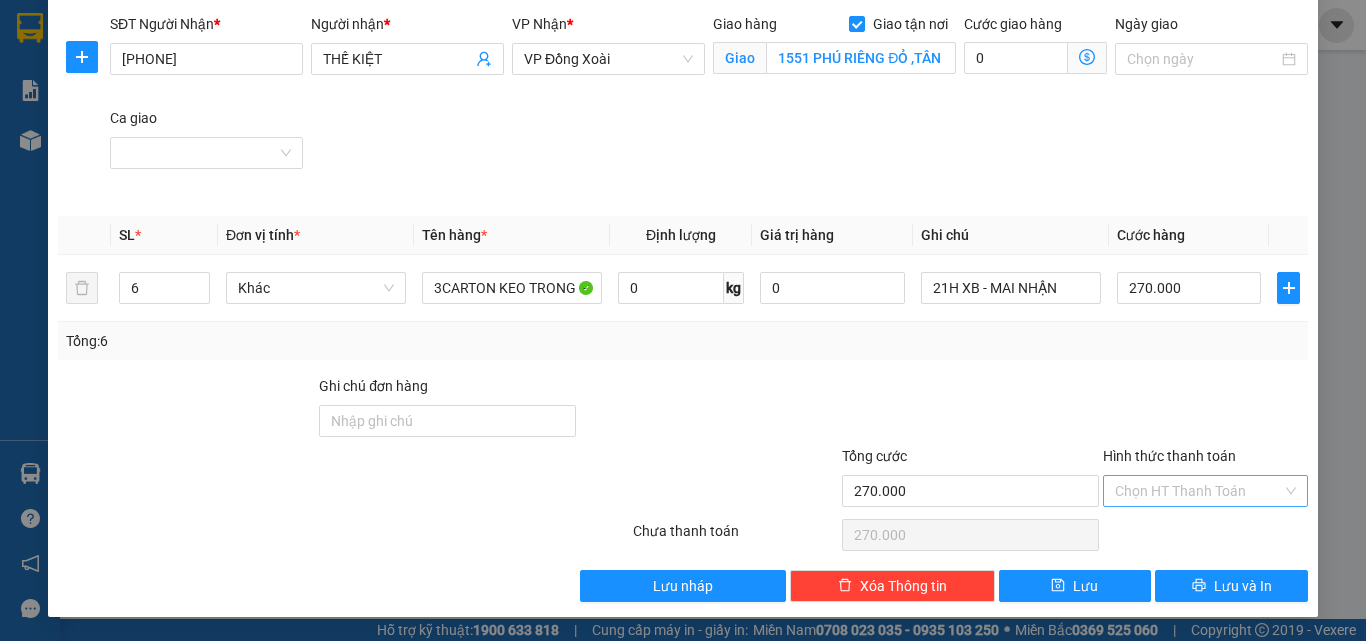 click on "Hình thức thanh toán" at bounding box center [1198, 491] 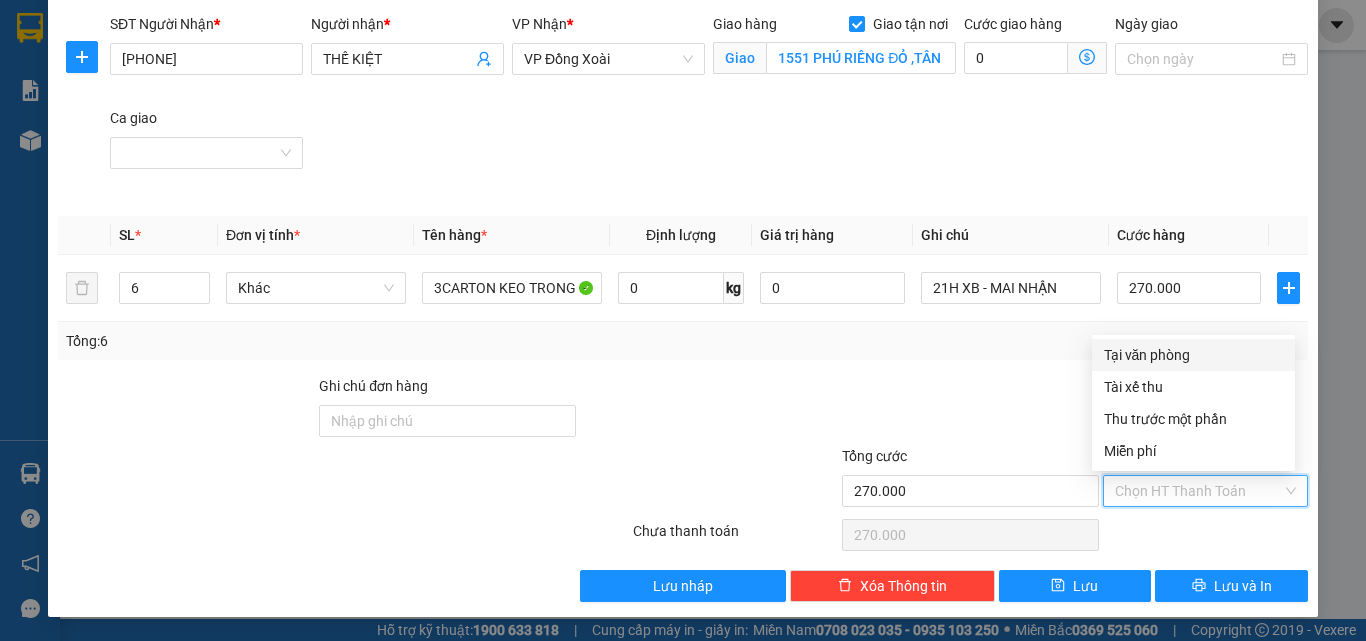 click on "Tại văn phòng" at bounding box center (1193, 355) 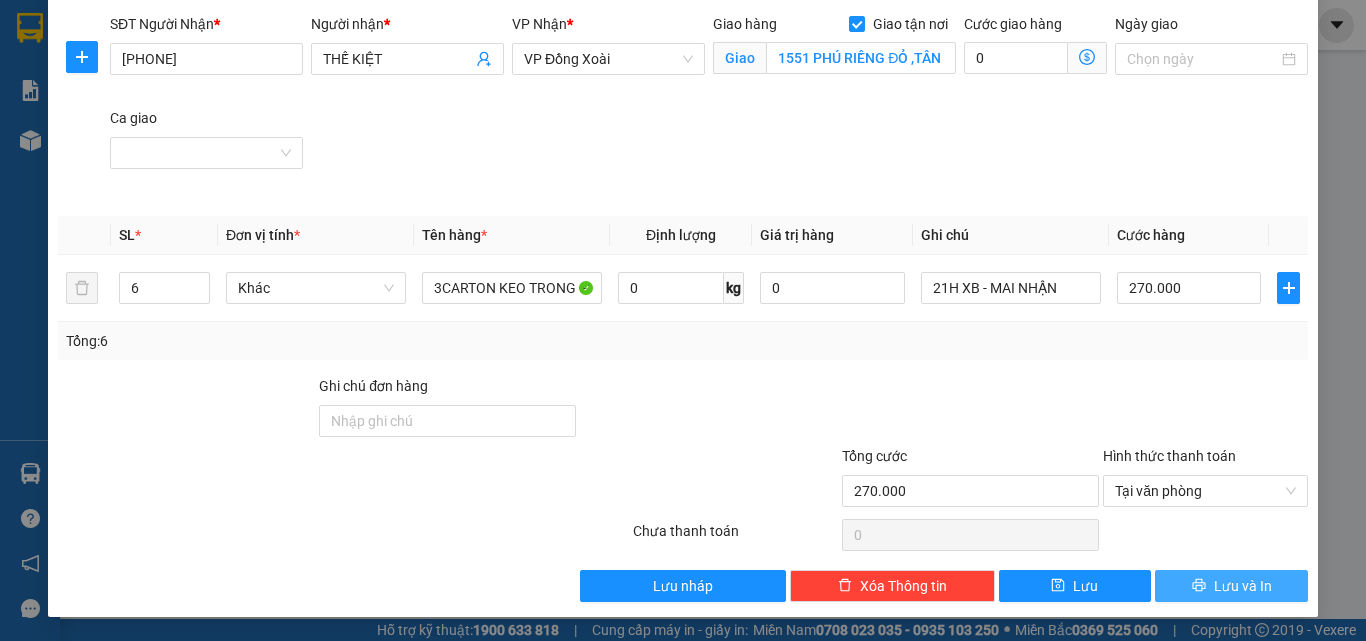 click on "Lưu và In" at bounding box center (1243, 586) 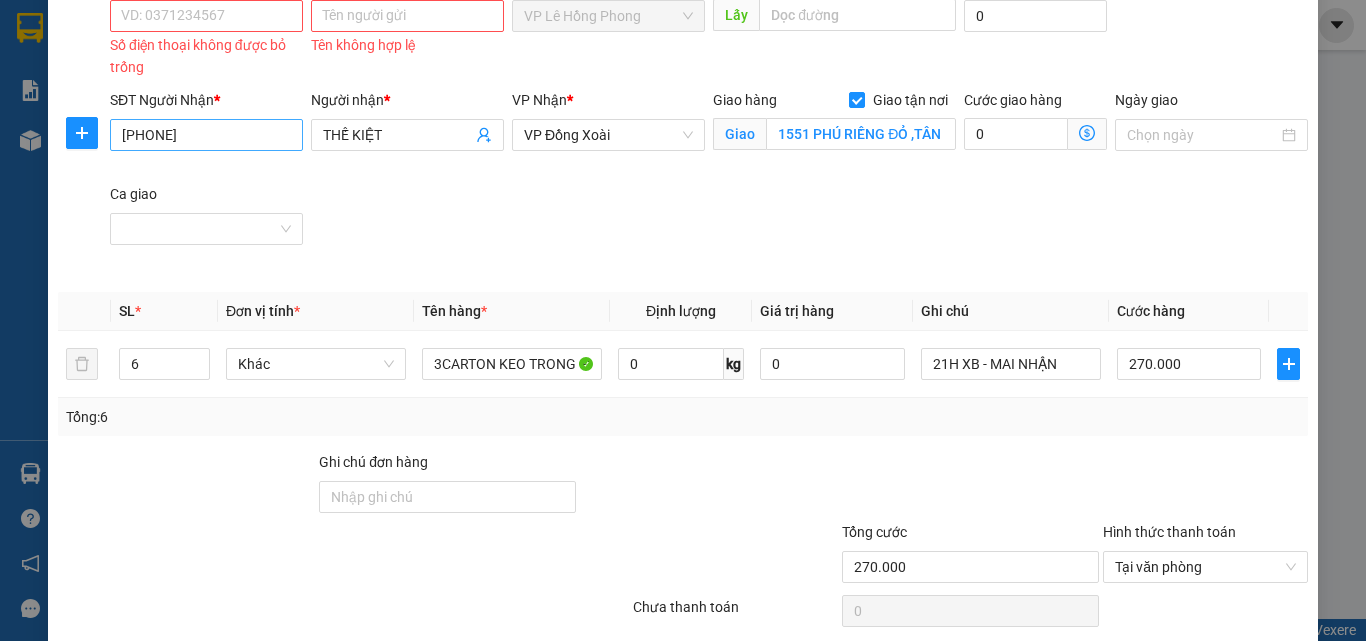 scroll, scrollTop: 0, scrollLeft: 0, axis: both 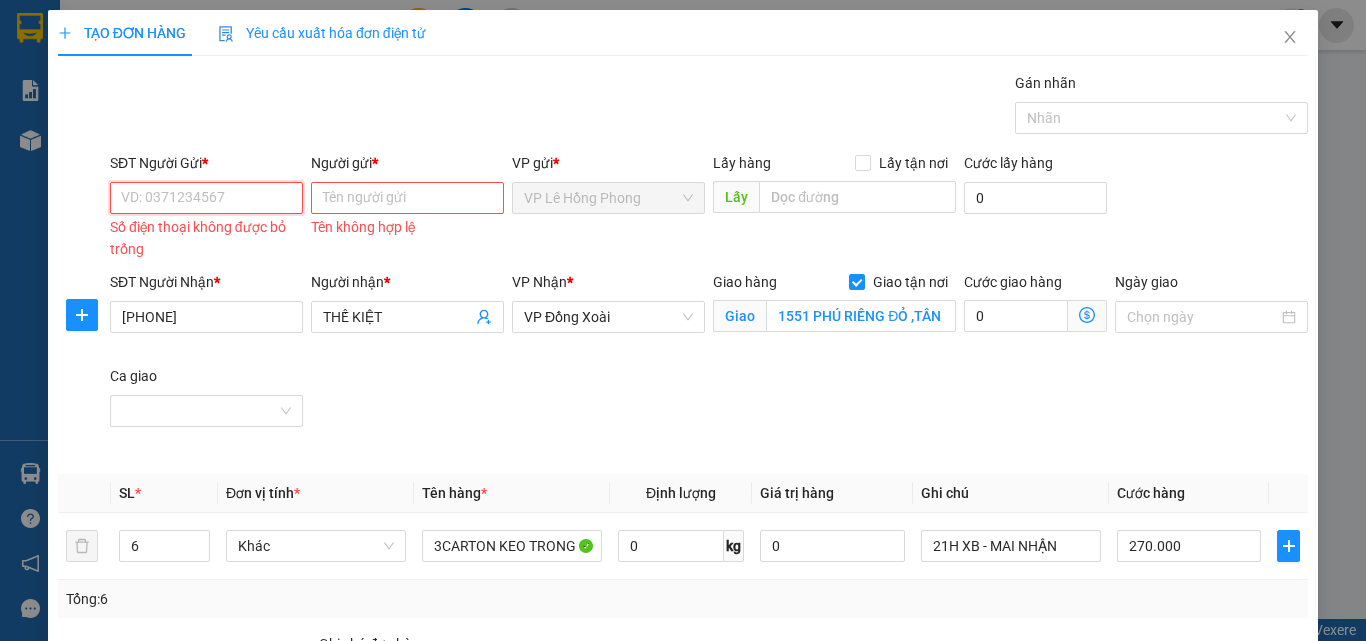 click on "SĐT Người Gửi  *" at bounding box center (206, 198) 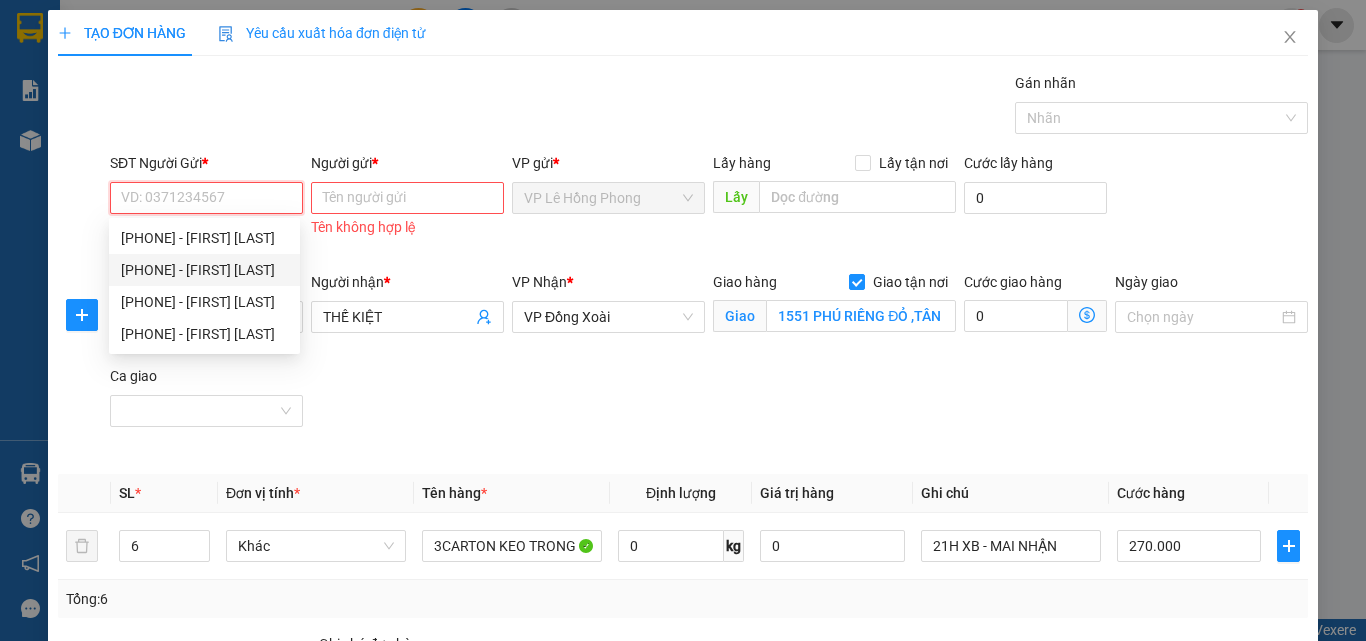 click on "0906892528 - SƠN NGUYÊN" at bounding box center [204, 270] 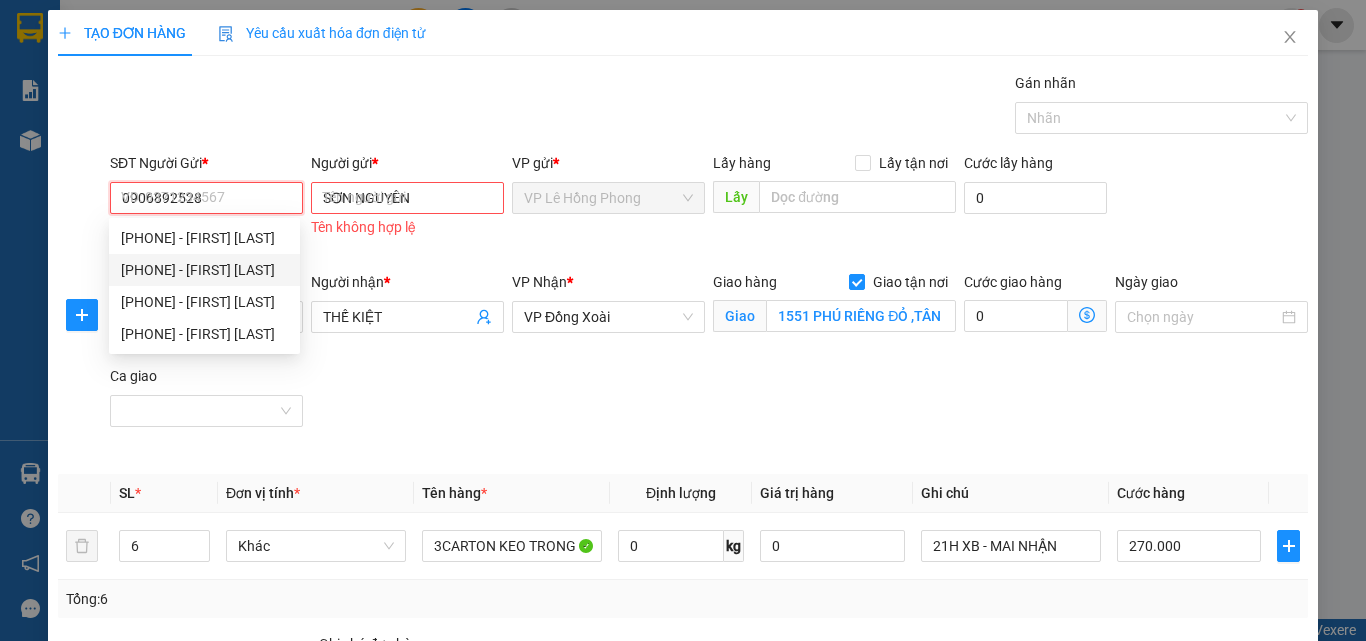 type on "80.000" 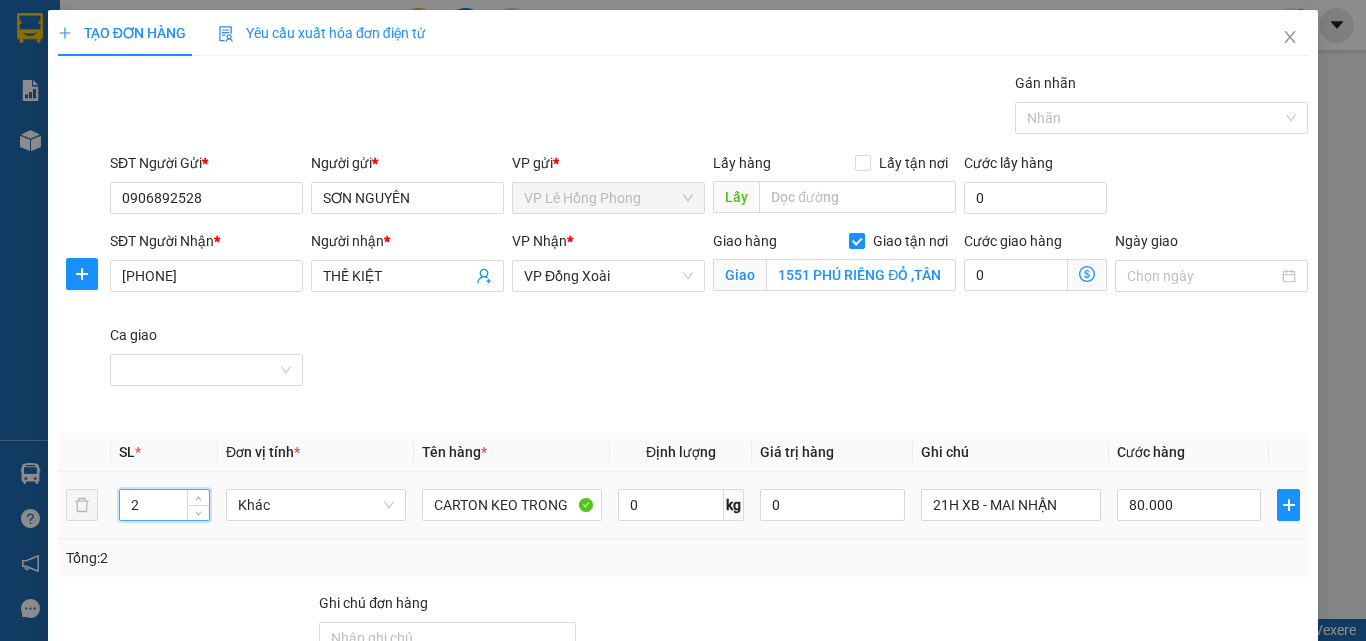 click on "2 Khác CARTON KEO TRONG 0 kg 0 21H XB - MAI NHẬN 80.000" at bounding box center (683, 505) 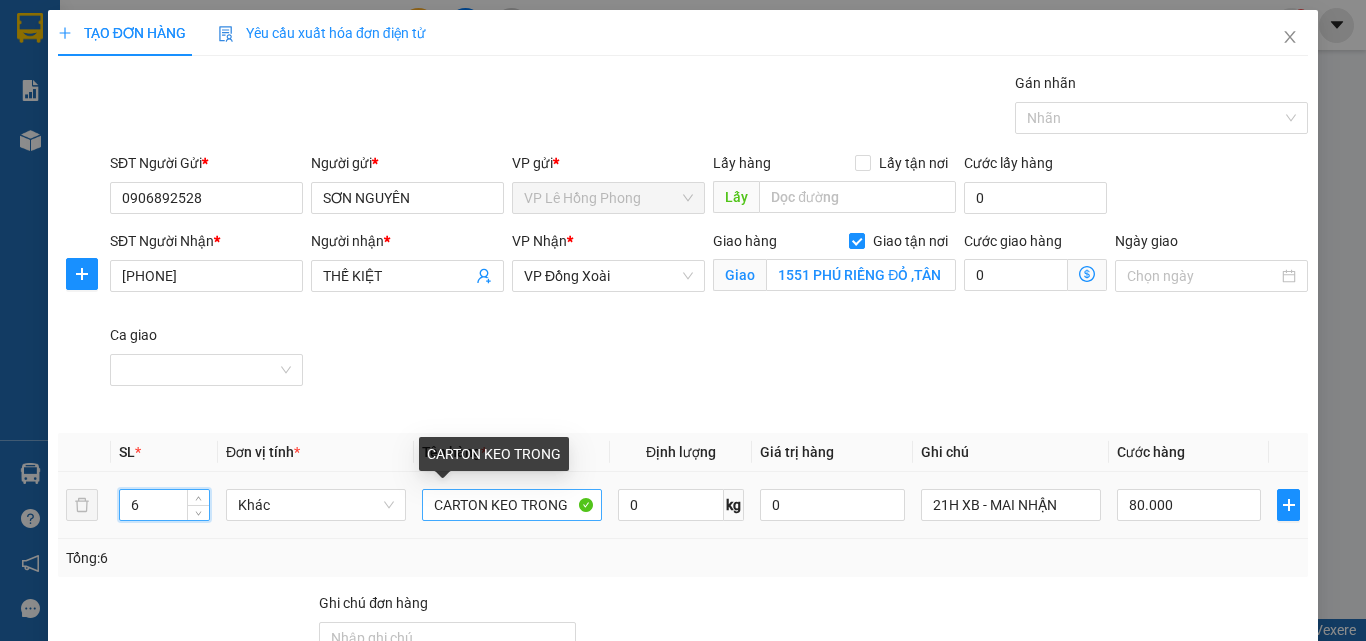 type on "6" 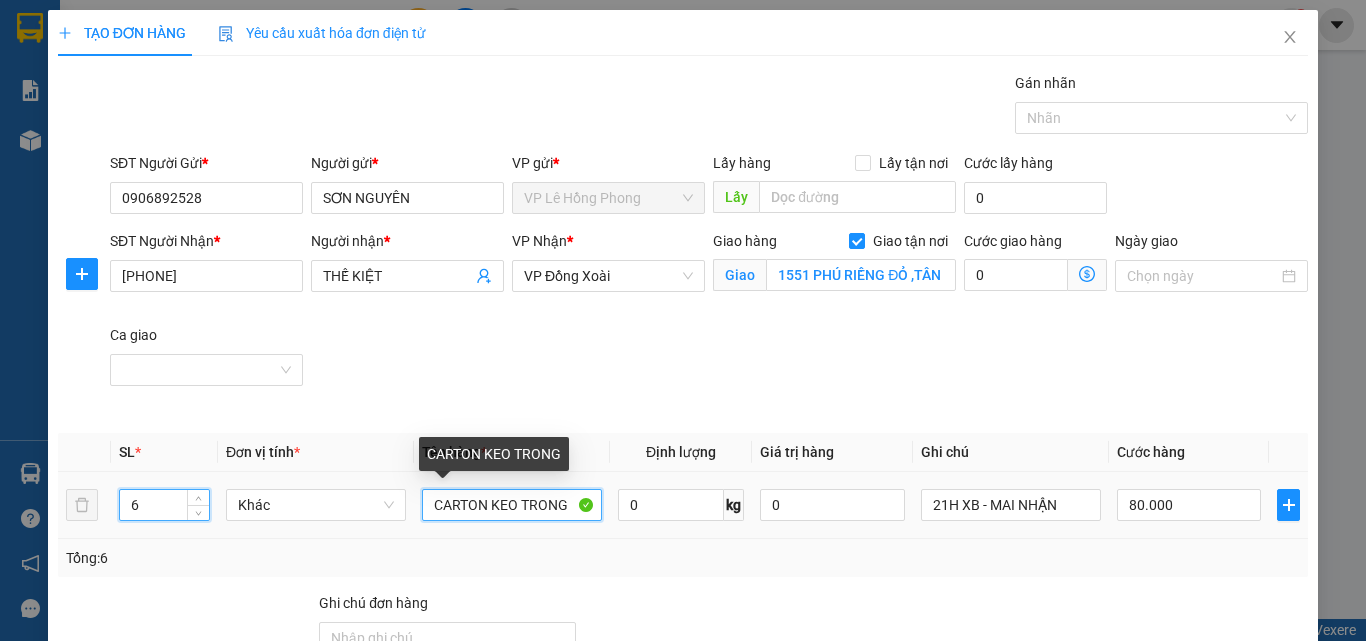 click on "CARTON KEO TRONG" at bounding box center (512, 505) 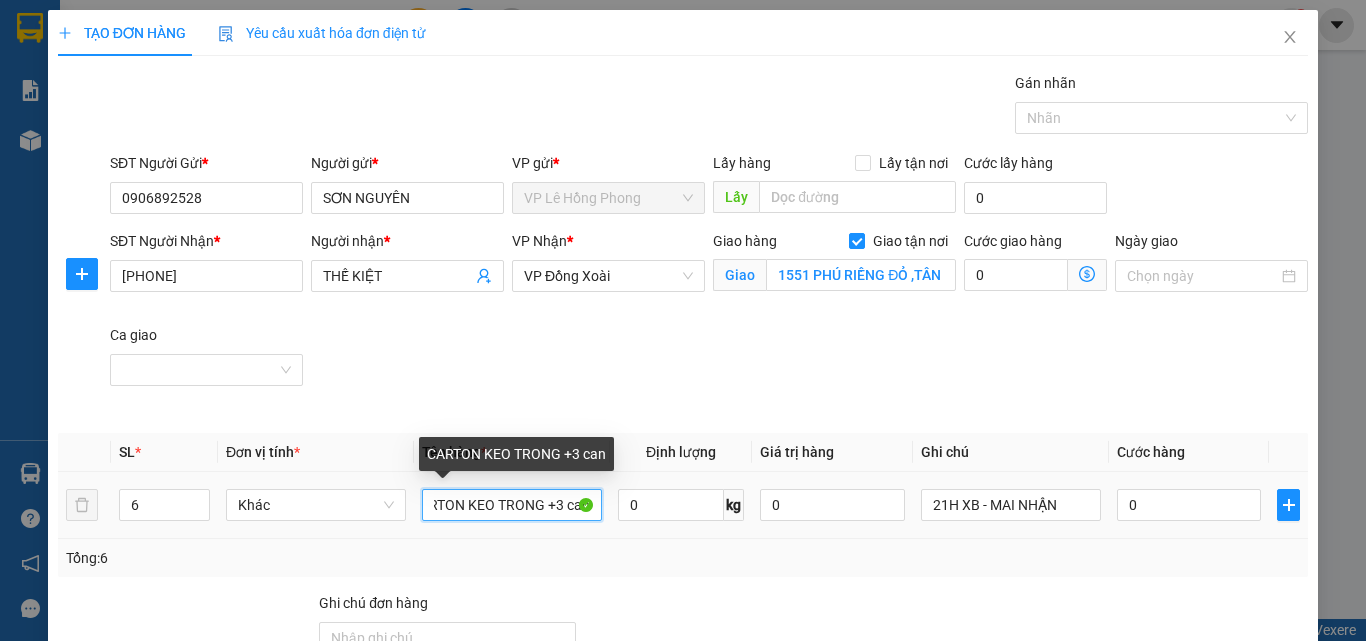 scroll, scrollTop: 0, scrollLeft: 0, axis: both 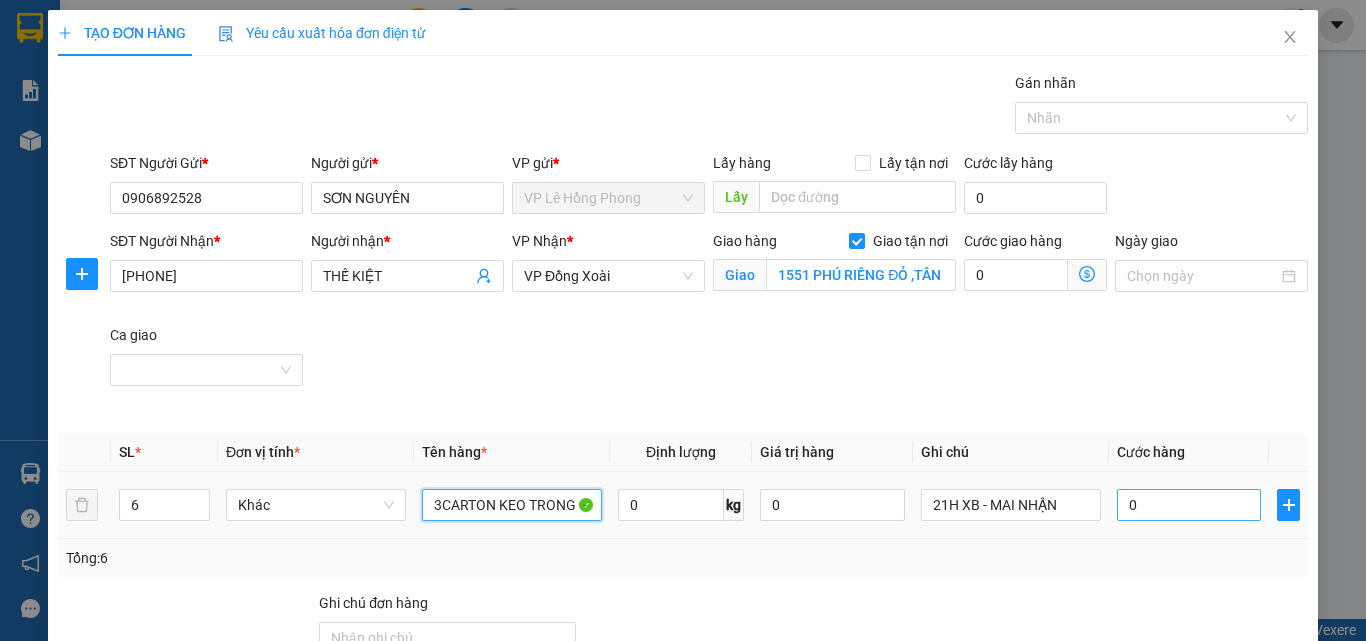 type on "3CARTON KEO TRONG +3 can" 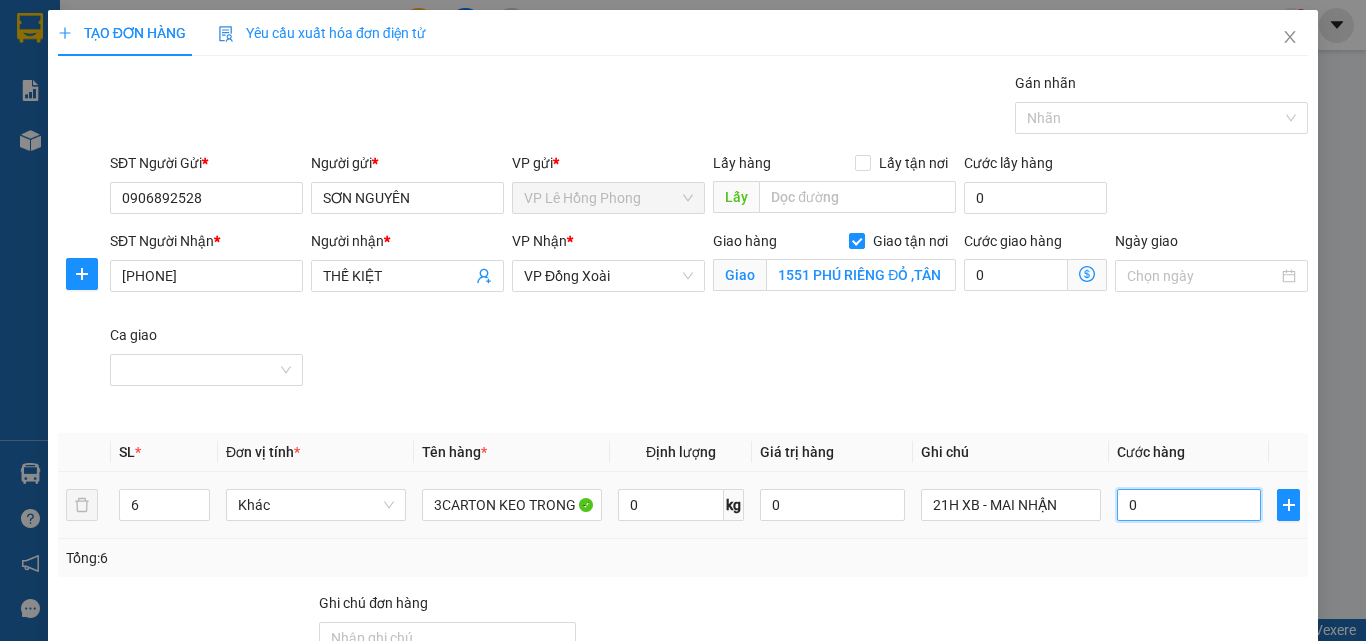 click on "0" at bounding box center [1189, 505] 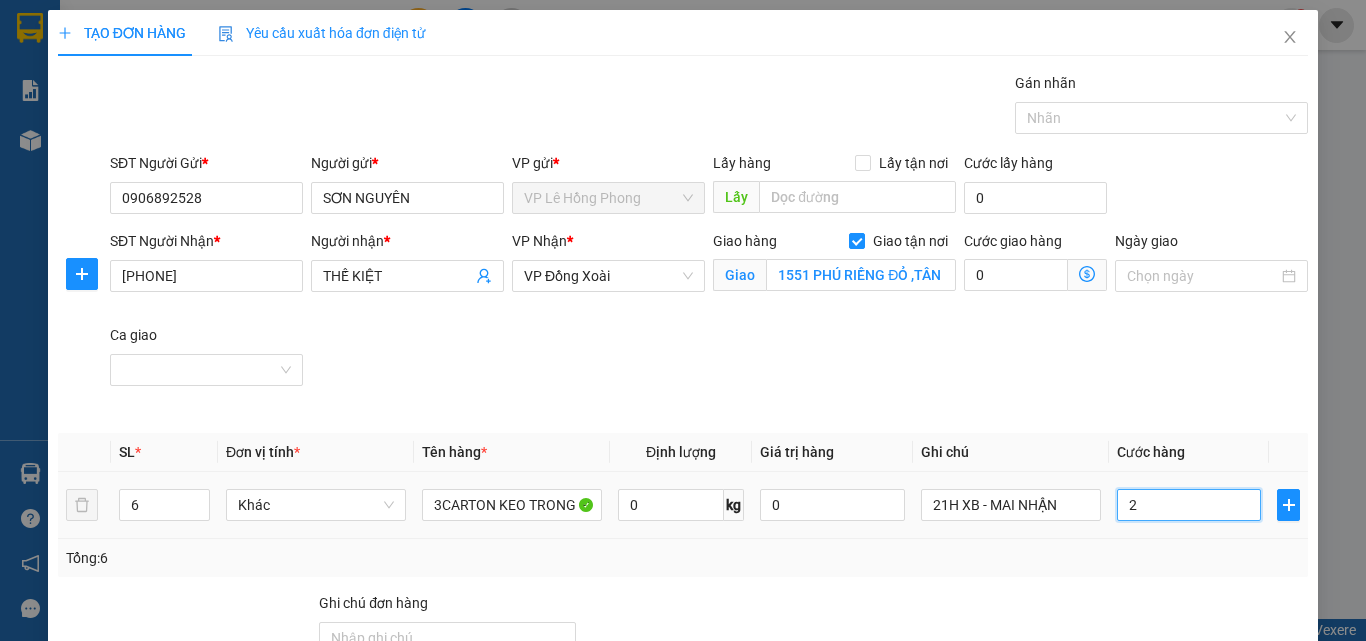 type on "27" 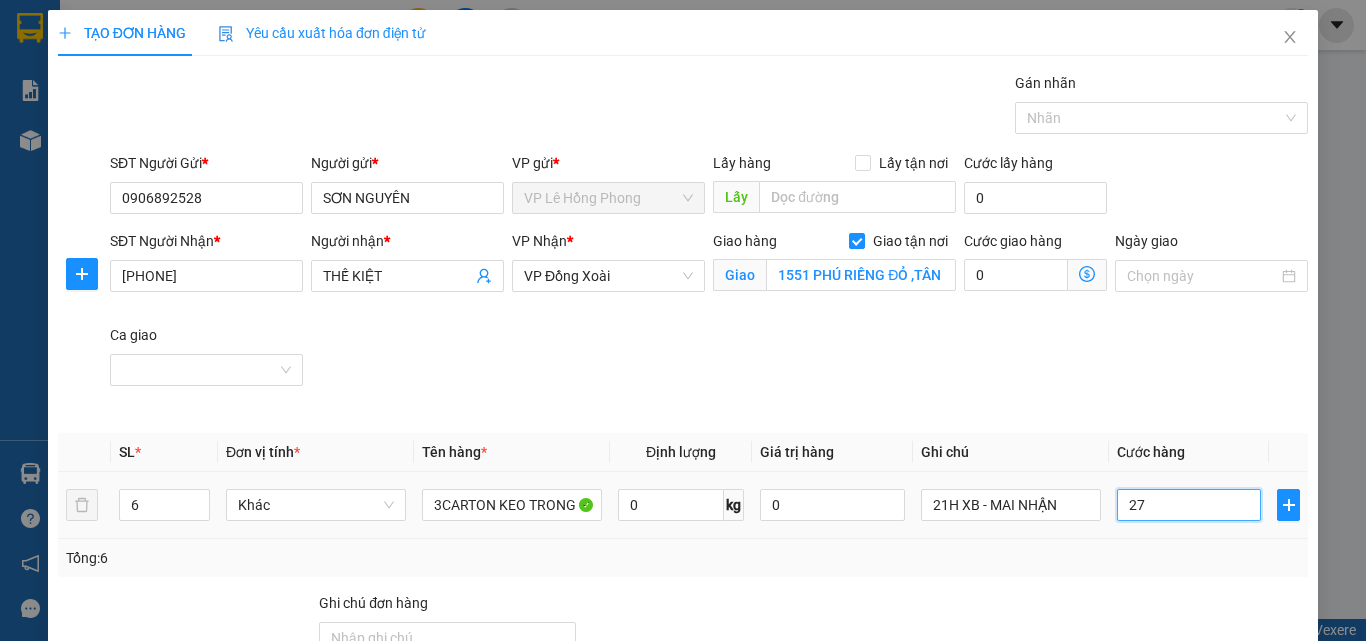 type on "270" 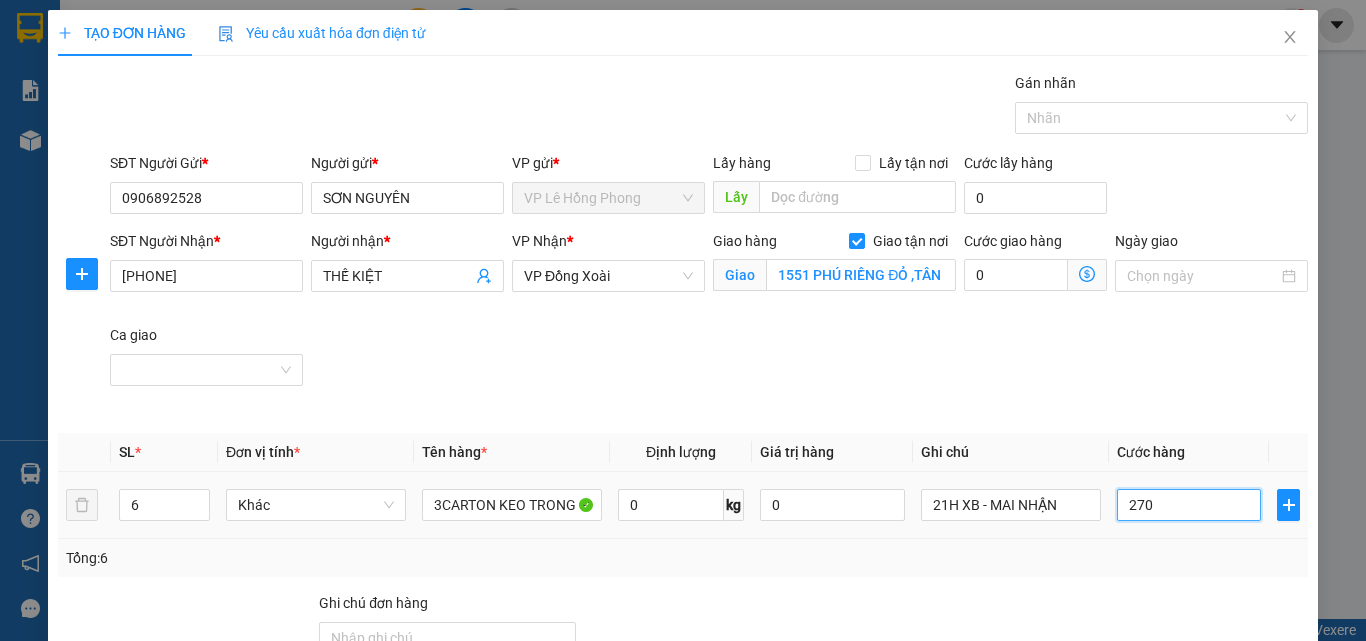 scroll, scrollTop: 217, scrollLeft: 0, axis: vertical 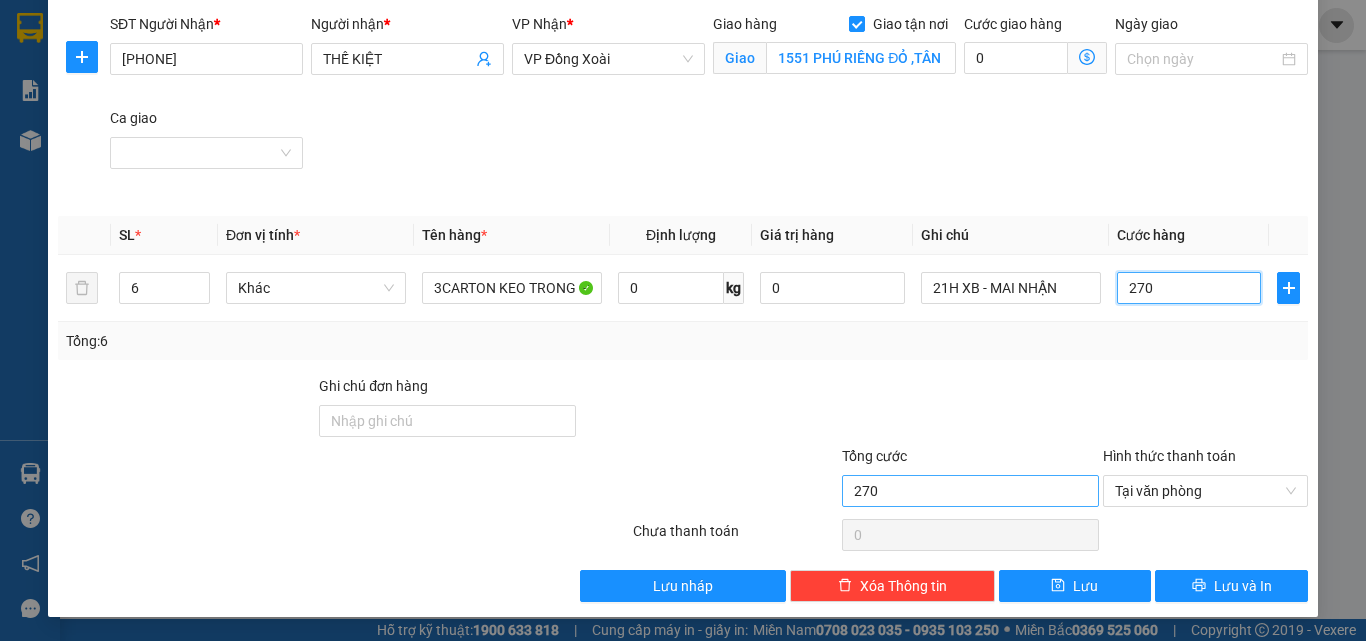 type on "270" 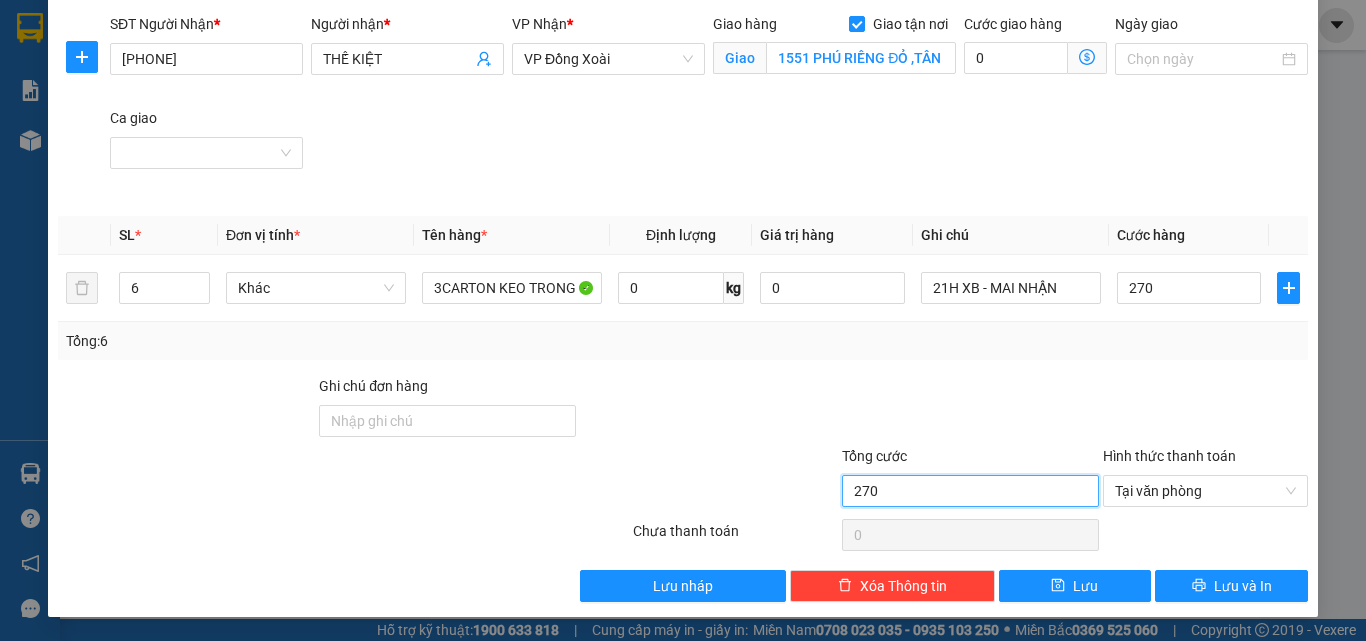 type on "270.000" 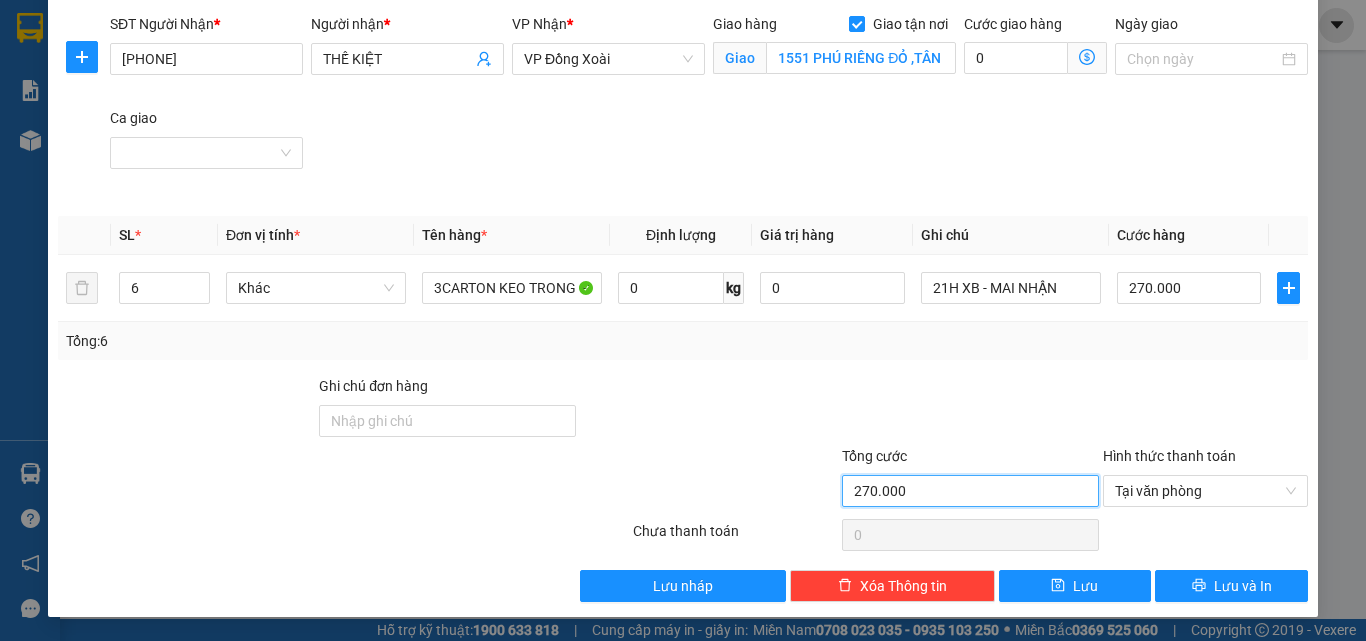 click on "270.000" at bounding box center (970, 491) 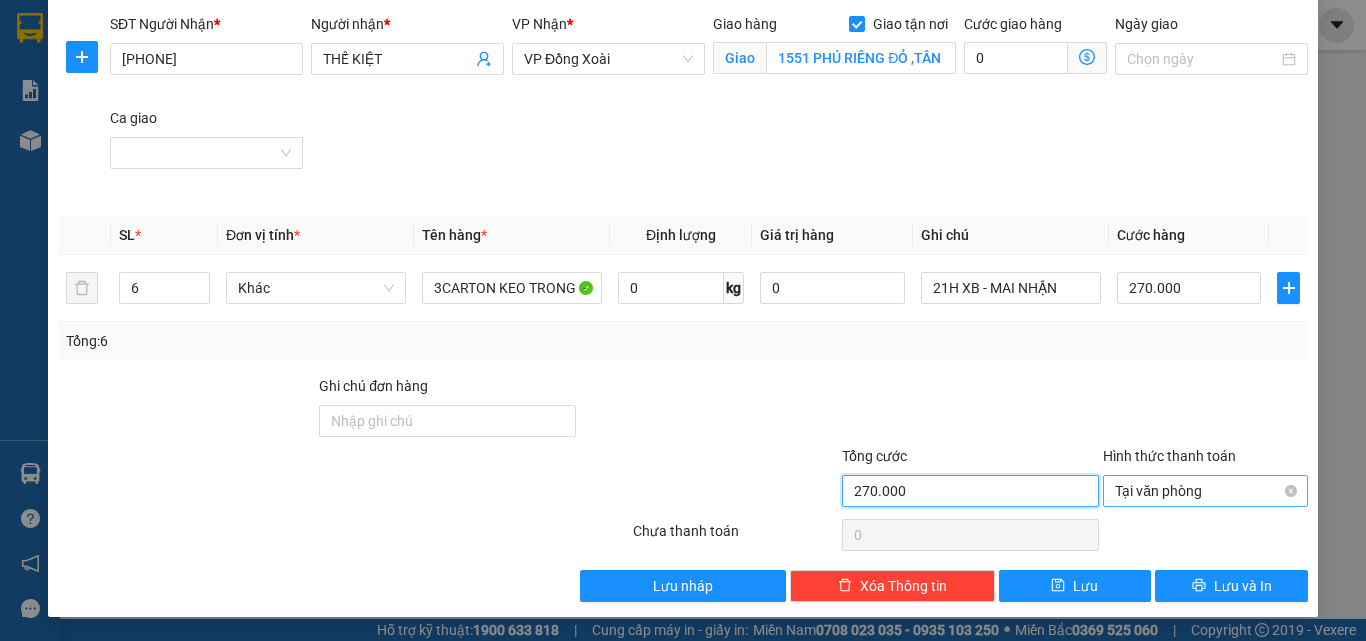 click on "Tại văn phòng" at bounding box center [1205, 491] 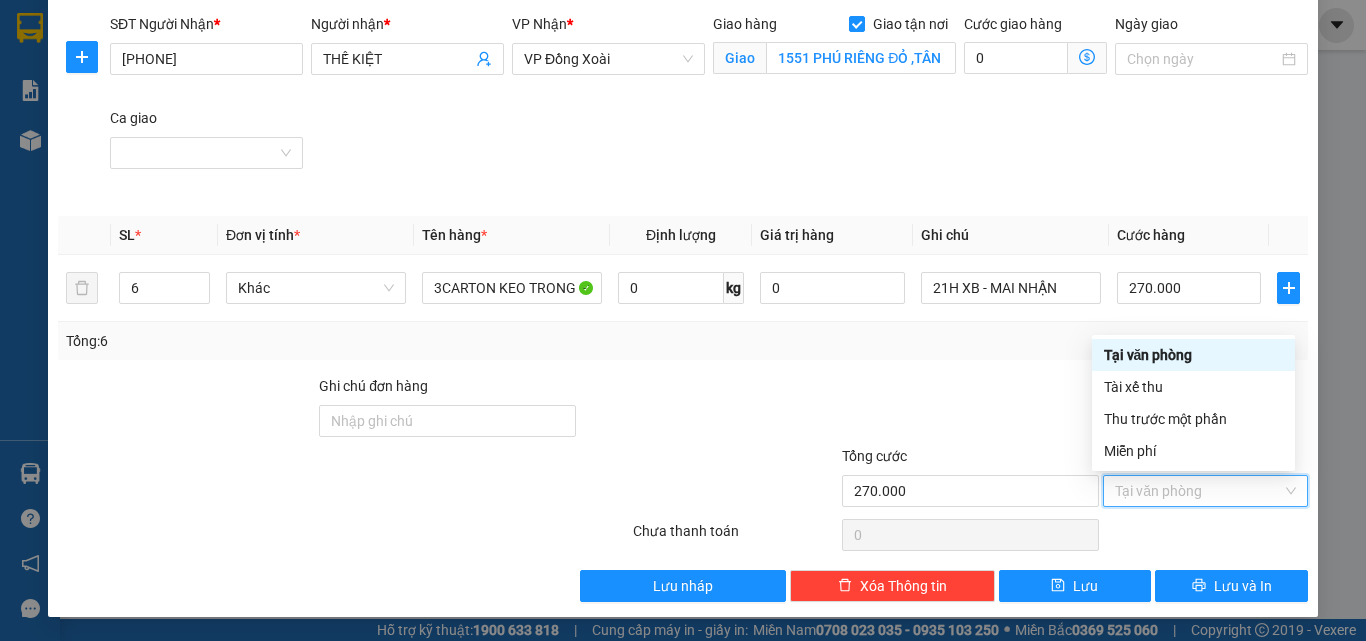 click on "Tại văn phòng" at bounding box center (1193, 355) 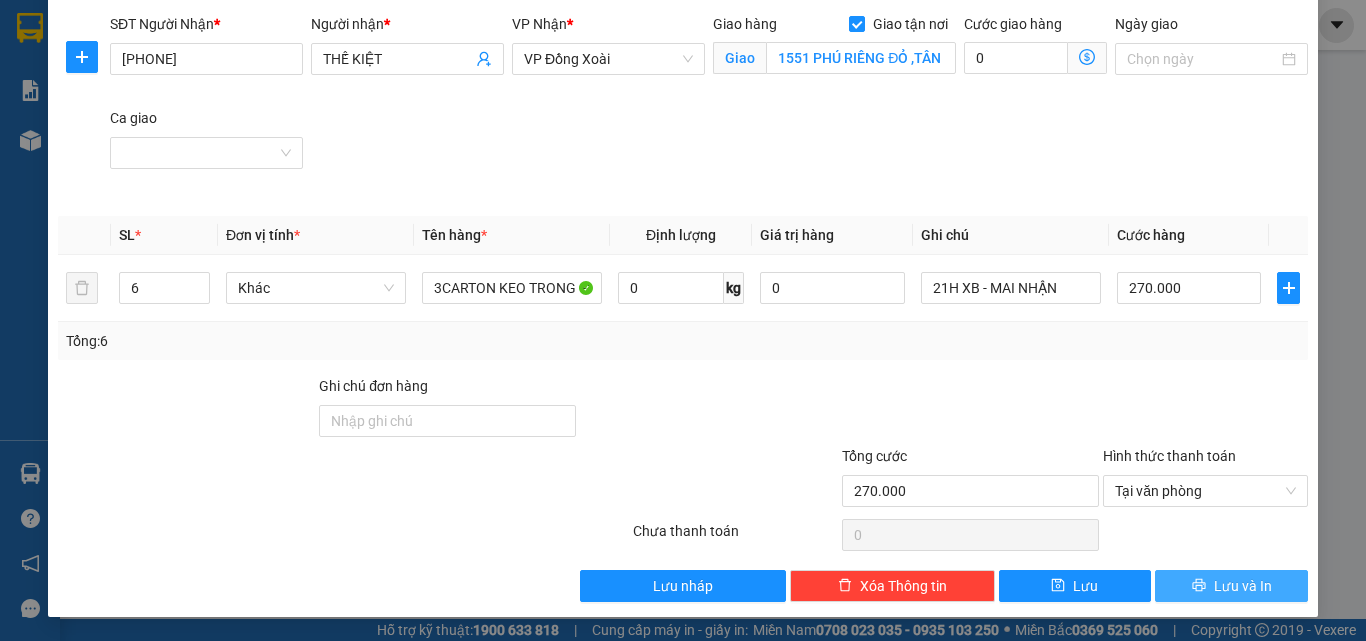 click on "Lưu và In" at bounding box center (1243, 586) 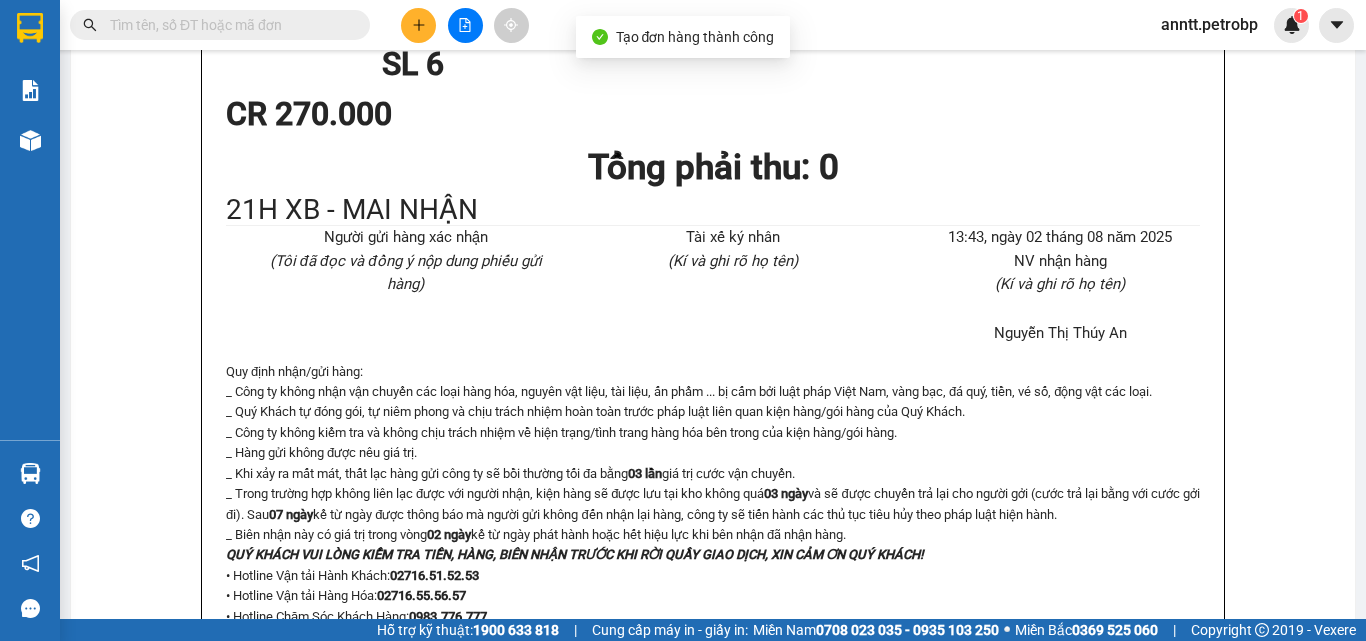 scroll, scrollTop: 0, scrollLeft: 0, axis: both 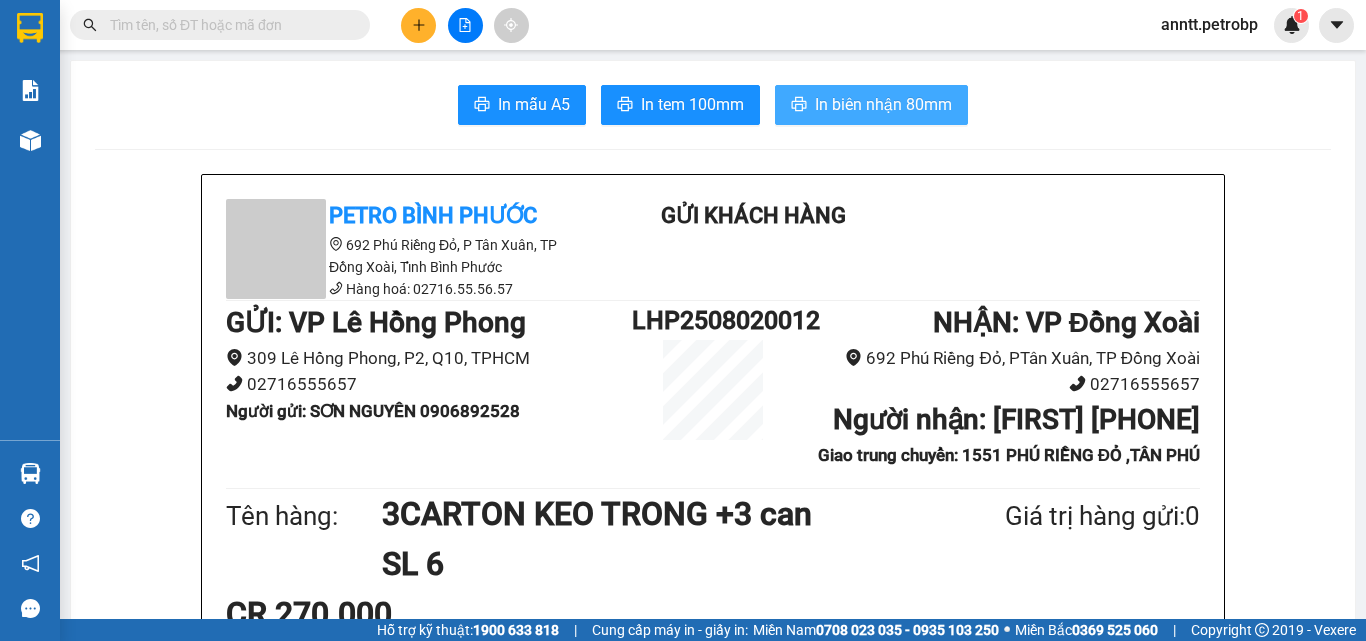 click on "In biên nhận 80mm" at bounding box center [883, 104] 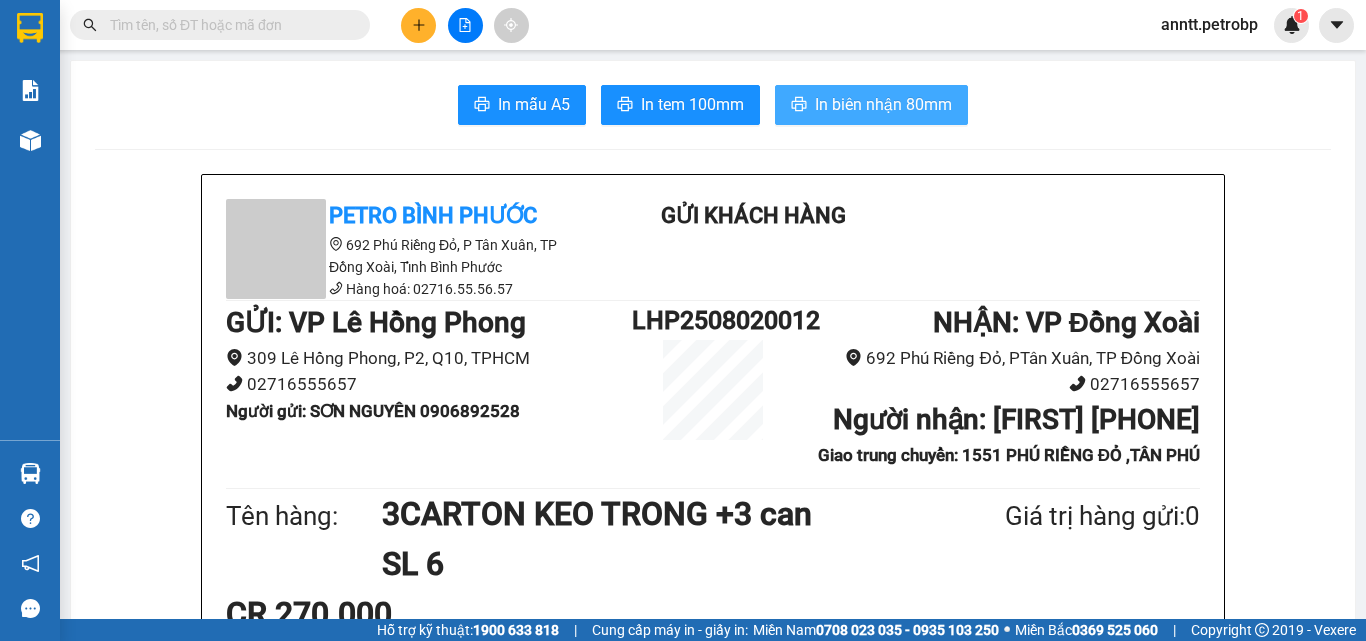 scroll, scrollTop: 0, scrollLeft: 0, axis: both 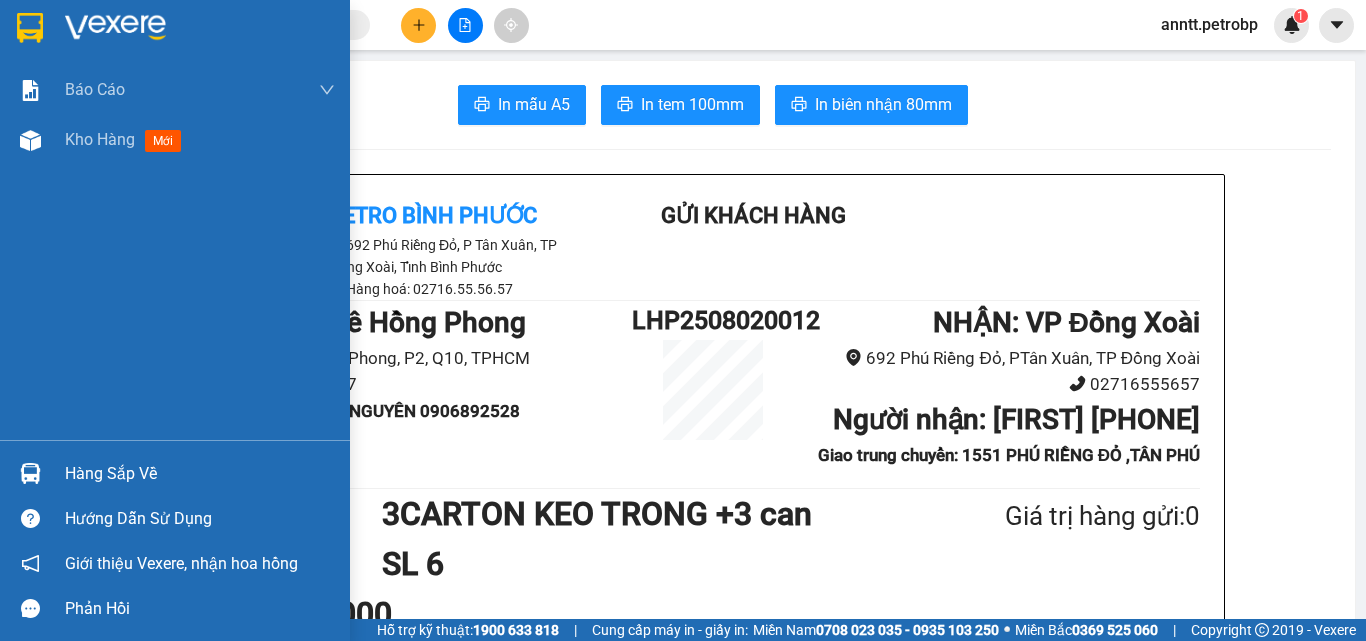 click at bounding box center [30, 473] 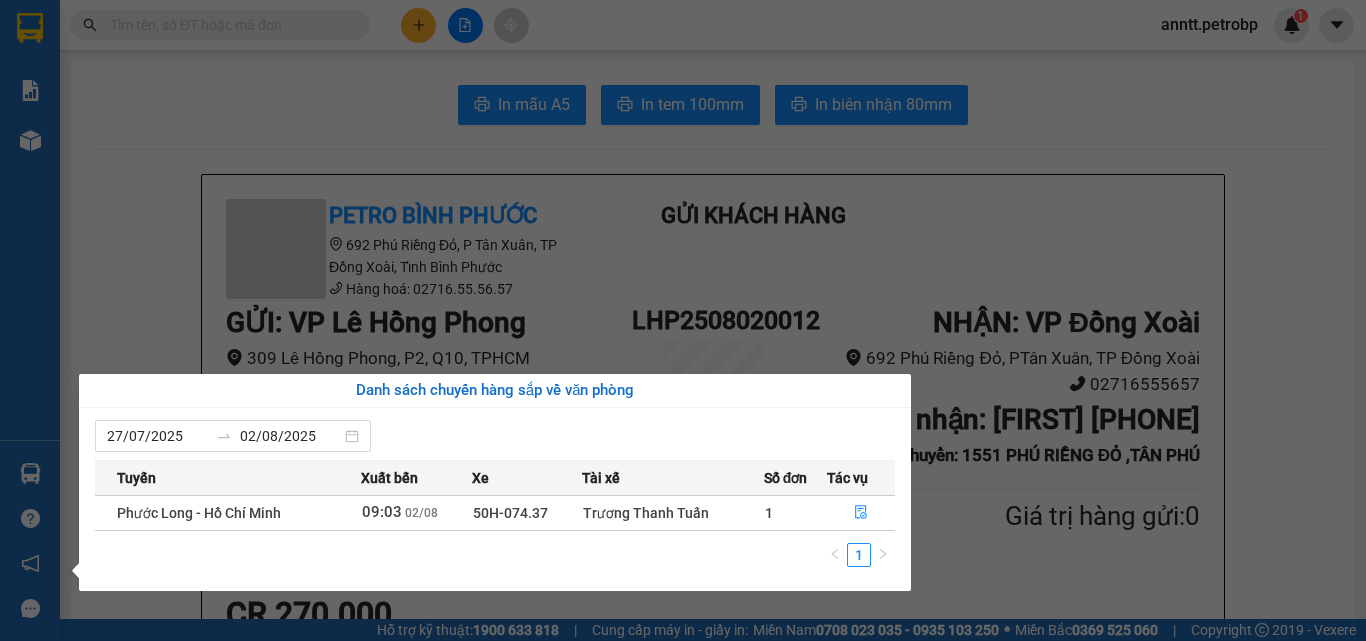 click on "Trương Thanh Tuấn" at bounding box center [673, 513] 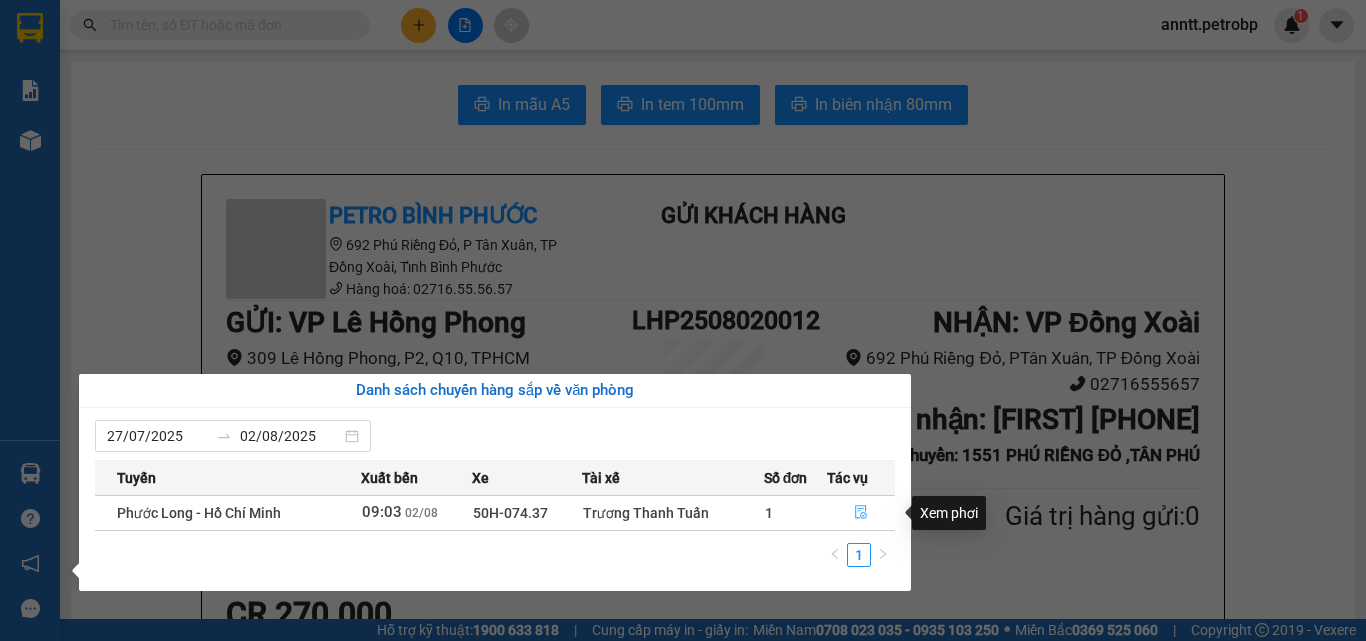 click 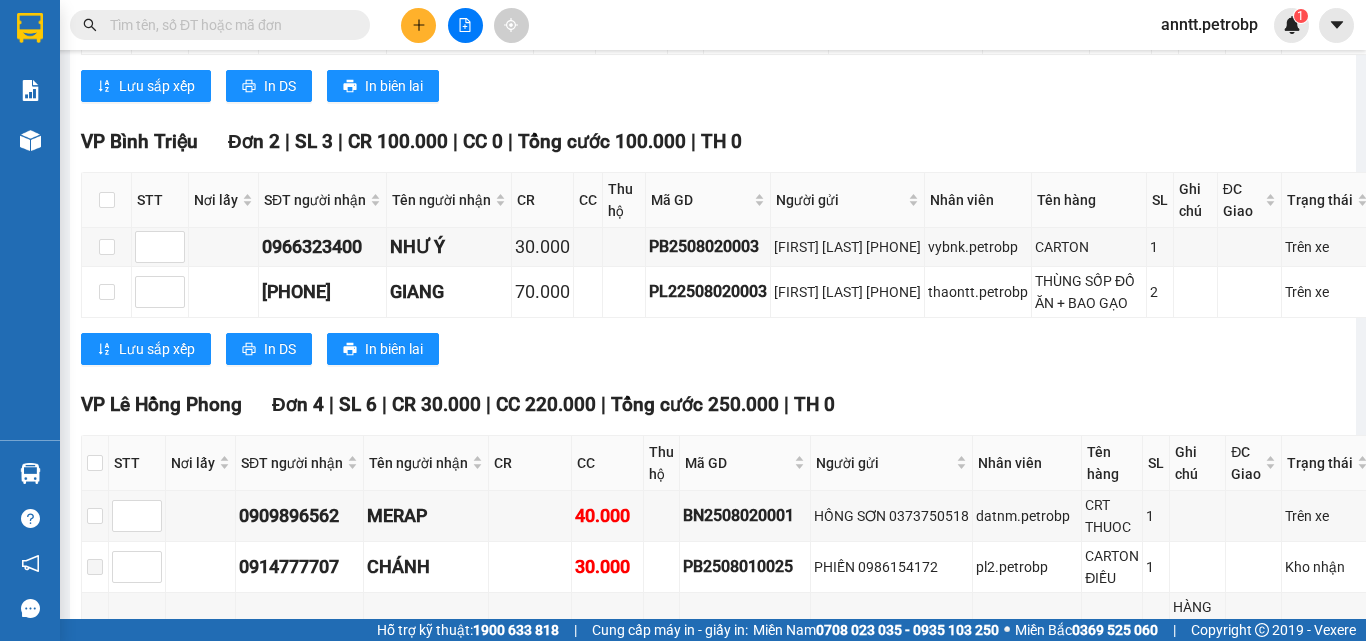scroll, scrollTop: 1600, scrollLeft: 0, axis: vertical 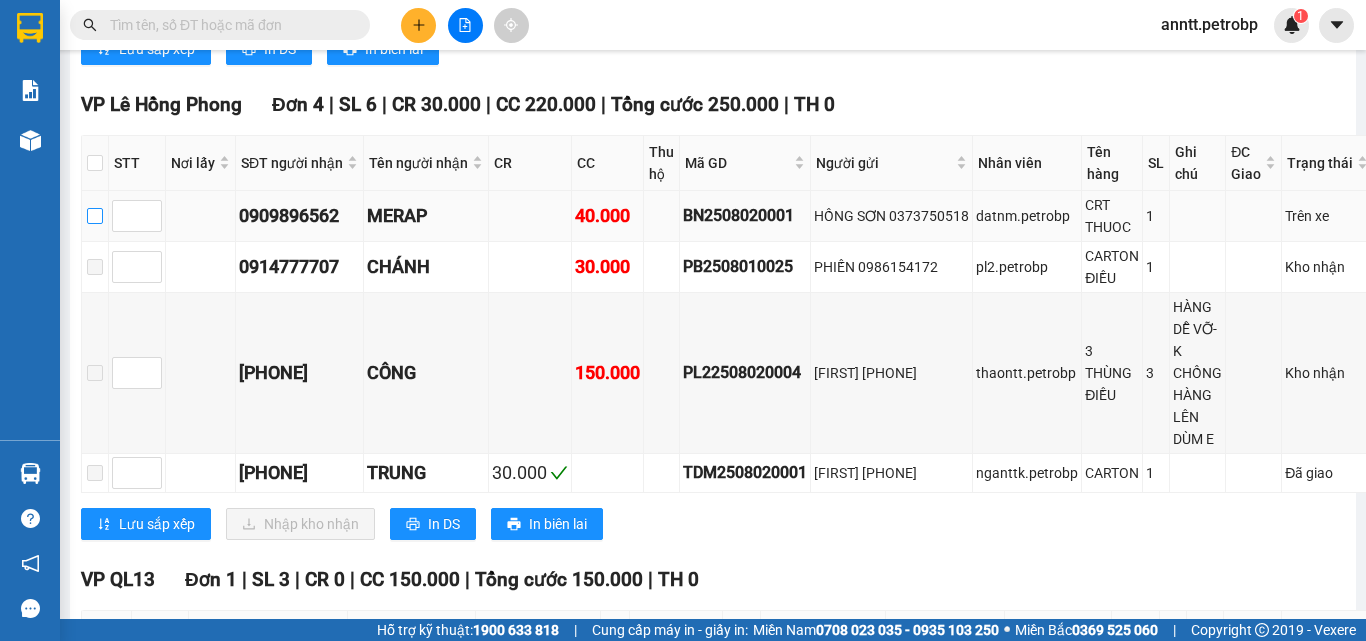 click at bounding box center [95, 216] 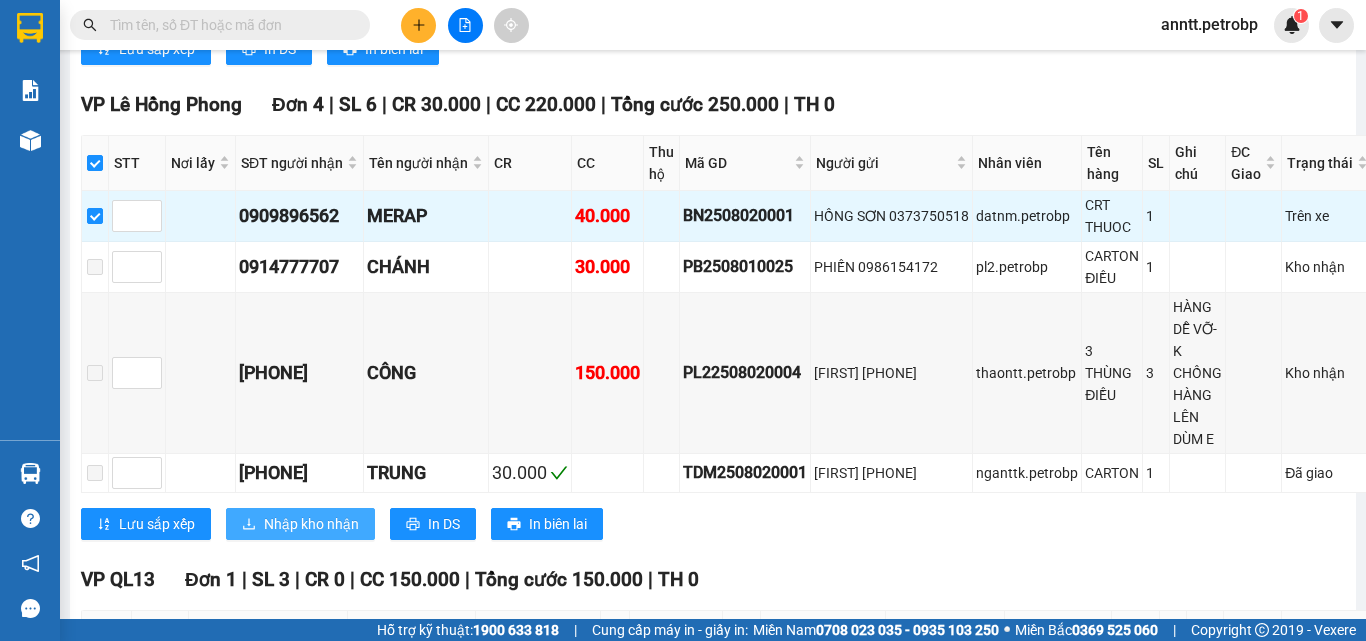 click on "Nhập kho nhận" at bounding box center (311, 524) 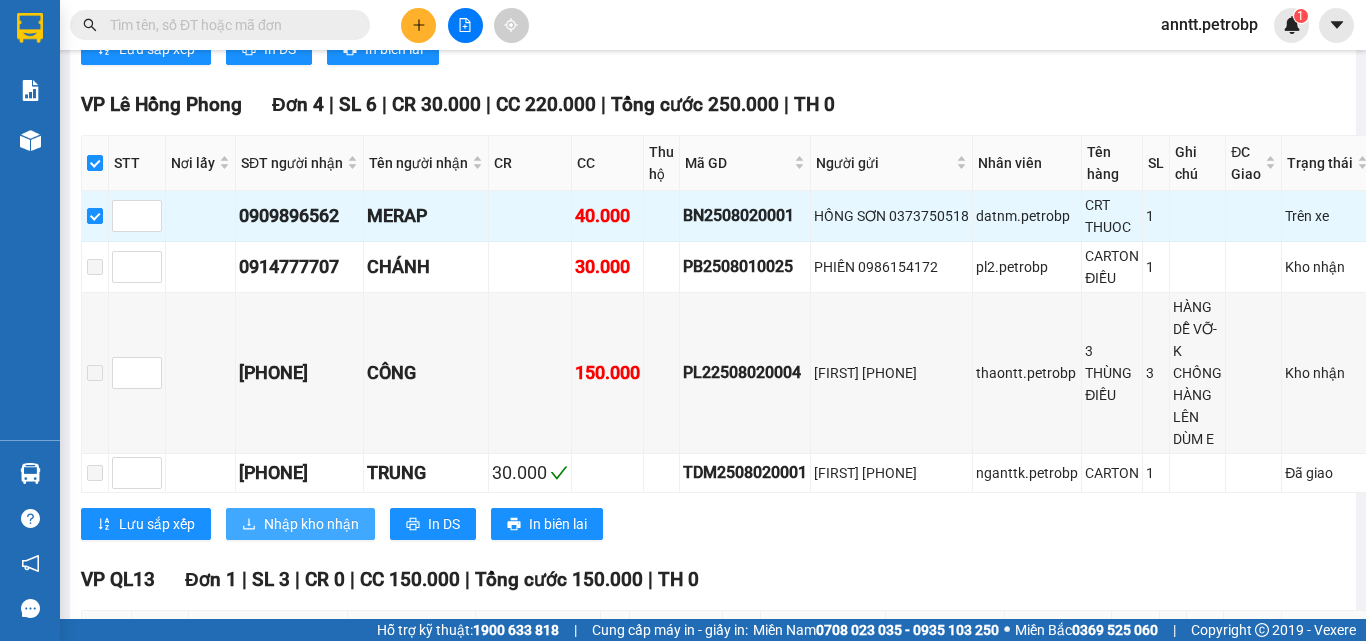 scroll, scrollTop: 0, scrollLeft: 0, axis: both 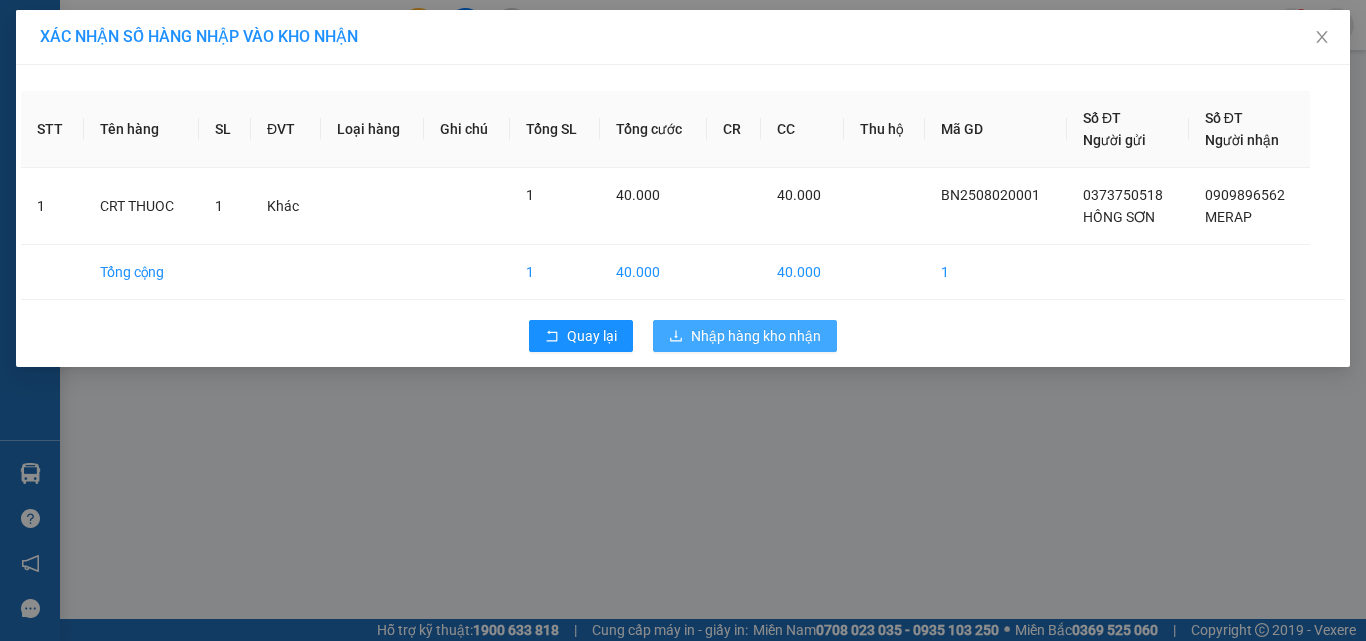click on "Nhập hàng kho nhận" at bounding box center (756, 336) 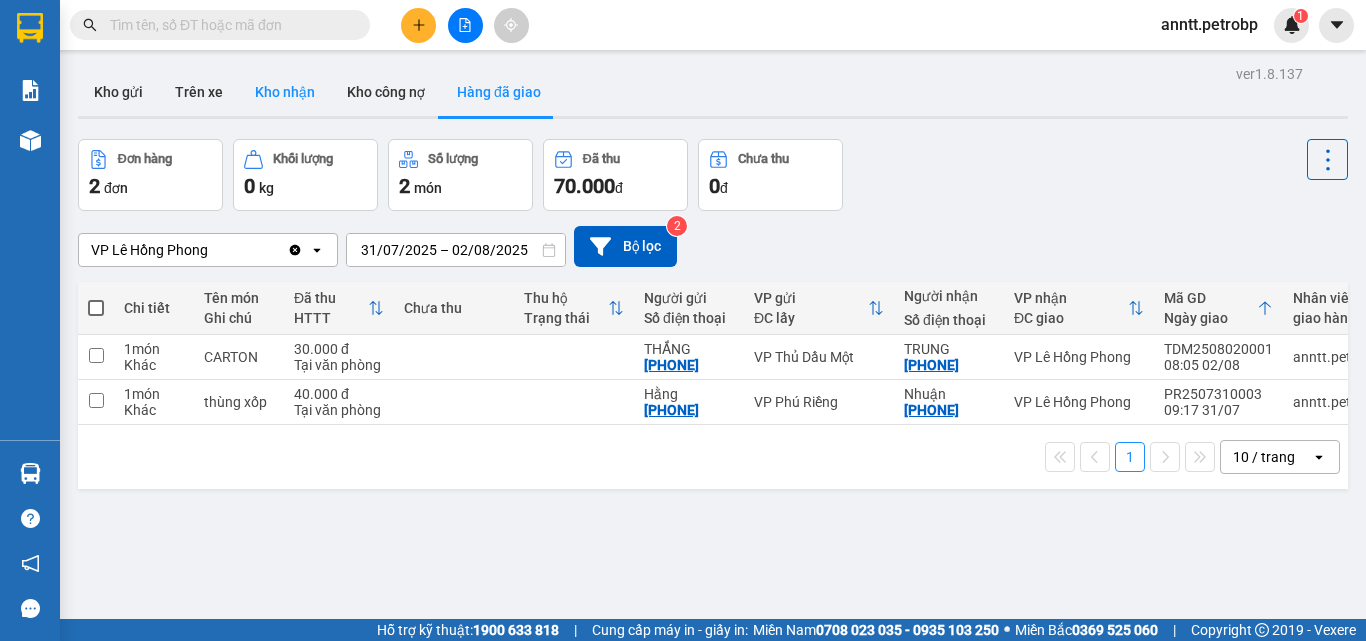 click on "Kho nhận" at bounding box center [285, 92] 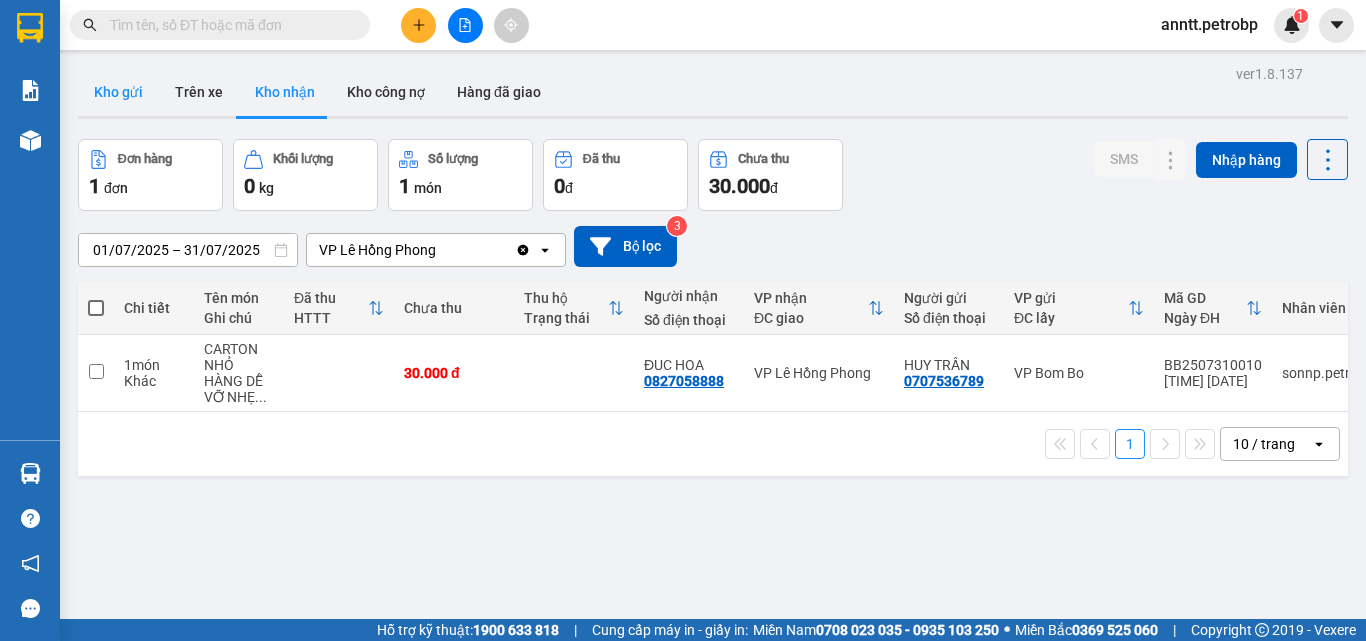click on "Kho gửi" at bounding box center [118, 92] 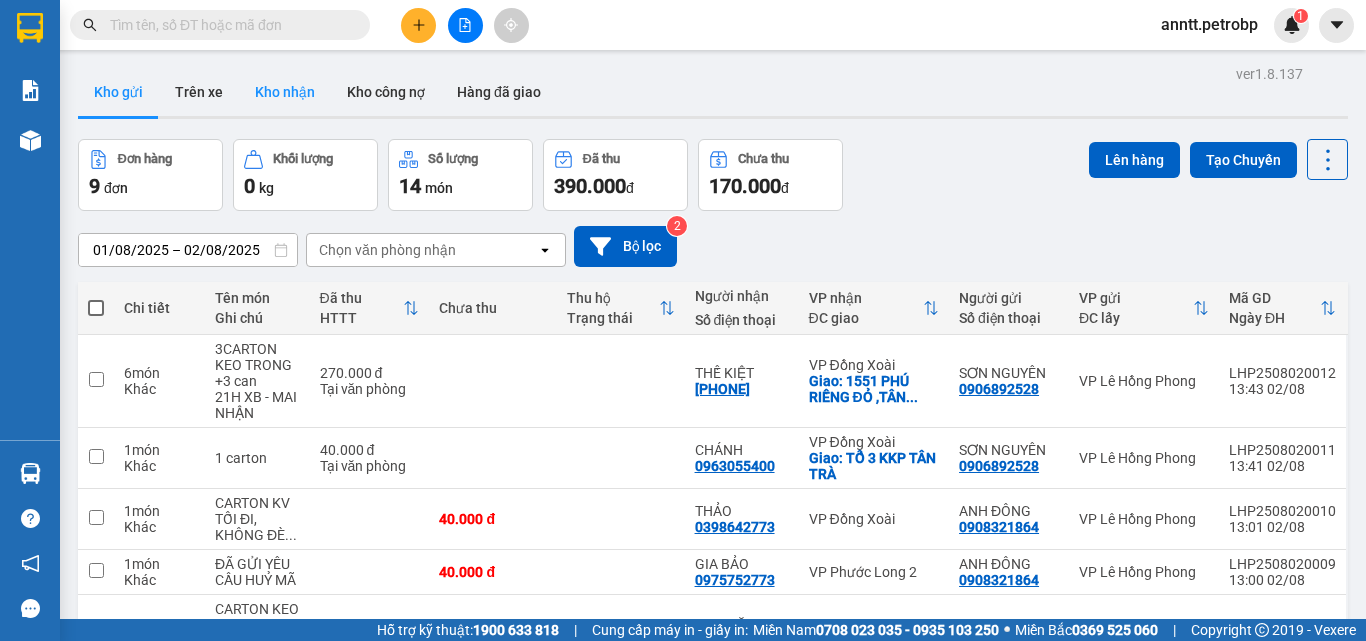 click on "Kho nhận" at bounding box center (285, 92) 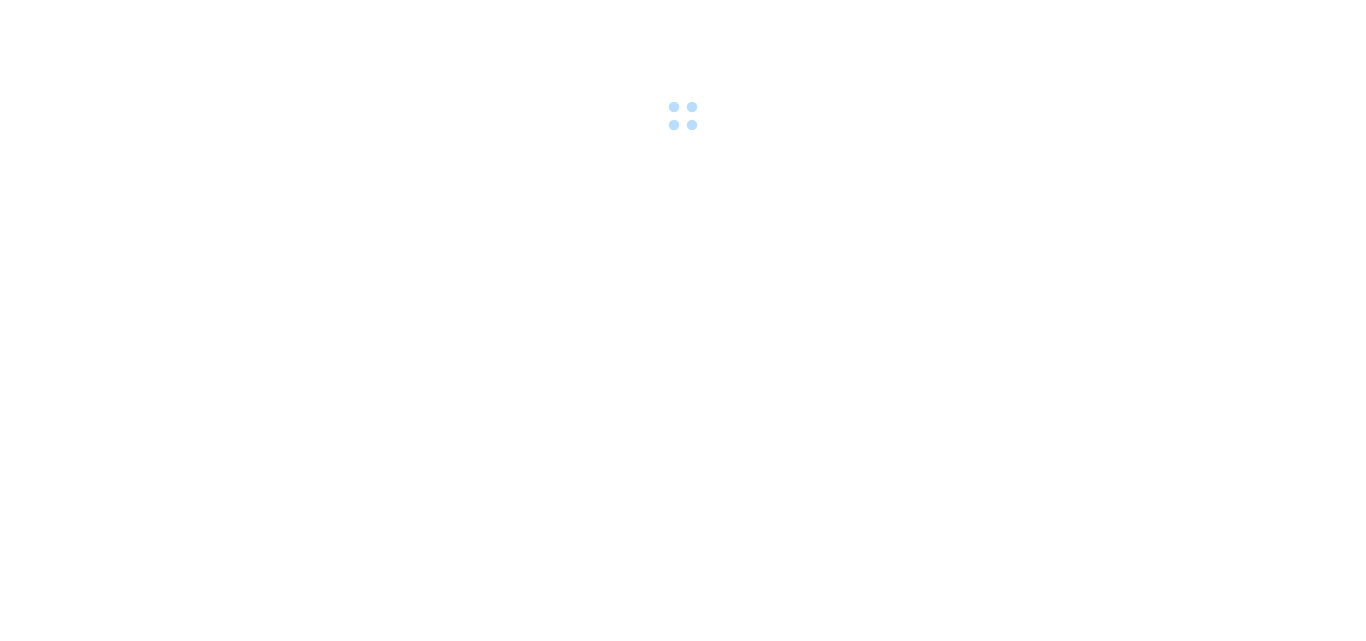scroll, scrollTop: 0, scrollLeft: 0, axis: both 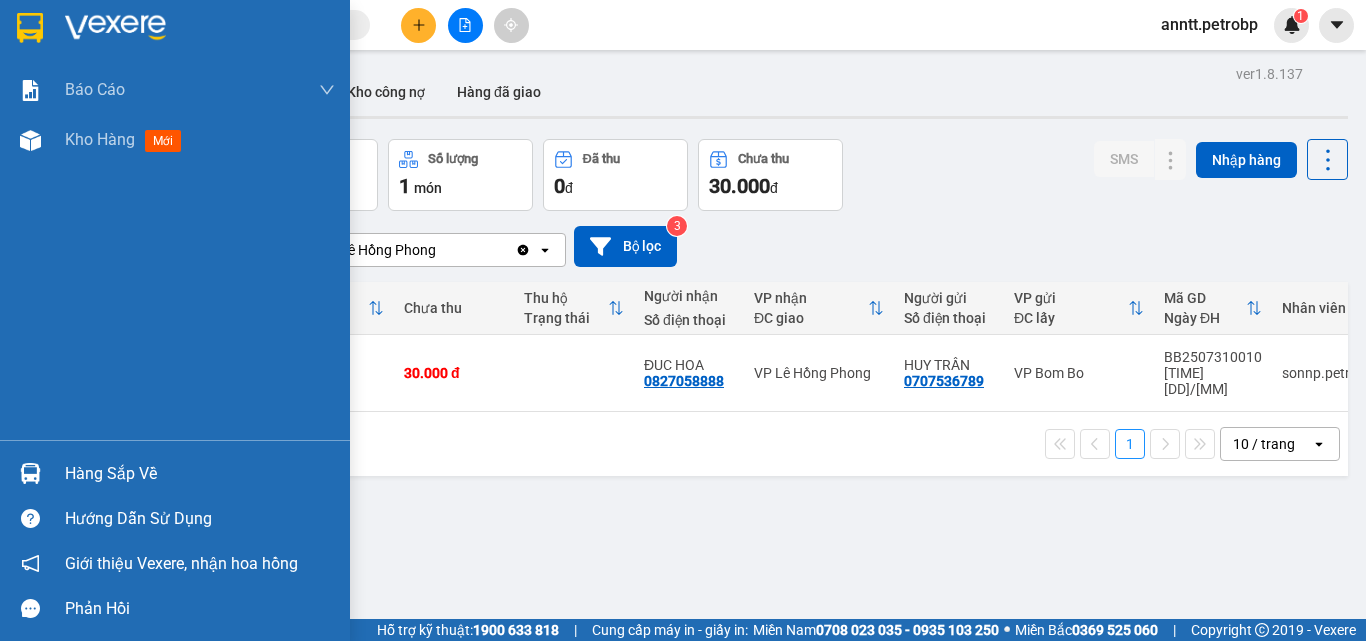 click at bounding box center (30, 28) 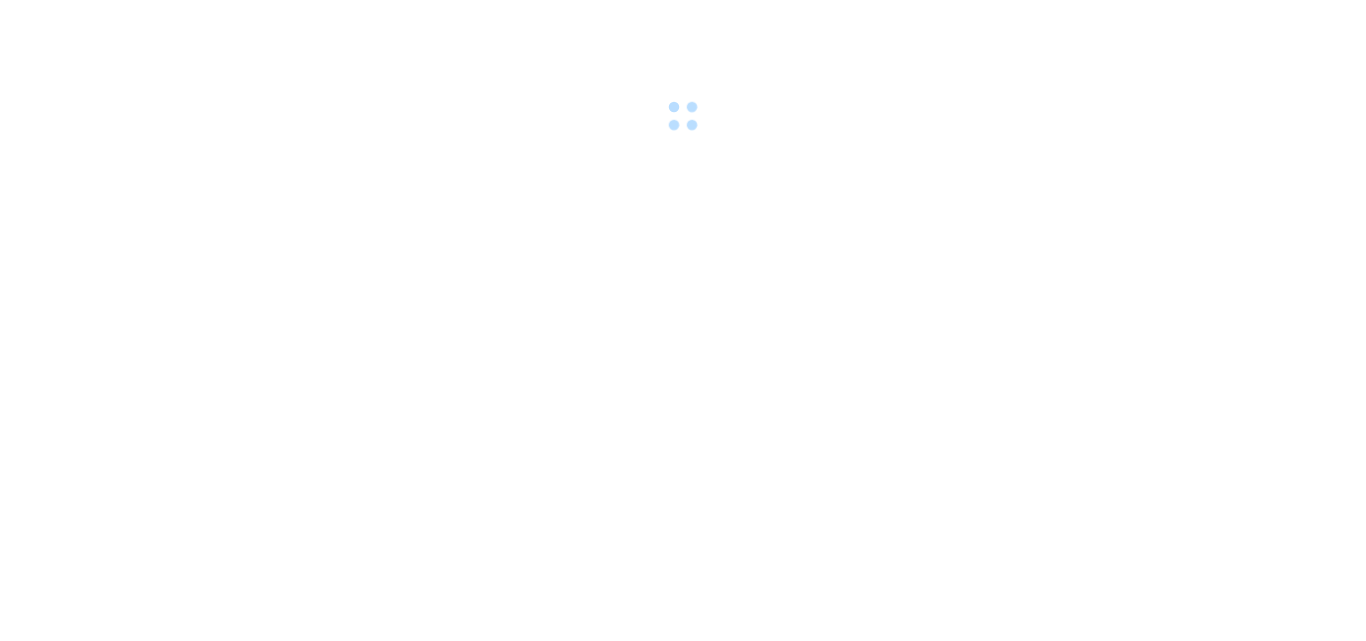 scroll, scrollTop: 0, scrollLeft: 0, axis: both 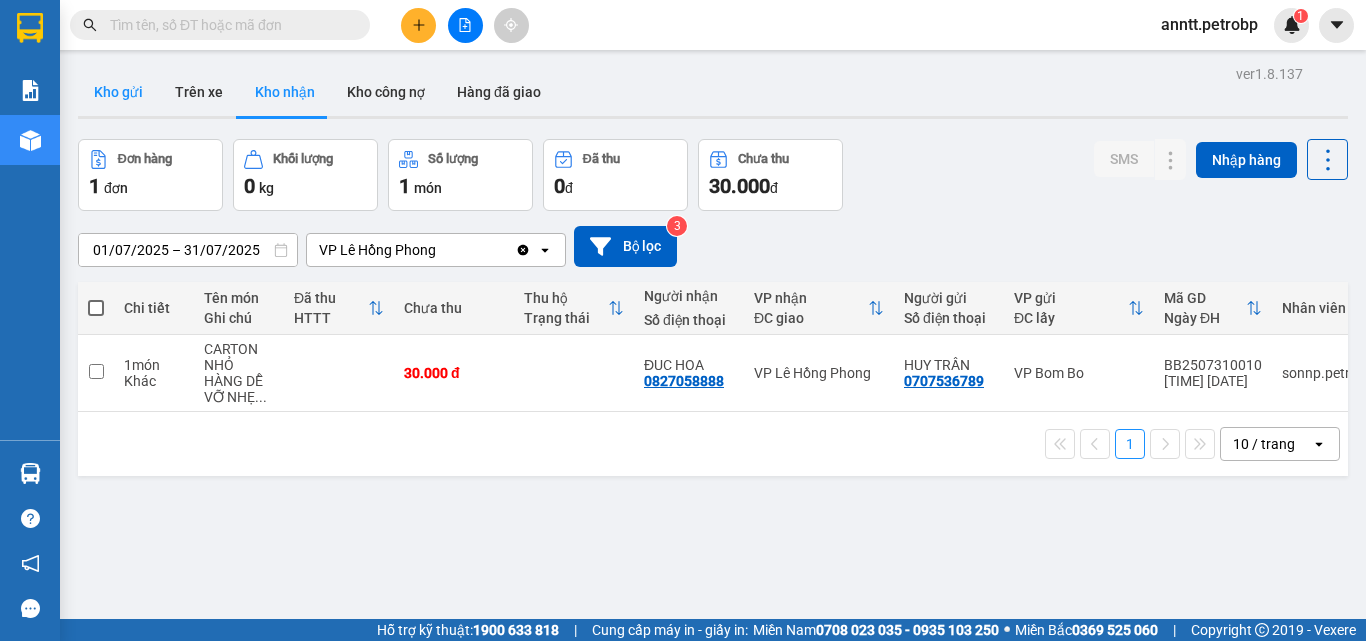 click on "Kho gửi" at bounding box center [118, 92] 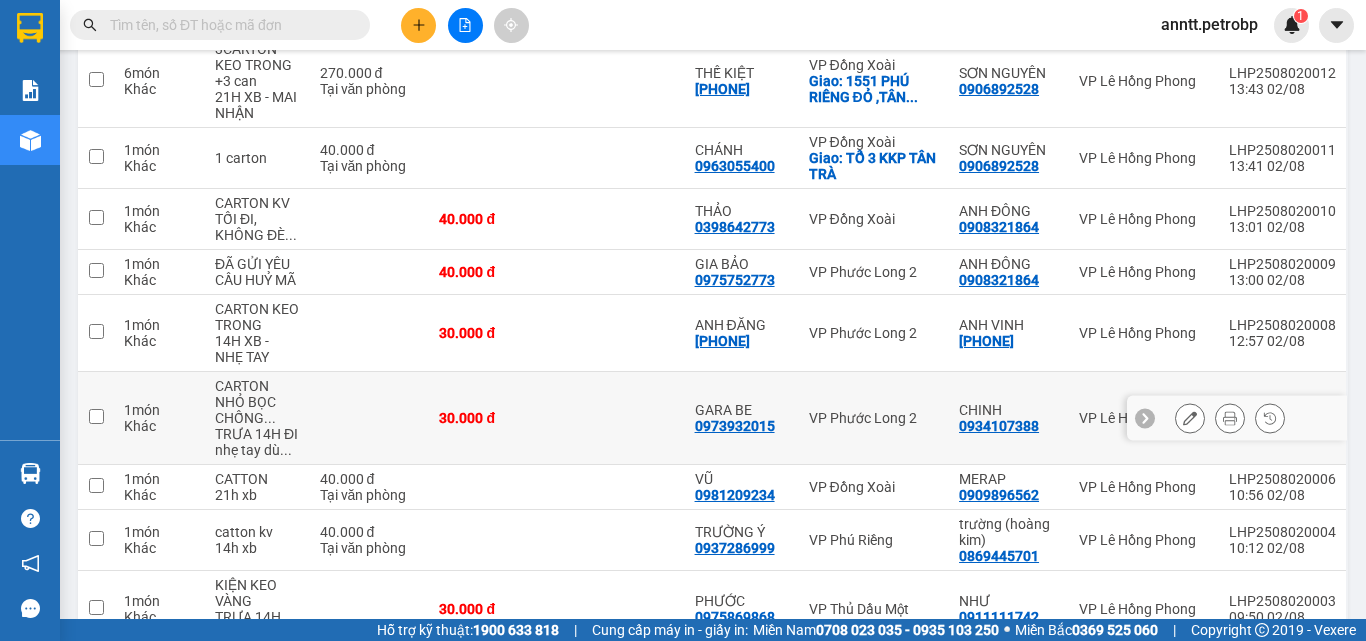 scroll, scrollTop: 427, scrollLeft: 0, axis: vertical 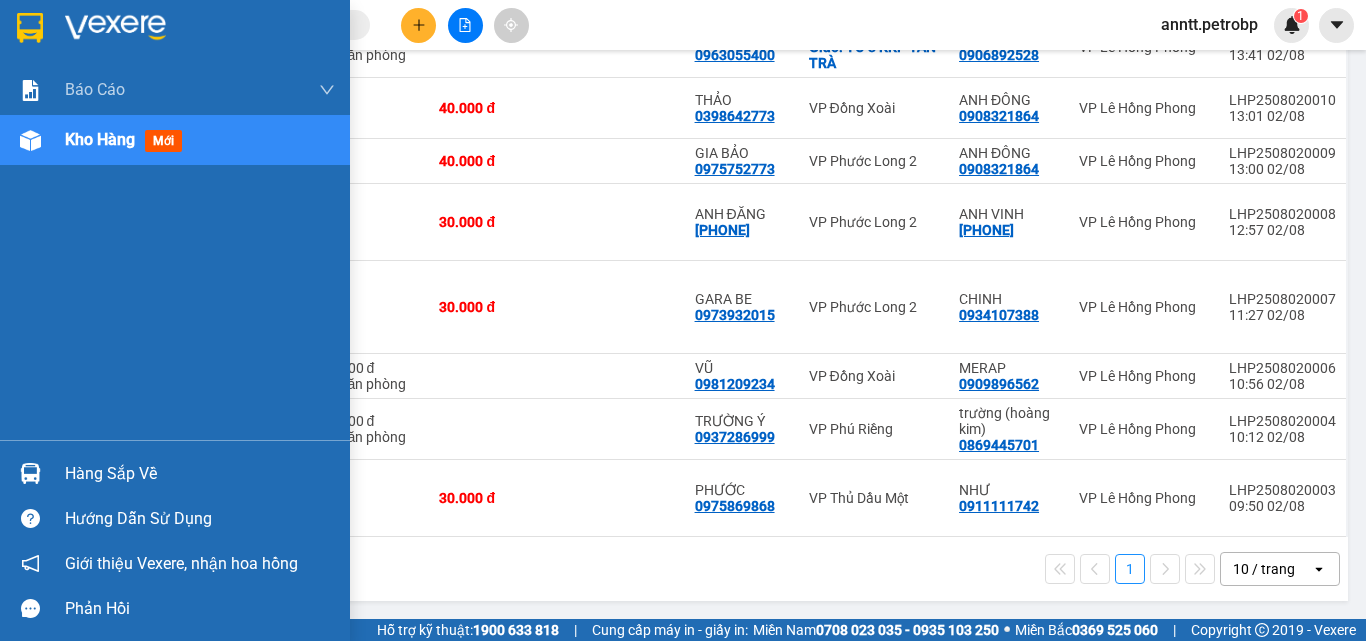 click at bounding box center (30, 473) 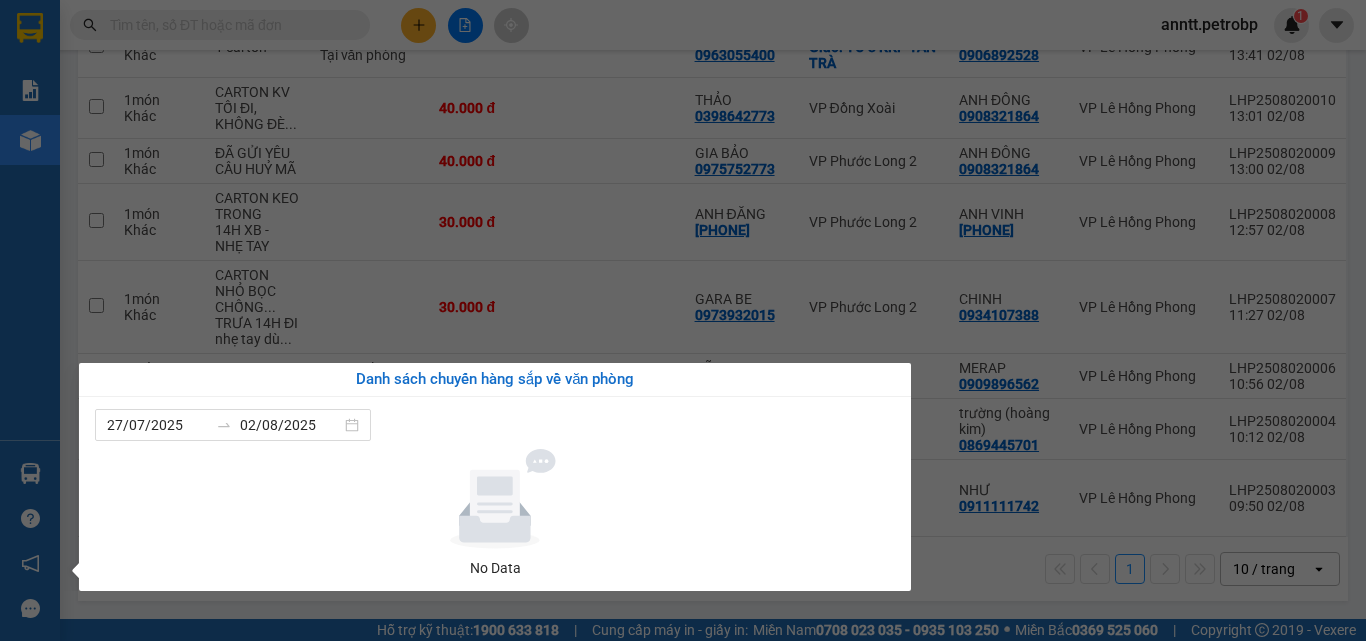 click on "Kết quả tìm kiếm ( 0 )  Bộ lọc  Ngày tạo đơn gần nhất No Data anntt.petrobp 1     Báo cáo BC tiền tận nơi (nhân viên) BC tiền tận nơi (trưởng trạm) Báo cáo 1 (nv): Số tiền đã thu của văn phòng  Báo cáo 1: Số tiền đã thu của văn phòng  Báo cáo doanh thu hàng hóa theo tài xế Báo cáo dòng tiền (nhân viên) Báo cáo dòng tiền (trưởng trạm) Doanh số tạo đơn theo VP gửi (nhân viên) Doanh số tạo đơn theo VP gửi (trưởng trạm) Mẫu 1: Báo cáo dòng tiền theo nhân viên (nhà xe) Mẫu 1: Báo cáo dòng tiền theo nhân viên (trưởng trạm) Mẫu 2: Thống kê đơn hàng theo nhân viên Mẫu 3.1: Thống kê đơn hàng văn phòng gửi Mẫu 3.1: Thống kê đơn hàng văn phòng gửi ( các trạm xem ) Mẫu 3.1: Thống kê đơn hàng văn phòng gửi (Xuất ExceL) Mẫu 3: Báo cáo dòng tiền theo văn phòng Vị trí của các món hàng     Kho hàng mới Hàng sắp về ver" at bounding box center [683, 320] 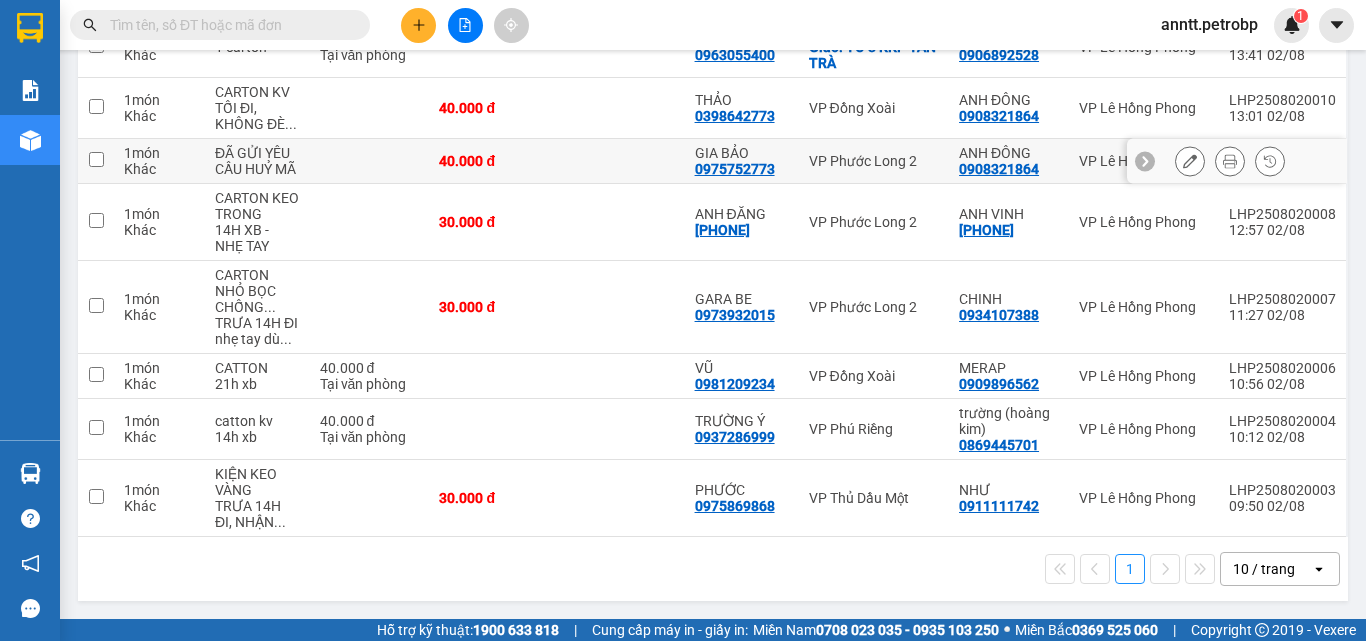 scroll, scrollTop: 27, scrollLeft: 0, axis: vertical 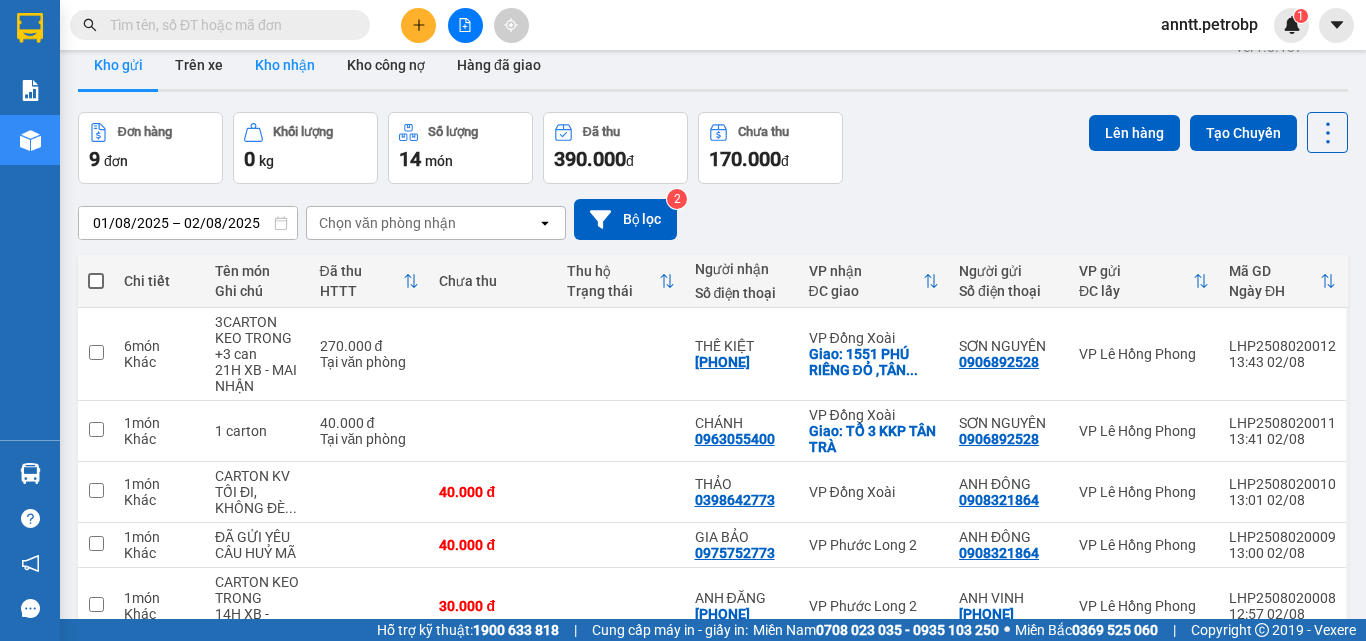 click on "Kho nhận" at bounding box center [285, 65] 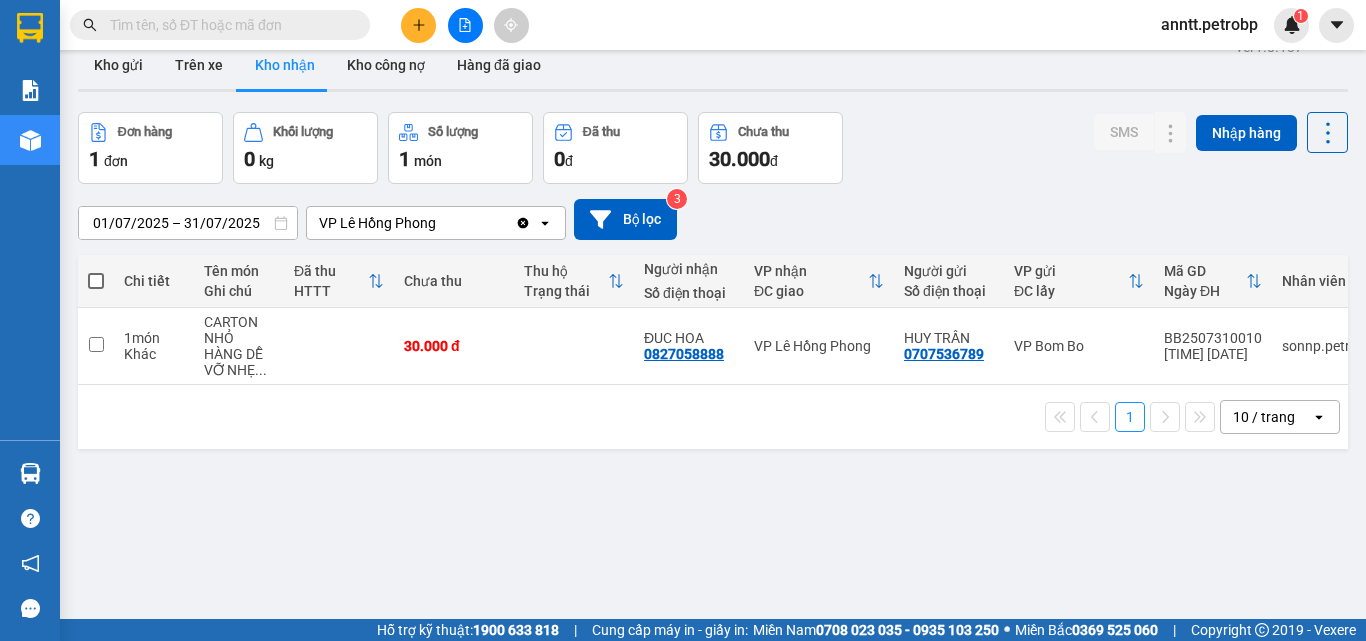 scroll, scrollTop: 0, scrollLeft: 130, axis: horizontal 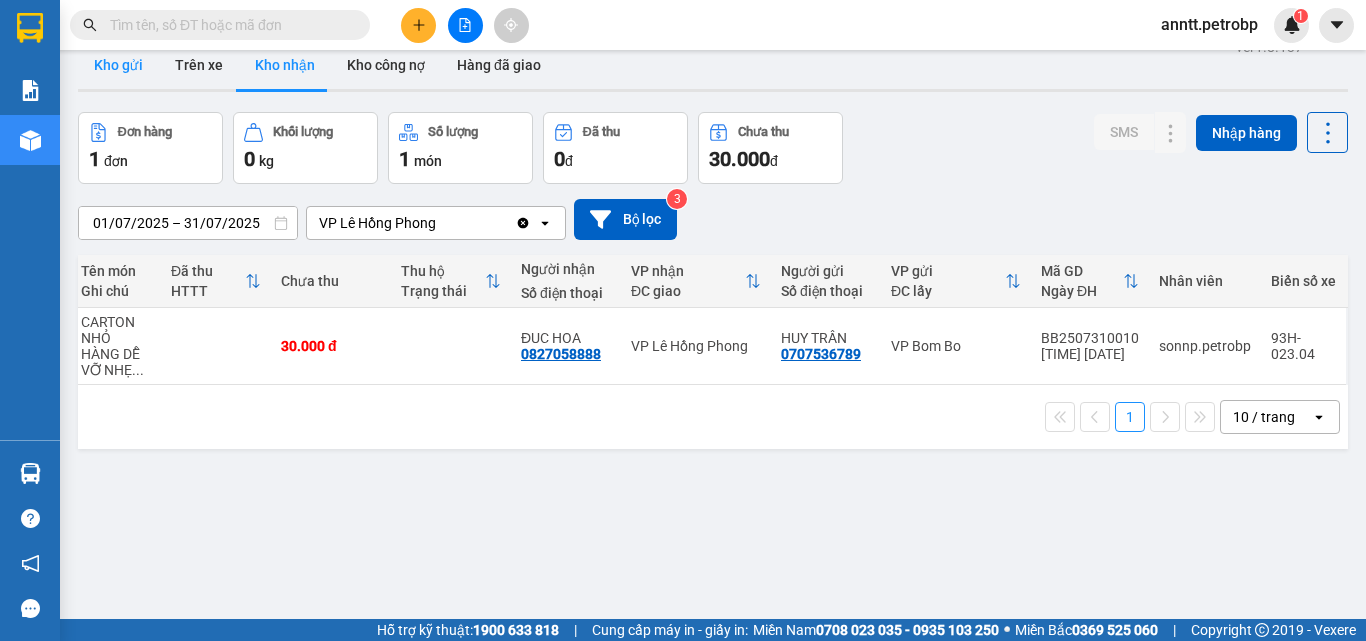 click on "Kho gửi" at bounding box center [118, 65] 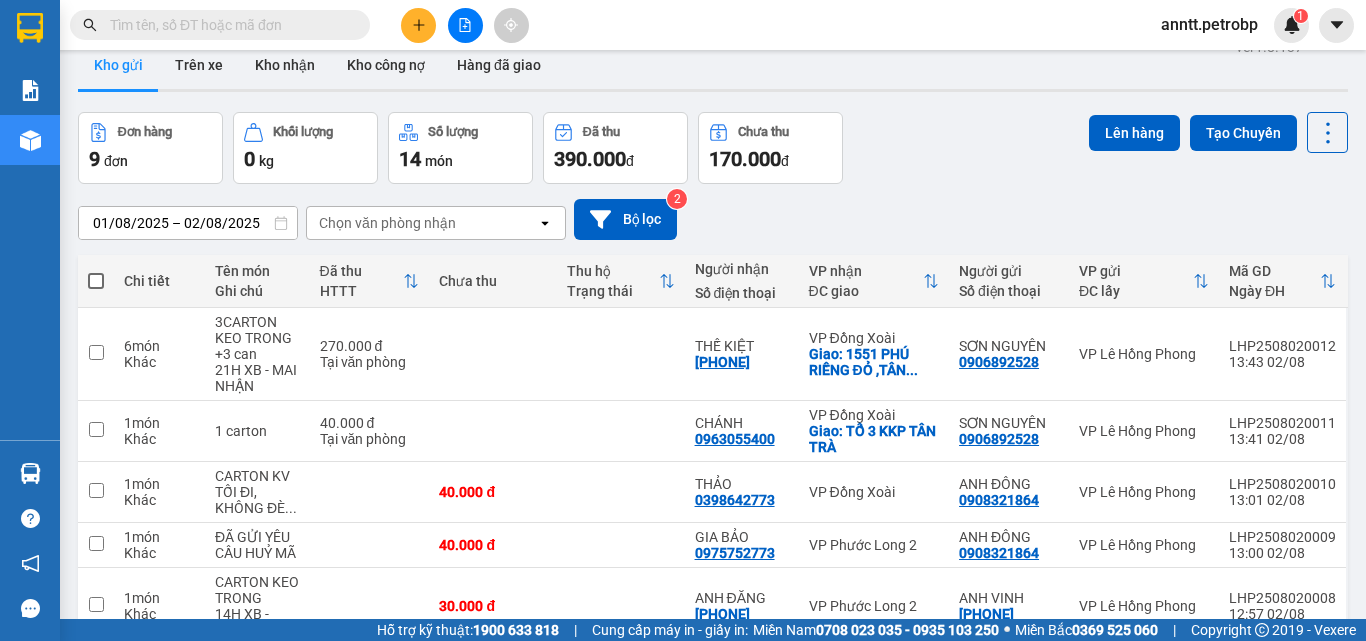 click on "anntt.petrobp" at bounding box center [1209, 24] 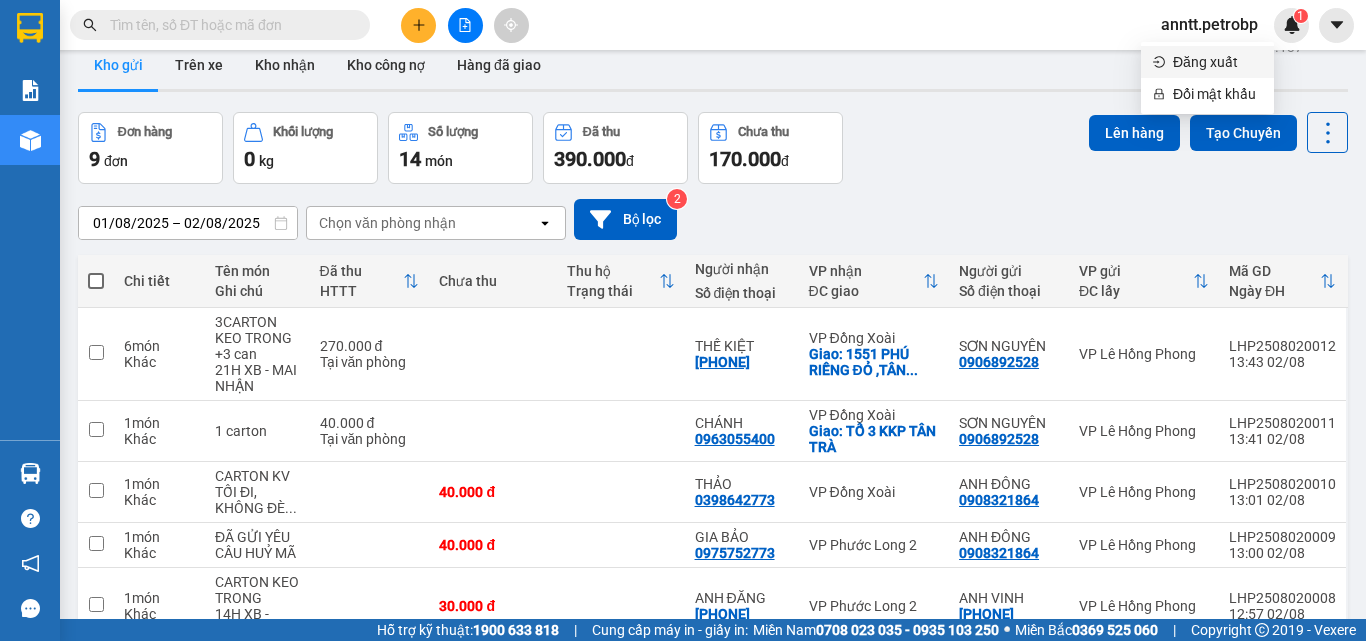 click on "Đăng xuất" at bounding box center [1217, 62] 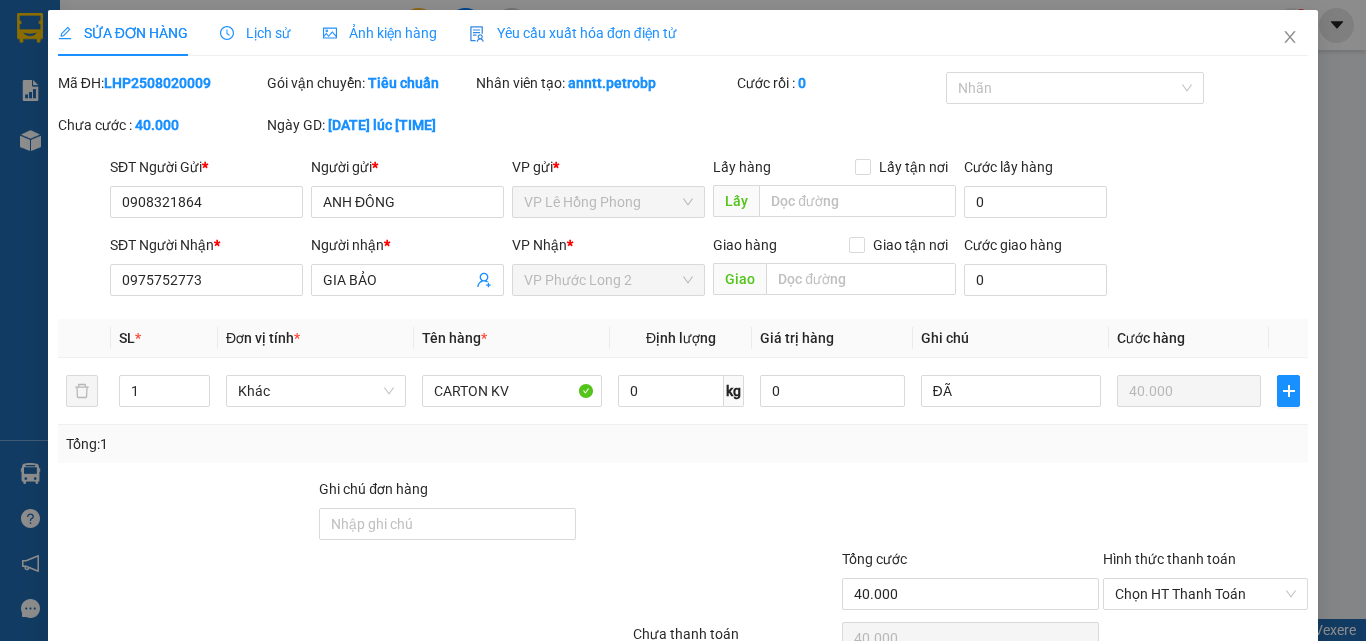 scroll, scrollTop: 0, scrollLeft: 0, axis: both 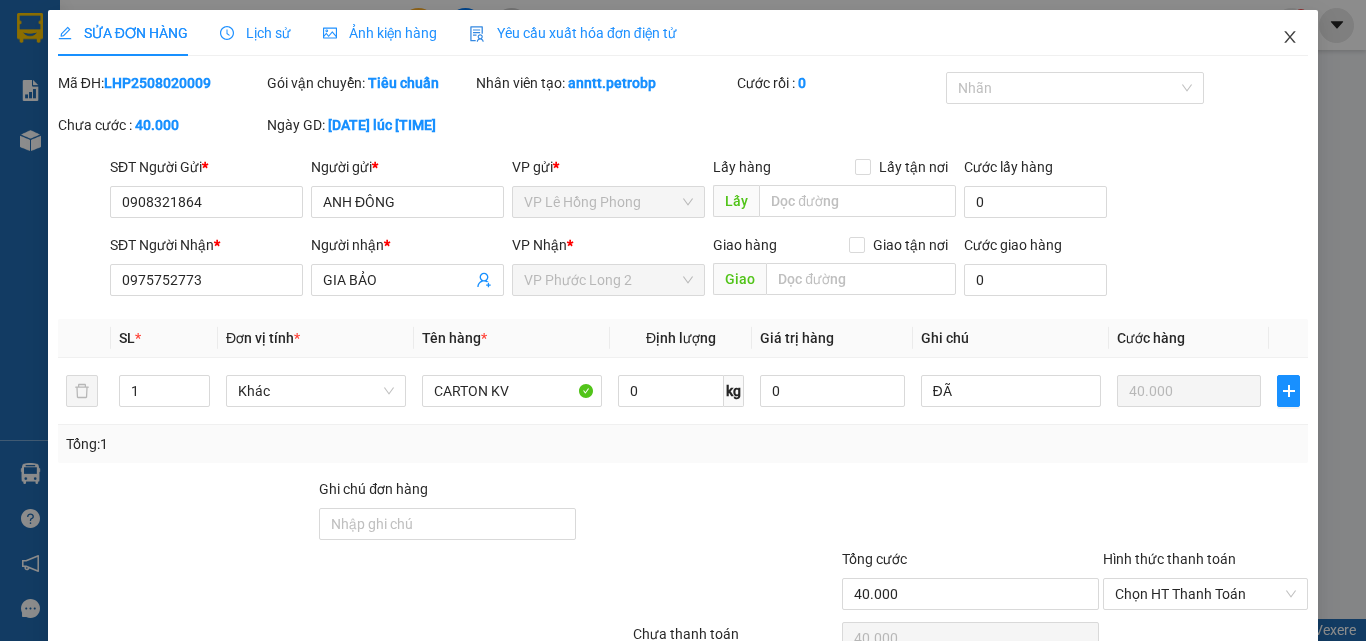 click 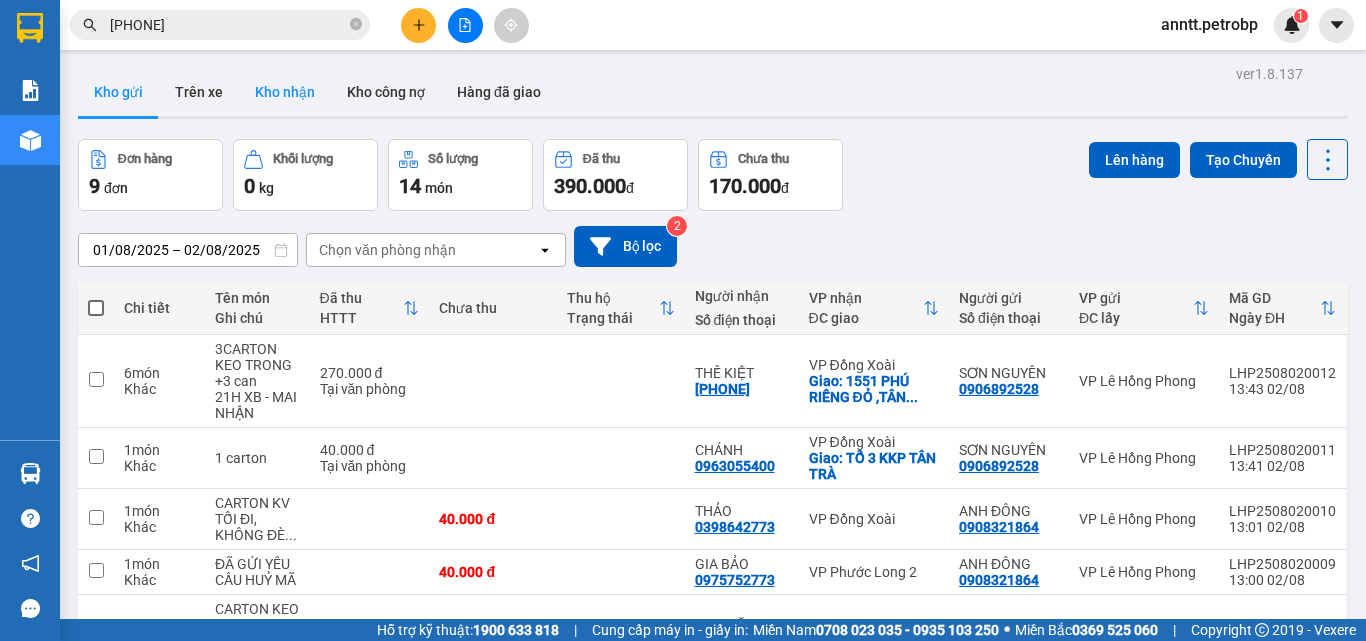 click on "Kho nhận" at bounding box center (285, 92) 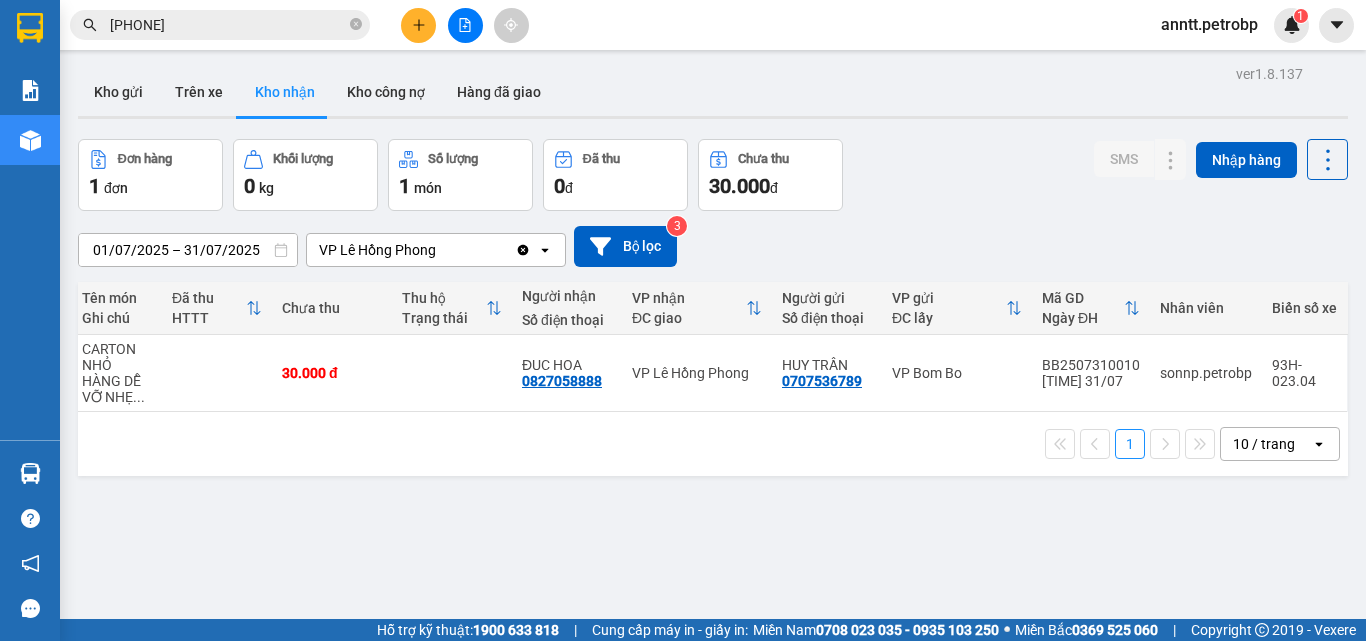 scroll, scrollTop: 0, scrollLeft: 130, axis: horizontal 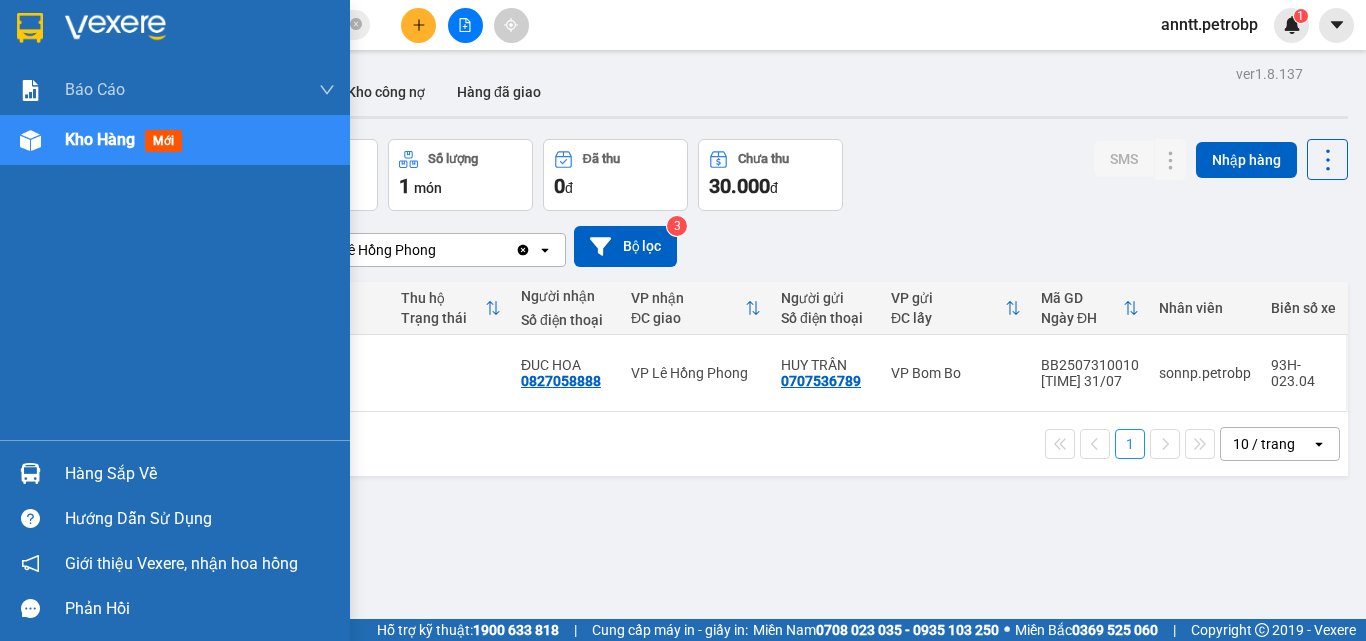 click at bounding box center [175, 32] 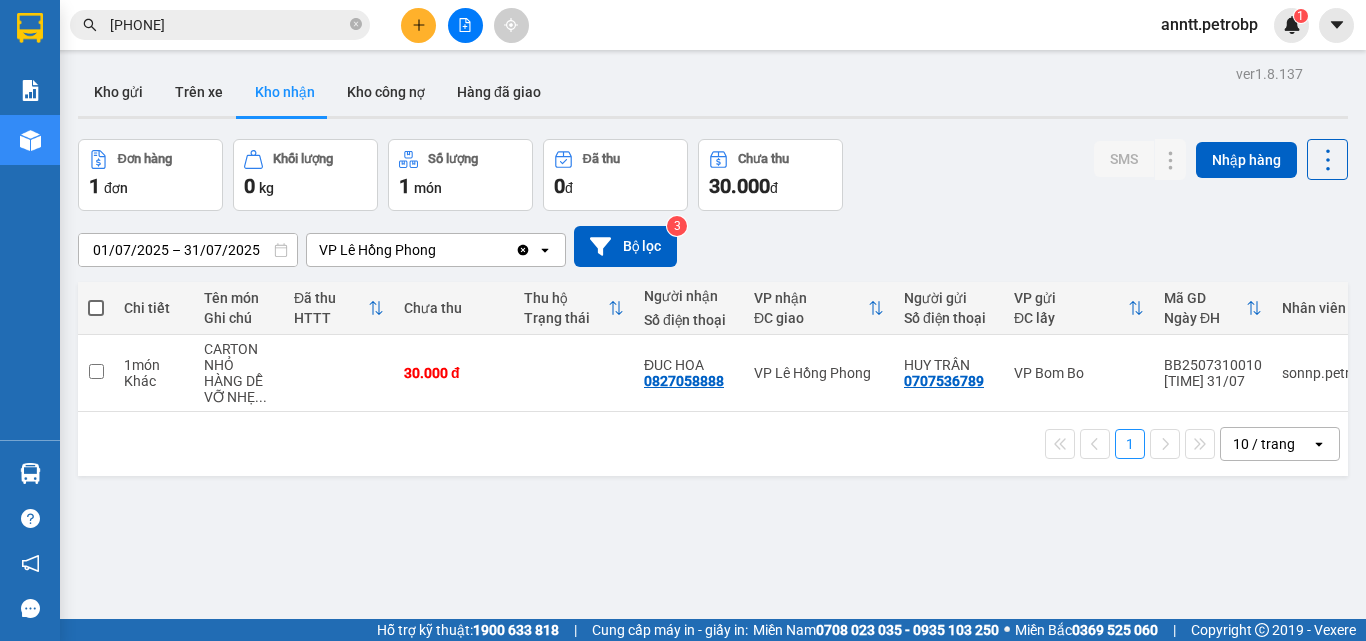 click on "01/07/2025 – 31/07/2025" at bounding box center [188, 250] 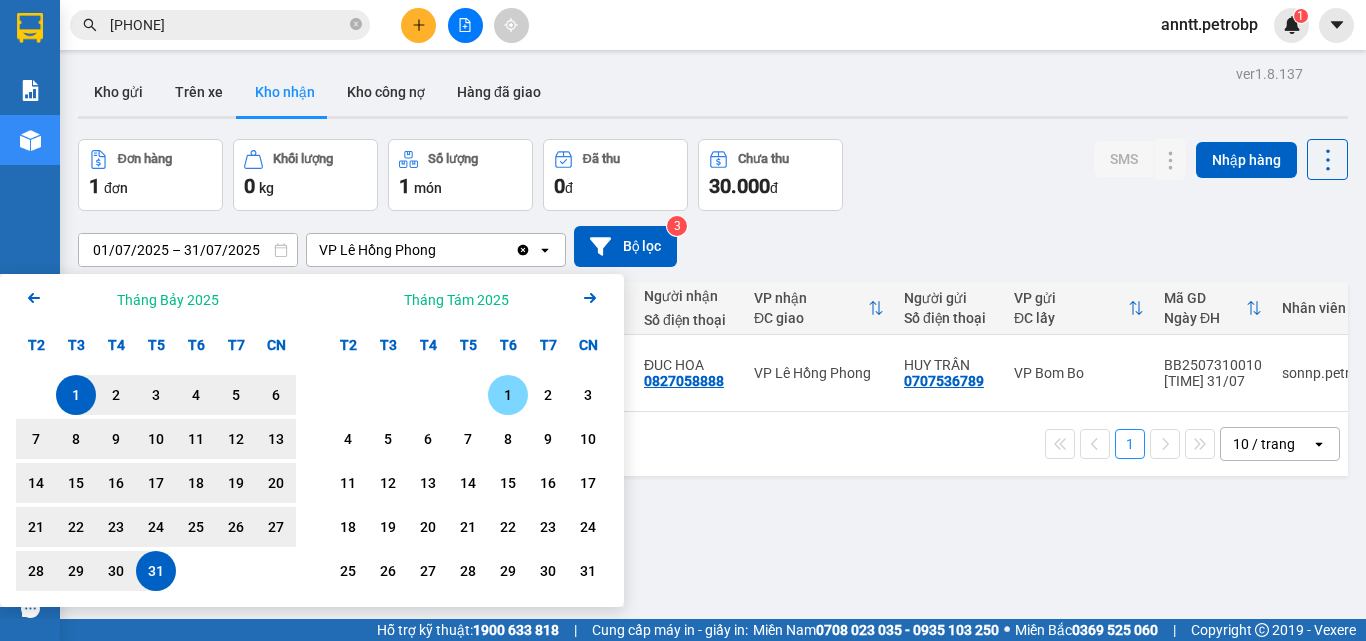 click on "1" at bounding box center [508, 395] 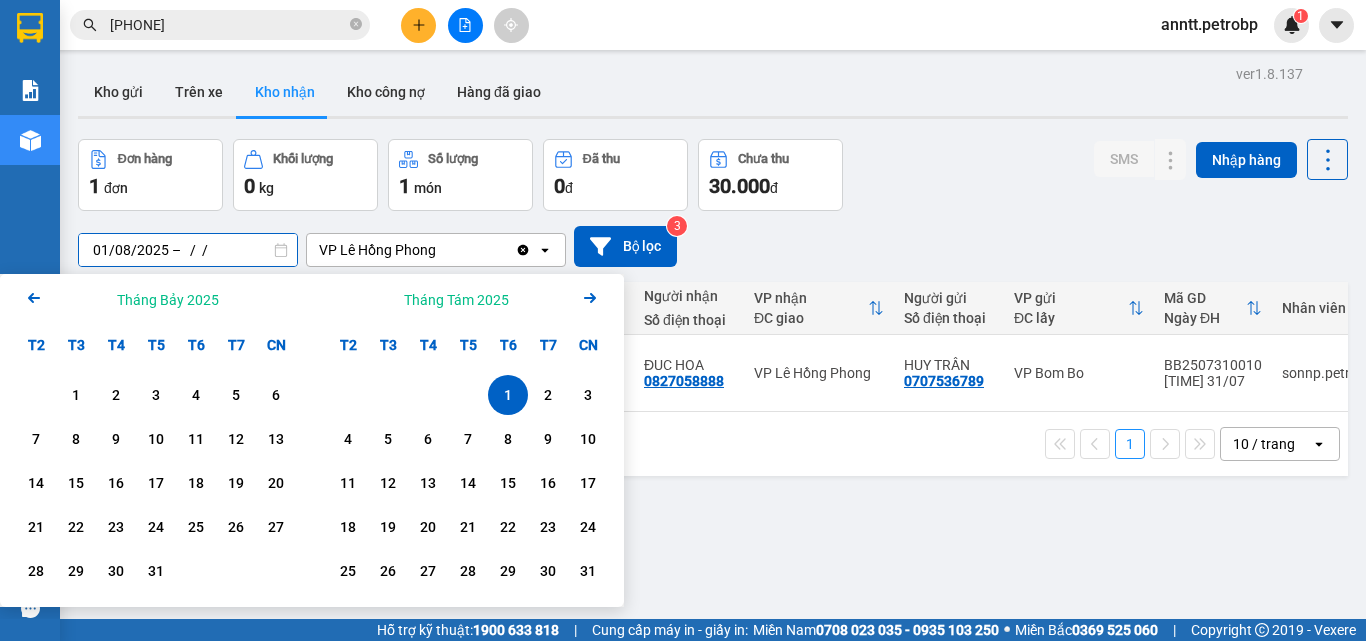 click on "01/08/2025 –   /  /" at bounding box center (188, 250) 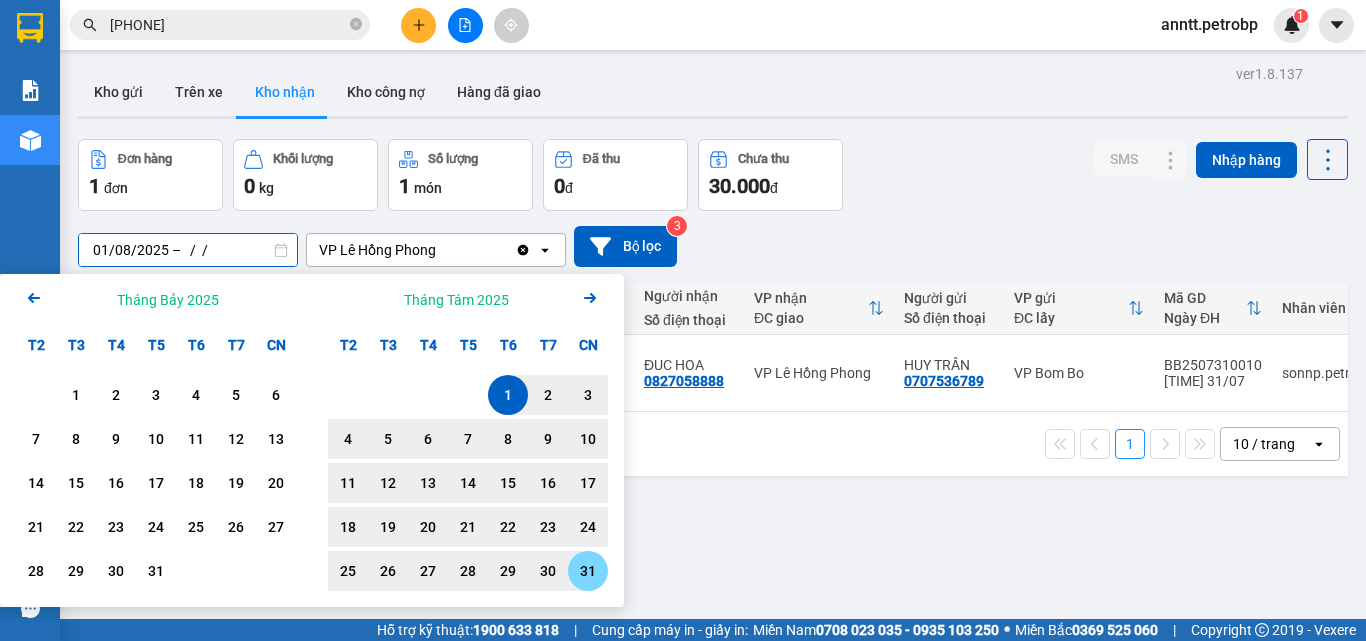 click on "31" at bounding box center [588, 571] 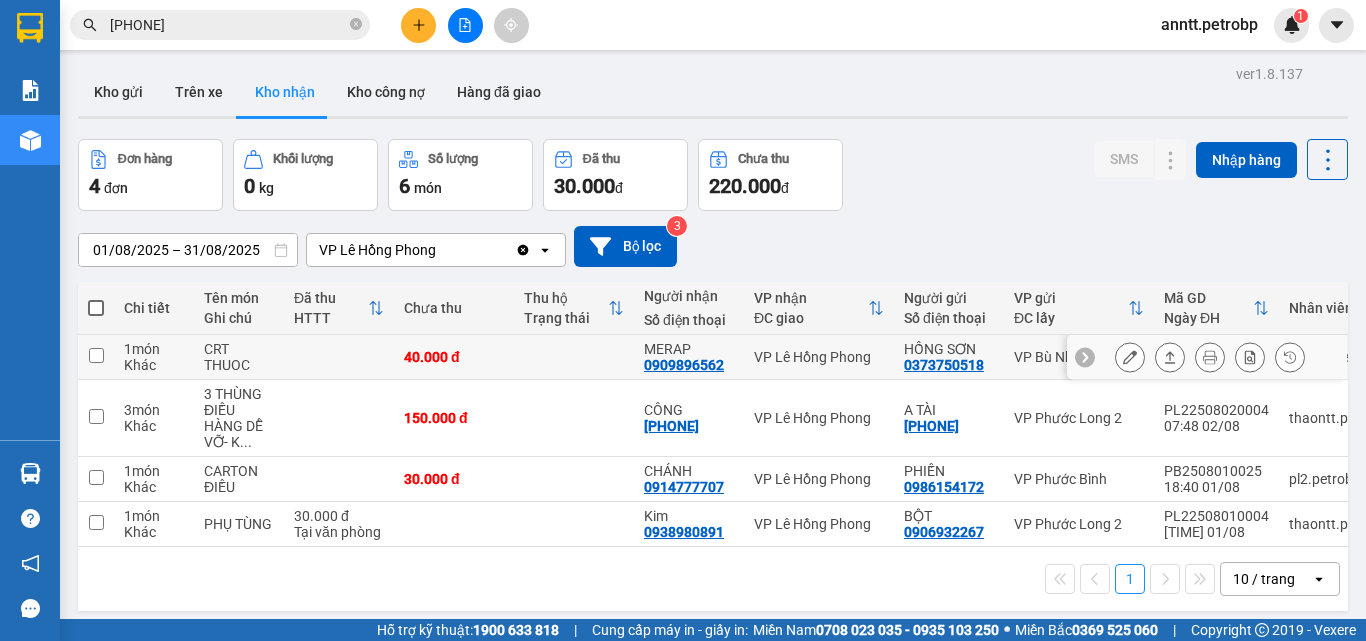 drag, startPoint x: 648, startPoint y: 368, endPoint x: 496, endPoint y: 601, distance: 278.19598 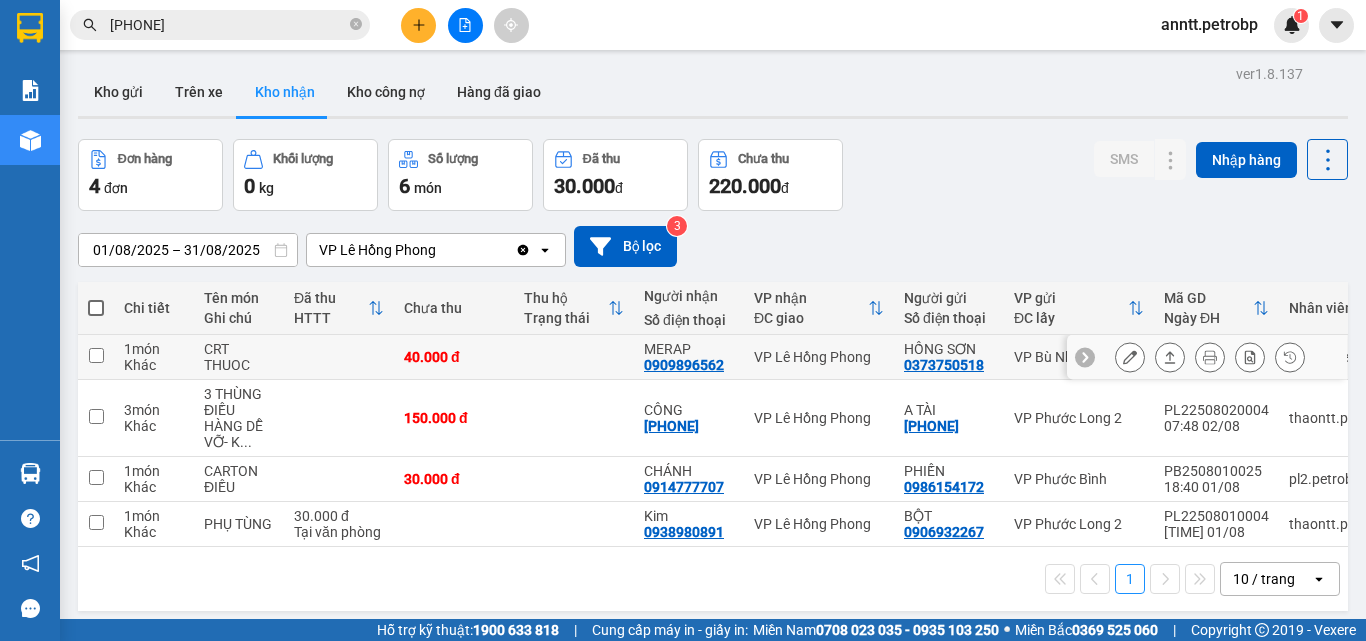 click on "1 10 / trang open" at bounding box center (713, 579) 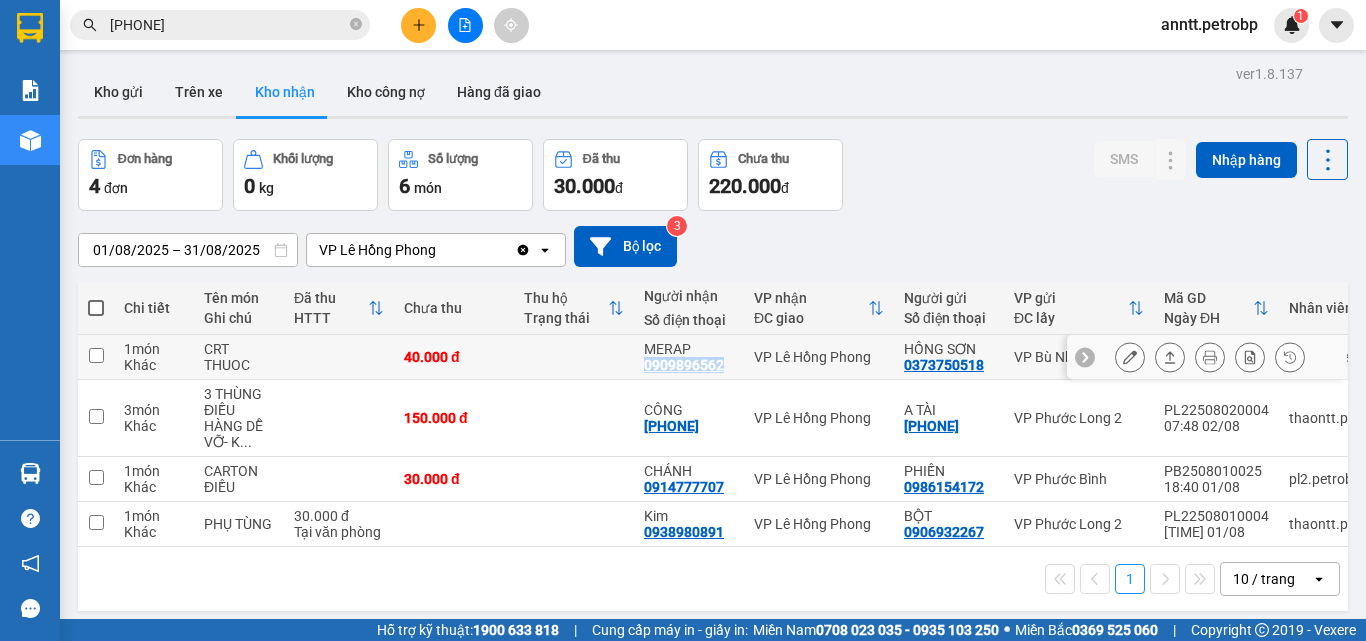 drag, startPoint x: 637, startPoint y: 367, endPoint x: 728, endPoint y: 372, distance: 91.13726 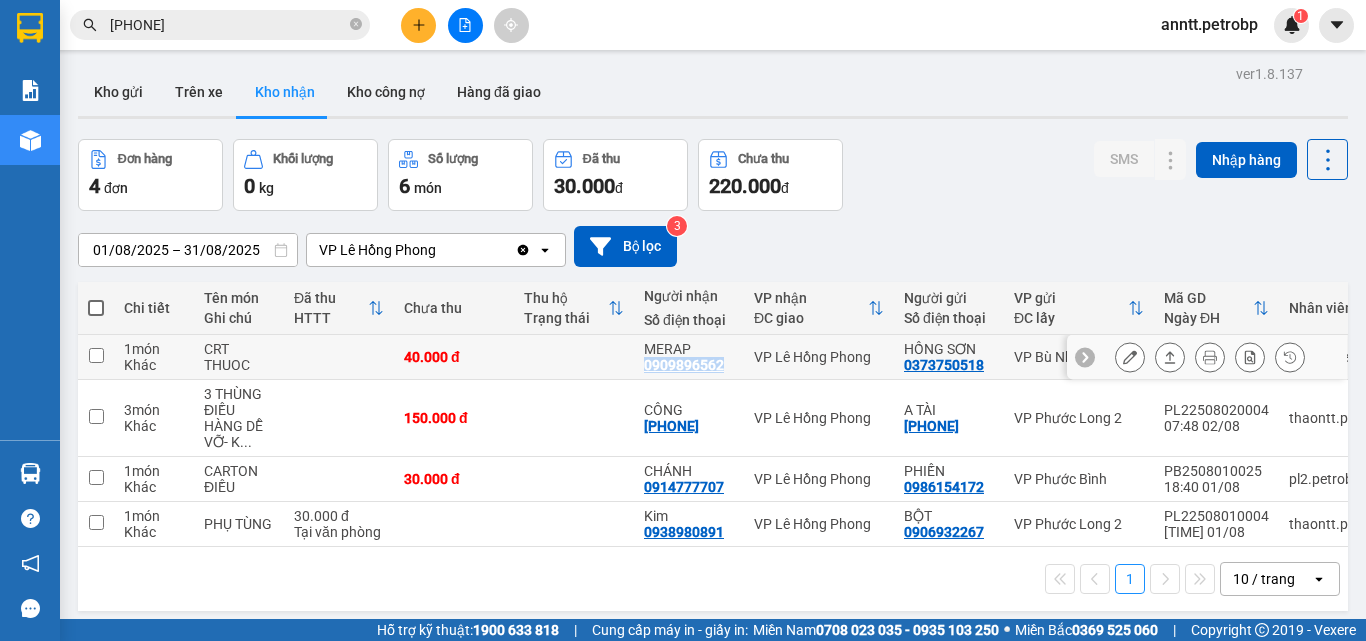 click on "MERAP  0909896562" at bounding box center [689, 357] 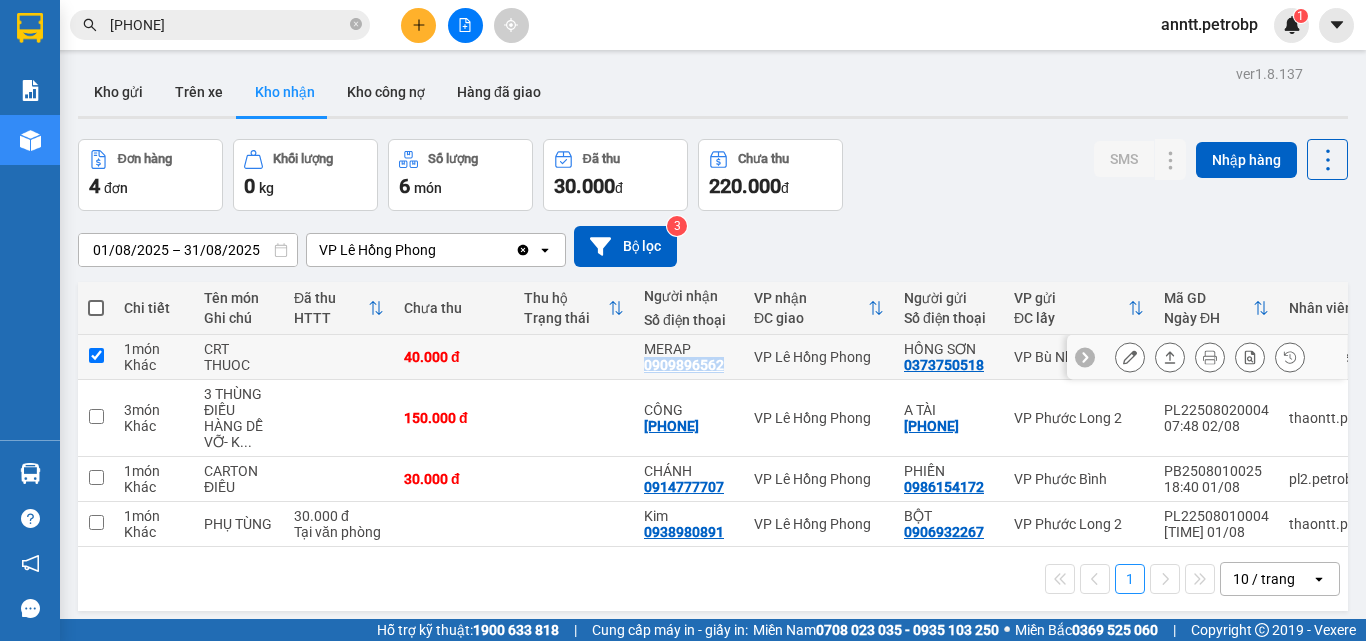checkbox on "true" 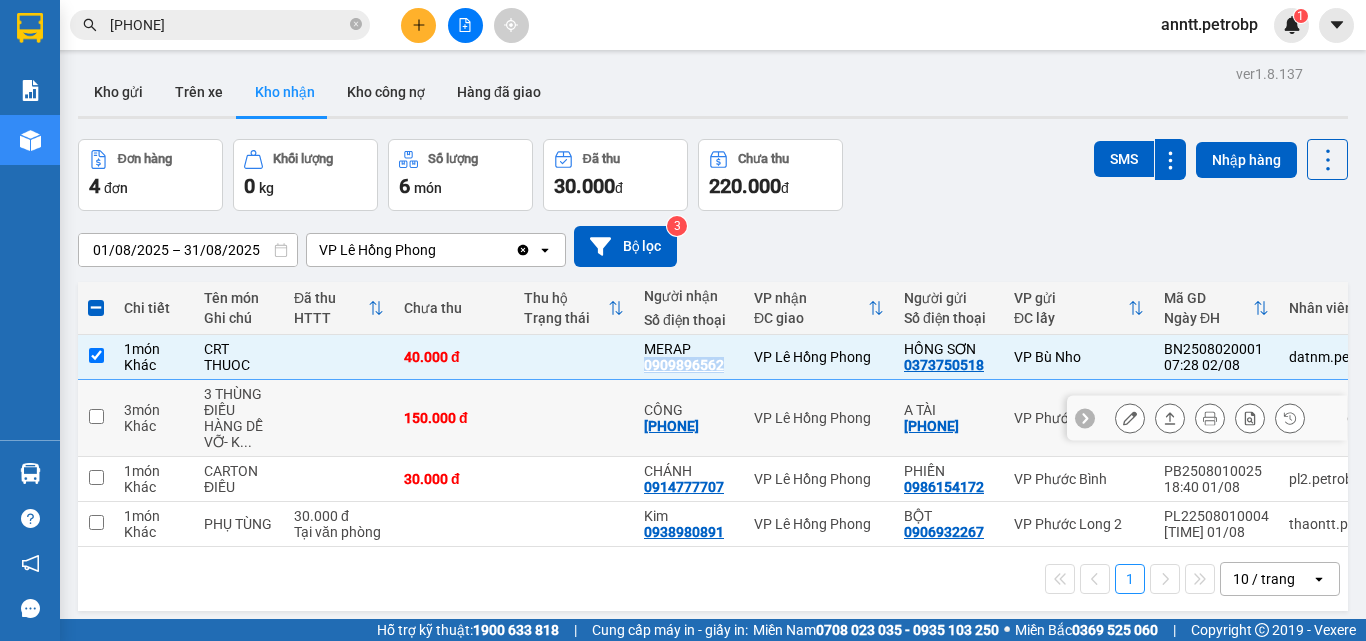 copy on "0909896562" 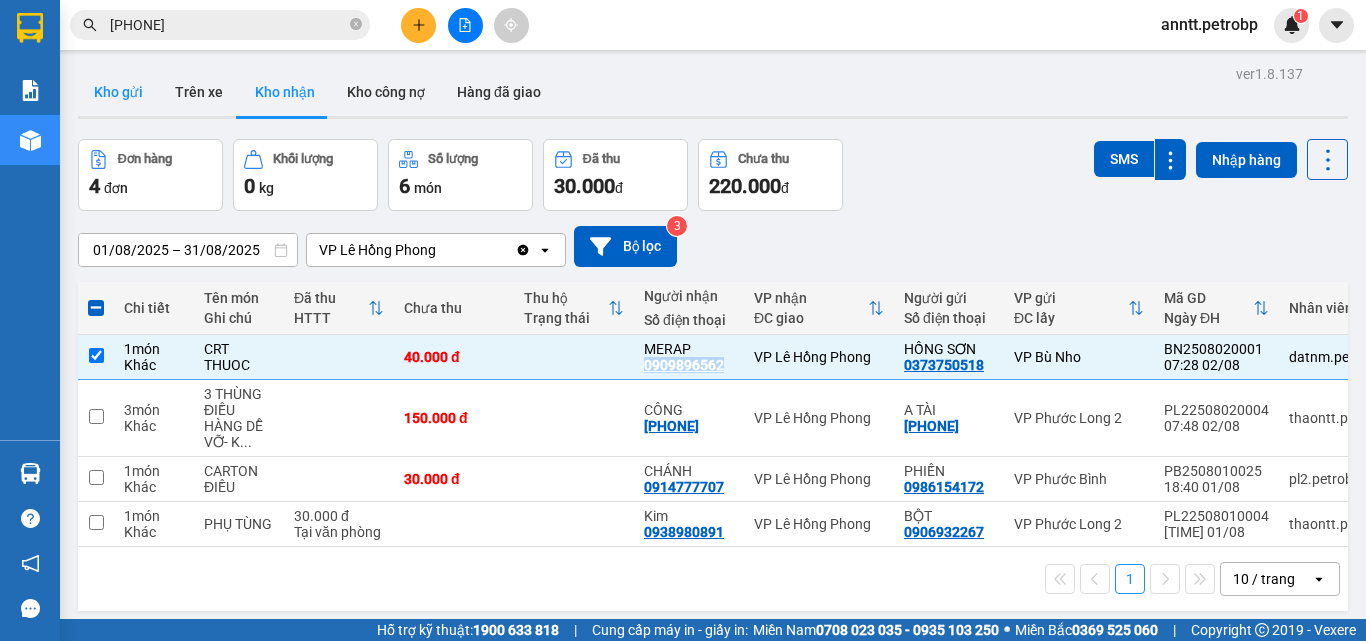 click on "Kho gửi" at bounding box center (118, 92) 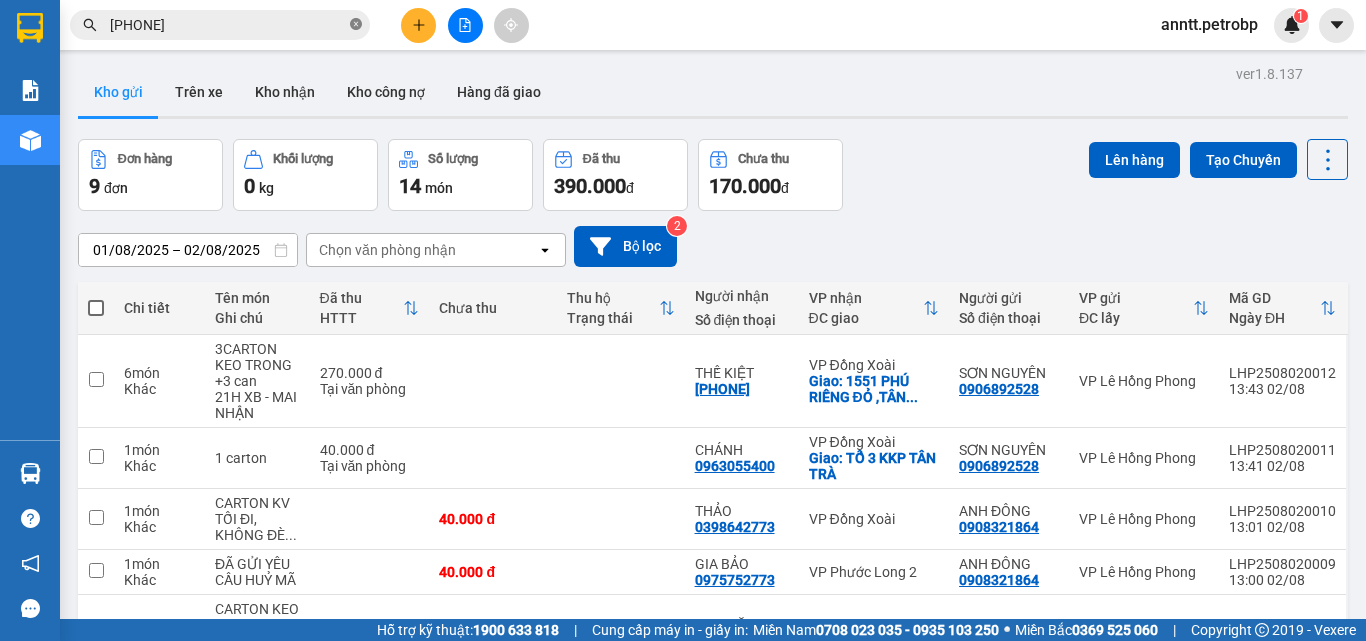 click 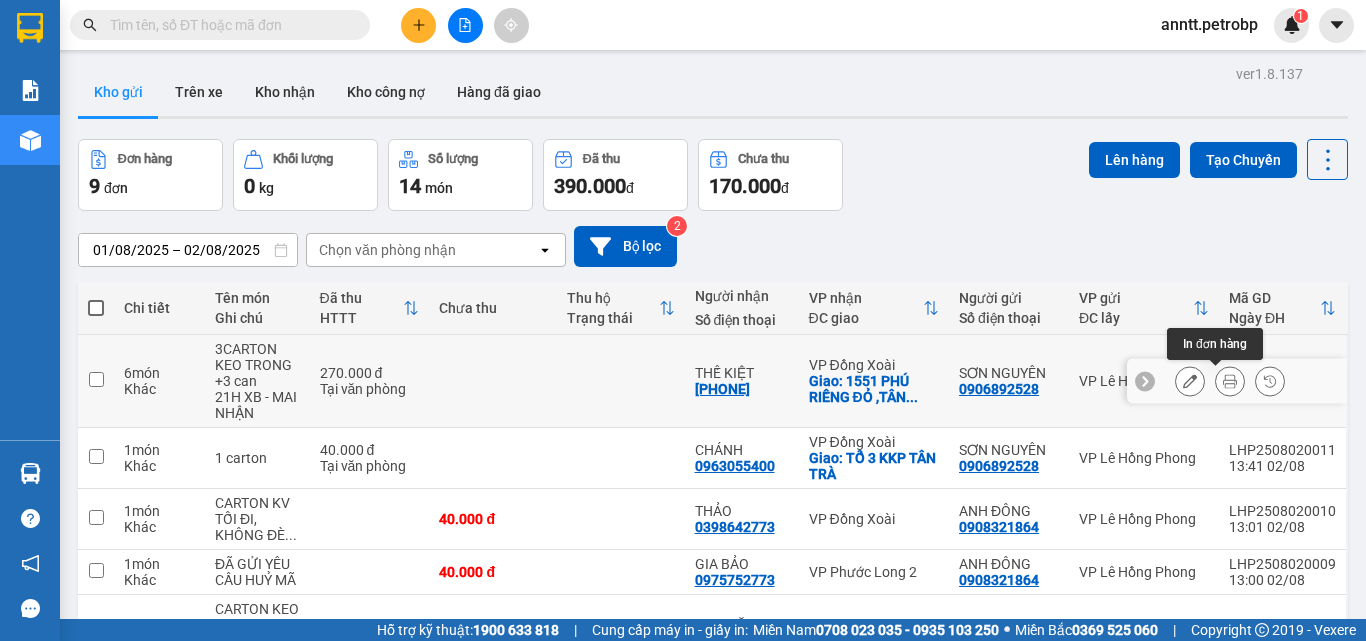 click 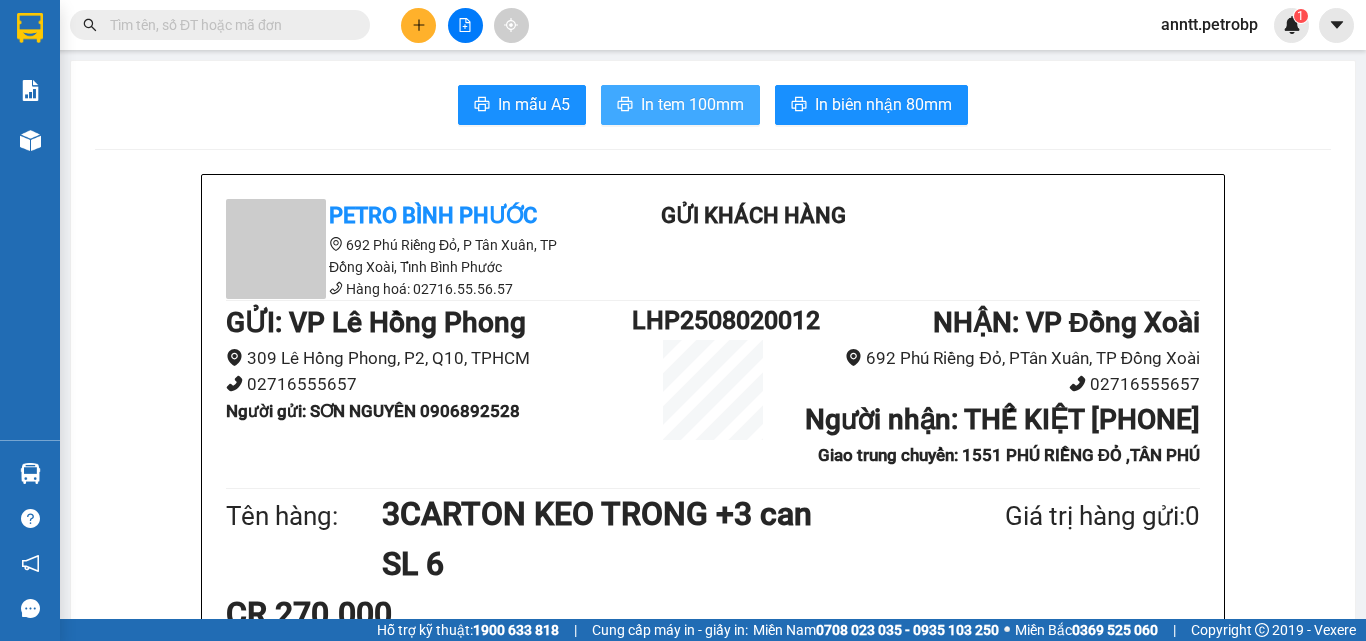 click on "In tem 100mm" at bounding box center [692, 104] 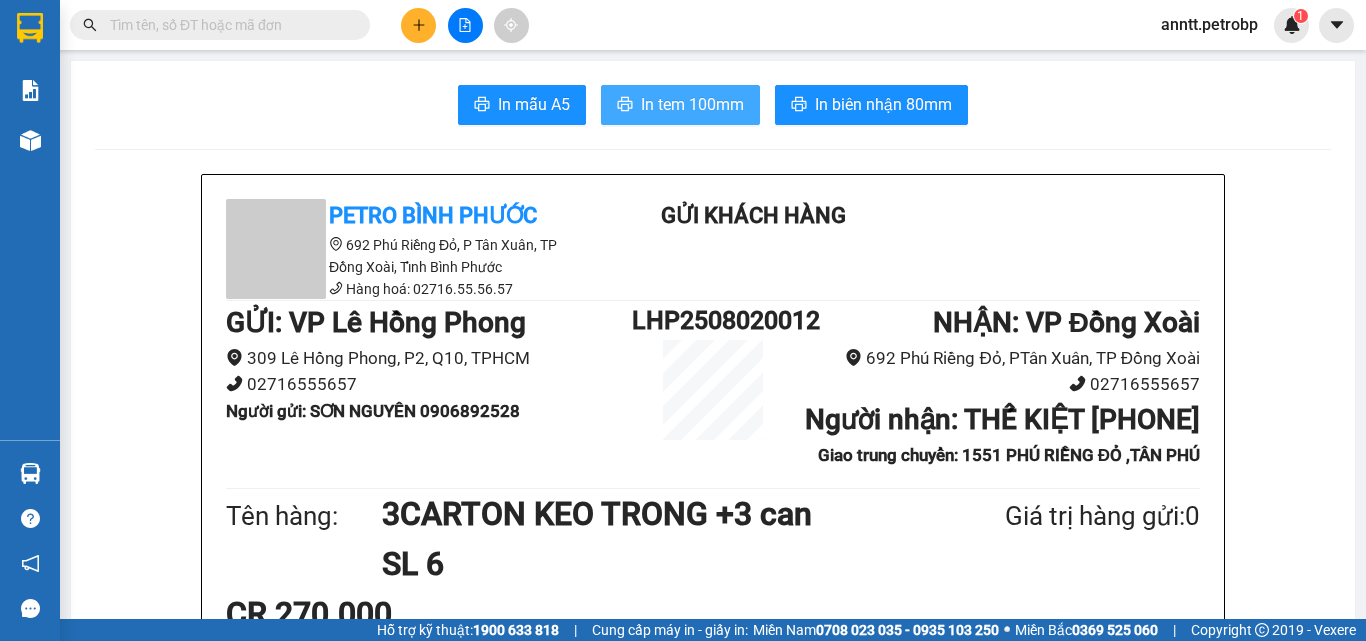 scroll, scrollTop: 0, scrollLeft: 0, axis: both 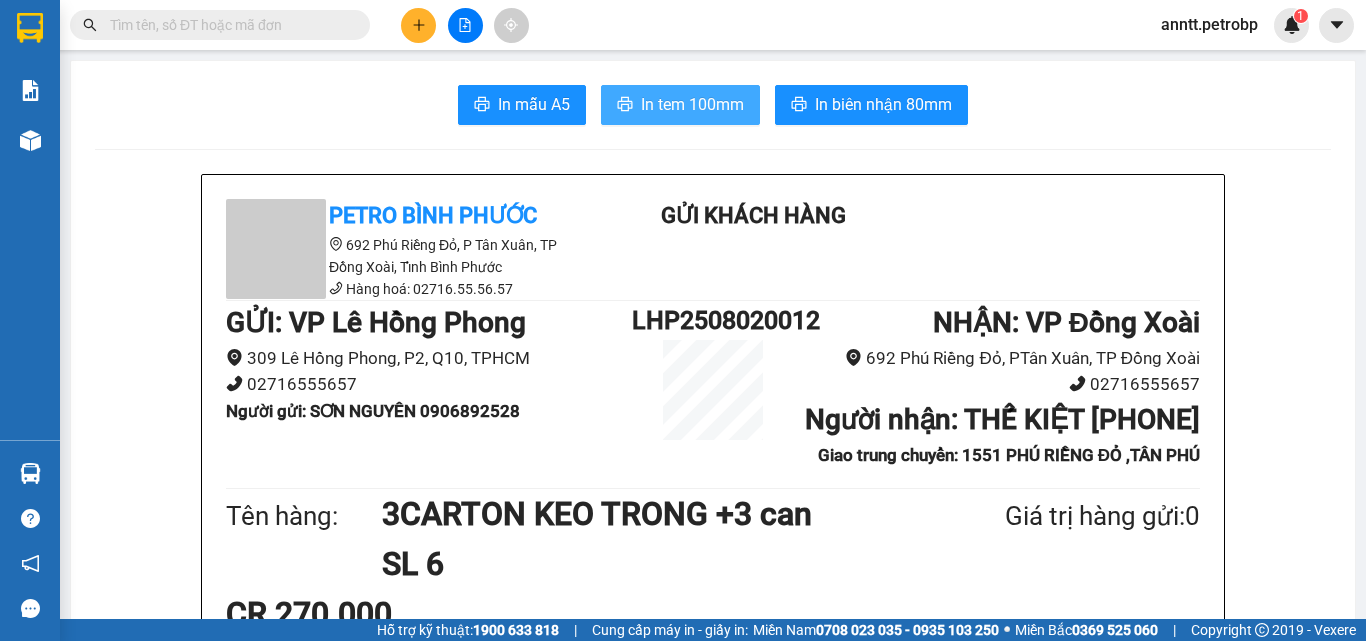 click on "In tem 100mm" at bounding box center [680, 105] 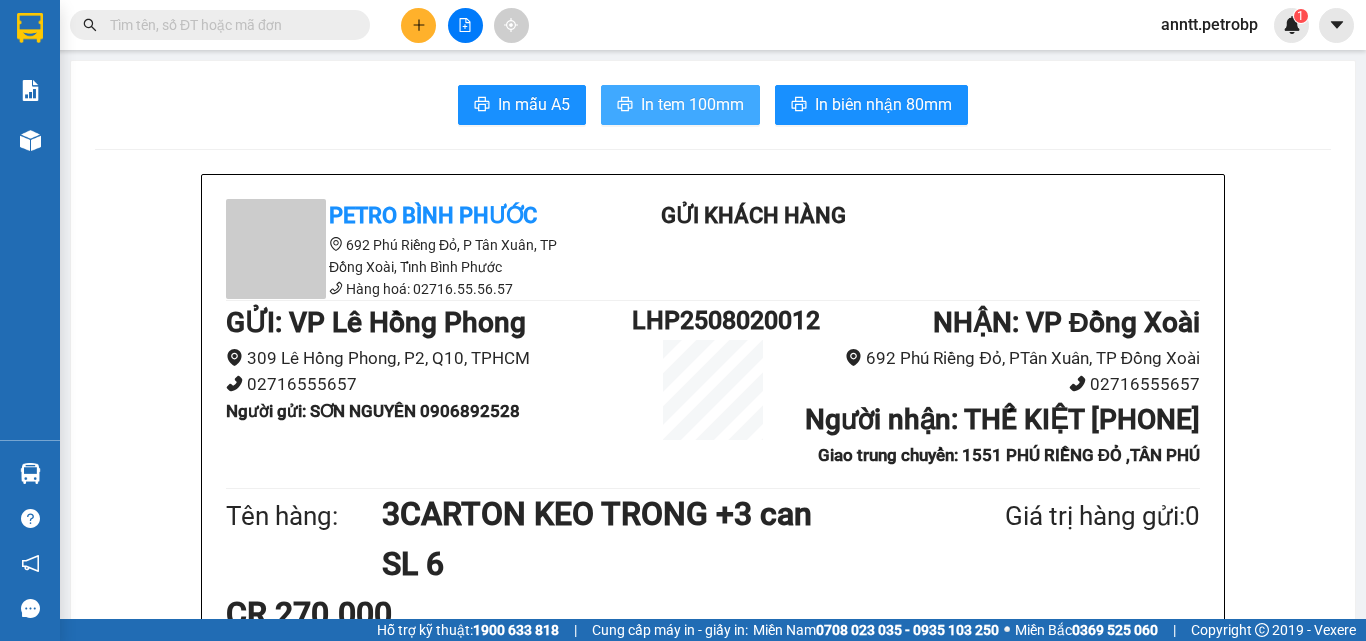 scroll, scrollTop: 0, scrollLeft: 0, axis: both 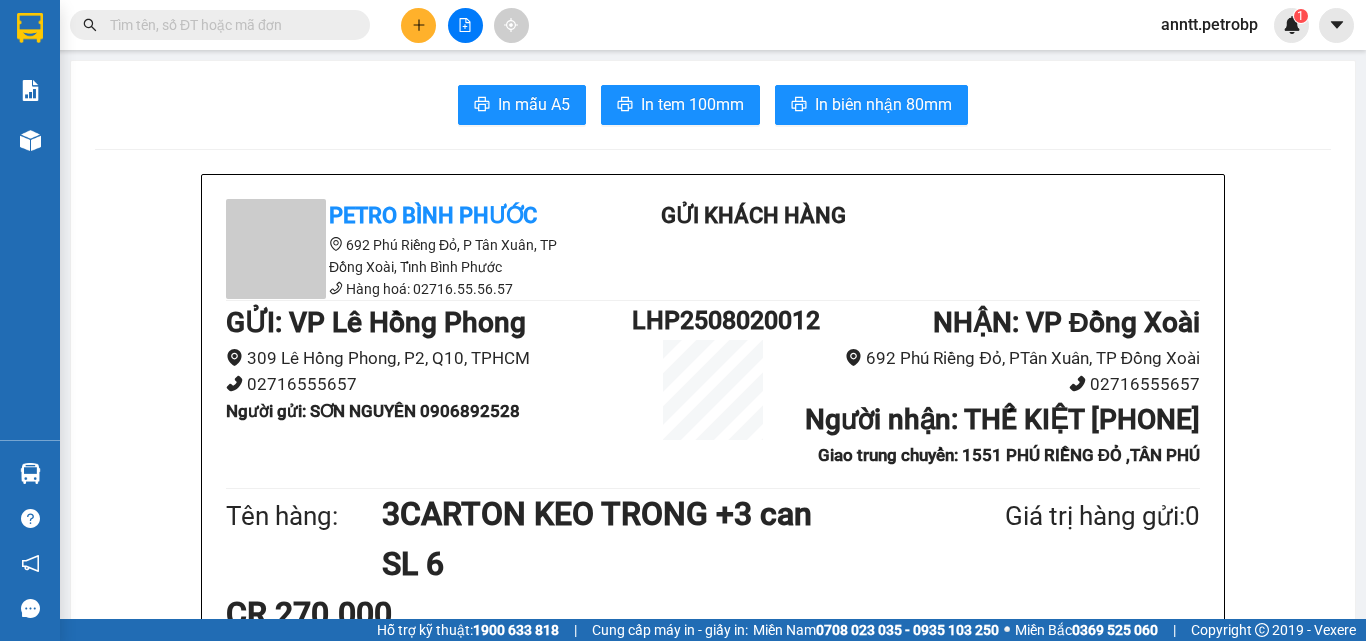 click 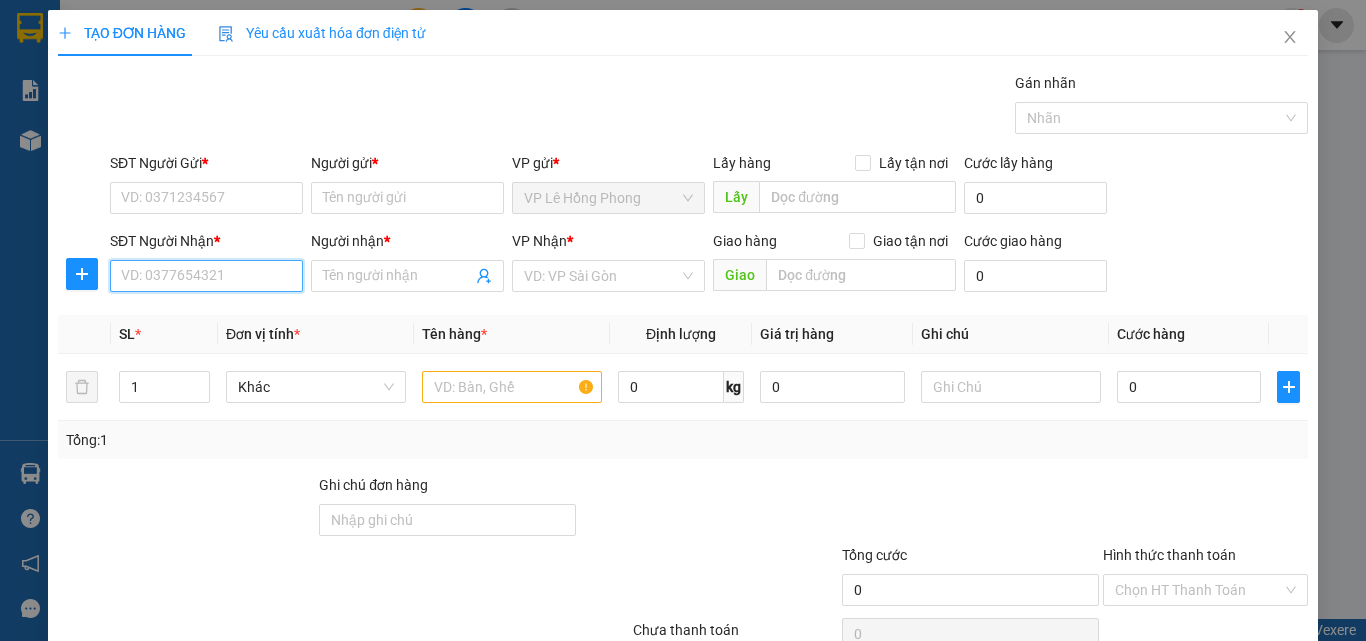 click on "SĐT Người Nhận  *" at bounding box center (206, 276) 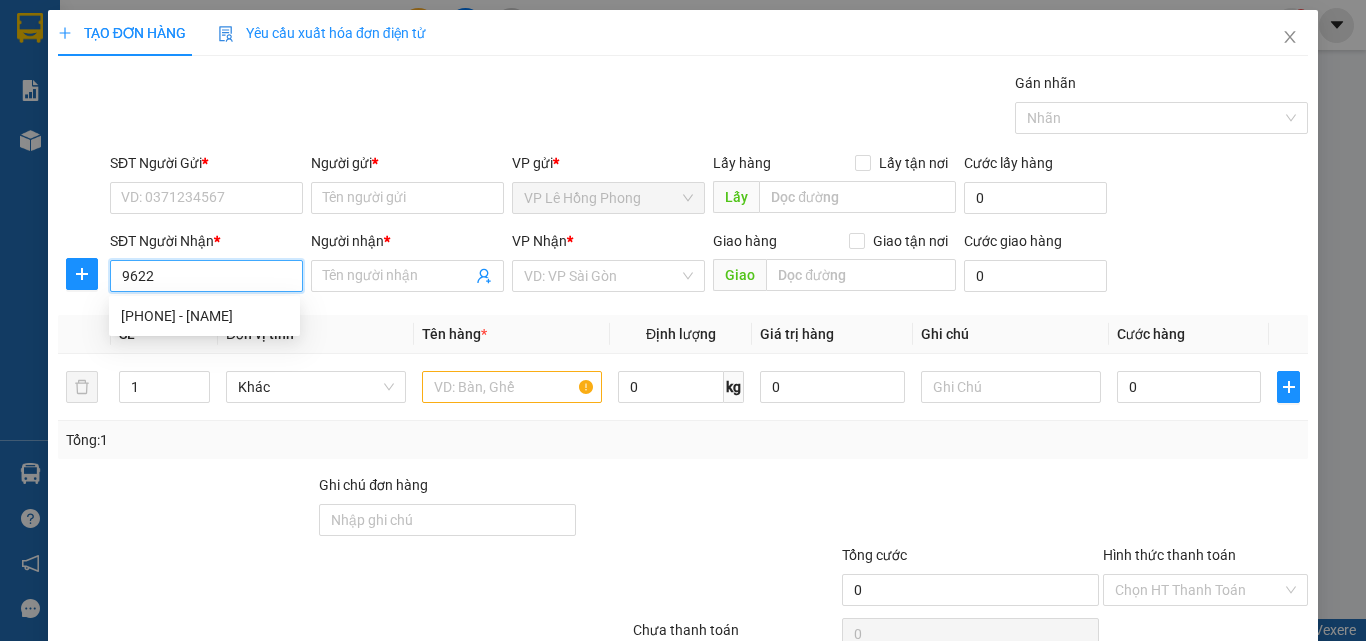 click on "9622" at bounding box center (206, 276) 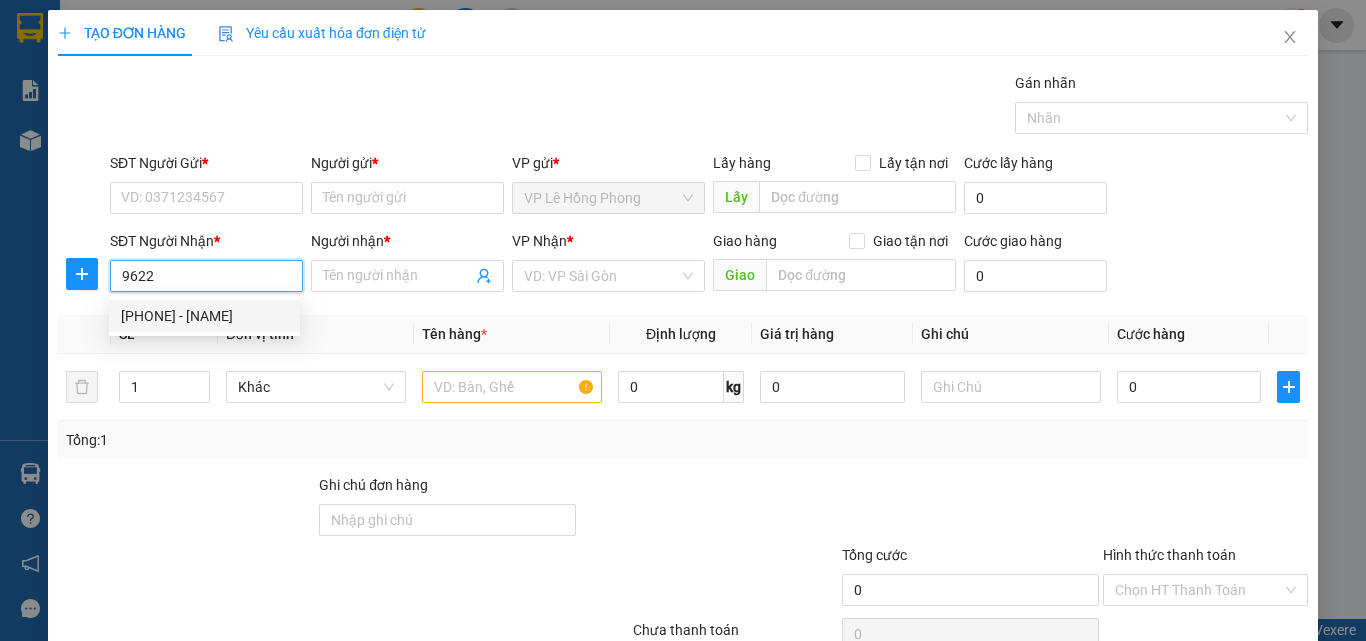 click on "0933529622 - Mạnh" at bounding box center [204, 316] 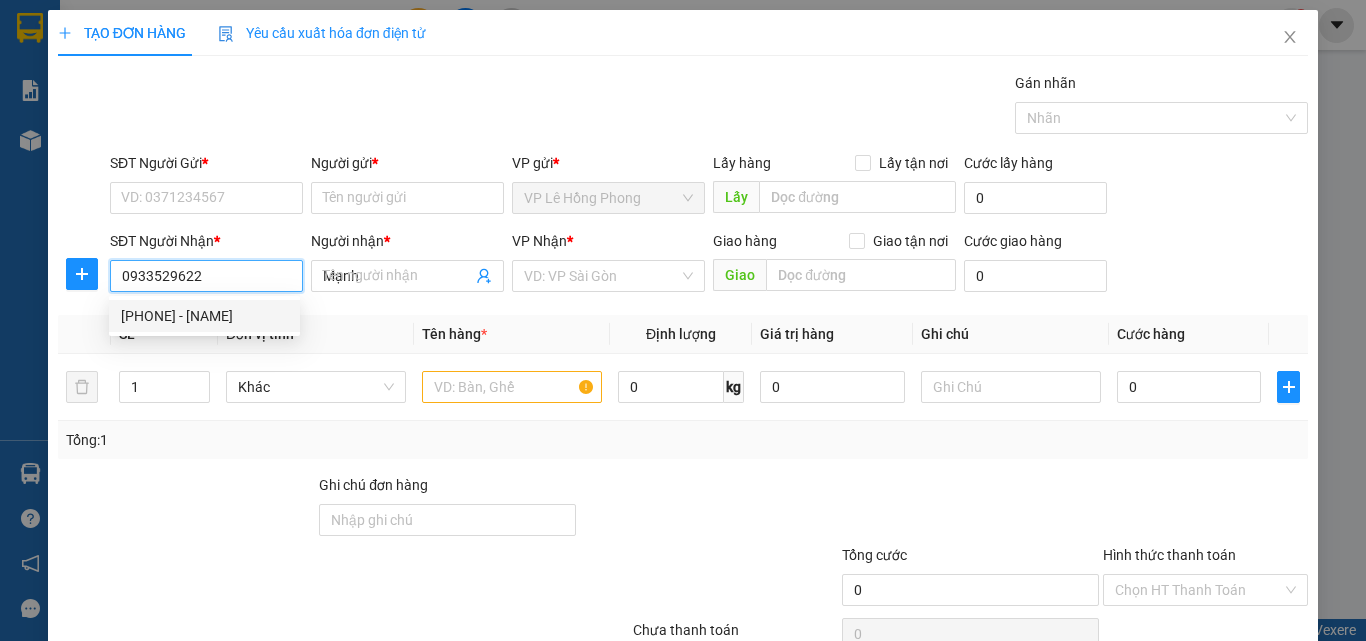 type on "180.000" 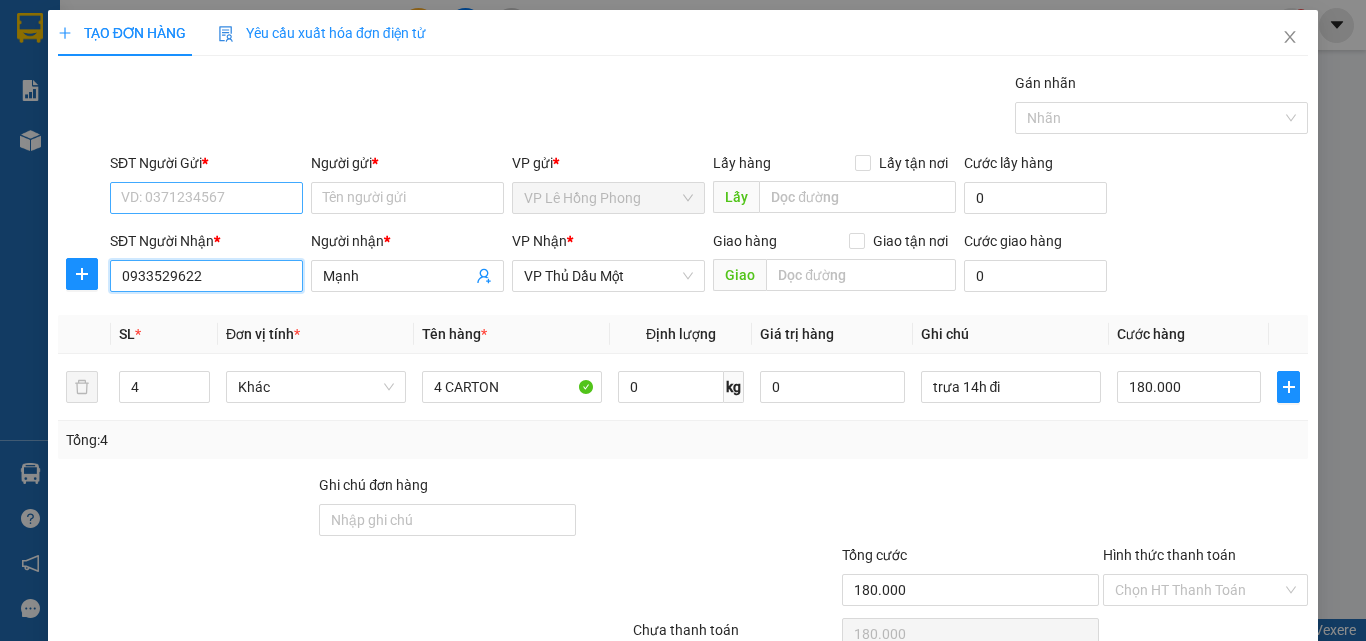 type on "0933529622" 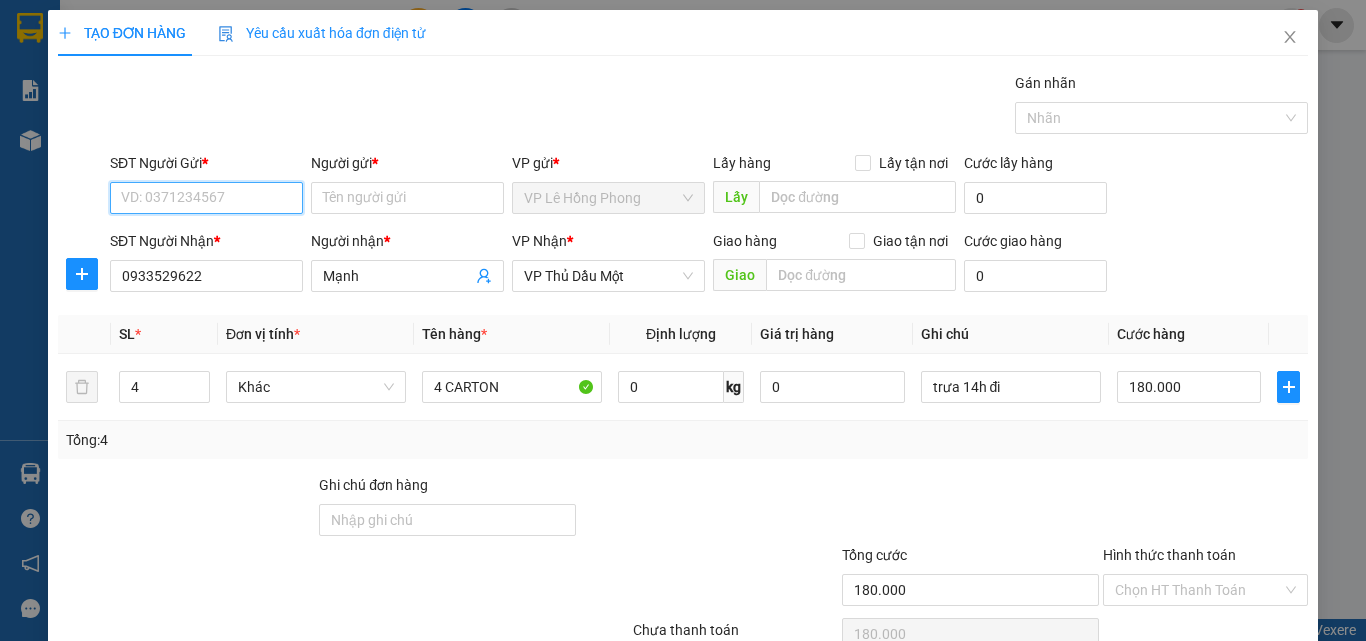 click on "SĐT Người Gửi  *" at bounding box center [206, 198] 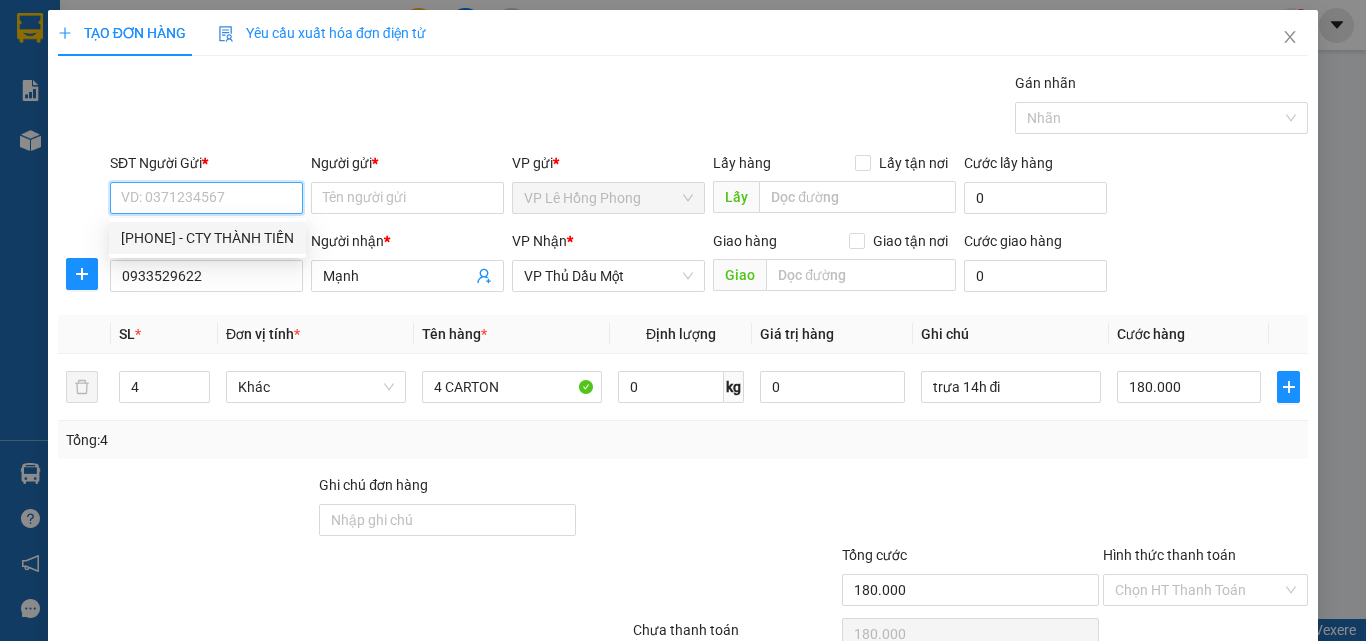 click on "0909906012 - CTY THÀNH TIẾN" at bounding box center (207, 238) 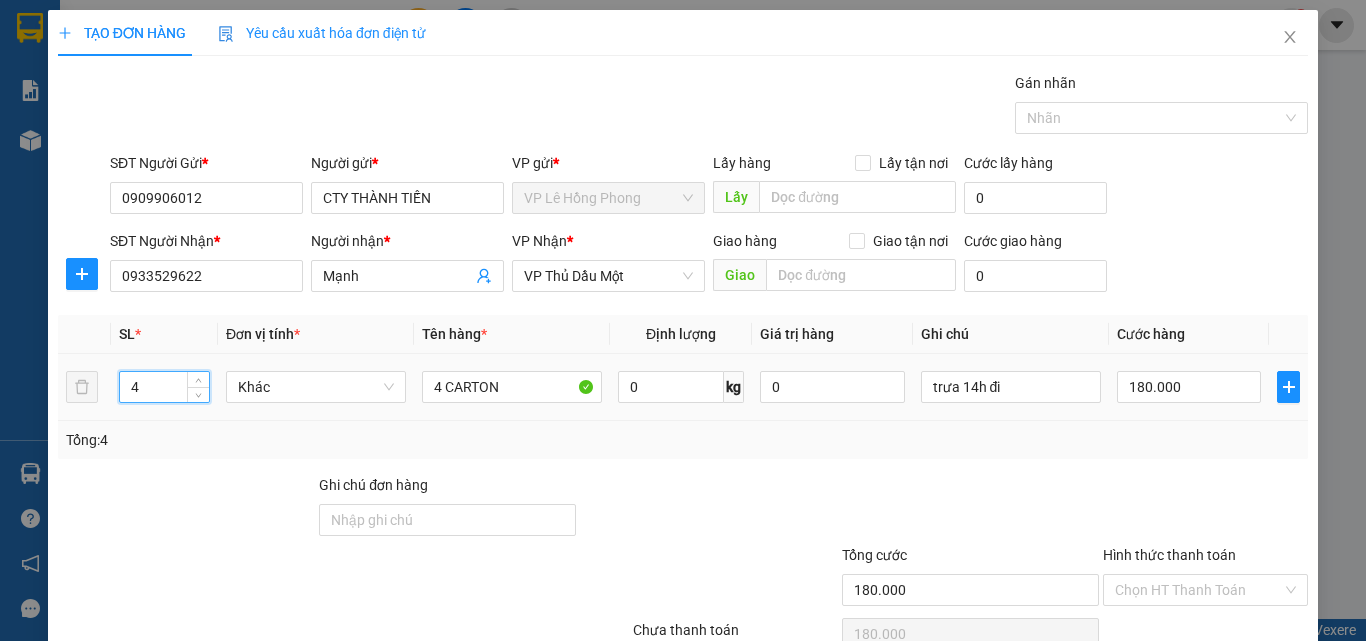 click on "4" at bounding box center [164, 387] 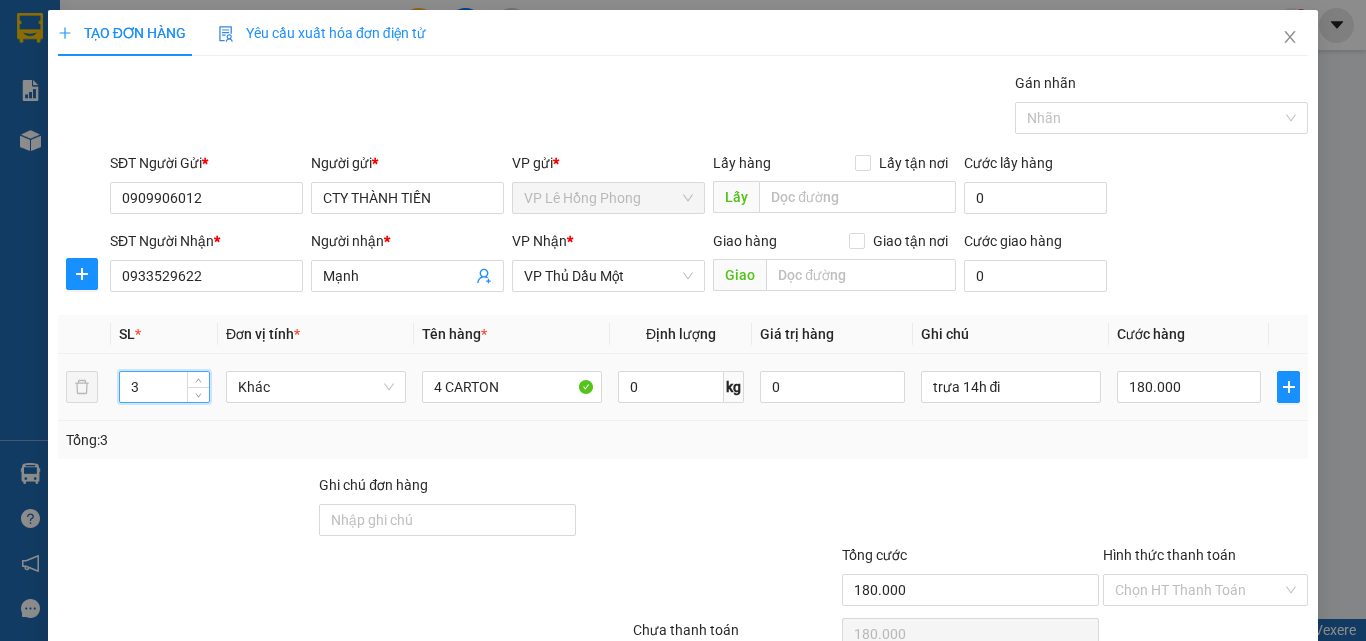 type on "2" 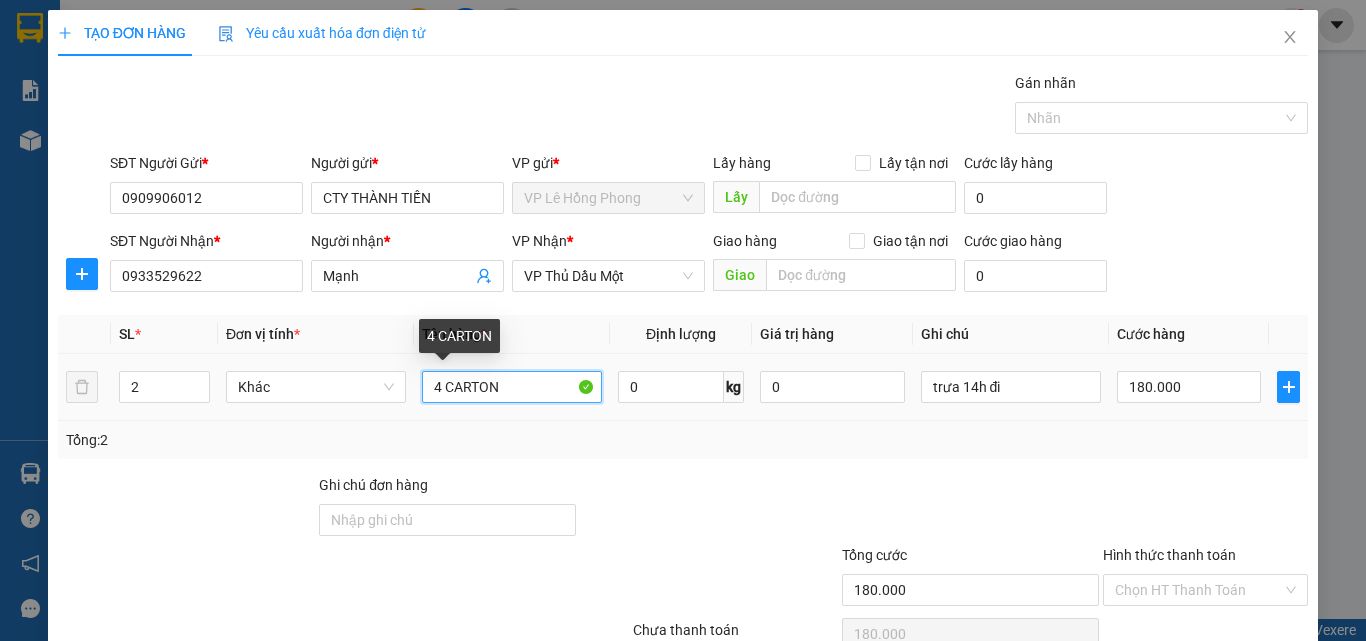drag, startPoint x: 437, startPoint y: 390, endPoint x: 370, endPoint y: 366, distance: 71.168816 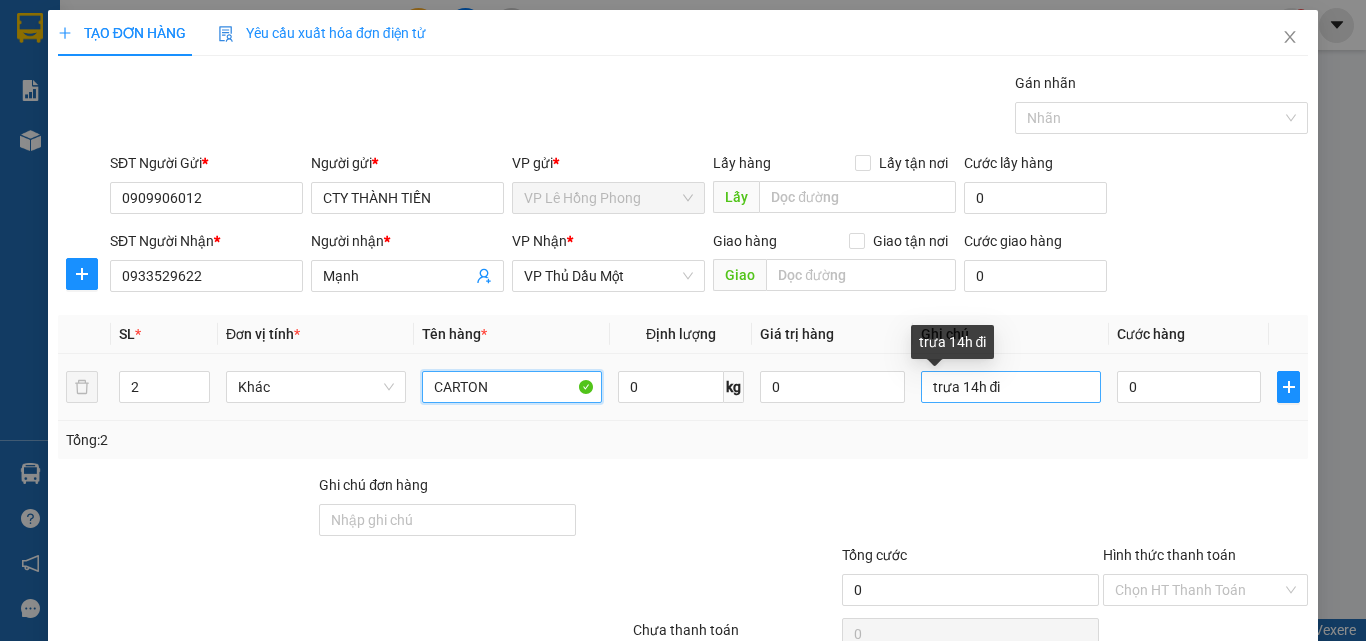 type on "CARTON" 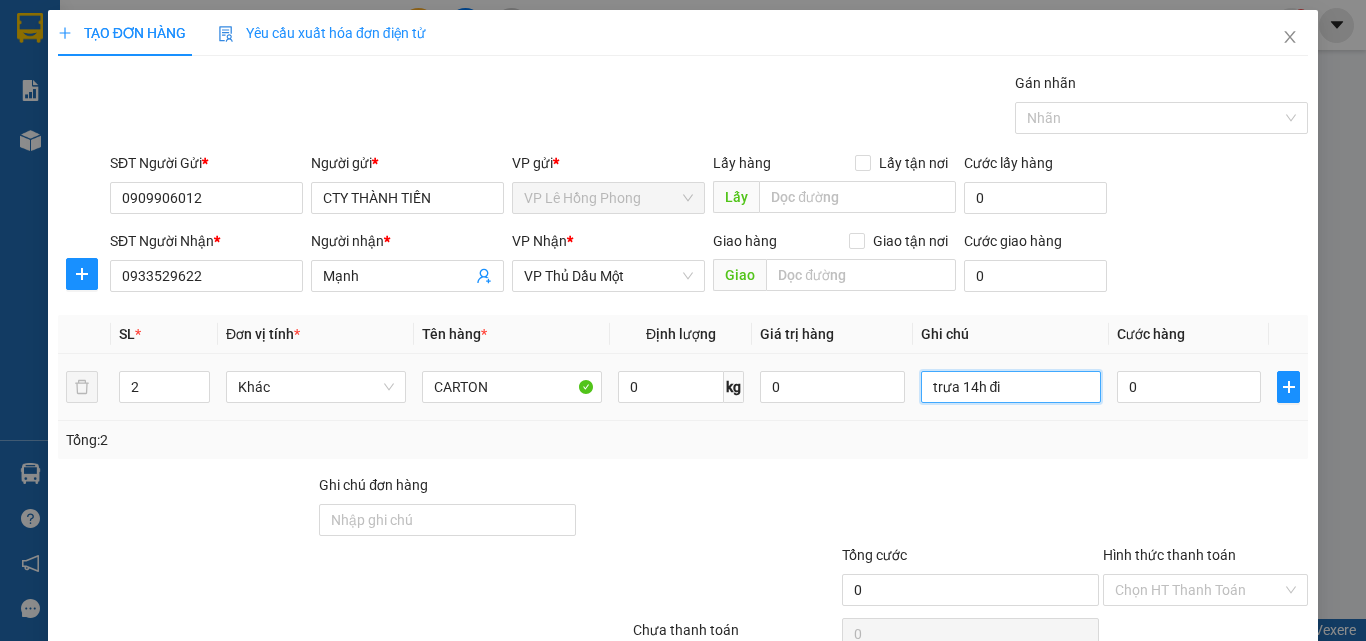 drag, startPoint x: 1019, startPoint y: 383, endPoint x: 724, endPoint y: 397, distance: 295.33203 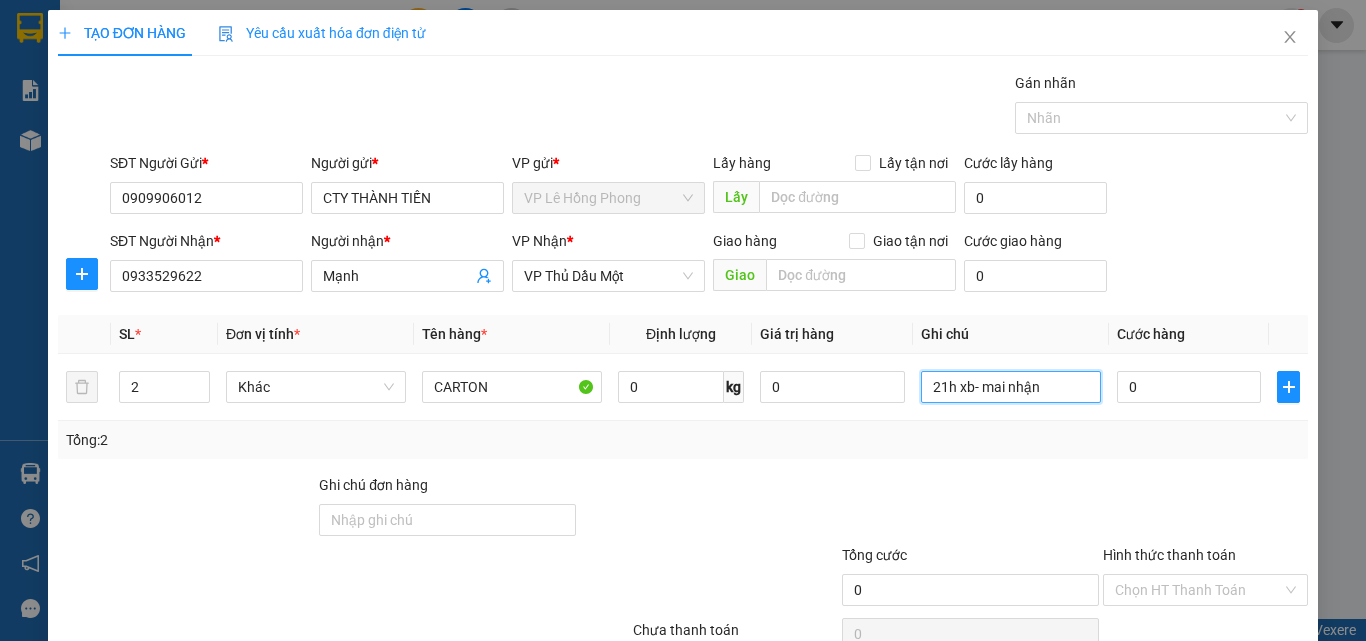 type on "21h xb- mai nhận" 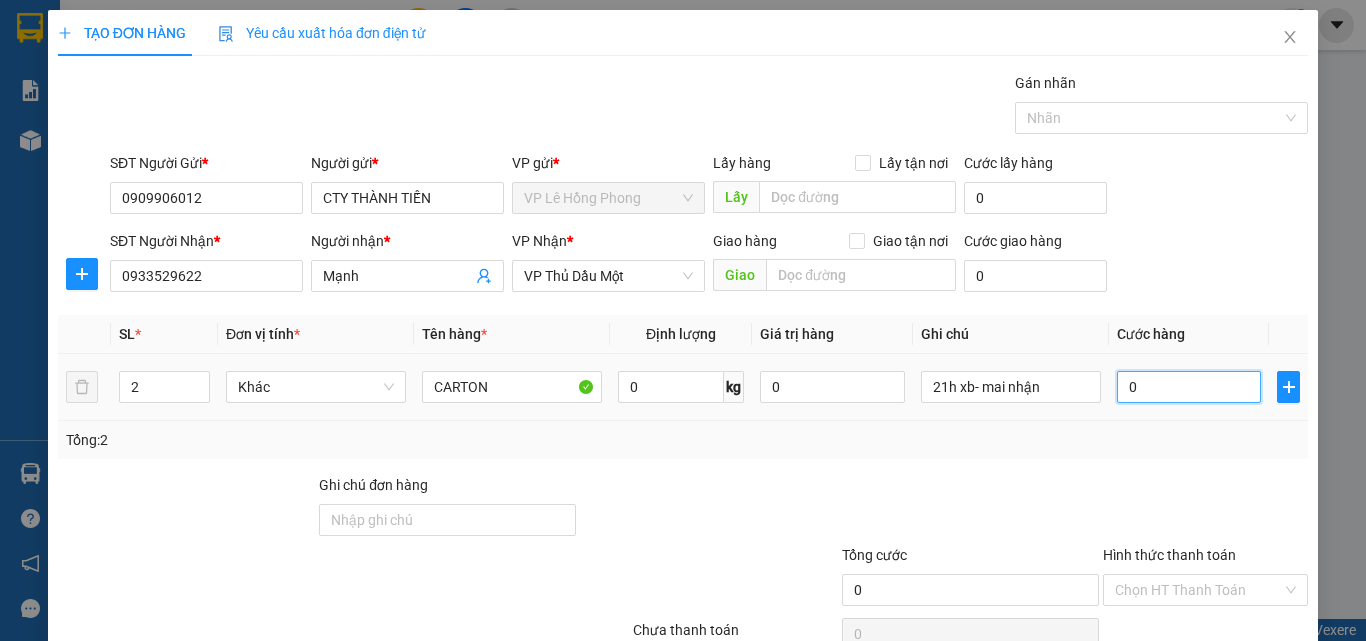 click on "0" at bounding box center (1189, 387) 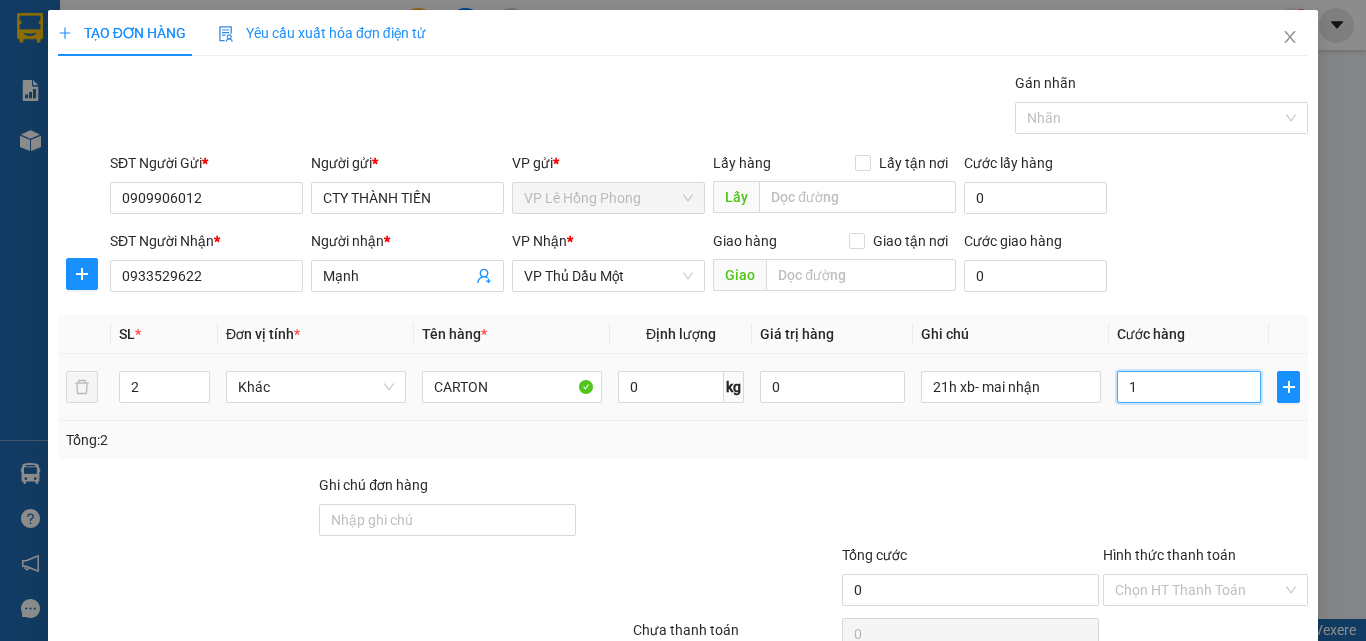 type on "1" 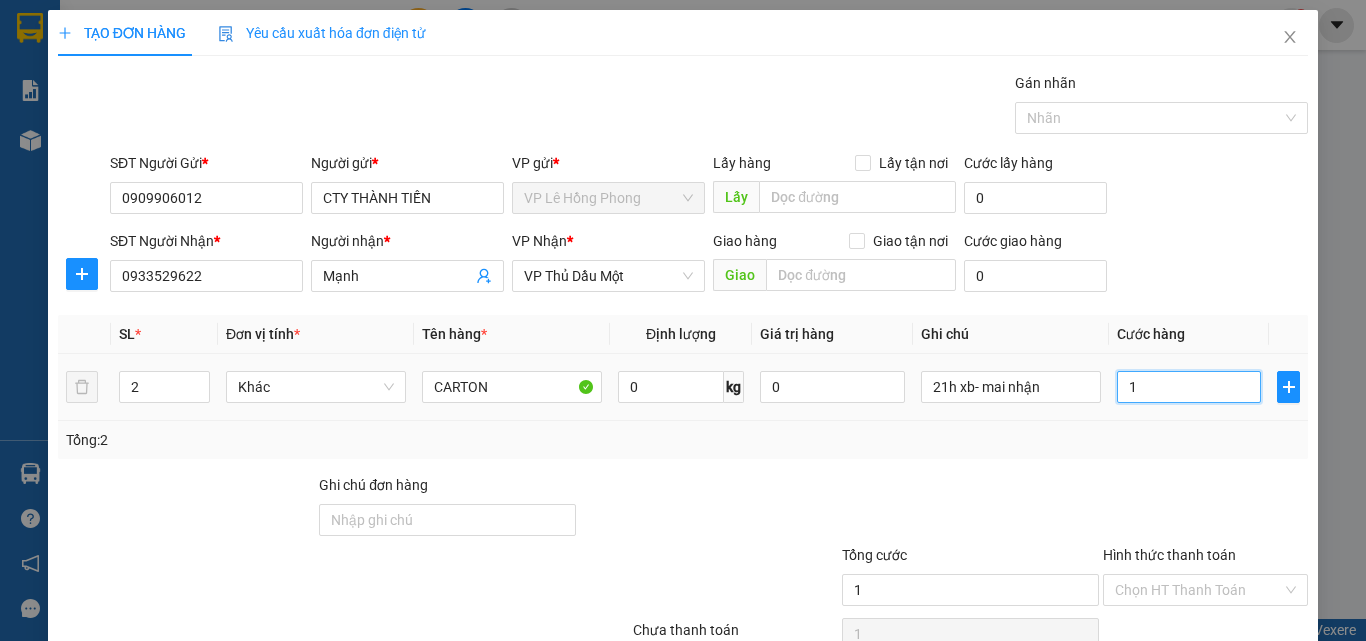 type on "10" 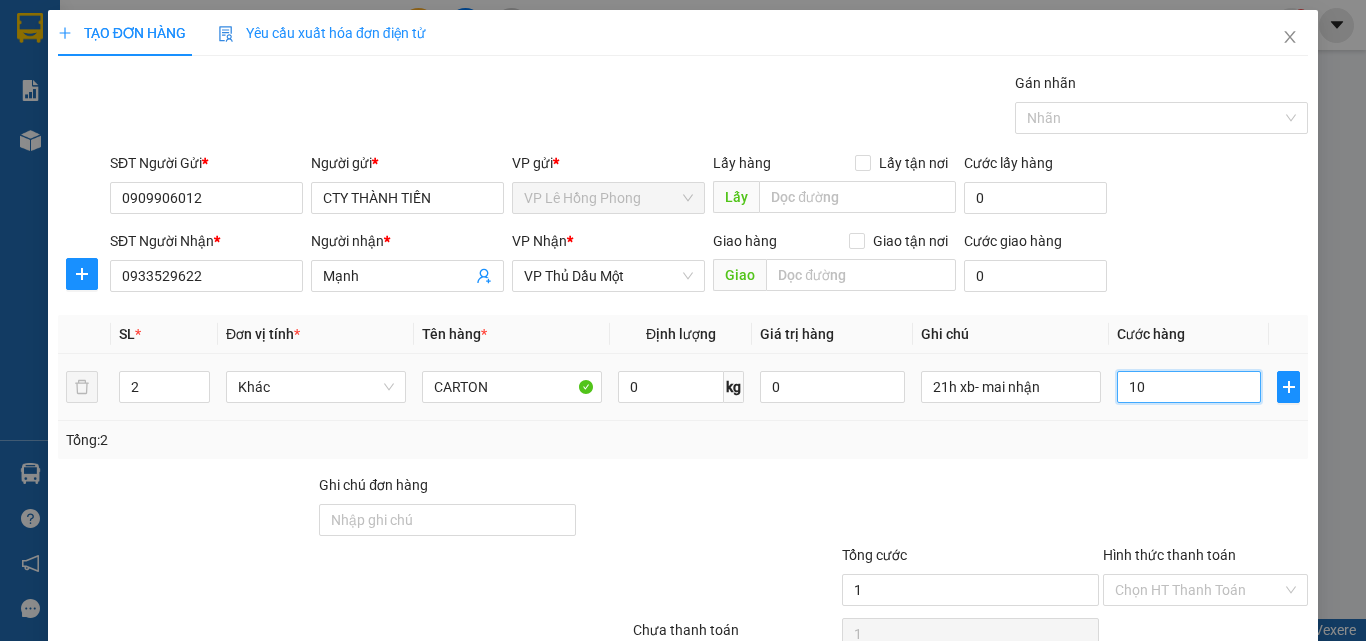 type on "10" 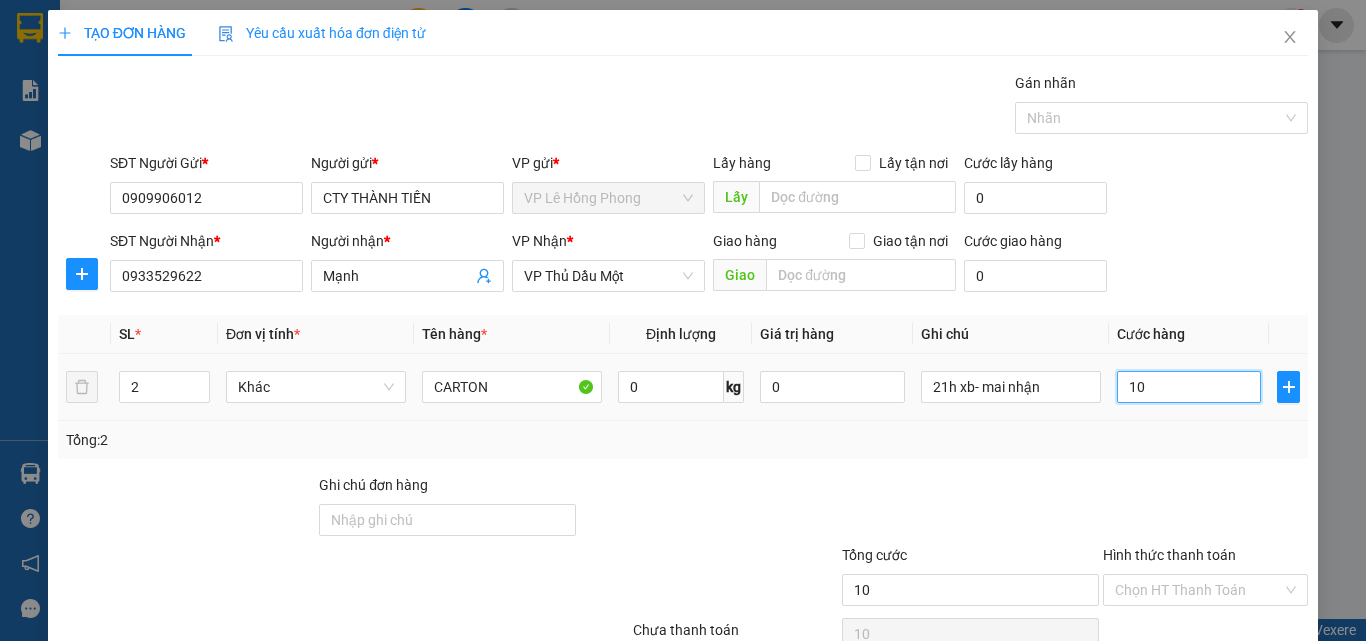 type on "100" 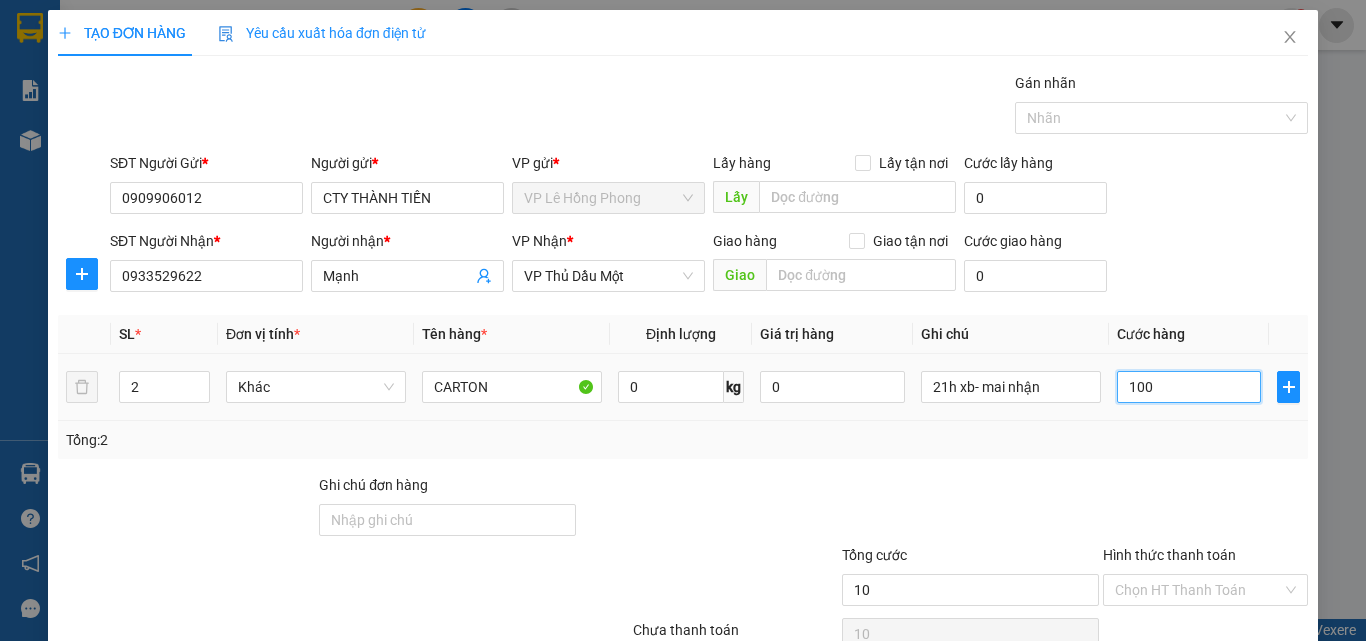 type on "100" 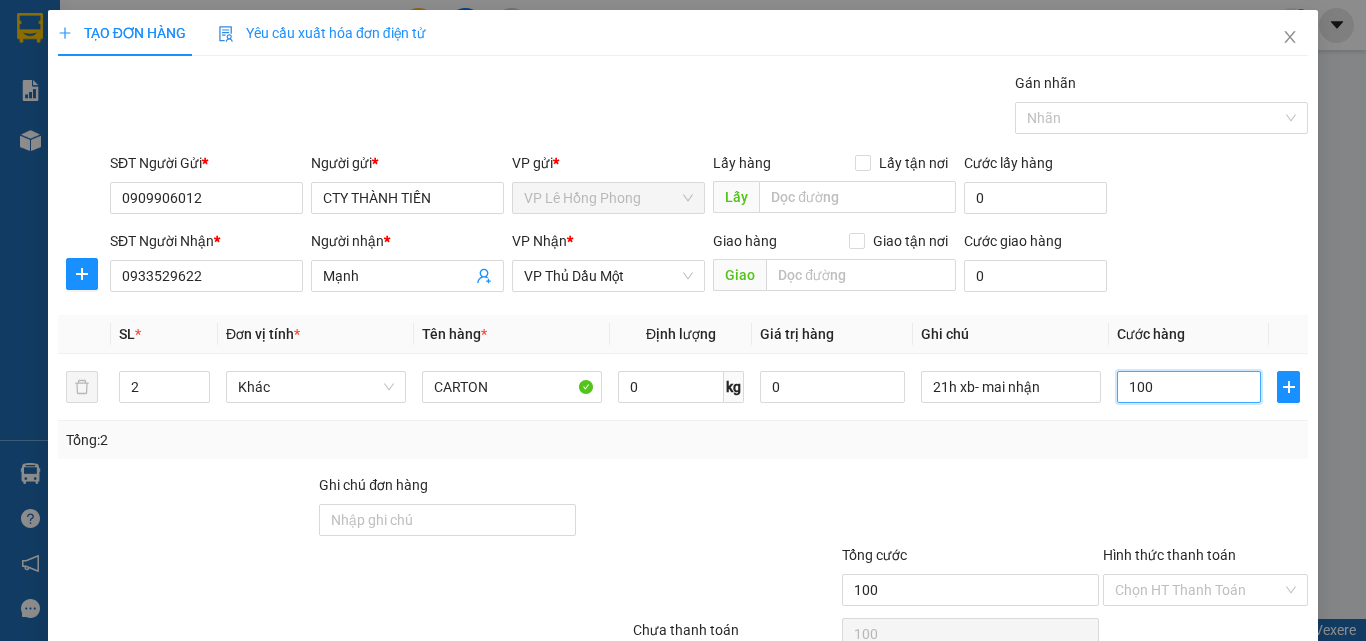 type on "100" 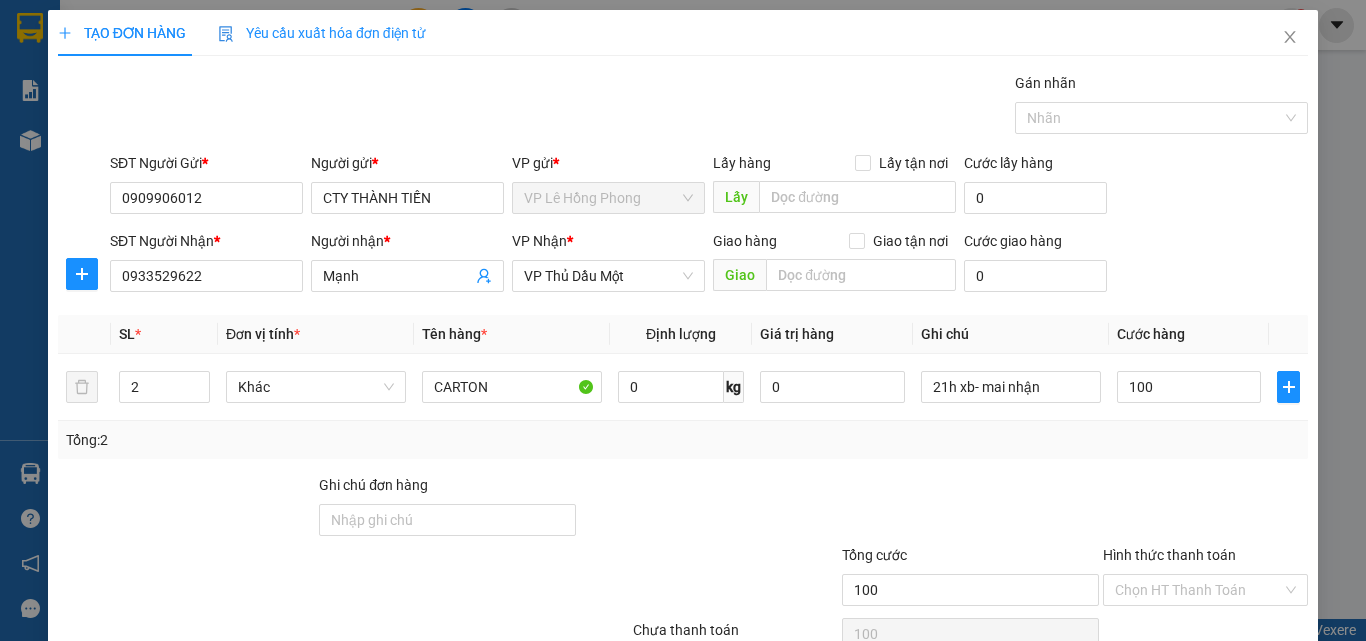 type on "100.000" 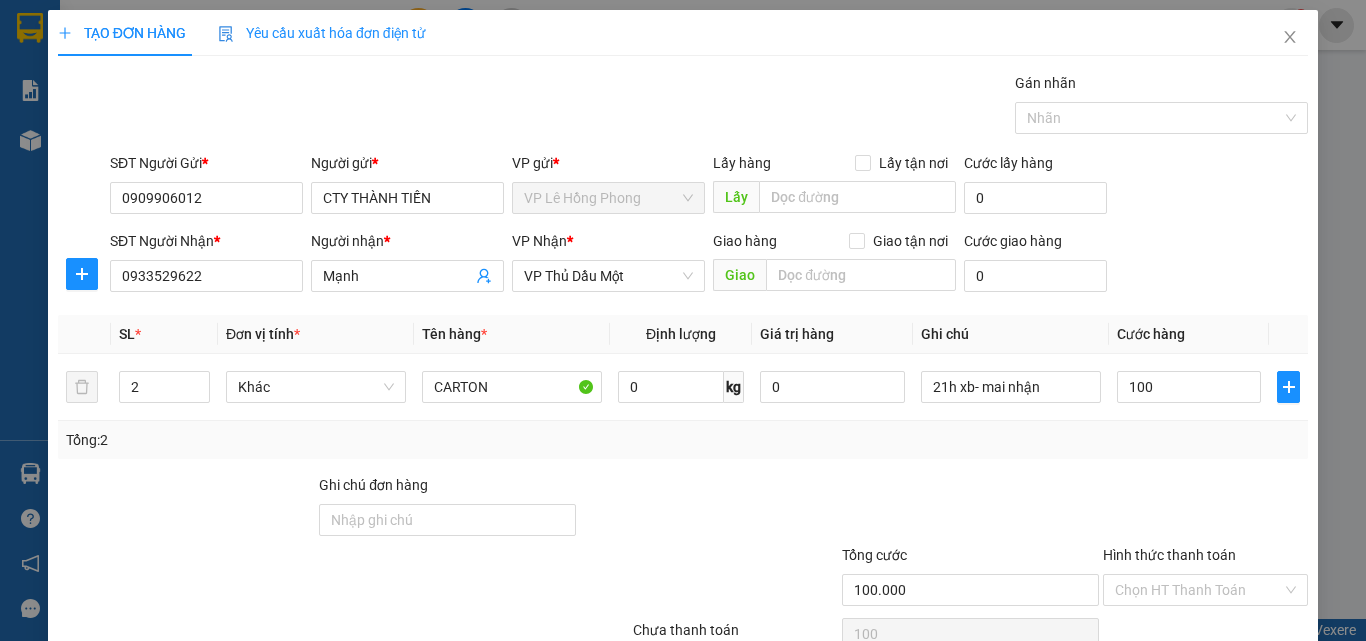 type on "100.000" 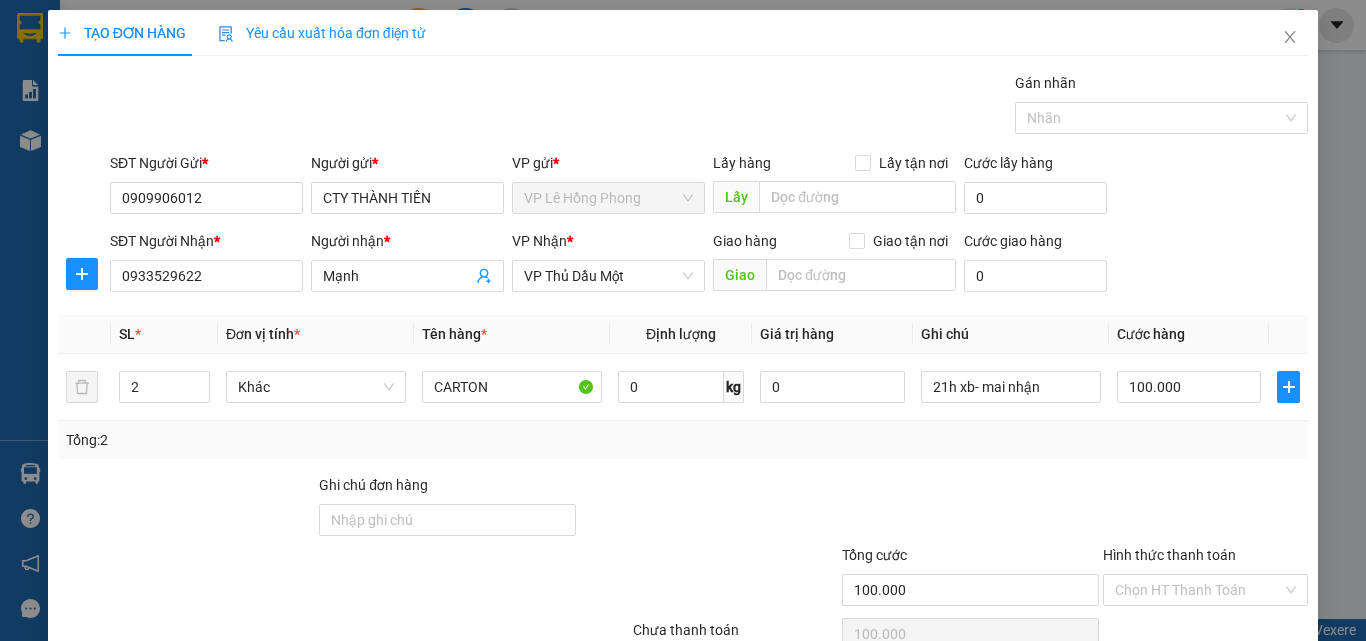click at bounding box center (970, 509) 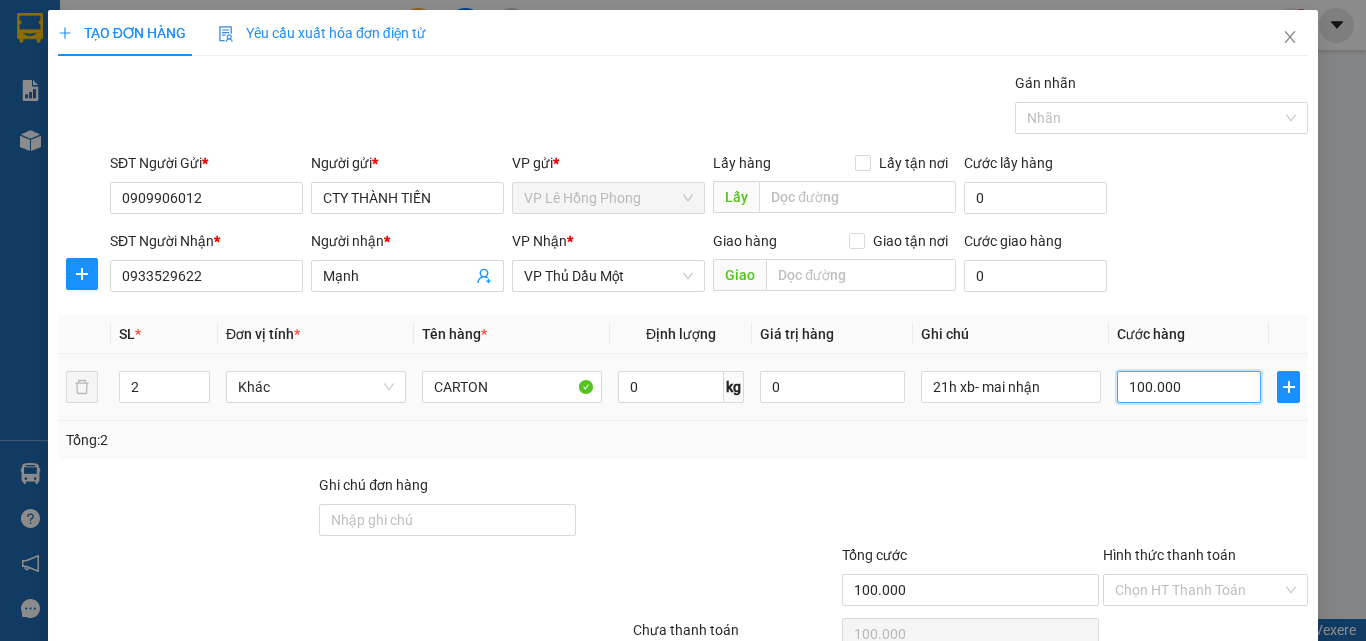type on "9" 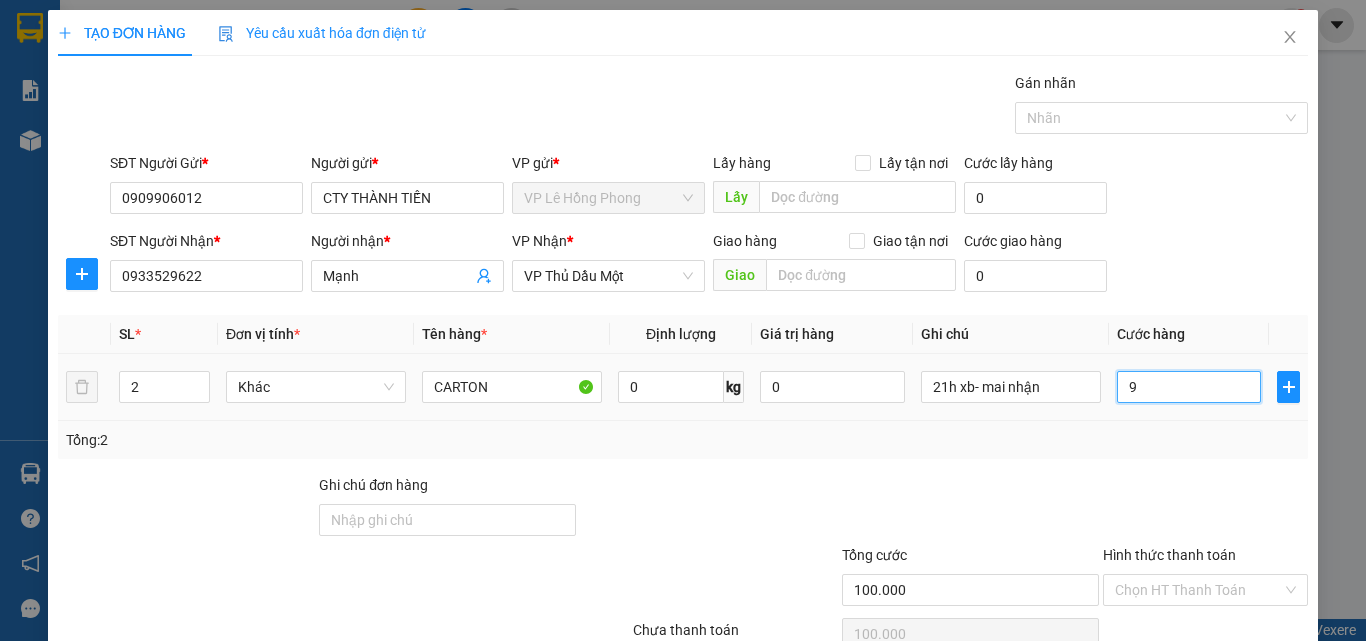 type on "9" 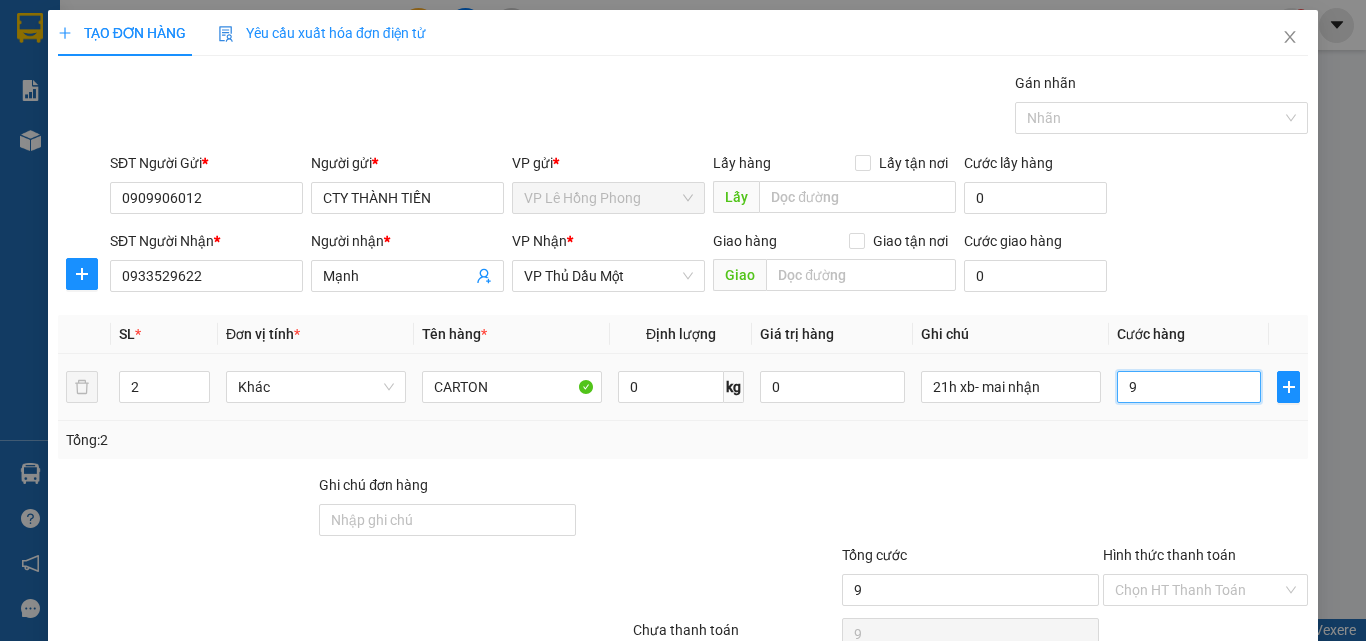 type on "90" 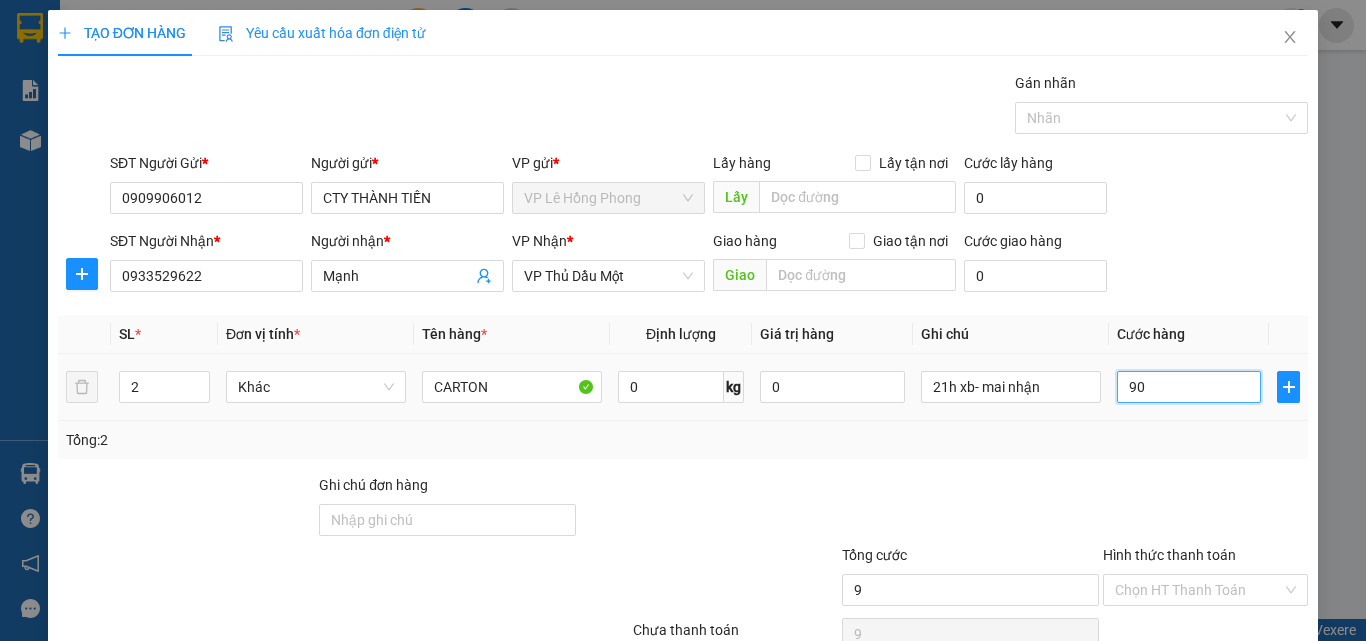 type on "90" 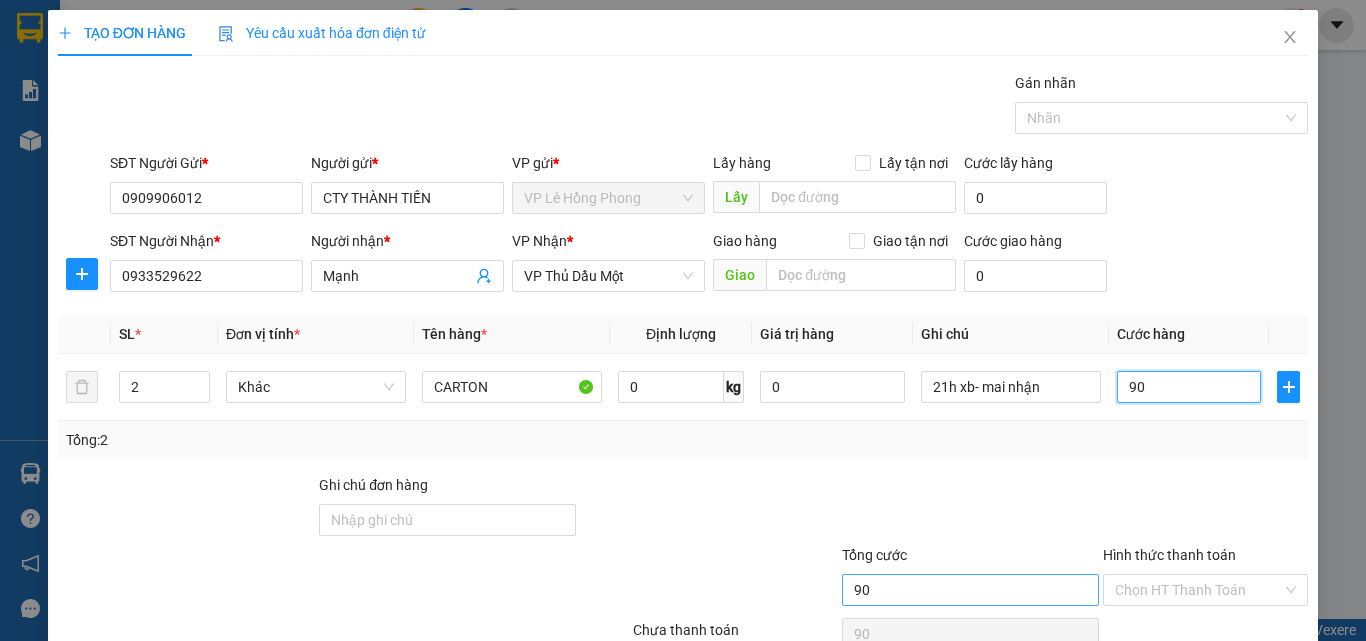 type on "90" 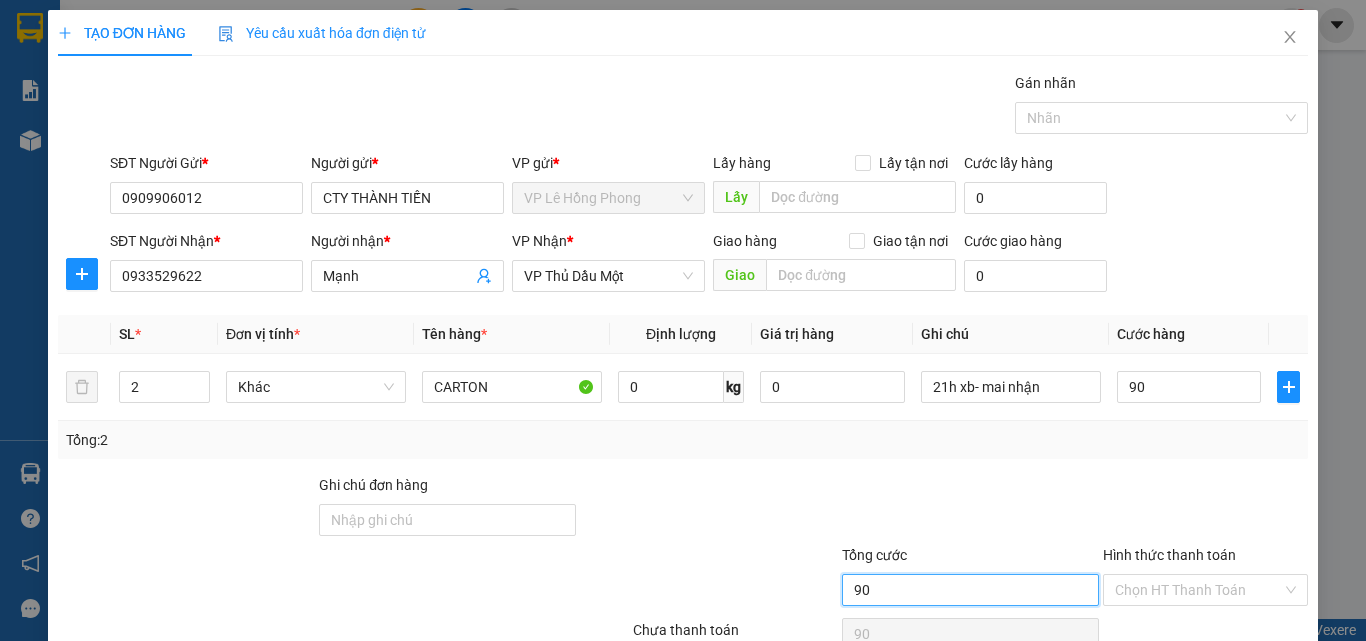 type on "90.000" 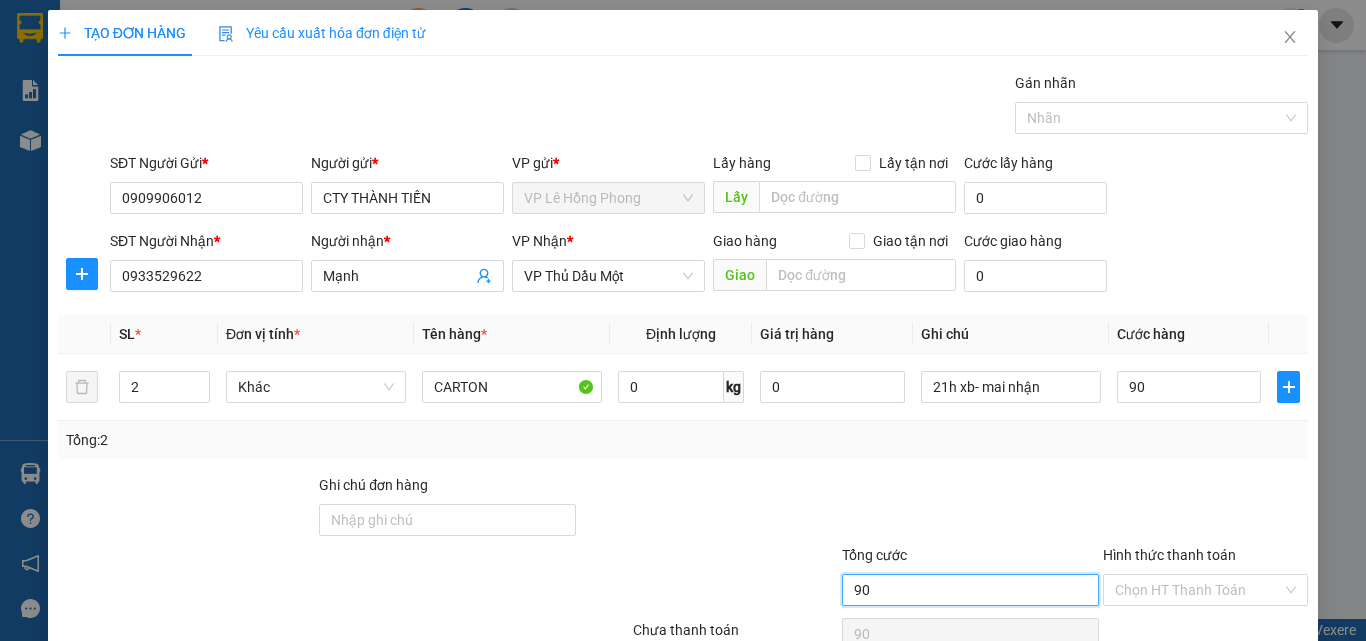 type on "90.000" 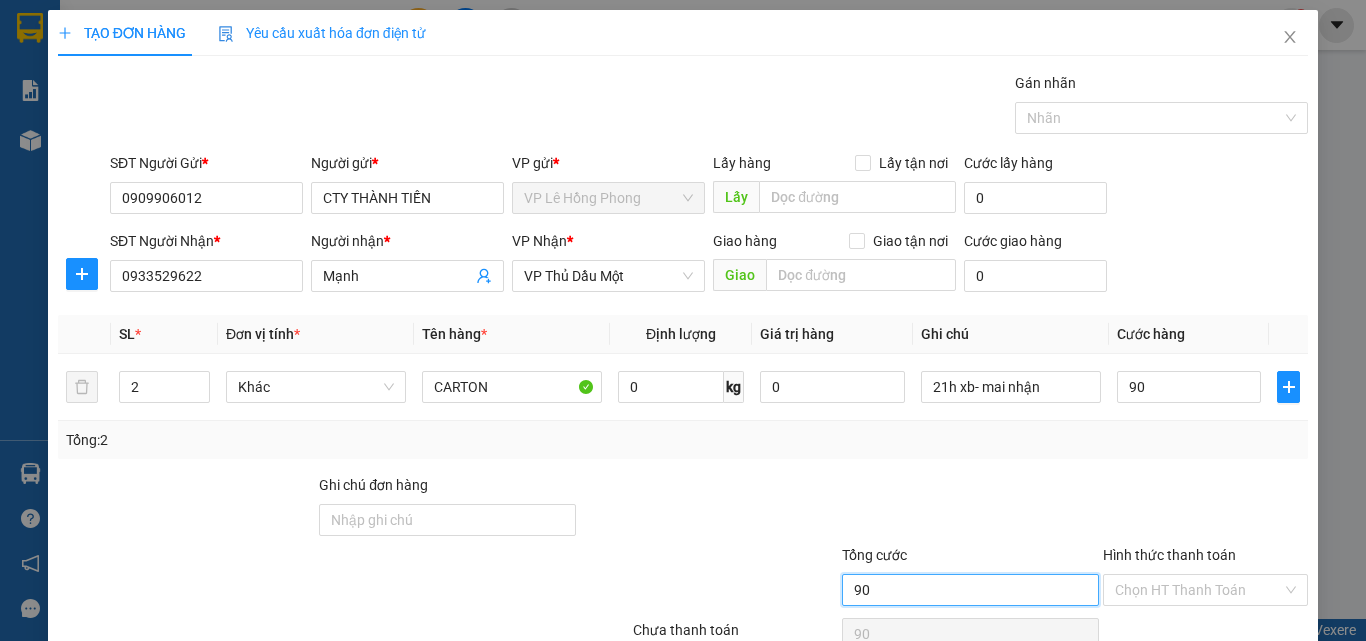 type on "90.000" 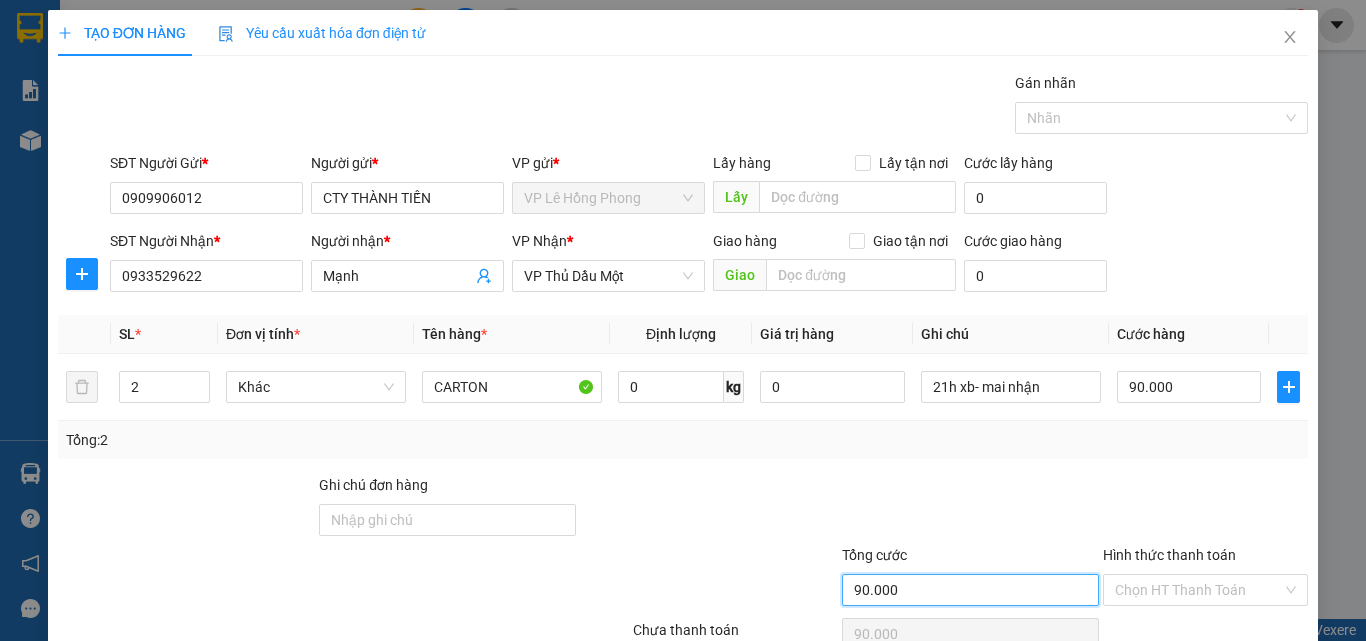 click on "90.000" at bounding box center (970, 590) 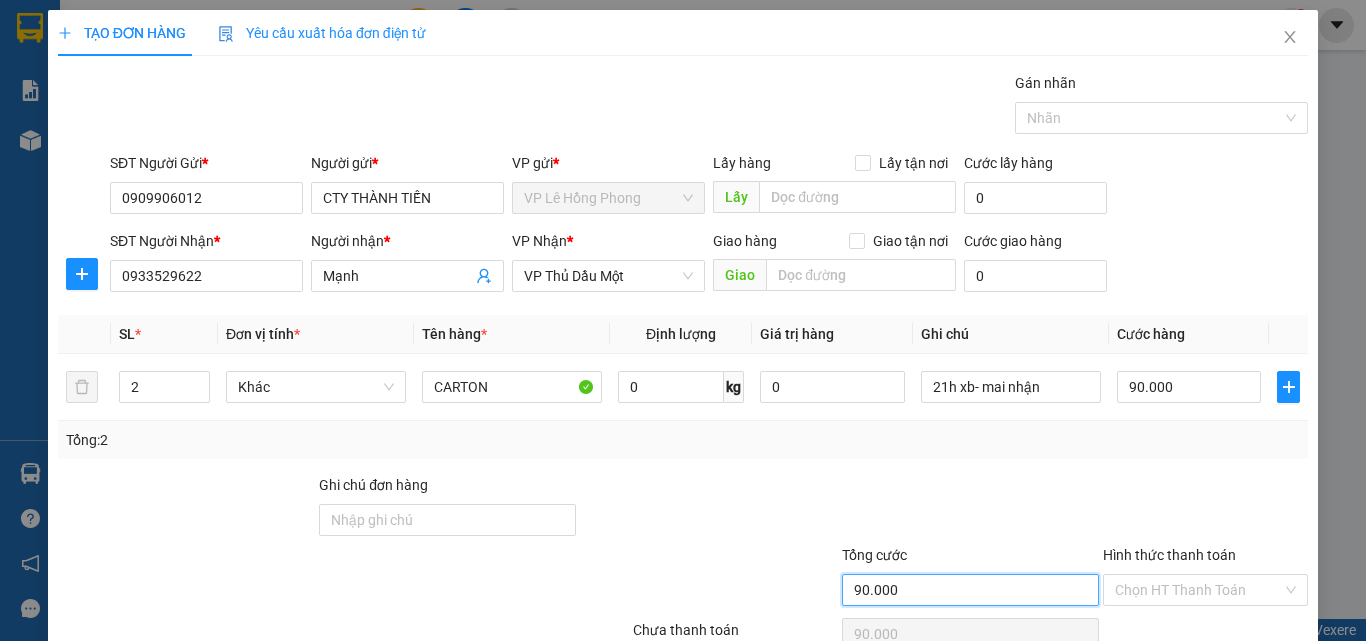 scroll, scrollTop: 99, scrollLeft: 0, axis: vertical 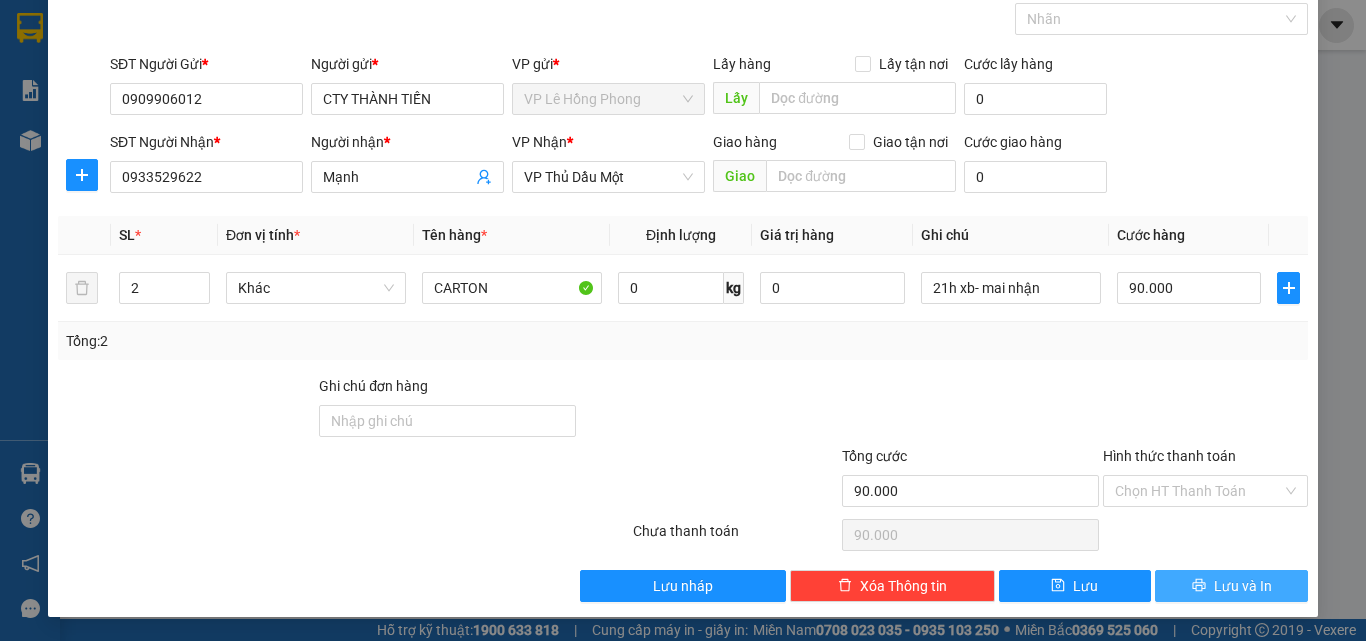 click on "Lưu và In" at bounding box center (1231, 586) 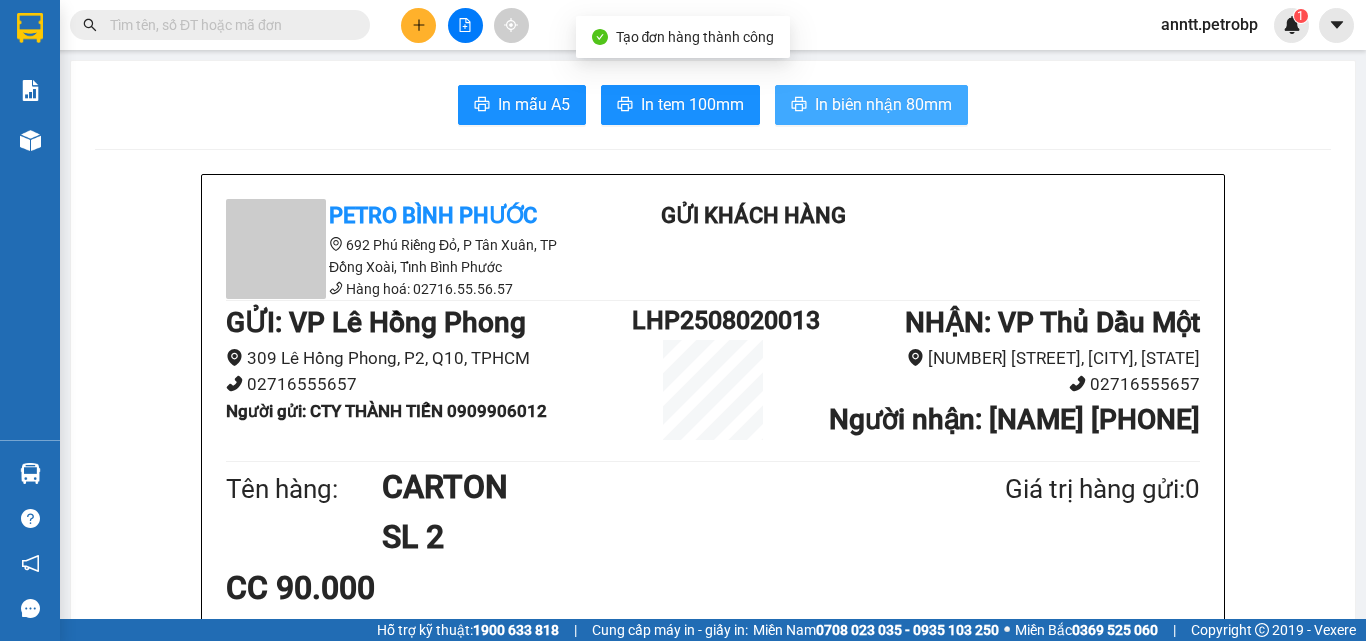 click on "In biên nhận 80mm" at bounding box center (883, 104) 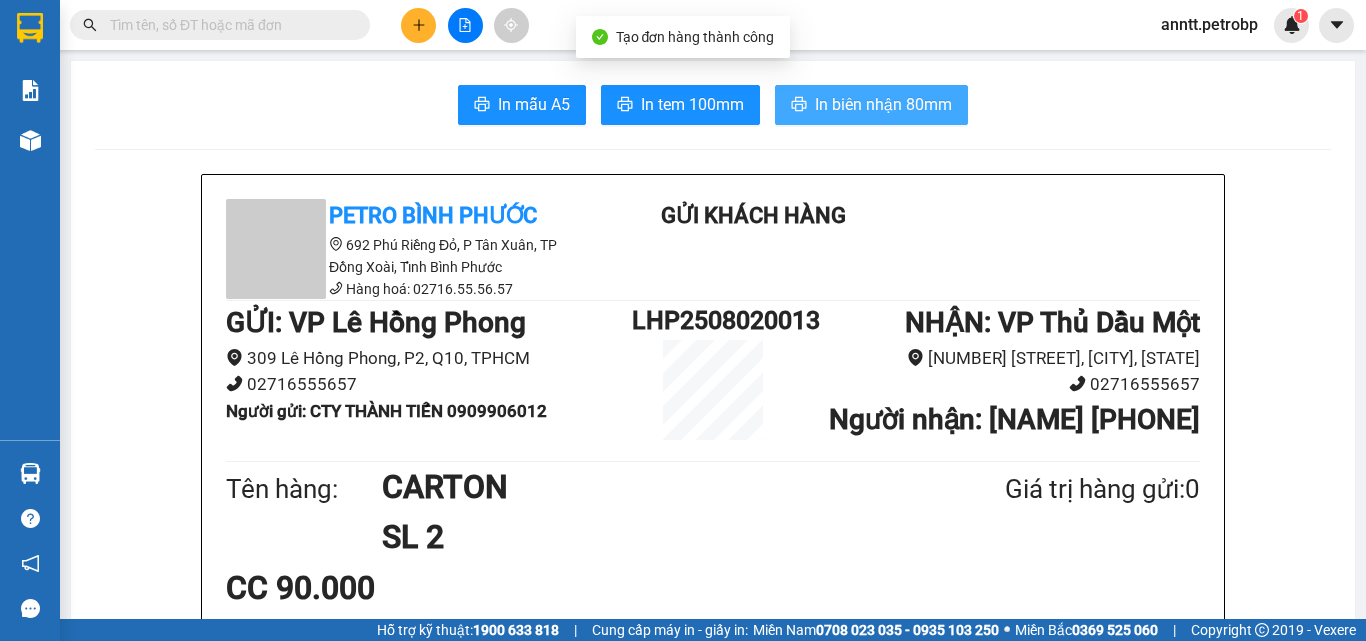 scroll, scrollTop: 0, scrollLeft: 0, axis: both 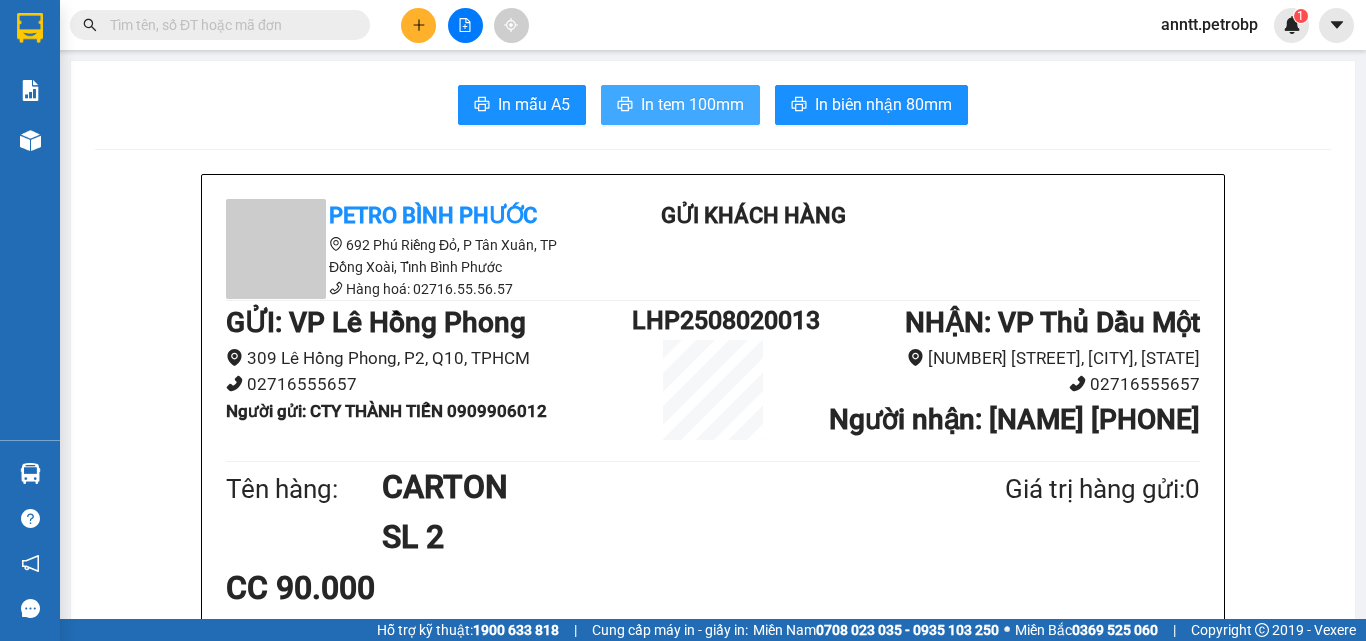 click on "In tem 100mm" at bounding box center [680, 105] 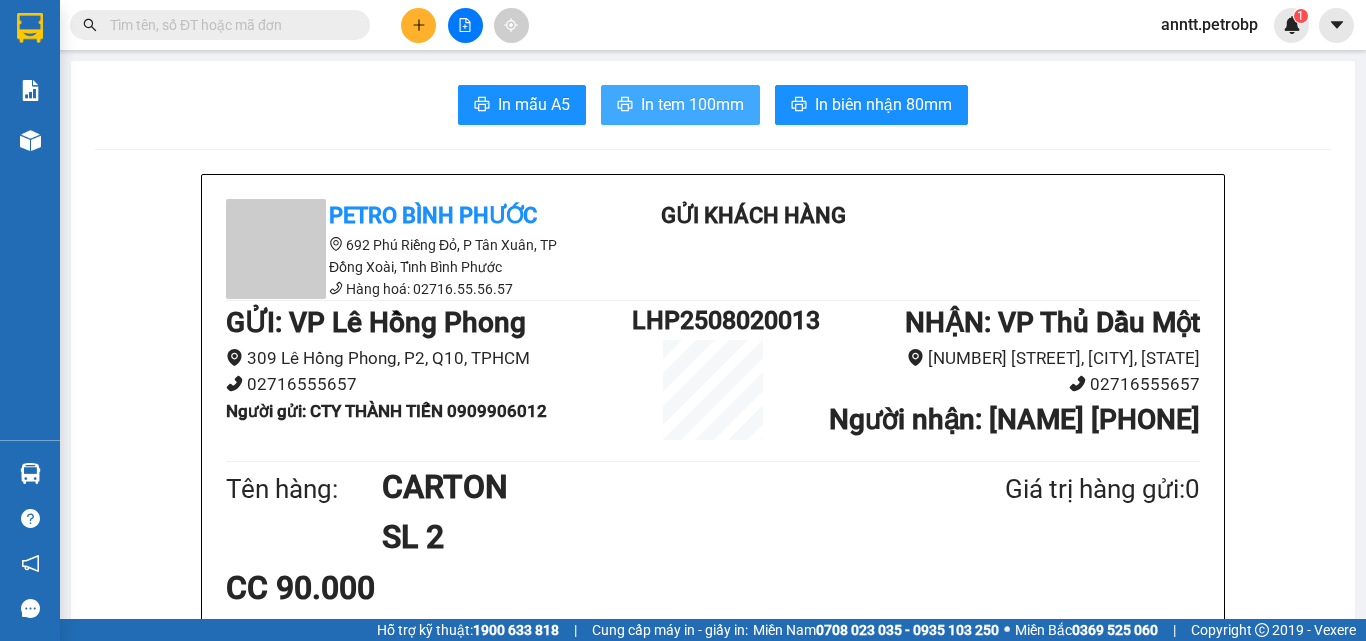 scroll, scrollTop: 0, scrollLeft: 0, axis: both 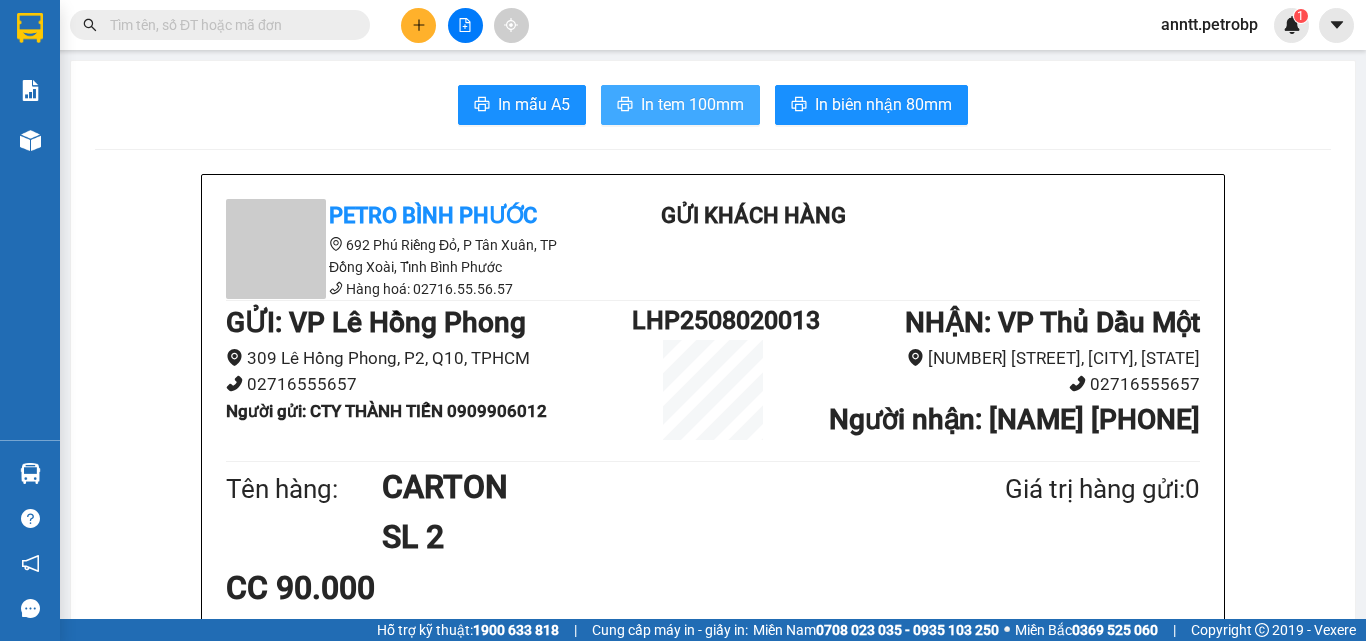 click on "In tem 100mm" at bounding box center (692, 104) 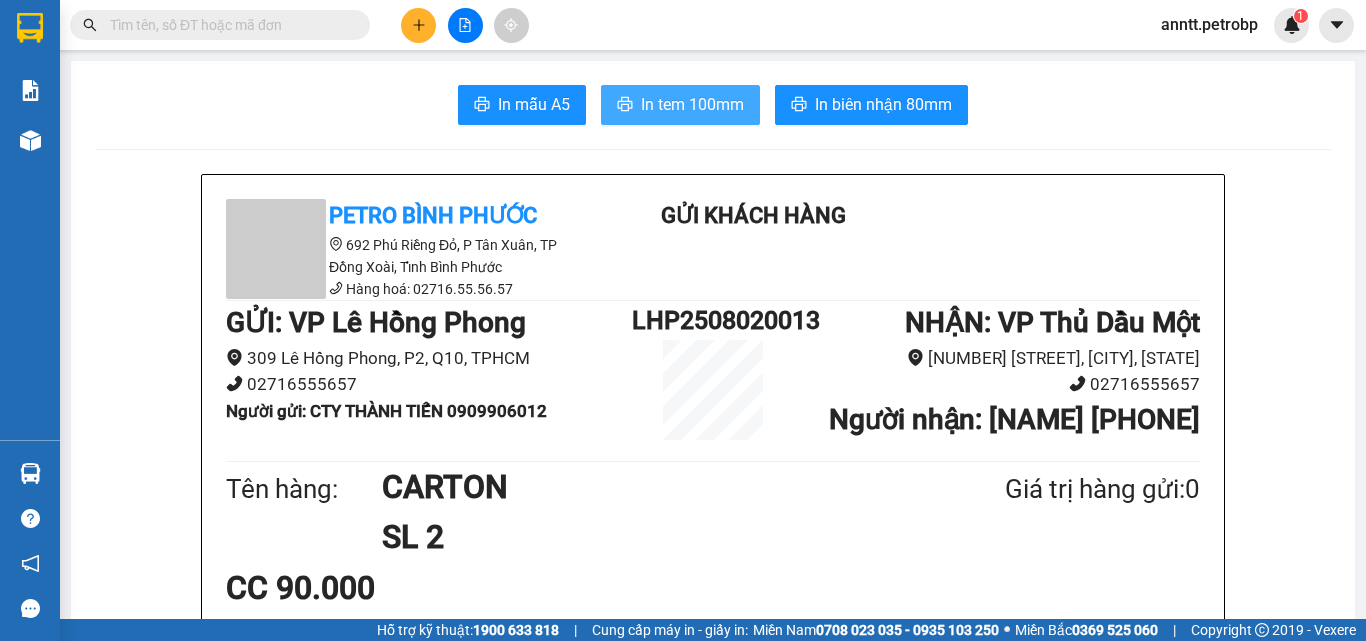 scroll, scrollTop: 0, scrollLeft: 0, axis: both 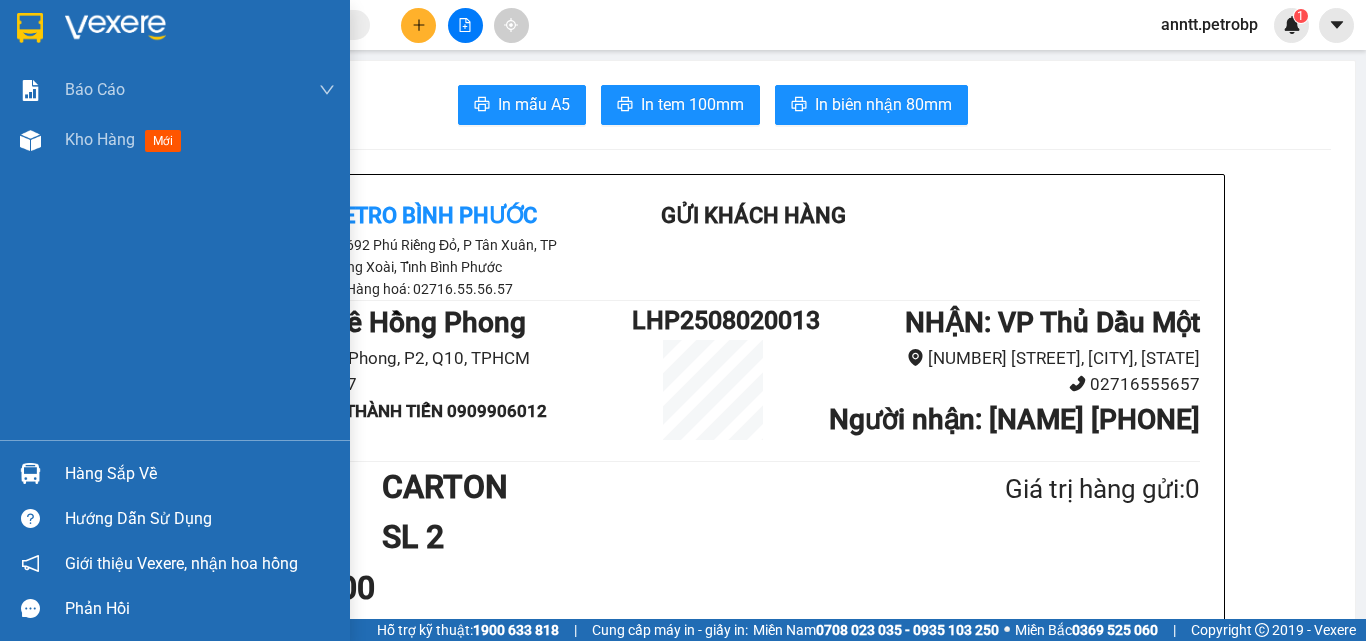 click at bounding box center (175, 32) 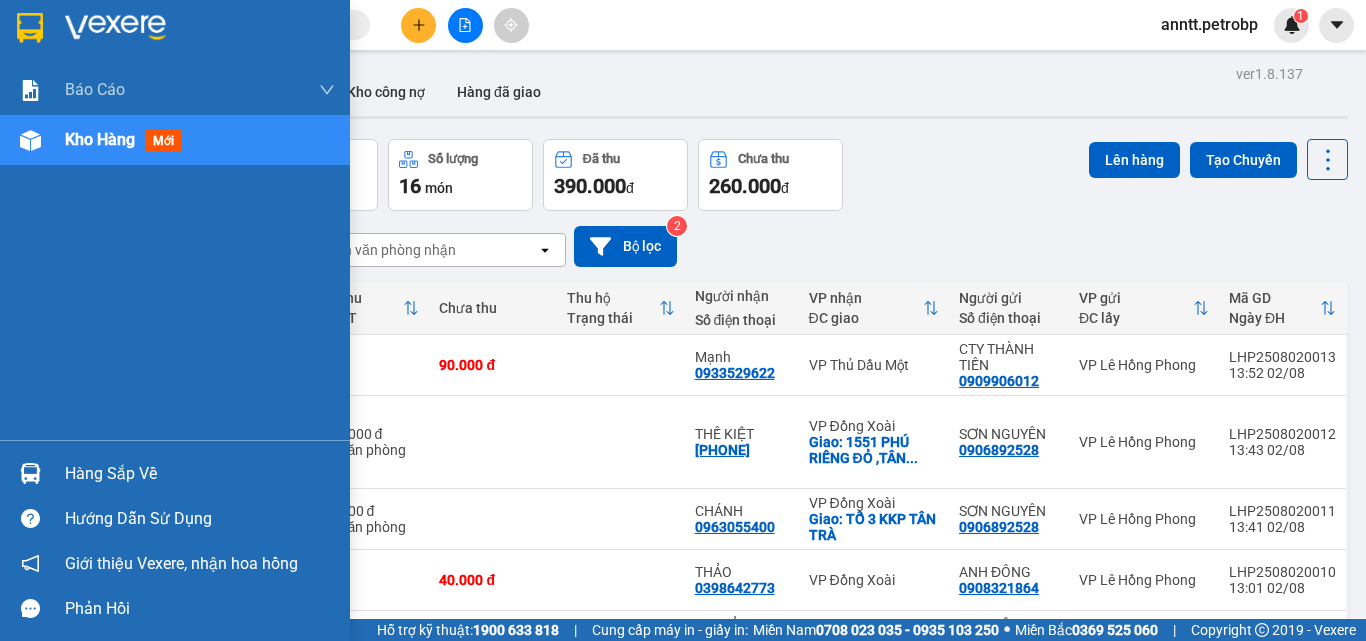 click at bounding box center [30, 28] 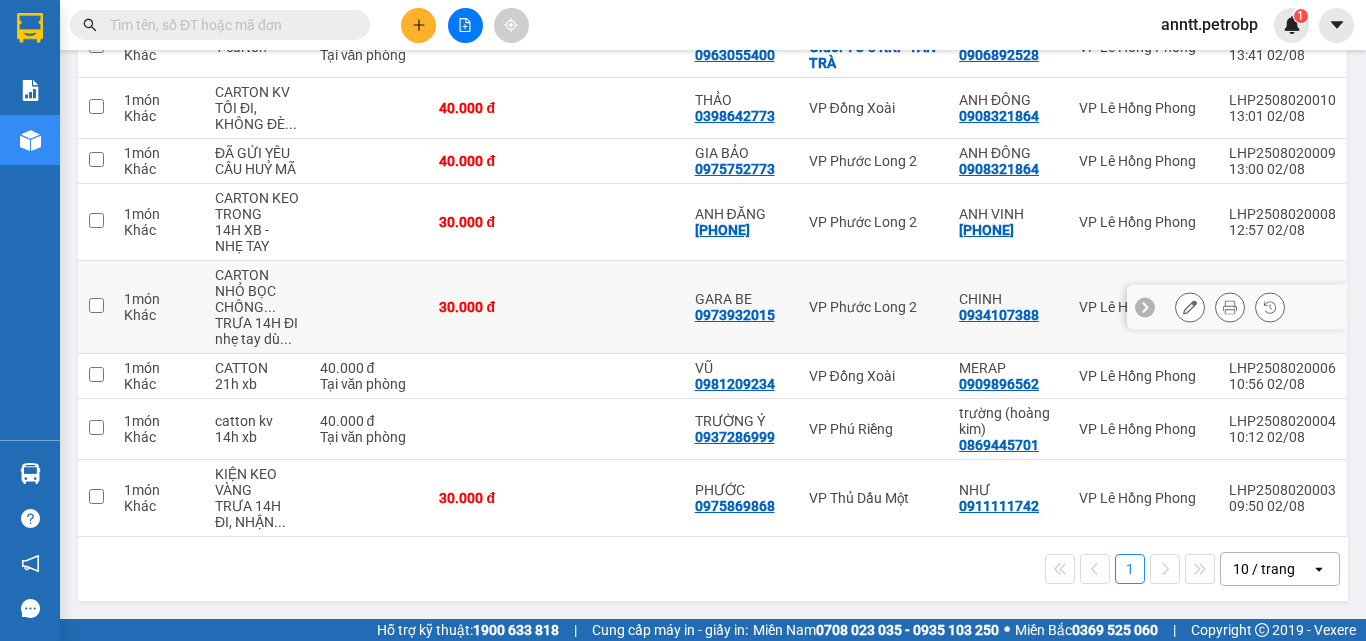 scroll, scrollTop: 0, scrollLeft: 0, axis: both 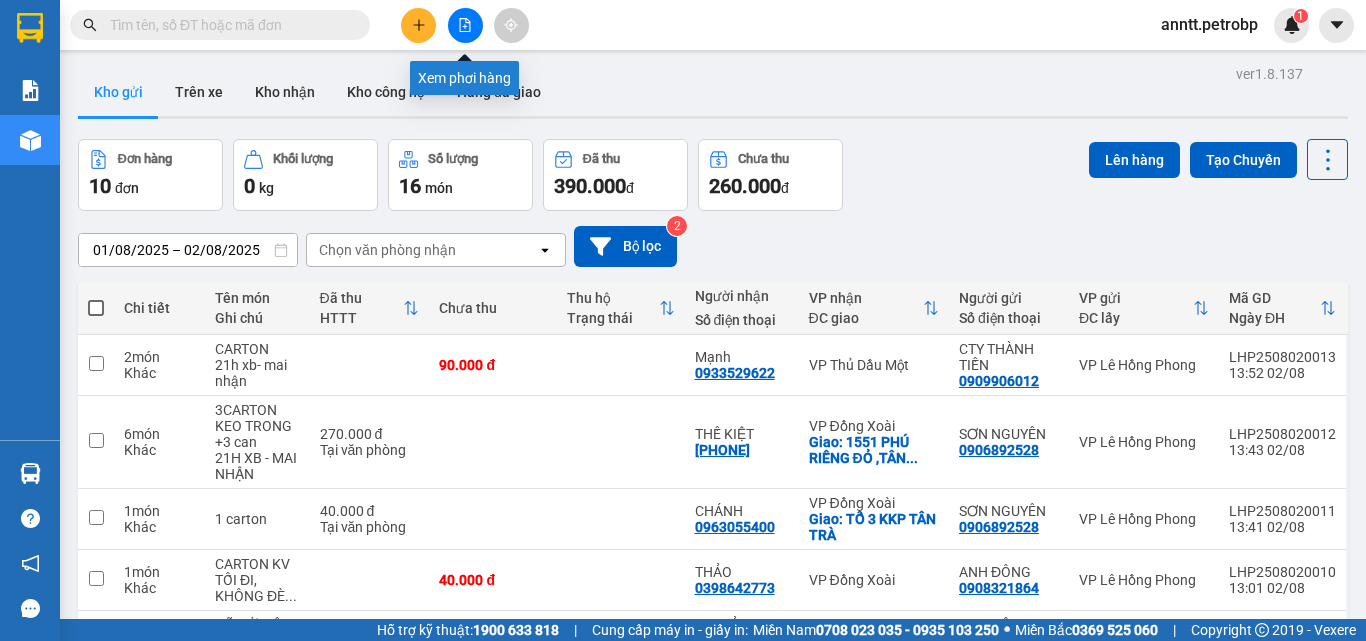 click at bounding box center (465, 25) 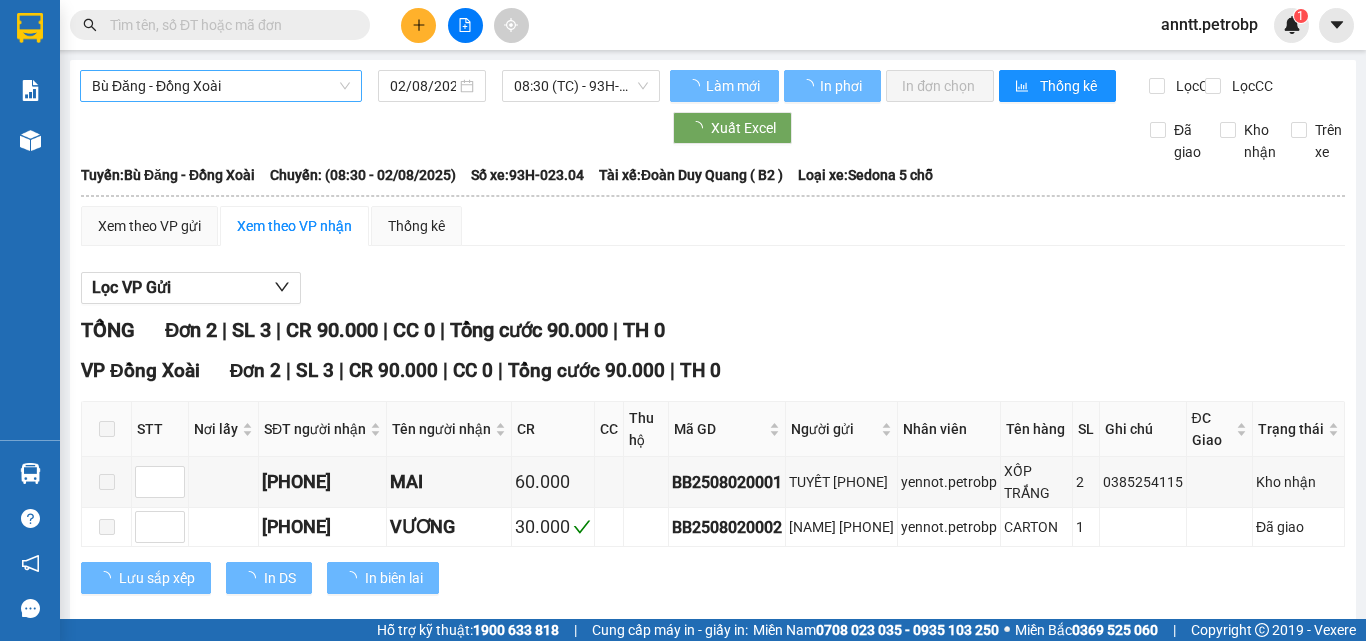 click on "Bù Đăng - Đồng Xoài" at bounding box center [221, 86] 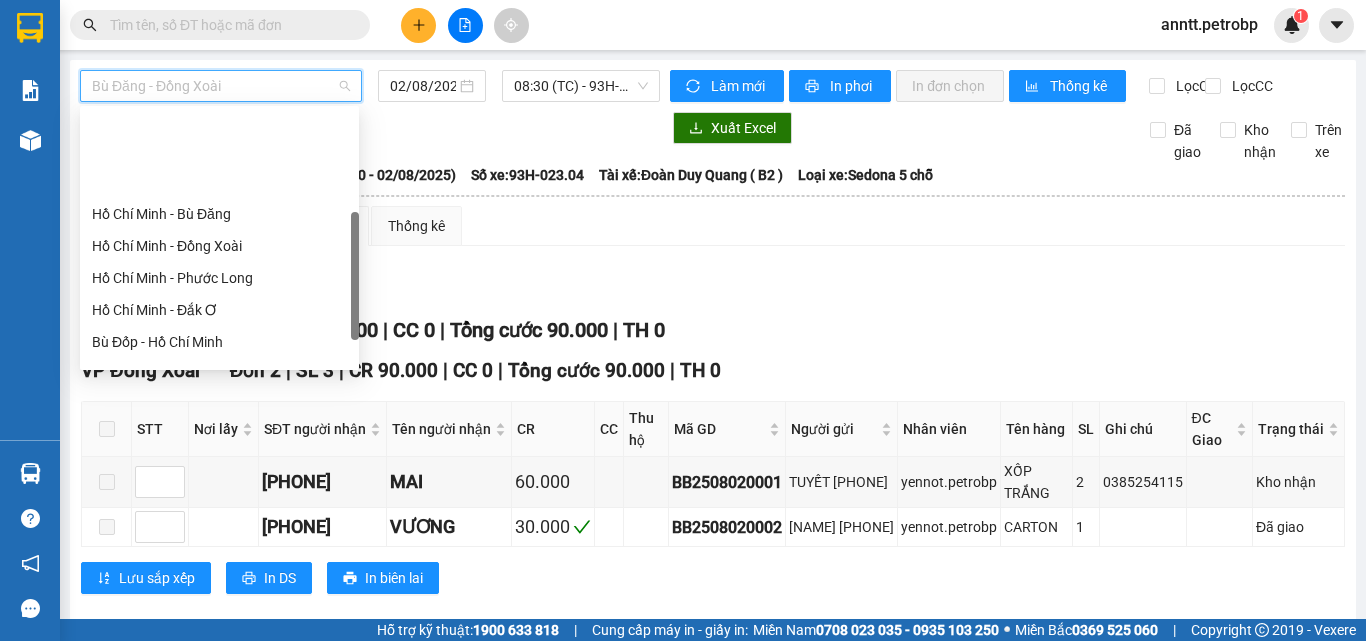 scroll, scrollTop: 300, scrollLeft: 0, axis: vertical 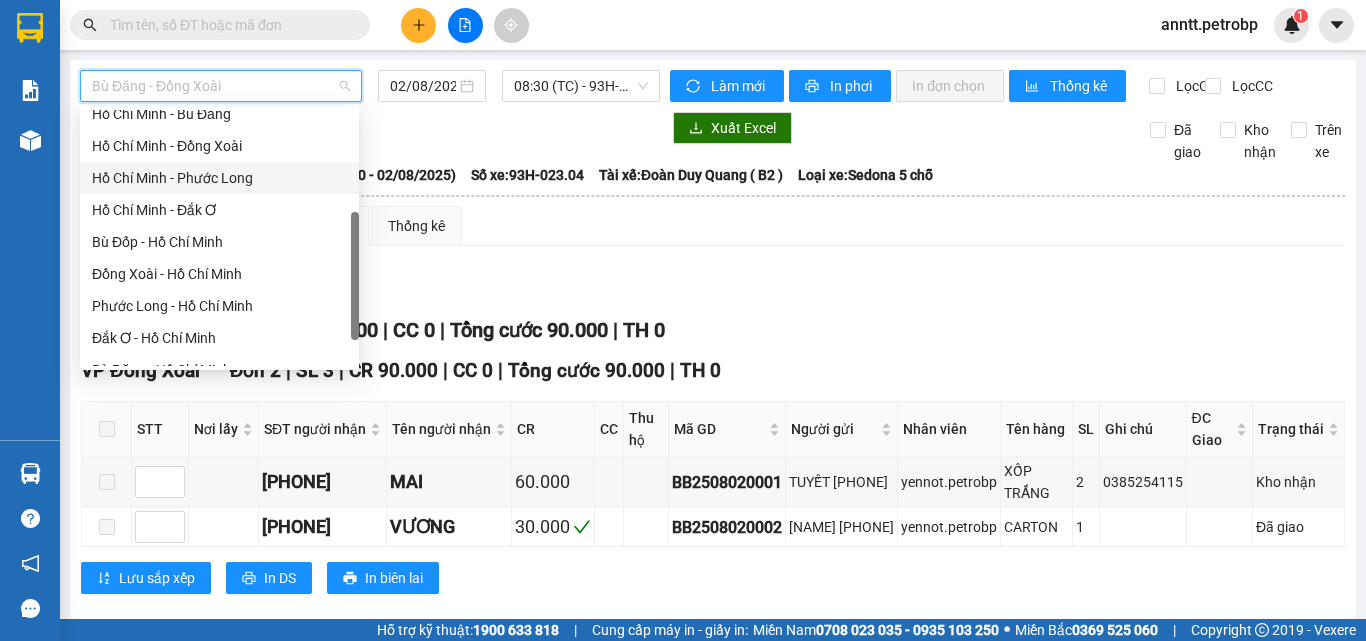 click on "Hồ Chí Minh - Phước Long" at bounding box center (219, 178) 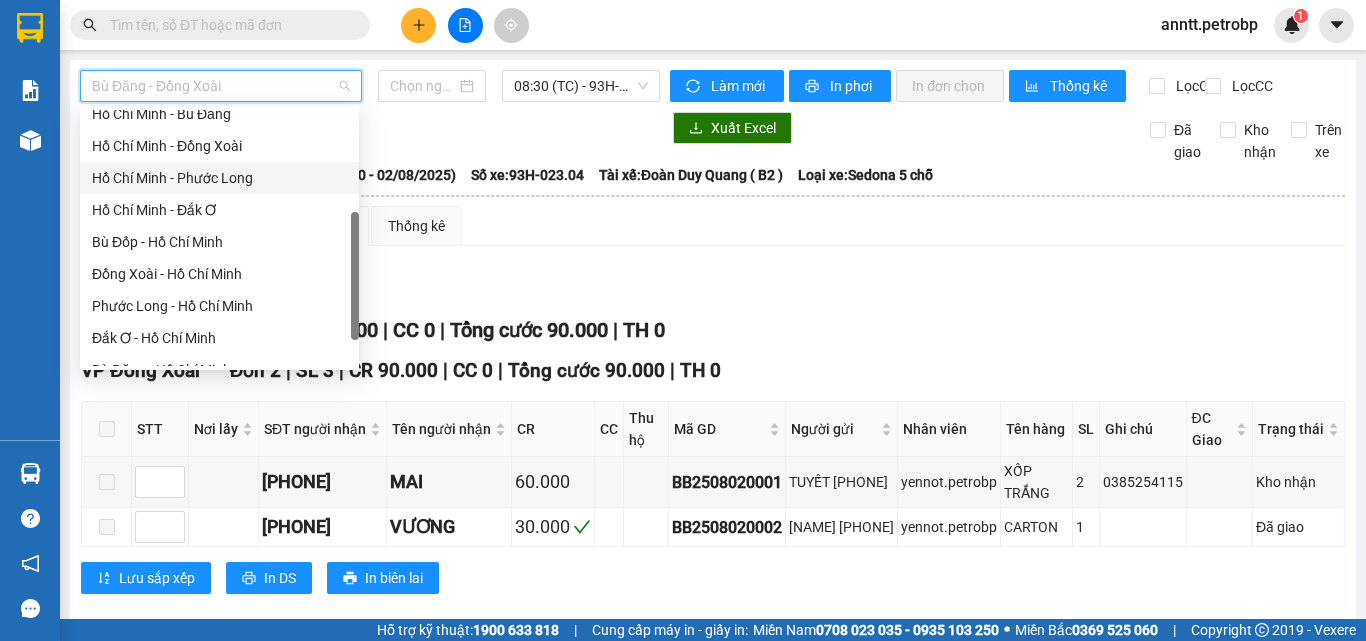 type on "02/08/2025" 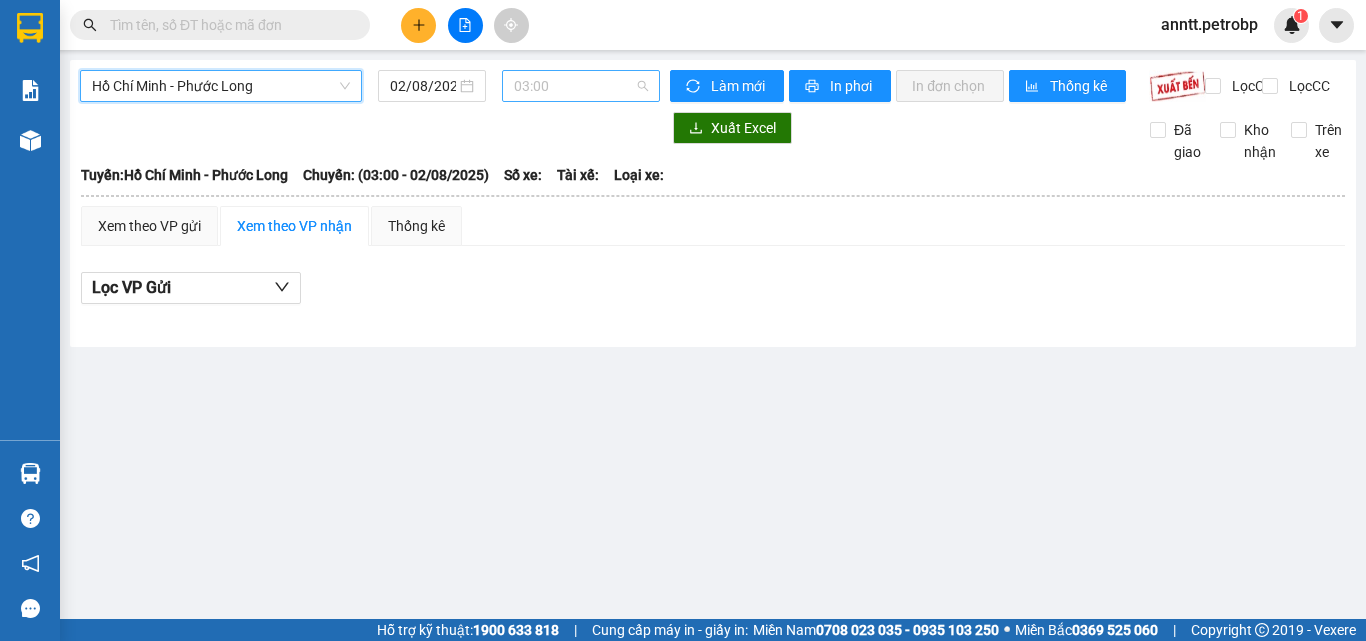 click on "03:00" at bounding box center (581, 86) 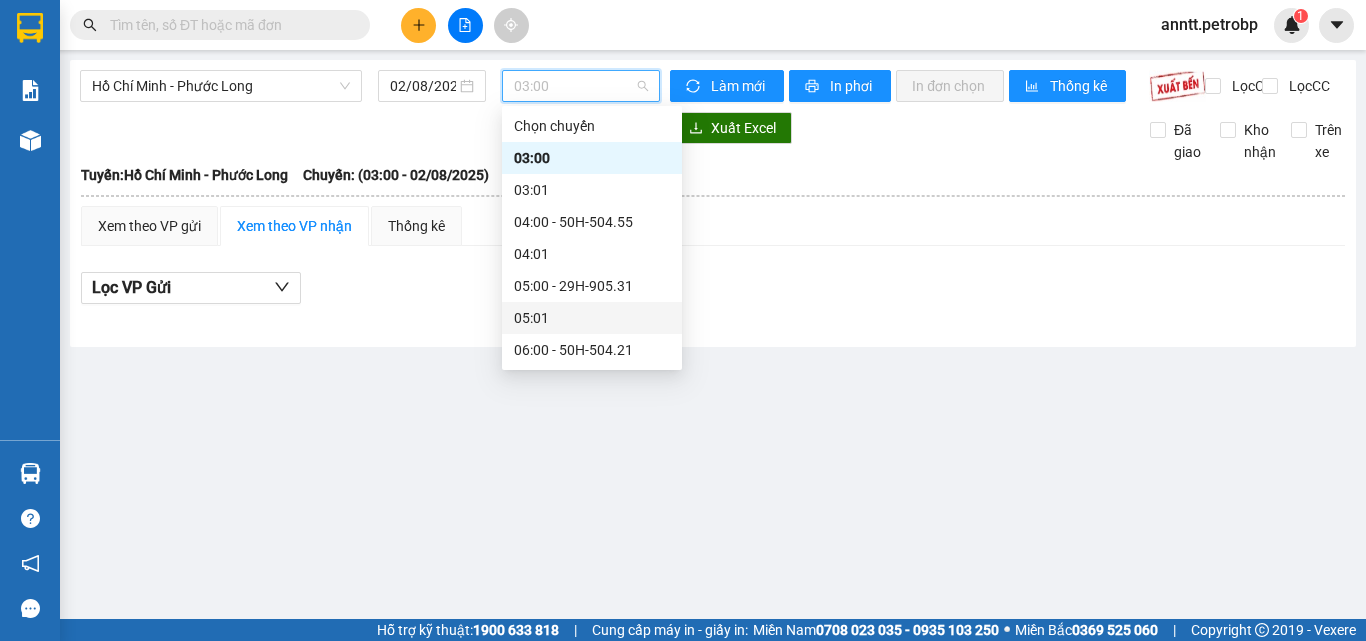 scroll, scrollTop: 400, scrollLeft: 0, axis: vertical 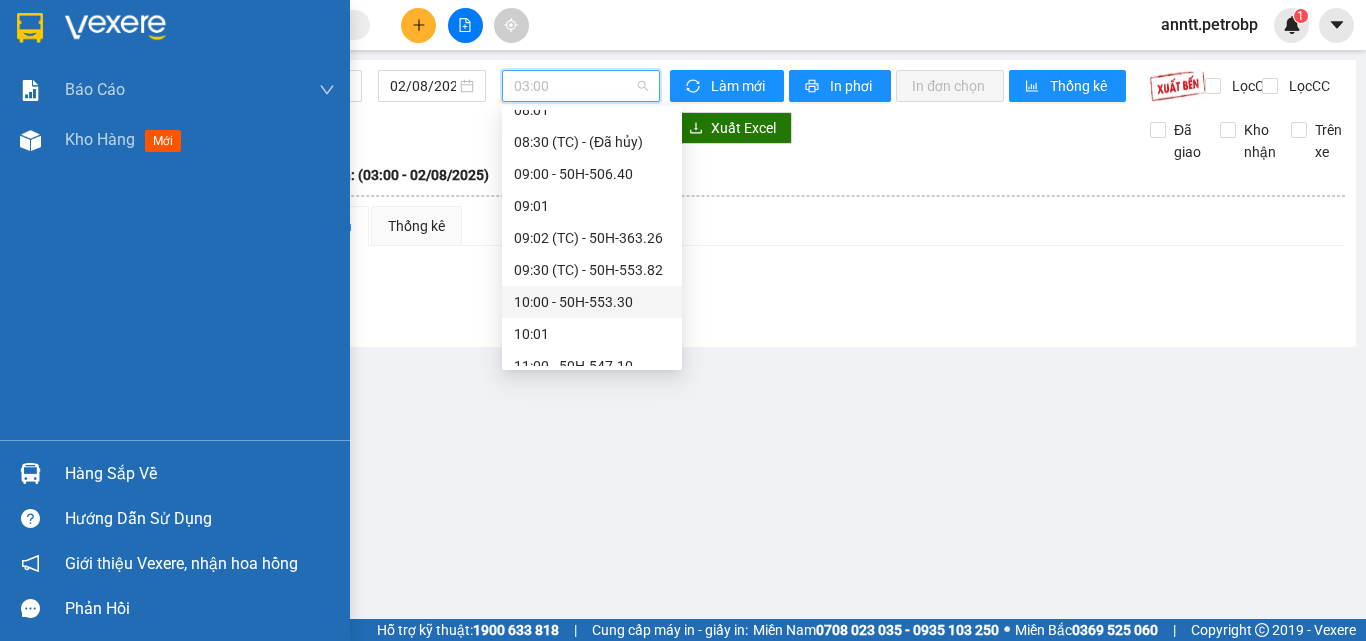 click at bounding box center [30, 28] 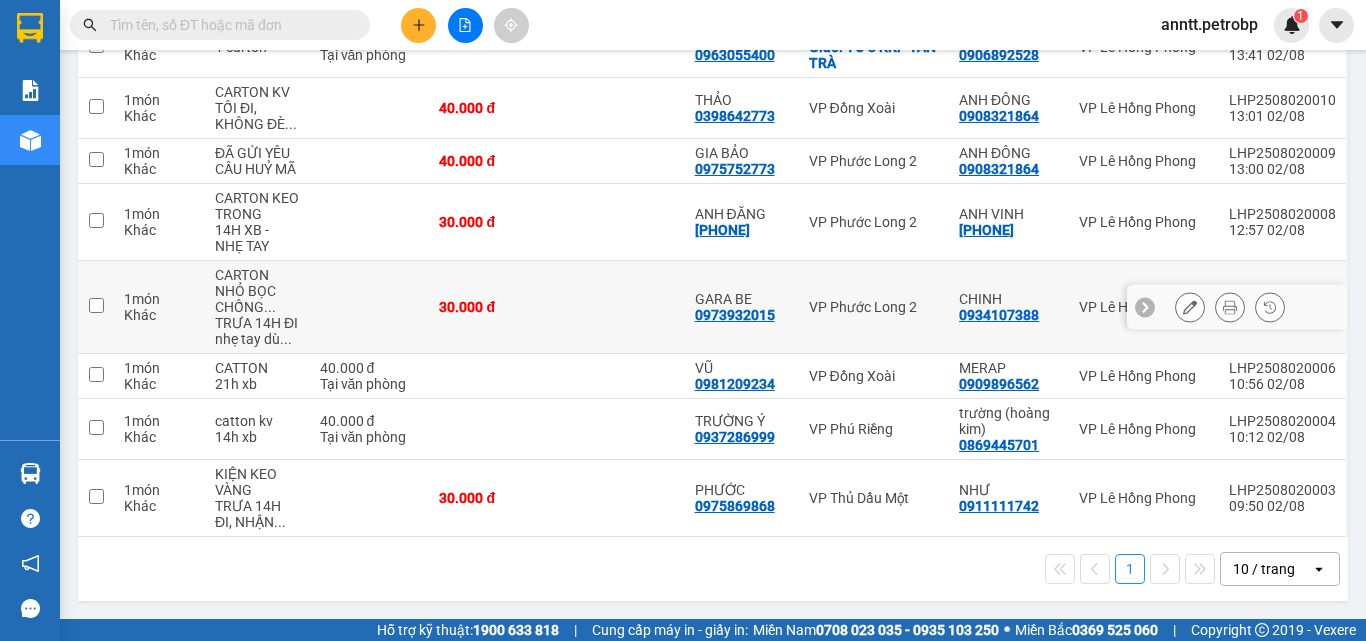 scroll, scrollTop: 0, scrollLeft: 0, axis: both 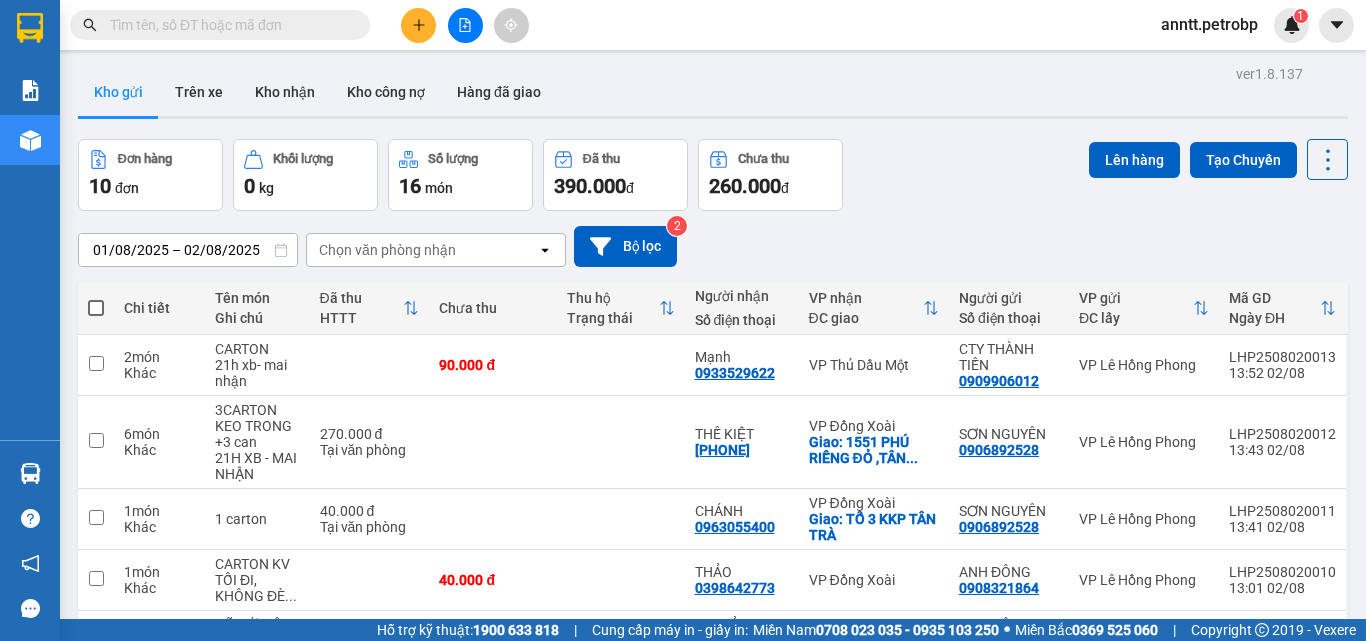 click at bounding box center [96, 308] 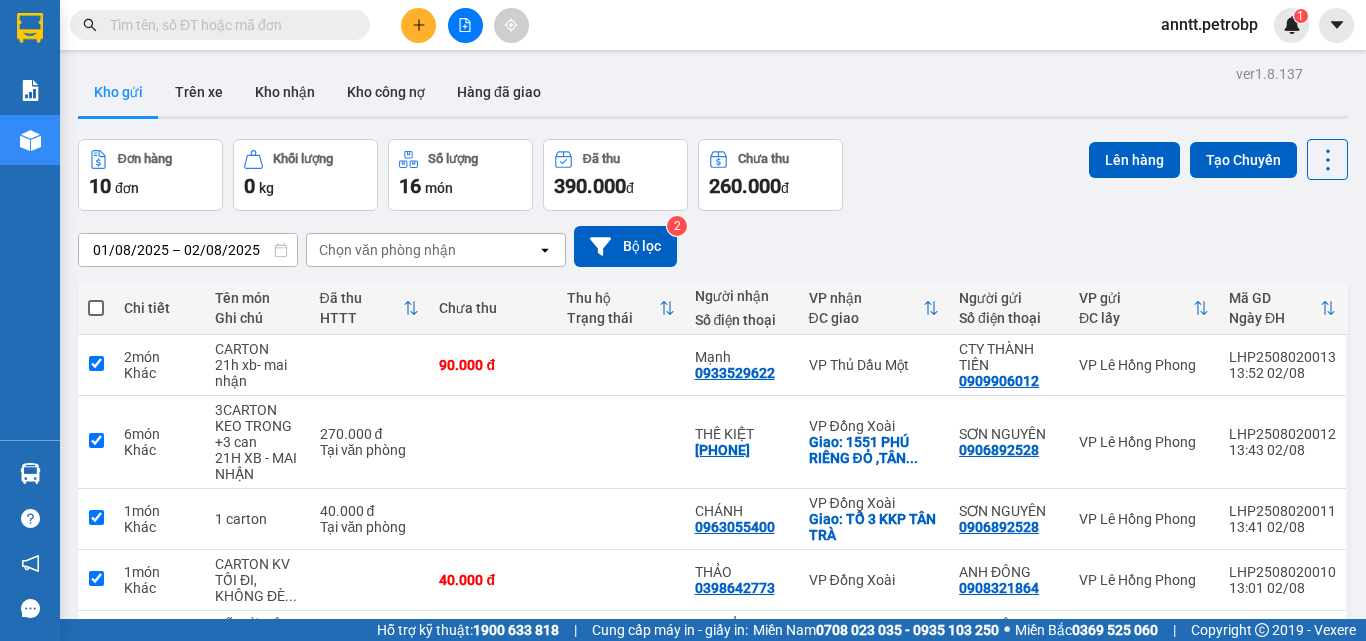 checkbox on "true" 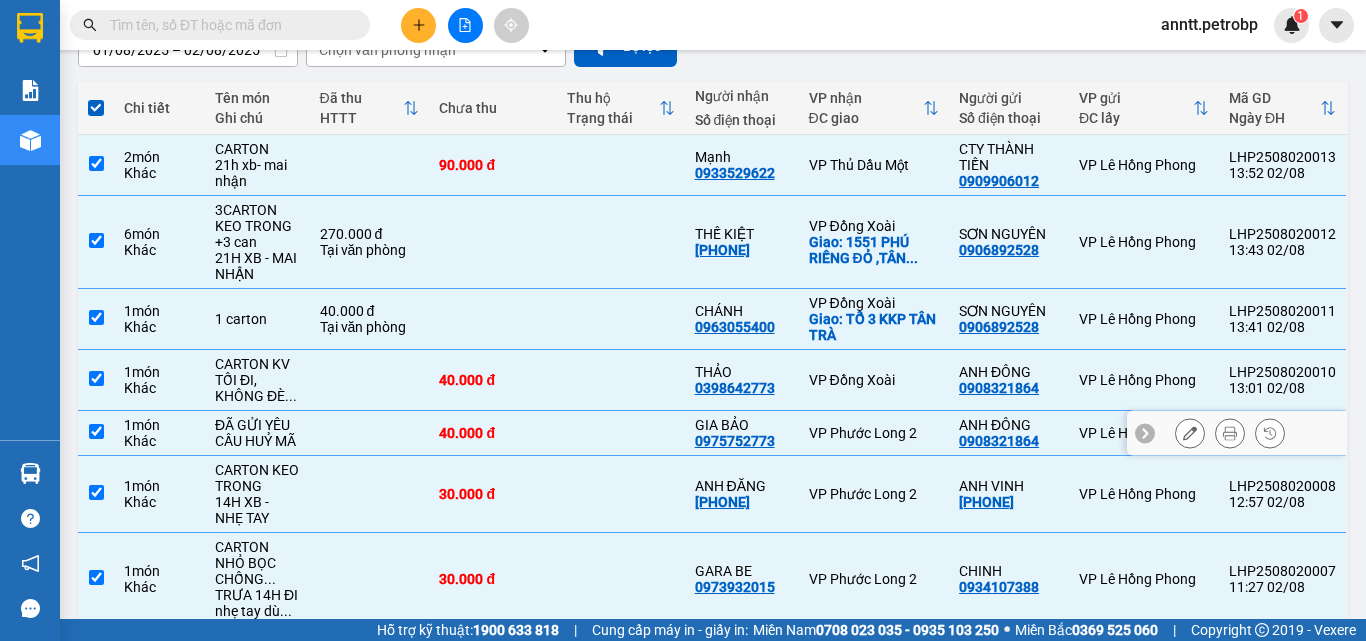 scroll, scrollTop: 488, scrollLeft: 0, axis: vertical 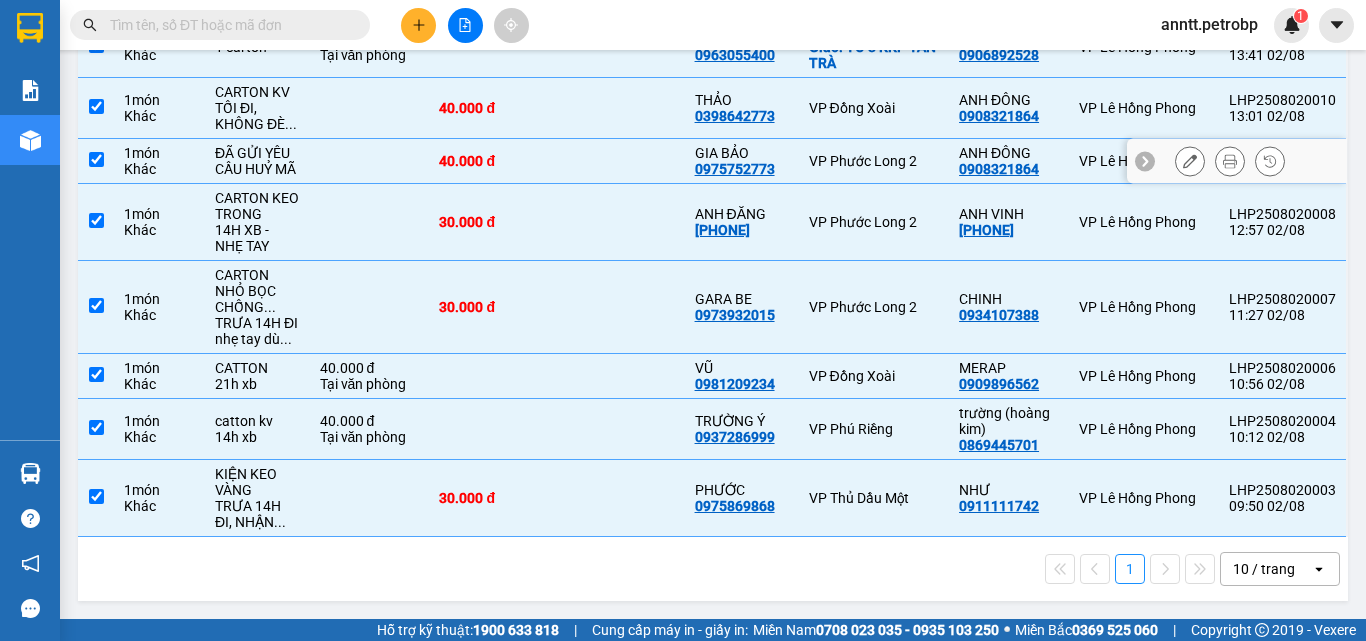 click at bounding box center [96, 159] 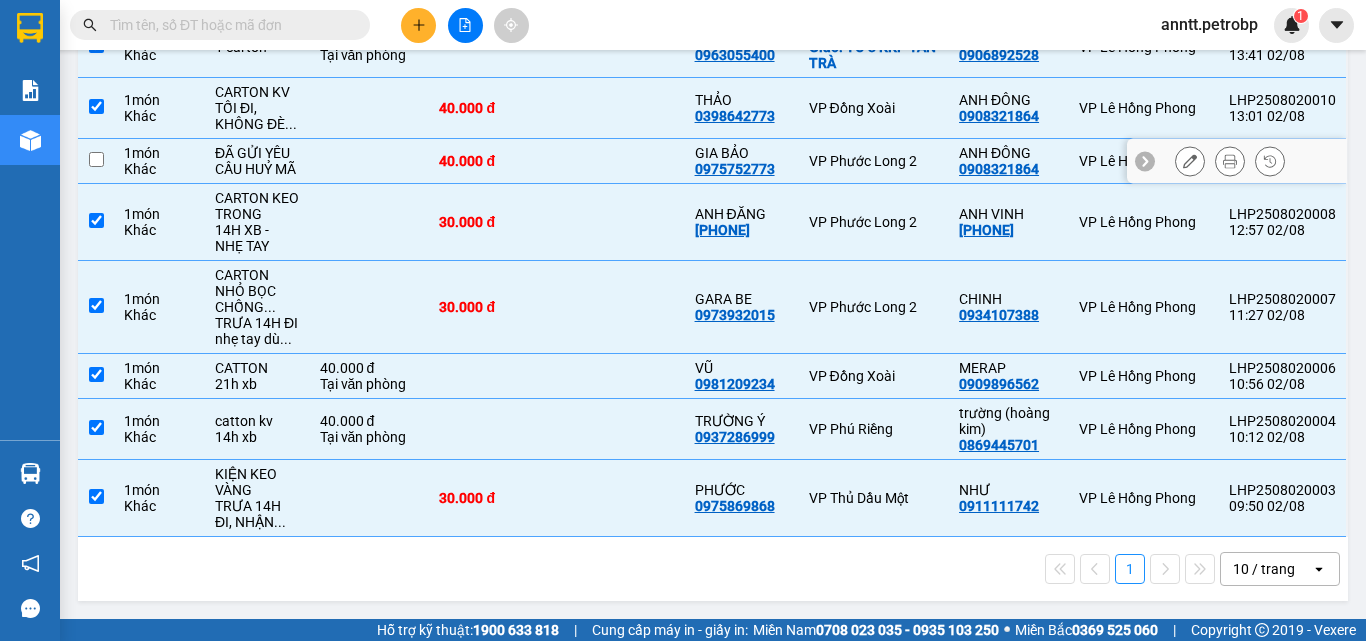 checkbox on "false" 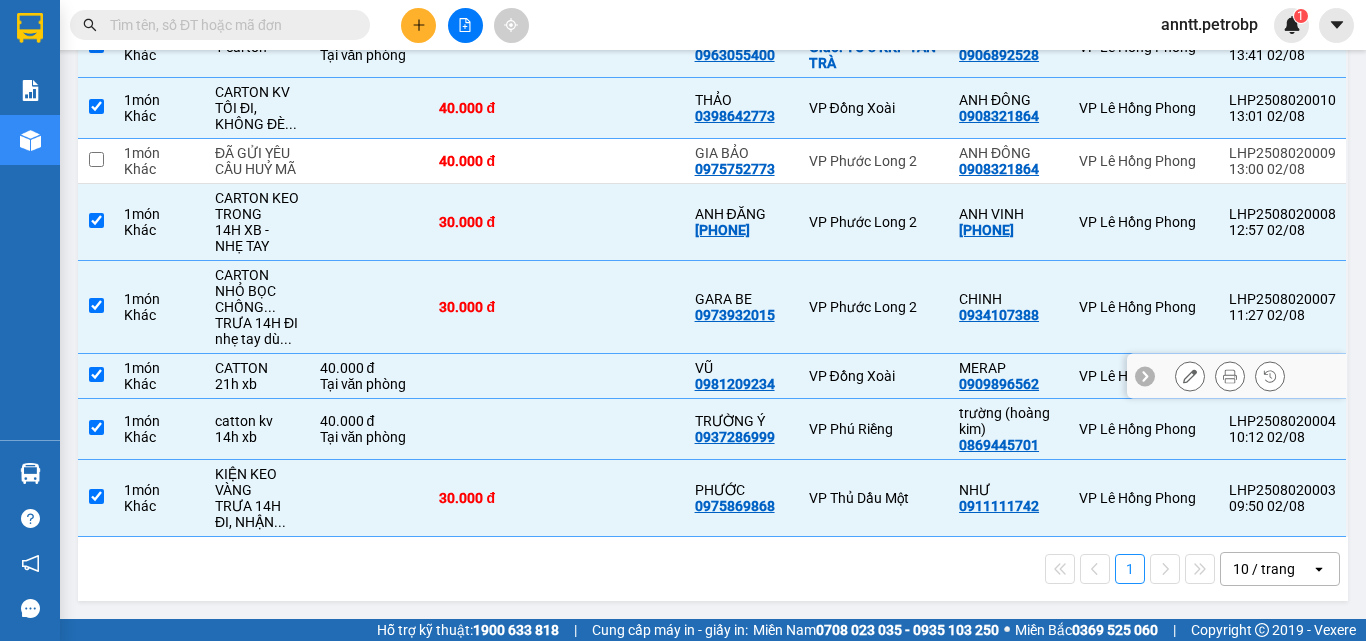 scroll, scrollTop: 0, scrollLeft: 0, axis: both 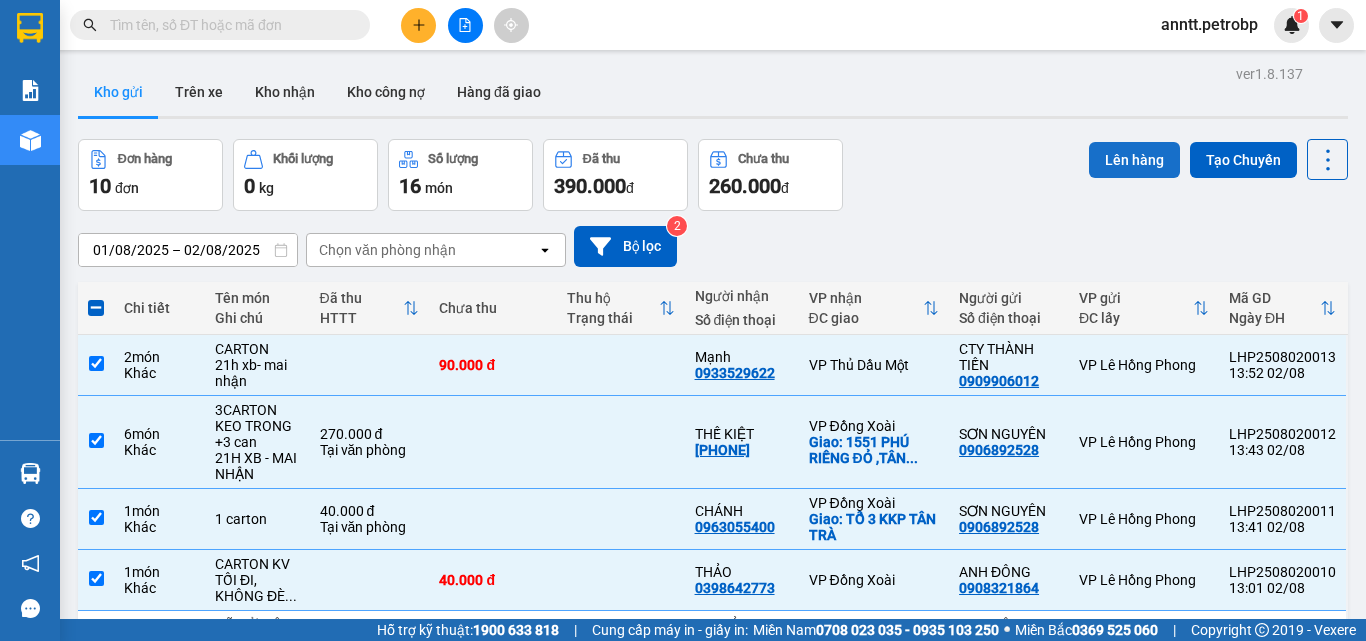 click on "Lên hàng" at bounding box center [1134, 160] 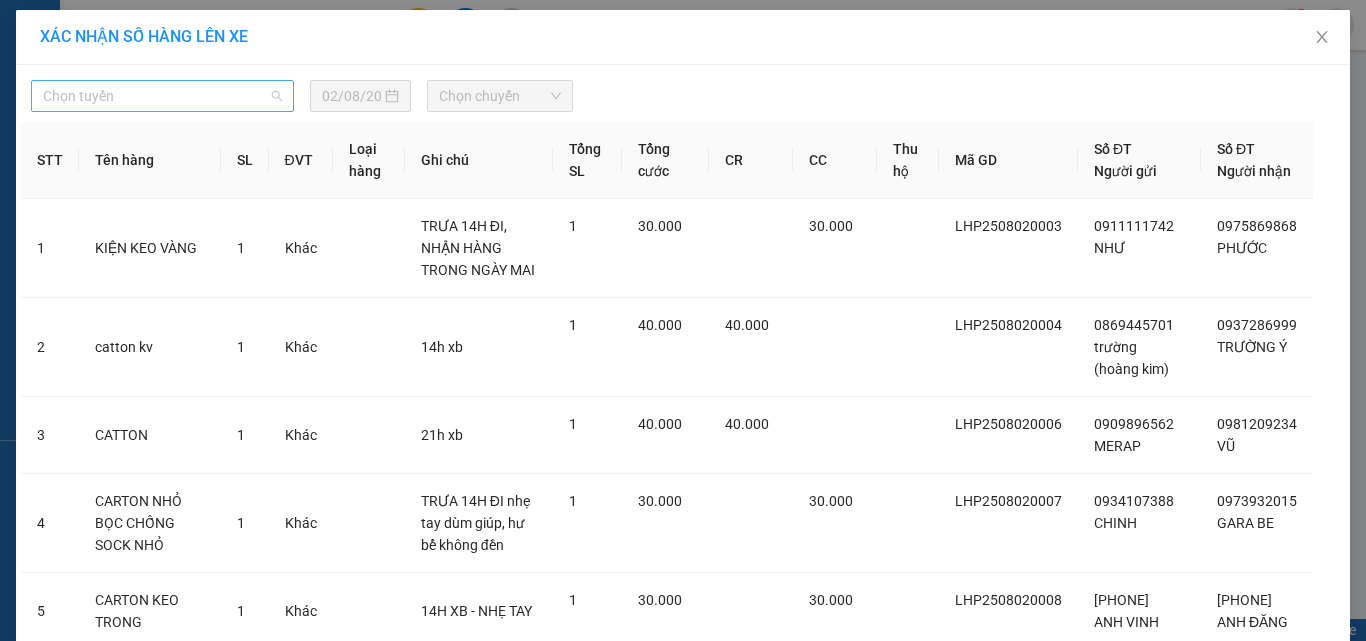 click on "Chọn tuyến" at bounding box center (162, 96) 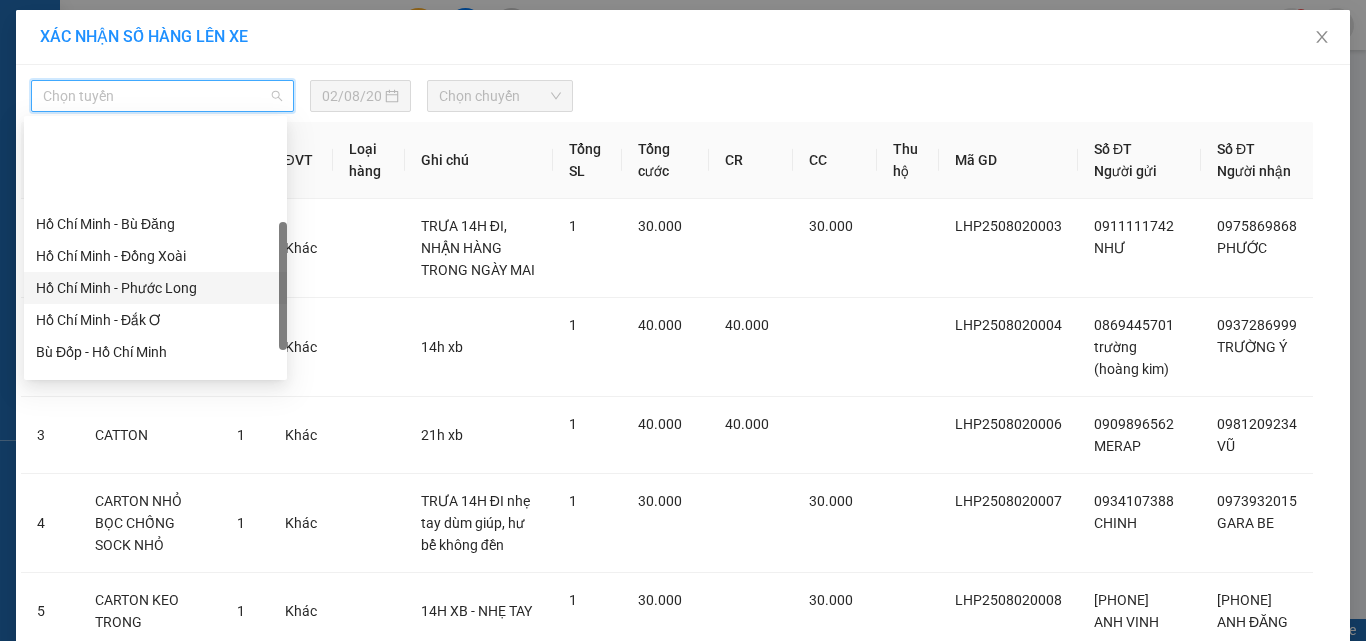 scroll, scrollTop: 300, scrollLeft: 0, axis: vertical 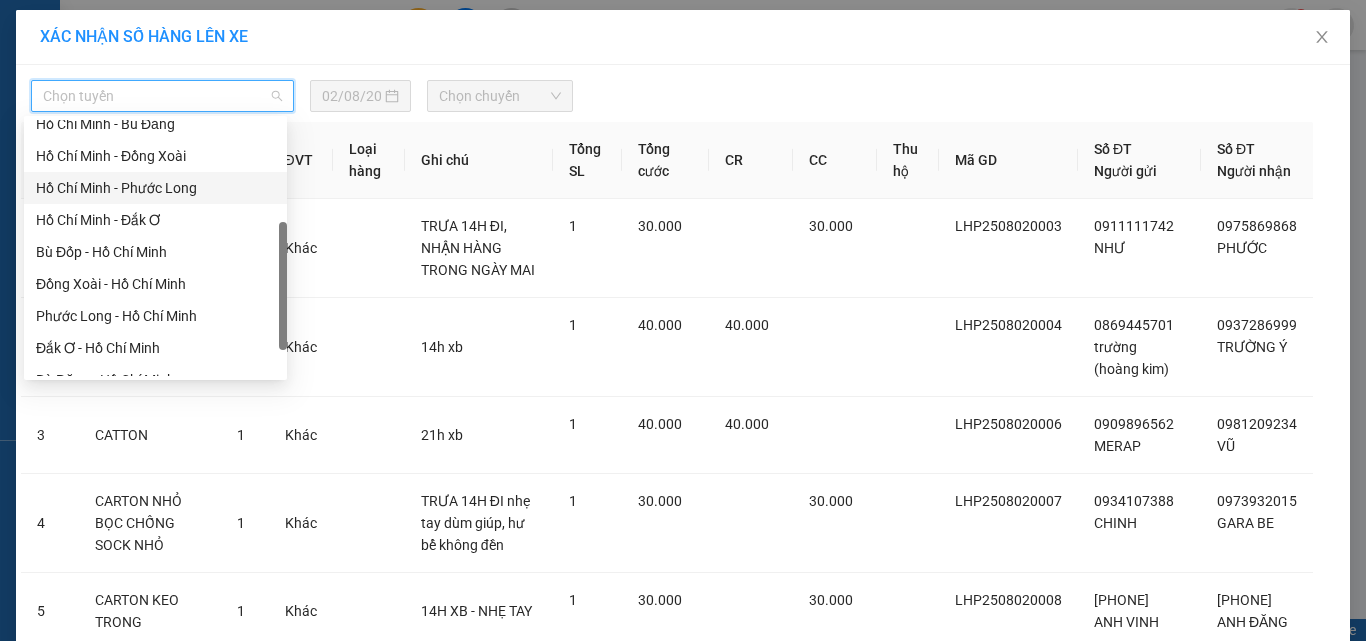 click on "Hồ Chí Minh - Phước Long" at bounding box center [155, 188] 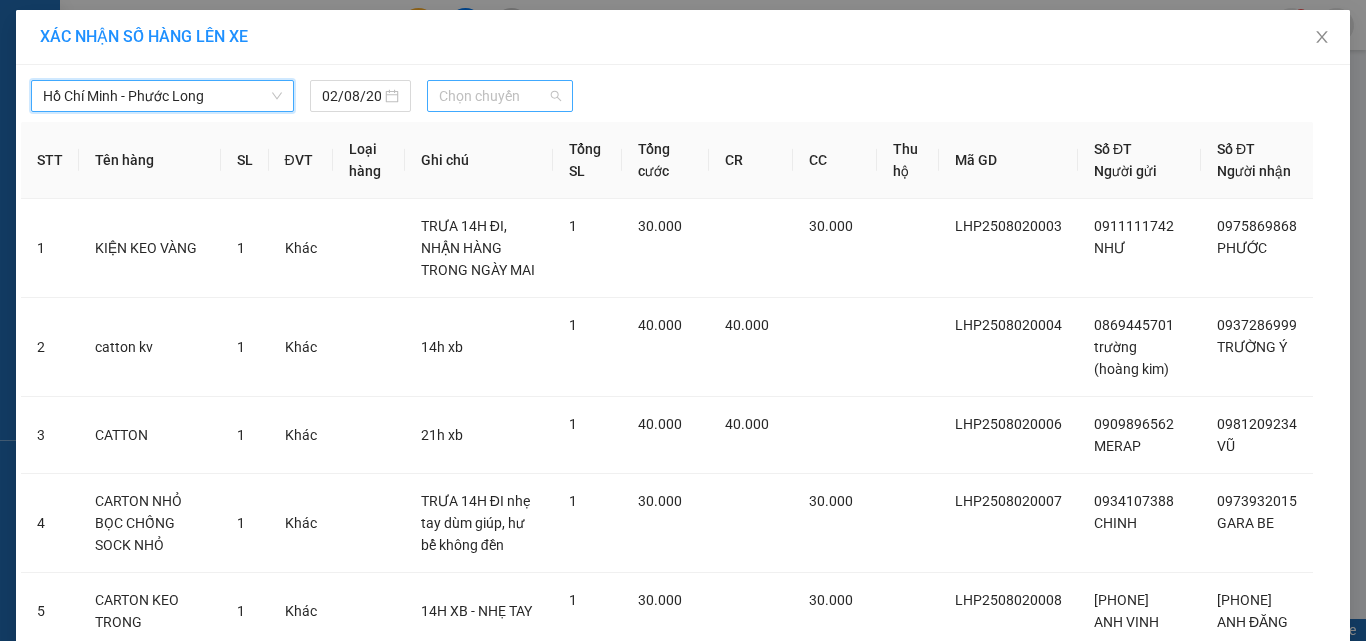 click on "Chọn chuyến" at bounding box center [500, 96] 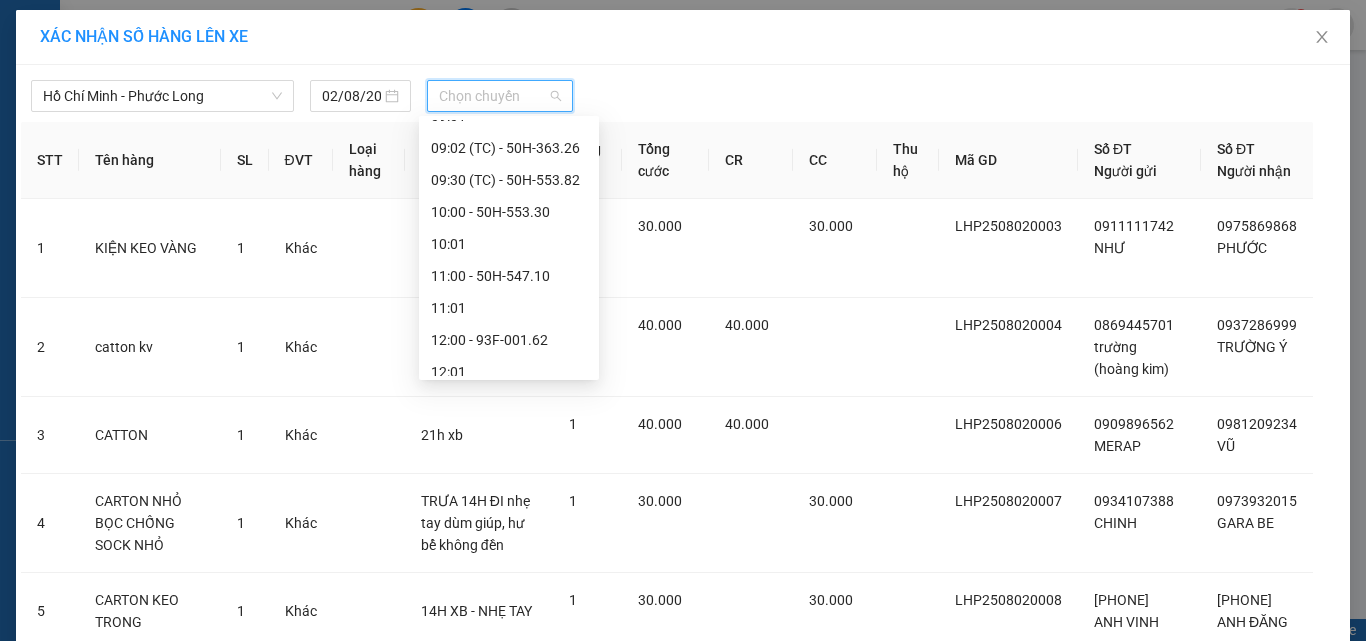 scroll, scrollTop: 700, scrollLeft: 0, axis: vertical 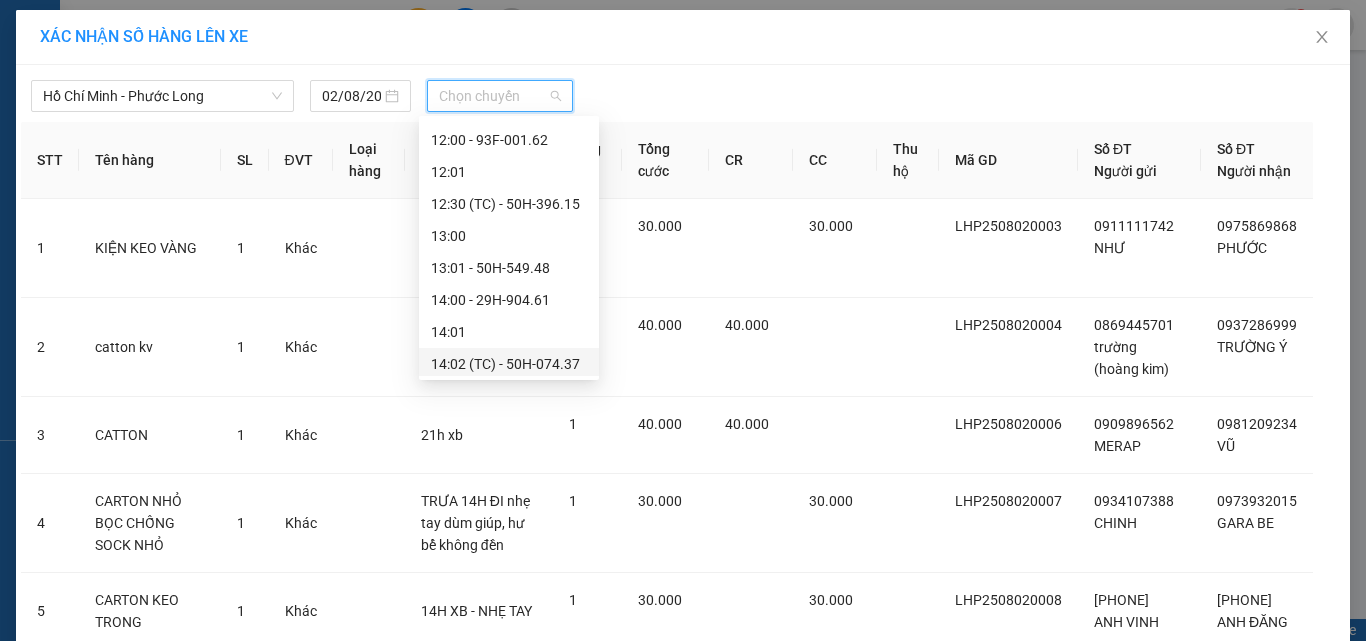 click on "14:02   (TC)   - 50H-074.37" at bounding box center [509, 364] 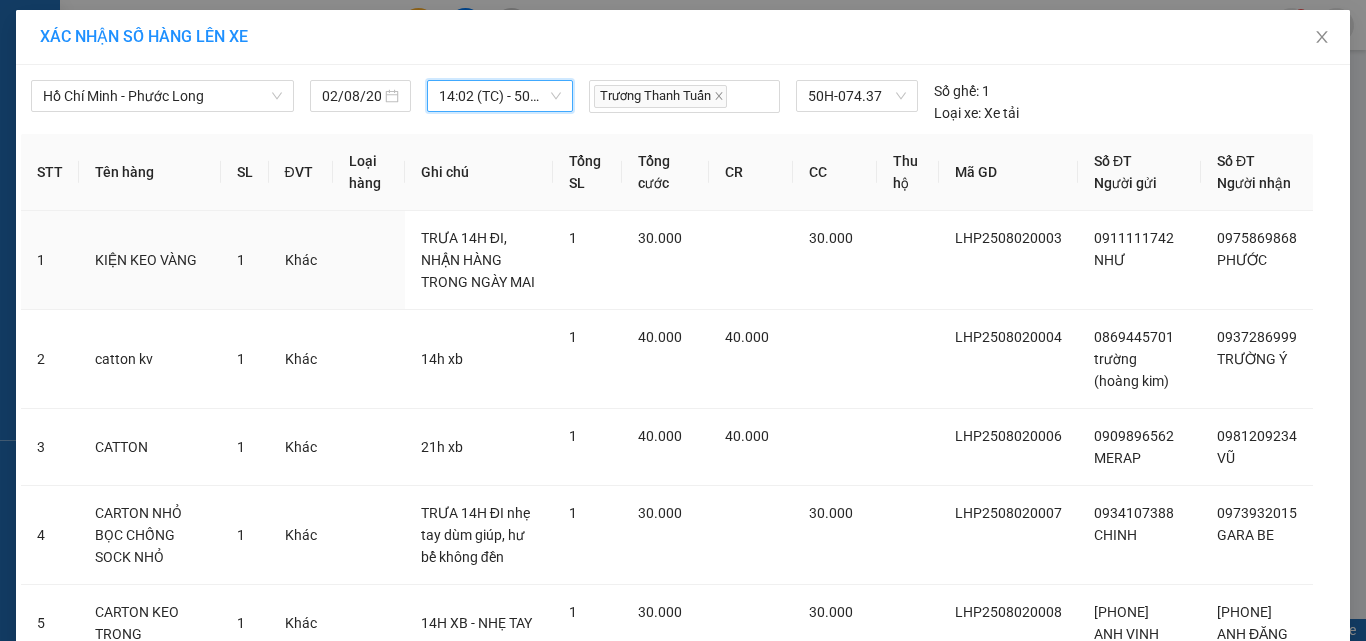 scroll, scrollTop: 500, scrollLeft: 0, axis: vertical 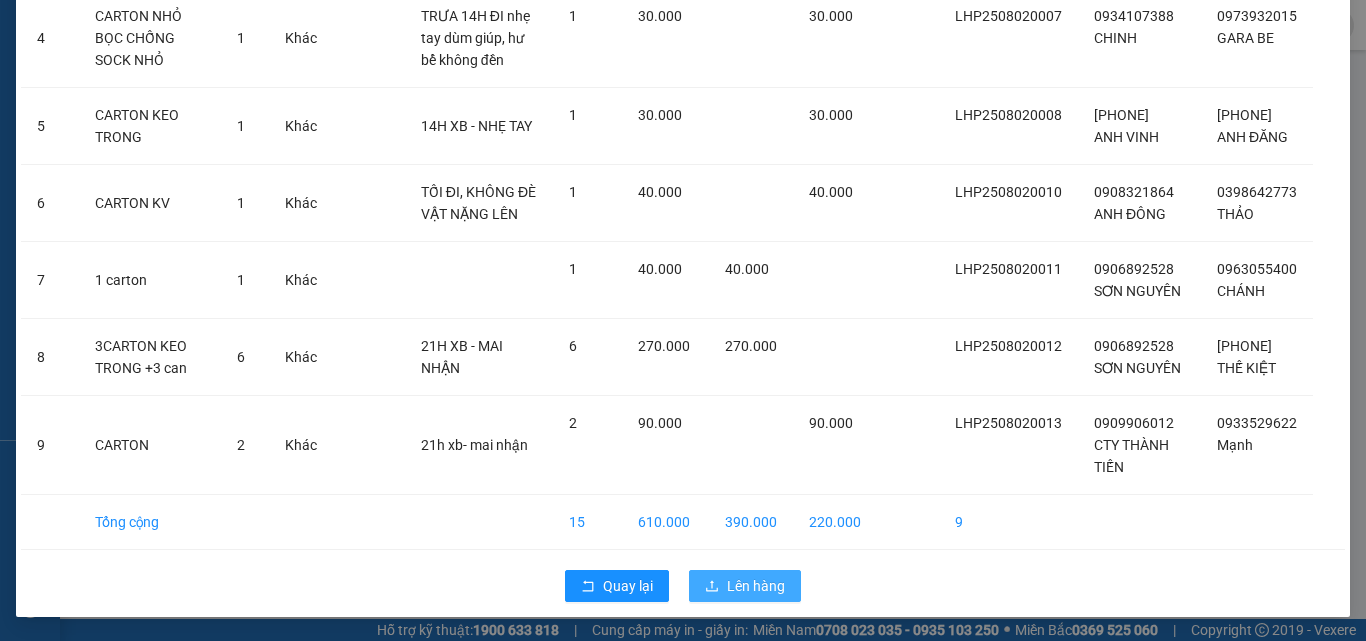 click on "Lên hàng" at bounding box center (756, 586) 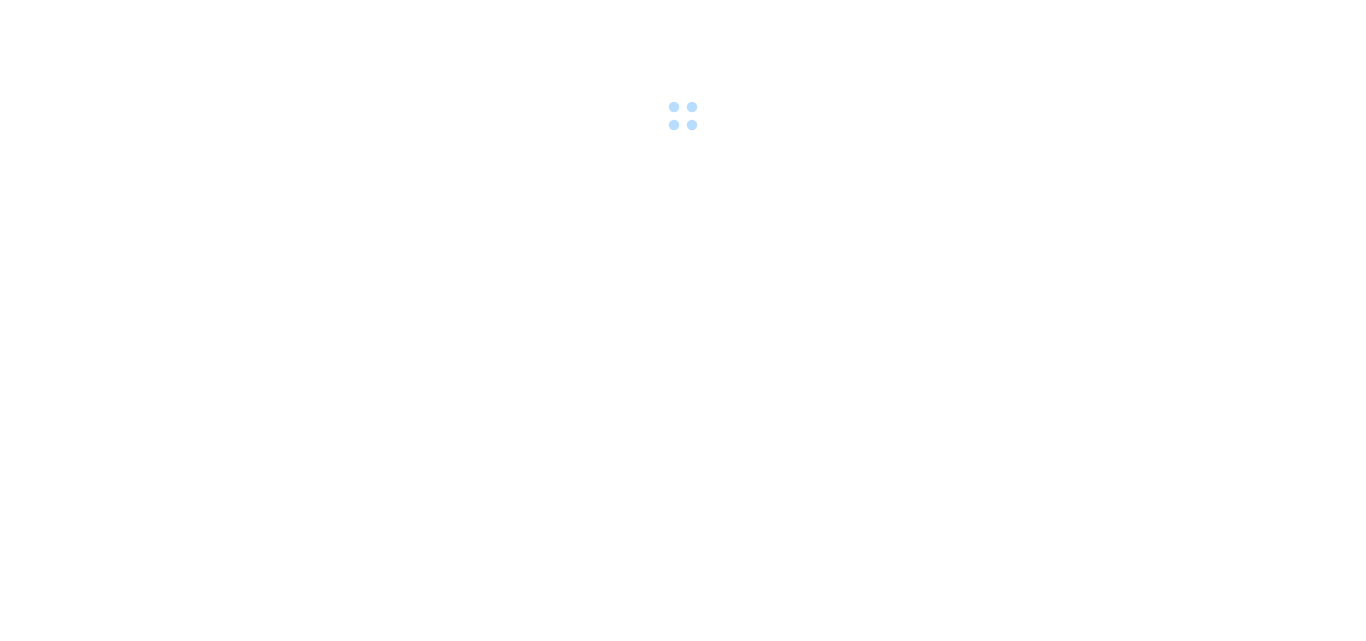 scroll, scrollTop: 0, scrollLeft: 0, axis: both 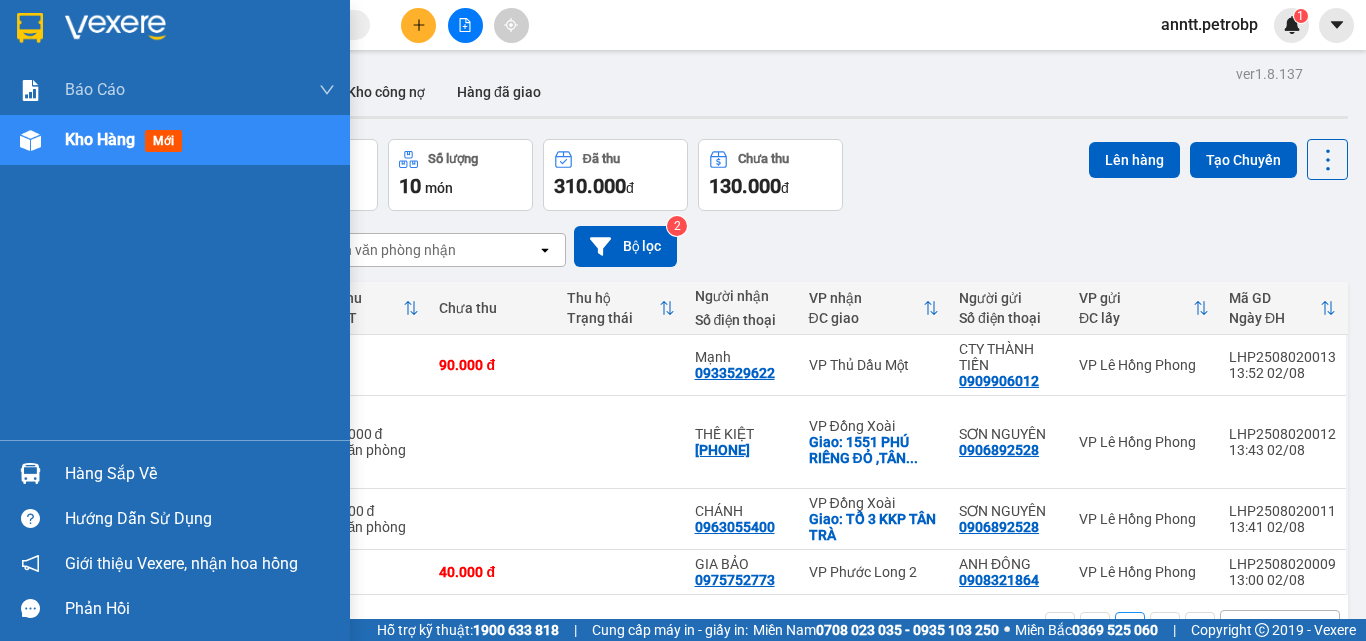 click at bounding box center (30, 28) 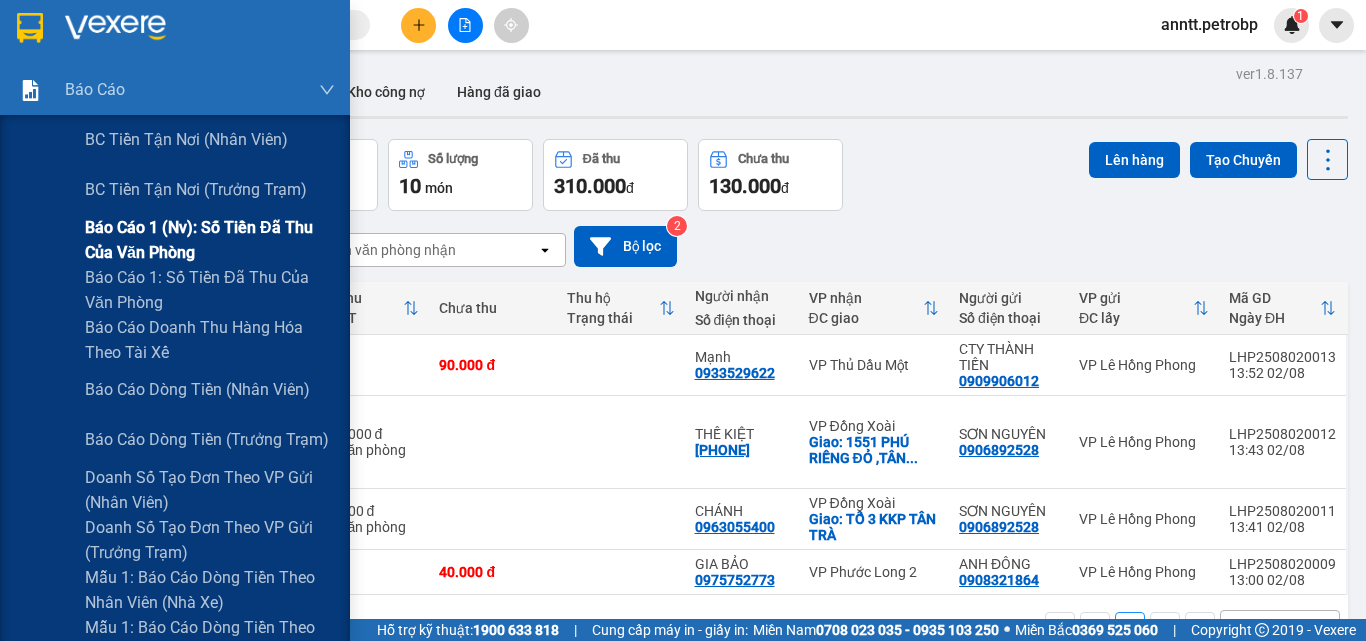 click on "Báo cáo 1 (nv): Số tiền đã thu của văn phòng" at bounding box center [210, 240] 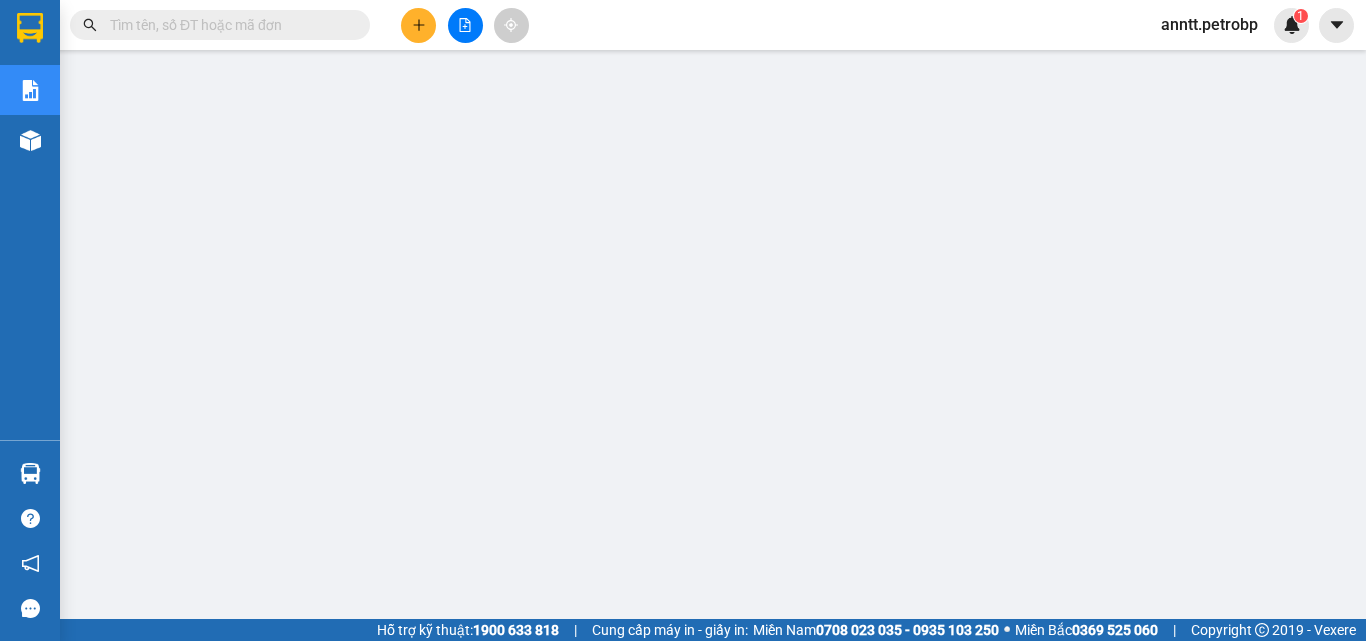 click at bounding box center (228, 25) 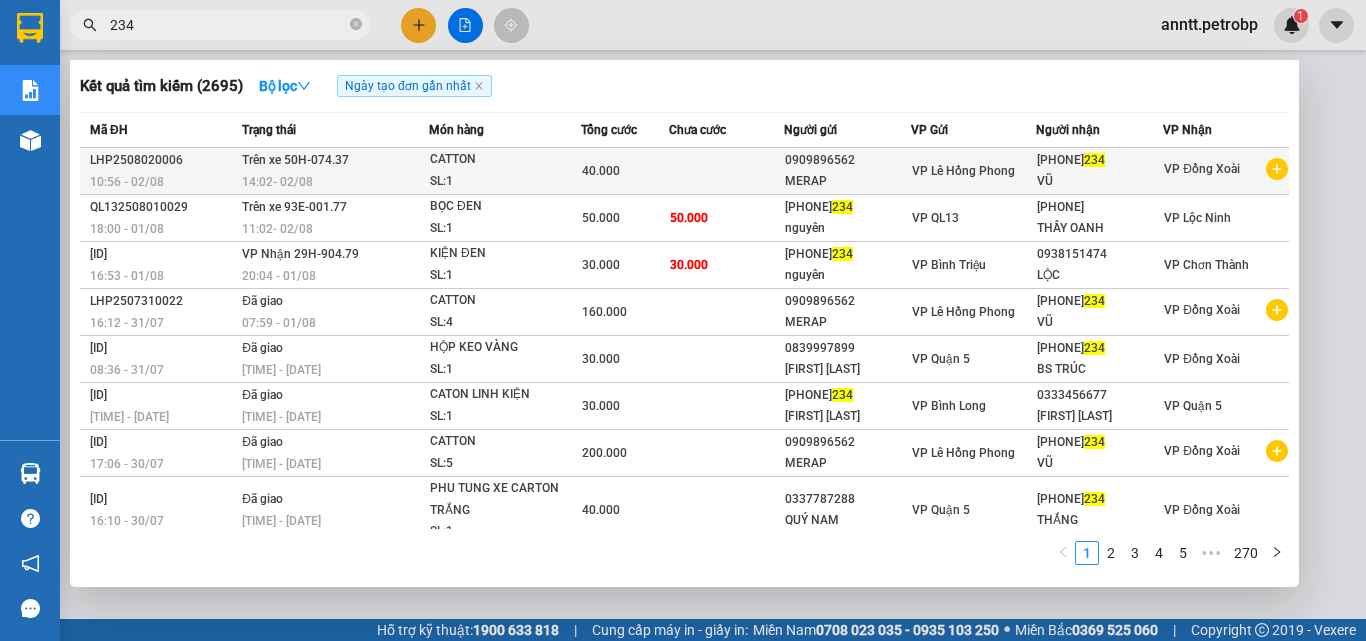 type on "234" 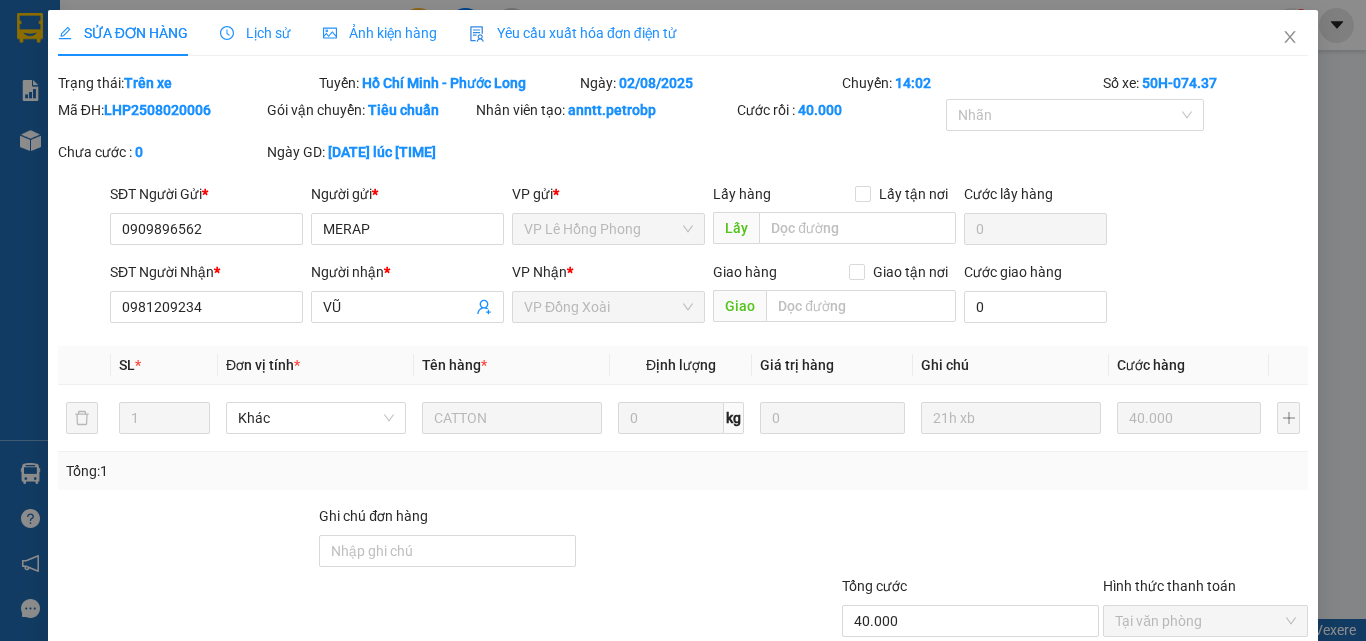 type on "0909896562" 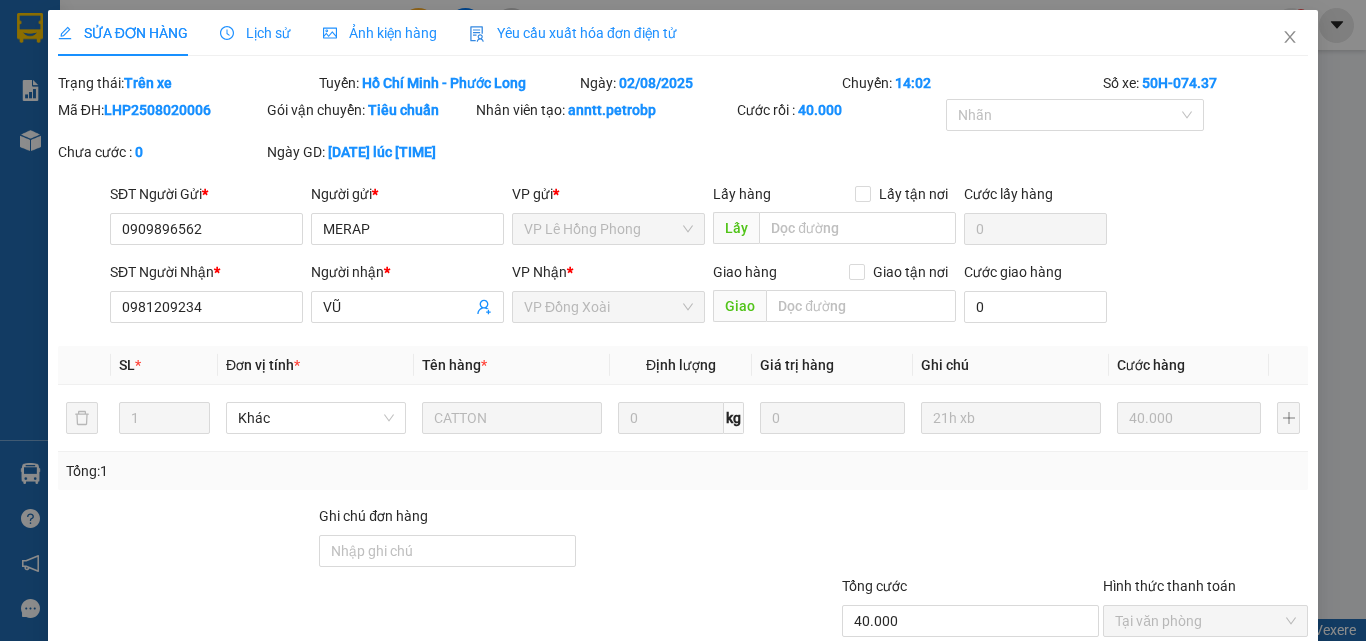 type on "0981209234" 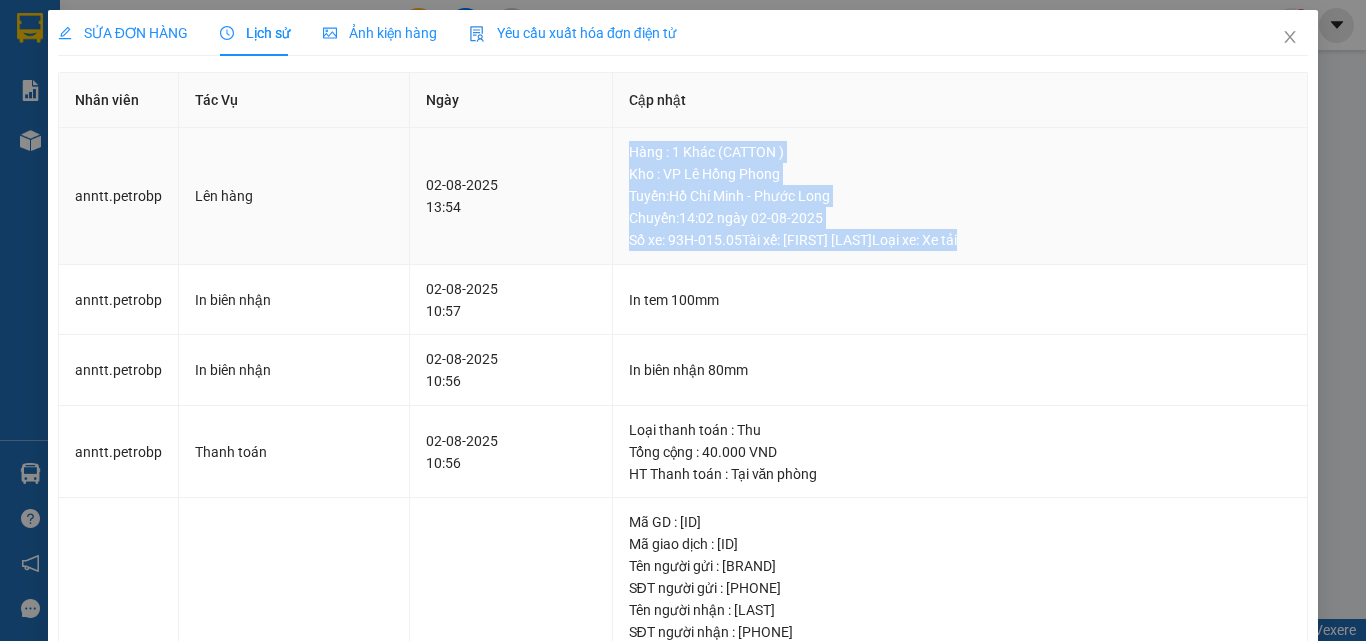 drag, startPoint x: 594, startPoint y: 147, endPoint x: 996, endPoint y: 234, distance: 411.30646 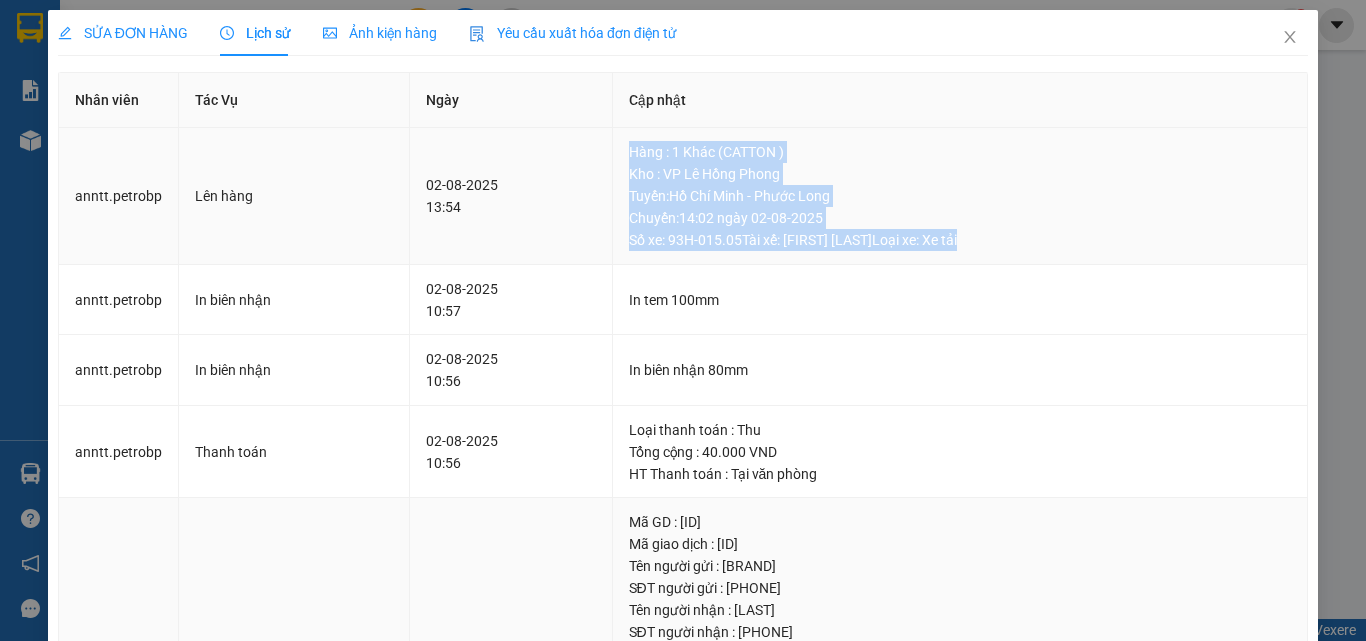 copy on "Hàng : 1 Khác (CATTON ) Kho  : VP Lê Hồng Phong Tuyến  :  Hồ Chí Minh - Phước Long Chuyến:  [TIME]   ngày [DATE] Số xe: 93H-015.05  Tài xế: [FIRST] [LAST]  Loại xe: Xe tải" 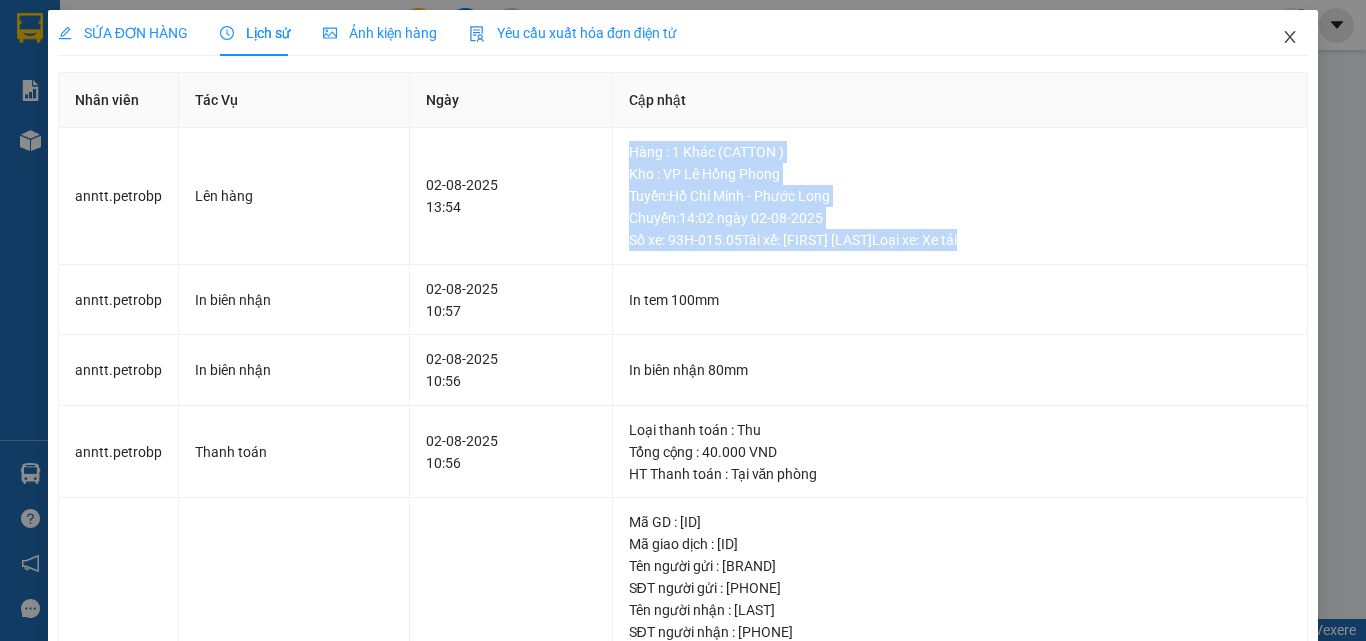 click 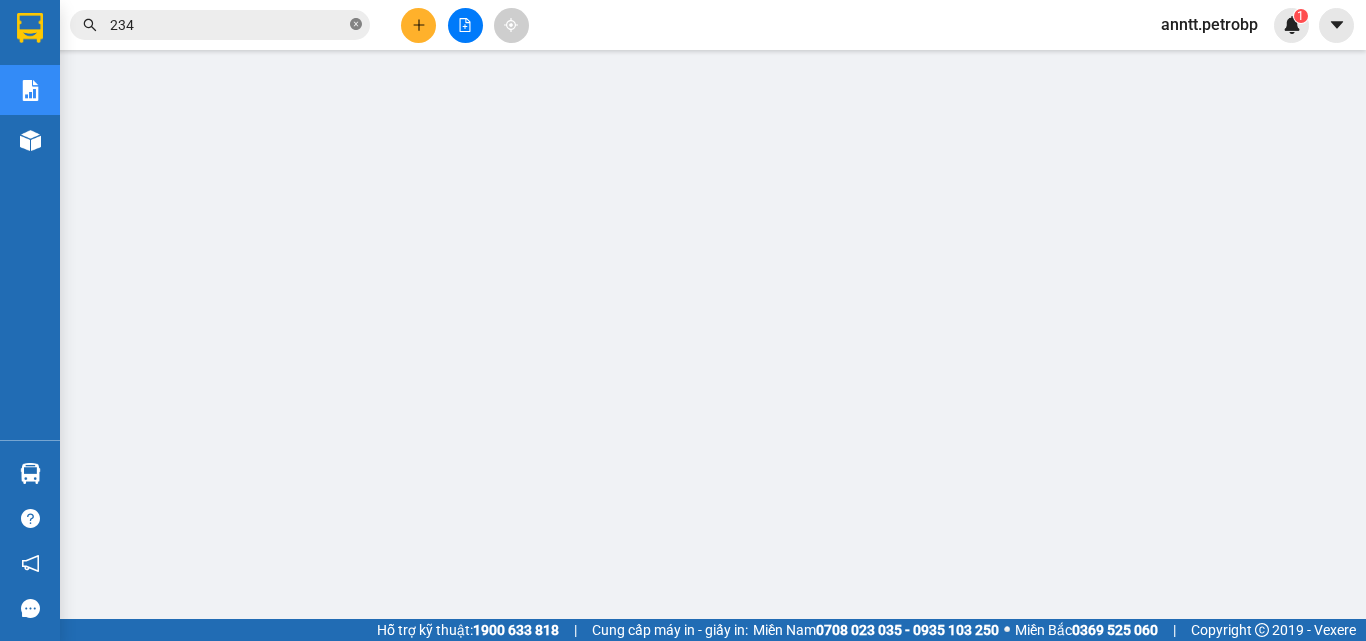 click 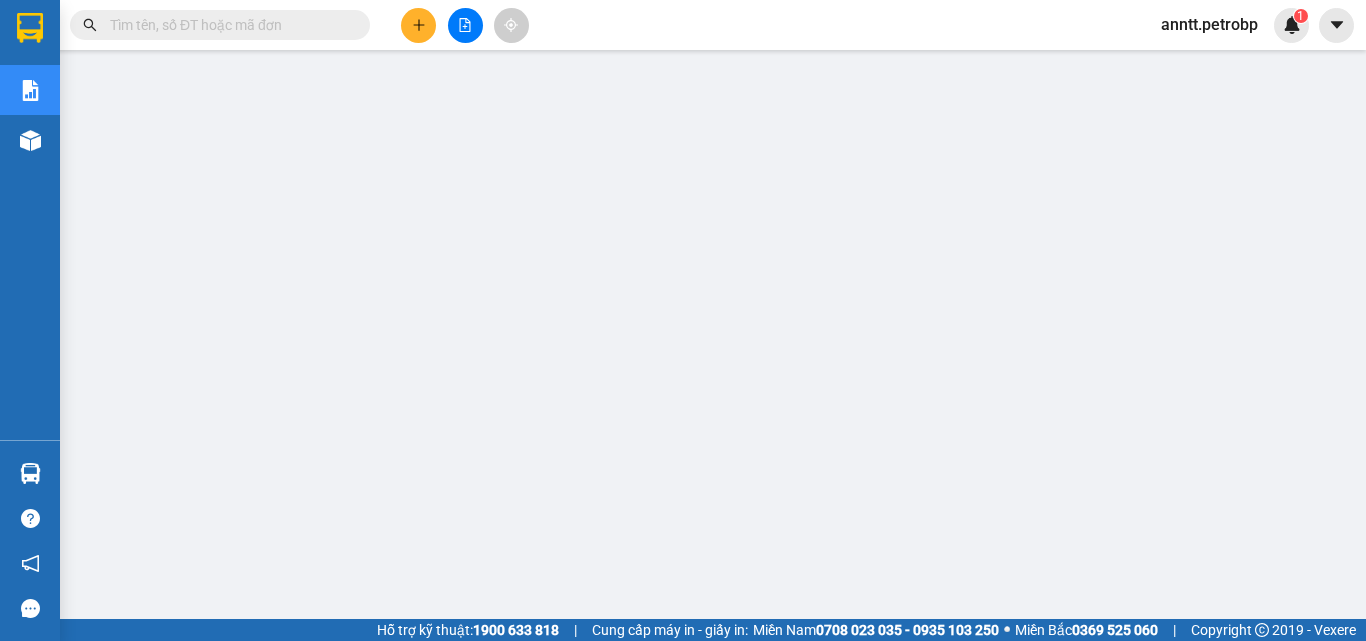 click on "anntt.petrobp" at bounding box center [1209, 24] 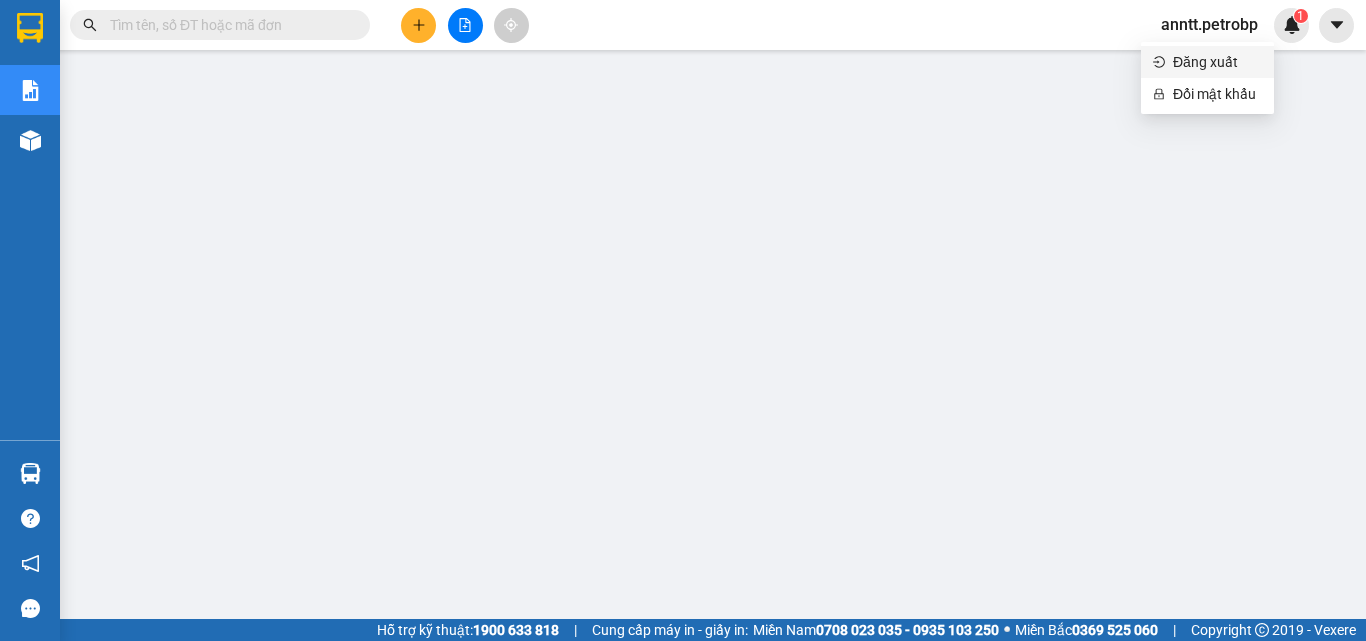 click on "Đăng xuất" at bounding box center (1207, 62) 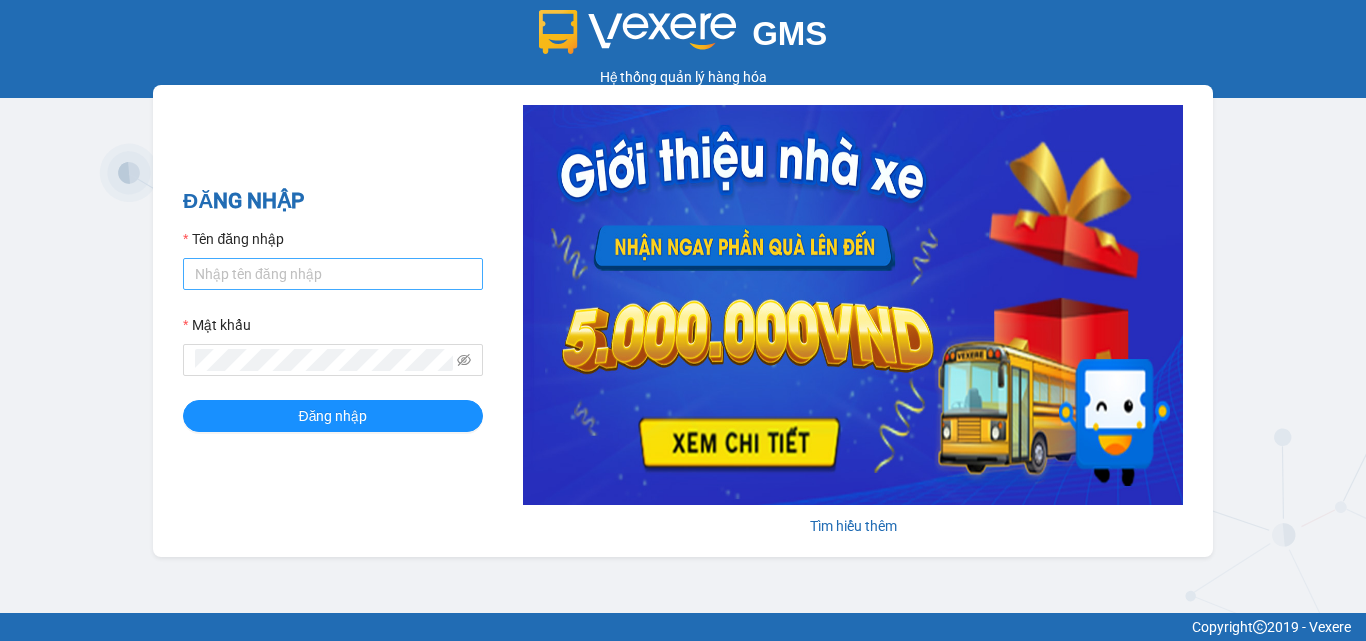 scroll, scrollTop: 0, scrollLeft: 0, axis: both 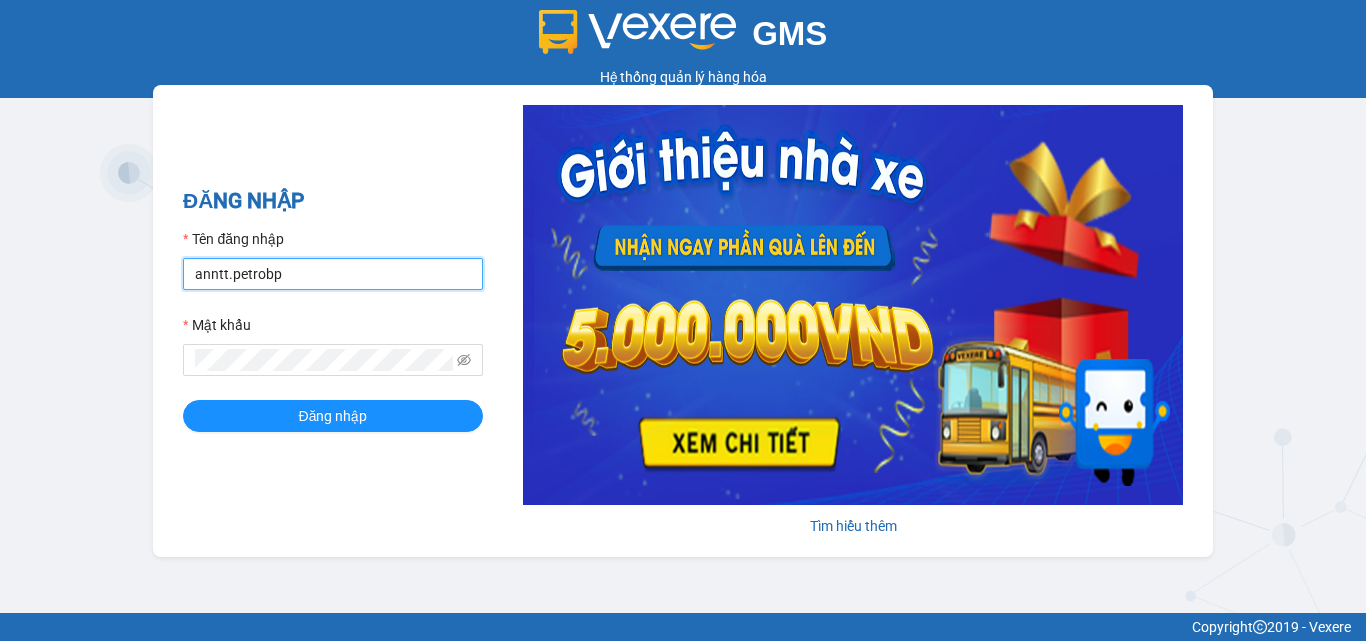 click on "anntt.petrobp" at bounding box center (333, 274) 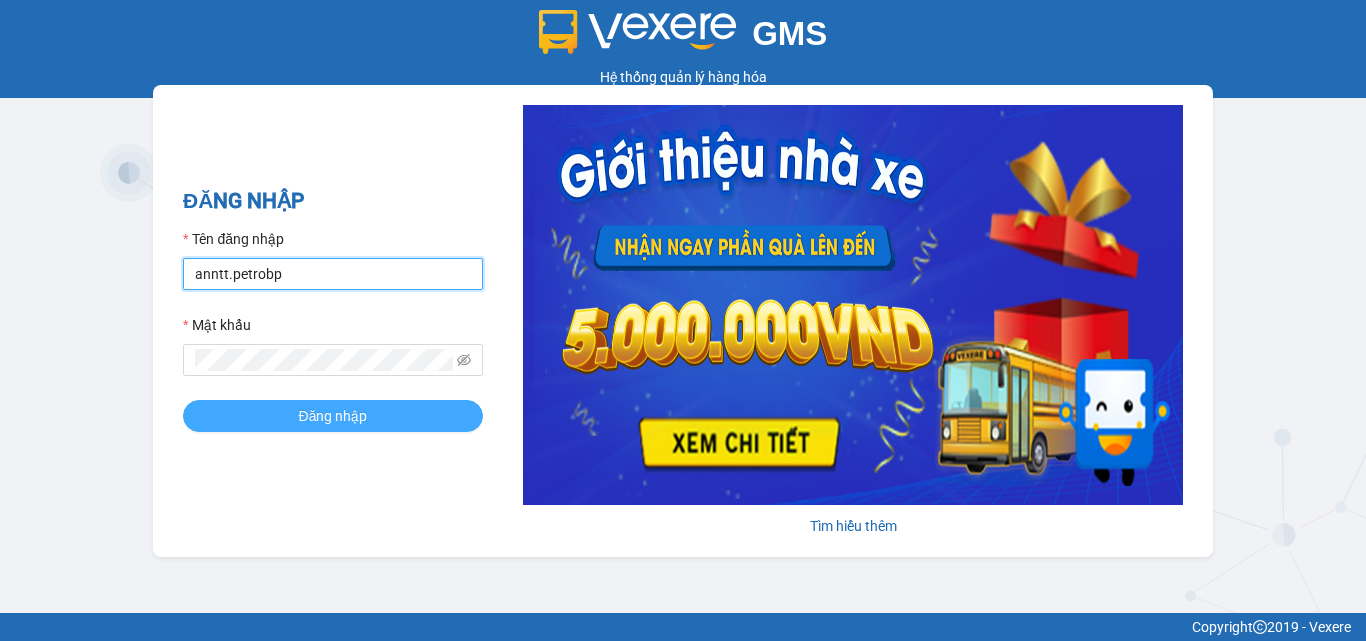 type on "hanhltb.petrobp" 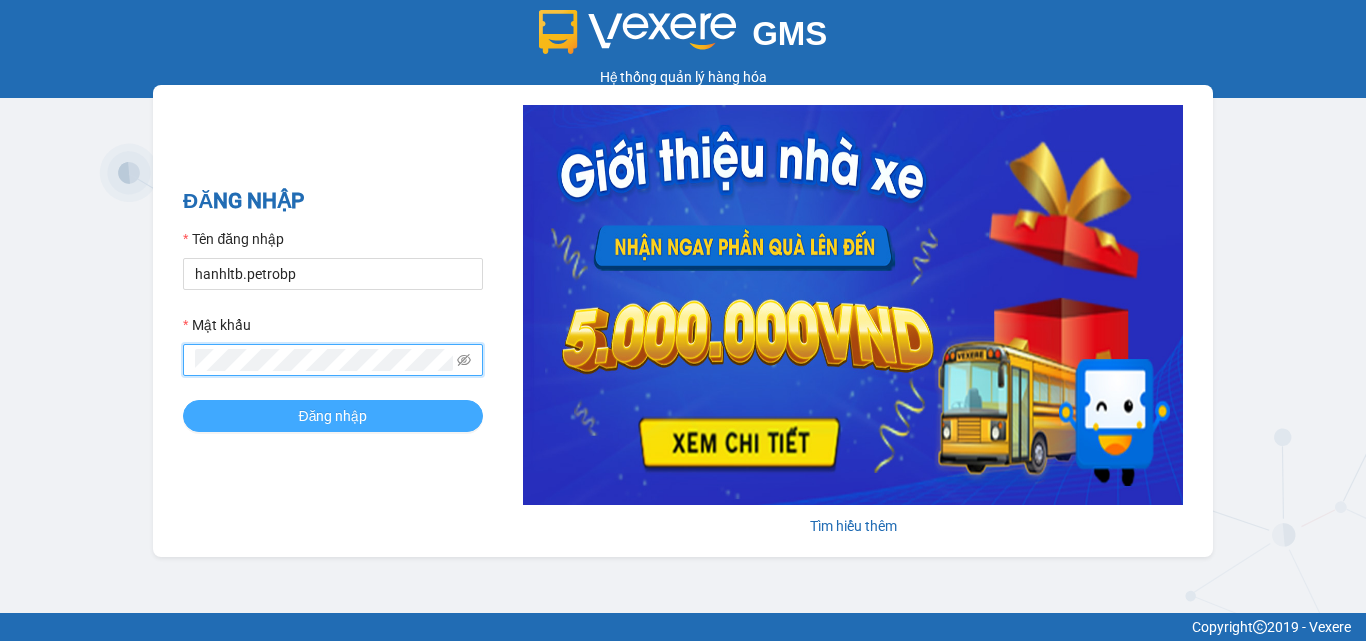 click on "Đăng nhập" at bounding box center [333, 416] 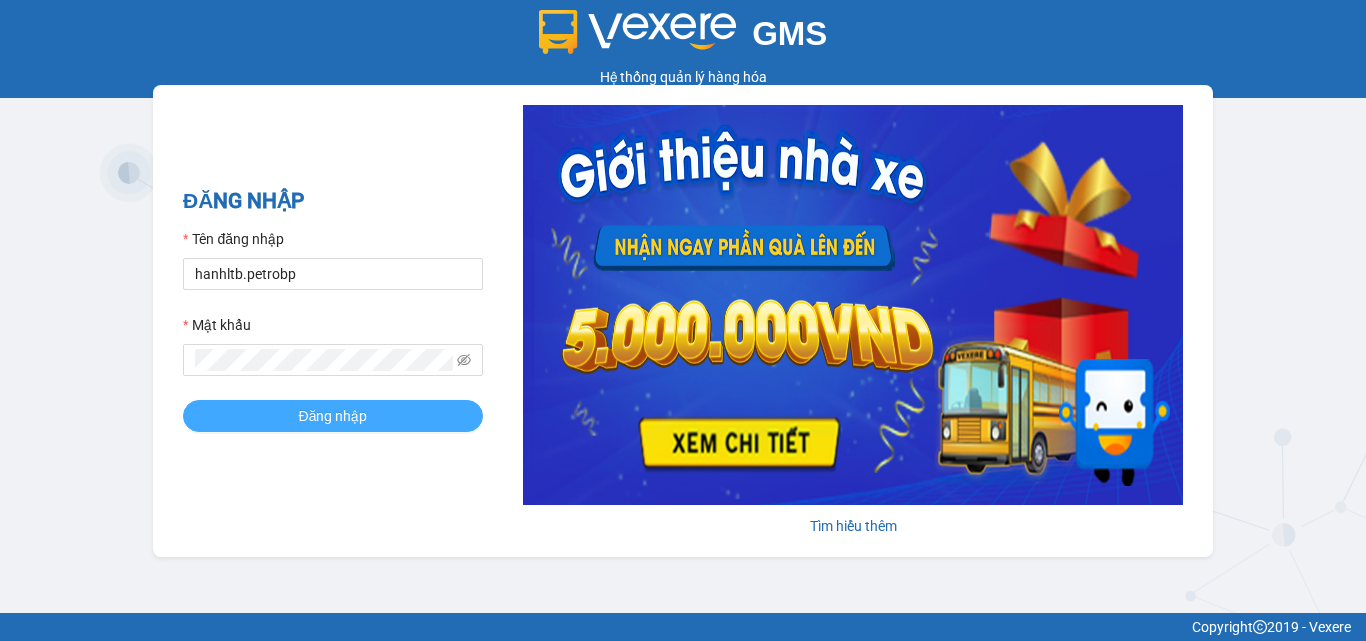 click on "Đăng nhập" at bounding box center [333, 416] 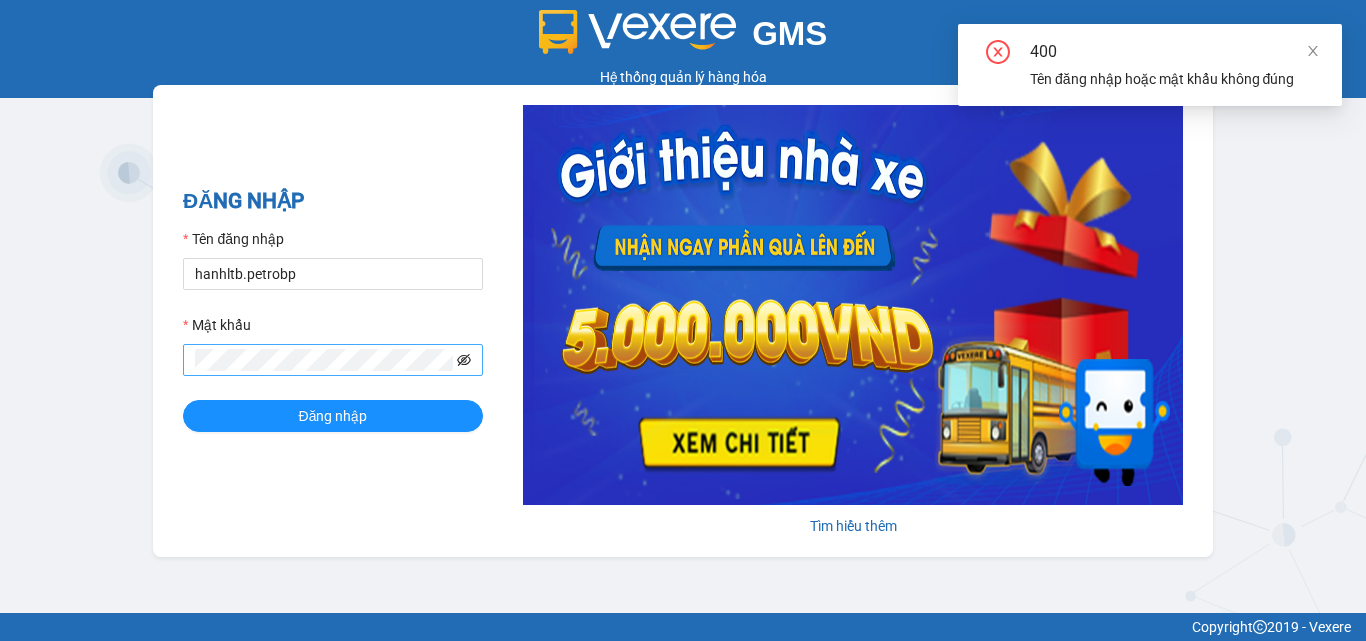 click 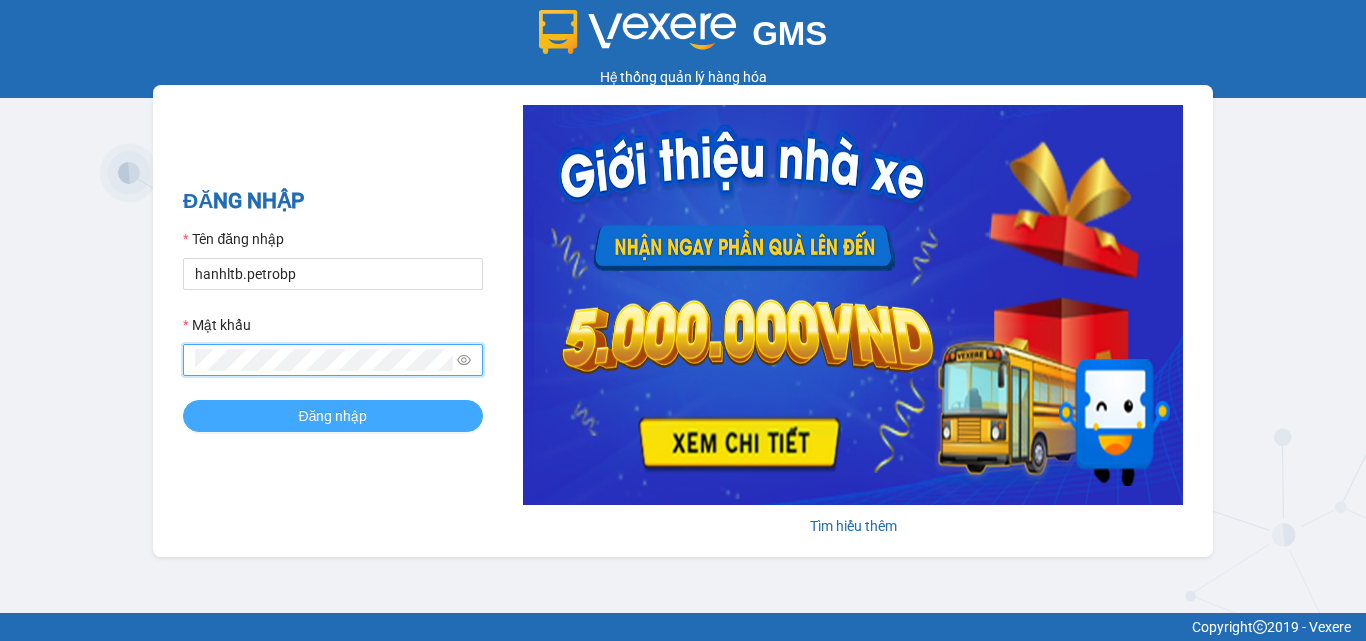 click on "Đăng nhập" at bounding box center [333, 416] 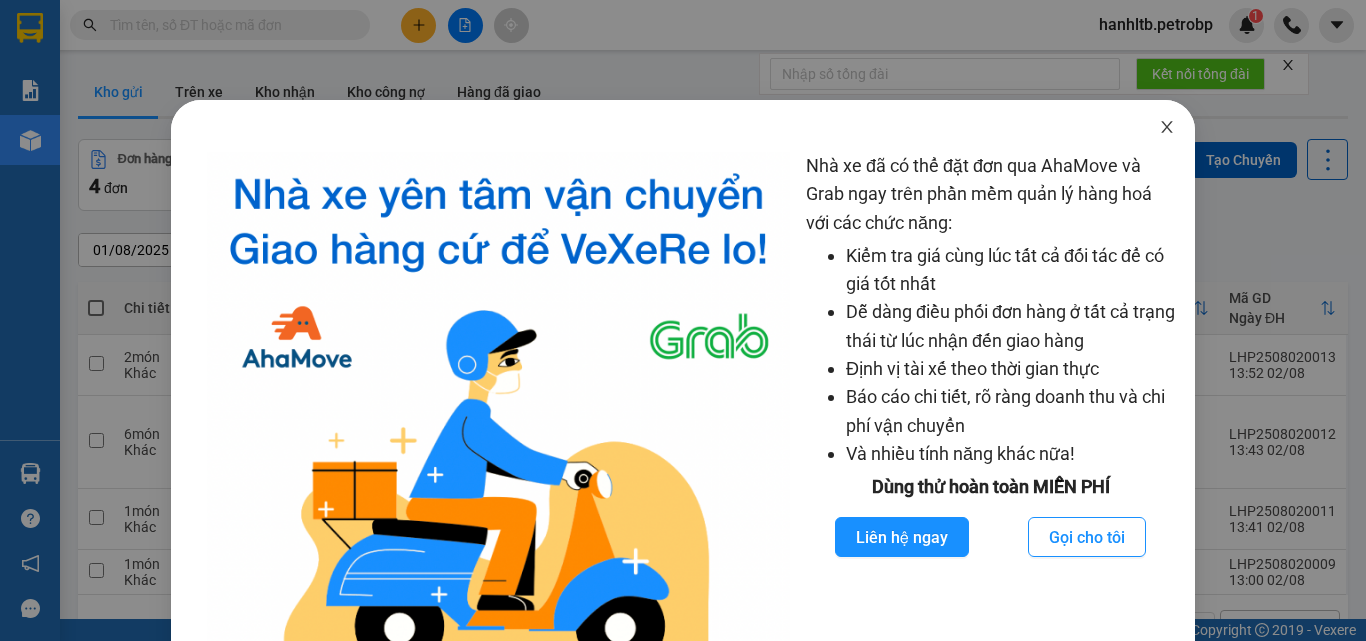 click 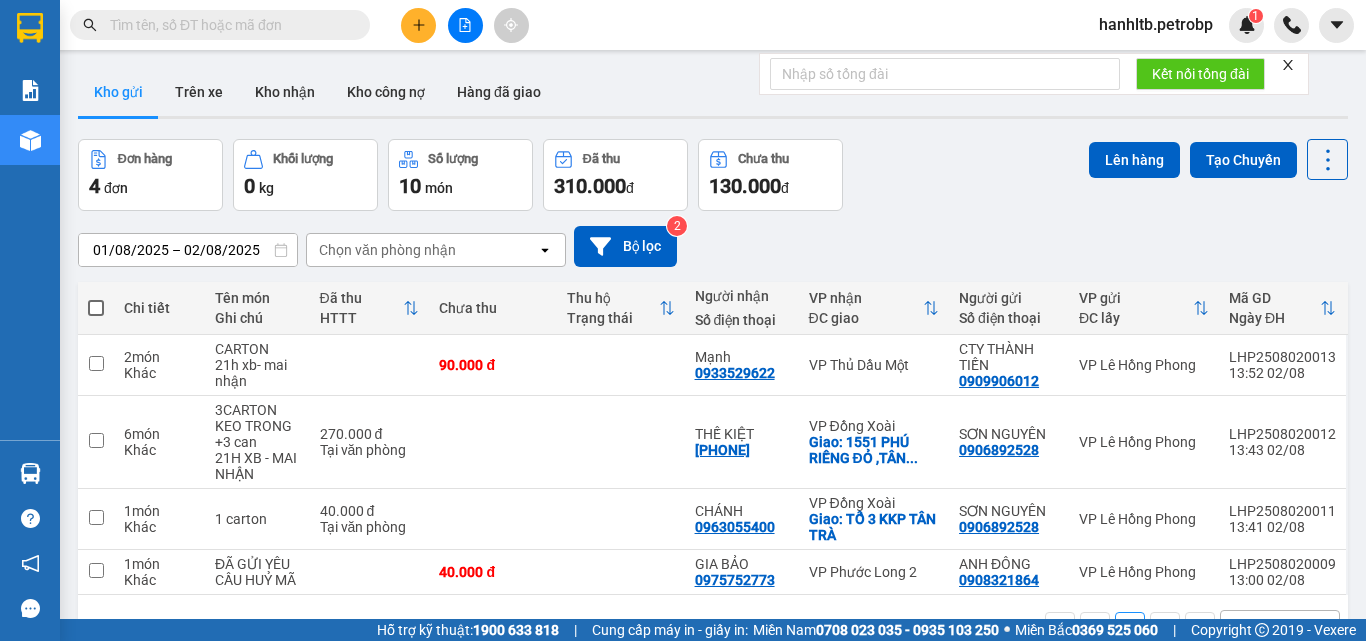click 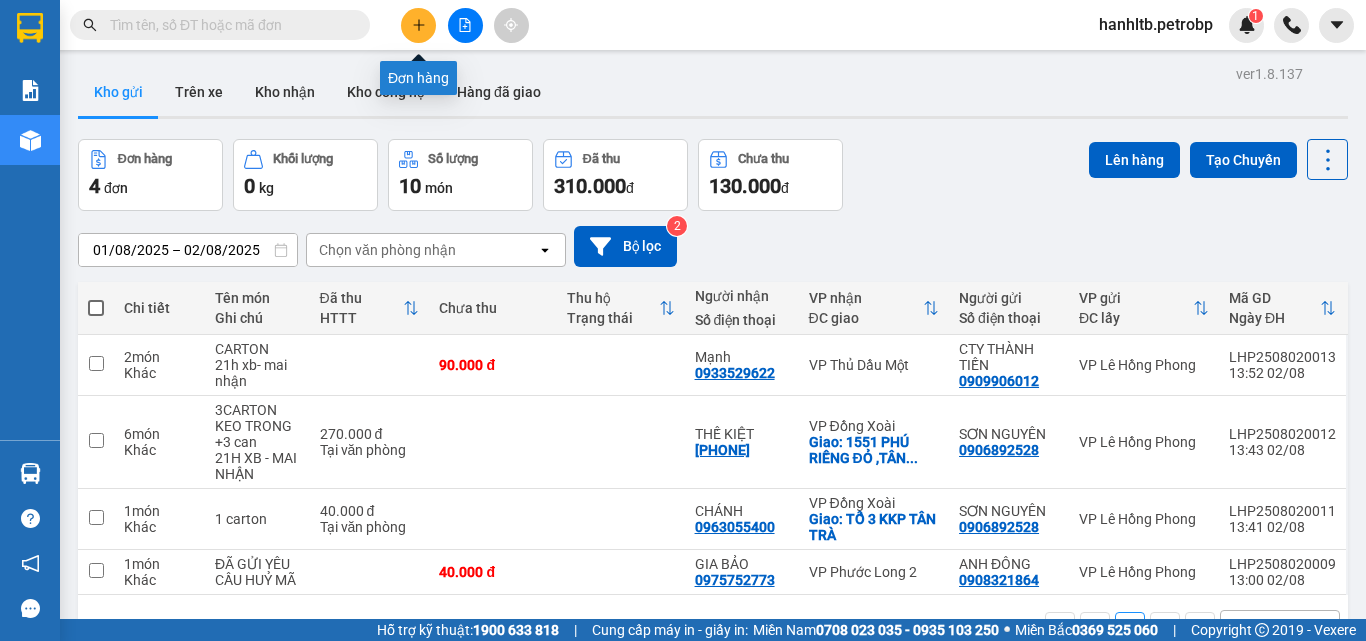 click 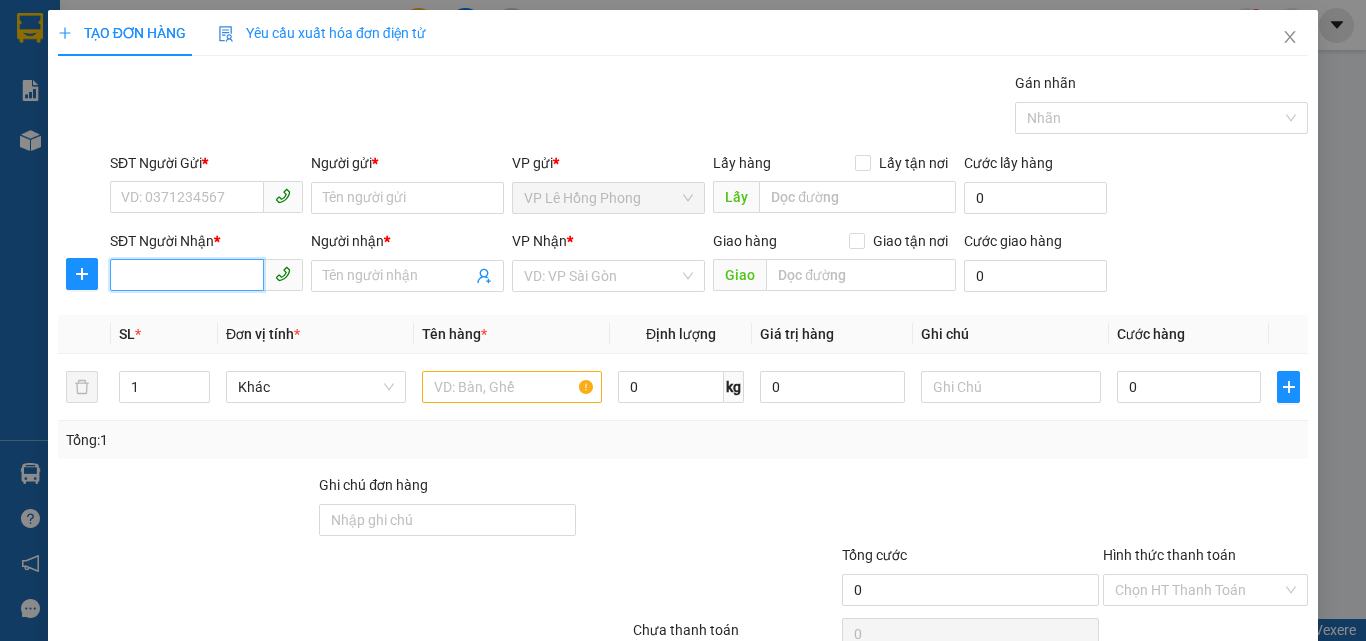 click on "SĐT Người Nhận  *" at bounding box center [187, 275] 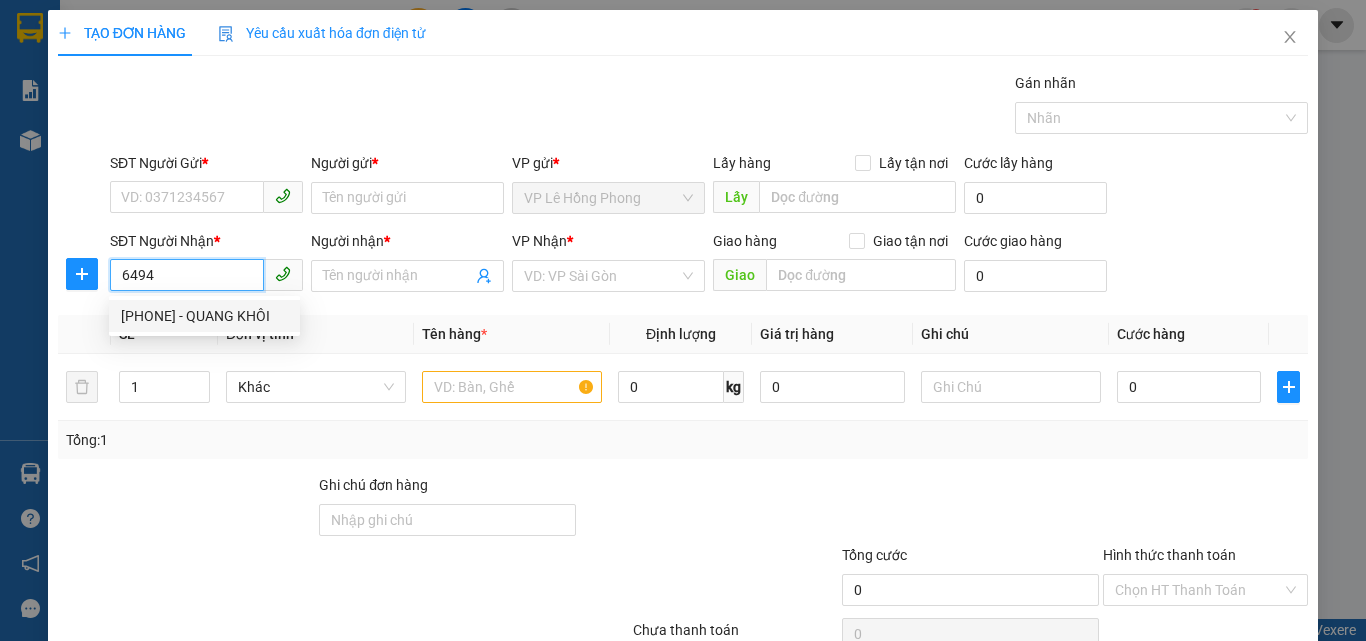 click on "0909656494 - QUANG KHÔI" at bounding box center [204, 316] 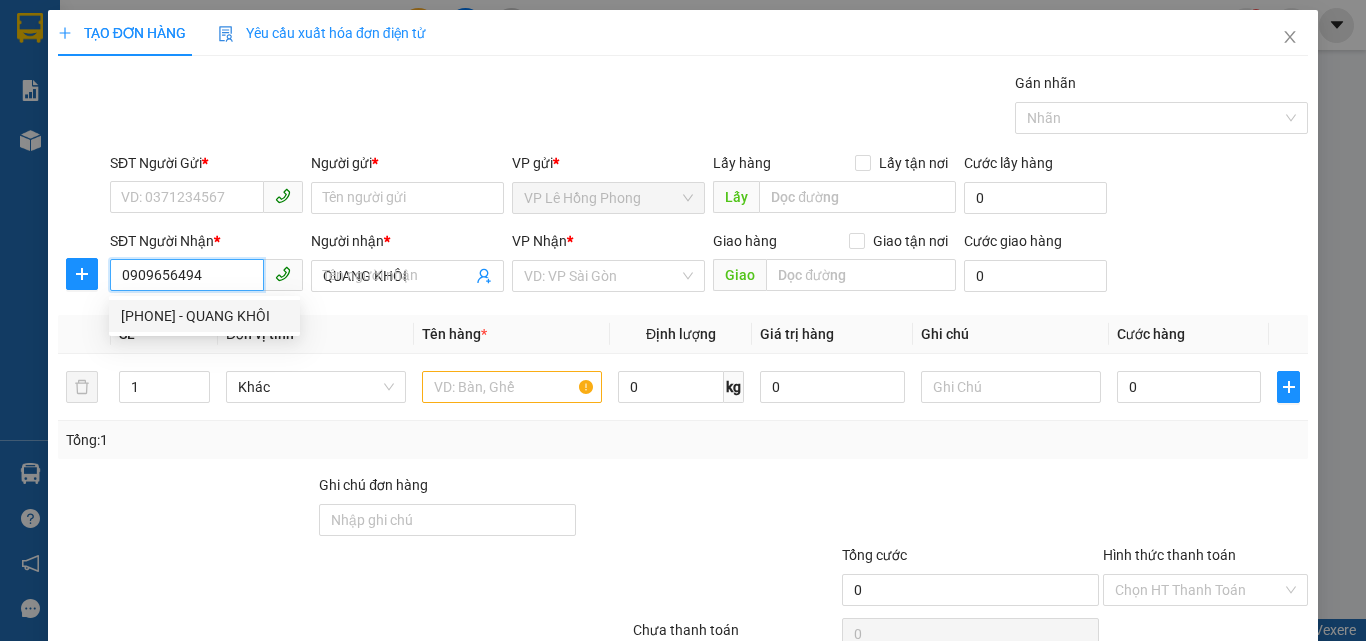 type on "30.000" 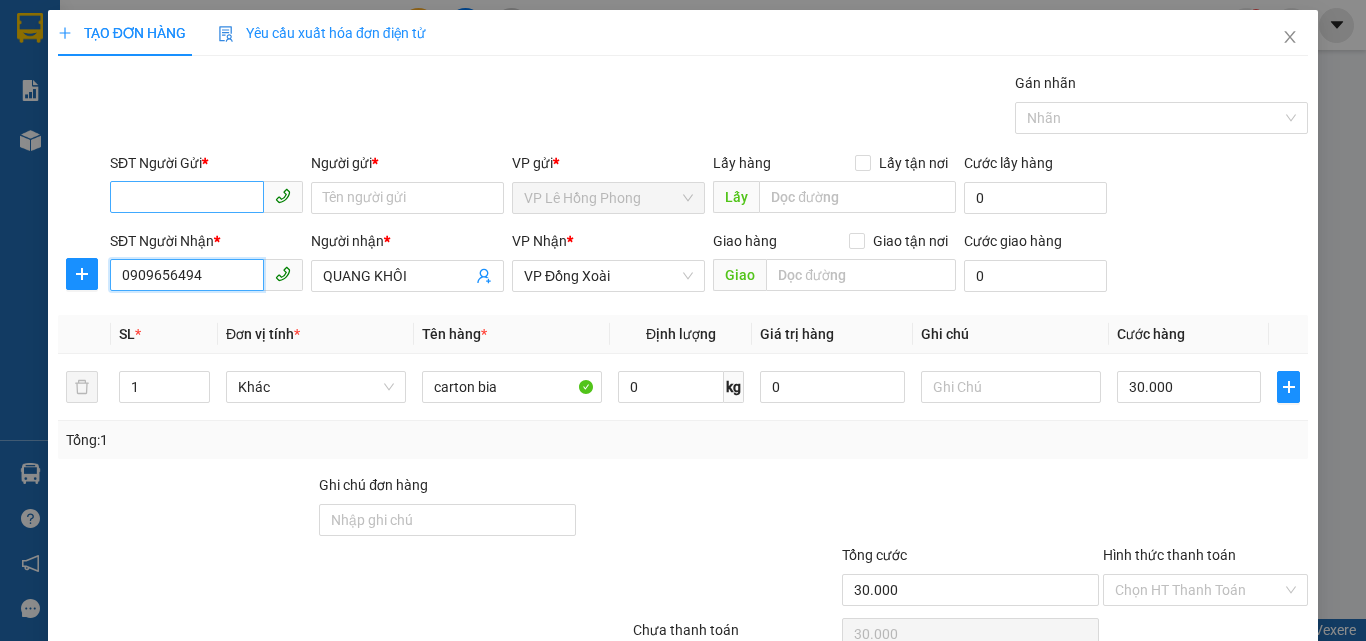 type on "0909656494" 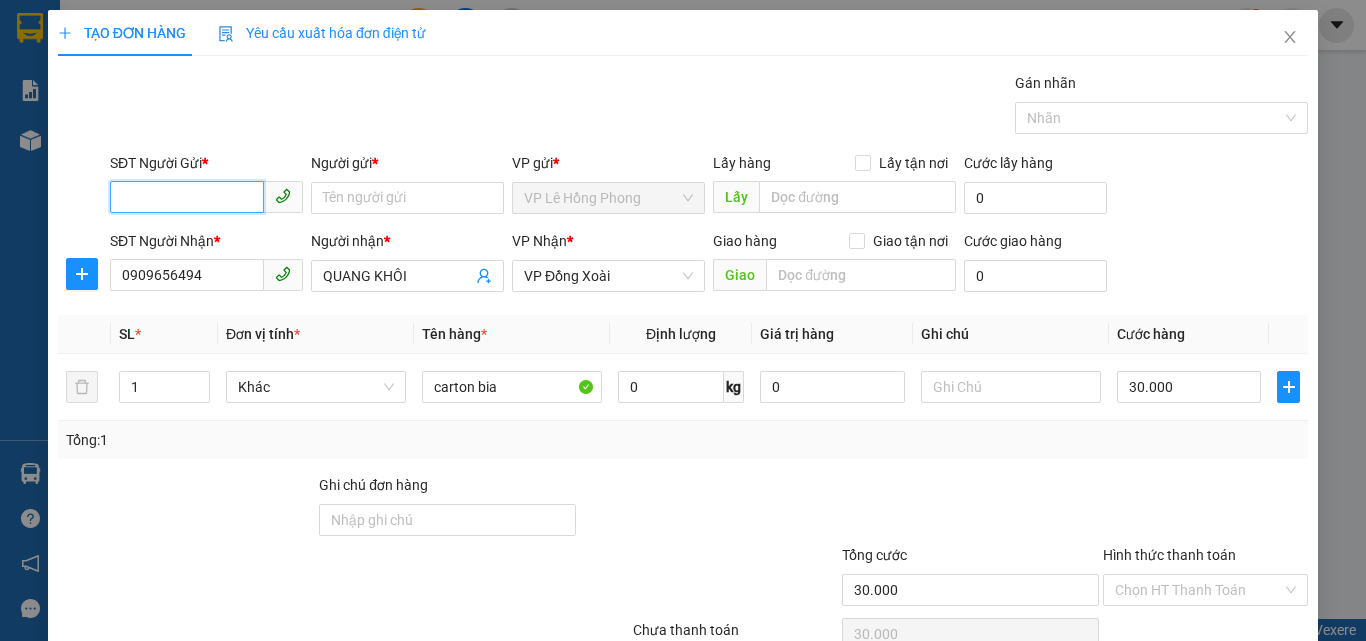 click on "SĐT Người Gửi  *" at bounding box center (187, 197) 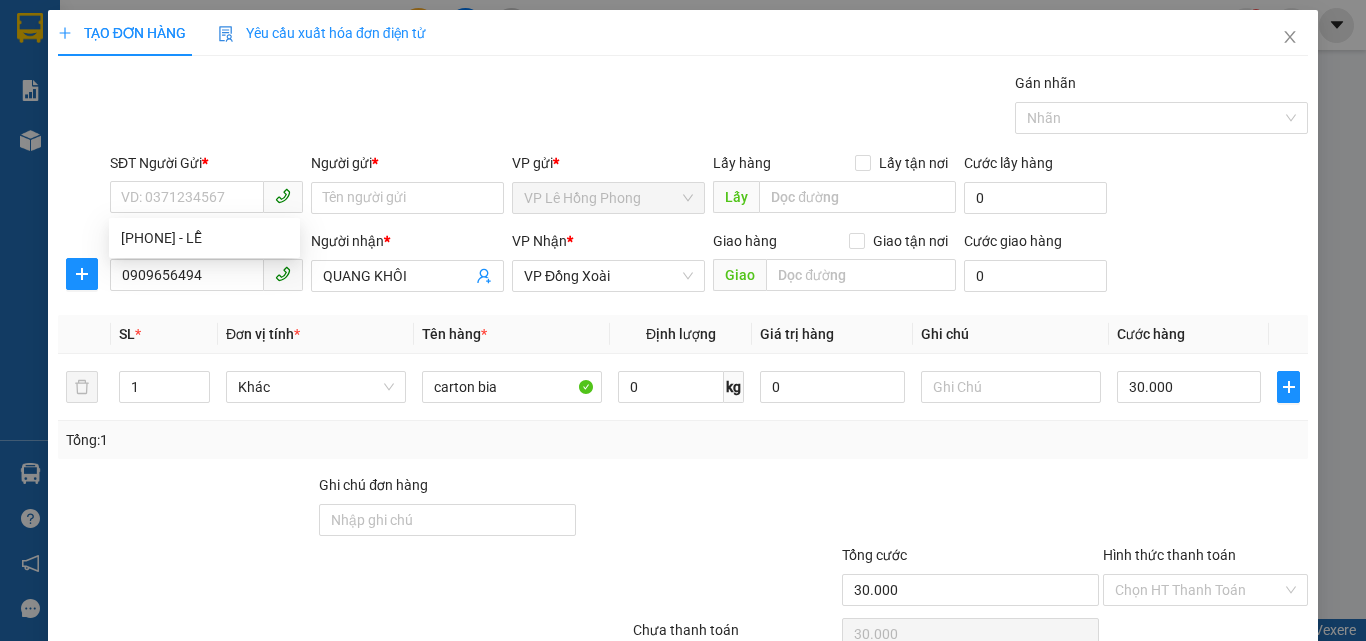 click on "0937513152 0937513152 - LỄ" at bounding box center (204, 238) 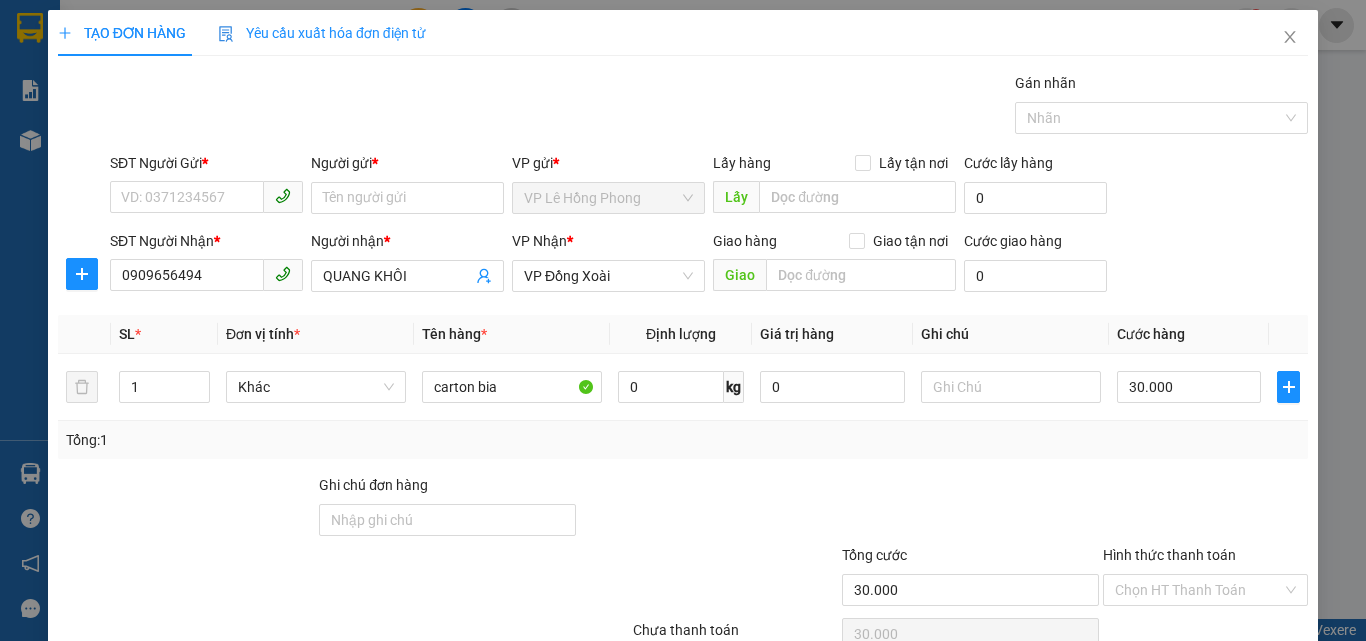 click on "SĐT Người Nhận  *" at bounding box center [206, 241] 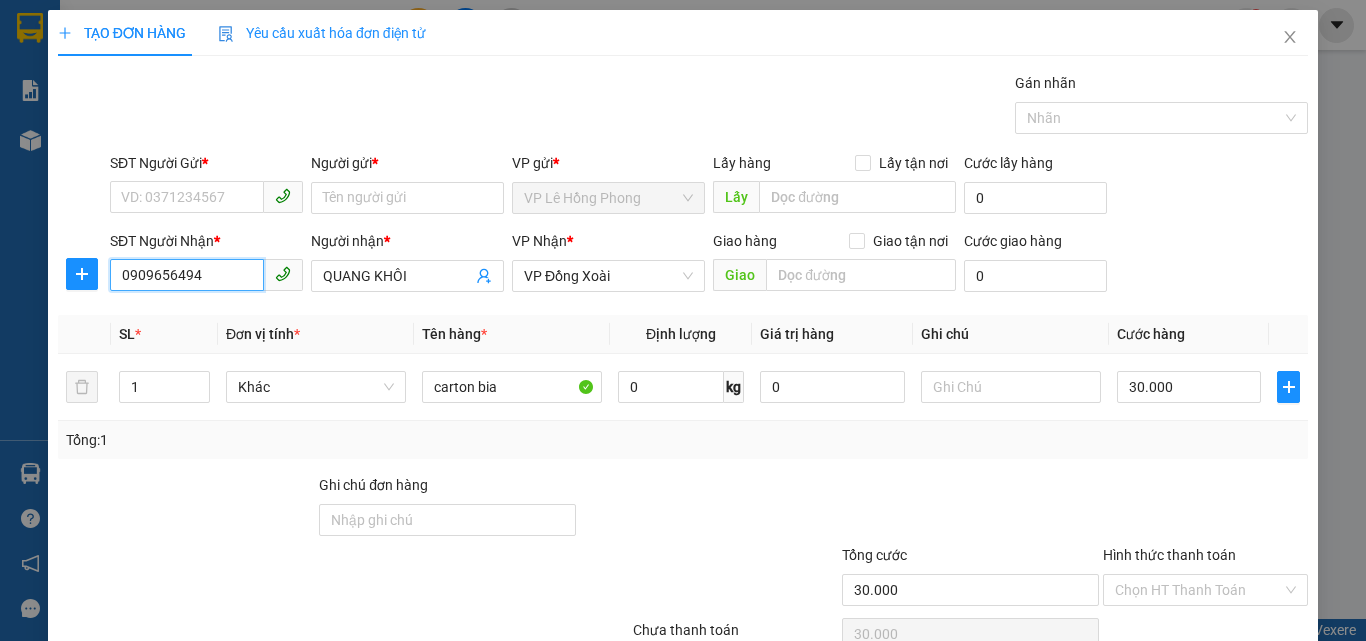 click on "0909656494" at bounding box center [187, 275] 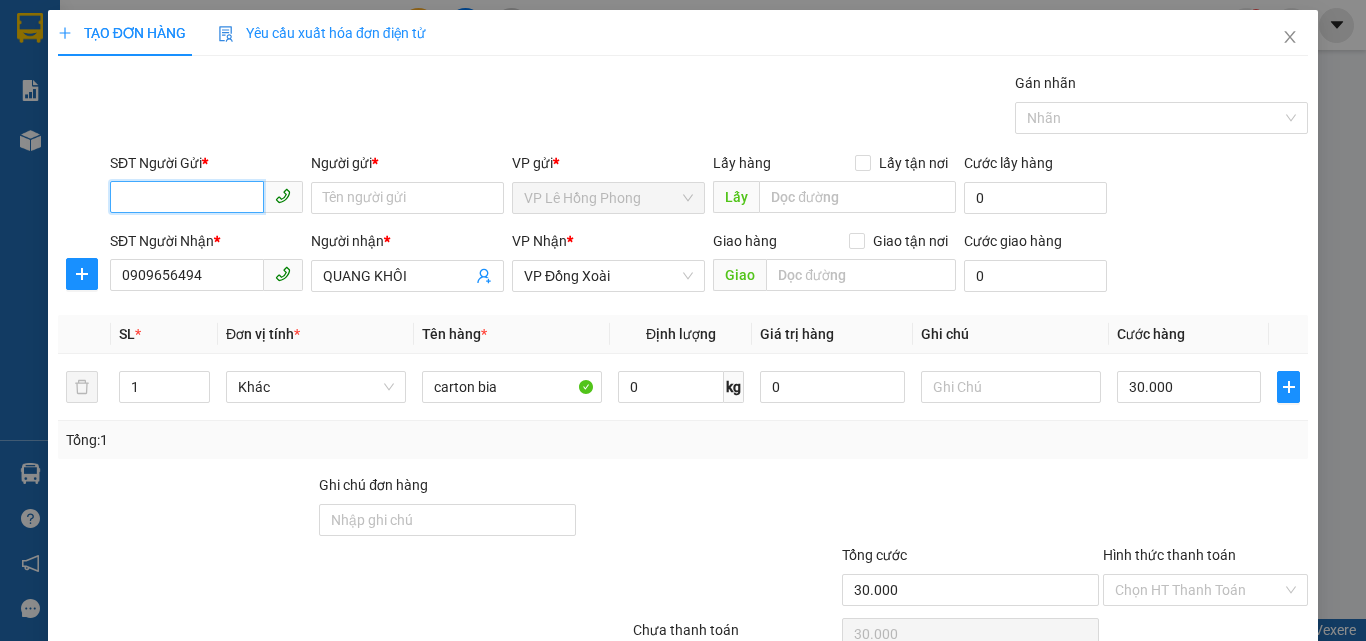 click on "SĐT Người Gửi  *" at bounding box center [187, 197] 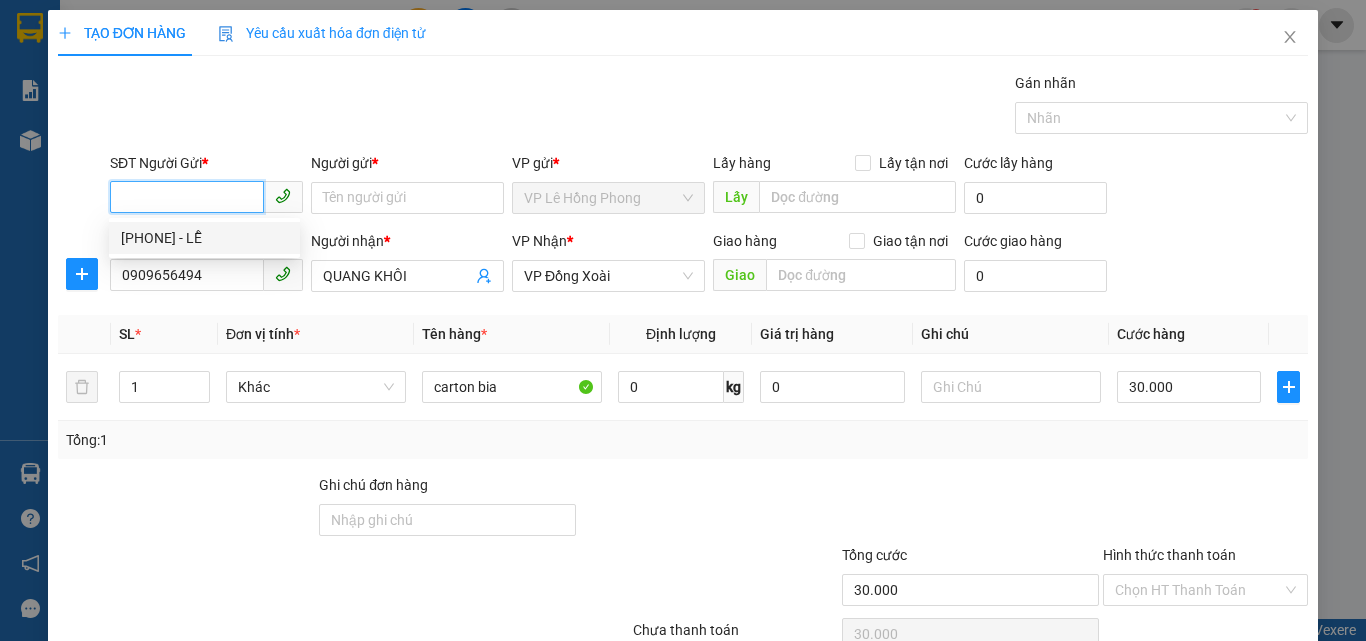 click on "0937513152 - LỄ" at bounding box center (204, 238) 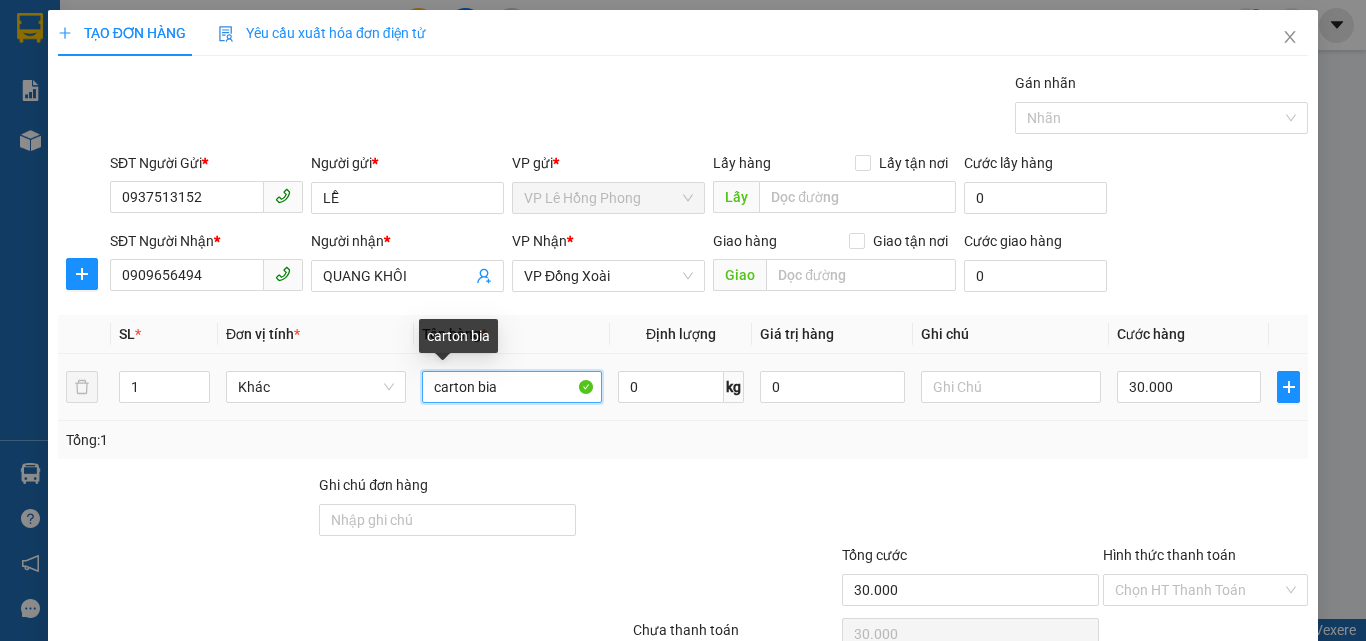 click on "carton bia" at bounding box center [512, 387] 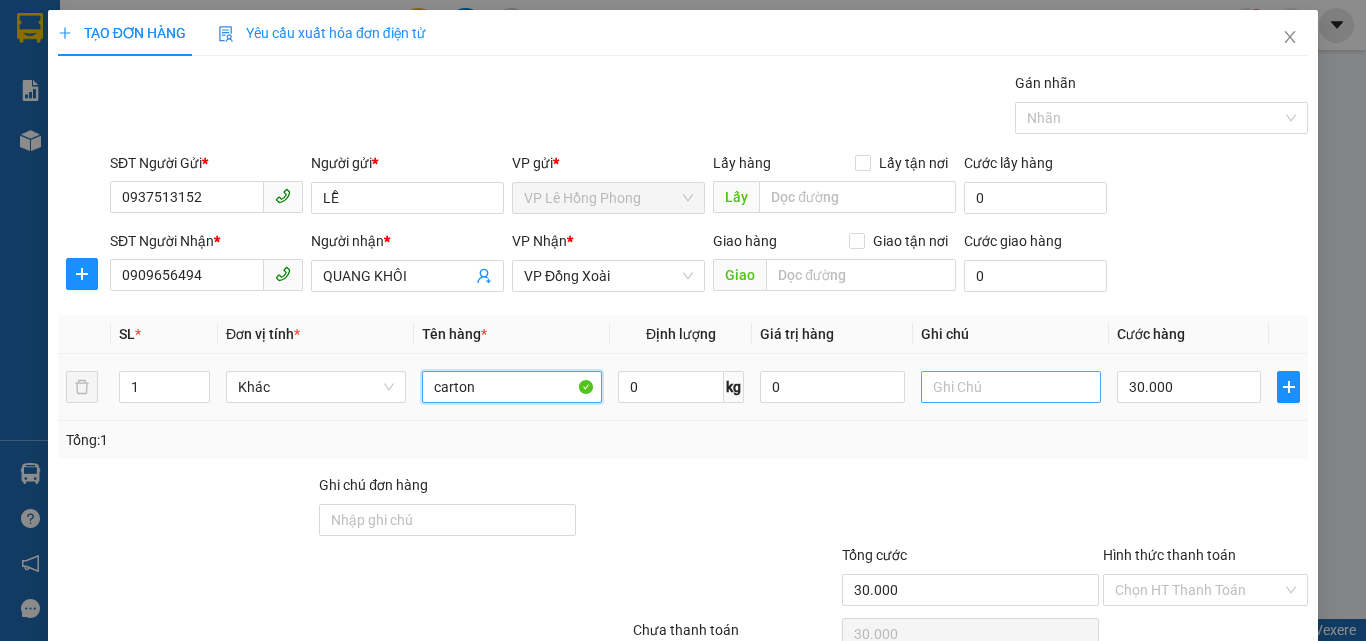 type on "carton" 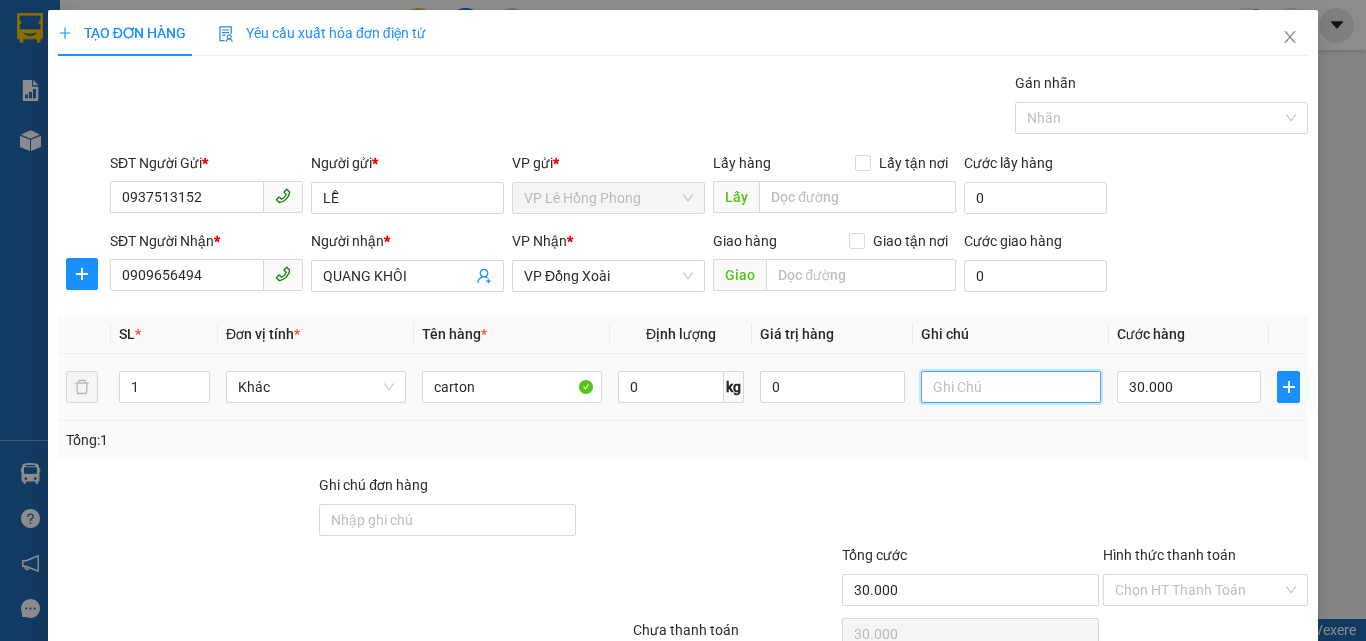 click at bounding box center (1011, 387) 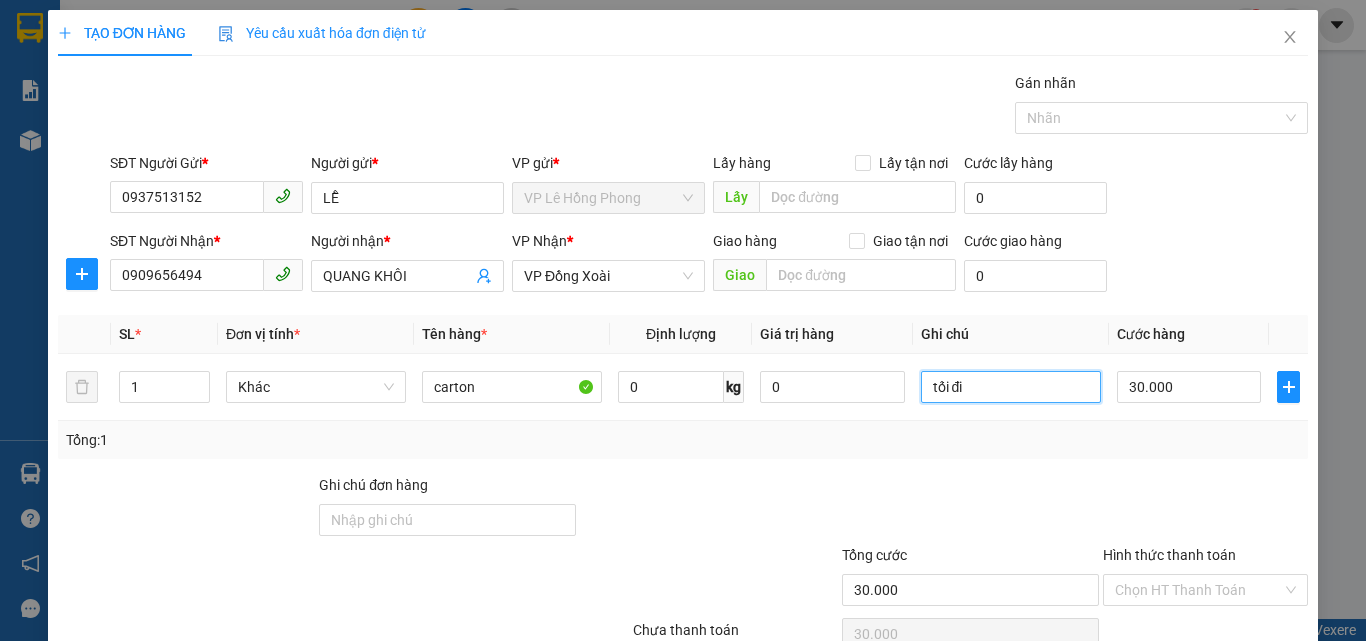 type on "tối đi" 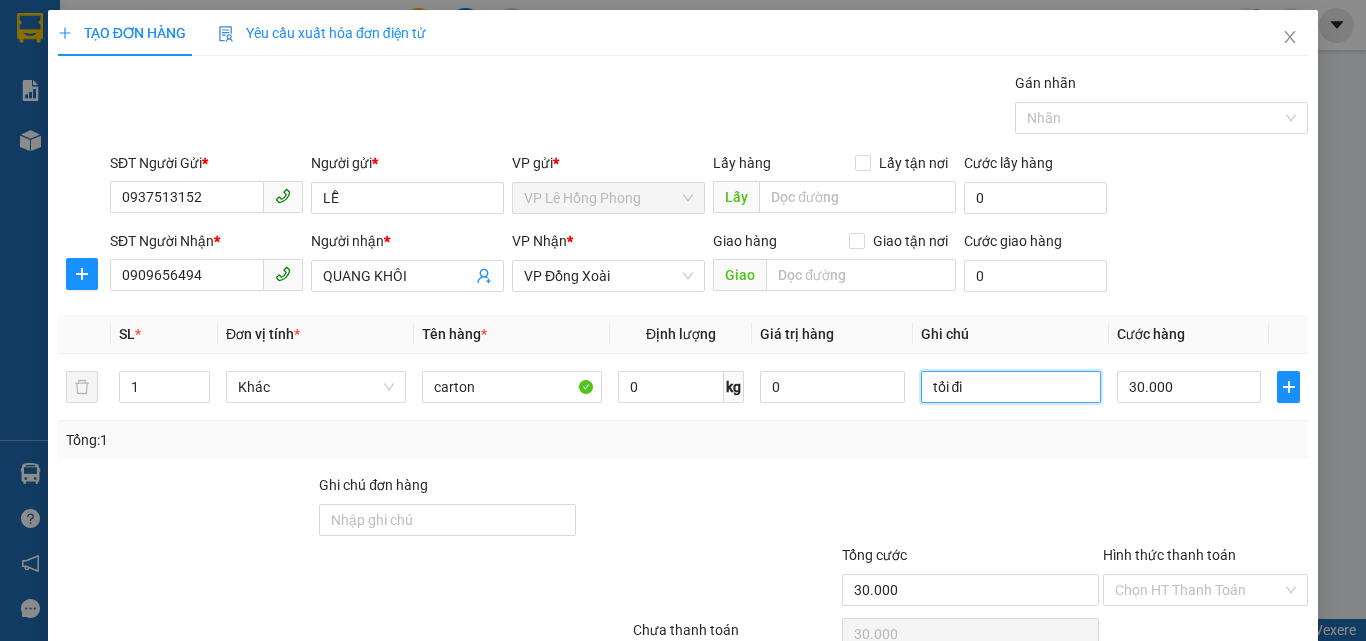 scroll, scrollTop: 99, scrollLeft: 0, axis: vertical 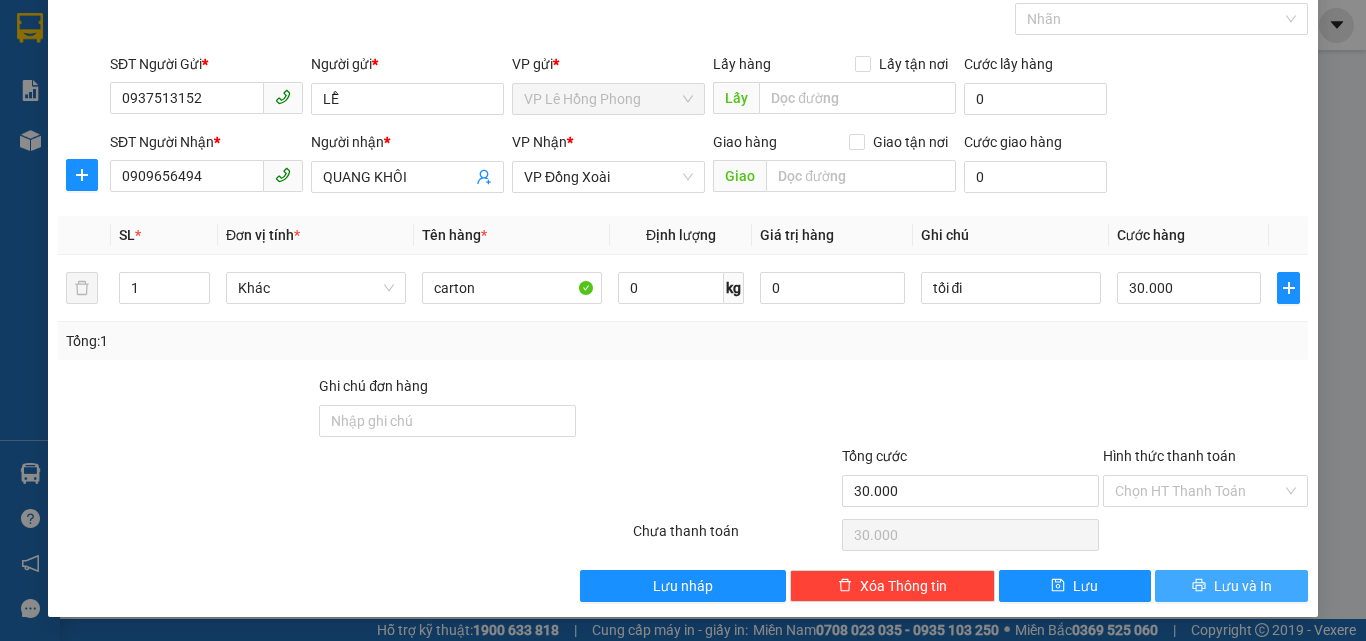 click on "Lưu và In" at bounding box center (1231, 586) 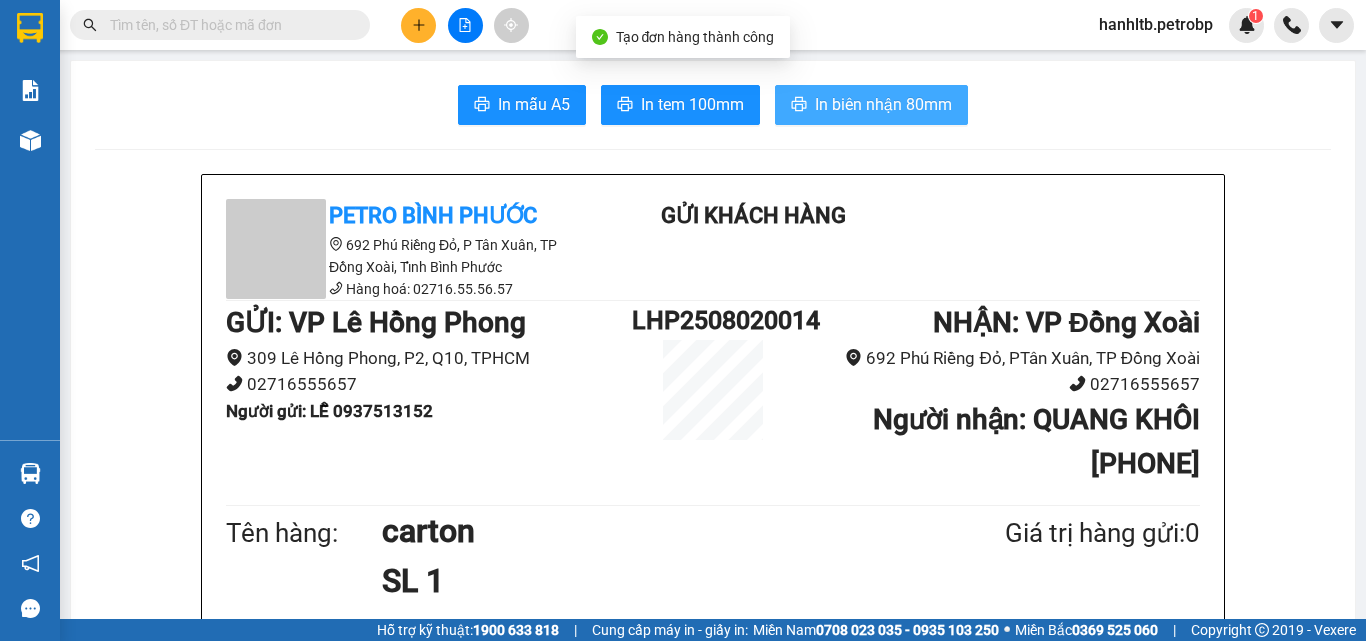 click on "In biên nhận 80mm" at bounding box center (883, 104) 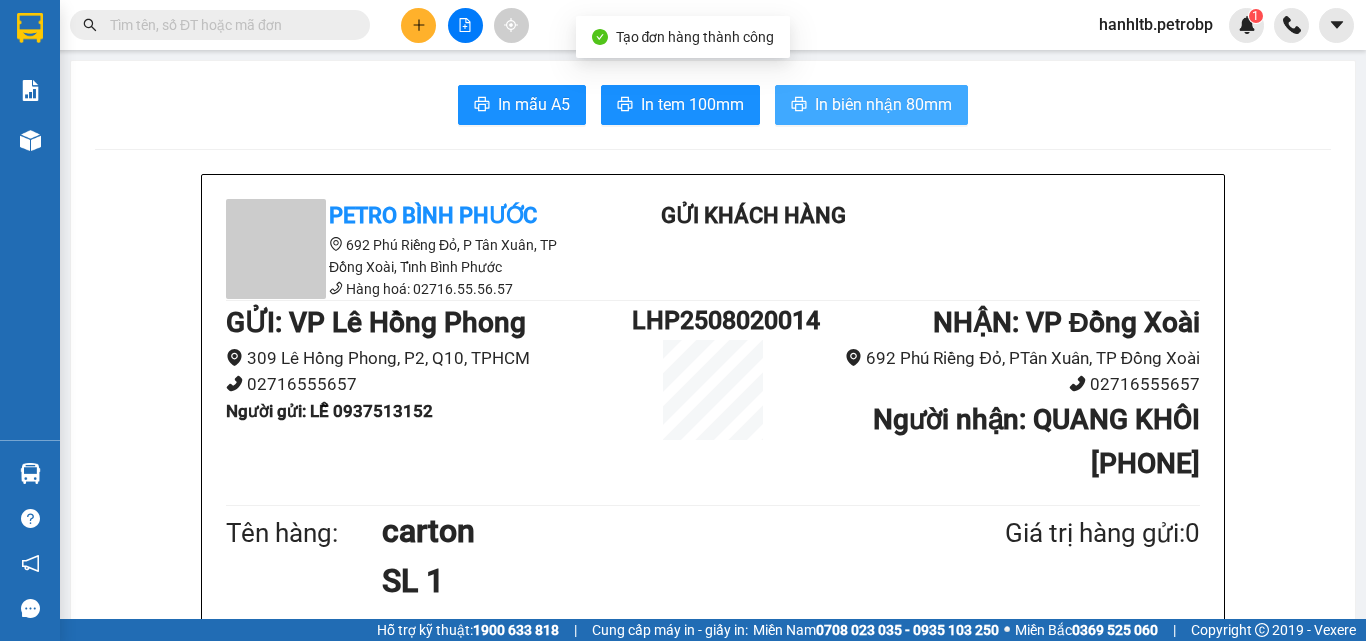 scroll, scrollTop: 0, scrollLeft: 0, axis: both 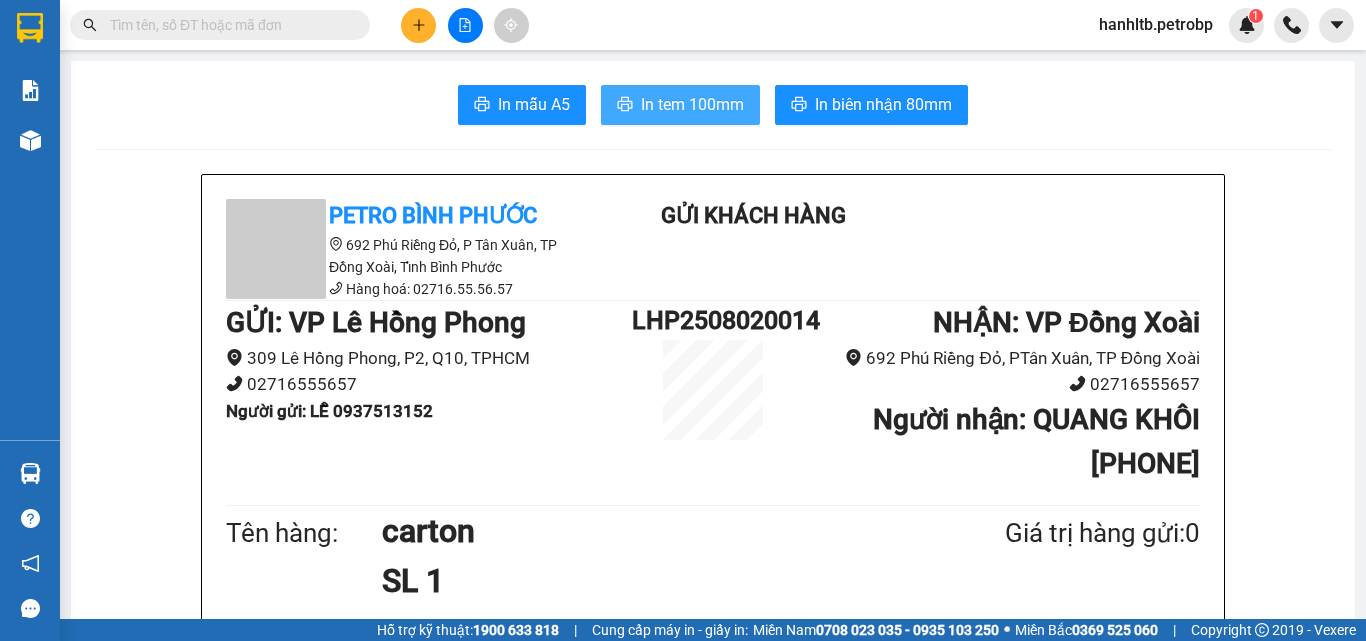 click on "In tem 100mm" at bounding box center (692, 104) 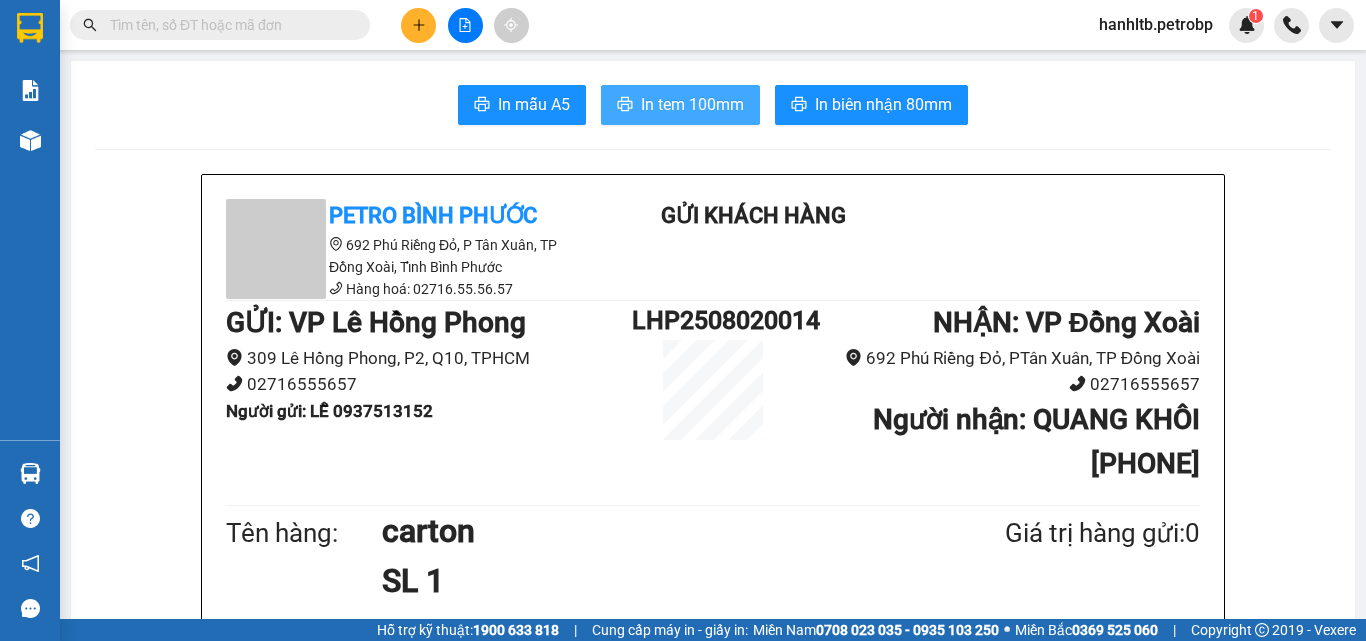 scroll, scrollTop: 0, scrollLeft: 0, axis: both 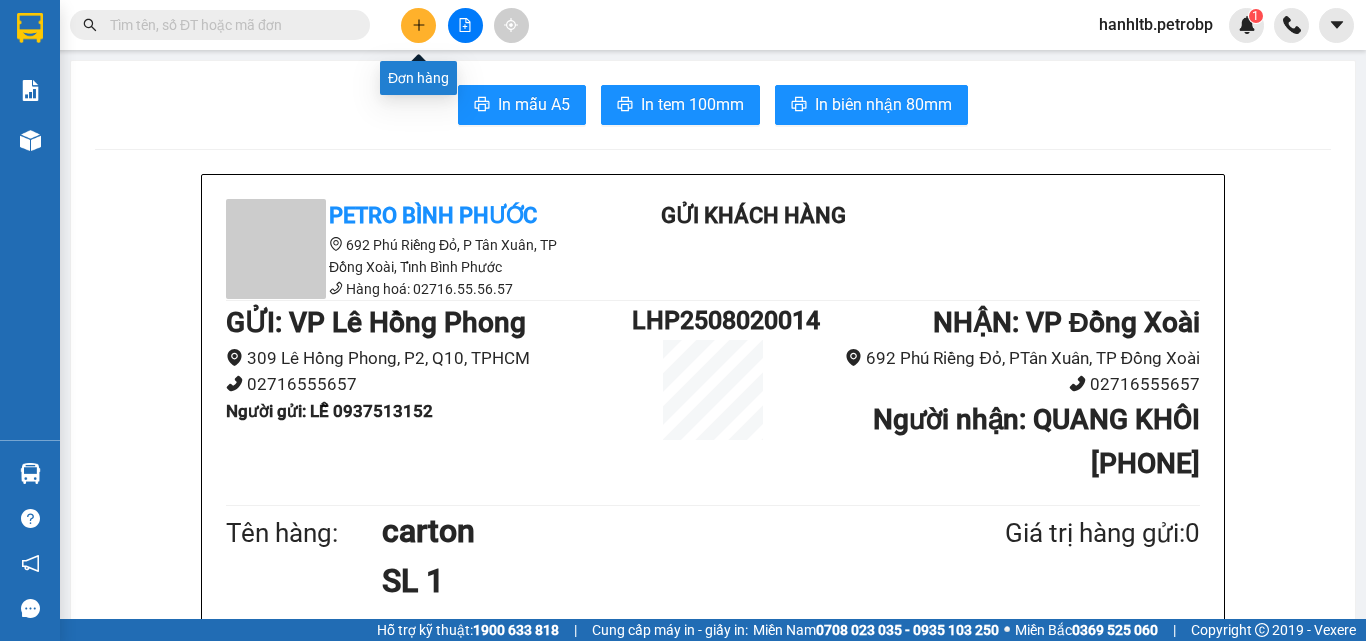 click at bounding box center [418, 25] 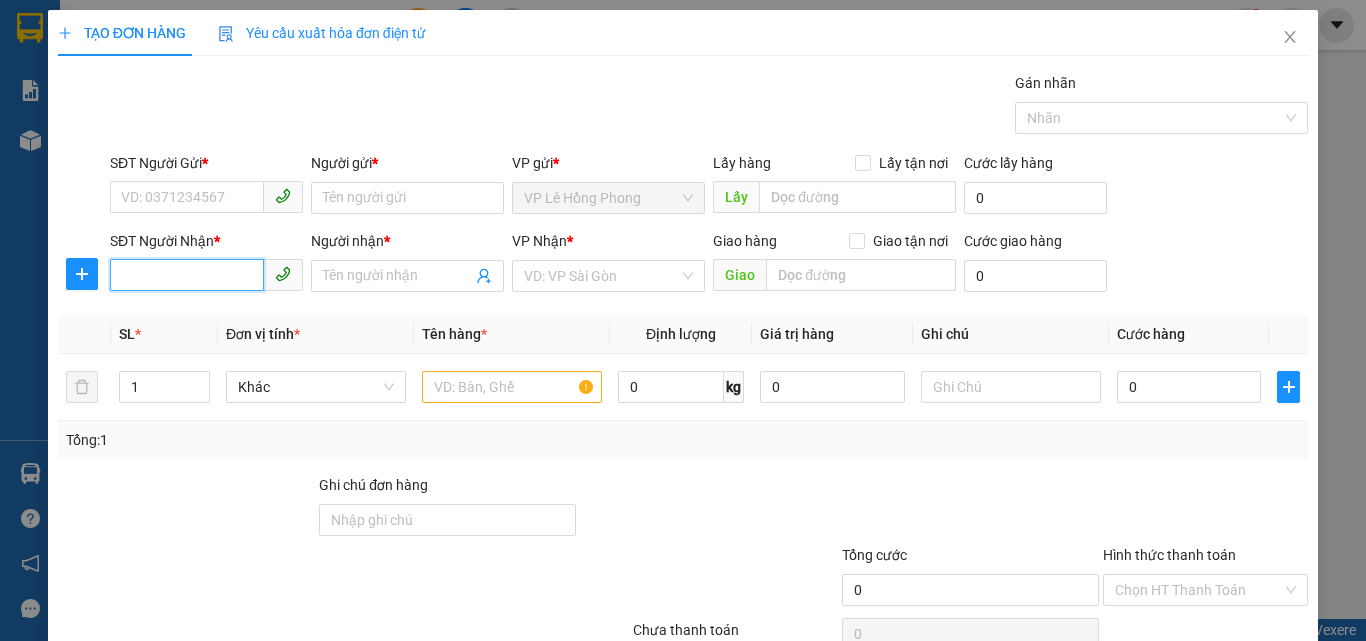 click on "SĐT Người Nhận  *" at bounding box center (187, 275) 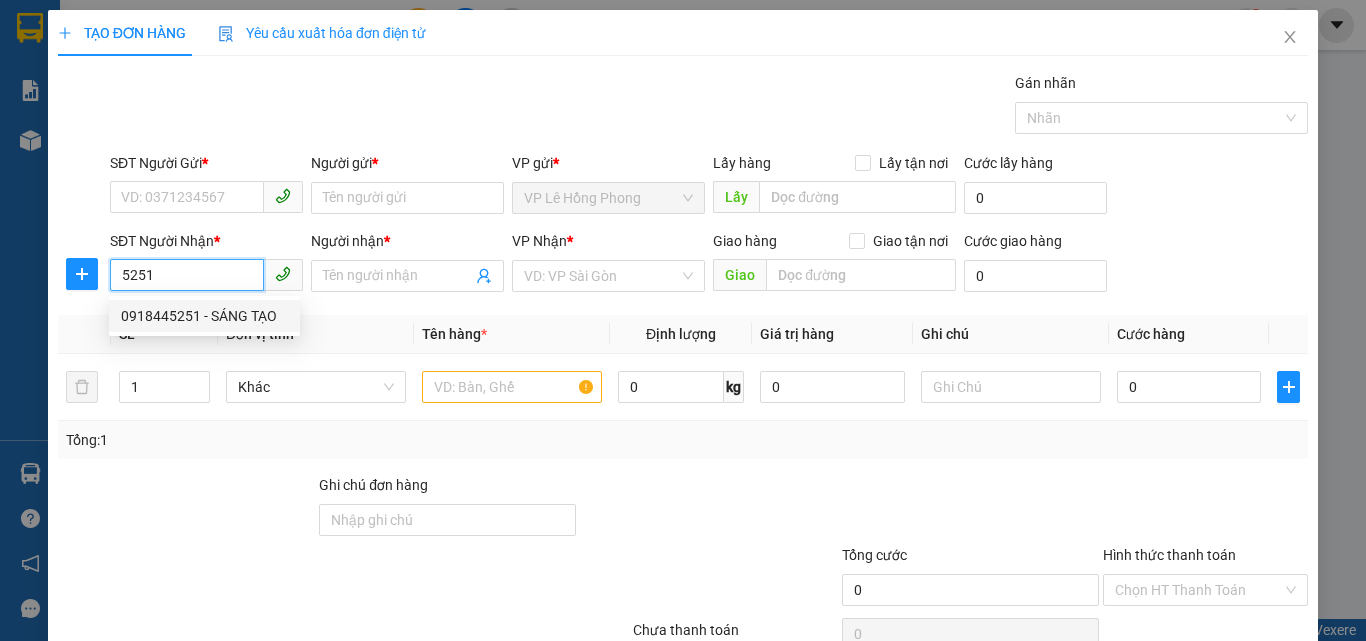 click on "0918445251 - SÁNG  TẠO" at bounding box center (204, 316) 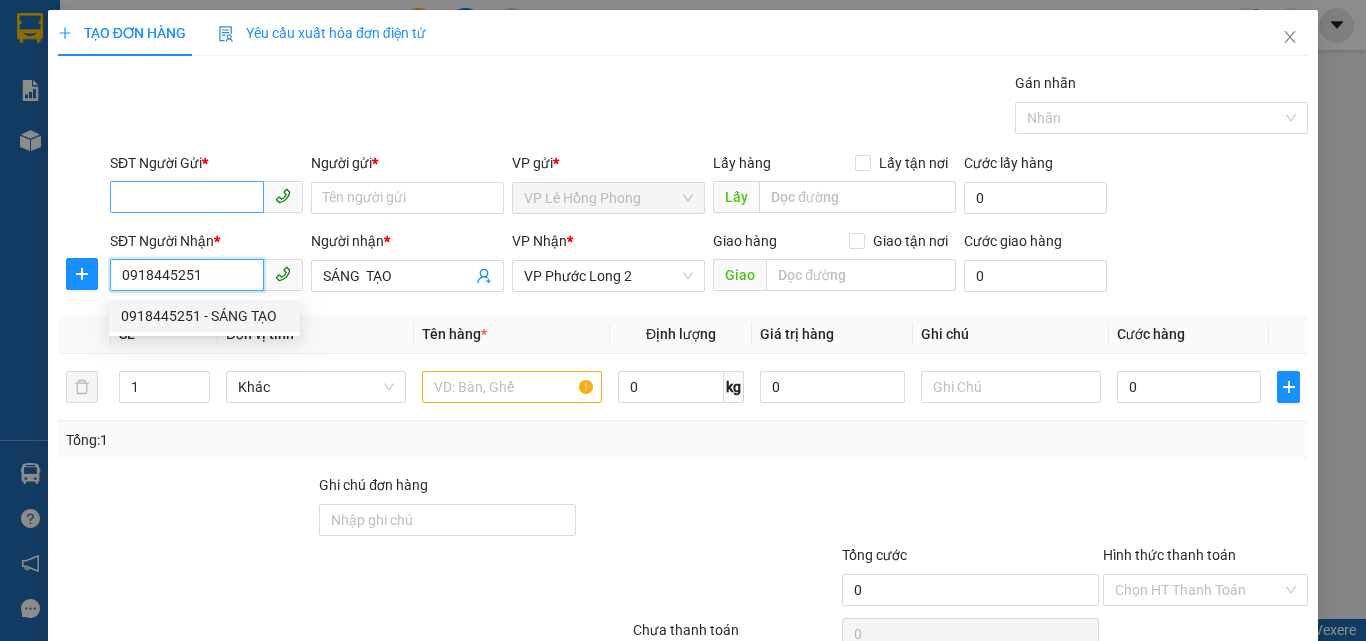 type on "30.000" 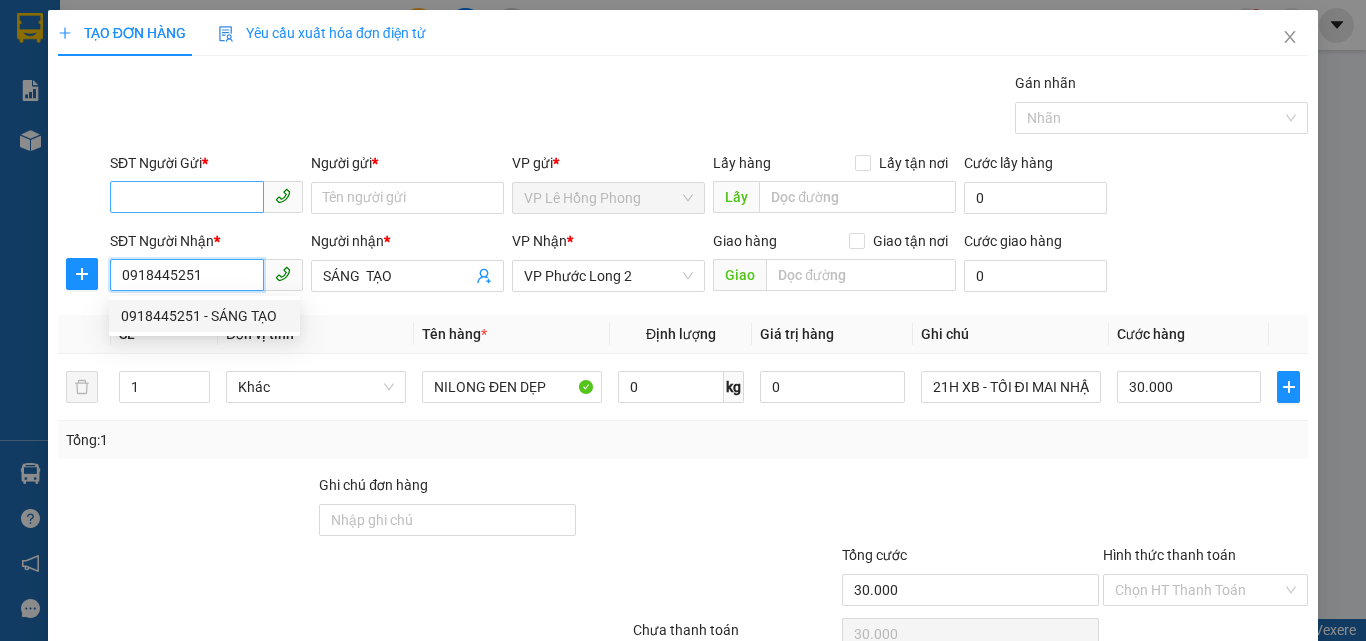 type on "0918445251" 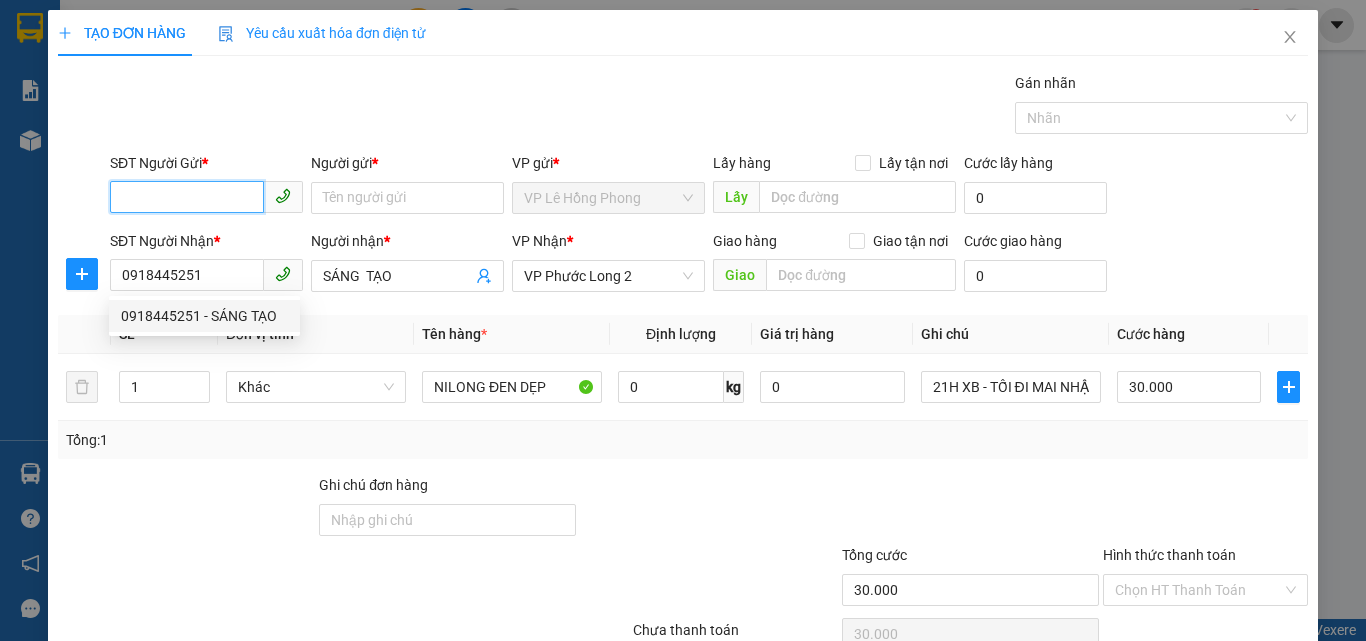 click on "SĐT Người Gửi  *" at bounding box center (187, 197) 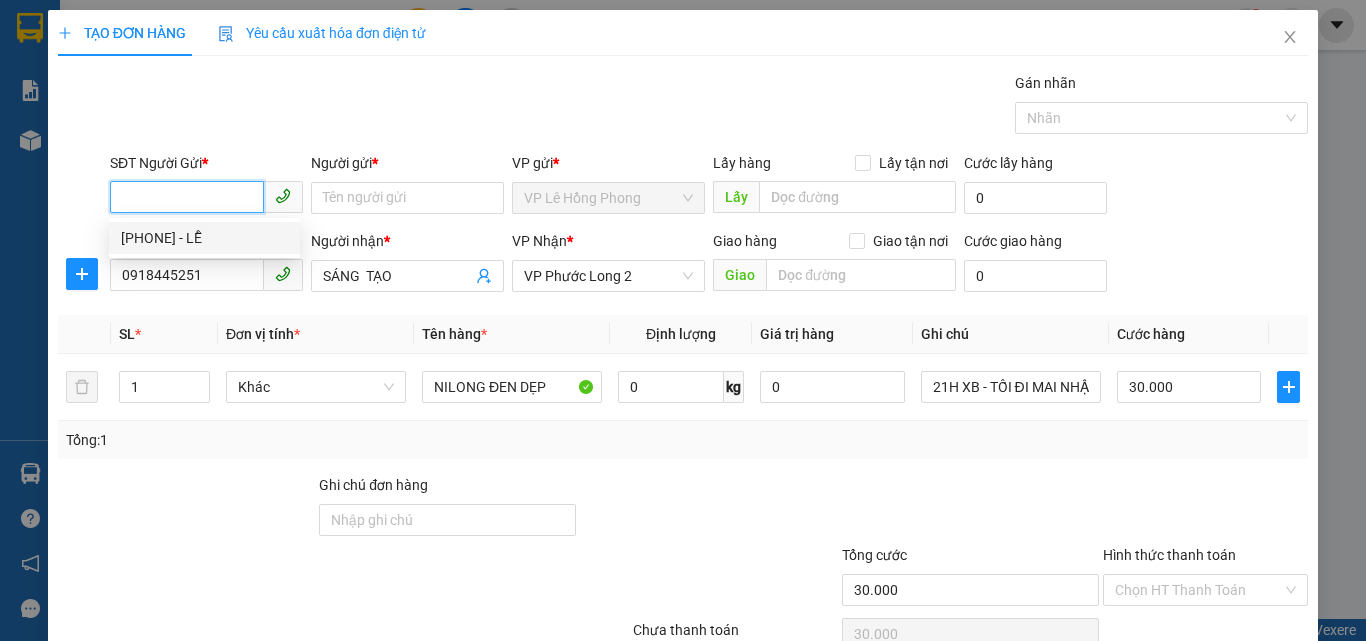 click on "0937513152 - LỄ" at bounding box center [204, 238] 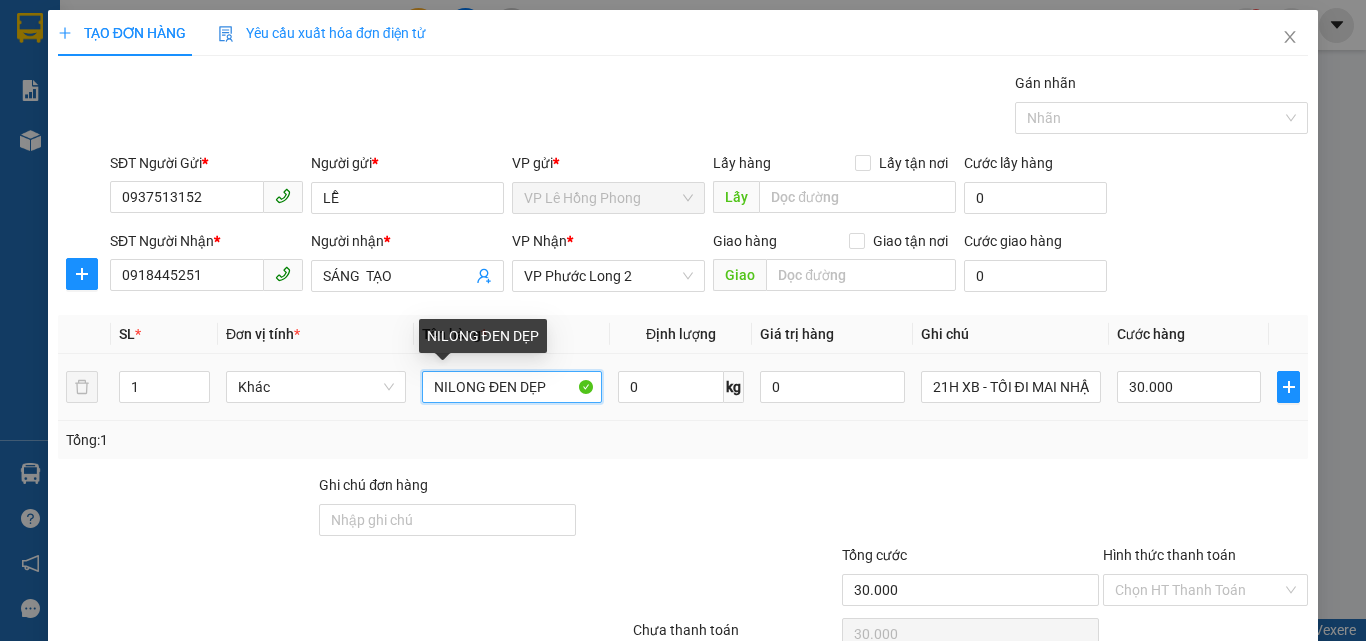 click on "NILONG ĐEN DẸP" at bounding box center [512, 387] 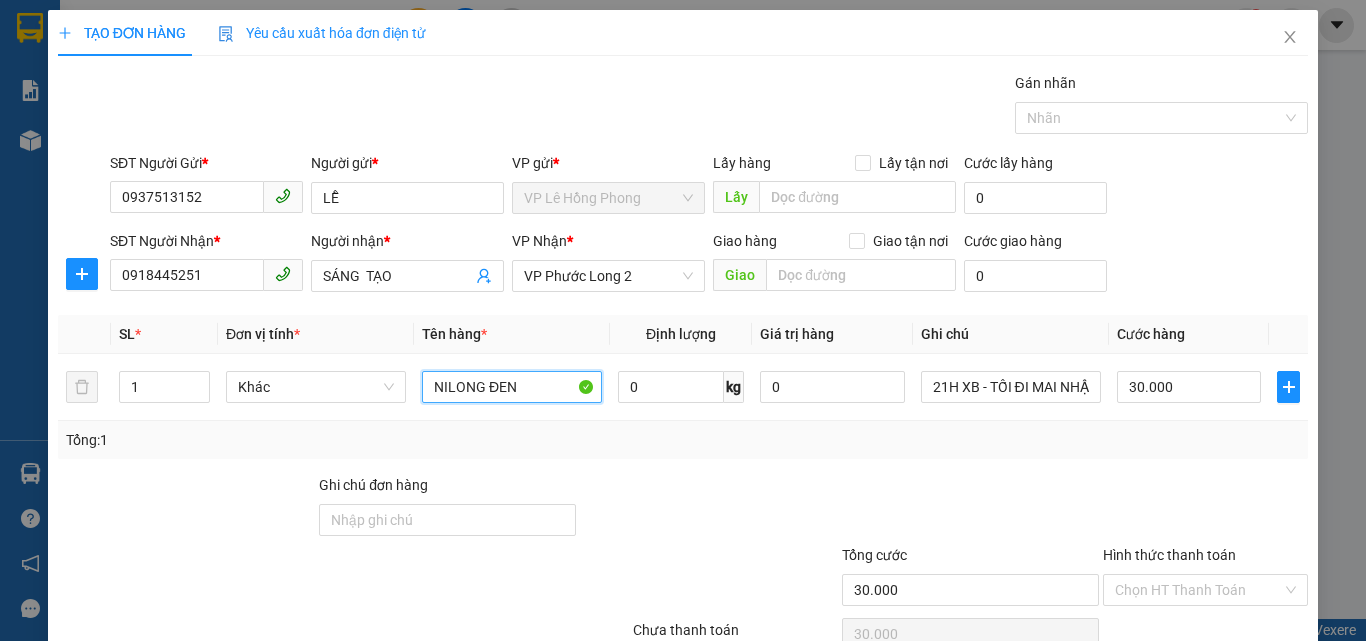 scroll, scrollTop: 99, scrollLeft: 0, axis: vertical 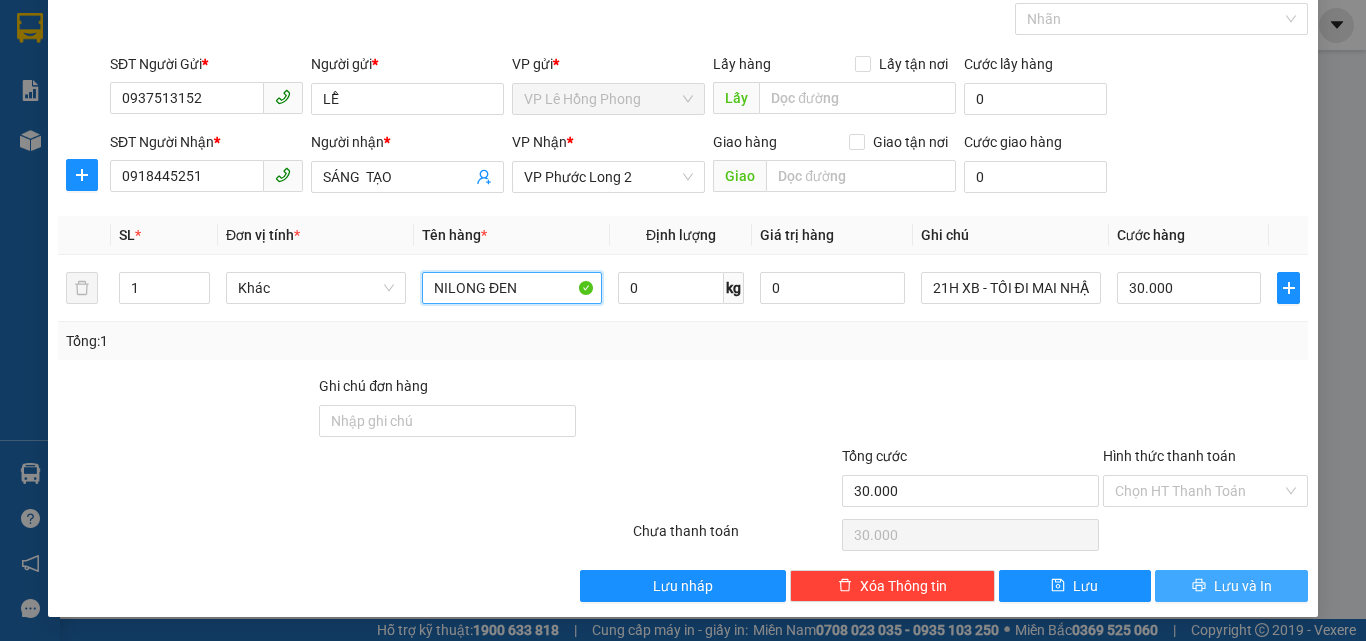 type on "NILONG ĐEN" 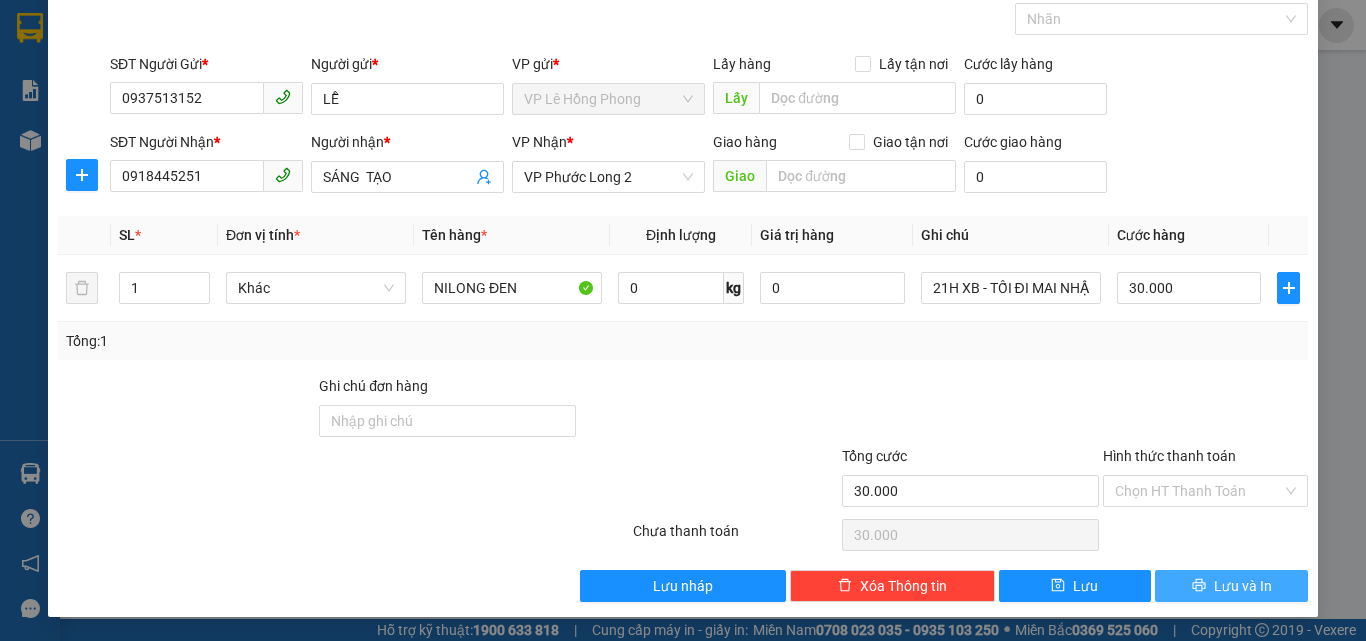 click on "Lưu và In" at bounding box center [1231, 586] 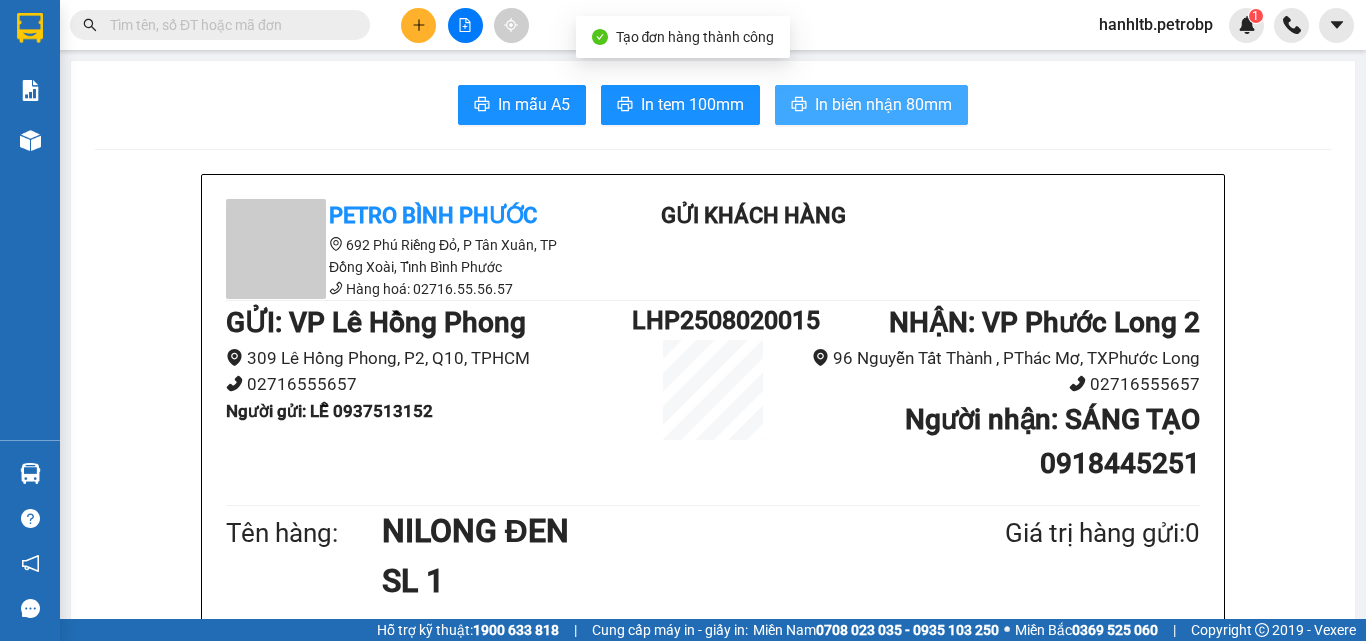 click on "In biên nhận 80mm" at bounding box center [883, 104] 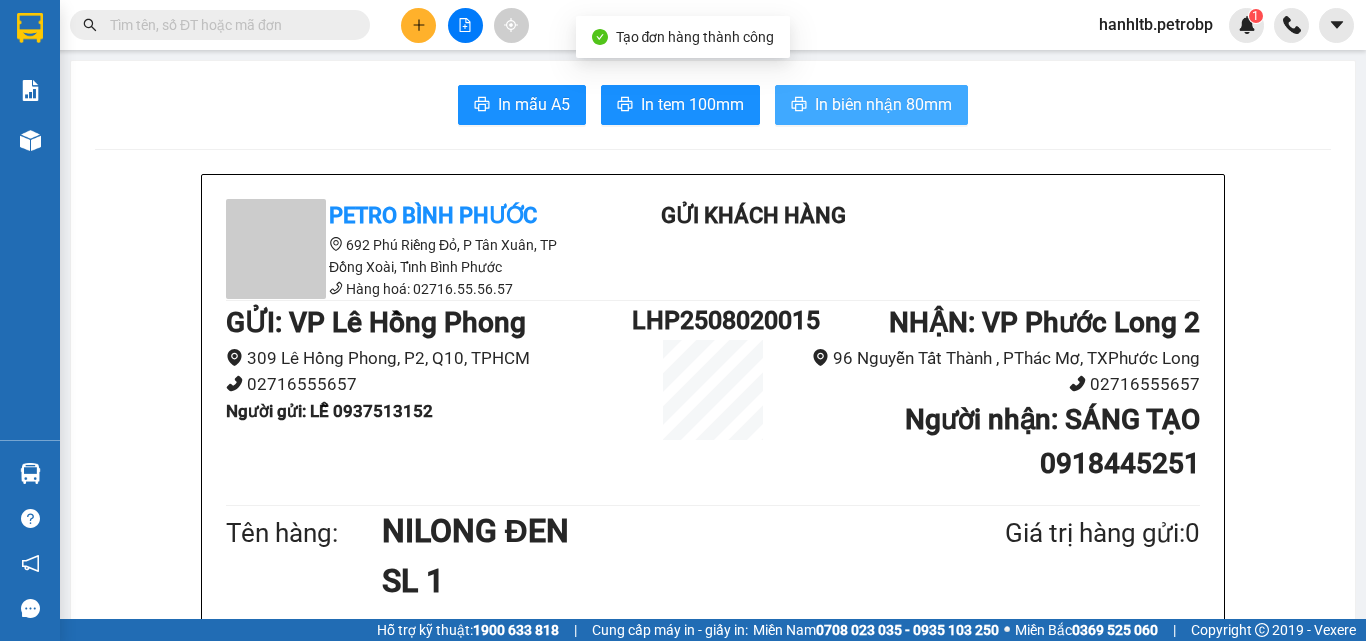 scroll, scrollTop: 0, scrollLeft: 0, axis: both 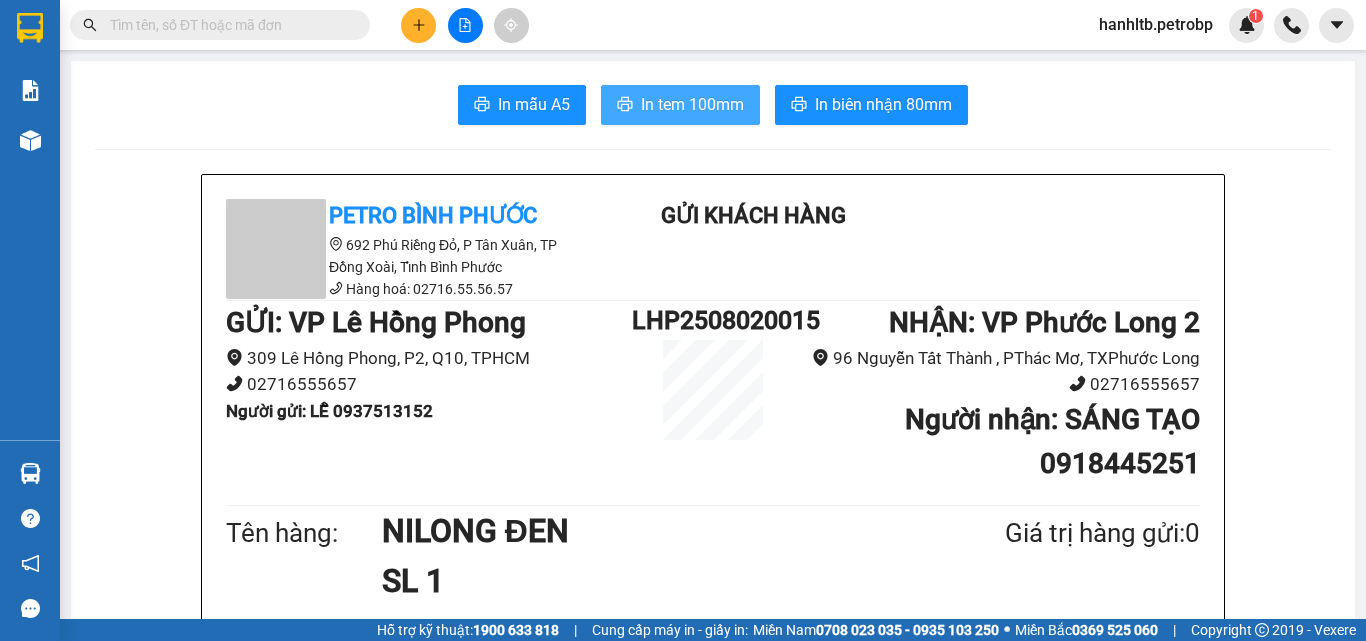 click on "In tem 100mm" at bounding box center [692, 104] 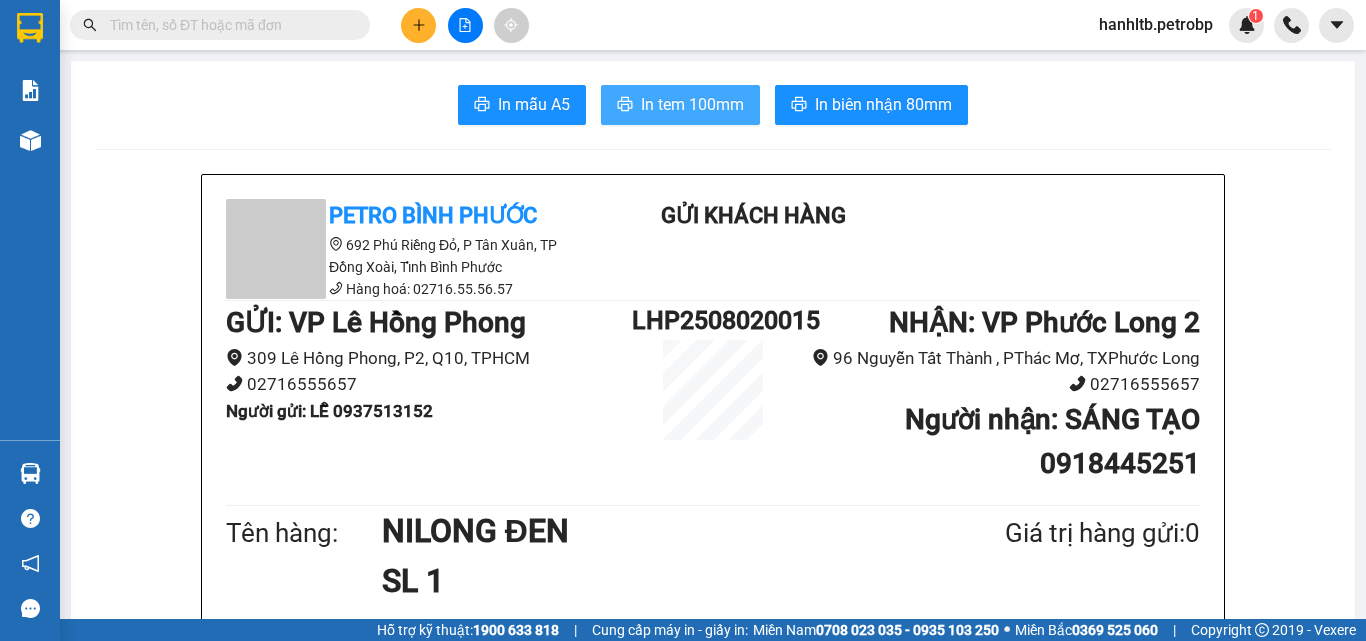 scroll, scrollTop: 0, scrollLeft: 0, axis: both 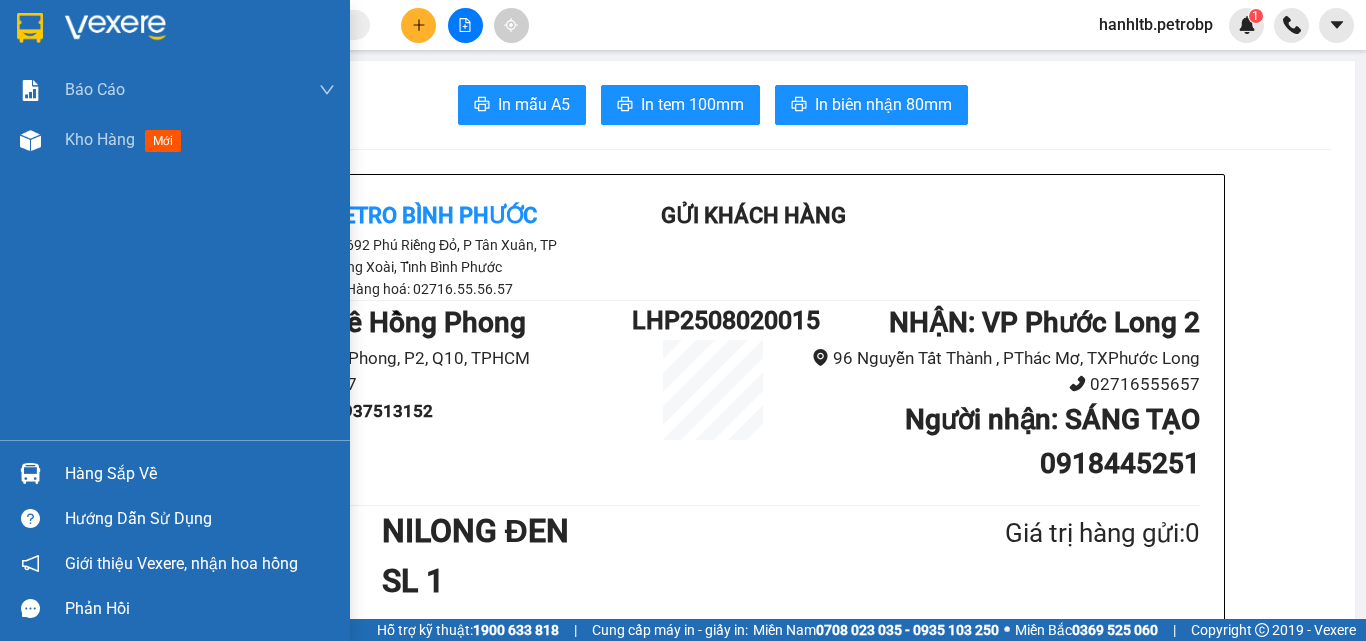 click at bounding box center [115, 28] 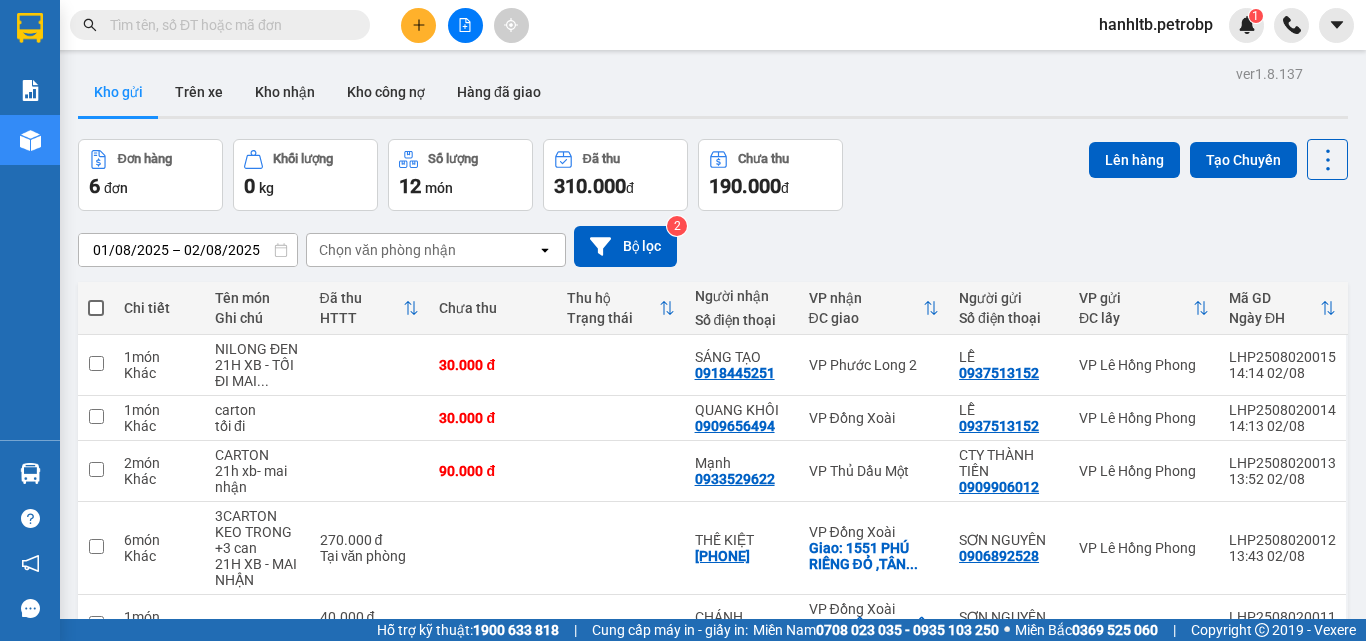 click on "01/08/2025 – 02/08/2025 Press the down arrow key to interact with the calendar and select a date. Press the escape button to close the calendar. Selected date range is from 01/08/2025 to 02/08/2025. Chọn văn phòng nhận open Bộ lọc 2" at bounding box center (713, 246) 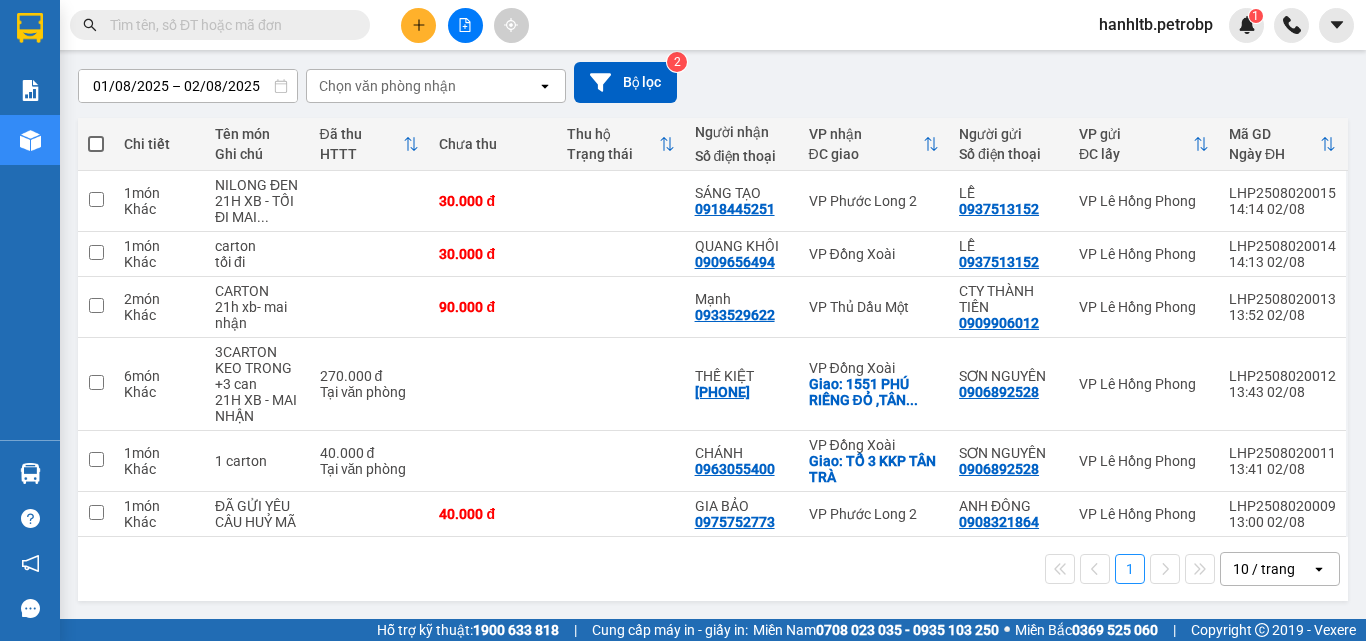 scroll, scrollTop: 0, scrollLeft: 0, axis: both 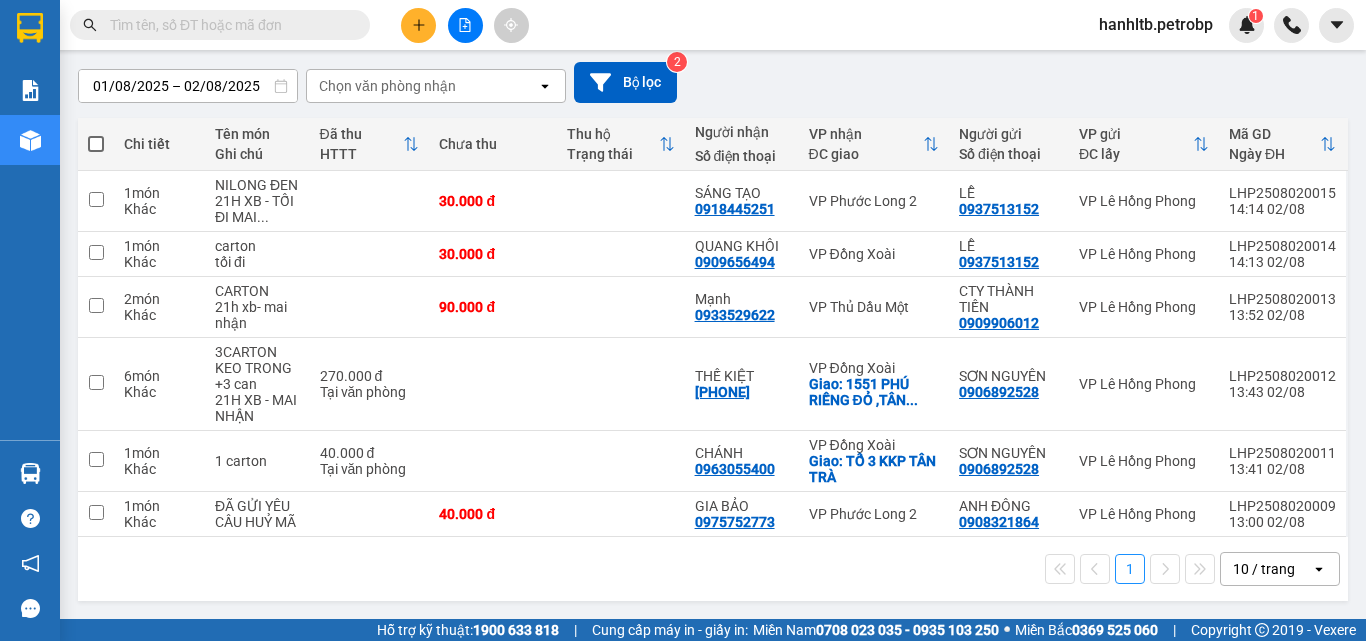 click on "10 / trang" at bounding box center [1264, 569] 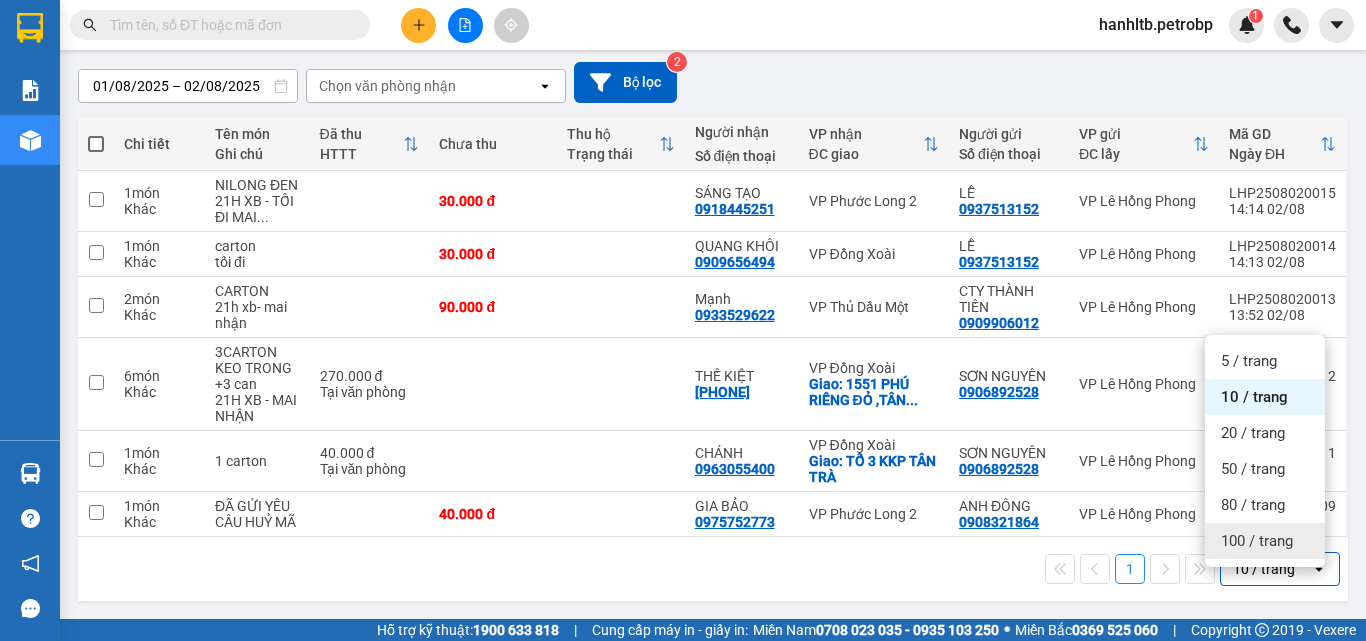 click on "100 / trang" at bounding box center [1257, 541] 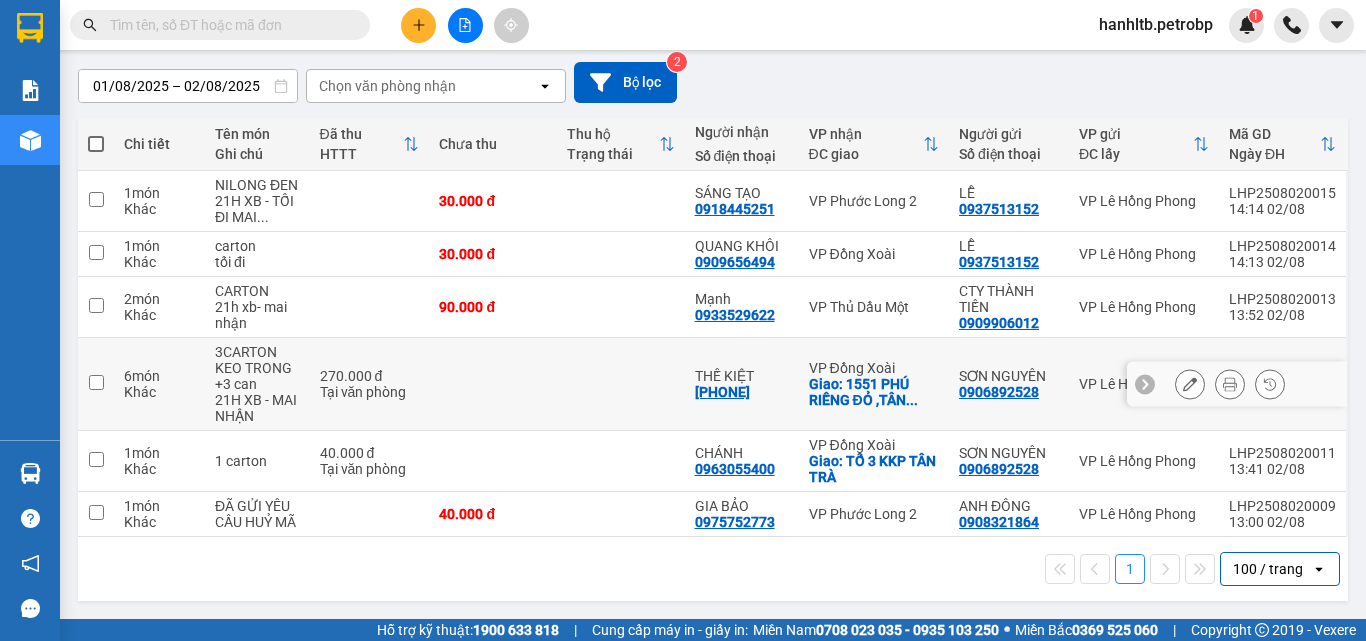 scroll, scrollTop: 0, scrollLeft: 0, axis: both 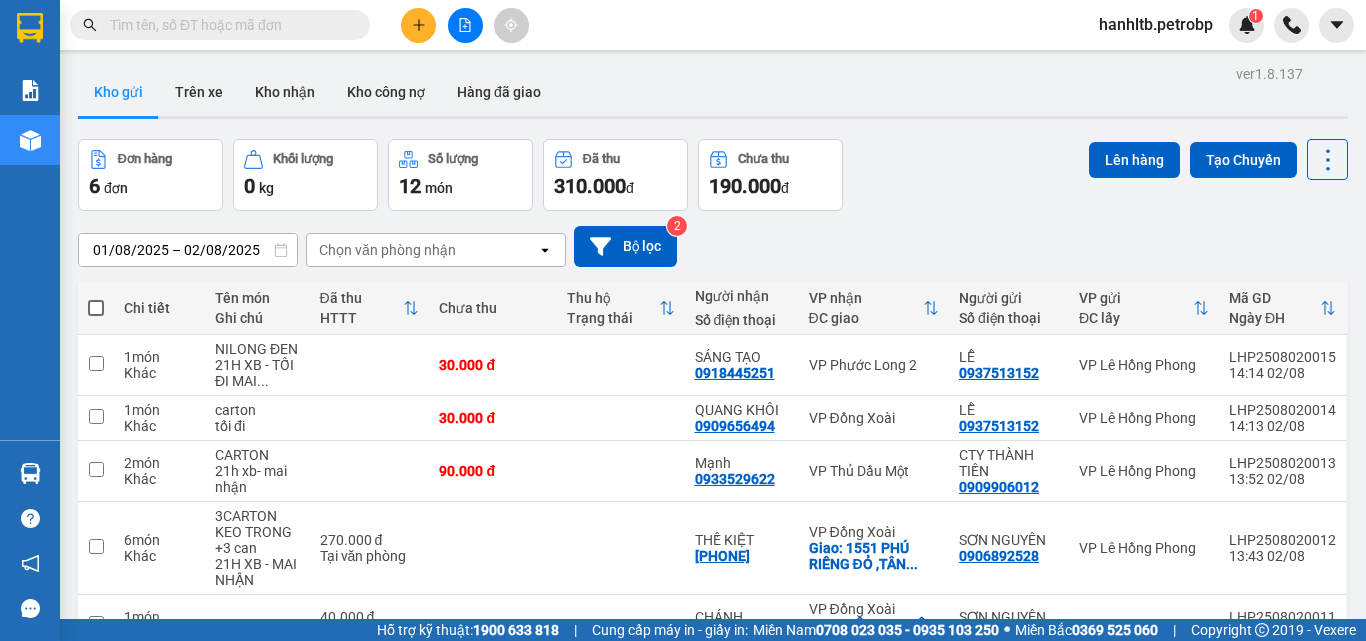 click on "Kho gửi Trên xe Kho nhận Kho công nợ Hàng đã giao" at bounding box center (713, 94) 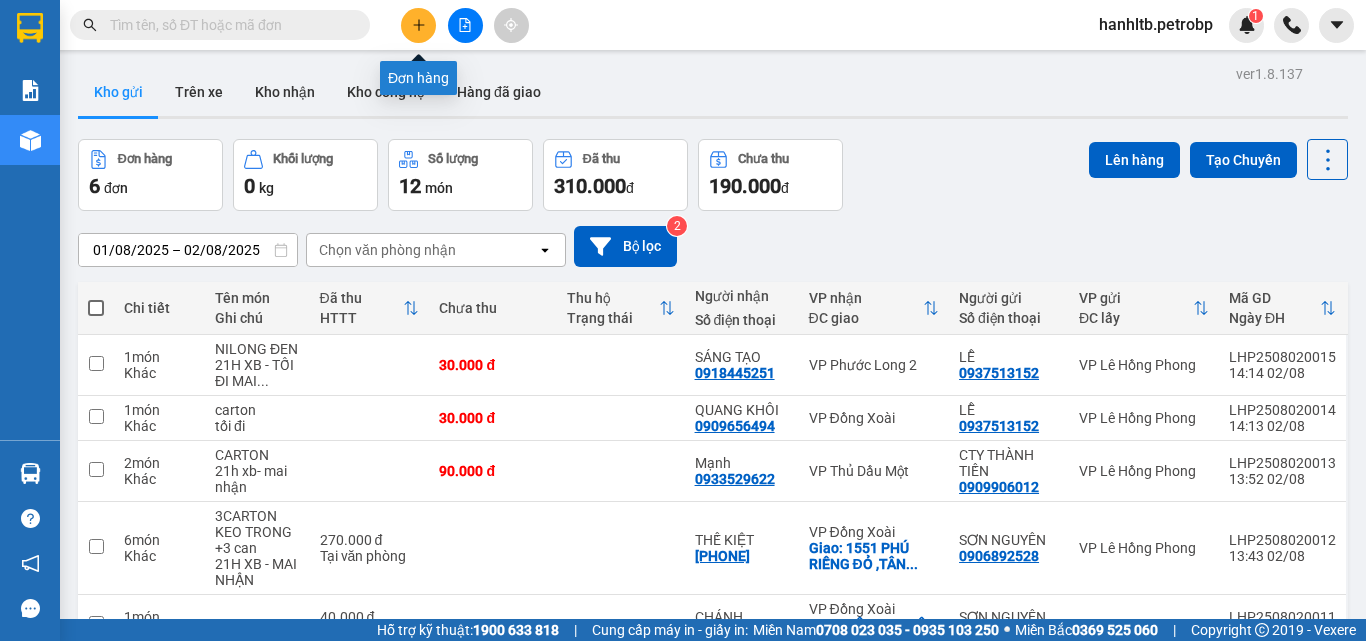 click at bounding box center [418, 25] 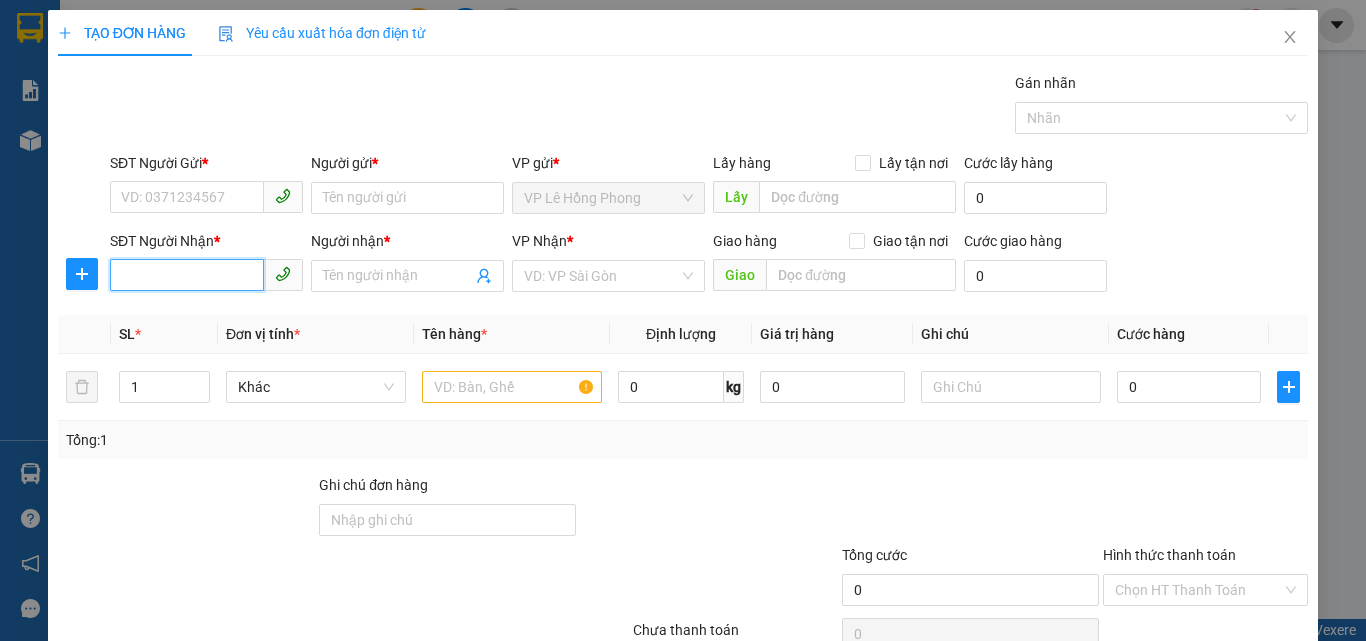 click on "SĐT Người Nhận  *" at bounding box center [187, 275] 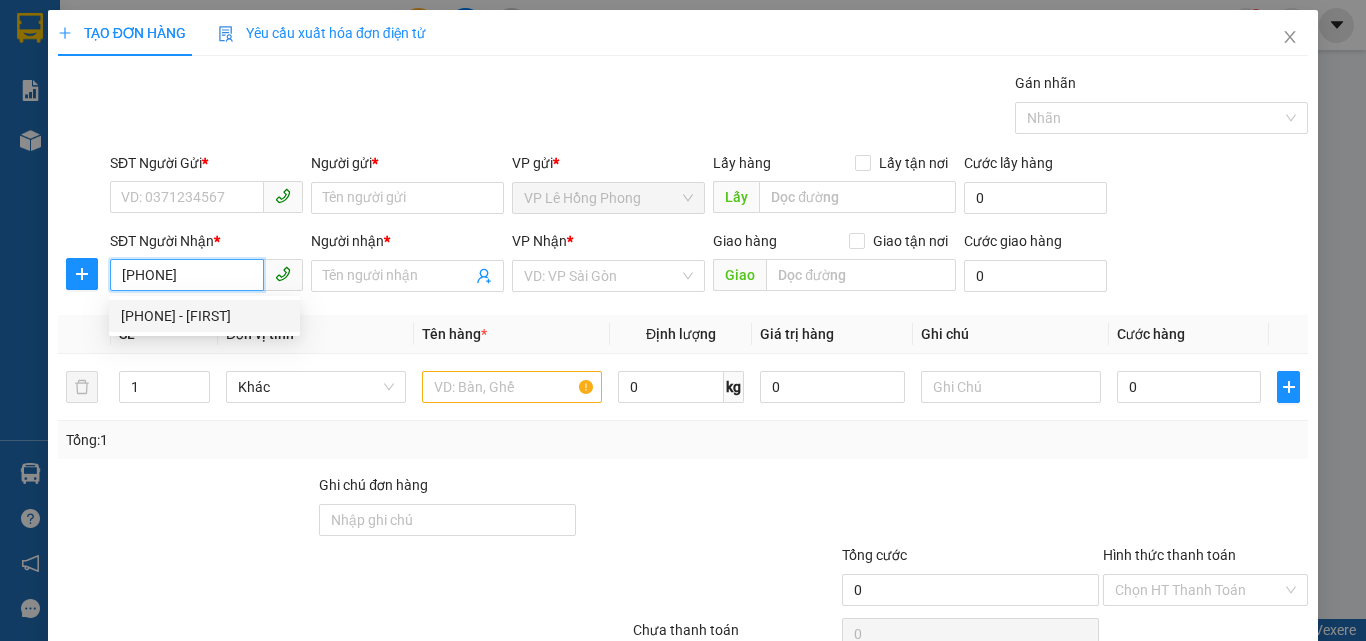 click on "[PHONE] - [FIRST]" at bounding box center (204, 316) 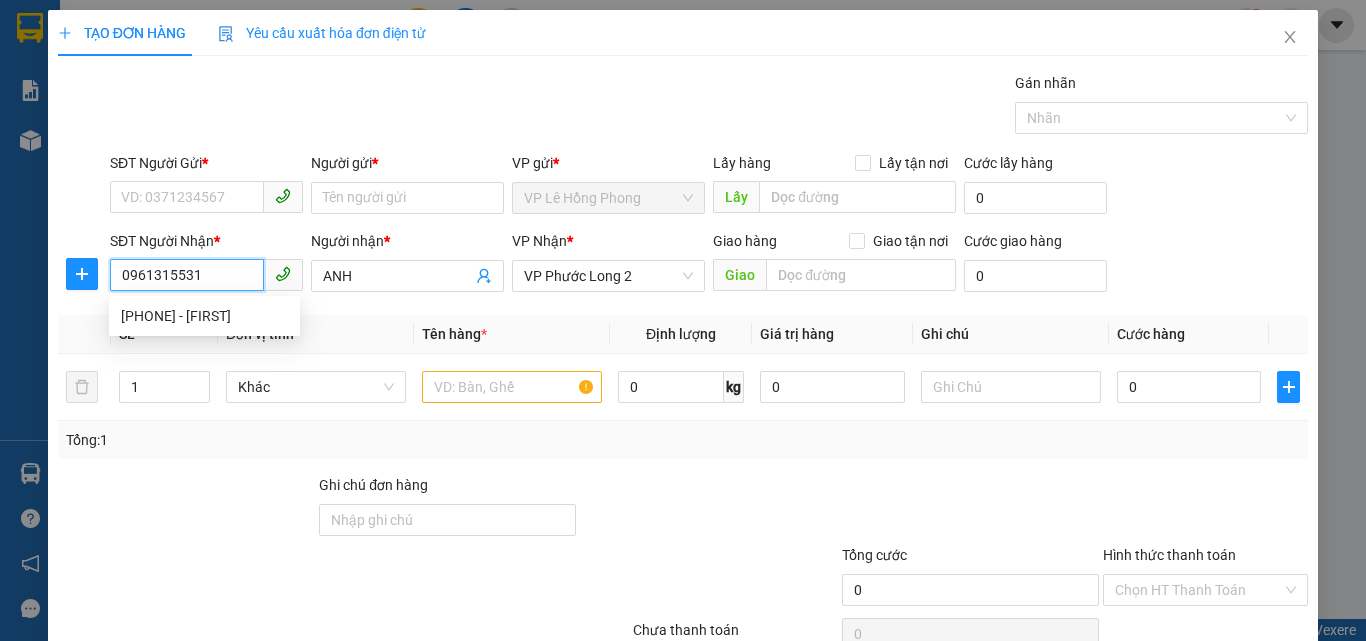 type on "40.000" 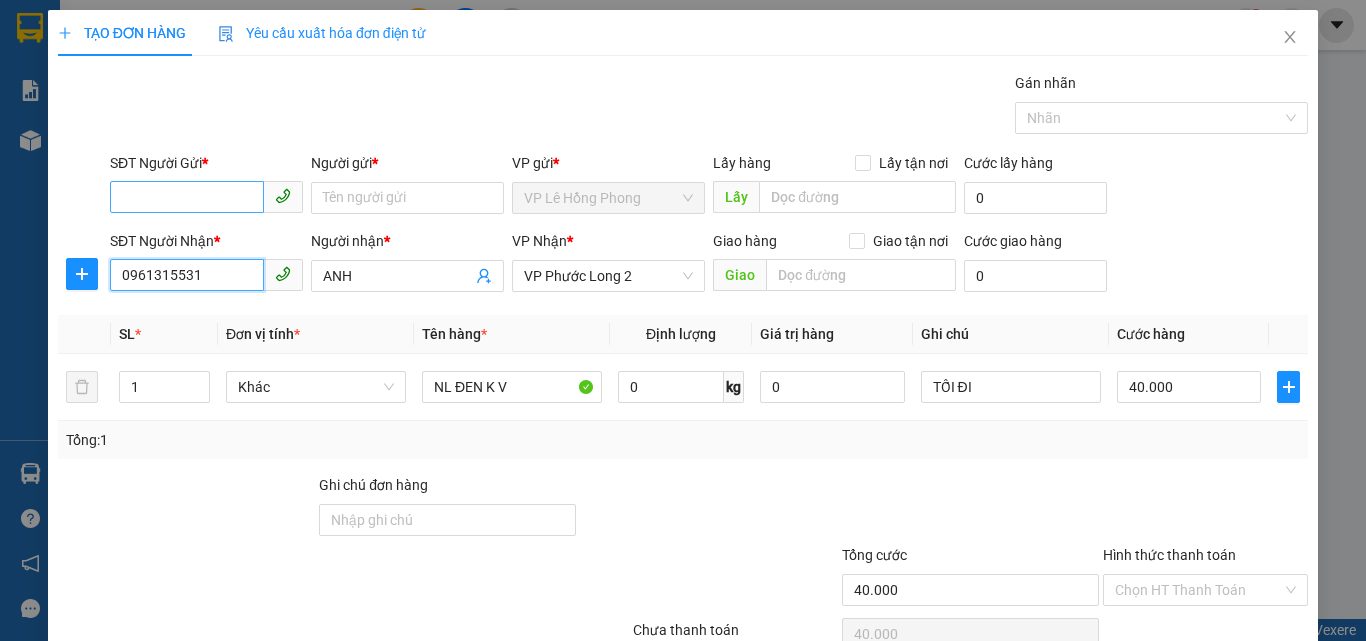 type on "0961315531" 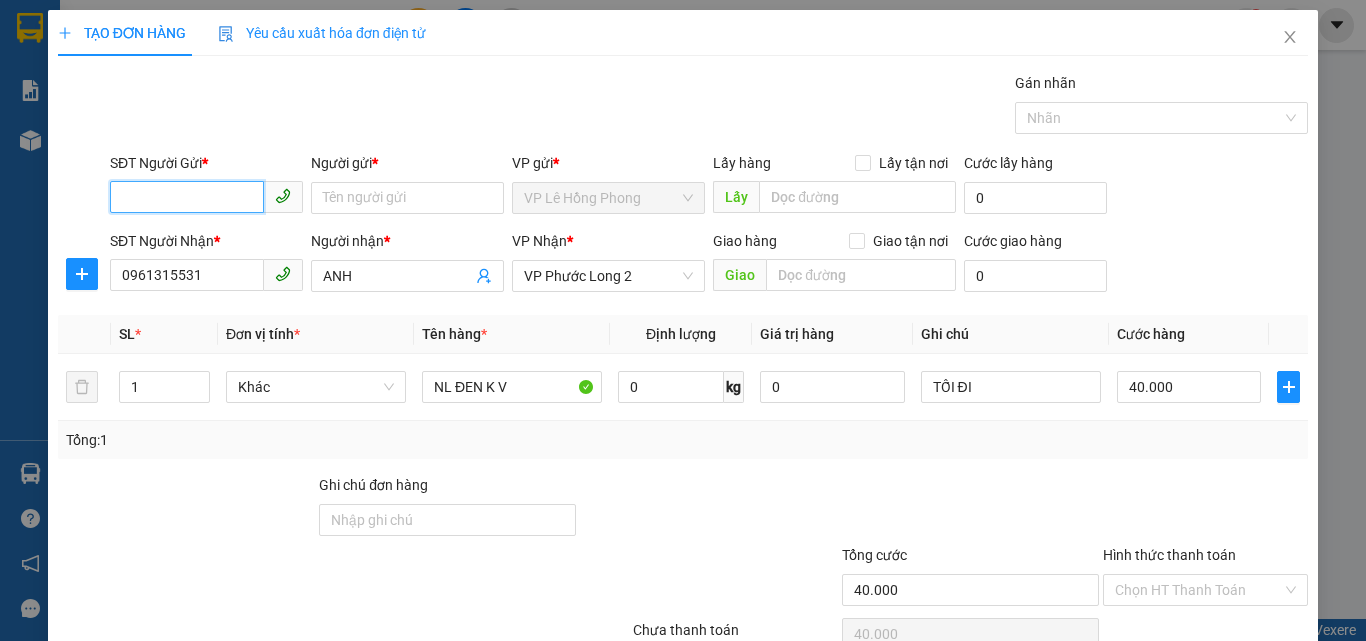 click on "SĐT Người Gửi  *" at bounding box center (187, 197) 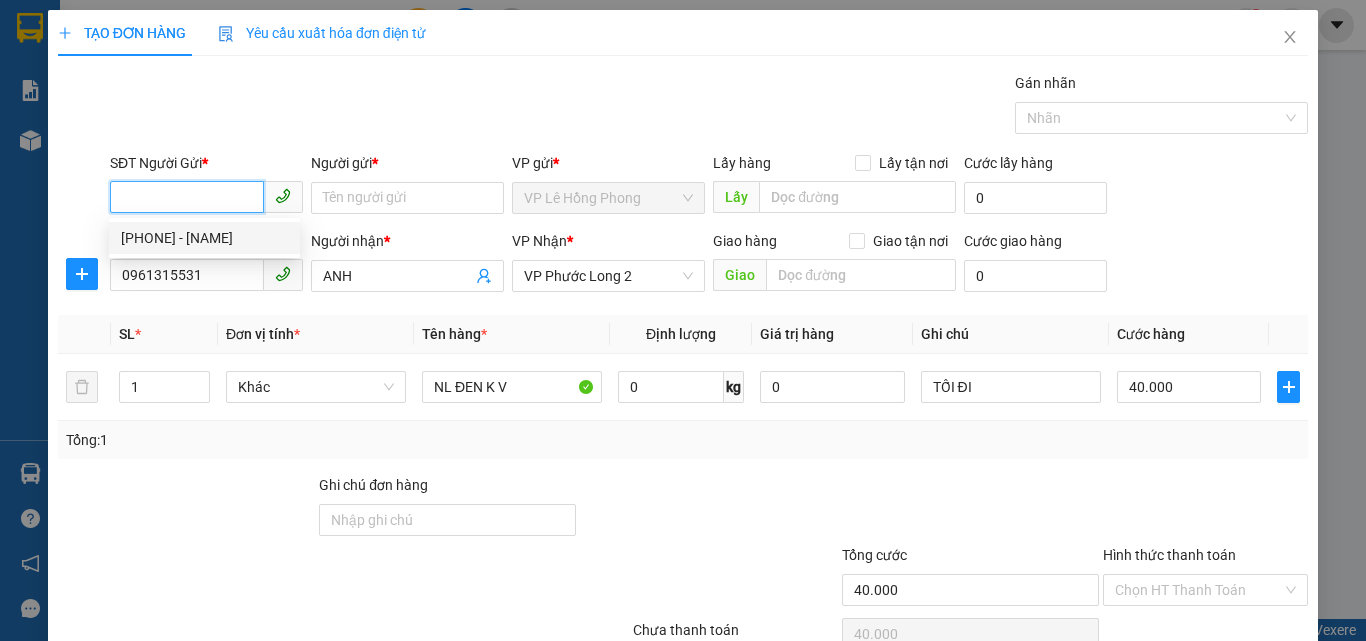 click on "[PHONE] - [NAME]" at bounding box center (204, 238) 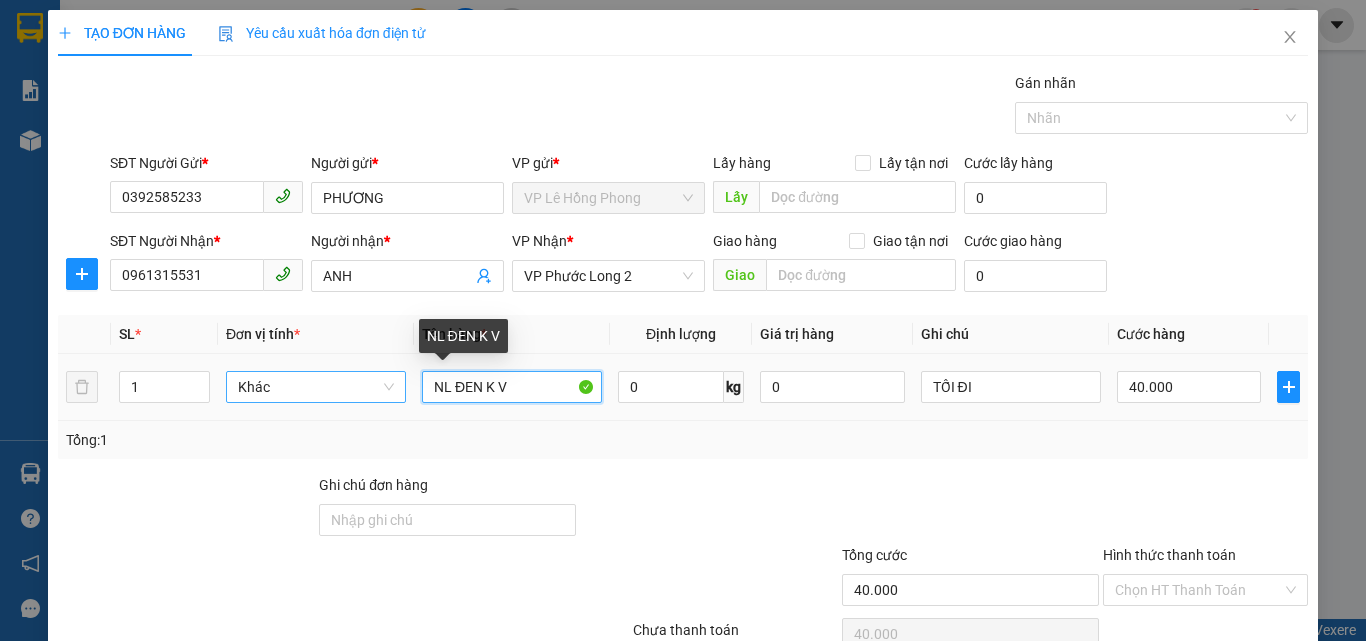 drag, startPoint x: 529, startPoint y: 384, endPoint x: 330, endPoint y: 392, distance: 199.16074 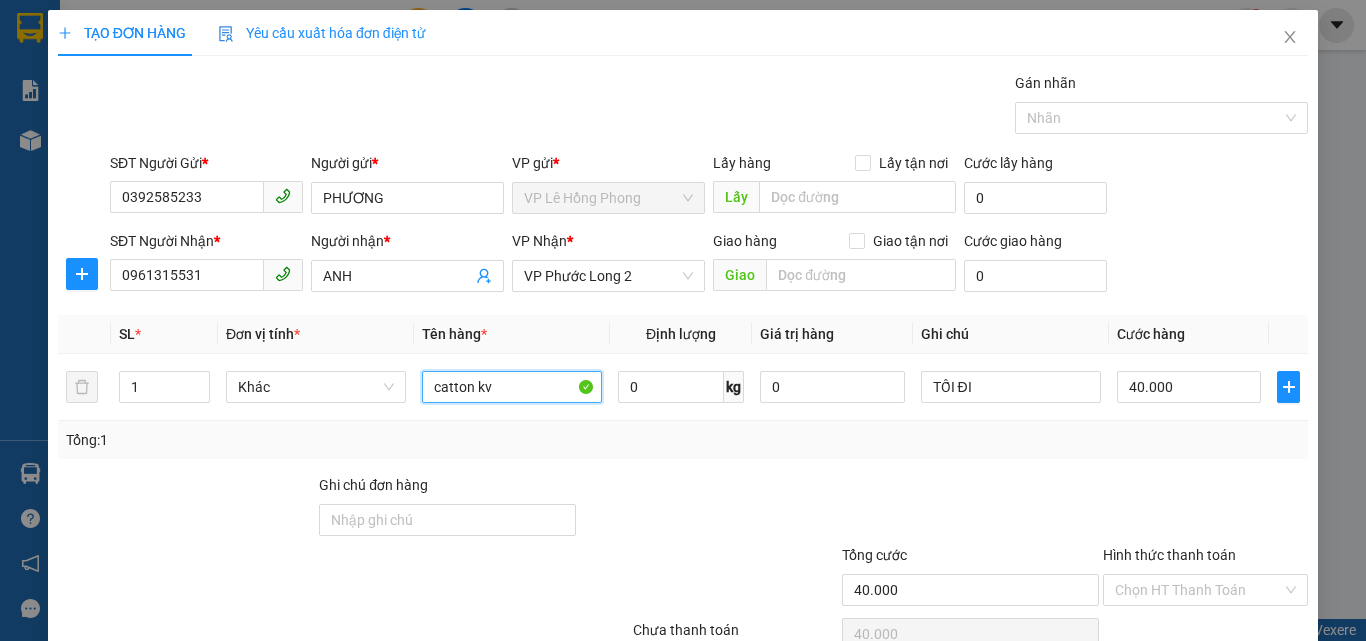 type on "catton kv" 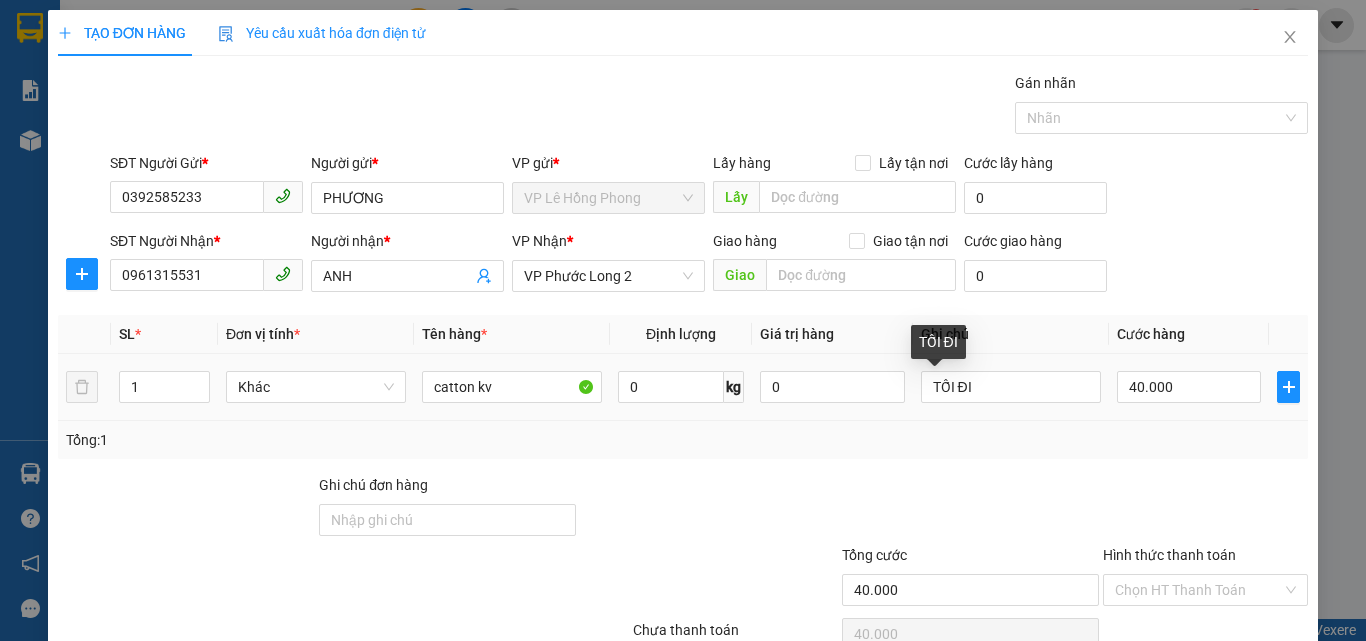 scroll, scrollTop: 99, scrollLeft: 0, axis: vertical 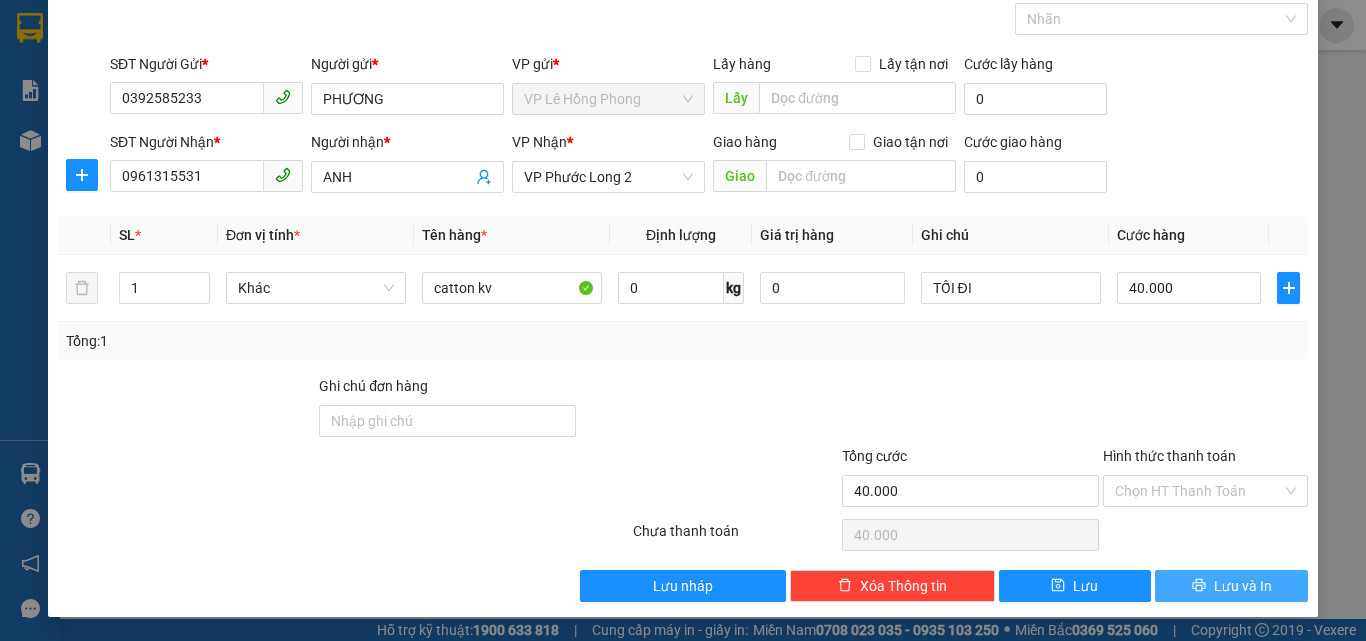 click on "Lưu và In" at bounding box center [1231, 586] 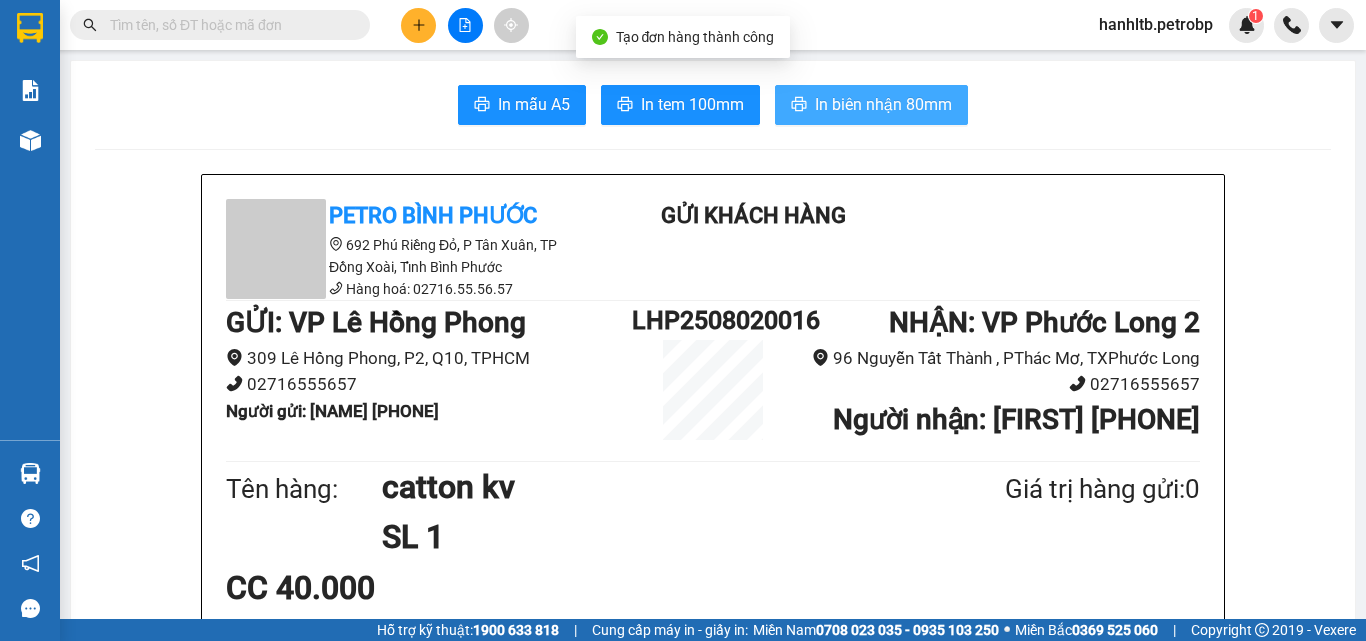 click on "In biên nhận 80mm" at bounding box center (883, 104) 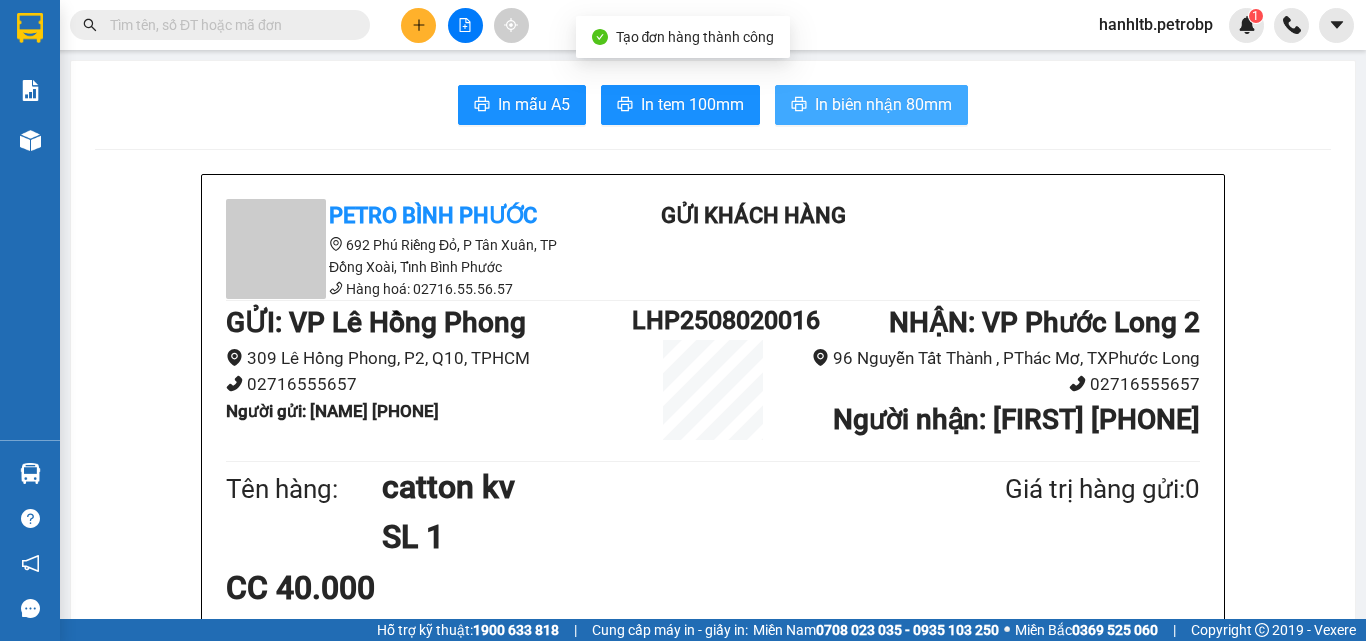 scroll, scrollTop: 0, scrollLeft: 0, axis: both 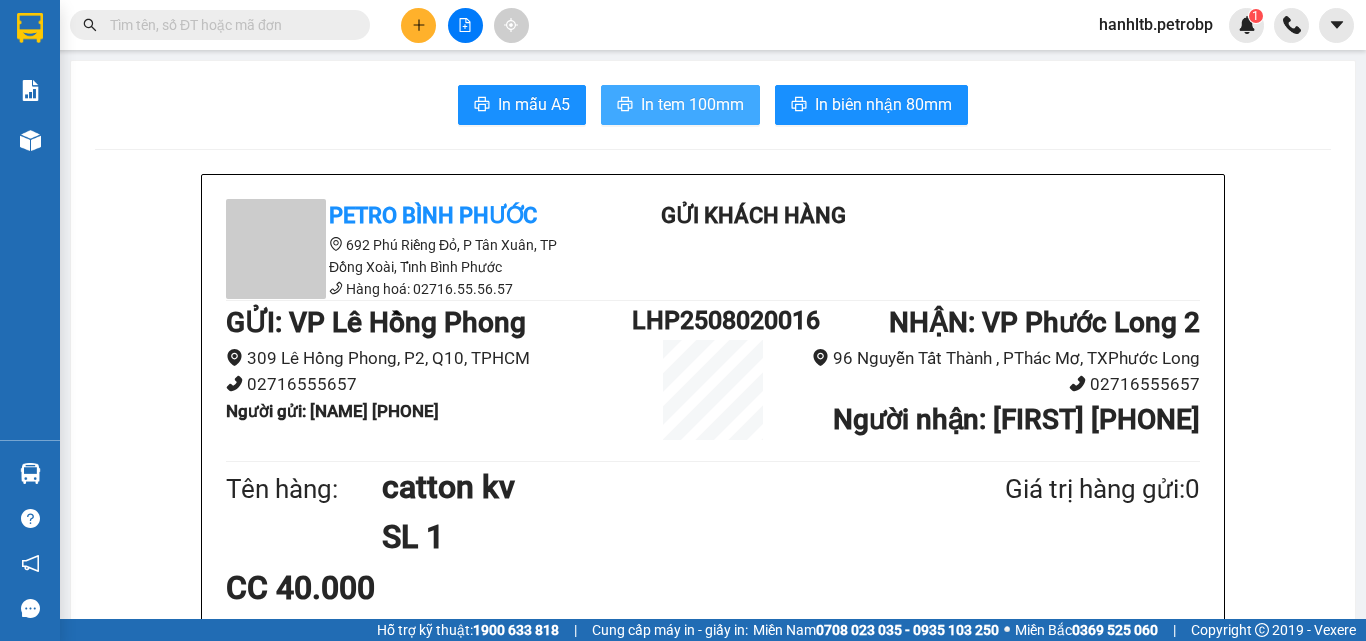 click on "In tem 100mm" at bounding box center (680, 105) 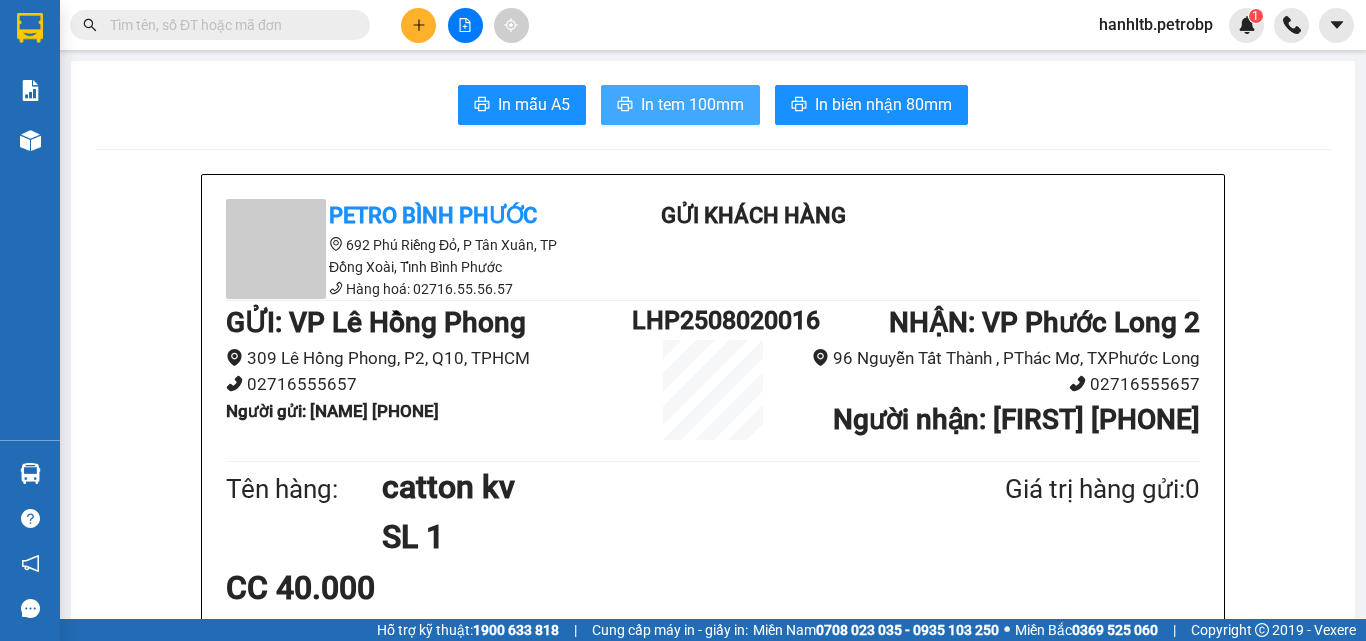 scroll, scrollTop: 0, scrollLeft: 0, axis: both 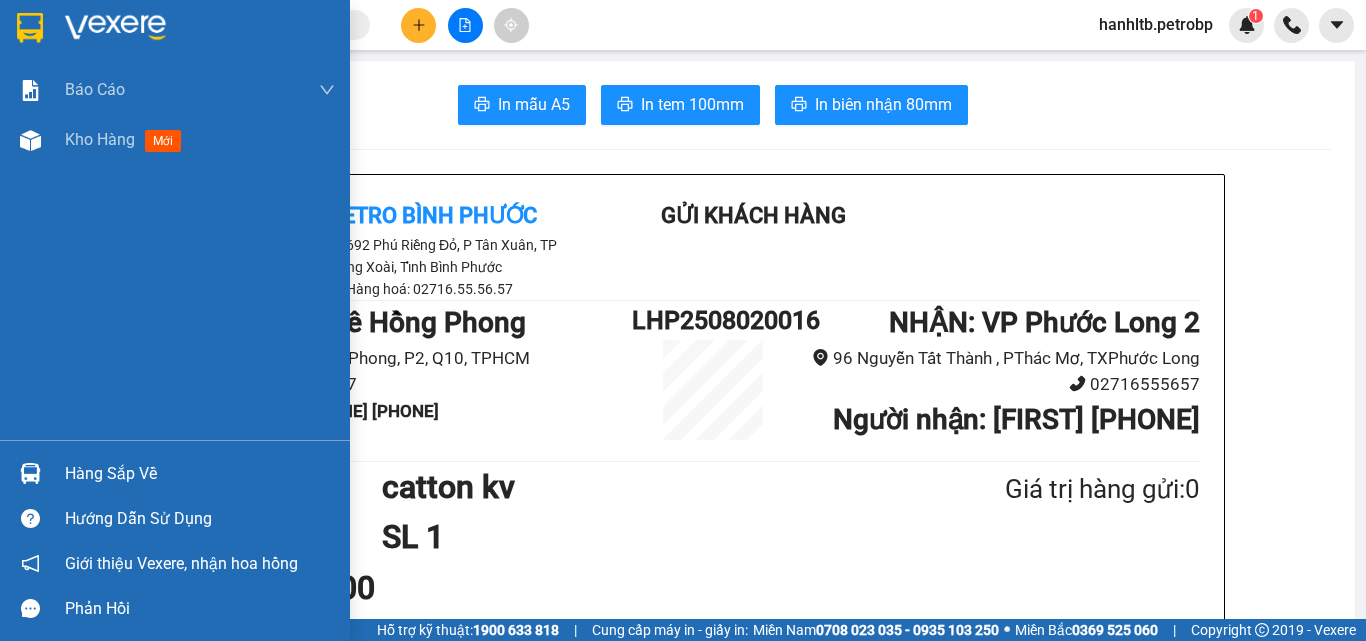 click at bounding box center [115, 28] 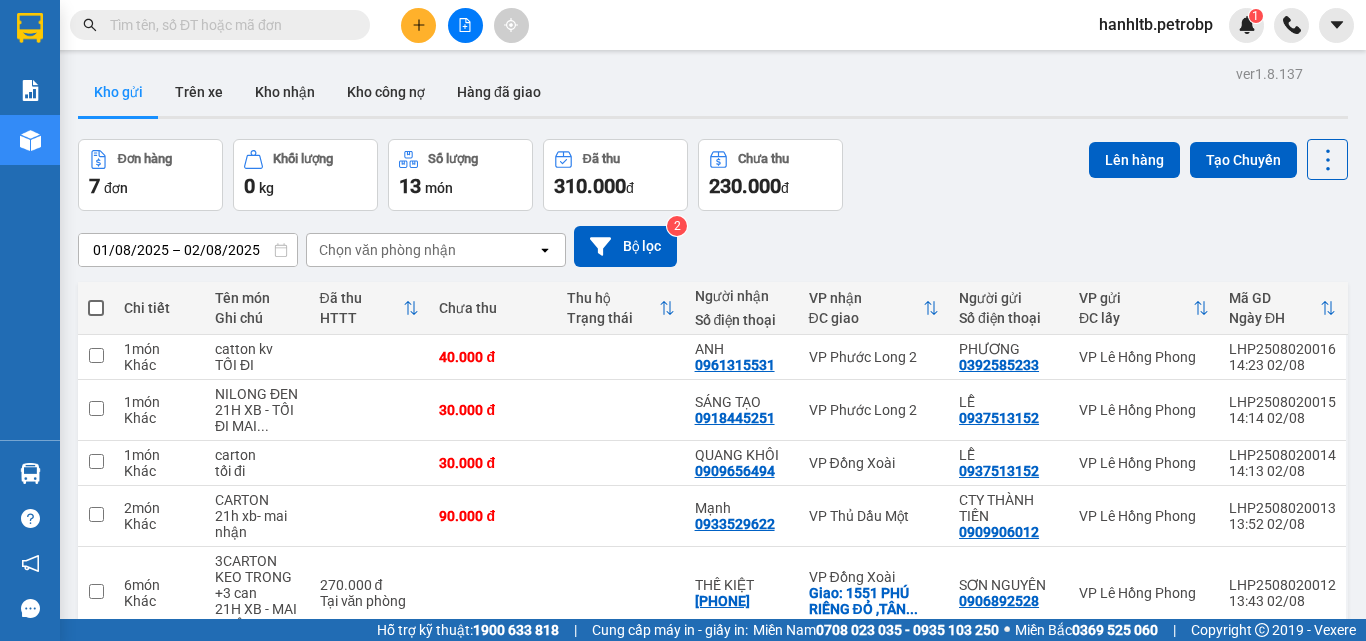 click on "Đơn hàng 7 đơn Khối lượng 0 kg Số lượng 13 món Đã thu 310.000  đ Chưa thu 230.000  đ Lên hàng Tạo Chuyến" at bounding box center [713, 175] 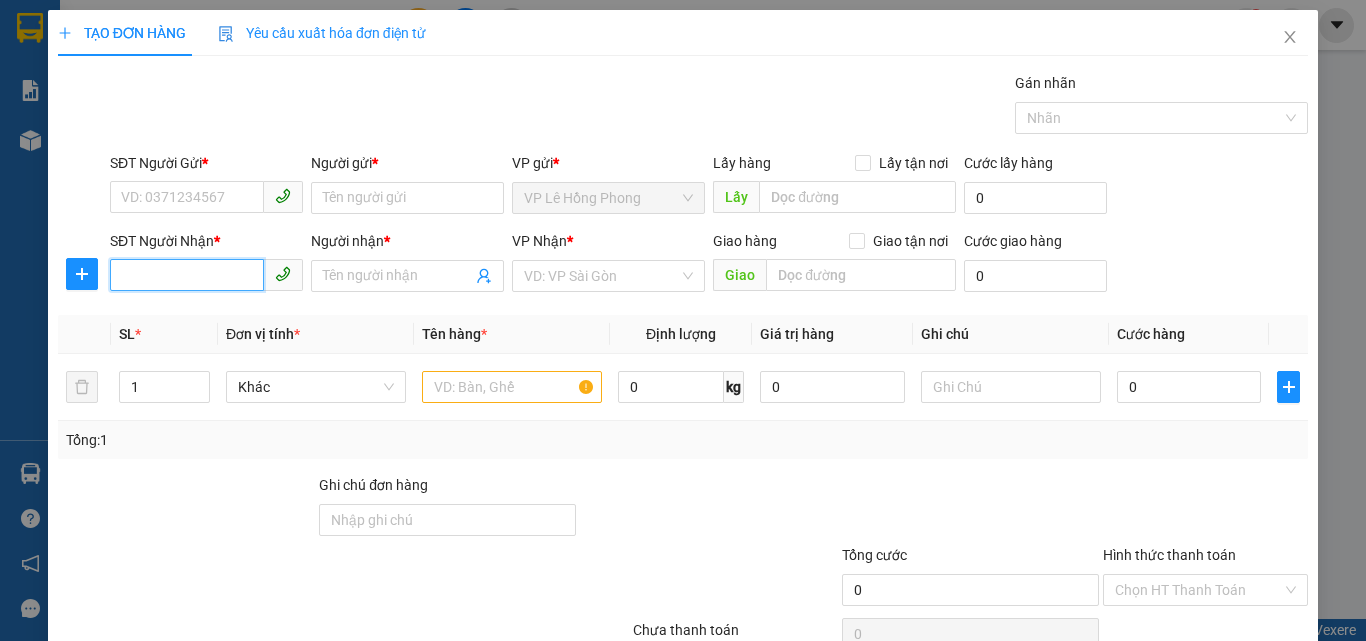 click on "SĐT Người Nhận  *" at bounding box center [187, 275] 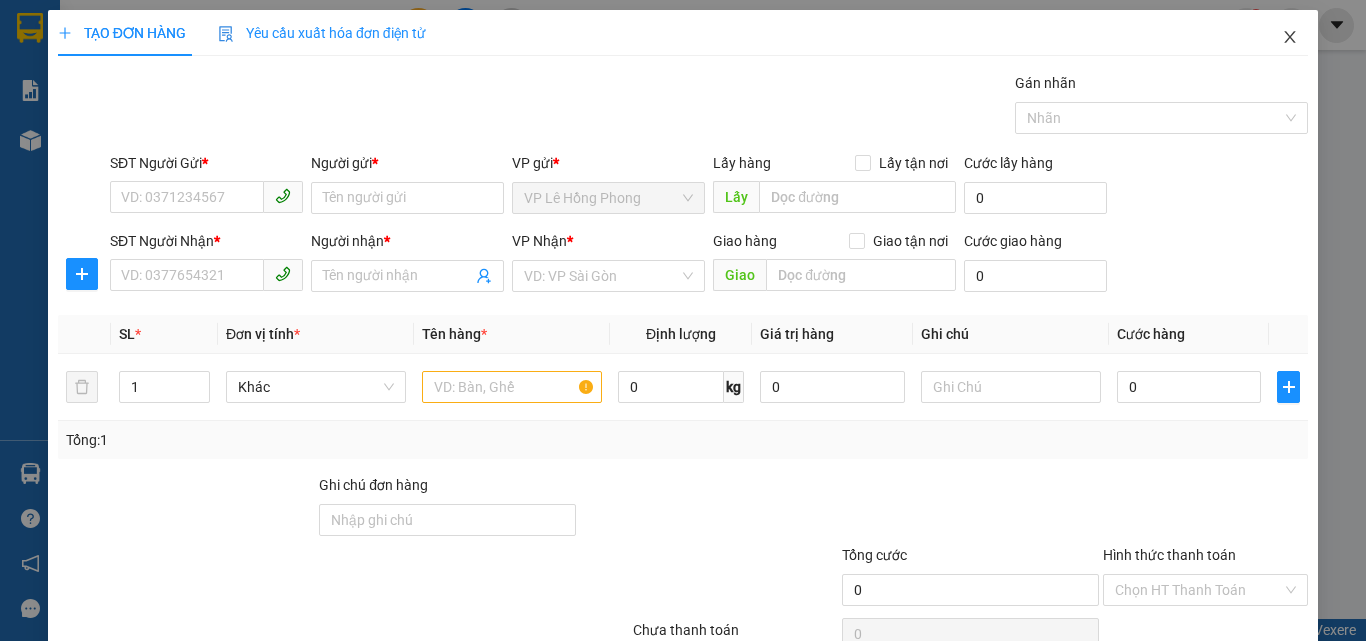 click 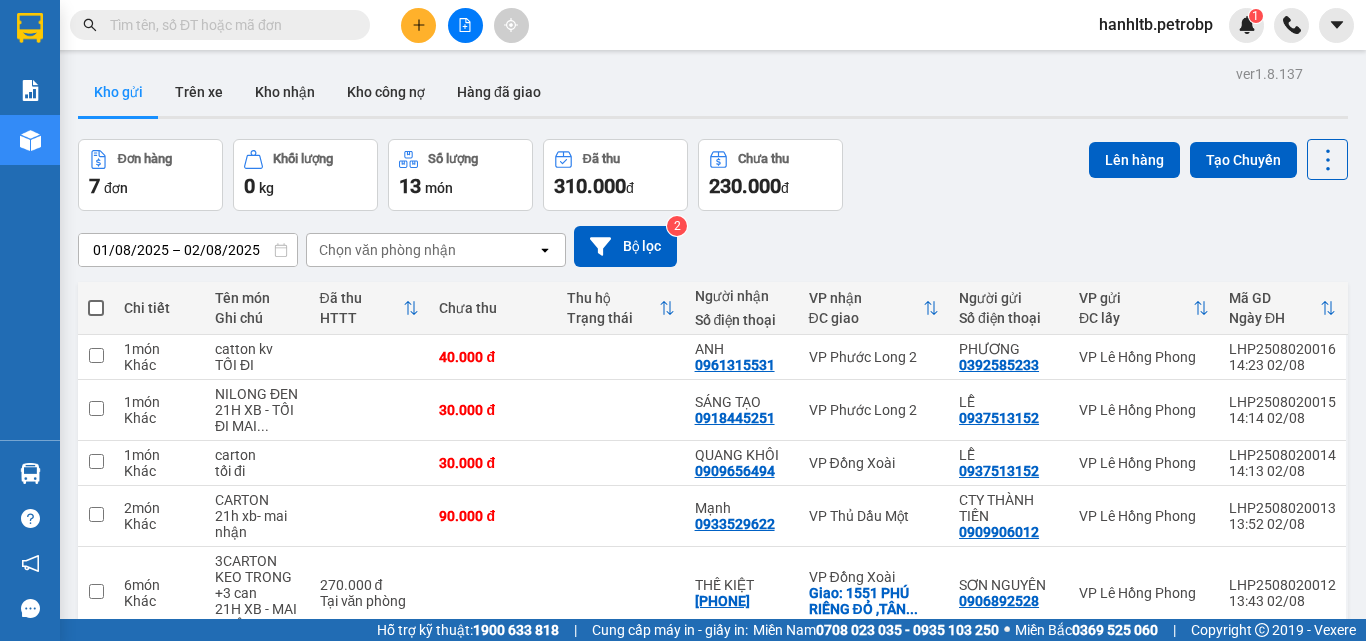 click on "01/08/2025 – 02/08/2025 Press the down arrow key to interact with the calendar and select a date. Press the escape button to close the calendar. Selected date range is from 01/08/2025 to 02/08/2025. Chọn văn phòng nhận open Bộ lọc 2" at bounding box center (713, 246) 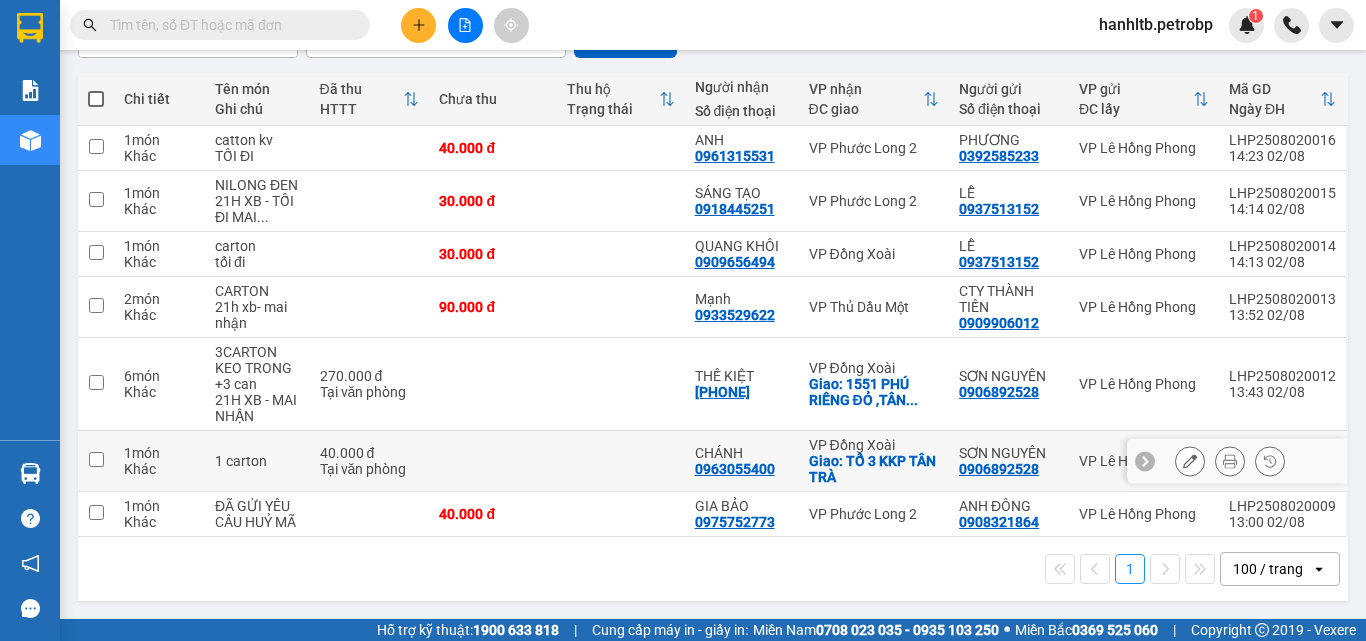 scroll, scrollTop: 0, scrollLeft: 0, axis: both 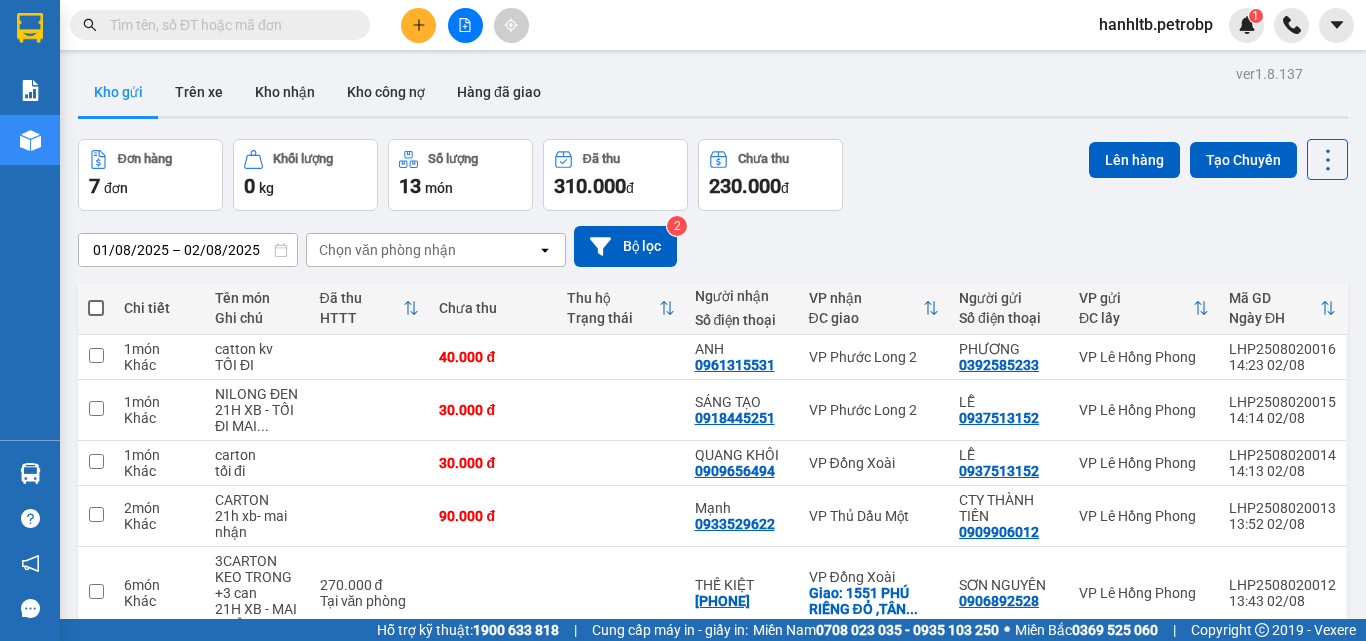 click on "Kết quả tìm kiếm ( 0 )  Bộ lọc  No Data hanhltb.petrobp 1" at bounding box center [683, 25] 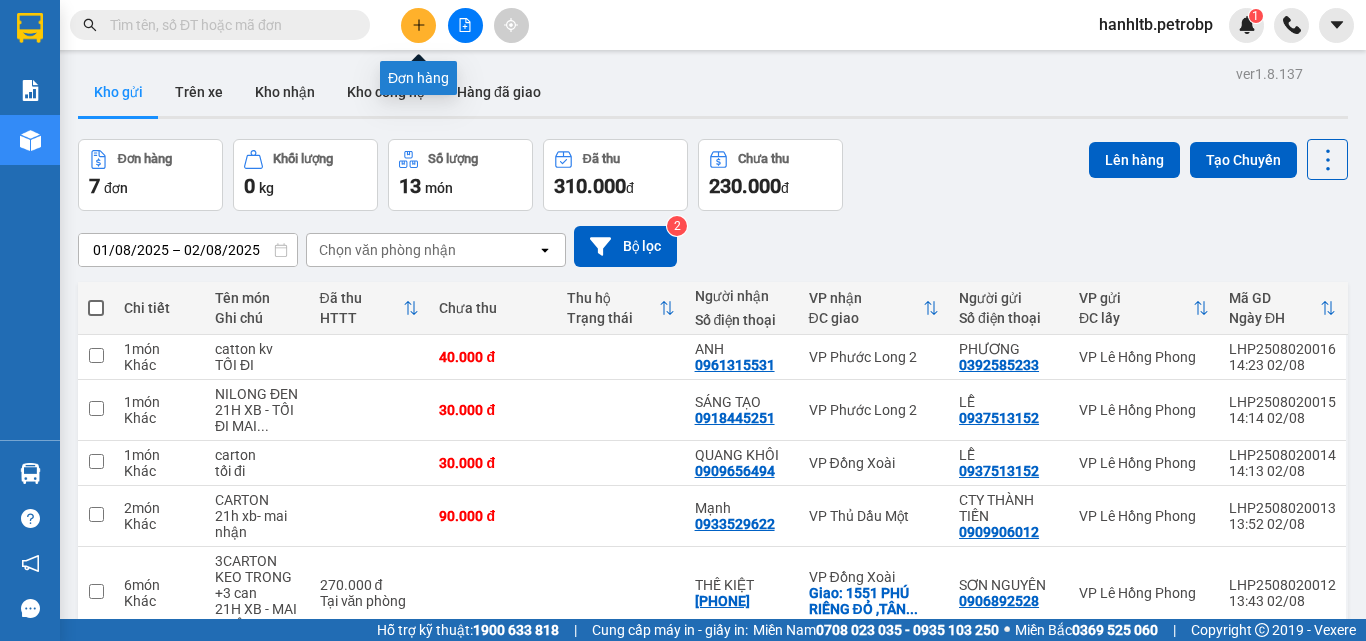 click at bounding box center (418, 25) 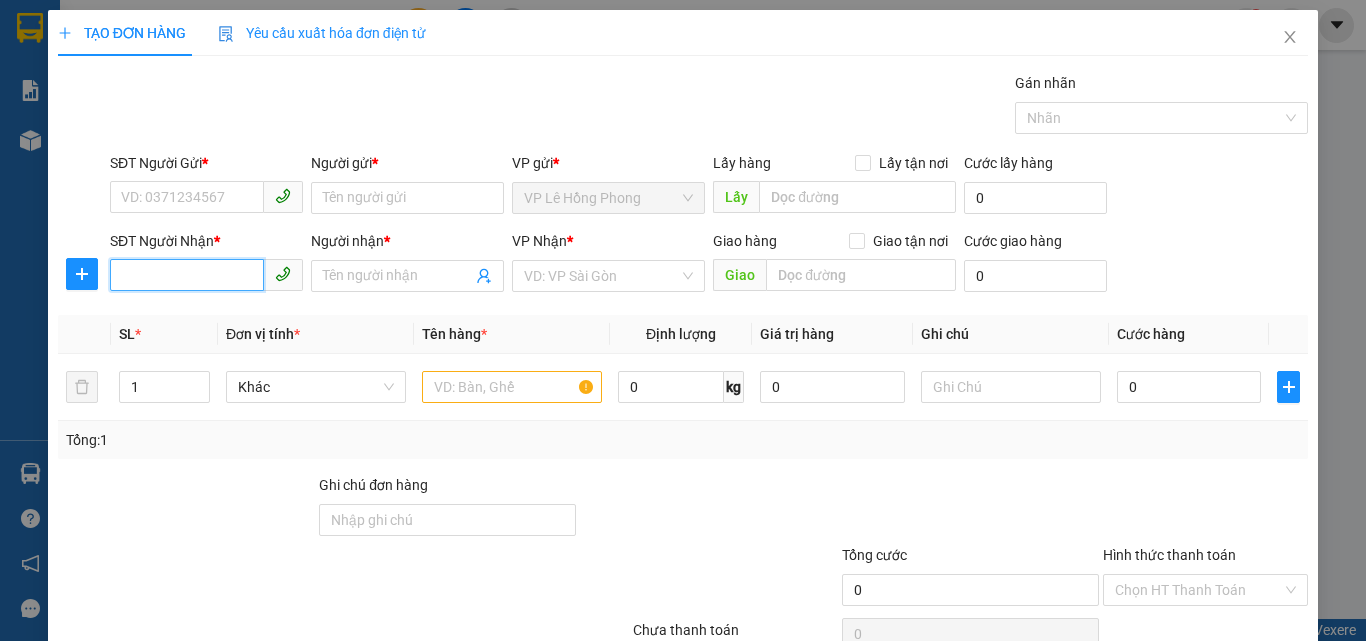 click on "SĐT Người Nhận  *" at bounding box center [187, 275] 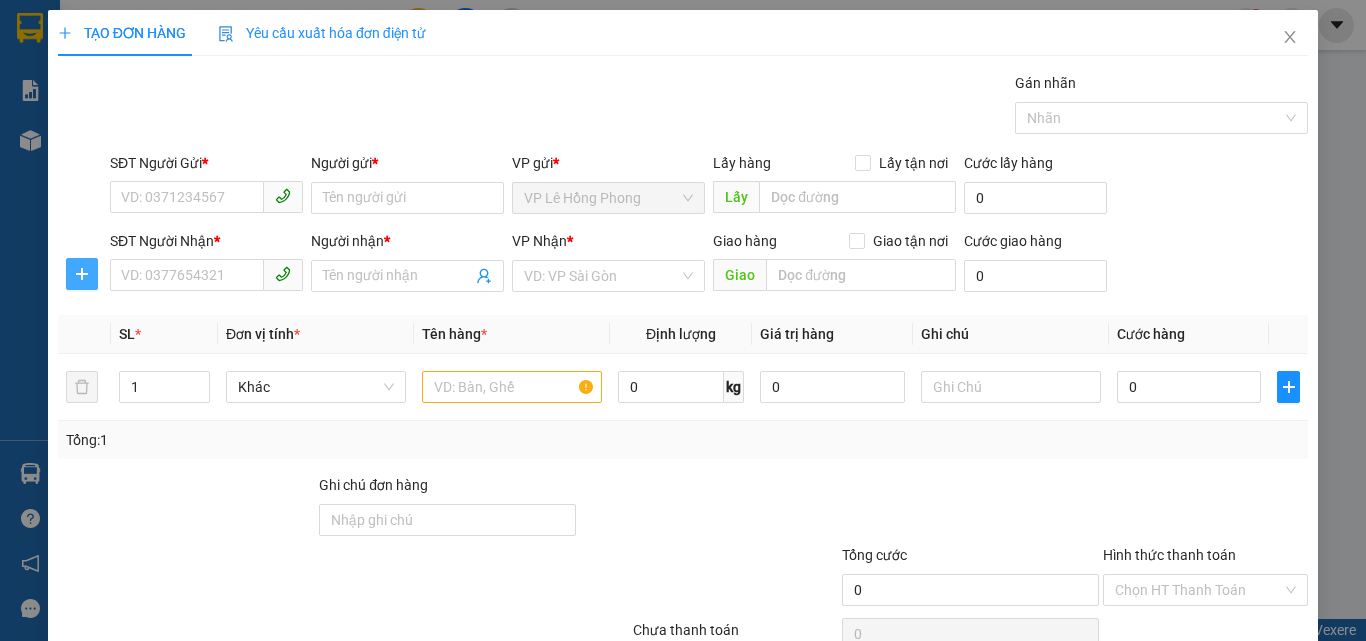 click at bounding box center [82, 274] 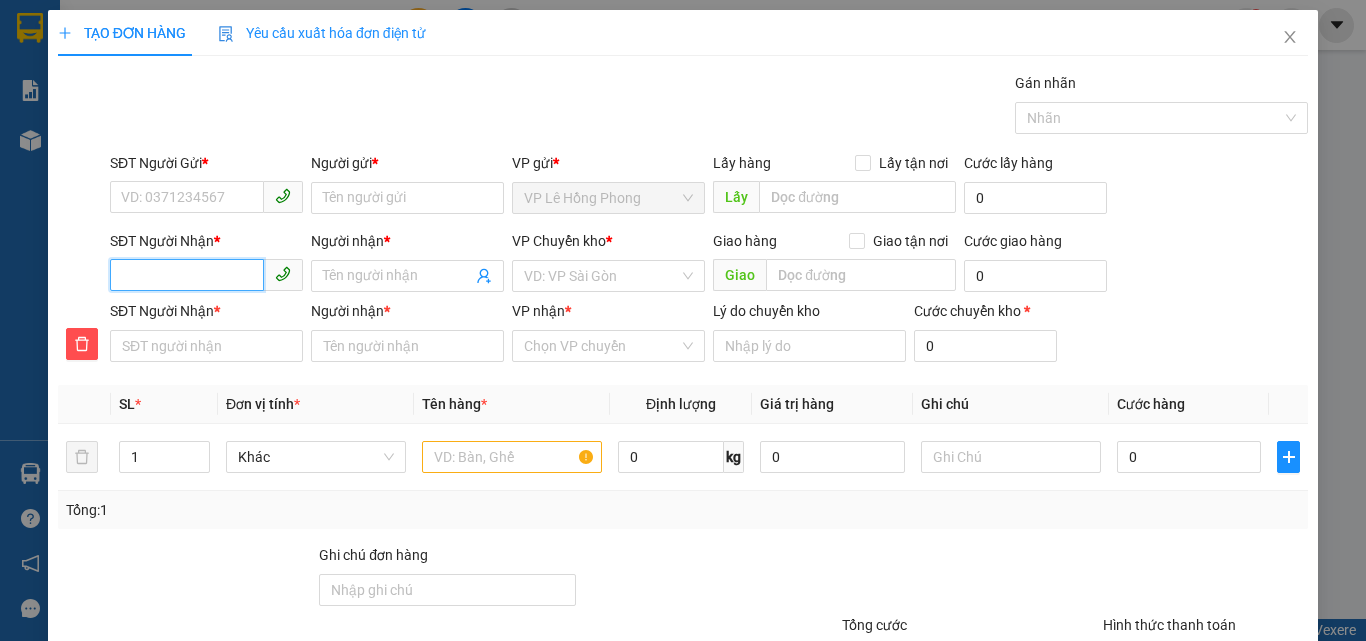click on "SĐT Người Nhận  *" at bounding box center (187, 275) 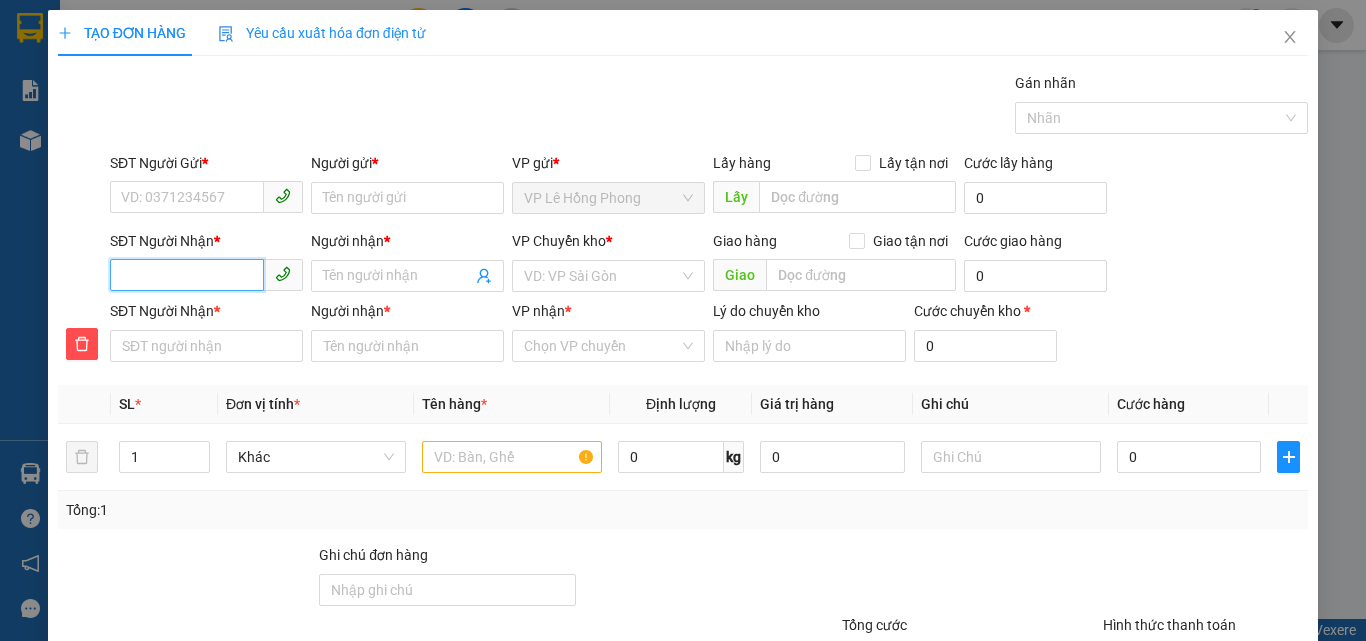 type on "0" 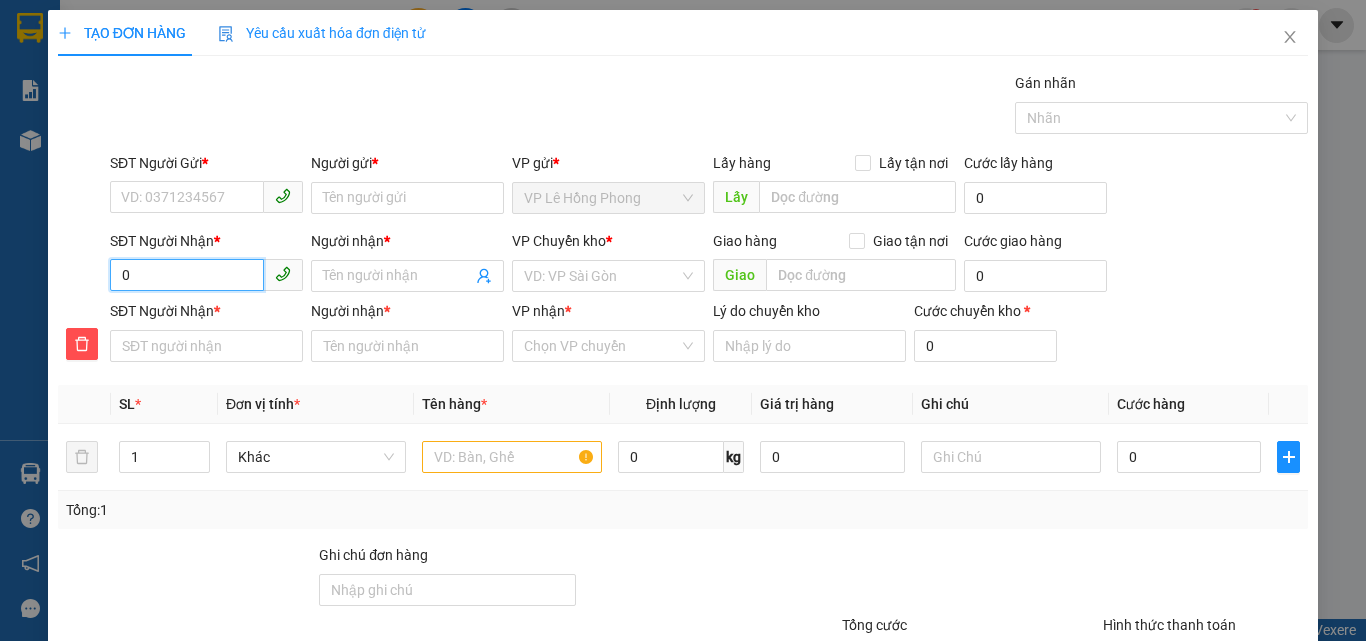 type on "0" 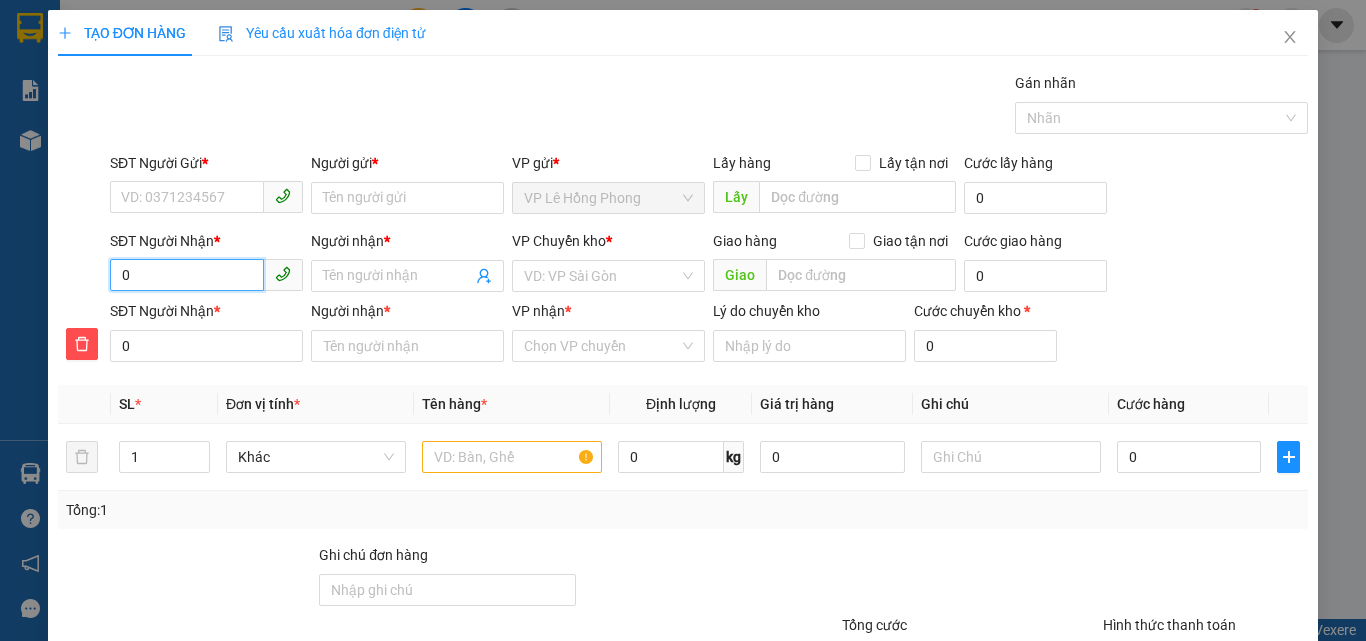 type on "03" 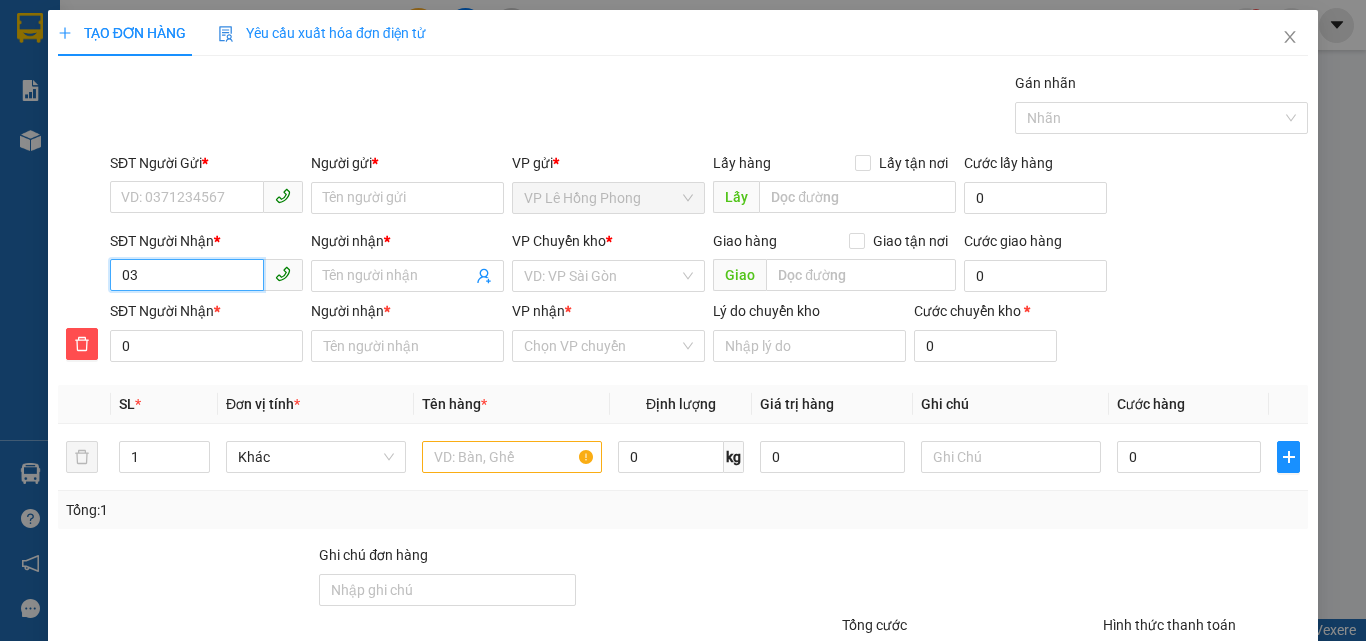 type on "03" 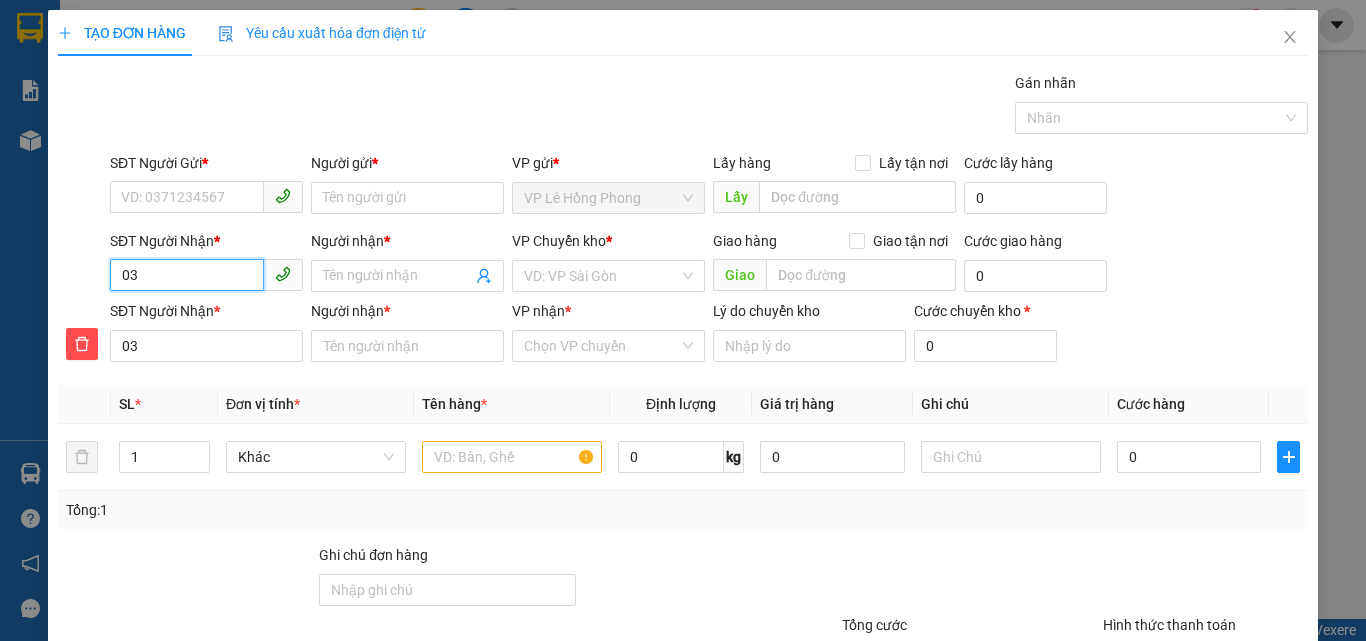 type on "032" 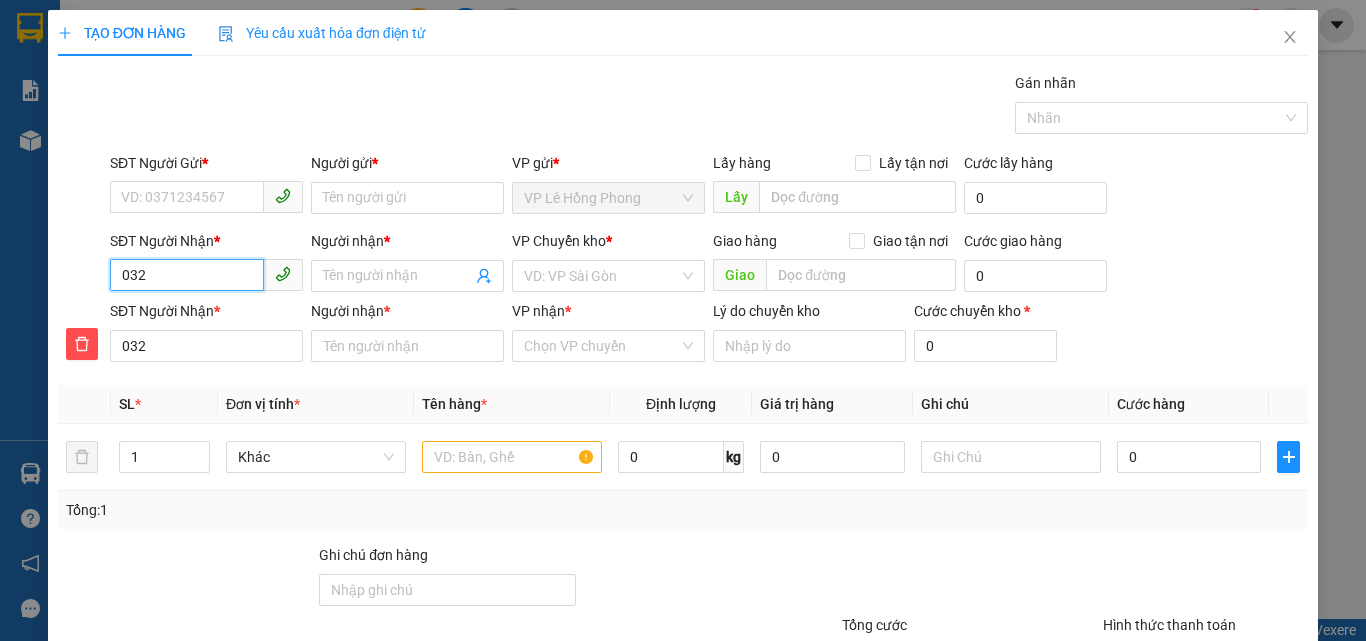 type on "0326" 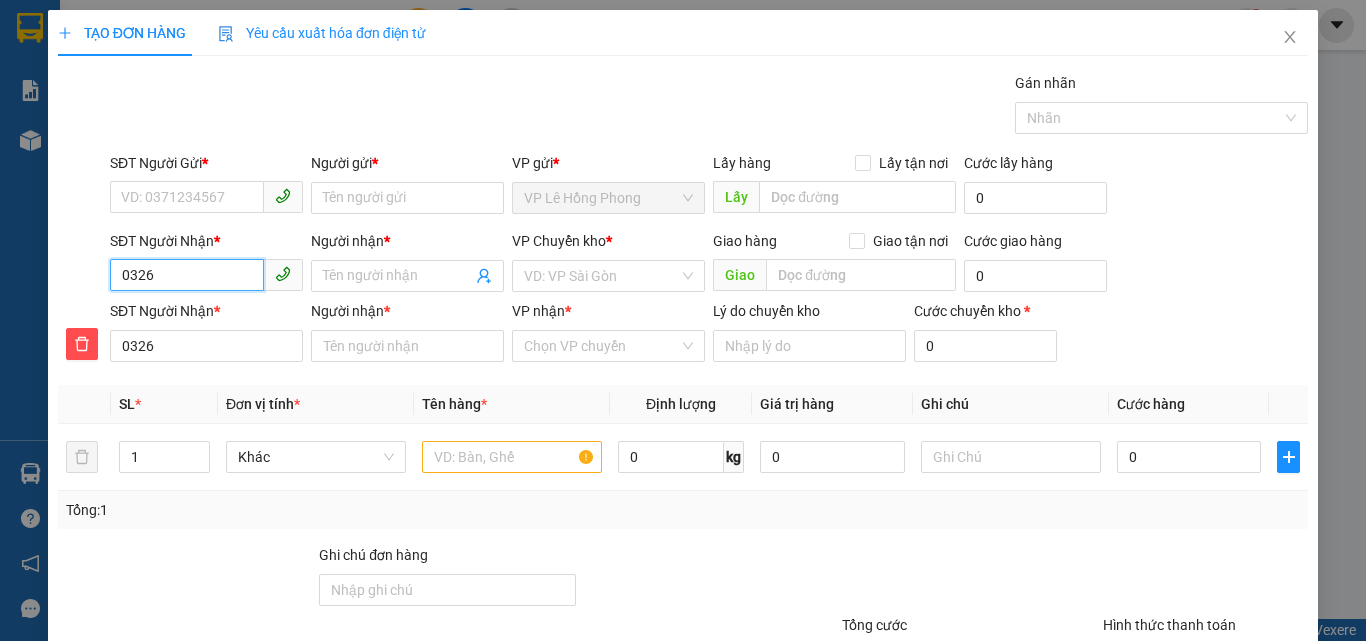 type on "03263" 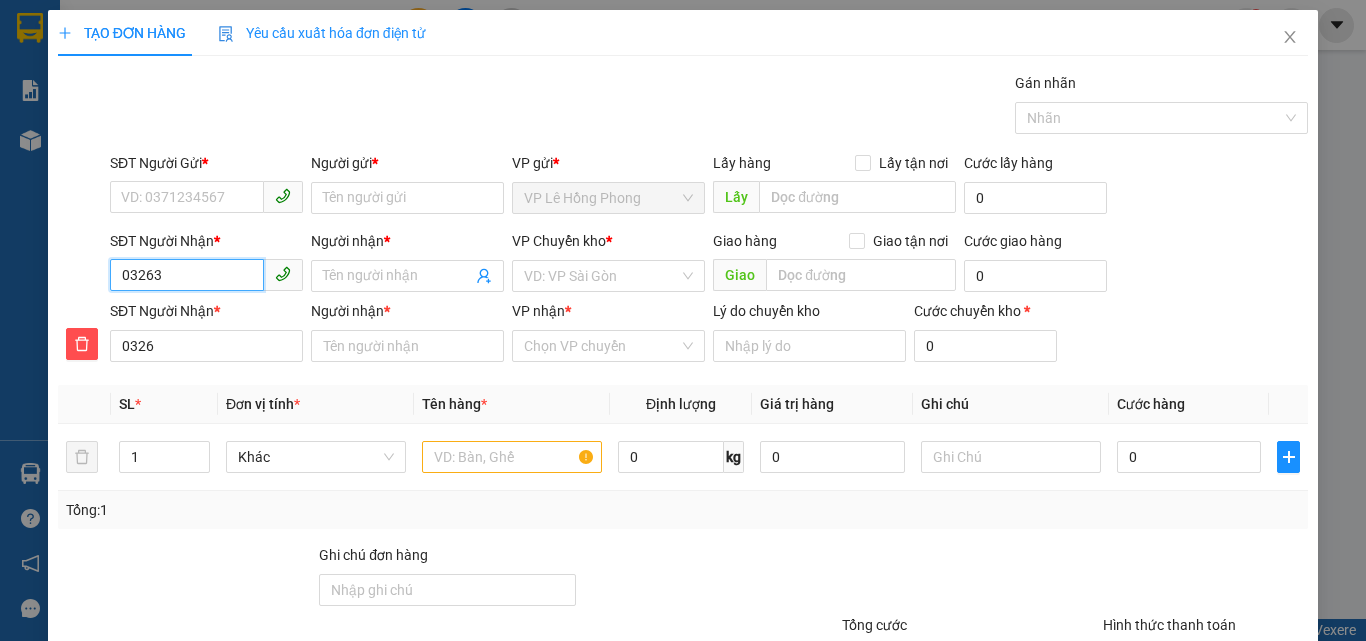 type on "03263" 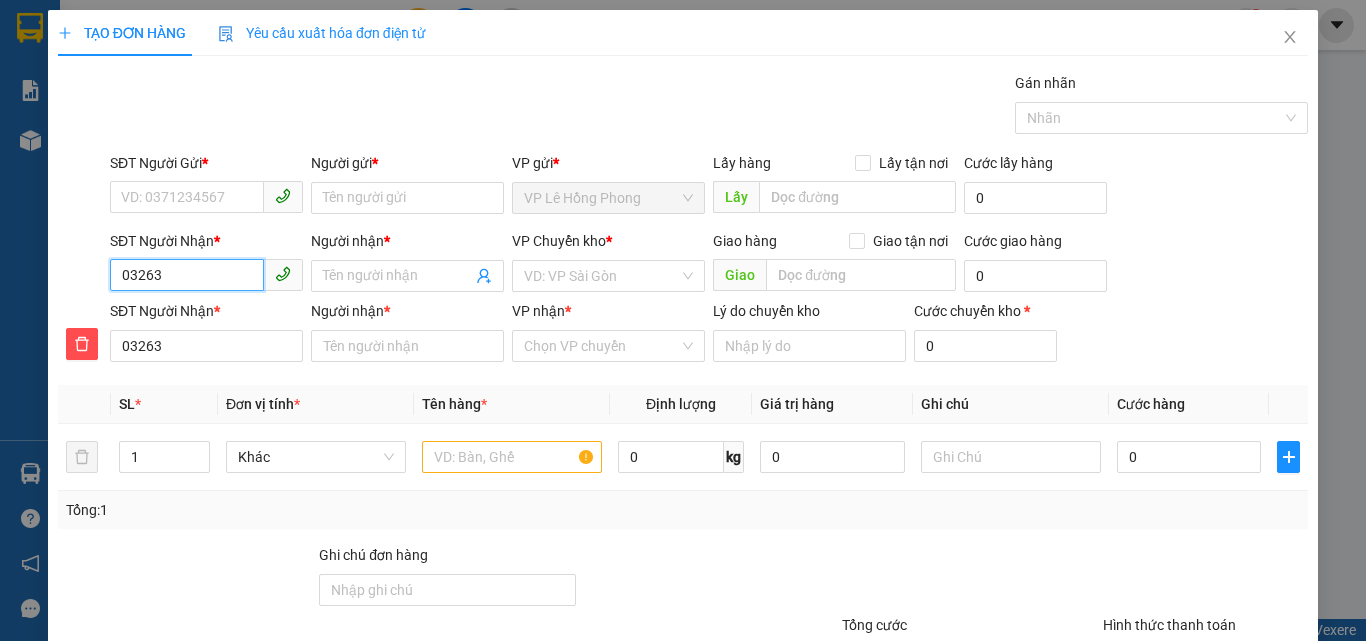 type on "032633" 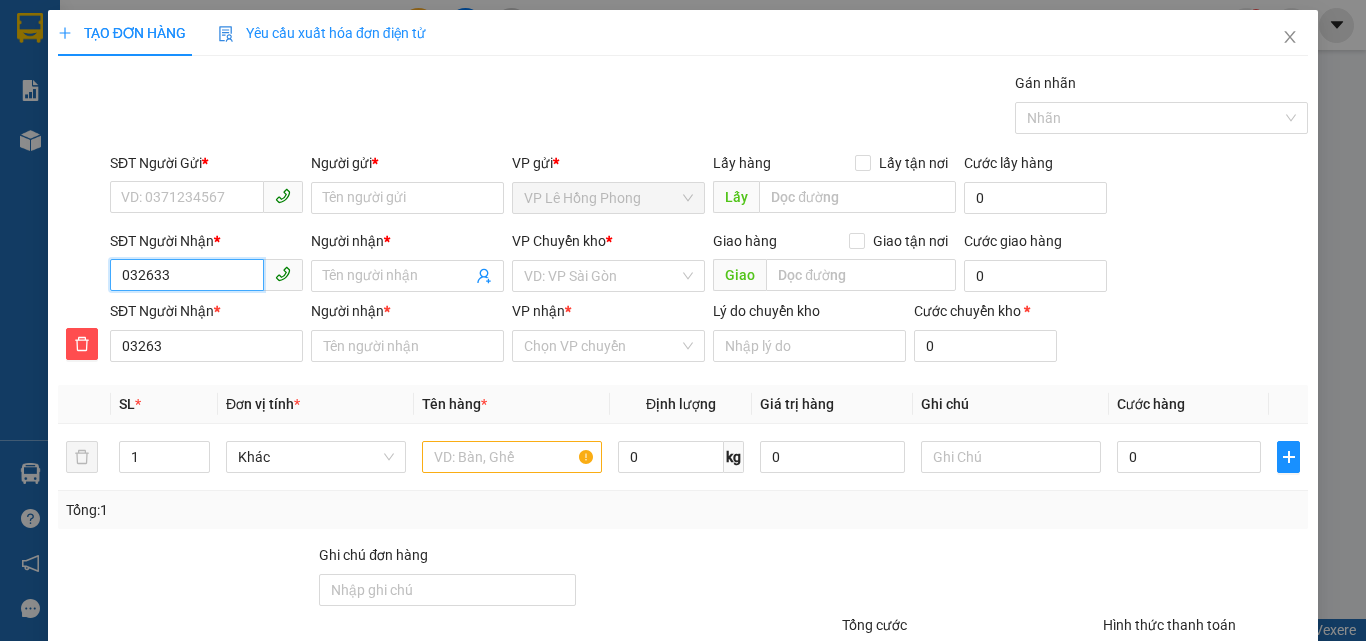 type on "032633" 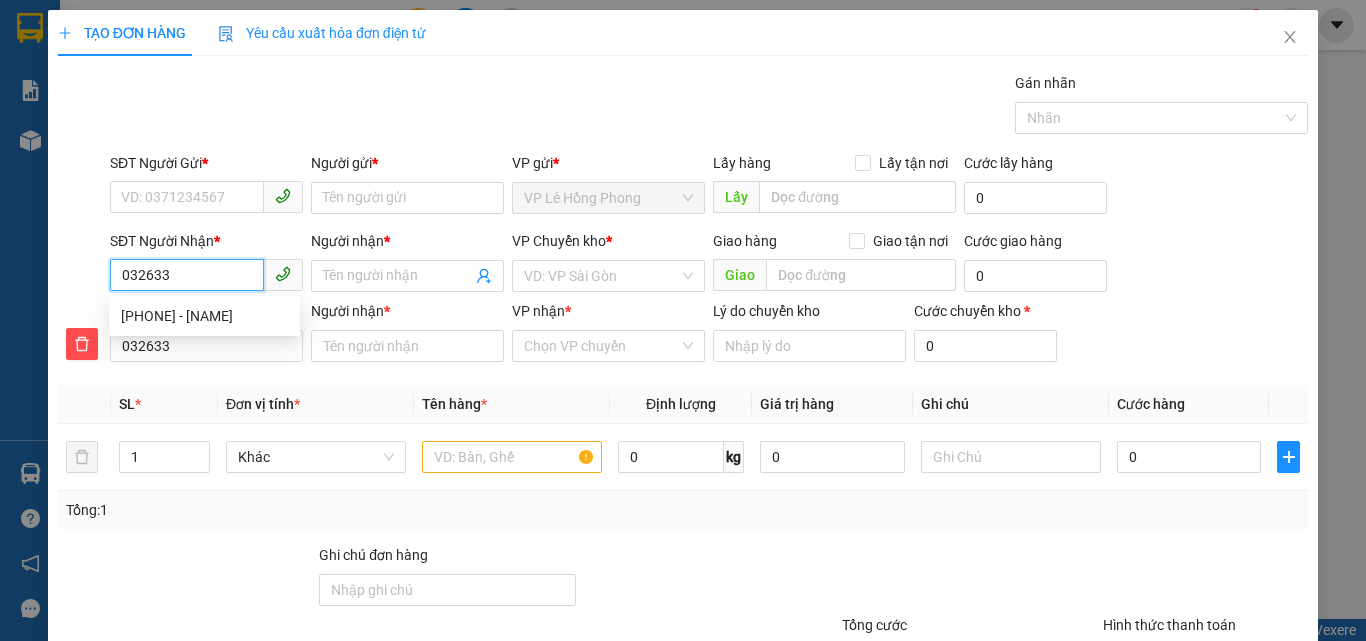type on "[PHONE]" 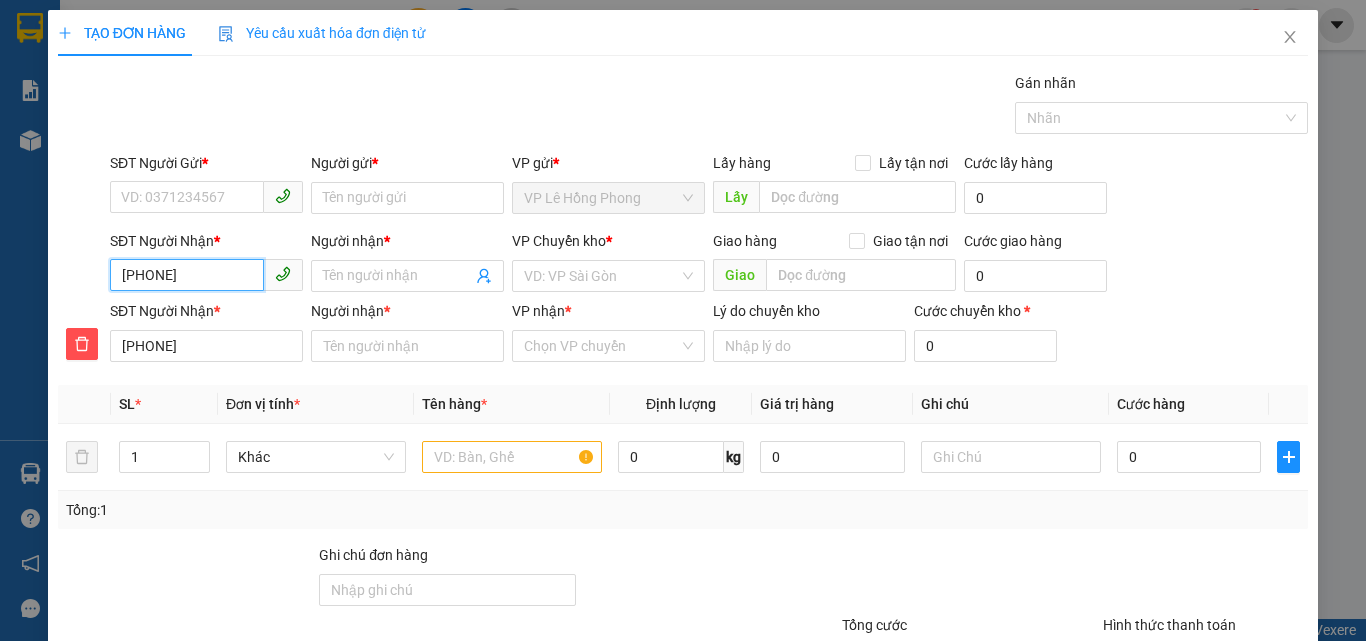 type on "[PHONE]" 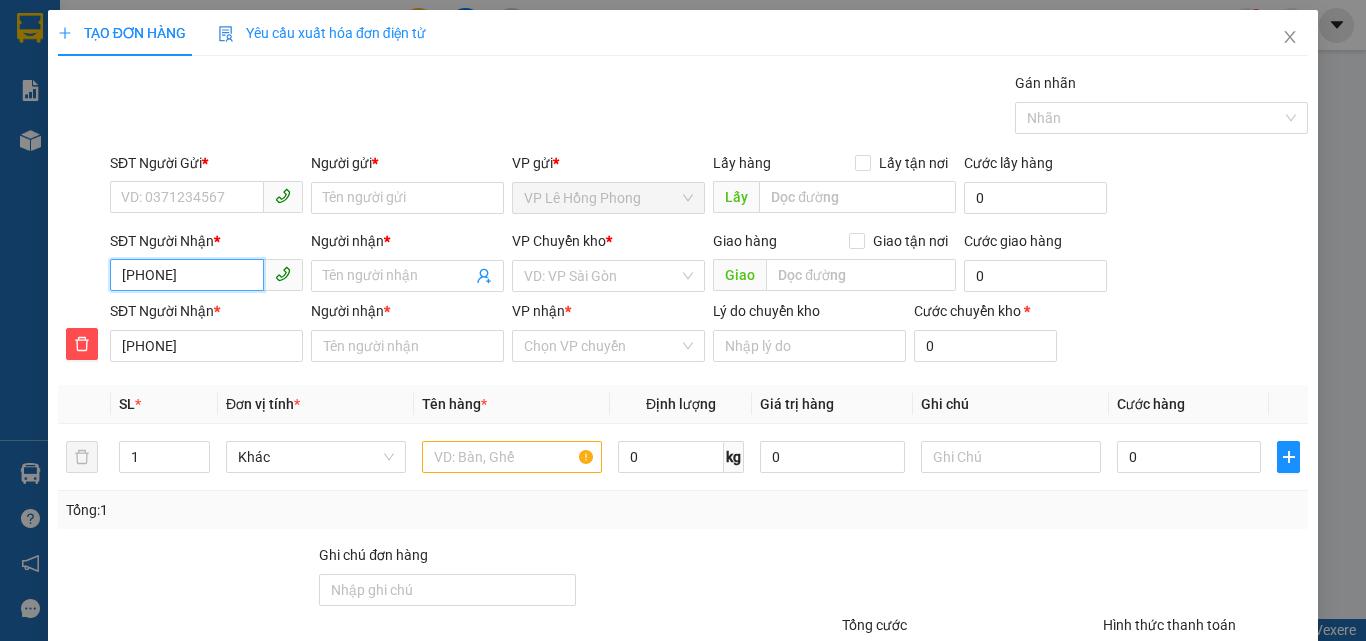 type on "[PHONE]" 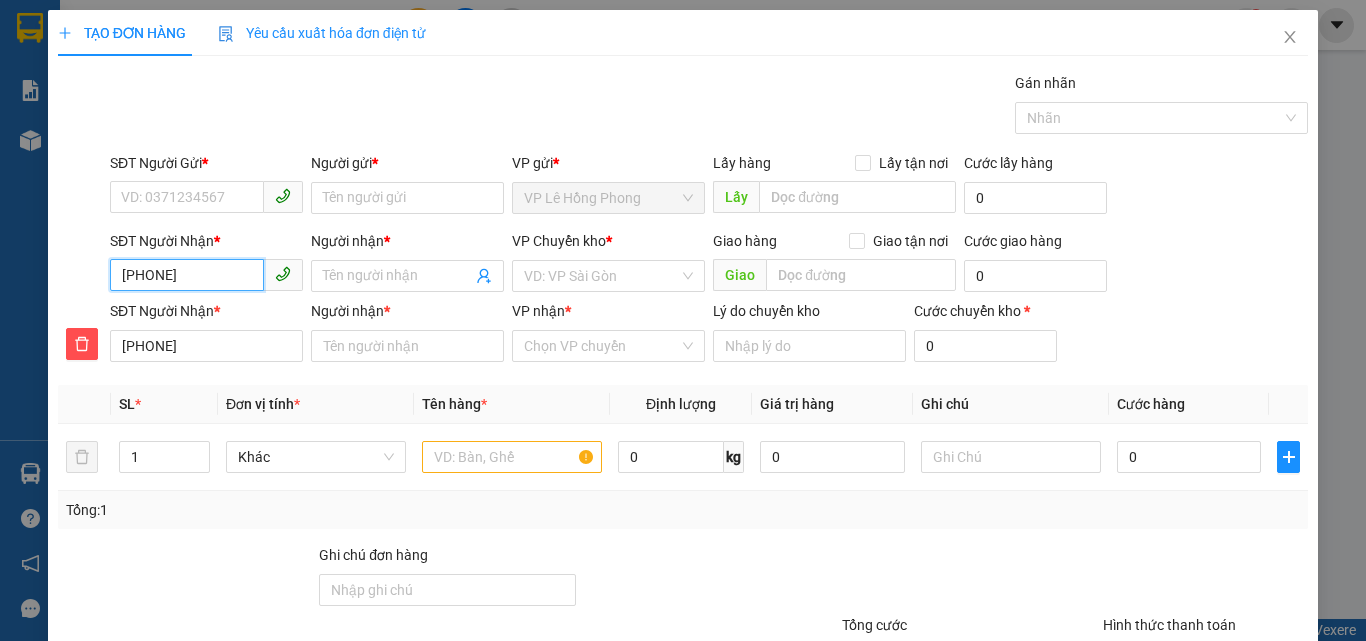 type on "[PHONE]" 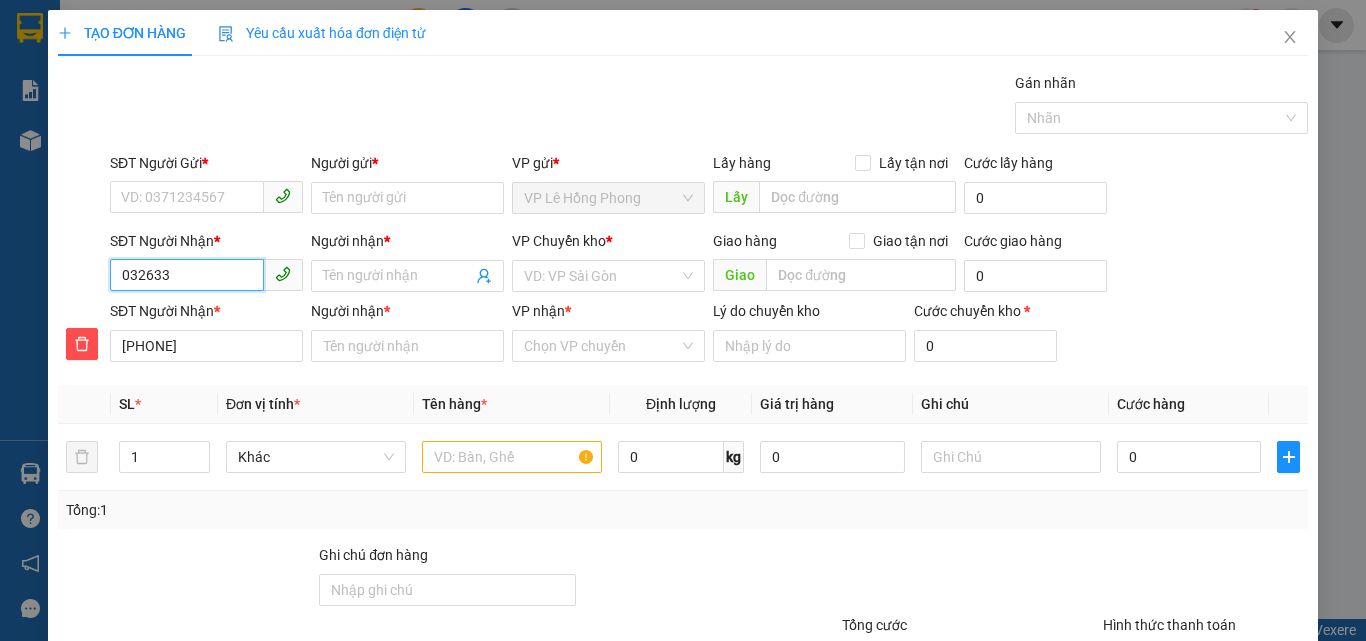 type on "032633" 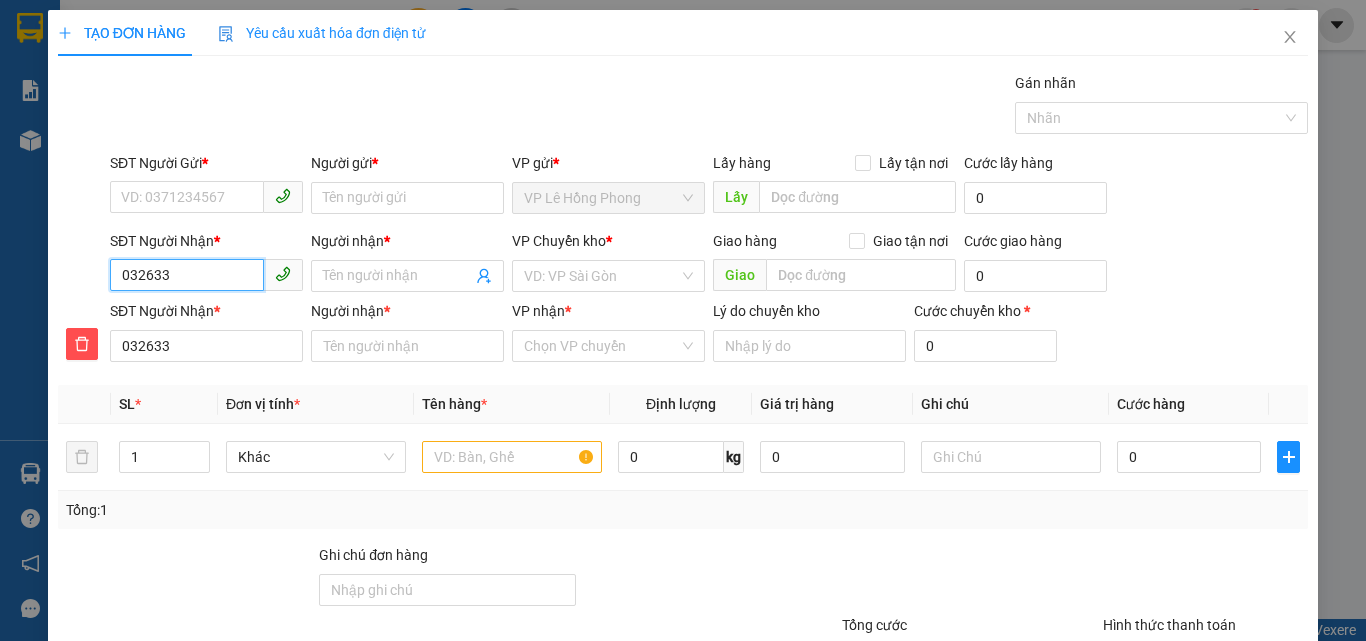 type on "[PHONE]" 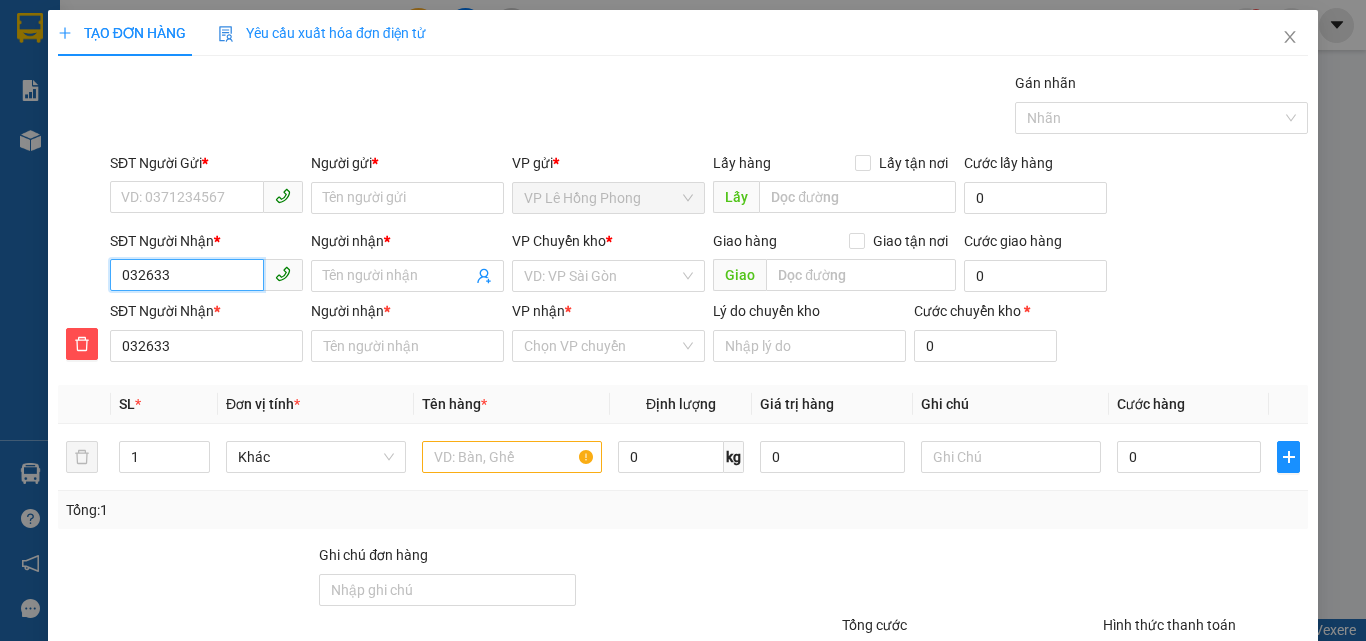 type on "[PHONE]" 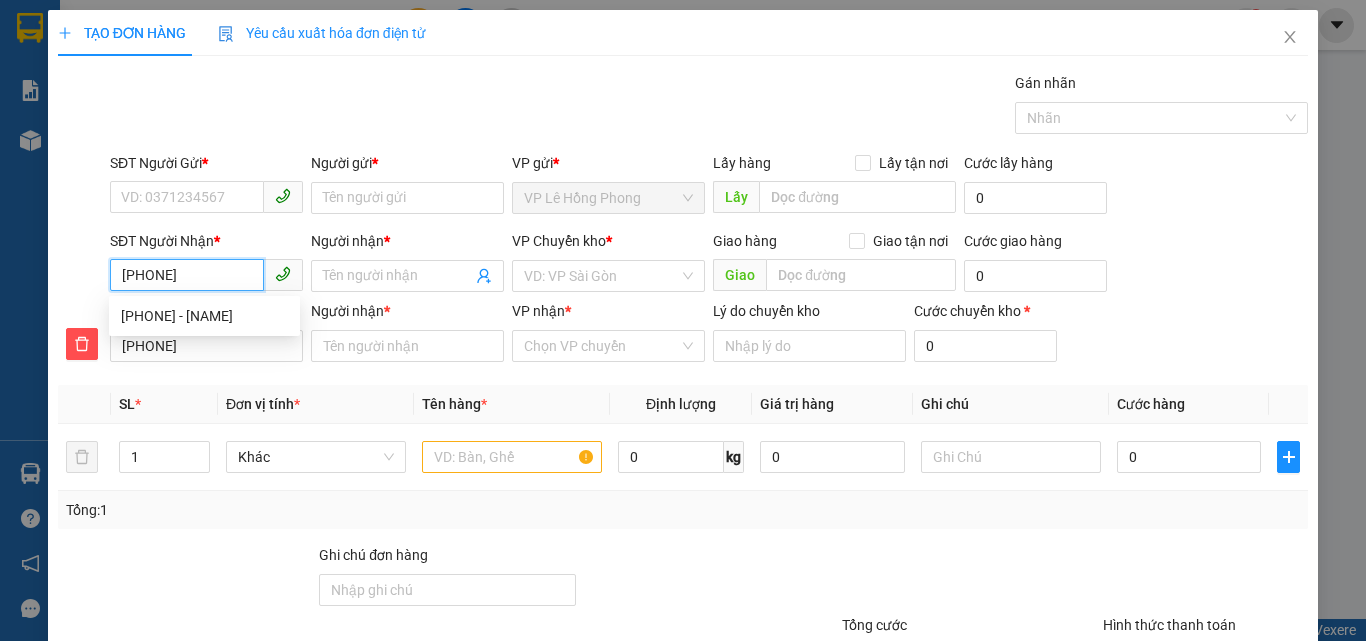 type on "[PHONE]" 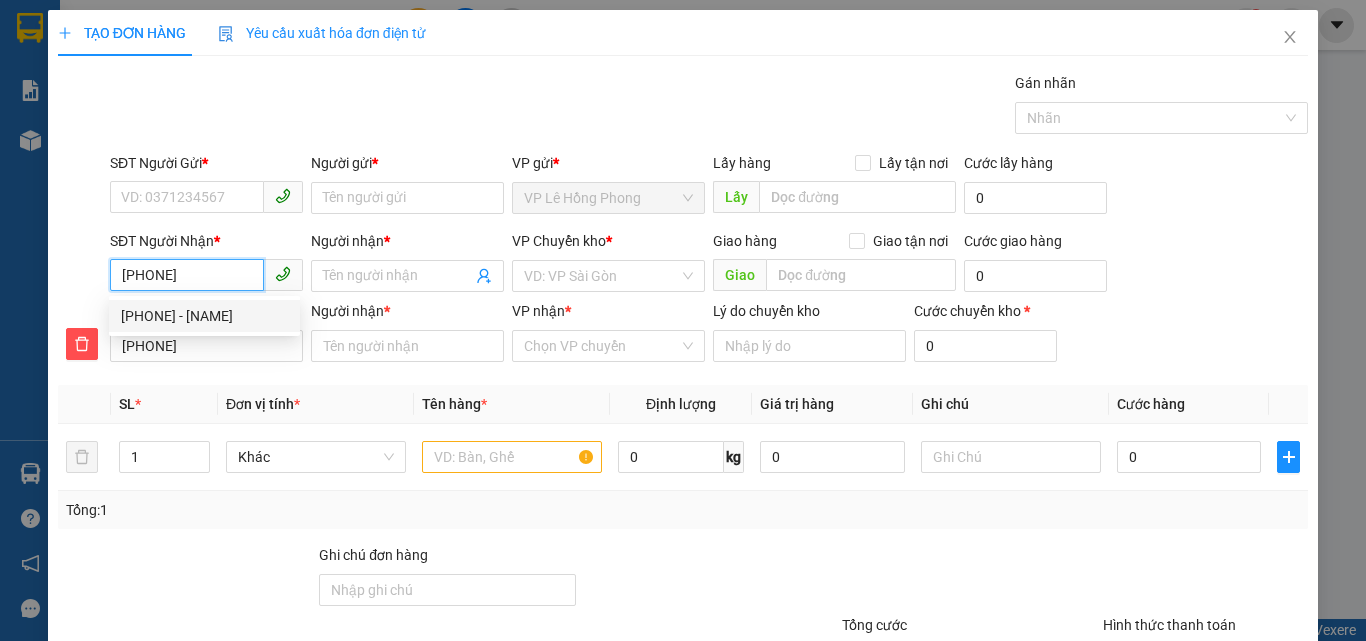 click on "[PHONE] - [NAME]" at bounding box center (204, 316) 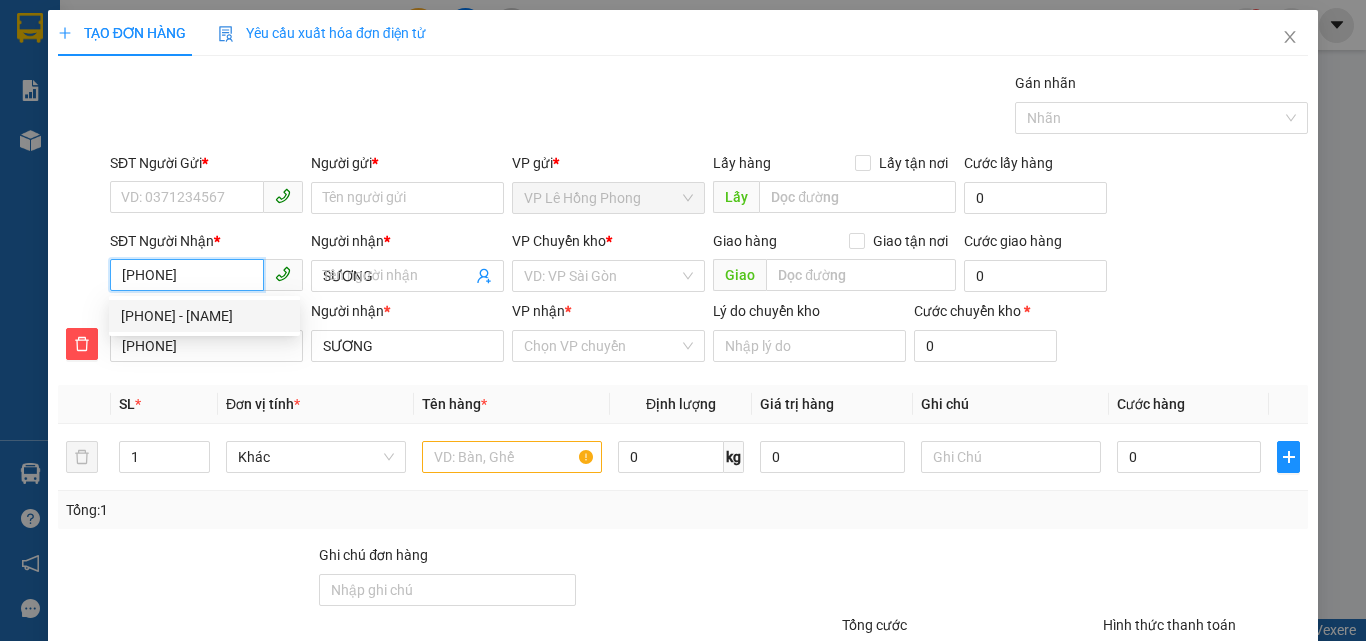 type on "40.000" 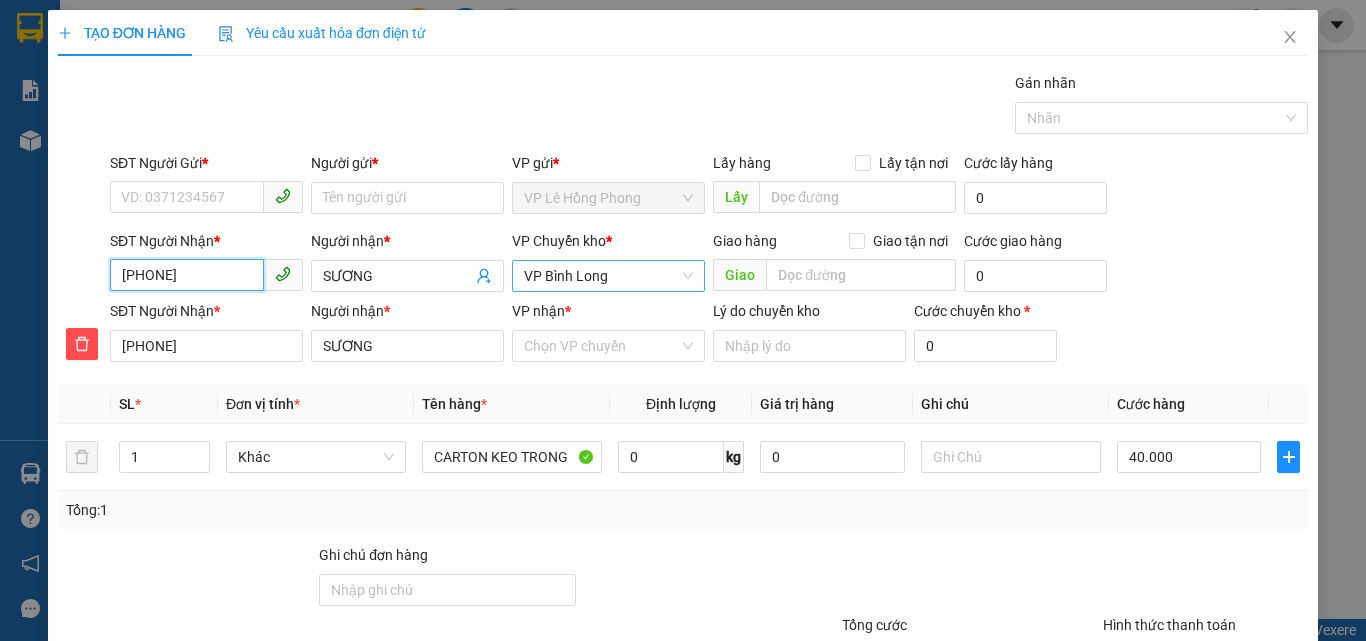 click on "VP Bình Long" at bounding box center (608, 276) 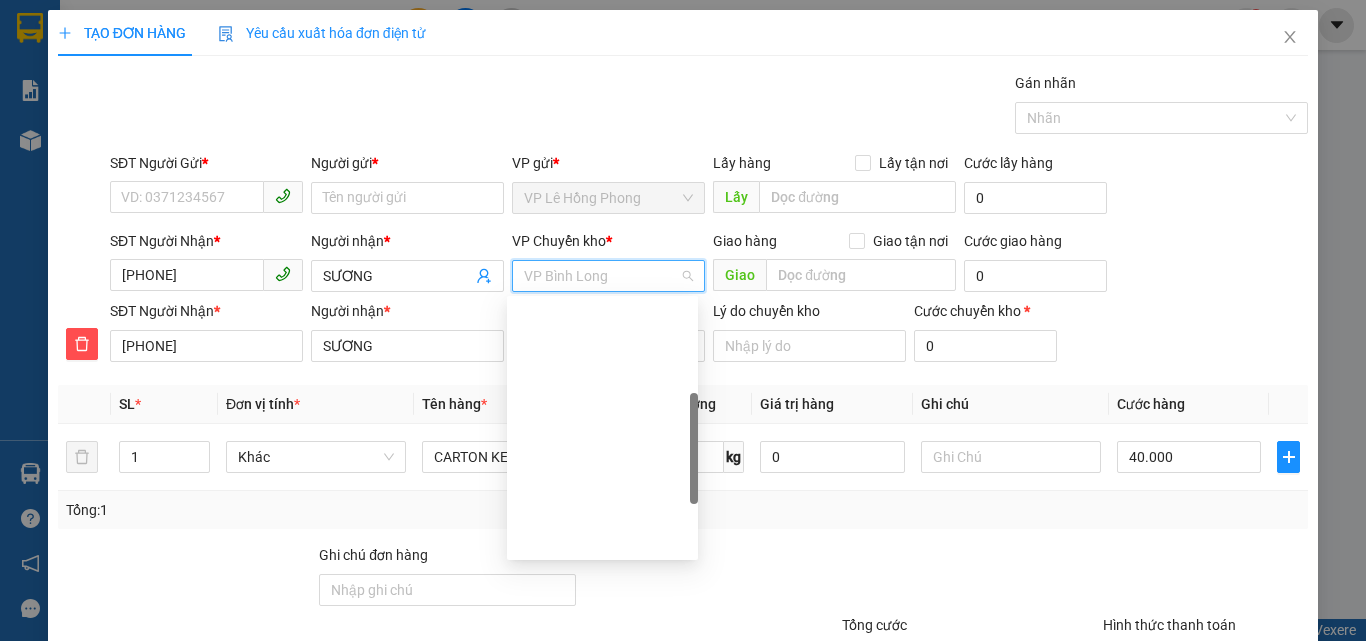scroll, scrollTop: 288, scrollLeft: 0, axis: vertical 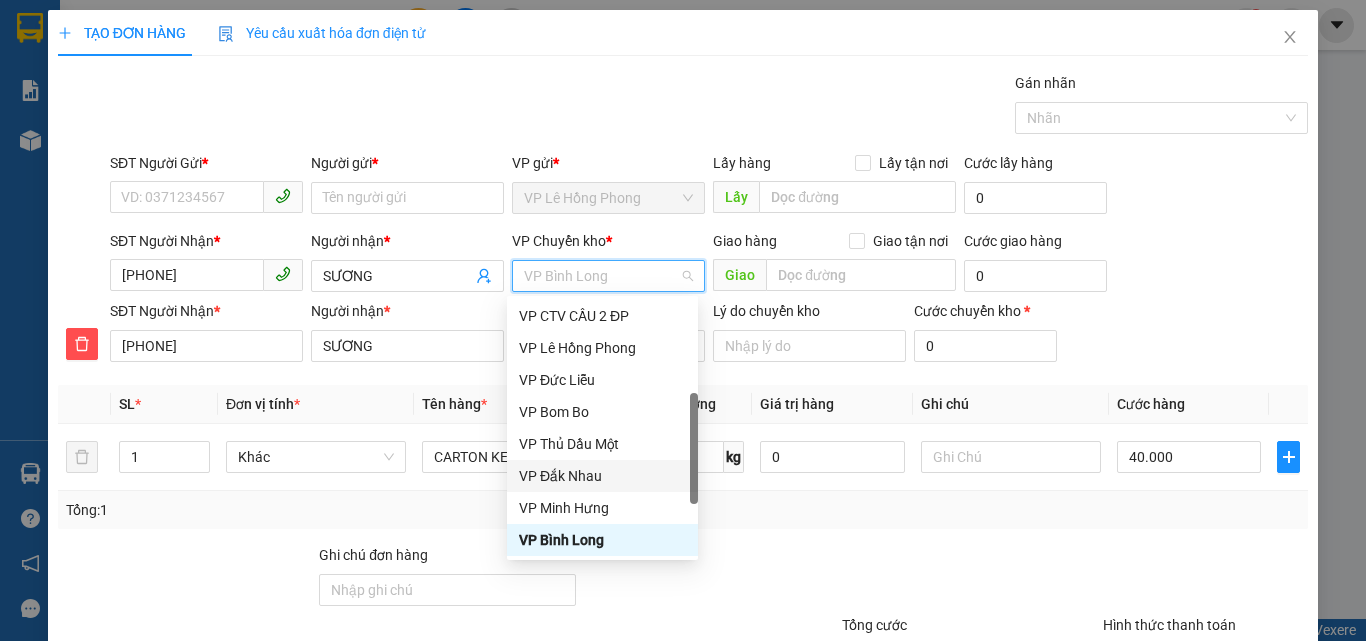 type on "x" 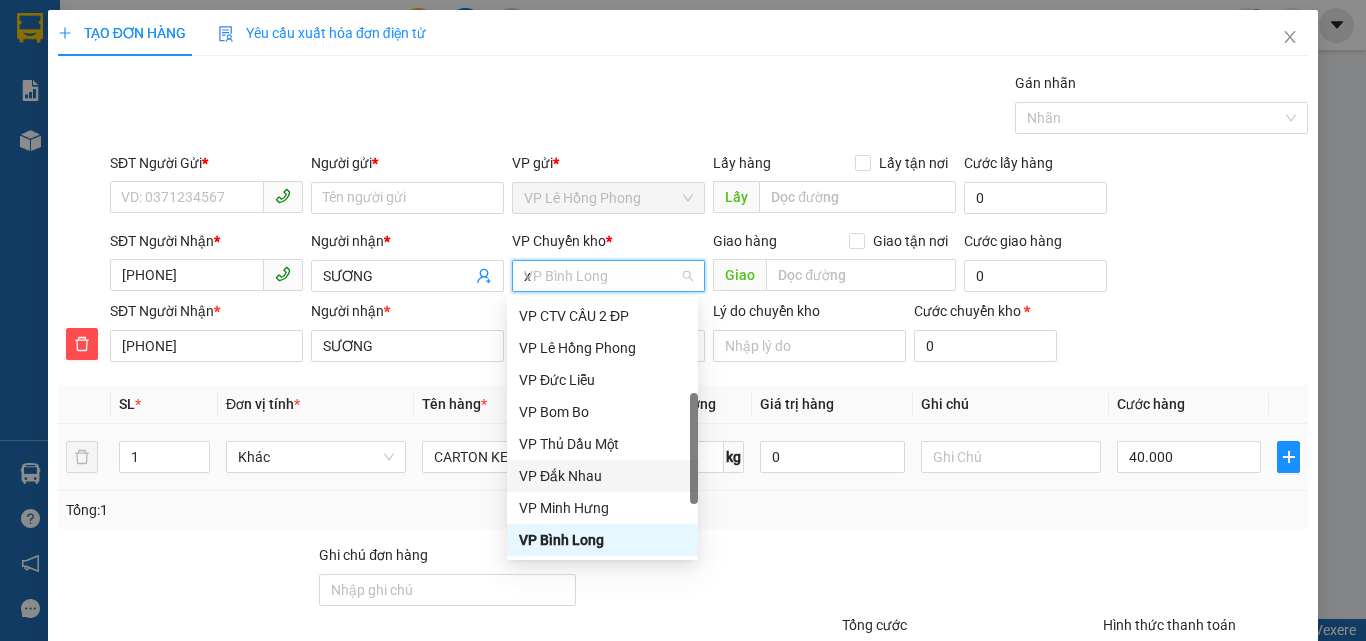 scroll, scrollTop: 0, scrollLeft: 0, axis: both 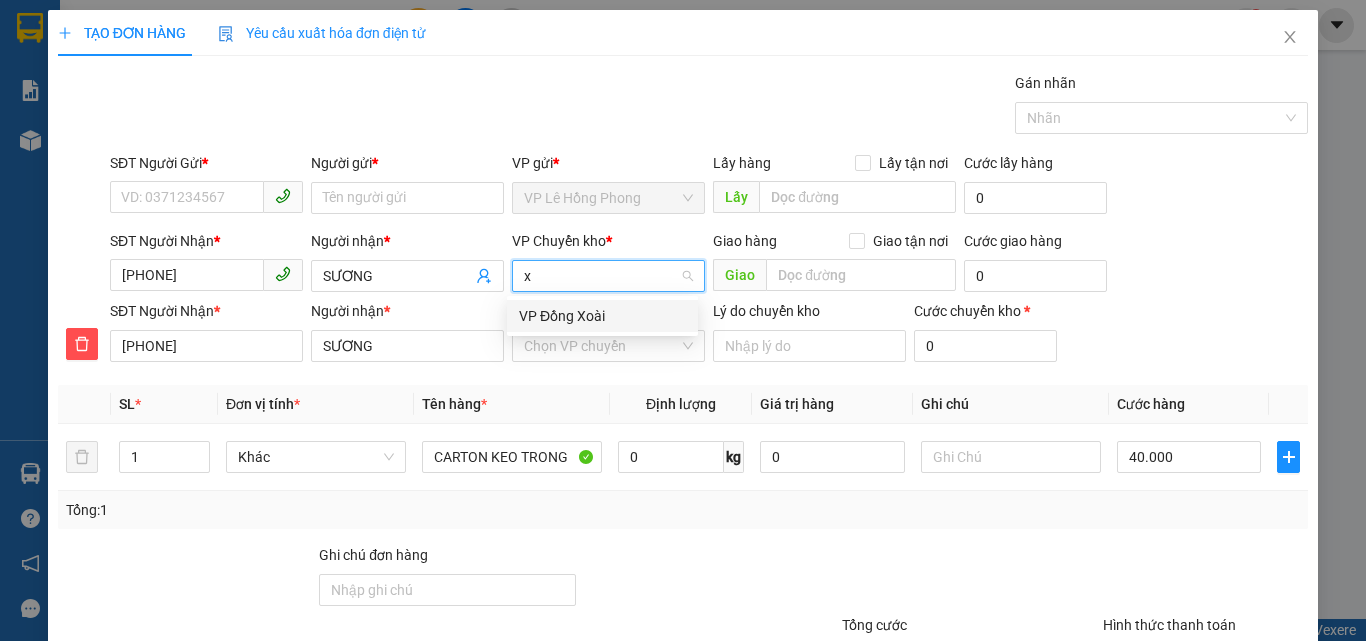 click on "VP Đồng Xoài" at bounding box center (602, 316) 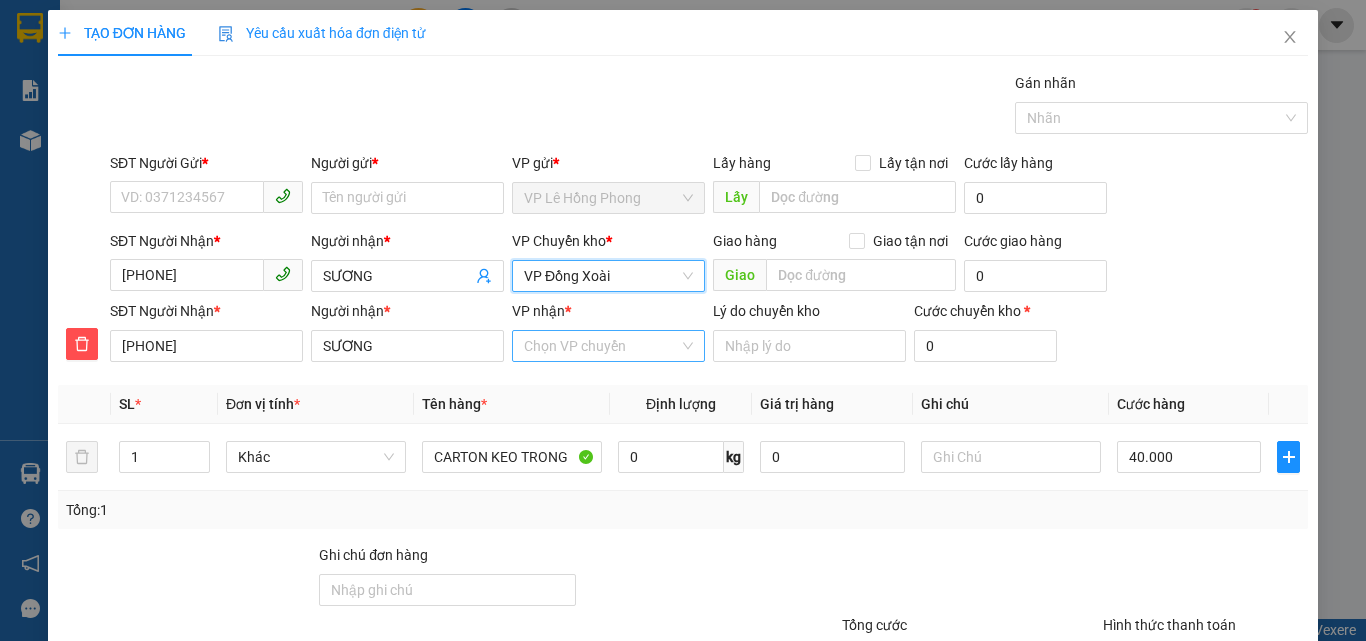 click on "VP nhận  *" at bounding box center [601, 346] 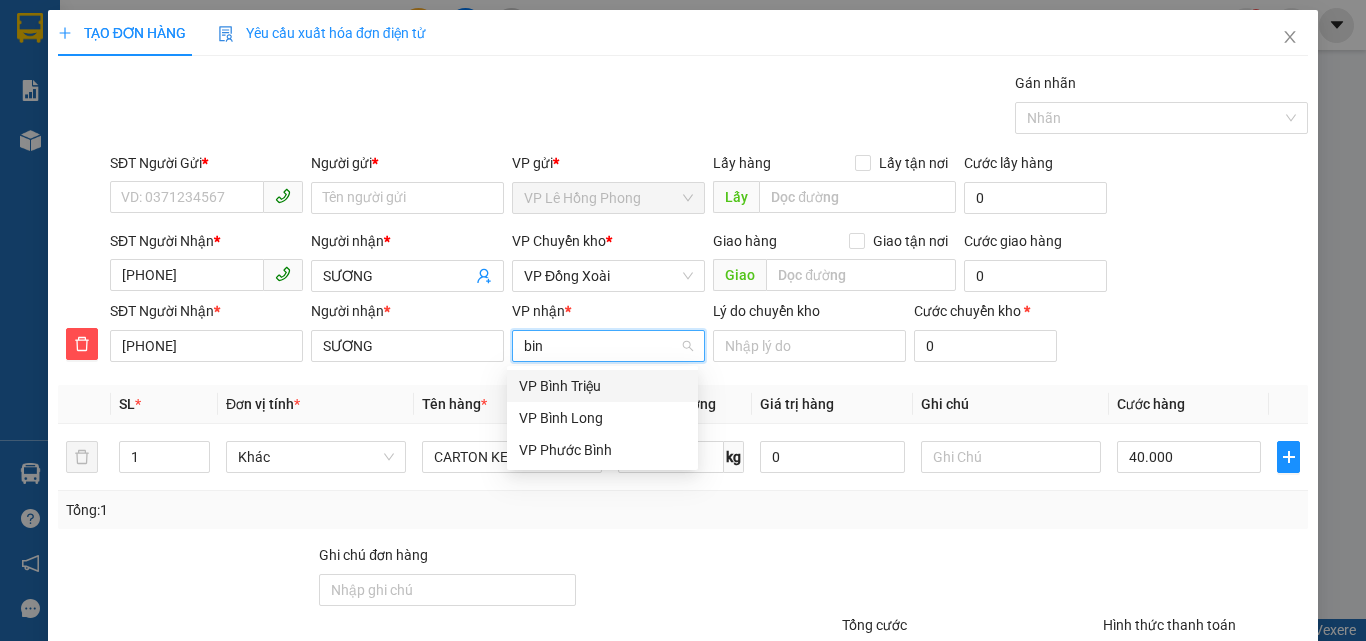 type on "binh" 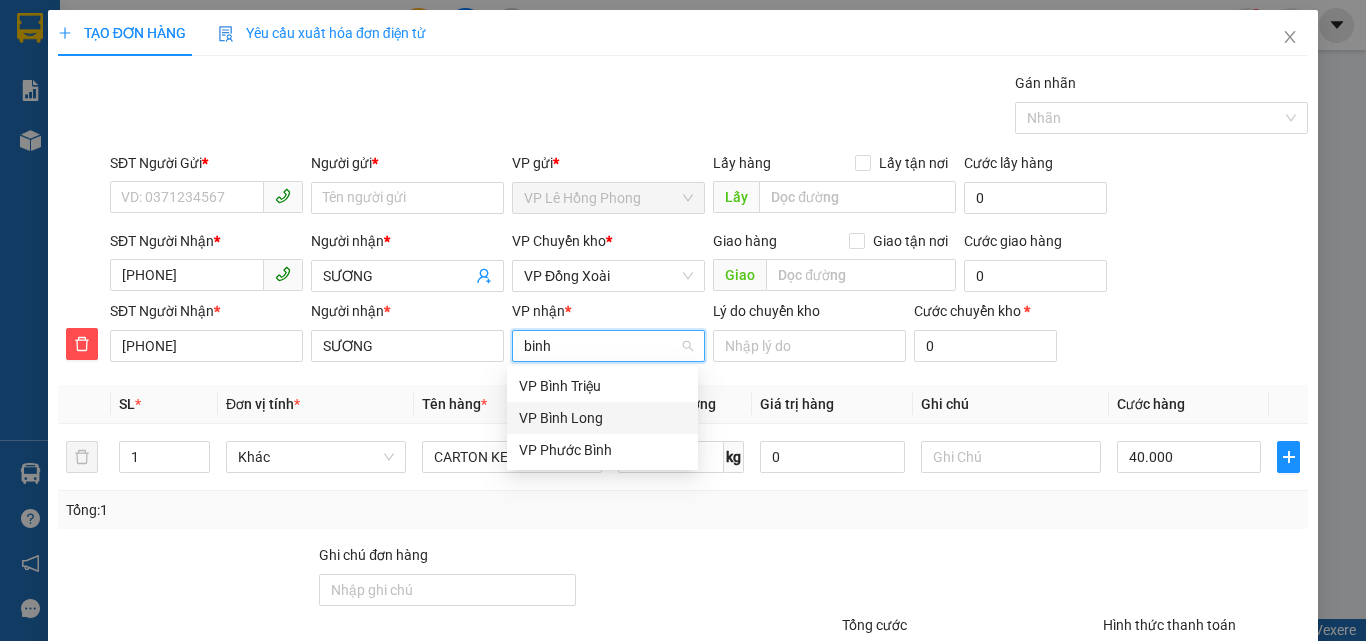click on "VP Bình Long" at bounding box center (602, 418) 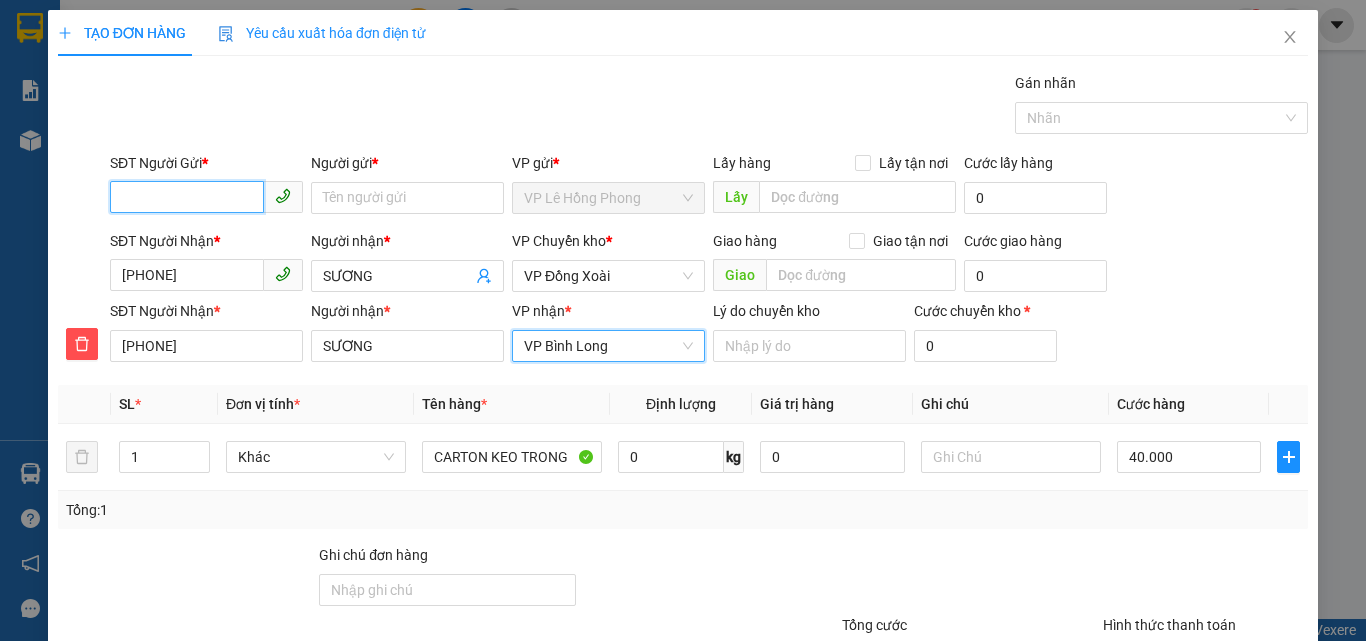 click on "SĐT Người Gửi  *" at bounding box center [187, 197] 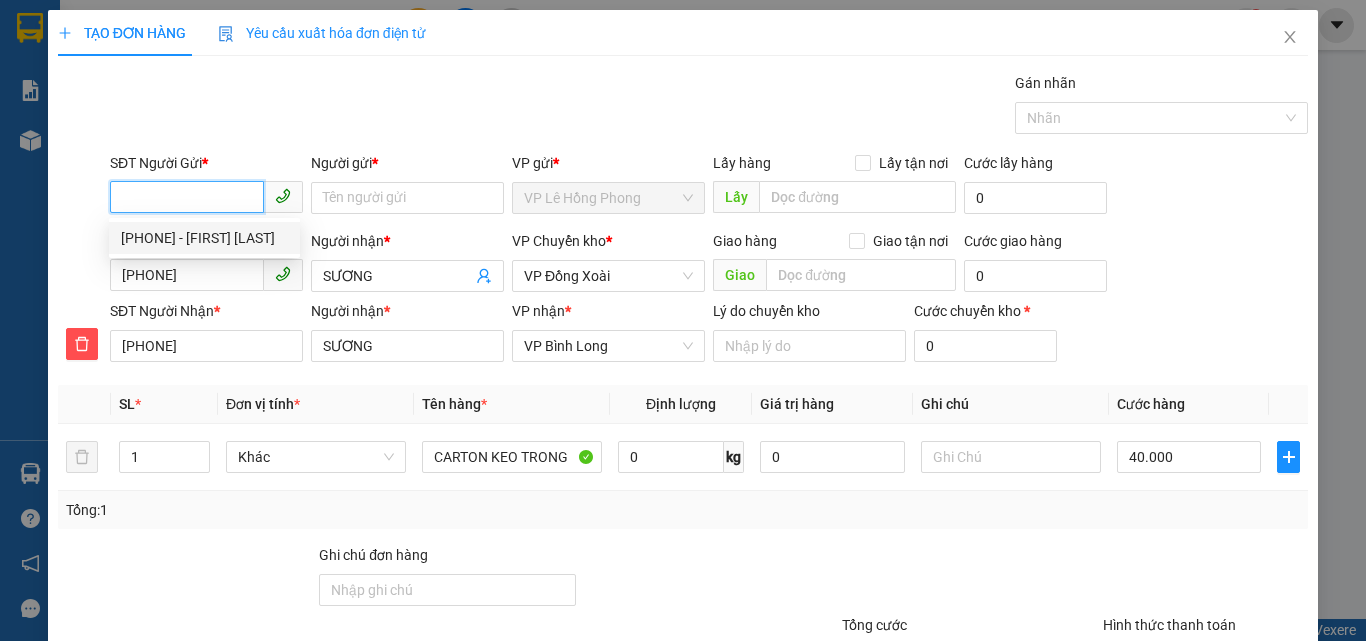 click on "0902802919 - ANH THUẬN NGUYỄN" at bounding box center (204, 238) 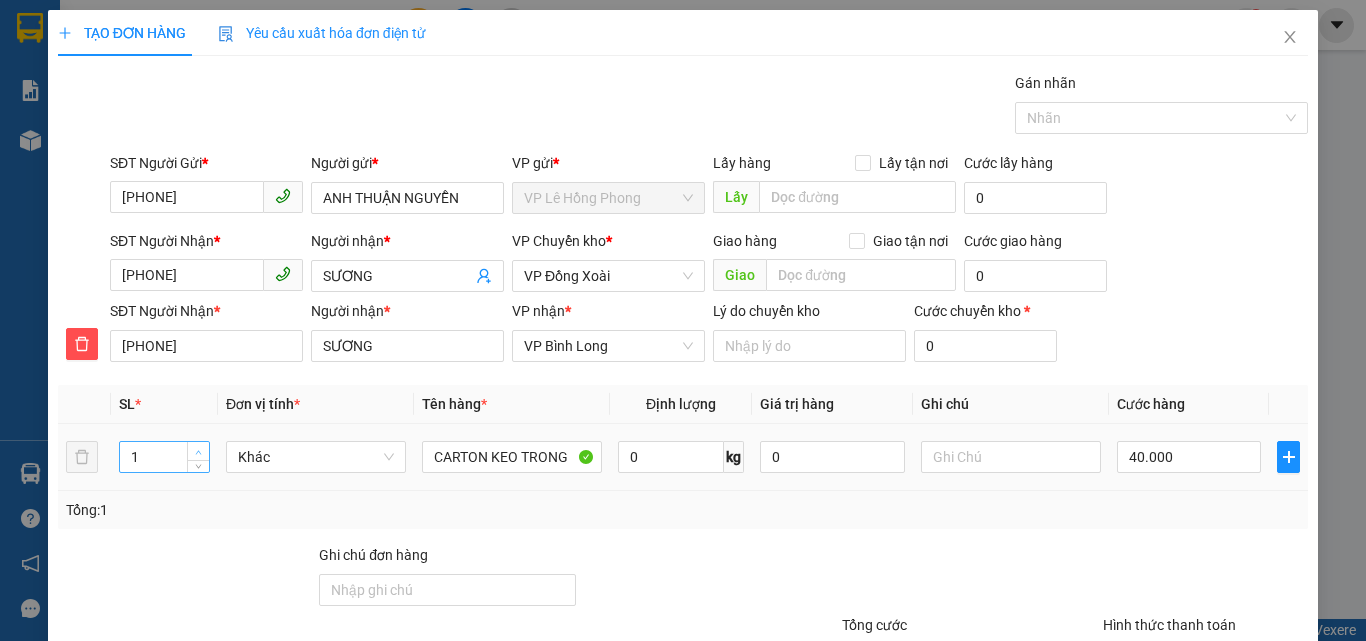 type on "2" 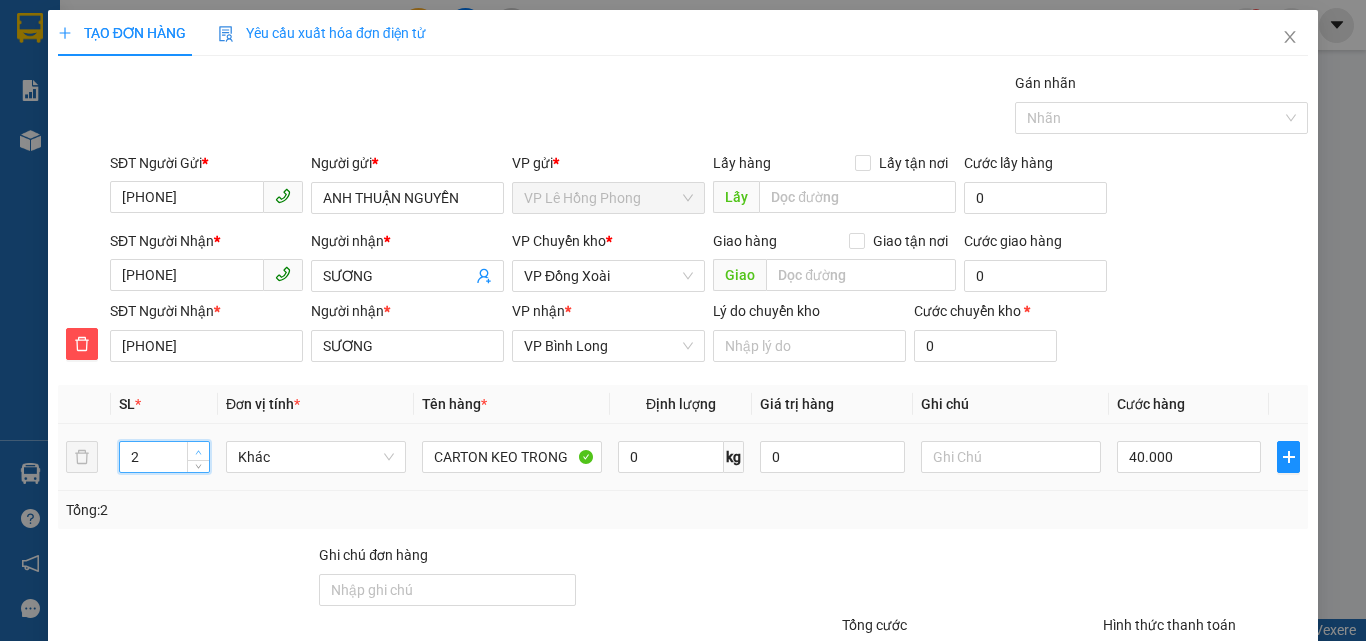 click at bounding box center [199, 452] 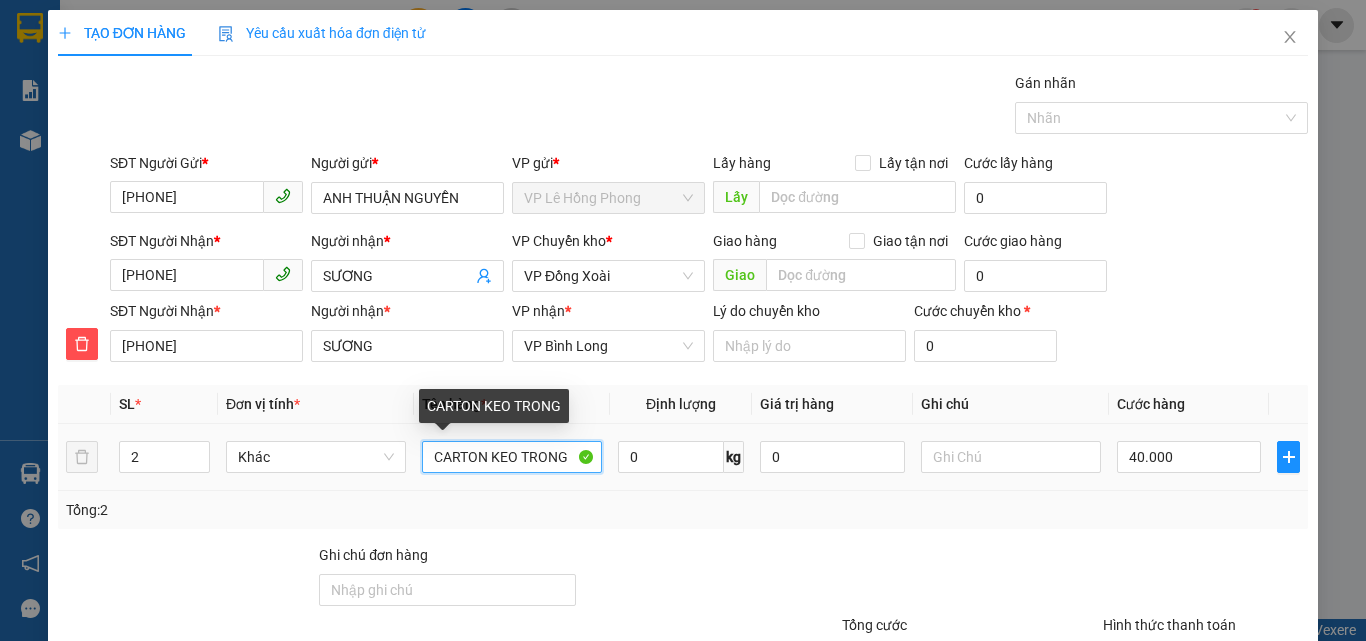 drag, startPoint x: 423, startPoint y: 450, endPoint x: 706, endPoint y: 478, distance: 284.38177 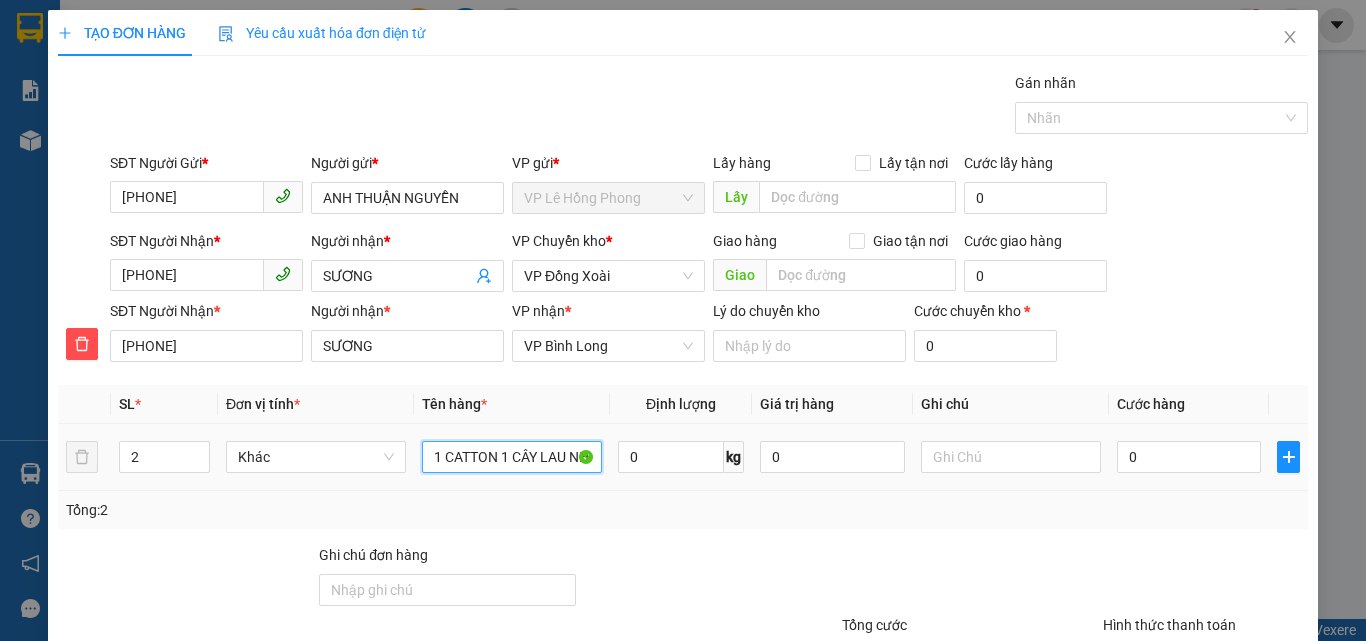 scroll, scrollTop: 0, scrollLeft: 12, axis: horizontal 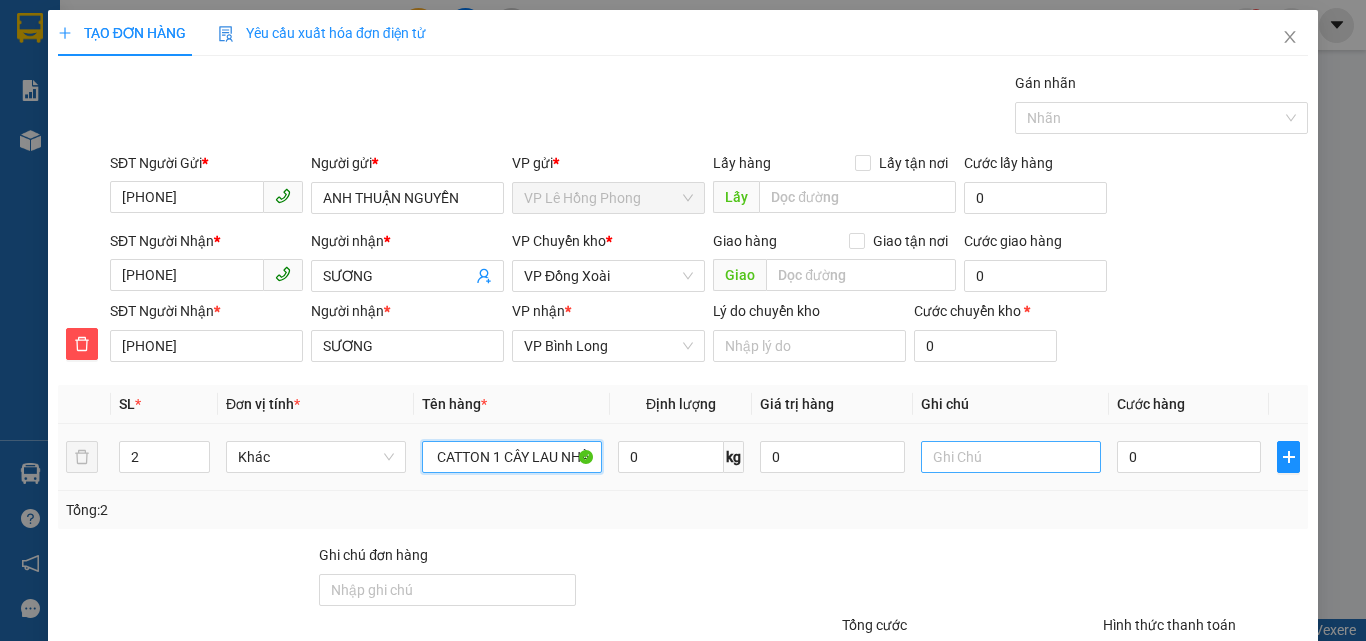 type on "1 CATTON 1 CÂY LAU NHÀ" 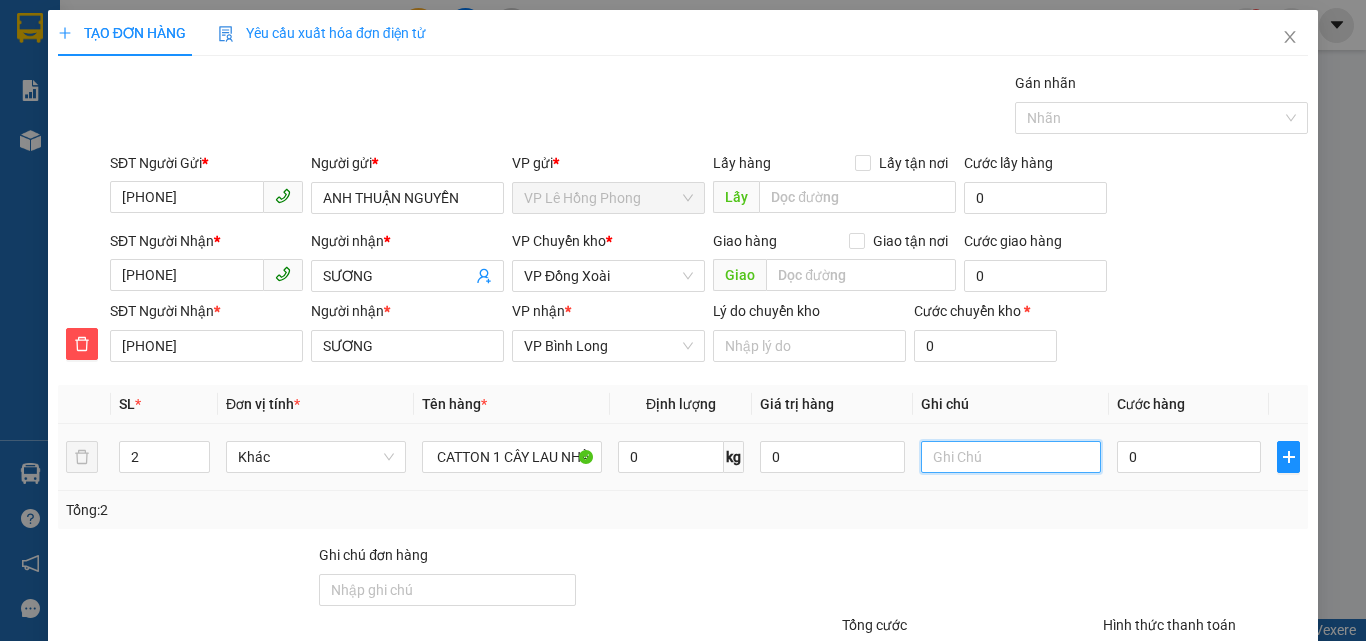 click at bounding box center (1011, 457) 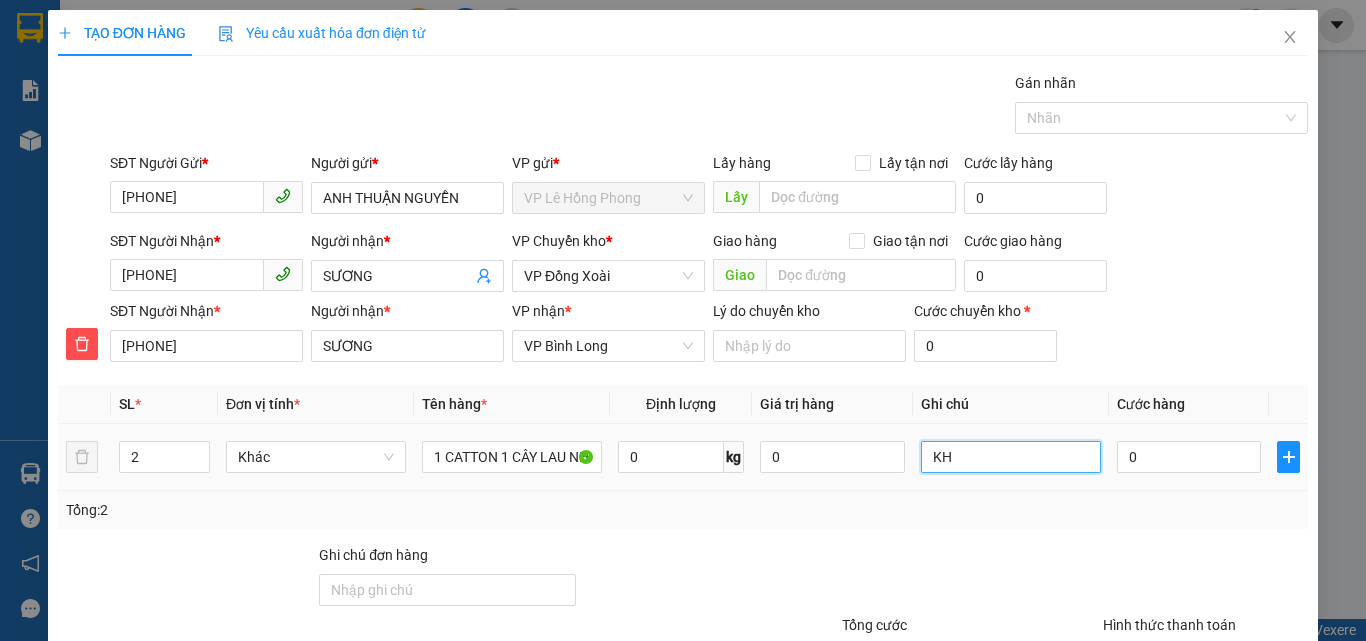 type on "K" 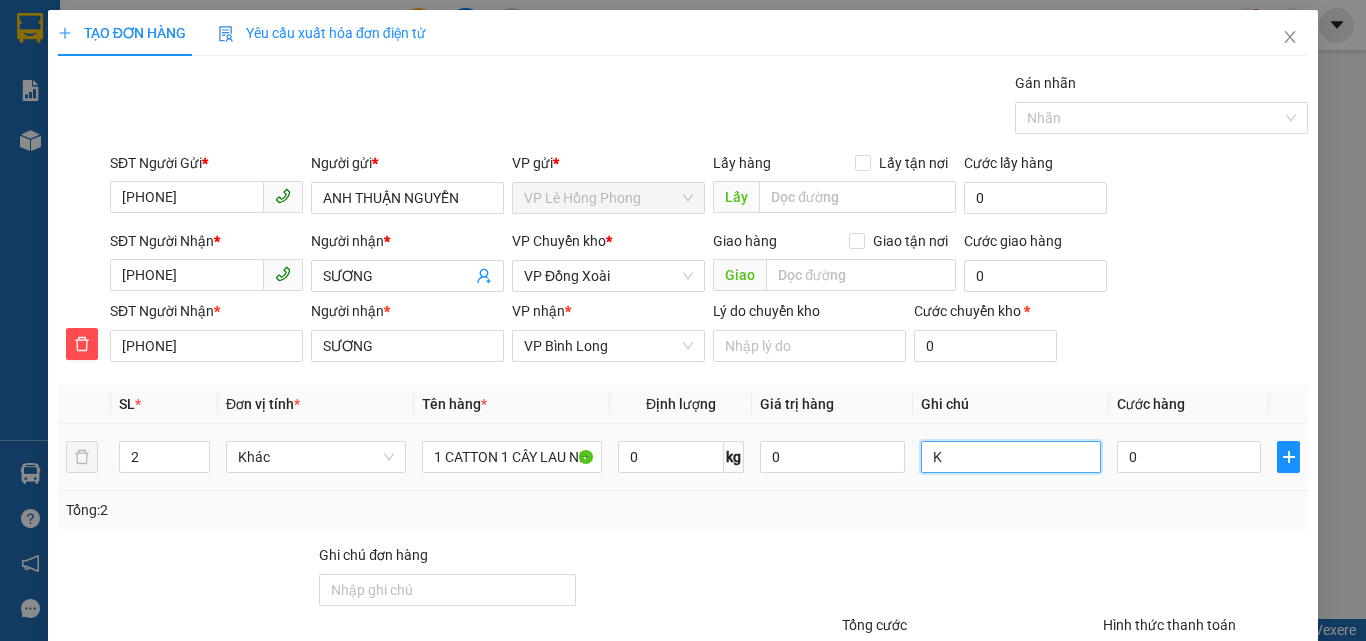 type 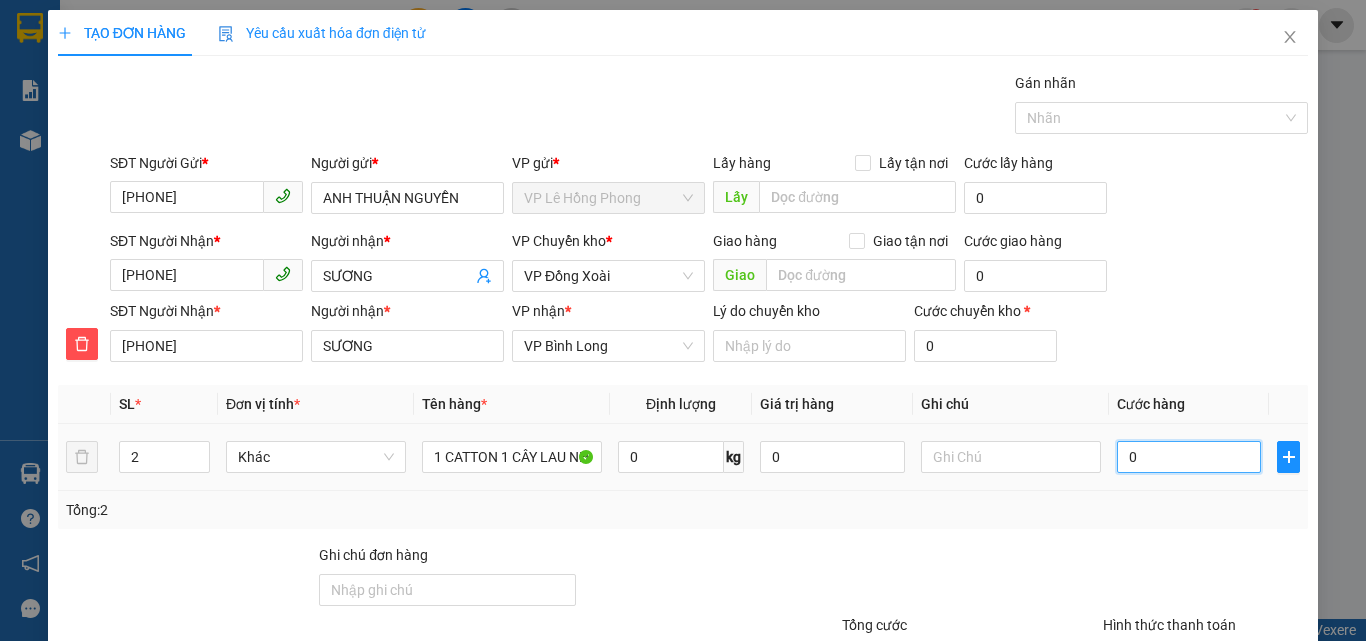 click on "0" at bounding box center [1189, 457] 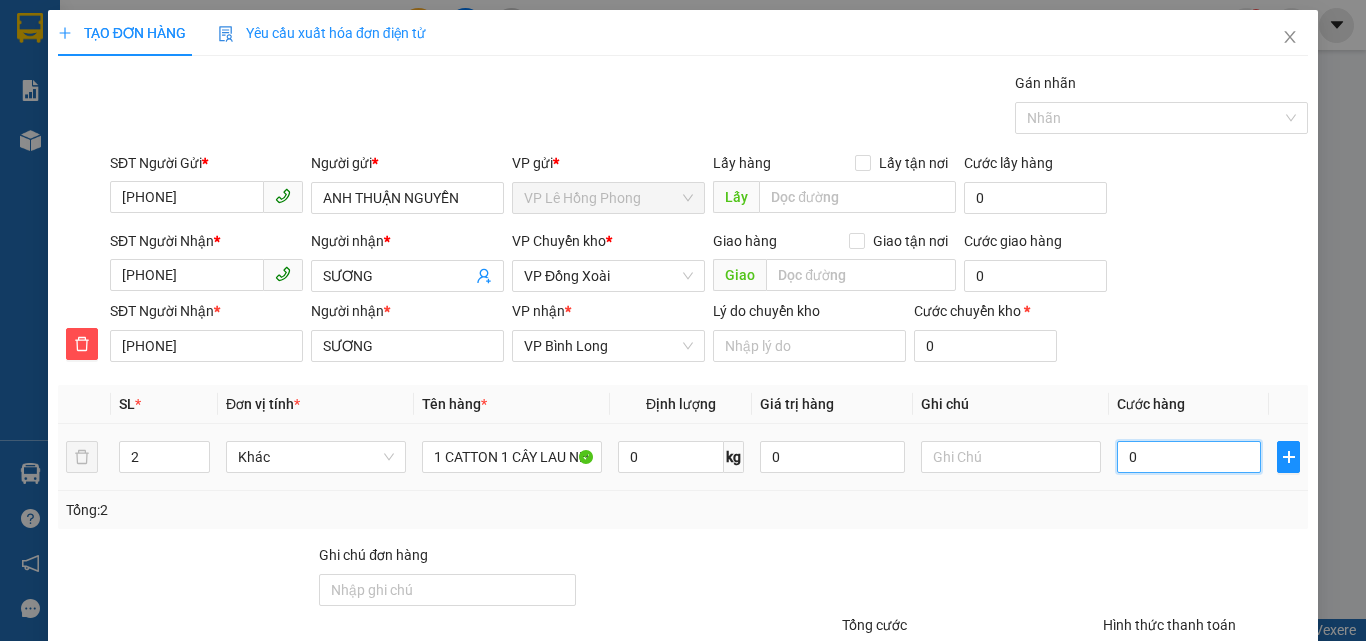 click on "0" at bounding box center [1189, 457] 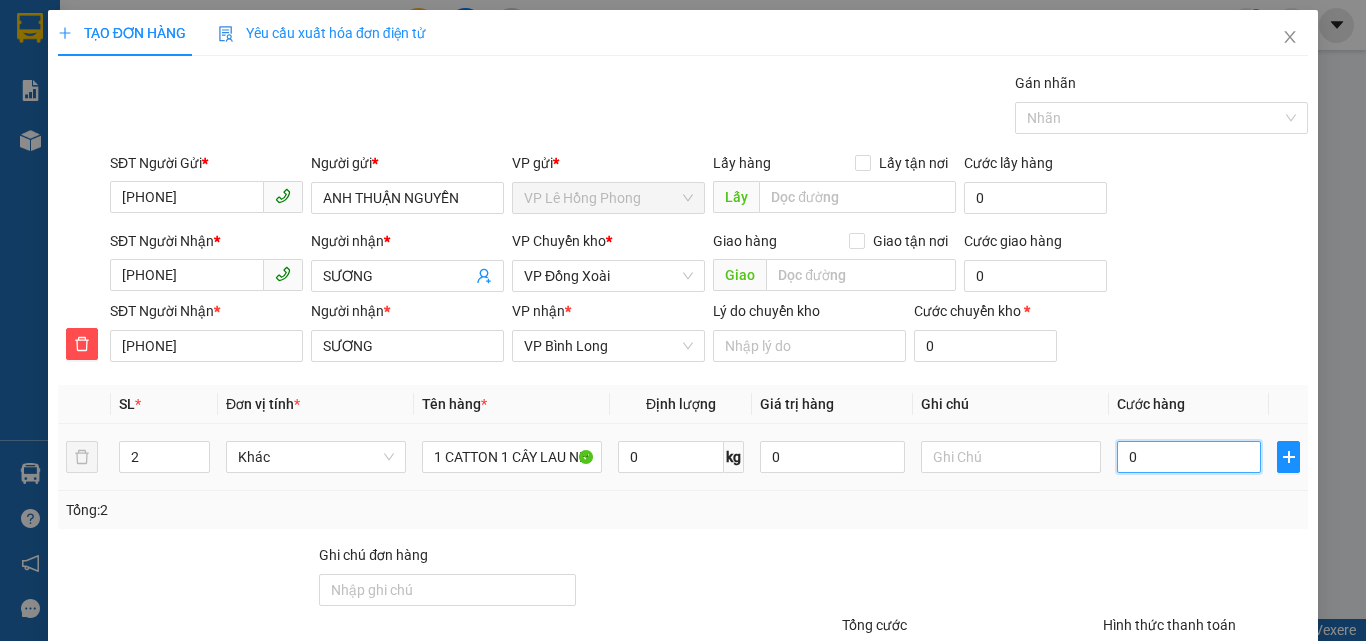 type on "0" 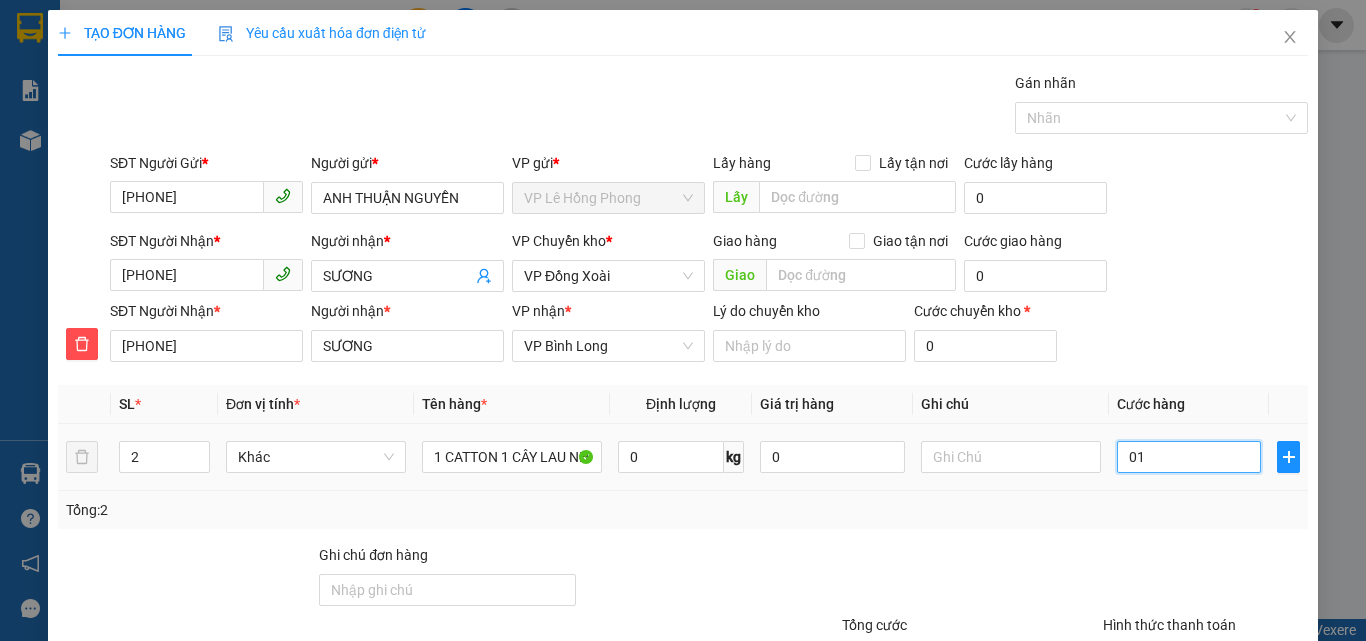 type on "010" 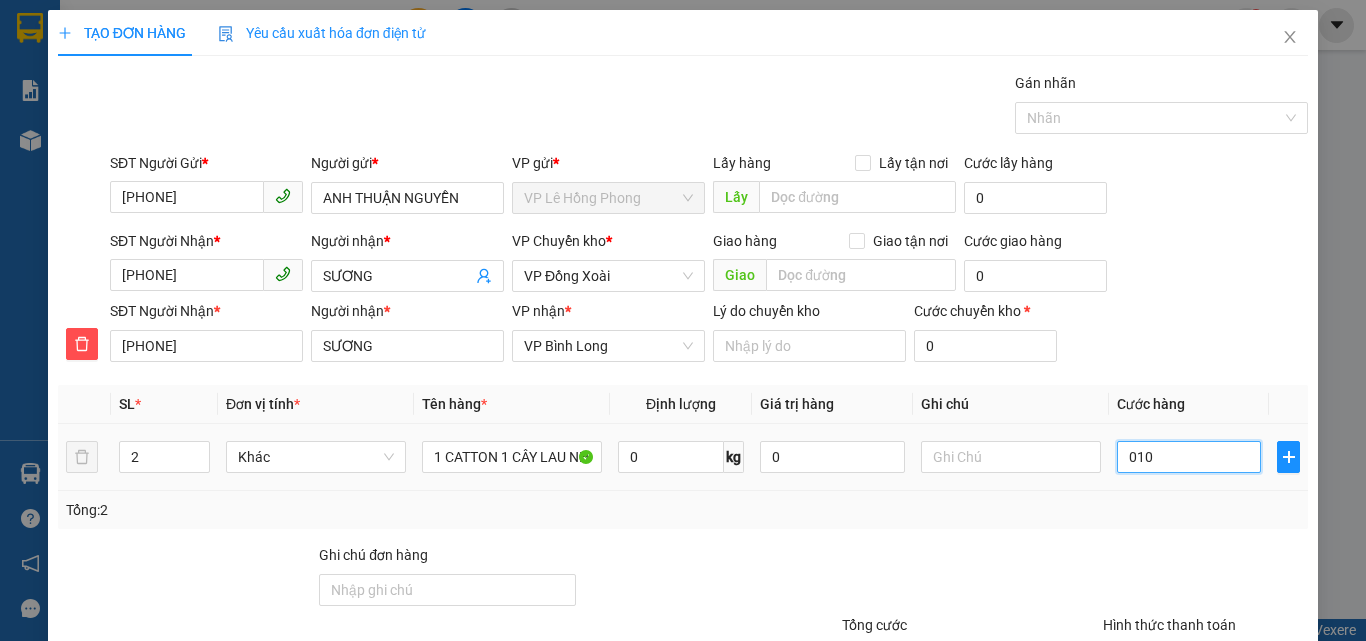 type on "10" 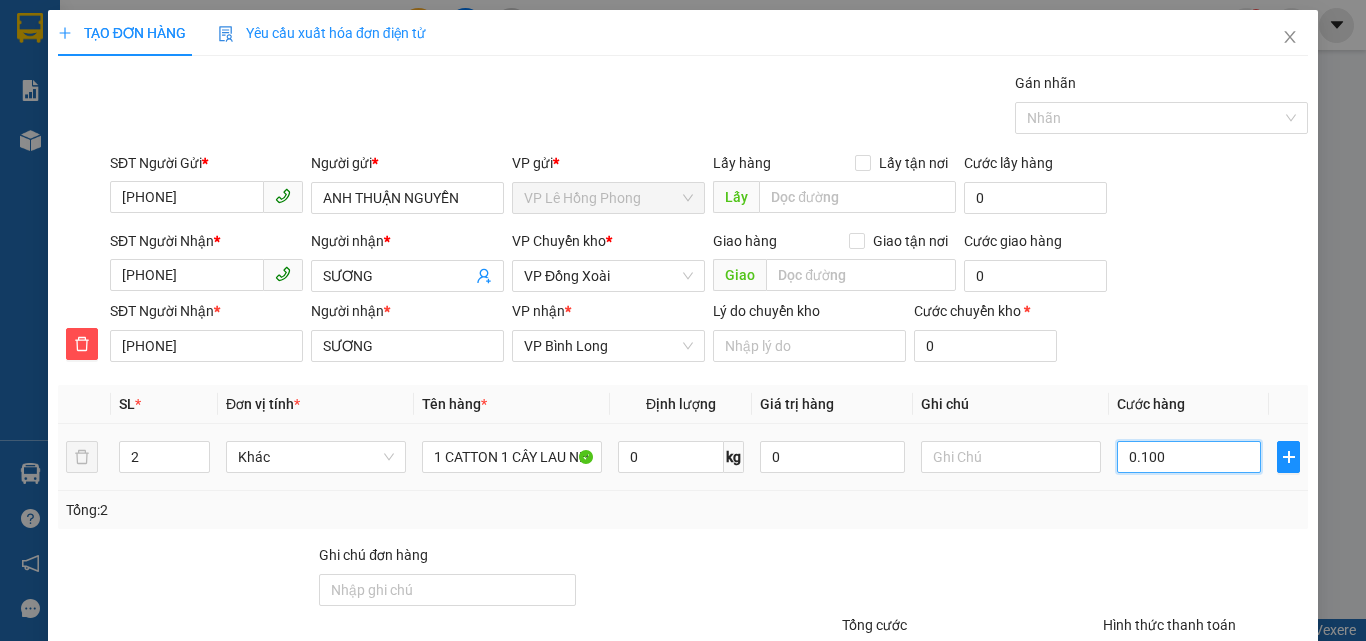 type on "100" 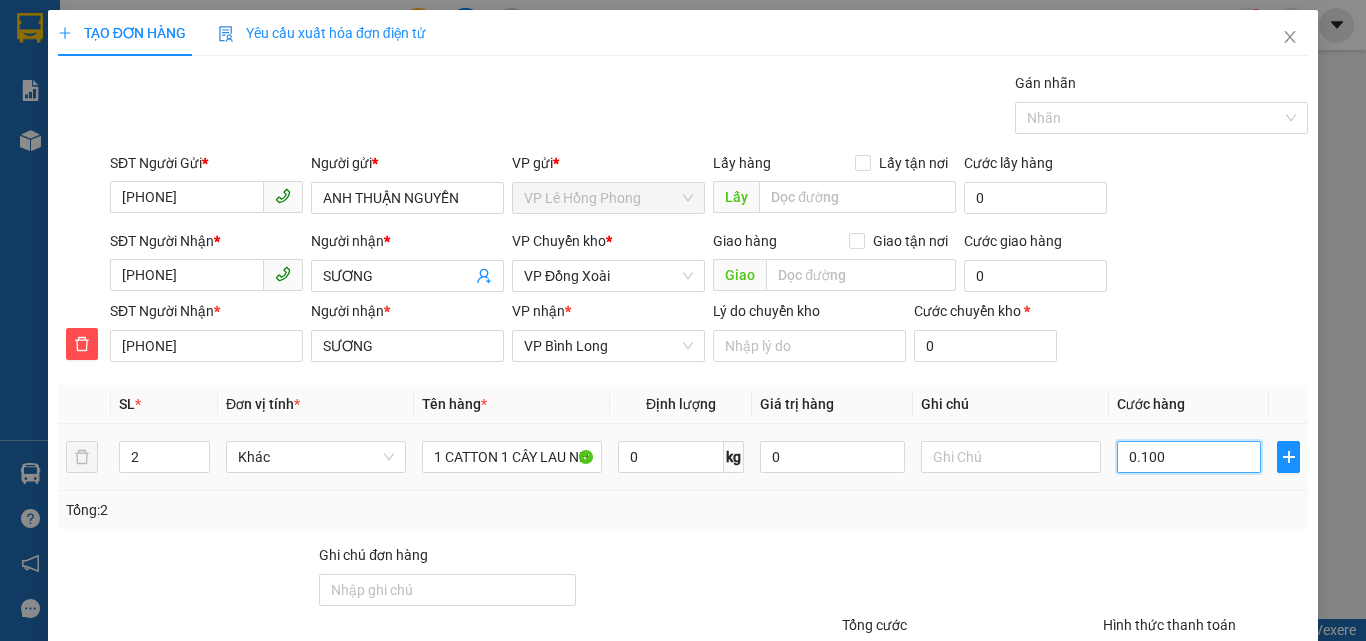 type on "0.100" 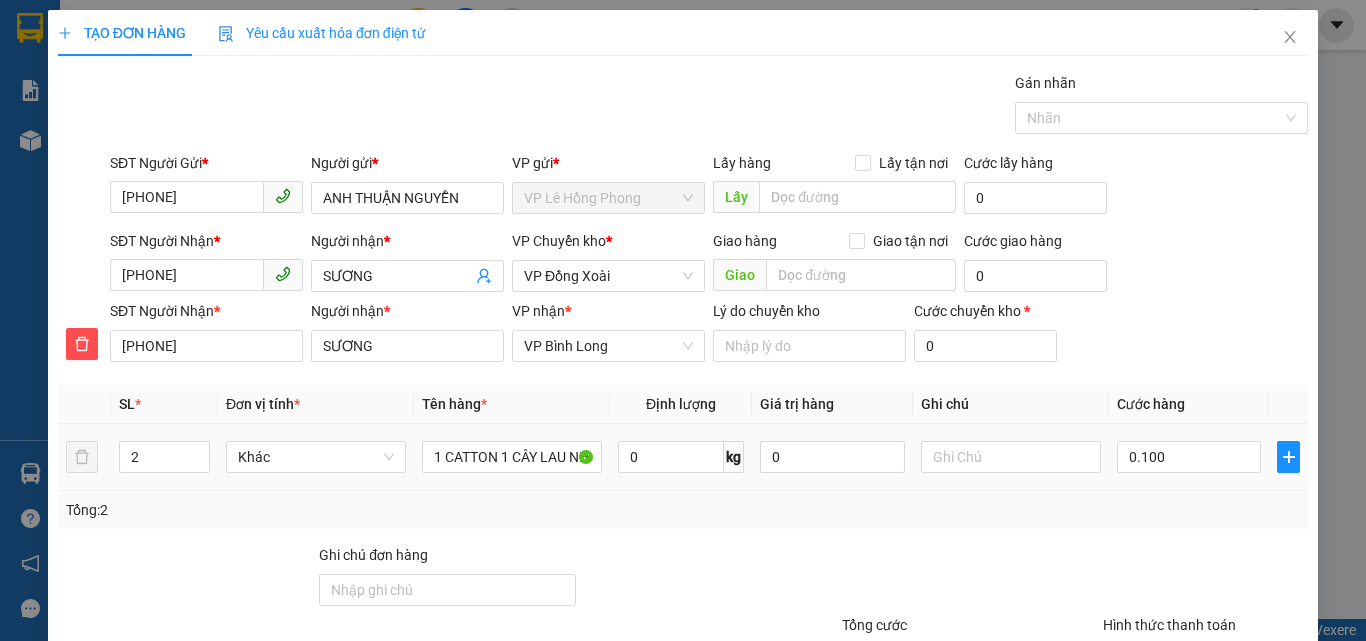 click on "0.100" at bounding box center [1189, 457] 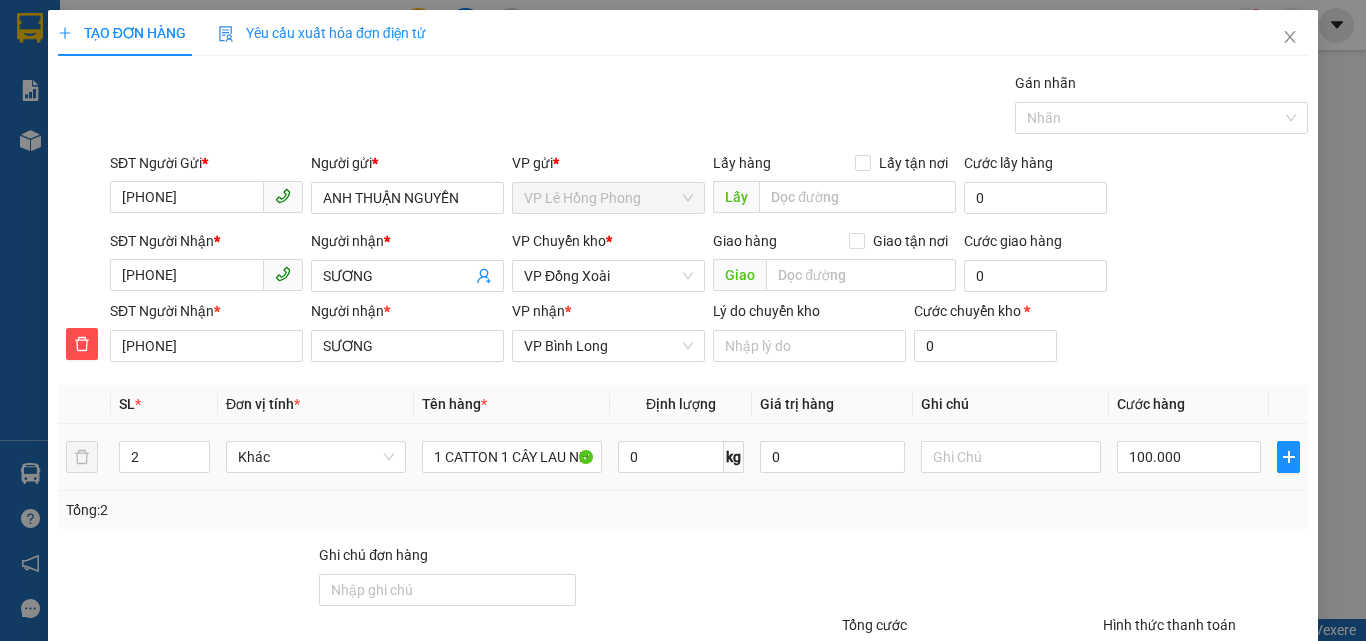 scroll, scrollTop: 169, scrollLeft: 0, axis: vertical 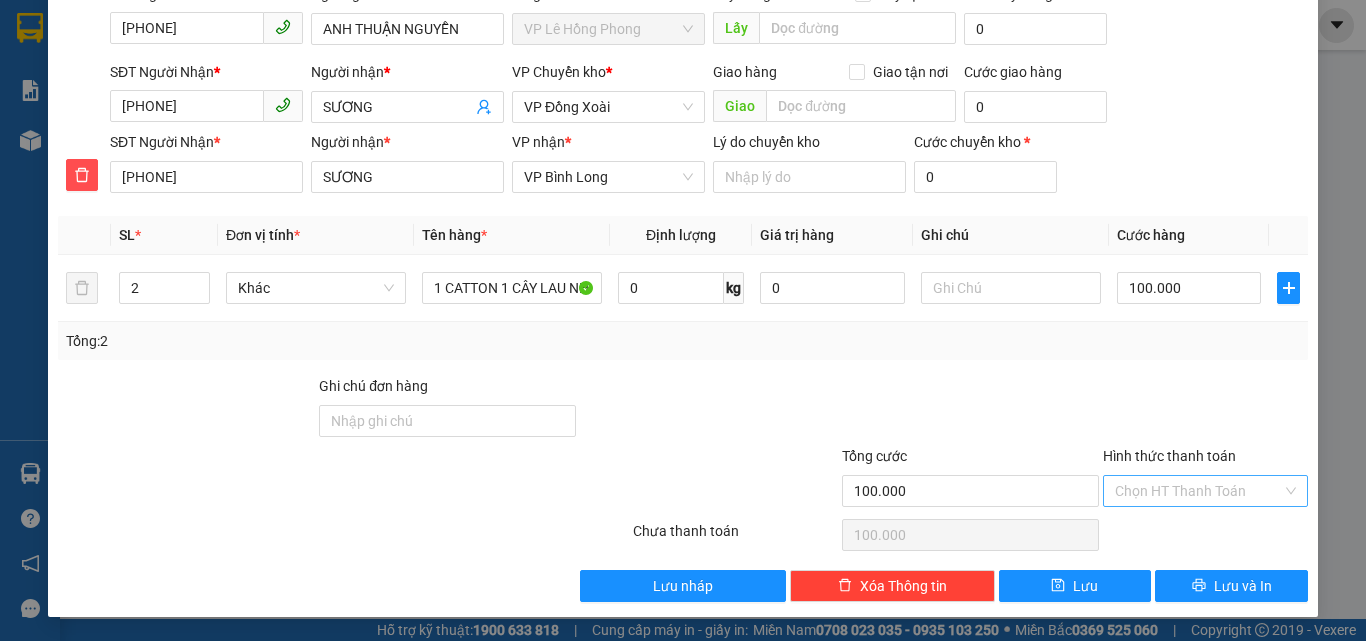 click on "Hình thức thanh toán" at bounding box center (1198, 491) 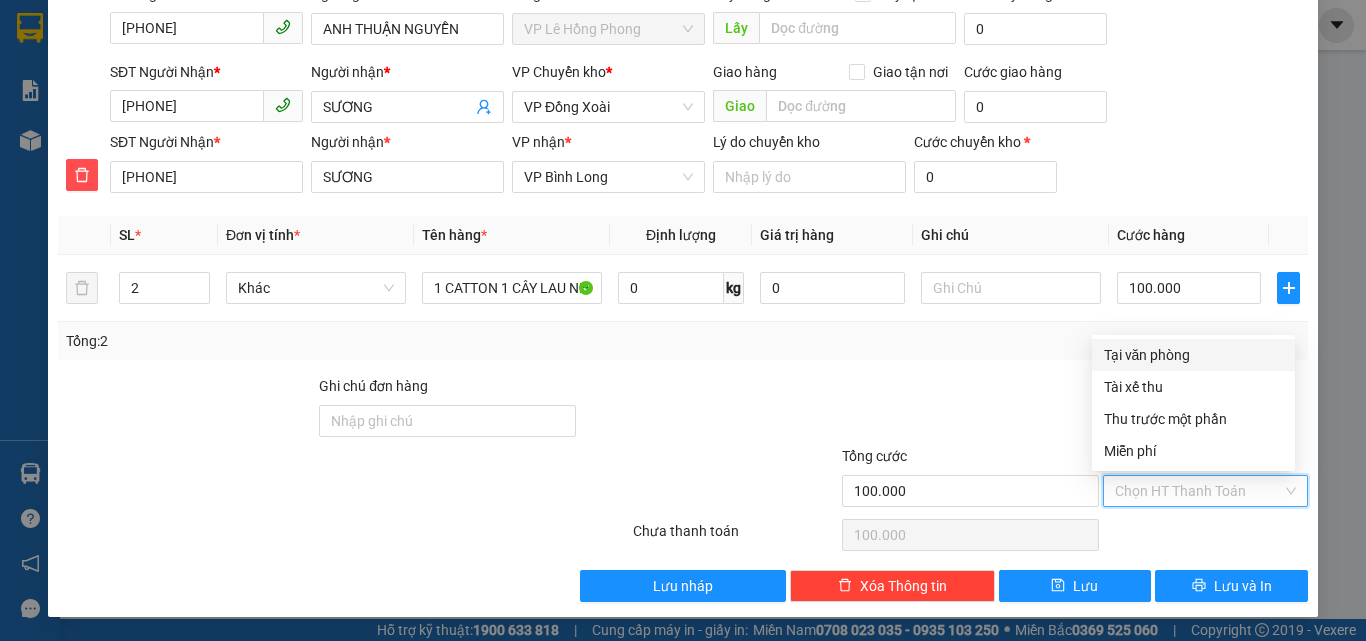 click on "Tại văn phòng" at bounding box center (1193, 355) 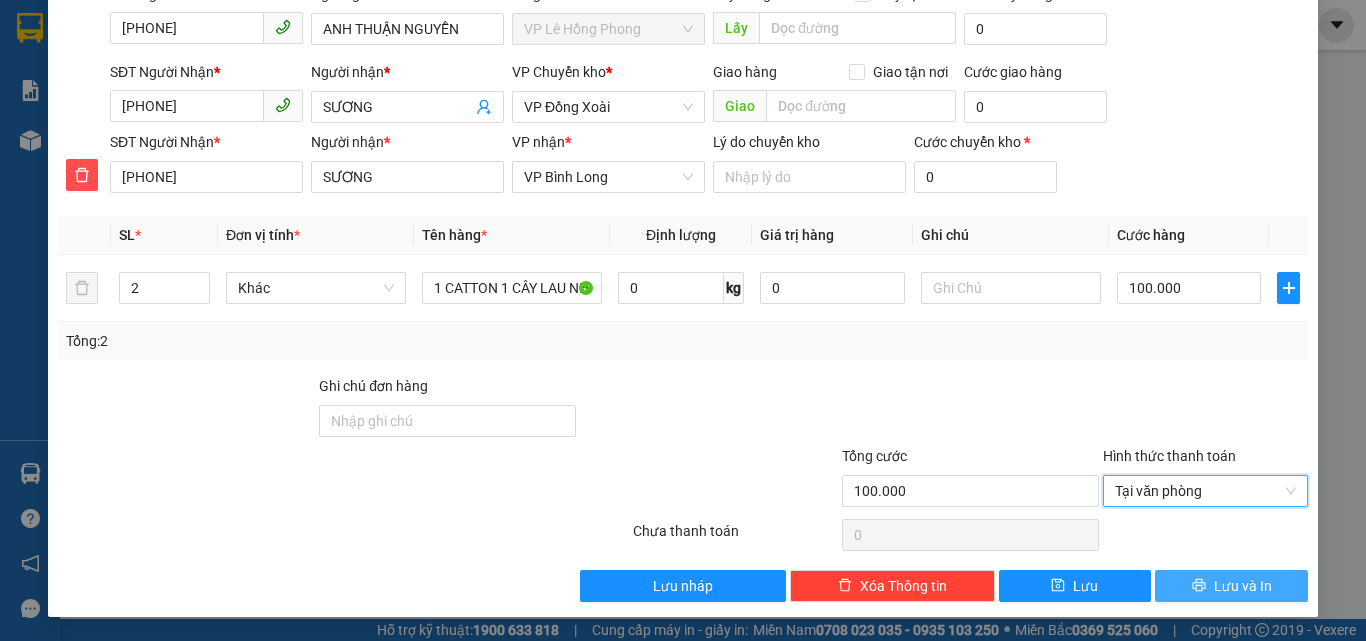 click on "Lưu và In" at bounding box center (1231, 586) 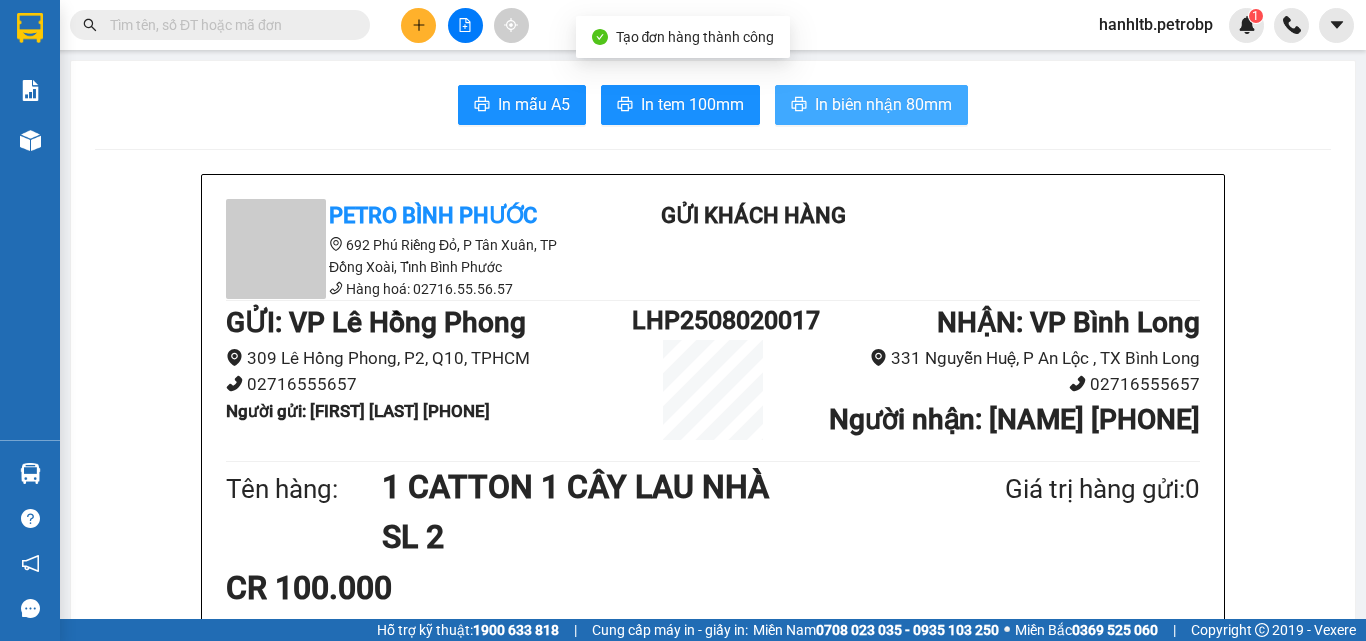 click on "In biên nhận 80mm" at bounding box center (883, 104) 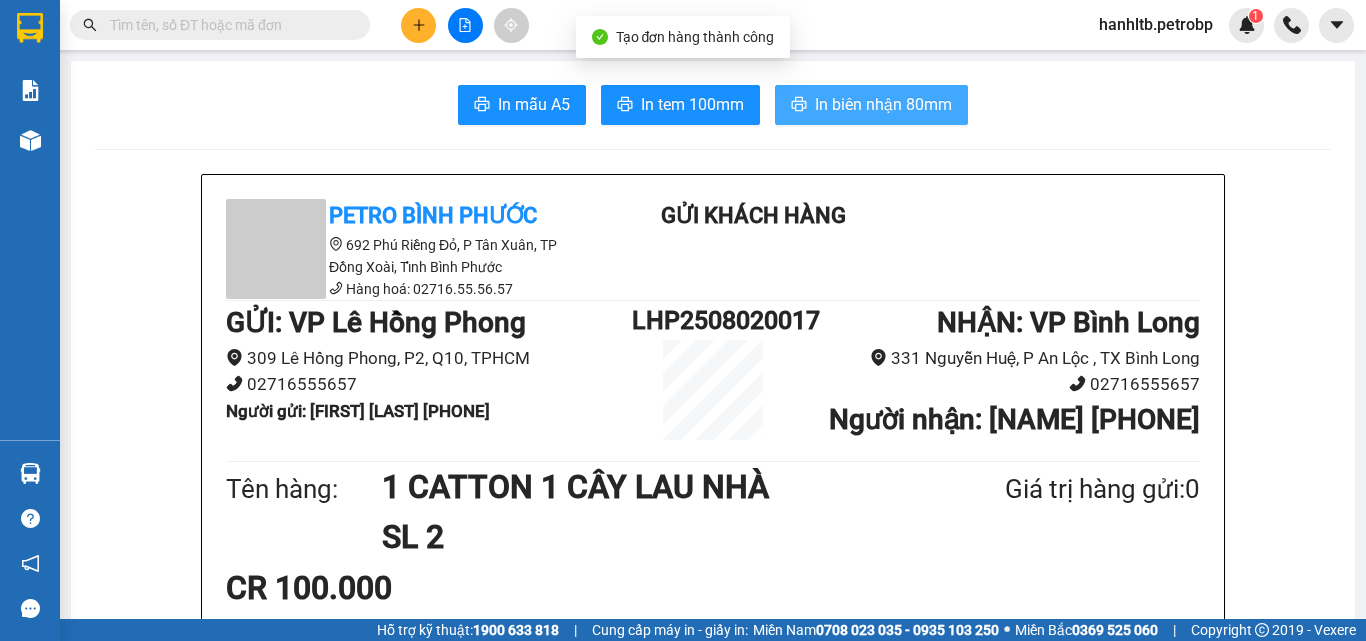 scroll, scrollTop: 0, scrollLeft: 0, axis: both 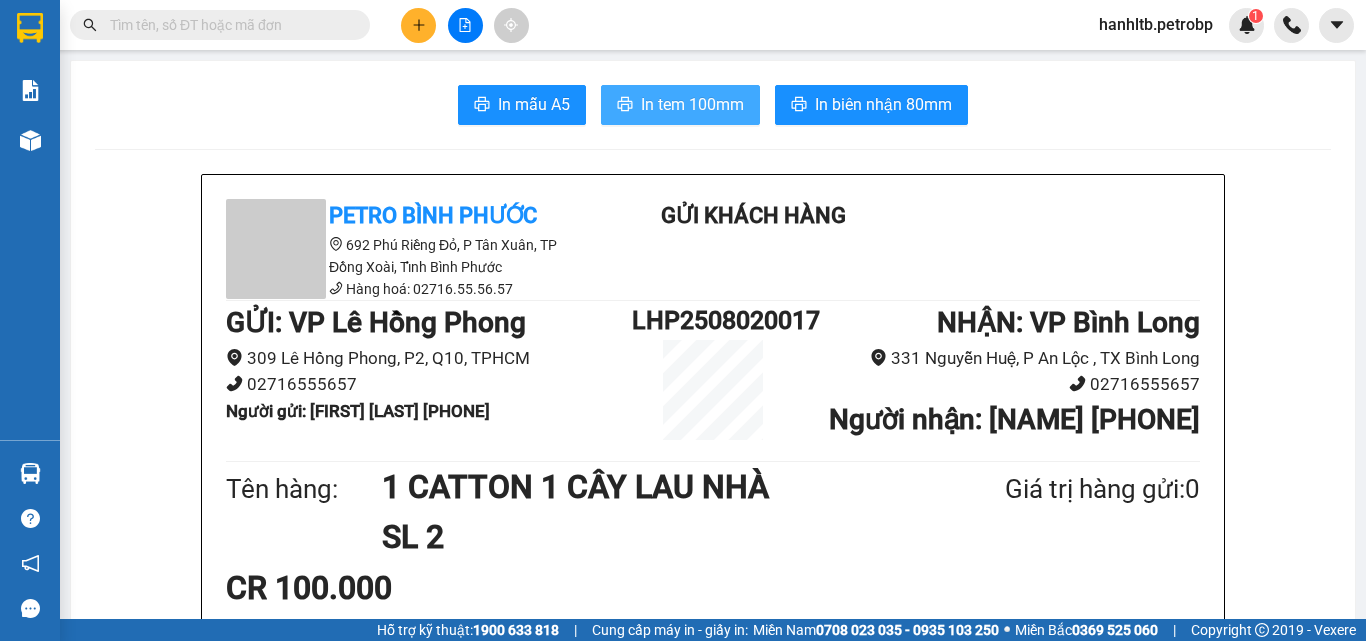 click on "In tem 100mm" at bounding box center (692, 104) 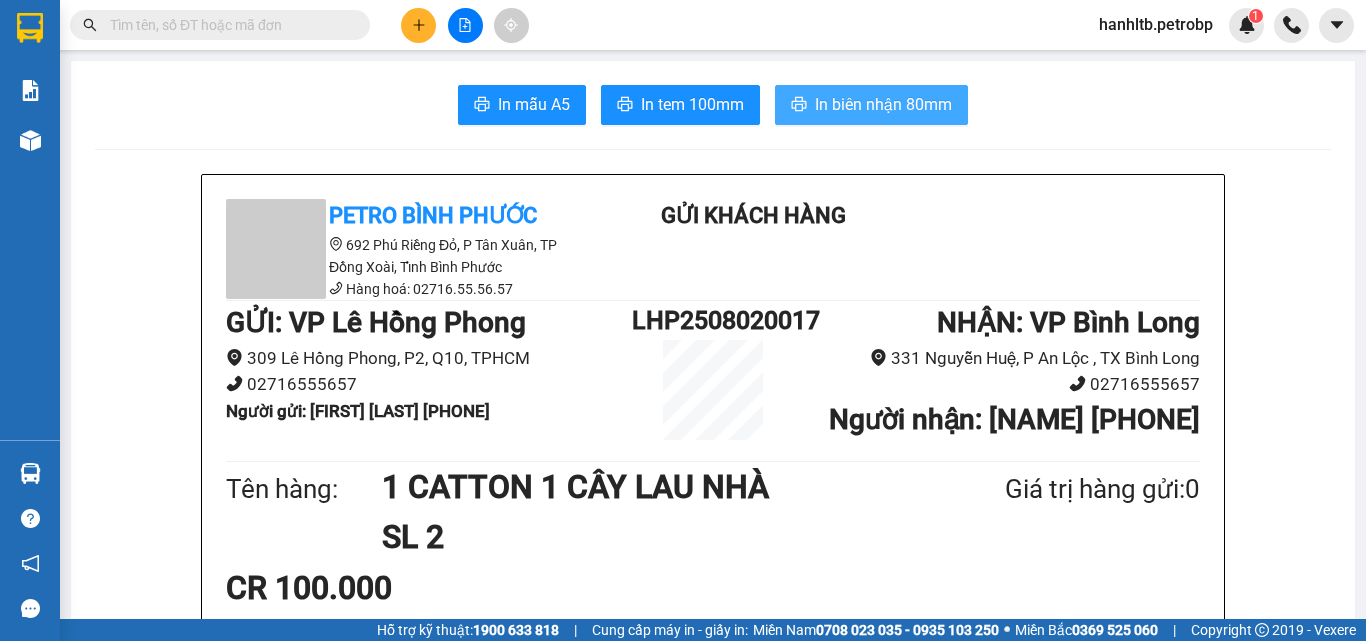 click on "In biên nhận 80mm" at bounding box center (883, 104) 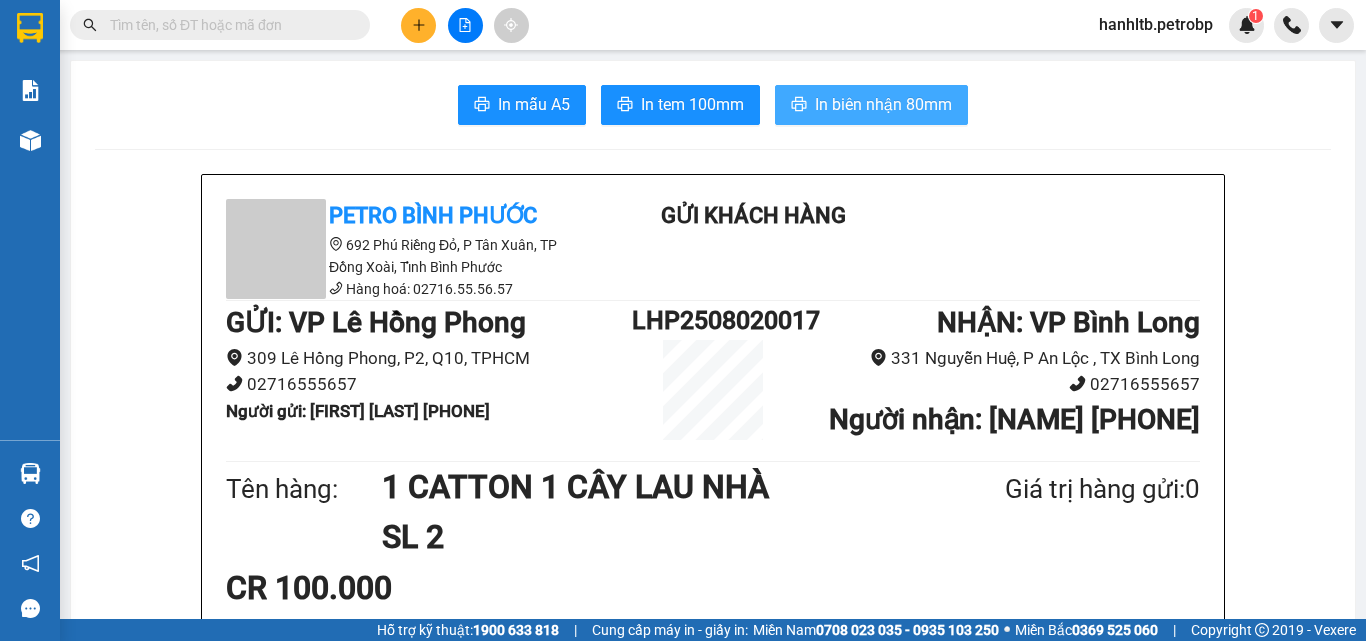 scroll, scrollTop: 0, scrollLeft: 0, axis: both 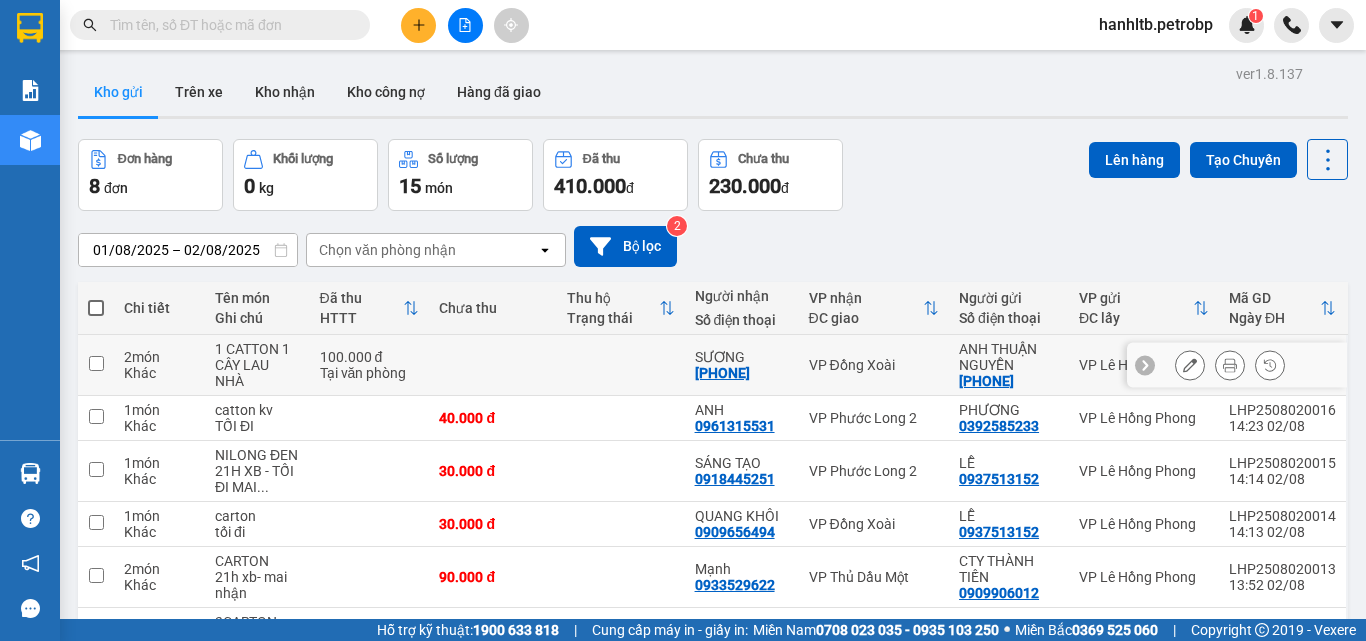 click on "VP Đồng Xoài" at bounding box center [874, 365] 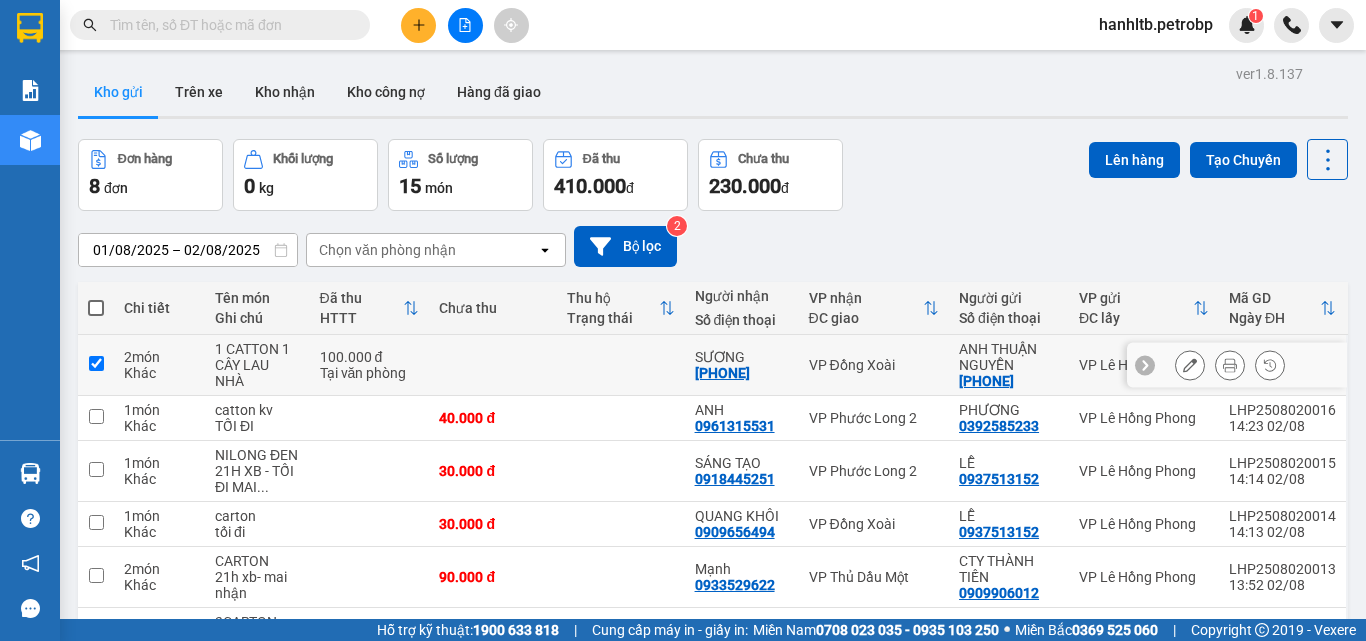 checkbox on "true" 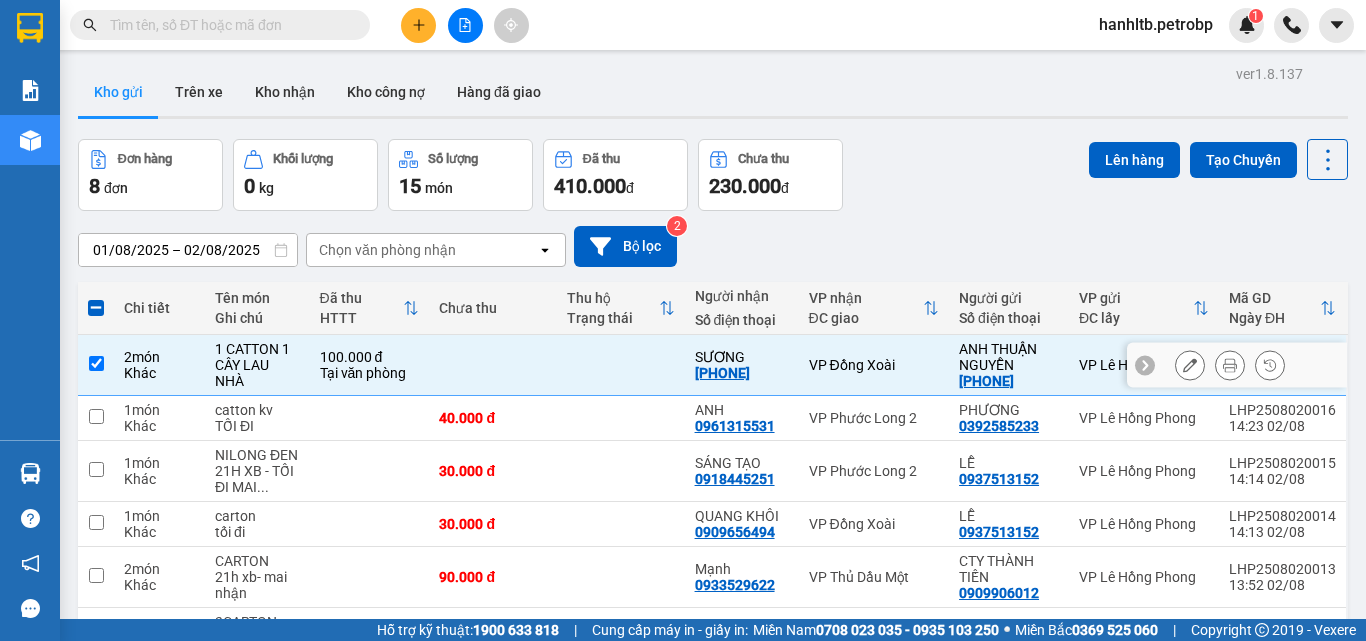 click 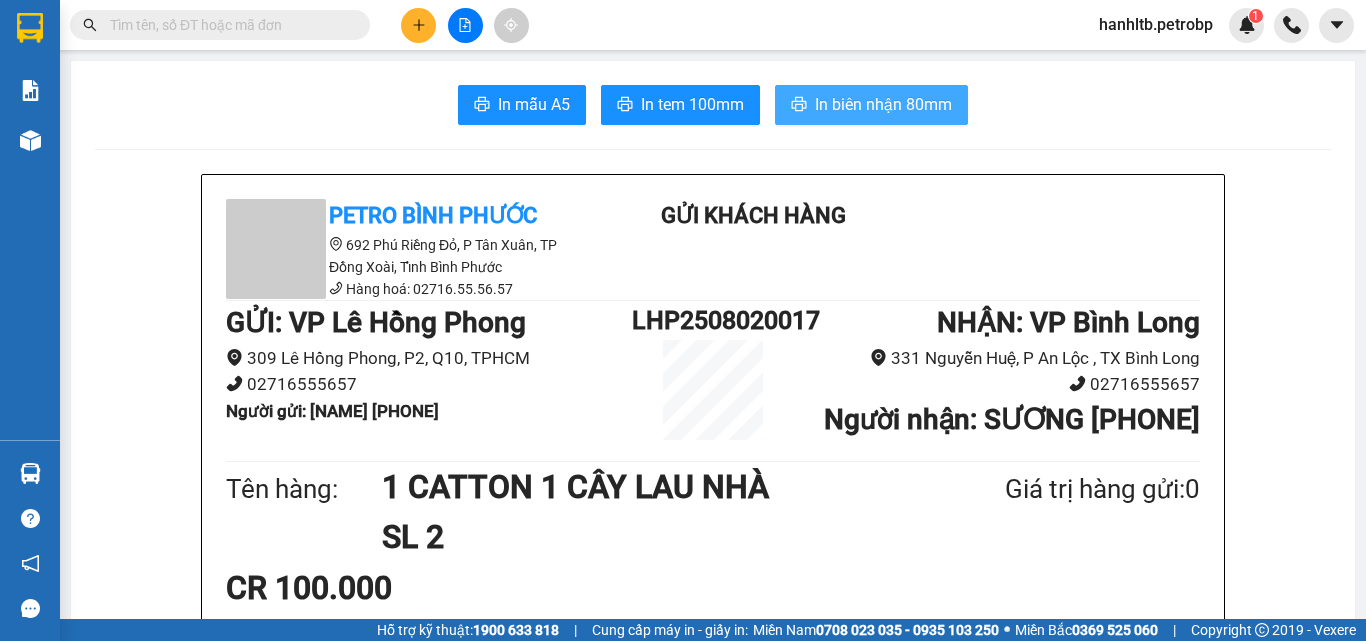 click on "In biên nhận 80mm" at bounding box center [883, 104] 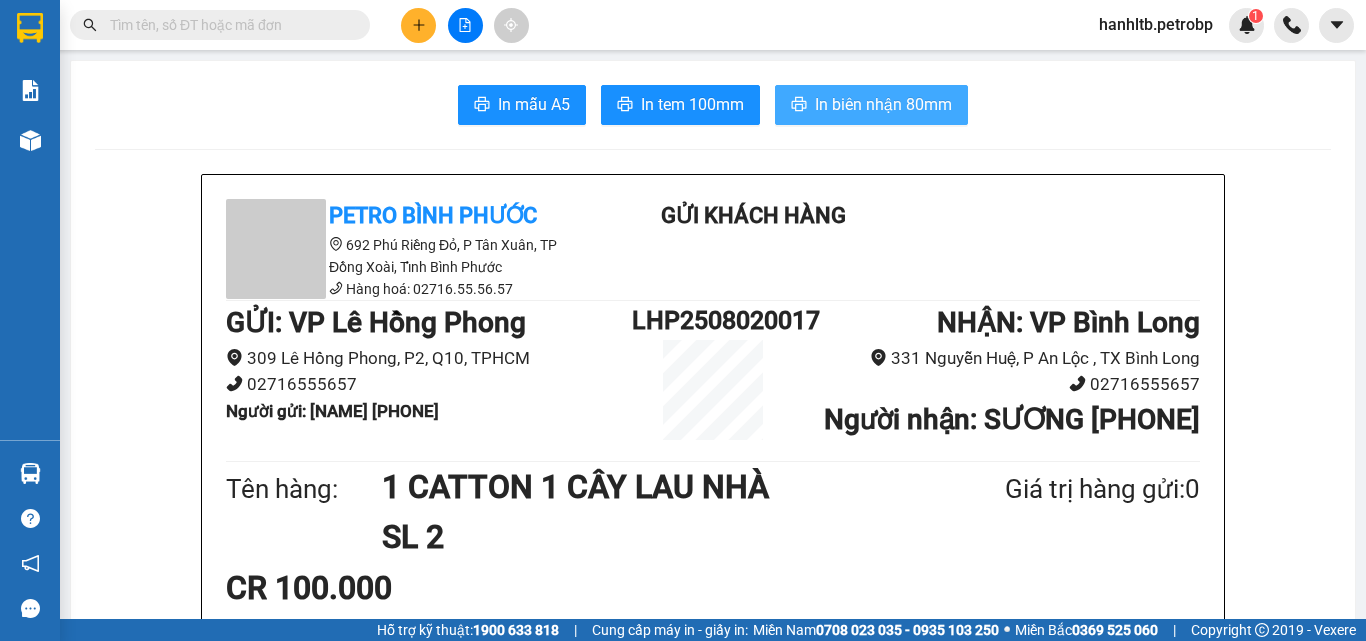 scroll, scrollTop: 0, scrollLeft: 0, axis: both 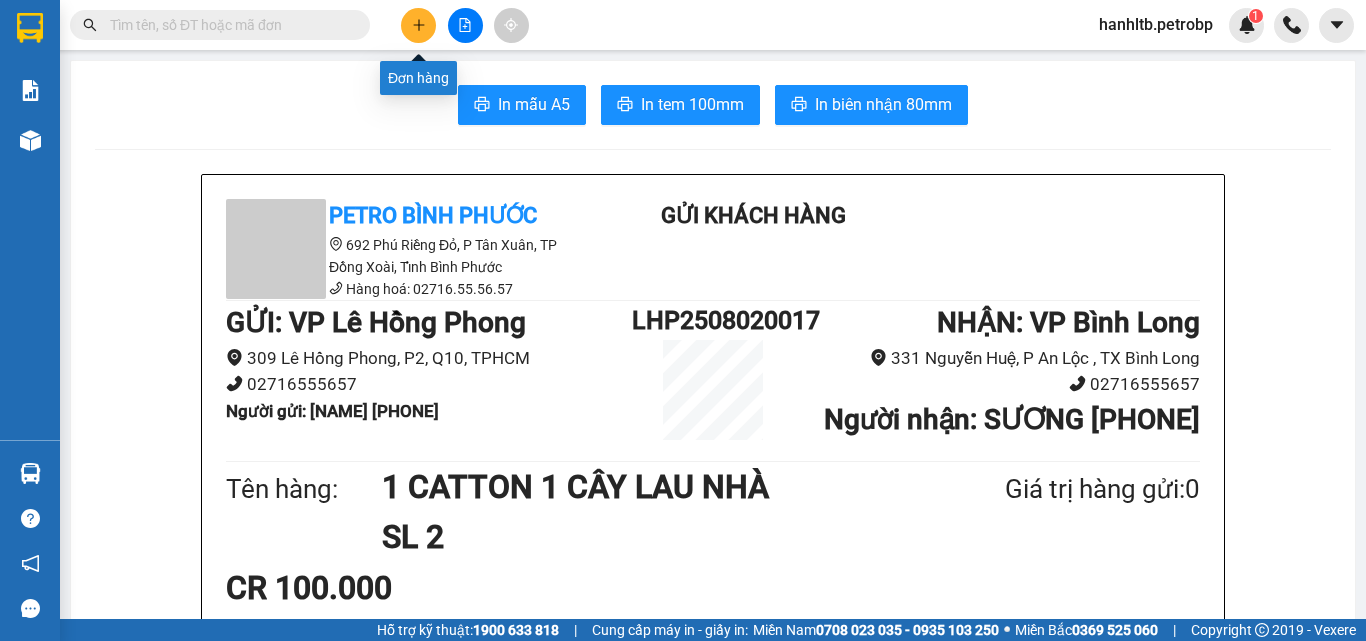 click 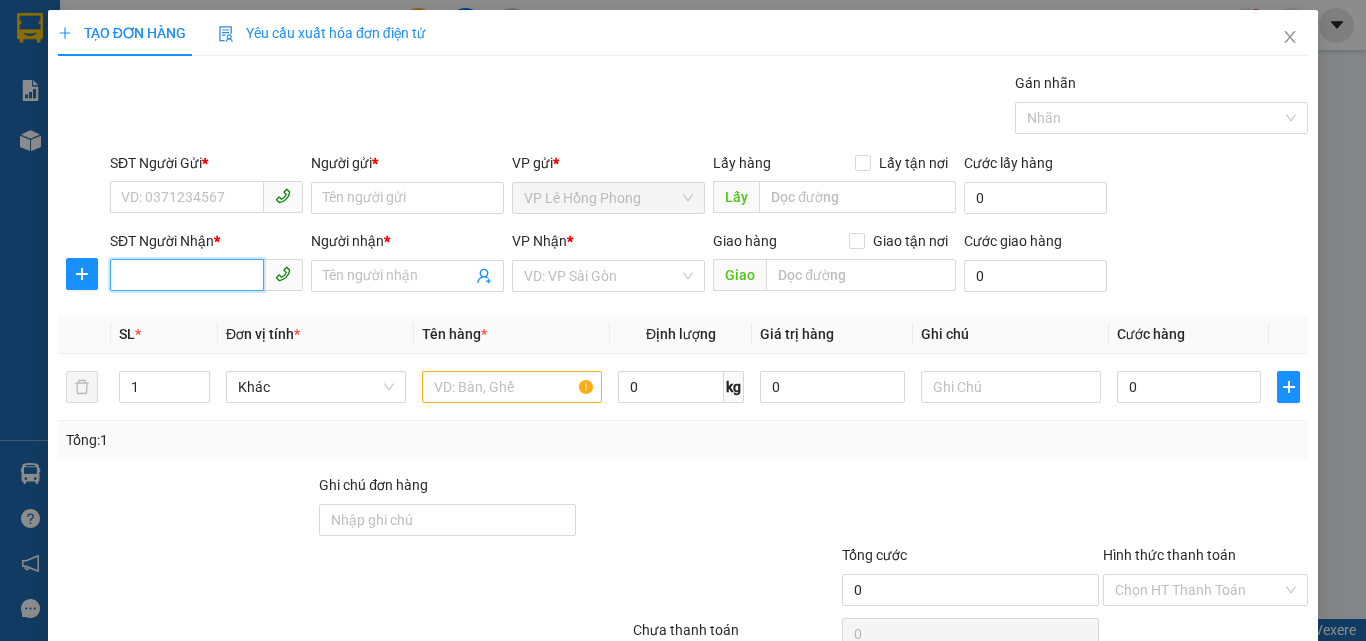 click on "SĐT Người Nhận  *" at bounding box center [187, 275] 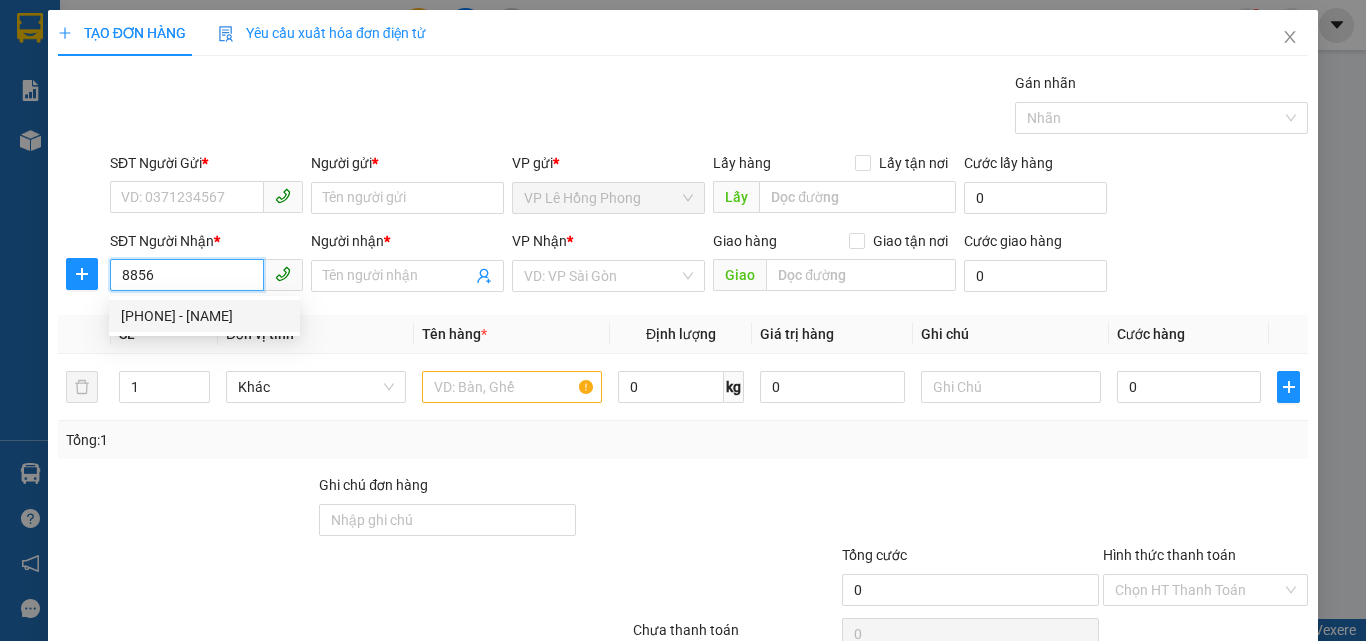 click on "[PHONE] - [NAME]" at bounding box center [204, 316] 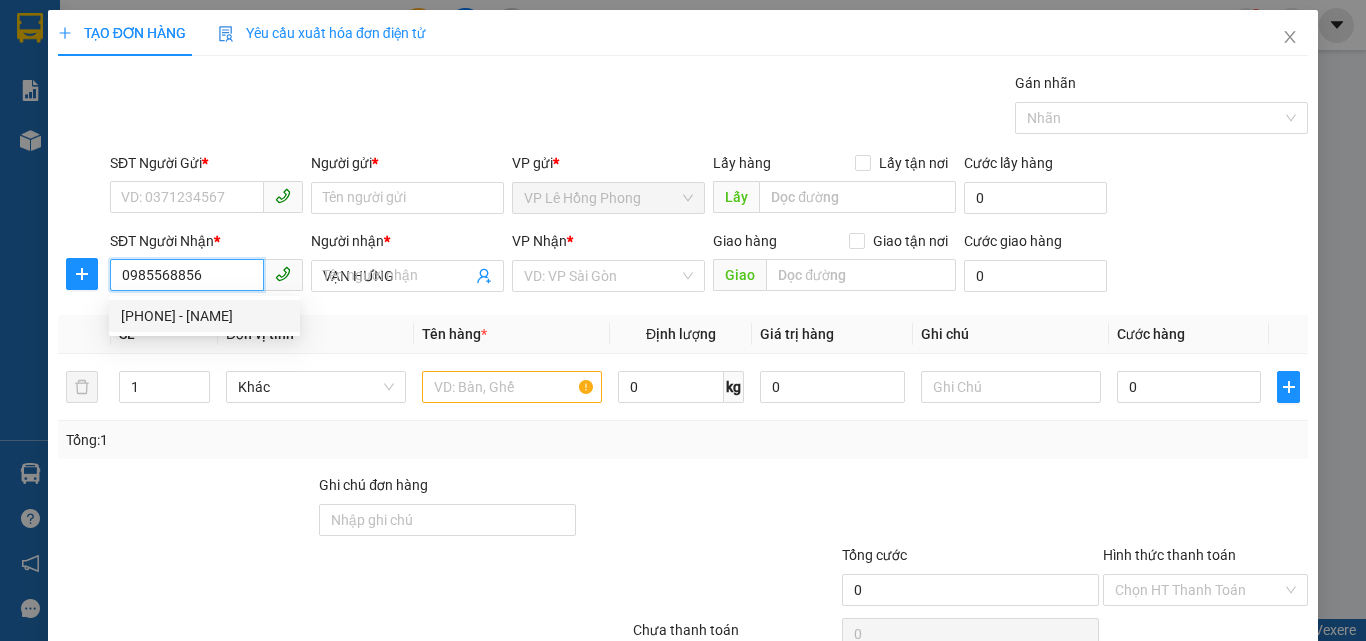 type on "30.000" 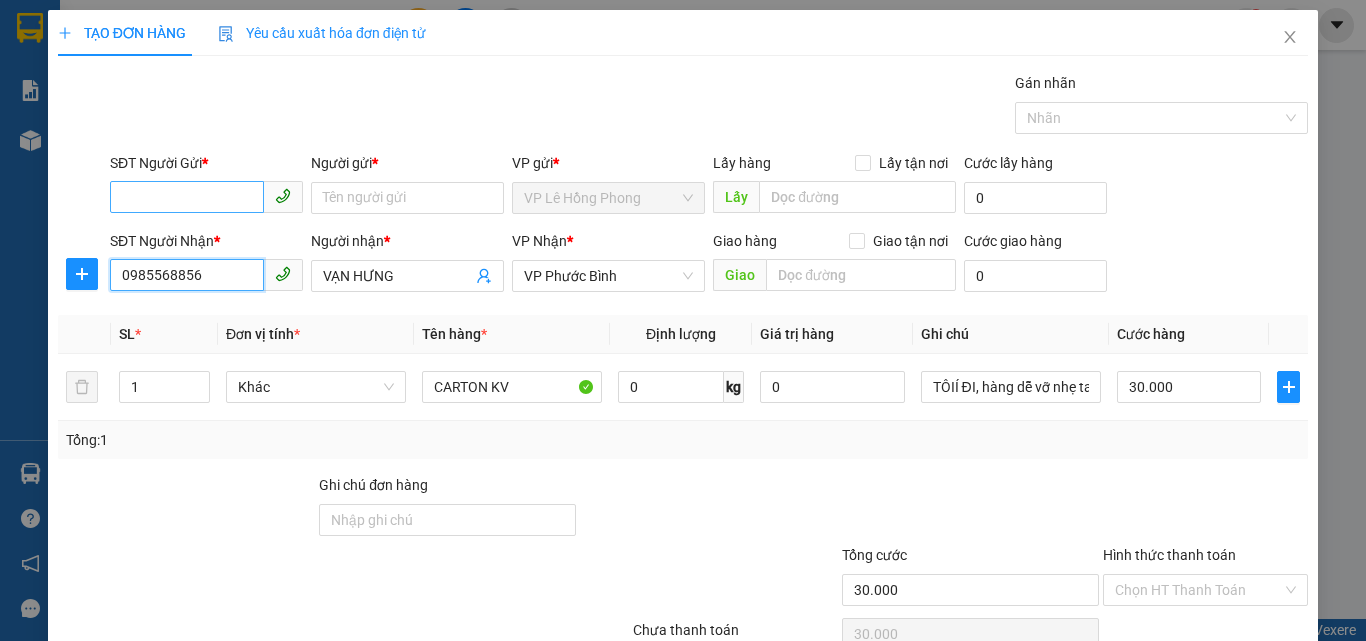 type on "0985568856" 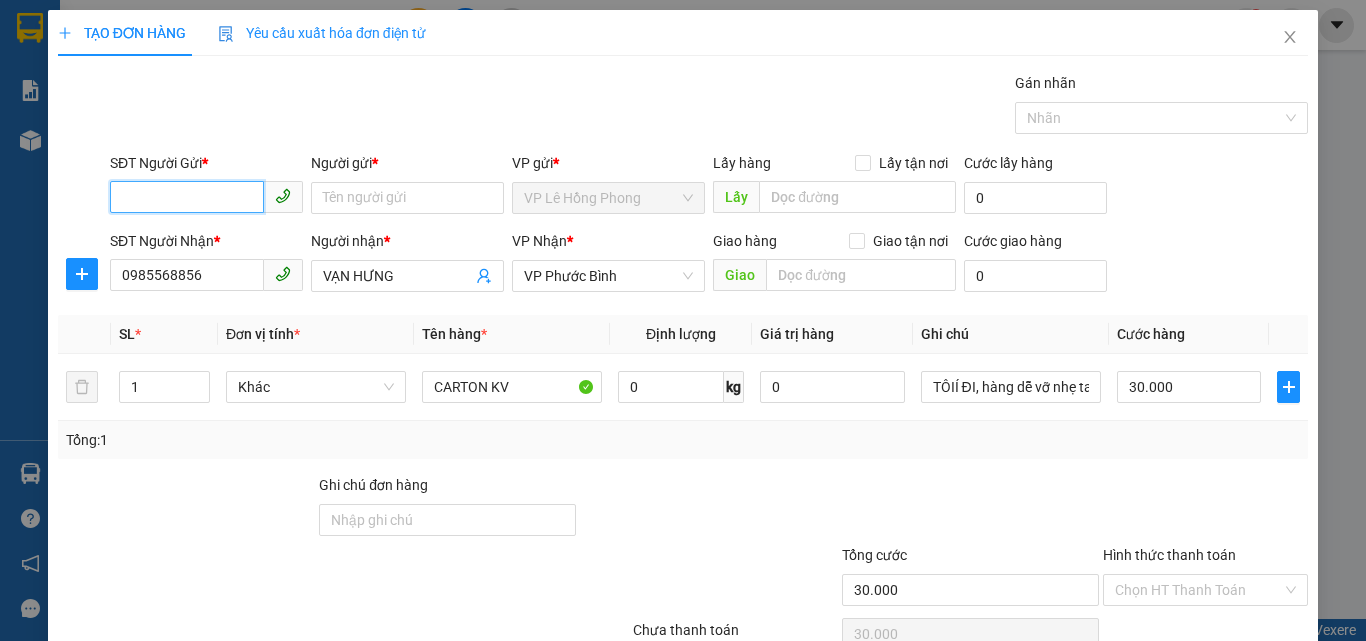 click on "SĐT Người Gửi  *" at bounding box center (187, 197) 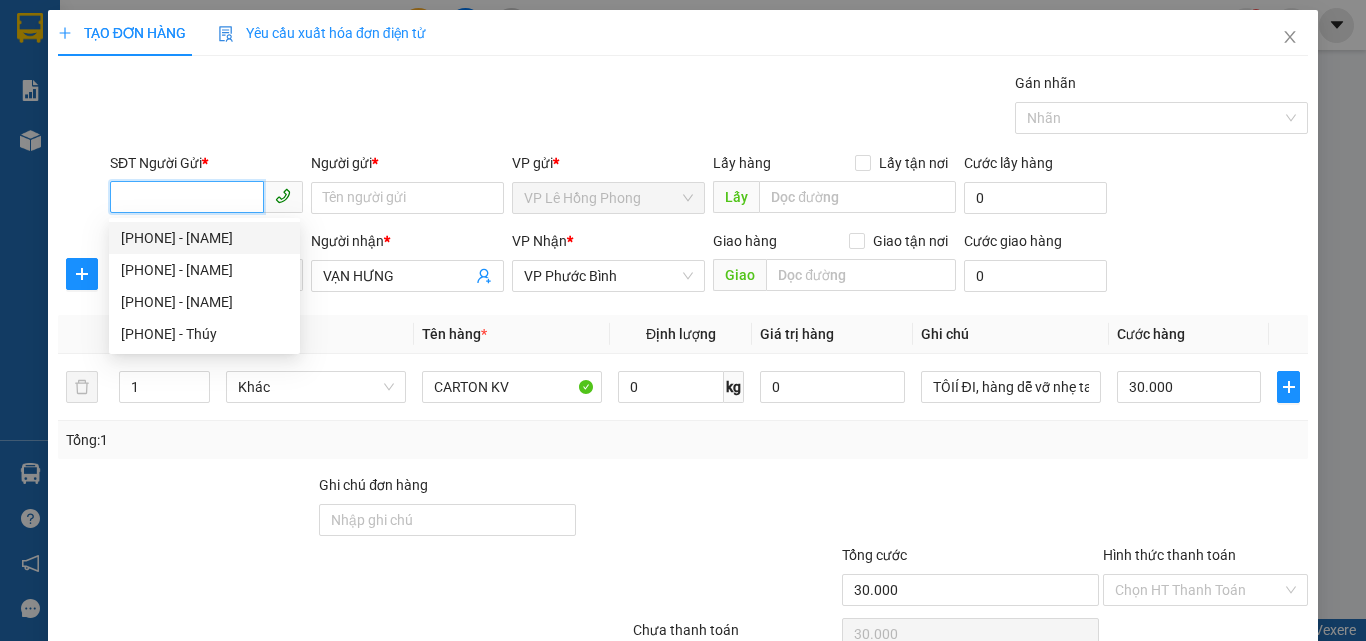 click on "0961911036 - PHƯỚC NHÂN" at bounding box center [204, 238] 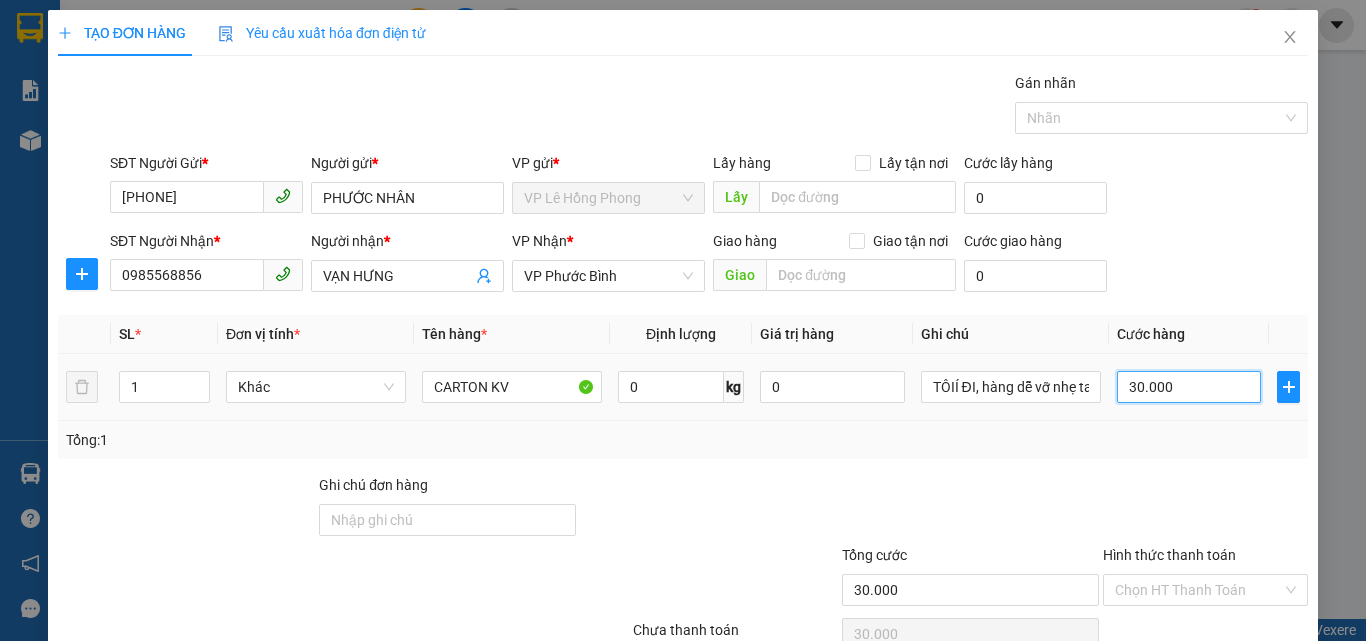 click on "30.000" at bounding box center (1189, 387) 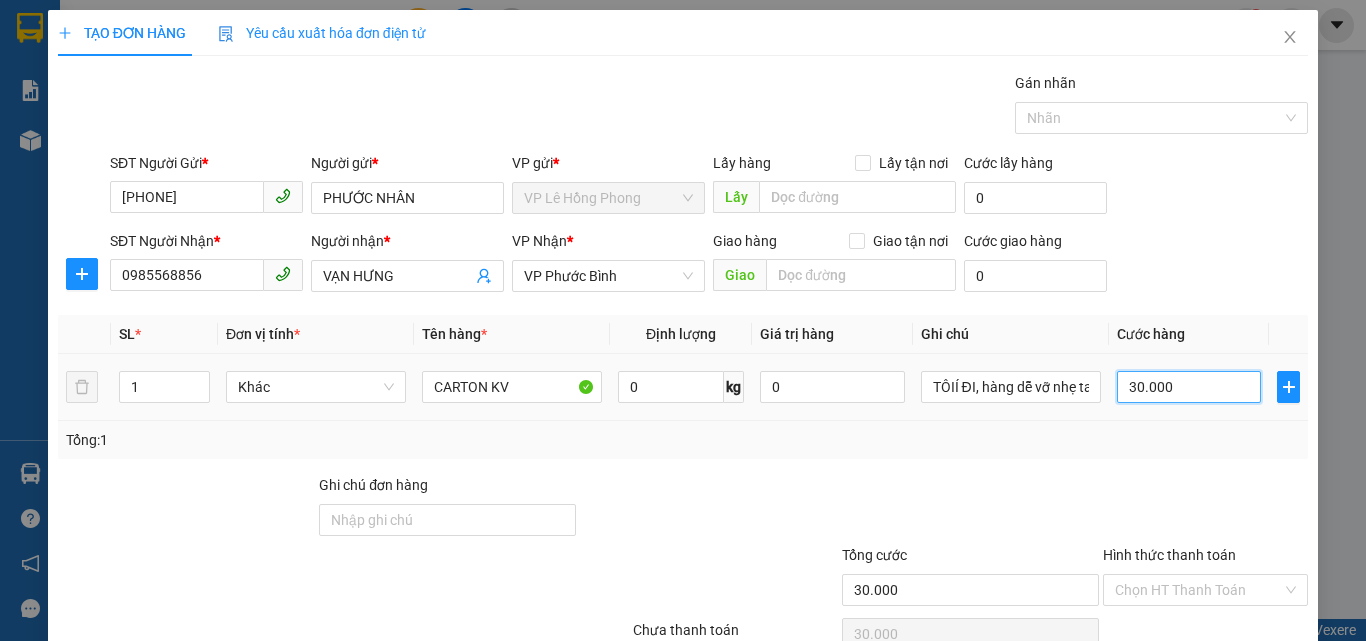 type on "9" 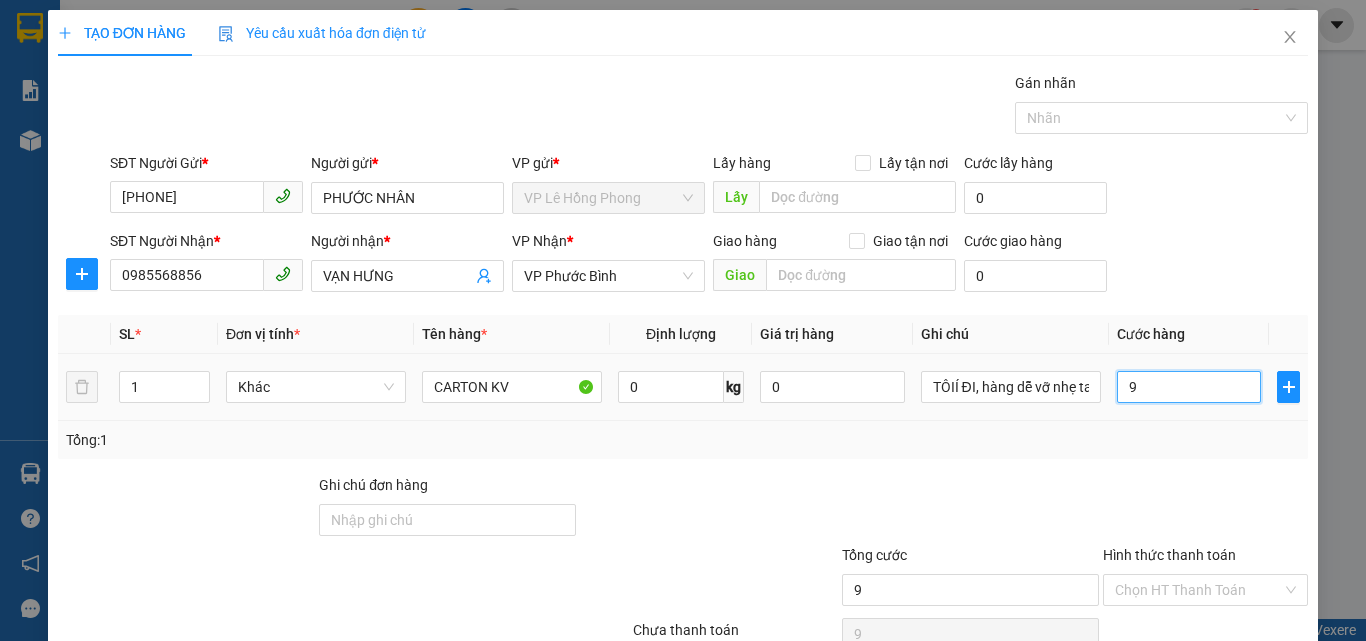 type on "90" 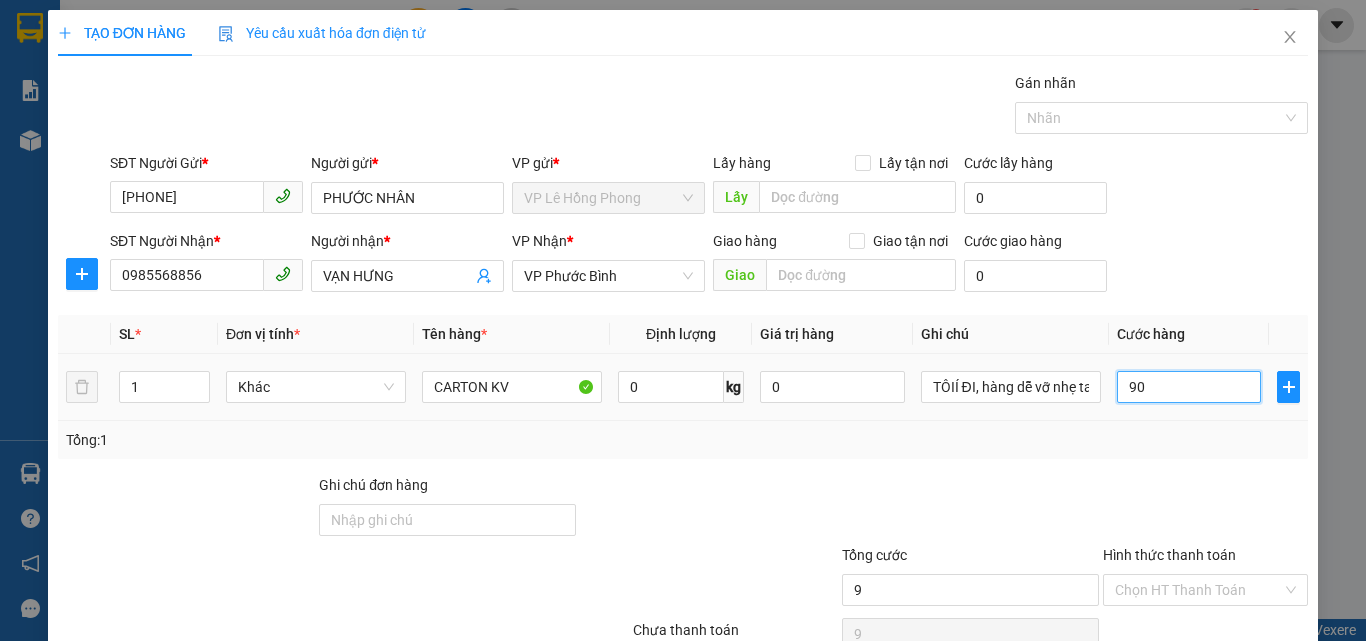 type on "90" 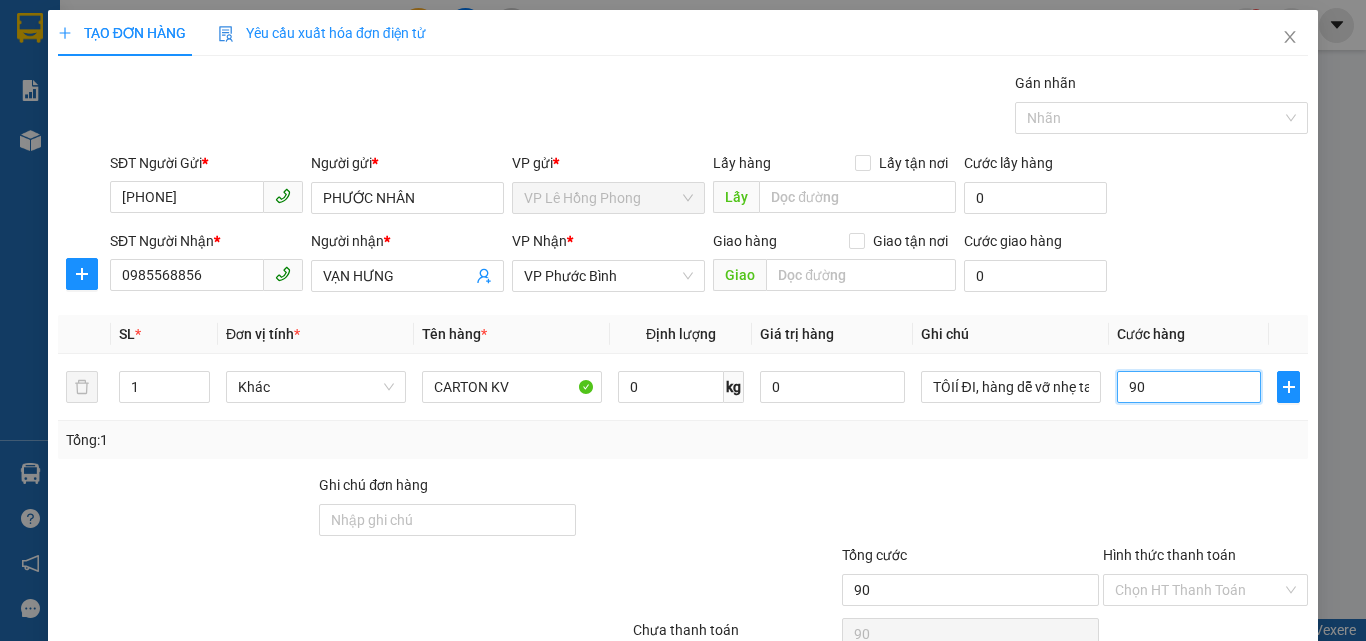 type on "90" 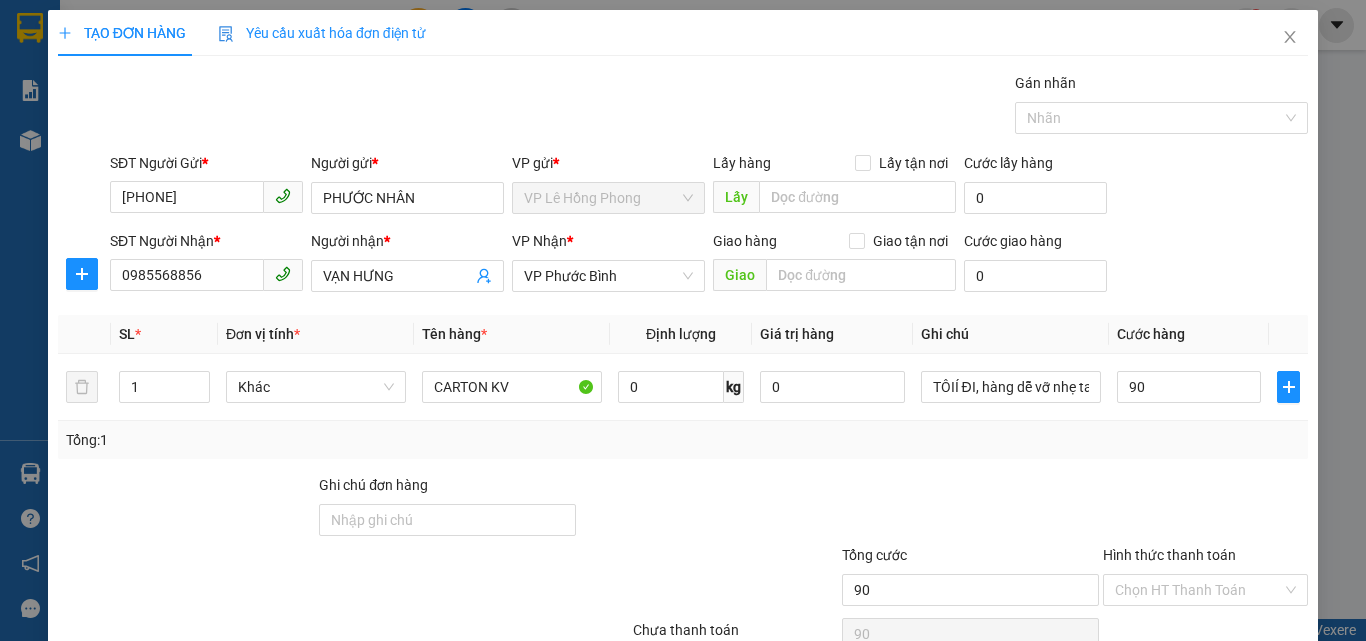 type on "90.000" 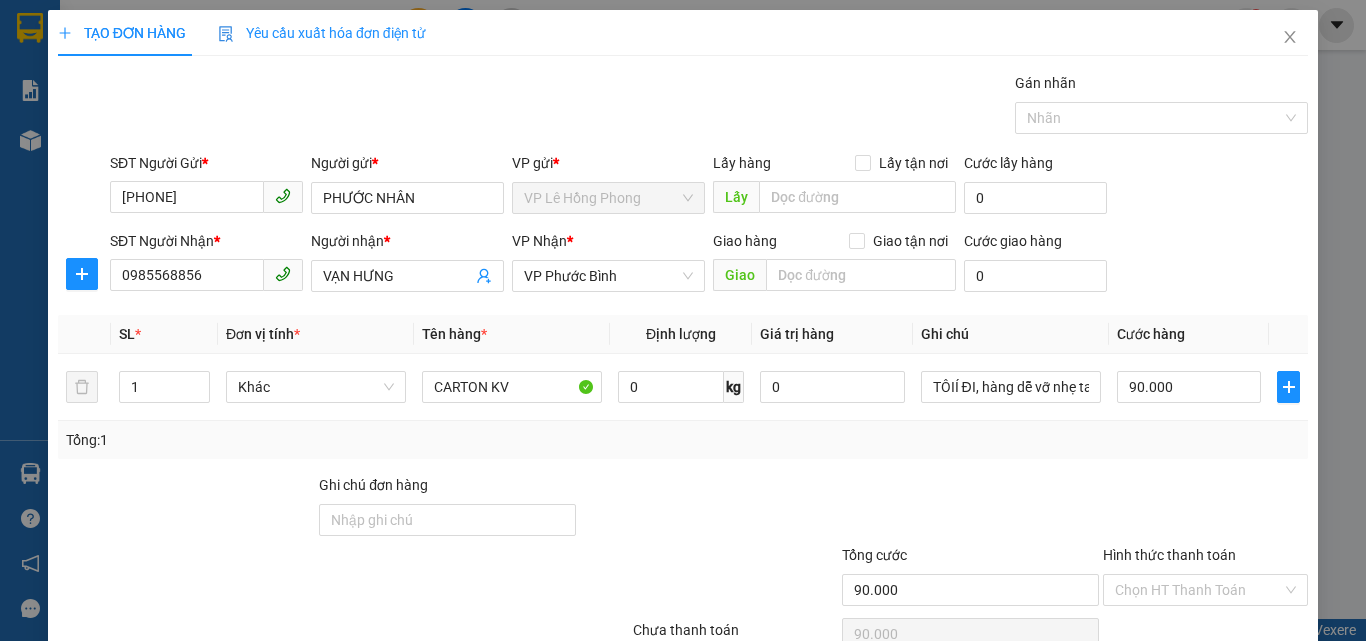 click on "Tổng:  1" at bounding box center [683, 440] 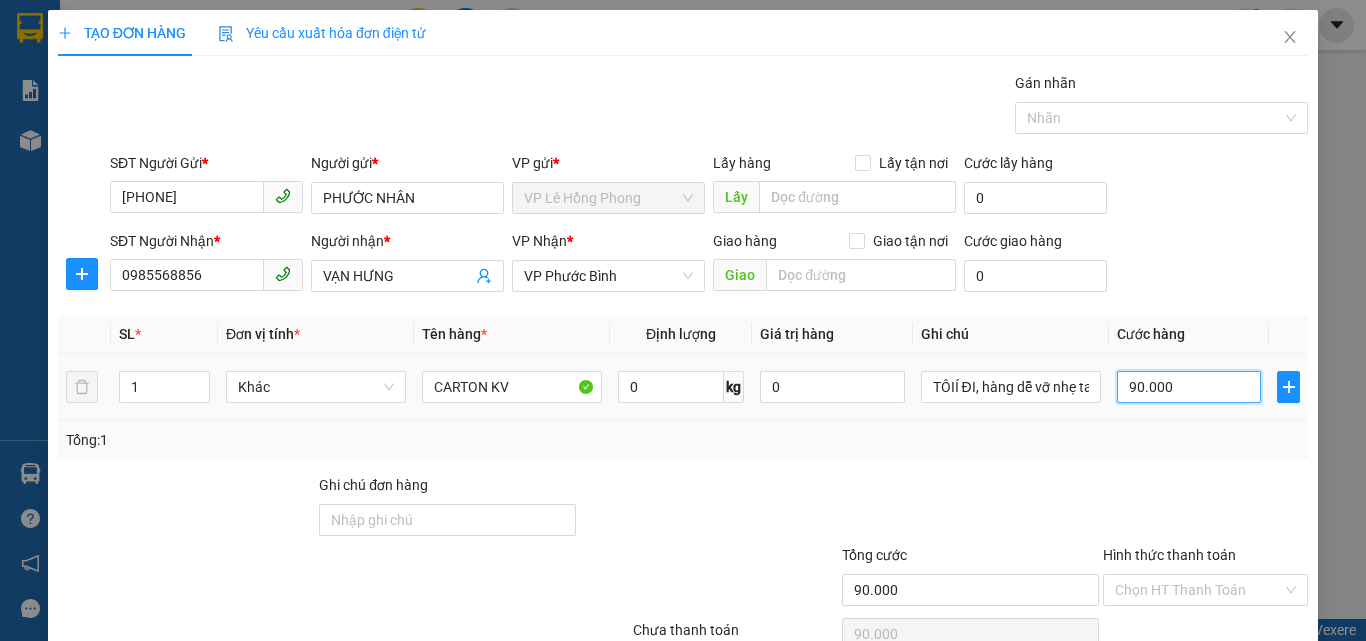 click on "90.000" at bounding box center (1189, 387) 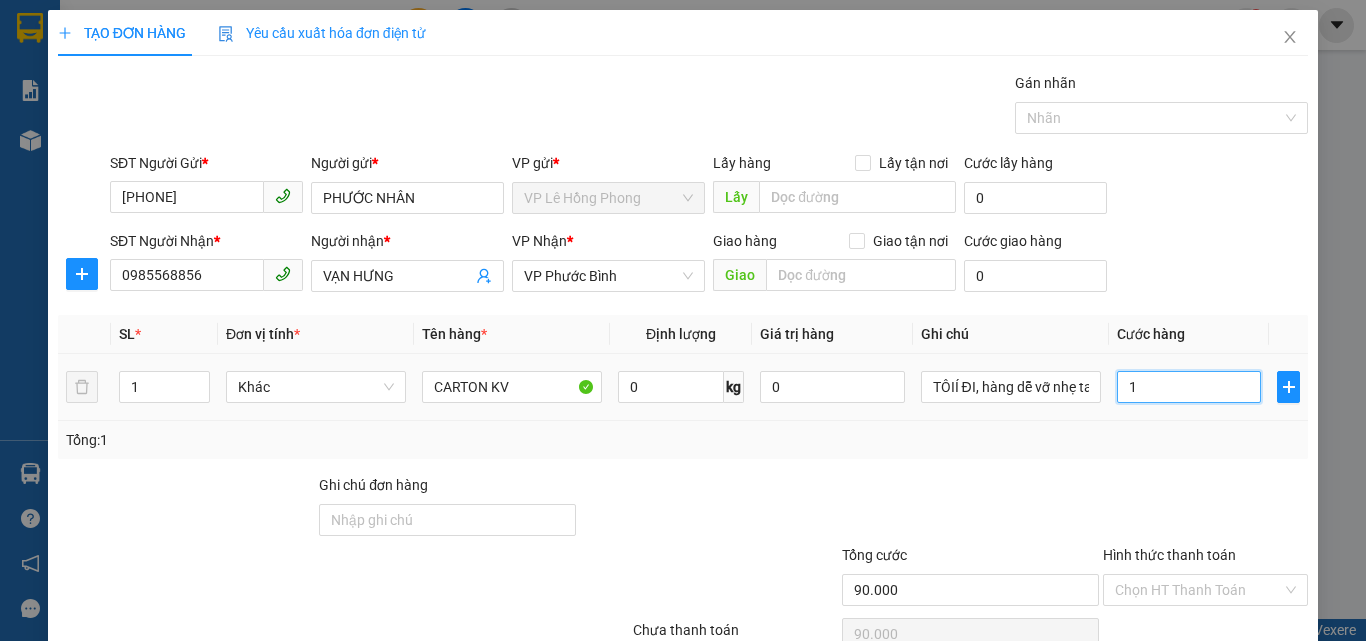 type on "1" 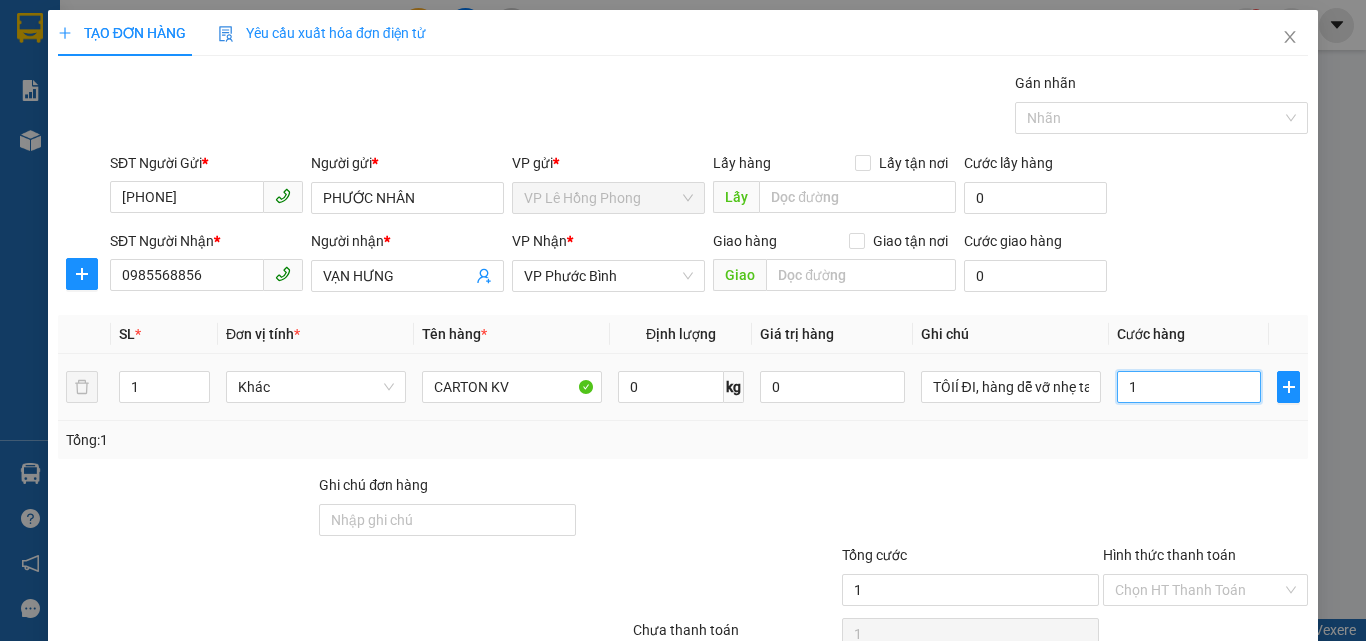 type on "10" 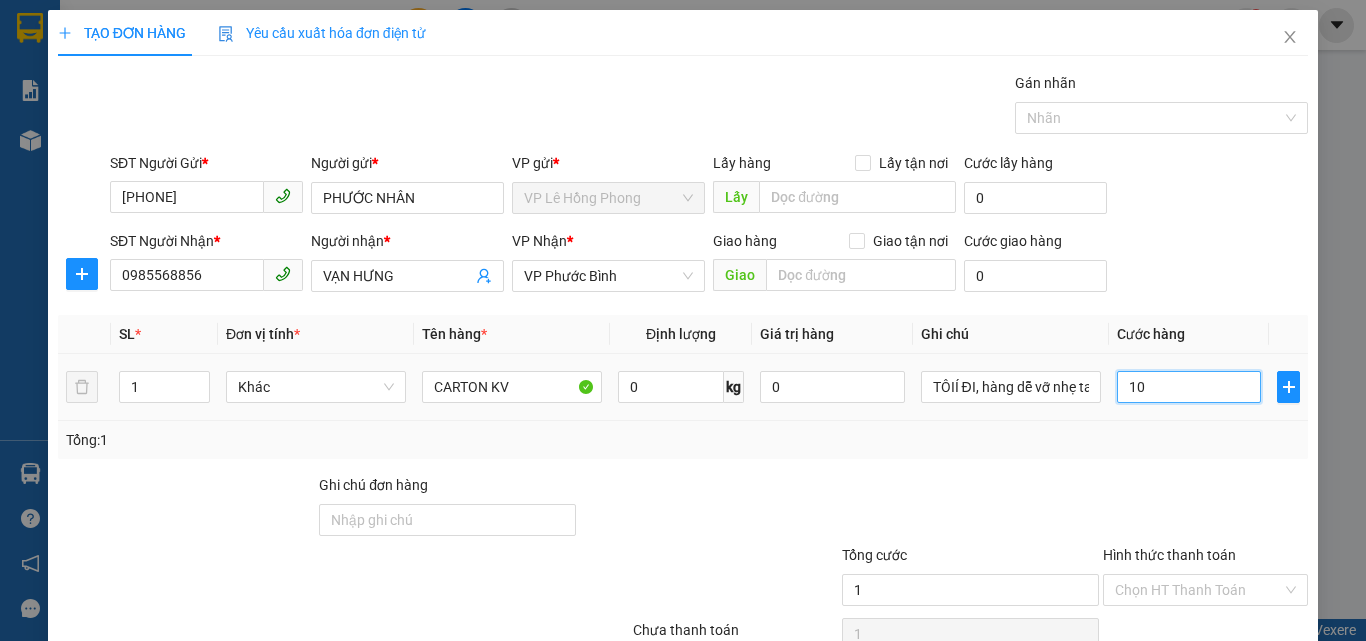 type on "10" 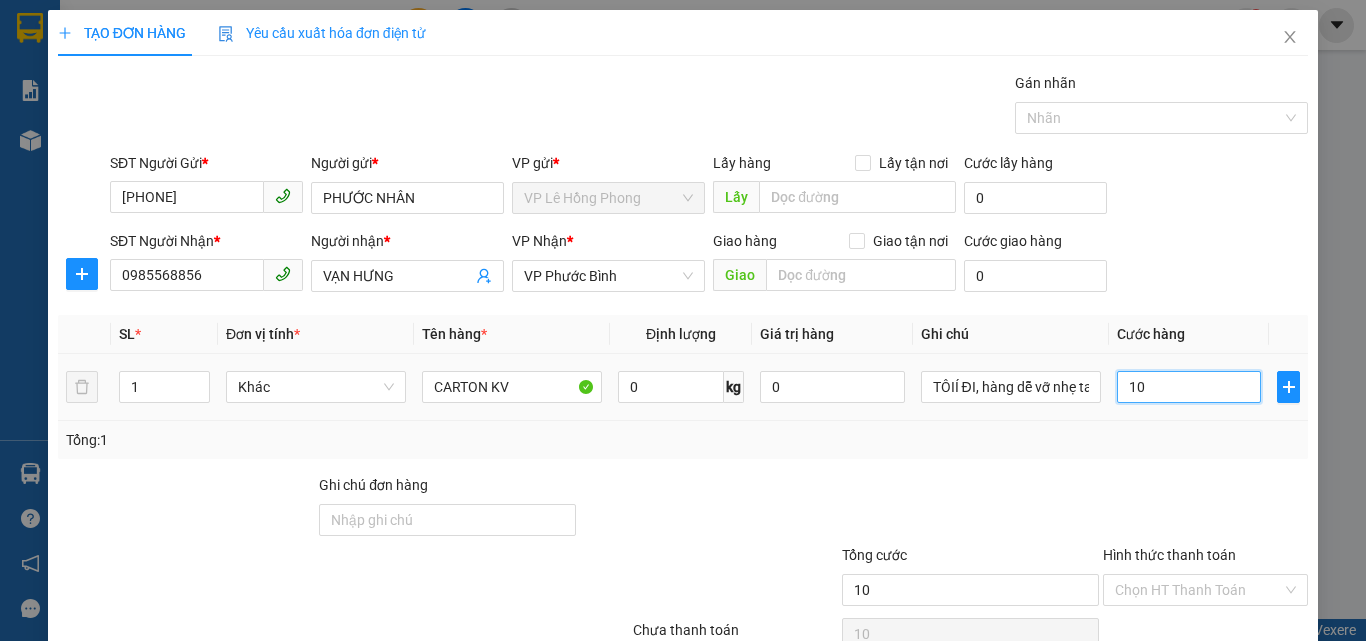 type on "100" 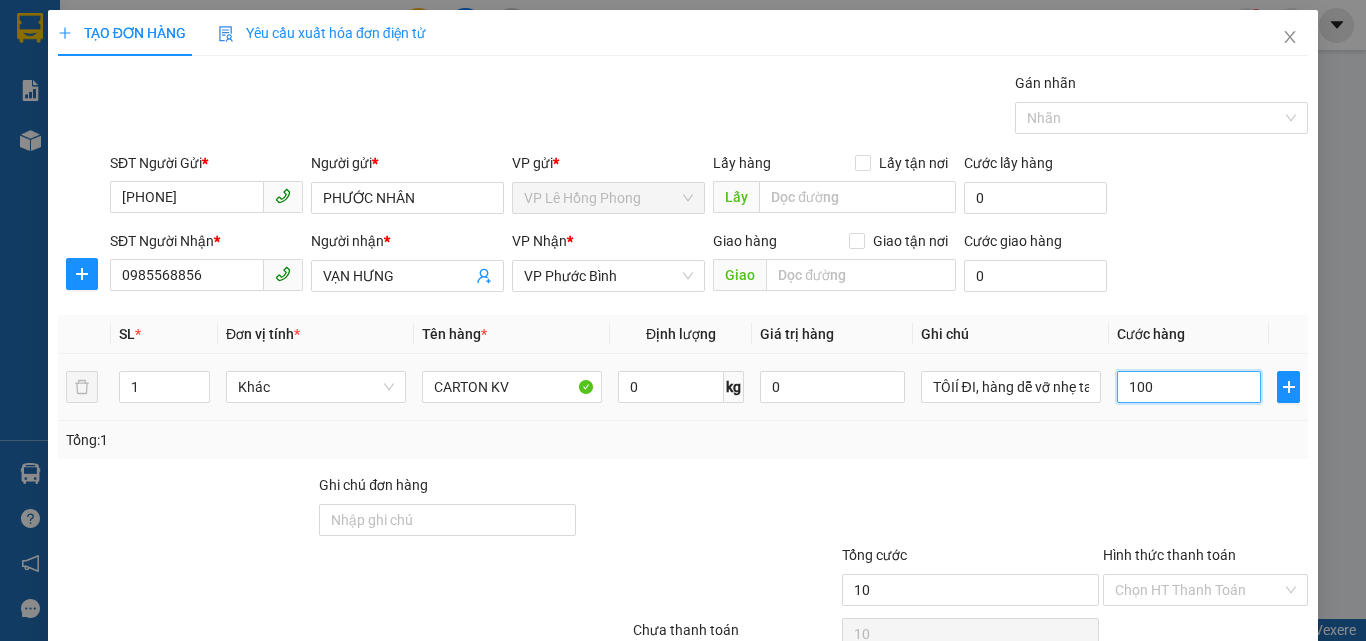 type on "100" 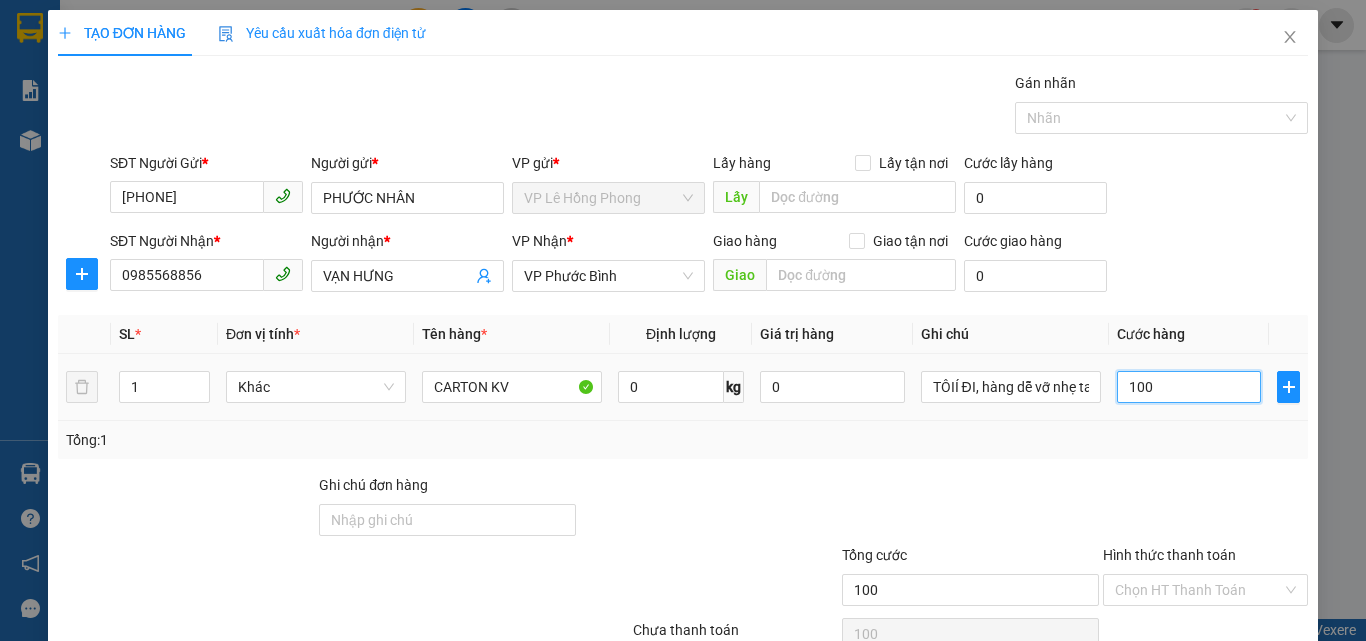 type on "100" 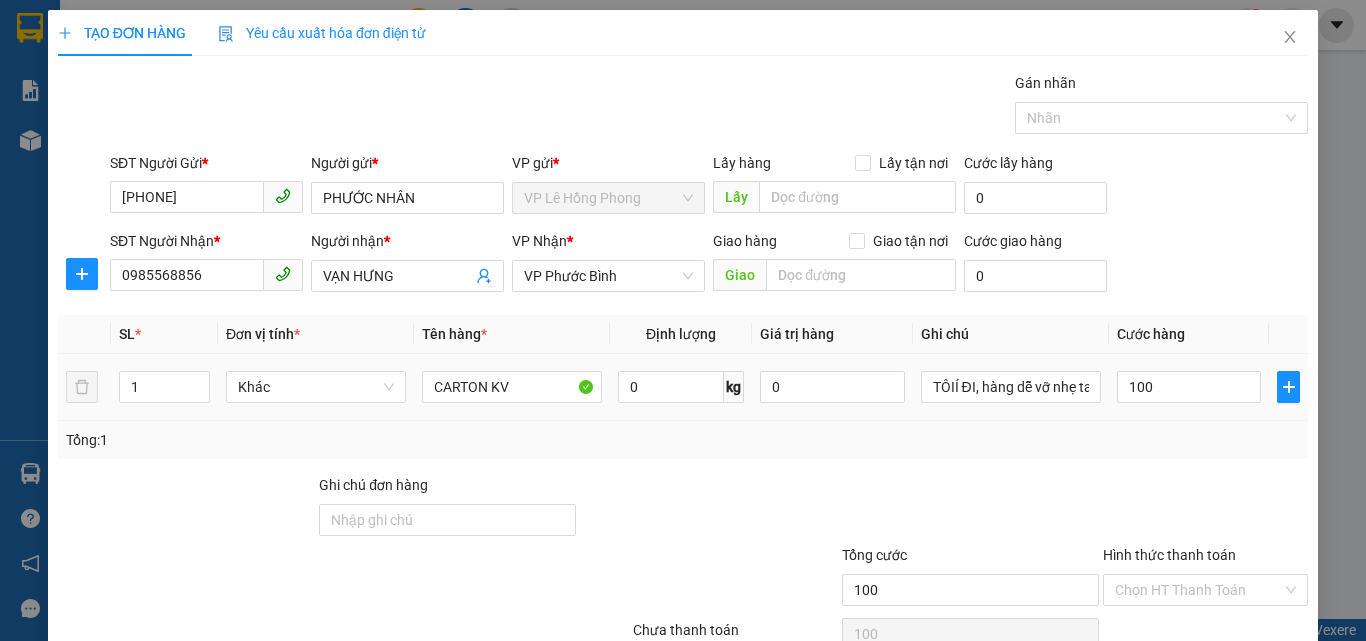 type on "100.000" 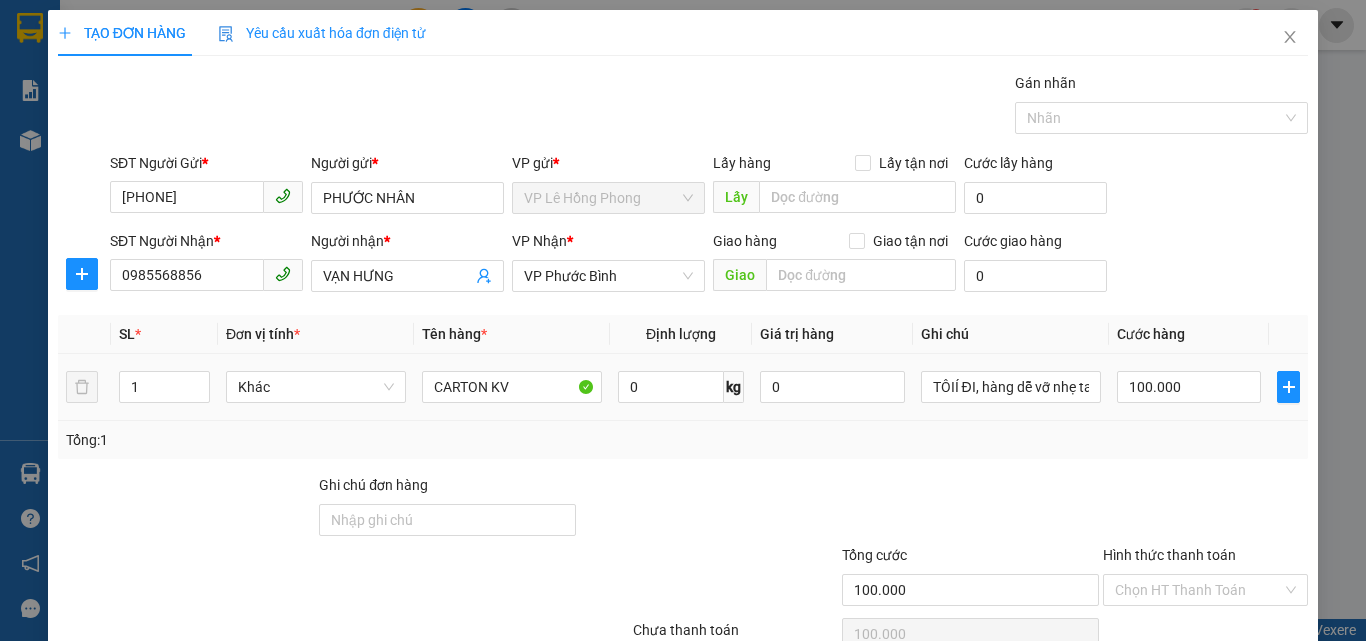 click on "SL  * Đơn vị tính  * Tên hàng  * Định lượng Giá trị hàng Ghi chú Cước hàng                   1 Khác CARTON KV 0 kg 0 TÔIÍ ĐI, hàng dễ vỡ nhẹ tay 100.000 Tổng:  1" at bounding box center [683, 387] 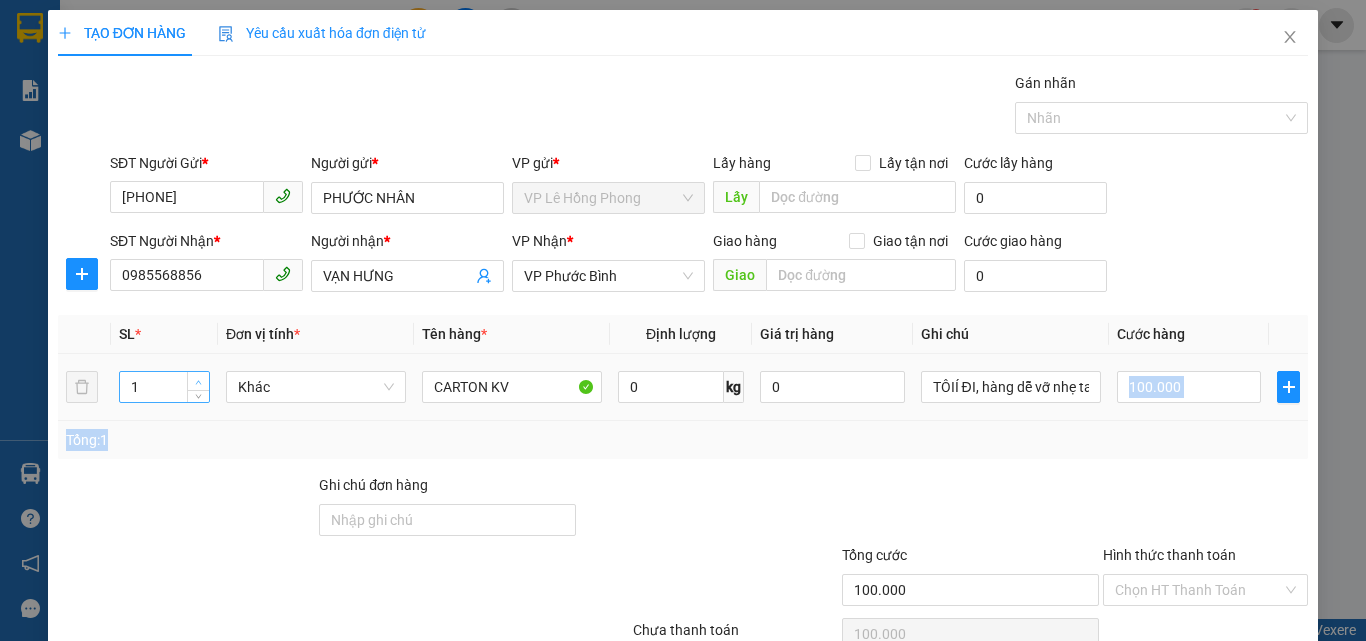 click at bounding box center (199, 382) 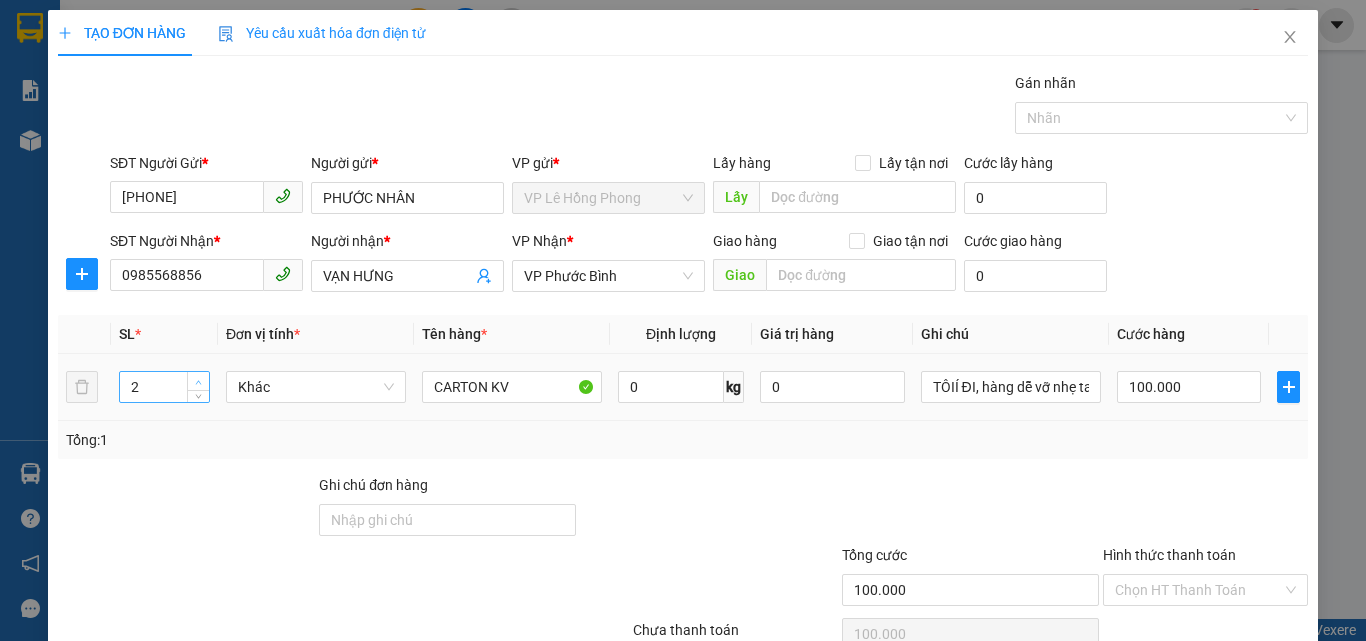 type on "3" 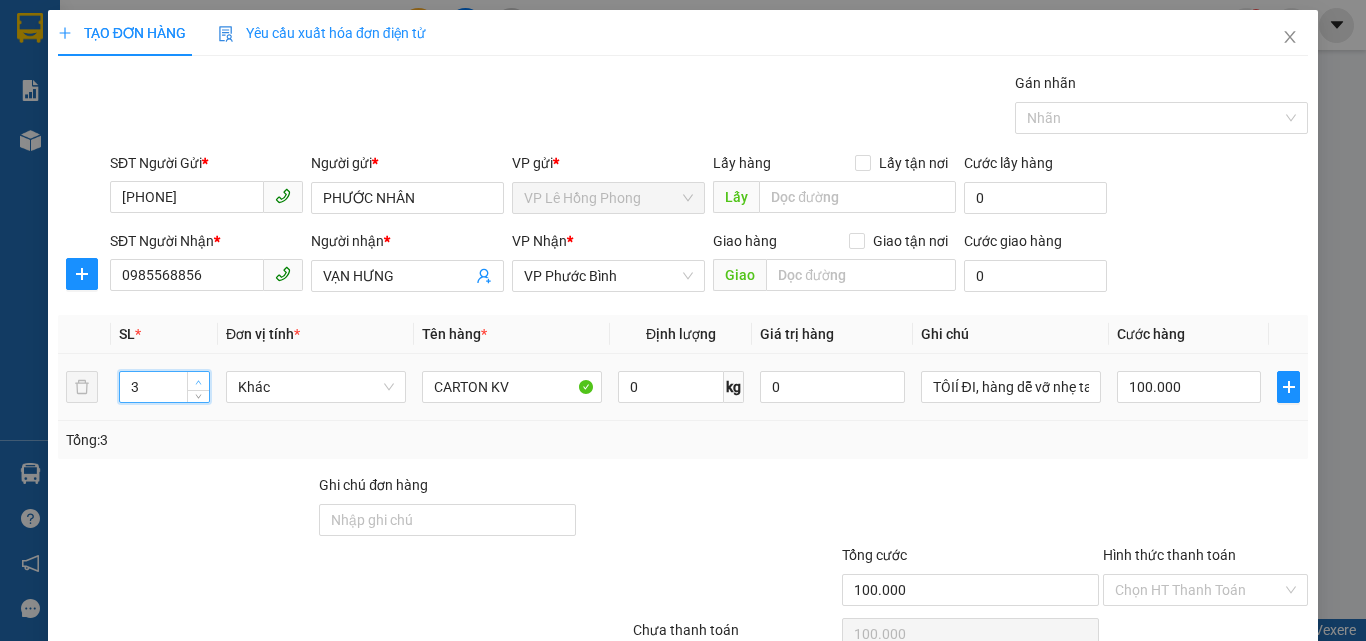 click at bounding box center (199, 382) 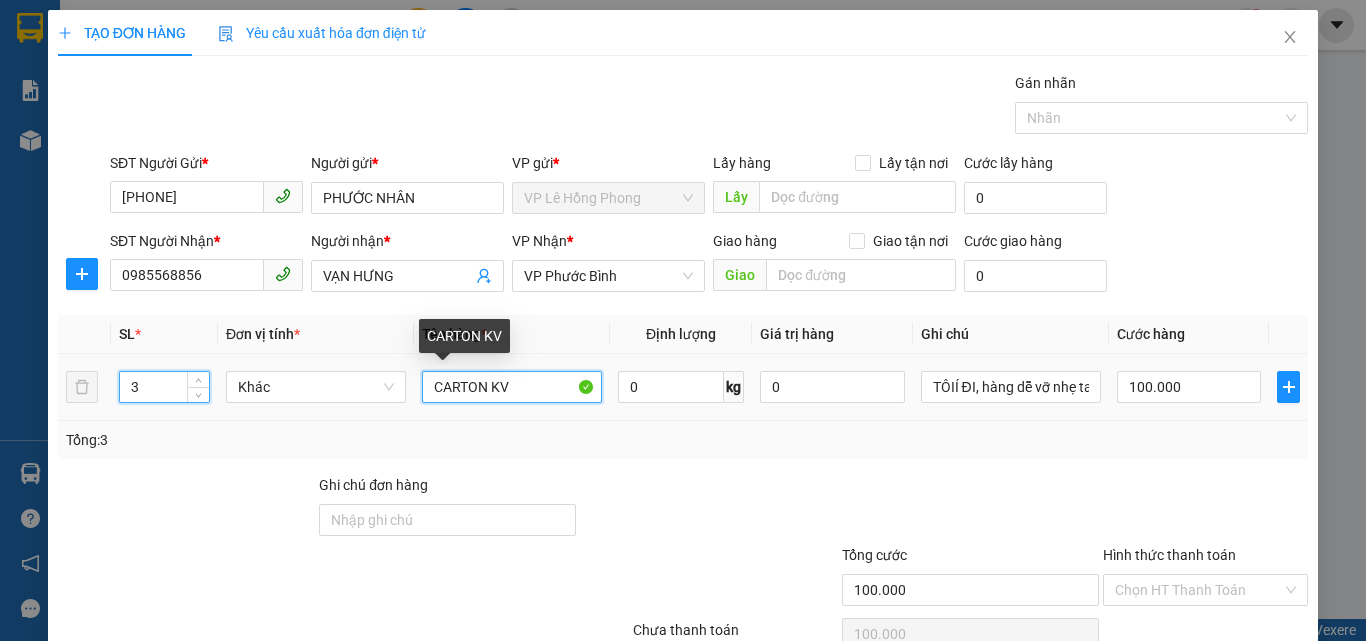 click on "CARTON KV" at bounding box center [512, 387] 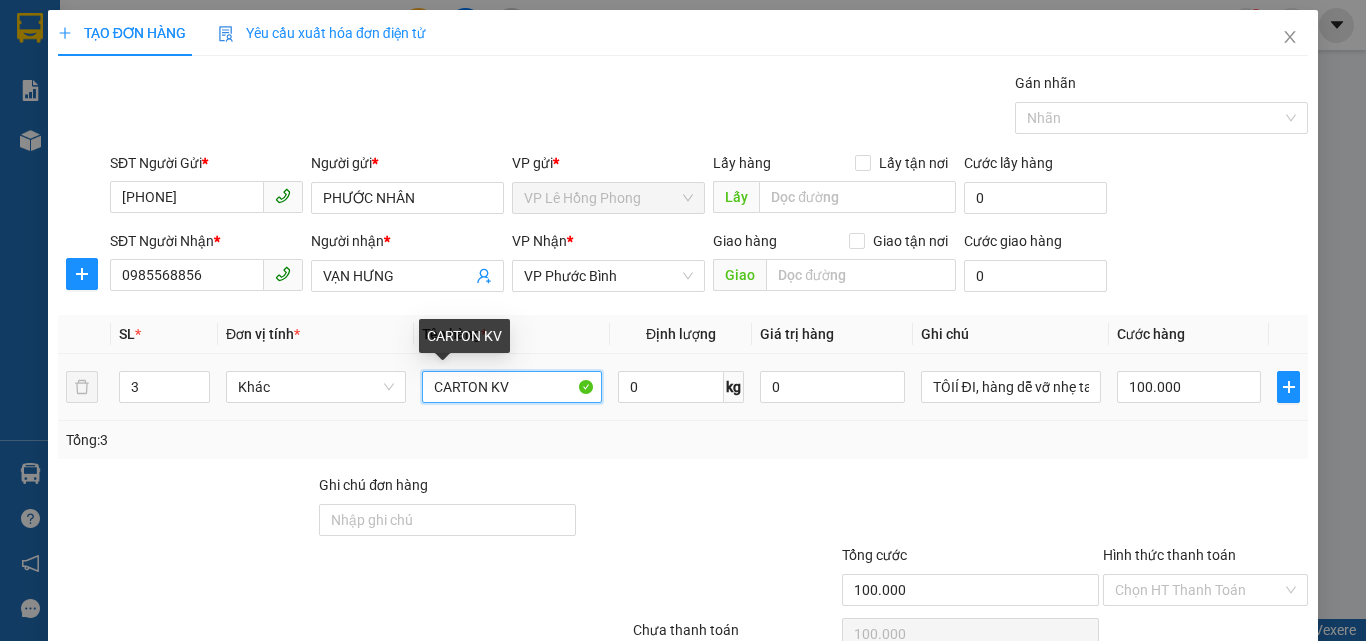 type on "0" 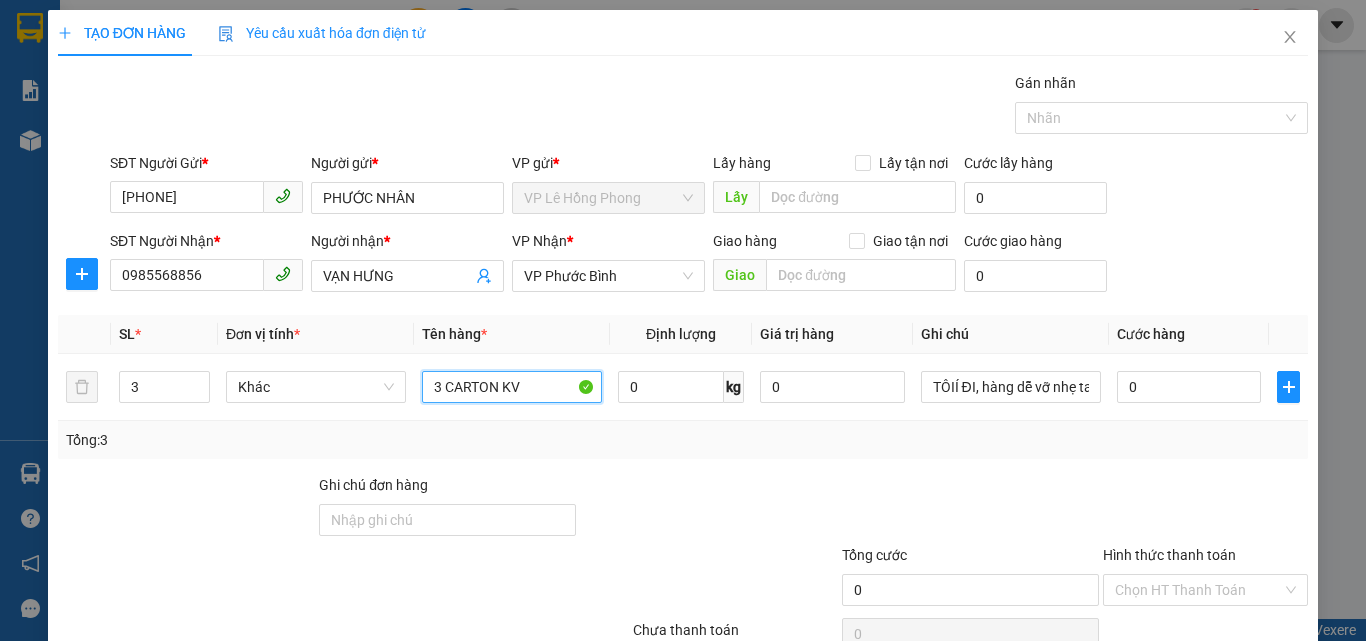 type on "3 CARTON KV" 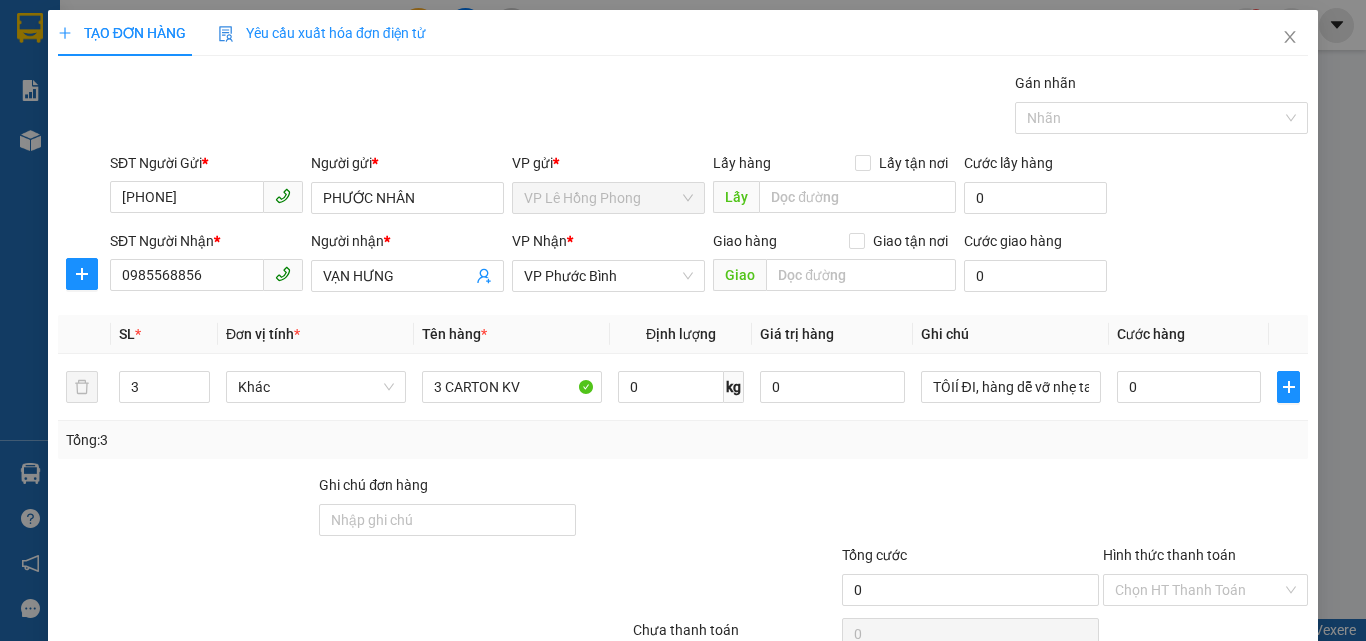 click on "Tổng:  3" at bounding box center (683, 440) 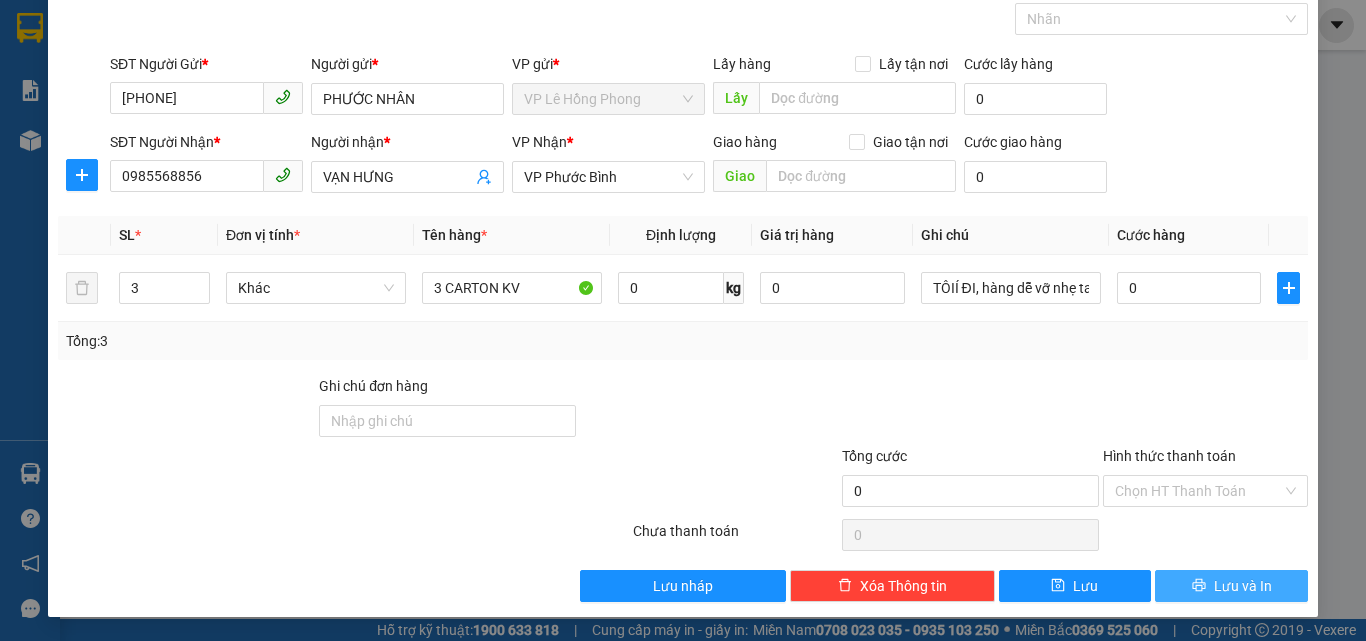 click on "Lưu và In" at bounding box center [1231, 586] 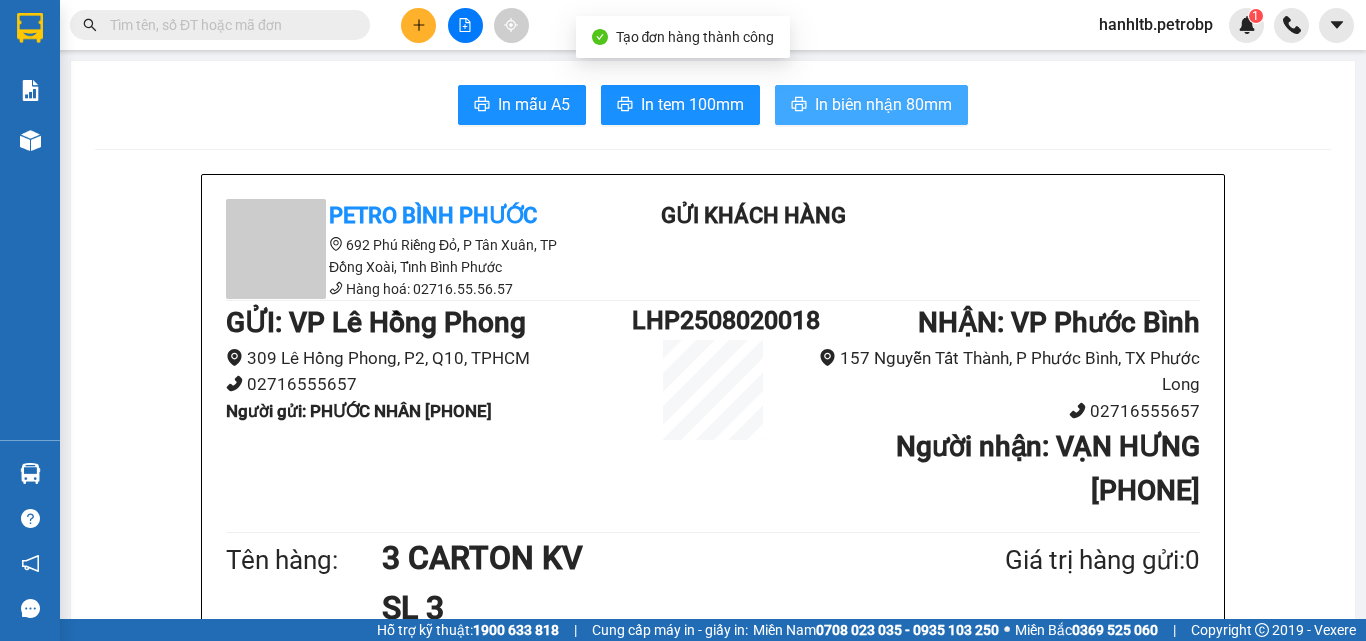 click on "In biên nhận 80mm" at bounding box center (883, 104) 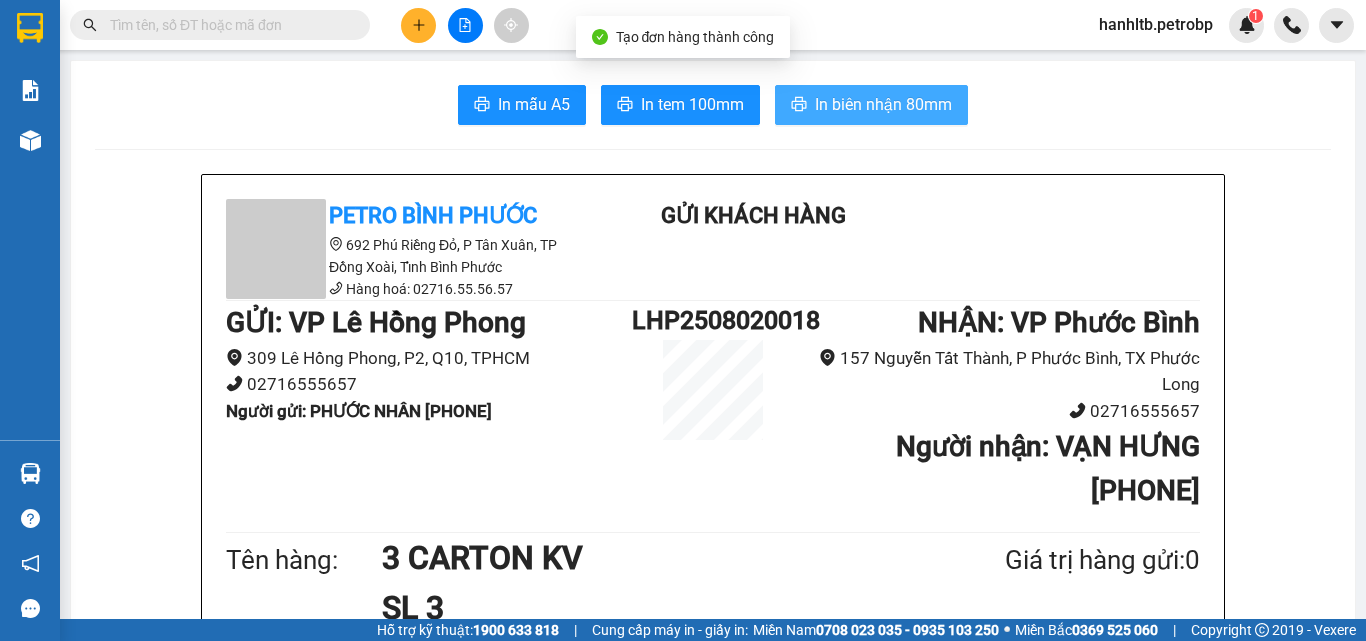 scroll, scrollTop: 0, scrollLeft: 0, axis: both 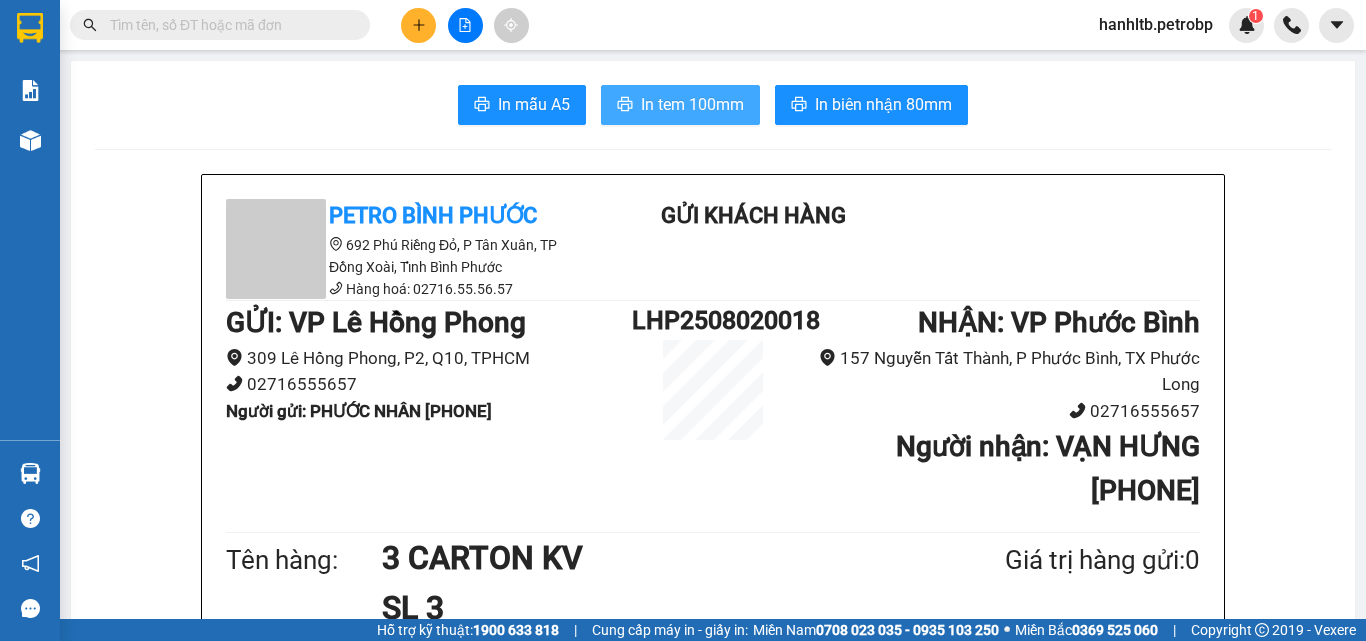 click on "In tem 100mm" at bounding box center (692, 104) 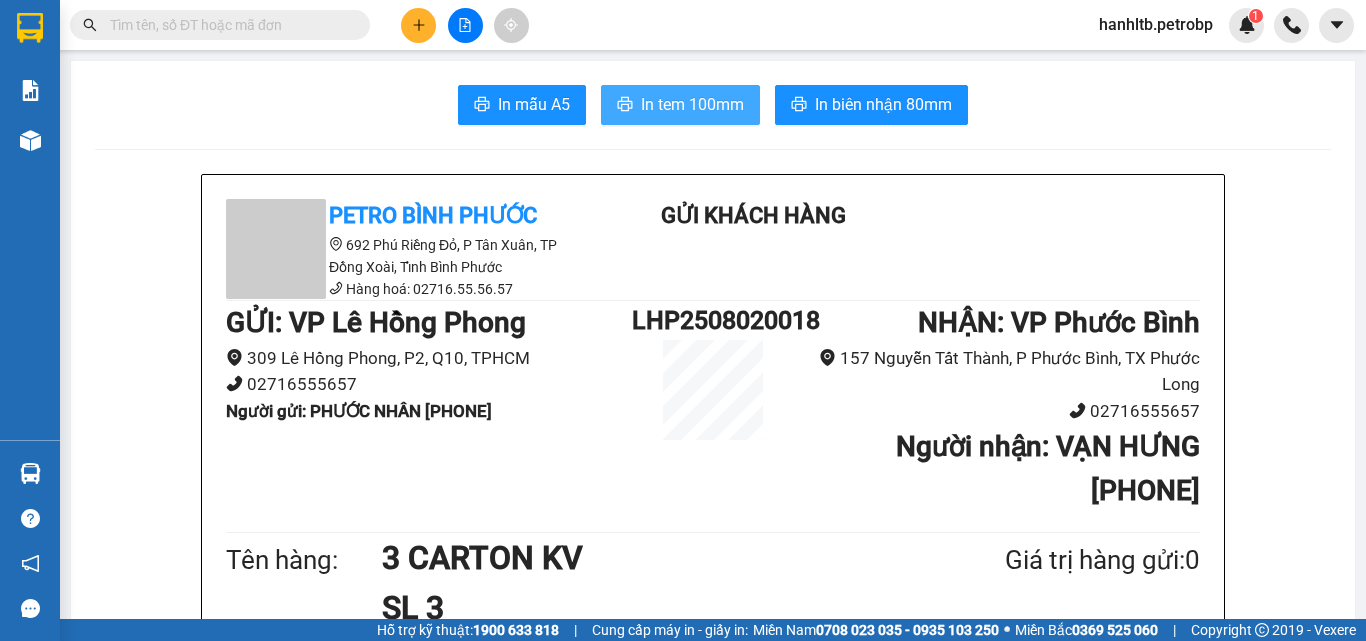 scroll, scrollTop: 0, scrollLeft: 0, axis: both 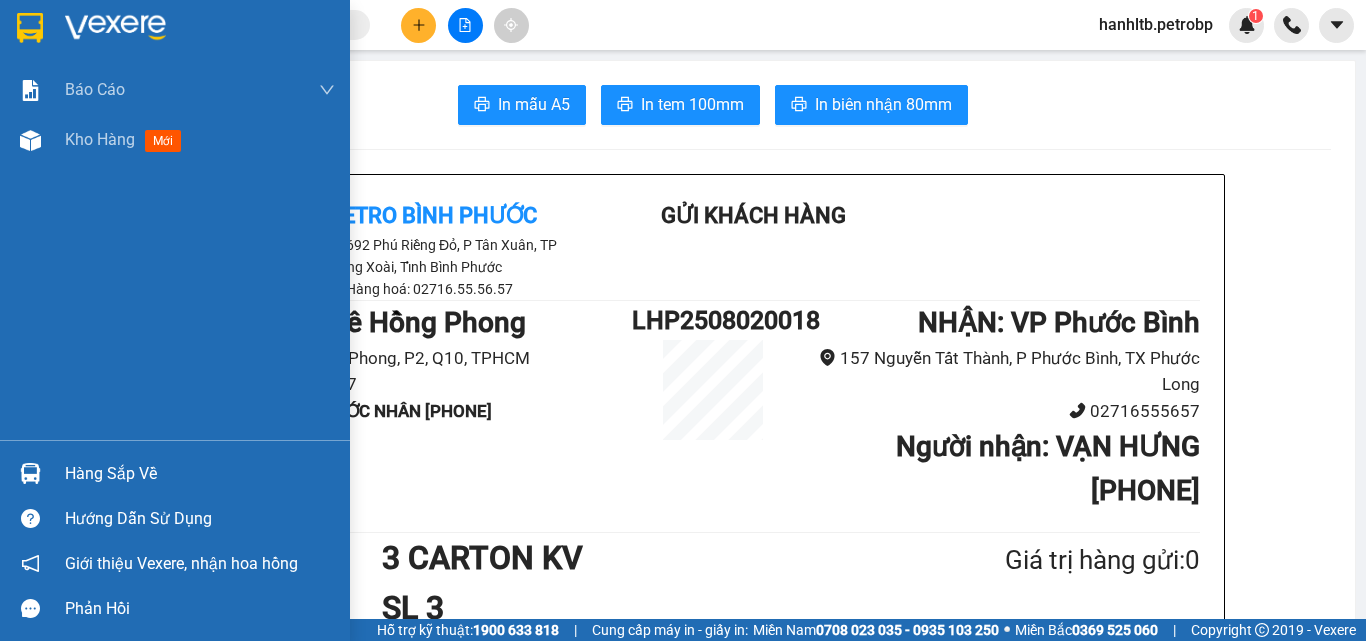 click at bounding box center [115, 28] 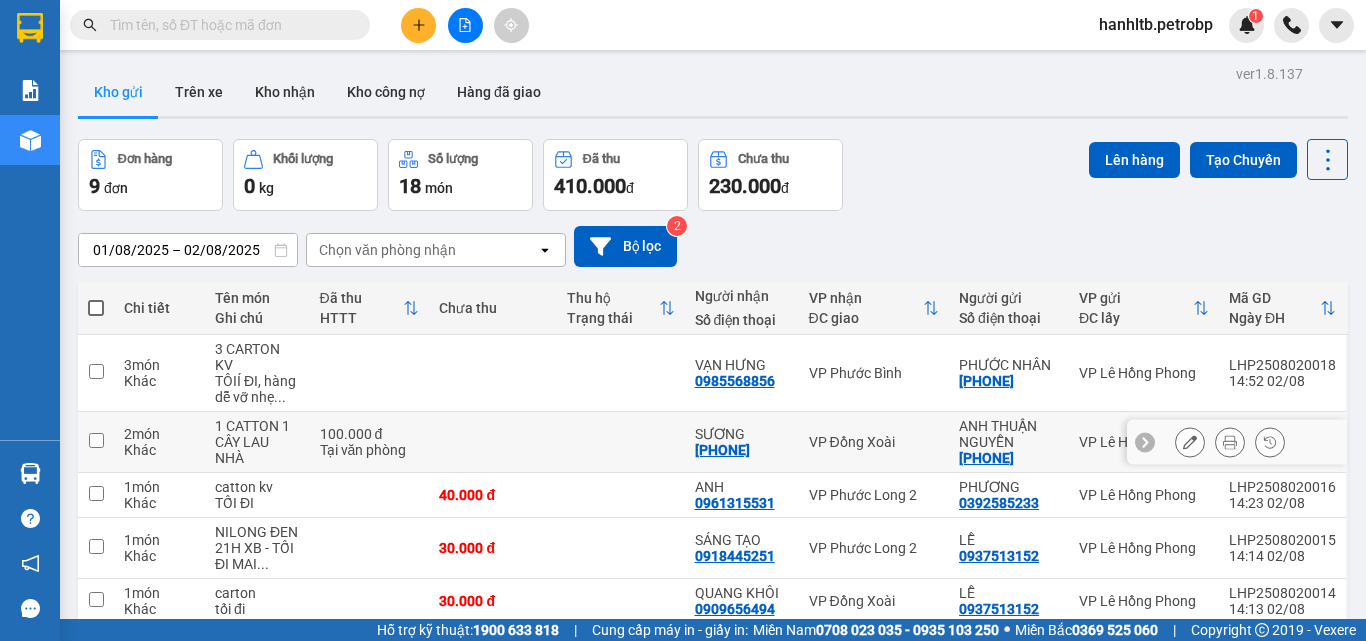 click on "VP Đồng Xoài" at bounding box center [874, 442] 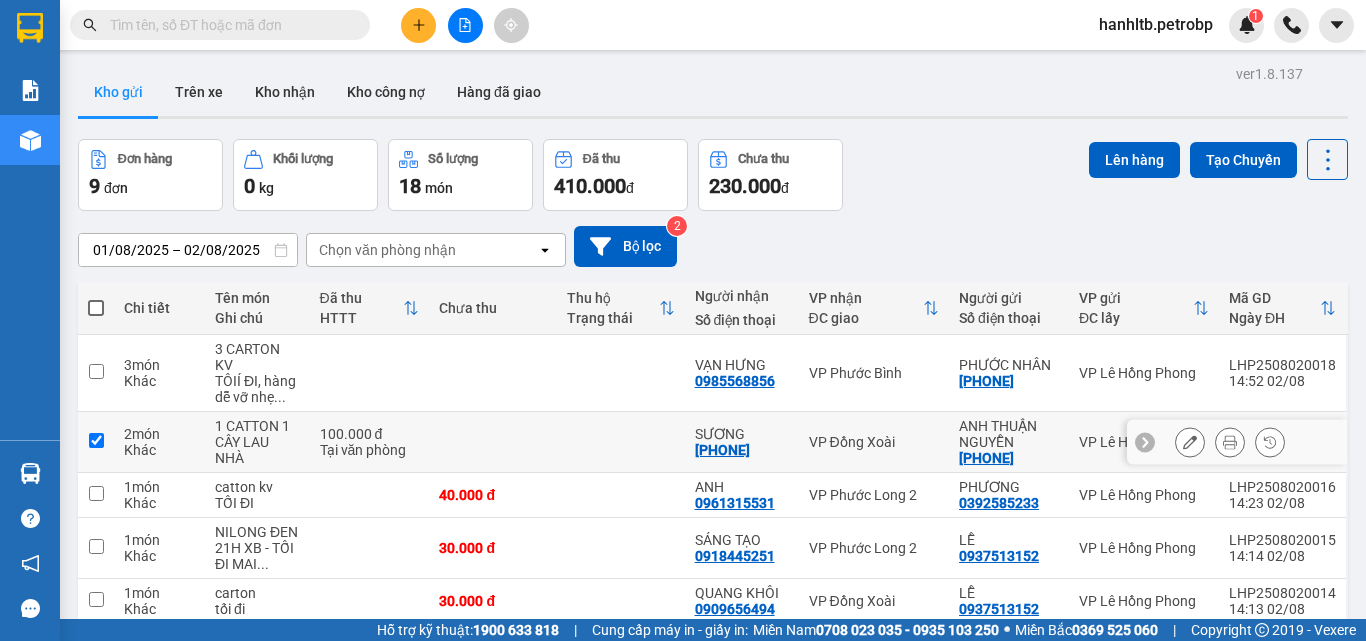 checkbox on "true" 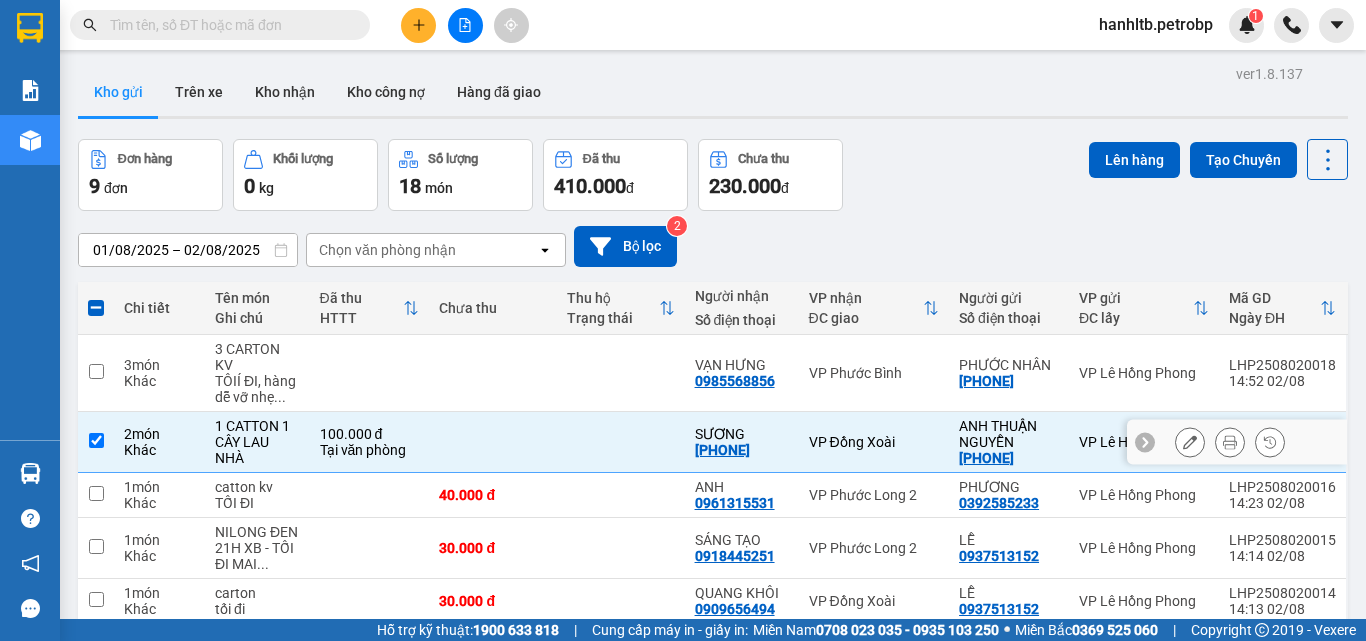 click at bounding box center (1230, 442) 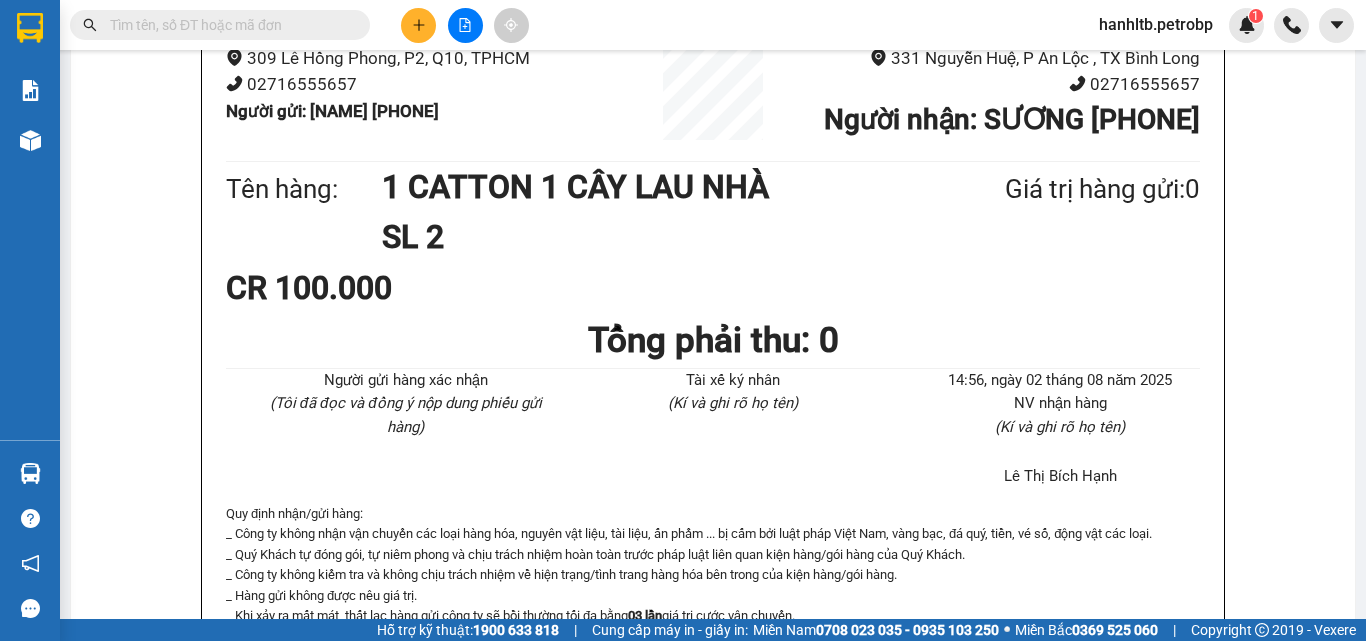scroll, scrollTop: 200, scrollLeft: 0, axis: vertical 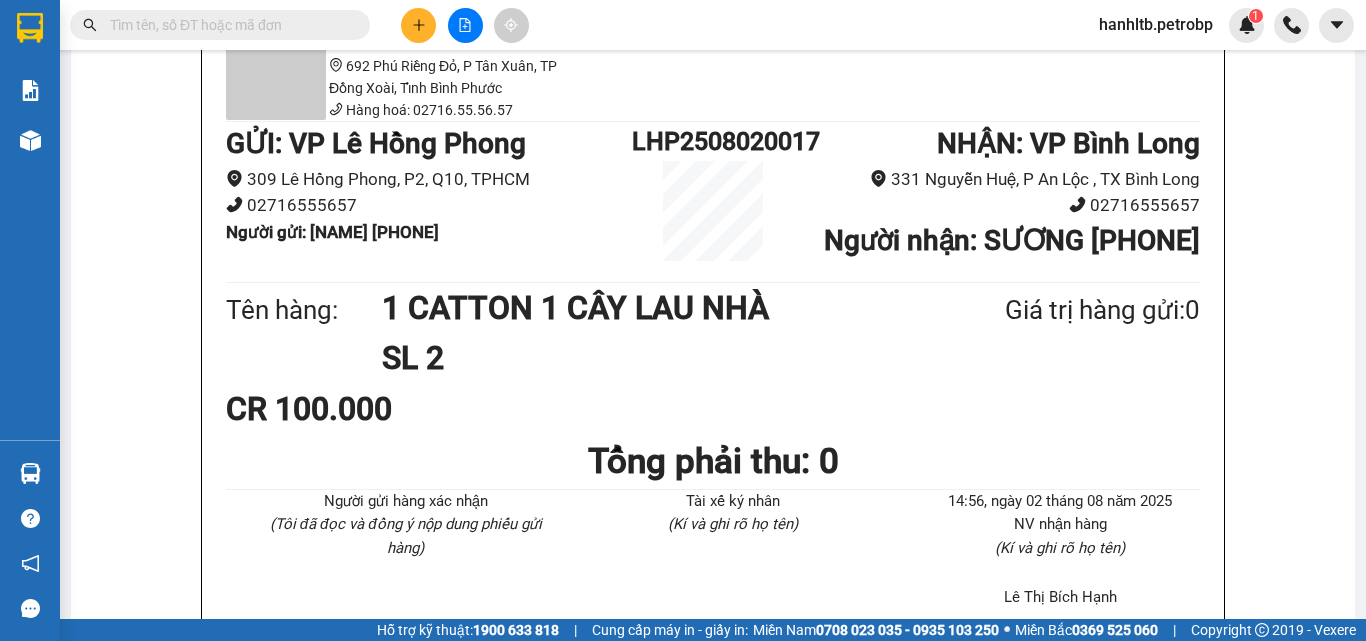 click on "CR   100.000" at bounding box center [713, 409] 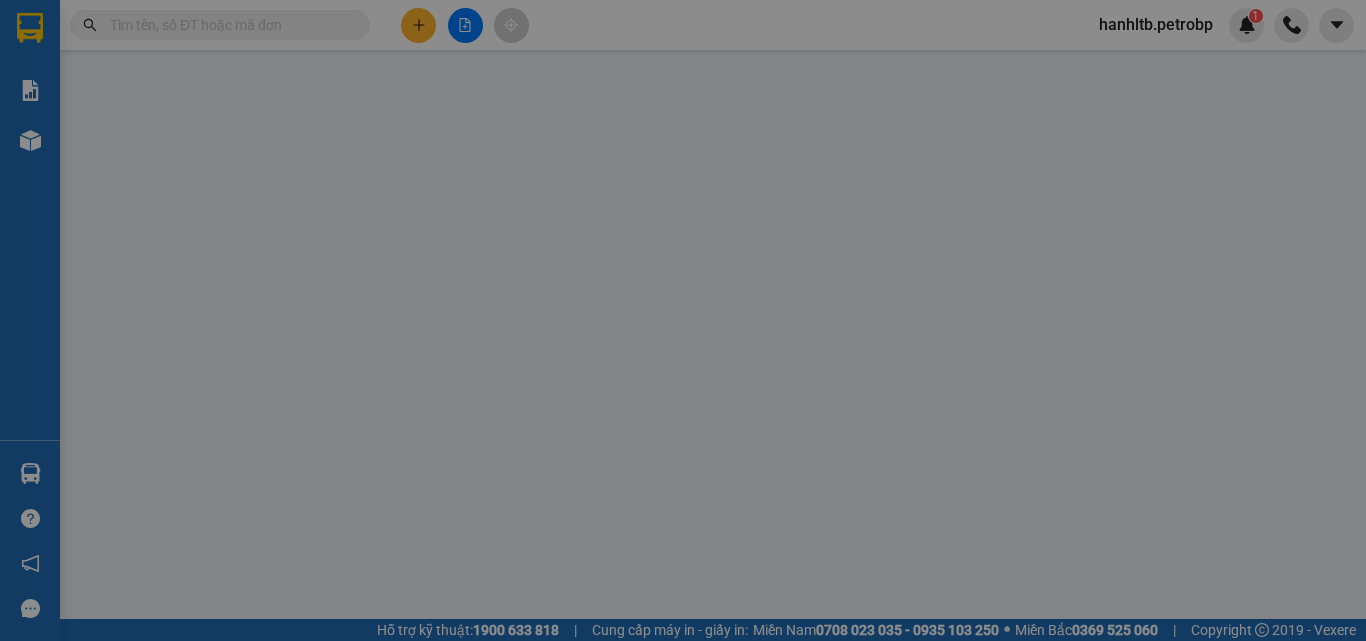 scroll, scrollTop: 0, scrollLeft: 0, axis: both 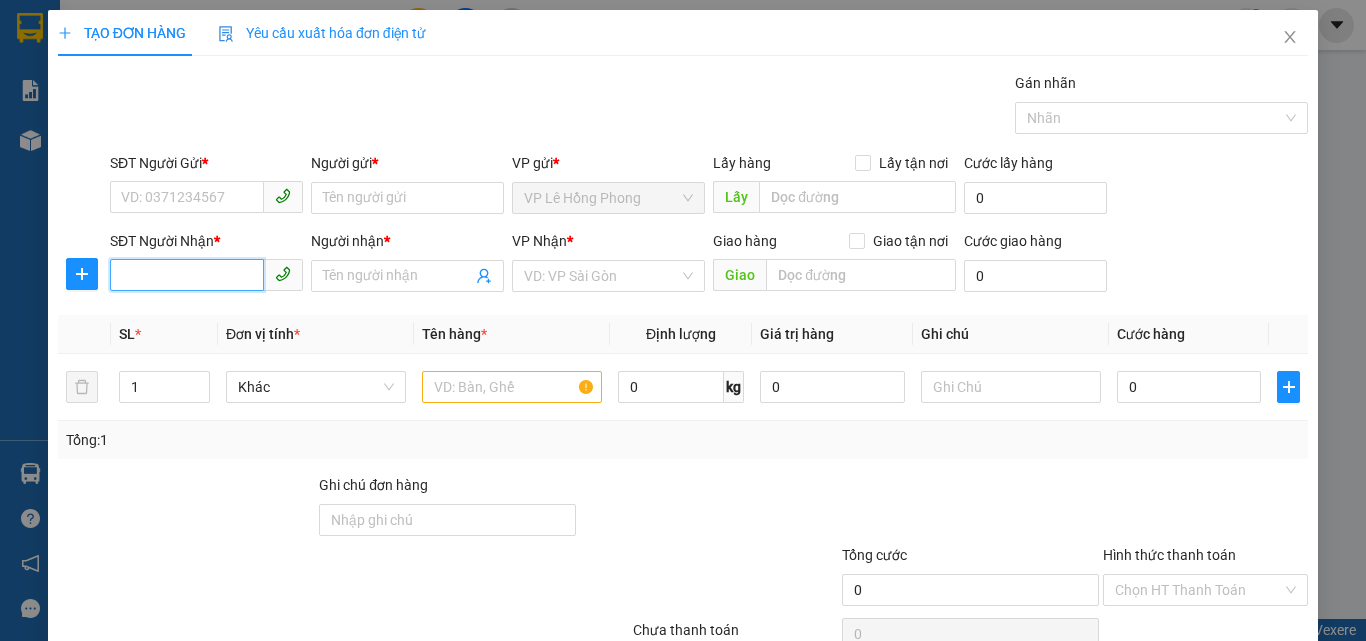 click on "SĐT Người Nhận  *" at bounding box center (187, 275) 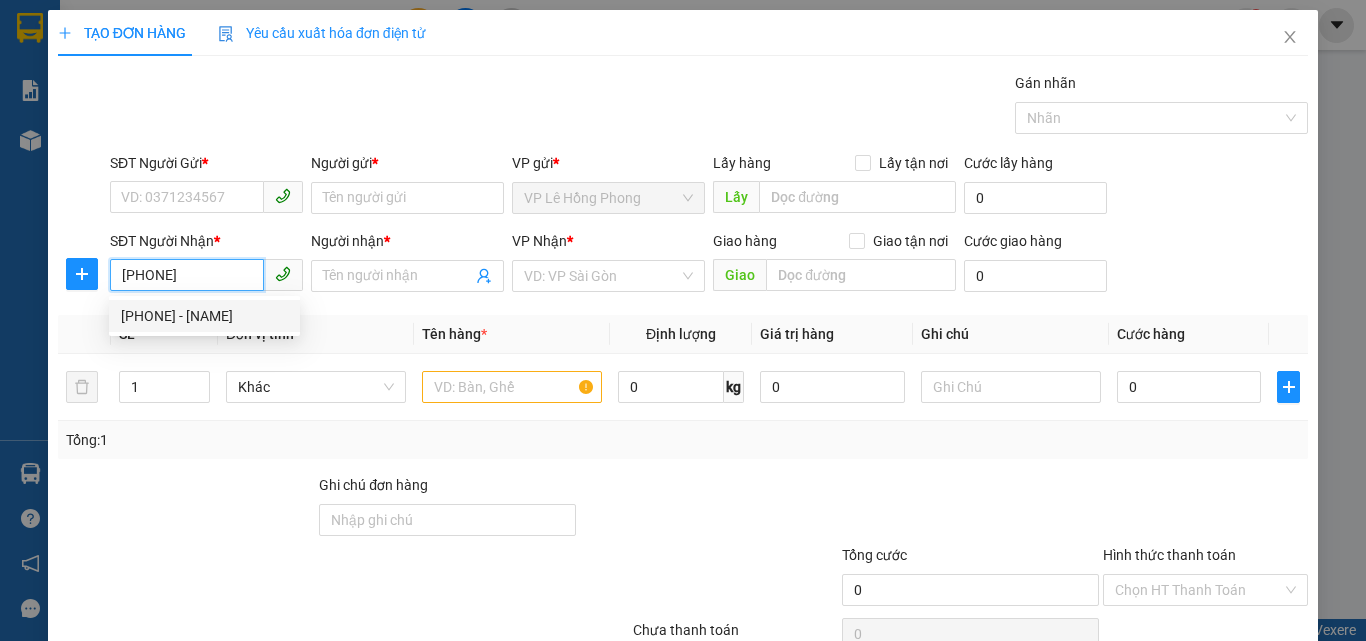 click on "0965478579 - ĐẠI HÙNG" at bounding box center (204, 316) 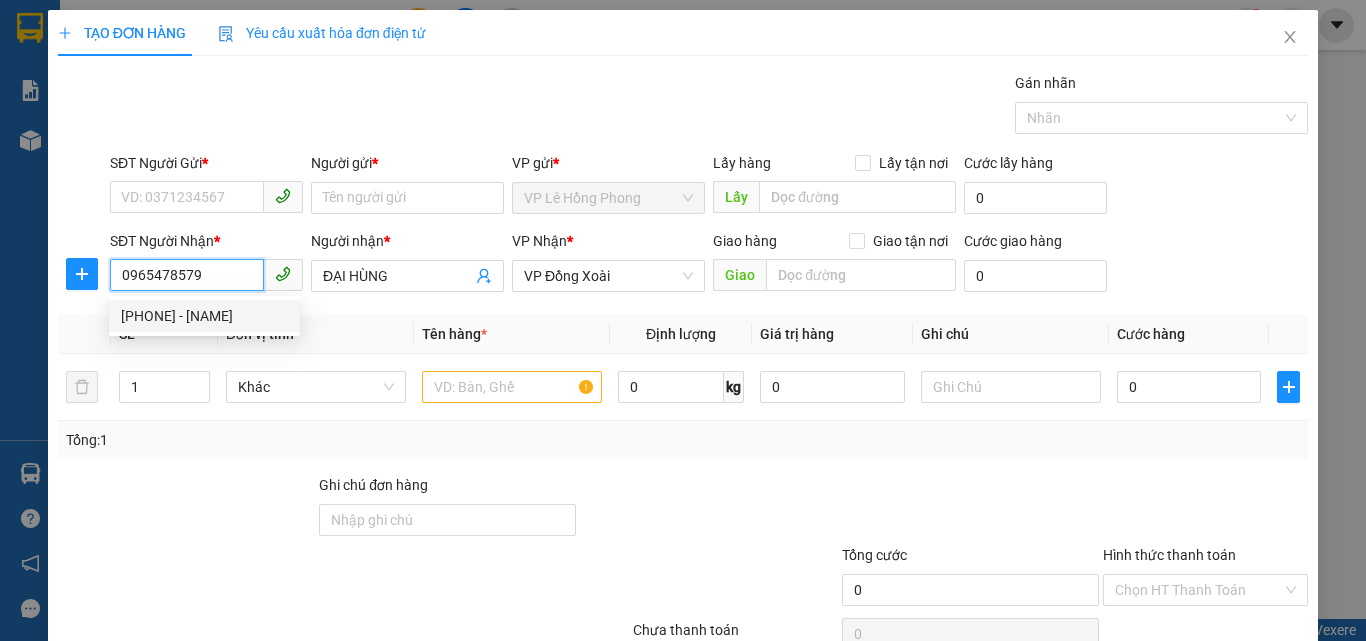 type on "120.000" 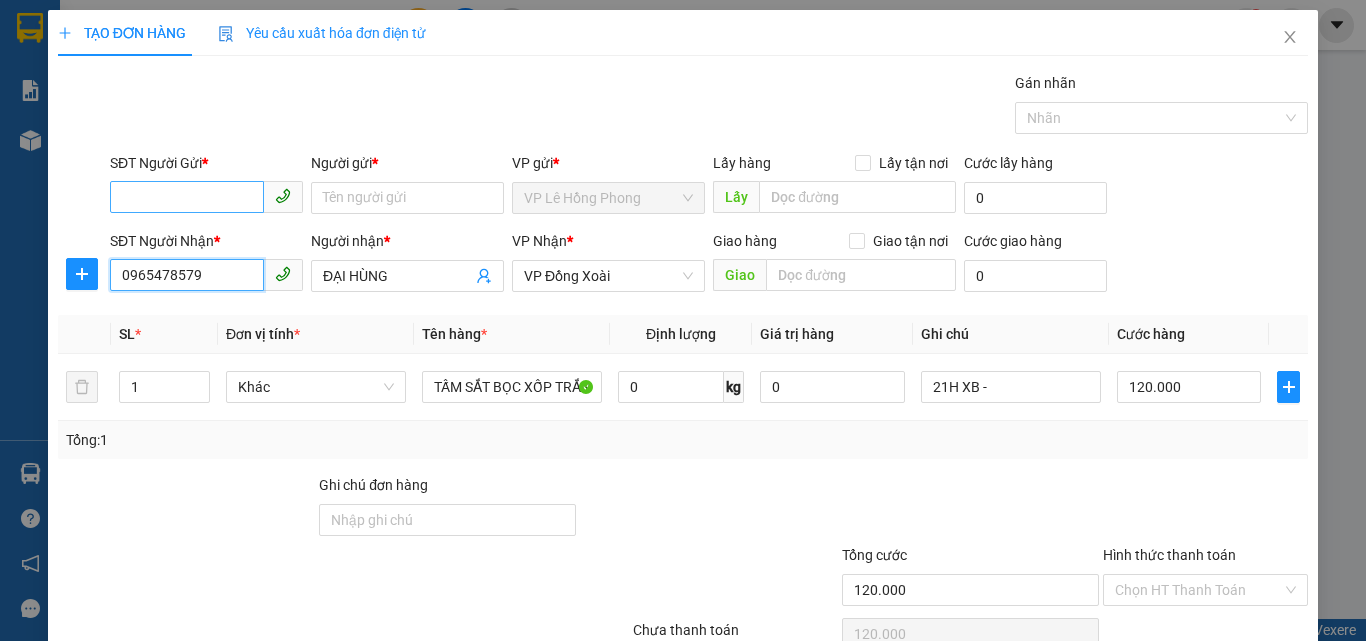 type on "0965478579" 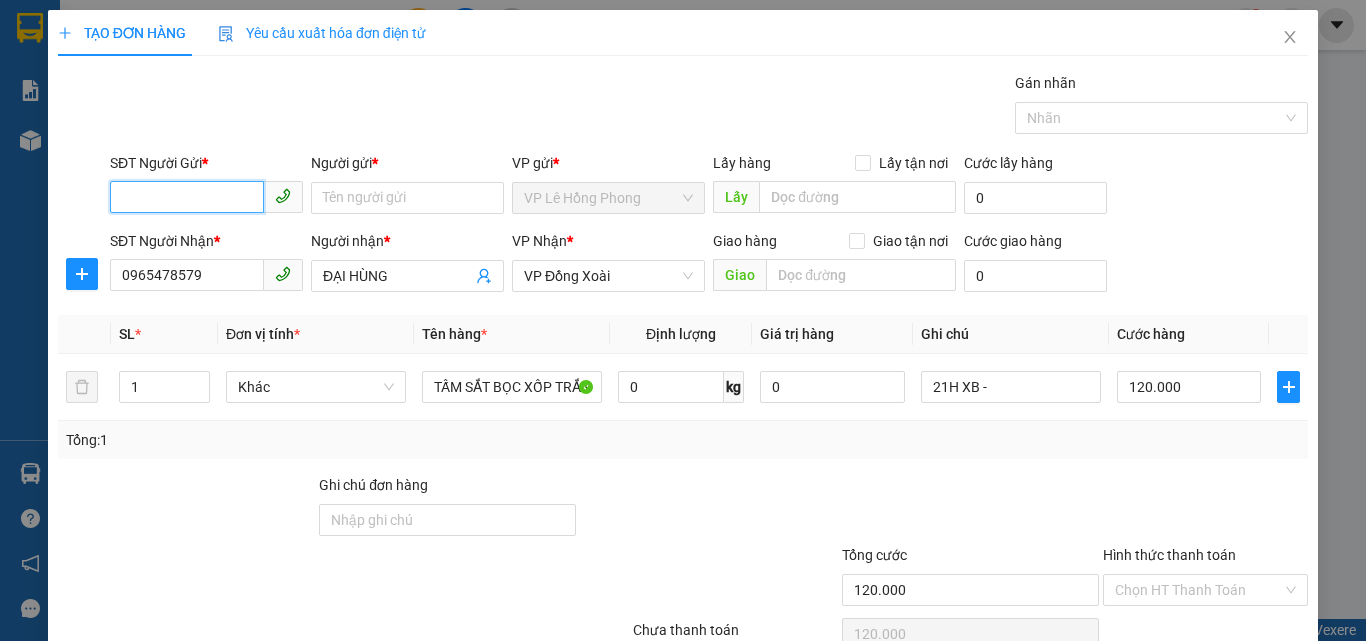click on "SĐT Người Gửi  *" at bounding box center [187, 197] 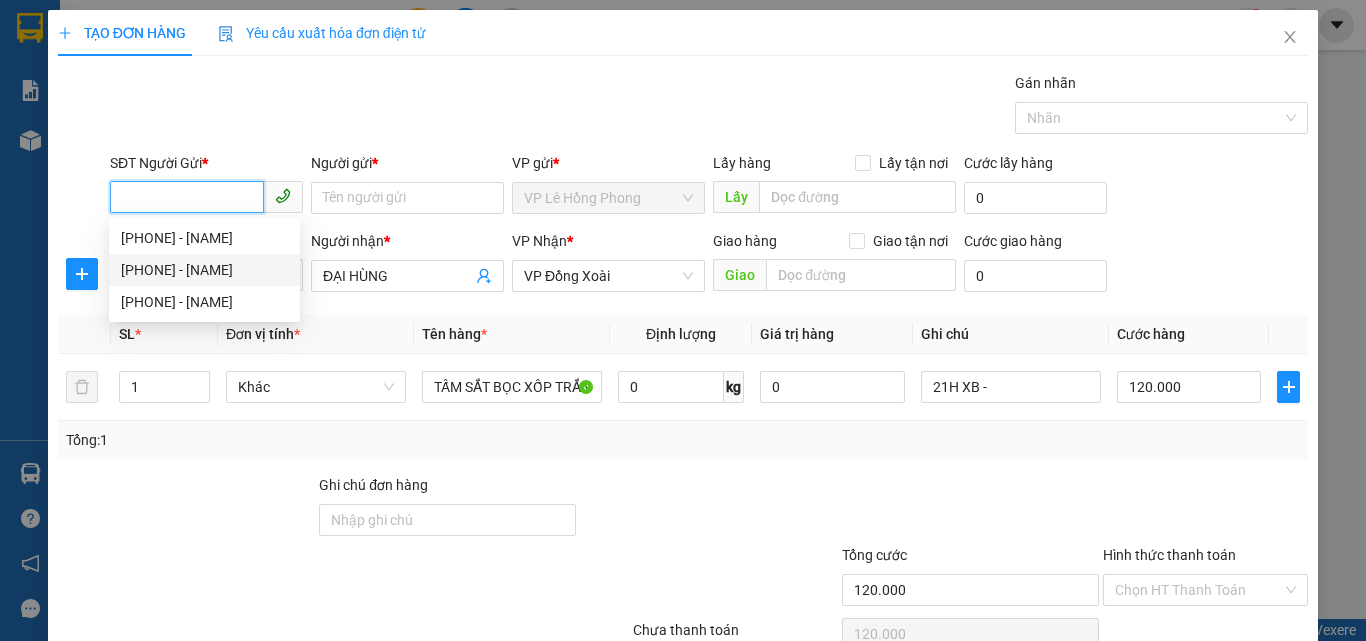 click on "0938499477 - ĐĂNG MẪN" at bounding box center (204, 270) 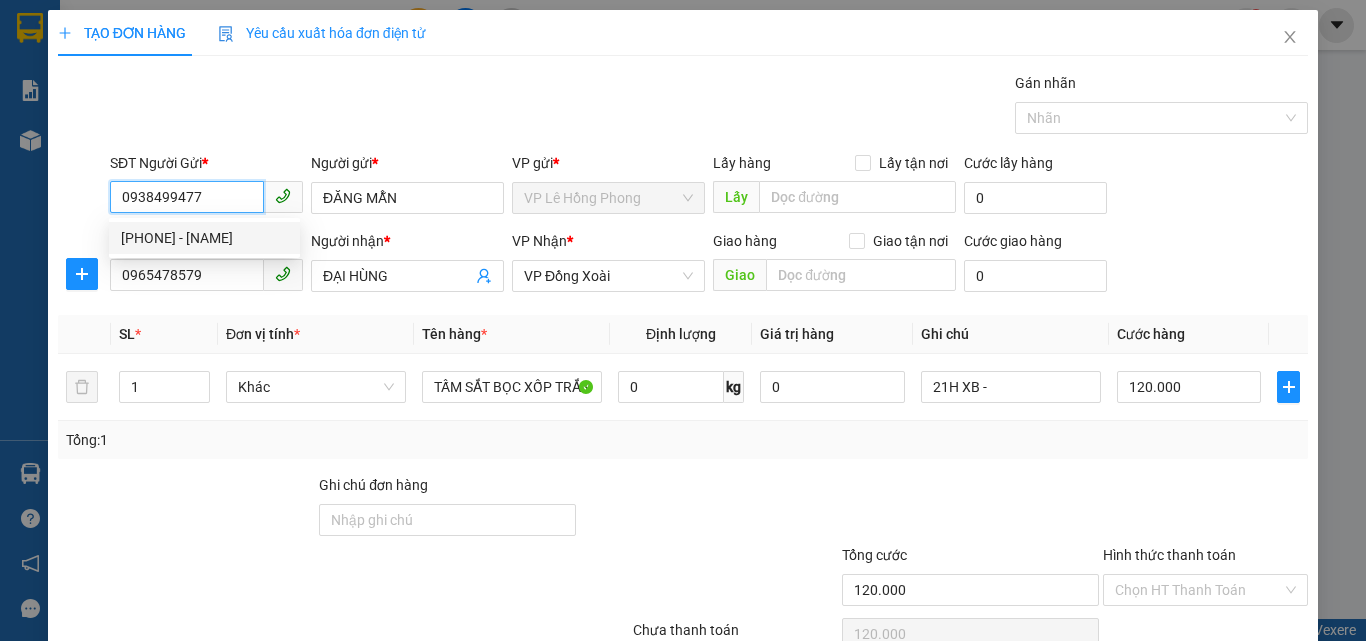 type on "60.000" 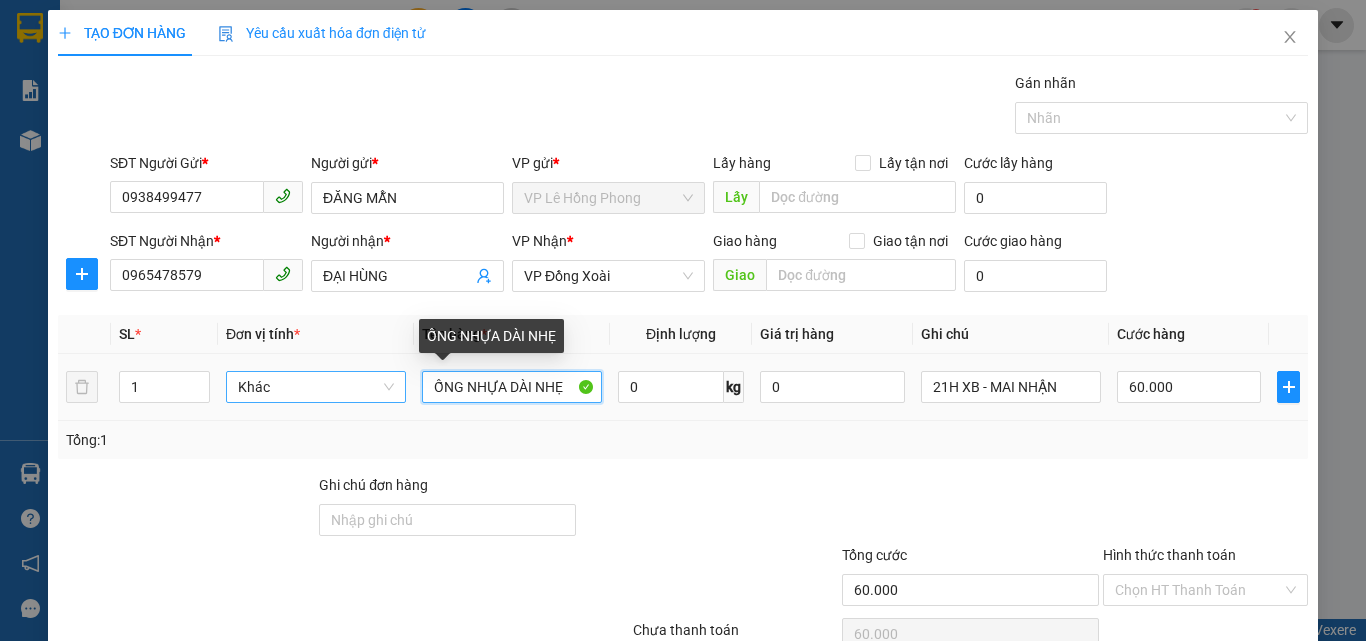 drag, startPoint x: 560, startPoint y: 385, endPoint x: 278, endPoint y: 393, distance: 282.11346 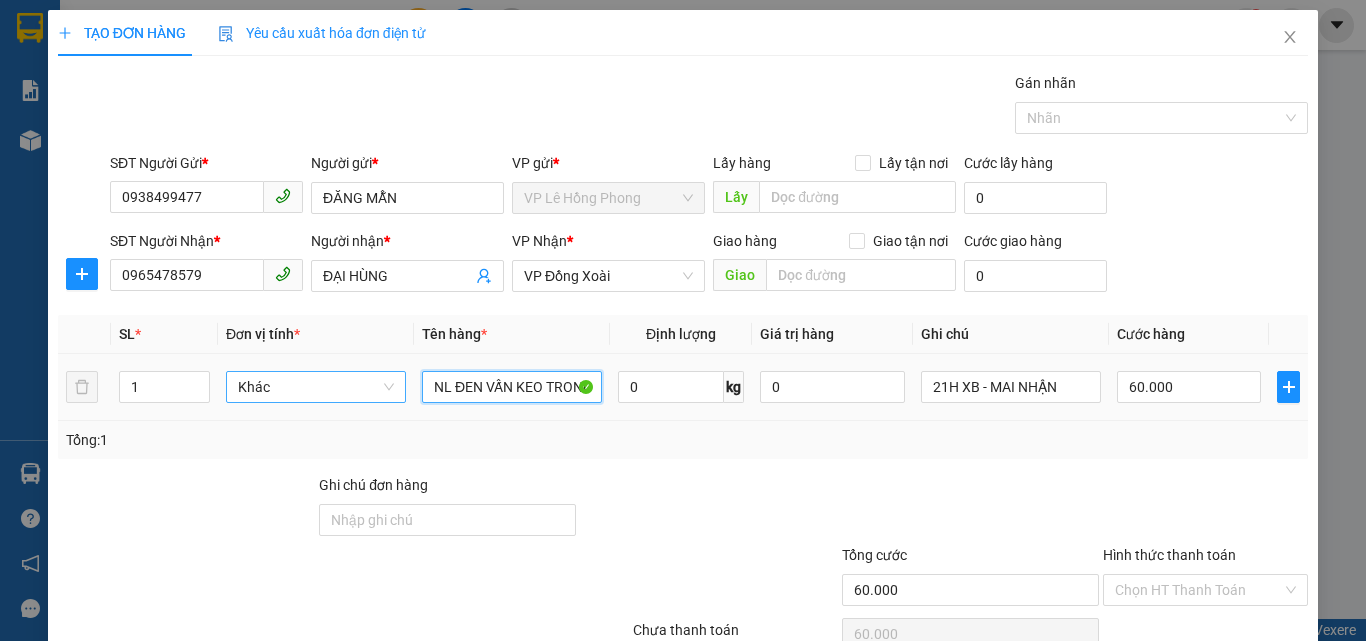 scroll, scrollTop: 0, scrollLeft: 6, axis: horizontal 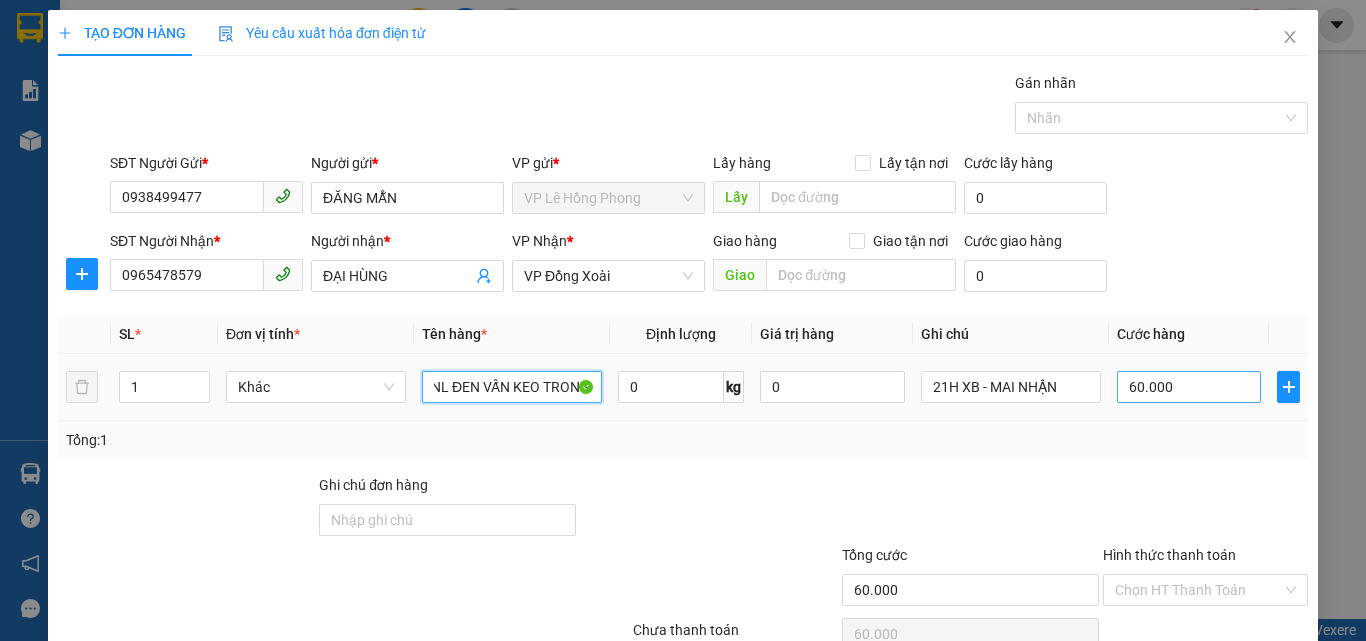 type on "NL ĐEN VẤN KEO TRONG" 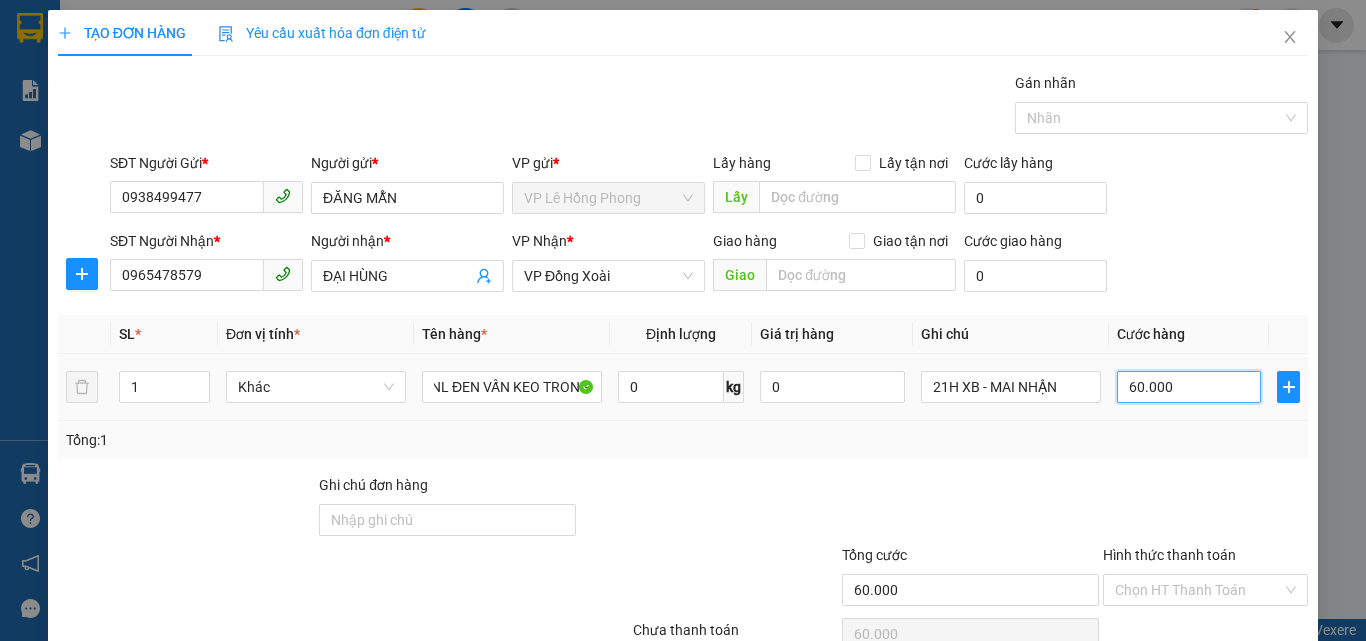 click on "60.000" at bounding box center (1189, 387) 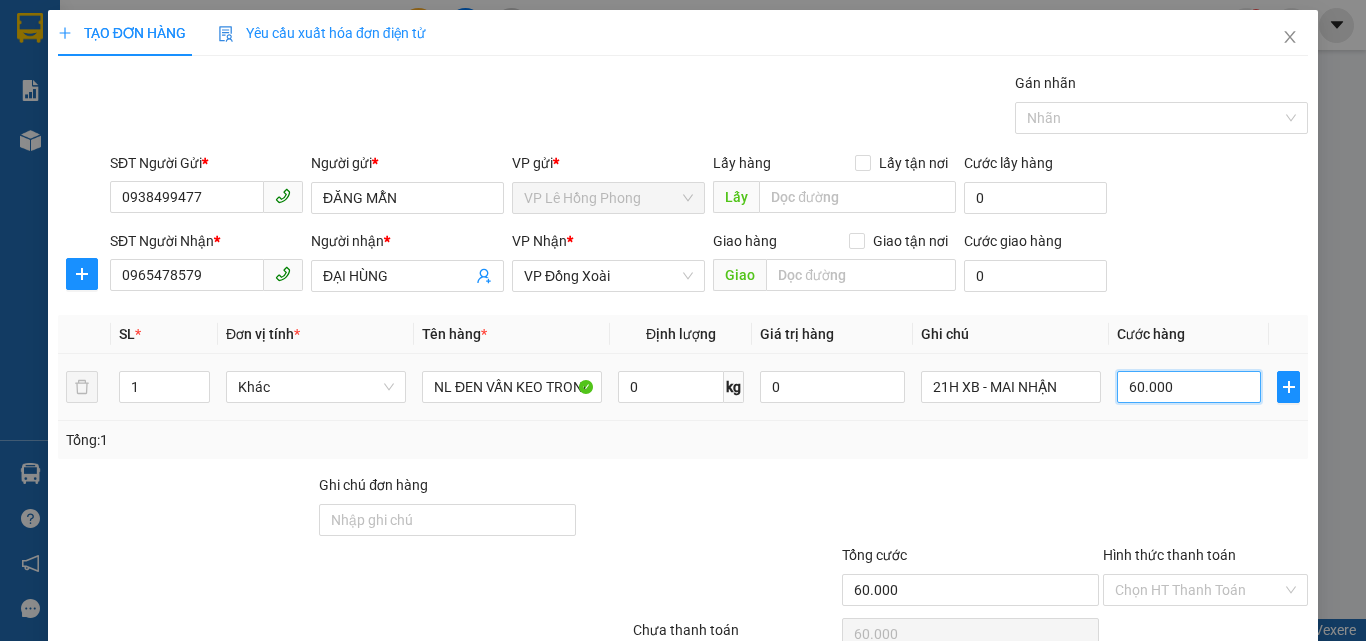 type on "3" 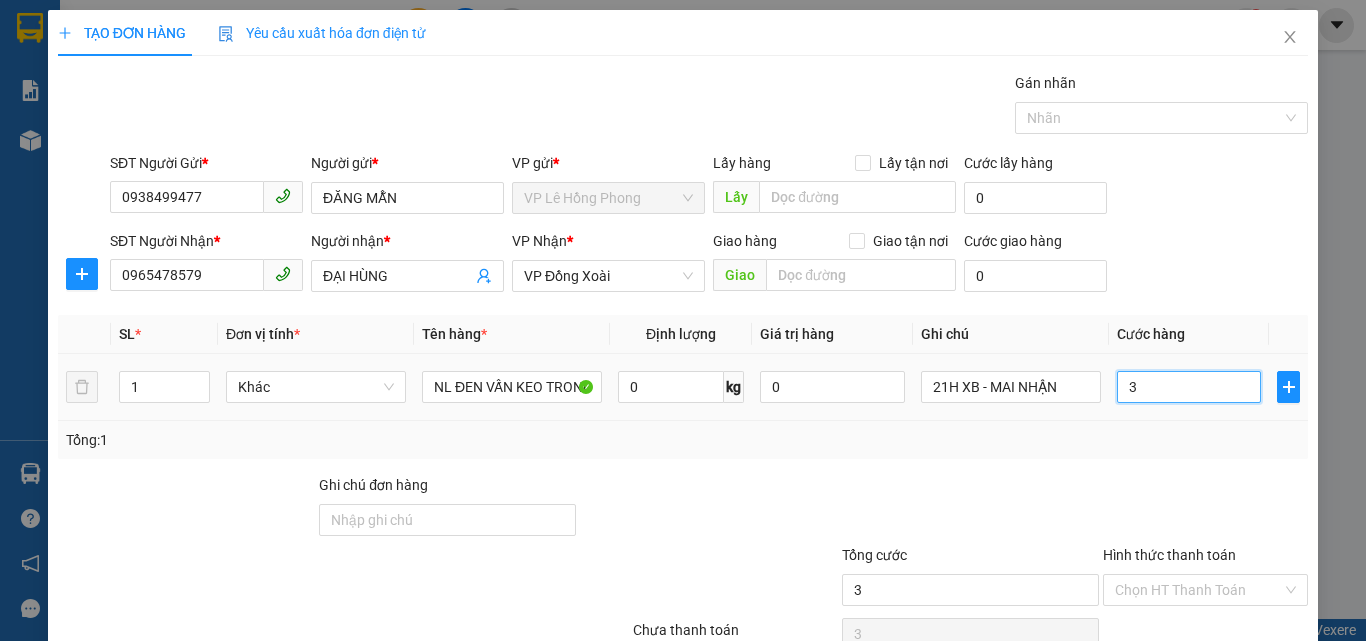 type on "30" 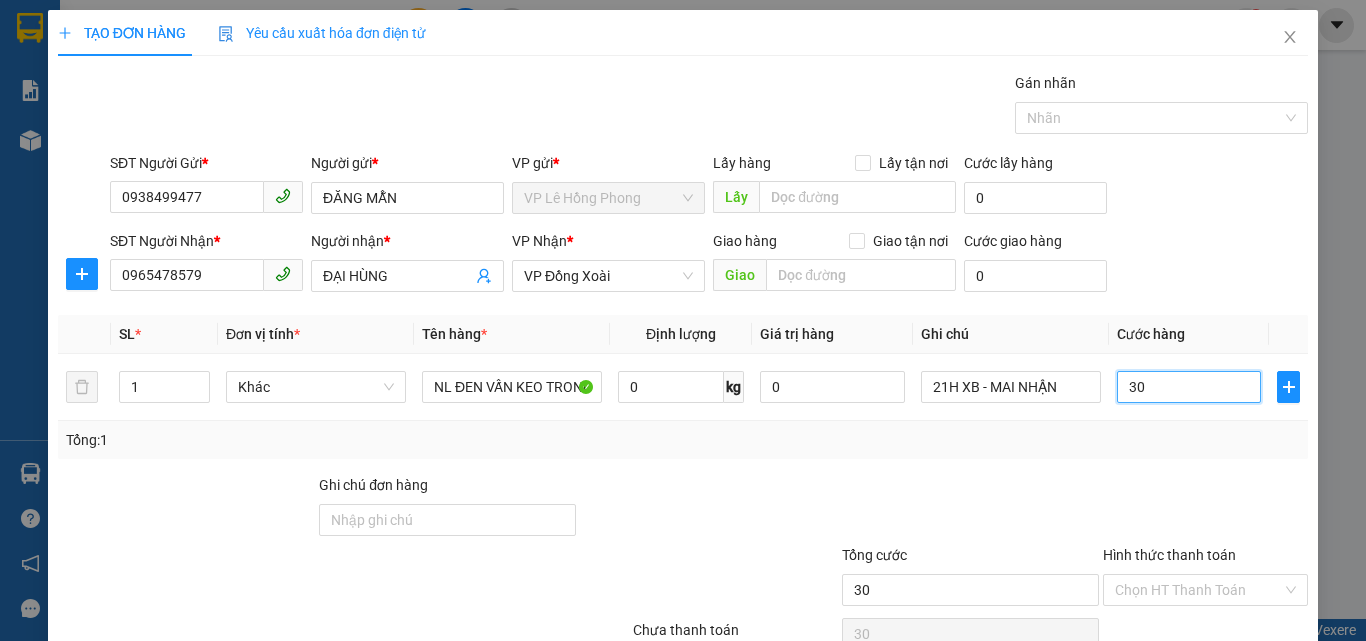 type on "30" 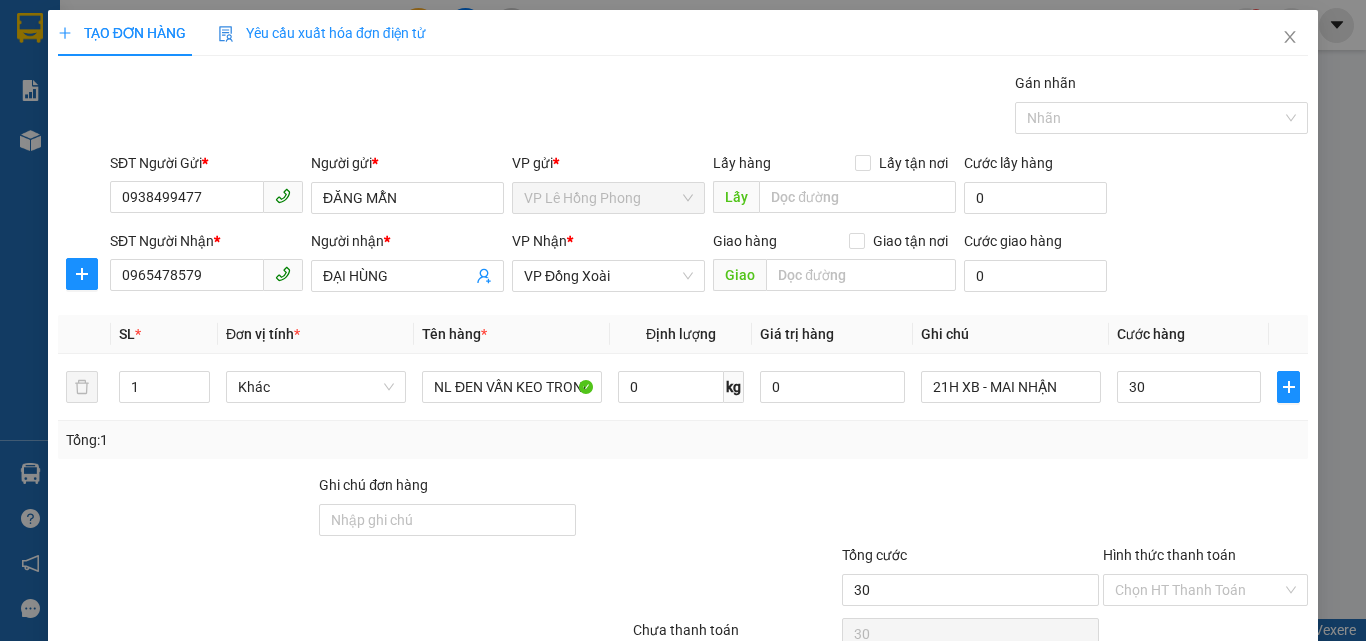 click on "Tổng:  1" at bounding box center [683, 440] 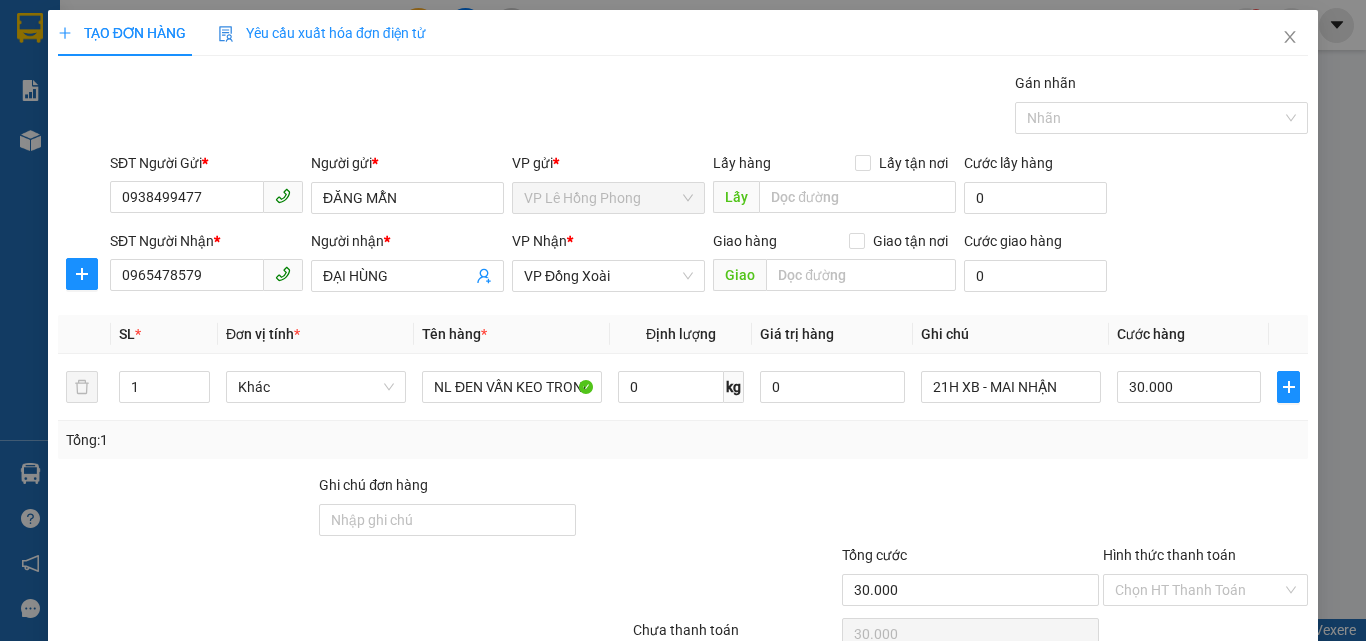 scroll, scrollTop: 99, scrollLeft: 0, axis: vertical 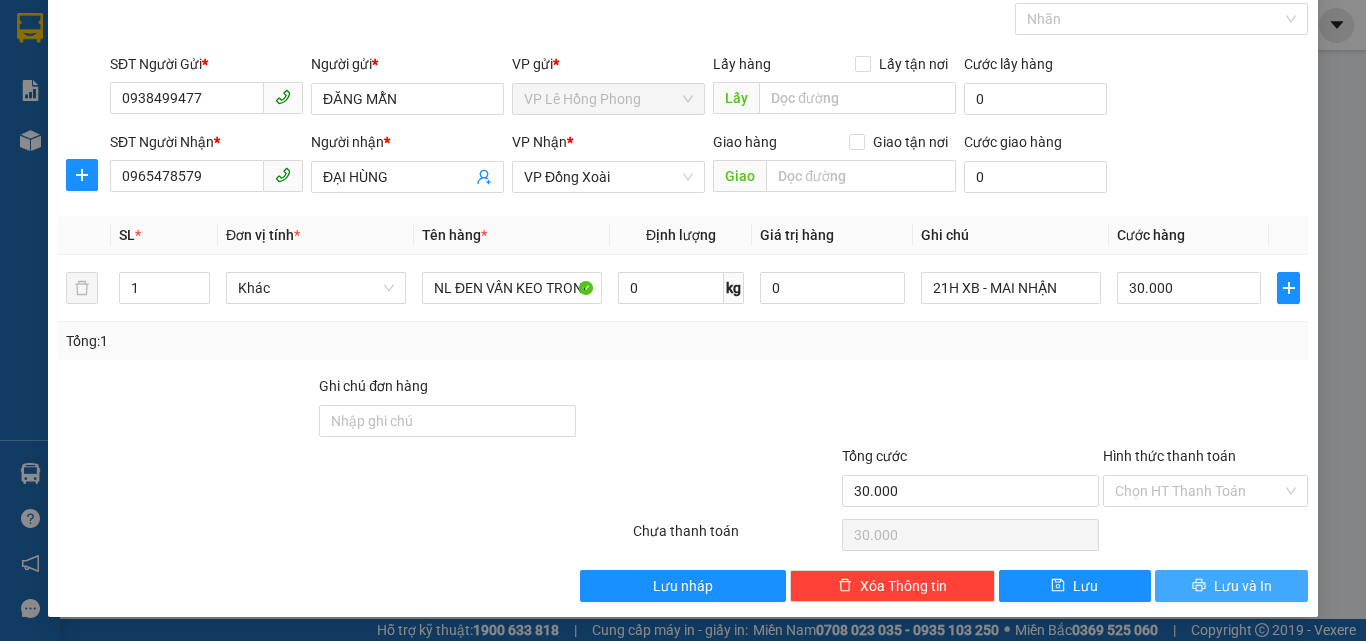 click on "Lưu và In" at bounding box center (1231, 586) 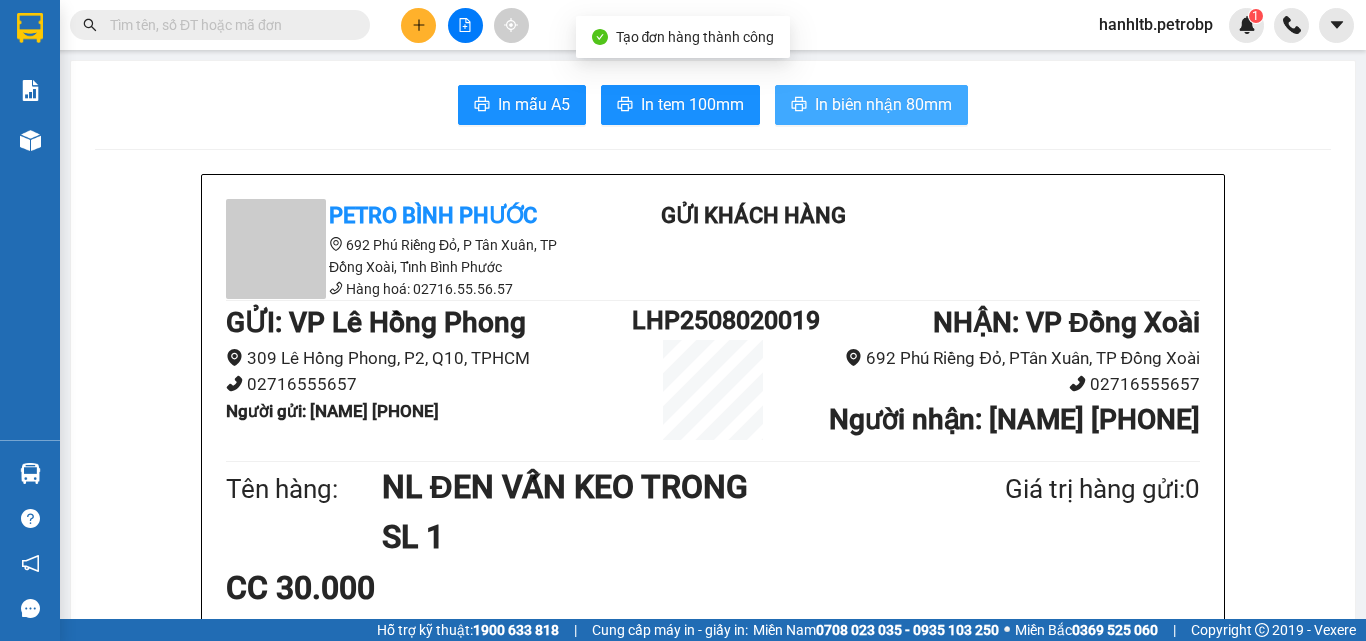 click on "In biên nhận 80mm" at bounding box center [883, 104] 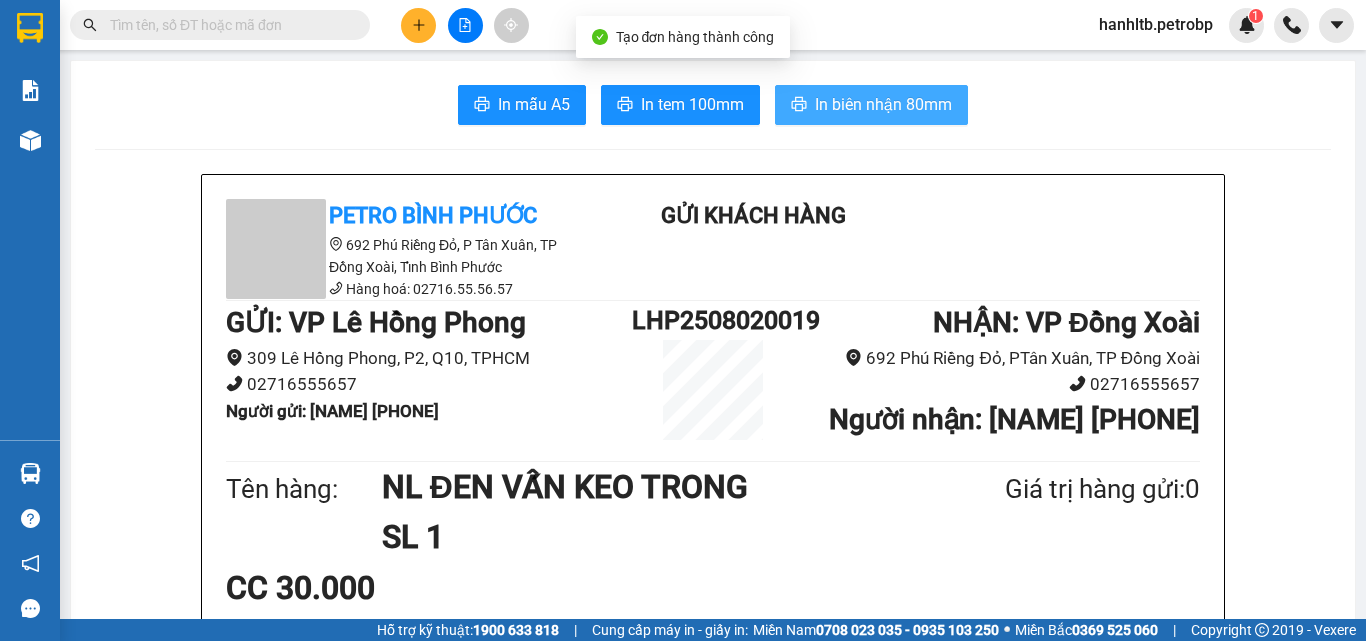 scroll, scrollTop: 0, scrollLeft: 0, axis: both 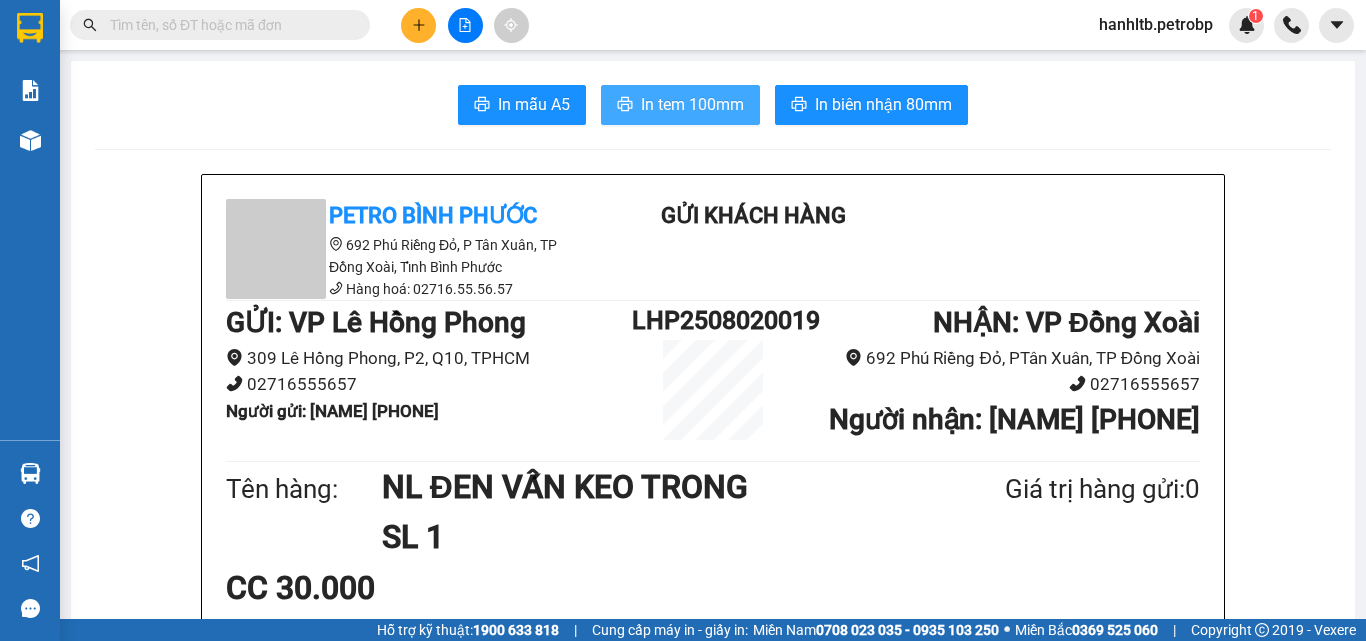 click on "In tem 100mm" at bounding box center (692, 104) 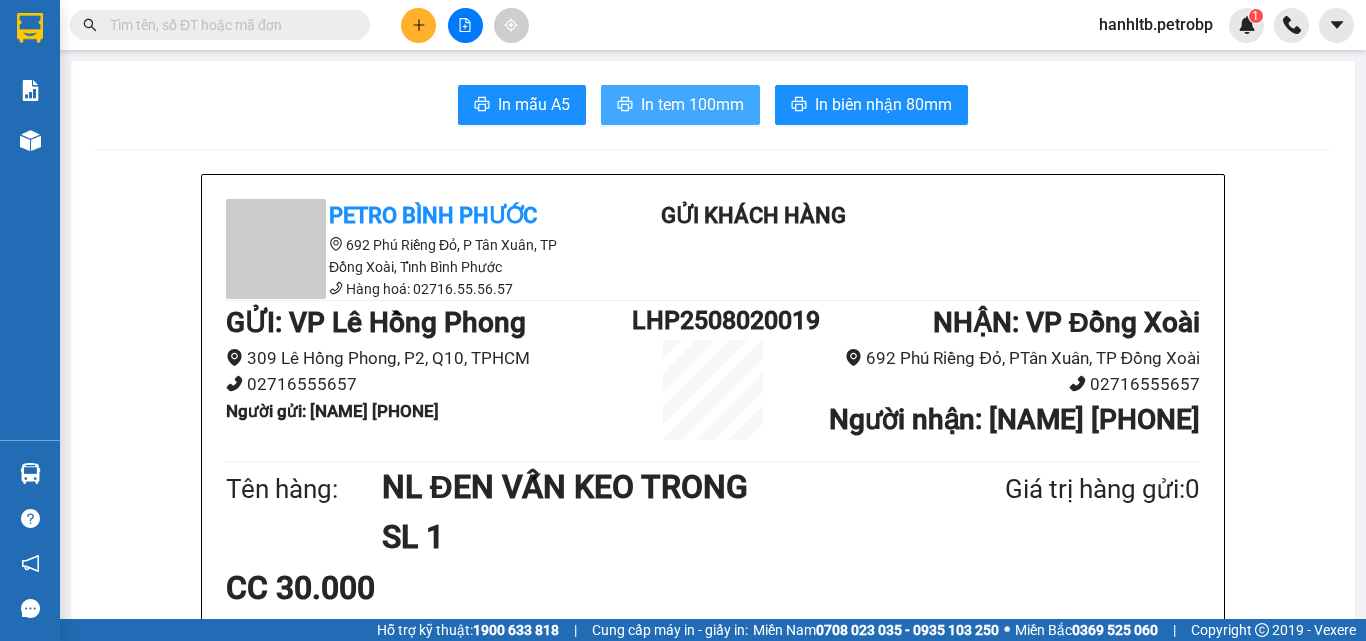 scroll, scrollTop: 0, scrollLeft: 0, axis: both 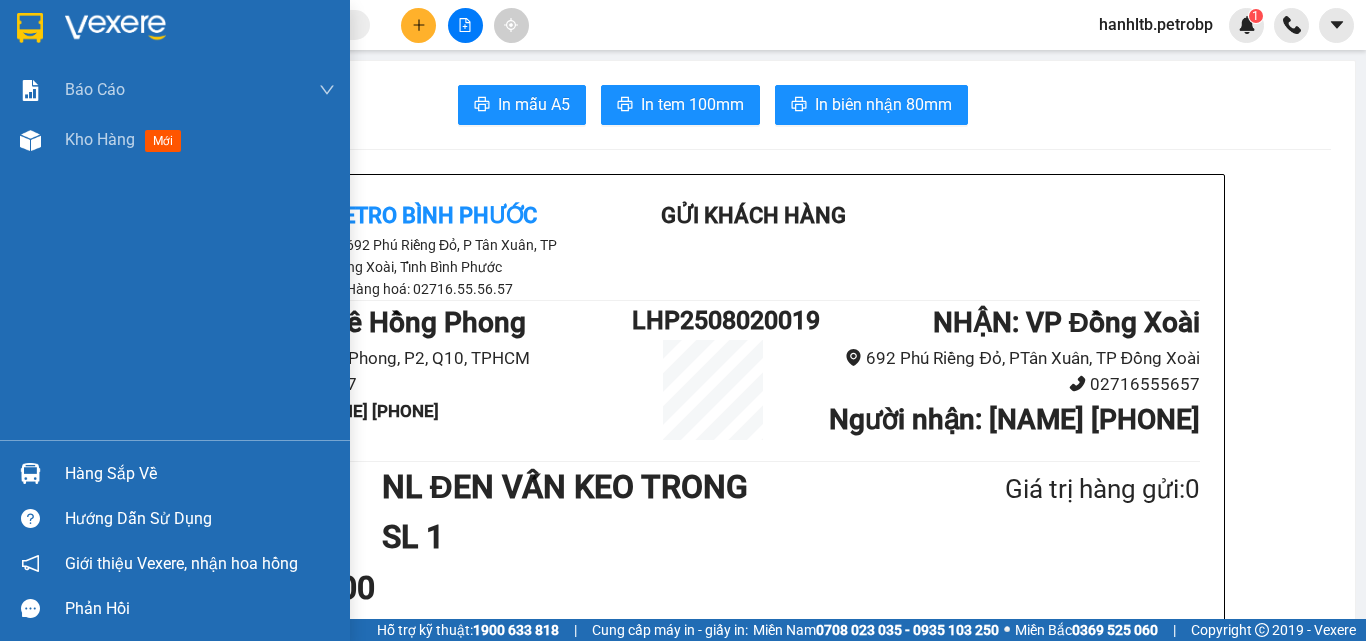 click at bounding box center [115, 28] 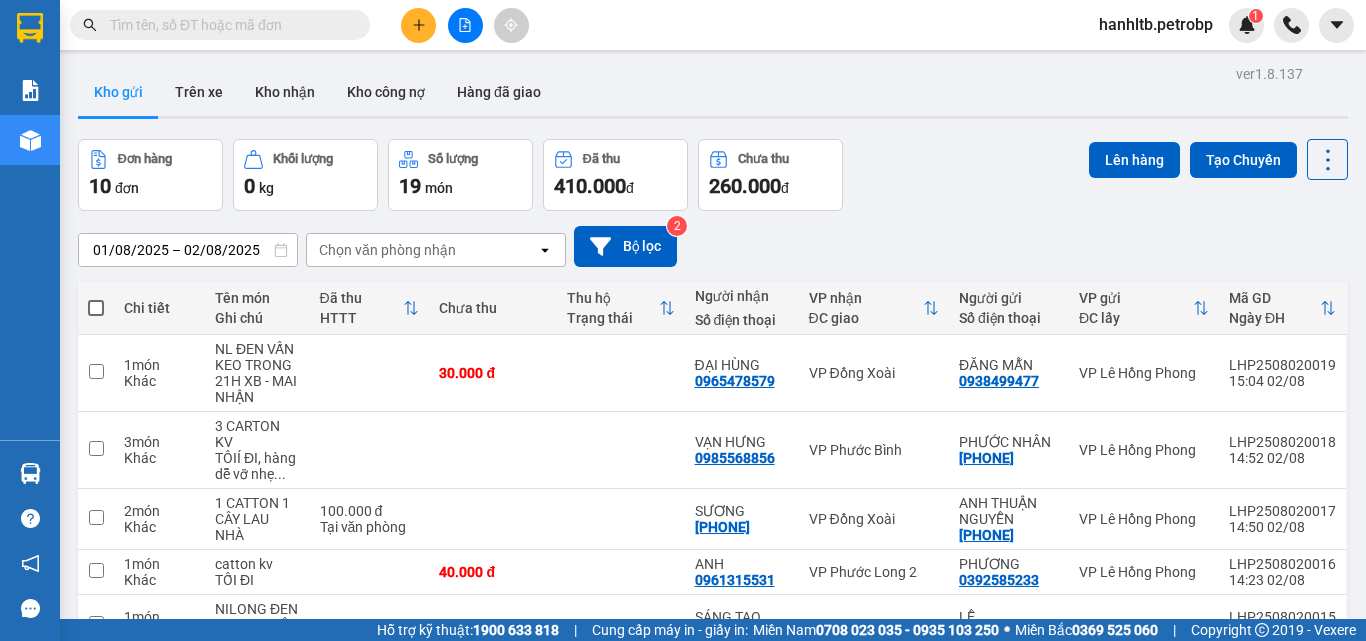 click 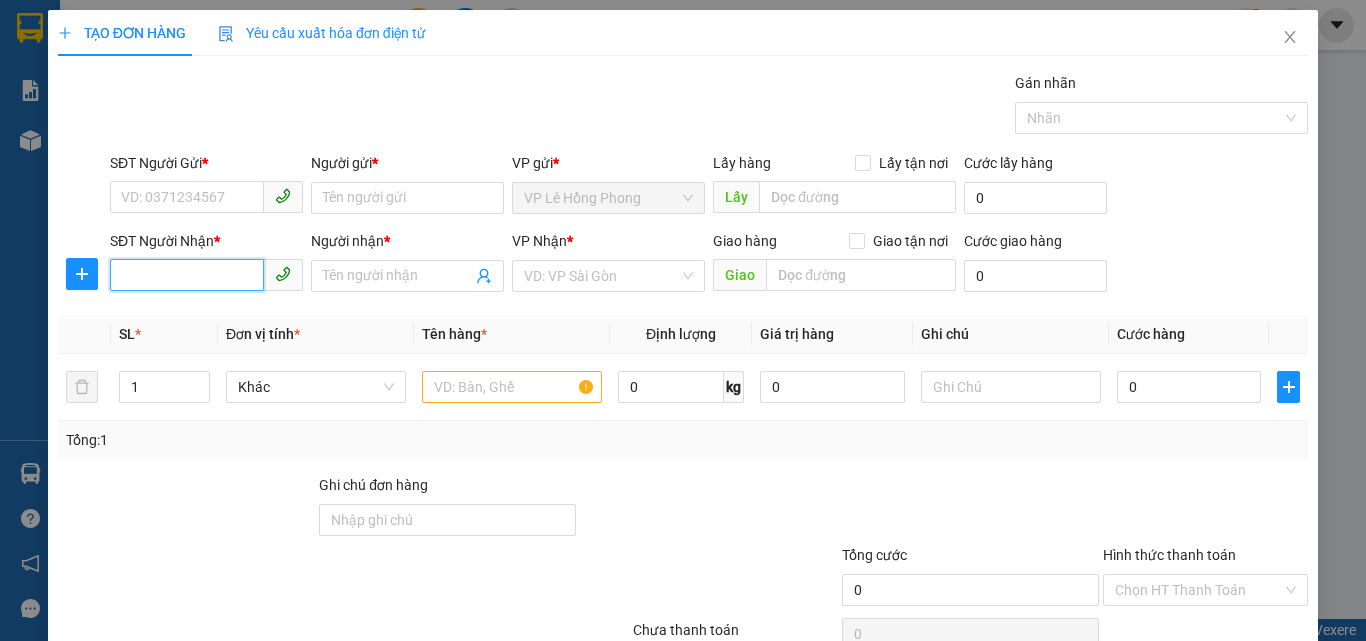 click on "SĐT Người Nhận  *" at bounding box center [187, 275] 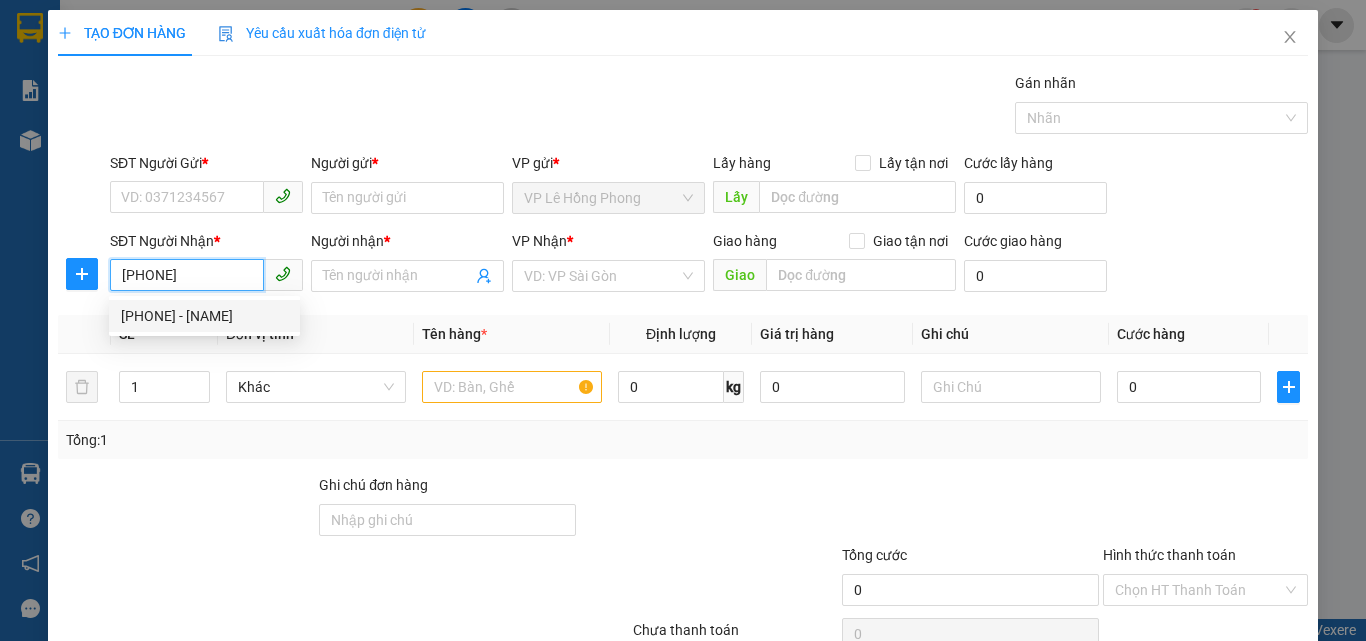 click on "0941232969 - DŨNG" at bounding box center [204, 316] 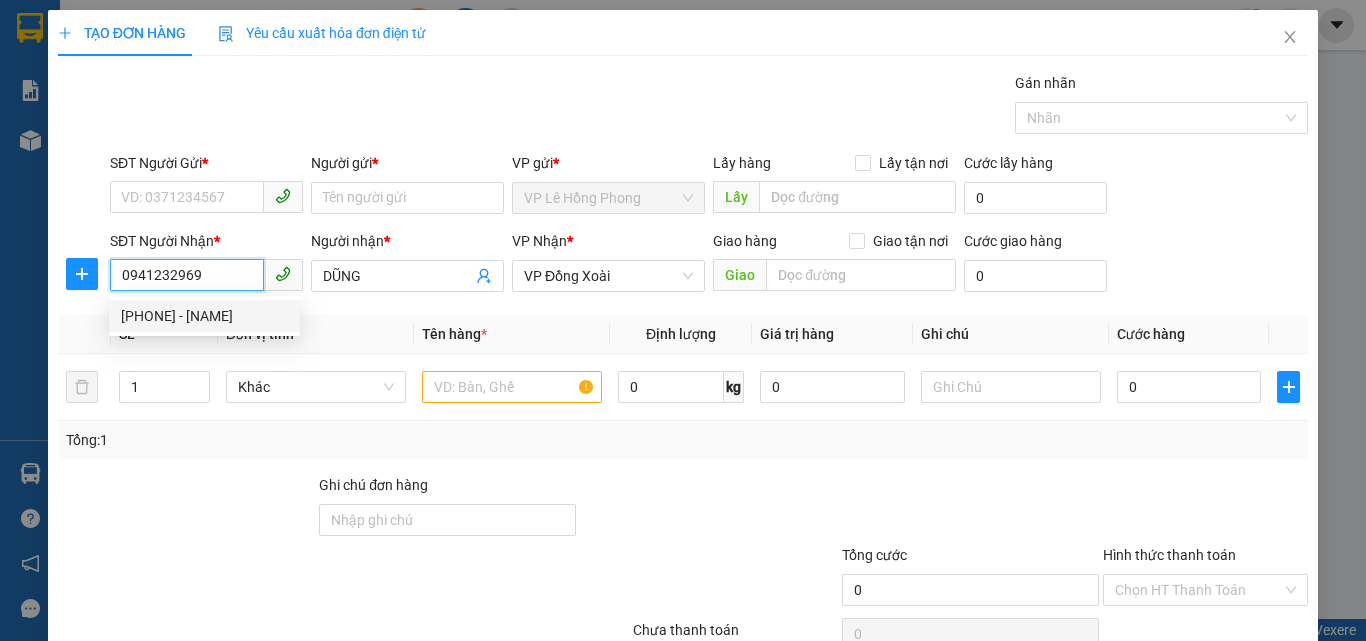type on "40.000" 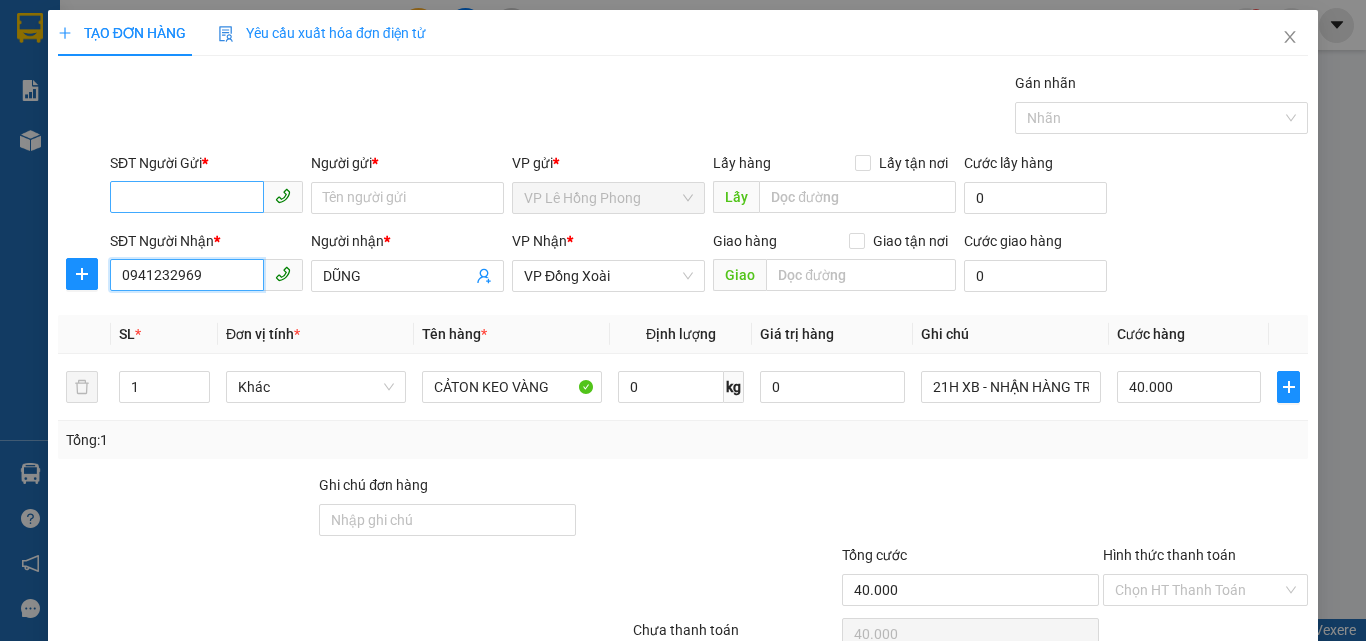 type on "0941232969" 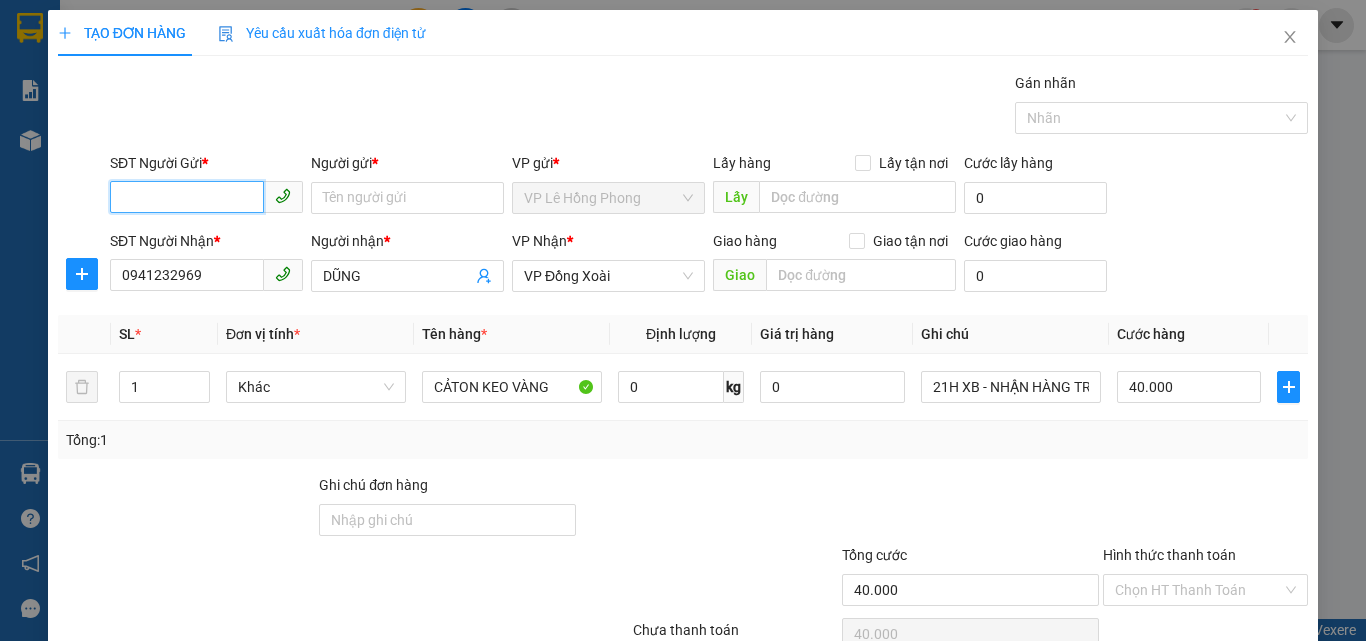 click on "SĐT Người Gửi  *" at bounding box center [187, 197] 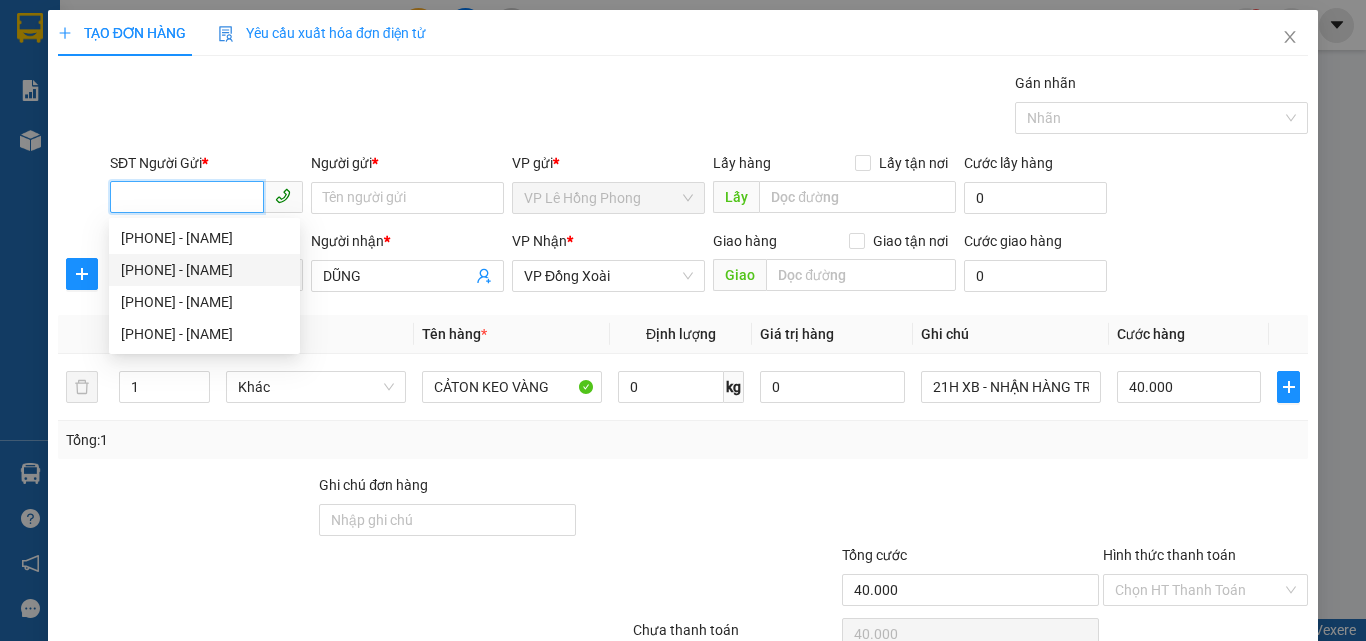 click on "0906401141 - HIỀN" at bounding box center (204, 270) 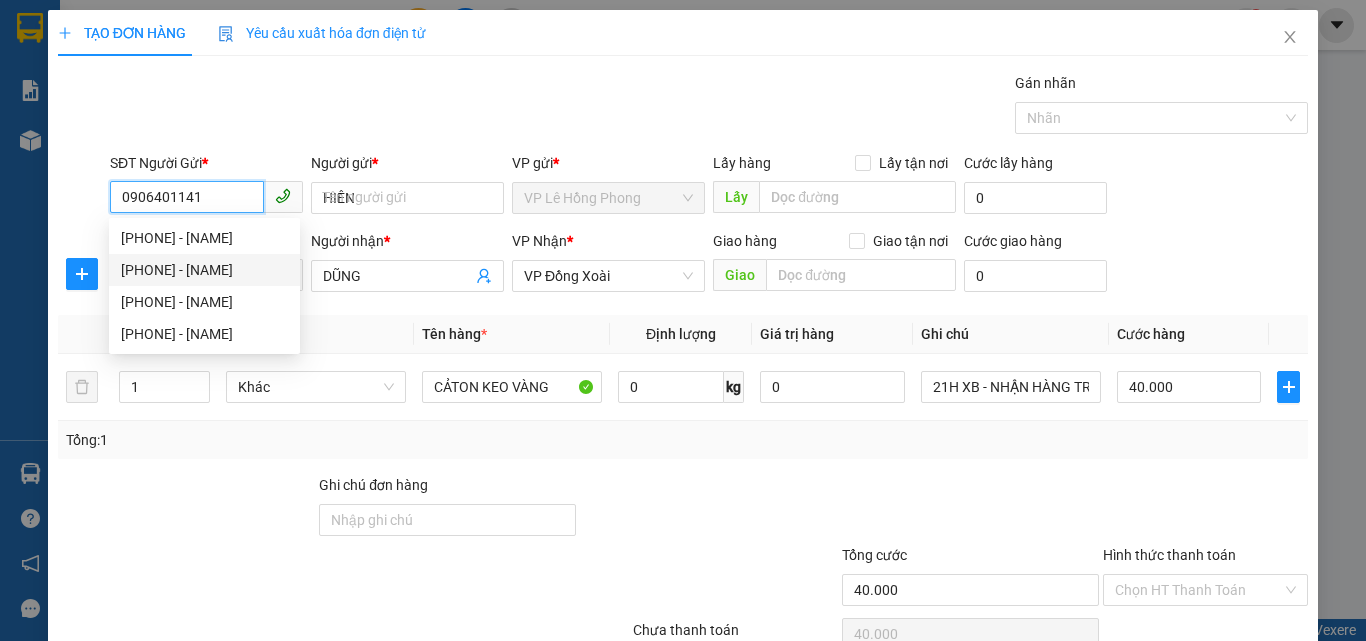 type on "50.000" 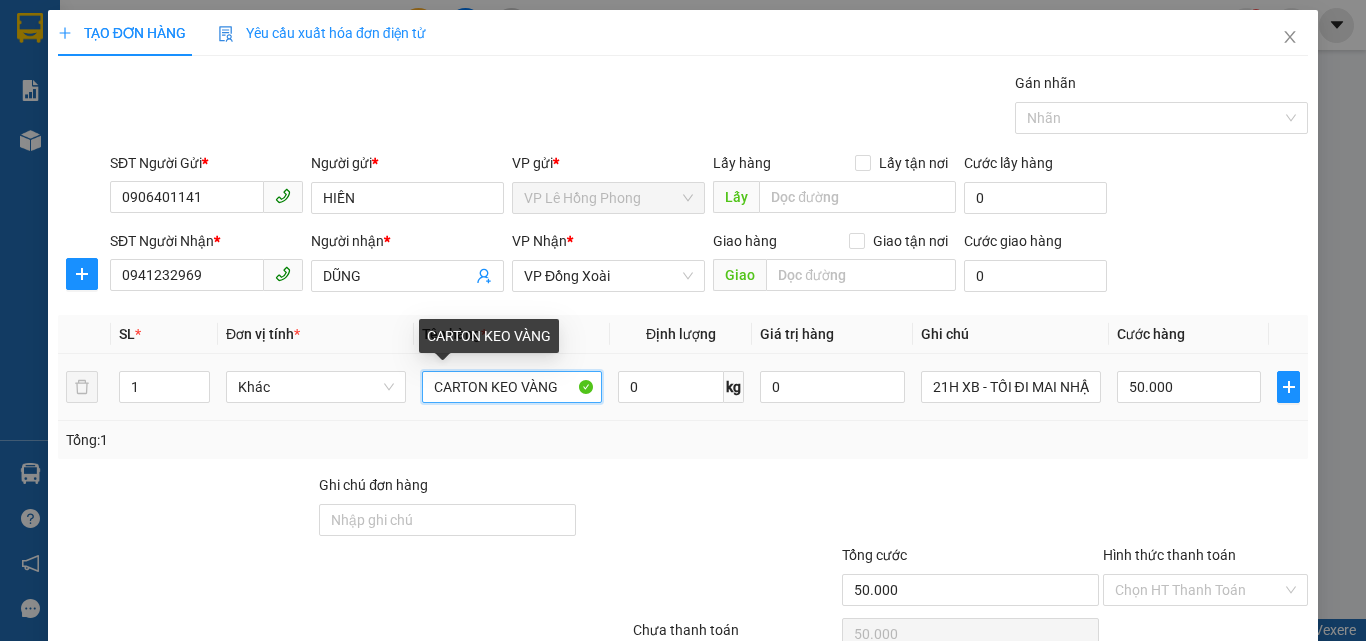 drag, startPoint x: 554, startPoint y: 387, endPoint x: 477, endPoint y: 396, distance: 77.52419 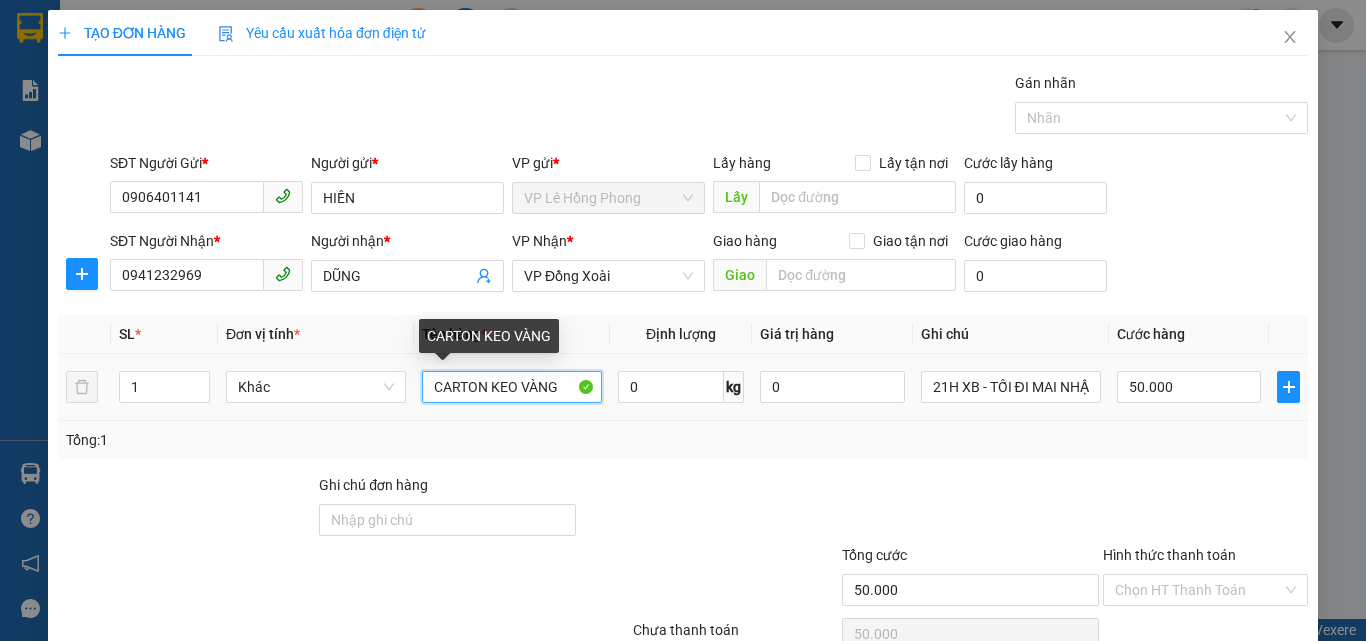 drag, startPoint x: 556, startPoint y: 384, endPoint x: 486, endPoint y: 393, distance: 70.5762 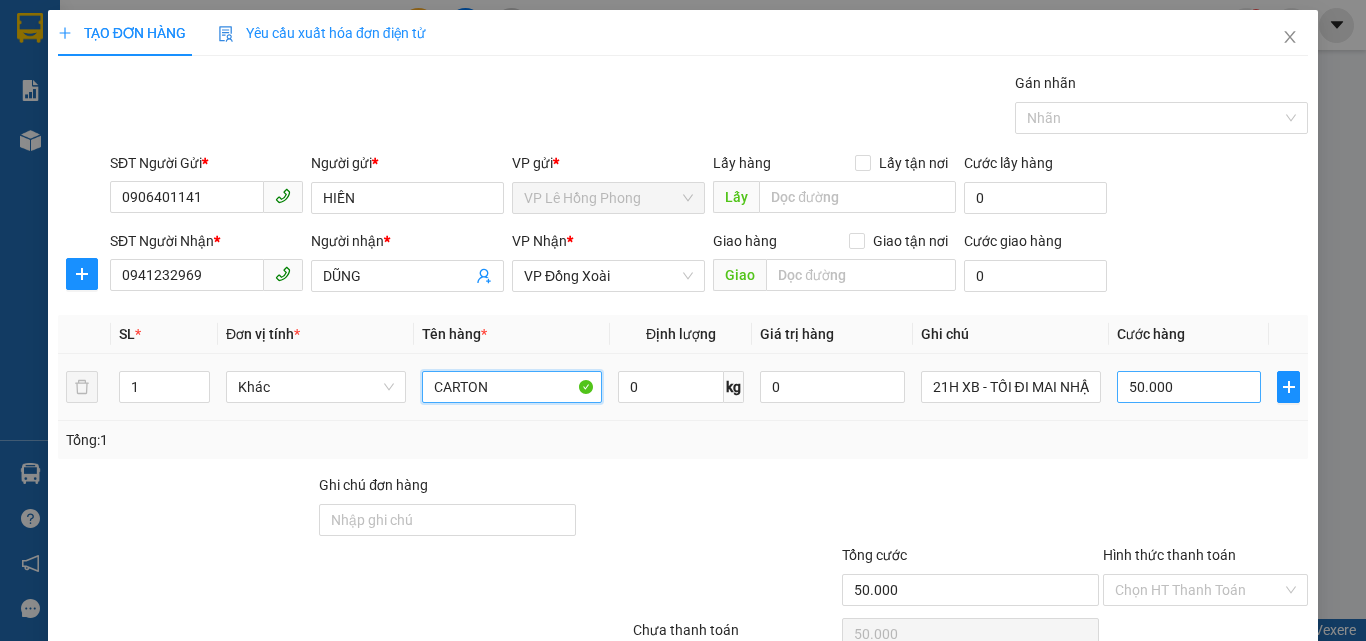 type on "CARTON" 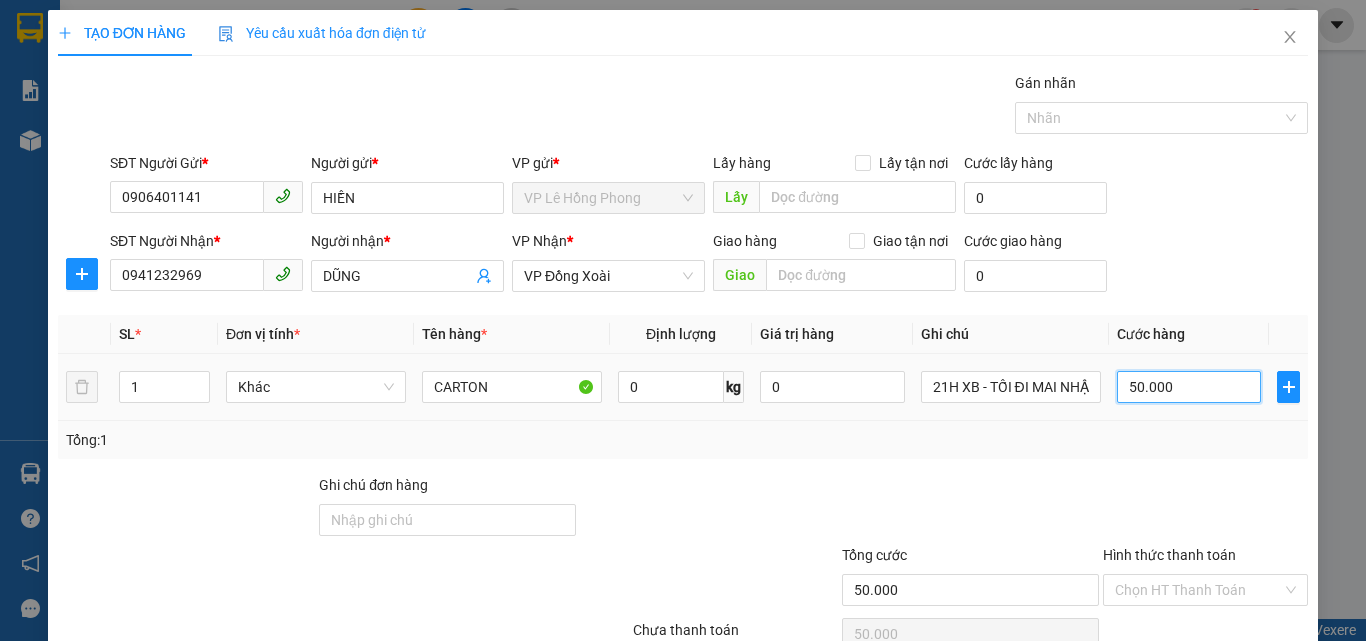 click on "50.000" at bounding box center [1189, 387] 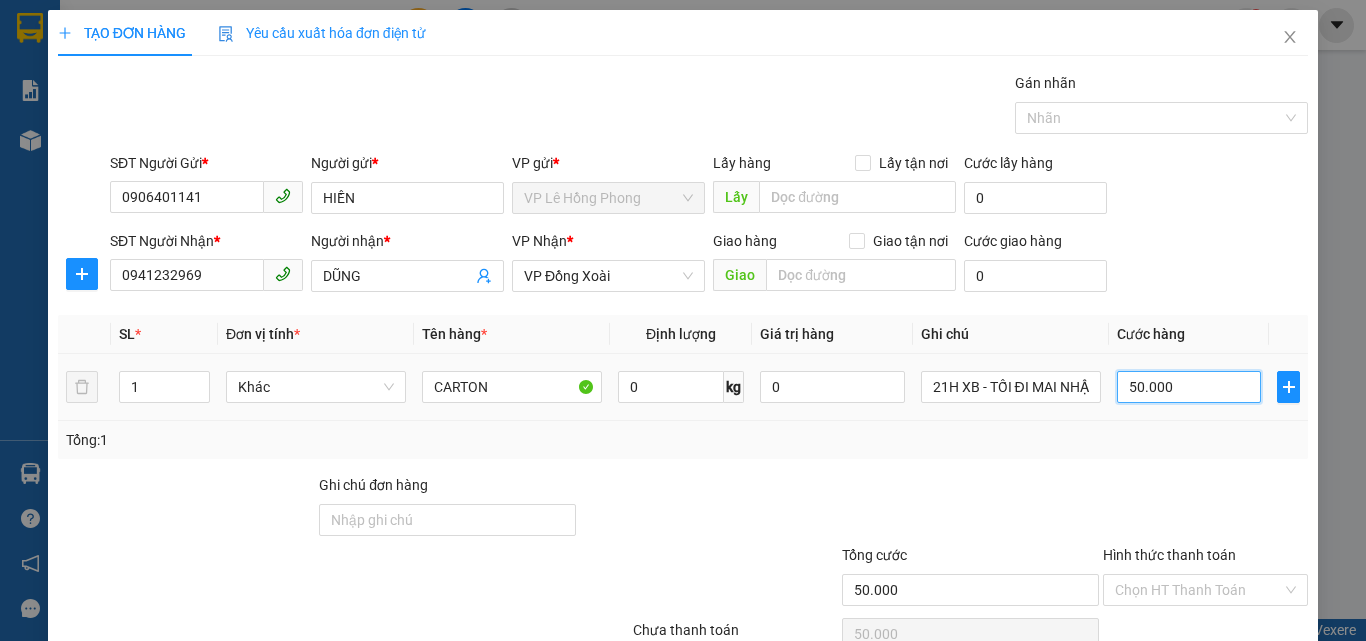 type on "3" 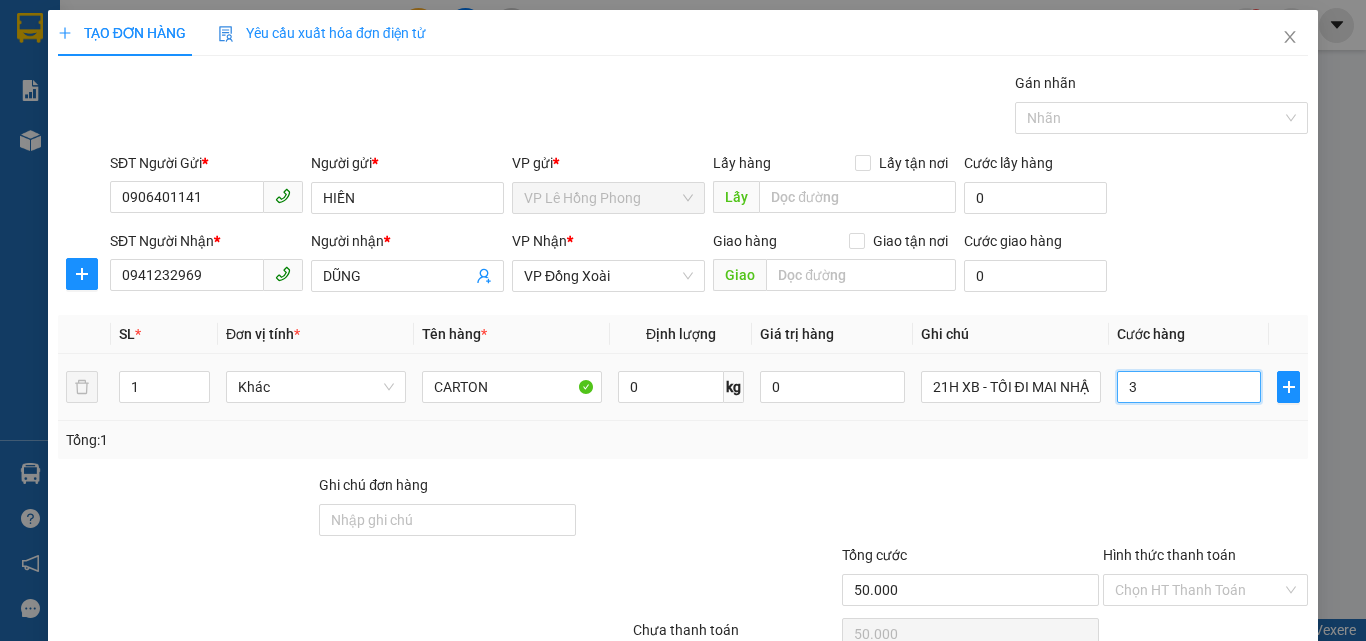 type on "3" 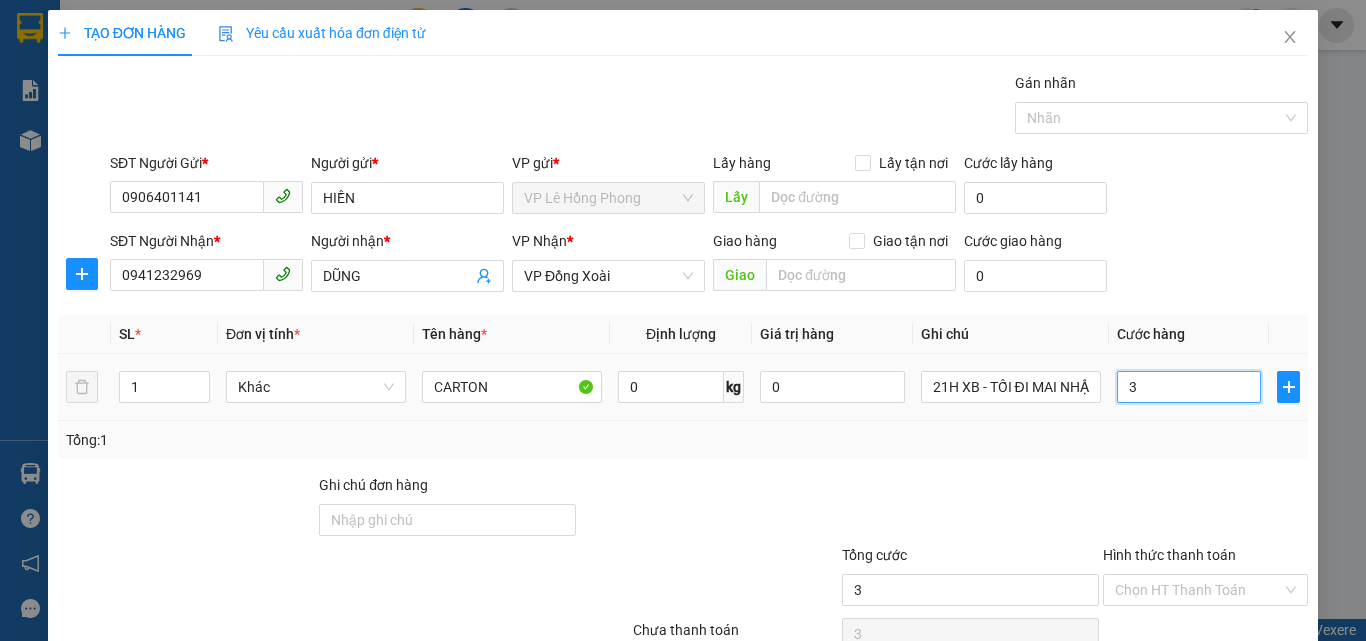 type on "30" 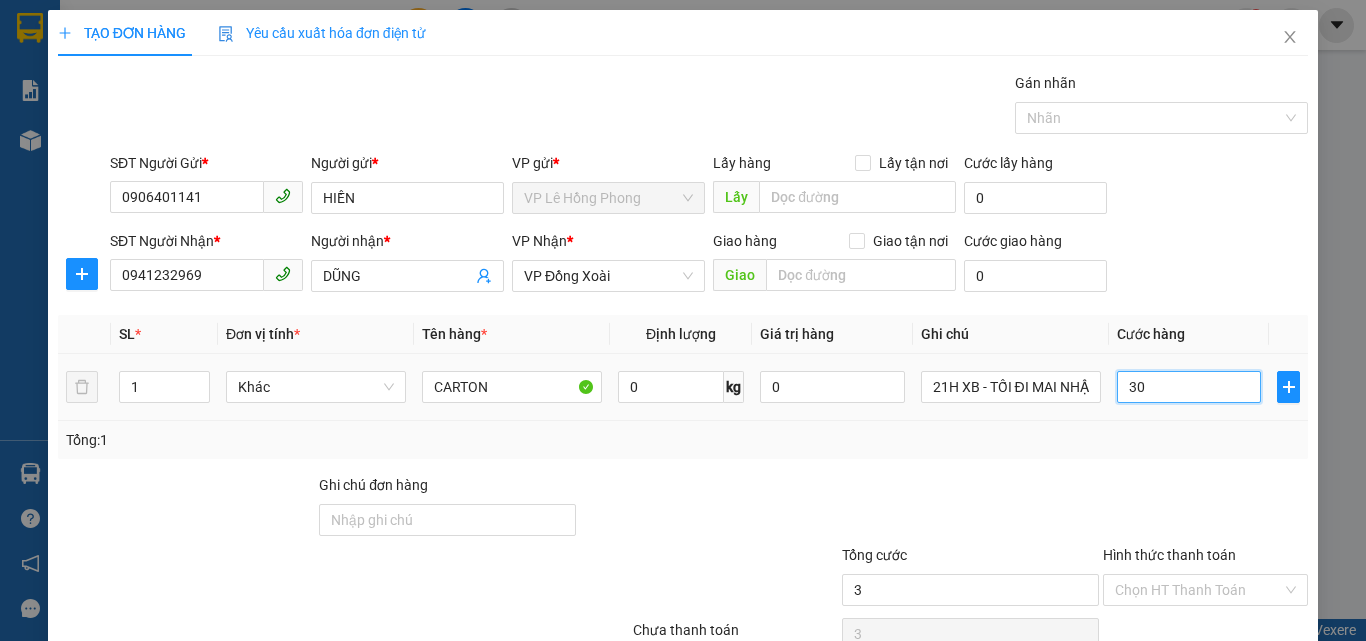 type on "30" 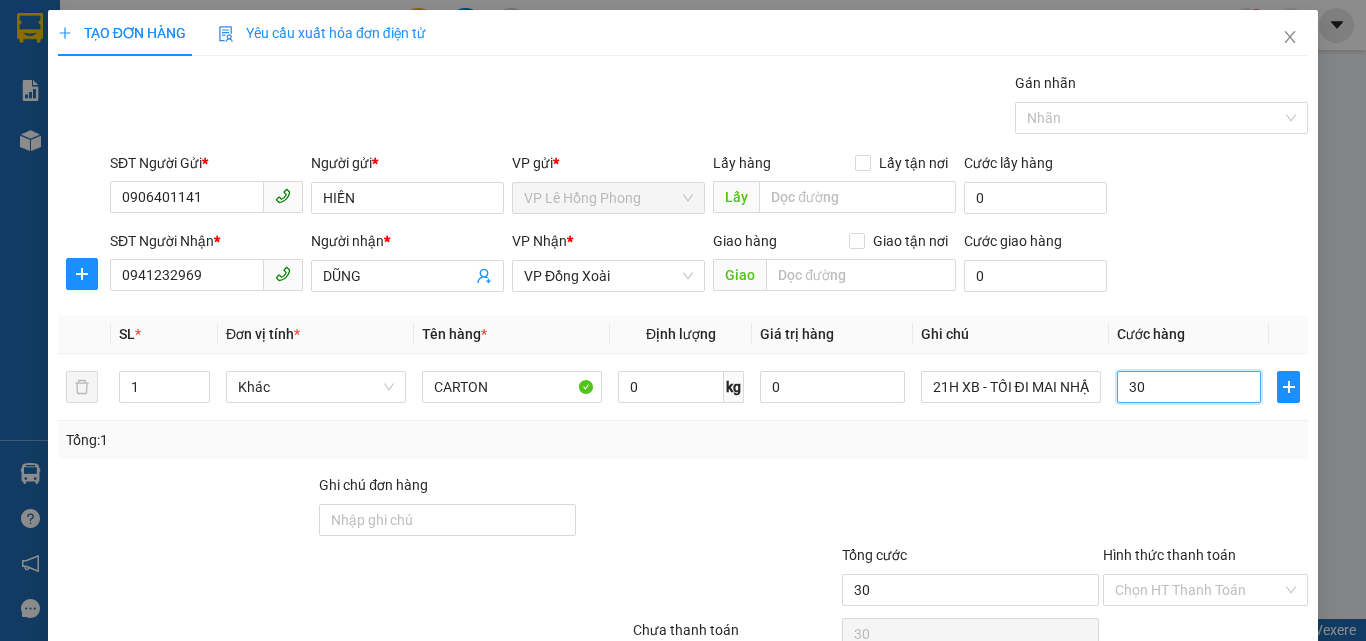 type on "30" 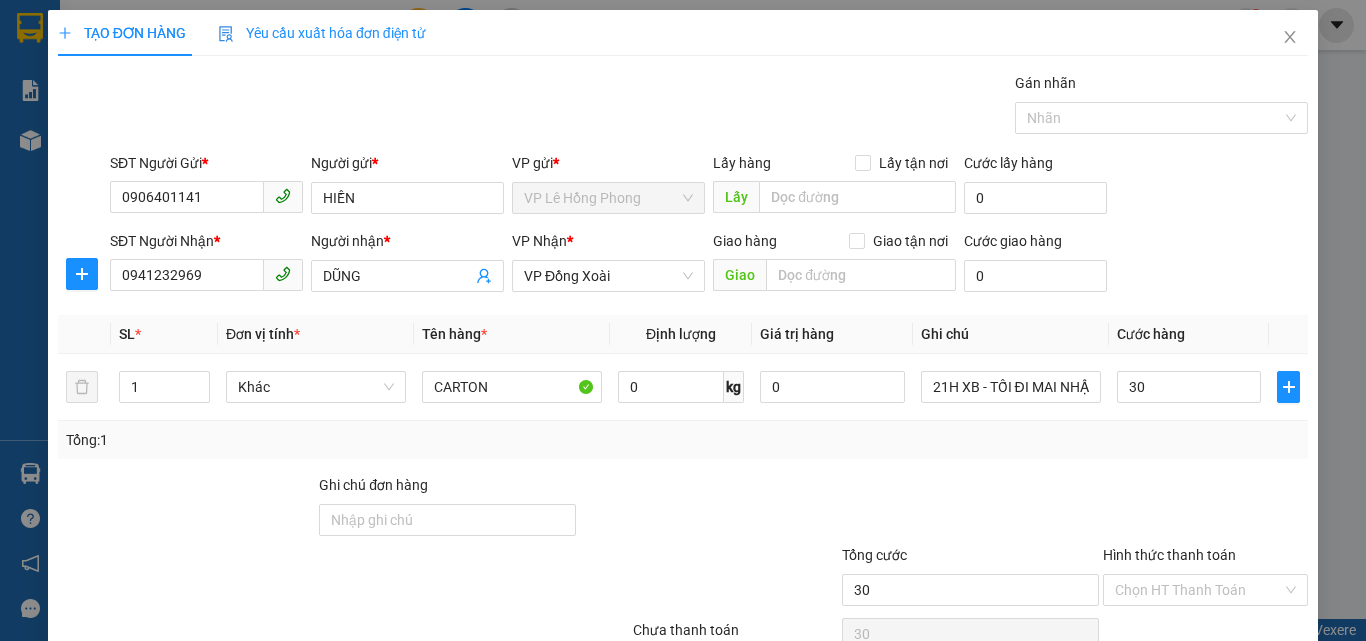 type on "30.000" 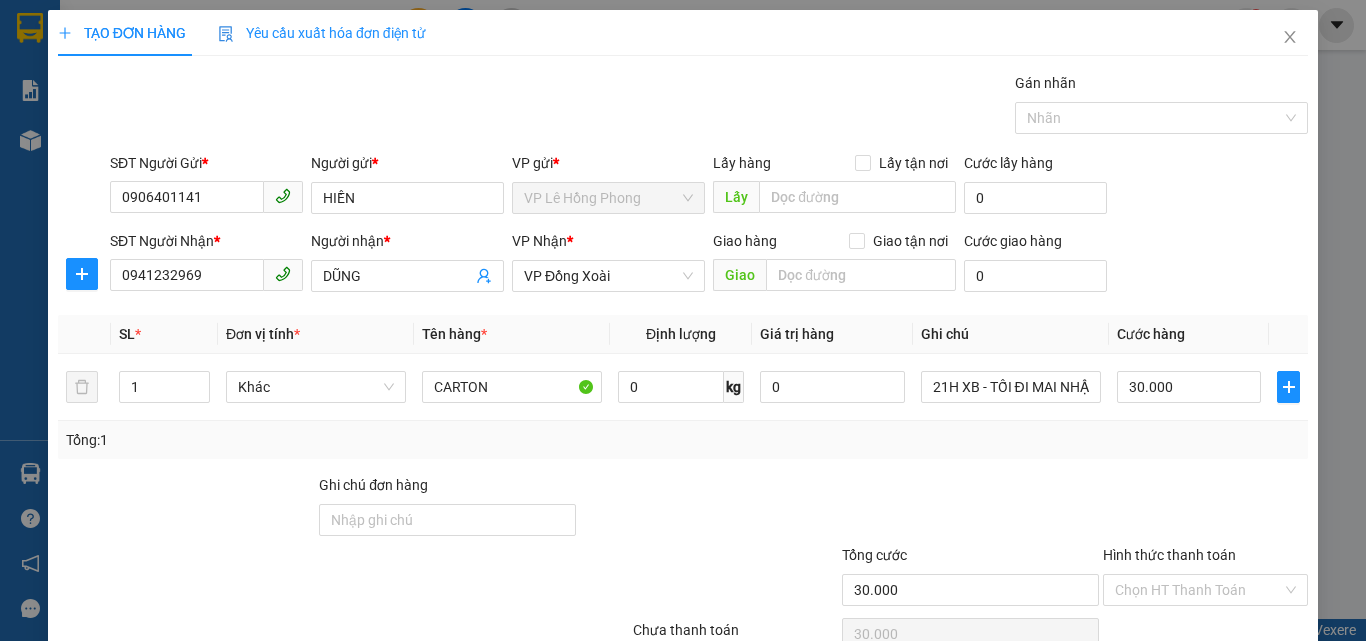 click on "Tổng:  1" at bounding box center [683, 440] 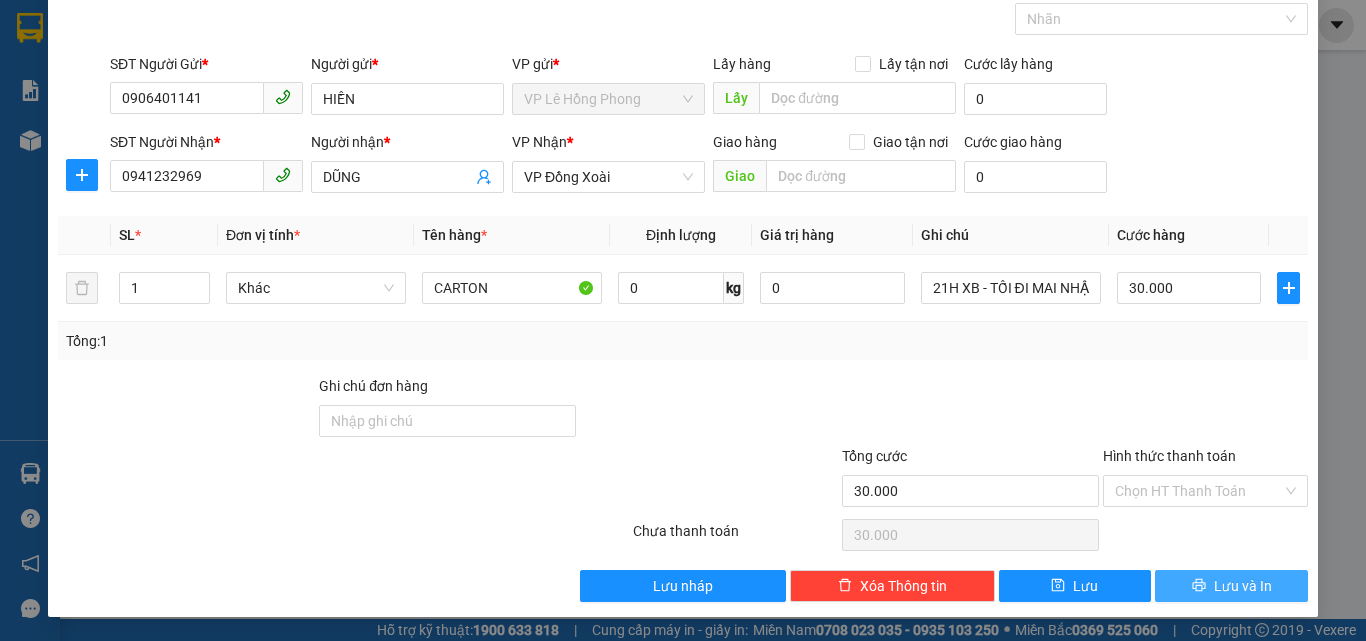 click on "Lưu và In" at bounding box center (1231, 586) 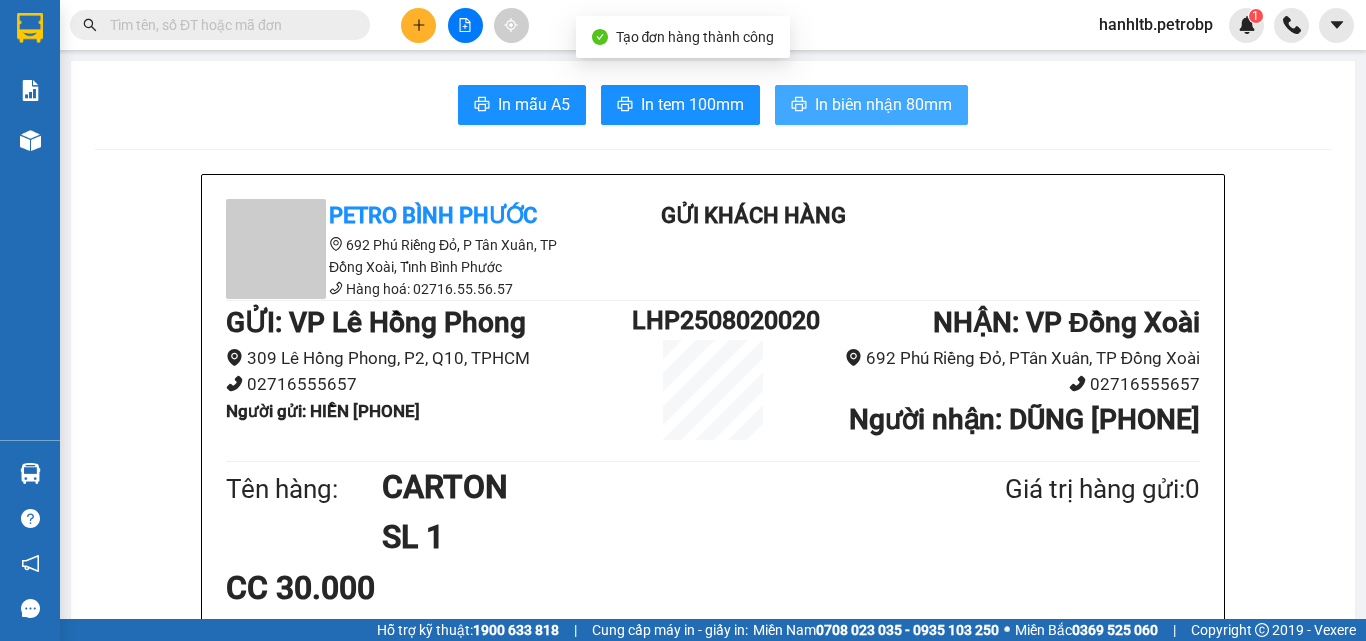 click on "In biên nhận 80mm" at bounding box center (883, 104) 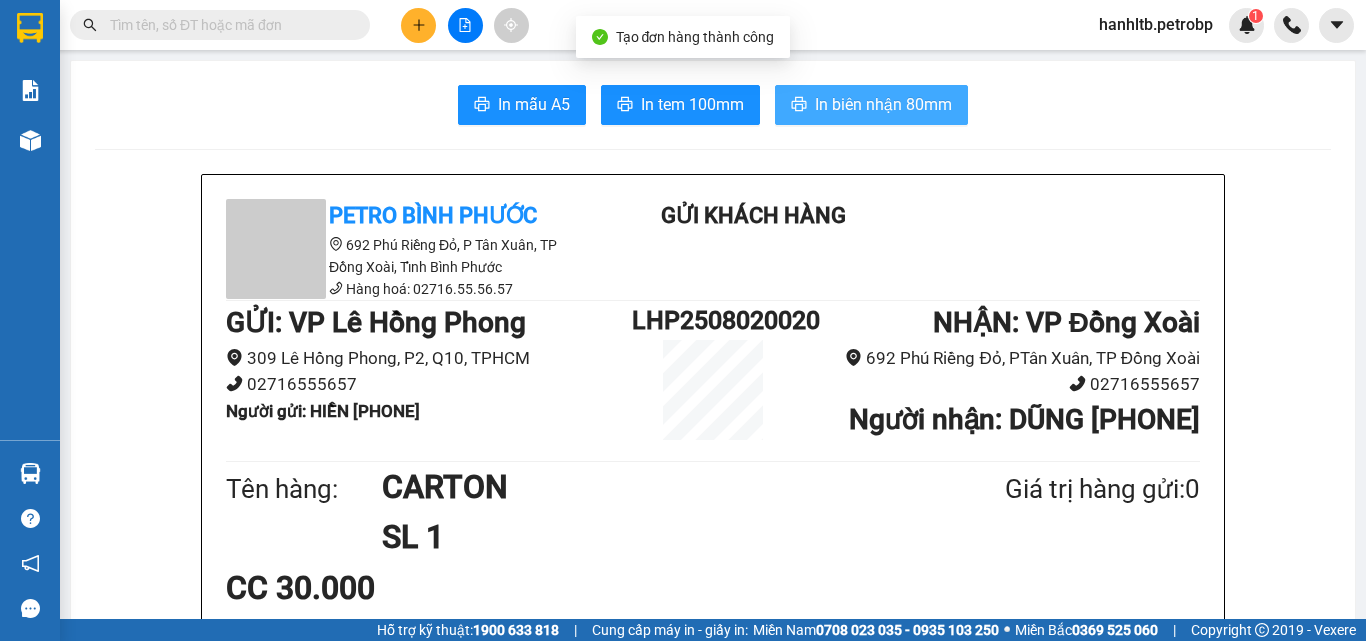 scroll, scrollTop: 0, scrollLeft: 0, axis: both 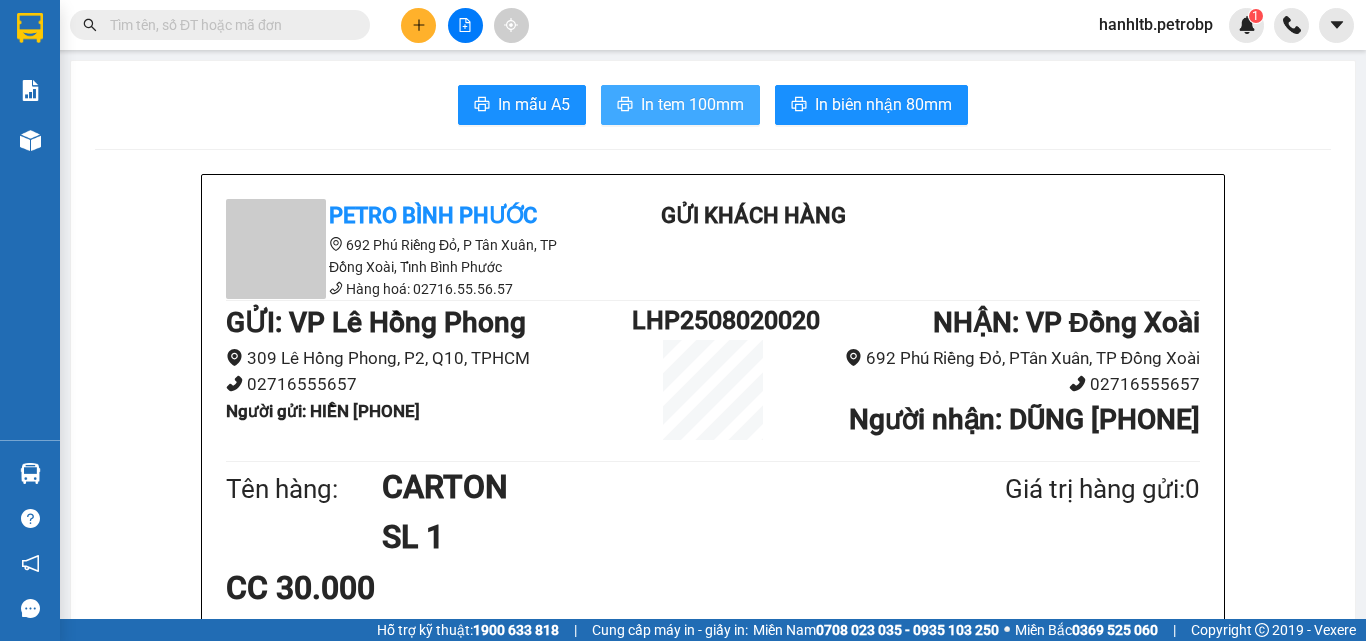 click on "In tem 100mm" at bounding box center [692, 104] 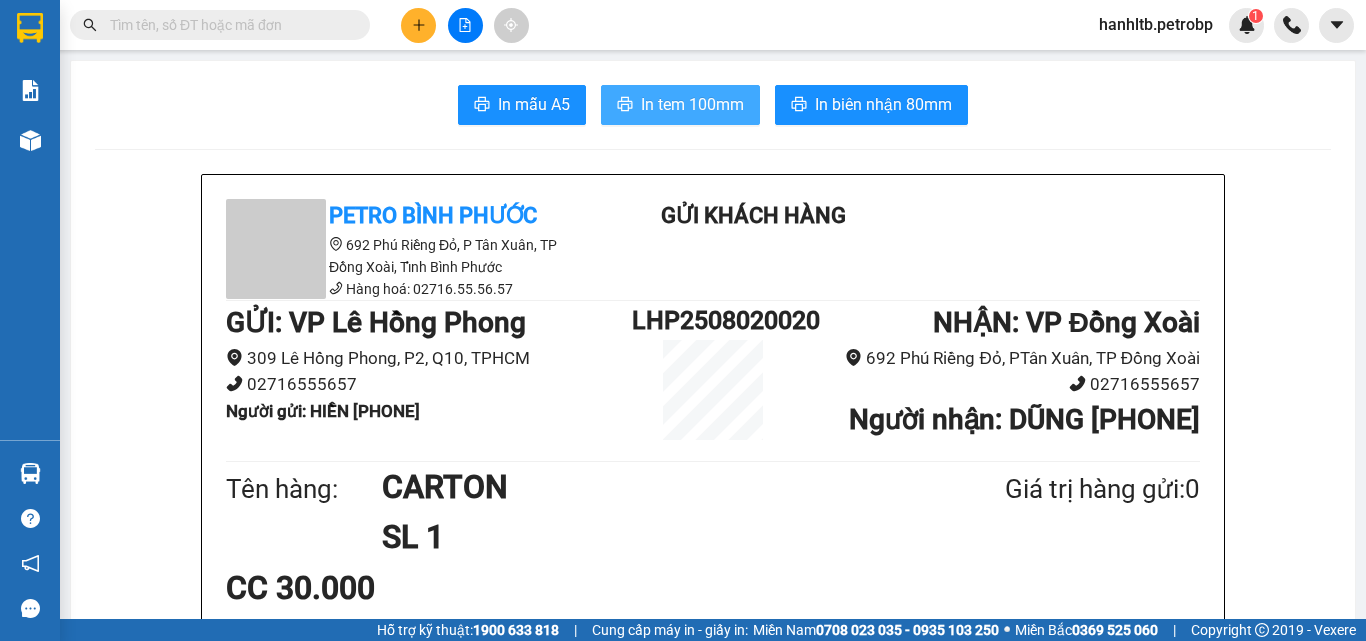 scroll, scrollTop: 0, scrollLeft: 0, axis: both 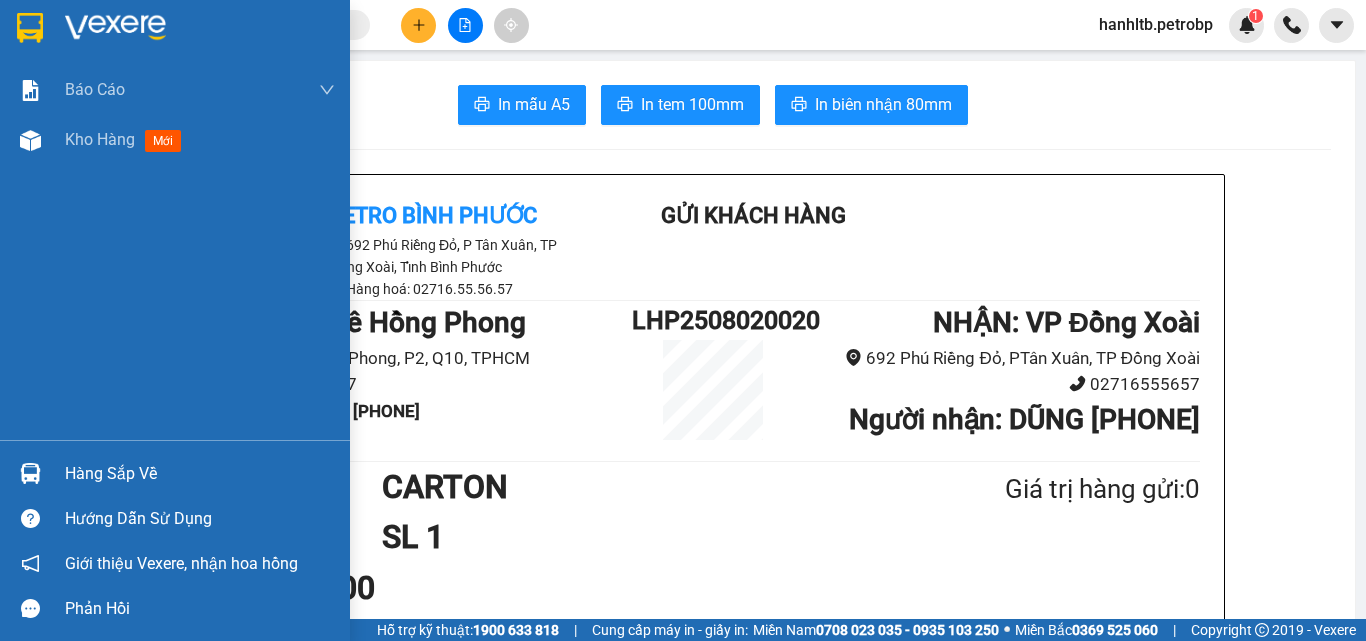 click at bounding box center [115, 28] 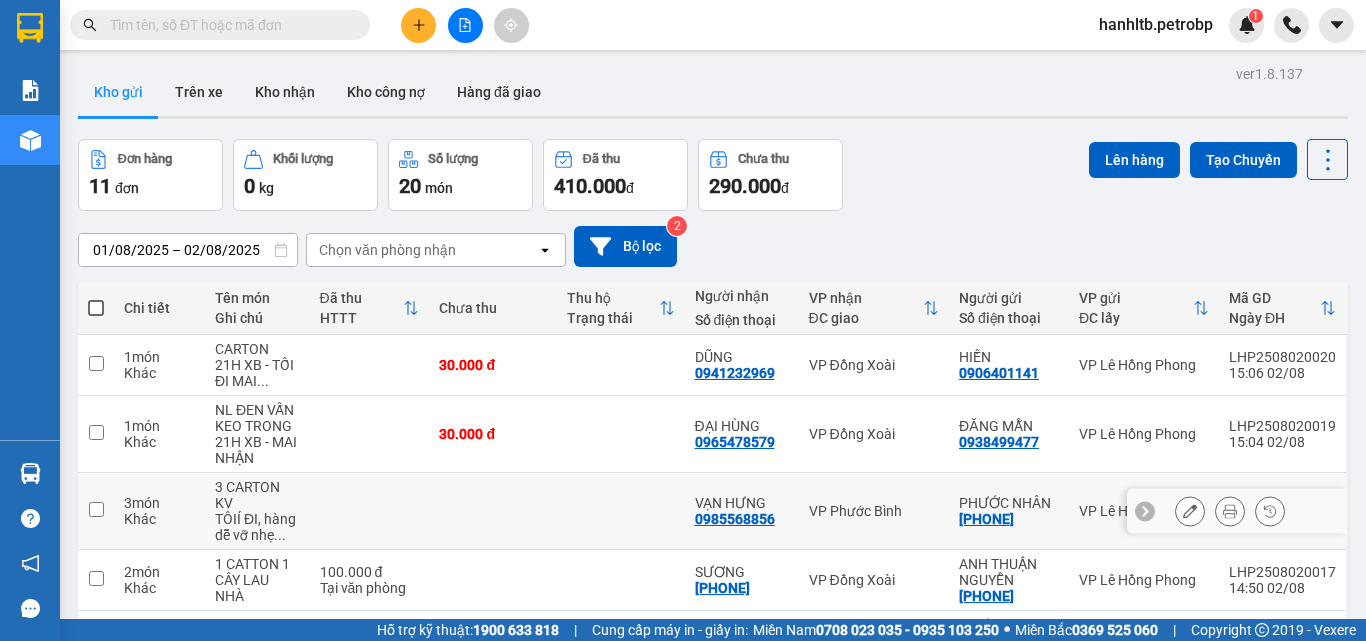 scroll, scrollTop: 100, scrollLeft: 0, axis: vertical 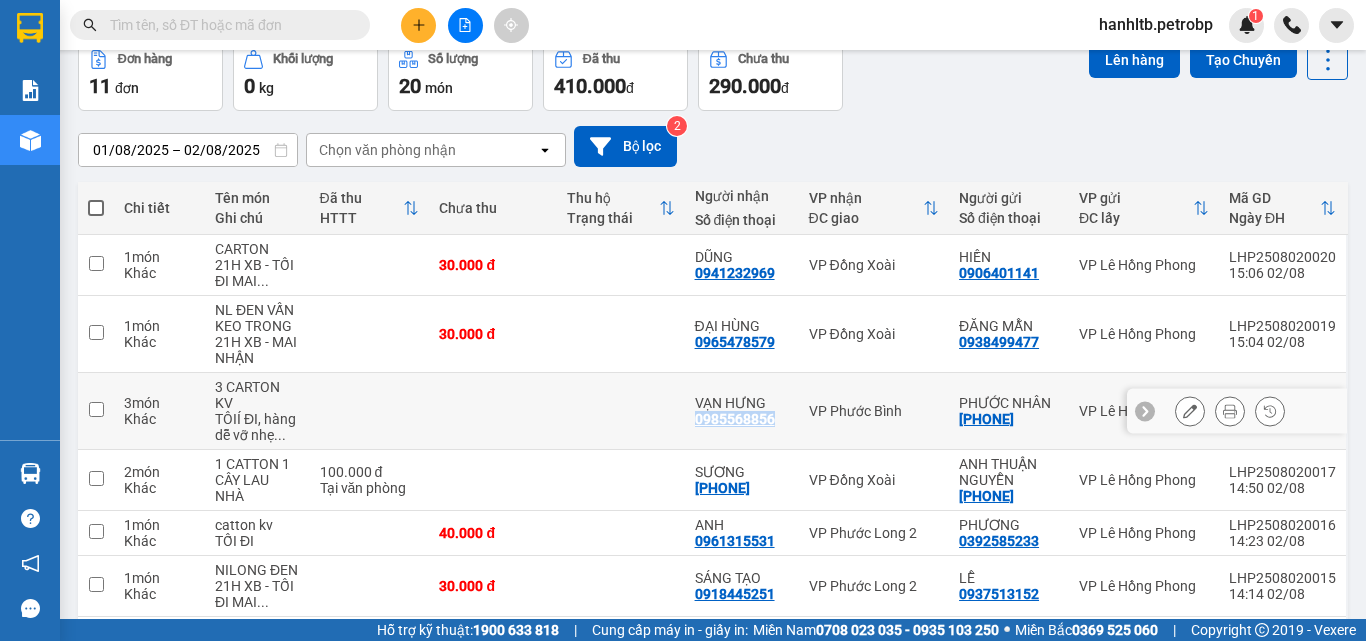 drag, startPoint x: 770, startPoint y: 418, endPoint x: 688, endPoint y: 421, distance: 82.05486 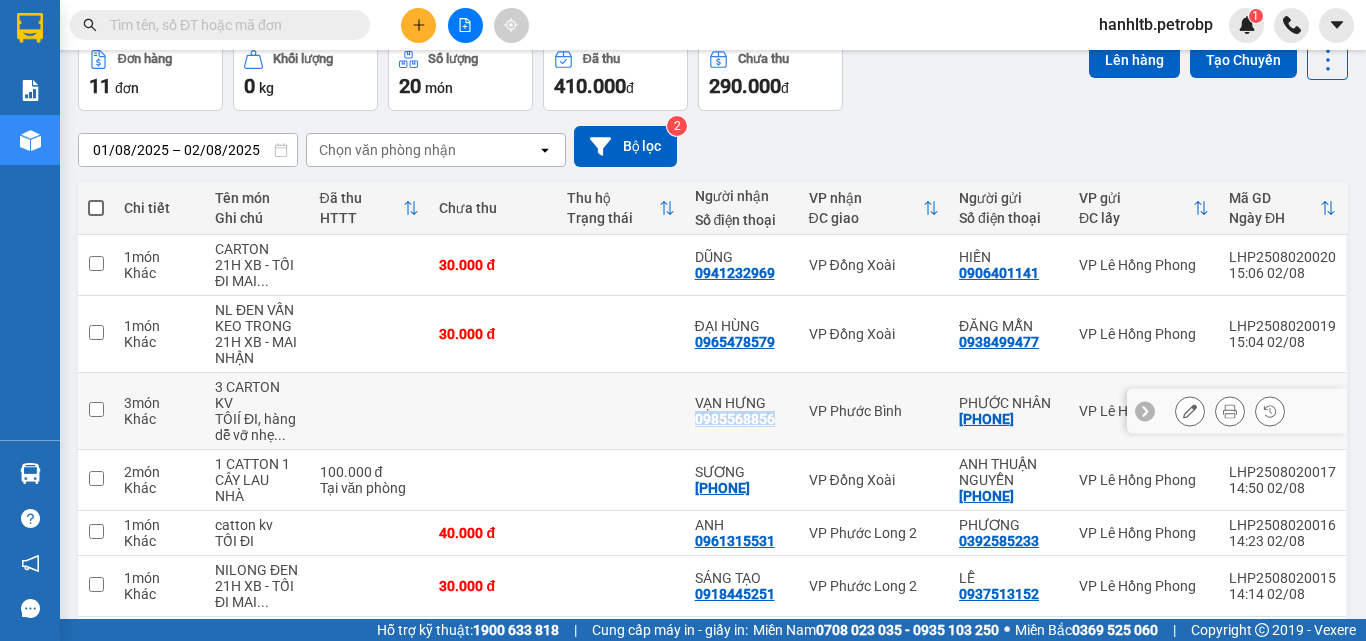 click on "VẠN HƯNG 0985568856" at bounding box center [742, 411] 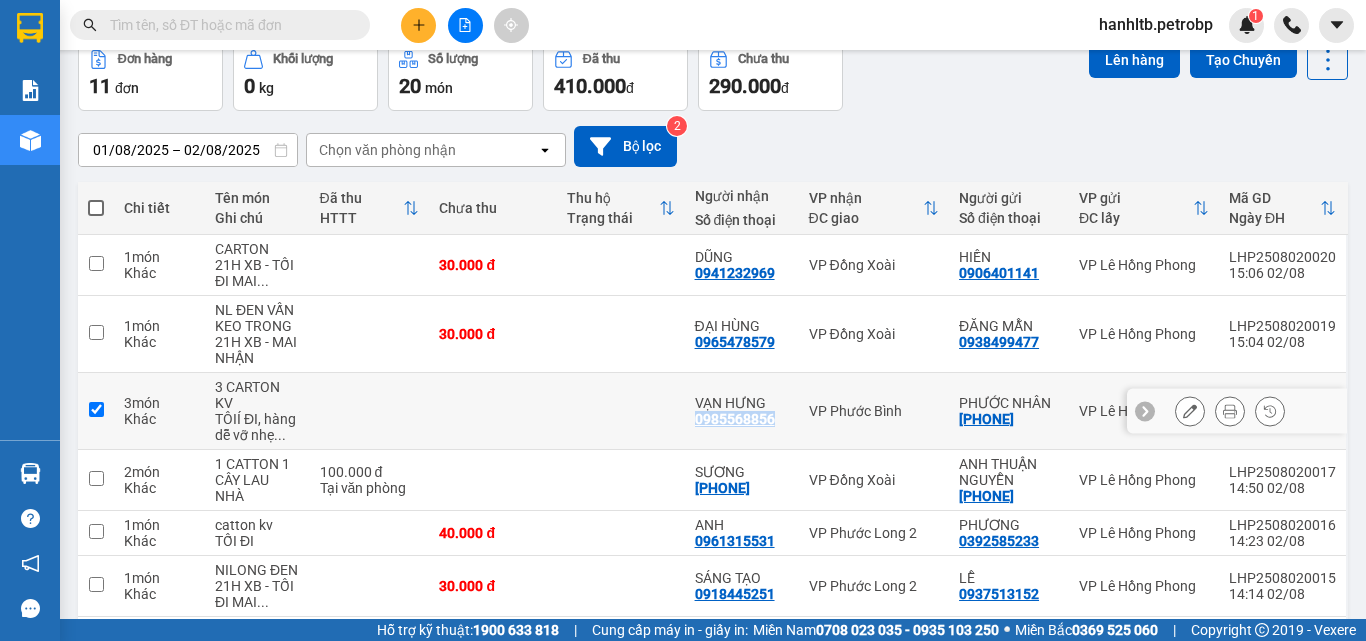 checkbox on "true" 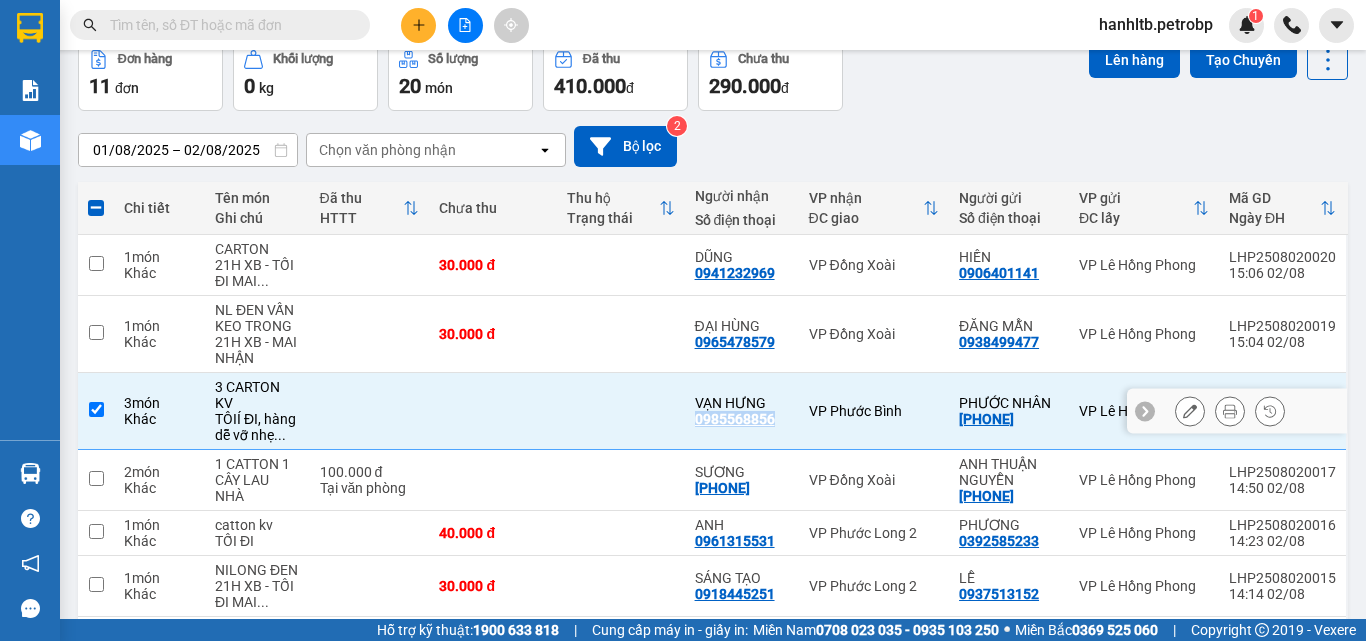 copy on "0985568856" 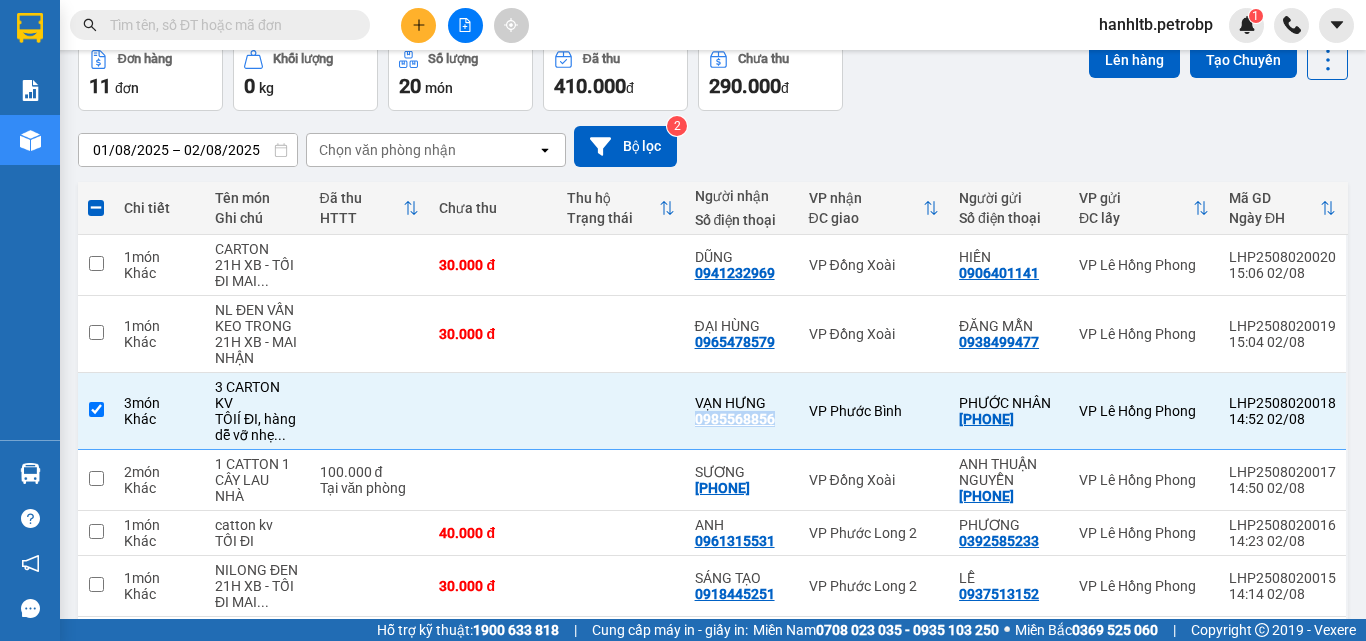scroll, scrollTop: 0, scrollLeft: 0, axis: both 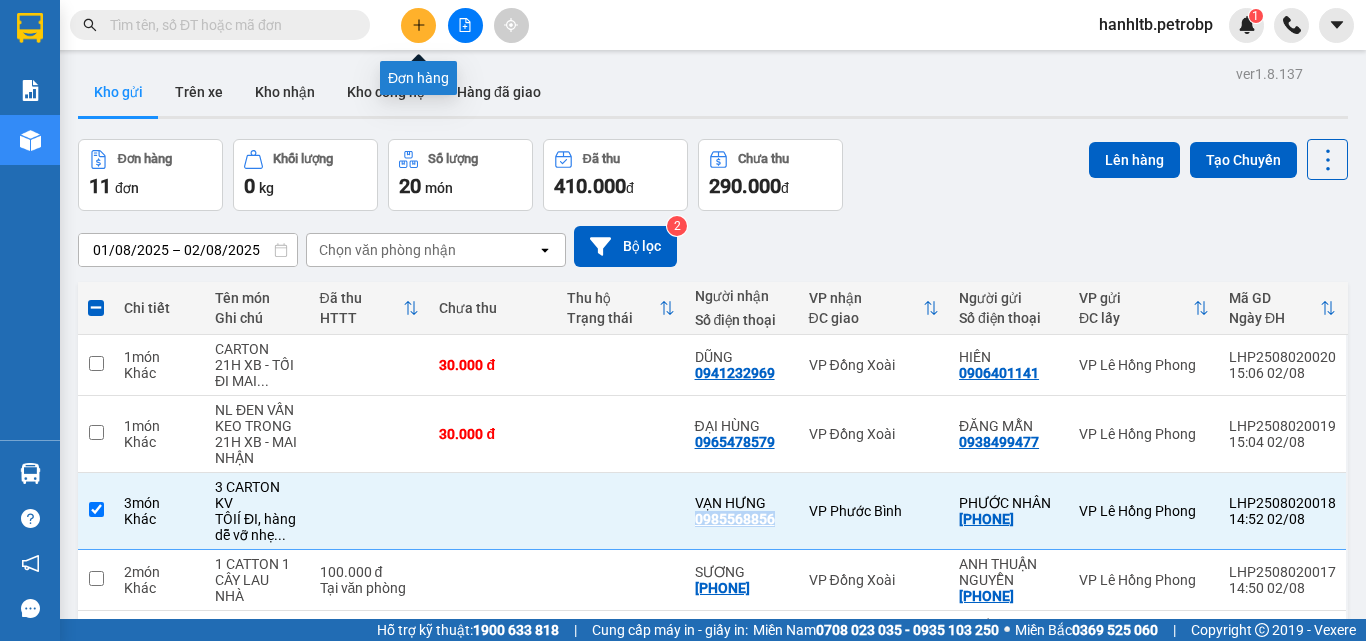 click 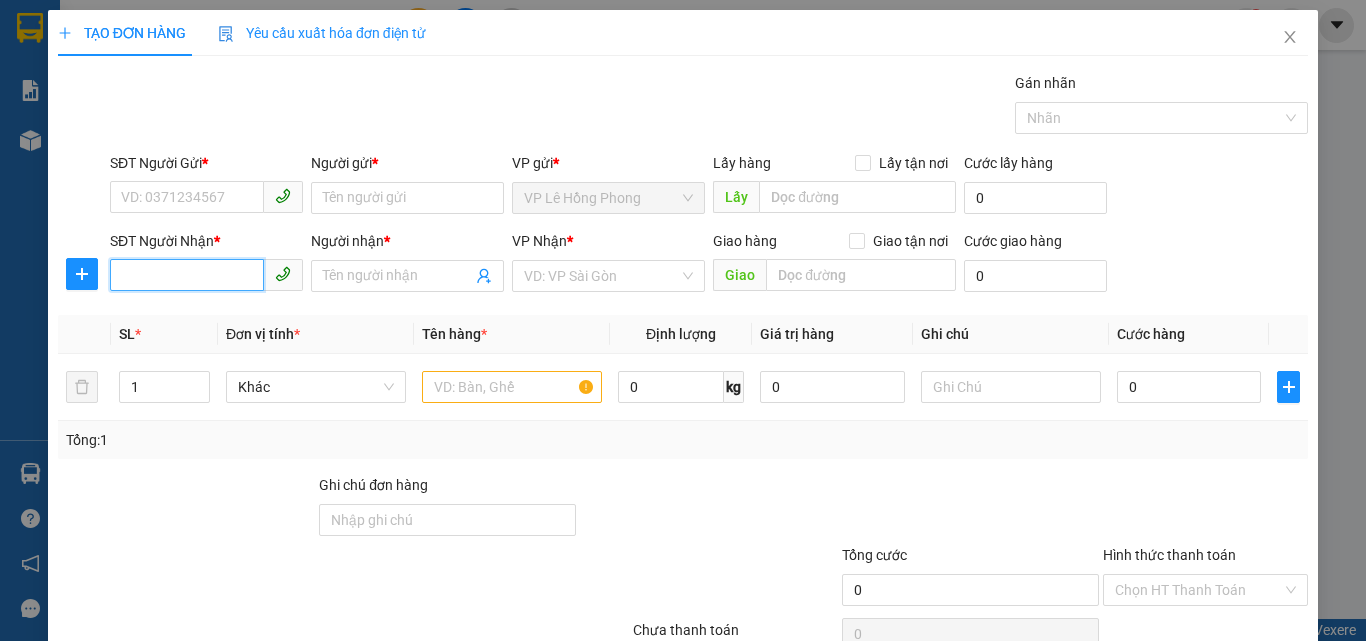 click on "SĐT Người Nhận  *" at bounding box center (187, 275) 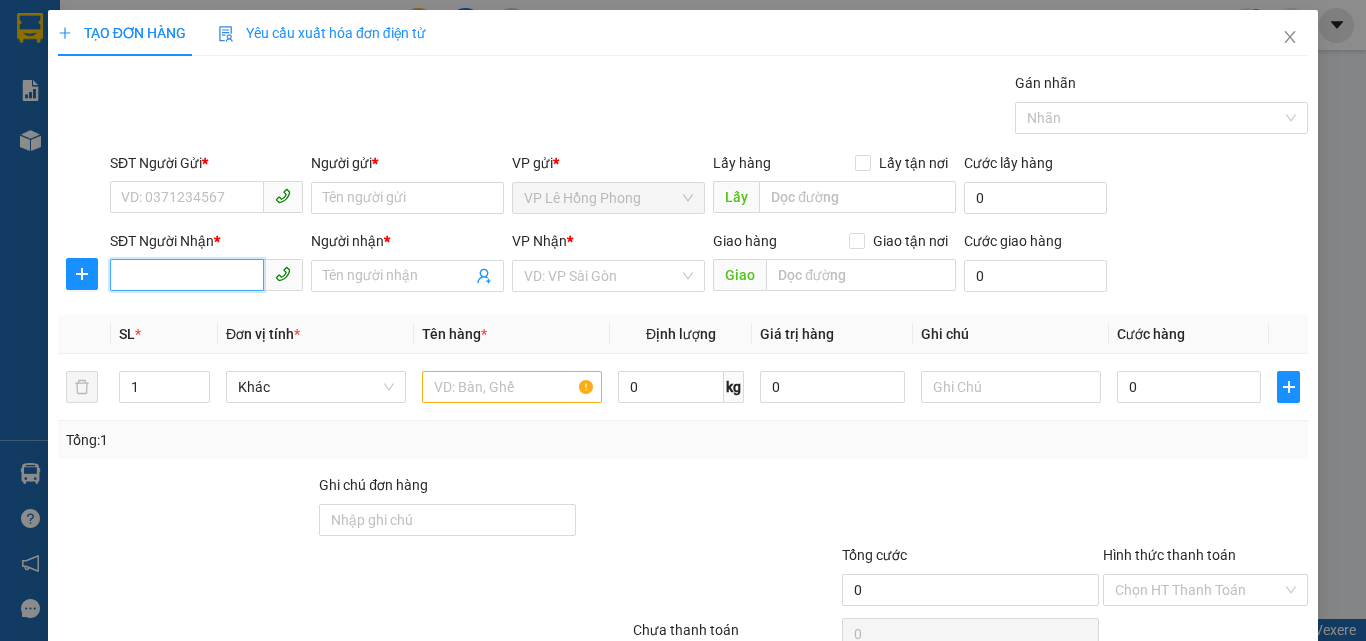 paste on "0985568856" 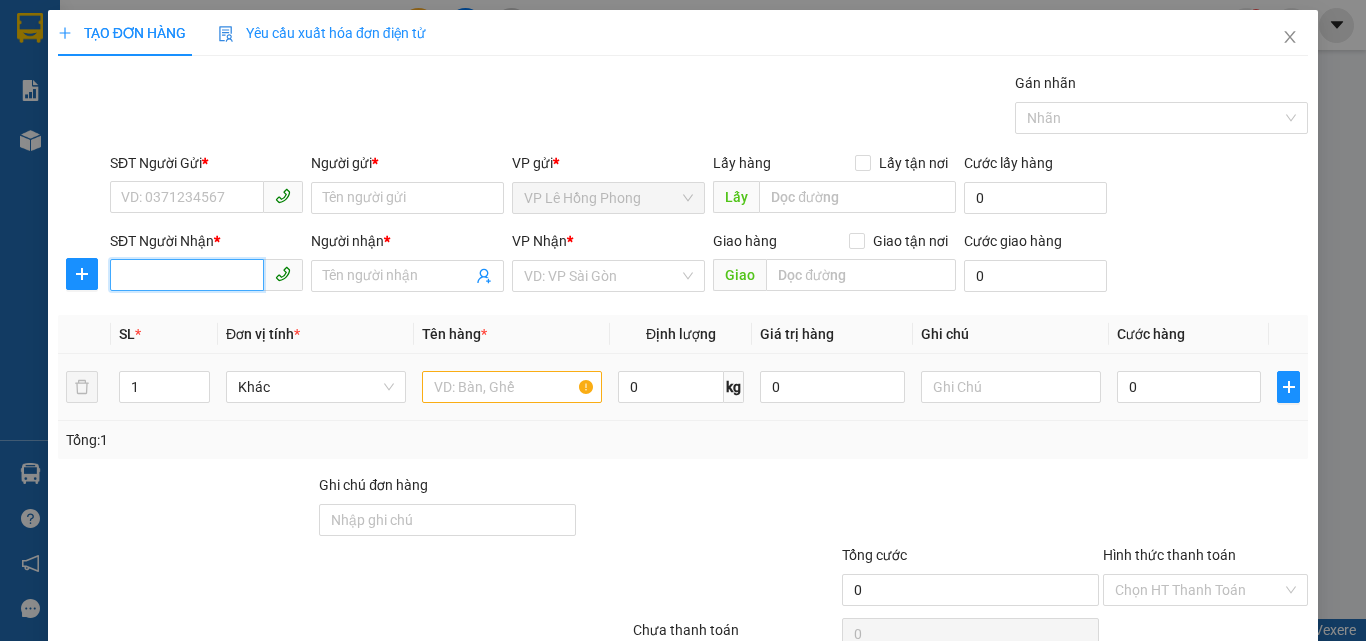 type on "0985568856" 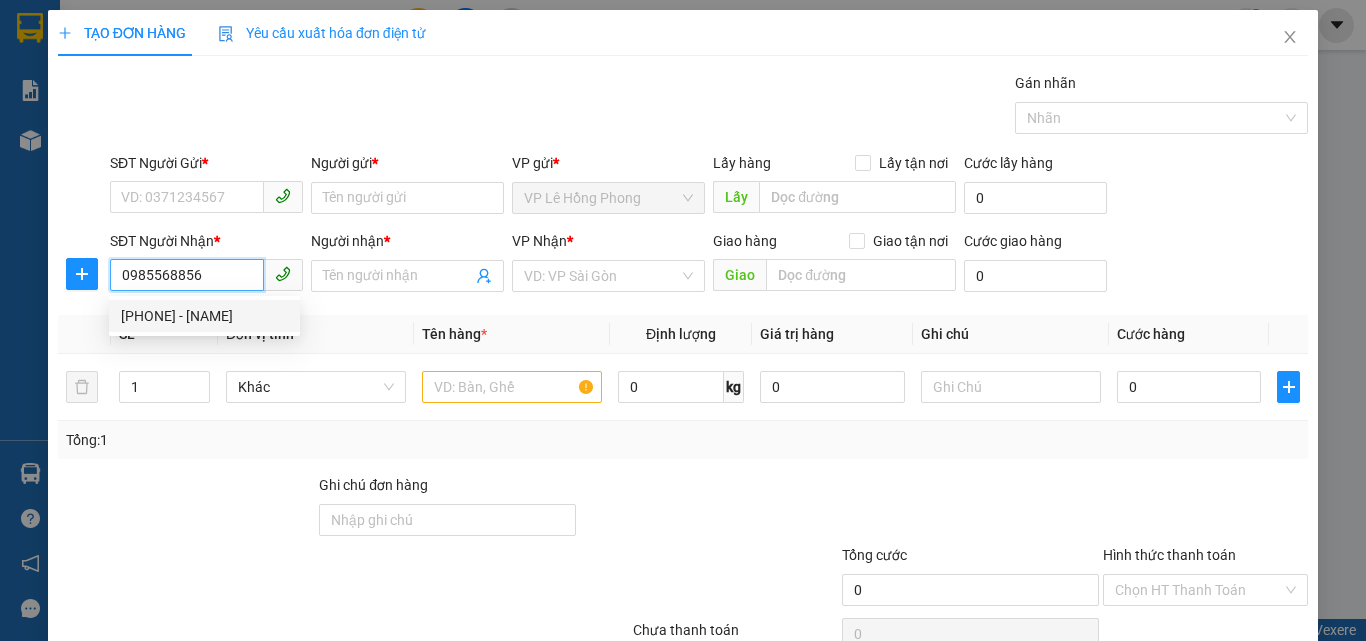 click on "0985568856 - VẠN HƯNG" at bounding box center [204, 316] 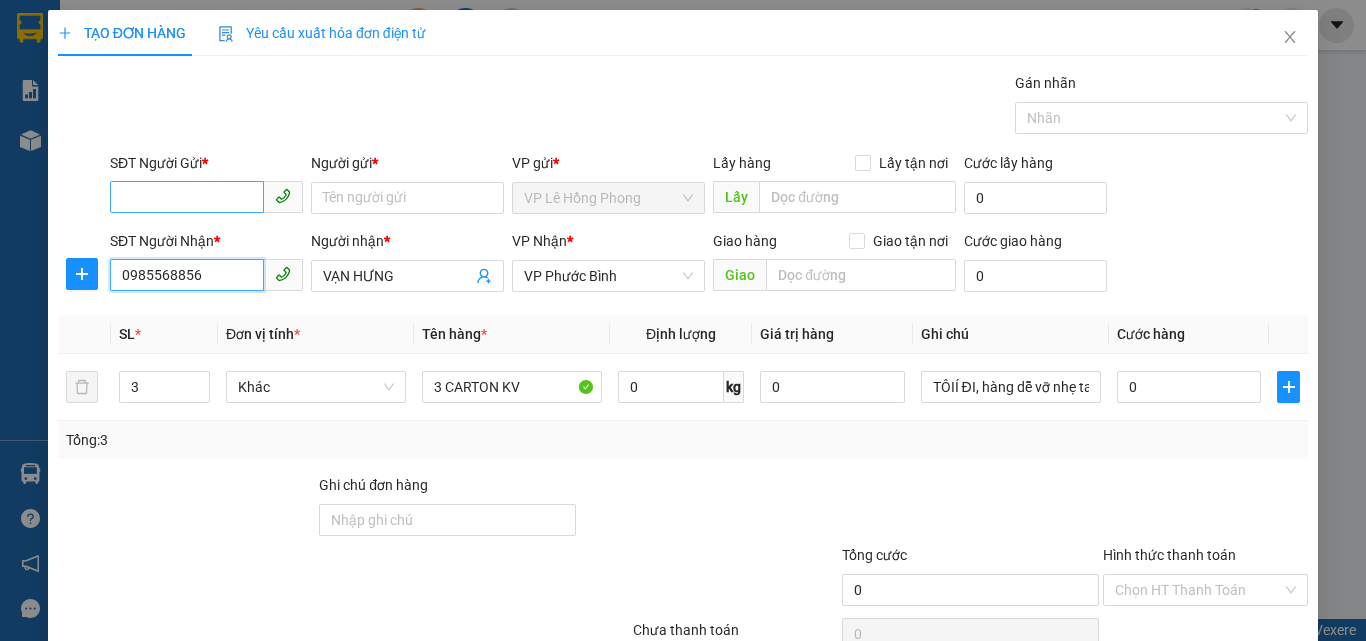 type on "0985568856" 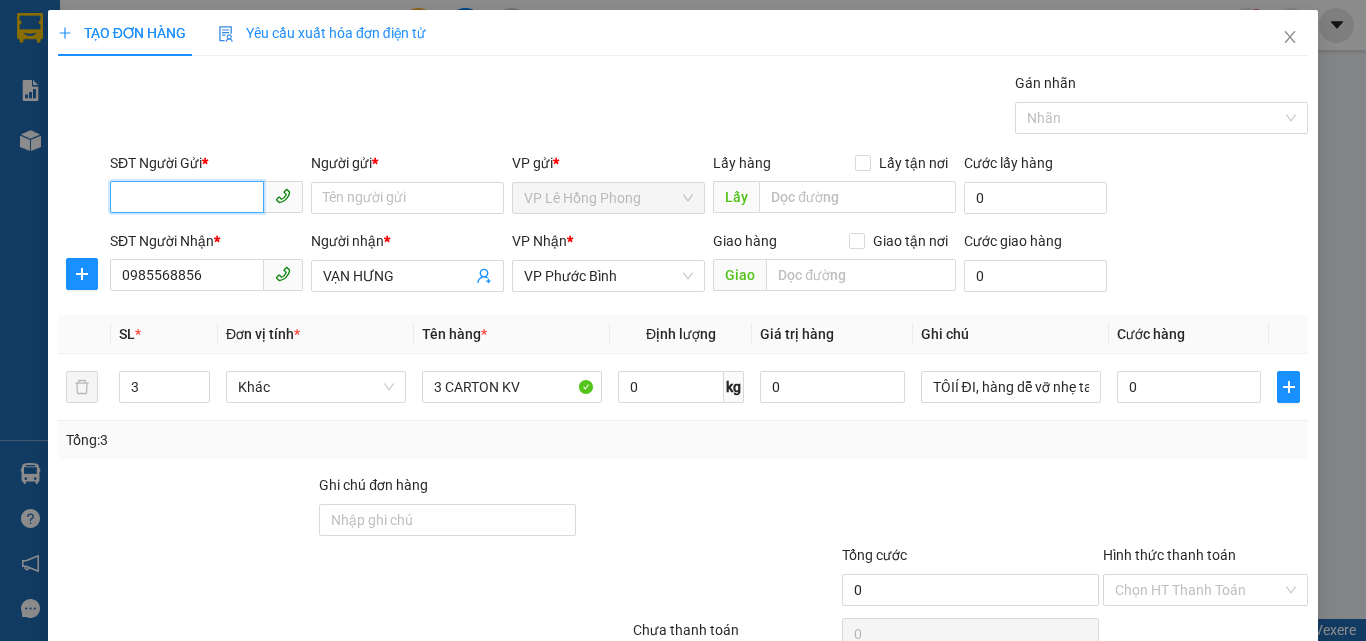 click on "SĐT Người Gửi  *" at bounding box center [187, 197] 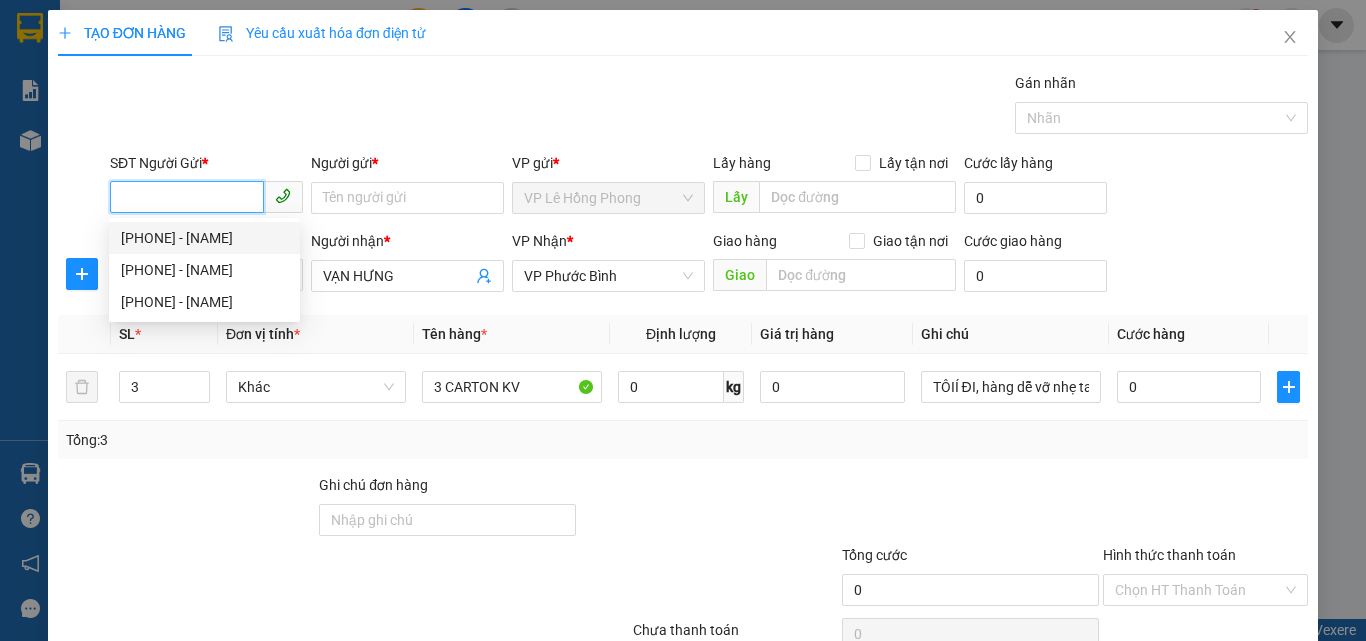 click on "0961911036 - PHƯỚC NHÂN" at bounding box center [204, 238] 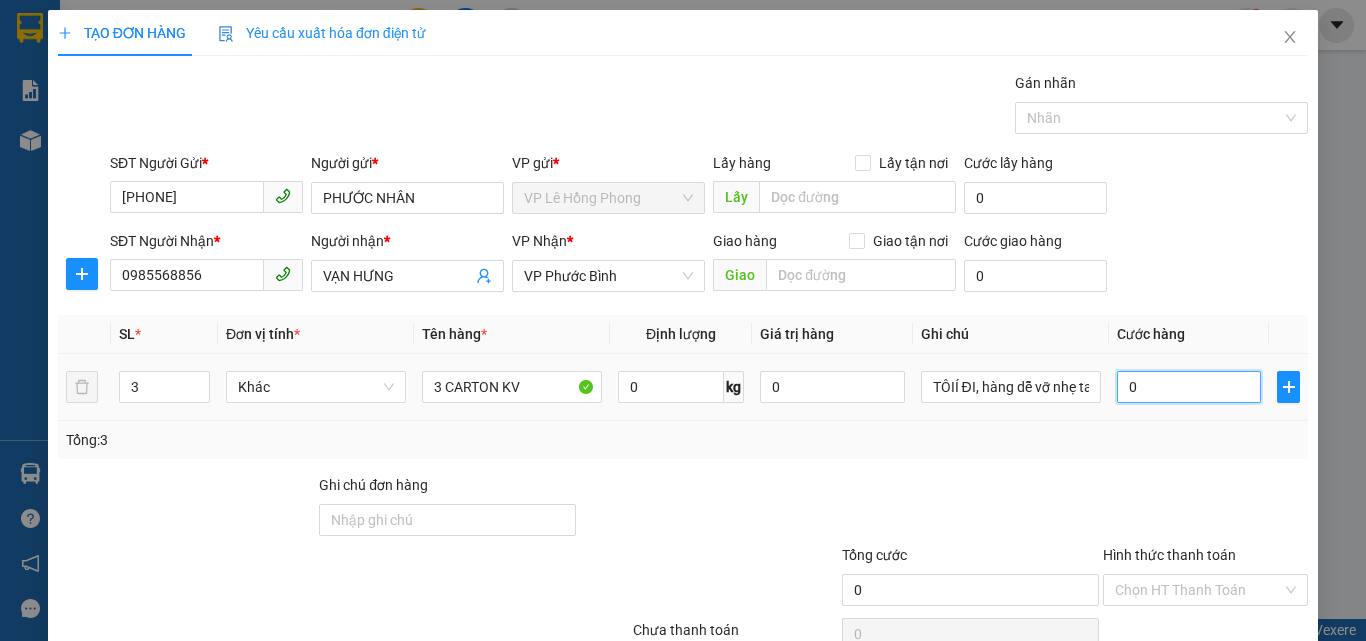 click on "0" at bounding box center [1189, 387] 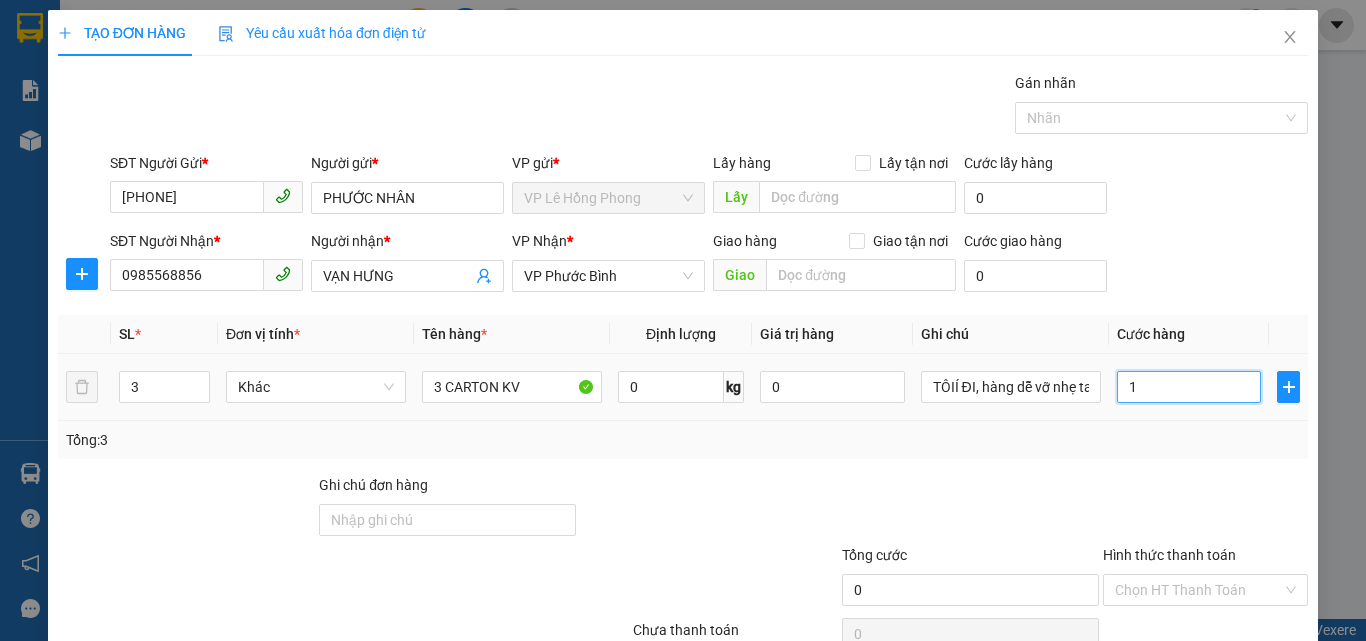 type on "1" 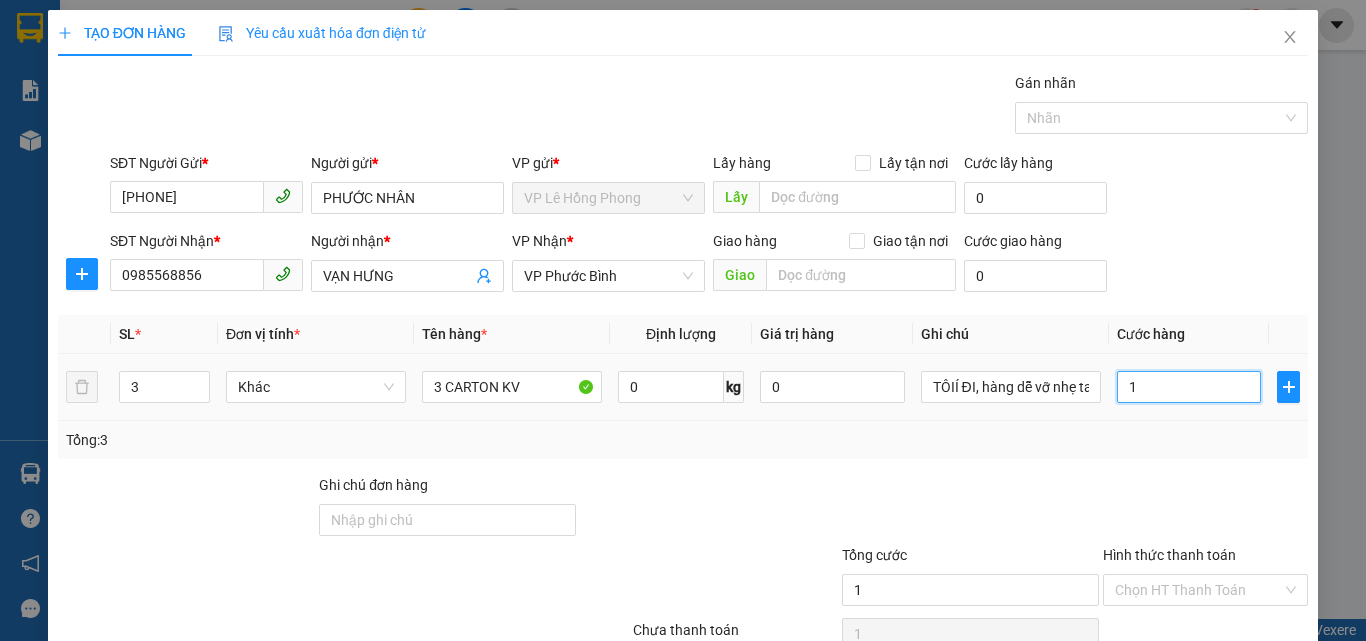 type on "10" 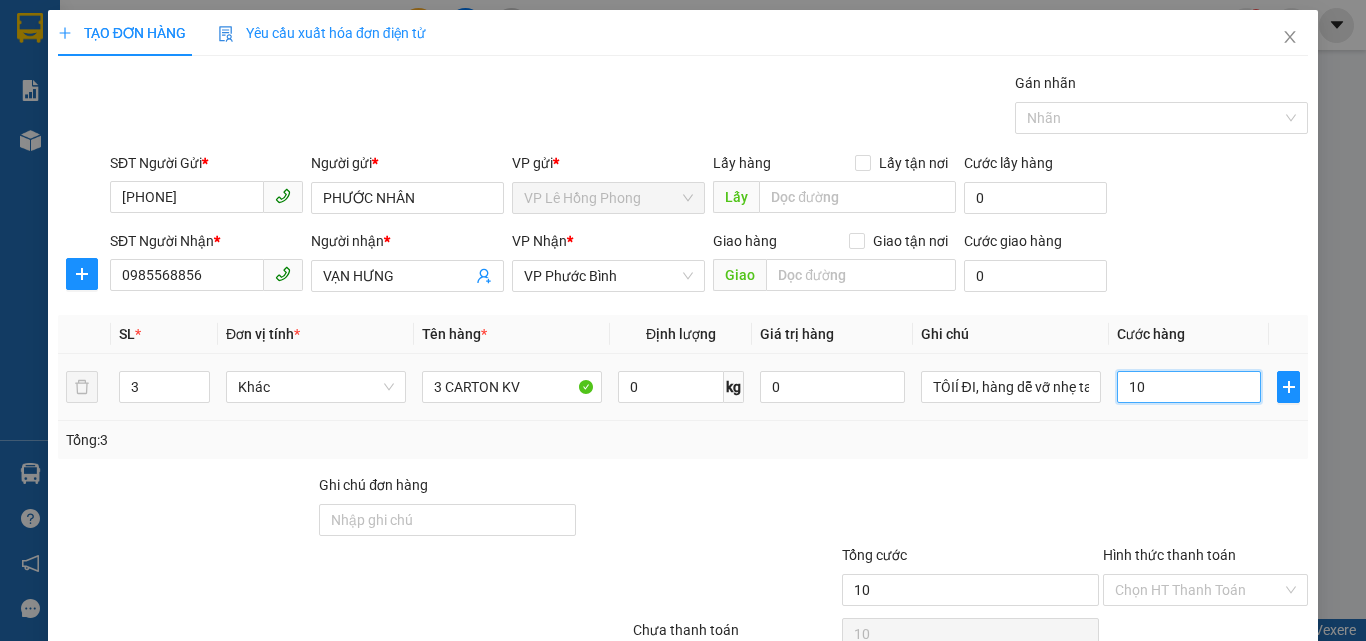 type on "100" 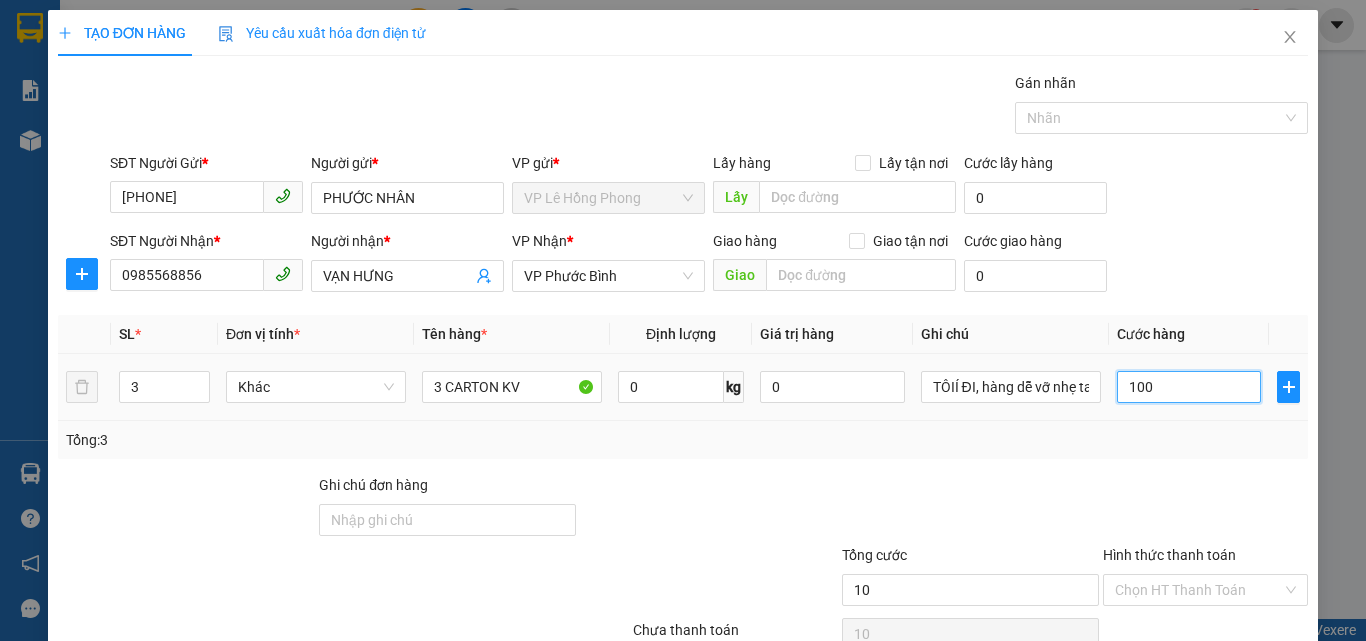 type on "100" 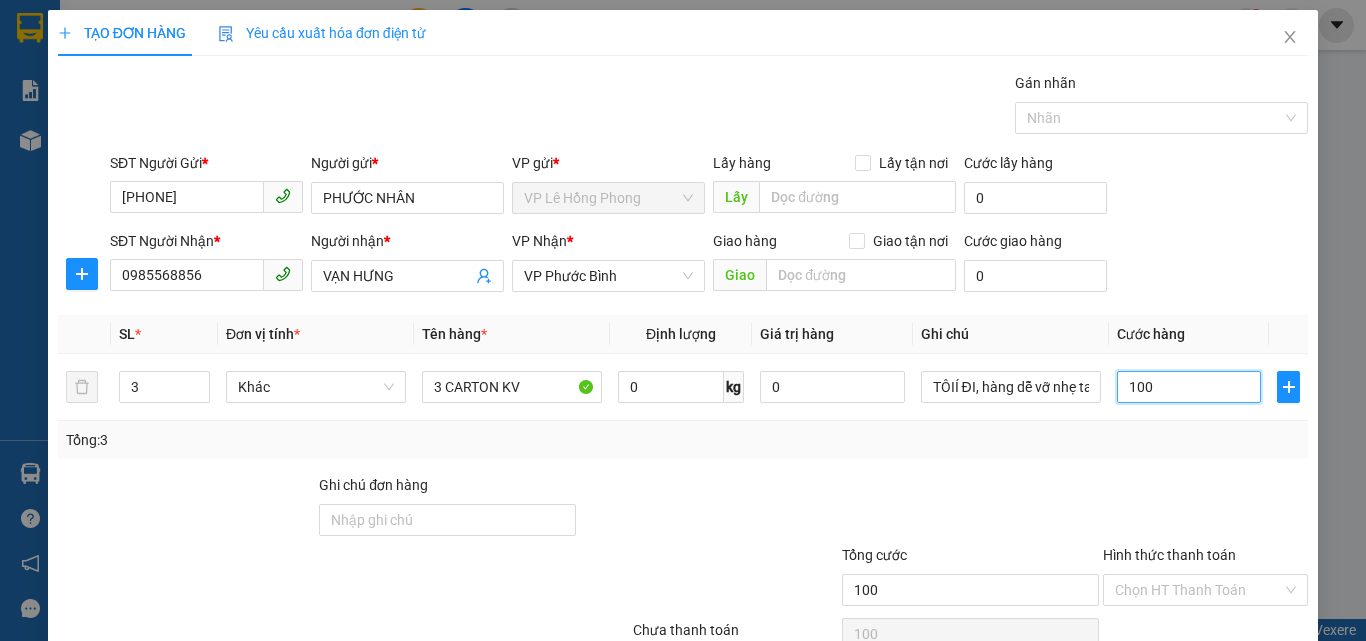 type on "100" 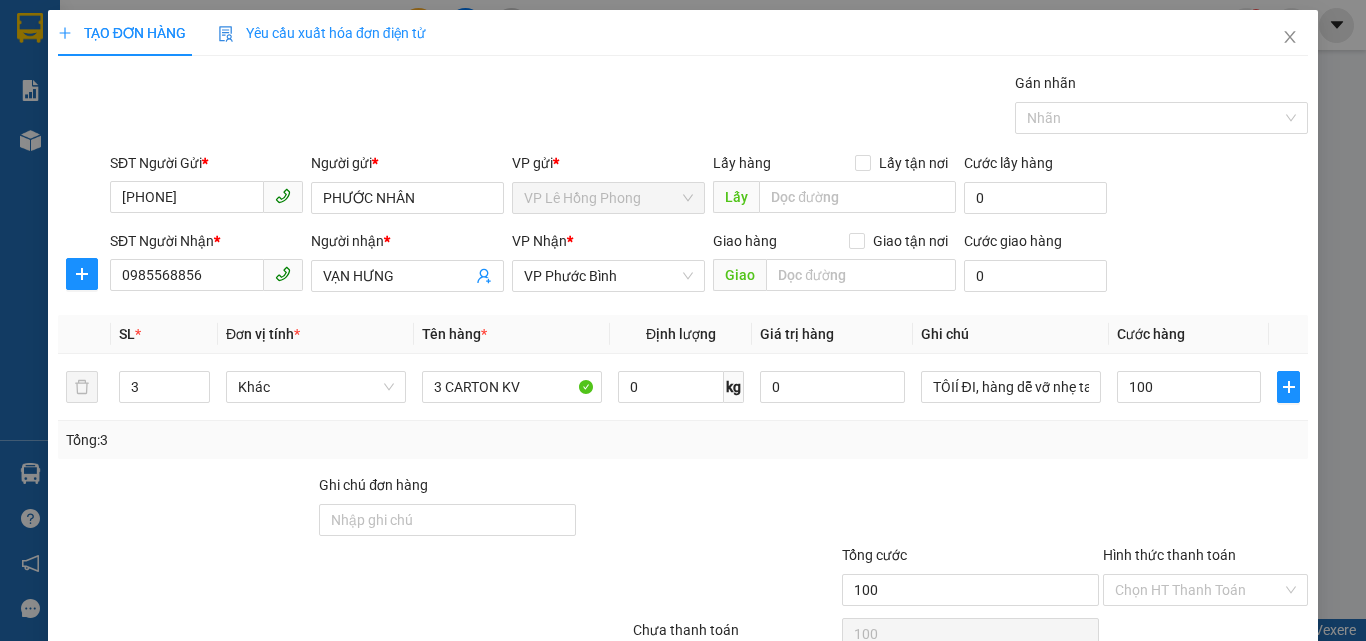 type on "100.000" 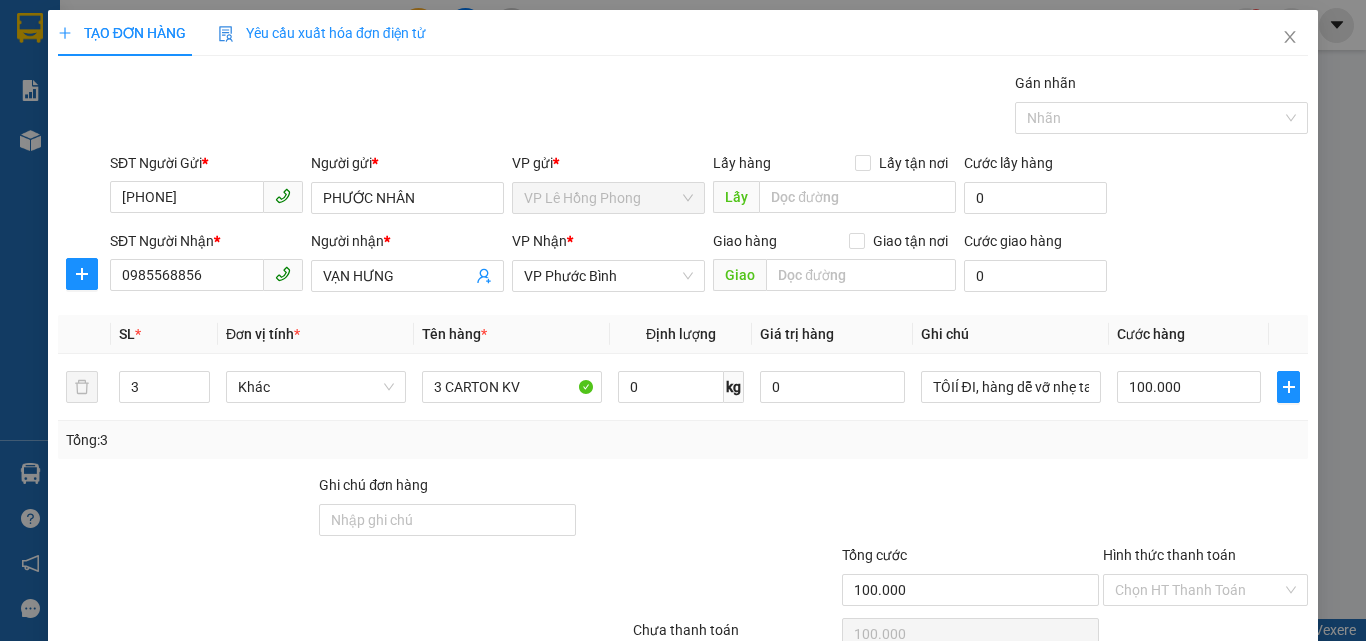 click on "Tổng:  3" at bounding box center [683, 440] 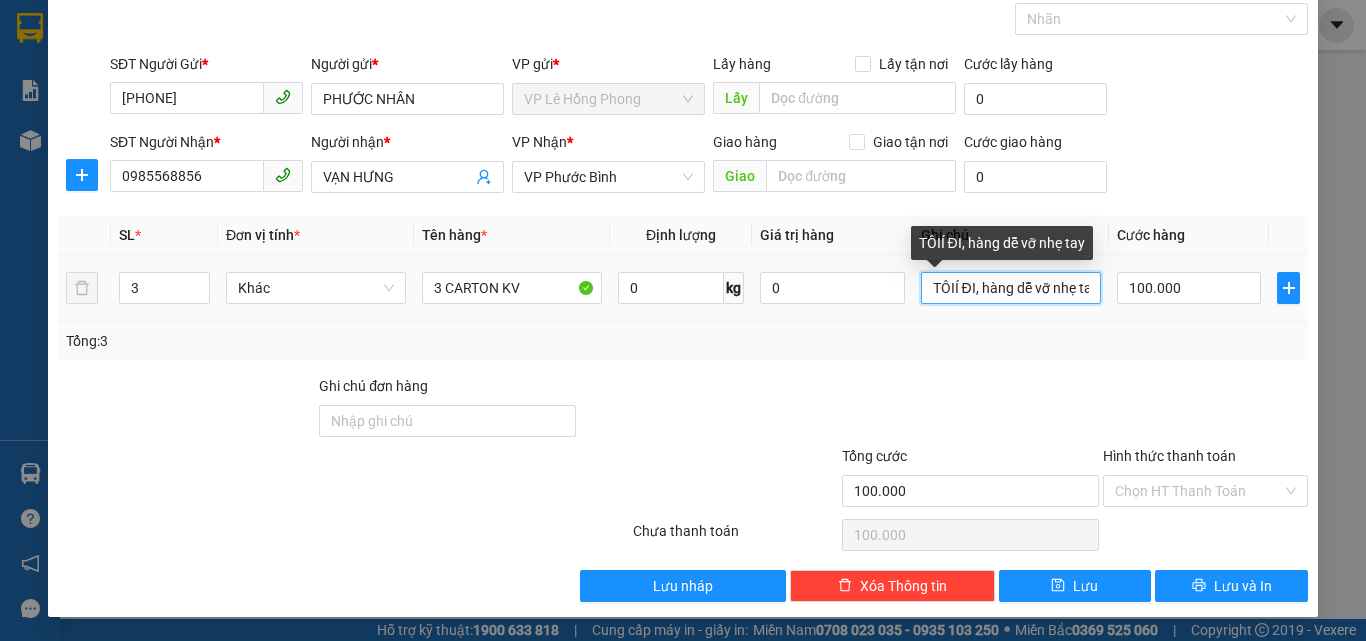 scroll, scrollTop: 0, scrollLeft: 14, axis: horizontal 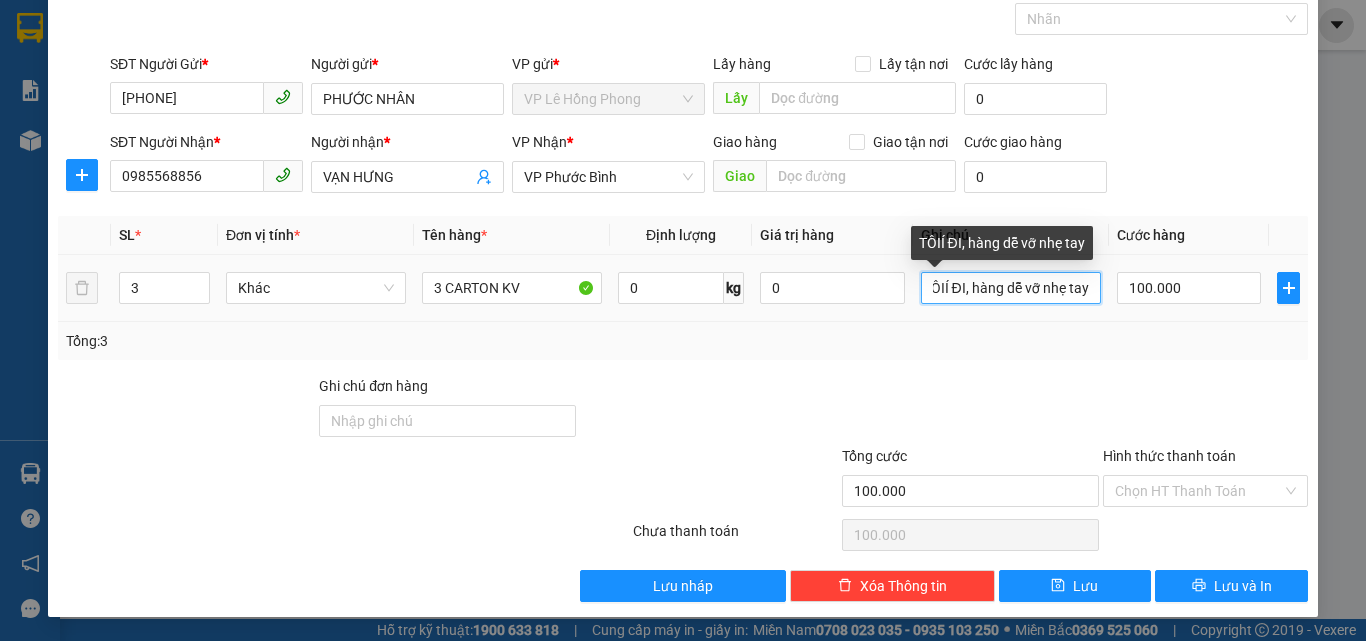 drag, startPoint x: 919, startPoint y: 289, endPoint x: 1255, endPoint y: 315, distance: 337.00446 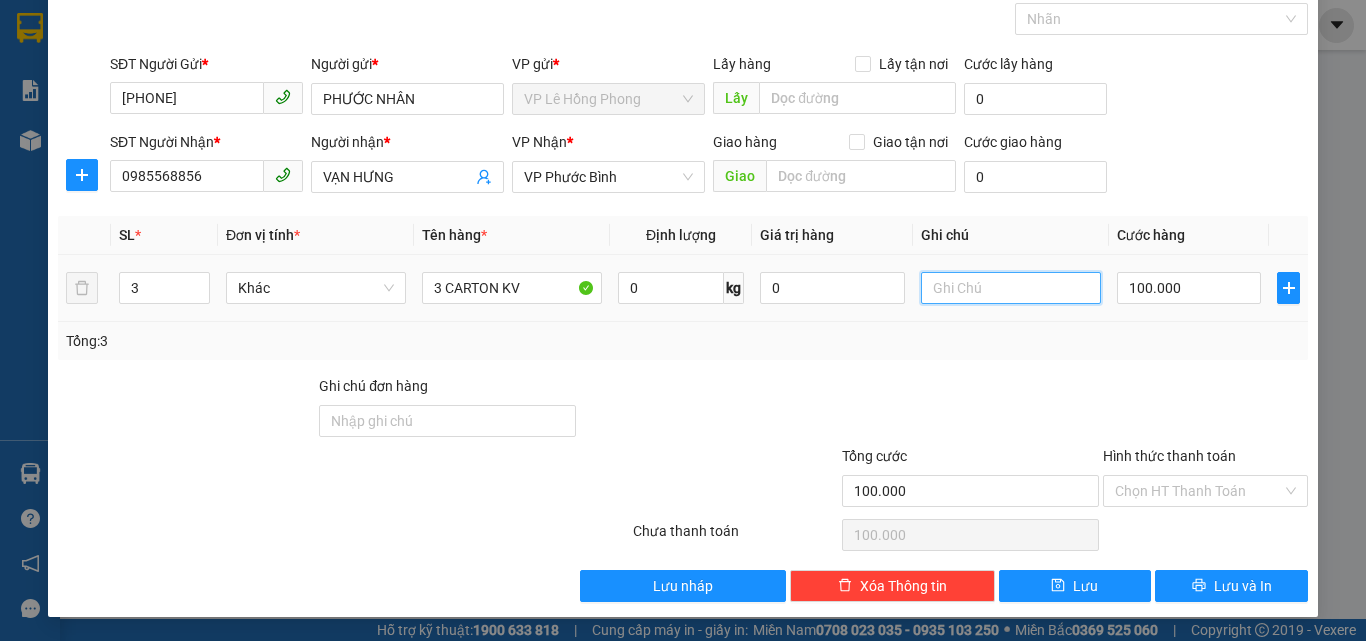 scroll, scrollTop: 0, scrollLeft: 0, axis: both 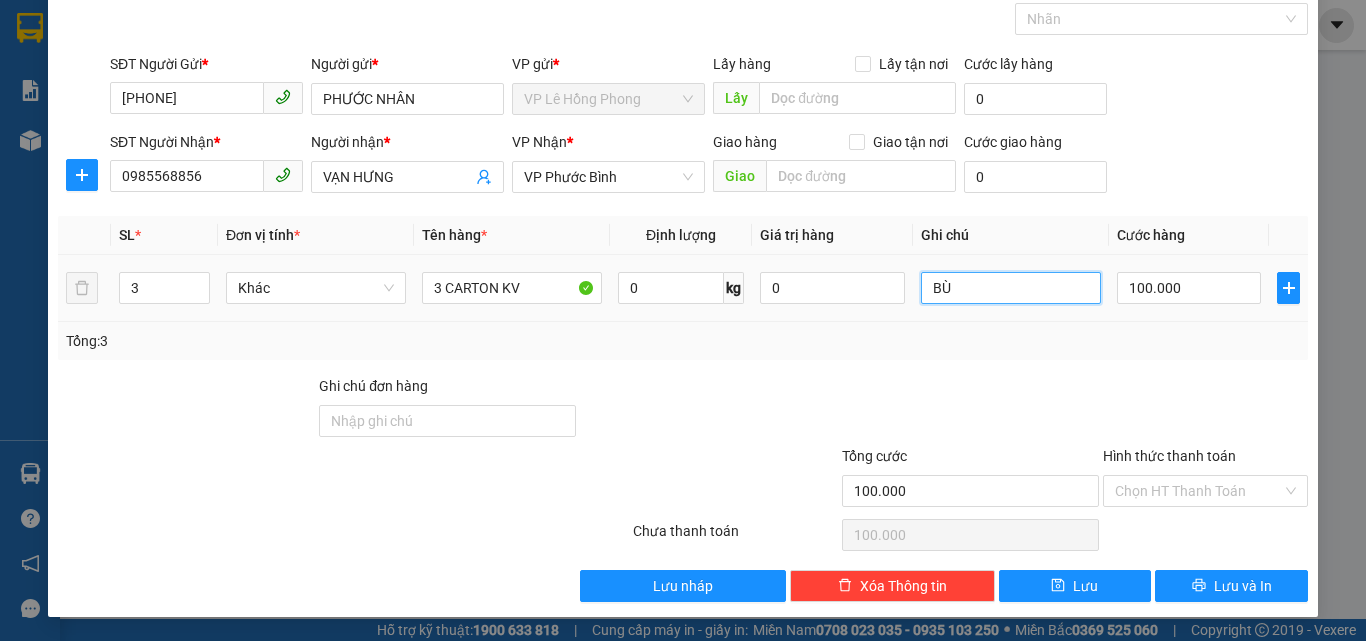 type on "B" 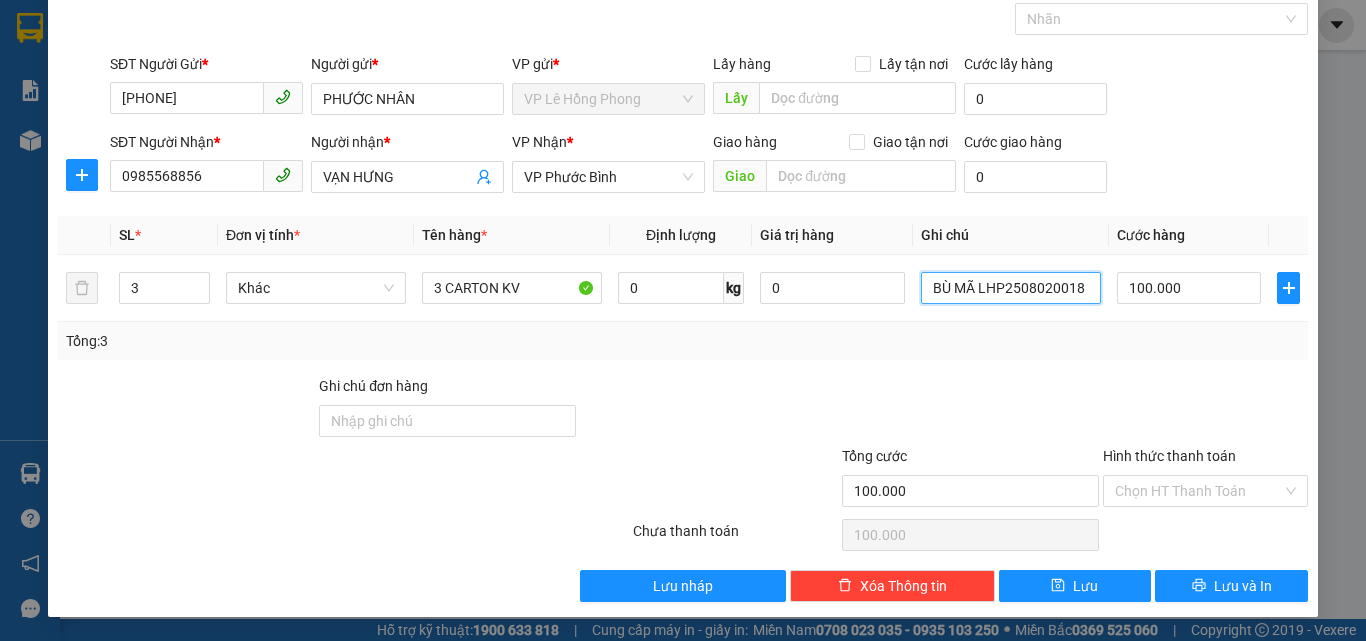 type on "BÙ MÃ LHP2508020018" 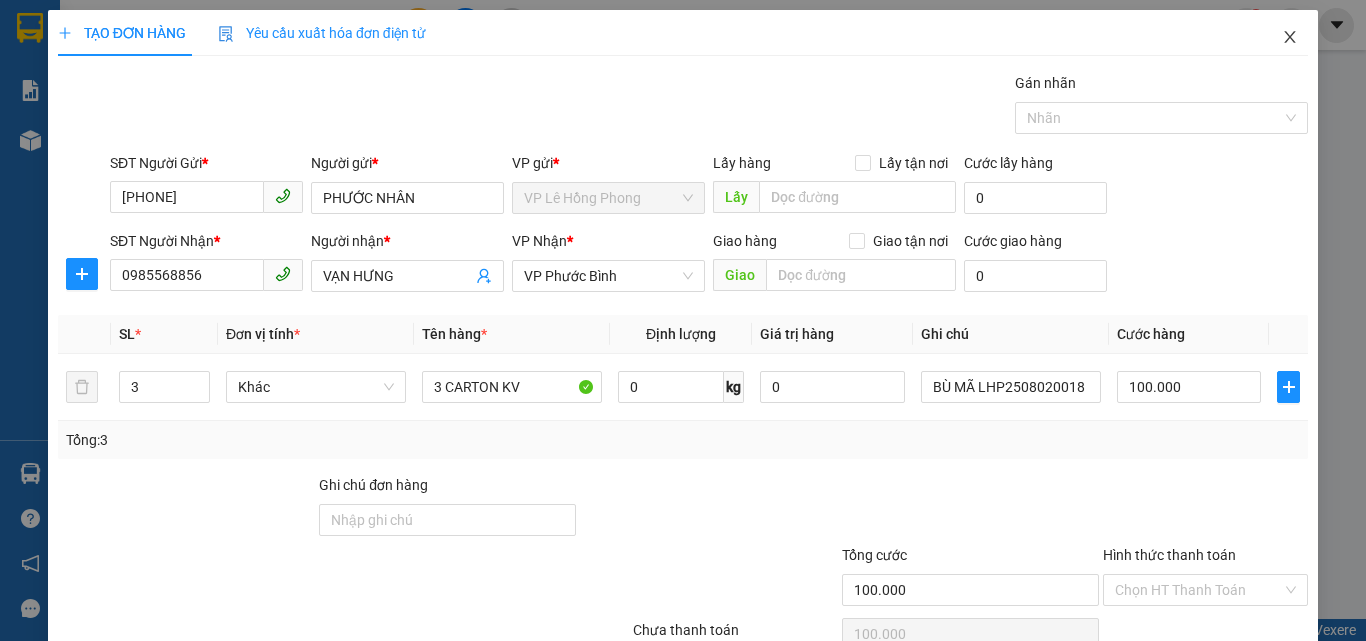 click 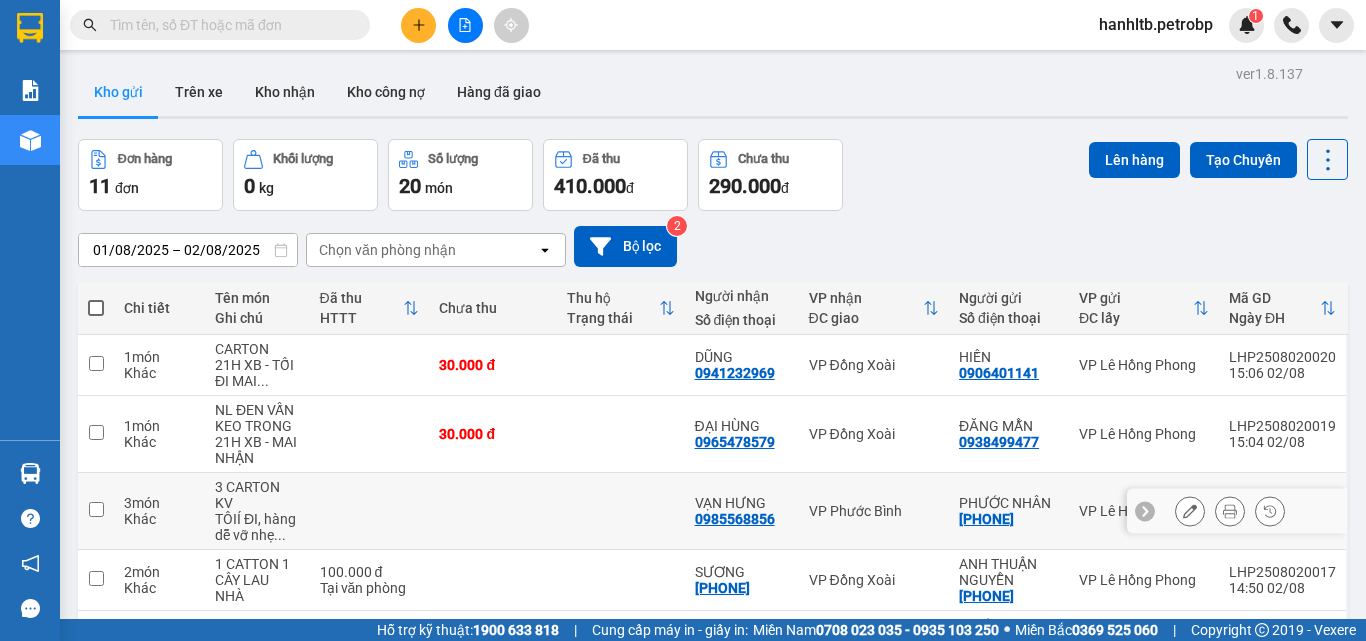 click at bounding box center [621, 511] 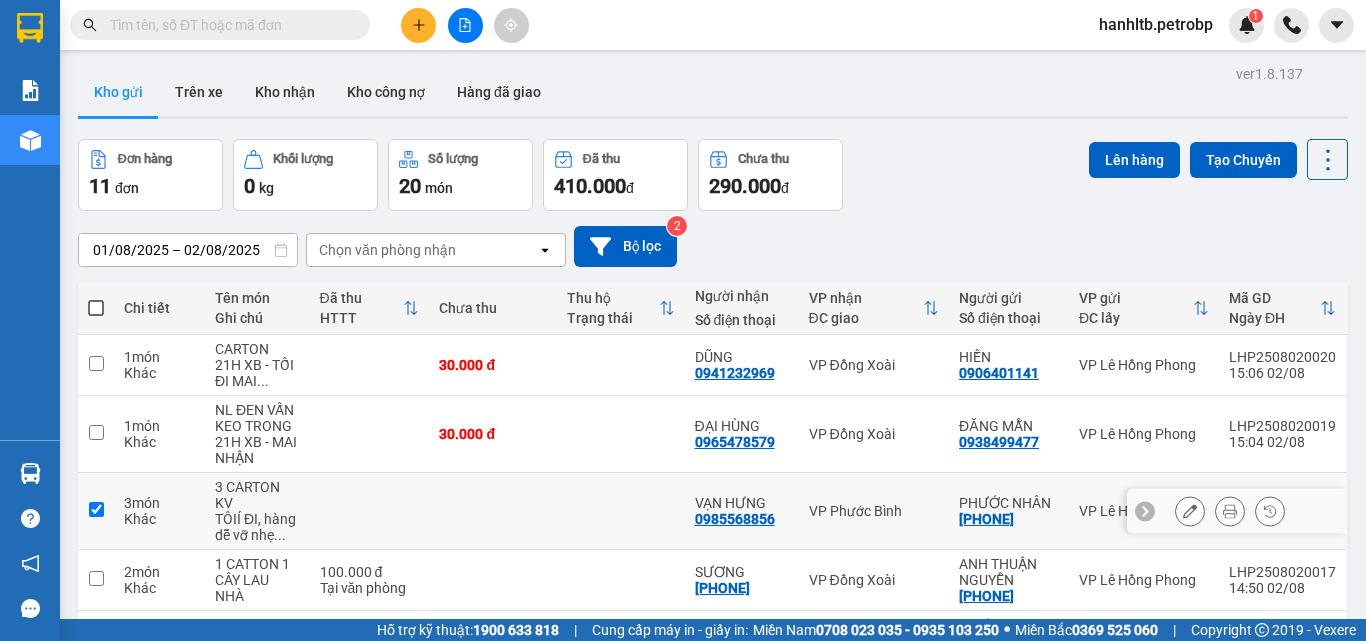 checkbox on "true" 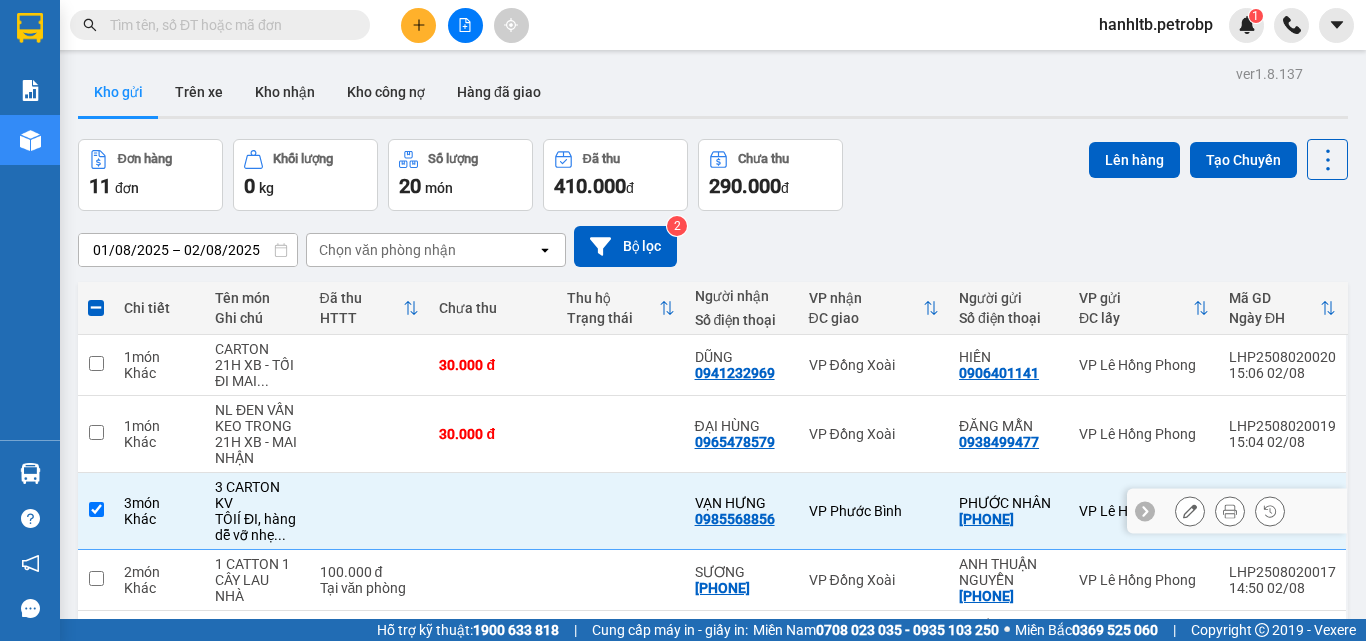 click 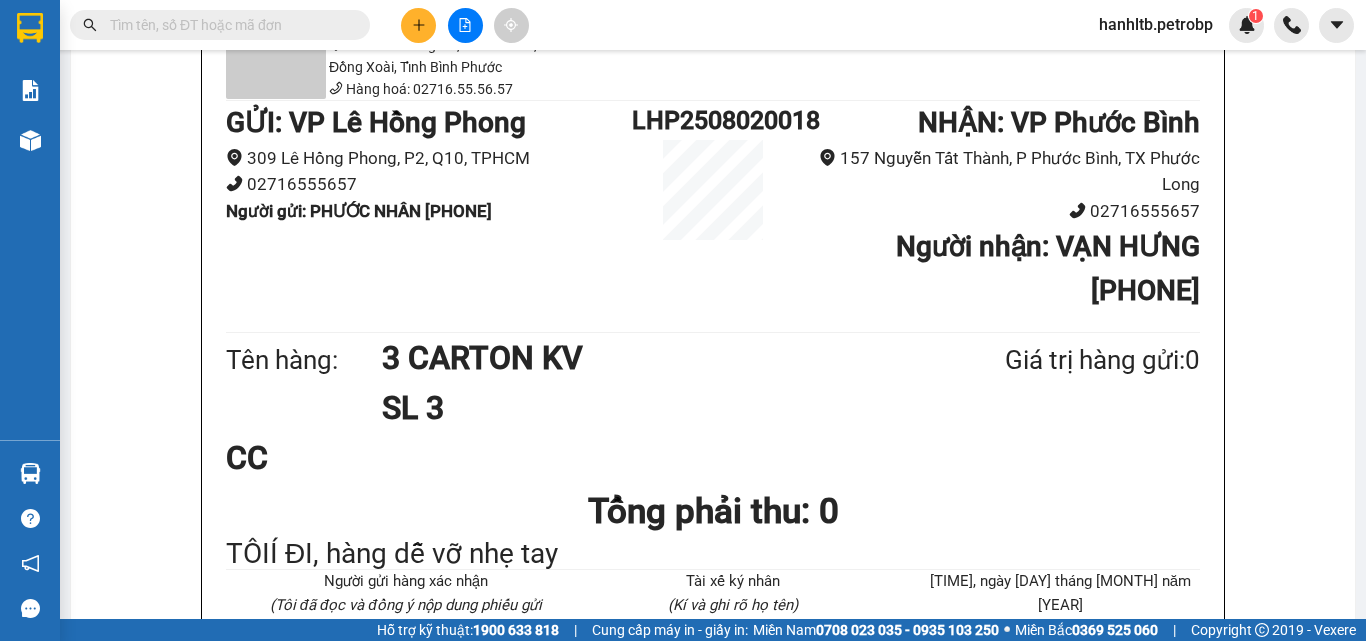 scroll, scrollTop: 100, scrollLeft: 0, axis: vertical 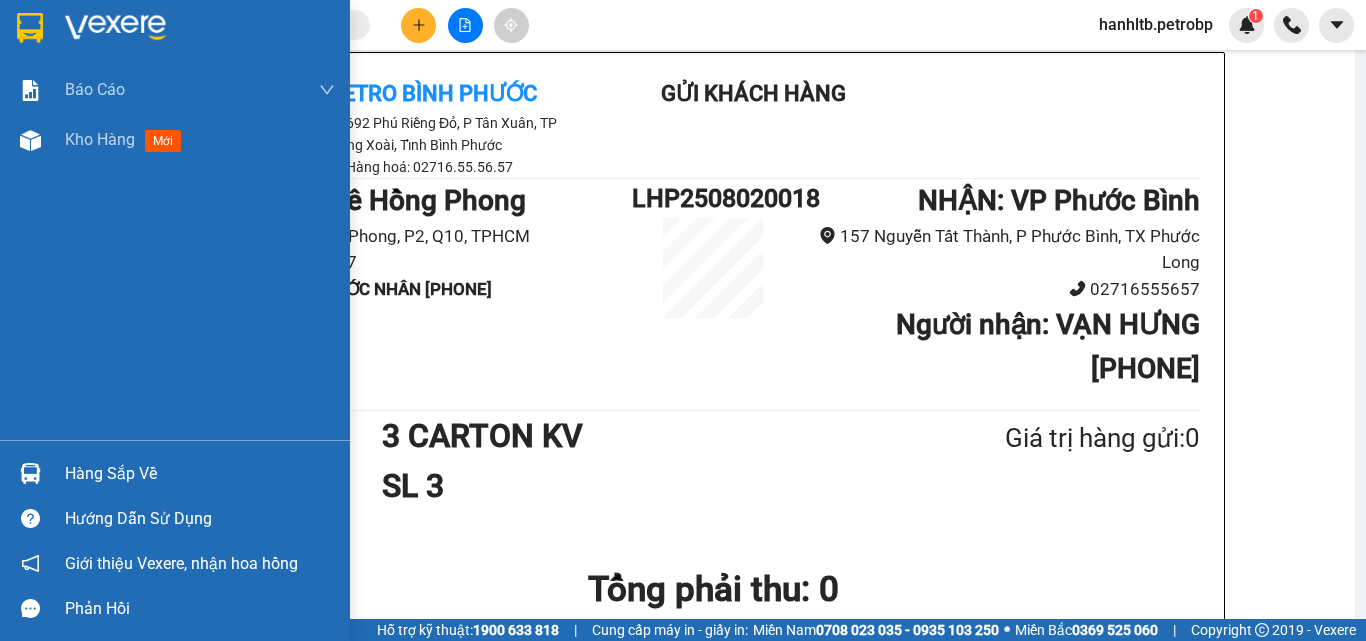 click at bounding box center (115, 28) 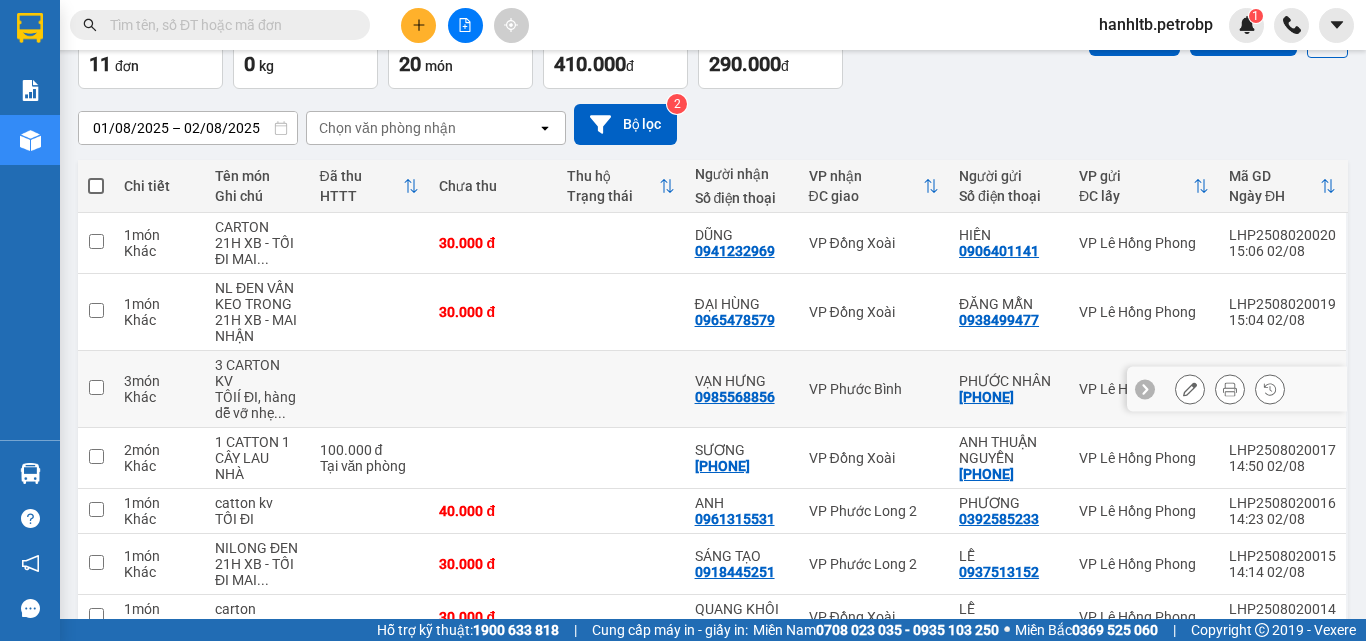 click at bounding box center [621, 389] 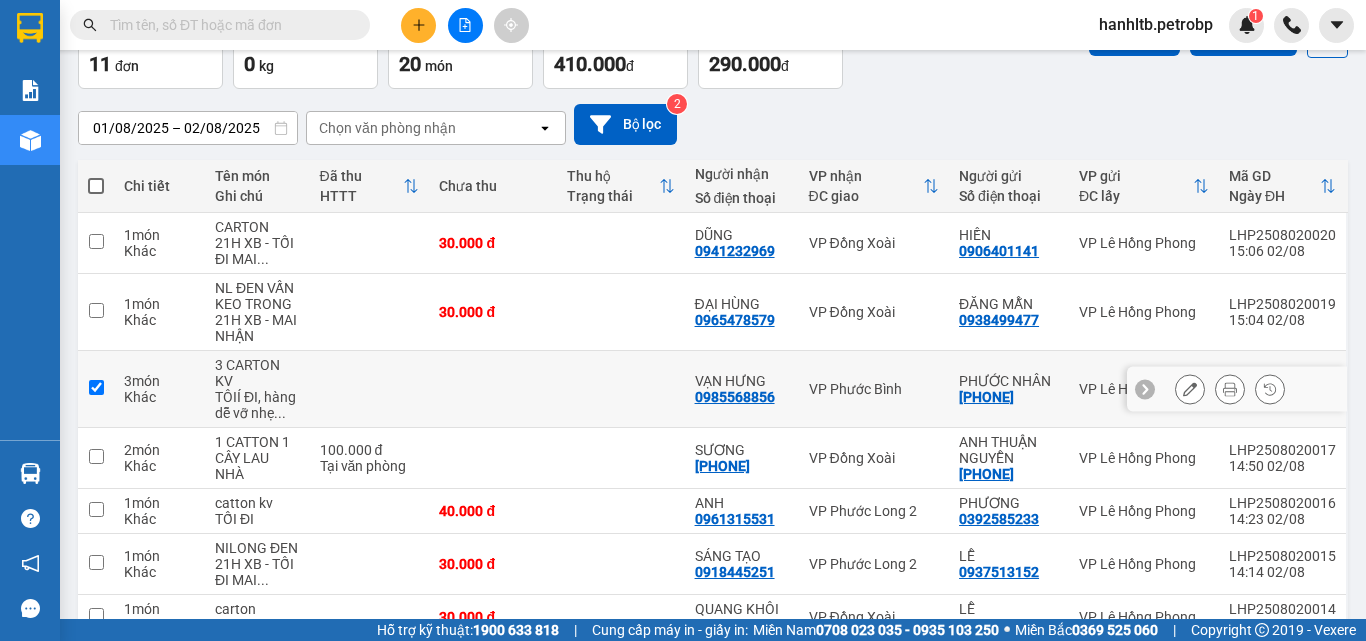 checkbox on "true" 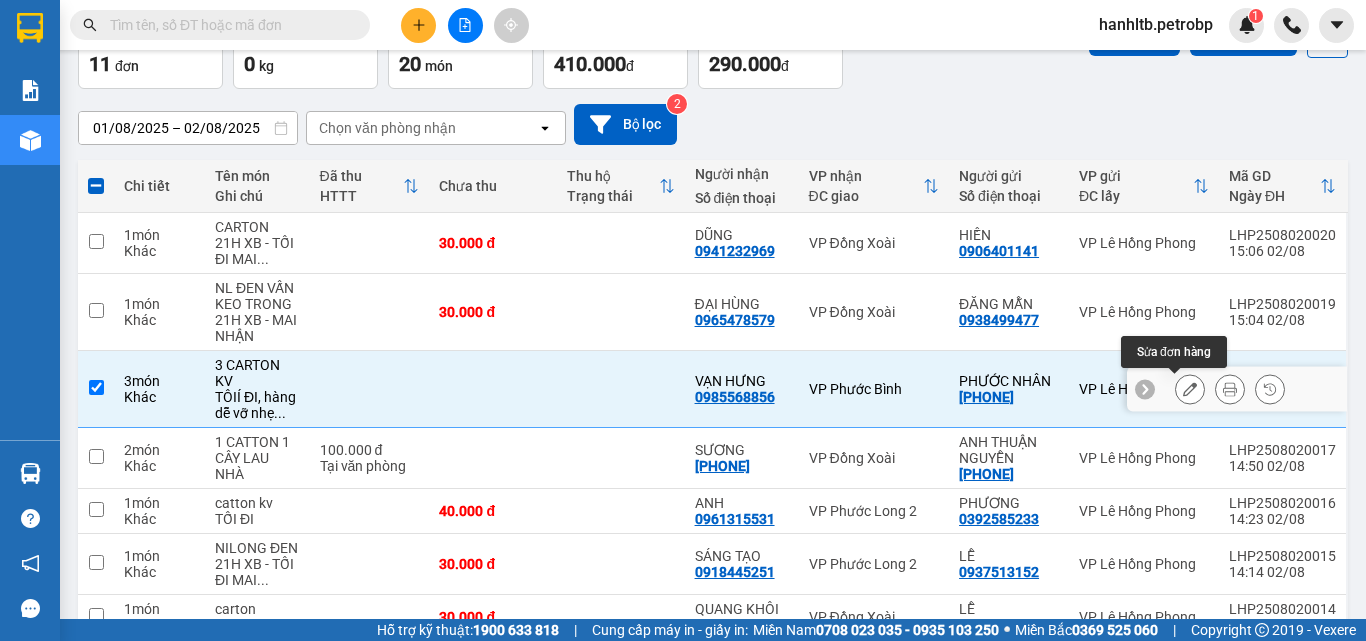 click 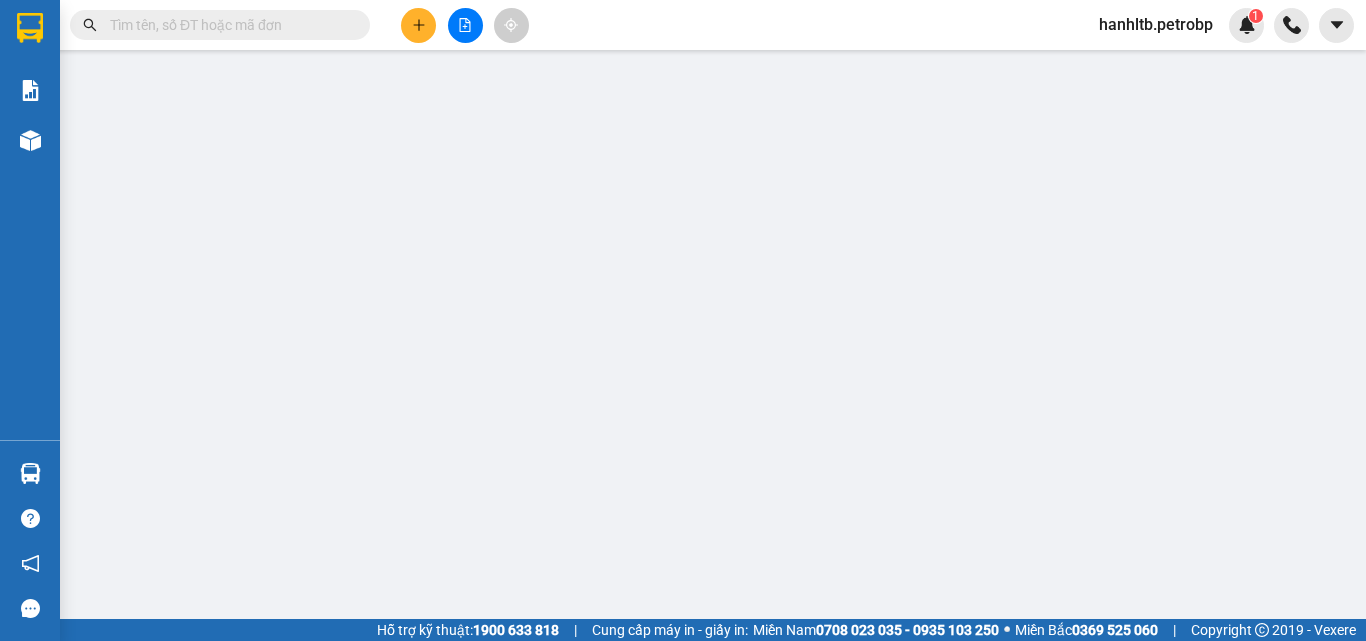 scroll, scrollTop: 0, scrollLeft: 0, axis: both 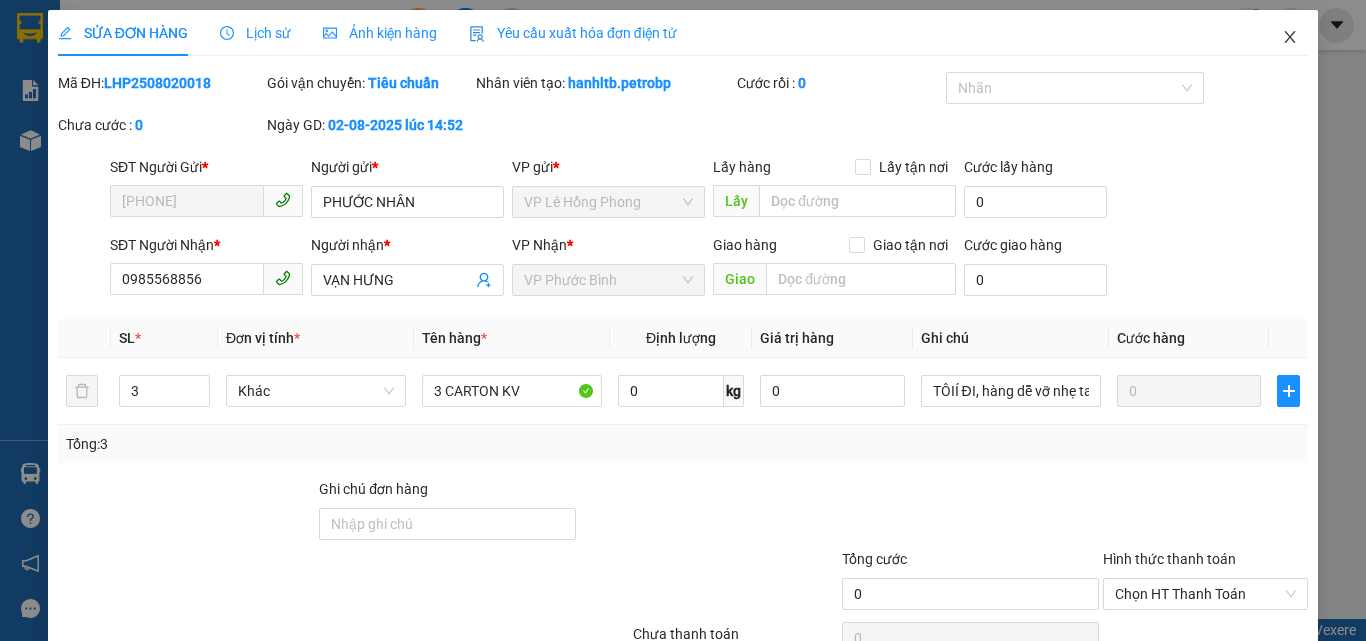 click 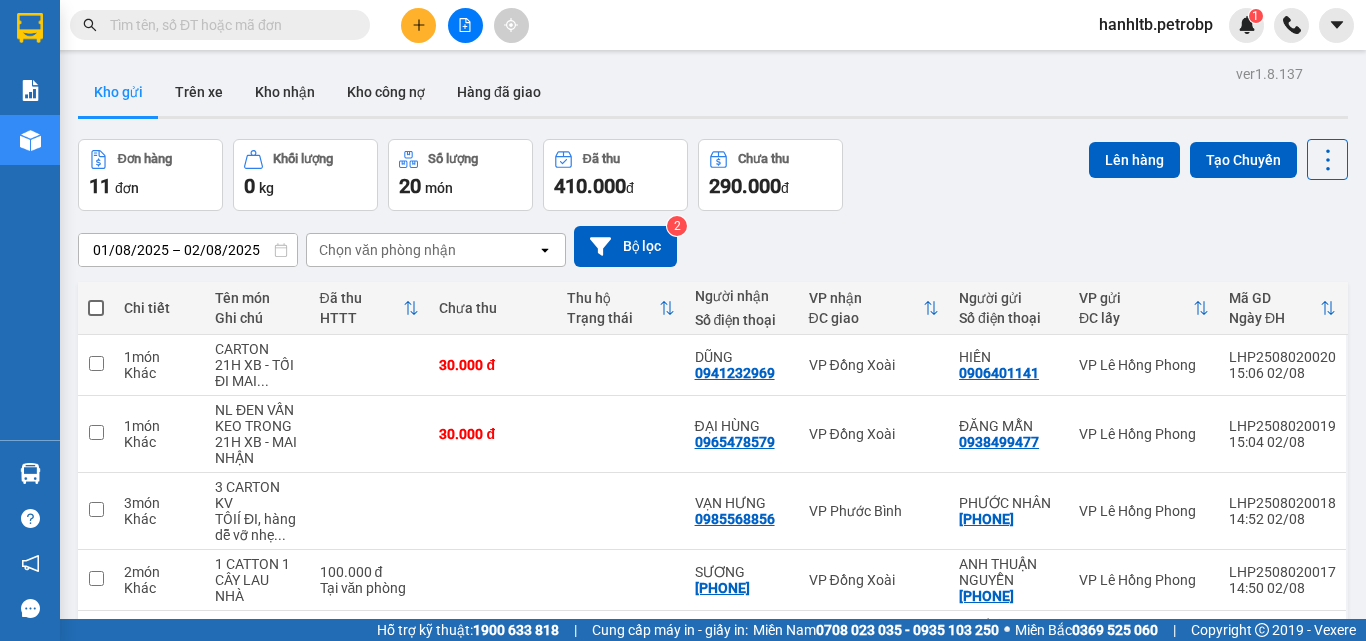 click at bounding box center (418, 25) 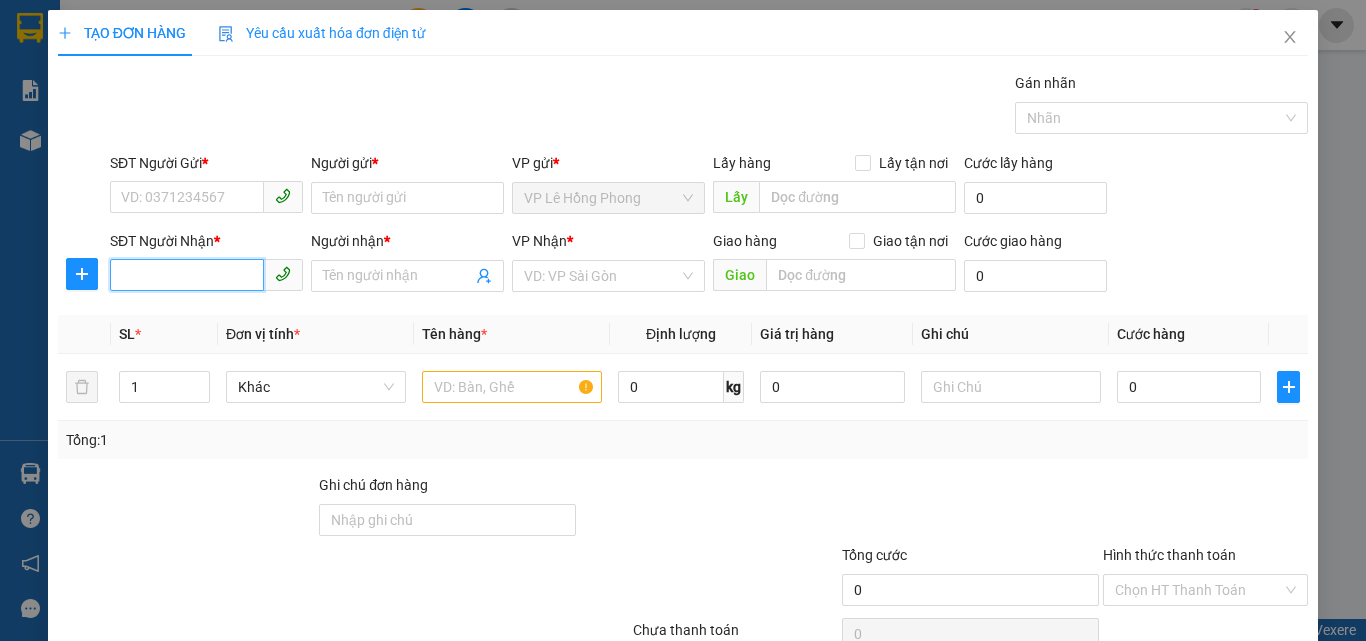 click on "SĐT Người Nhận  *" at bounding box center [187, 275] 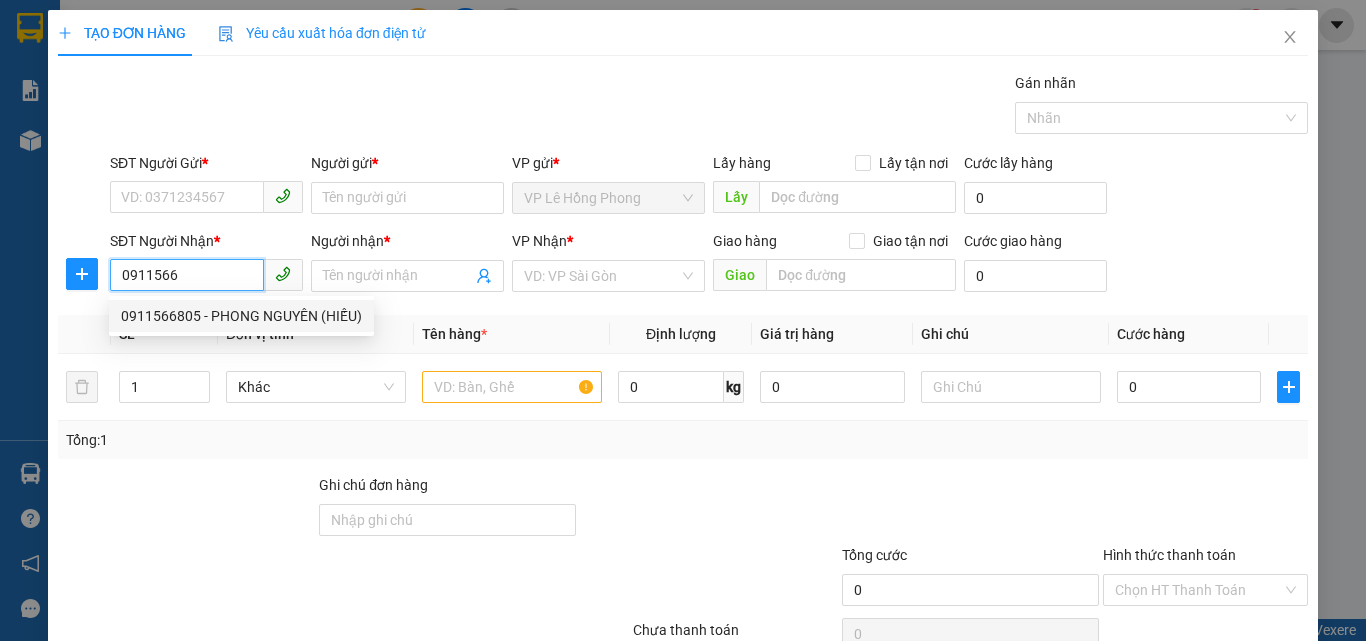 click on "0911566805 - PHONG NGUYÊN (HIẾU)" at bounding box center [241, 316] 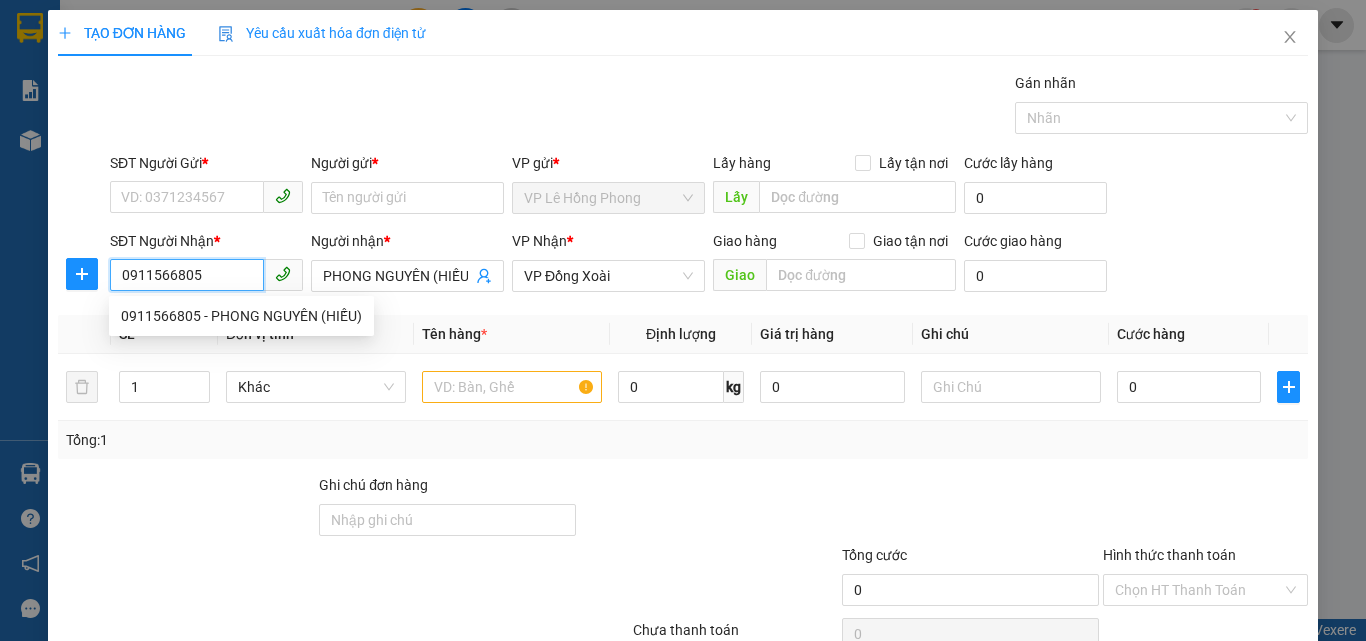 type on "40.000" 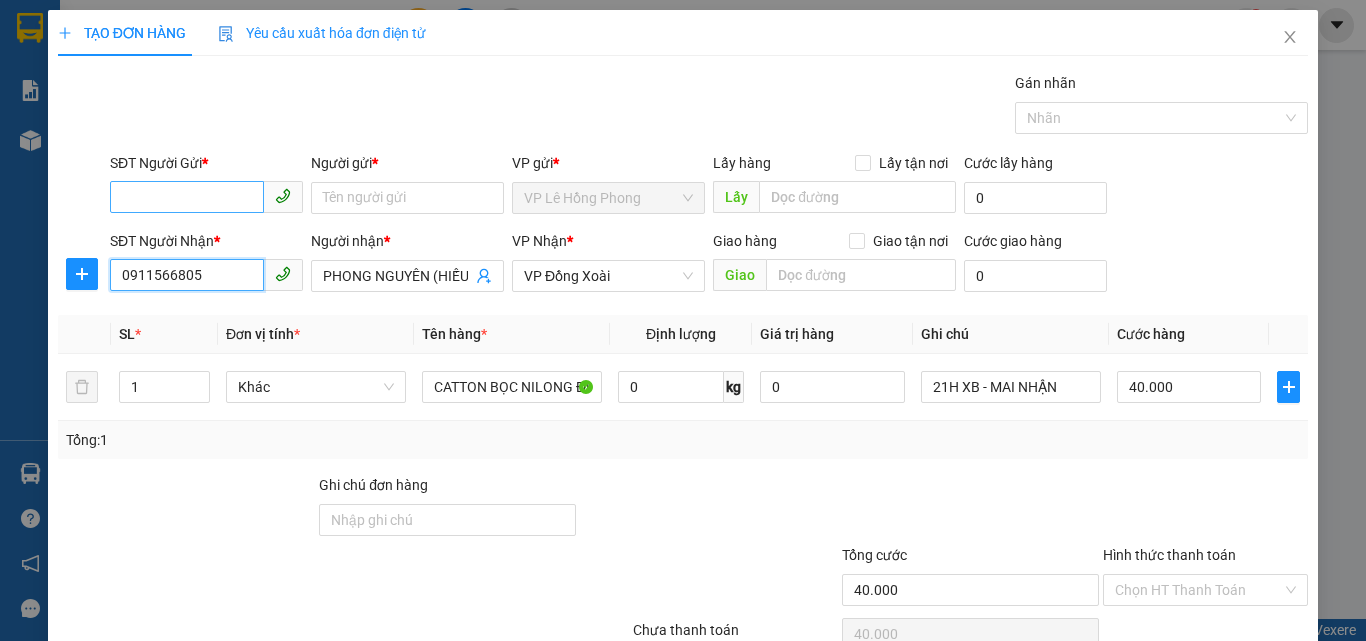 type on "0911566805" 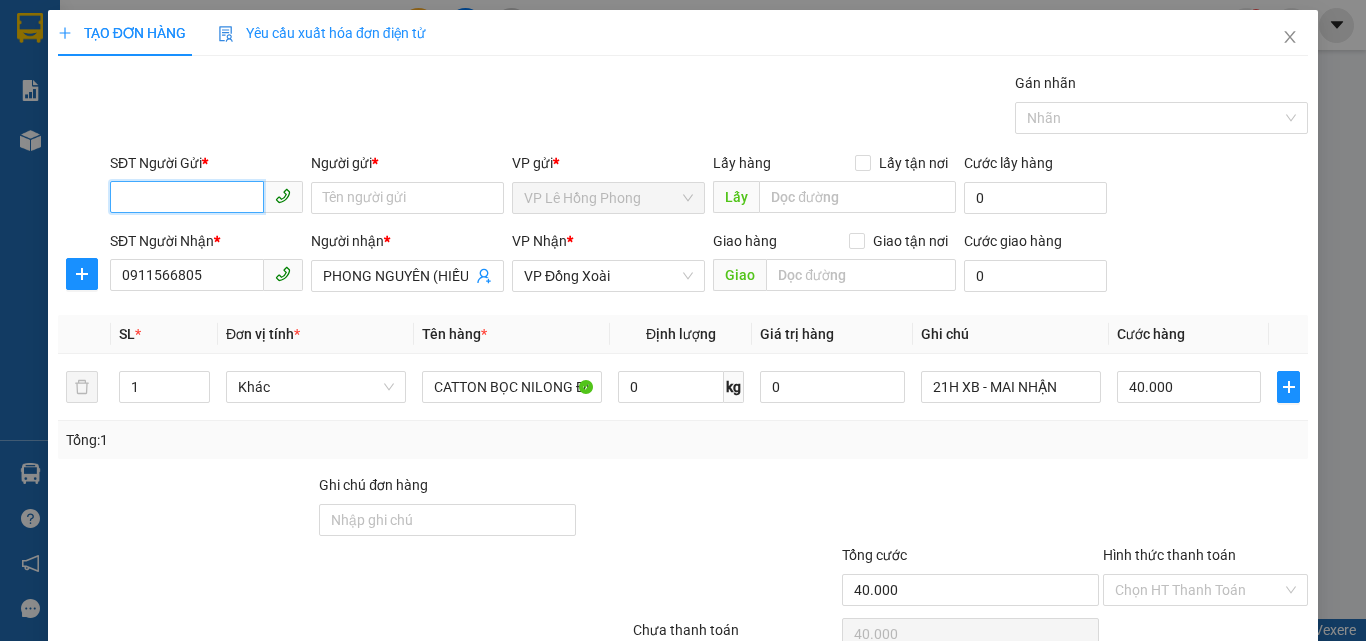 click on "SĐT Người Gửi  *" at bounding box center [187, 197] 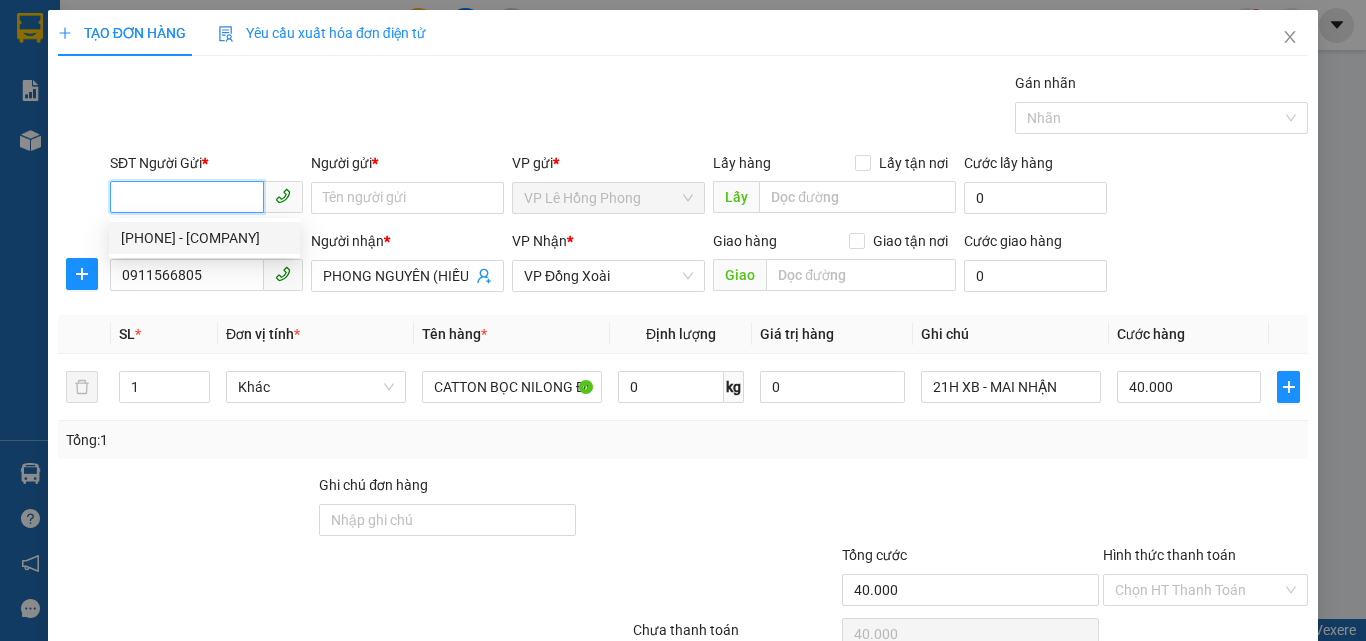 click on "0919262643 - CTY MAI PHƯƠNG" at bounding box center (204, 238) 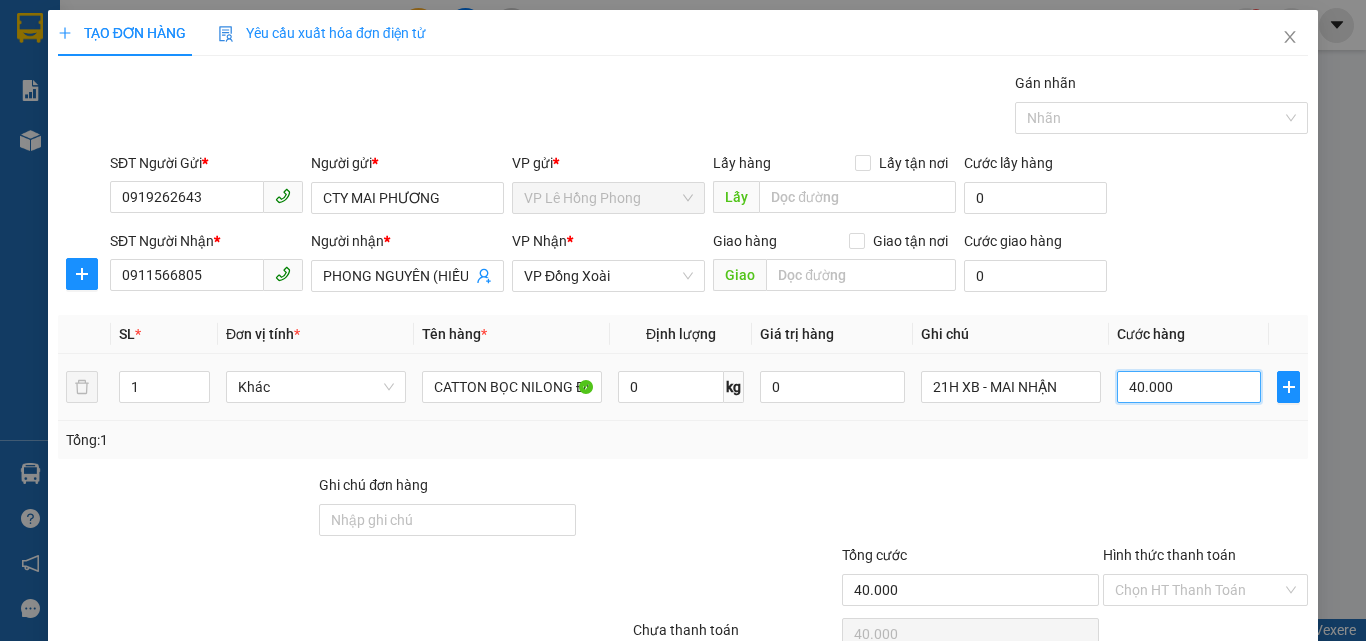 click on "40.000" at bounding box center [1189, 387] 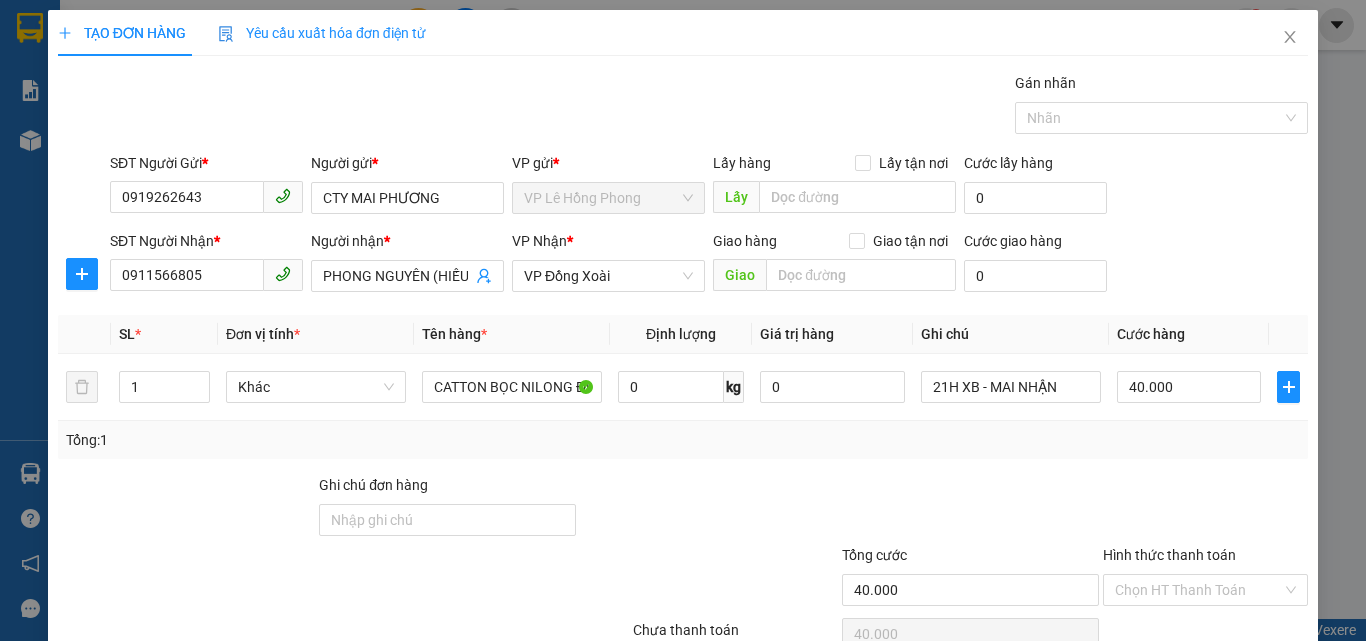 click on "Tổng:  1" at bounding box center (683, 440) 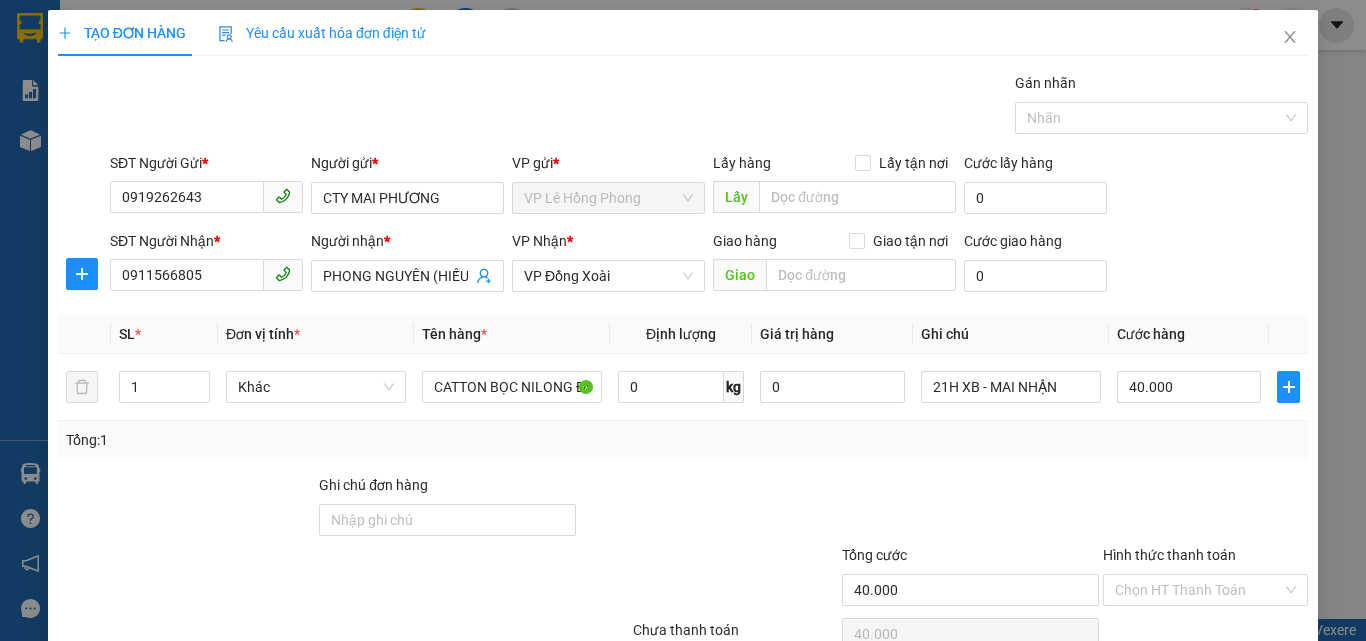 scroll, scrollTop: 99, scrollLeft: 0, axis: vertical 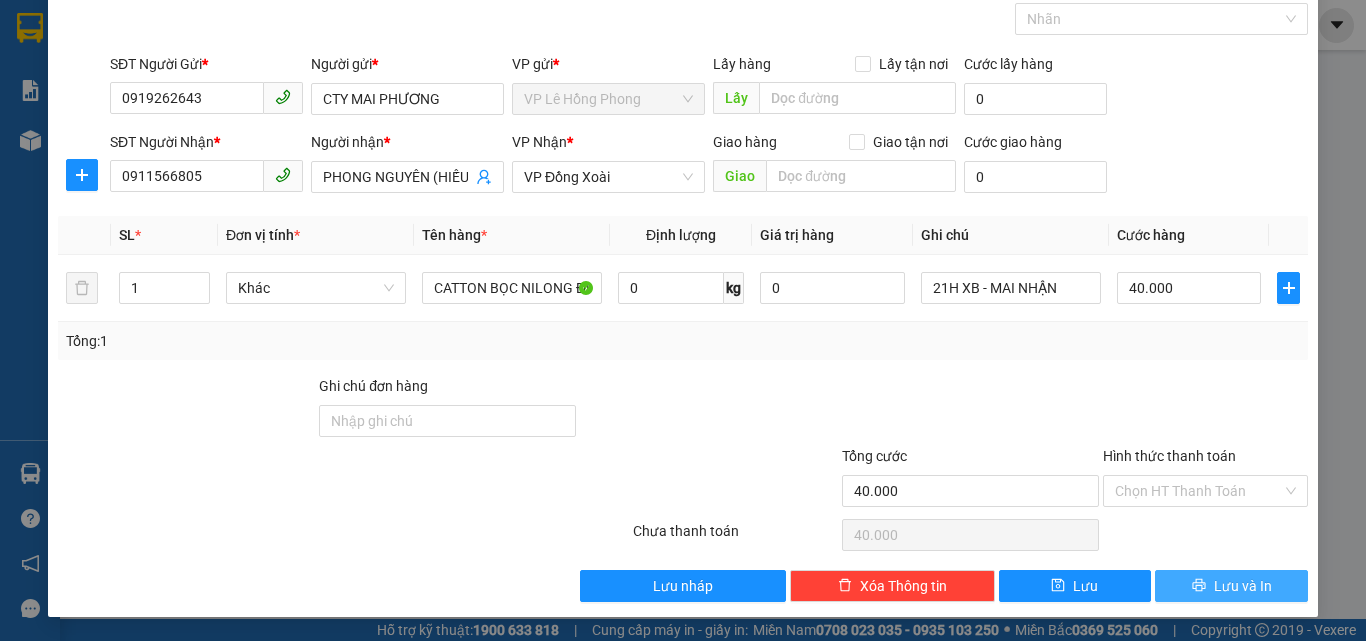 click on "Lưu và In" at bounding box center [1231, 586] 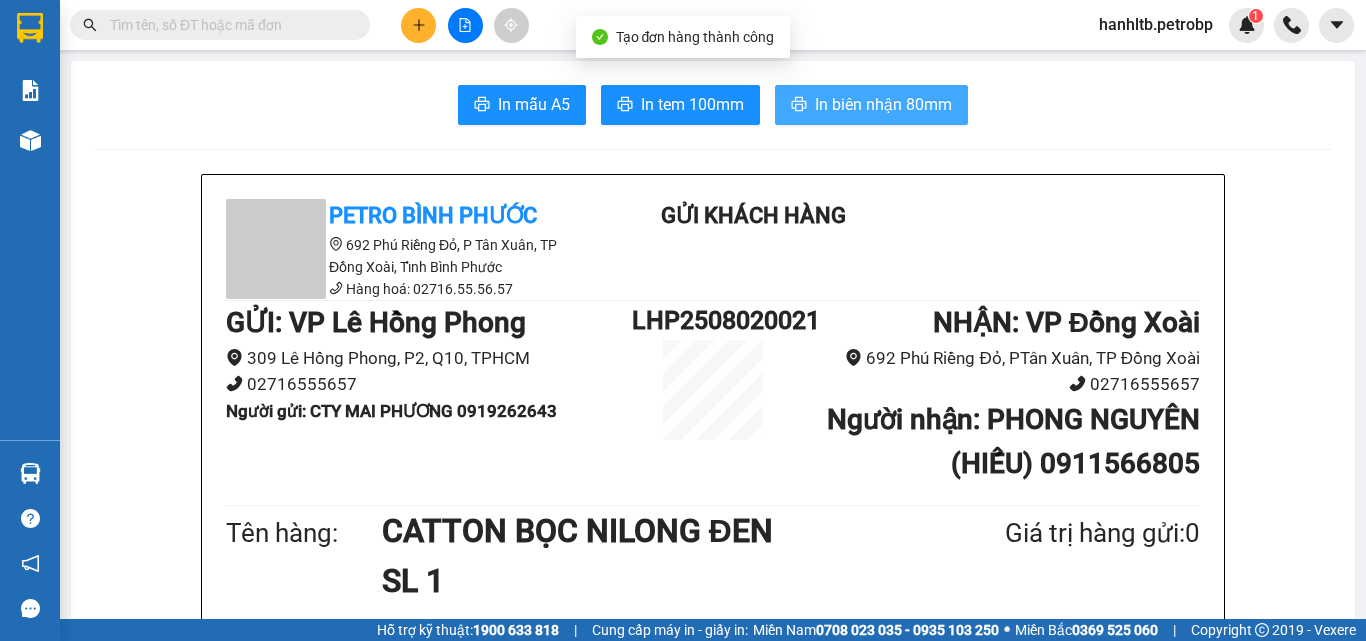 click on "In biên nhận 80mm" at bounding box center [883, 104] 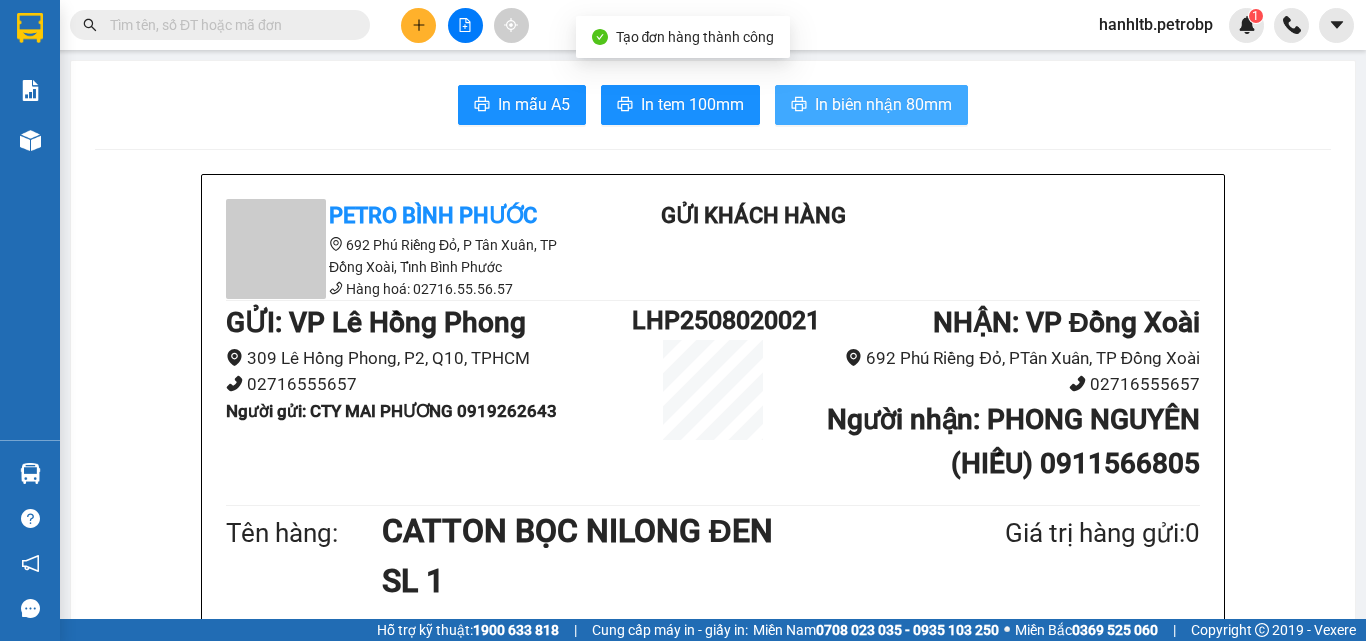 scroll, scrollTop: 0, scrollLeft: 0, axis: both 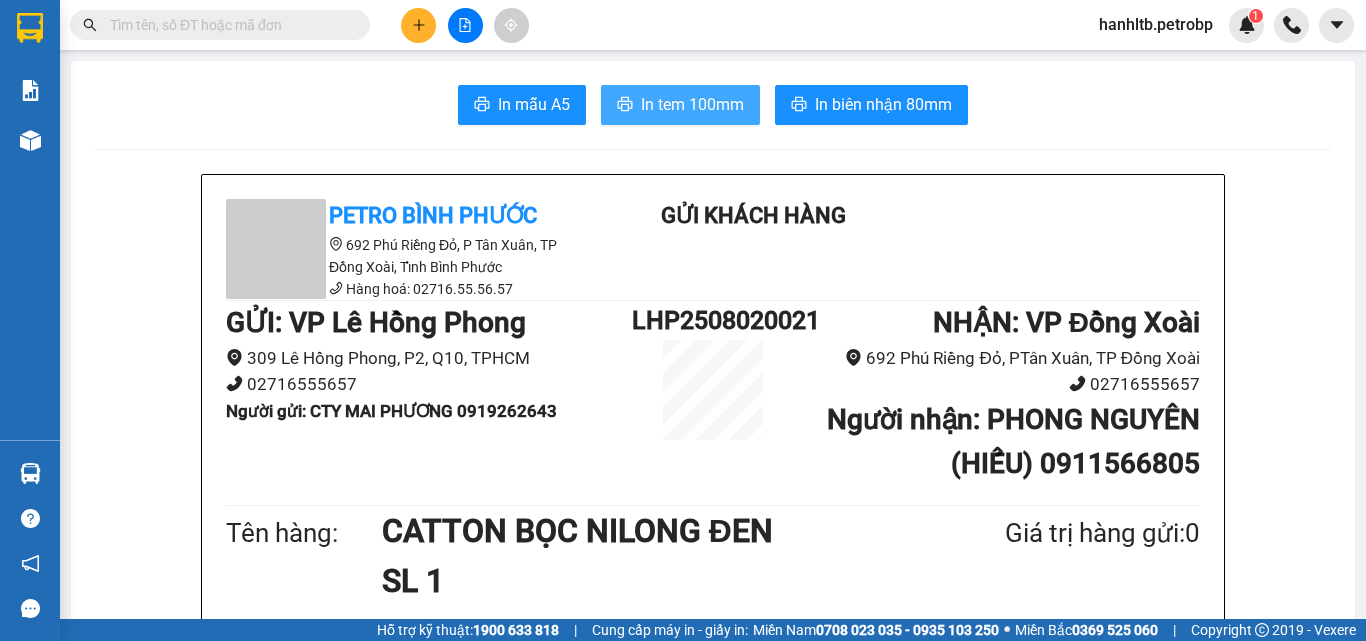 click on "In tem 100mm" at bounding box center [692, 104] 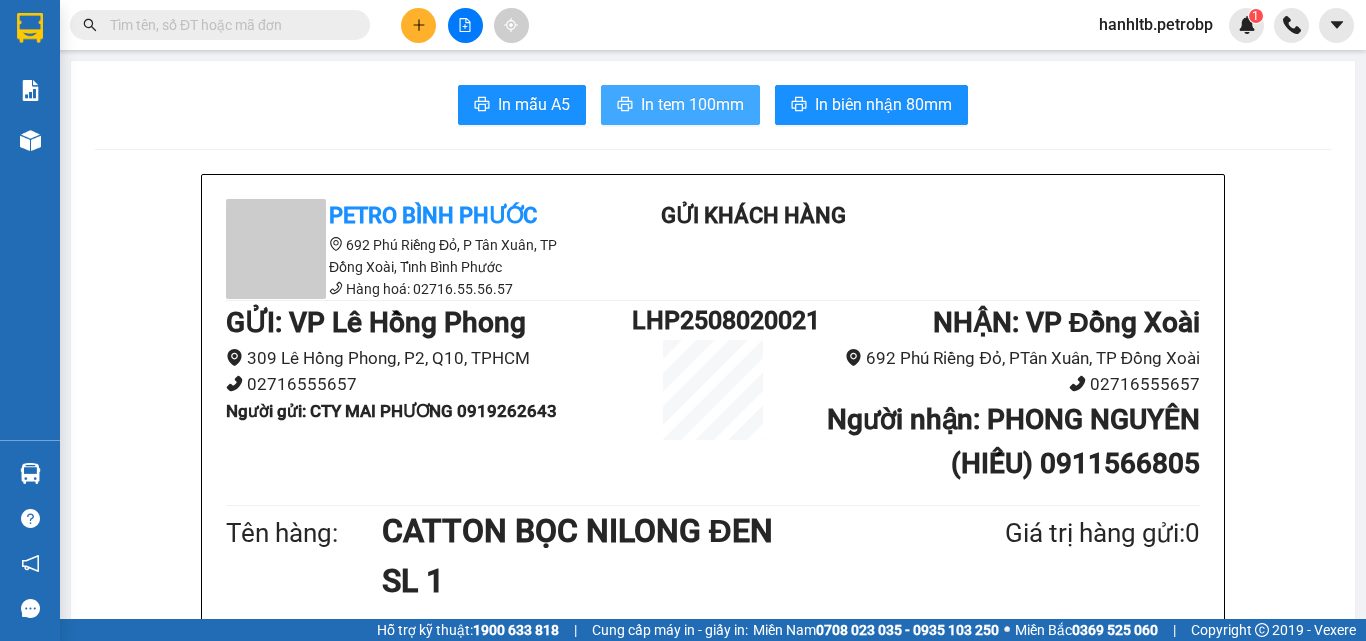 scroll, scrollTop: 0, scrollLeft: 0, axis: both 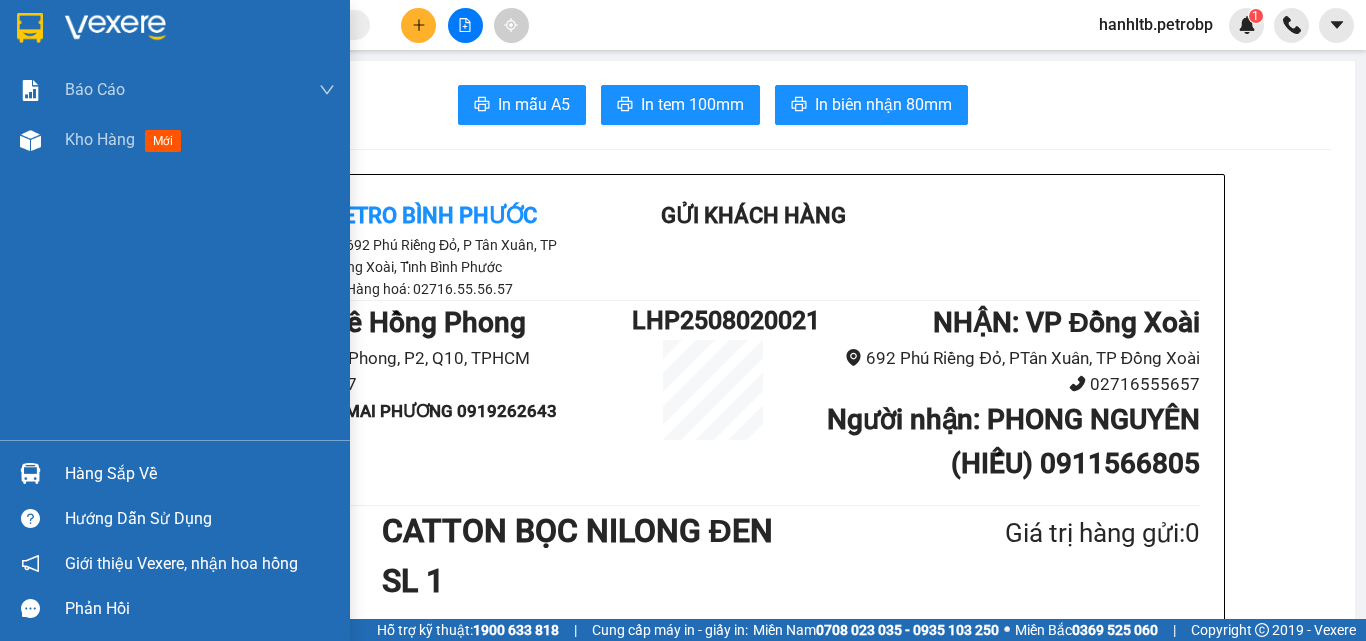 click at bounding box center (115, 28) 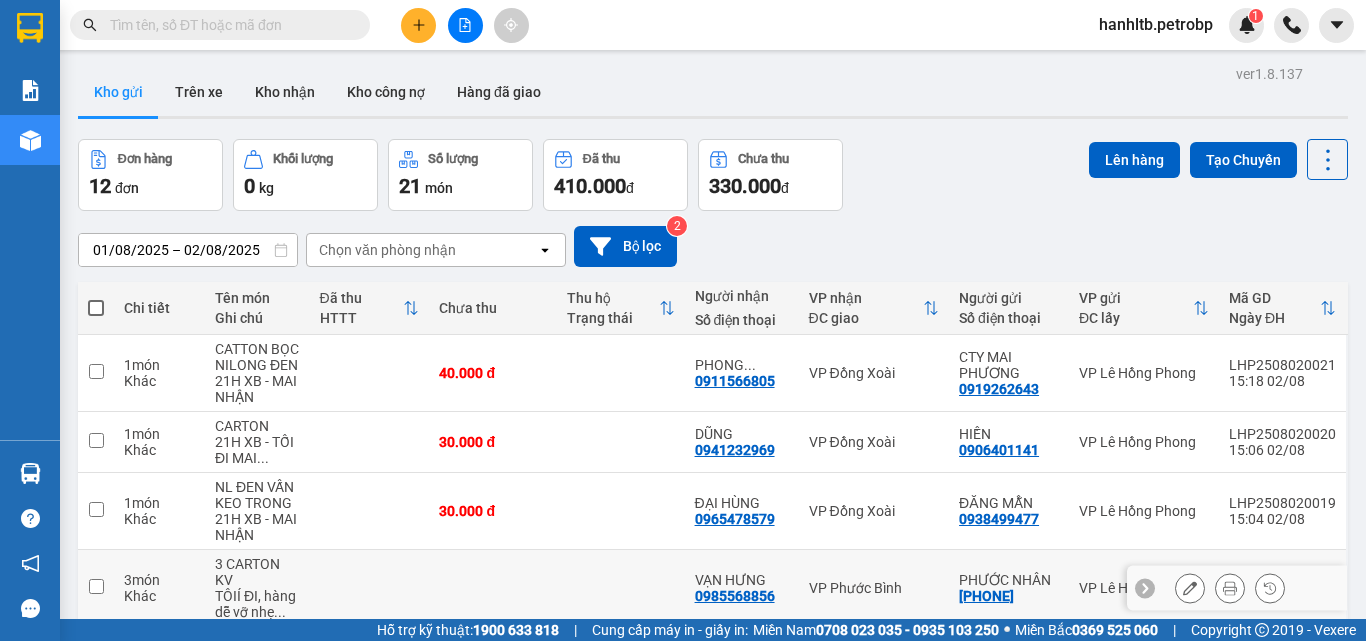 scroll, scrollTop: 100, scrollLeft: 0, axis: vertical 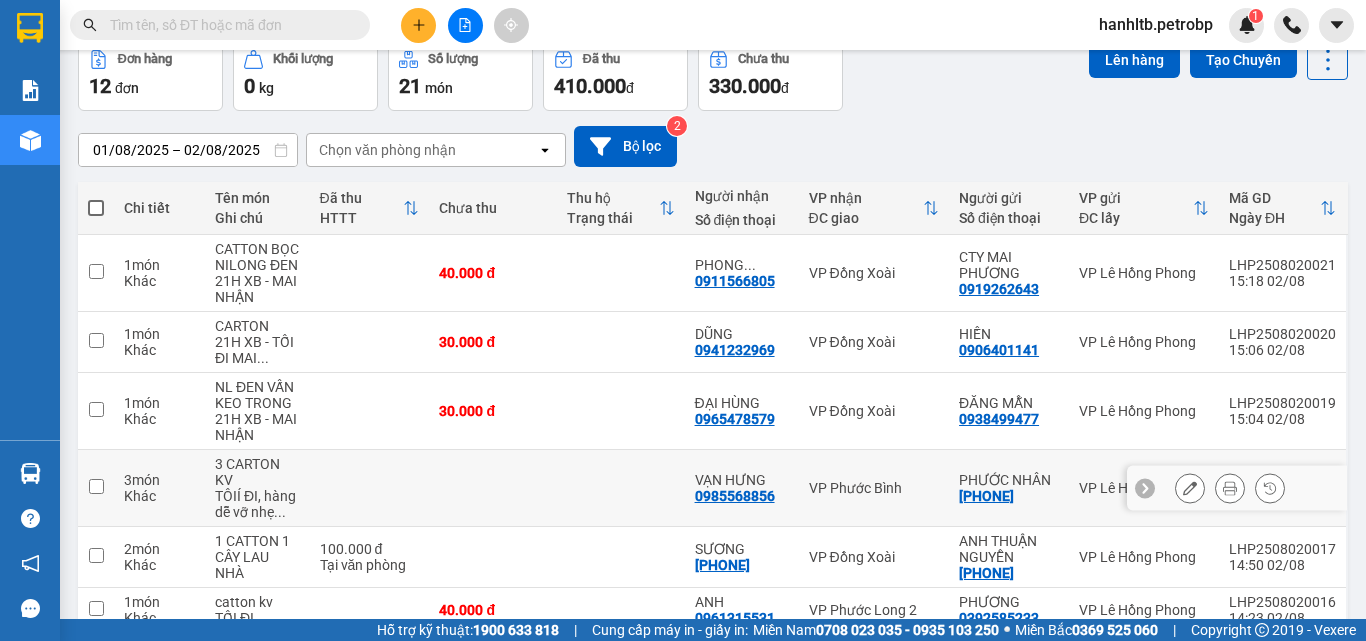 click at bounding box center [621, 488] 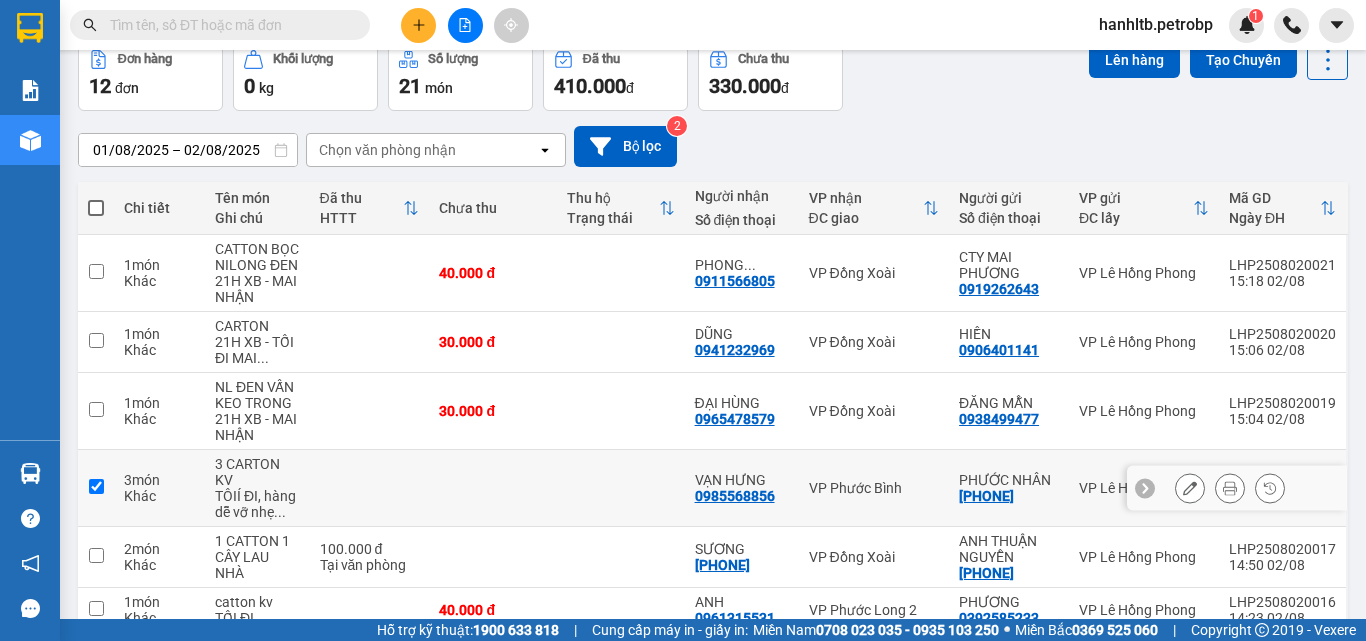 checkbox on "true" 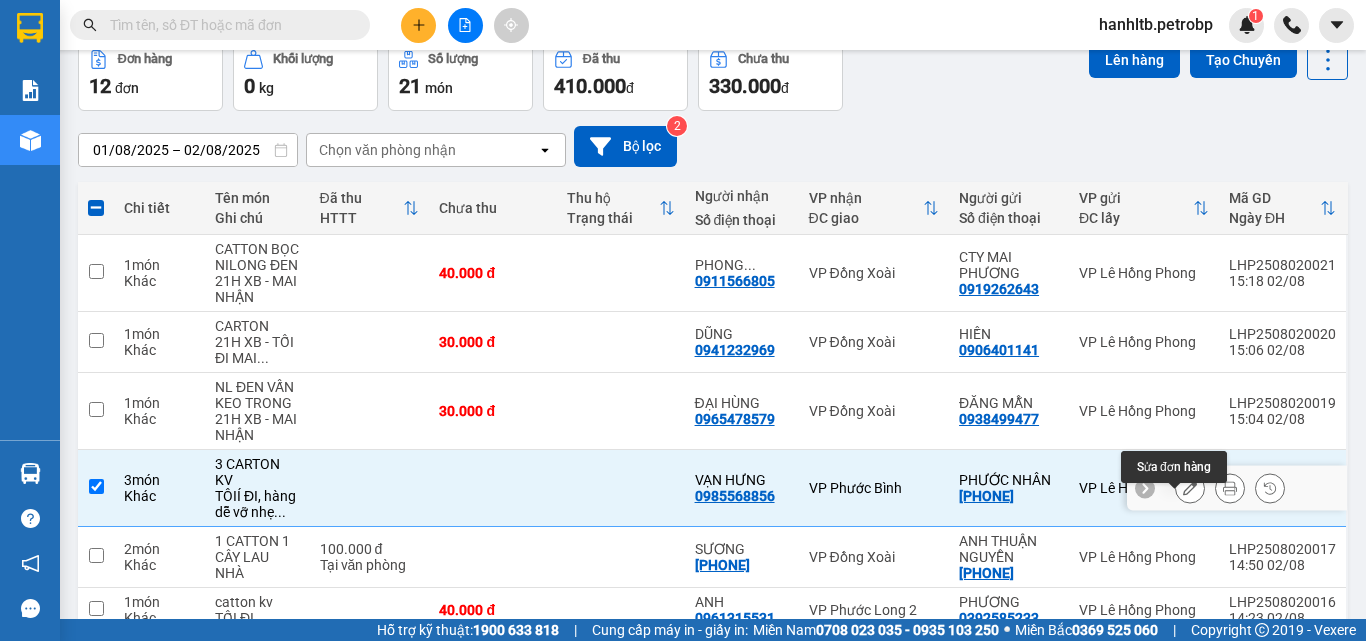 click at bounding box center (1190, 488) 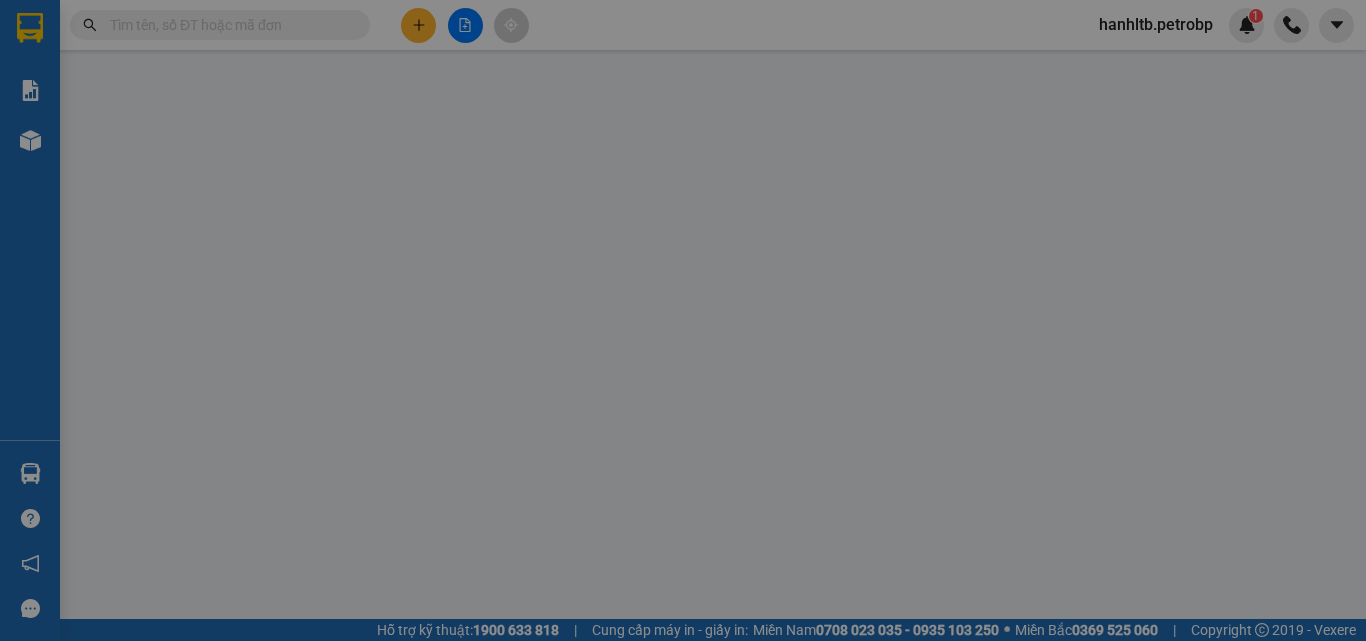 type on "0961911036" 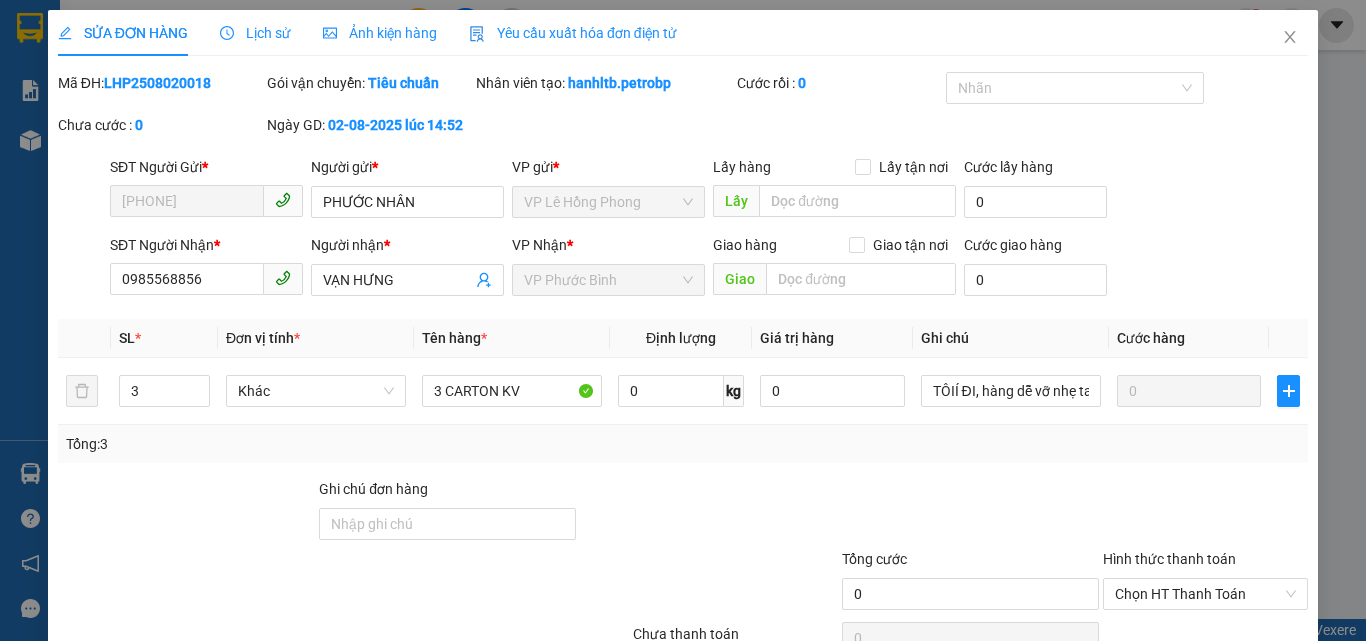 scroll, scrollTop: 0, scrollLeft: 0, axis: both 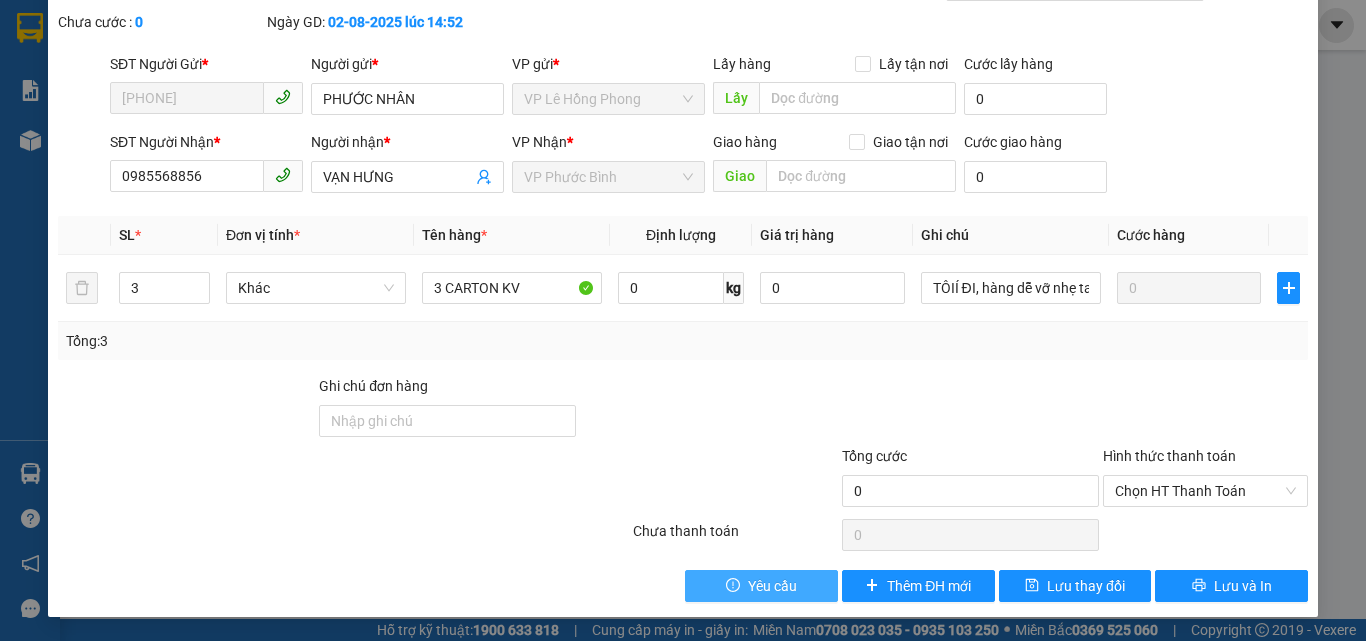 click on "Yêu cầu" at bounding box center [772, 586] 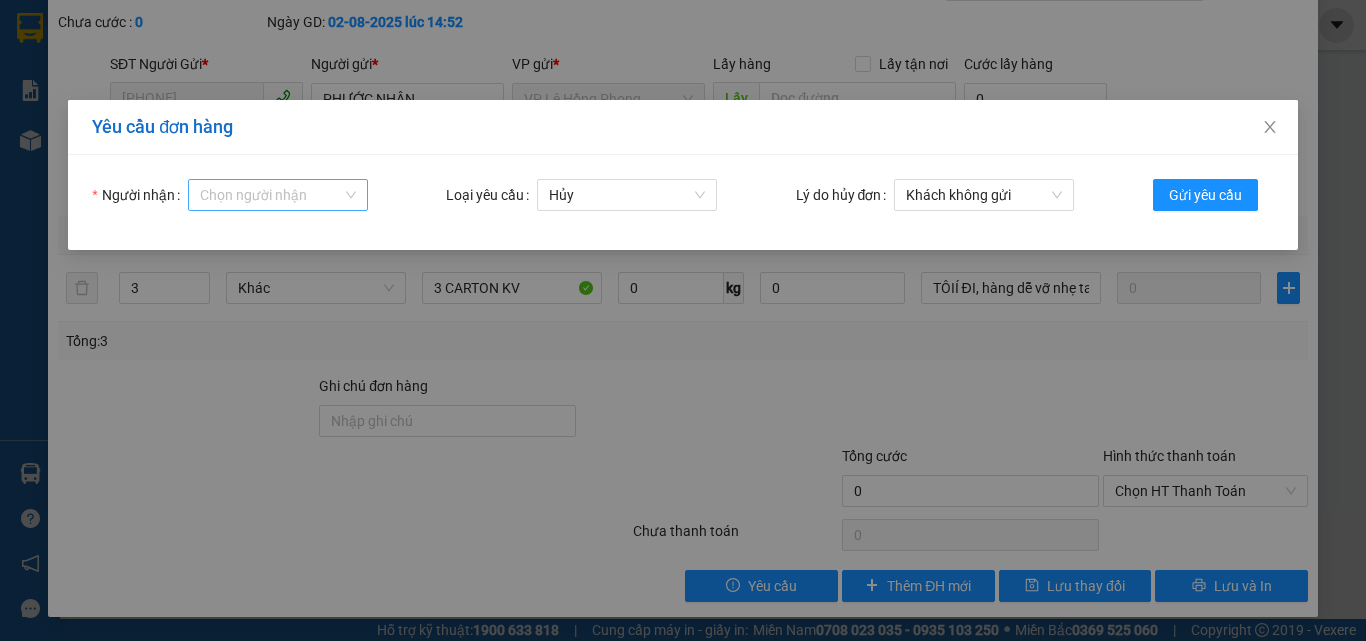 click on "Người nhận" at bounding box center [271, 195] 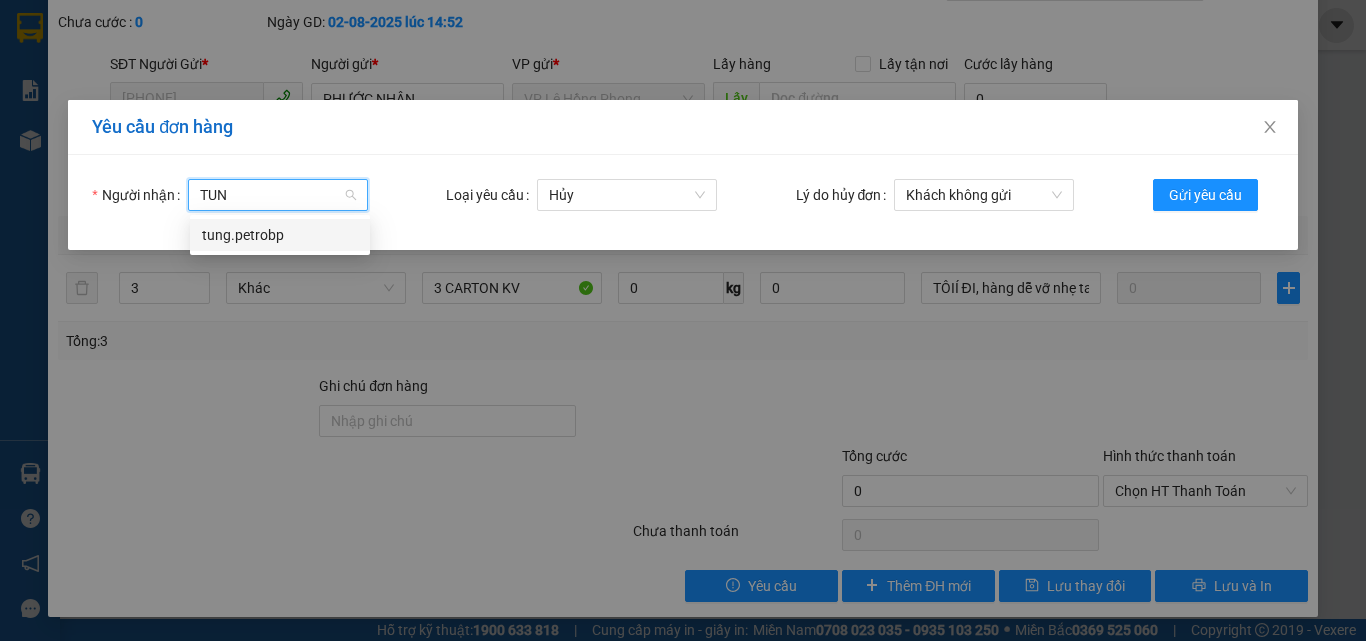 type on "TUNG" 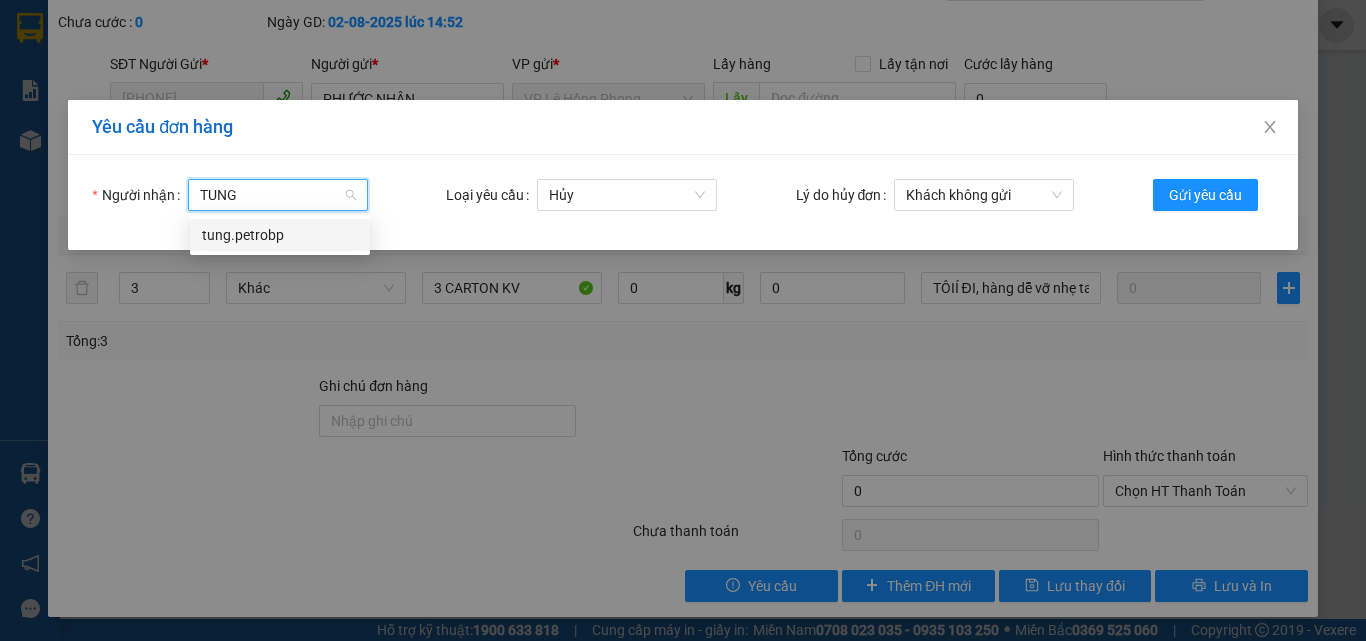 click on "tung.petrobp" at bounding box center (280, 235) 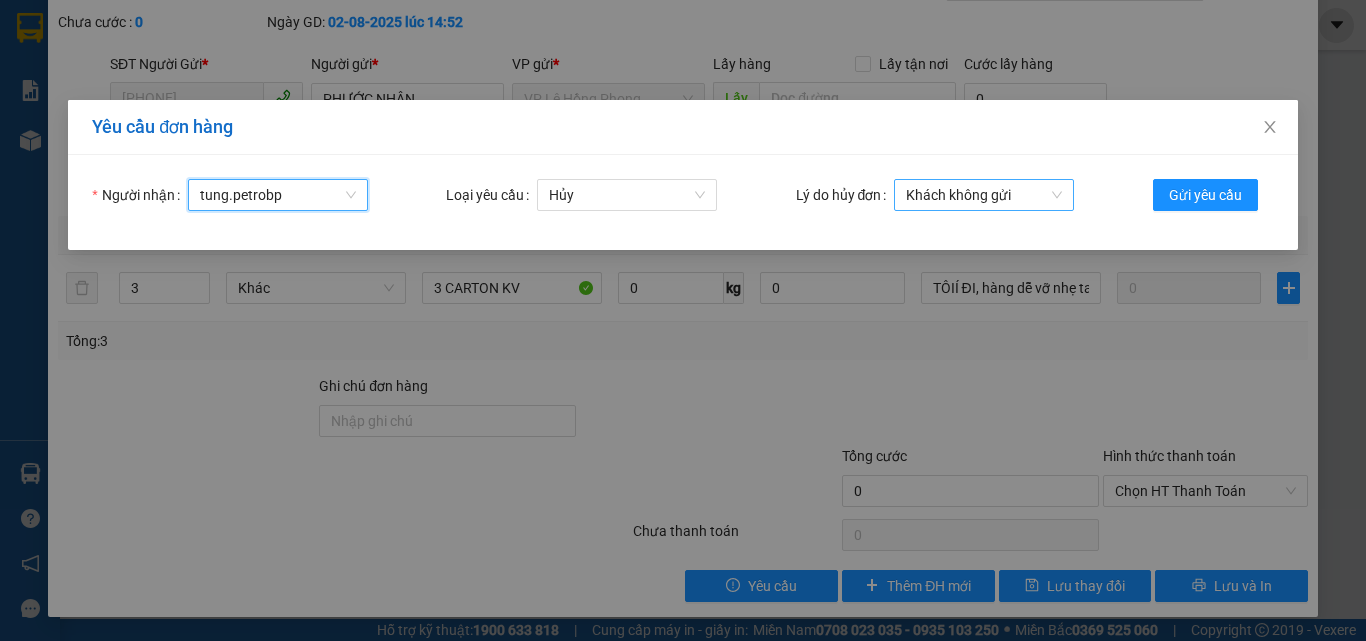 click on "Khách không gửi" at bounding box center (984, 195) 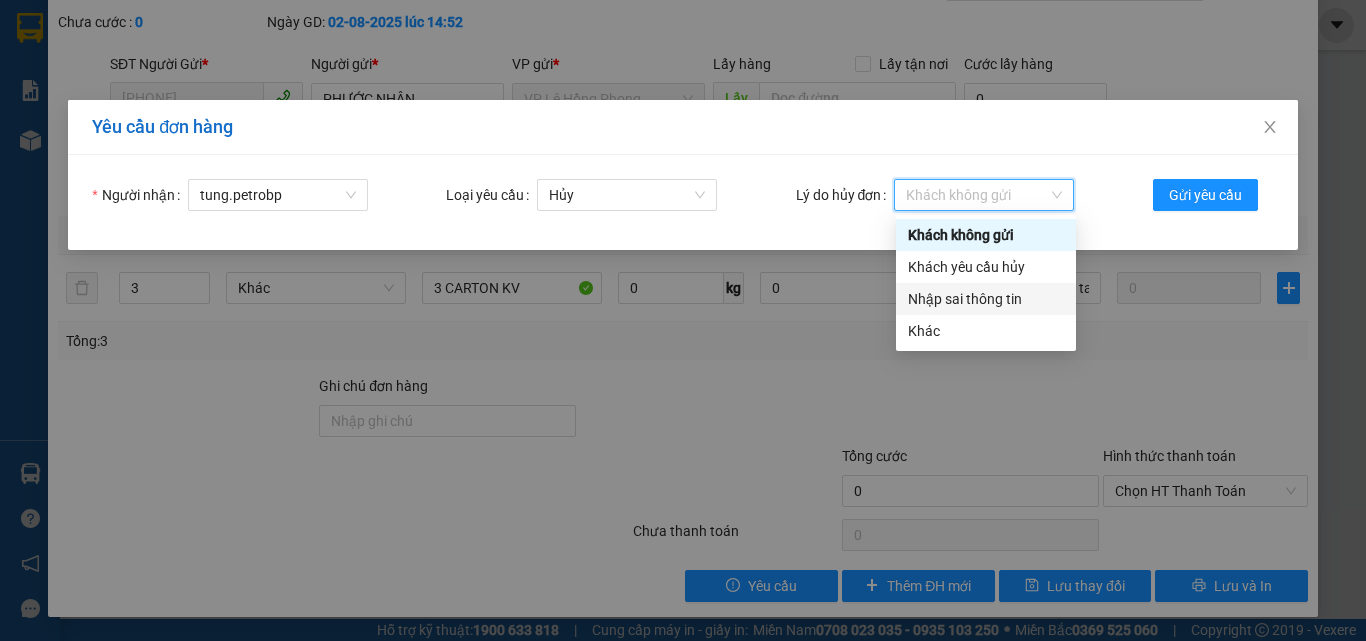 click on "Nhập sai thông tin" at bounding box center [986, 299] 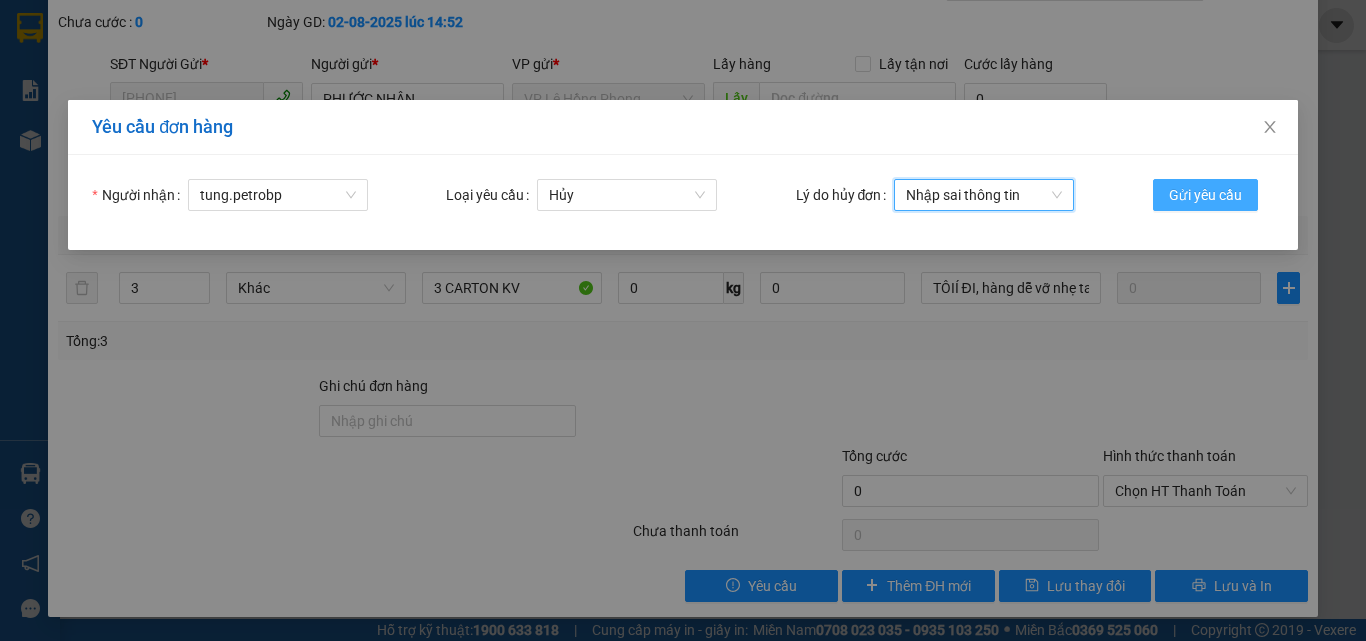 click on "Gửi yêu cầu" at bounding box center [1205, 195] 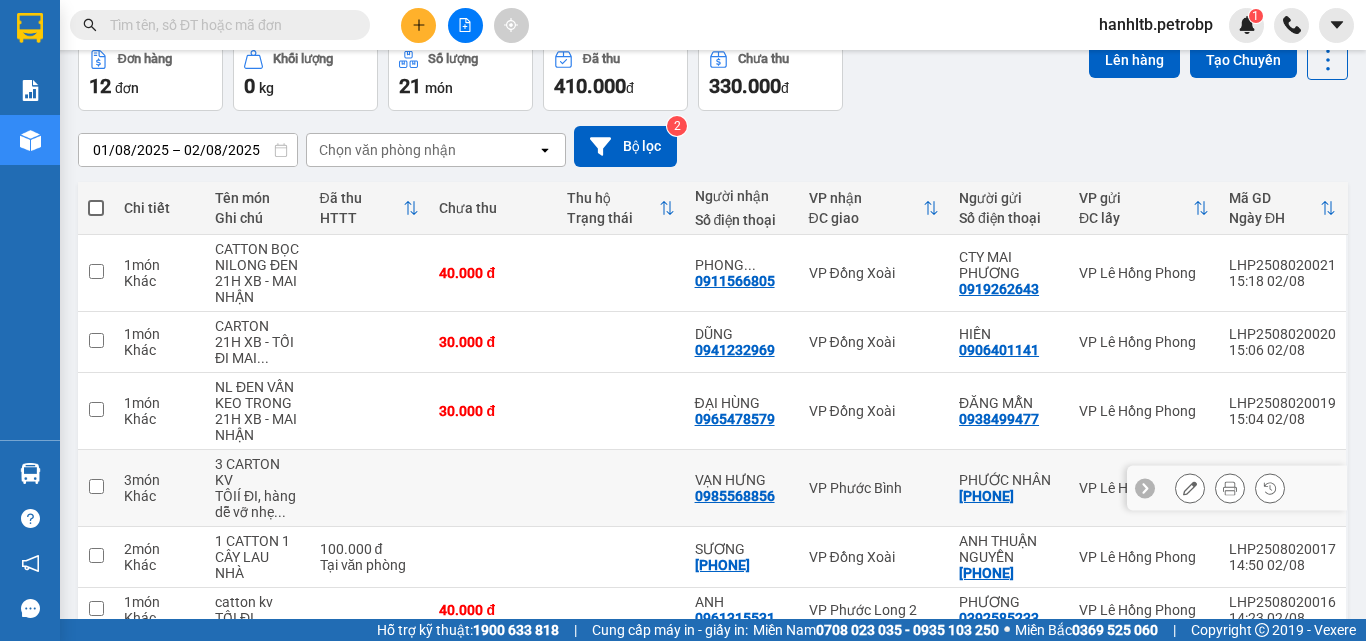 scroll, scrollTop: 200, scrollLeft: 0, axis: vertical 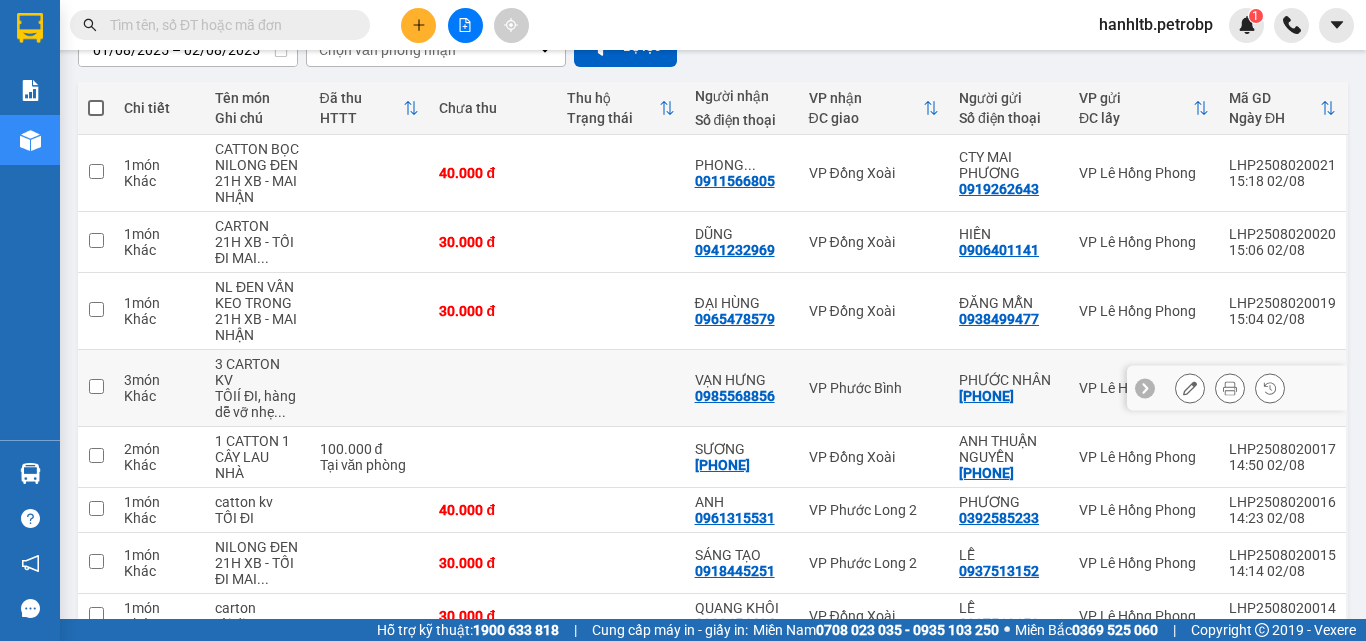 click at bounding box center (621, 388) 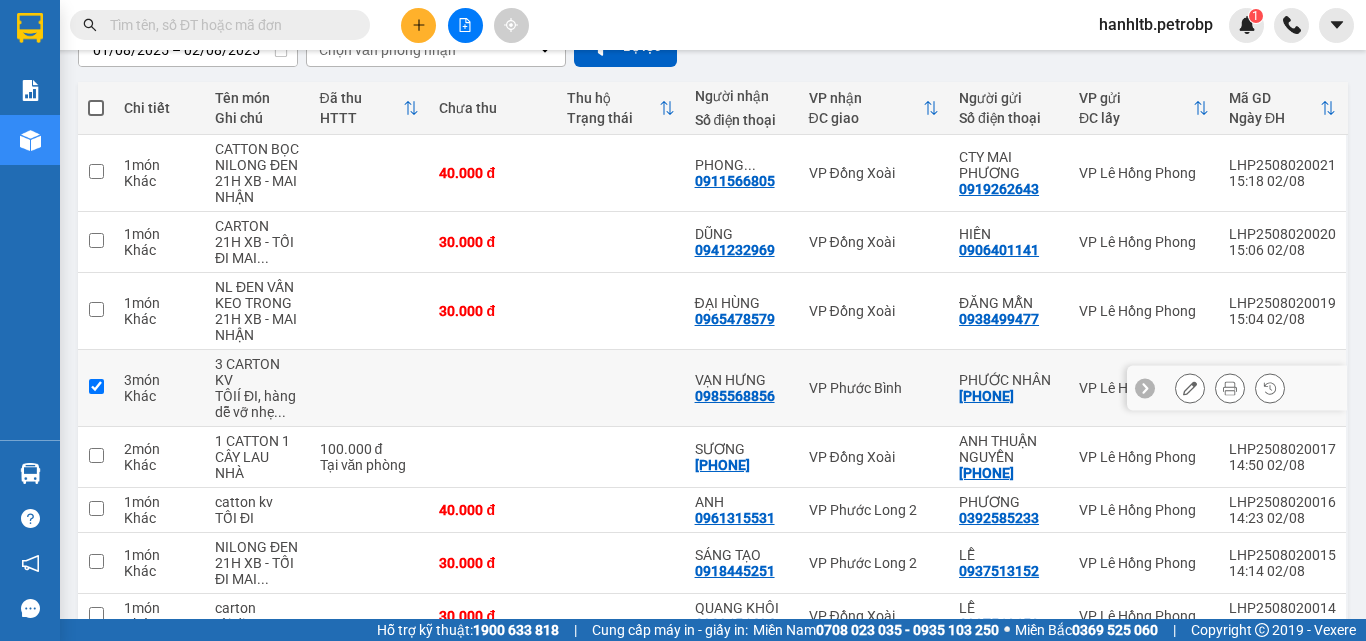 checkbox on "true" 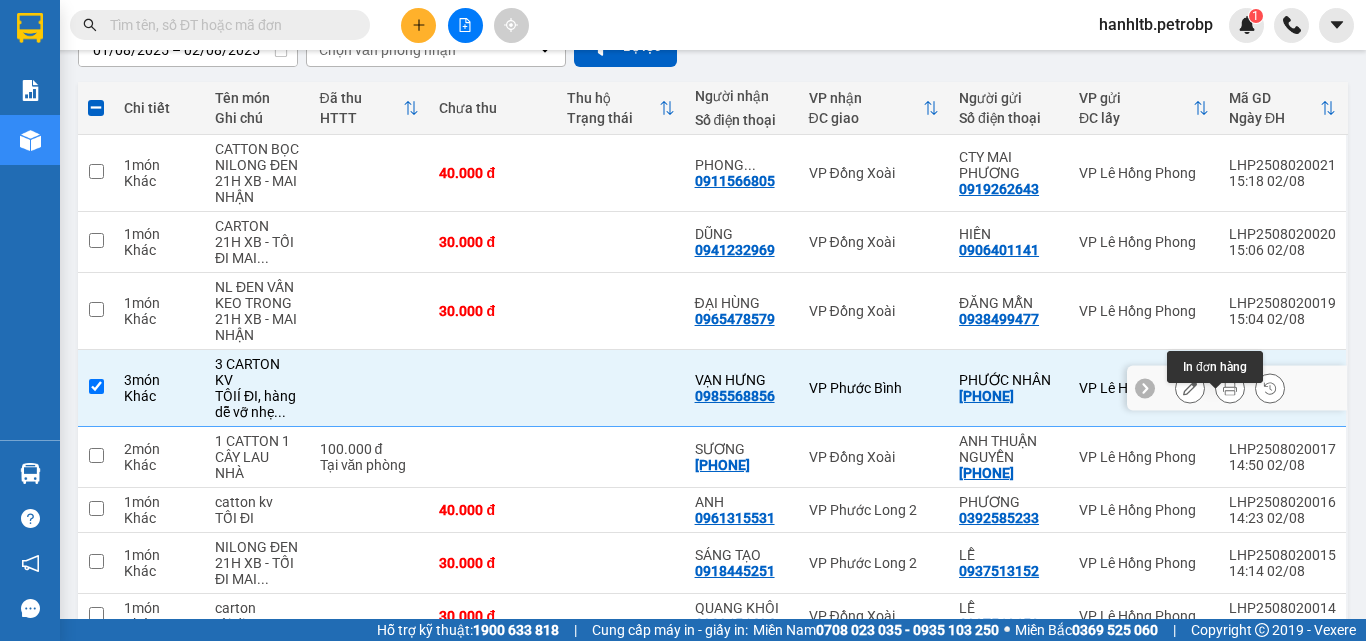 click 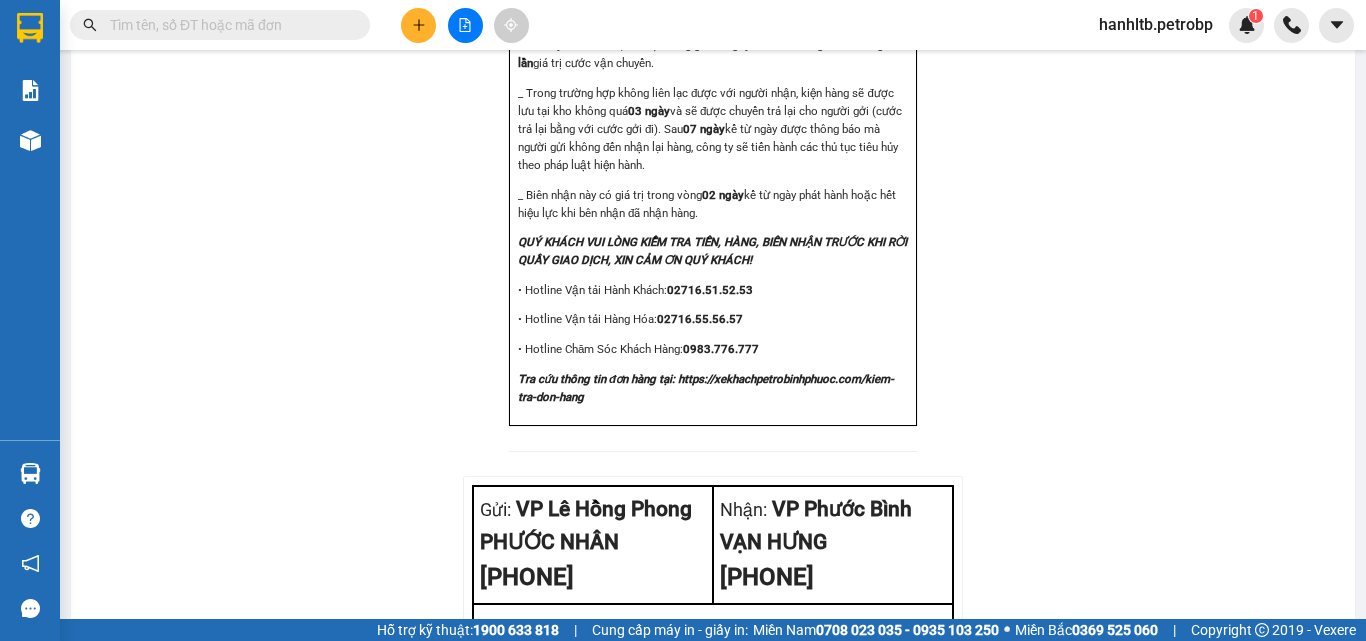 scroll, scrollTop: 2534, scrollLeft: 0, axis: vertical 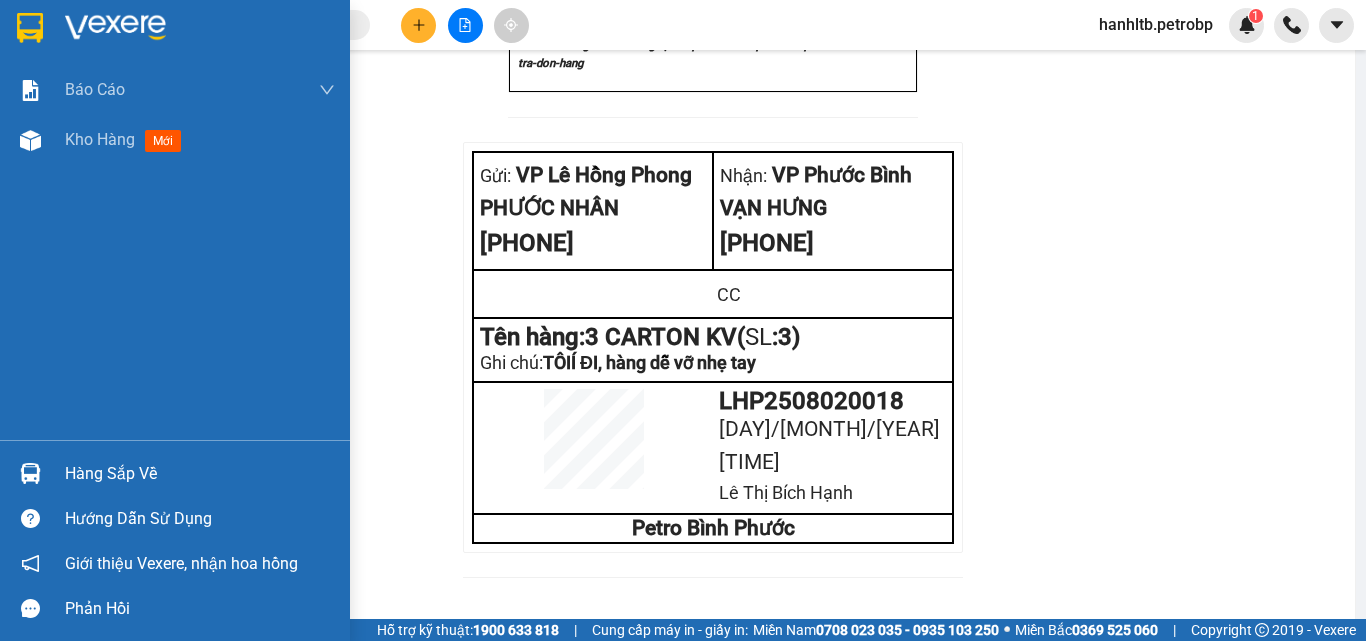 click at bounding box center (115, 28) 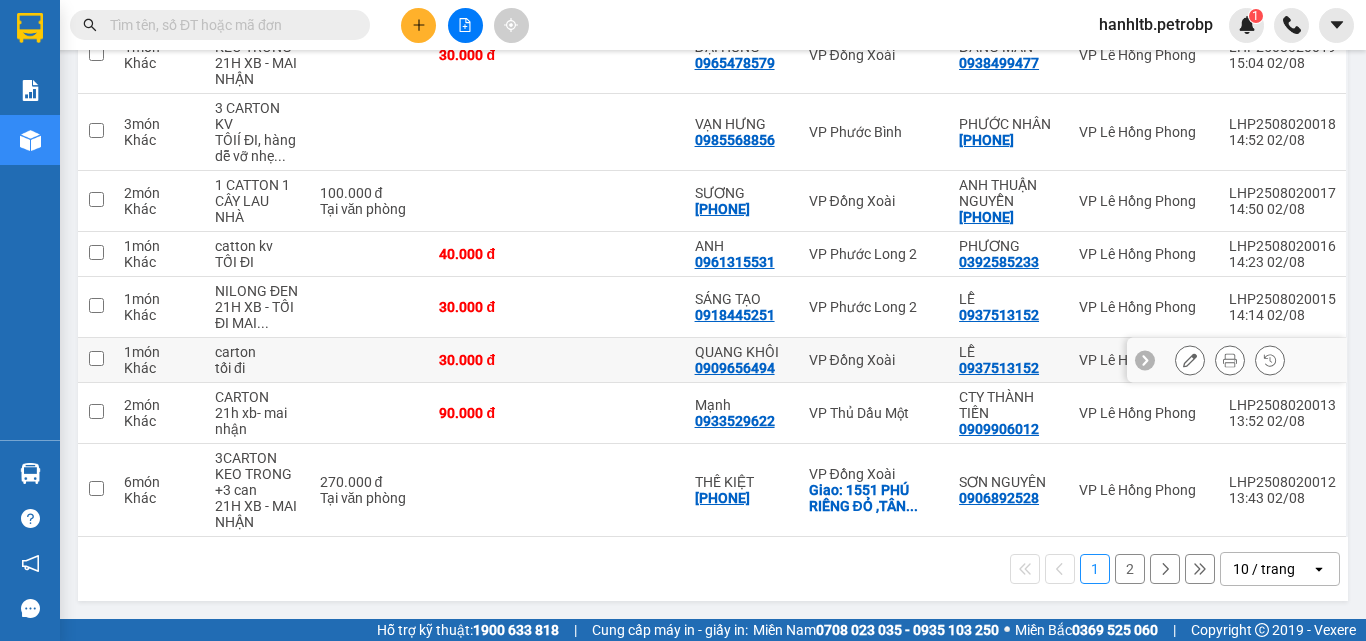scroll, scrollTop: 472, scrollLeft: 0, axis: vertical 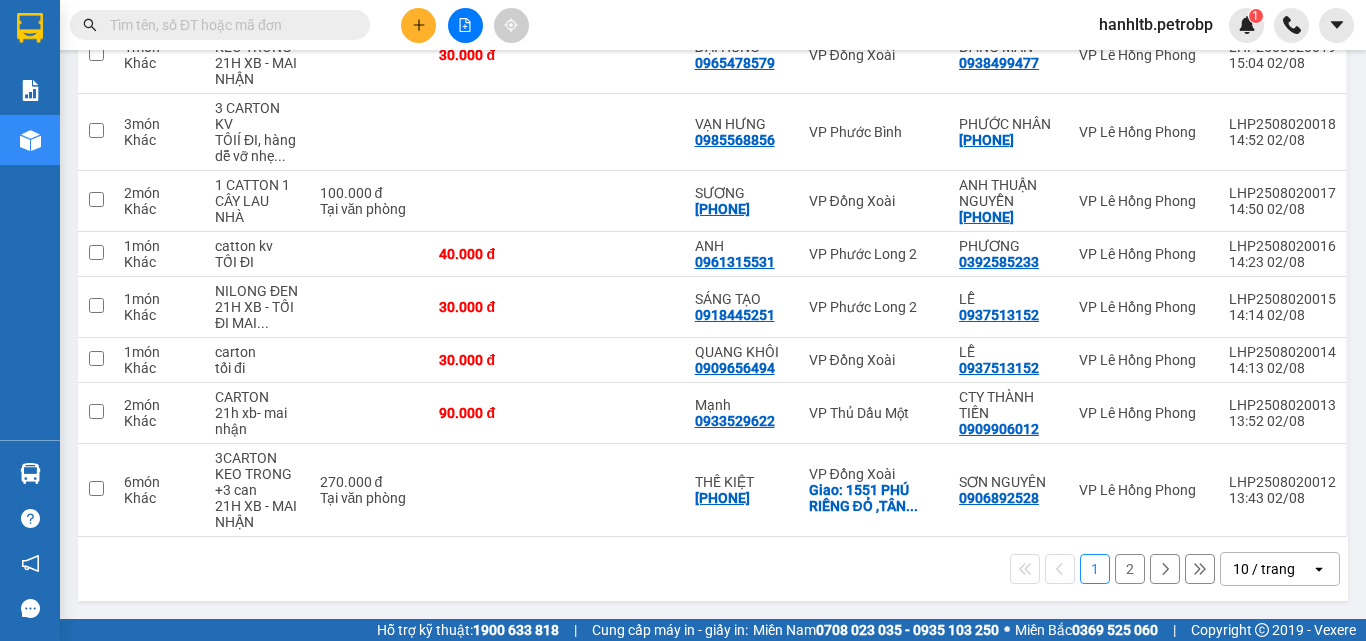 click on "10 / trang" at bounding box center [1264, 569] 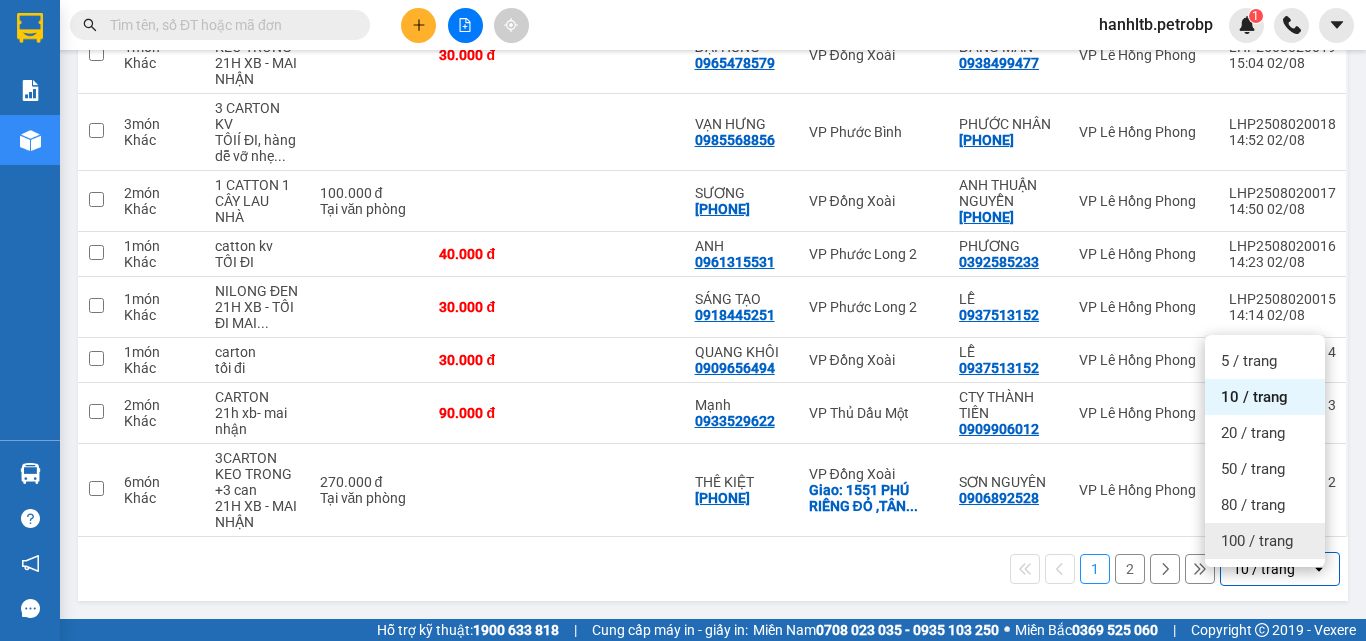 click on "100 / trang" at bounding box center [1257, 541] 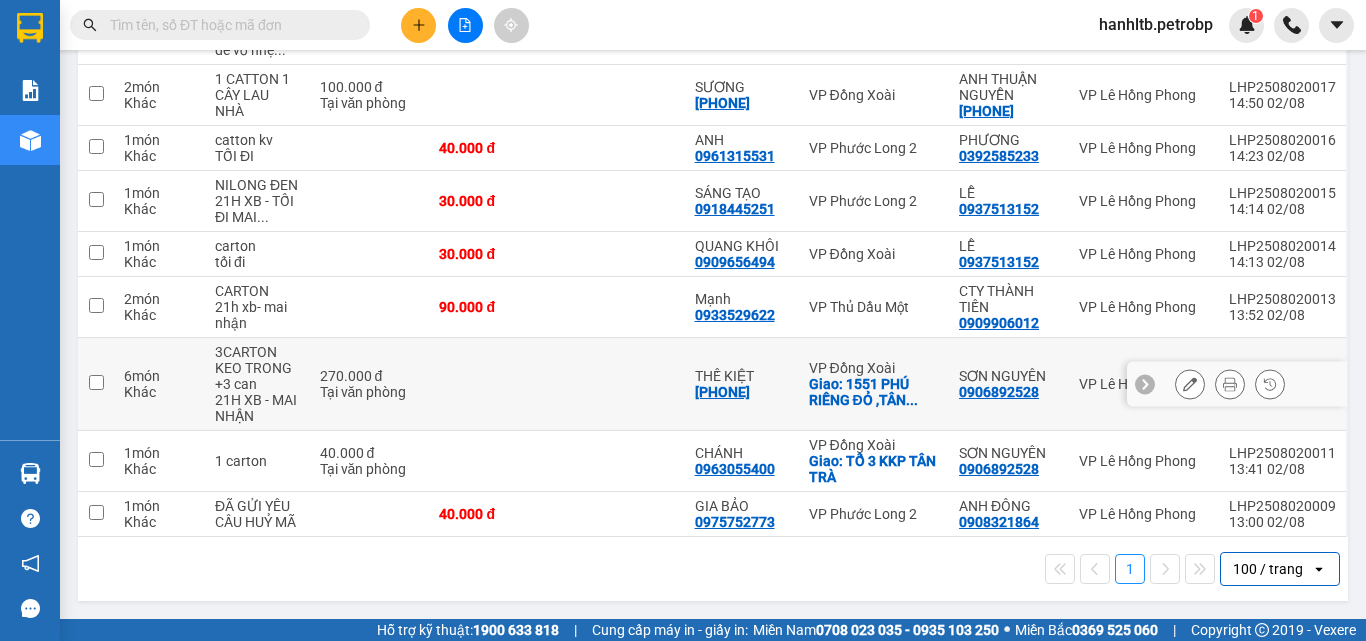 scroll, scrollTop: 394, scrollLeft: 0, axis: vertical 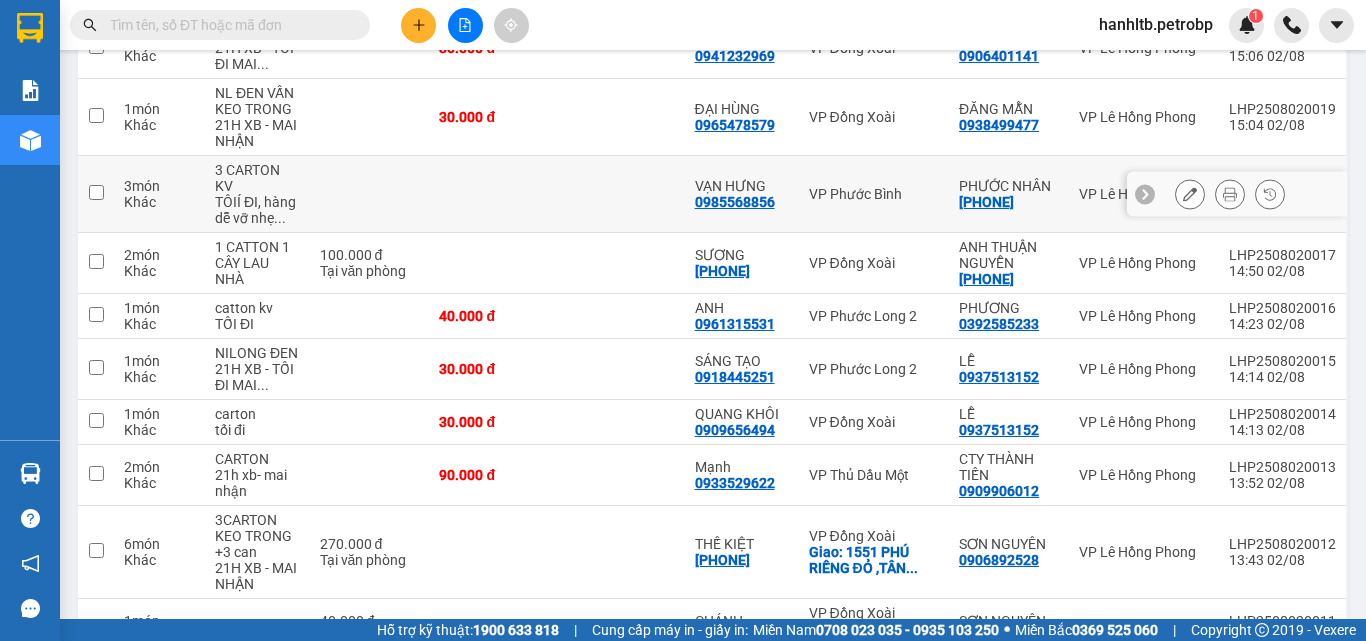 click at bounding box center [493, 194] 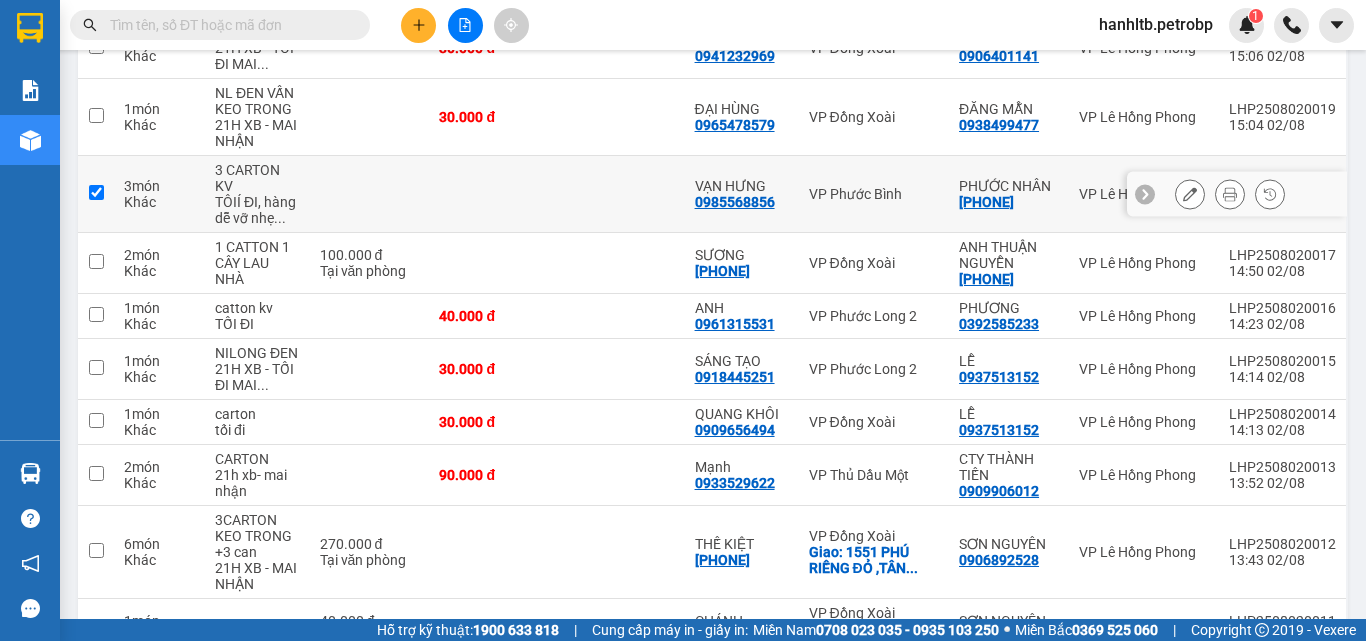checkbox on "true" 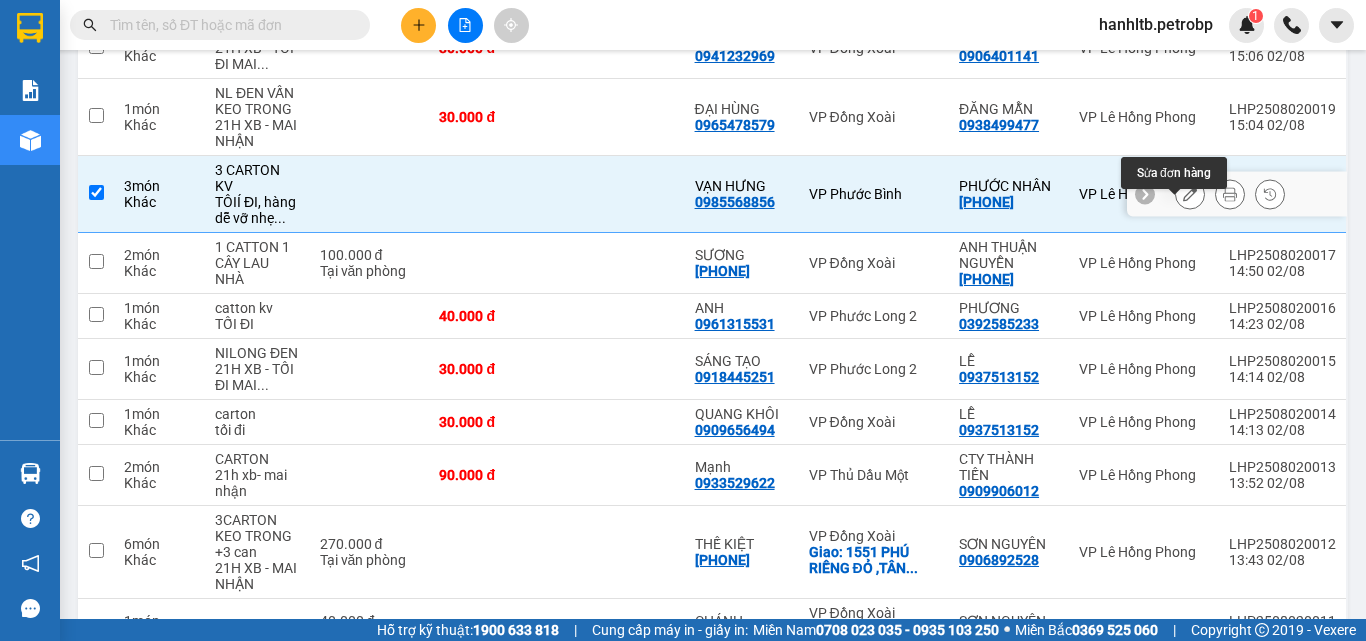 click 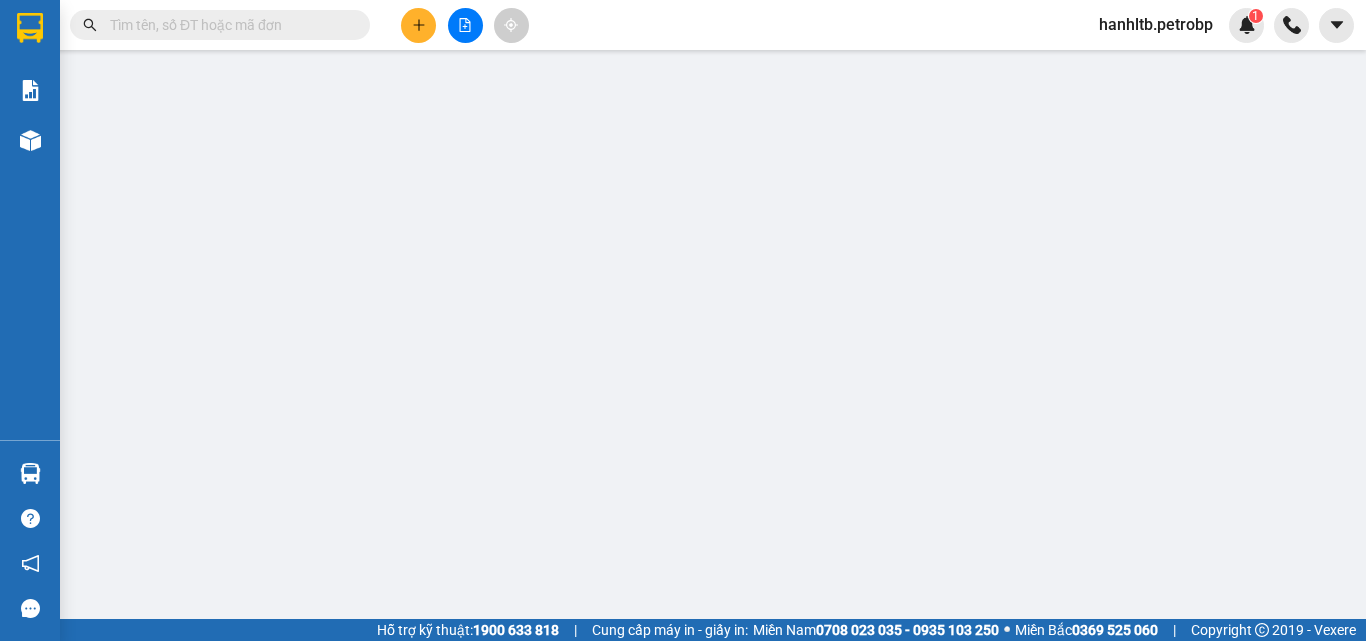 scroll, scrollTop: 0, scrollLeft: 0, axis: both 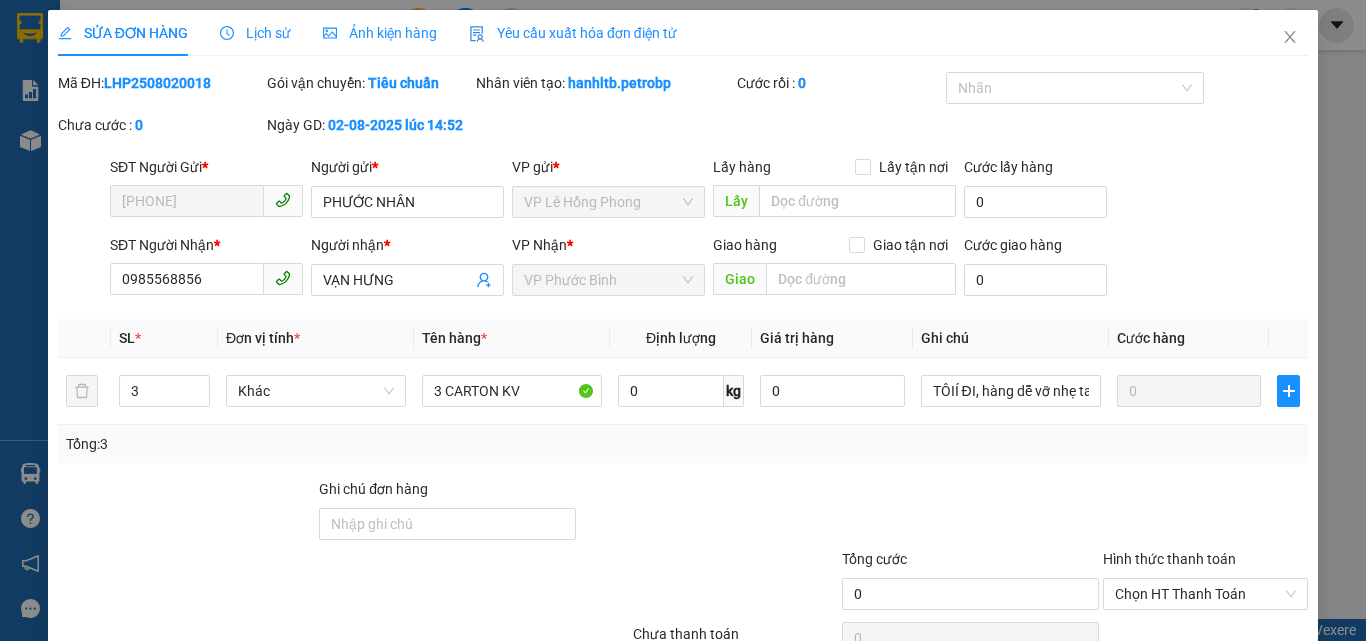 type on "0961911036" 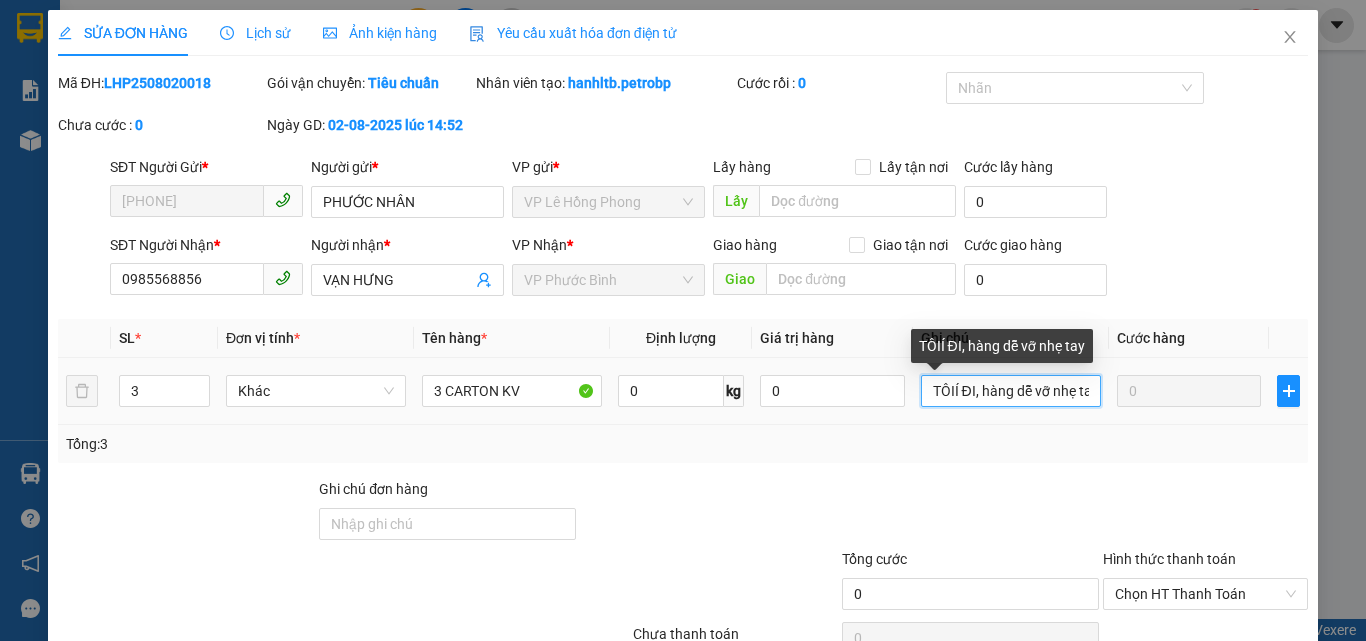 scroll, scrollTop: 0, scrollLeft: 14, axis: horizontal 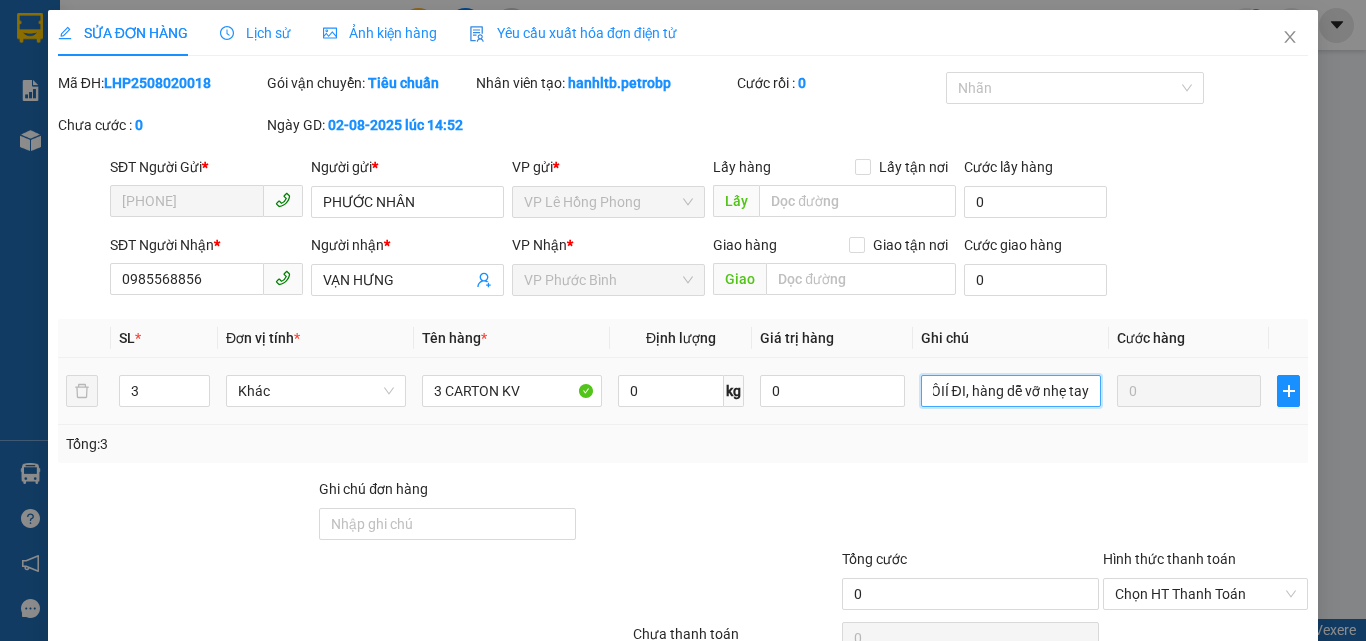 drag, startPoint x: 917, startPoint y: 397, endPoint x: 1128, endPoint y: 407, distance: 211.23683 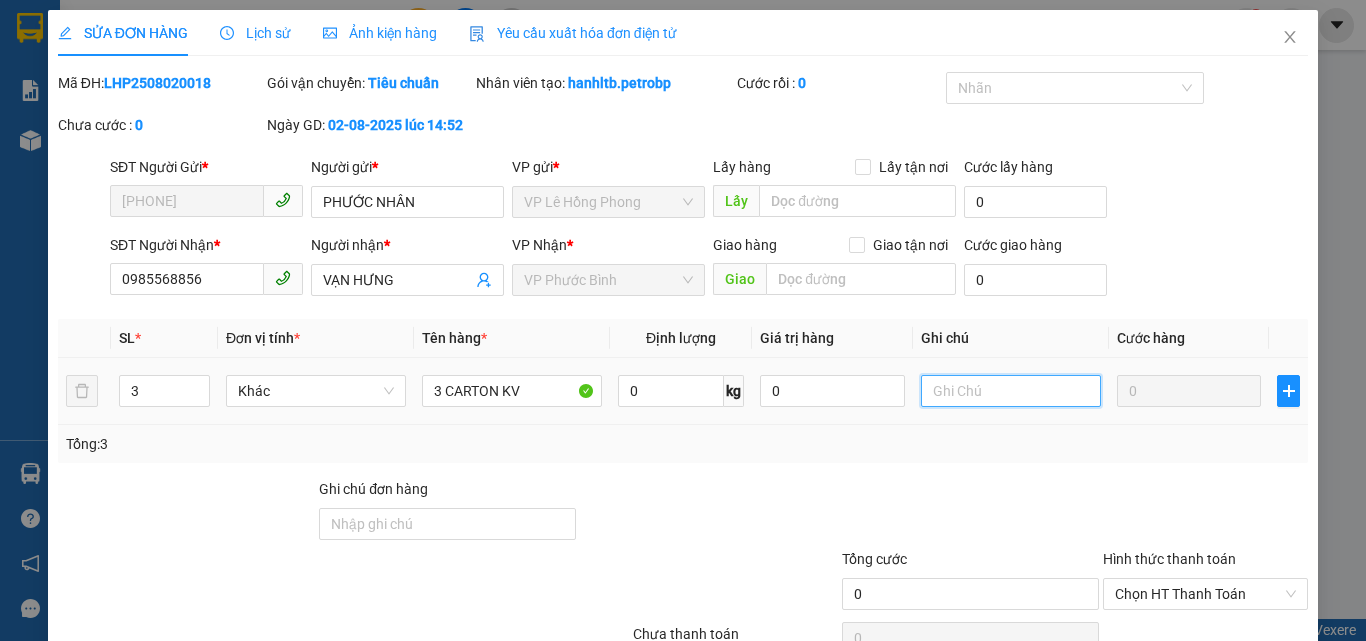 scroll, scrollTop: 0, scrollLeft: 0, axis: both 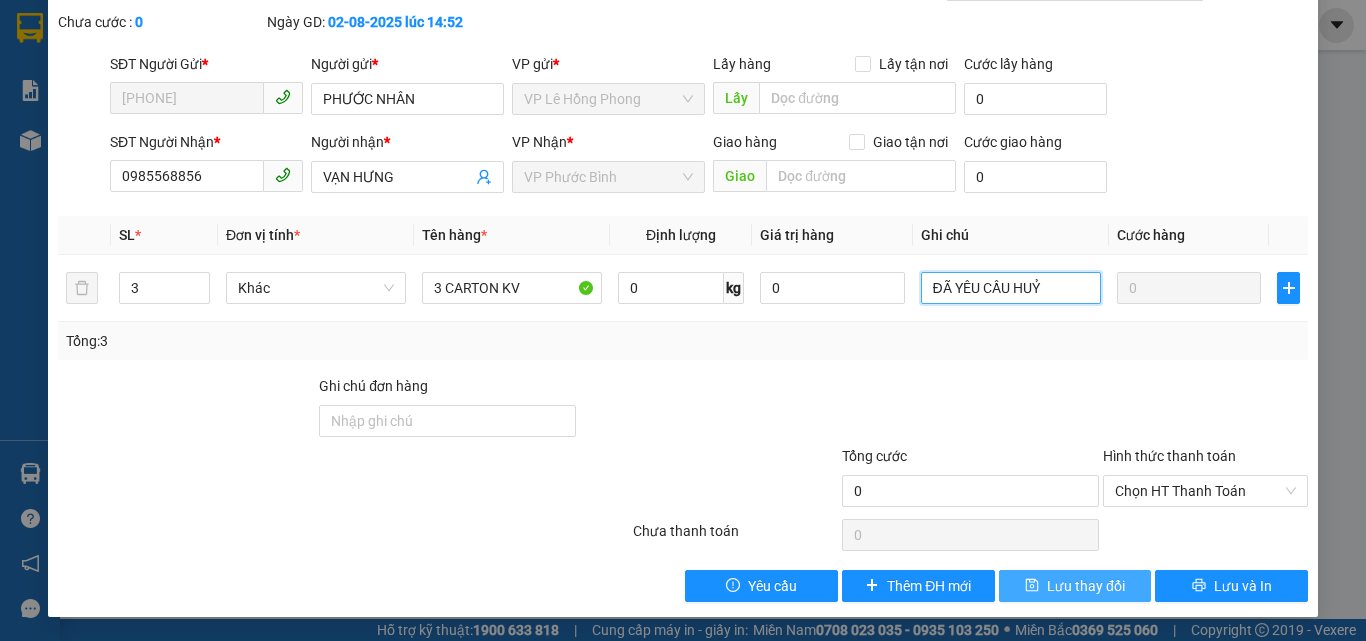 type on "ĐÃ YÊU CẦU HUỶ" 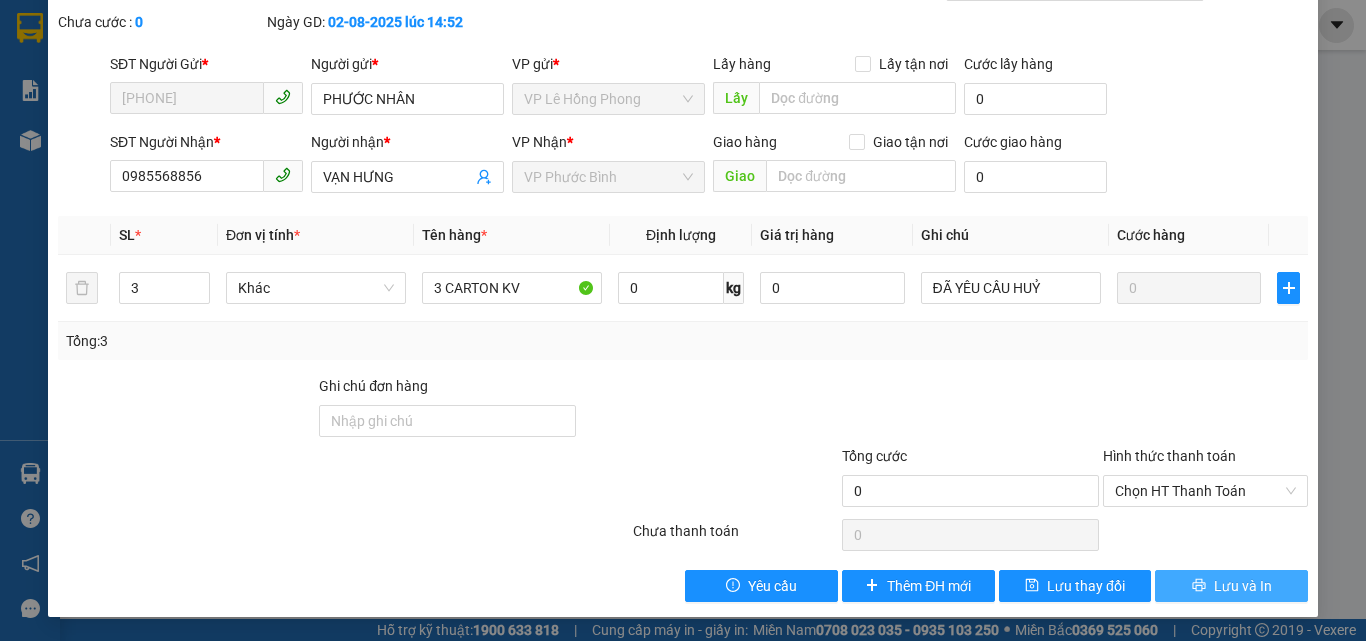 click on "Lưu và In" at bounding box center [1231, 586] 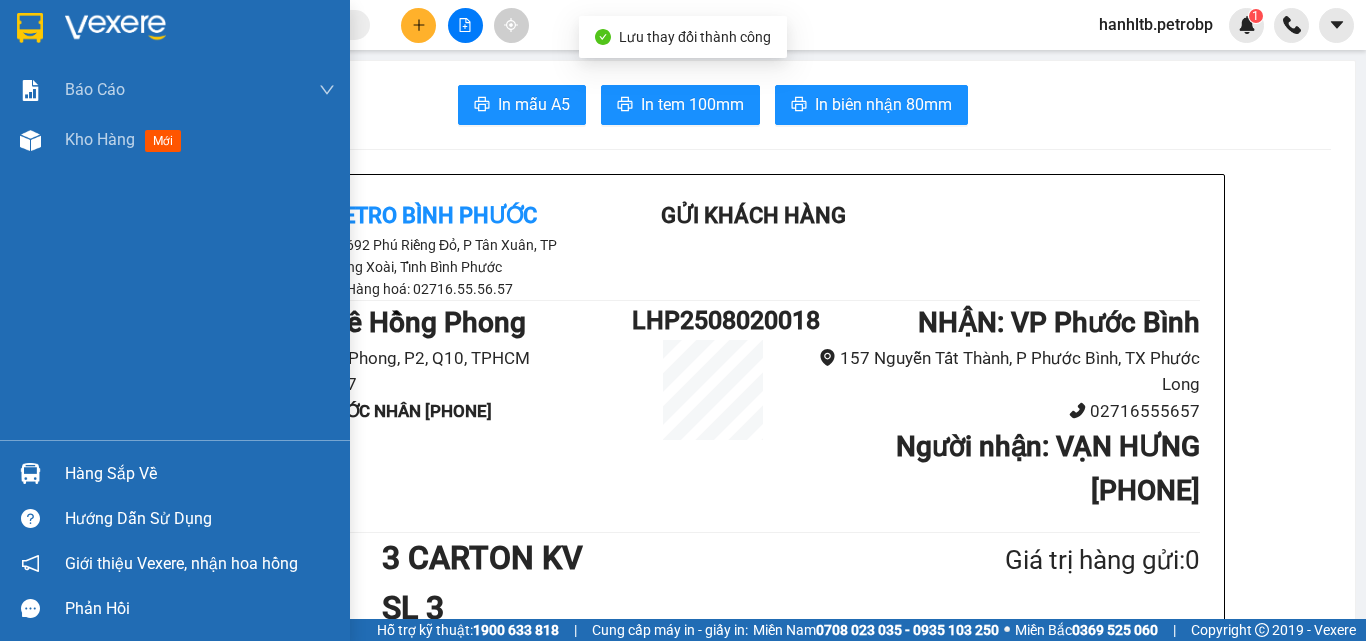 click at bounding box center [115, 28] 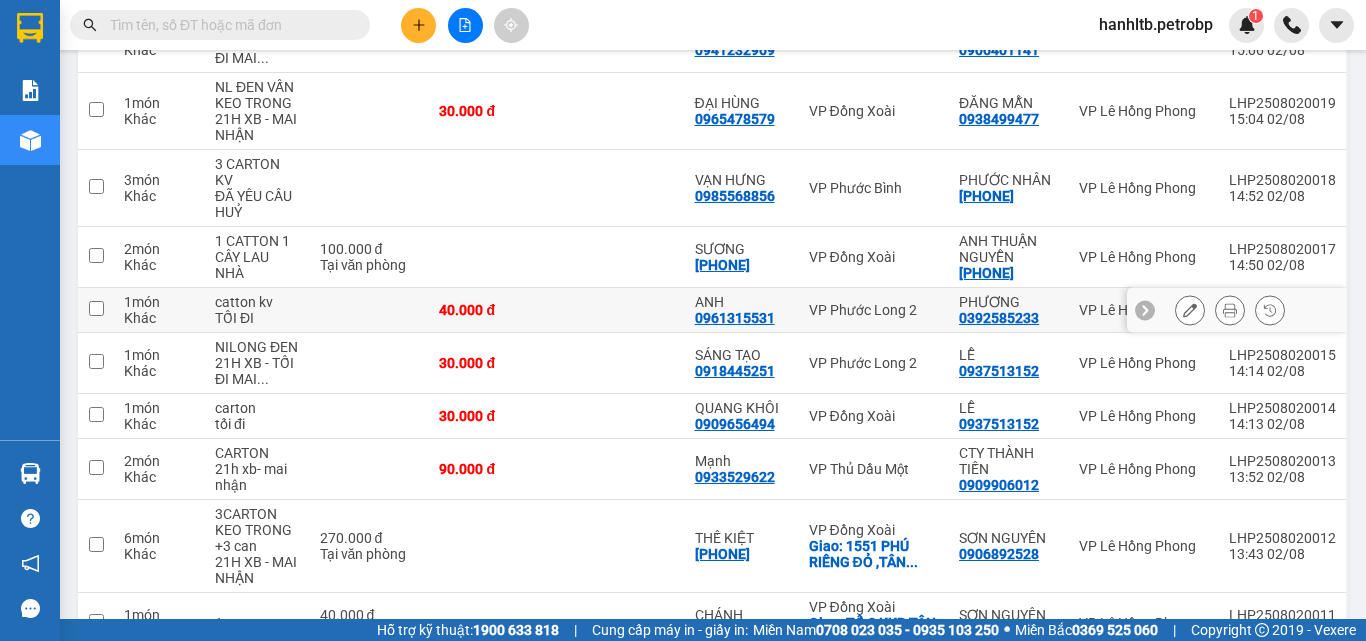 scroll, scrollTop: 0, scrollLeft: 0, axis: both 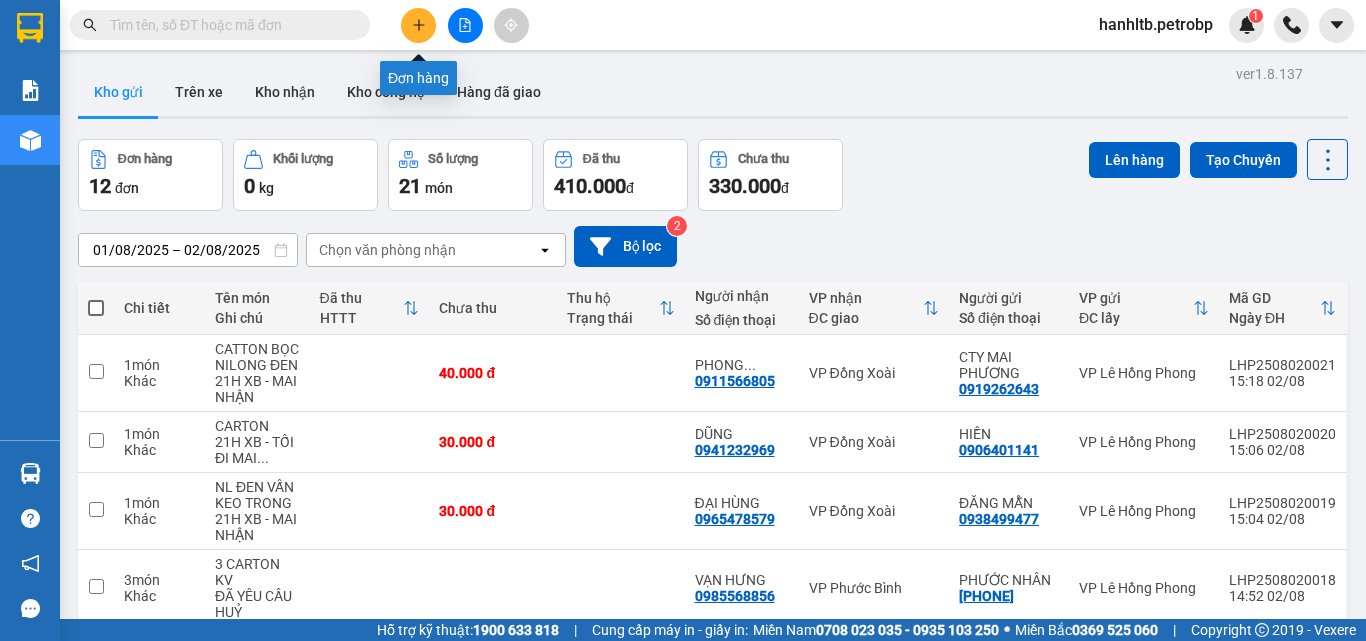 click at bounding box center [418, 25] 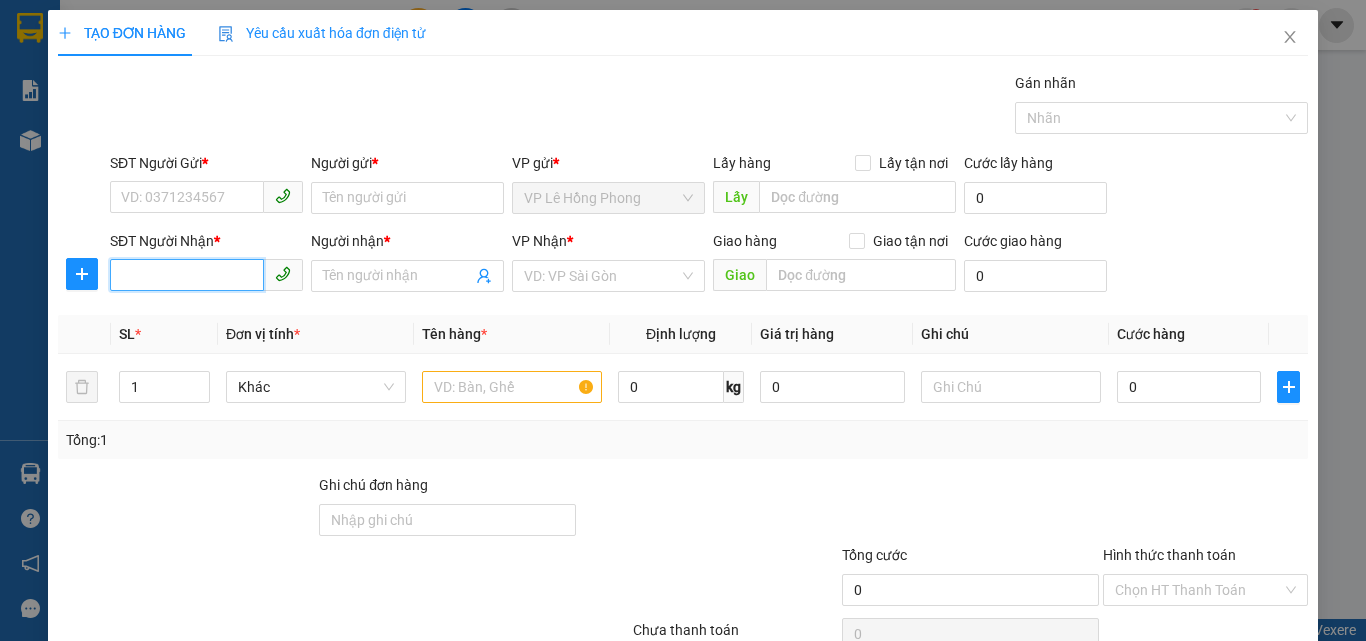 click on "SĐT Người Nhận  *" at bounding box center [187, 275] 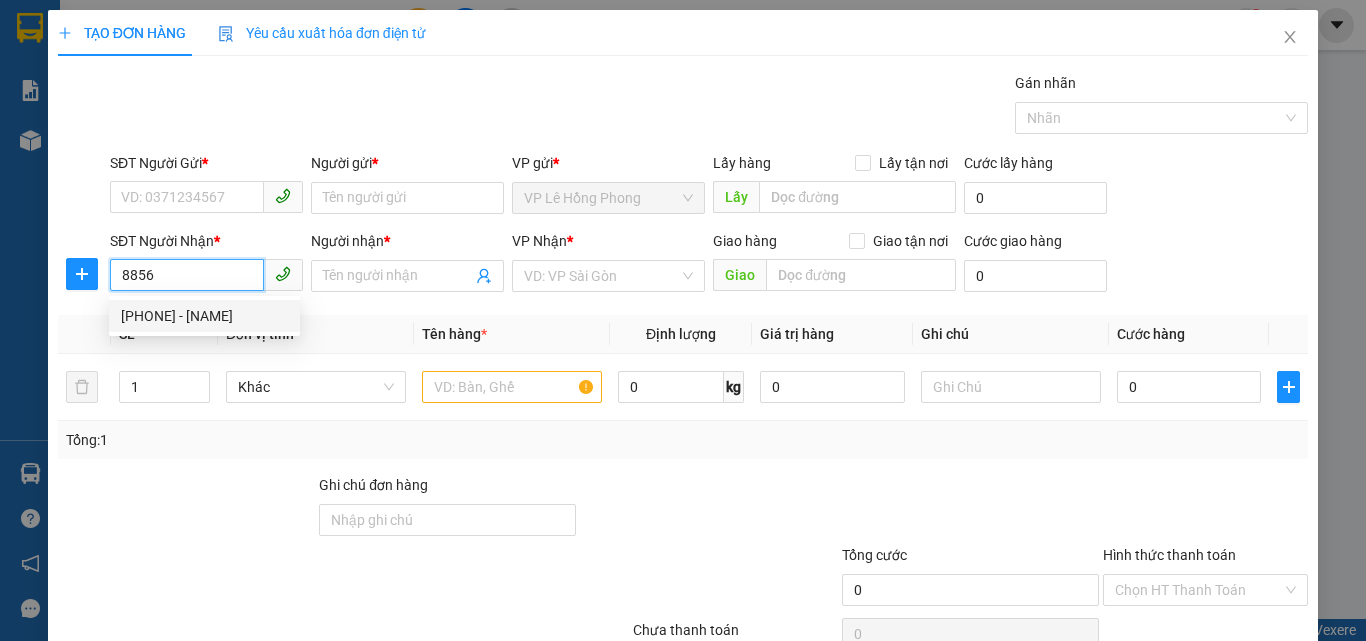 click on "0985568856 - VẠN HƯNG" at bounding box center [204, 316] 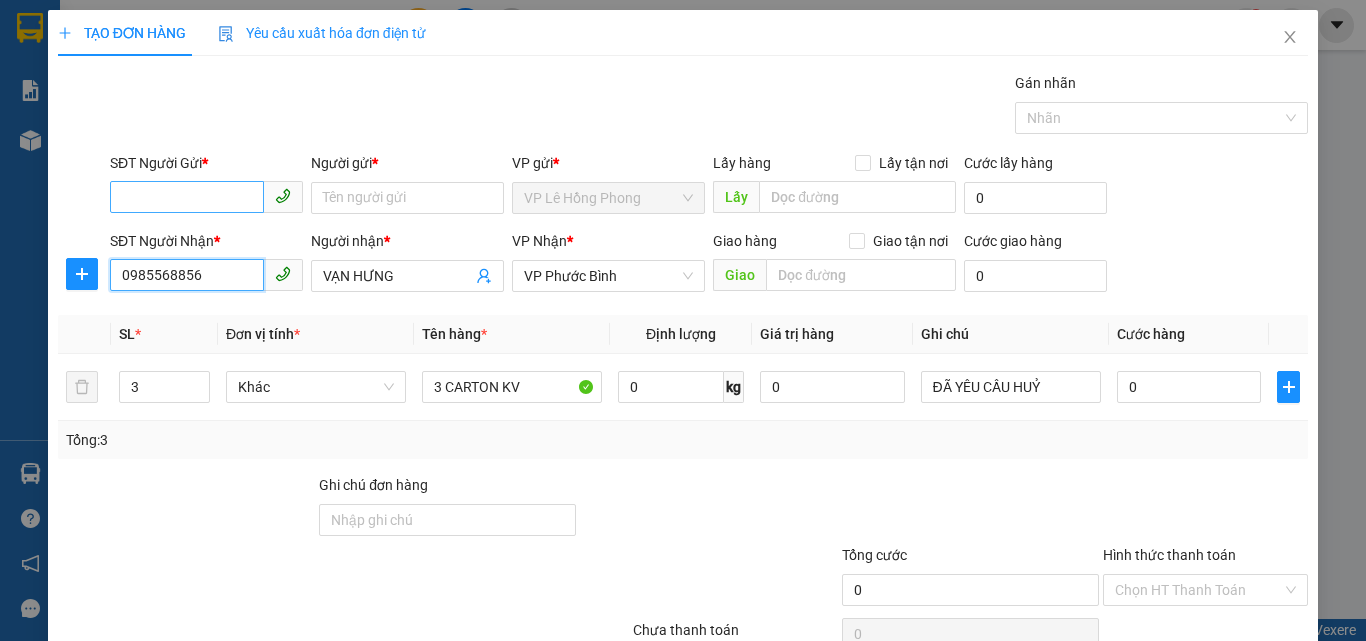 type on "0985568856" 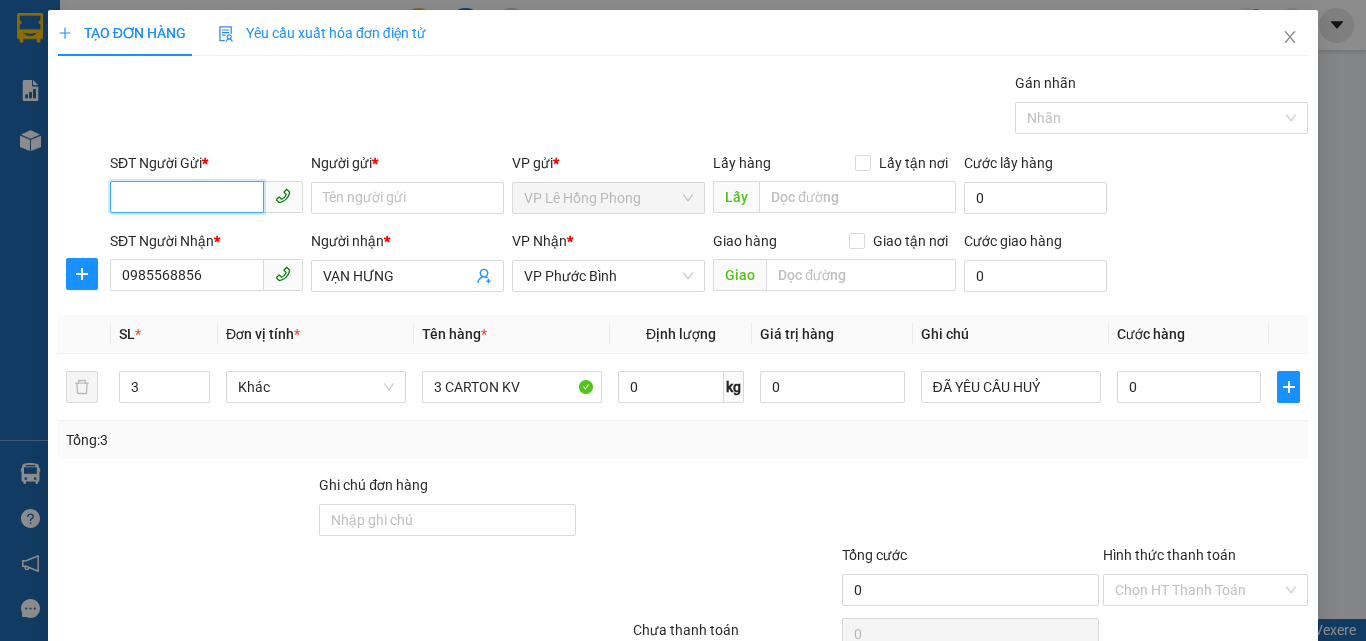 click on "SĐT Người Gửi  *" at bounding box center (187, 197) 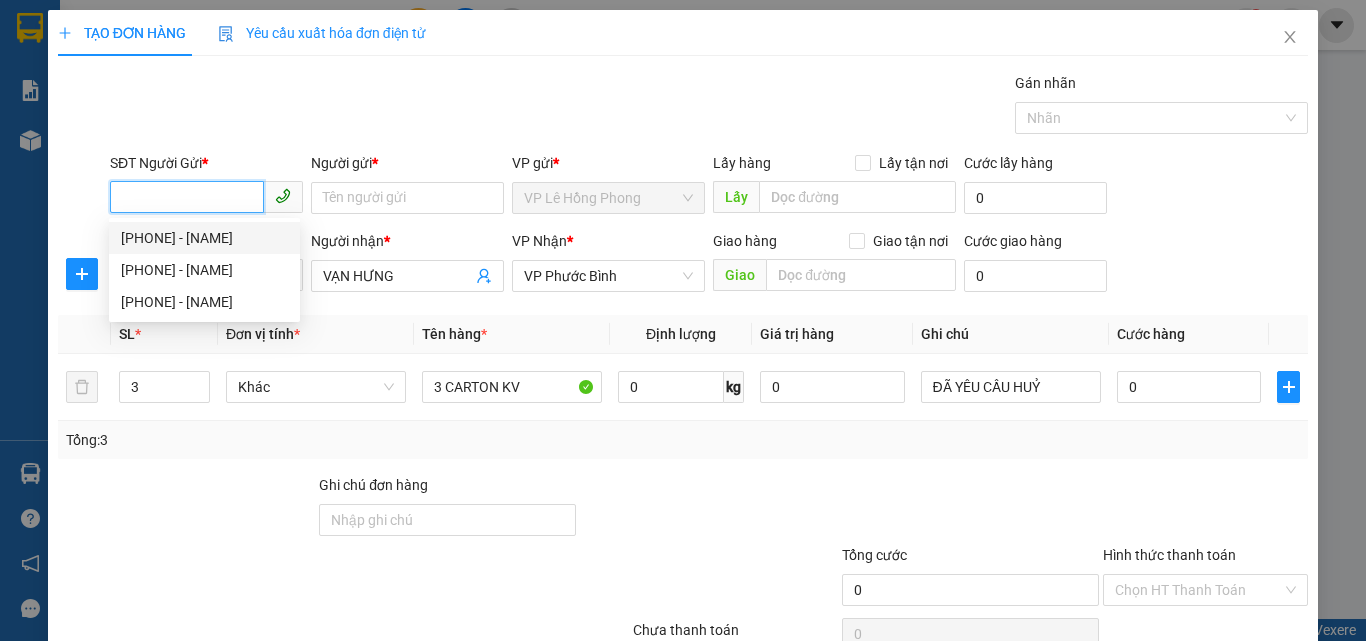 click on "0961911036 - PHƯỚC NHÂN" at bounding box center [204, 238] 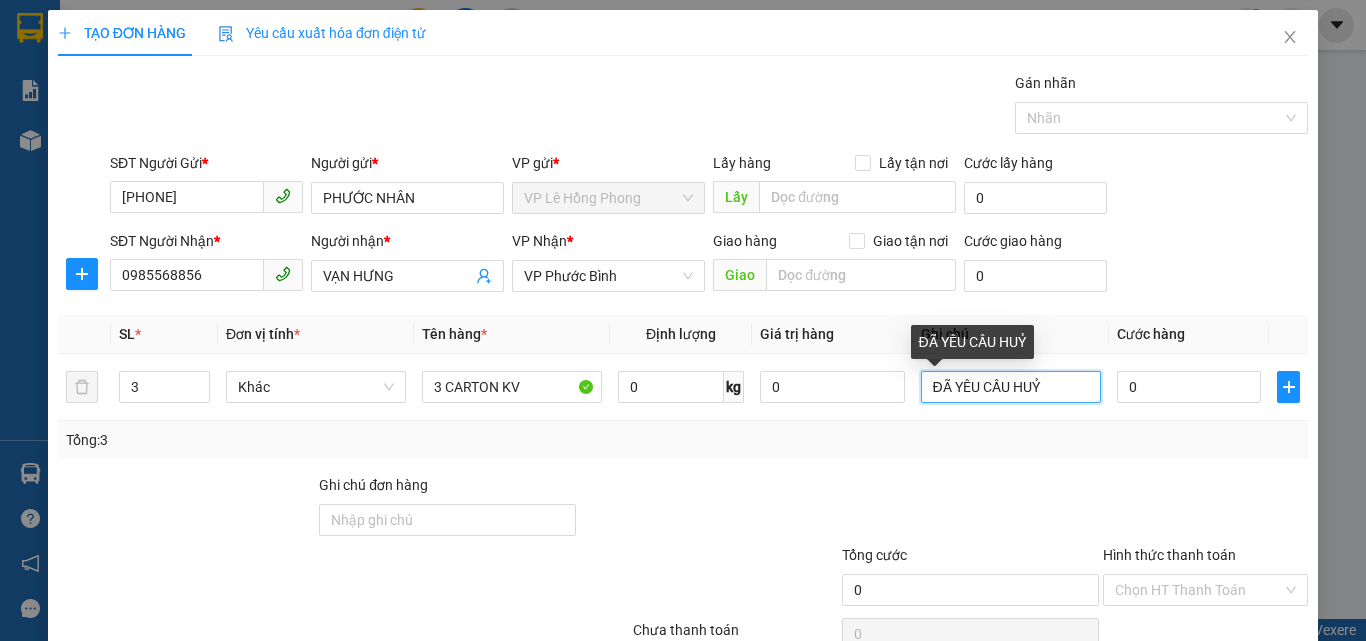 drag, startPoint x: 1046, startPoint y: 384, endPoint x: 679, endPoint y: 435, distance: 370.52664 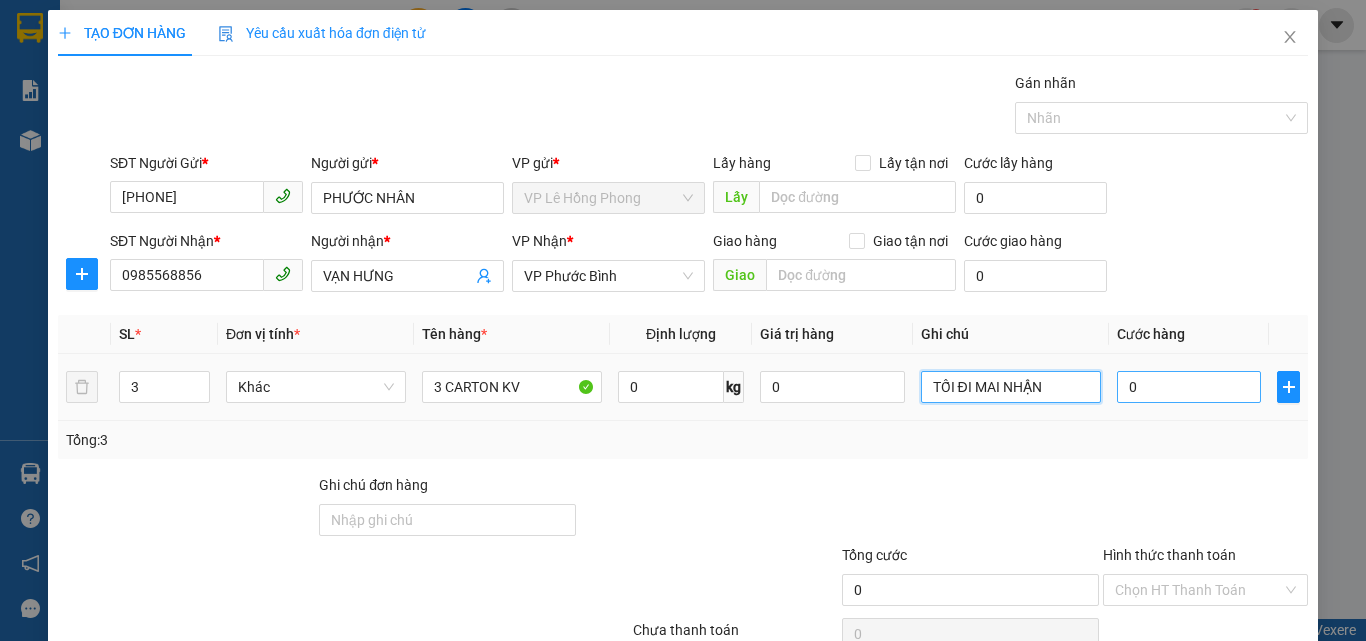 type on "TỐI ĐI MAI NHẬN" 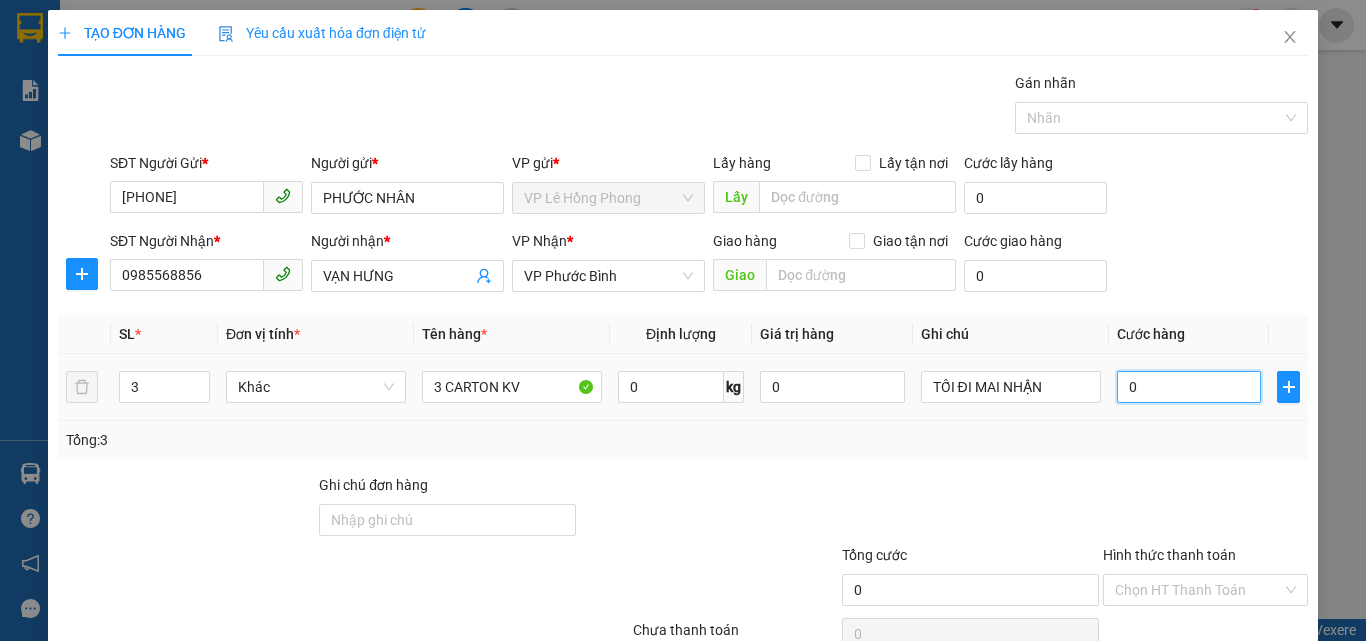 click on "0" at bounding box center (1189, 387) 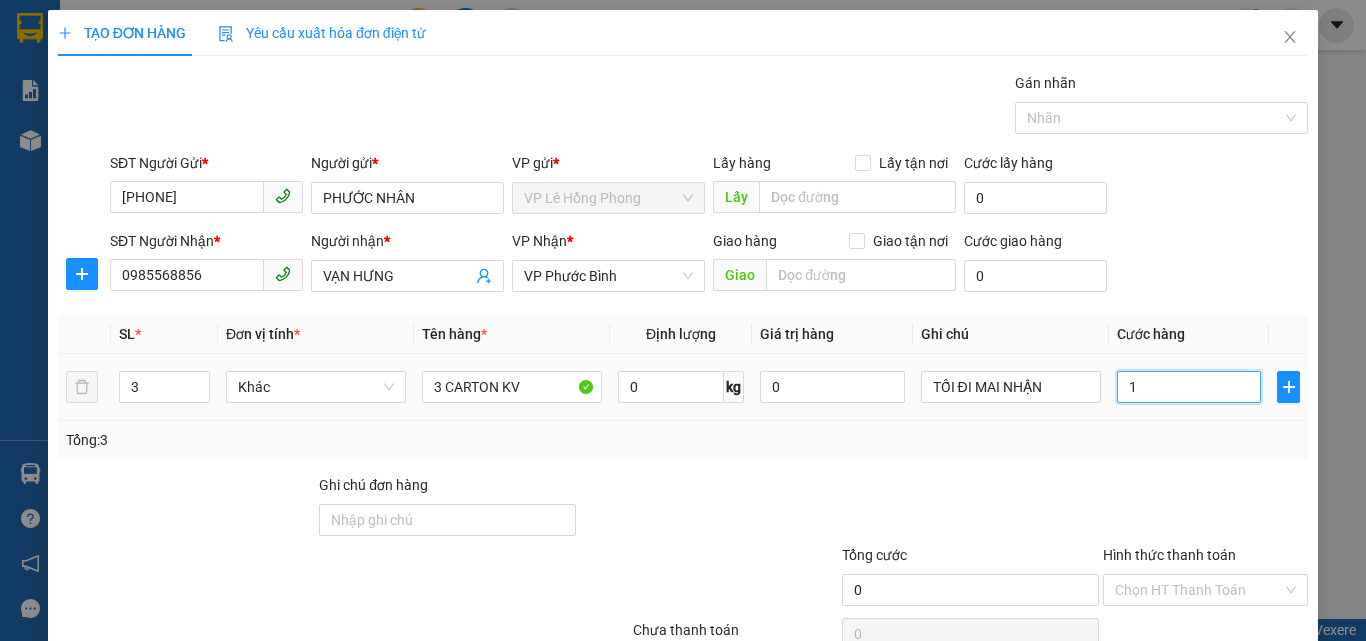 type on "1" 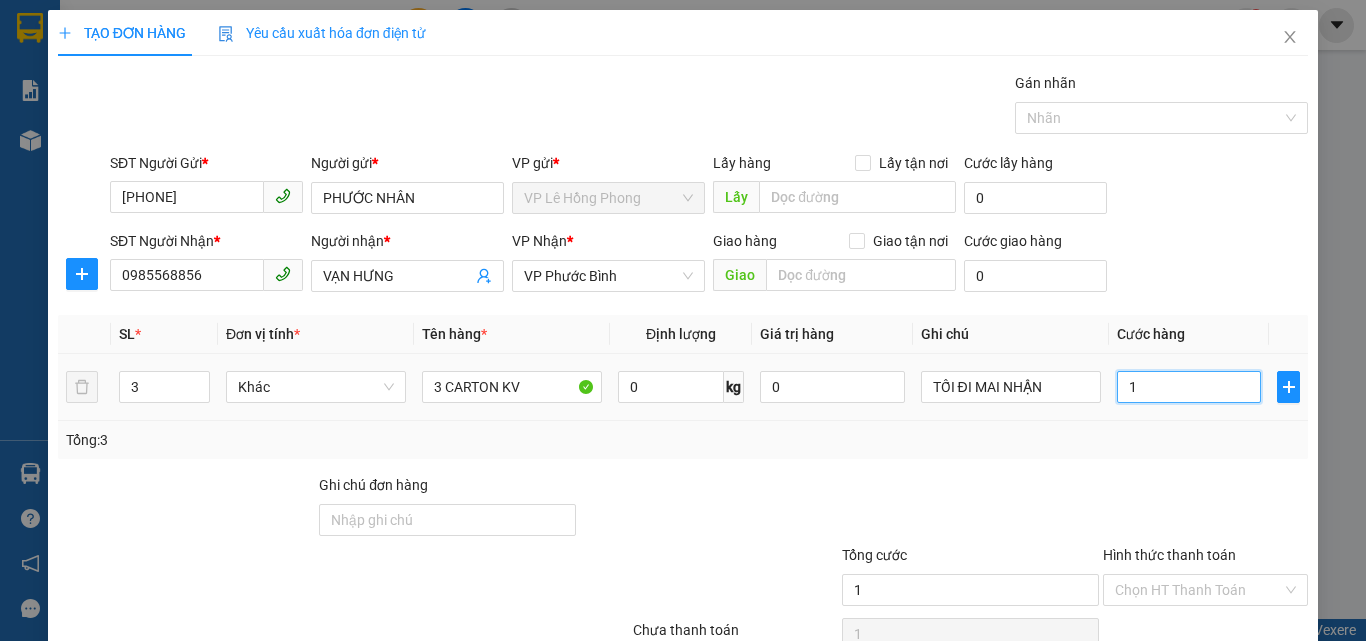 type on "10" 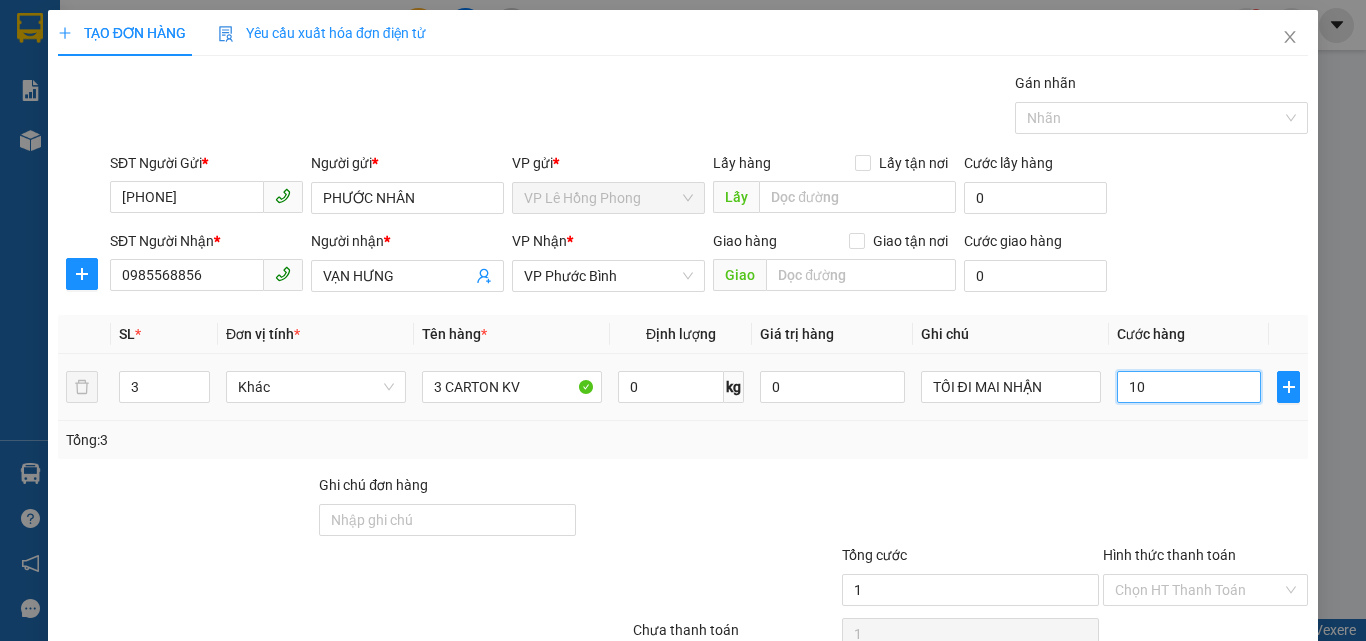 type on "10" 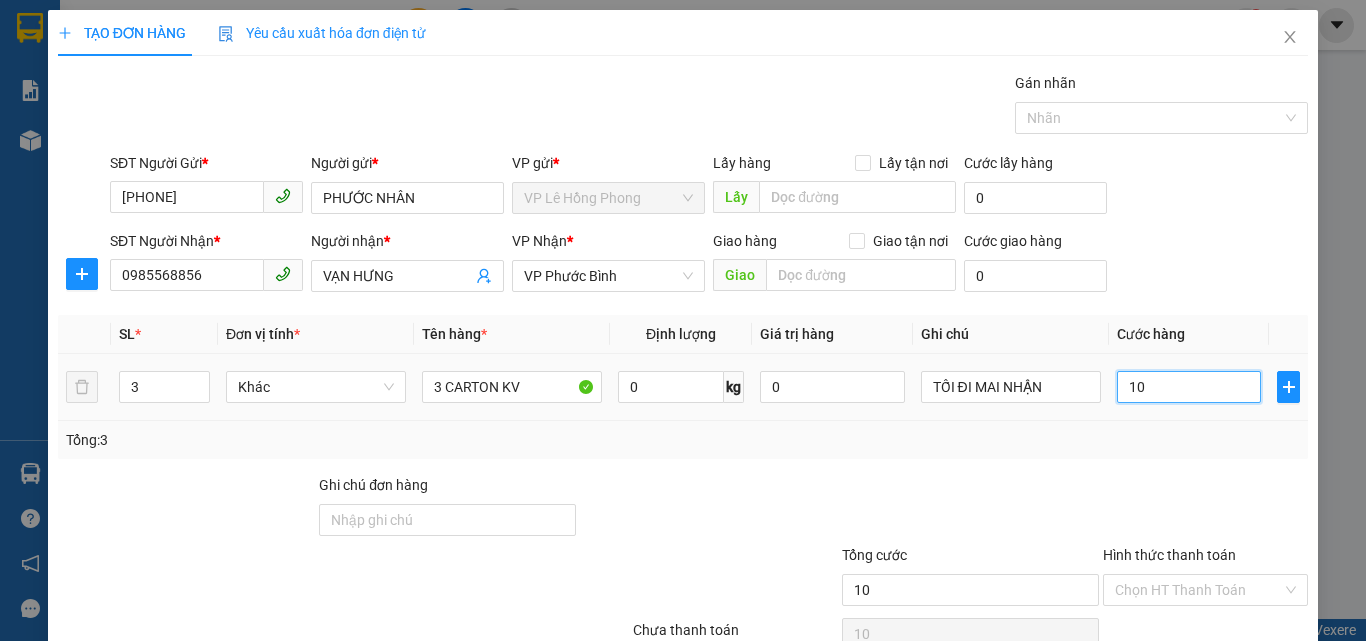 type on "100" 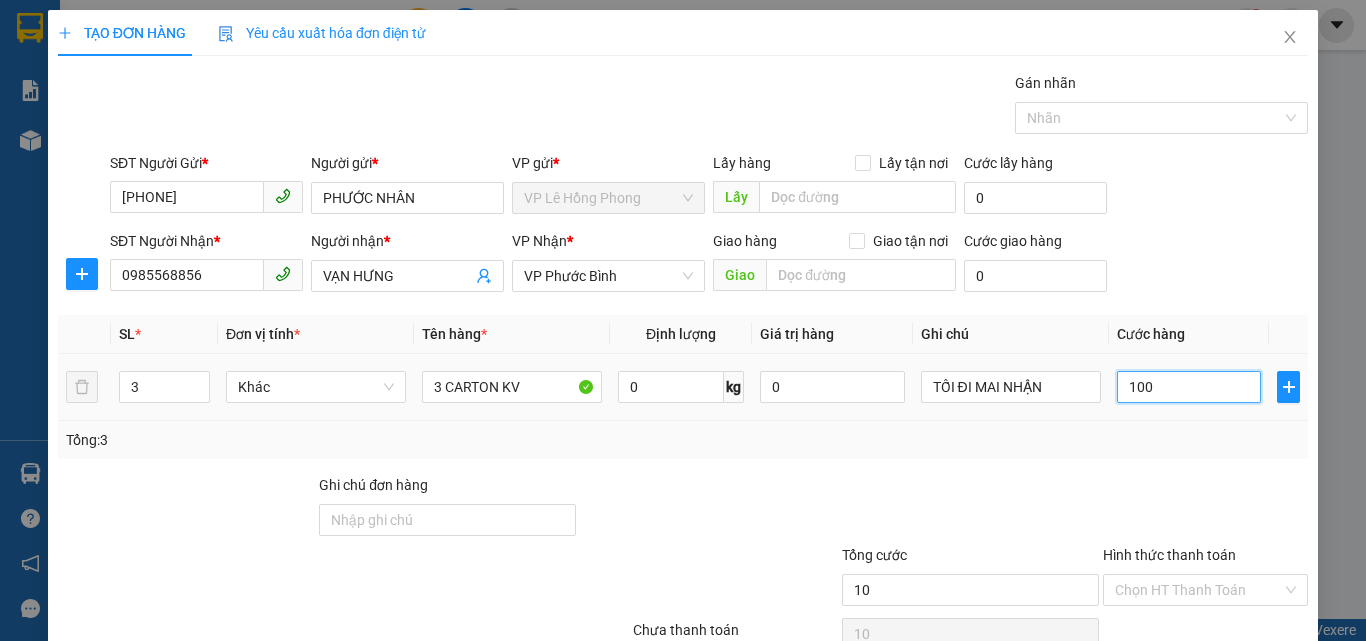 type on "100" 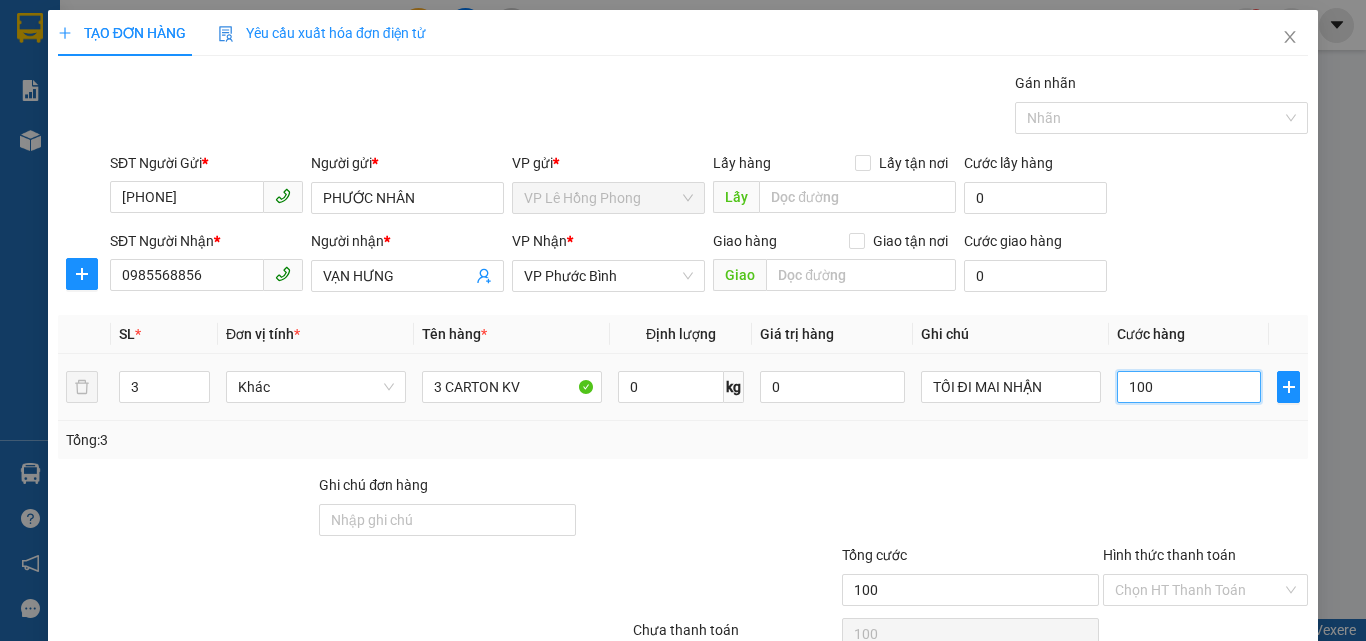 type on "100" 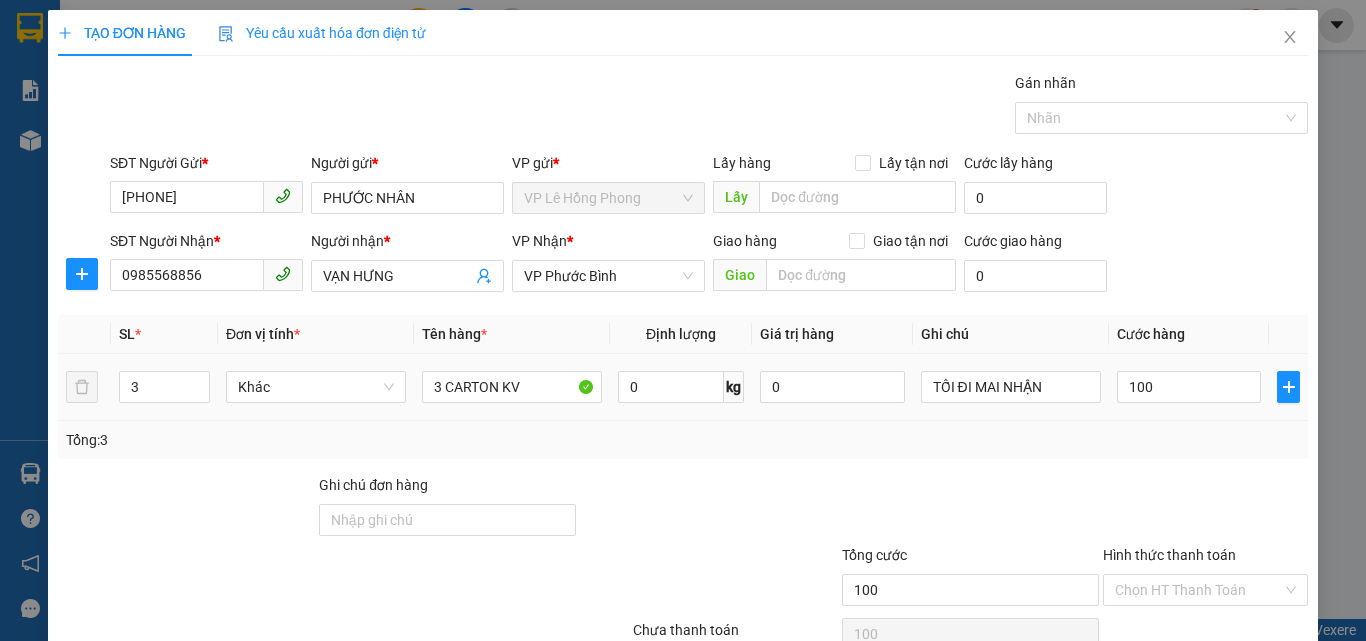 click on "100" at bounding box center (1189, 387) 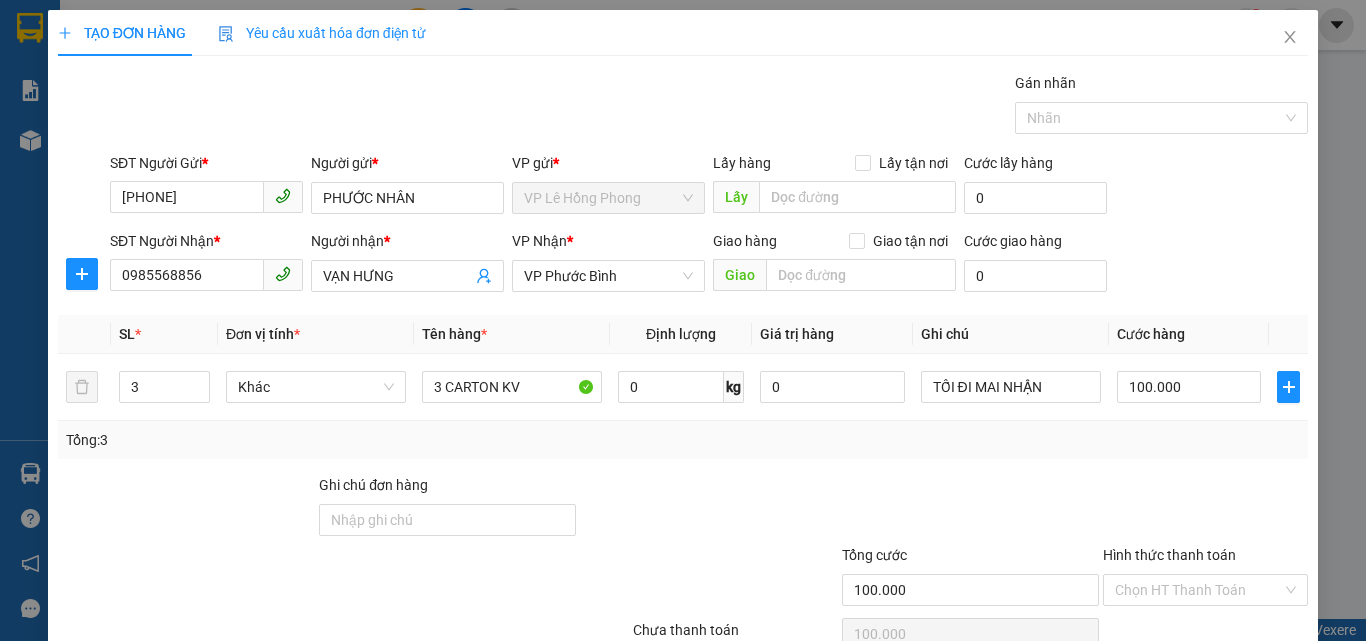 scroll, scrollTop: 99, scrollLeft: 0, axis: vertical 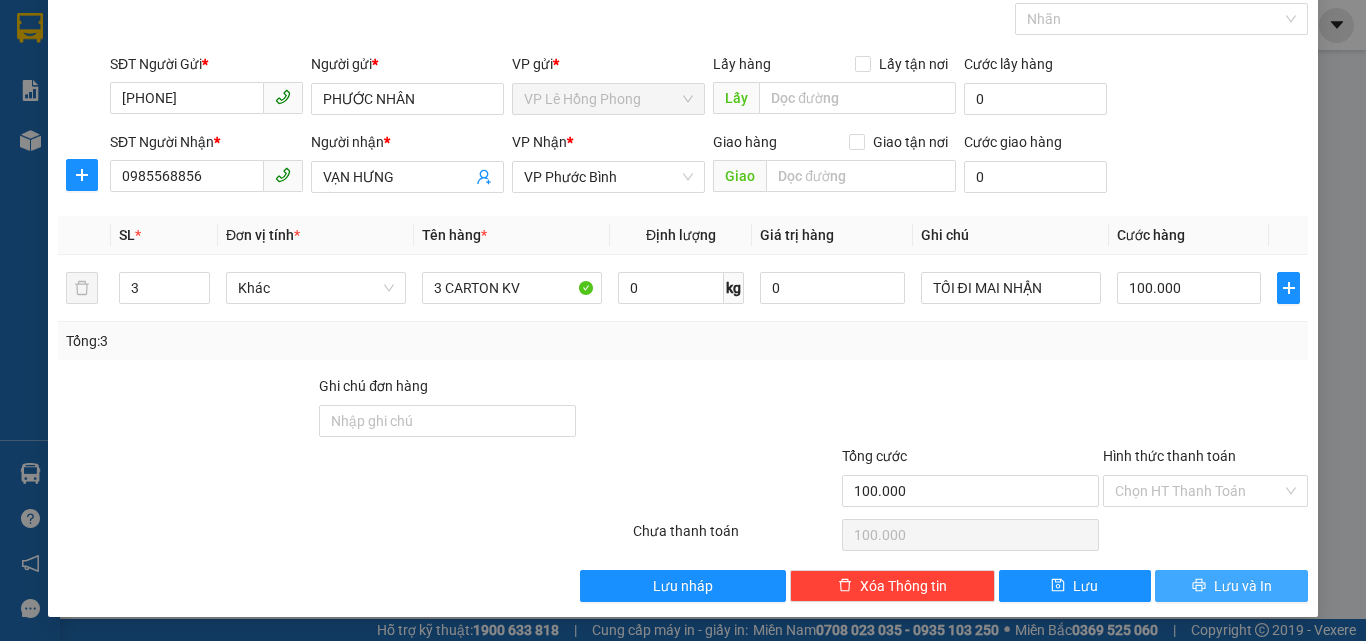 click on "Lưu và In" at bounding box center [1231, 586] 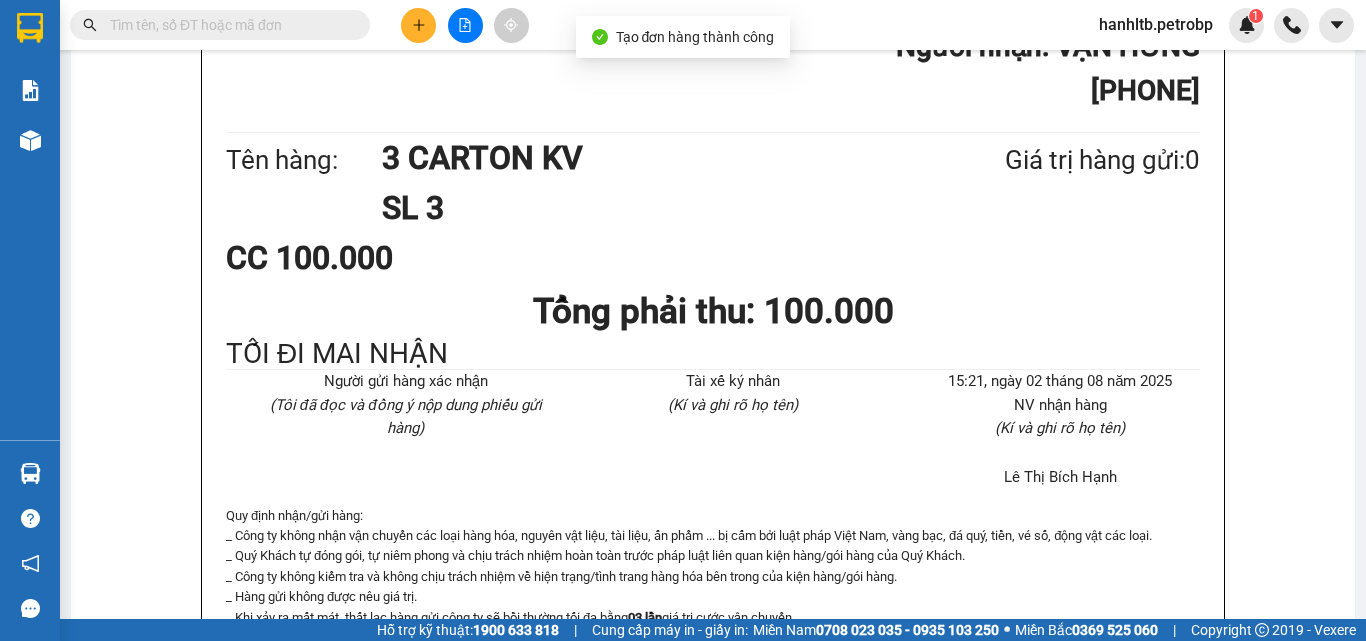 scroll, scrollTop: 0, scrollLeft: 0, axis: both 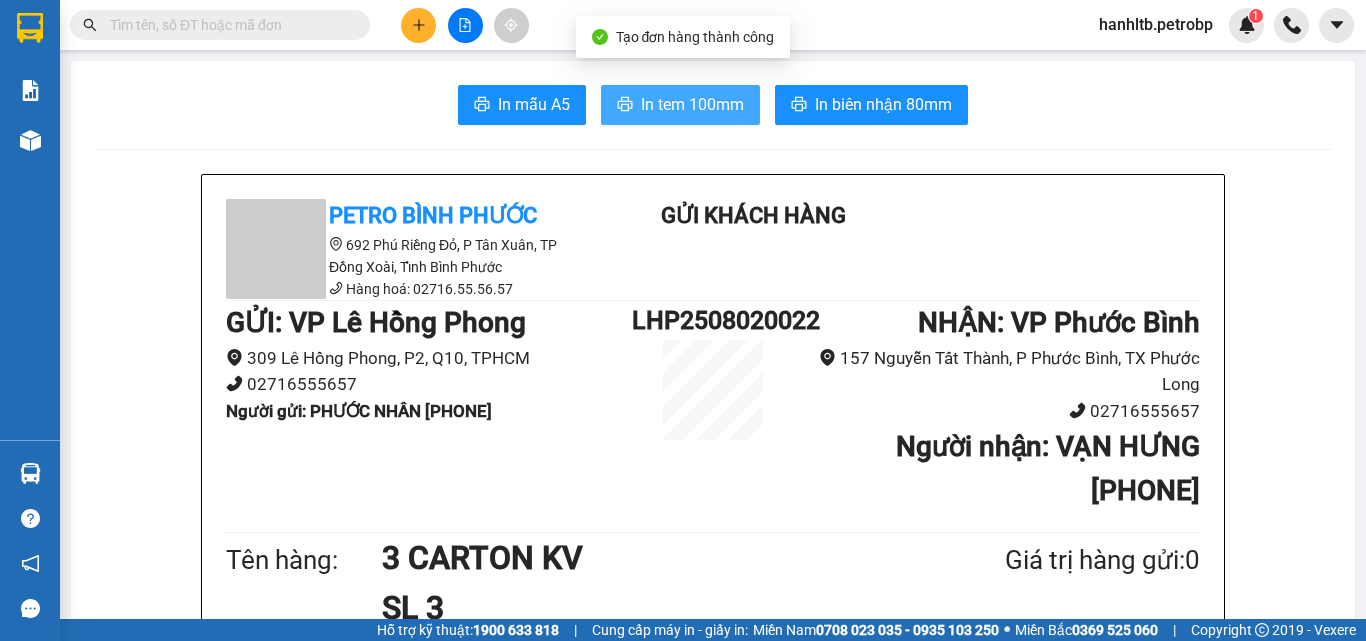 click on "In tem 100mm" at bounding box center (692, 104) 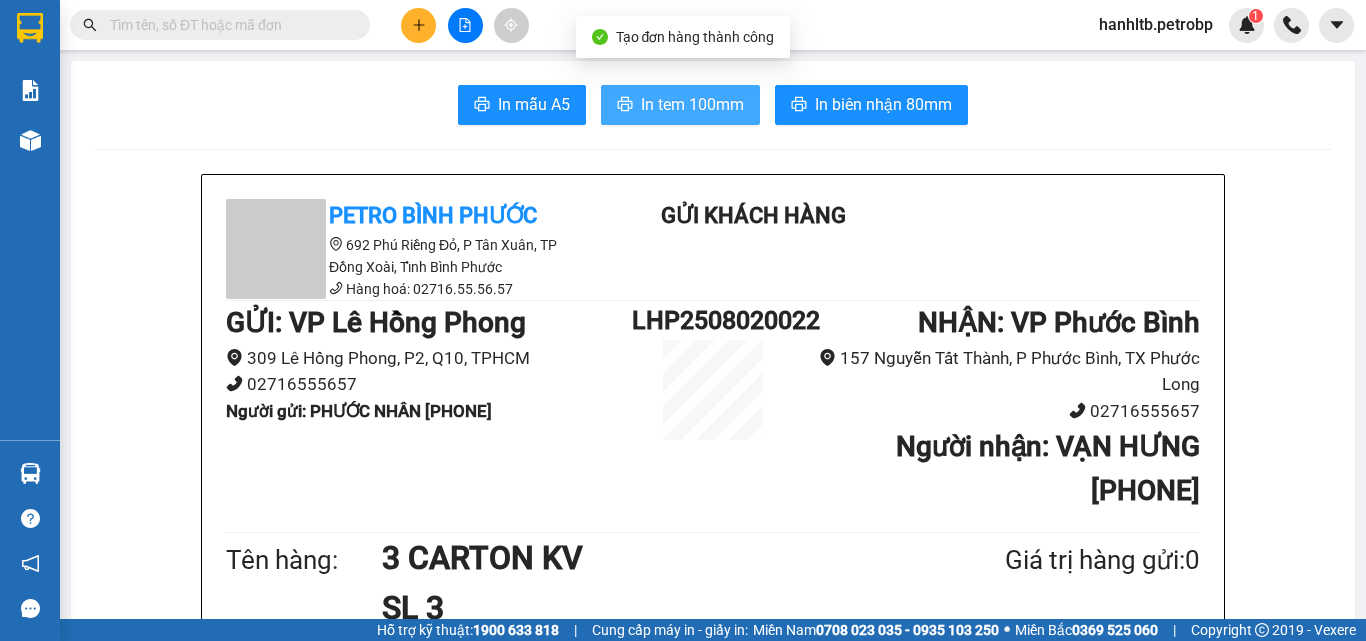 scroll, scrollTop: 0, scrollLeft: 0, axis: both 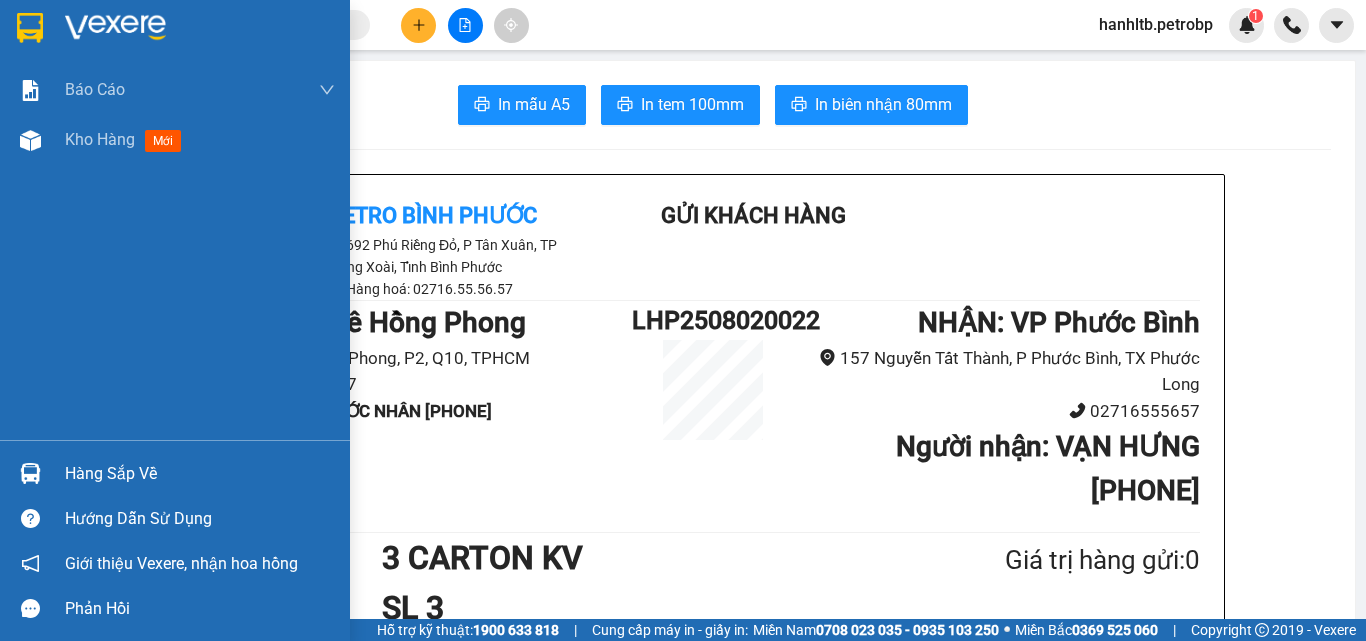 click at bounding box center (115, 28) 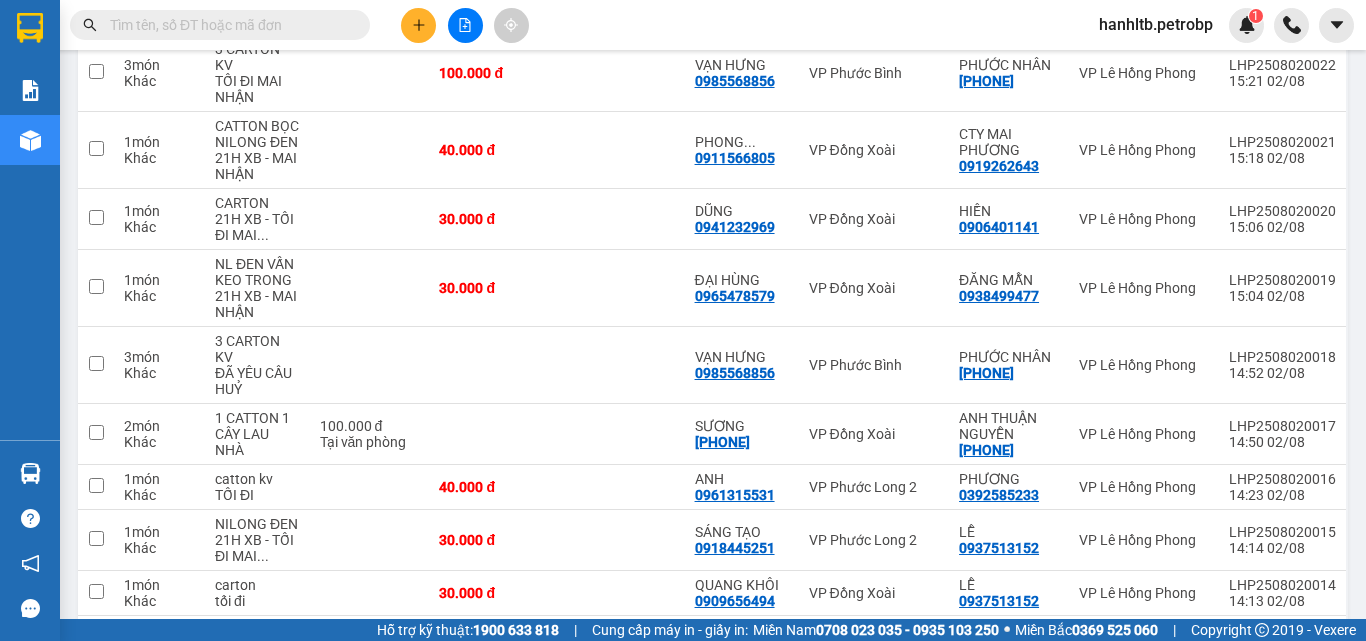 scroll, scrollTop: 0, scrollLeft: 0, axis: both 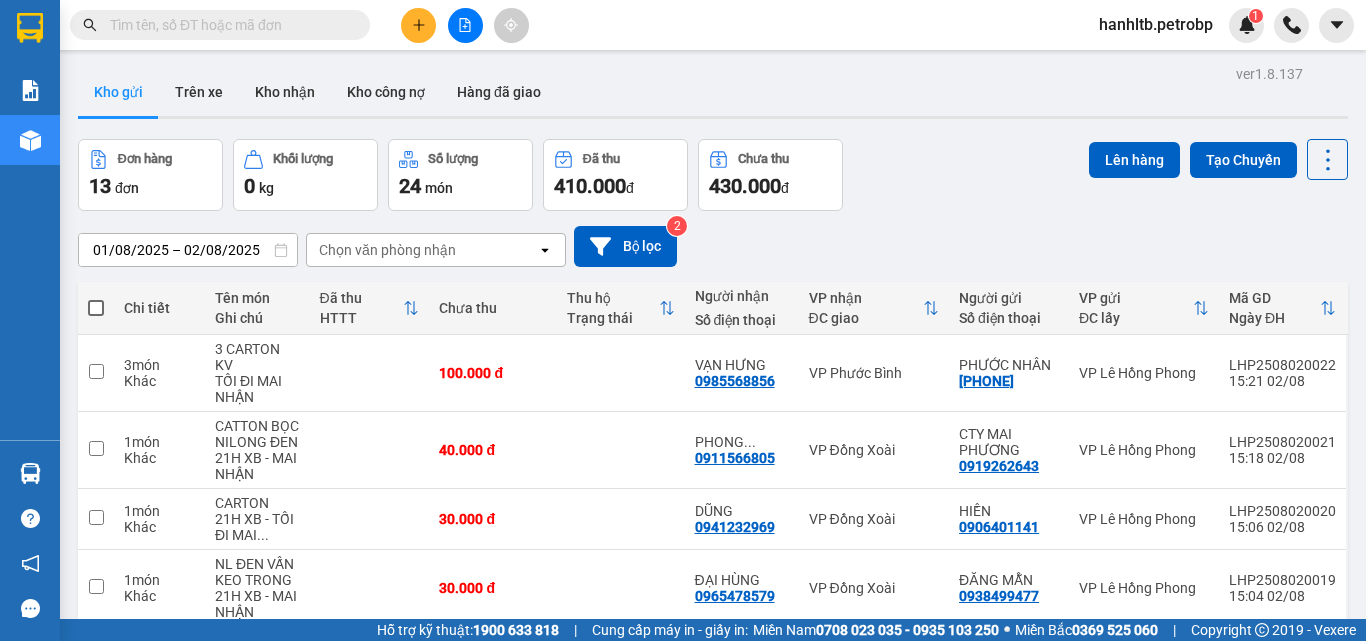 click on "Đơn hàng 13 đơn Khối lượng 0 kg Số lượng 24 món Đã thu 410.000  đ Chưa thu 430.000  đ Lên hàng Tạo Chuyến" at bounding box center [713, 175] 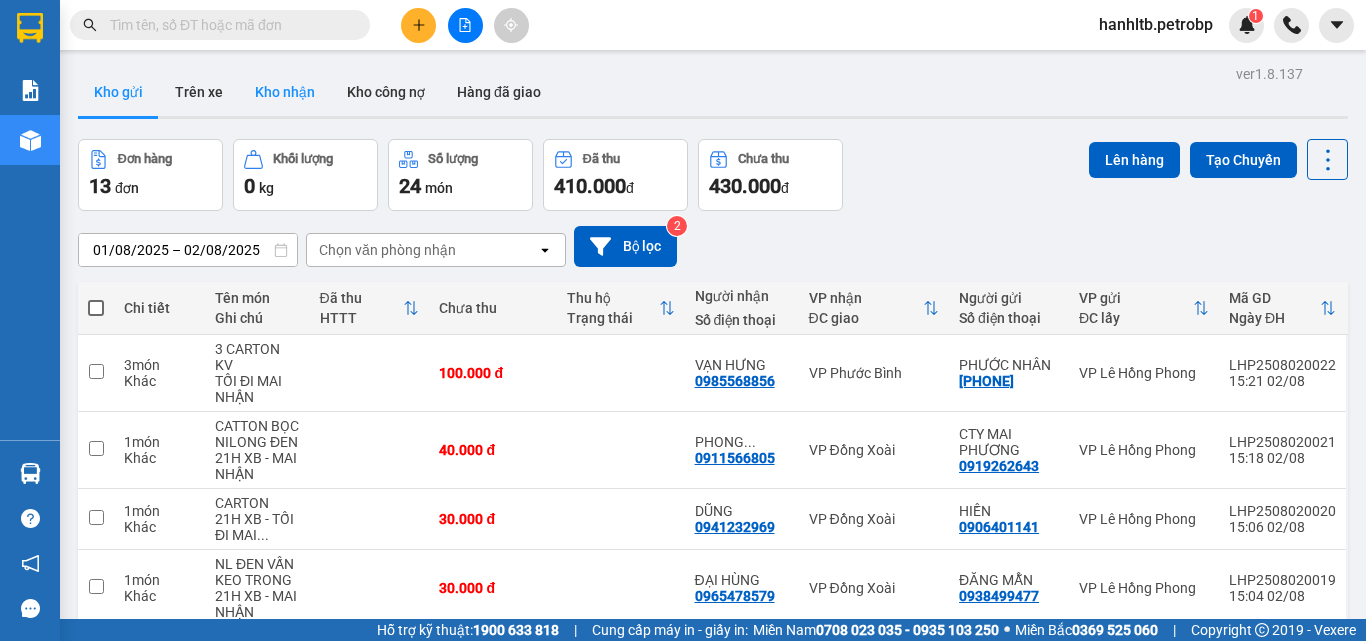 click on "Kho nhận" at bounding box center (285, 92) 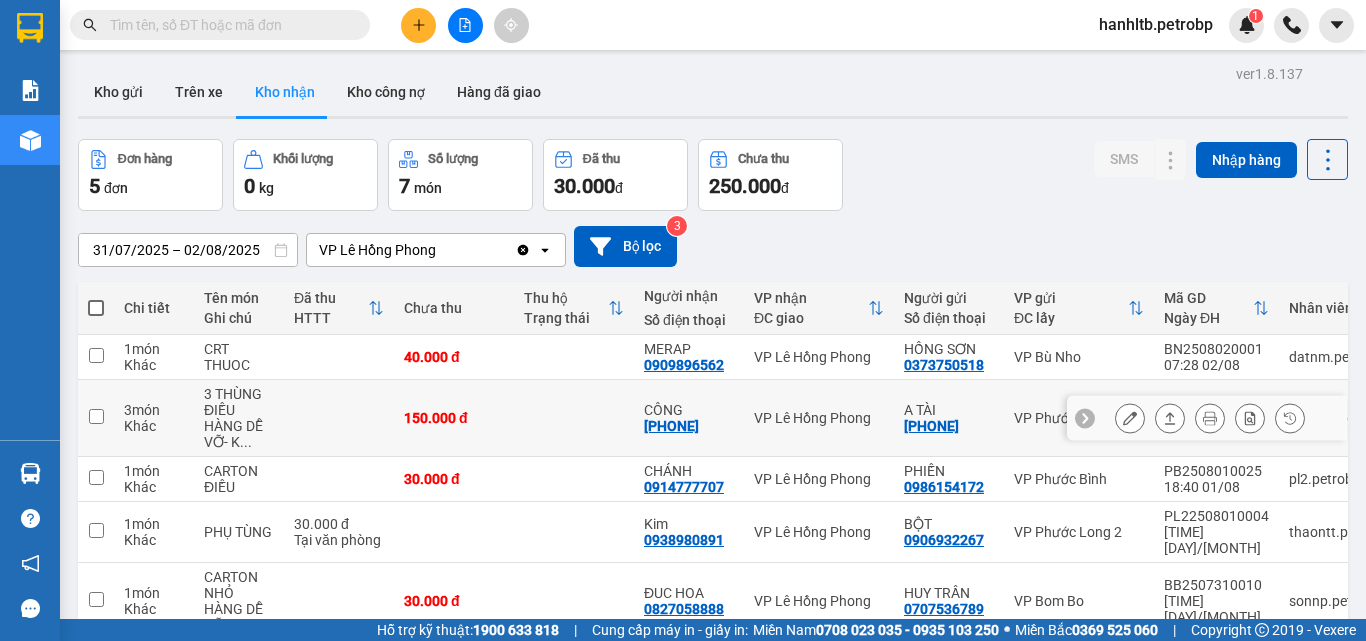 click at bounding box center (574, 418) 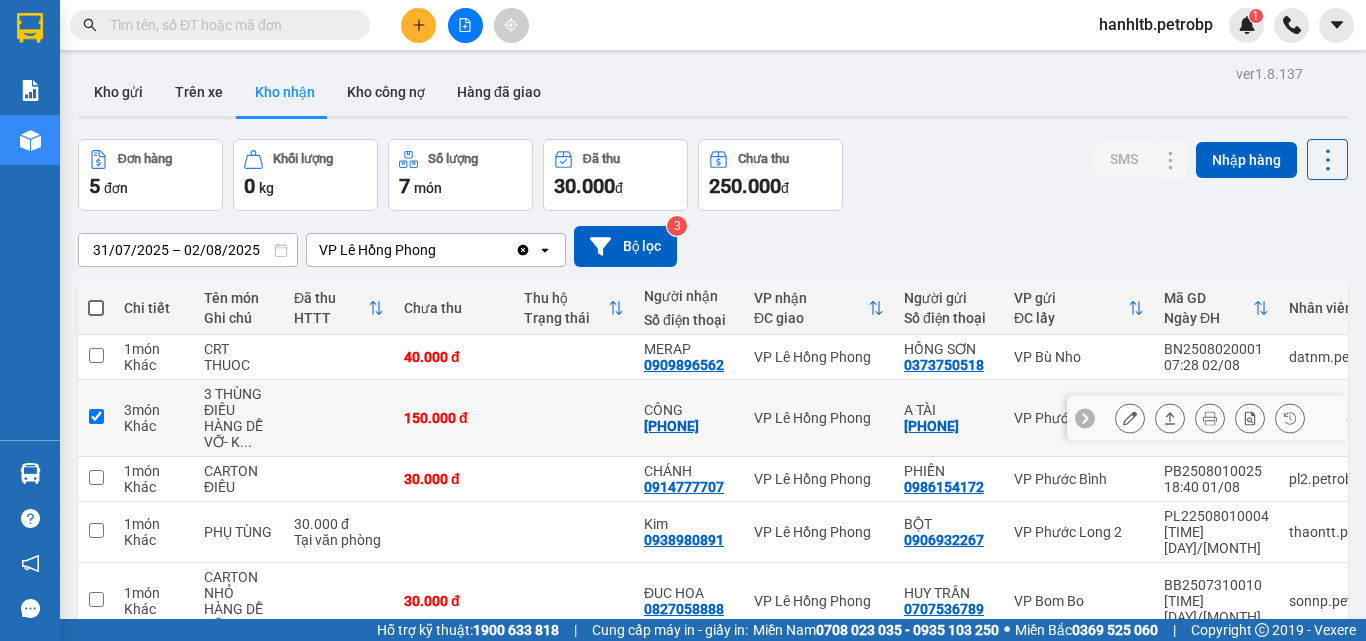 checkbox on "true" 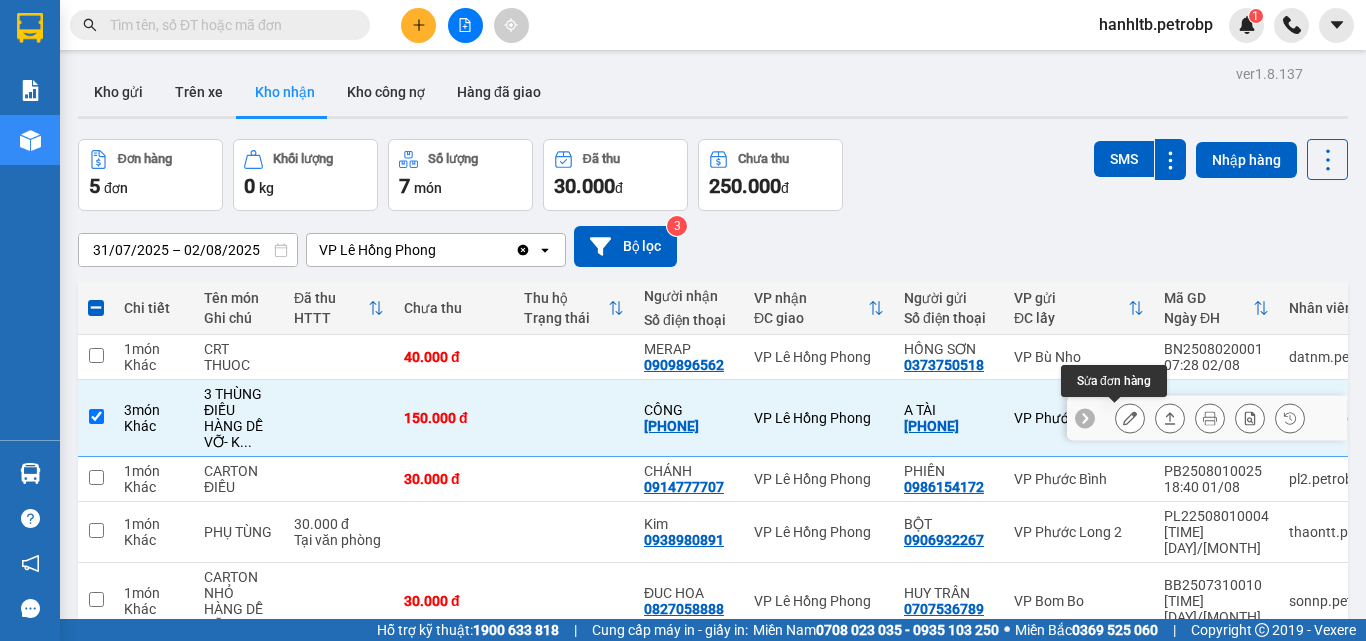 click 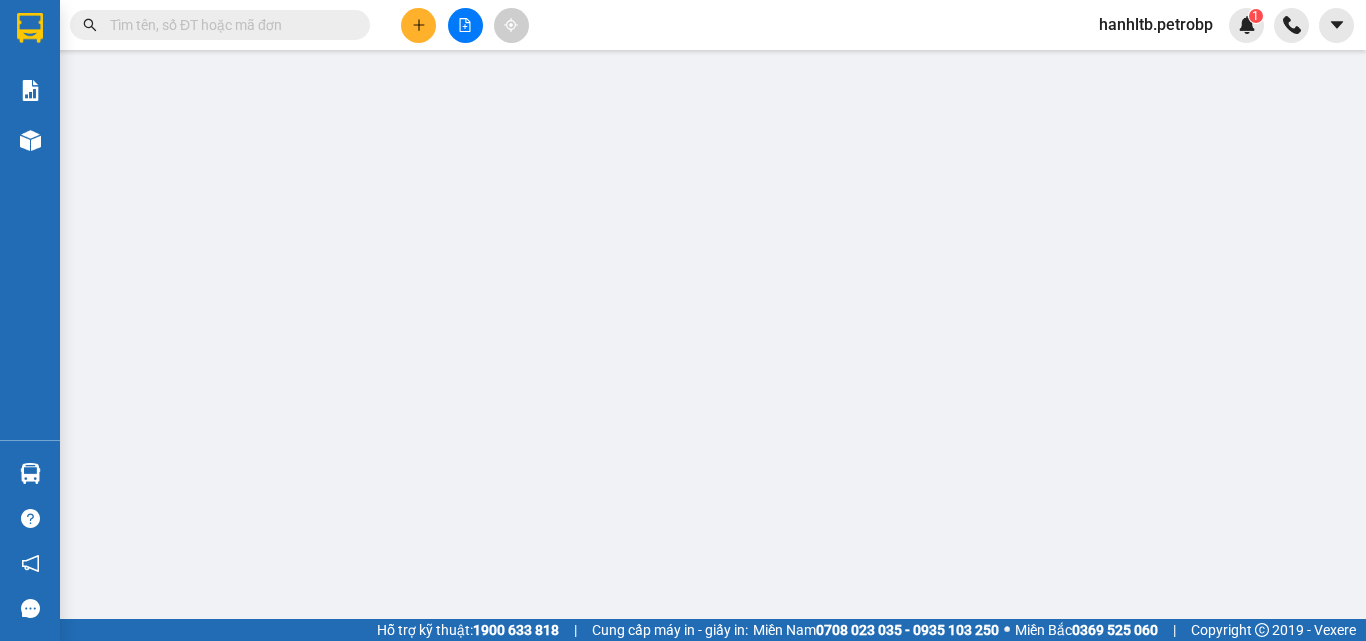 type on "0971035537" 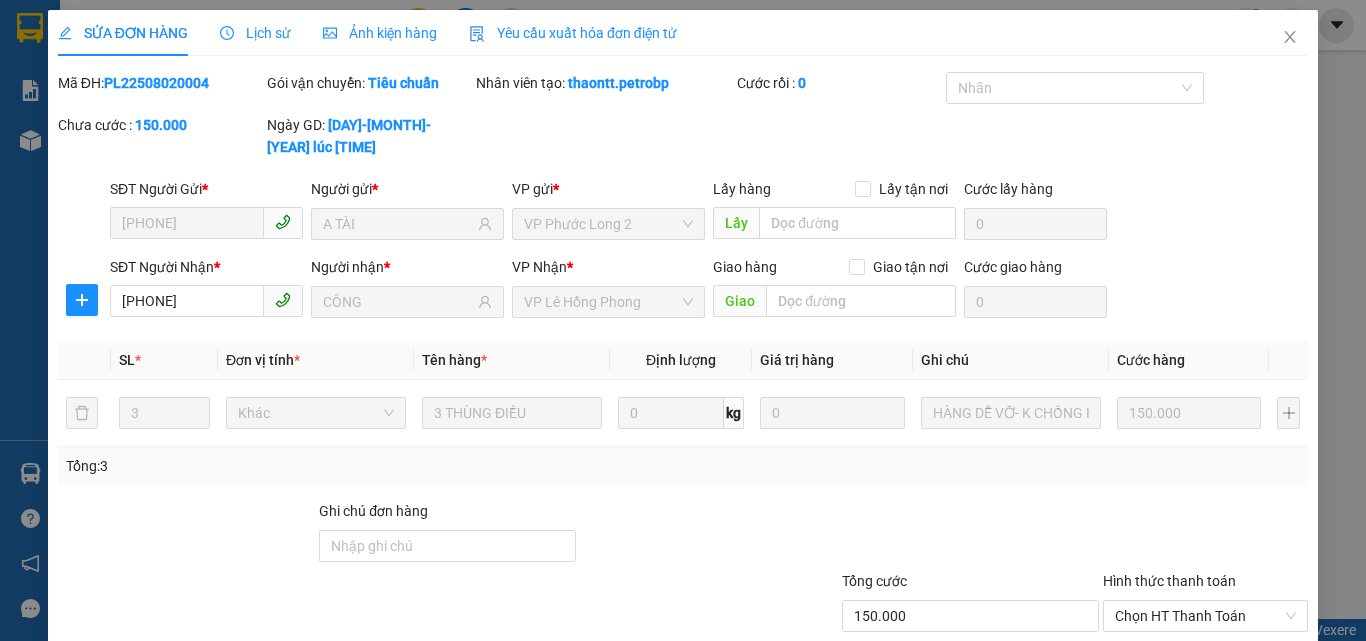 scroll, scrollTop: 103, scrollLeft: 0, axis: vertical 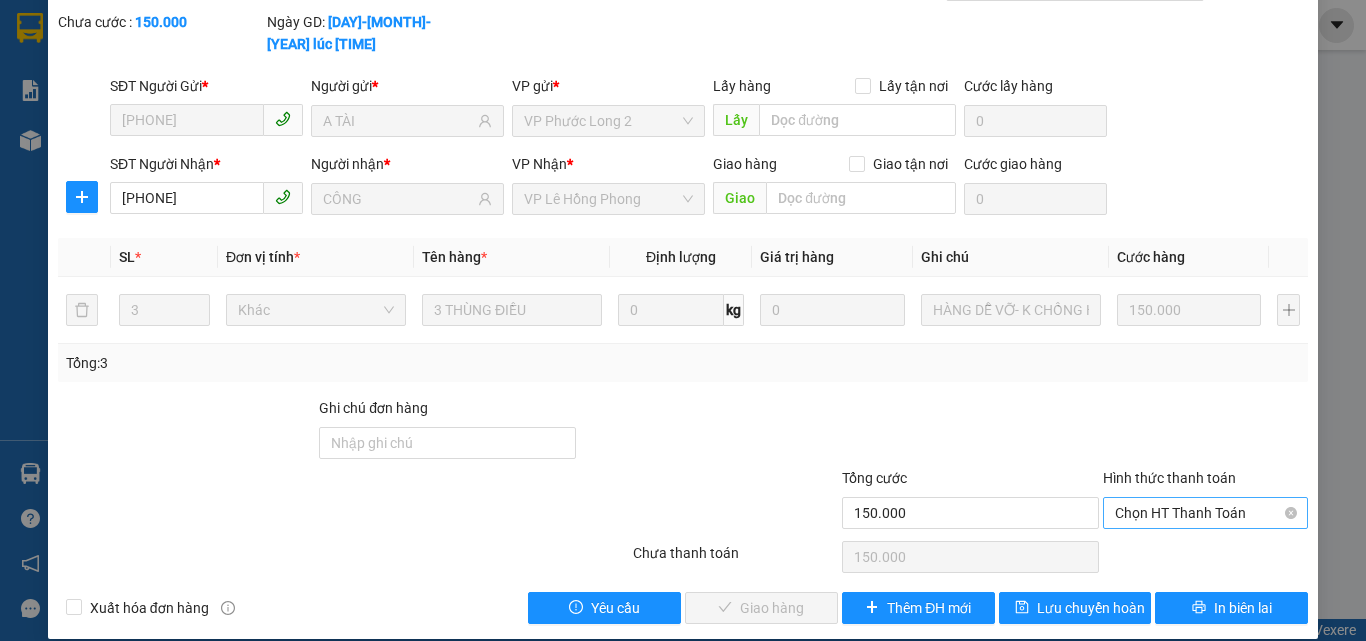 click on "Chọn HT Thanh Toán" at bounding box center (1205, 513) 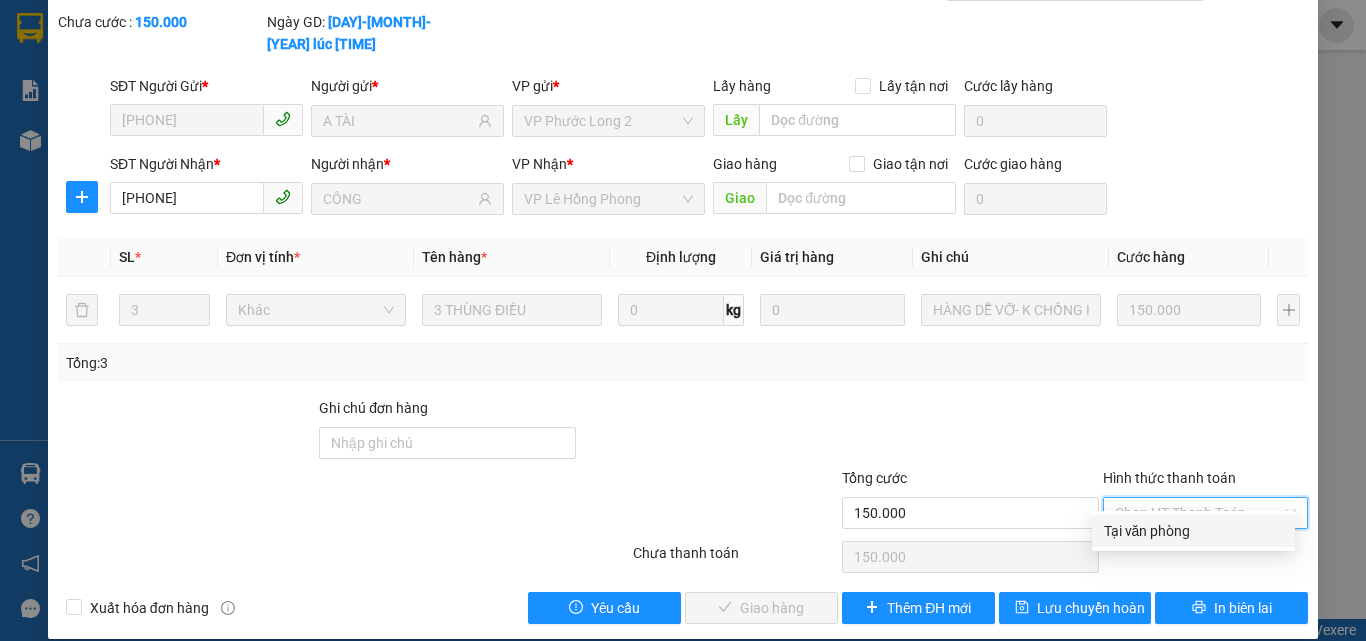 click on "Tại văn phòng" at bounding box center (1193, 531) 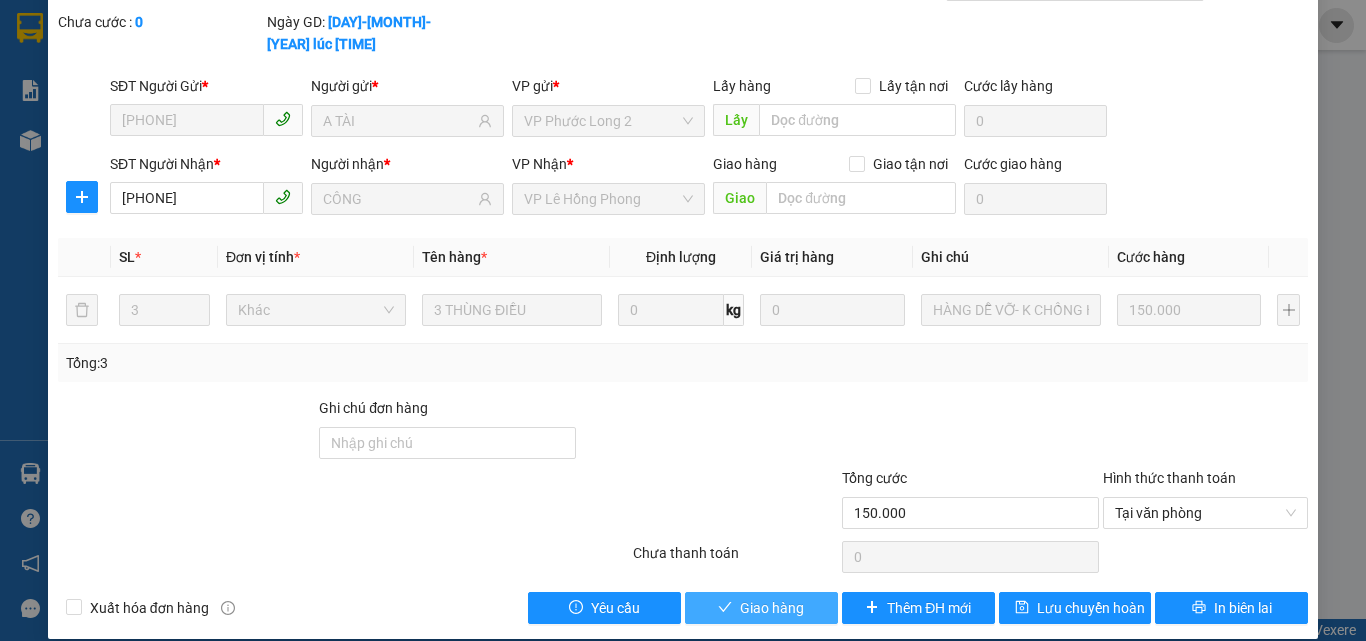 click on "Giao hàng" at bounding box center [772, 608] 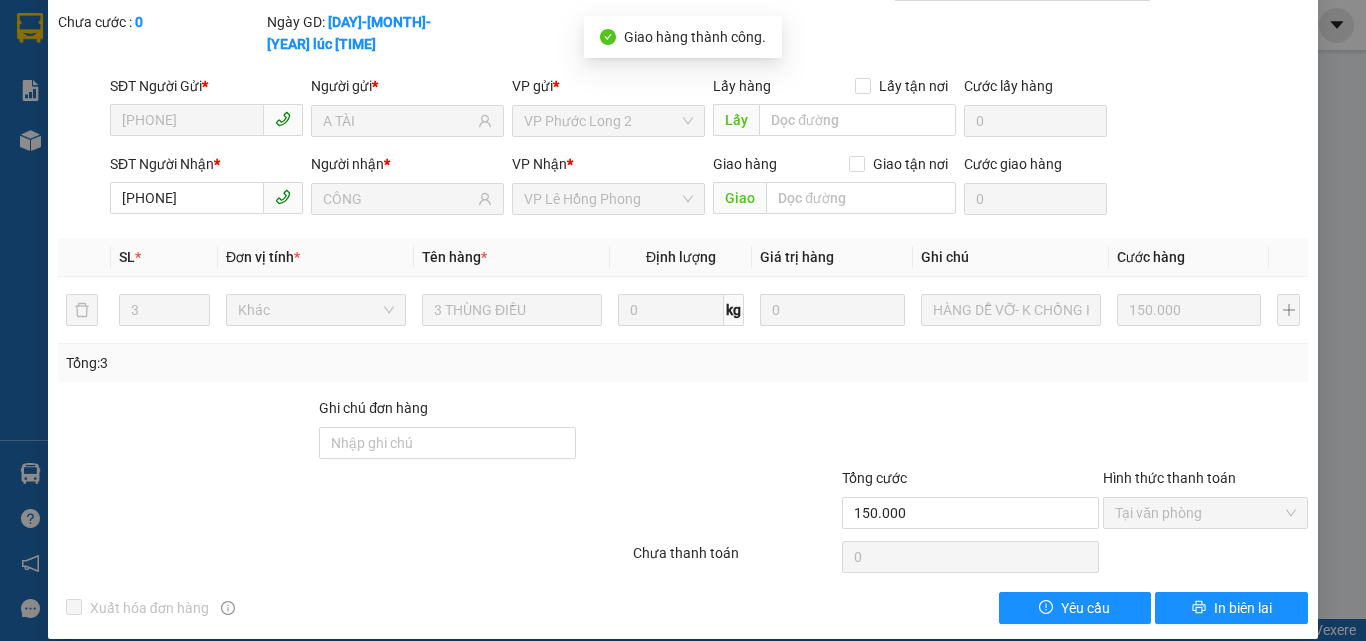 scroll, scrollTop: 0, scrollLeft: 0, axis: both 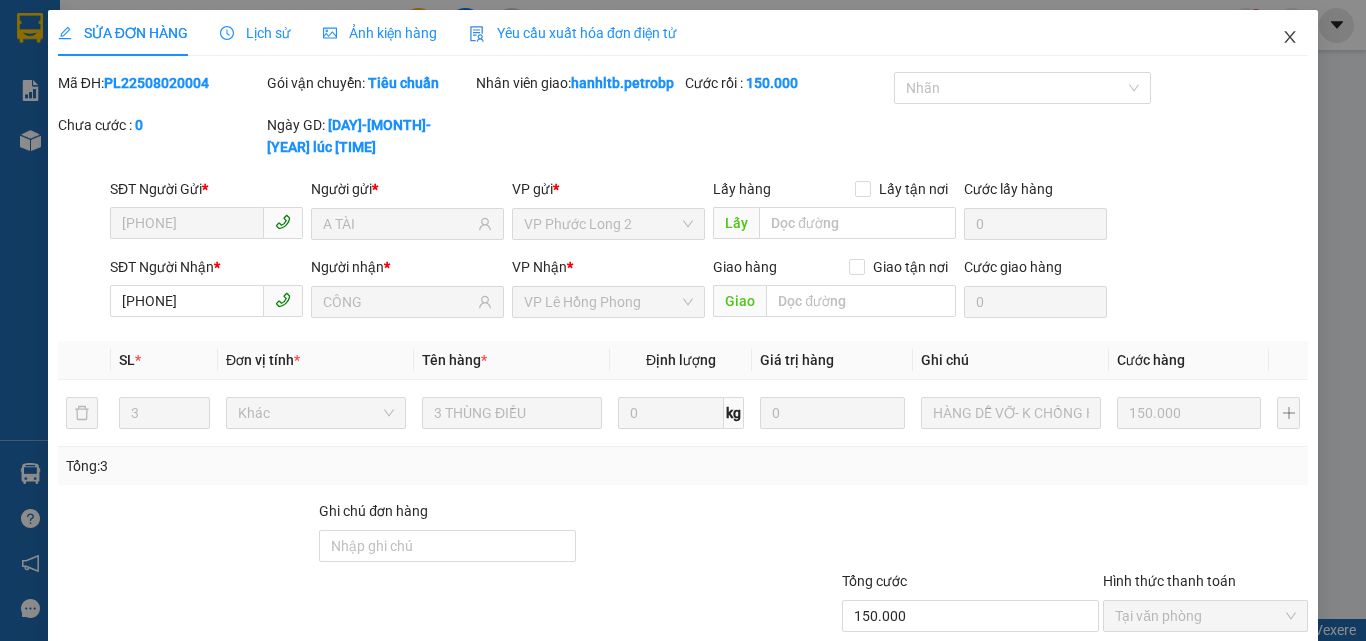 click 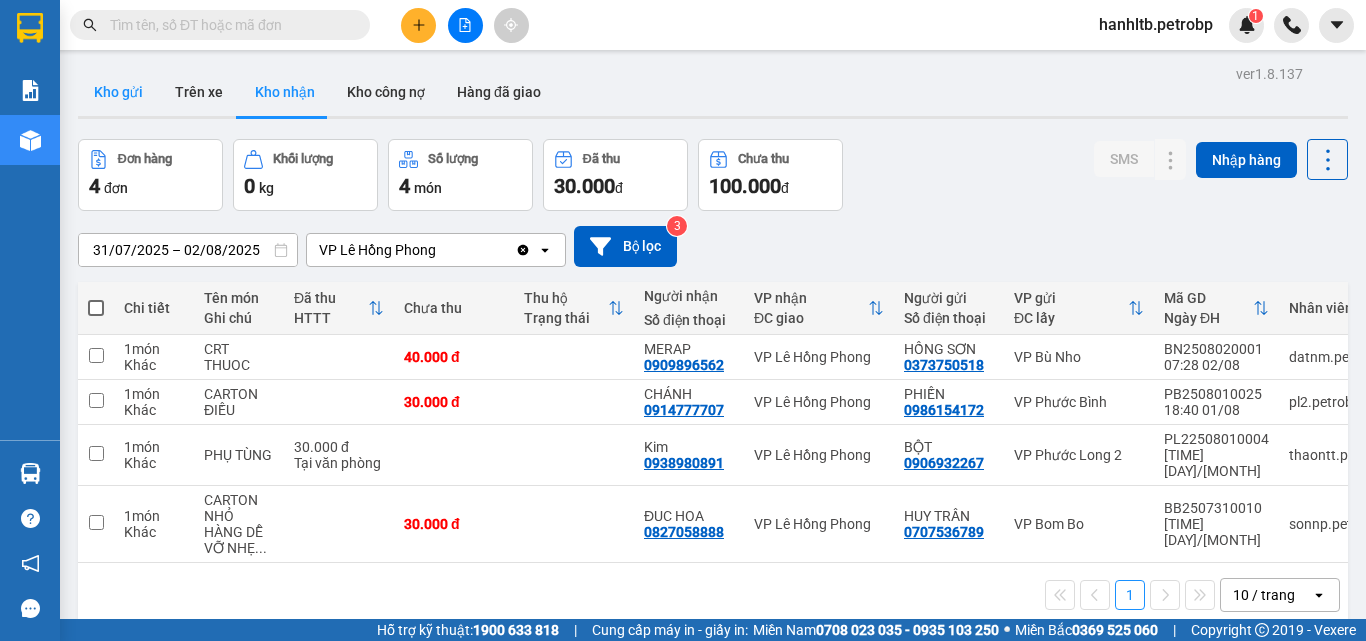 click on "Kho gửi" at bounding box center (118, 92) 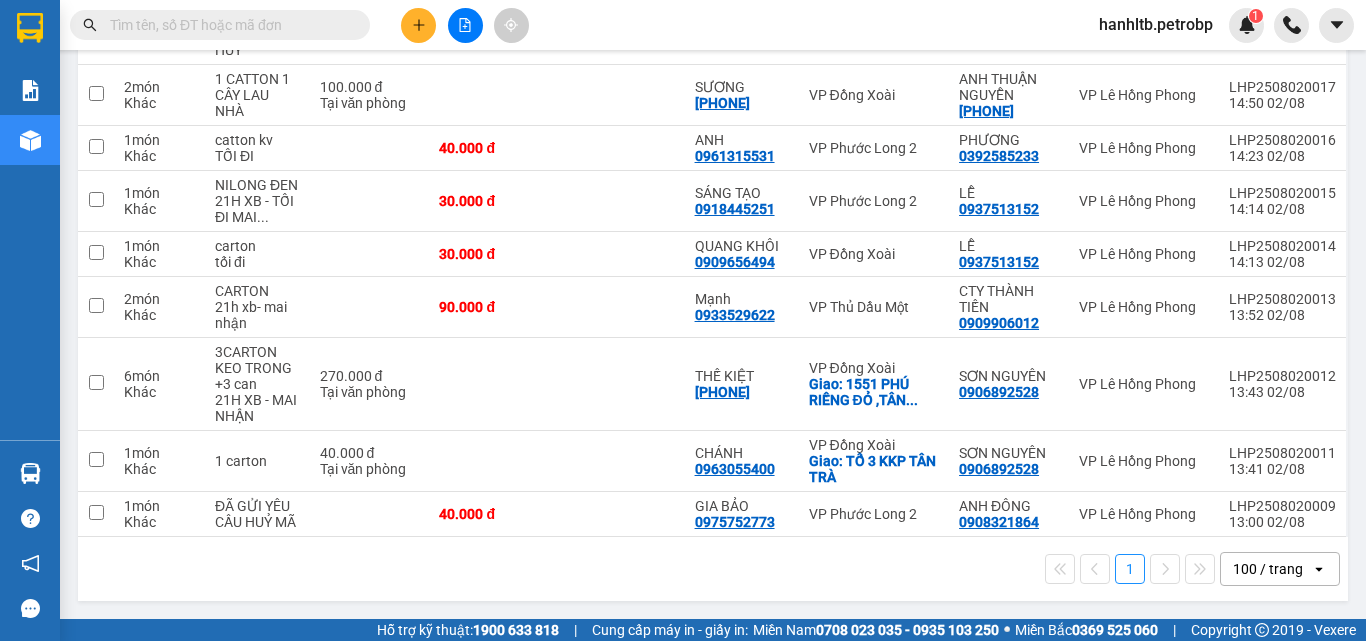 scroll, scrollTop: 0, scrollLeft: 0, axis: both 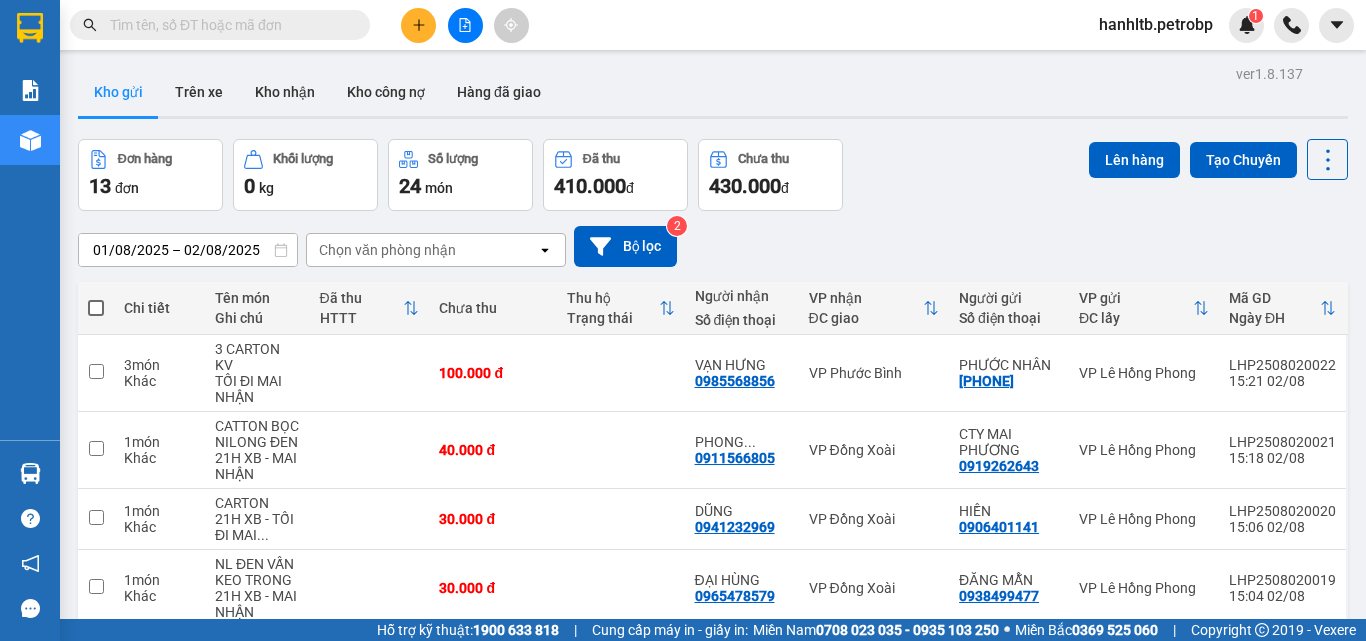 click on "Đơn hàng 13 đơn Khối lượng 0 kg Số lượng 24 món Đã thu 410.000  đ Chưa thu 430.000  đ Lên hàng Tạo Chuyến" at bounding box center [713, 175] 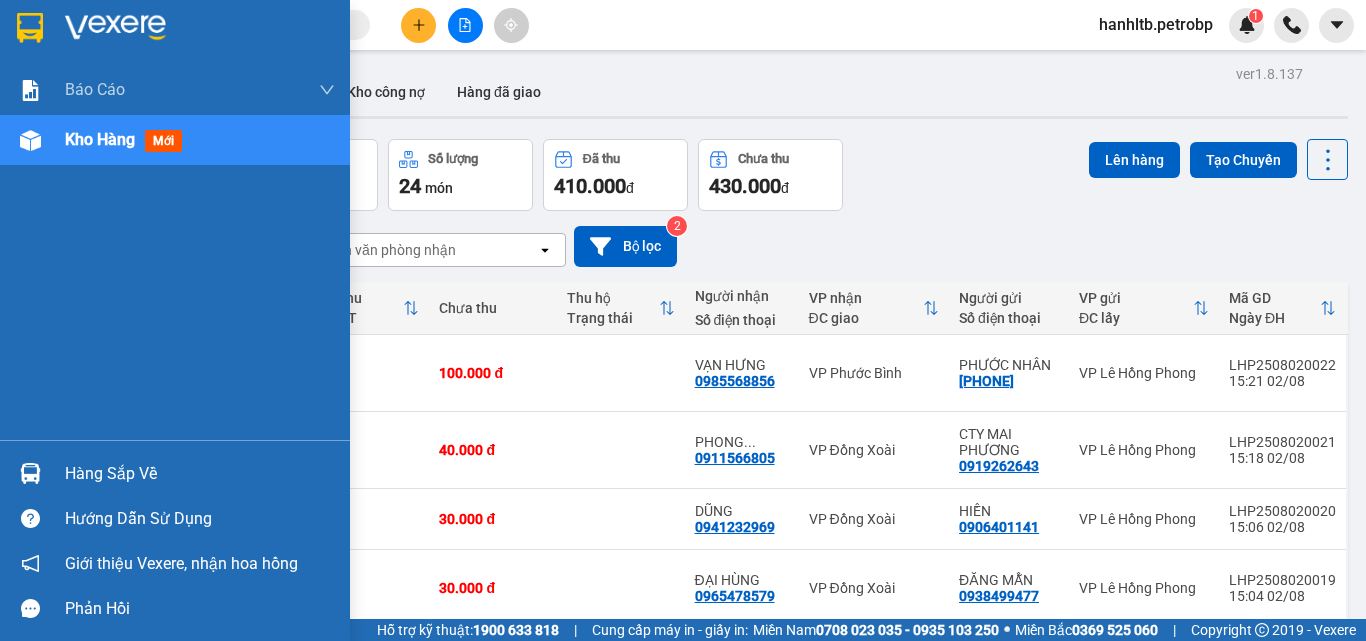 click at bounding box center (115, 28) 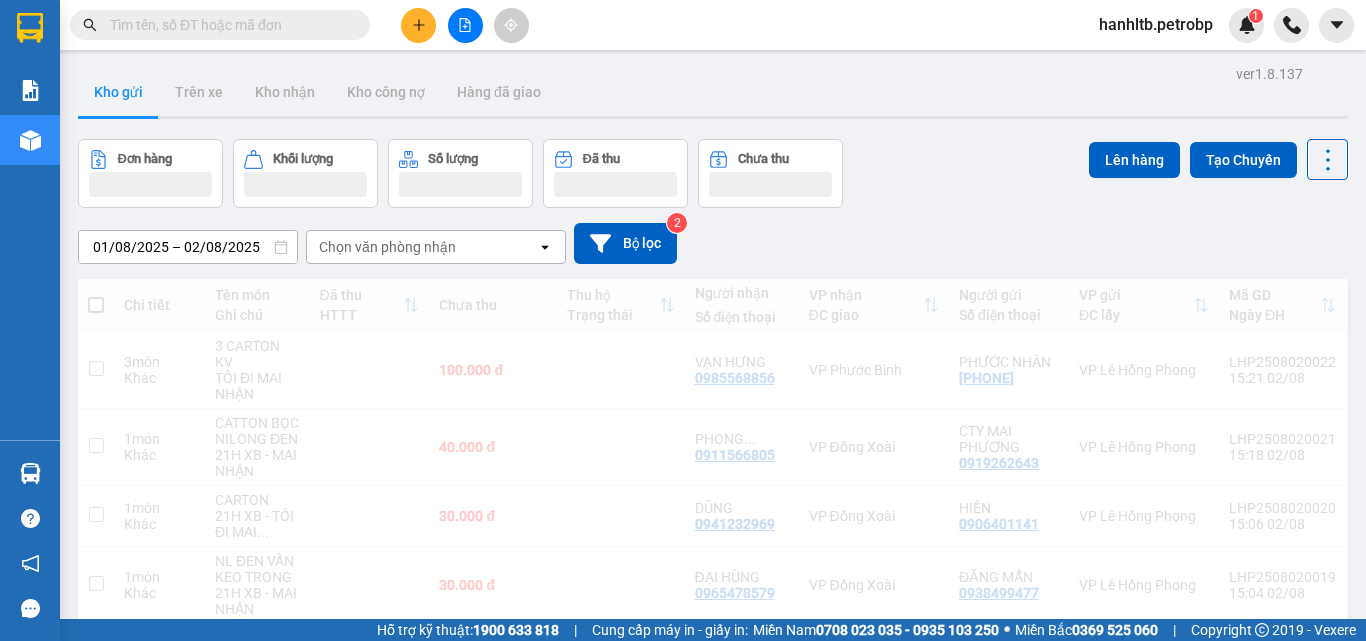 click on "Đơn hàng Khối lượng Số lượng Đã thu Chưa thu Lên hàng Tạo Chuyến" at bounding box center [713, 173] 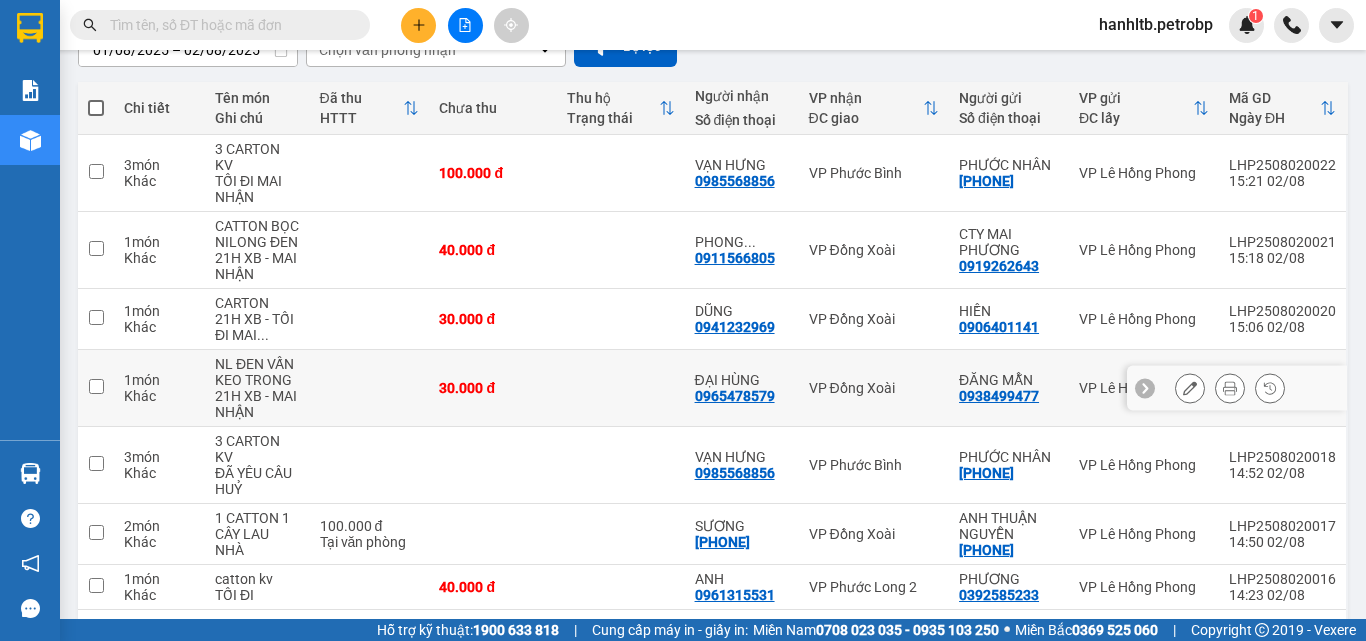 scroll, scrollTop: 300, scrollLeft: 0, axis: vertical 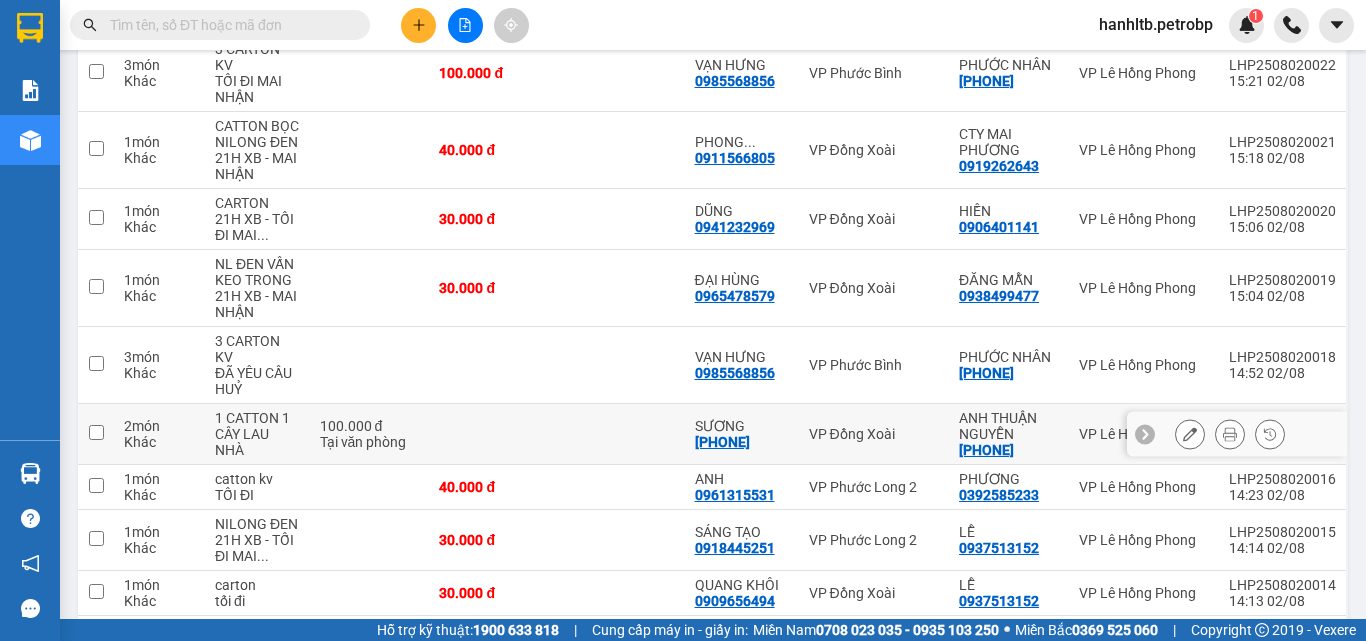 click on "VP Đồng Xoài" at bounding box center [874, 434] 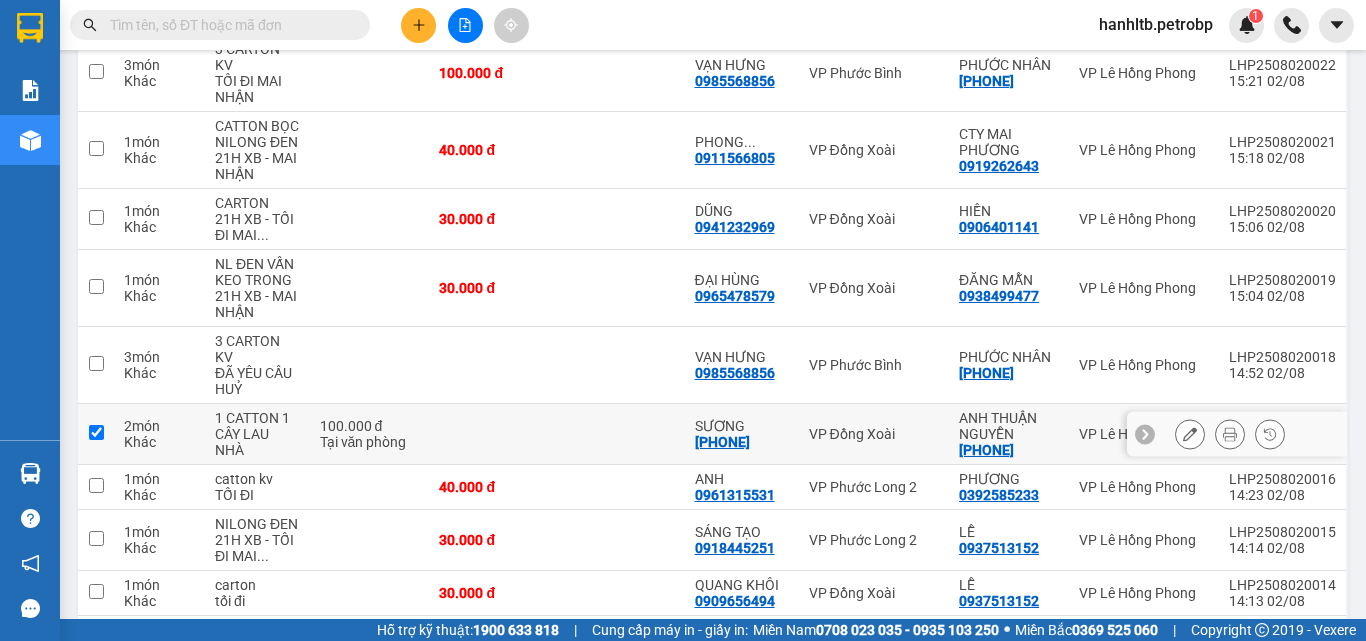 checkbox on "true" 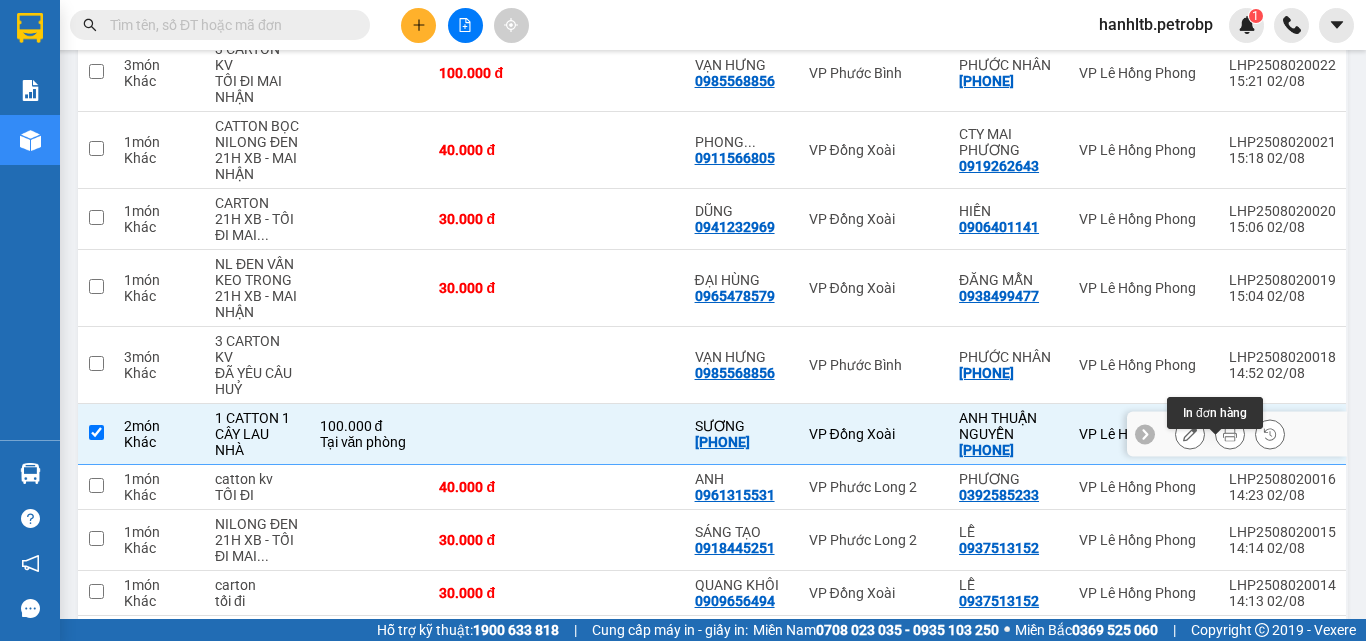 click 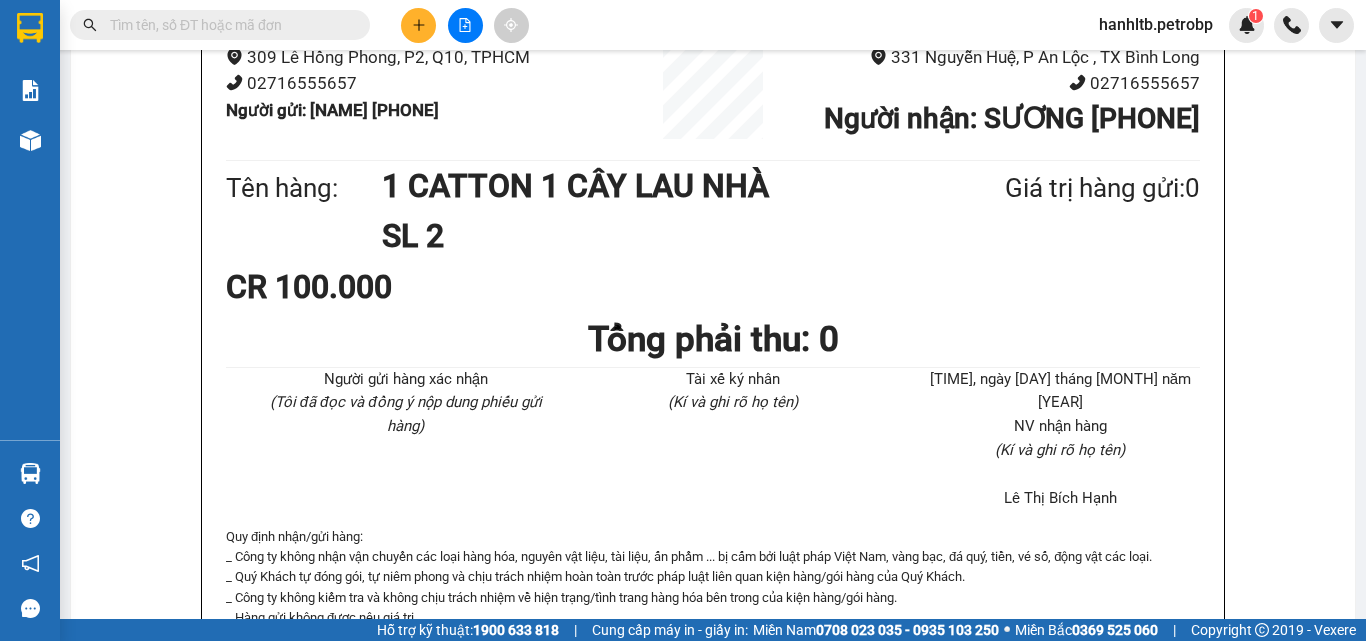 scroll, scrollTop: 0, scrollLeft: 0, axis: both 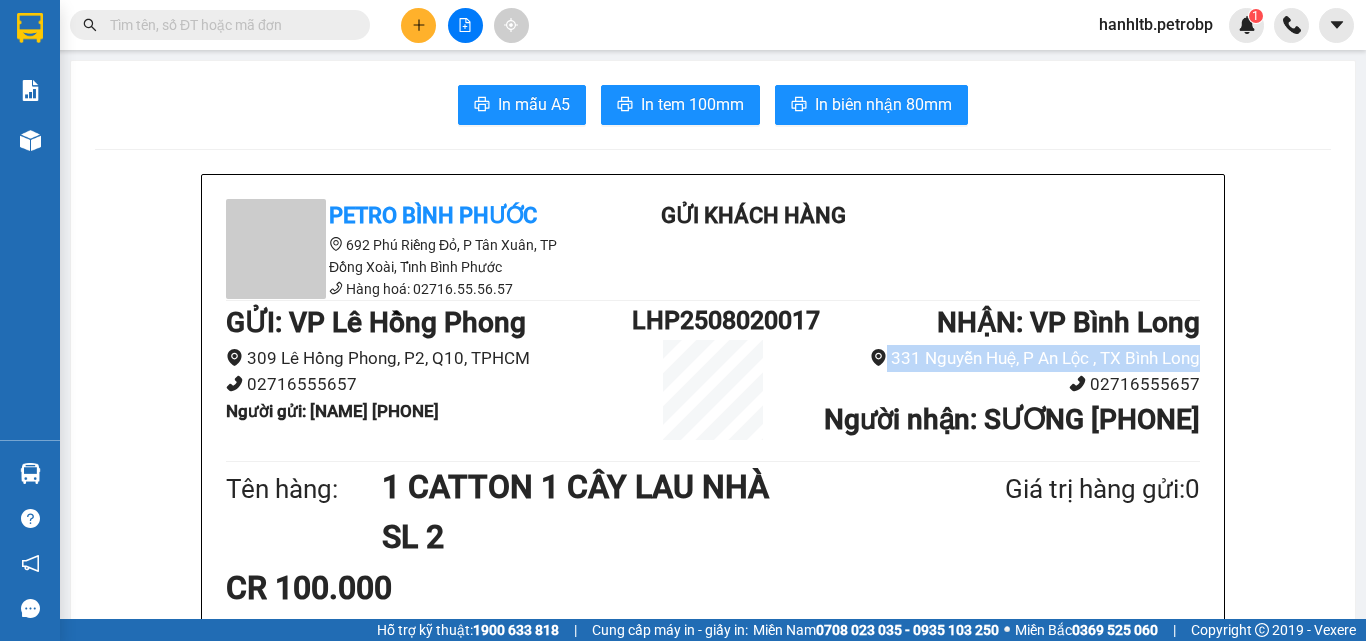 drag, startPoint x: 874, startPoint y: 354, endPoint x: 1190, endPoint y: 367, distance: 316.2673 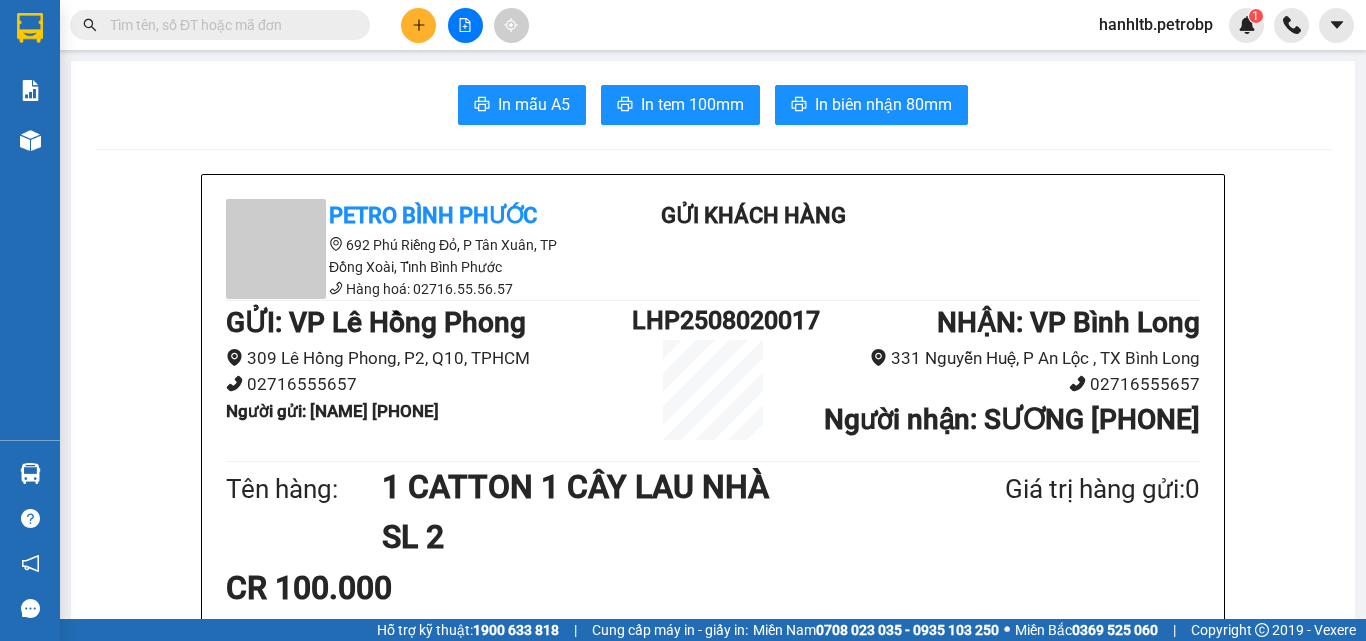 click on "1 CATTON 1 CÂY LAU NHÀ" at bounding box center (645, 487) 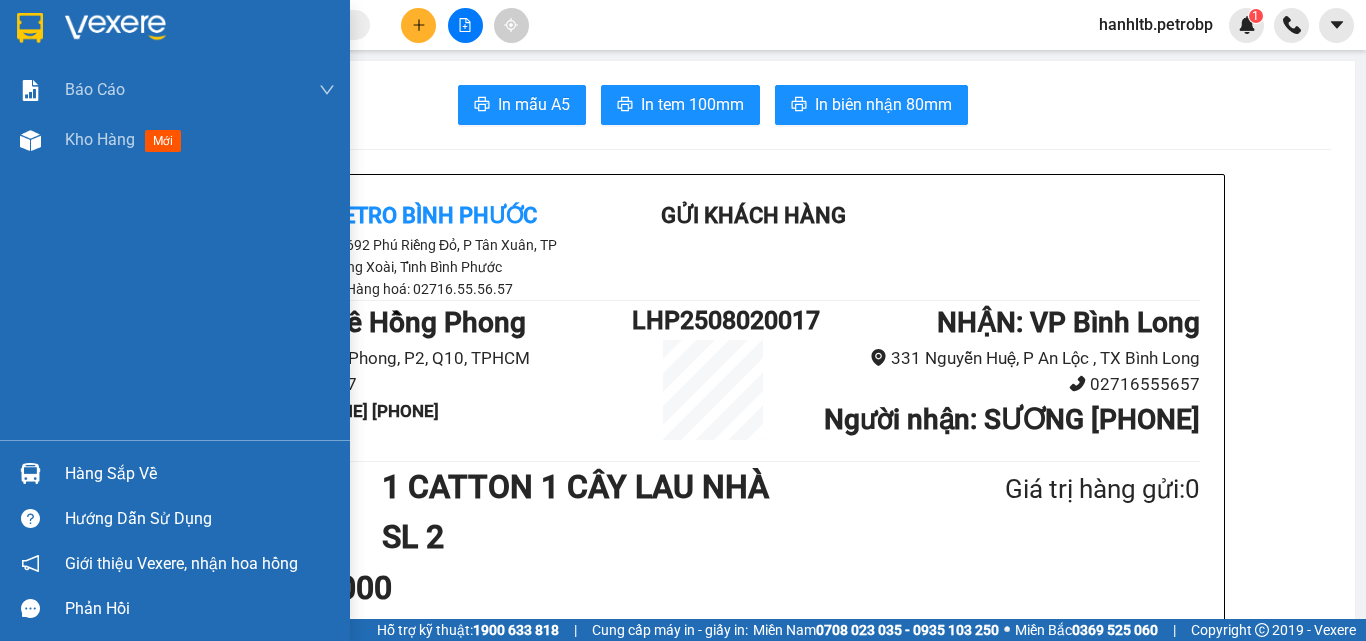 click at bounding box center [175, 32] 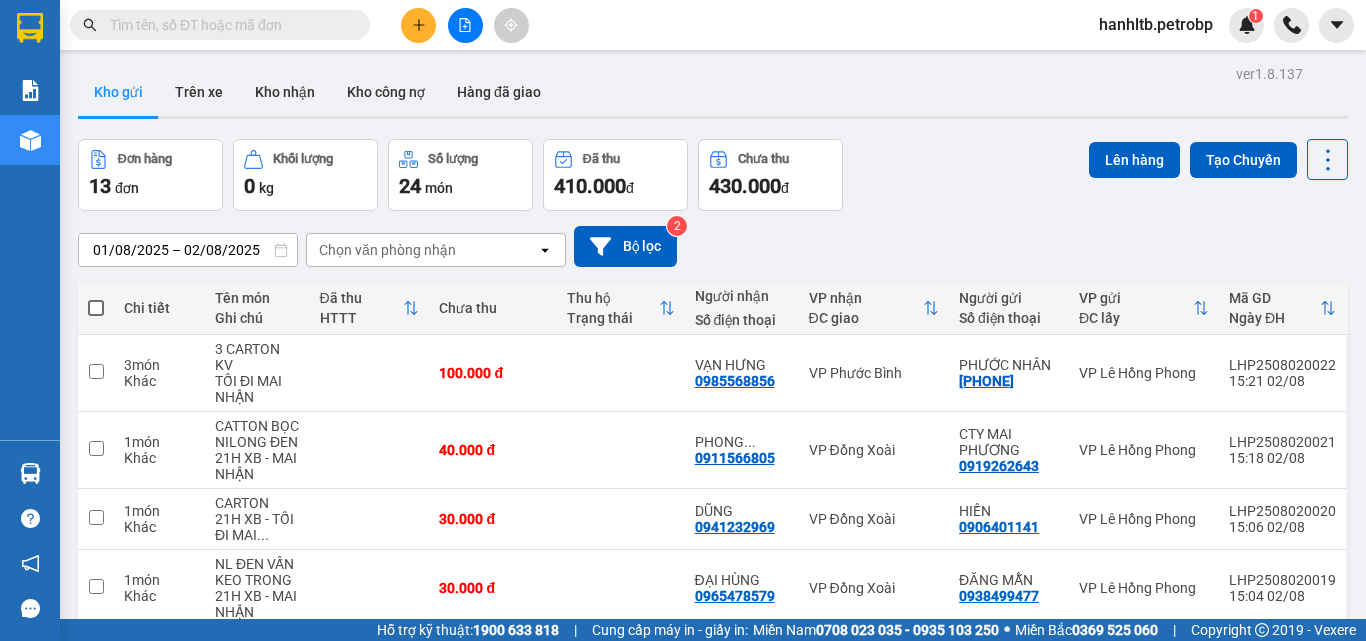click on "Đơn hàng 13 đơn Khối lượng 0 kg Số lượng 24 món Đã thu 410.000  đ Chưa thu 430.000  đ Lên hàng Tạo Chuyến" at bounding box center (713, 175) 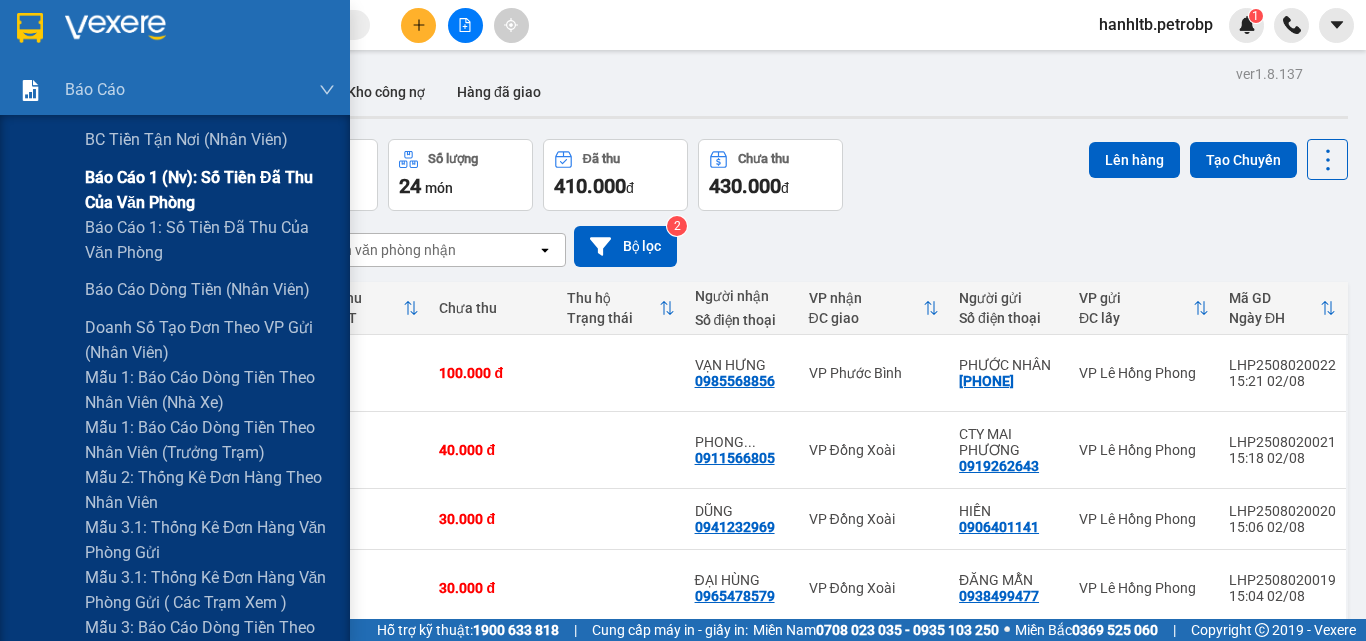 click on "Báo cáo 1 (nv): Số tiền đã thu của văn phòng" at bounding box center [210, 190] 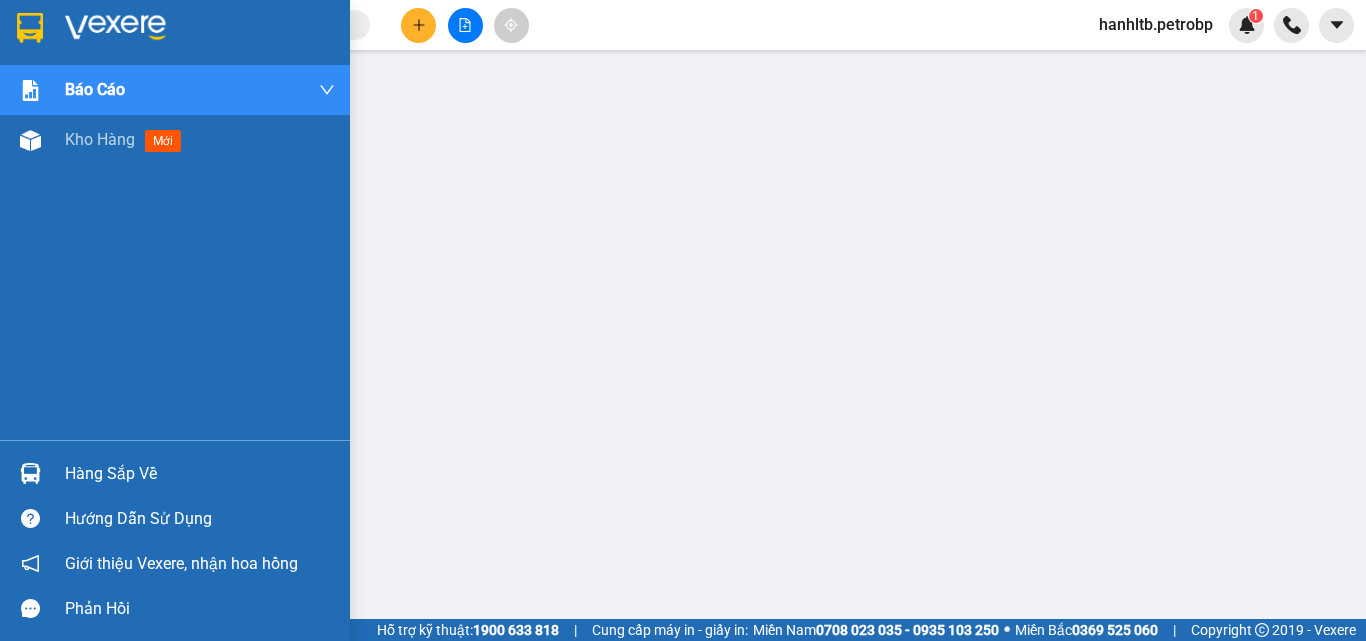 click at bounding box center [115, 28] 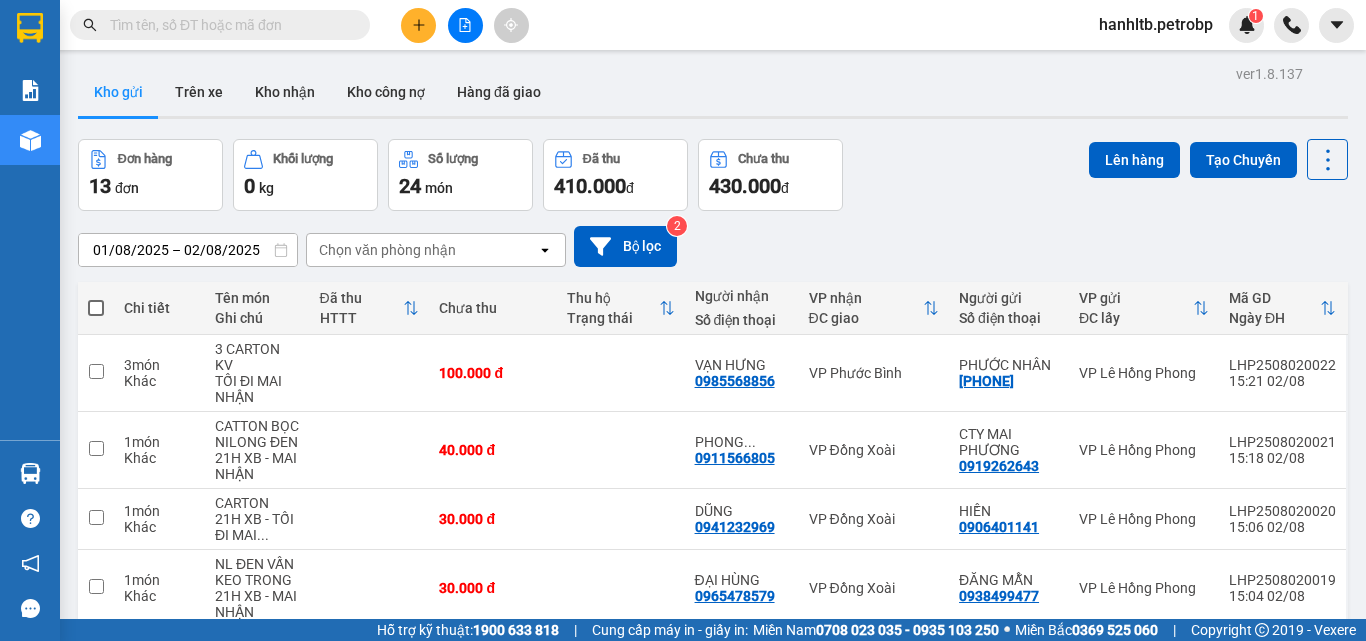 click on "01/08/2025 – 02/08/2025 Press the down arrow key to interact with the calendar and select a date. Press the escape button to close the calendar. Selected date range is from 01/08/2025 to 02/08/2025. Chọn văn phòng nhận open Bộ lọc 2" at bounding box center (713, 246) 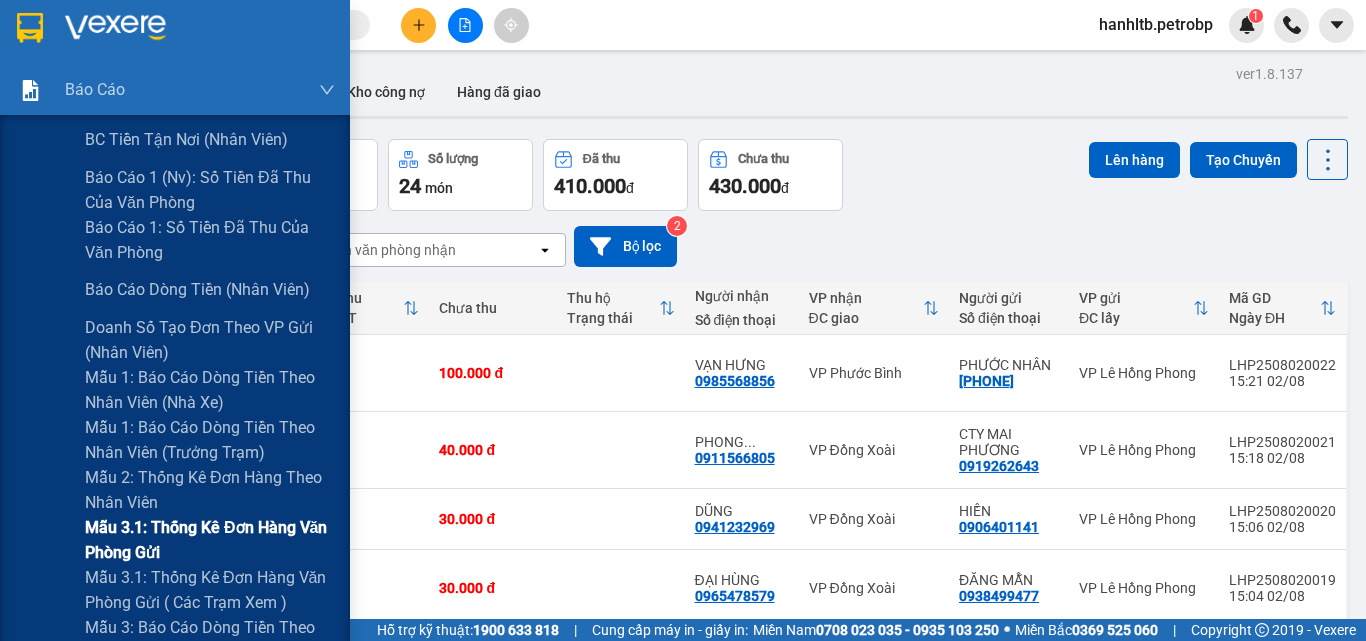 click on "Mẫu 3.1: Thống kê đơn hàng văn phòng gửi" at bounding box center (210, 540) 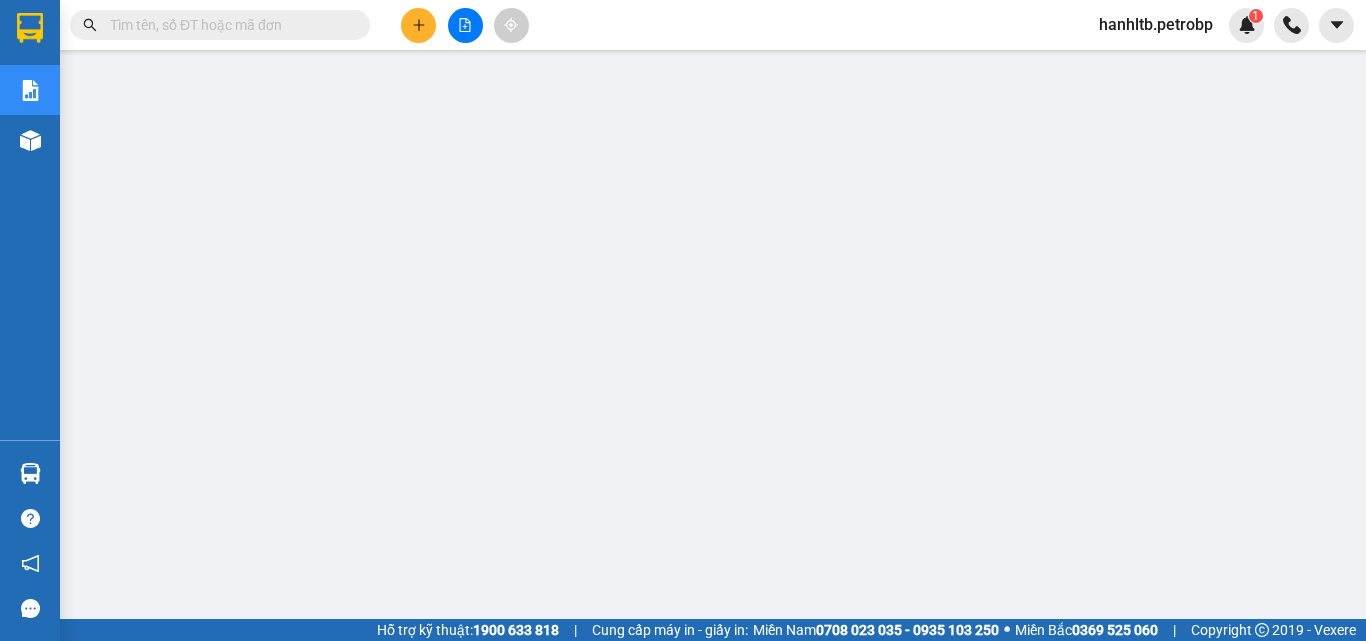 scroll, scrollTop: 0, scrollLeft: 0, axis: both 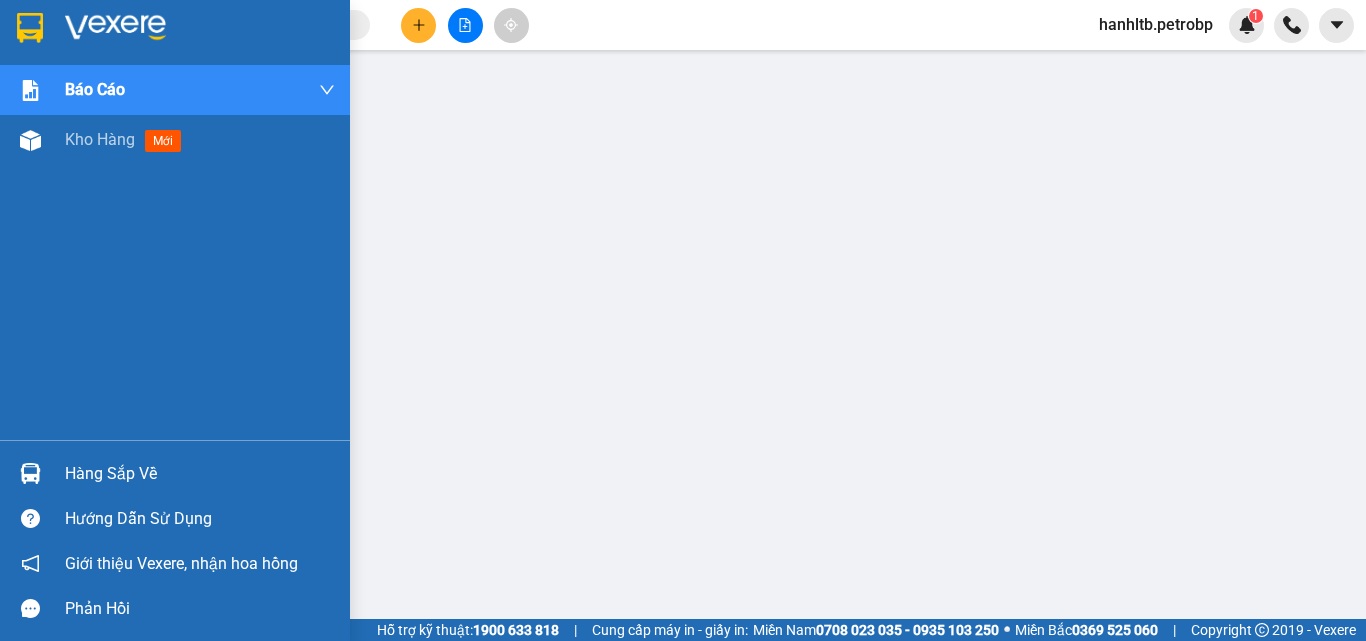 click at bounding box center [115, 28] 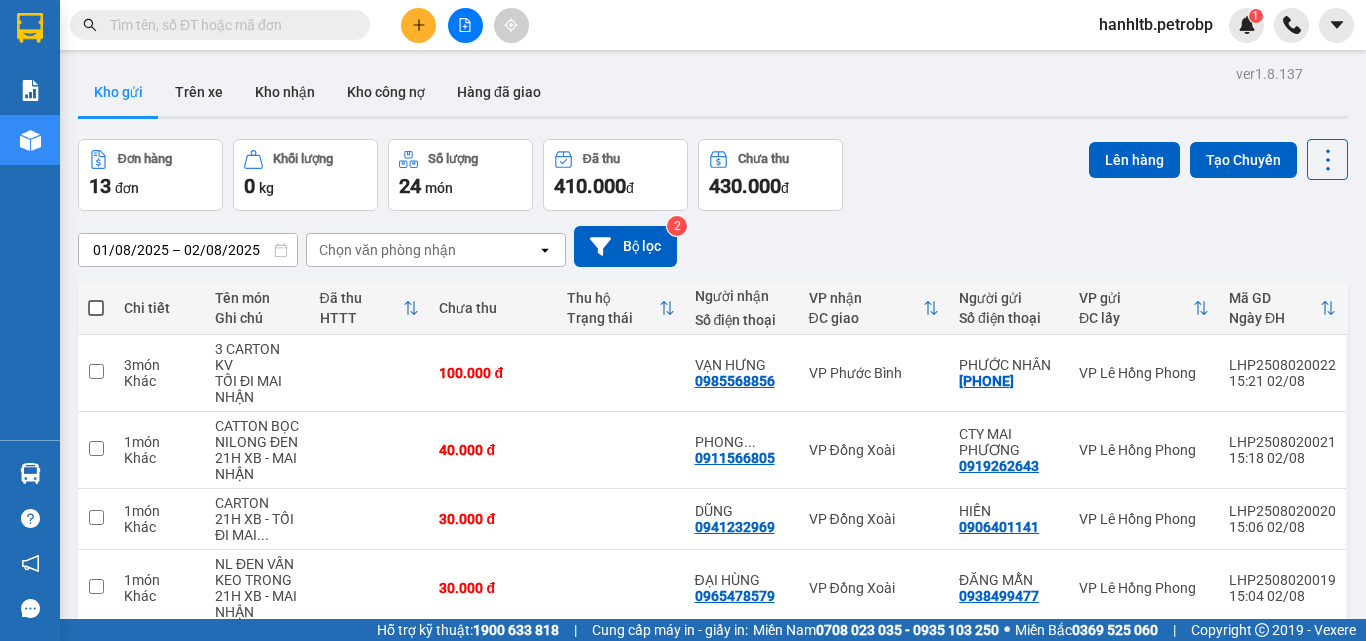 click on "Đơn hàng 13 đơn Khối lượng 0 kg Số lượng 24 món Đã thu 410.000  đ Chưa thu 430.000  đ Lên hàng Tạo Chuyến" at bounding box center (713, 175) 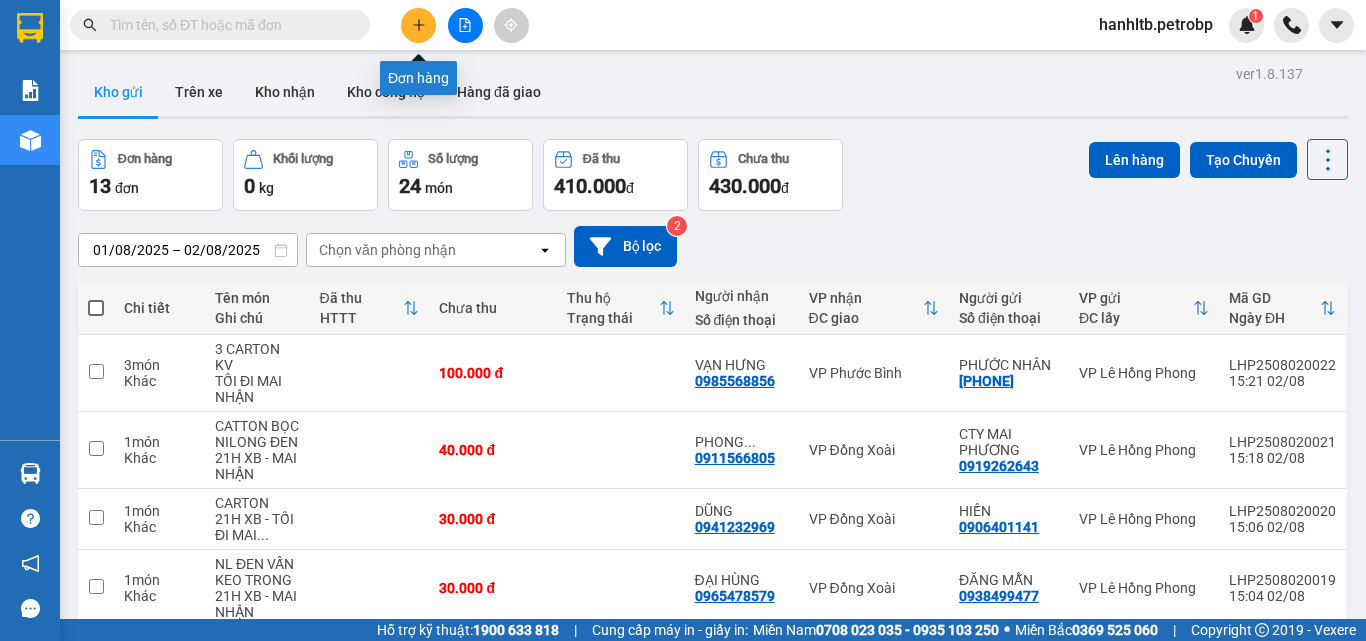 click 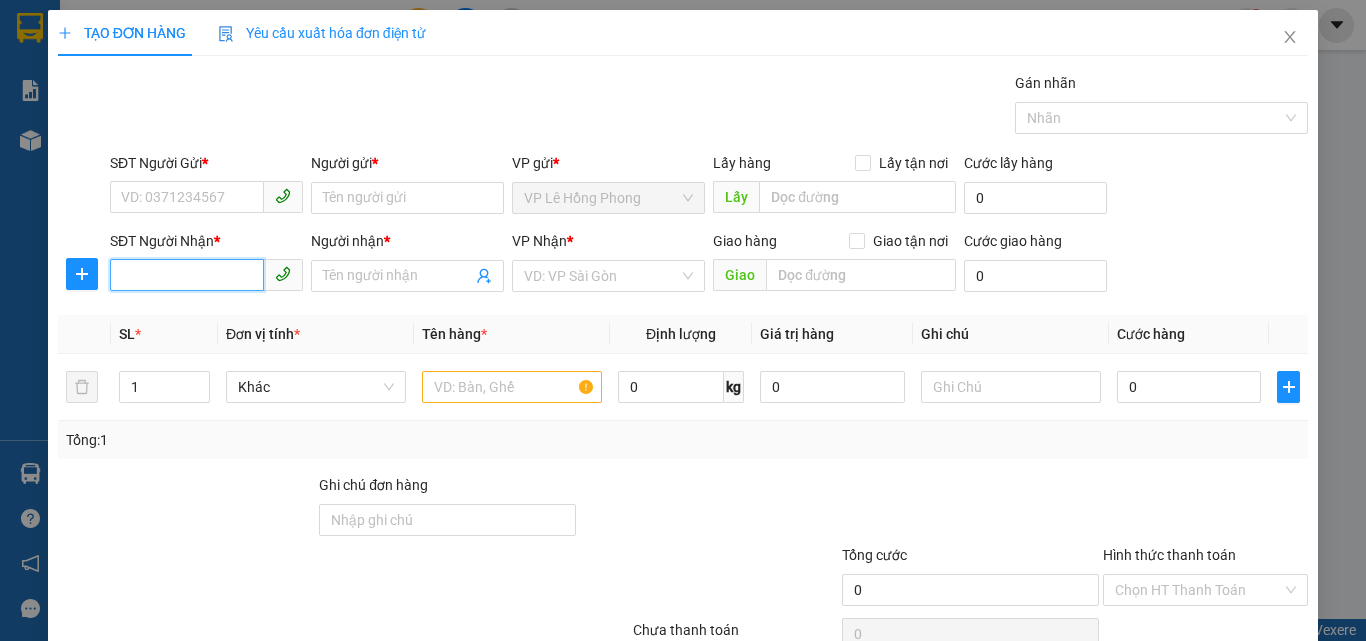 click on "SĐT Người Nhận  *" at bounding box center [187, 275] 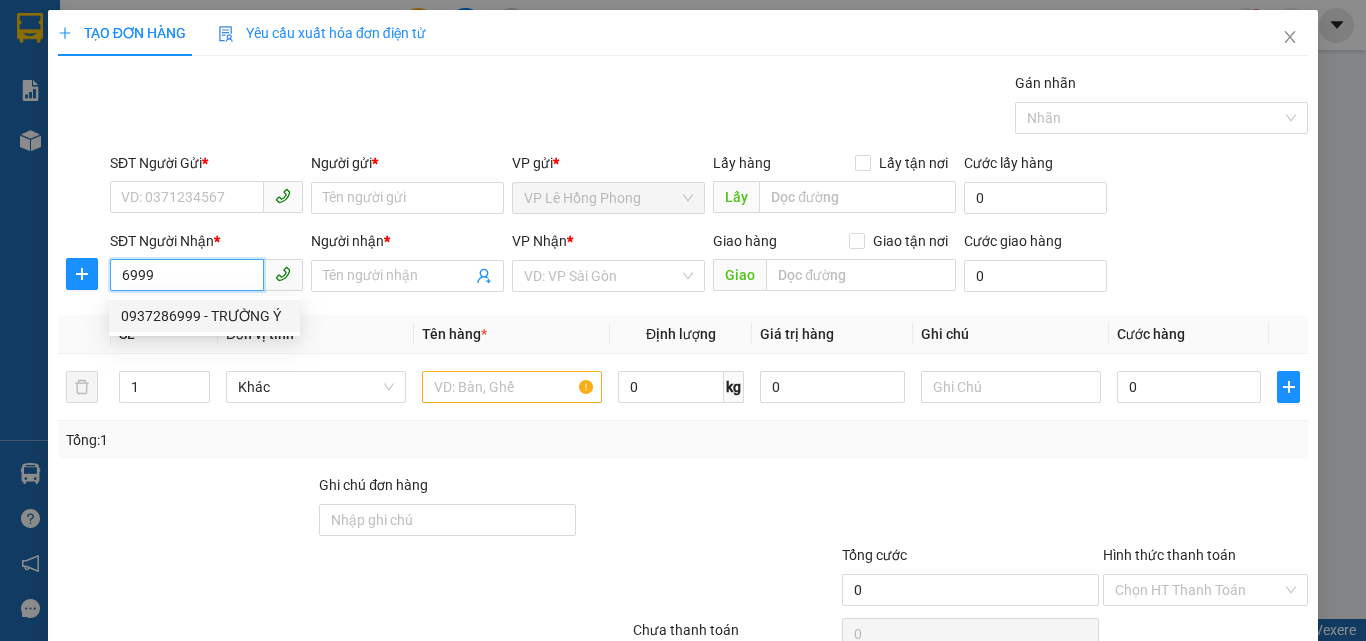 click on "0937286999 - TRƯỜNG Ý" at bounding box center (204, 316) 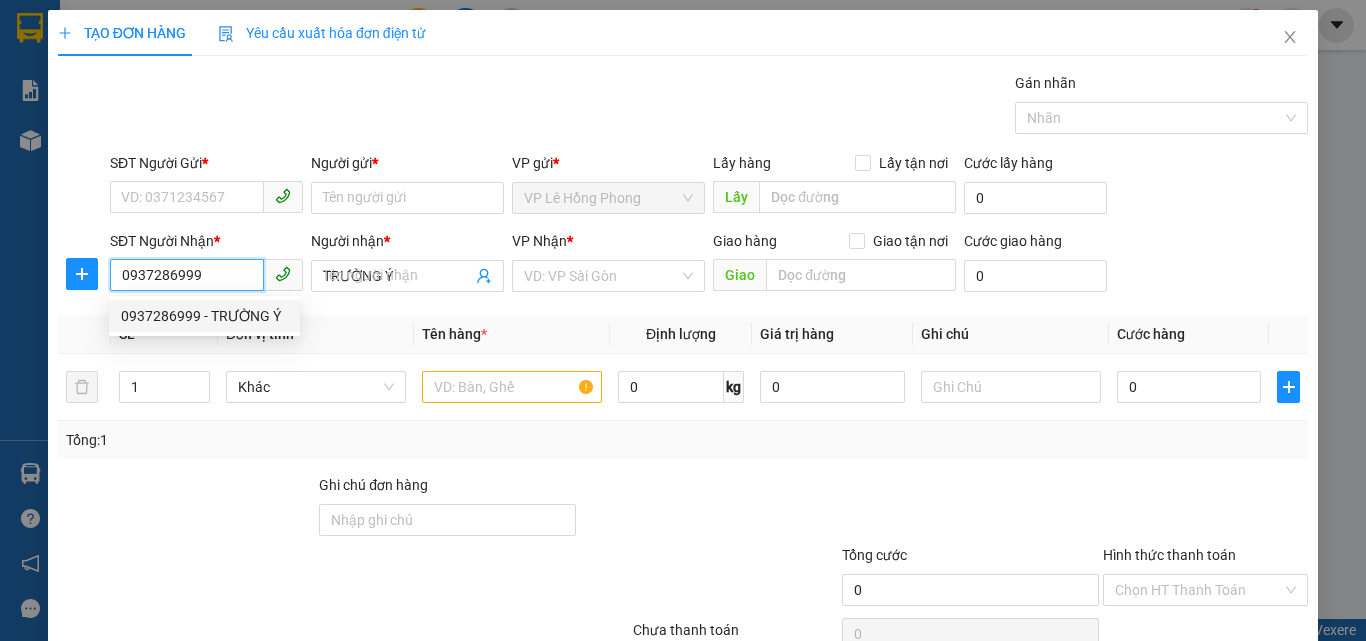 type on "40.000" 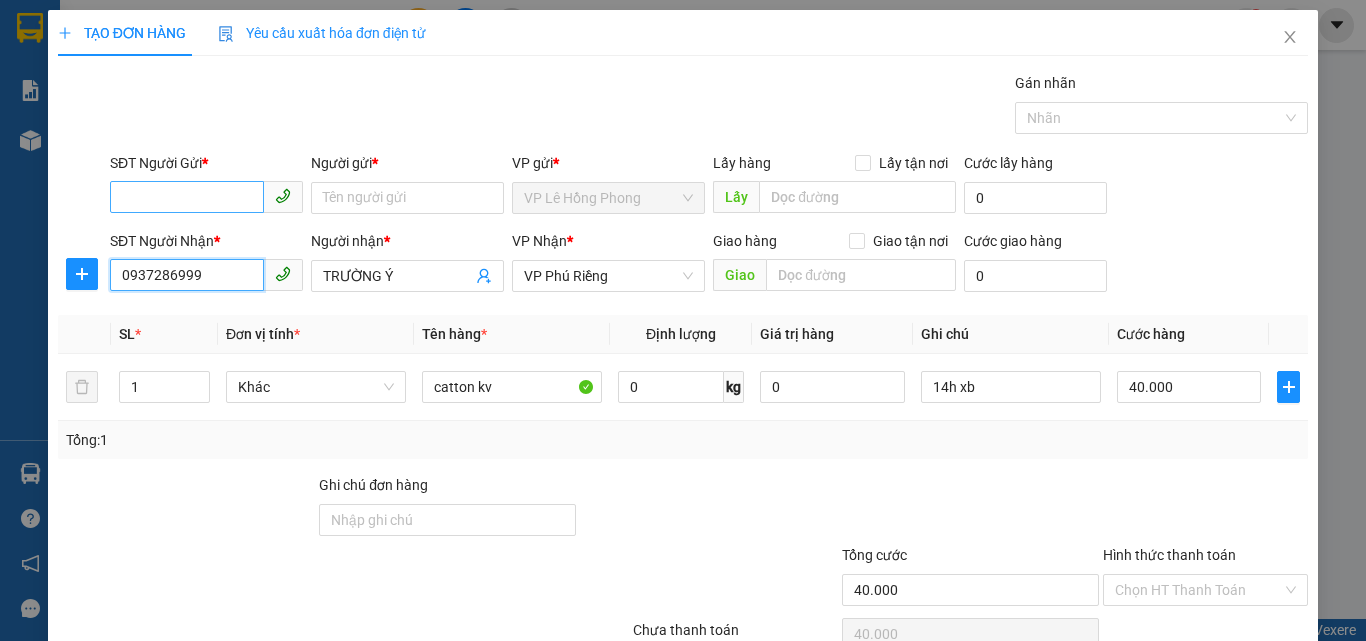 type on "0937286999" 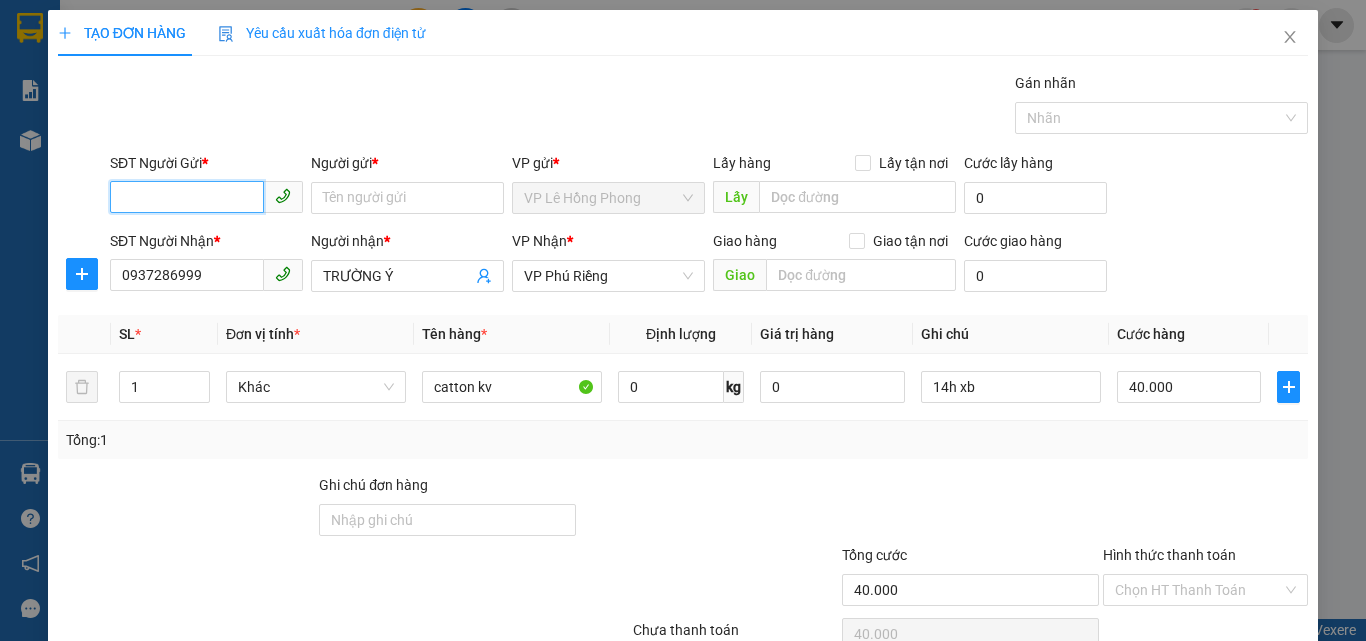 click on "SĐT Người Gửi  *" at bounding box center [187, 197] 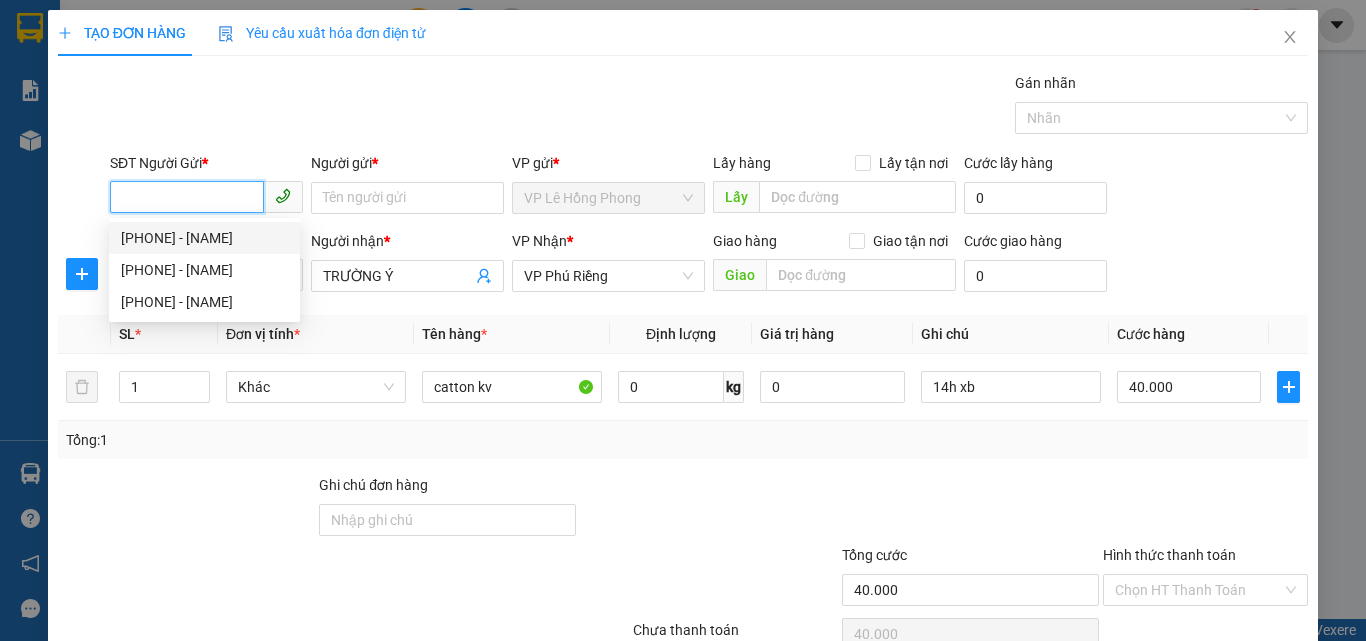 click on "0869445701 - trường (hoàng kim)" at bounding box center (204, 238) 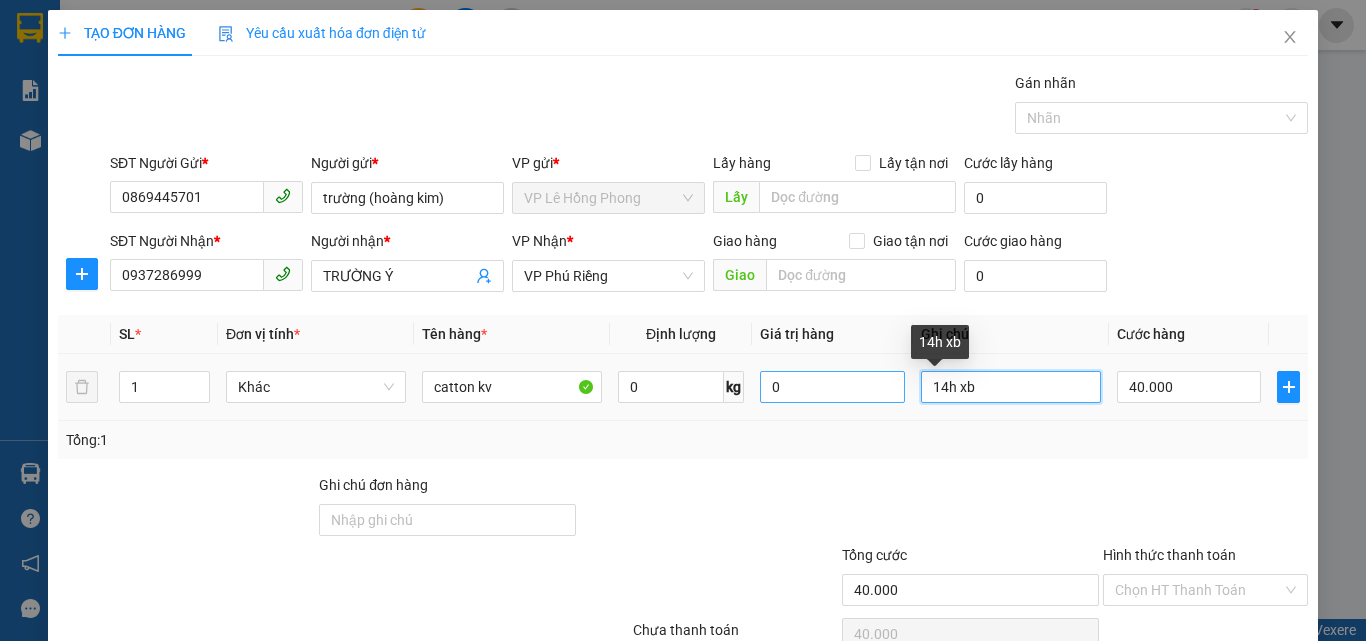 drag, startPoint x: 982, startPoint y: 391, endPoint x: 806, endPoint y: 394, distance: 176.02557 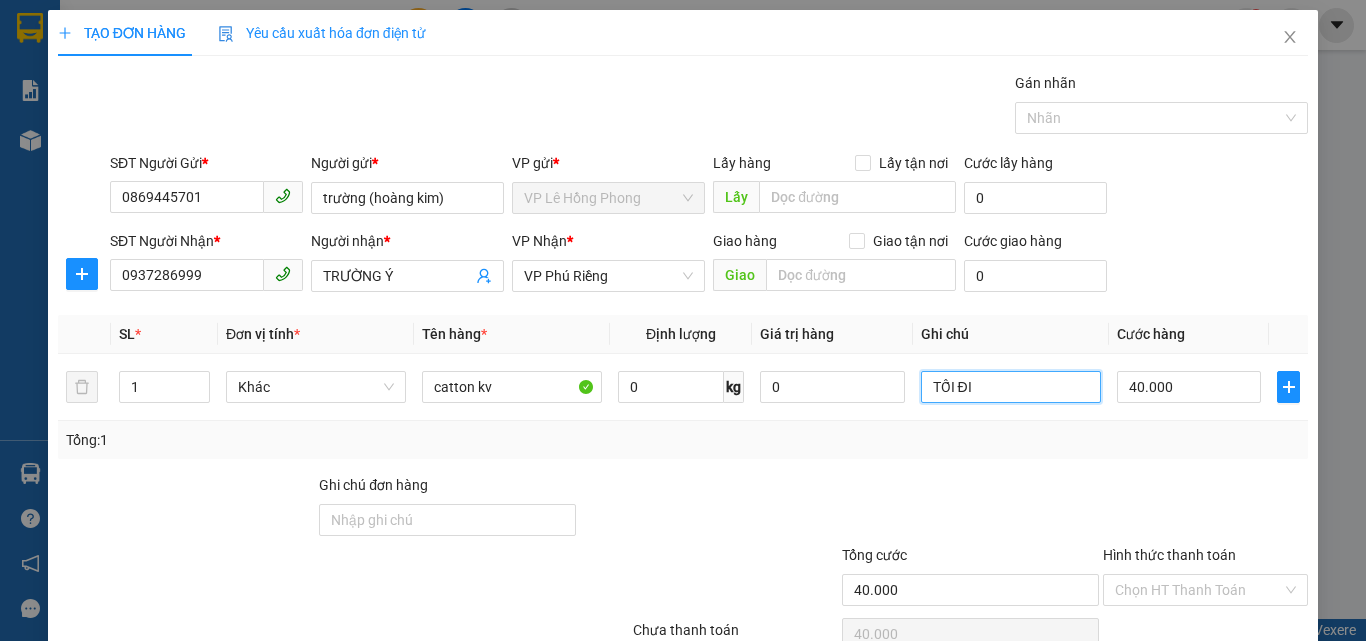 scroll, scrollTop: 99, scrollLeft: 0, axis: vertical 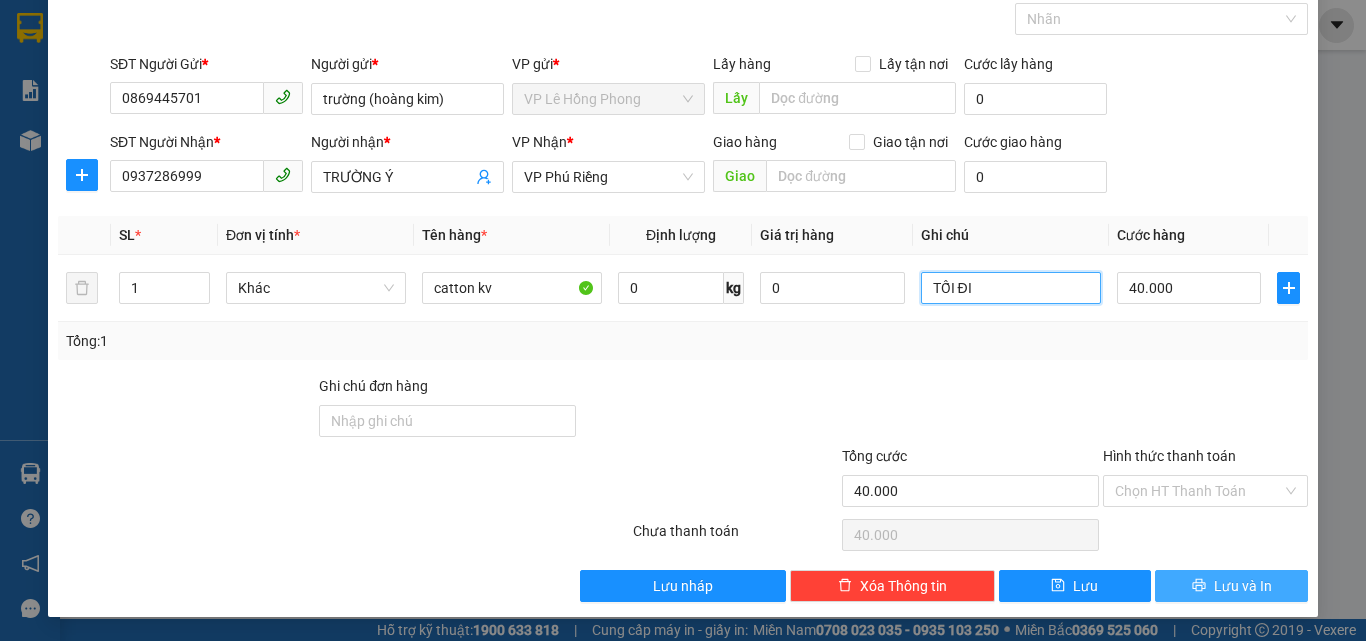 type on "TỐI ĐI" 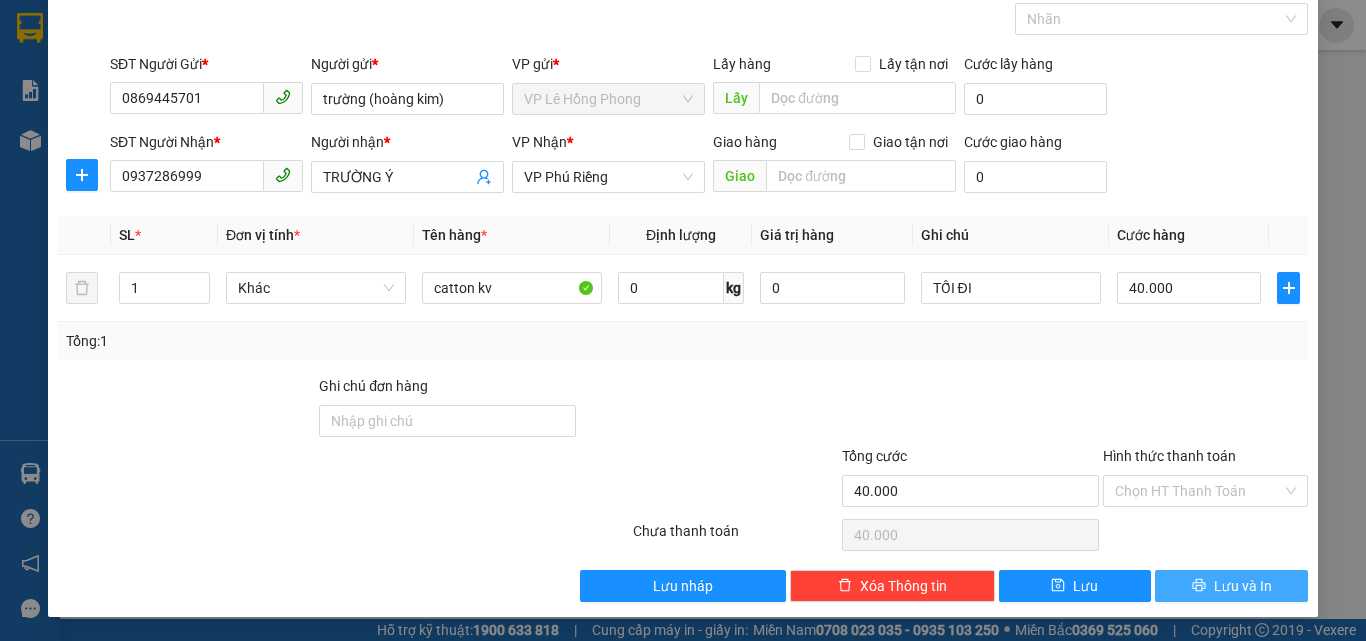 click on "Lưu và In" at bounding box center (1231, 586) 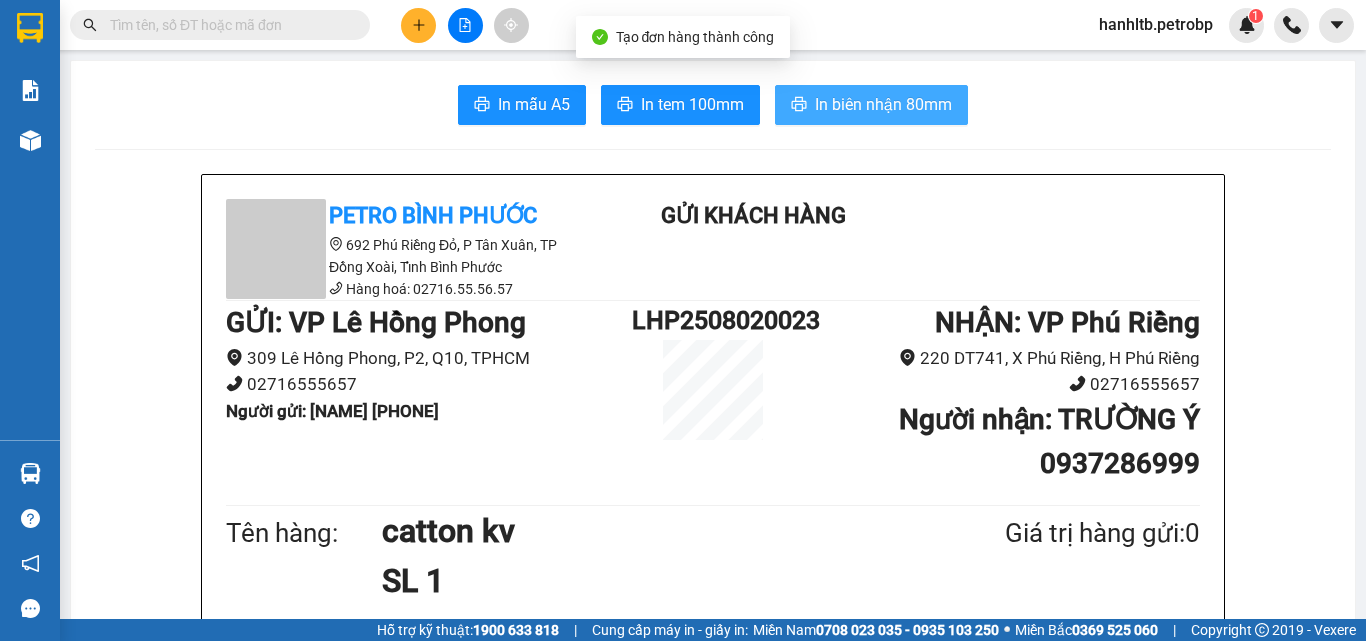 click on "In biên nhận 80mm" at bounding box center [883, 104] 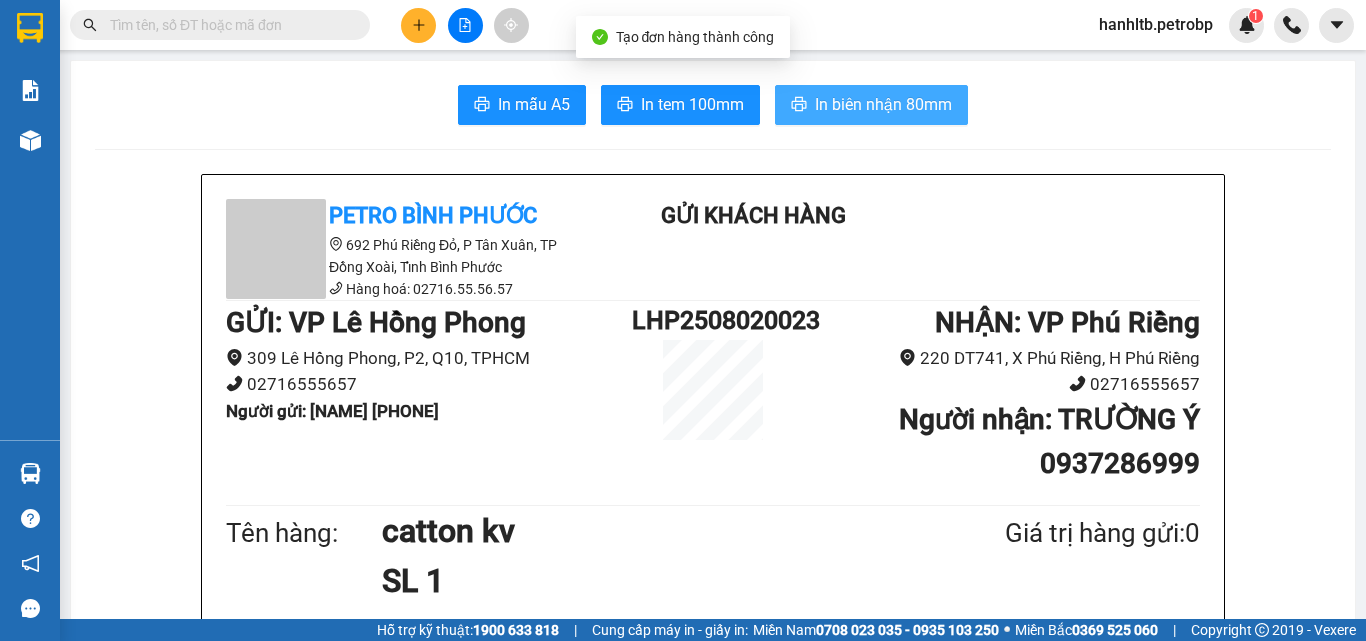scroll, scrollTop: 0, scrollLeft: 0, axis: both 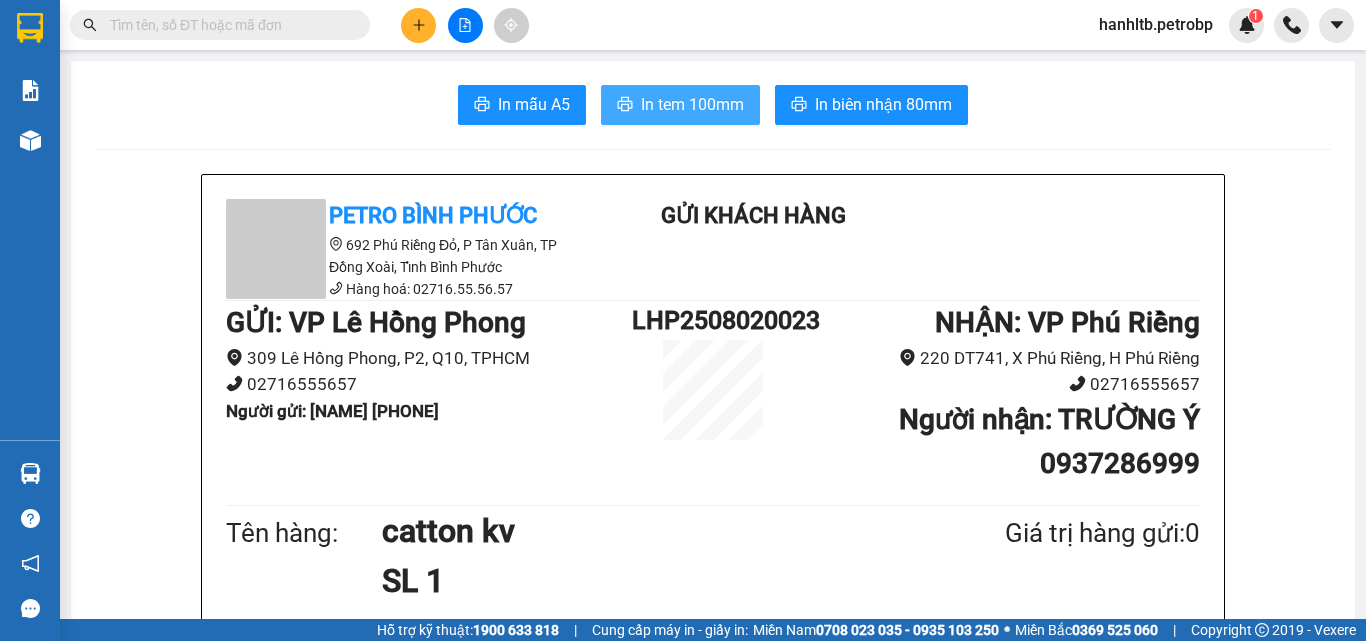 click on "In tem 100mm" at bounding box center (692, 104) 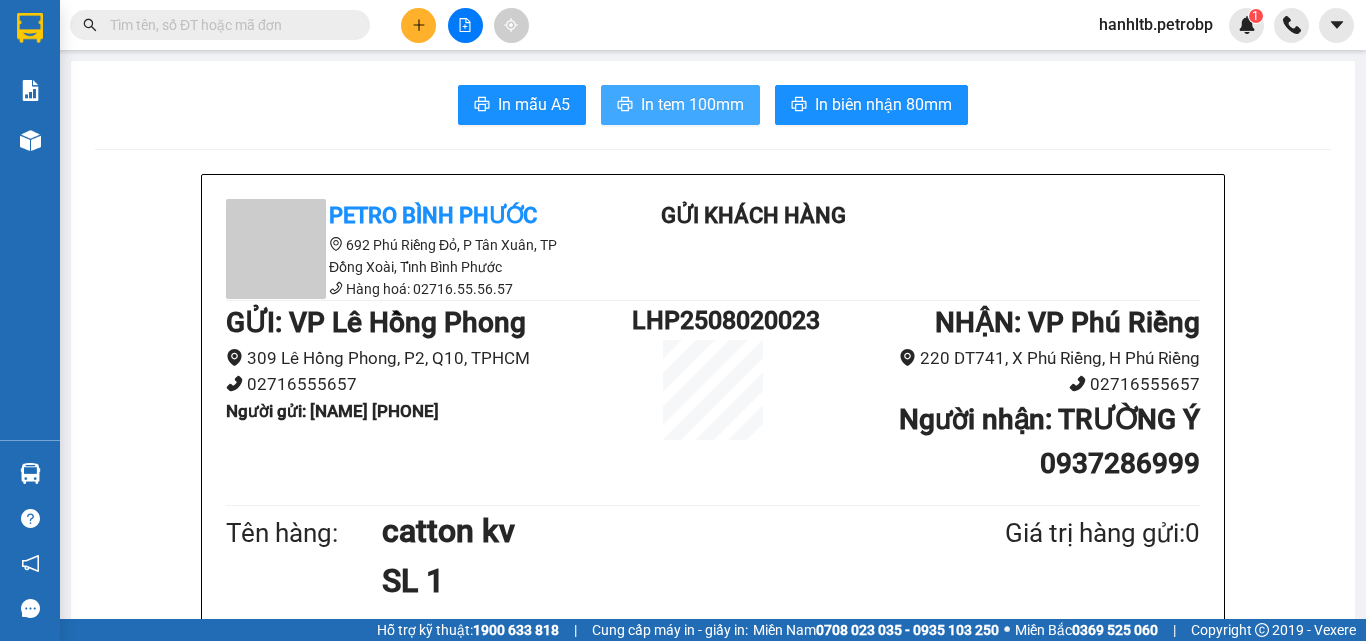 scroll, scrollTop: 0, scrollLeft: 0, axis: both 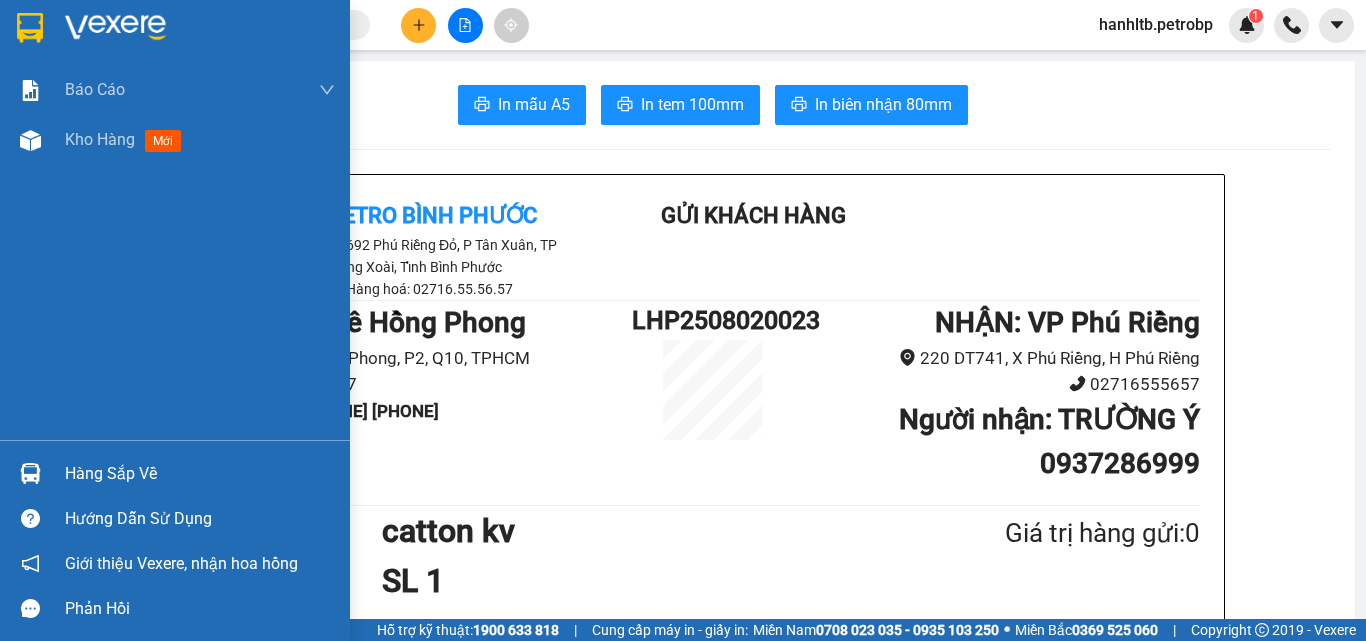 click at bounding box center (175, 32) 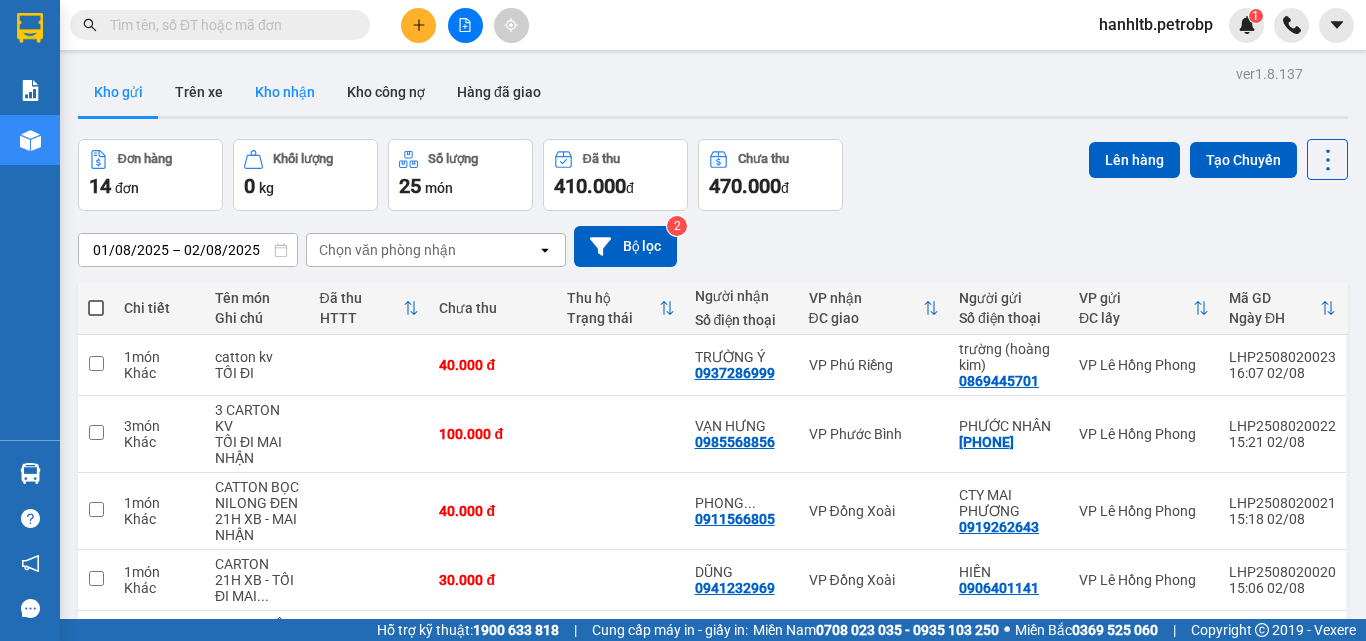 click on "Kho nhận" at bounding box center (285, 92) 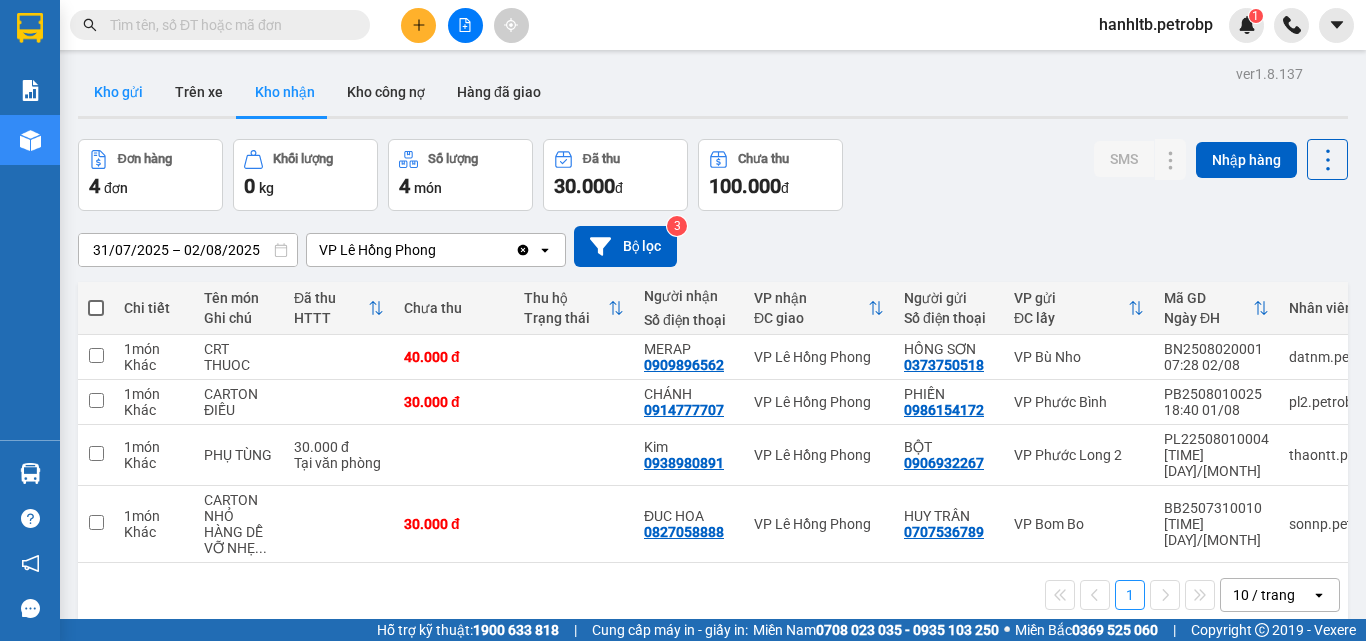 click on "Kho gửi" at bounding box center [118, 92] 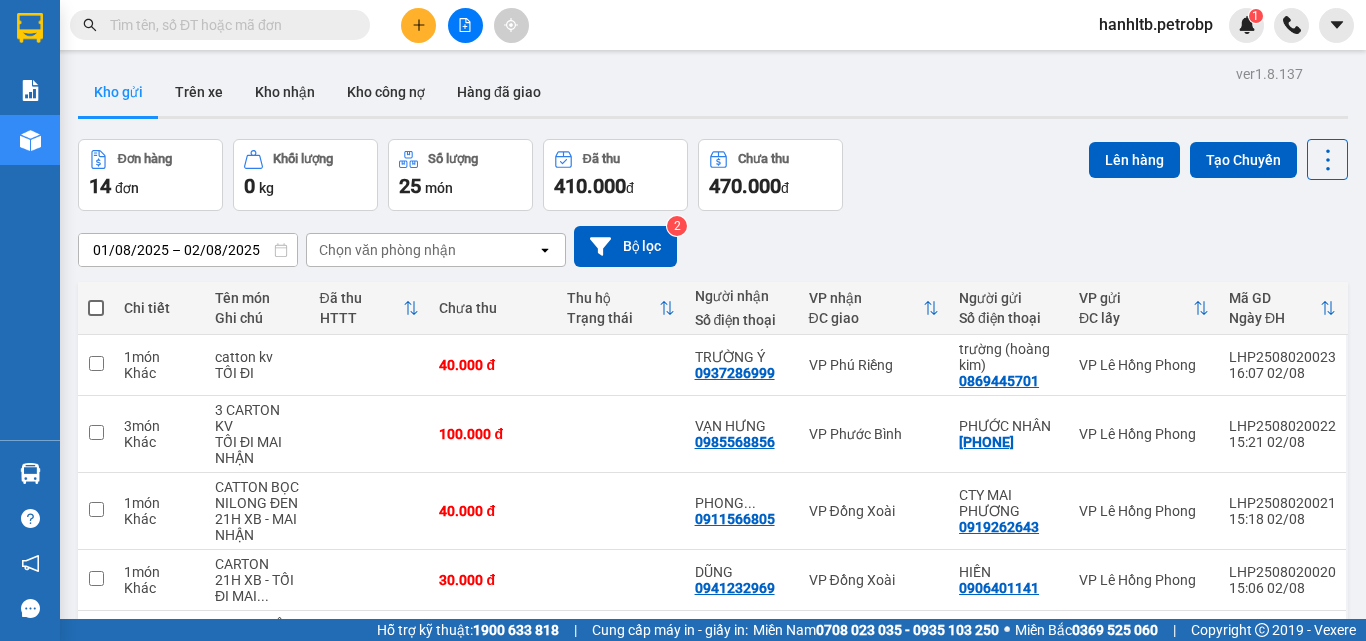 click on "01/08/2025 – 02/08/2025 Press the down arrow key to interact with the calendar and select a date. Press the escape button to close the calendar. Selected date range is from 01/08/2025 to 02/08/2025. Chọn văn phòng nhận open Bộ lọc 2" at bounding box center (713, 246) 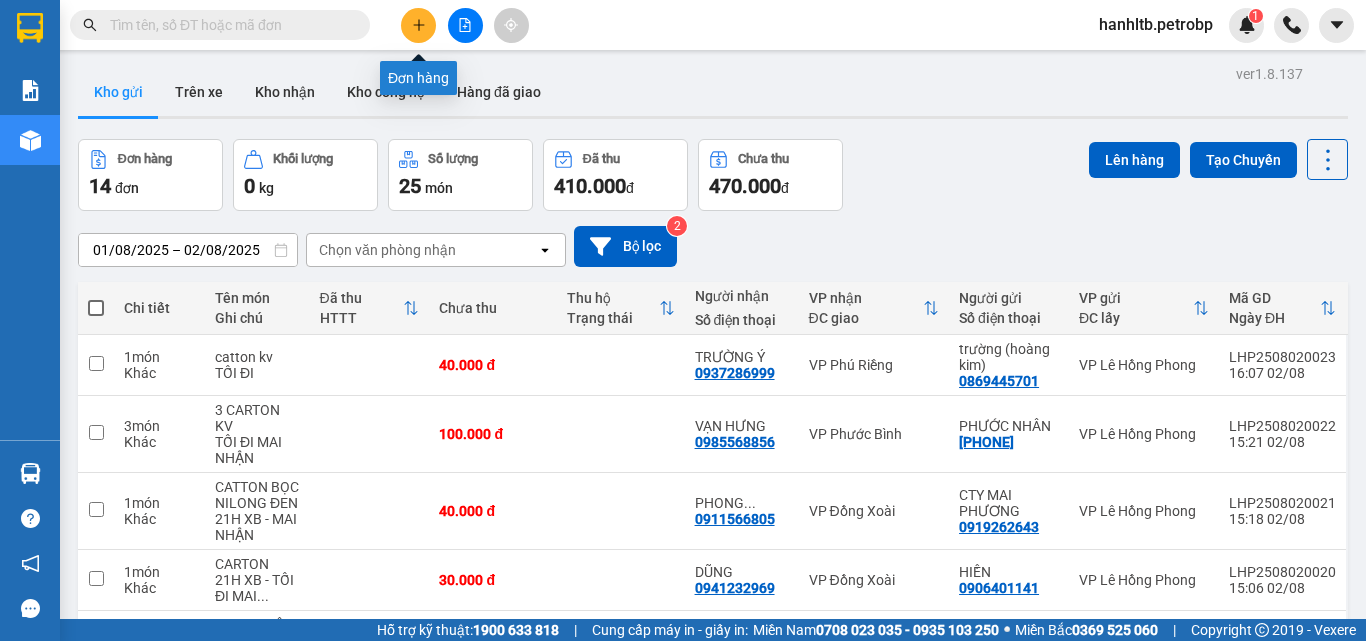 click at bounding box center (418, 25) 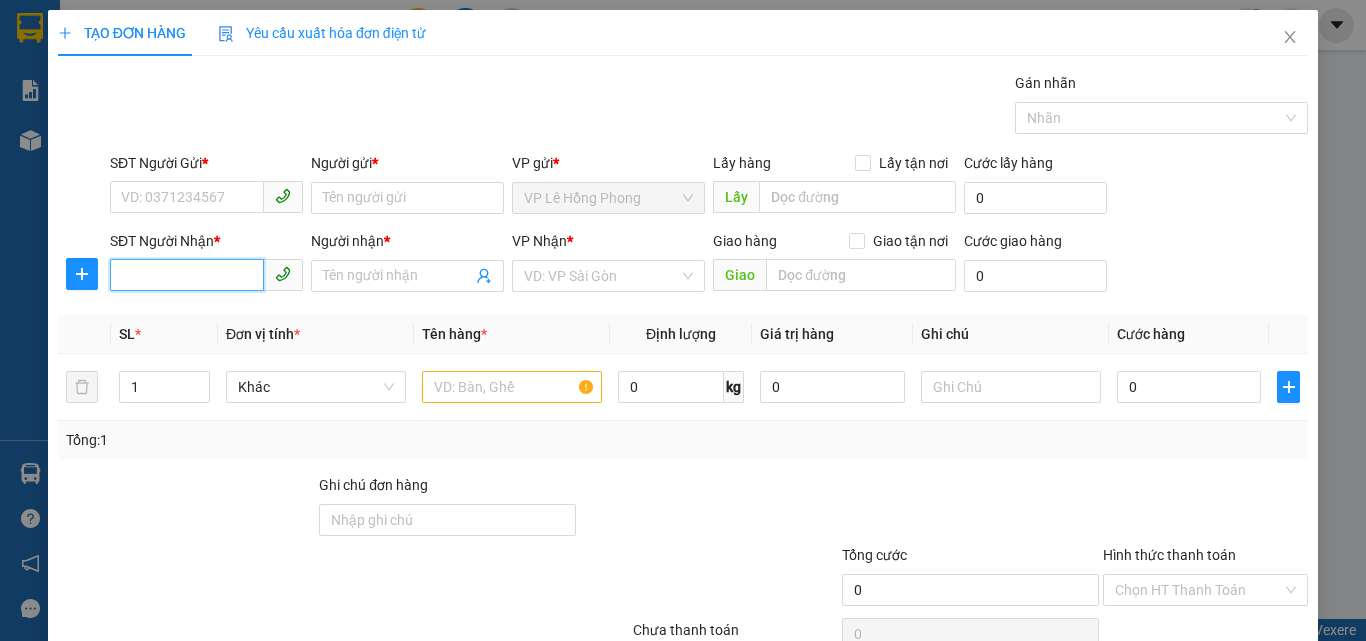 click on "SĐT Người Nhận  *" at bounding box center [187, 275] 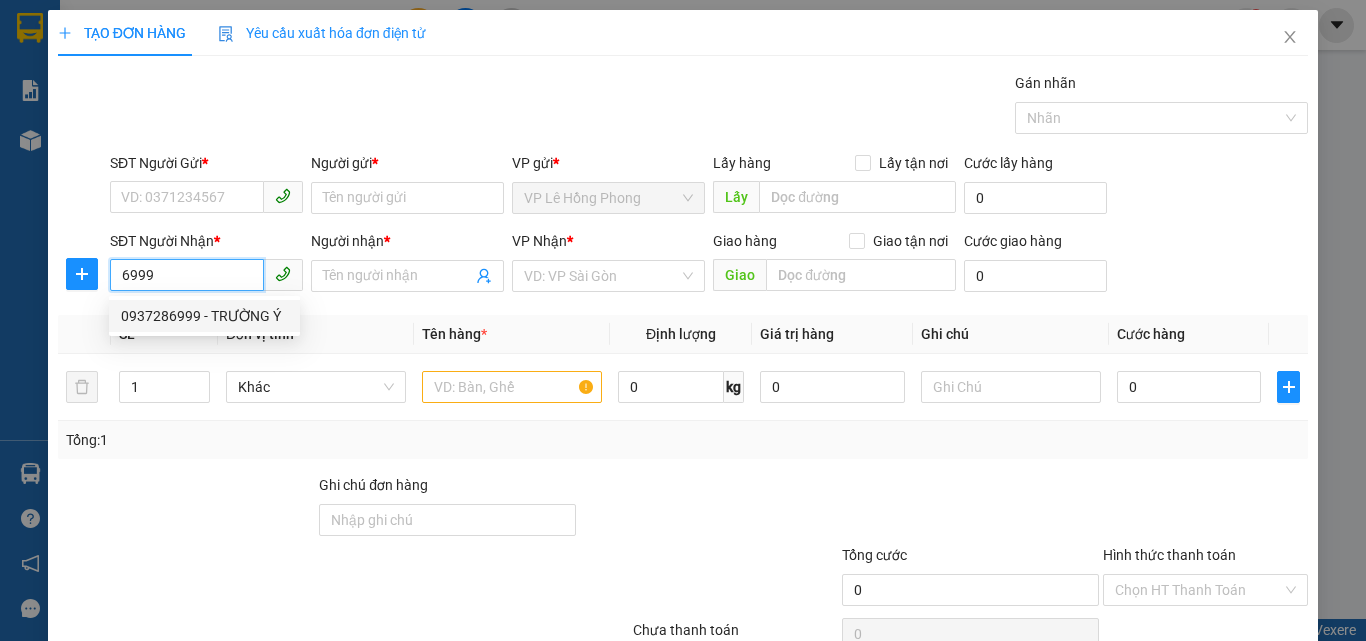 click on "0937286999 - TRƯỜNG Ý" at bounding box center (204, 316) 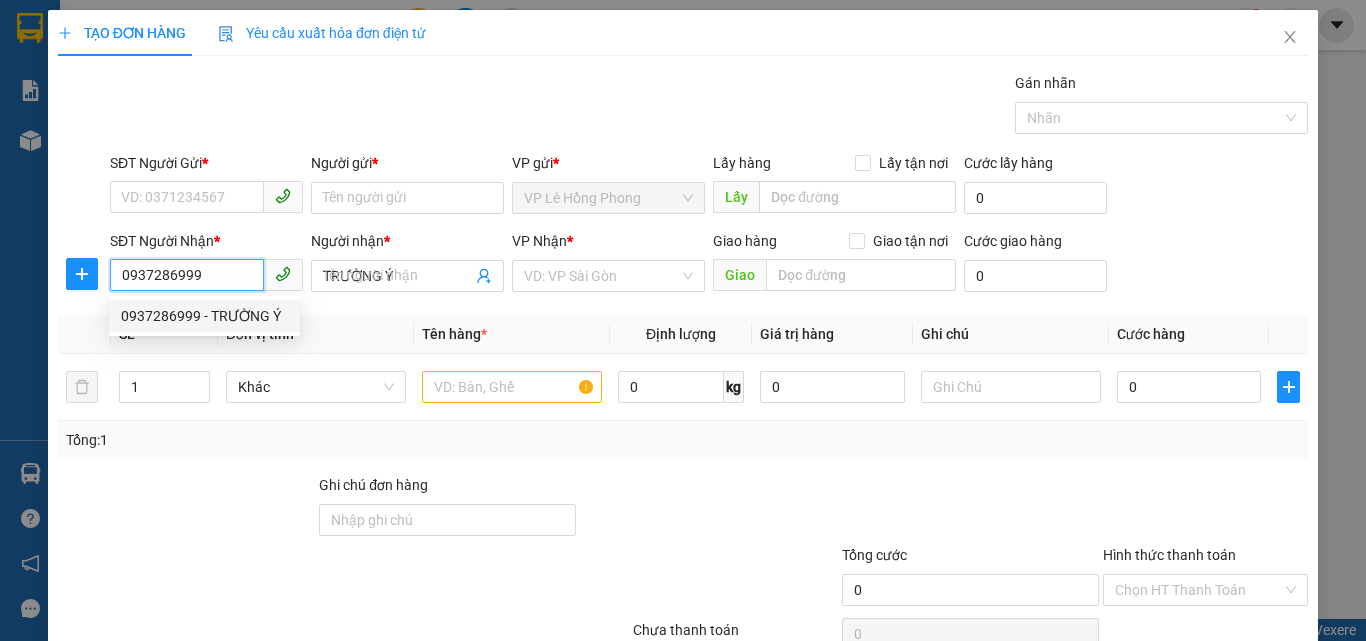 type on "40.000" 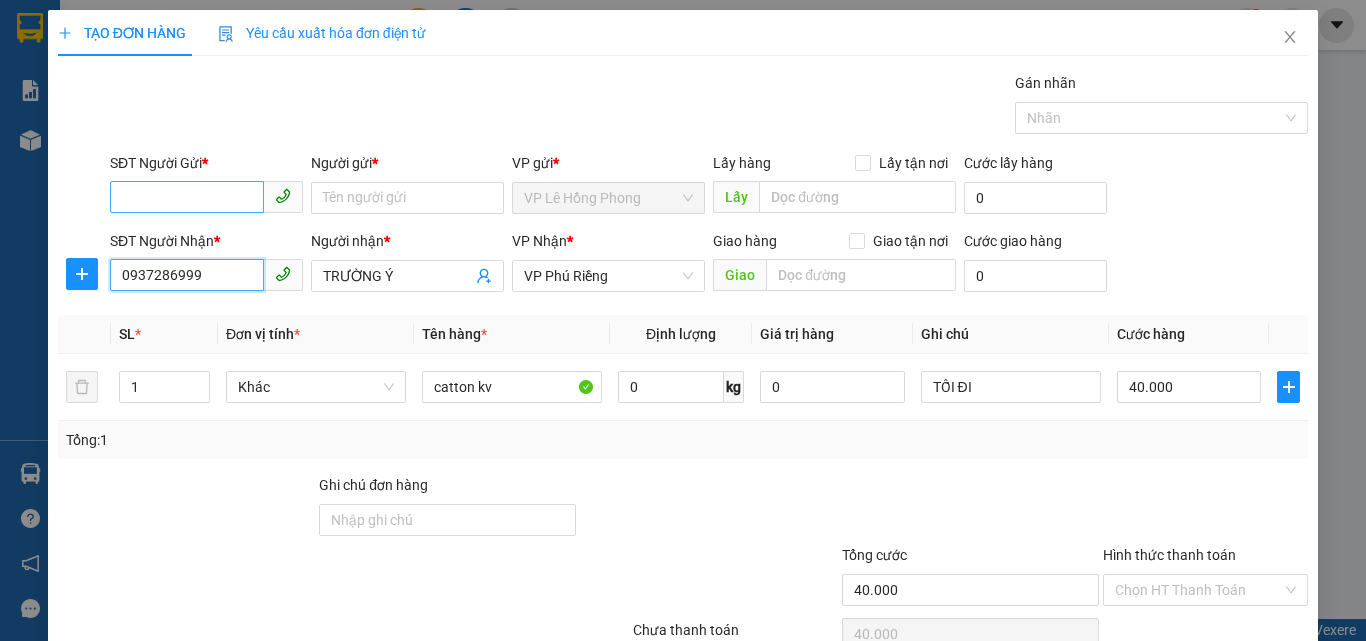 type on "0937286999" 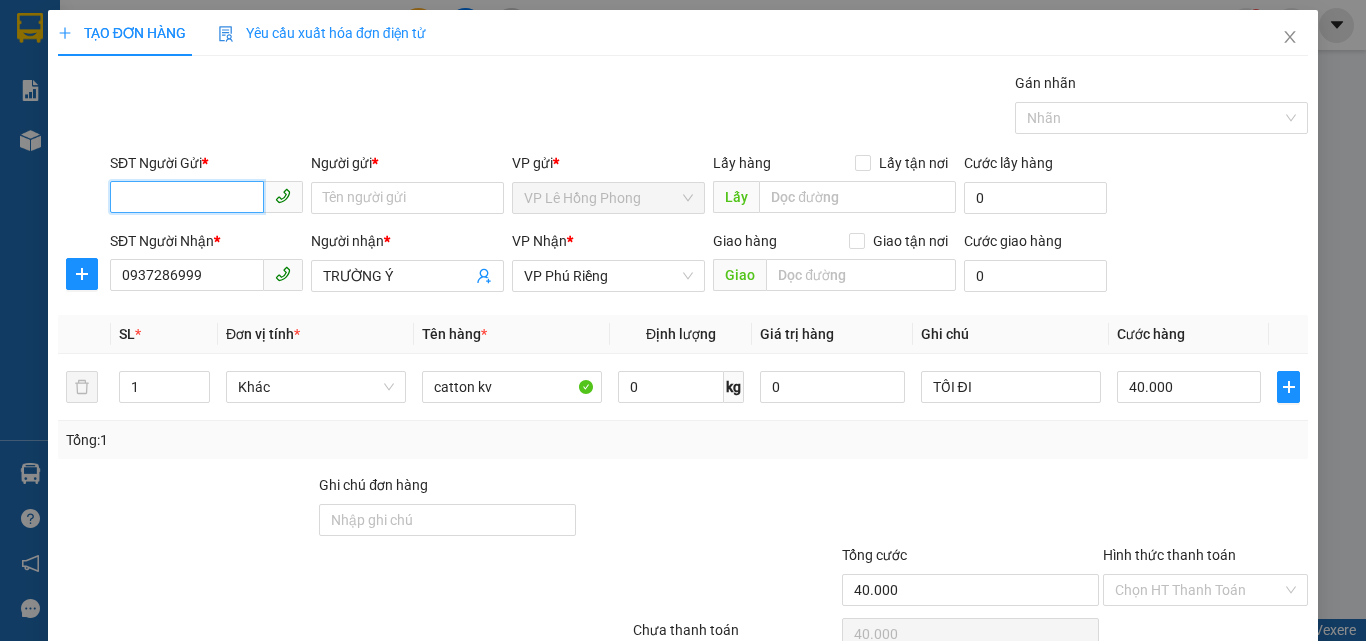click on "SĐT Người Gửi  *" at bounding box center [187, 197] 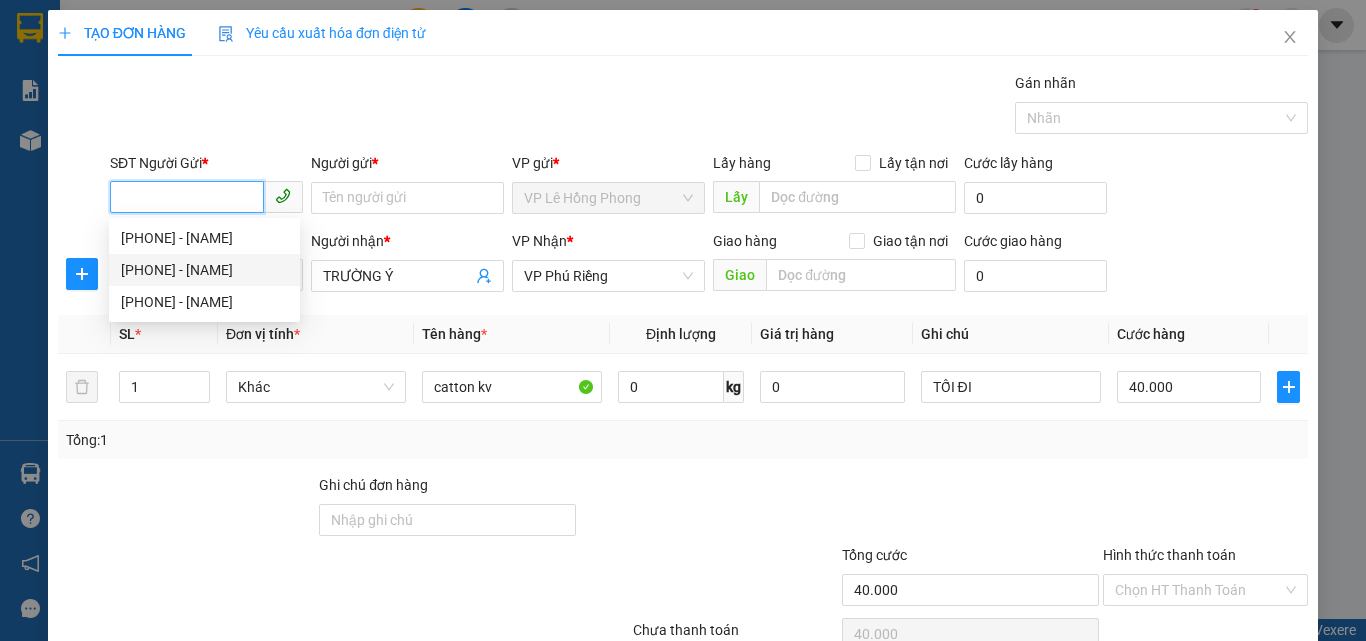 click on "0936661633 - CHỊ YẾN" at bounding box center [204, 270] 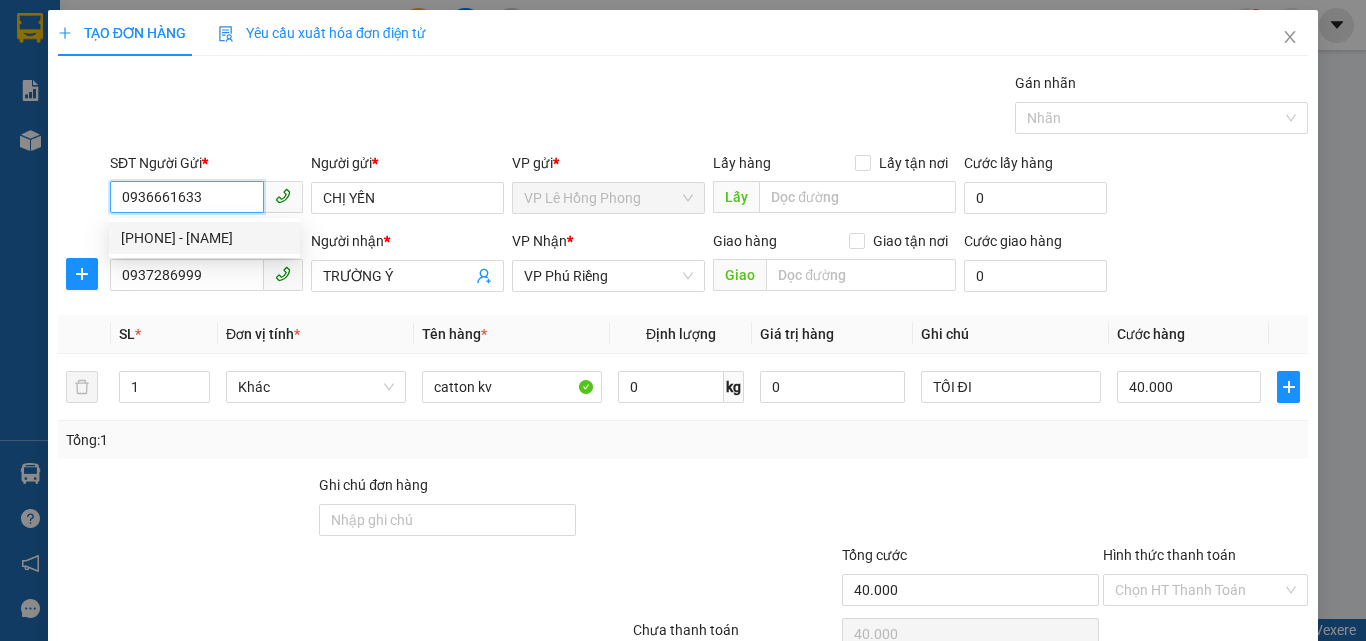 type on "220.000" 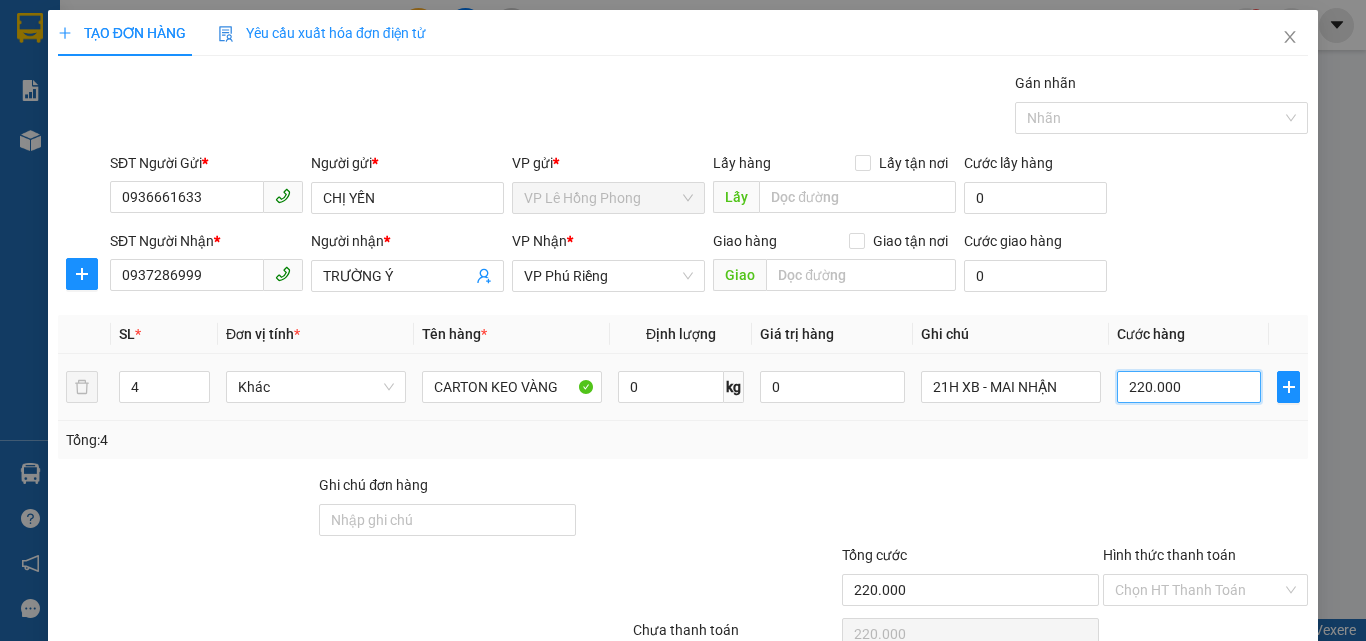 click on "220.000" at bounding box center [1189, 387] 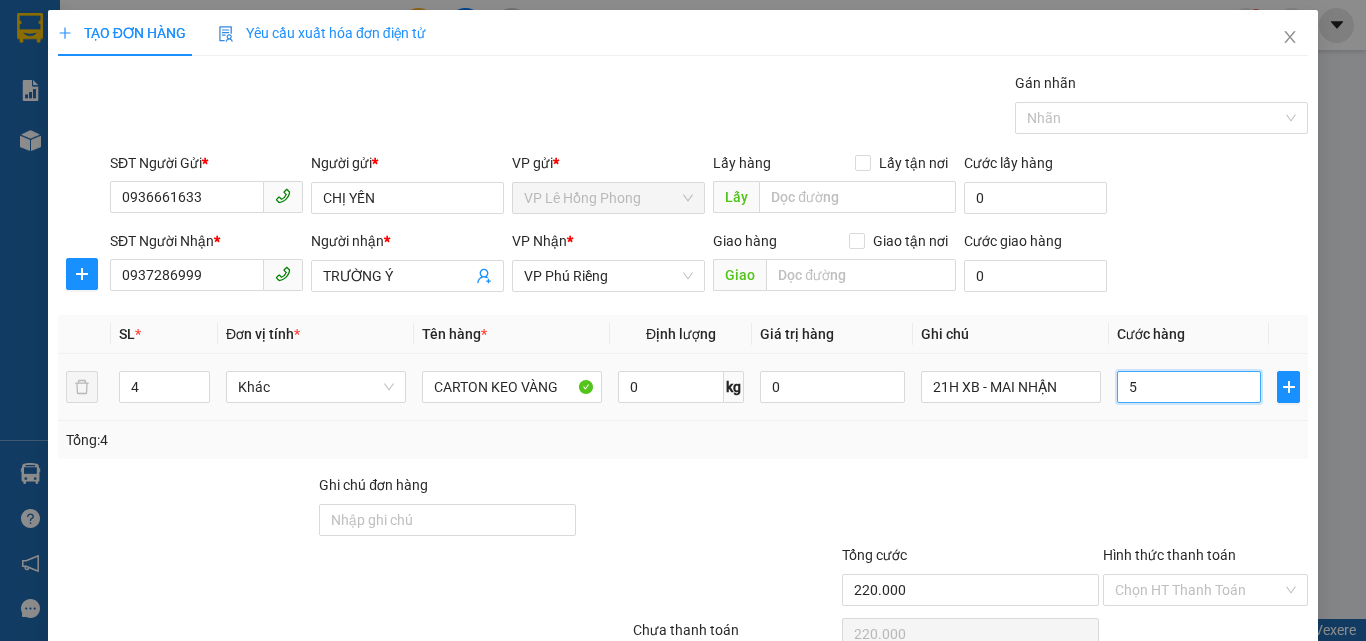 type on "5" 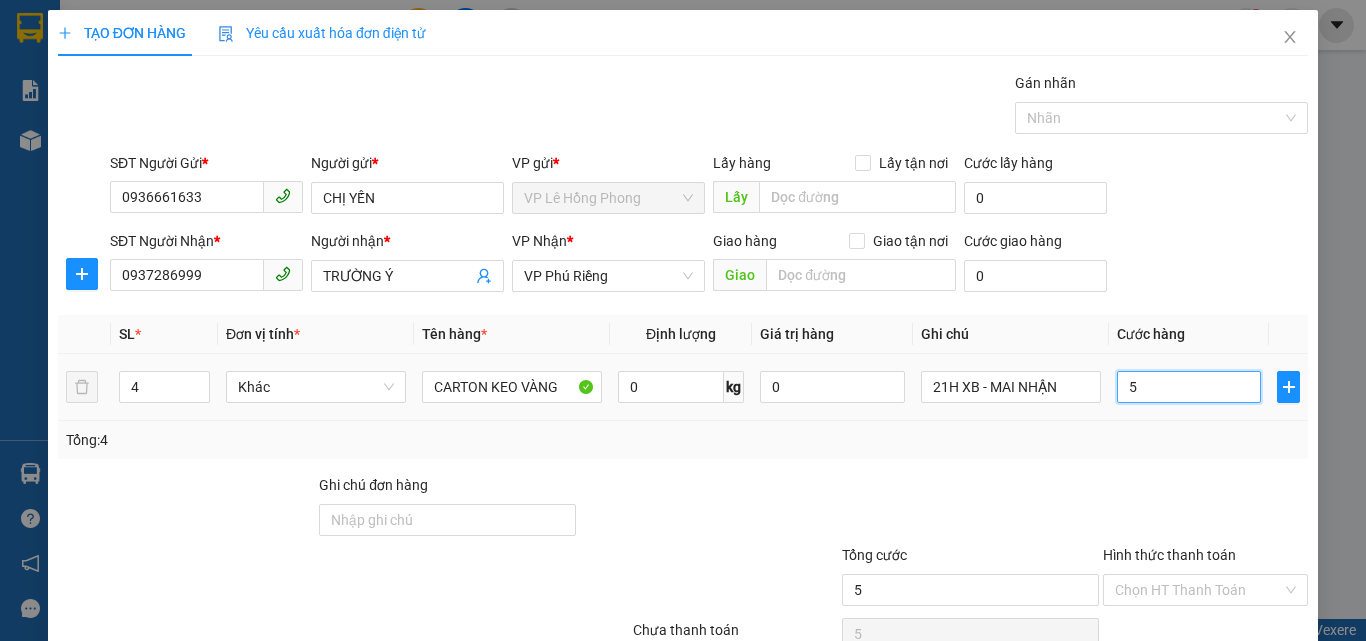 type on "50" 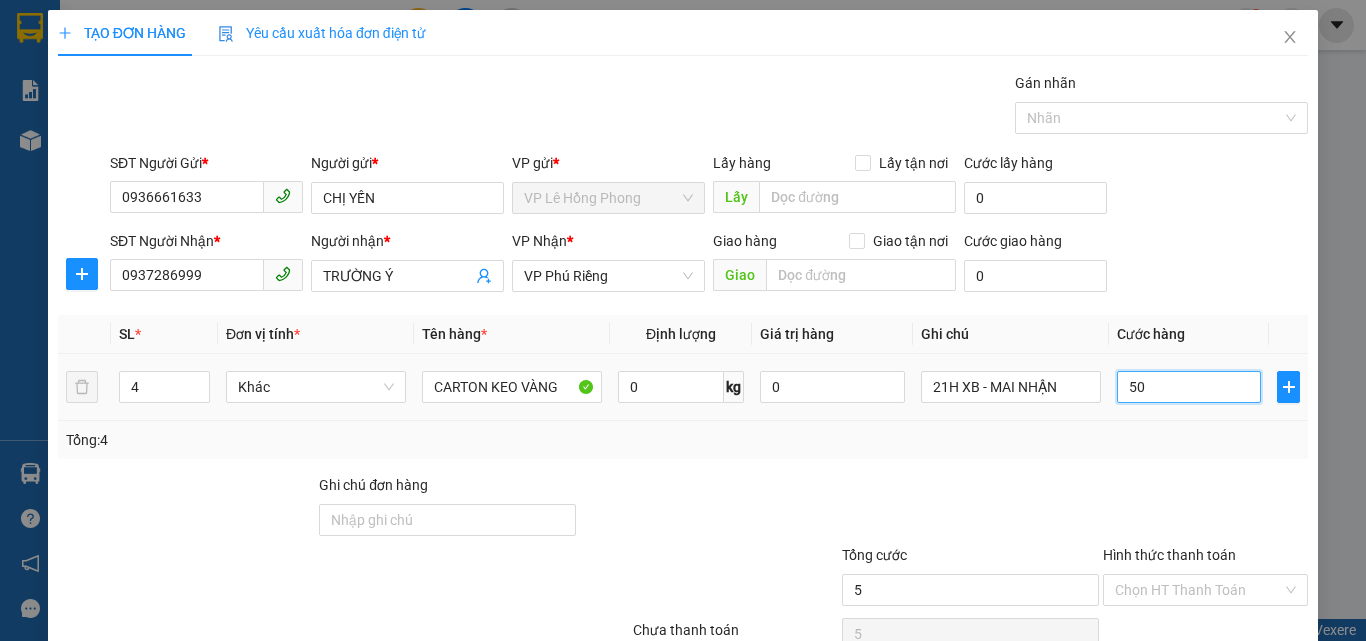 type on "50" 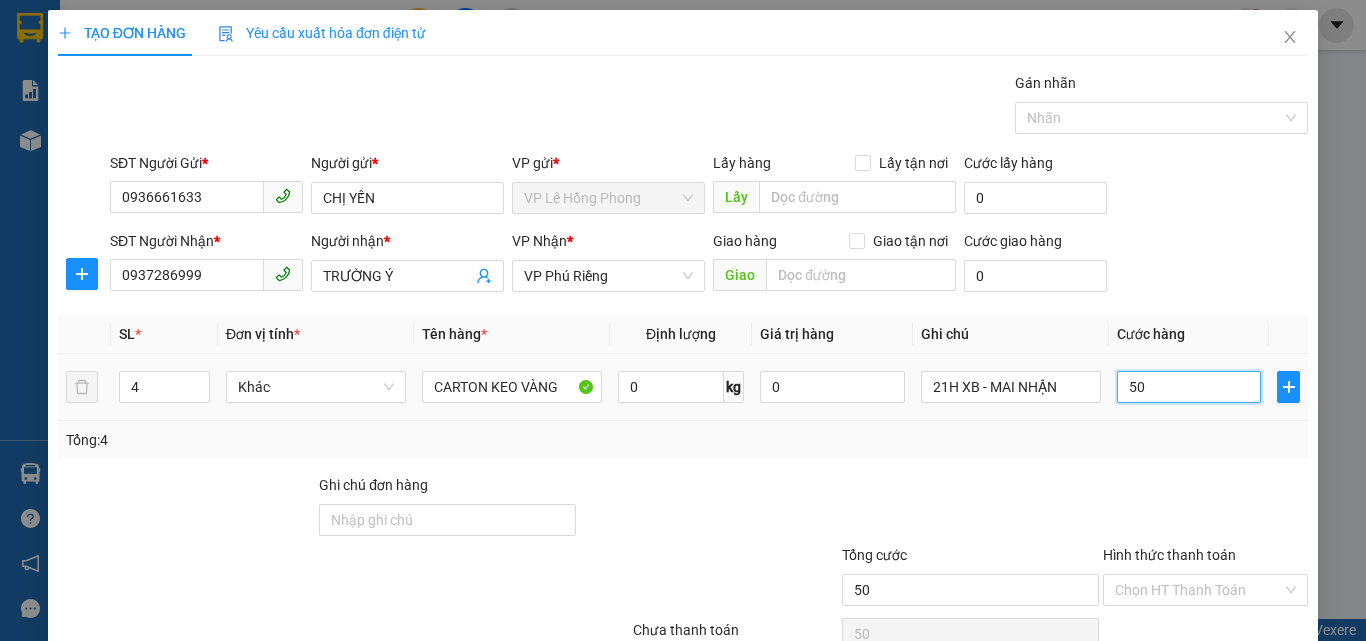 type on "50" 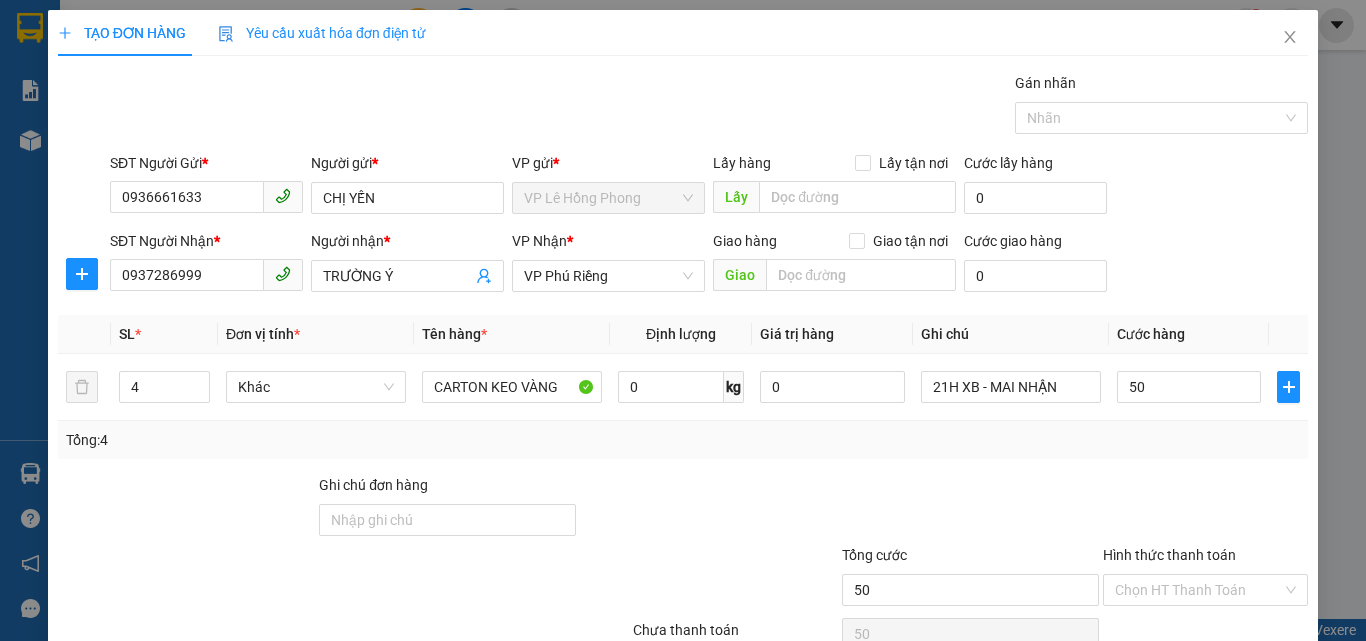 type on "50.000" 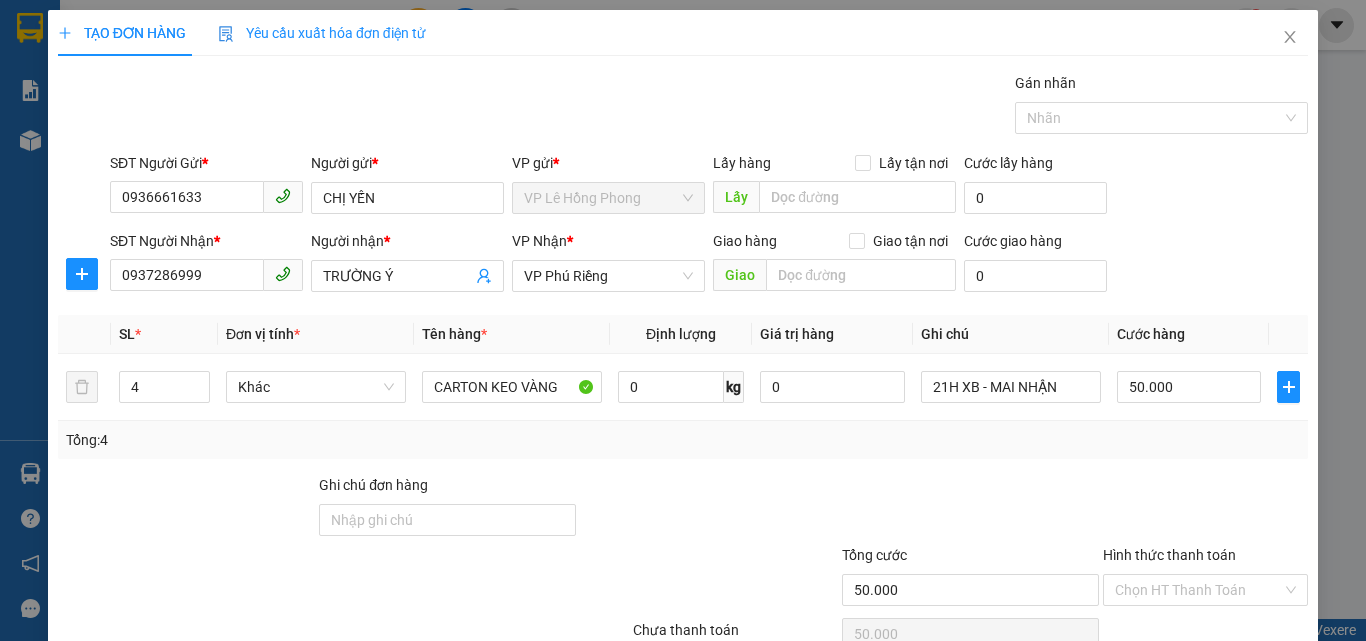 click on "Tổng:  4" at bounding box center [683, 440] 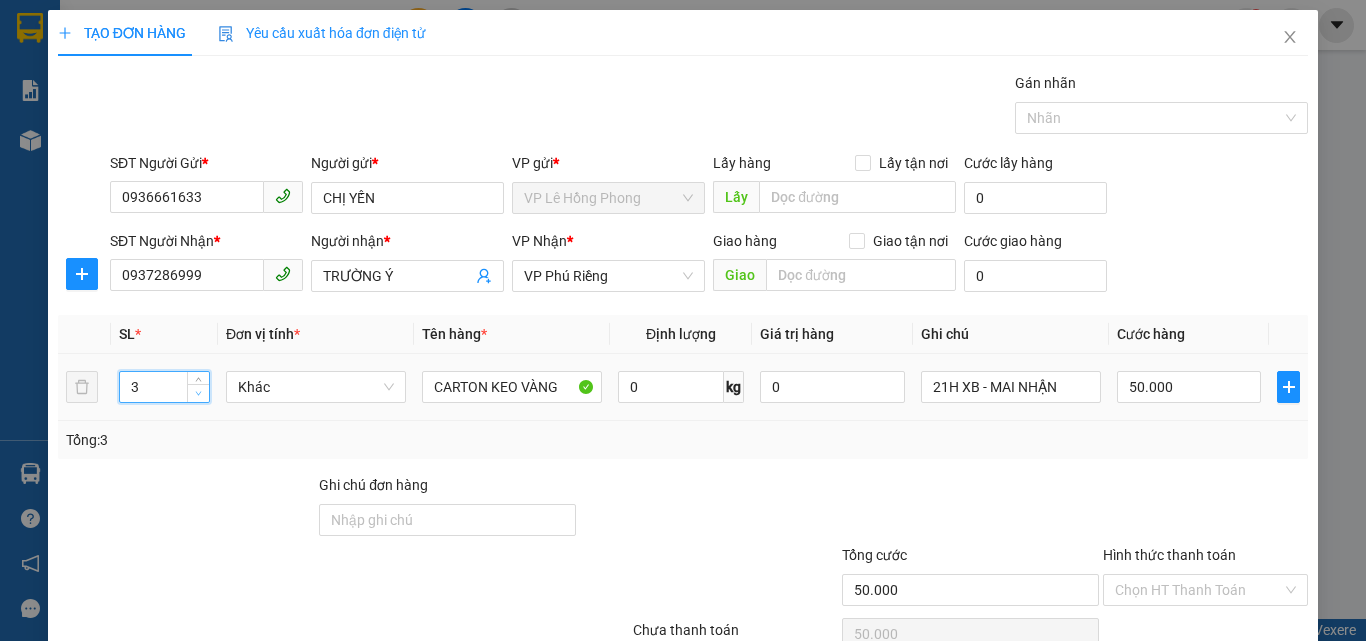 click at bounding box center (199, 394) 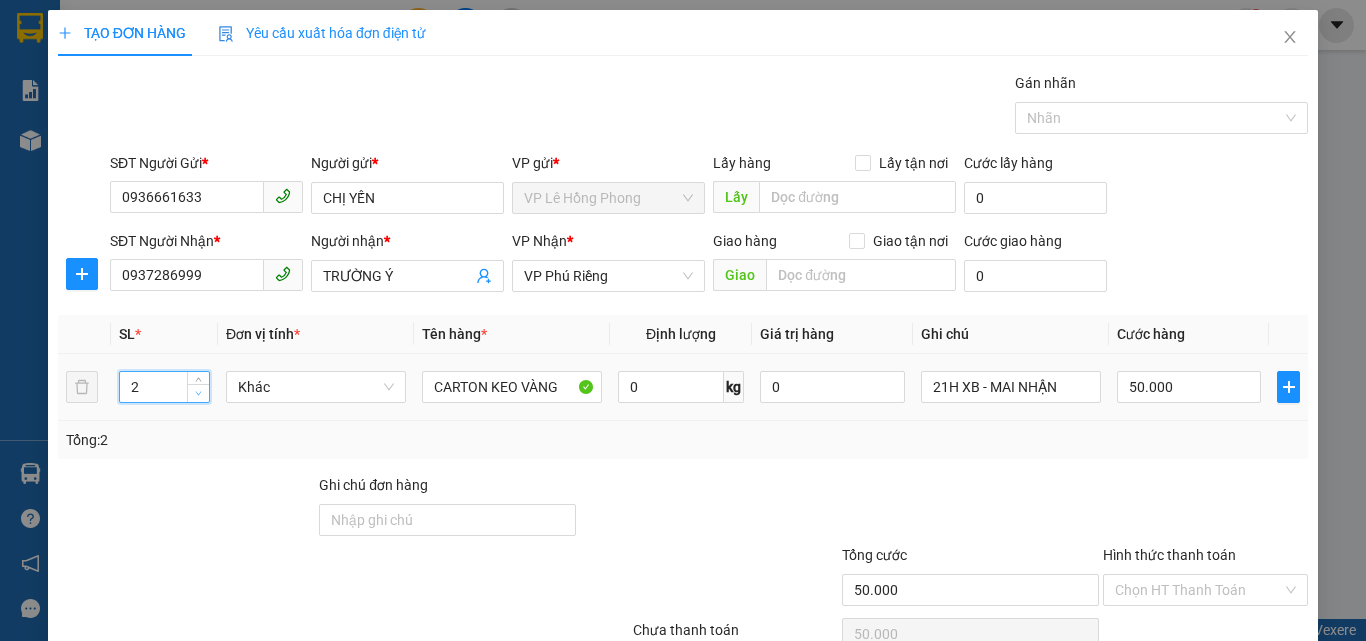 click at bounding box center (199, 394) 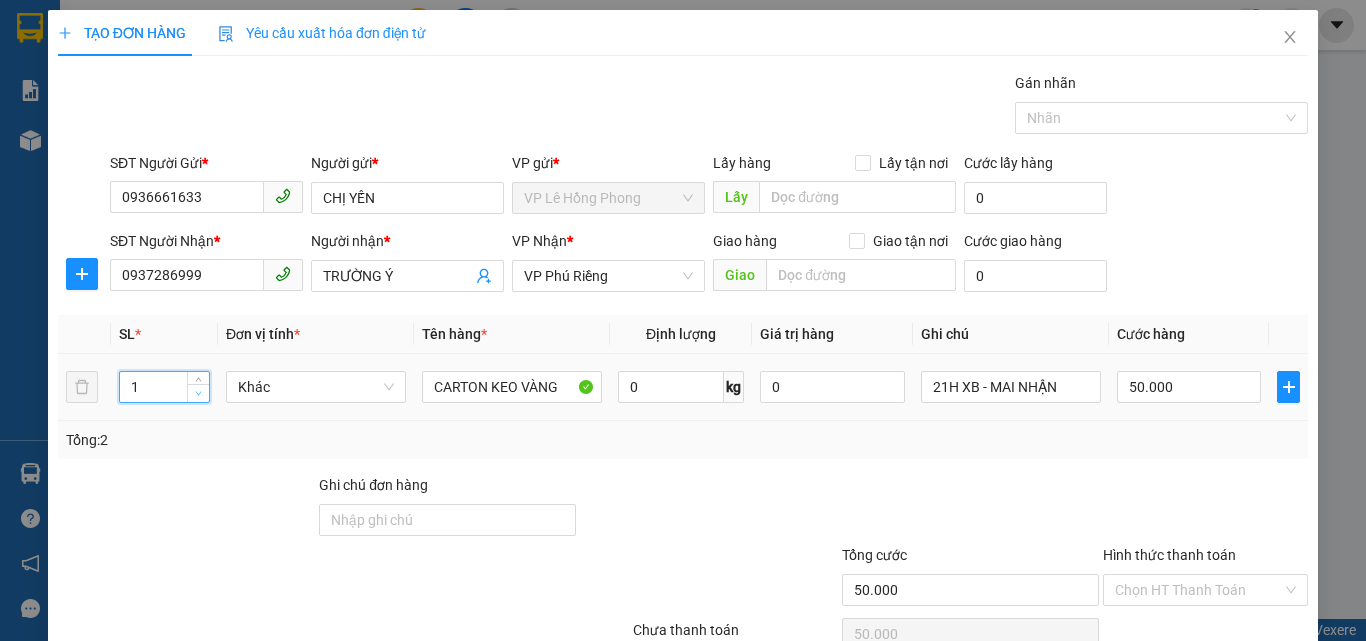 click at bounding box center (199, 394) 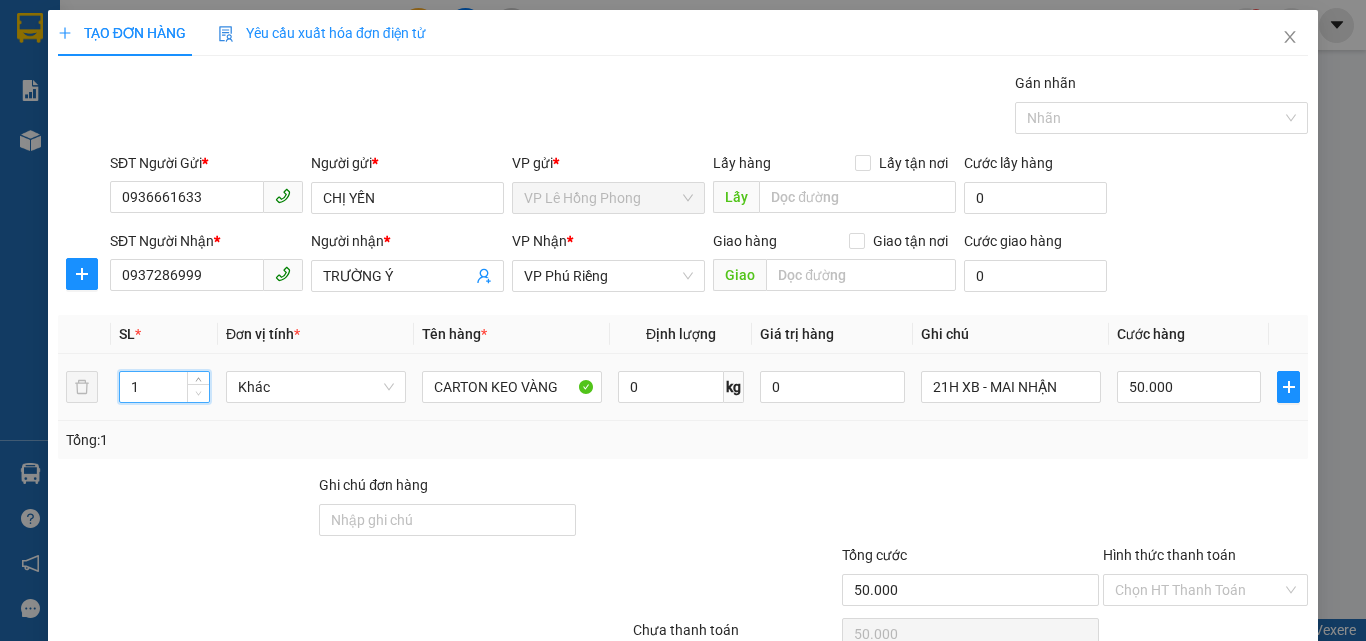 click at bounding box center [199, 394] 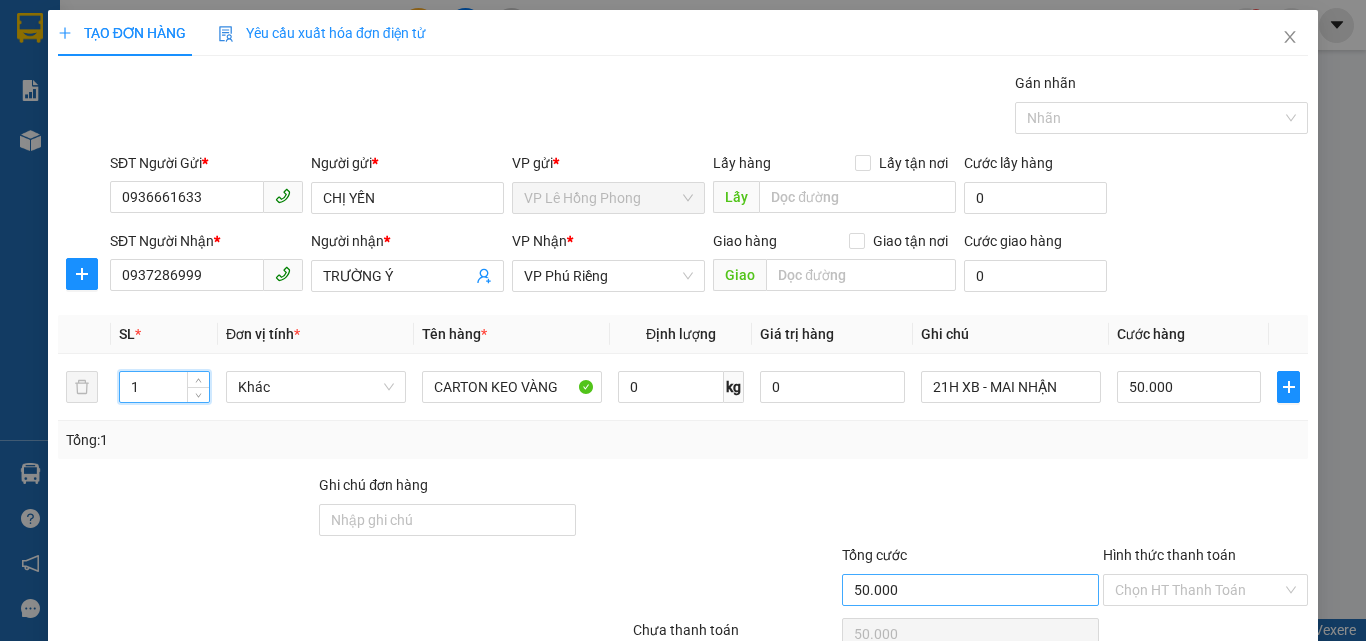 scroll, scrollTop: 99, scrollLeft: 0, axis: vertical 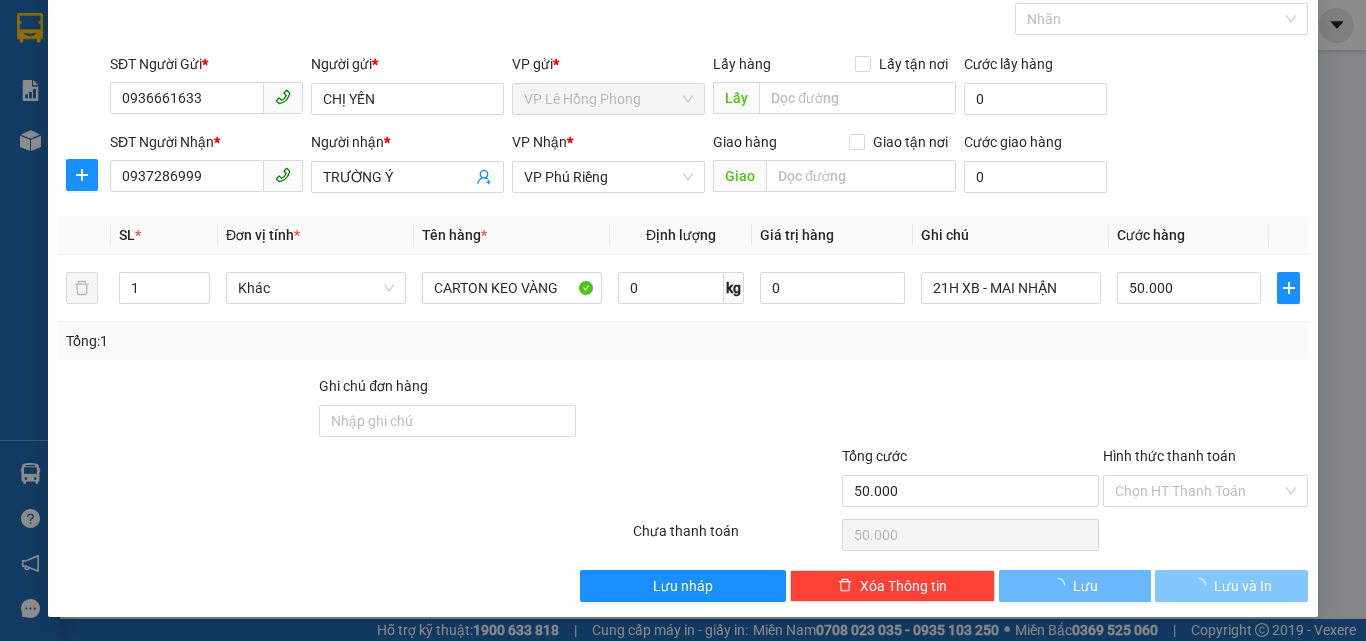 click on "Lưu và In" at bounding box center (1231, 586) 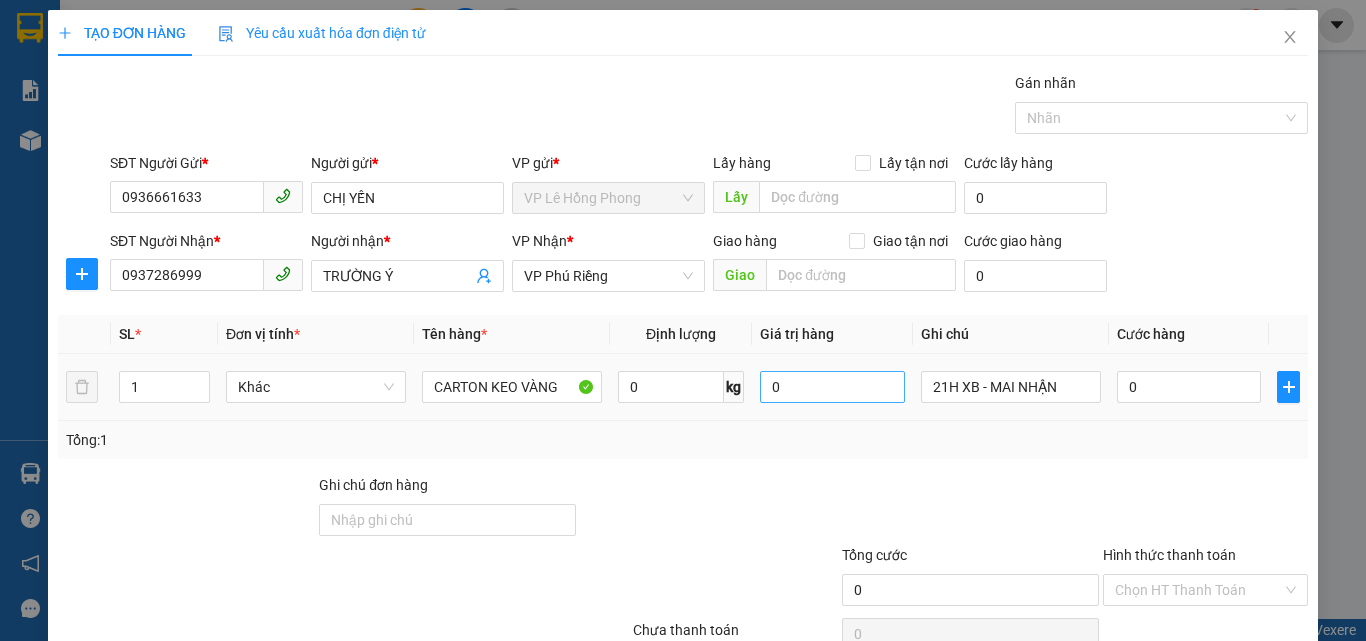 scroll, scrollTop: 99, scrollLeft: 0, axis: vertical 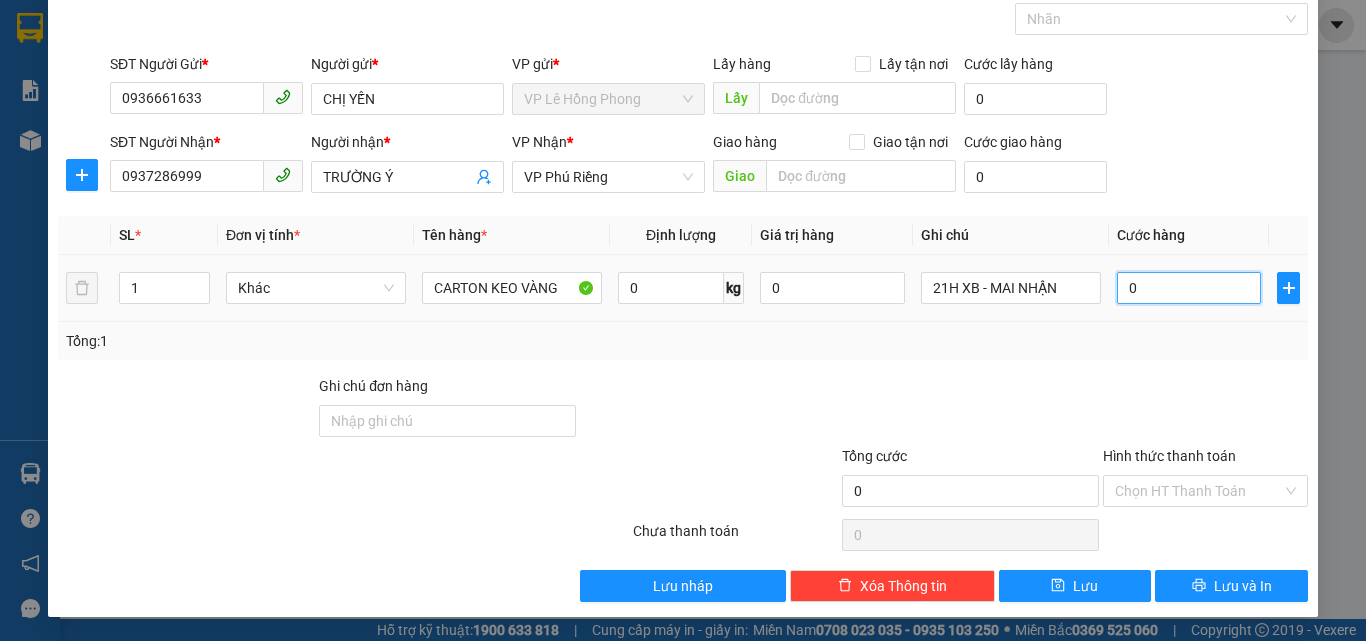 click on "0" at bounding box center [1189, 288] 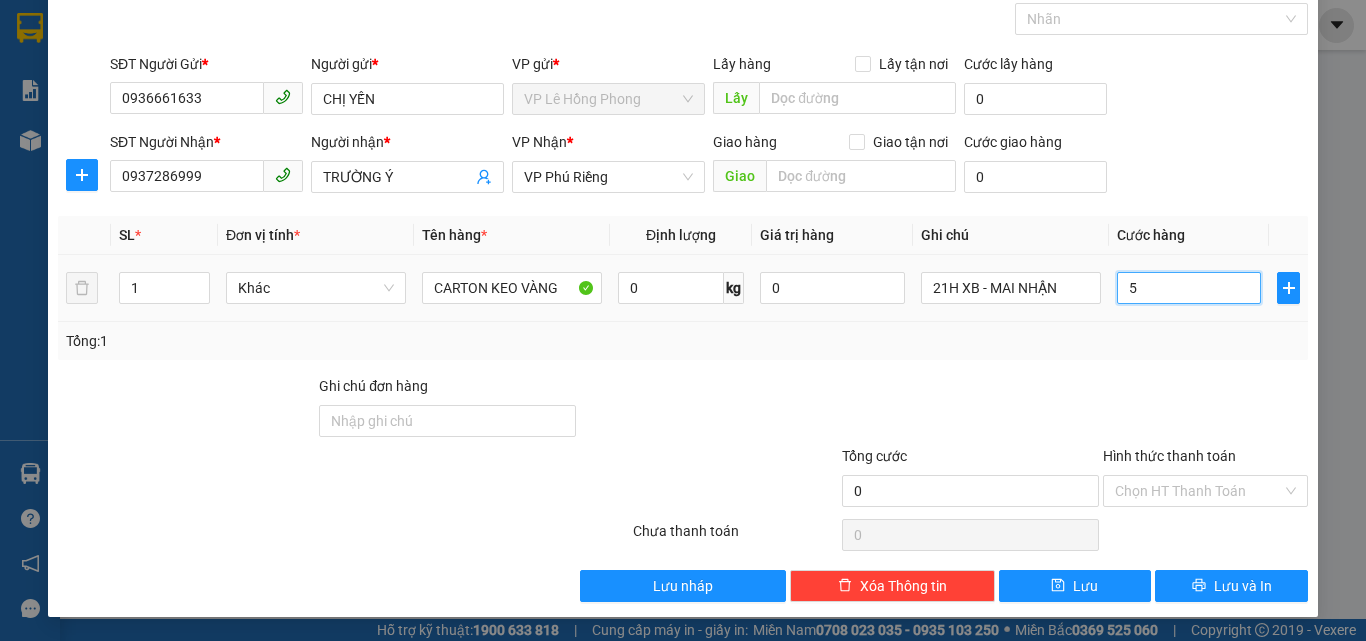 type on "5" 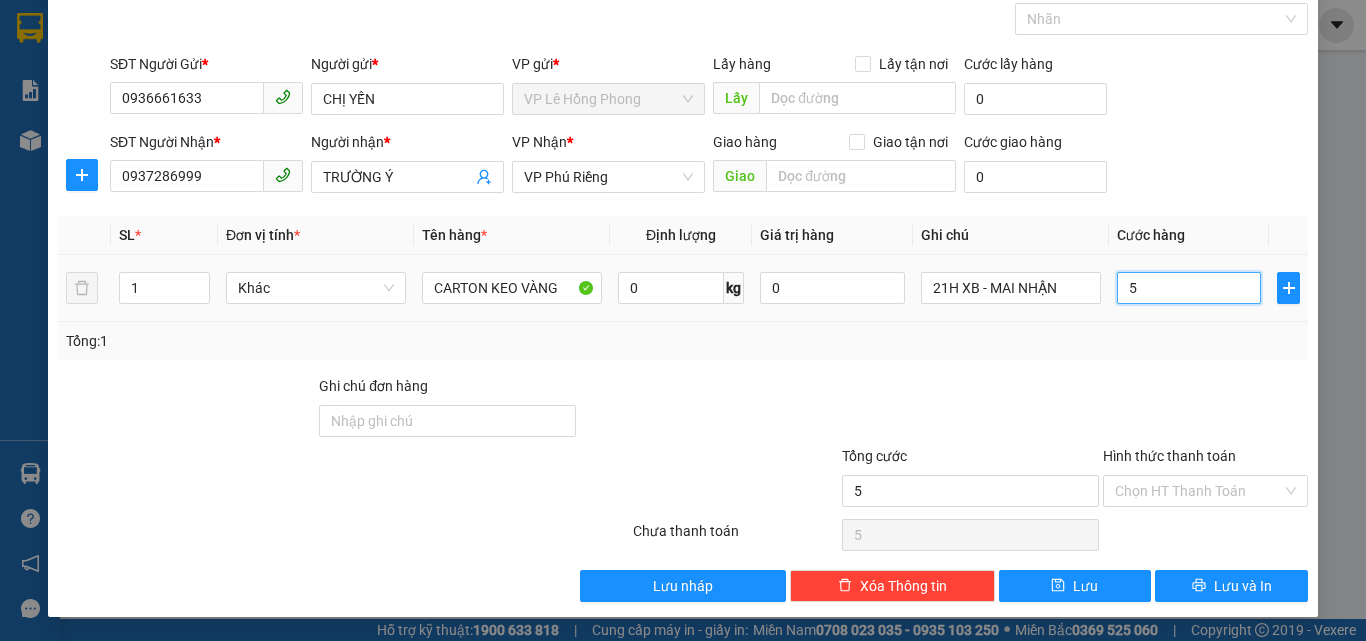 type on "50" 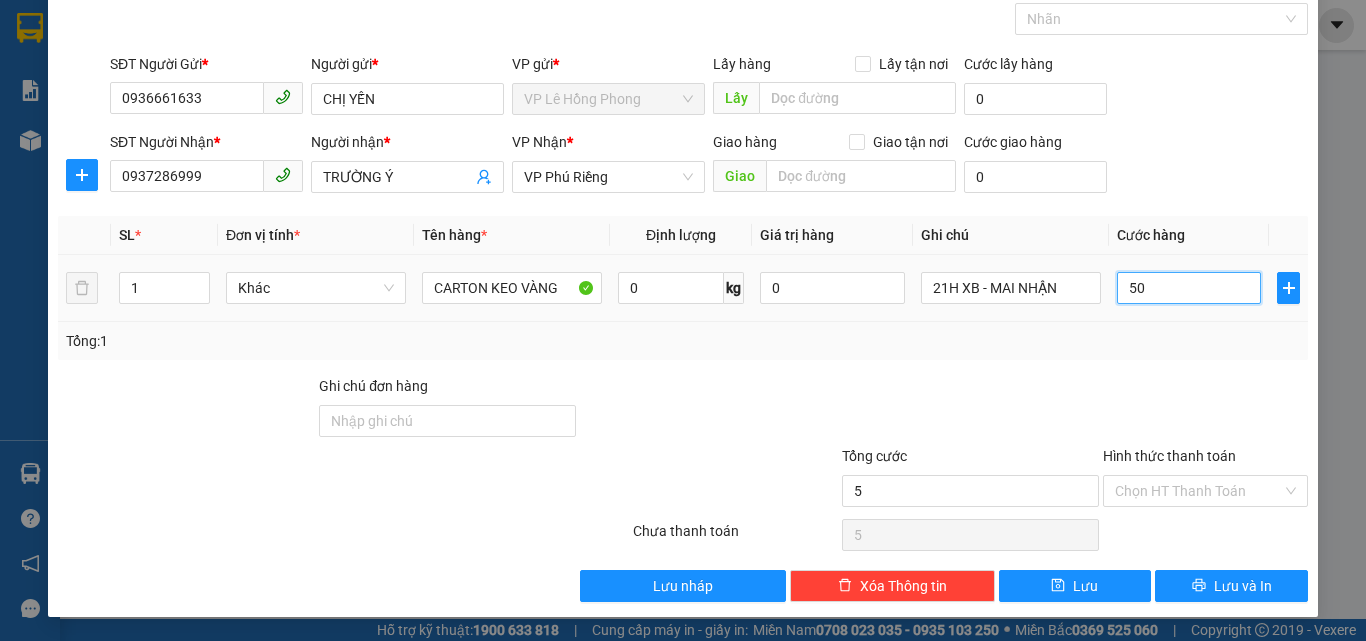 type on "50" 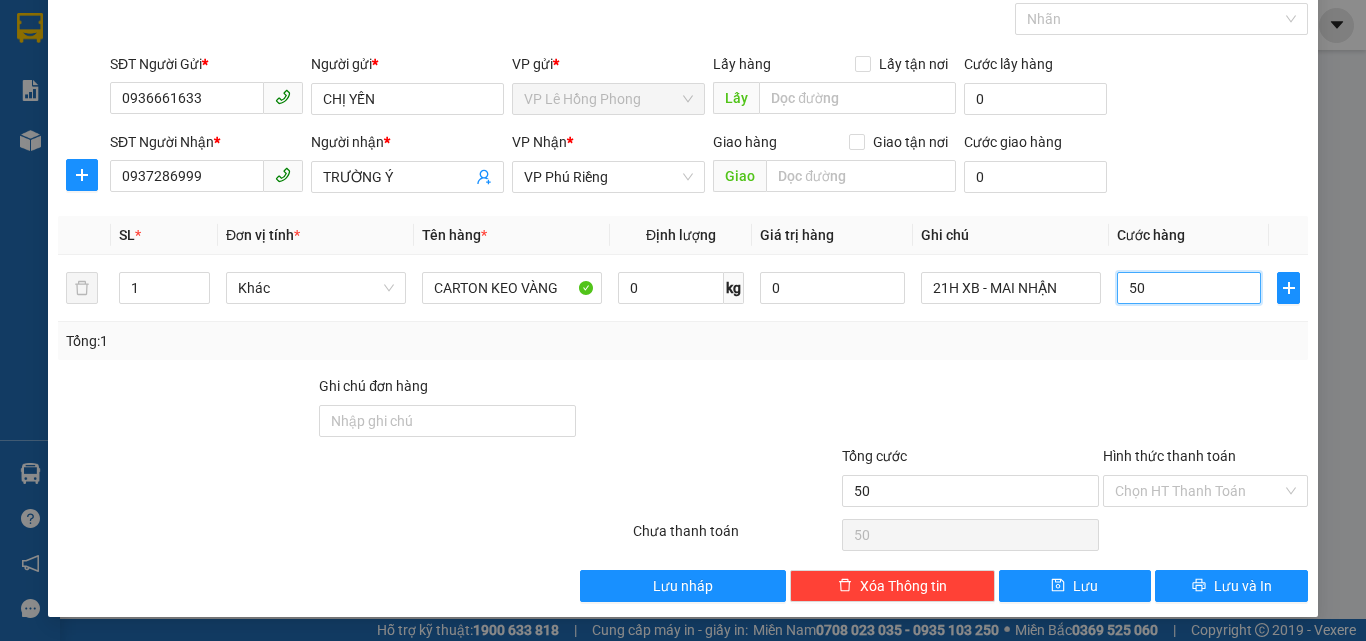 type on "50" 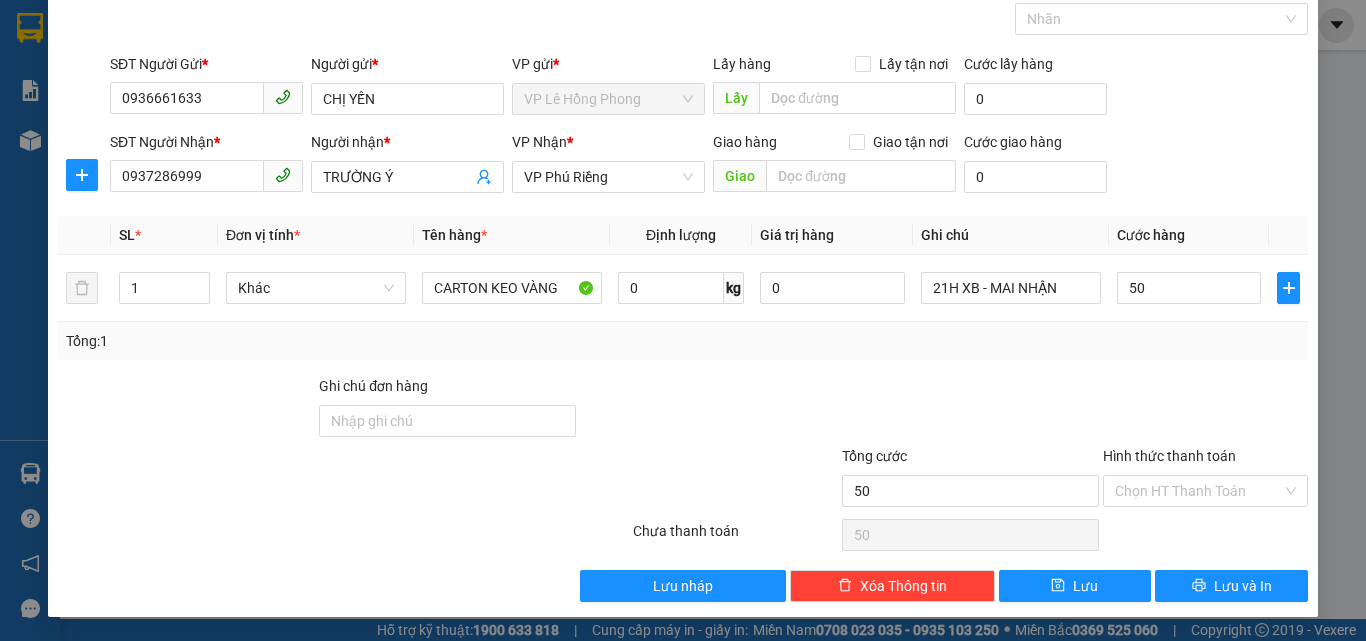 type on "50.000" 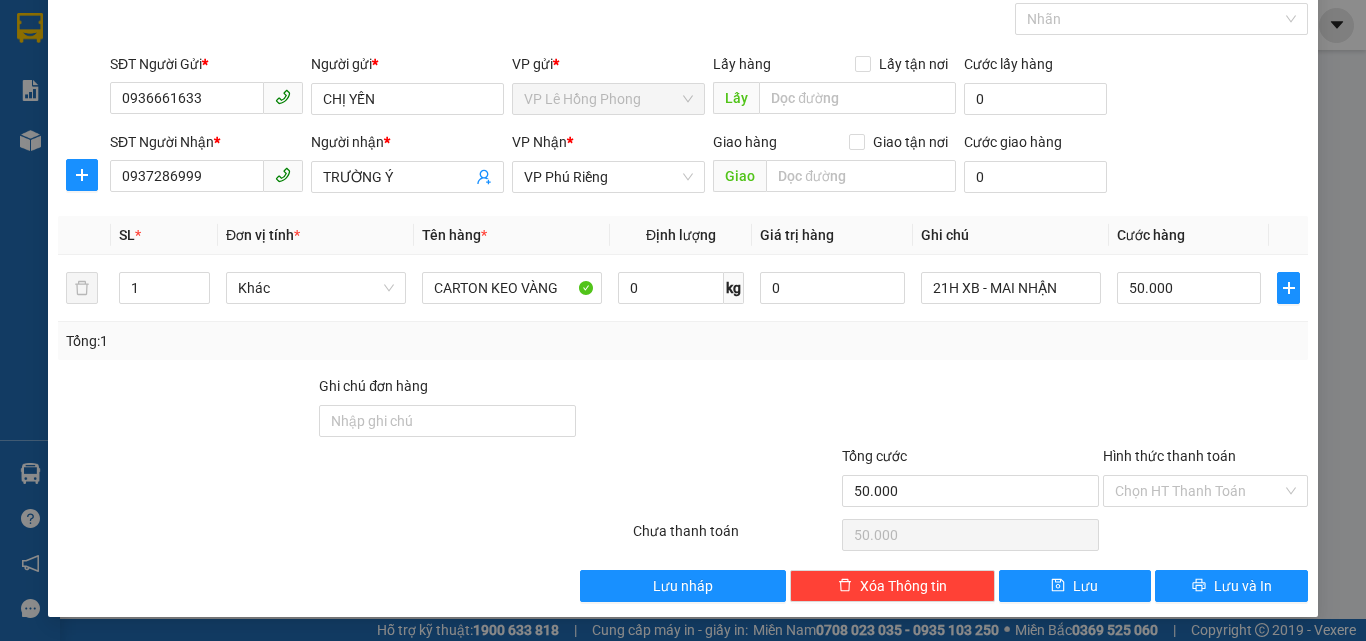 click on "Tổng:  1" at bounding box center (683, 341) 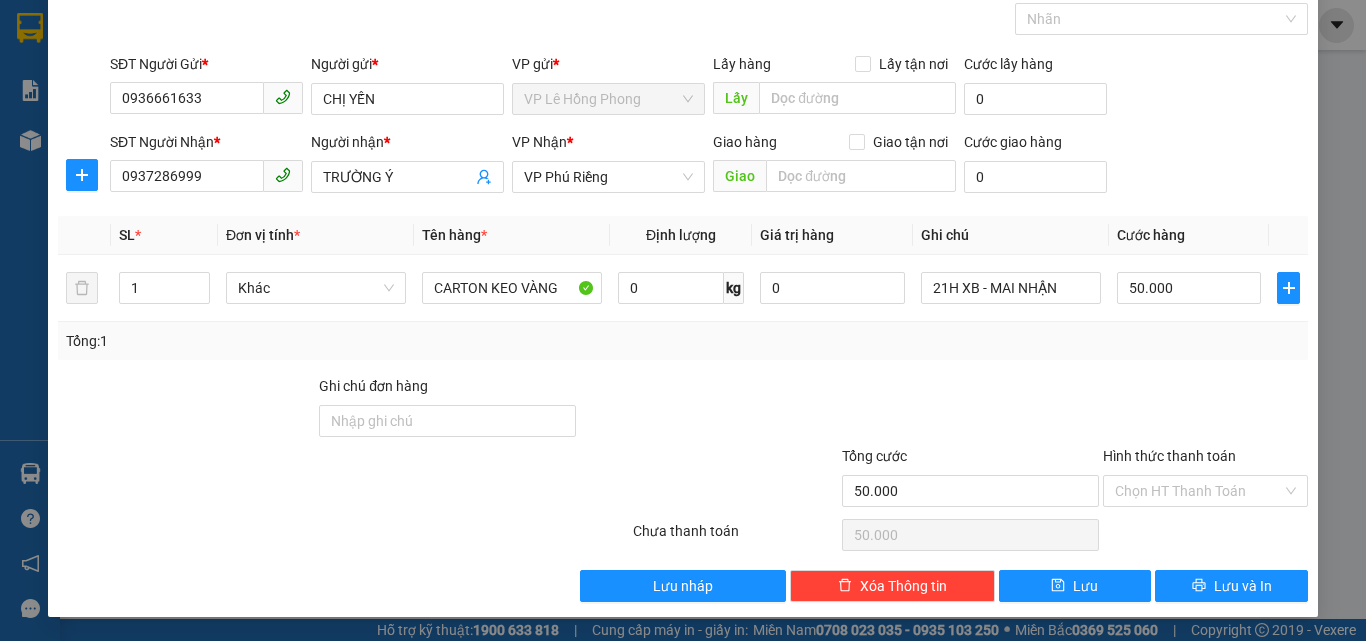 scroll, scrollTop: 0, scrollLeft: 0, axis: both 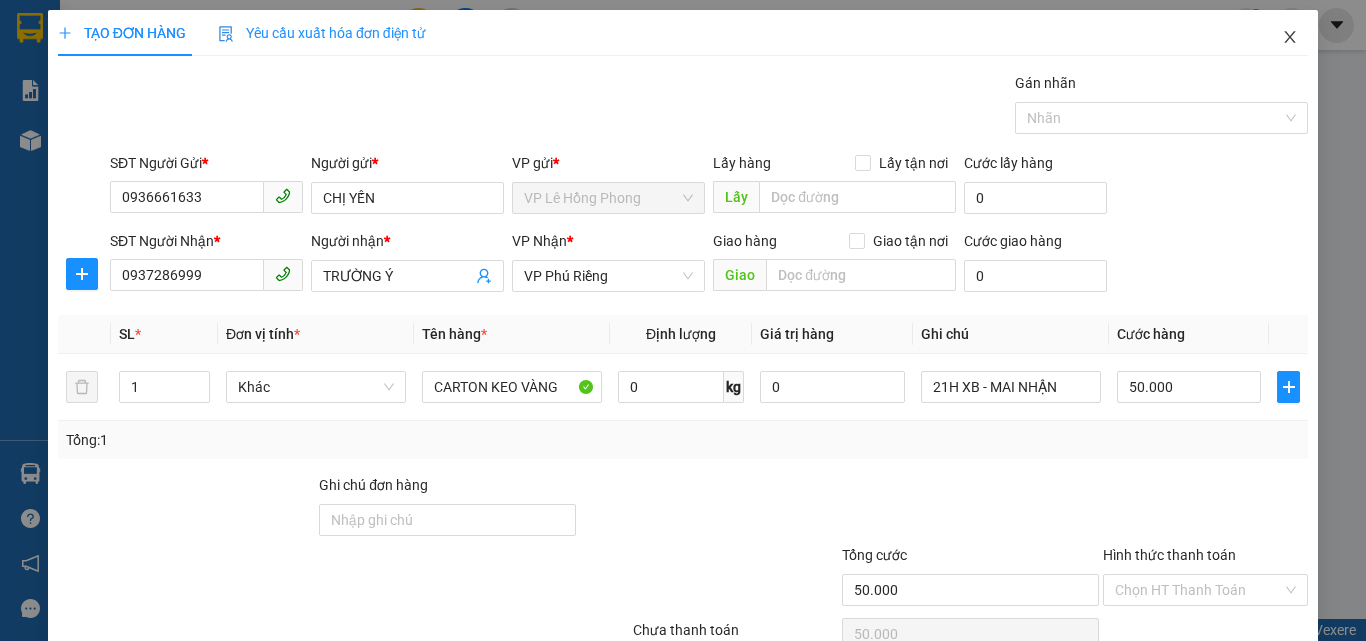 click 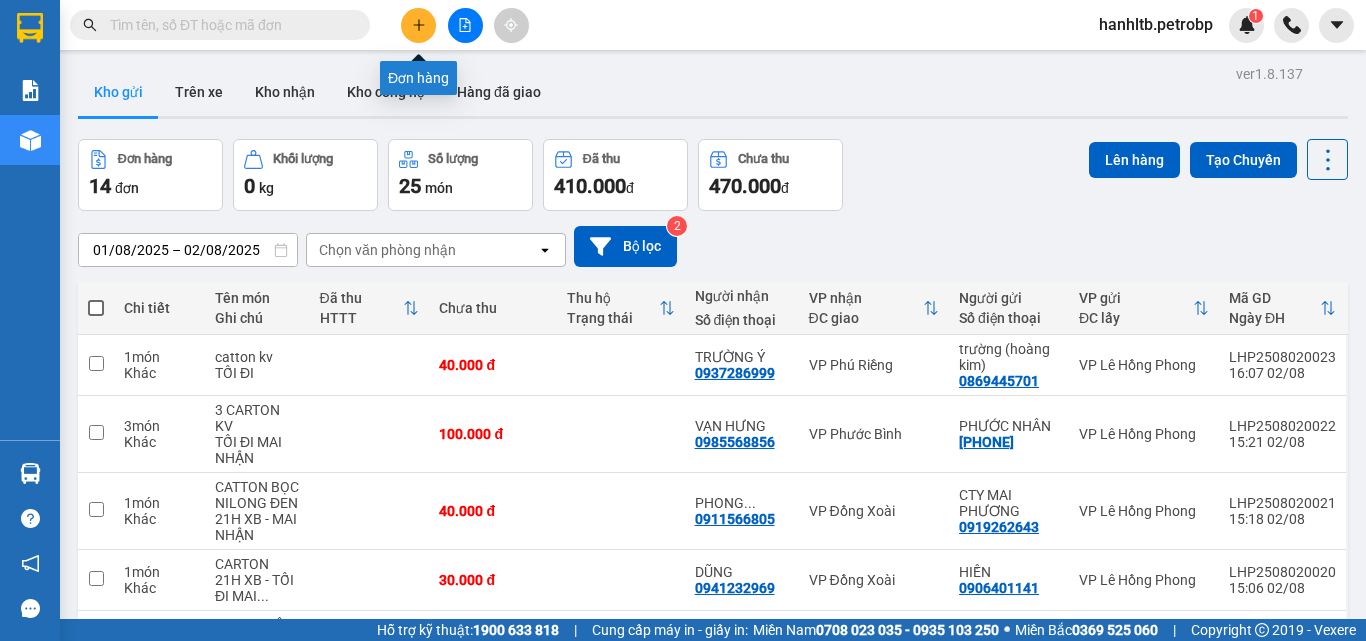 click at bounding box center (418, 25) 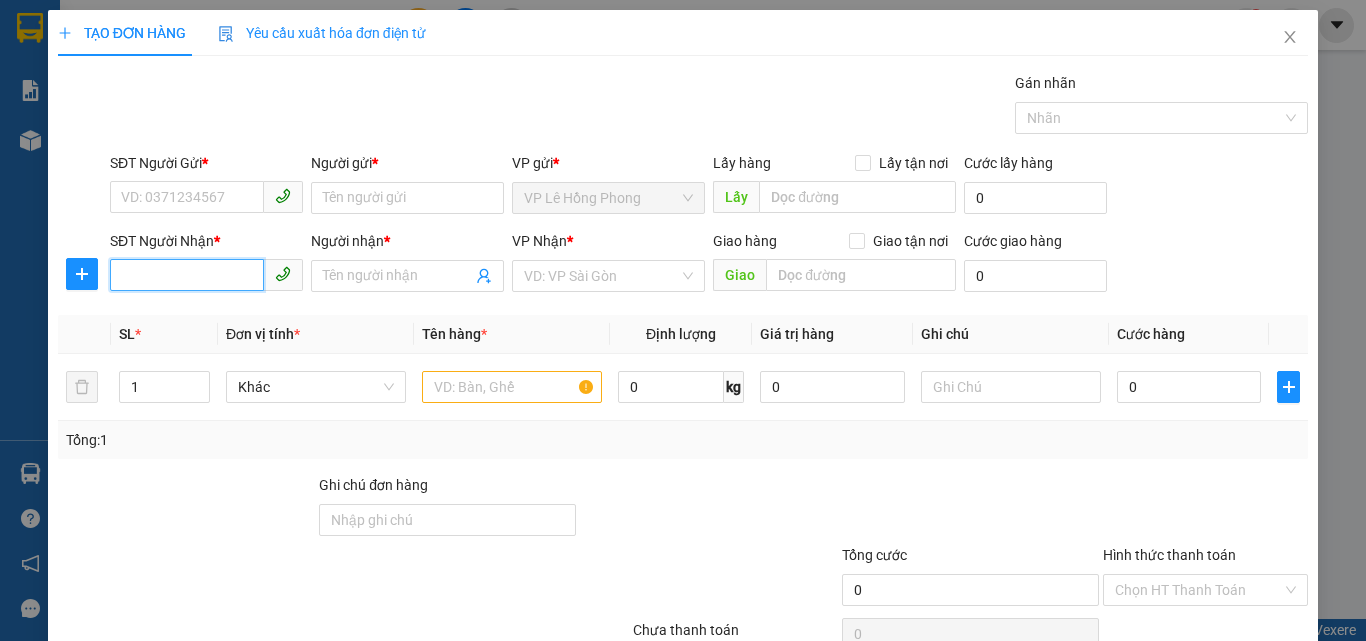 click on "SĐT Người Nhận  *" at bounding box center (187, 275) 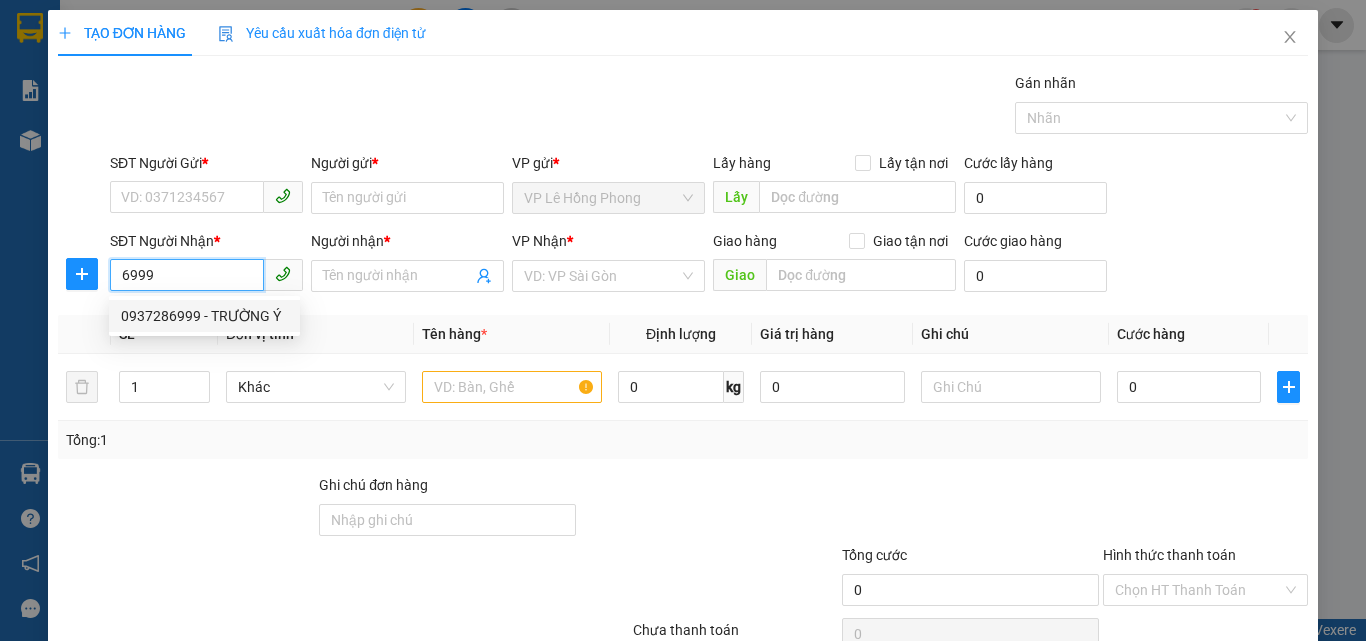 click on "0937286999 - TRƯỜNG Ý" at bounding box center (204, 316) 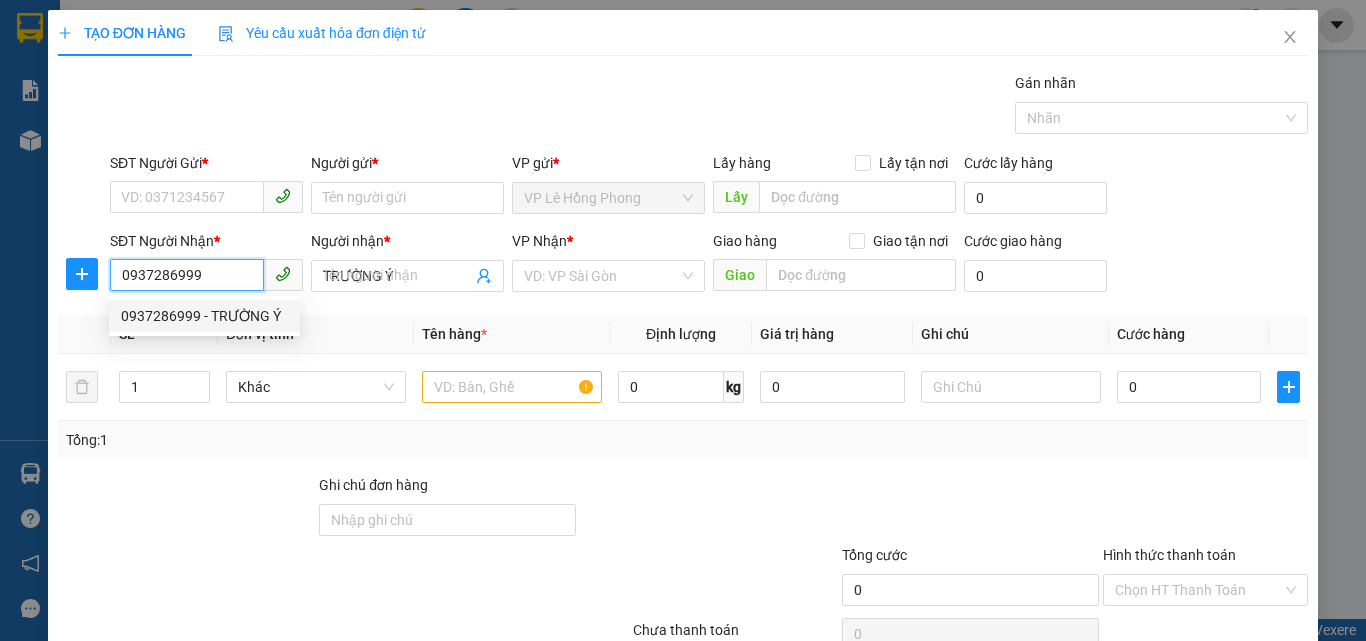 type on "40.000" 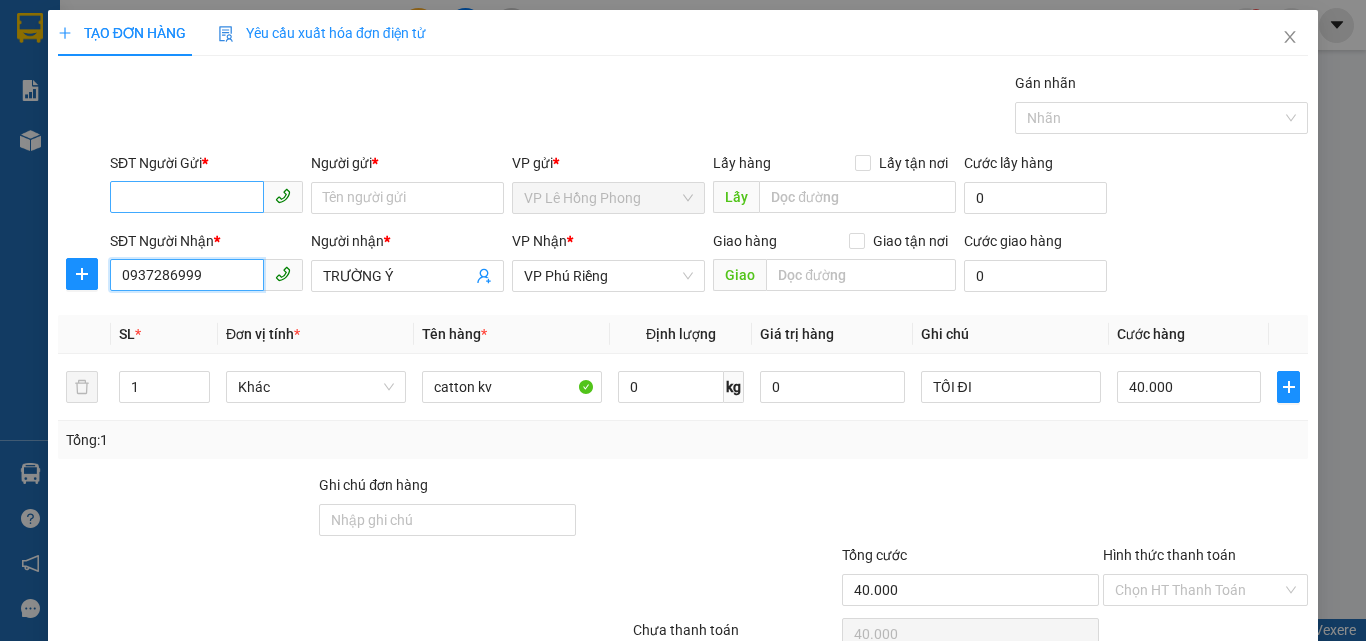 type on "0937286999" 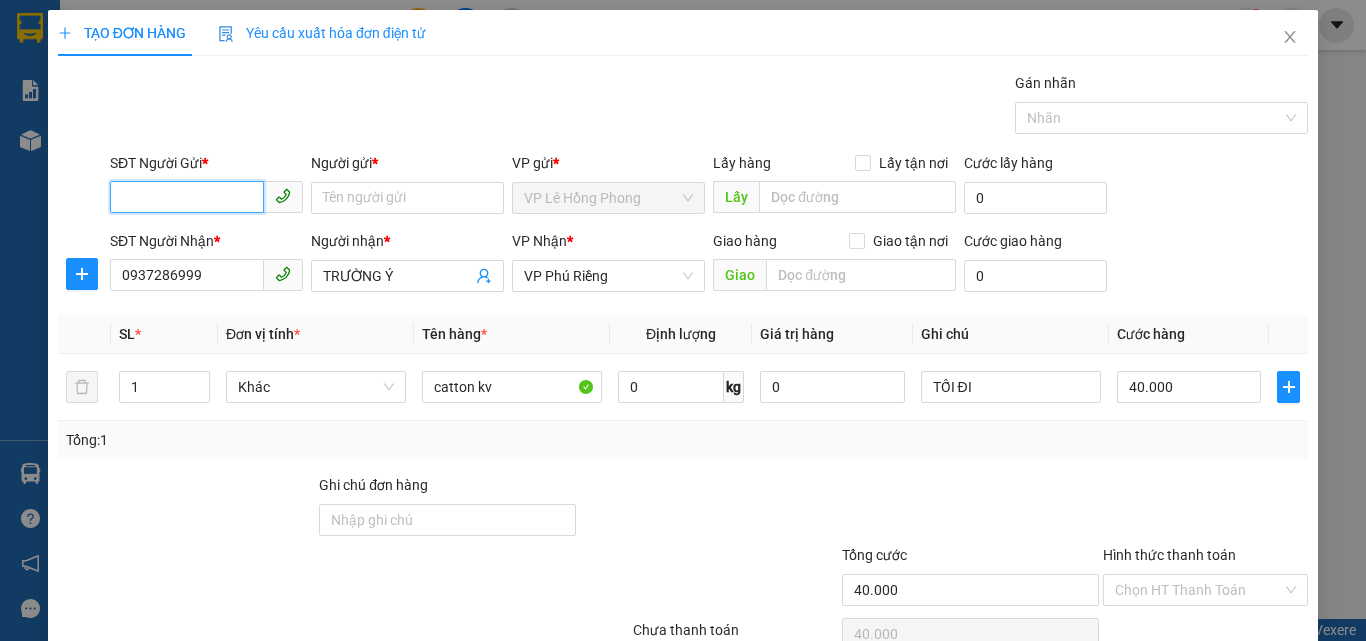 click on "SĐT Người Gửi  *" at bounding box center [187, 197] 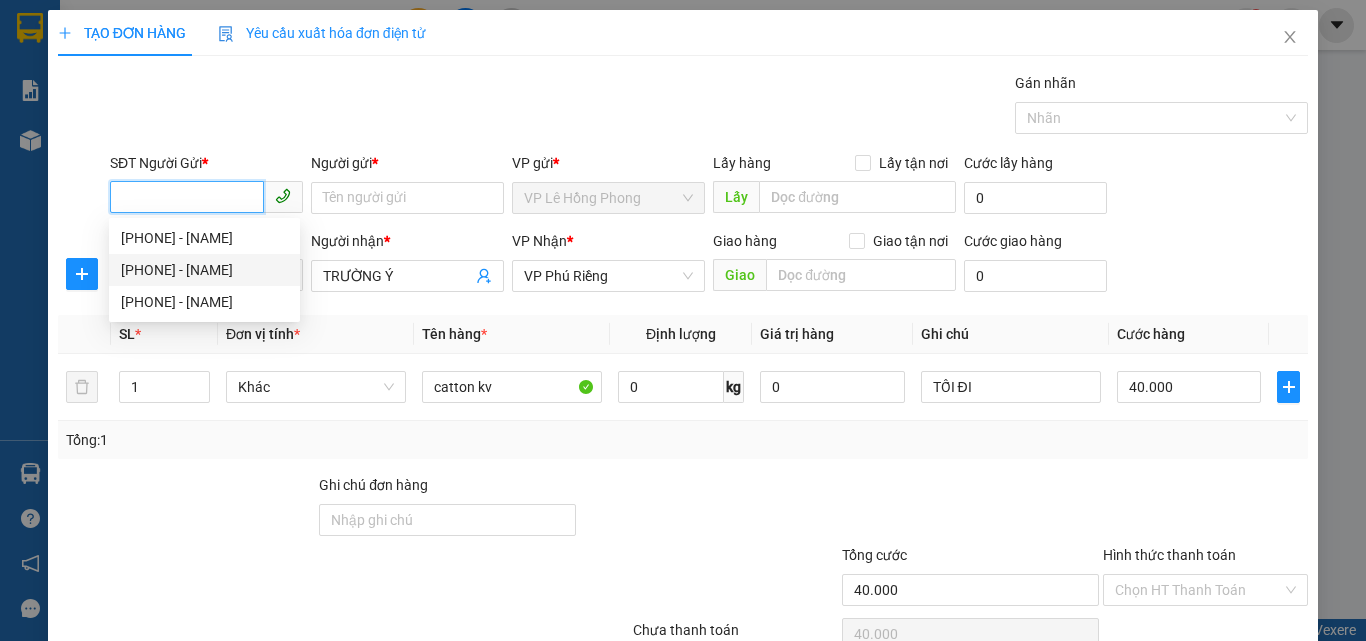 click on "0936661633 - CHỊ YẾN" at bounding box center (204, 270) 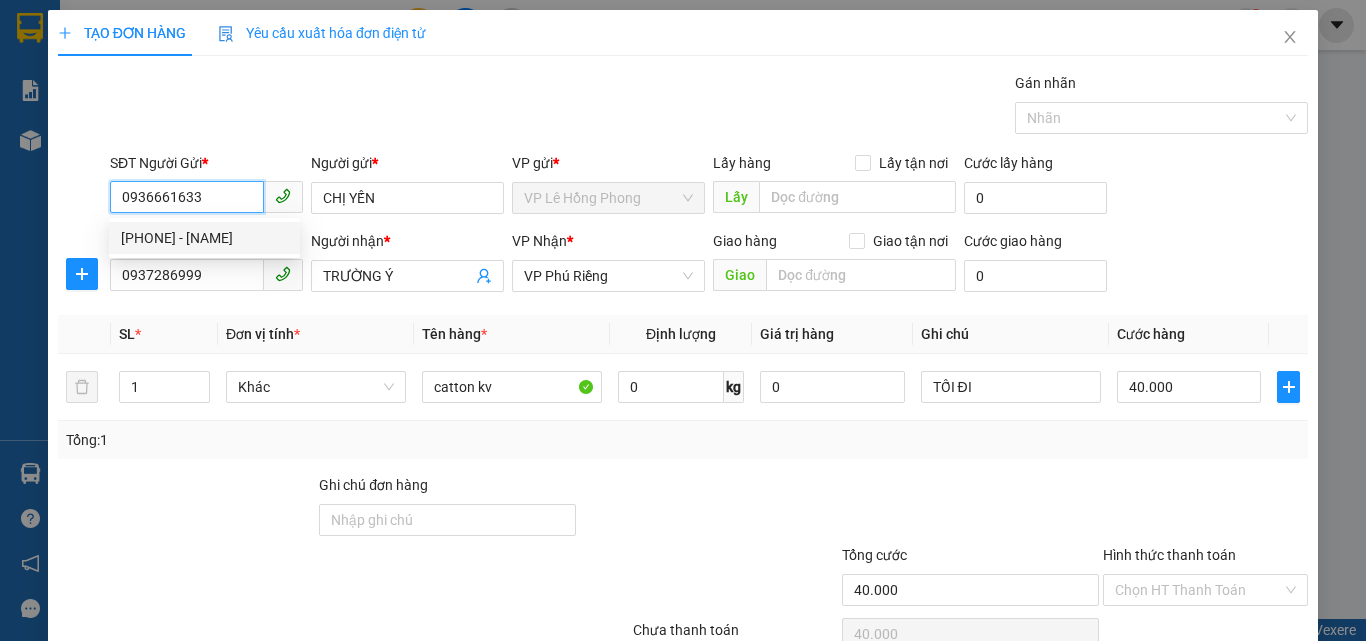 type on "220.000" 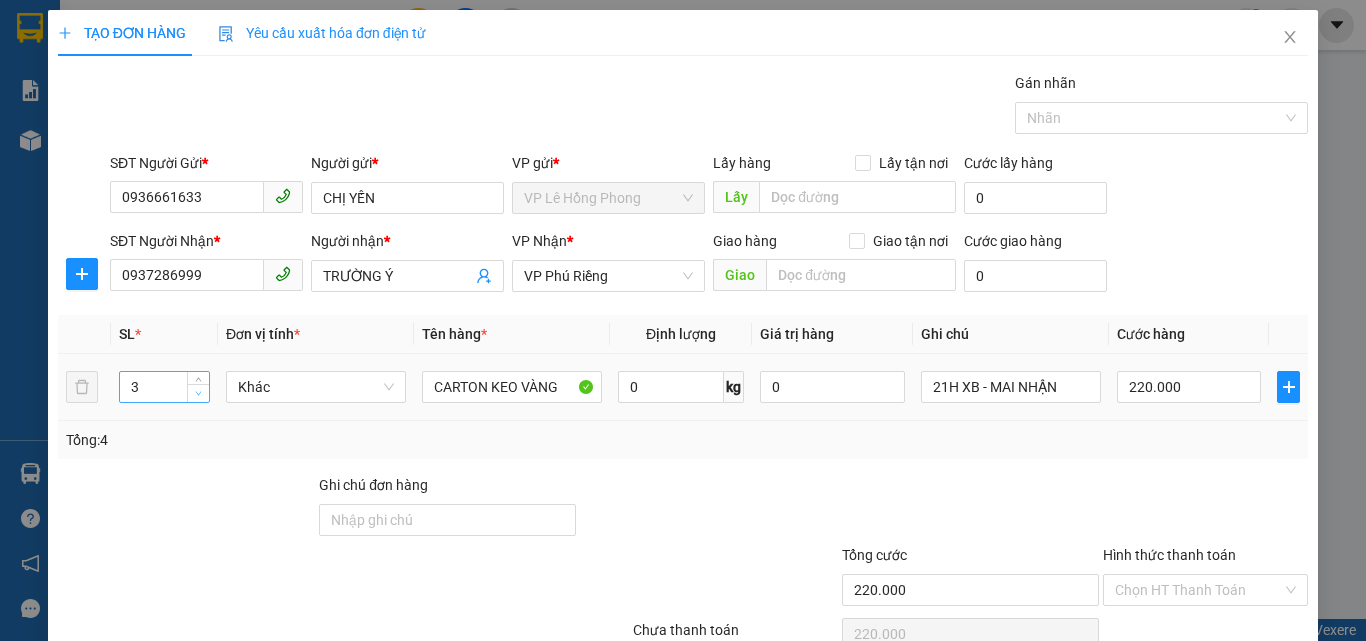 click 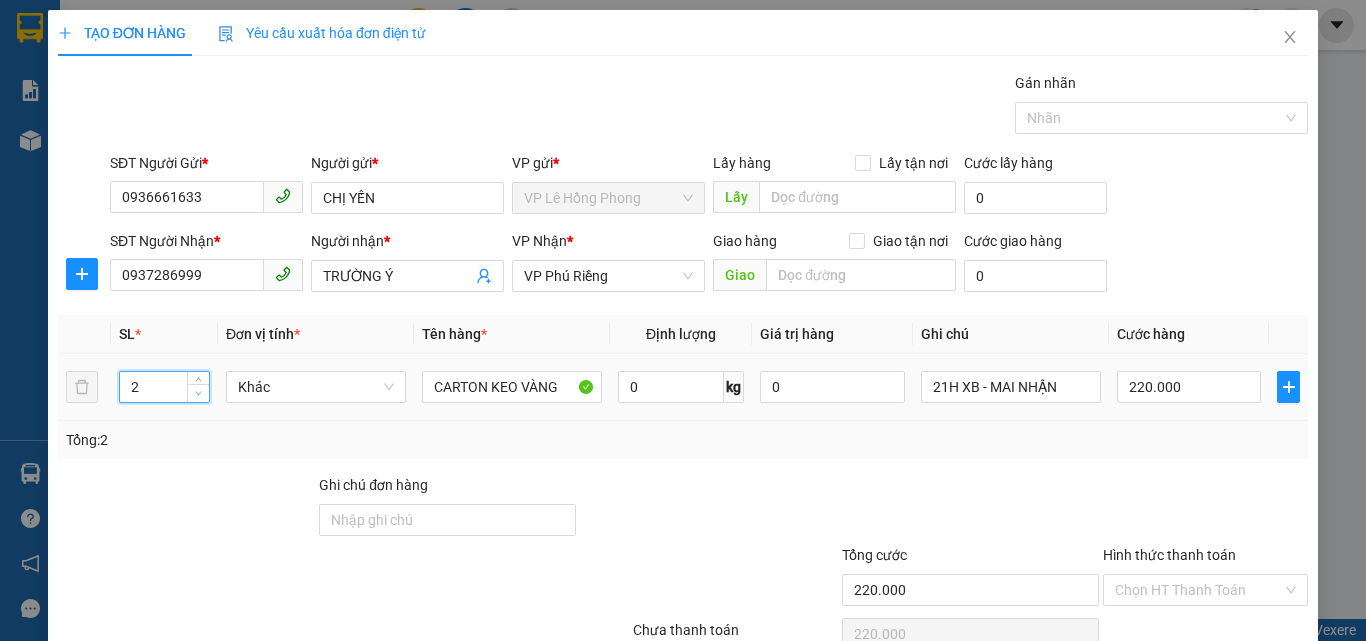 click 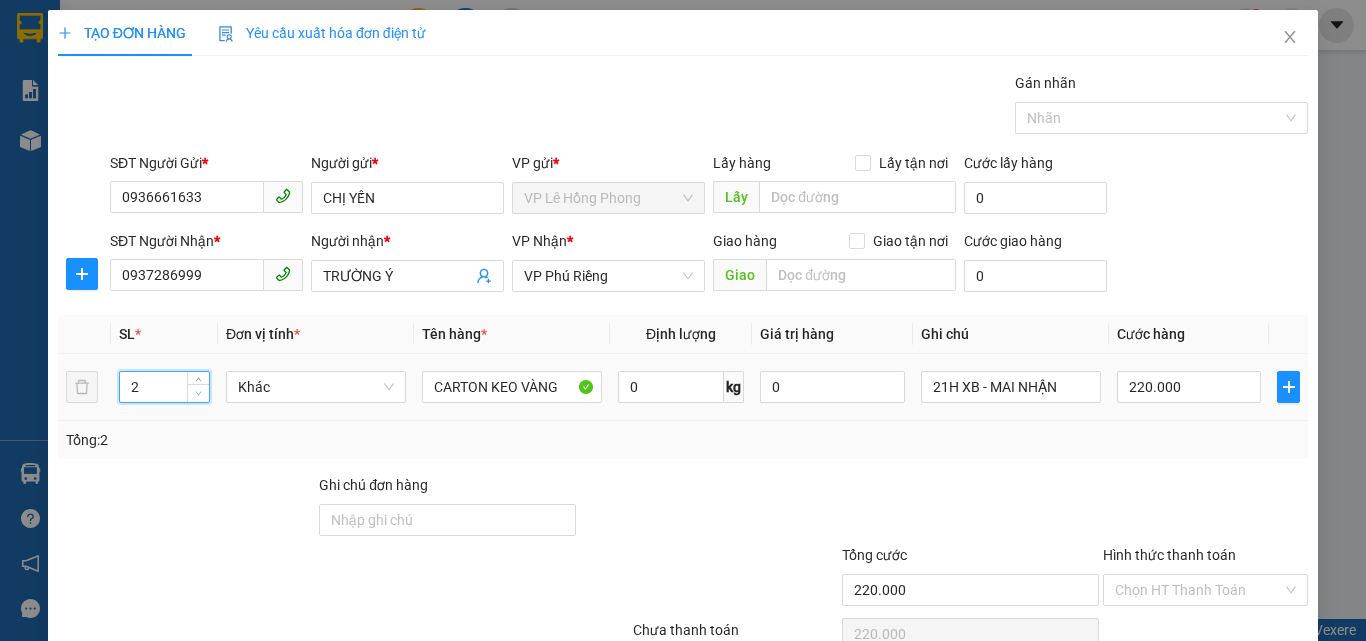 type on "1" 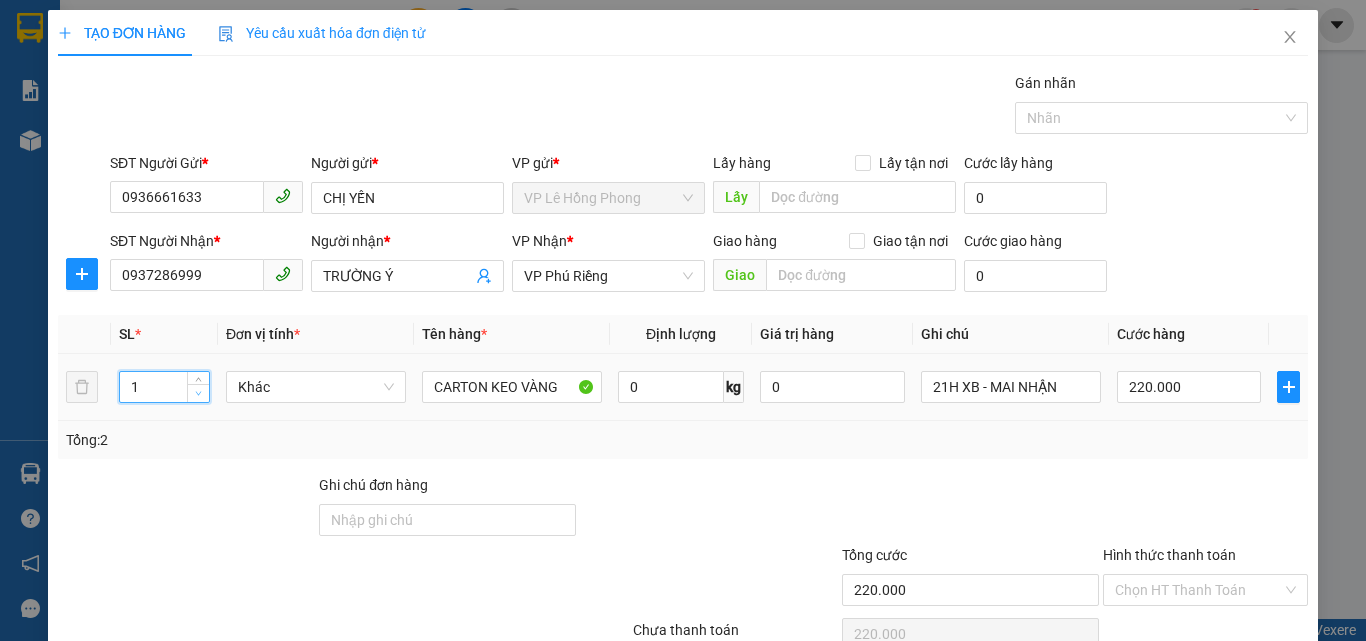 click 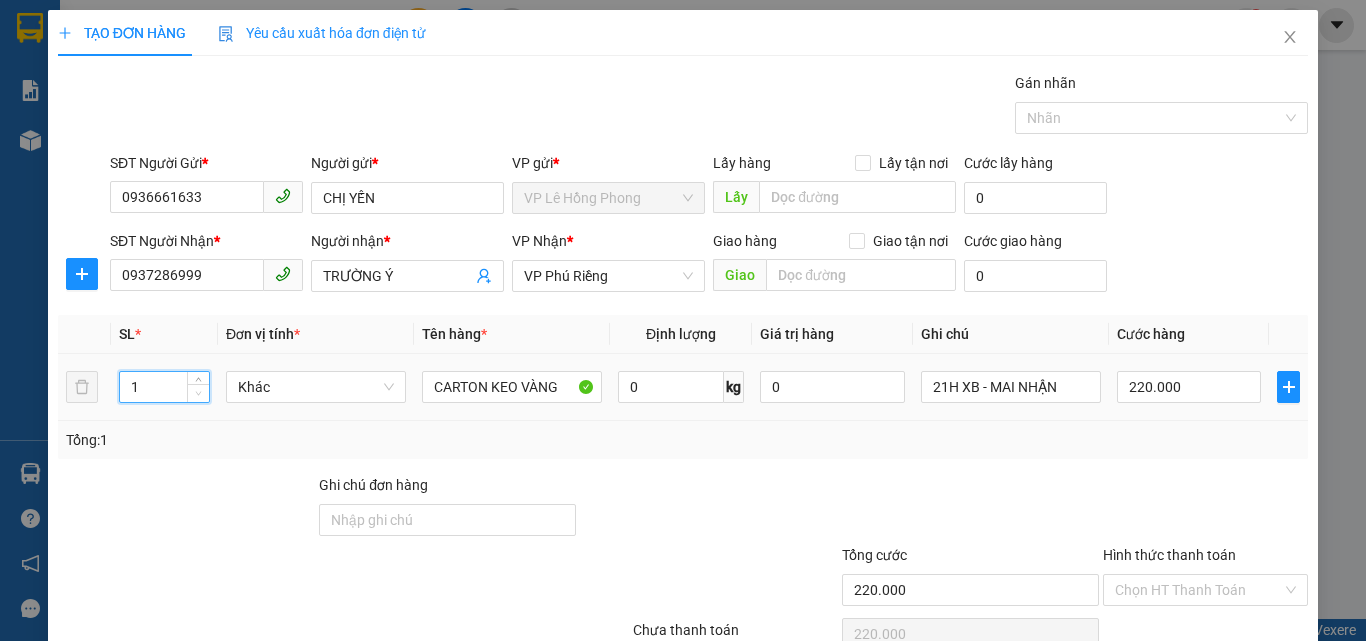 click 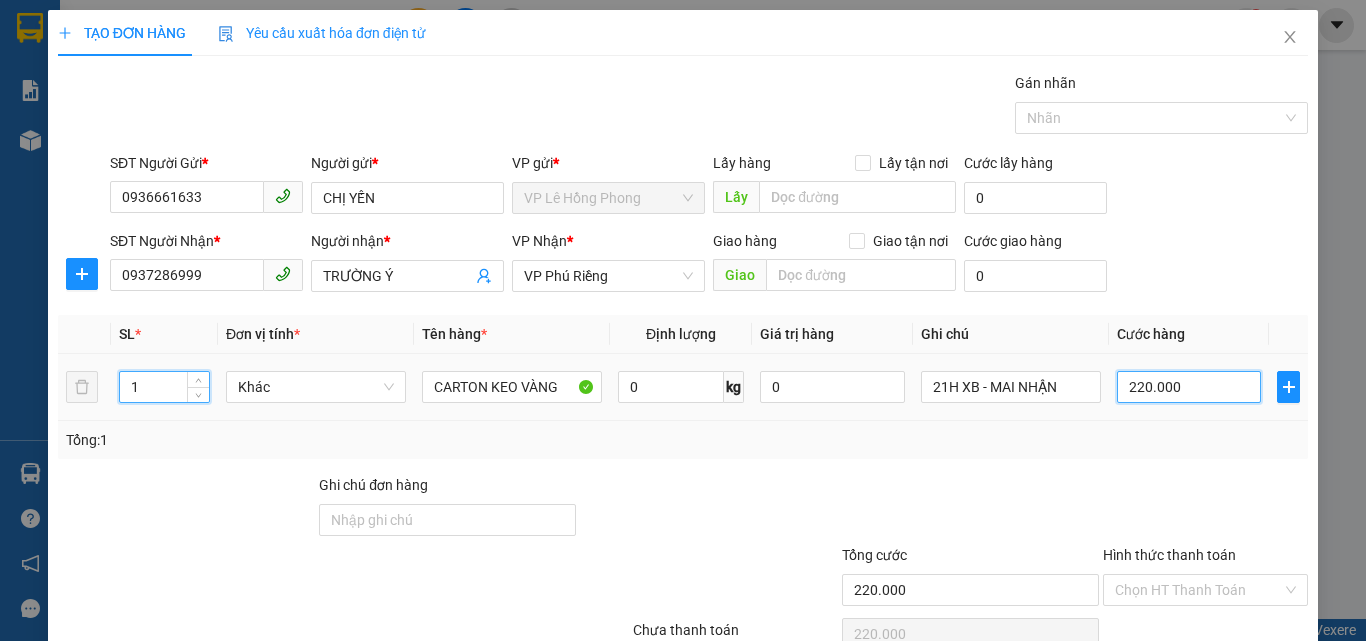 drag, startPoint x: 1187, startPoint y: 379, endPoint x: 1184, endPoint y: 359, distance: 20.22375 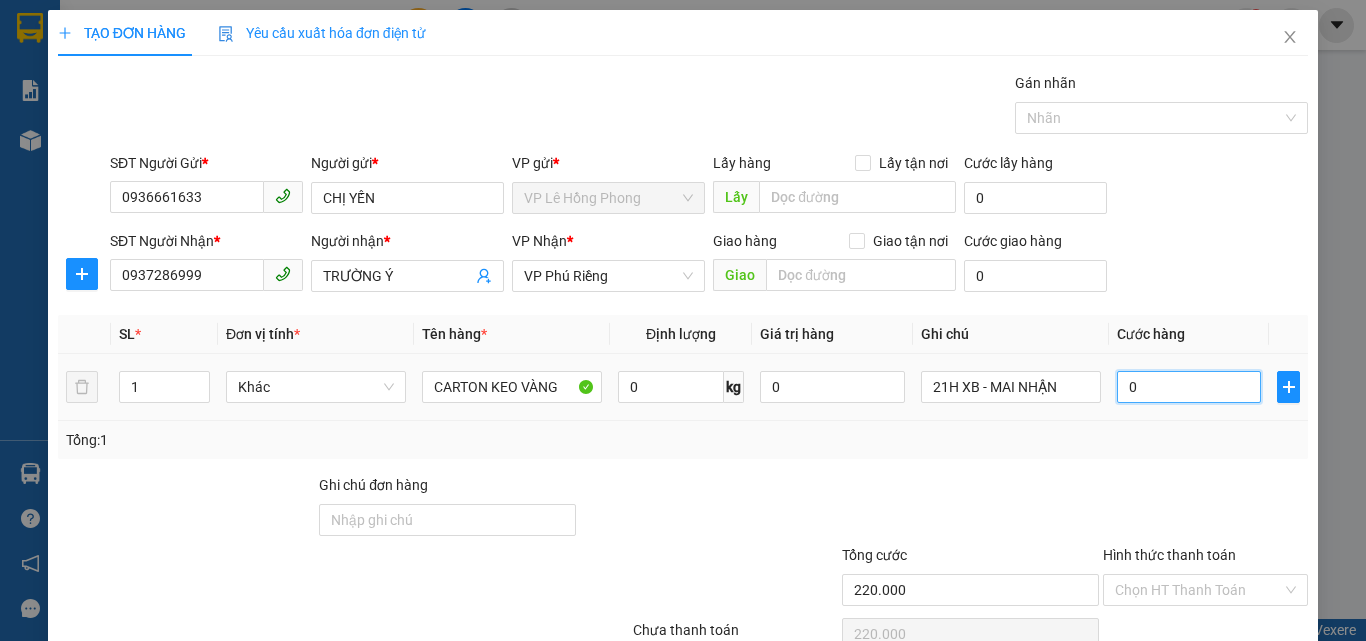 type on "0" 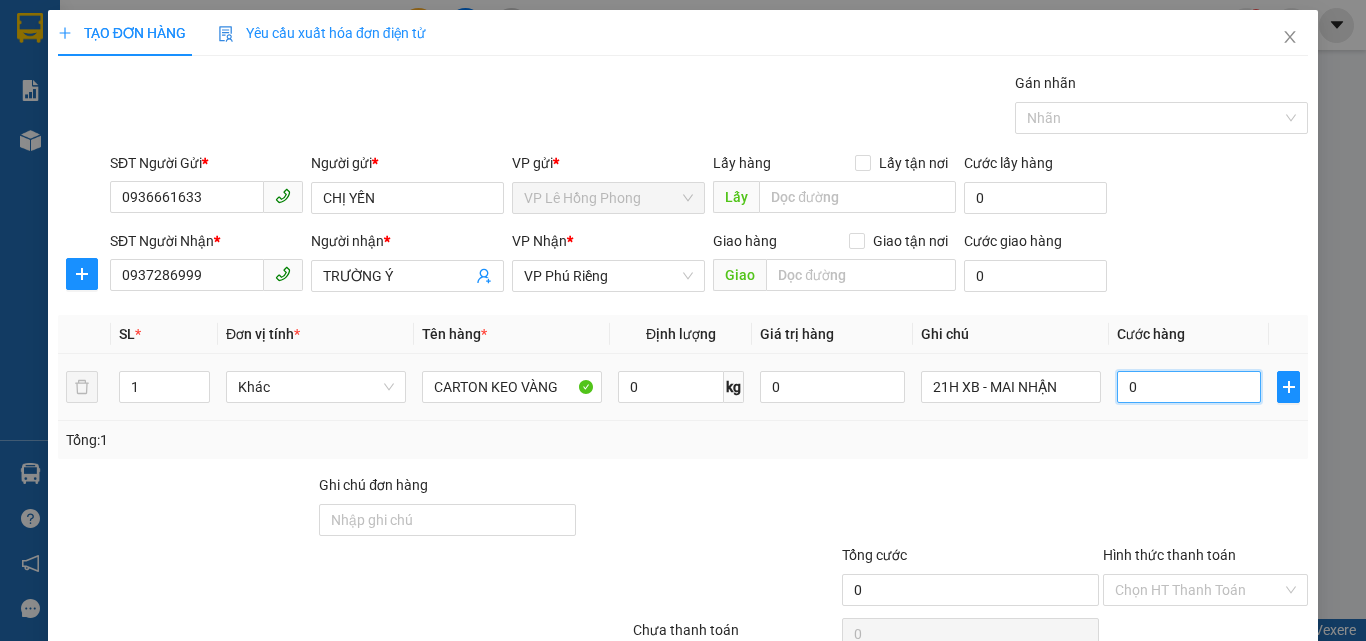 type on "5" 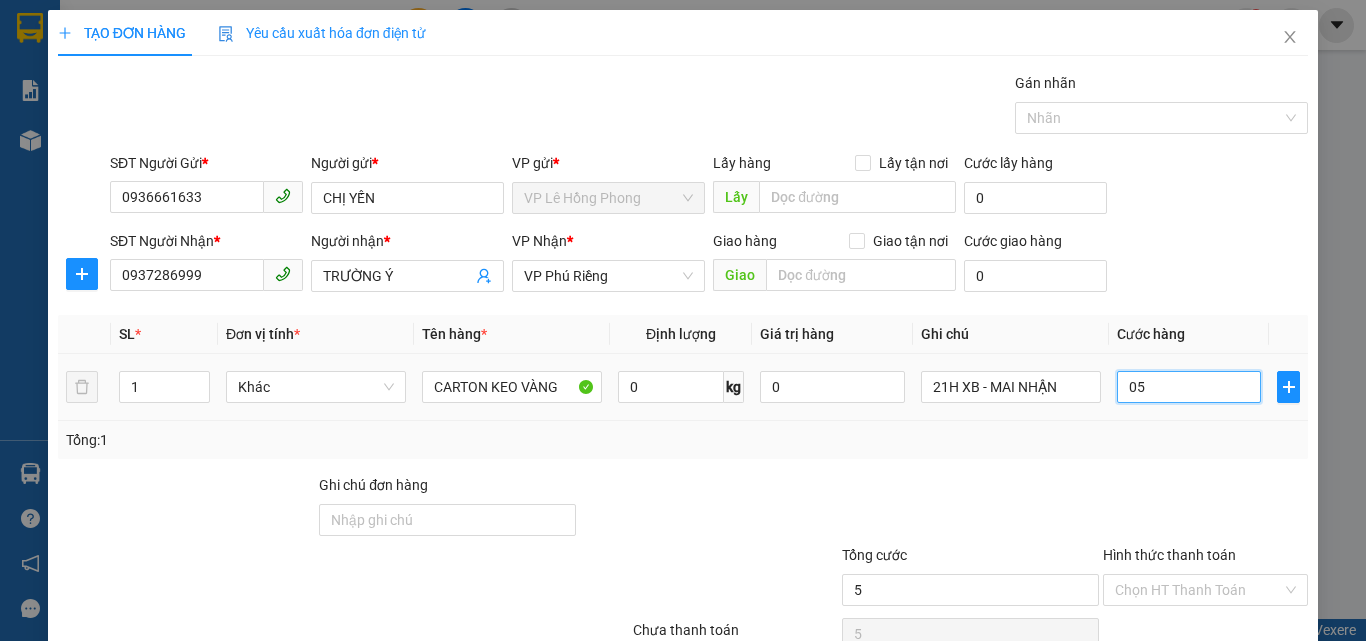type on "50" 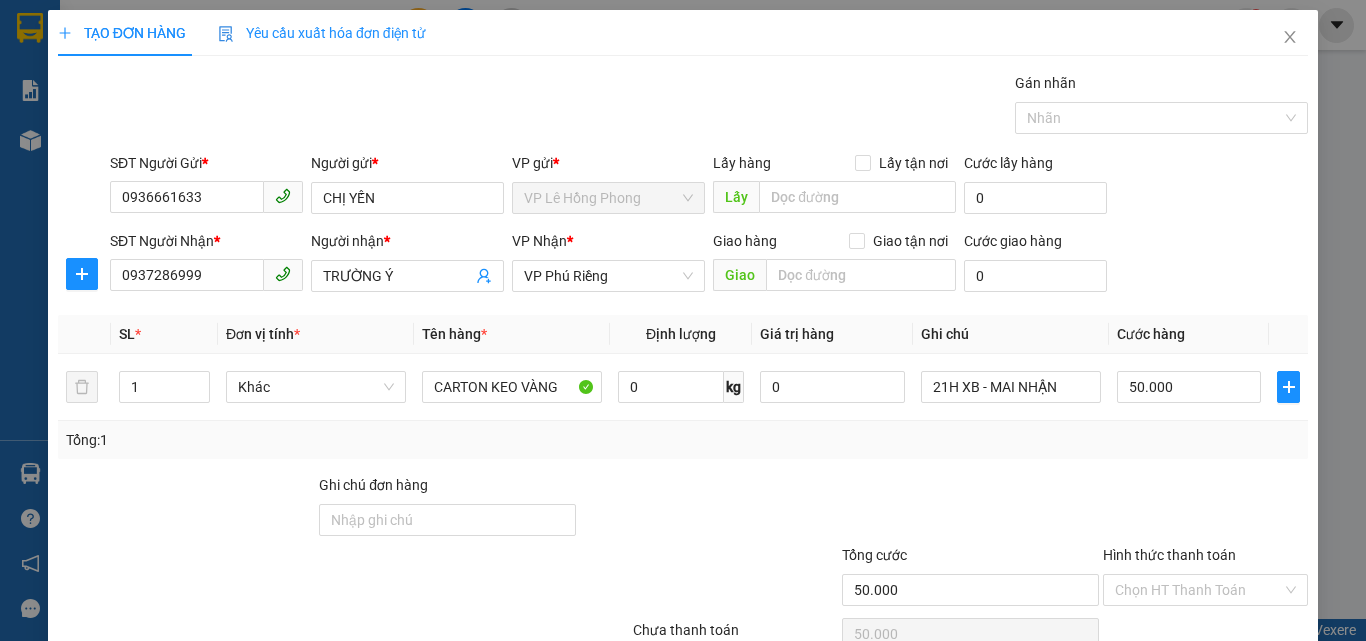 click on "Tổng:  1" at bounding box center [683, 440] 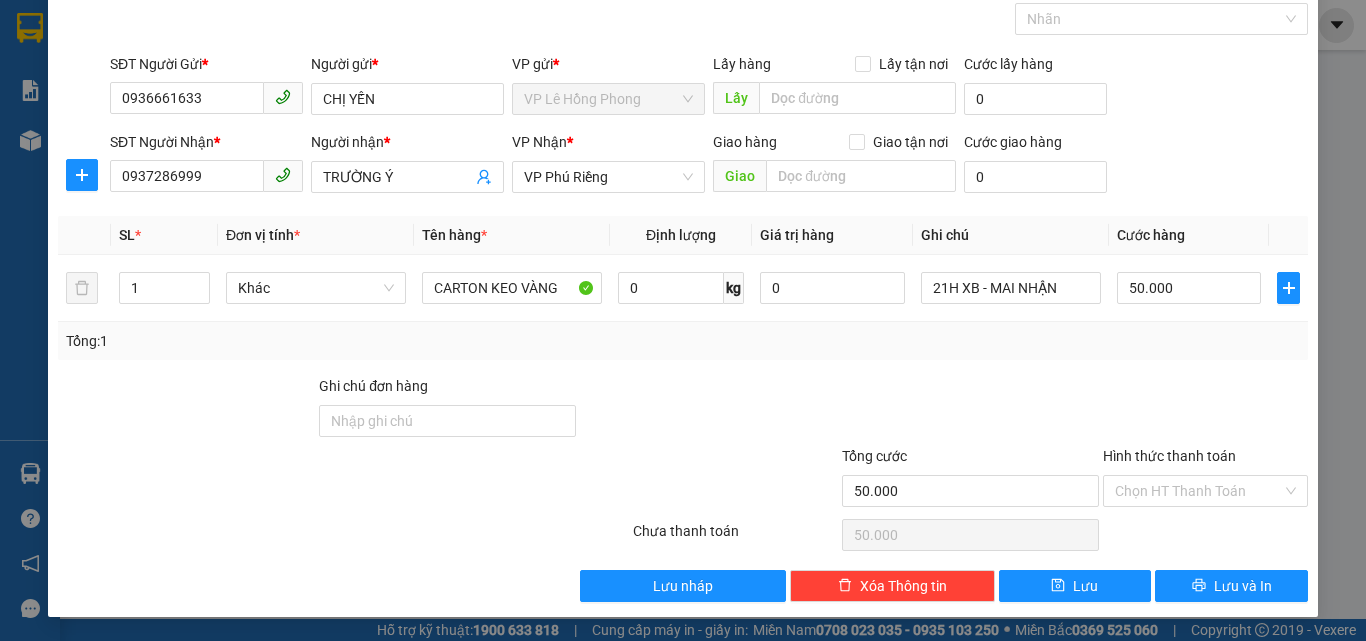 click on "Transit Pickup Surcharge Ids Transit Deliver Surcharge Ids Transit Deliver Surcharge Transit Deliver Surcharge Gói vận chuyển  * Tiêu chuẩn Gán nhãn   Nhãn SĐT Người Gửi  * 0936661633 Người gửi  * CHỊ YẾN VP gửi  * VP Lê Hồng Phong Lấy hàng Lấy tận nơi Lấy Cước lấy hàng 0 SĐT Người Nhận  * 0937286999 Người nhận  * TRƯỜNG Ý VP Nhận  * VP Phú Riềng Giao hàng Giao tận nơi Giao Cước giao hàng 0 SL  * Đơn vị tính  * Tên hàng  * Định lượng Giá trị hàng Ghi chú Cước hàng                   1 Khác CARTON KEO VÀNG 0 kg 0 21H XB - MAI NHẬN 50.000 Tổng:  1 Ghi chú đơn hàng Tổng cước 50.000 Hình thức thanh toán Chọn HT Thanh Toán Số tiền thu trước   Chọn loại cước 0 Chưa thanh toán 50.000 Chọn HT Thanh Toán Lưu nháp Xóa Thông tin Lưu Lưu và In 21H XB - MAI NHẬN" at bounding box center [683, 287] 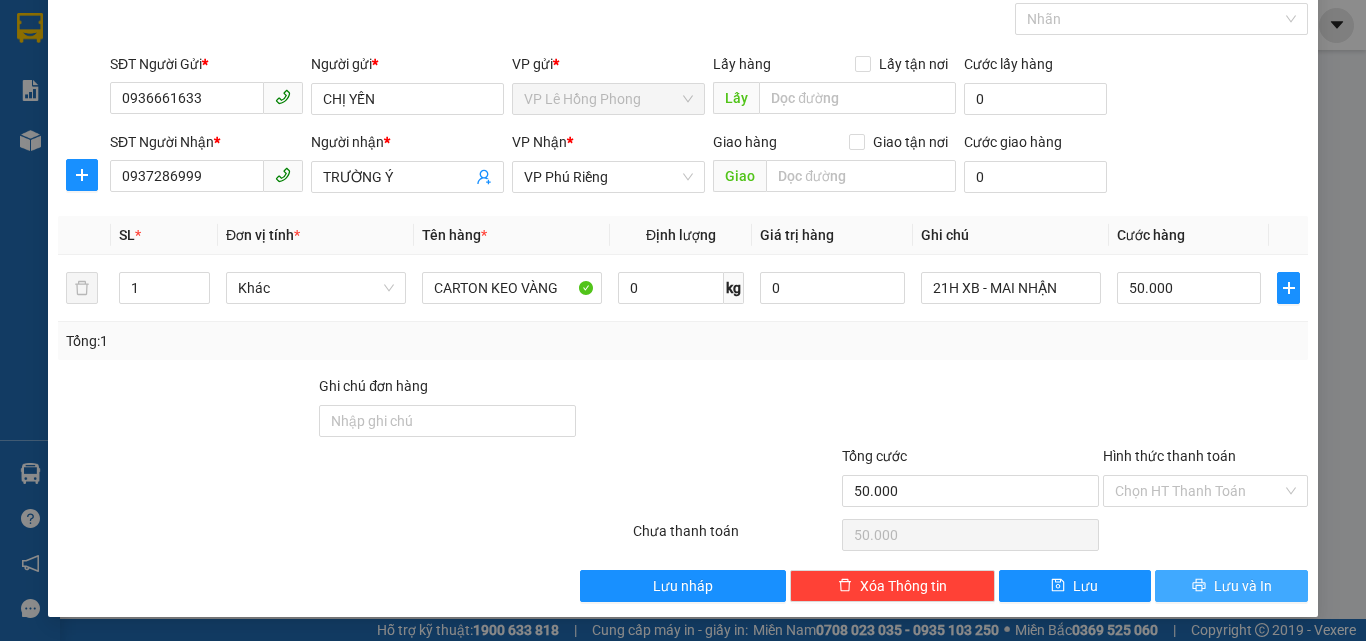 click on "Lưu và In" at bounding box center (1231, 586) 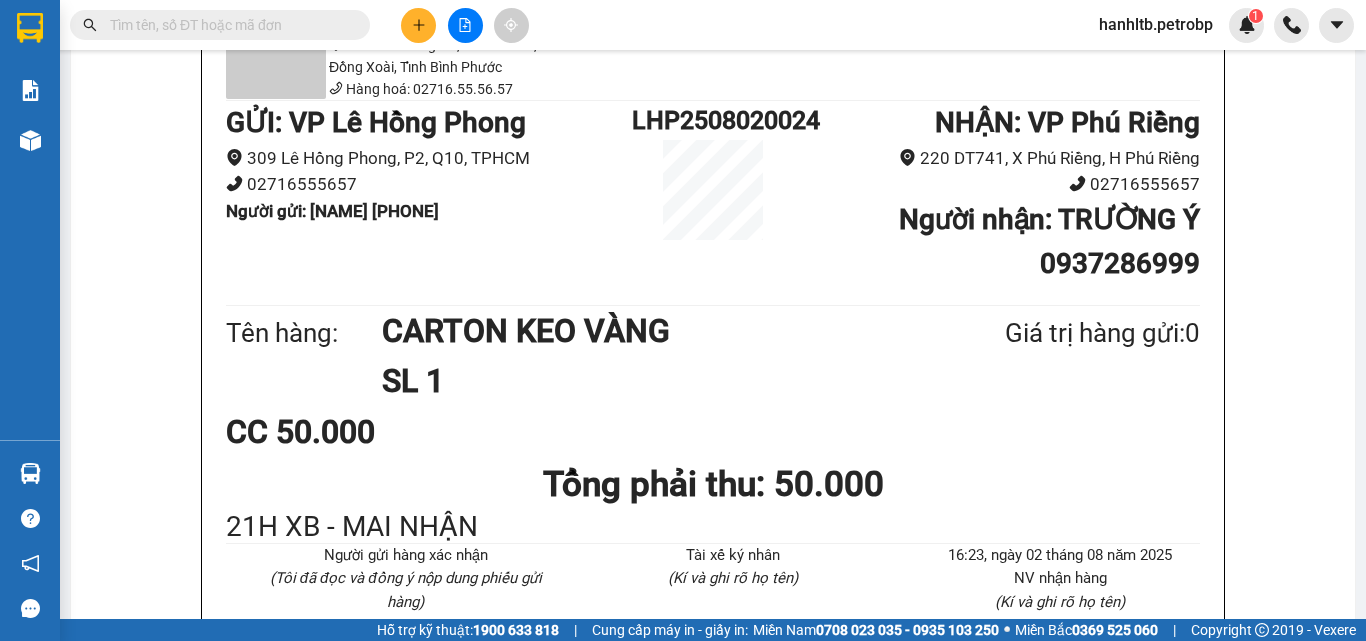scroll, scrollTop: 0, scrollLeft: 0, axis: both 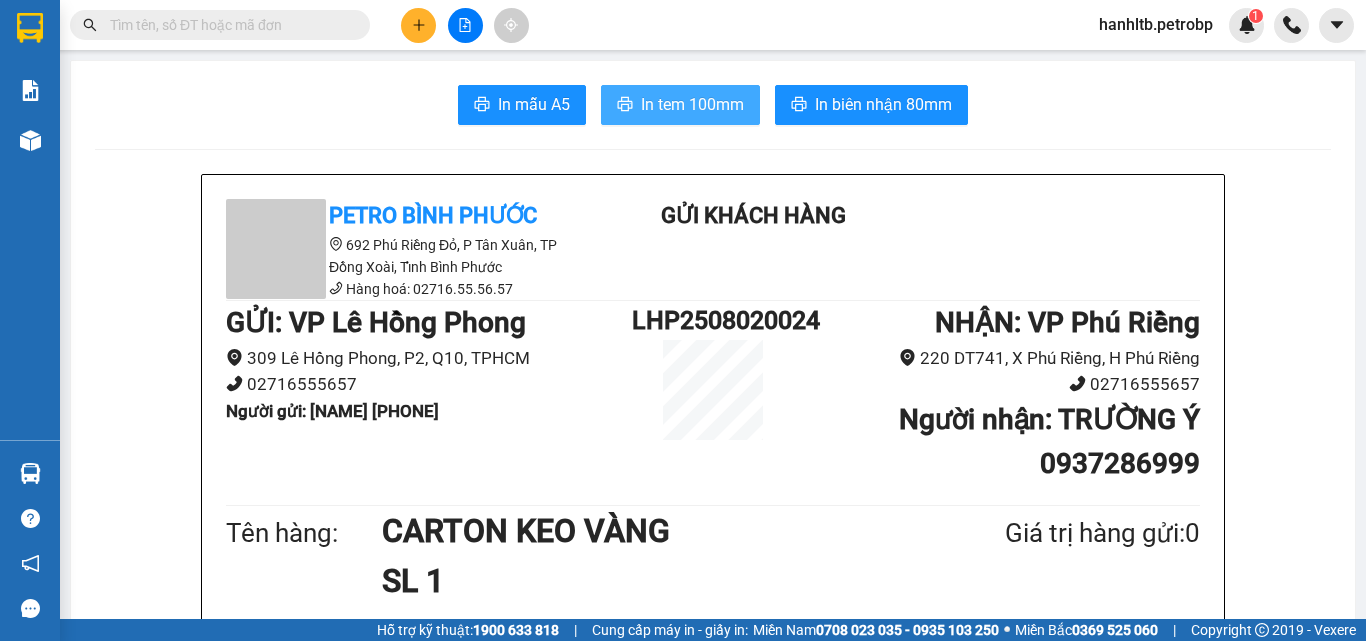 click on "In tem 100mm" at bounding box center (692, 104) 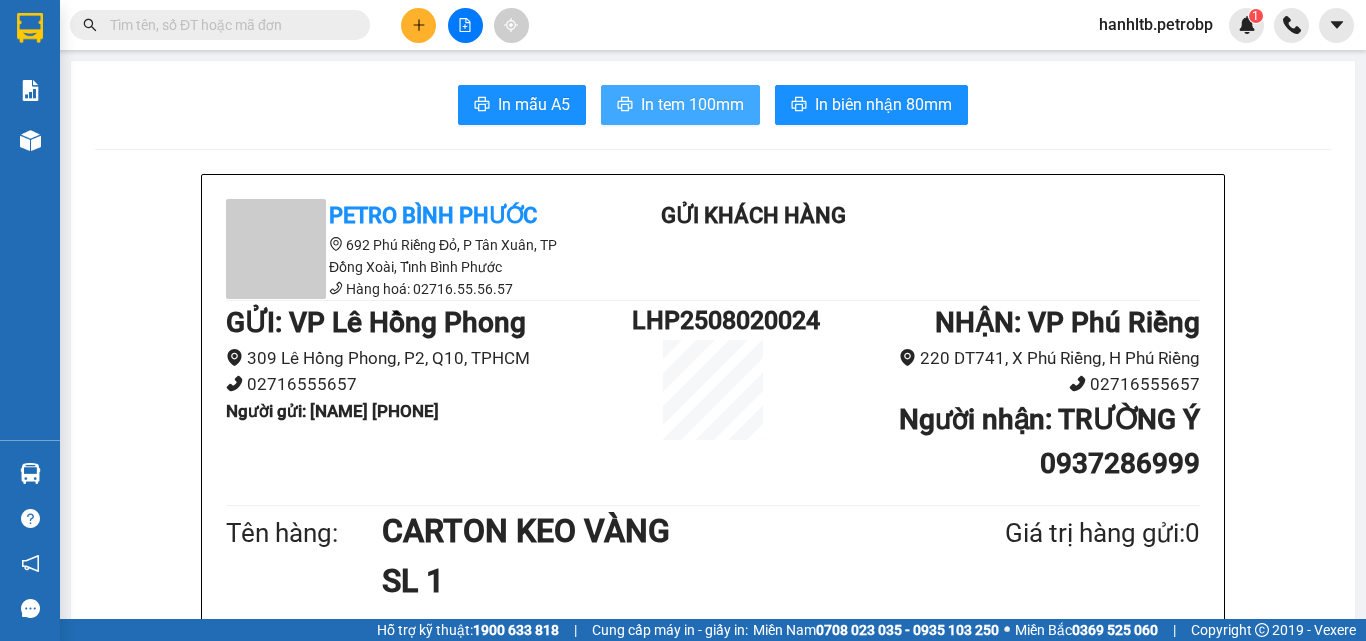 scroll, scrollTop: 0, scrollLeft: 0, axis: both 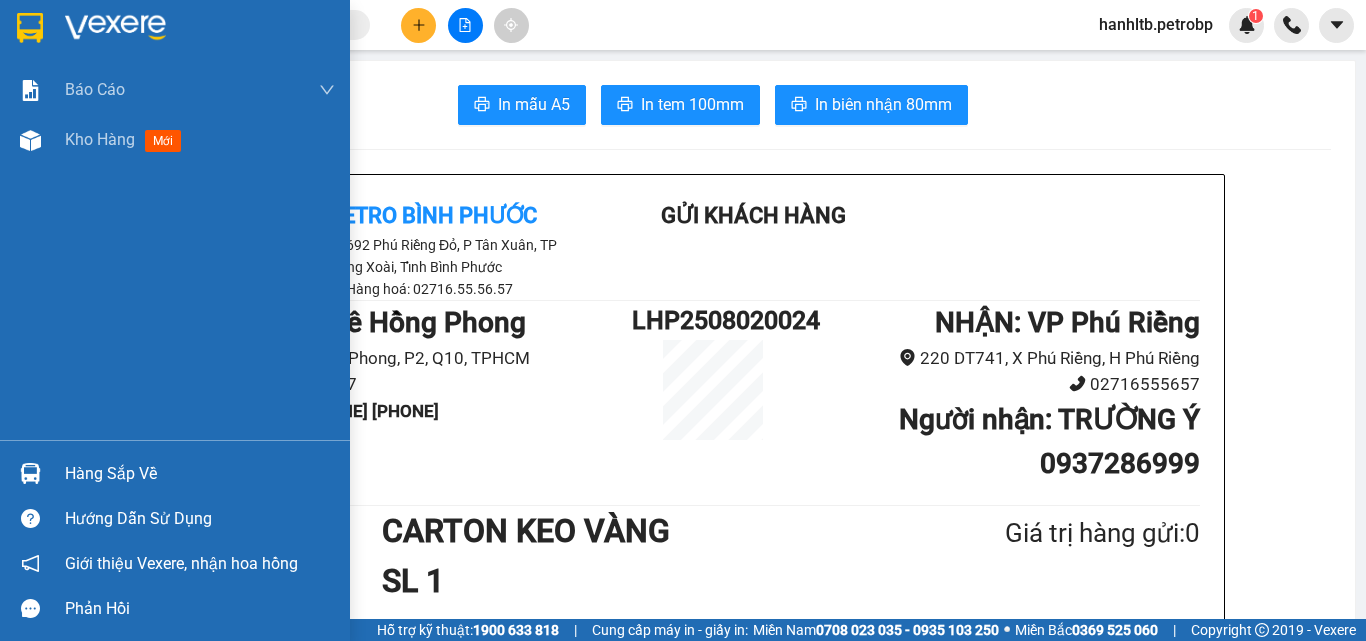click at bounding box center (115, 28) 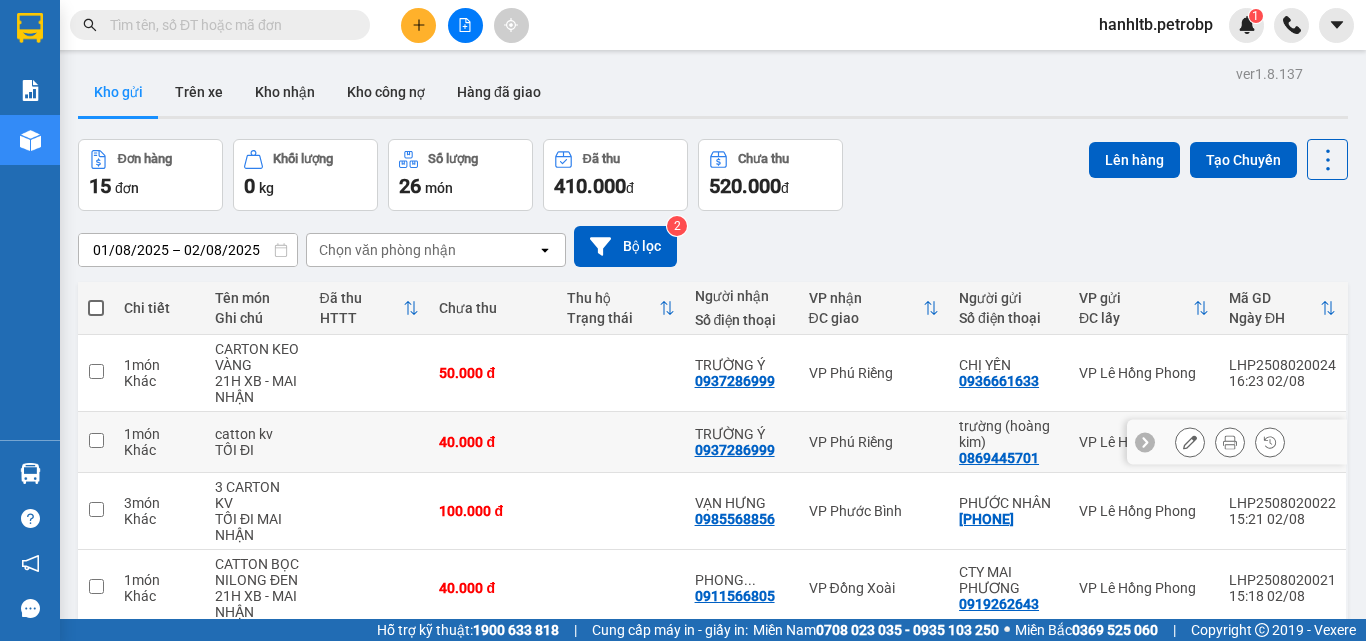 click at bounding box center [621, 442] 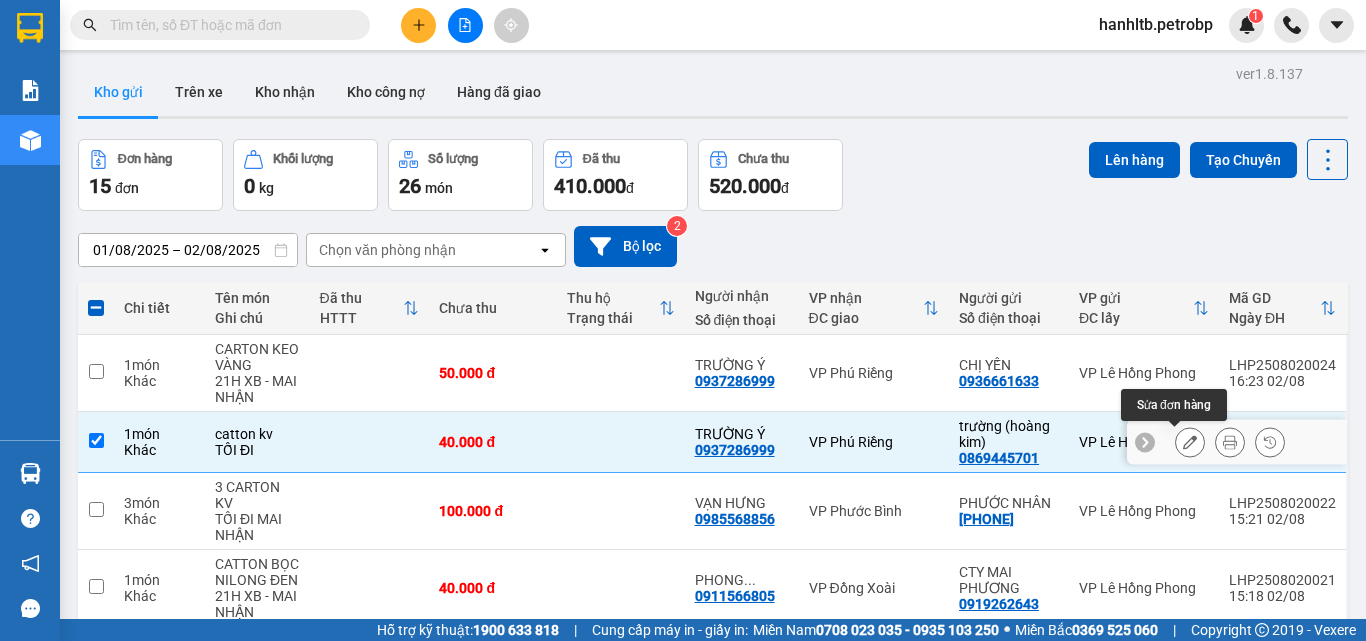 click at bounding box center (1190, 442) 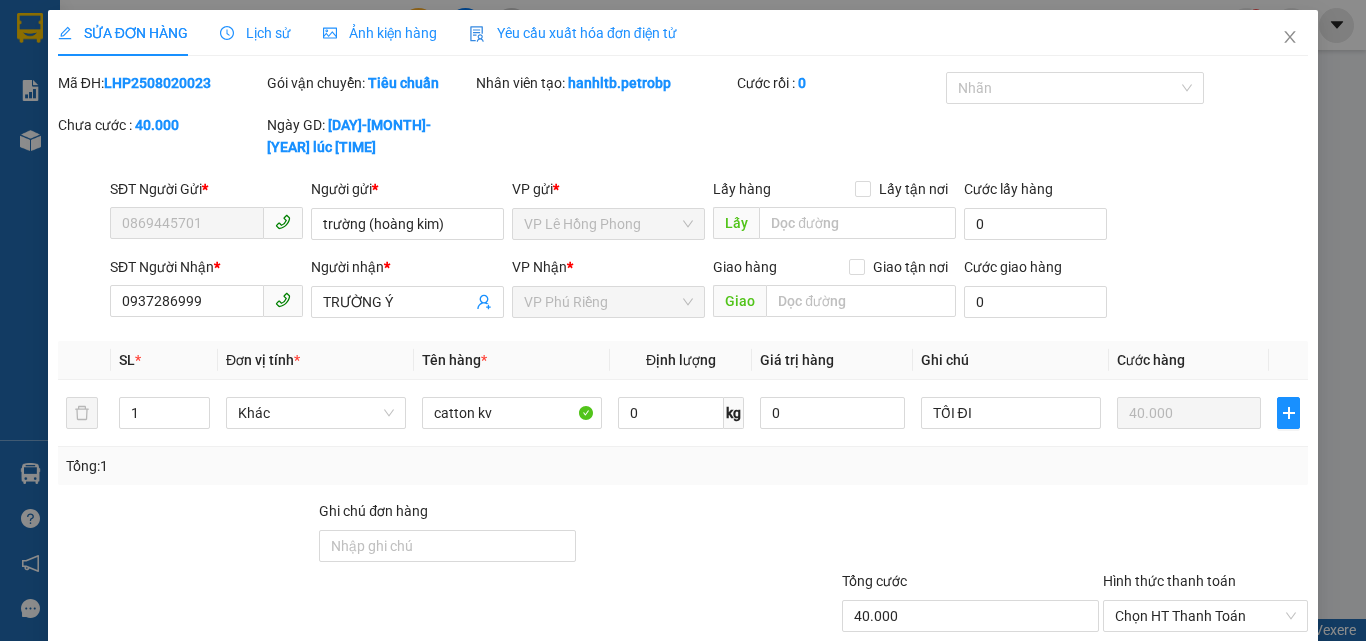 scroll, scrollTop: 103, scrollLeft: 0, axis: vertical 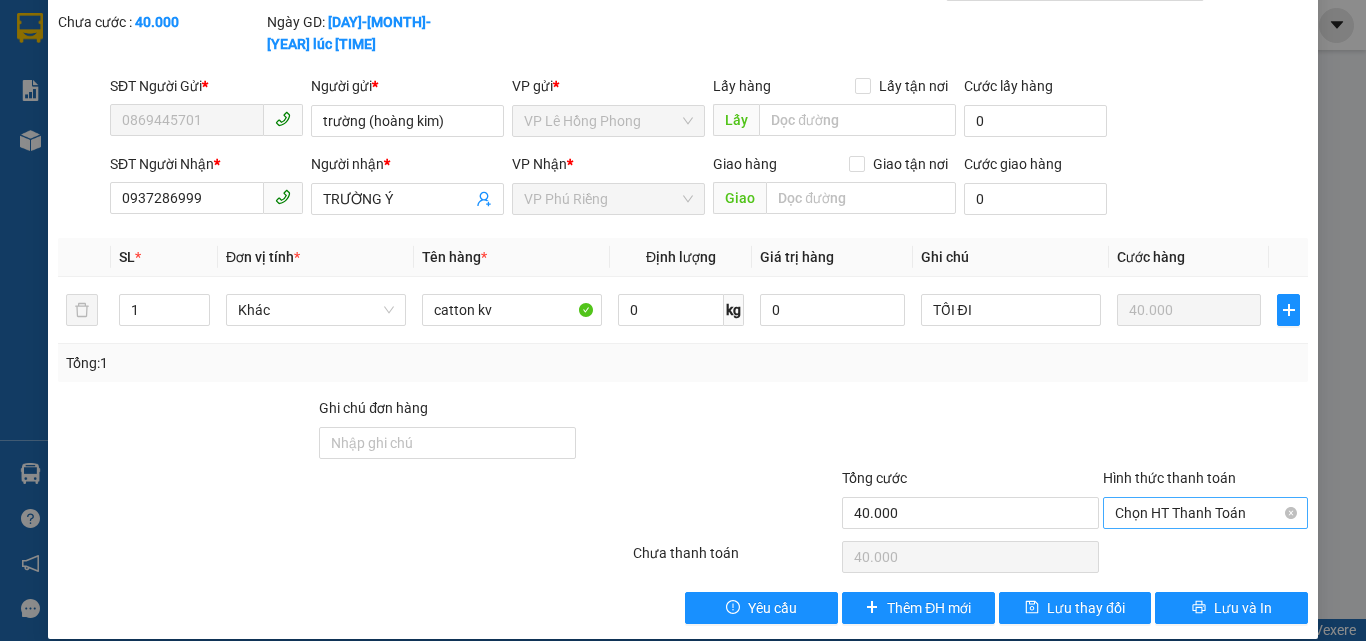 click on "Chọn HT Thanh Toán" at bounding box center [1205, 513] 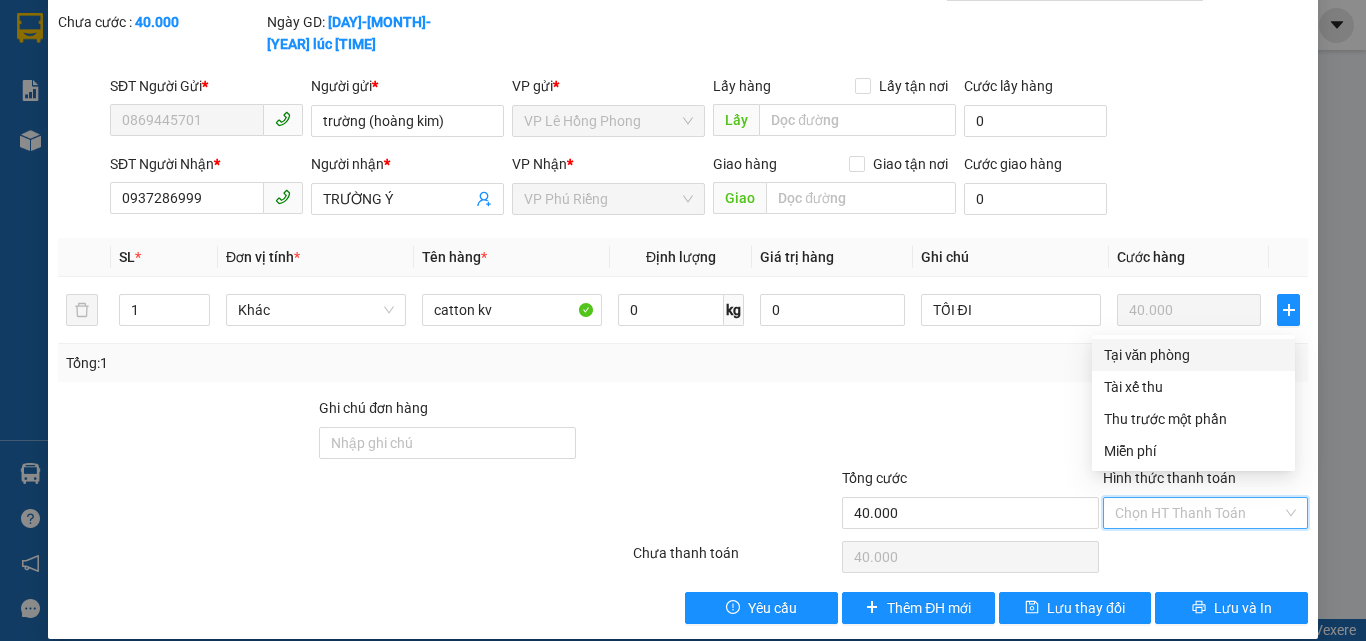 click on "Tại văn phòng" at bounding box center [1193, 355] 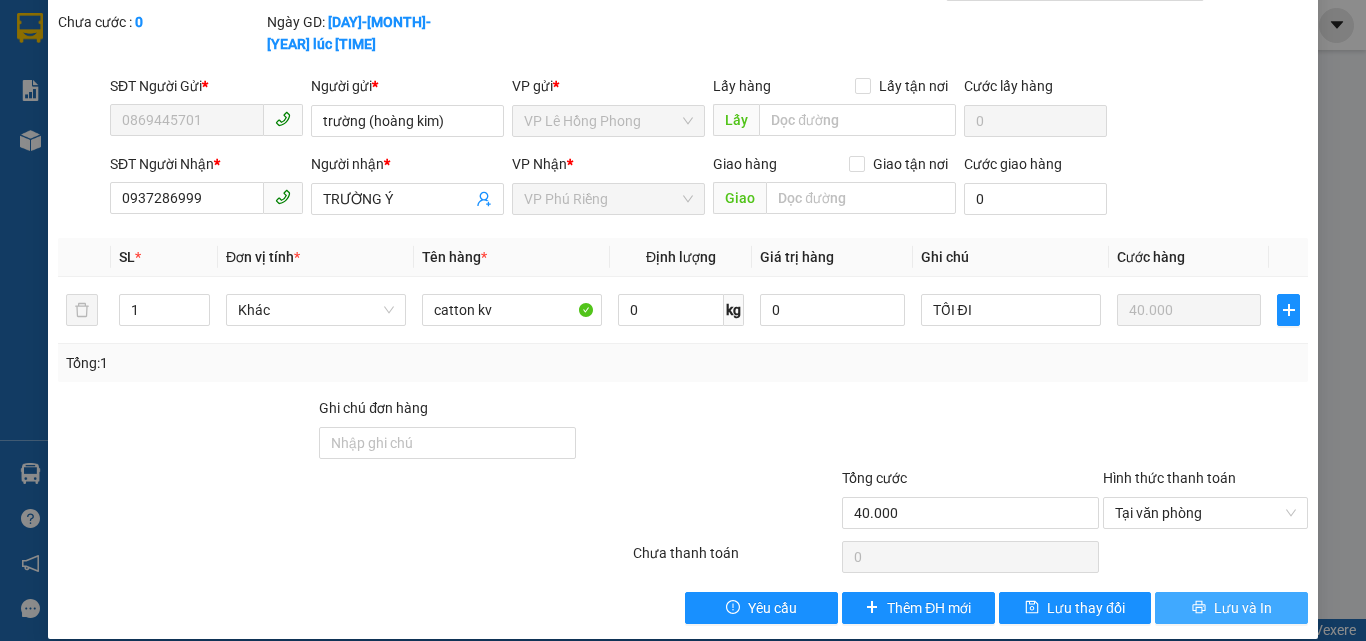 click on "Lưu và In" at bounding box center (1231, 608) 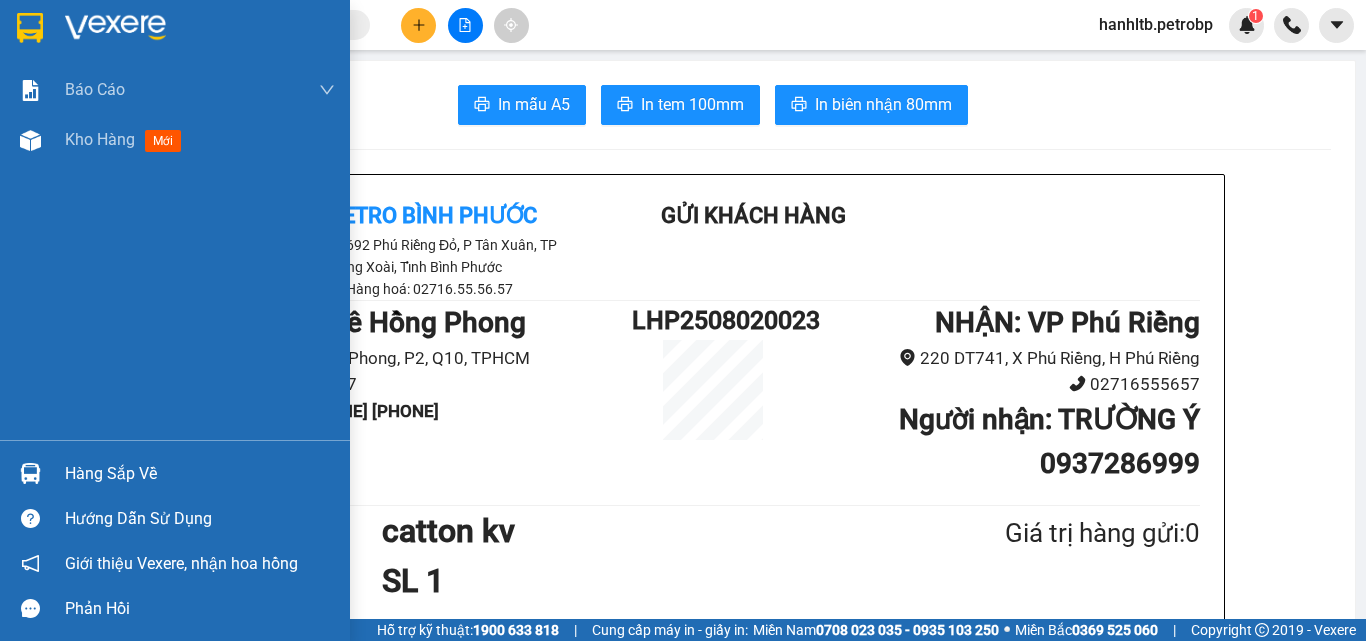 click at bounding box center [175, 32] 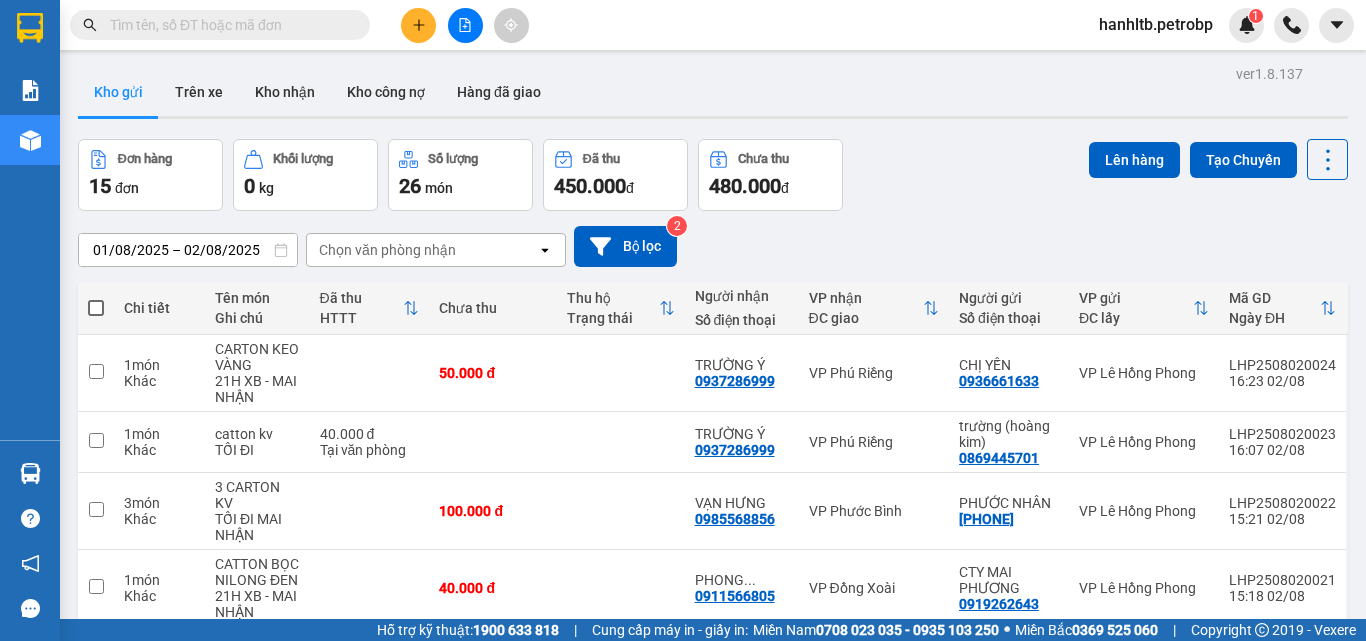 click at bounding box center (418, 25) 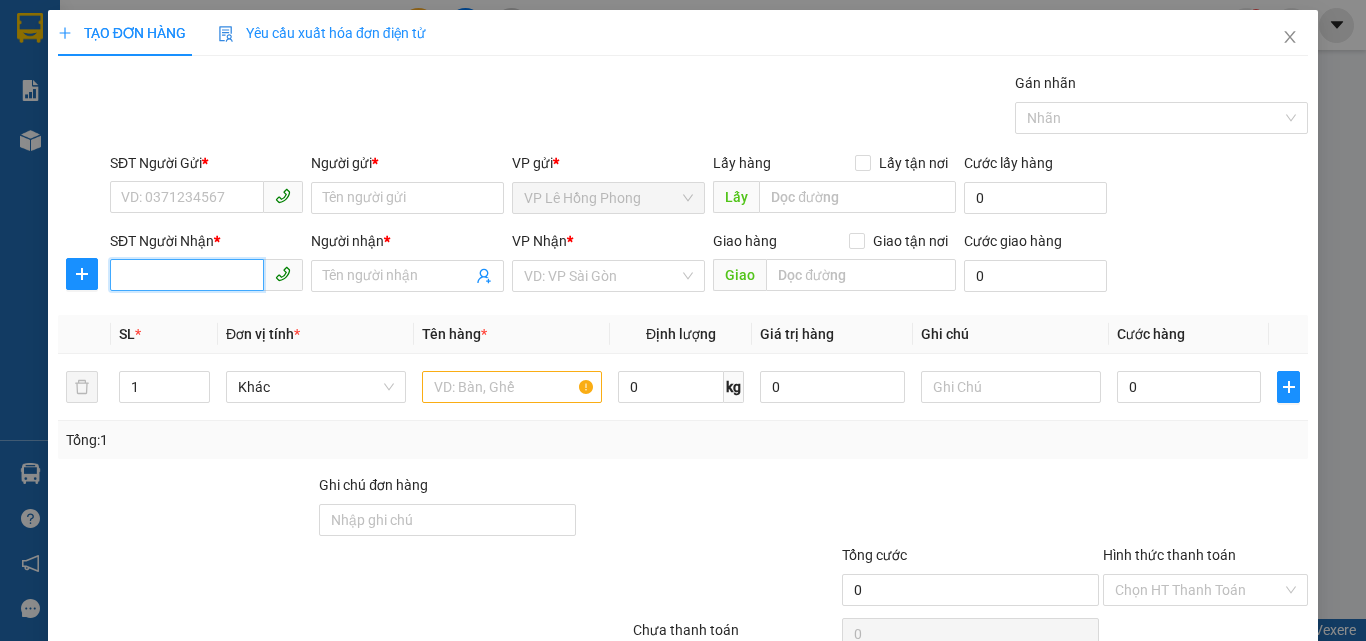 click on "SĐT Người Nhận  *" at bounding box center [187, 275] 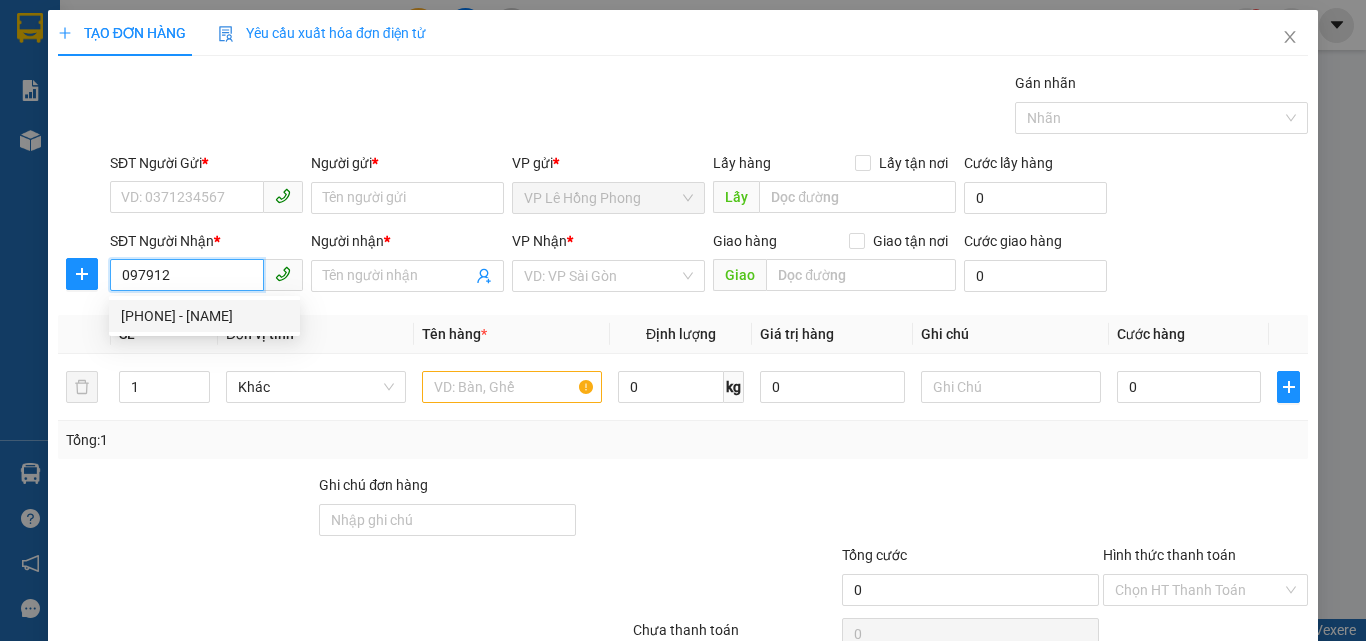 click on "0979121363 - TÀI" at bounding box center [204, 316] 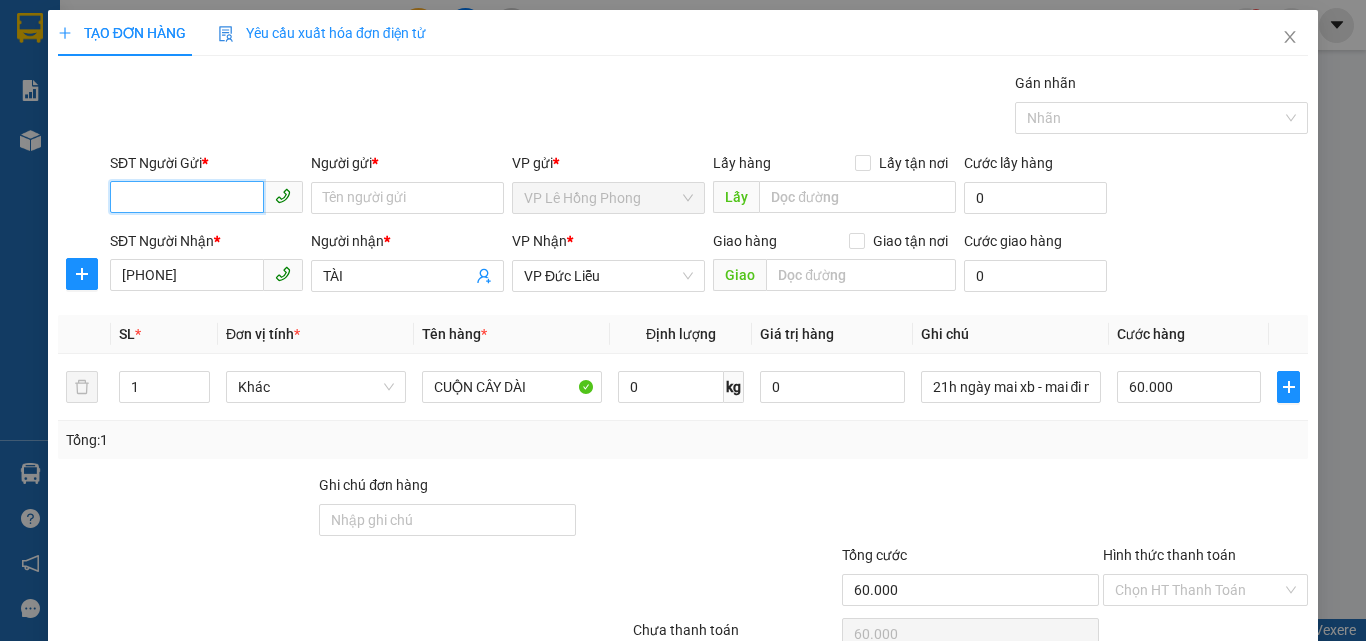 click on "SĐT Người Gửi  *" at bounding box center [187, 197] 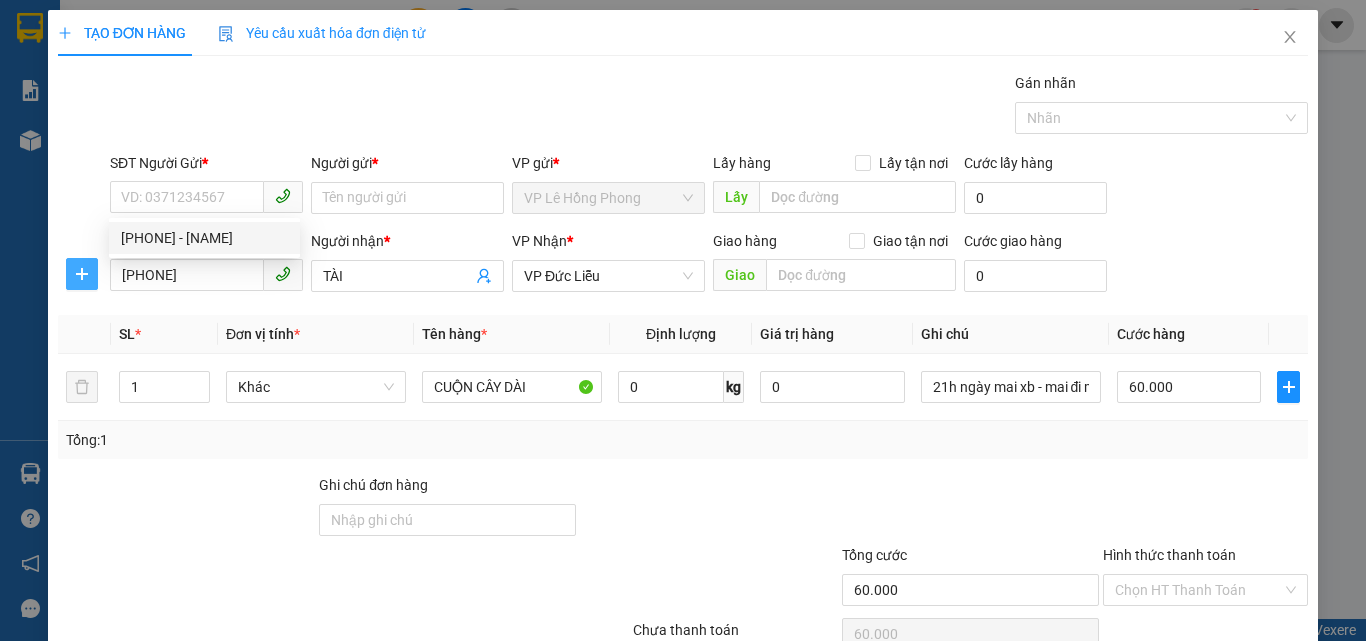 click 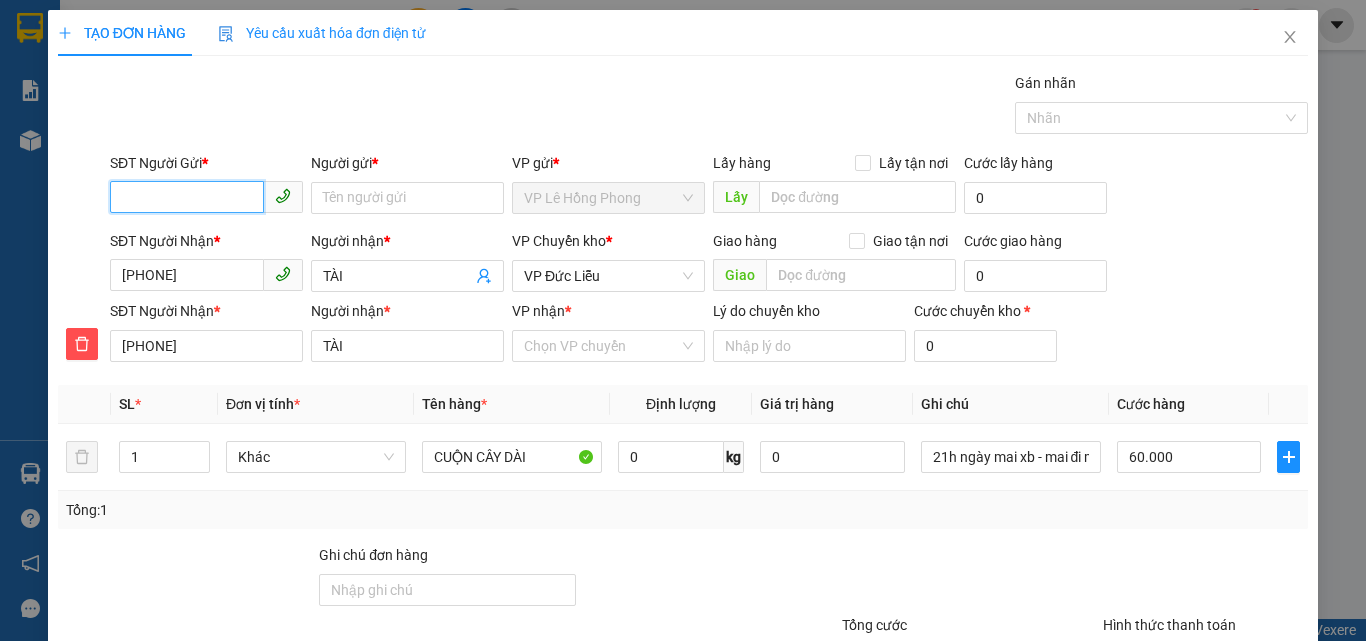 click on "SĐT Người Gửi  *" at bounding box center [187, 197] 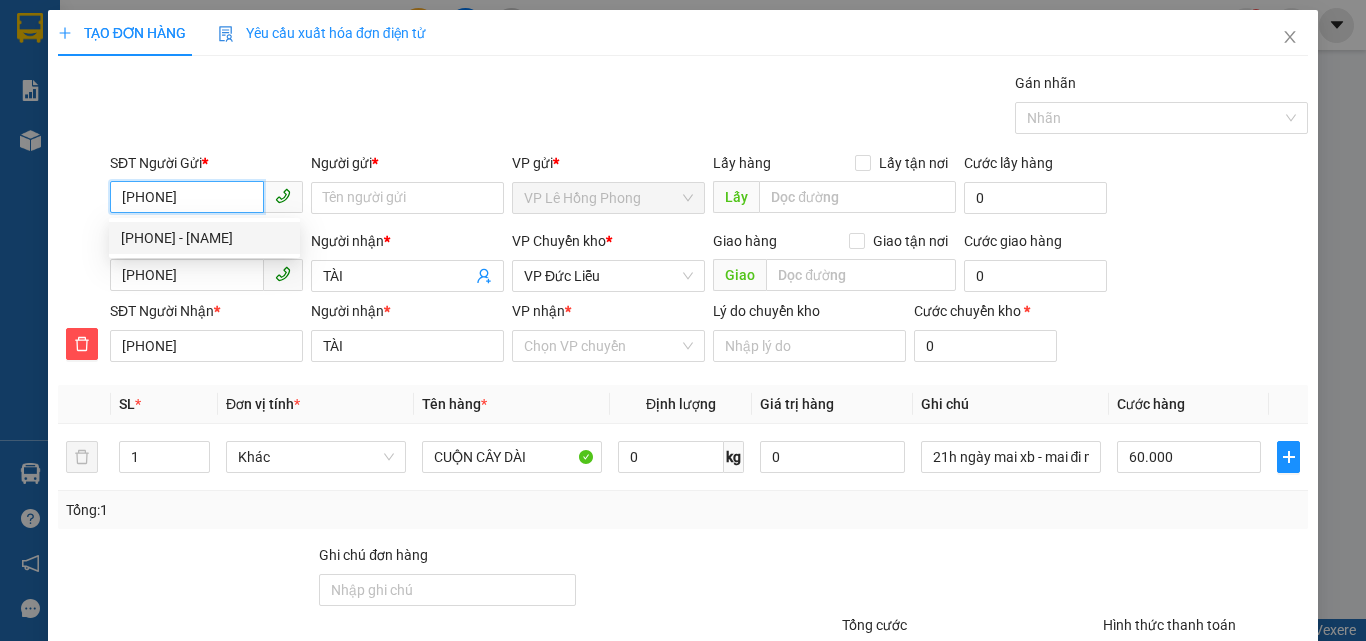 click on "0984174974 - HOÀI" at bounding box center [204, 238] 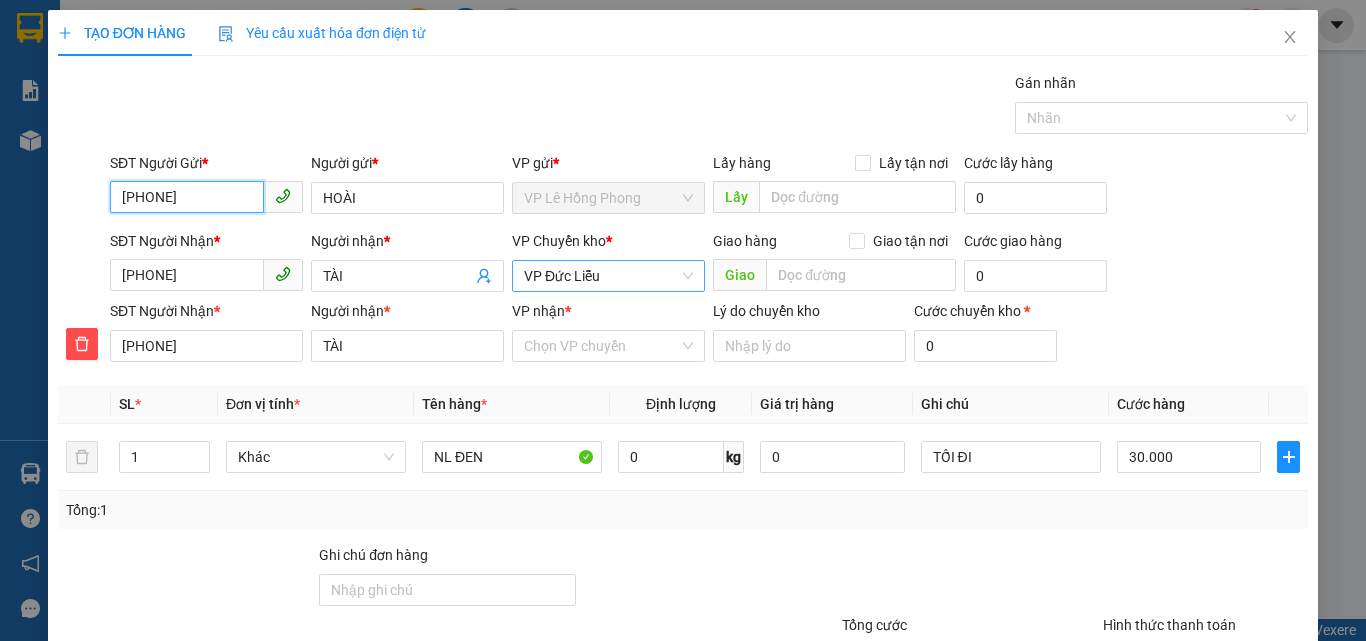 click on "VP Đức Liễu" at bounding box center [608, 276] 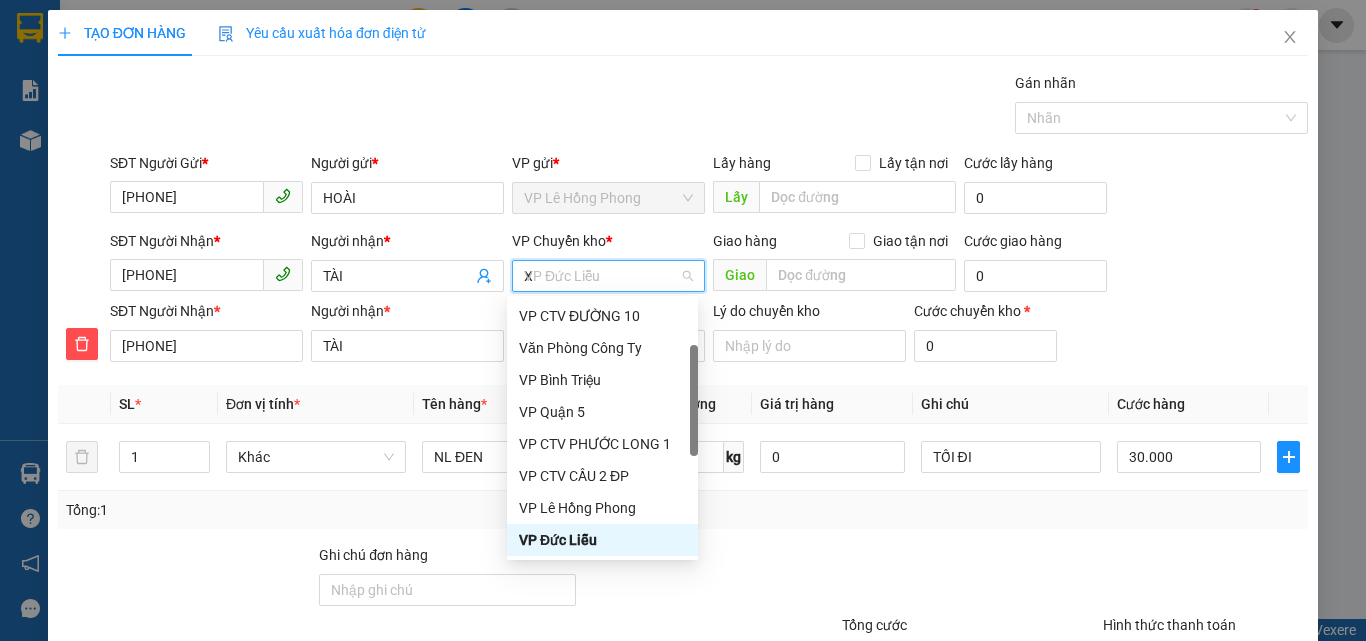 scroll, scrollTop: 0, scrollLeft: 0, axis: both 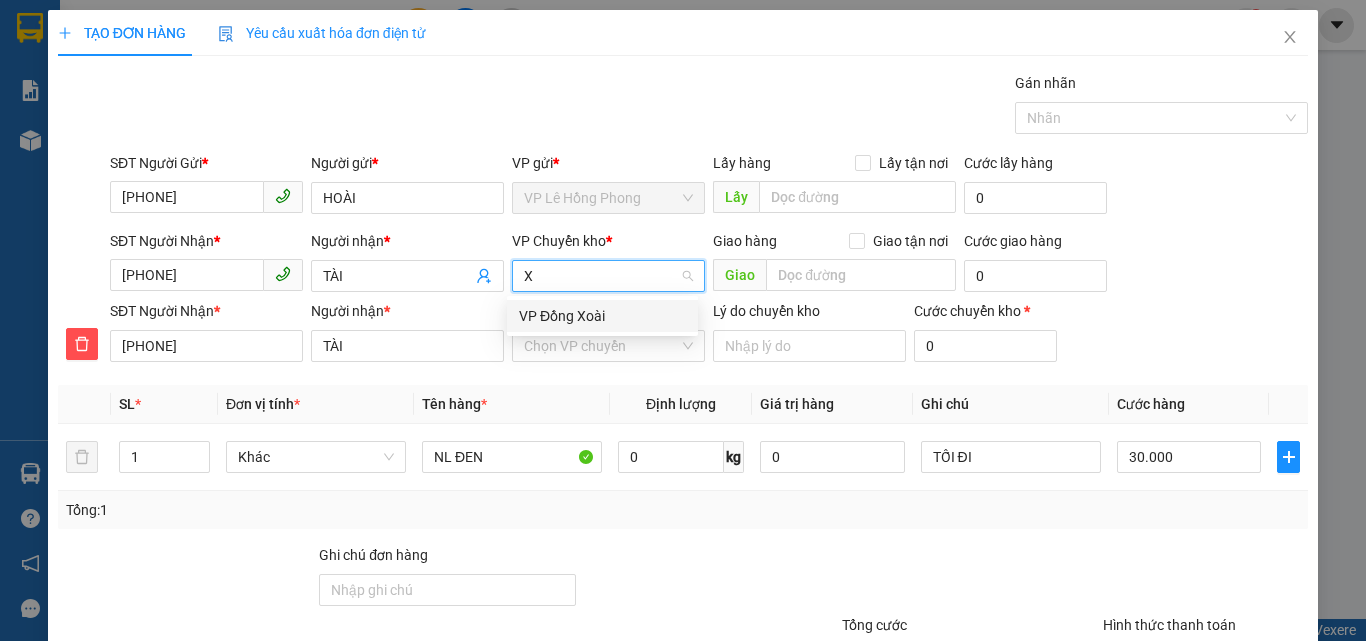 click on "VP Đồng Xoài" at bounding box center (602, 316) 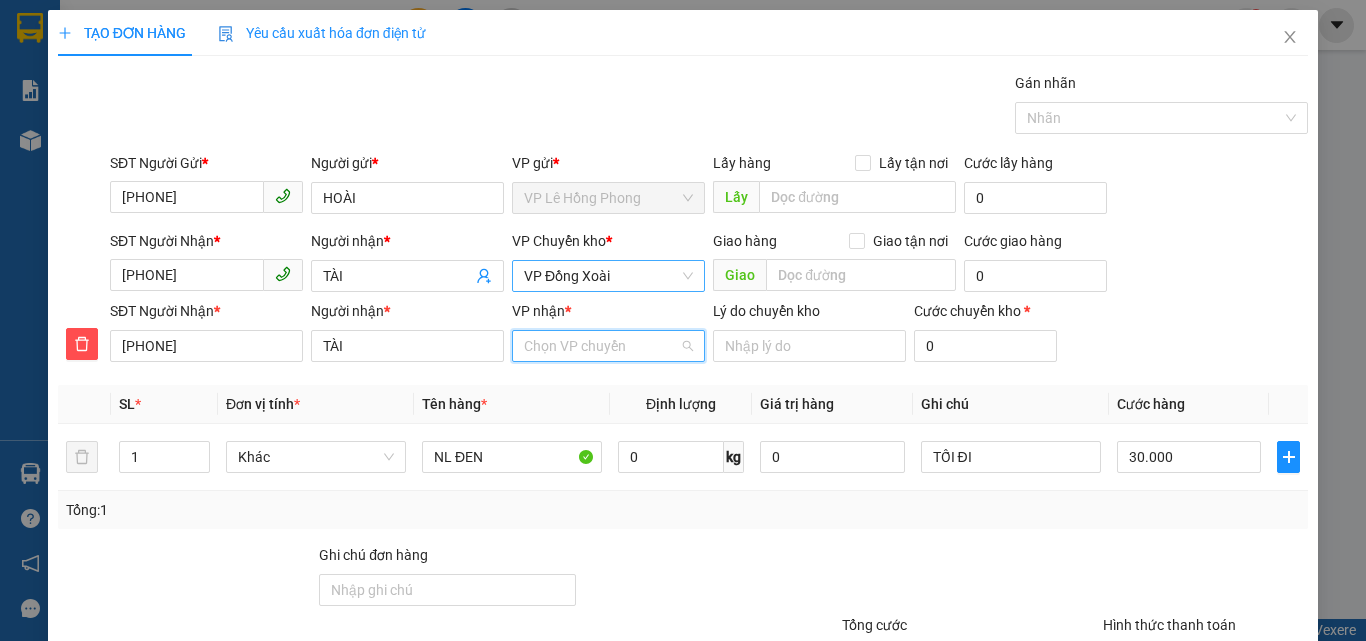 click on "VP nhận  *" at bounding box center [601, 346] 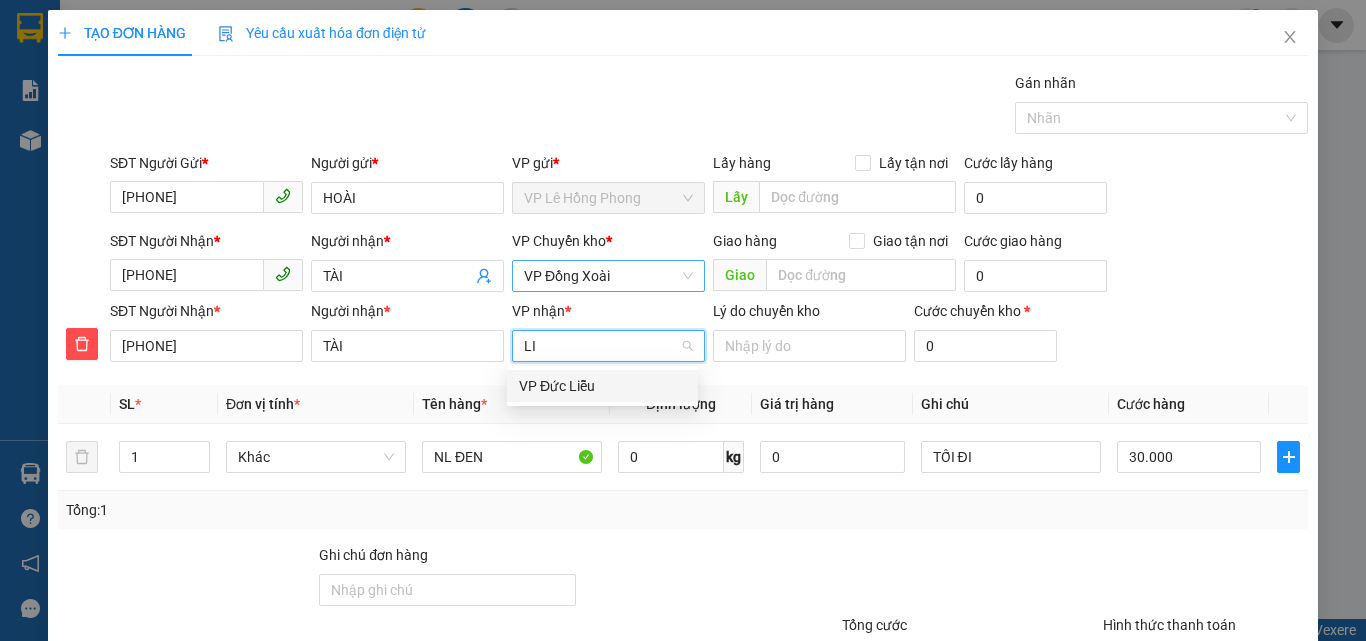click on "VP Đức Liễu" at bounding box center (602, 386) 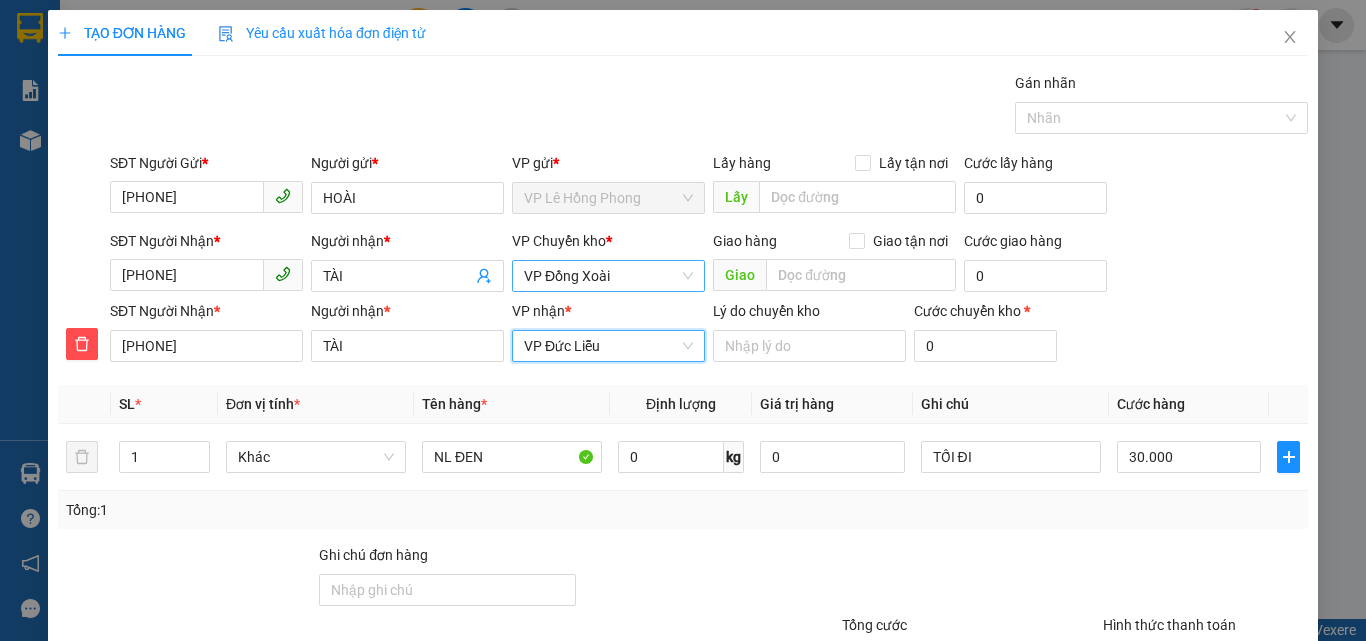 scroll, scrollTop: 169, scrollLeft: 0, axis: vertical 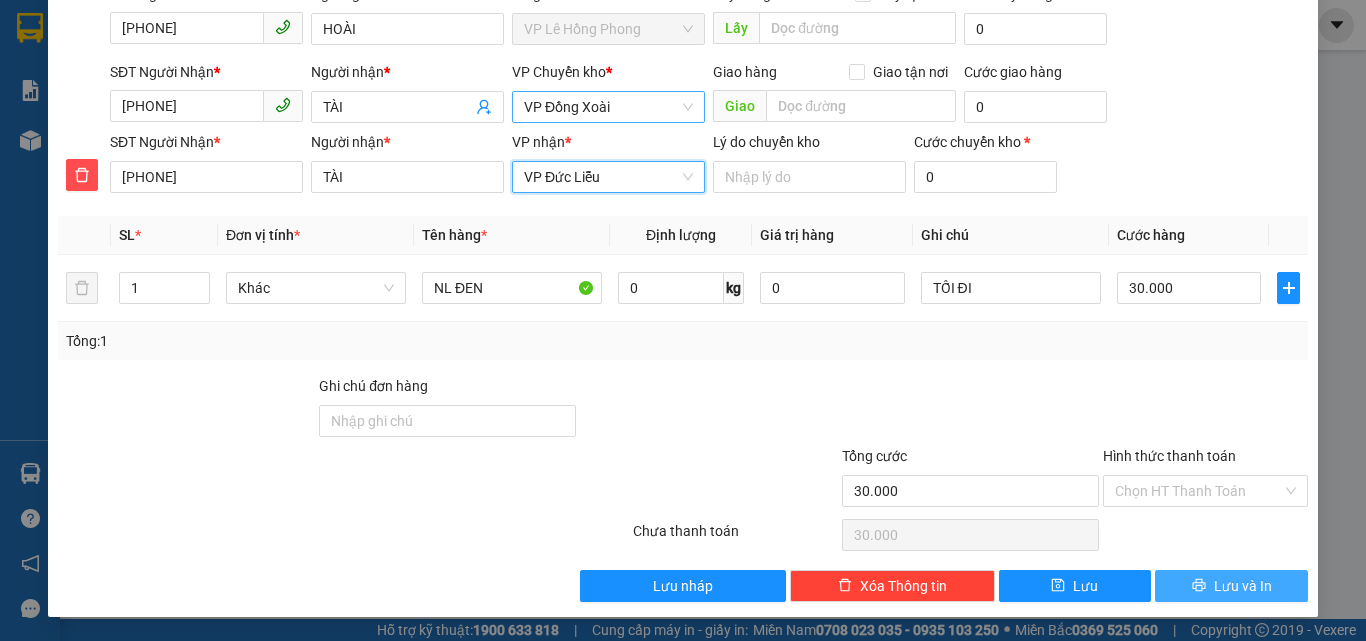 click on "Lưu và In" at bounding box center [1231, 586] 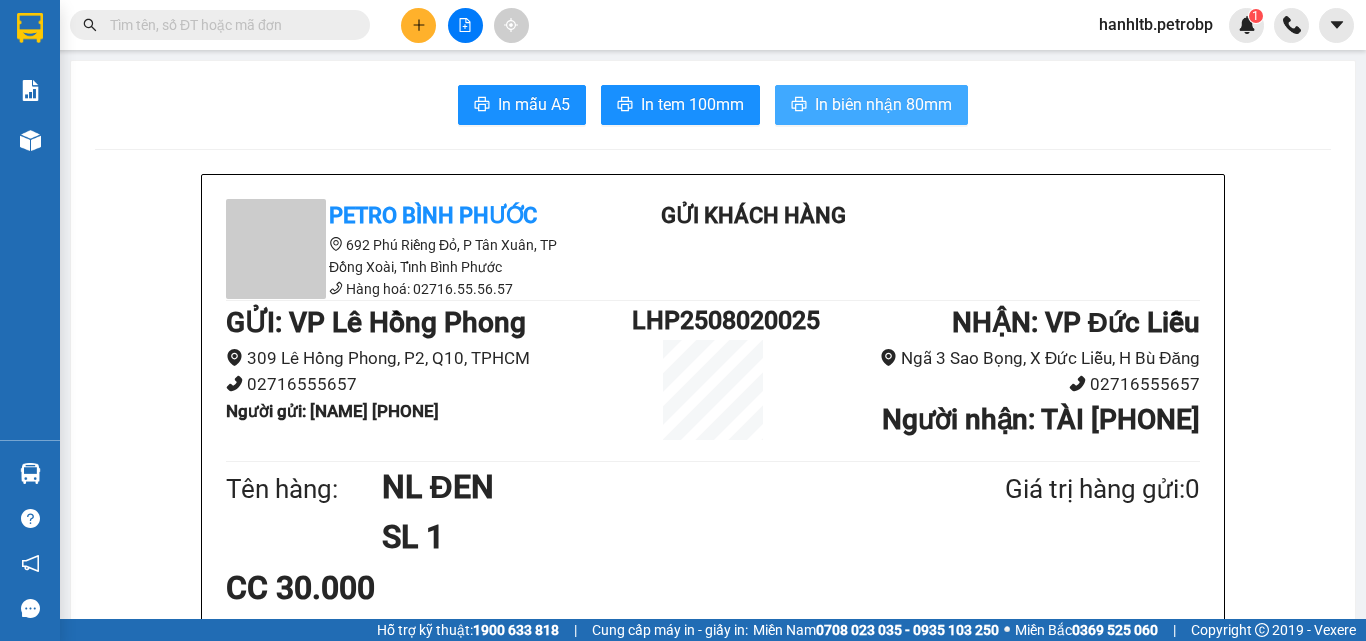 click on "In biên nhận 80mm" at bounding box center (883, 104) 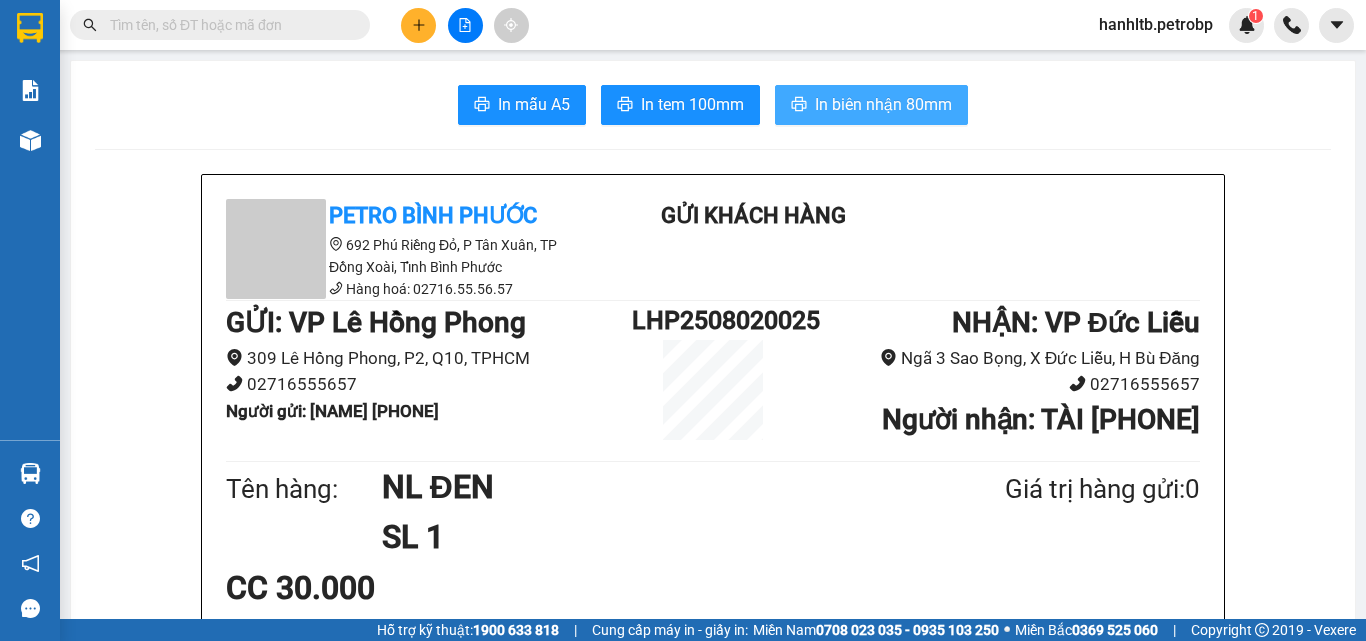 scroll, scrollTop: 0, scrollLeft: 0, axis: both 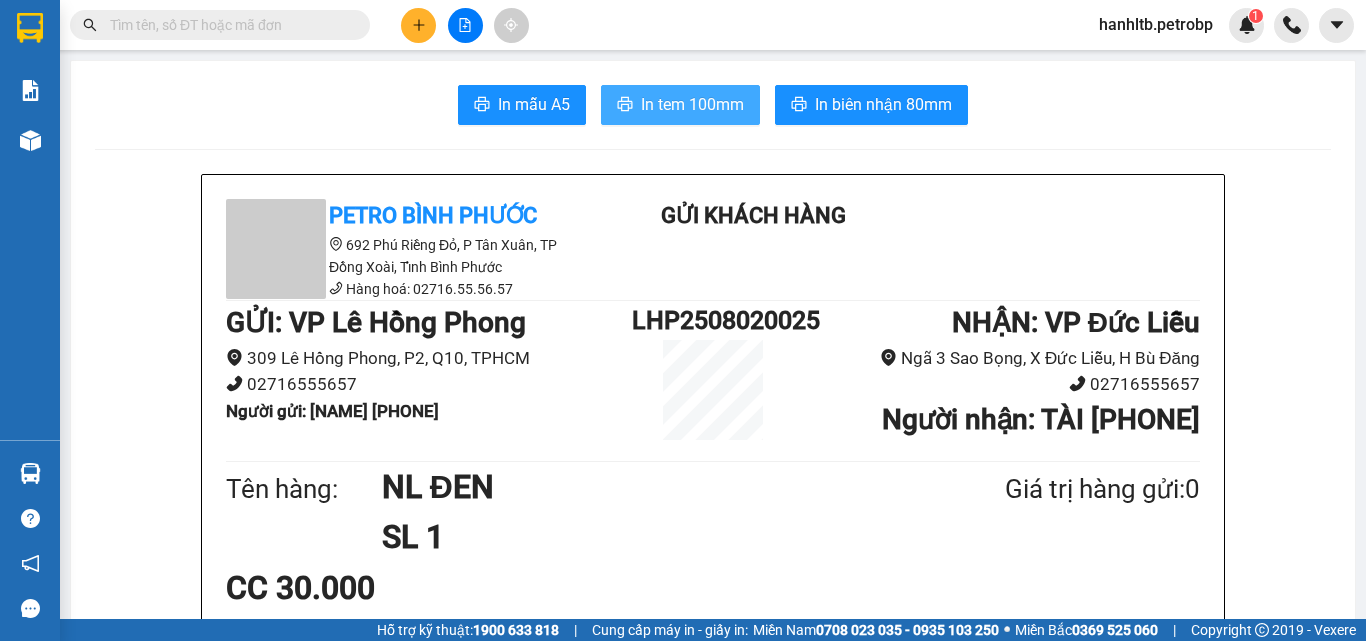click on "In tem 100mm" at bounding box center [692, 104] 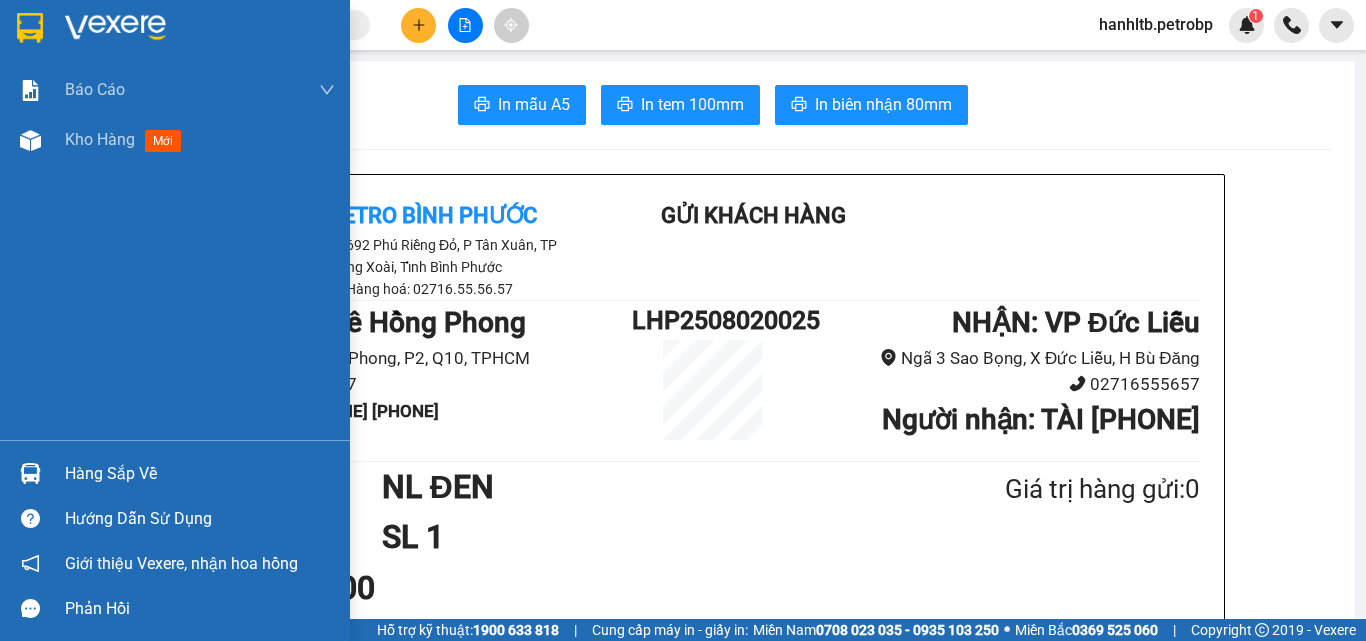 click at bounding box center (200, 28) 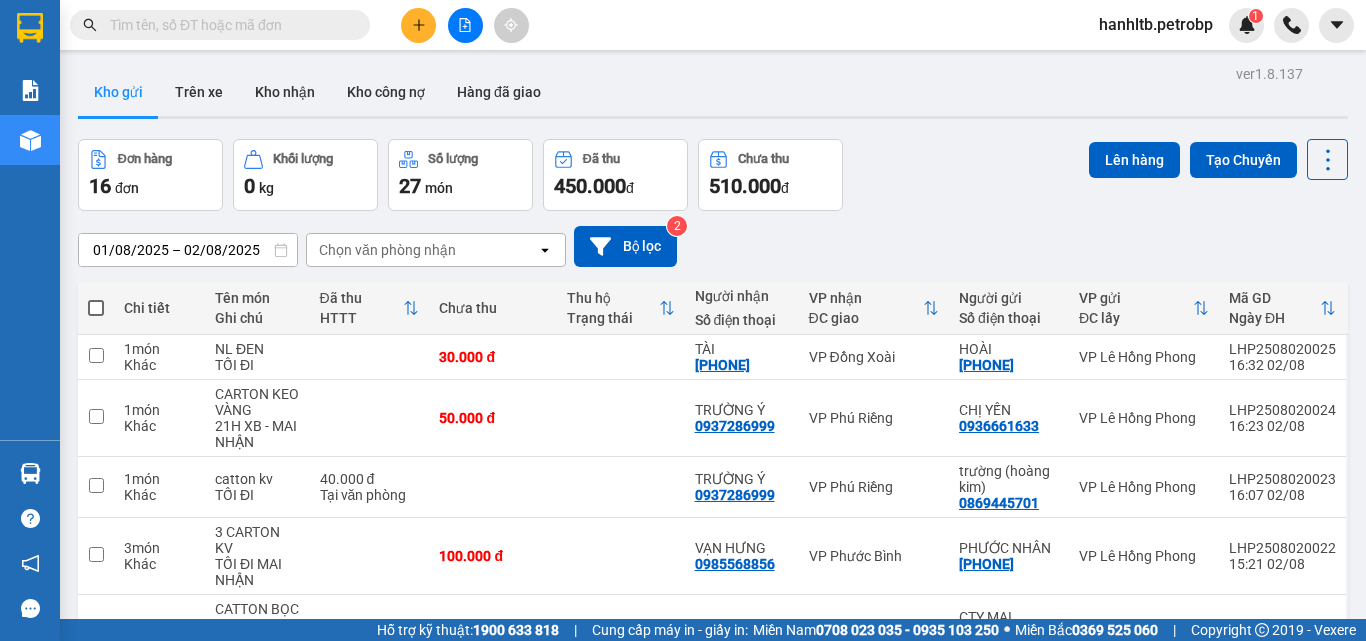 click on "Kết quả tìm kiếm ( 0 )  Bộ lọc  No Data hanhltb.petrobp 1" at bounding box center [683, 25] 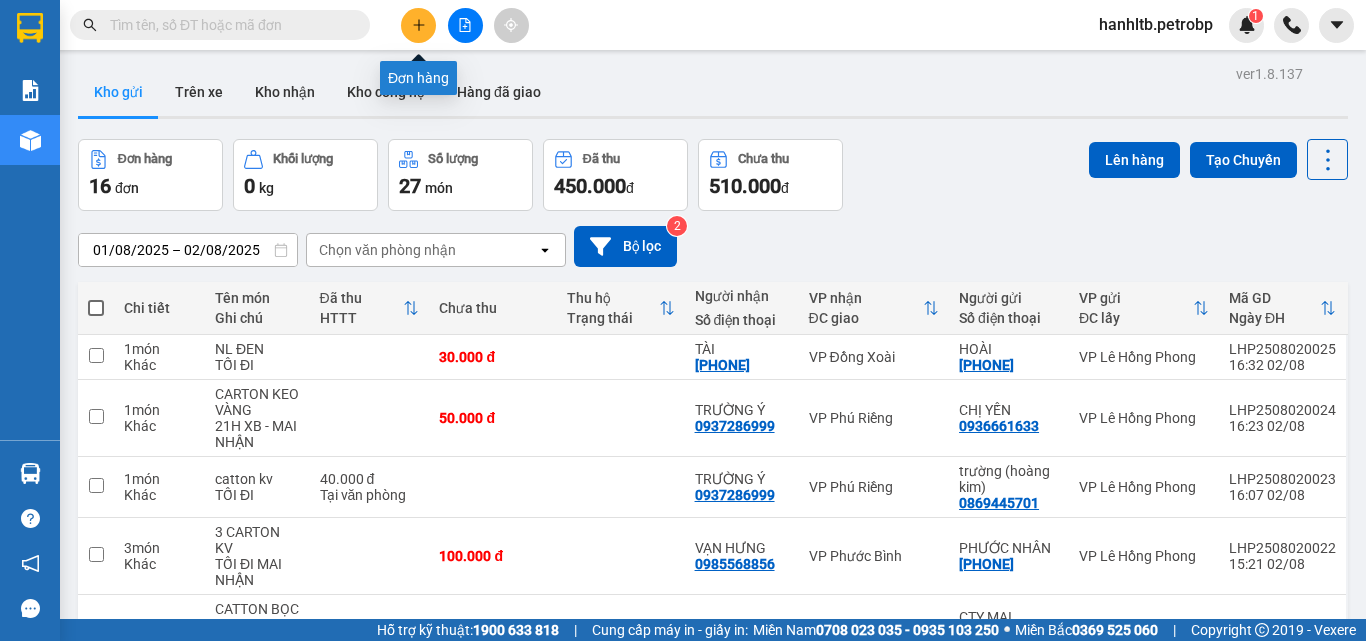 click 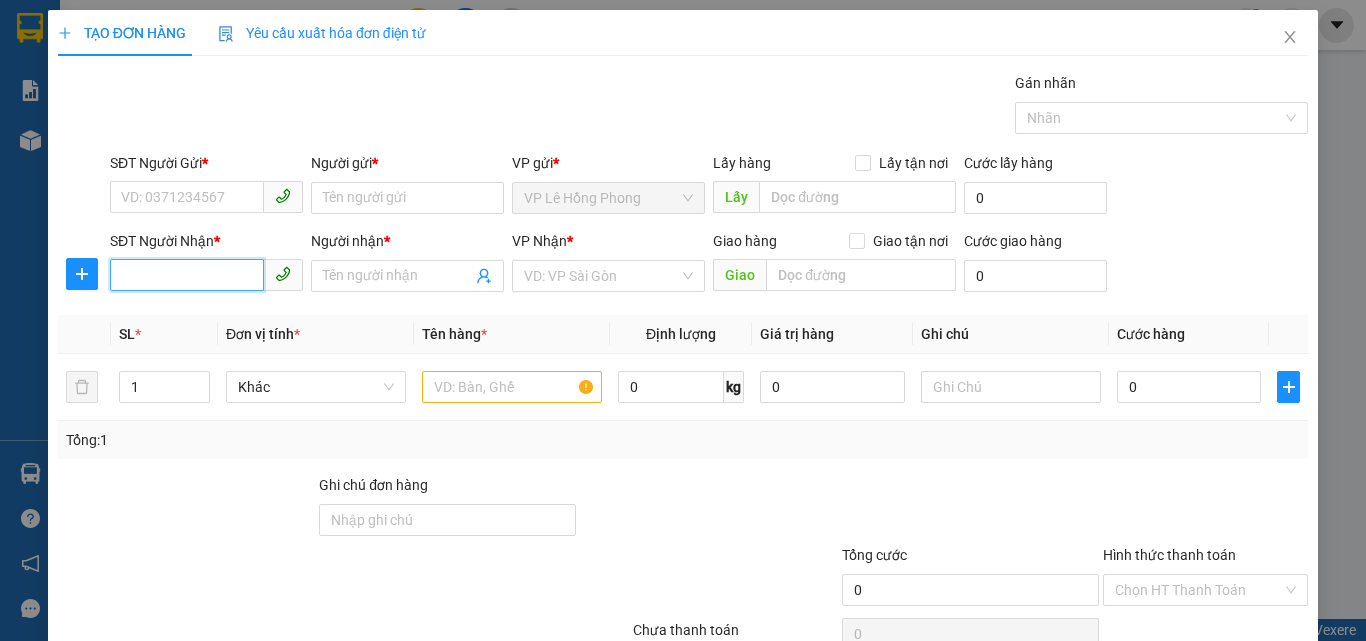 click on "SĐT Người Nhận  *" at bounding box center (187, 275) 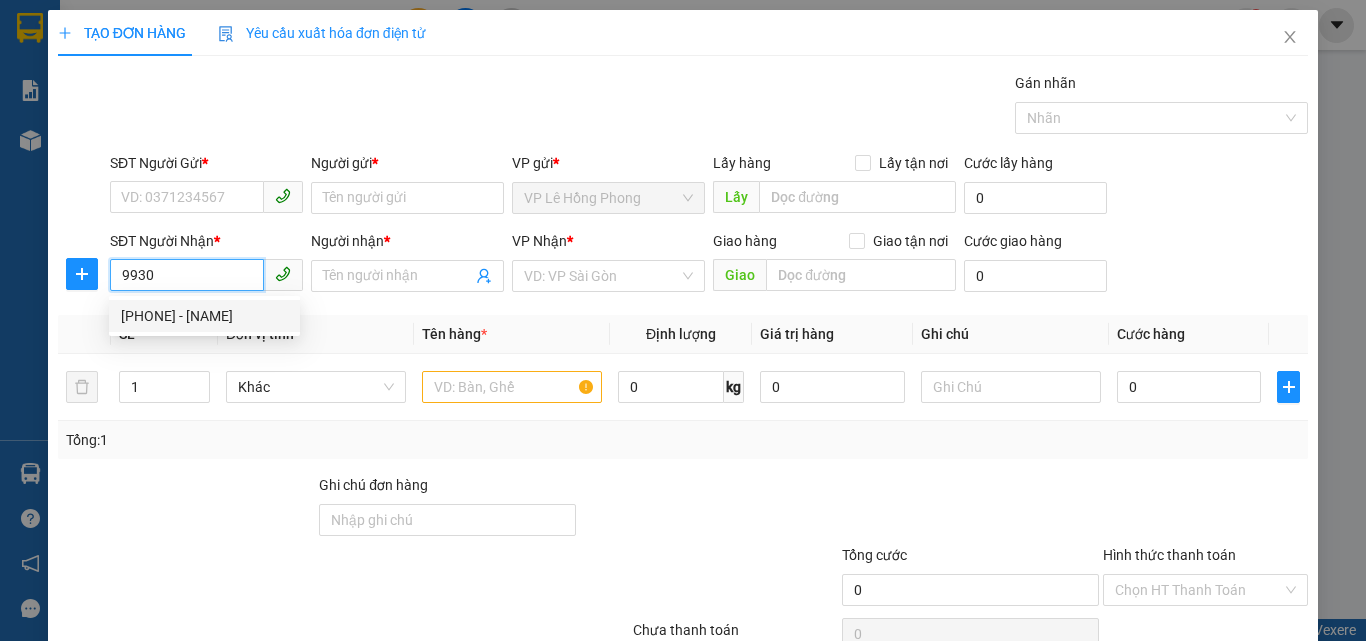 click on "0901889930 - HIẾU" at bounding box center (204, 316) 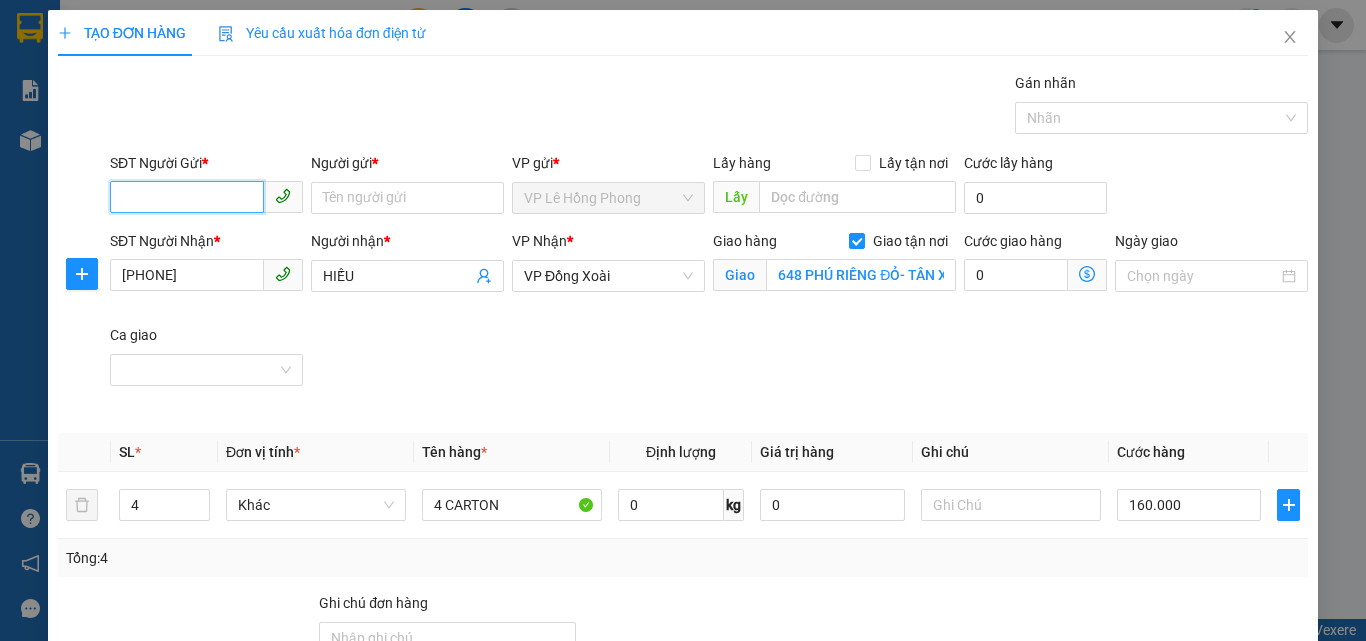 click on "SĐT Người Gửi  *" at bounding box center [187, 197] 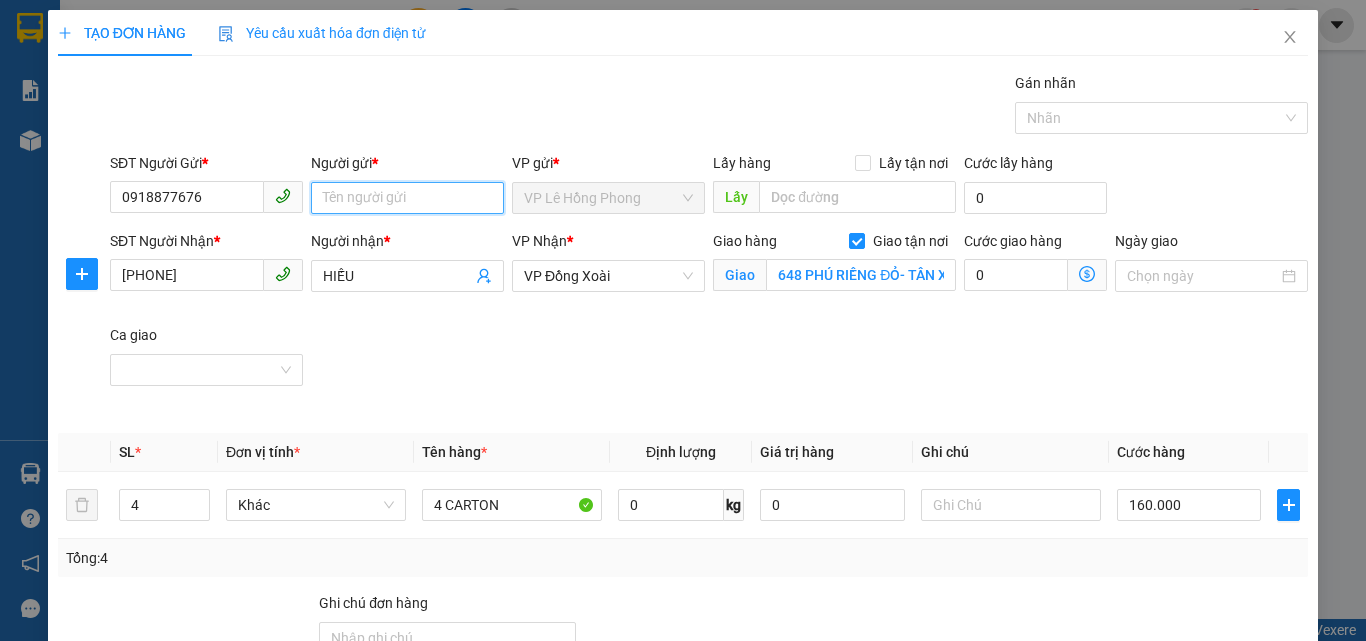 click on "Người gửi  *" at bounding box center (407, 198) 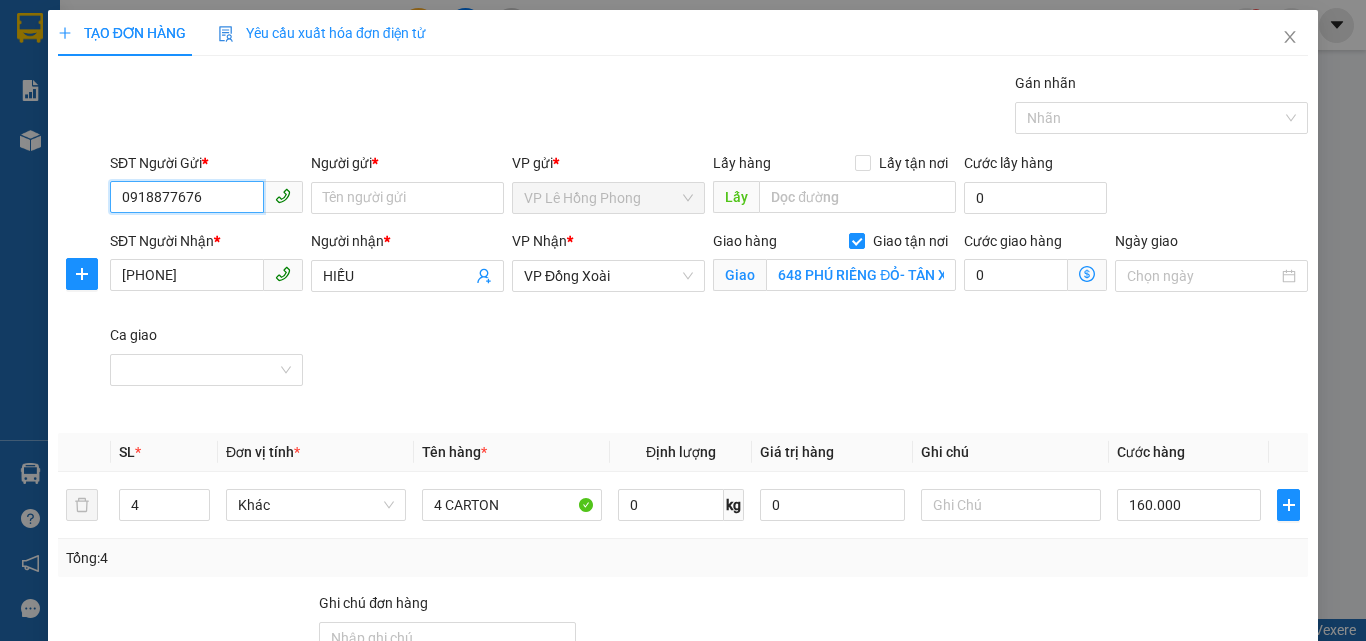 drag, startPoint x: 227, startPoint y: 201, endPoint x: 105, endPoint y: 205, distance: 122.06556 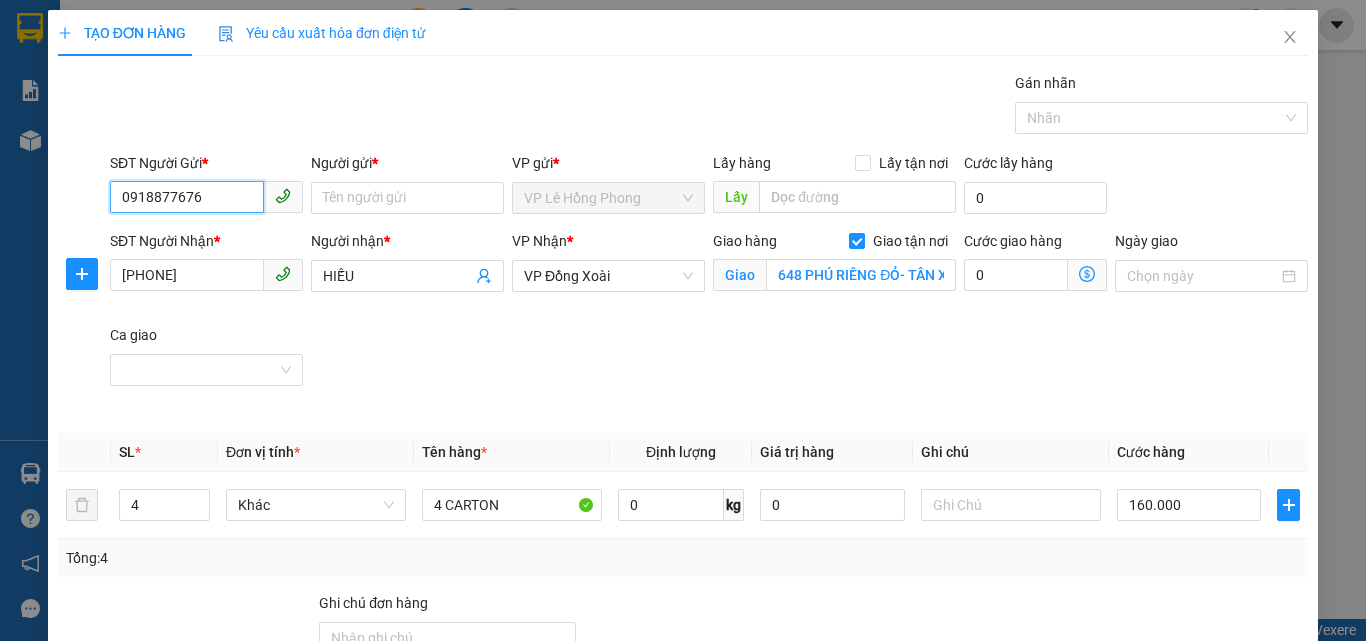 click on "0918877676" at bounding box center [187, 197] 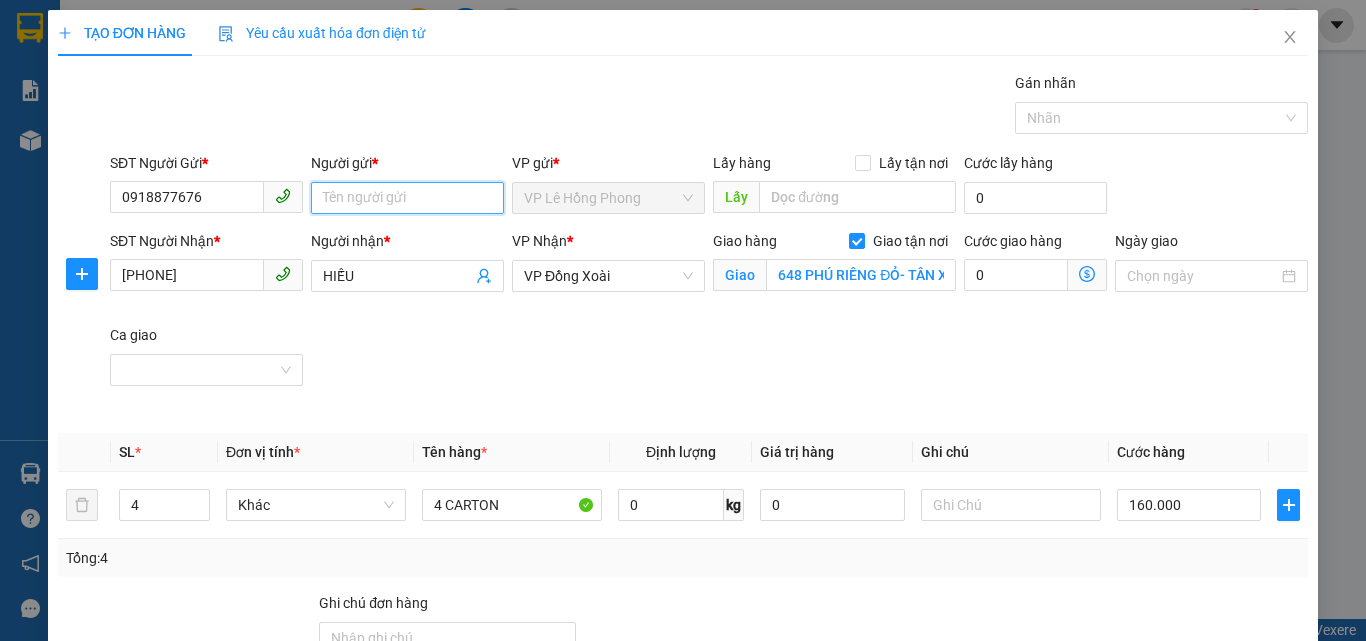 click on "Người gửi  *" at bounding box center [407, 198] 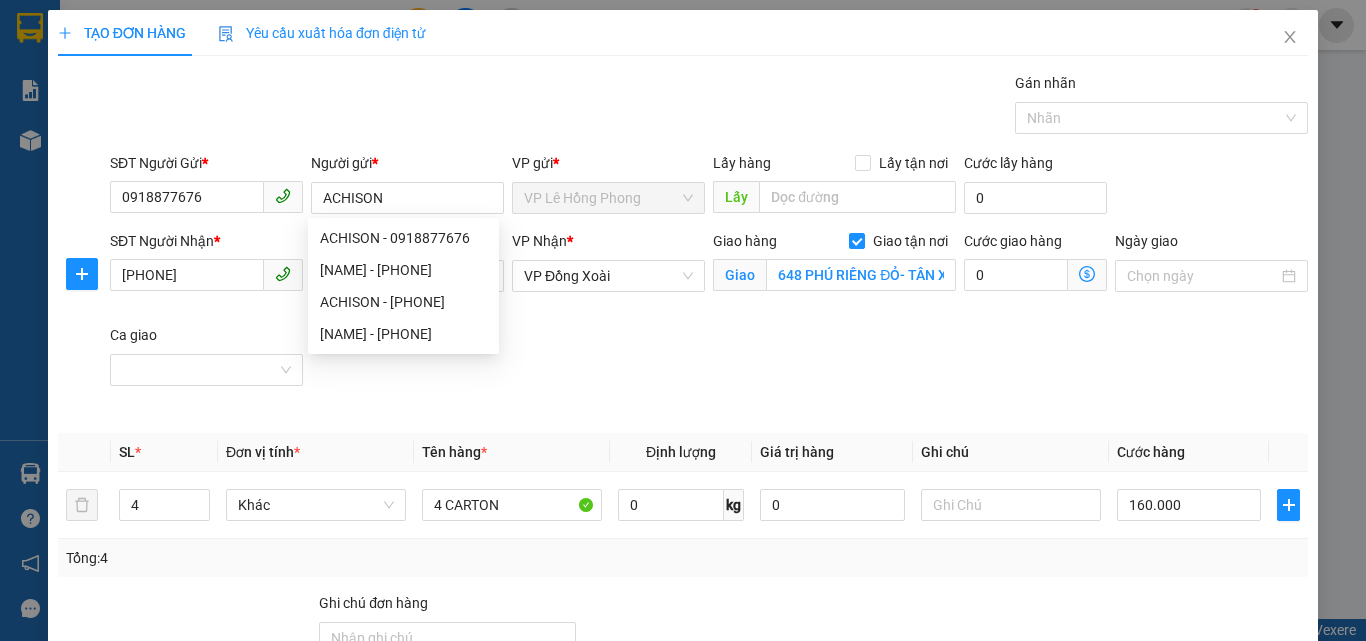 click on "Gói vận chuyển  * Tiêu chuẩn Gán nhãn   Nhãn" at bounding box center [709, 107] 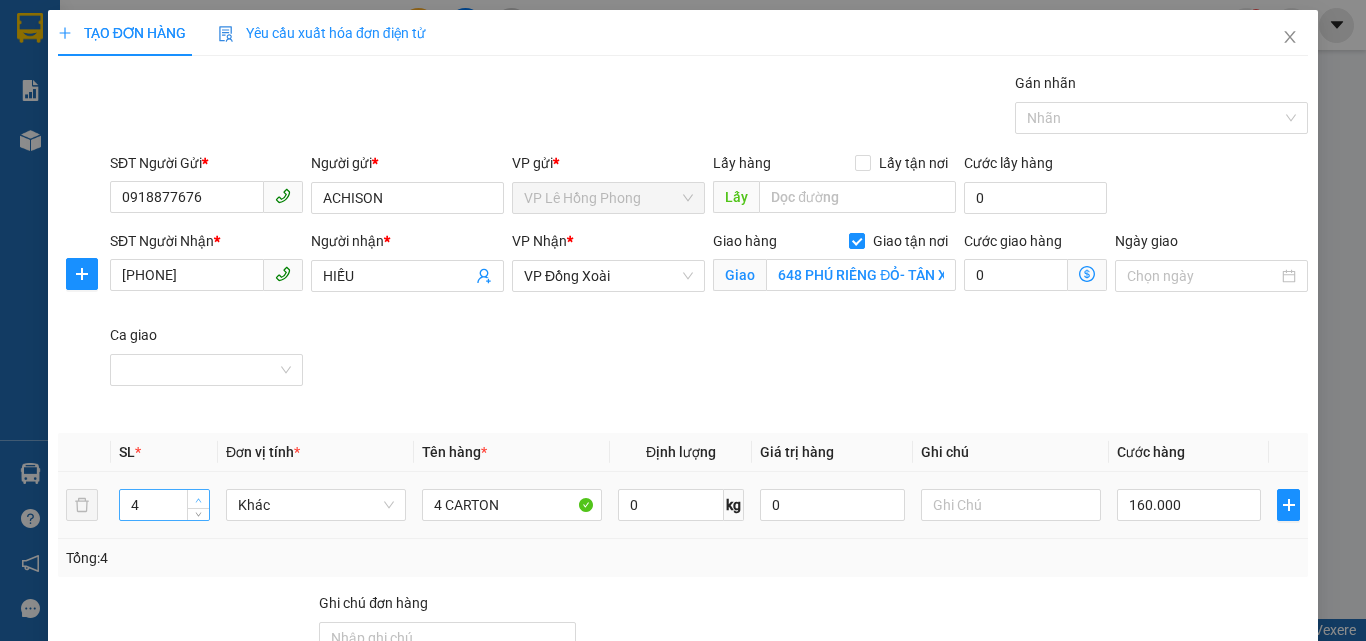 click at bounding box center [199, 500] 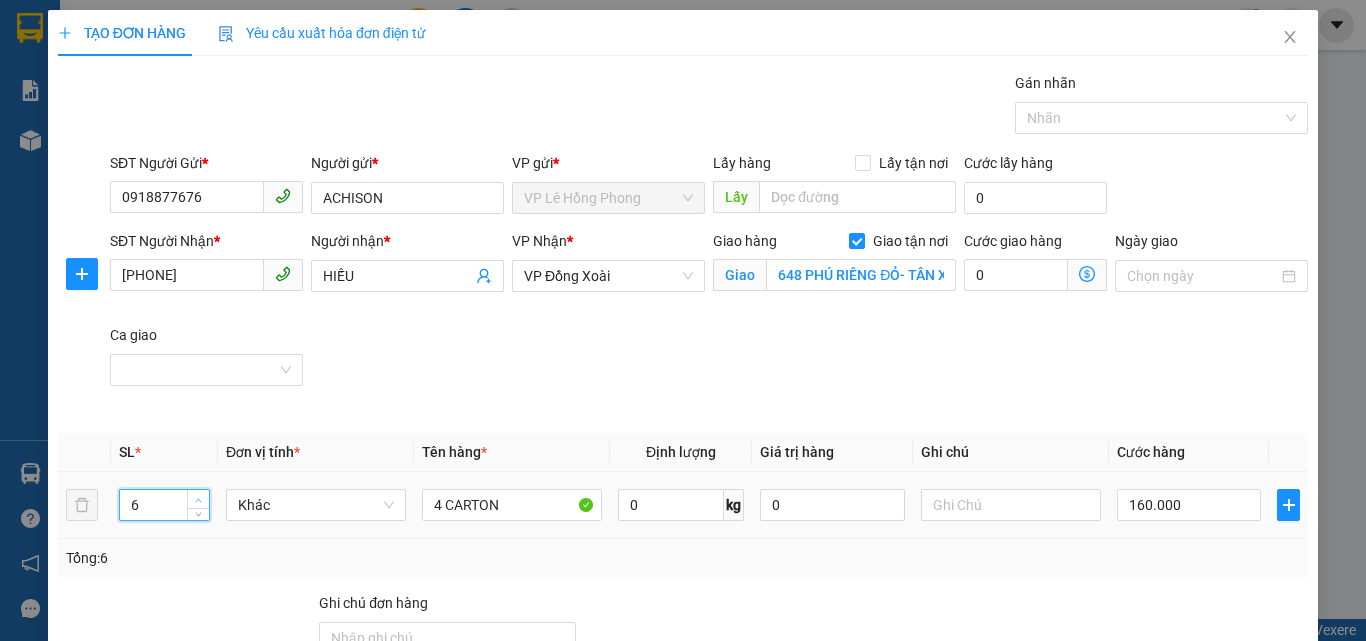 click at bounding box center [199, 500] 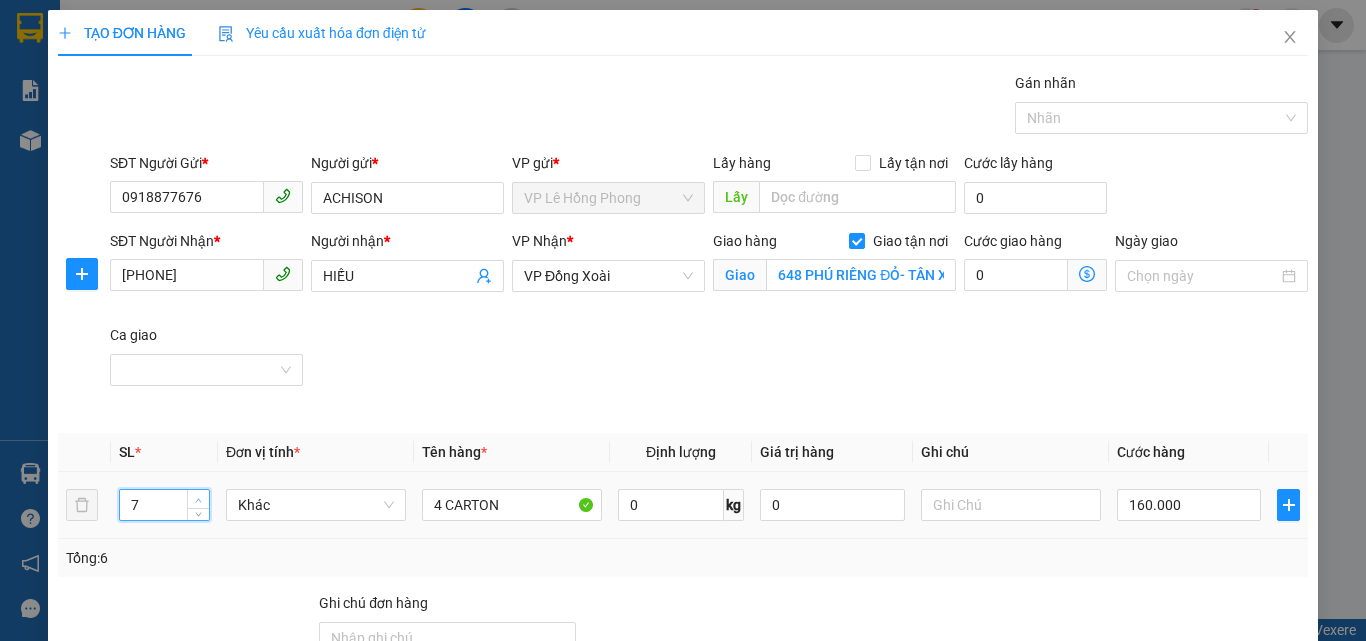 click at bounding box center [199, 500] 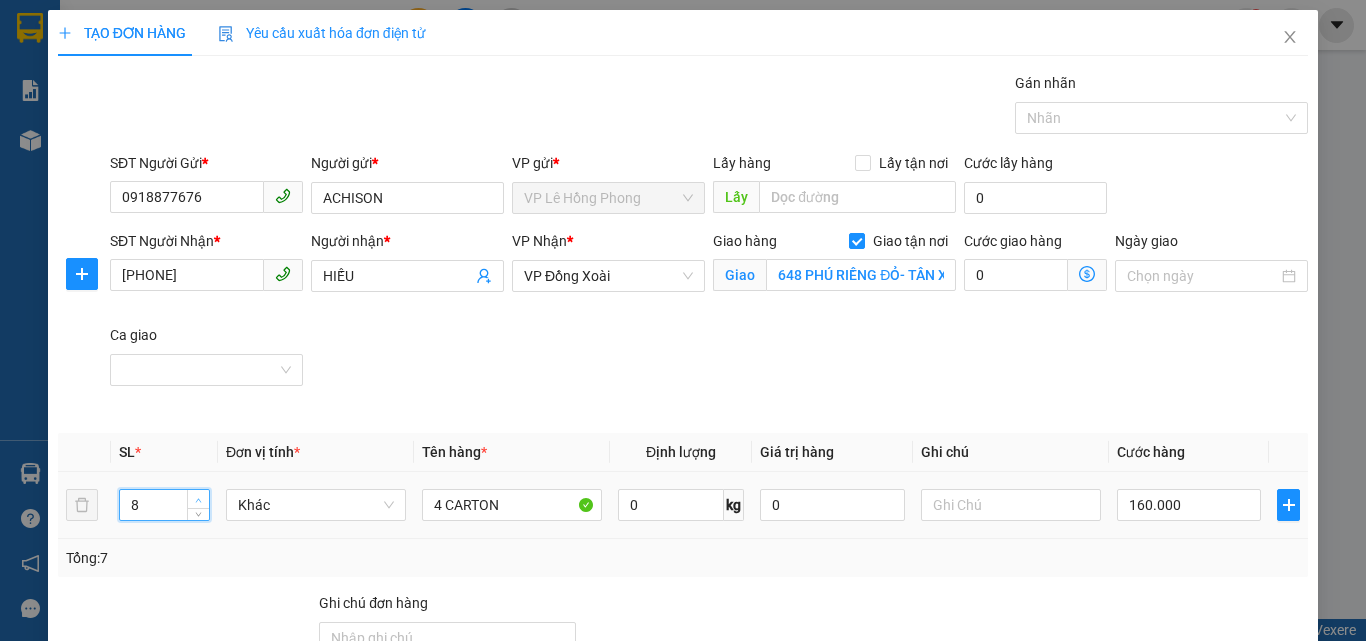 click at bounding box center (199, 500) 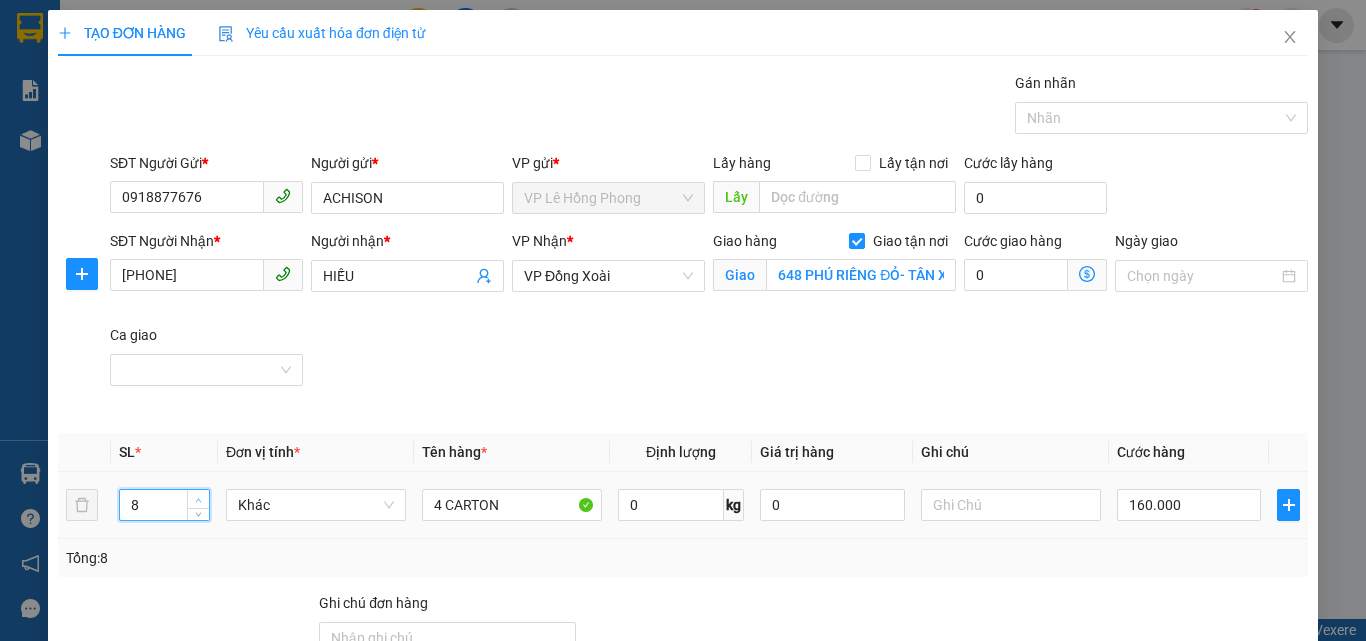click at bounding box center (199, 500) 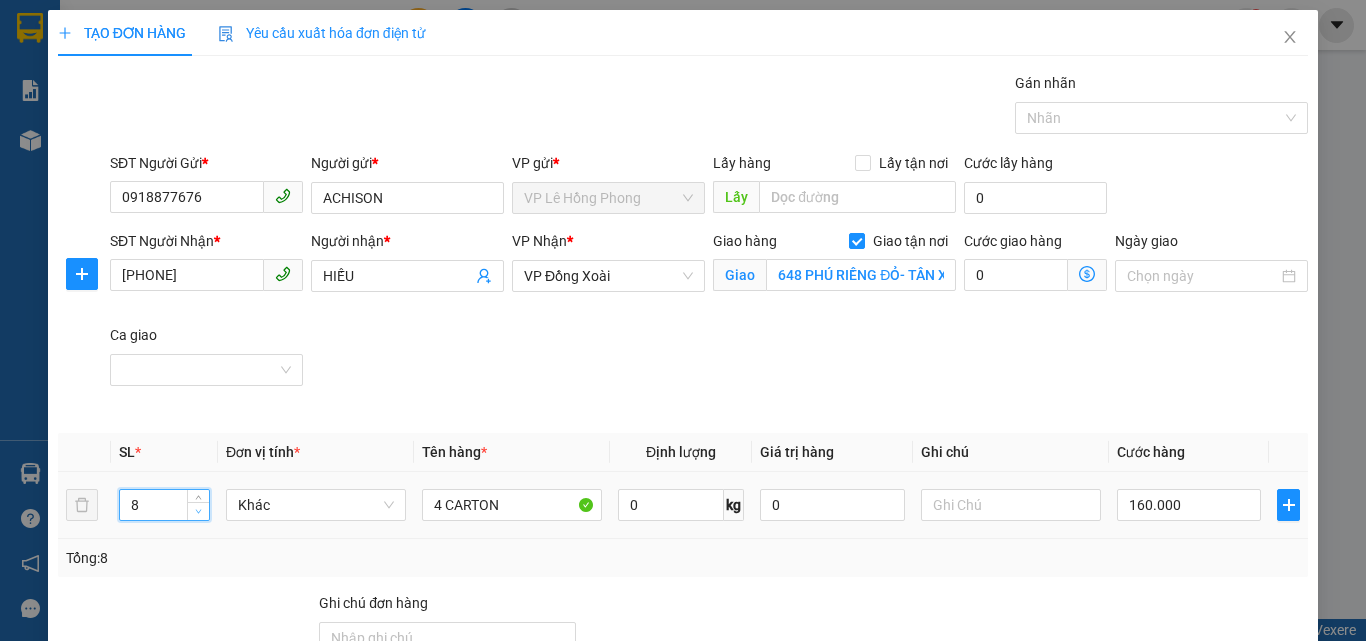 click at bounding box center [198, 511] 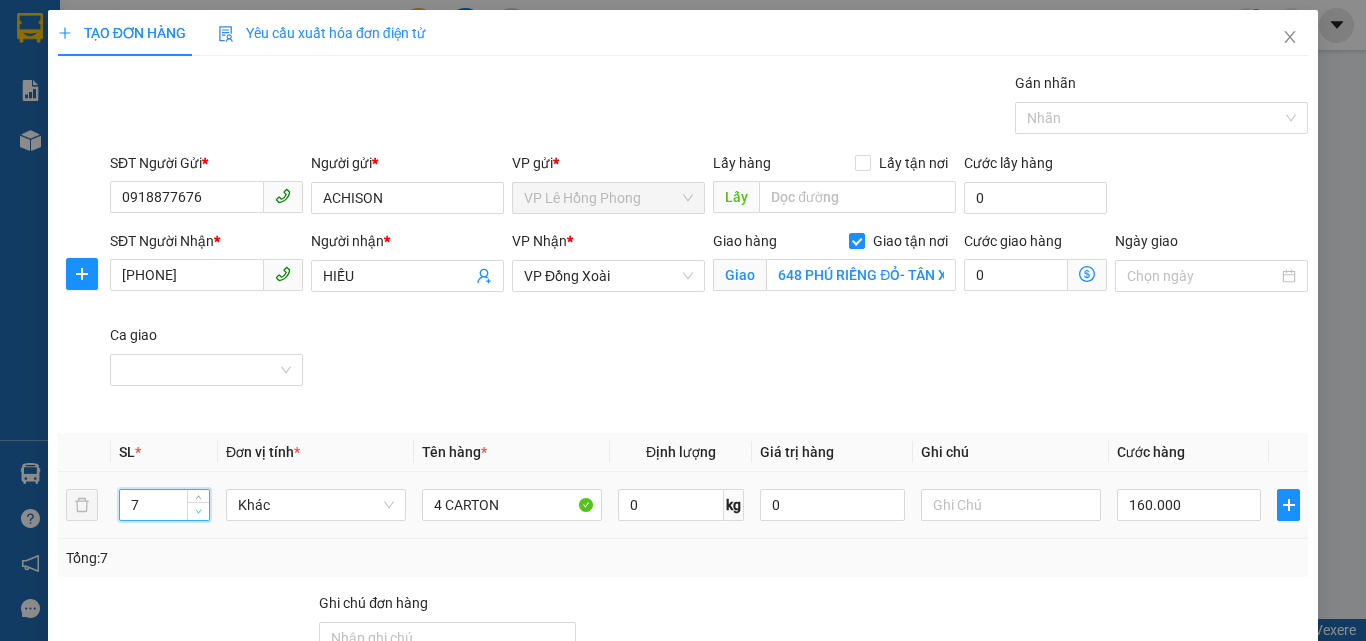 click at bounding box center (198, 511) 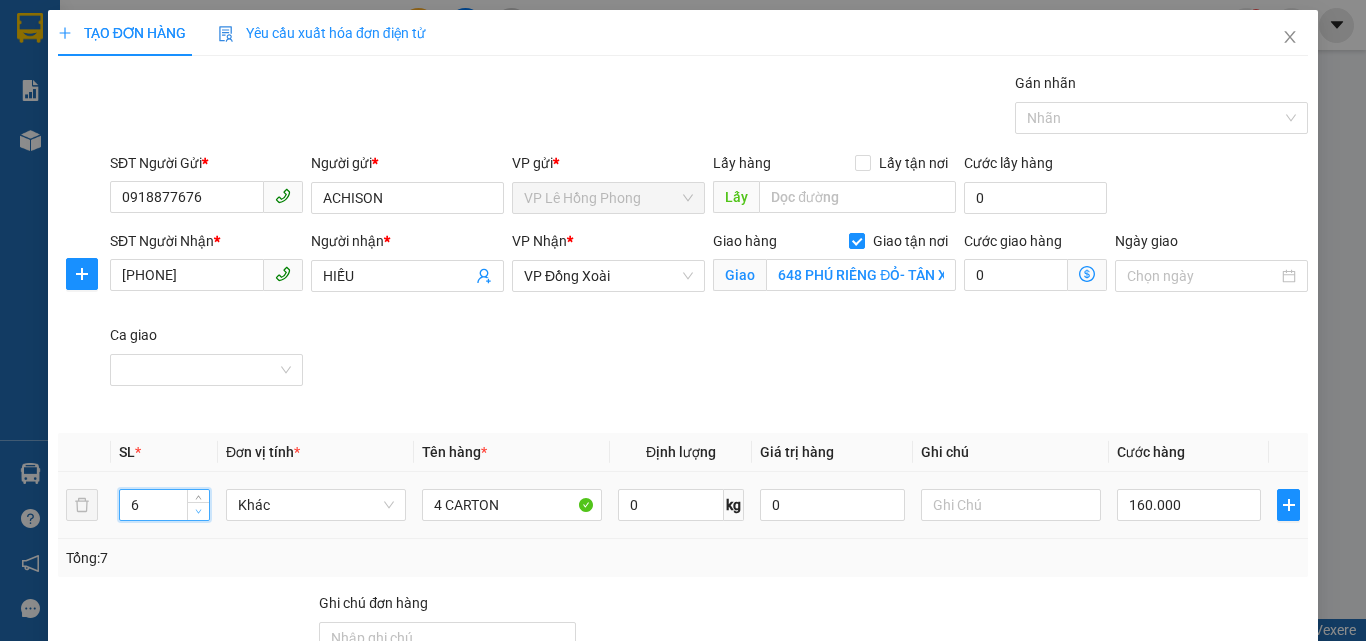 click at bounding box center [198, 511] 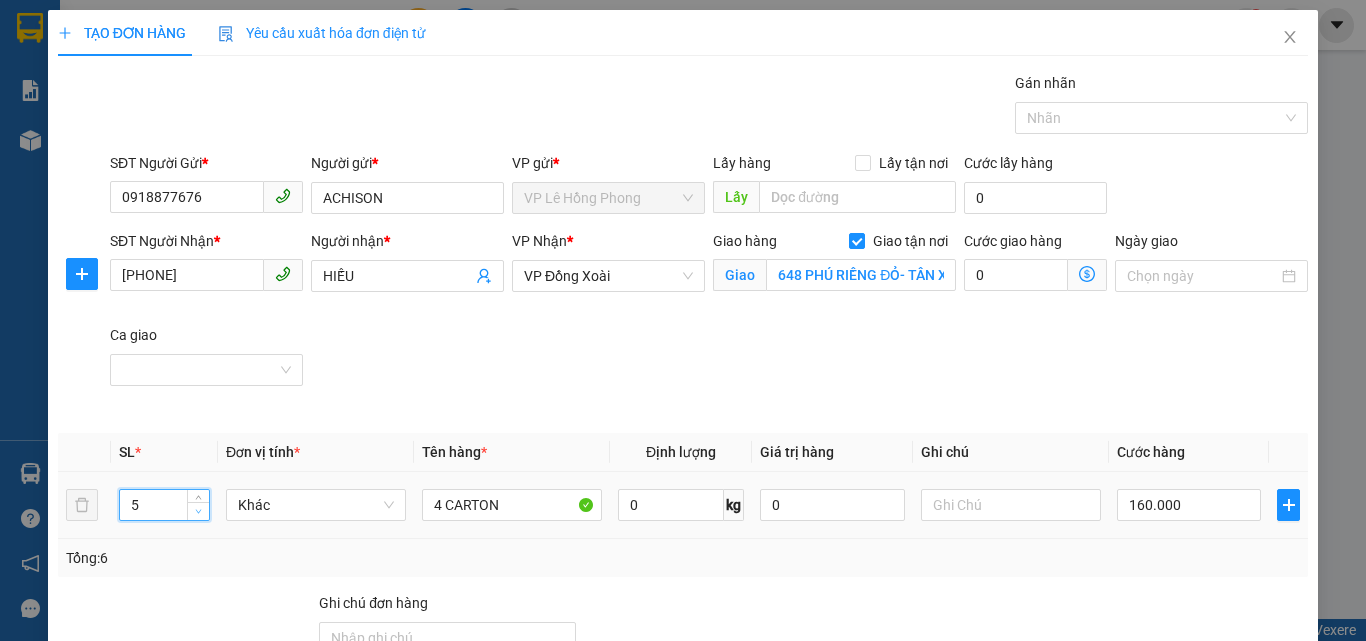 click at bounding box center (198, 511) 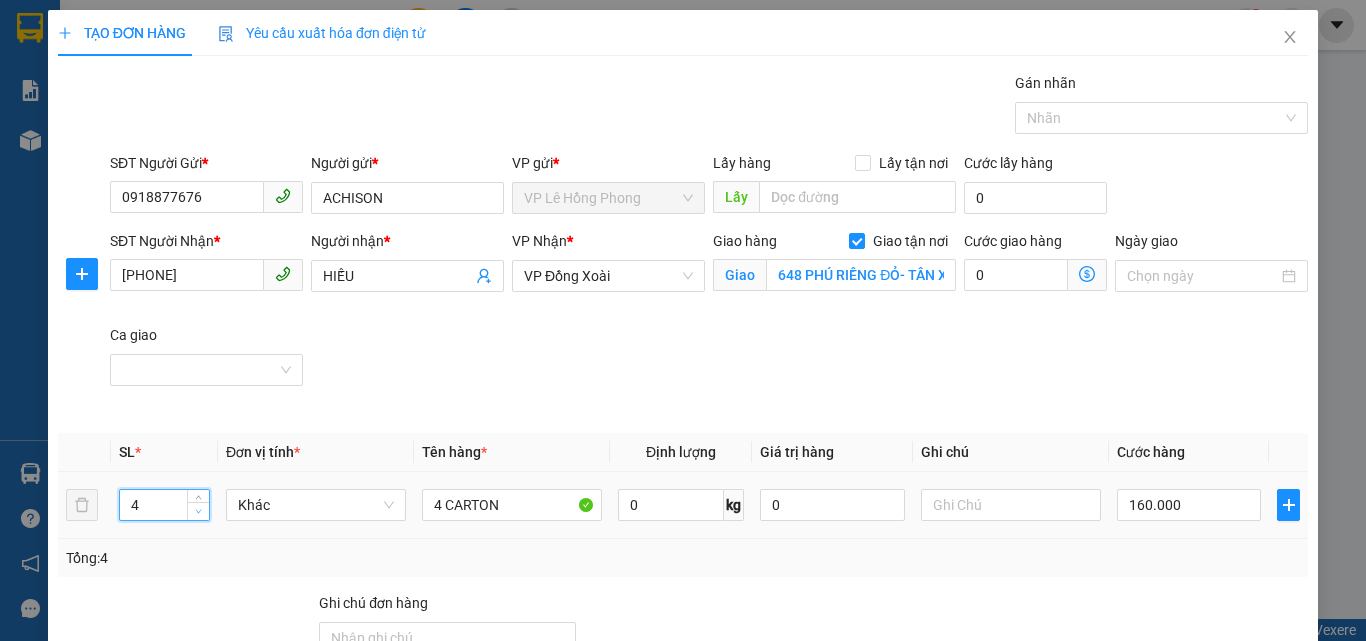 click at bounding box center (198, 511) 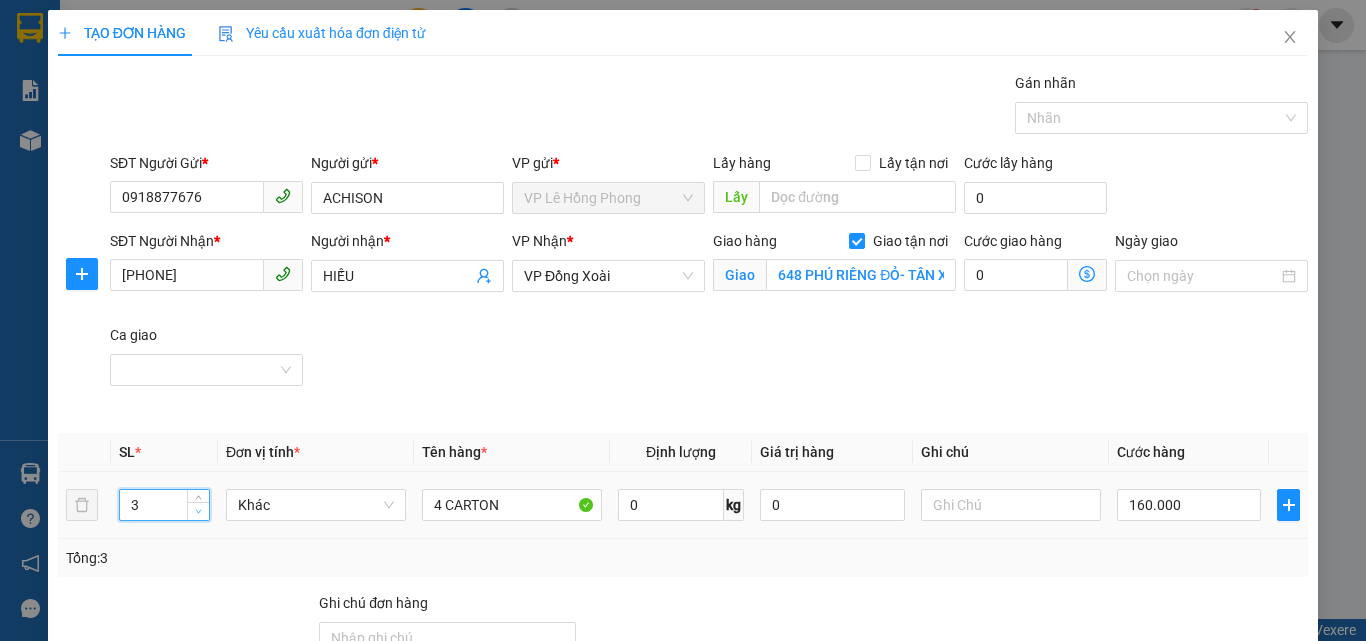 click at bounding box center (198, 511) 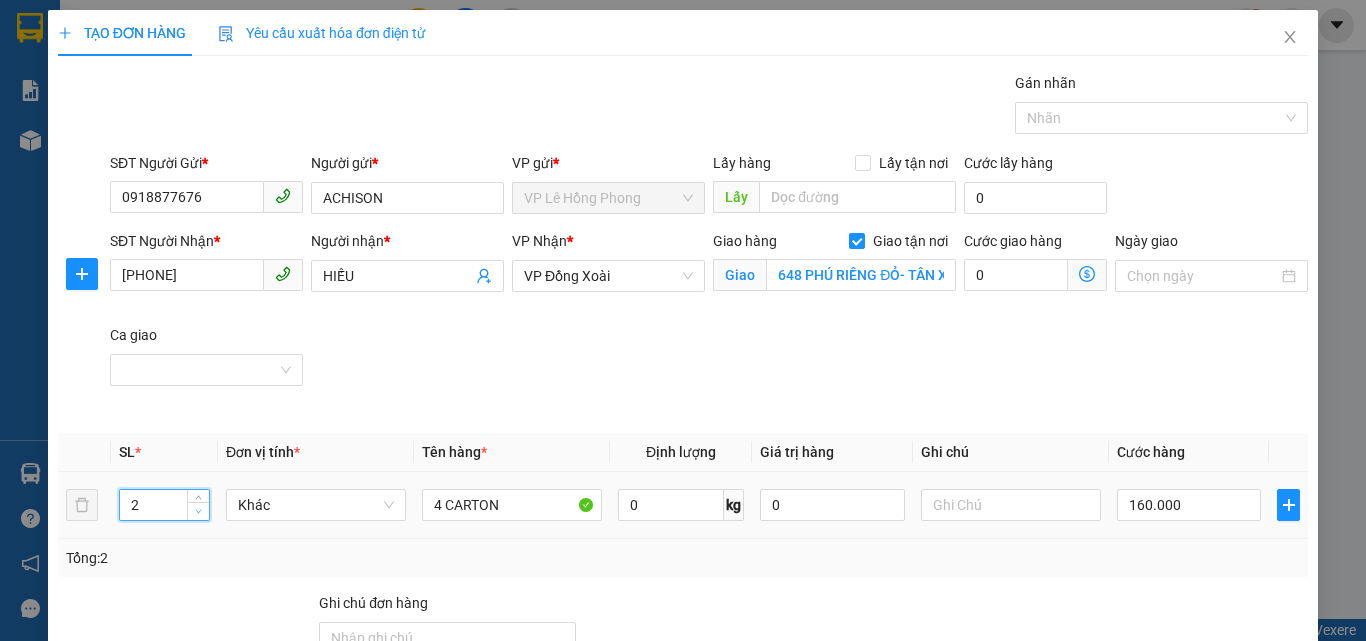 click at bounding box center (198, 511) 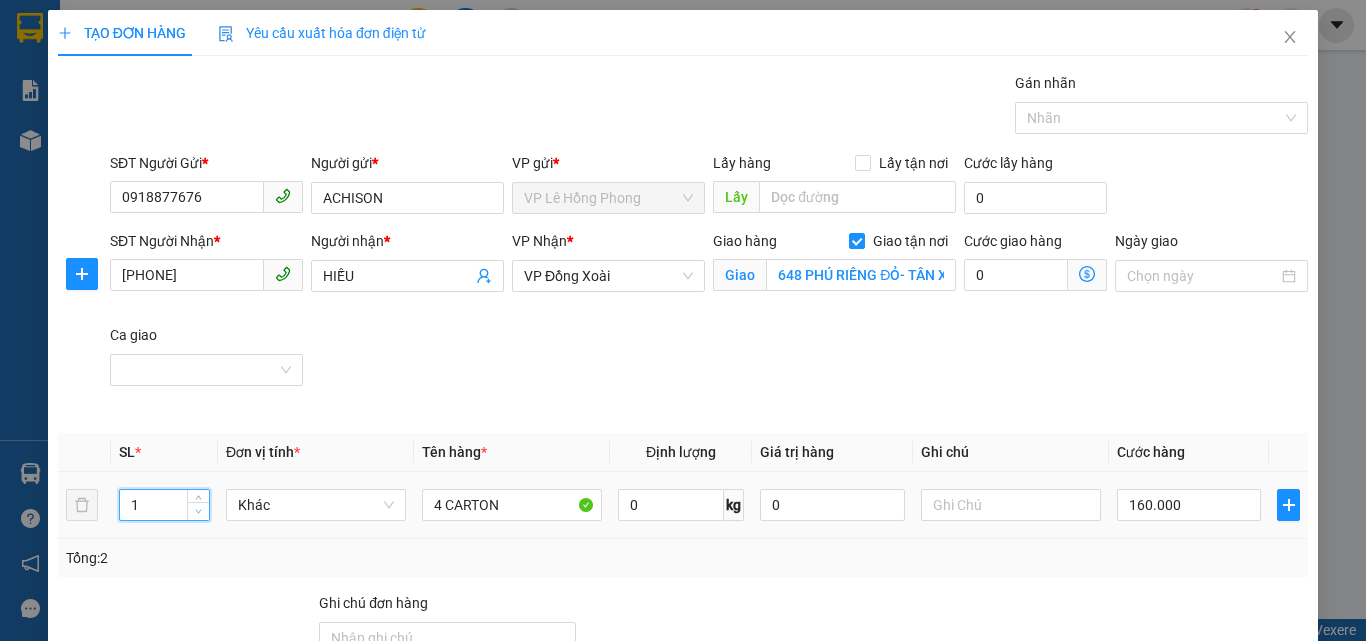 click at bounding box center (198, 511) 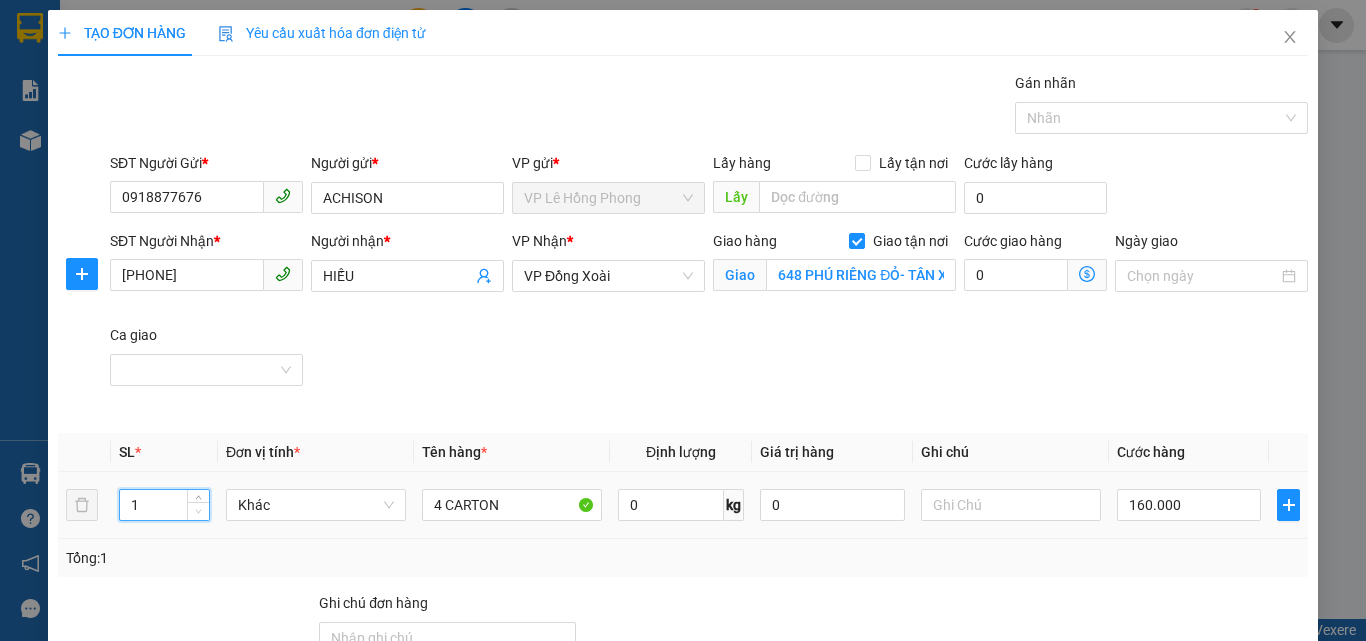 click at bounding box center [198, 511] 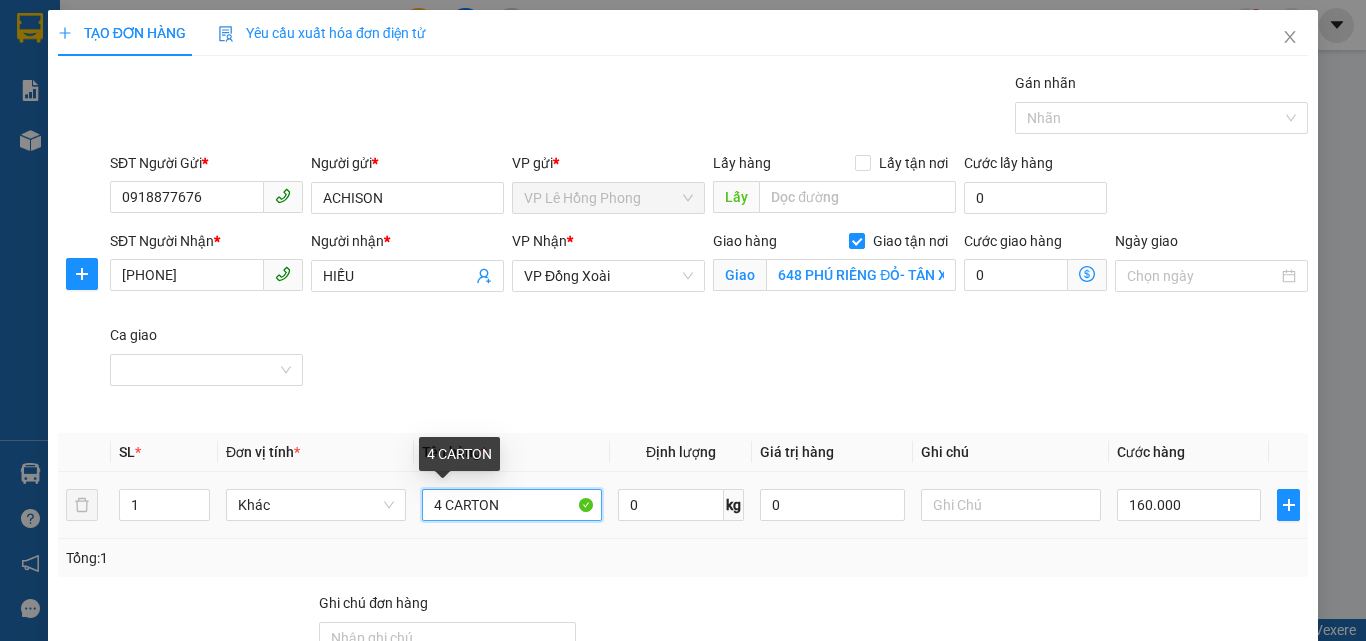 drag, startPoint x: 437, startPoint y: 503, endPoint x: 338, endPoint y: 522, distance: 100.80675 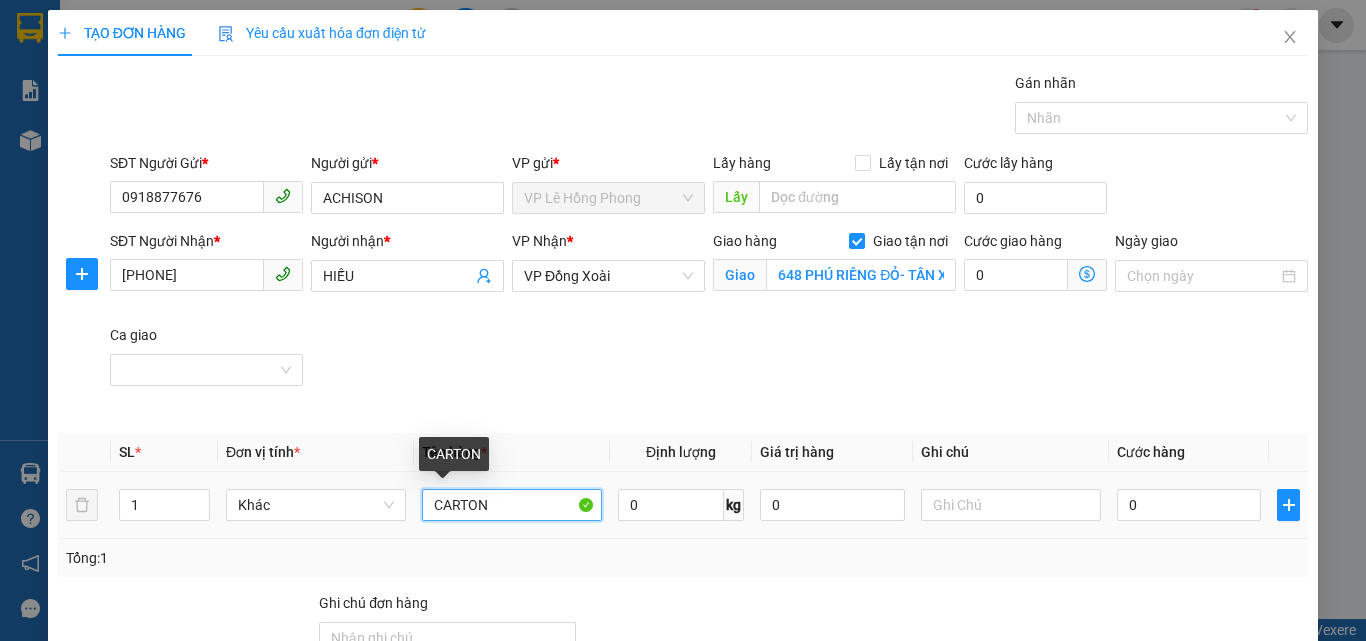 click on "CARTON" at bounding box center (512, 505) 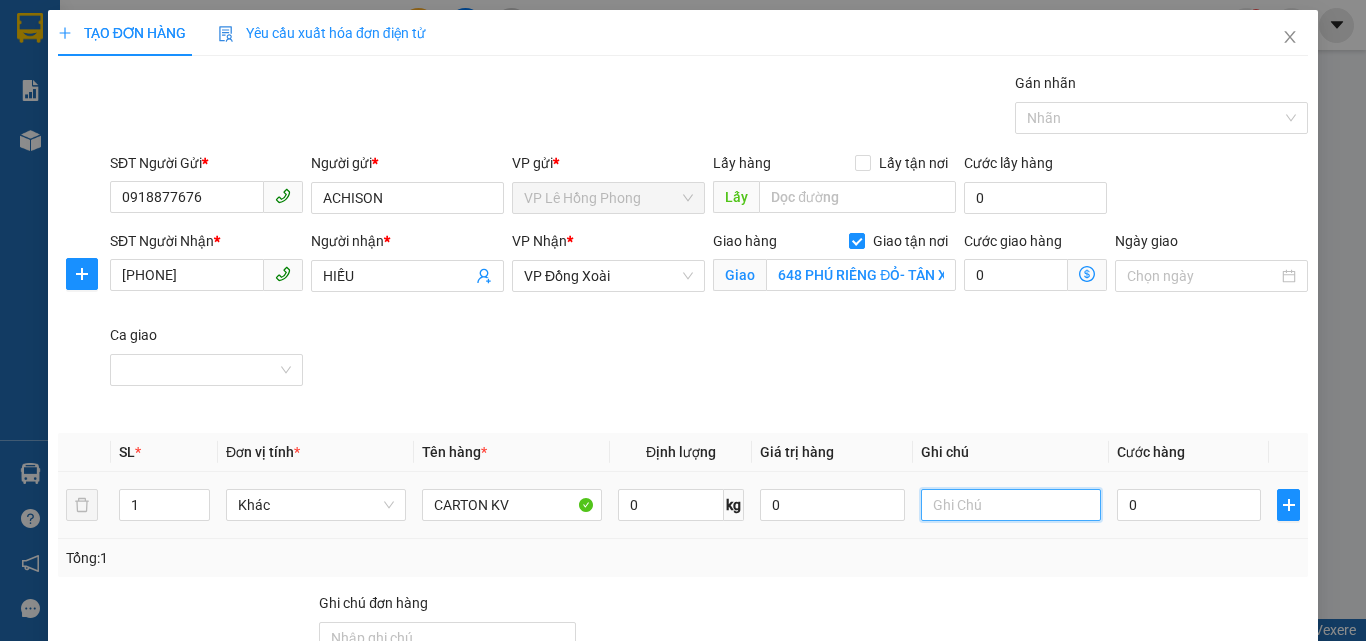 click at bounding box center [1011, 505] 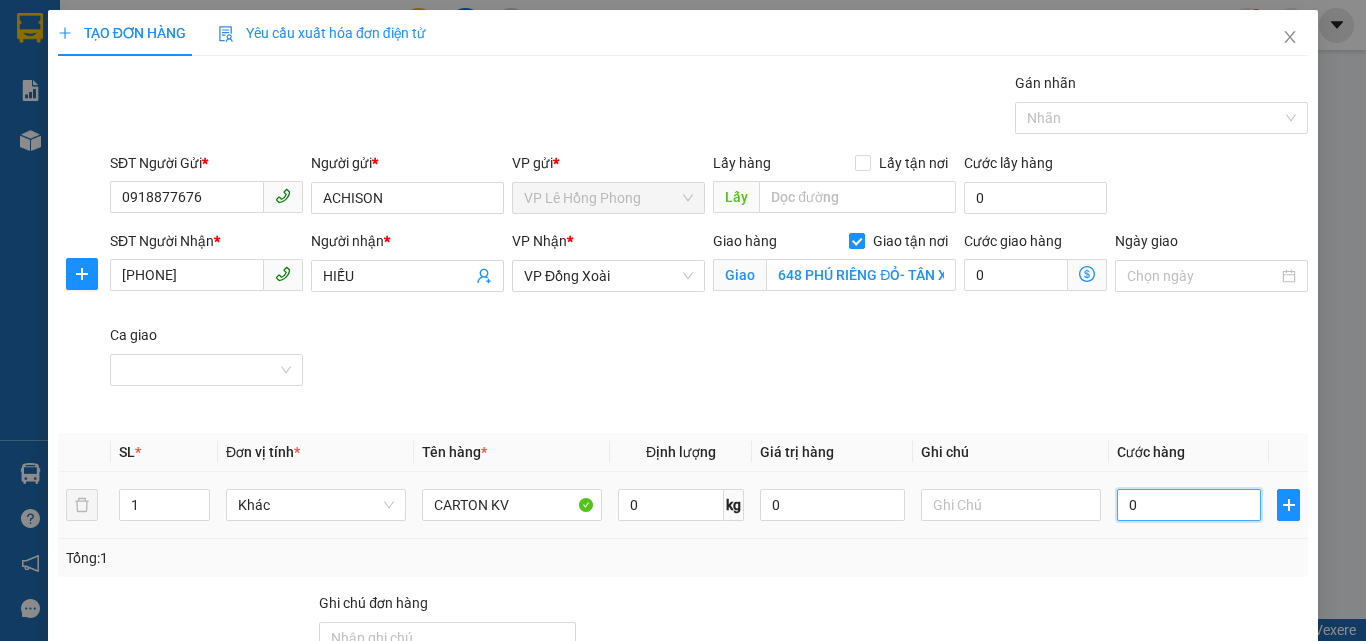 click on "0" at bounding box center (1189, 505) 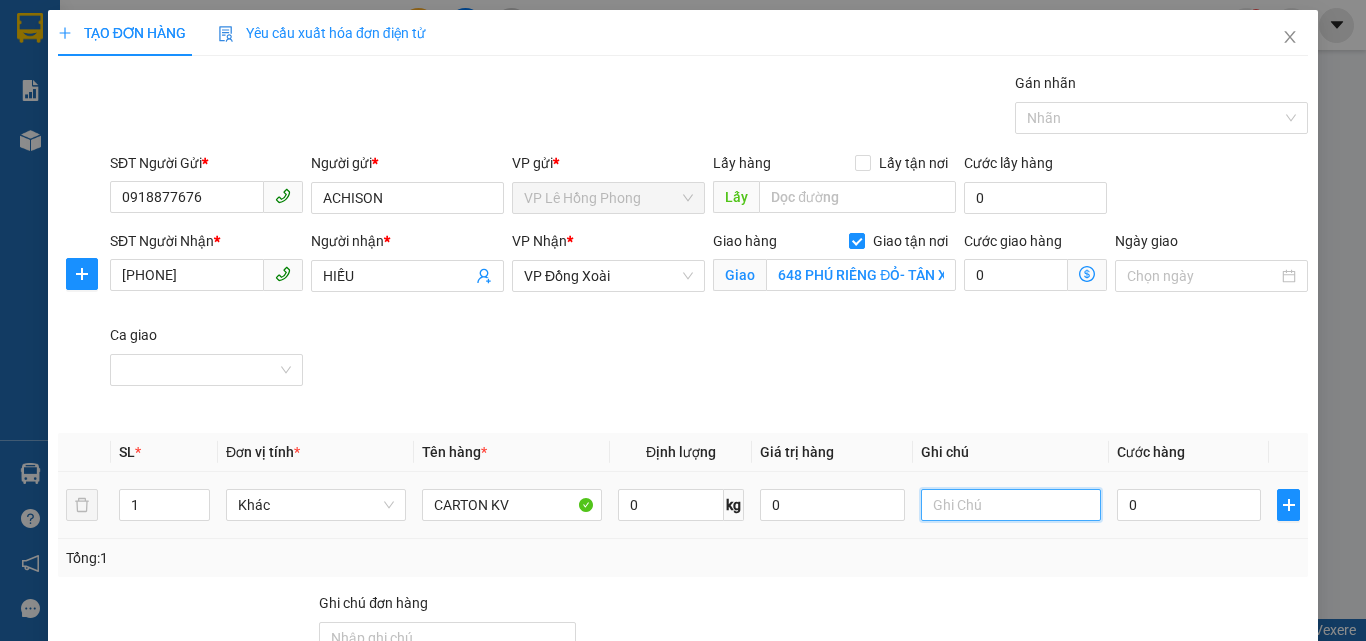 click at bounding box center [1011, 505] 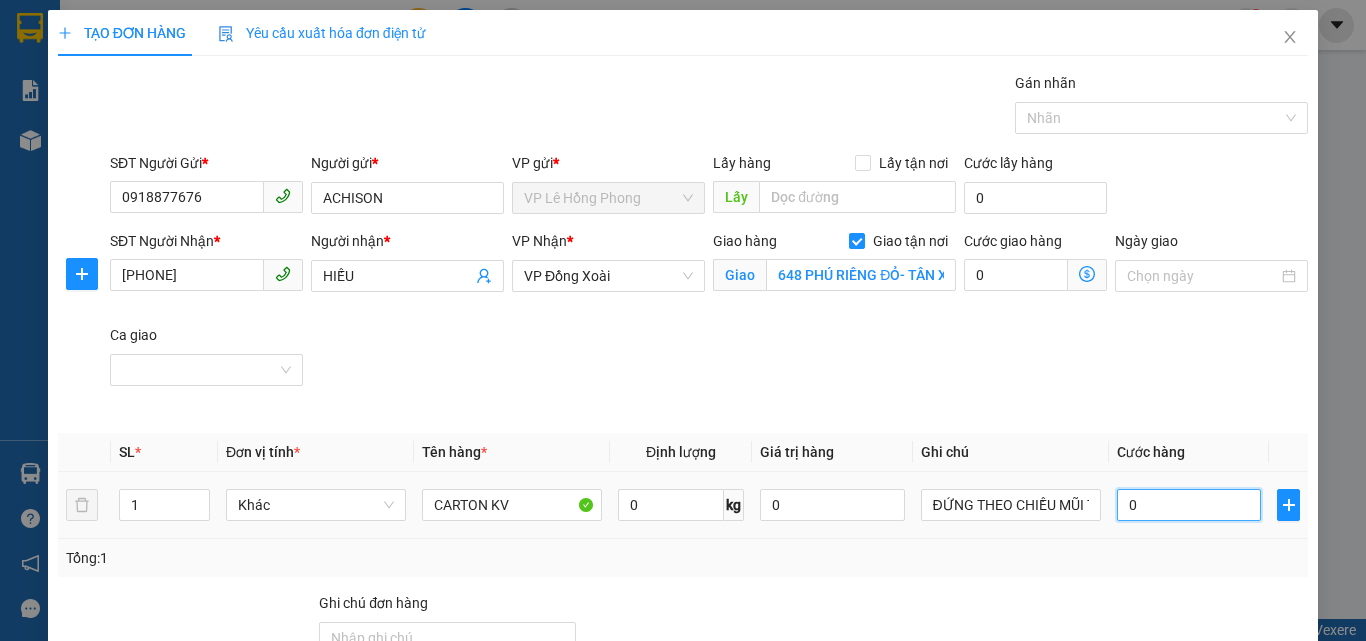 click on "0" at bounding box center (1189, 505) 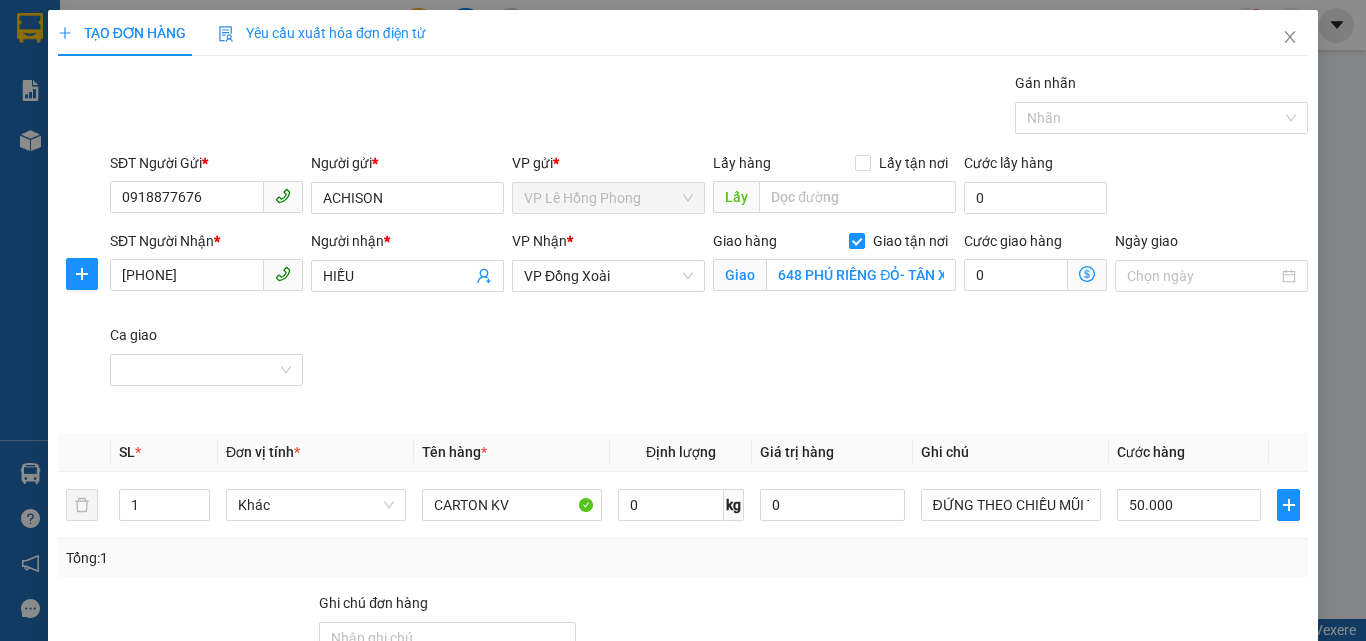 click on "Tổng:  1" at bounding box center (683, 558) 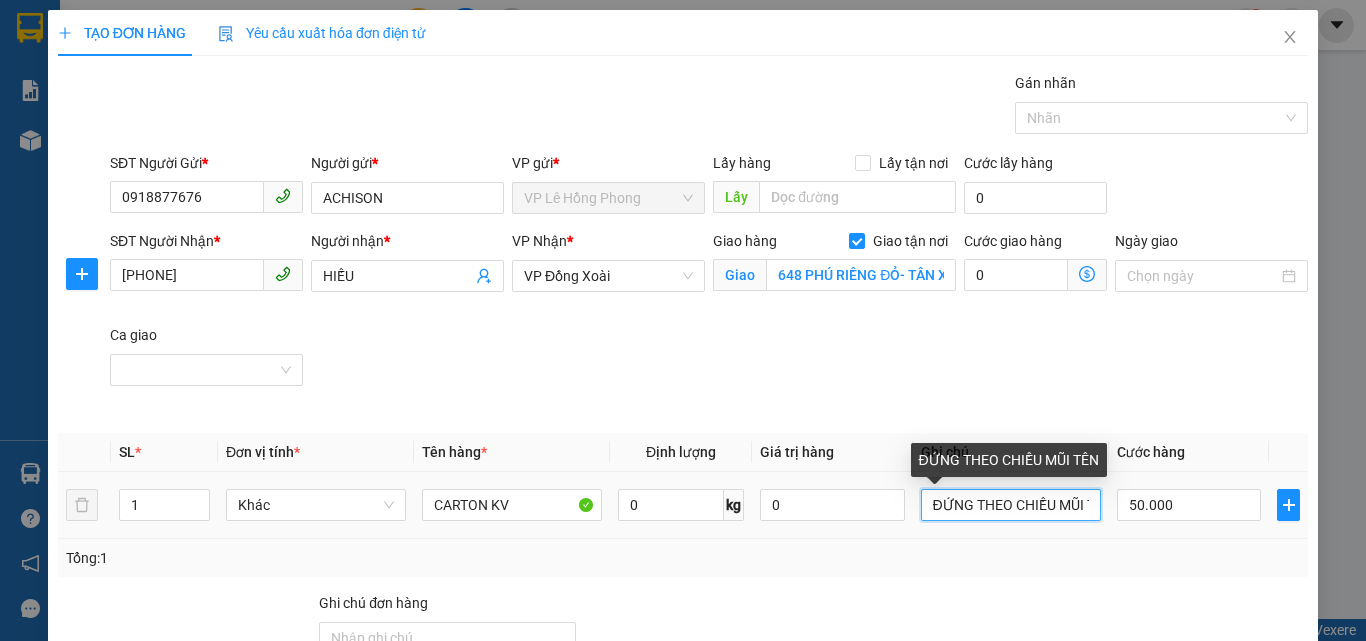 click on "ĐỨNG THEO CHIỀU MŨI TÊN" at bounding box center [1011, 505] 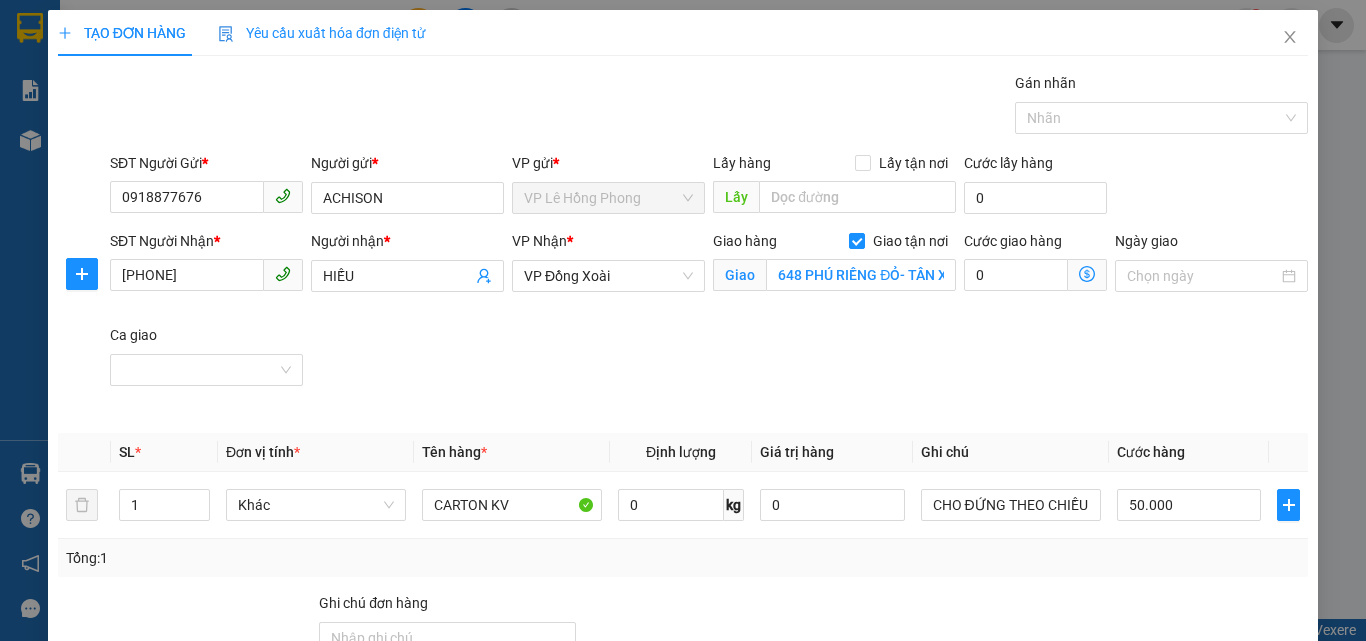click on "Hình thức thanh toán" at bounding box center (1198, 708) 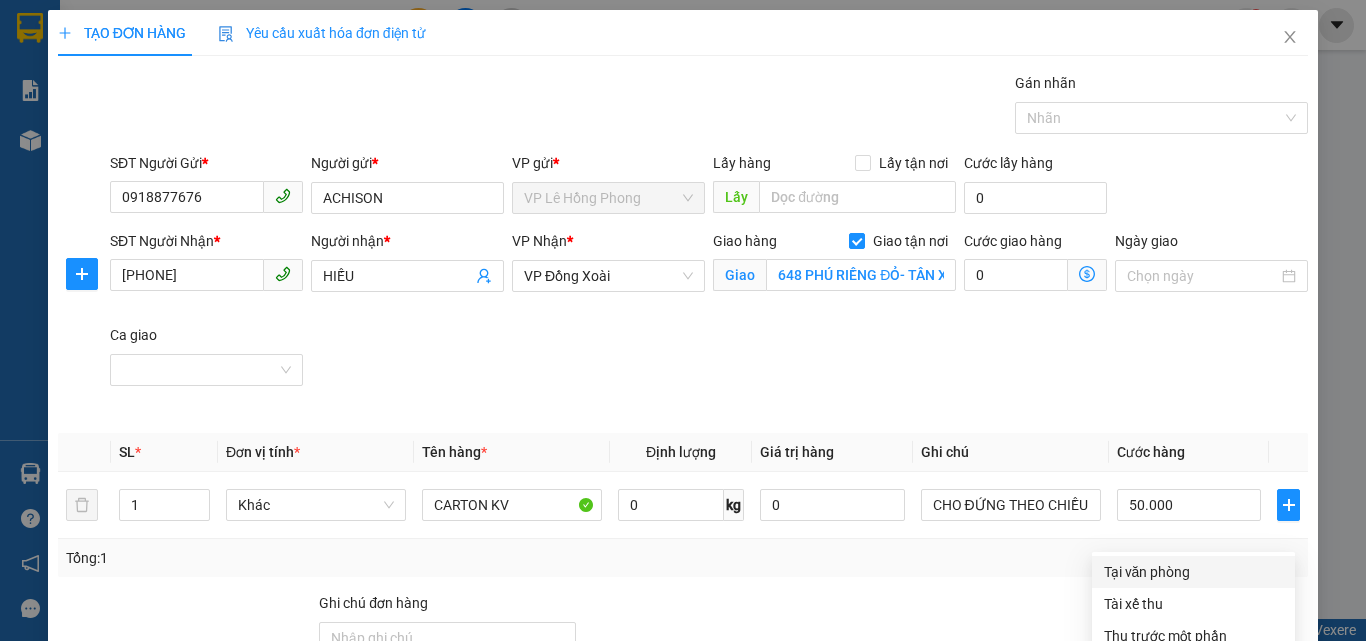 click on "Tại văn phòng" at bounding box center (1193, 572) 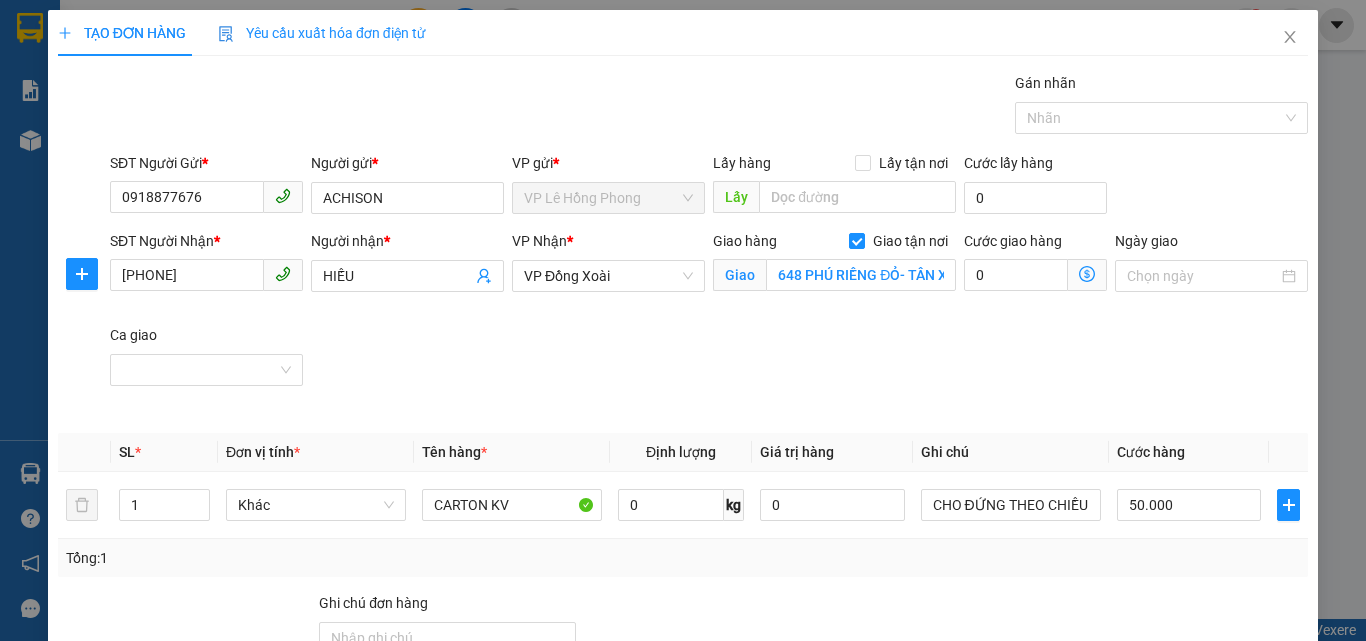 click on "Lưu và In" at bounding box center (1231, 803) 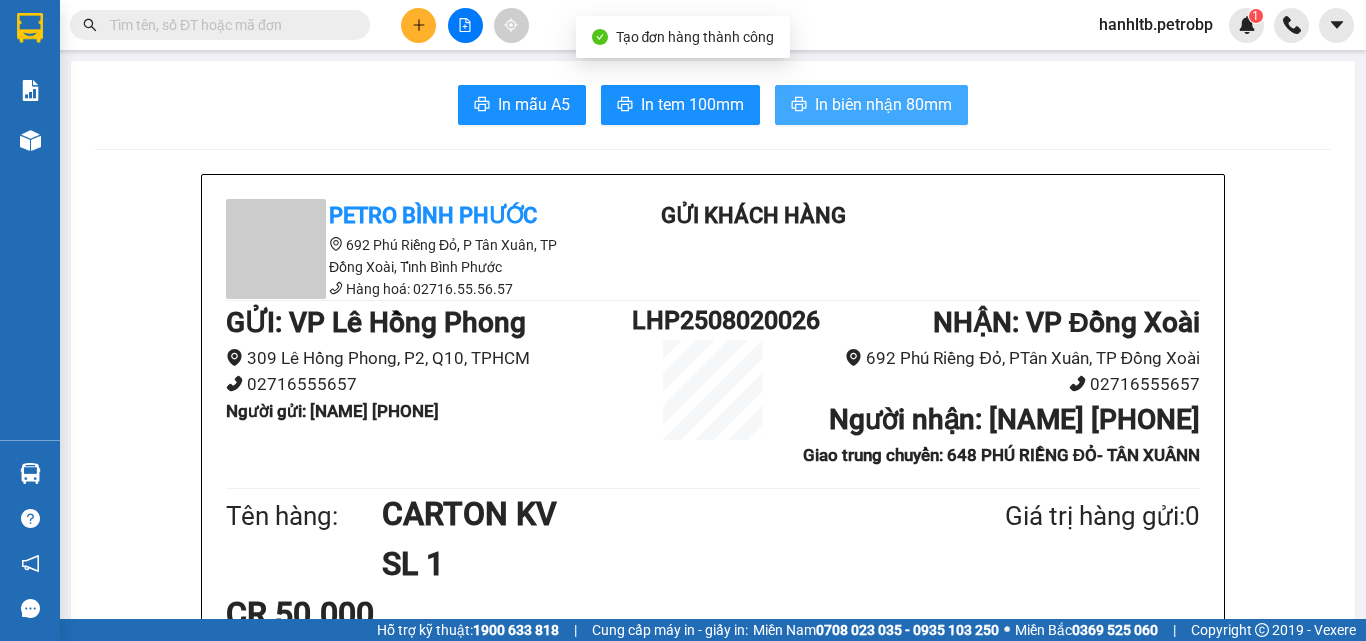click on "In biên nhận 80mm" at bounding box center [883, 104] 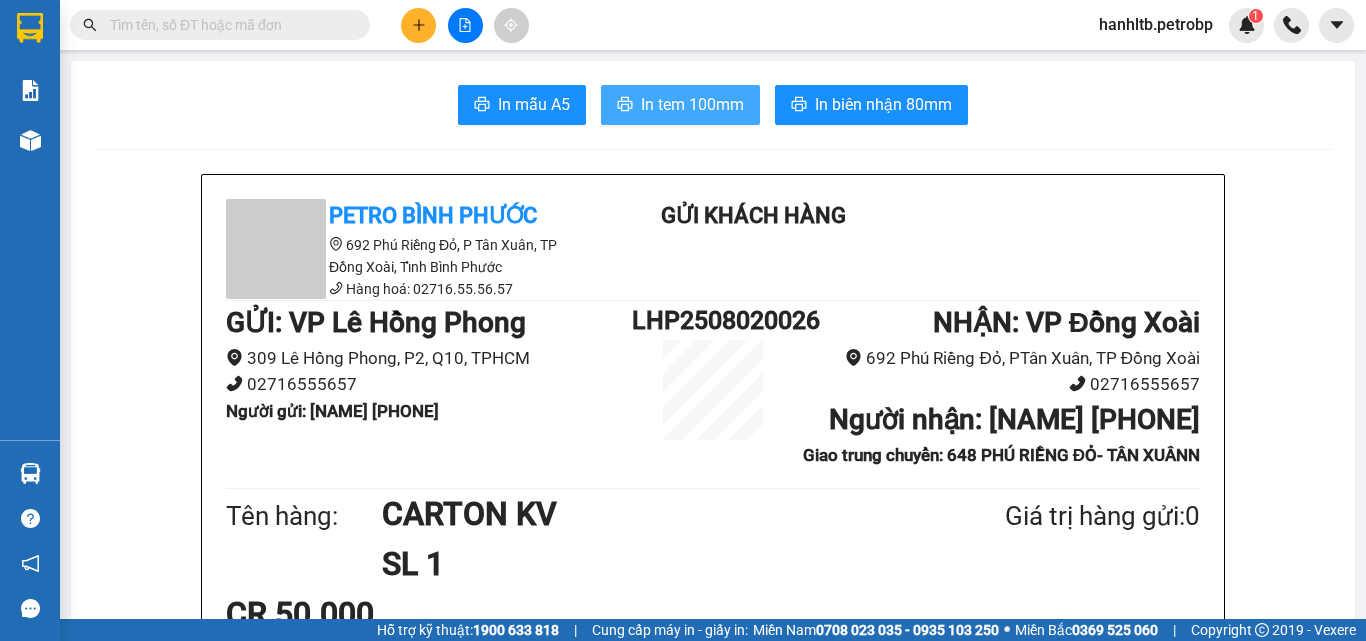 click on "In tem 100mm" at bounding box center (692, 104) 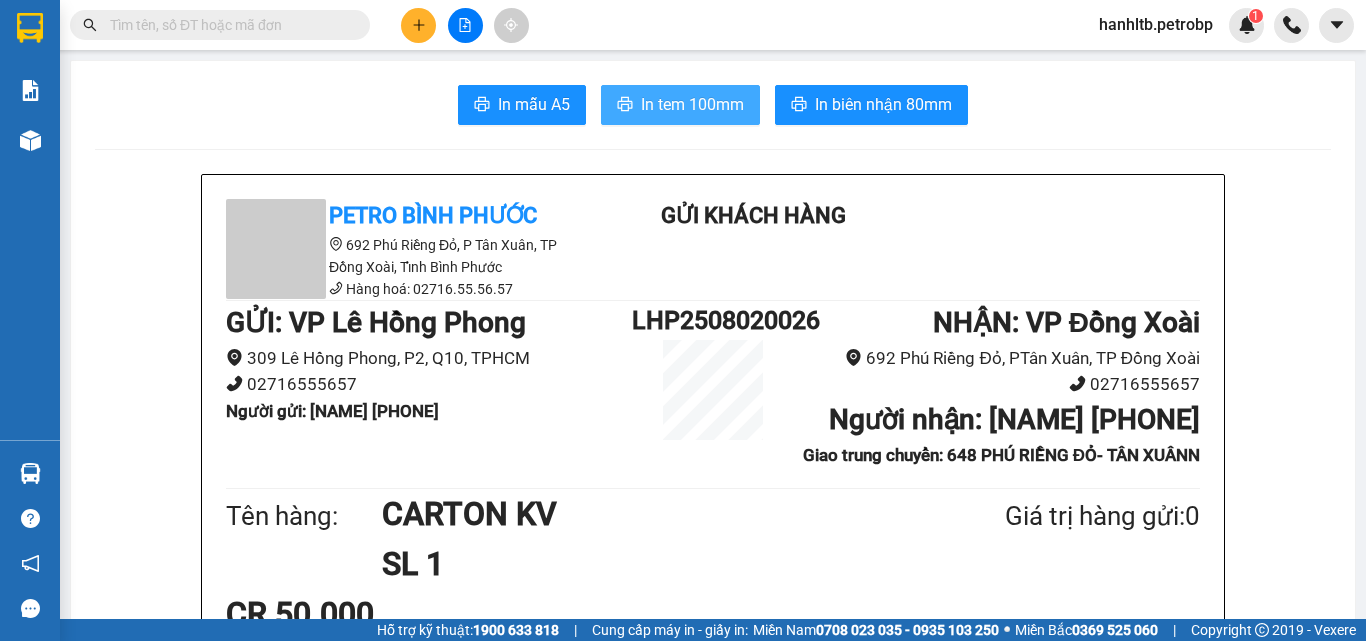 click on "In tem 100mm" at bounding box center (692, 104) 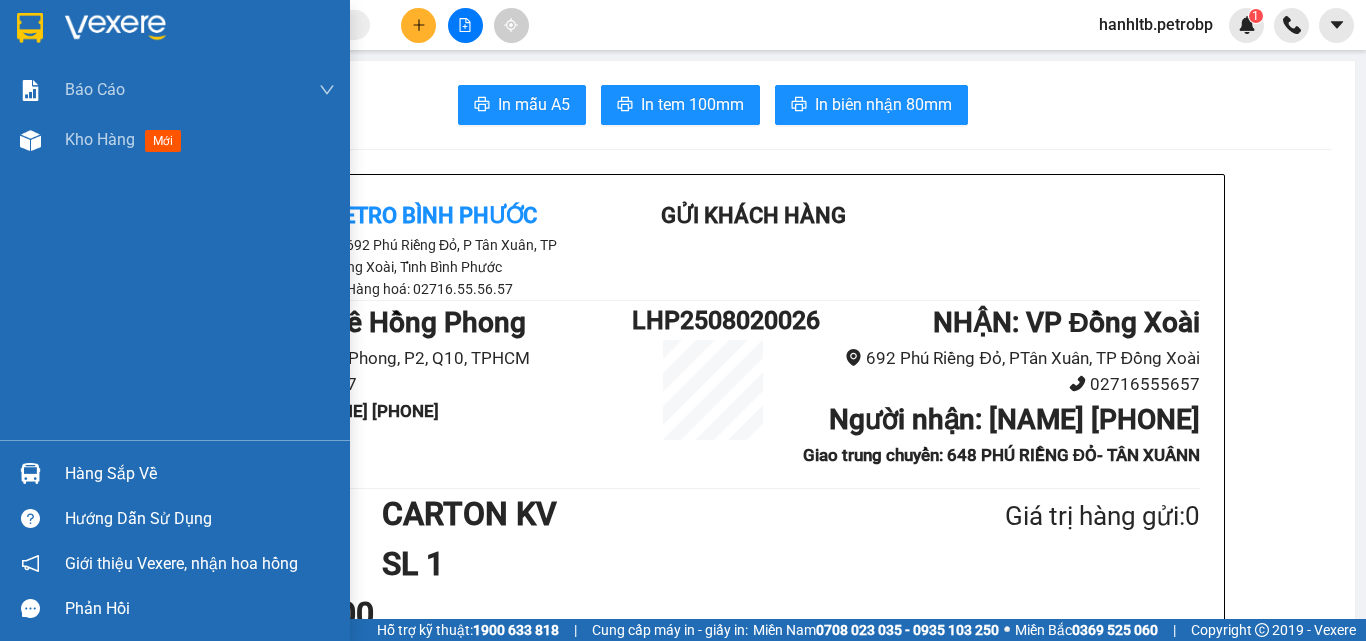 click at bounding box center (115, 28) 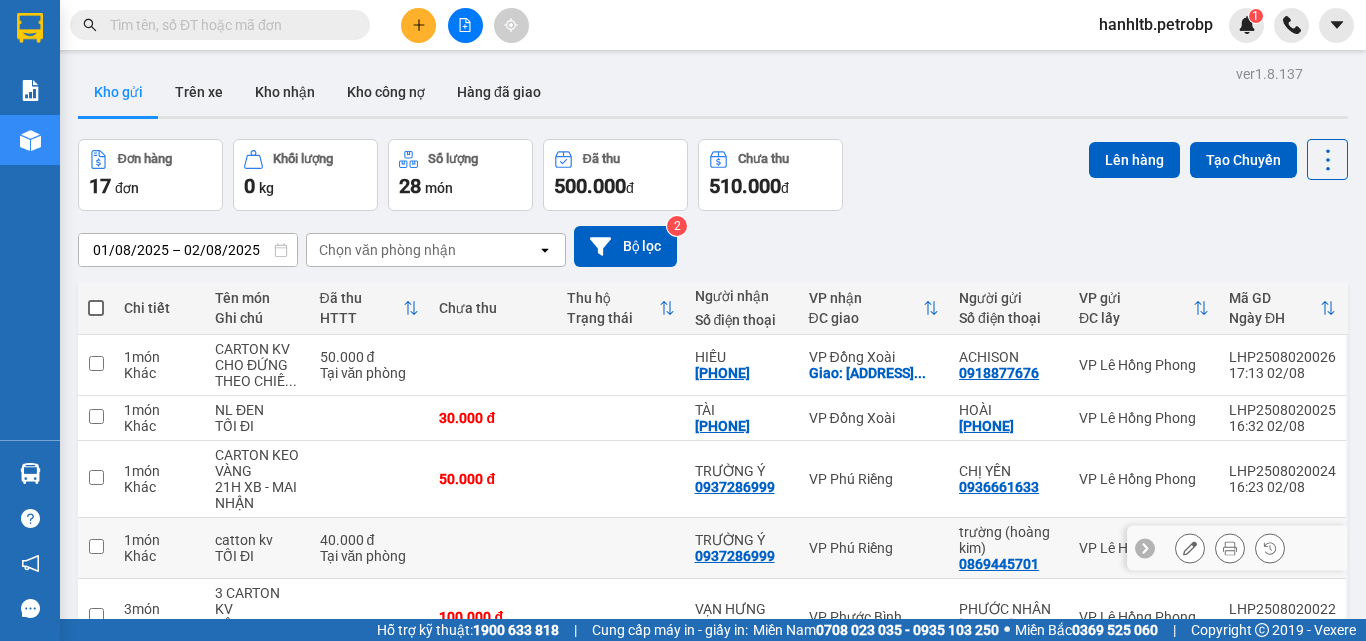 click at bounding box center [621, 548] 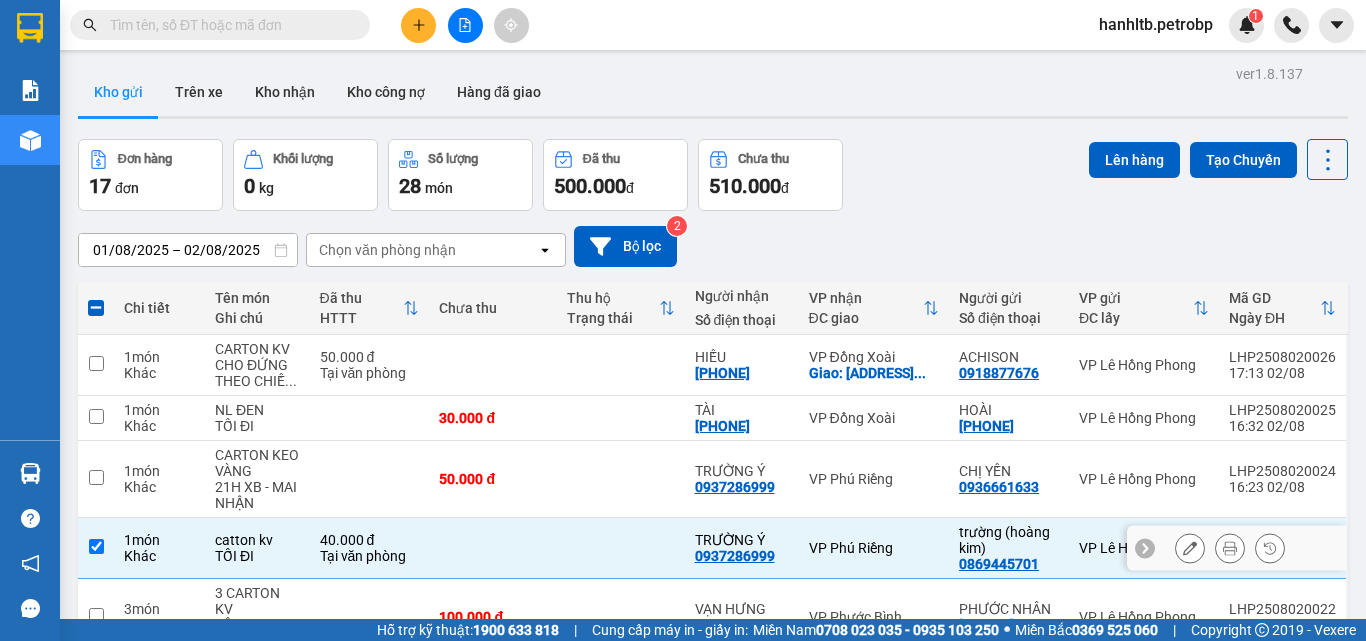 click at bounding box center [1230, 548] 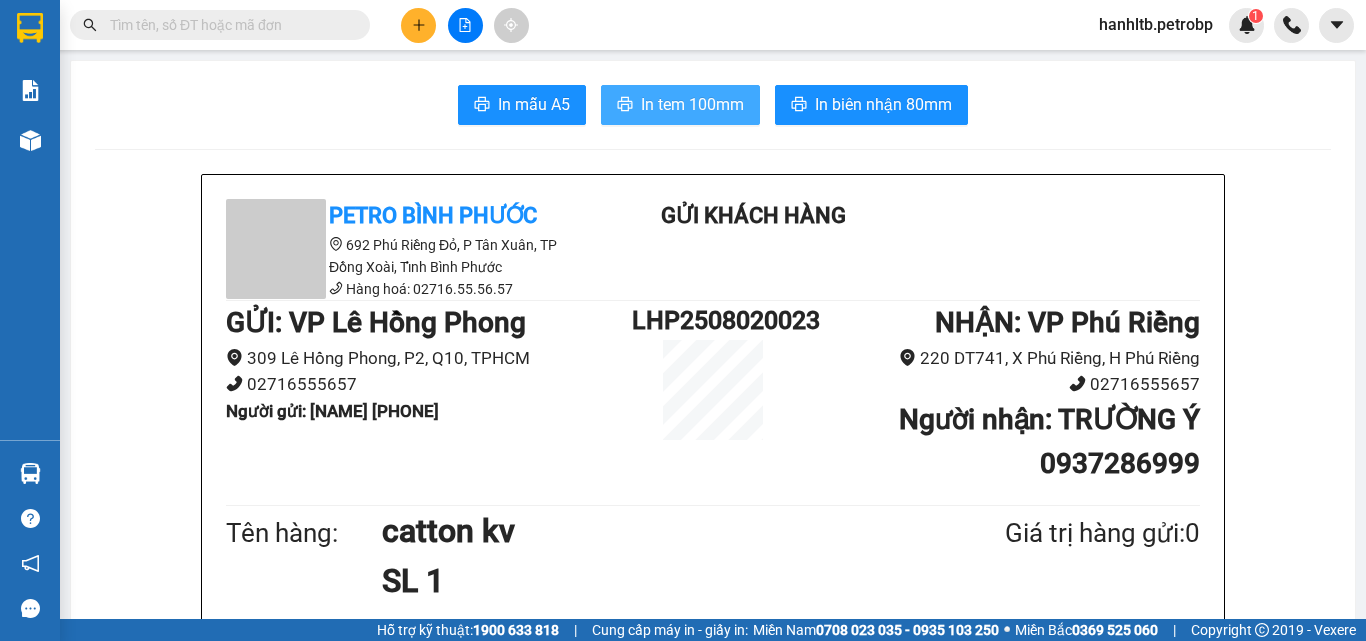 click on "In tem 100mm" at bounding box center (692, 104) 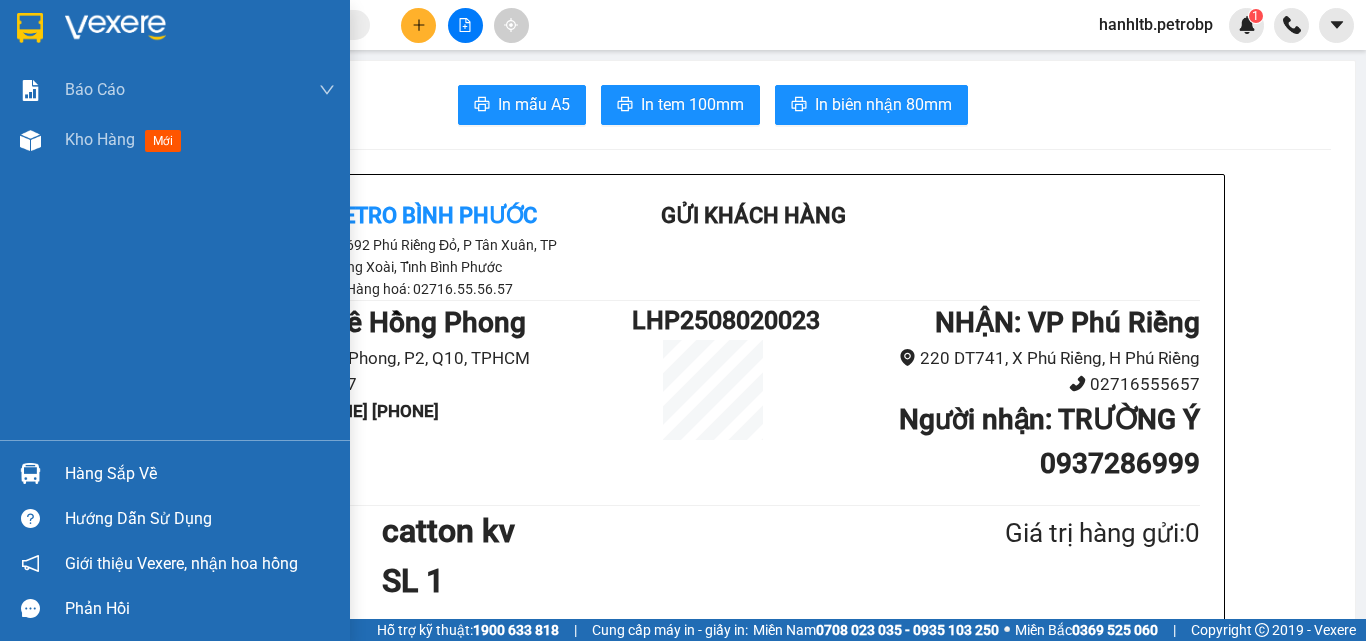 click at bounding box center (115, 28) 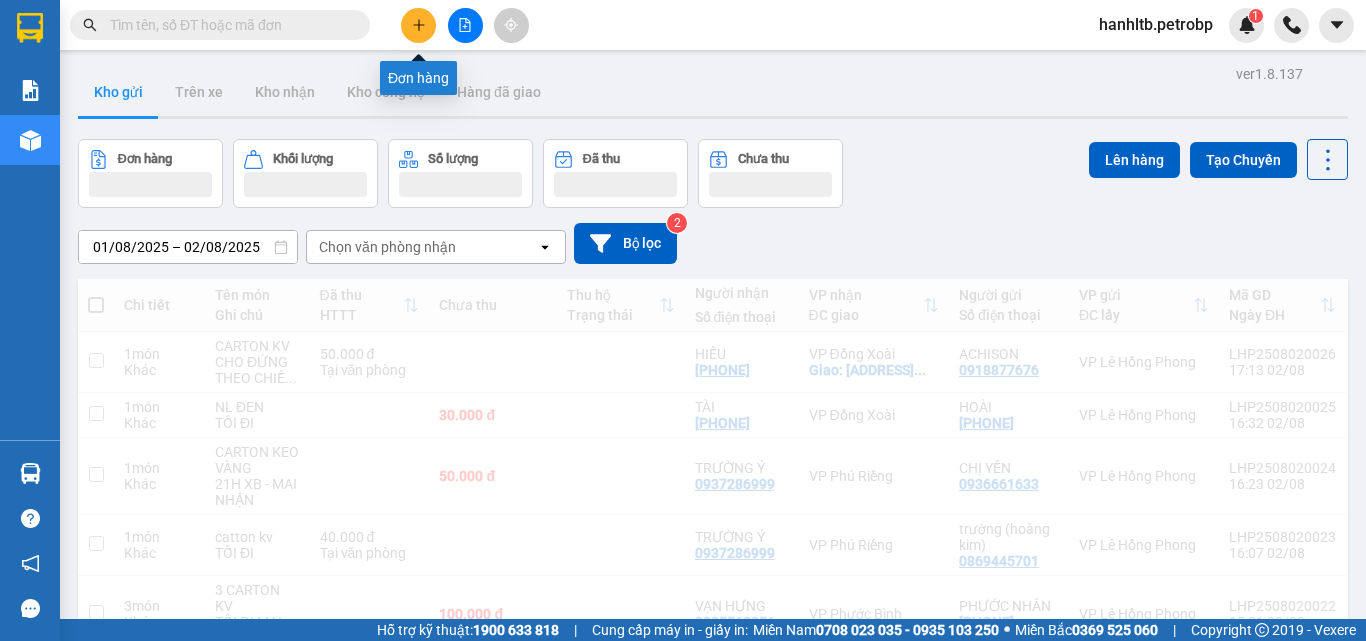 click 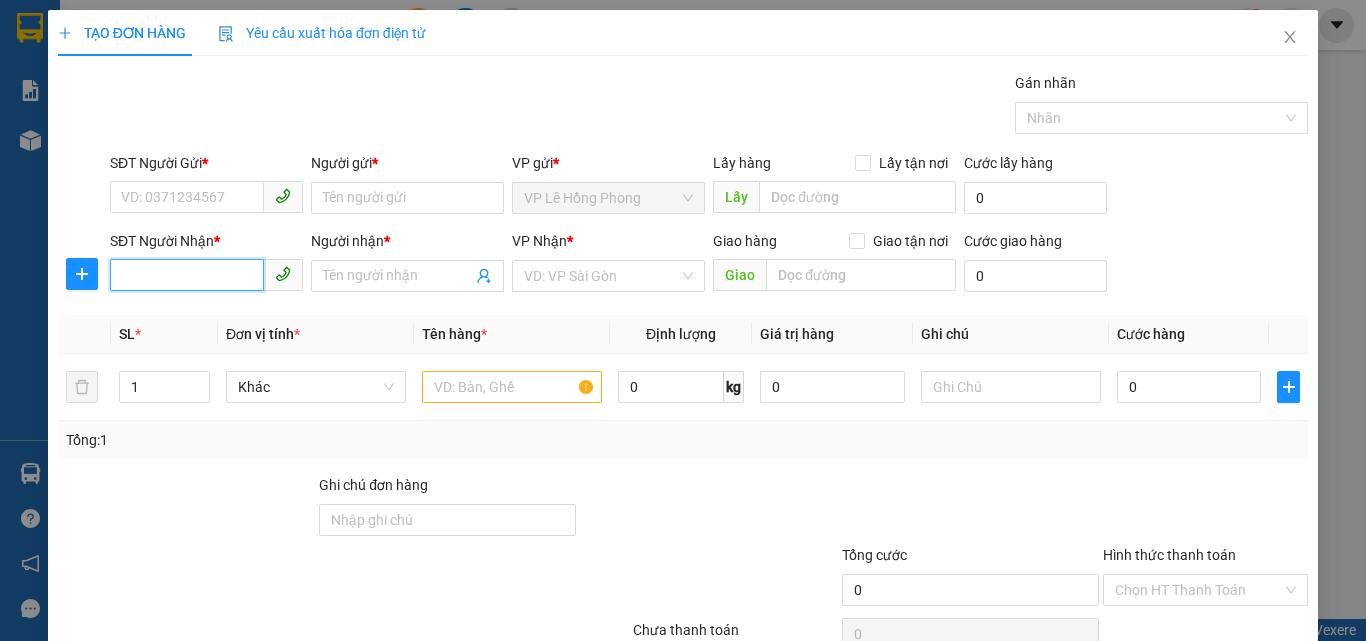 click on "SĐT Người Nhận  *" at bounding box center [187, 275] 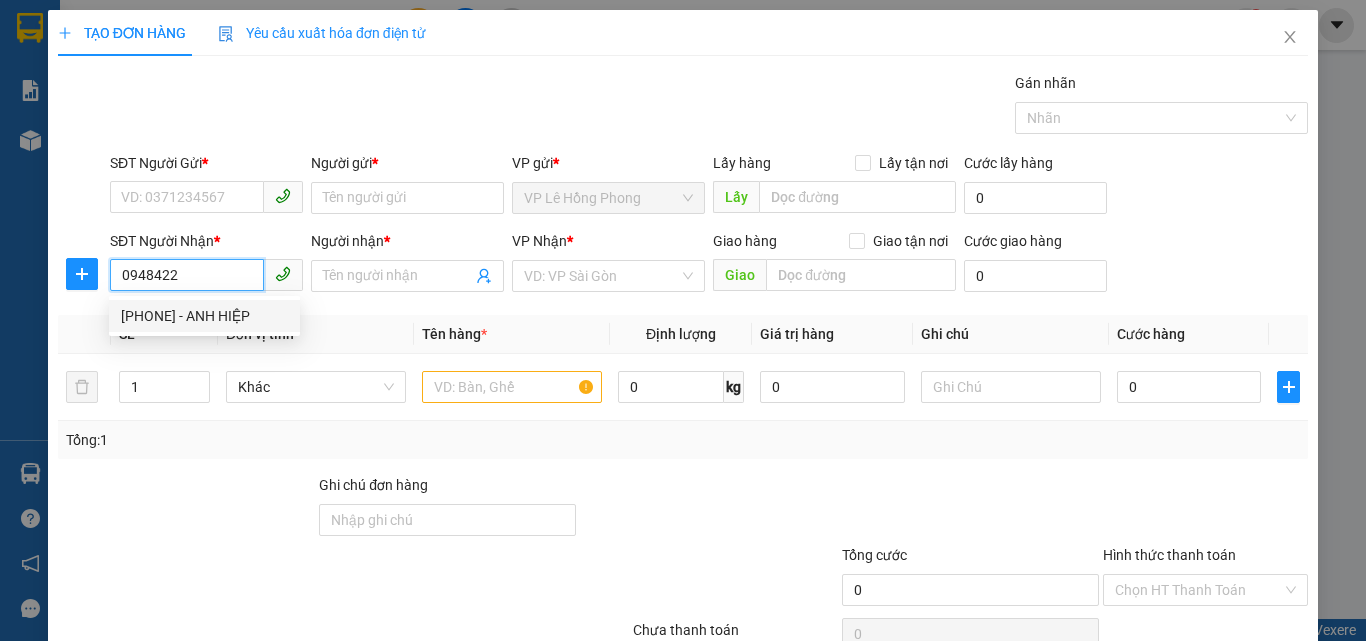 click on "0948422669 - ANH HIỆP" at bounding box center (204, 316) 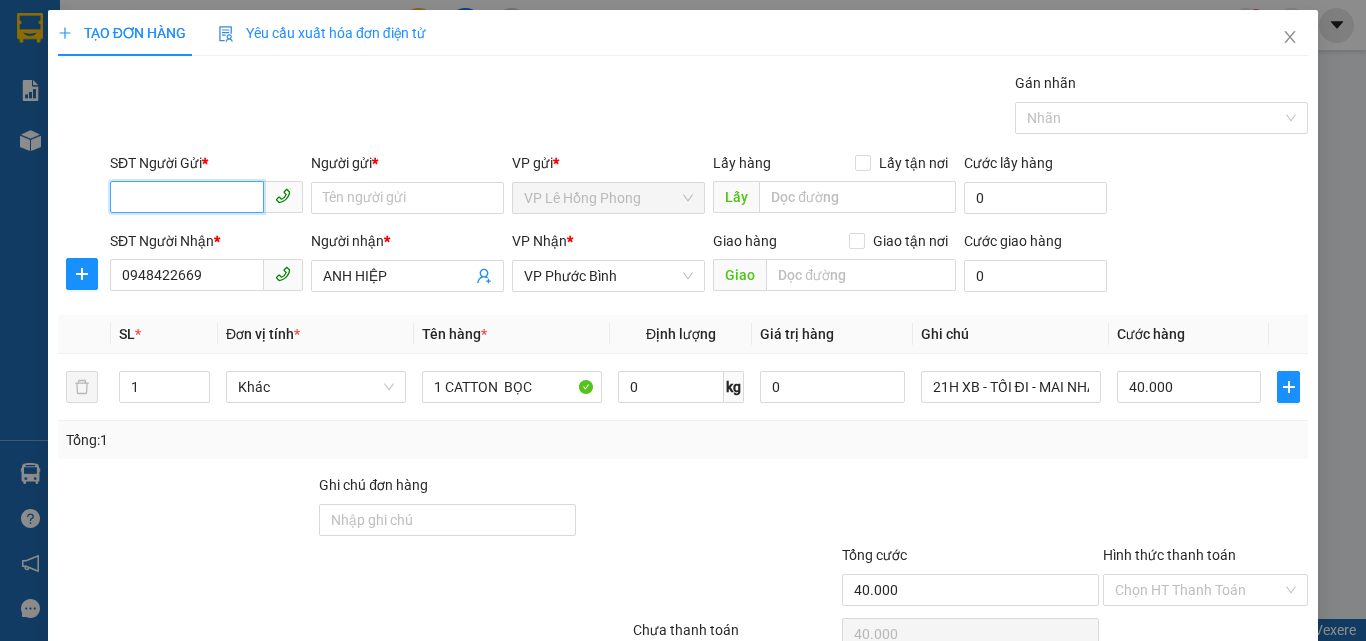 click on "SĐT Người Gửi  *" at bounding box center [187, 197] 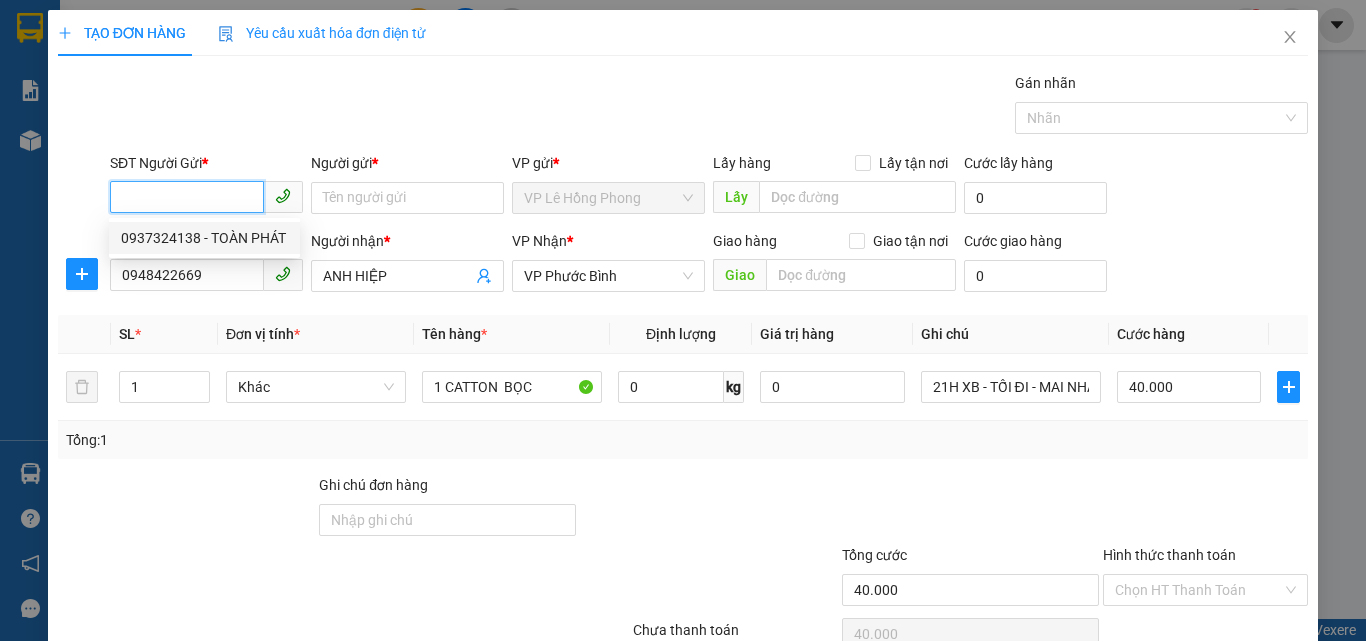 click on "0937324138 - TOÀN PHÁT" at bounding box center [204, 238] 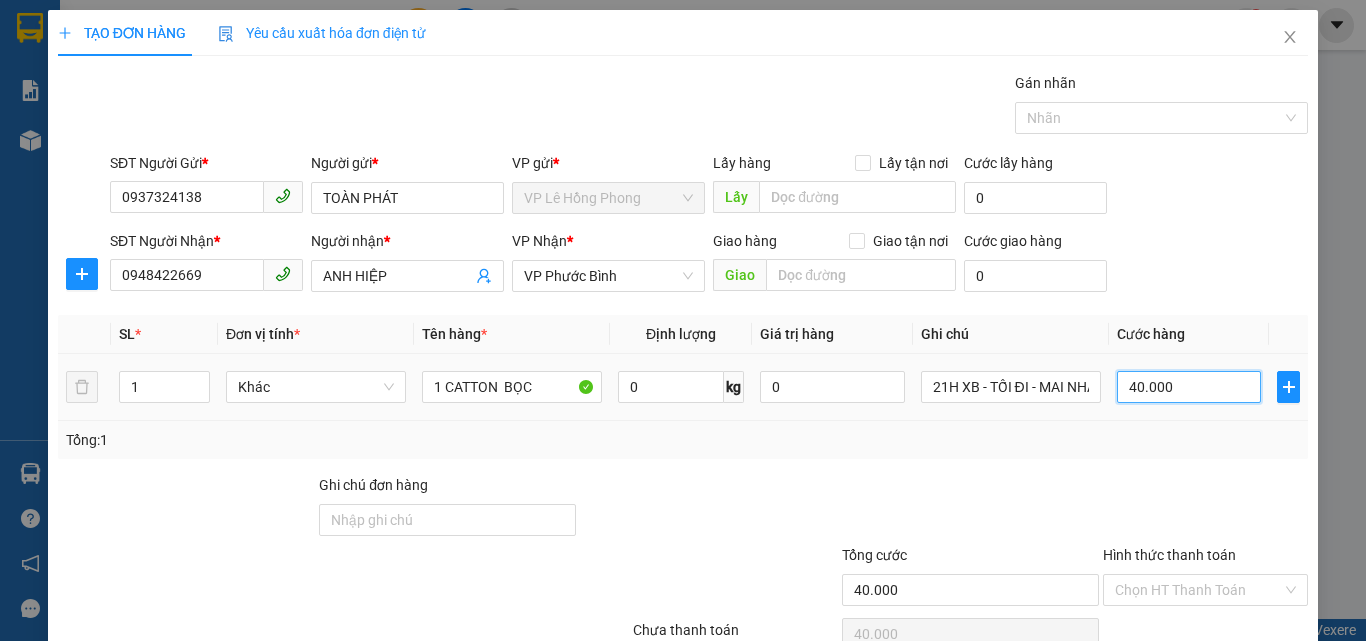 click on "40.000" at bounding box center (1189, 387) 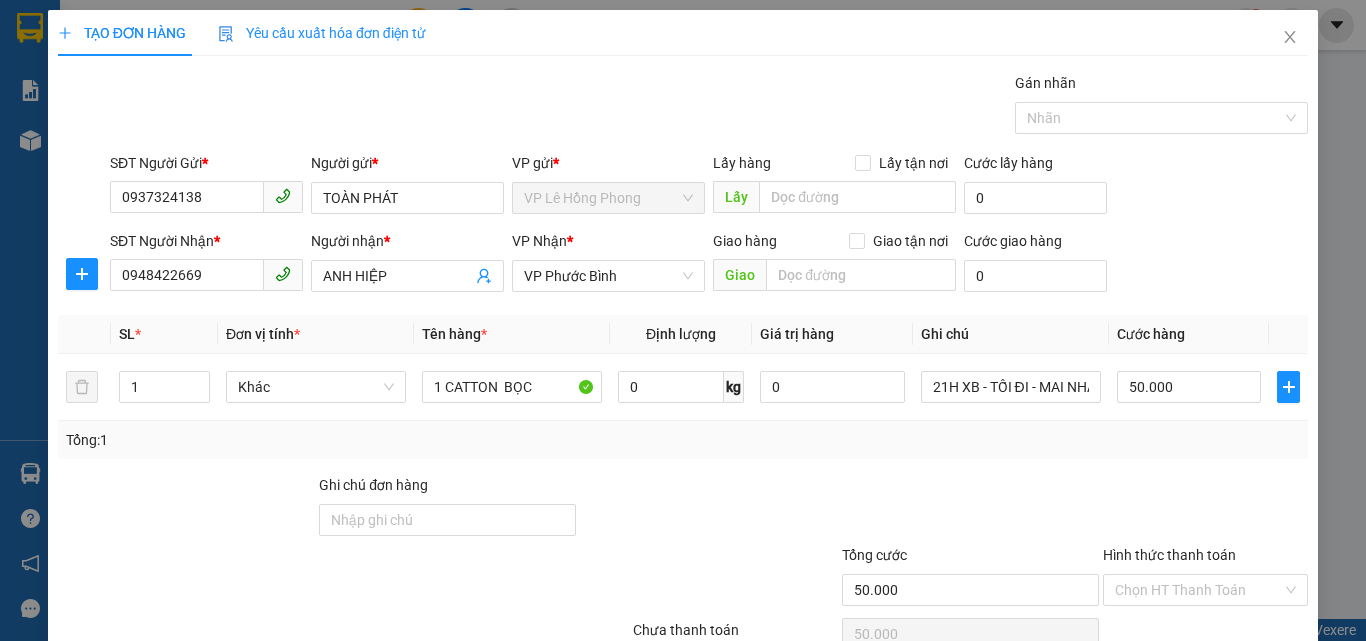 click on "Tổng:  1" at bounding box center [683, 440] 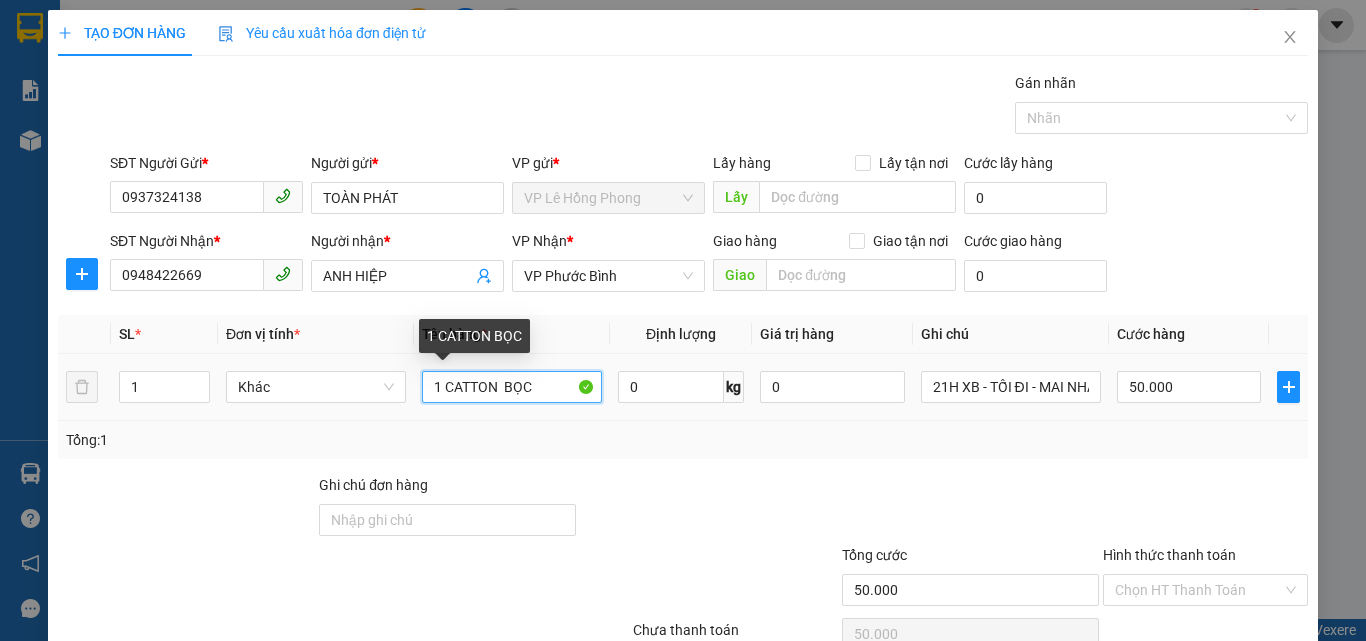 click on "1 CATTON  BỌC" at bounding box center [512, 387] 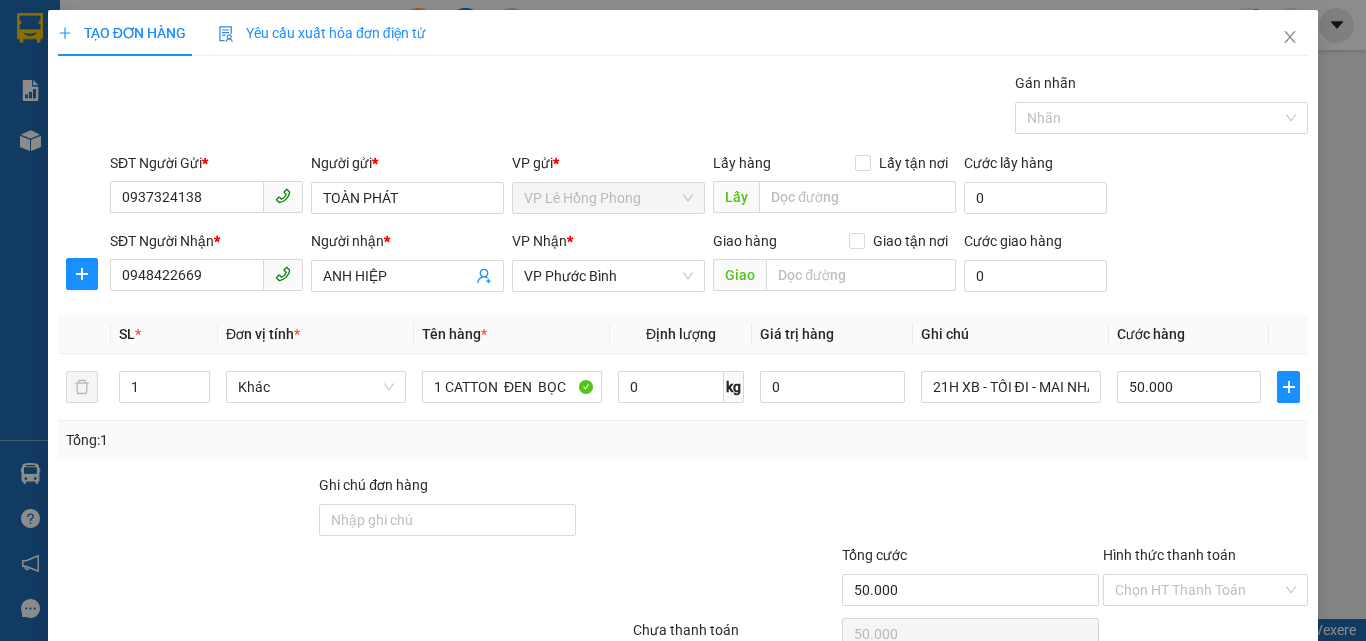 click on "Lưu và In" at bounding box center [1231, 685] 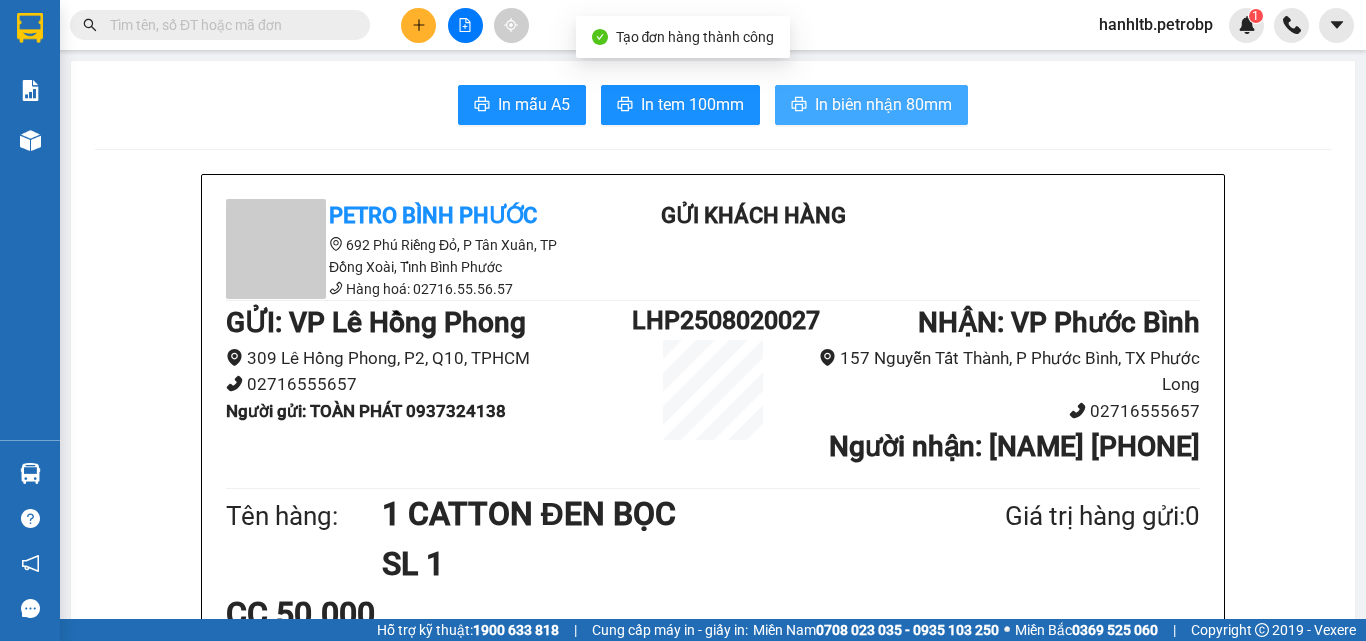 click on "In biên nhận 80mm" at bounding box center [883, 104] 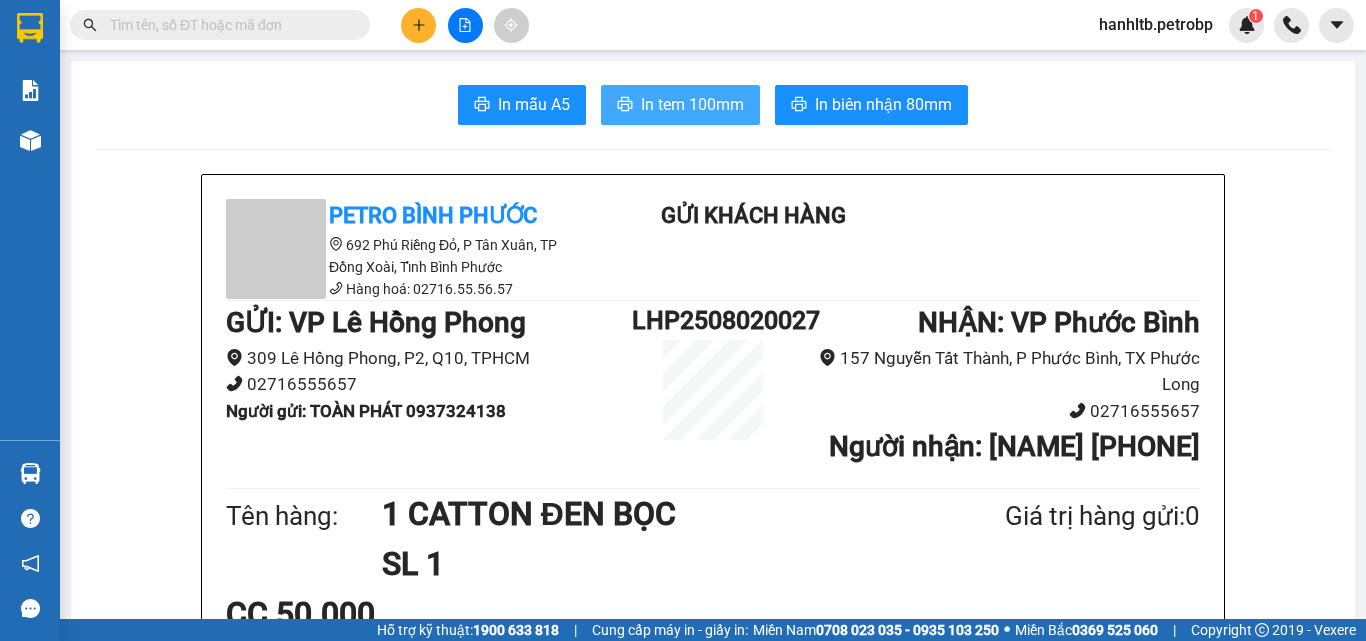 click on "In tem 100mm" at bounding box center (680, 105) 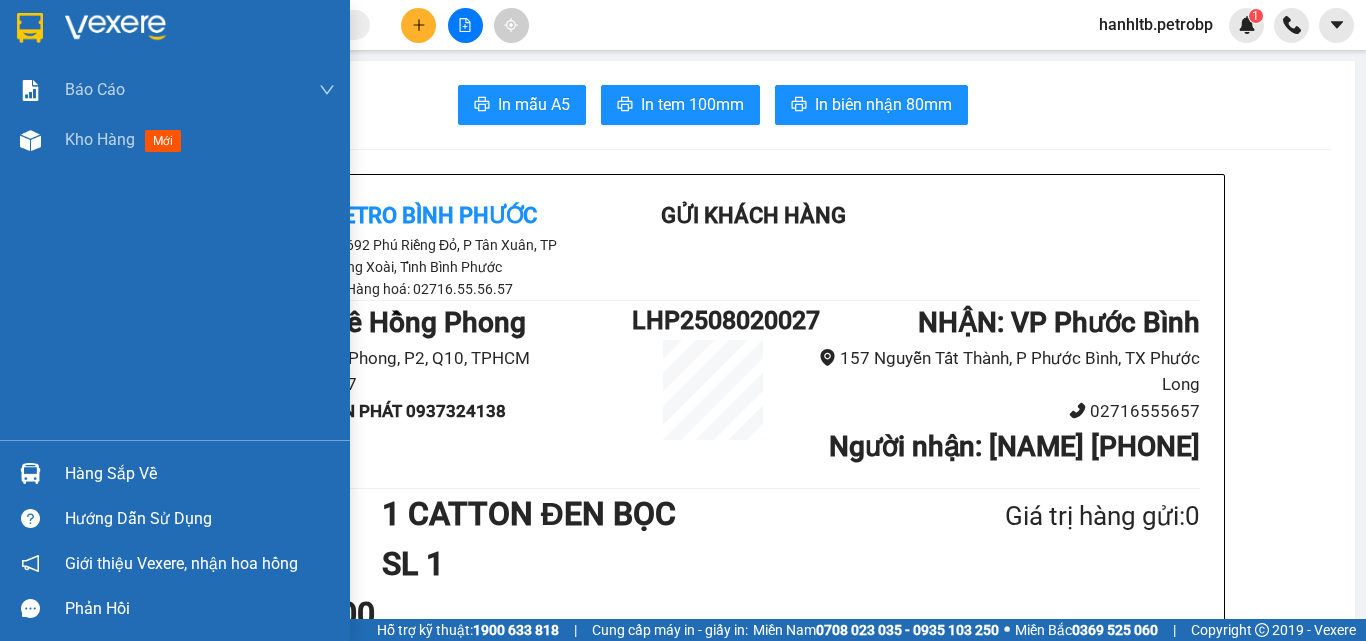 click at bounding box center (115, 28) 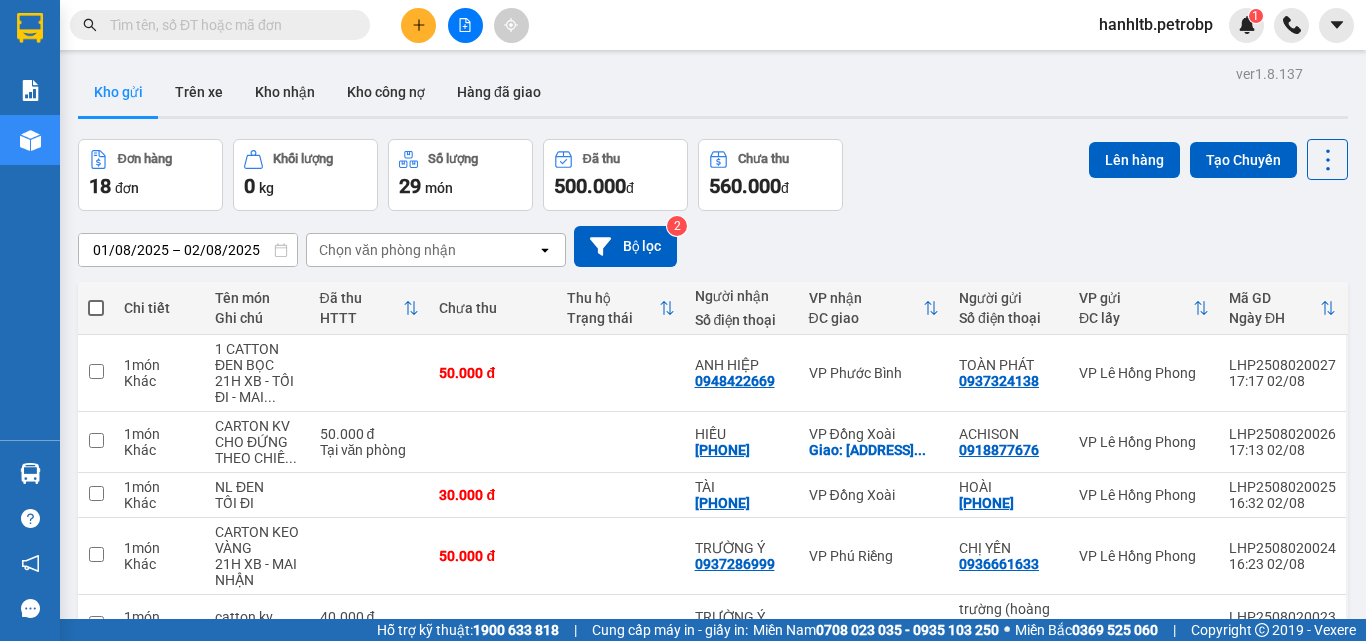 click on "01/08/2025 – 02/08/2025 Press the down arrow key to interact with the calendar and select a date. Press the escape button to close the calendar. Selected date range is from 01/08/2025 to 02/08/2025. Chọn văn phòng nhận open Bộ lọc 2" at bounding box center [713, 246] 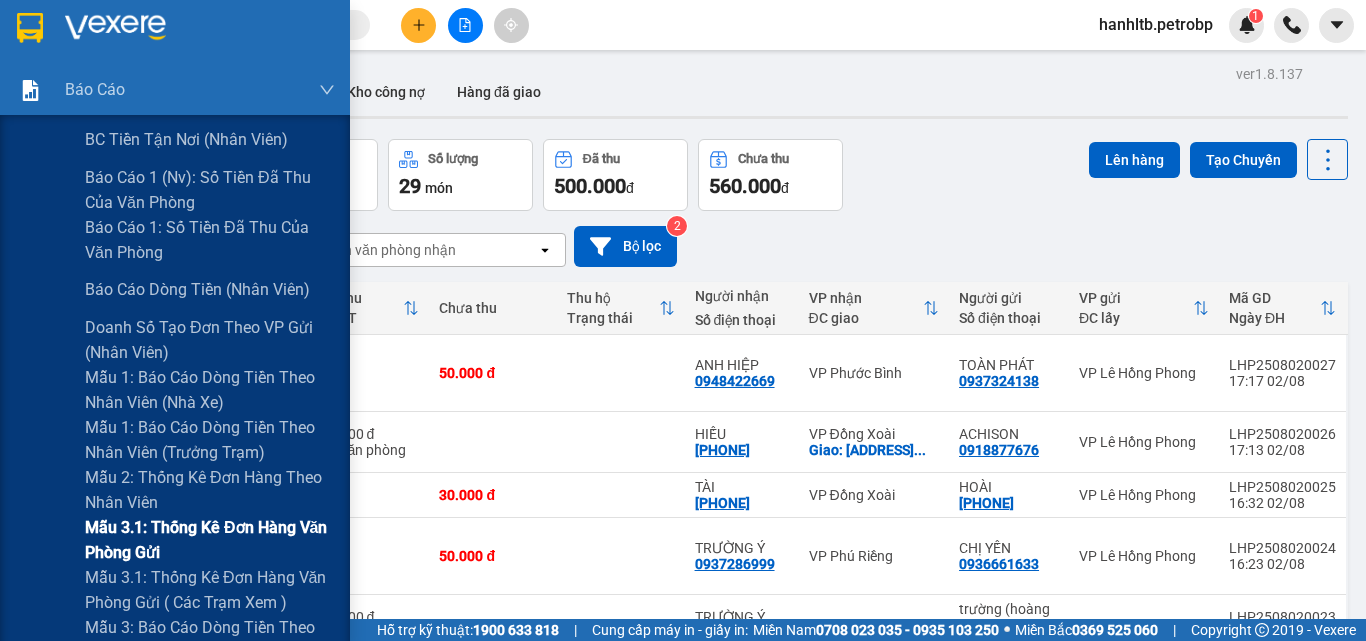 click on "Mẫu 3.1: Thống kê đơn hàng văn phòng gửi" at bounding box center [210, 540] 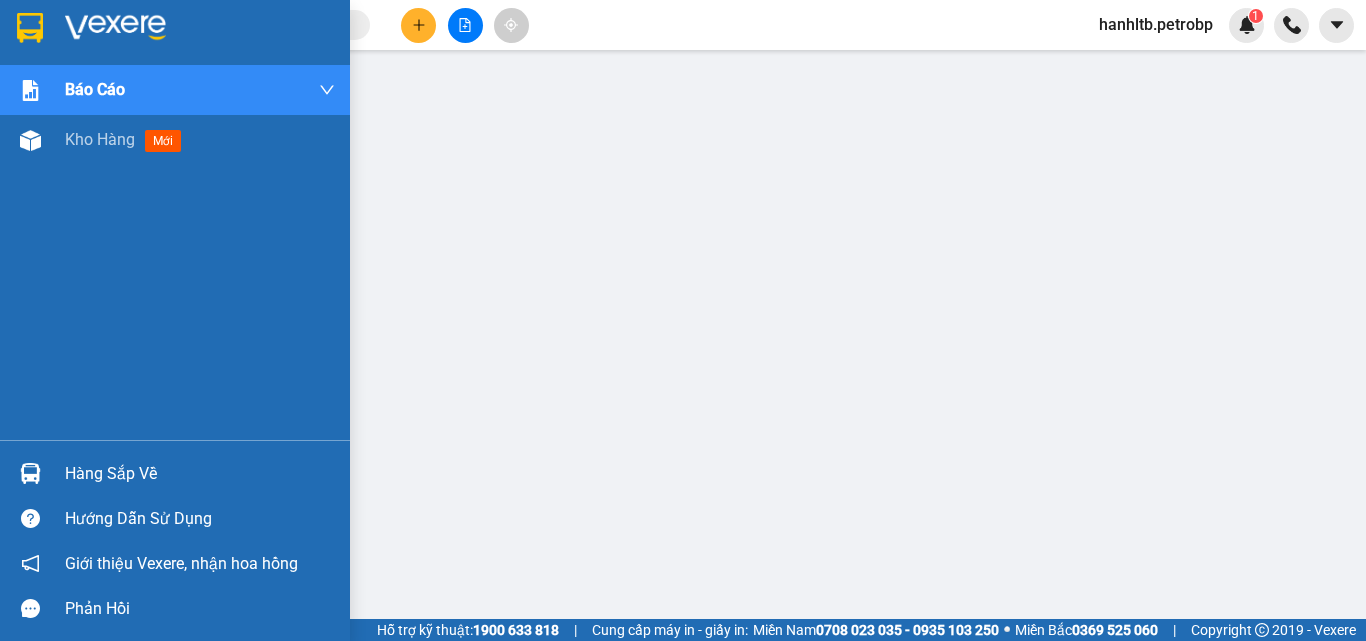 click at bounding box center (115, 28) 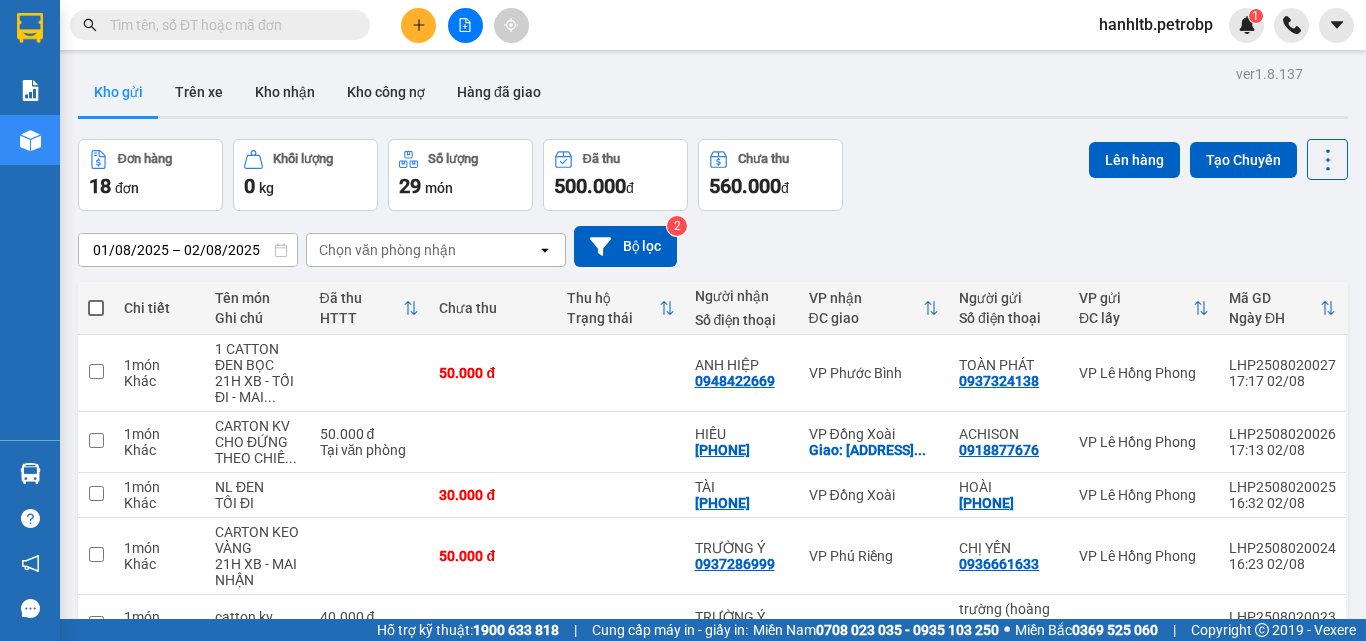 scroll, scrollTop: 0, scrollLeft: 0, axis: both 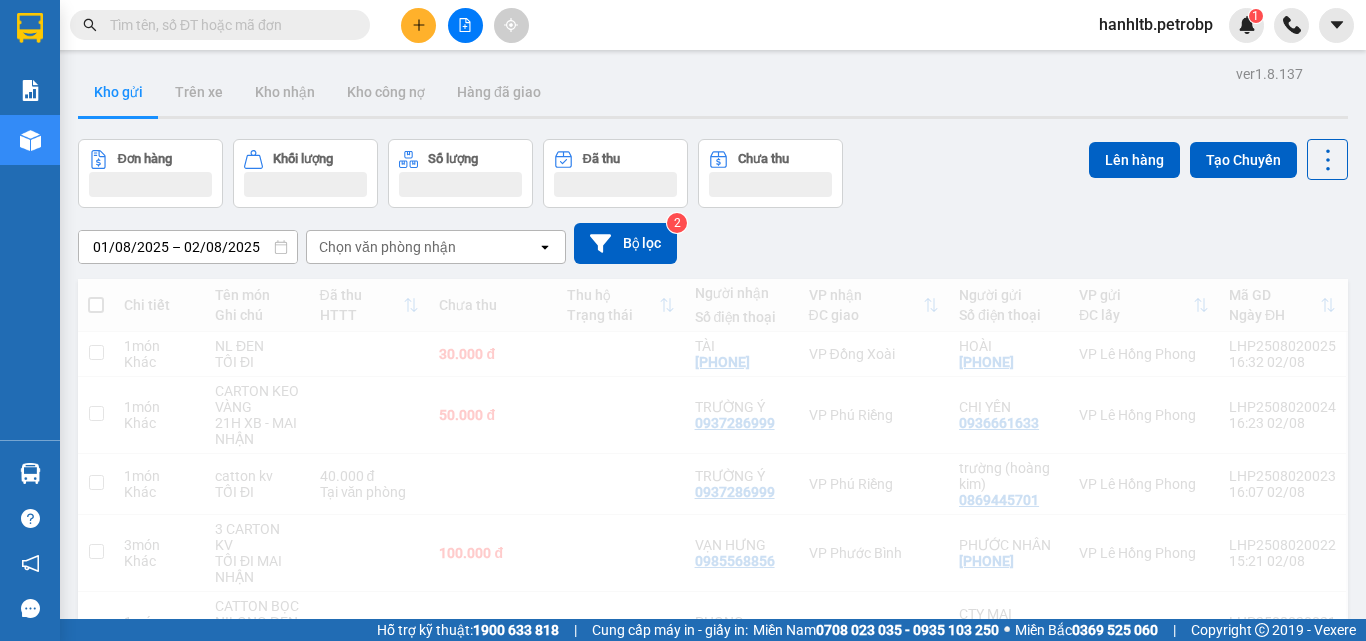 click at bounding box center (228, 25) 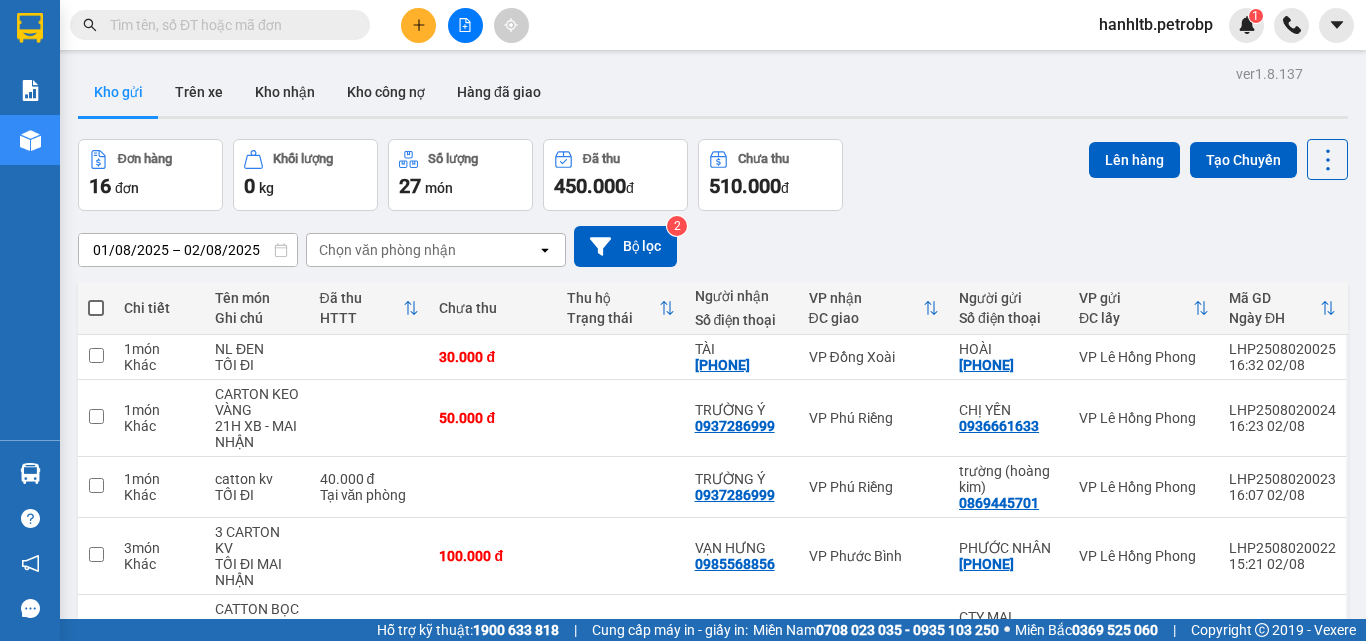 paste on "0918877676" 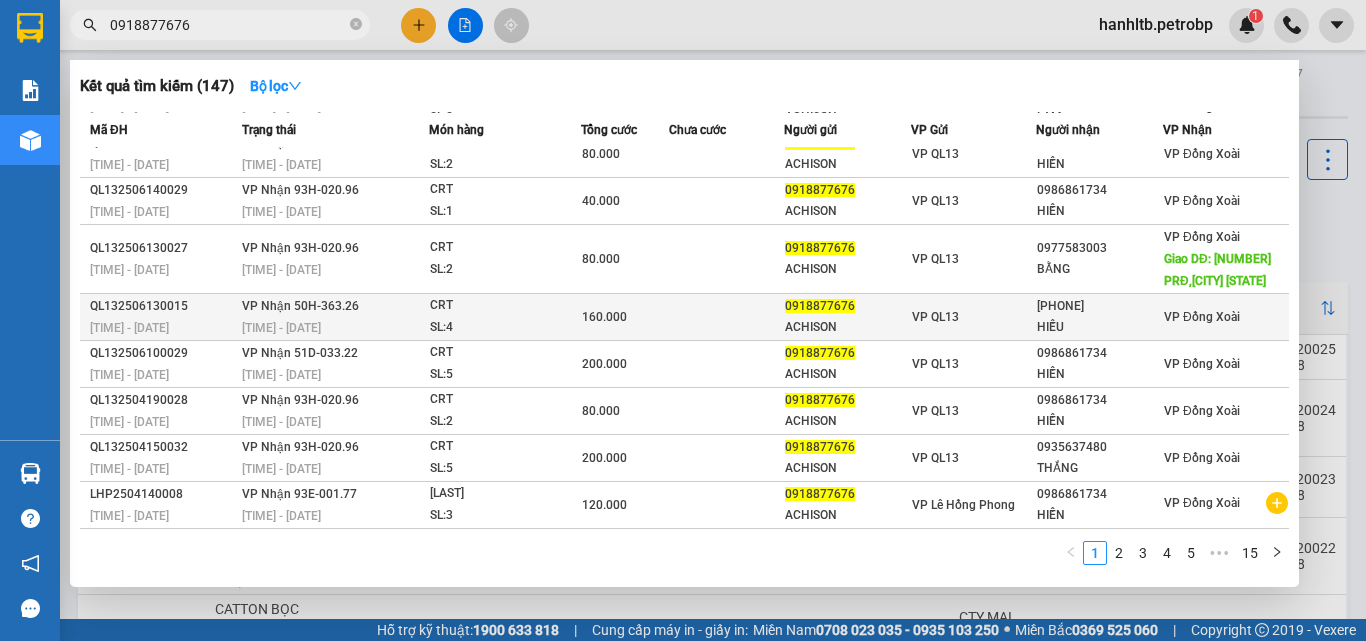 scroll, scrollTop: 0, scrollLeft: 0, axis: both 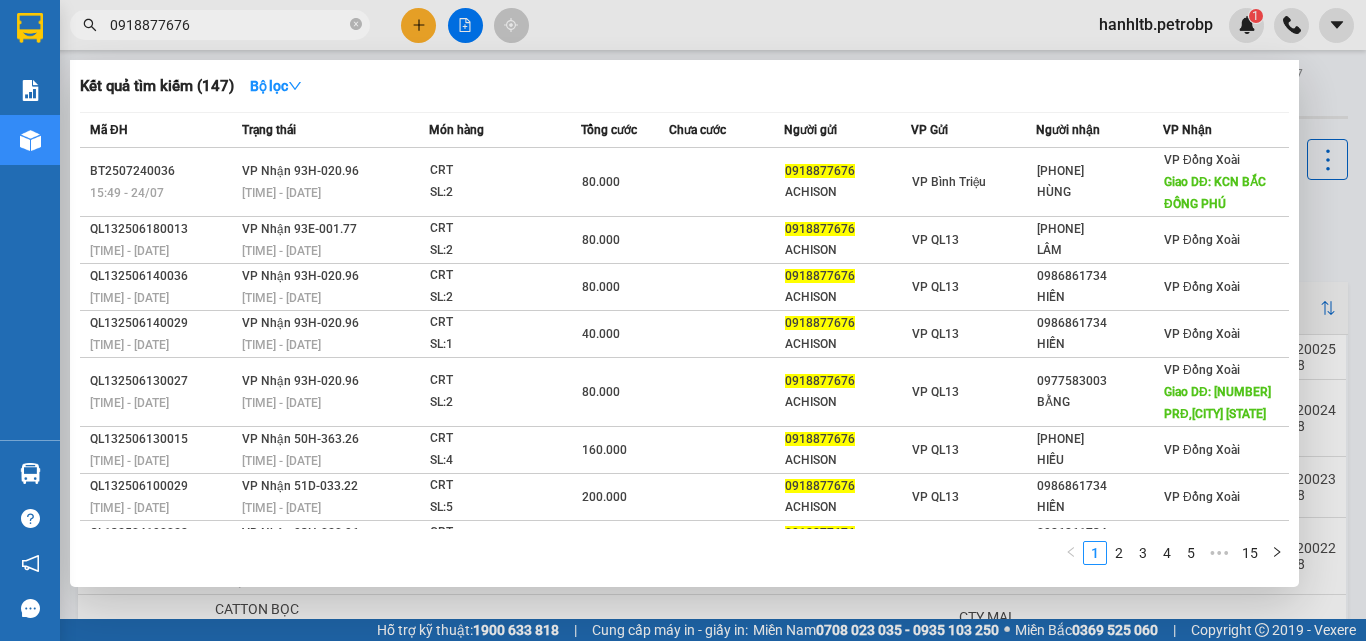 type on "0918877676" 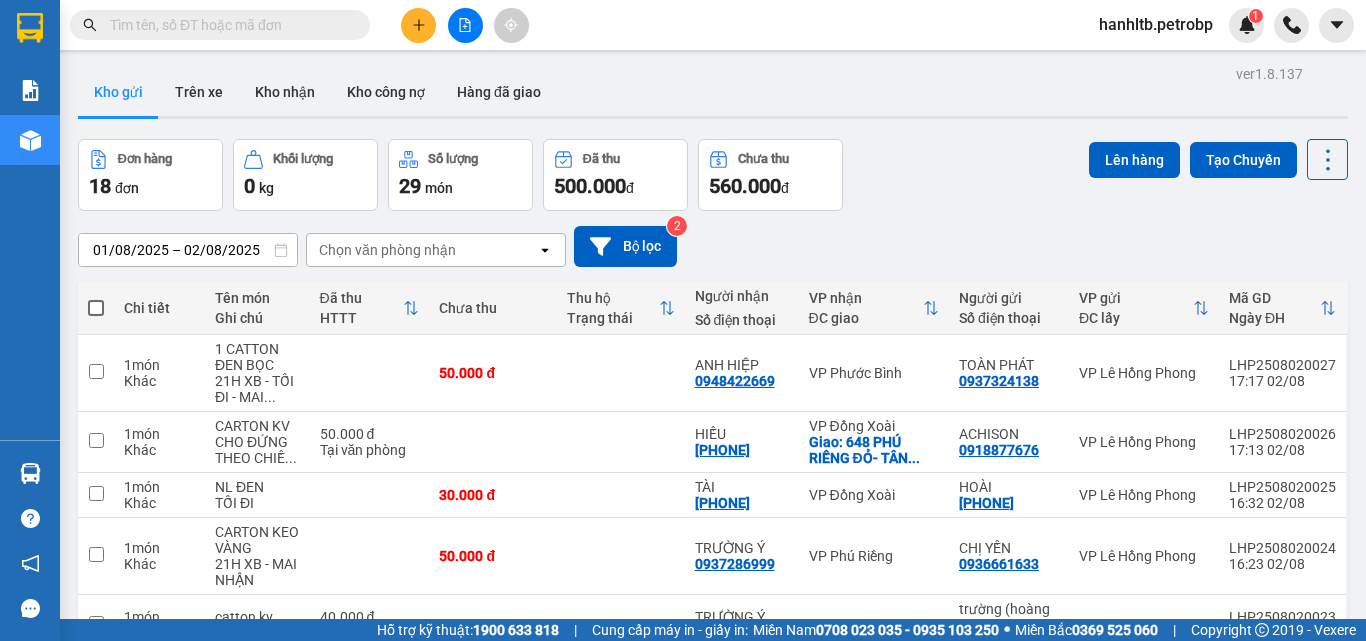 scroll, scrollTop: 0, scrollLeft: 0, axis: both 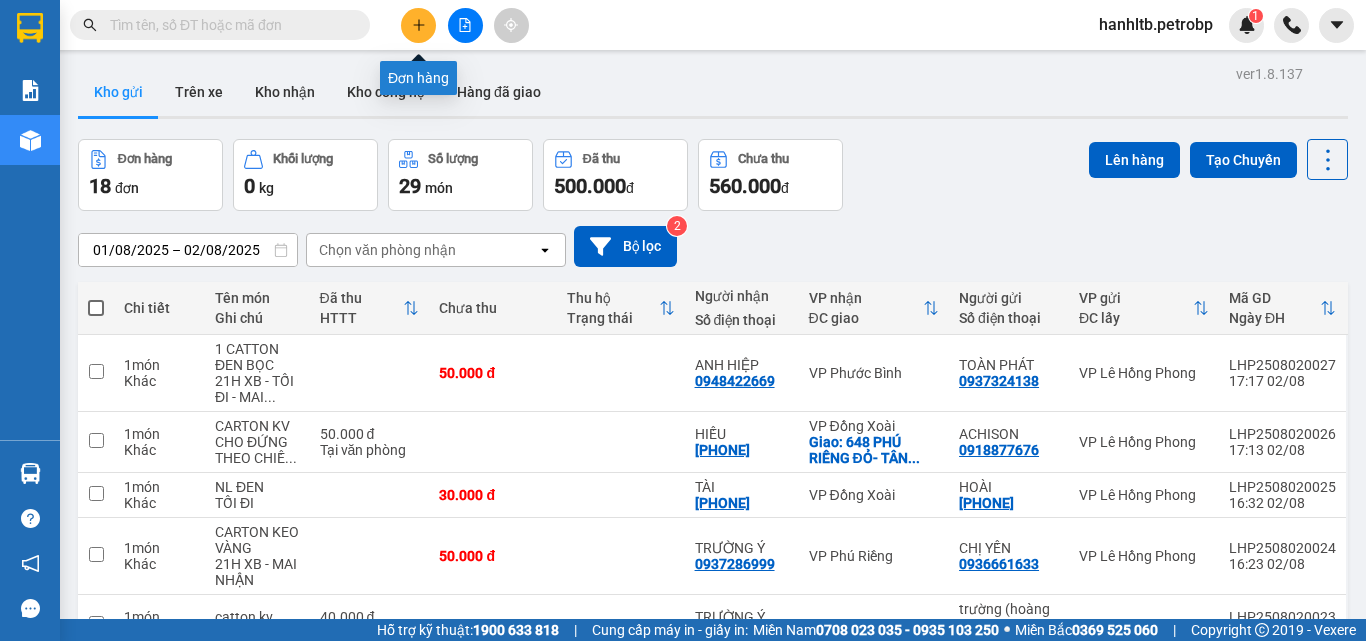 click 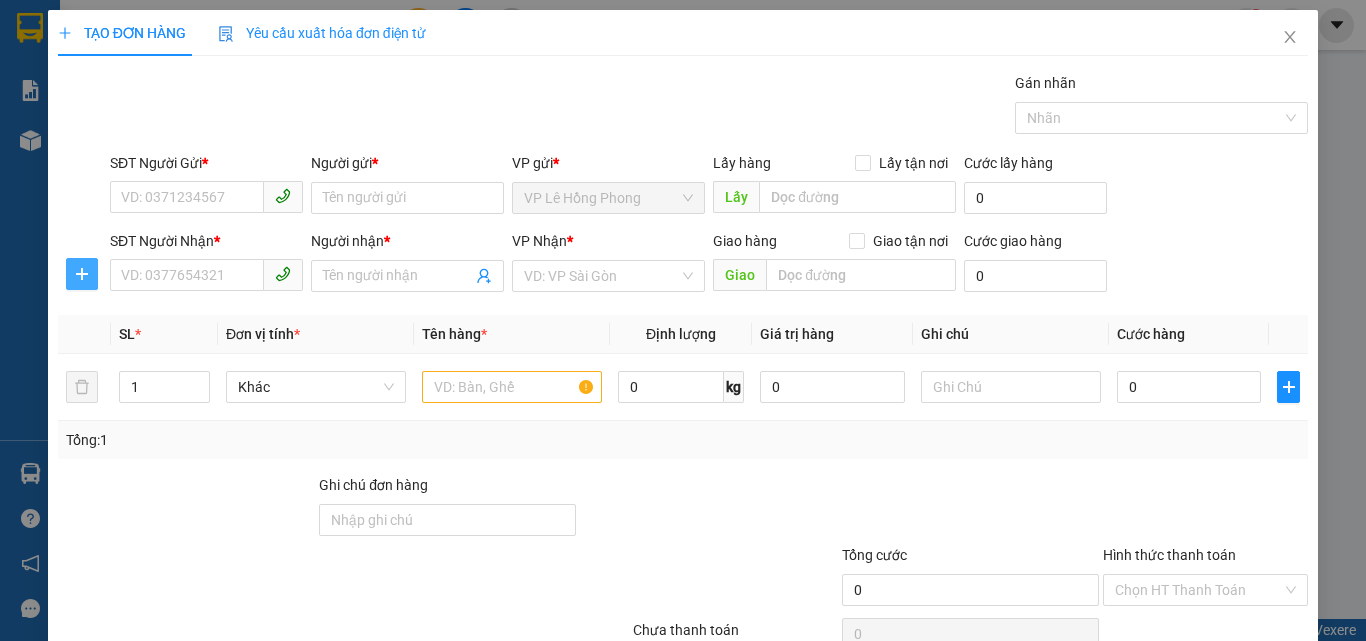 click 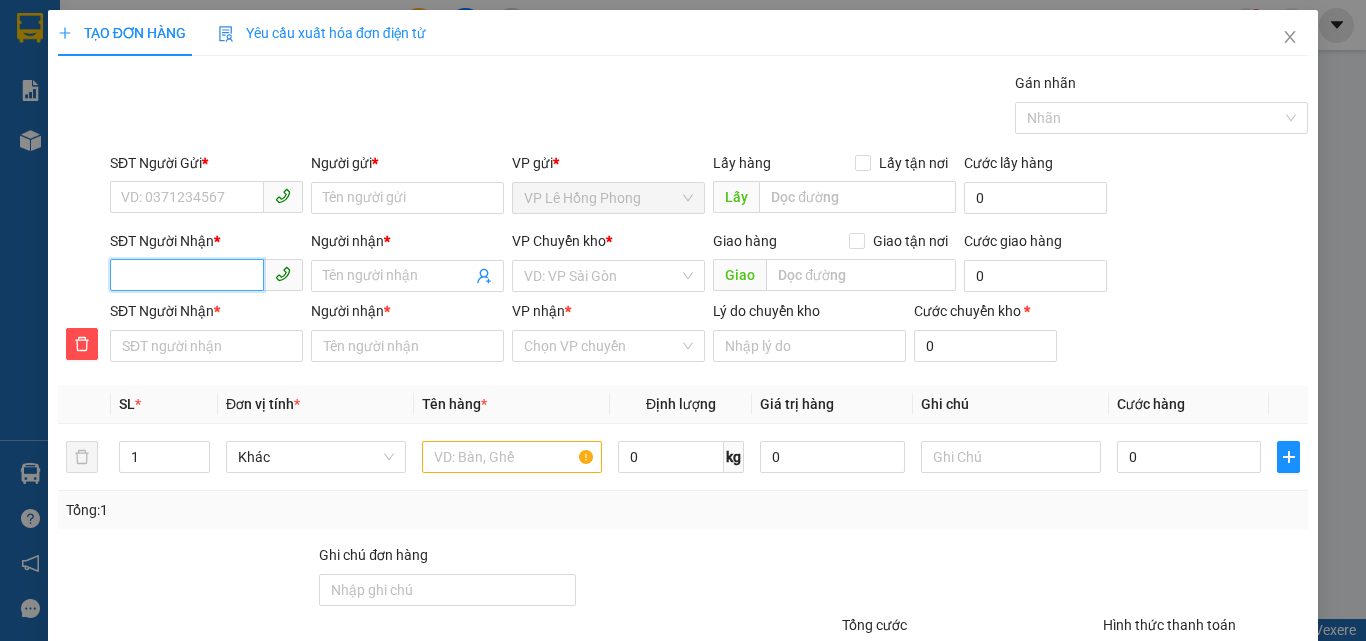 click on "SĐT Người Nhận  *" at bounding box center (187, 275) 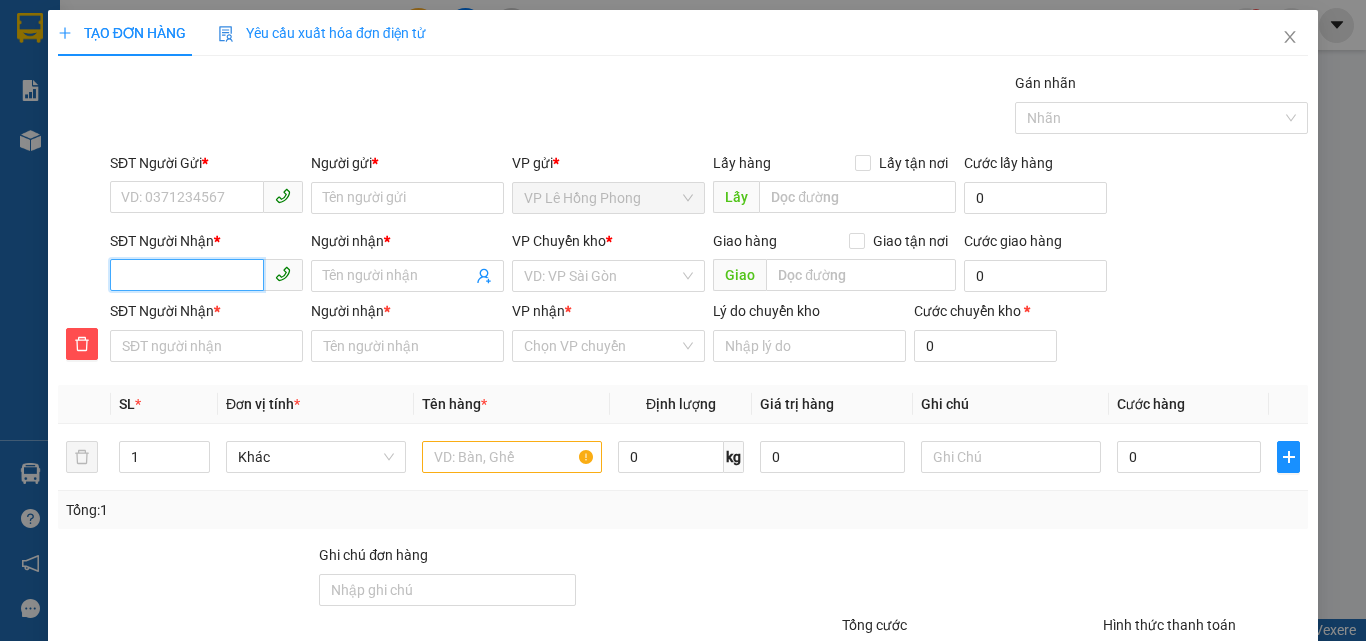 type on "7" 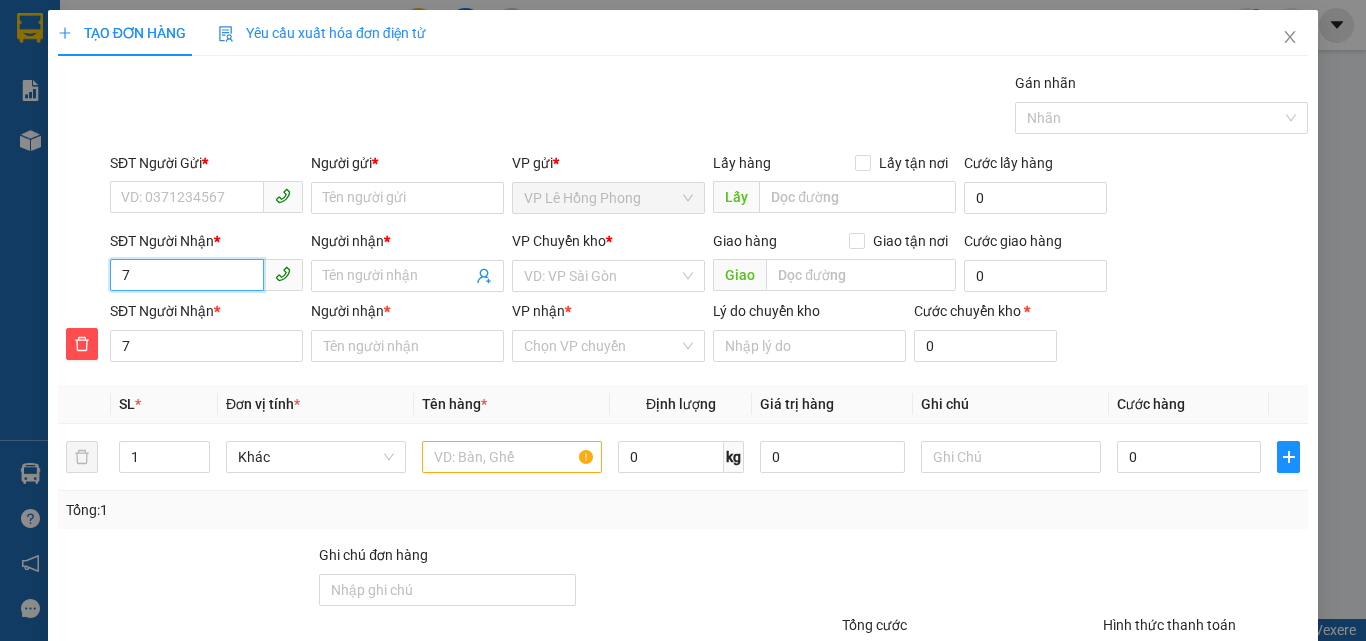 type on "72" 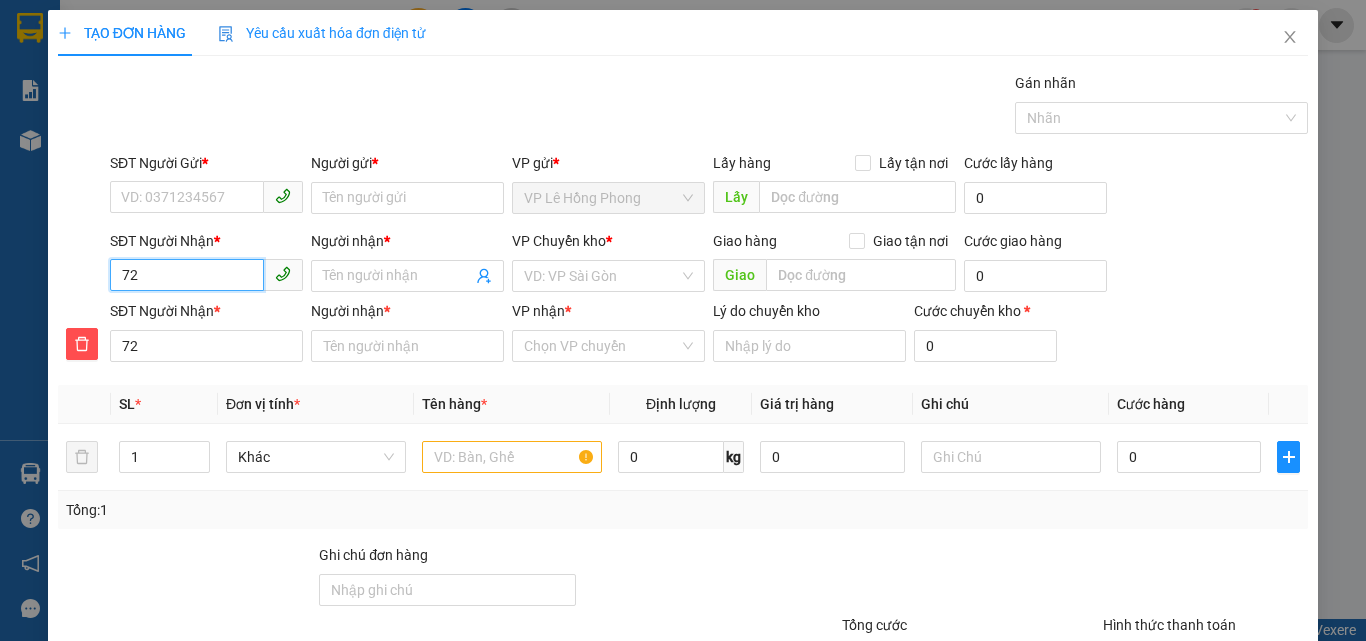 type on "727" 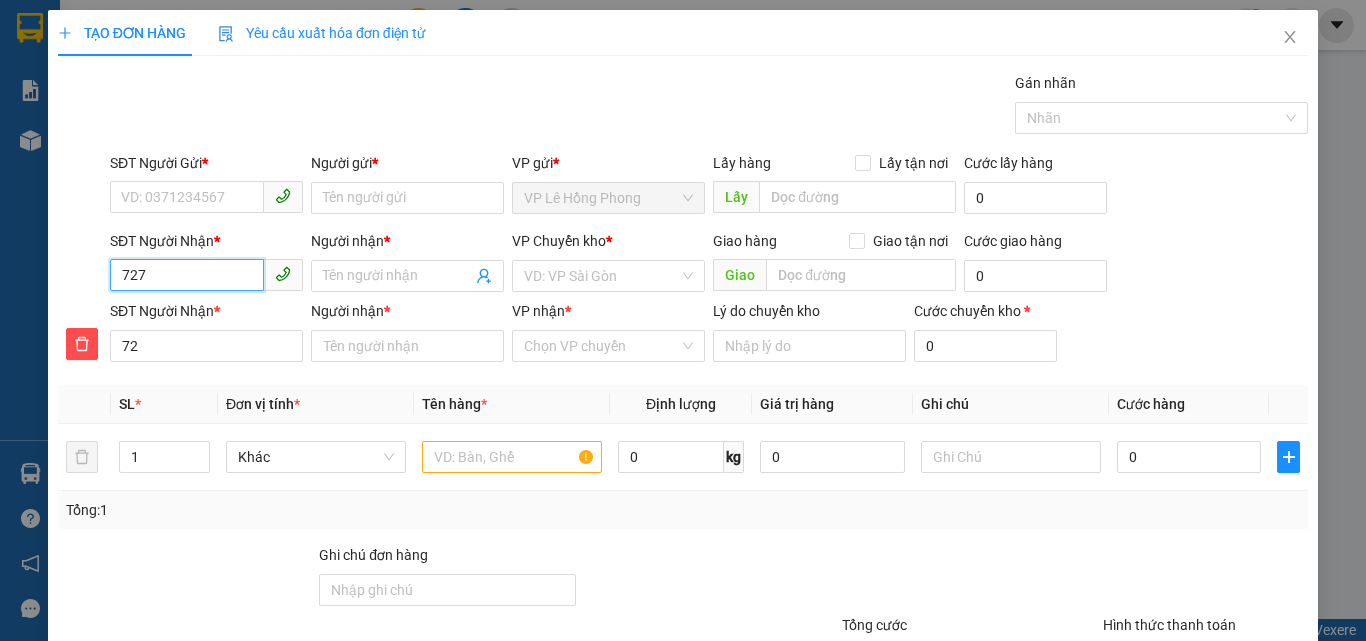 type on "727" 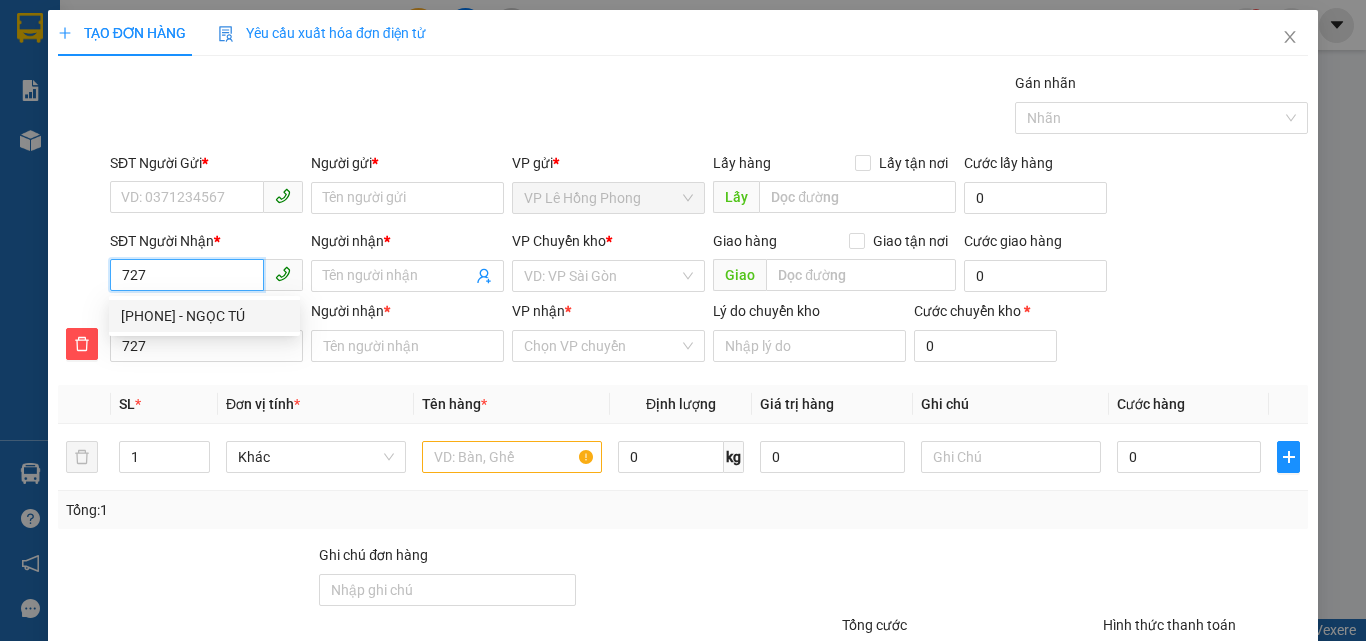 click on "0968789727 - NGỌC TÚ" at bounding box center (204, 316) 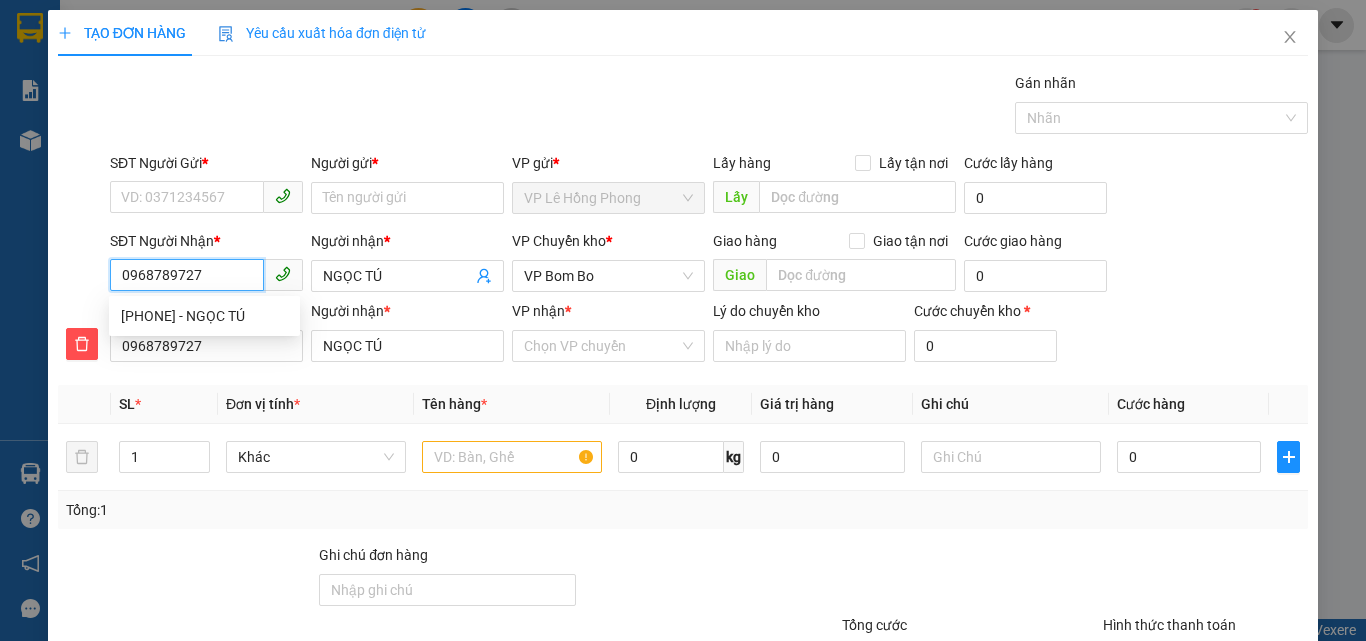 type on "30.000" 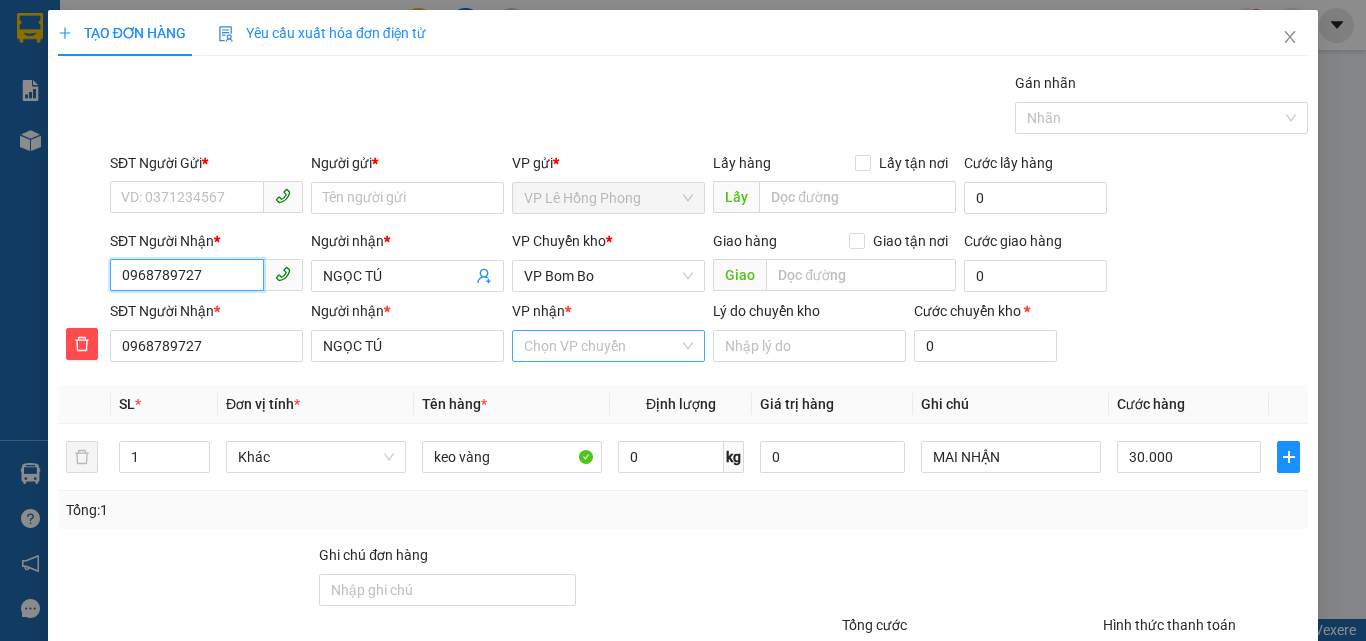 type on "0968789727" 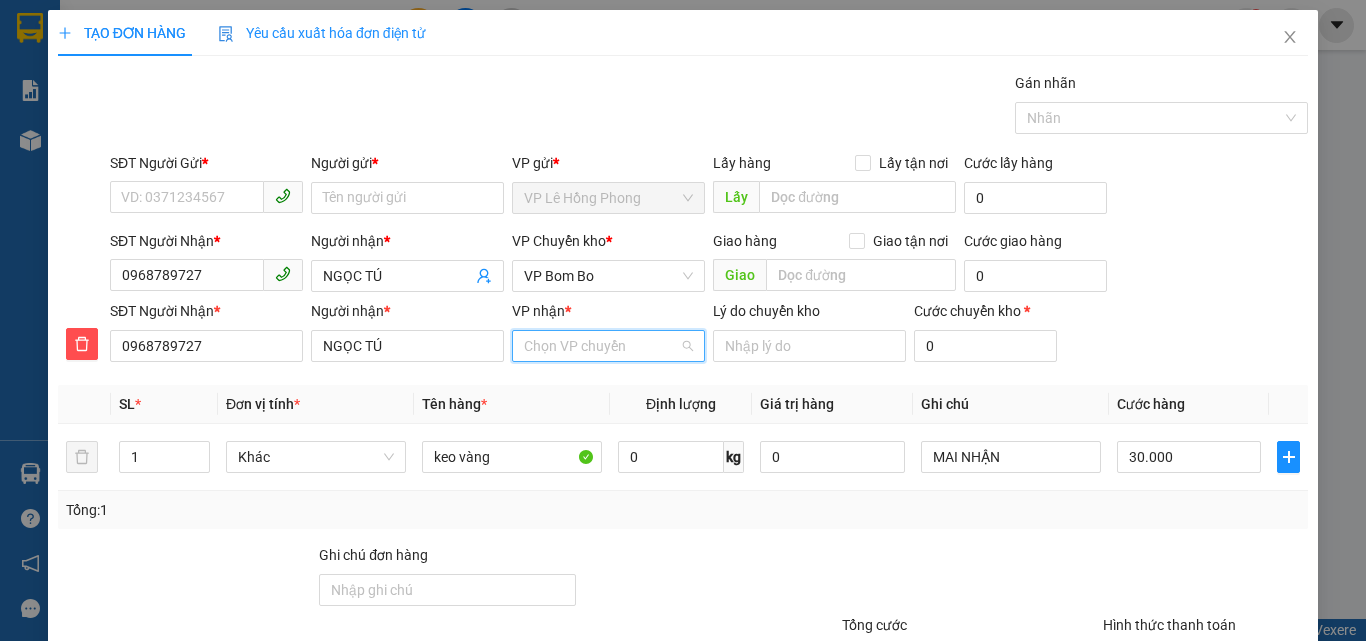 click on "VP nhận  *" at bounding box center [601, 346] 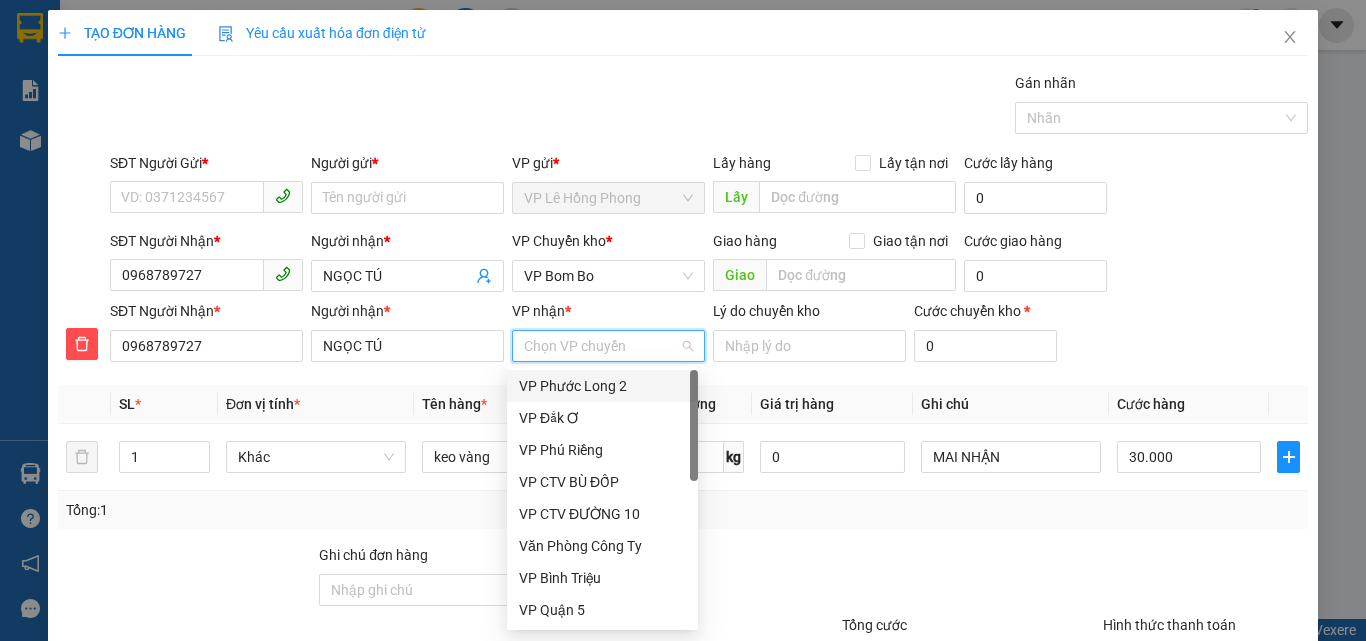type on "B" 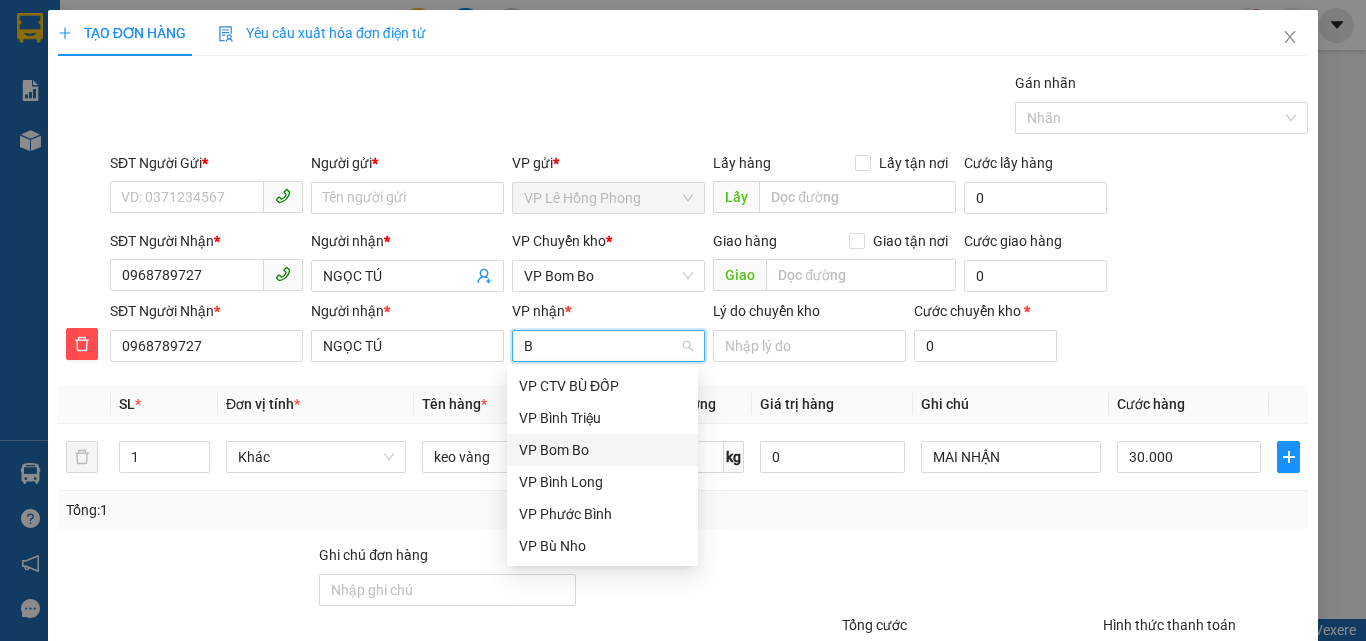 click on "VP Bom Bo" at bounding box center [602, 450] 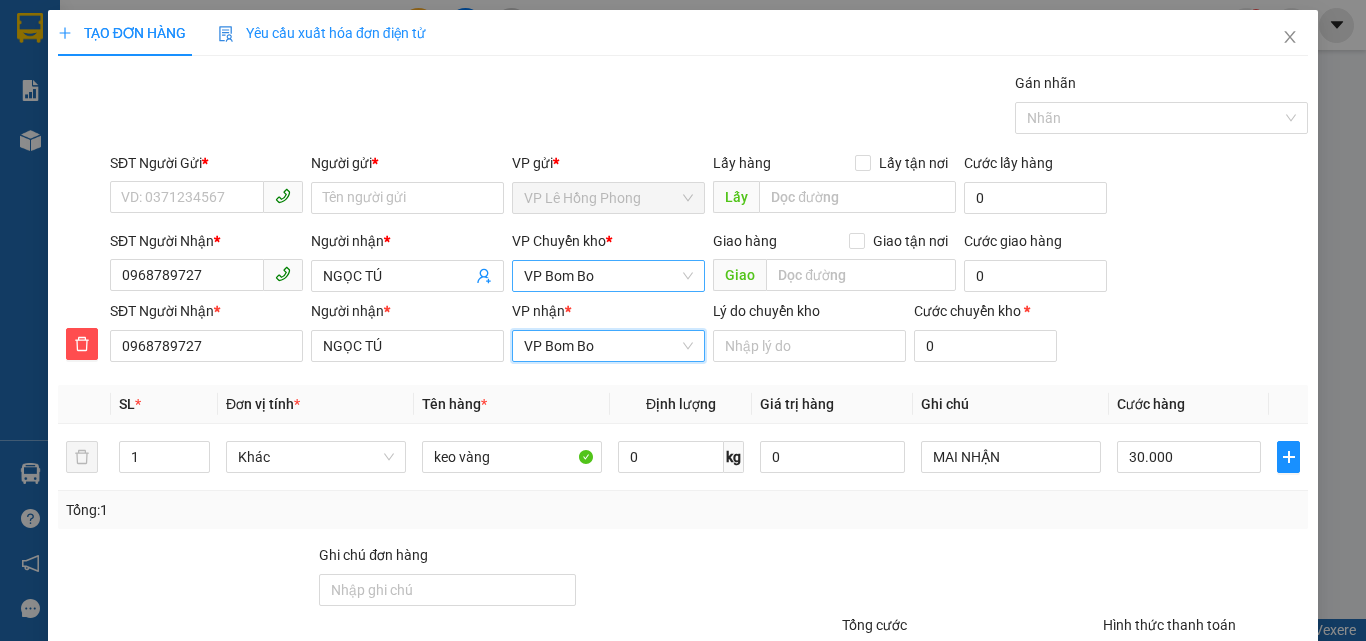 click on "VP Bom Bo" at bounding box center [608, 276] 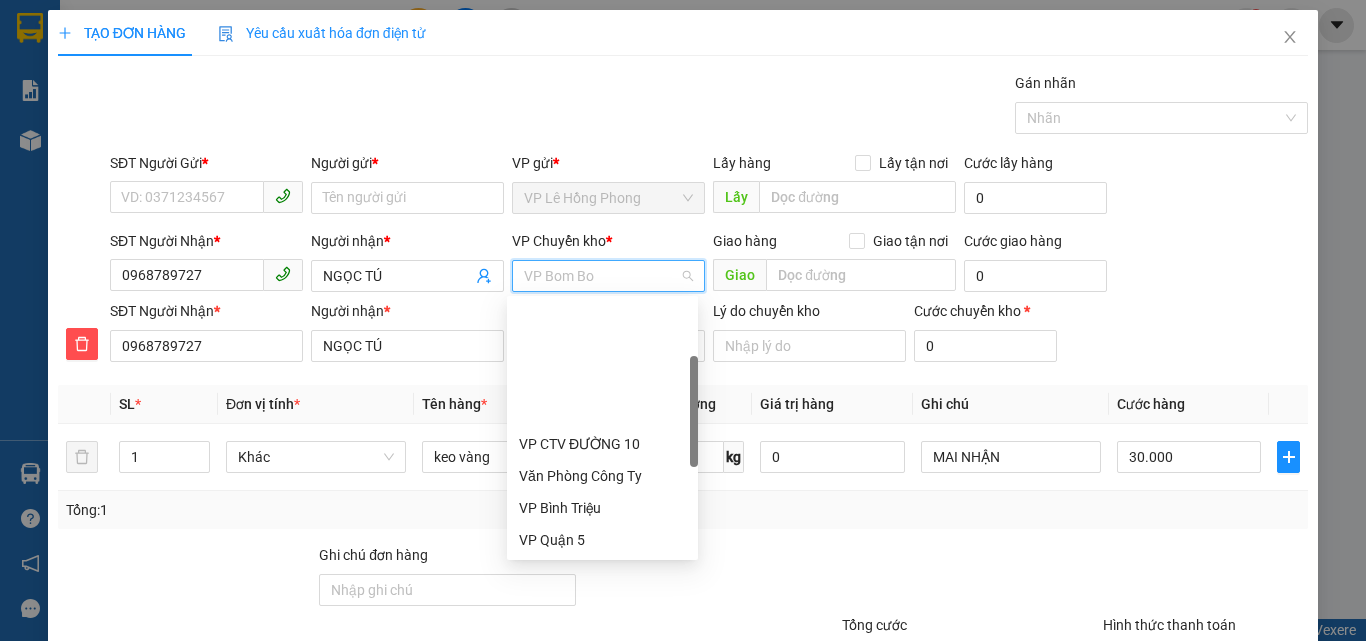 scroll, scrollTop: 160, scrollLeft: 0, axis: vertical 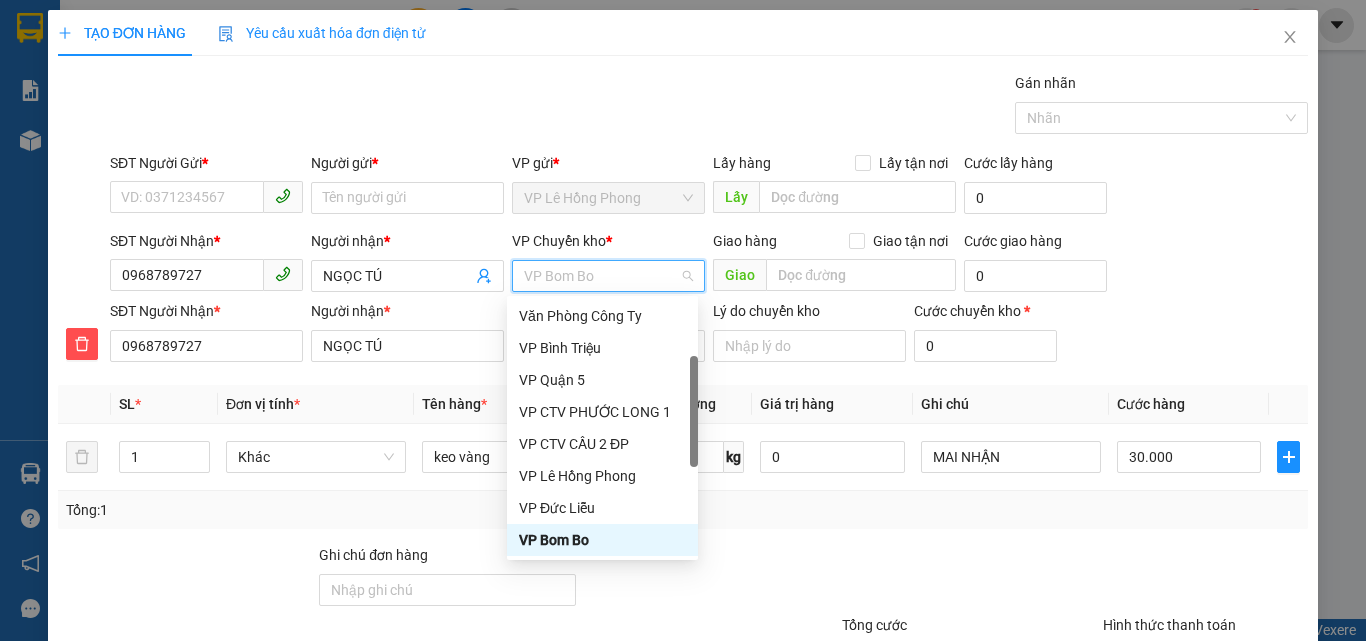 type on "X" 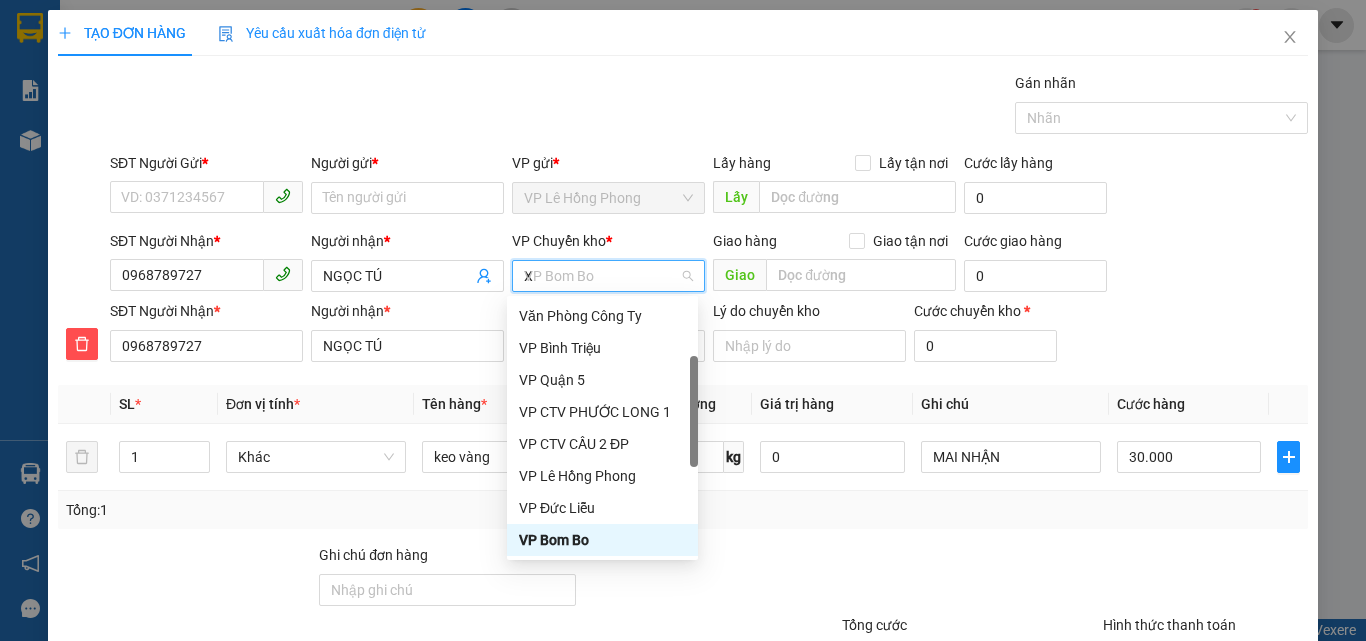 scroll, scrollTop: 0, scrollLeft: 0, axis: both 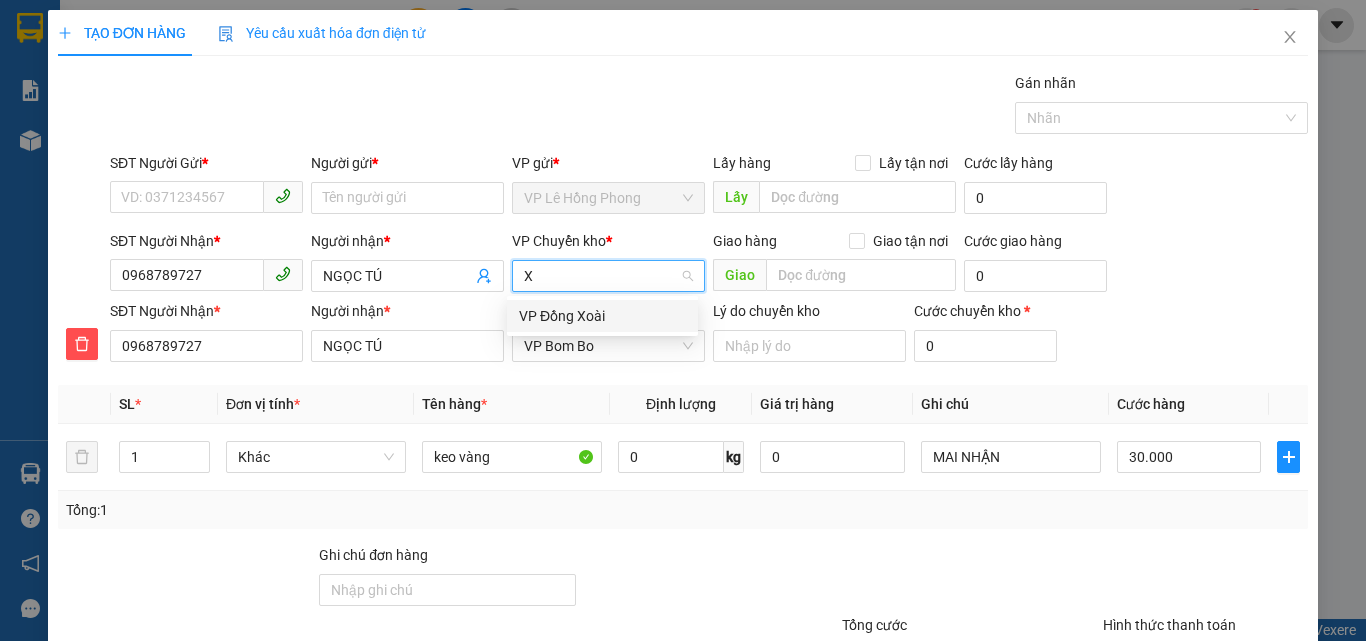 click on "VP Đồng Xoài" at bounding box center [602, 316] 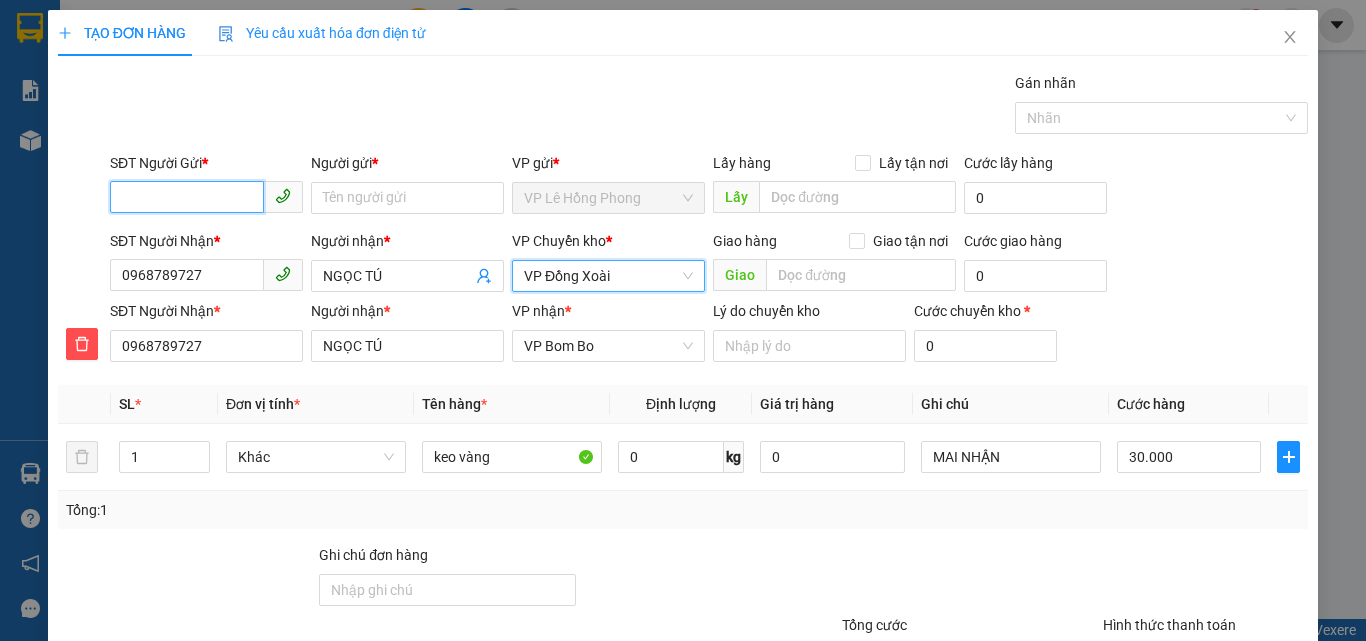 click on "SĐT Người Gửi  *" at bounding box center (187, 197) 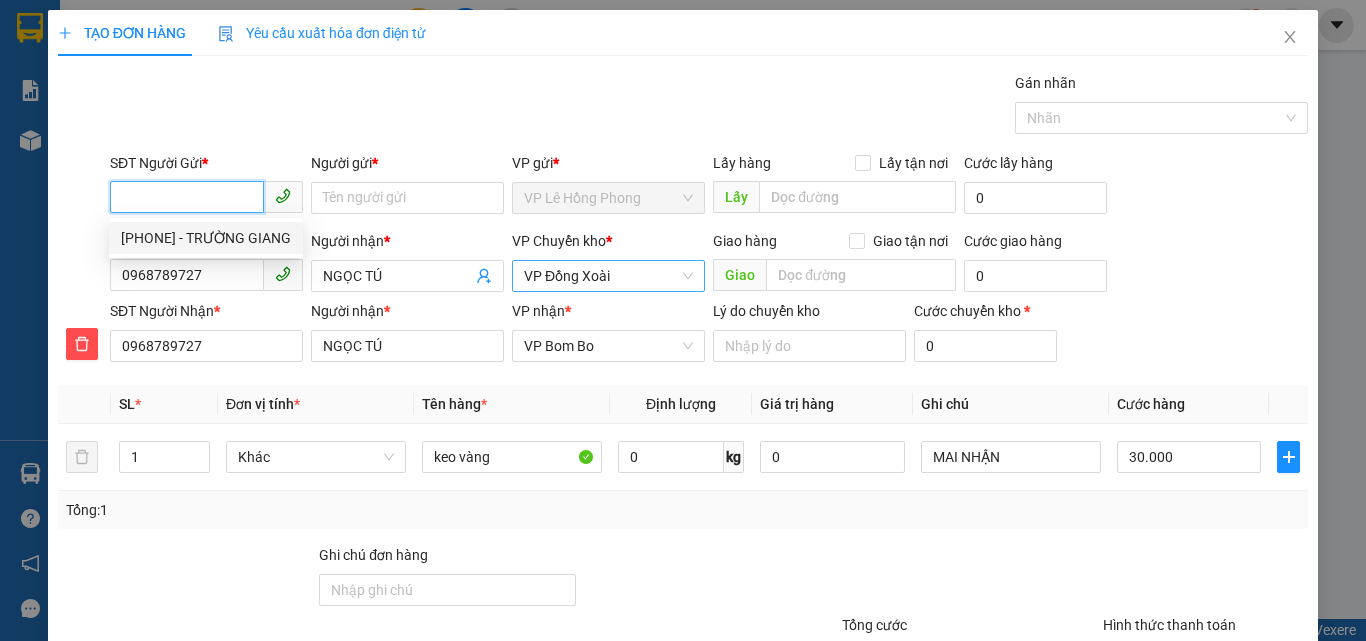 click on "0905933939 - TRƯỜNG GIANG" at bounding box center [206, 238] 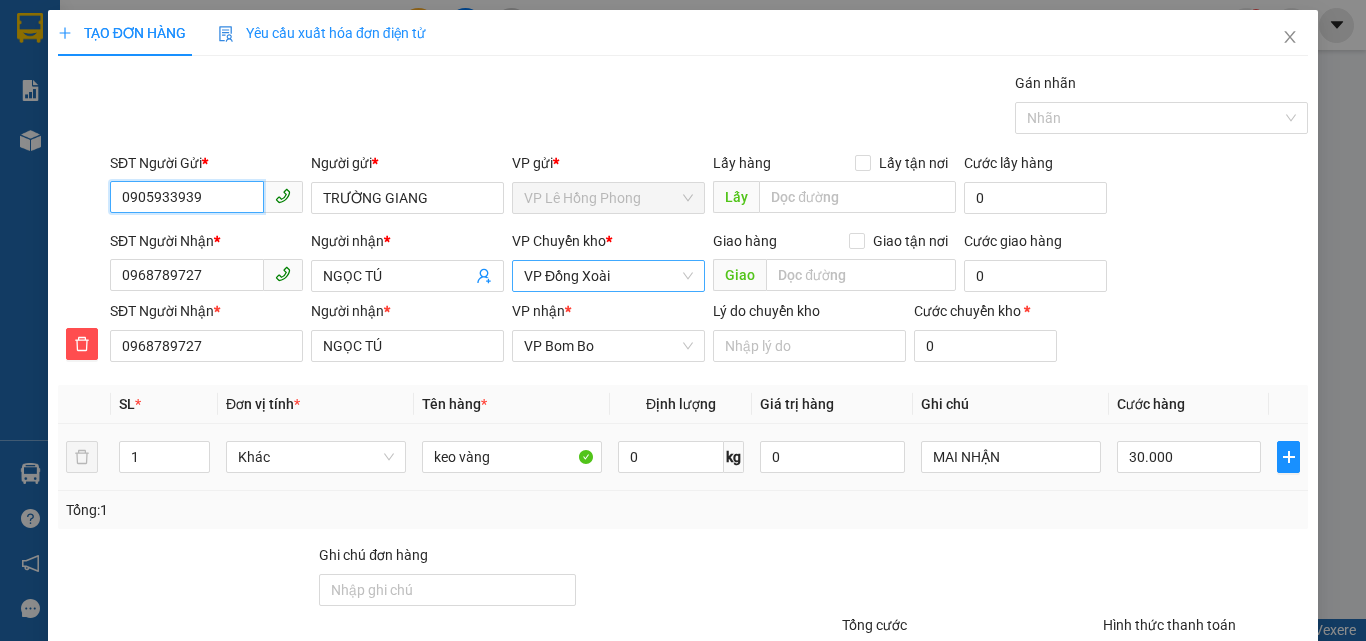 scroll, scrollTop: 169, scrollLeft: 0, axis: vertical 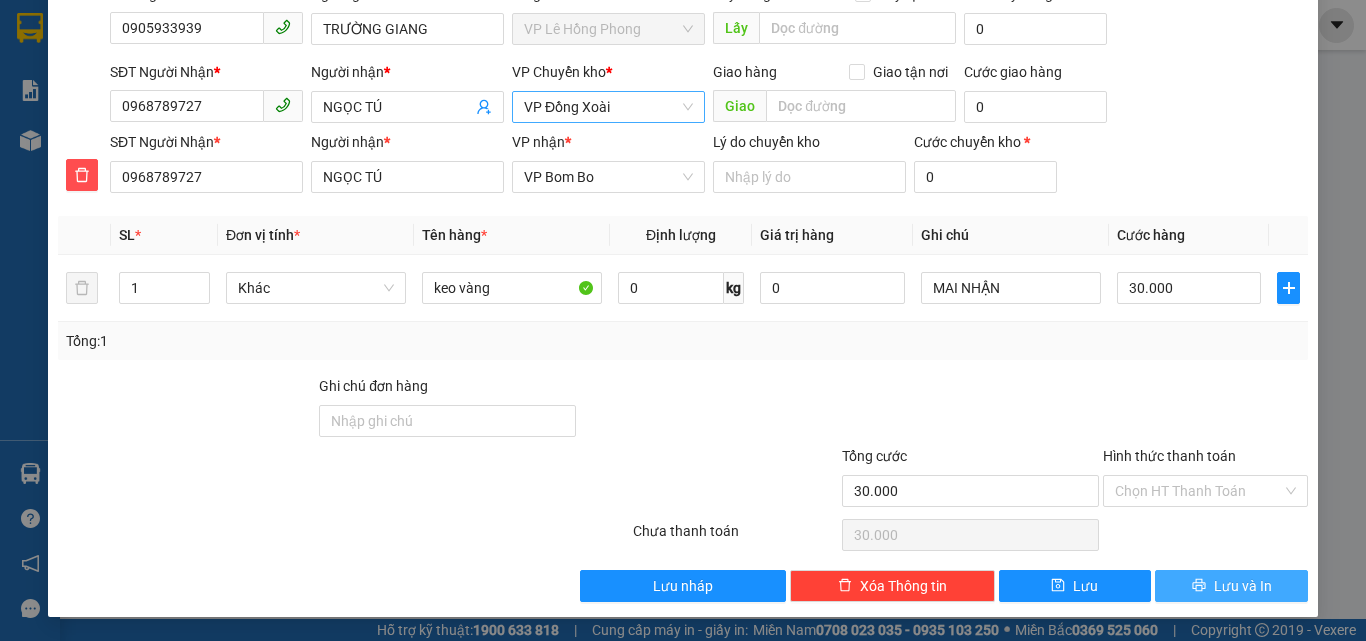 click on "Lưu và In" at bounding box center (1231, 586) 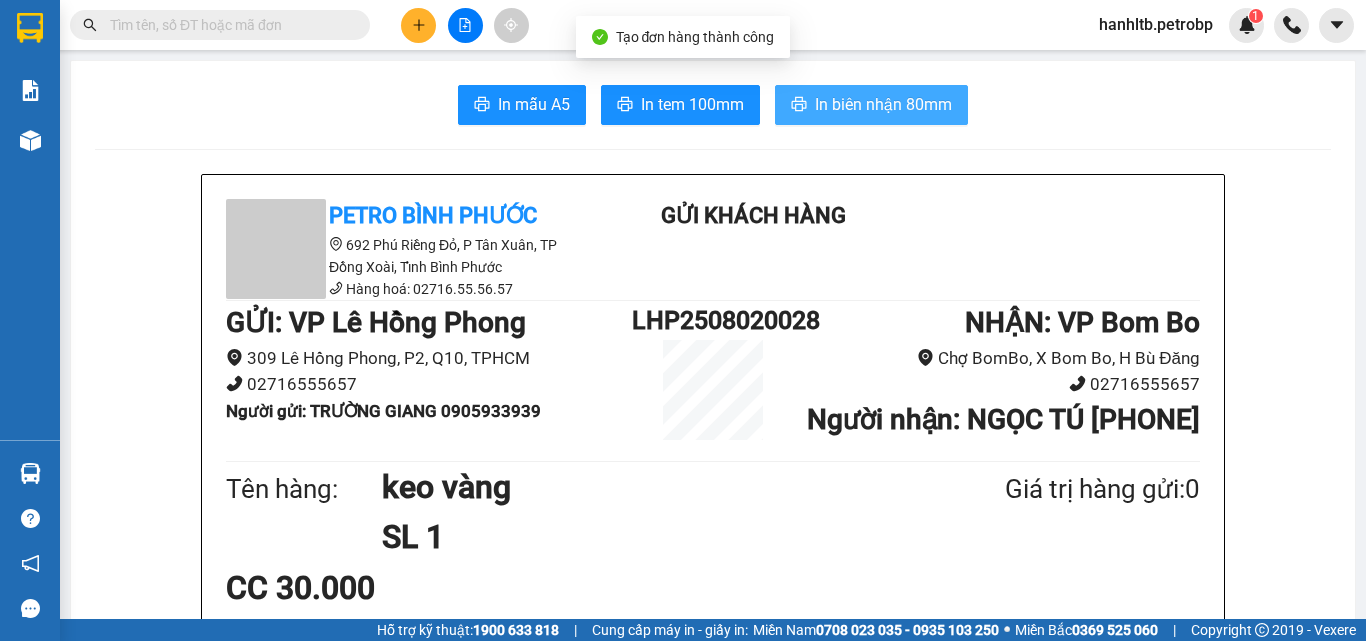 click 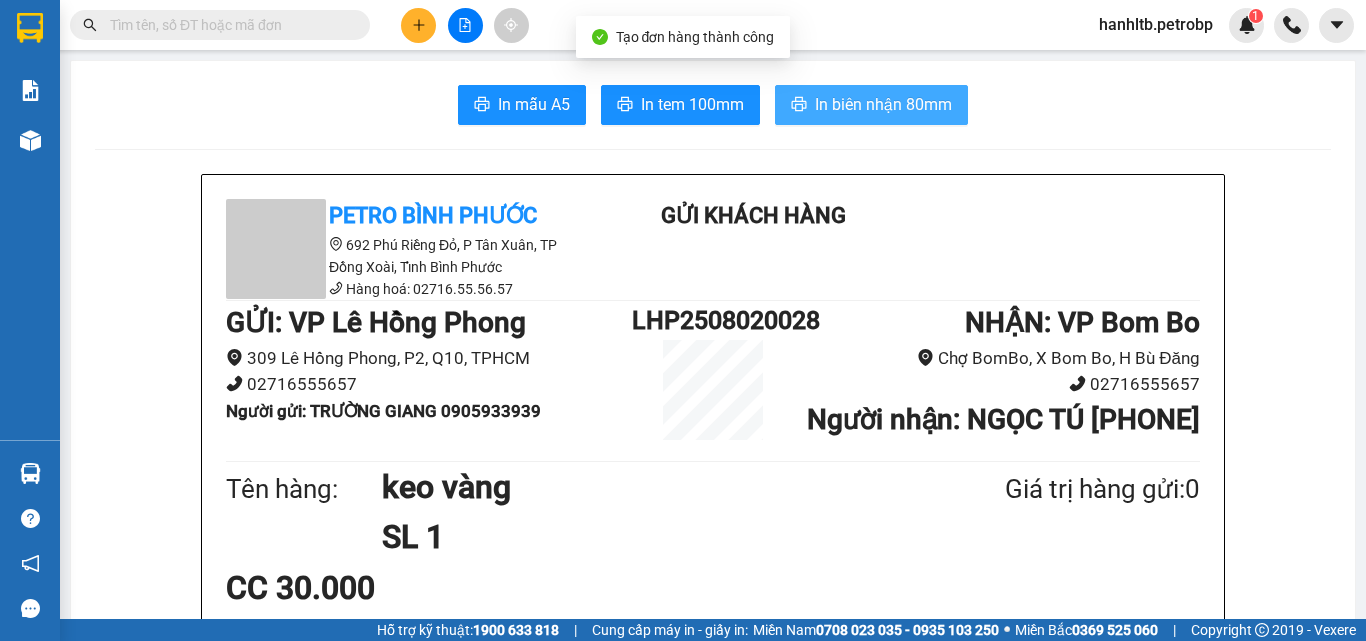 scroll, scrollTop: 0, scrollLeft: 0, axis: both 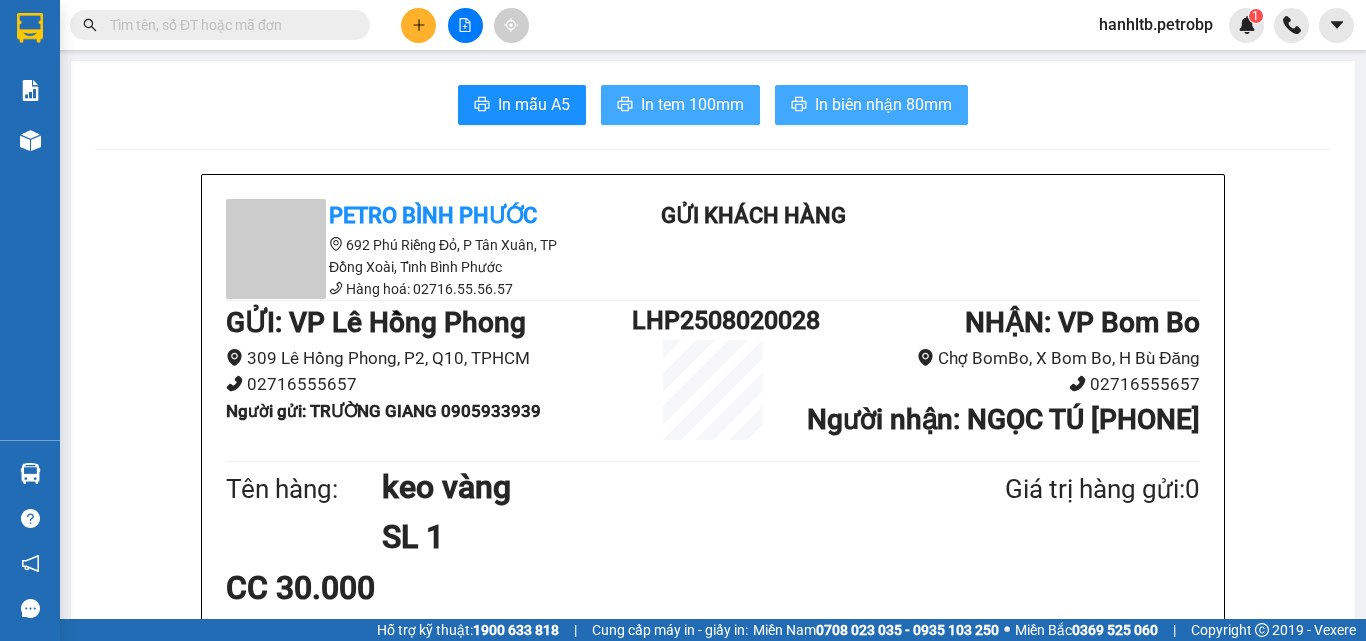 click on "In tem 100mm" at bounding box center [680, 105] 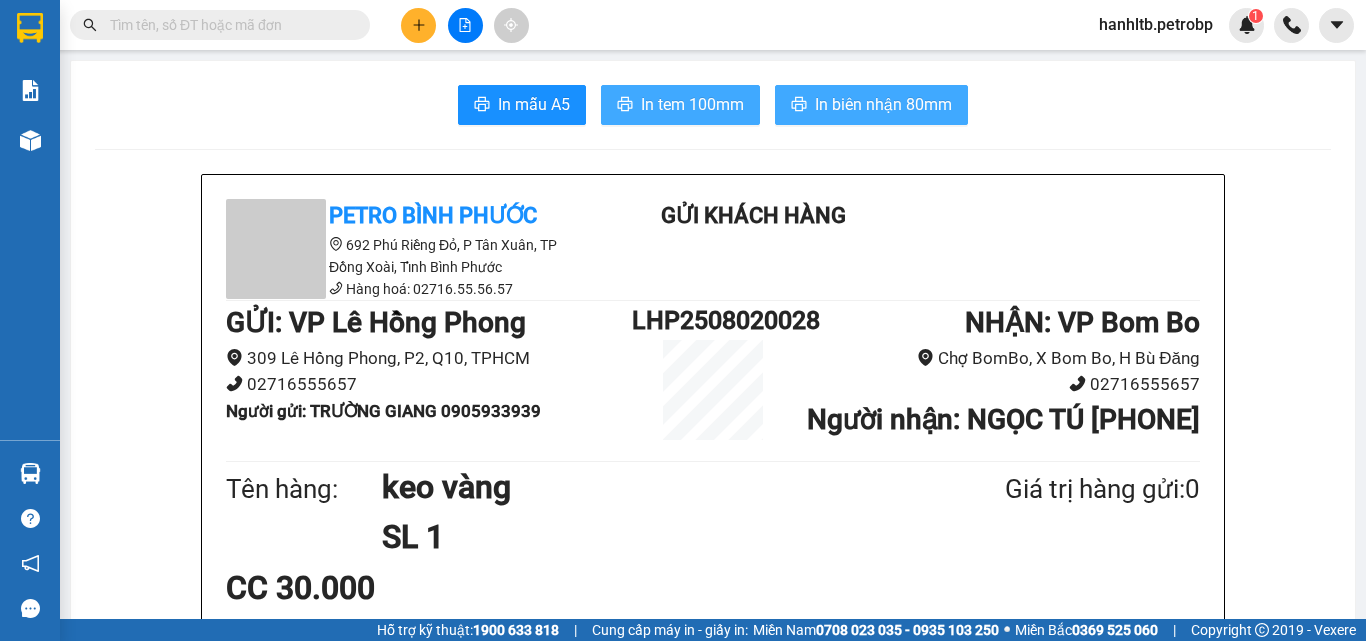 scroll, scrollTop: 0, scrollLeft: 0, axis: both 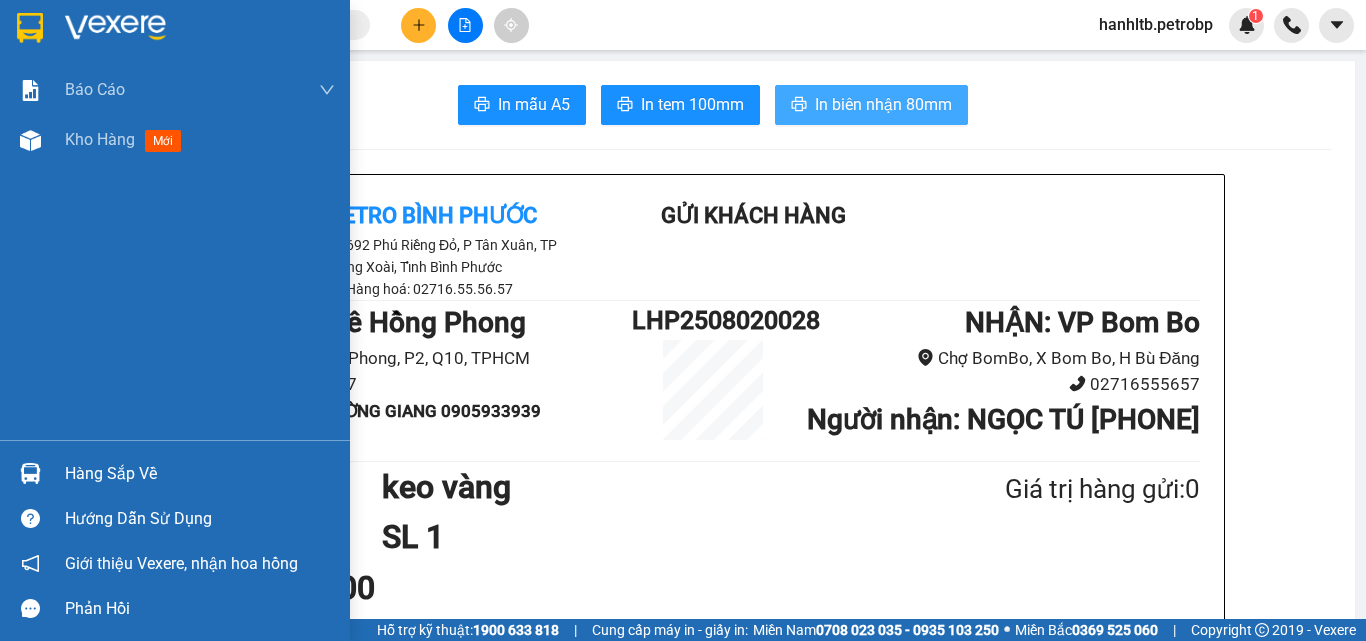 click at bounding box center [200, 28] 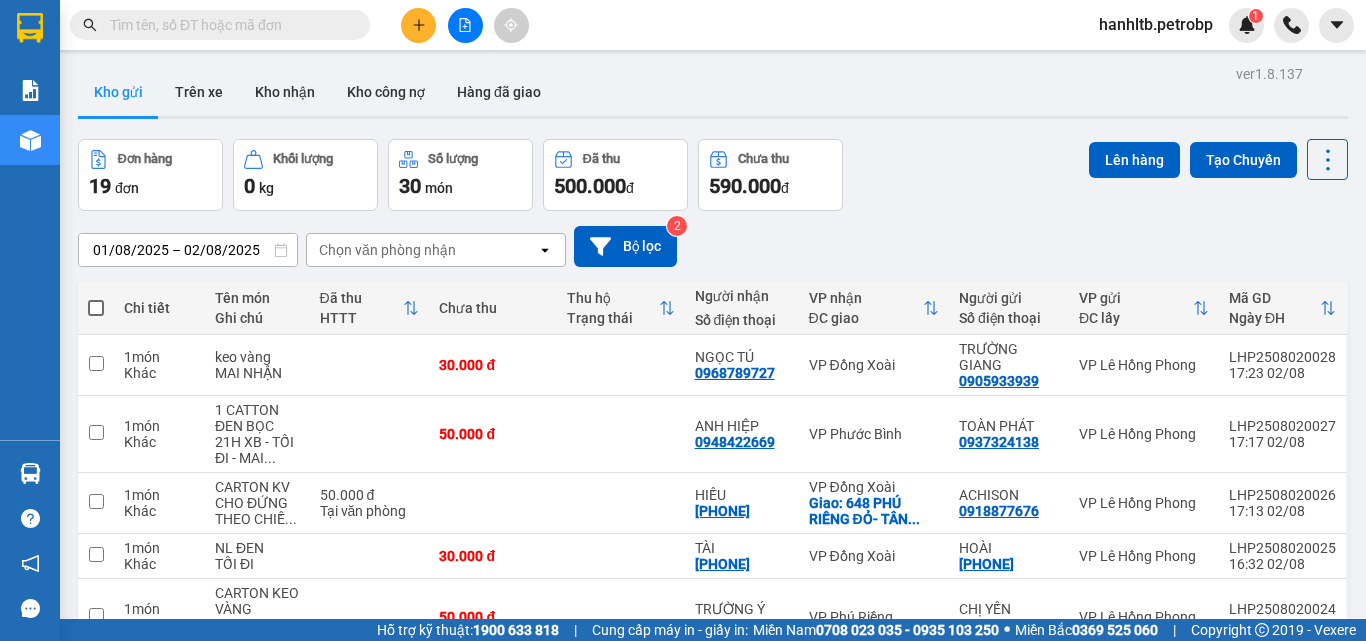 click on "01/08/2025 – 02/08/2025 Press the down arrow key to interact with the calendar and select a date. Press the escape button to close the calendar. Selected date range is from 01/08/2025 to 02/08/2025. Chọn văn phòng nhận open Bộ lọc 2" at bounding box center (713, 246) 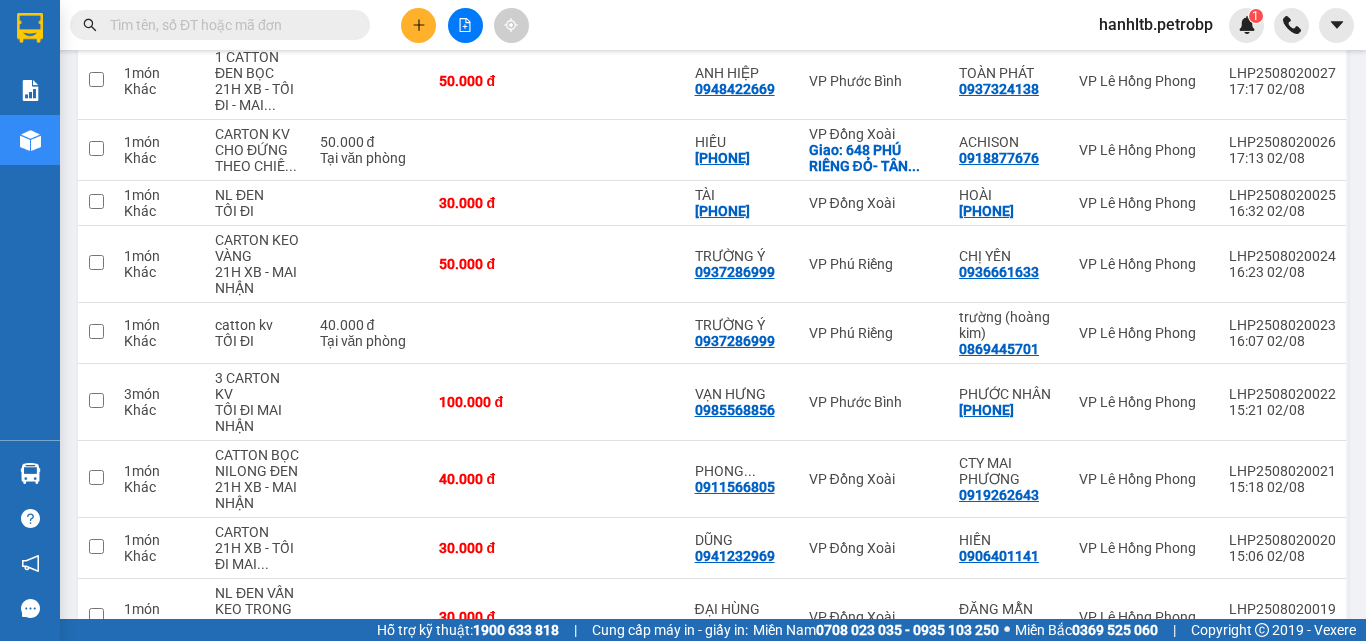 scroll, scrollTop: 0, scrollLeft: 0, axis: both 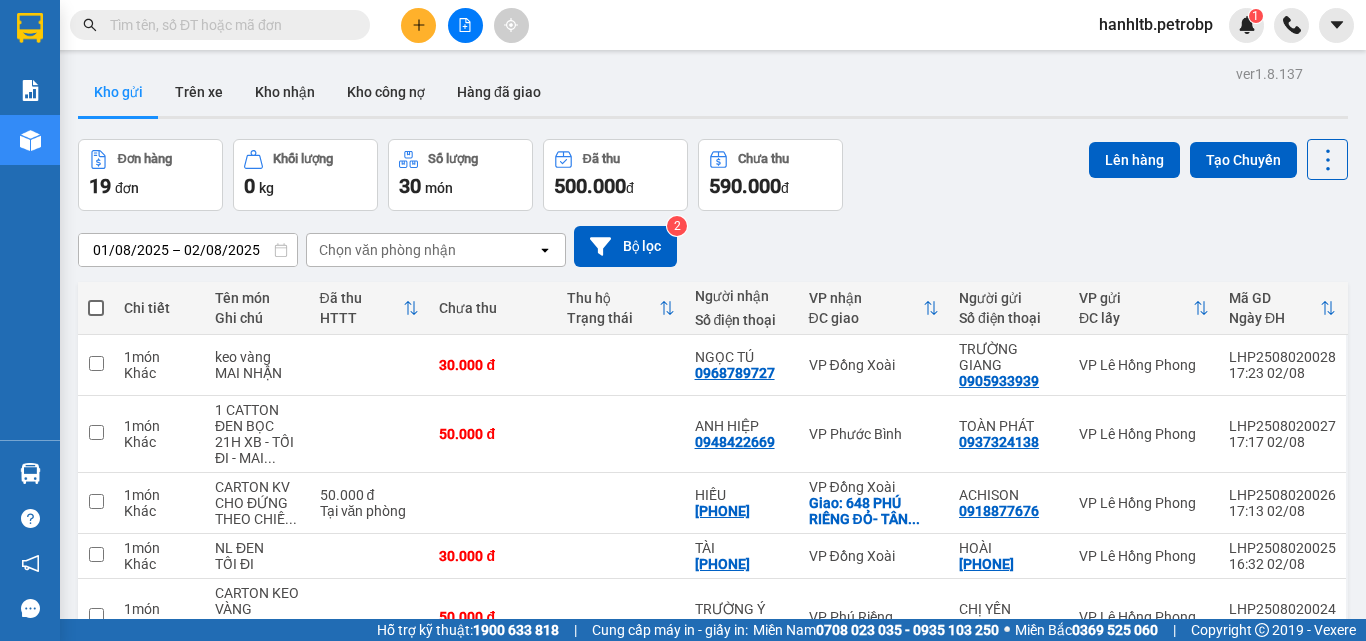 click on "Kết quả tìm kiếm ( 0 )  Bộ lọc  No Data hanhltb.petrobp 1" at bounding box center [683, 25] 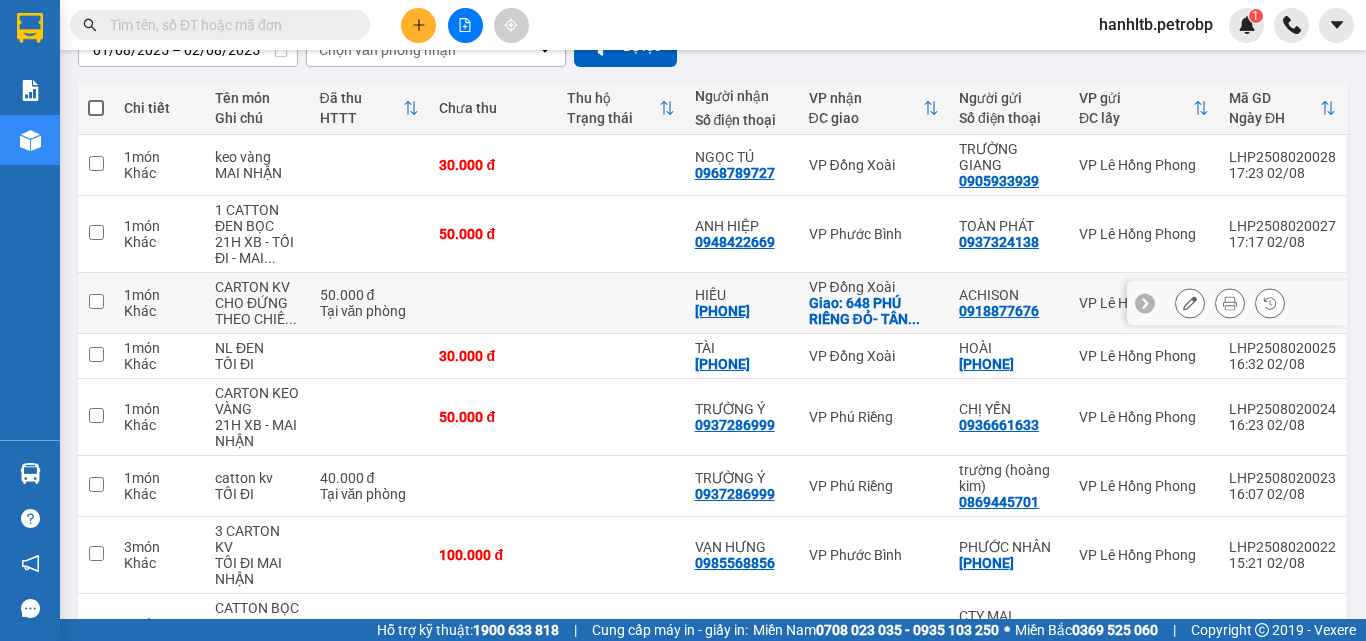 scroll, scrollTop: 0, scrollLeft: 0, axis: both 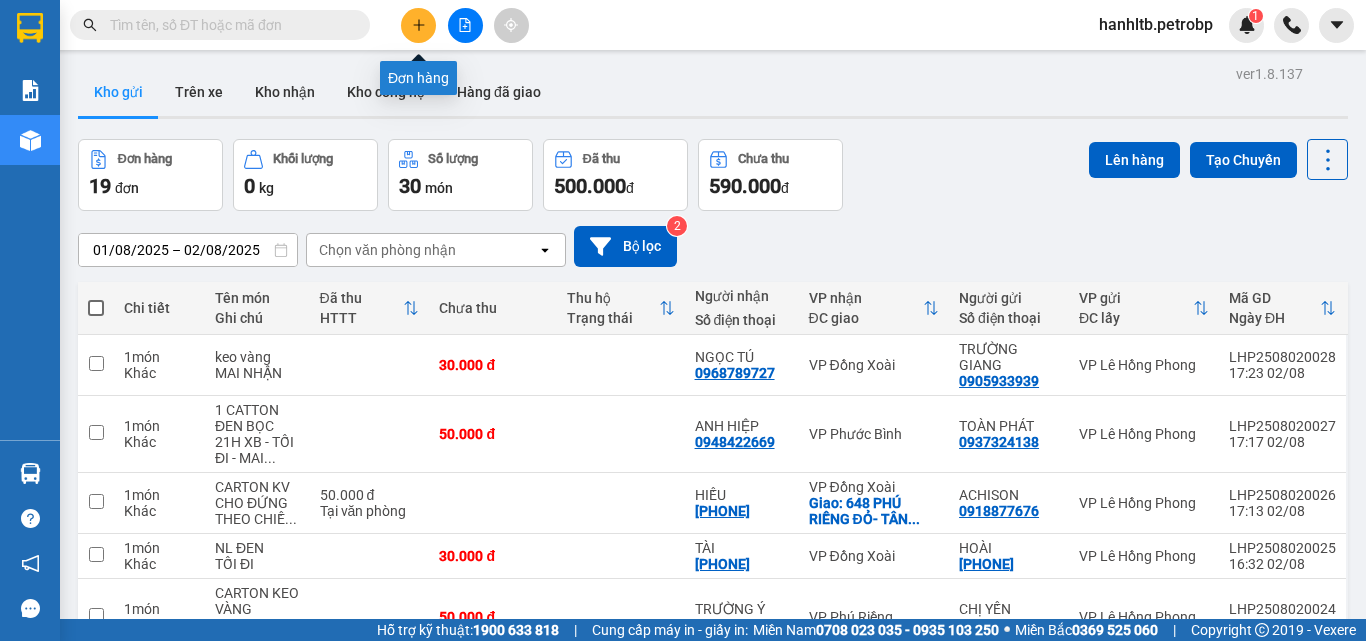 click at bounding box center (418, 25) 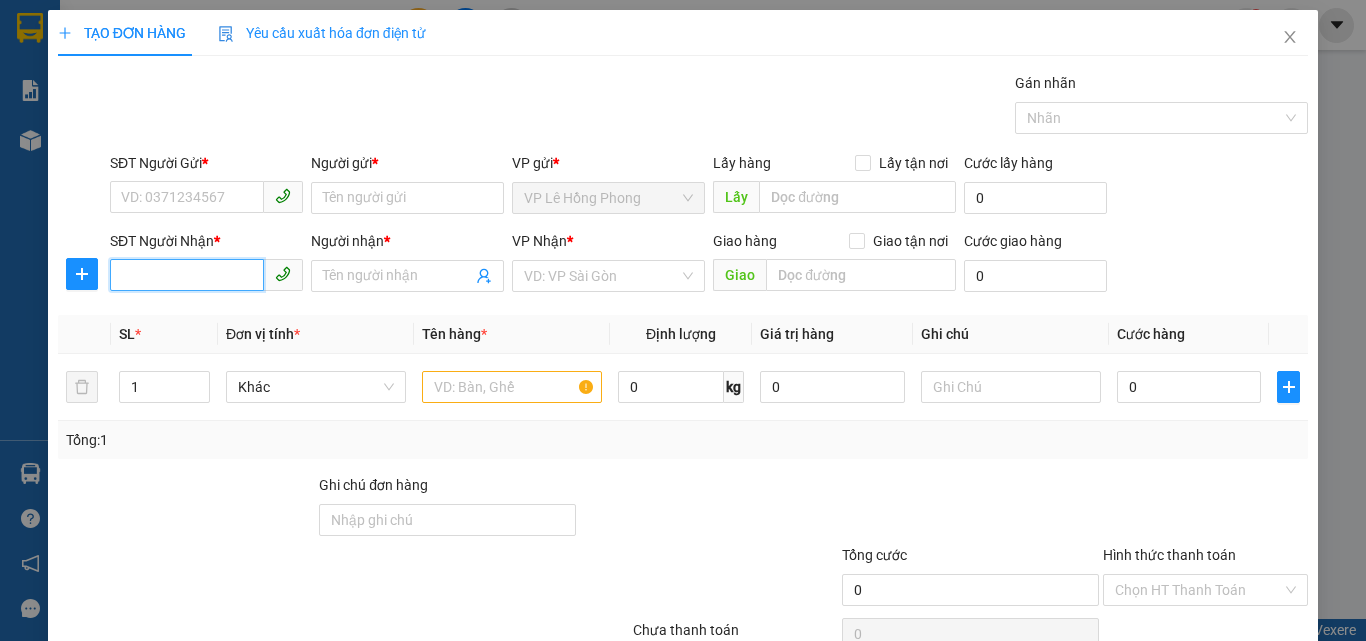 click on "SĐT Người Nhận  *" at bounding box center (187, 275) 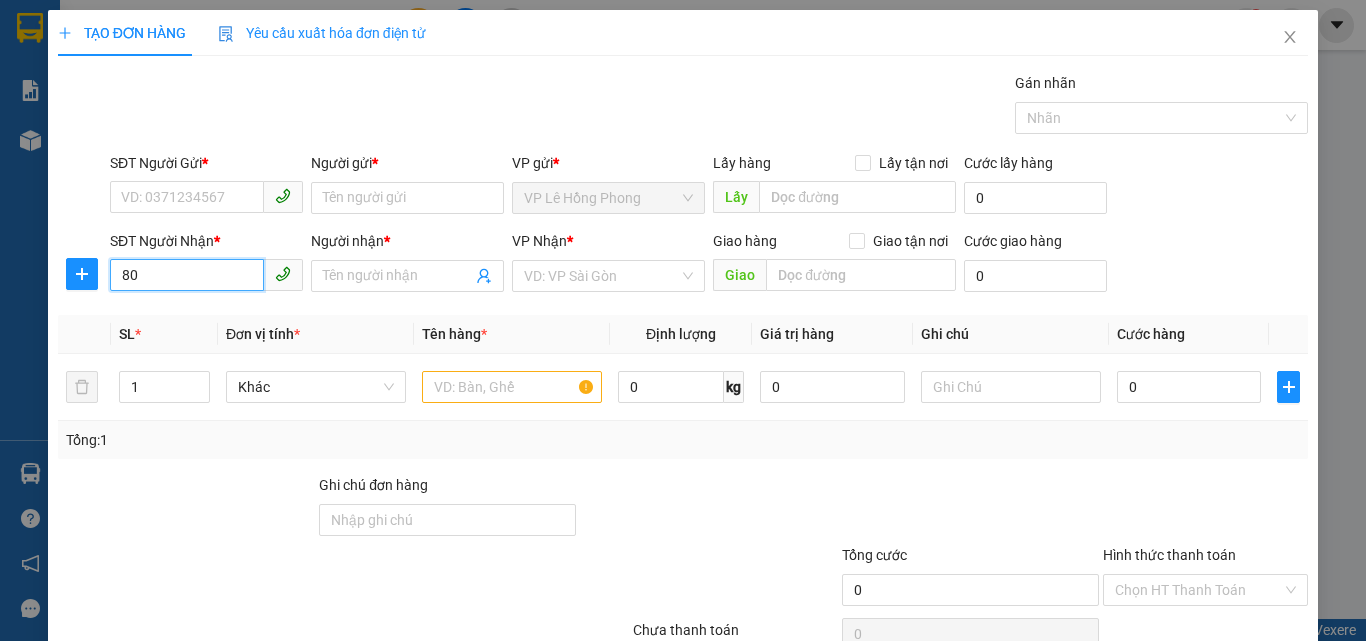 type on "8" 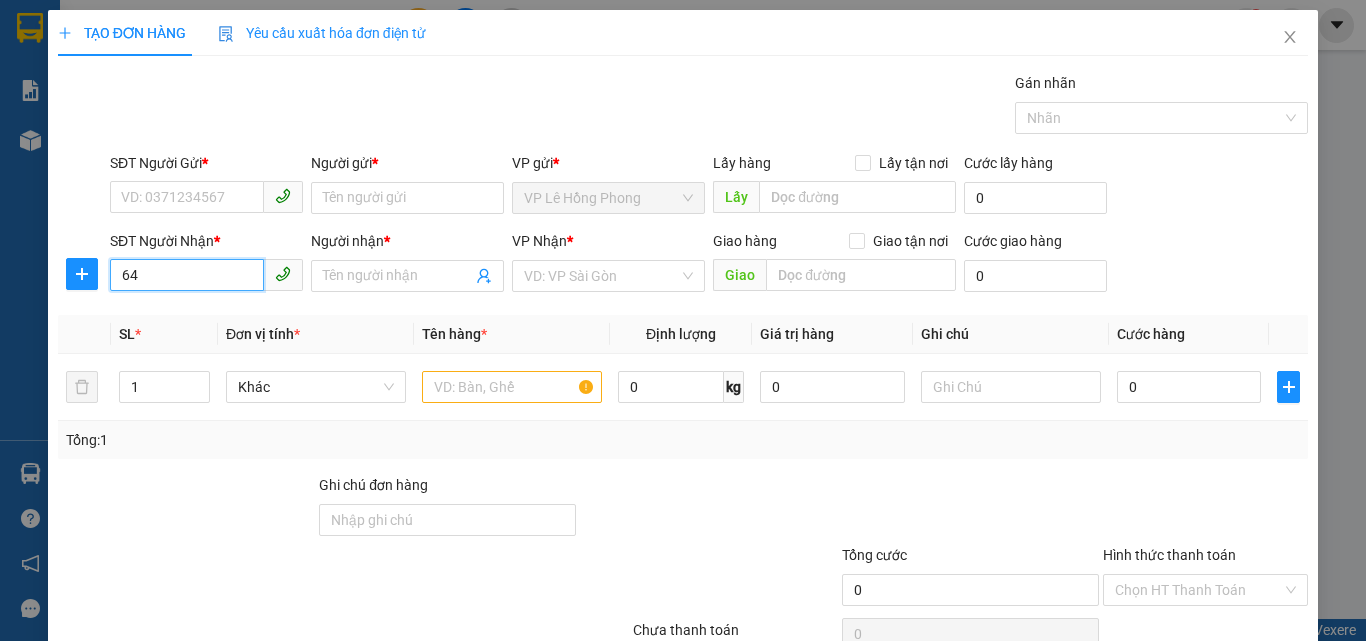 type on "6" 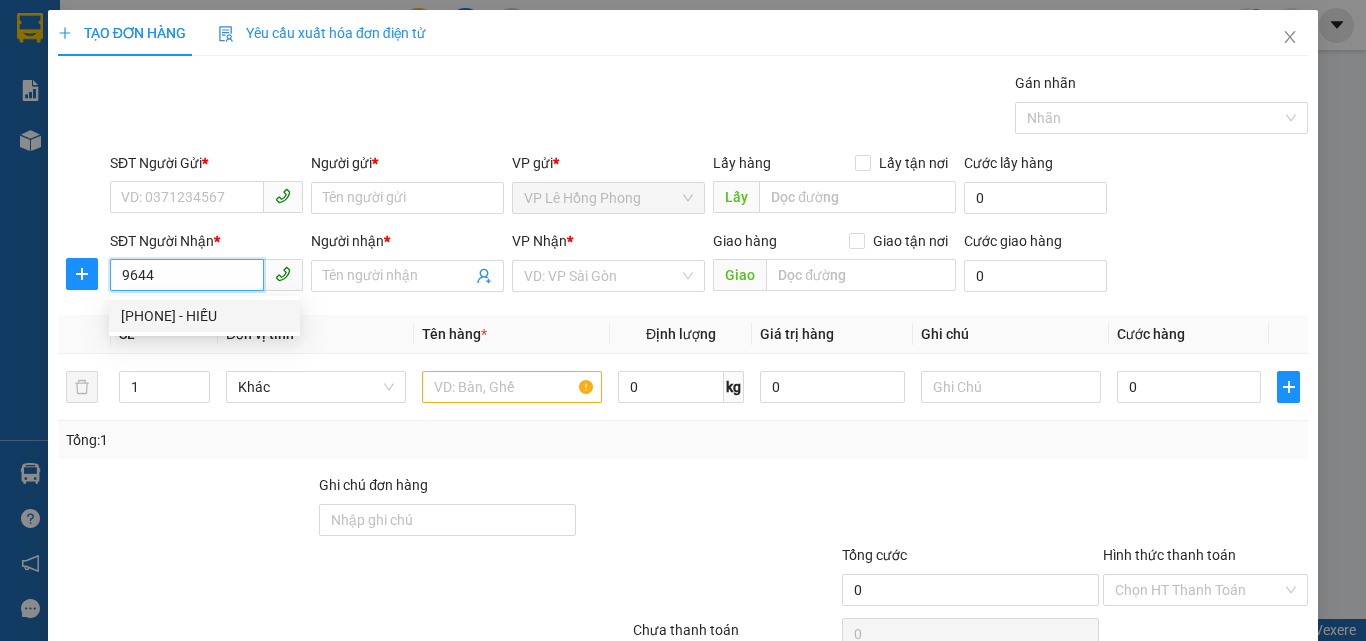 click on "0366449644 - HIẾU" at bounding box center (204, 316) 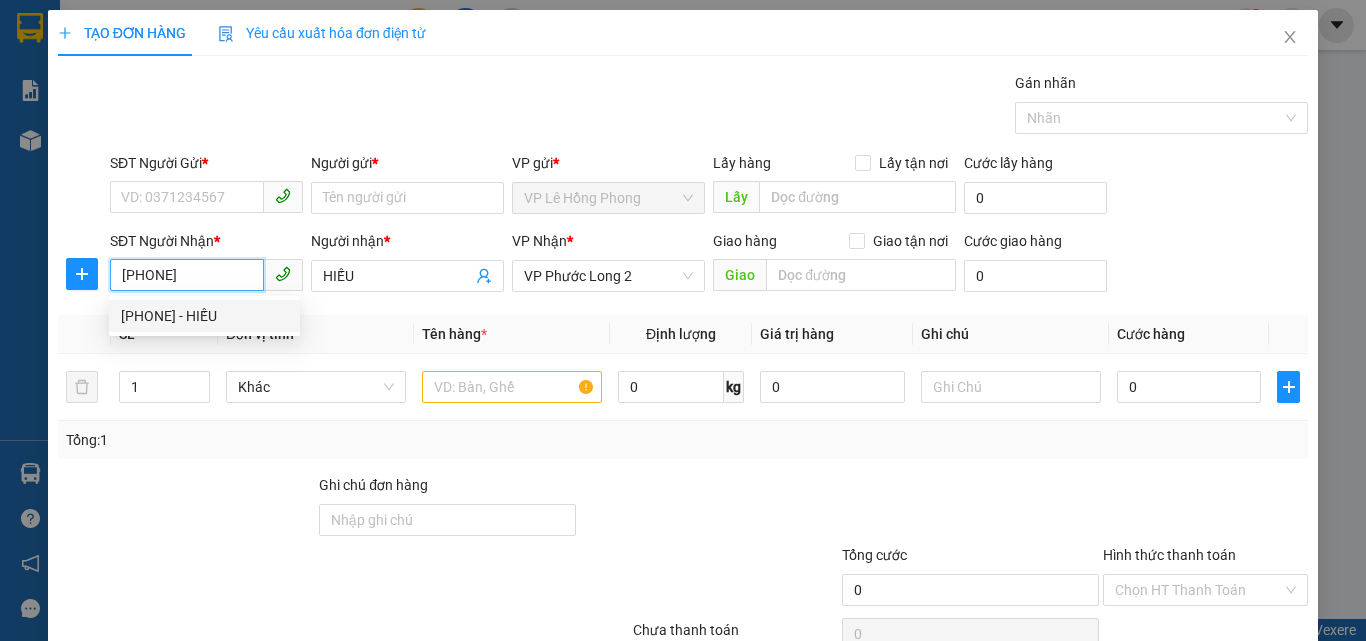 type on "30.000" 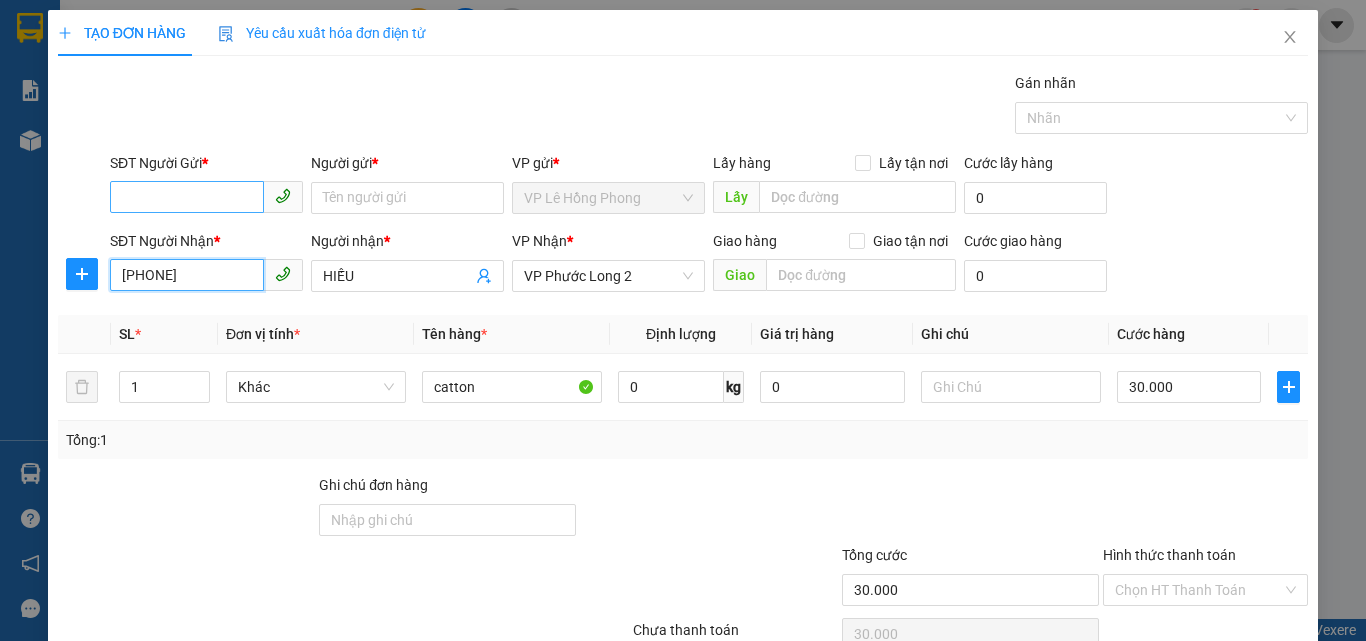 type on "[PHONE]" 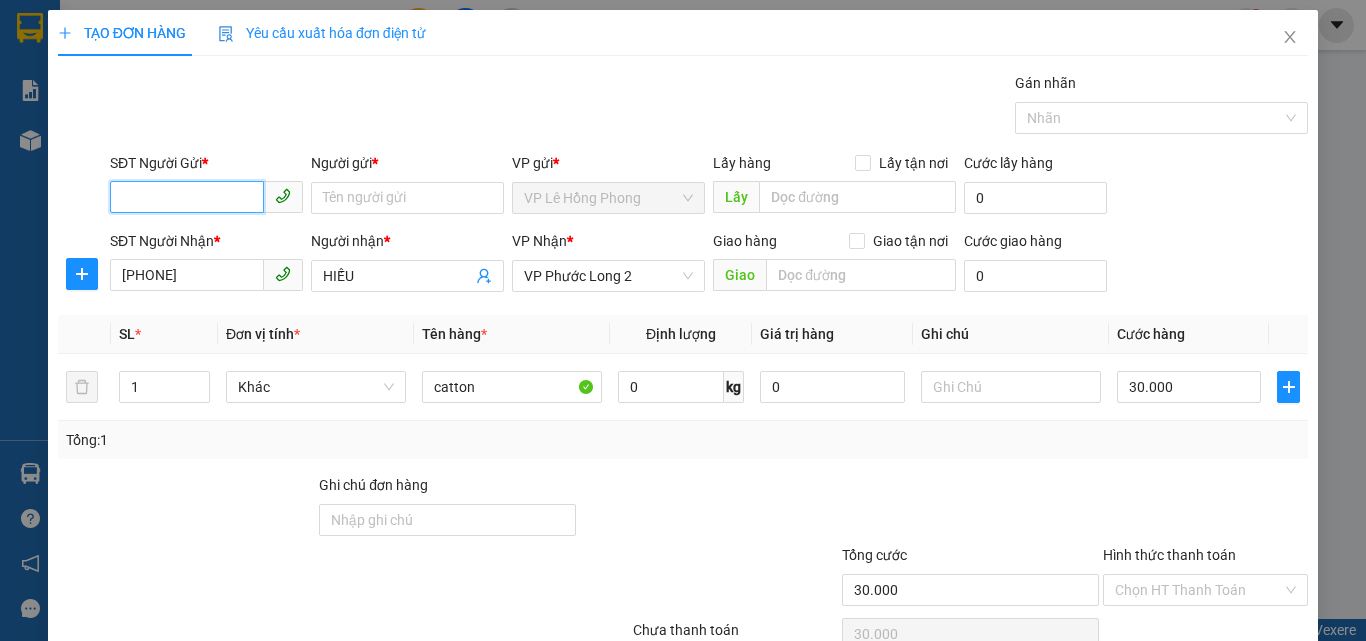 click on "SĐT Người Gửi  *" at bounding box center (187, 197) 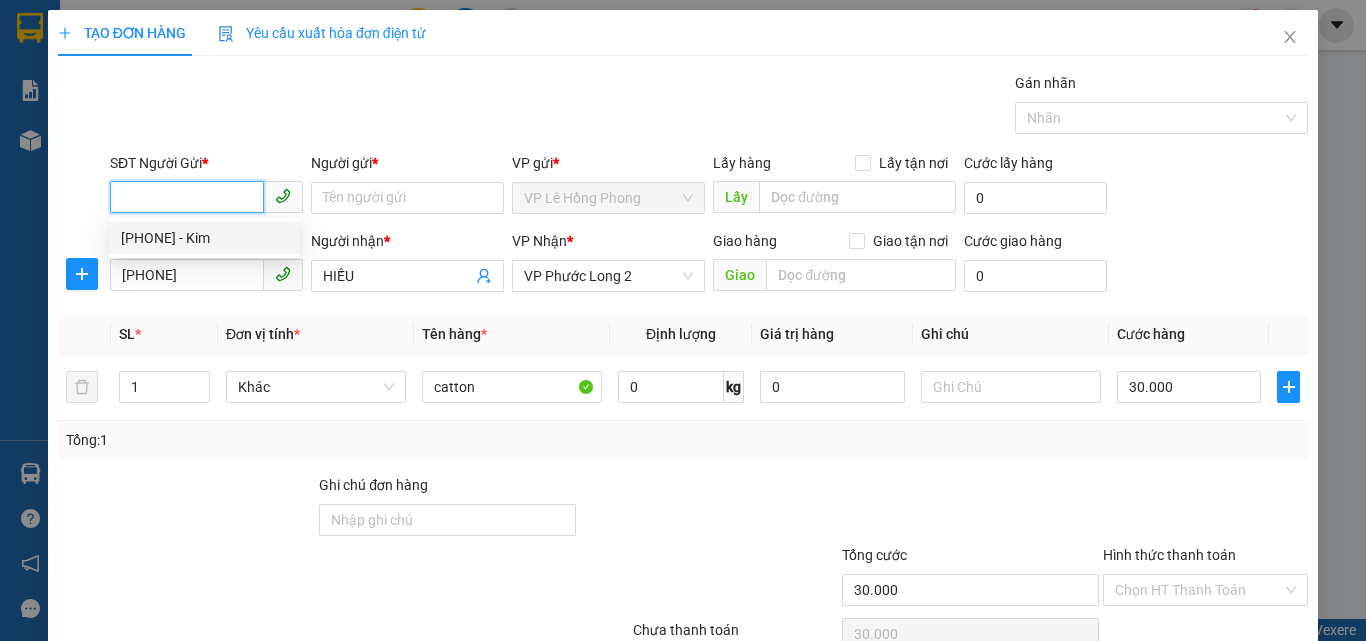 click on "0938980891 - Kim" at bounding box center (204, 238) 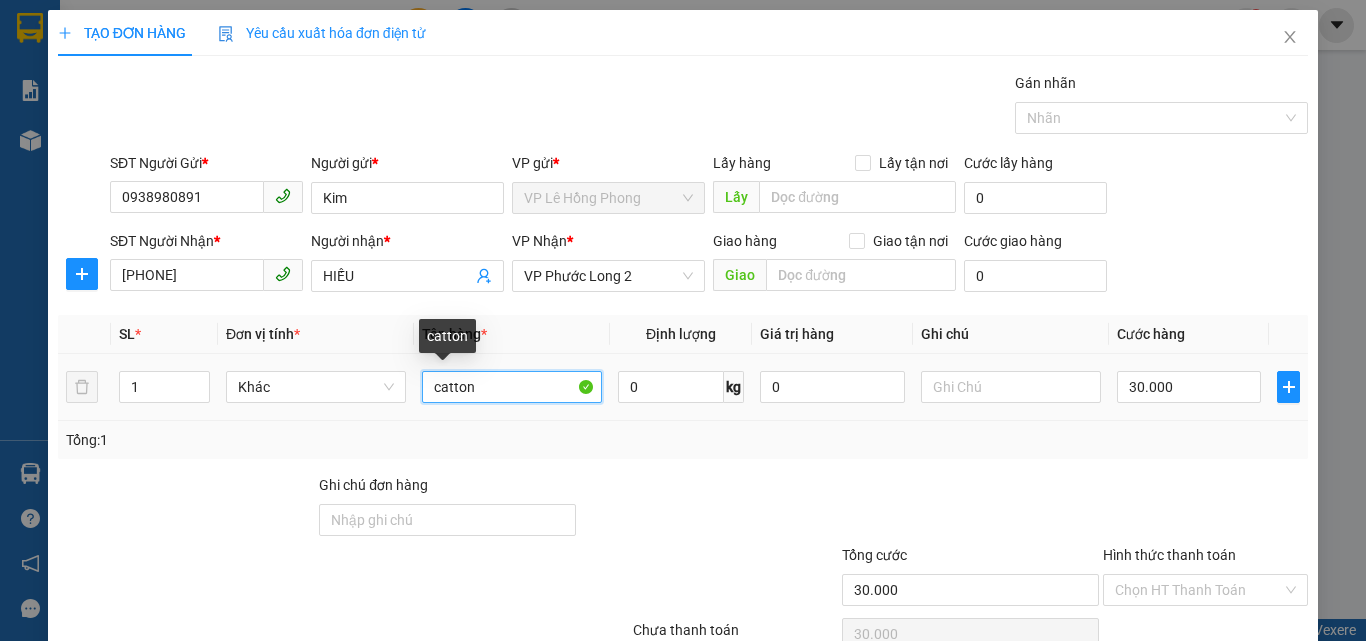 click on "catton" at bounding box center [512, 387] 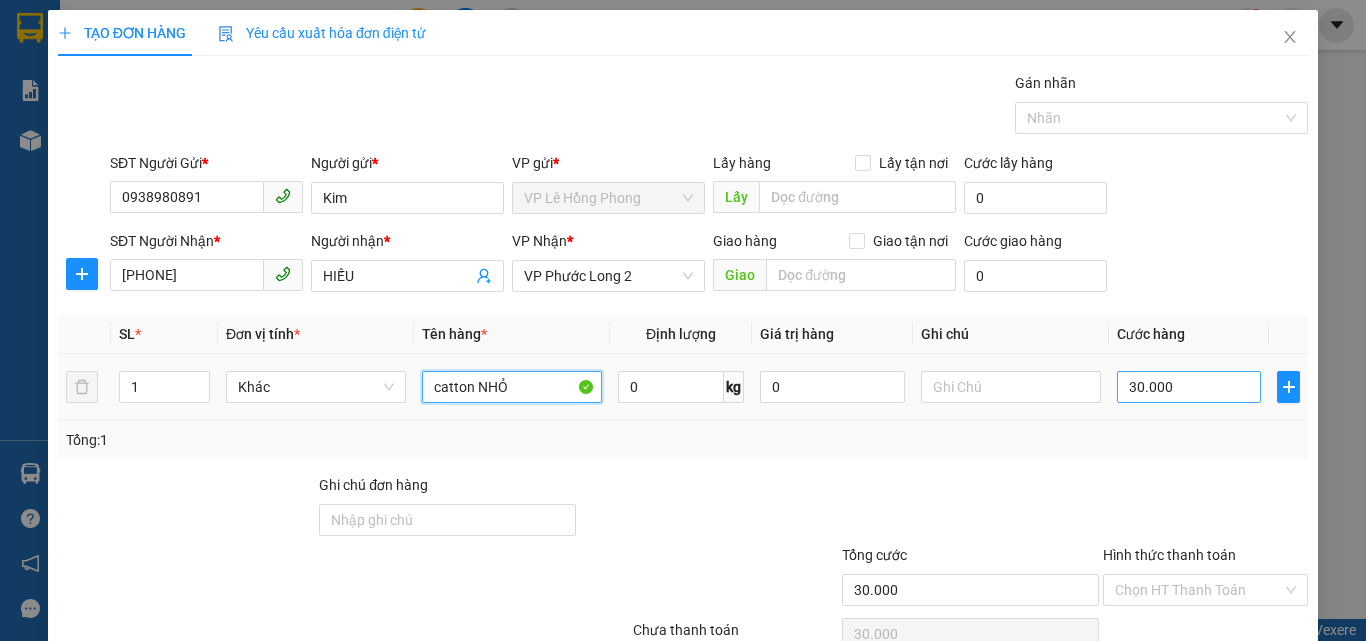 type on "catton NHỎ" 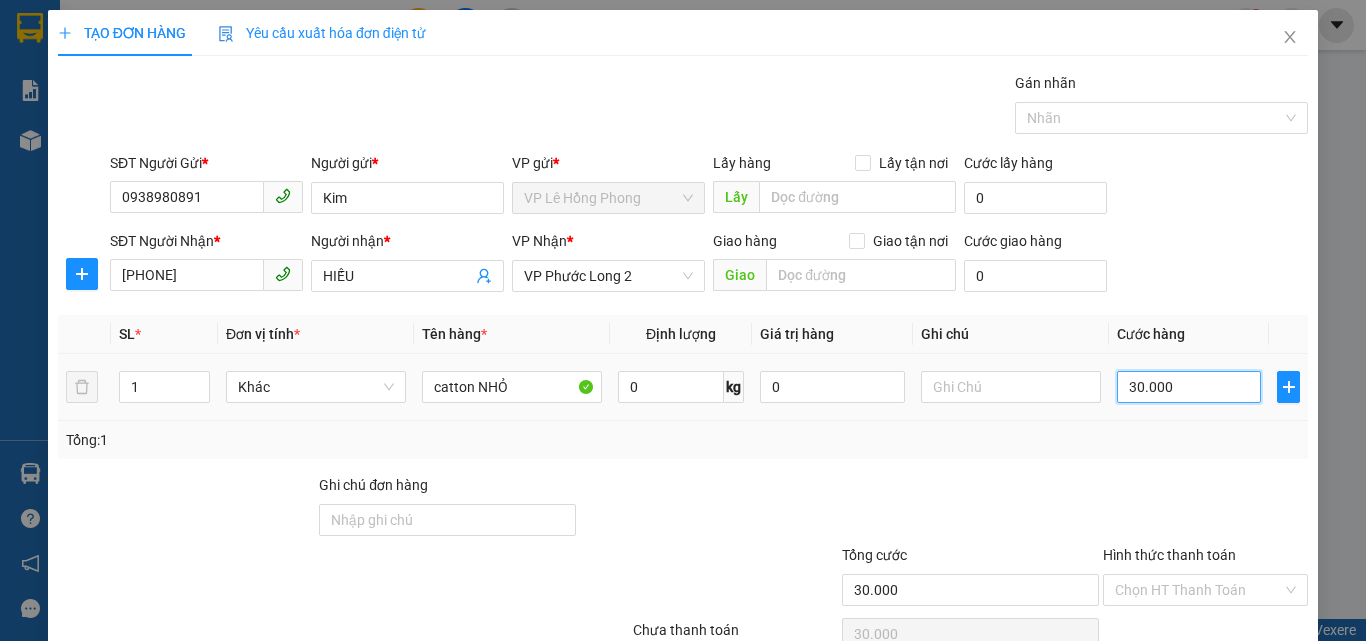 click on "30.000" at bounding box center [1189, 387] 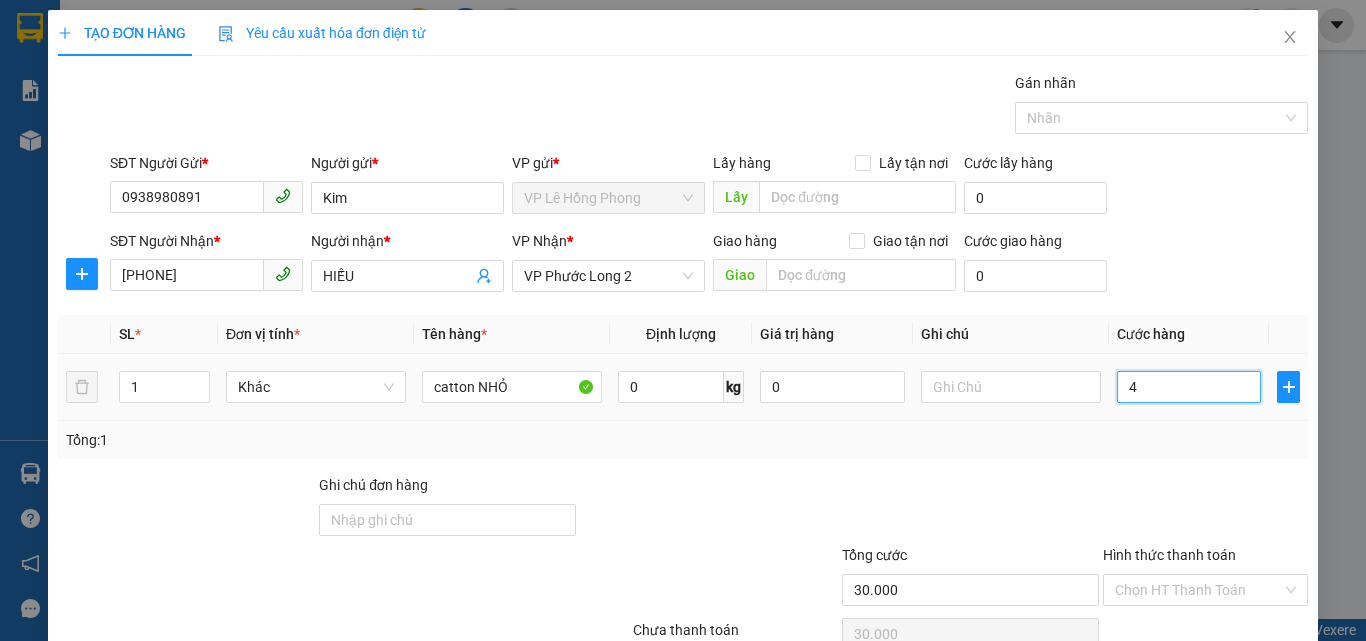 type on "4" 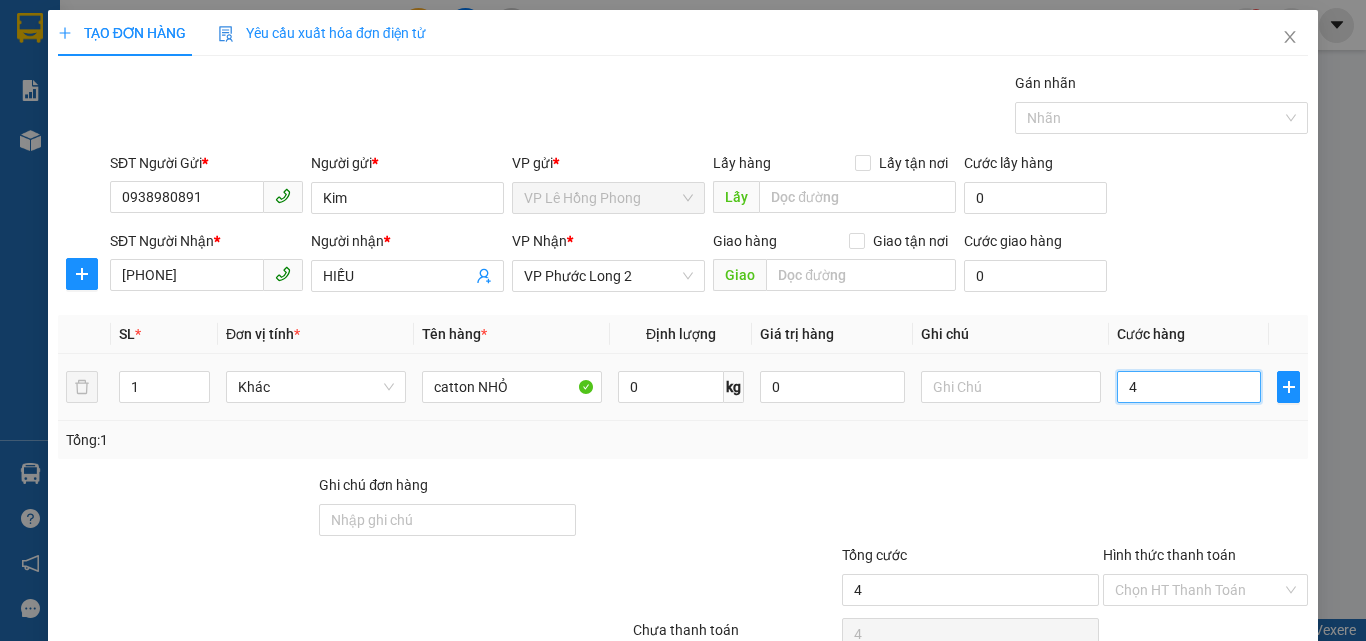 type on "40" 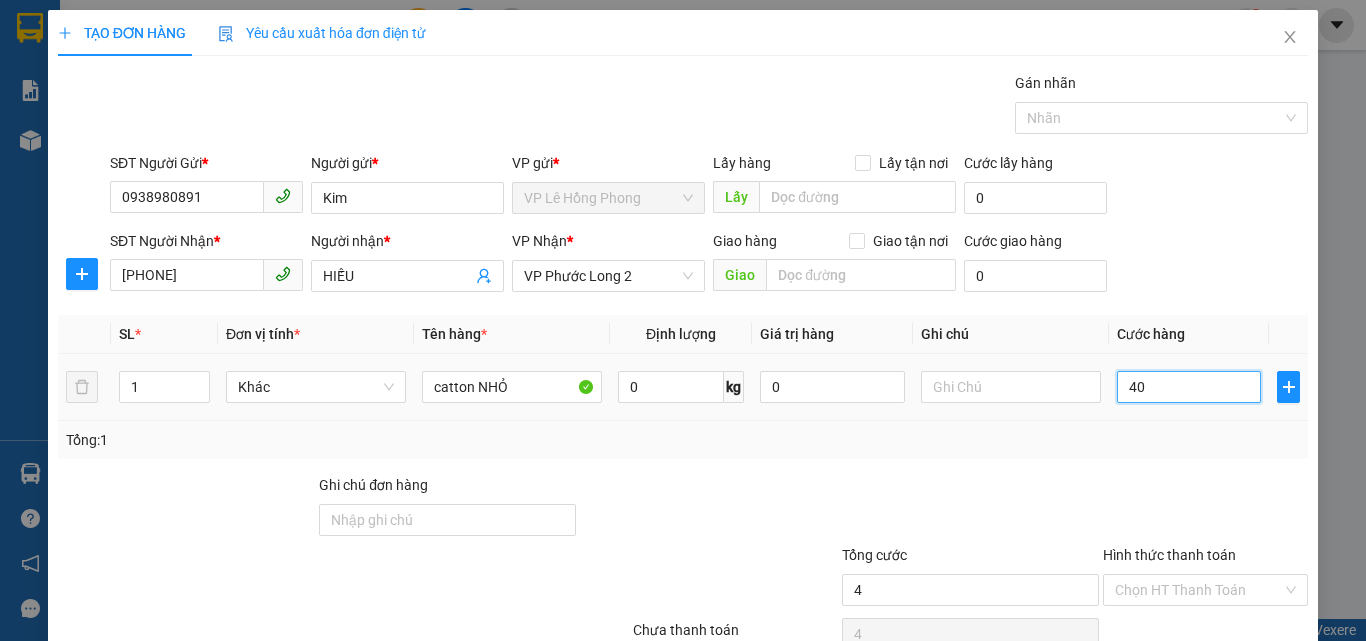 type on "40" 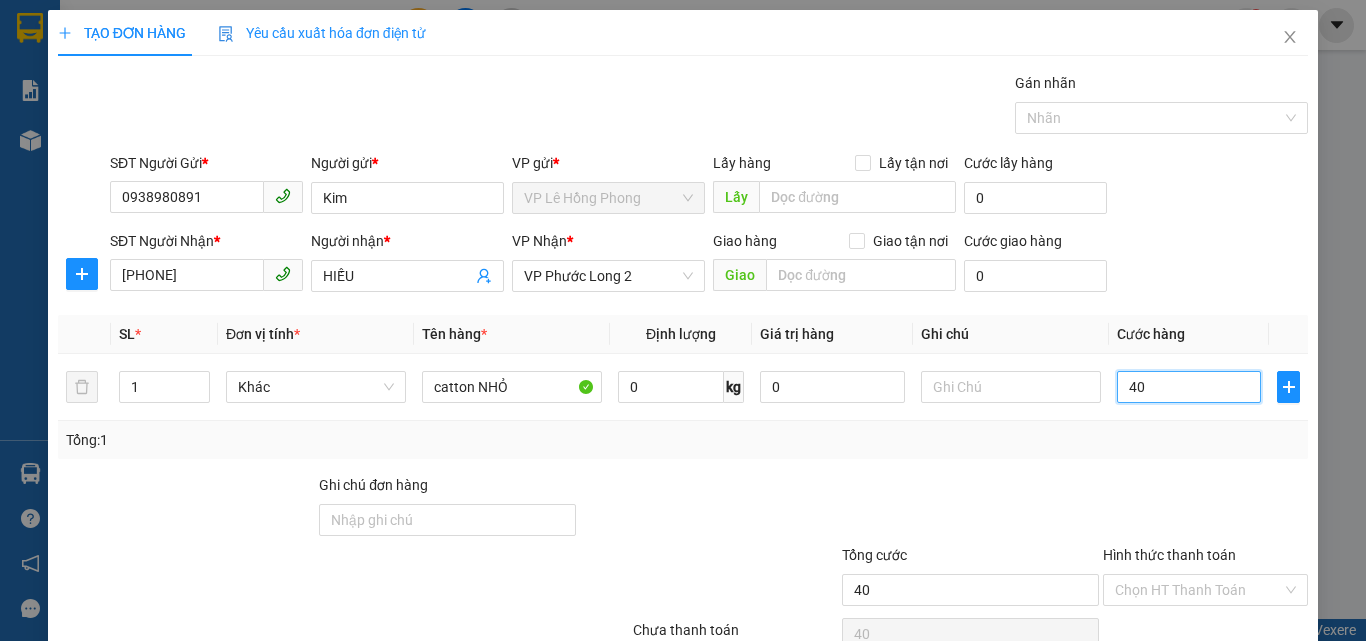 type on "40" 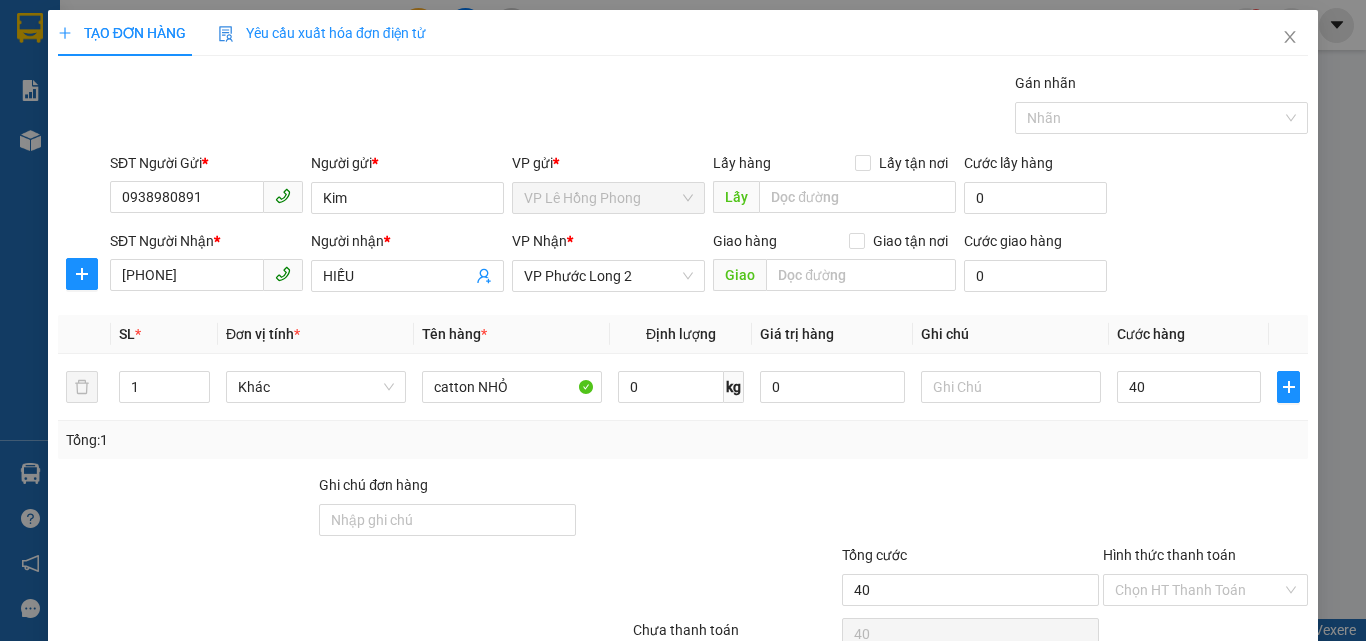 type on "40.000" 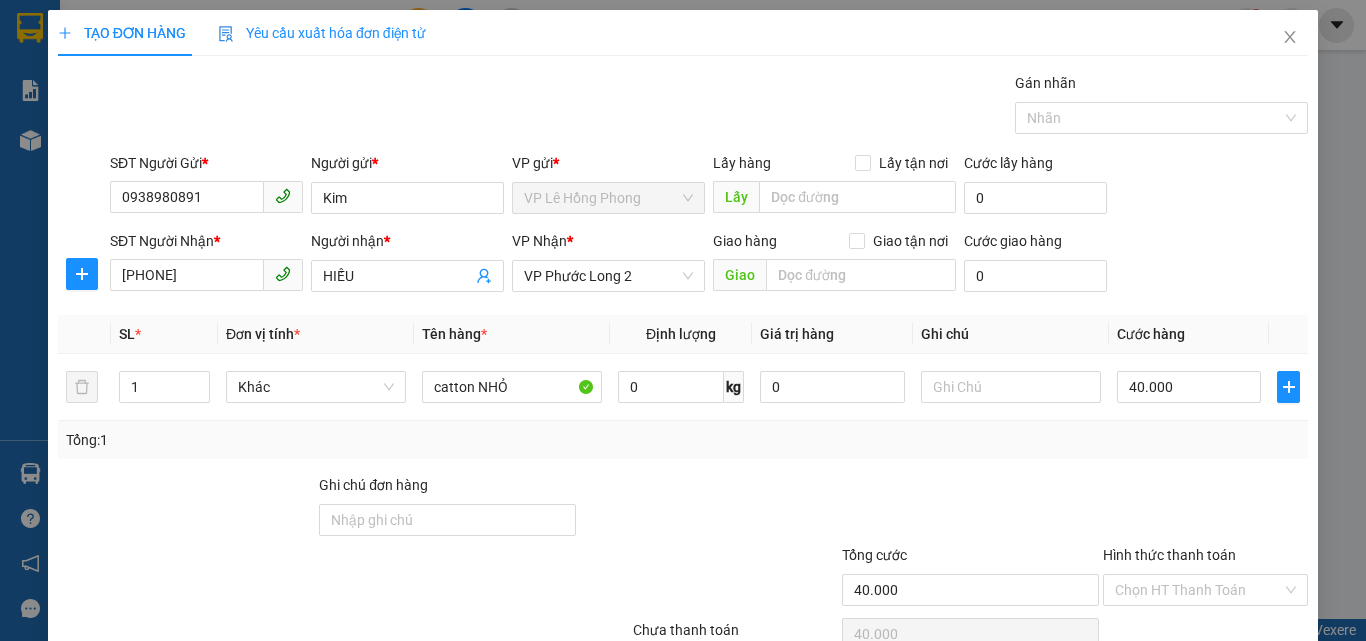click on "Tổng:  1" at bounding box center (683, 440) 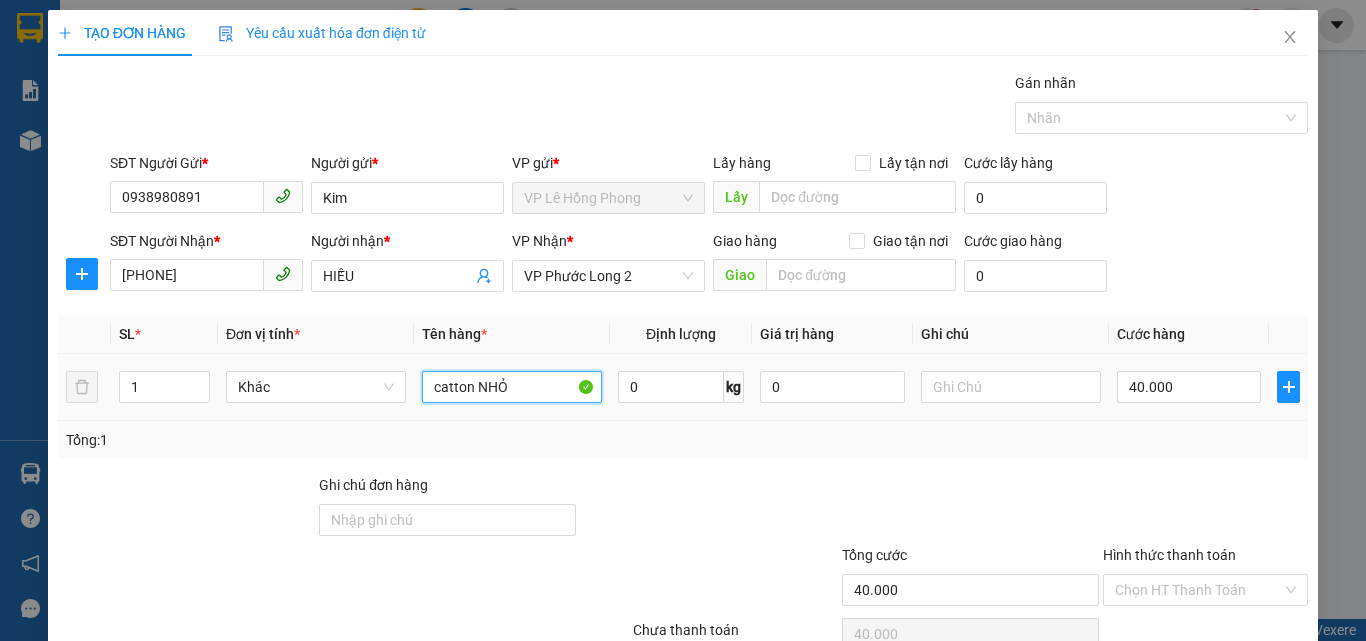 click on "catton NHỎ" at bounding box center (512, 387) 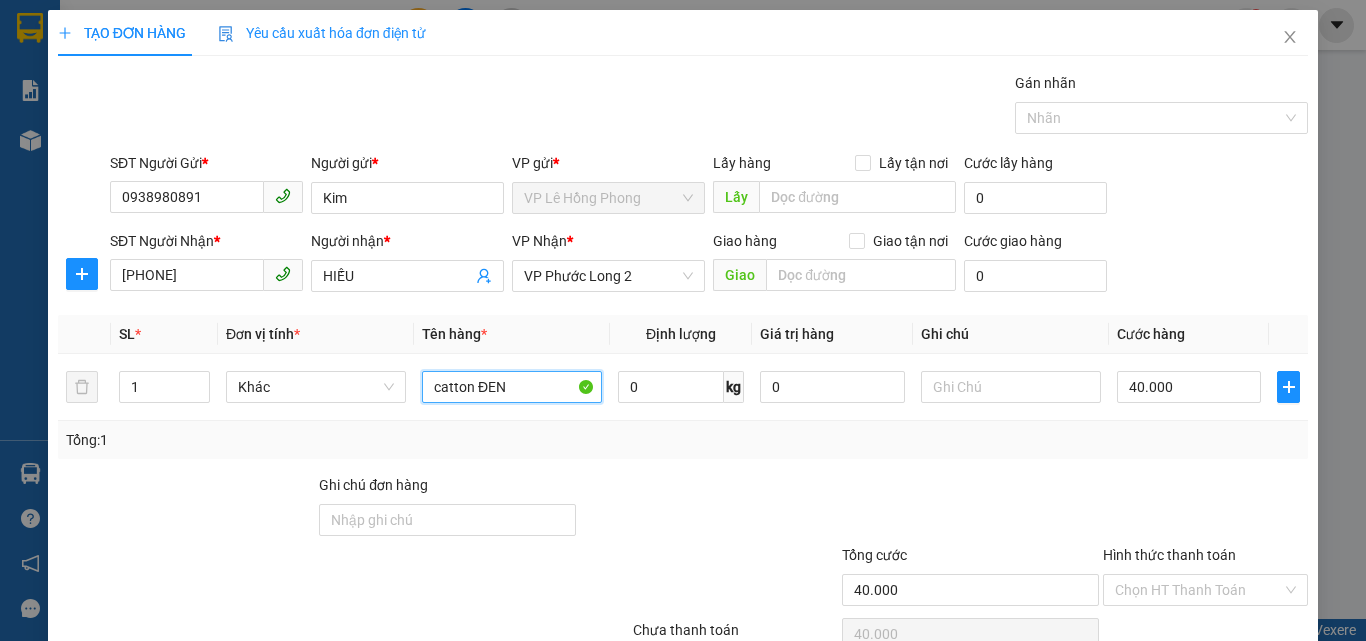 type on "catton ĐEN" 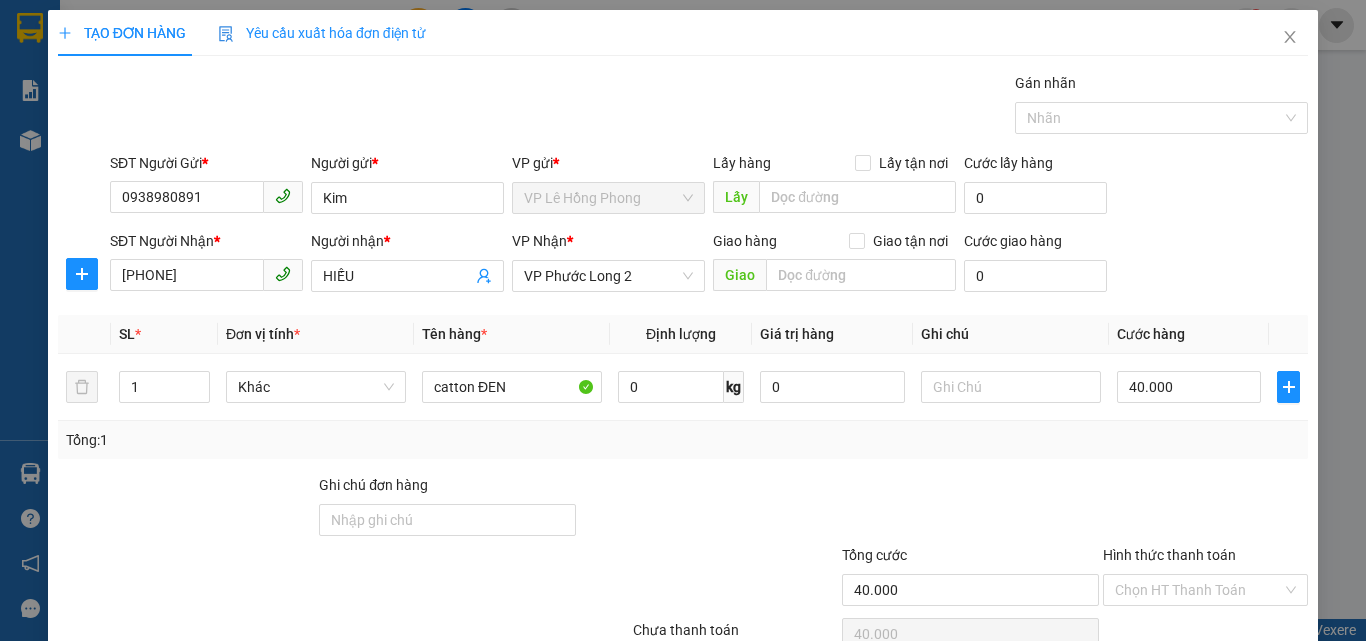 click on "Tổng:  1" at bounding box center (683, 440) 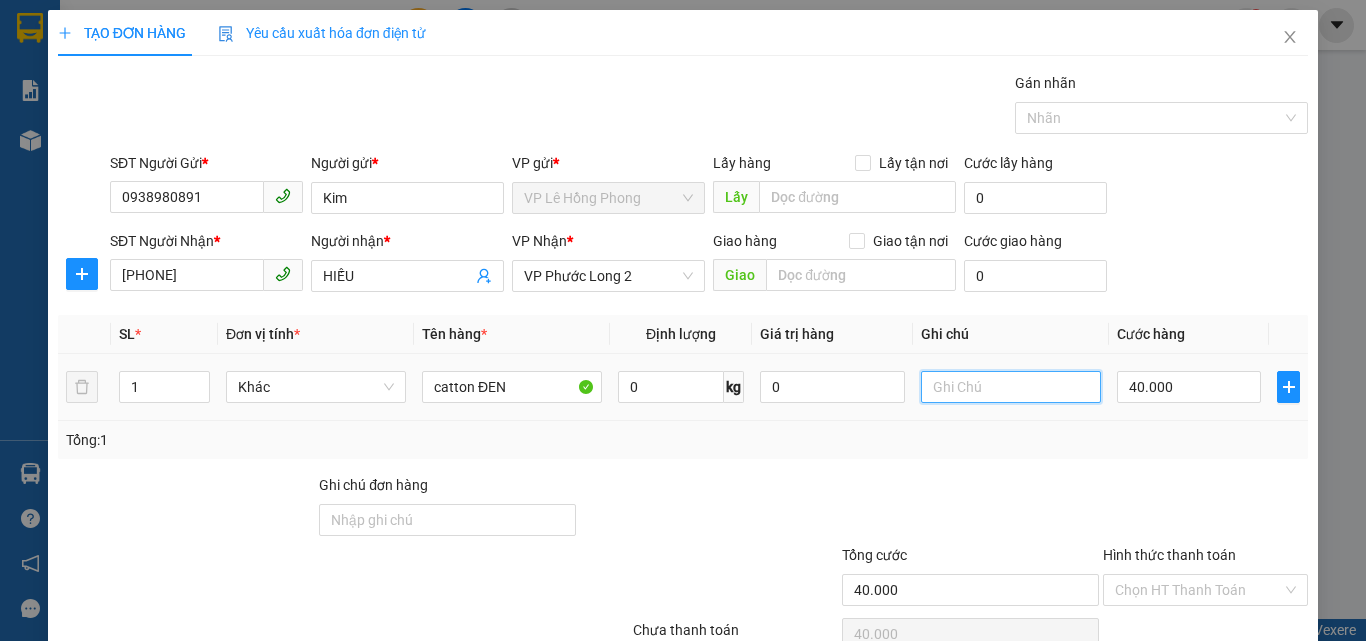 click at bounding box center (1011, 387) 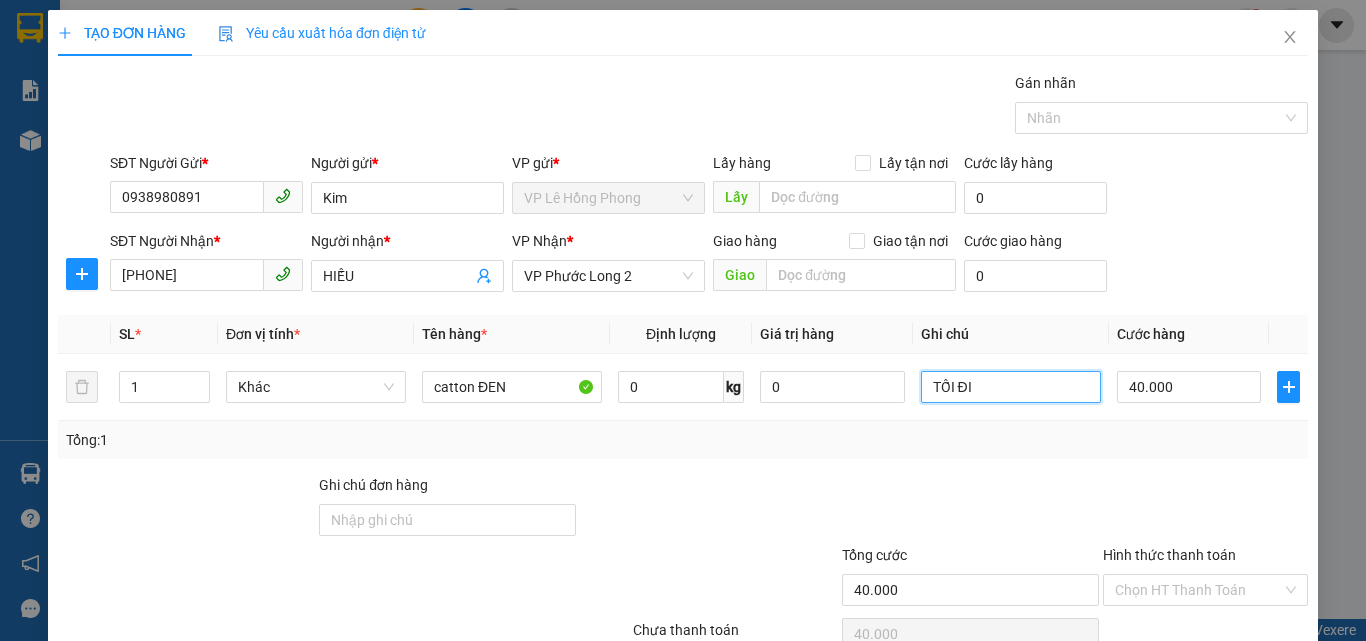 scroll, scrollTop: 99, scrollLeft: 0, axis: vertical 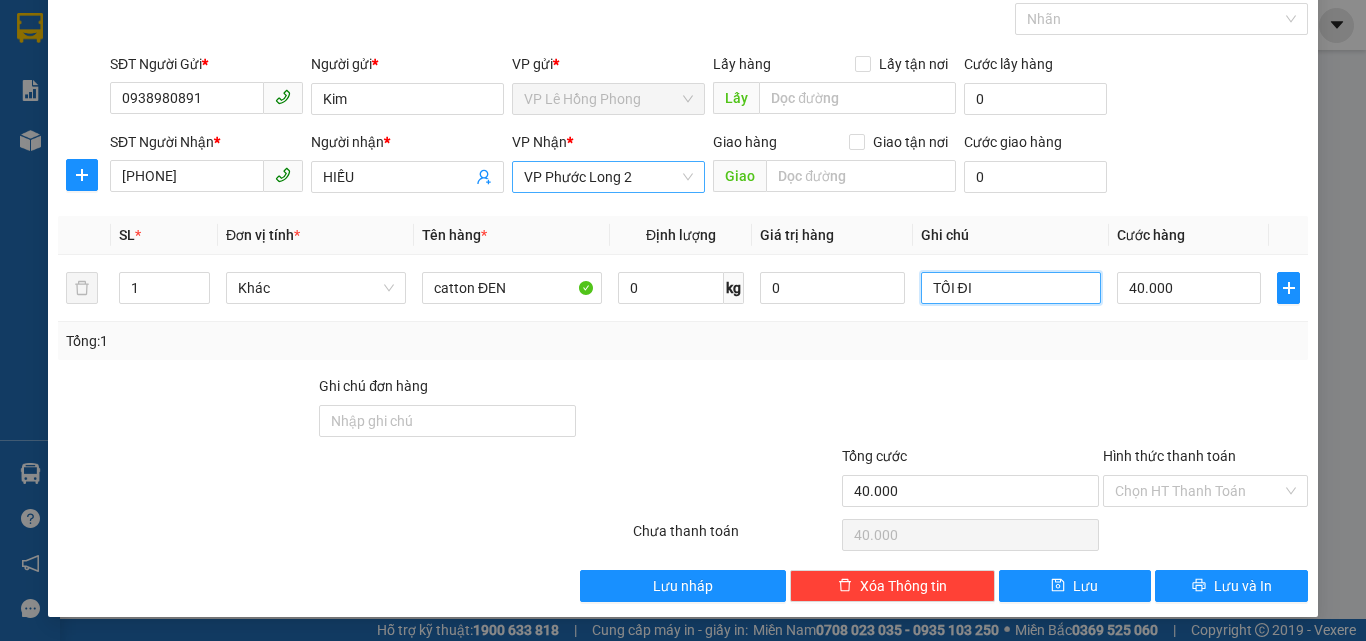 drag, startPoint x: 642, startPoint y: 173, endPoint x: 521, endPoint y: 190, distance: 122.18838 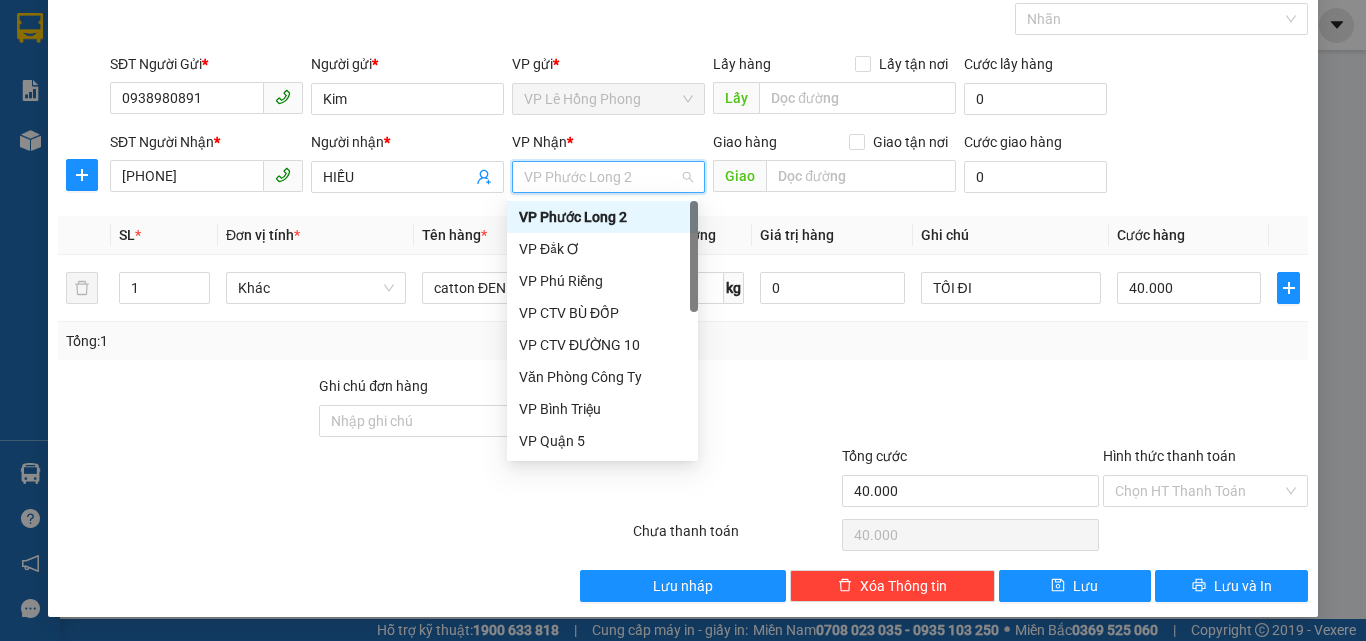 click on "VP Phước Long 2" at bounding box center (608, 177) 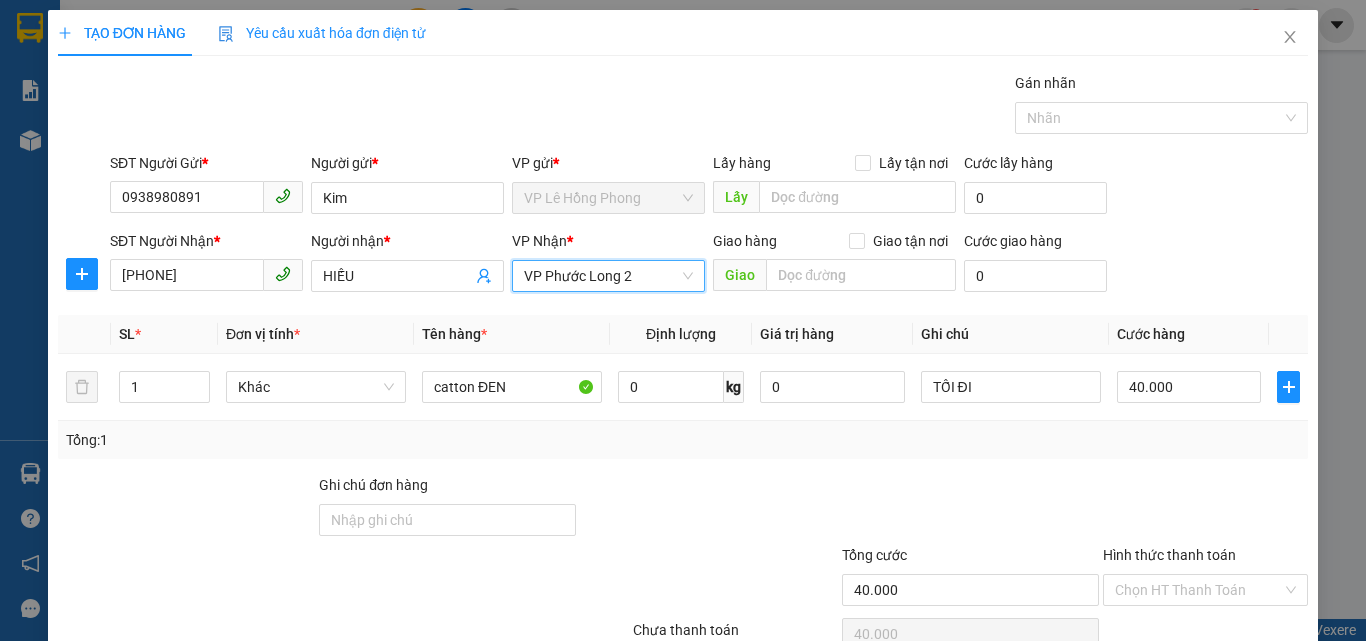 scroll, scrollTop: 99, scrollLeft: 0, axis: vertical 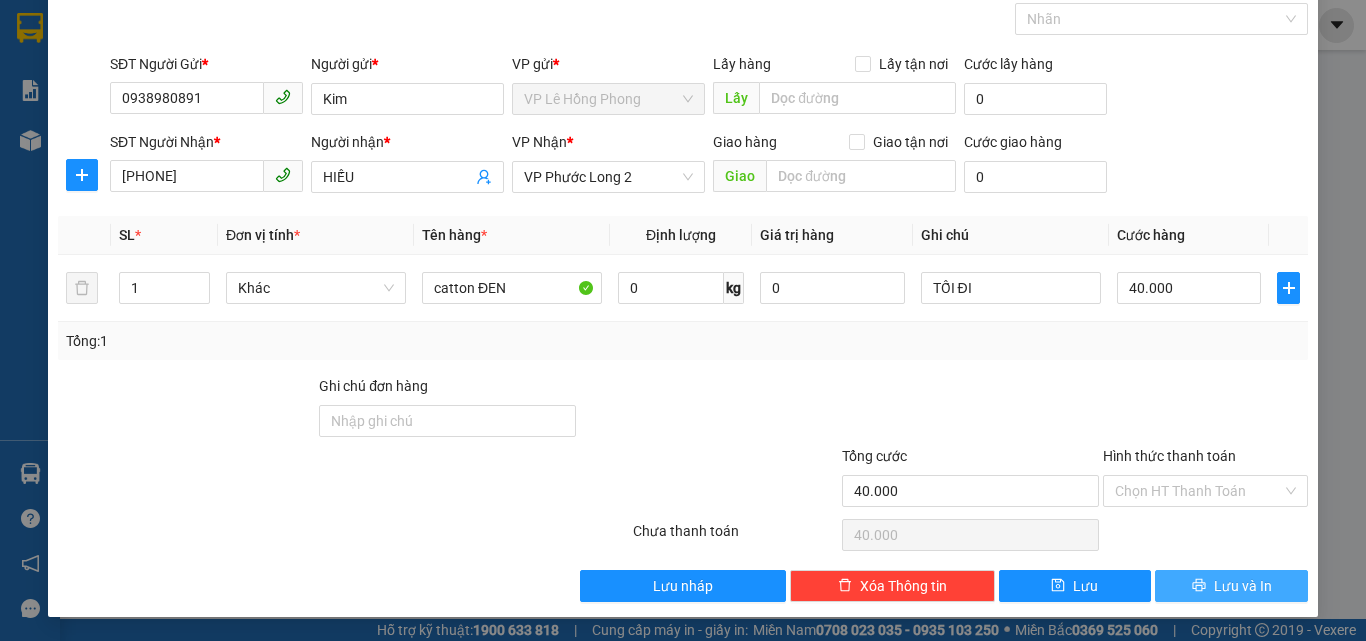 click on "Lưu và In" at bounding box center [1231, 586] 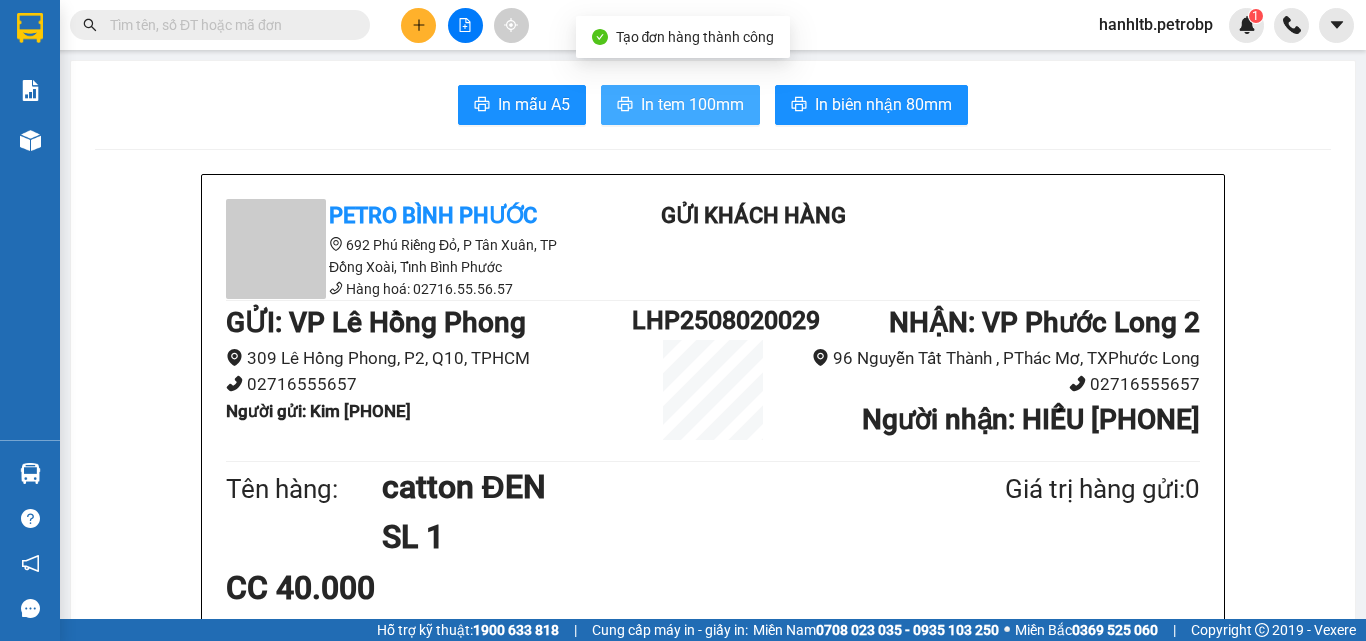 click on "In tem 100mm" at bounding box center (692, 104) 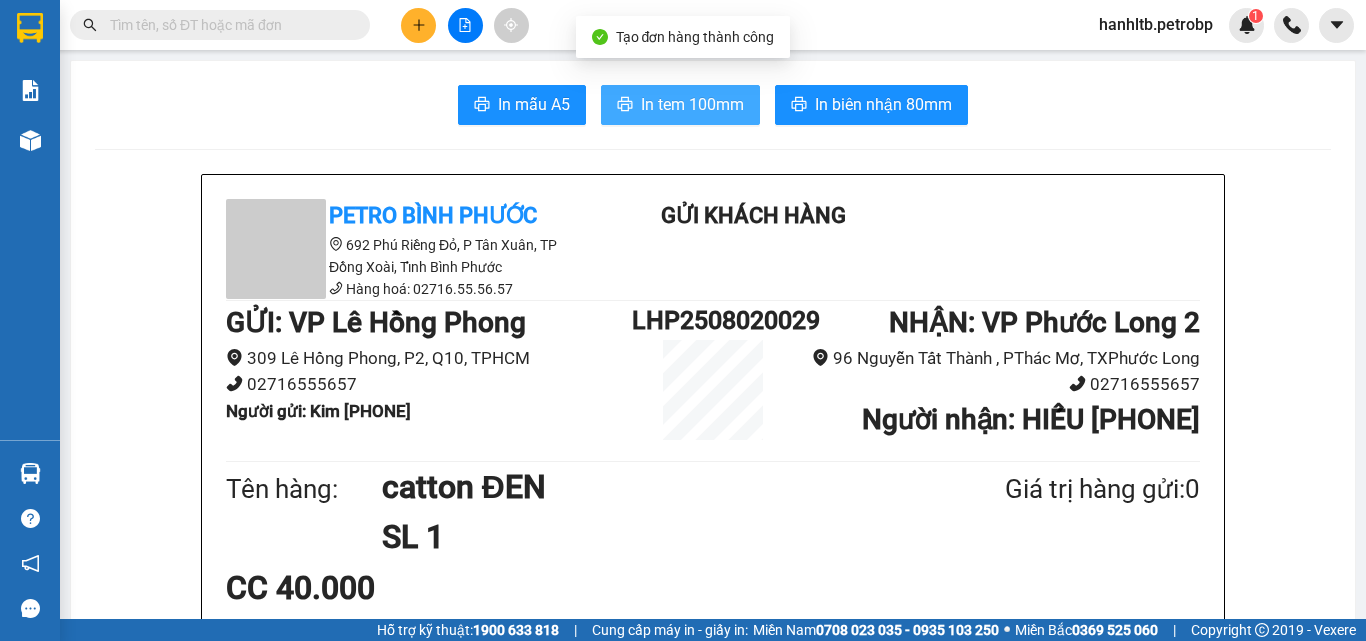 scroll, scrollTop: 0, scrollLeft: 0, axis: both 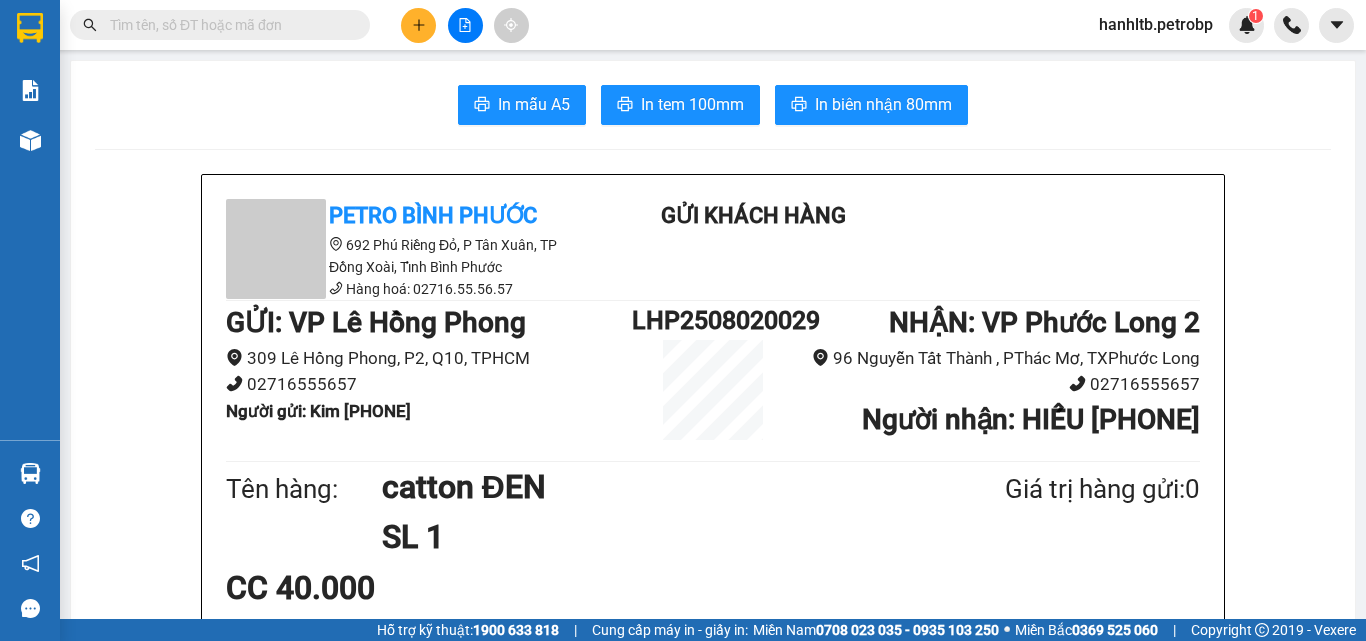 click on "In mẫu A5
In tem 100mm
In biên nhận 80mm Petro Bình Phước   692 Phú Riềng Đỏ, P Tân Xuân, TP Đồng Xoài, Tỉnh Bình Phước   Hàng hoá: 02716.55.56.57 Gửi khách hàng GỬI :   VP Lê Hồng Phong   309 Lê Hồng Phong, P2, Q10, TPHCM   02716555657 Người gửi :   Kim 0938980891 LHP2508020029 NHẬN :   VP Phước Long 2   96 Nguyễn Tất Thành , PThác Mơ, TXPhước Long   02716555657 Người nhận :   HIẾU  0366449644 Tên hàng: catton ĐEN SL 1 Giá trị hàng gửi:  0 CC   40.000 Tổng phải thu:   40.000 TỐI ĐI Người gửi hàng xác nhận (Tôi đã đọc và đồng ý nộp dung phiếu gửi hàng) Tài xế ký nhân (Kí và ghi rõ họ tên) 17:47, ngày 02 tháng 08 năm 2025 NV nhận hàng (Kí và ghi rõ họ tên) Lê Thị Bích Hạnh  Quy định nhận/gửi hàng : _ Công ty không kiểm tra và không chịu trách nhiệm về hiện trạng/tình trang hàng hóa bên trong của kiện hàng/gói hàng. 03 ngày" at bounding box center (713, 1554) 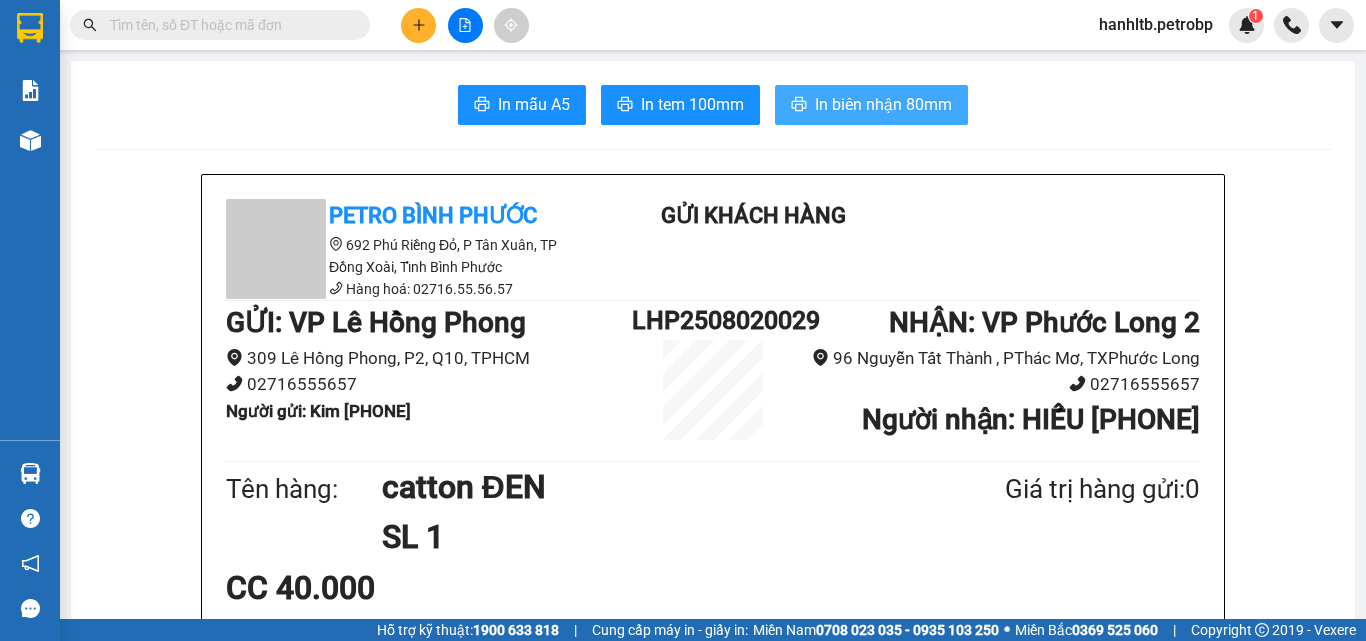 click on "In biên nhận 80mm" at bounding box center (883, 104) 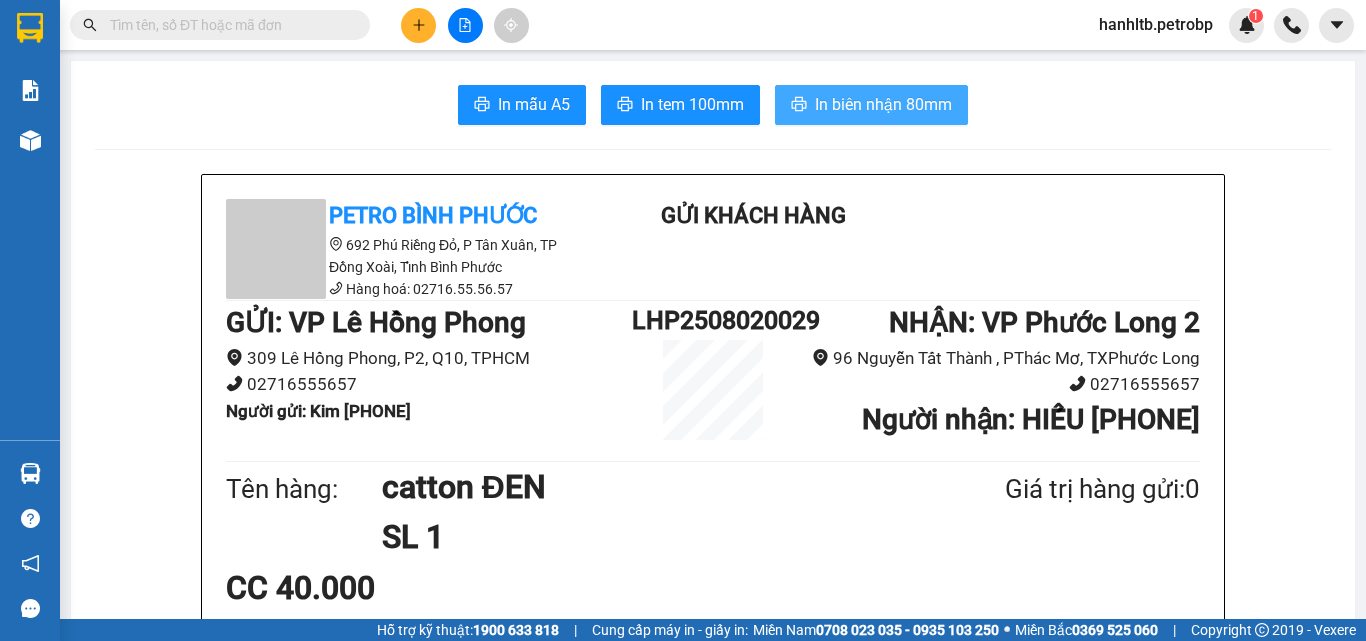 scroll, scrollTop: 0, scrollLeft: 0, axis: both 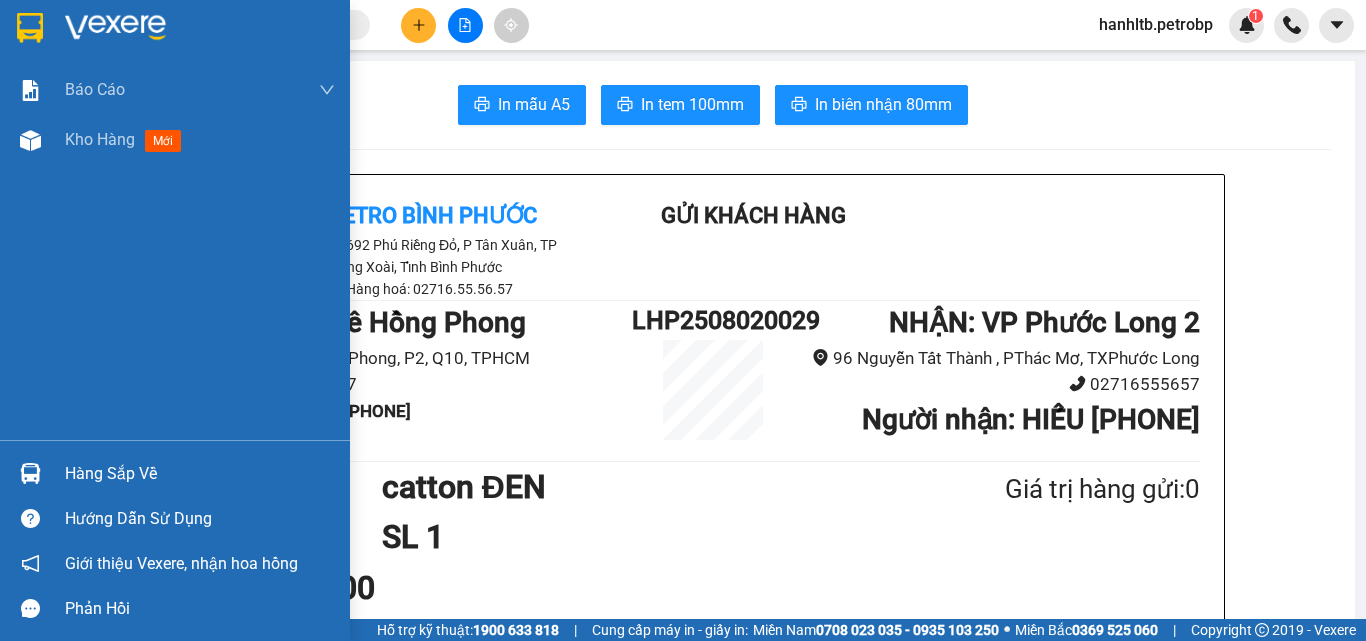 click at bounding box center [200, 28] 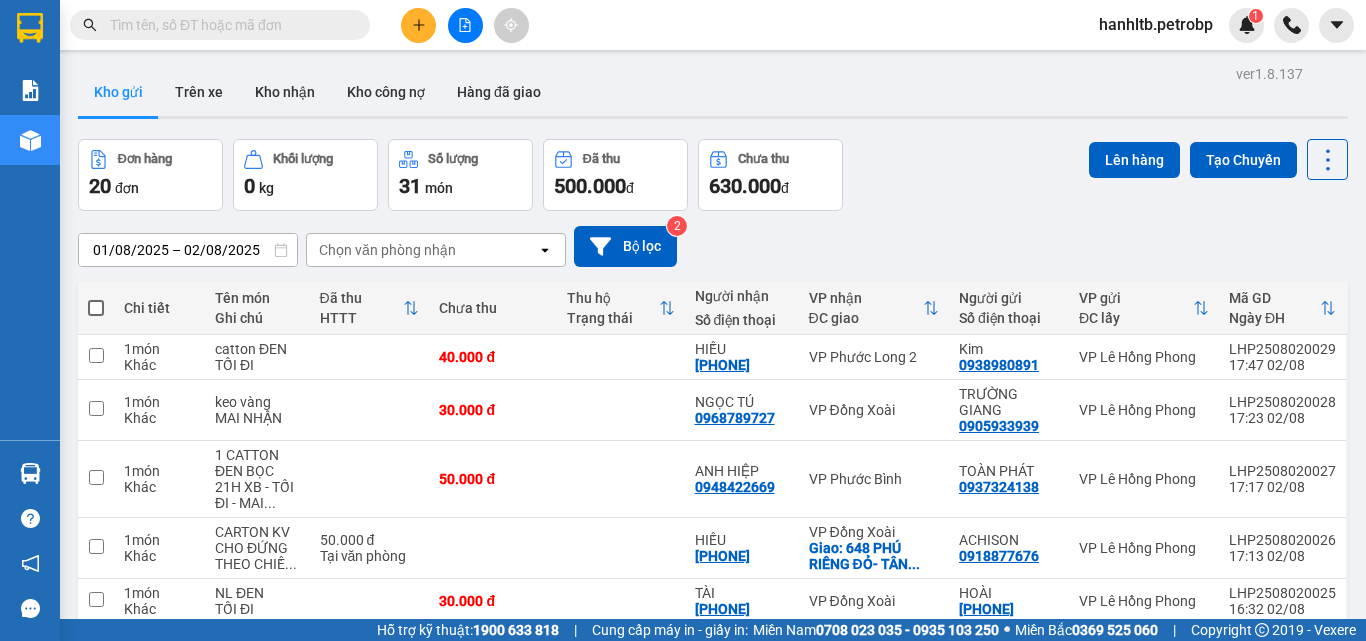 click on "01/08/2025 – 02/08/2025 Press the down arrow key to interact with the calendar and select a date. Press the escape button to close the calendar. Selected date range is from 01/08/2025 to 02/08/2025. Chọn văn phòng nhận open Bộ lọc 2" at bounding box center [713, 246] 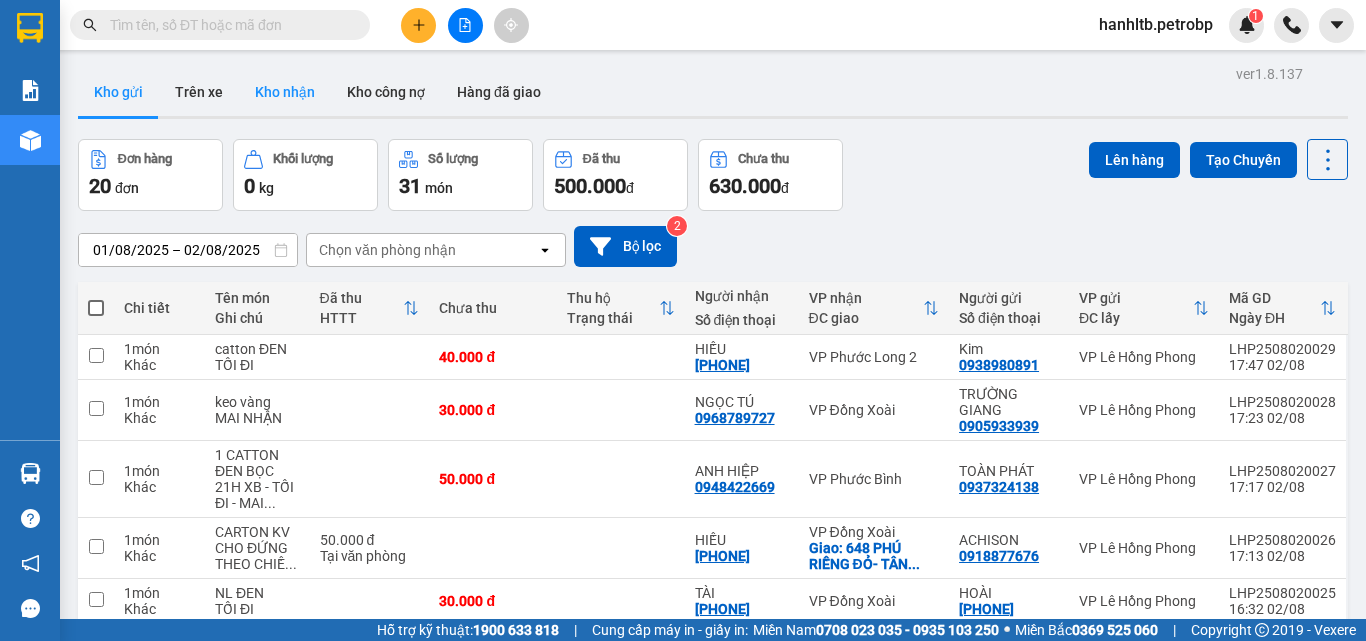 click on "Kho nhận" at bounding box center (285, 92) 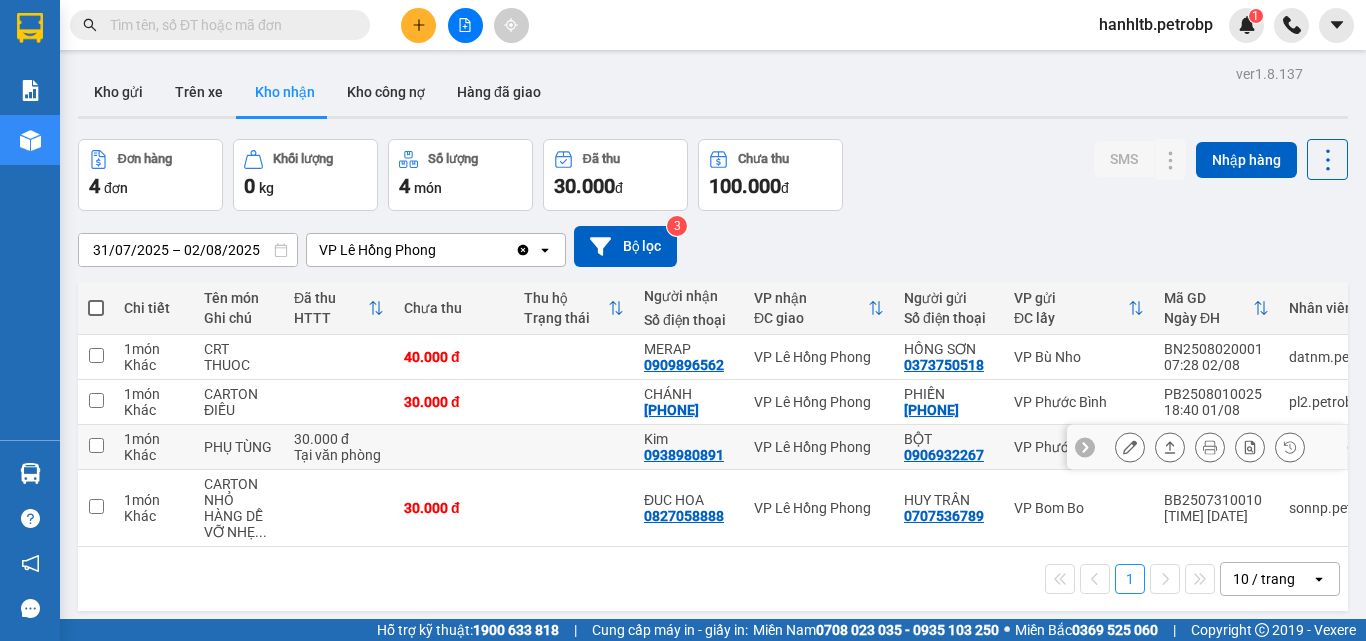 click at bounding box center (574, 447) 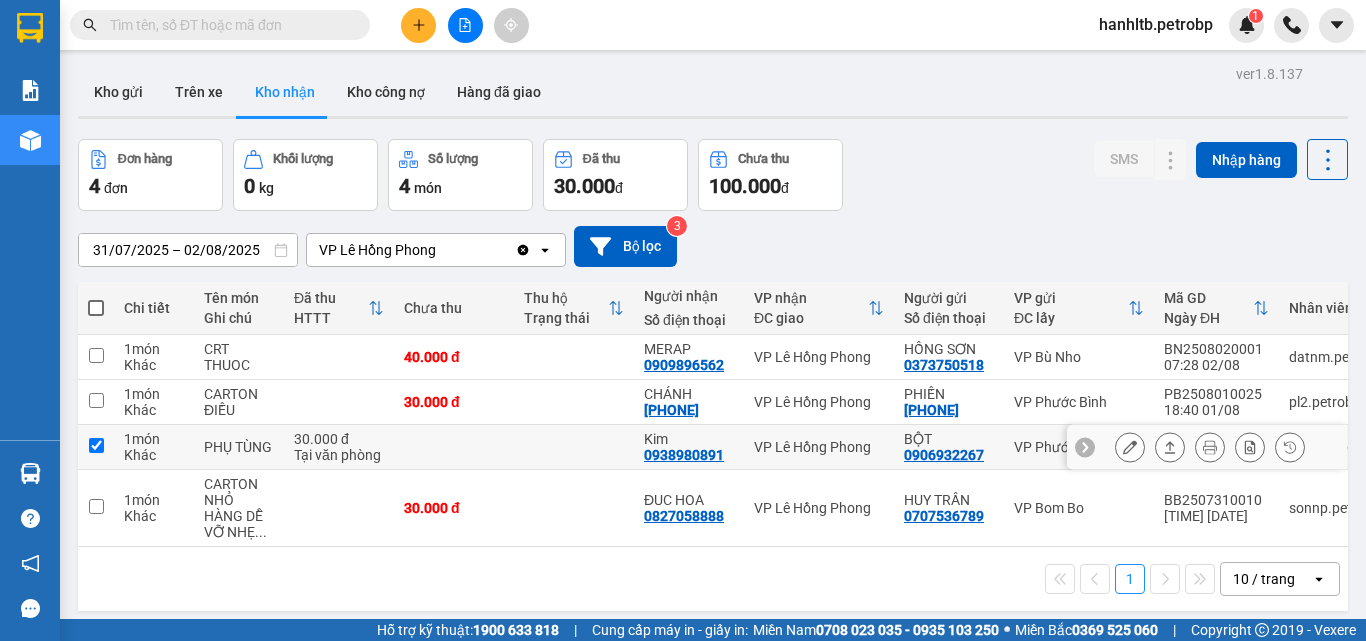 checkbox on "true" 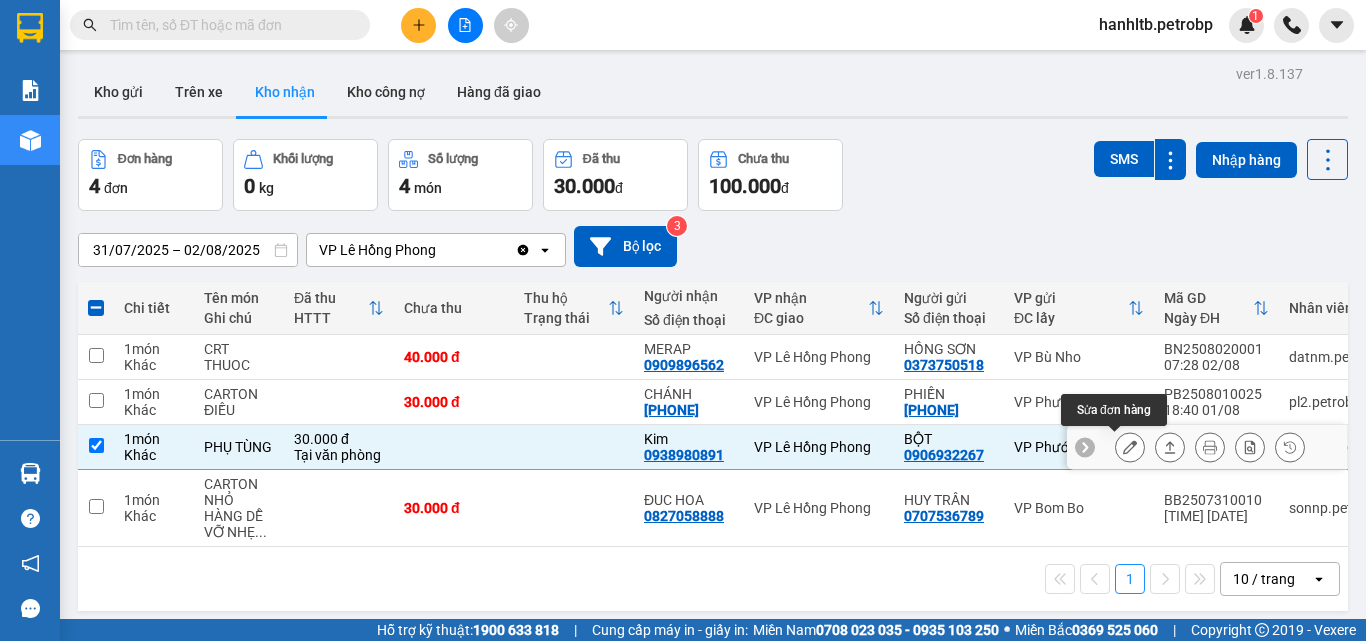 click 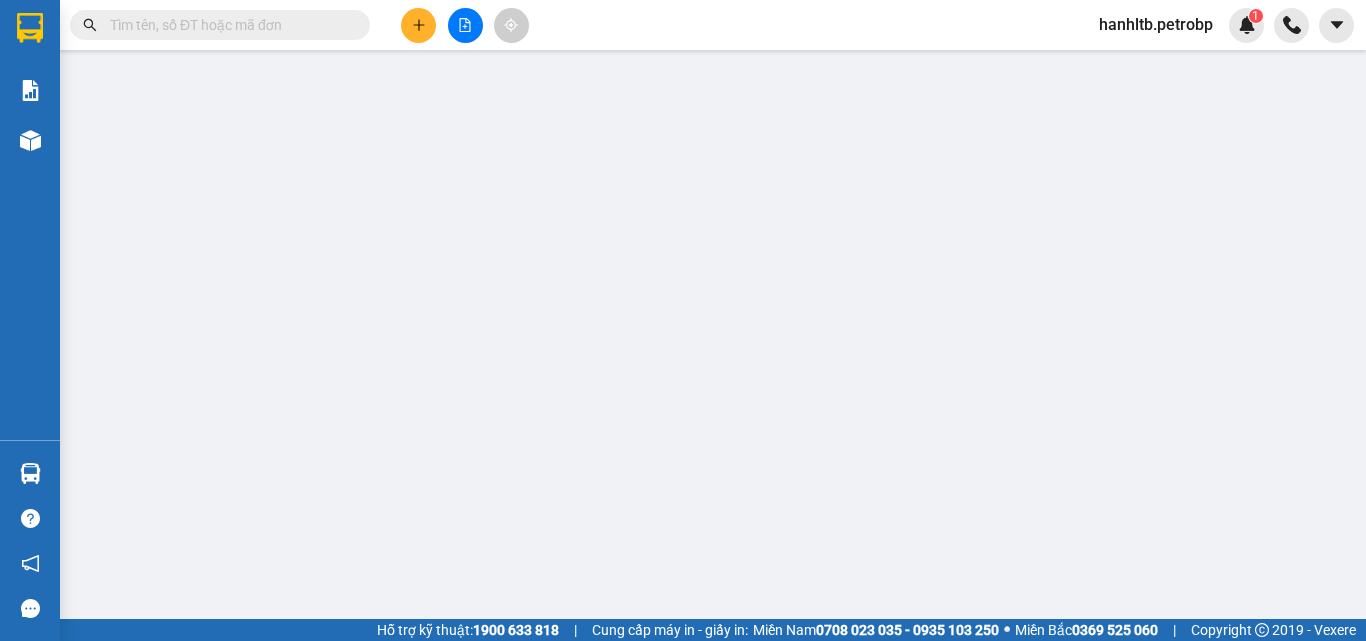 type on "0906932267" 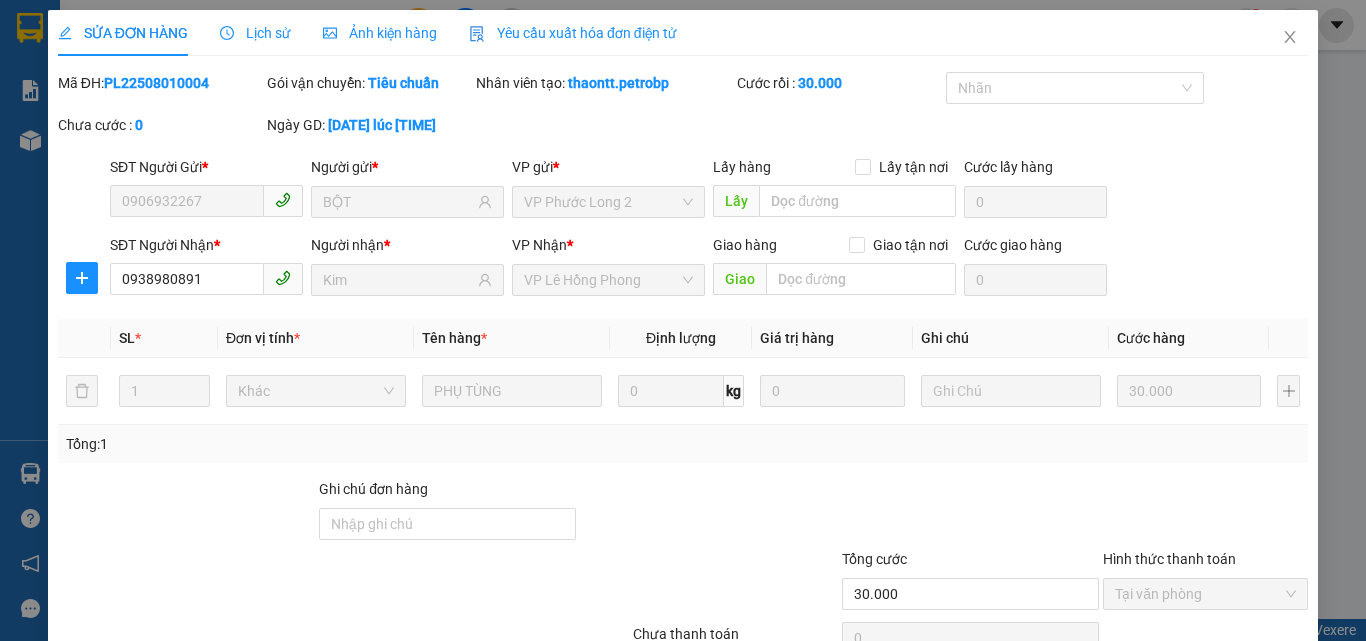 scroll, scrollTop: 103, scrollLeft: 0, axis: vertical 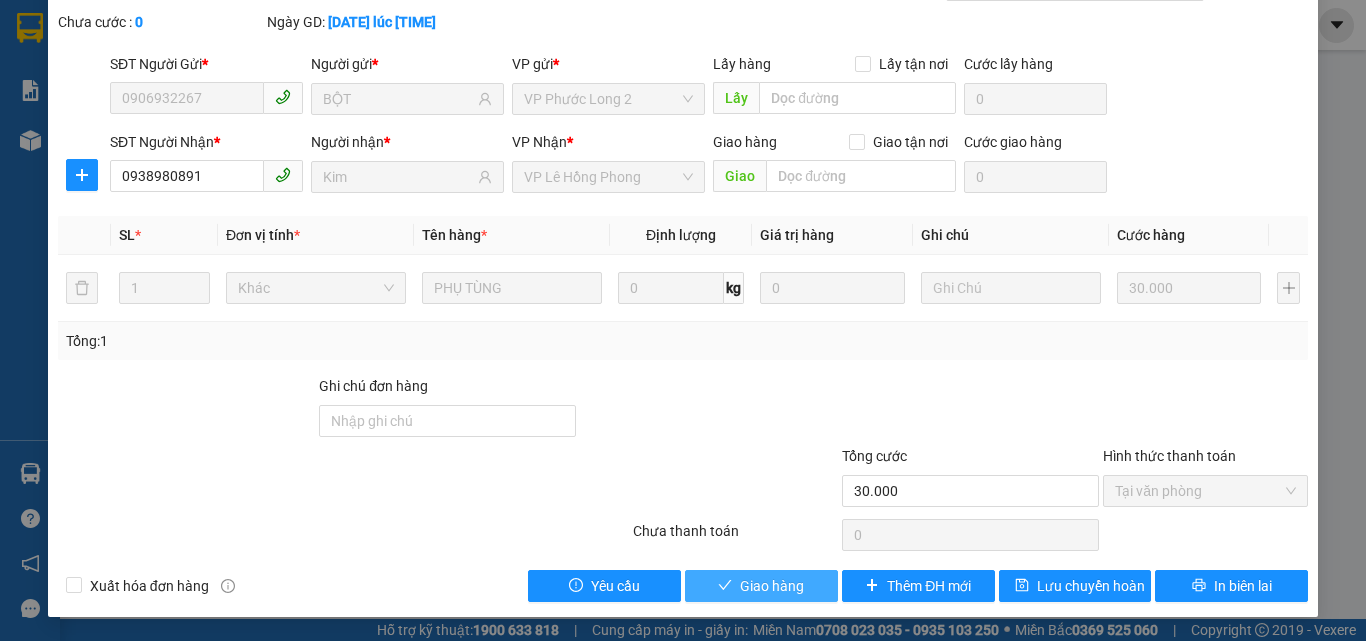 click on "Giao hàng" at bounding box center (772, 586) 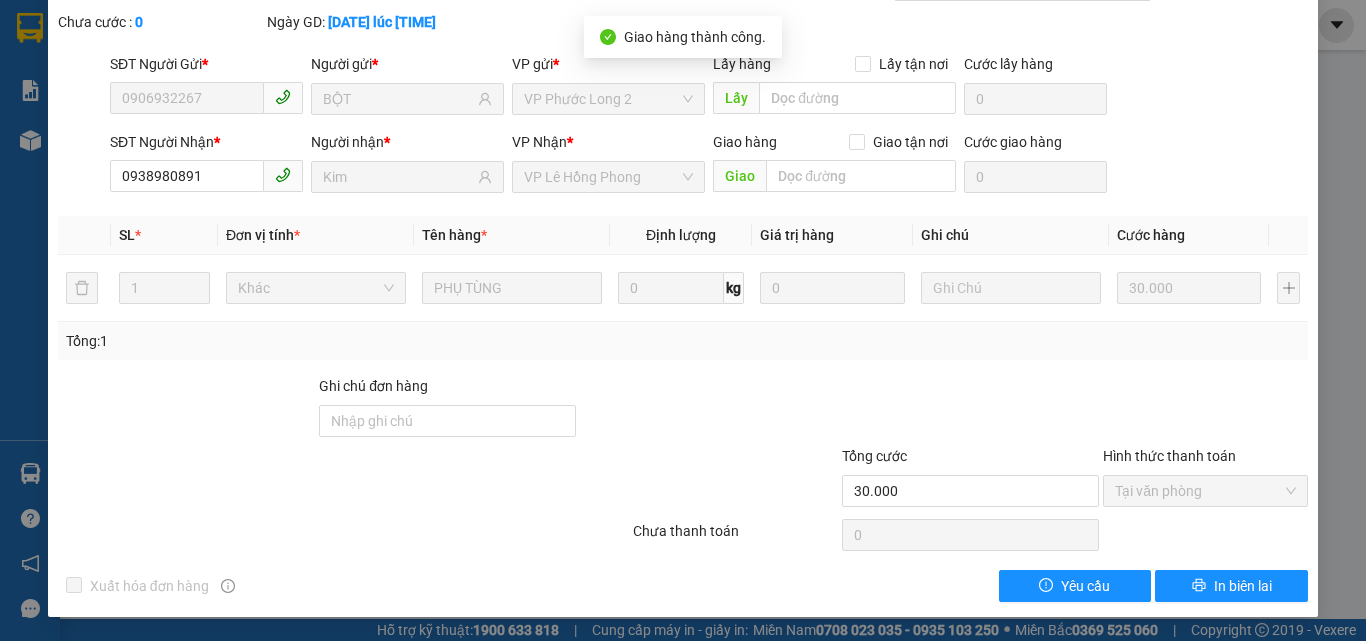 scroll, scrollTop: 0, scrollLeft: 0, axis: both 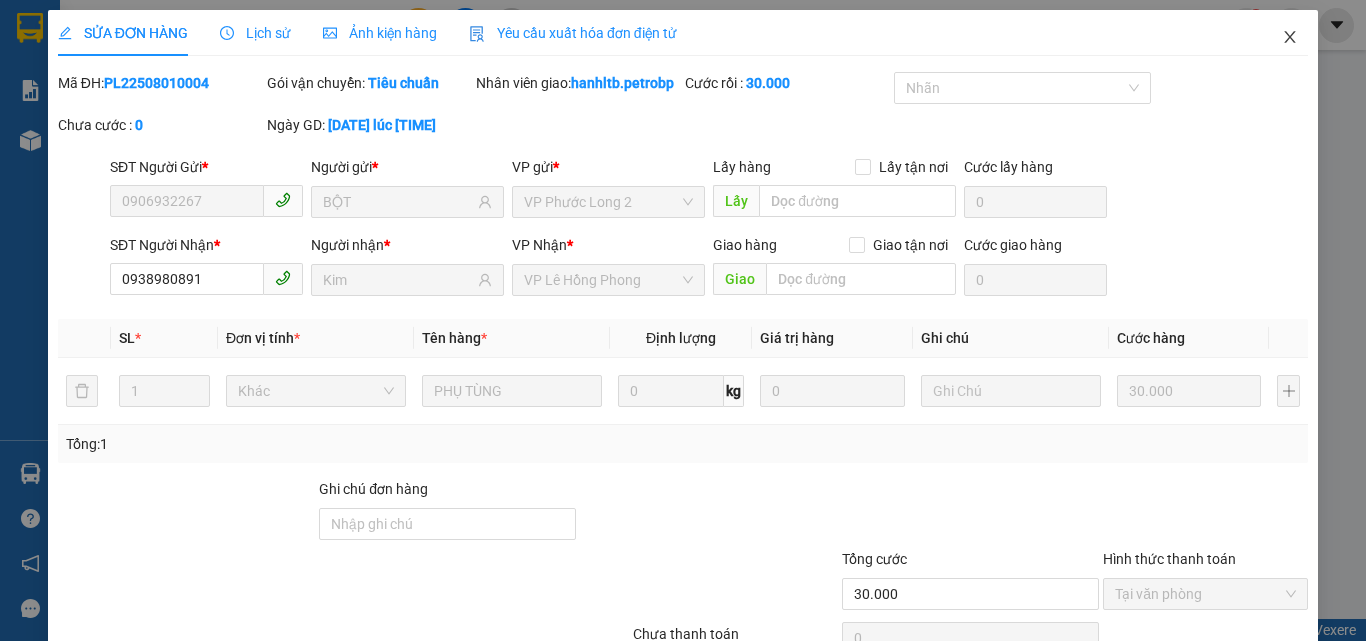 click 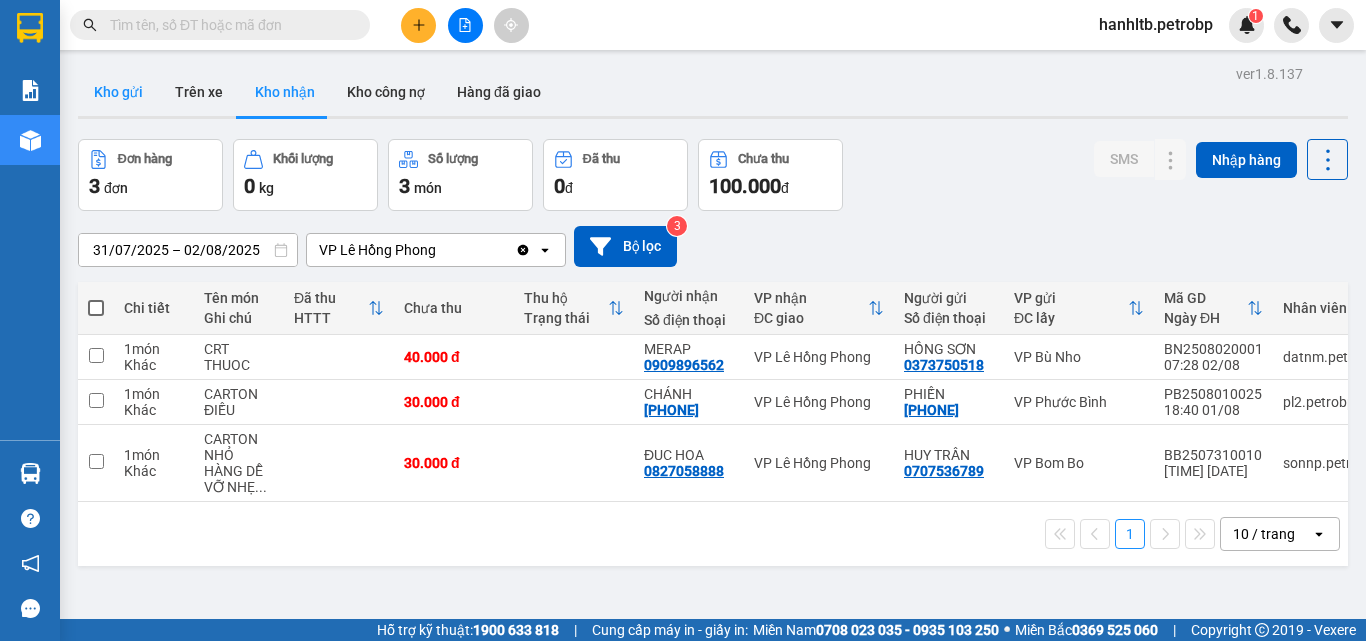 click on "Kho gửi" at bounding box center (118, 92) 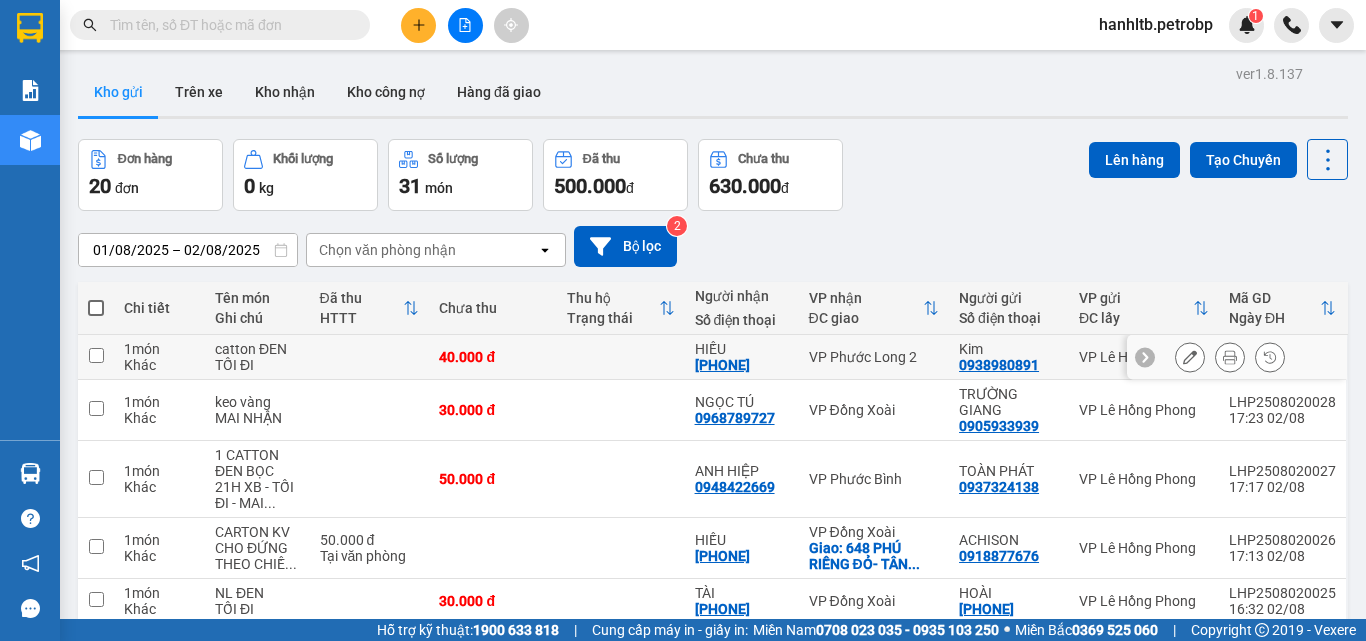 click at bounding box center [370, 357] 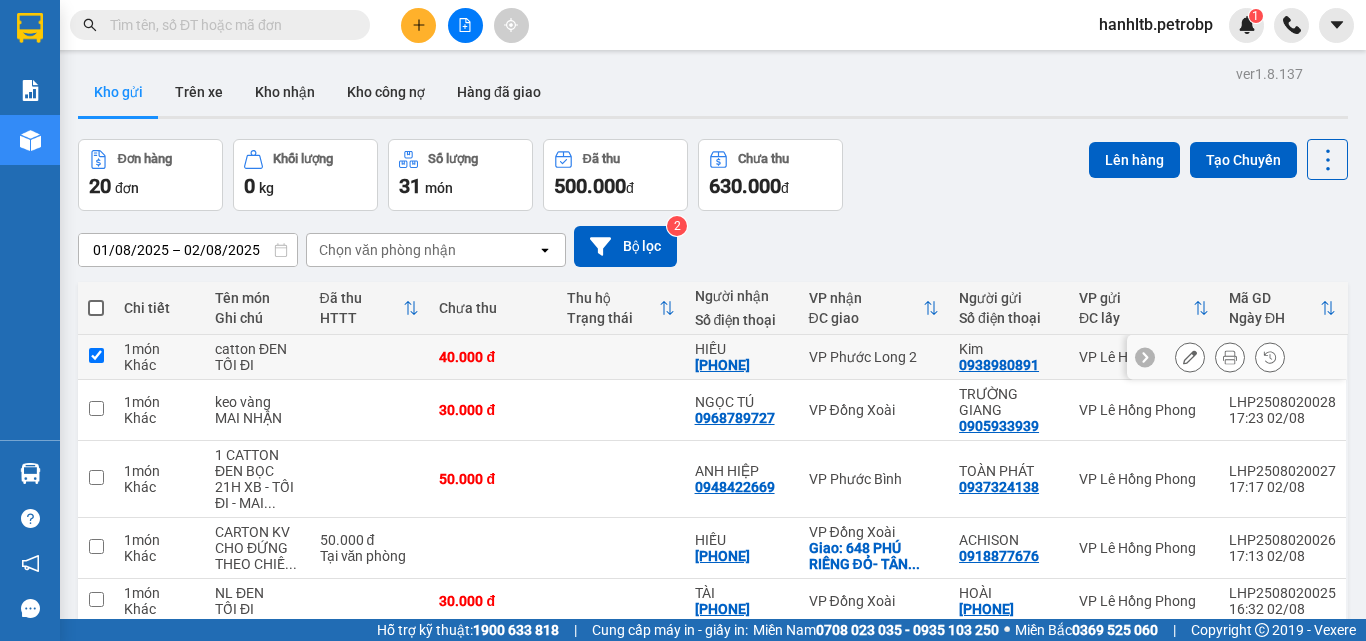 checkbox on "true" 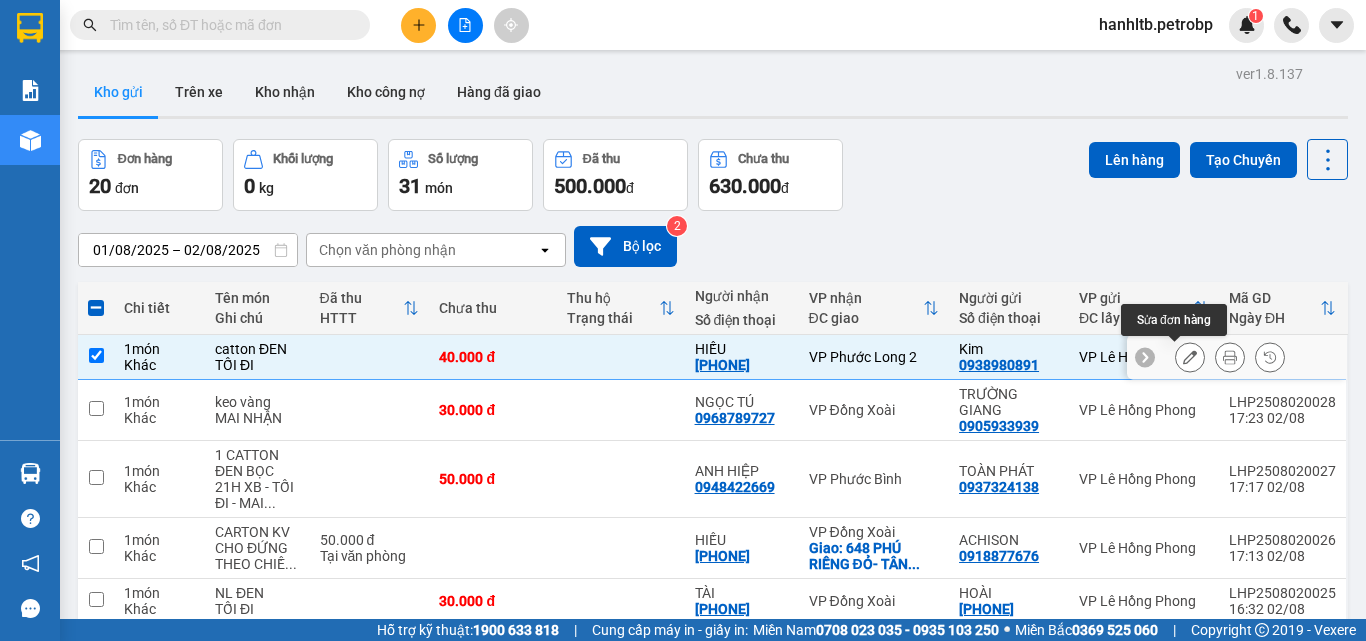 click 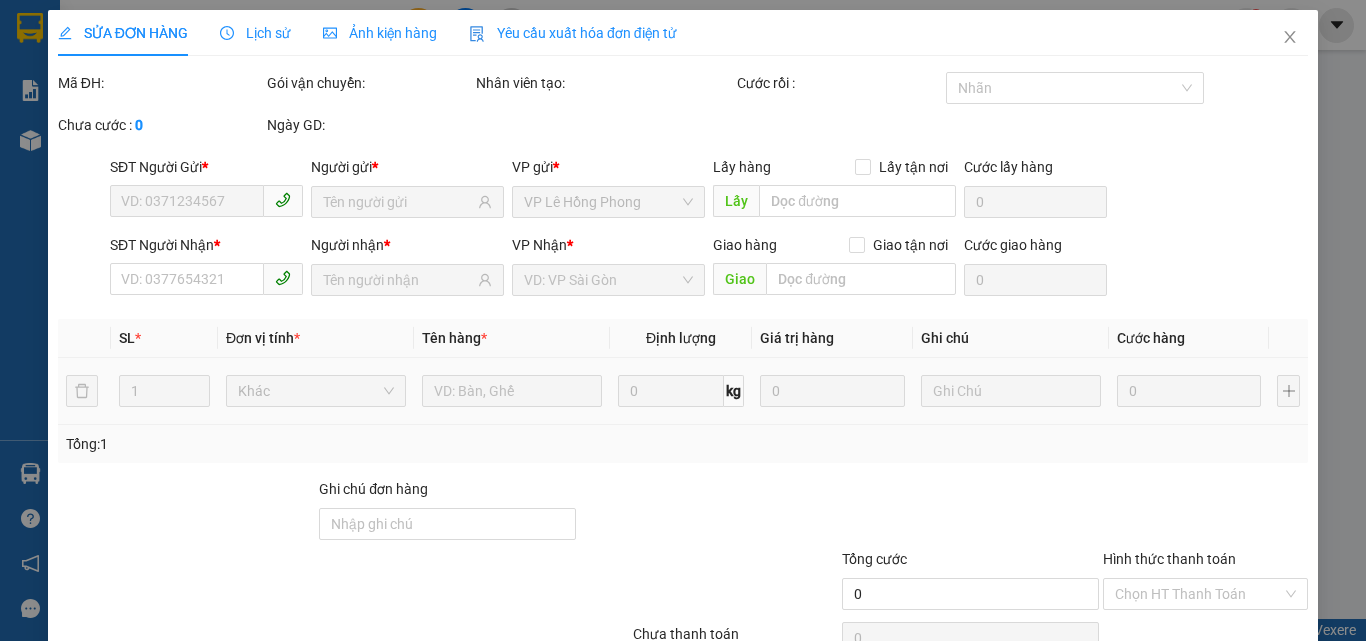type on "0938980891" 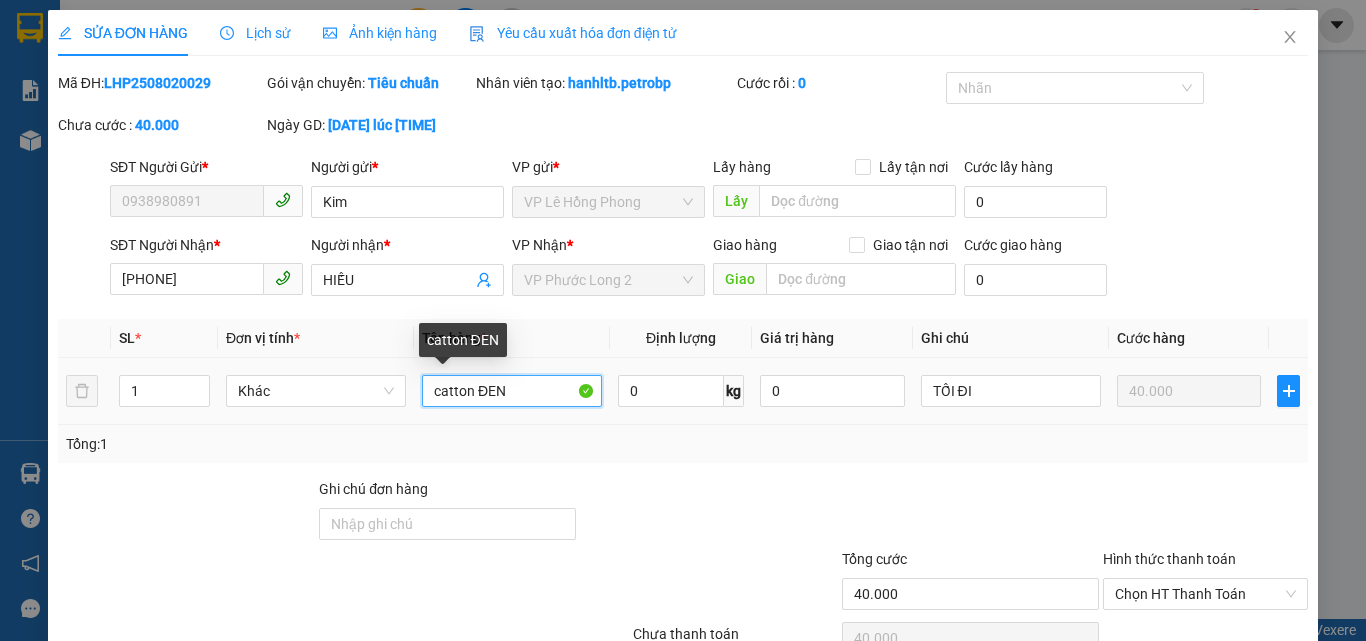 click on "catton ĐEN" at bounding box center (512, 391) 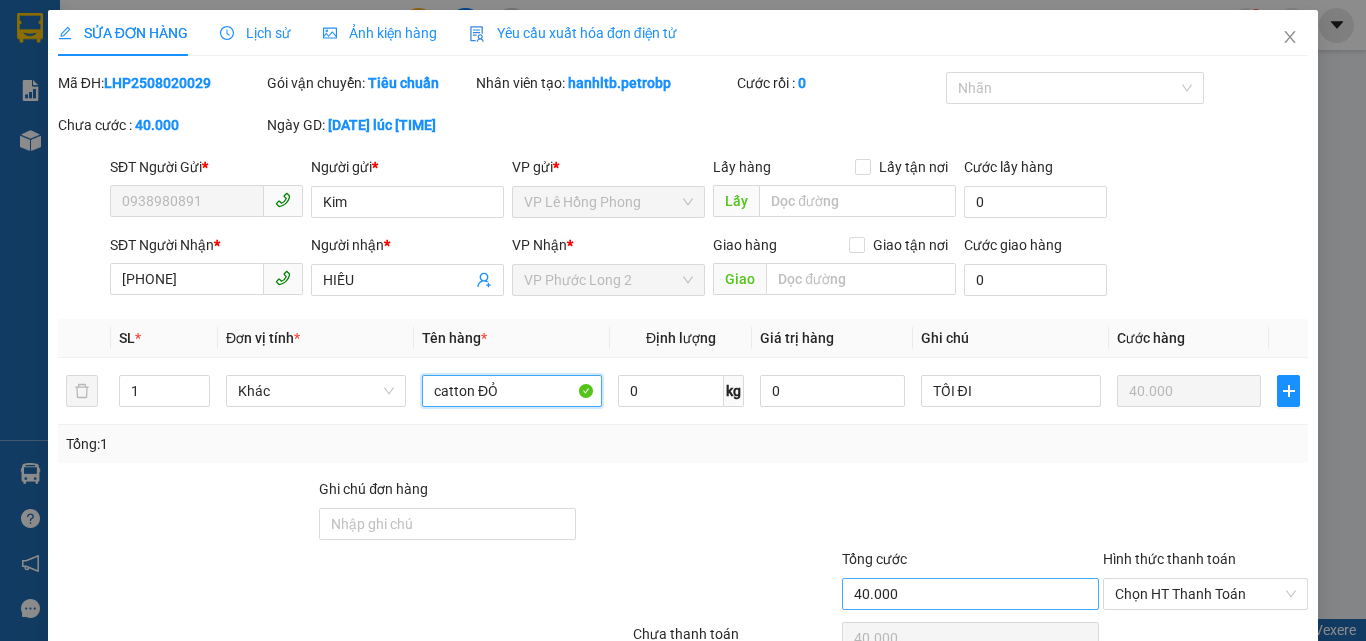 scroll, scrollTop: 103, scrollLeft: 0, axis: vertical 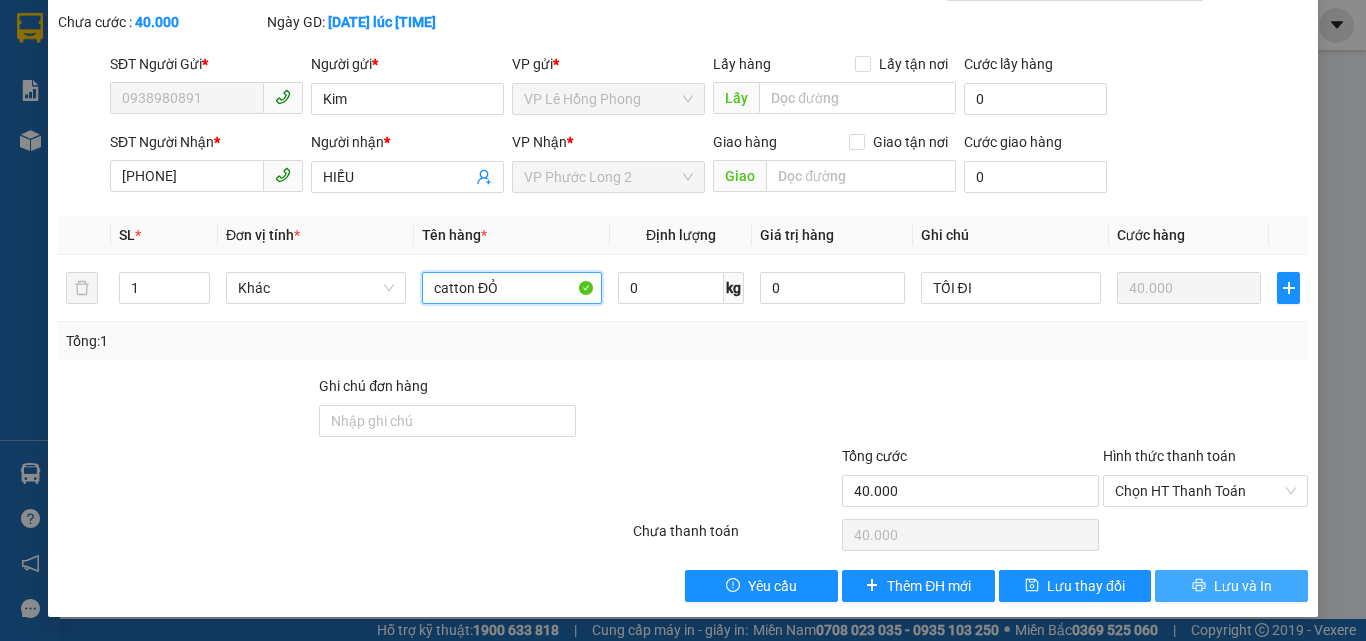 type on "catton ĐỎ" 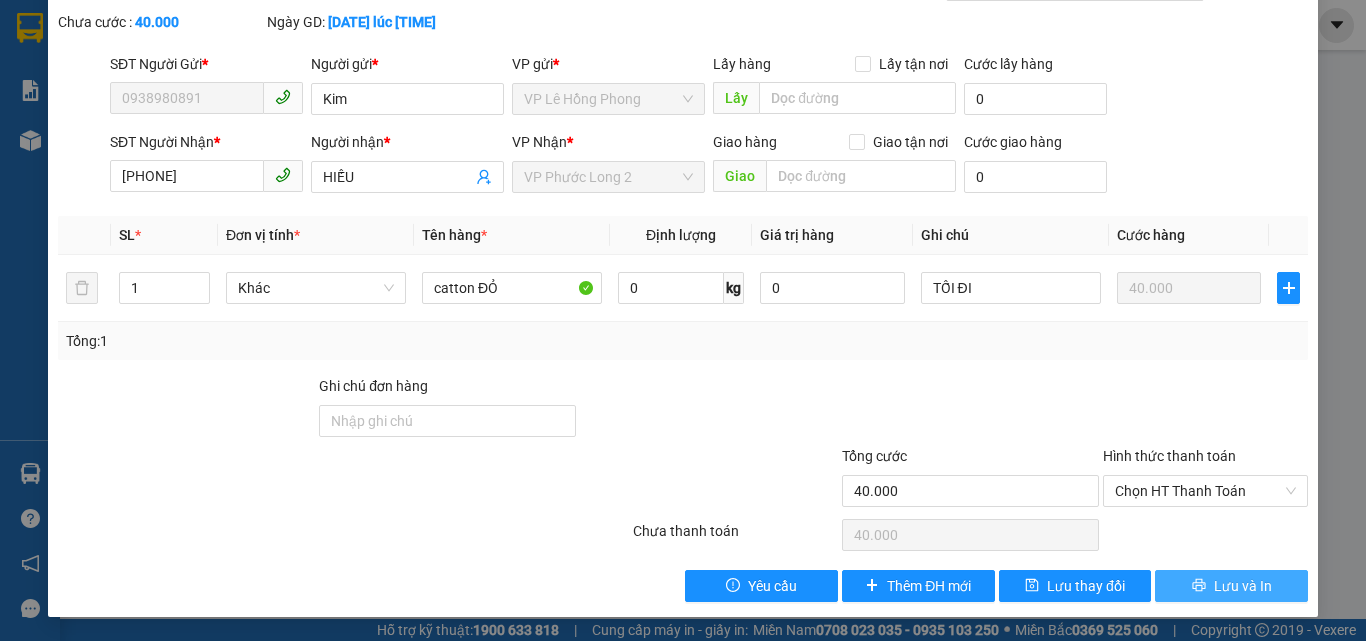 click on "Lưu và In" at bounding box center (1231, 586) 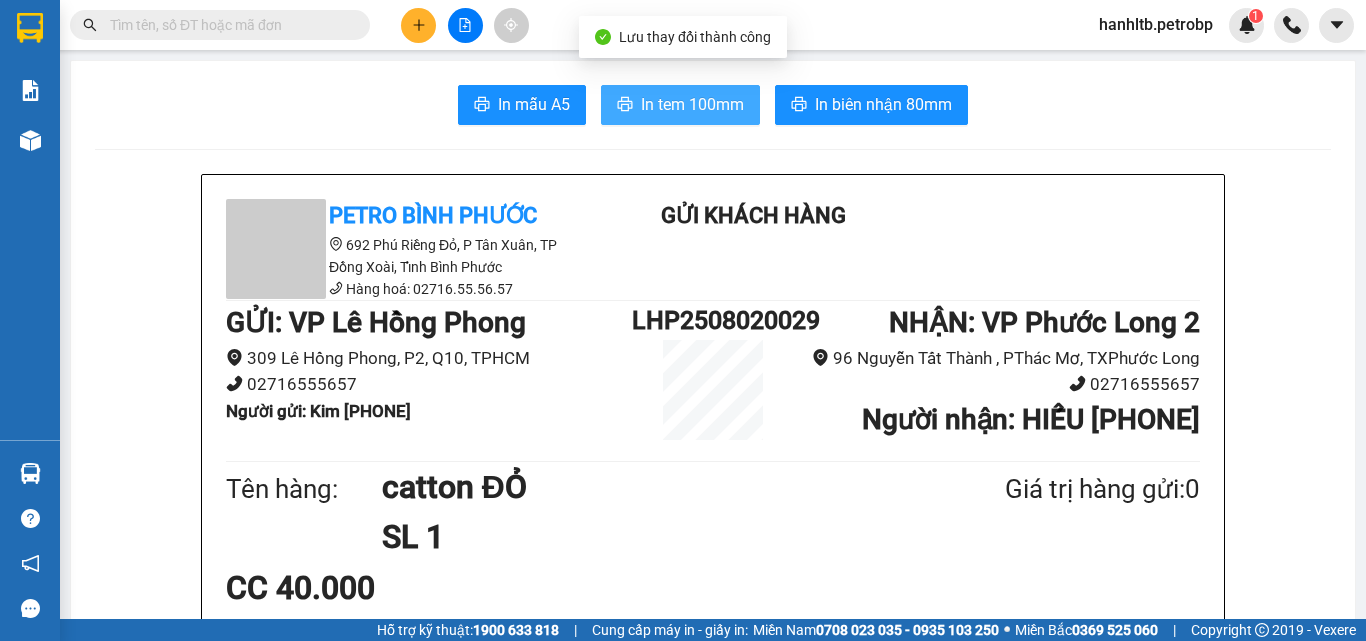 click on "In tem 100mm" at bounding box center [692, 104] 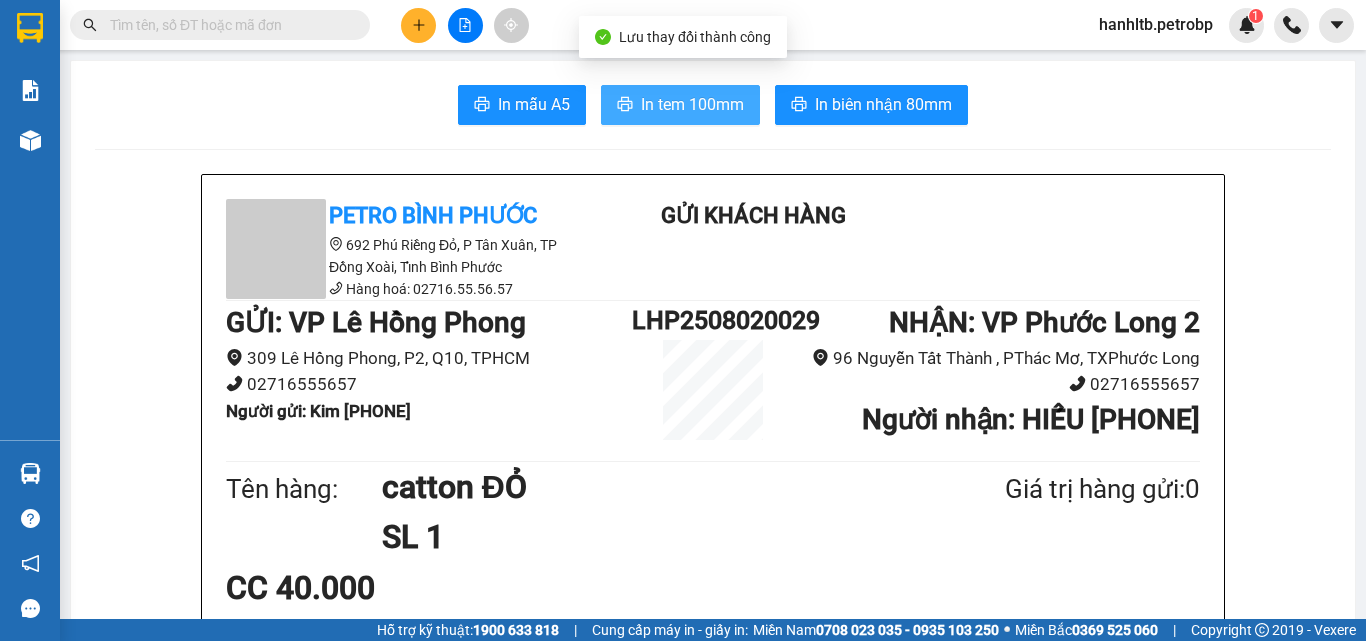 scroll, scrollTop: 0, scrollLeft: 0, axis: both 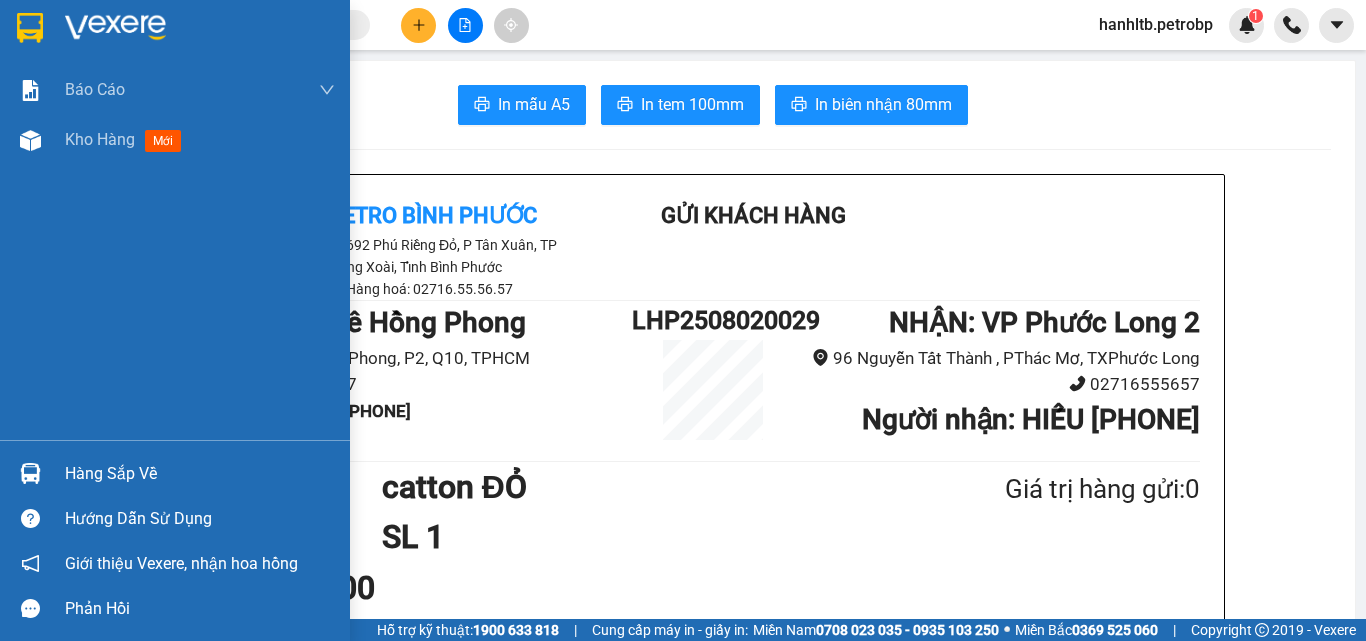 click at bounding box center [115, 28] 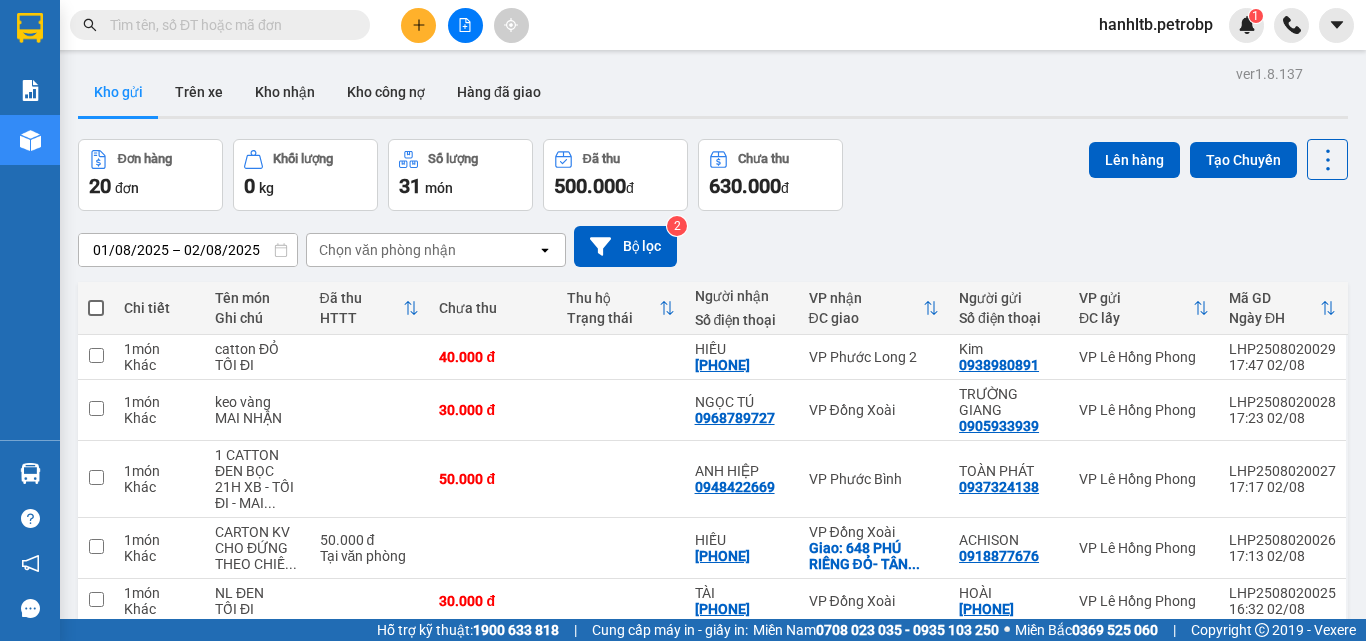 click on "Đơn hàng 20 đơn Khối lượng 0 kg Số lượng 31 món Đã thu 500.000  đ Chưa thu 630.000  đ Lên hàng Tạo Chuyến" at bounding box center (713, 175) 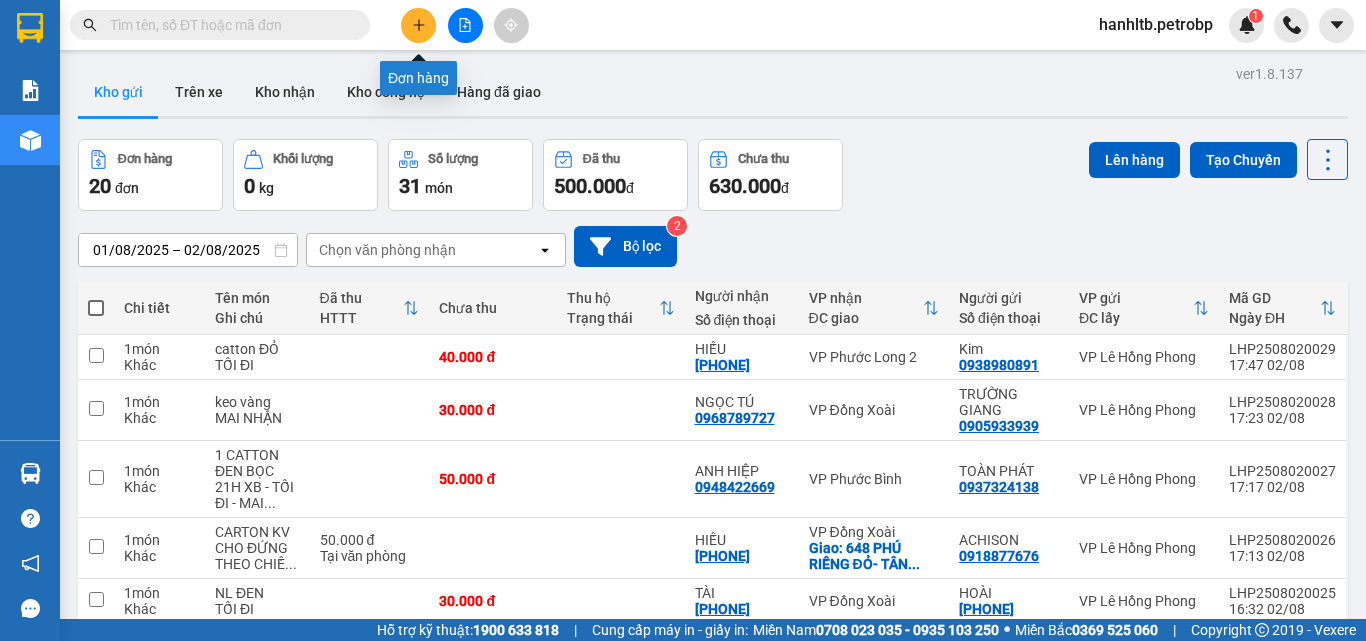 click at bounding box center [418, 25] 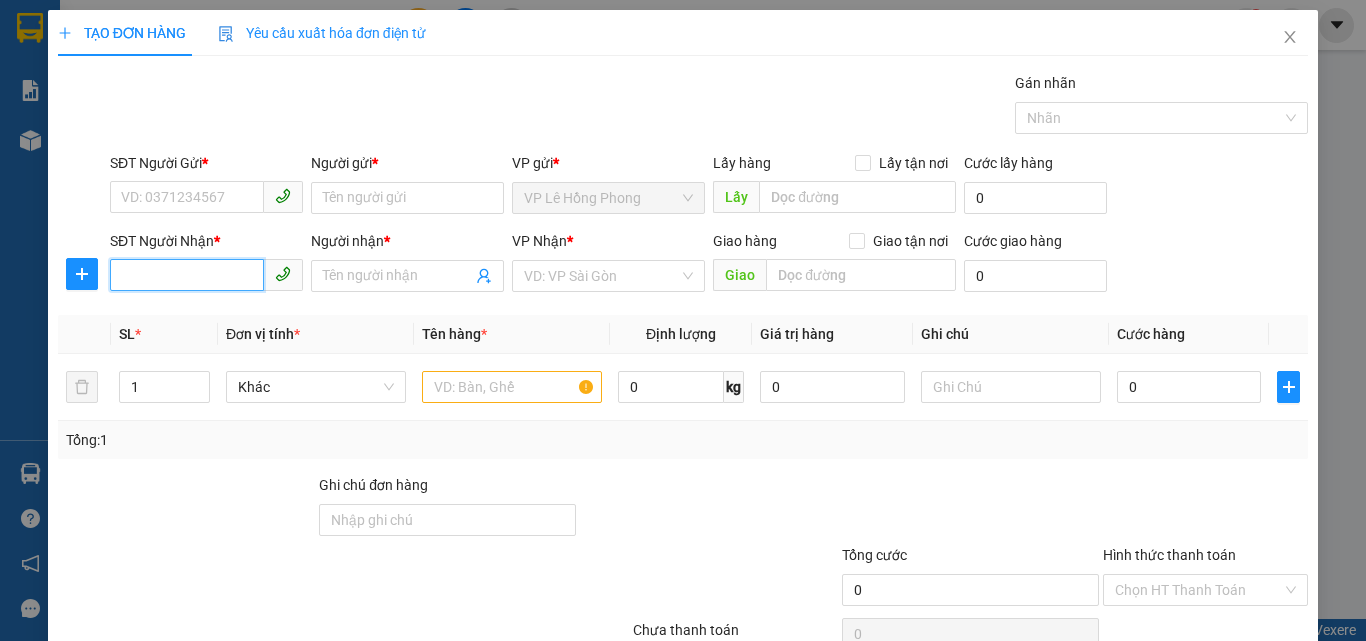 click on "SĐT Người Nhận  *" at bounding box center (187, 275) 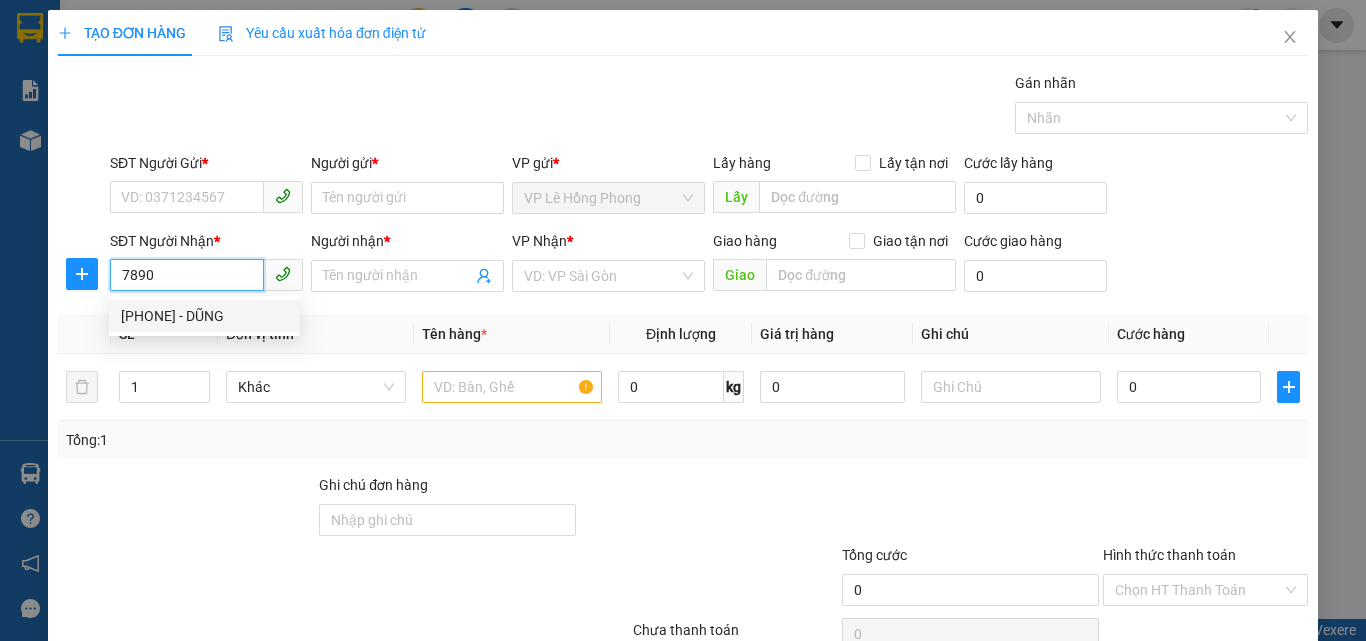 click on "0974537890 - DŨNG" at bounding box center [204, 316] 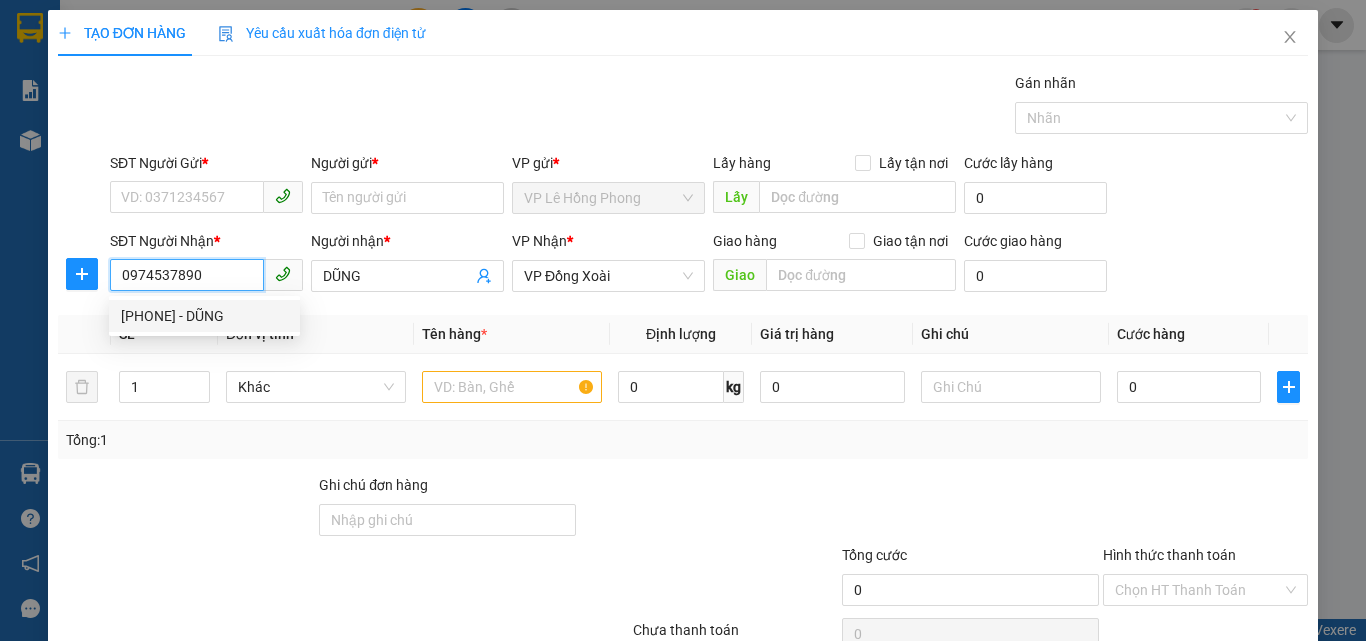 type on "50.000" 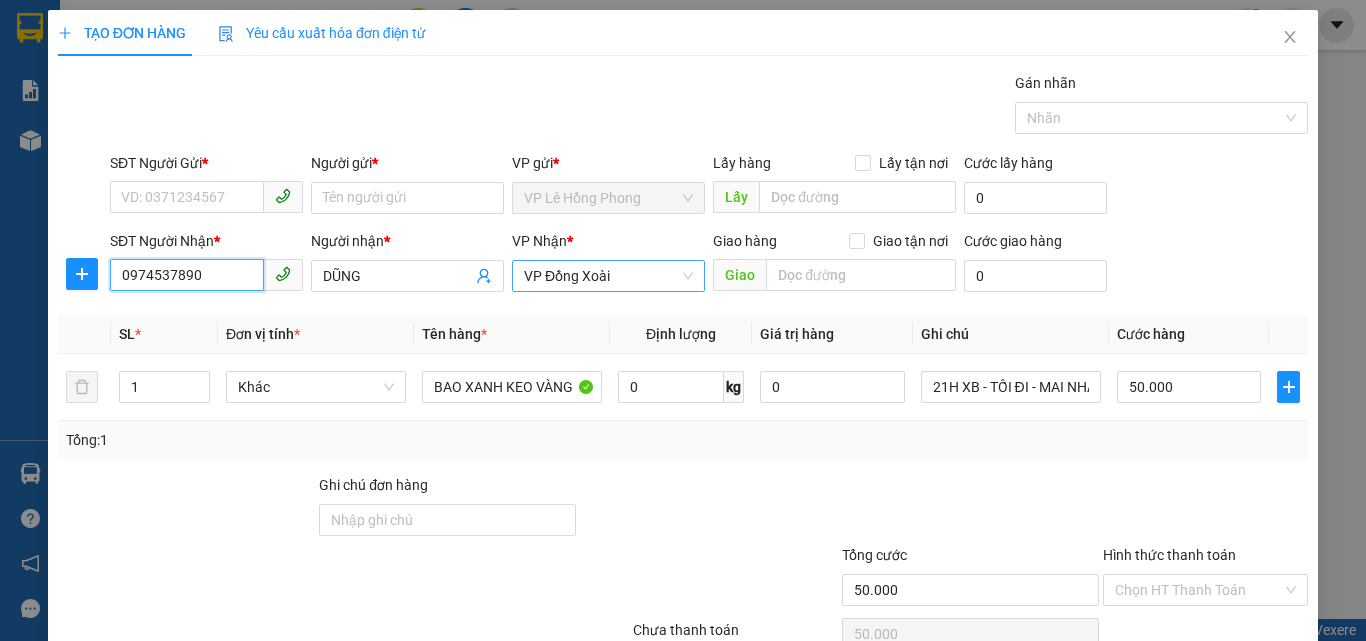 click on "VP Đồng Xoài" at bounding box center (608, 276) 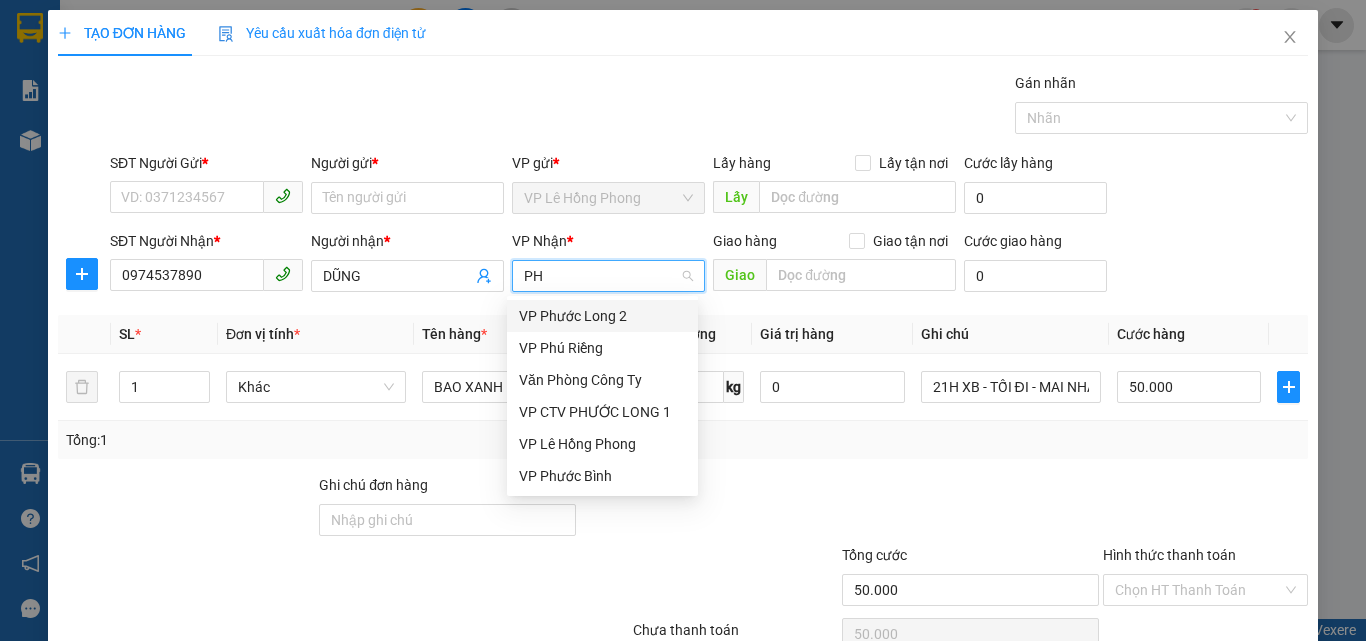 scroll, scrollTop: 0, scrollLeft: 0, axis: both 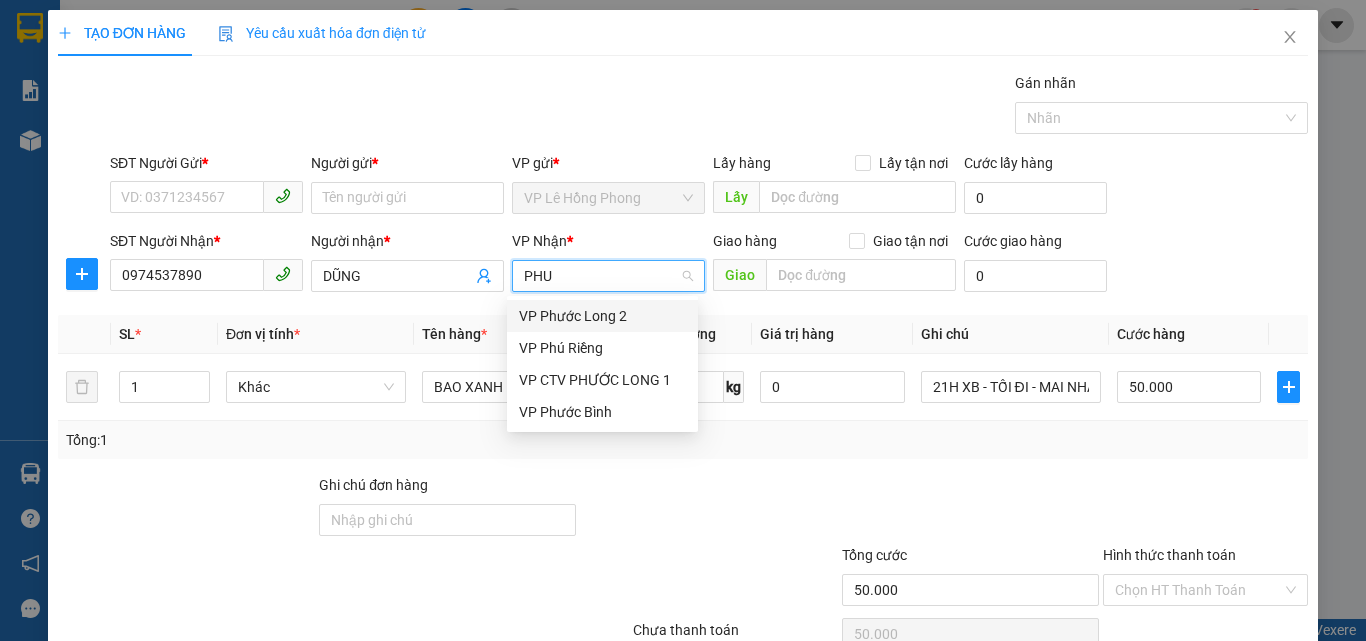 click on "VP Phước Long 2" at bounding box center (602, 316) 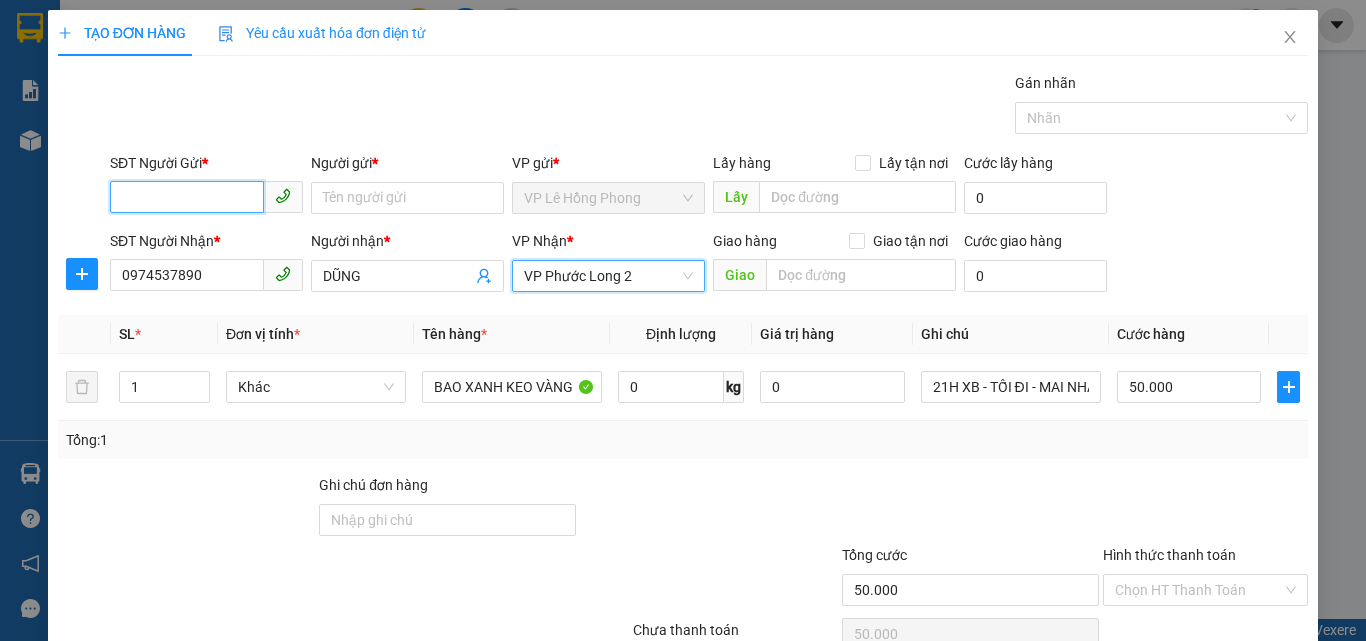 click on "SĐT Người Gửi  *" at bounding box center (187, 197) 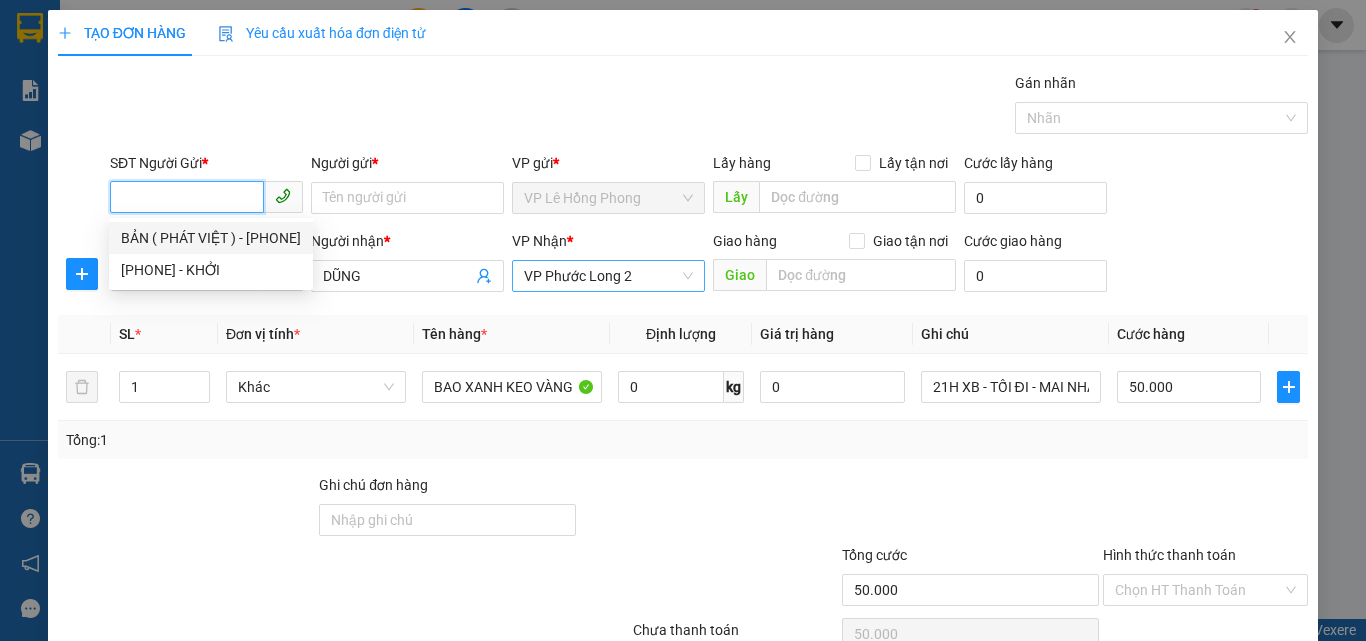 drag, startPoint x: 194, startPoint y: 233, endPoint x: 220, endPoint y: 236, distance: 26.172504 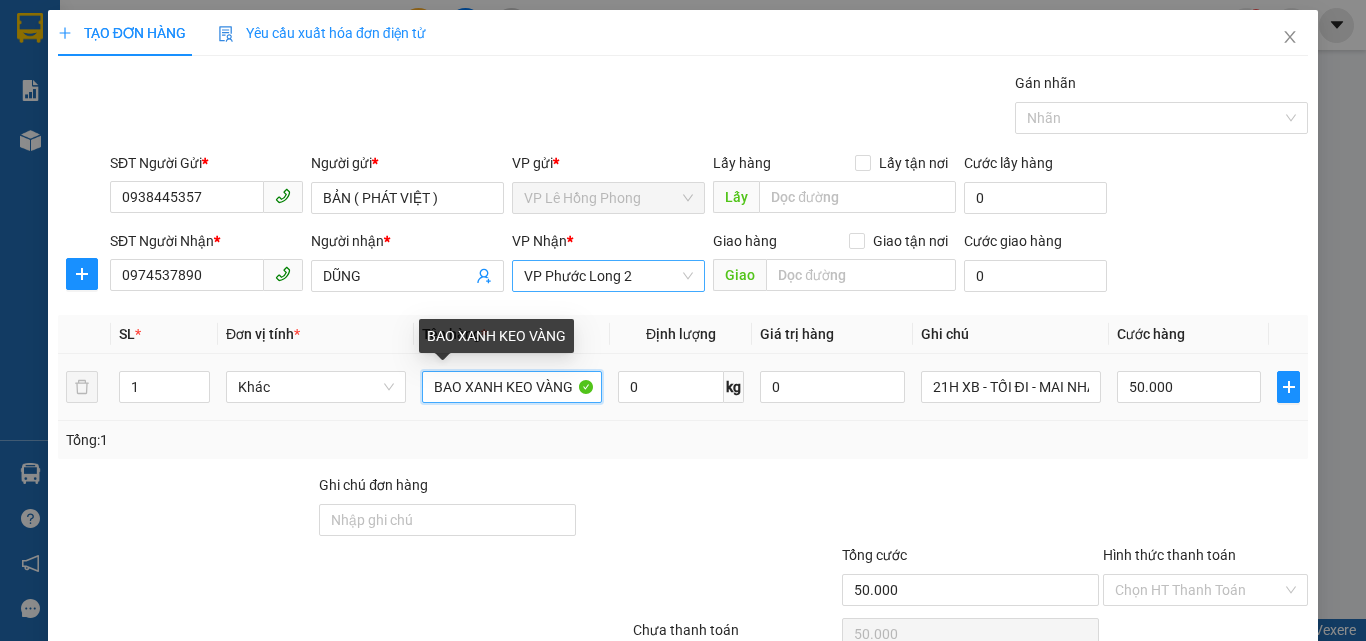 drag, startPoint x: 425, startPoint y: 387, endPoint x: 826, endPoint y: 450, distance: 405.9187 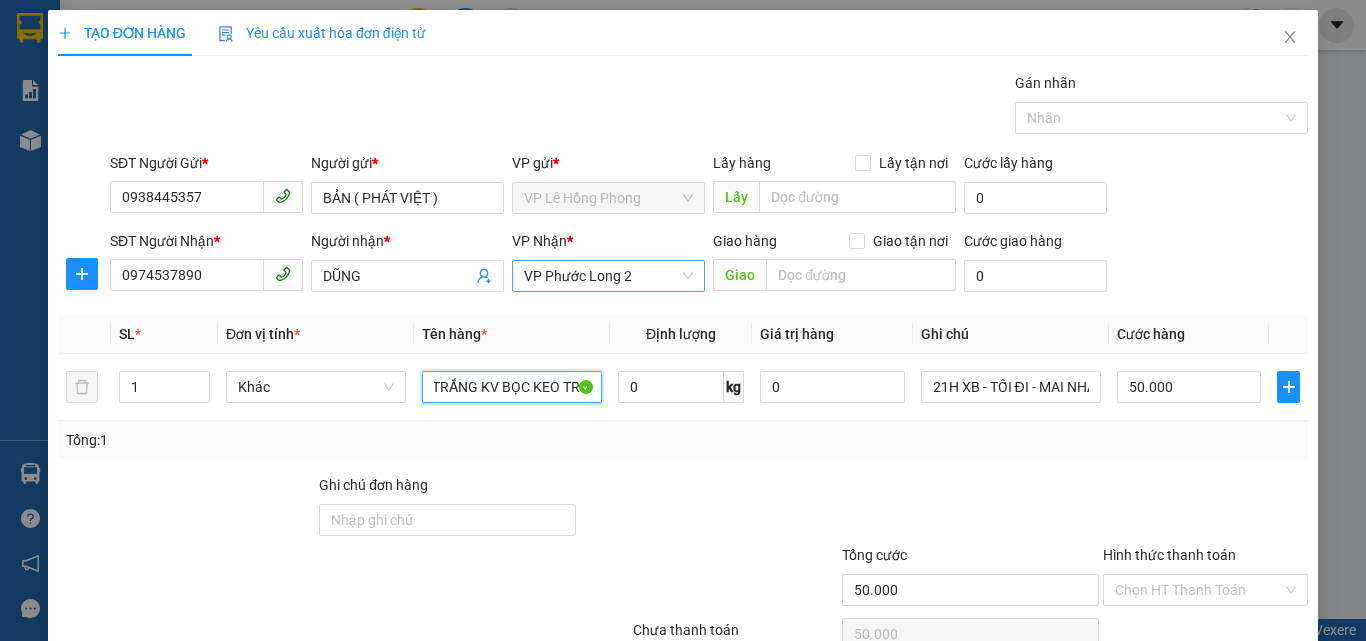 scroll, scrollTop: 0, scrollLeft: 53, axis: horizontal 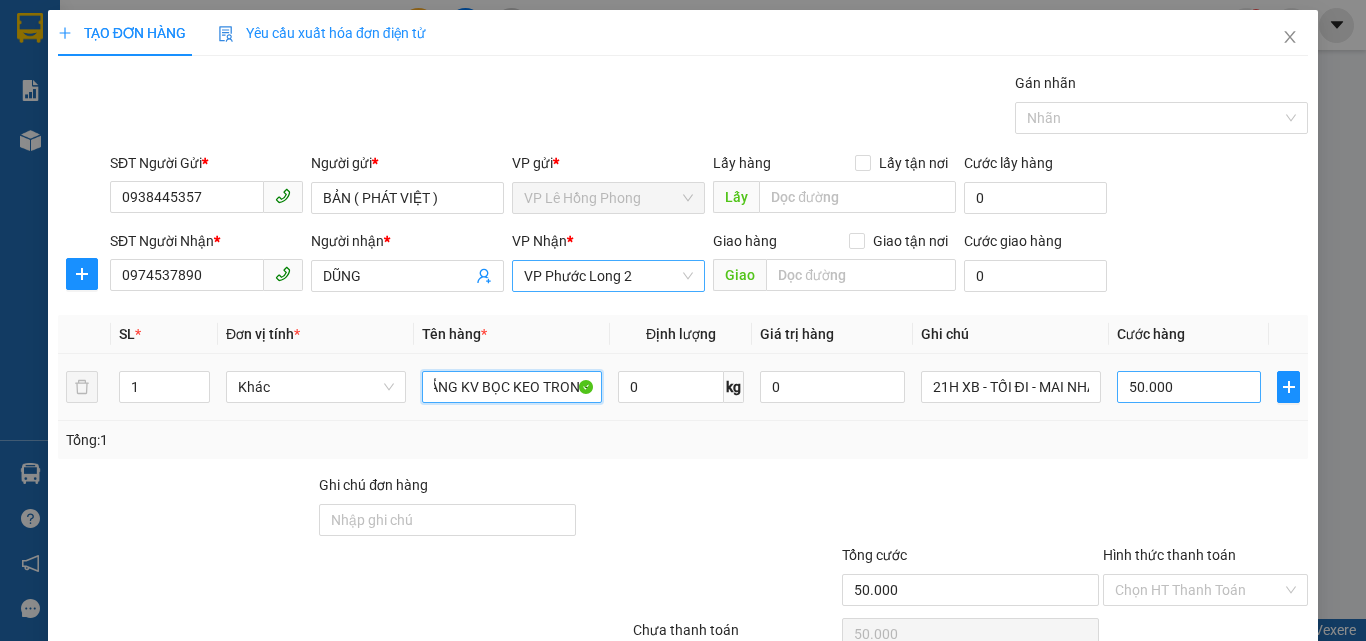 type on "XỐP TRẮNG KV BỌC KEO TRONG" 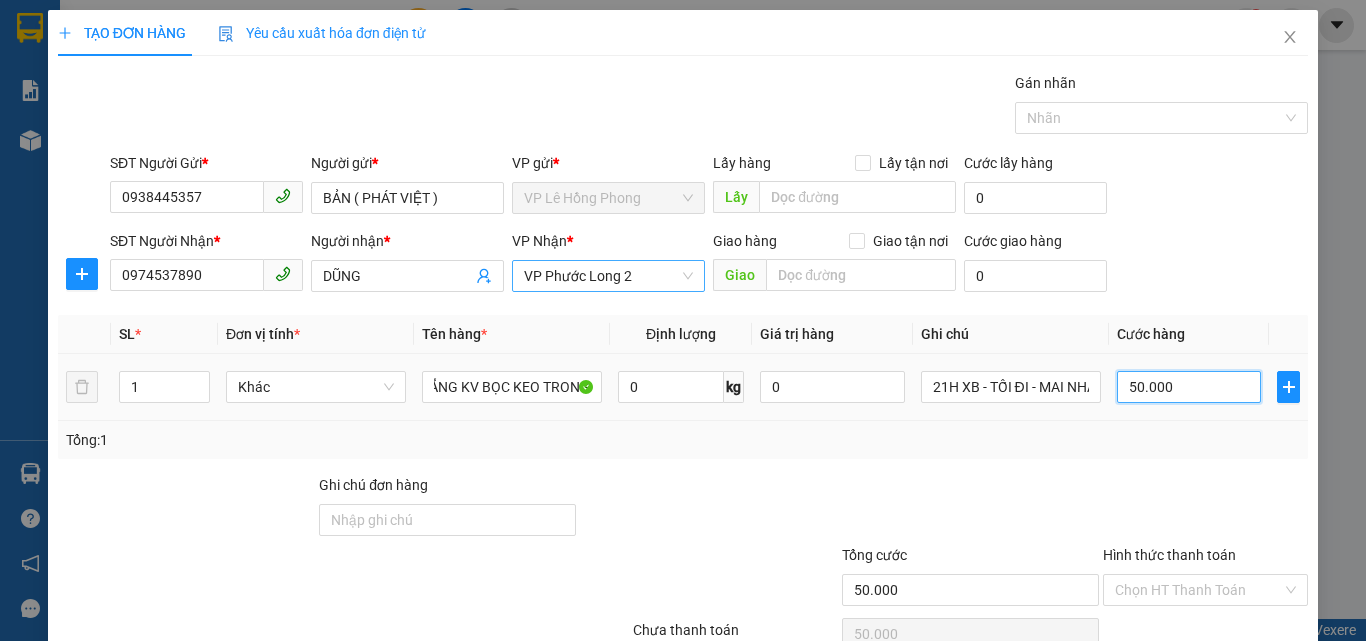 click on "50.000" at bounding box center [1189, 387] 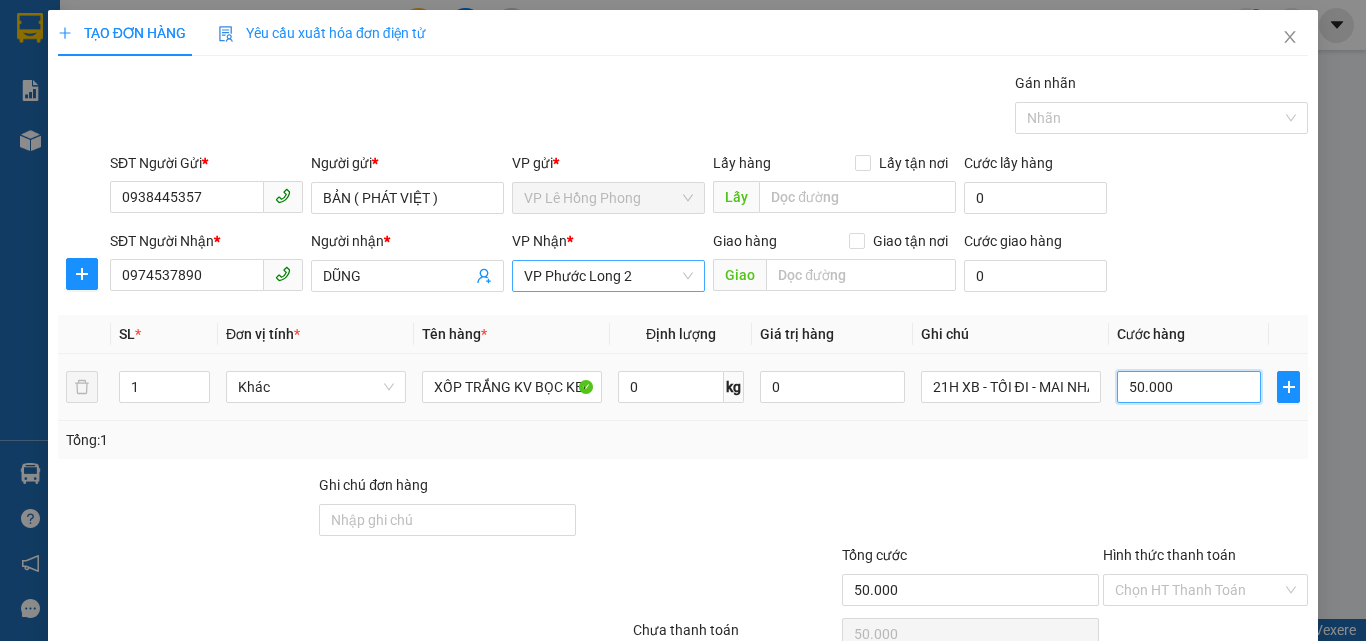 type on "4" 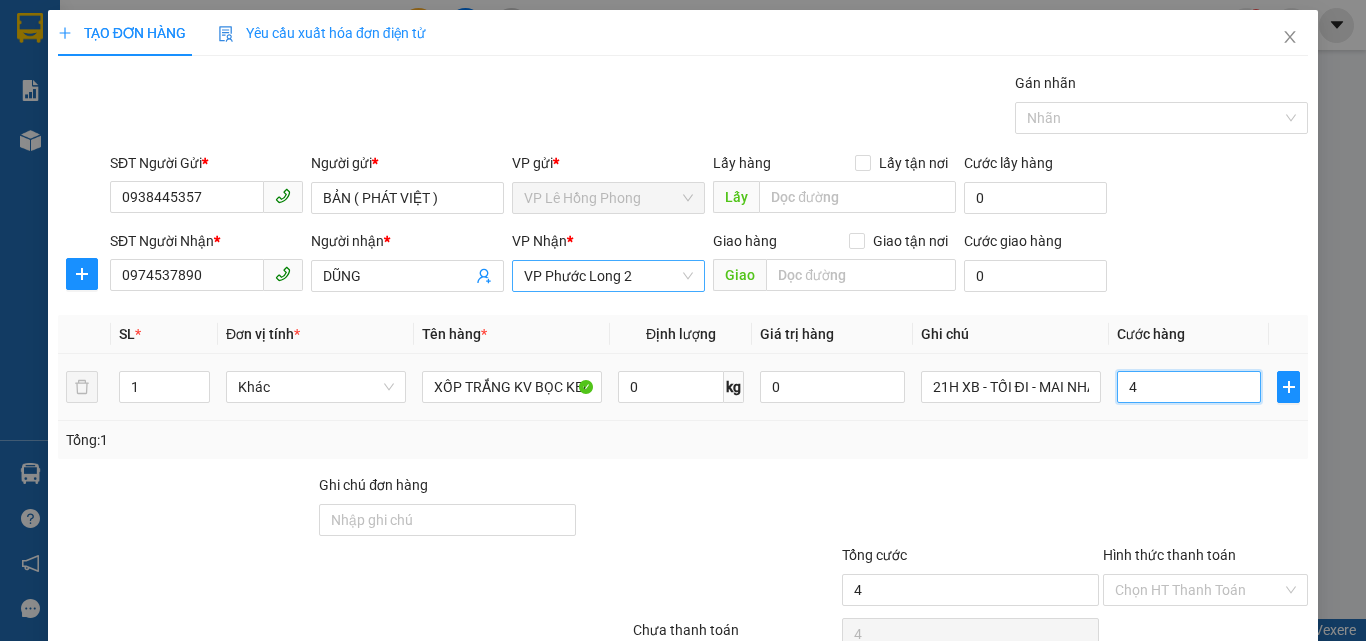 type on "40" 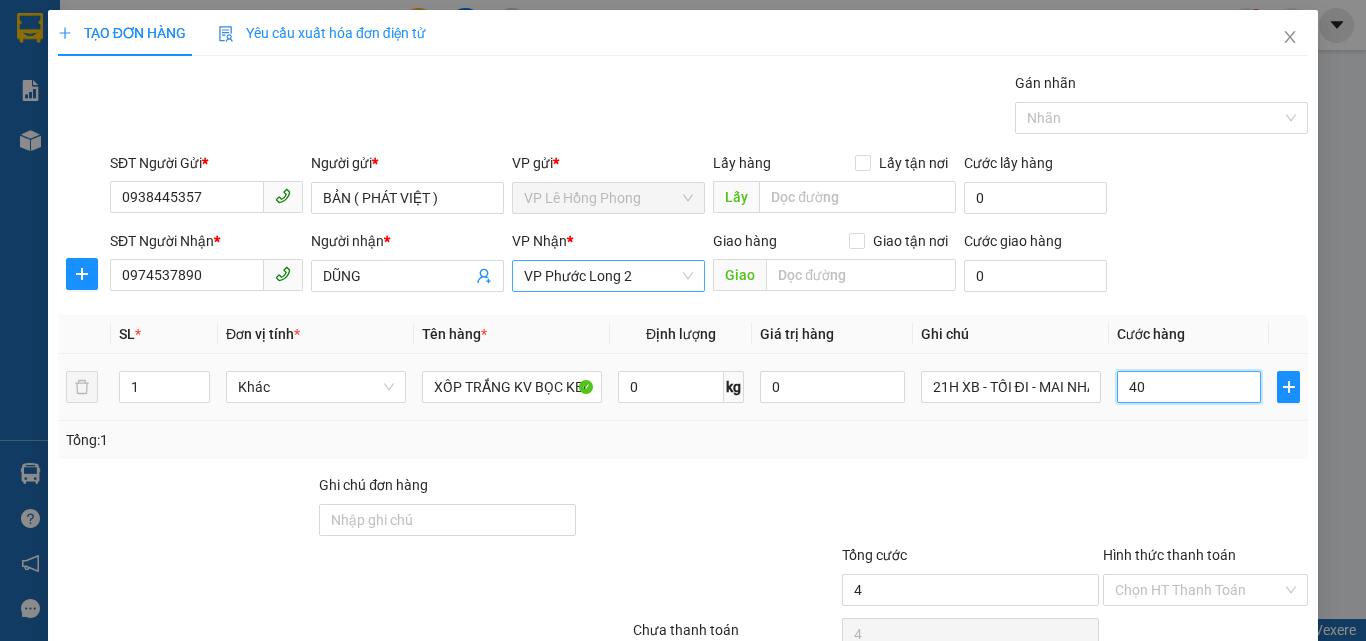 type on "40" 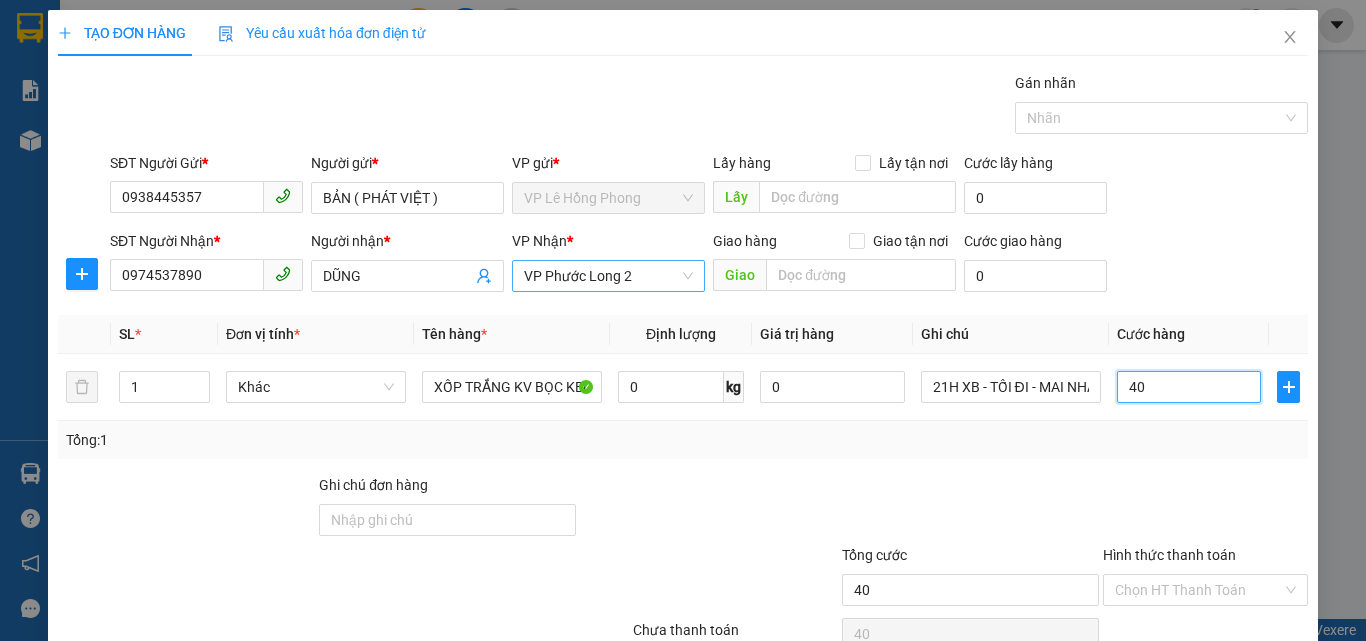 type on "40" 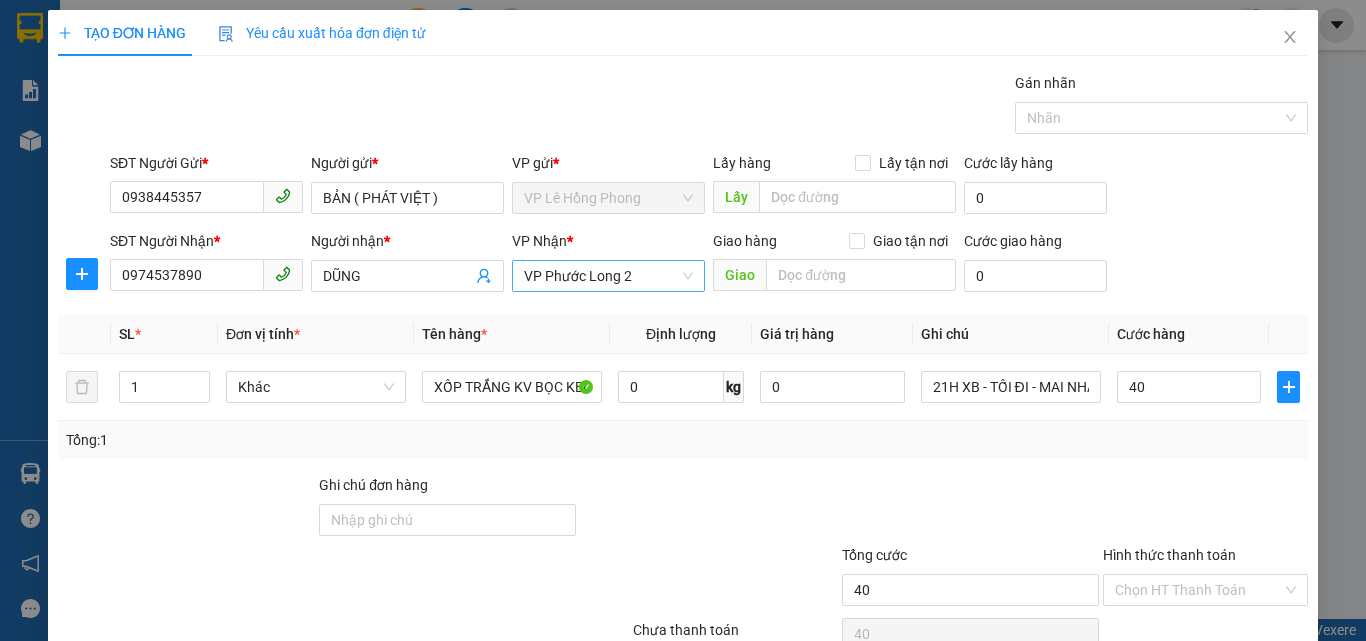 type on "40.000" 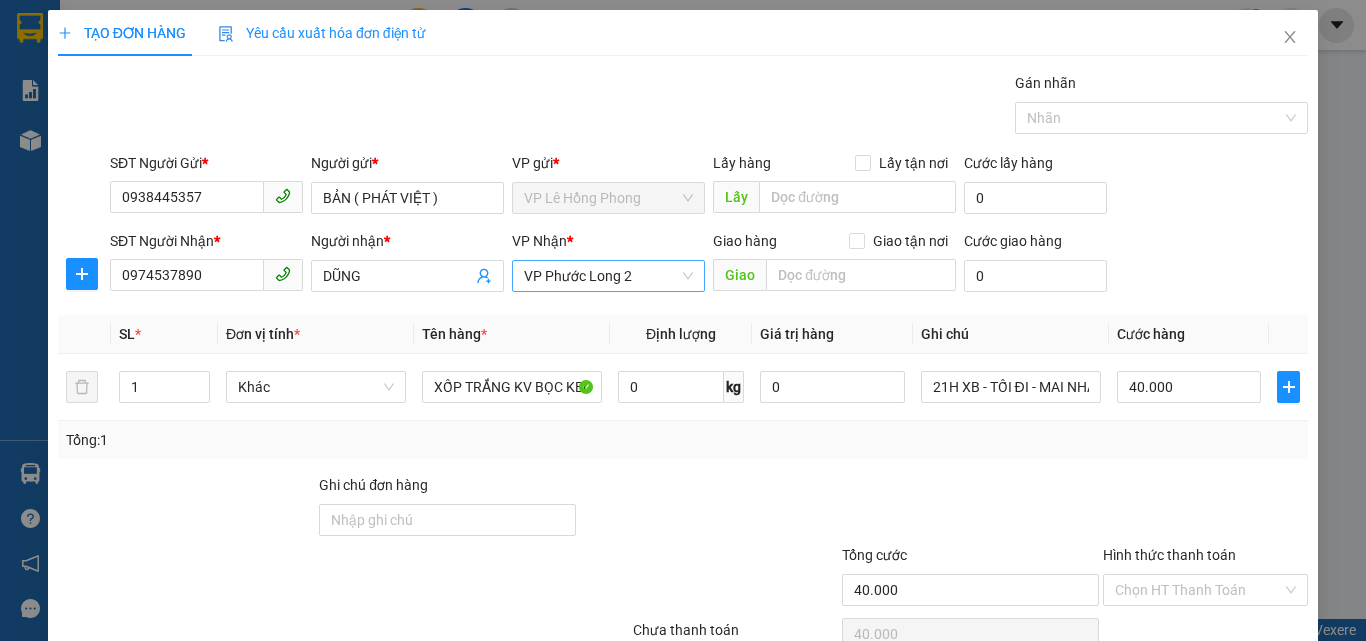 click on "Tổng:  1" at bounding box center (683, 440) 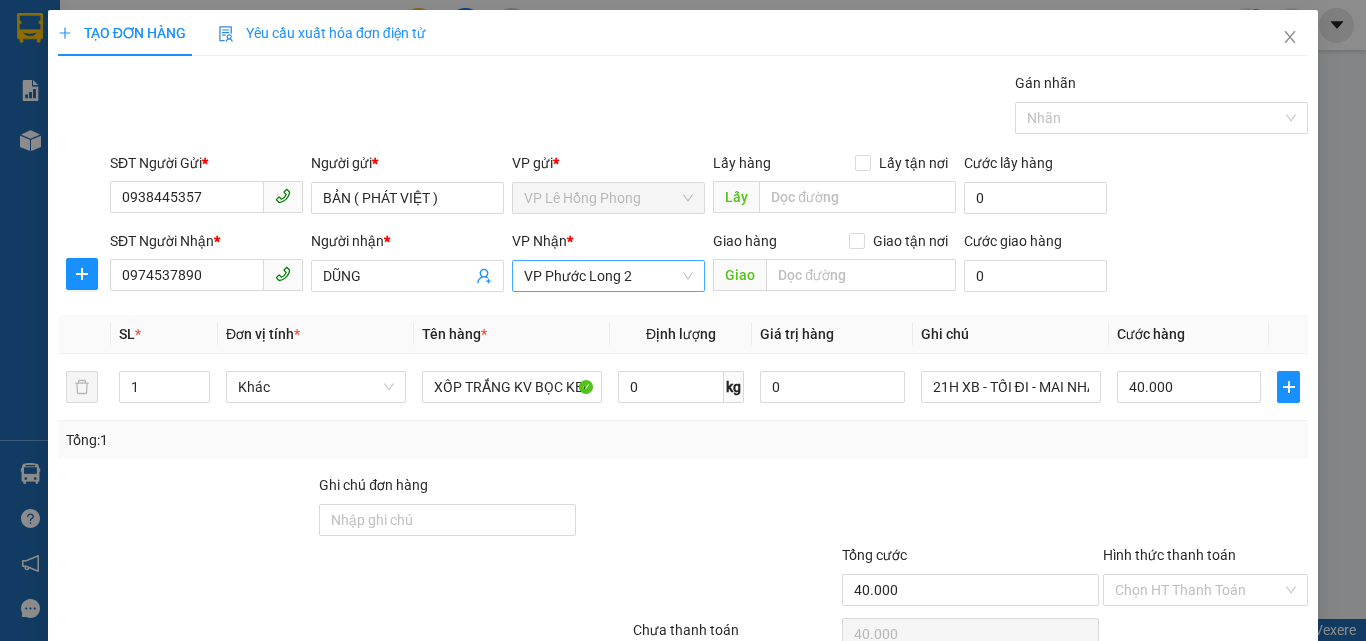 scroll, scrollTop: 99, scrollLeft: 0, axis: vertical 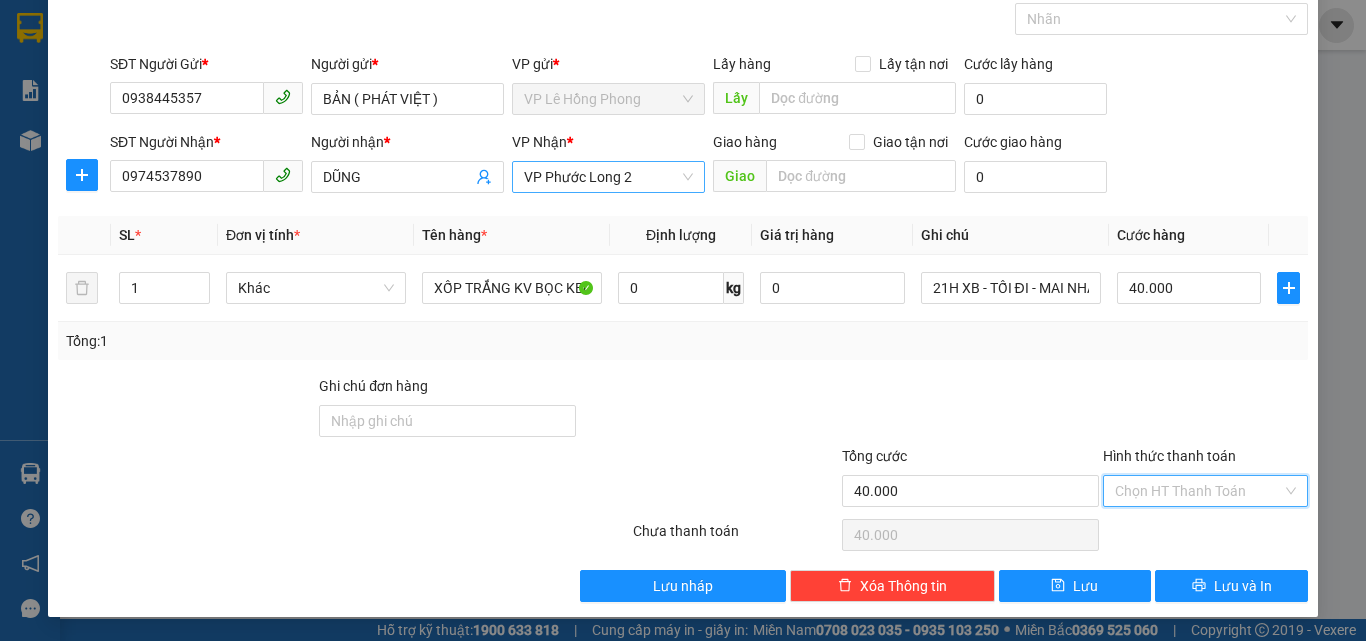 click on "Hình thức thanh toán" at bounding box center (1198, 491) 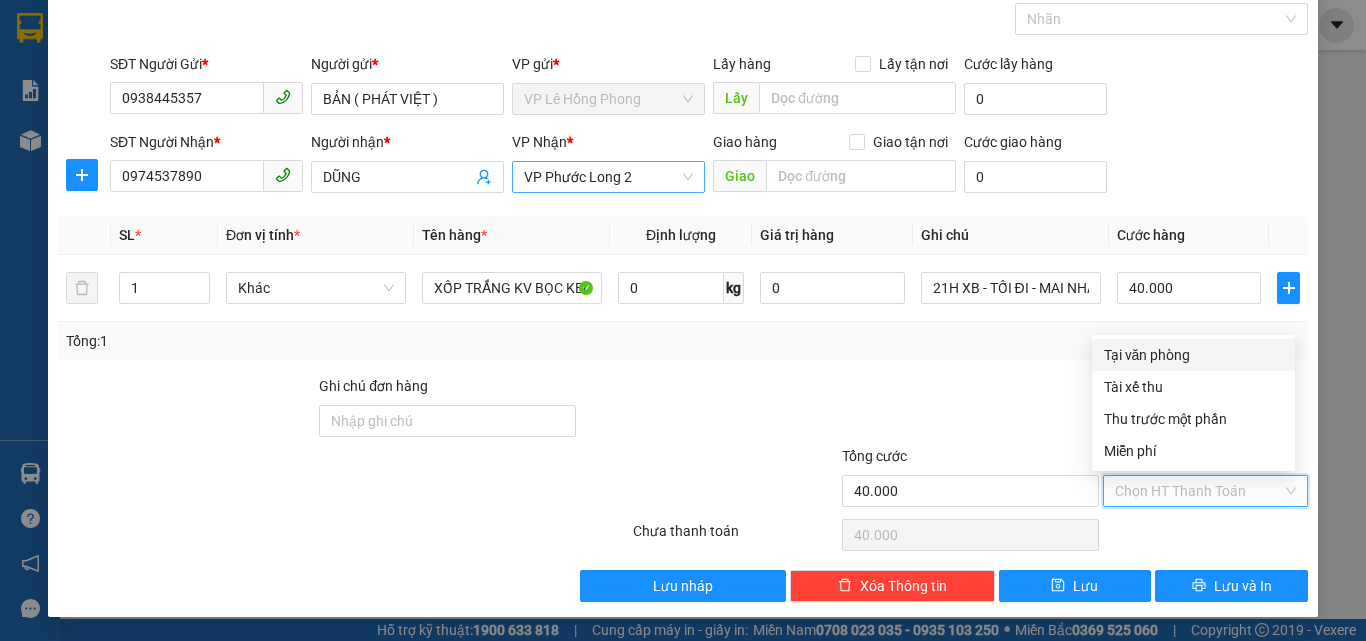 click on "Tại văn phòng" at bounding box center (1193, 355) 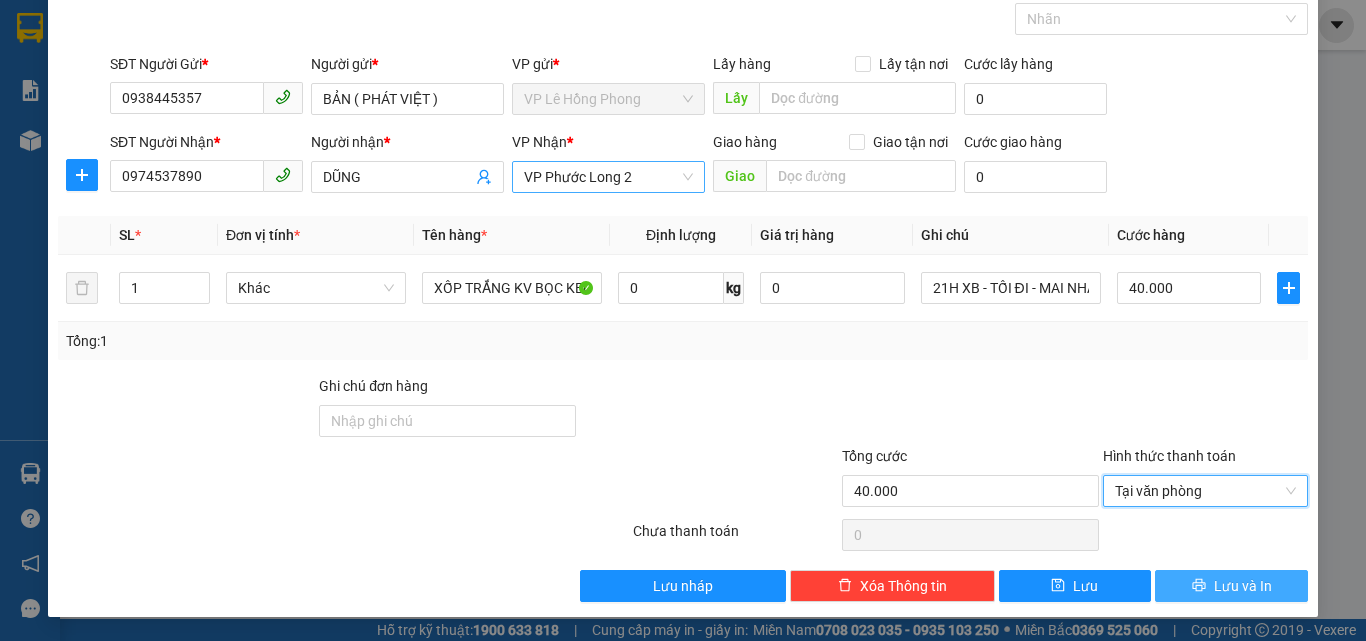 click on "Lưu và In" at bounding box center [1231, 586] 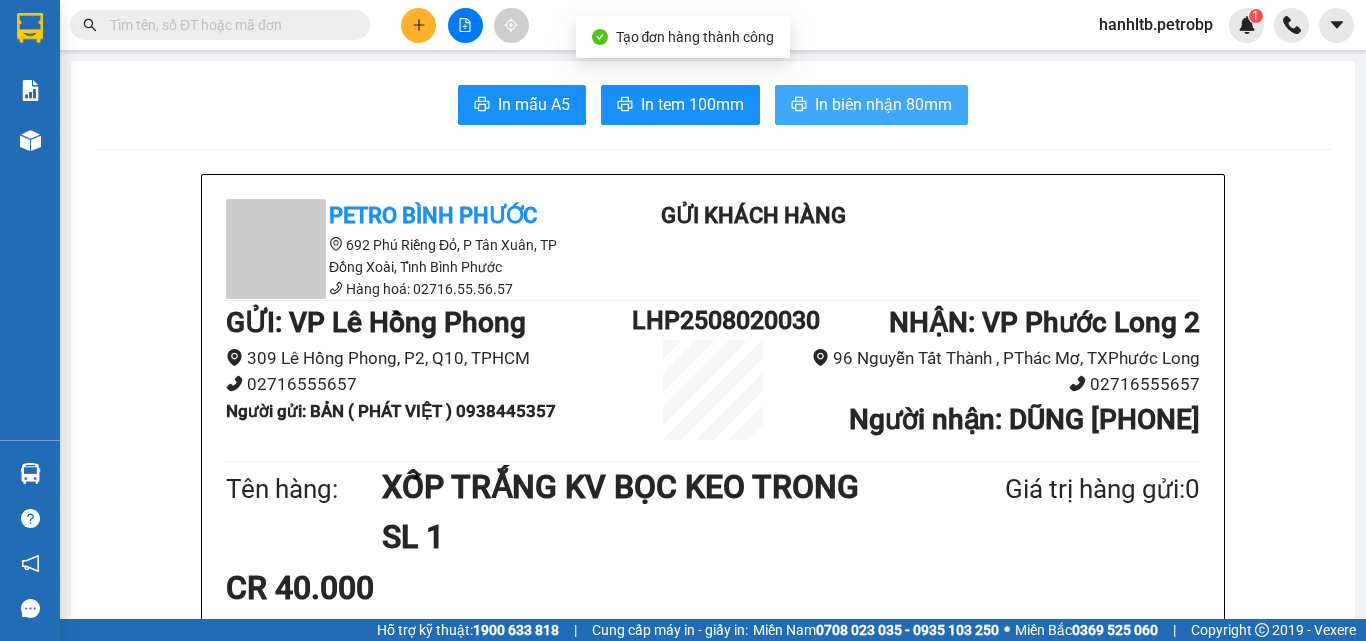 click on "In biên nhận 80mm" at bounding box center (883, 104) 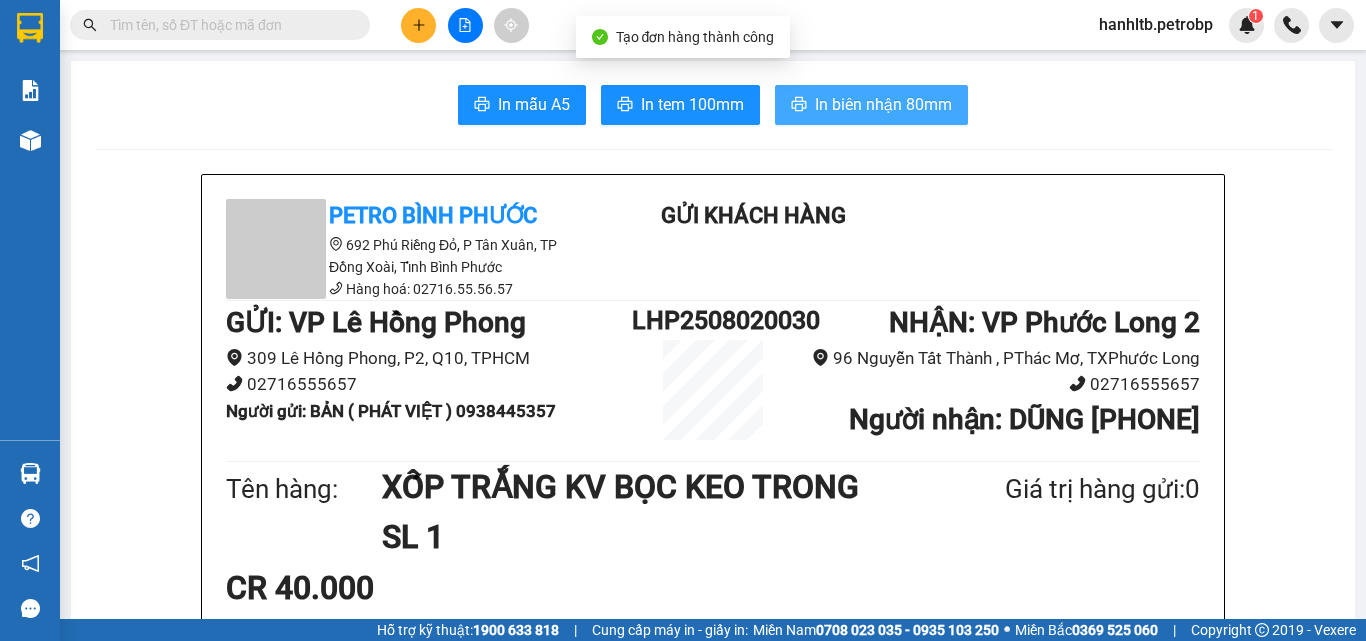 scroll, scrollTop: 0, scrollLeft: 0, axis: both 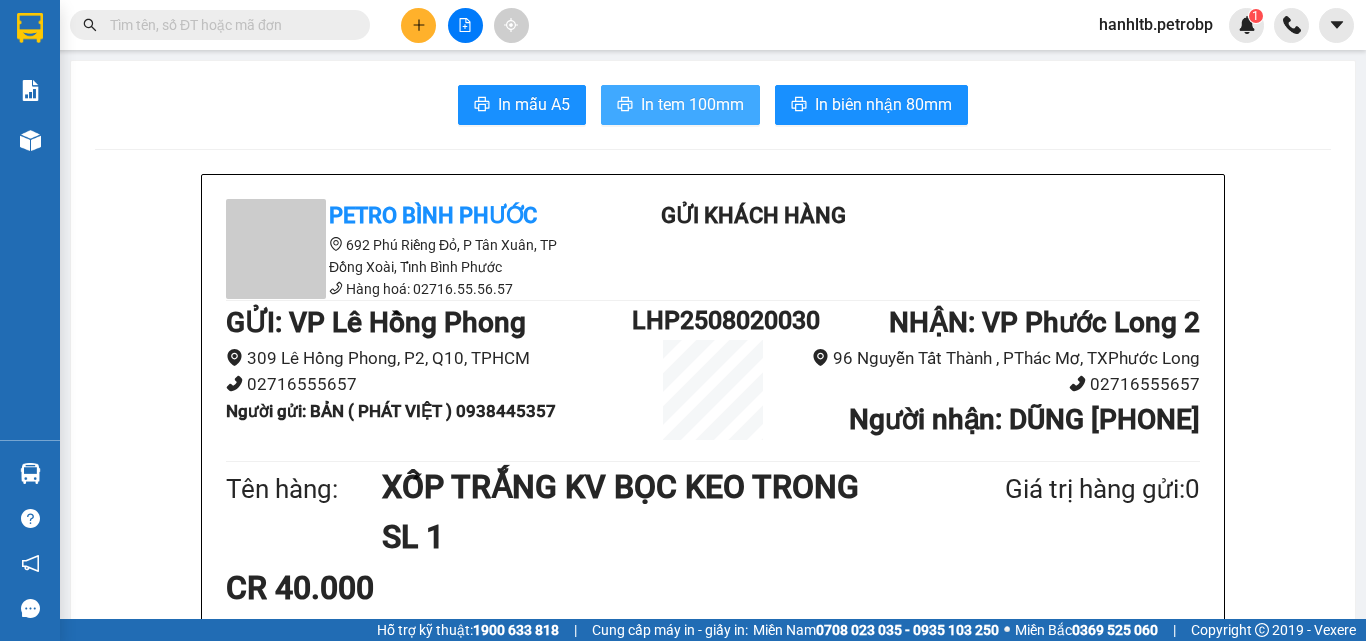click on "In tem 100mm" at bounding box center [692, 104] 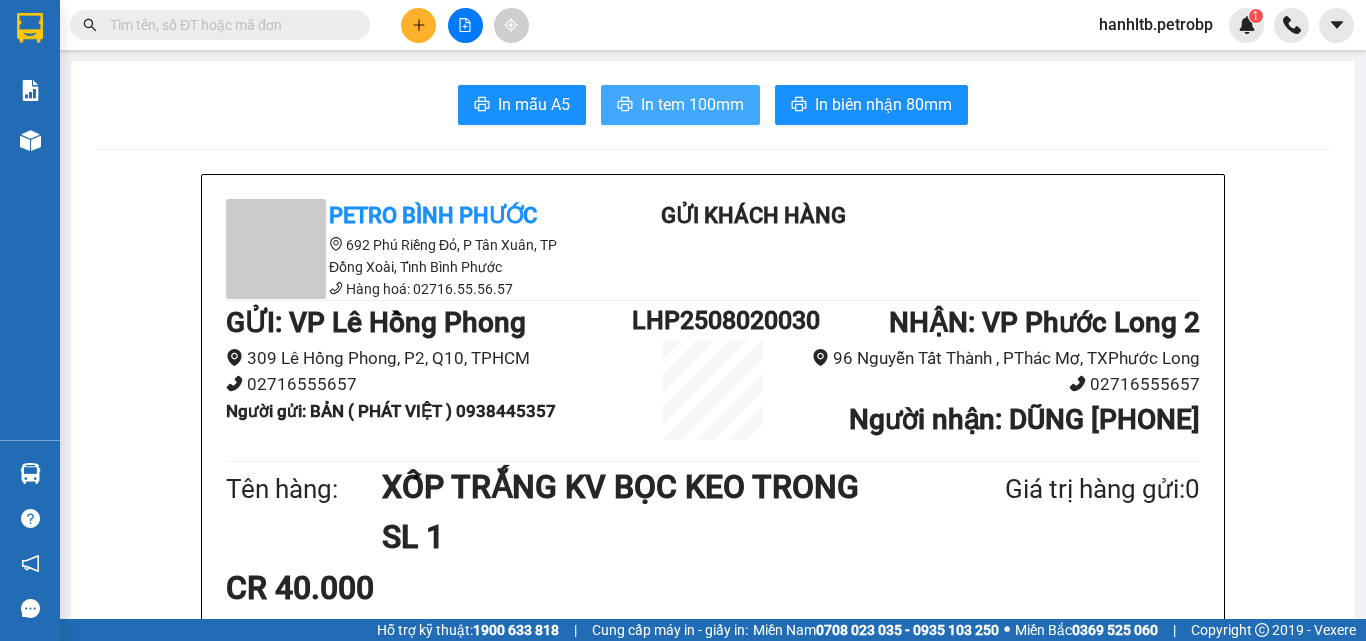 scroll, scrollTop: 0, scrollLeft: 0, axis: both 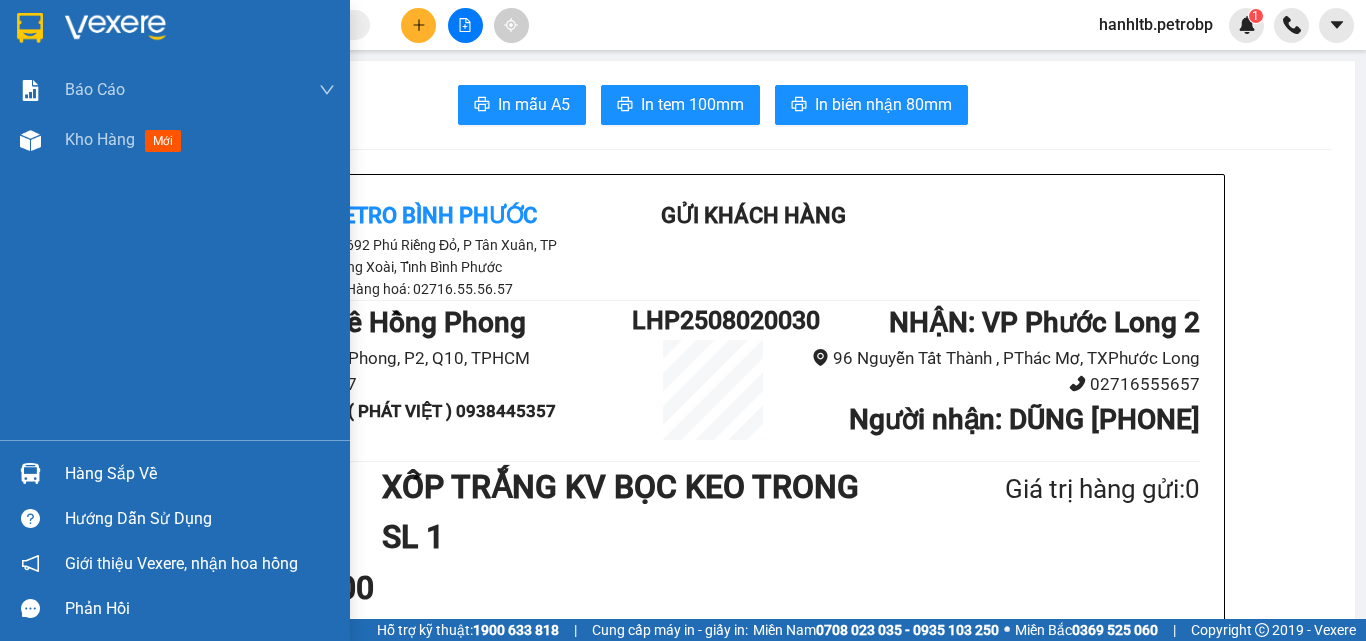 click at bounding box center (200, 28) 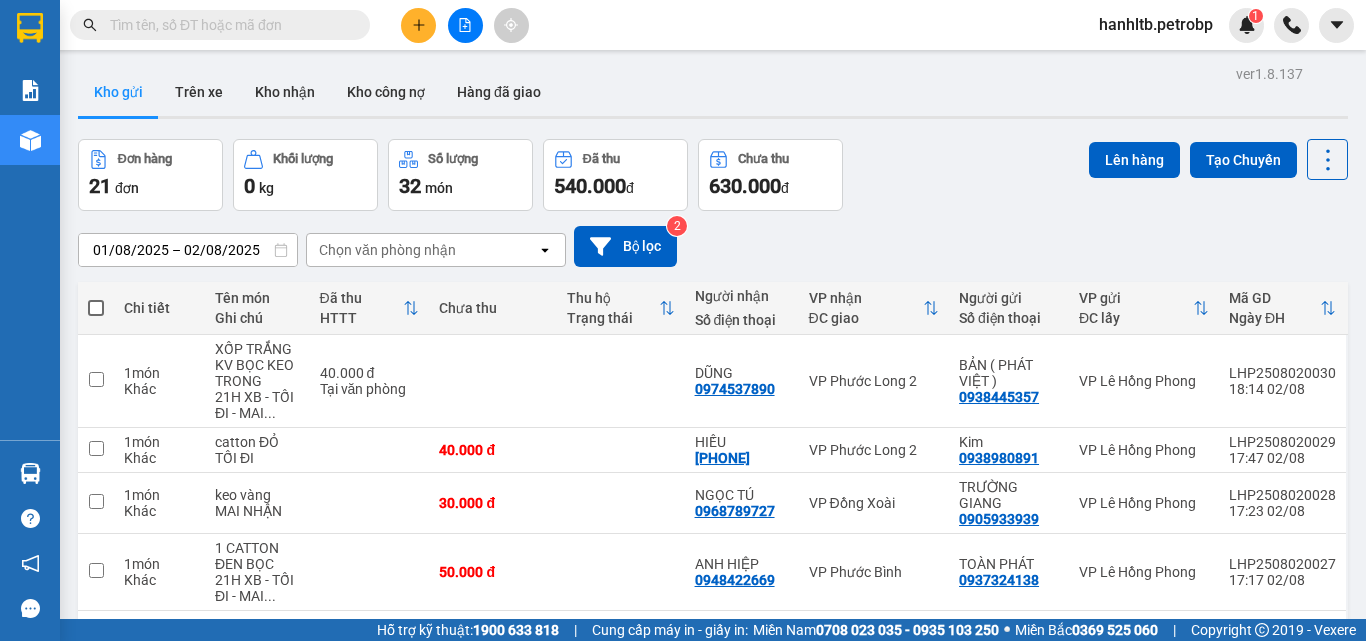 click on "Đơn hàng 21 đơn Khối lượng 0 kg Số lượng 32 món Đã thu 540.000  đ Chưa thu 630.000  đ Lên hàng Tạo Chuyến" at bounding box center (713, 175) 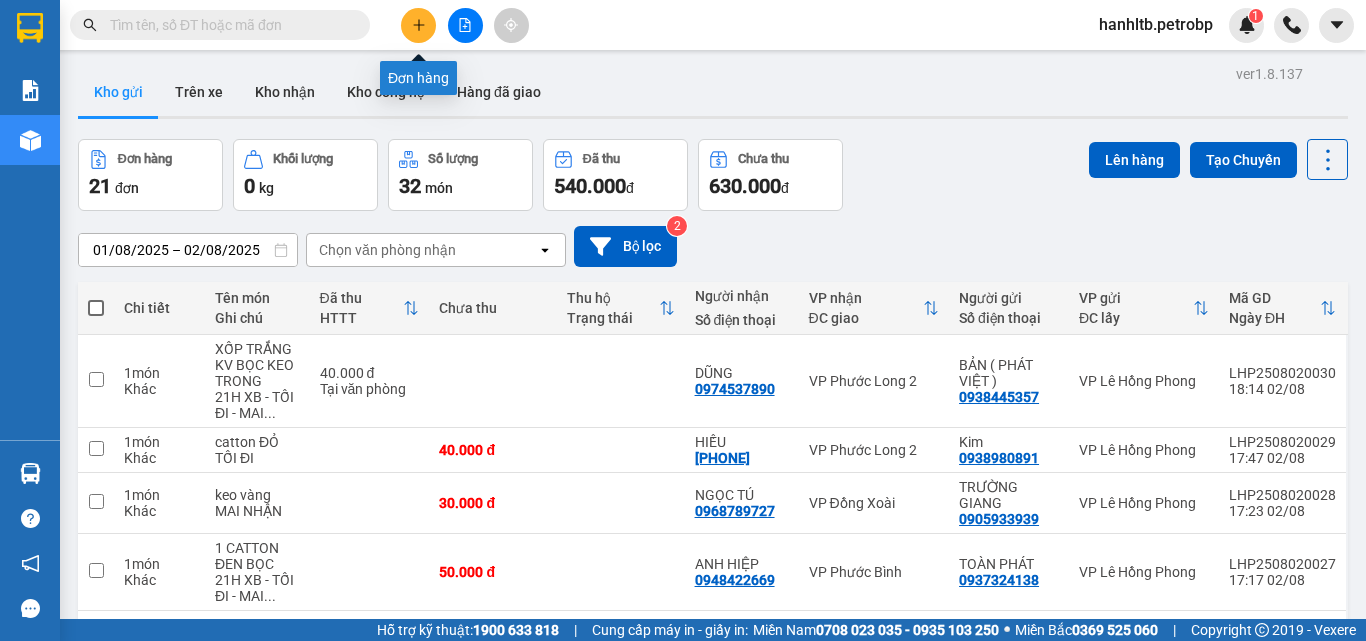 click at bounding box center (418, 25) 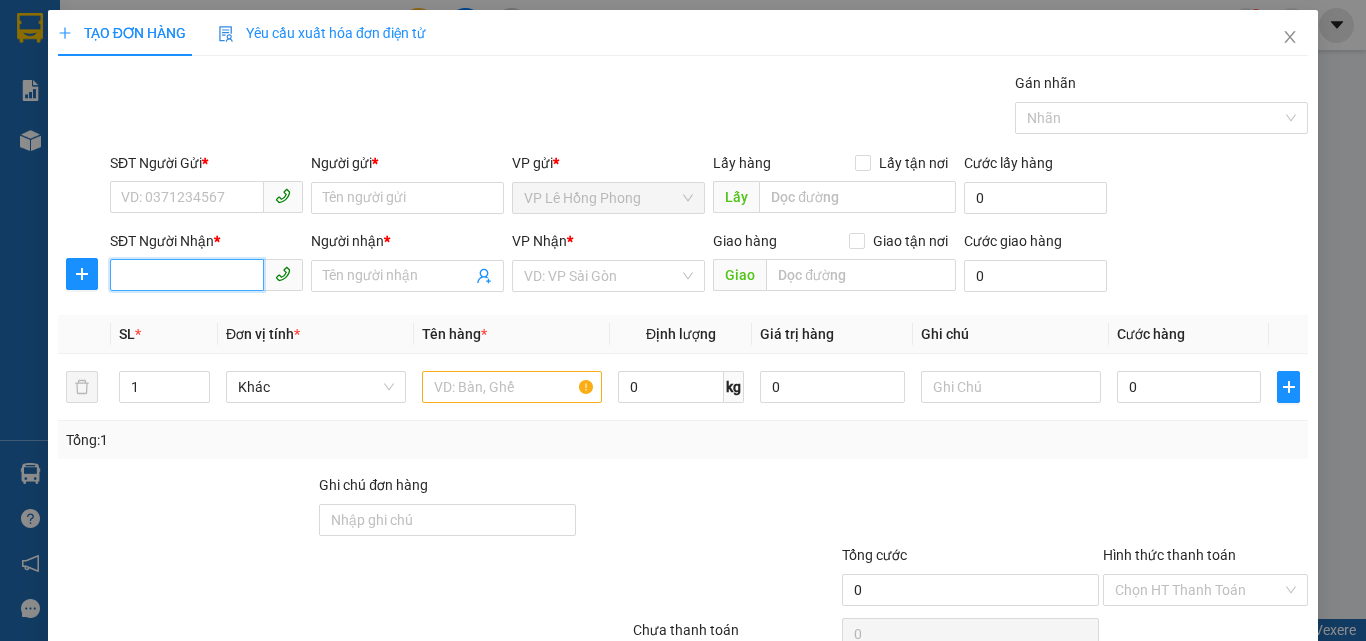 click on "SĐT Người Nhận  *" at bounding box center (187, 275) 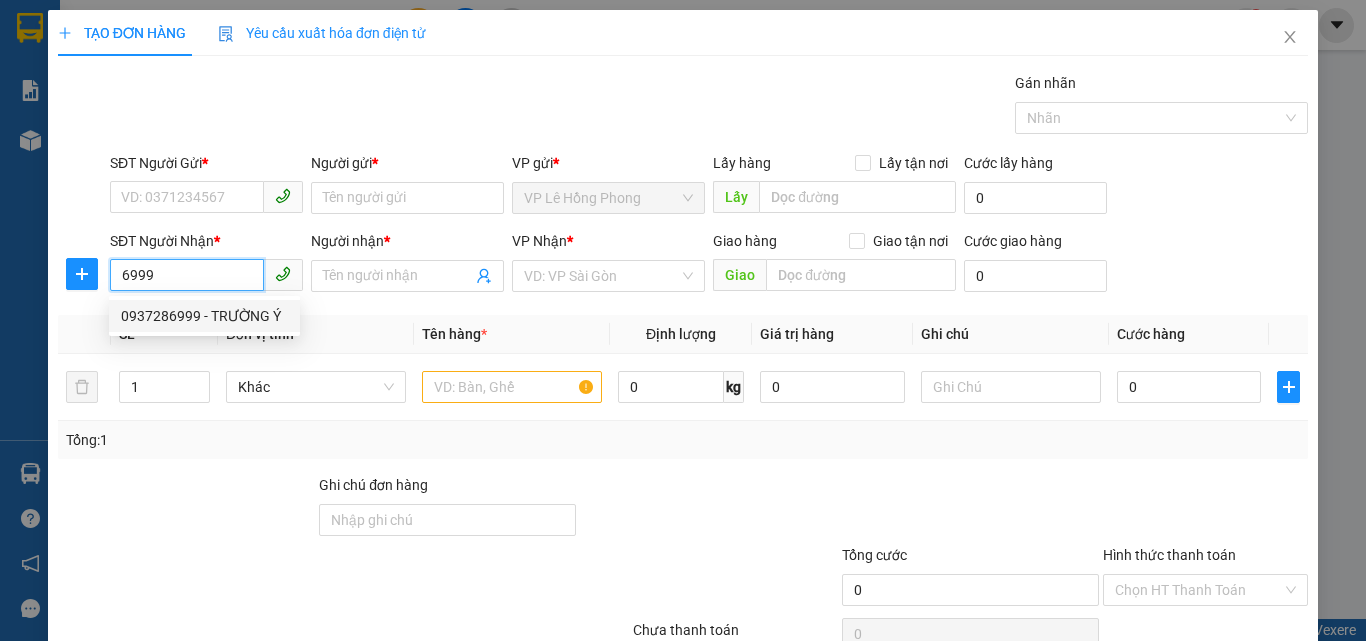 click on "0937286999 - TRƯỜNG Ý" at bounding box center (204, 316) 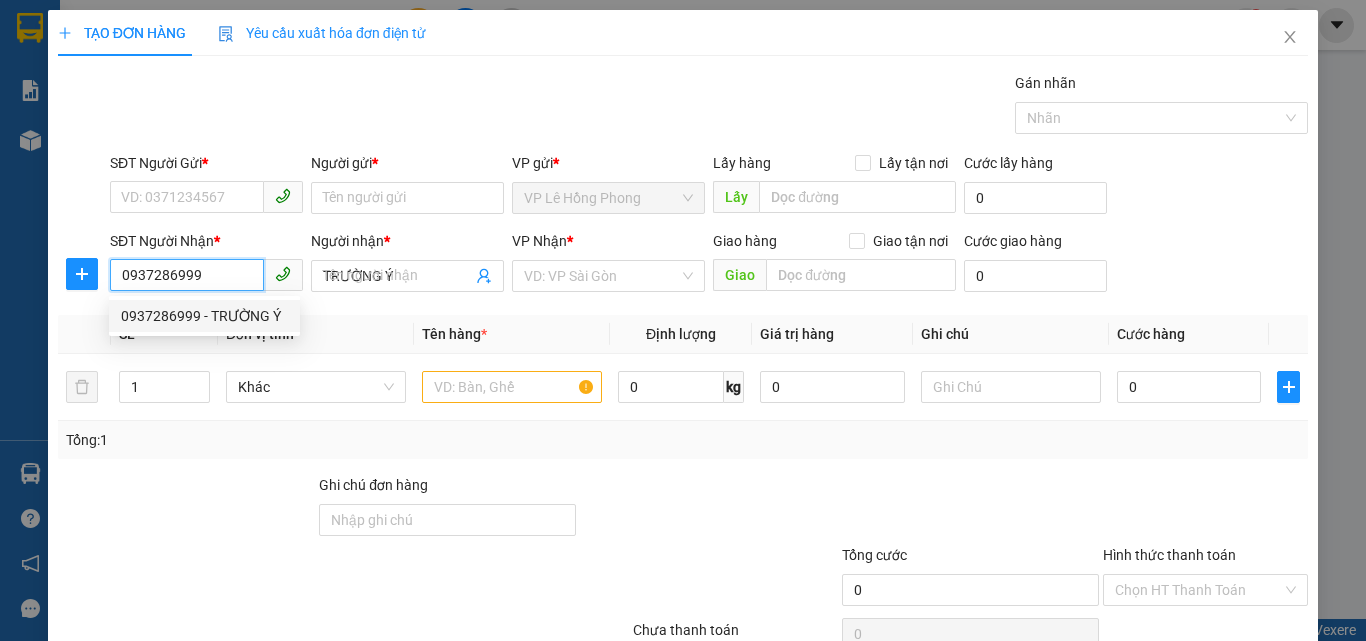 type on "50.000" 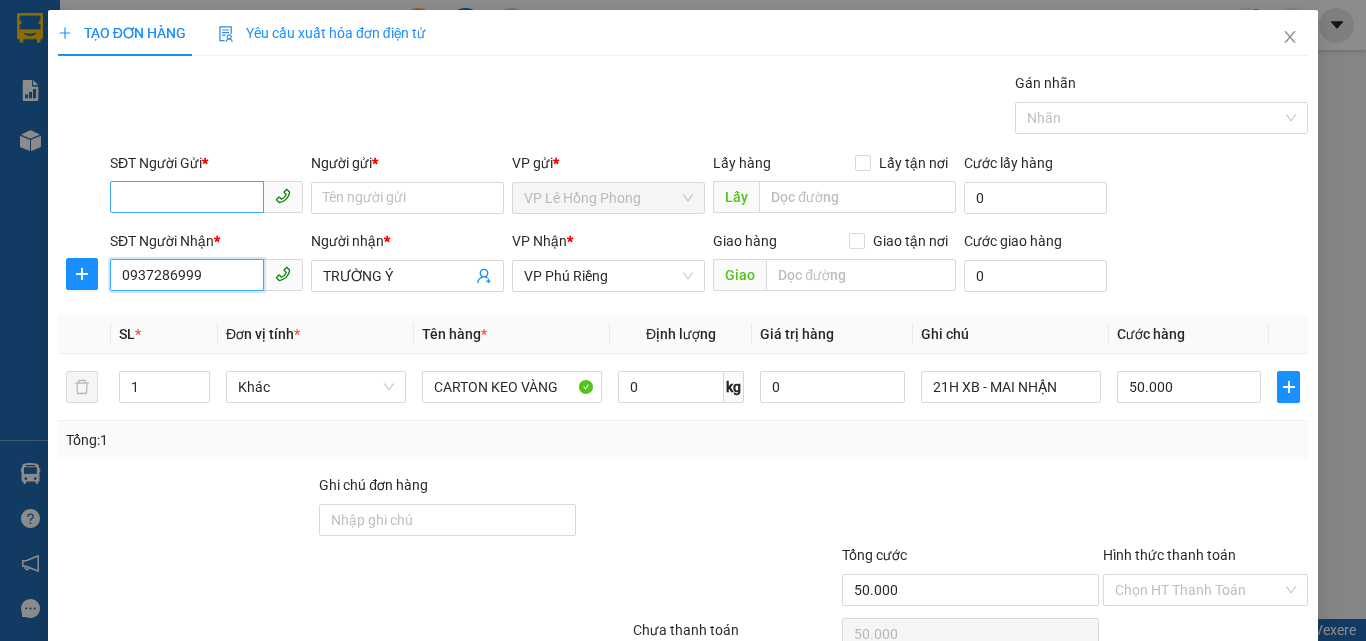 type on "0937286999" 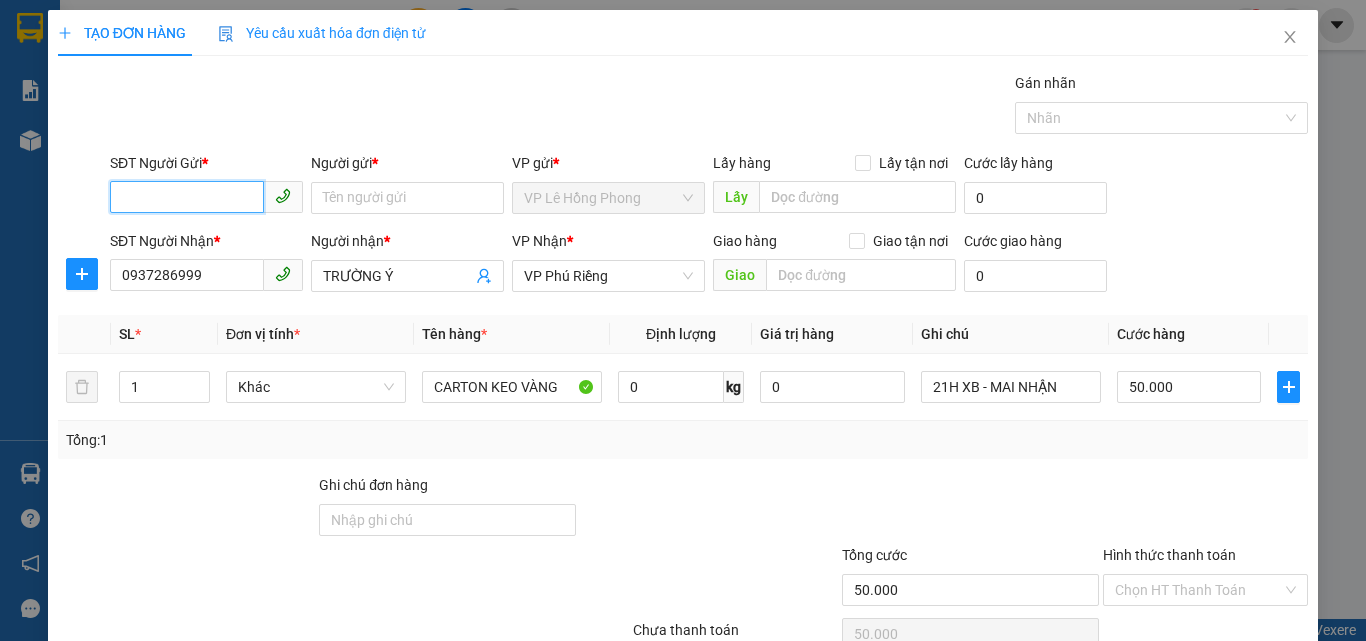 click on "SĐT Người Gửi  *" at bounding box center [187, 197] 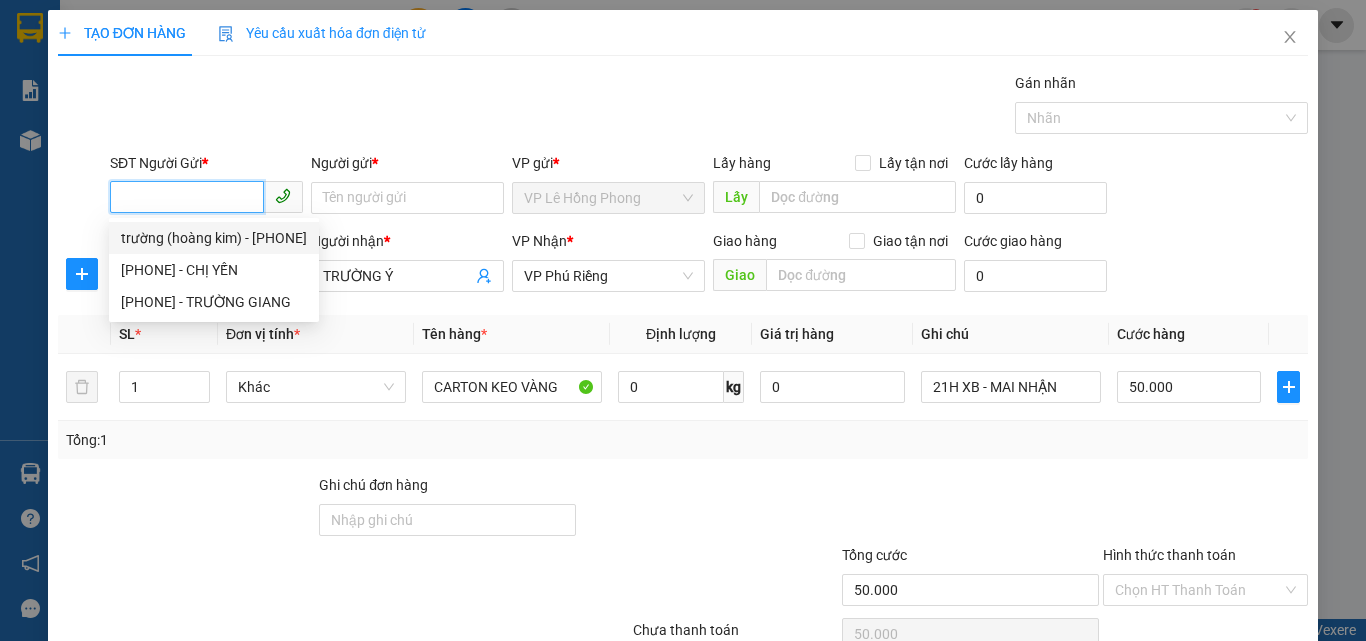 click on "0869445701 - trường (hoàng kim)" at bounding box center [214, 238] 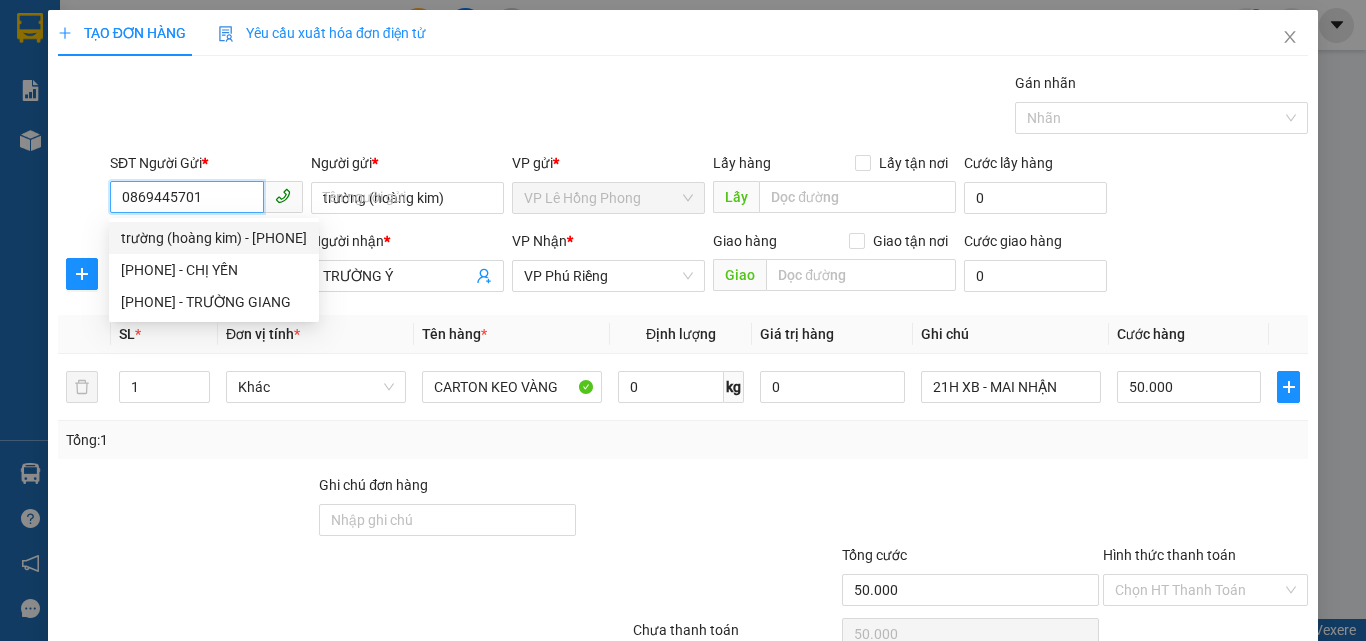 type on "40.000" 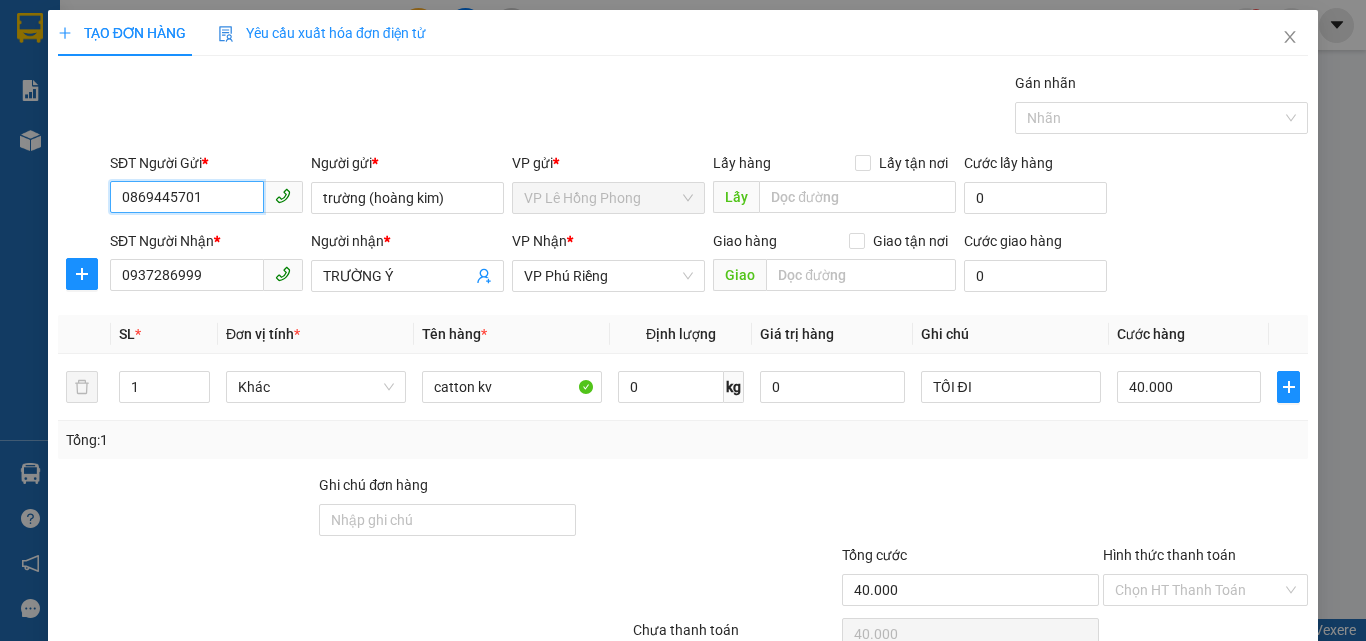scroll, scrollTop: 99, scrollLeft: 0, axis: vertical 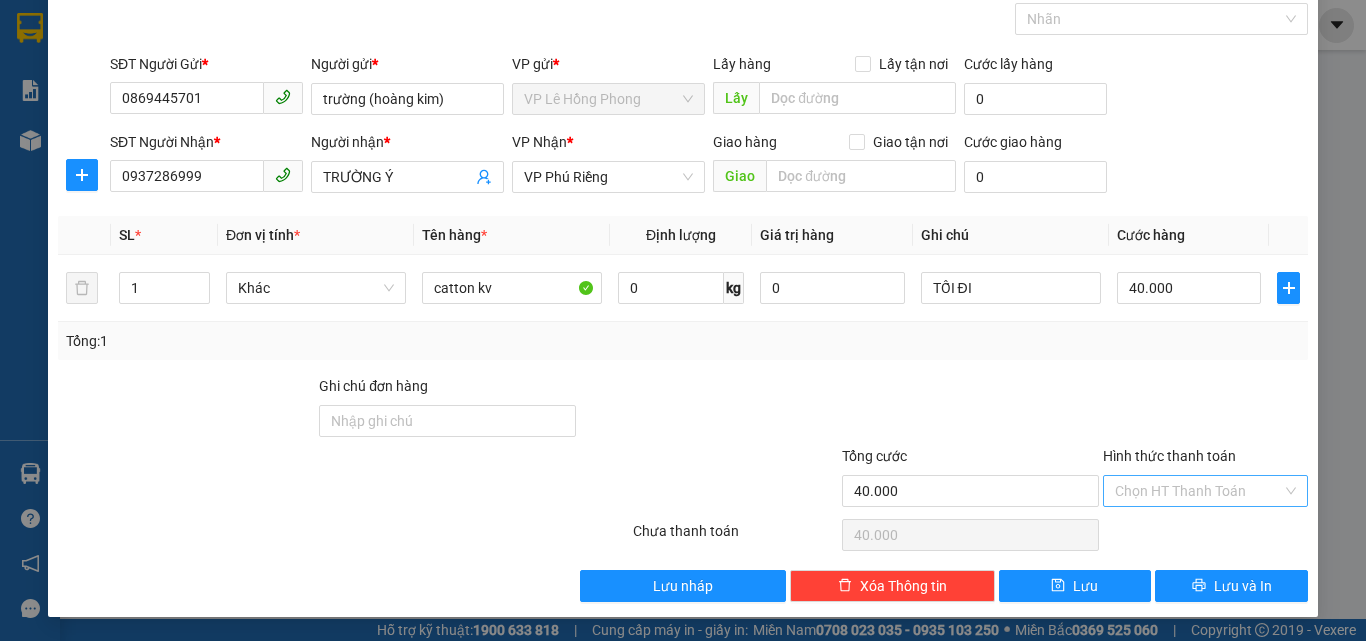 click on "Hình thức thanh toán" at bounding box center (1198, 491) 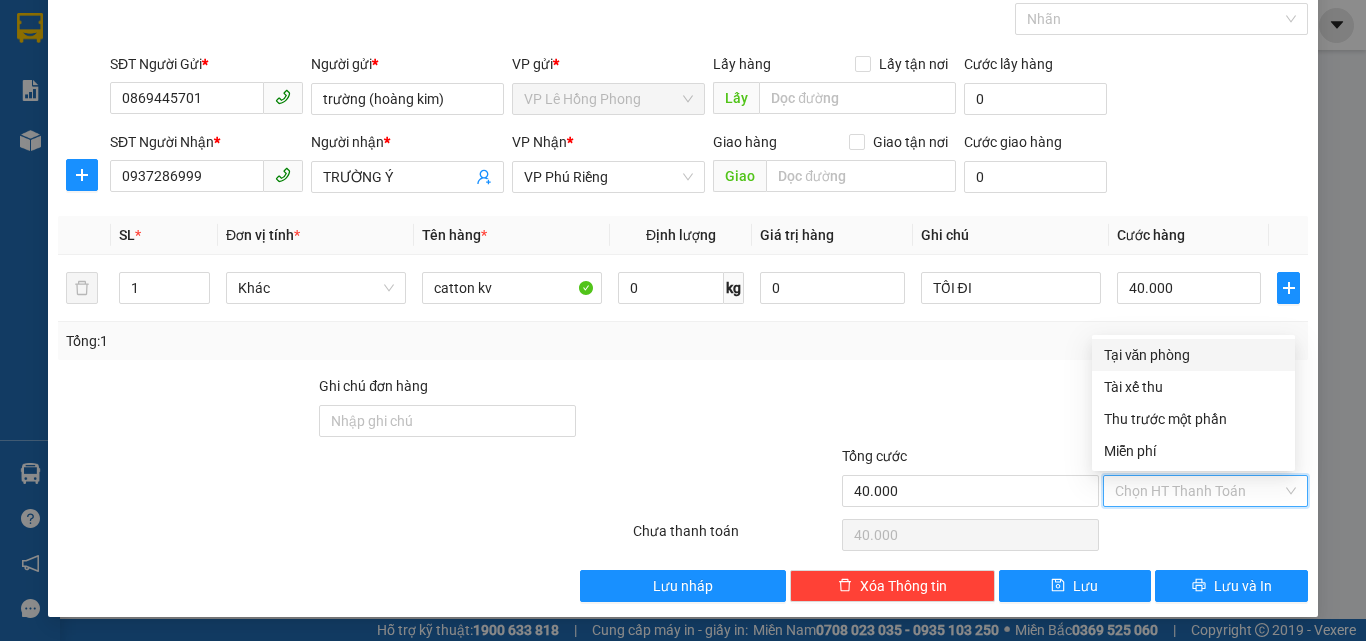 click on "Tại văn phòng" at bounding box center (1193, 355) 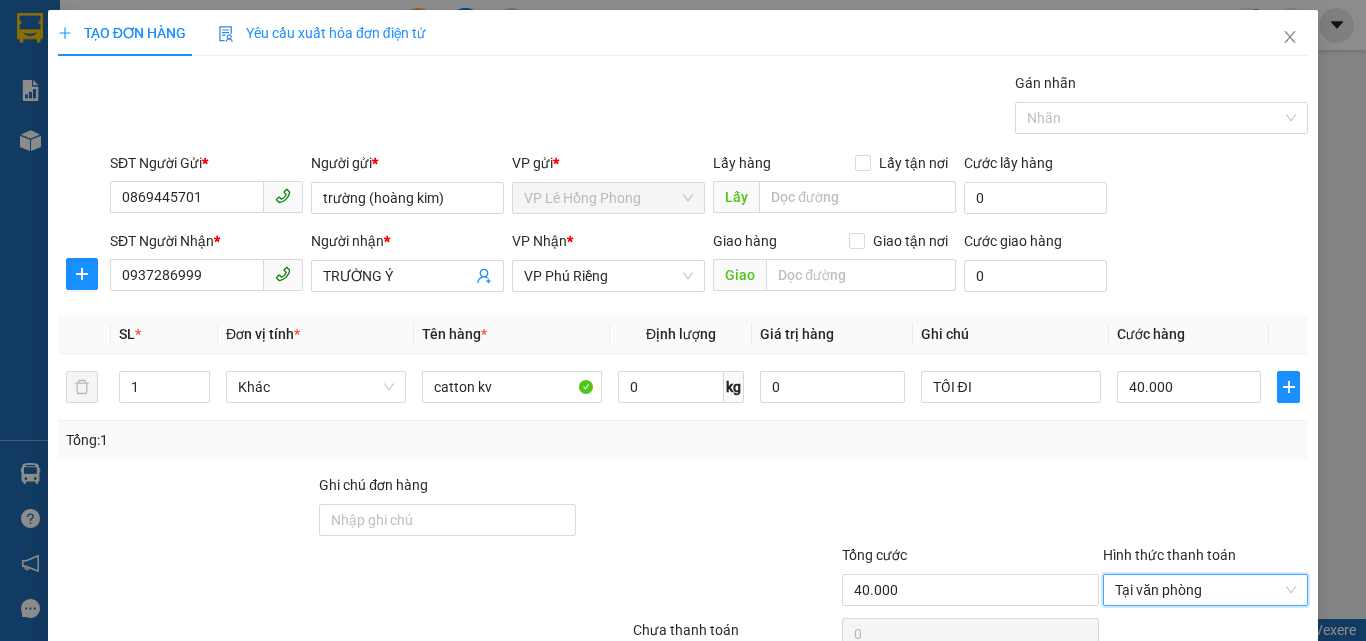 scroll, scrollTop: 99, scrollLeft: 0, axis: vertical 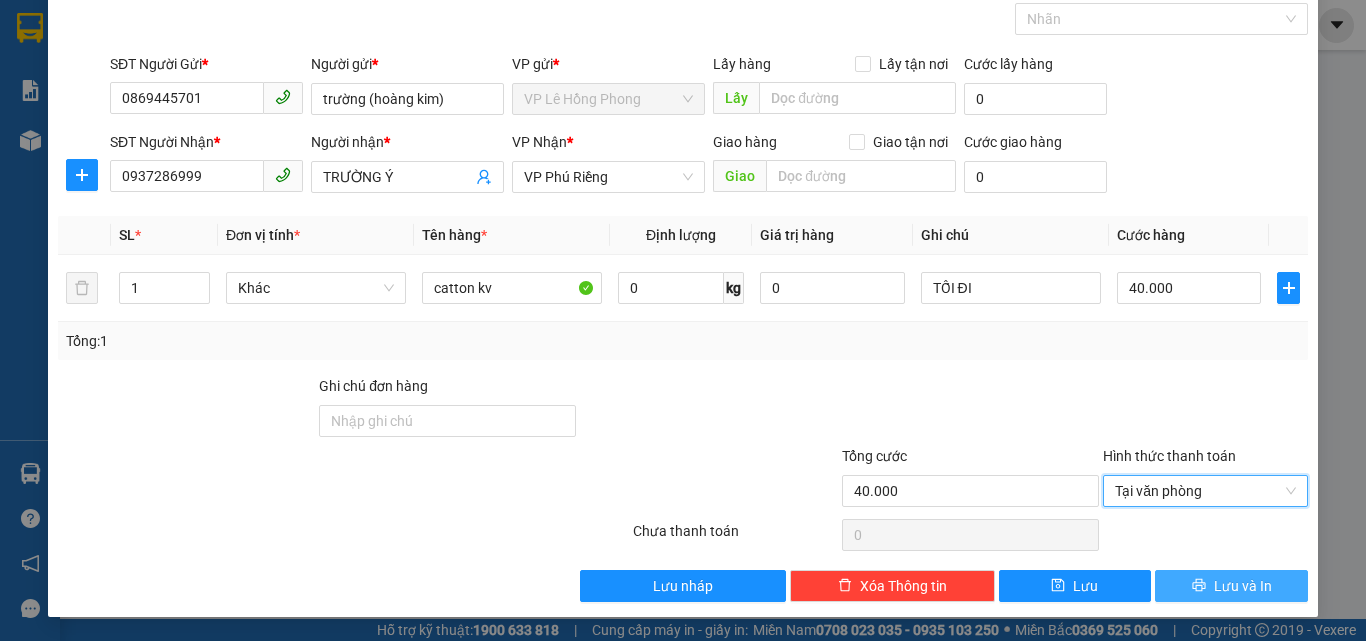 click on "Lưu và In" at bounding box center [1231, 586] 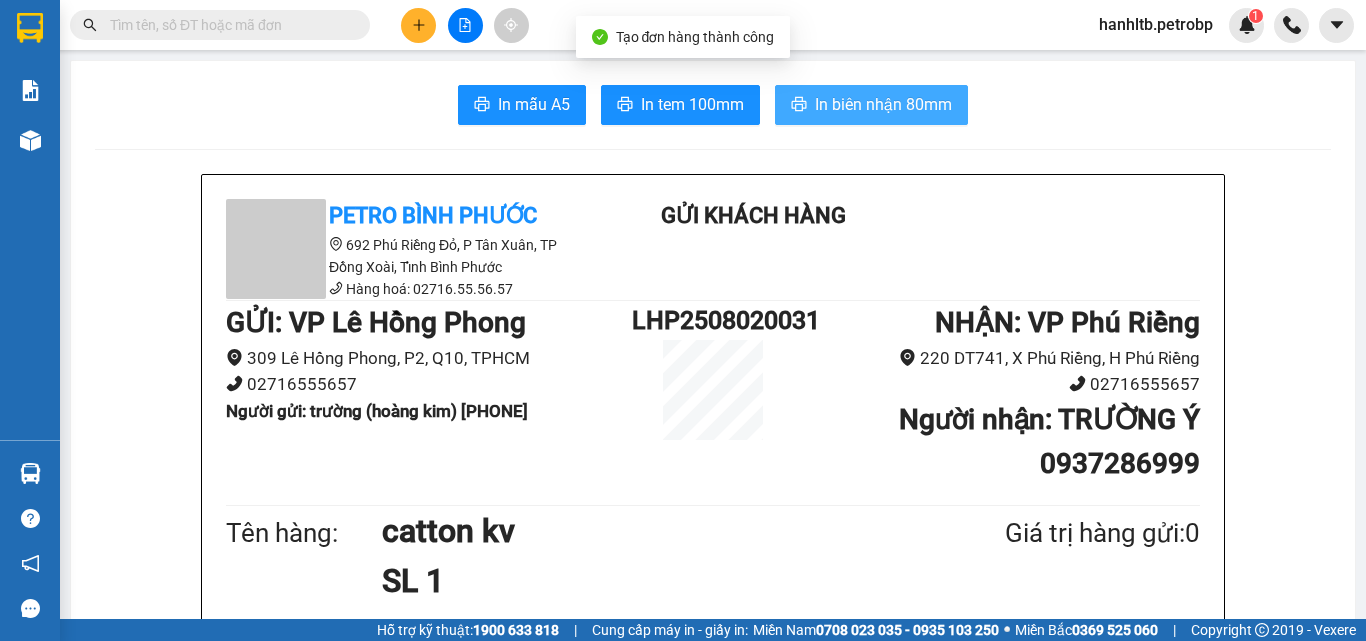 click on "In biên nhận 80mm" at bounding box center (883, 104) 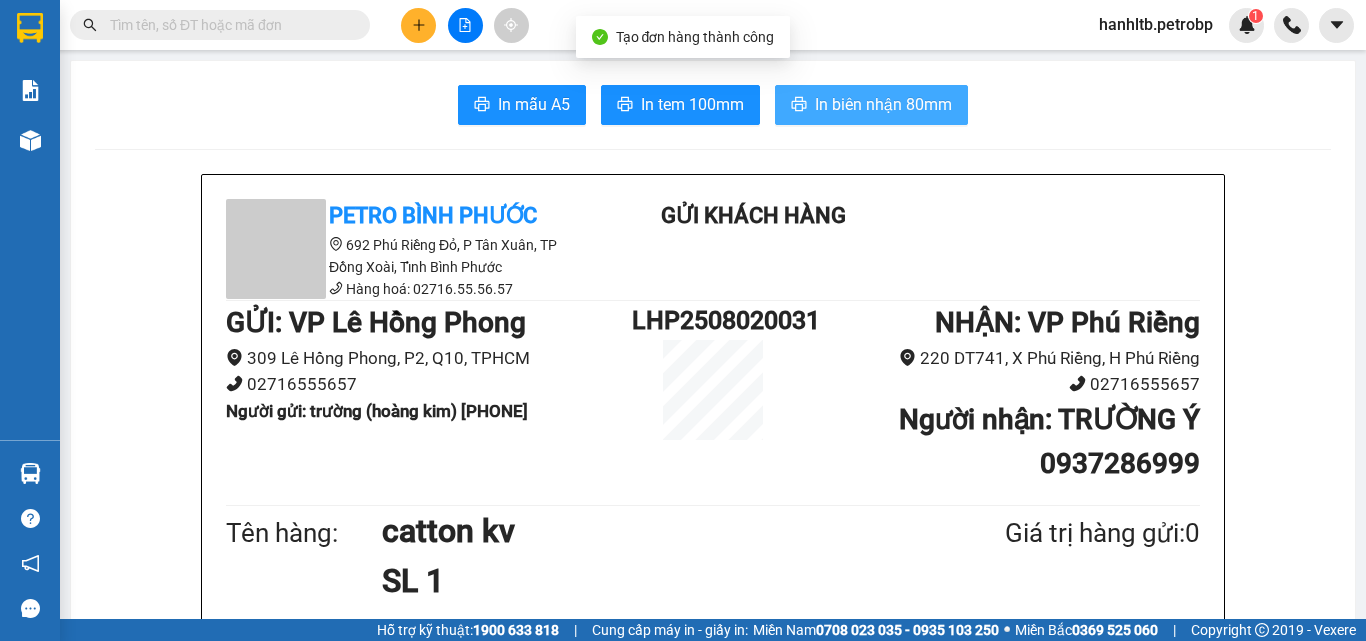 scroll, scrollTop: 0, scrollLeft: 0, axis: both 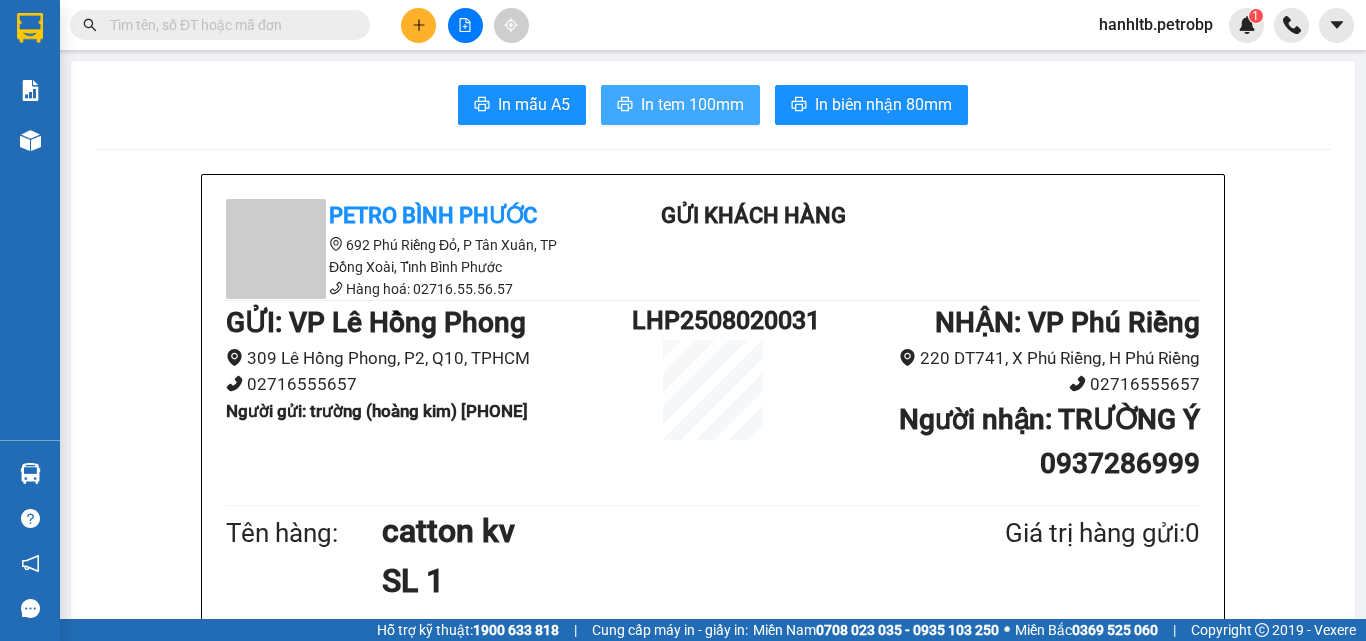 click on "In tem 100mm" at bounding box center [692, 104] 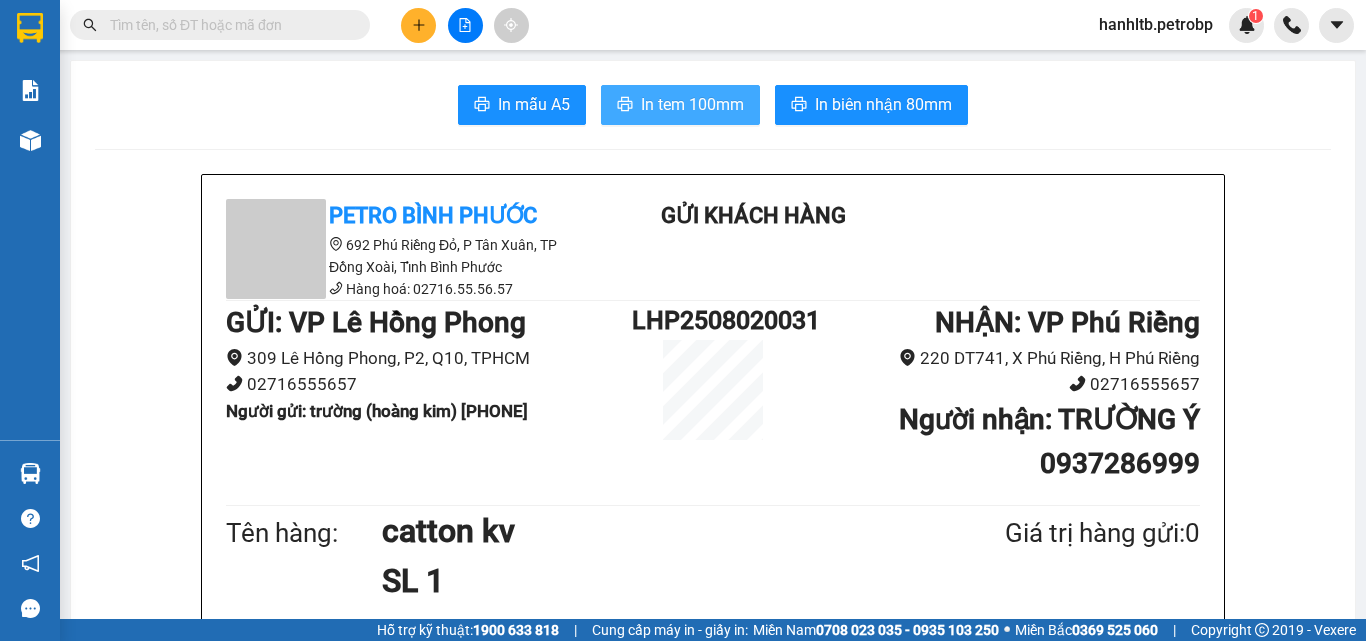 scroll, scrollTop: 0, scrollLeft: 0, axis: both 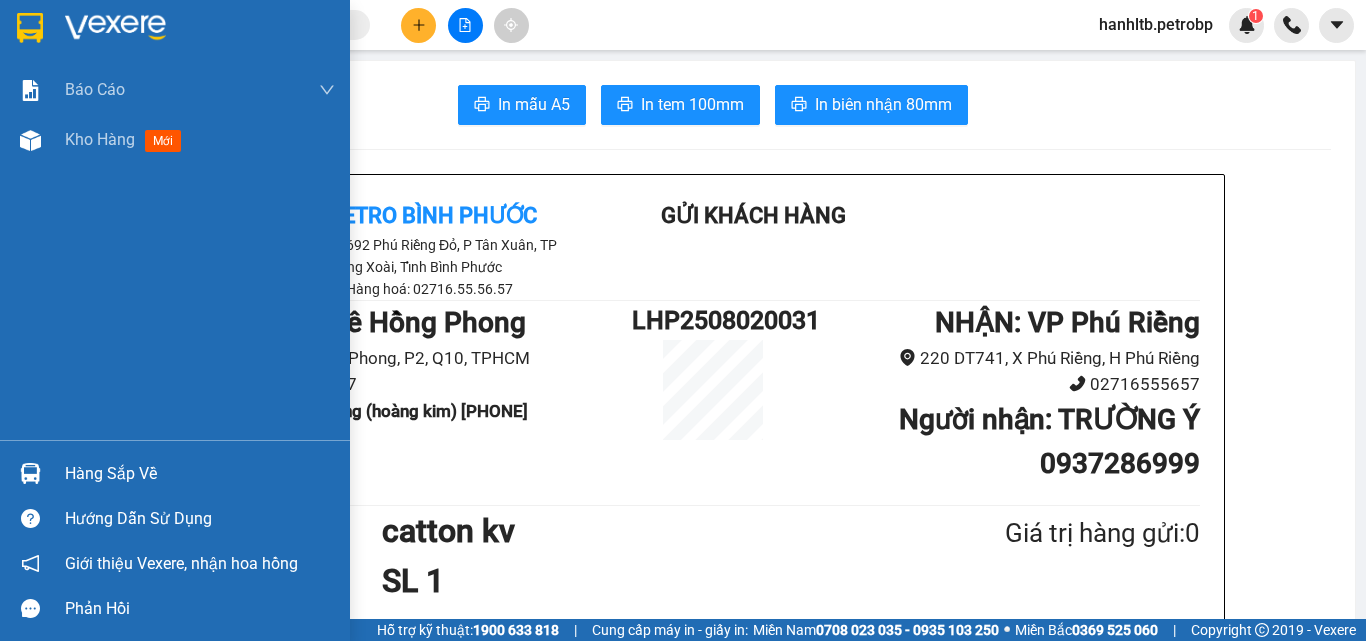 click at bounding box center [115, 28] 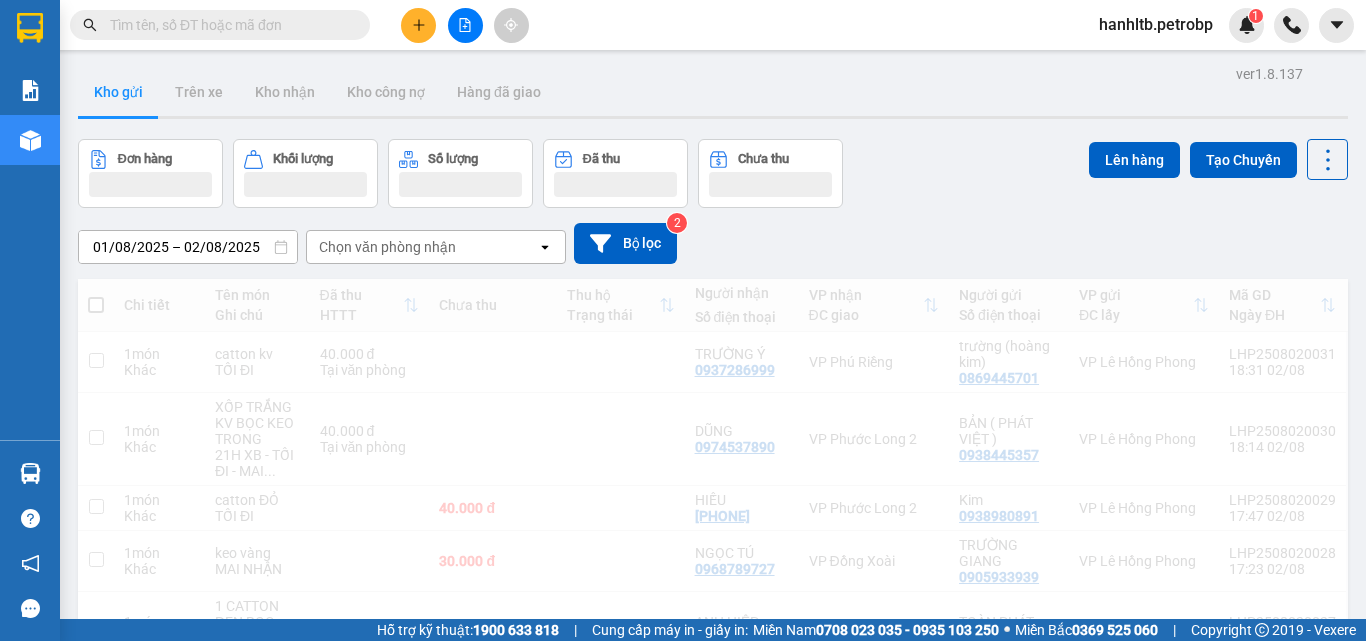 click on "01/08/2025 – 02/08/2025 Press the down arrow key to interact with the calendar and select a date. Press the escape button to close the calendar. Selected date range is from 01/08/2025 to 02/08/2025. Chọn văn phòng nhận open Bộ lọc 2" at bounding box center [713, 243] 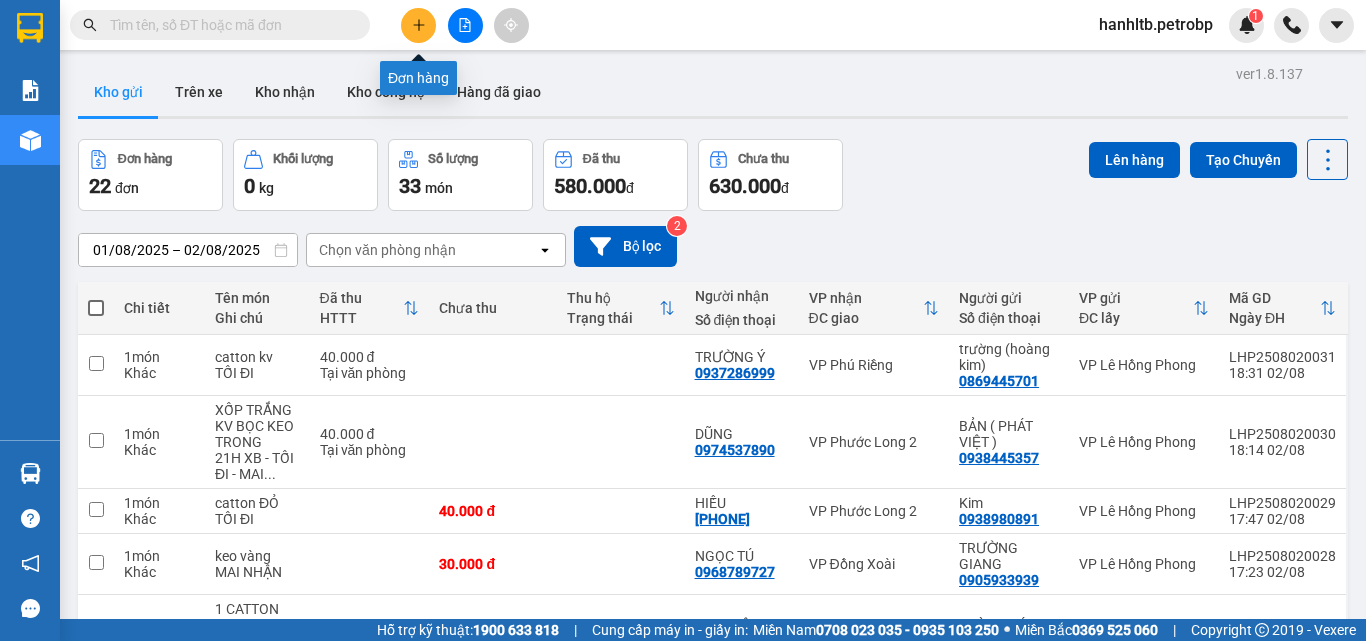 click 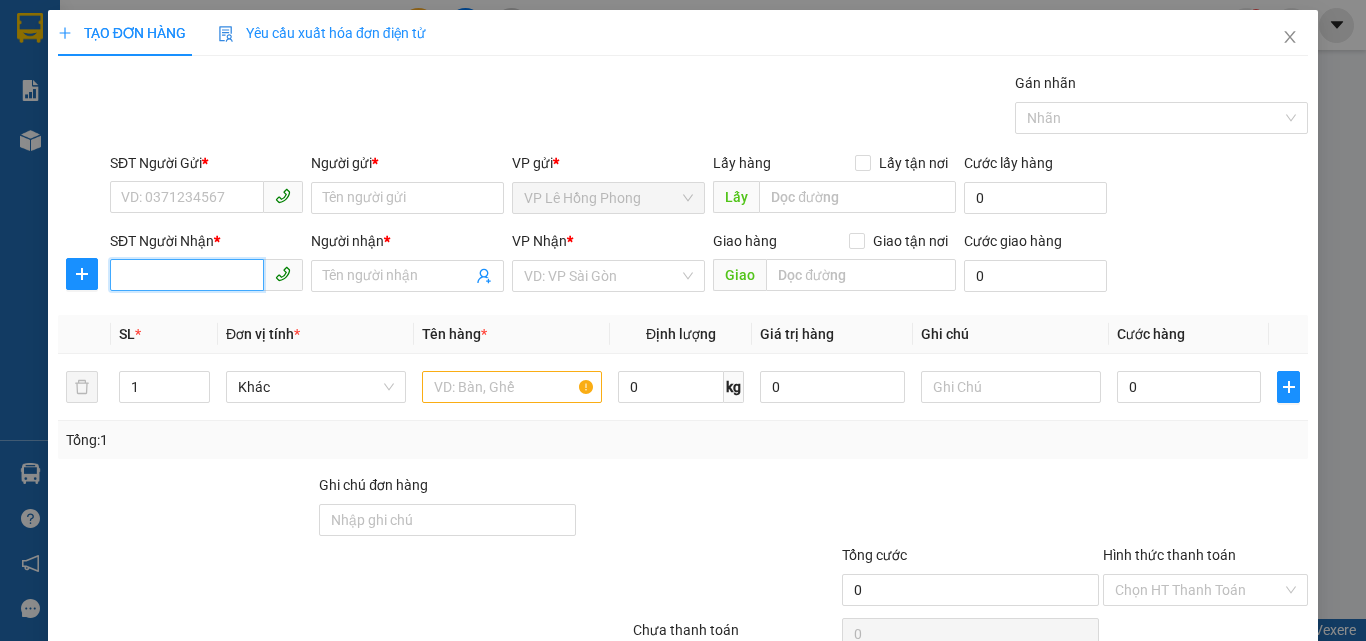 click on "SĐT Người Nhận  *" at bounding box center [187, 275] 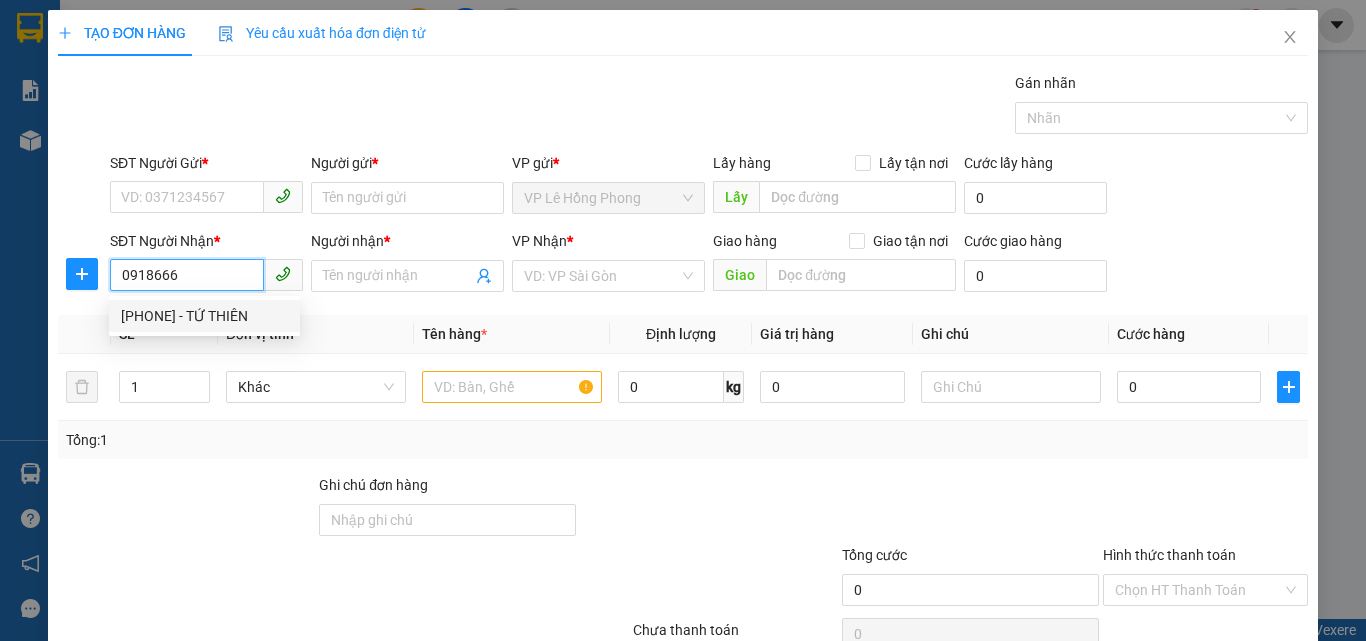click on "0918666004 - TỨ THIÊN" at bounding box center (204, 316) 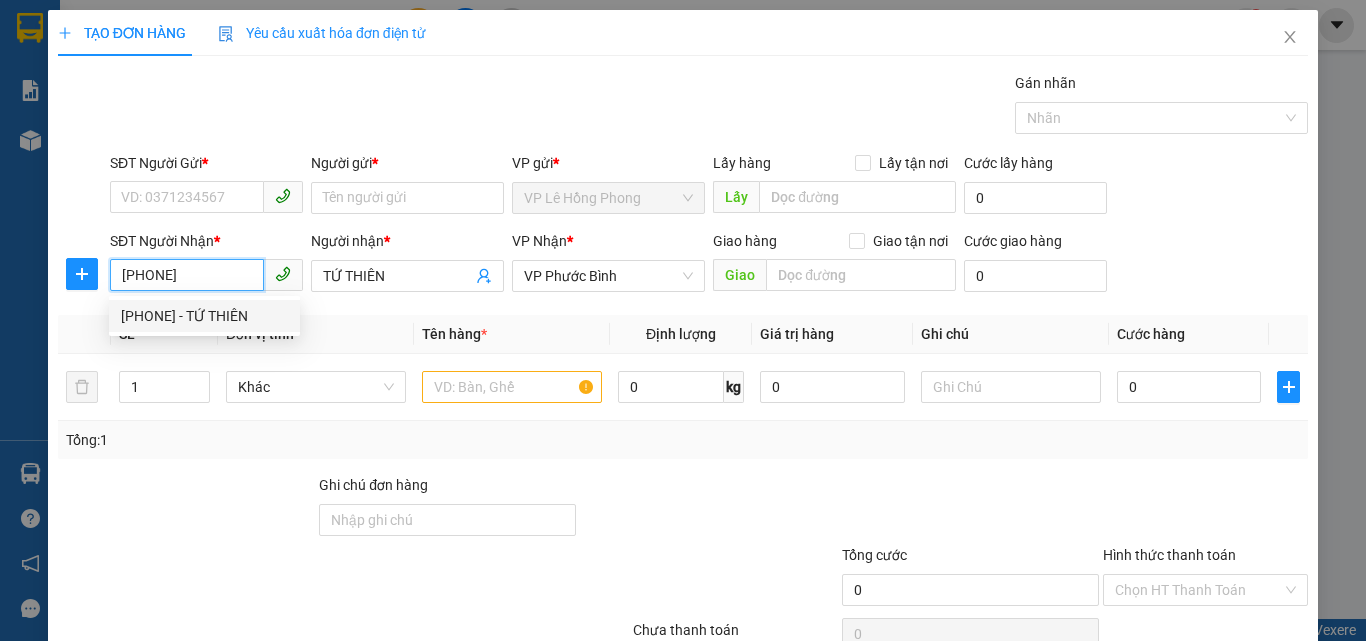 type on "30.000" 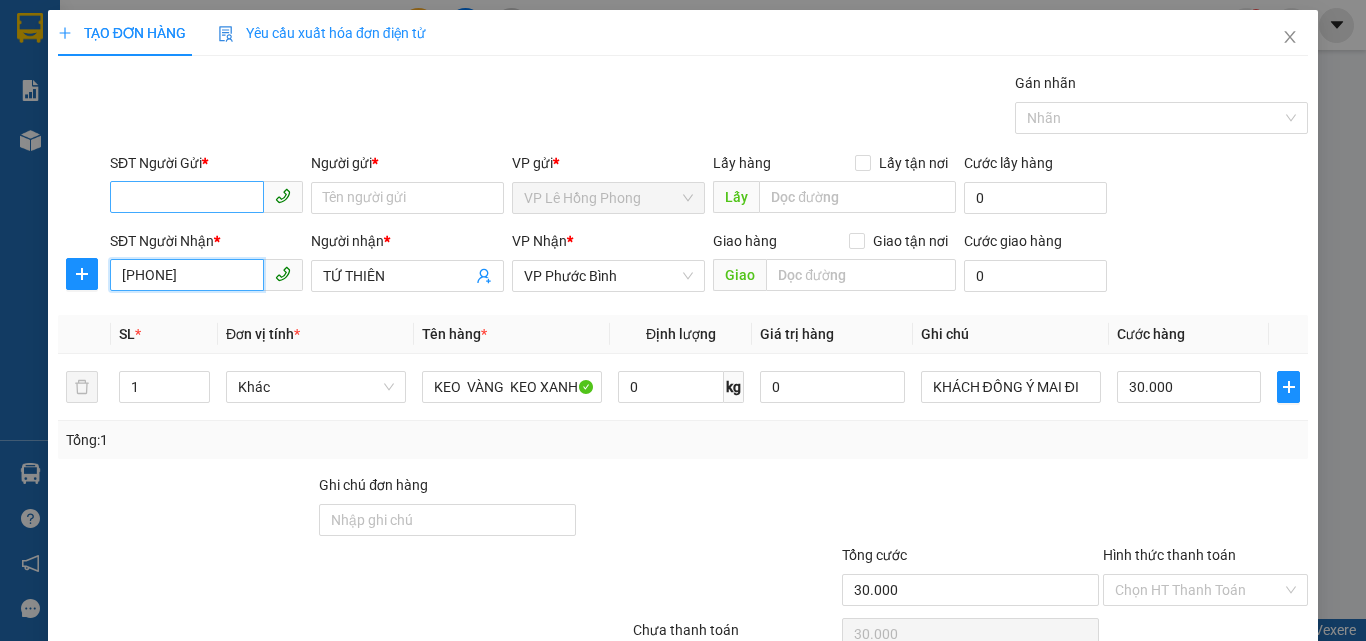 type on "[PHONE]" 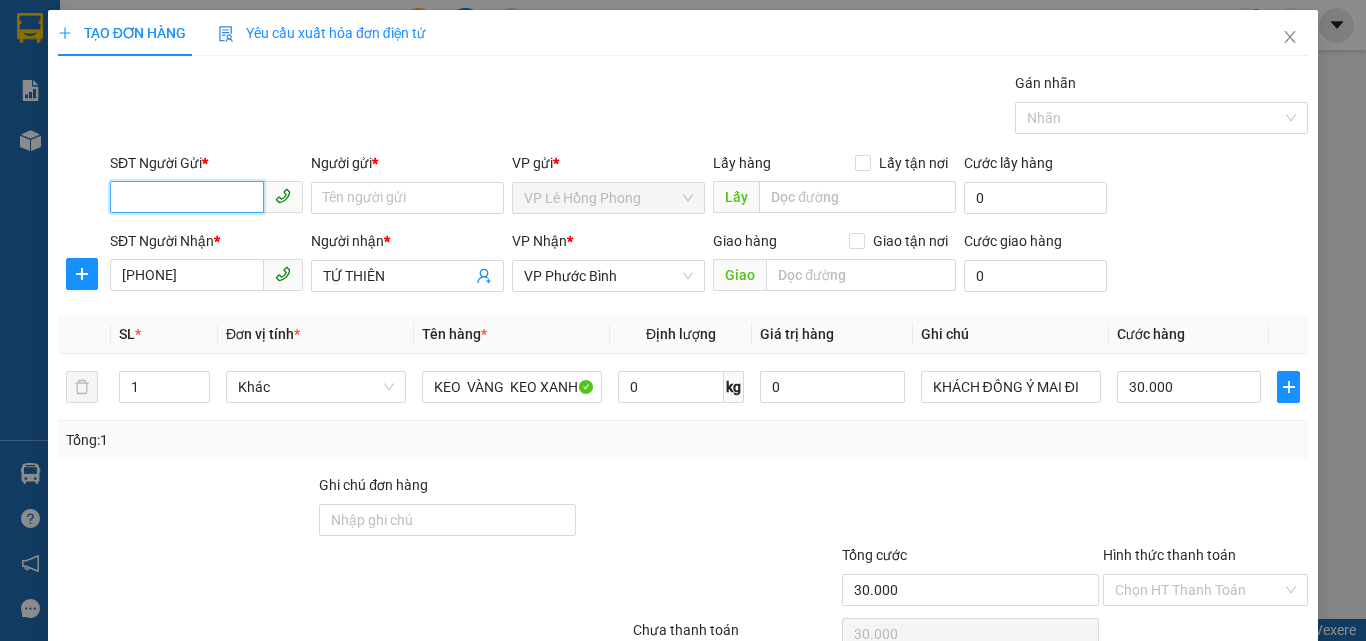 click on "SĐT Người Gửi  *" at bounding box center (187, 197) 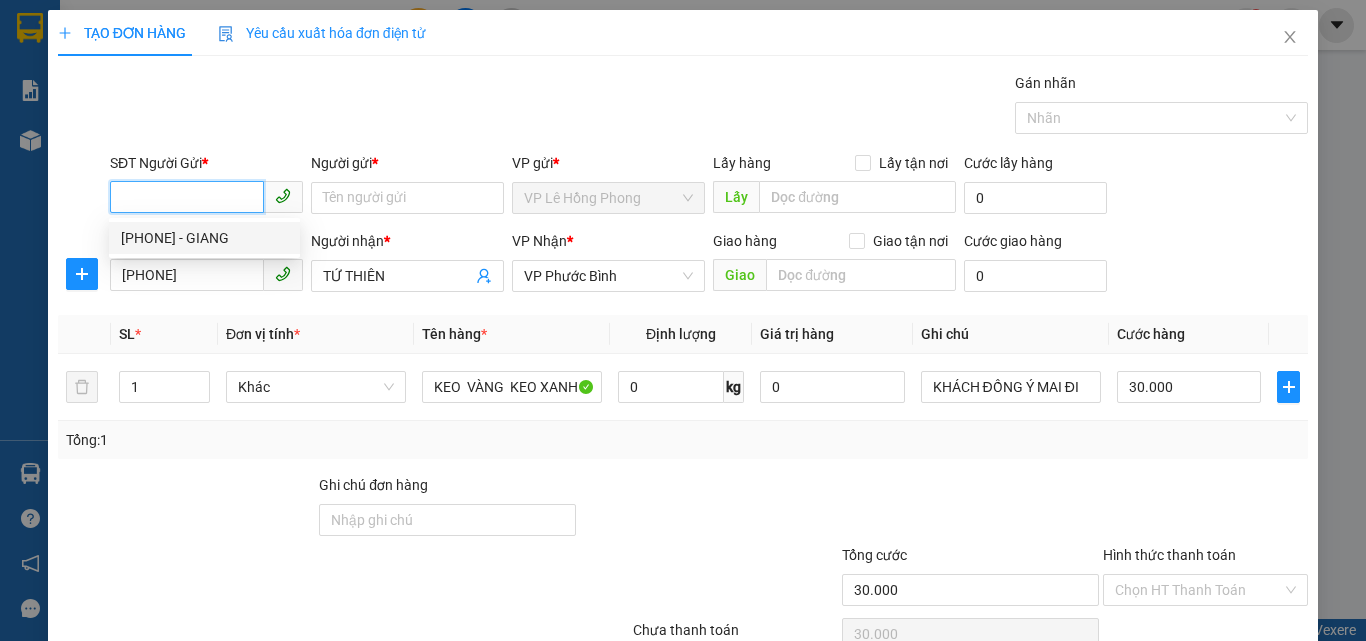 click on "0901234789 - GIANG" at bounding box center (204, 238) 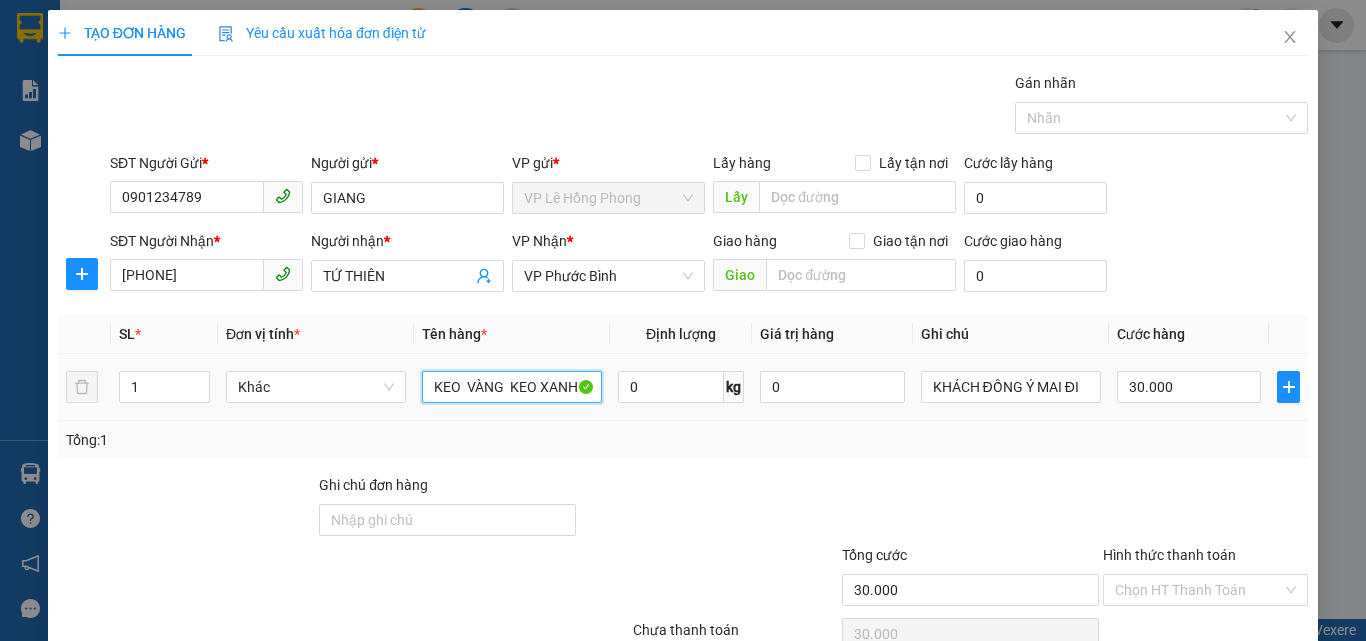 drag, startPoint x: 422, startPoint y: 378, endPoint x: 642, endPoint y: 417, distance: 223.43008 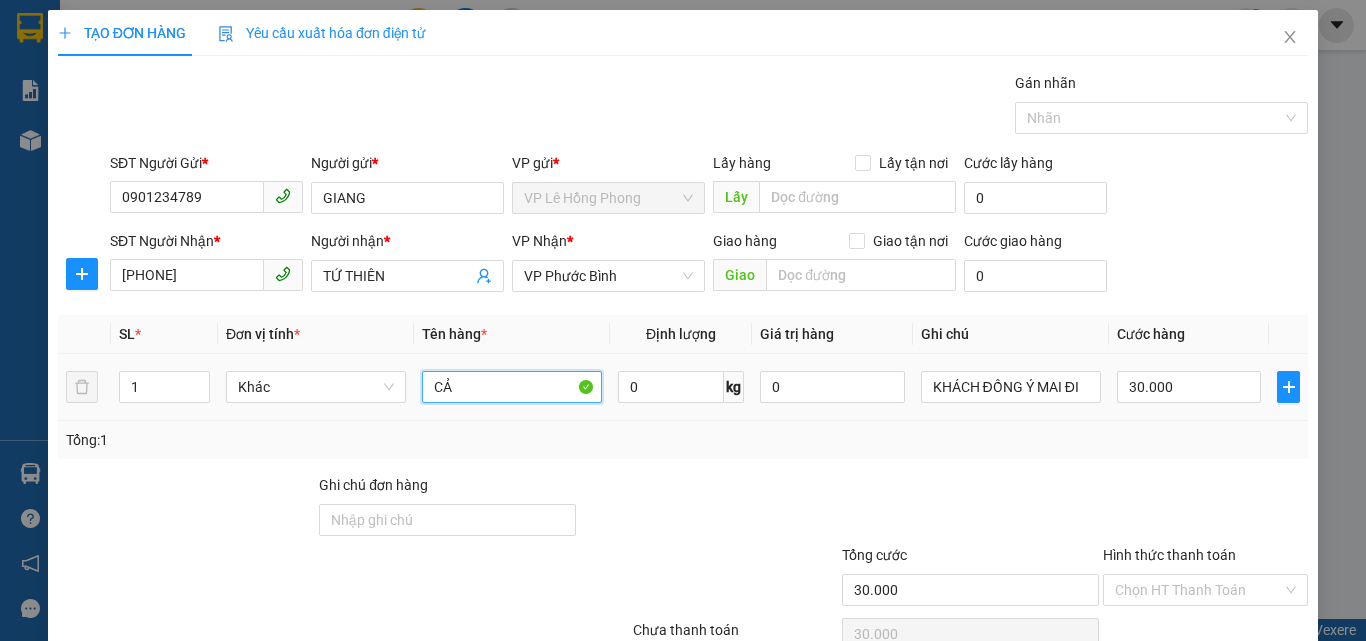 type on "C" 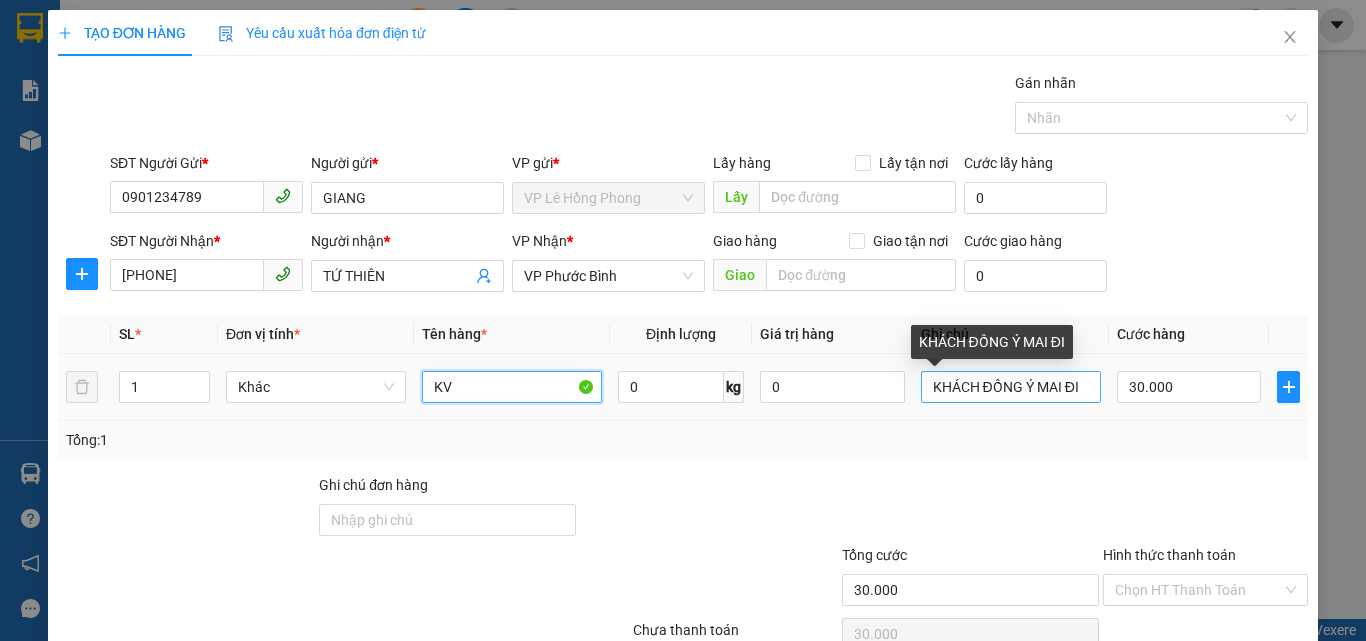 type on "KV" 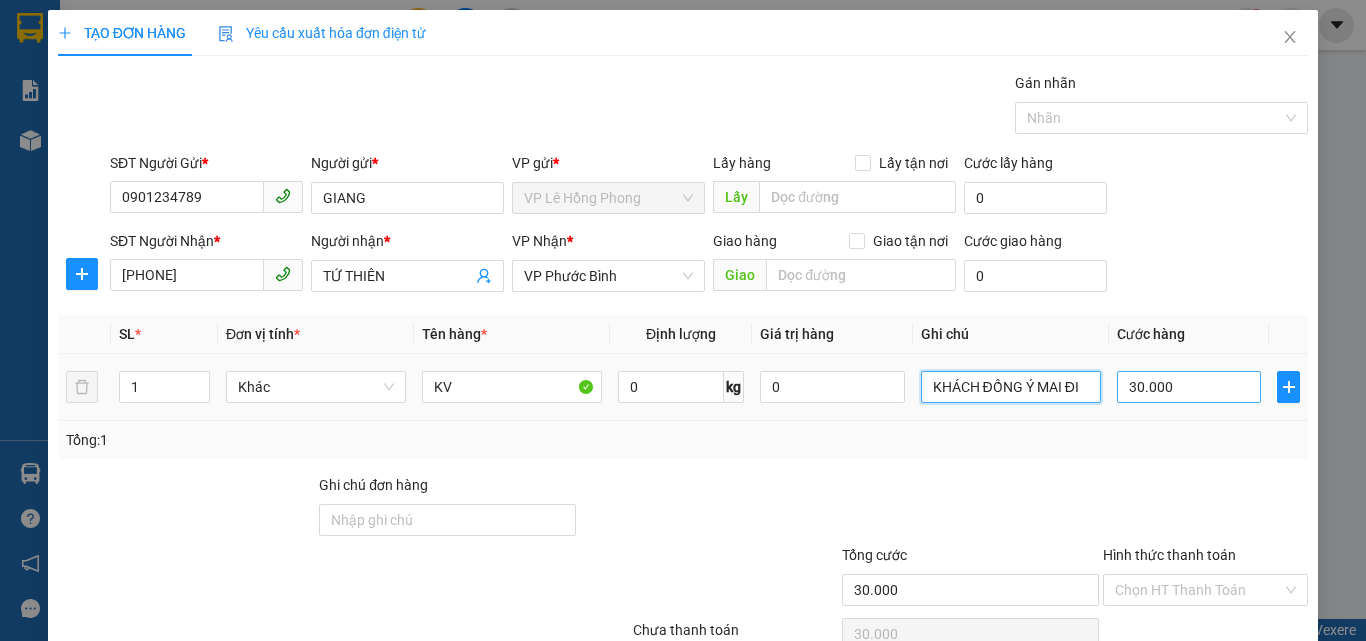 drag, startPoint x: 916, startPoint y: 386, endPoint x: 1139, endPoint y: 401, distance: 223.50392 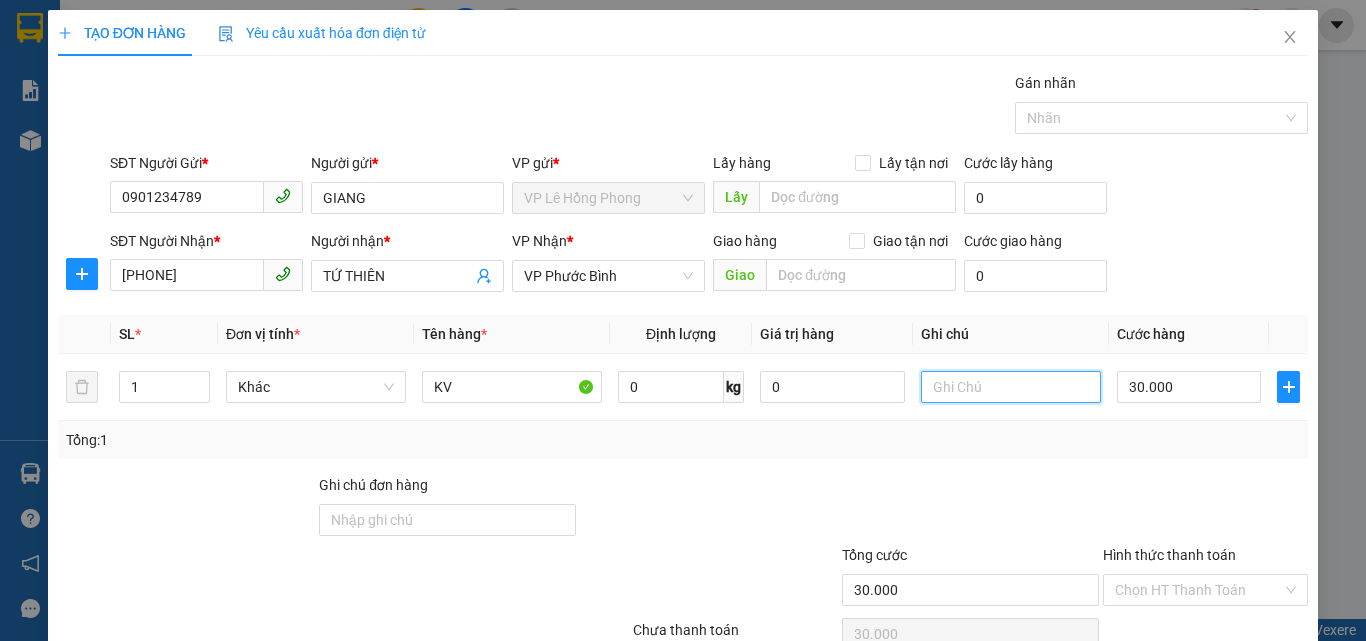 scroll, scrollTop: 99, scrollLeft: 0, axis: vertical 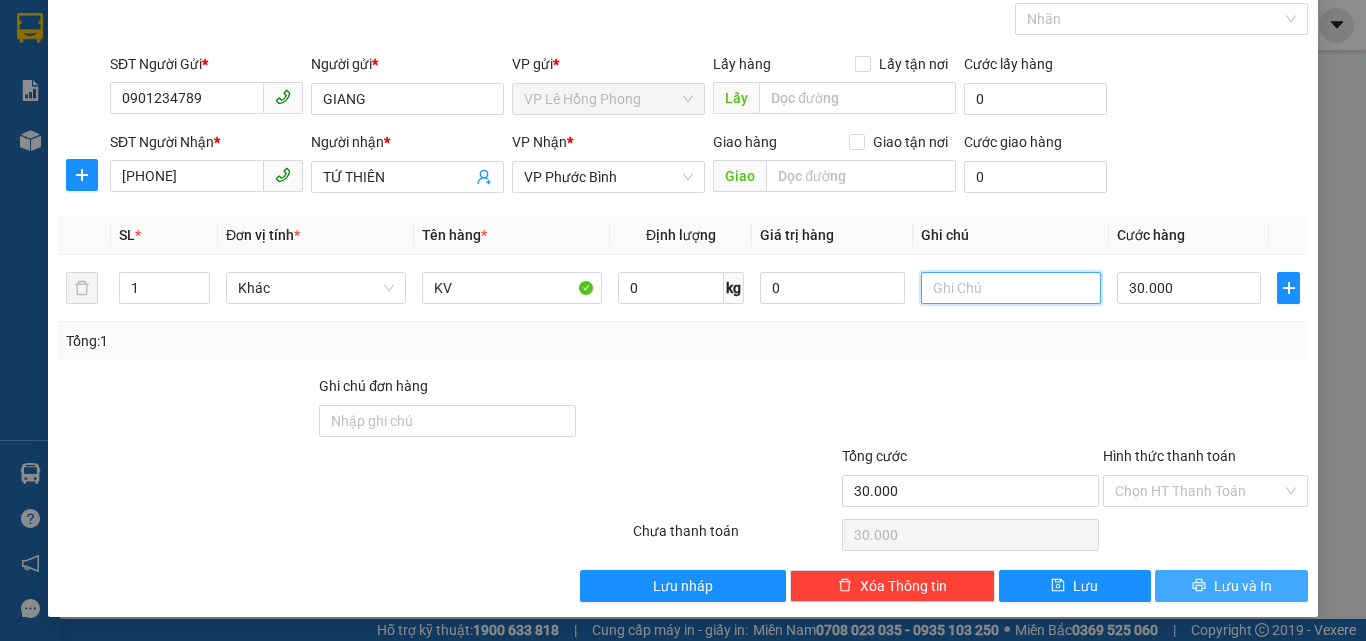 type 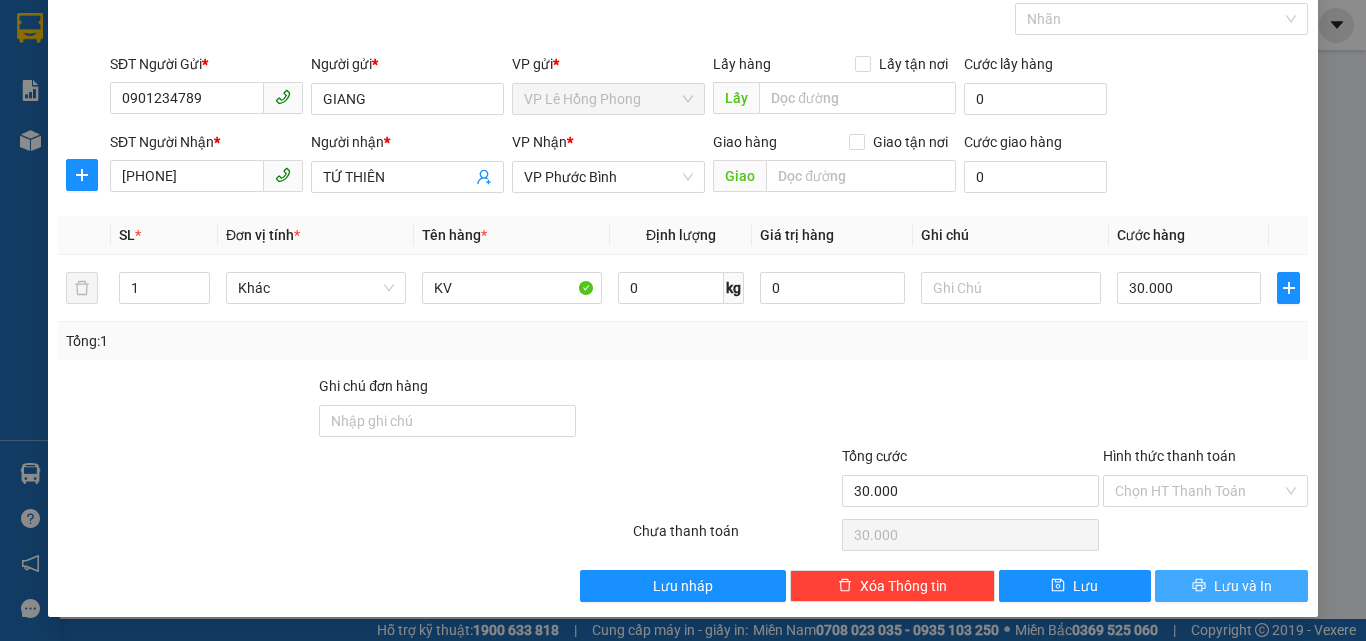 click on "Lưu và In" at bounding box center [1231, 586] 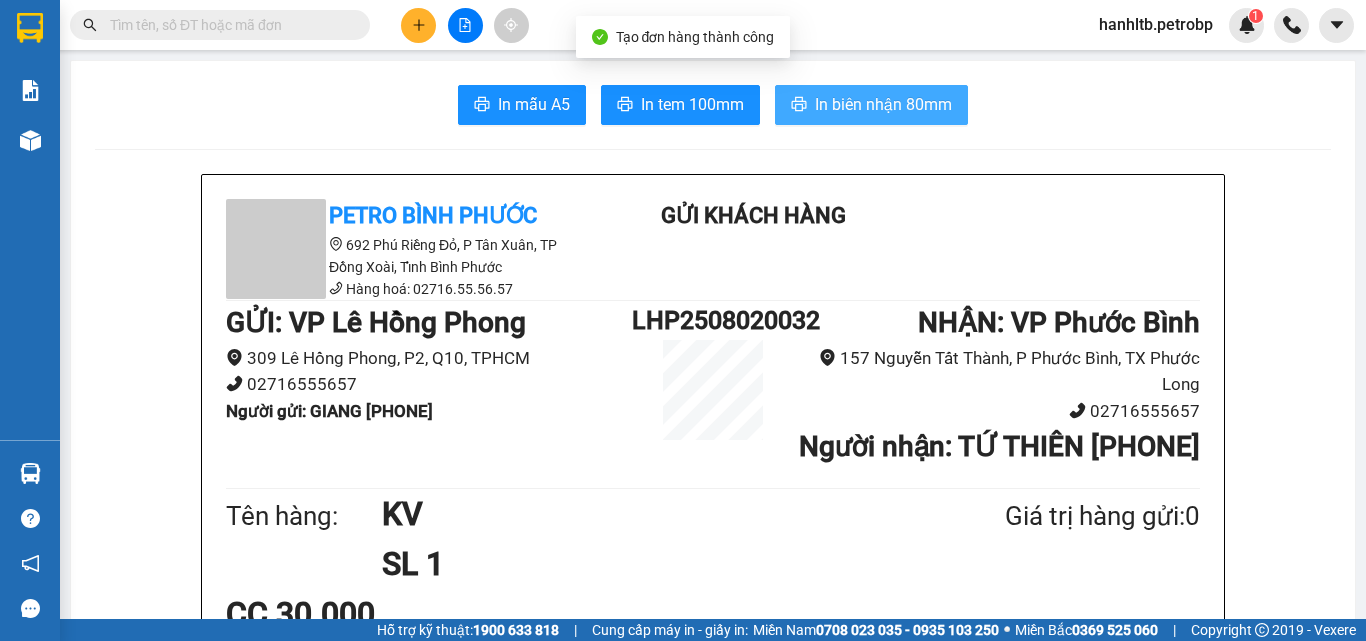 click on "In biên nhận 80mm" at bounding box center (883, 104) 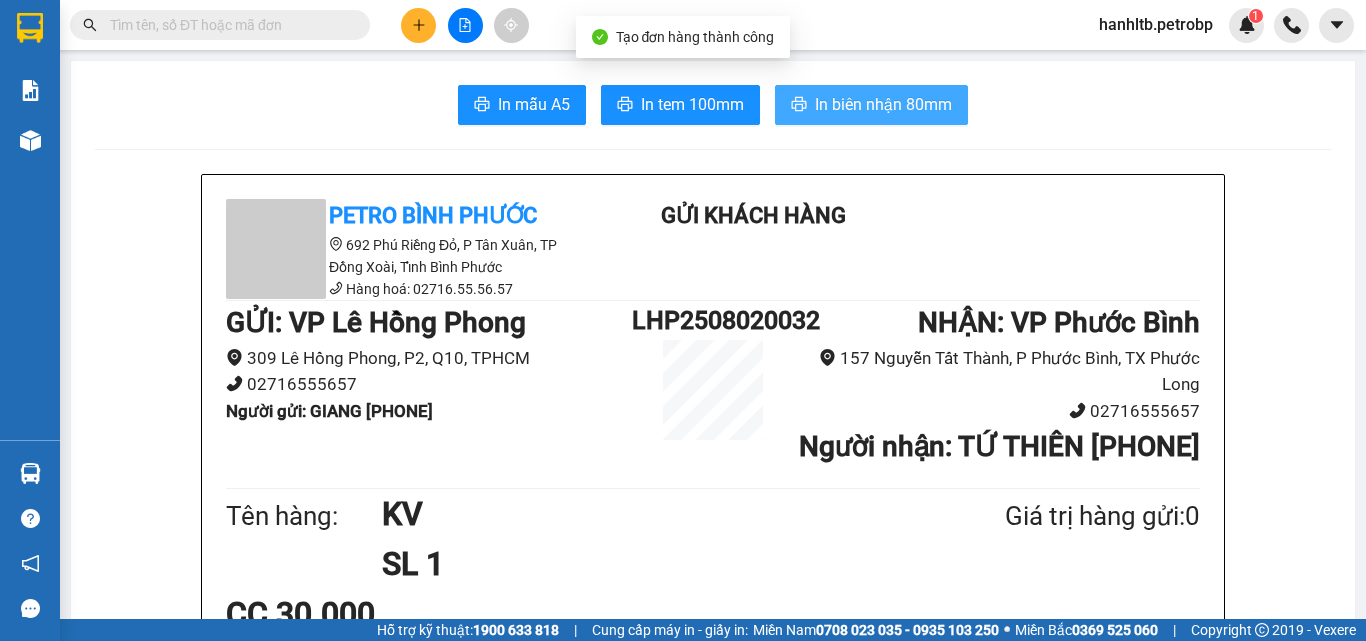 scroll, scrollTop: 0, scrollLeft: 0, axis: both 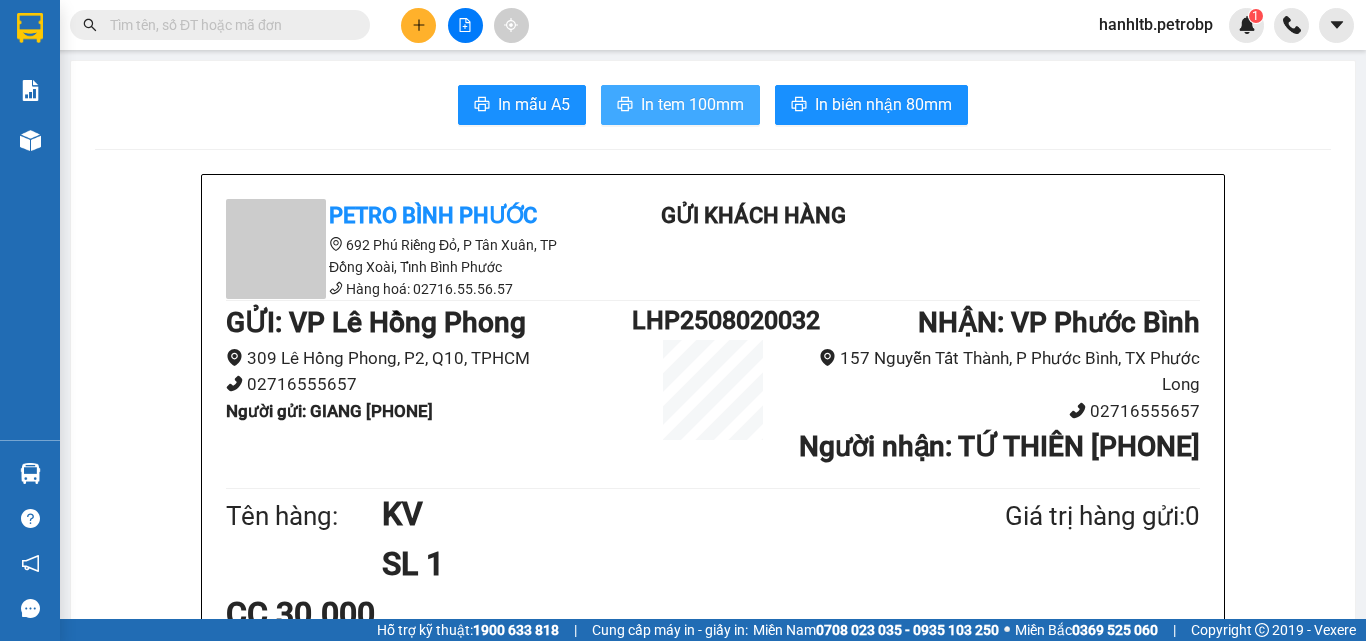 click on "In tem 100mm" at bounding box center (692, 104) 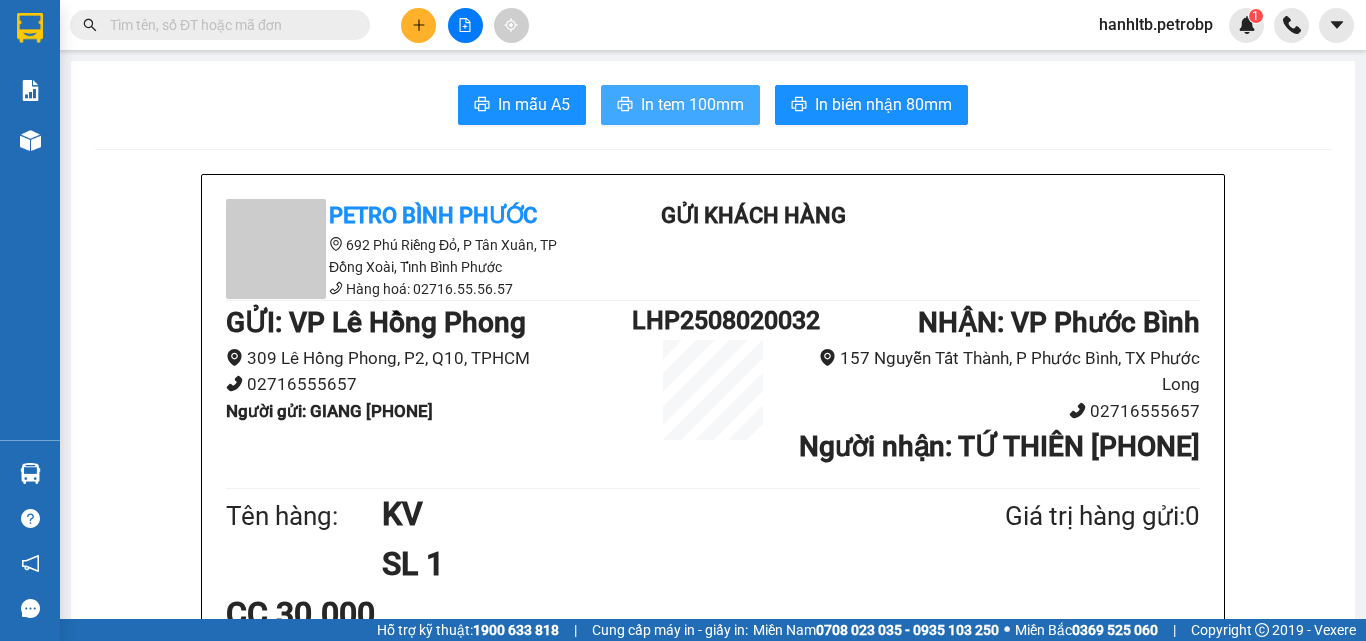 scroll, scrollTop: 0, scrollLeft: 0, axis: both 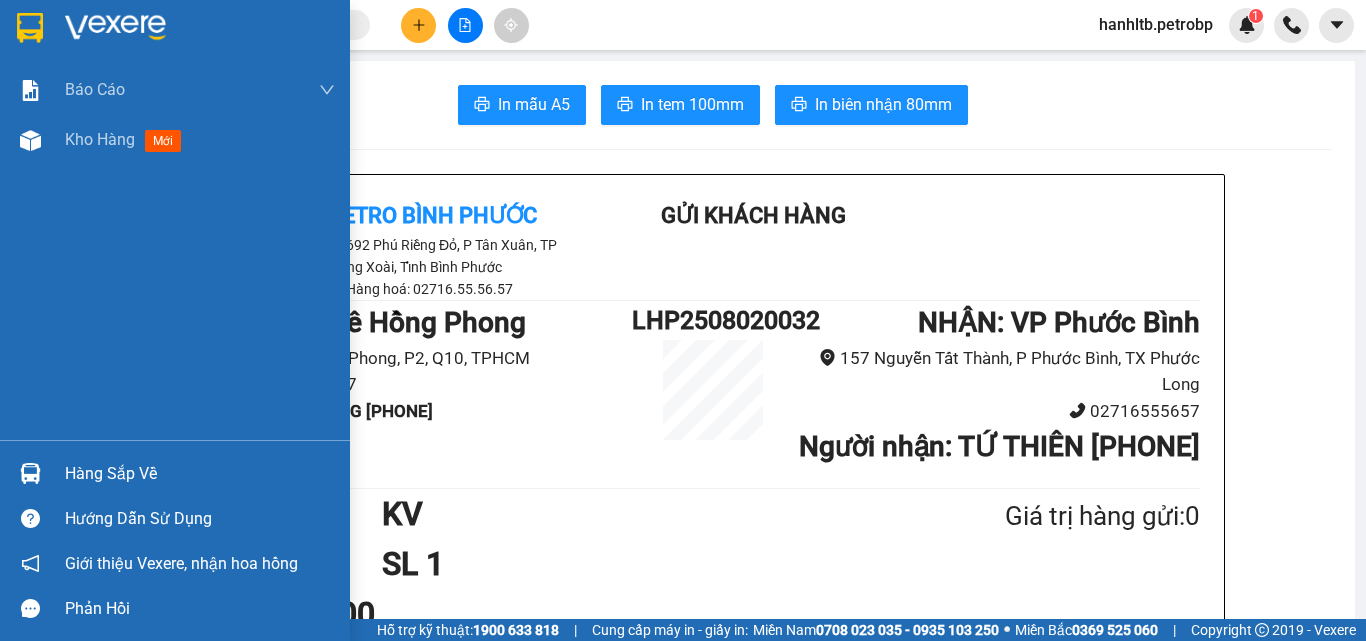 click at bounding box center (115, 28) 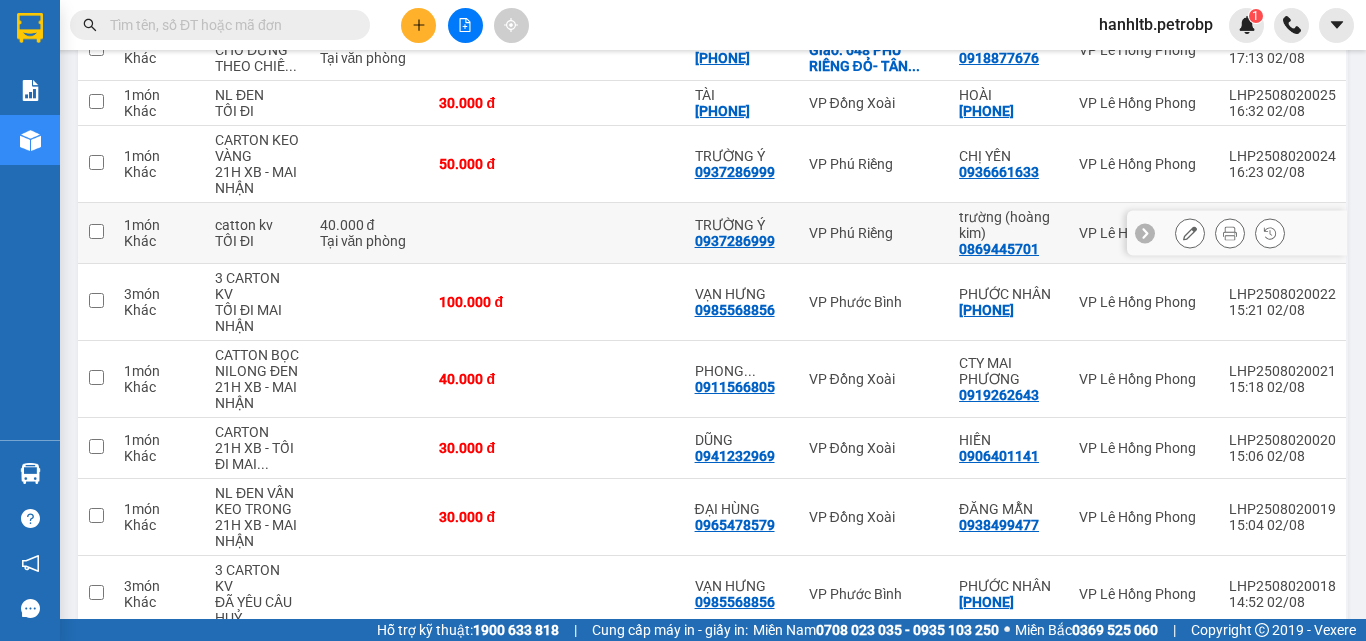 scroll, scrollTop: 0, scrollLeft: 0, axis: both 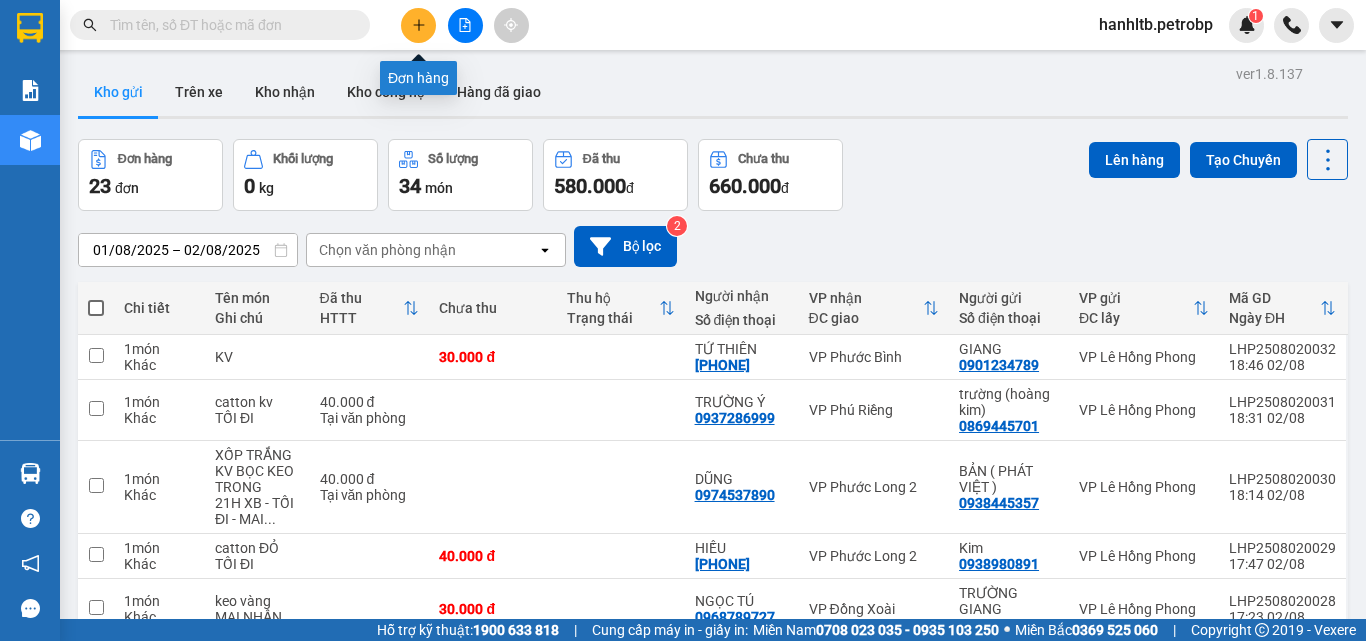 click at bounding box center (418, 25) 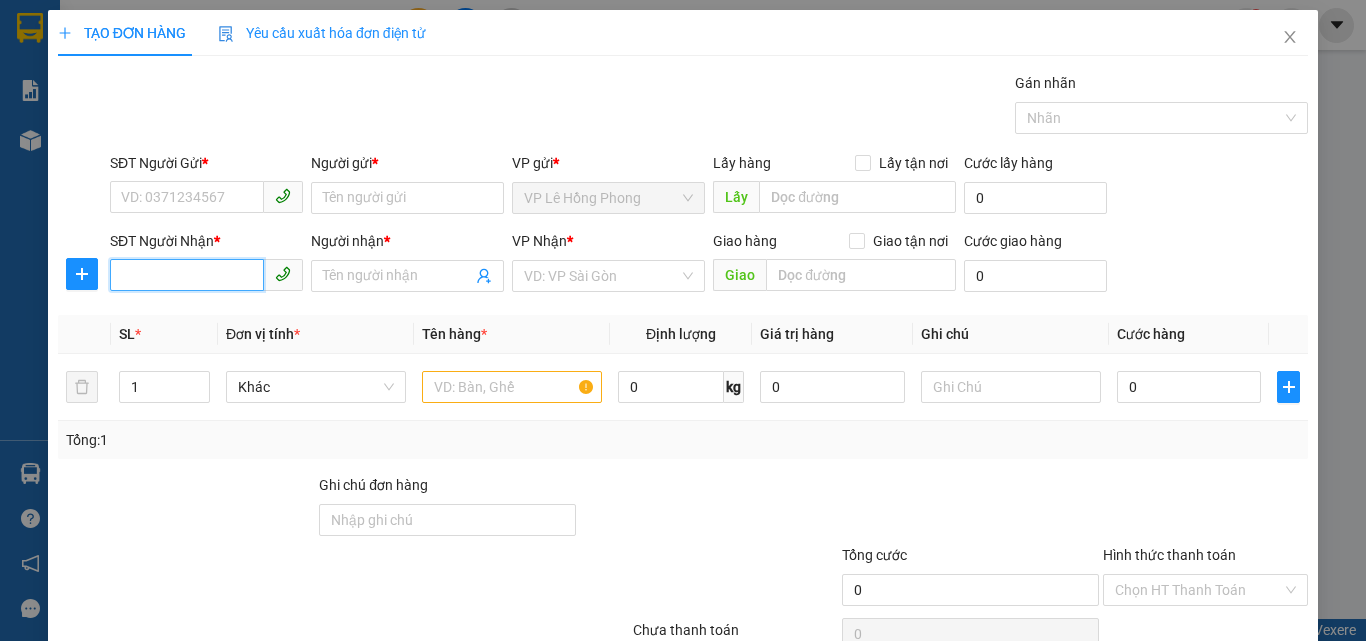 click on "SĐT Người Nhận  *" at bounding box center (187, 275) 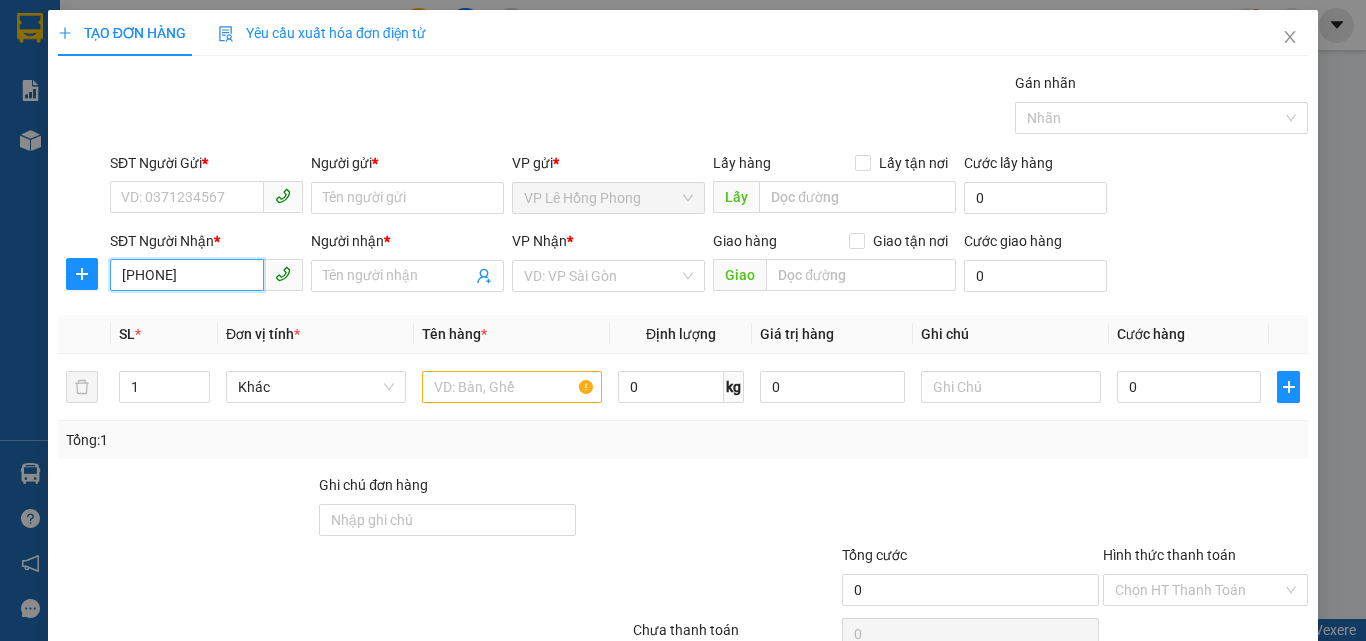 type on "0919193456" 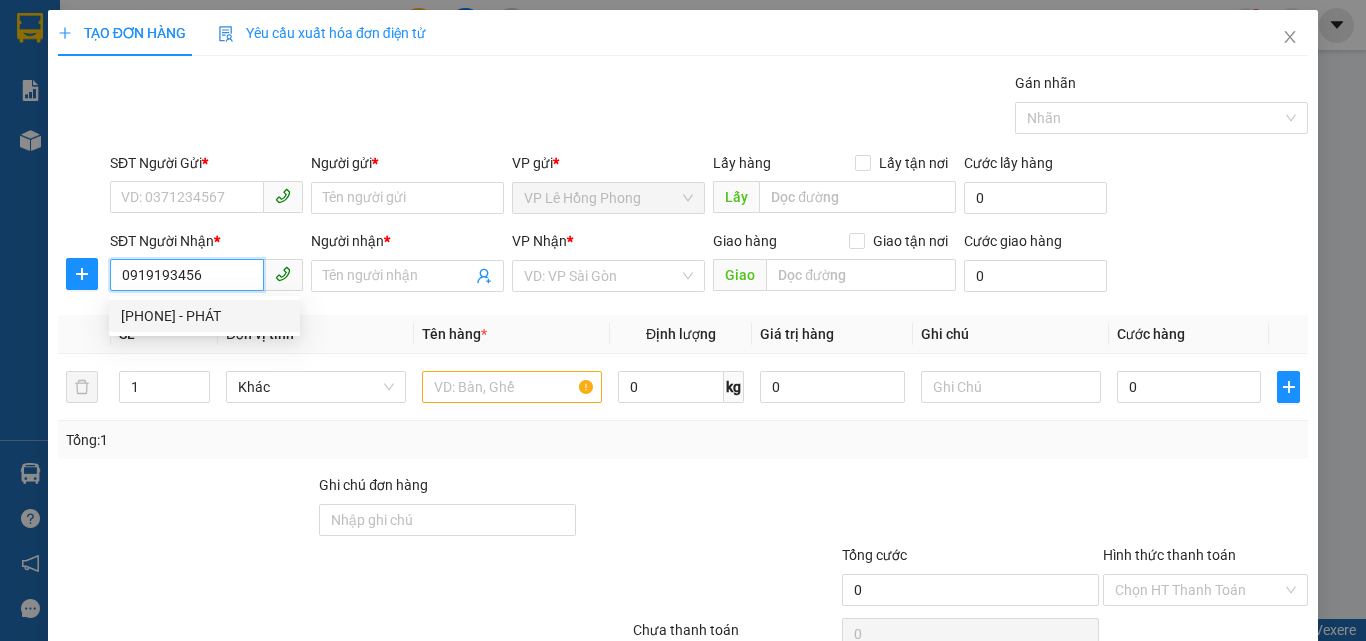 click on "0919193456 - PHÁT" at bounding box center (204, 316) 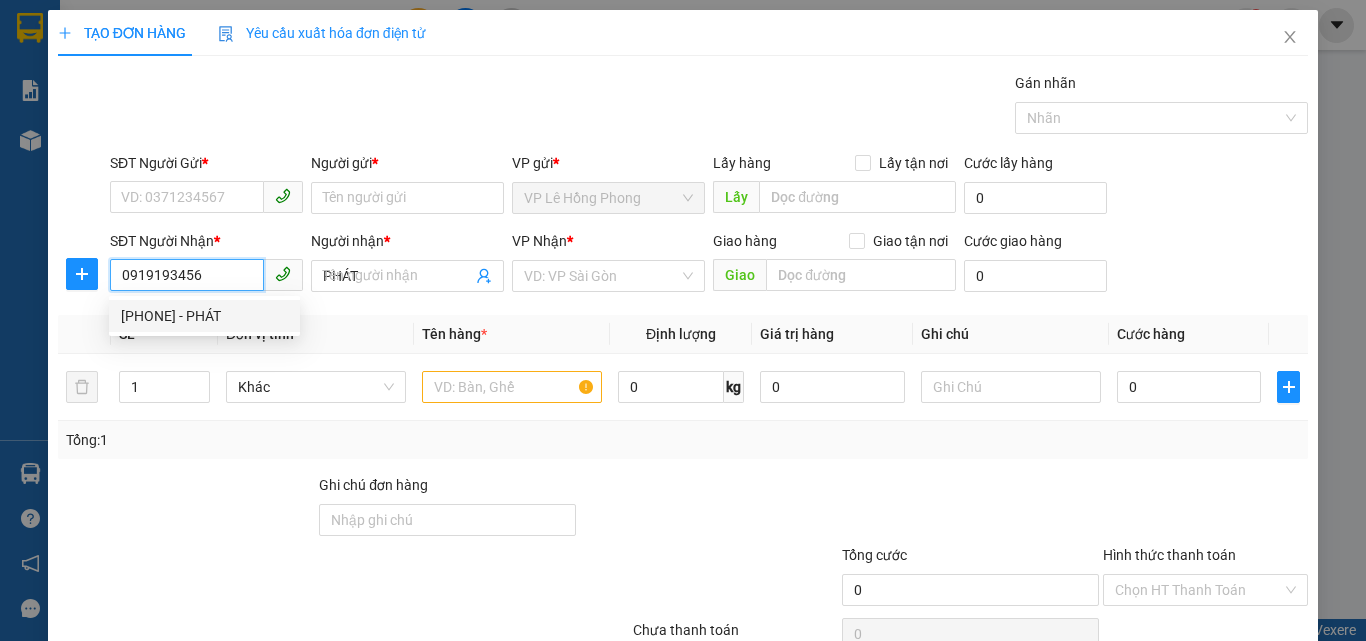type on "50.000" 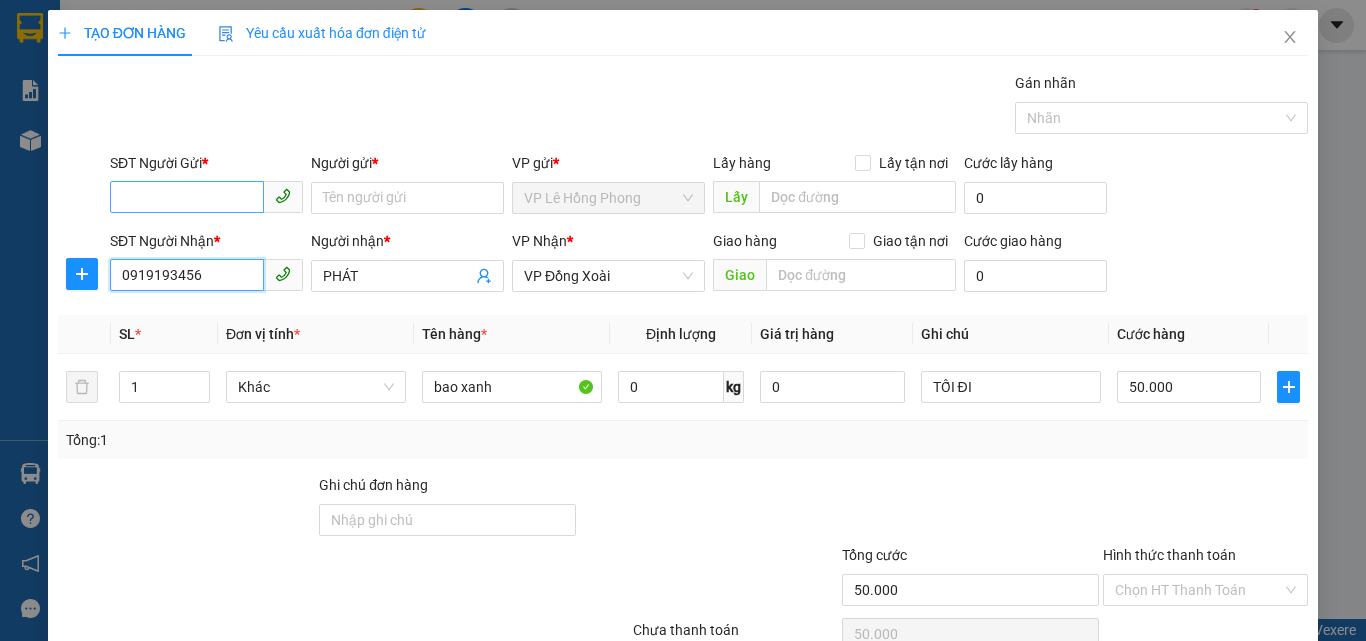 type on "0919193456" 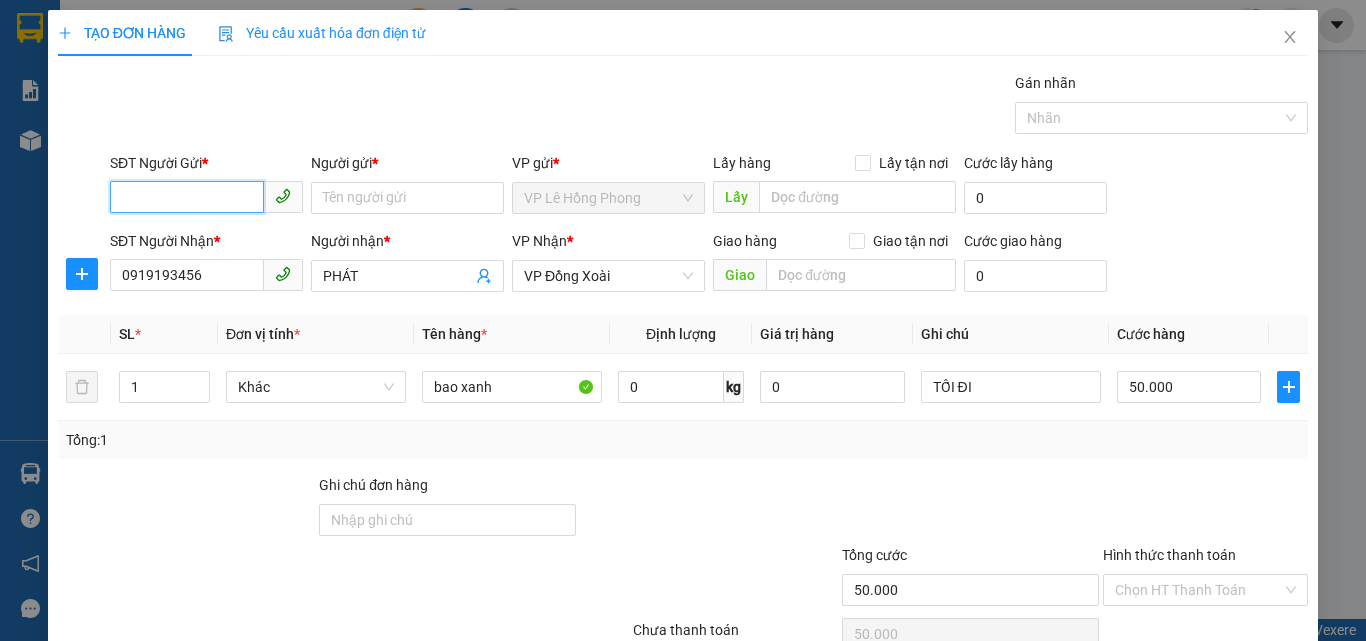 click on "SĐT Người Gửi  *" at bounding box center (187, 197) 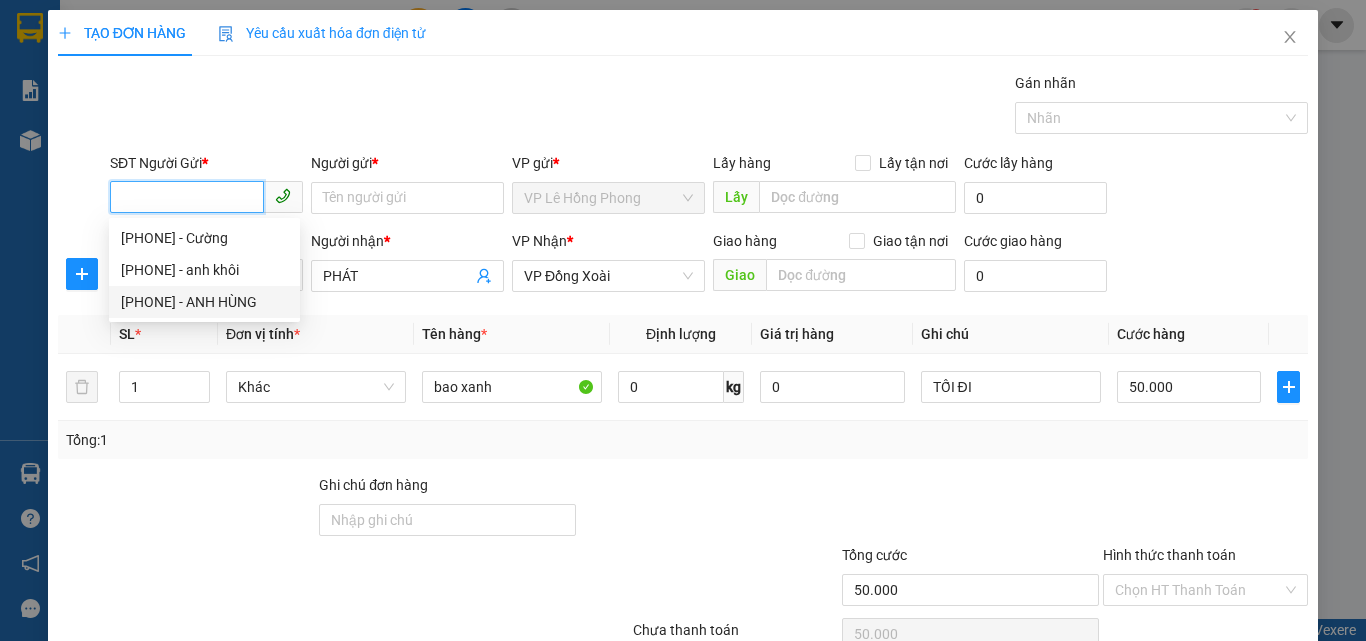 click on "0933100651 - ANH HÙNG" at bounding box center [204, 302] 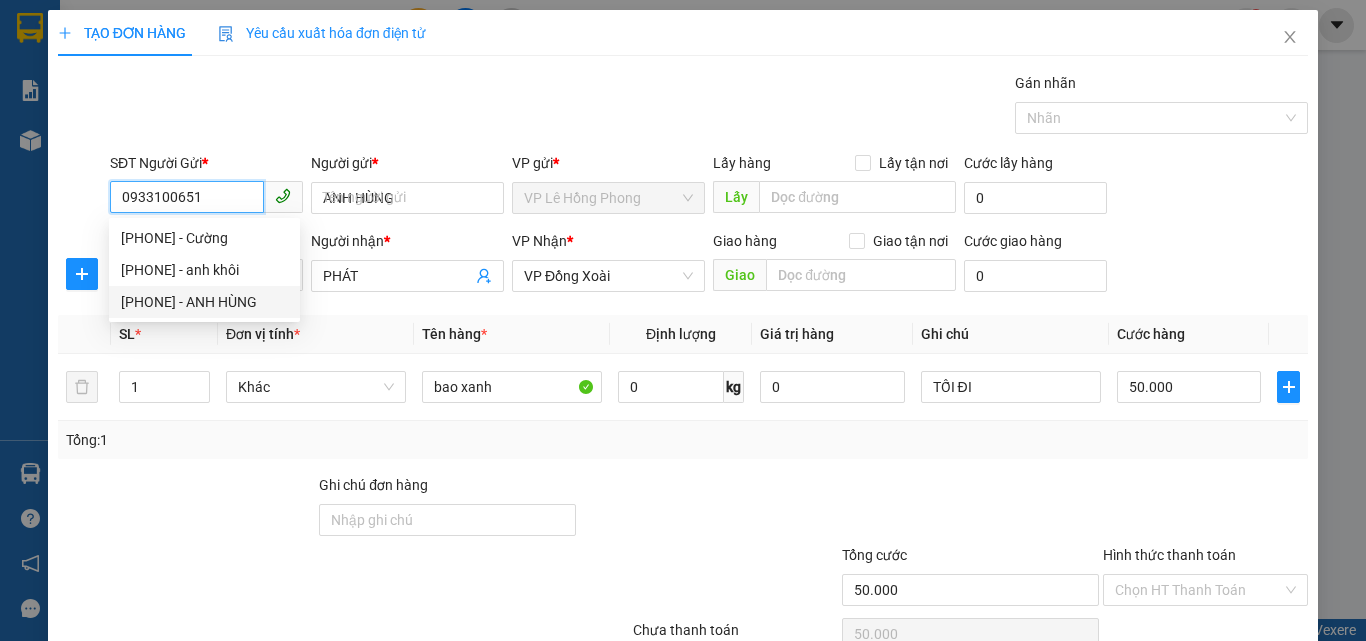 type on "40.000" 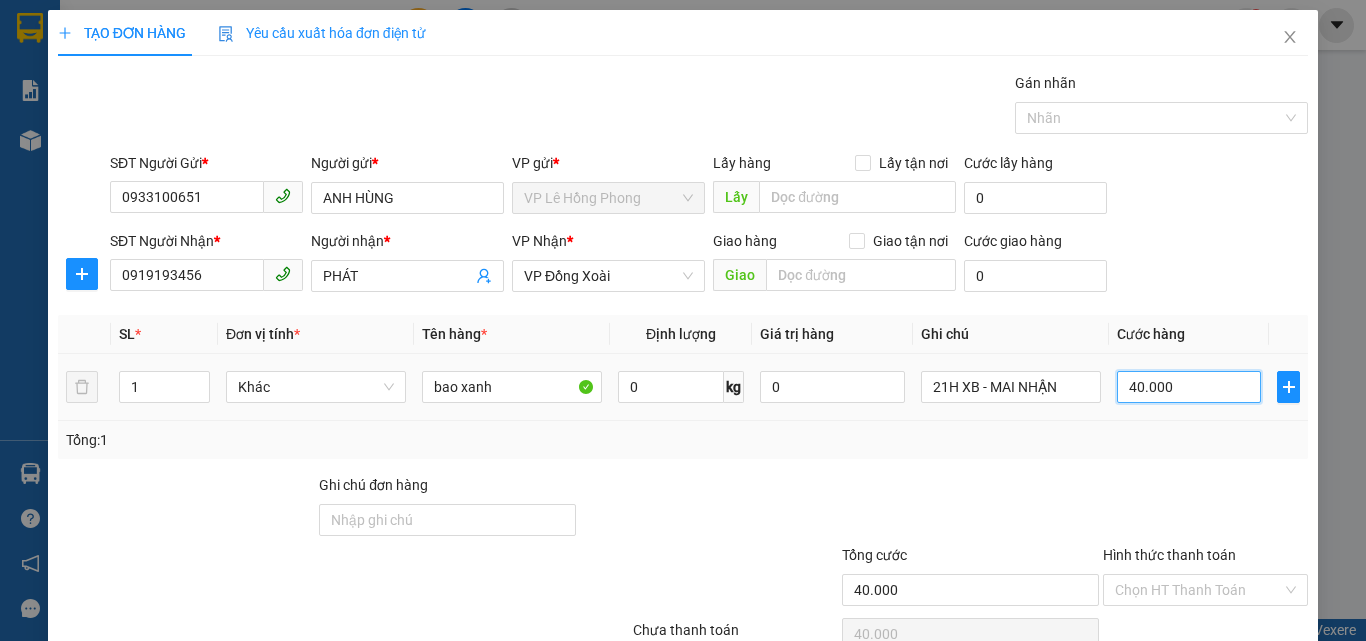click on "40.000" at bounding box center (1189, 387) 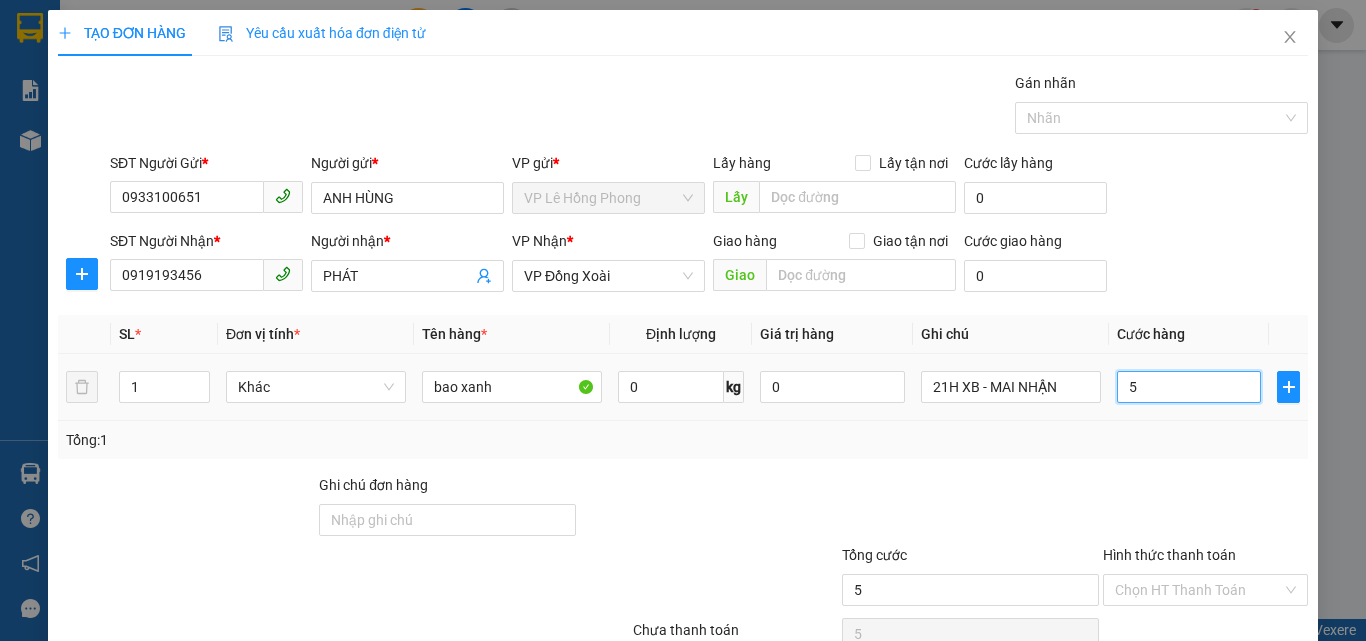 type on "50" 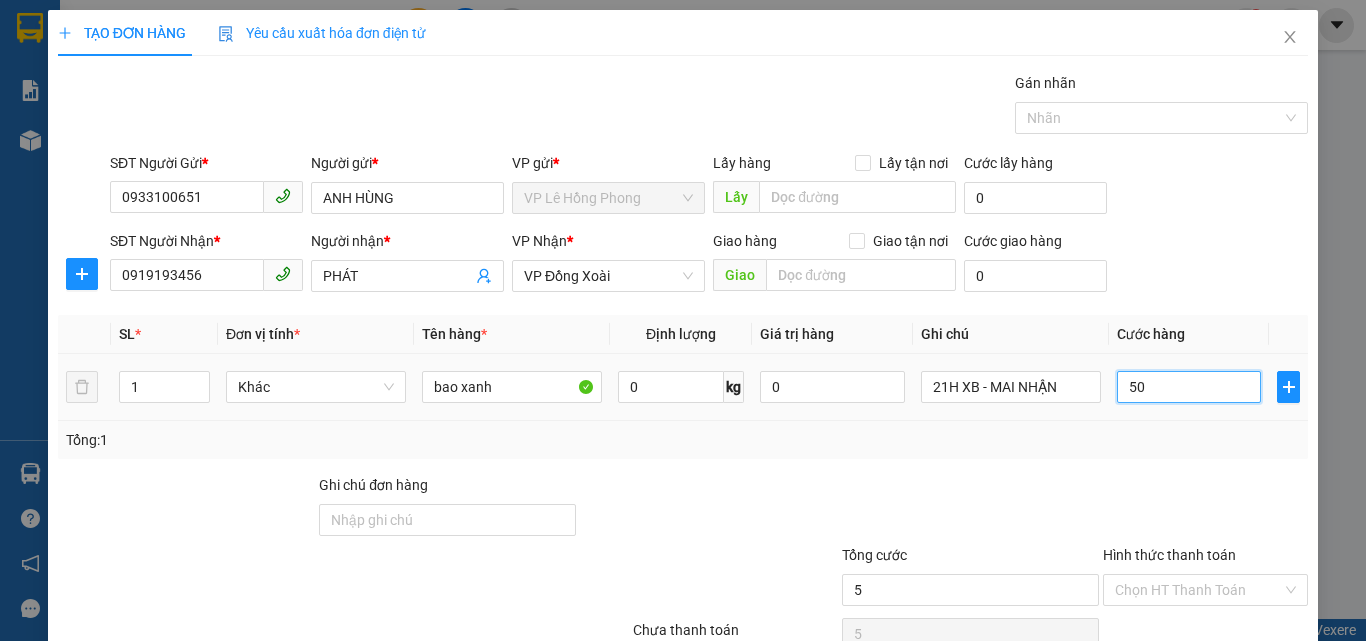 type on "50" 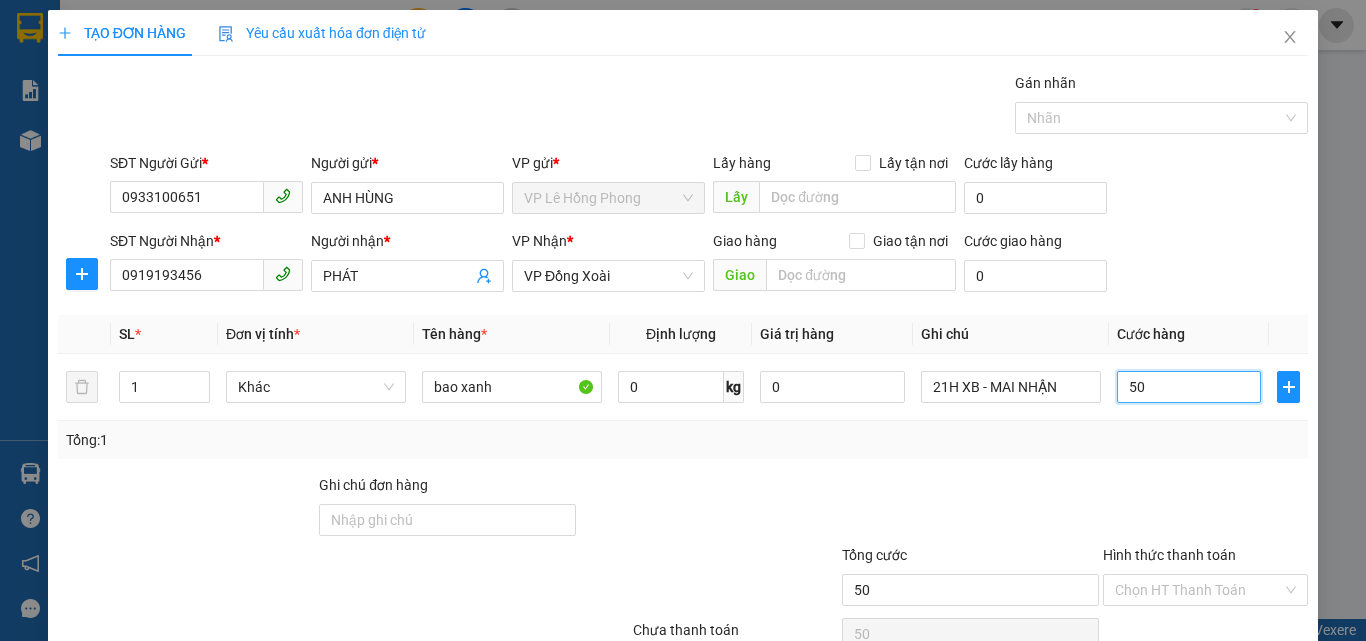 type on "50" 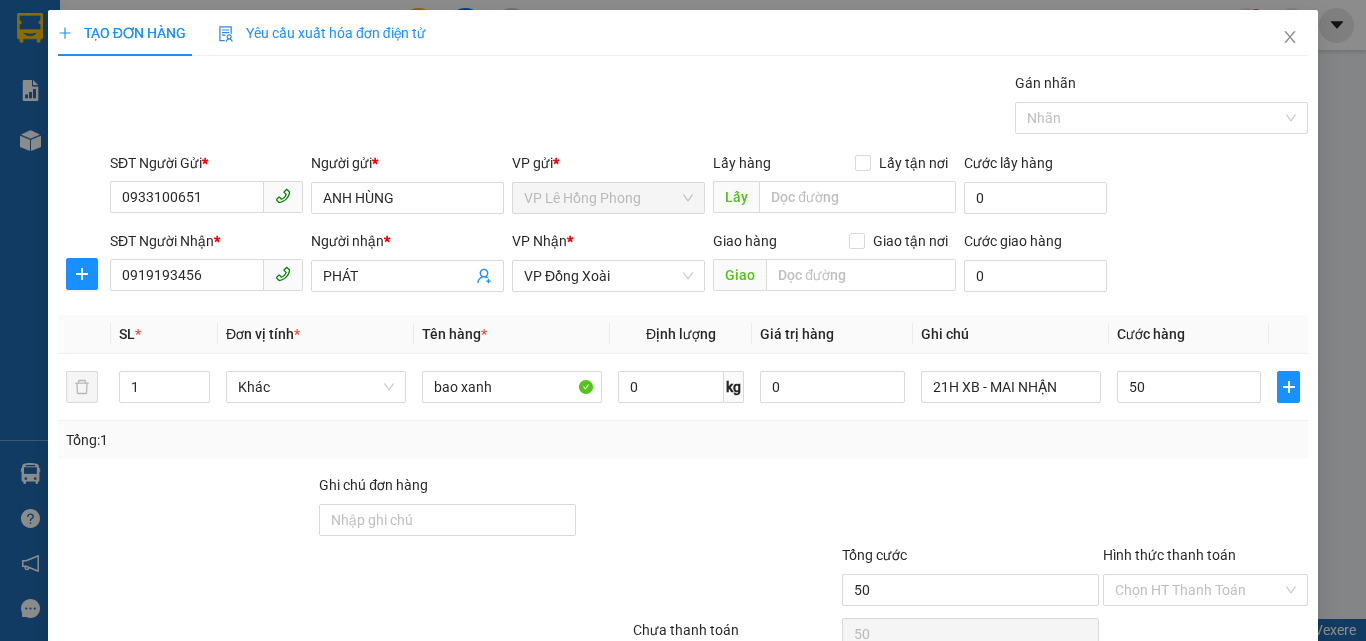type on "50.000" 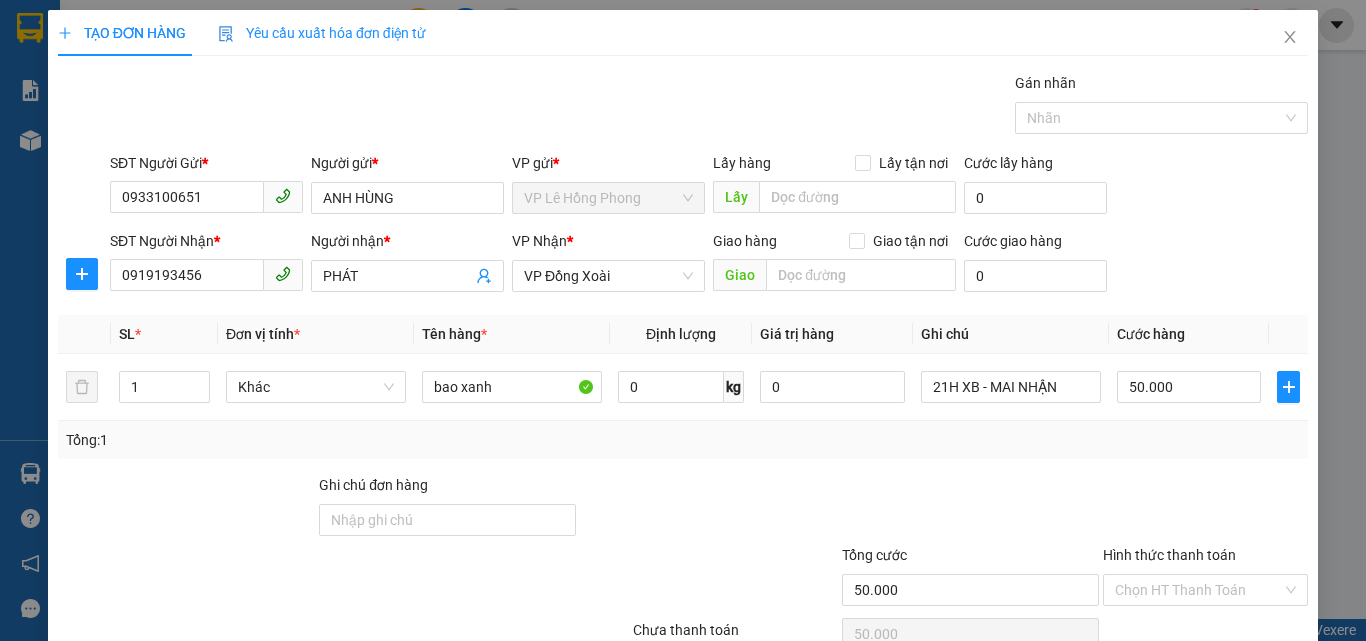 click at bounding box center (1205, 509) 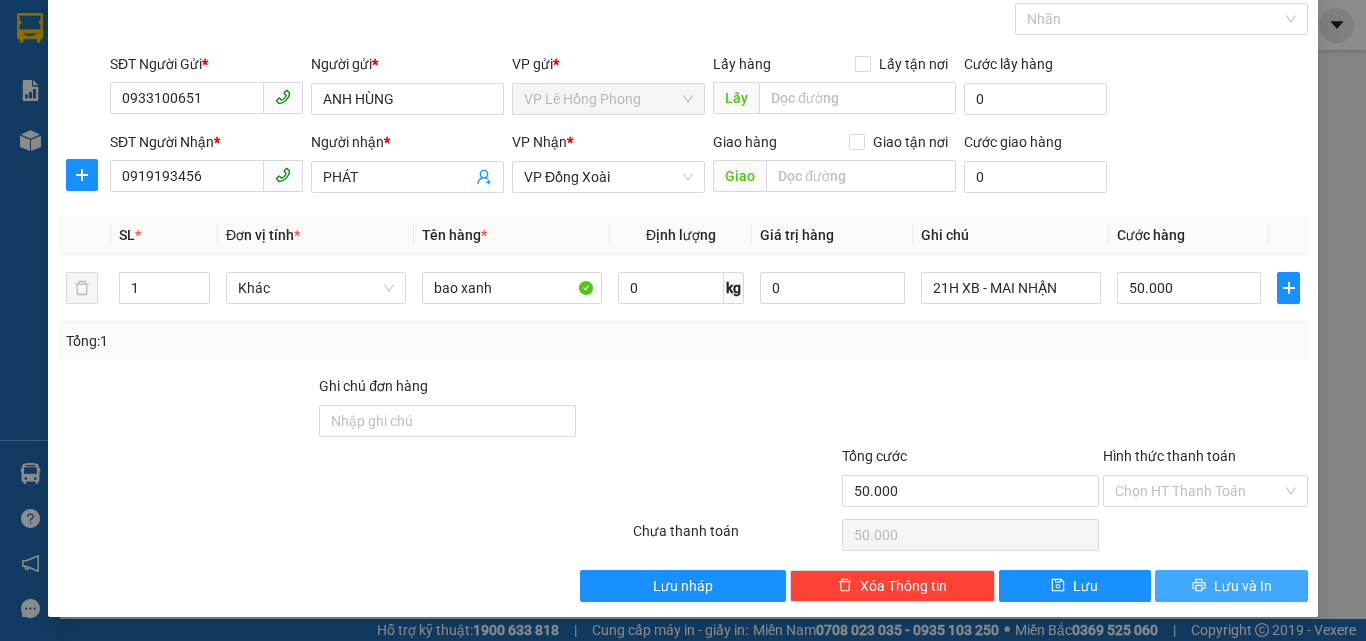 click on "Lưu và In" at bounding box center (1231, 586) 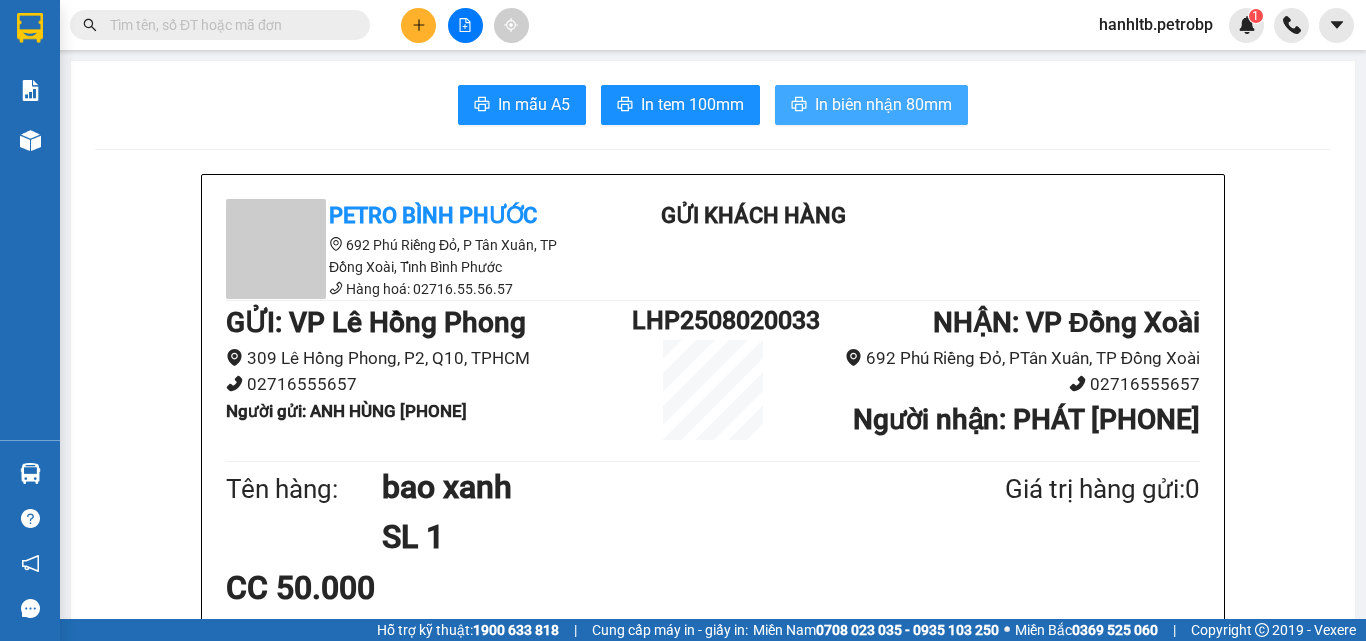 click on "In biên nhận 80mm" at bounding box center [883, 104] 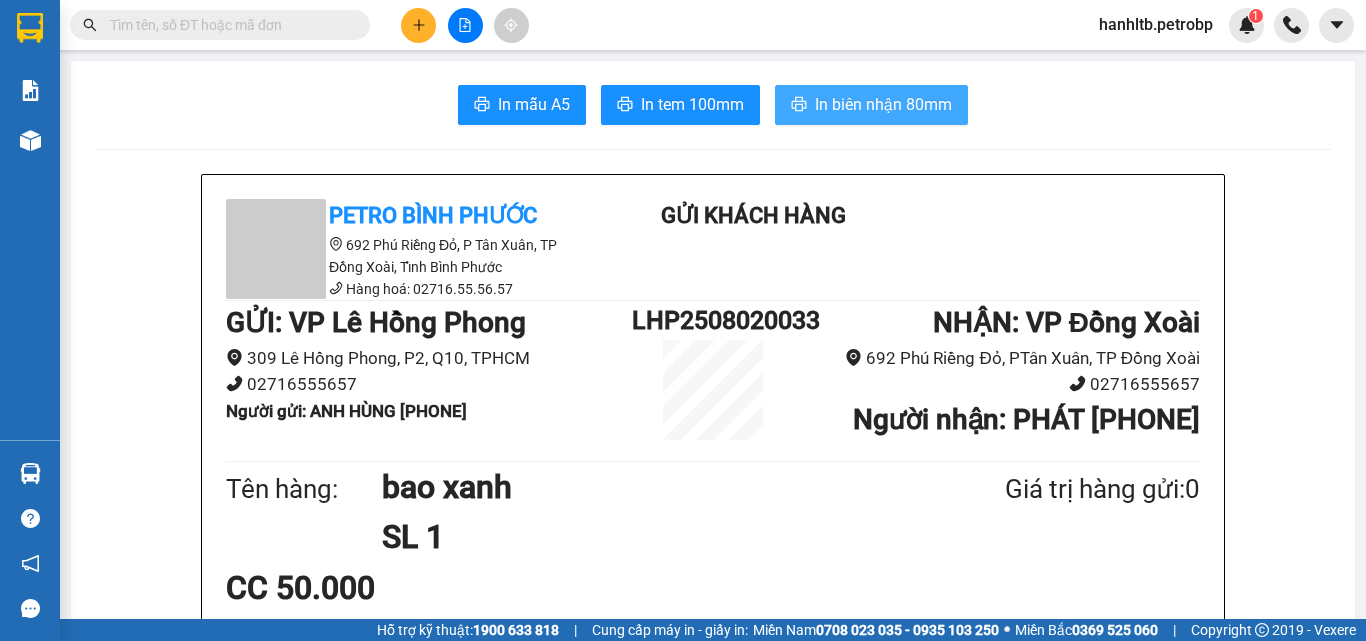 scroll, scrollTop: 0, scrollLeft: 0, axis: both 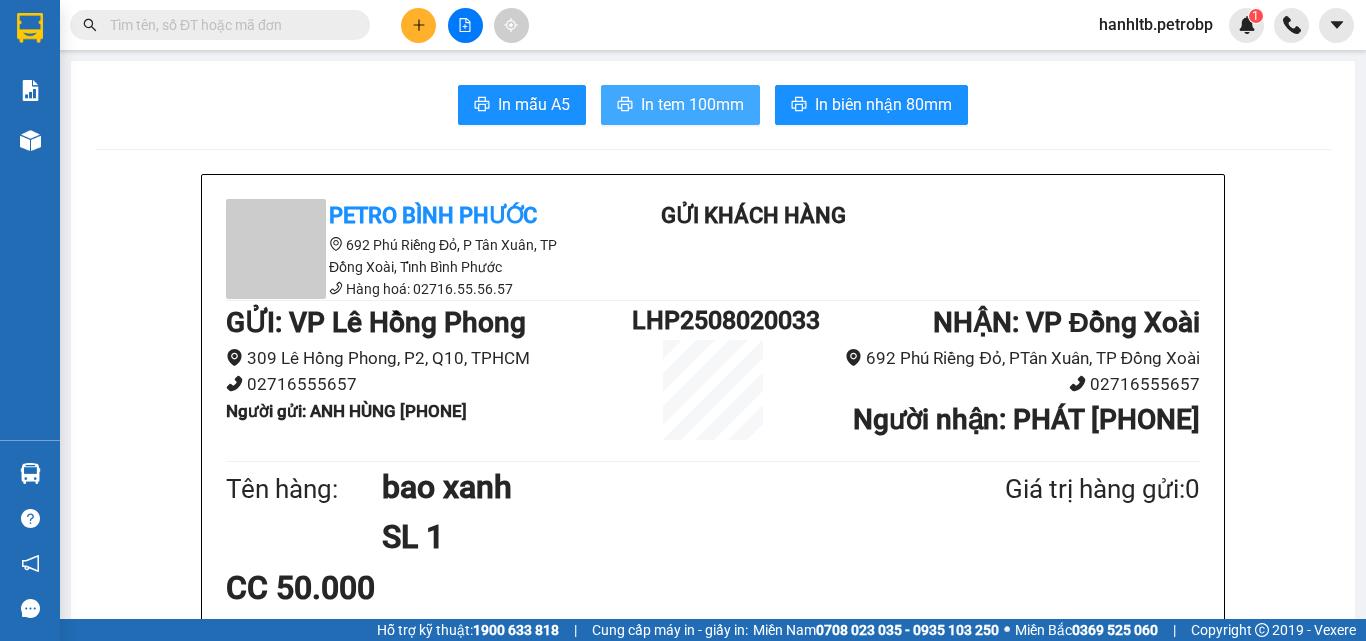 click on "In tem 100mm" at bounding box center (692, 104) 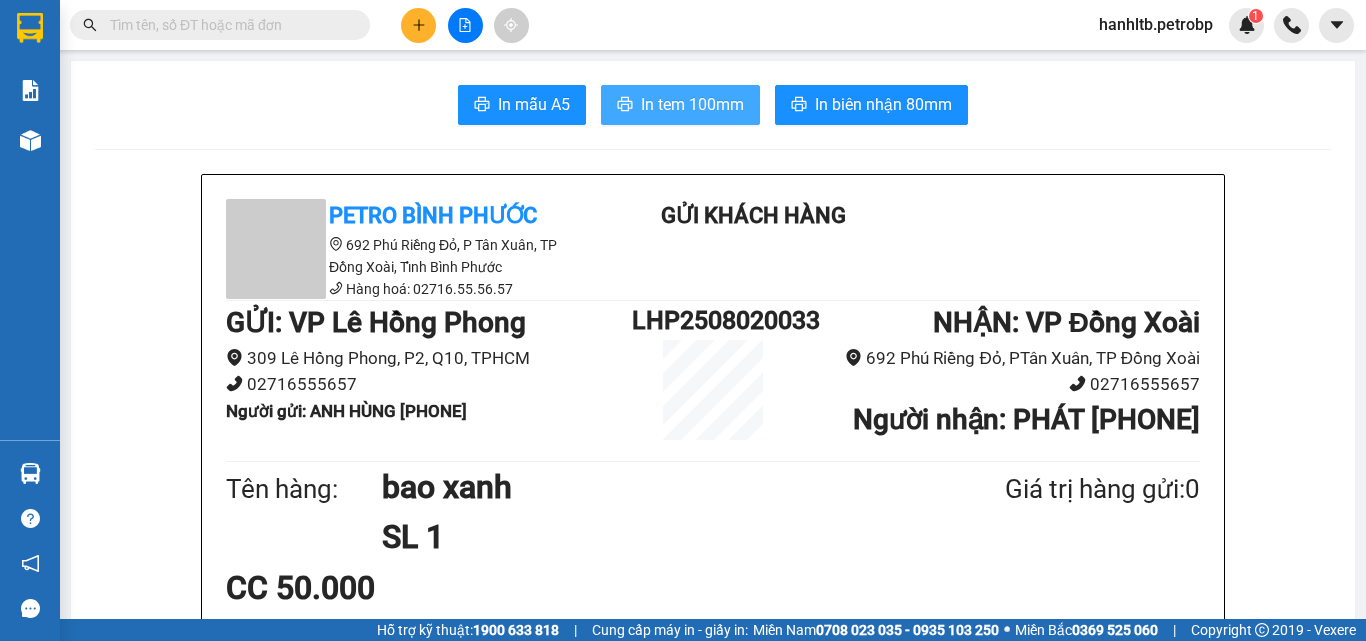 scroll, scrollTop: 0, scrollLeft: 0, axis: both 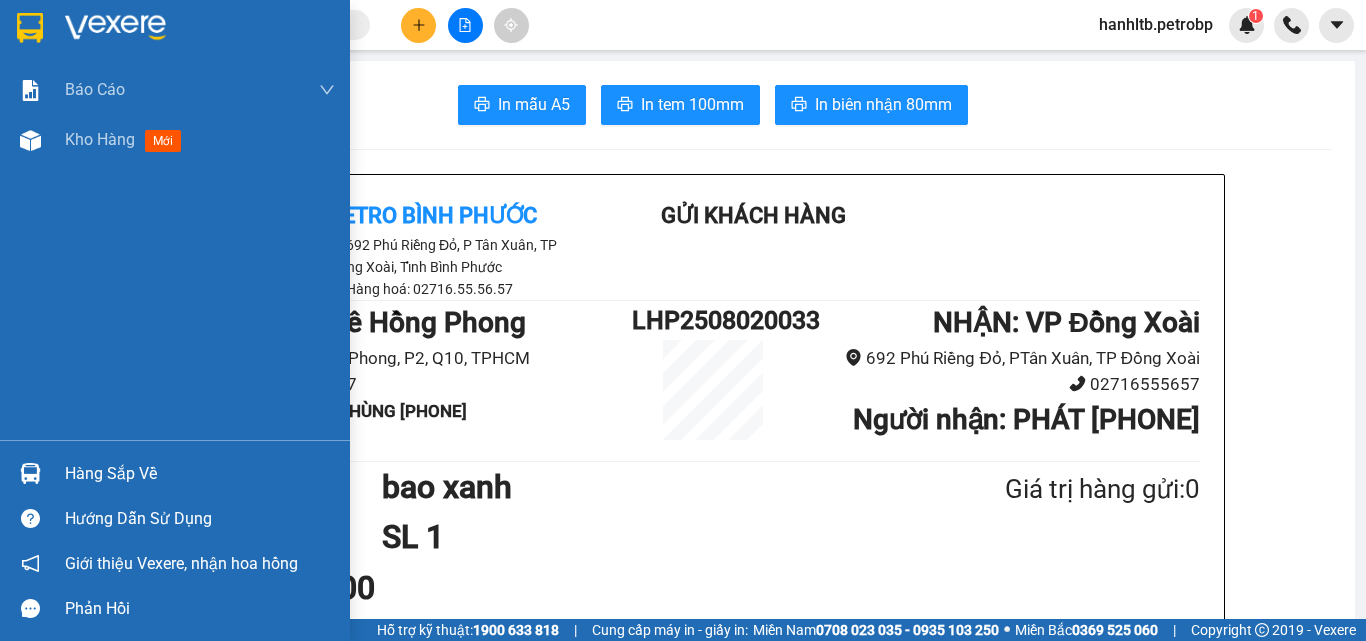 click at bounding box center (115, 28) 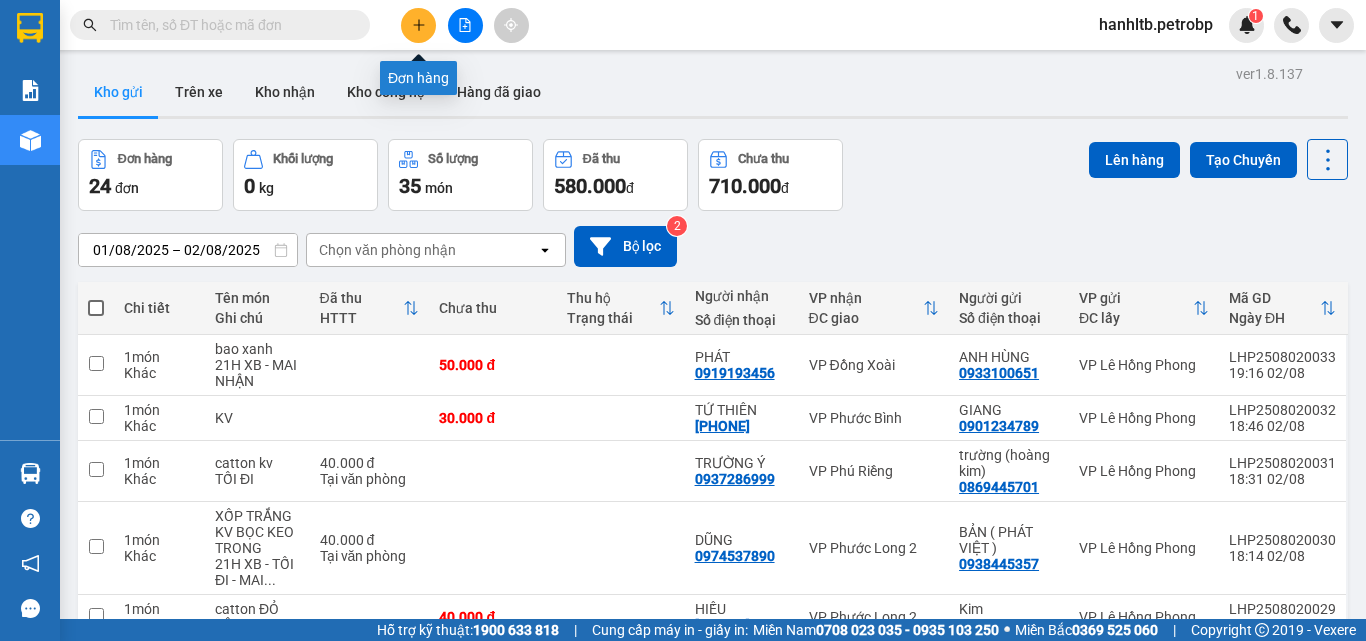 click at bounding box center (418, 25) 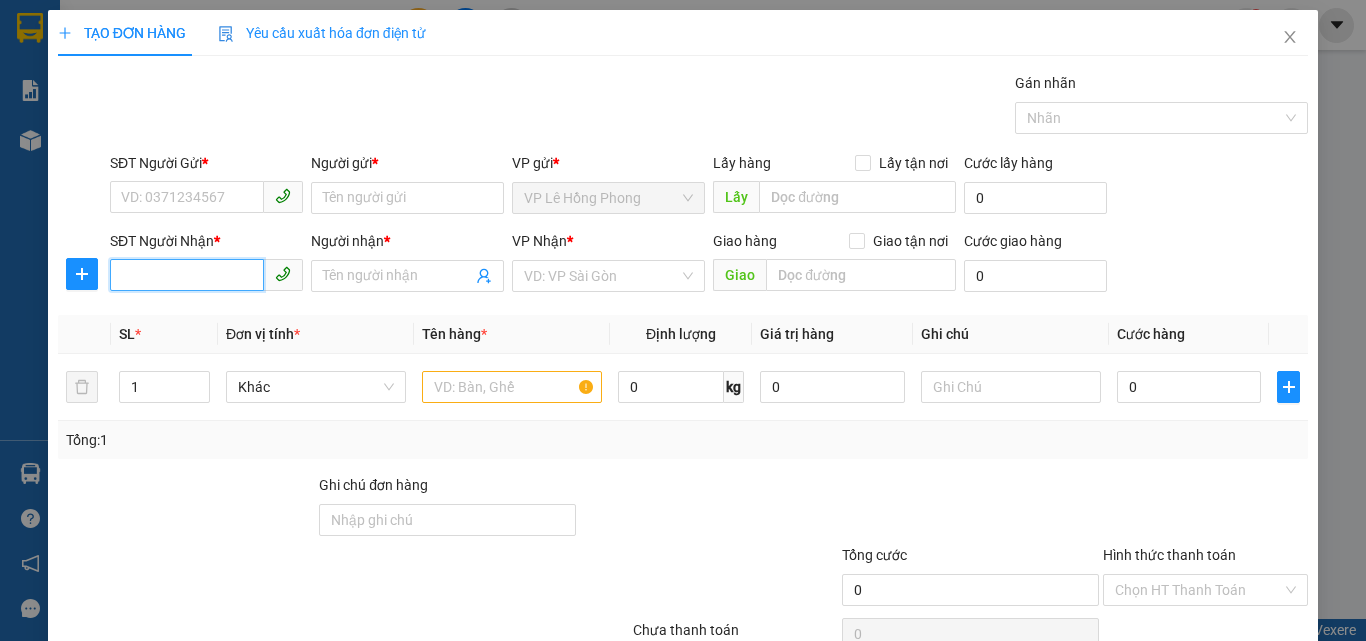 click on "SĐT Người Nhận  *" at bounding box center (187, 275) 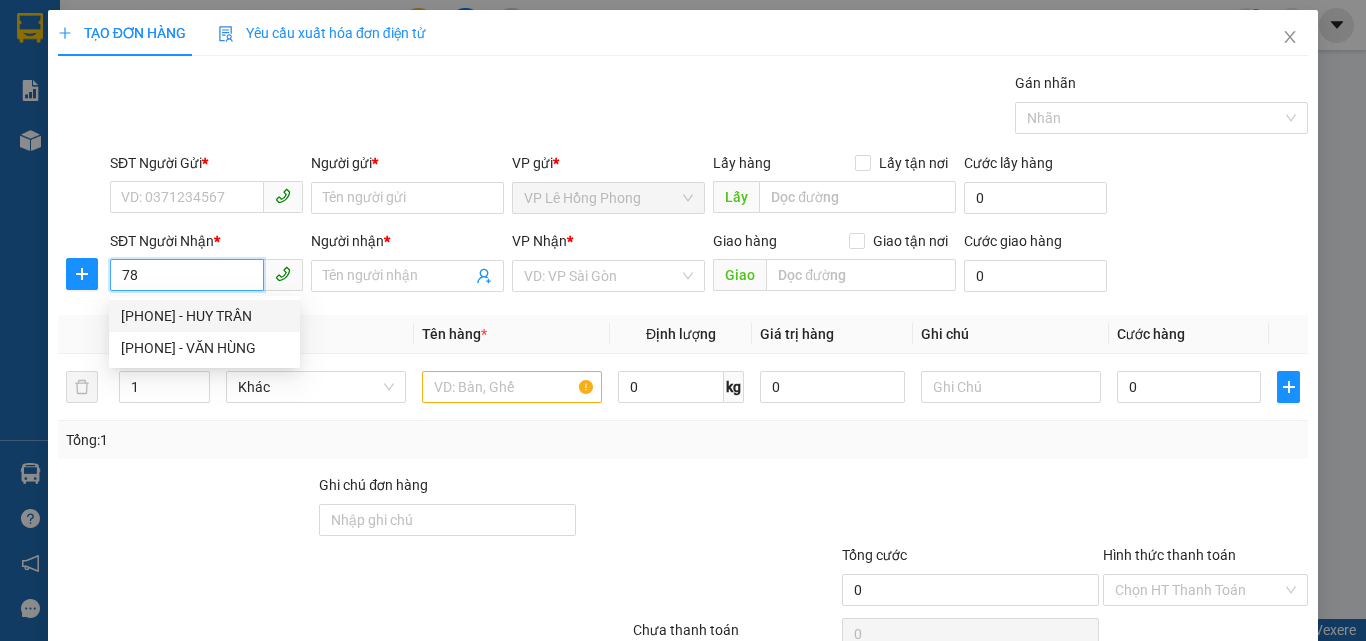 click on "[PHONE] - [FIRST] [LAST]" at bounding box center [204, 316] 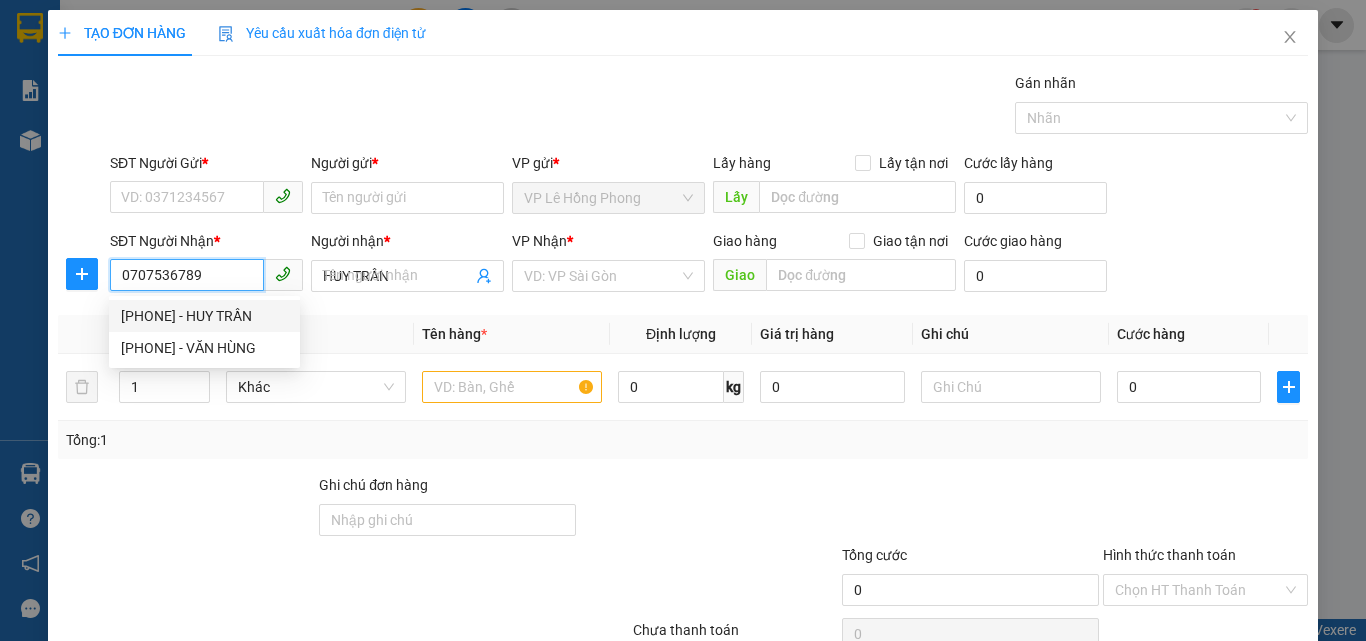 type on "30.000" 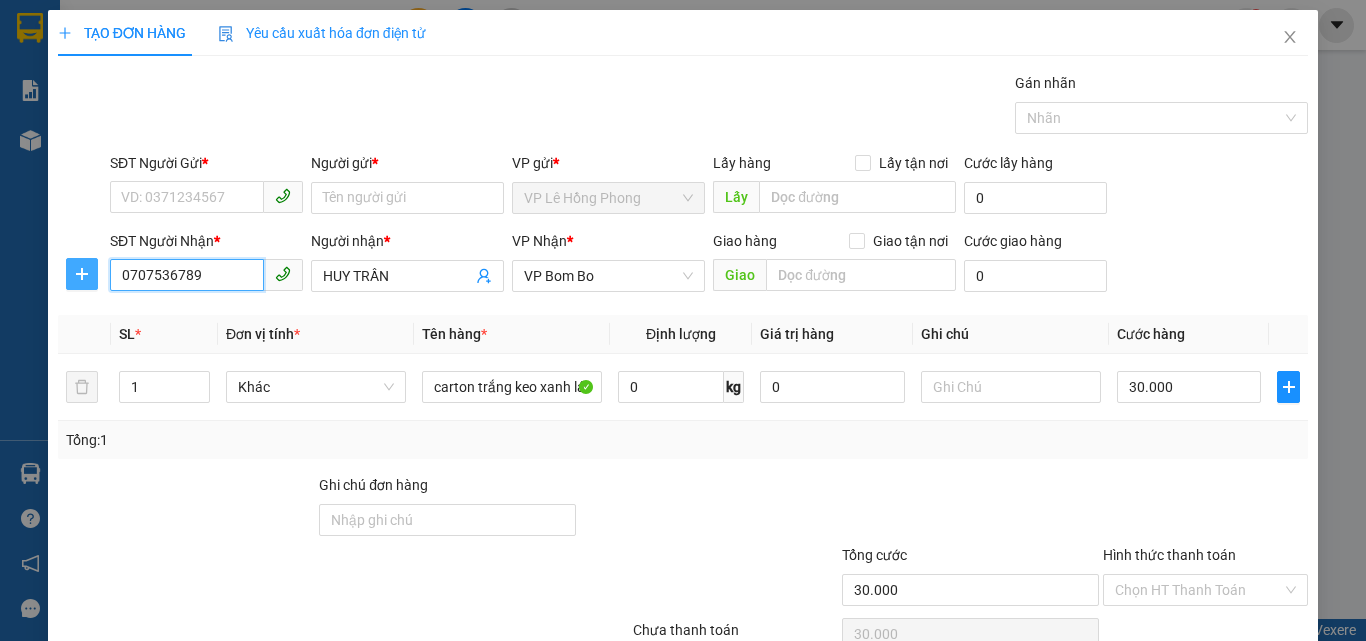 type on "0707536789" 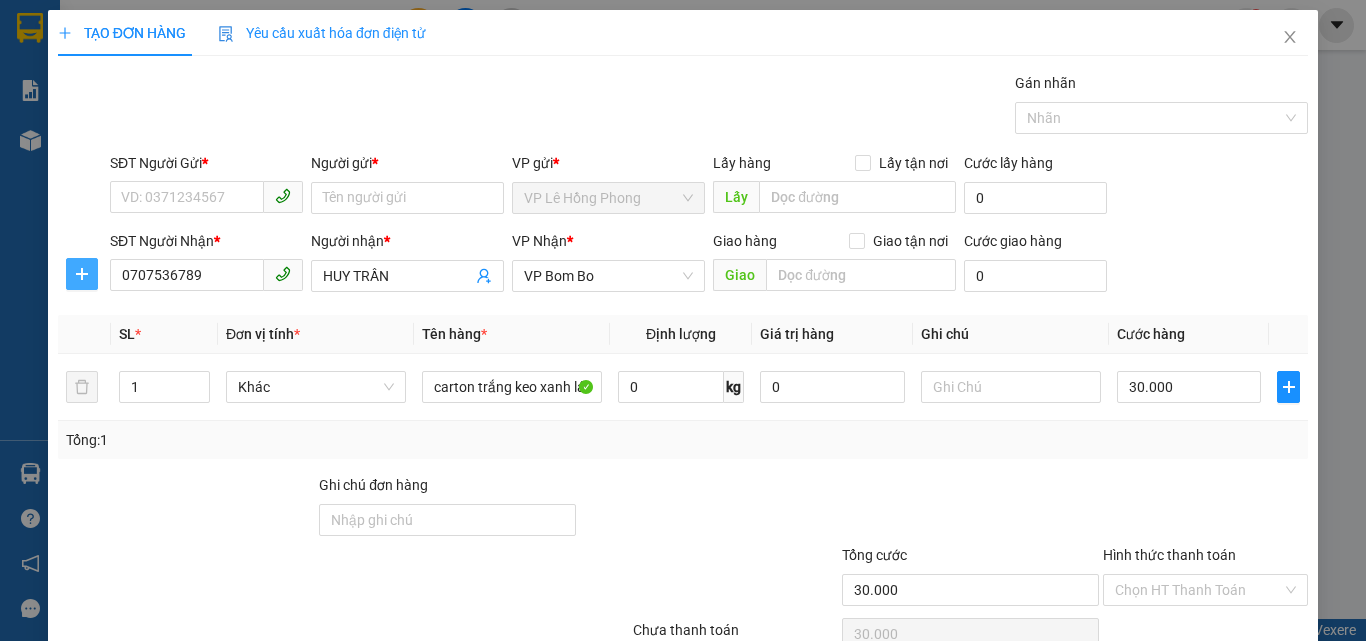 click 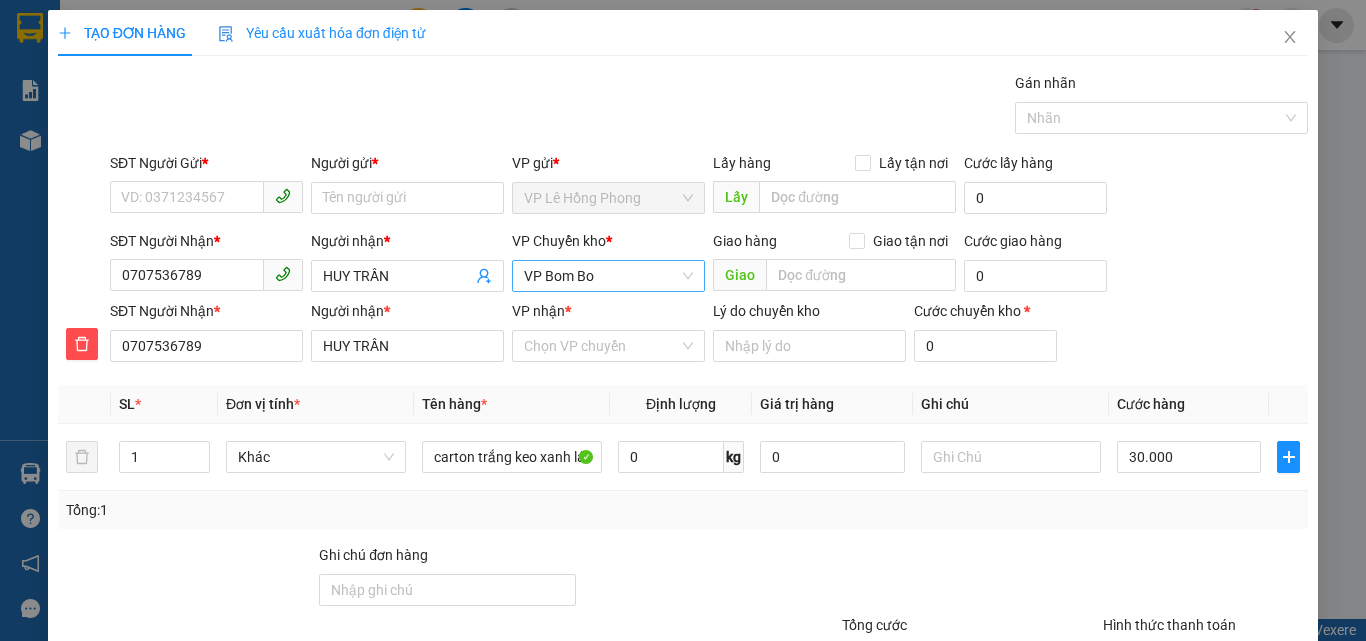 click on "VP Bom Bo" at bounding box center (608, 276) 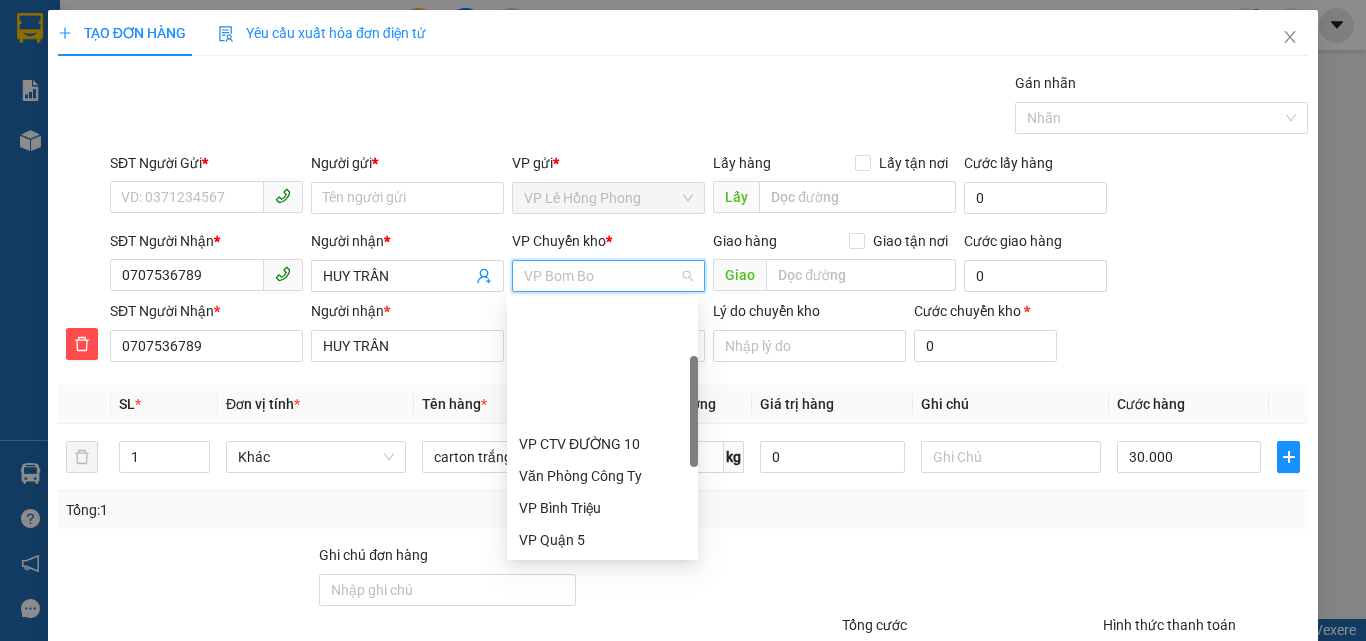 scroll, scrollTop: 160, scrollLeft: 0, axis: vertical 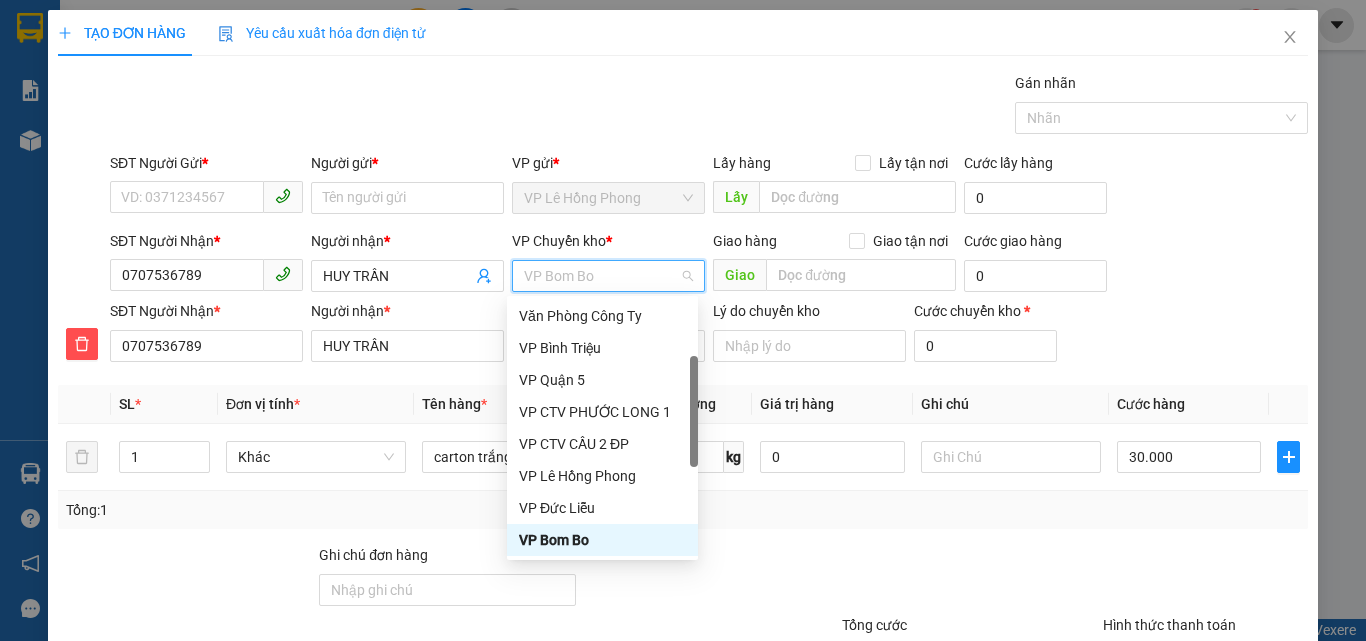 type on "D" 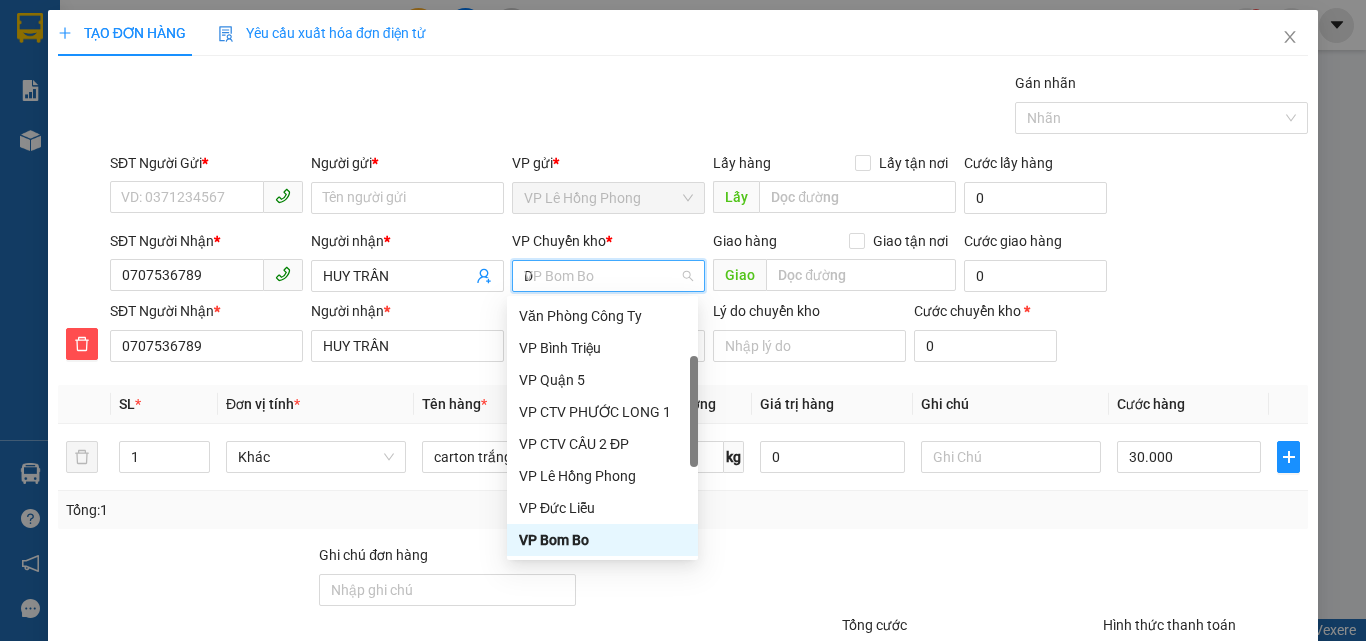 scroll, scrollTop: 0, scrollLeft: 0, axis: both 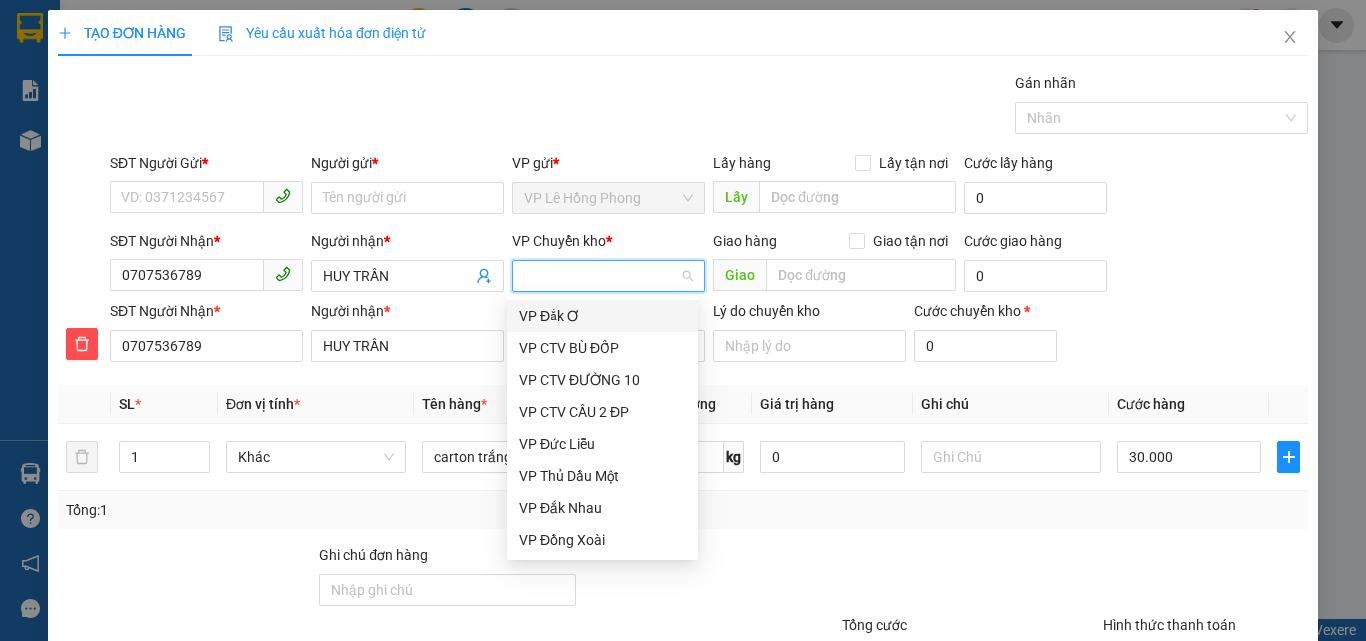 type on "X" 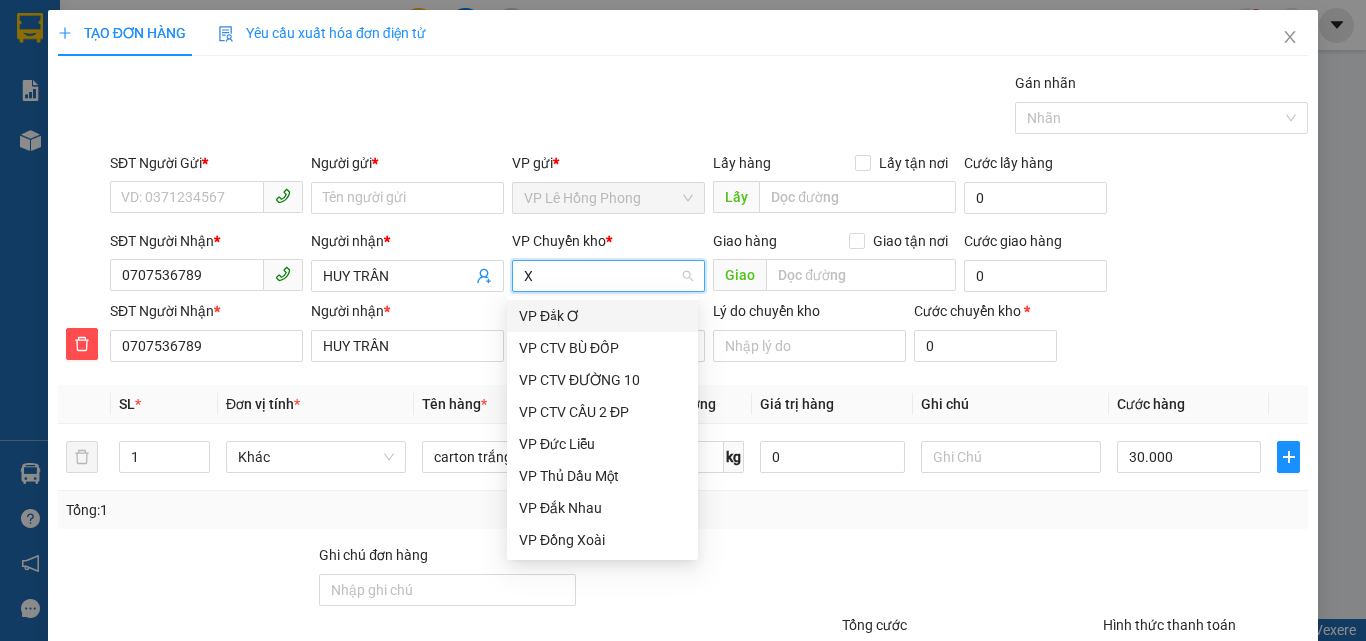 scroll, scrollTop: 0, scrollLeft: 0, axis: both 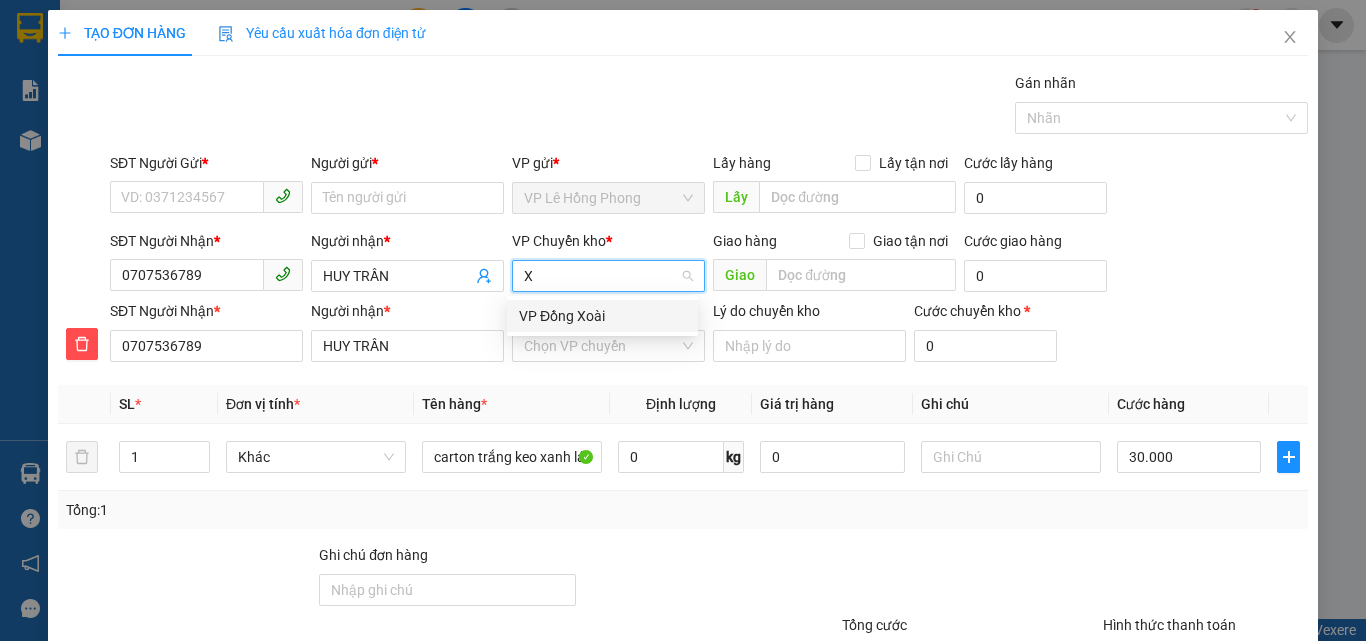 click on "VP Đồng Xoài" at bounding box center [602, 316] 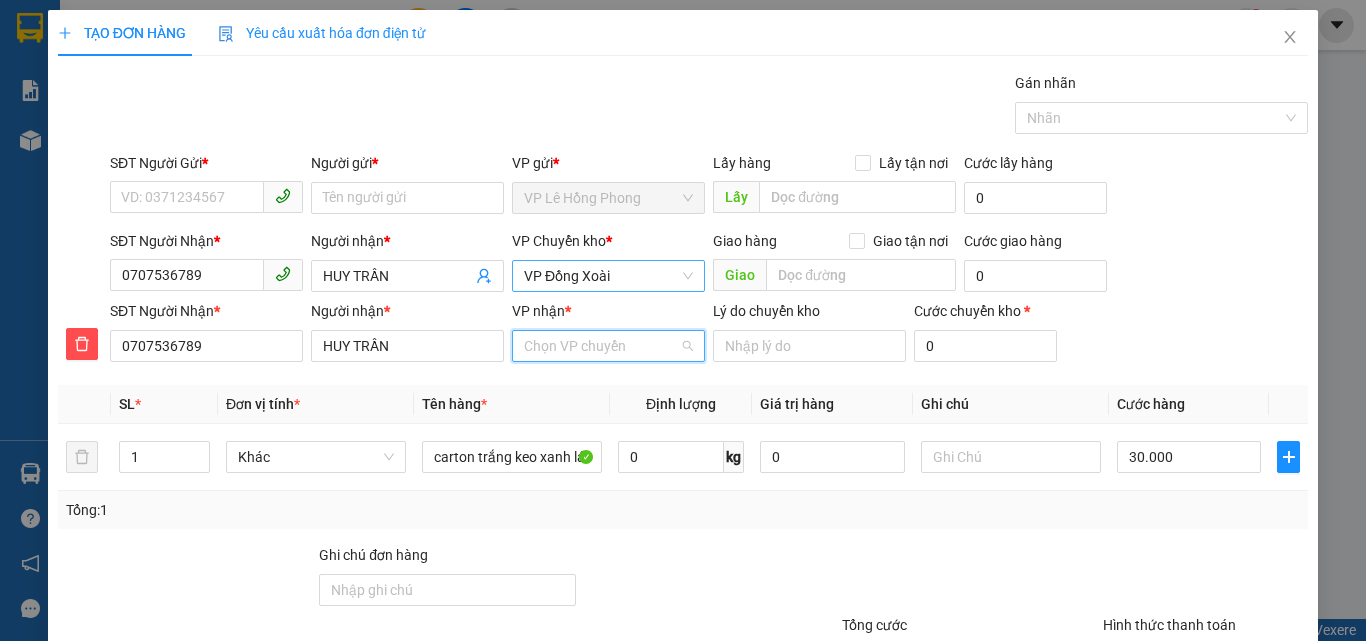 click on "VP nhận  *" at bounding box center [601, 346] 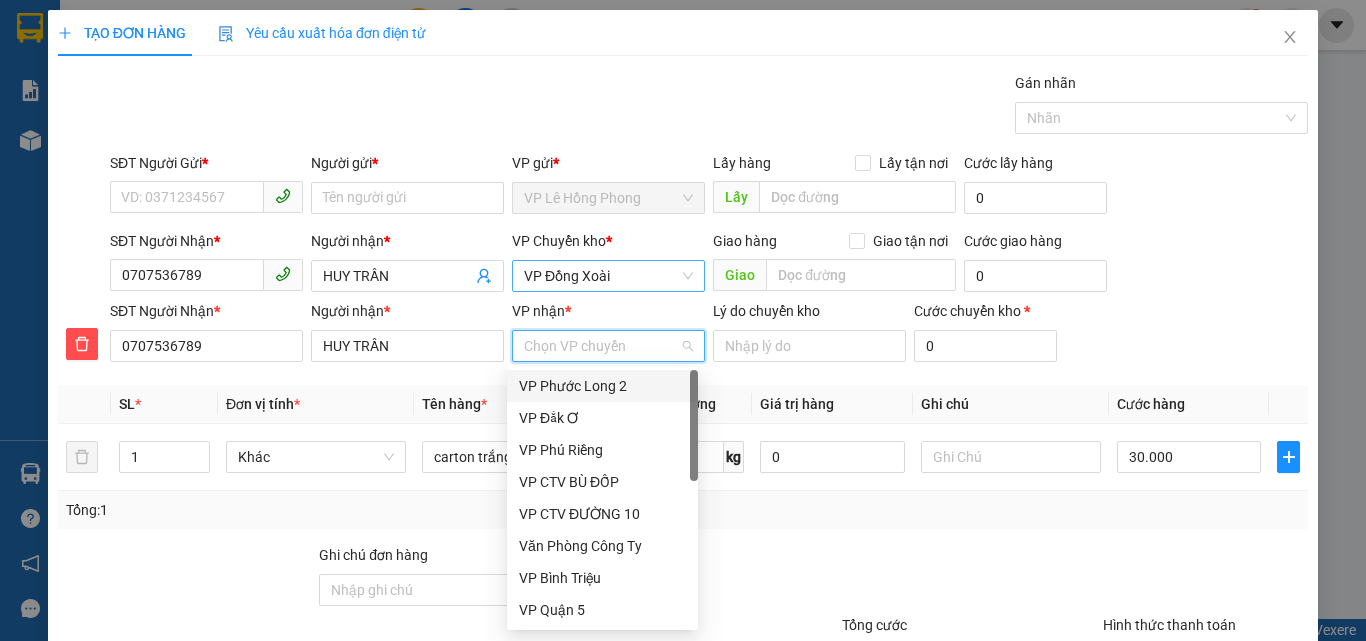 type on "B" 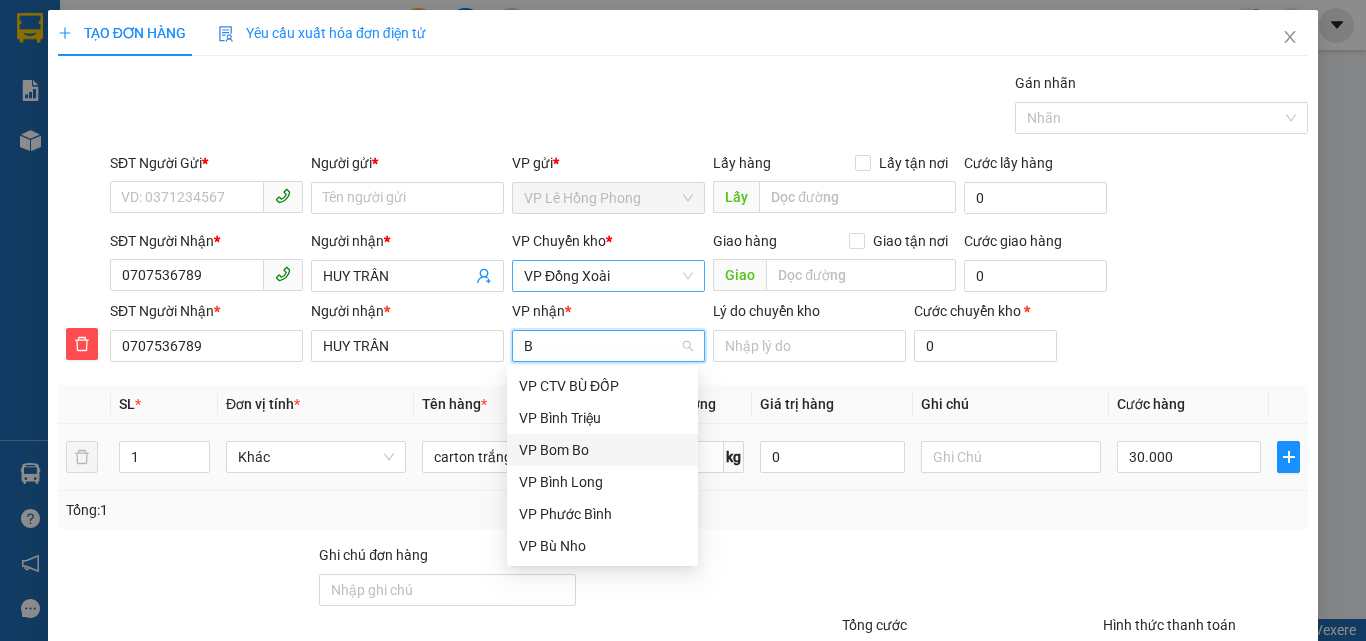 click on "VP Bom Bo" at bounding box center (602, 450) 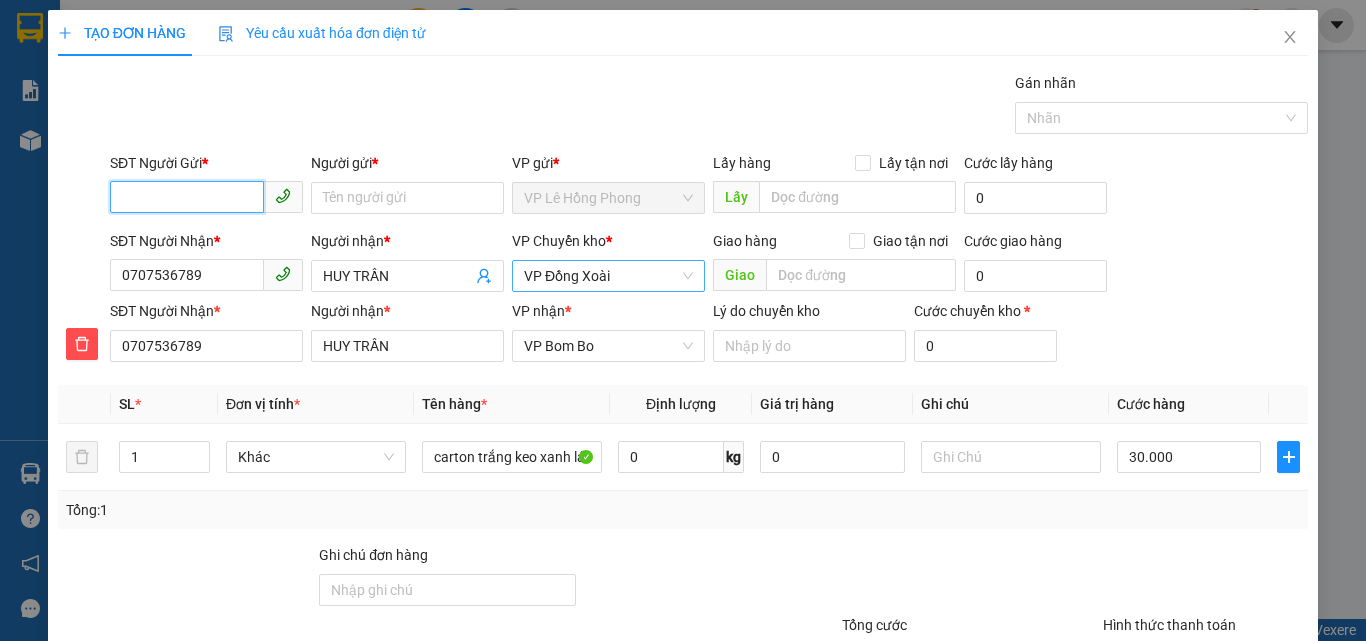 click on "SĐT Người Gửi  *" at bounding box center (187, 197) 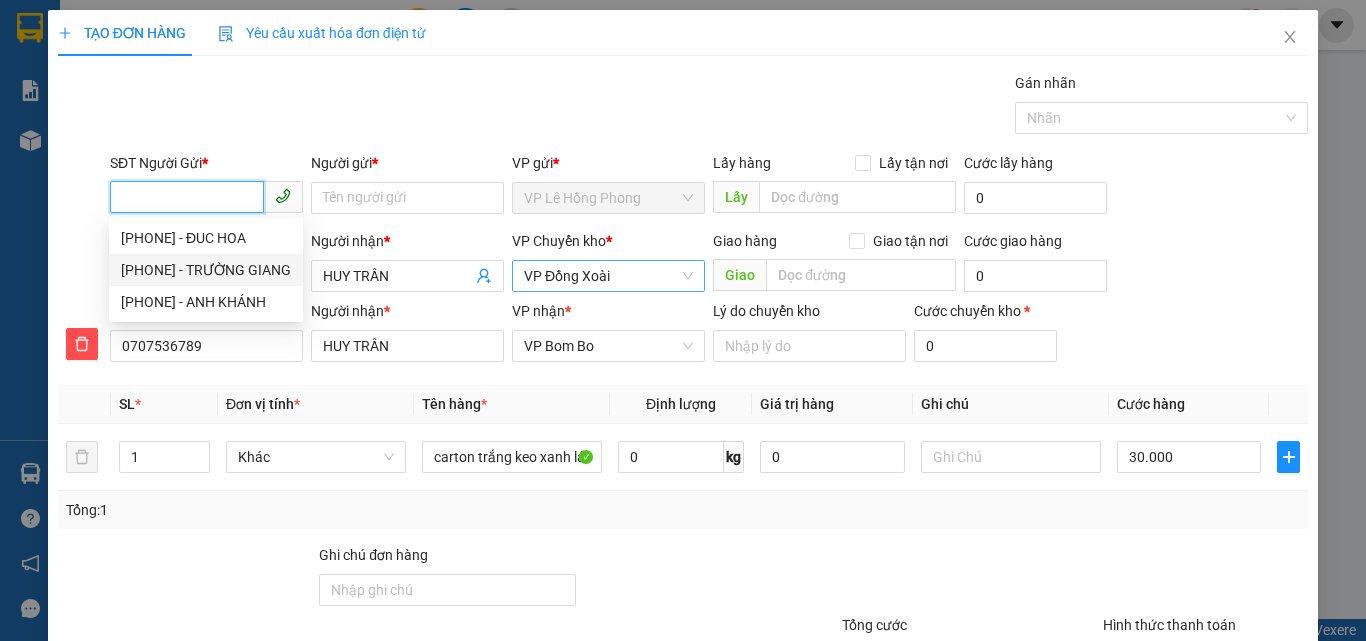 click on "0905933939 - TRƯỜNG GIANG" at bounding box center (206, 270) 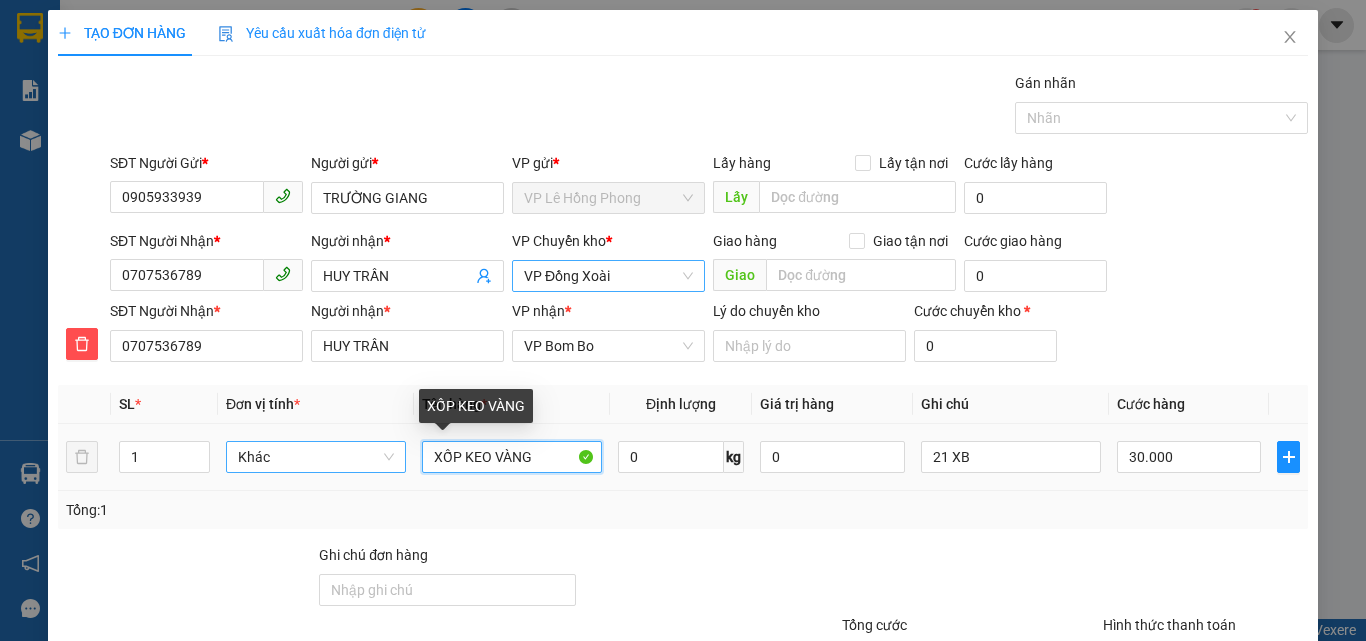 drag, startPoint x: 457, startPoint y: 455, endPoint x: 336, endPoint y: 442, distance: 121.69634 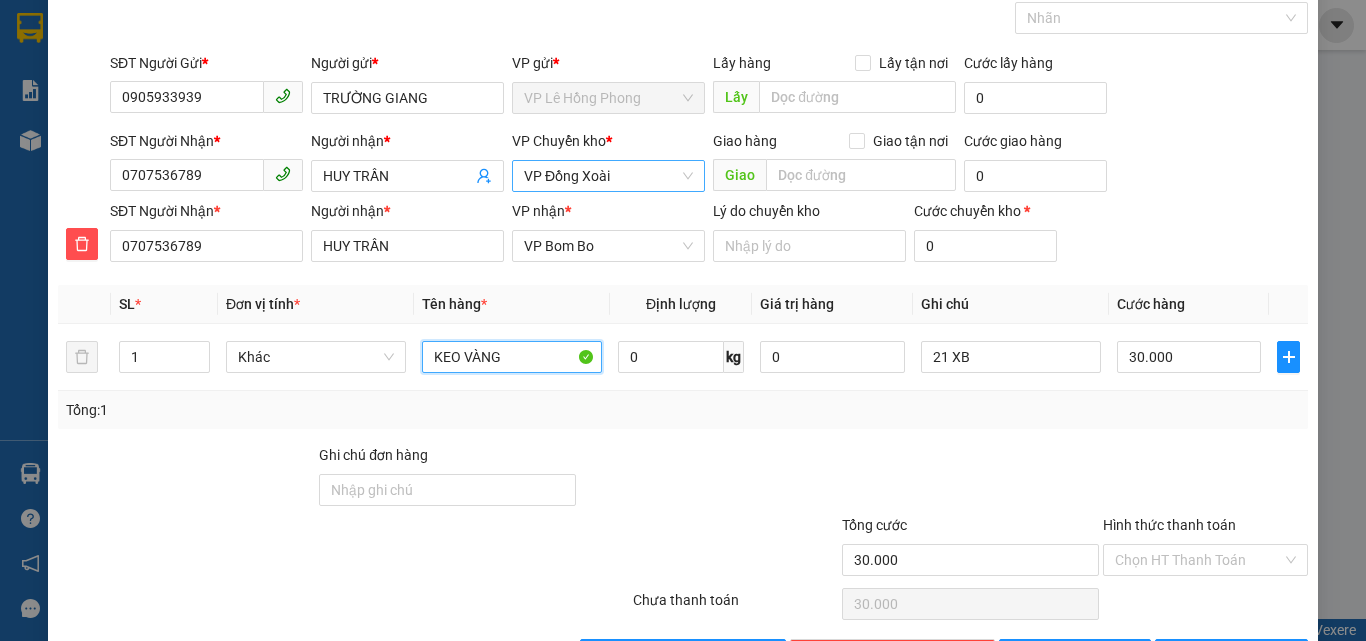 scroll, scrollTop: 169, scrollLeft: 0, axis: vertical 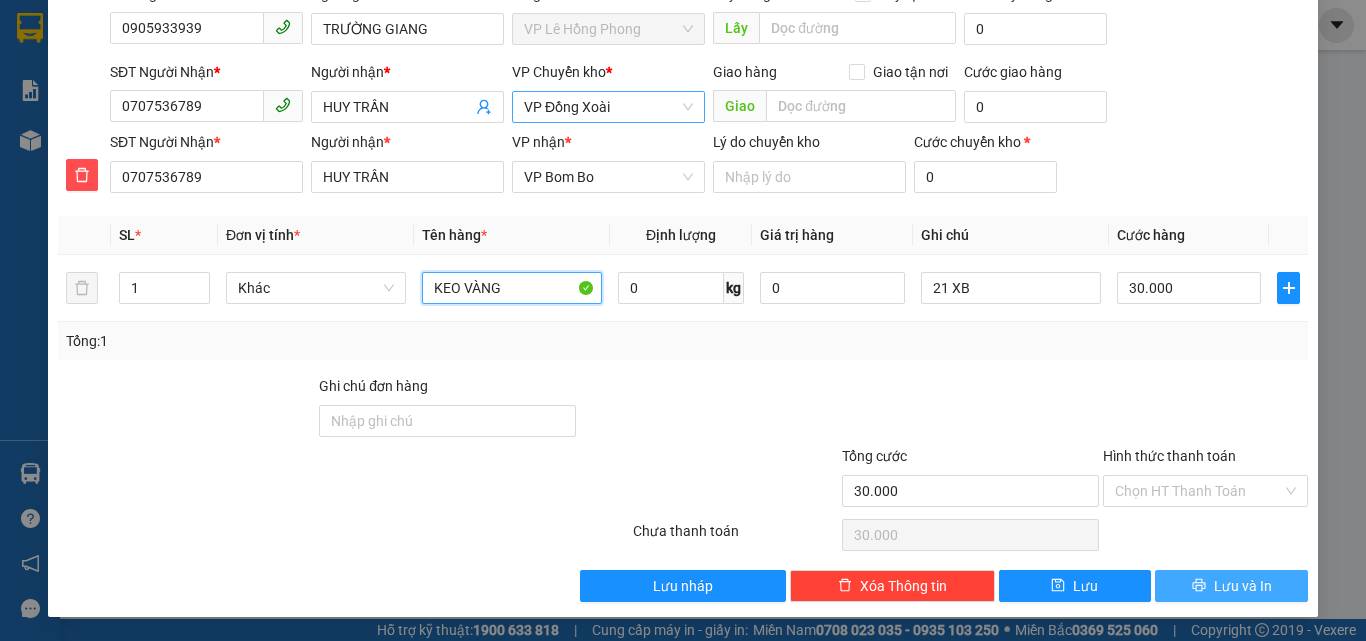 type on "KEO VÀNG" 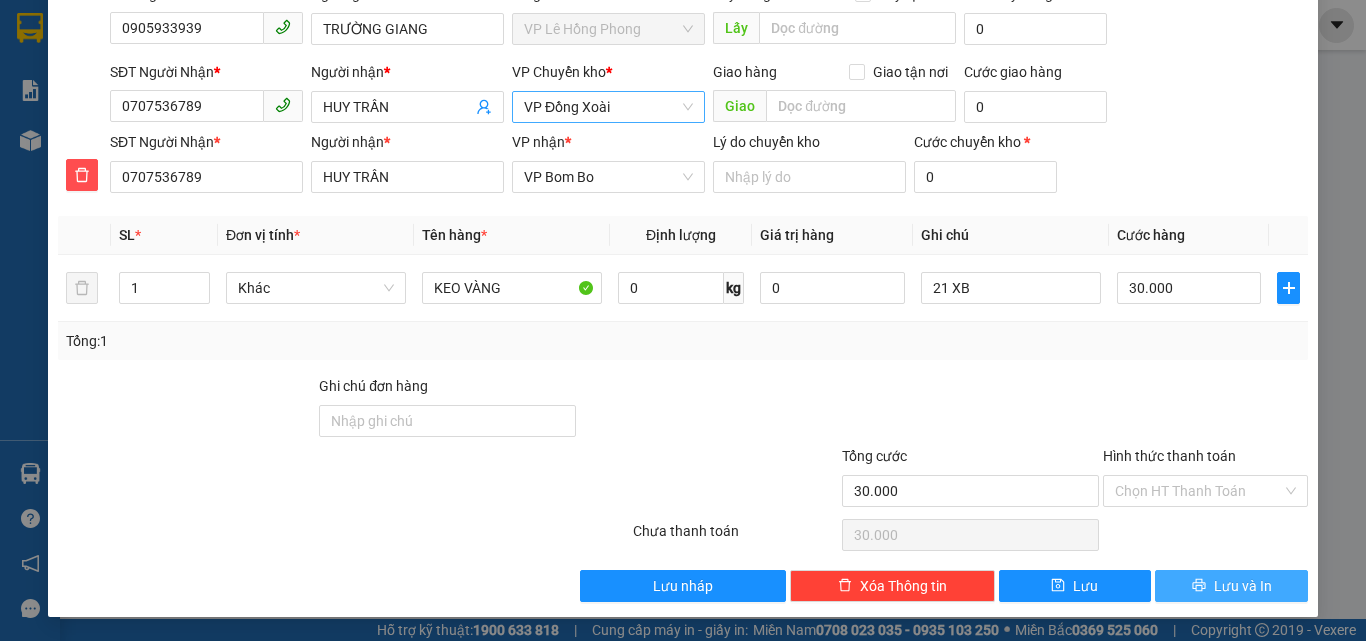 click on "Lưu và In" at bounding box center [1231, 586] 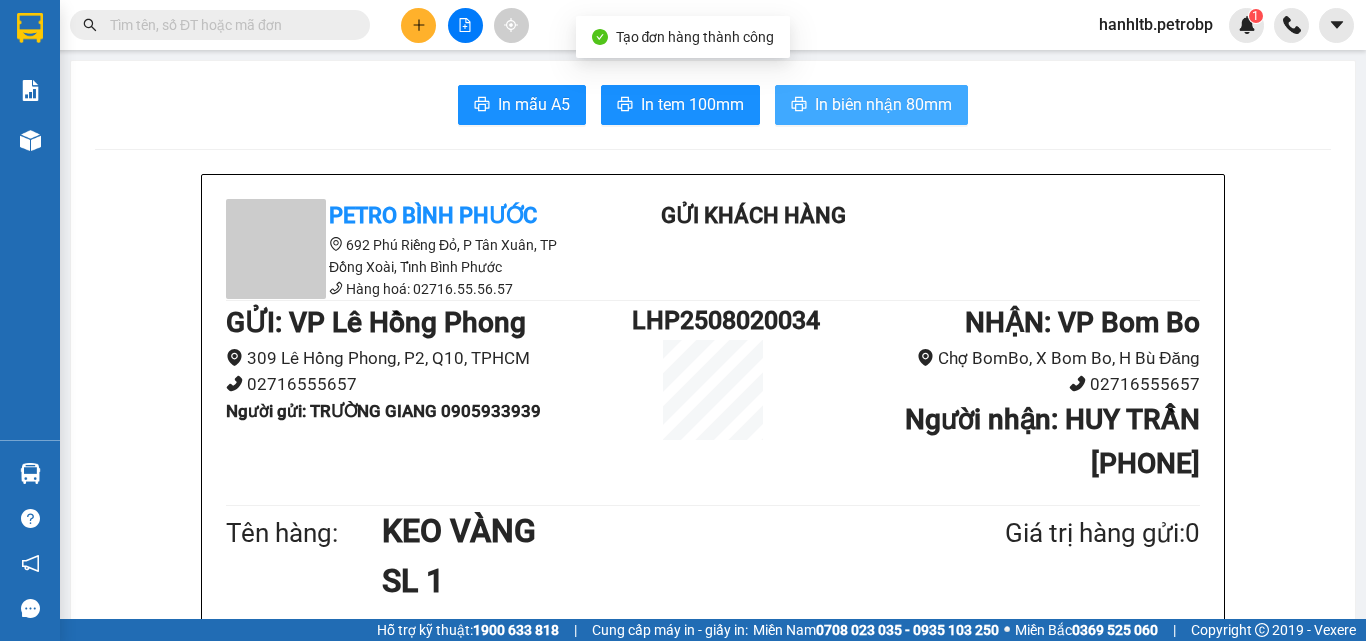 click on "In mẫu A5
In tem 100mm
In biên nhận 80mm Petro Bình Phước   692 Phú Riềng Đỏ, P Tân Xuân, TP Đồng Xoài, Tỉnh Bình Phước   Hàng hoá: 02716.55.56.57 Gửi khách hàng GỬI :   VP Lê Hồng Phong   309 Lê Hồng Phong, P2, Q10, TPHCM   02716555657 Người gửi :   TRƯỜNG GIANG  0905933939 LHP2508020034 NHẬN :   VP Bom Bo   Chợ BomBo, X Bom Bo, H Bù Đăng   02716555657 Người nhận :   HUY TRẦN 0707536789 Tên hàng:  KEO VÀNG SL 1 Giá trị hàng gửi:  0 CC   30.000 Tổng phải thu:   30.000 21 XB Người gửi hàng xác nhận (Tôi đã đọc và đồng ý nộp dung phiếu gửi hàng) Tài xế ký nhân (Kí và ghi rõ họ tên) 19:20, ngày 02 tháng 08 năm 2025 NV nhận hàng (Kí và ghi rõ họ tên) Lê Thị Bích Hạnh  Quy định nhận/gửi hàng : _ Quý Khách tự đóng gói, tự niêm phong và chịu trách nhiệm hoàn toàn trước pháp luật liên quan kiện hàng/gói hàng của Quý Khách." at bounding box center (713, 1576) 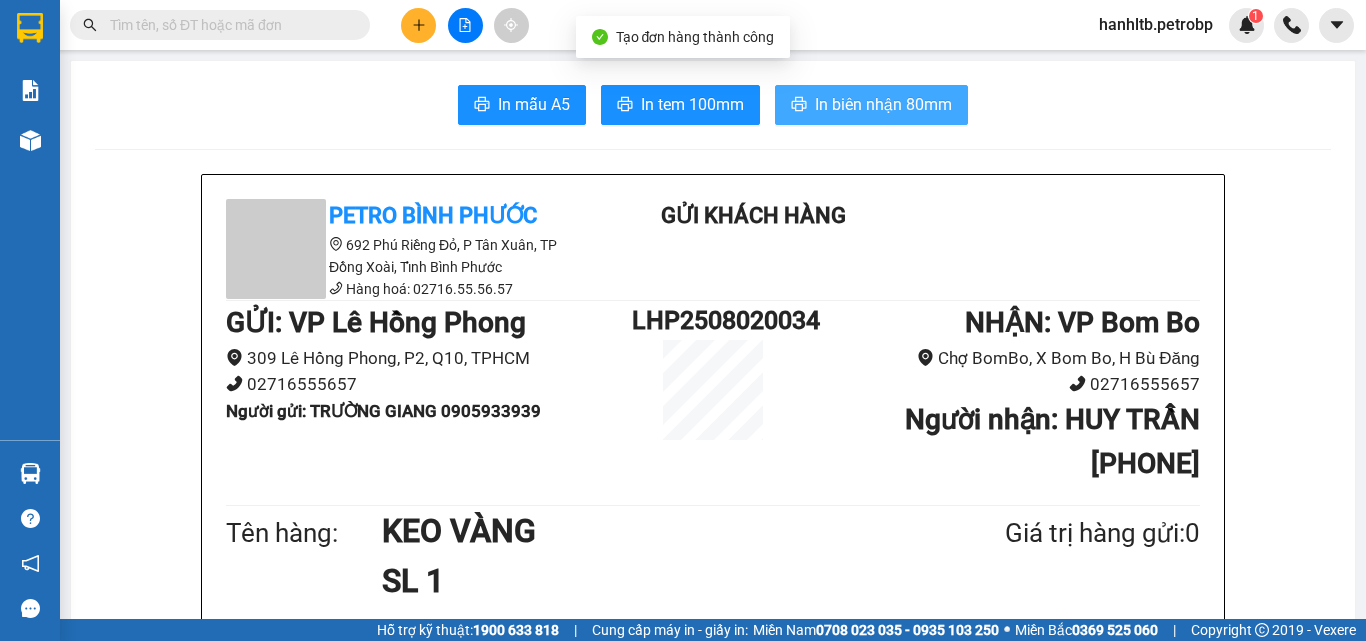 click on "In biên nhận 80mm" at bounding box center [871, 105] 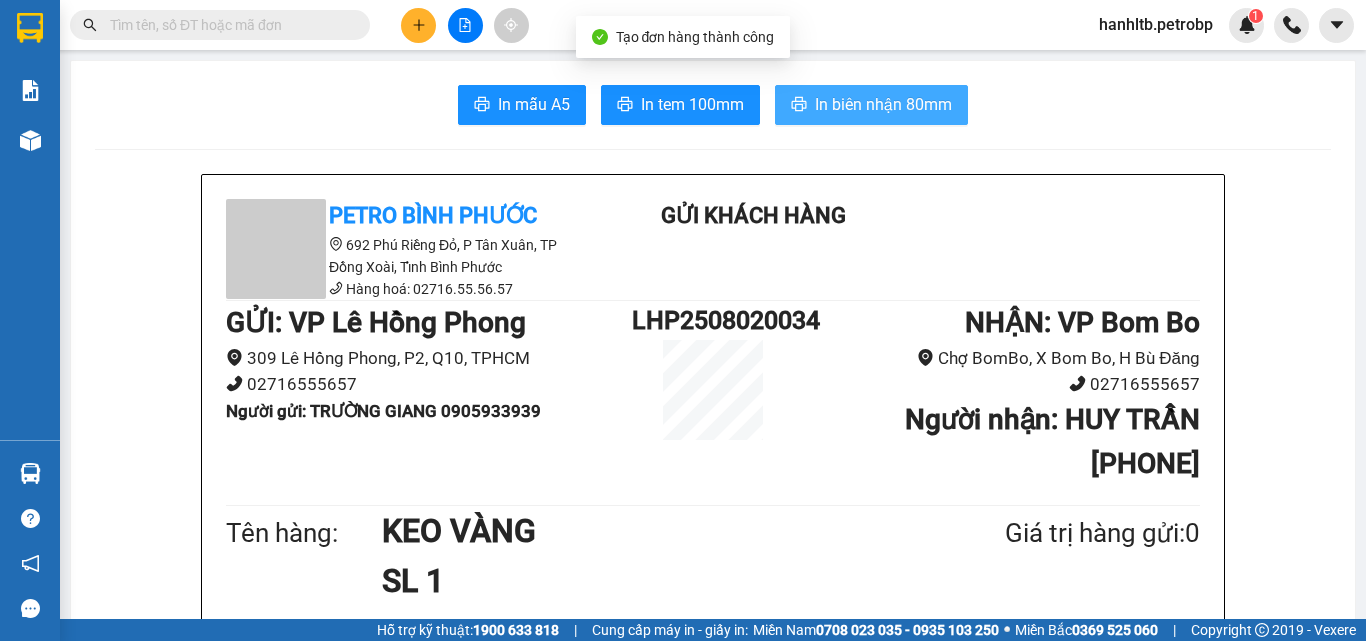 scroll, scrollTop: 0, scrollLeft: 0, axis: both 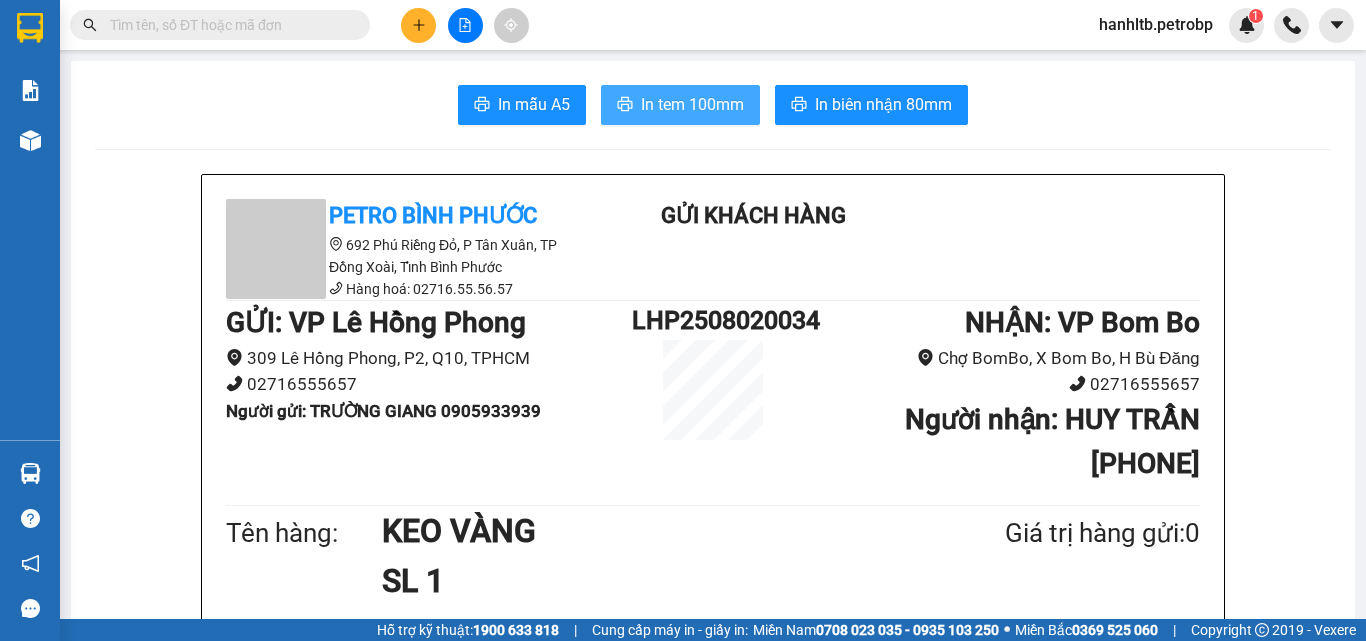 click on "In tem 100mm" at bounding box center (692, 104) 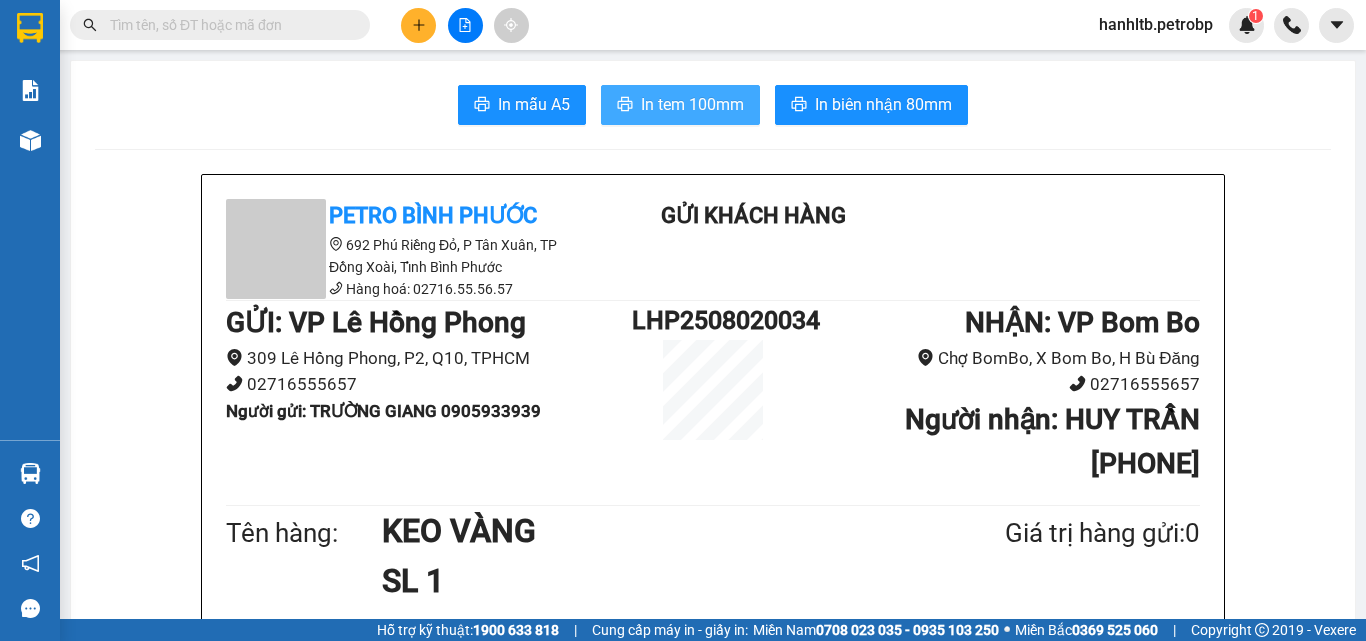scroll, scrollTop: 0, scrollLeft: 0, axis: both 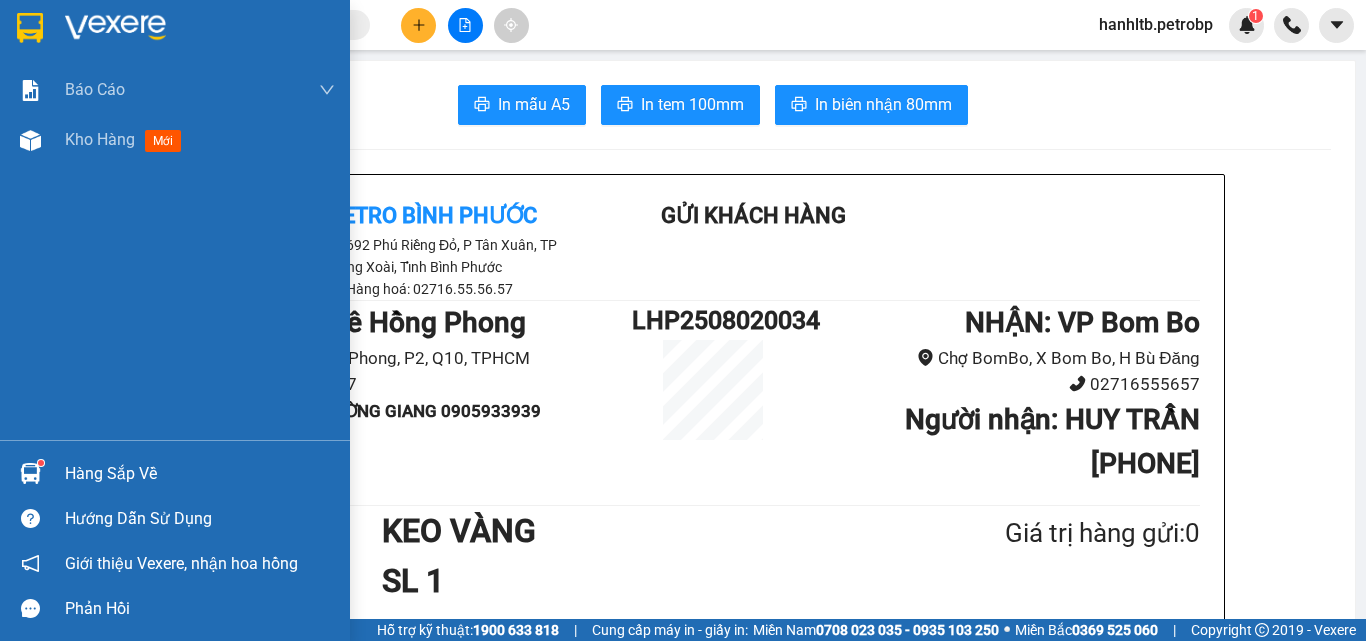 click at bounding box center (115, 28) 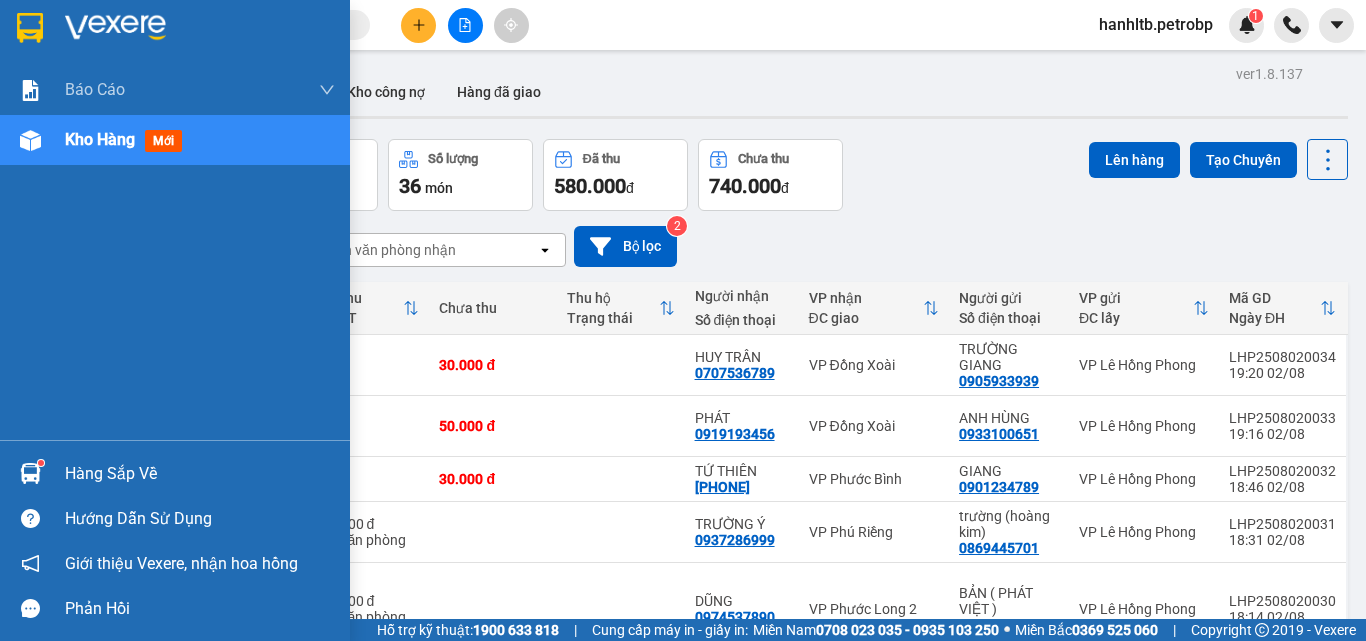 click on "Hàng sắp về" at bounding box center (200, 474) 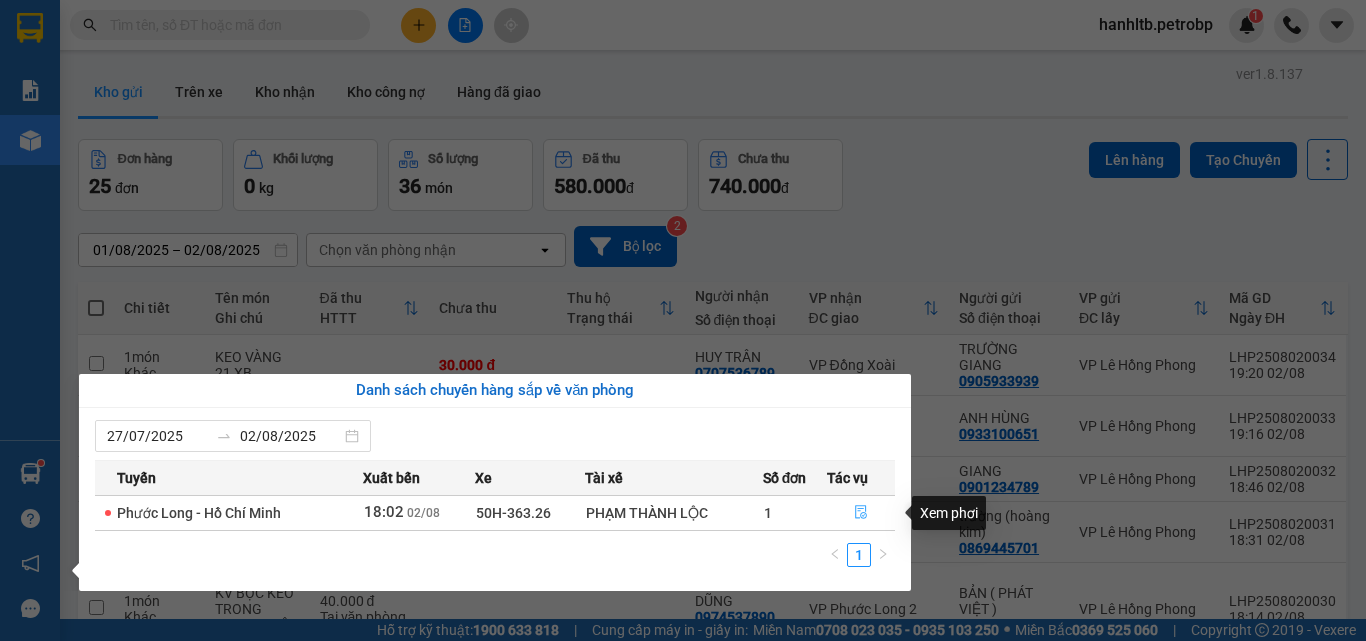click 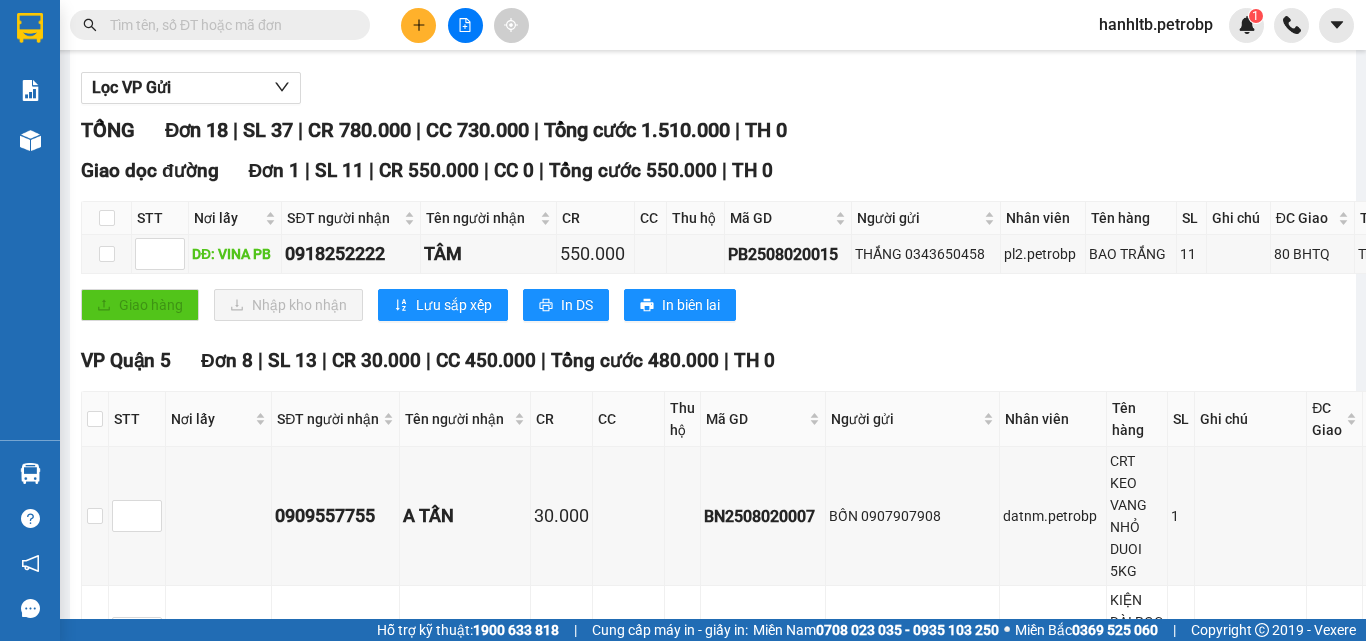 scroll, scrollTop: 0, scrollLeft: 0, axis: both 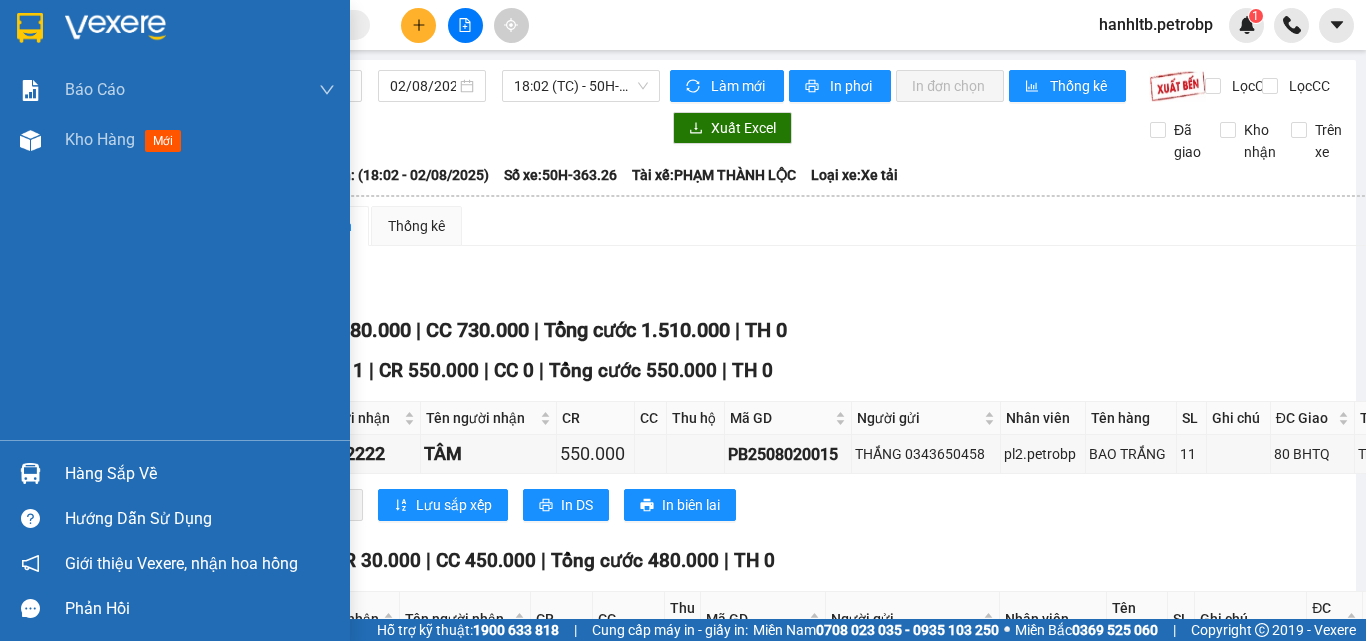 click at bounding box center [115, 28] 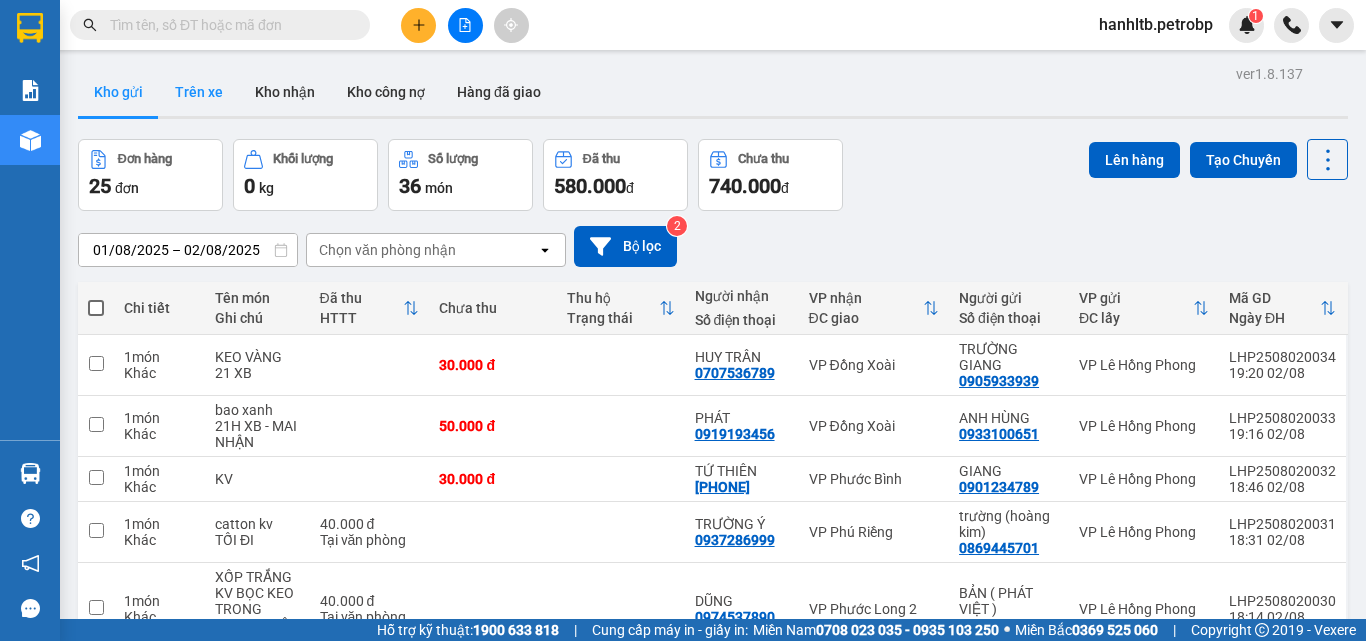 click on "Trên xe" at bounding box center (199, 92) 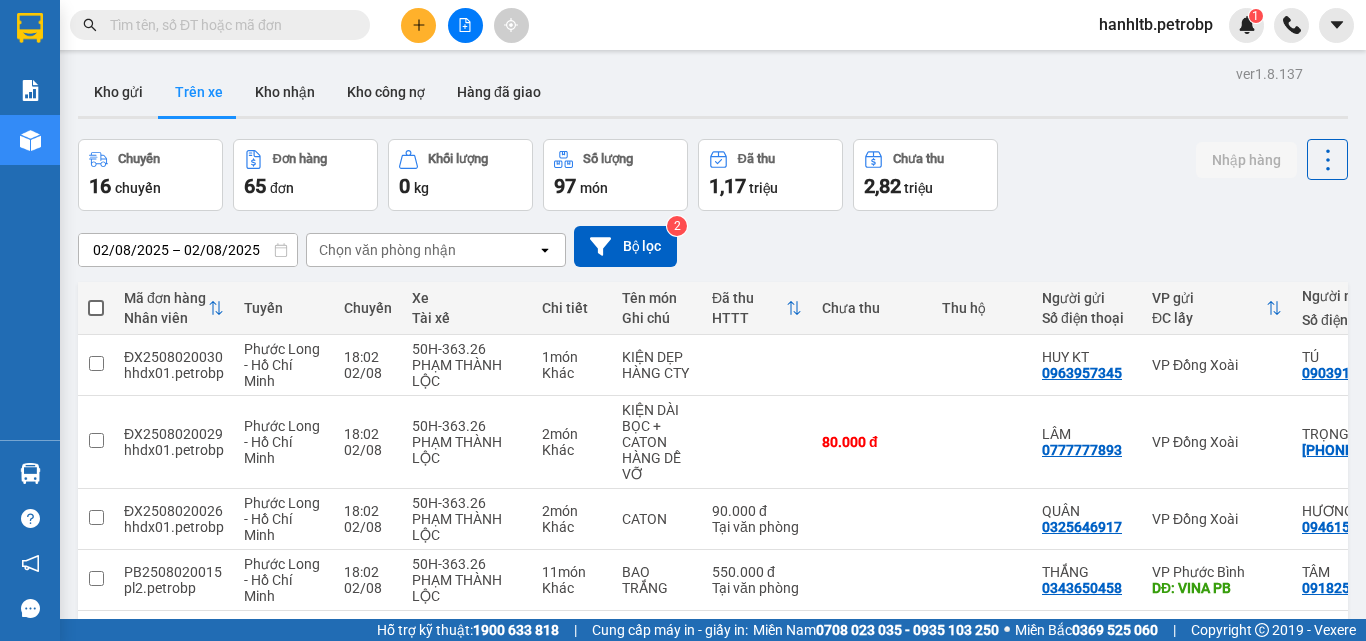 click on "02/08/2025 – 02/08/2025" at bounding box center (188, 250) 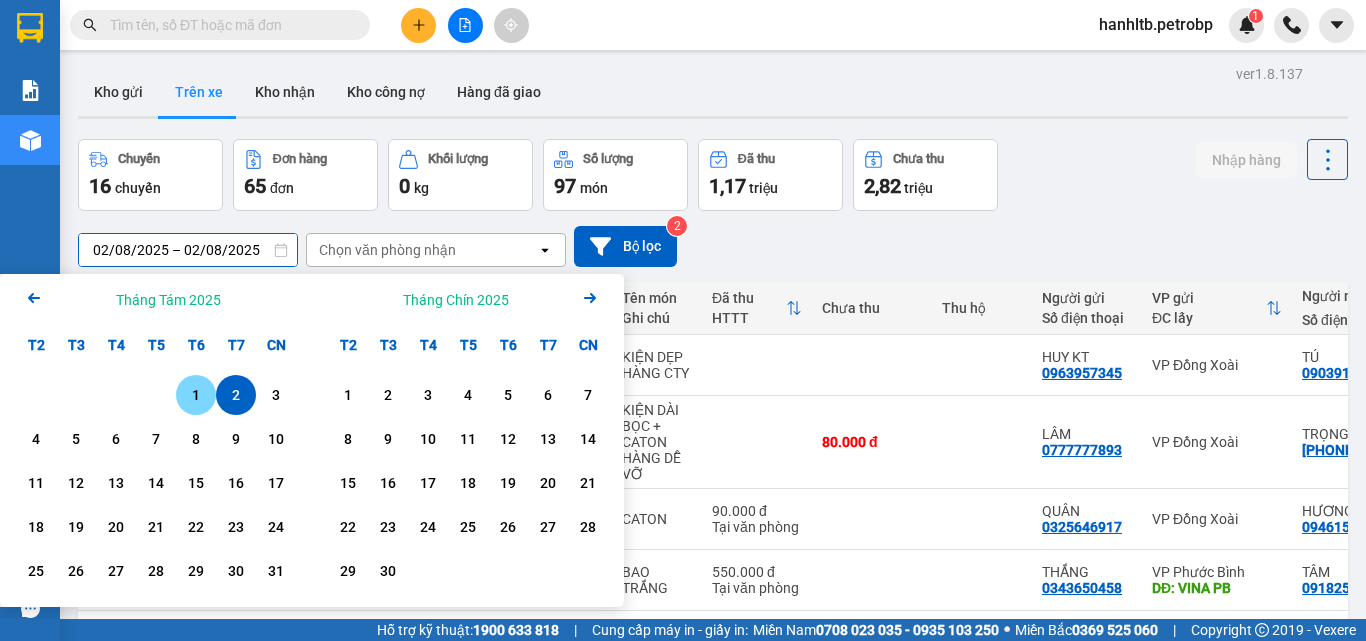 click on "1" at bounding box center [196, 395] 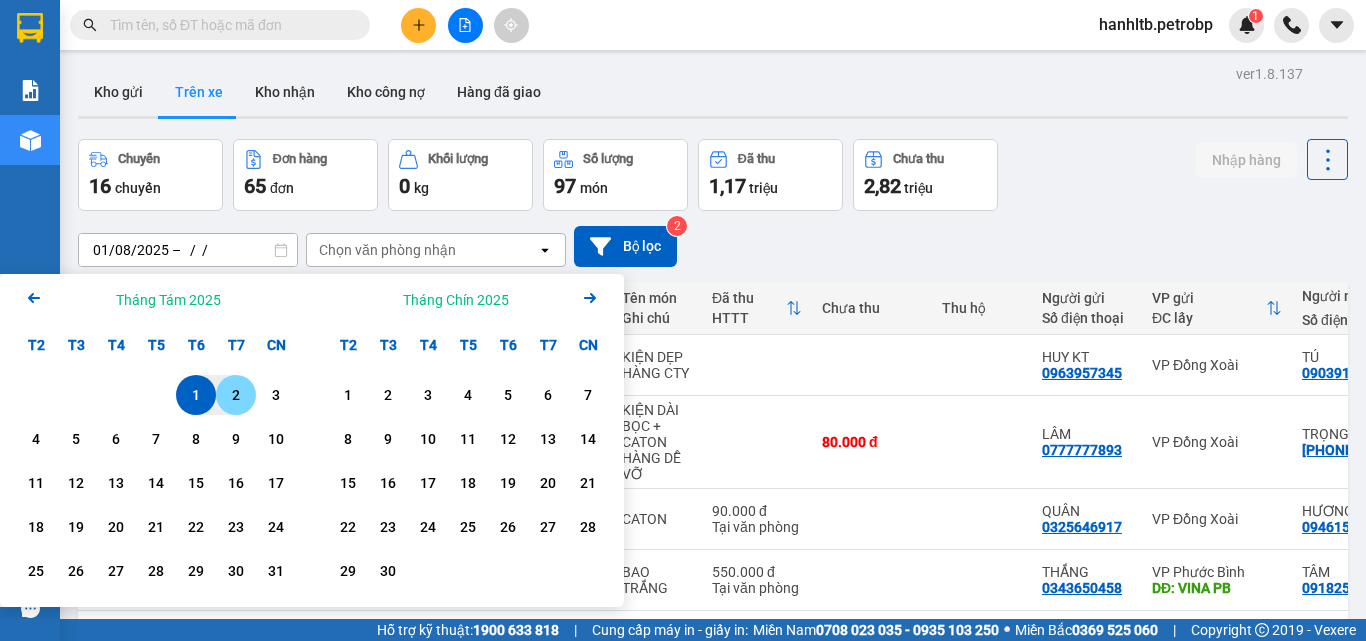 click on "2" at bounding box center (236, 395) 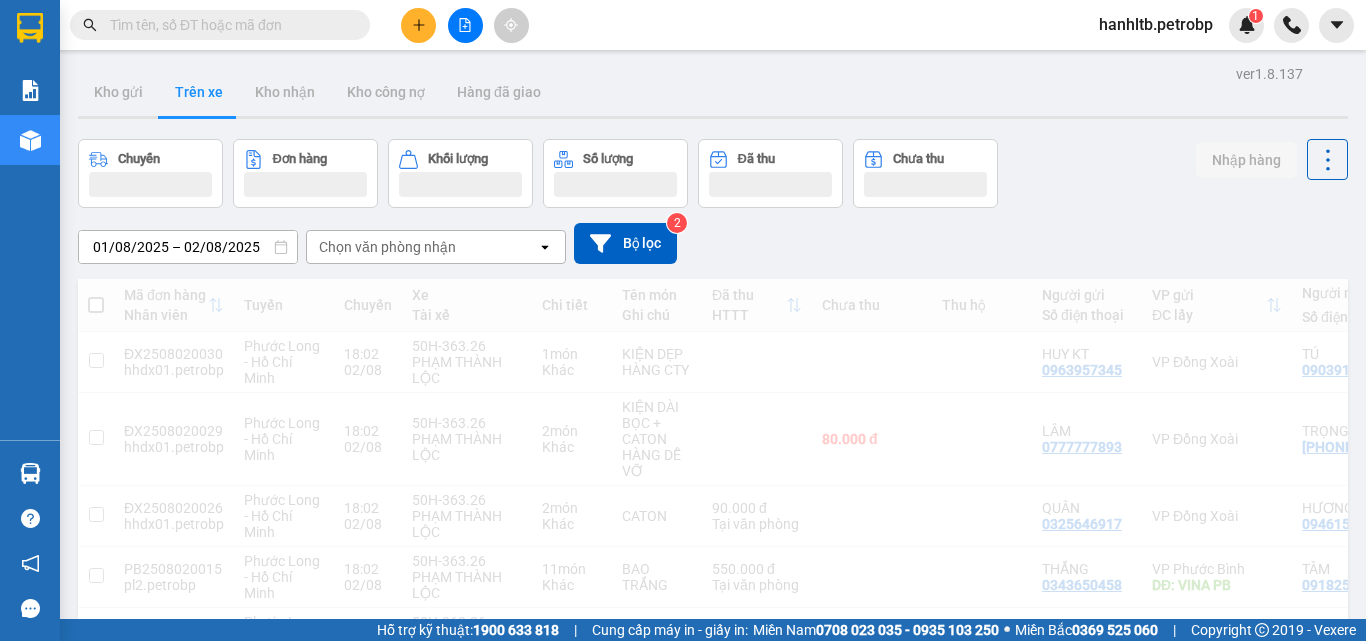 click on "Chọn văn phòng nhận" at bounding box center (387, 247) 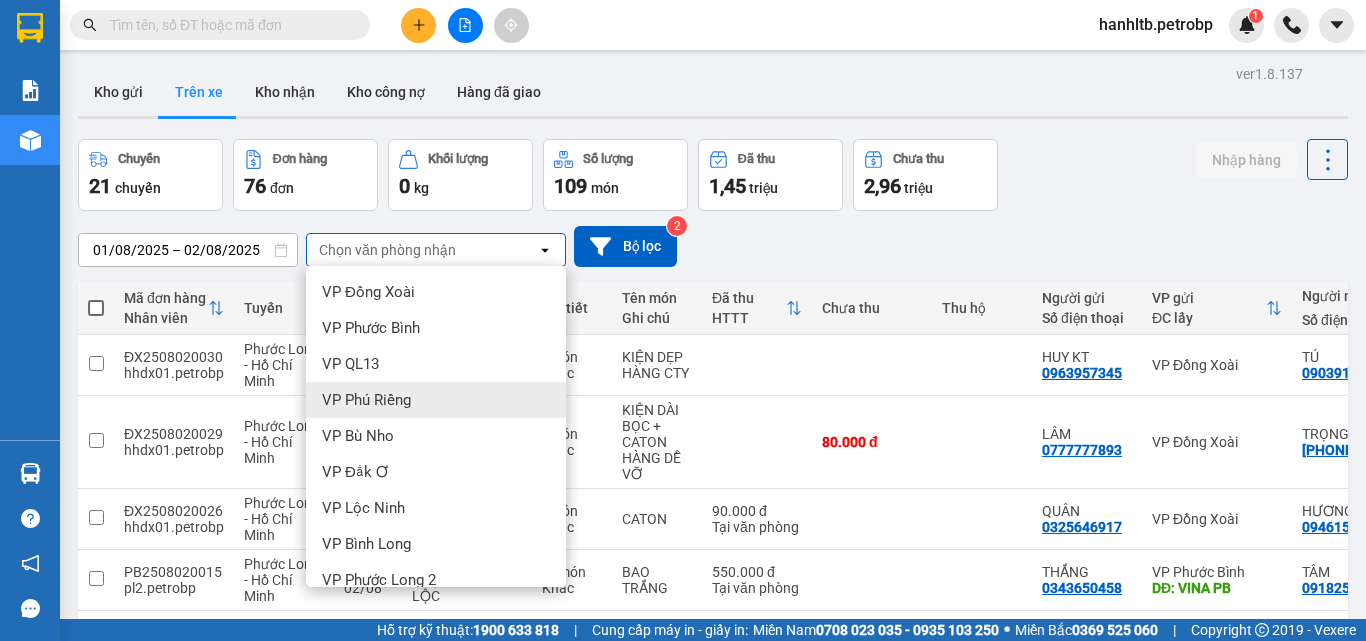 scroll, scrollTop: 523, scrollLeft: 0, axis: vertical 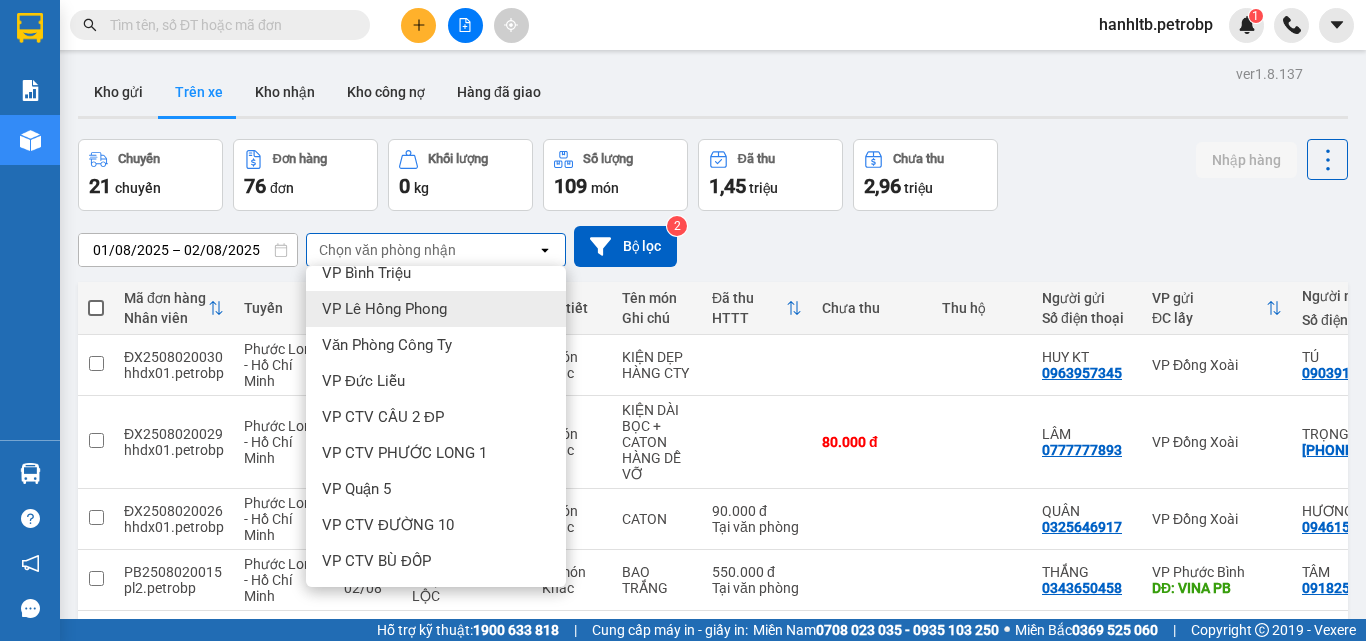 click on "VP Lê Hồng Phong" at bounding box center (436, 309) 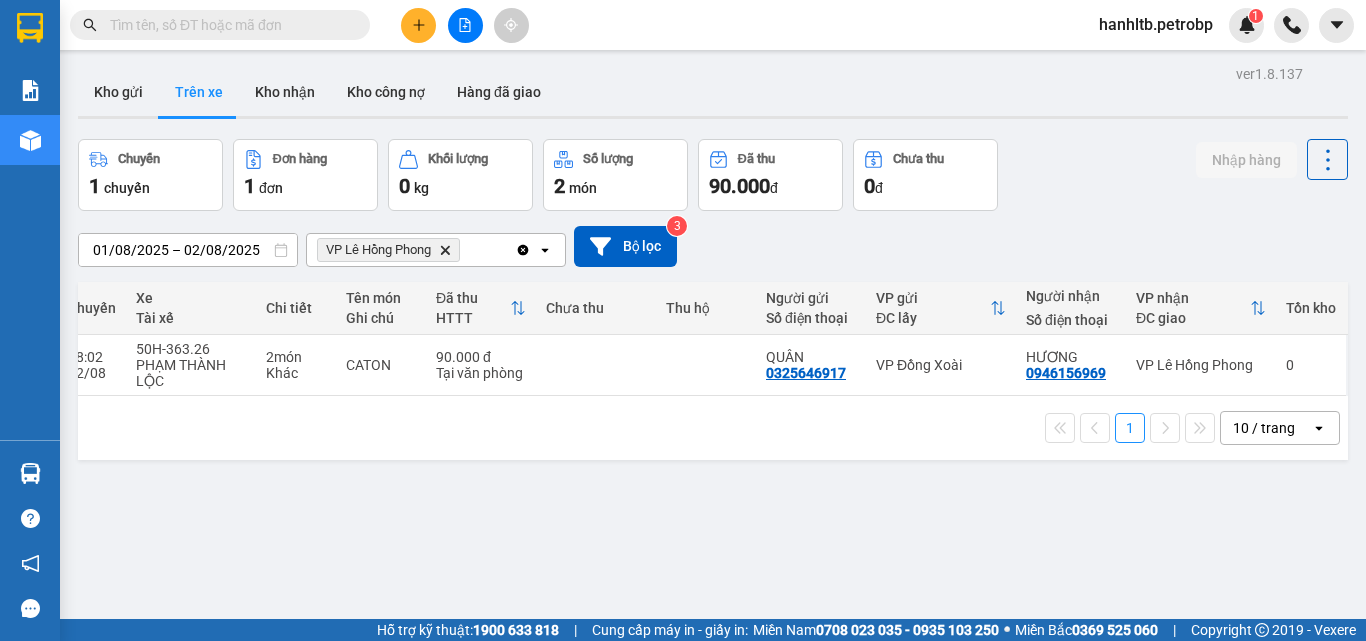 scroll, scrollTop: 0, scrollLeft: 0, axis: both 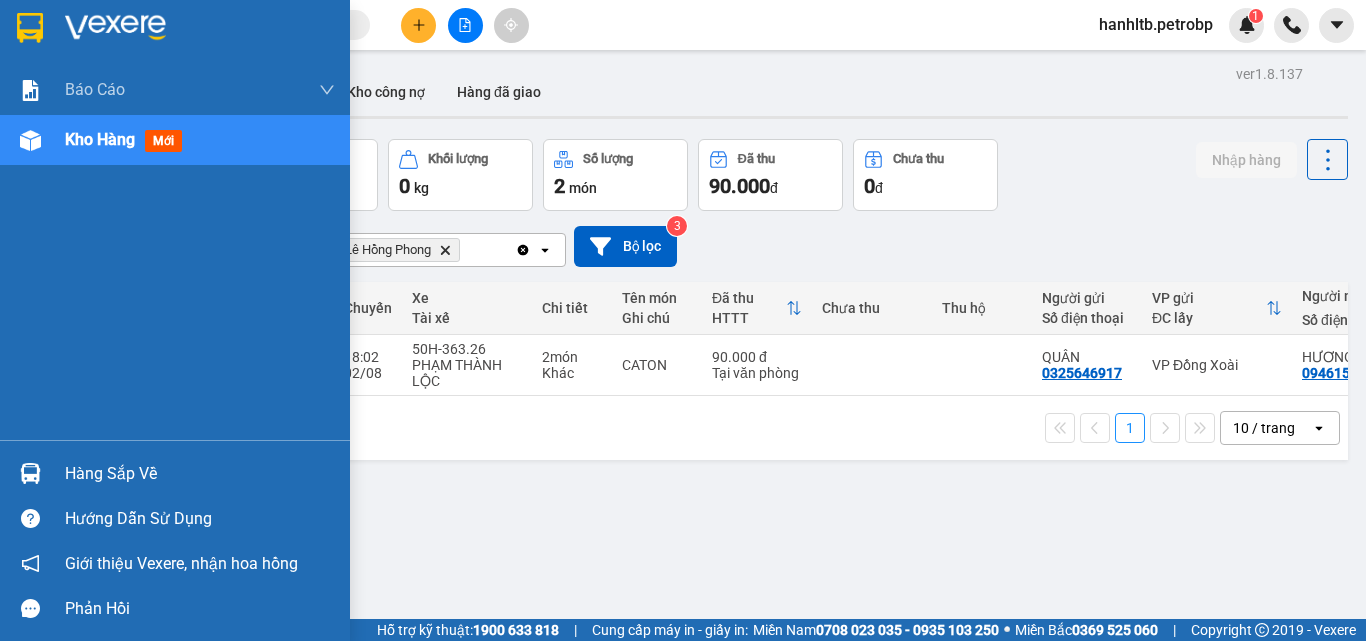 click at bounding box center (115, 28) 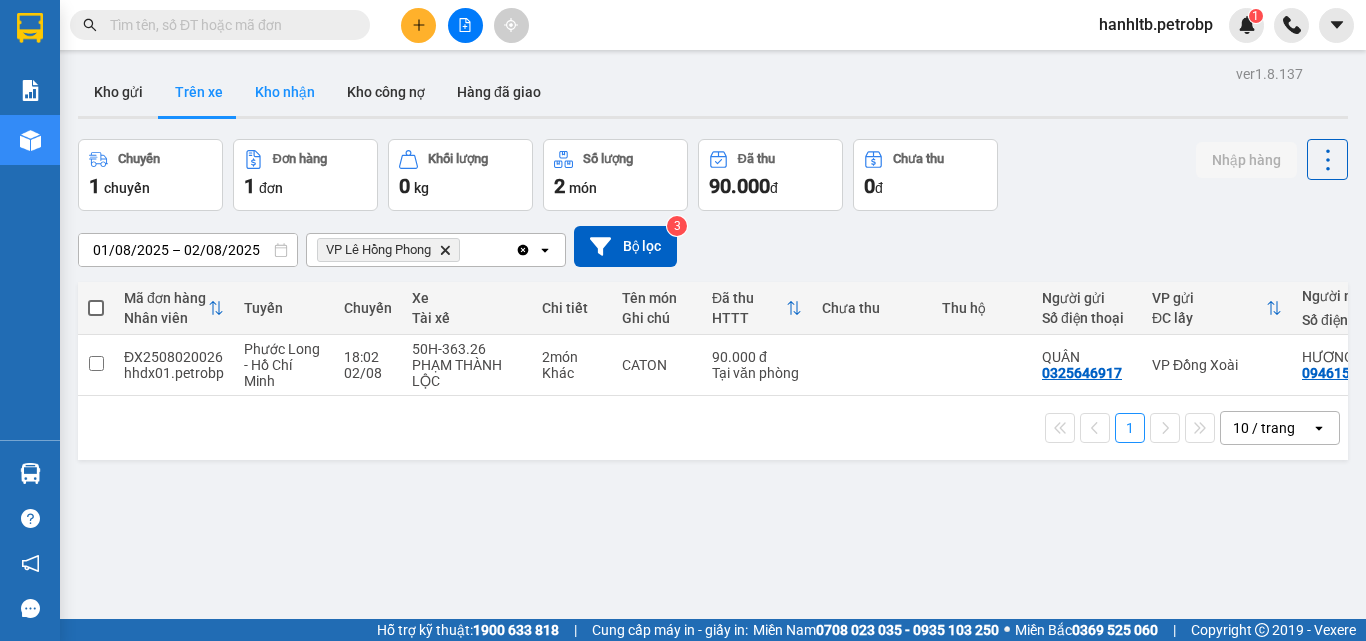 click on "Kho nhận" at bounding box center [285, 92] 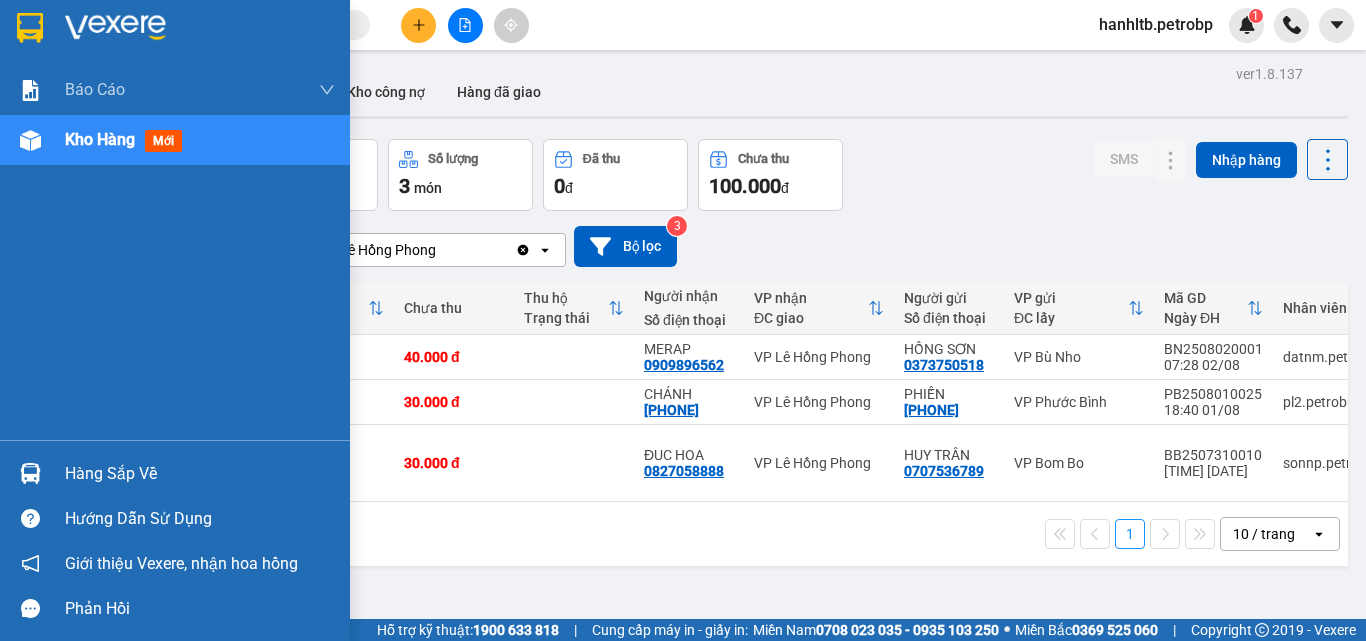 click at bounding box center [115, 28] 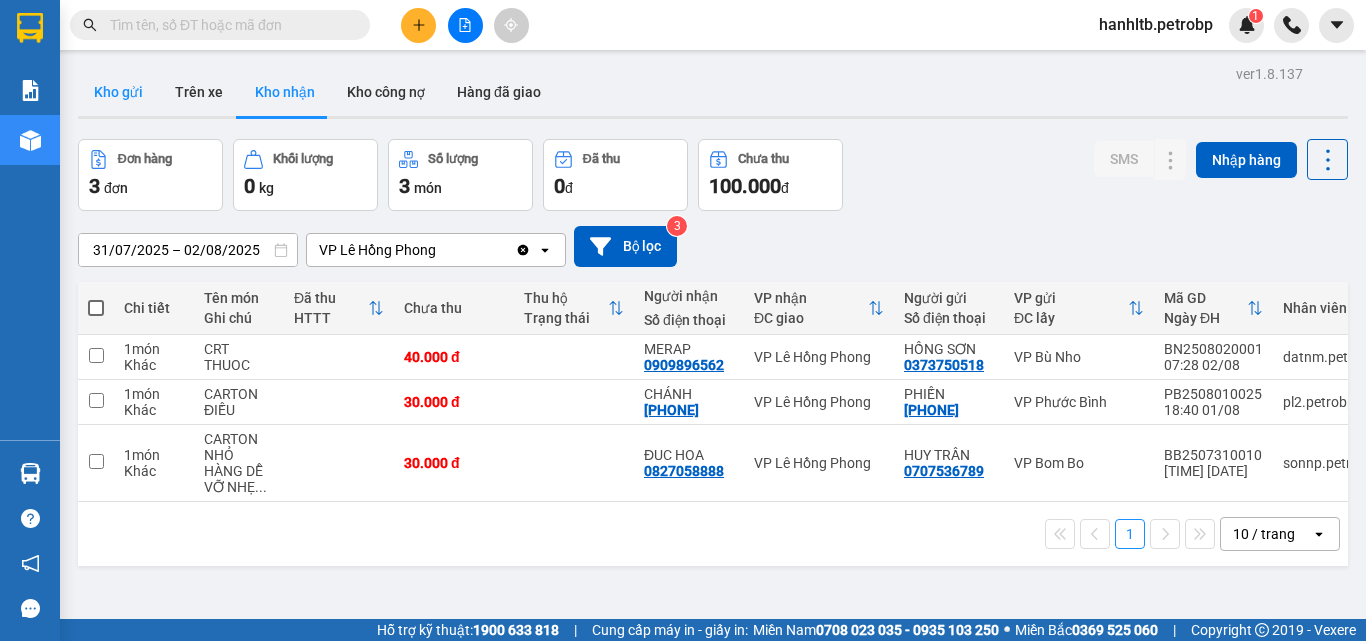 click on "Kho gửi" at bounding box center (118, 92) 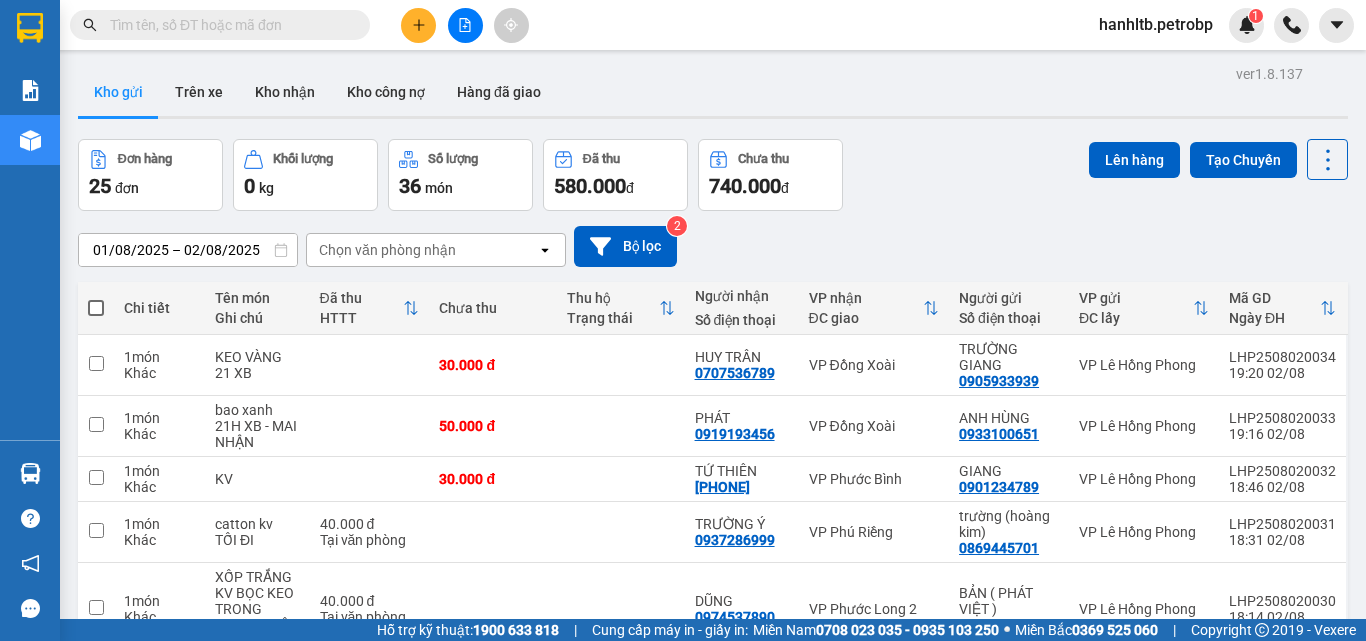 click on "01/08/2025 – 02/08/2025 Press the down arrow key to interact with the calendar and select a date. Press the escape button to close the calendar. Selected date range is from 01/08/2025 to 02/08/2025. Chọn văn phòng nhận open Bộ lọc 2" at bounding box center (713, 246) 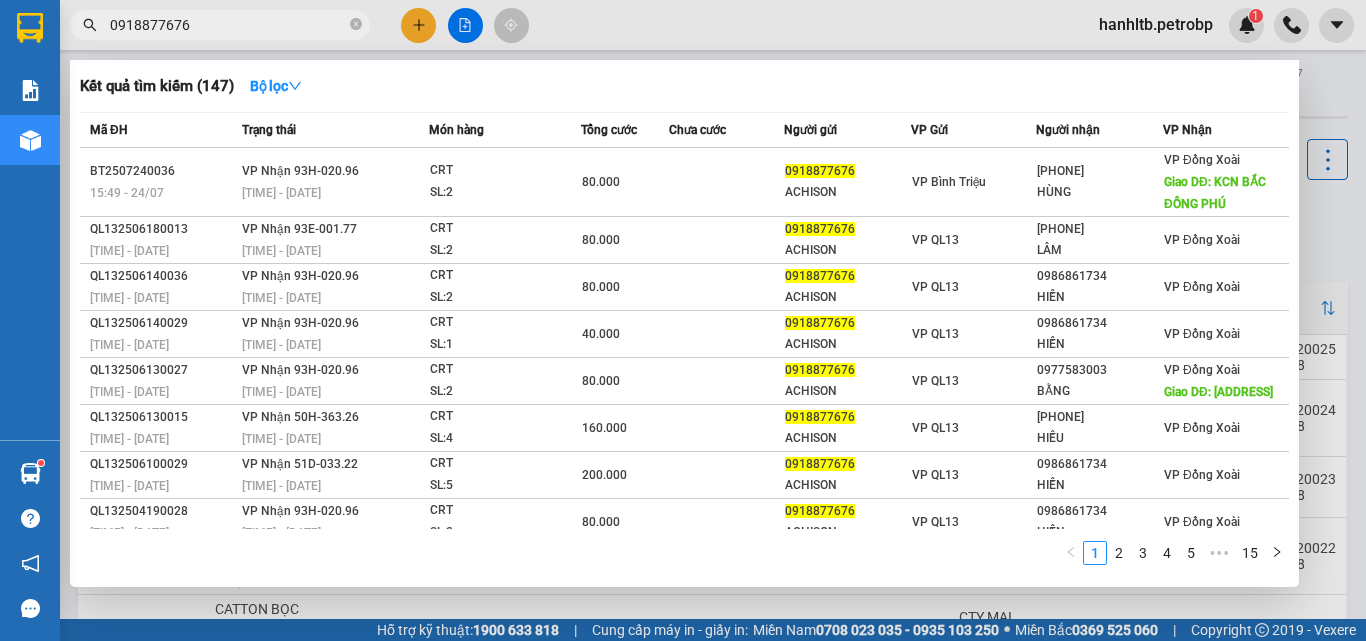 scroll, scrollTop: 0, scrollLeft: 0, axis: both 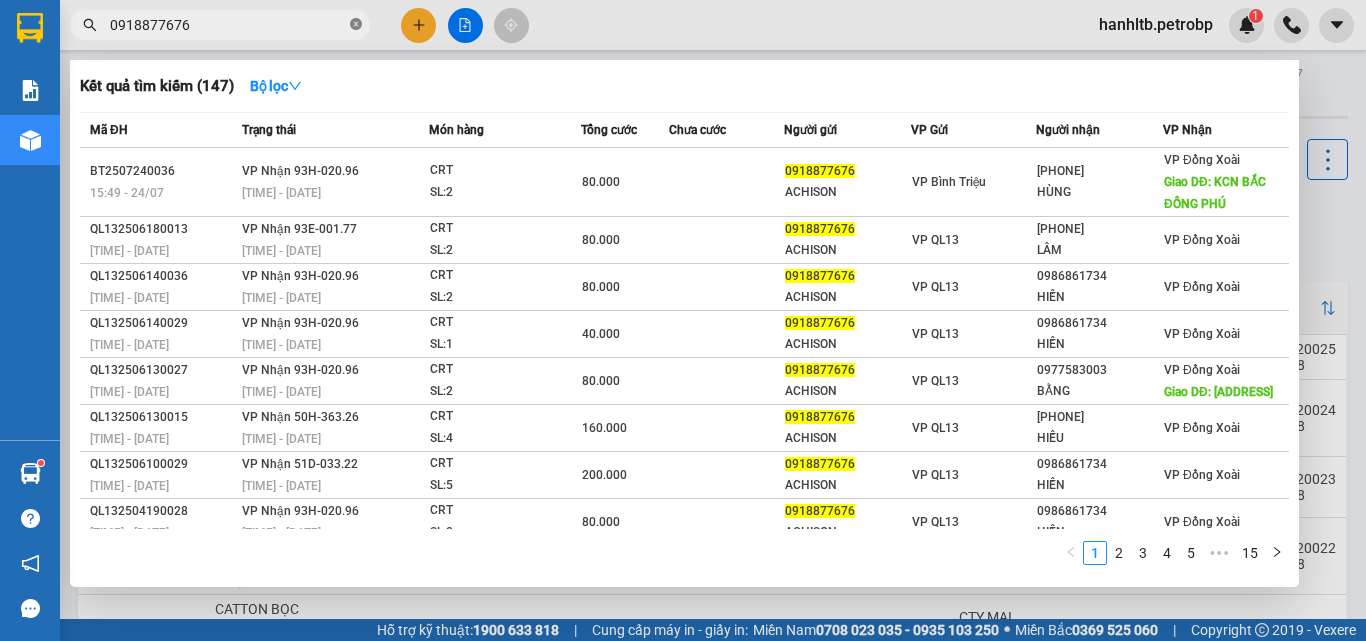 click 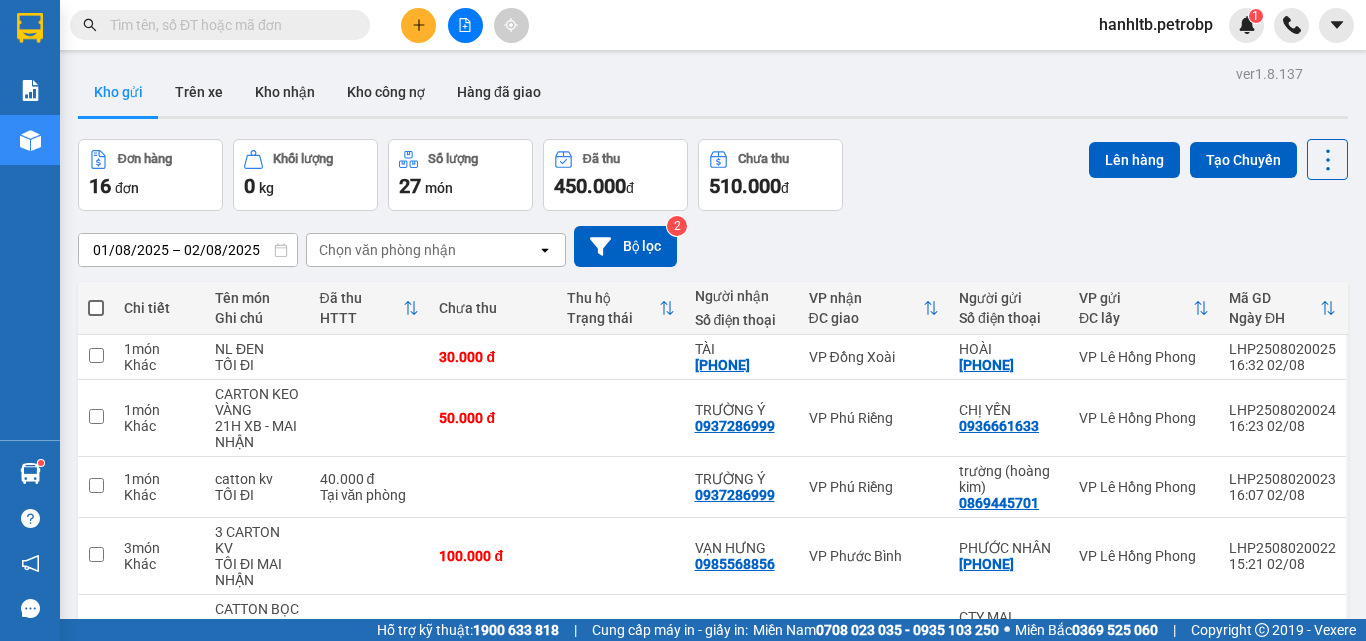 click on "Kết quả tìm kiếm ( 147 )  Bộ lọc  Mã ĐH Trạng thái Món hàng Tổng cước Chưa cước Người gửi VP Gửi Người nhận VP Nhận BT2507240036 15:49 - 24/07 VP Nhận   93H-020.96 07:31 - 25/07 CRT SL:  2 80.000 0918877676 ACHISON VP Bình Triệu 0906917552 HÙNG VP Đồng Xoài Giao DĐ: KCN BẮC ĐỒNG PHÚ QL132506180013 11:20 - 18/06 VP Nhận   93E-001.77 17:02 - 18/06 CRT SL:  2 80.000 0918877676 ACHISON VP QL13 0976148623 LÂM VP Đồng Xoài QL132506140036 16:24 - 14/06 VP Nhận   93H-020.96 06:11 - 15/06 CRT SL:  2 80.000 0918877676 ACHISON VP QL13 0986861734 HIỀN VP Đồng Xoài QL132506140029 14:23 - 14/06 VP Nhận   93H-020.96 06:11 - 15/06 CRT SL:  1 40.000 0918877676 ACHISON VP QL13 0986861734 HIỀN VP Đồng Xoài QL132506130027 14:25 - 13/06 VP Nhận   93H-020.96 06:08 - 14/06 CRT SL:  2 80.000 0918877676 ACHISON VP QL13 0977583003 BẰNG VP Đồng Xoài Giao DĐ: 522 PRĐ,TÂN XUÂN ĐX QL132506130015 12:01 - 13/06 VP Nhận   50H-363.26 16:50 - 13/06" at bounding box center (683, 25) 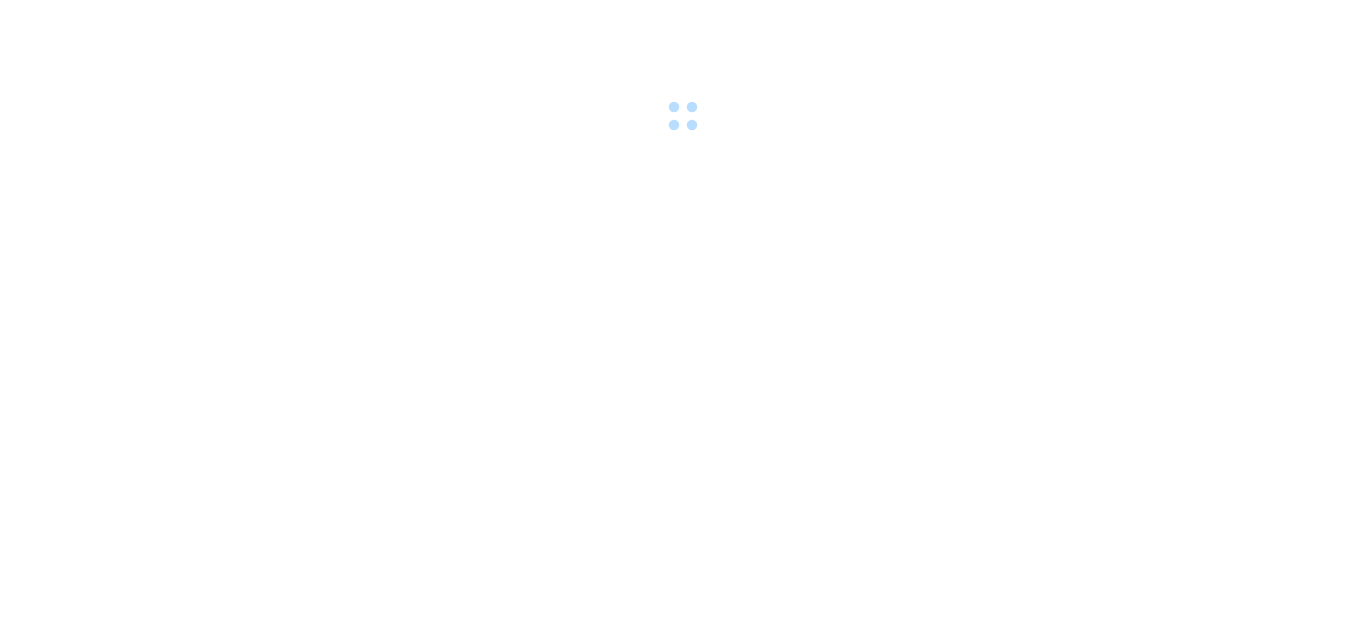 scroll, scrollTop: 0, scrollLeft: 0, axis: both 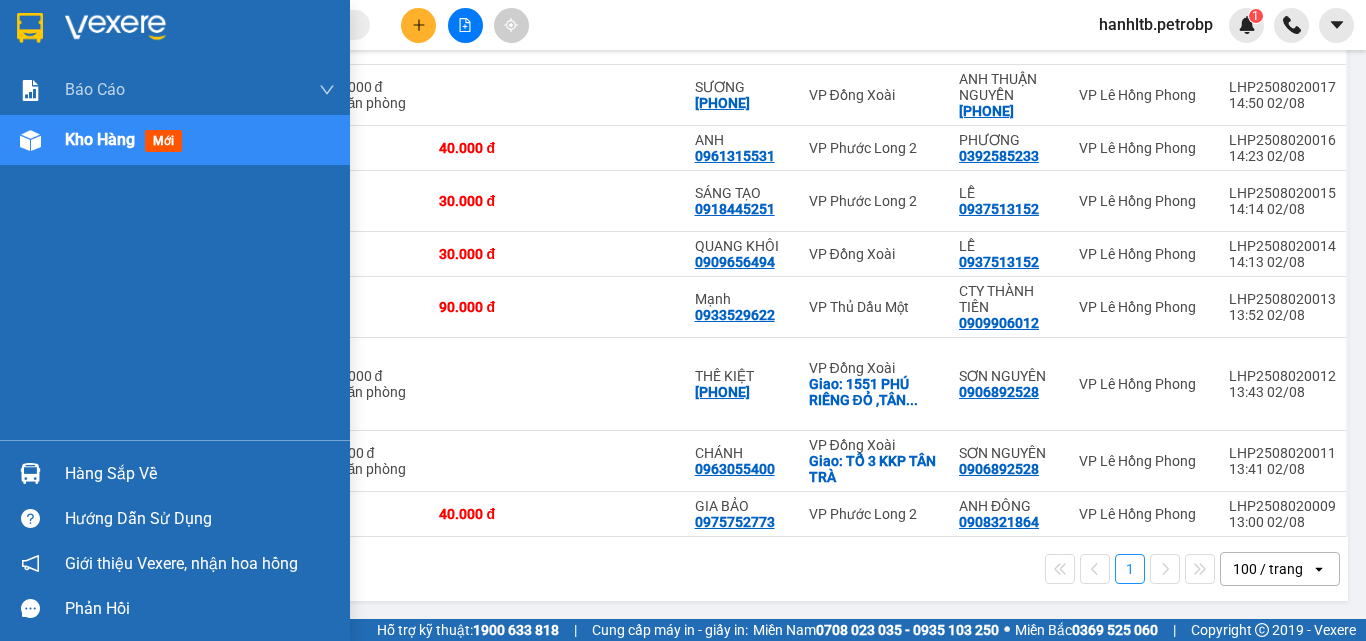 click at bounding box center (115, 28) 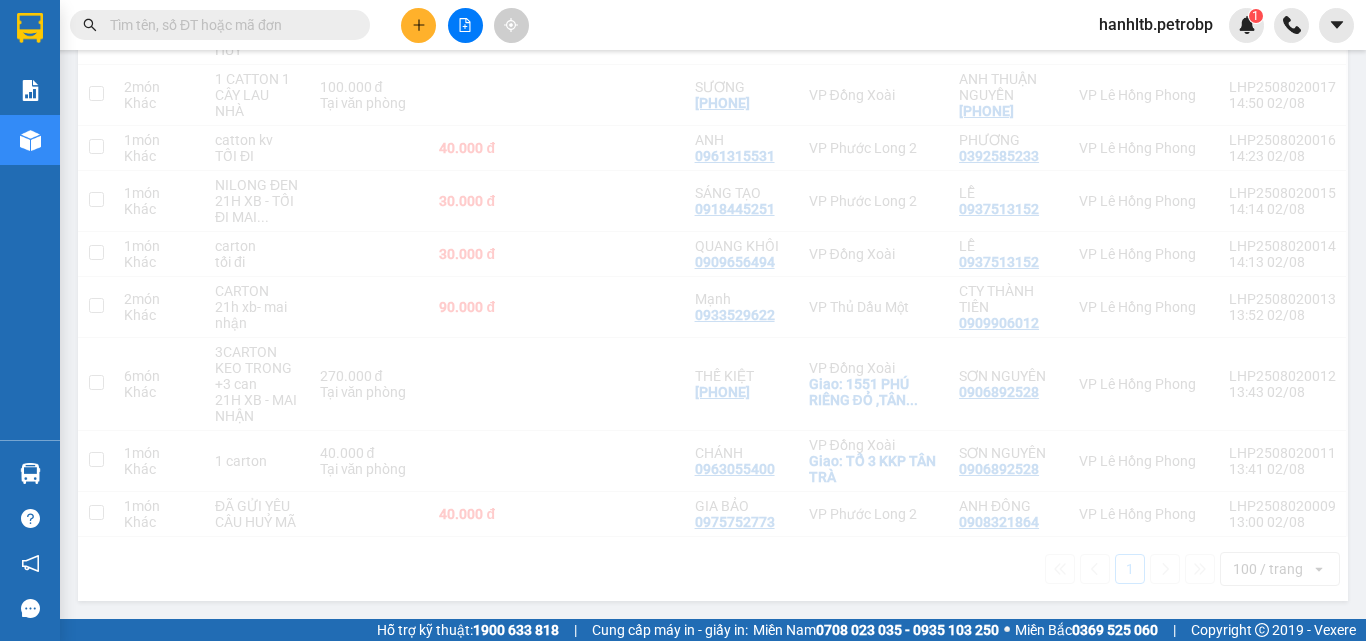 scroll, scrollTop: 0, scrollLeft: 0, axis: both 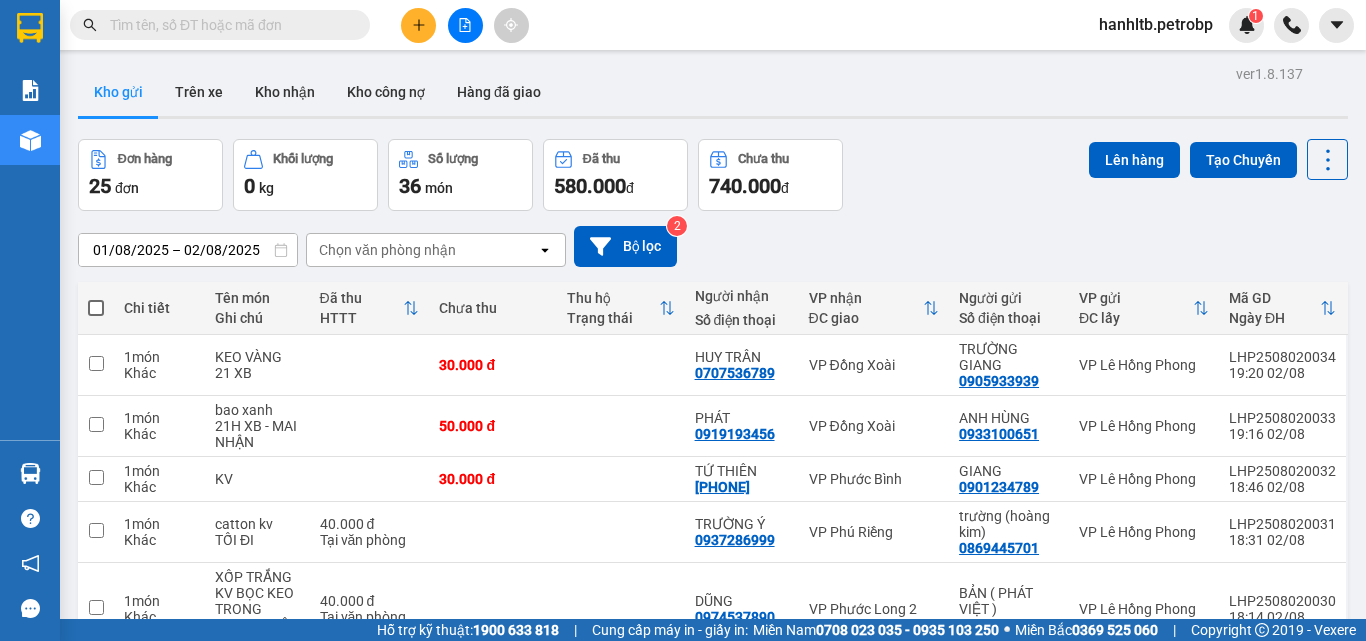click on "Đơn hàng 25 đơn Khối lượng 0 kg Số lượng 36 món Đã thu 580.000  đ Chưa thu 740.000  đ Lên hàng Tạo Chuyến" at bounding box center (713, 175) 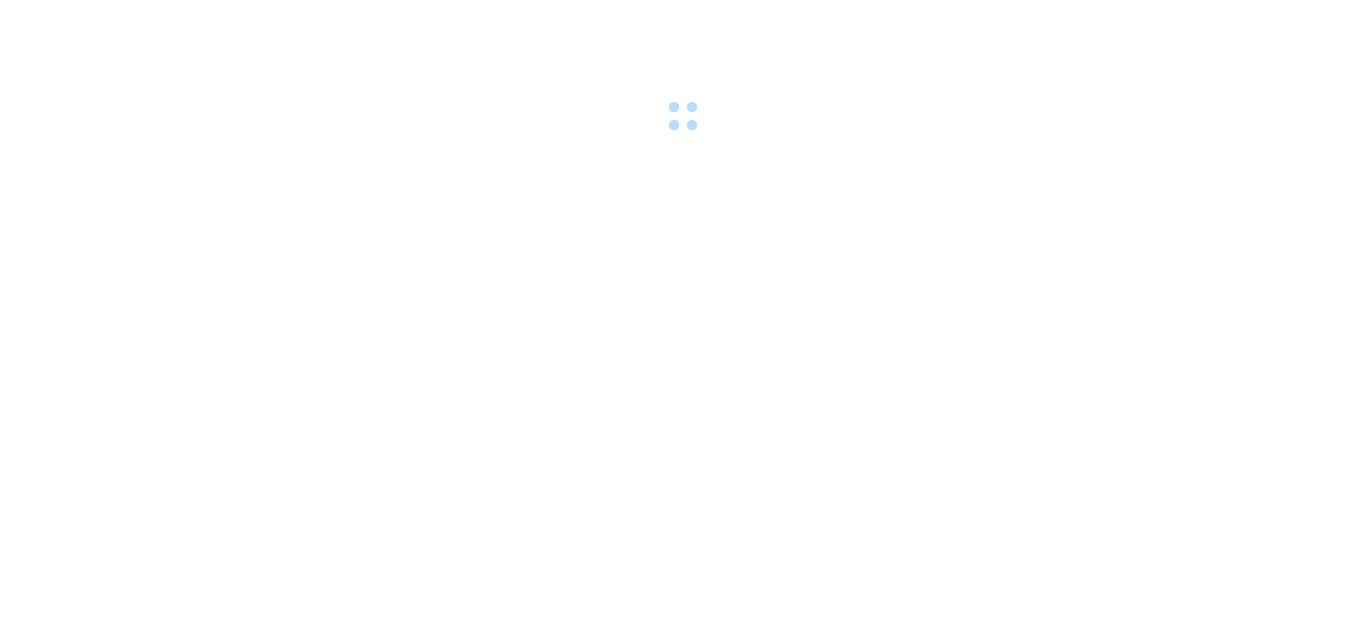 scroll, scrollTop: 0, scrollLeft: 0, axis: both 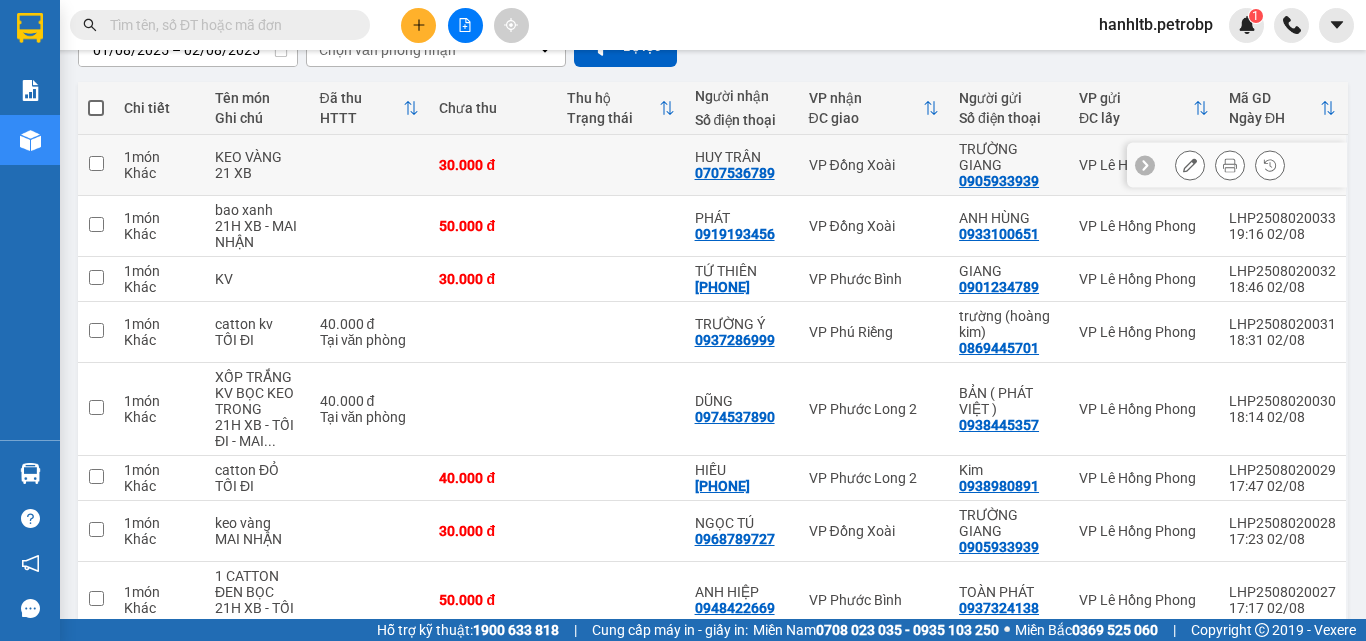 click at bounding box center [370, 165] 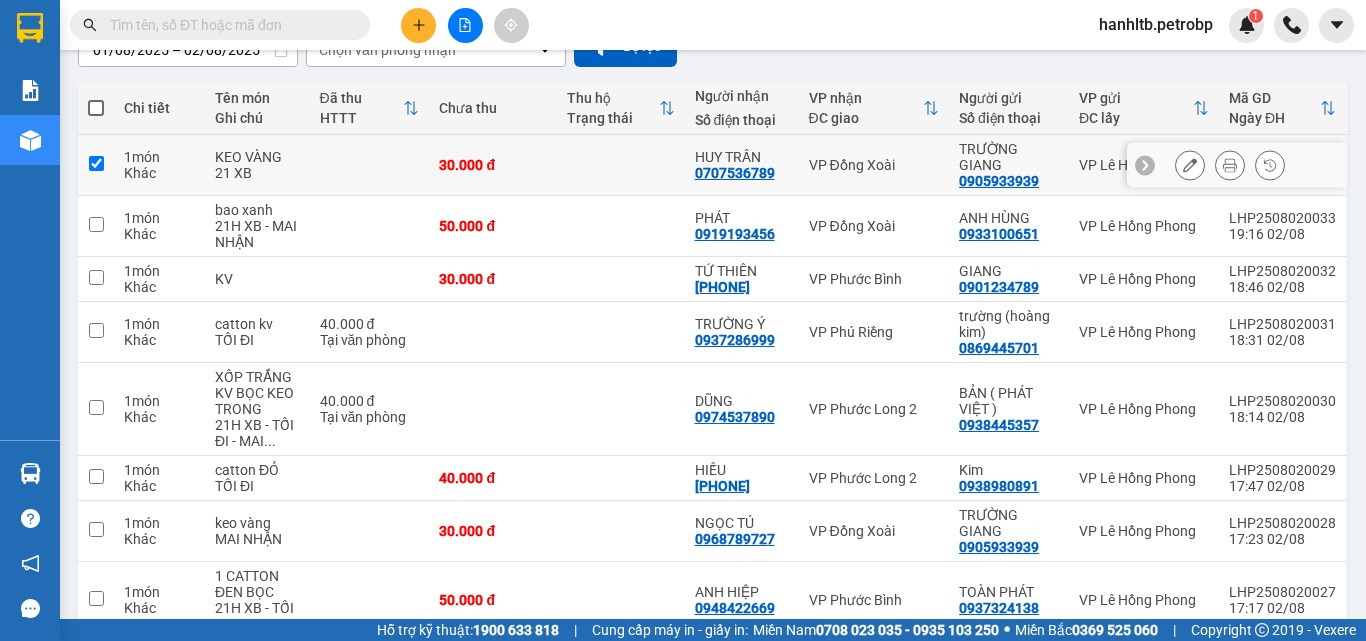 checkbox on "true" 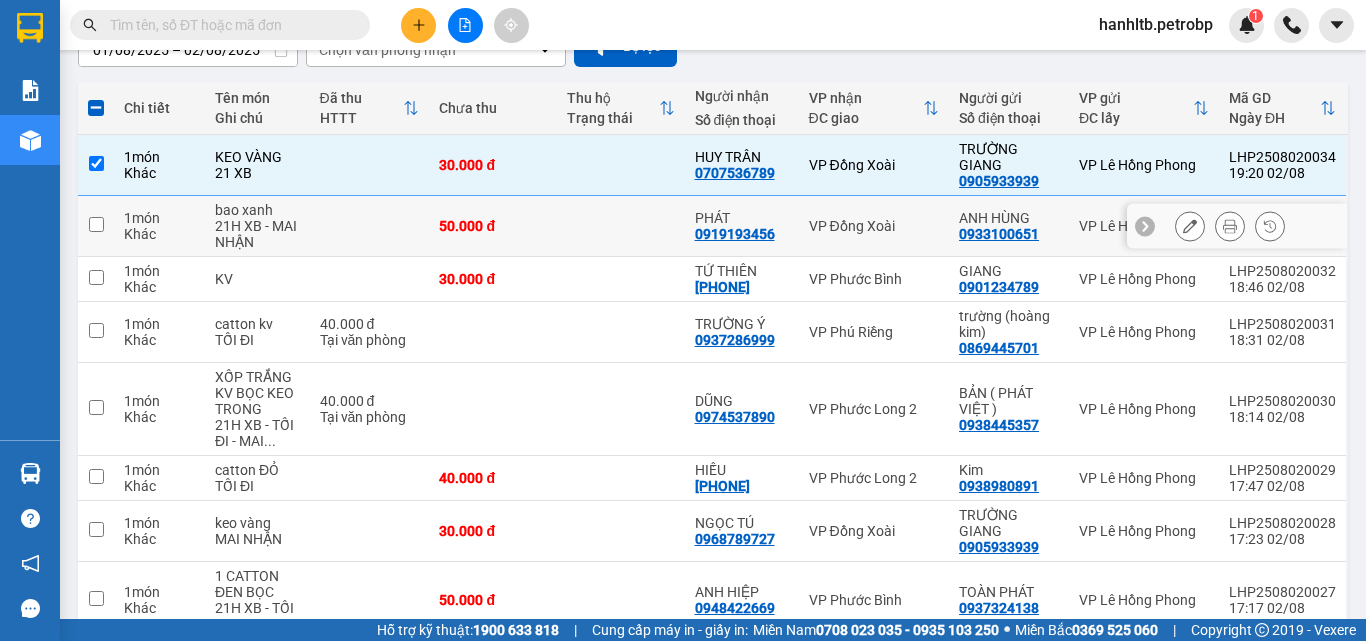 click at bounding box center (370, 226) 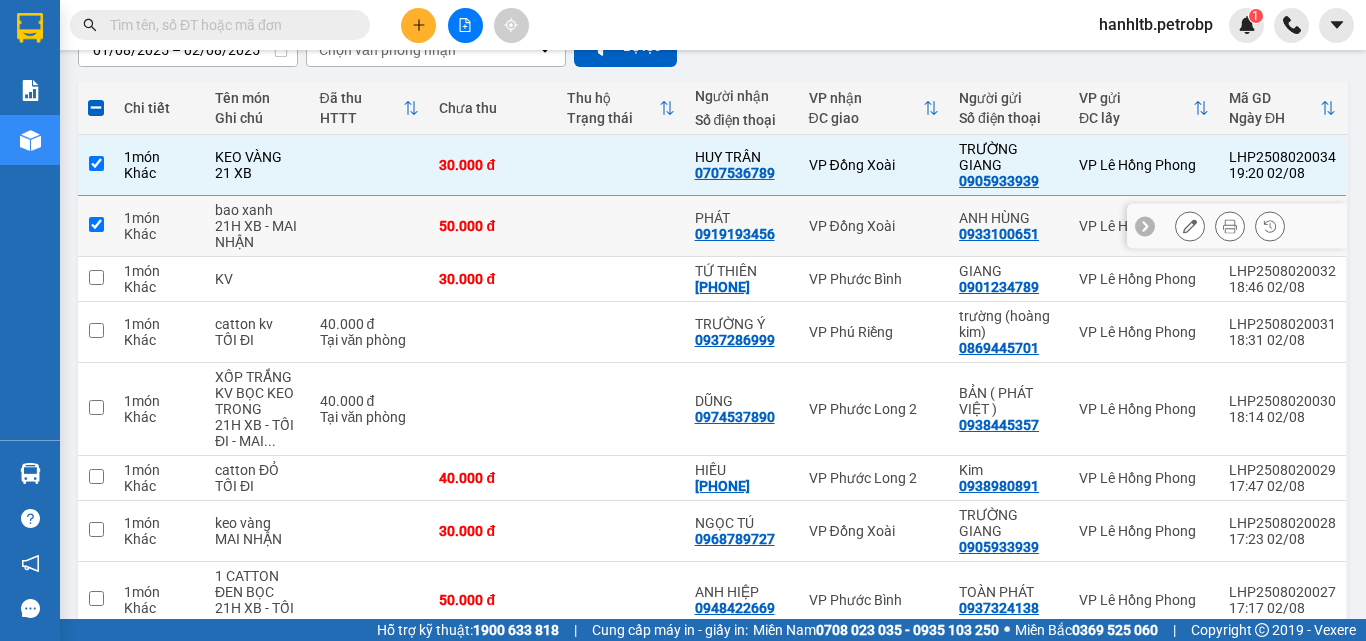 checkbox on "true" 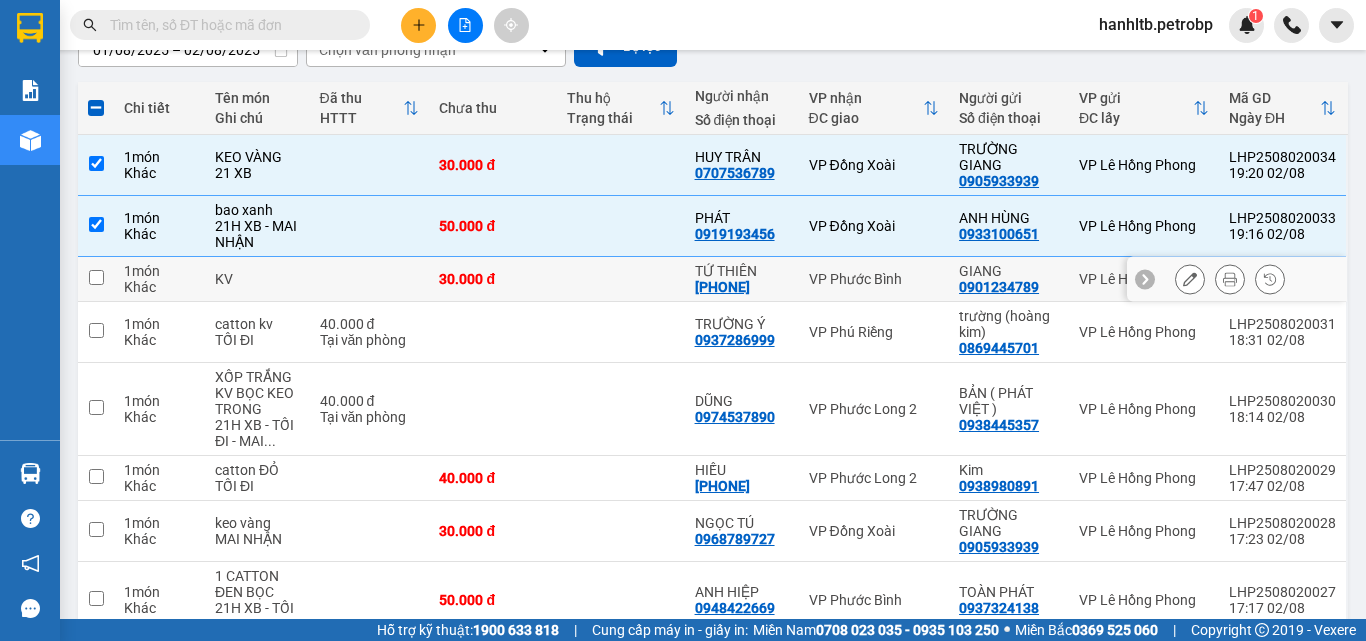 click at bounding box center [370, 279] 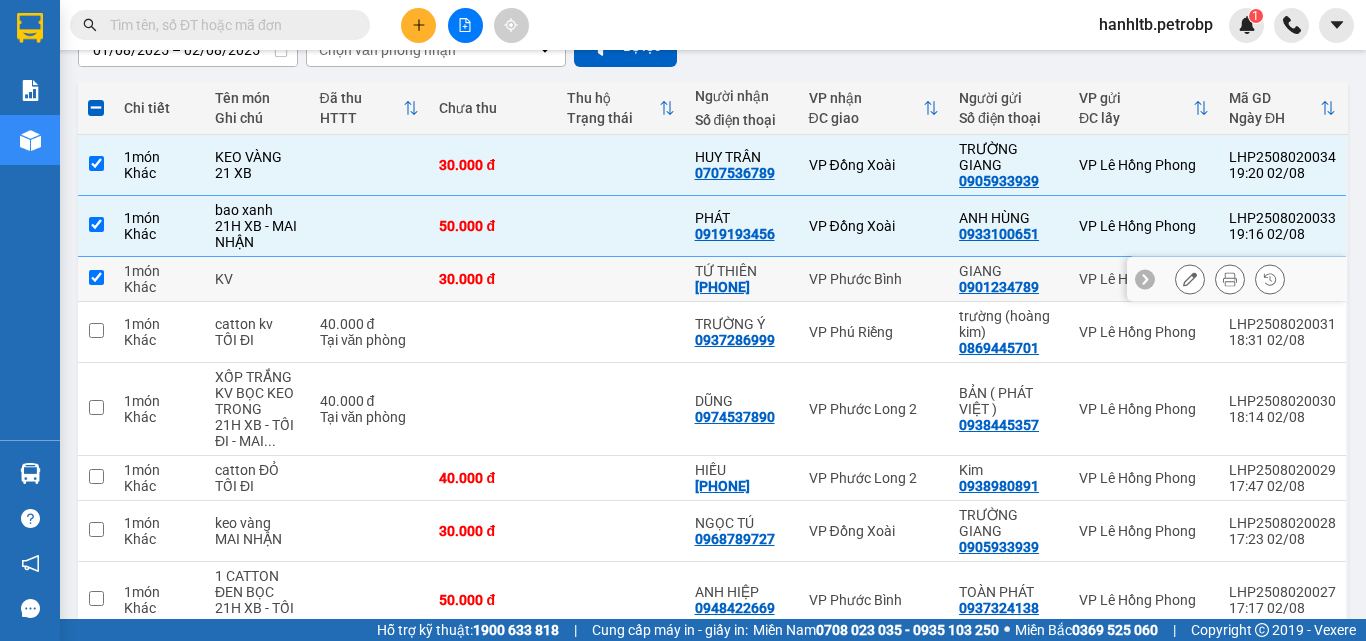 checkbox on "true" 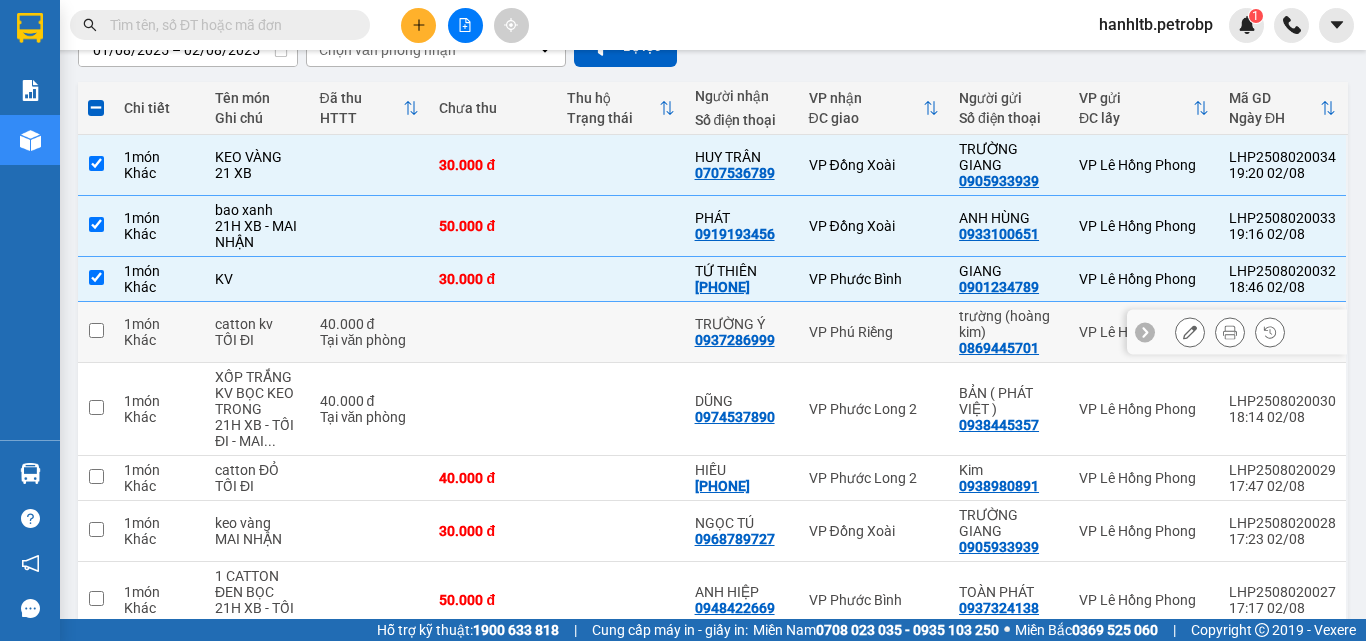 click at bounding box center [493, 332] 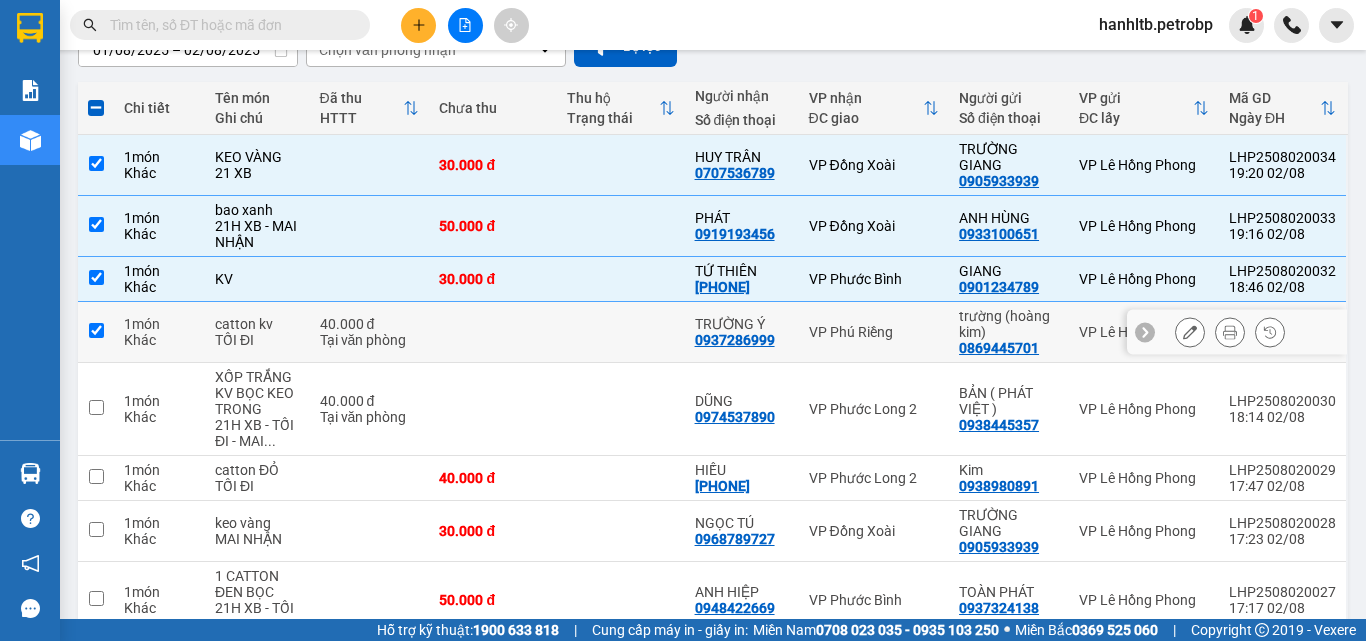 checkbox on "true" 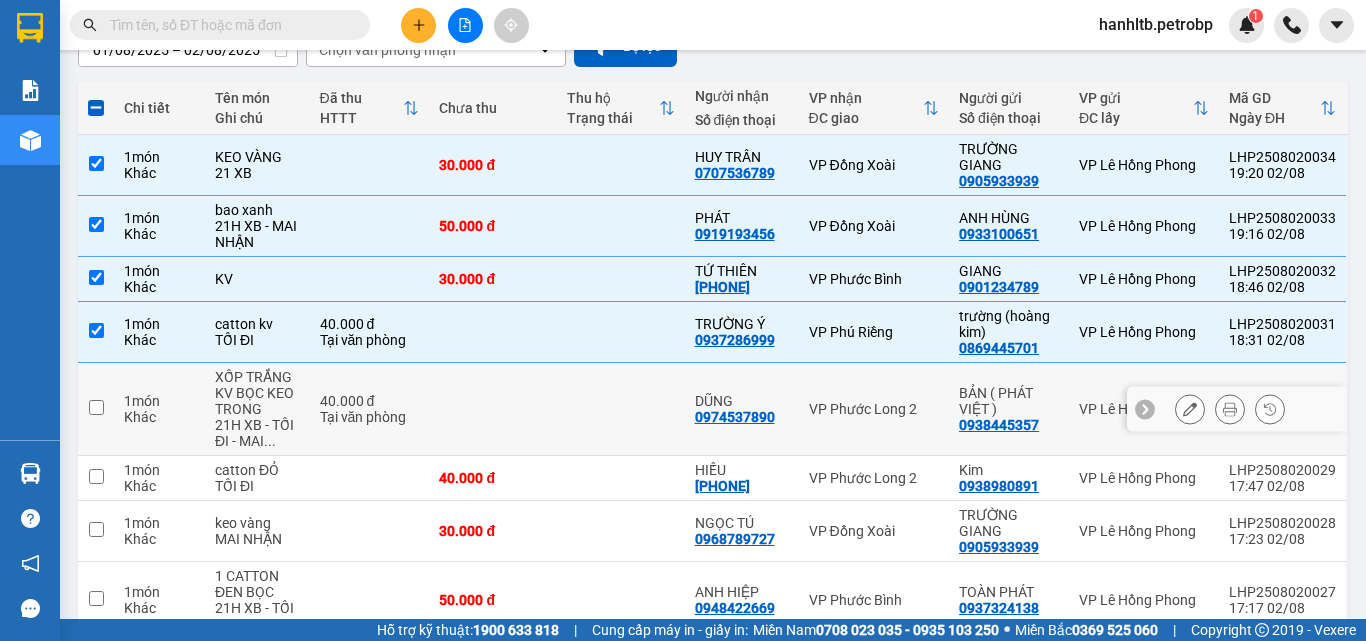 click at bounding box center (493, 409) 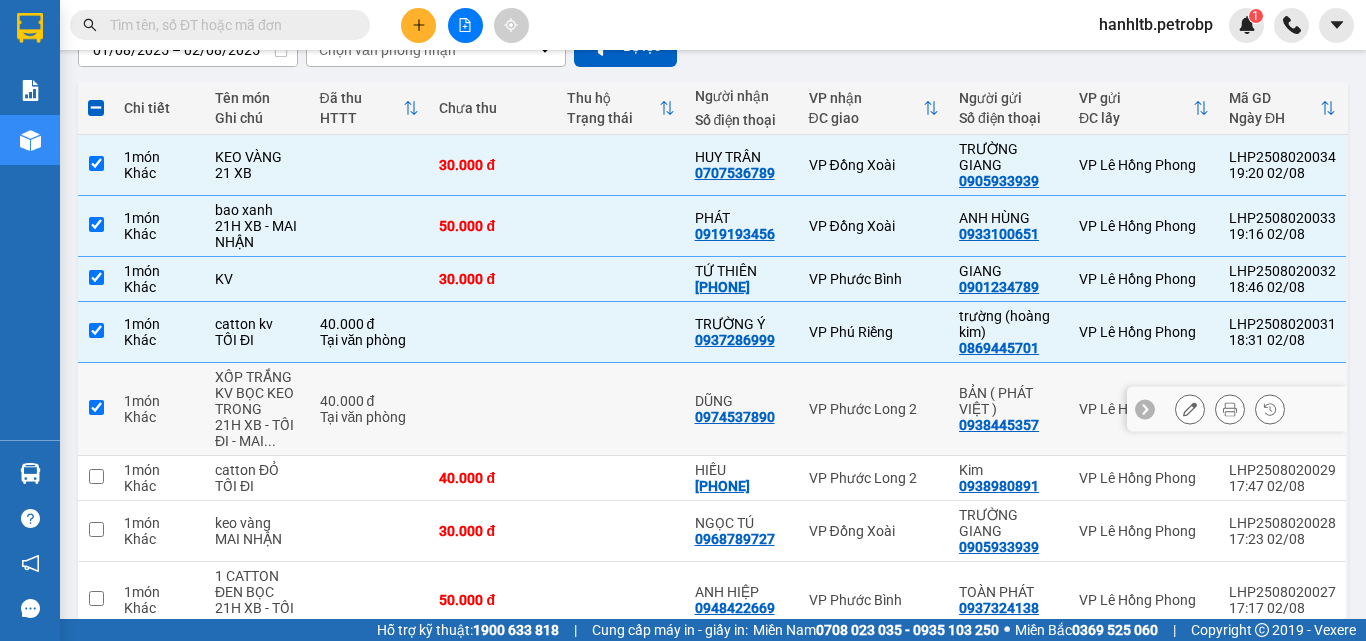 checkbox on "true" 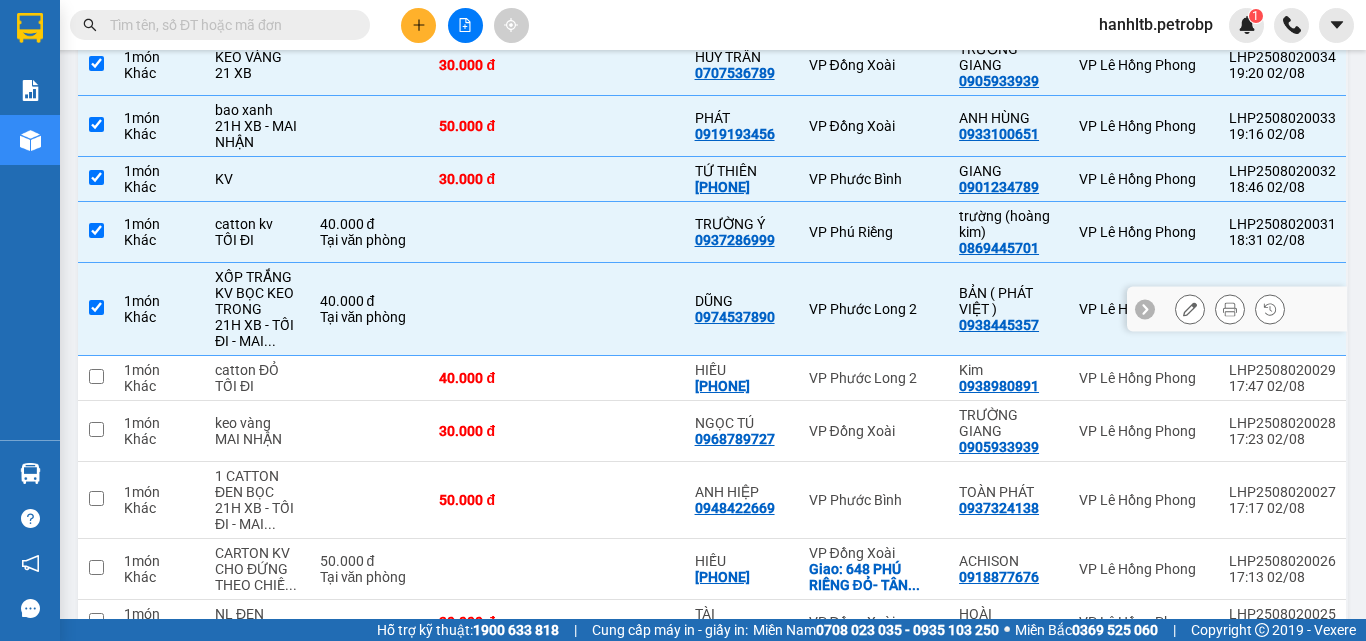 scroll, scrollTop: 400, scrollLeft: 0, axis: vertical 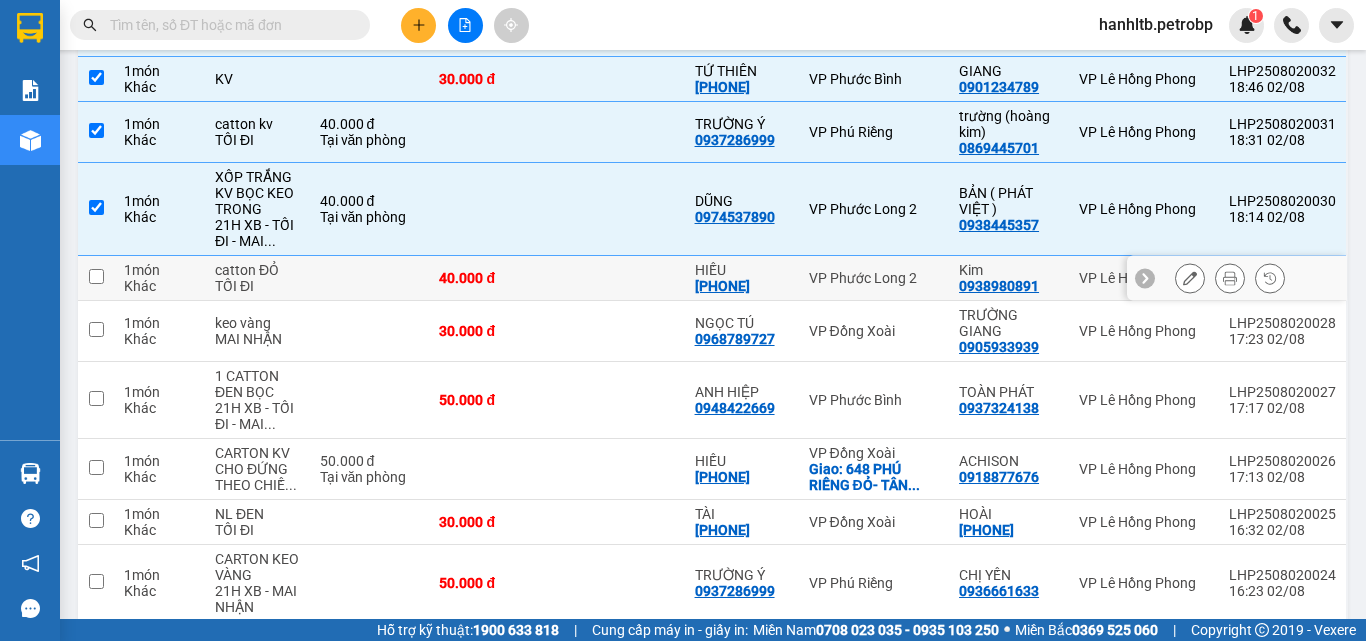 click at bounding box center [370, 278] 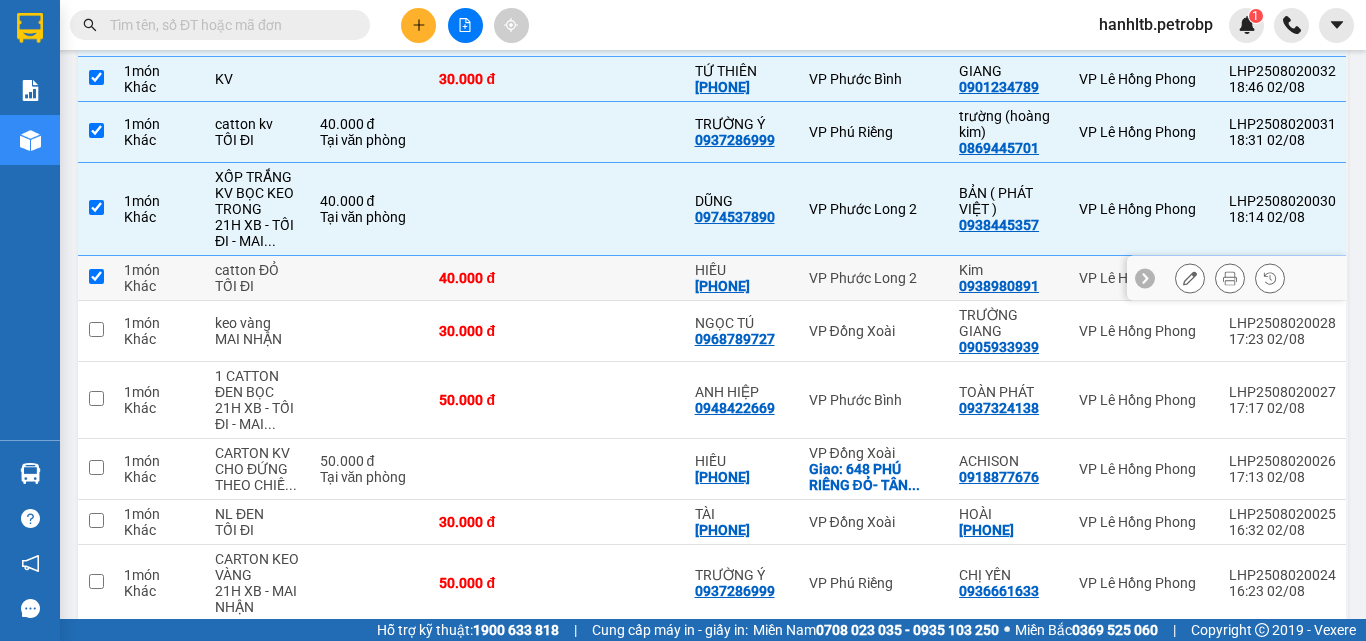 checkbox on "true" 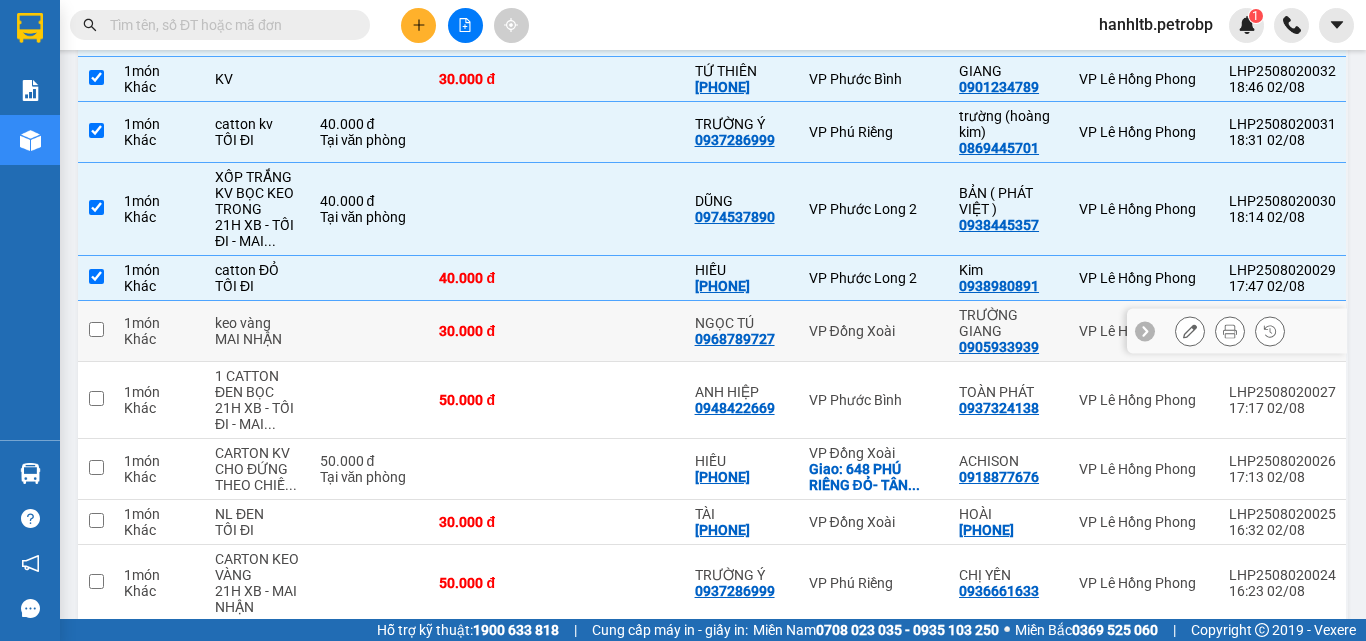 click at bounding box center (370, 331) 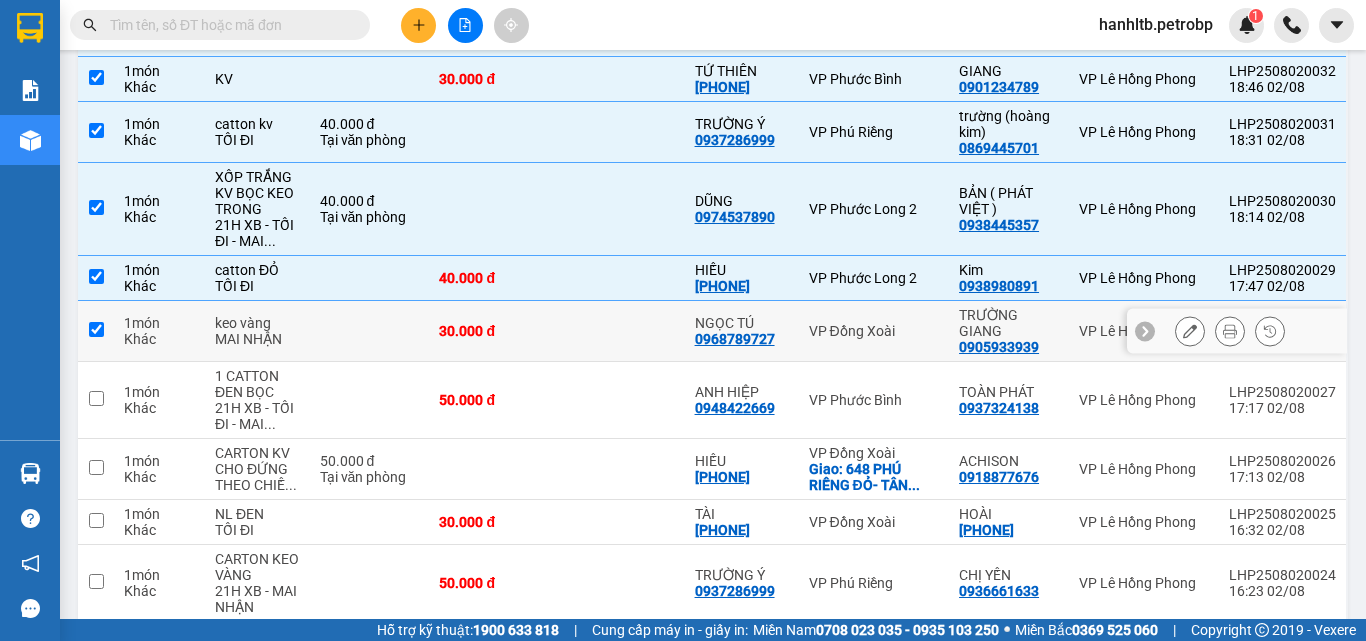 checkbox on "true" 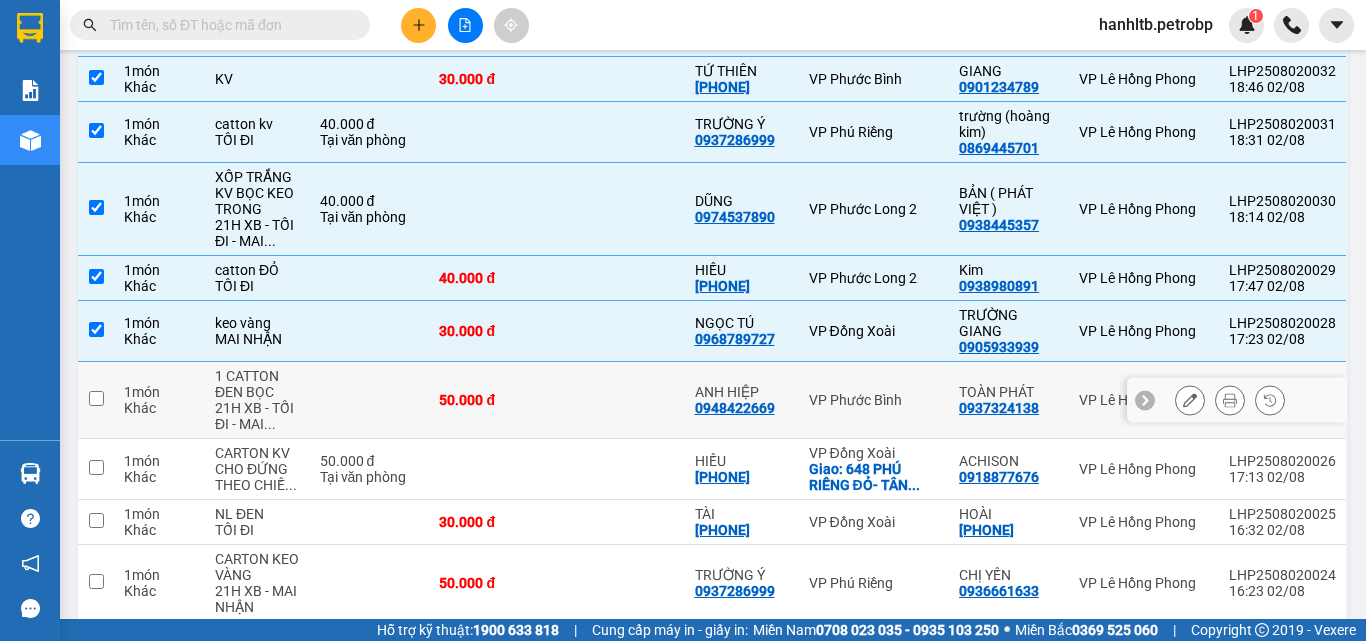 click at bounding box center (370, 400) 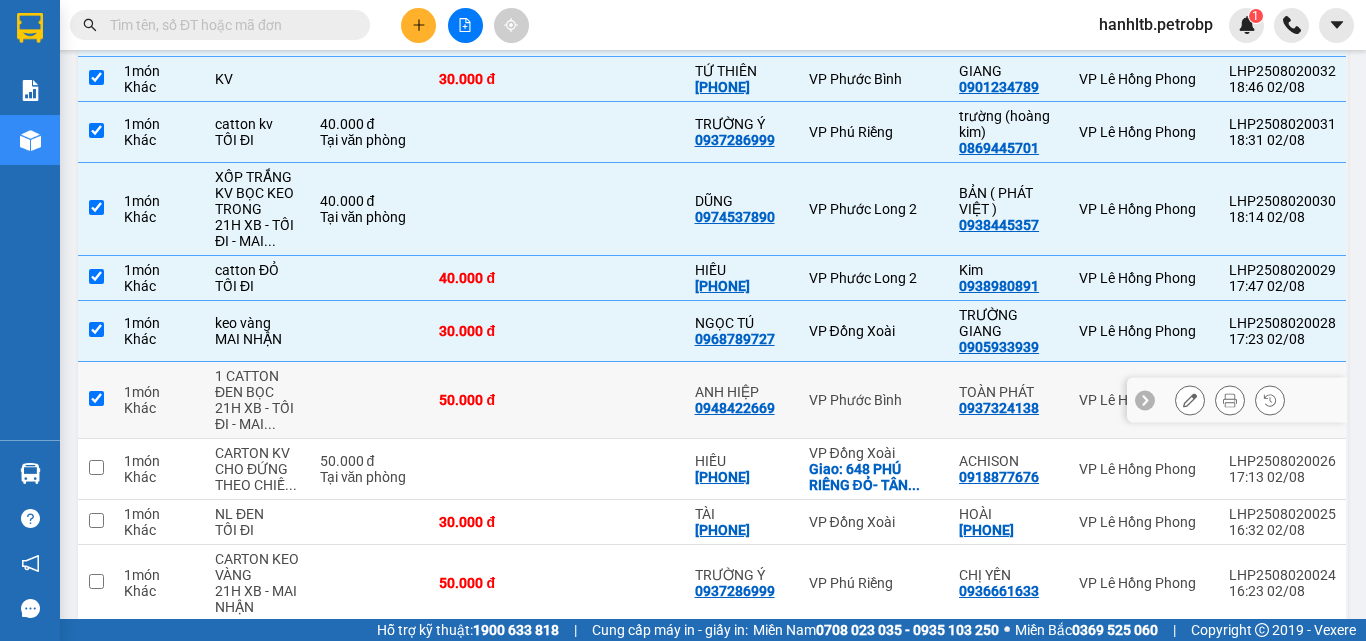 checkbox on "true" 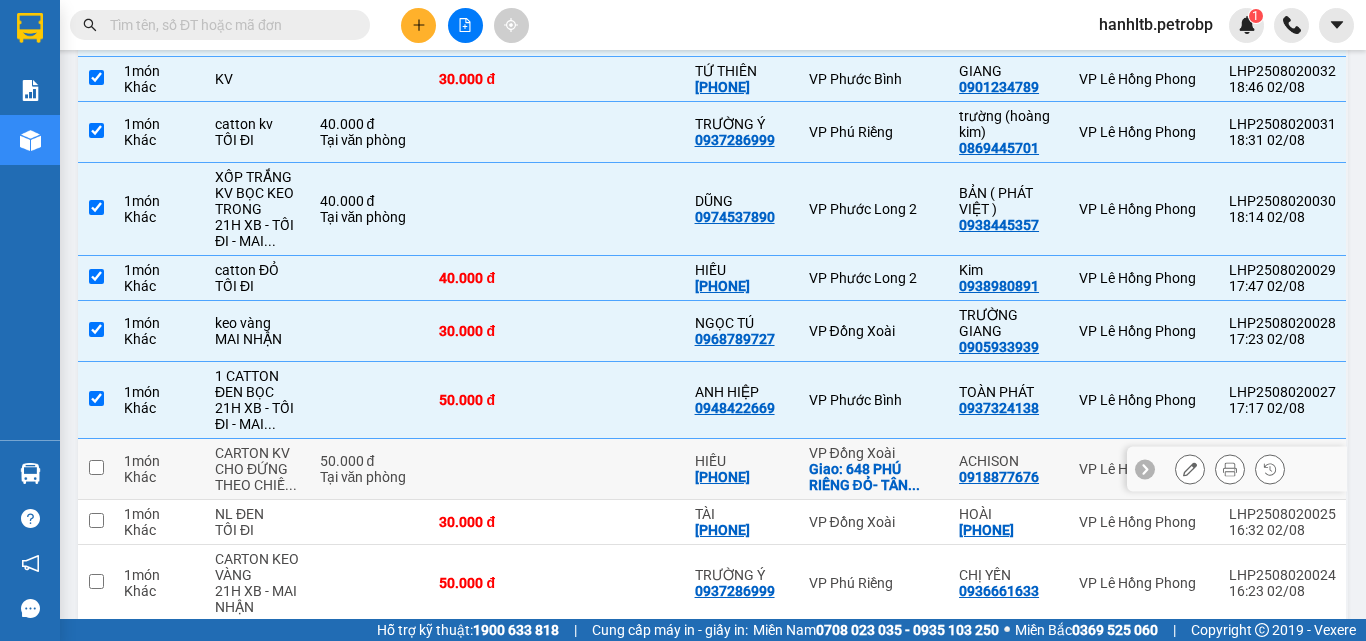click at bounding box center [493, 469] 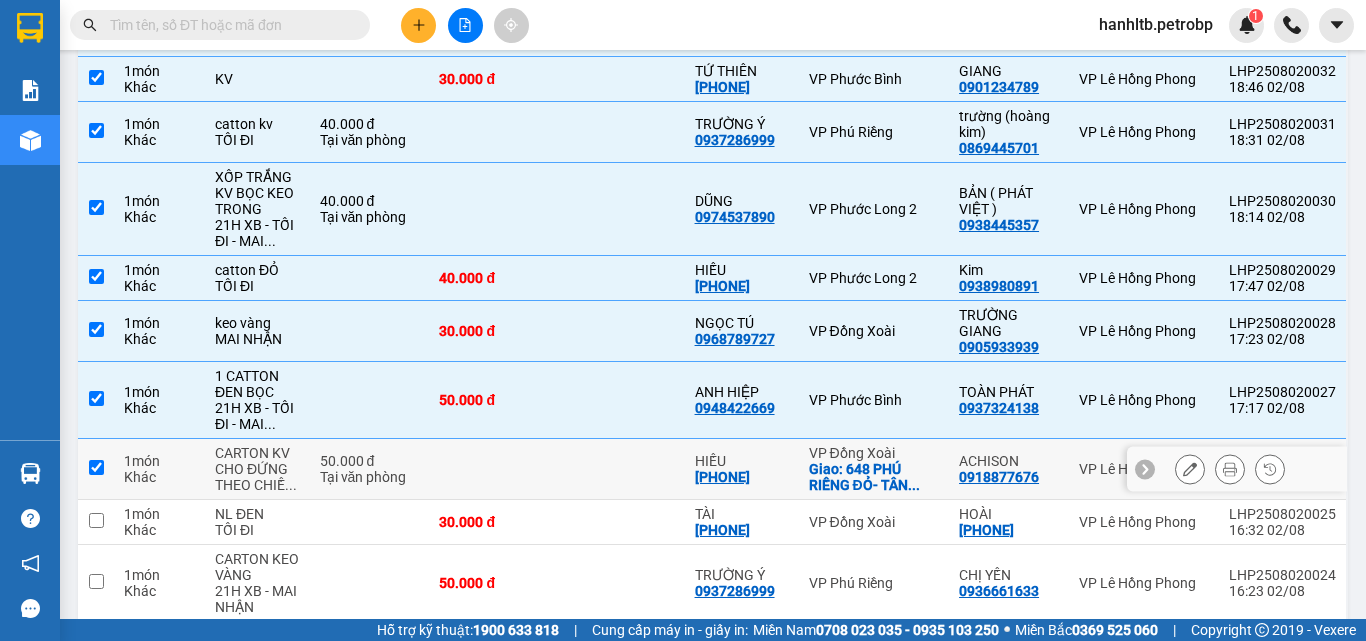 checkbox on "true" 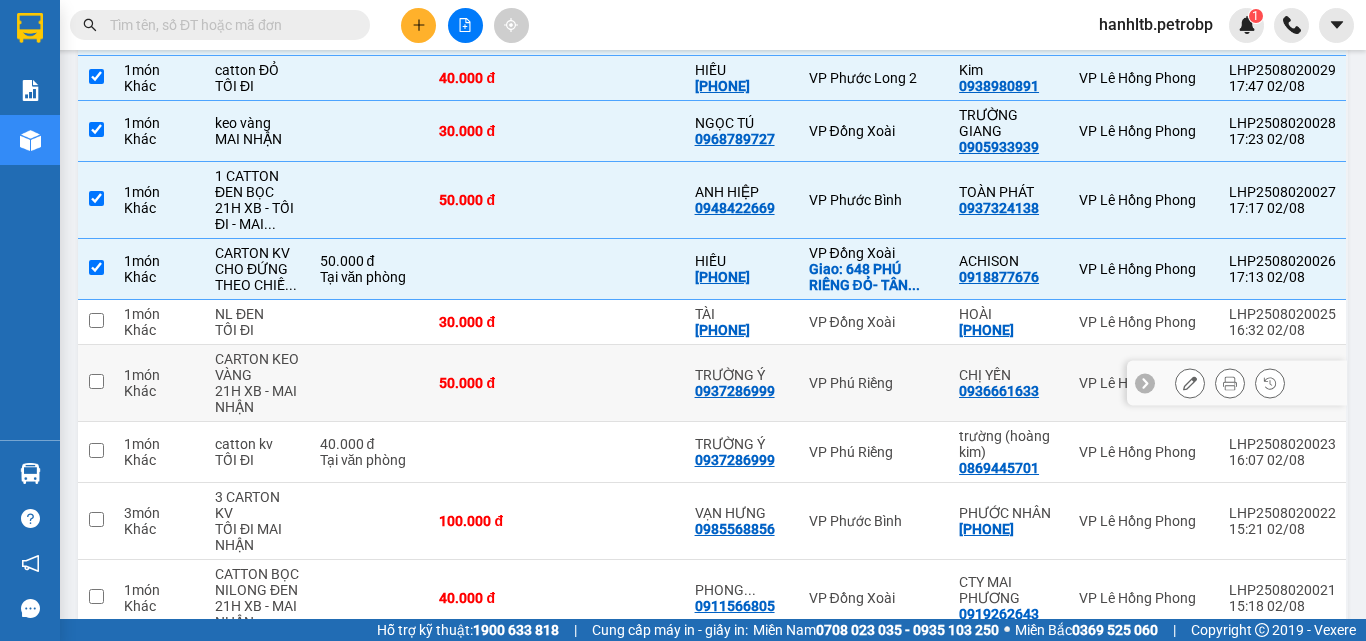 scroll, scrollTop: 700, scrollLeft: 0, axis: vertical 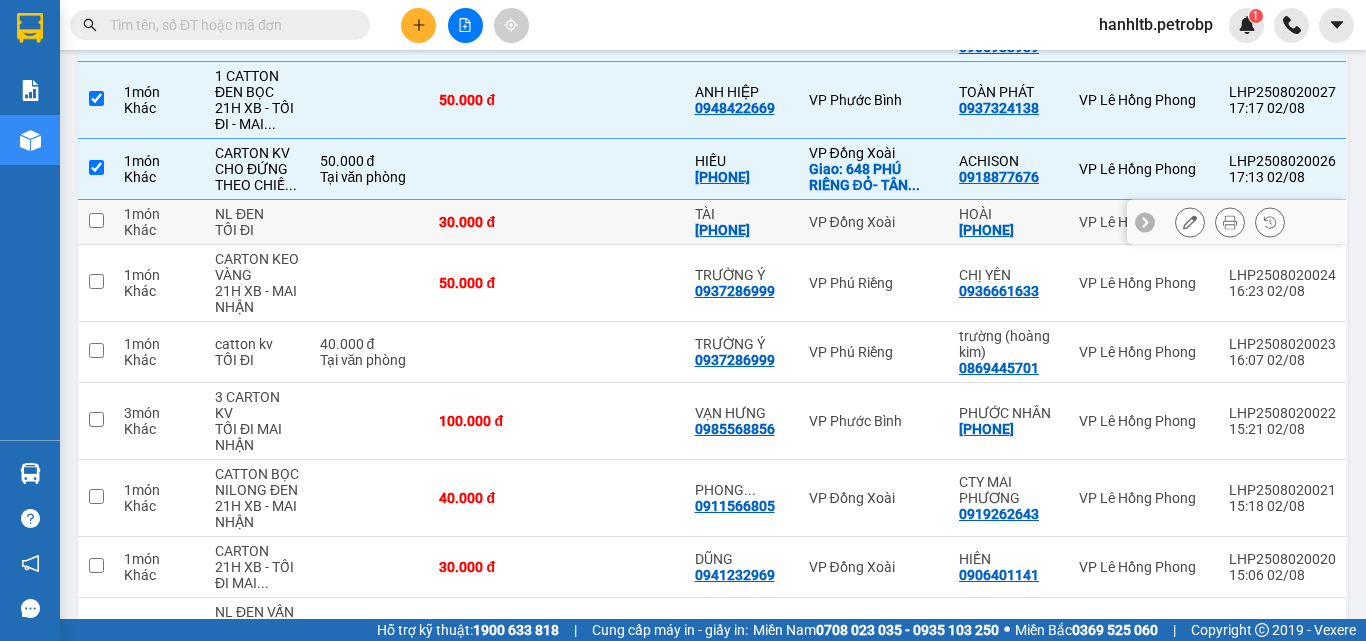 click at bounding box center (370, 222) 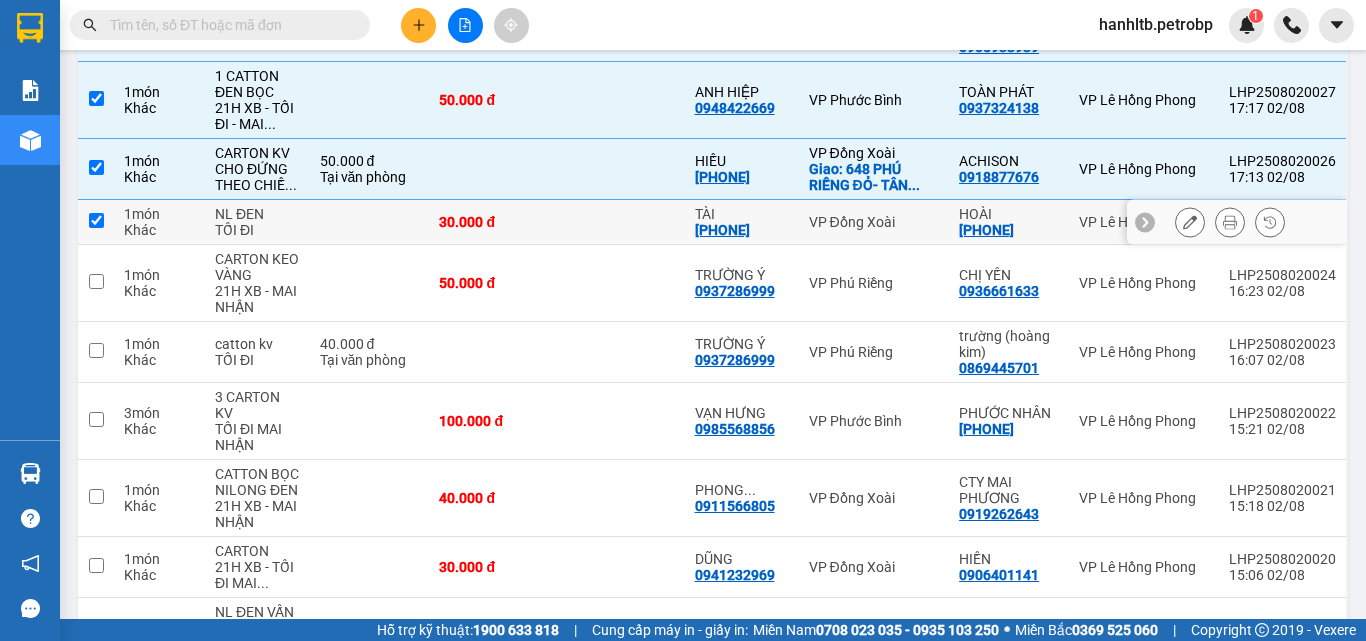 checkbox on "true" 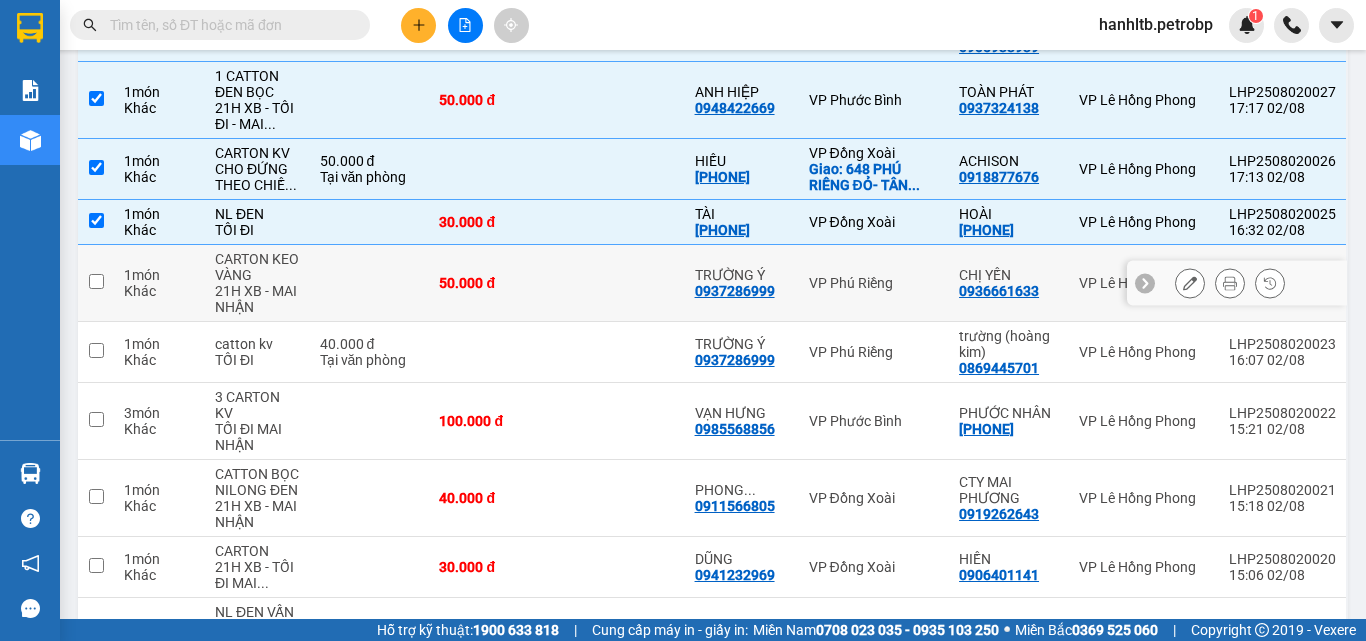 click at bounding box center [370, 283] 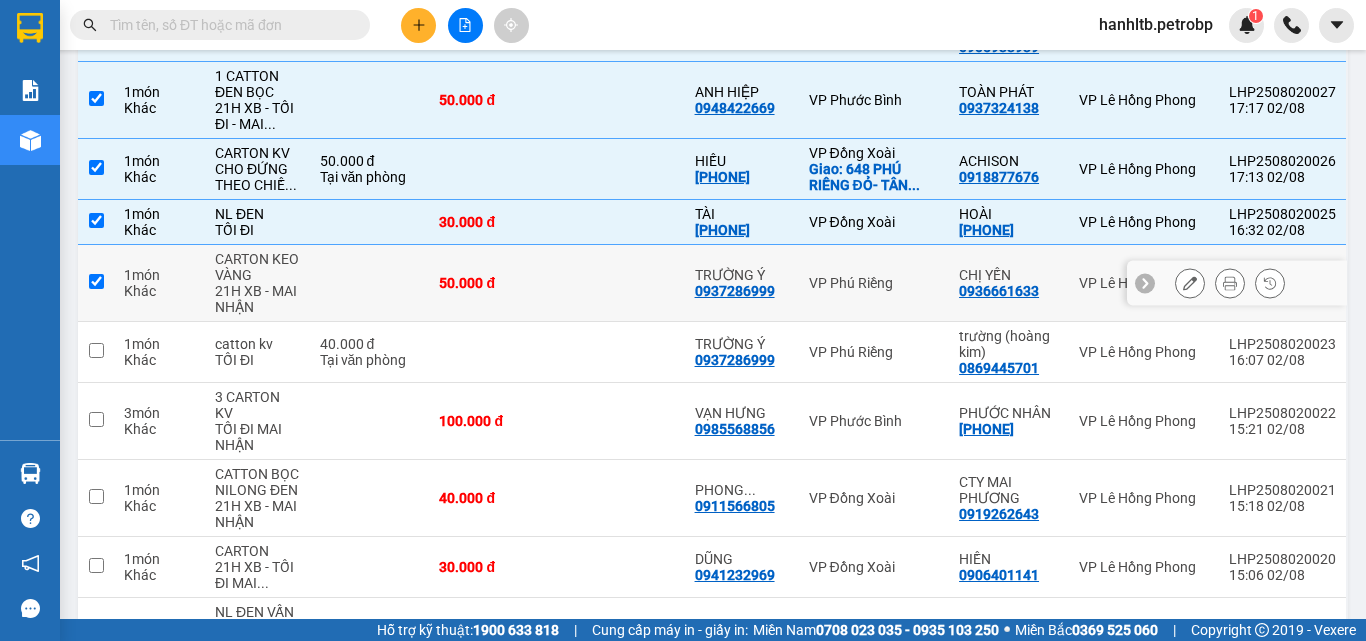 checkbox on "true" 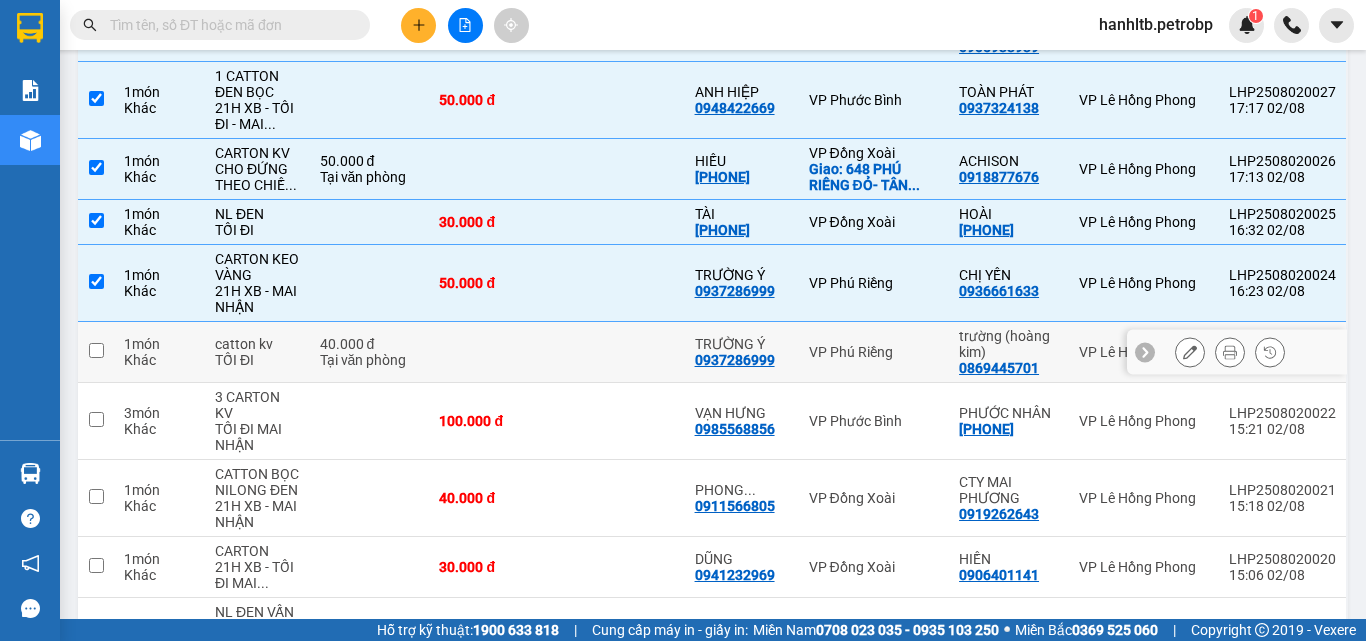 click on "40.000 đ" at bounding box center (370, 344) 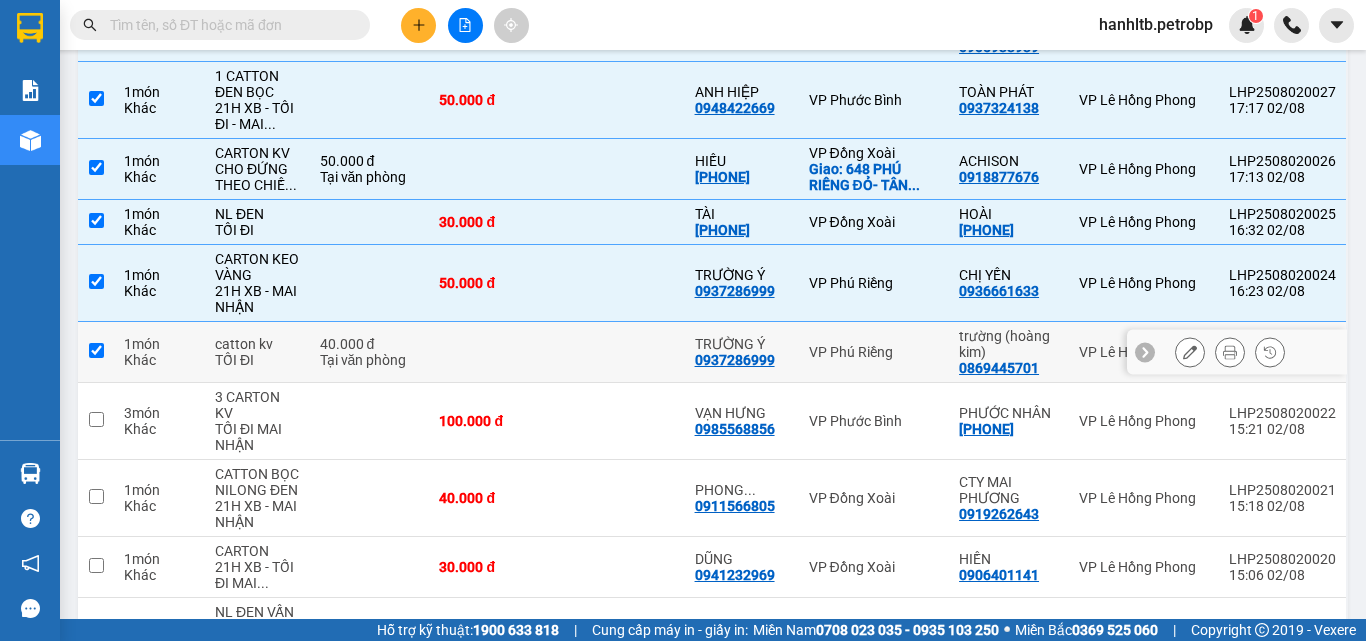 checkbox on "true" 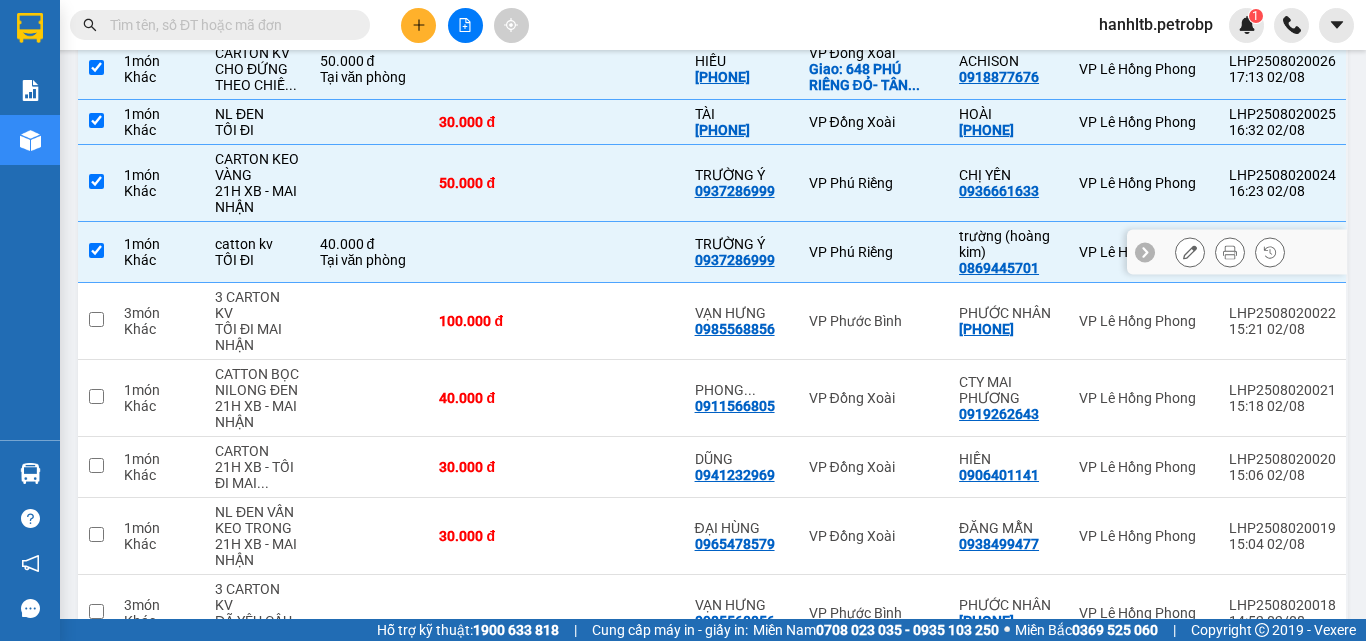 scroll, scrollTop: 900, scrollLeft: 0, axis: vertical 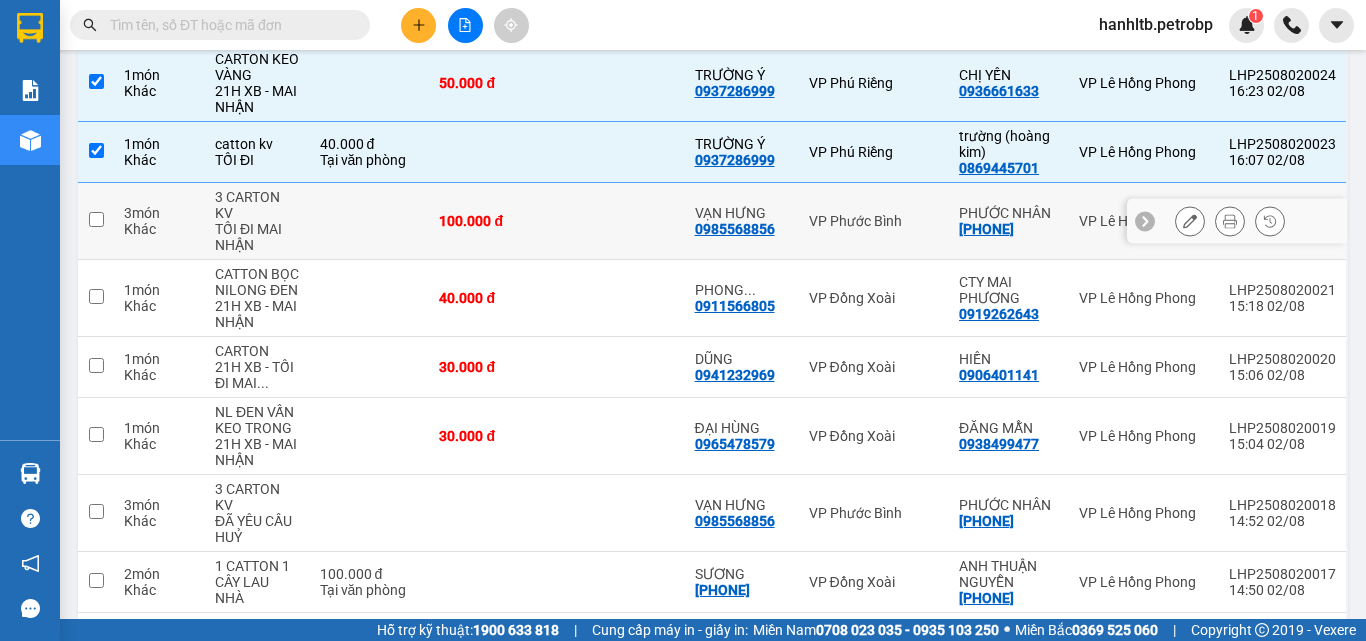 click at bounding box center [370, 221] 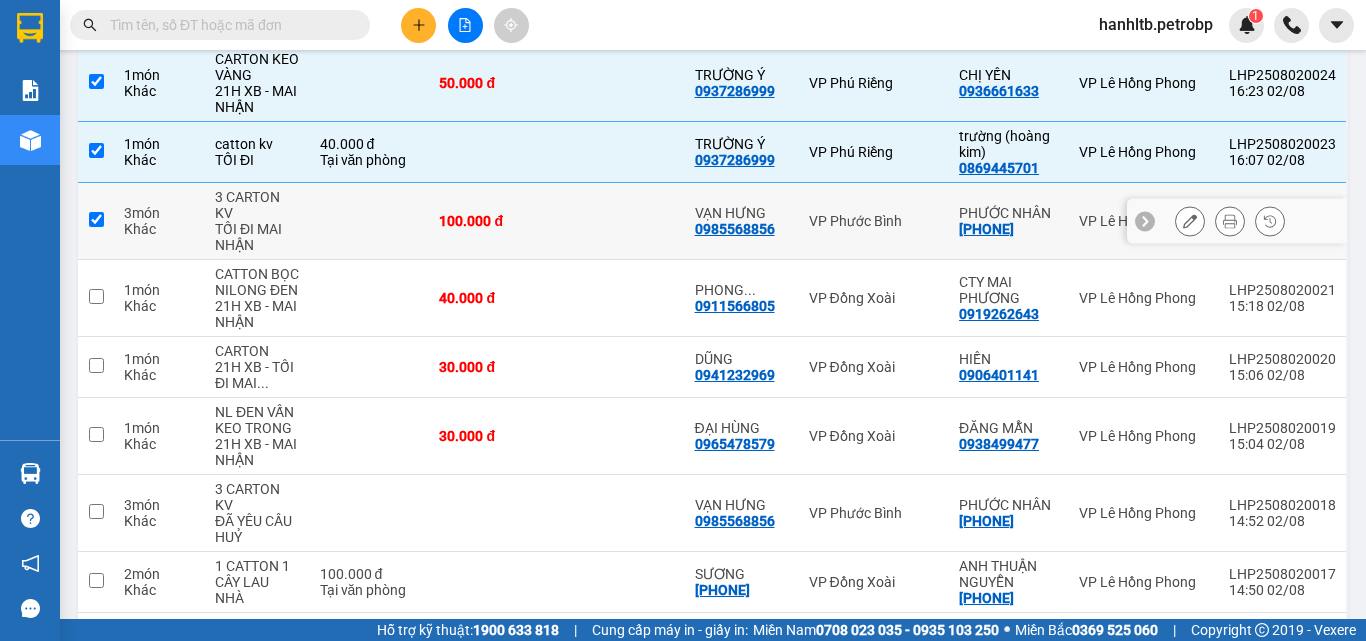 checkbox on "true" 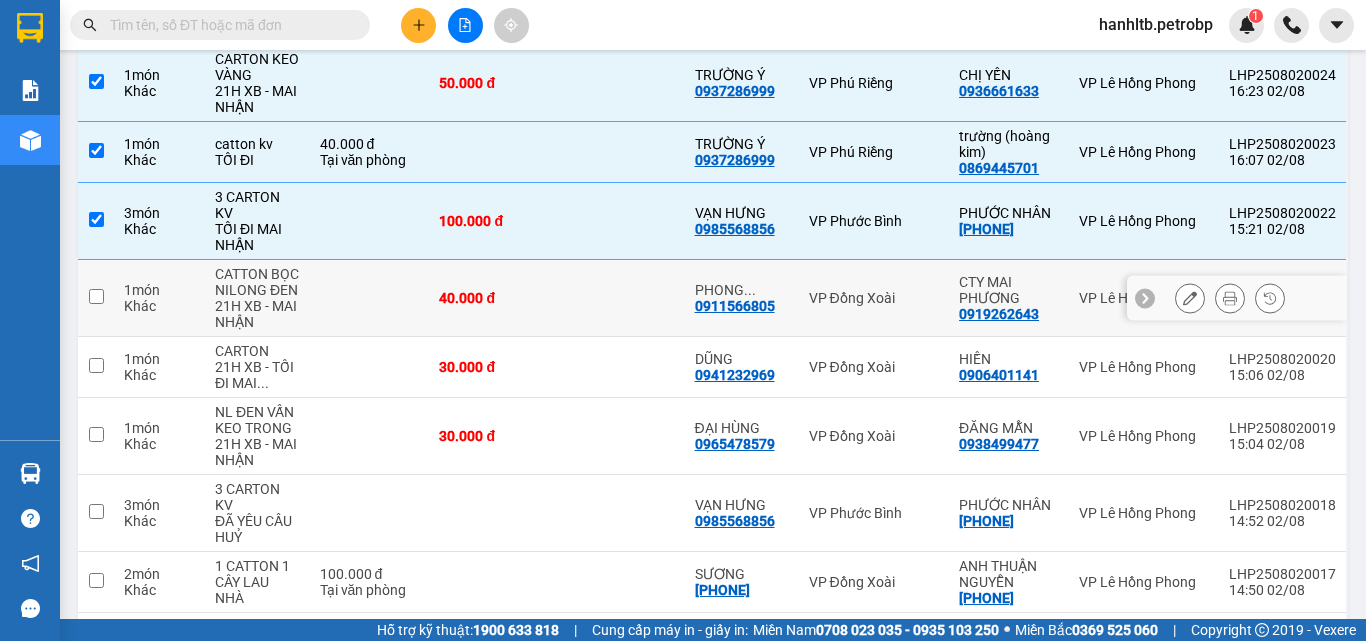 click at bounding box center [370, 298] 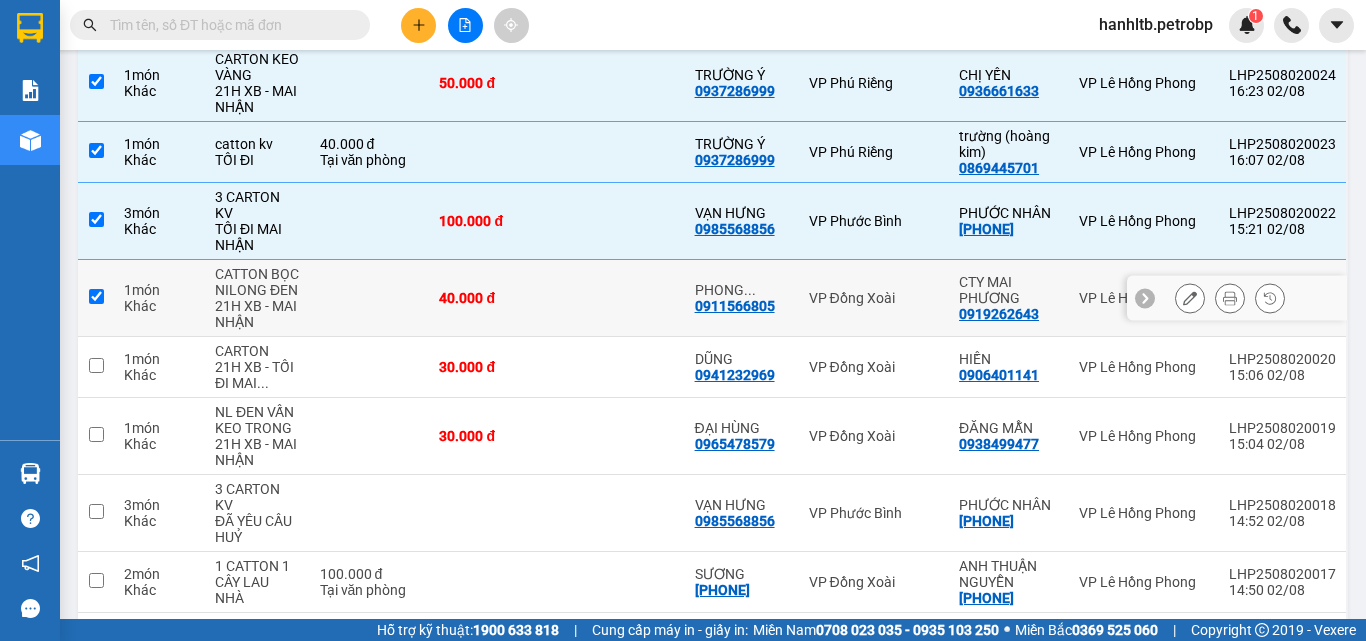 checkbox on "true" 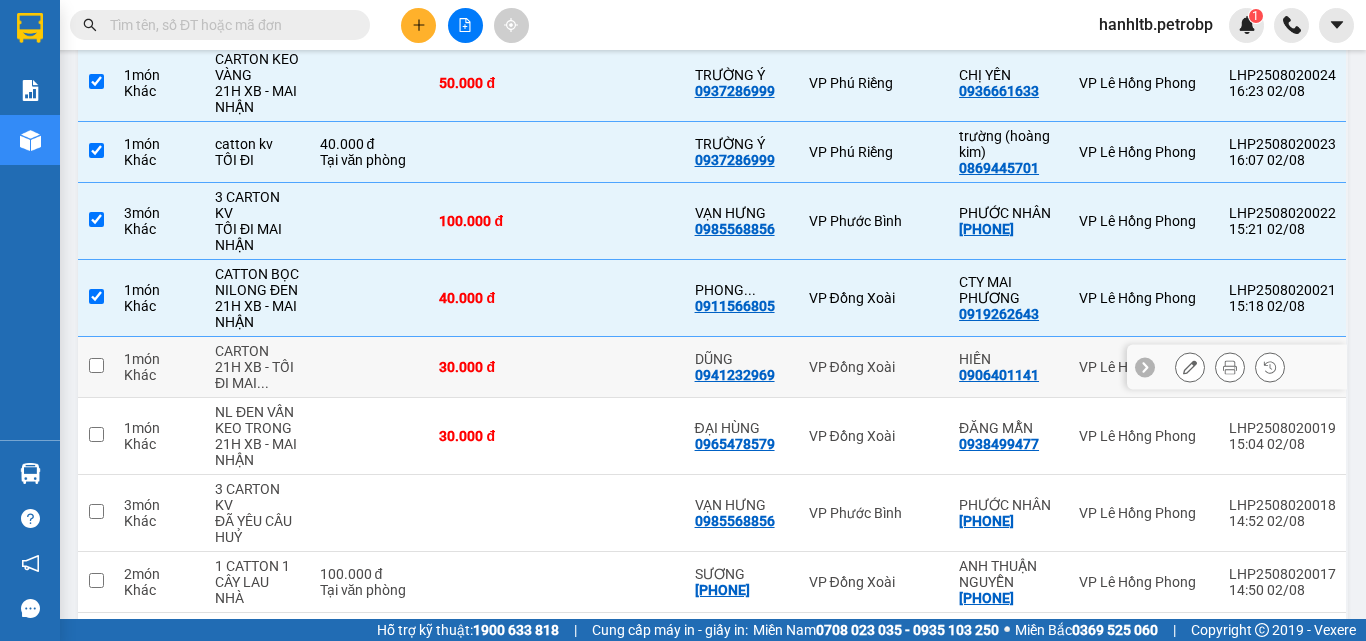 click at bounding box center (370, 367) 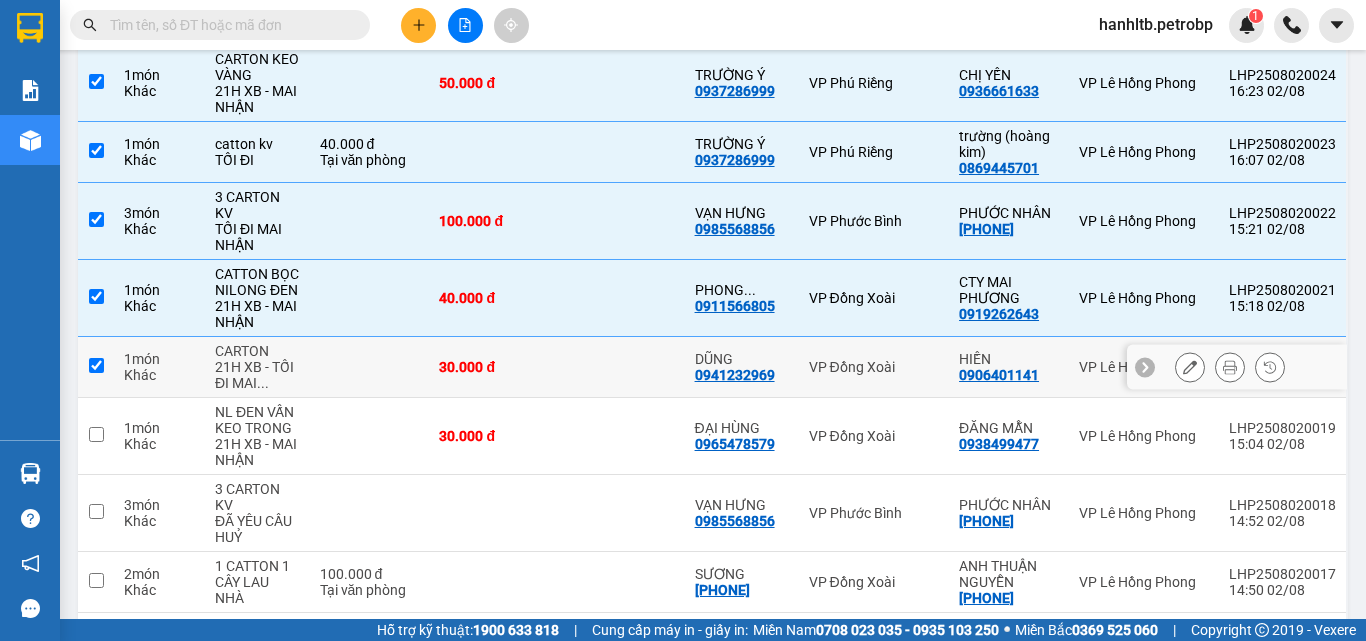 checkbox on "true" 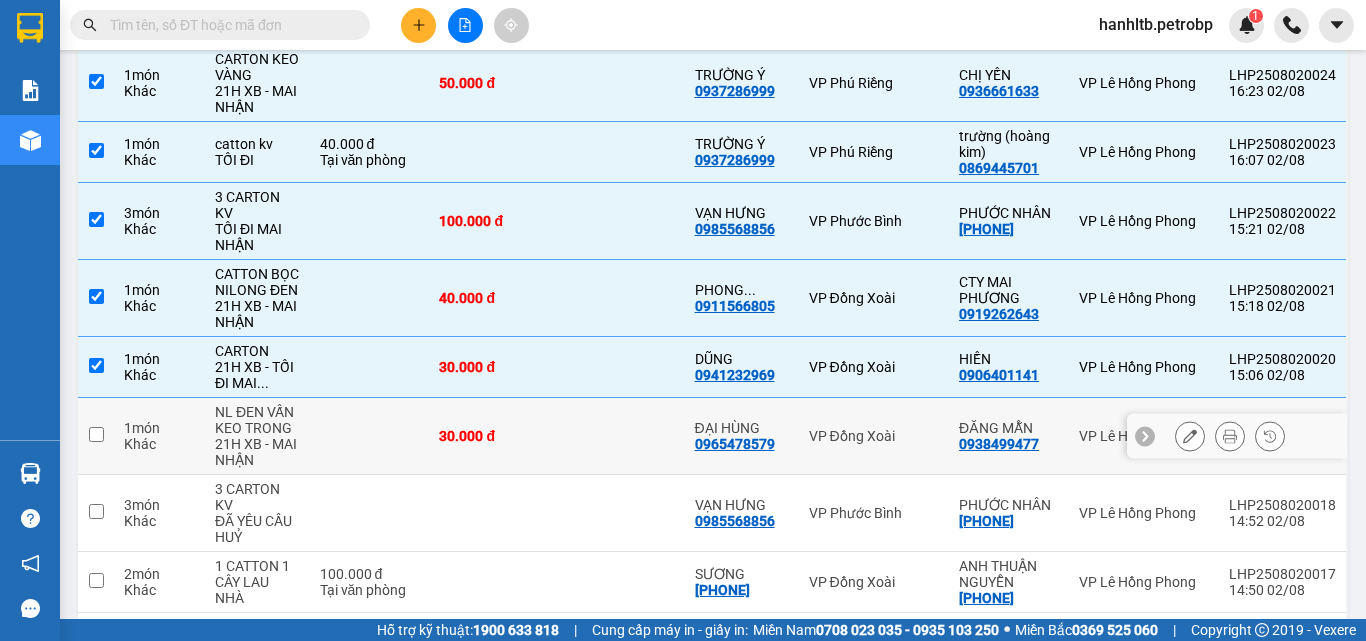 click at bounding box center (370, 436) 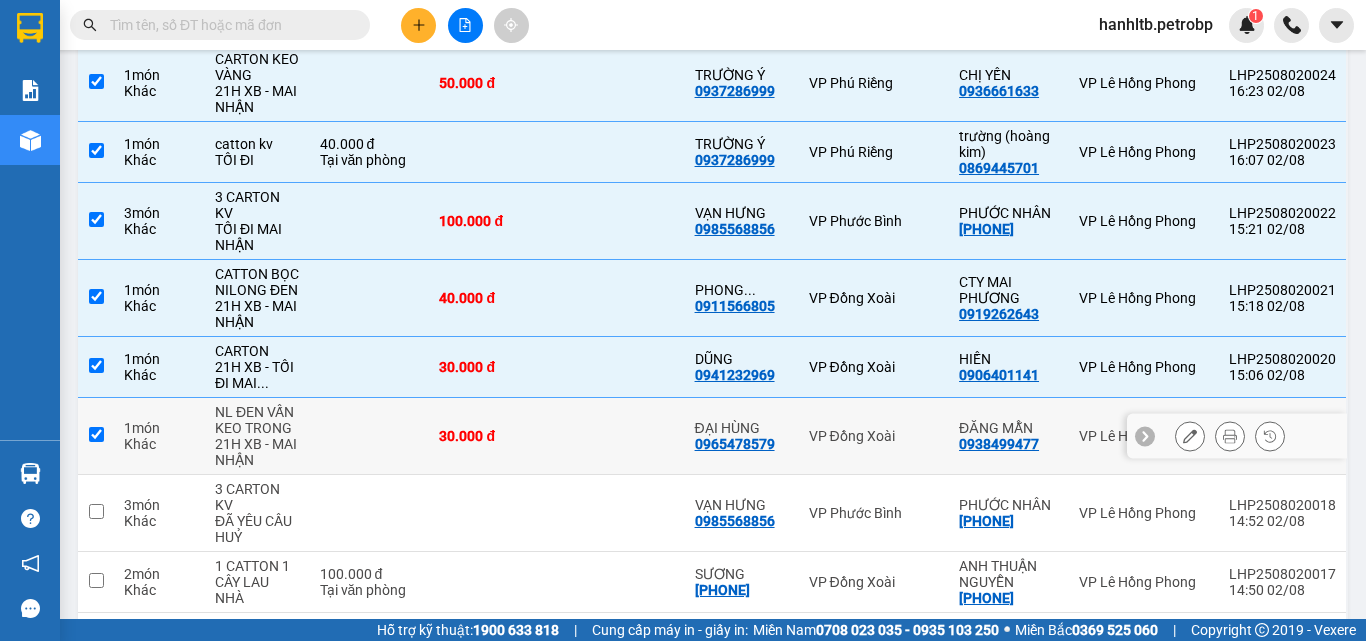 checkbox on "true" 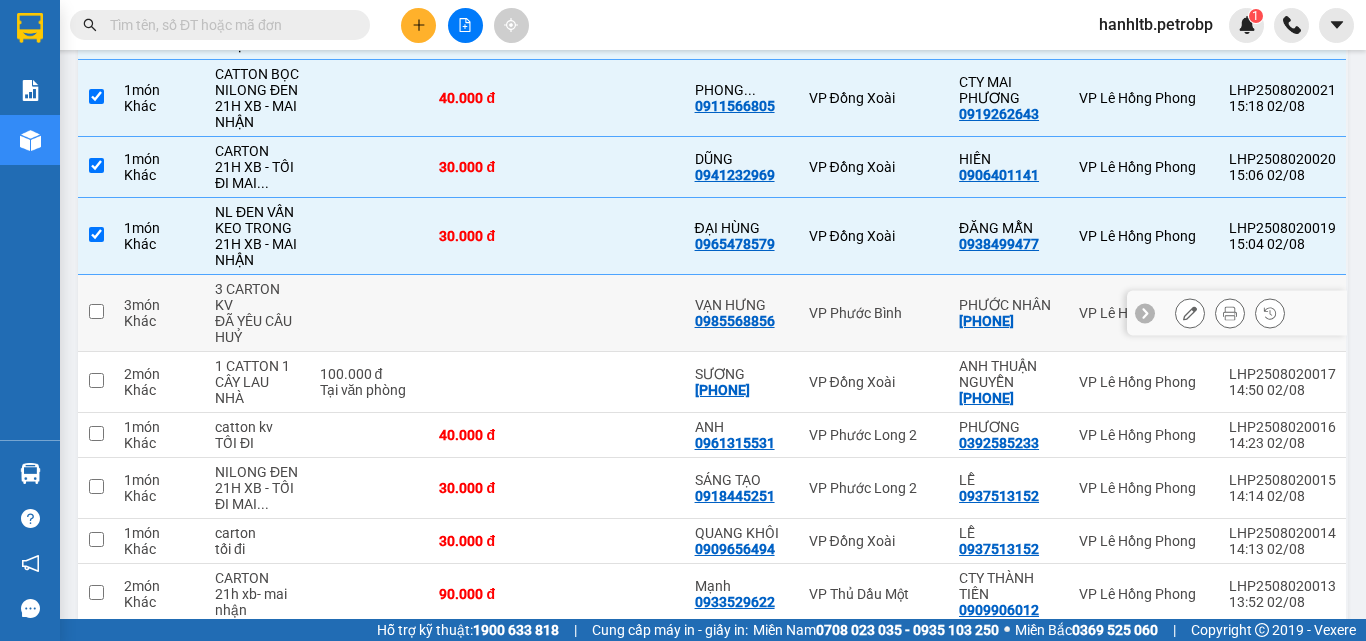 scroll, scrollTop: 1200, scrollLeft: 0, axis: vertical 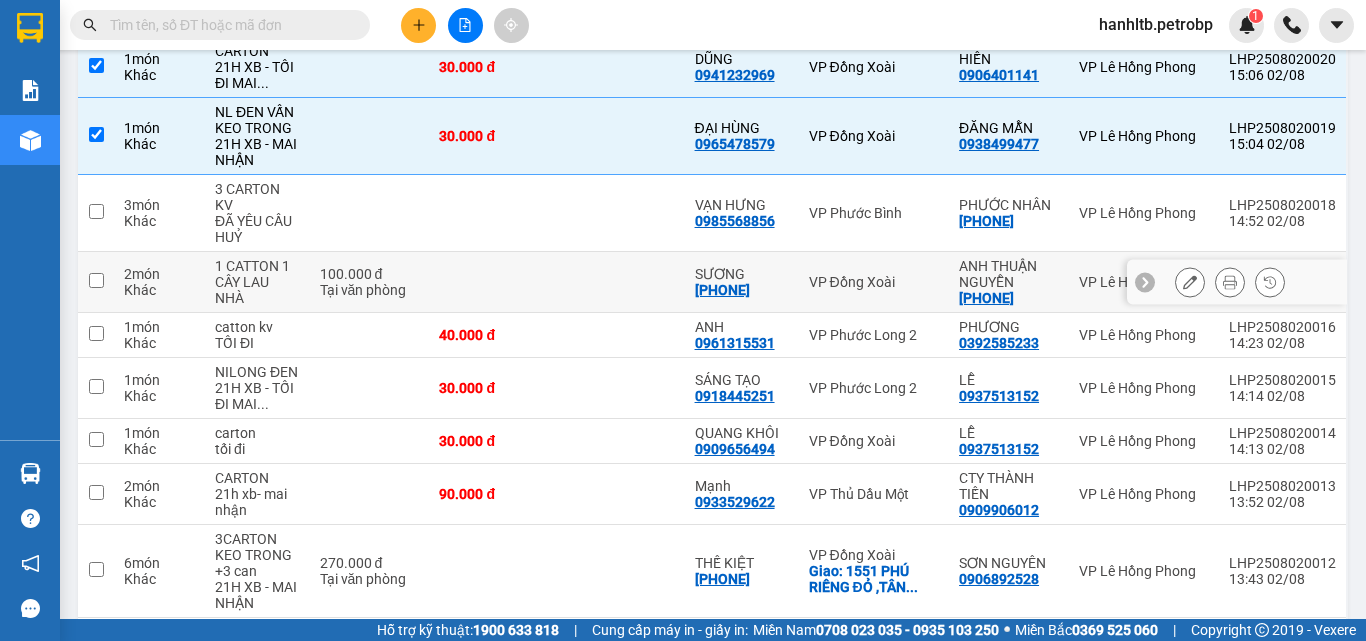 click at bounding box center [493, 282] 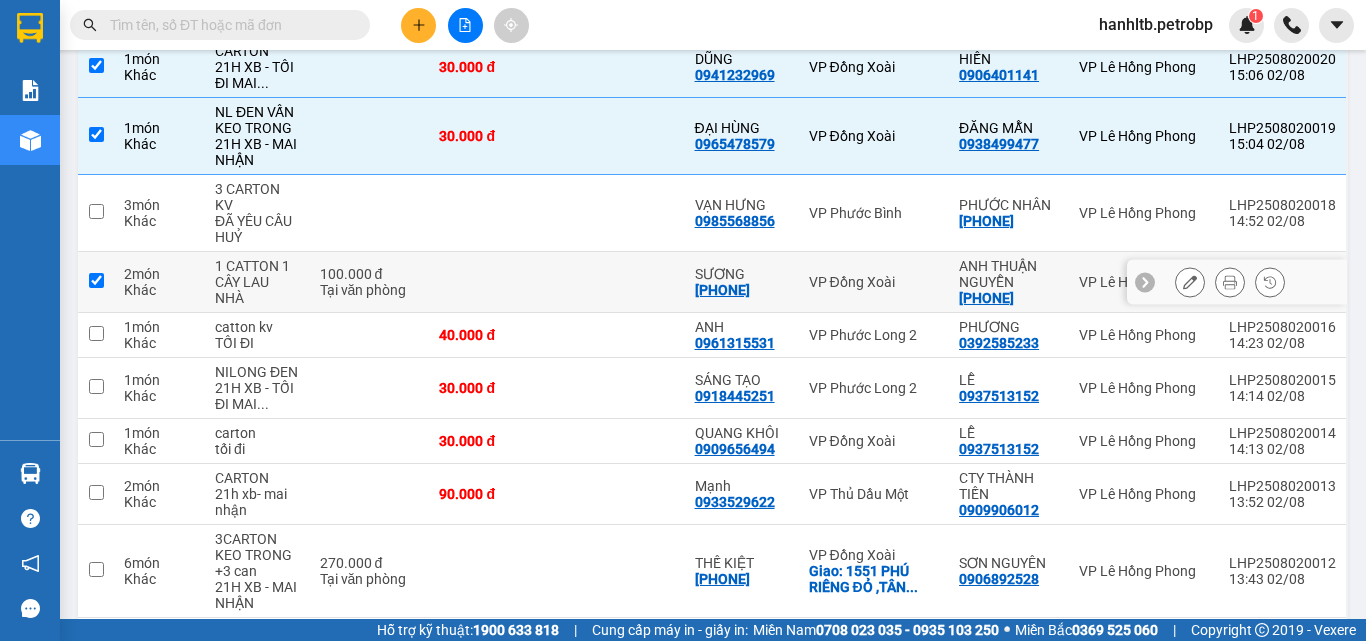 checkbox on "true" 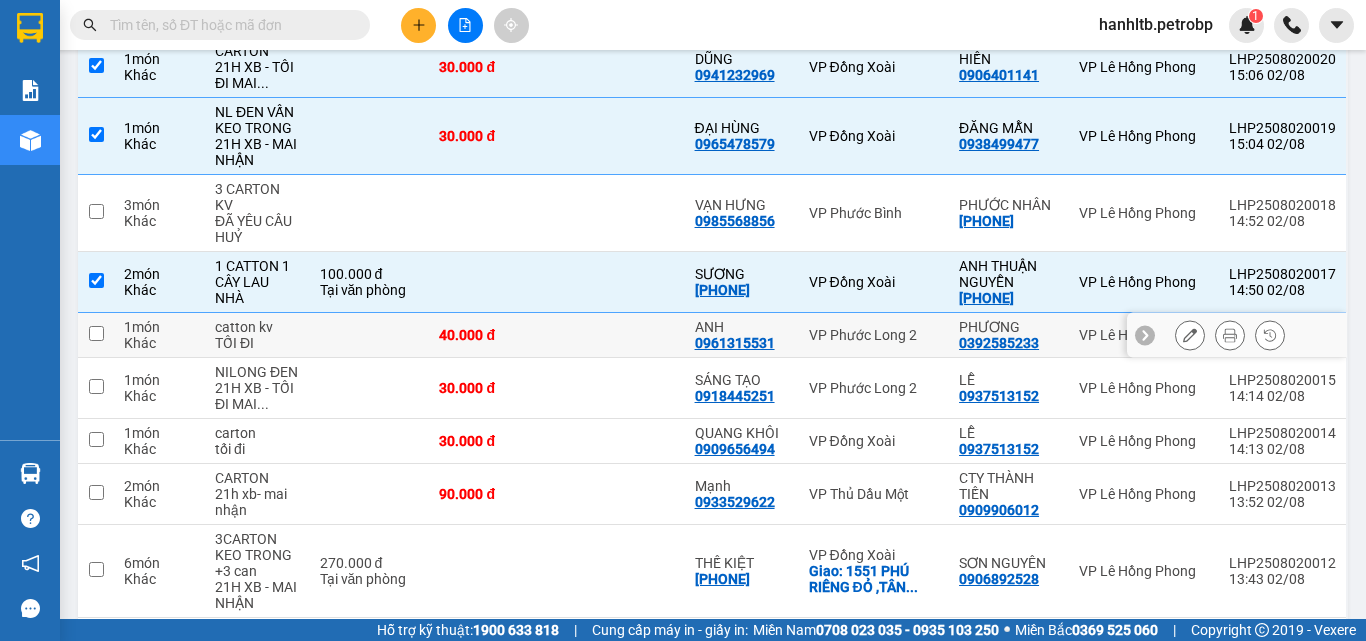 click at bounding box center (370, 335) 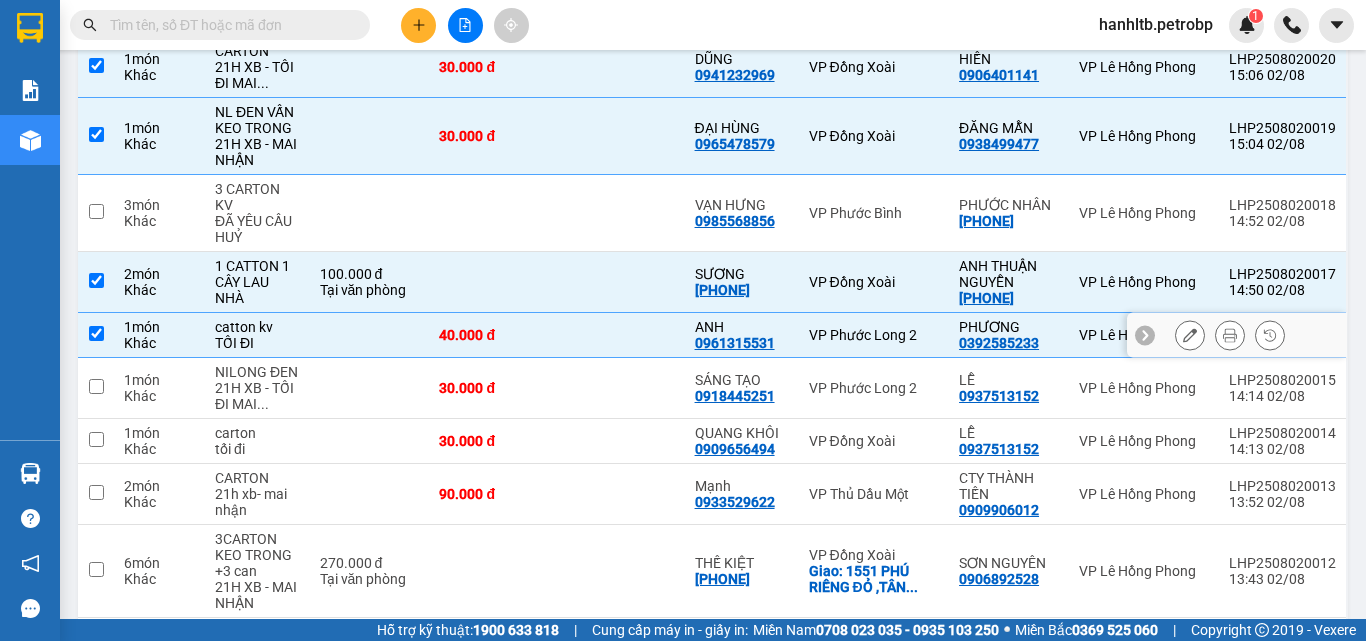 checkbox on "true" 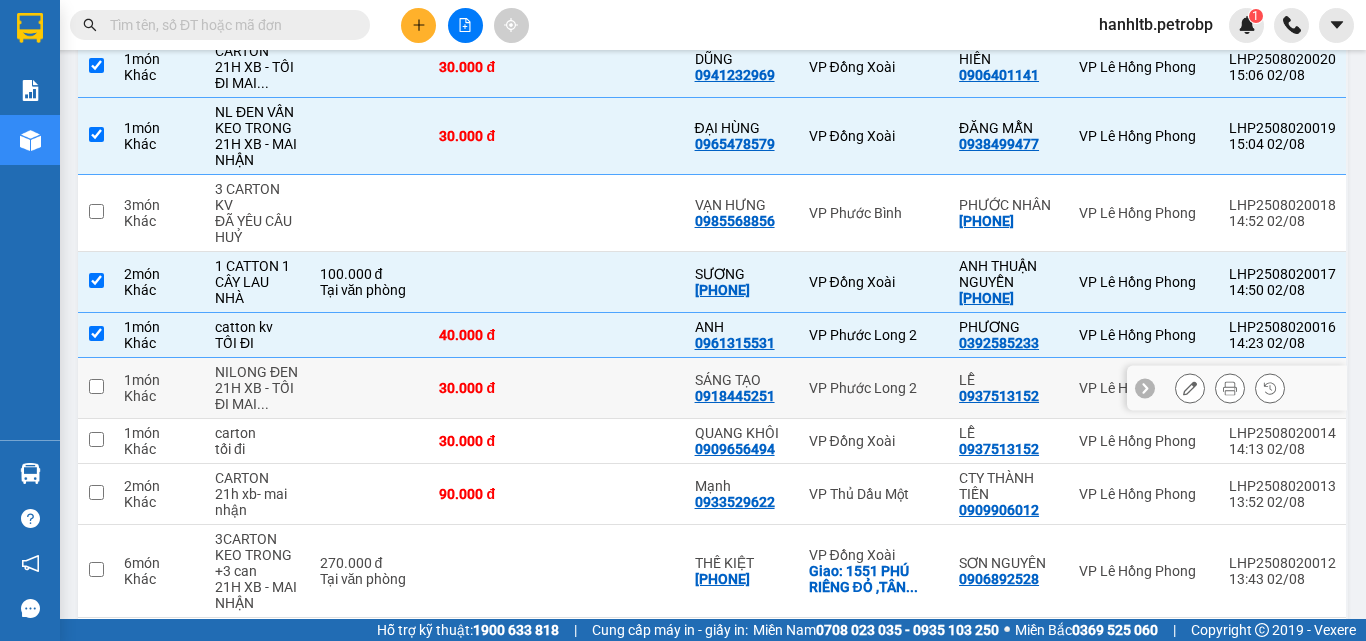 click at bounding box center [370, 388] 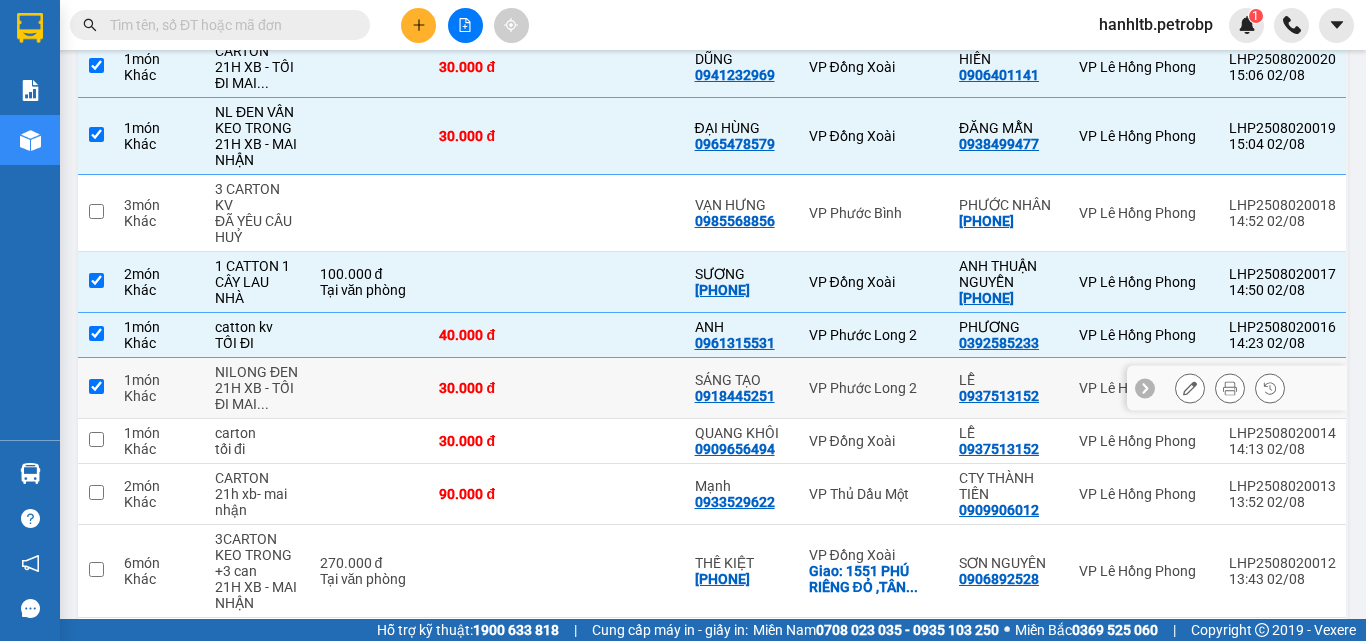 checkbox on "true" 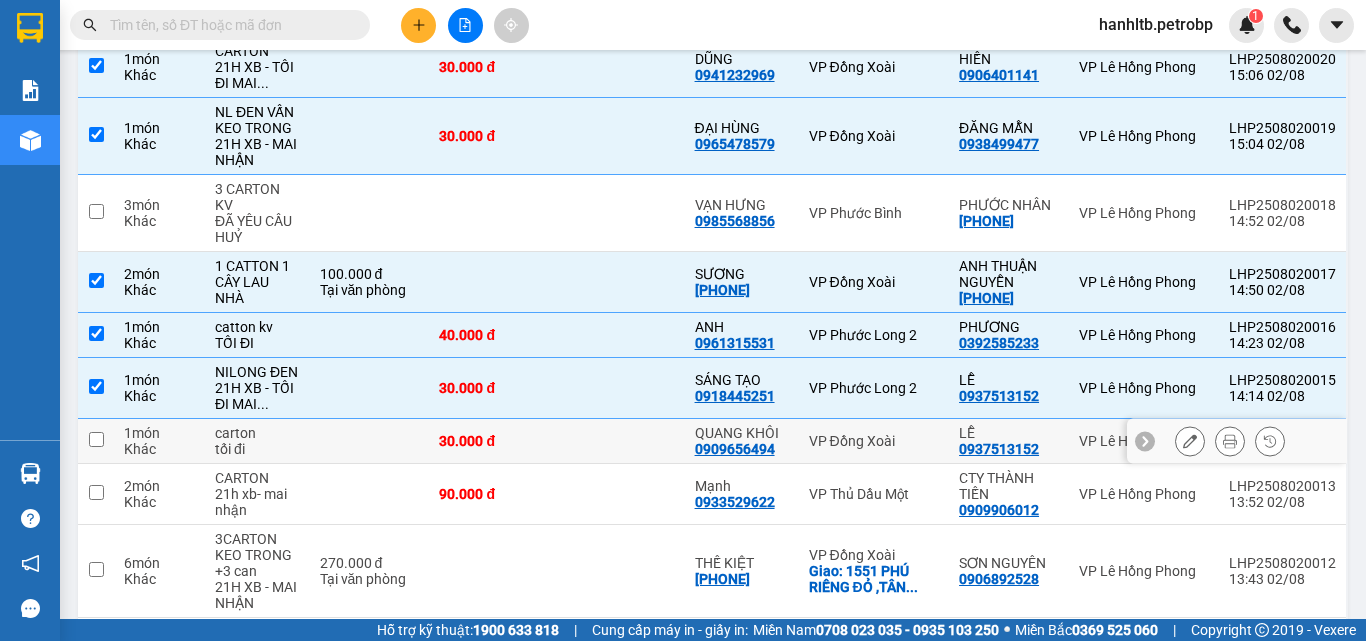 click at bounding box center [370, 441] 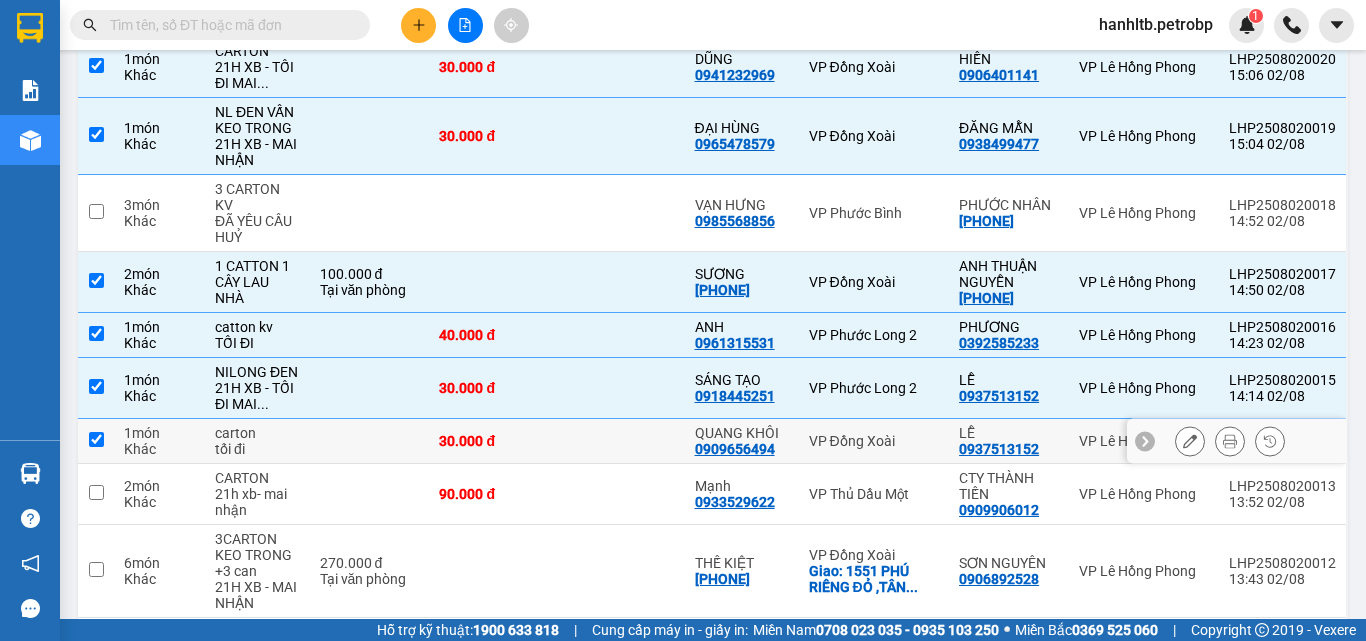 checkbox on "true" 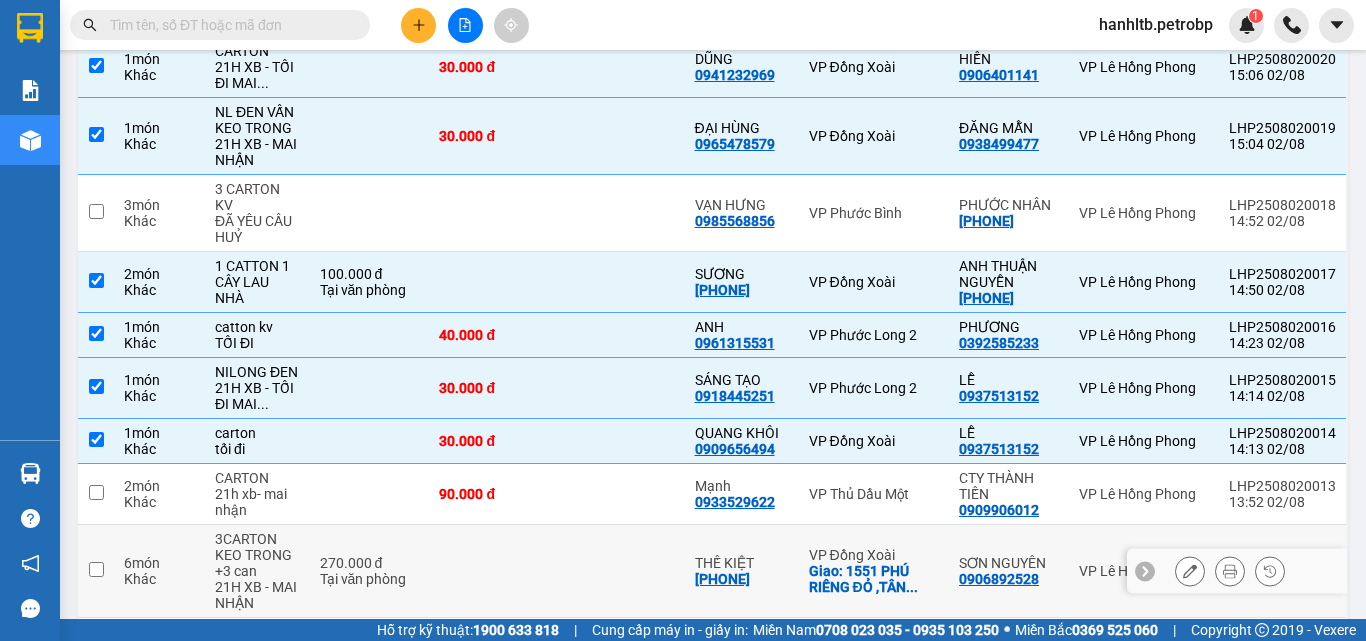 scroll, scrollTop: 1419, scrollLeft: 0, axis: vertical 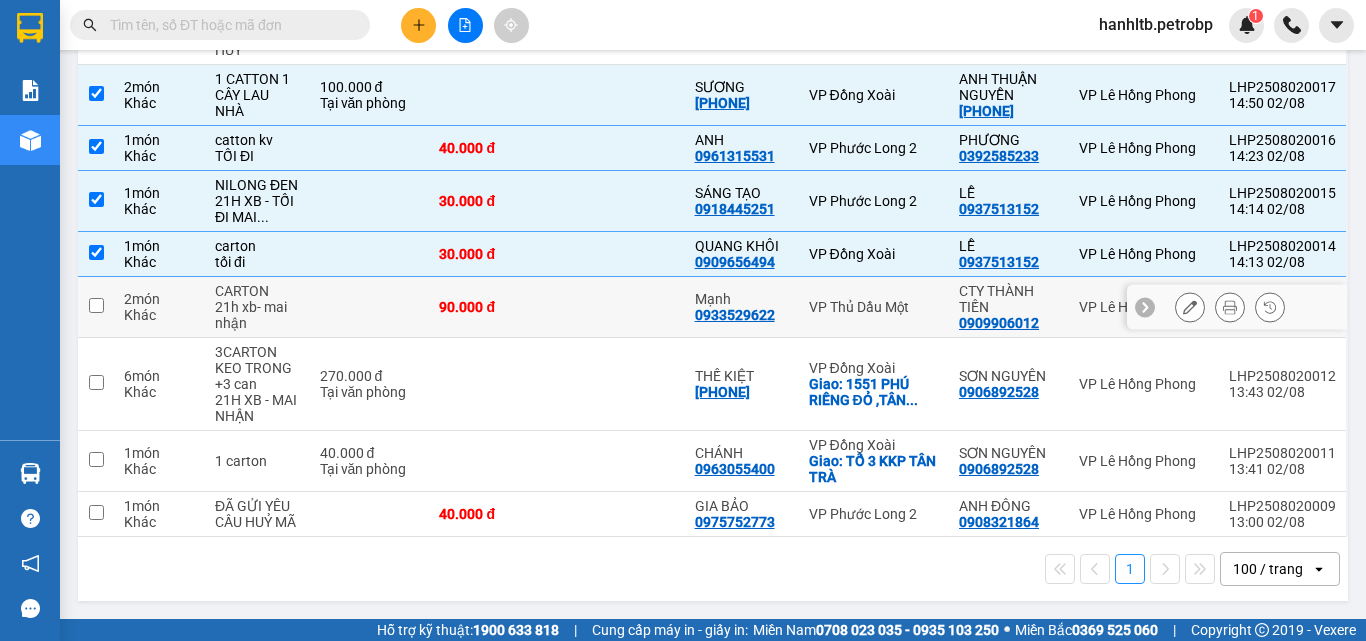click at bounding box center [370, 307] 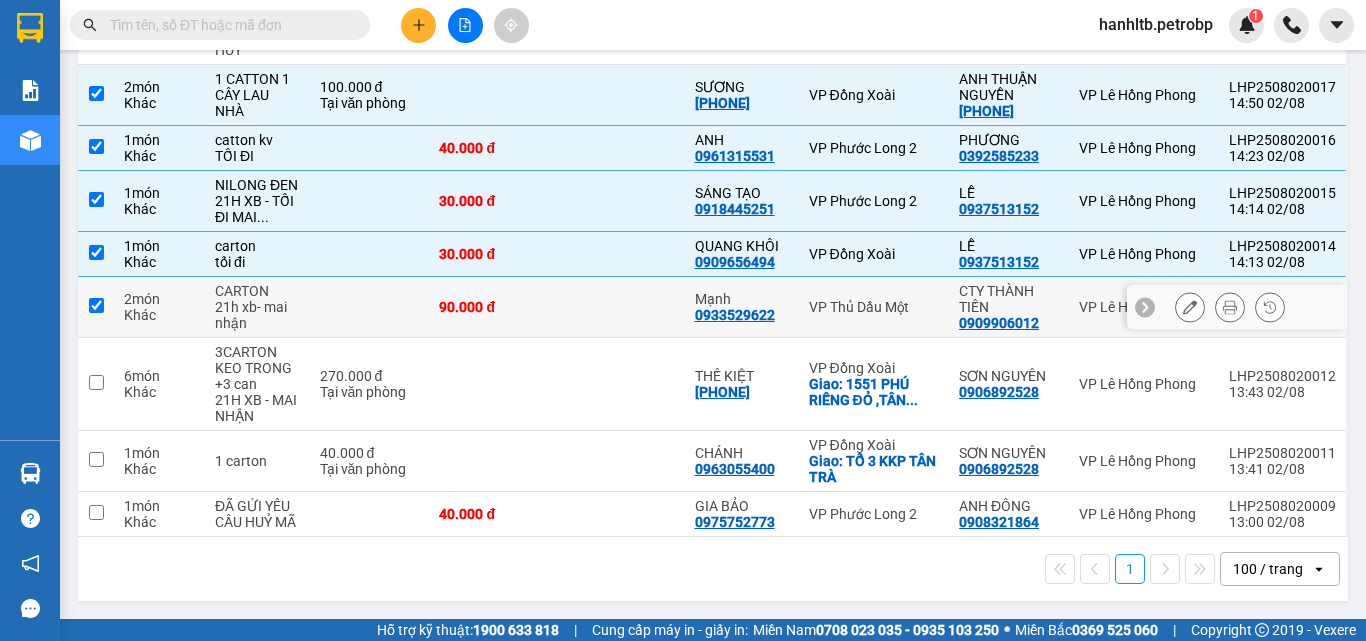 checkbox on "true" 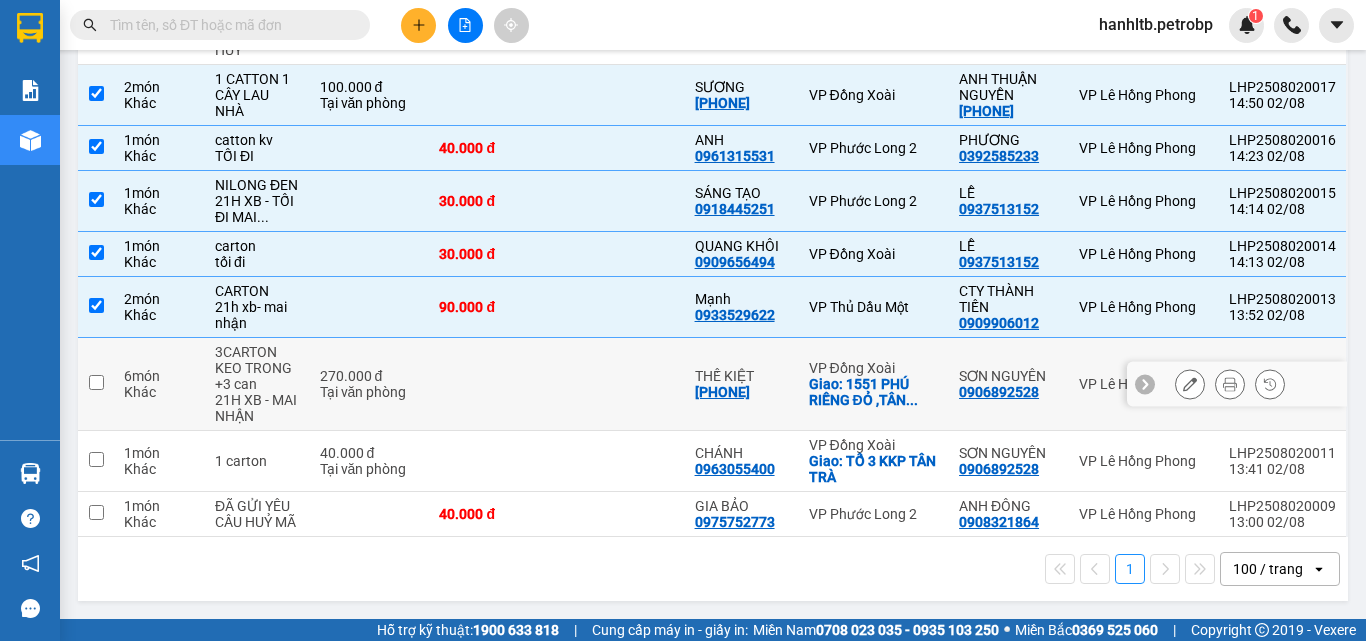 click at bounding box center (493, 384) 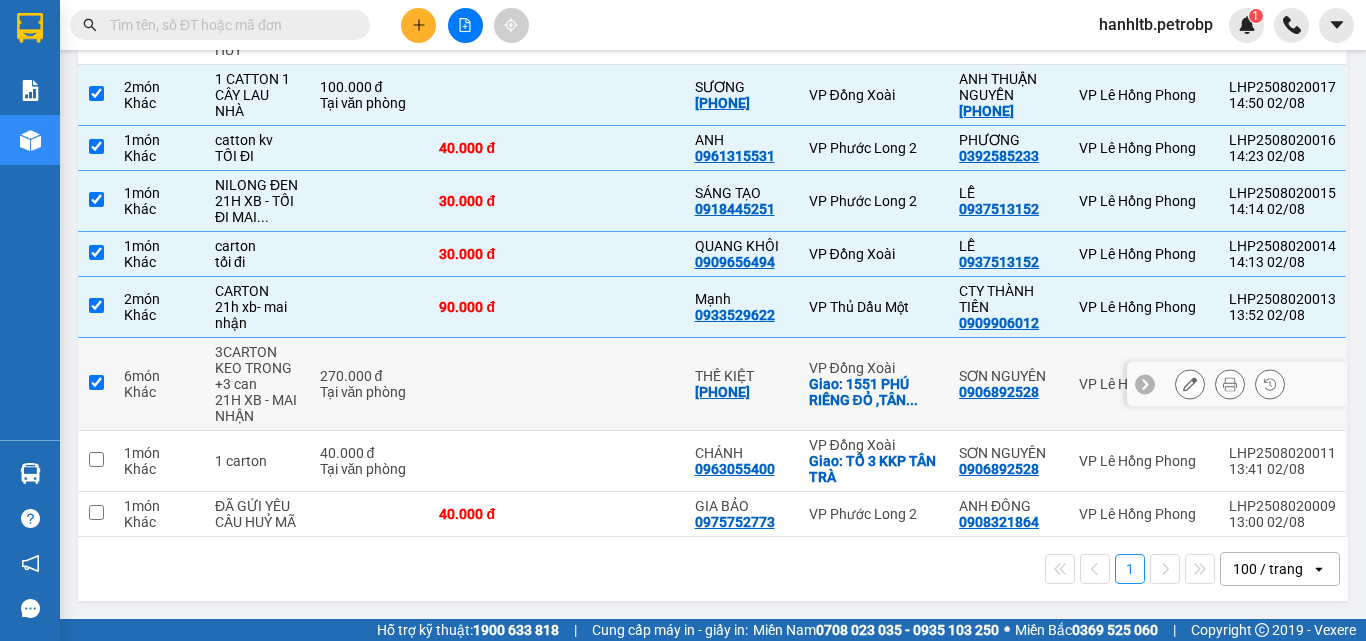 checkbox on "true" 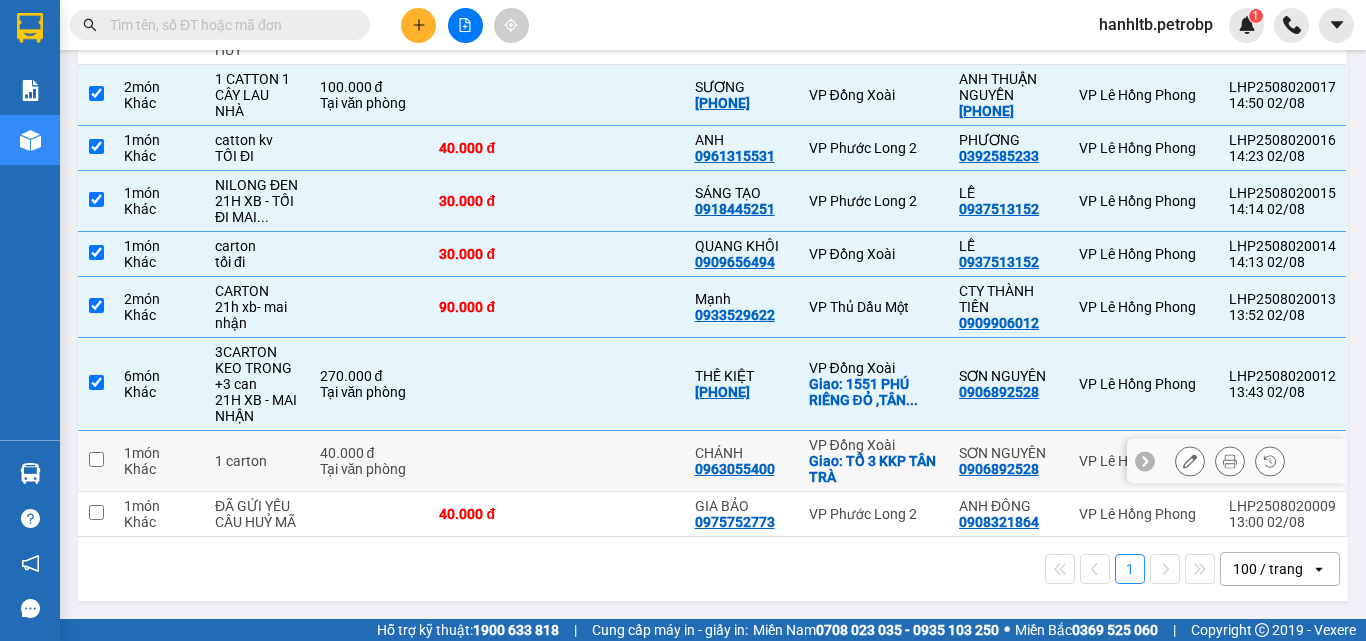 click at bounding box center [493, 461] 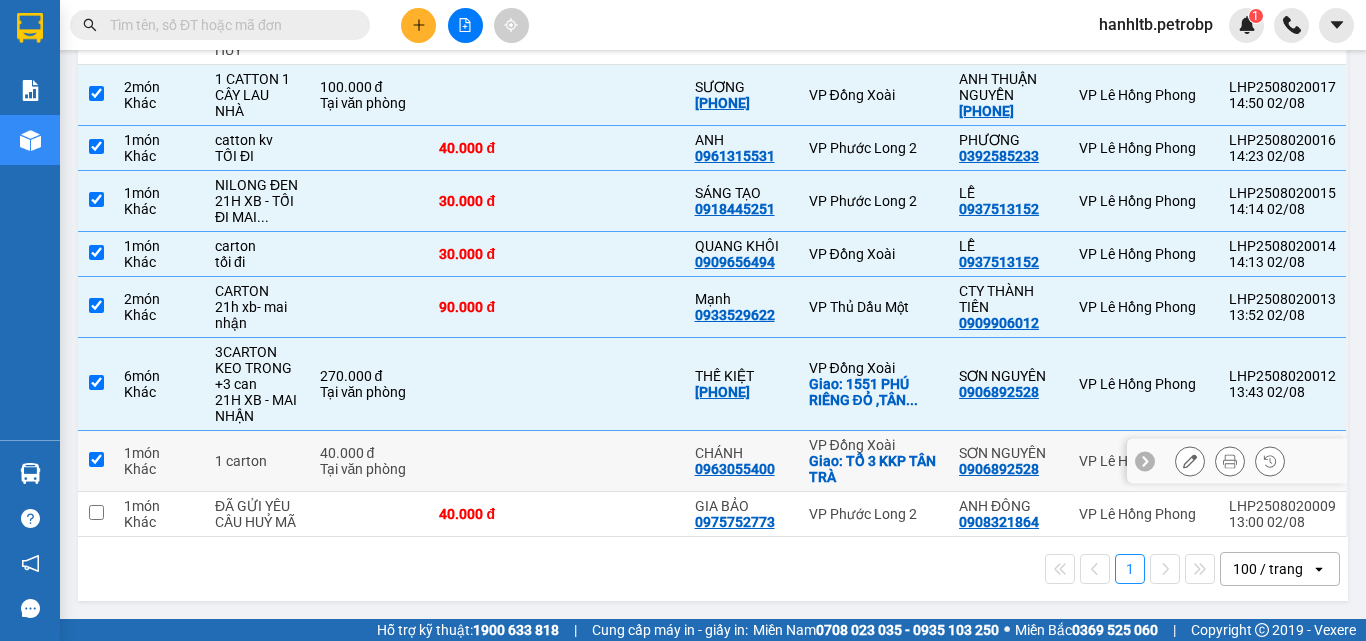 checkbox on "true" 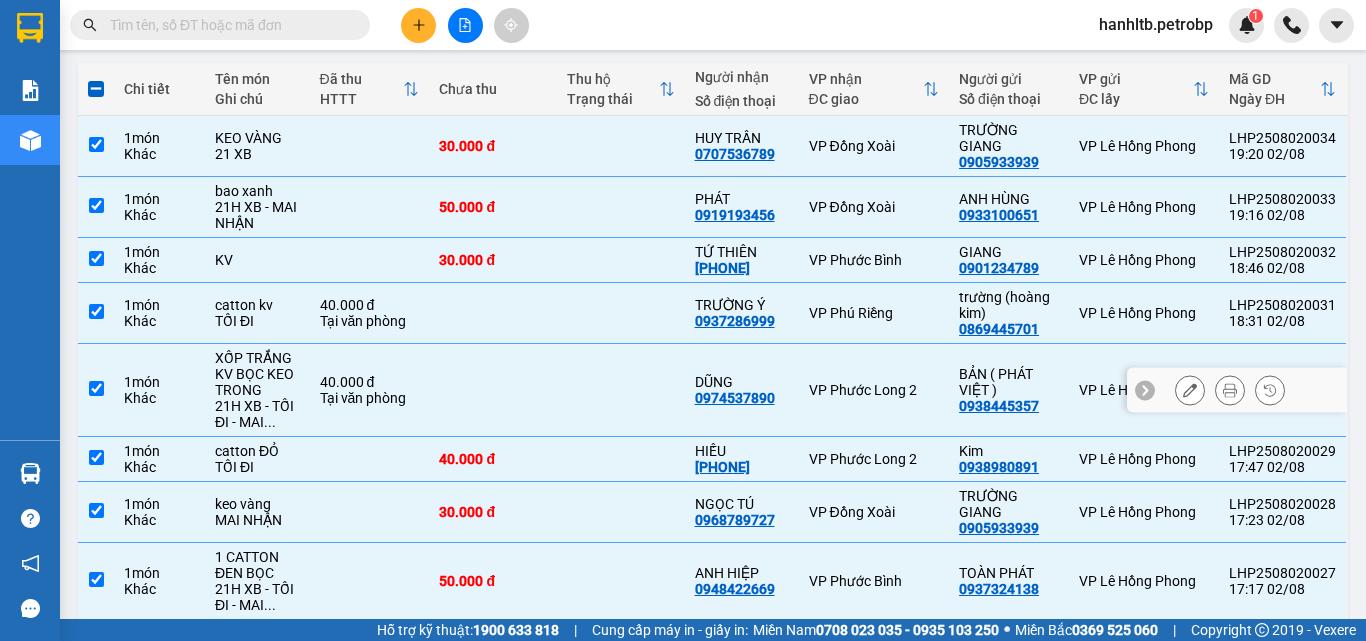 scroll, scrollTop: 119, scrollLeft: 0, axis: vertical 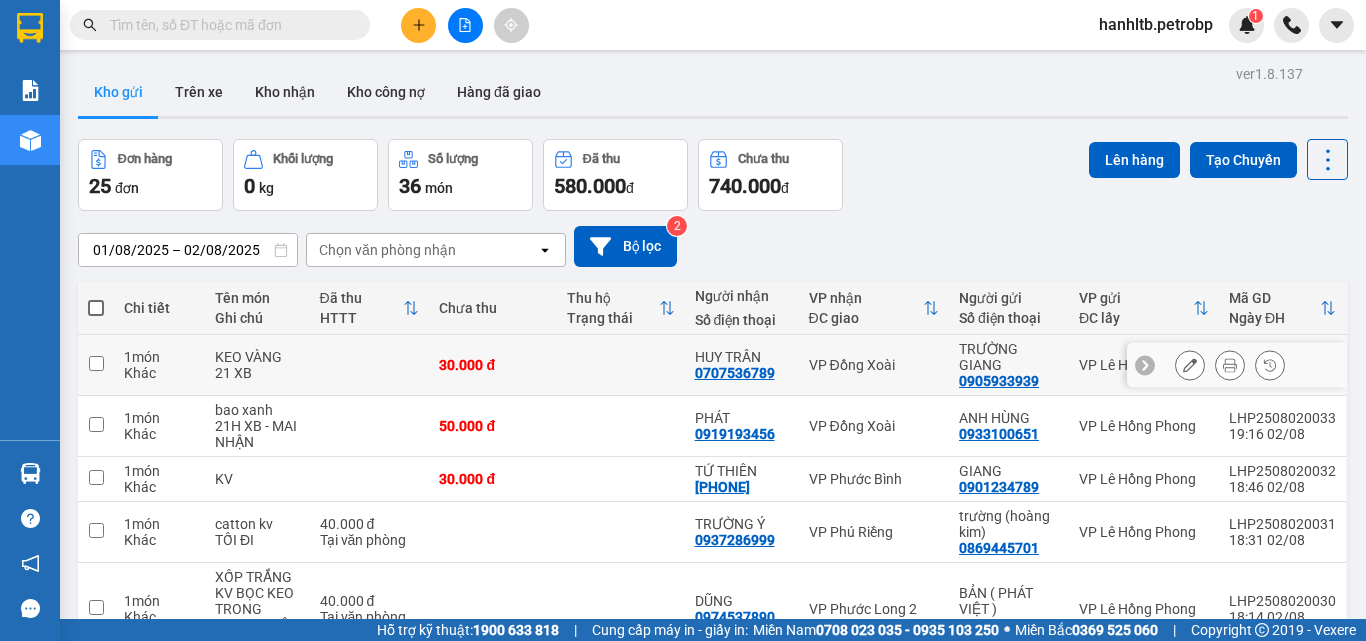 click at bounding box center [621, 365] 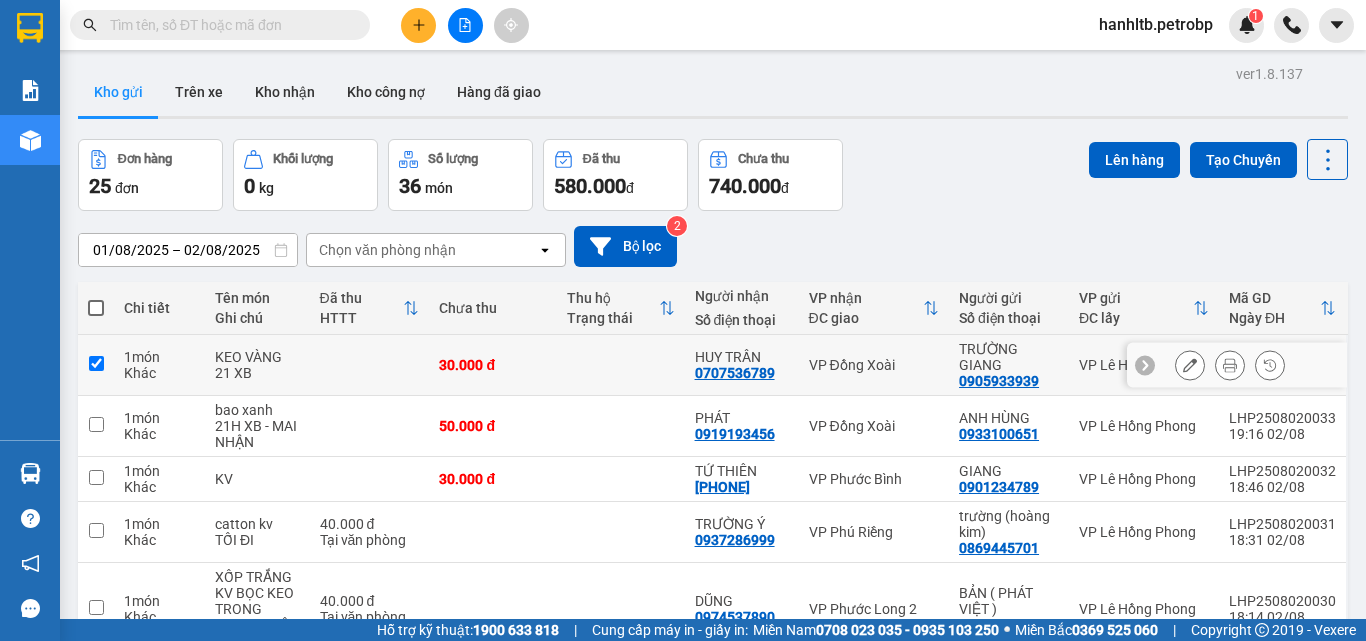 checkbox on "true" 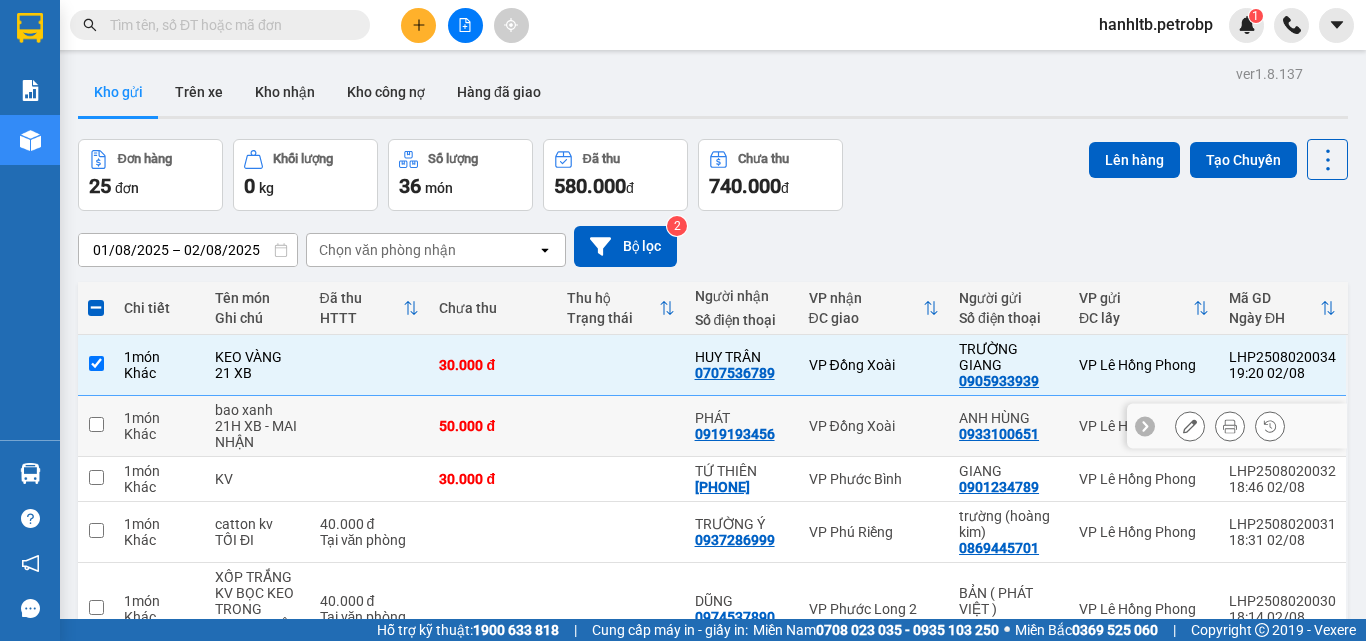 click on "50.000 đ" at bounding box center [493, 426] 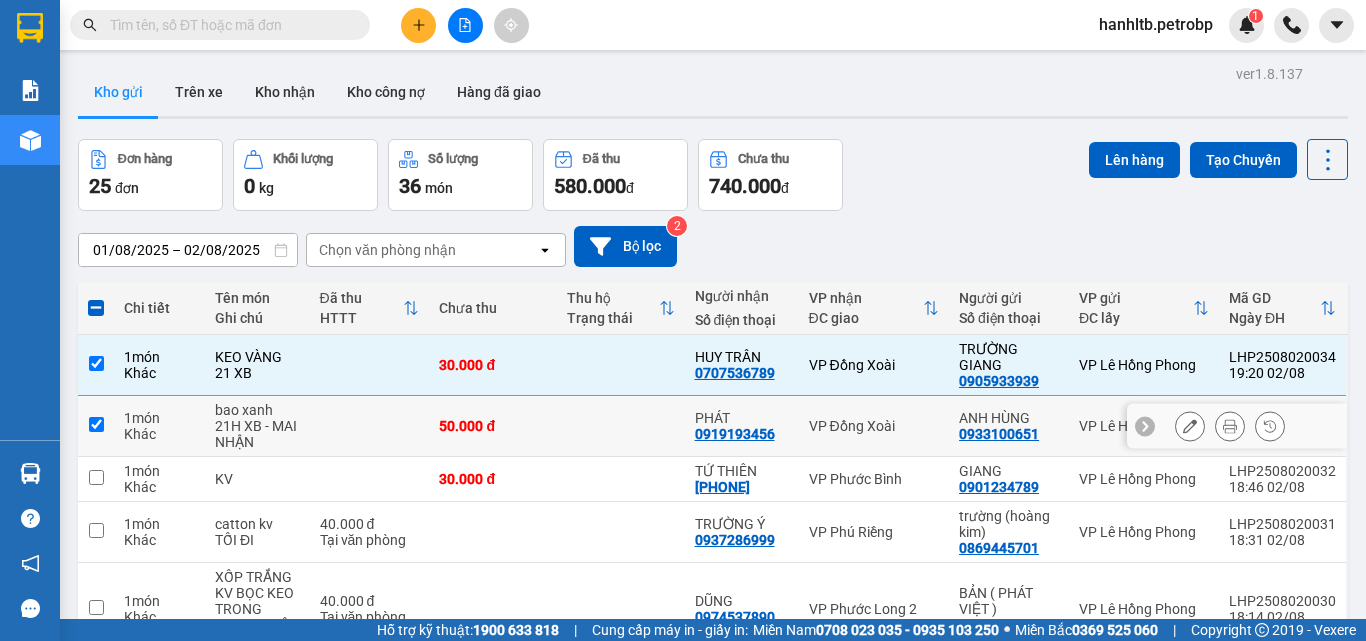 checkbox on "true" 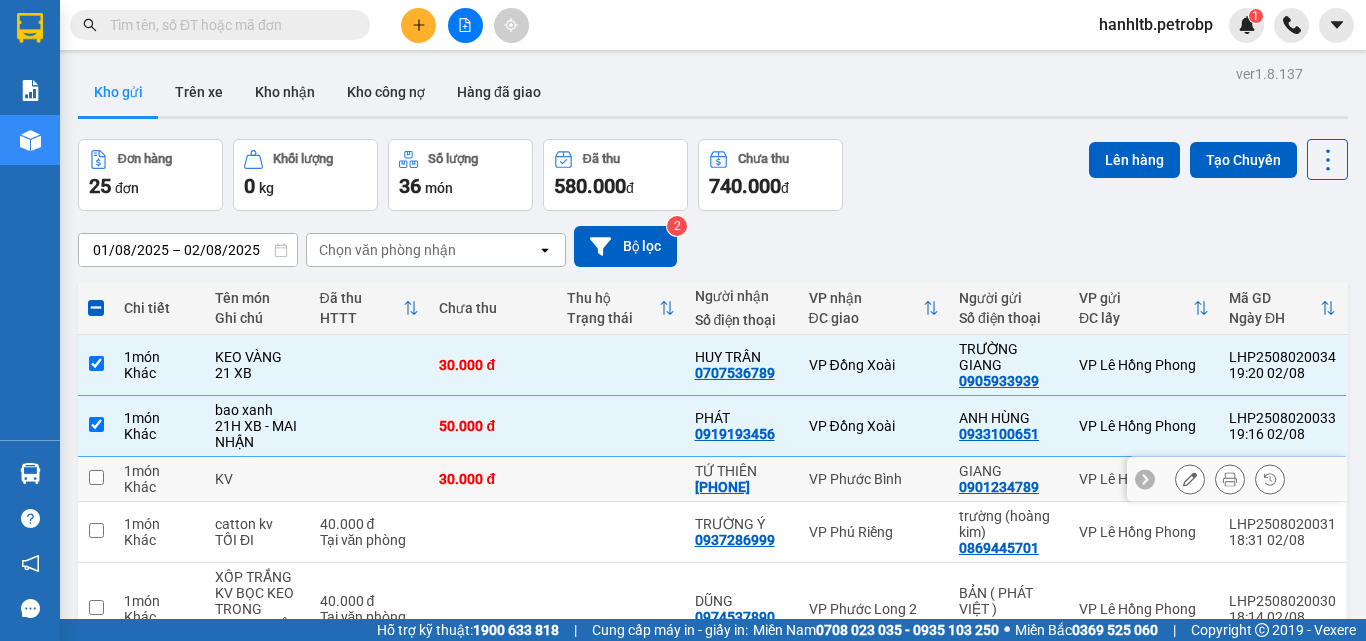click at bounding box center (621, 479) 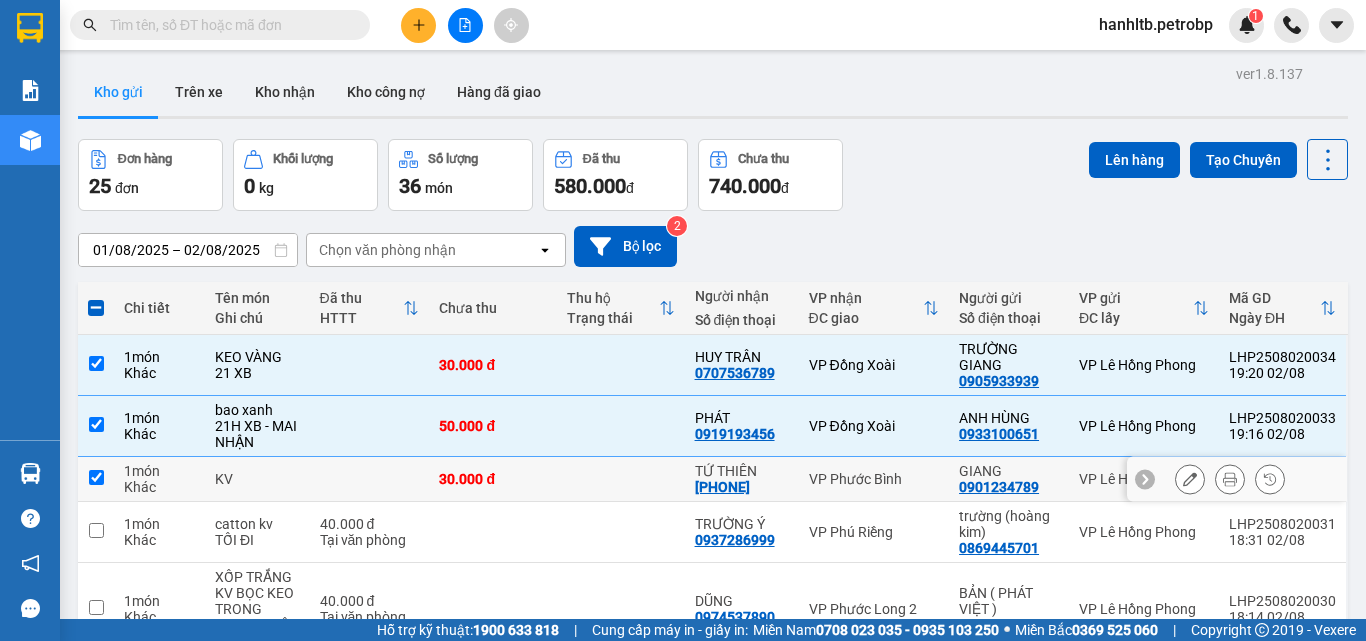 checkbox on "true" 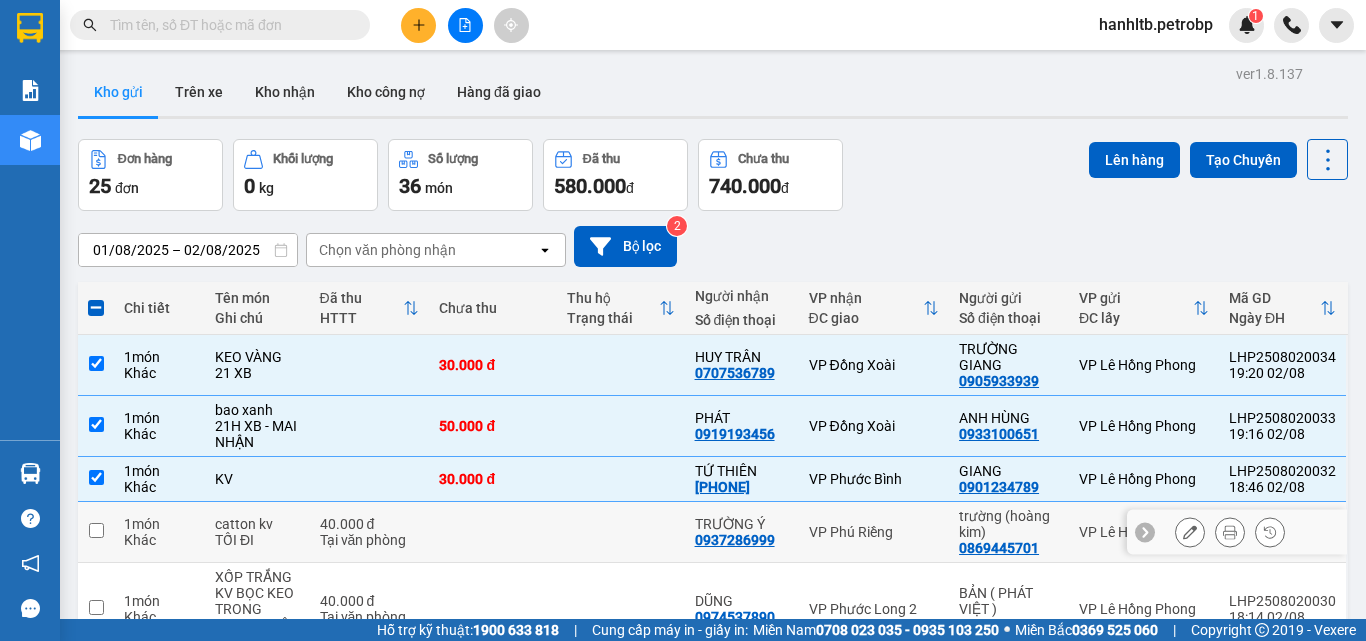 click at bounding box center (621, 532) 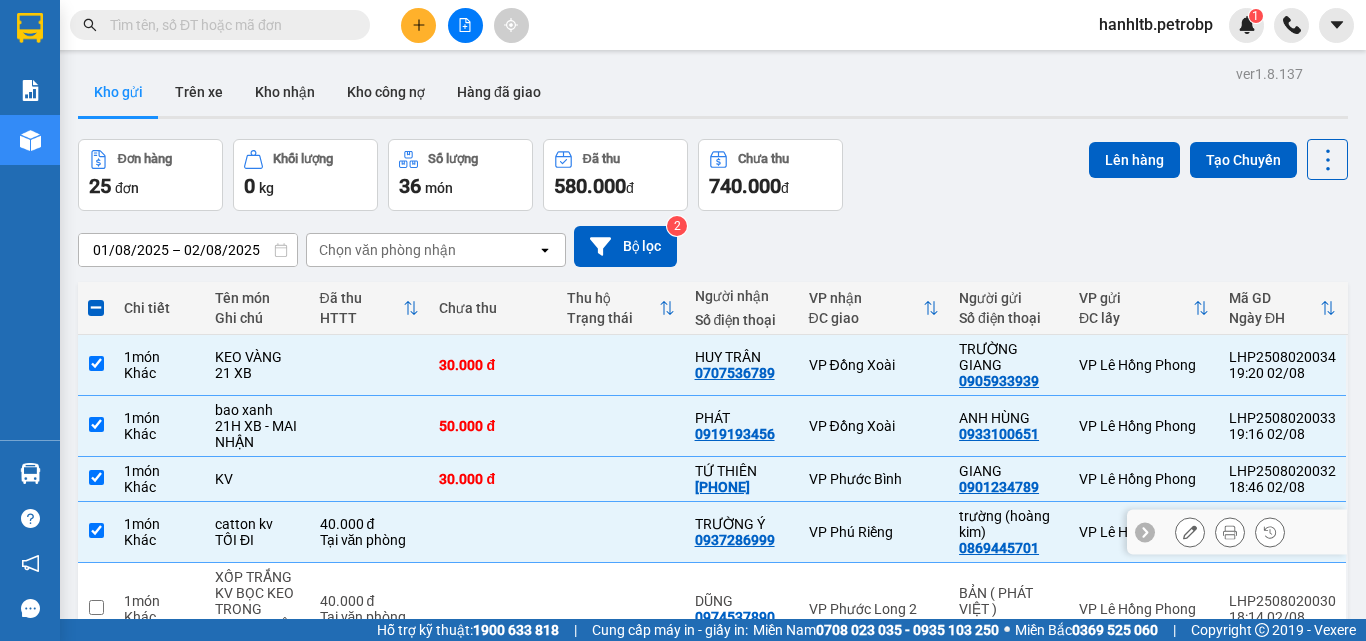 checkbox on "true" 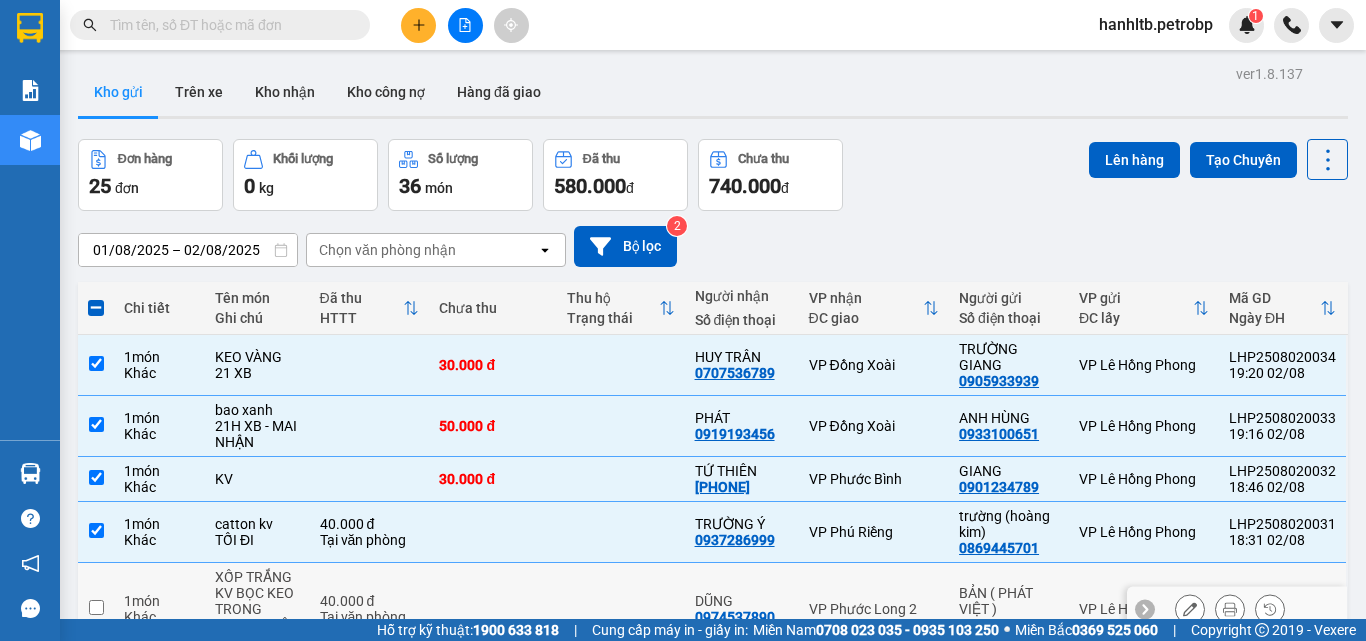 click at bounding box center (493, 609) 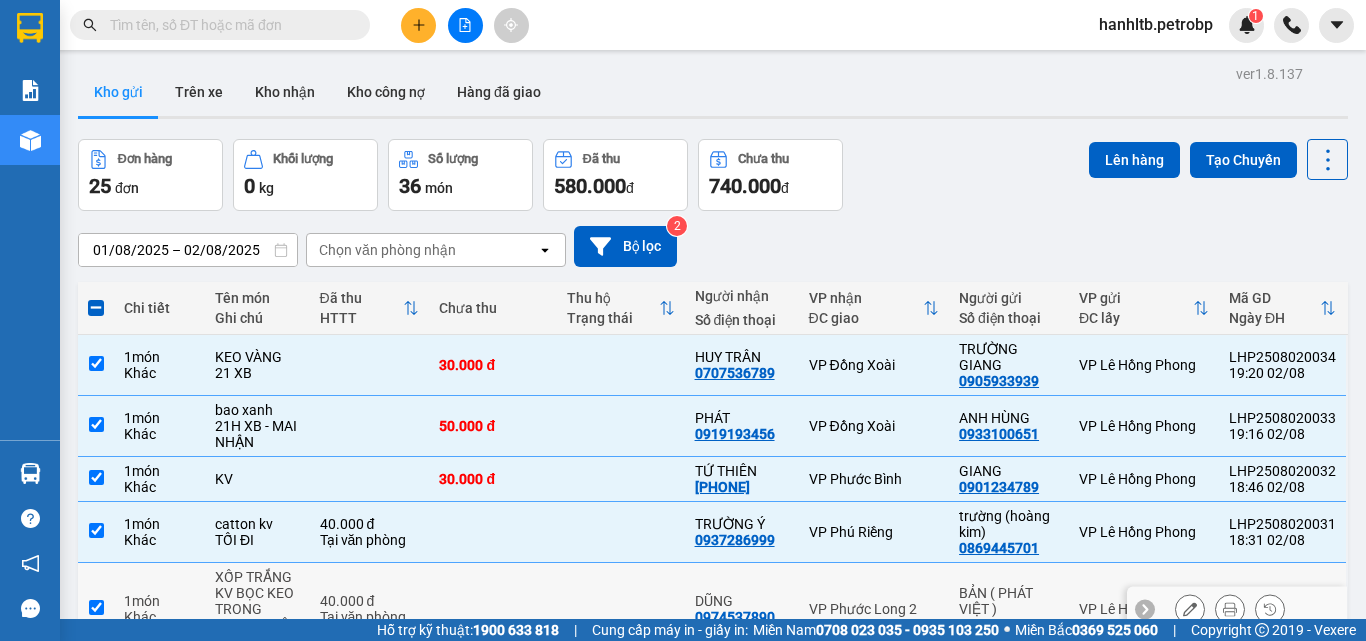 checkbox on "true" 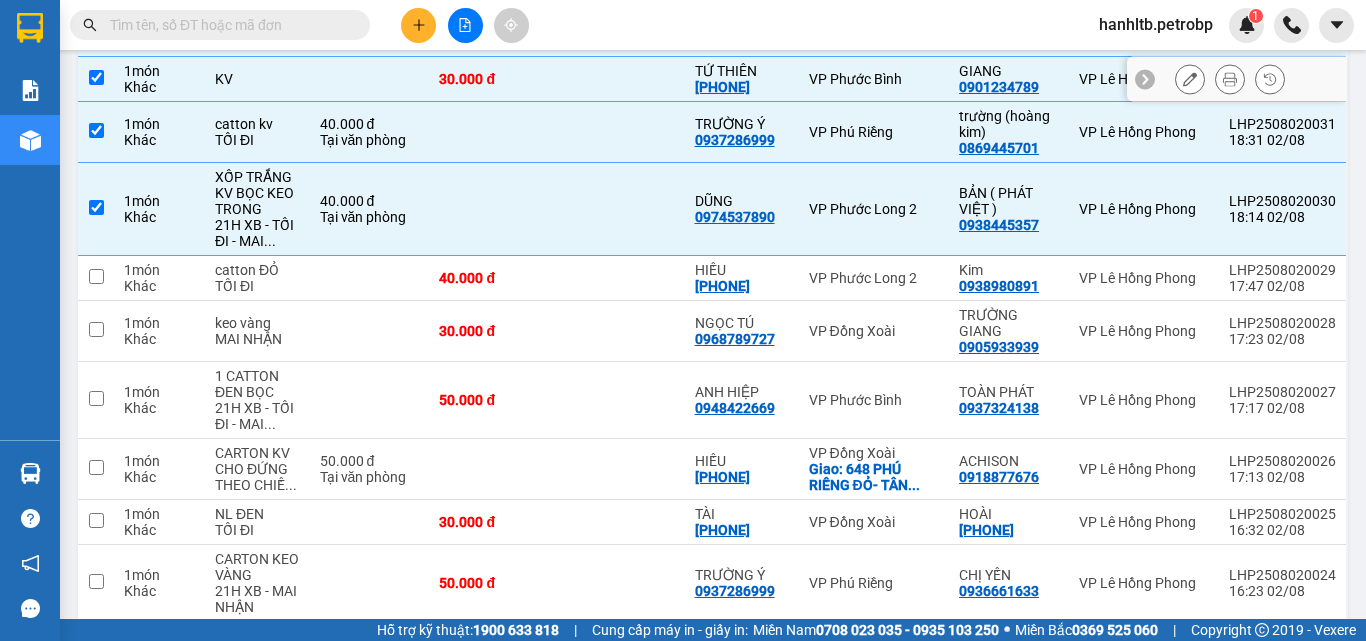scroll, scrollTop: 500, scrollLeft: 0, axis: vertical 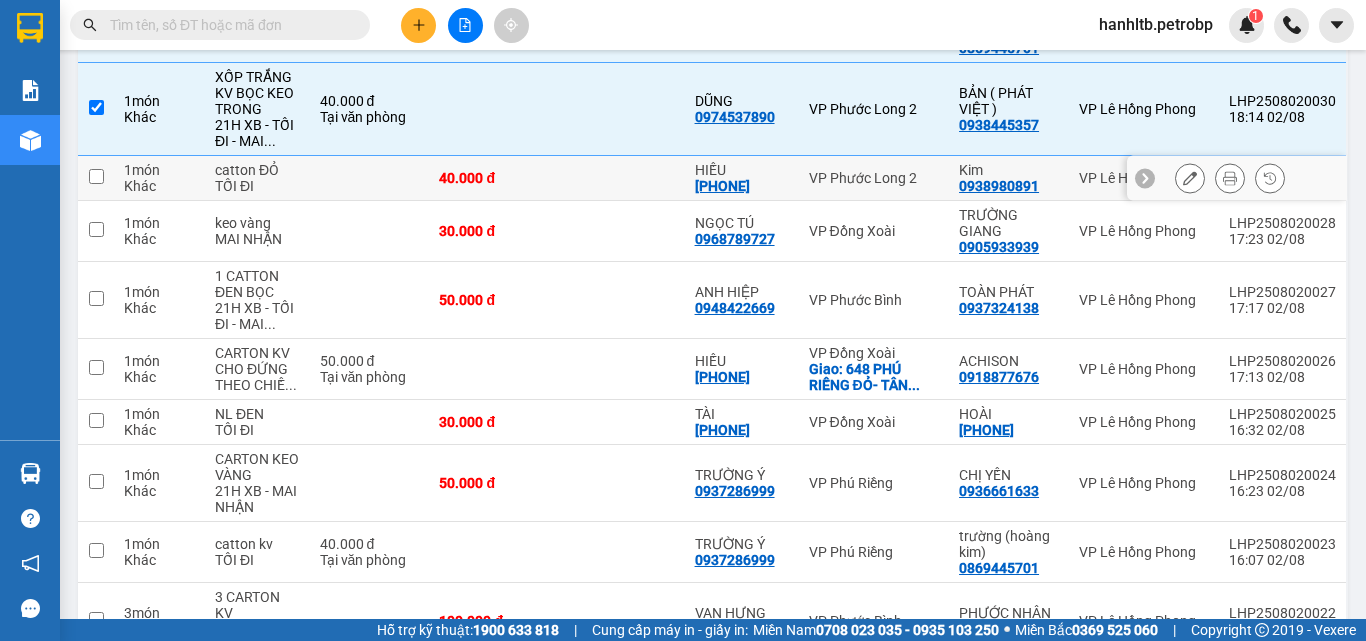 click on "40.000 đ" at bounding box center [493, 178] 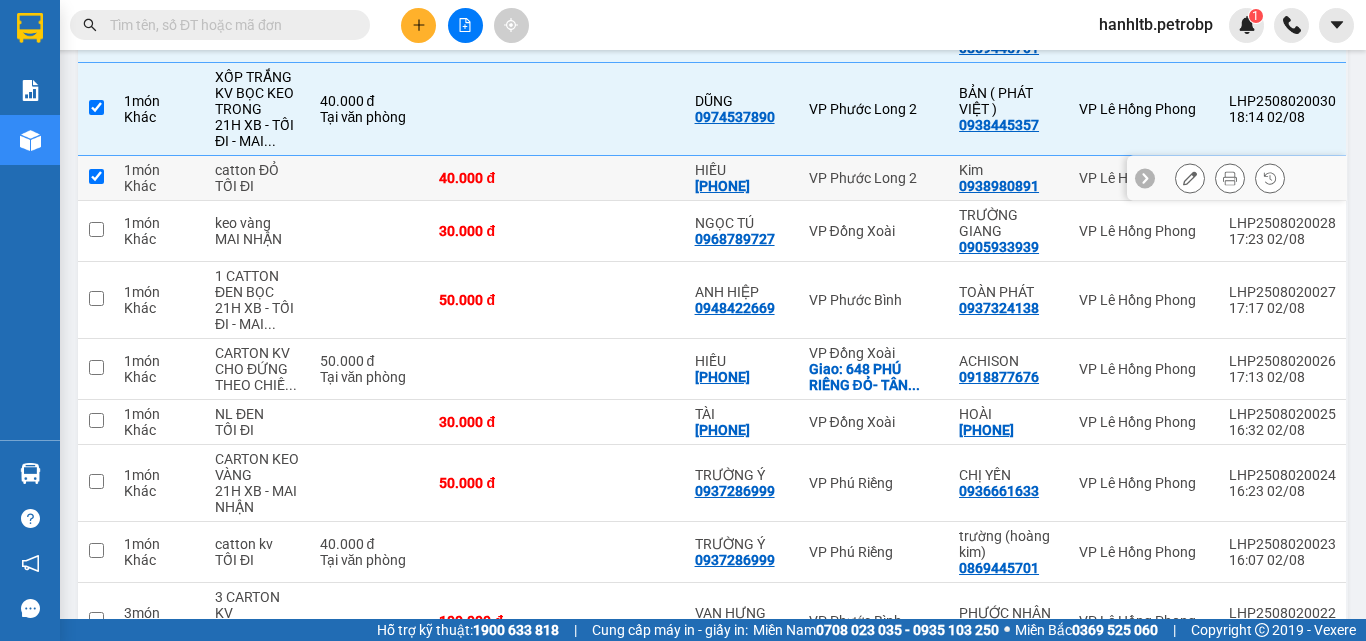 checkbox on "true" 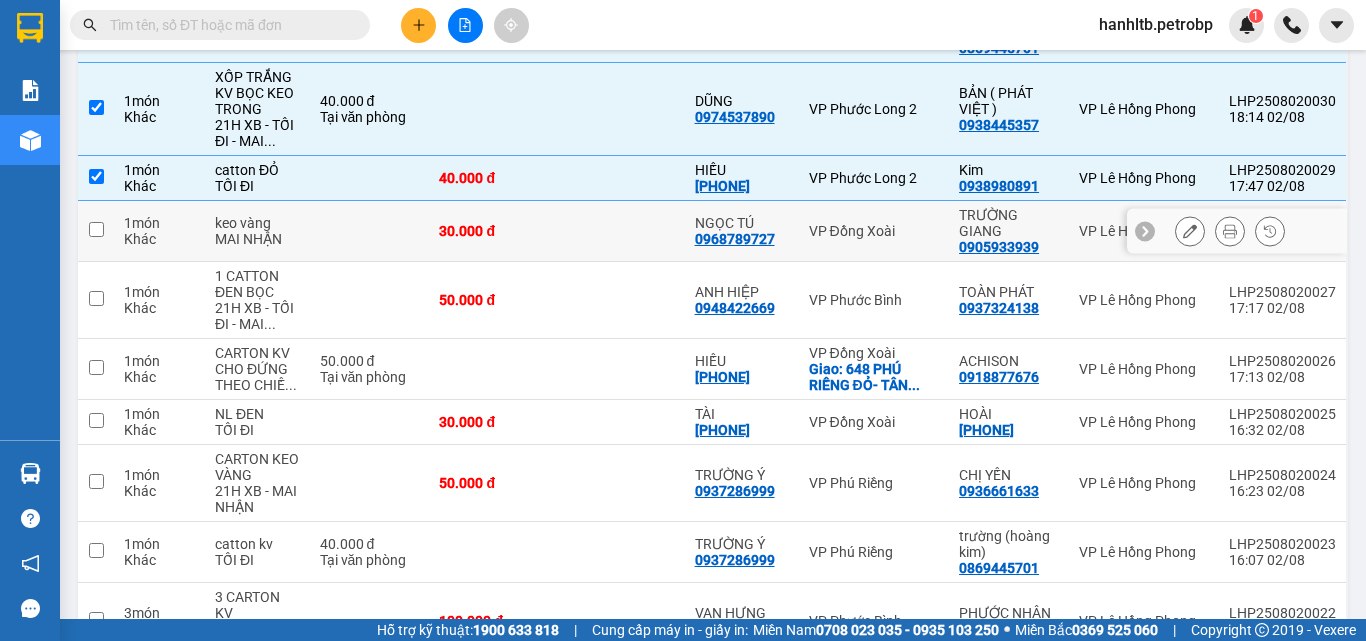 click on "30.000 đ" at bounding box center [493, 231] 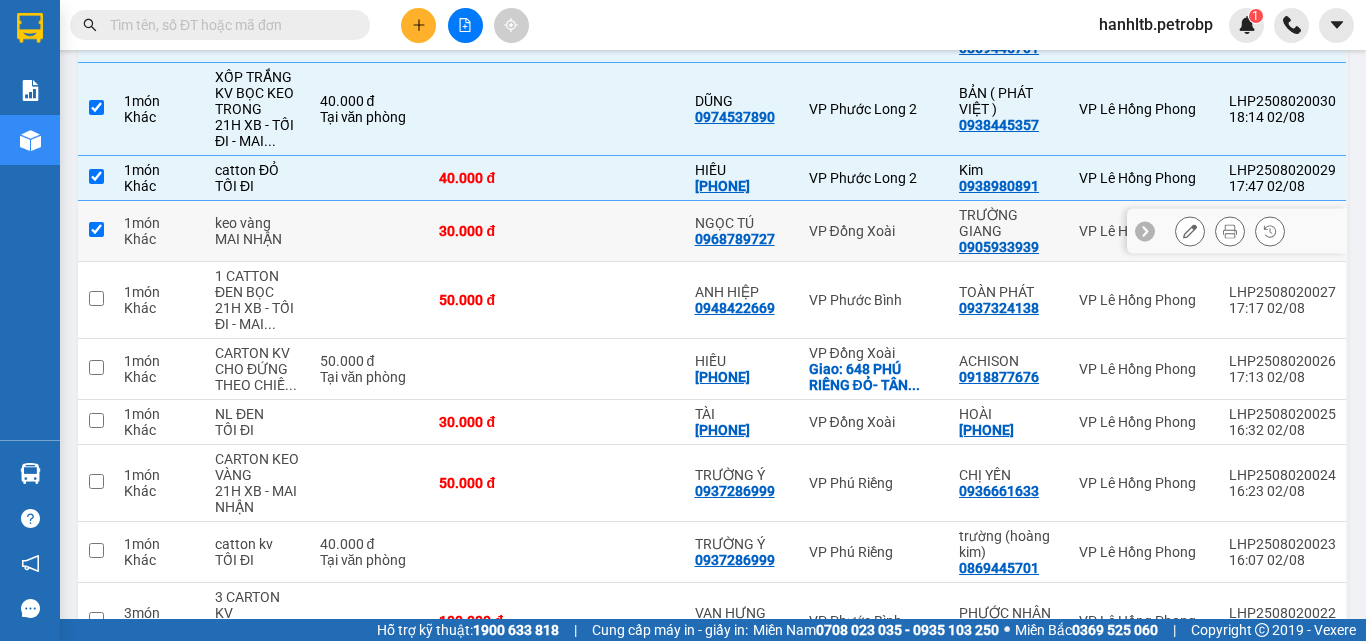 checkbox on "true" 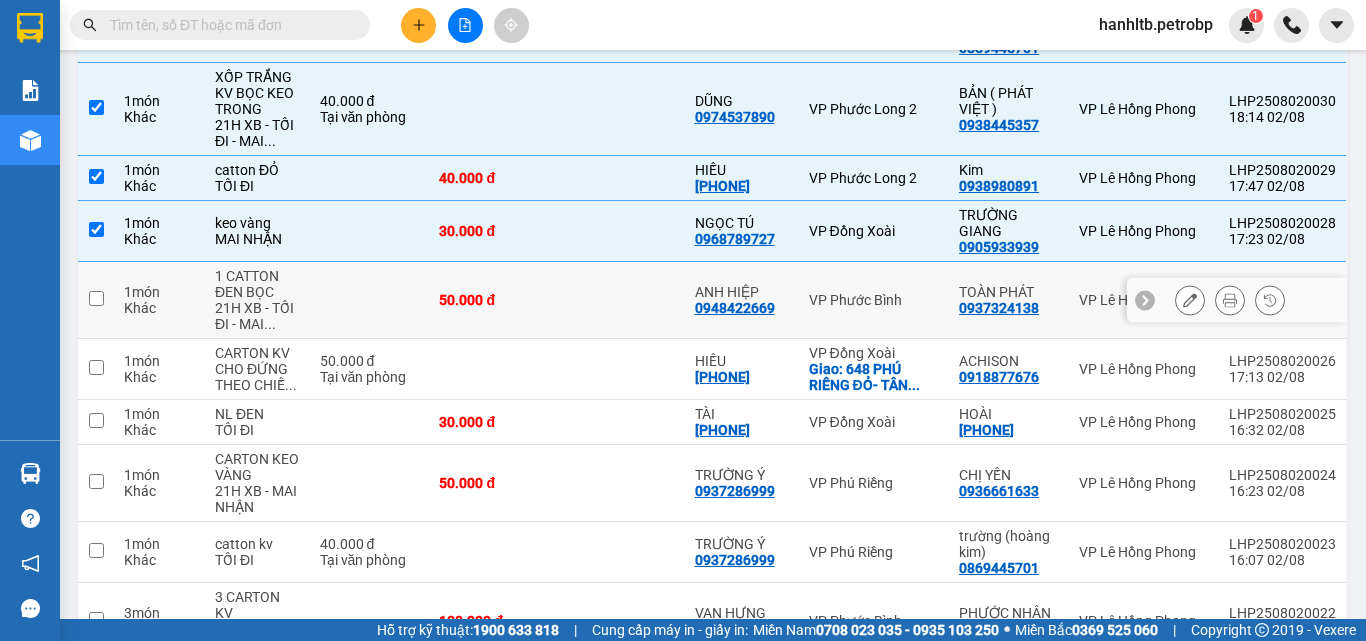 click at bounding box center [621, 300] 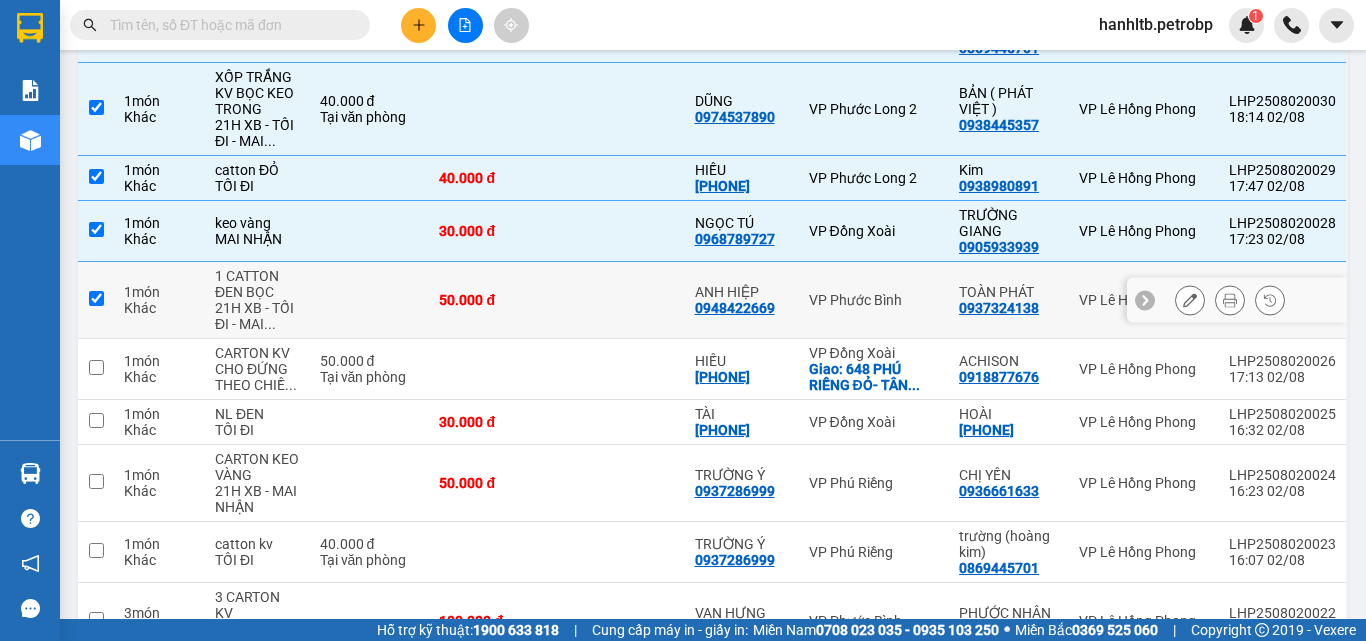 checkbox on "true" 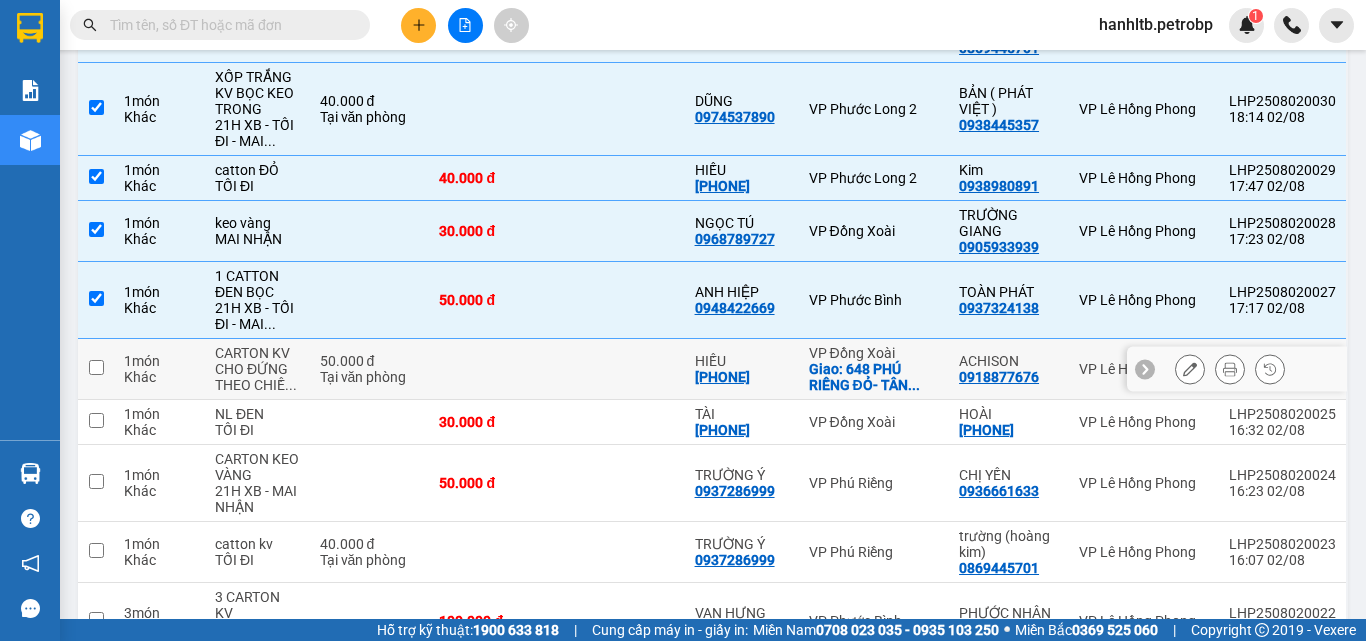 click at bounding box center (621, 369) 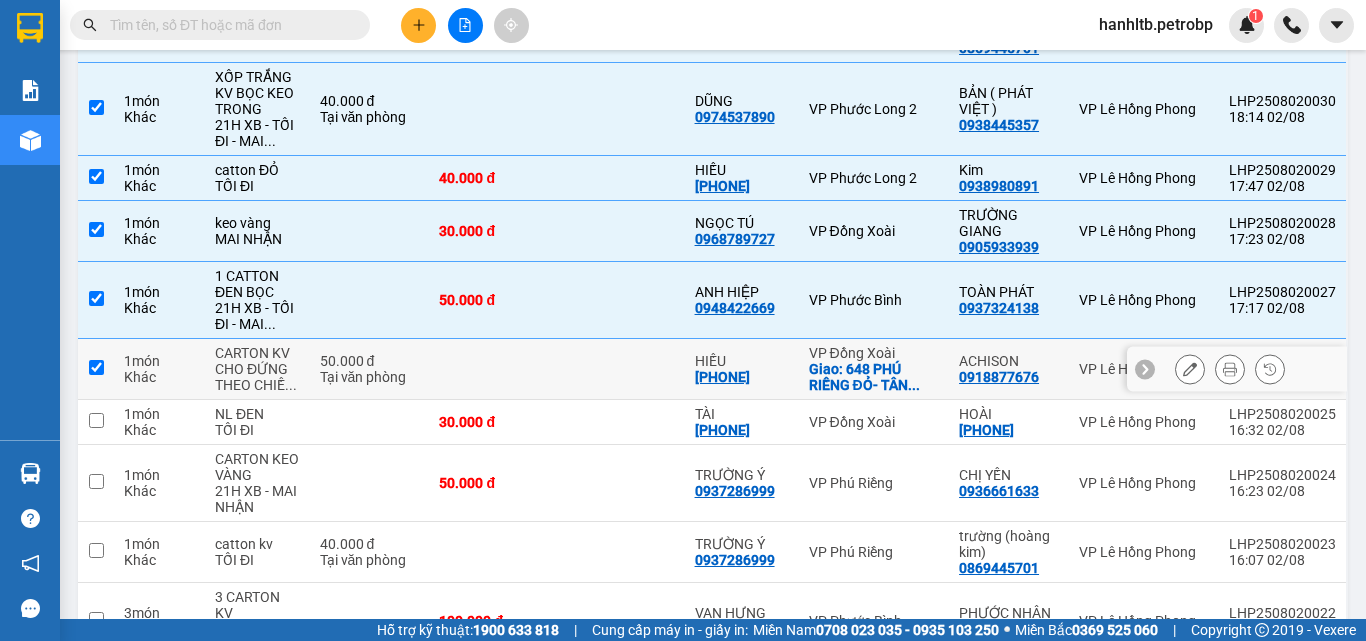 checkbox on "true" 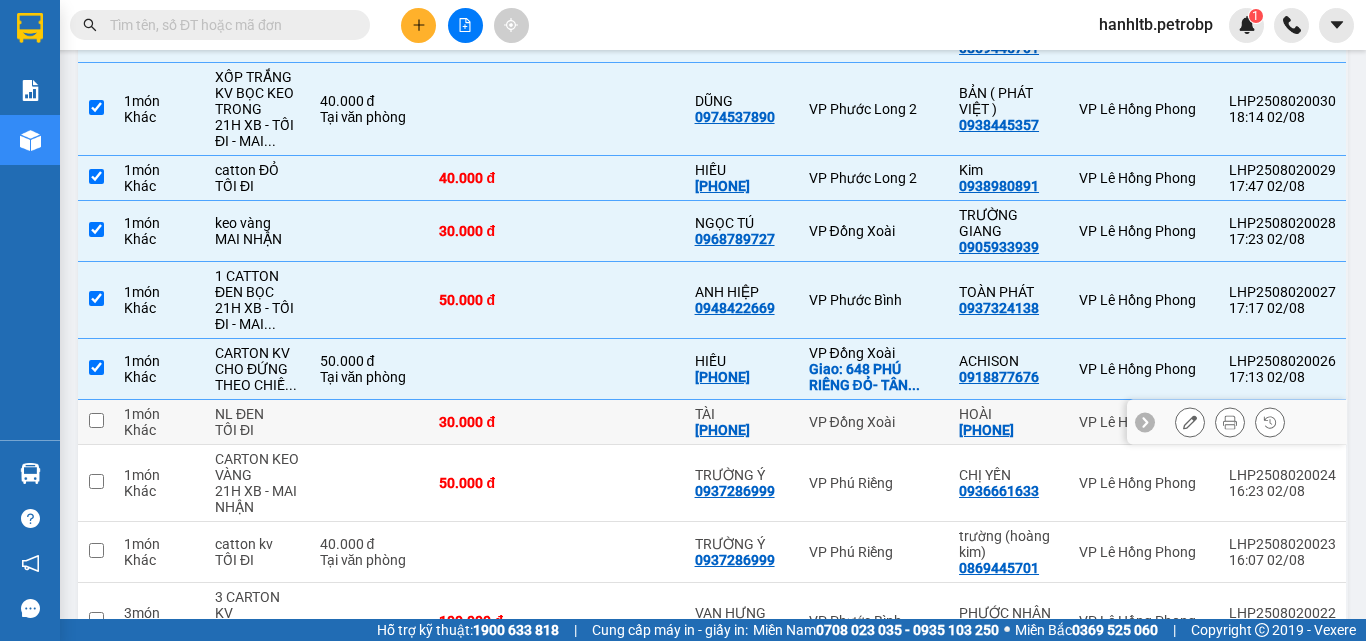click at bounding box center [621, 422] 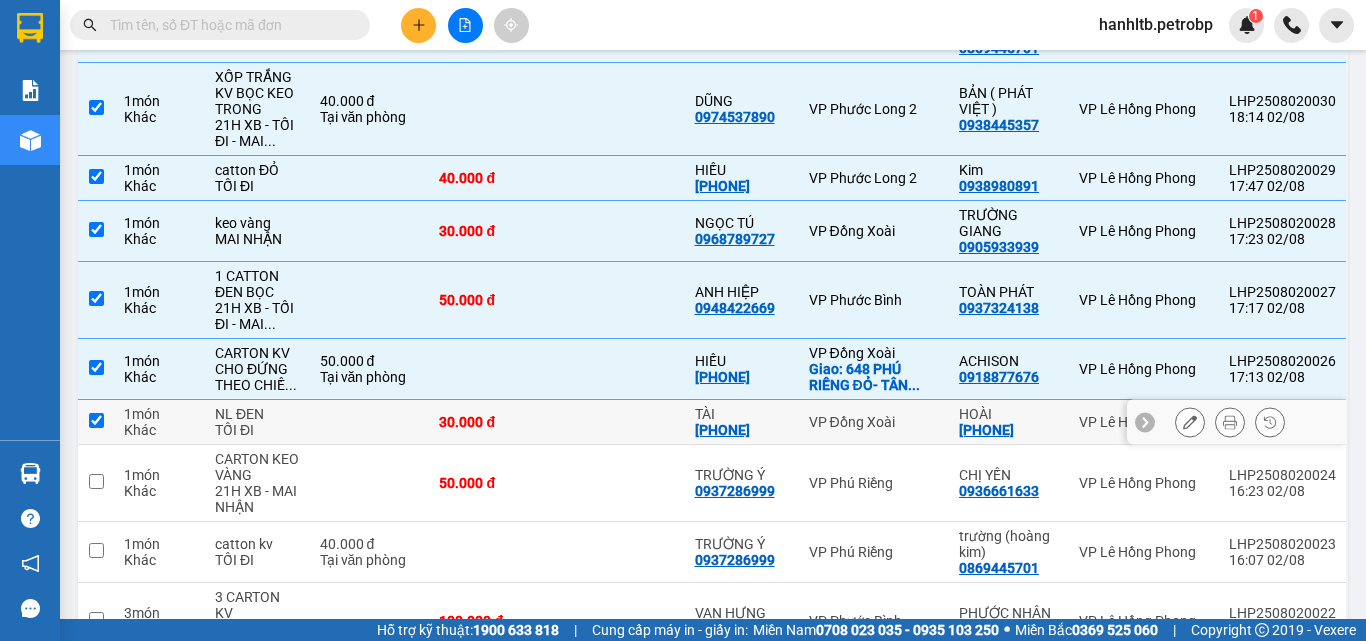 checkbox on "true" 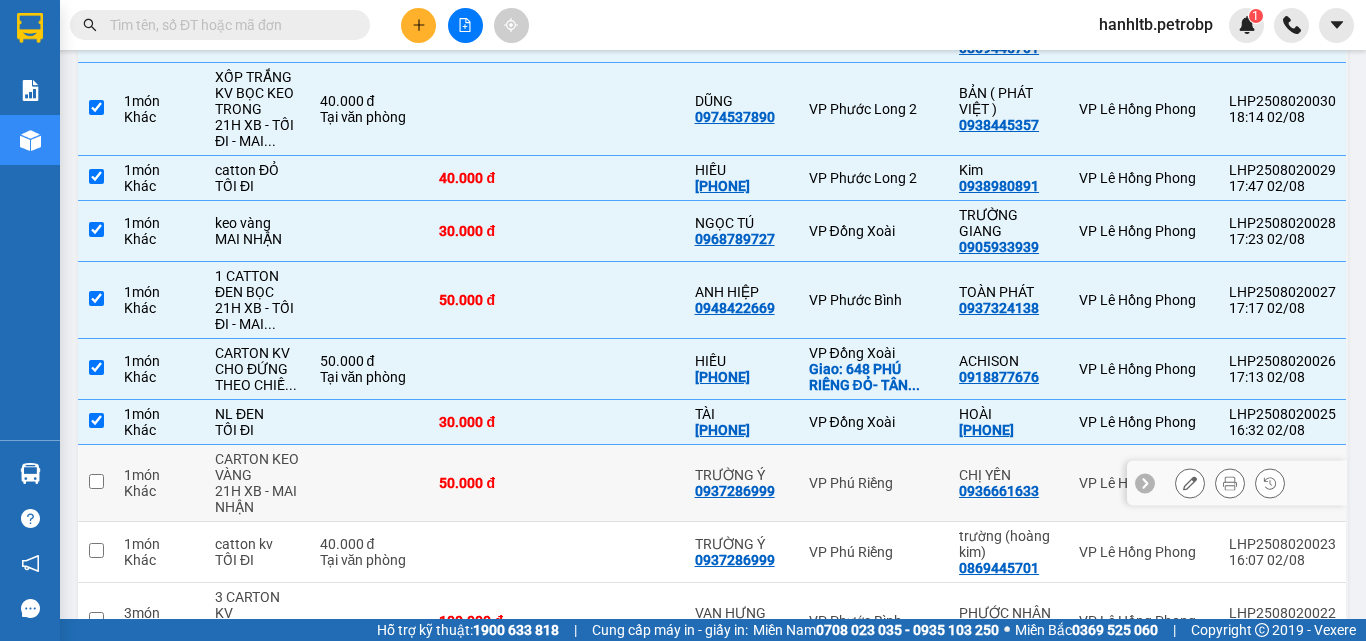 click on "50.000 đ" at bounding box center (493, 483) 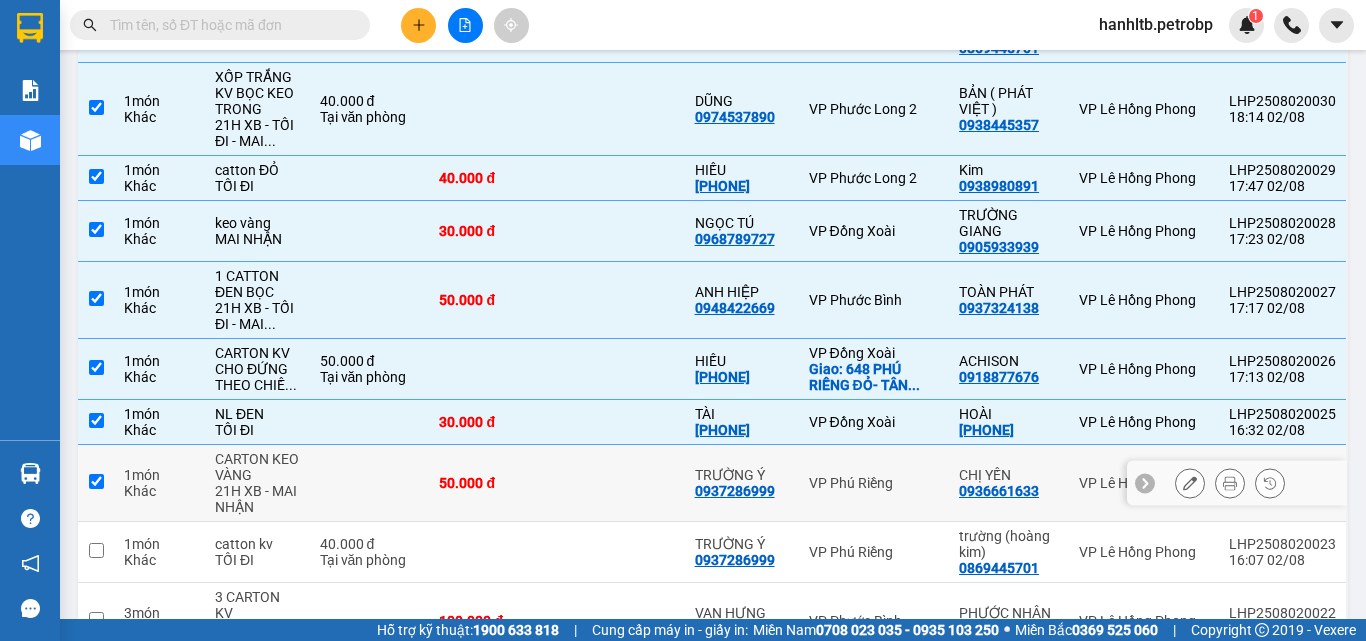 checkbox on "true" 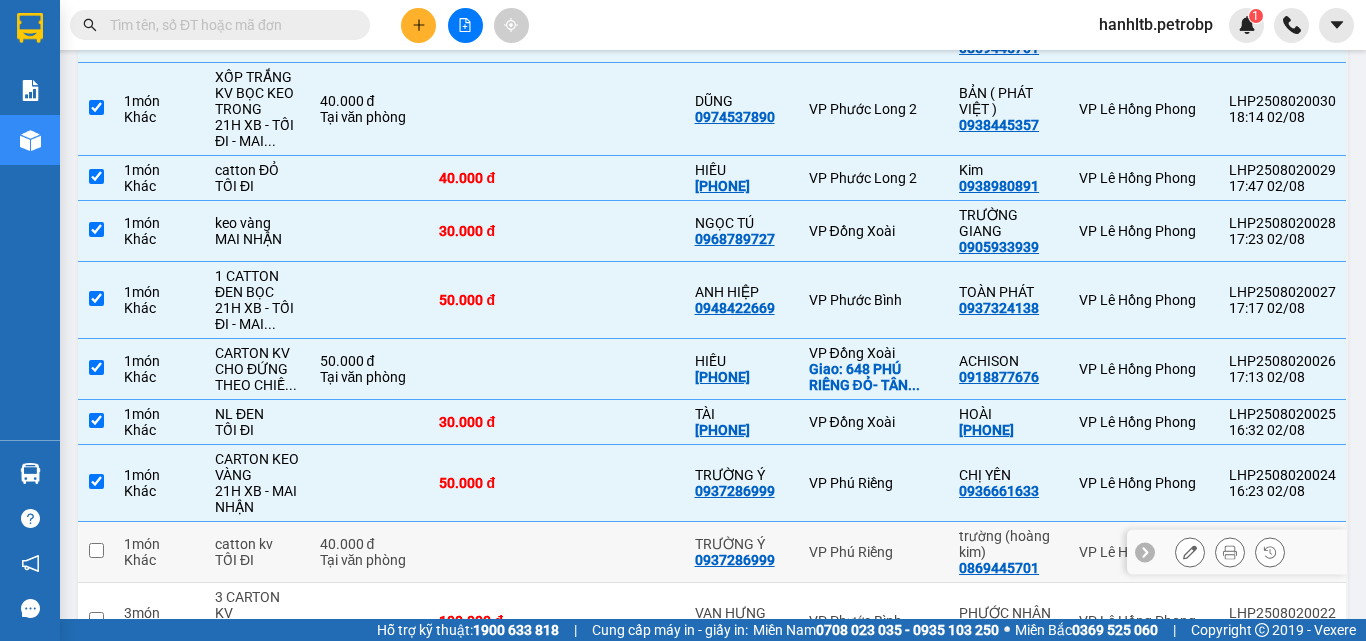 click at bounding box center (493, 552) 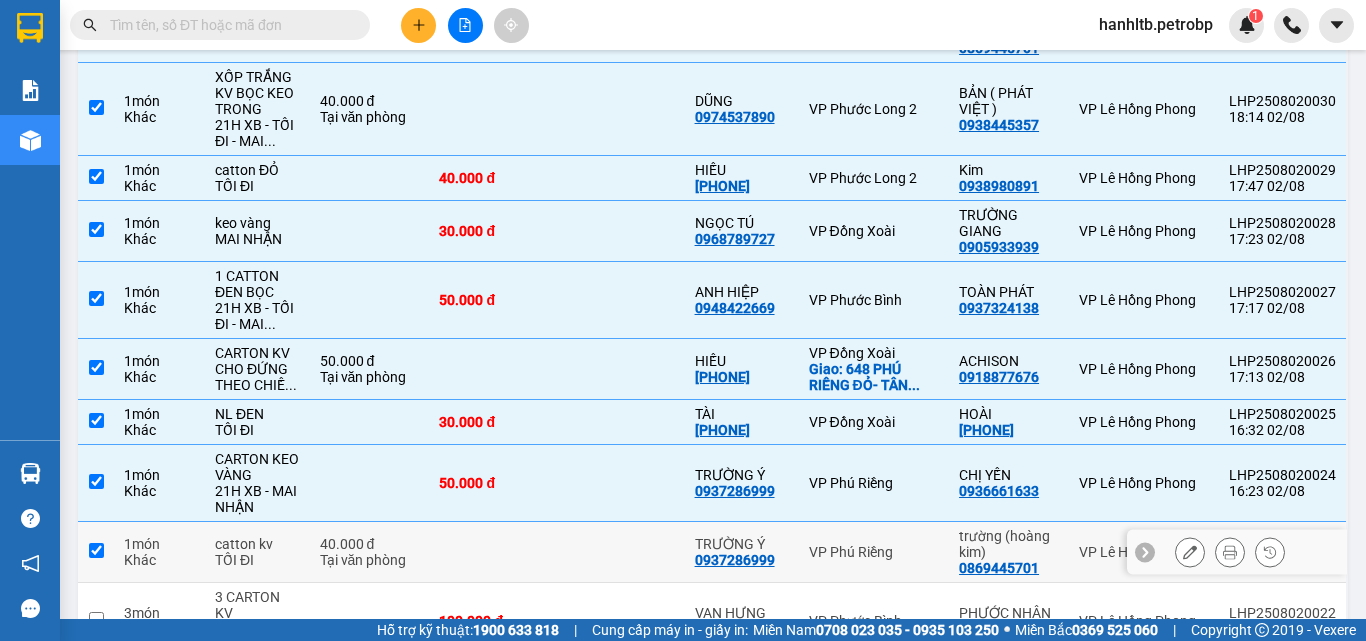 checkbox on "true" 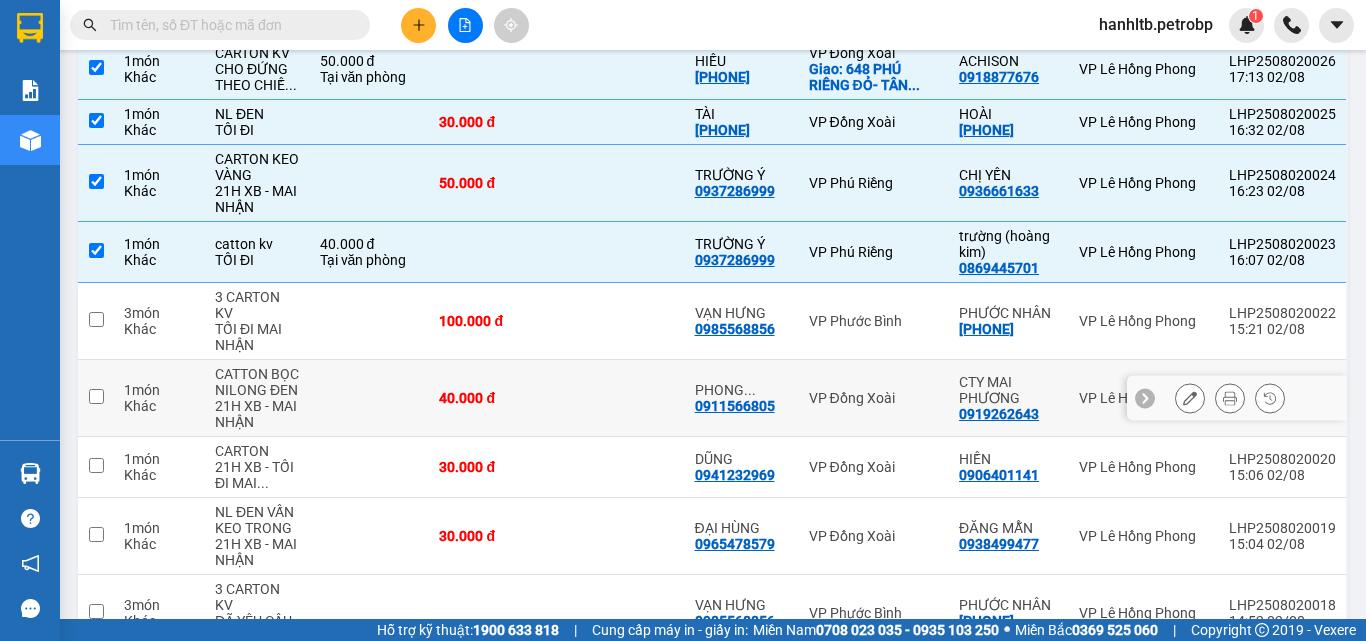scroll, scrollTop: 900, scrollLeft: 0, axis: vertical 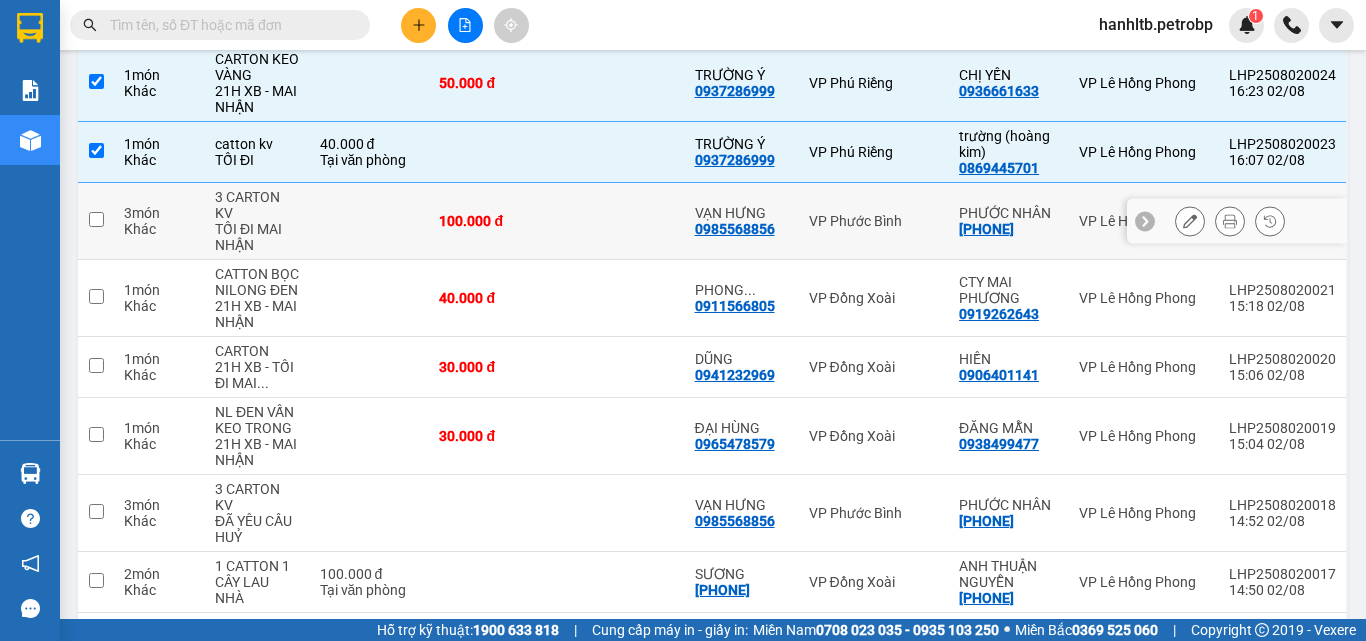 click on "100.000 đ" at bounding box center [493, 221] 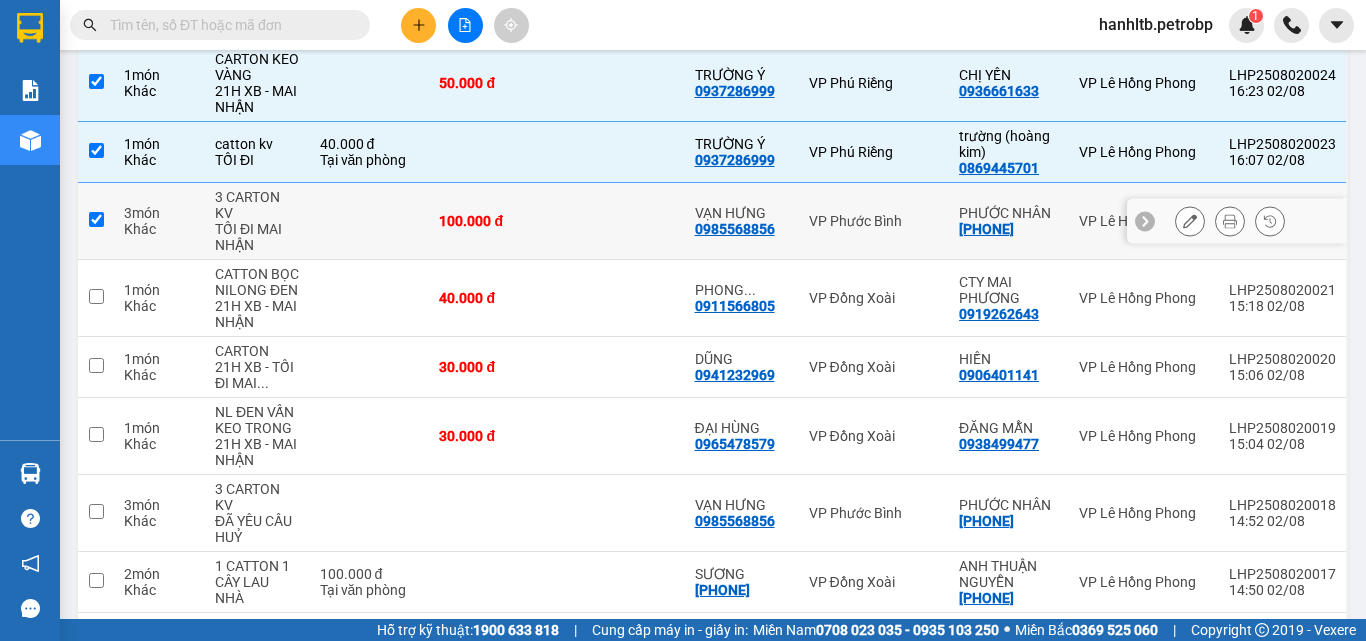 checkbox on "true" 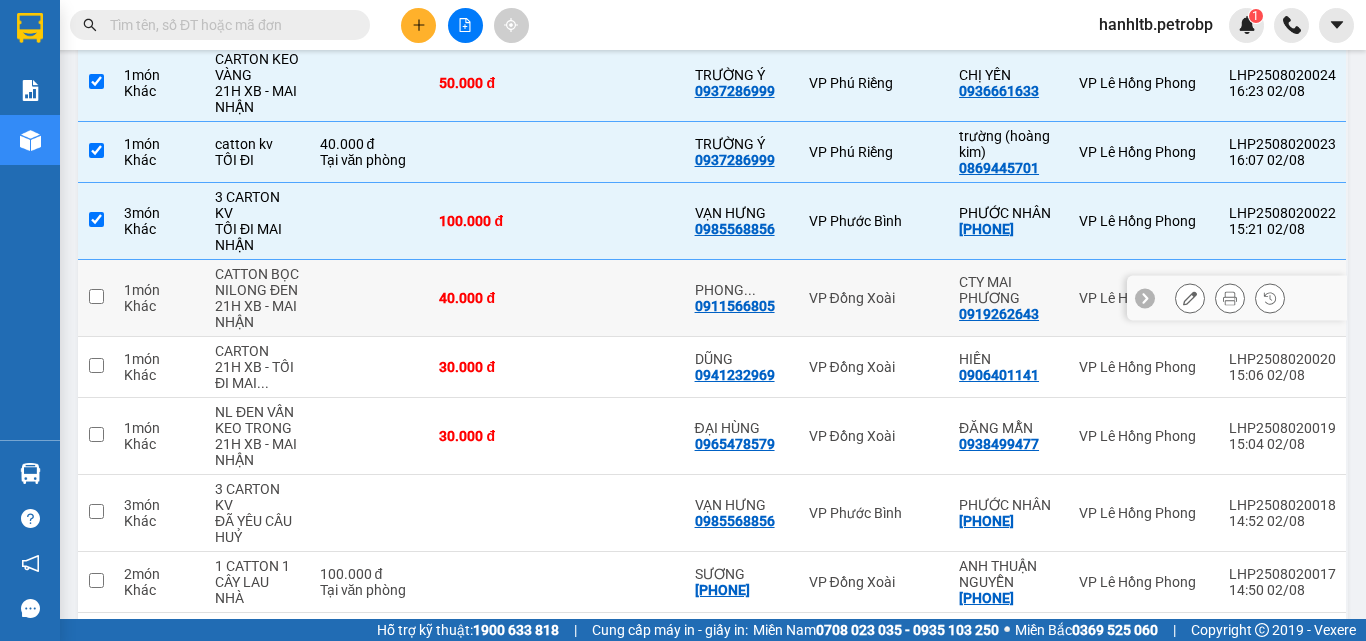click on "40.000 đ" at bounding box center [493, 298] 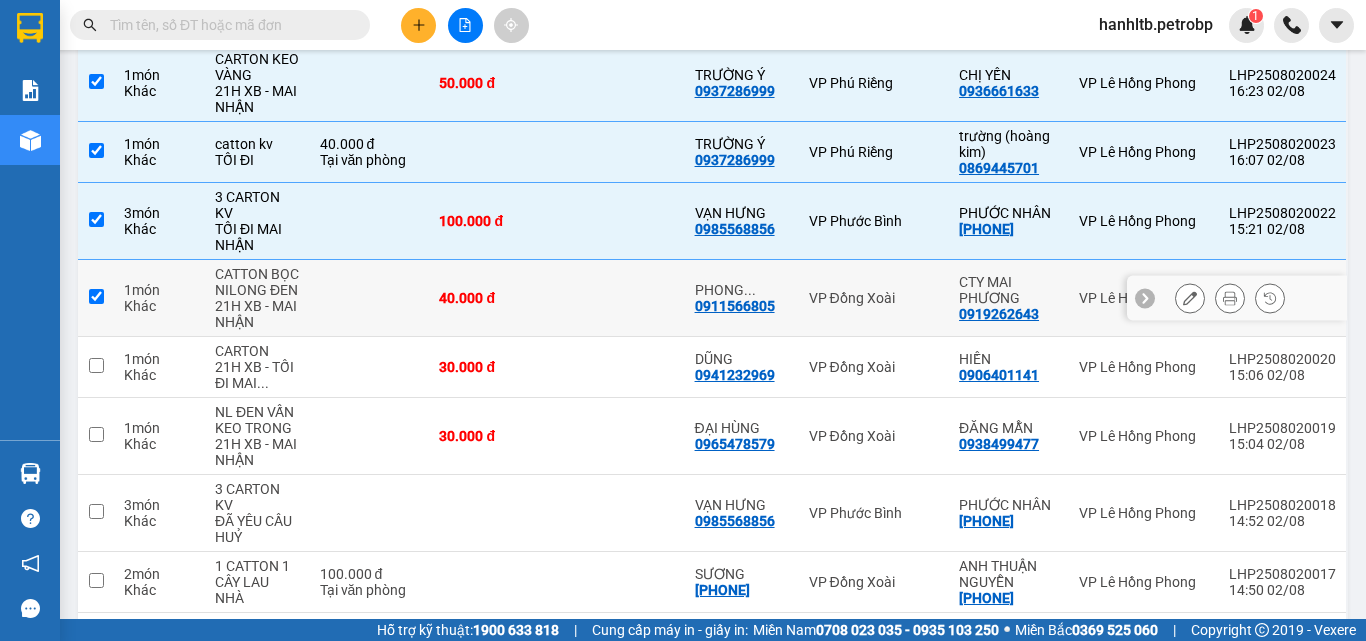 checkbox on "true" 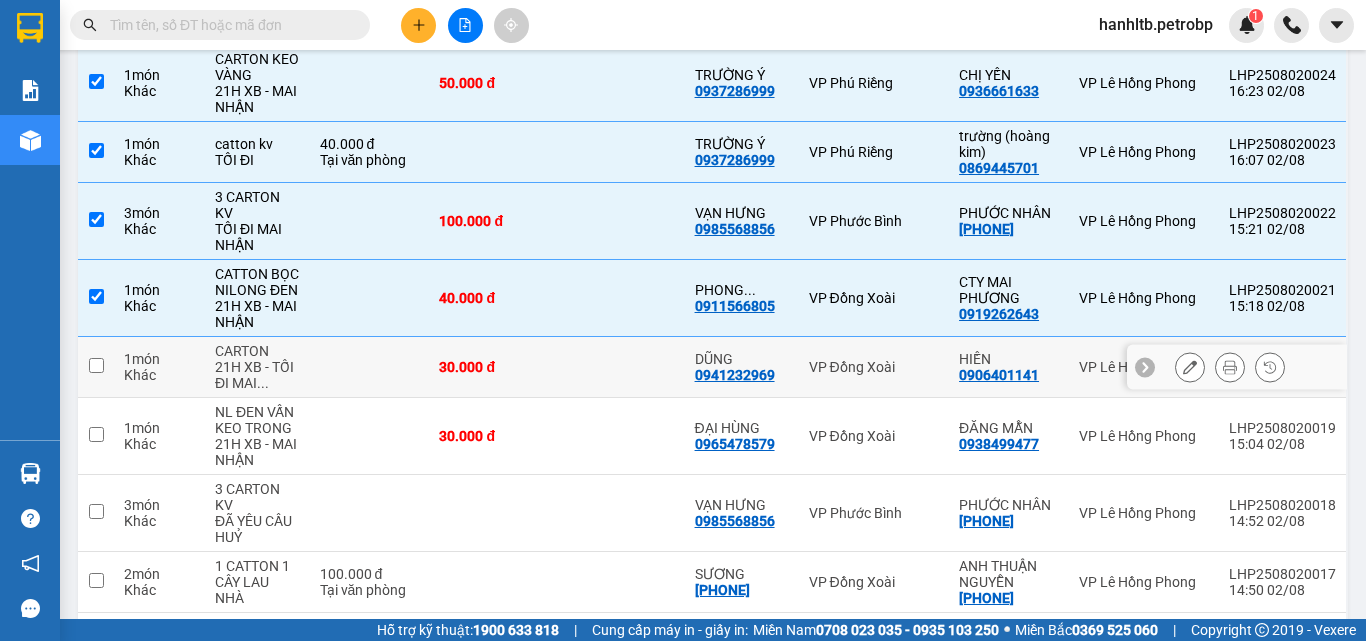 click on "30.000 đ" at bounding box center (493, 367) 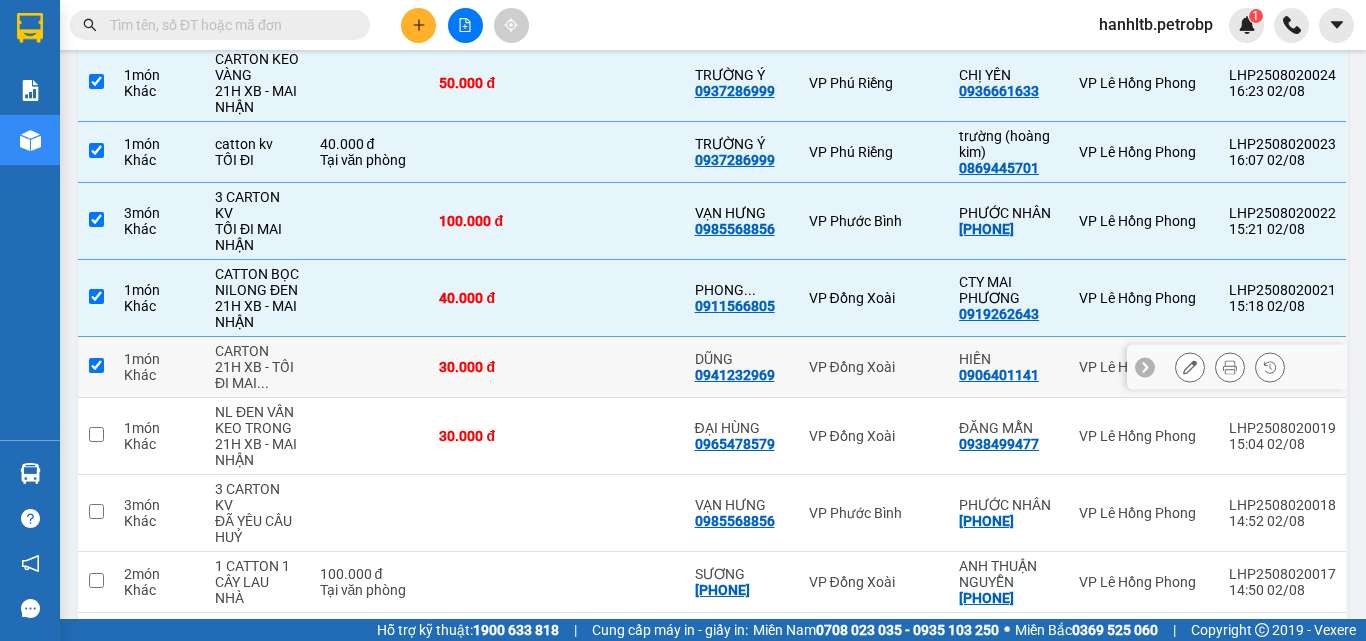 checkbox on "true" 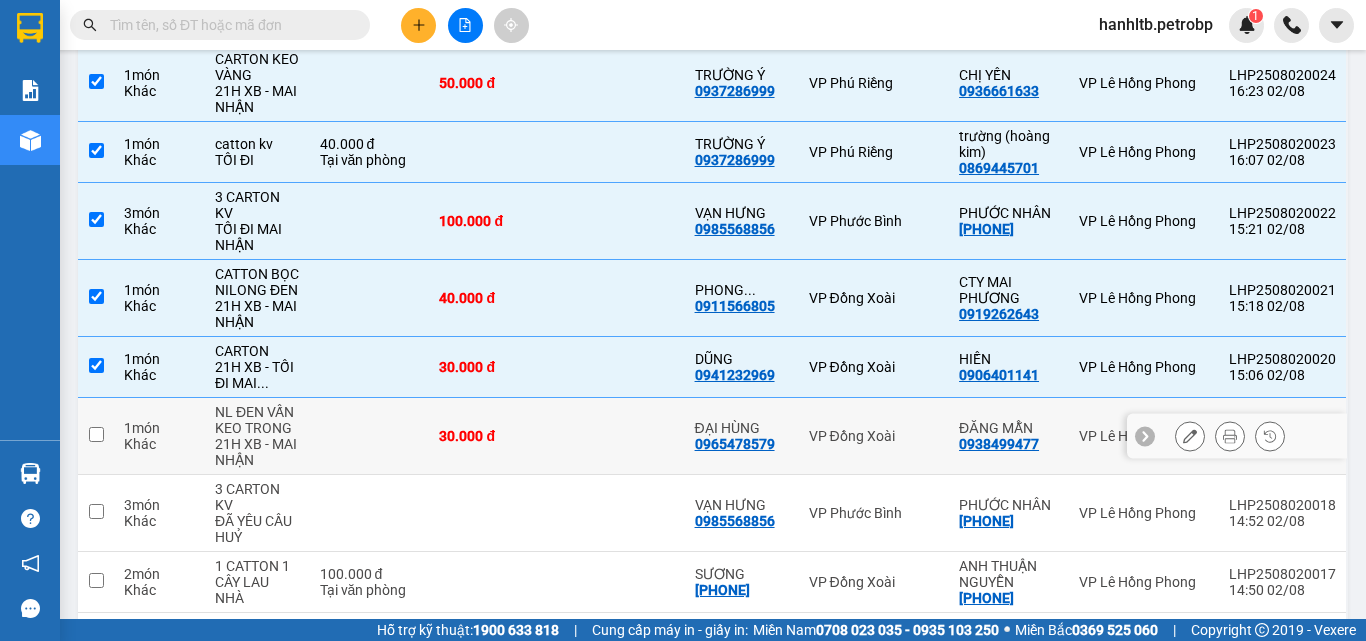 click on "30.000 đ" at bounding box center [493, 436] 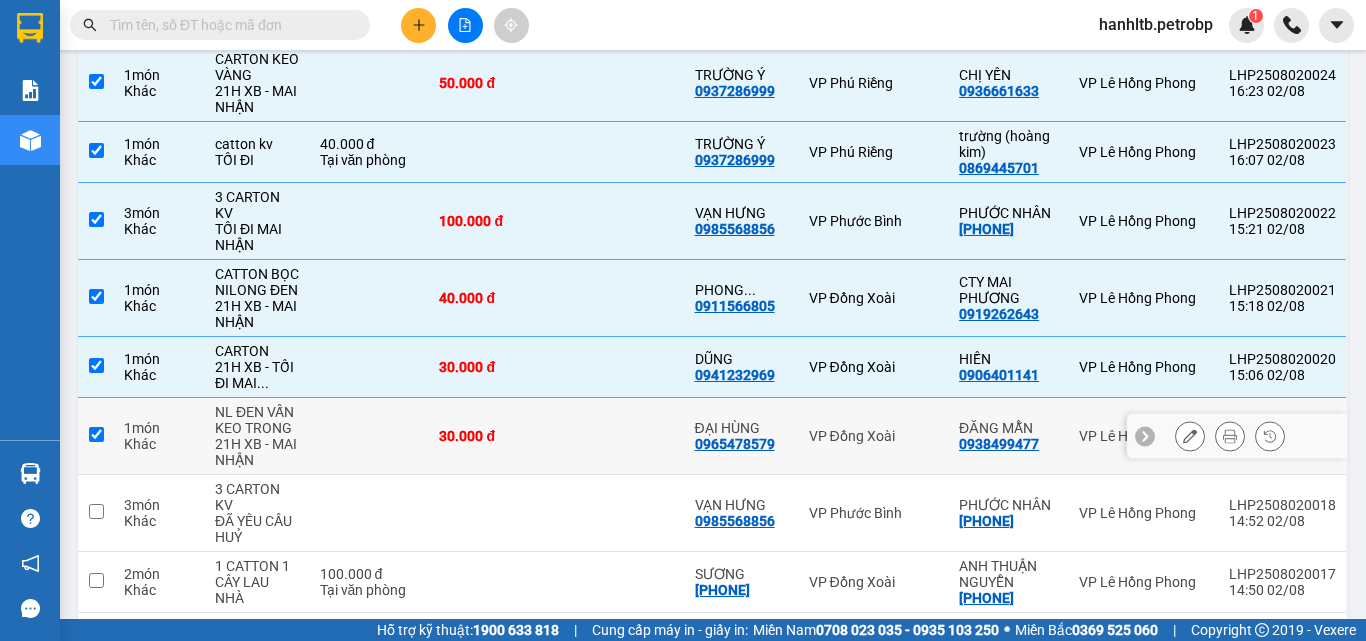 checkbox on "true" 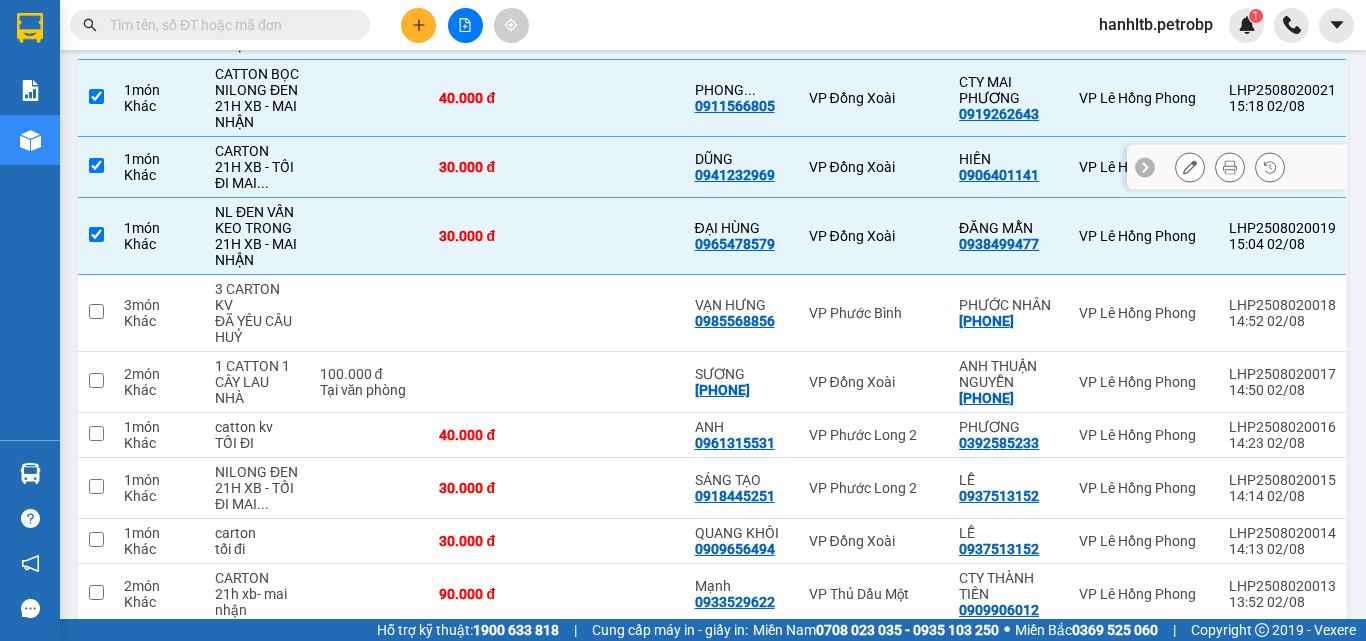 scroll, scrollTop: 1300, scrollLeft: 0, axis: vertical 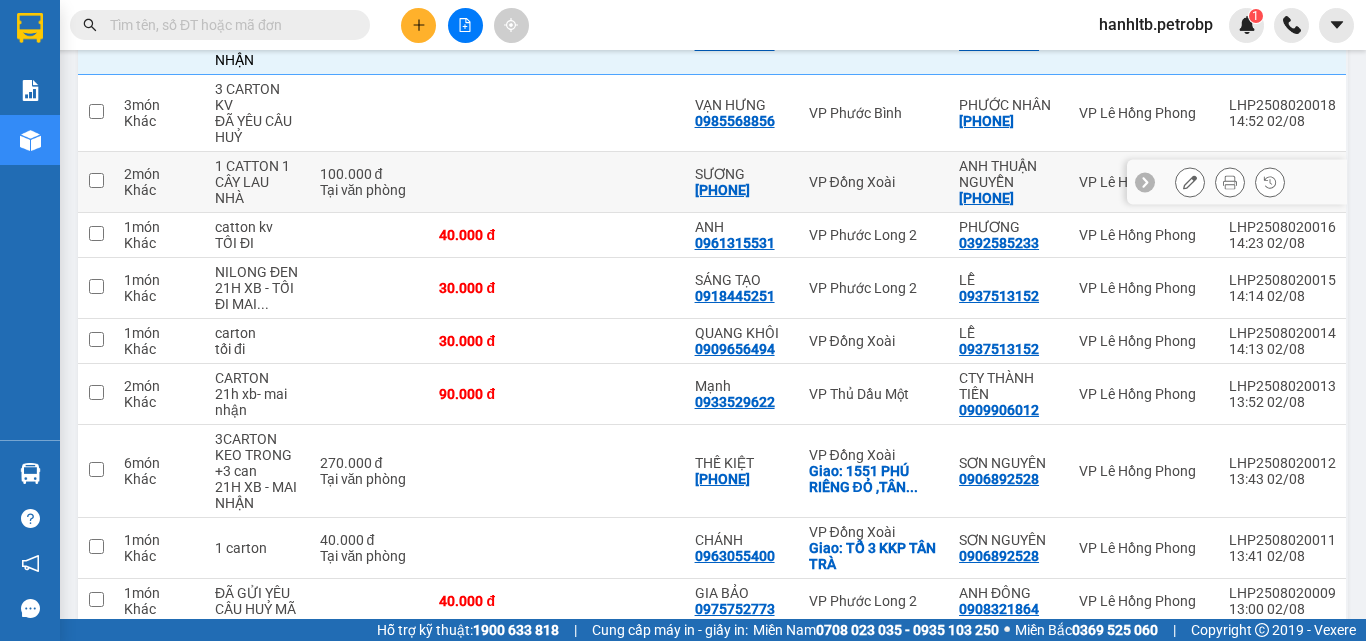 click at bounding box center [493, 182] 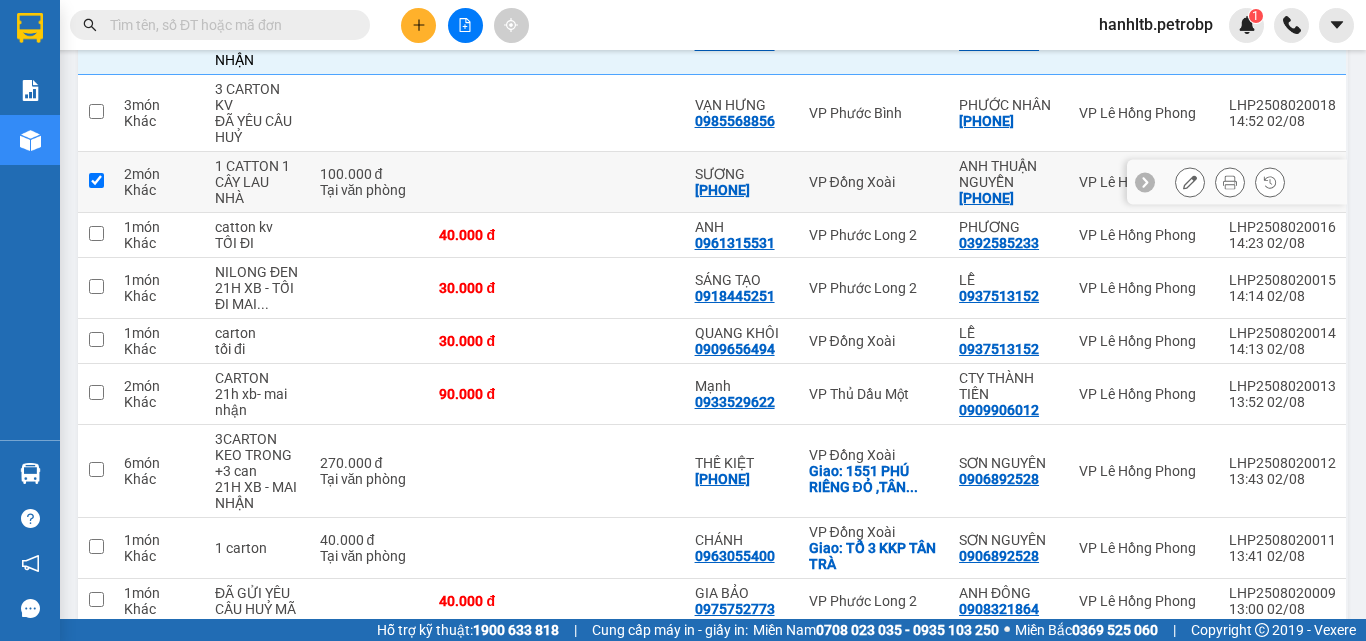 checkbox on "true" 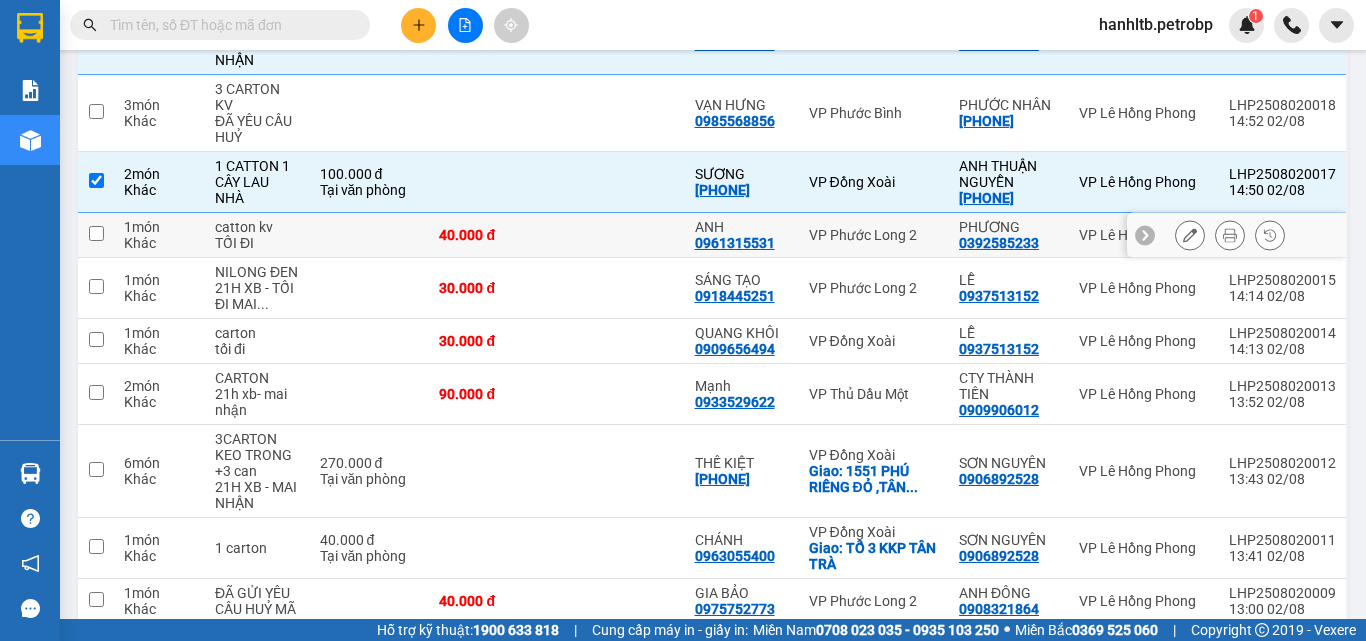 click on "40.000 đ" at bounding box center [493, 235] 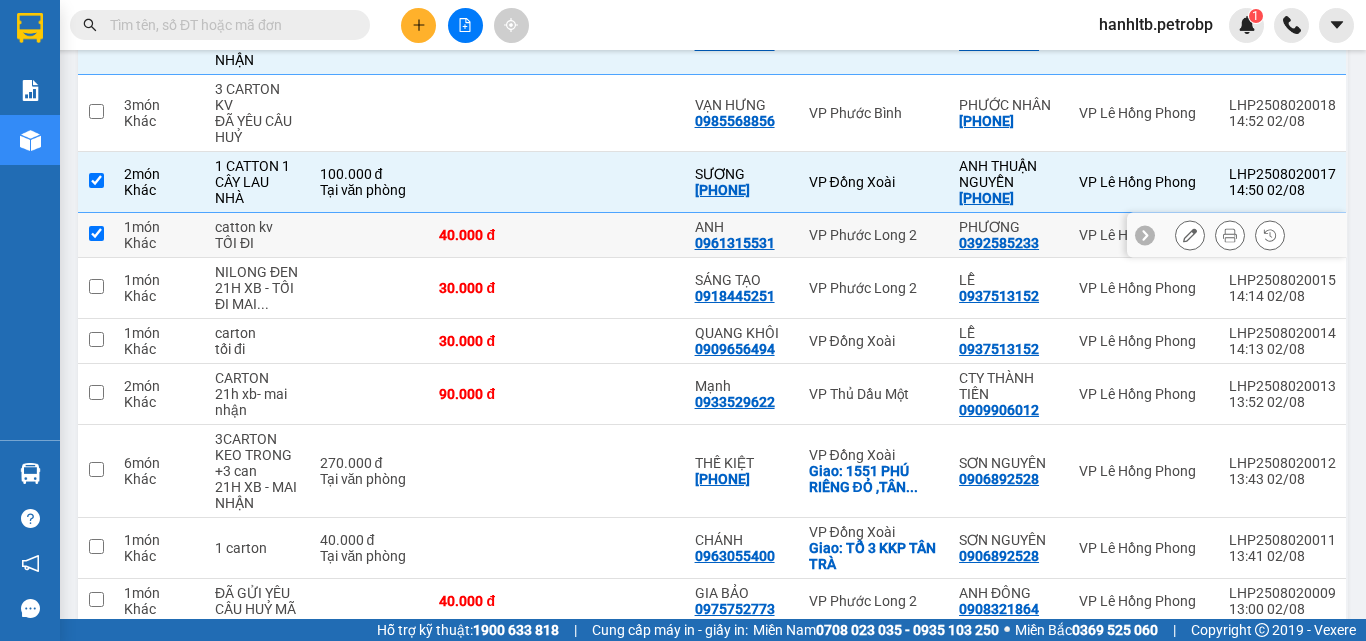 checkbox on "true" 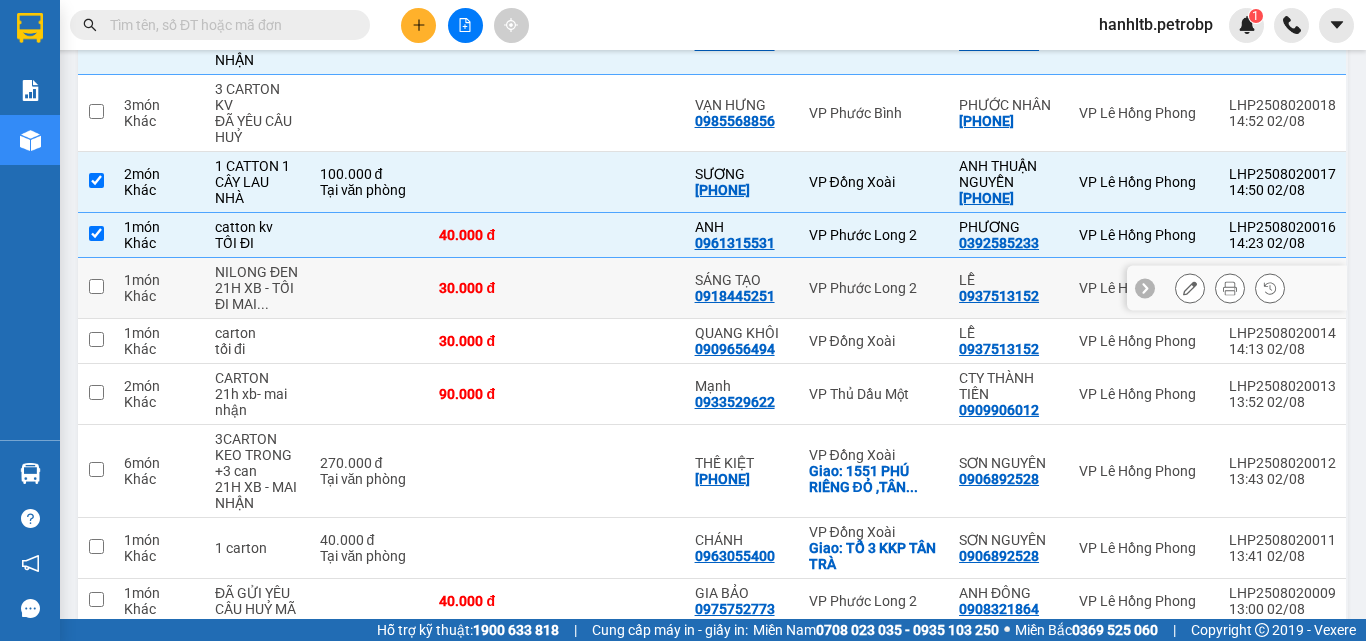 click on "30.000 đ" at bounding box center [493, 288] 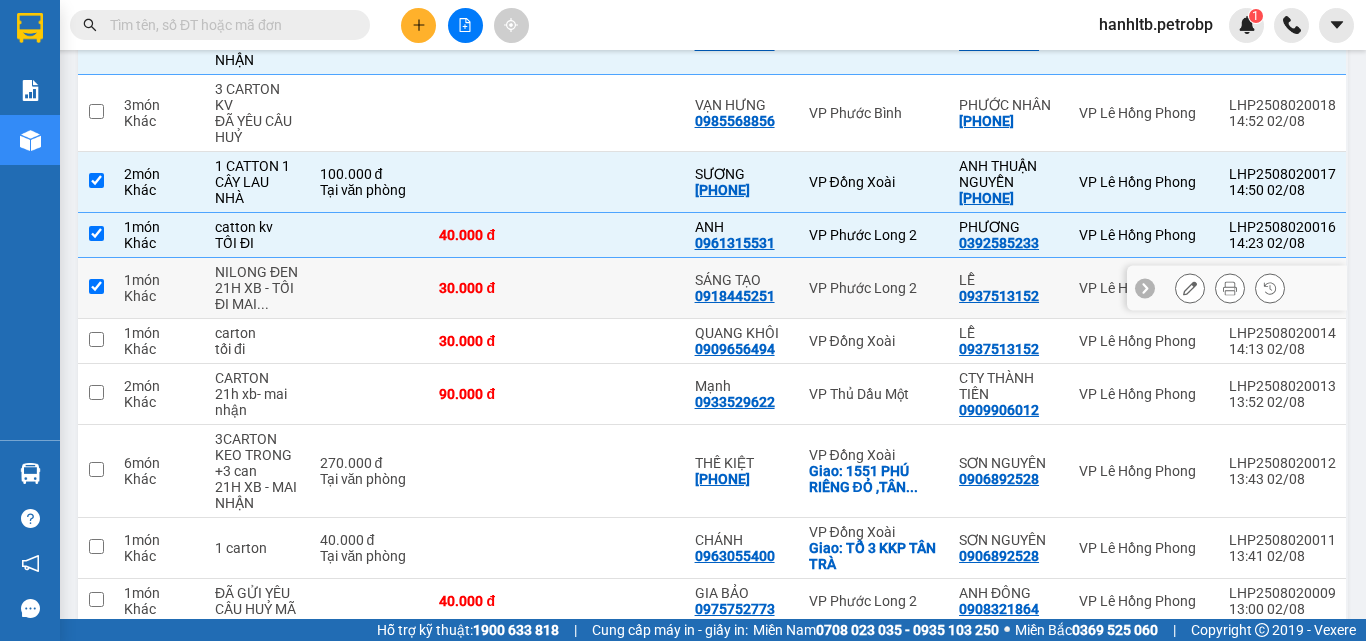 checkbox on "true" 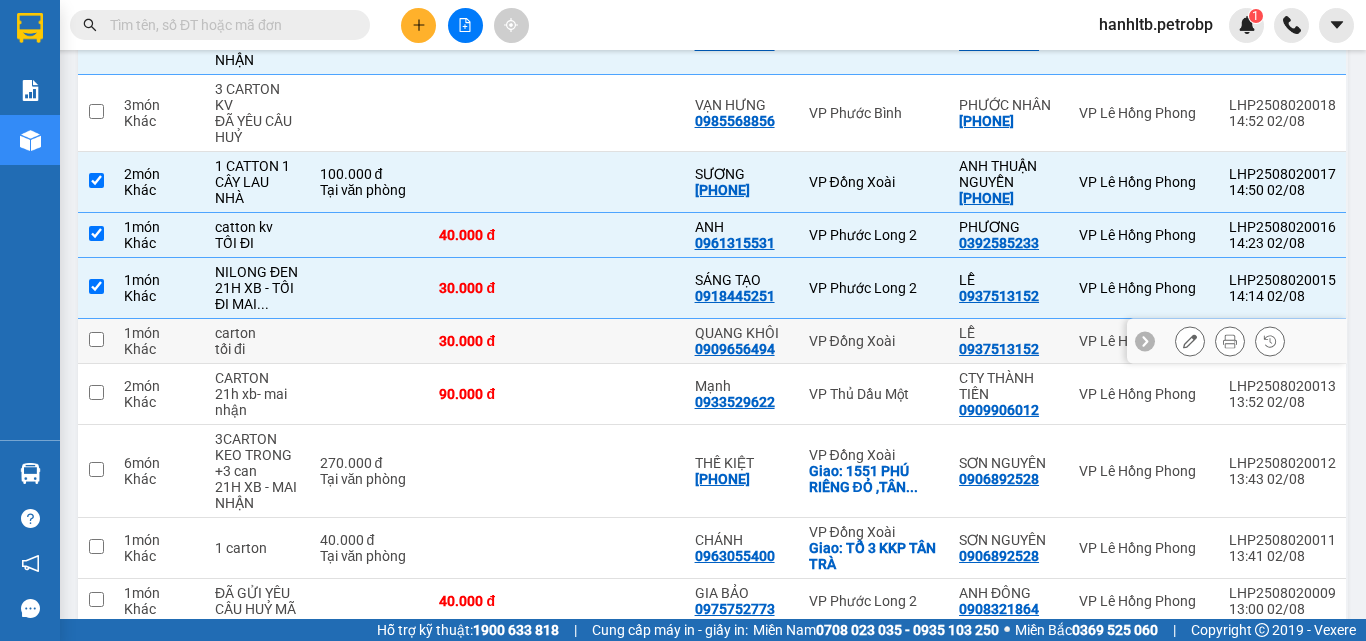click at bounding box center (621, 341) 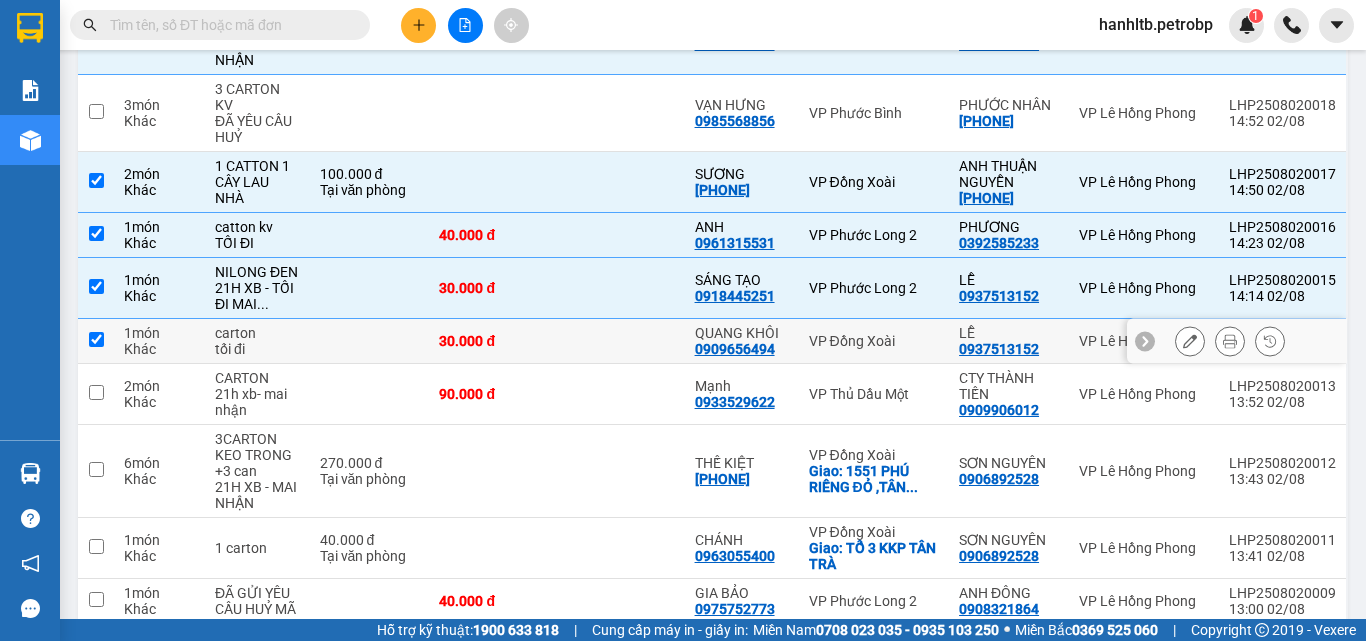 checkbox on "true" 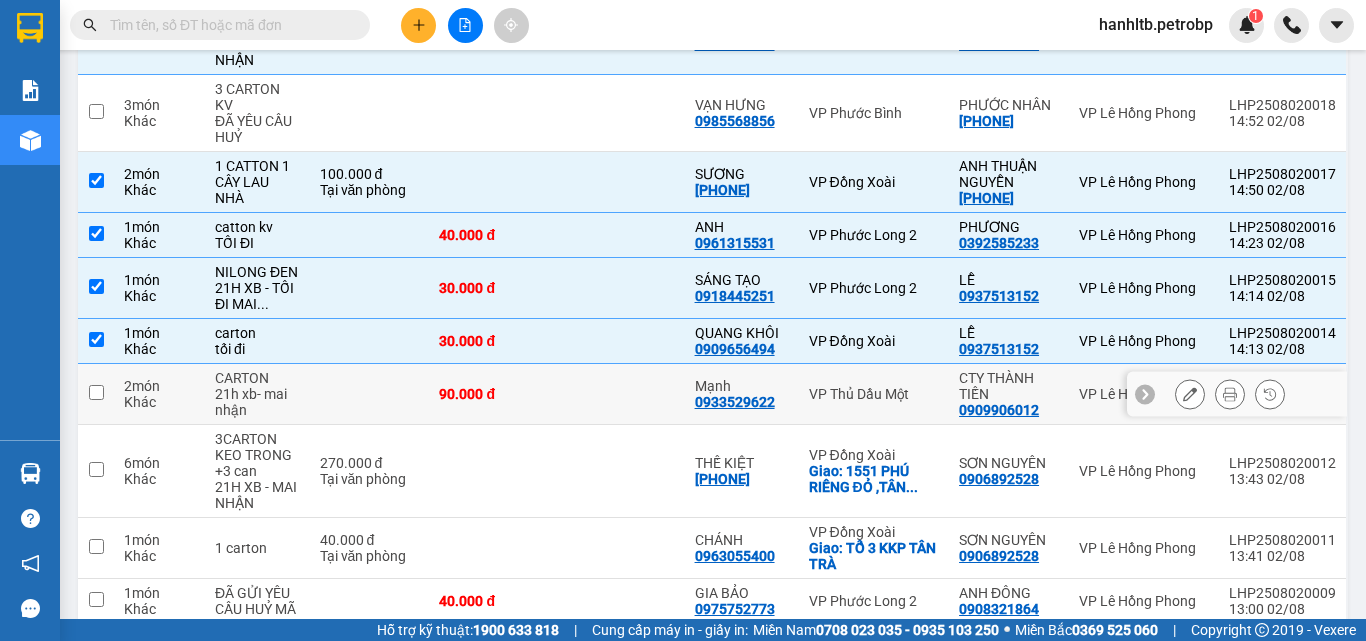 click at bounding box center (621, 394) 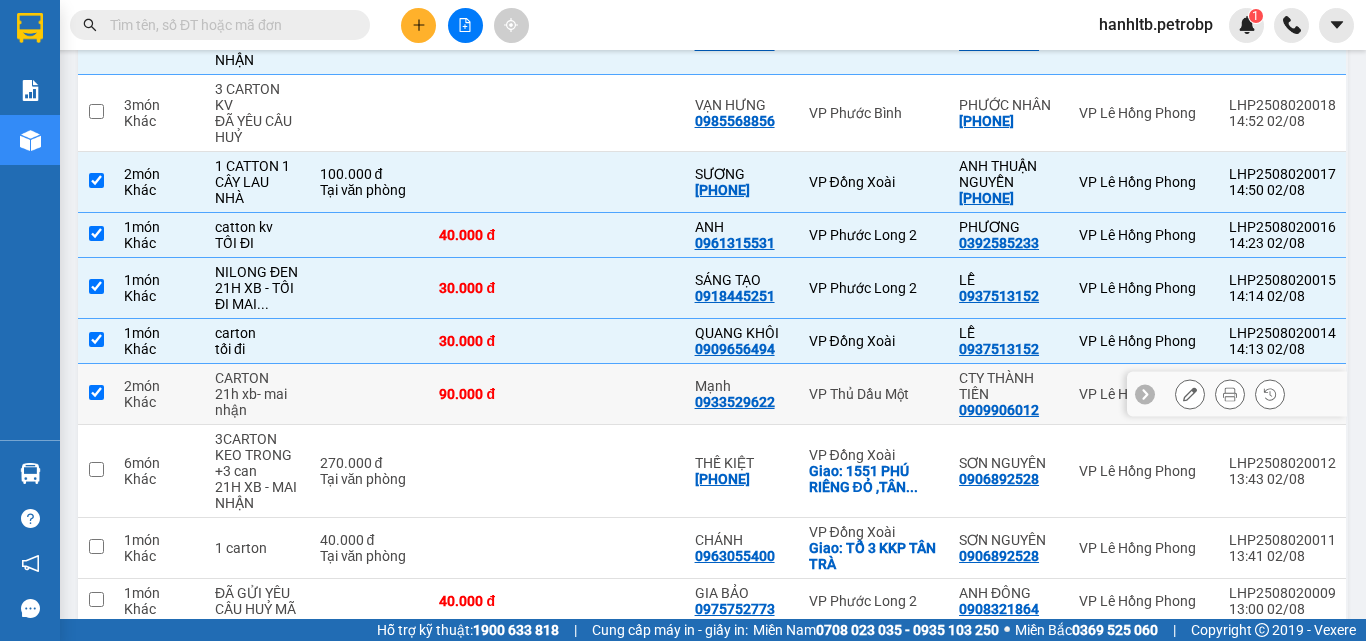 checkbox on "true" 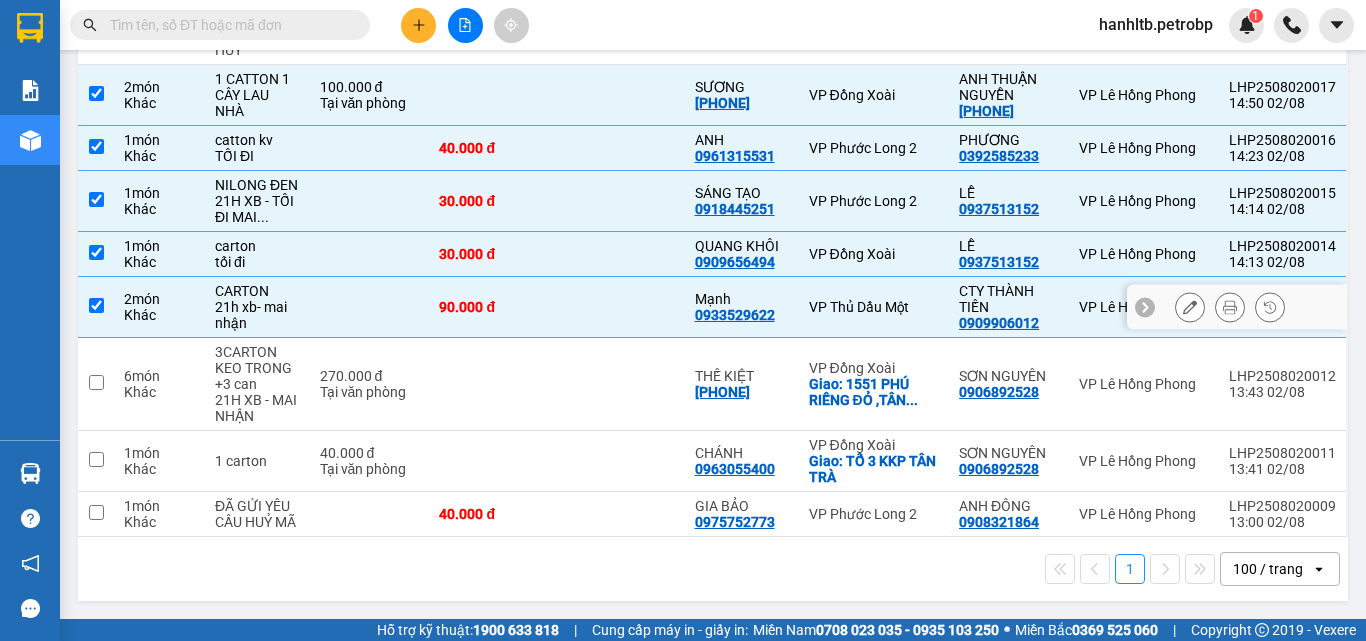 scroll, scrollTop: 1419, scrollLeft: 0, axis: vertical 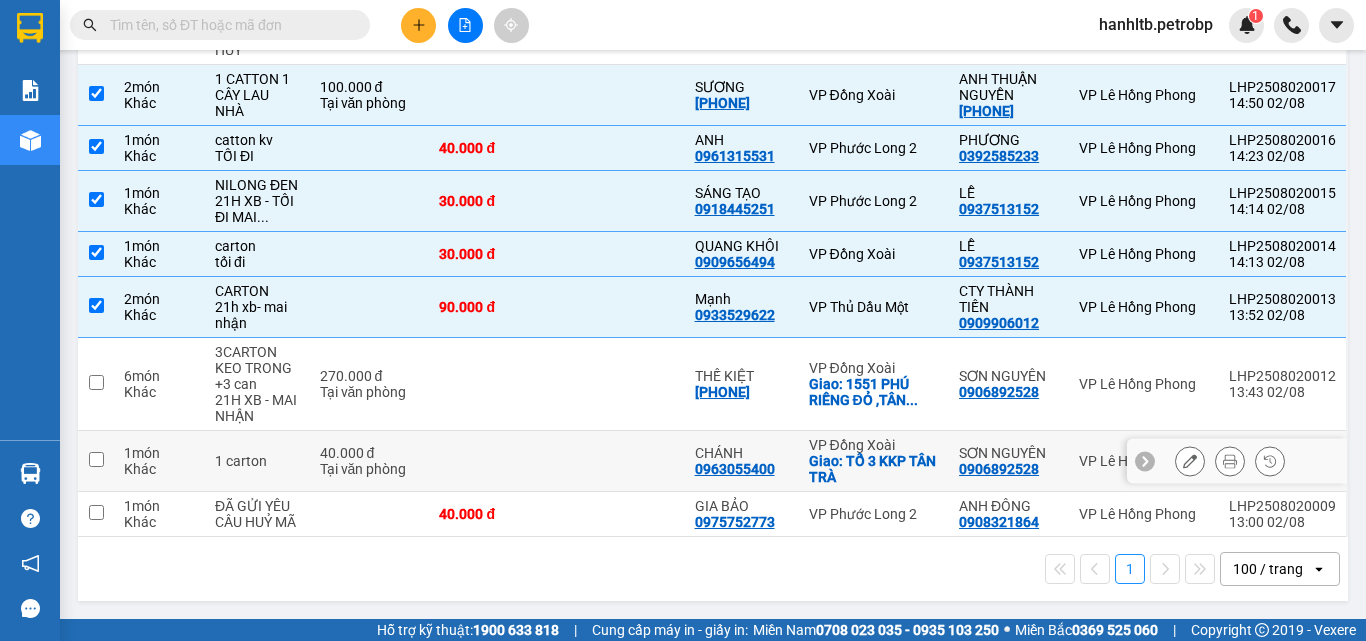 click at bounding box center [493, 461] 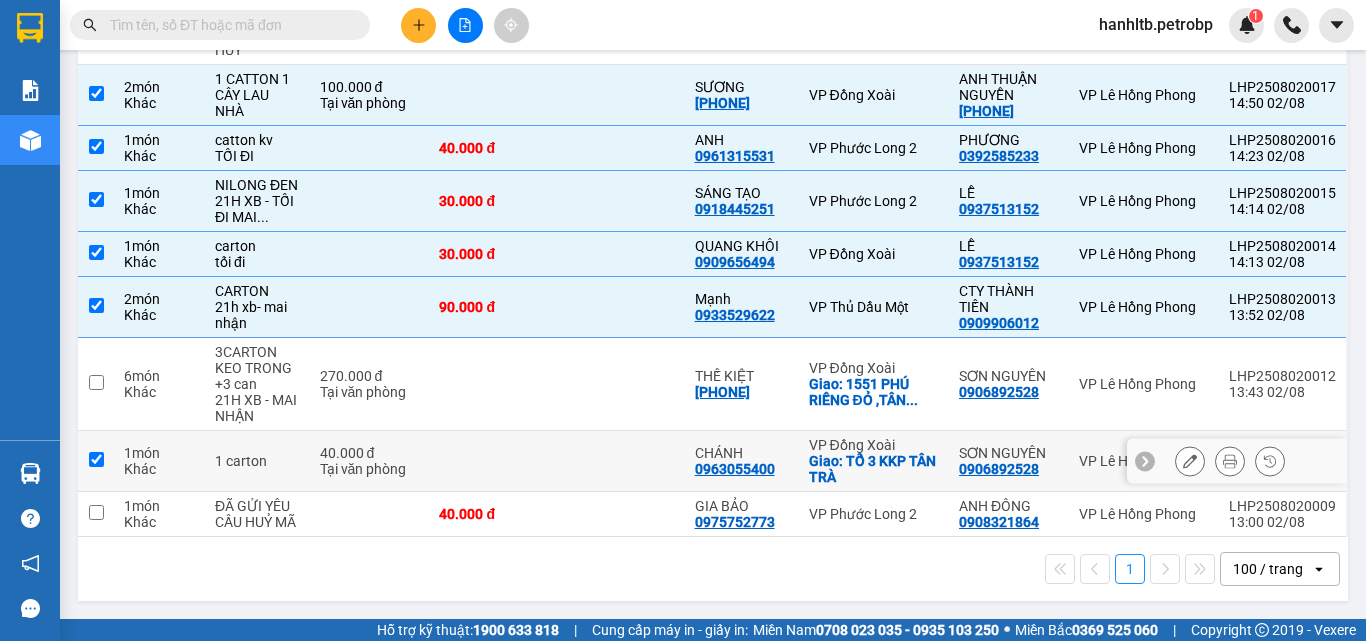 checkbox on "true" 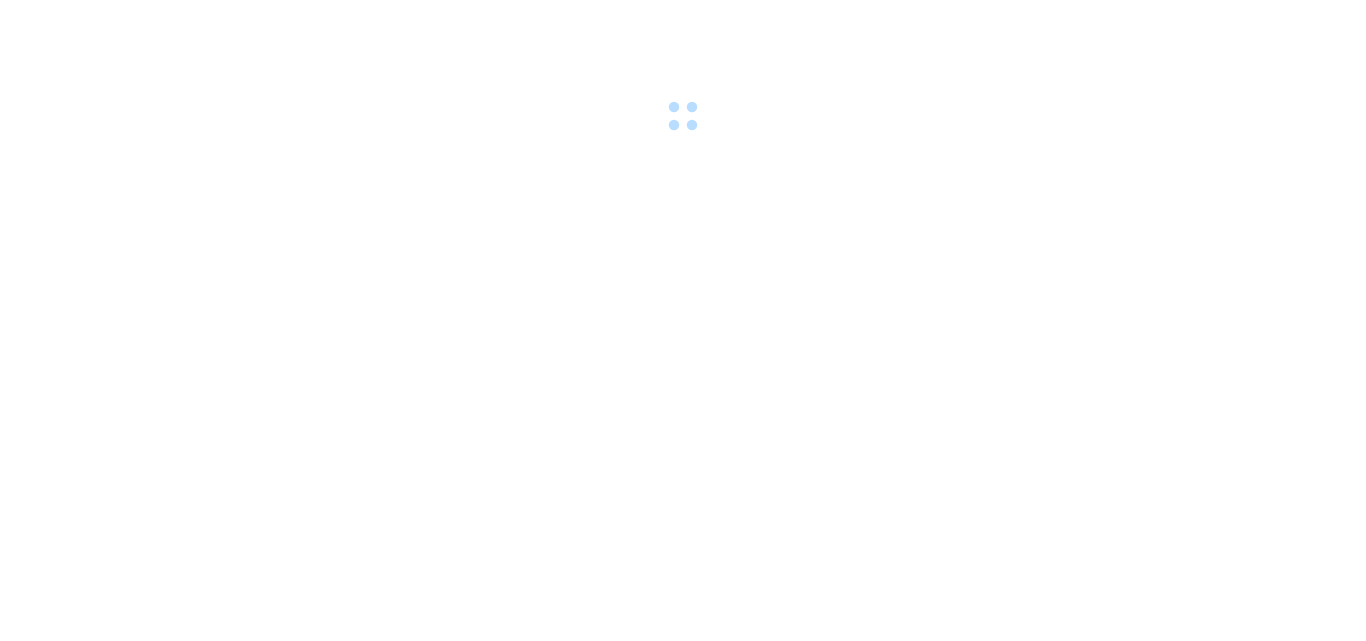 scroll, scrollTop: 0, scrollLeft: 0, axis: both 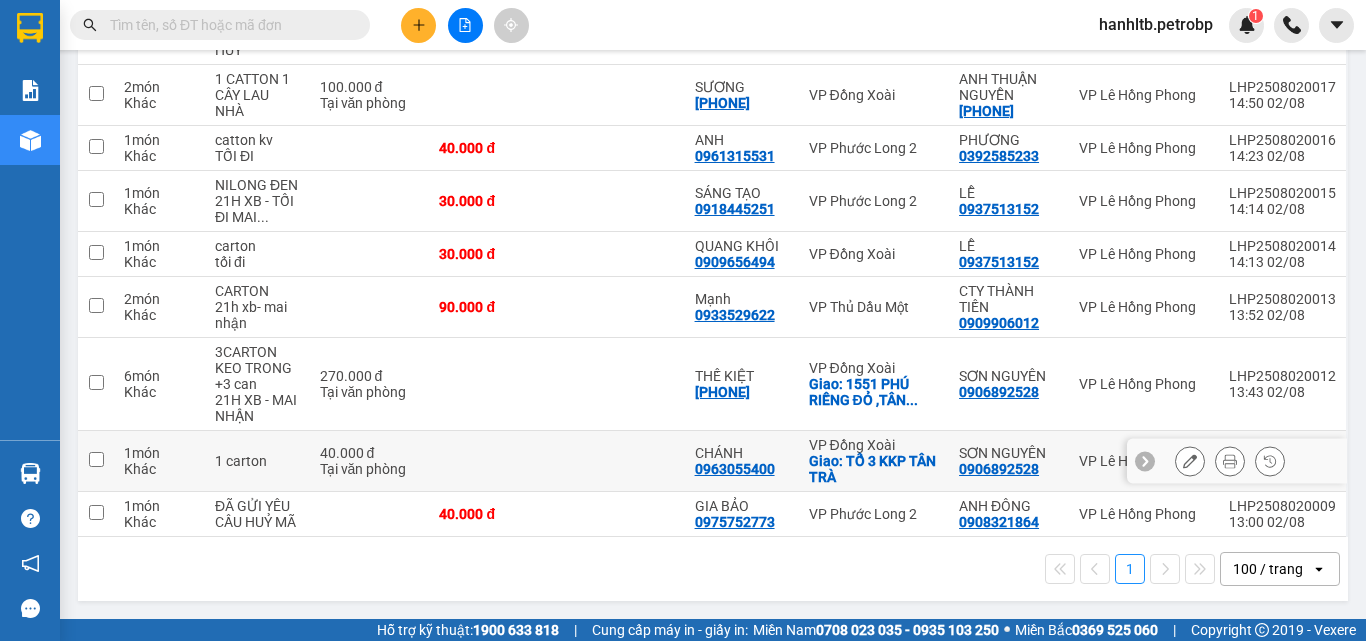 click at bounding box center [493, 461] 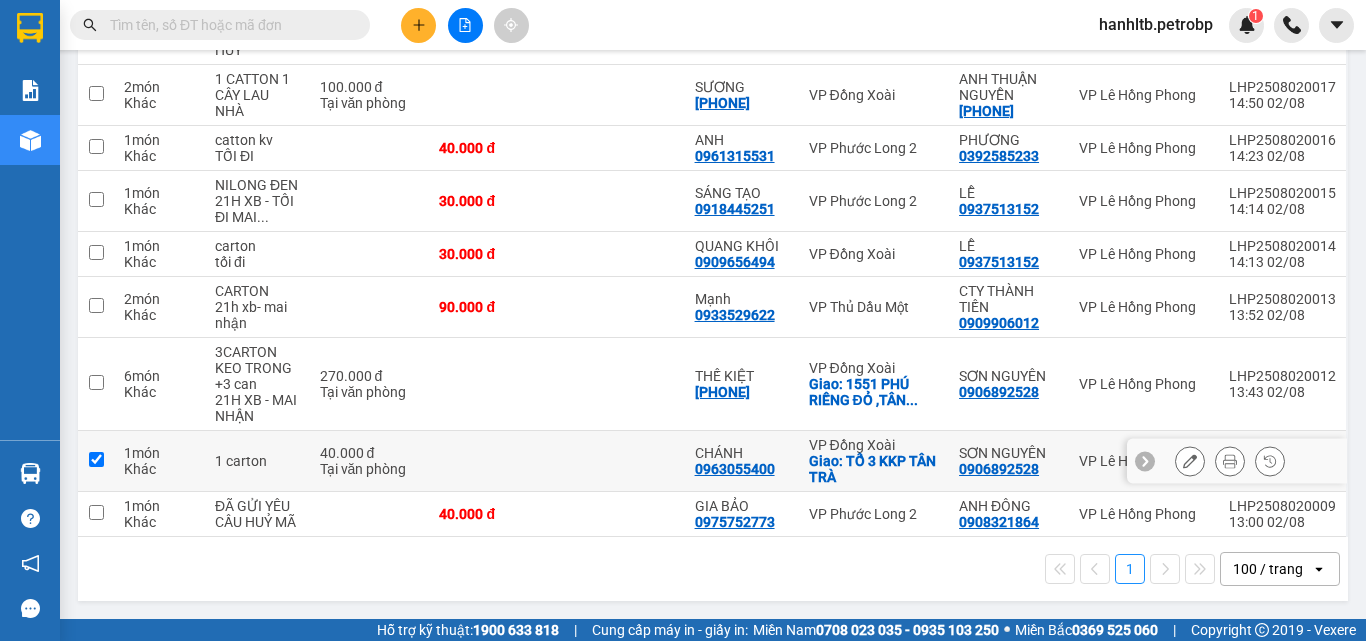 checkbox on "true" 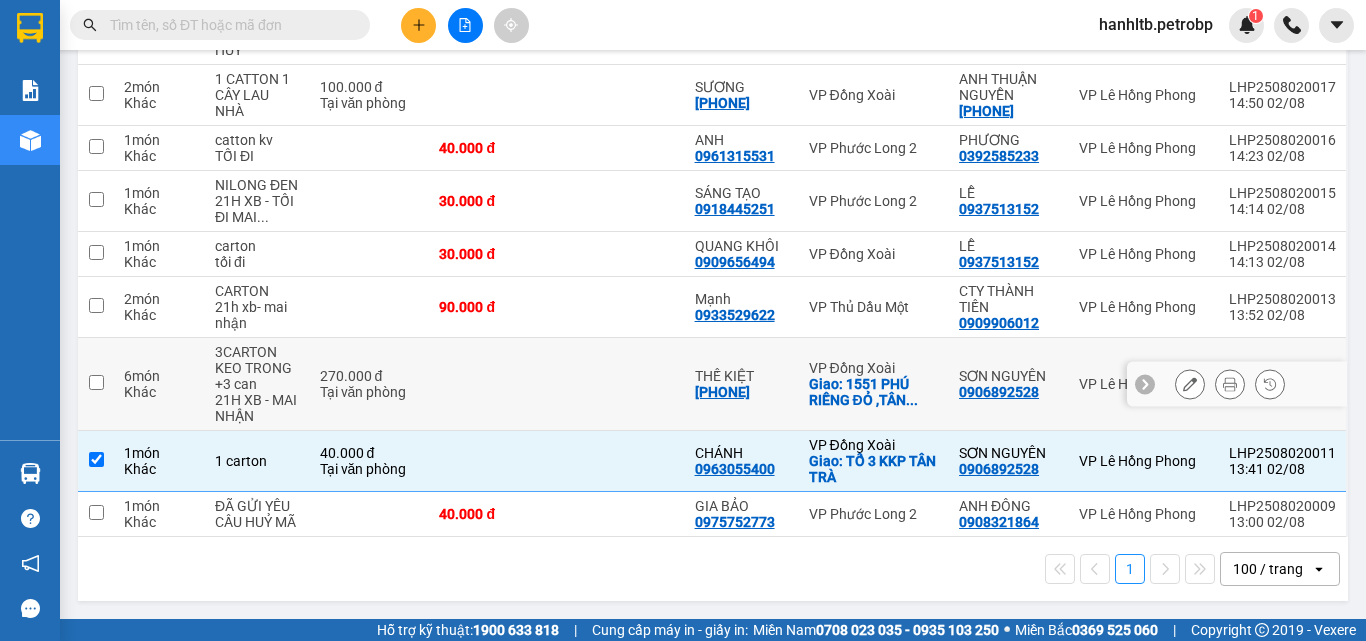click at bounding box center [493, 384] 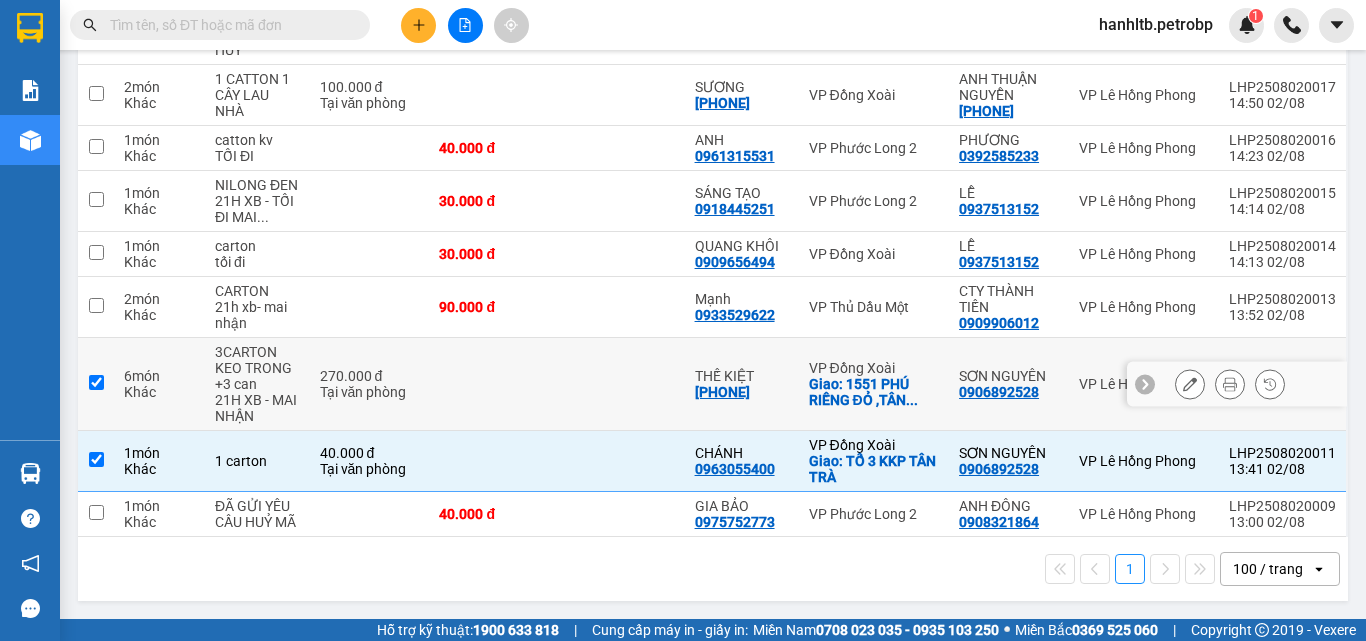checkbox on "true" 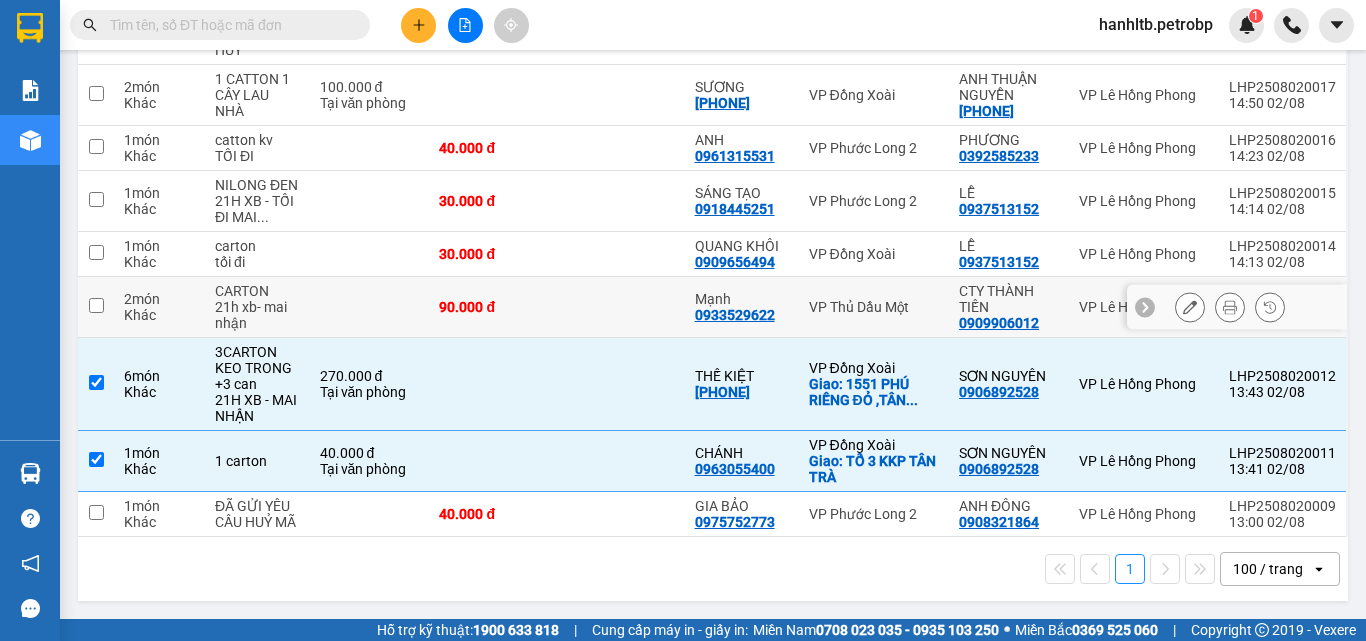 click at bounding box center [370, 307] 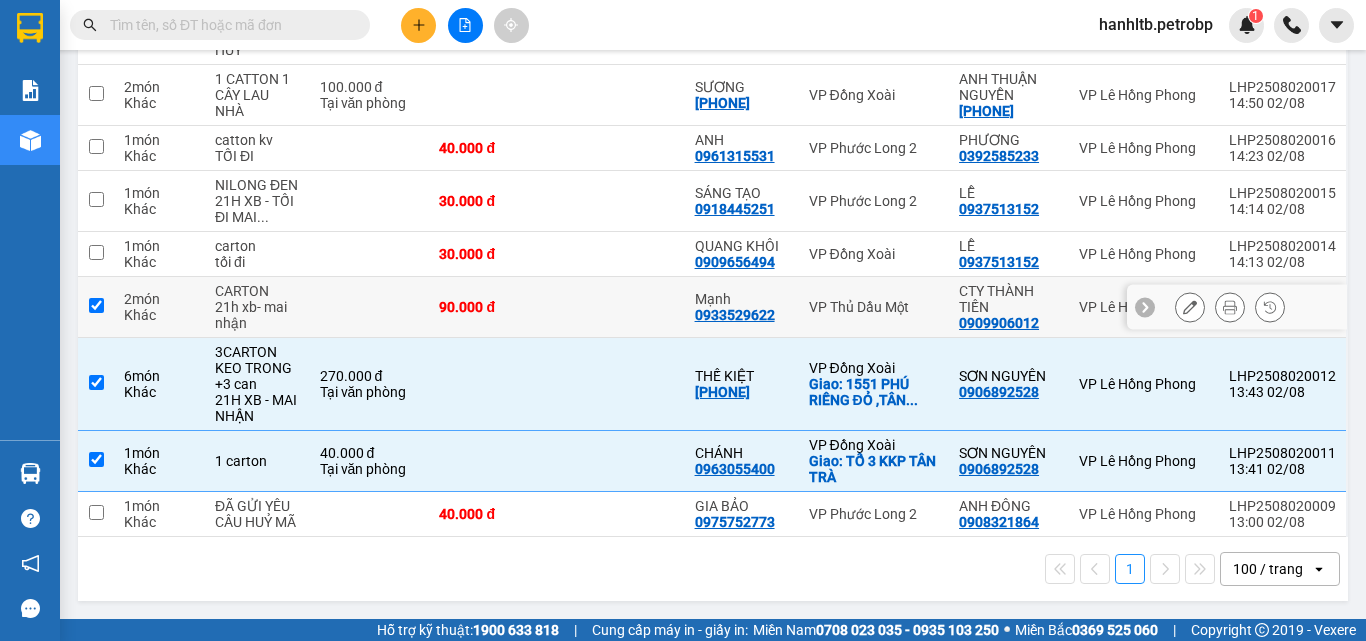 checkbox on "true" 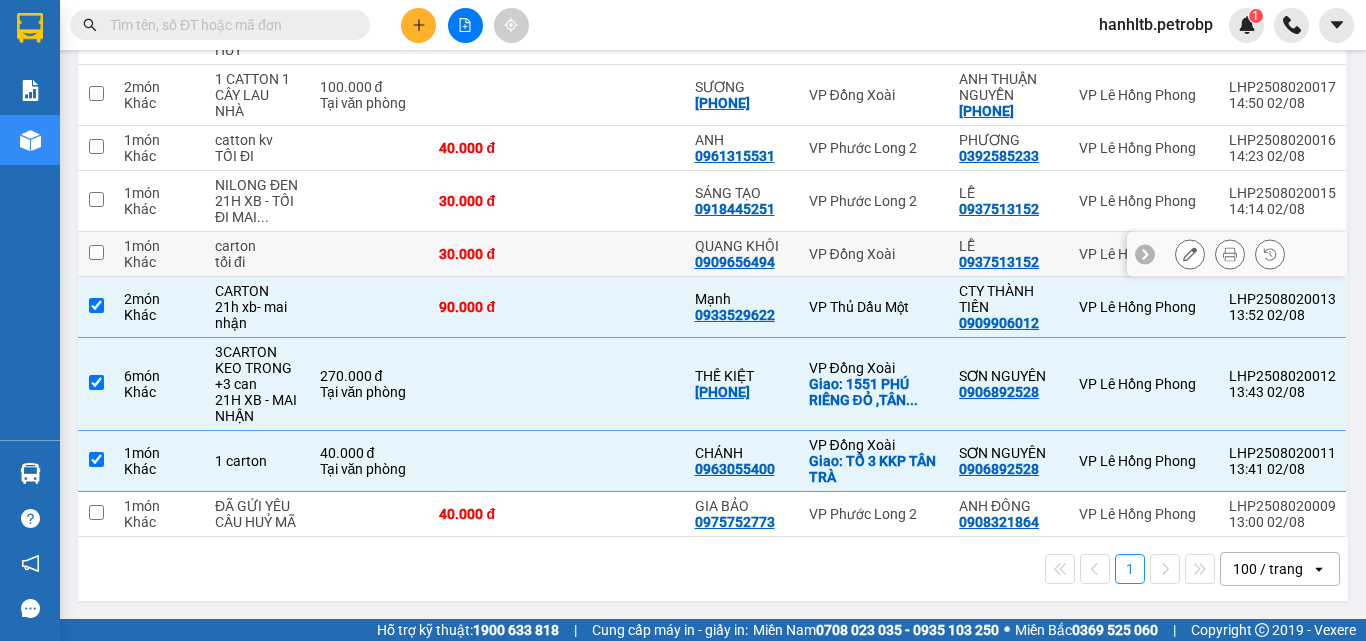 click at bounding box center [370, 254] 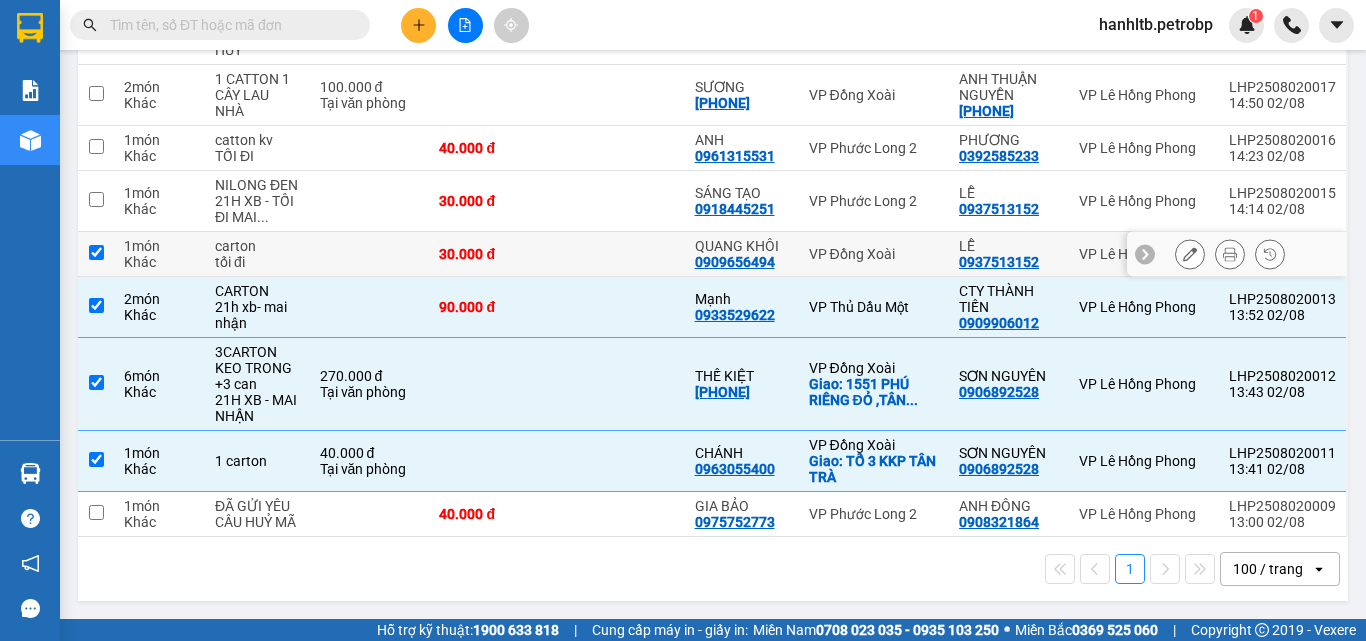 checkbox on "true" 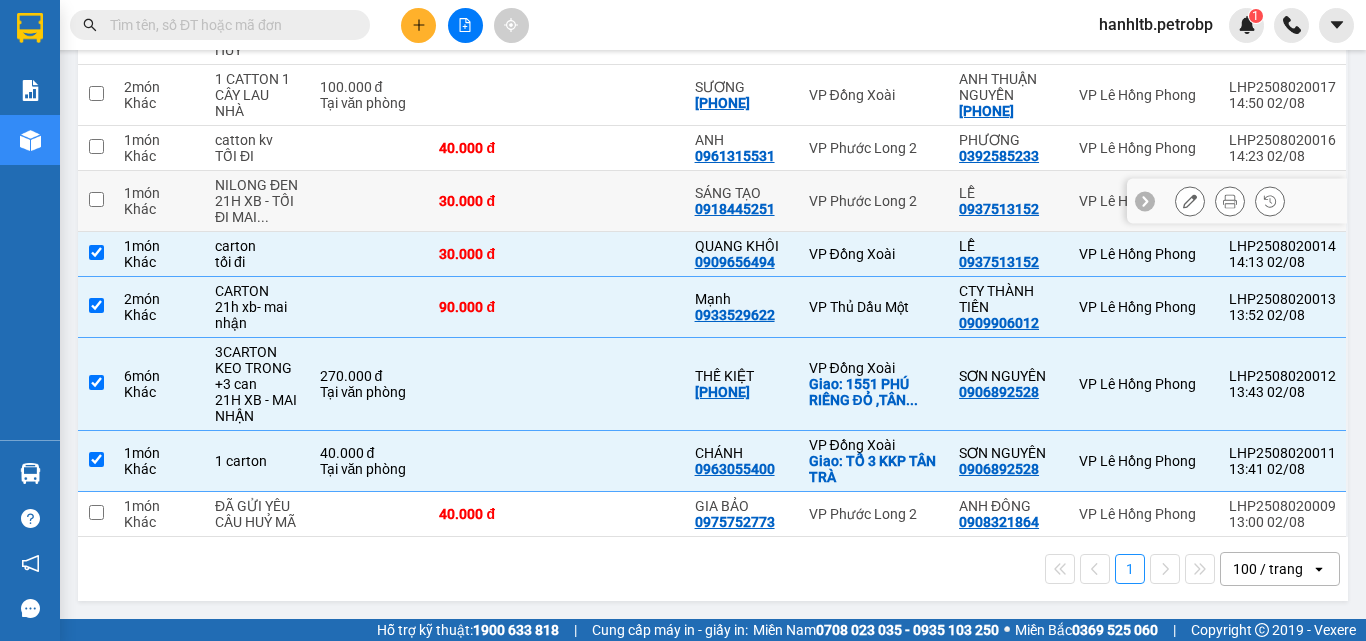 click at bounding box center [370, 201] 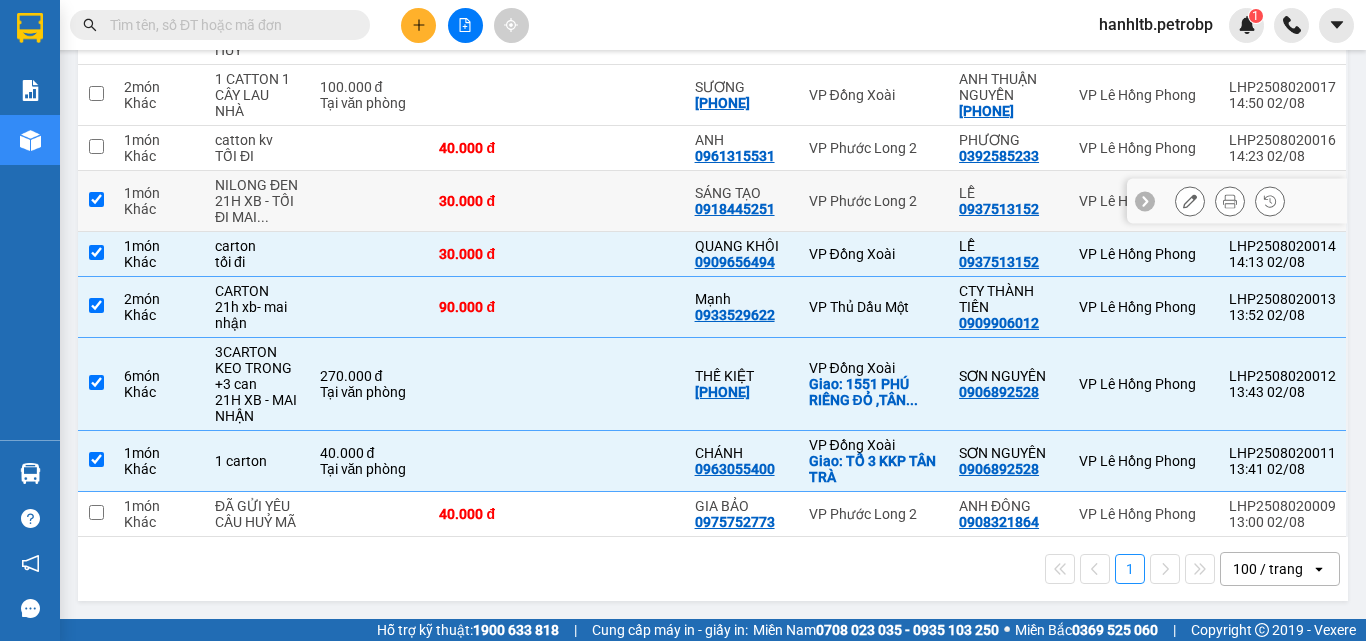 checkbox on "true" 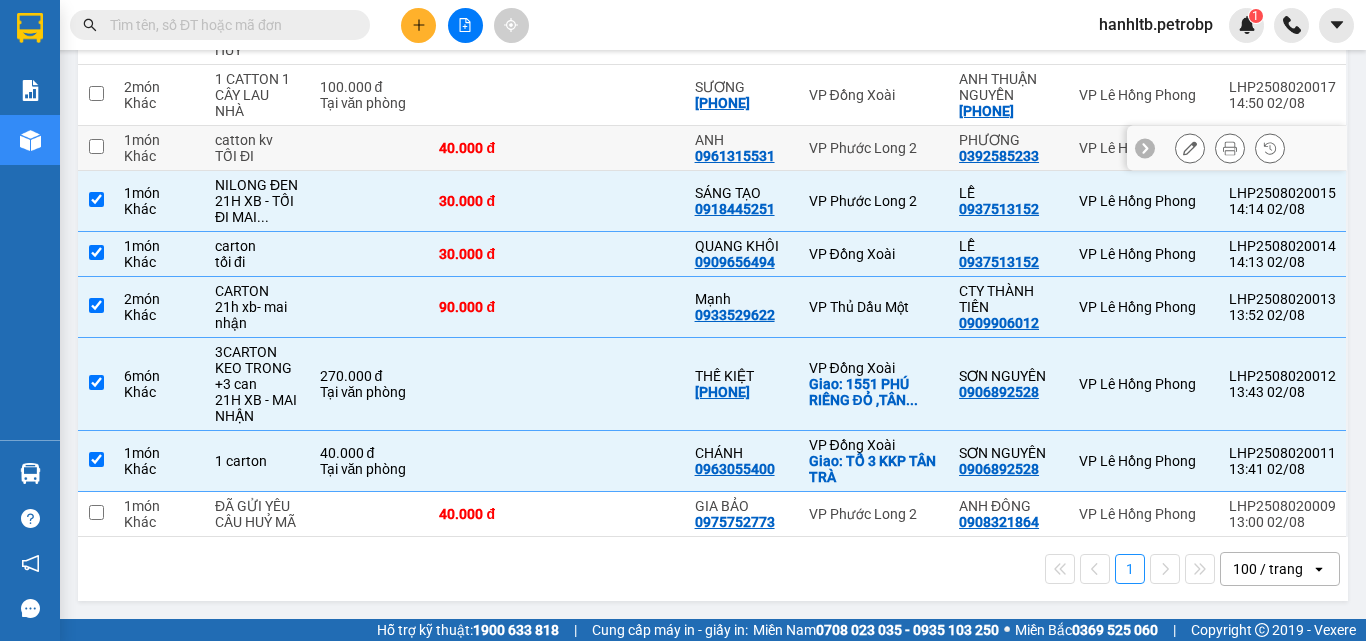 click at bounding box center [370, 148] 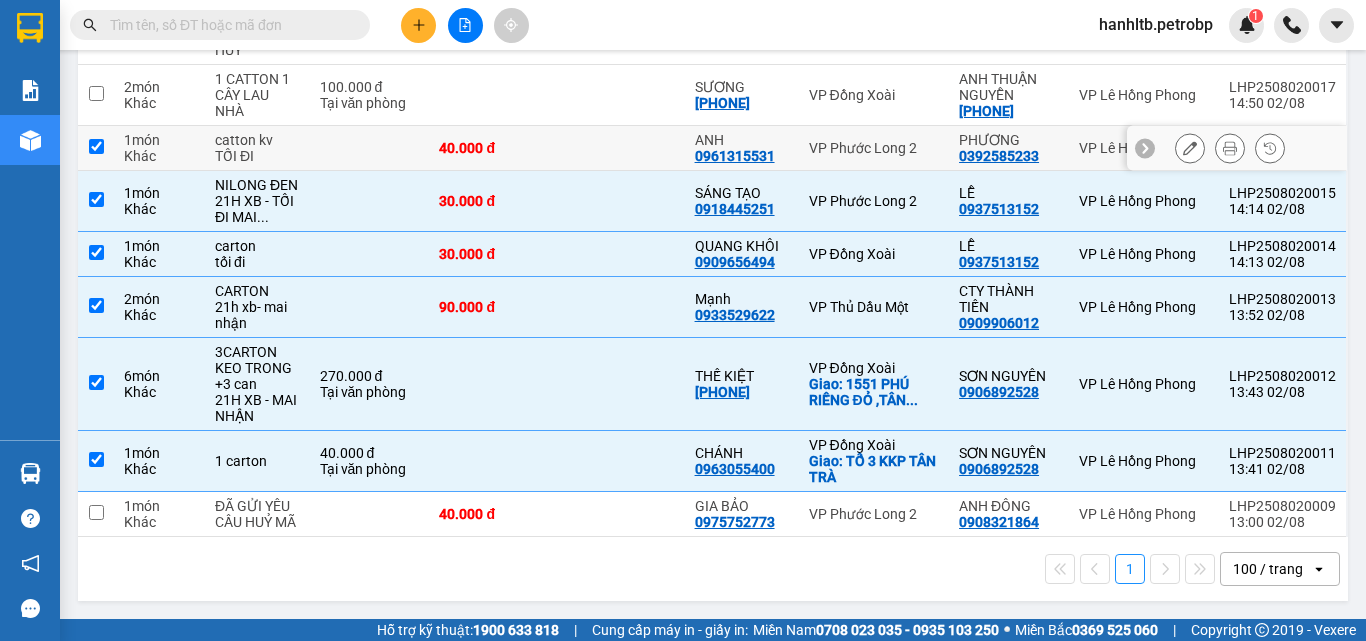 checkbox on "true" 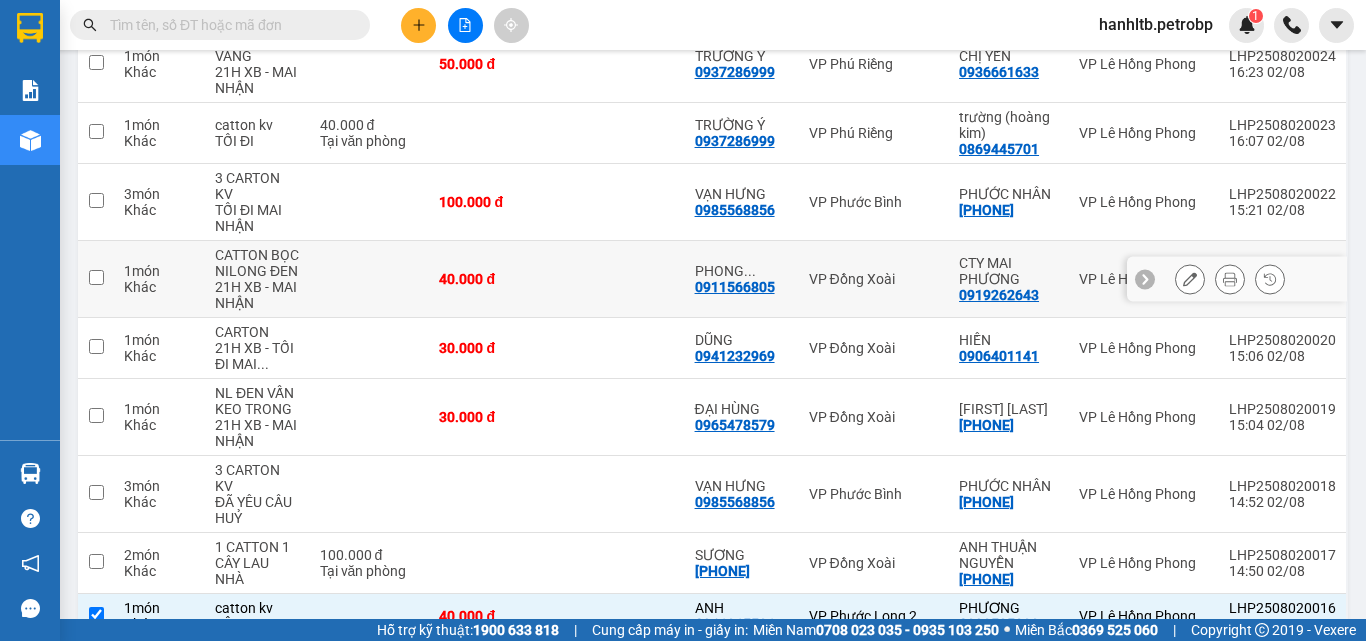 scroll, scrollTop: 1019, scrollLeft: 0, axis: vertical 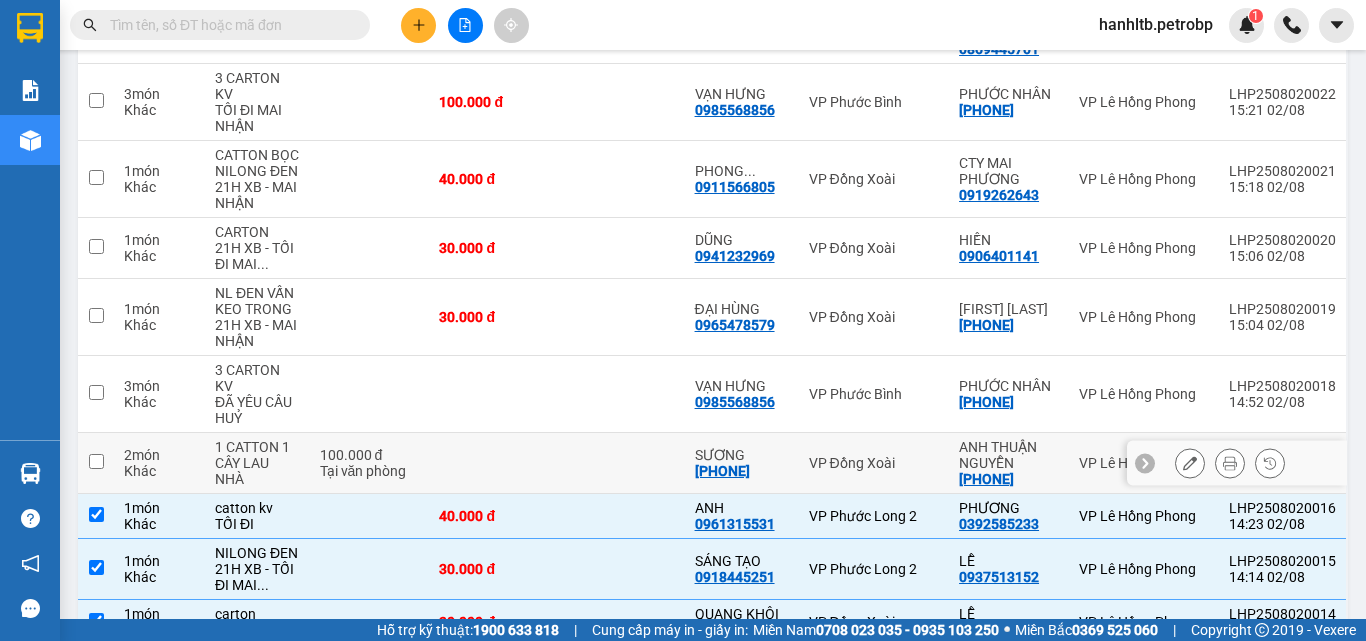 click at bounding box center (493, 463) 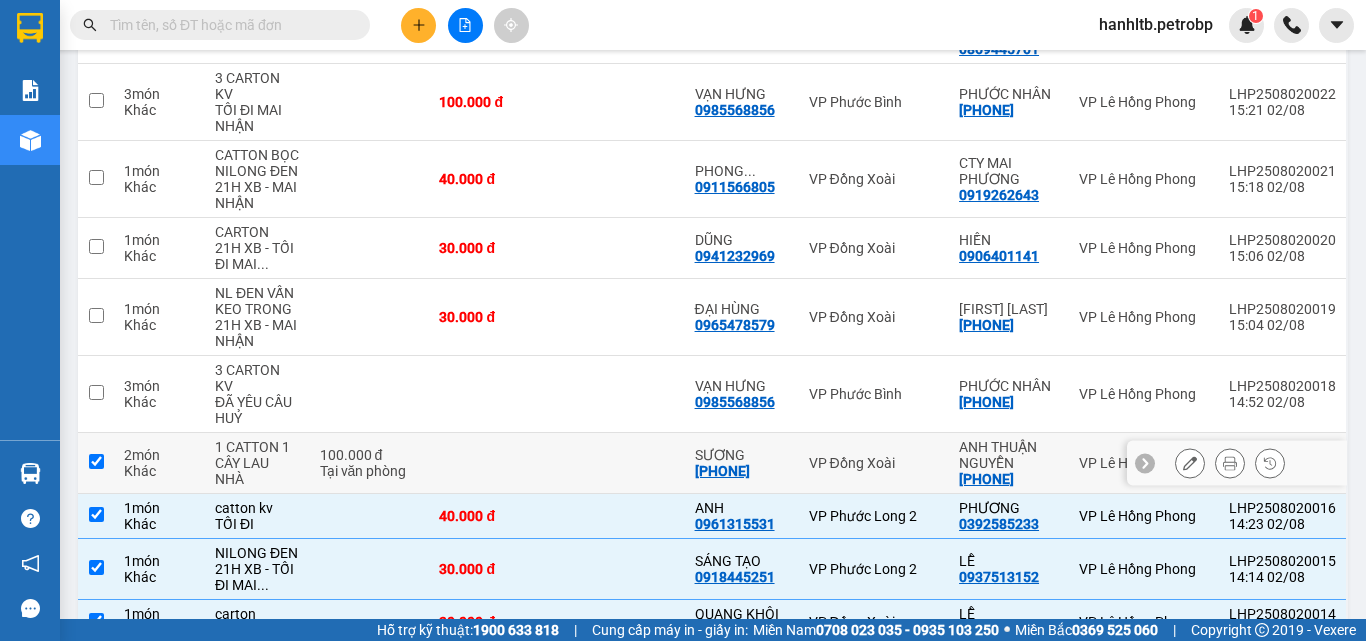 checkbox on "true" 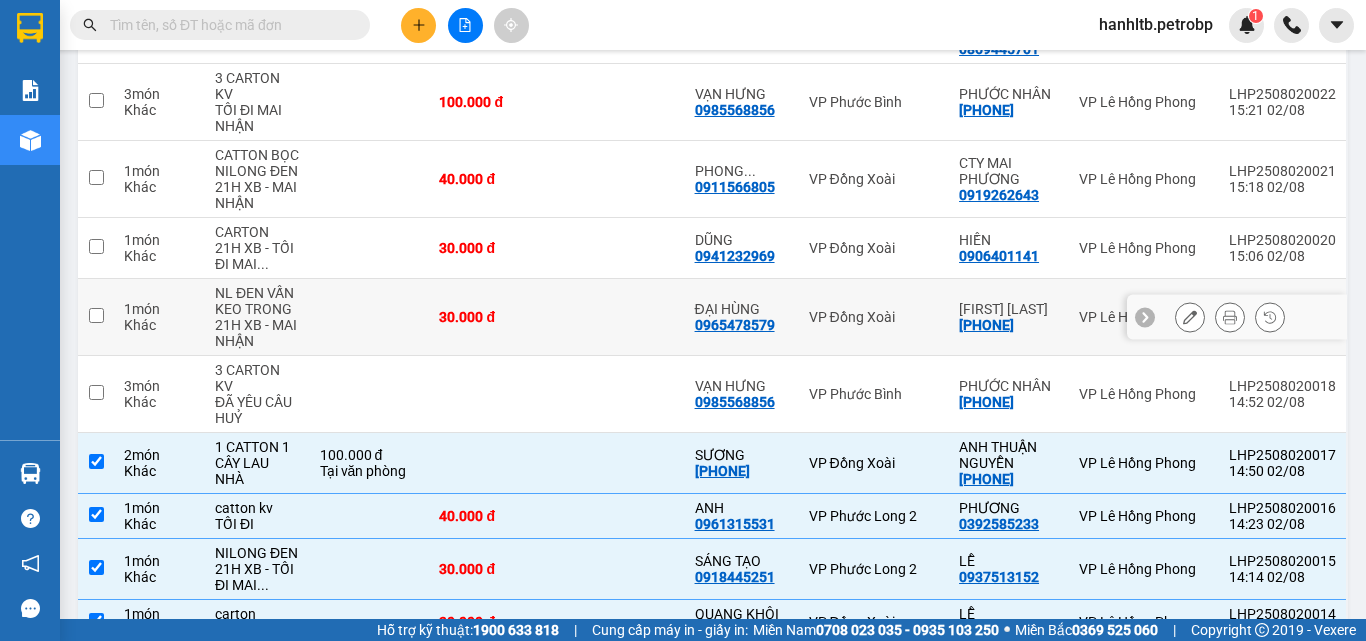 click at bounding box center [370, 317] 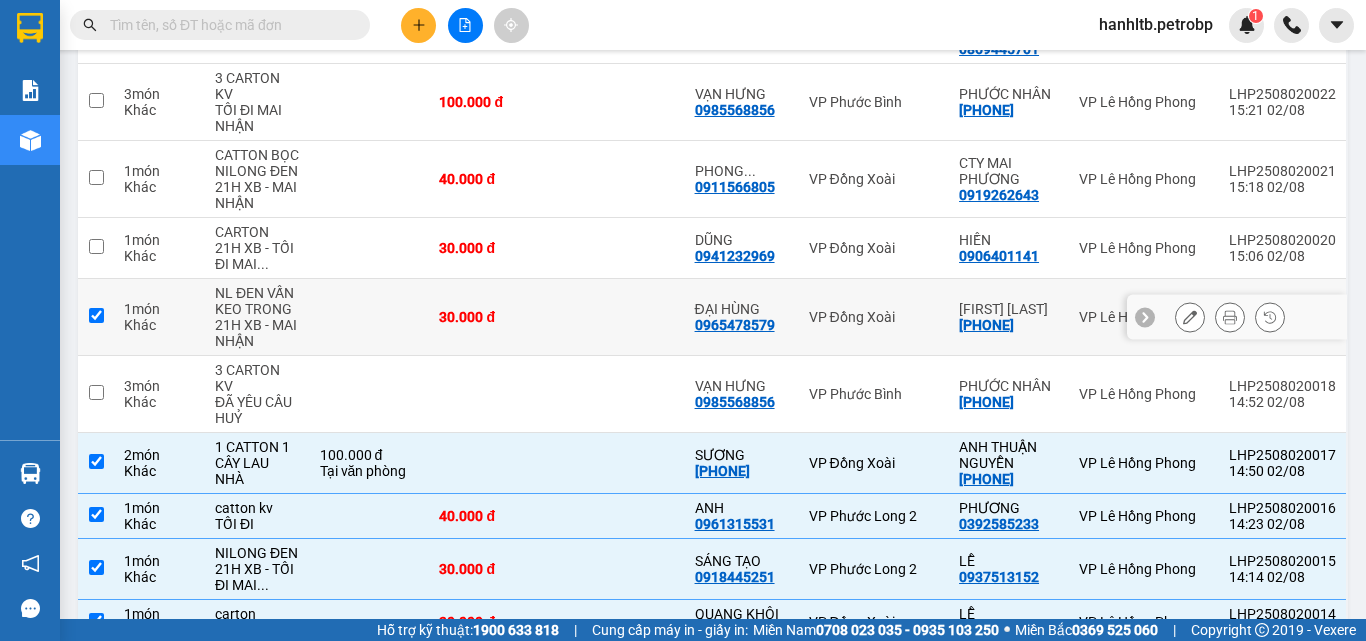 checkbox on "true" 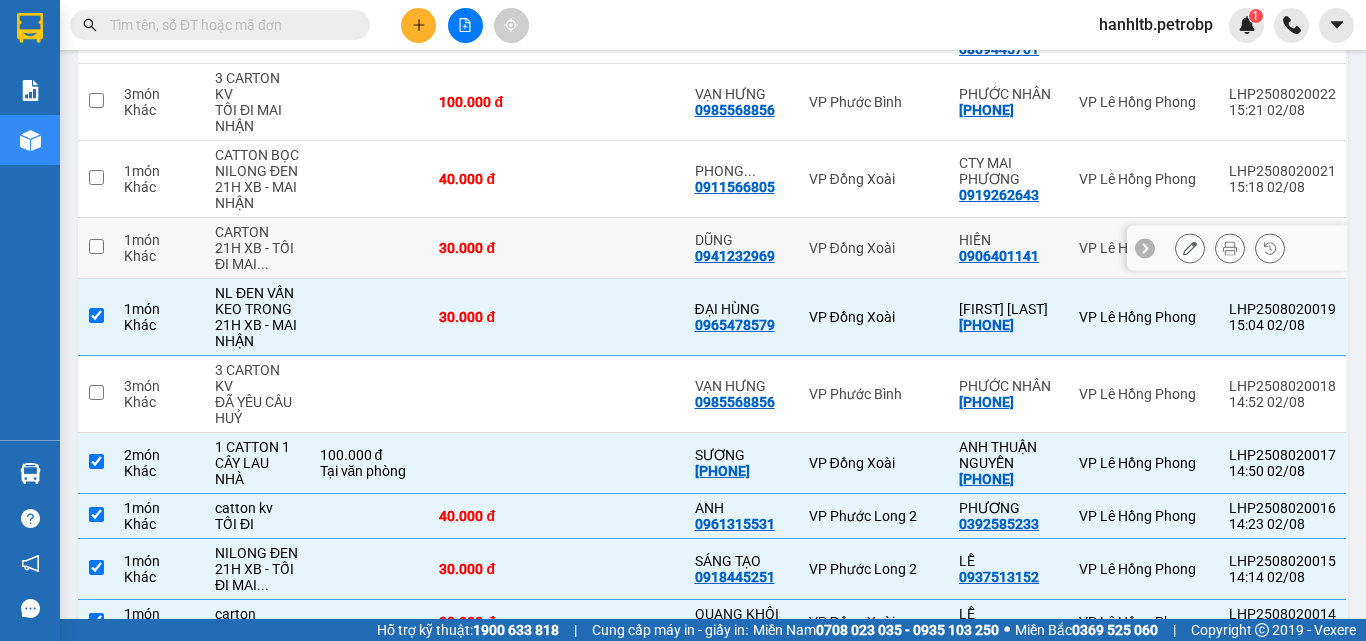 click at bounding box center [370, 248] 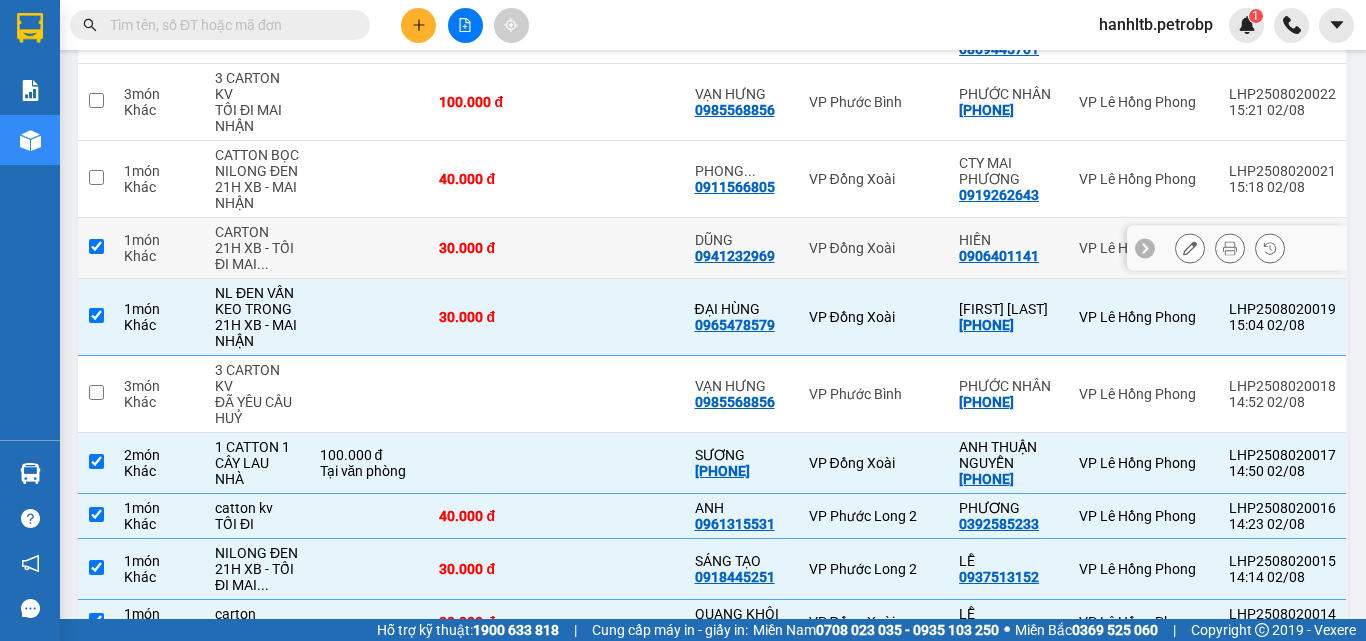 checkbox on "true" 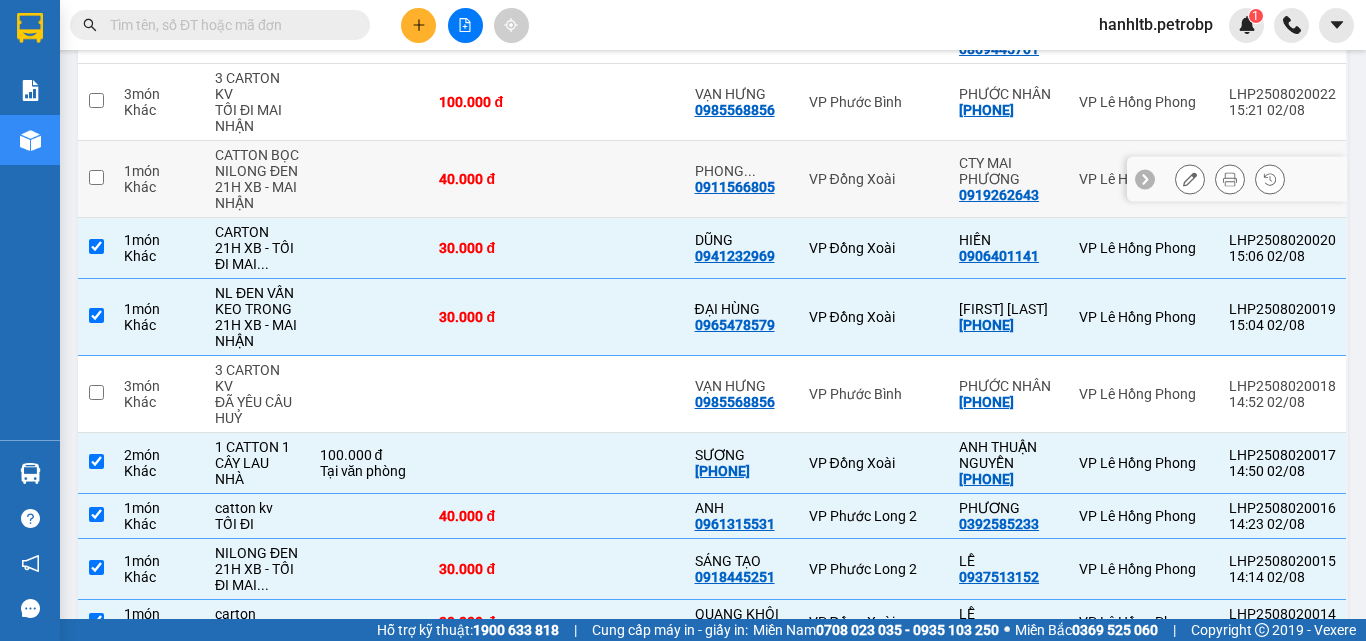 click at bounding box center (370, 179) 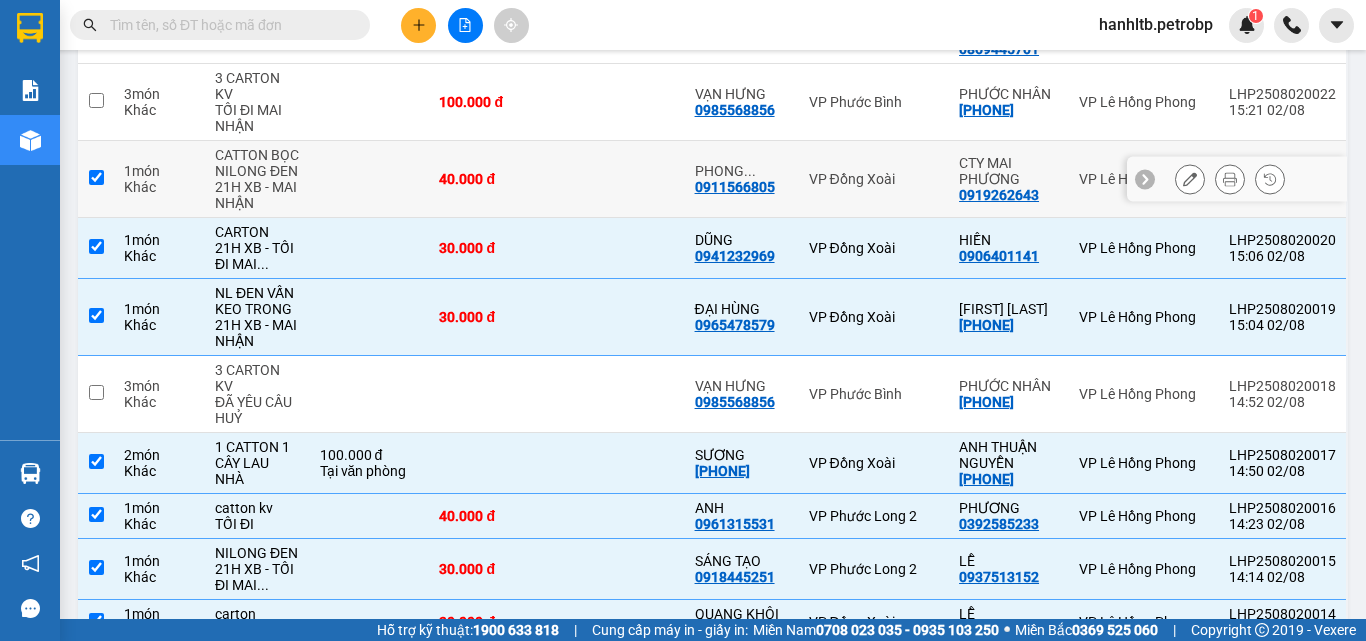 checkbox on "true" 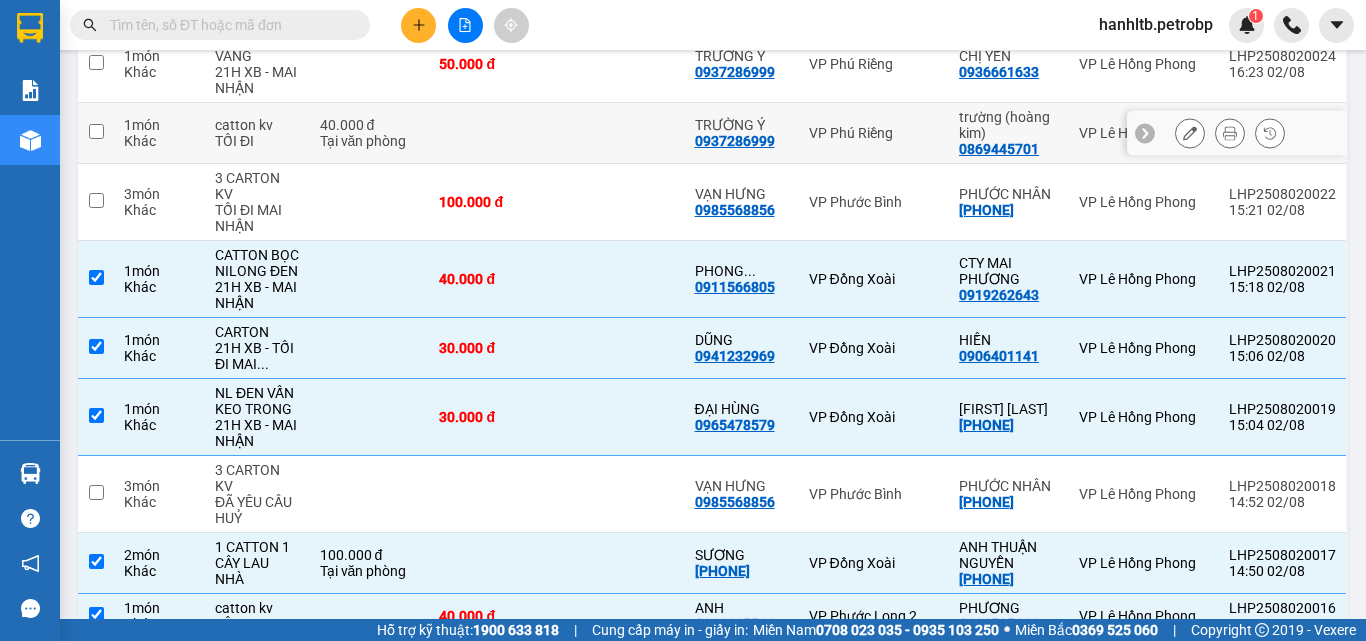 scroll, scrollTop: 819, scrollLeft: 0, axis: vertical 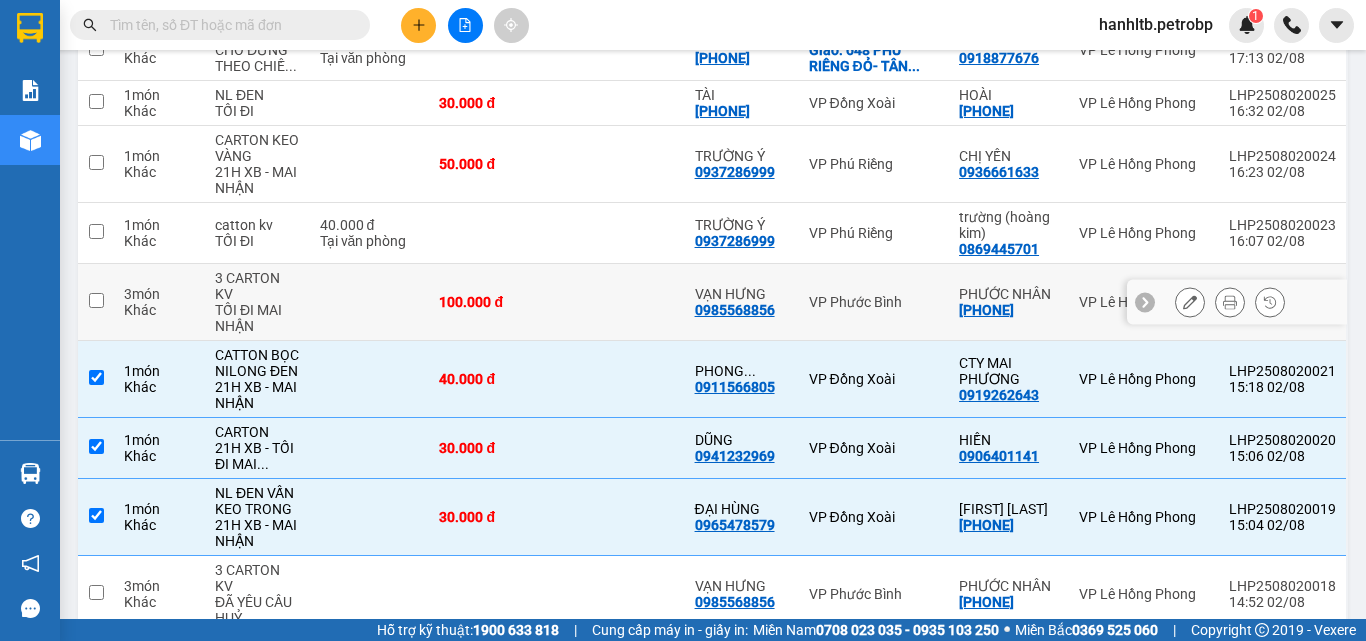 click at bounding box center [370, 302] 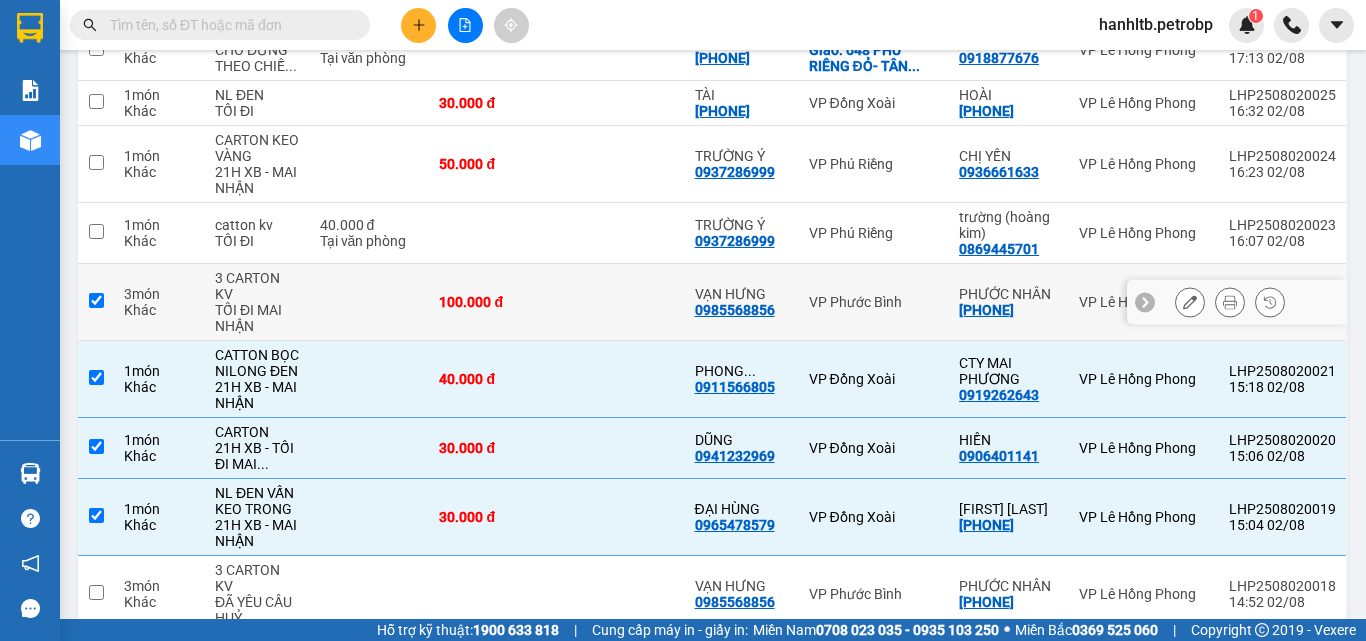 checkbox on "true" 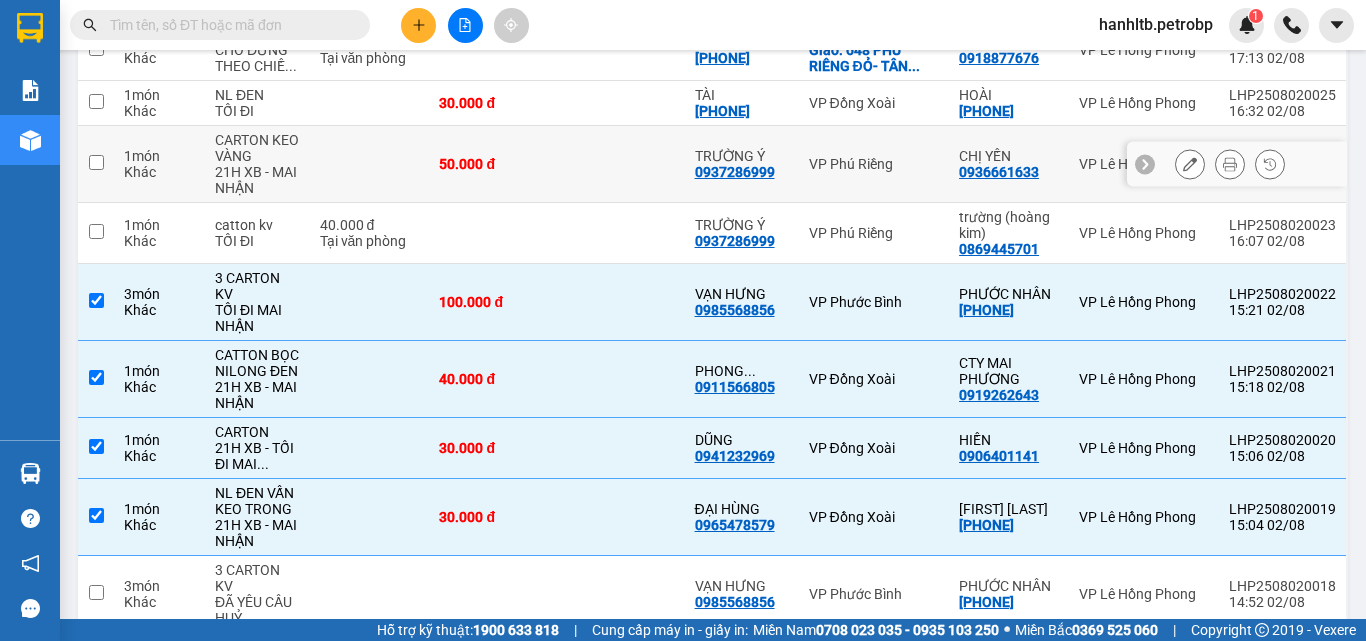 scroll, scrollTop: 519, scrollLeft: 0, axis: vertical 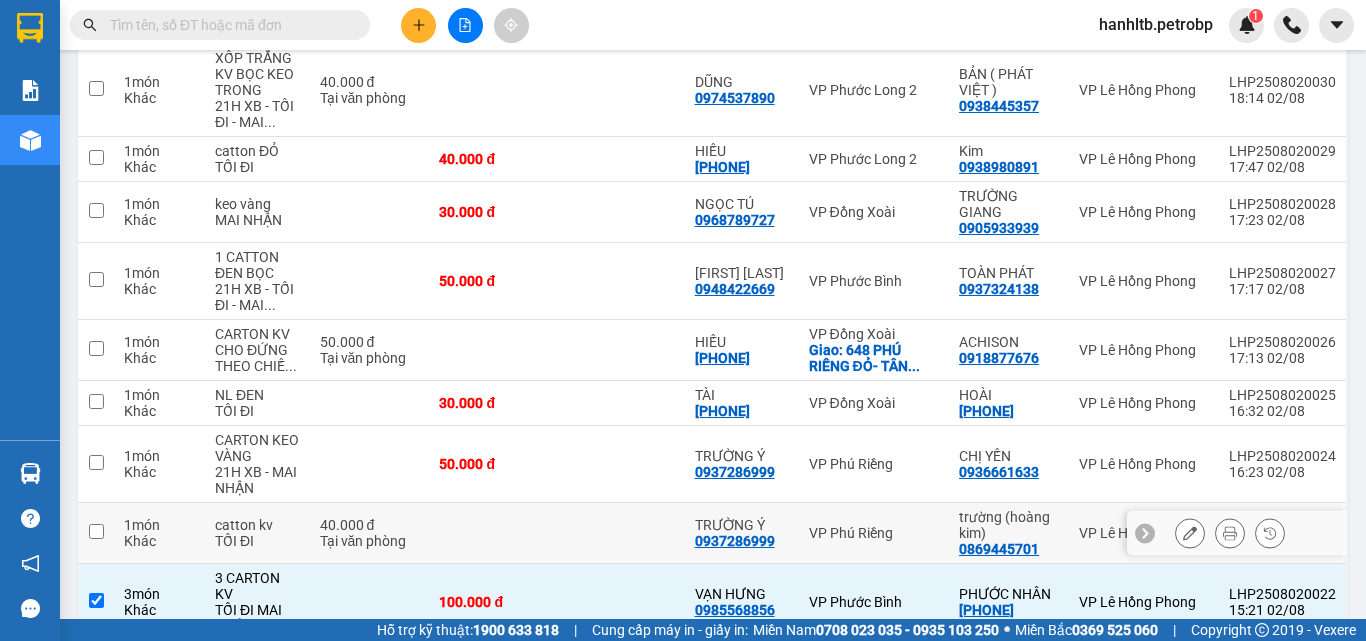 click at bounding box center (493, 533) 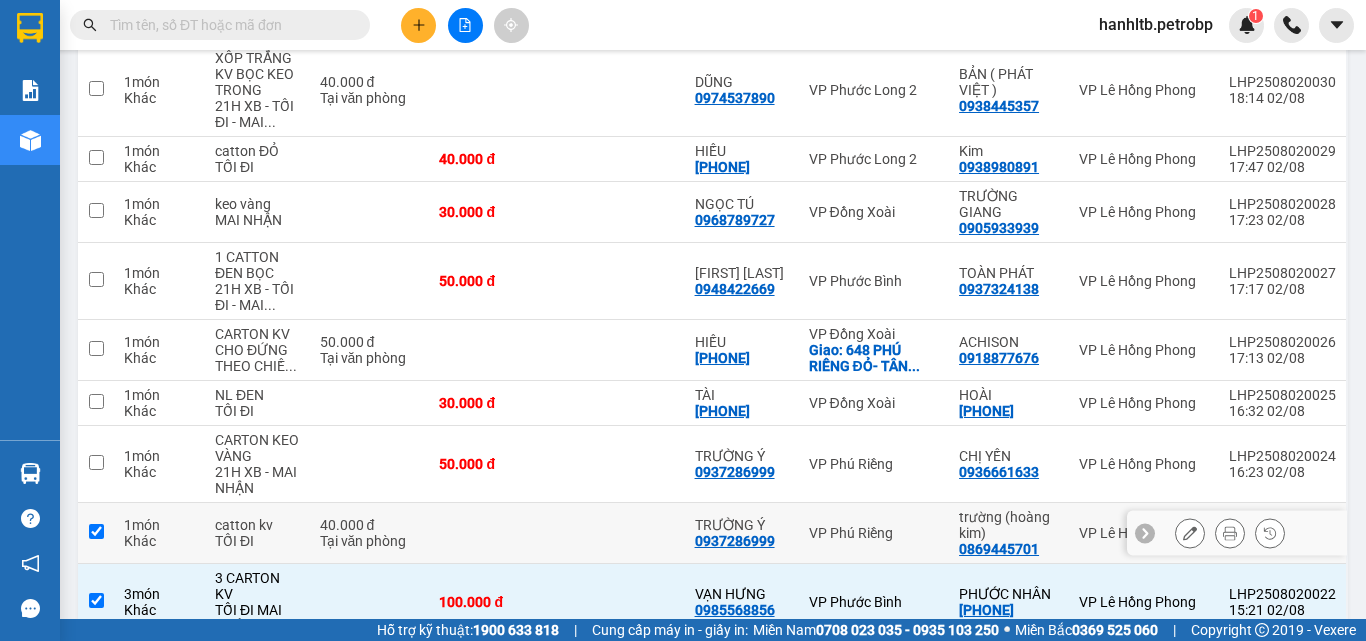 checkbox on "true" 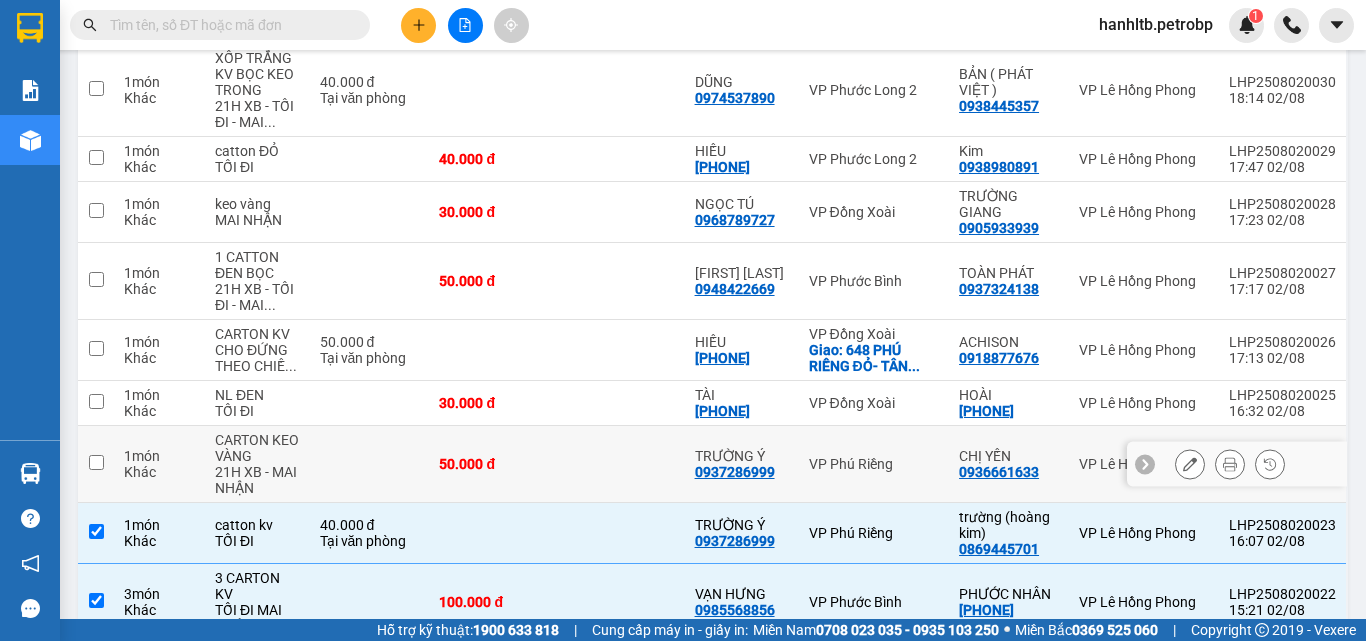 click on "50.000 đ" at bounding box center [493, 464] 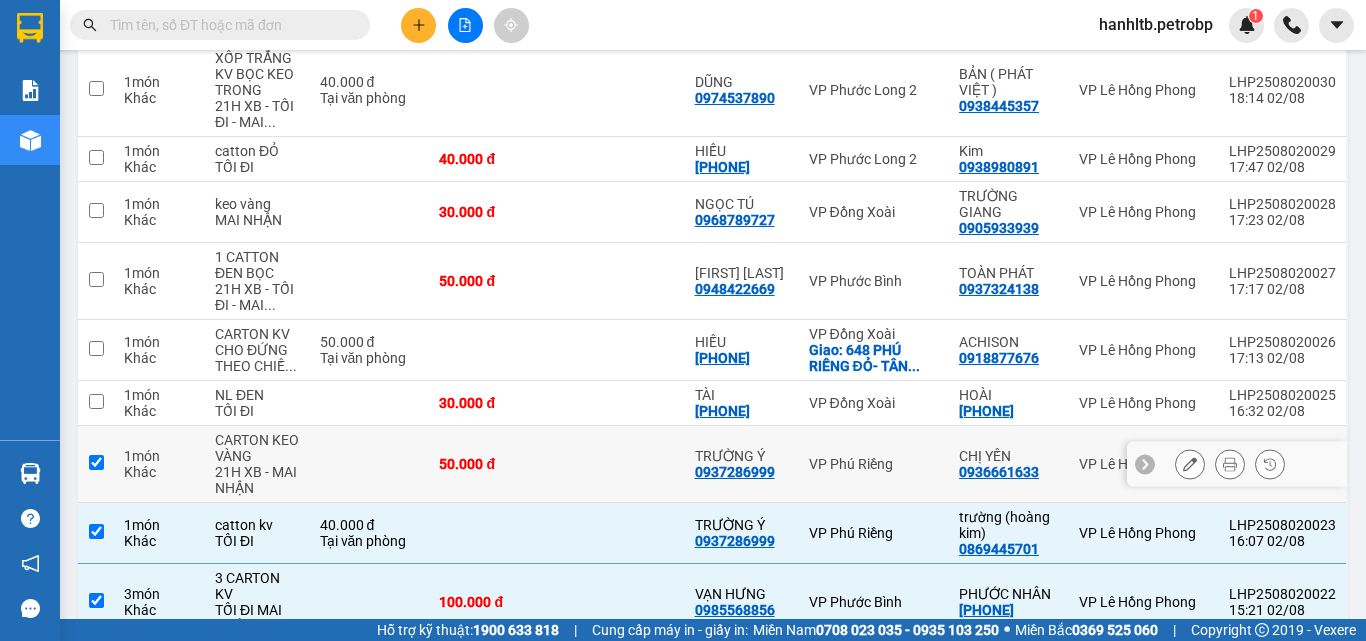 checkbox on "true" 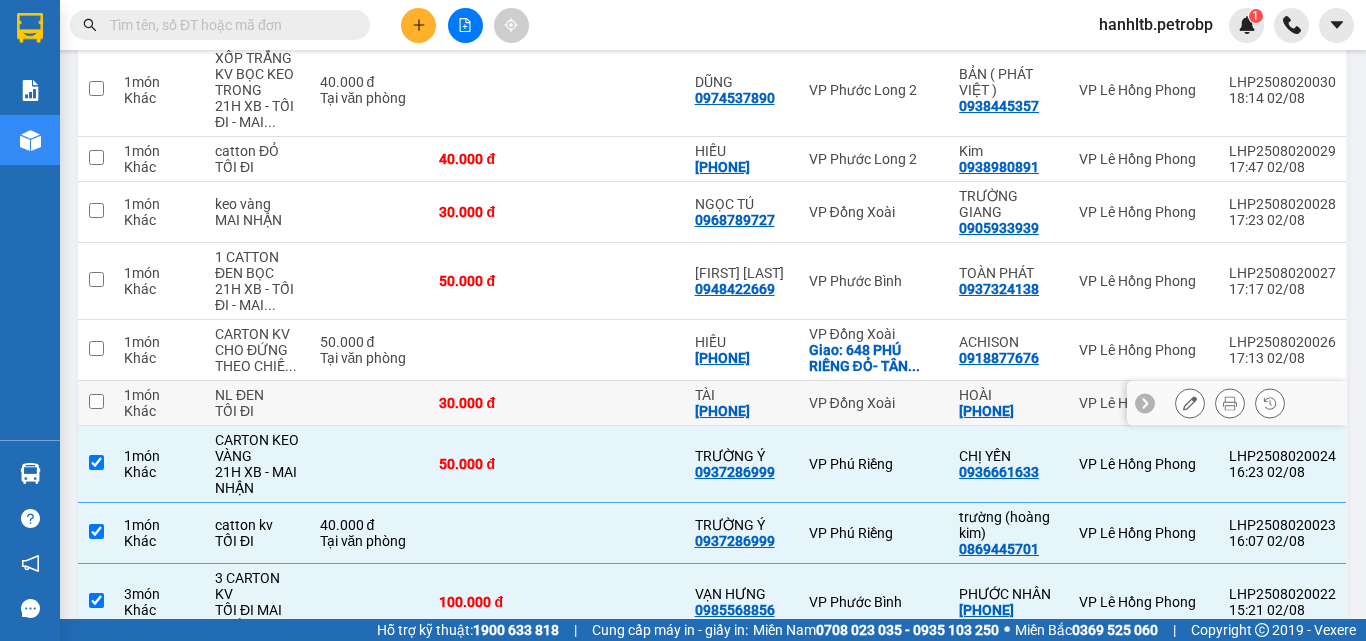 click on "30.000 đ" at bounding box center [493, 403] 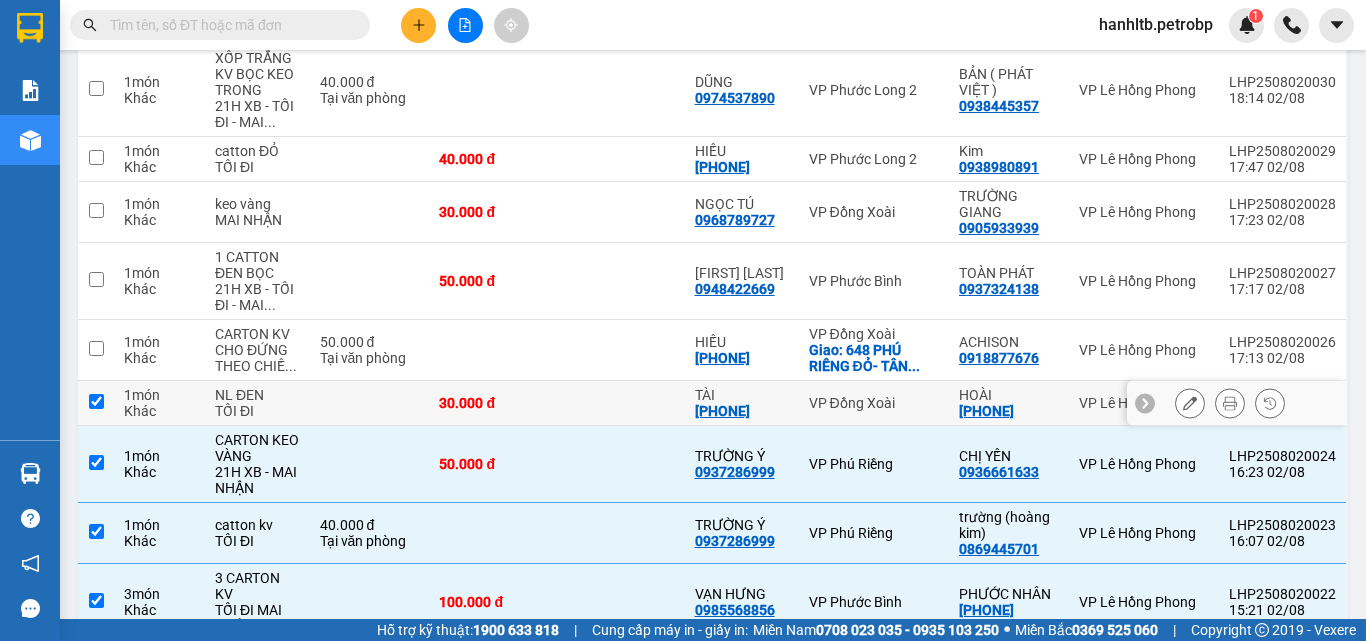 checkbox on "true" 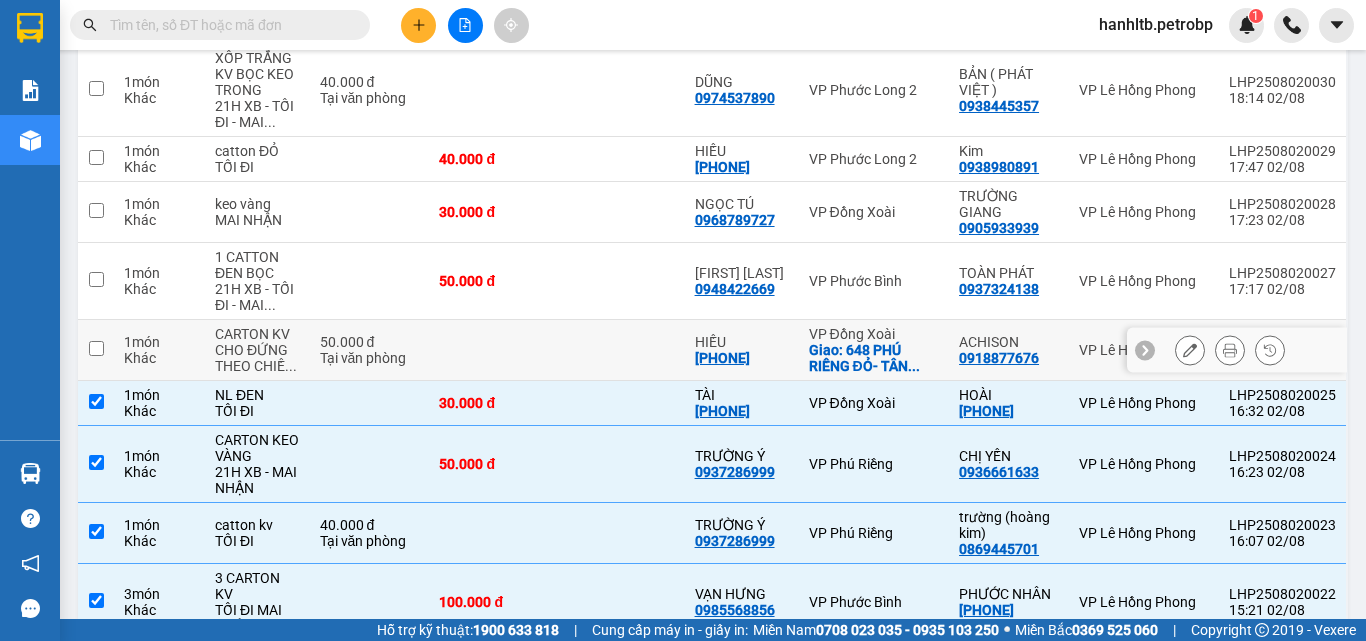 click at bounding box center [493, 350] 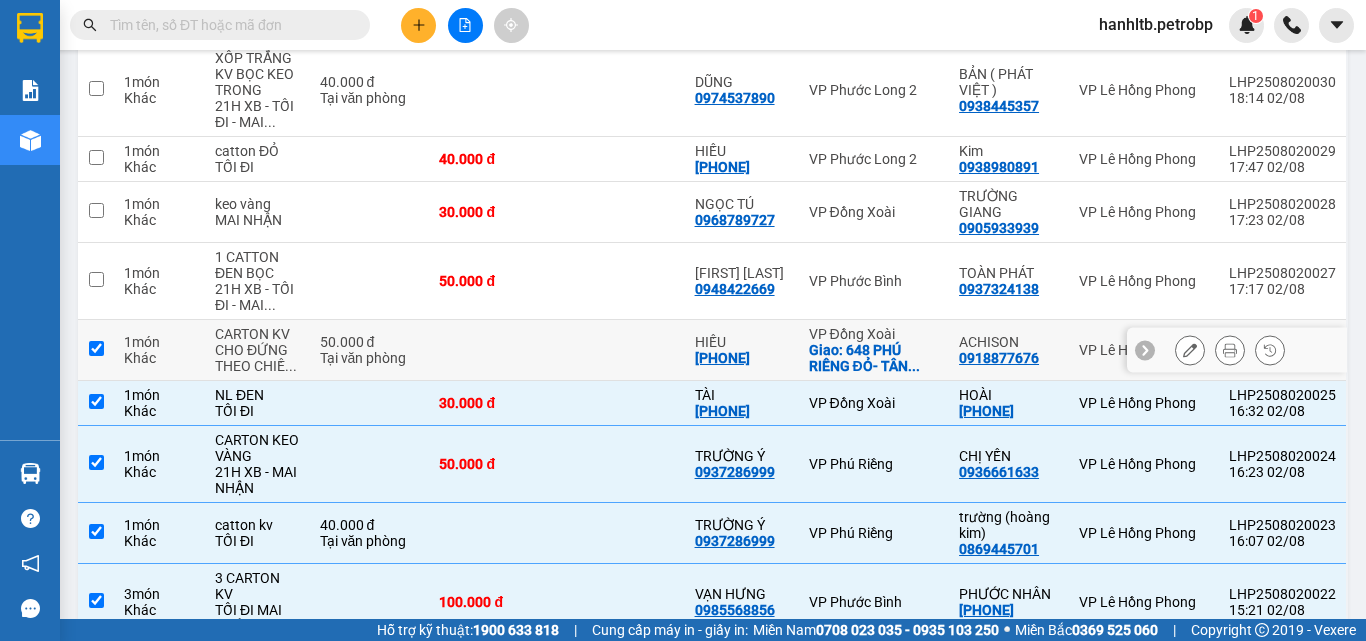 checkbox on "true" 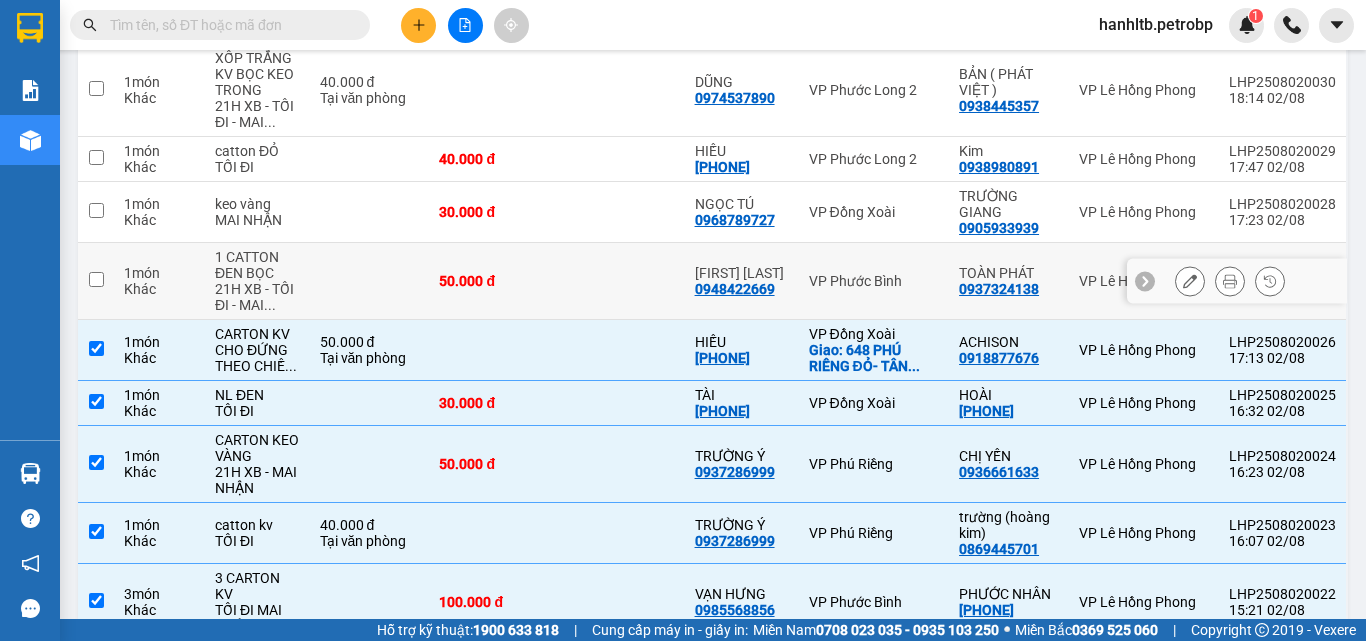 click at bounding box center (621, 281) 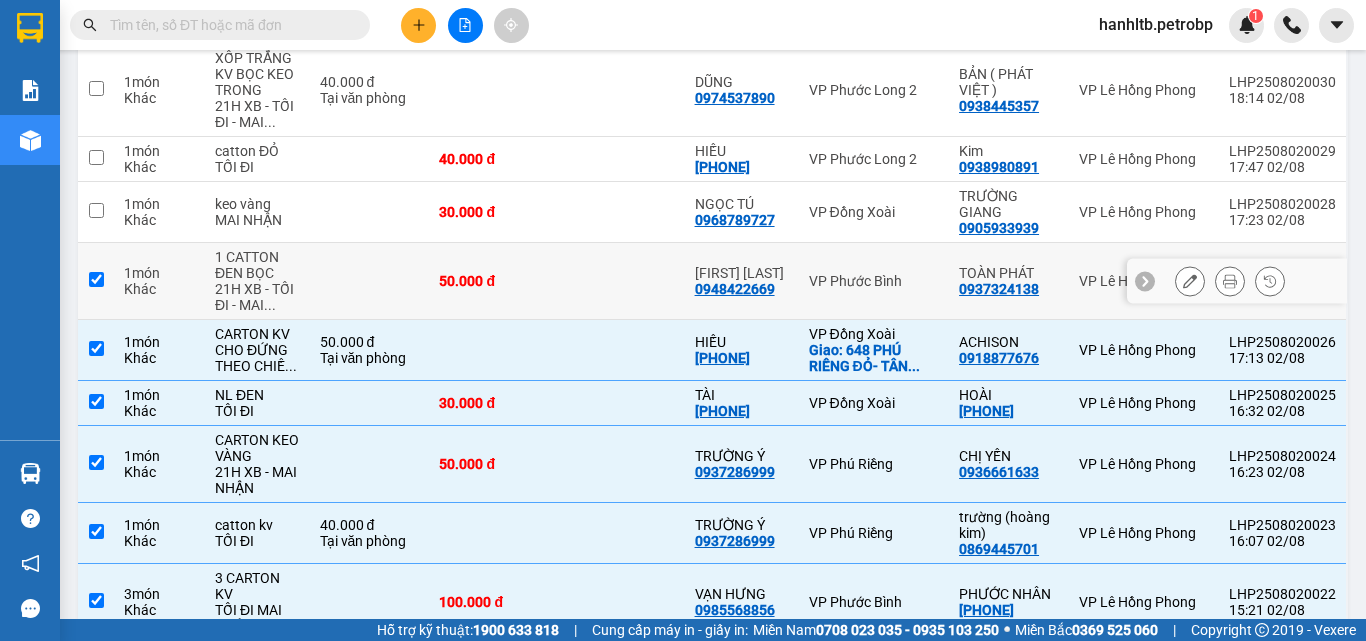 checkbox on "true" 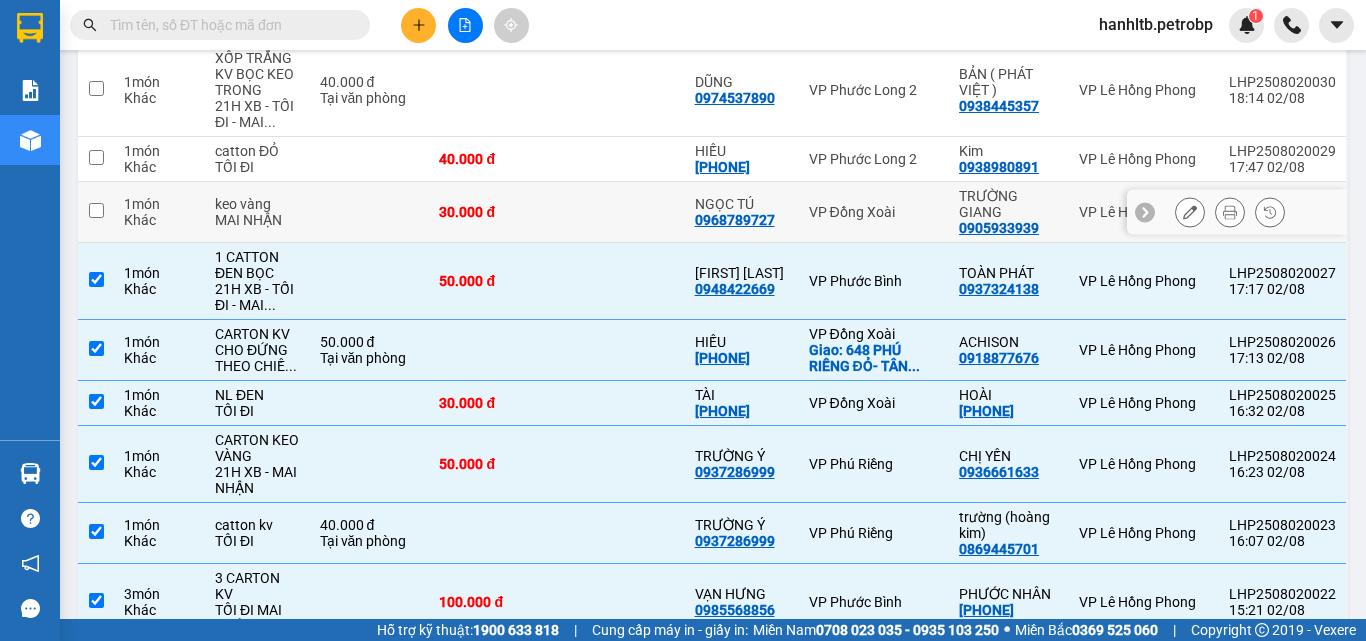 click at bounding box center [621, 212] 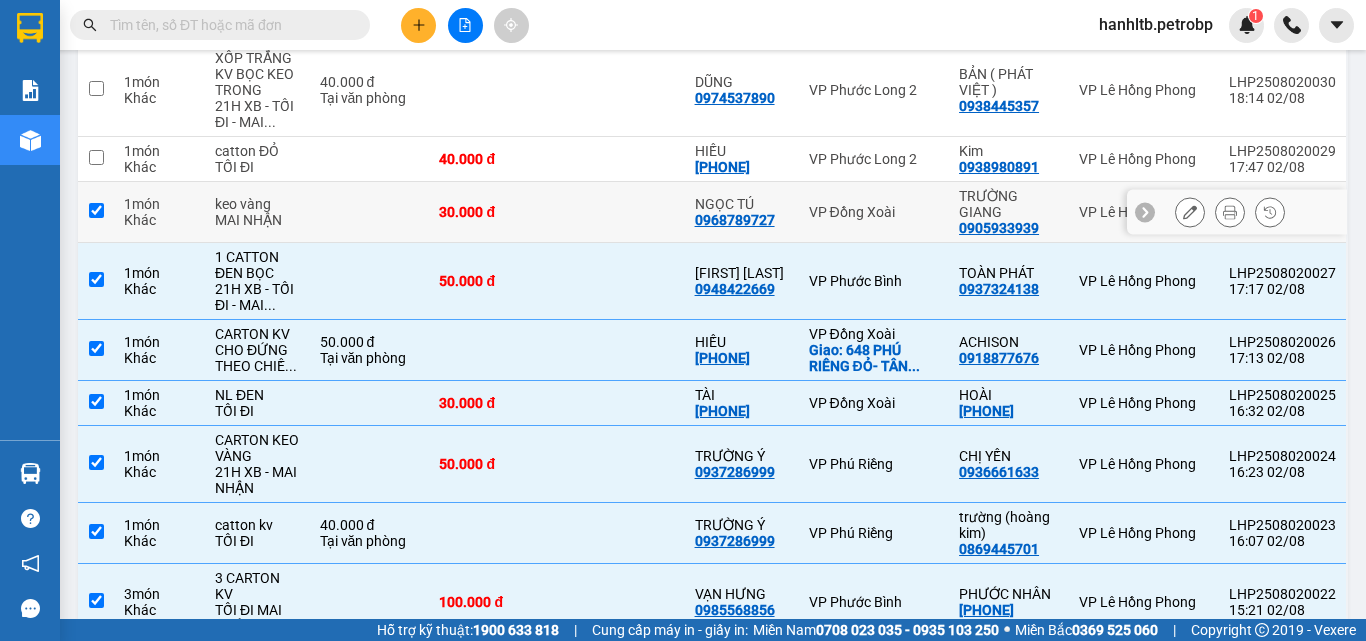 checkbox on "true" 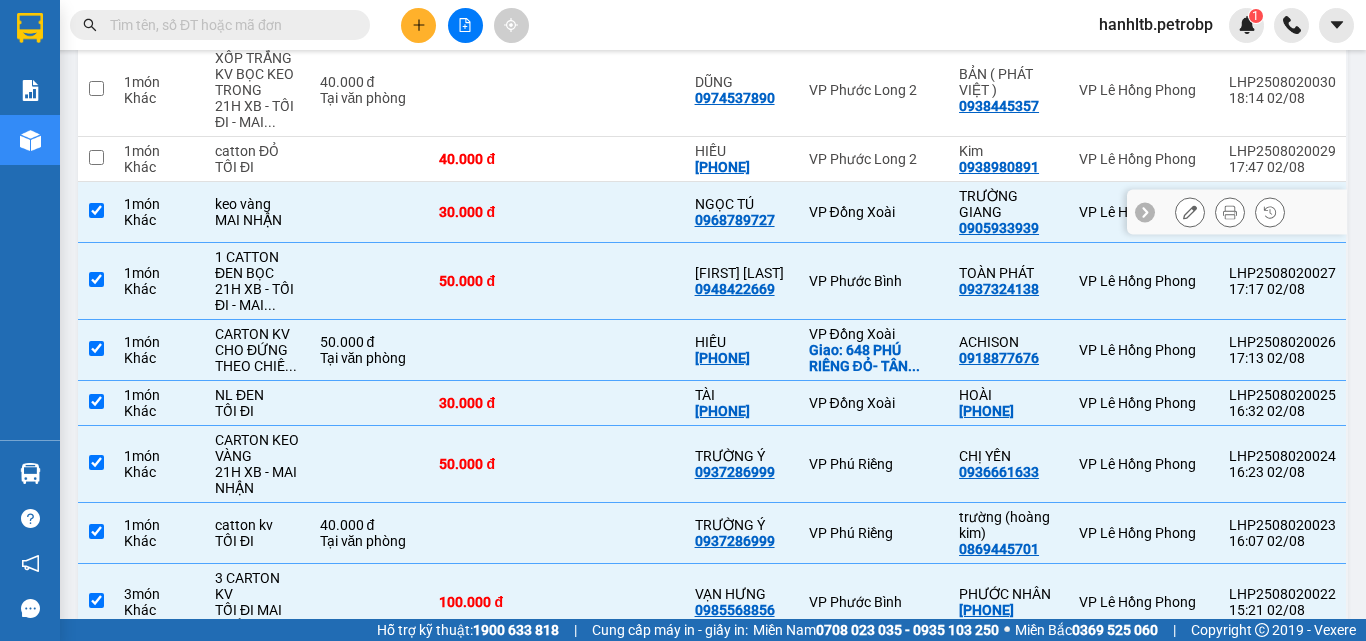 scroll, scrollTop: 219, scrollLeft: 0, axis: vertical 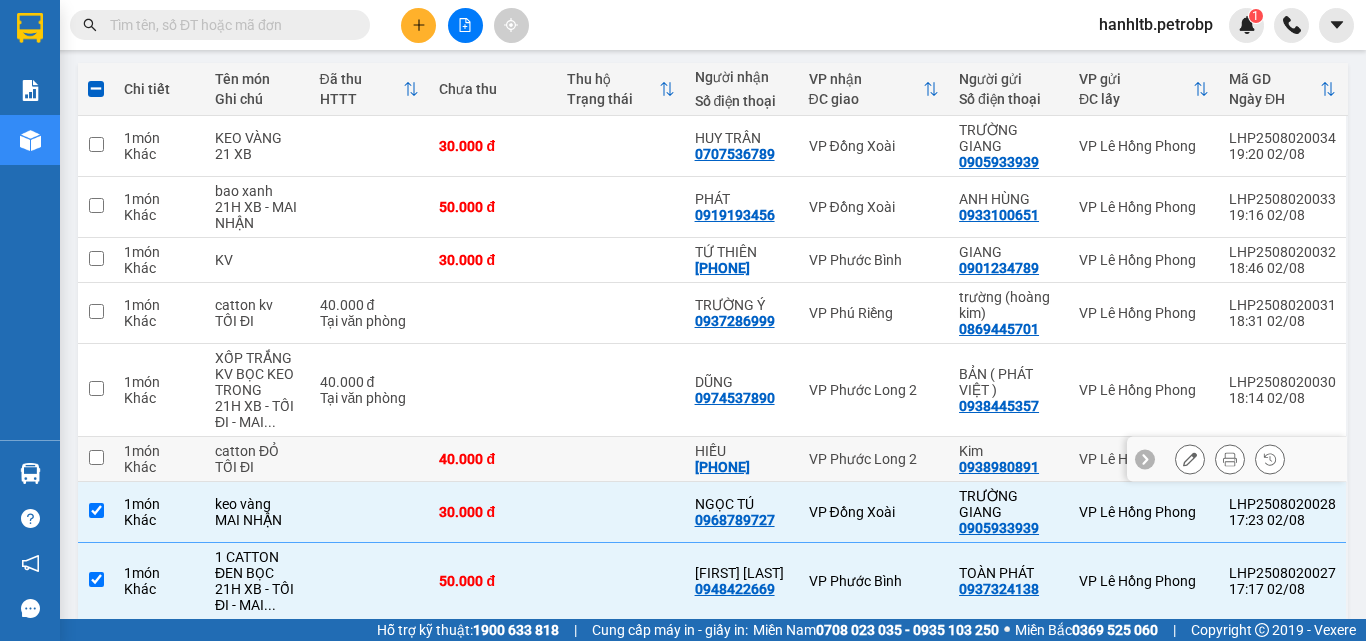 click at bounding box center (621, 459) 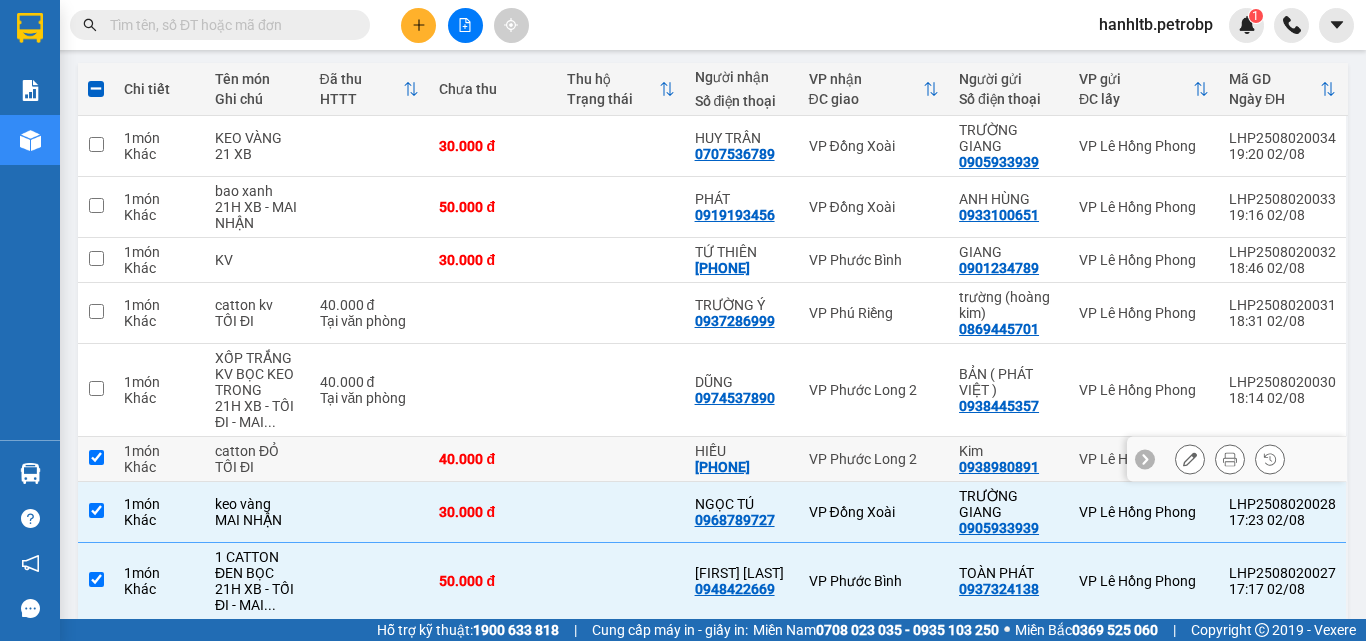 checkbox on "true" 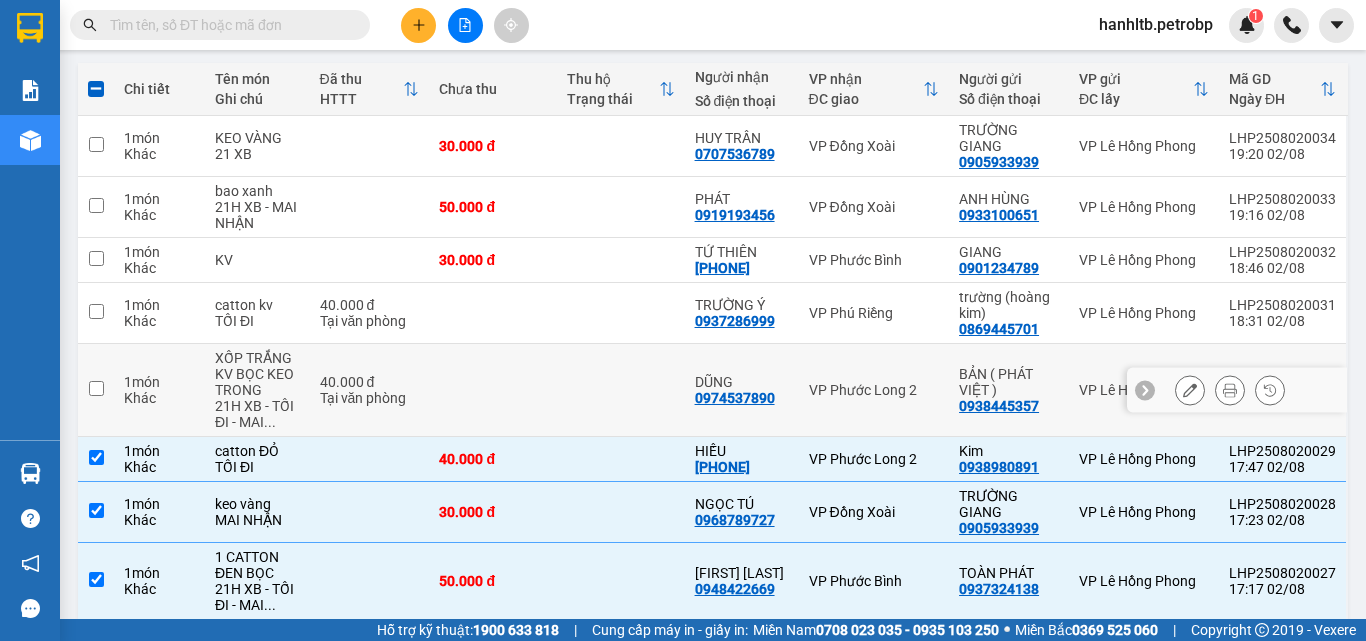 click at bounding box center [621, 390] 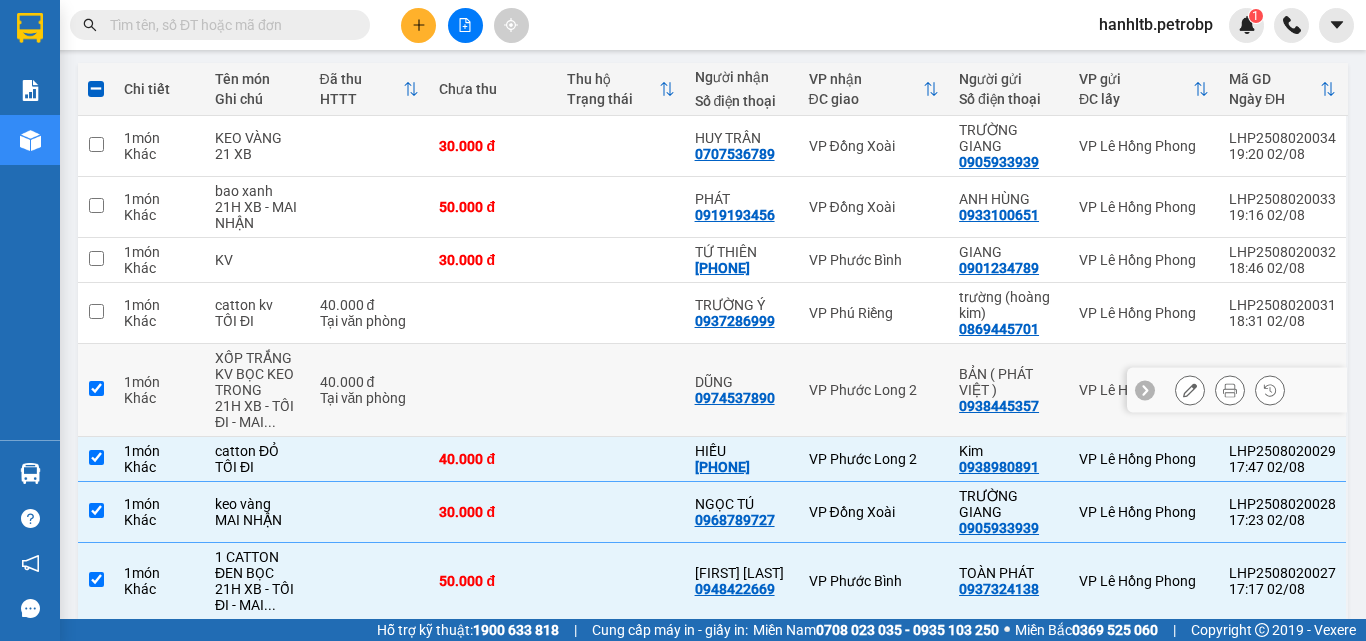 checkbox on "true" 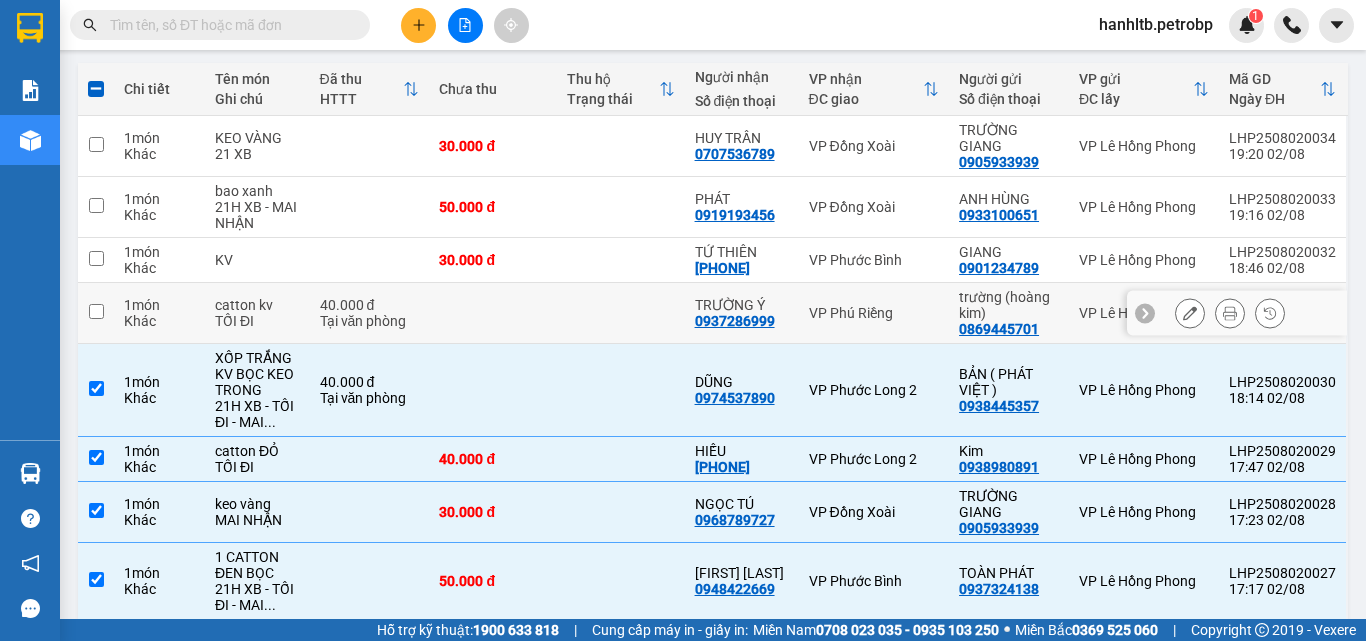 click at bounding box center [621, 313] 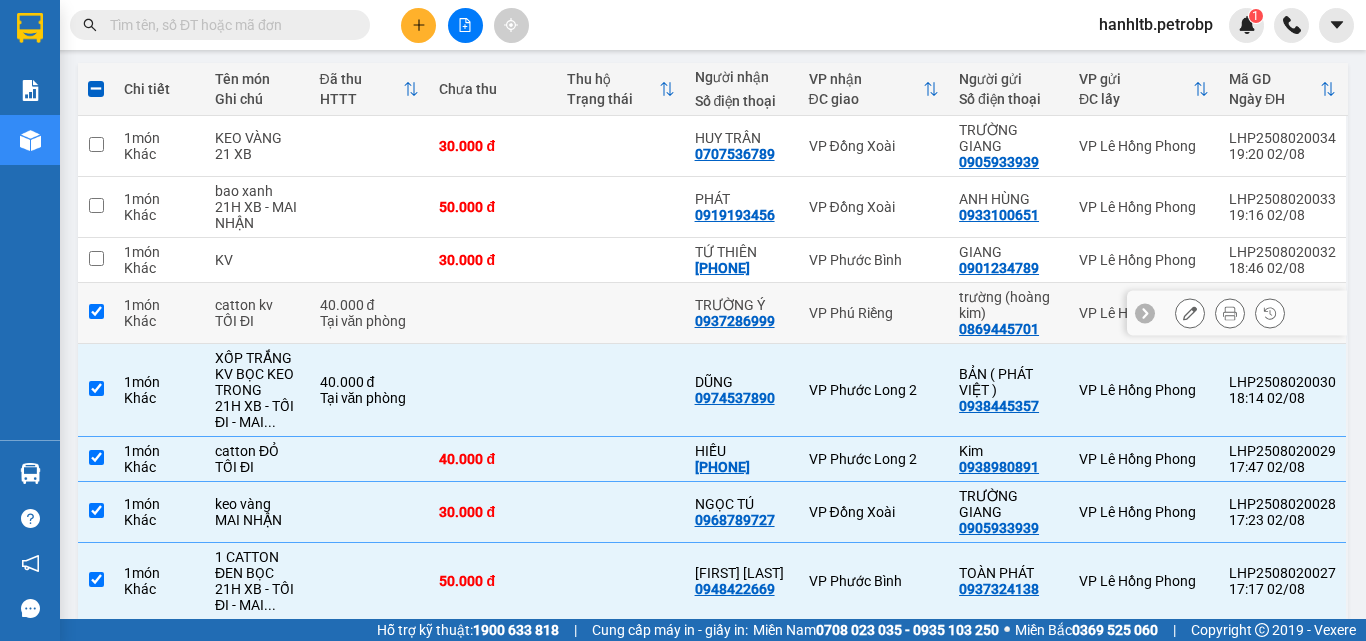checkbox on "true" 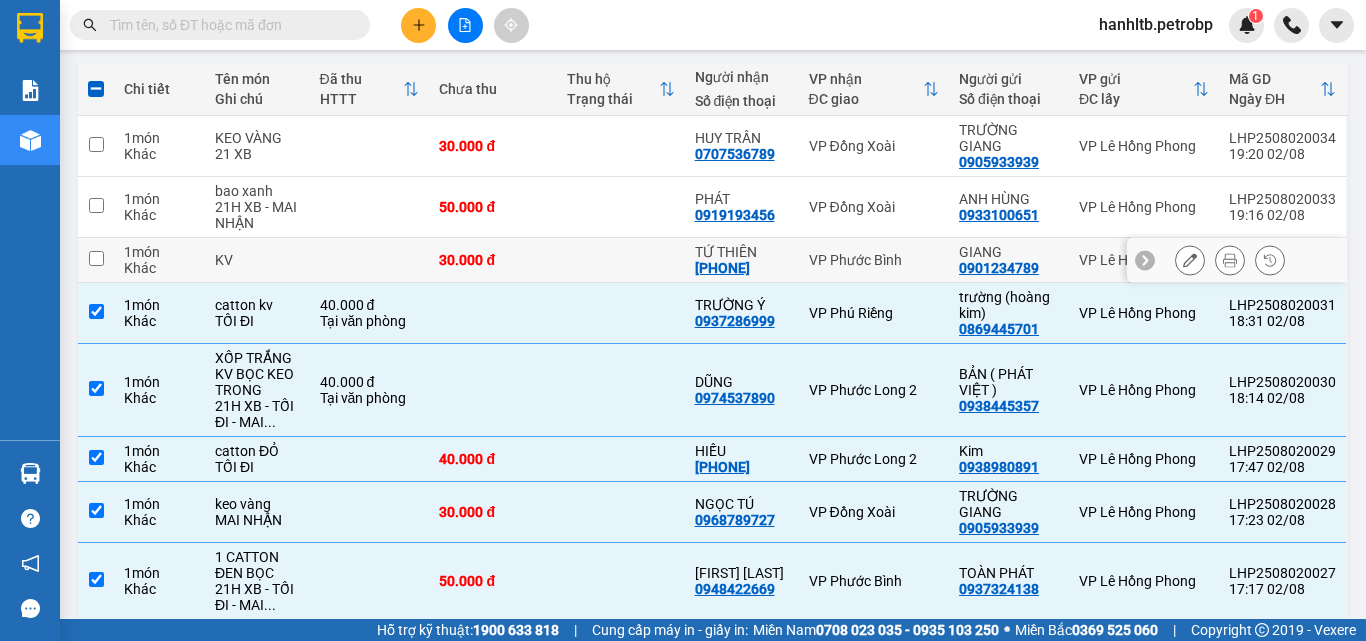 click at bounding box center (621, 260) 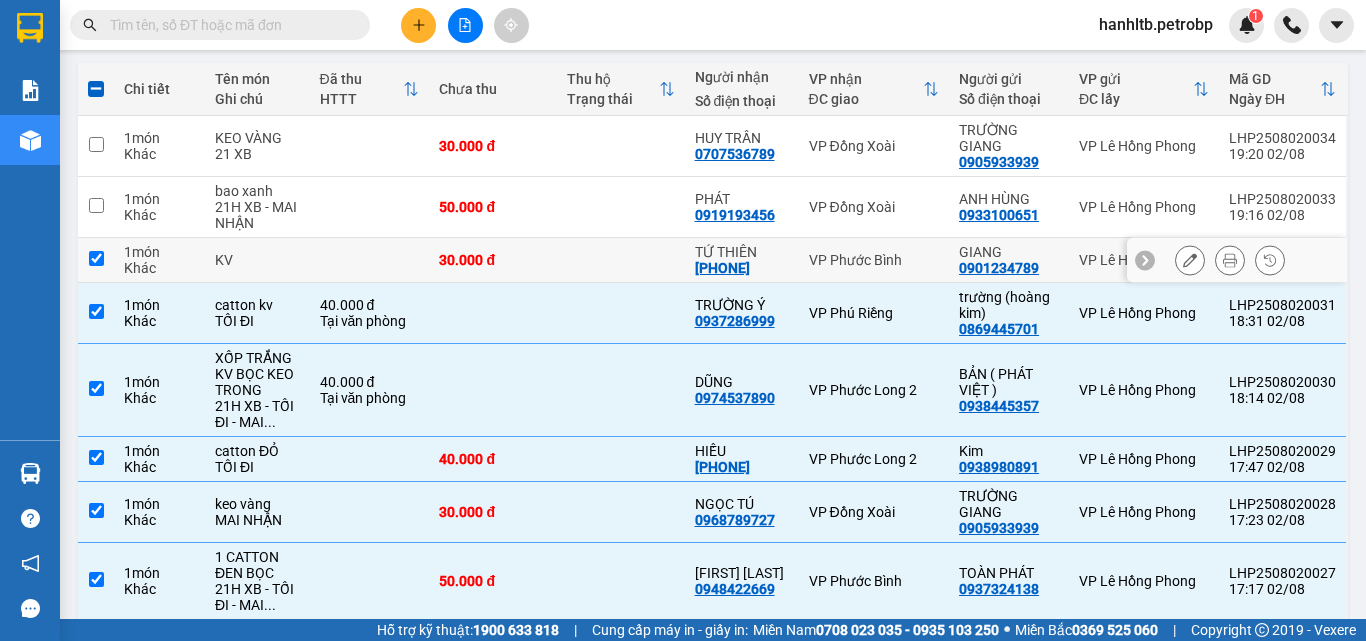 checkbox on "true" 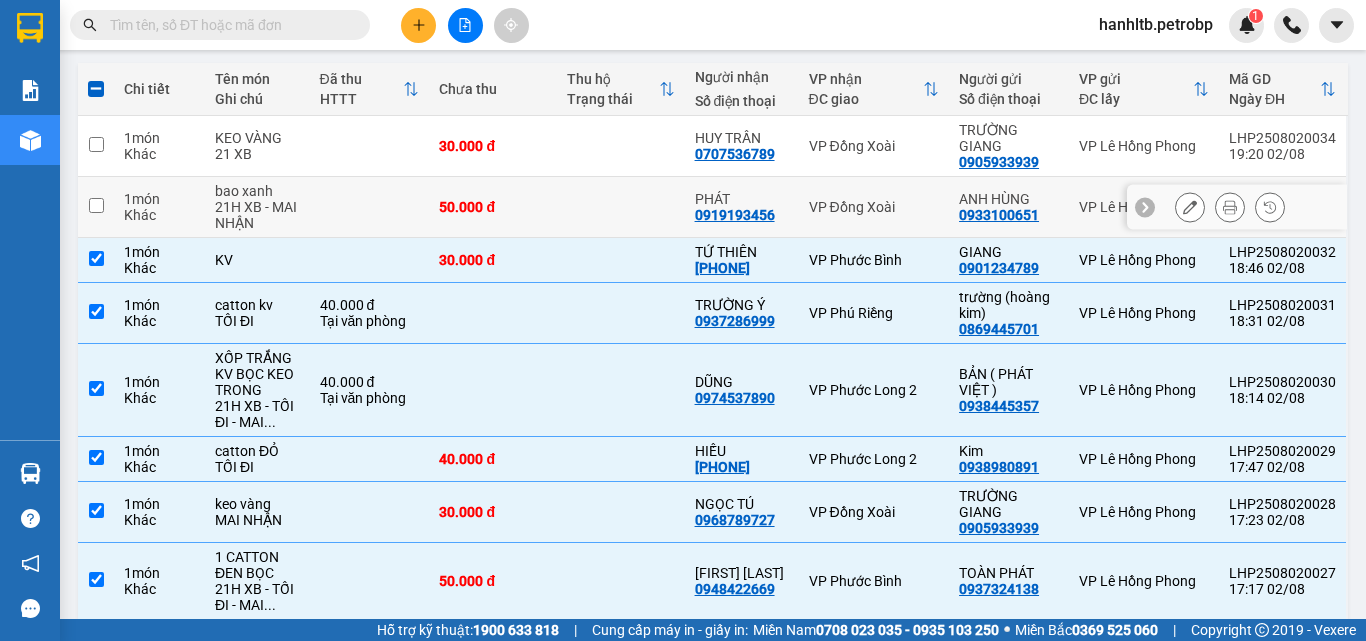click at bounding box center (621, 207) 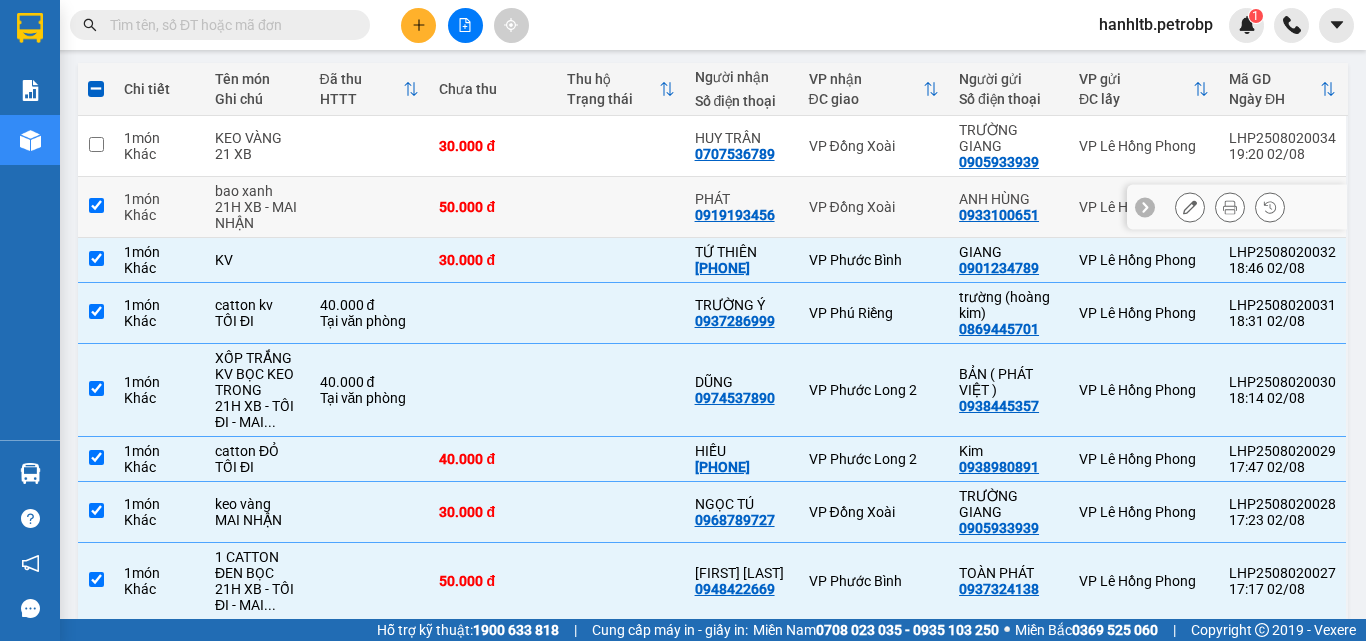 checkbox on "true" 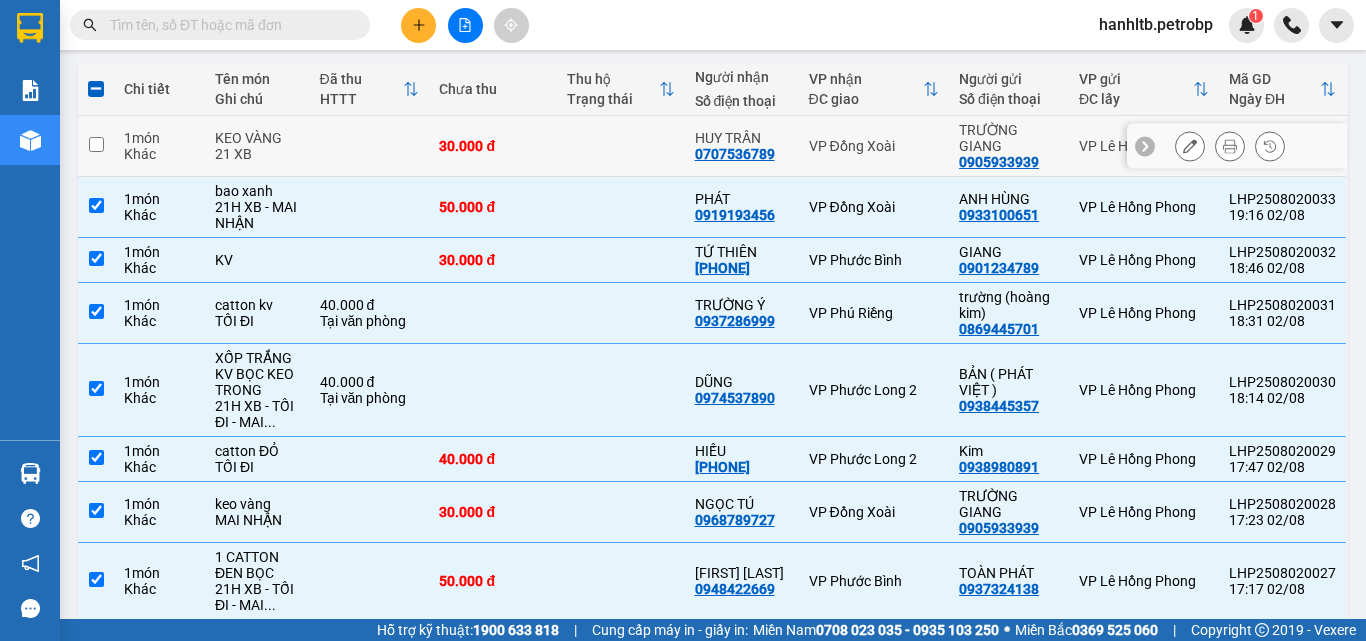 click at bounding box center (621, 146) 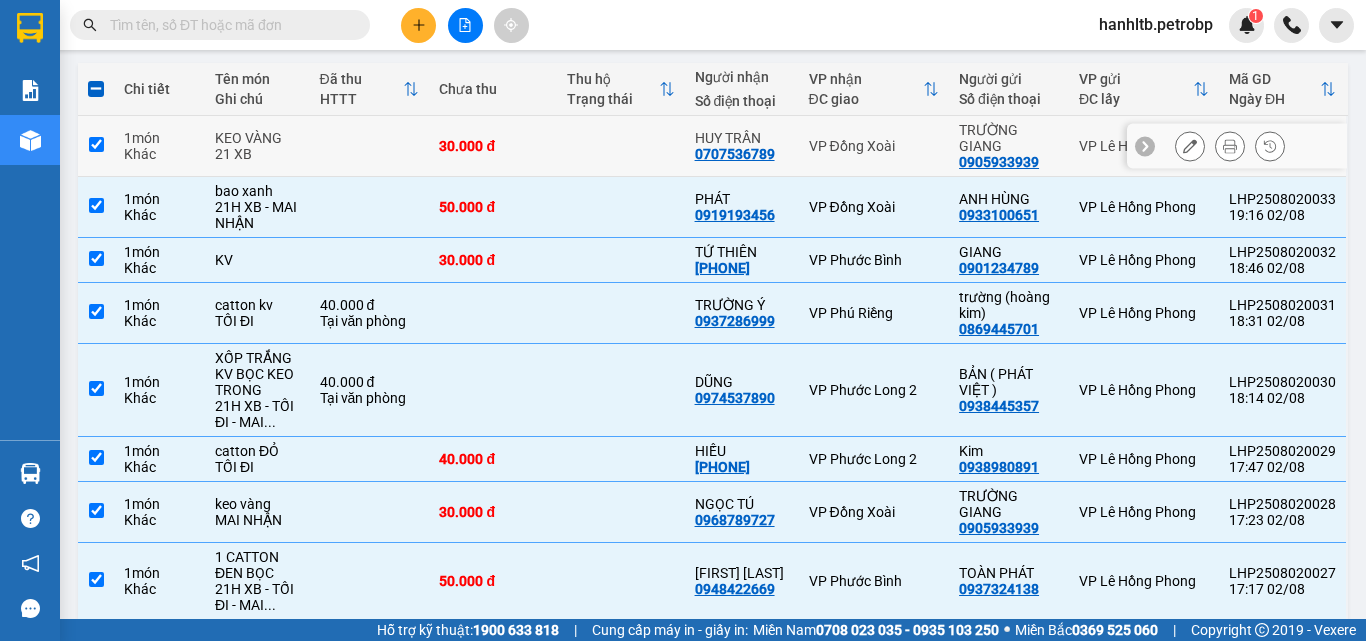 checkbox on "true" 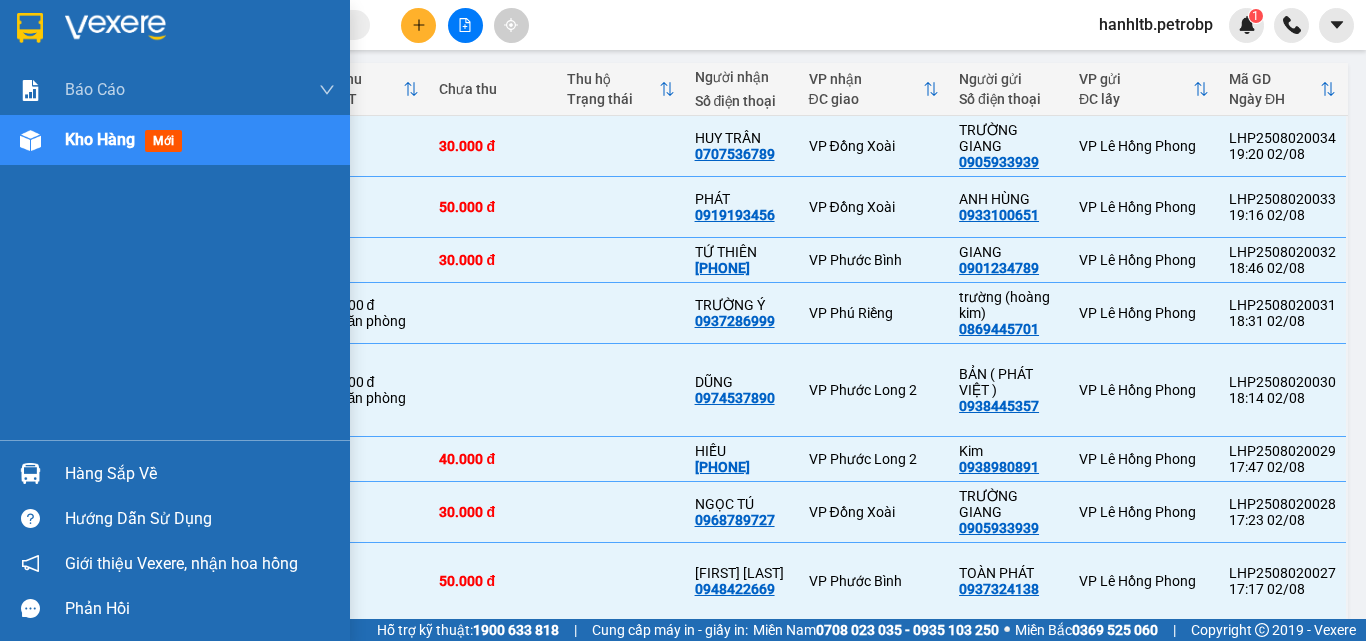 click at bounding box center [115, 28] 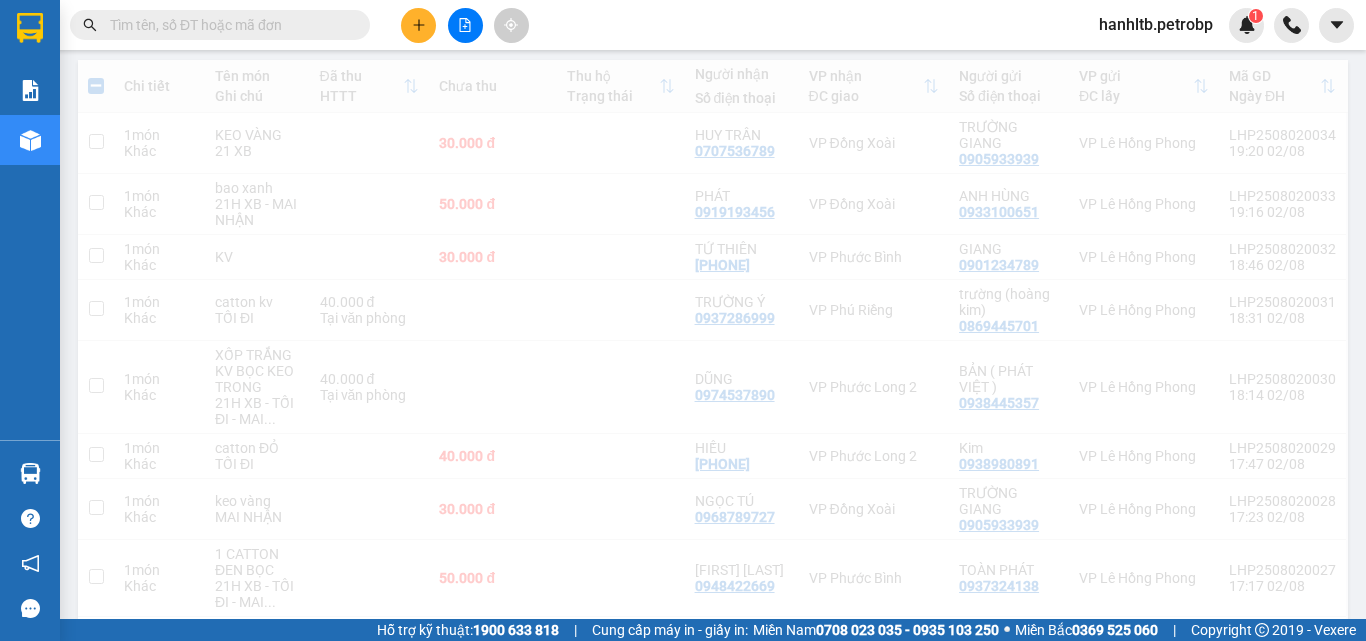 scroll, scrollTop: 0, scrollLeft: 0, axis: both 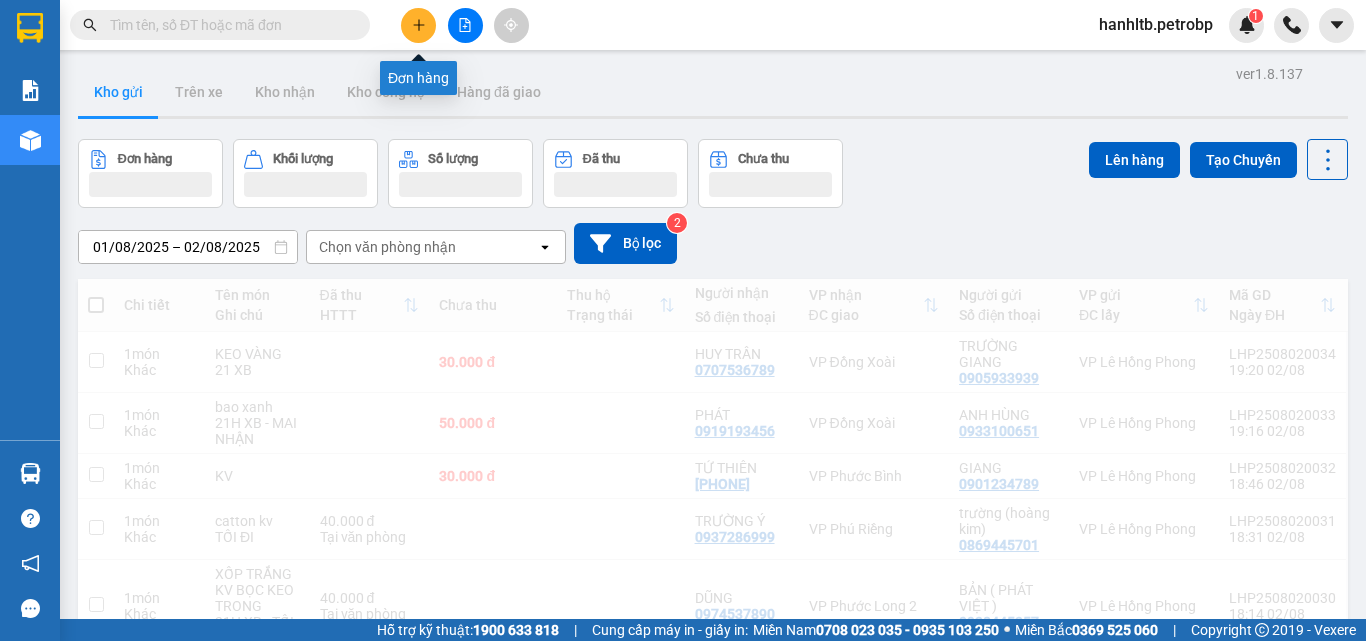 click 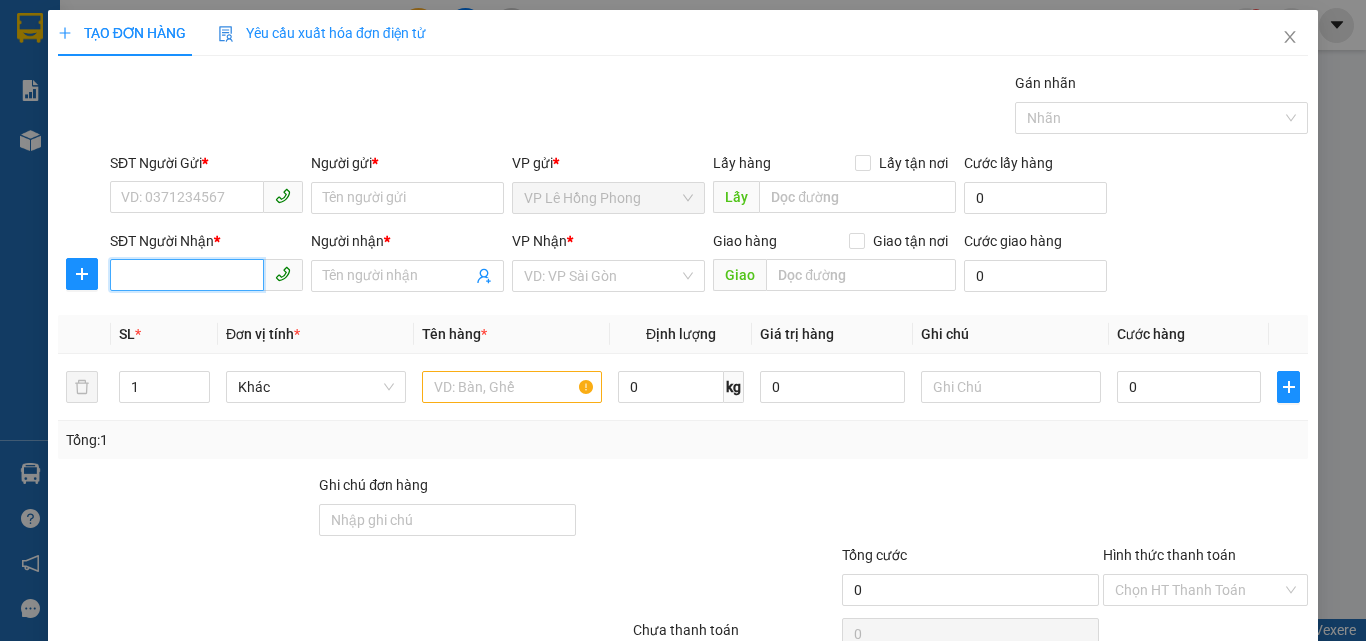 click on "SĐT Người Nhận  *" at bounding box center (187, 275) 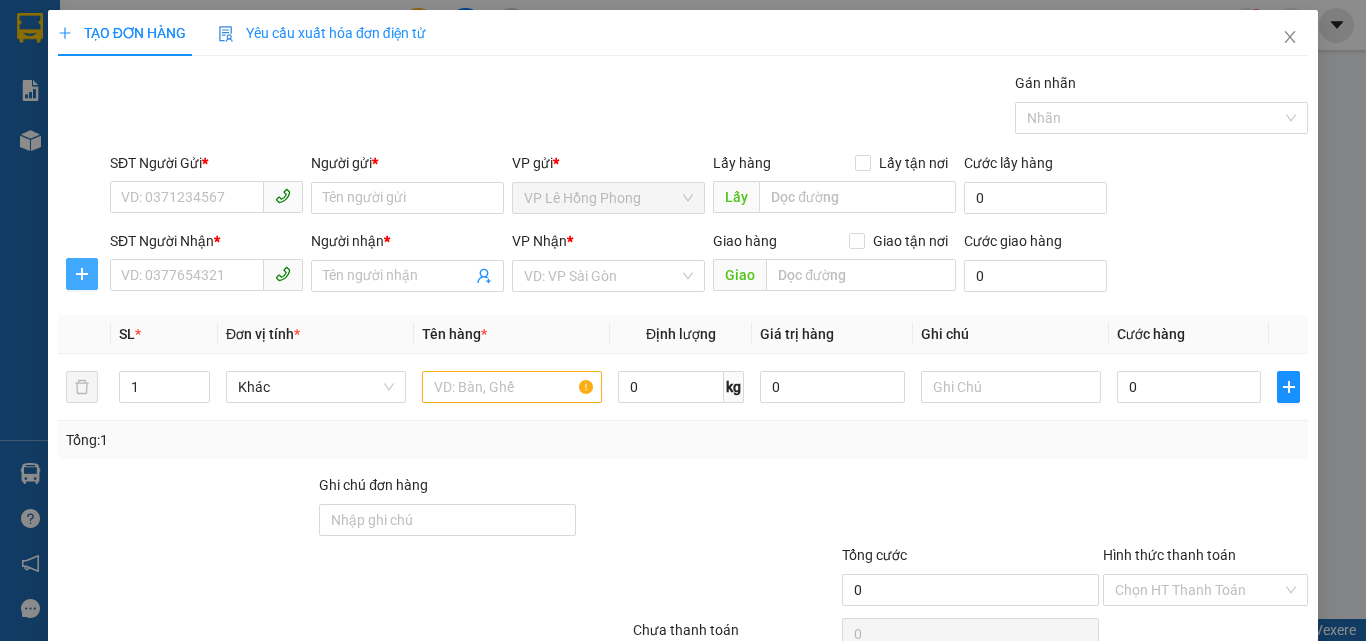 click 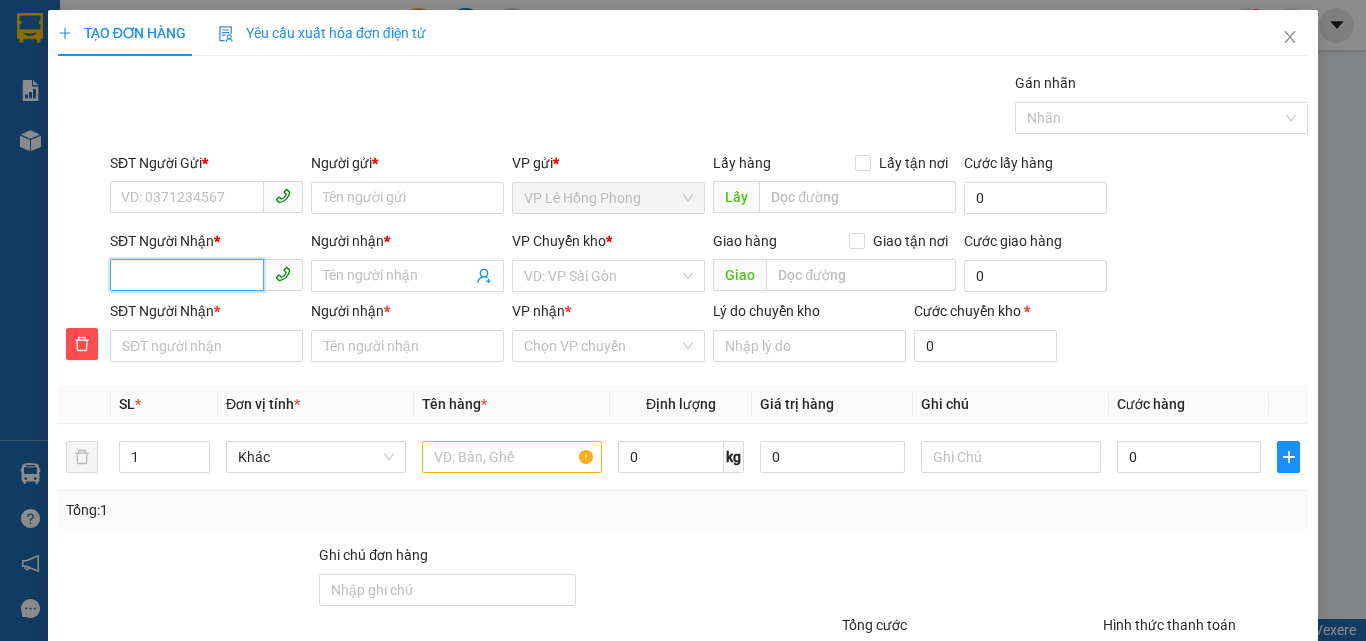 click on "SĐT Người Nhận  *" at bounding box center (187, 275) 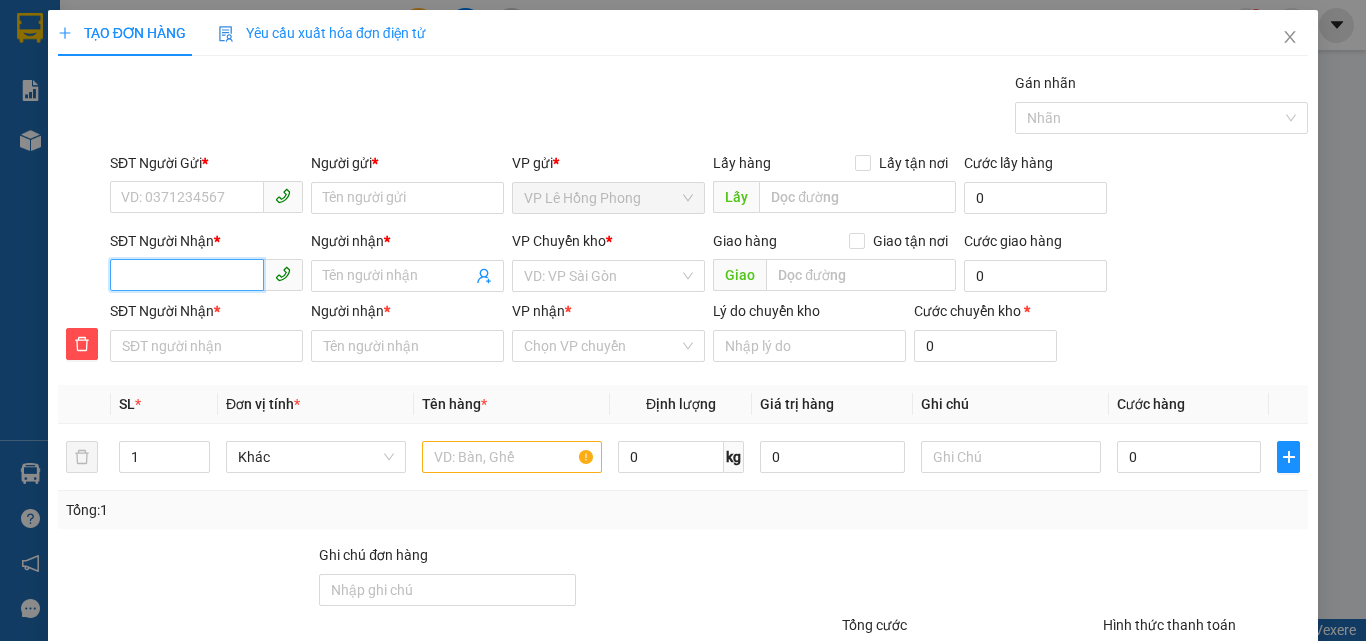 type on "8" 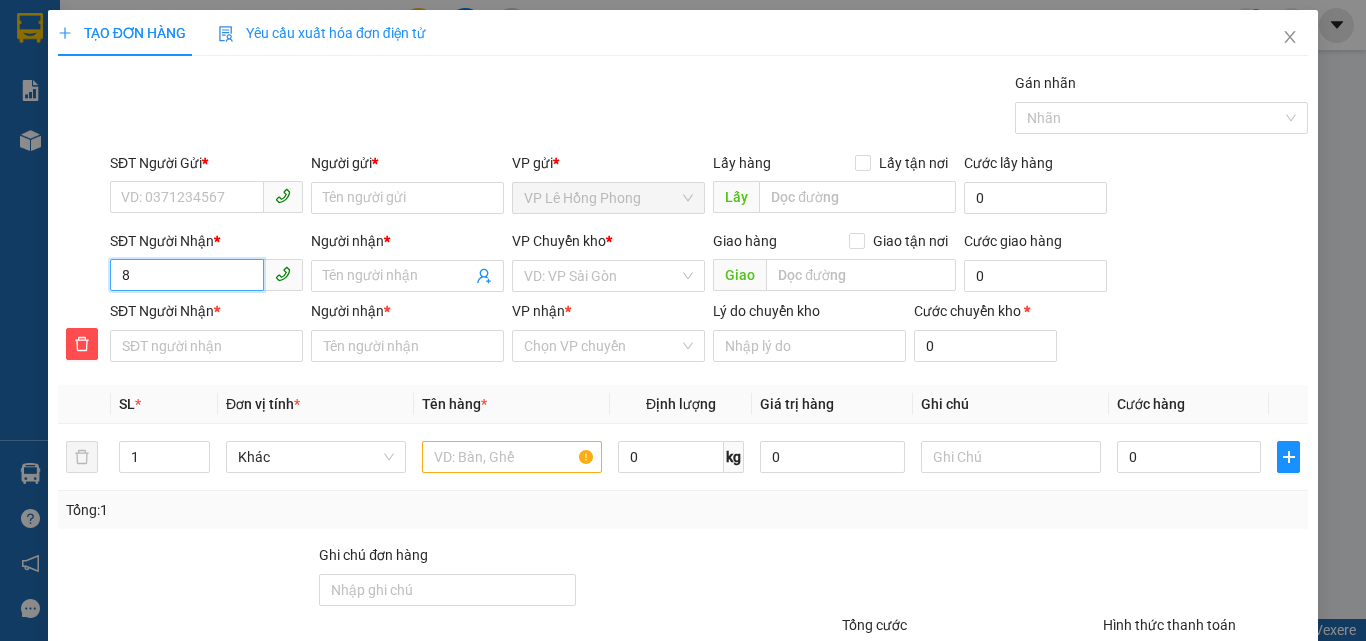 type on "8" 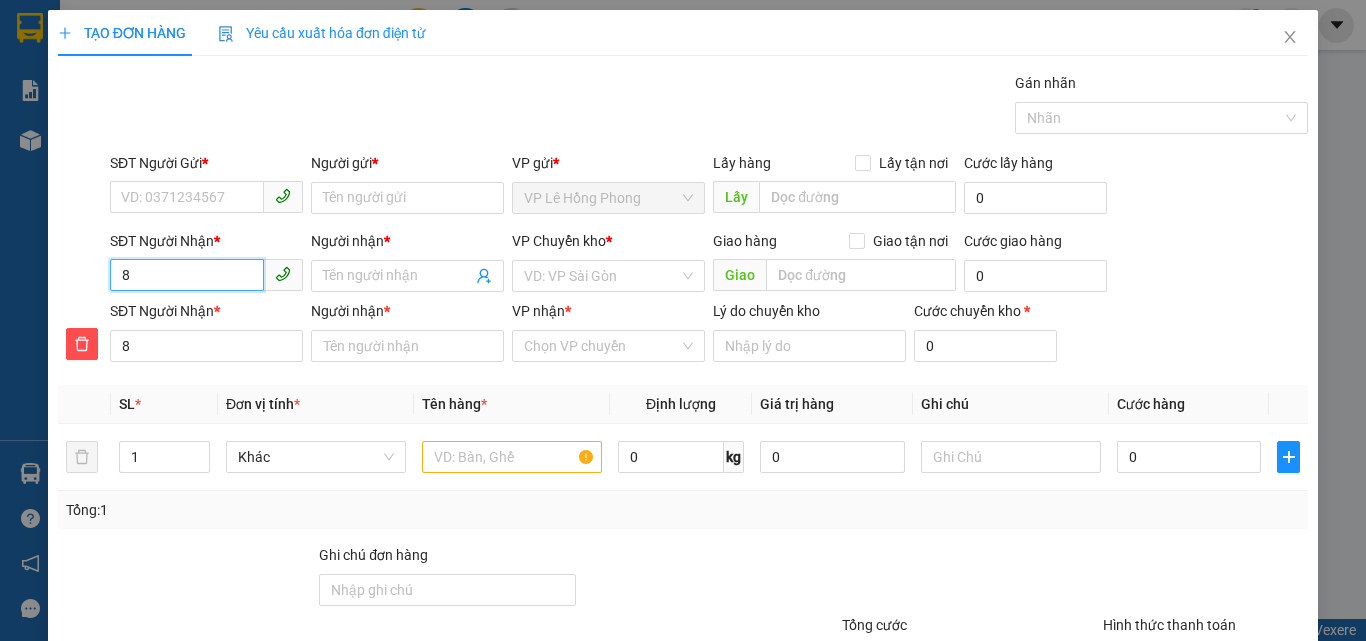 type on "84" 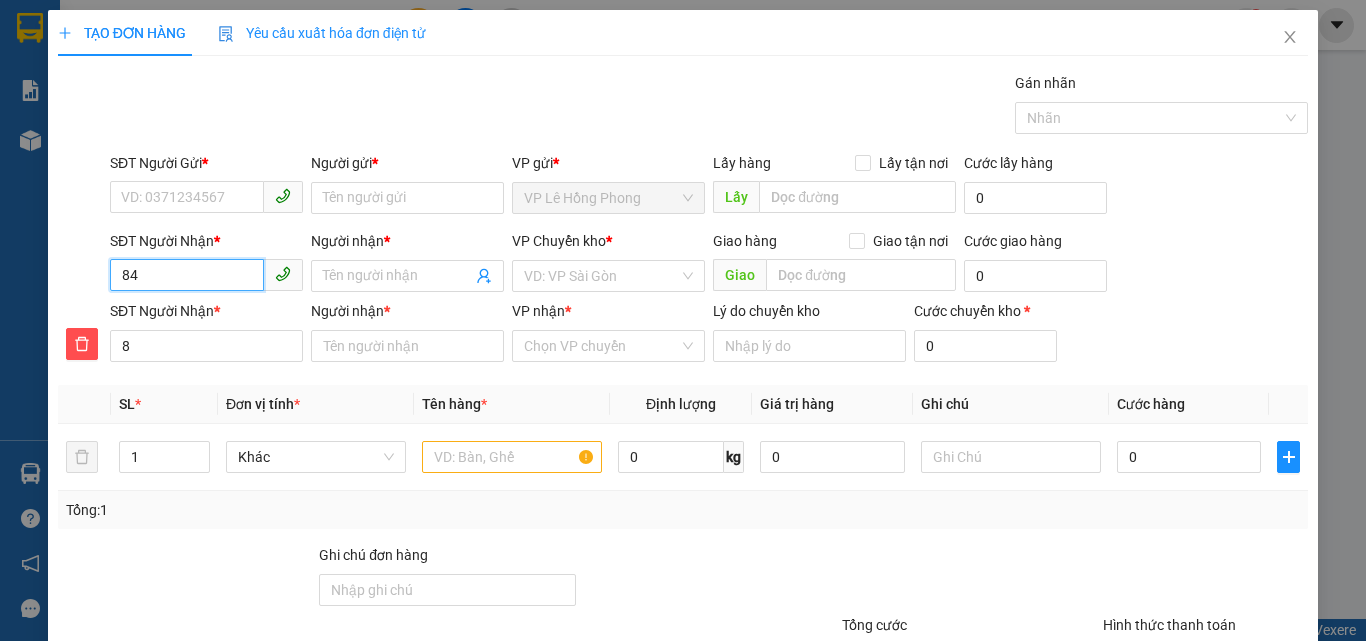 type on "84" 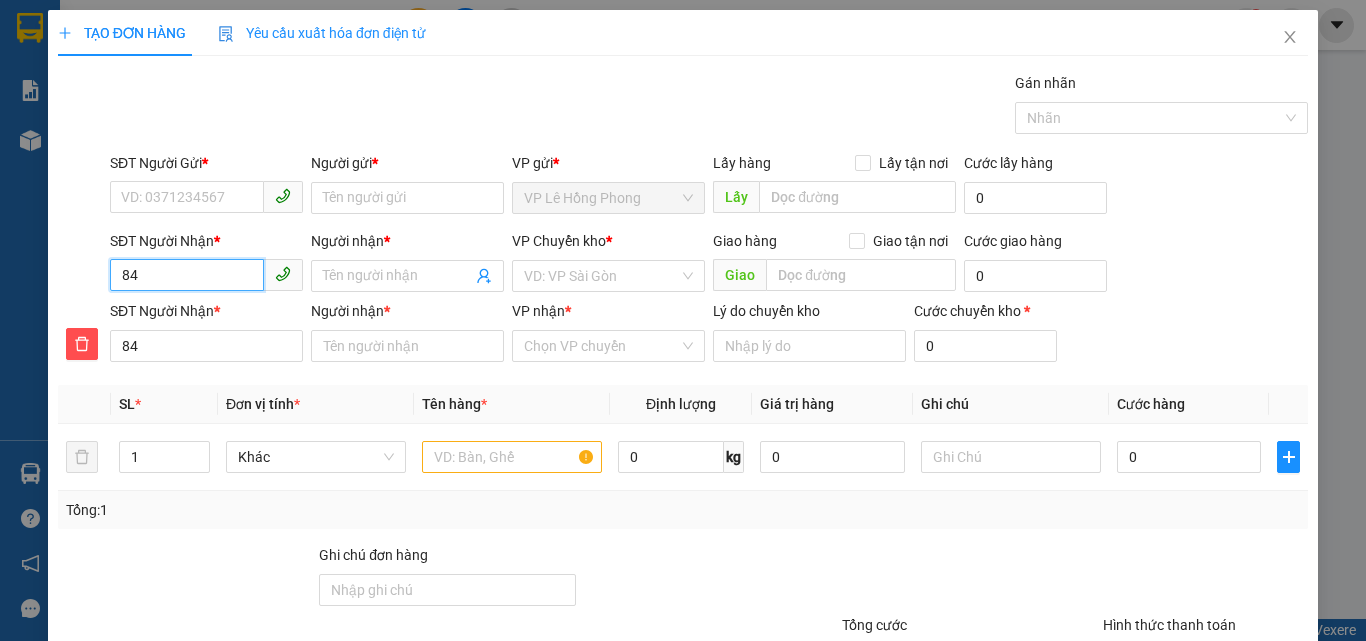 type on "848" 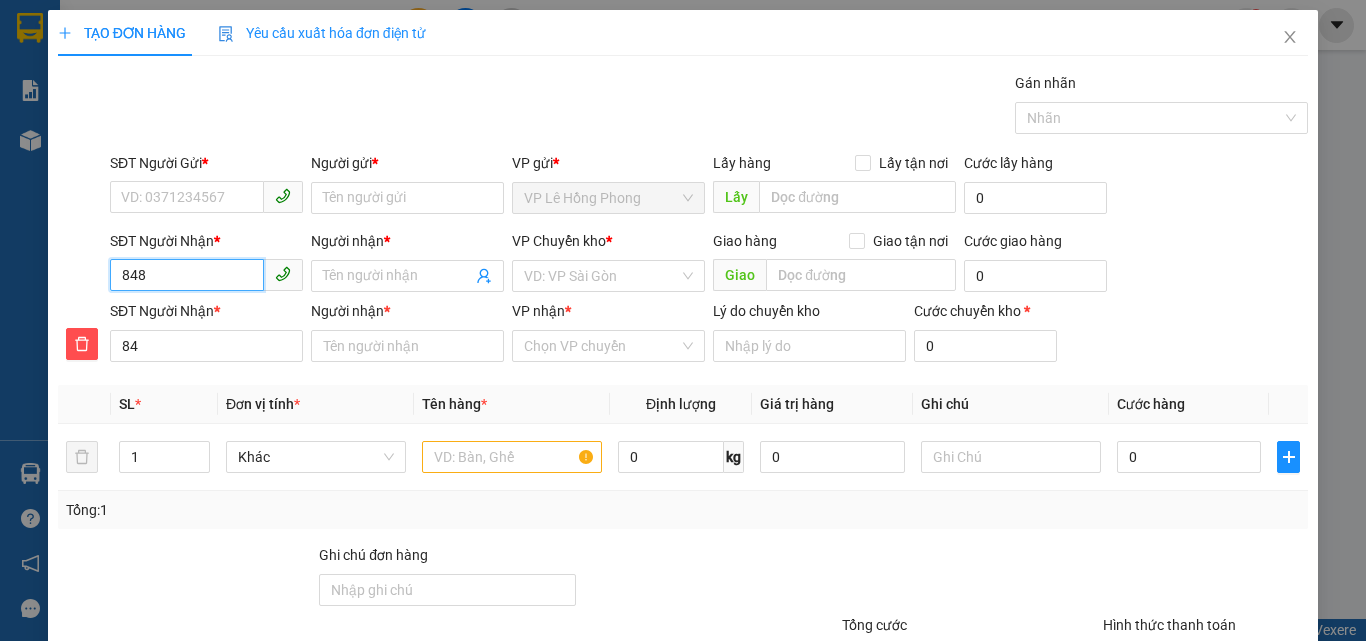 type on "848" 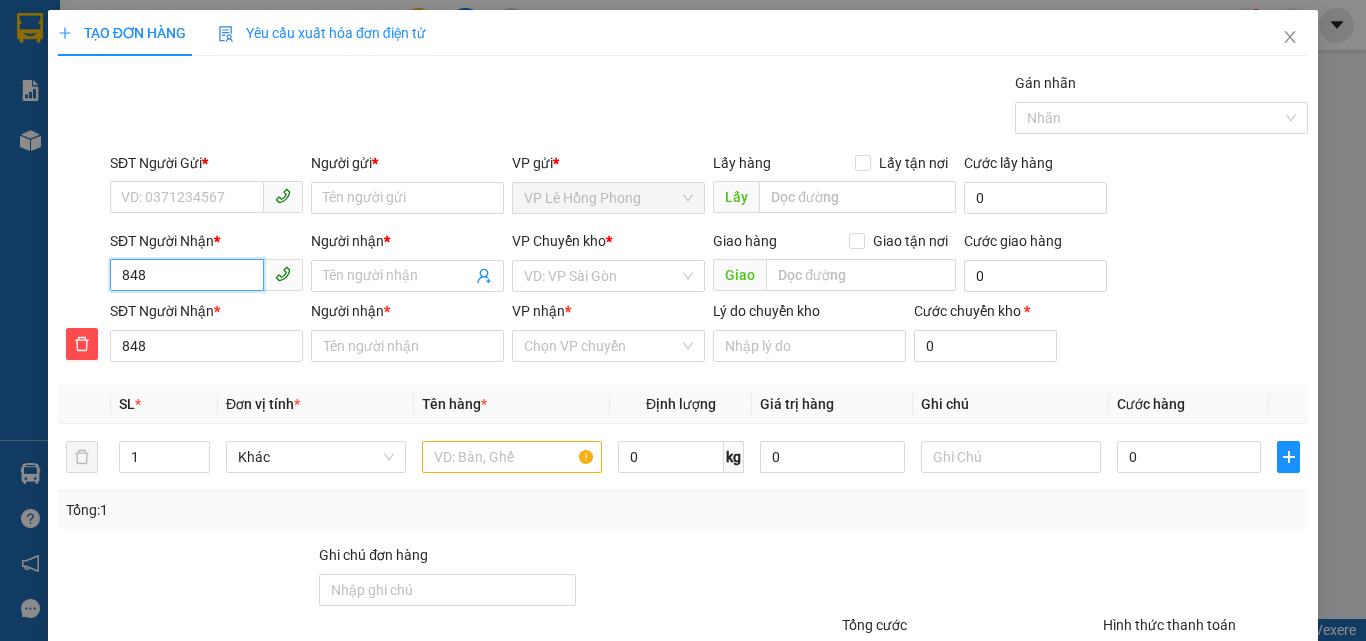 type on "8488" 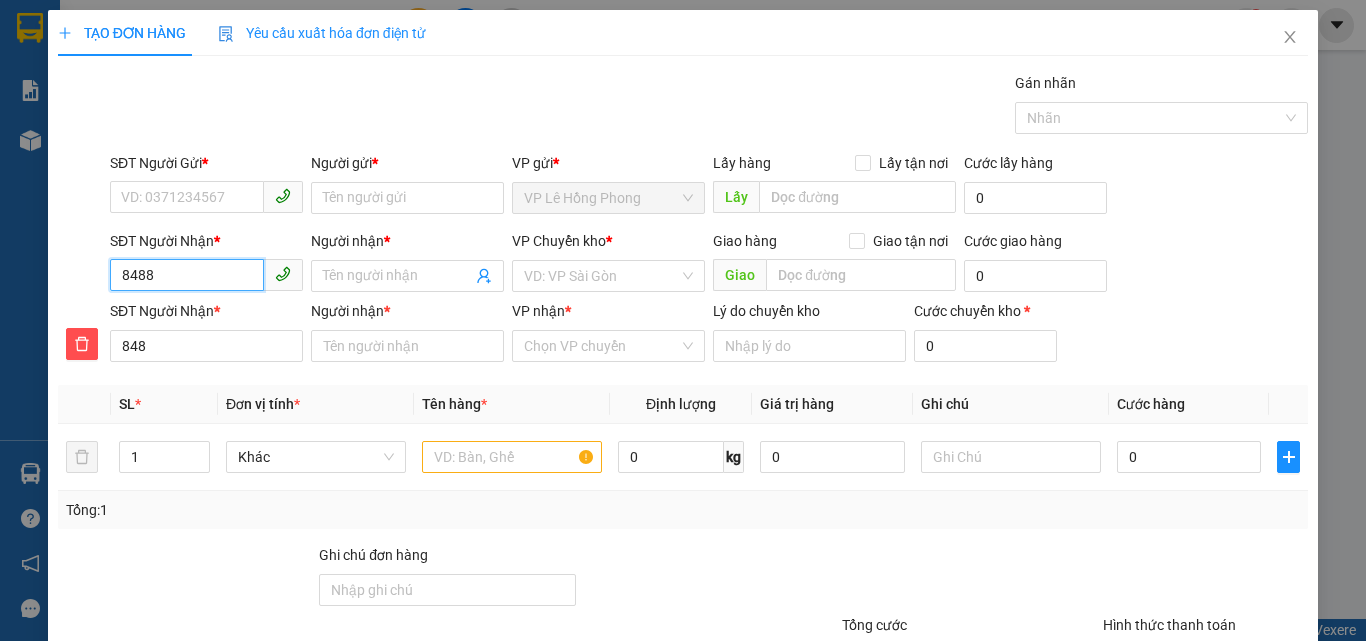 type on "8488" 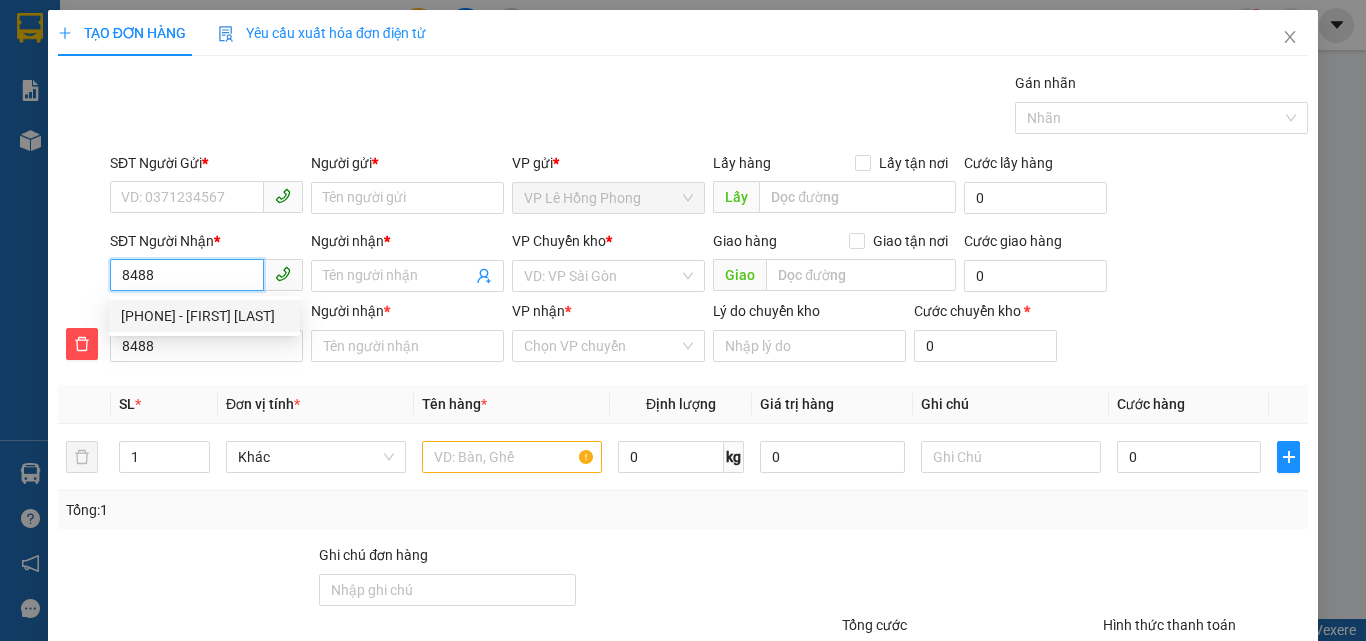 click on "[PHONE] - [FIRST] [LAST]" at bounding box center [204, 316] 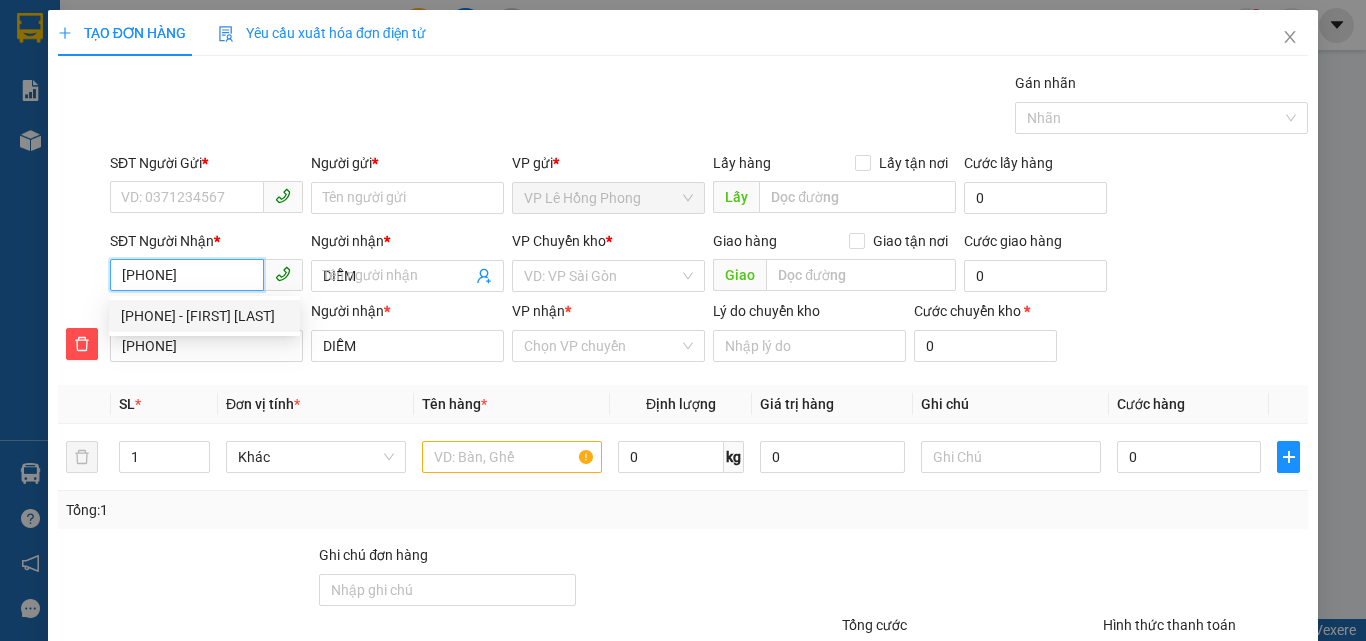 type on "30.000" 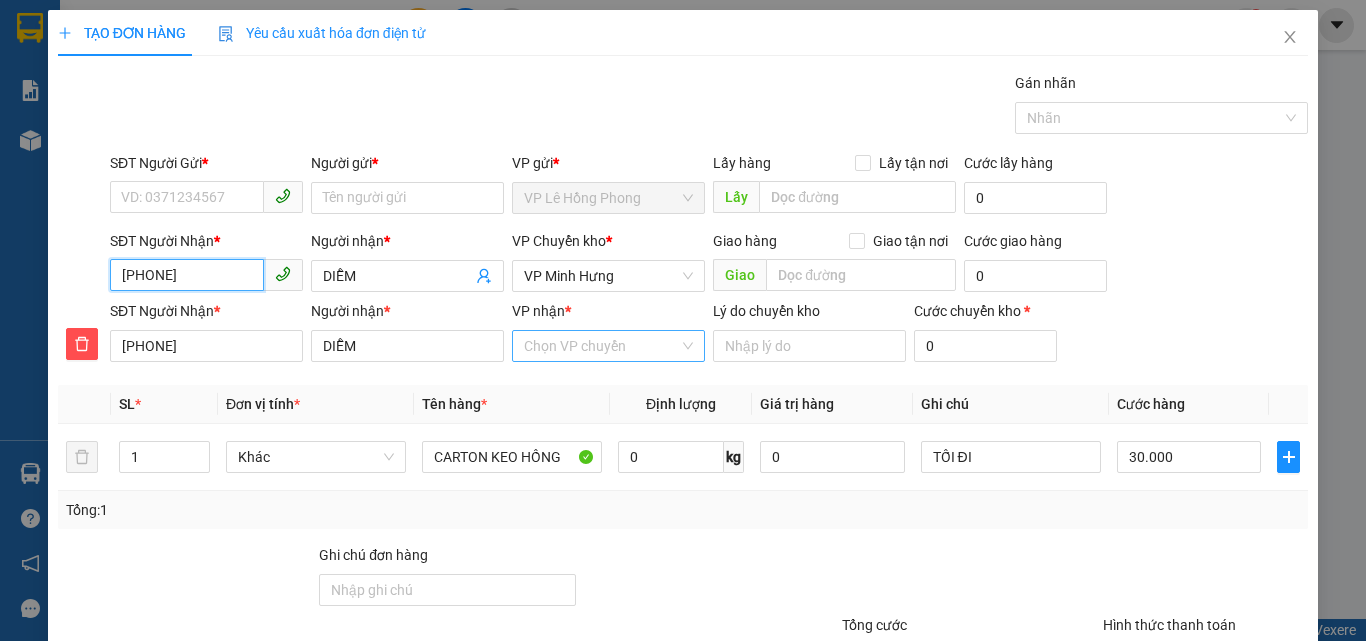 type on "[PHONE]" 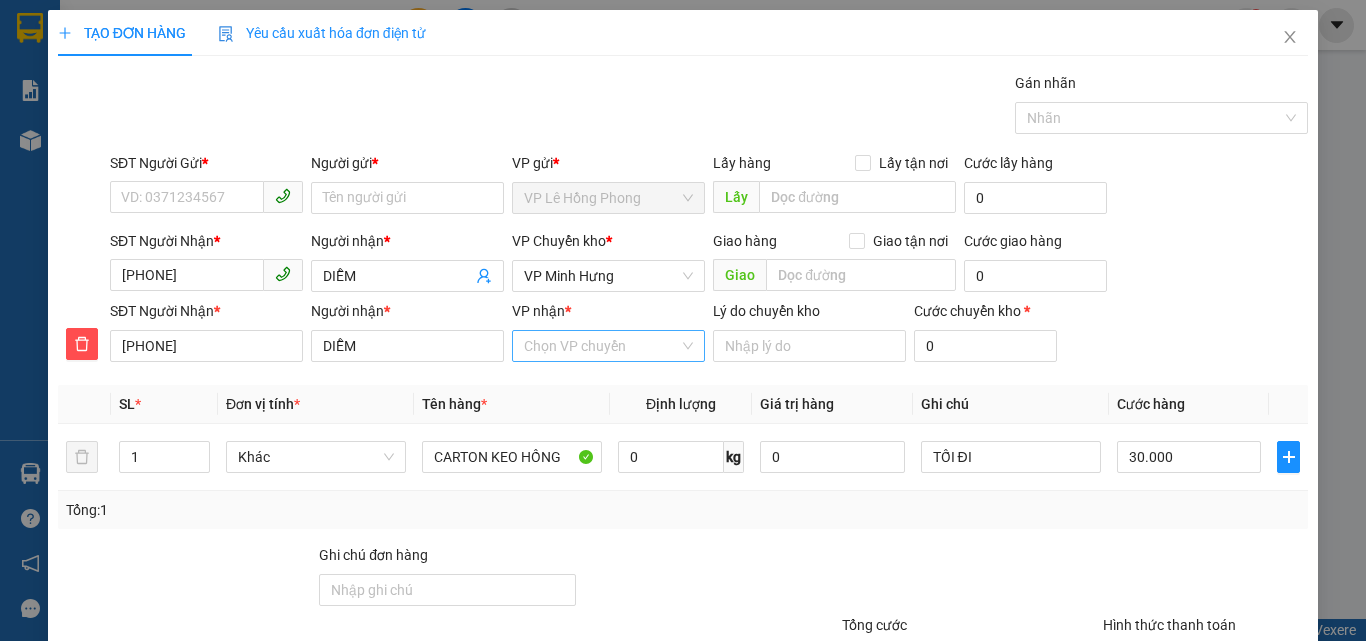 click on "VP nhận  *" at bounding box center [601, 346] 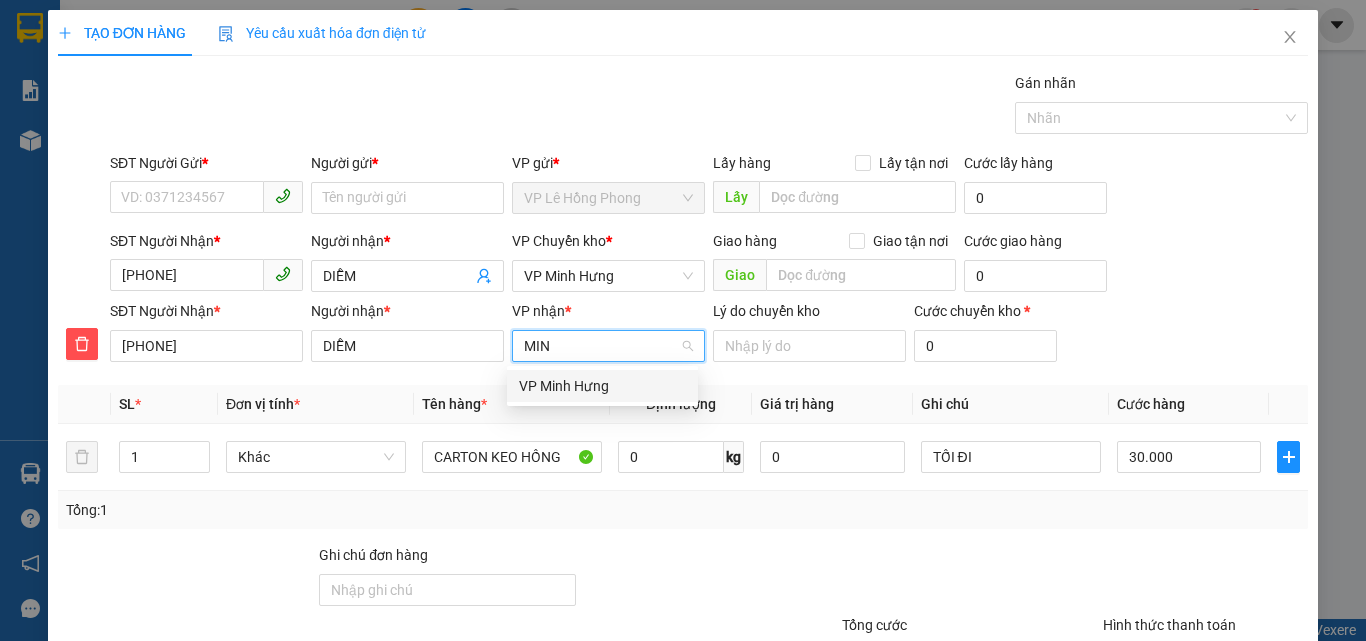 type on "MINH" 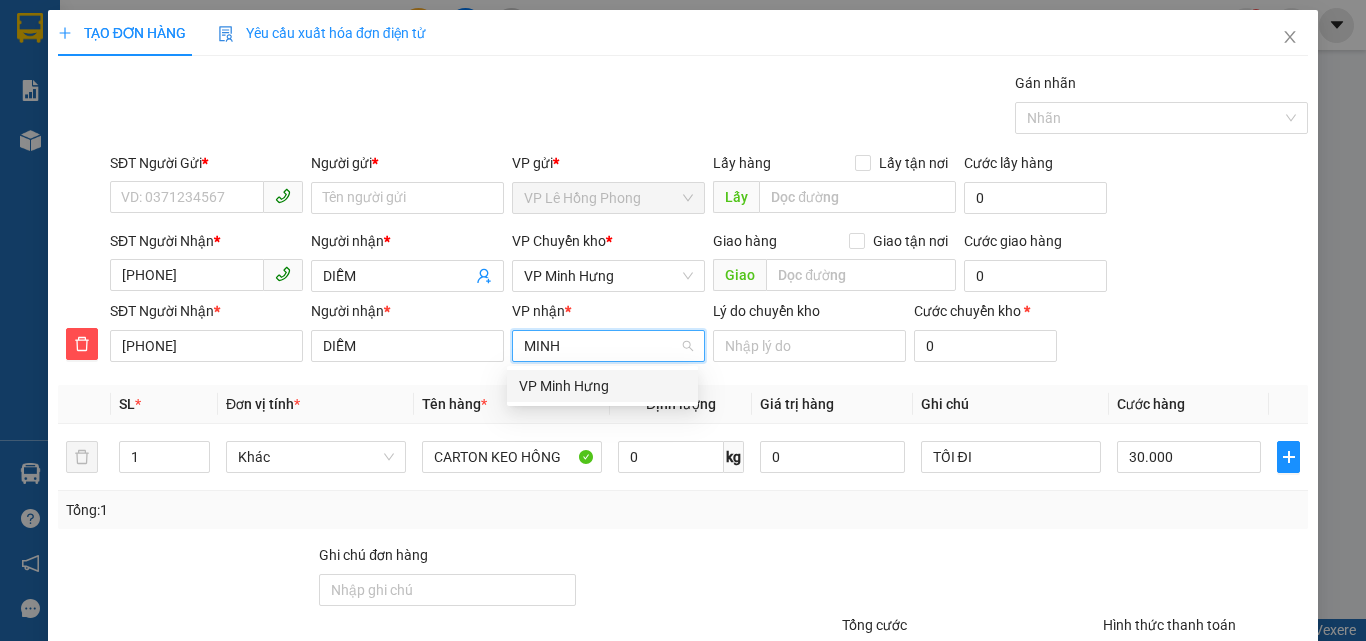 click on "VP Minh Hưng" at bounding box center (602, 386) 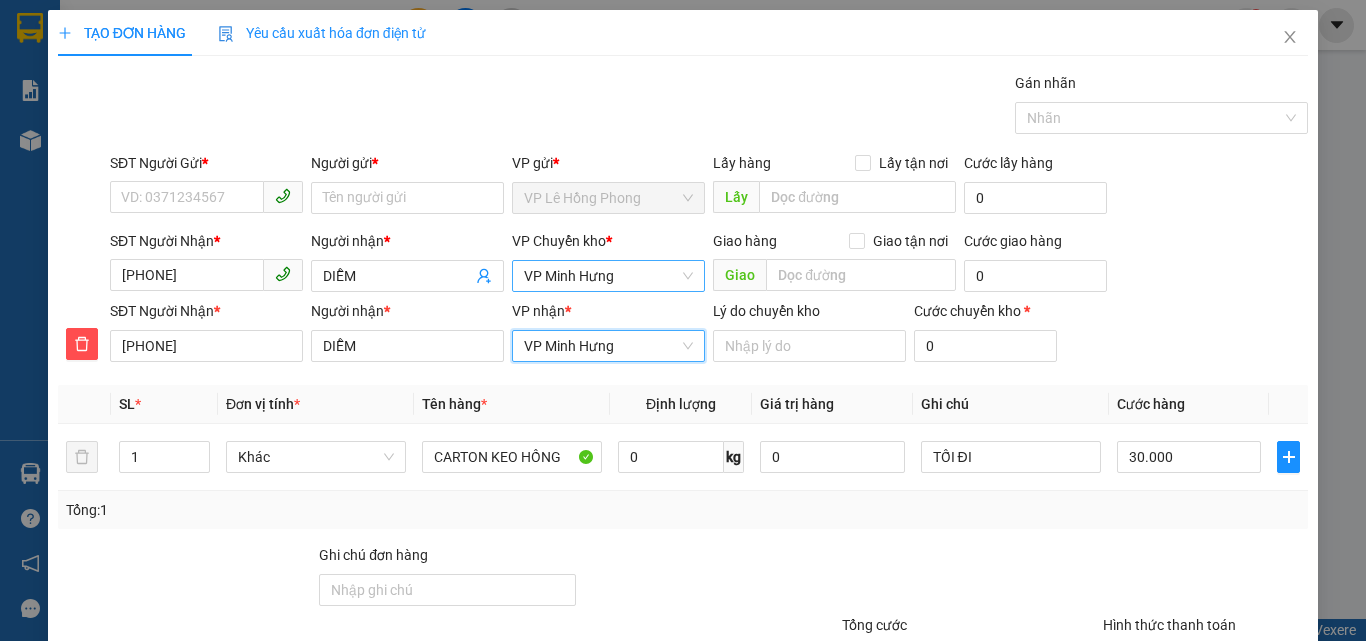 click on "VP Minh Hưng" at bounding box center (608, 276) 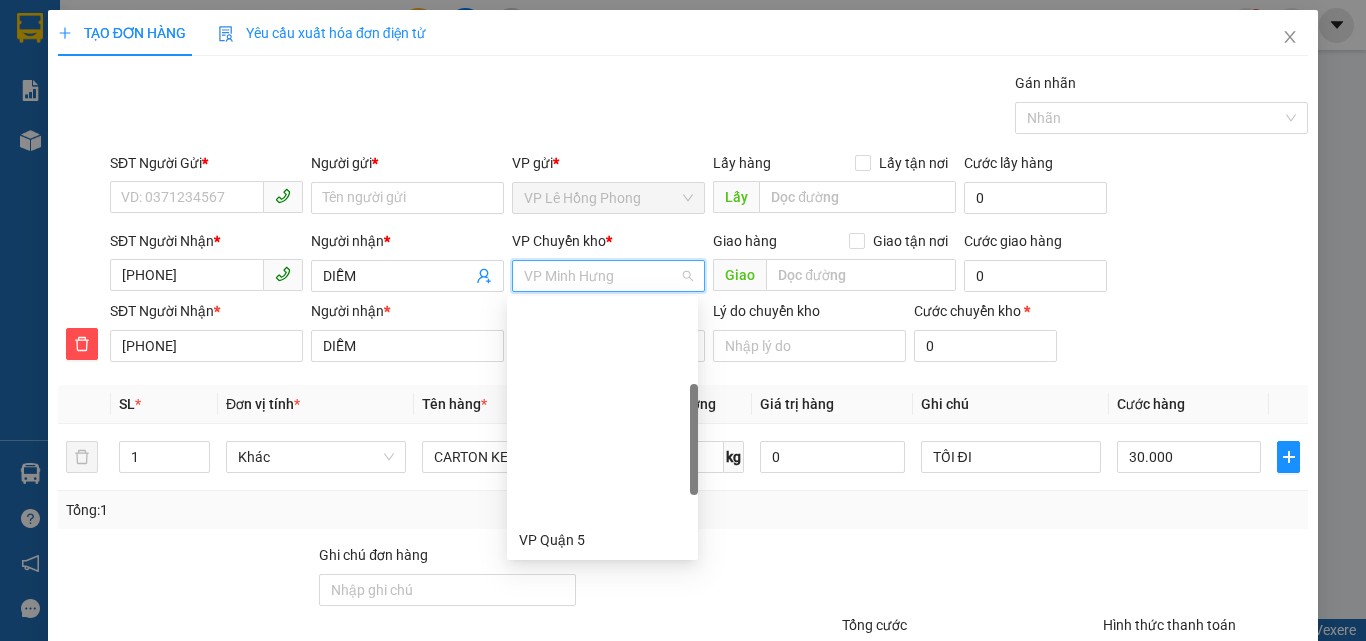 scroll, scrollTop: 256, scrollLeft: 0, axis: vertical 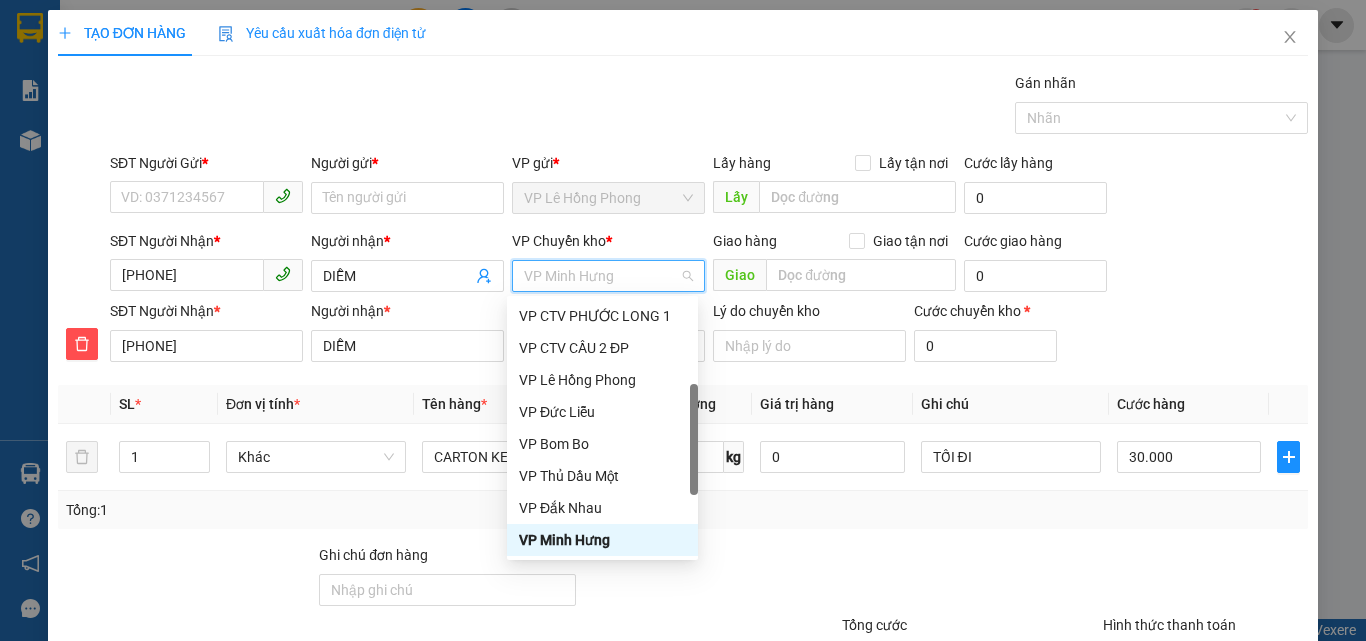type on "X" 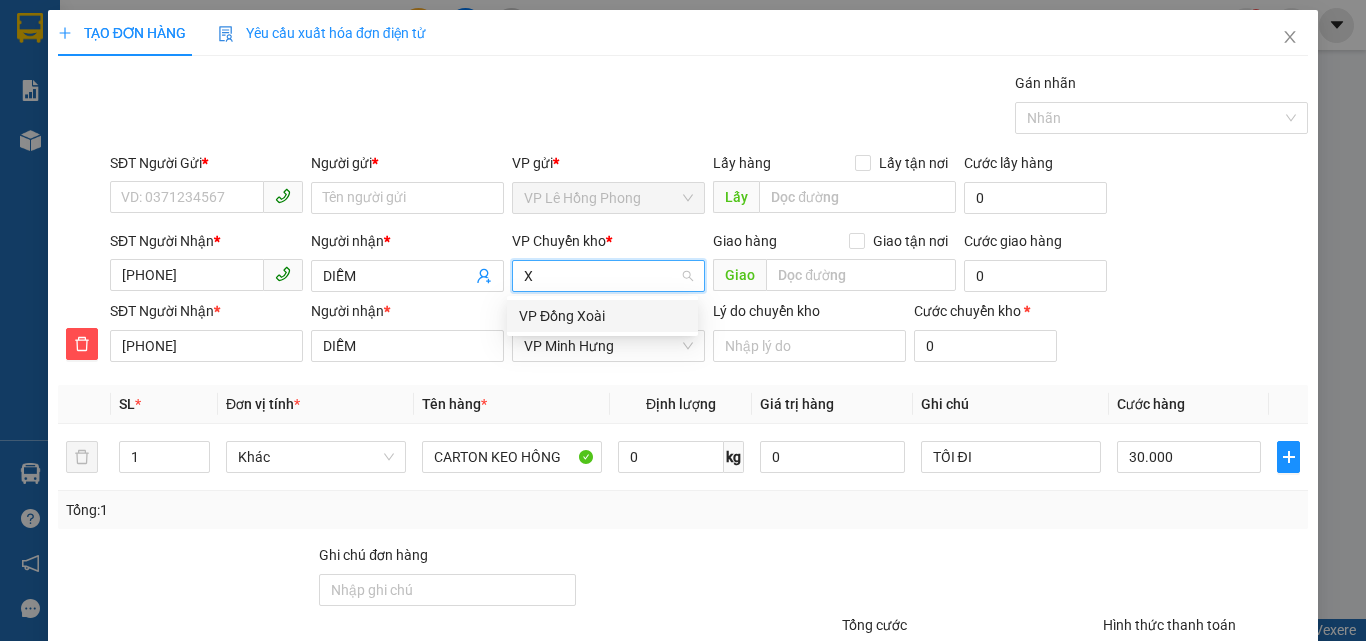 scroll, scrollTop: 0, scrollLeft: 0, axis: both 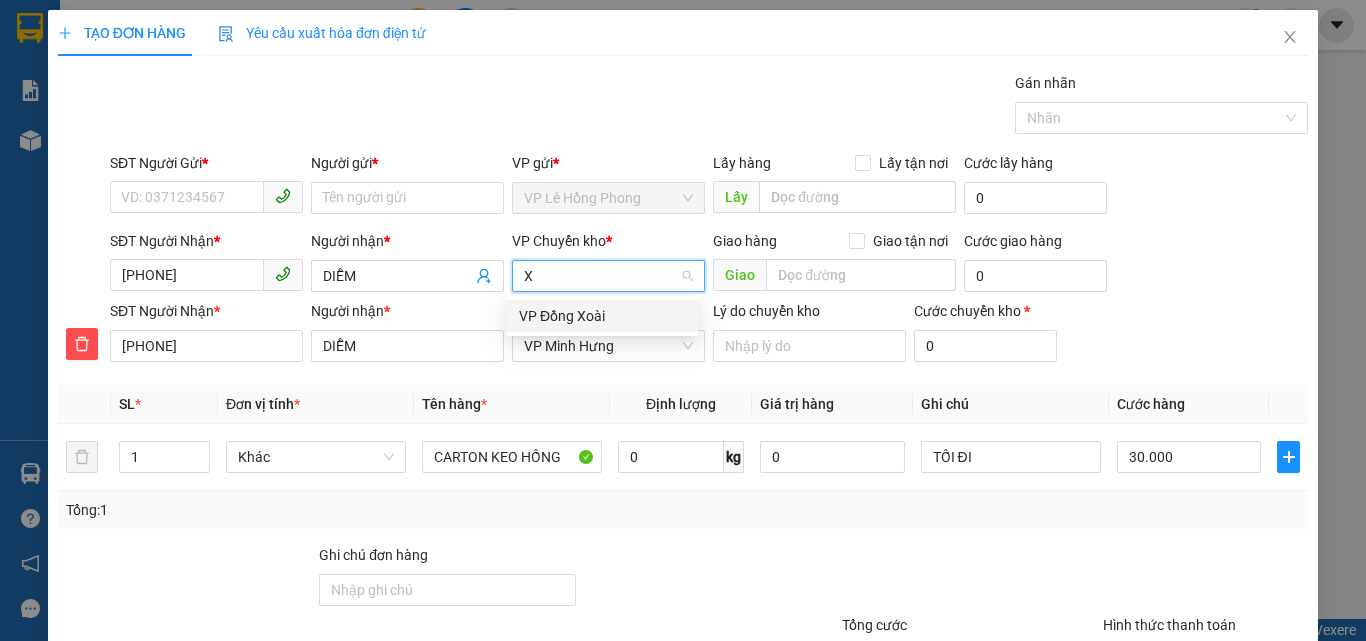 click on "VP Đồng Xoài" at bounding box center [602, 316] 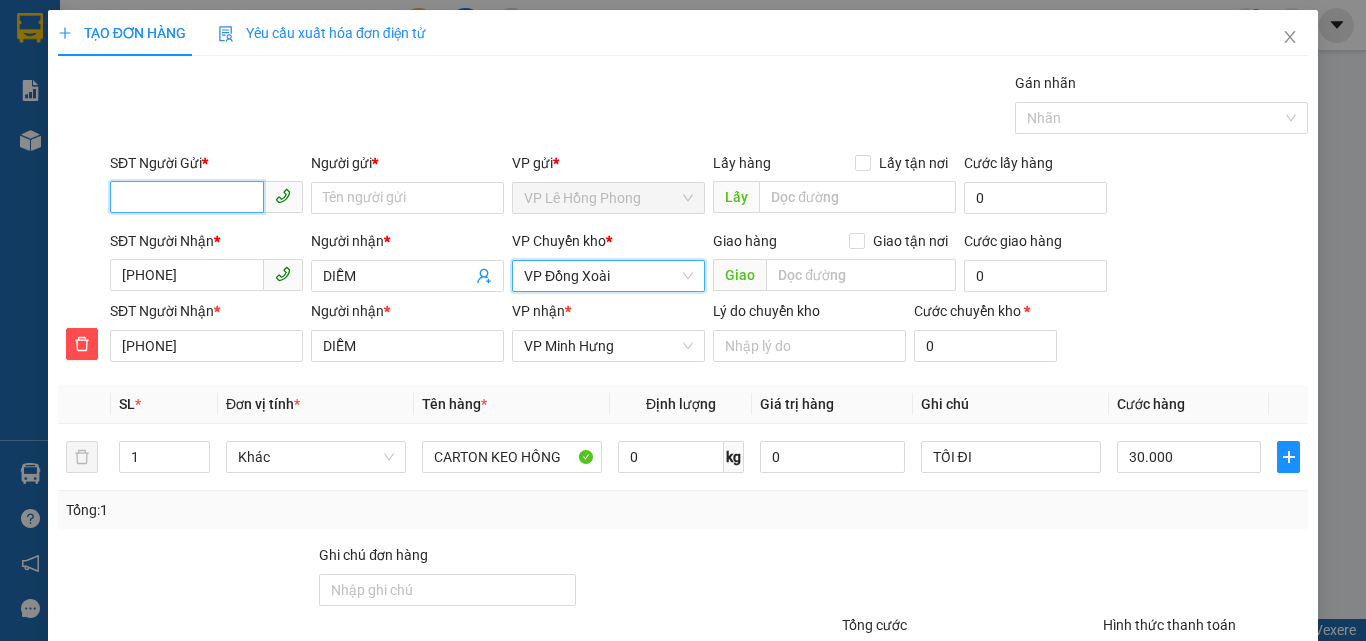 click on "SĐT Người Gửi  *" at bounding box center (187, 197) 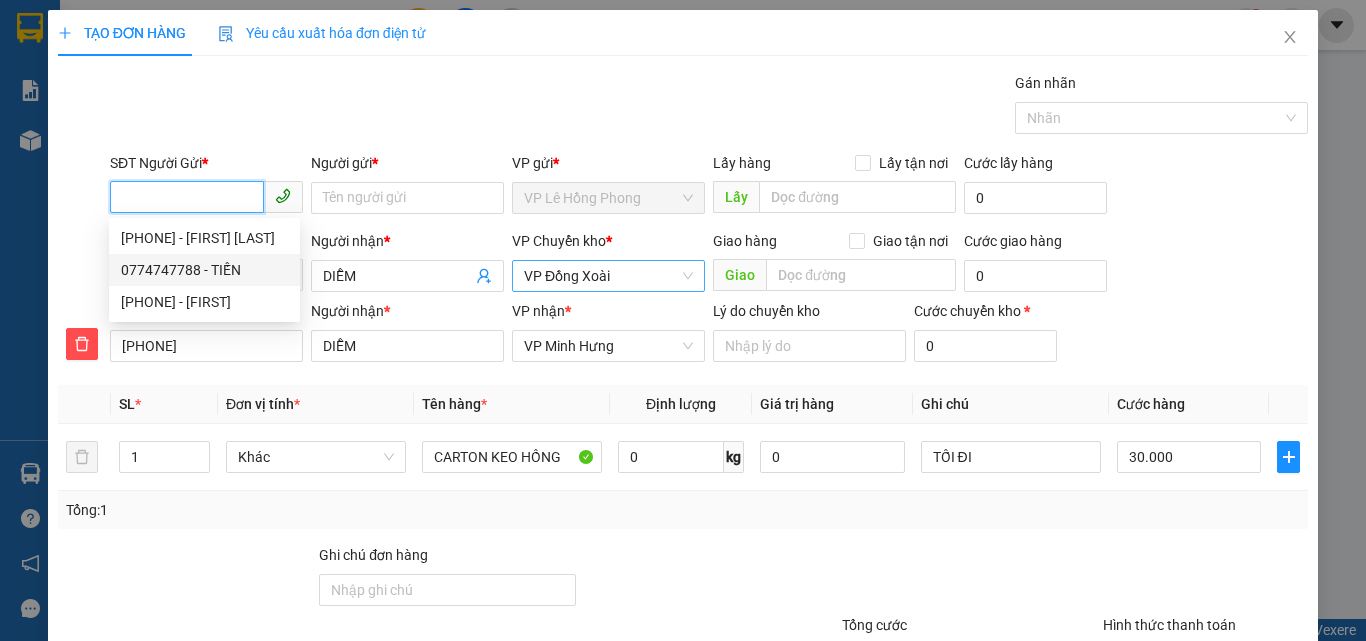 click on "0774747788 - TIẾN" at bounding box center [204, 270] 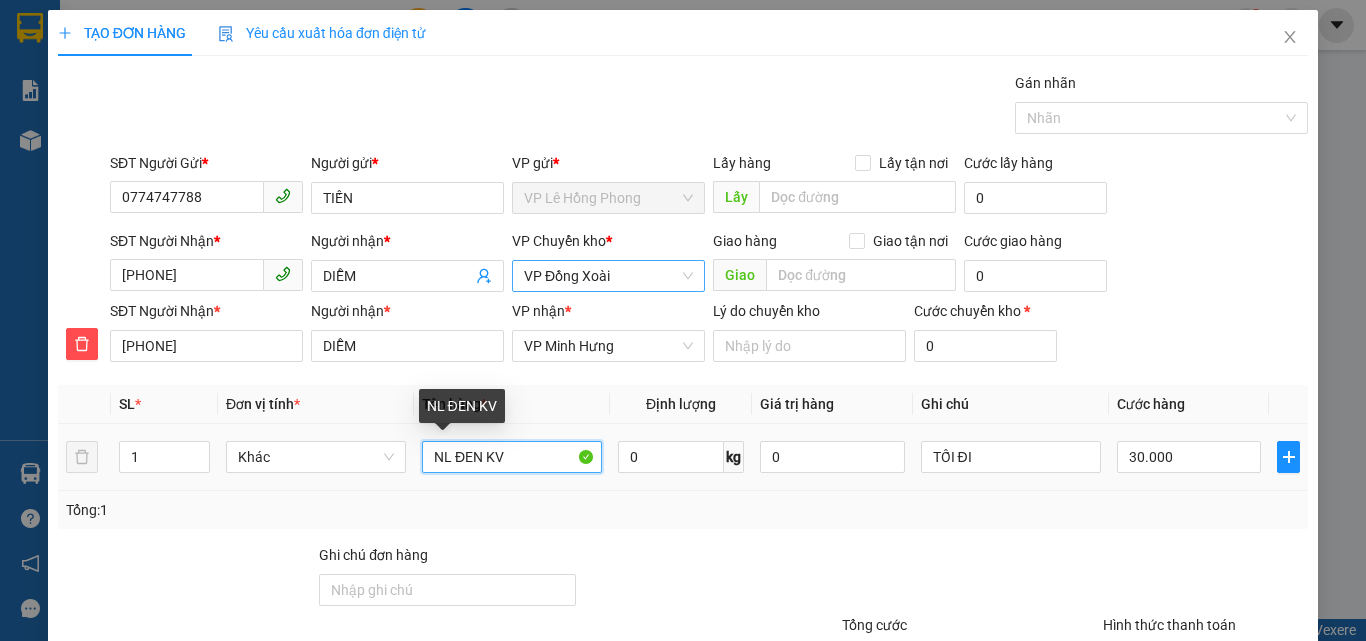 click on "NL ĐEN KV" at bounding box center [512, 457] 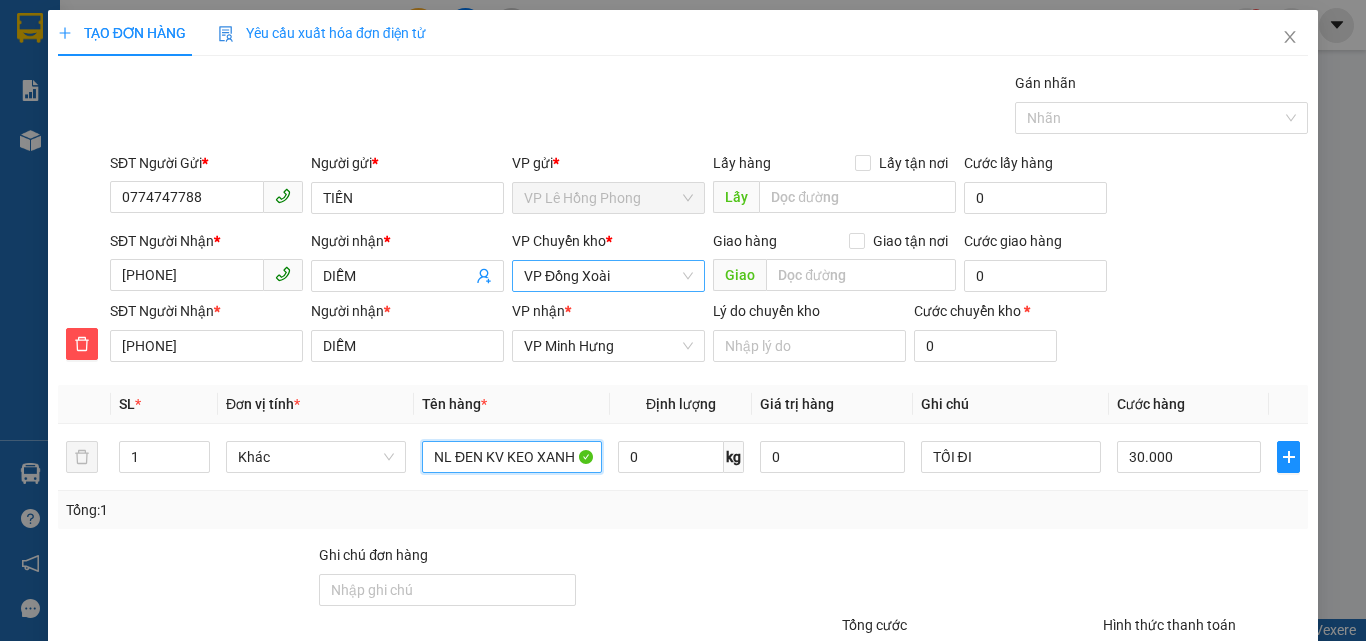 scroll, scrollTop: 169, scrollLeft: 0, axis: vertical 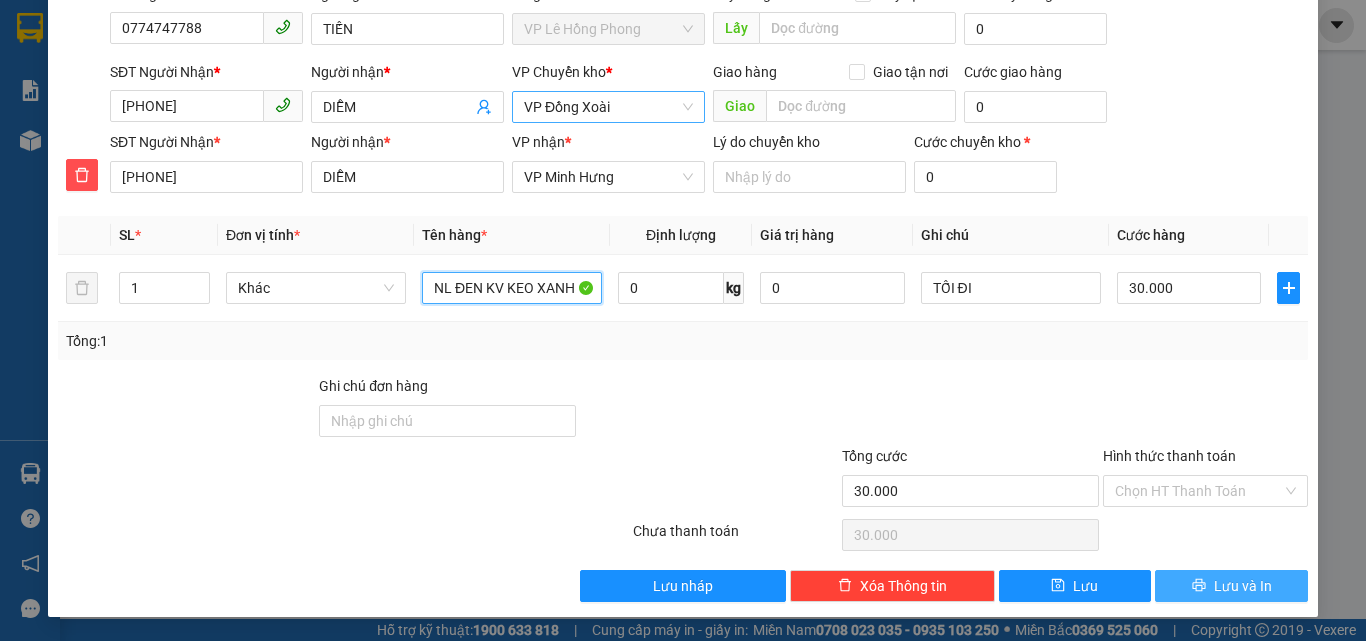 type on "NL ĐEN KV KEO XANH" 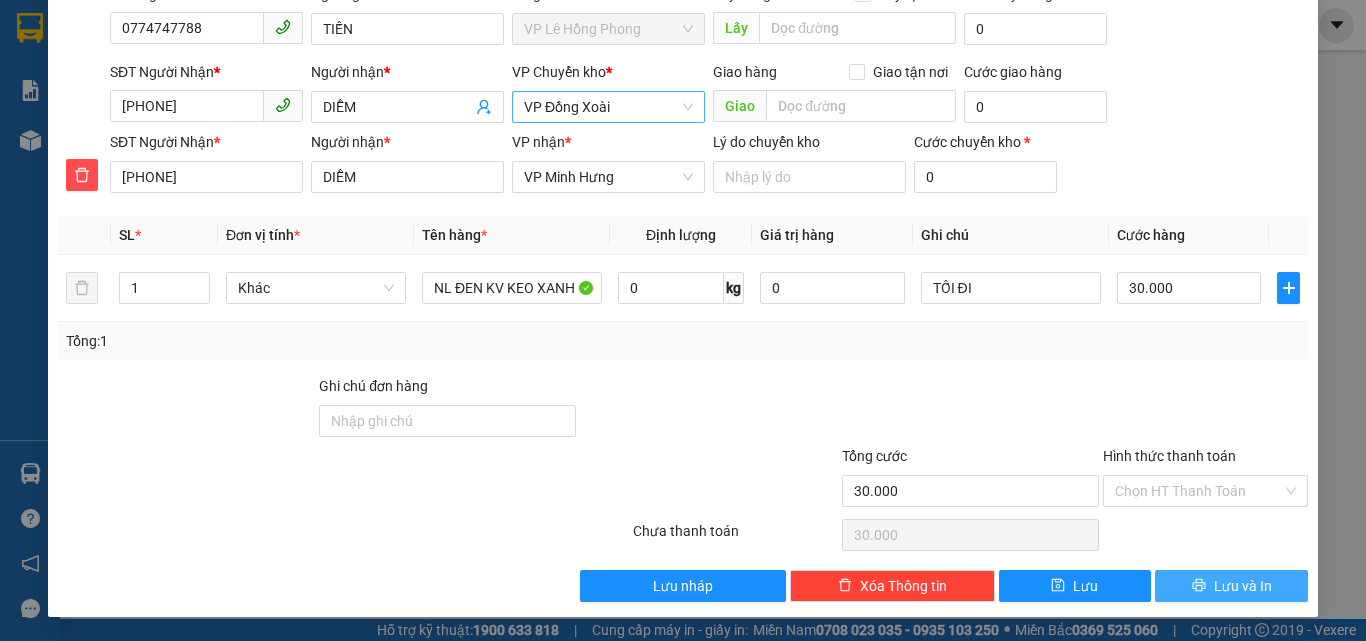 click on "Lưu và In" at bounding box center [1231, 586] 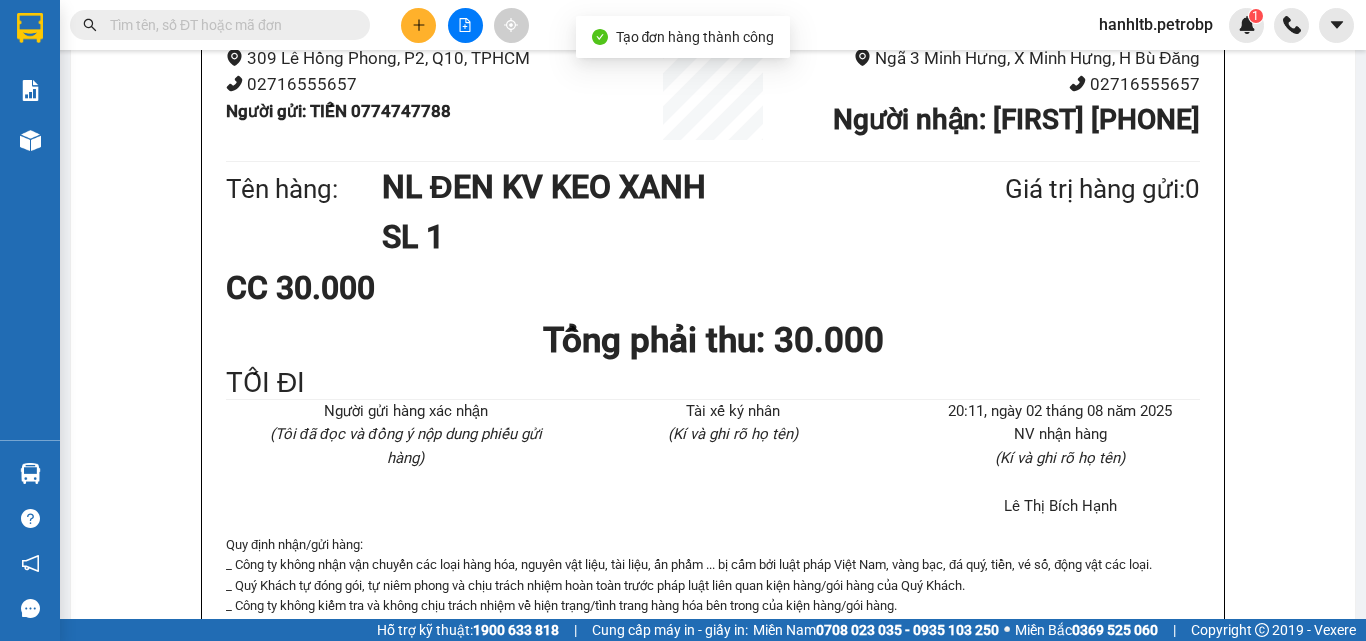 scroll, scrollTop: 0, scrollLeft: 0, axis: both 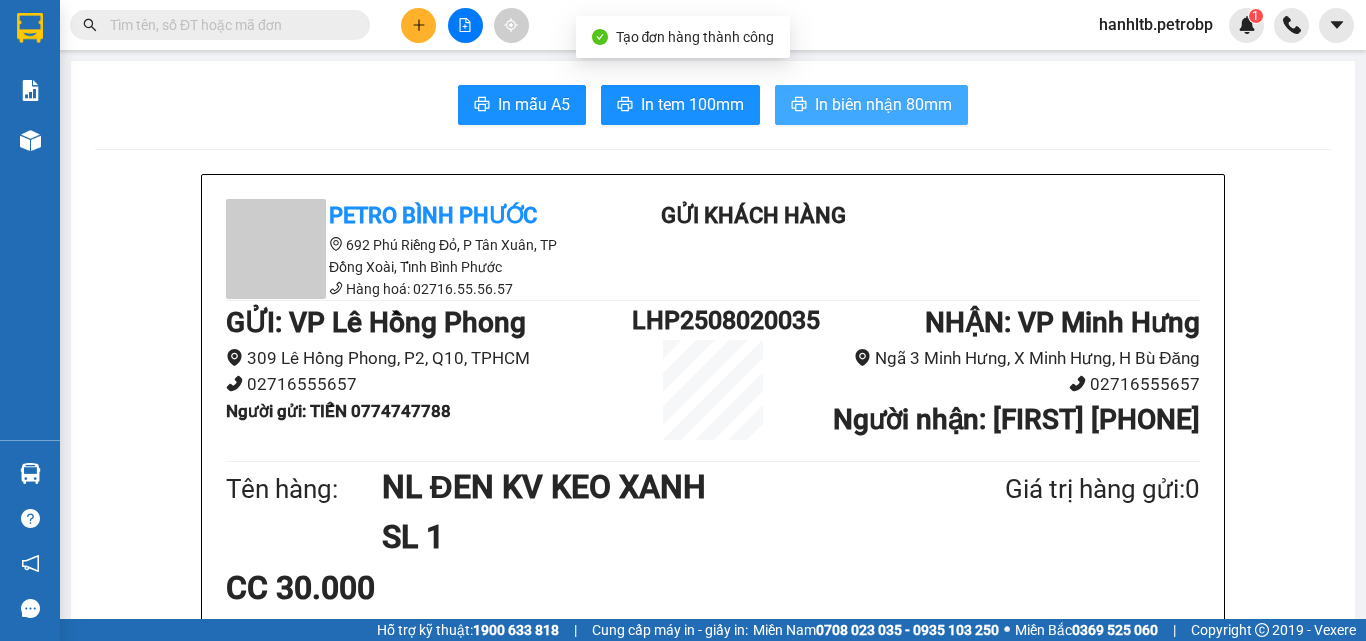 click on "In biên nhận 80mm" at bounding box center [871, 105] 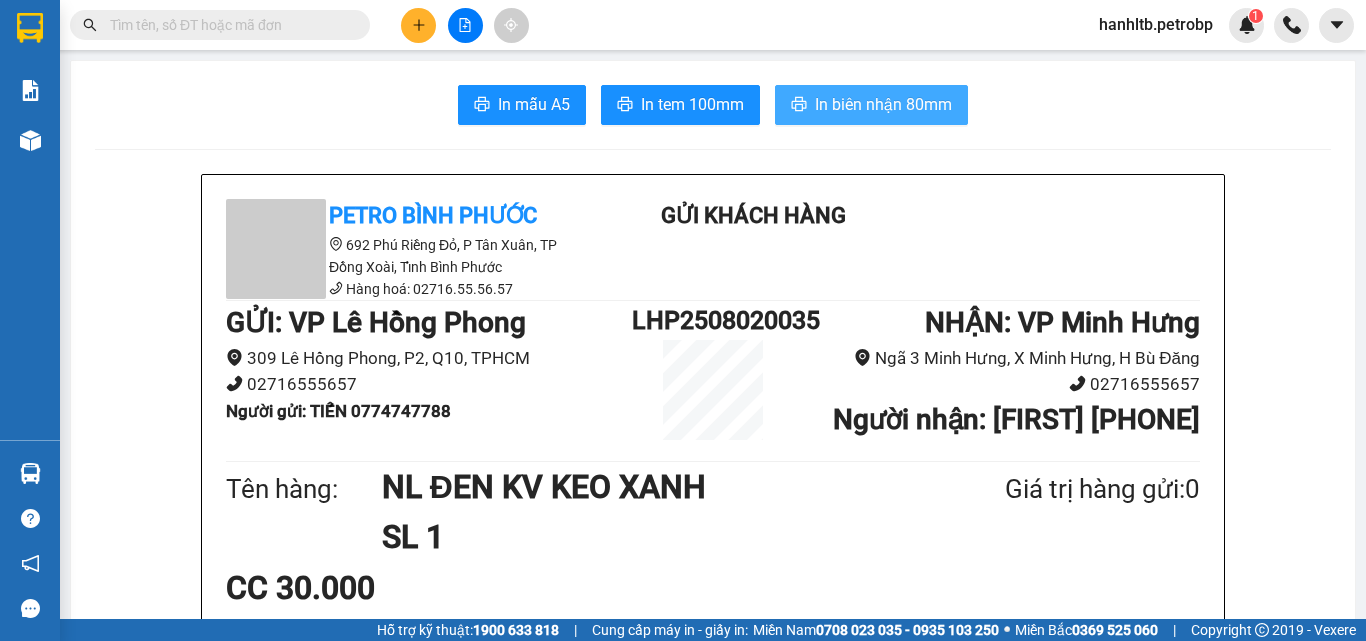 scroll, scrollTop: 0, scrollLeft: 0, axis: both 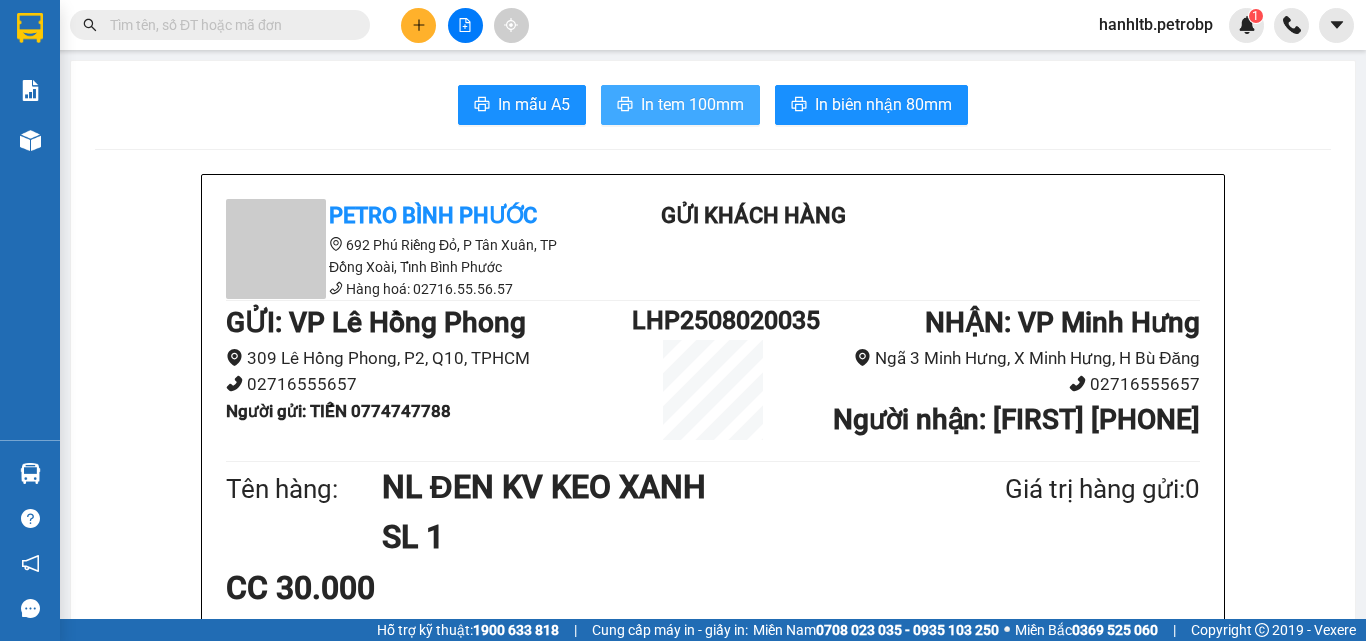 click on "In tem 100mm" at bounding box center [692, 104] 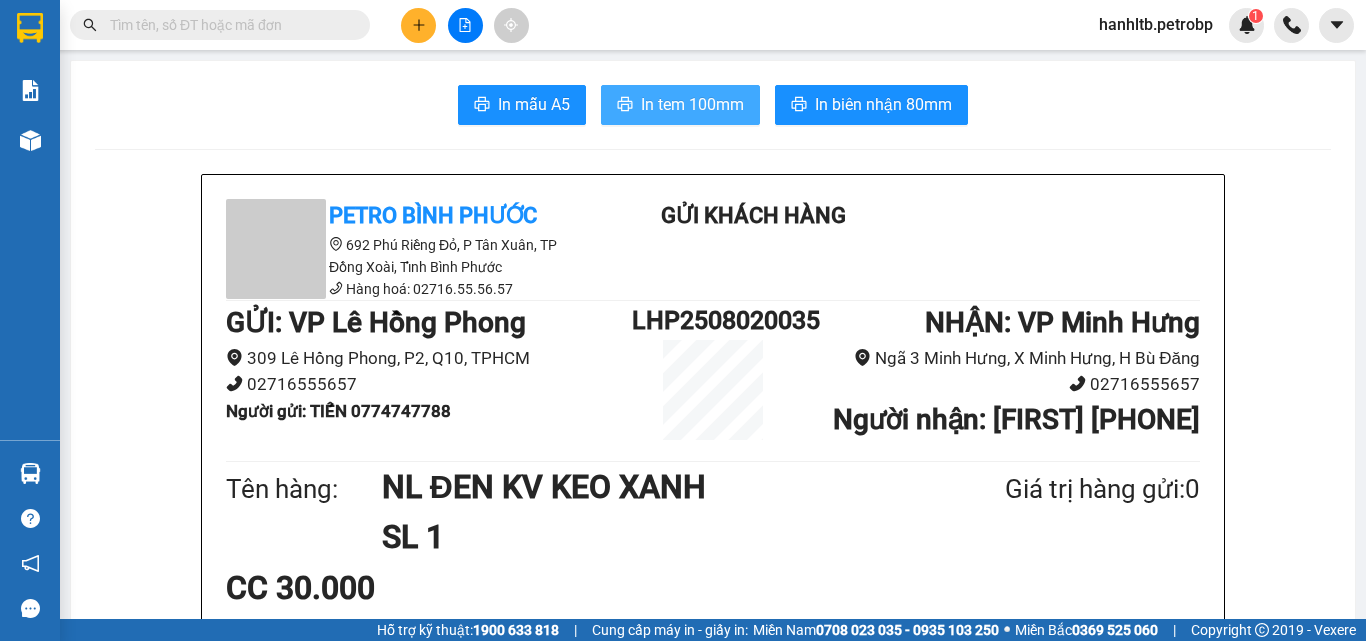 scroll, scrollTop: 0, scrollLeft: 0, axis: both 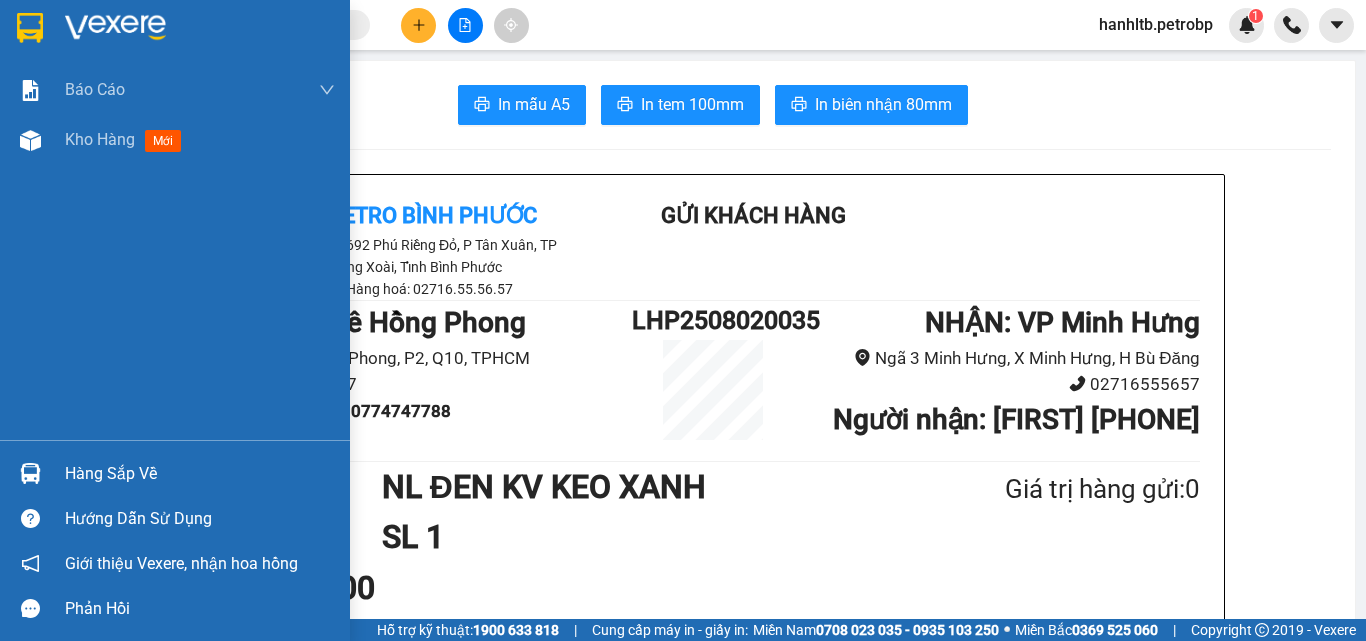 click at bounding box center [115, 28] 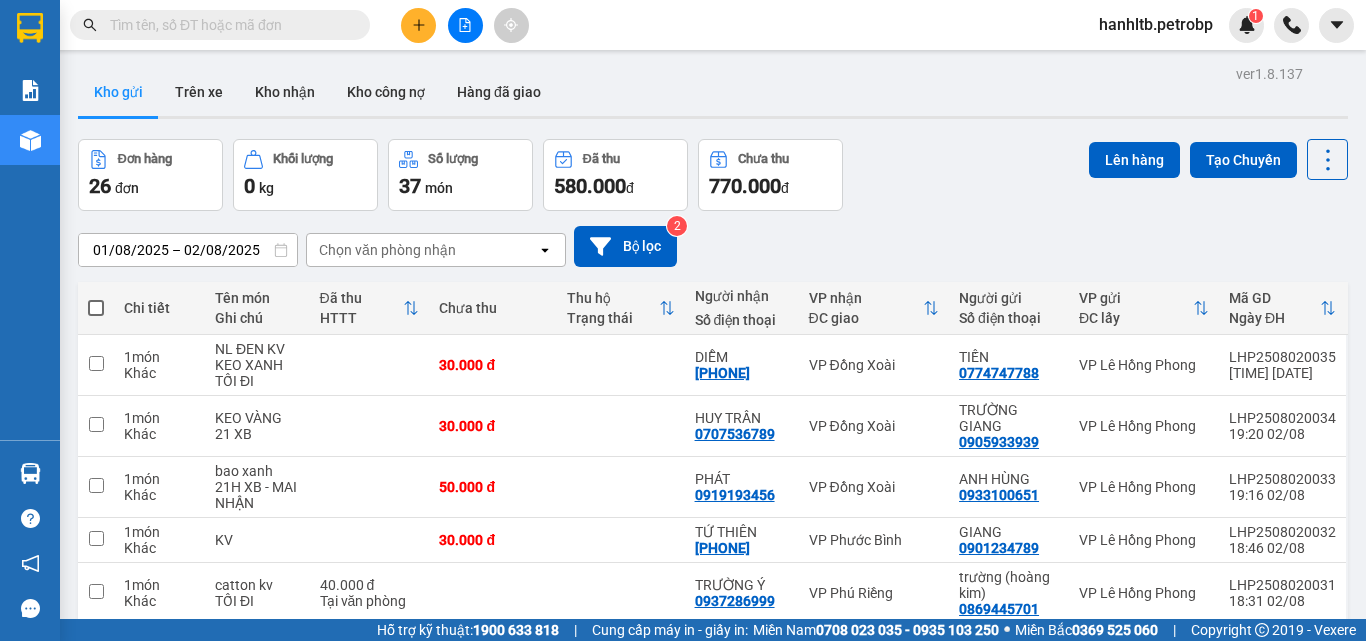click at bounding box center [418, 25] 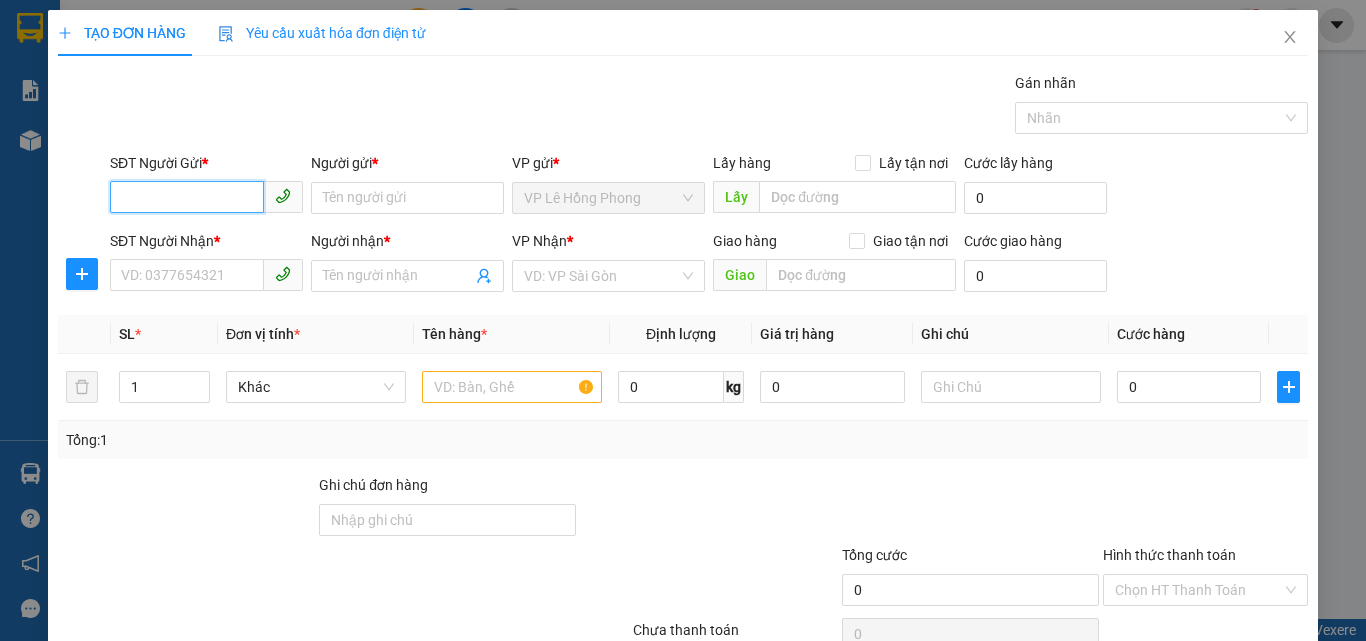 click on "SĐT Người Gửi  *" at bounding box center [187, 197] 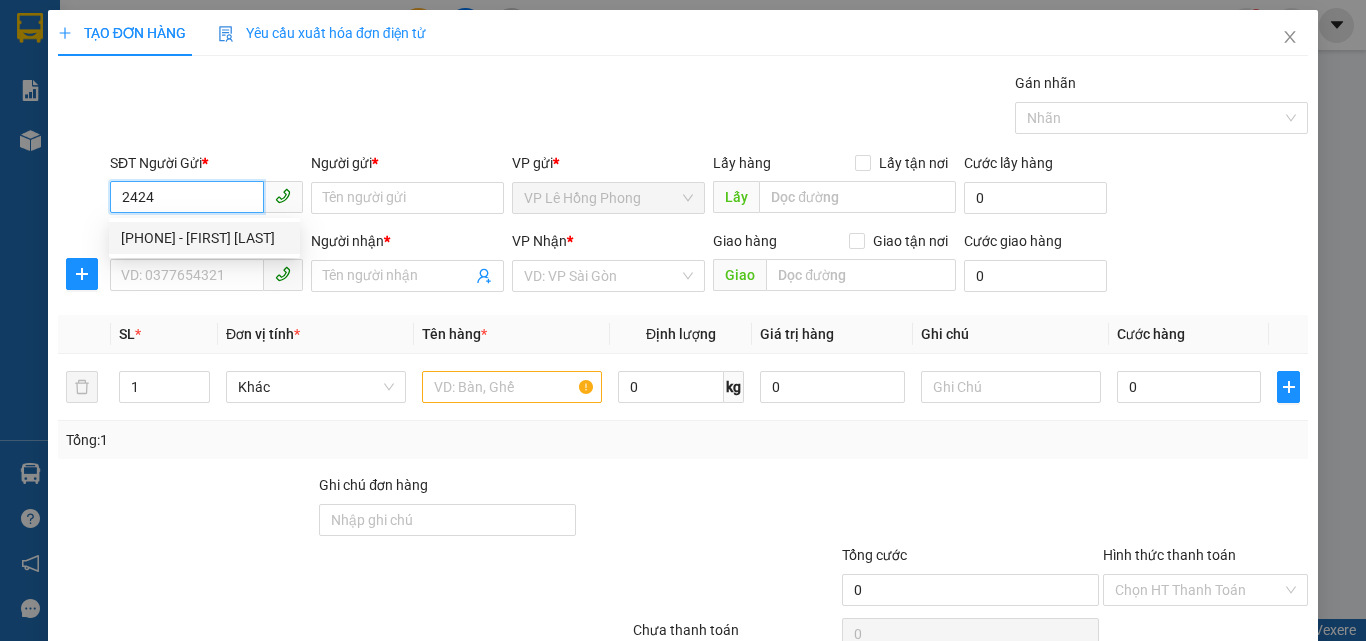 click on "0774242424 - ANH KHÁNH" at bounding box center (204, 238) 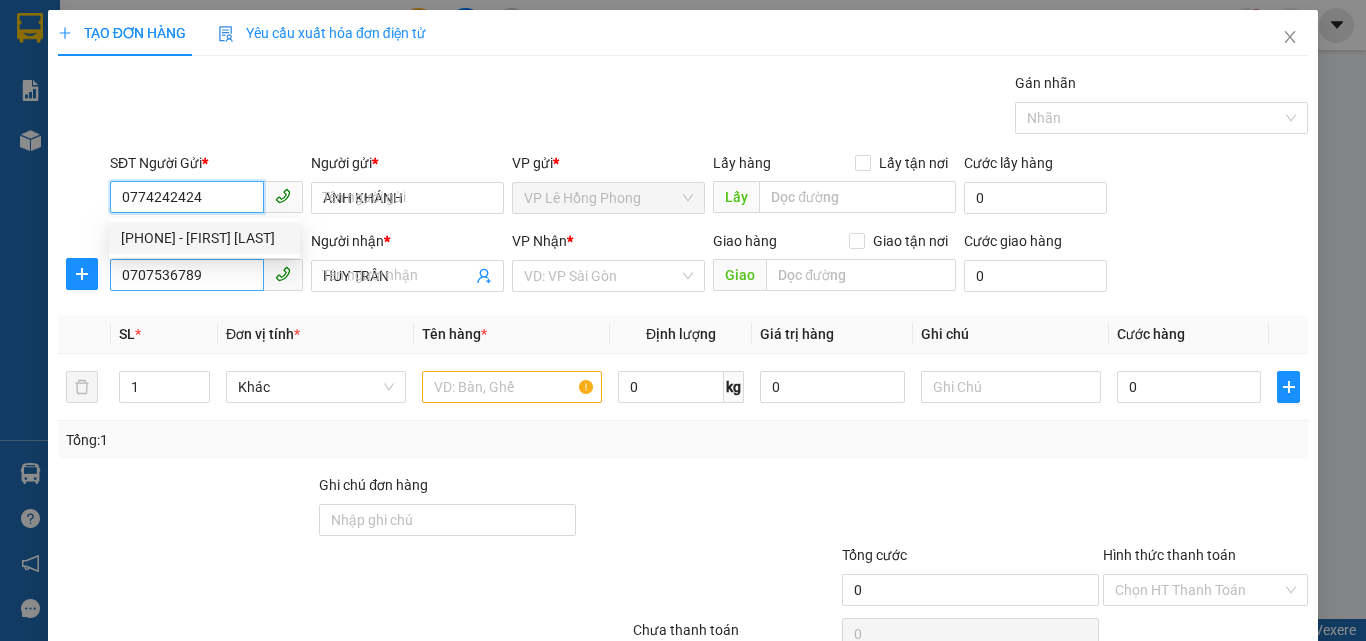 type on "30.000" 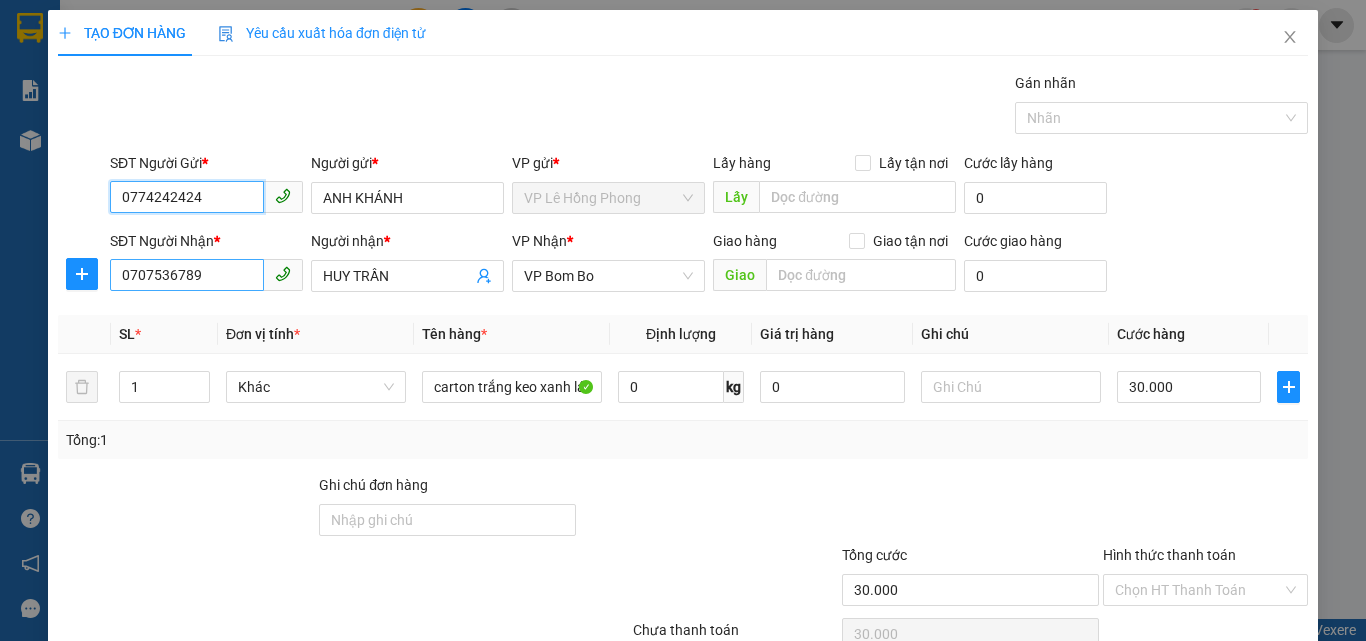 type on "0774242424" 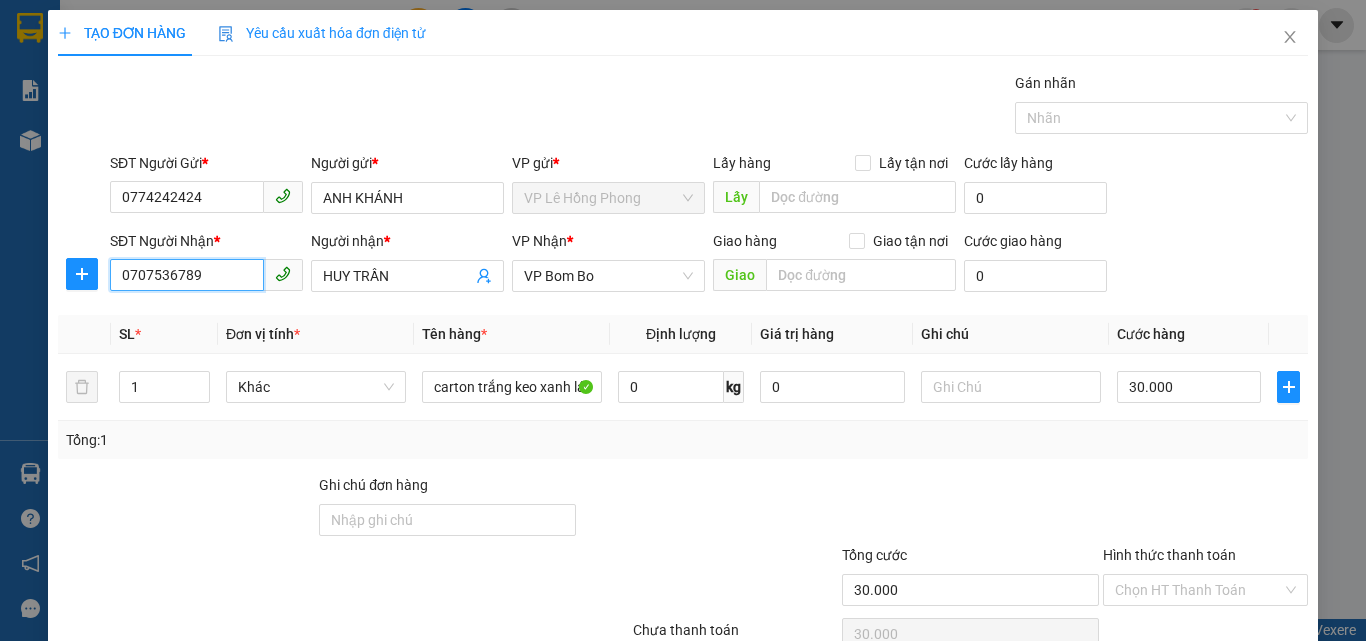 drag, startPoint x: 223, startPoint y: 280, endPoint x: 0, endPoint y: 220, distance: 230.93073 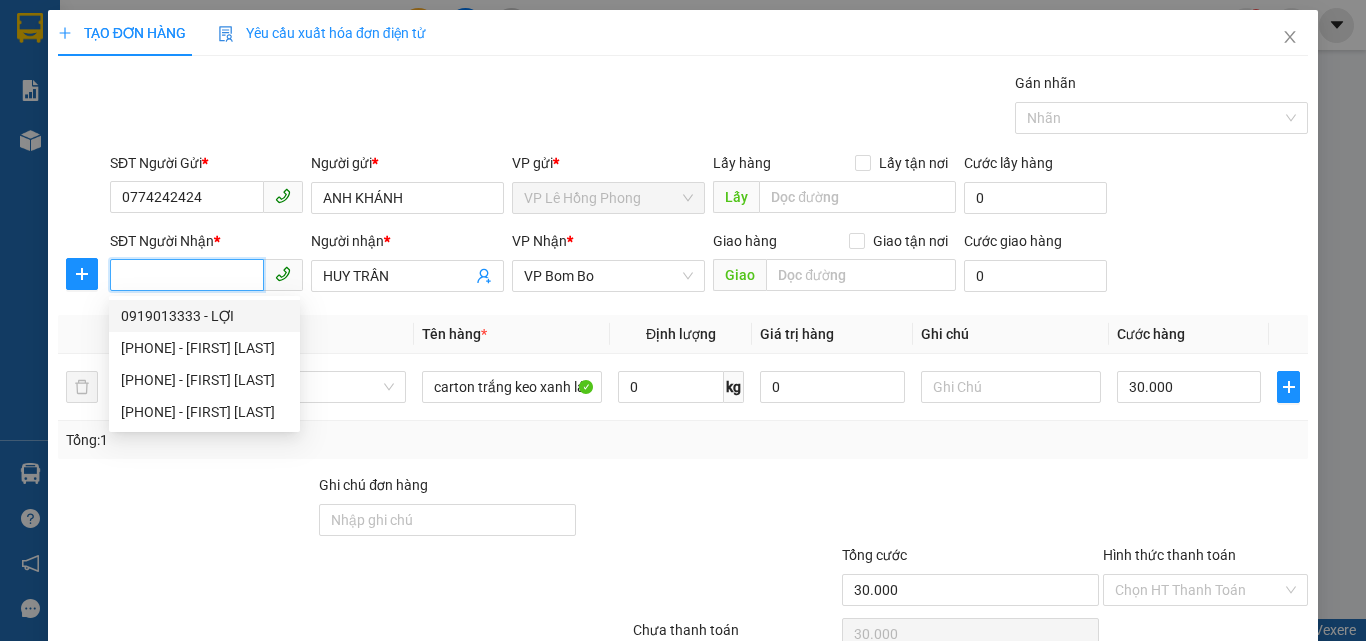 click on "0919013333 - LỢI" at bounding box center [204, 316] 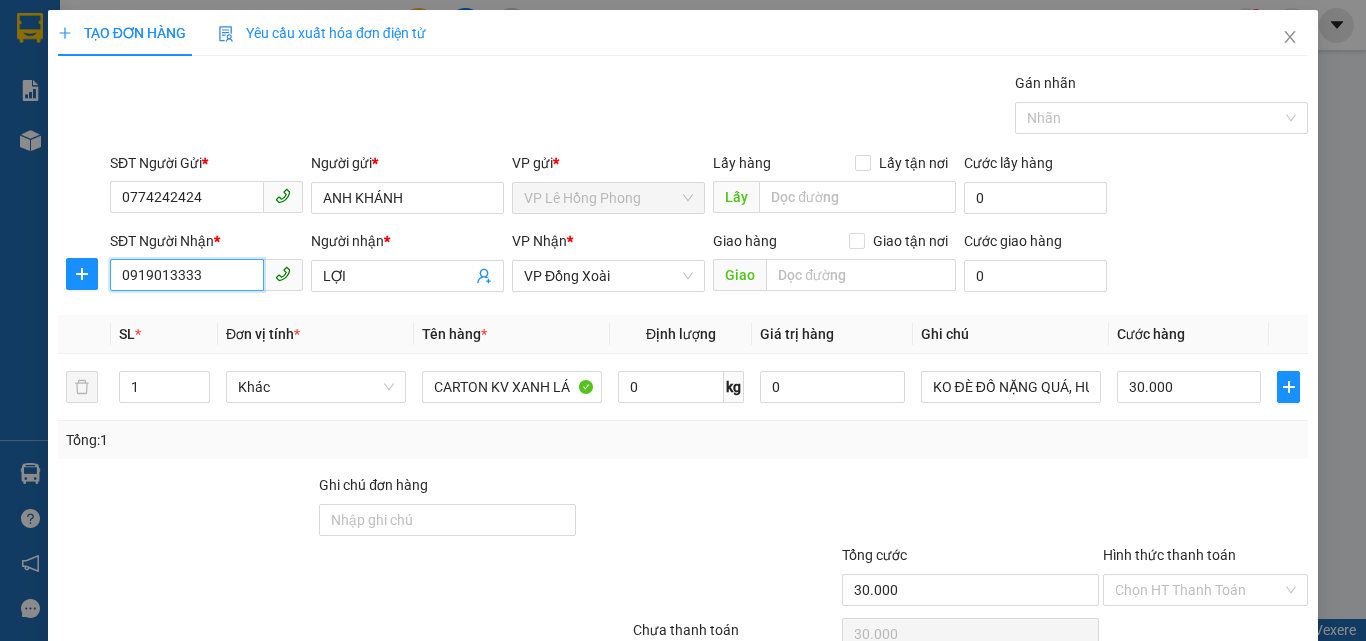 scroll, scrollTop: 99, scrollLeft: 0, axis: vertical 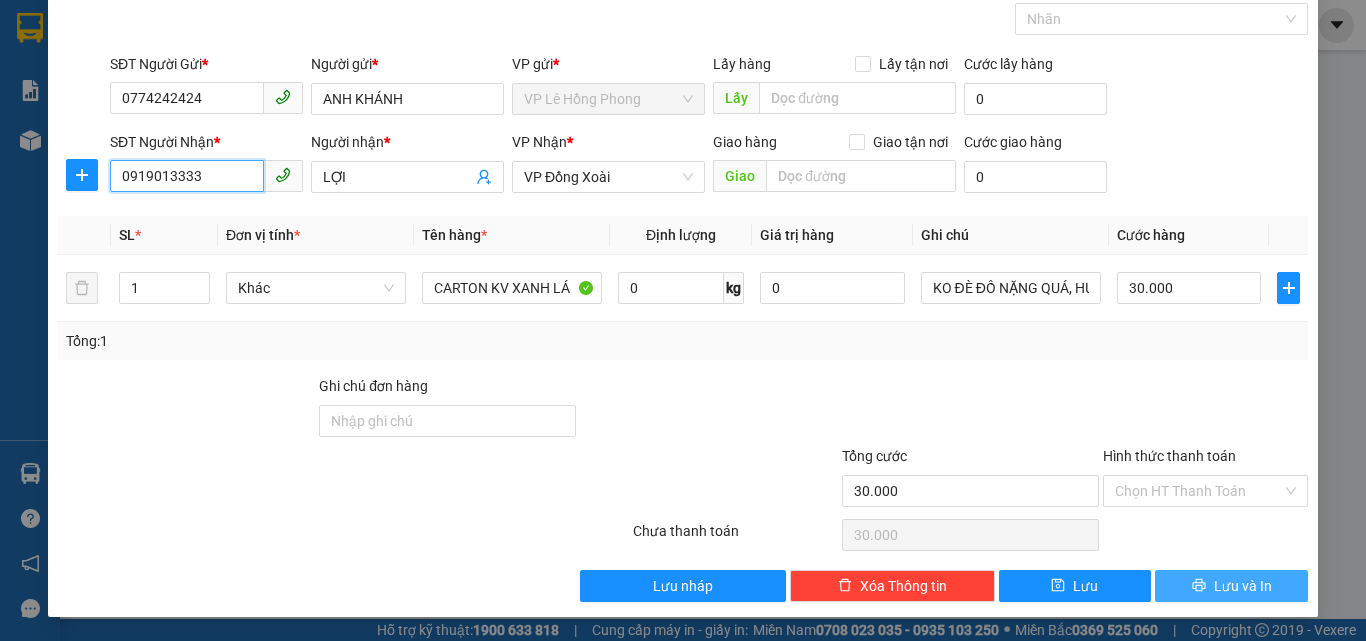type on "0919013333" 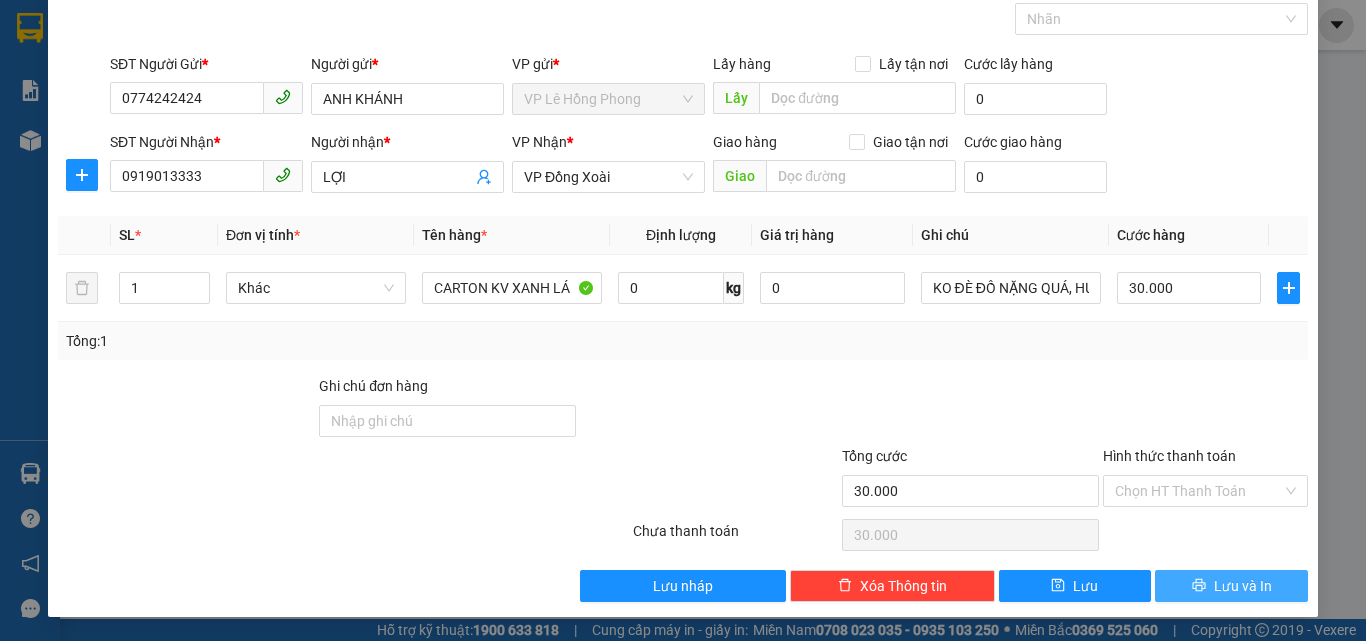 click on "Lưu và In" at bounding box center (1231, 586) 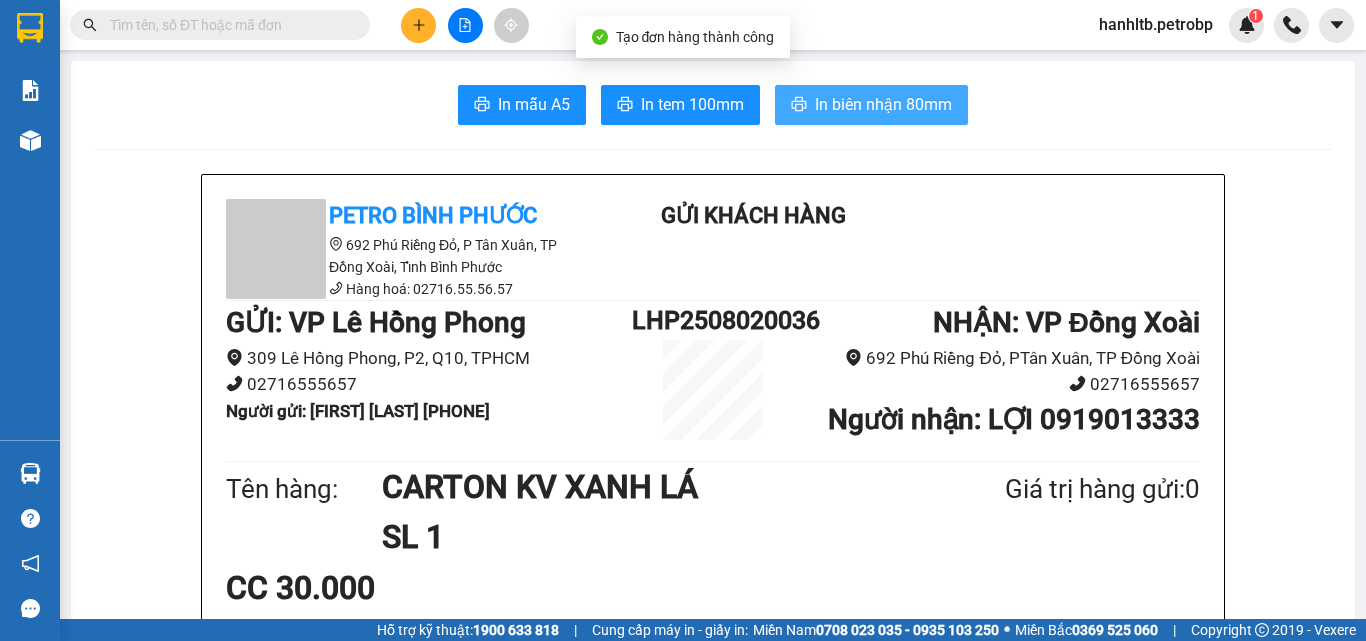 click on "In biên nhận 80mm" at bounding box center [883, 104] 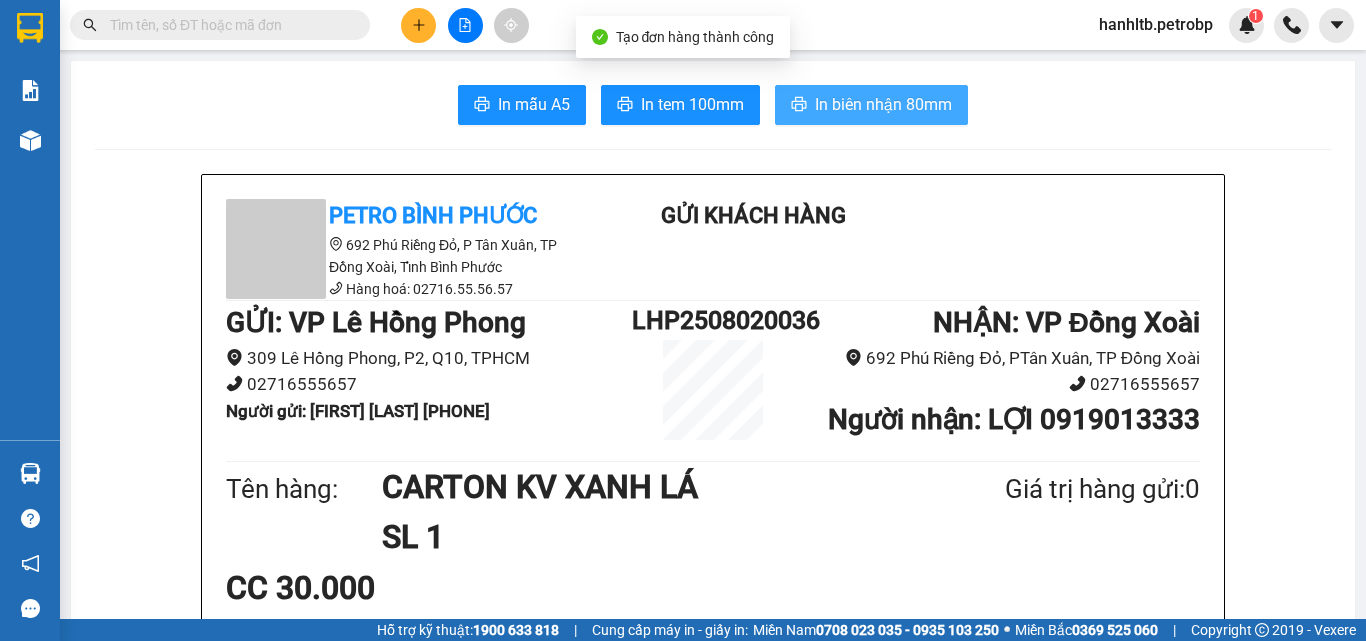 scroll, scrollTop: 0, scrollLeft: 0, axis: both 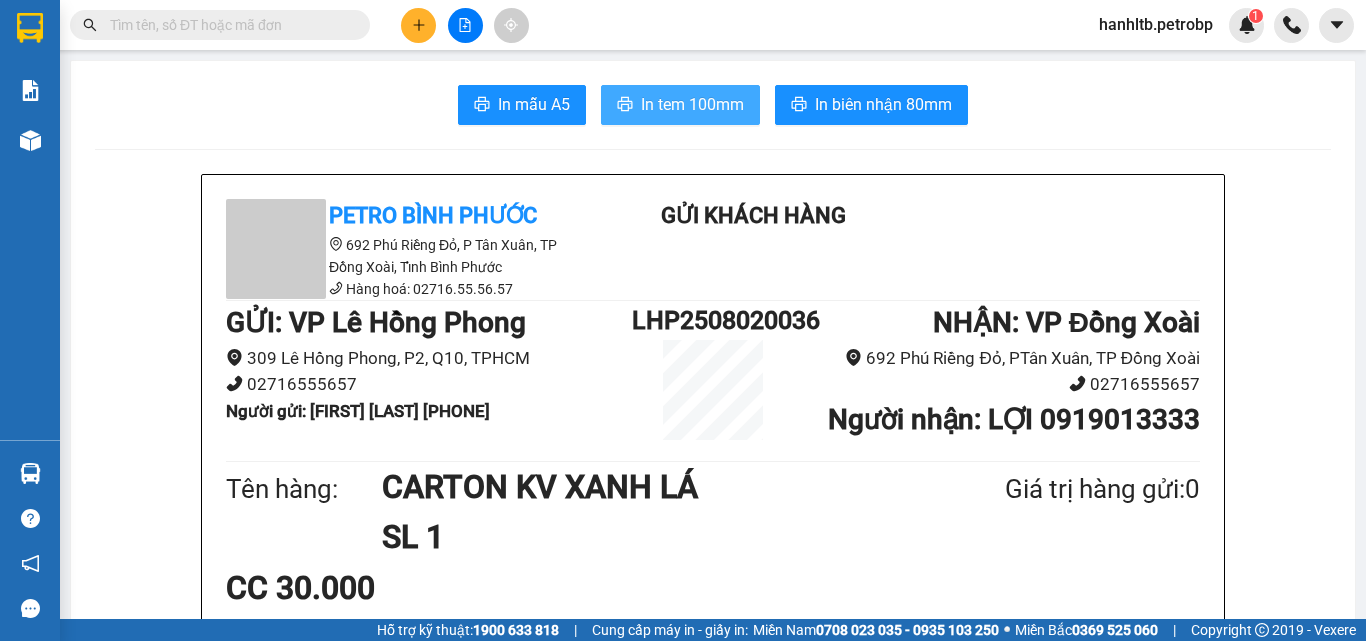 click on "In tem 100mm" at bounding box center (692, 104) 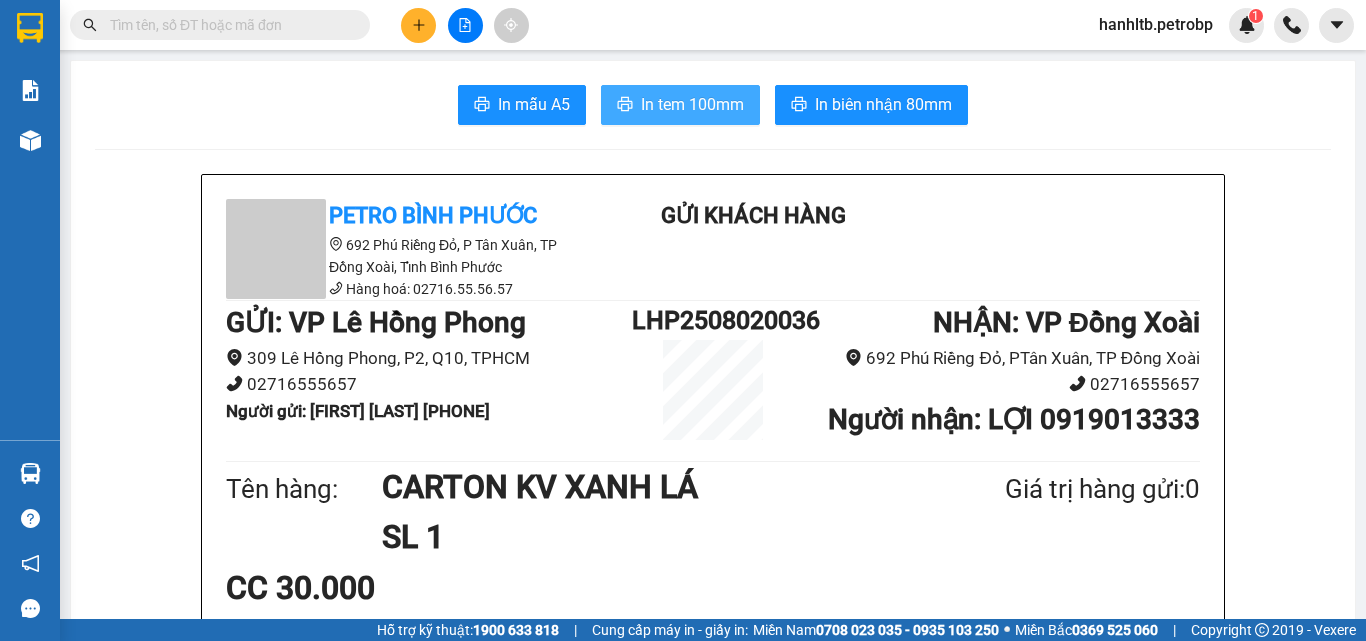 scroll, scrollTop: 0, scrollLeft: 0, axis: both 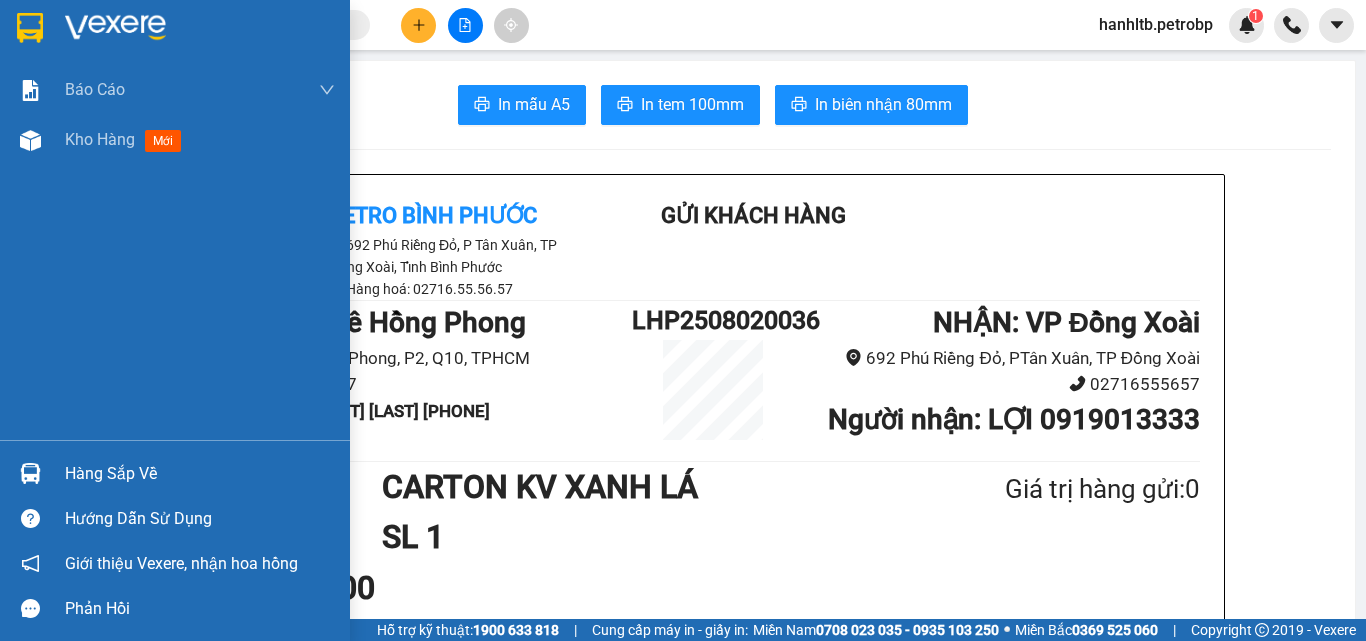 click at bounding box center [200, 28] 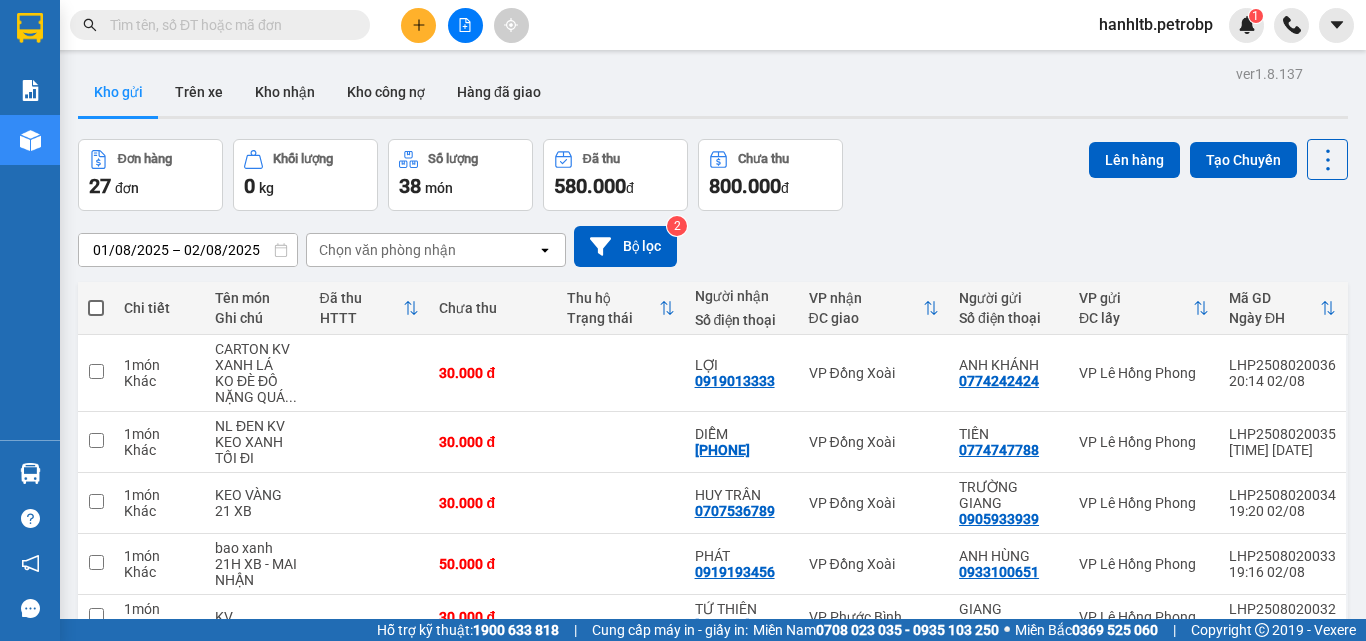 click on "01/08/2025 – 02/08/2025 Press the down arrow key to interact with the calendar and select a date. Press the escape button to close the calendar. Selected date range is from 01/08/2025 to 02/08/2025. Chọn văn phòng nhận open Bộ lọc 2" at bounding box center (713, 246) 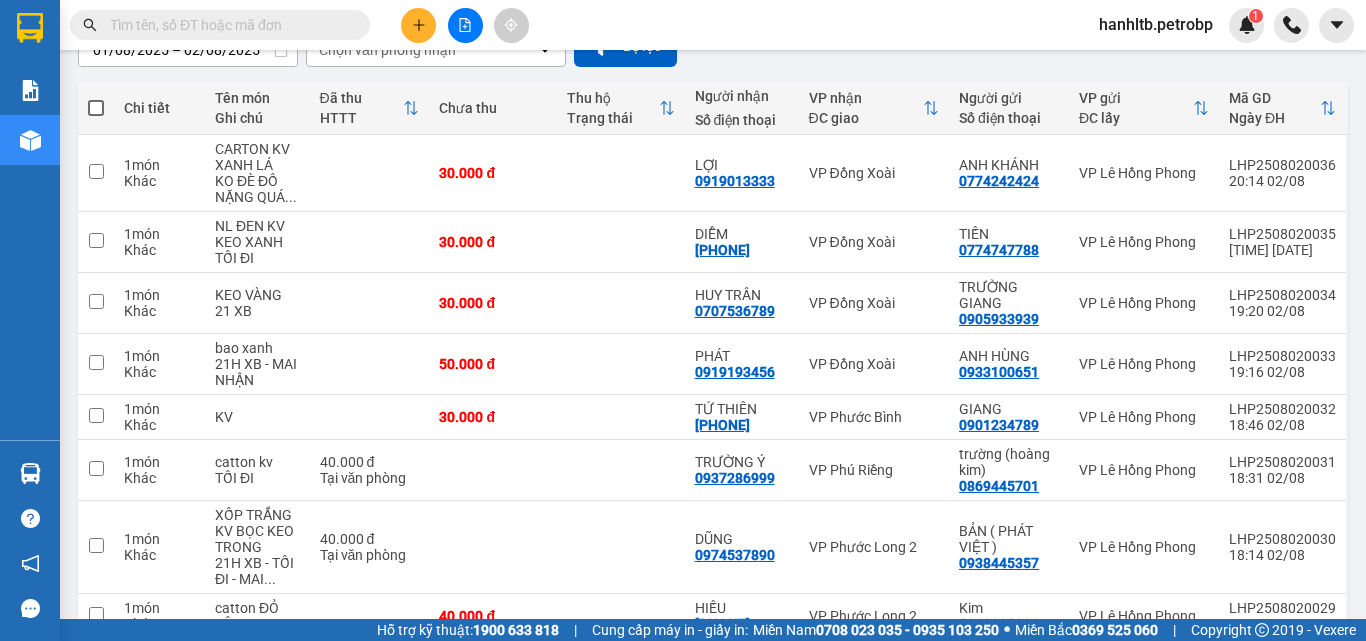 scroll, scrollTop: 0, scrollLeft: 0, axis: both 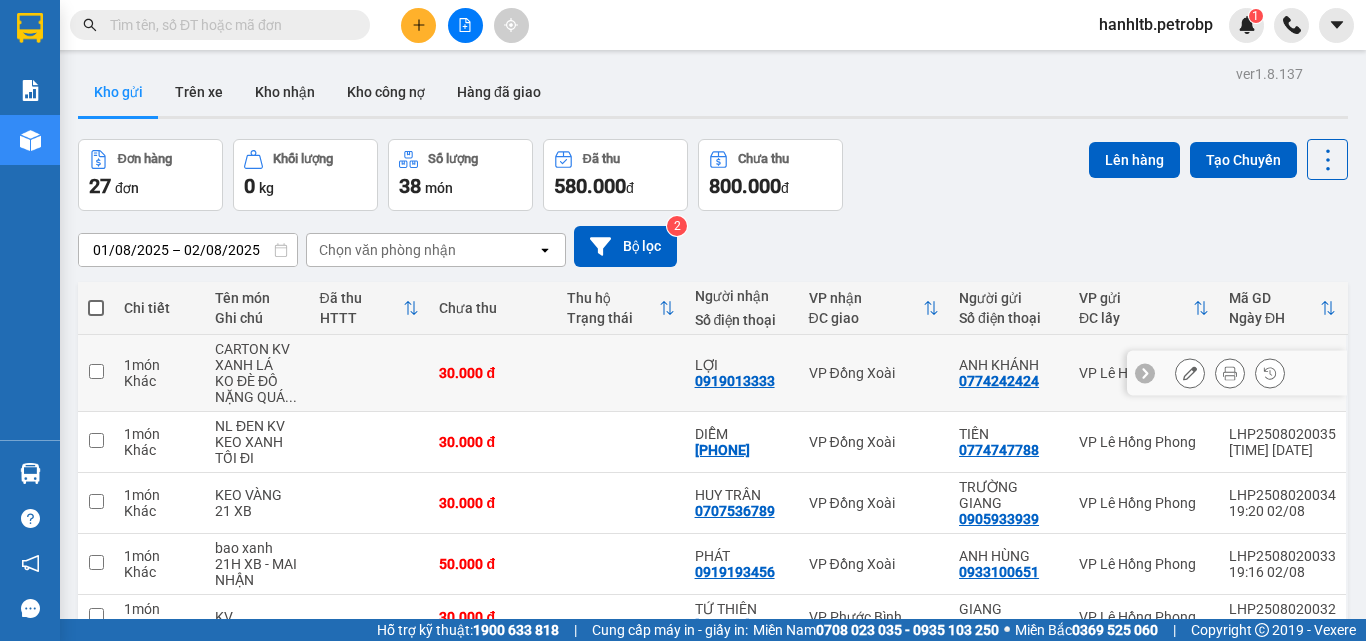 click at bounding box center (621, 373) 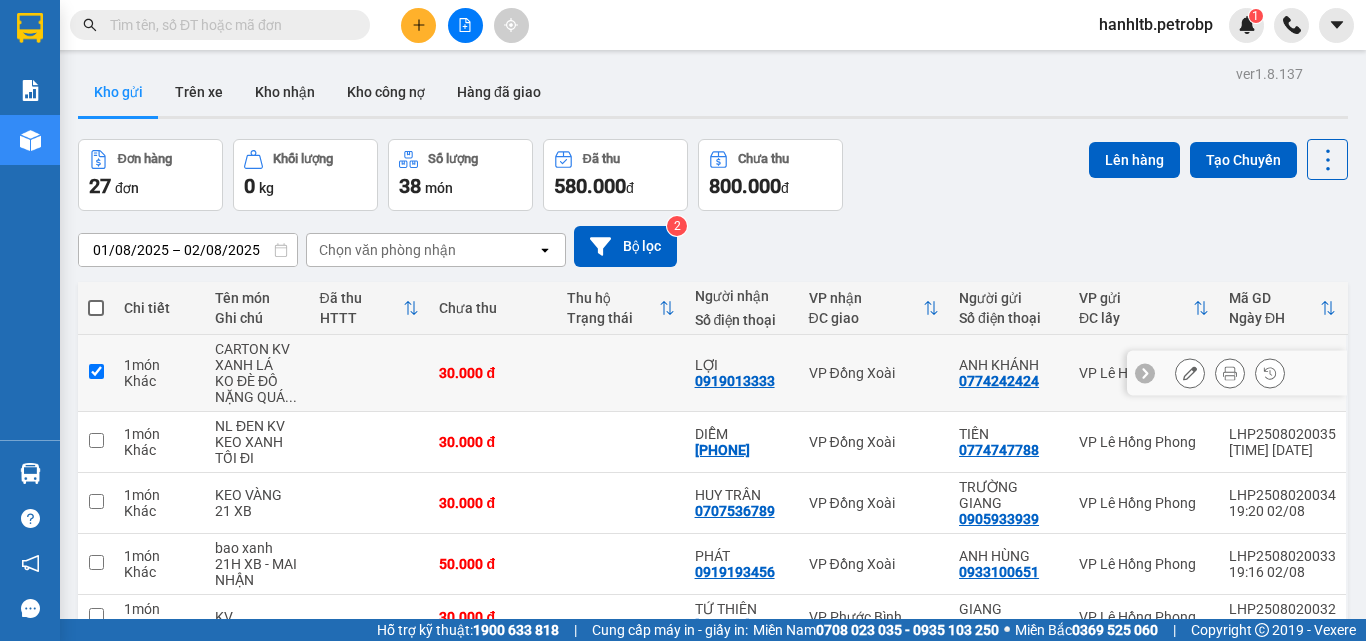 checkbox on "true" 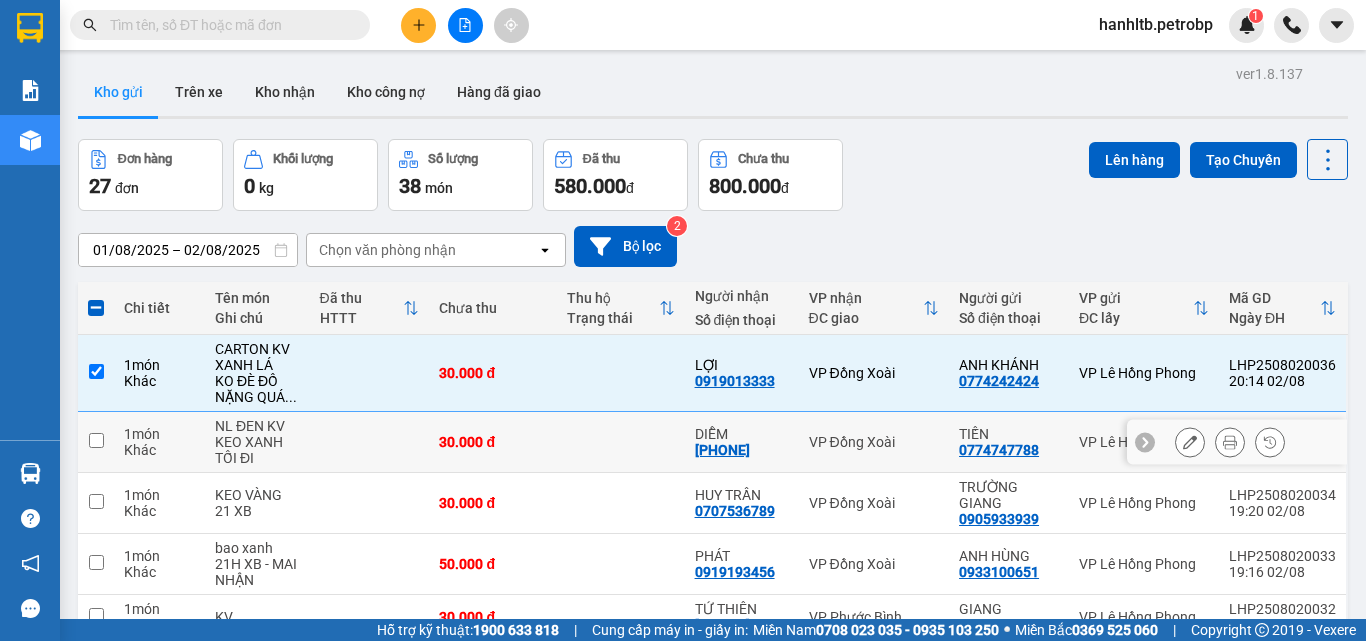 click at bounding box center [621, 442] 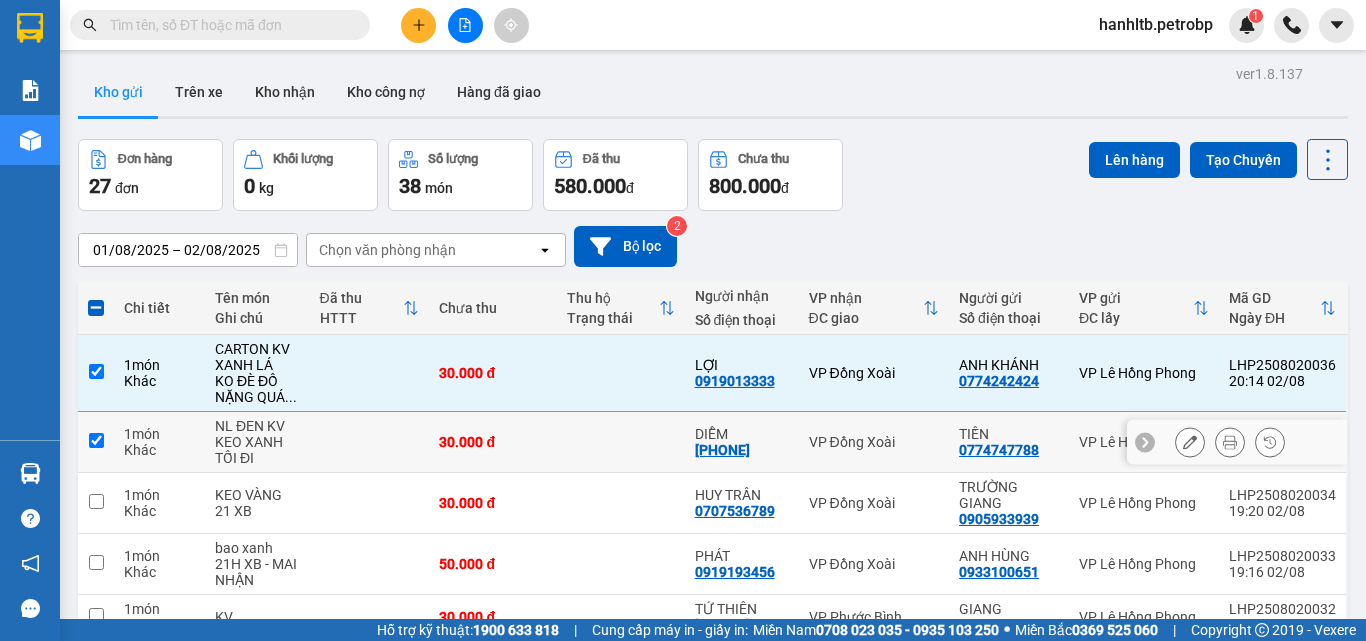 checkbox on "true" 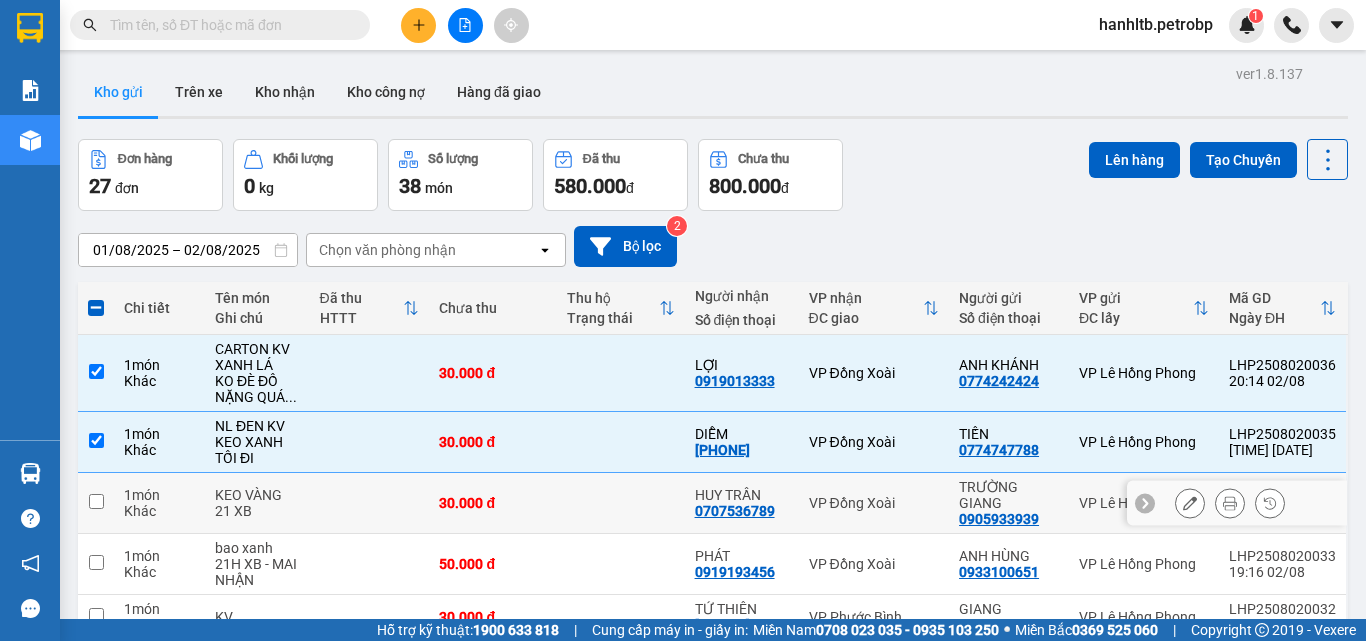 click at bounding box center [621, 503] 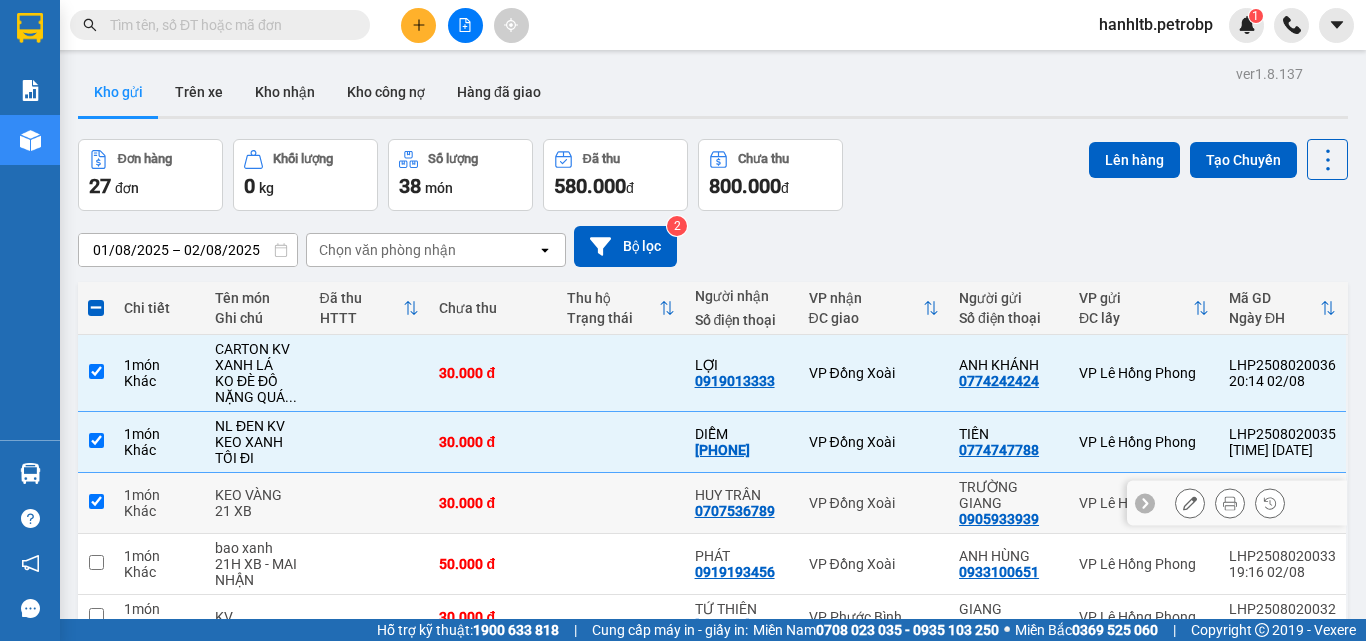 checkbox on "true" 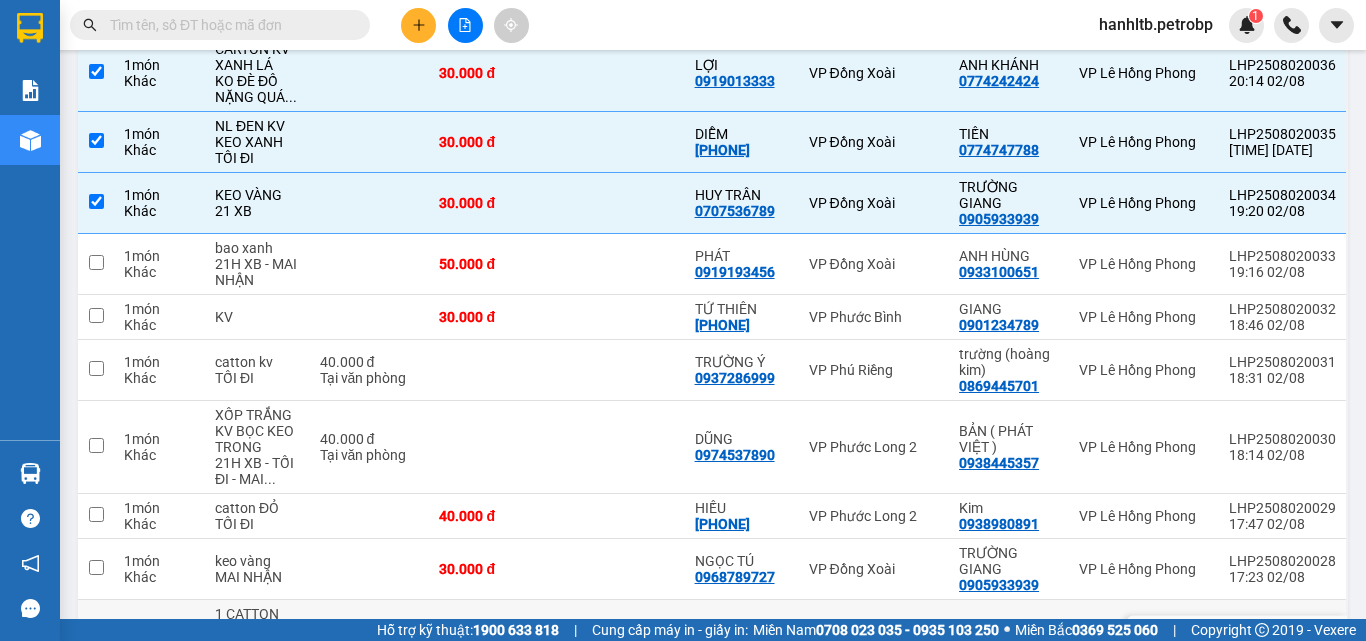 scroll, scrollTop: 400, scrollLeft: 0, axis: vertical 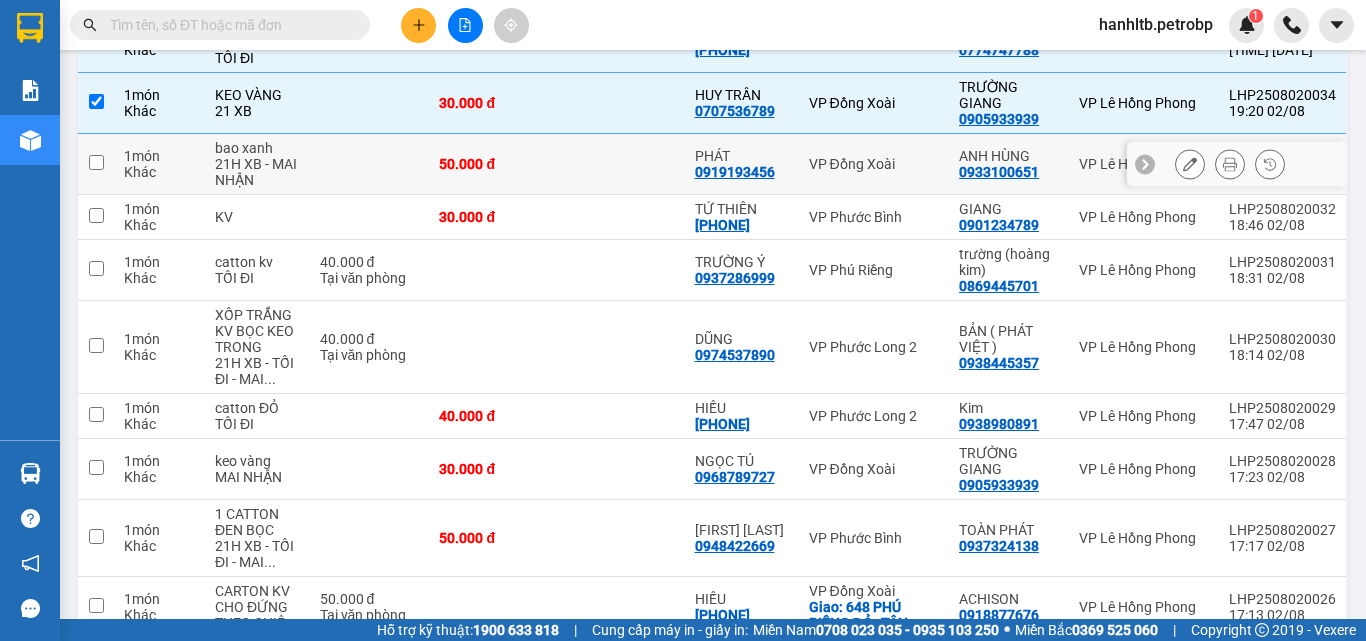 drag, startPoint x: 556, startPoint y: 177, endPoint x: 589, endPoint y: 191, distance: 35.846897 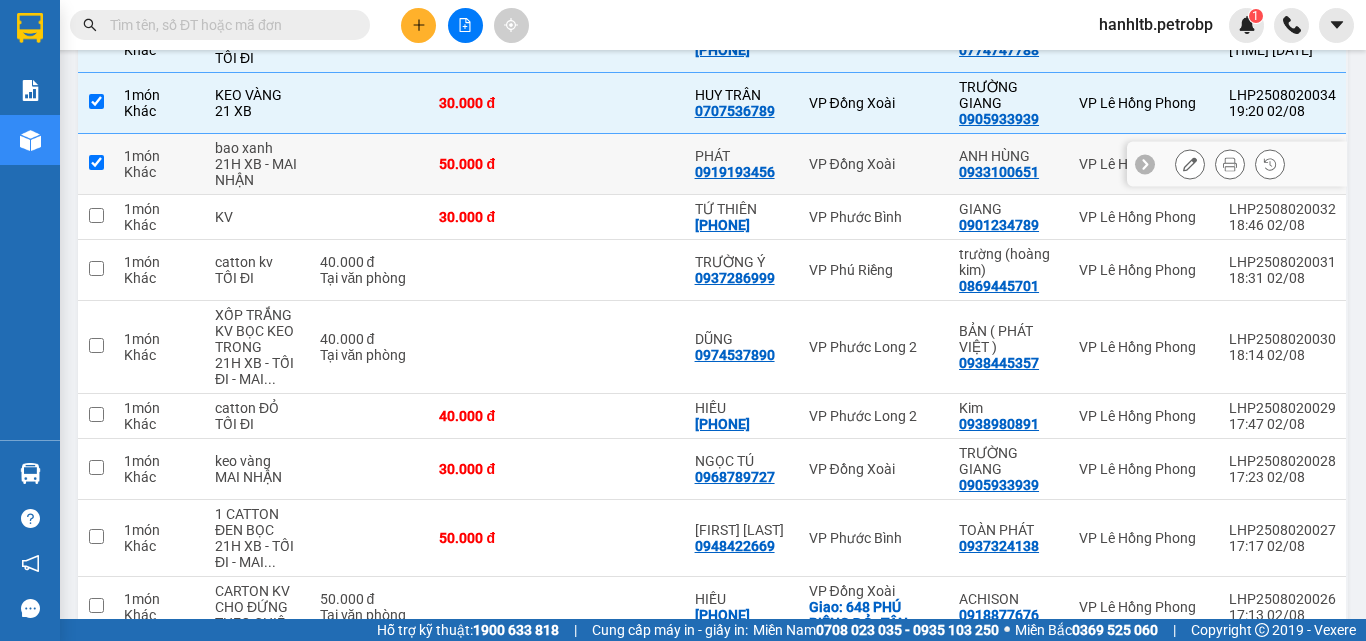 checkbox on "true" 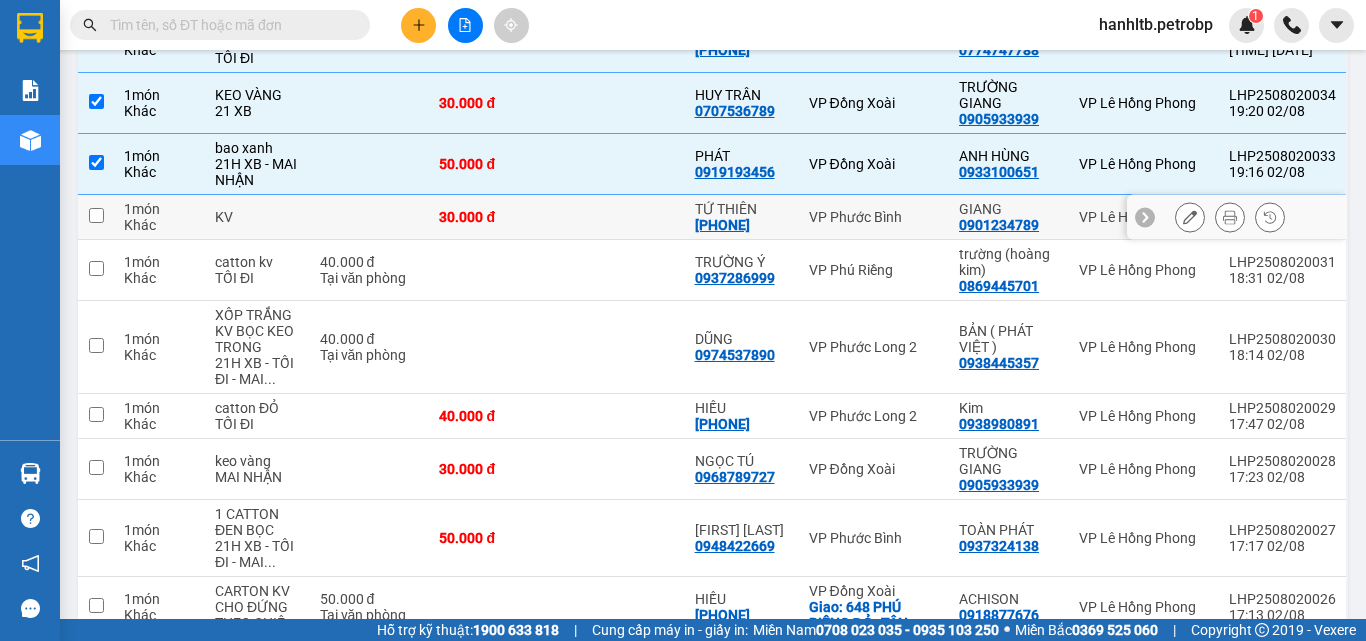 click at bounding box center (621, 217) 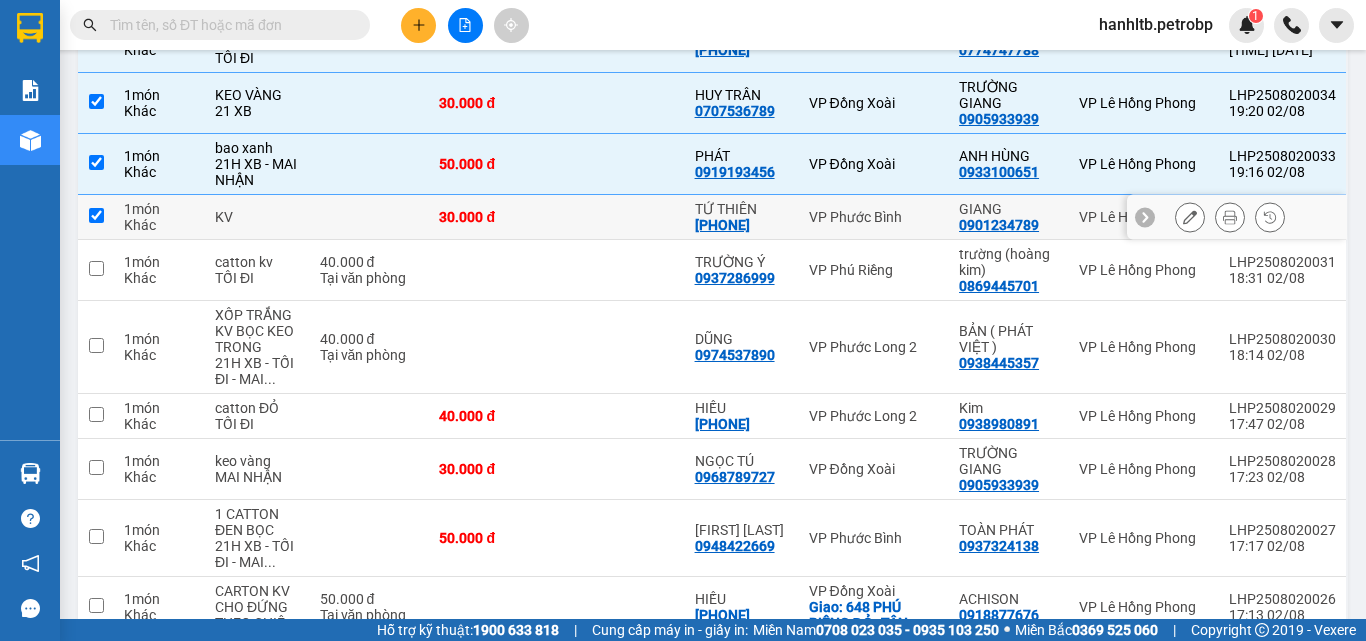 checkbox on "true" 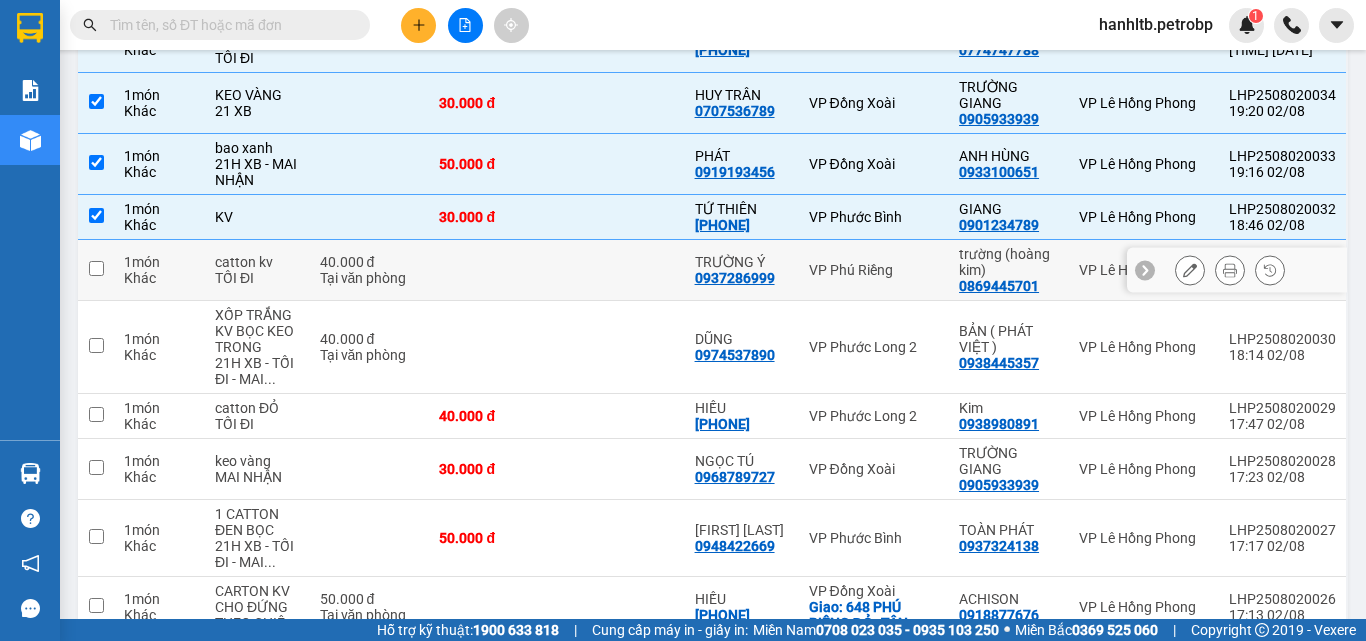 click at bounding box center (493, 270) 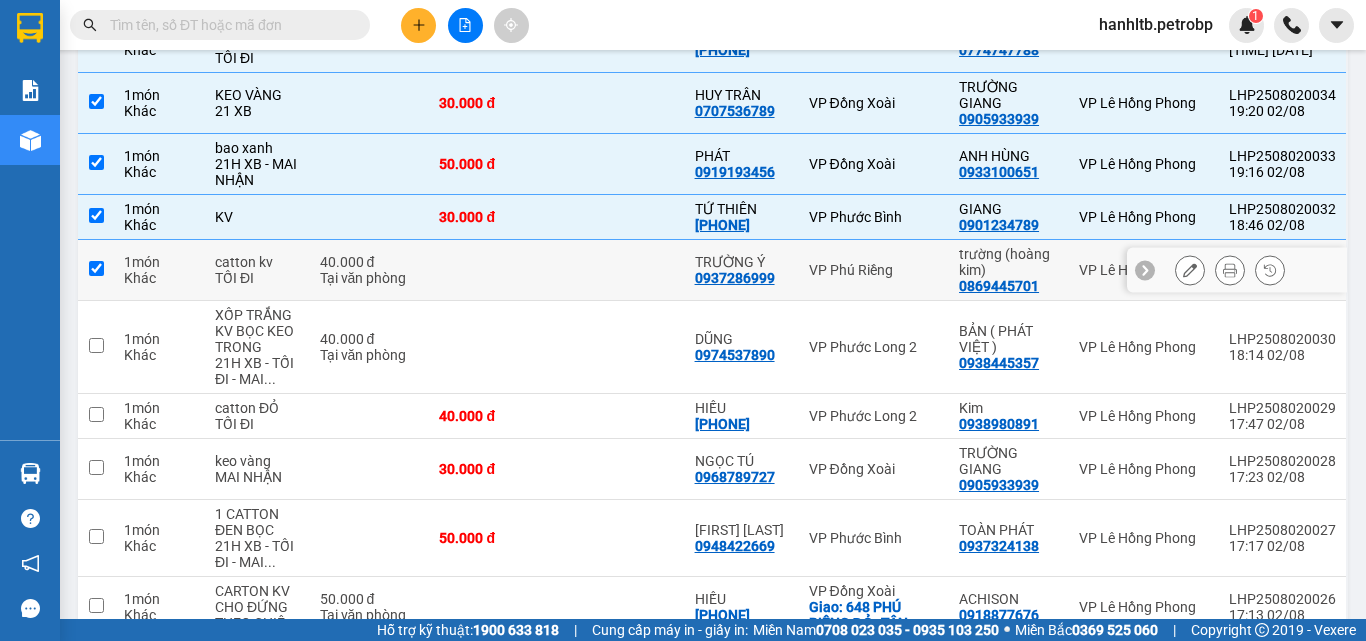 checkbox on "true" 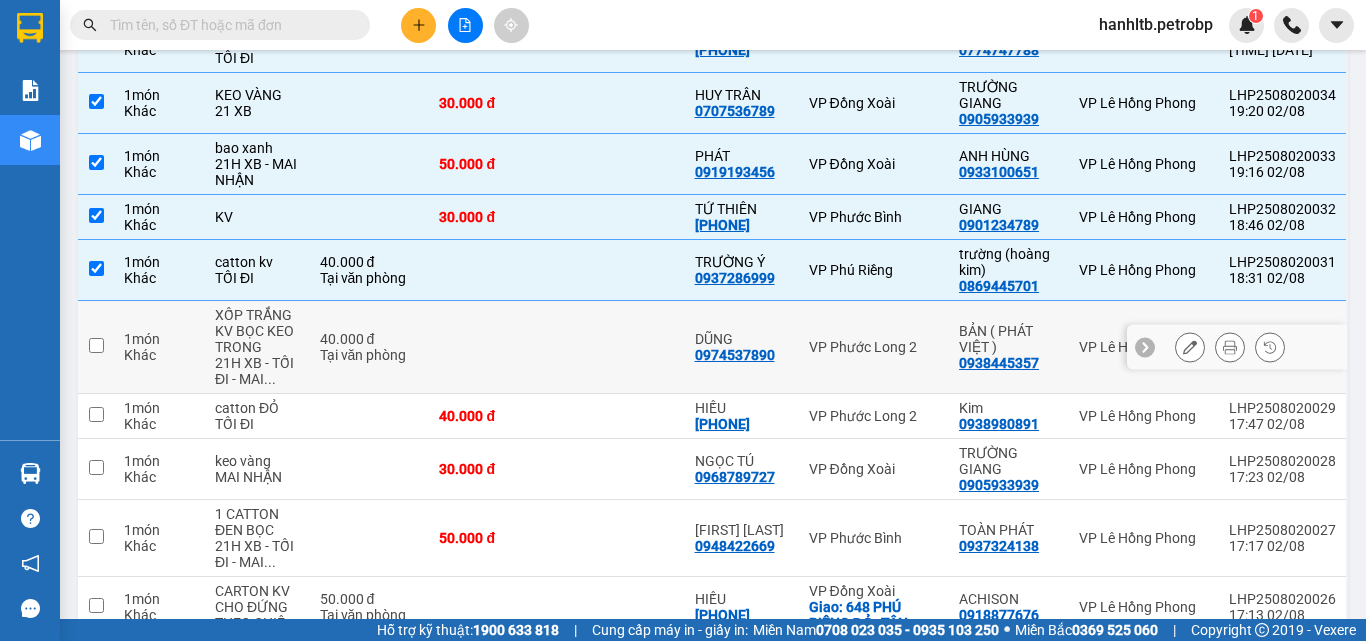 click at bounding box center (493, 347) 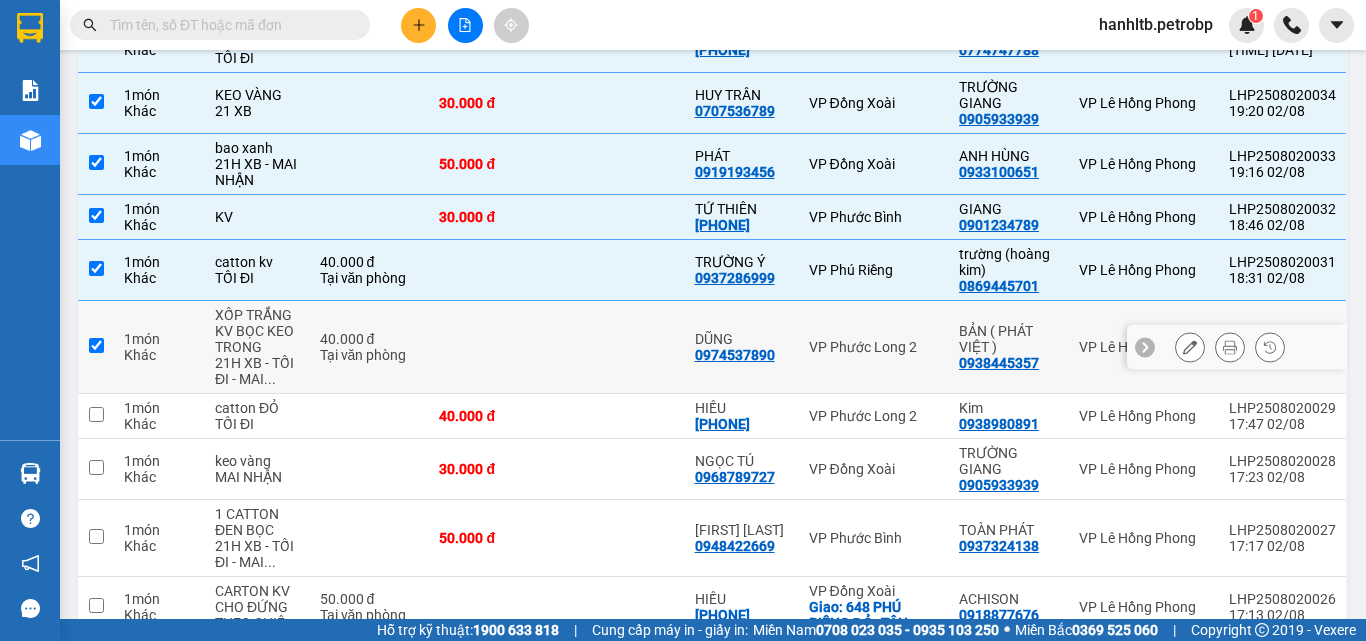 checkbox on "true" 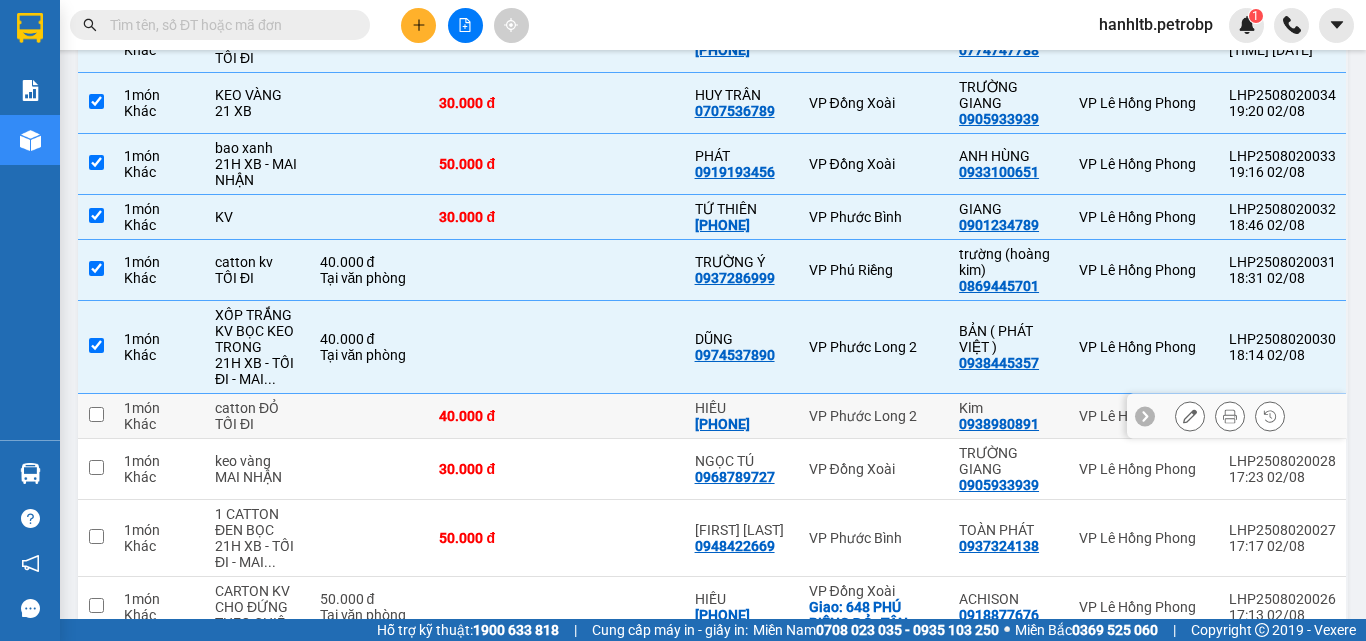 click at bounding box center (621, 416) 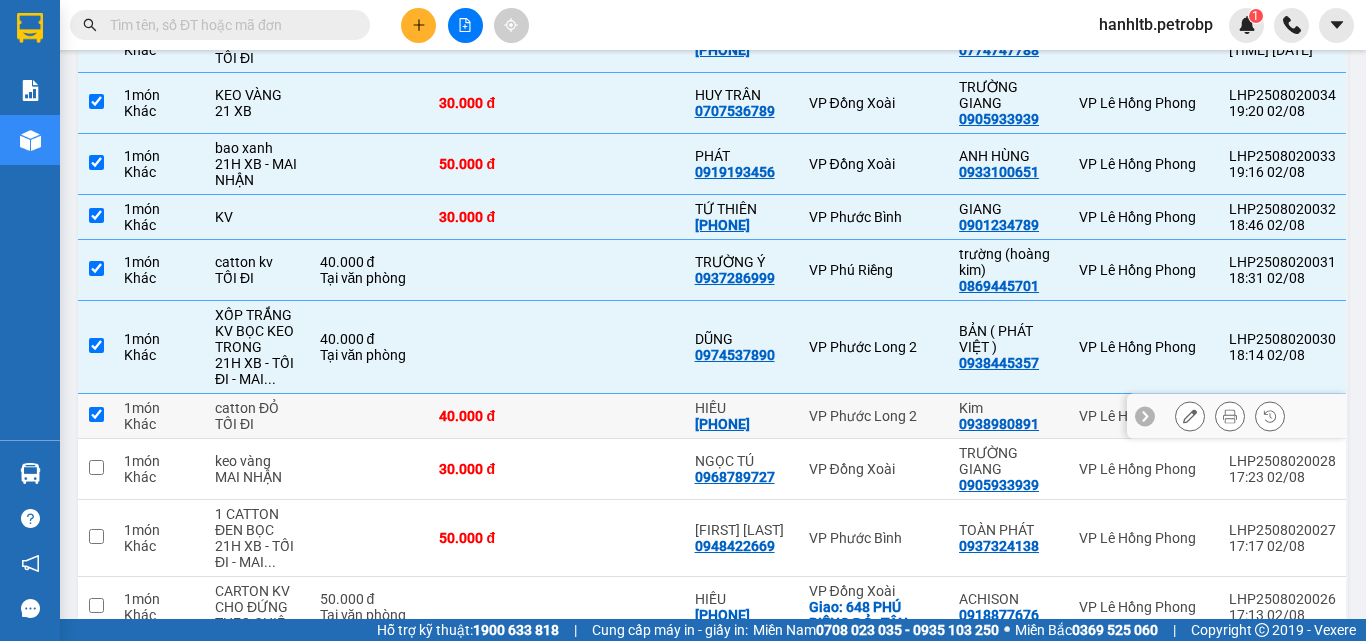 checkbox on "true" 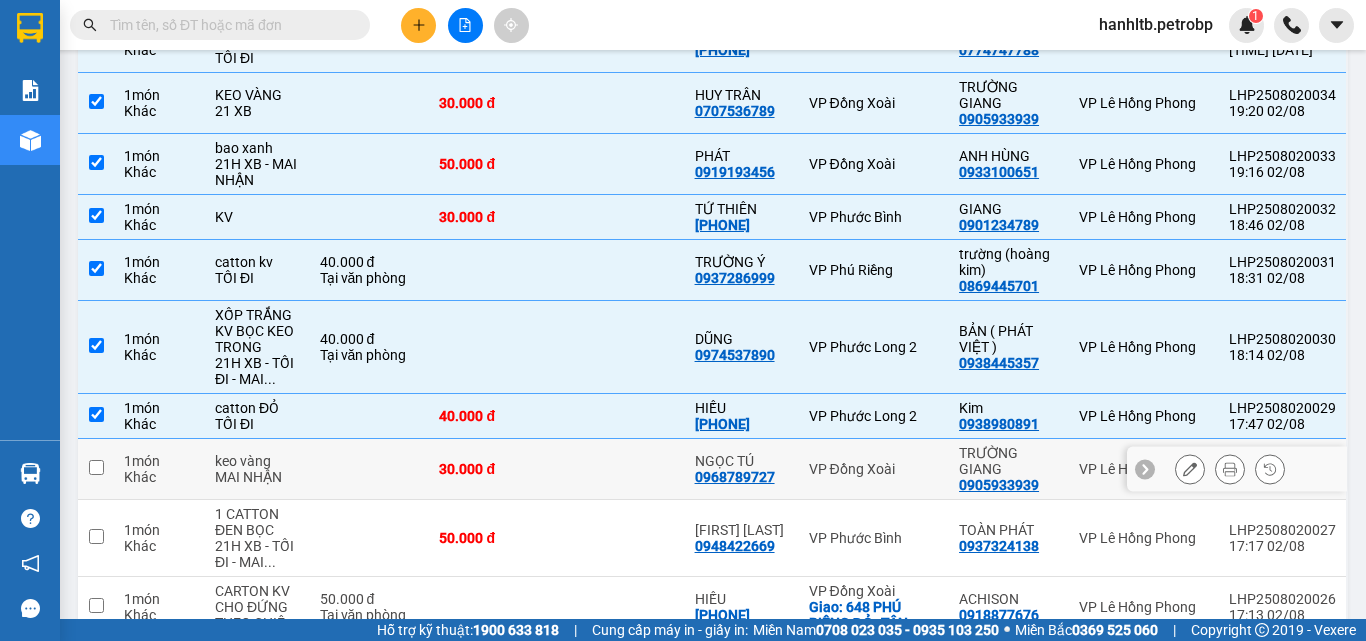 click on "30.000 đ" at bounding box center [493, 469] 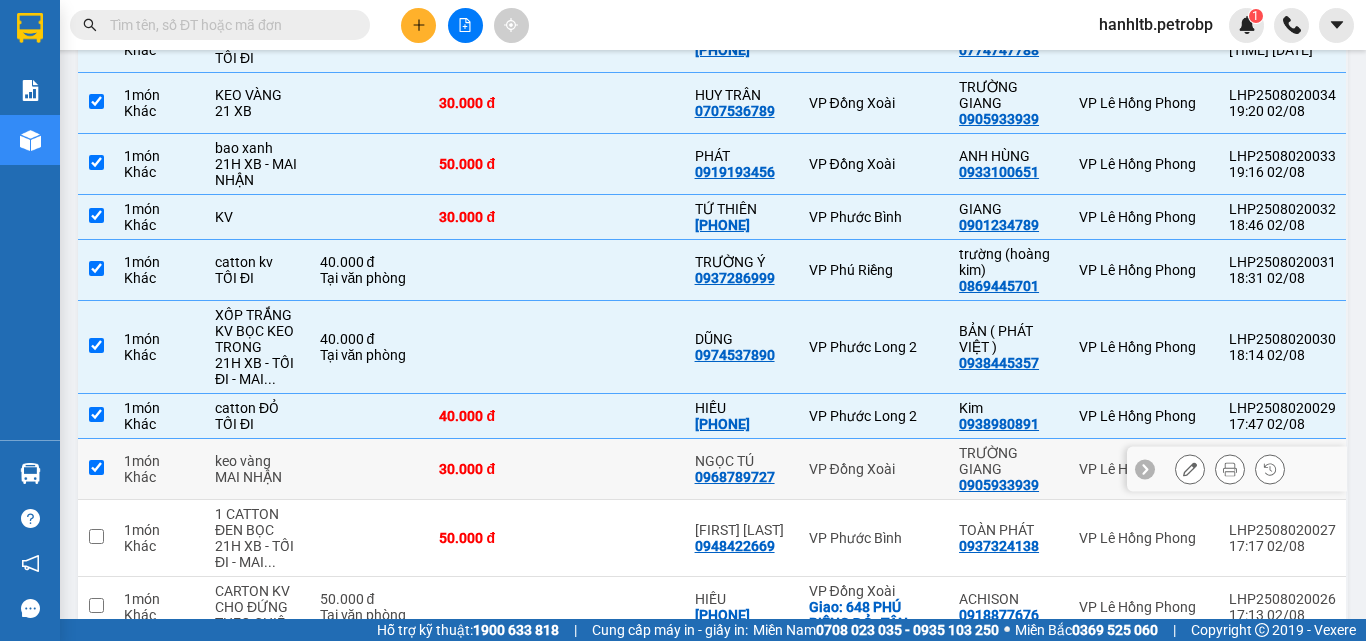 checkbox on "true" 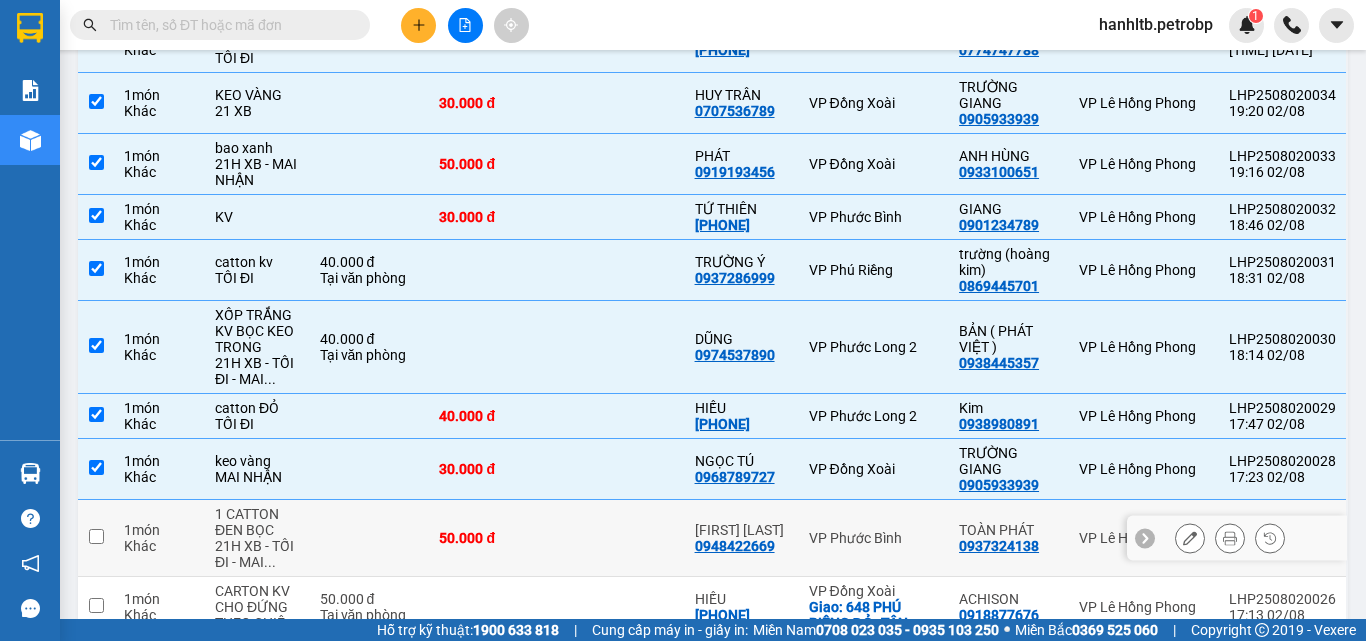 click on "50.000 đ" at bounding box center (493, 538) 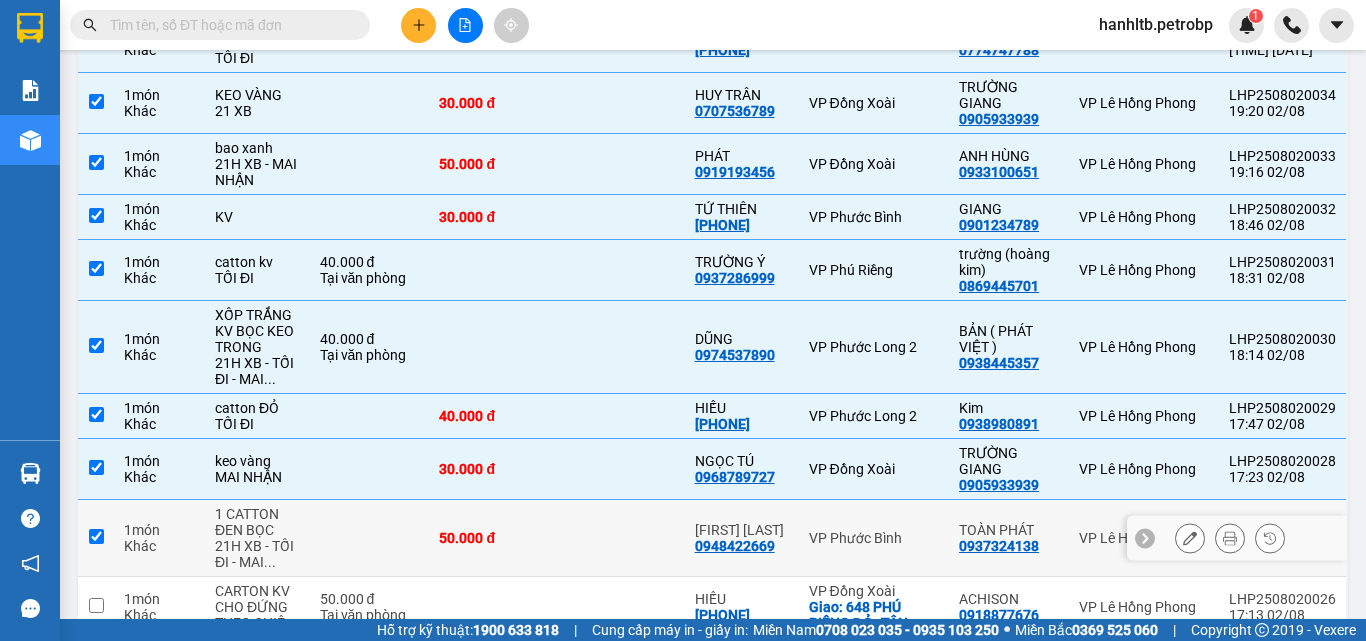 checkbox on "true" 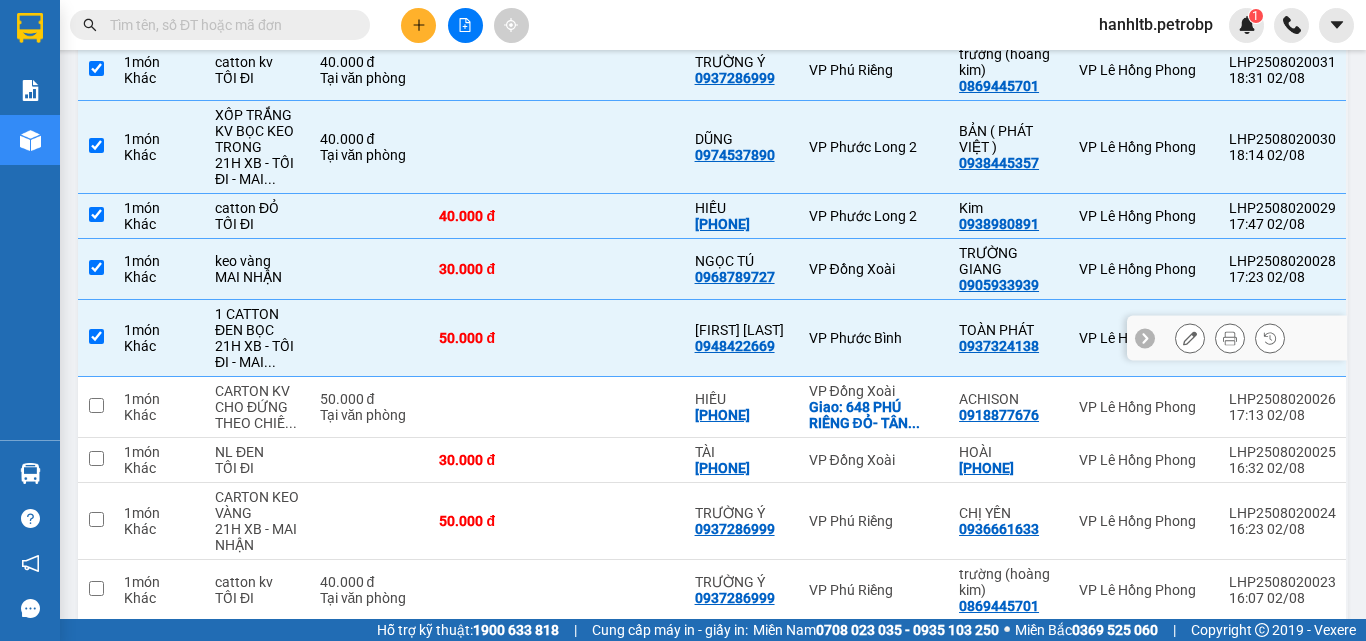 scroll, scrollTop: 700, scrollLeft: 0, axis: vertical 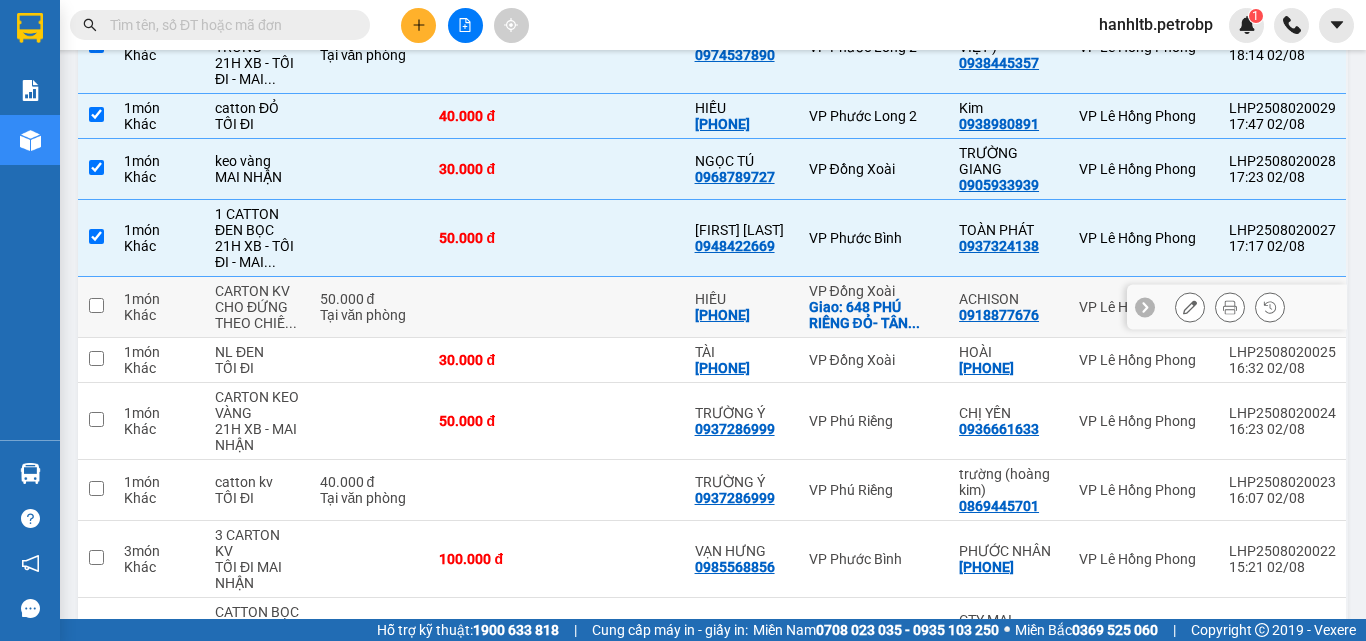 click at bounding box center [493, 307] 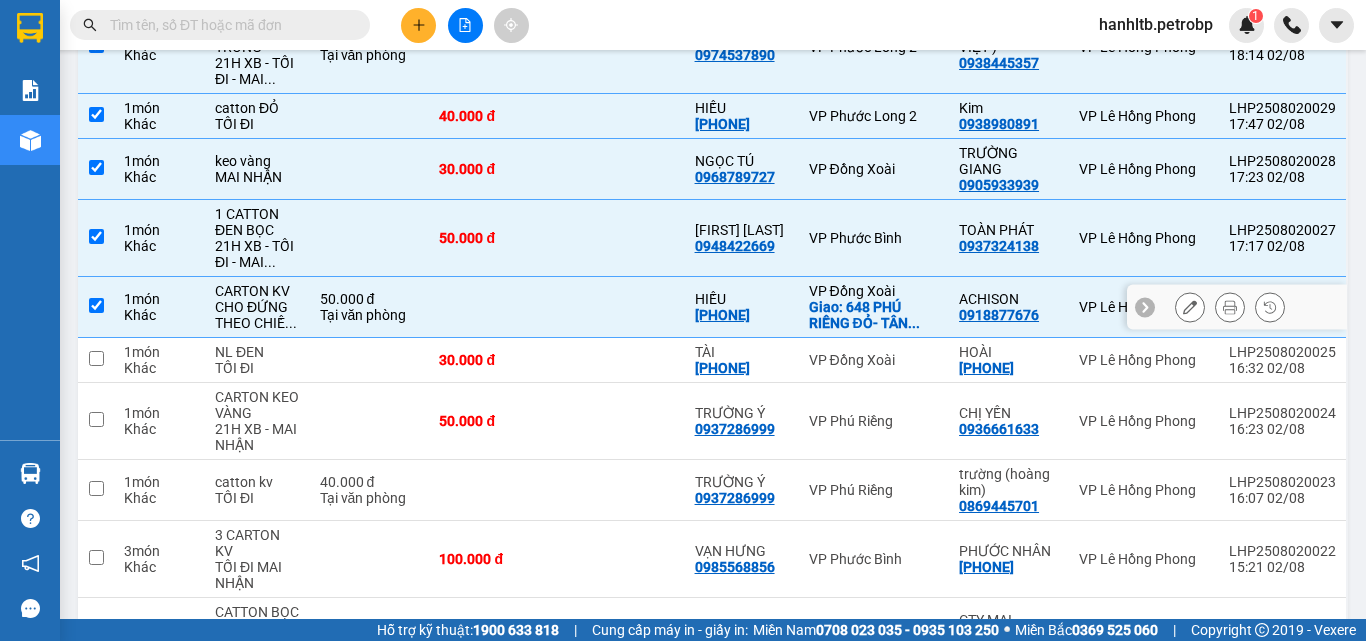 checkbox on "true" 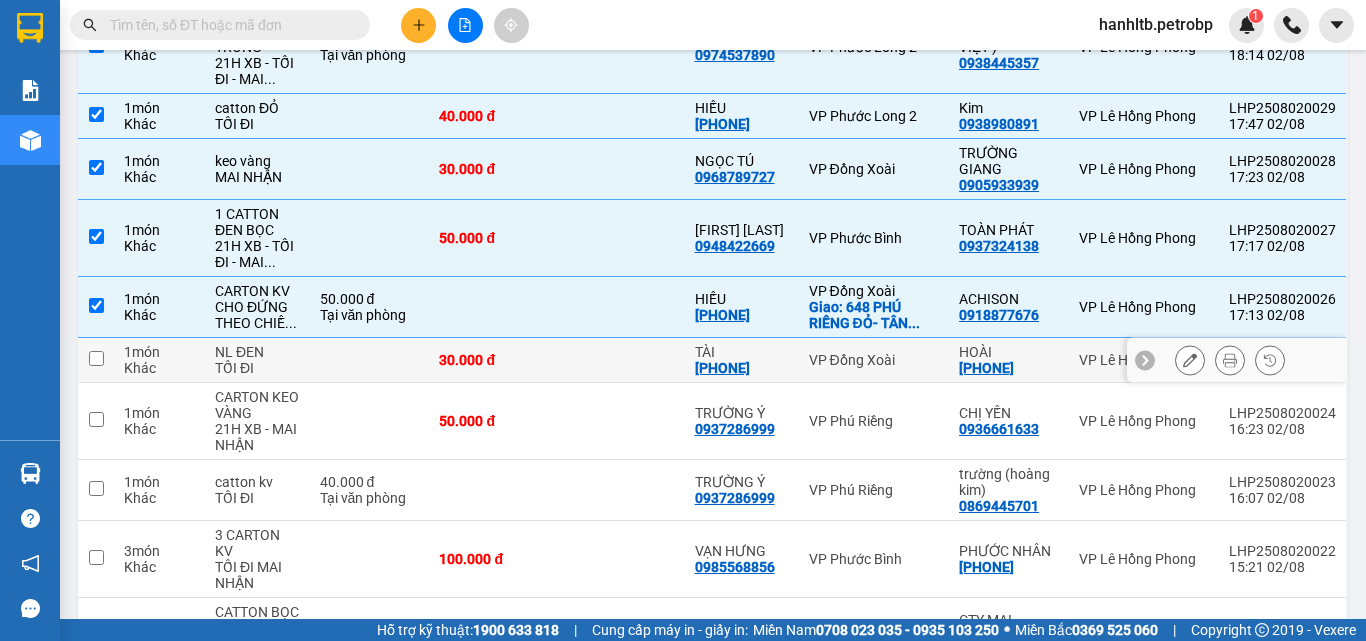 click on "30.000 đ" at bounding box center [493, 360] 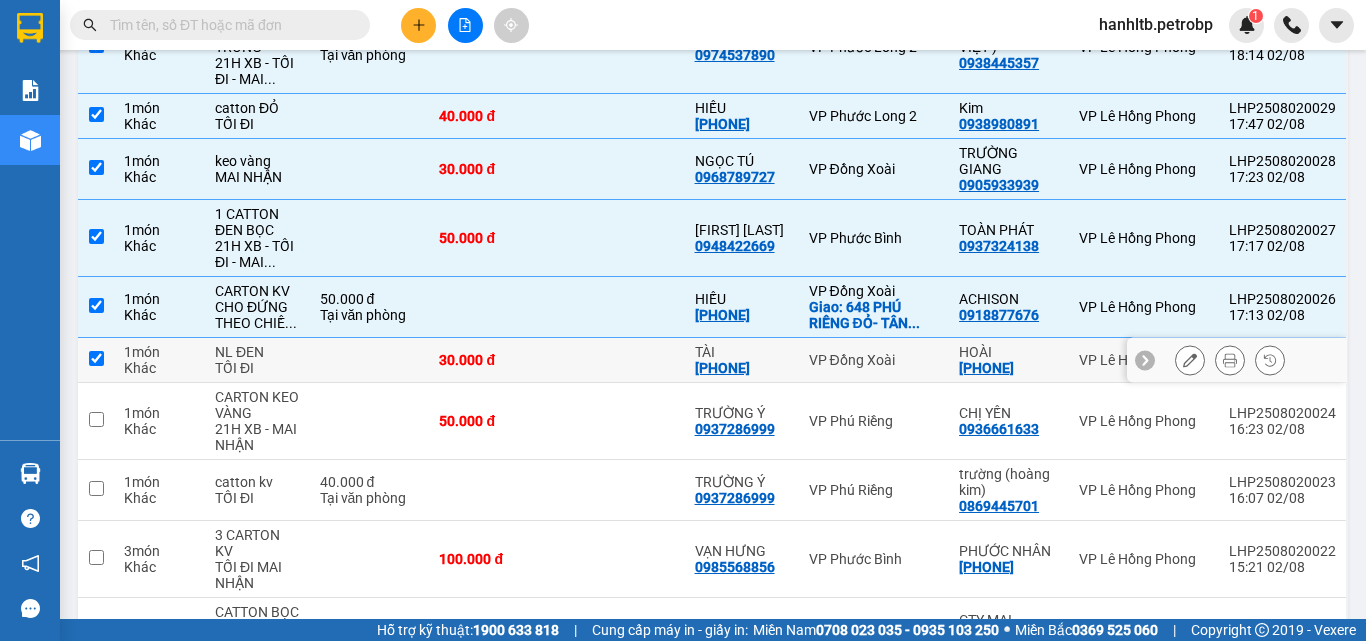checkbox on "true" 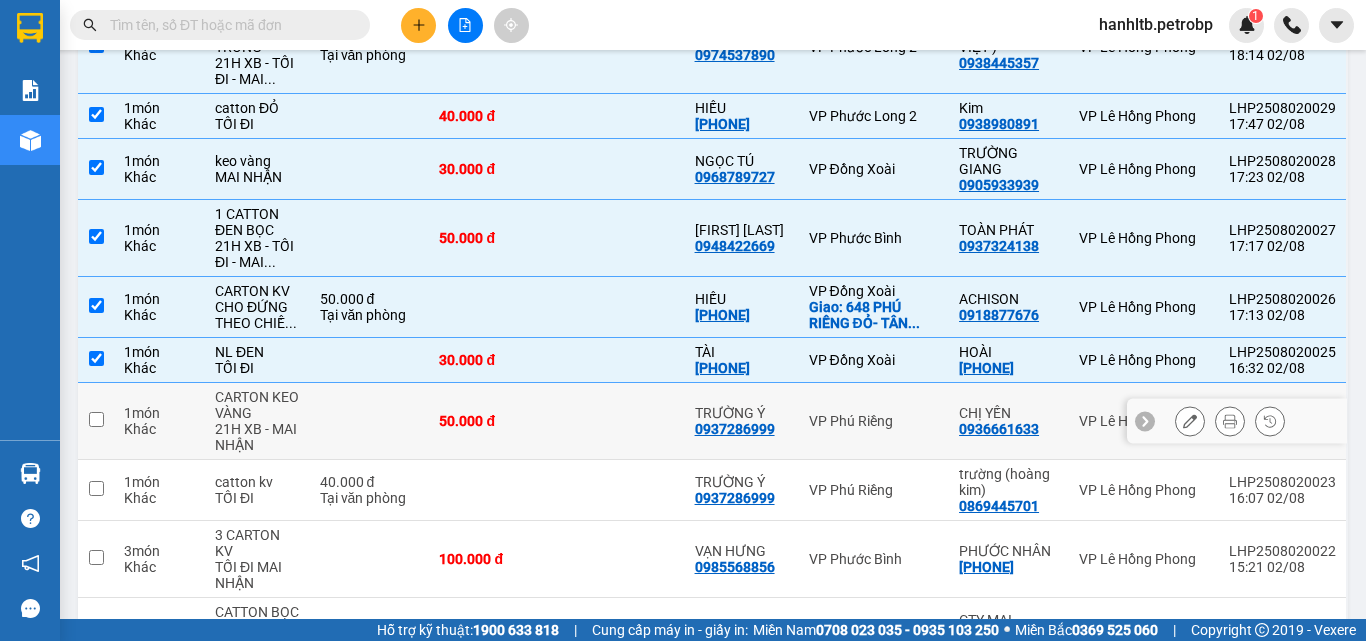 click on "50.000 đ" at bounding box center [493, 421] 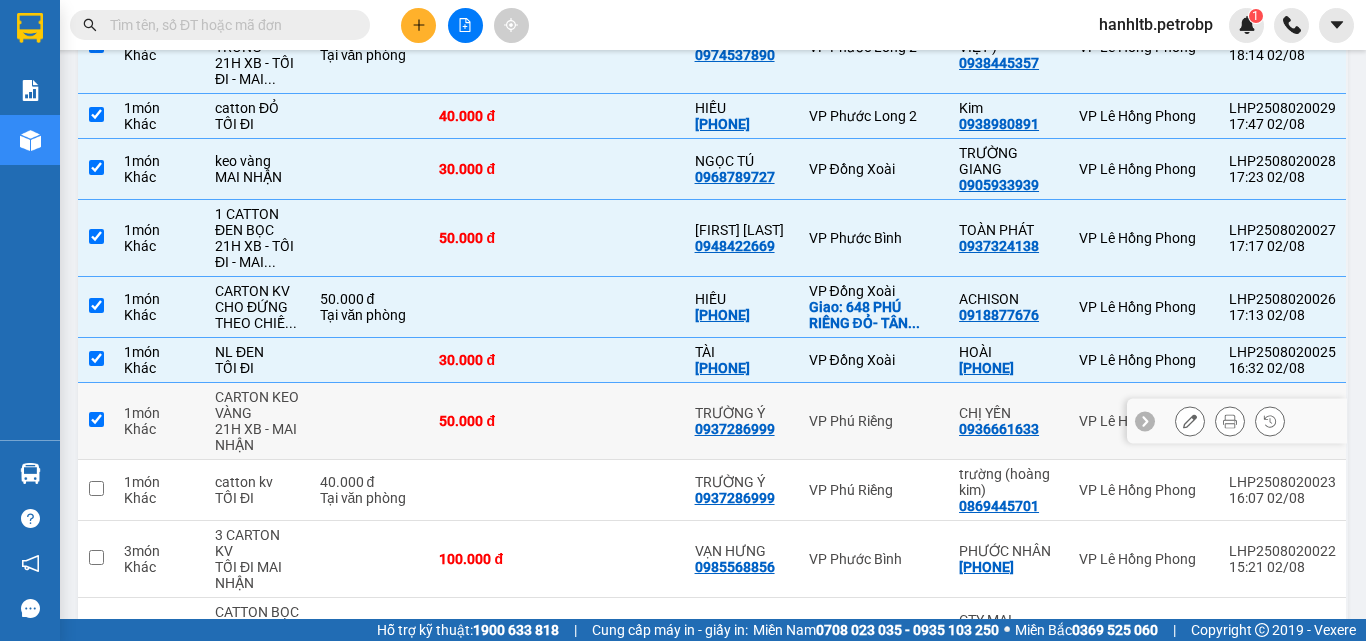 checkbox on "true" 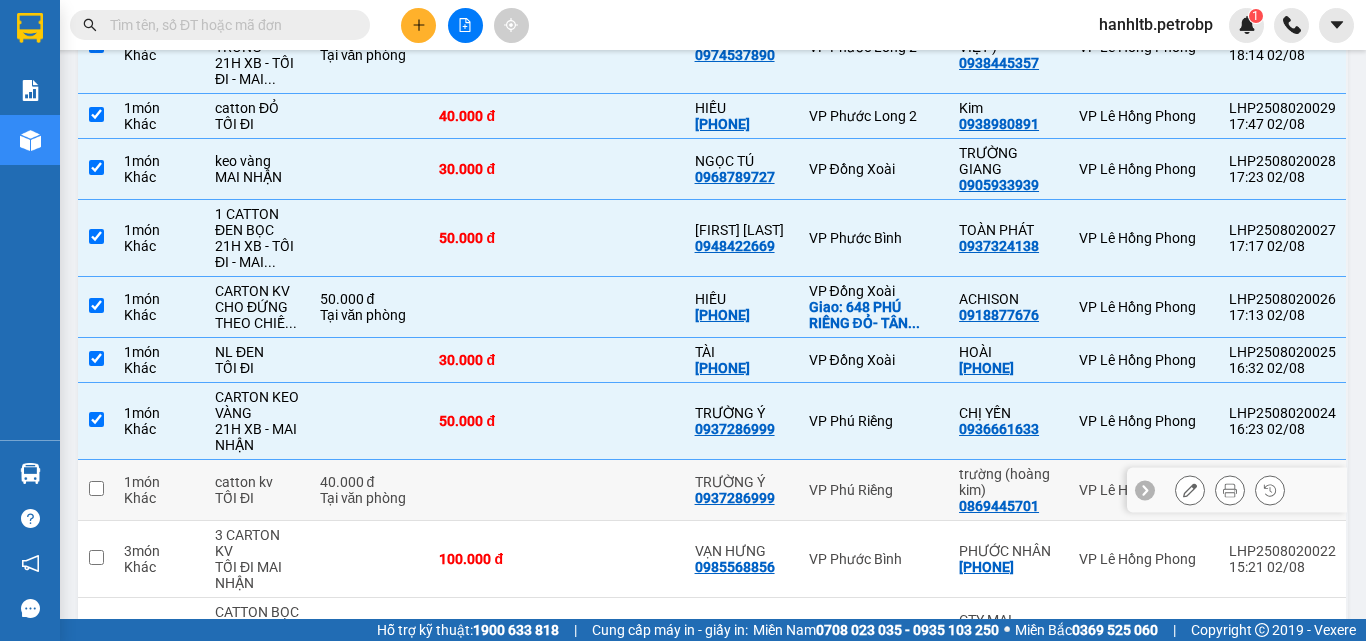 click at bounding box center [493, 490] 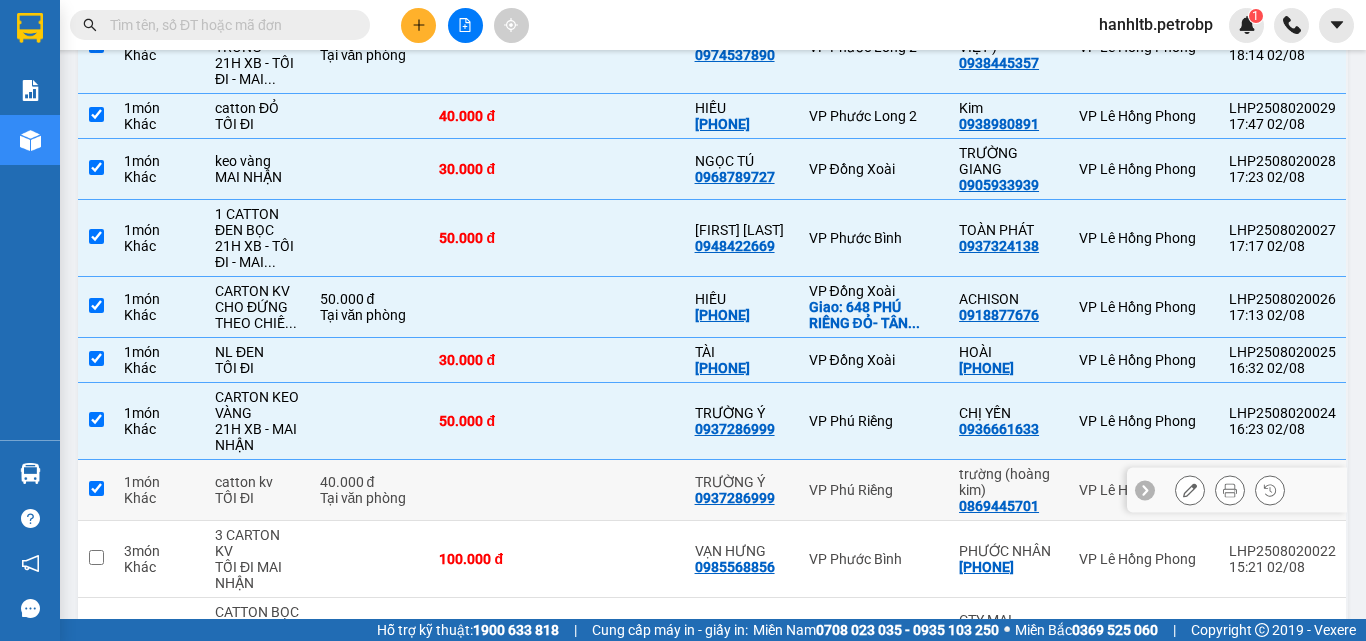 checkbox on "true" 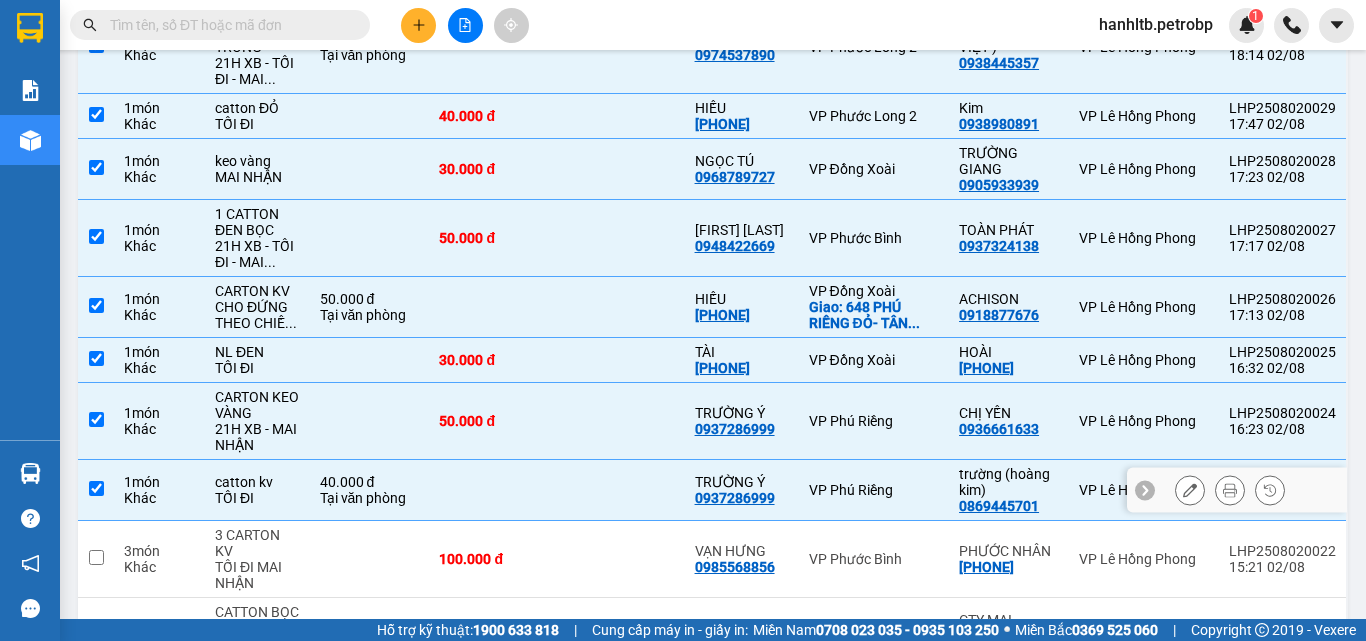 scroll, scrollTop: 900, scrollLeft: 0, axis: vertical 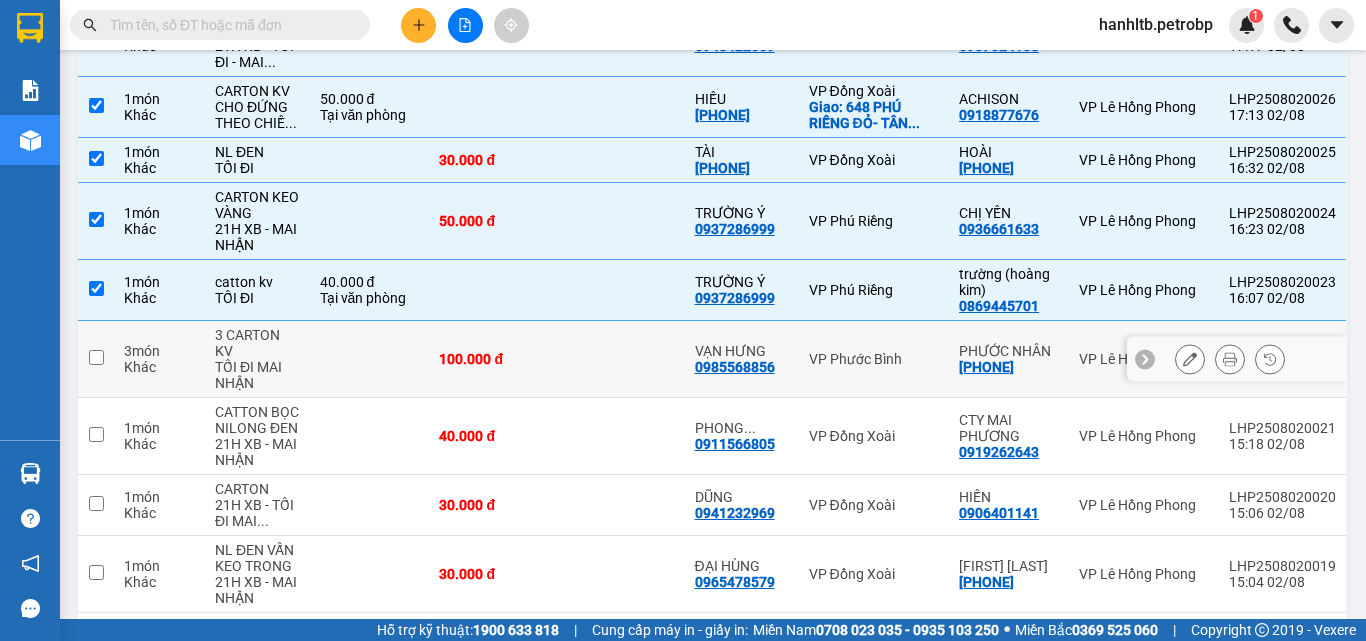 click on "100.000 đ" at bounding box center (493, 359) 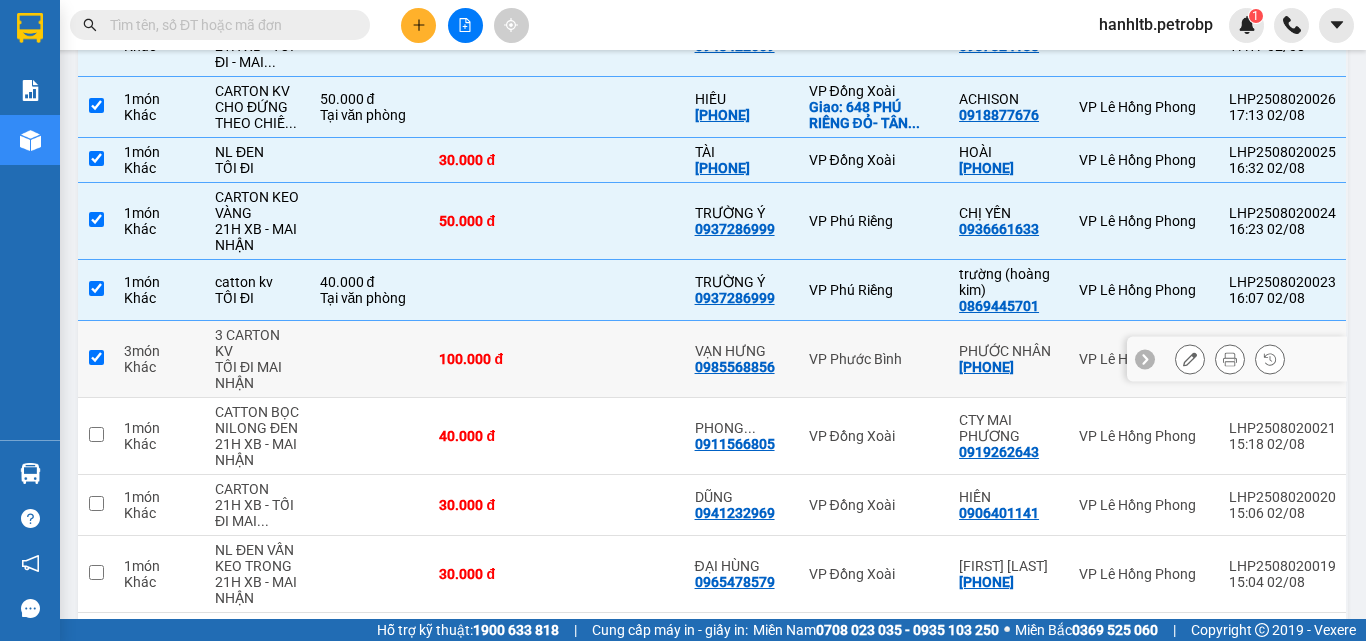 checkbox on "true" 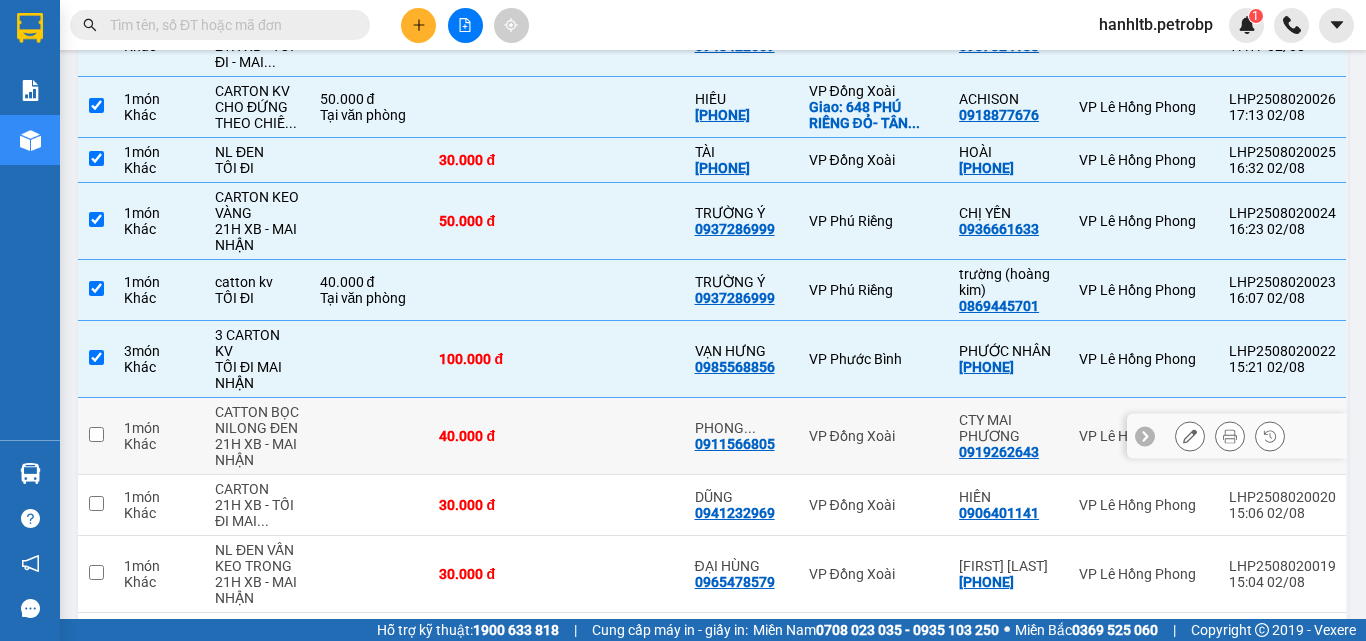 click at bounding box center (621, 436) 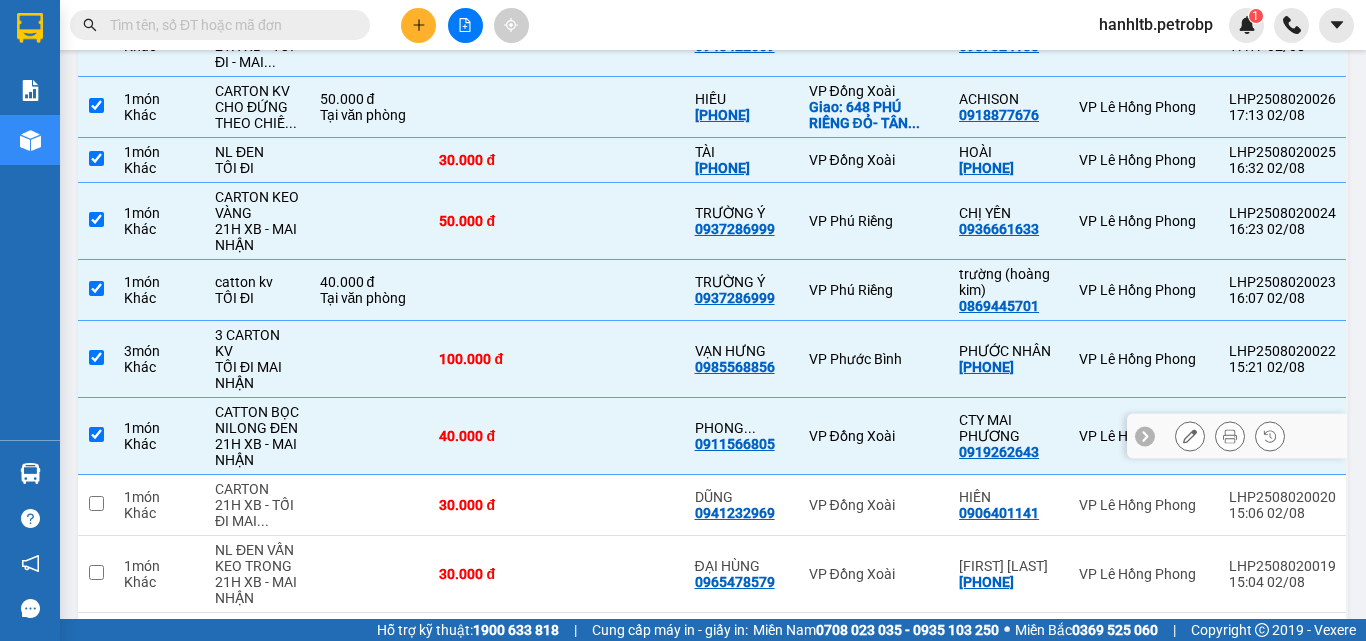 checkbox on "true" 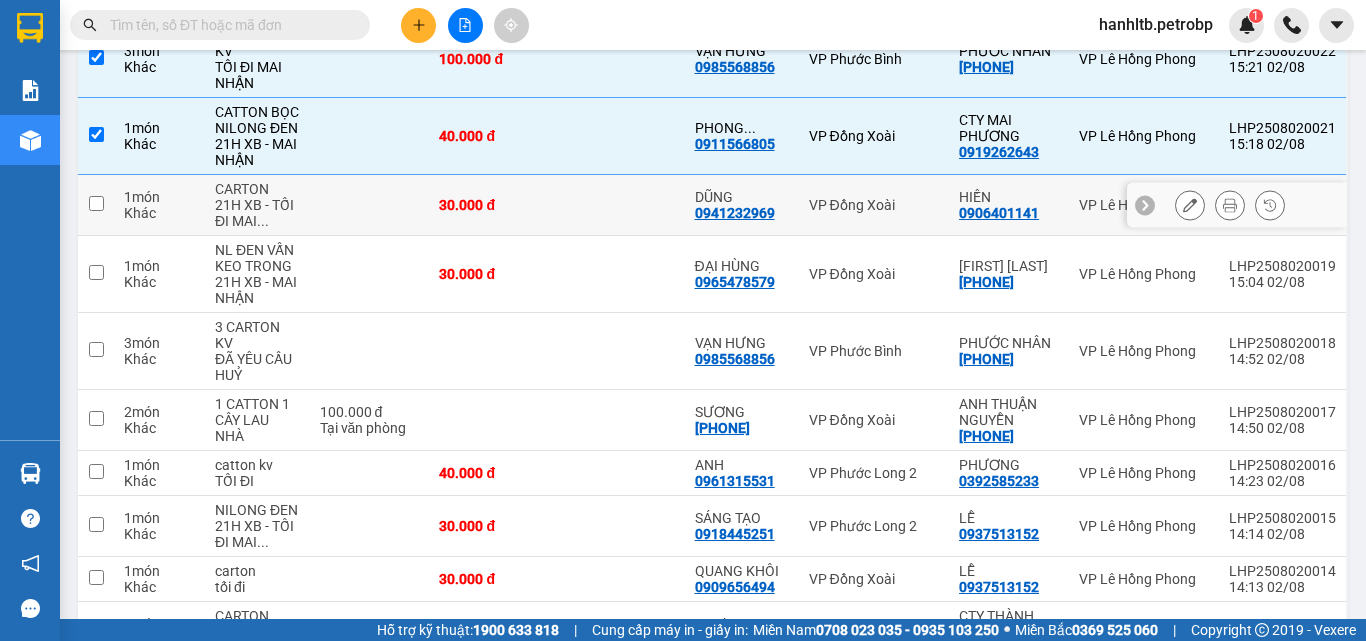 click at bounding box center (621, 205) 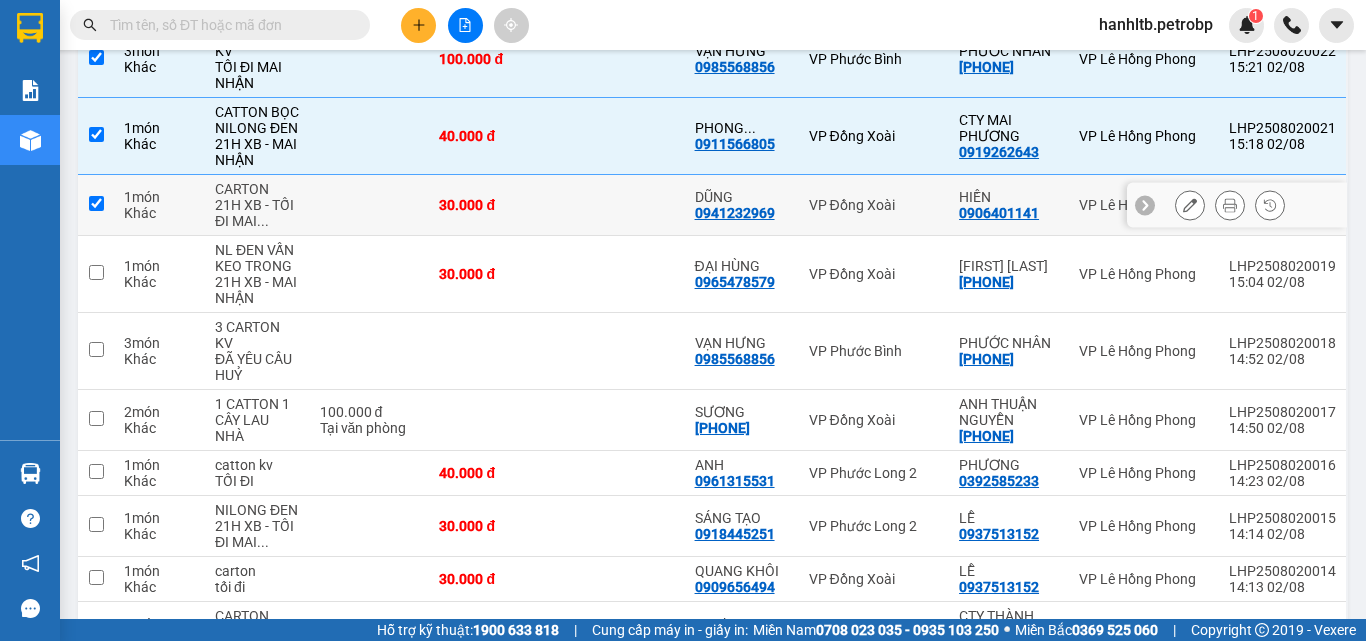 checkbox on "true" 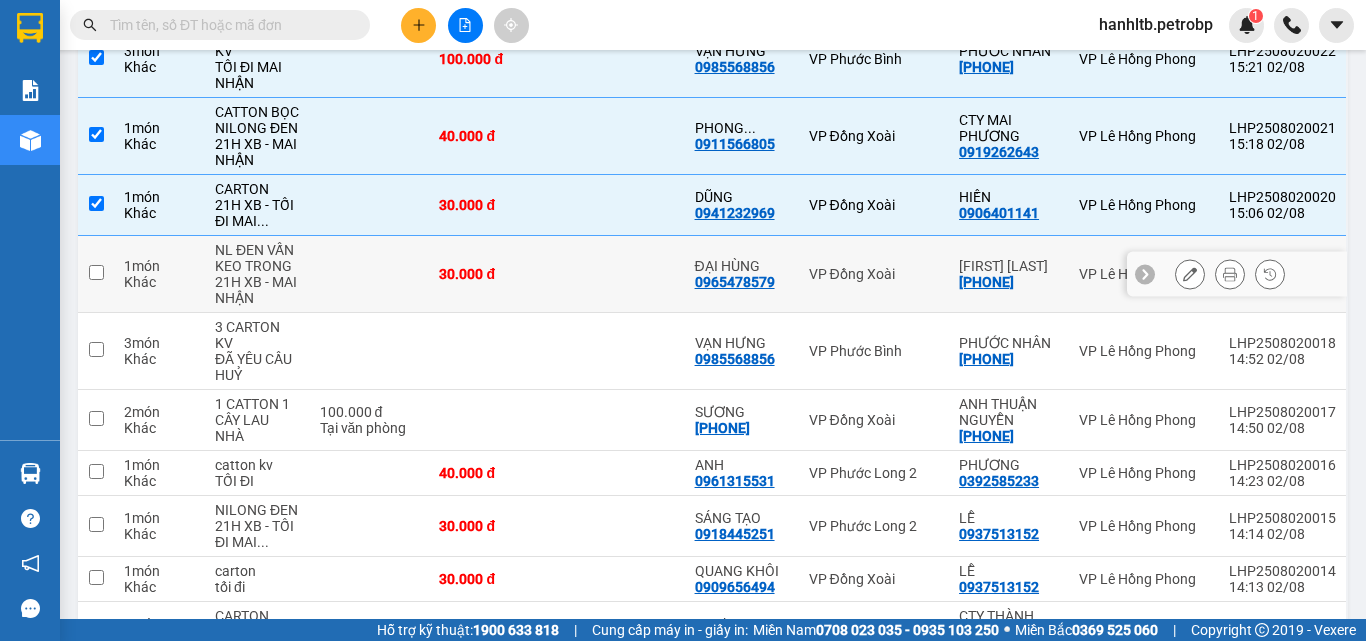 click on "30.000 đ" at bounding box center [493, 274] 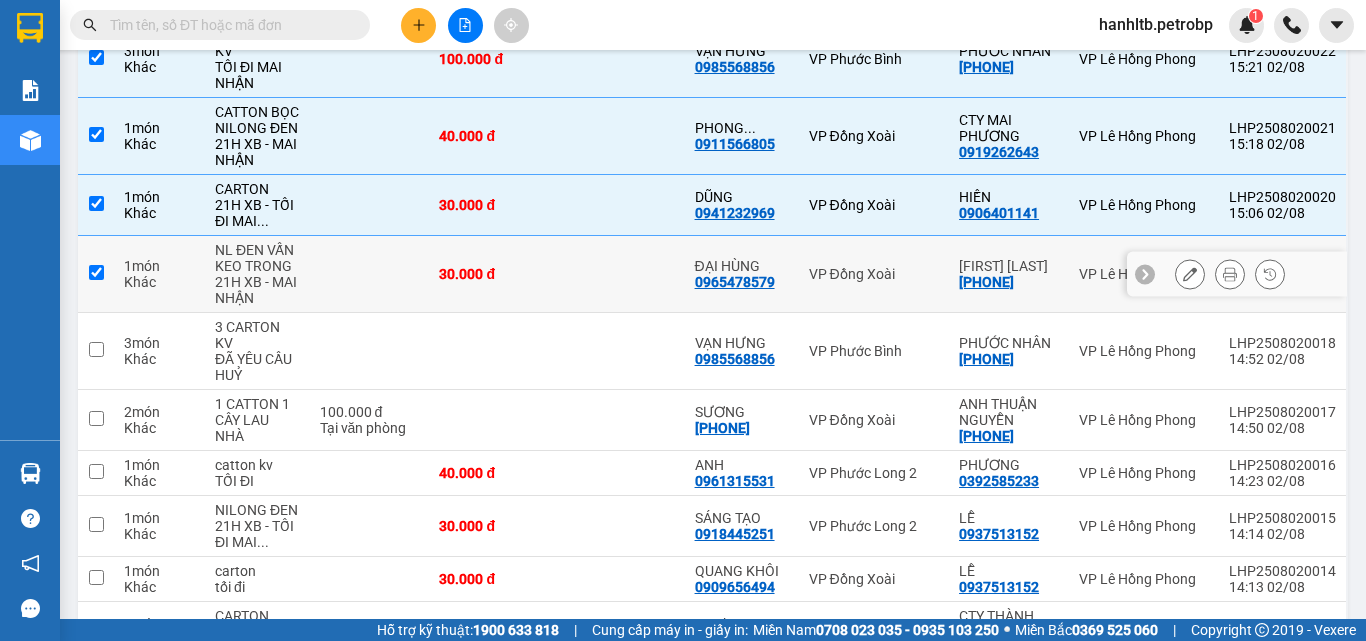 checkbox on "true" 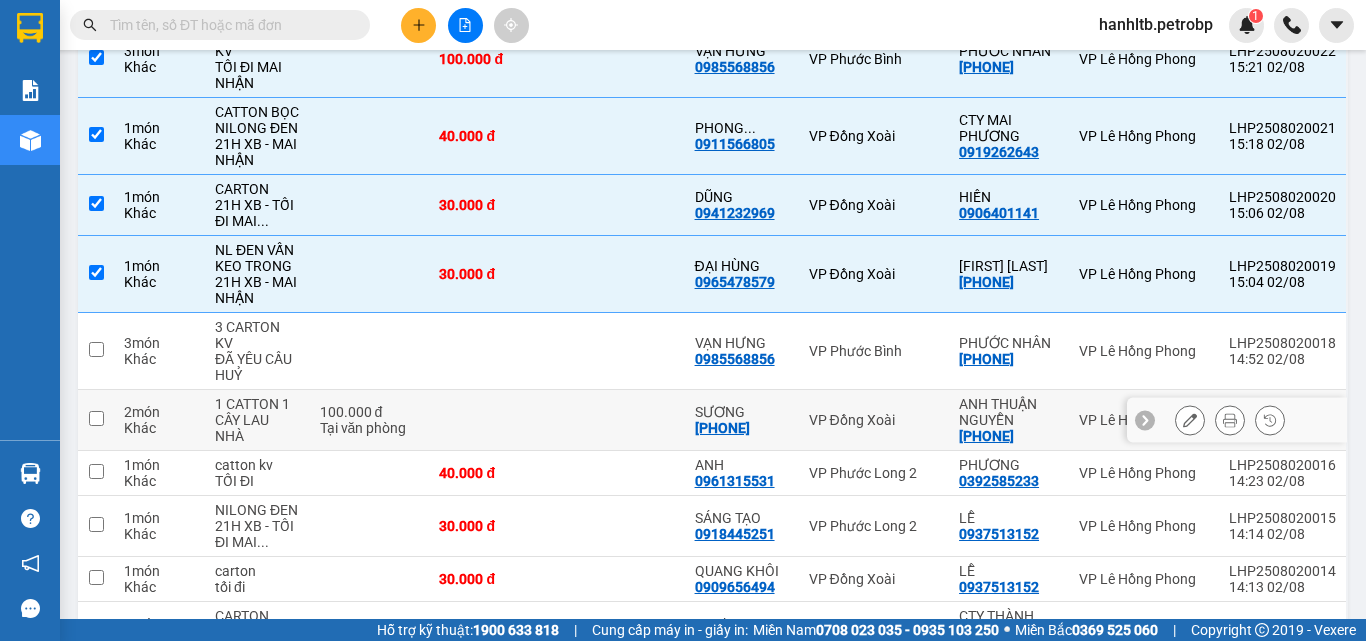 scroll, scrollTop: 1400, scrollLeft: 0, axis: vertical 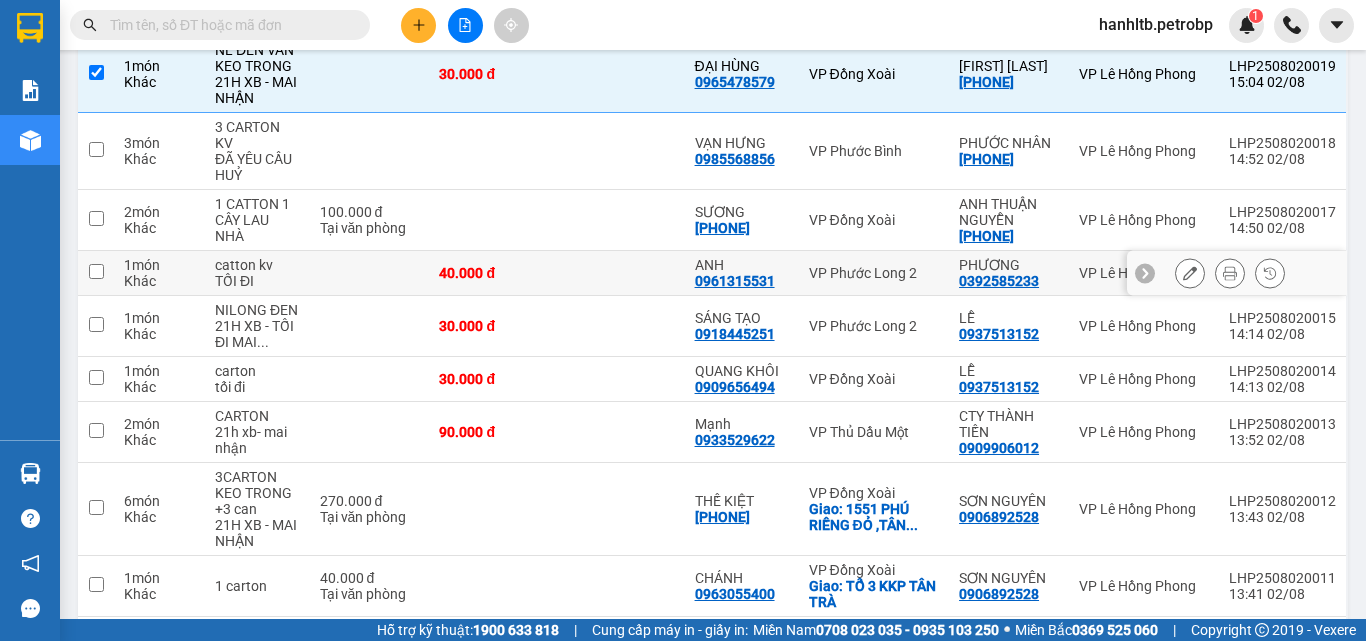 click at bounding box center (621, 273) 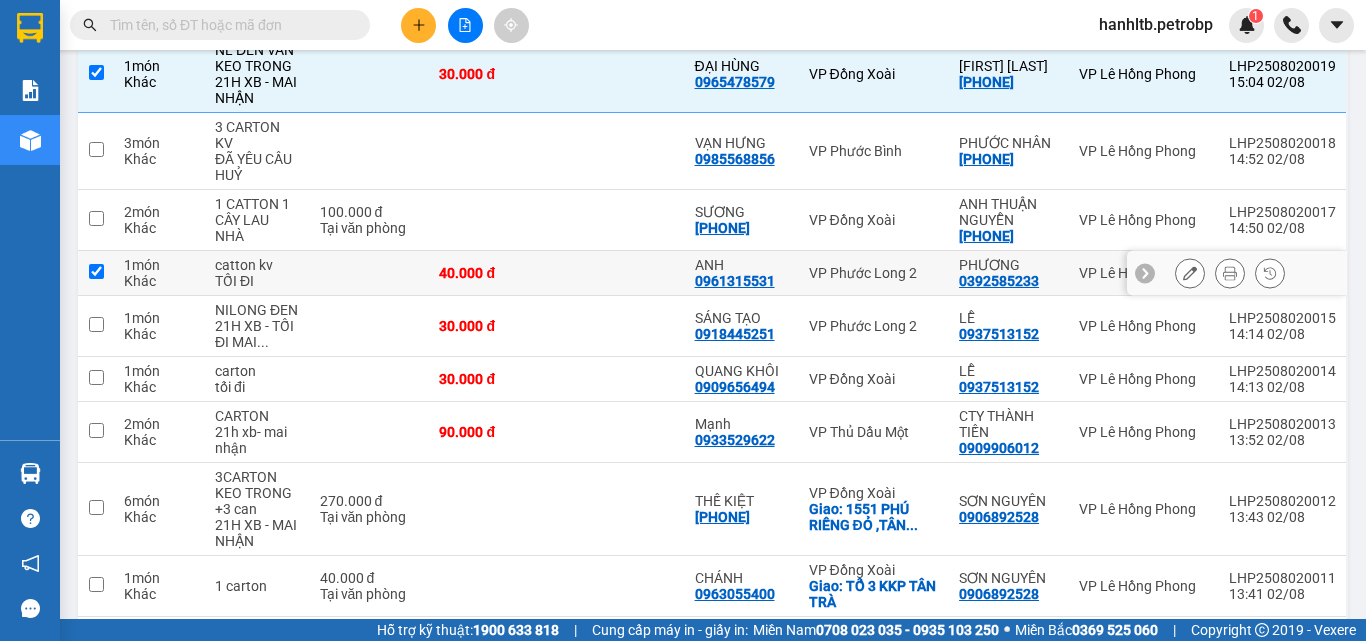 checkbox on "true" 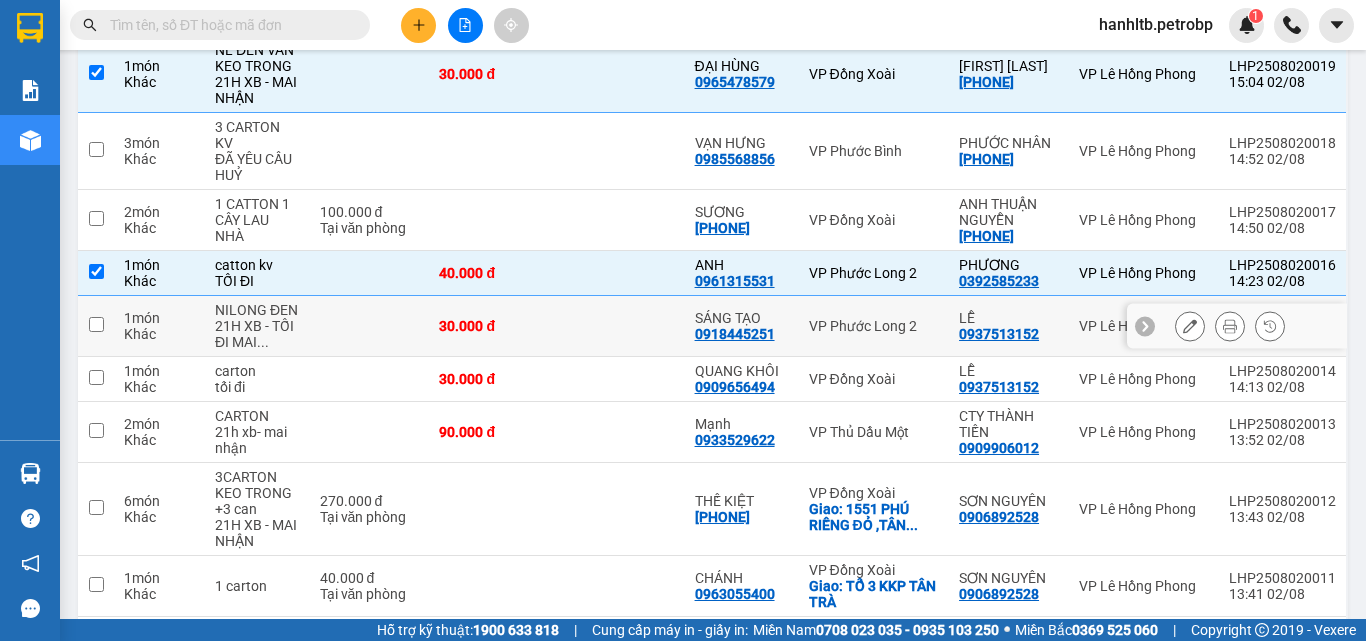 click on "30.000 đ" at bounding box center [493, 326] 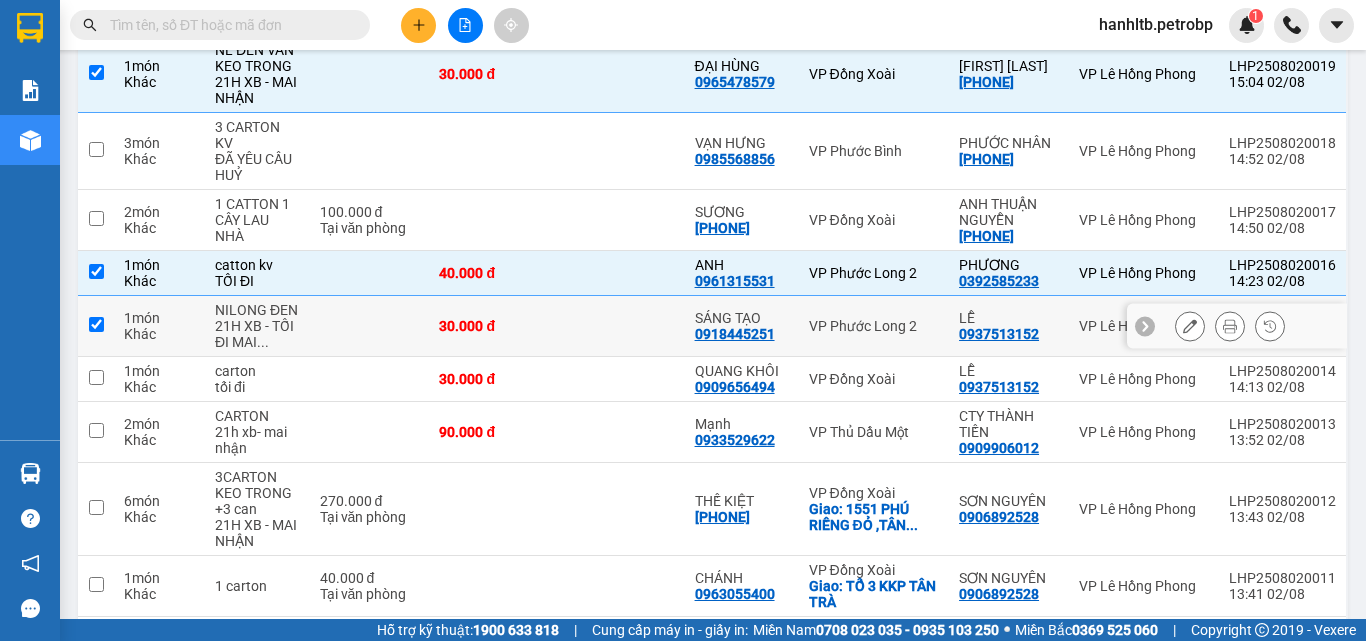 checkbox on "true" 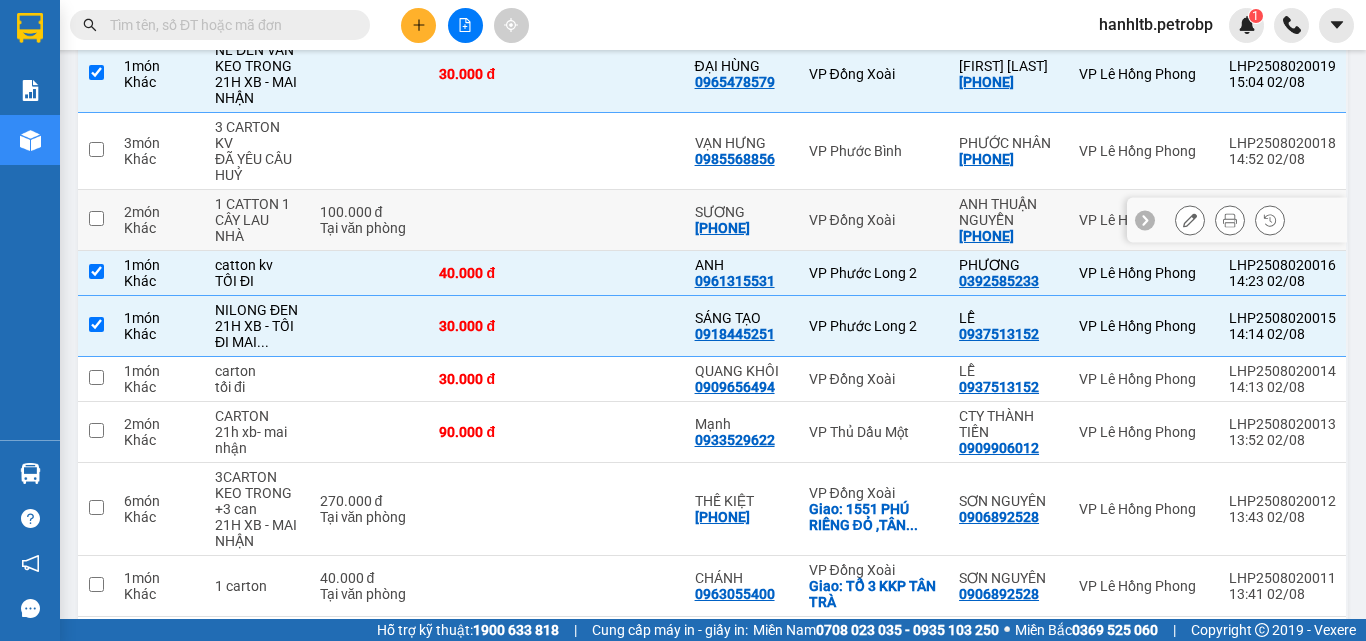 click at bounding box center (493, 220) 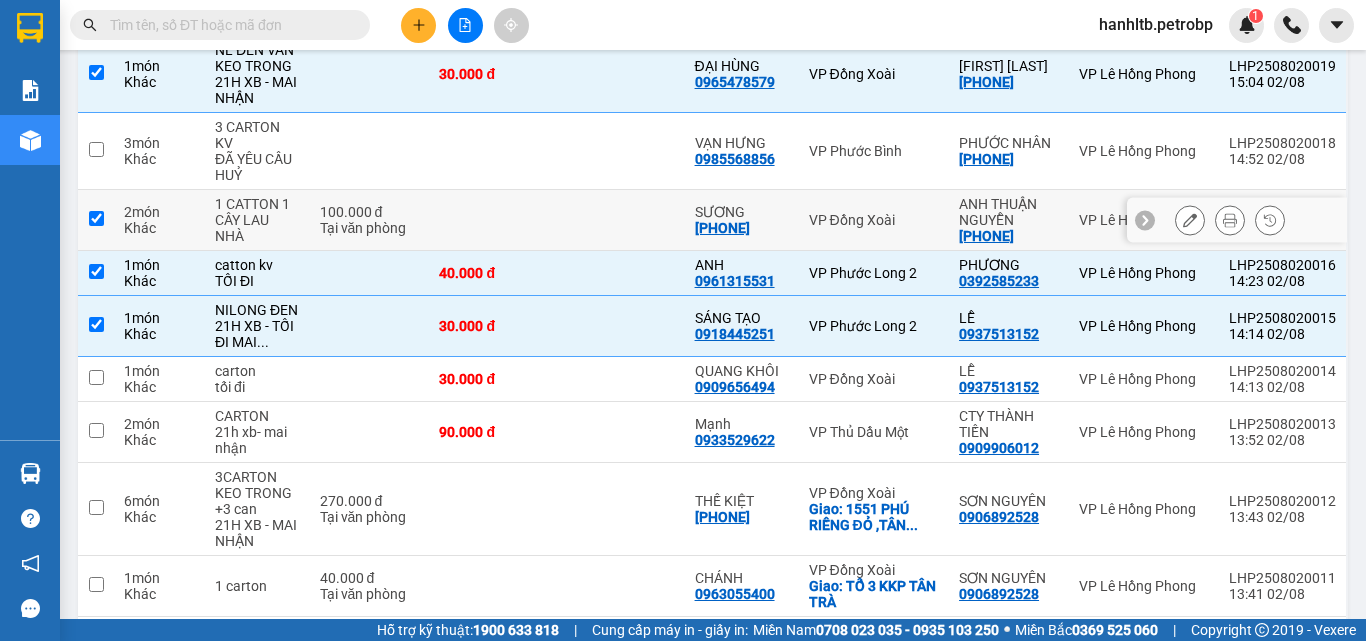 checkbox on "true" 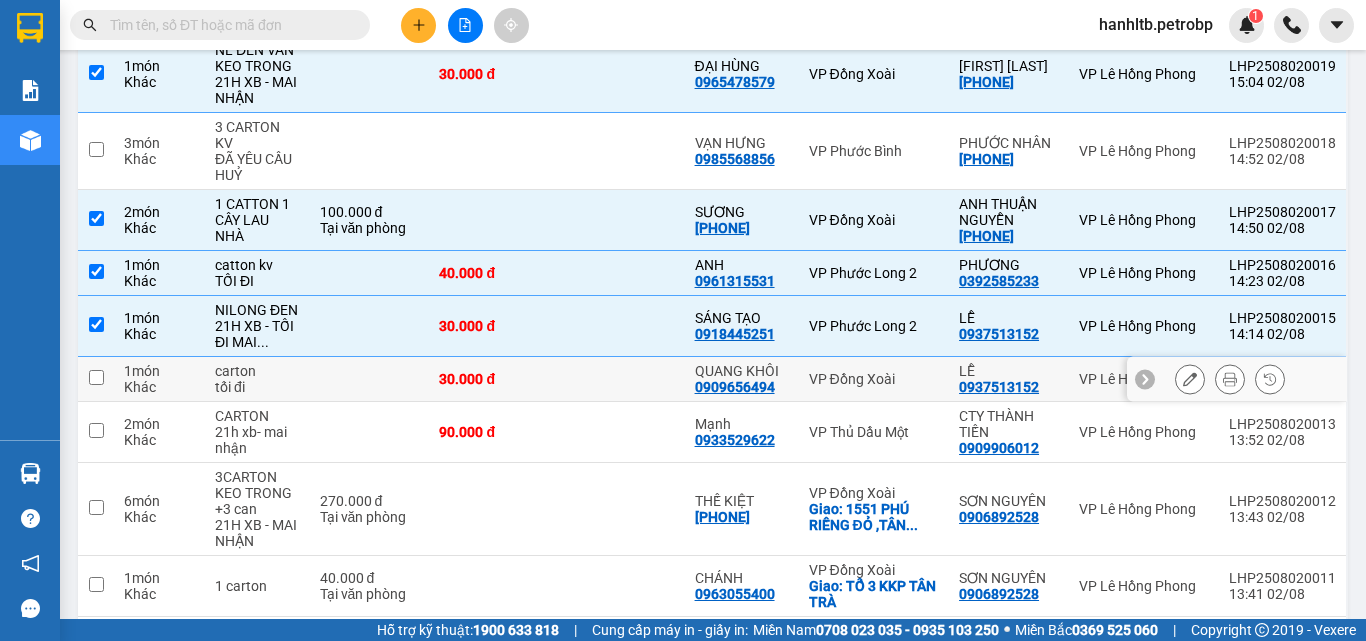 click on "30.000 đ" at bounding box center (493, 379) 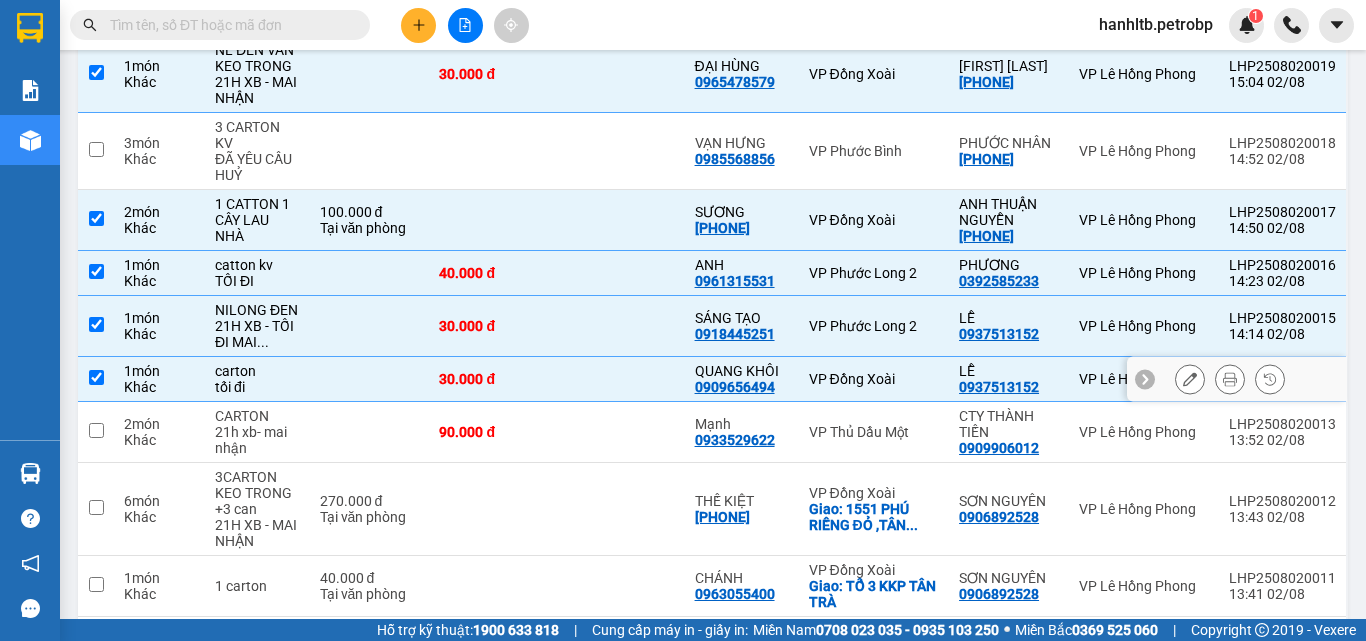 checkbox on "true" 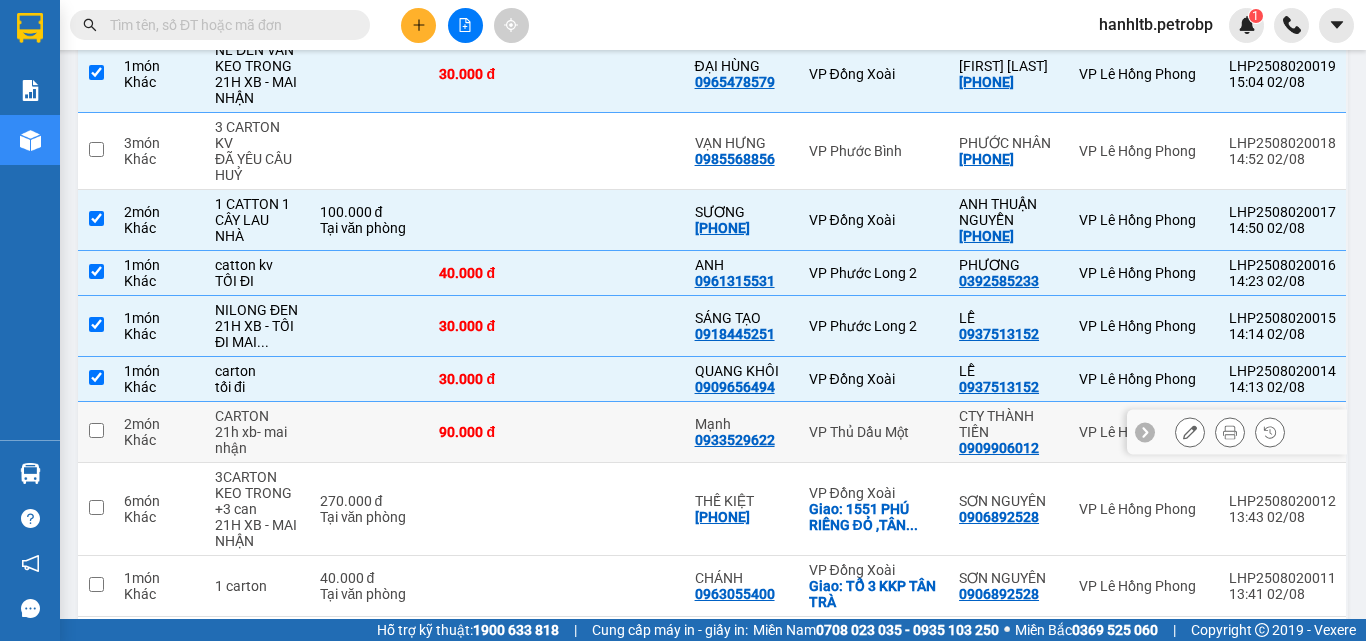 click at bounding box center [621, 432] 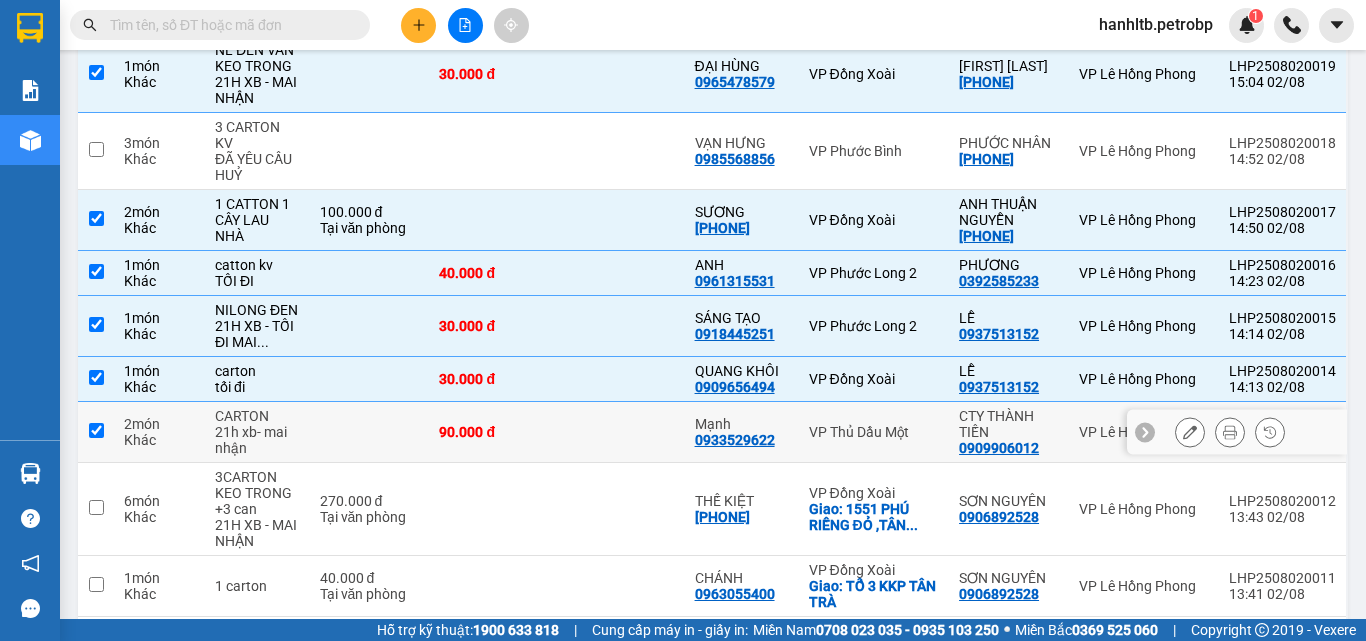 checkbox on "true" 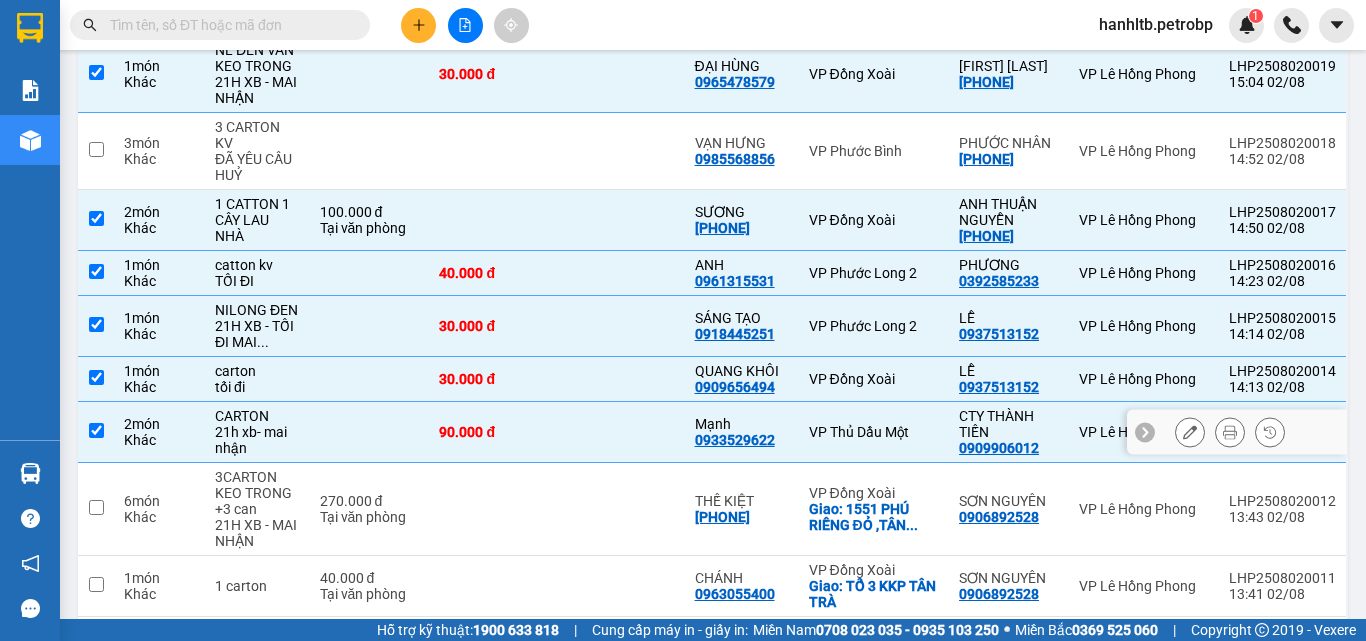 scroll, scrollTop: 1557, scrollLeft: 0, axis: vertical 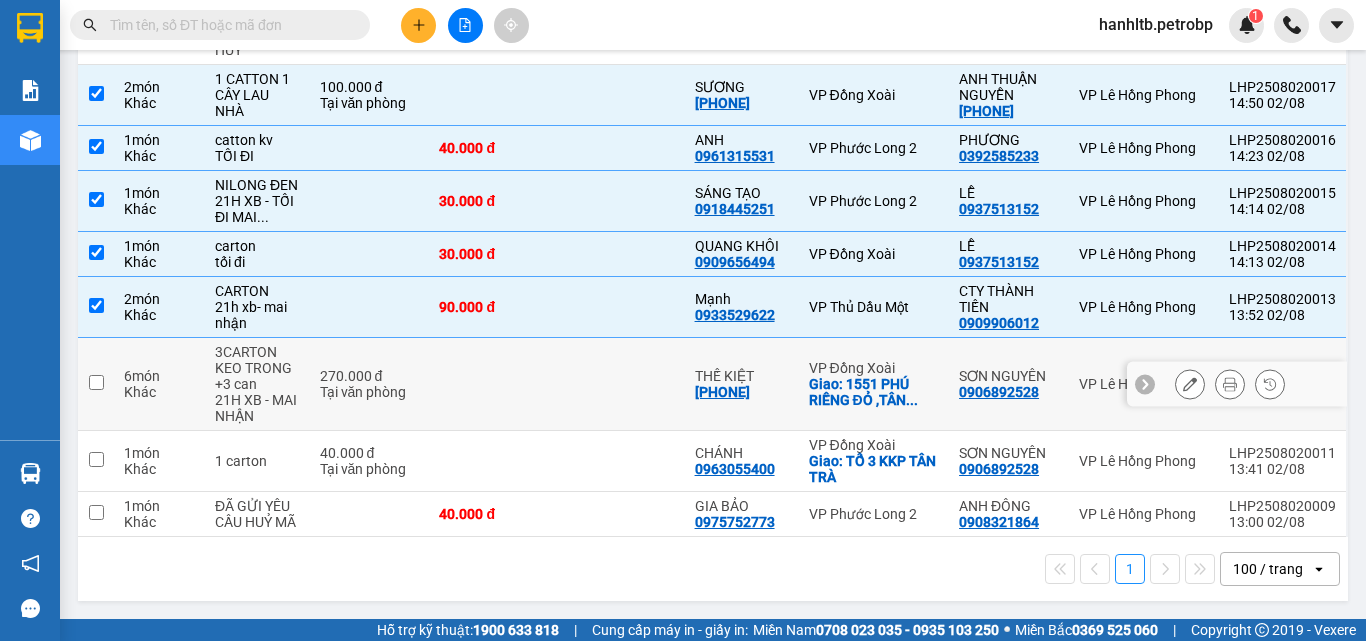 click at bounding box center (621, 384) 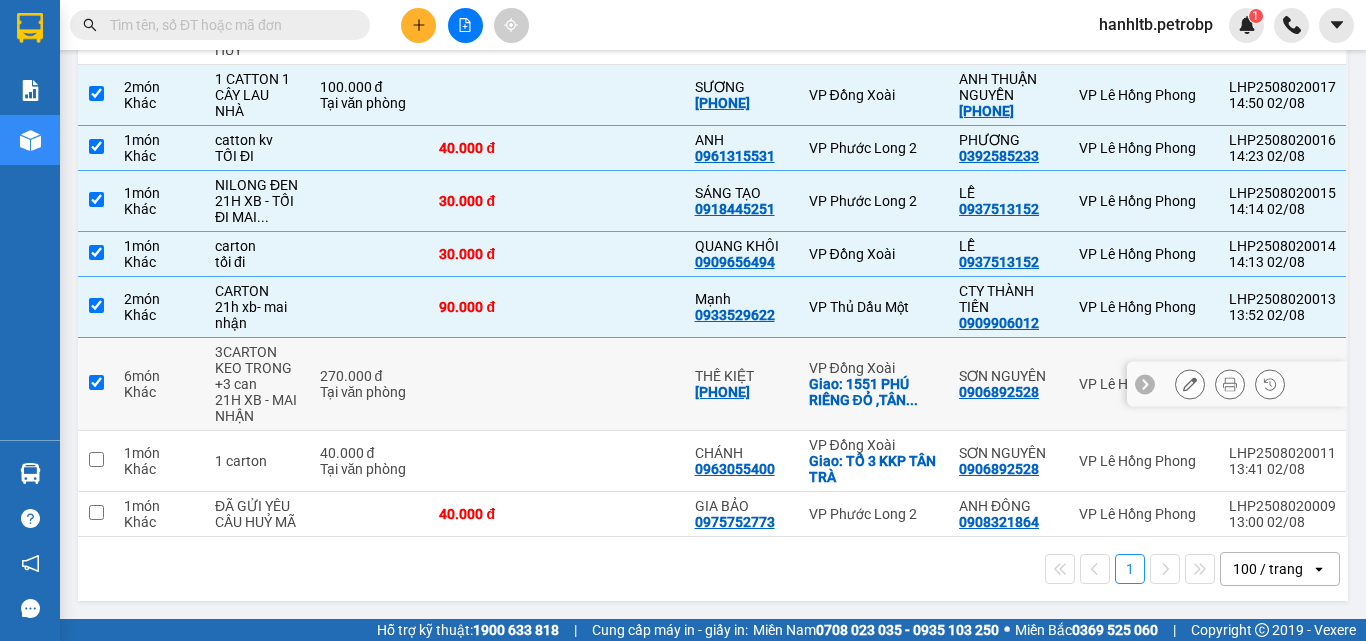checkbox on "true" 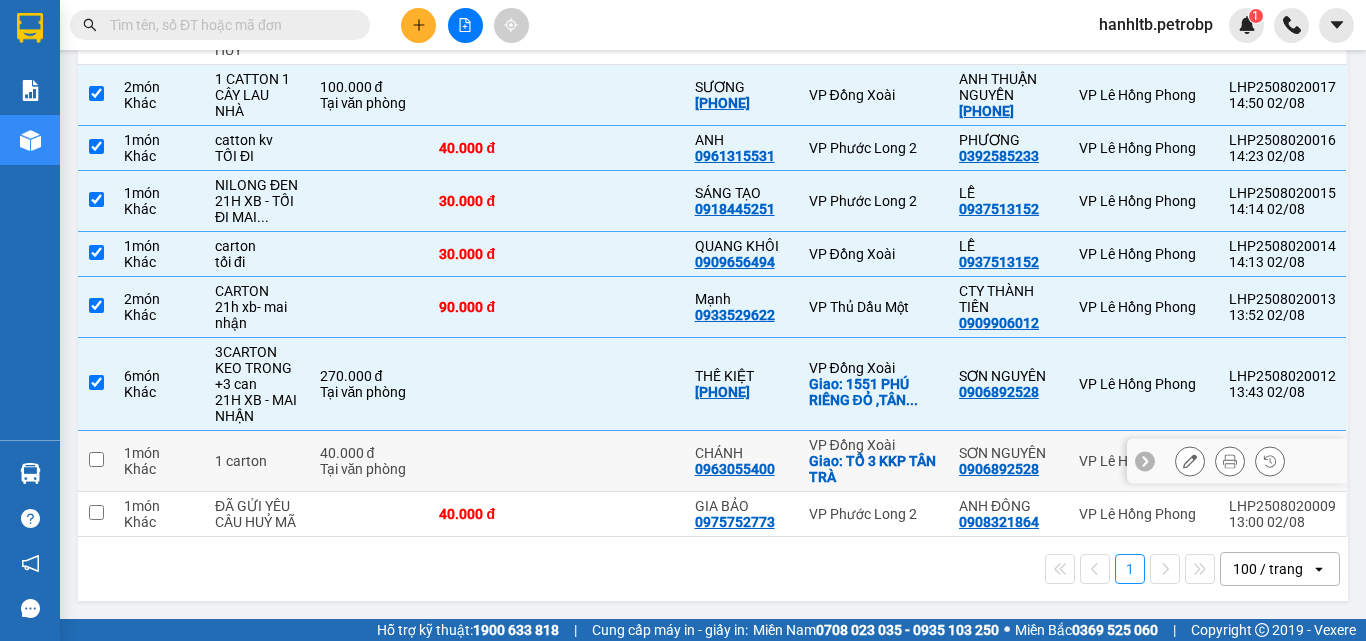 click at bounding box center [493, 461] 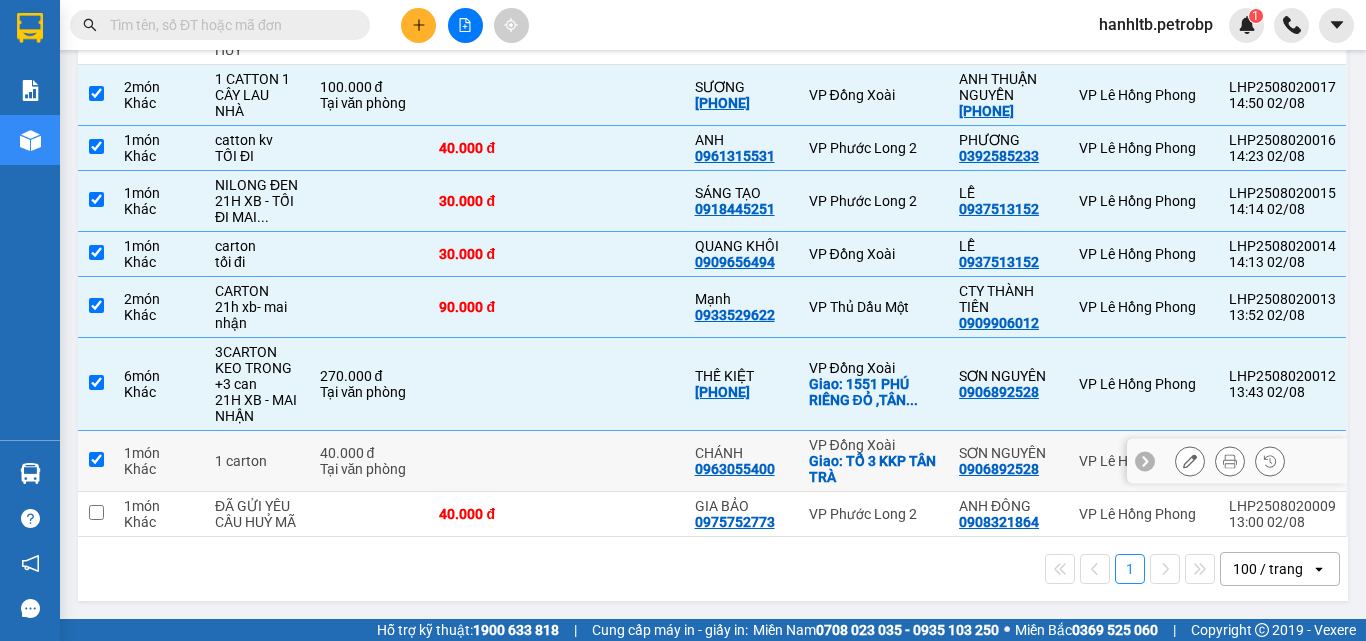 checkbox on "true" 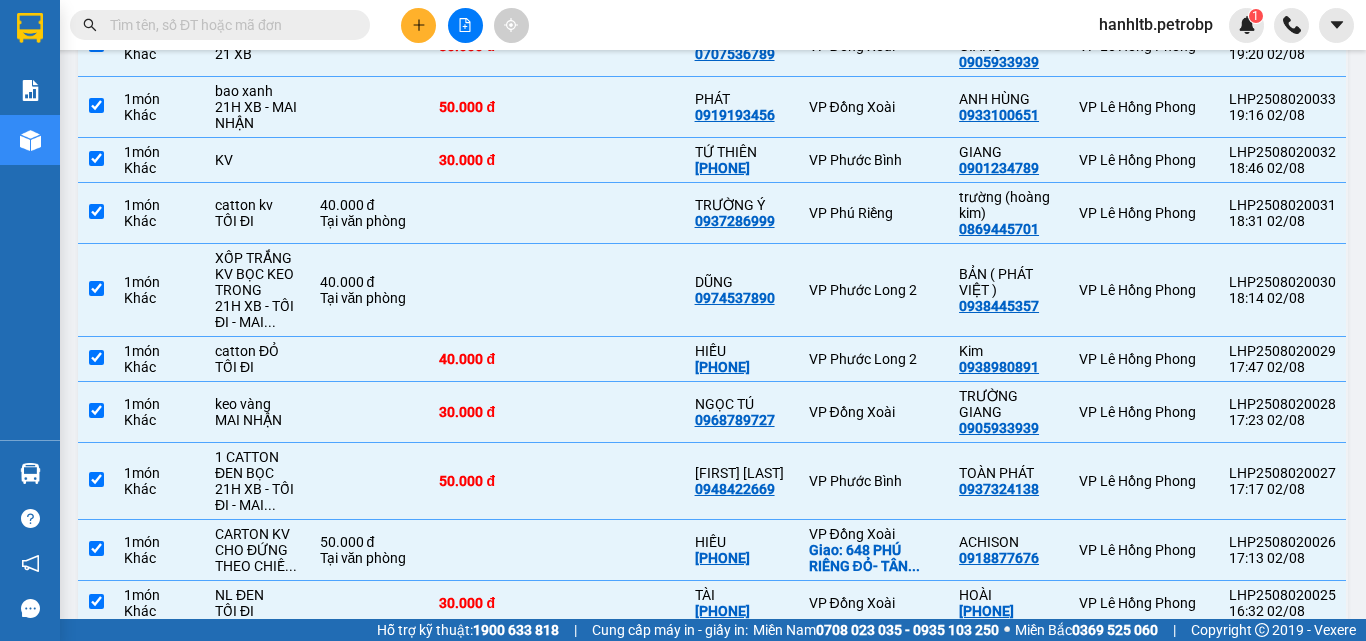 scroll, scrollTop: 0, scrollLeft: 0, axis: both 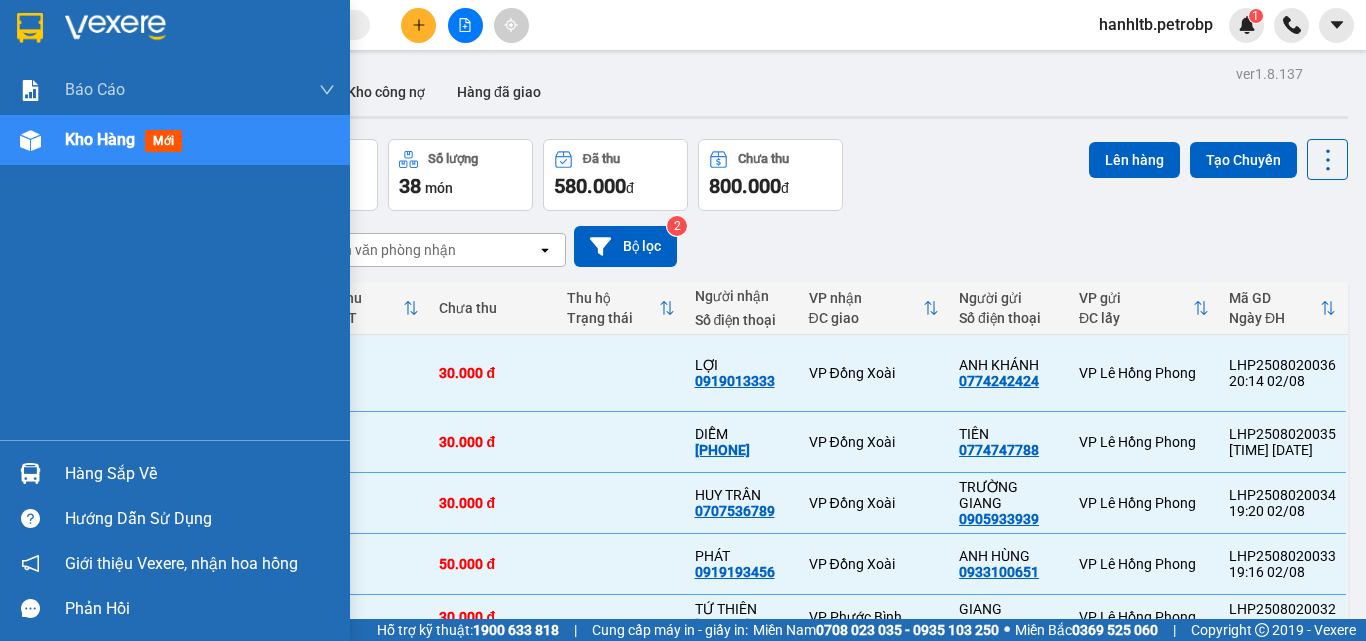 click on "Hàng sắp về" at bounding box center [200, 474] 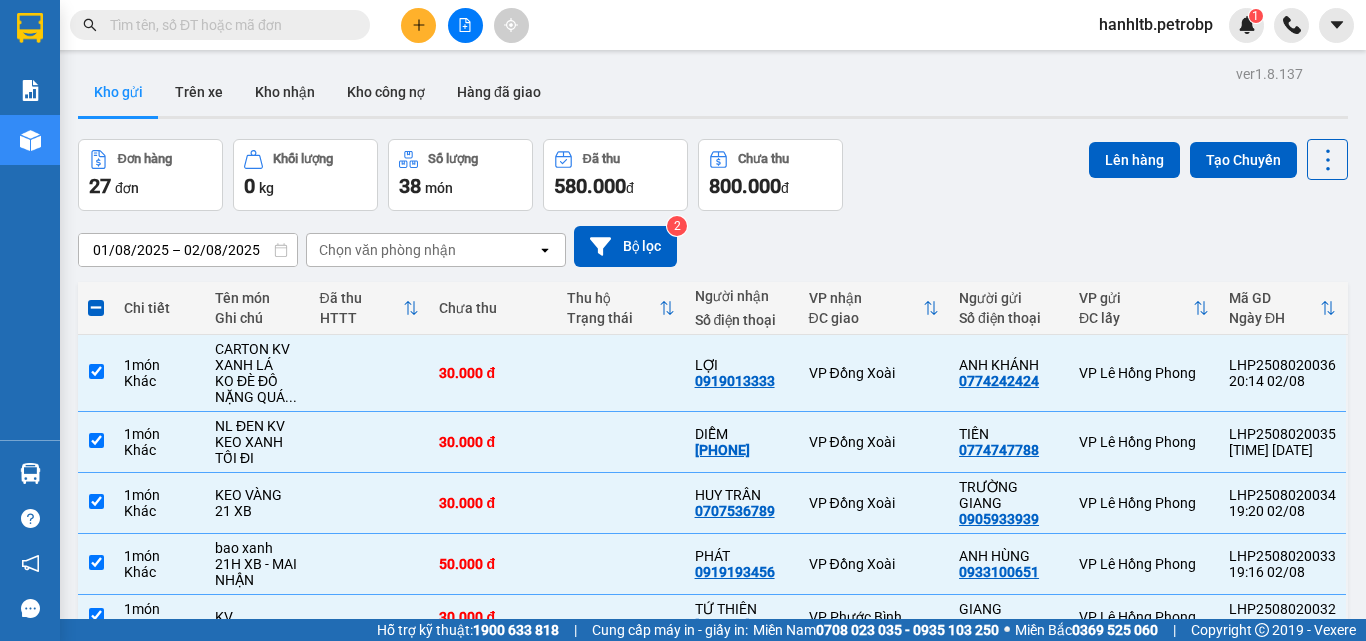 click on "Kết quả tìm kiếm ( 0 )  Bộ lọc  No Data hanhltb.petrobp 1     Báo cáo BC tiền tận nơi (nhân viên) Báo cáo 1 (nv): Số tiền đã thu của văn phòng  Báo cáo 1: Số tiền đã thu của văn phòng  Báo cáo dòng tiền (nhân viên) Doanh số tạo đơn theo VP gửi (nhân viên) Mẫu 1: Báo cáo dòng tiền theo nhân viên (nhà xe) Mẫu 1: Báo cáo dòng tiền theo nhân viên (trưởng trạm) Mẫu 2: Thống kê đơn hàng theo nhân viên Mẫu 3.1: Thống kê đơn hàng văn phòng gửi Mẫu 3.1: Thống kê đơn hàng văn phòng gửi ( các trạm xem ) Mẫu 3: Báo cáo dòng tiền theo văn phòng     Kho hàng mới Hàng sắp về Hướng dẫn sử dụng Giới thiệu Vexere, nhận hoa hồng Phản hồi Phần mềm hỗ trợ bạn tốt chứ? ver  1.8.137 Kho gửi Trên xe Kho nhận Kho công nợ Hàng đã giao Đơn hàng 27 đơn Khối lượng 0 kg Số lượng 38 món Đã thu 580.000  đ Chưa thu 800.000  đ Lên hàng 2" at bounding box center [683, 320] 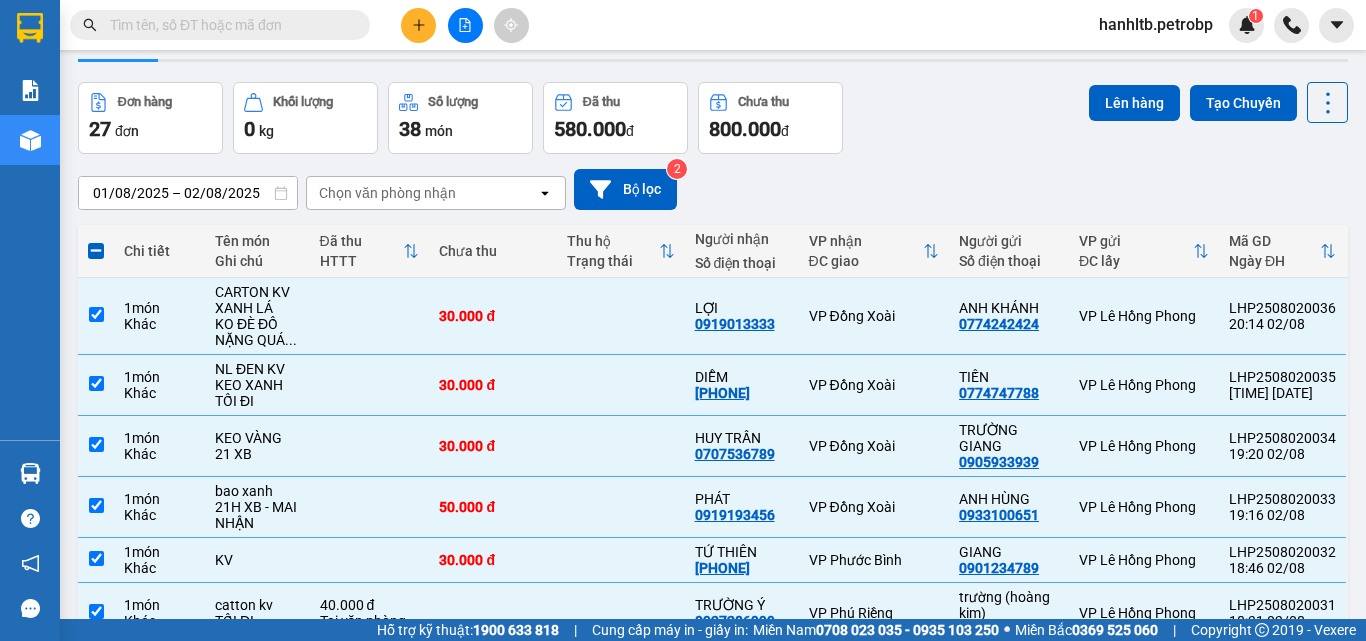 scroll, scrollTop: 0, scrollLeft: 0, axis: both 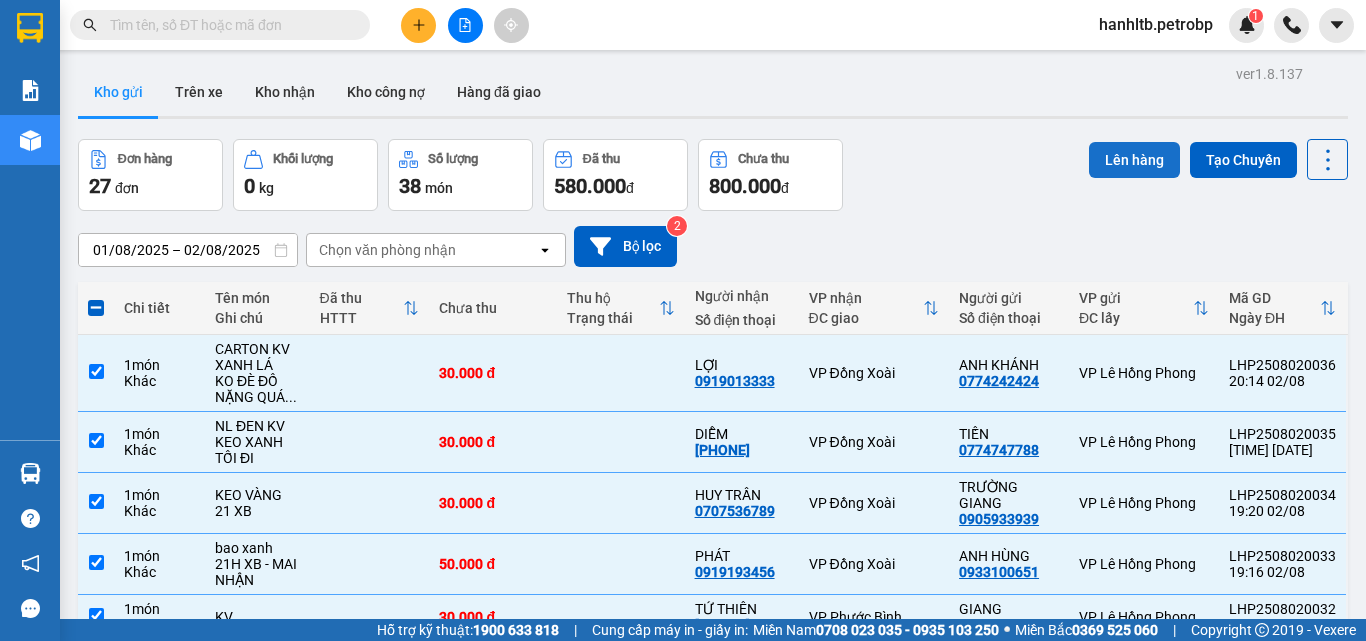 click on "Lên hàng" at bounding box center (1134, 160) 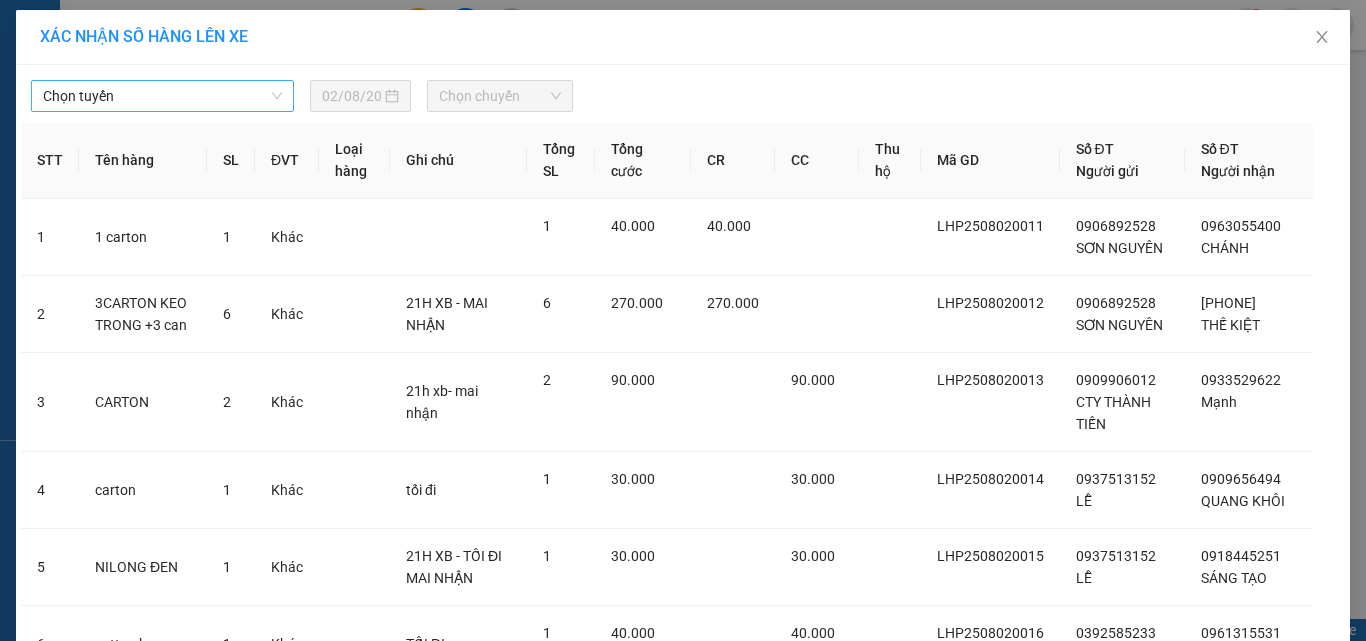click on "Chọn tuyến" at bounding box center [162, 96] 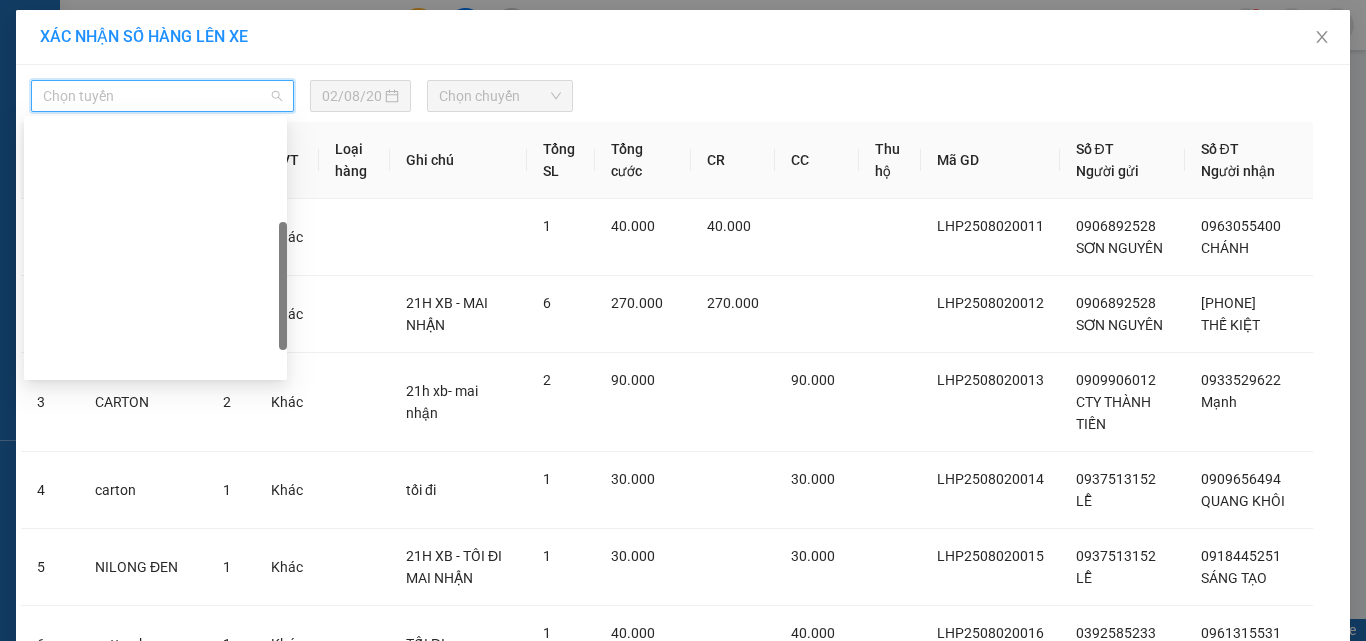 scroll, scrollTop: 300, scrollLeft: 0, axis: vertical 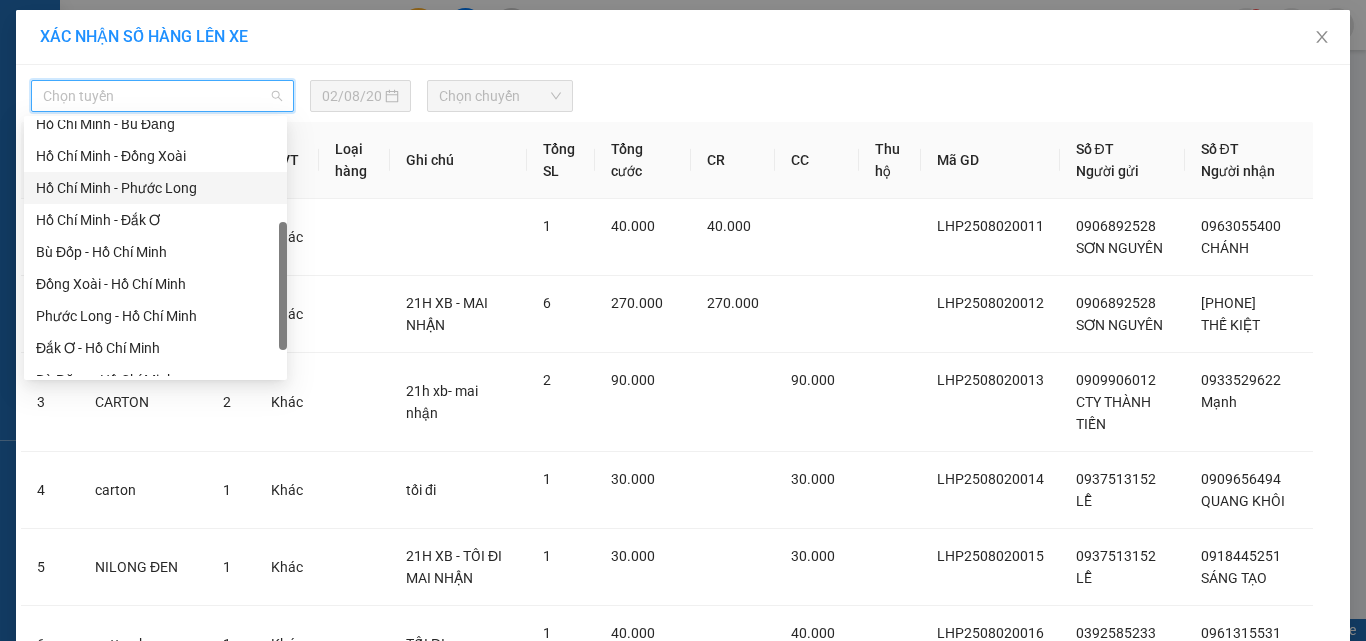 click on "Hồ Chí Minh - Phước Long" at bounding box center (155, 188) 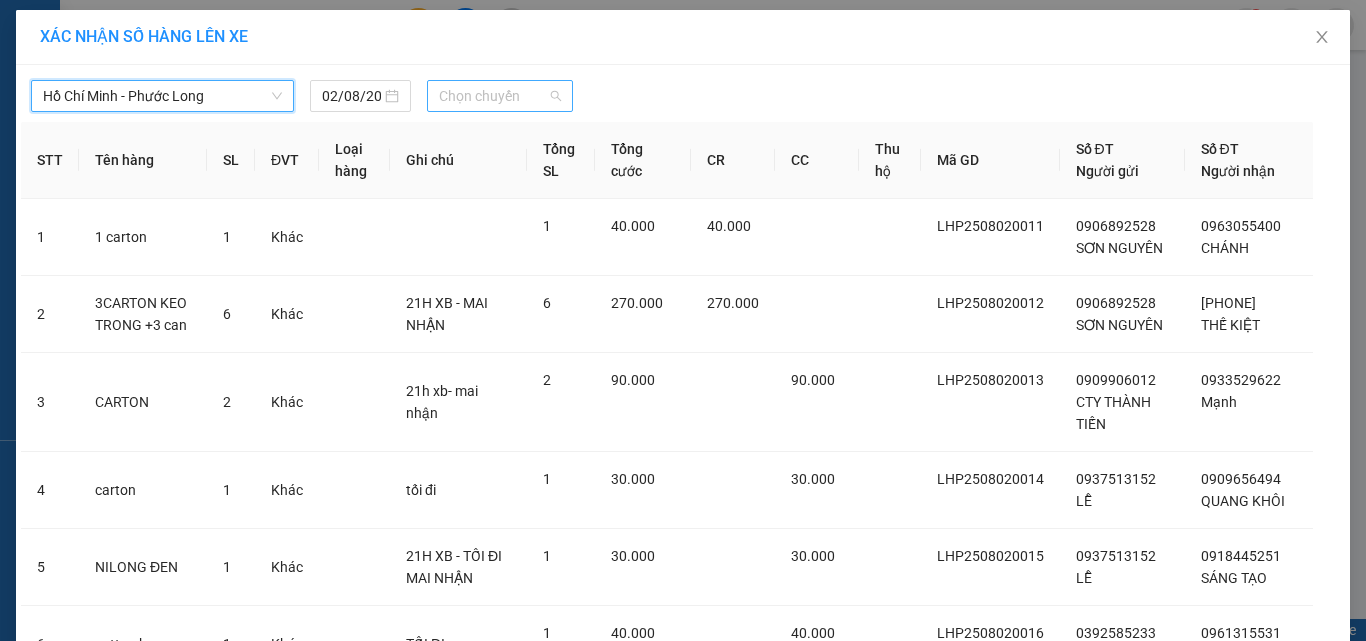 click on "Chọn chuyến" at bounding box center [500, 96] 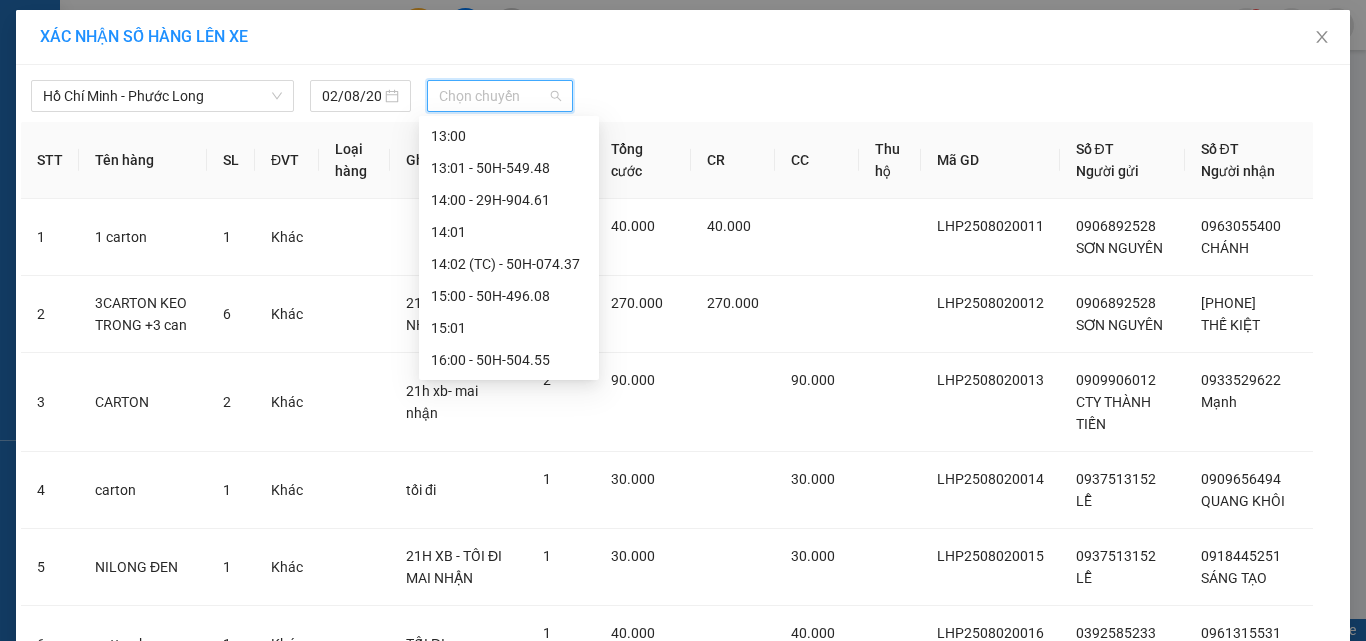 scroll, scrollTop: 1280, scrollLeft: 0, axis: vertical 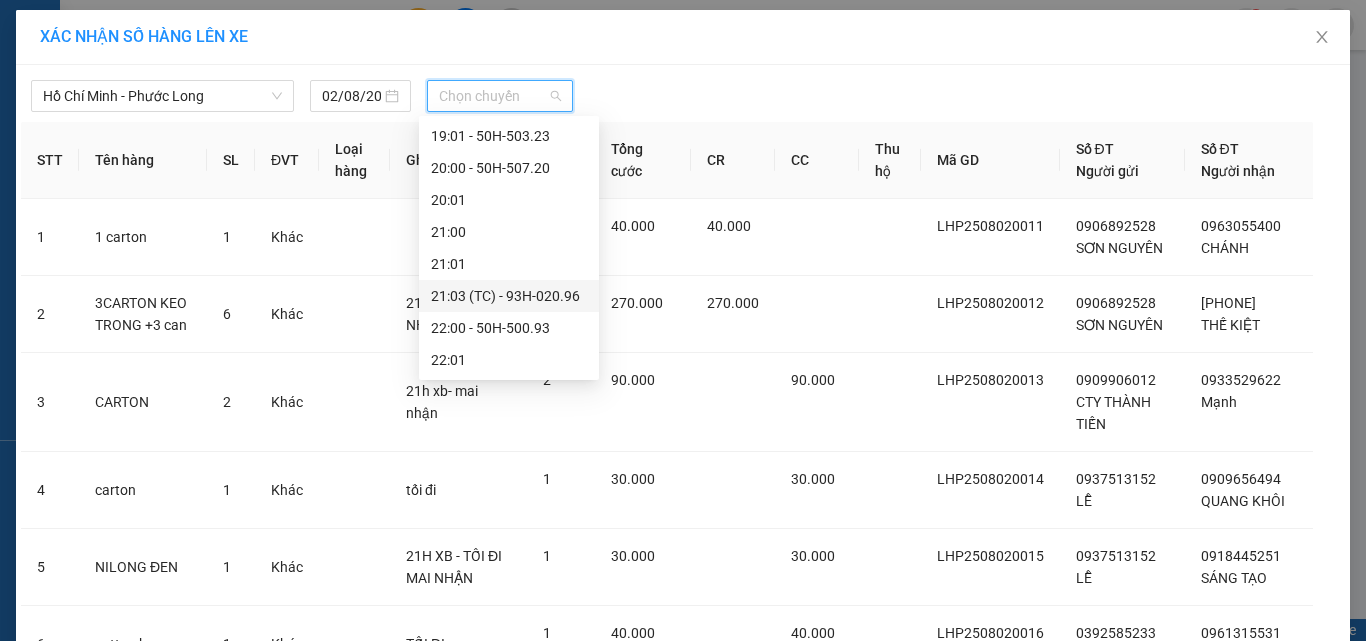 click on "21:03   (TC)   - 93H-020.96" at bounding box center (509, 296) 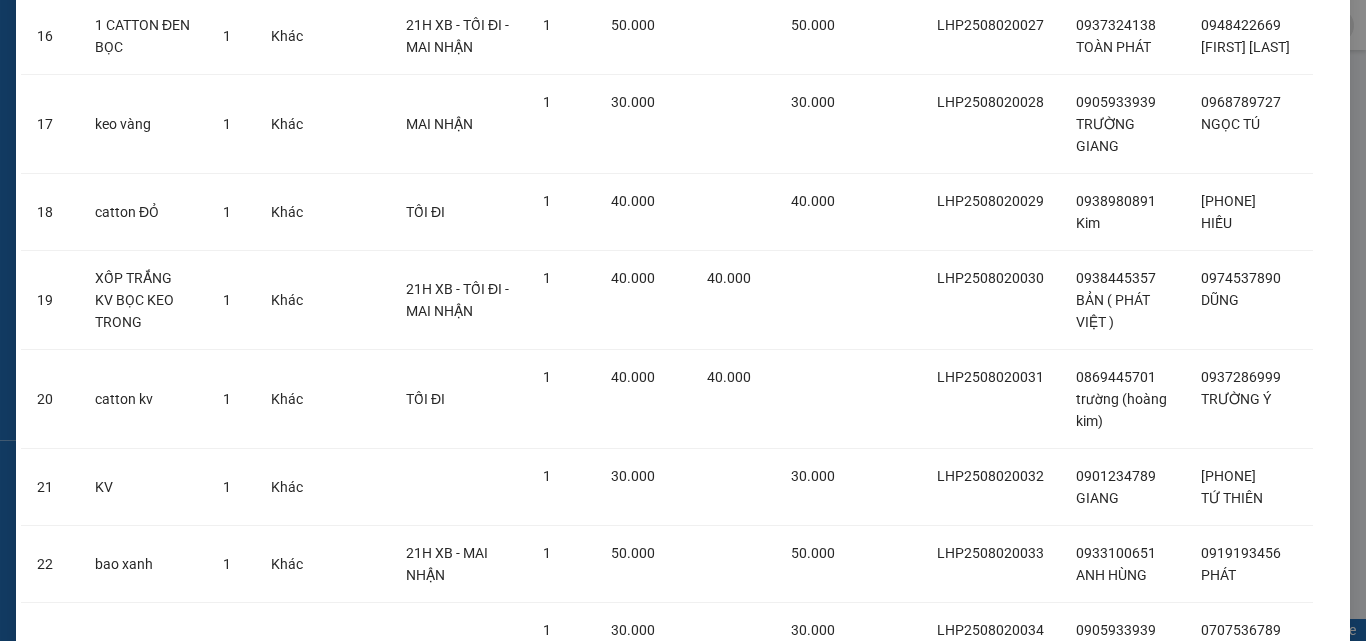 scroll, scrollTop: 1861, scrollLeft: 0, axis: vertical 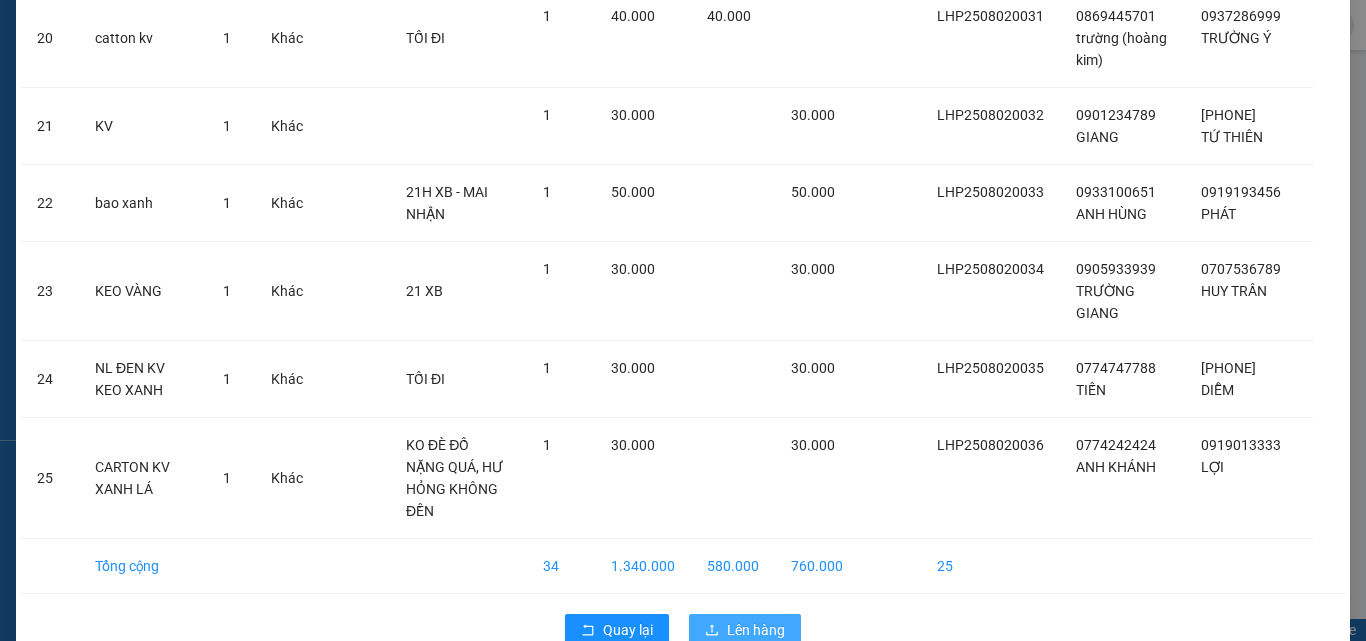 click on "Lên hàng" at bounding box center [756, 630] 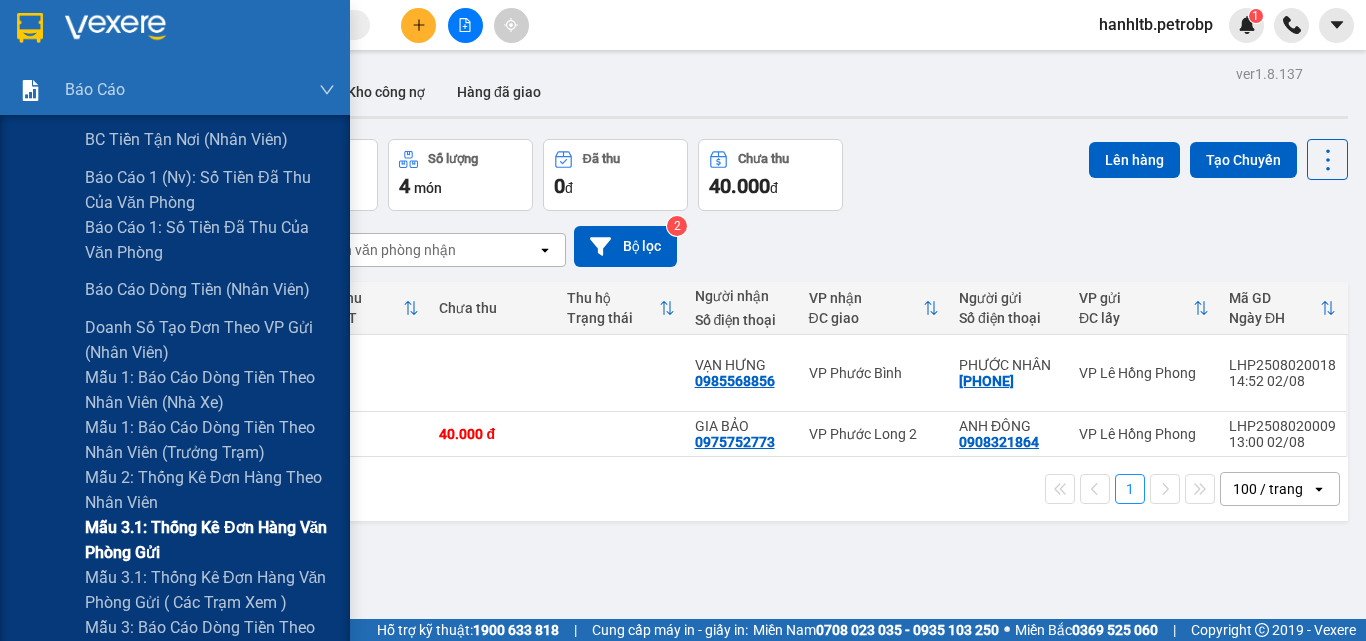 click on "Mẫu 3.1: Thống kê đơn hàng văn phòng gửi" at bounding box center (210, 540) 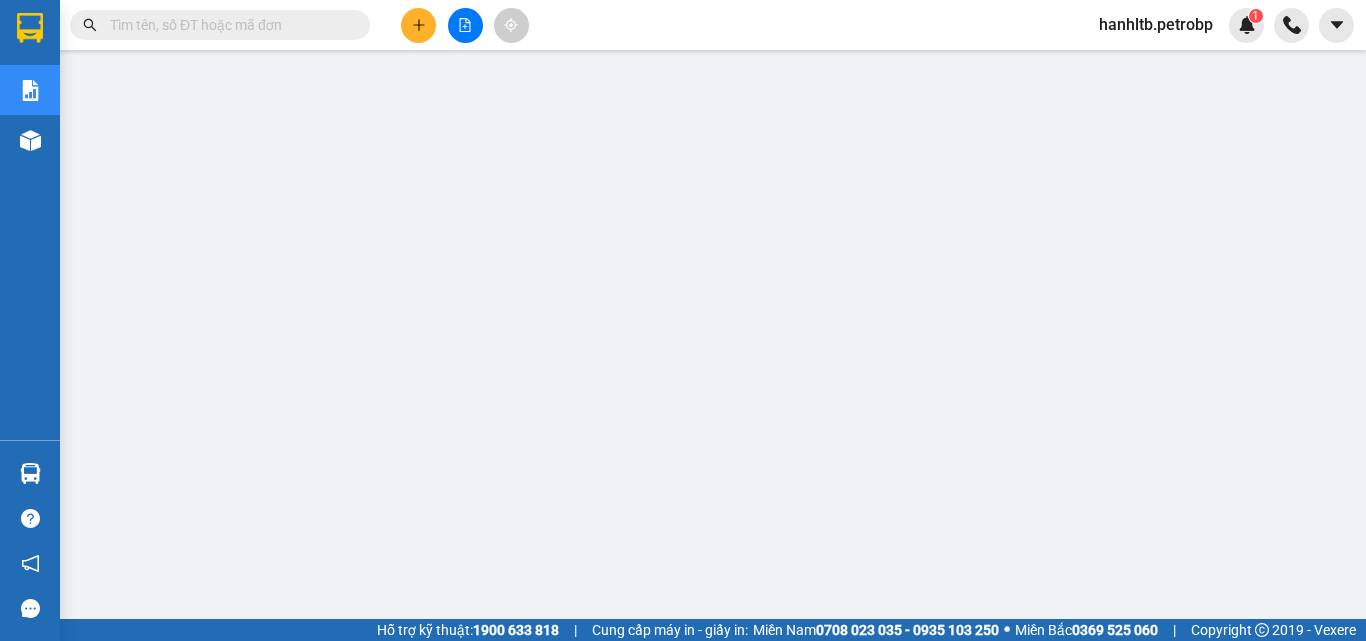 scroll, scrollTop: 0, scrollLeft: 0, axis: both 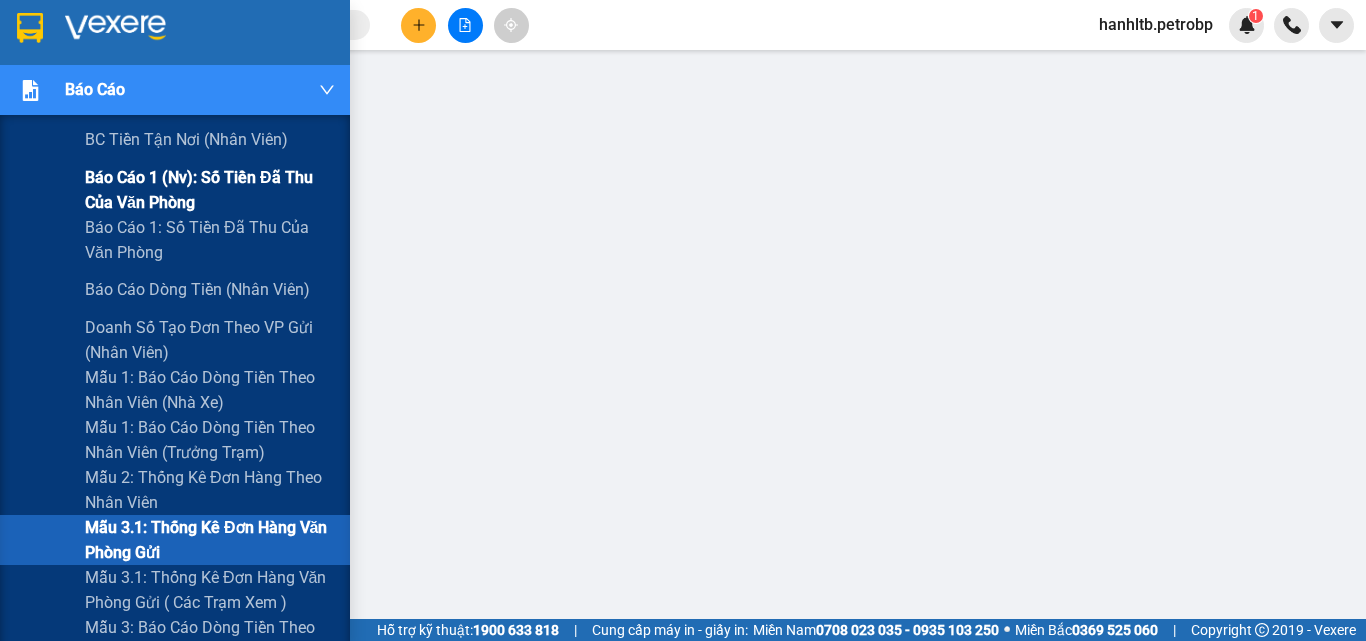 click on "Báo cáo 1 (nv): Số tiền đã thu của văn phòng" at bounding box center (210, 190) 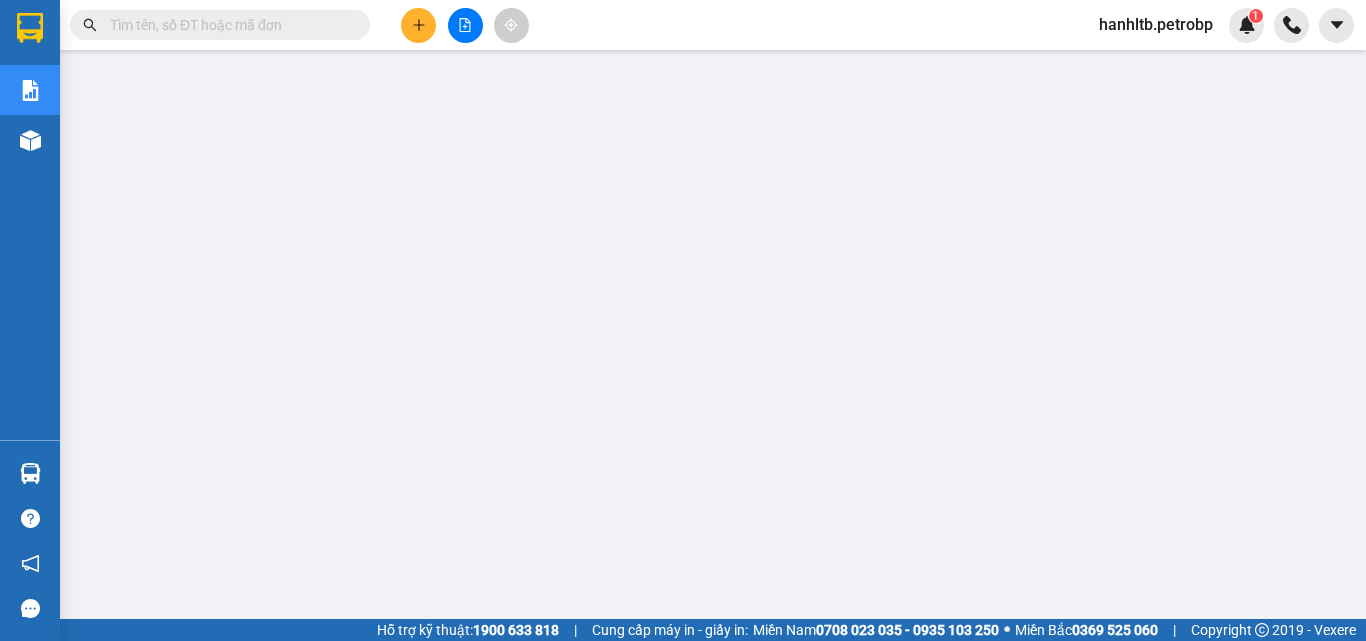 scroll, scrollTop: 68, scrollLeft: 0, axis: vertical 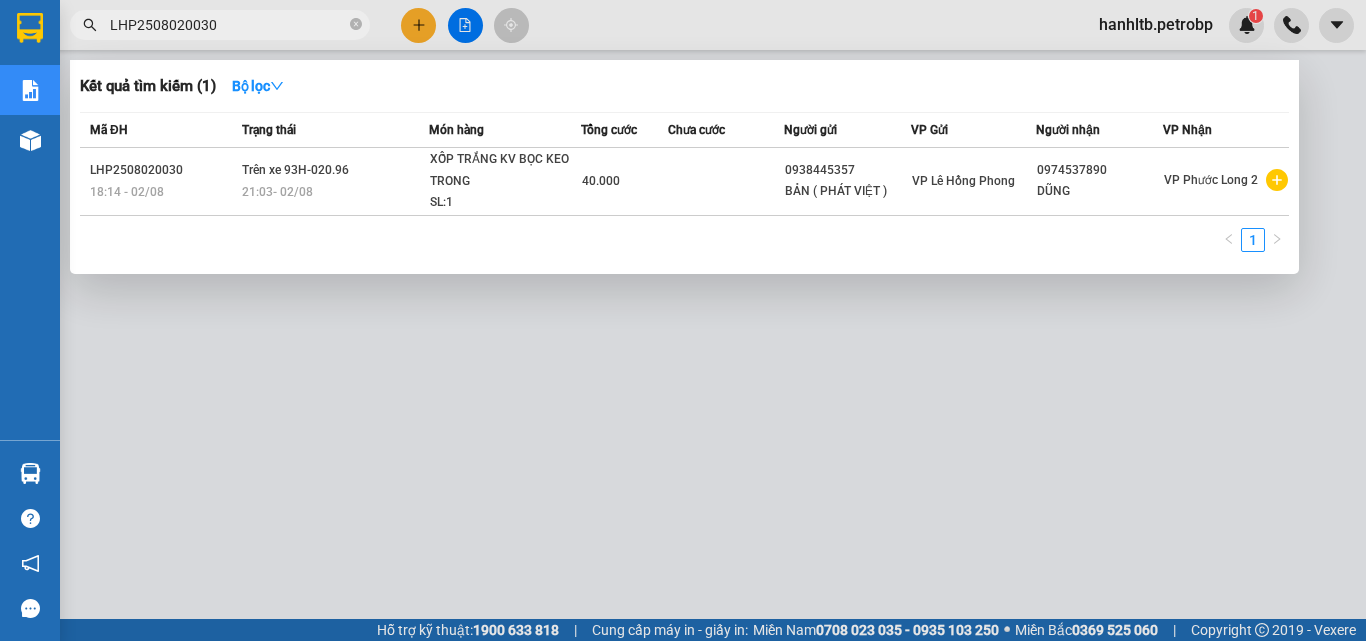 type on "LHP2508020030" 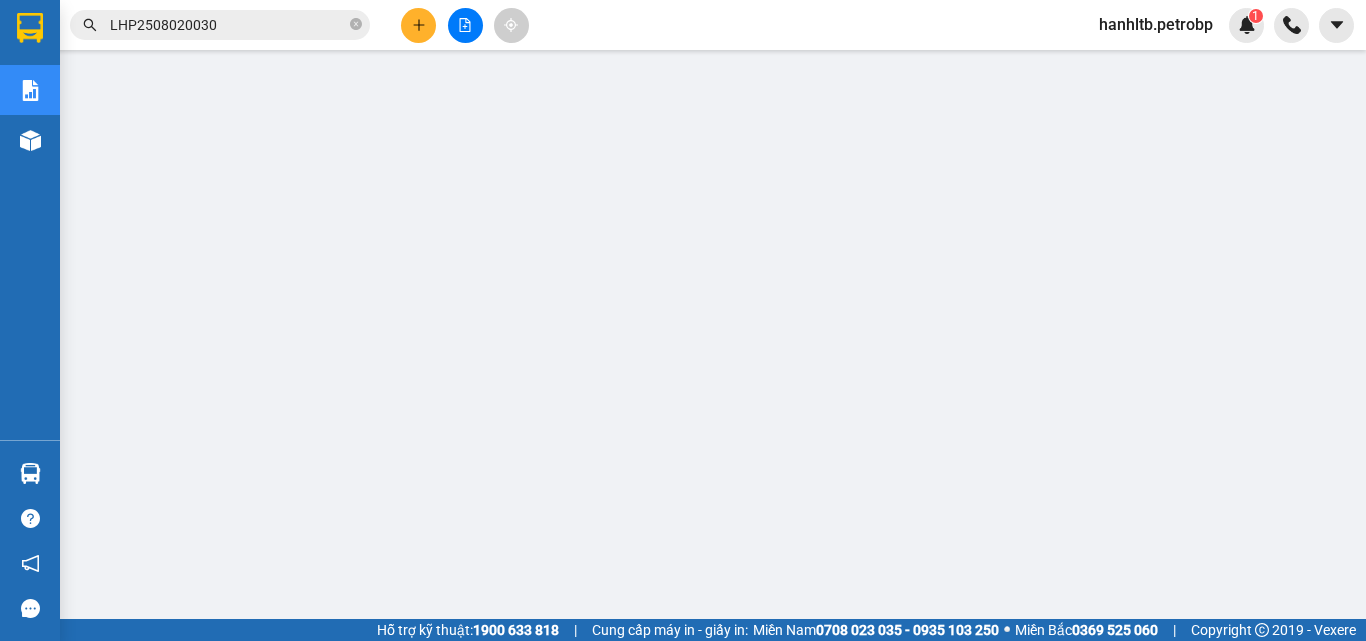 click on "Kết quả tìm kiếm ( 1 )  Bộ lọc  Mã ĐH Trạng thái Món hàng Tổng cước Chưa cước Người gửi VP Gửi Người nhận VP Nhận LHP2508020030 18:14 - 02/08 Trên xe   93H-020.96 21:03  -   02/08 XỐP TRẮNG KV BỌC KEO TRONG SL:  1 40.000 0938445357 BẢN ( PHÁT VIỆT ) VP Lê Hồng Phong 0974537890 DŨNG VP Phước Long 2 1 LHP2508020030 hanhltb.petrobp 1" at bounding box center (683, 25) 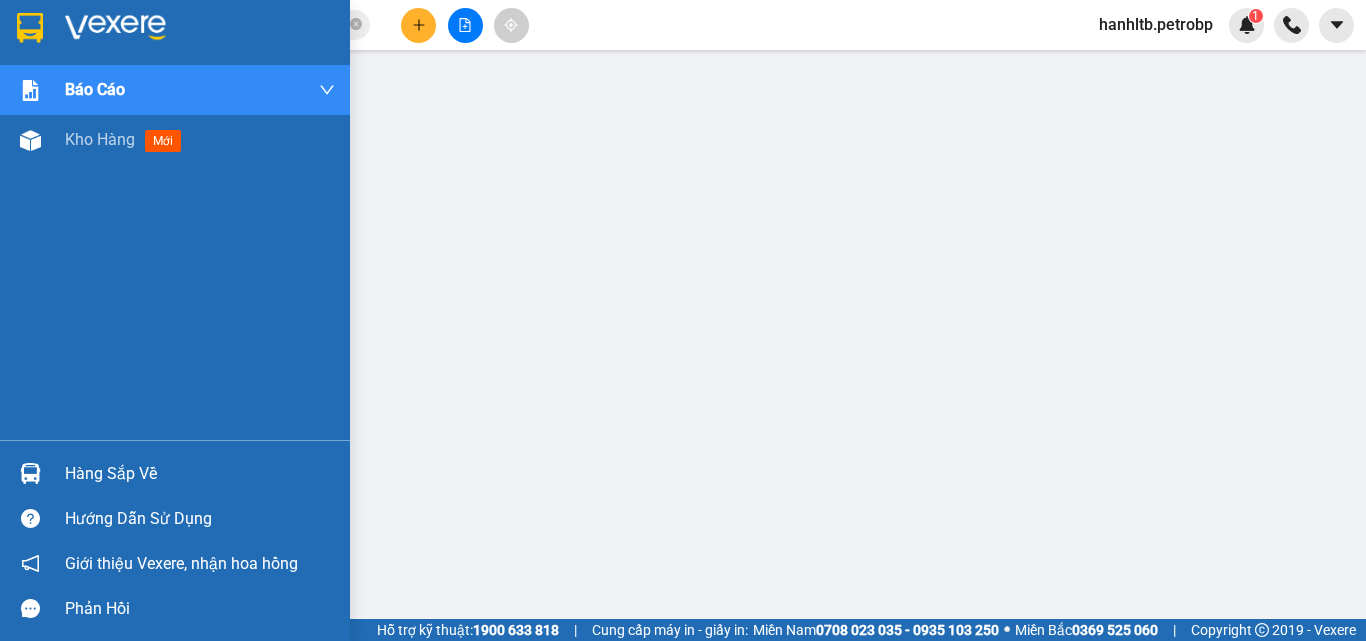click at bounding box center (115, 28) 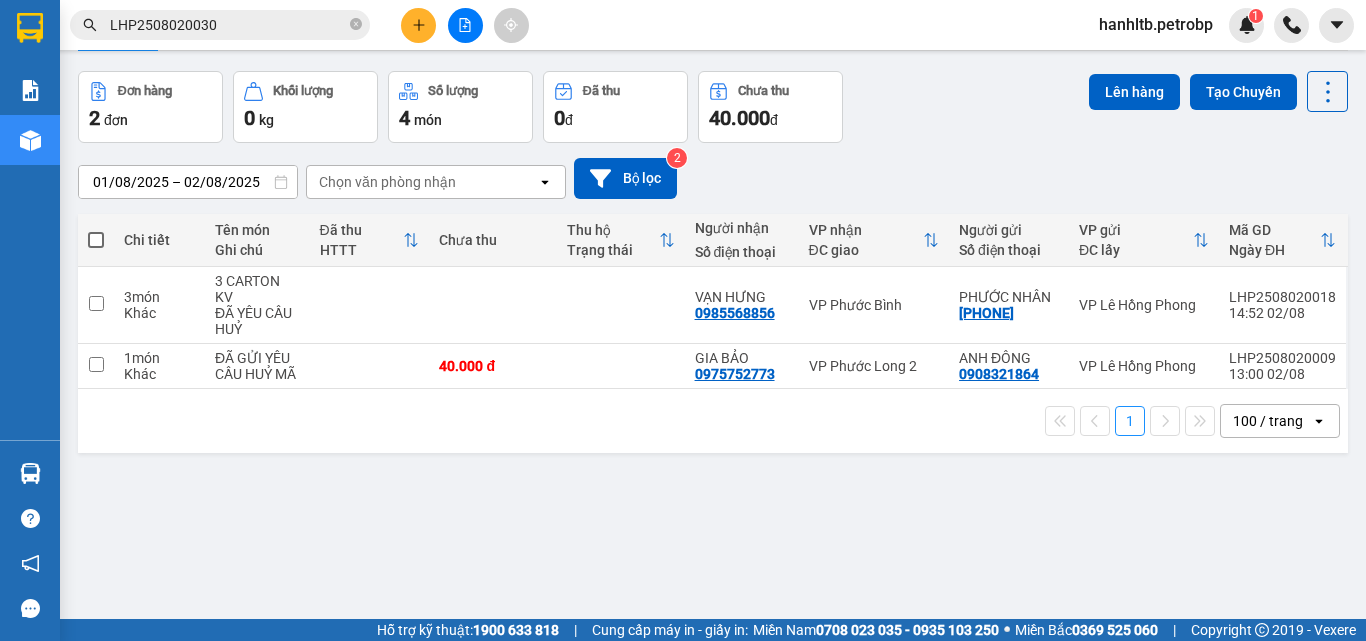 scroll, scrollTop: 0, scrollLeft: 0, axis: both 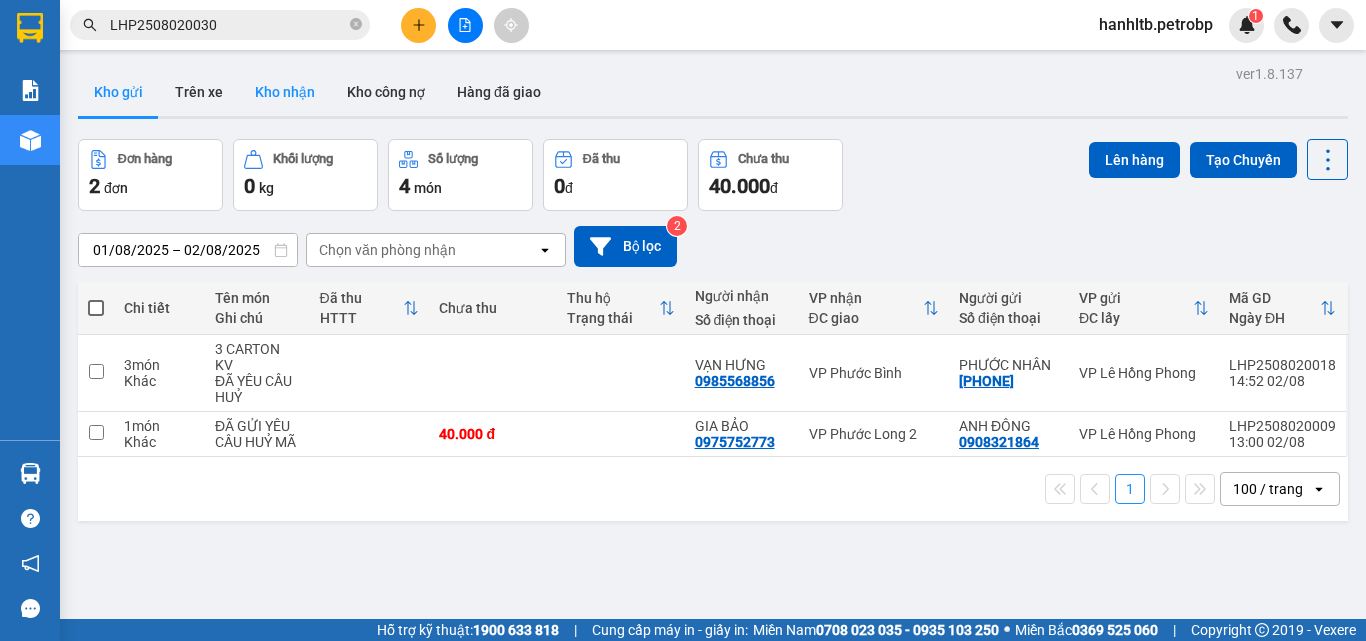 click on "Kho nhận" at bounding box center (285, 92) 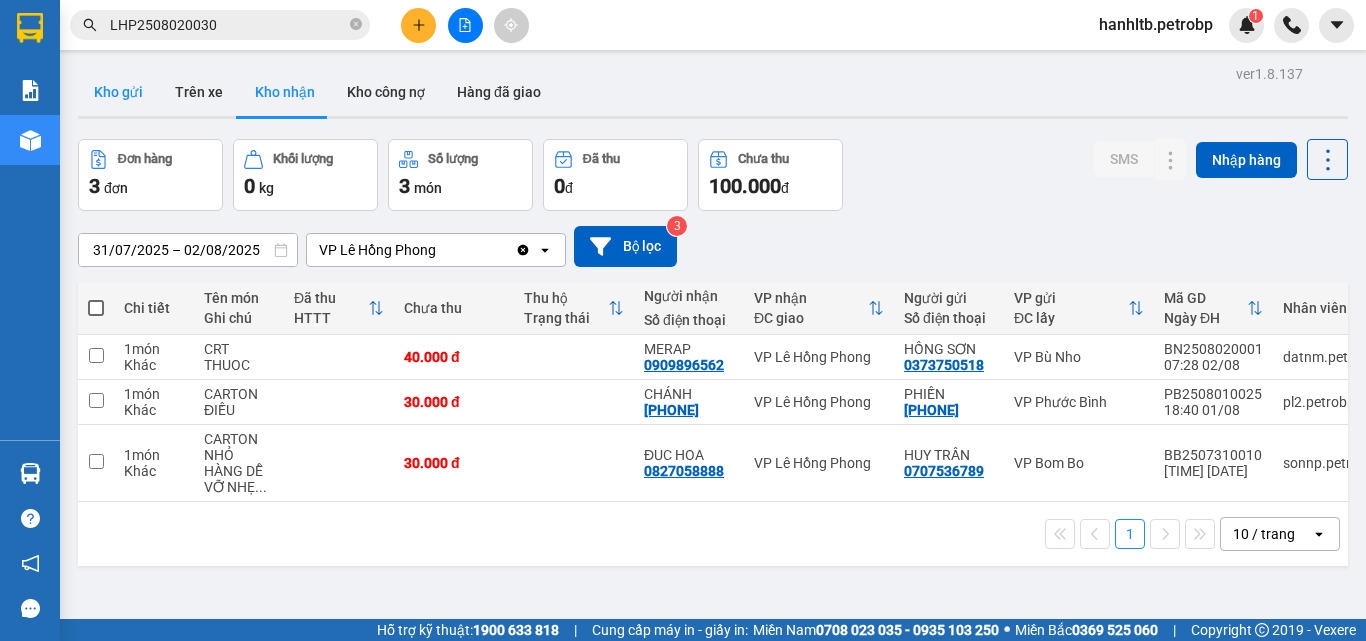 click on "Kho gửi" at bounding box center (118, 92) 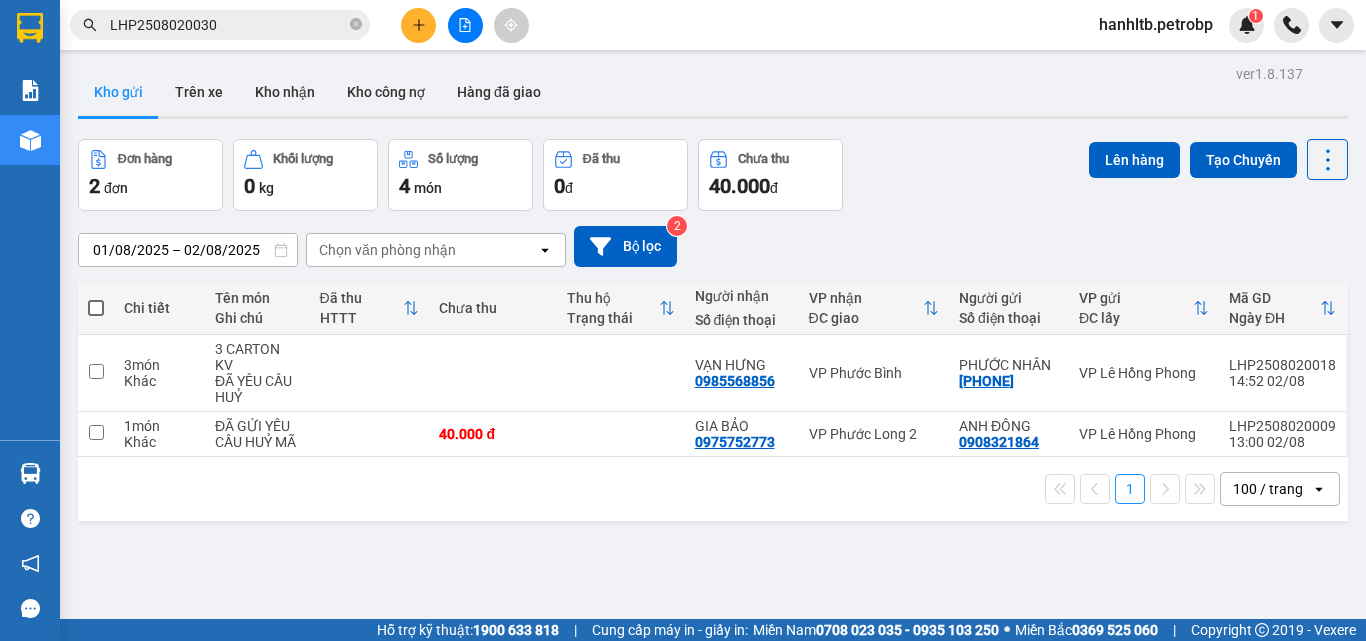 click on "01/08/2025 – 02/08/2025 Press the down arrow key to interact with the calendar and select a date. Press the escape button to close the calendar. Selected date range is from 01/08/2025 to 02/08/2025. Chọn văn phòng nhận open Bộ lọc 2" at bounding box center (713, 246) 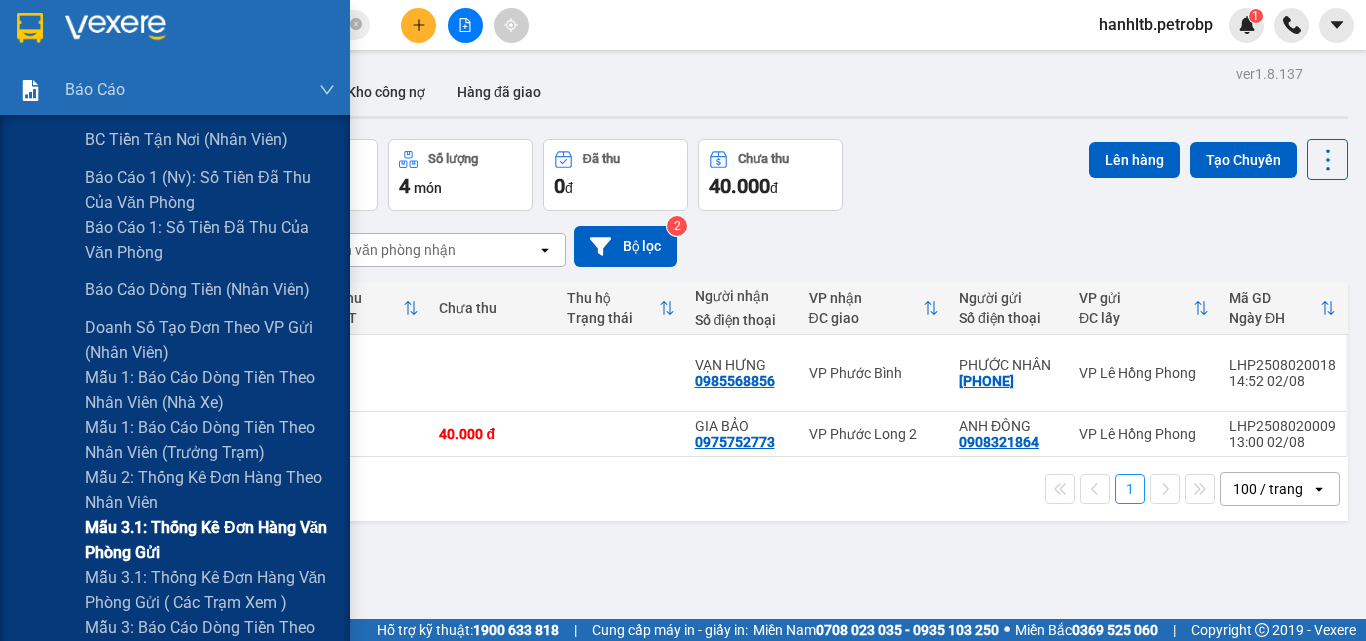 click on "Mẫu 3.1: Thống kê đơn hàng văn phòng gửi" at bounding box center [210, 540] 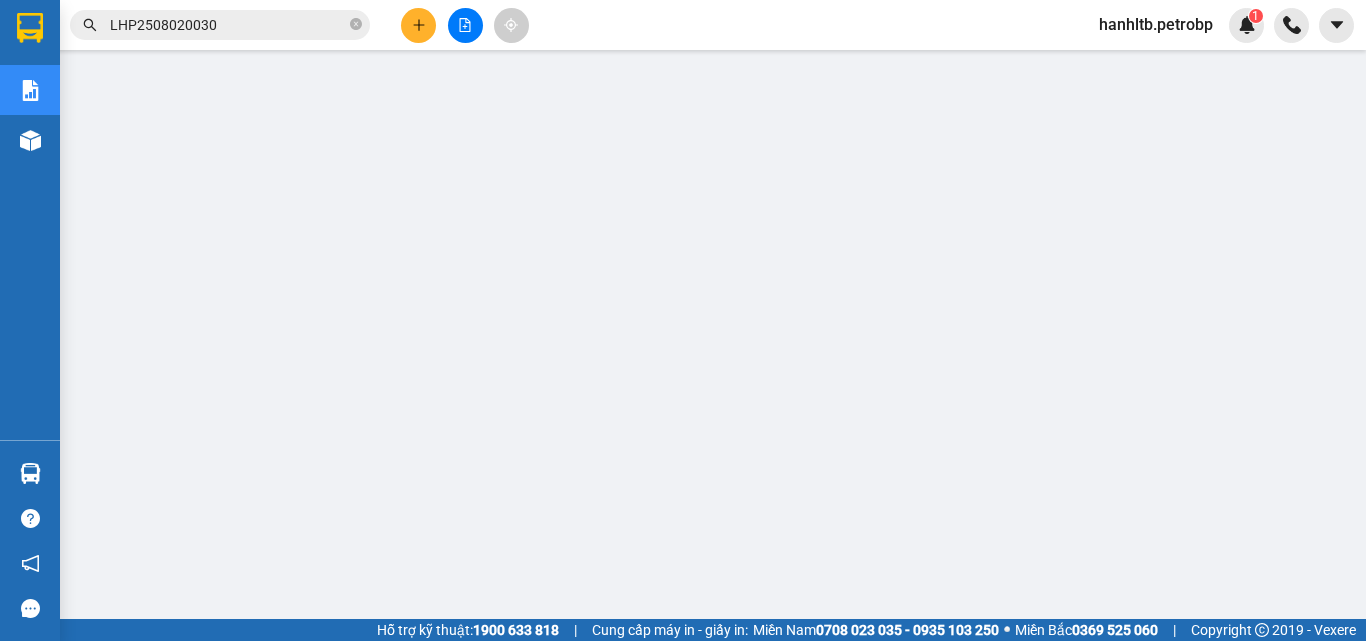 scroll, scrollTop: 293, scrollLeft: 0, axis: vertical 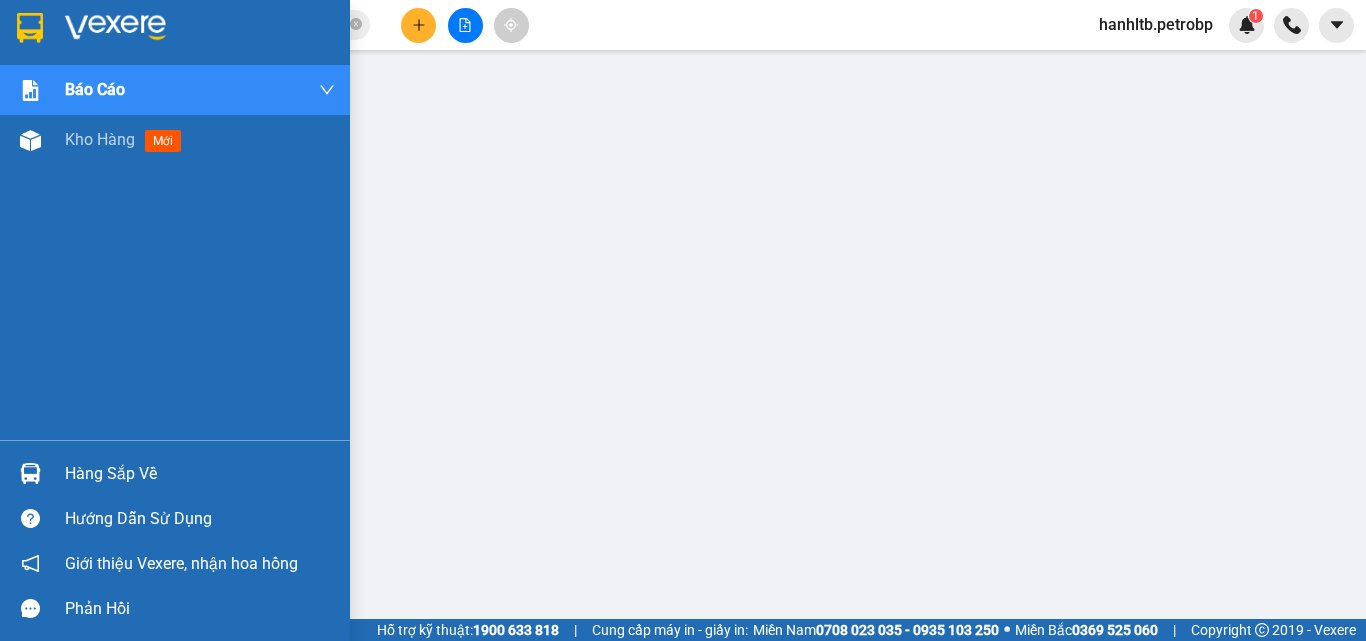 click at bounding box center (115, 28) 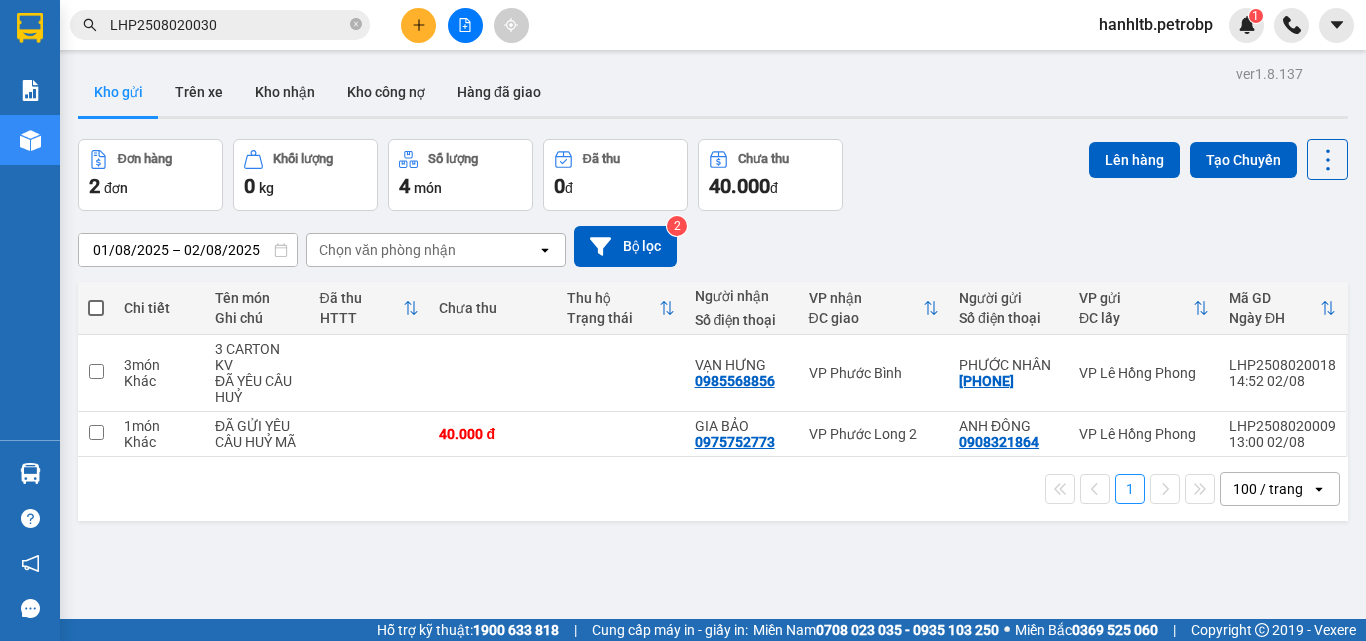 click on "01/08/2025 – 02/08/2025 Press the down arrow key to interact with the calendar and select a date. Press the escape button to close the calendar. Selected date range is from 01/08/2025 to 02/08/2025. Chọn văn phòng nhận open Bộ lọc 2" at bounding box center [713, 246] 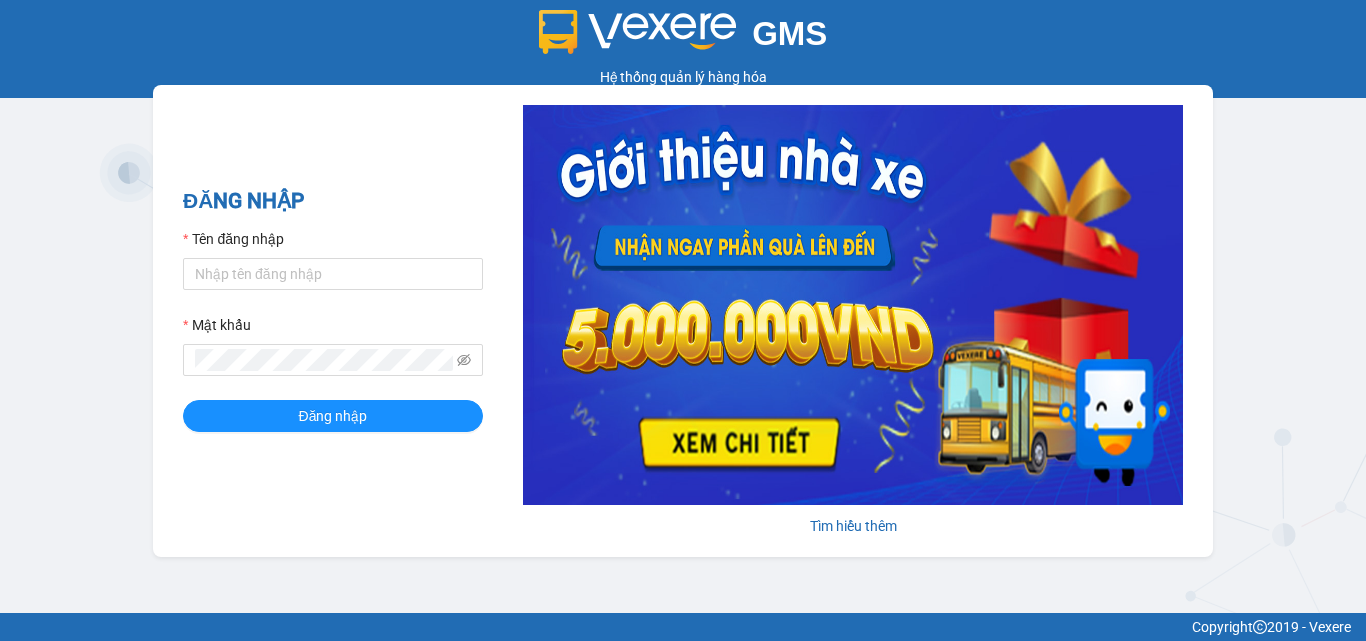 scroll, scrollTop: 0, scrollLeft: 0, axis: both 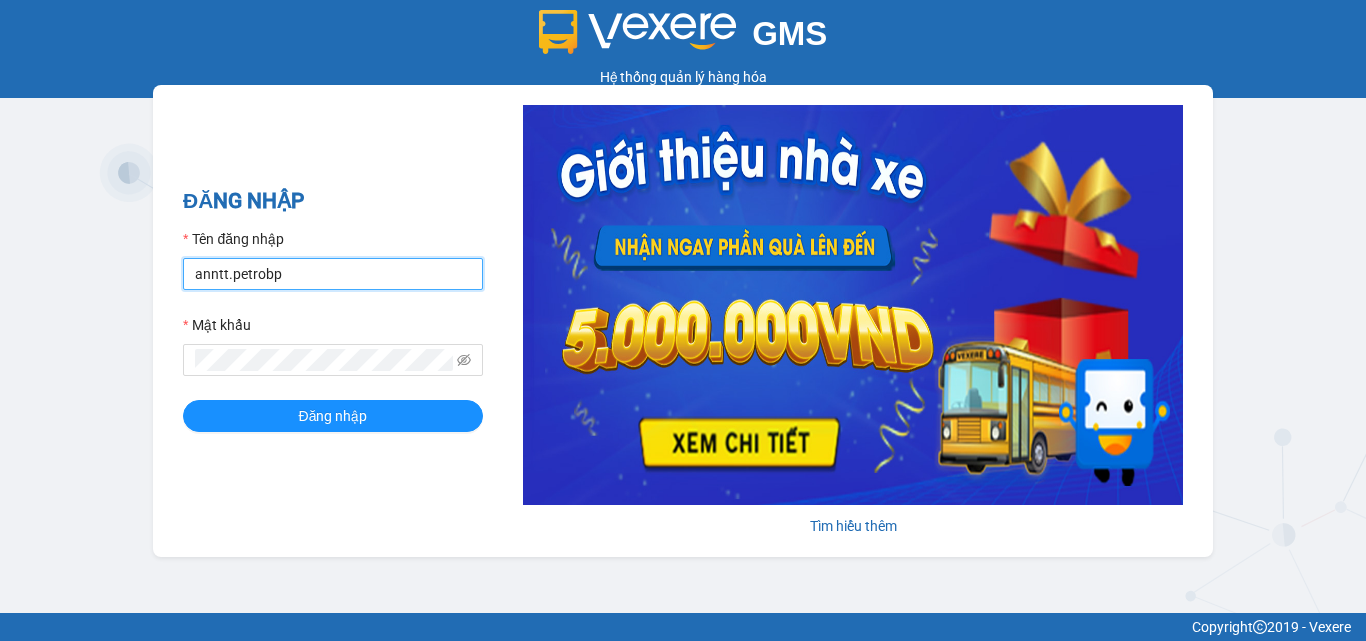 click on "anntt.petrobp" at bounding box center (333, 274) 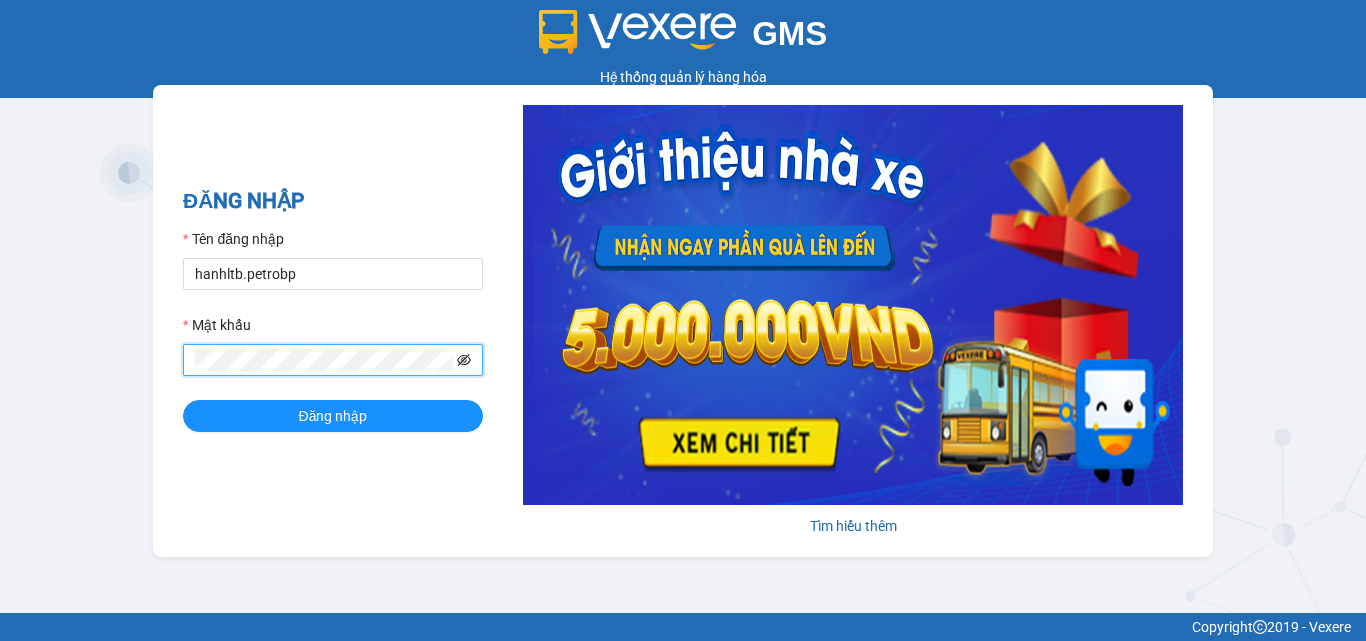 click 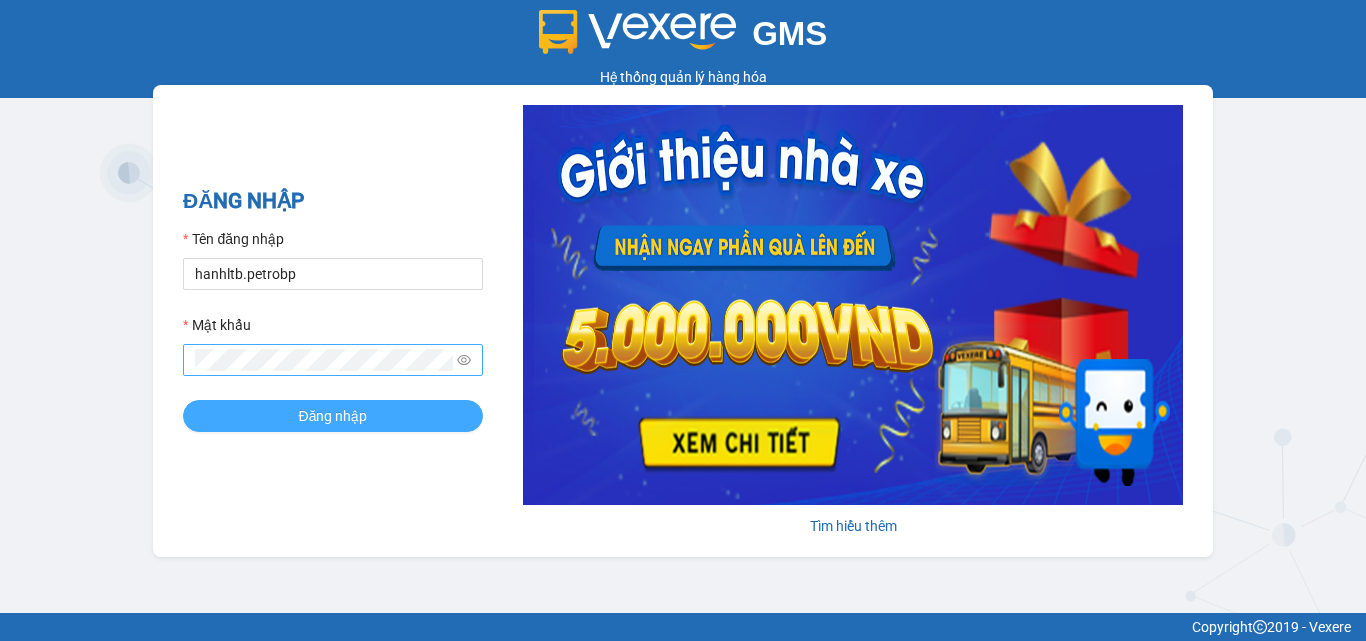 click on "Đăng nhập" at bounding box center [333, 416] 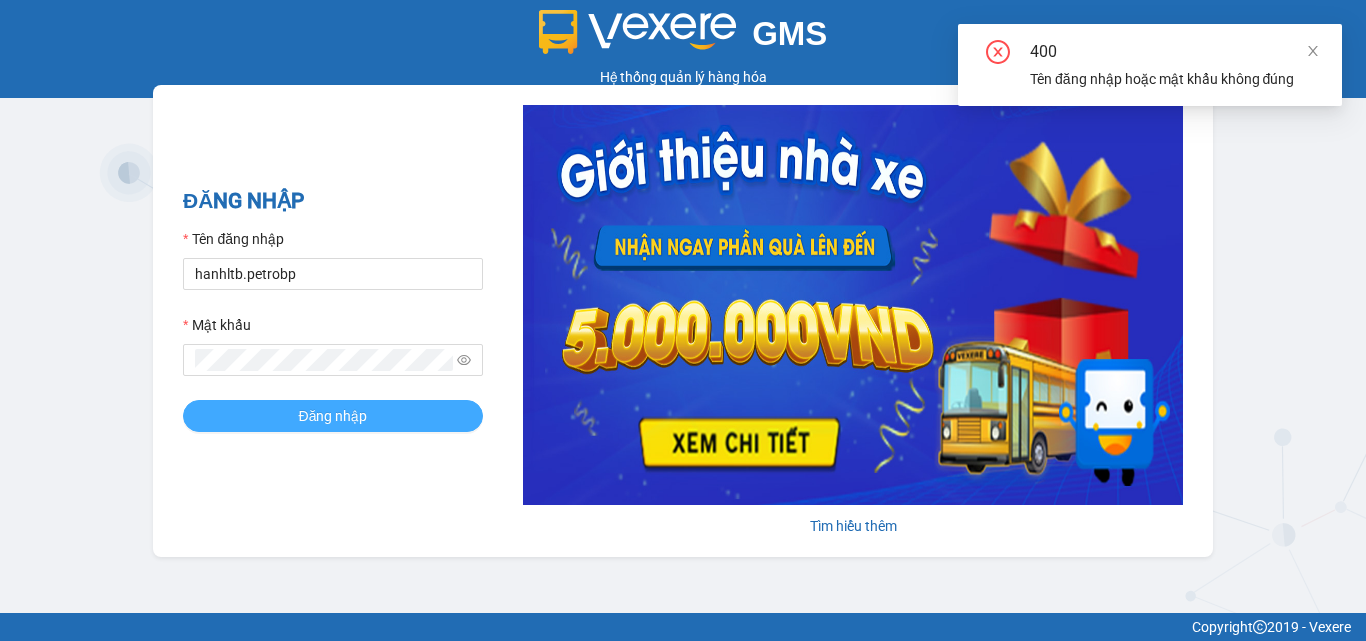 click on "Đăng nhập" at bounding box center [333, 416] 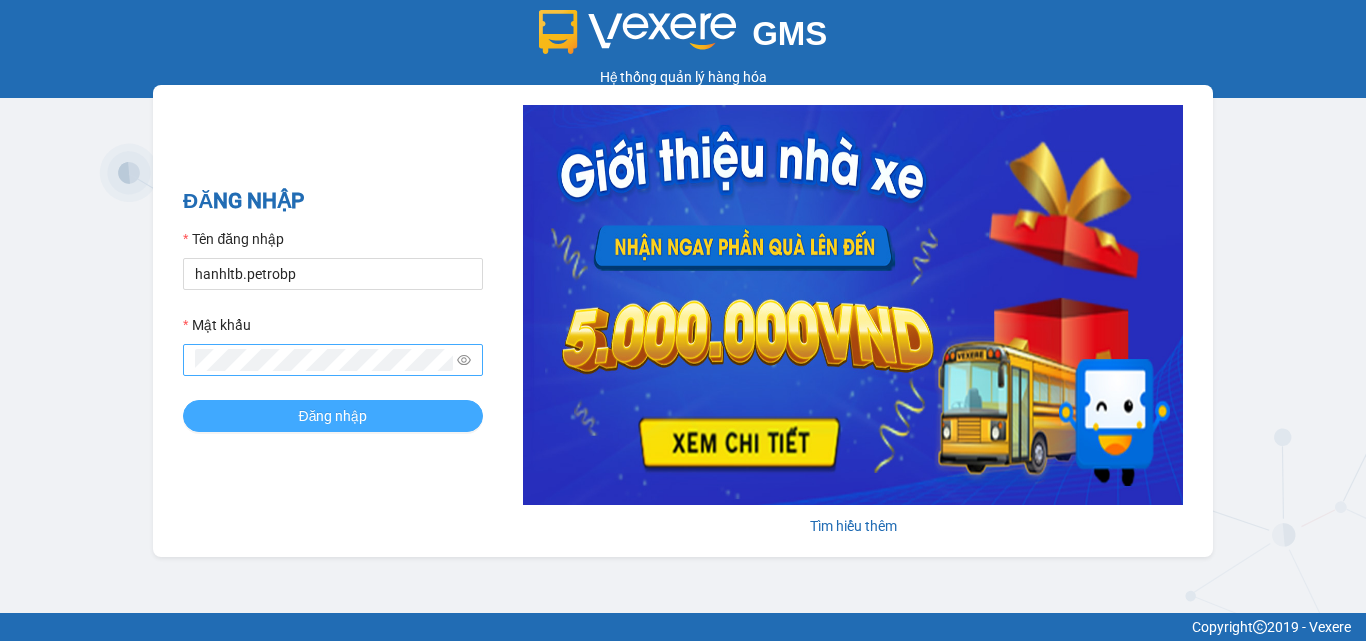 type 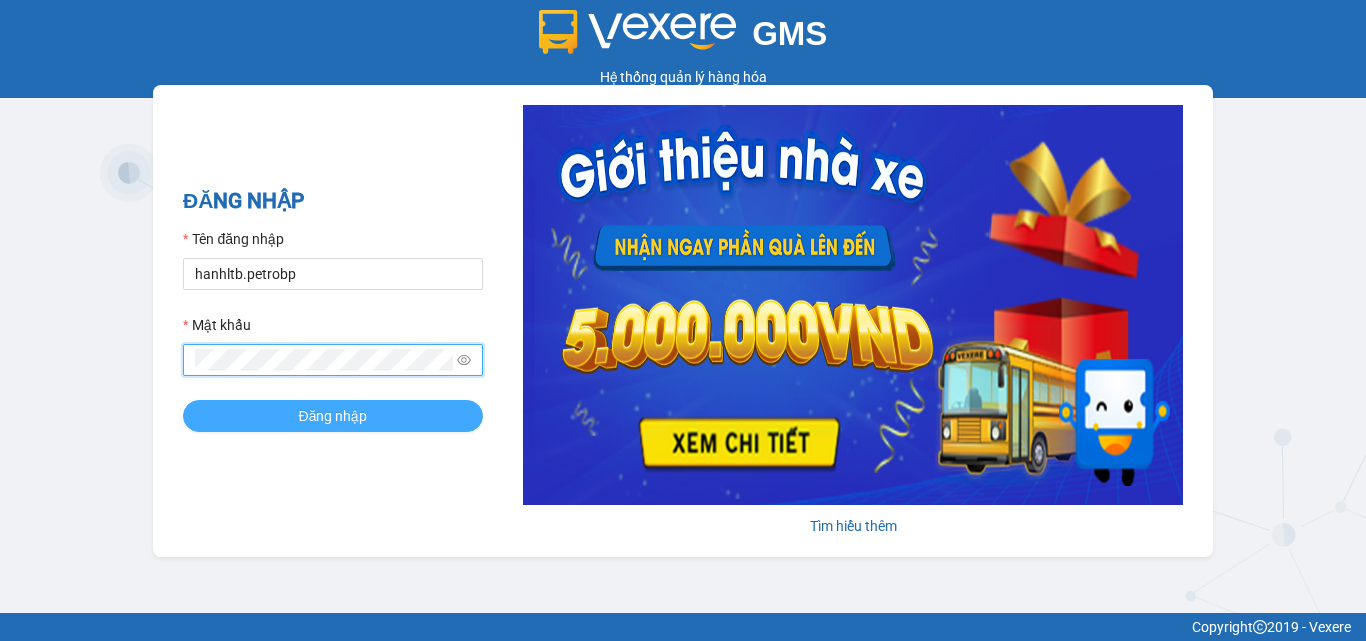click on "Đăng nhập" at bounding box center [333, 416] 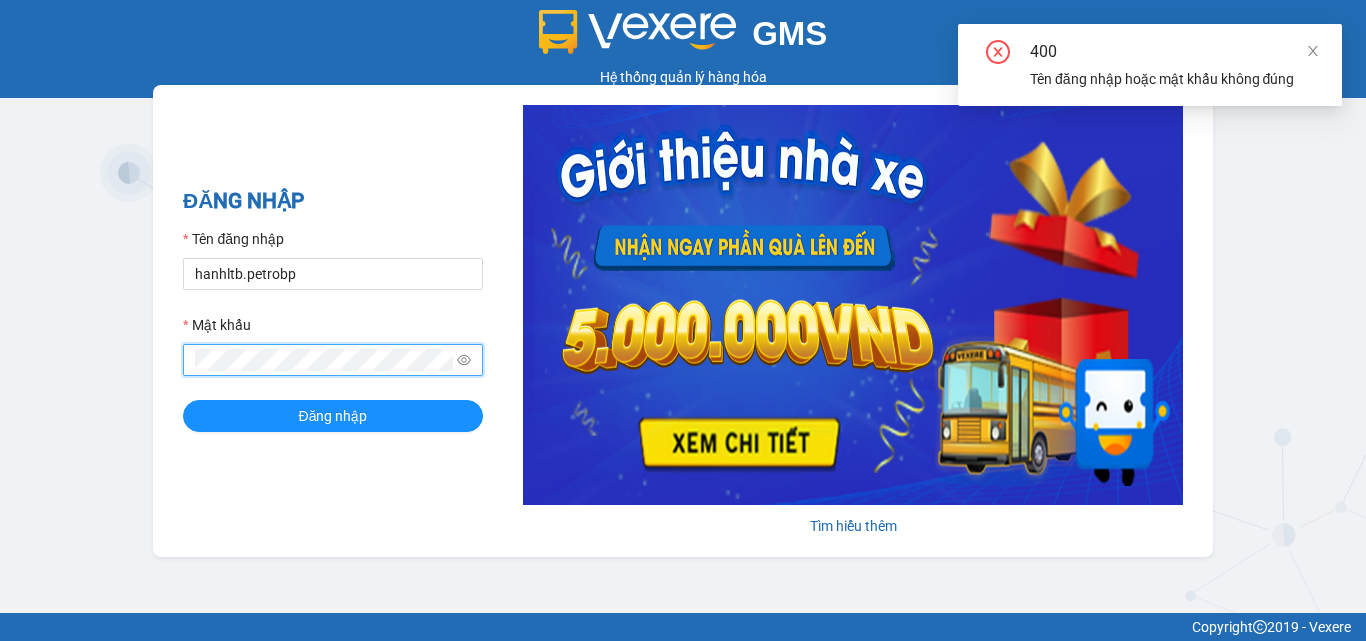 click on "GMS Hệ thống quản lý hàng hóa ĐĂNG NHẬP Tên đăng nhập [USERNAME] Mật khẩu Đăng nhập Tìm hiểu thêm" at bounding box center (683, 306) 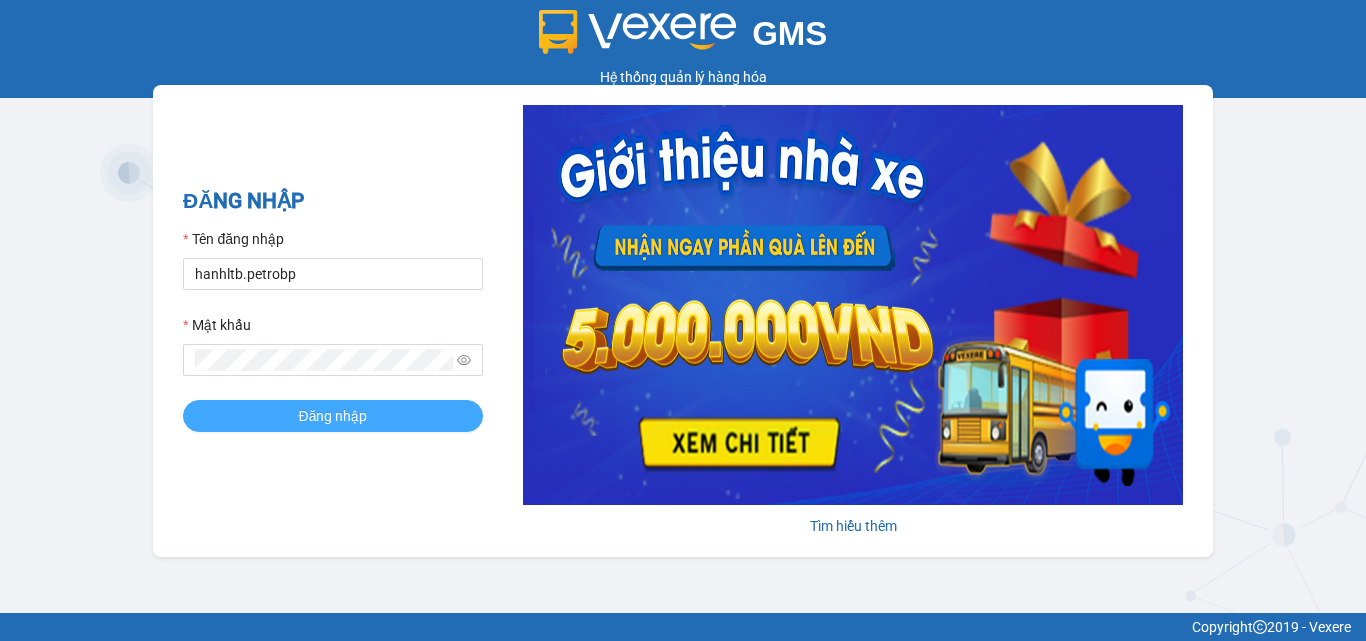 click on "Đăng nhập" at bounding box center [333, 416] 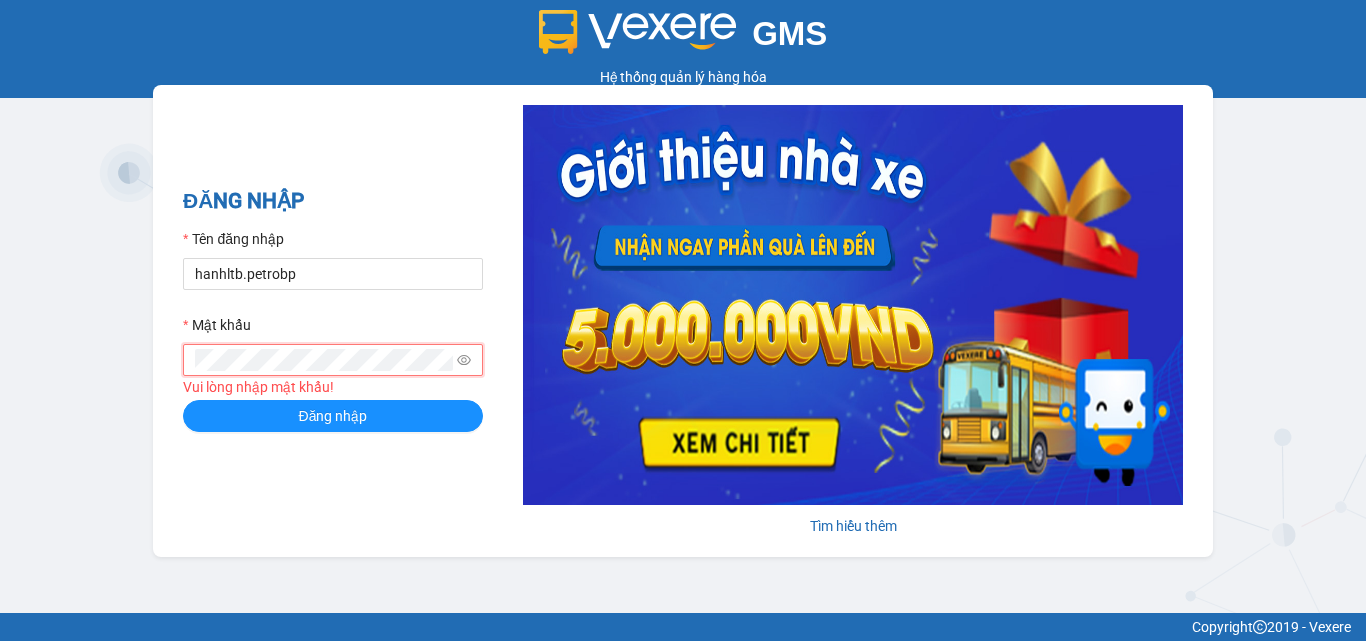 click on "ĐĂNG NHẬP Tên đăng nhập [USERNAME] Mật khẩu Vui lòng nhập mật khẩu! Đăng nhập Tìm hiểu thêm" at bounding box center (683, 321) 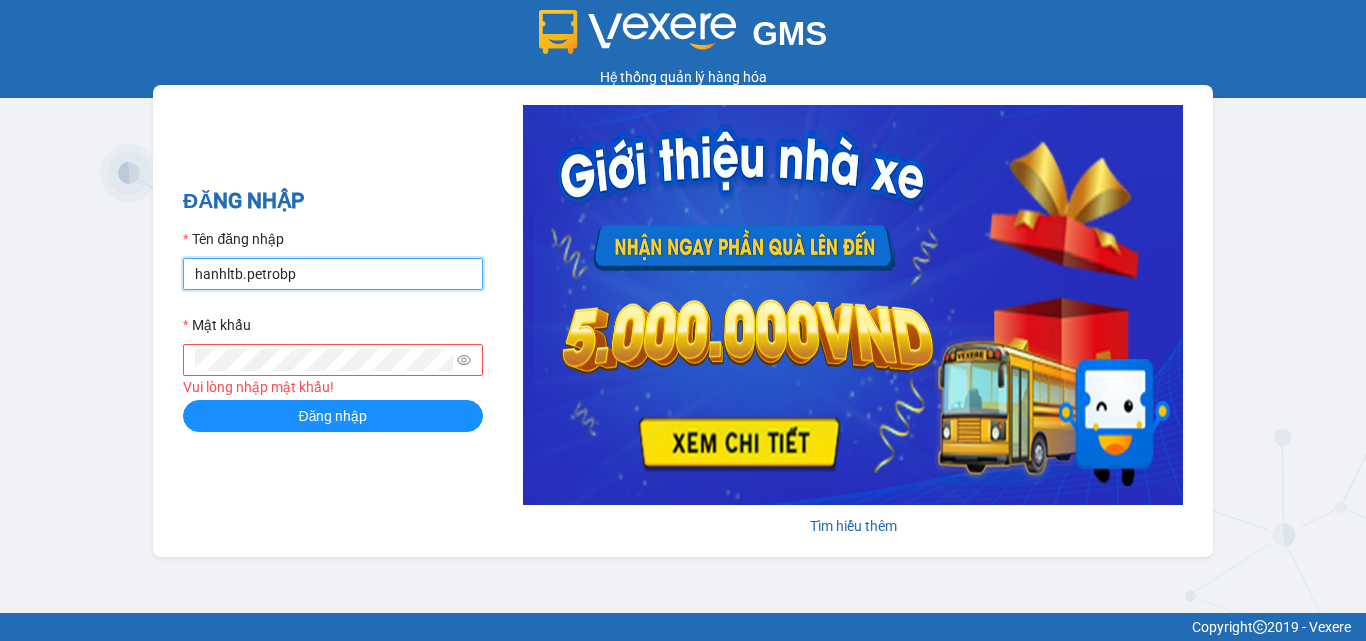click on "hanhltb.petrobp" at bounding box center [333, 274] 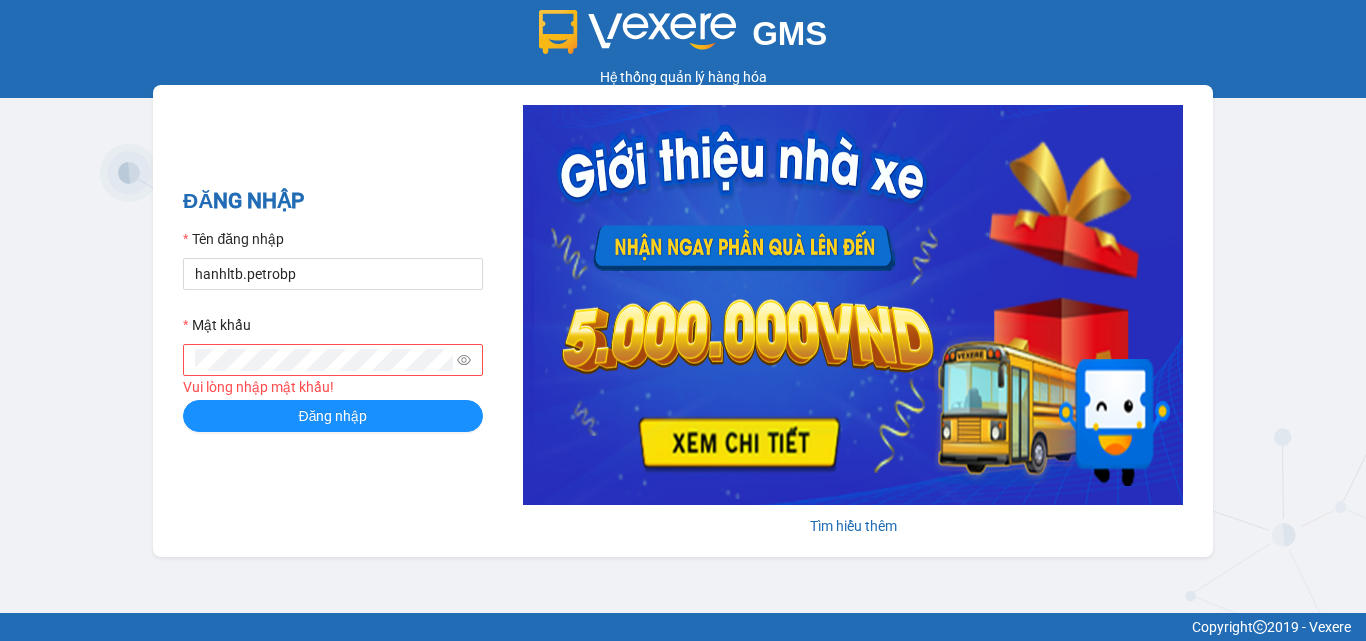 click on "ĐĂNG NHẬP" at bounding box center [333, 201] 